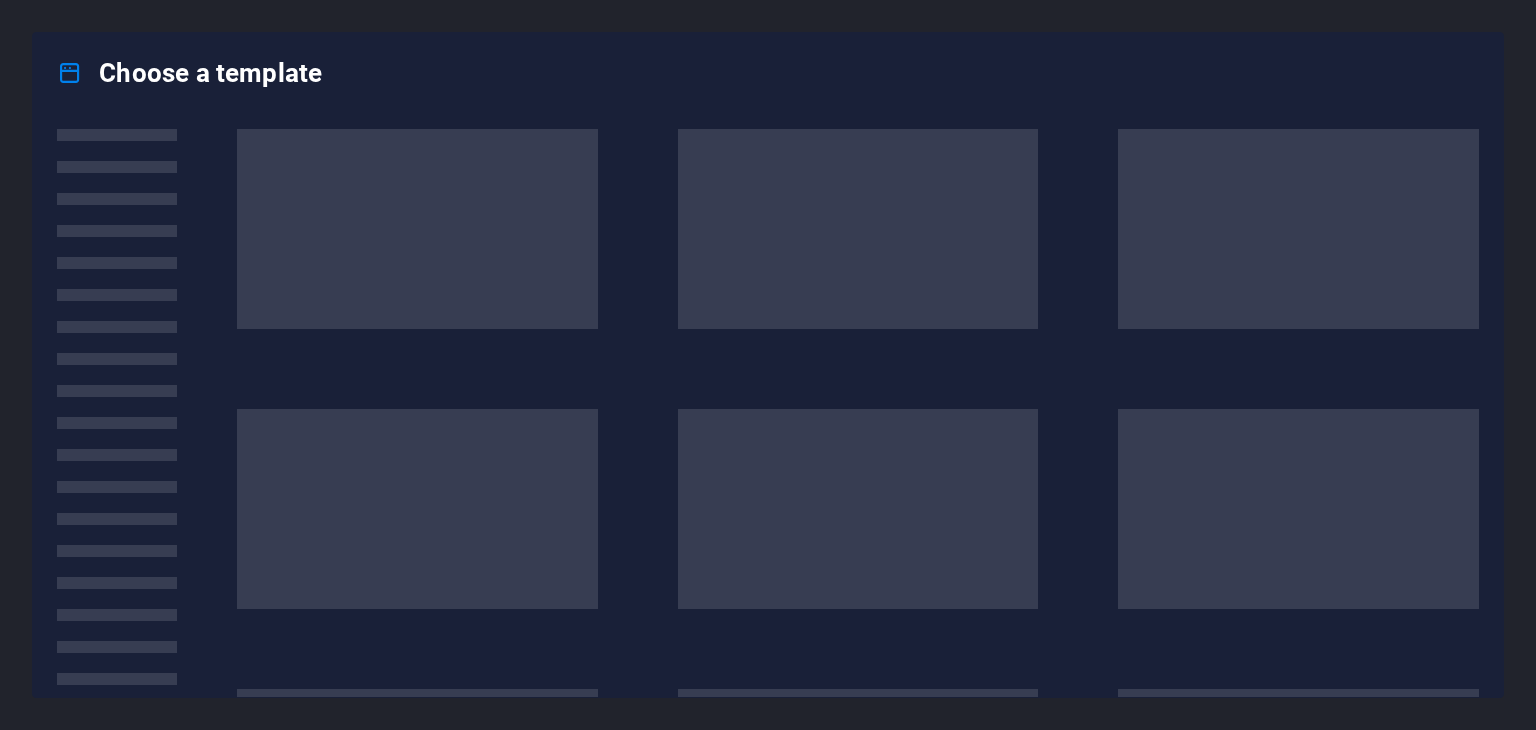 scroll, scrollTop: 0, scrollLeft: 0, axis: both 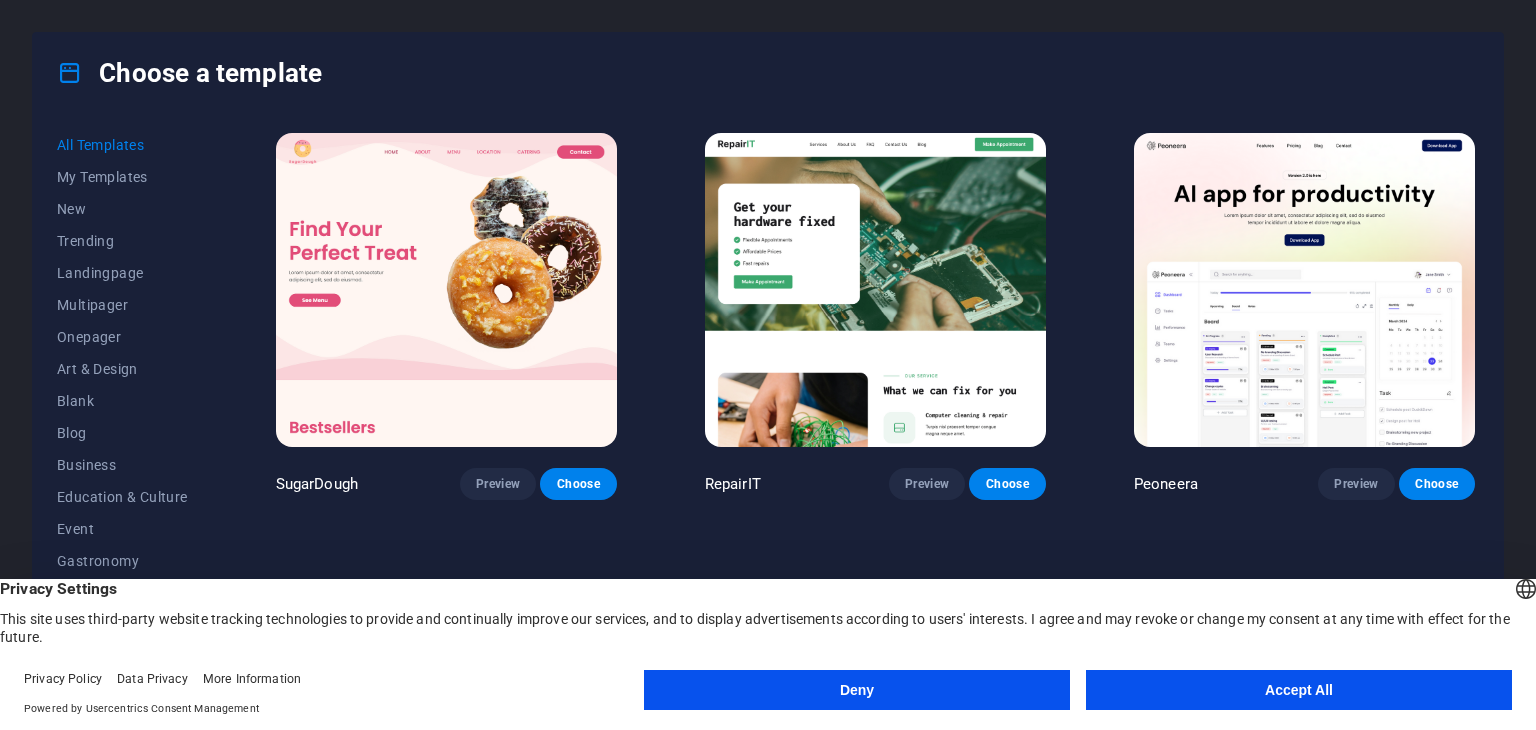 click on "Accept All" at bounding box center [1299, 690] 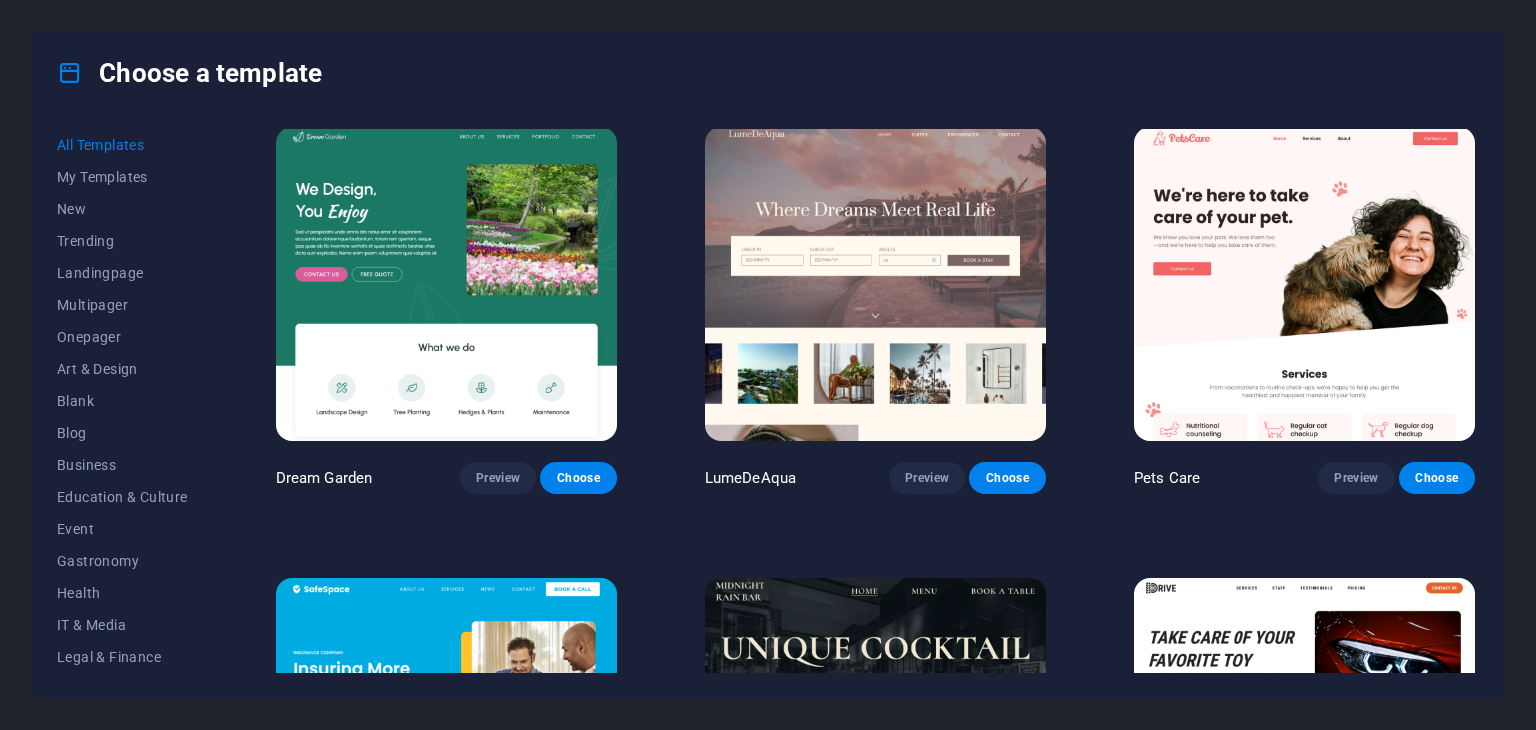 scroll, scrollTop: 4070, scrollLeft: 0, axis: vertical 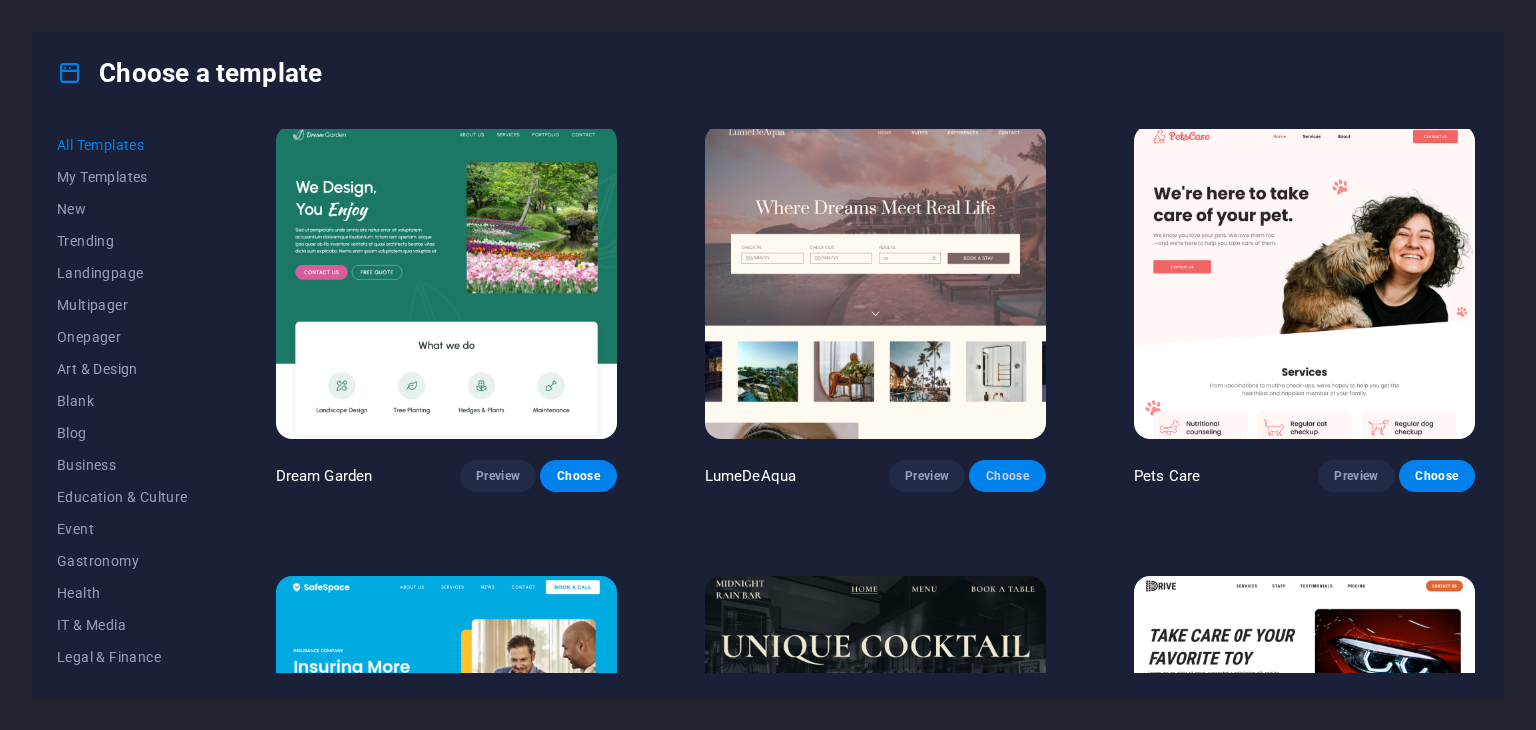 click on "Choose" at bounding box center (1007, 476) 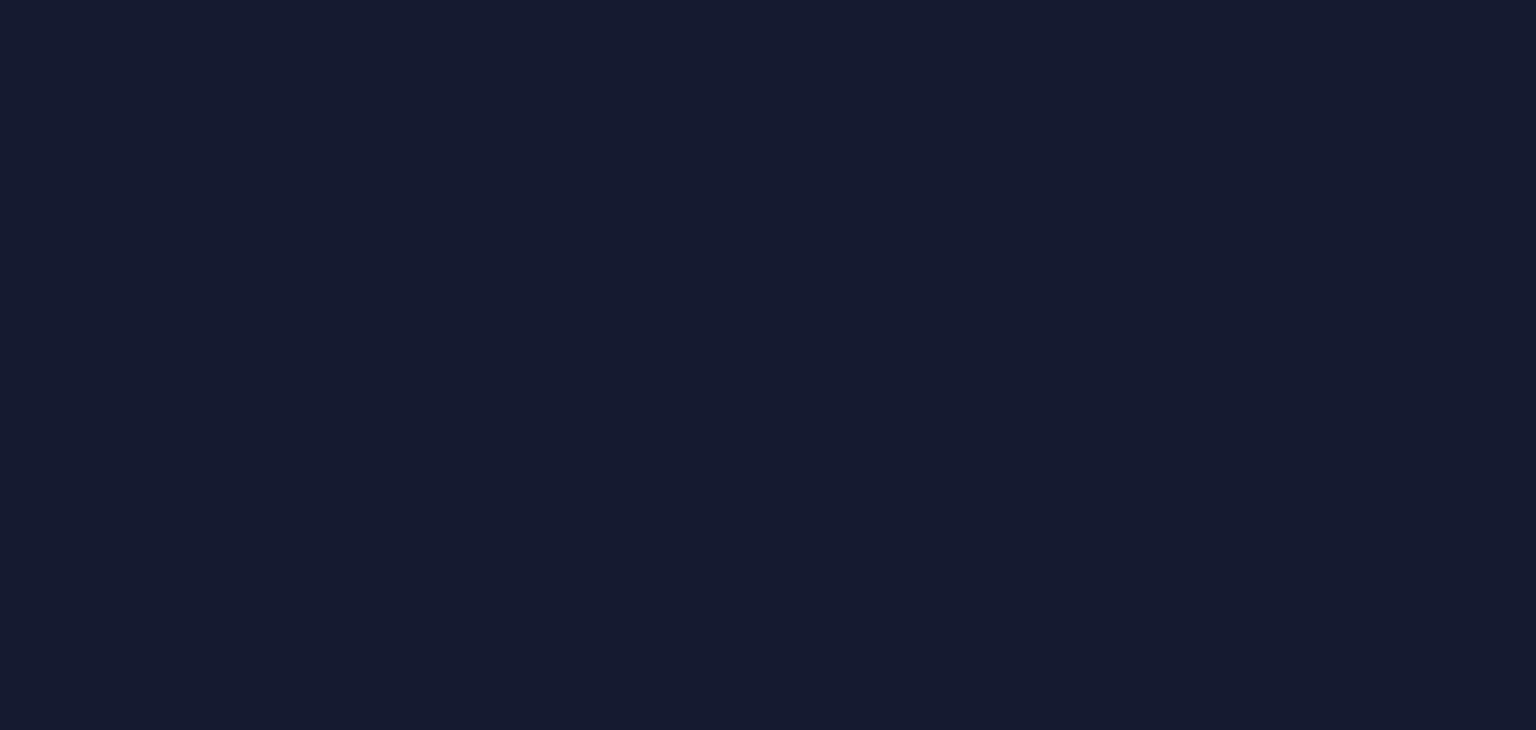 scroll, scrollTop: 0, scrollLeft: 0, axis: both 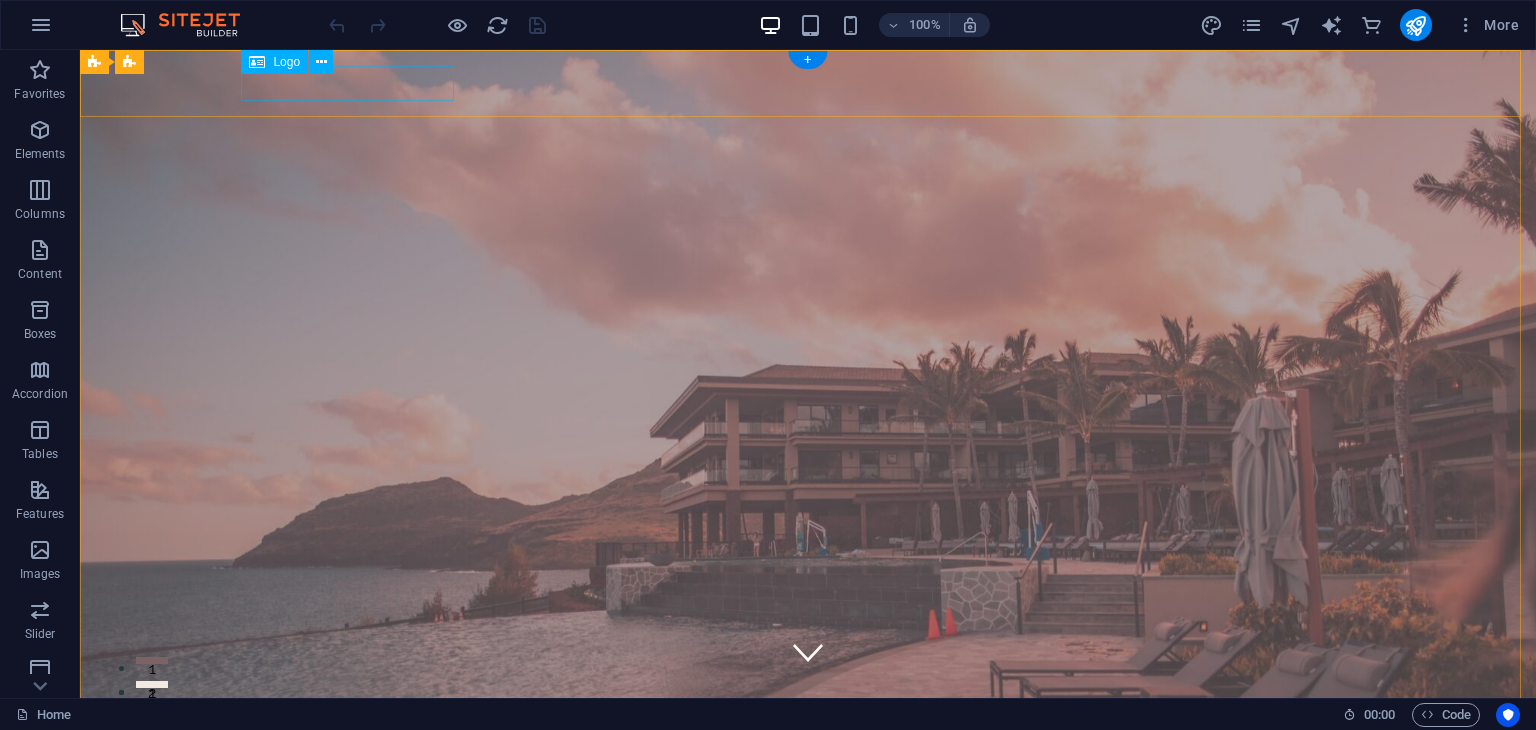 click at bounding box center [808, 950] 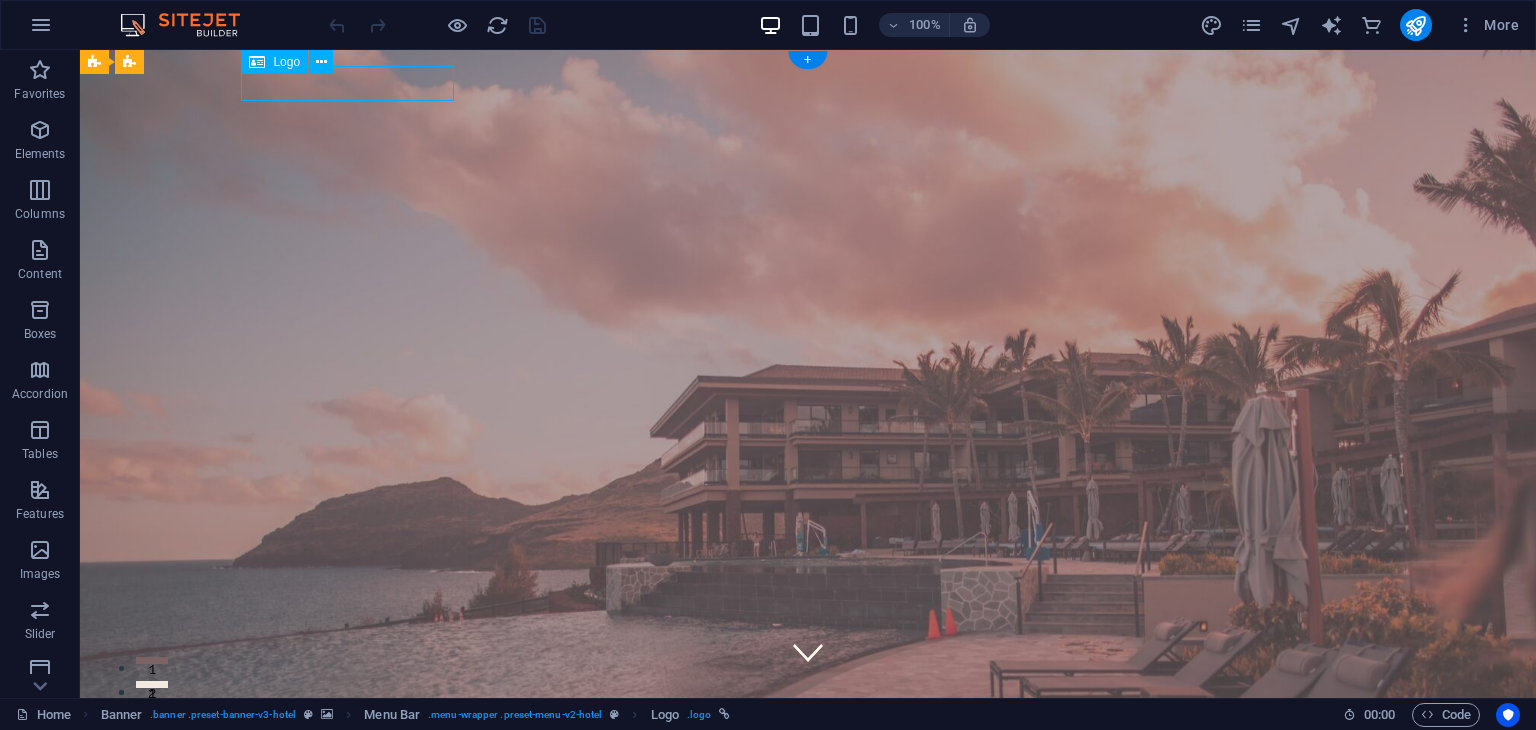 select on "px" 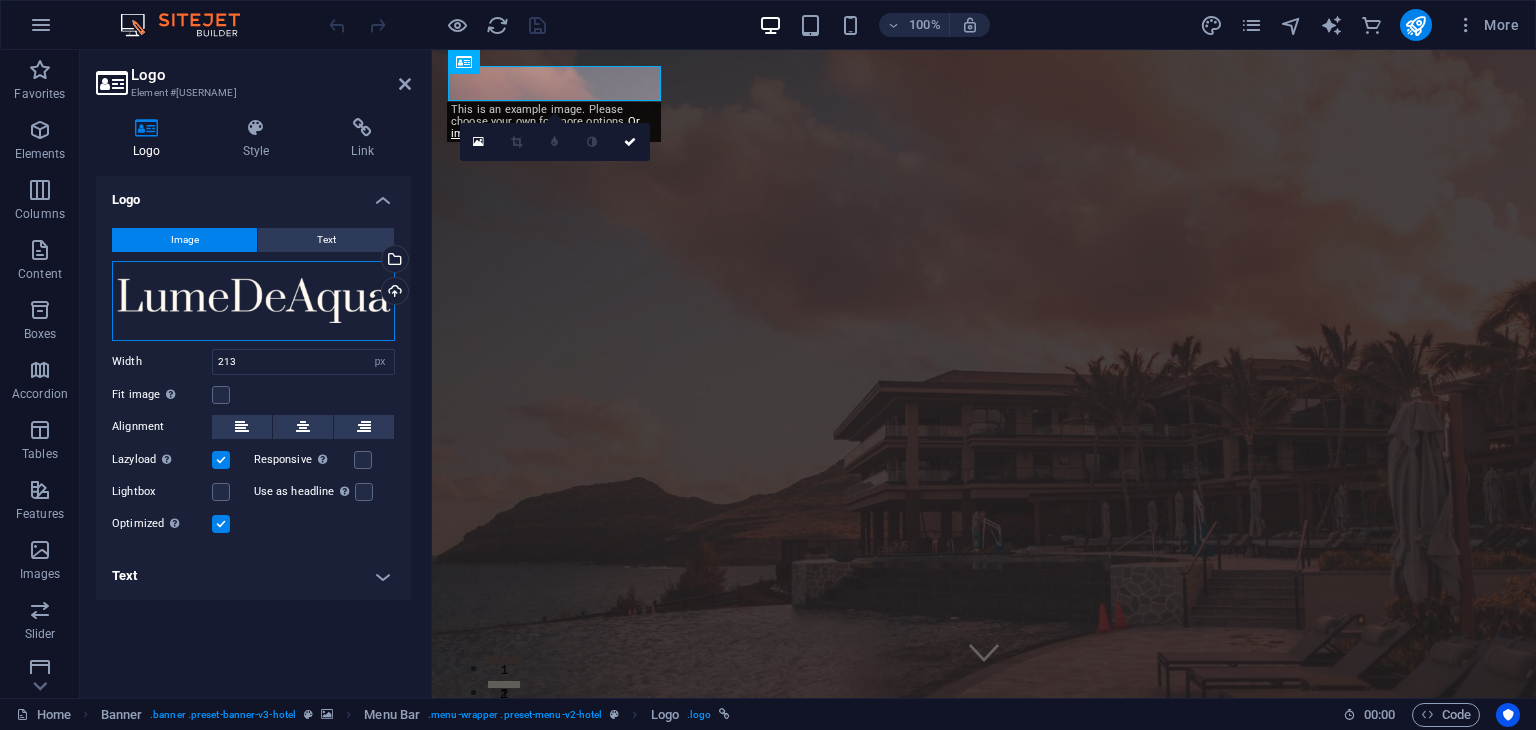 click on "Drag files here, click to choose files or select files from Files or our free stock photos & videos" at bounding box center [253, 301] 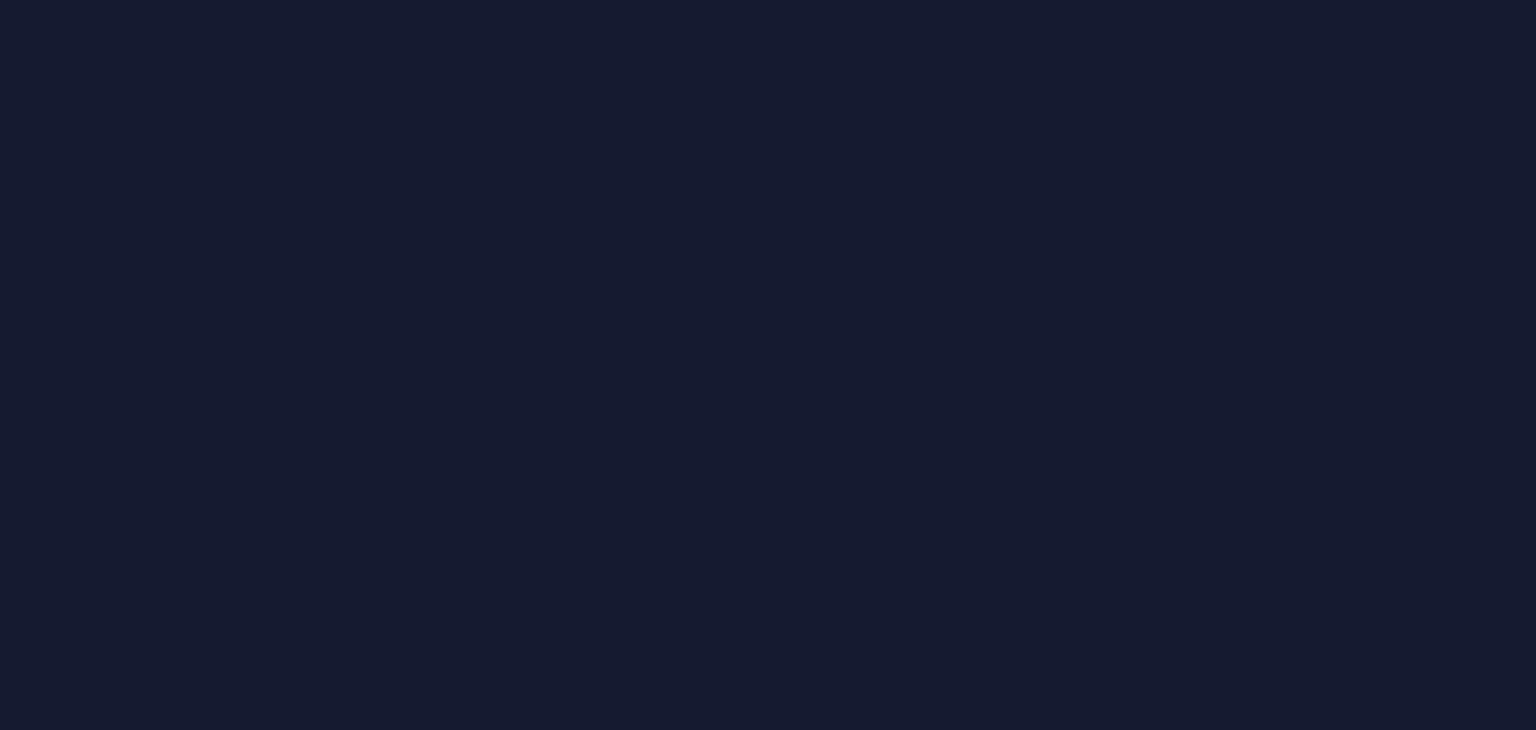 scroll, scrollTop: 0, scrollLeft: 0, axis: both 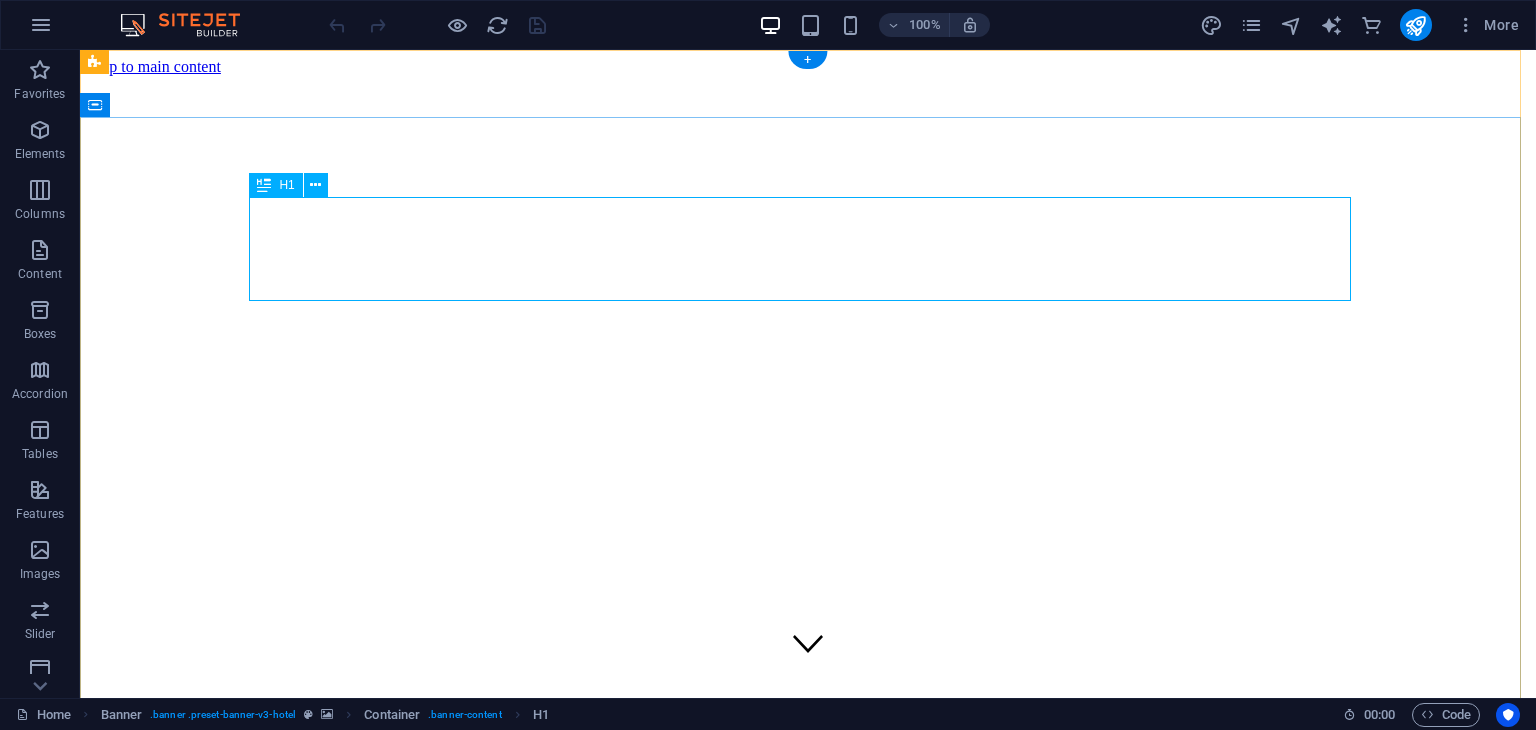 click on "Where Dreams Meet Real Life" at bounding box center (808, 1146) 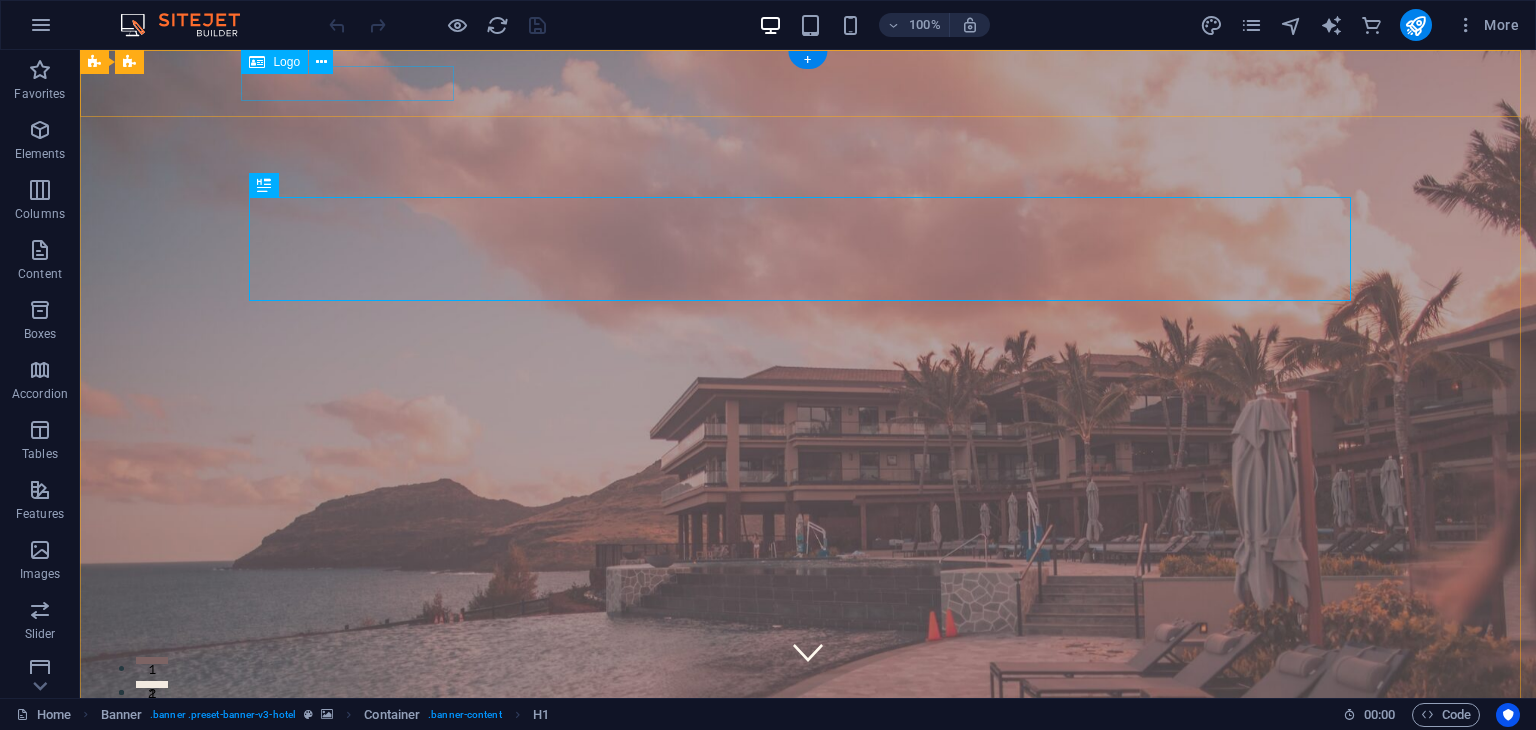 click at bounding box center (808, 953) 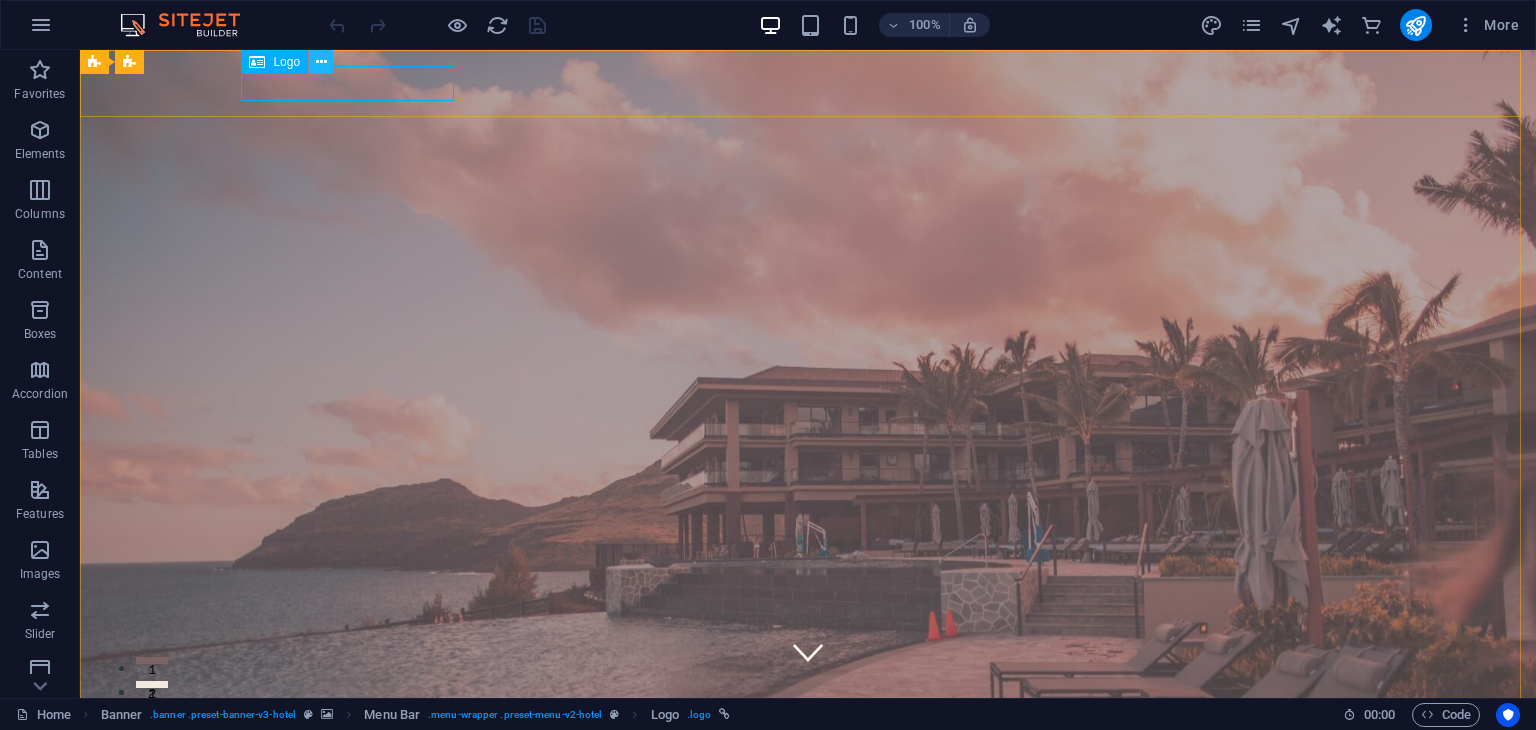 click at bounding box center [321, 62] 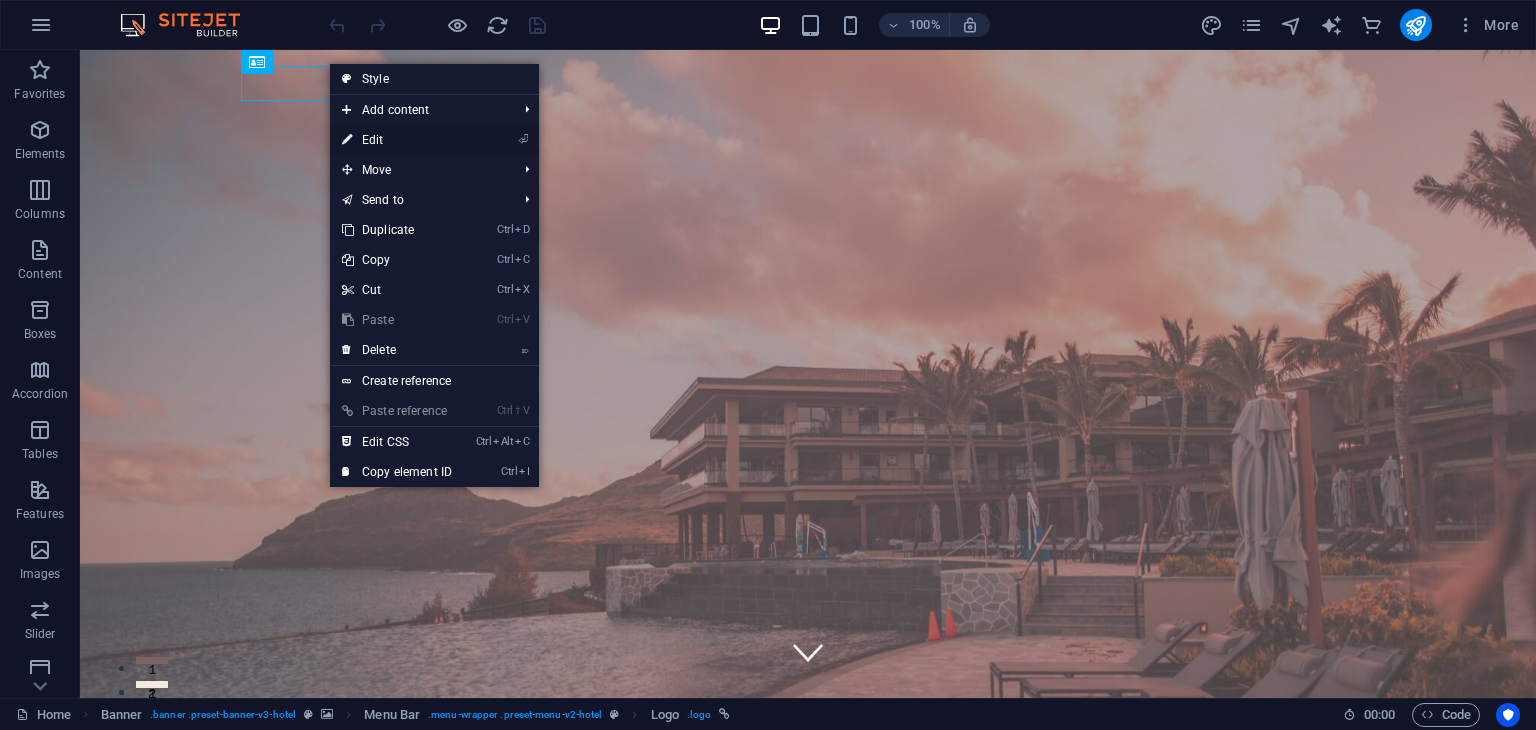 click on "⏎  Edit" at bounding box center [397, 140] 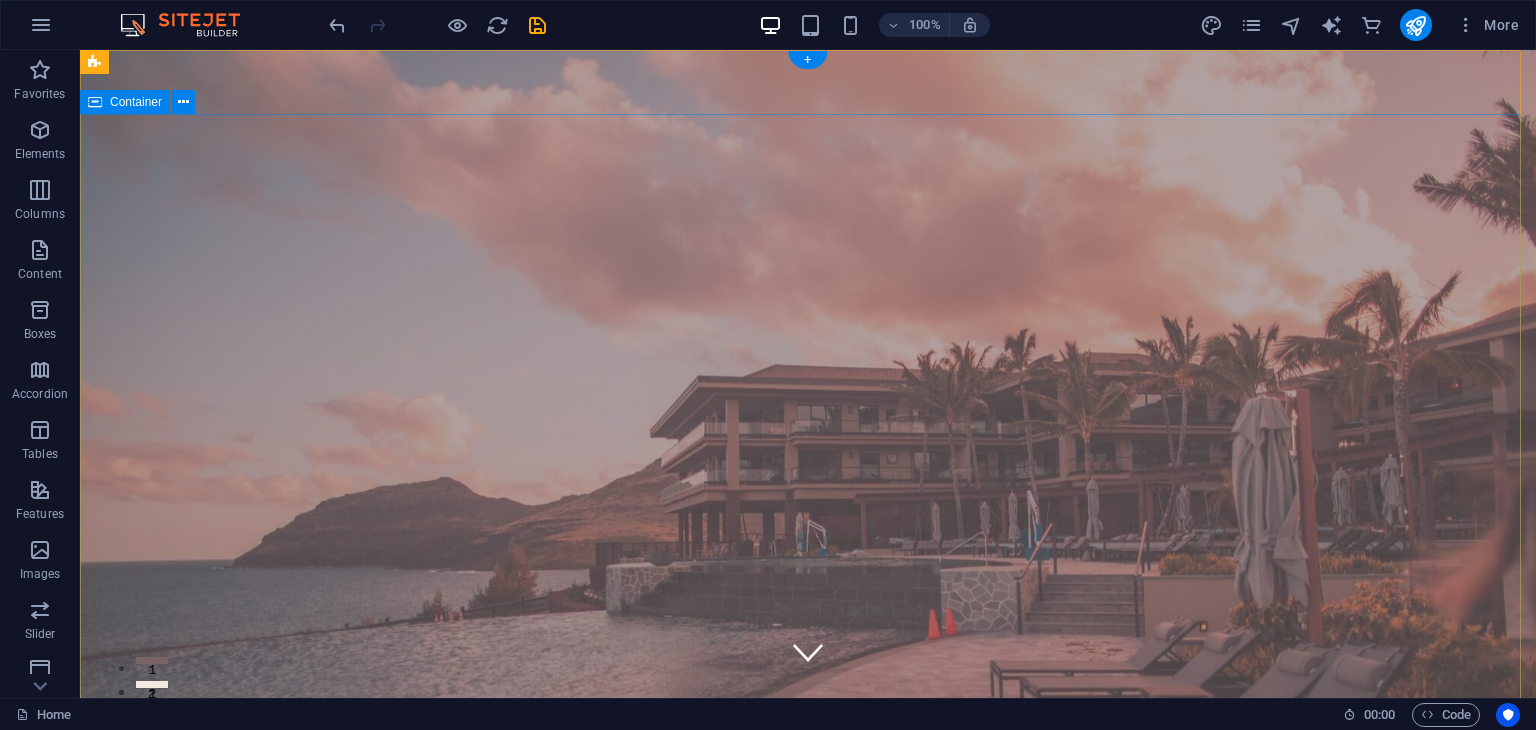 click on "Where Dreams Meet Real Life CHECK IN CHECK OUT ADULTS BOOK A STAY   I have read and understand the privacy policy. Unreadable? Load new" at bounding box center (808, 1405) 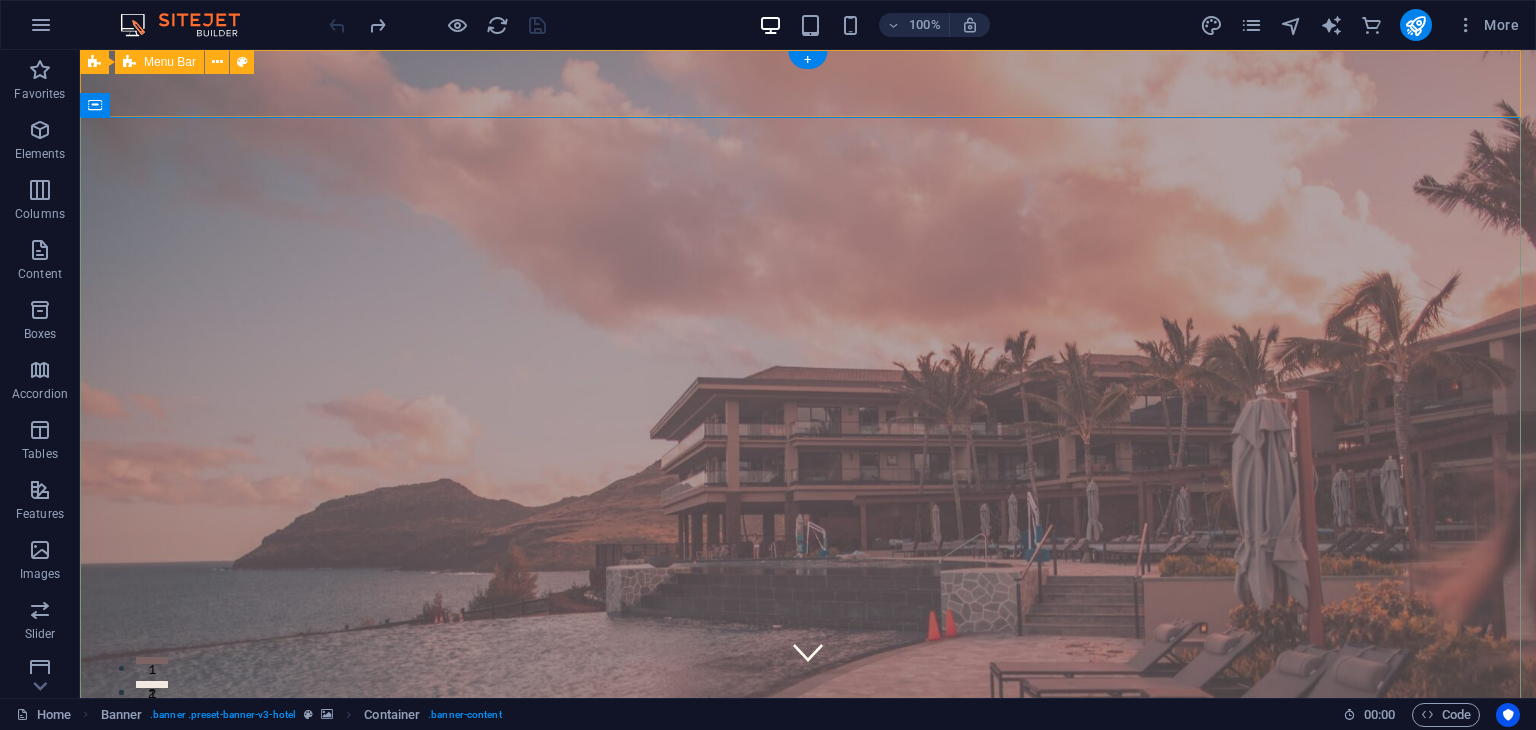 click on "Home Suites Experiences Contact" at bounding box center (808, 969) 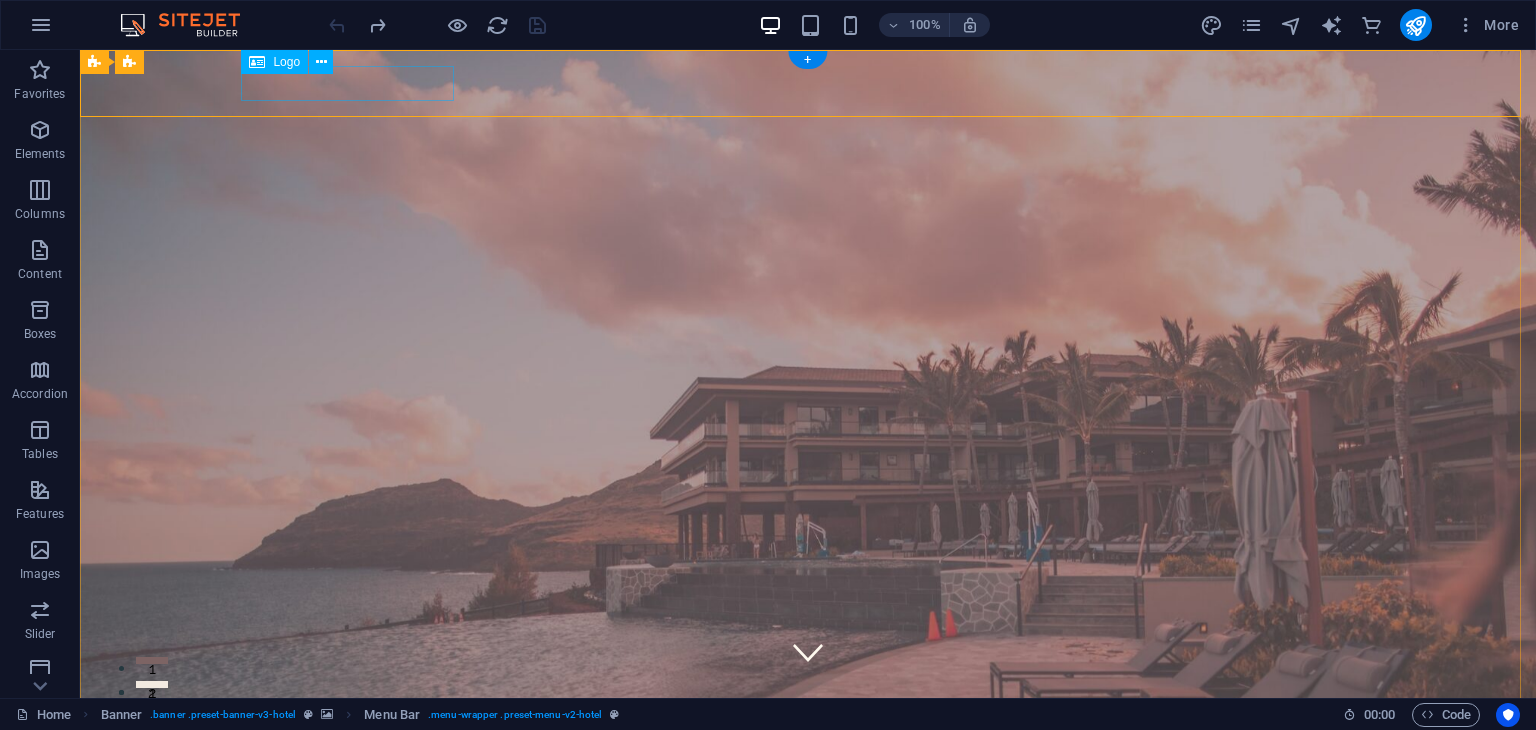 click at bounding box center [808, 953] 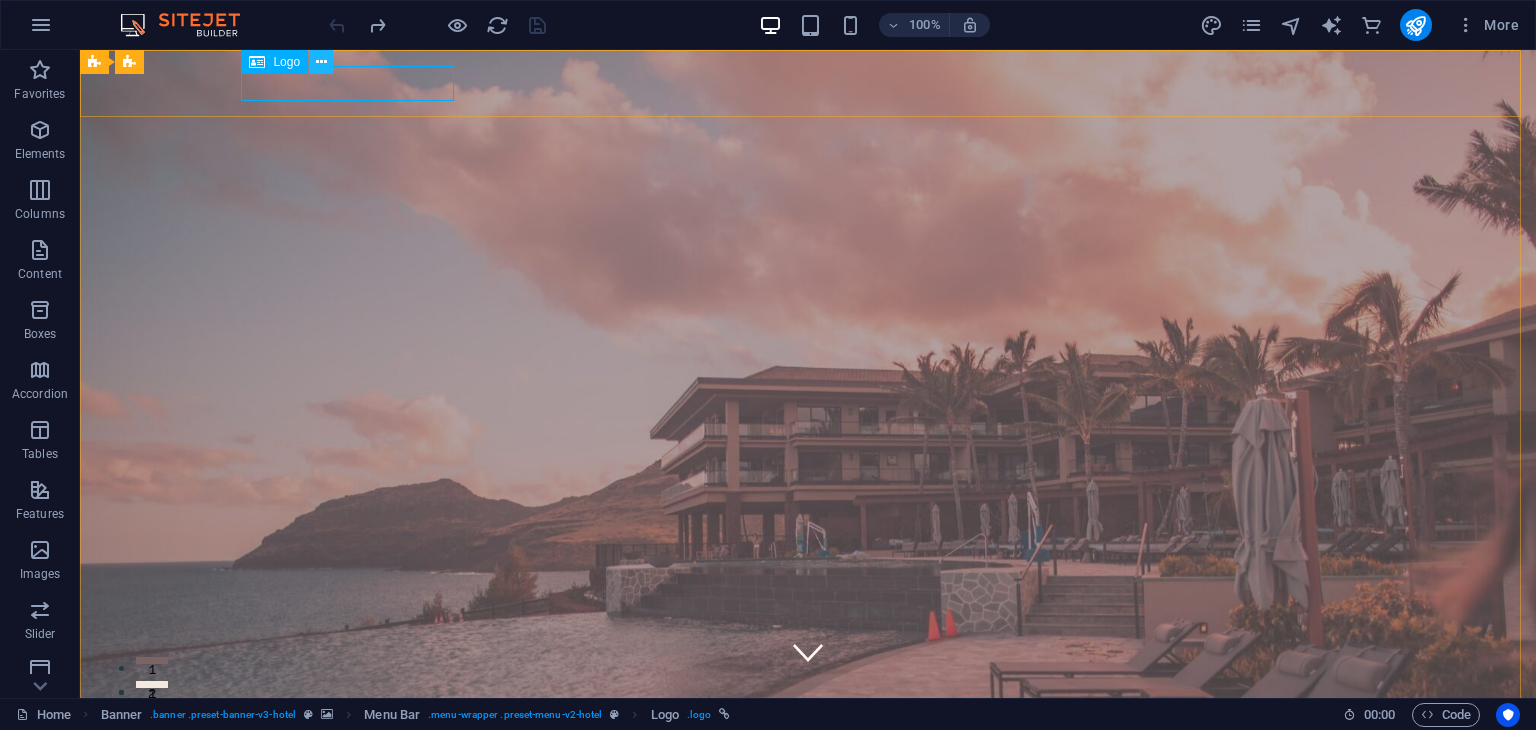 click at bounding box center (321, 62) 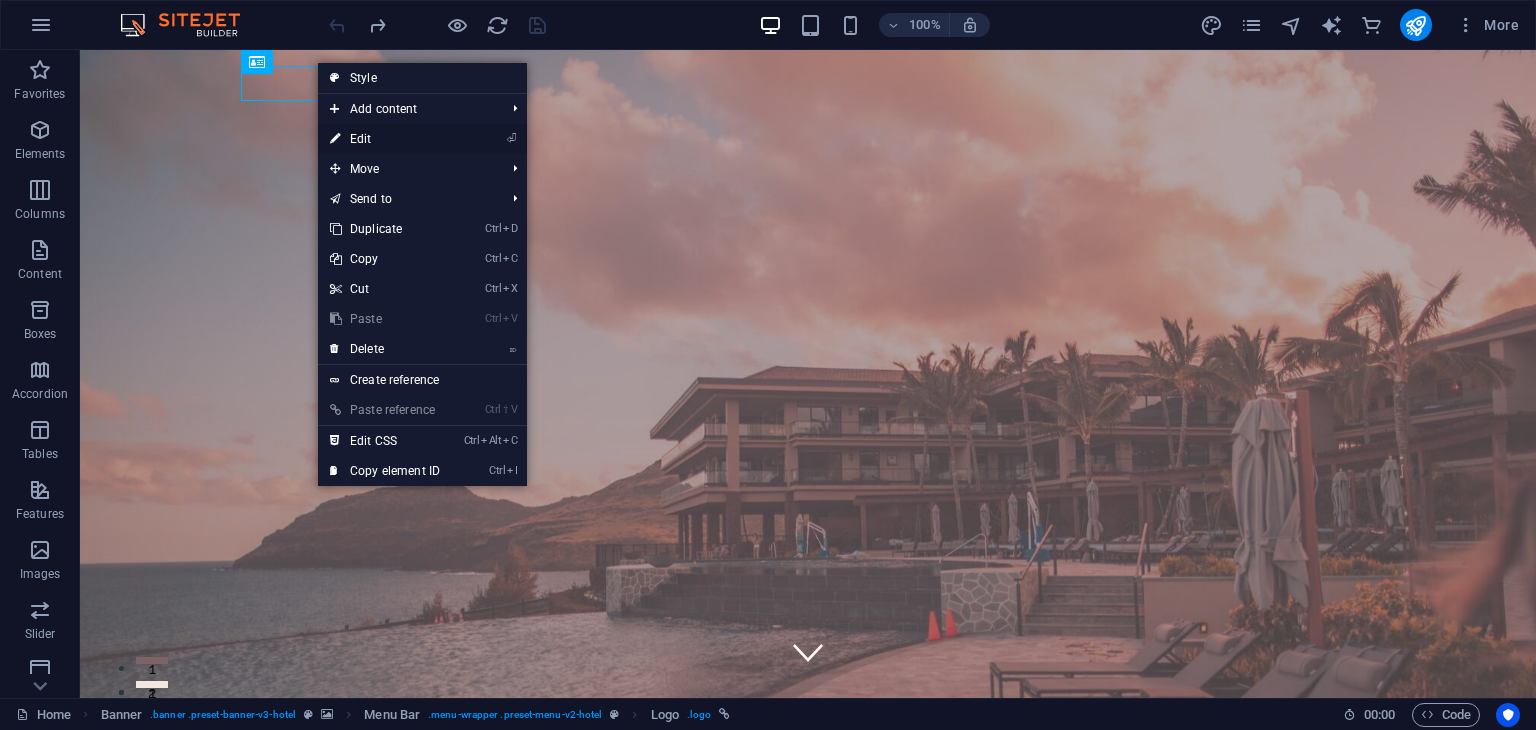 click on "⏎  Edit" at bounding box center [385, 139] 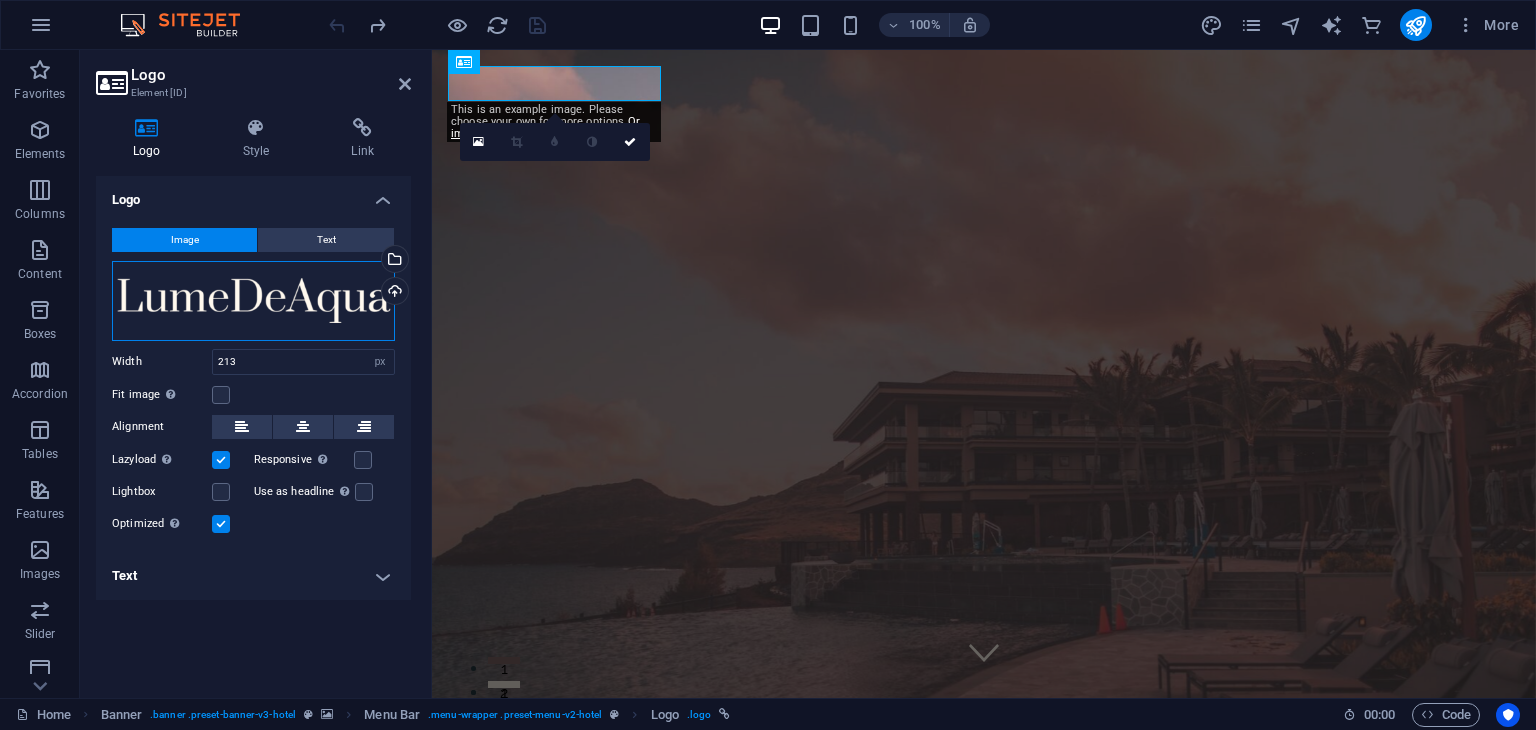 click on "Drag files here, click to choose files or select files from Files or our free stock photos & videos" at bounding box center (253, 301) 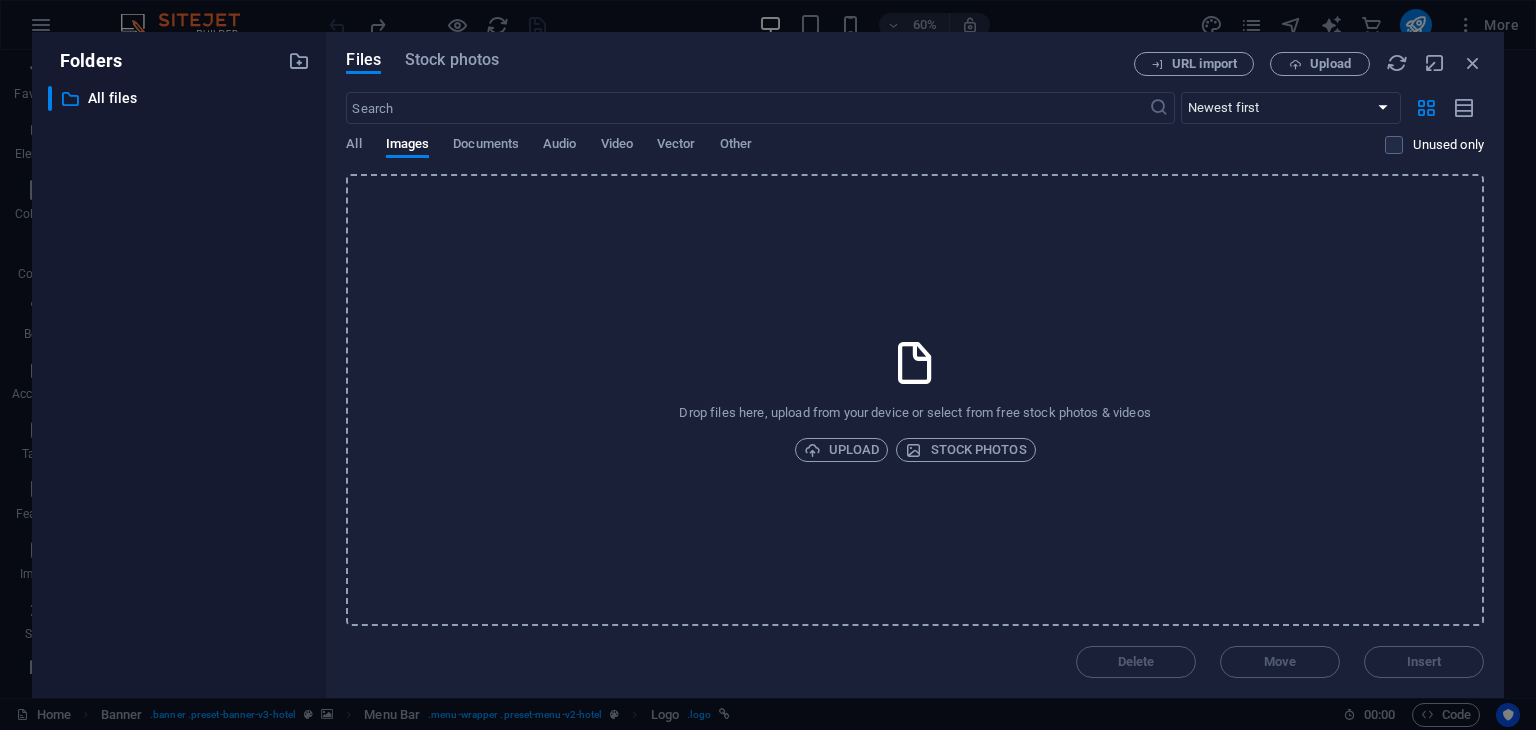 click on "All Images Documents Audio Video Vector Other" at bounding box center (865, 155) 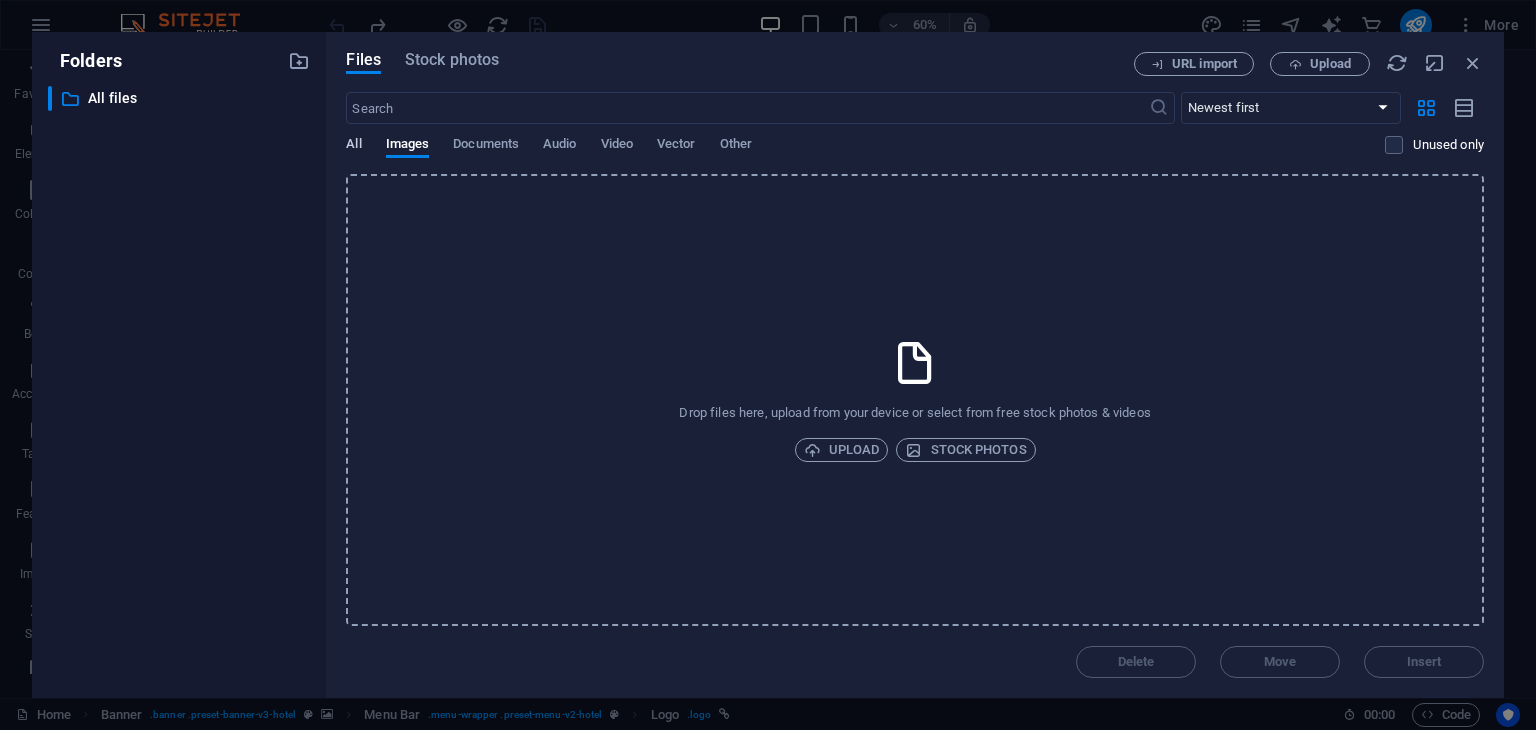 click on "All" at bounding box center [353, 146] 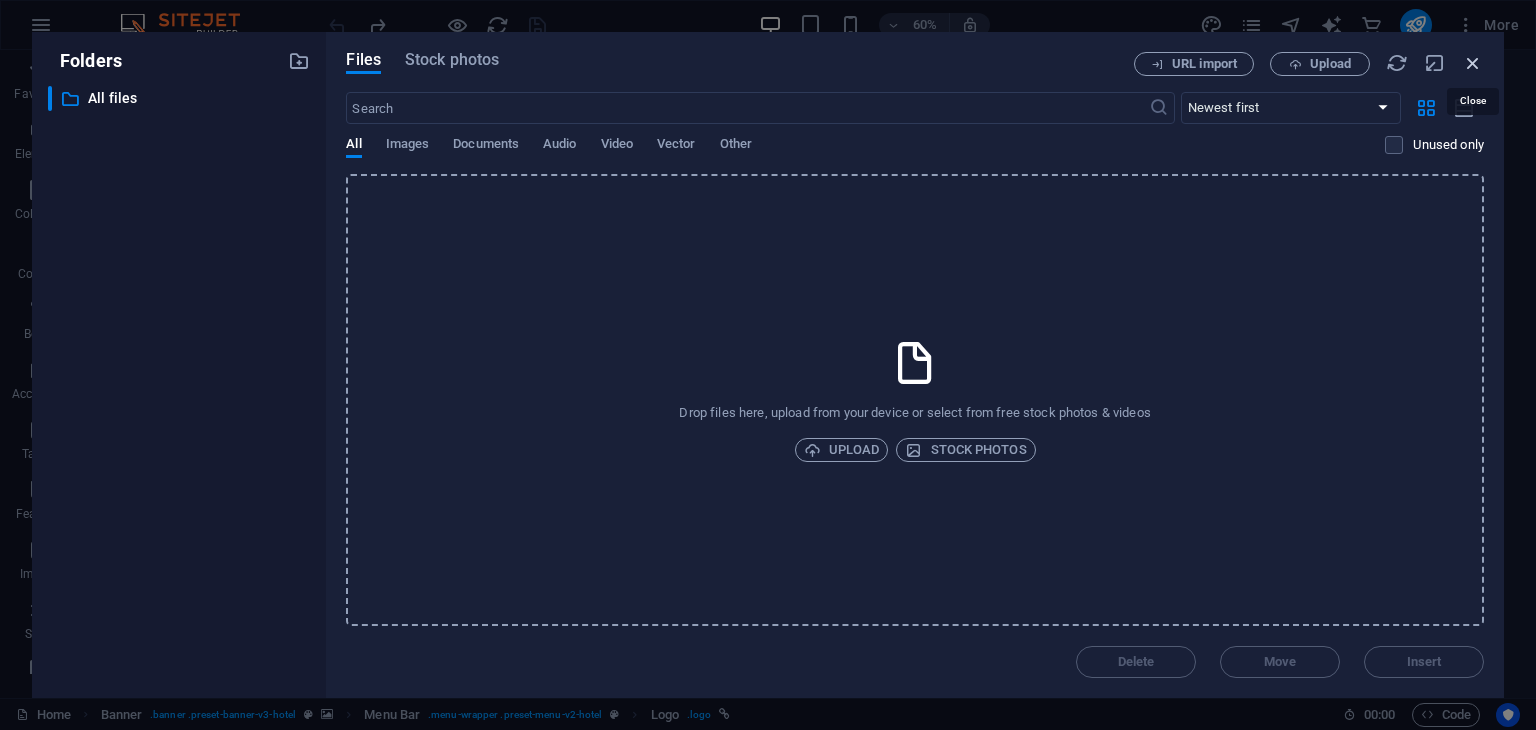 click at bounding box center [1473, 63] 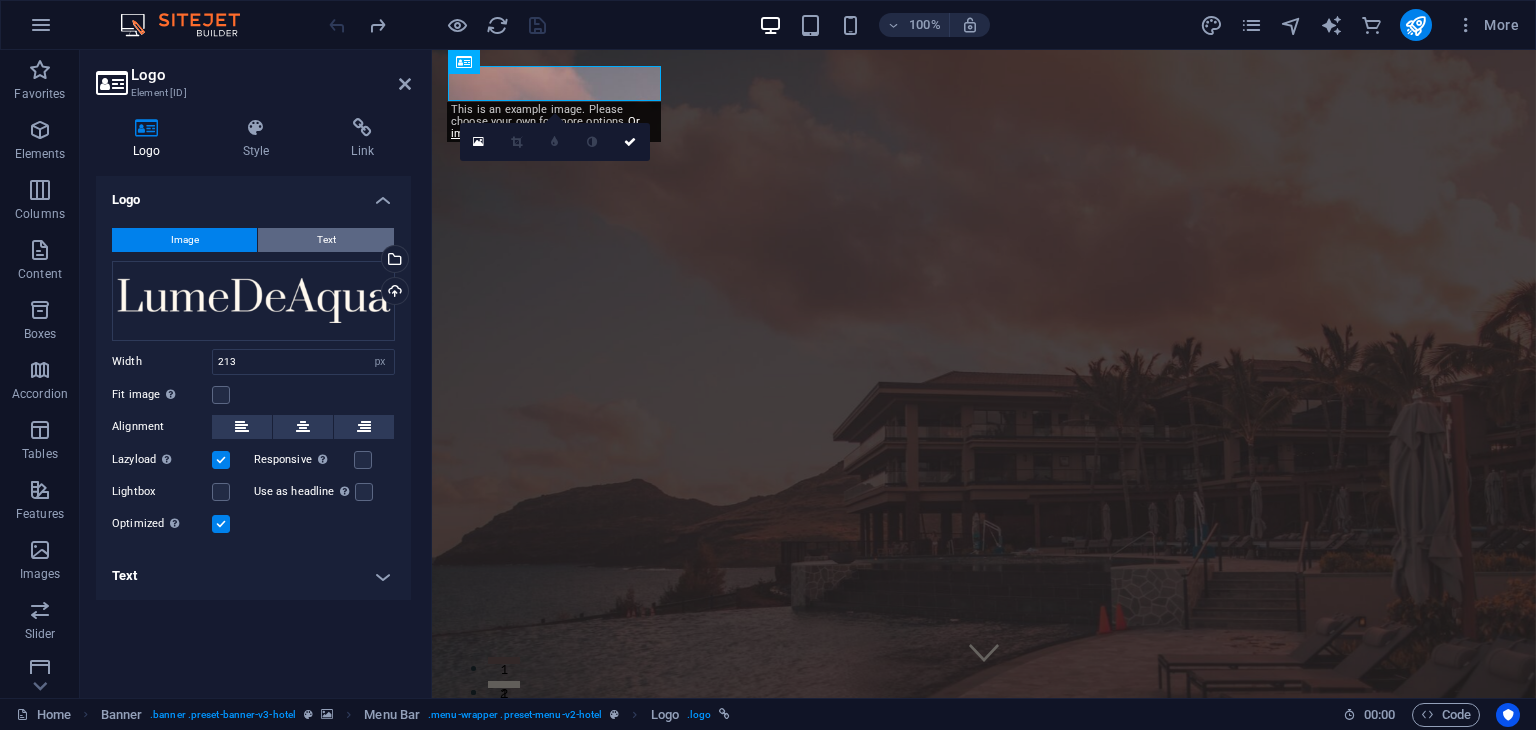 click on "Text" at bounding box center [326, 240] 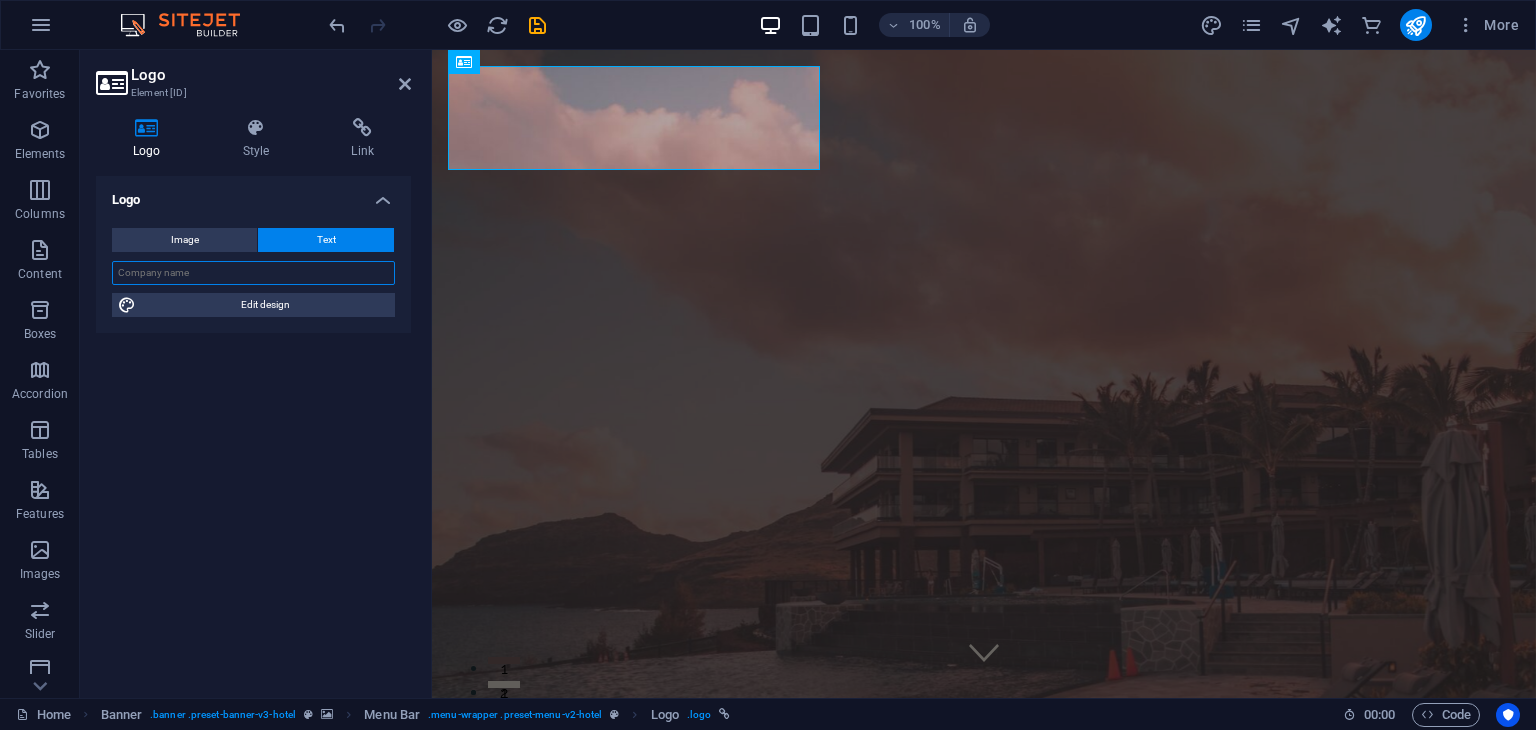 click at bounding box center (253, 273) 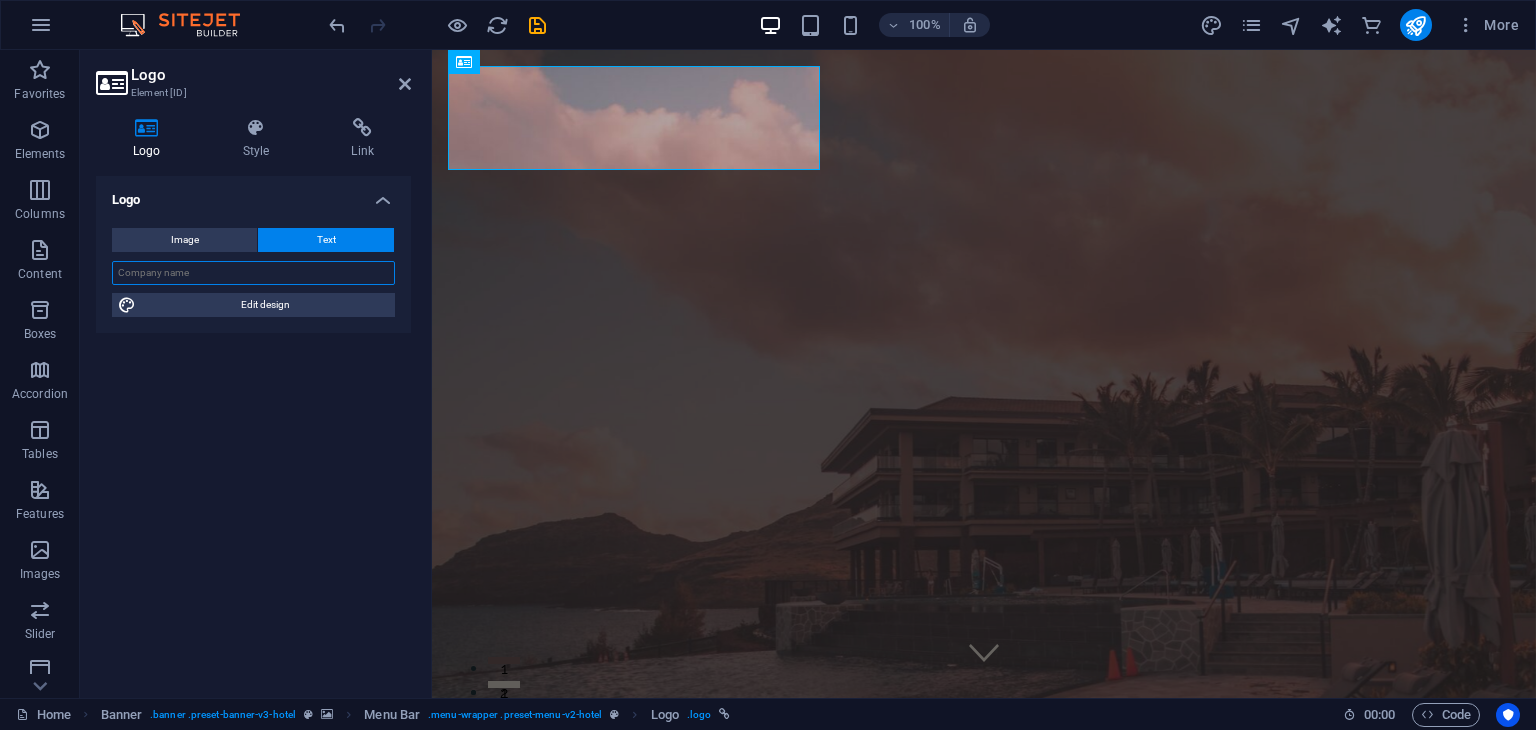 type on "Tribe" 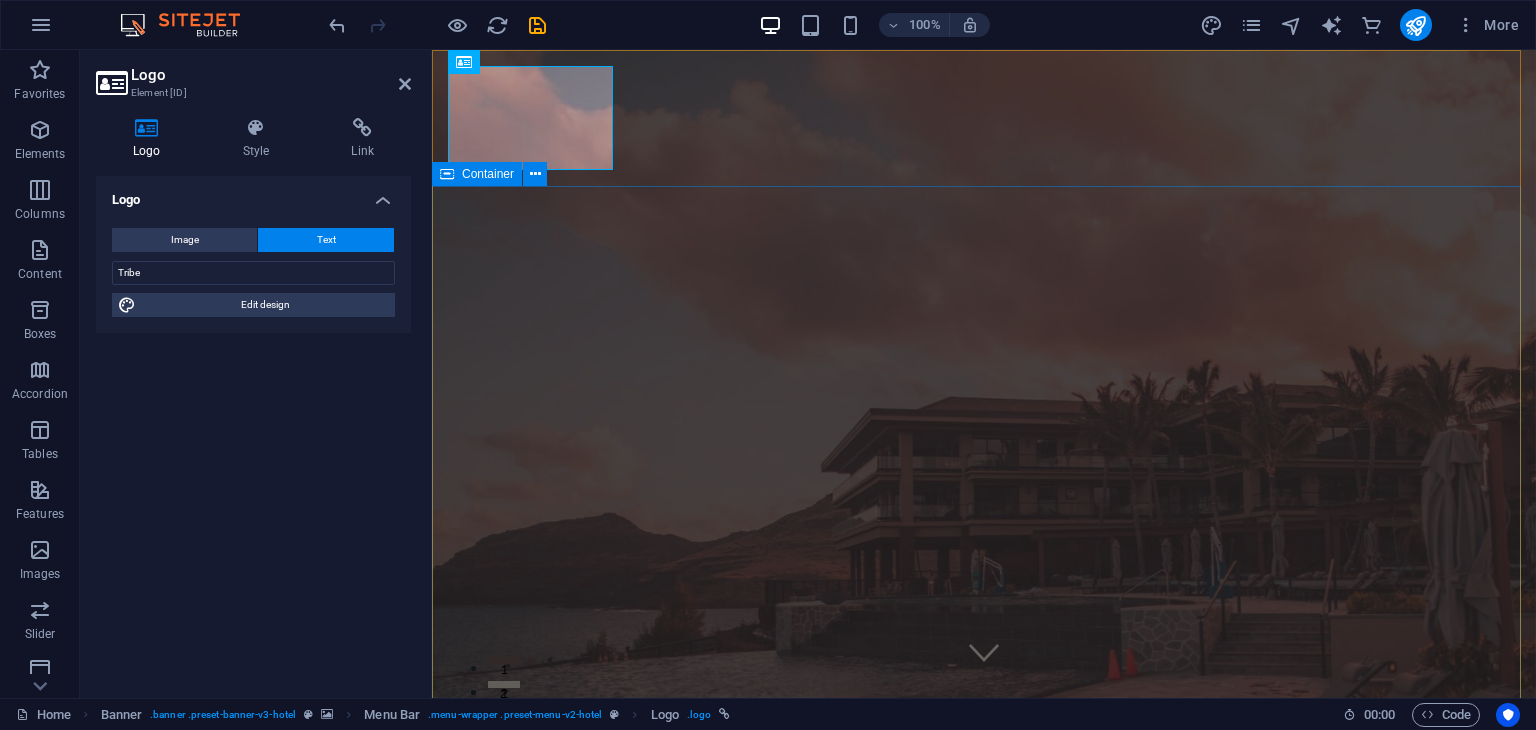 click on "Where Dreams Meet Real Life CHECK IN CHECK OUT ADULTS BOOK A STAY   I have read and understand the privacy policy. Unreadable? Load new" at bounding box center (984, 1625) 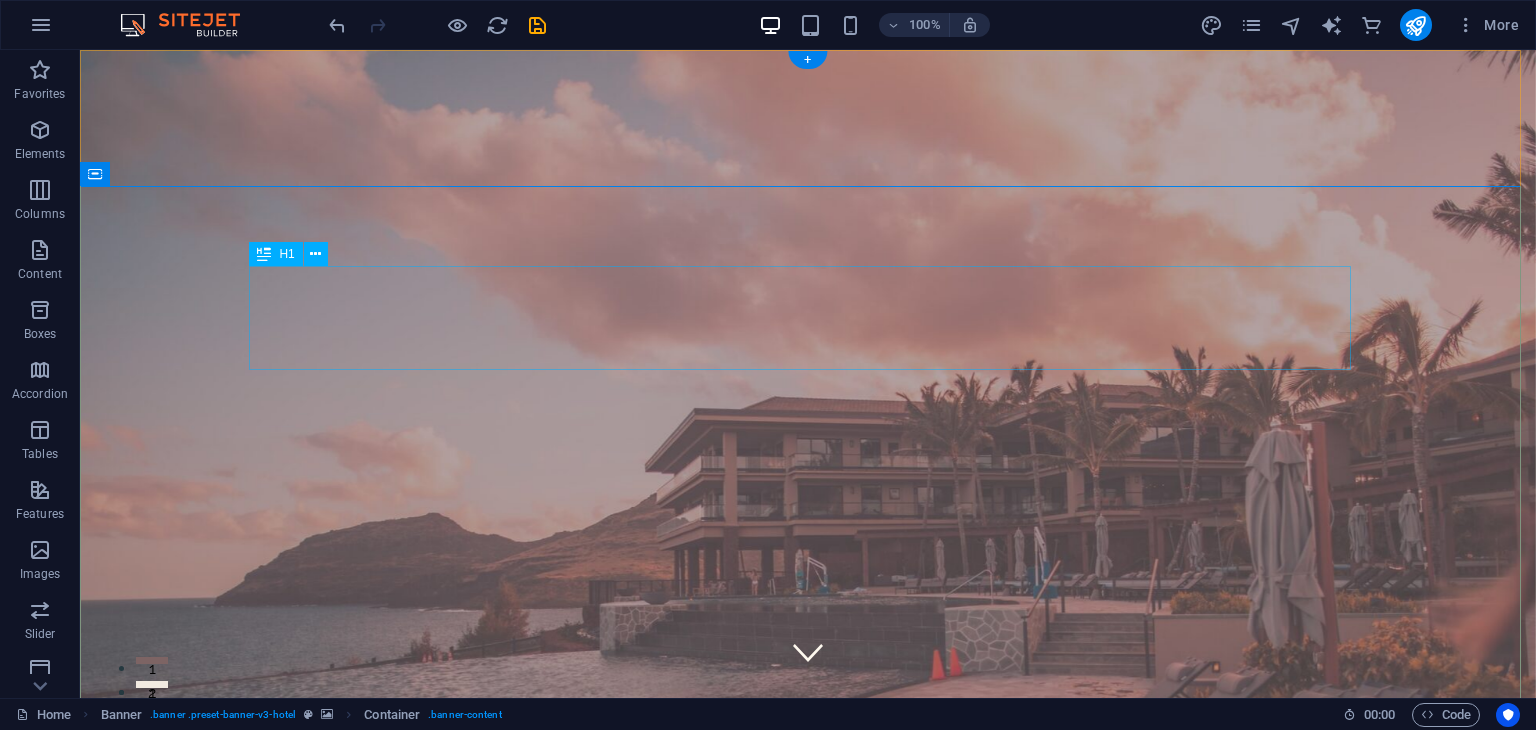 click on "Where Dreams Meet Real Life" at bounding box center (808, 1289) 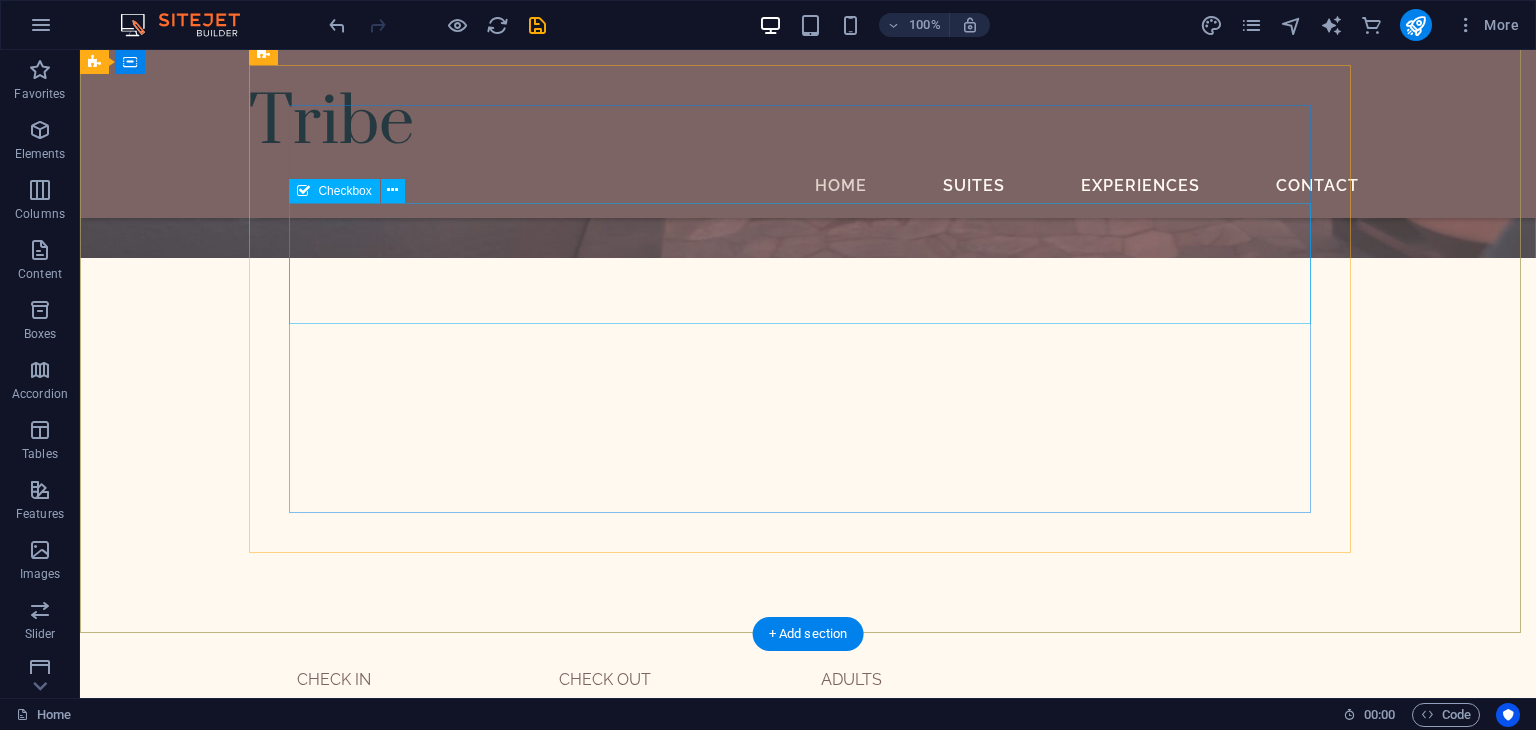 scroll, scrollTop: 0, scrollLeft: 0, axis: both 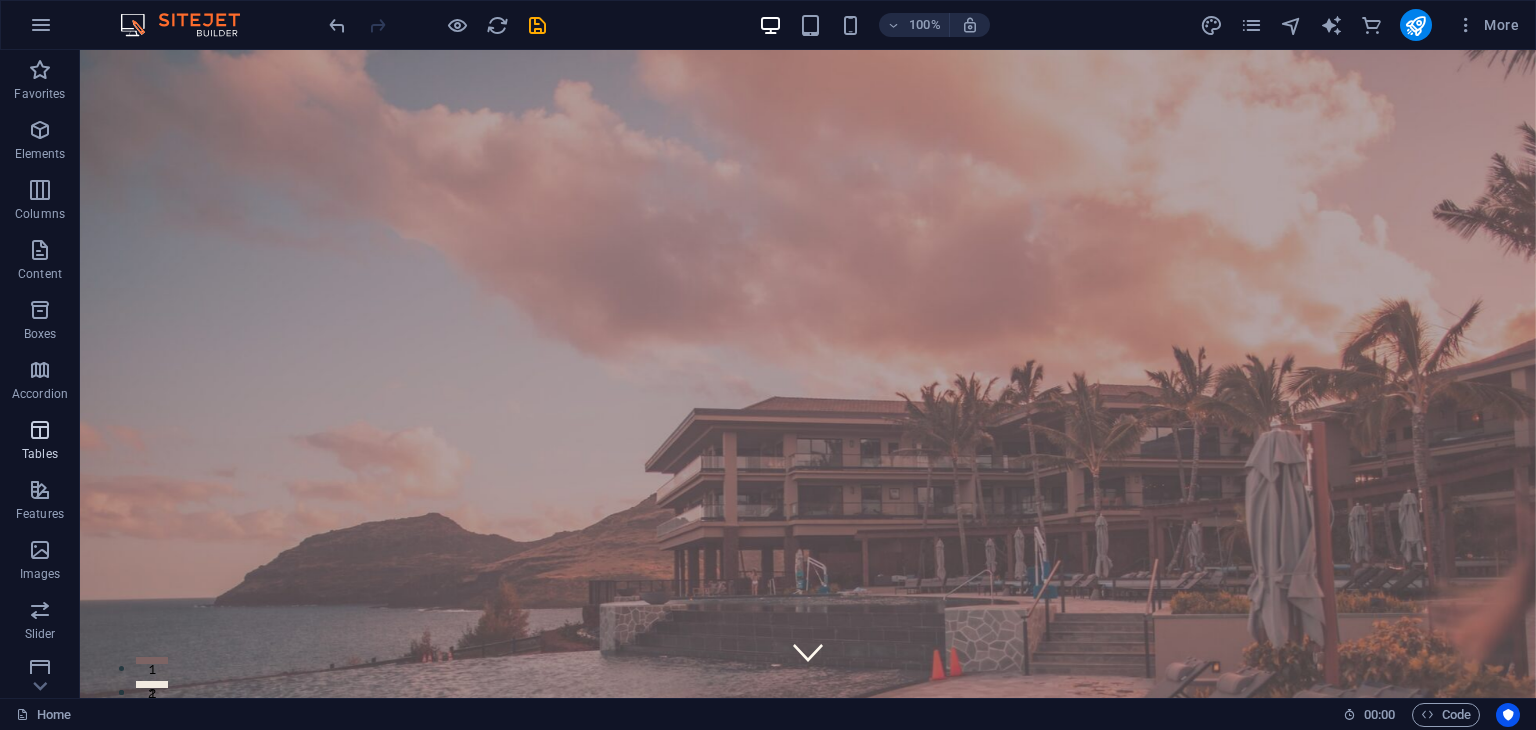 click on "Tables" at bounding box center [40, 440] 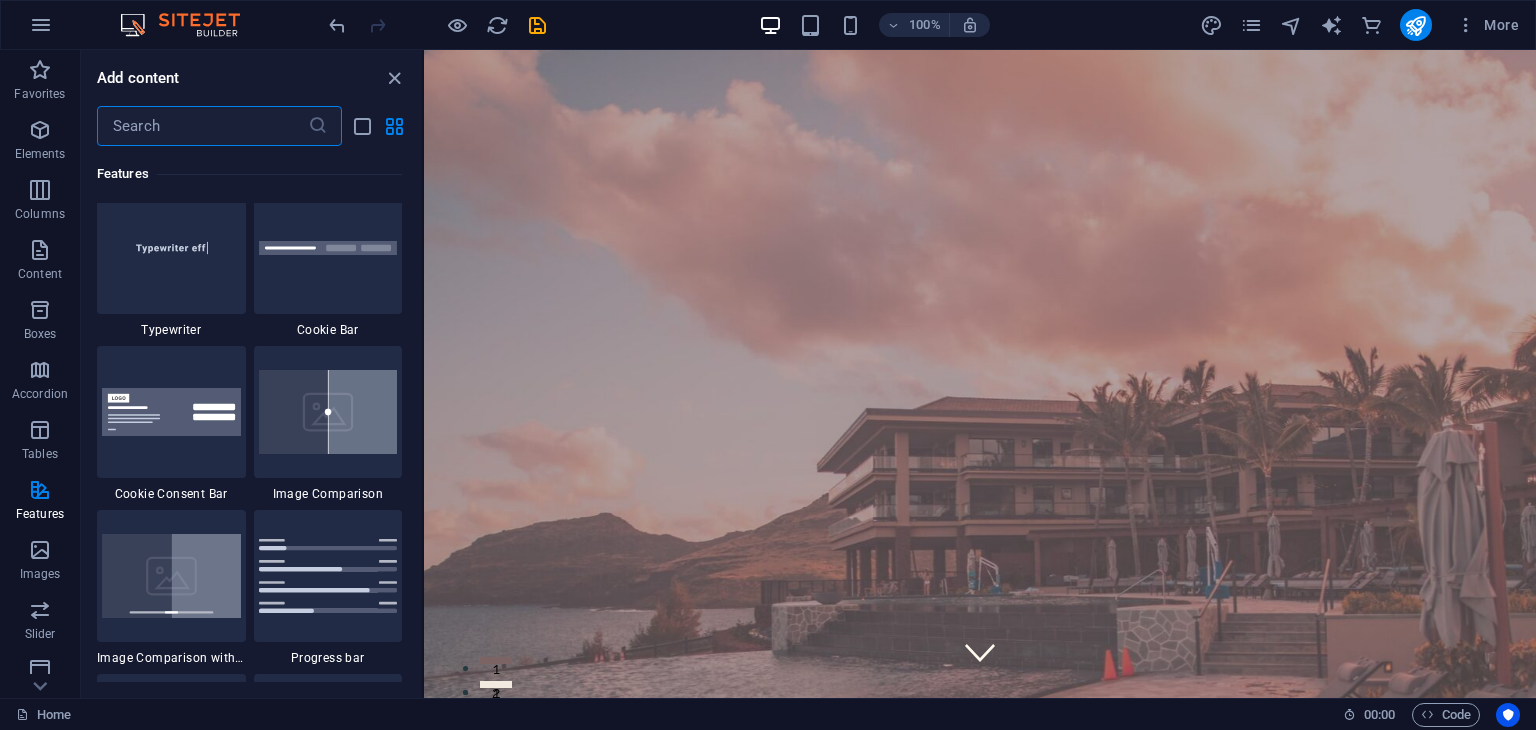 scroll, scrollTop: 7981, scrollLeft: 0, axis: vertical 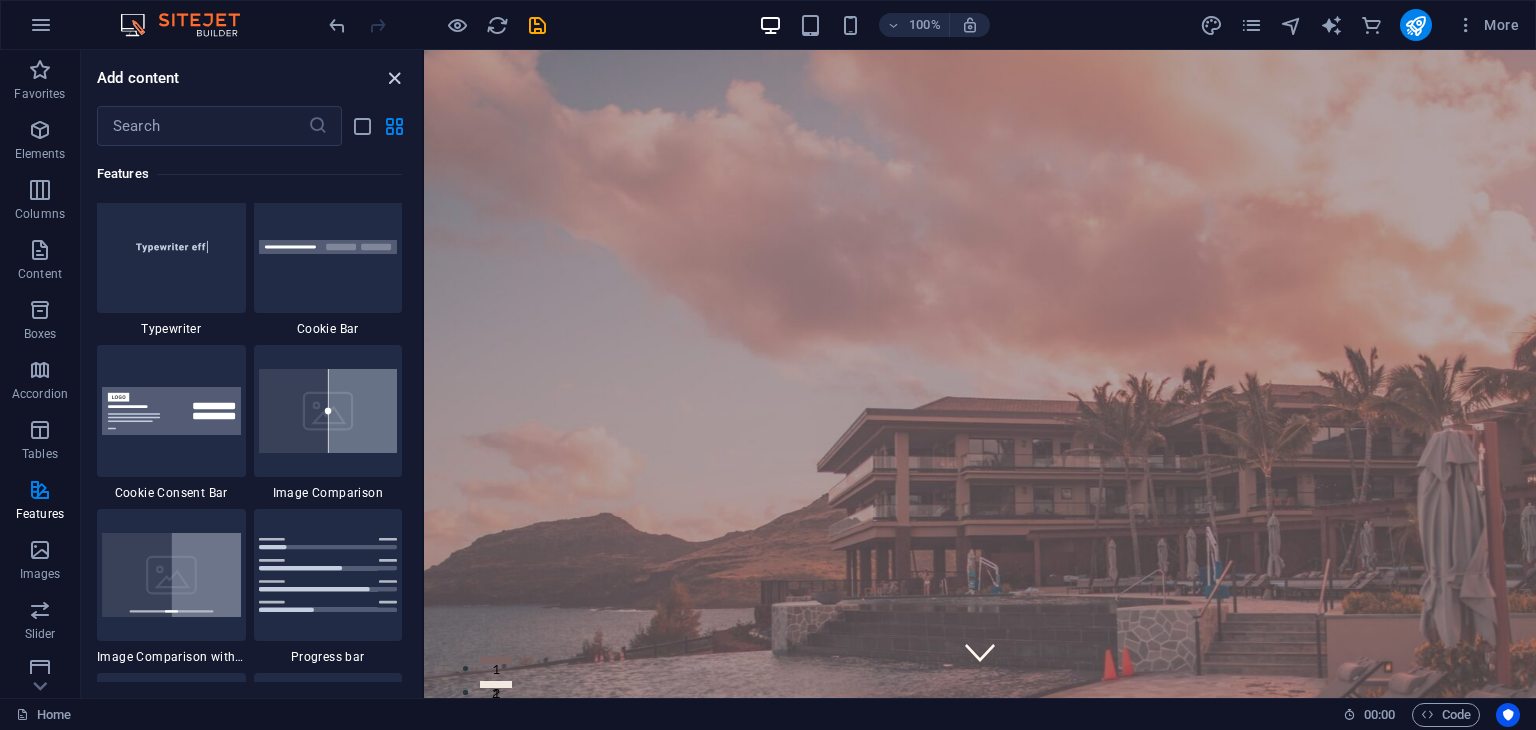 click at bounding box center (394, 78) 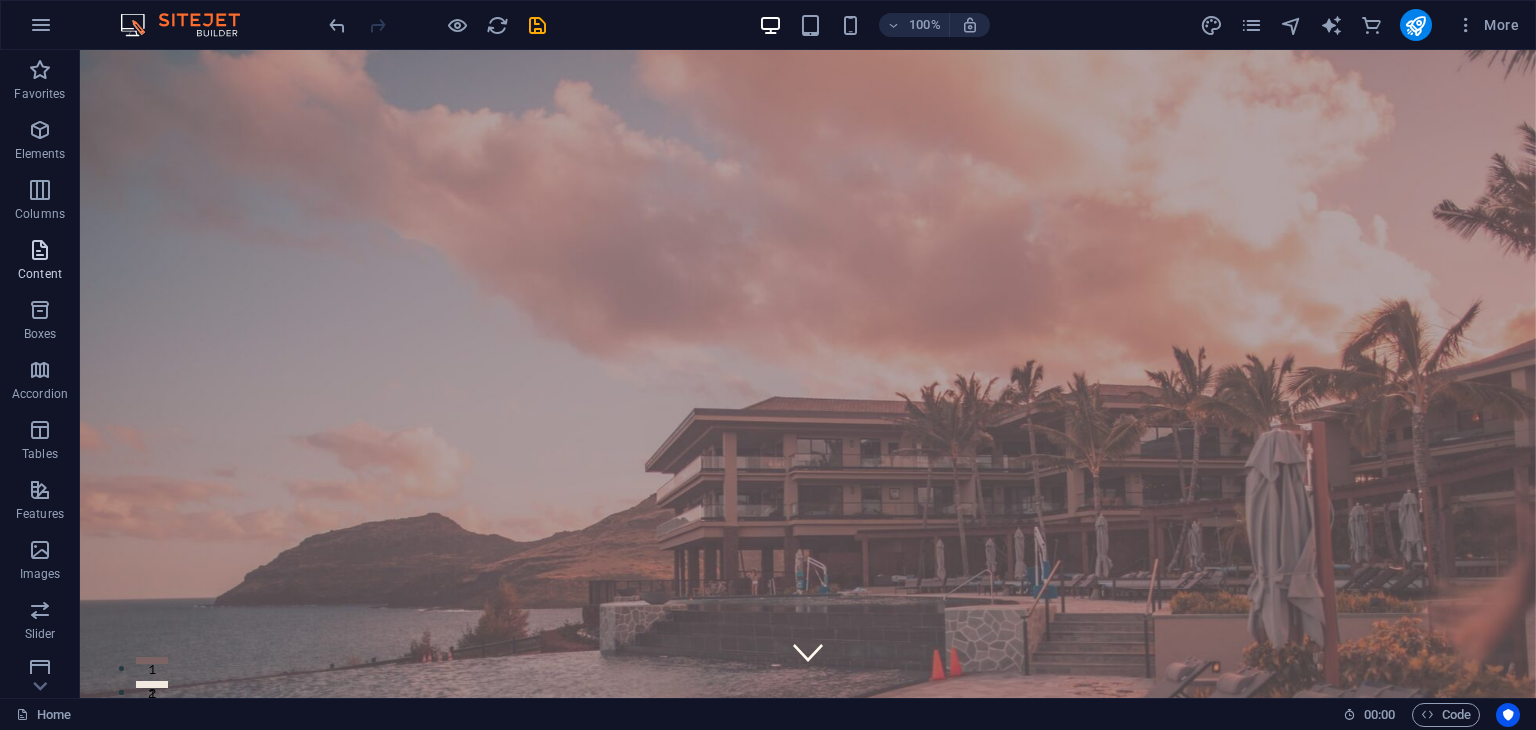 click at bounding box center (40, 250) 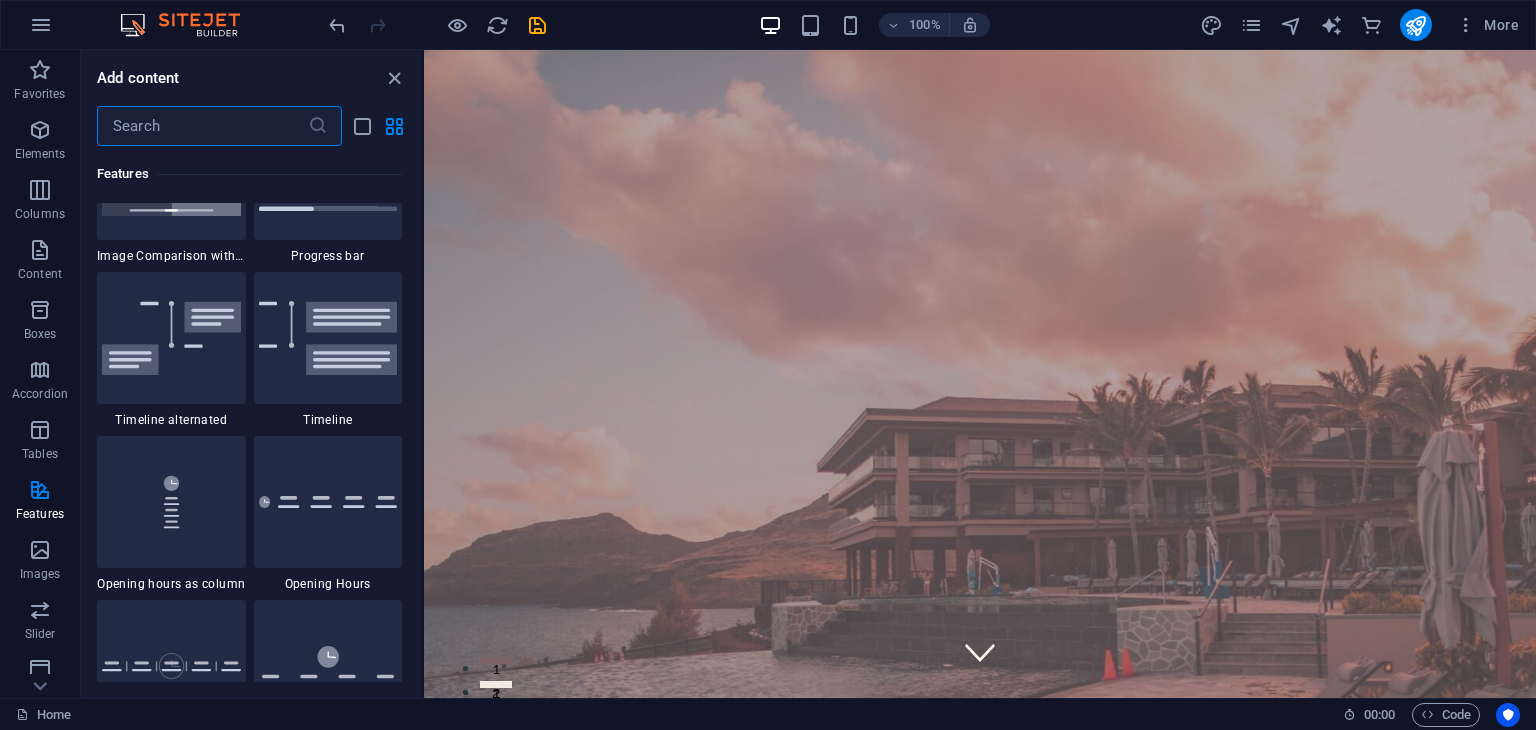 scroll, scrollTop: 8383, scrollLeft: 0, axis: vertical 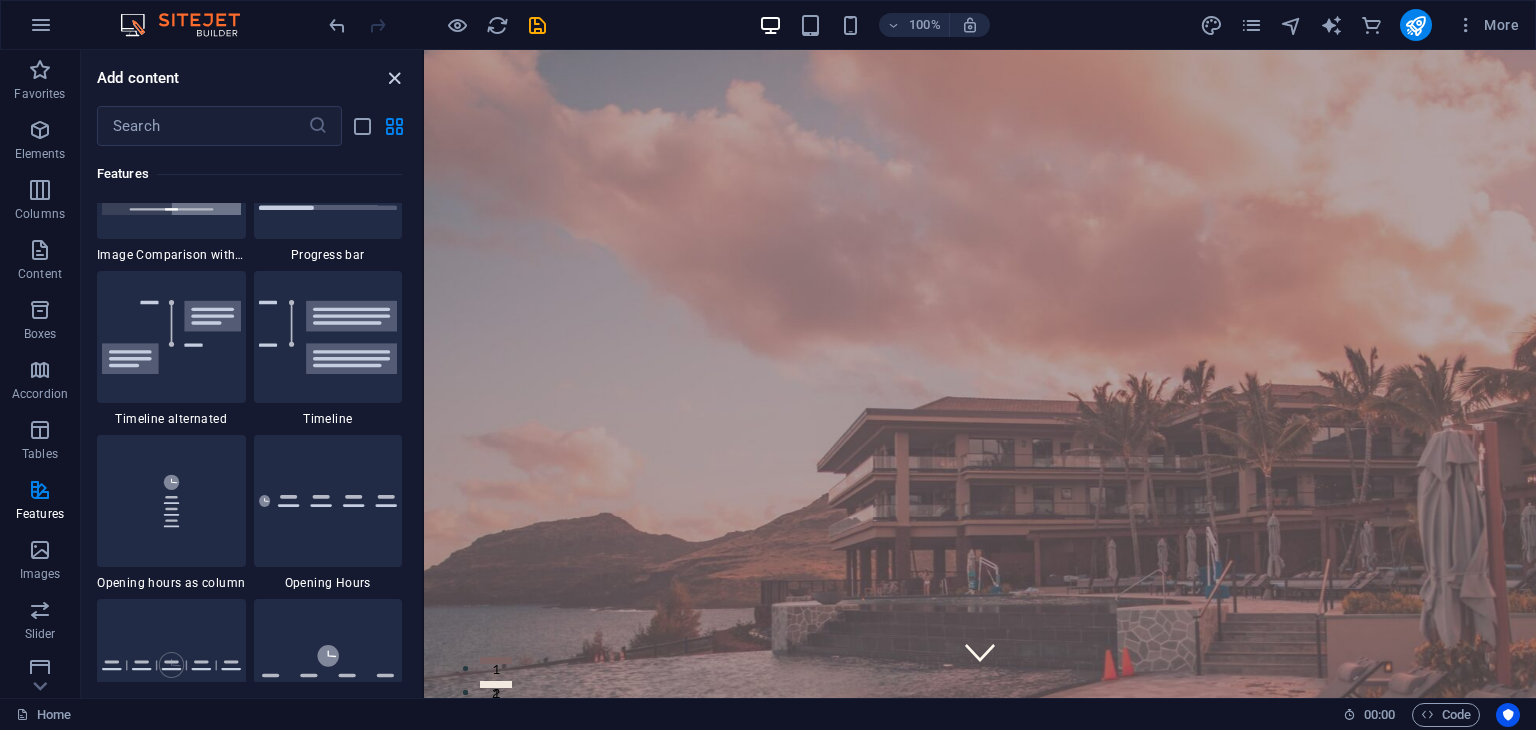 click at bounding box center (394, 78) 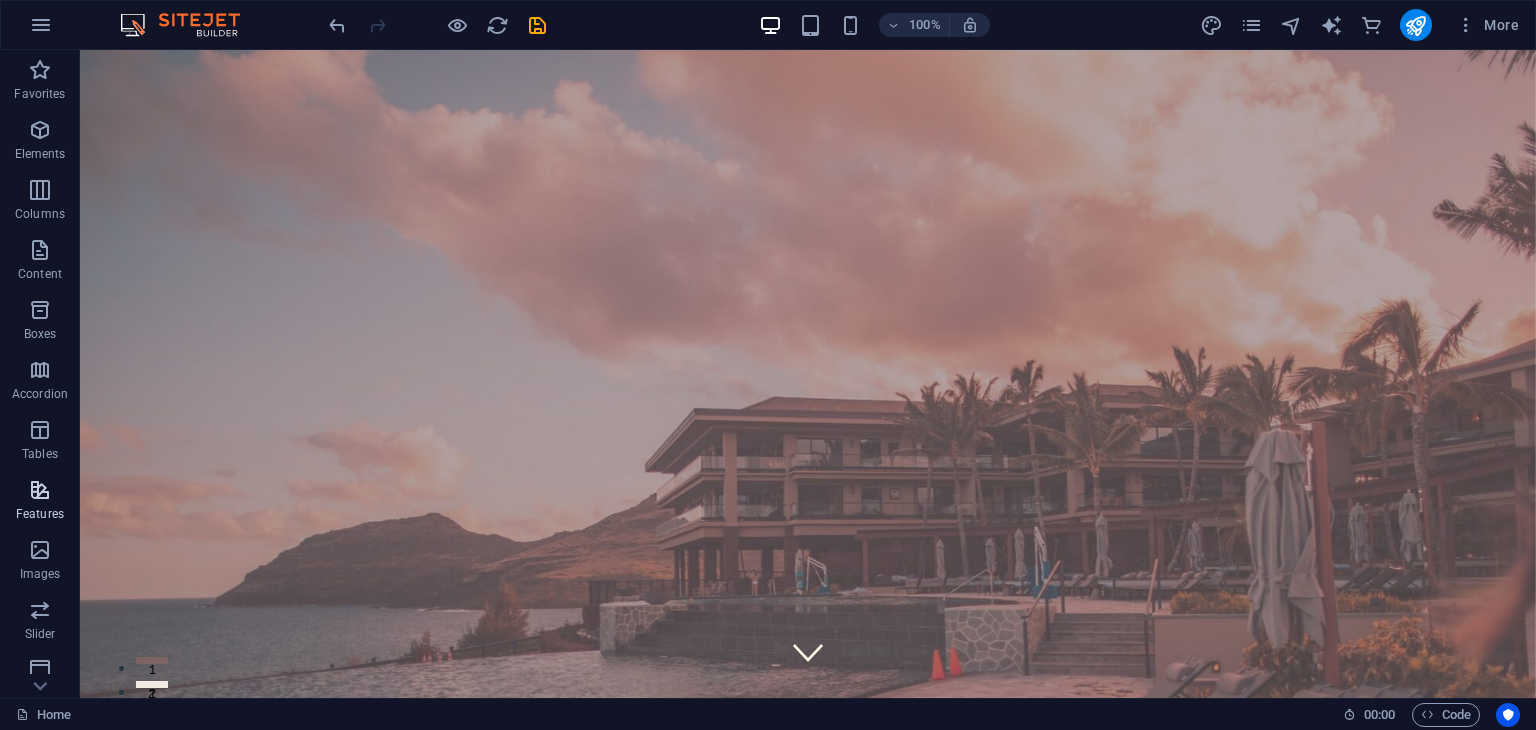 click on "Features" at bounding box center [40, 502] 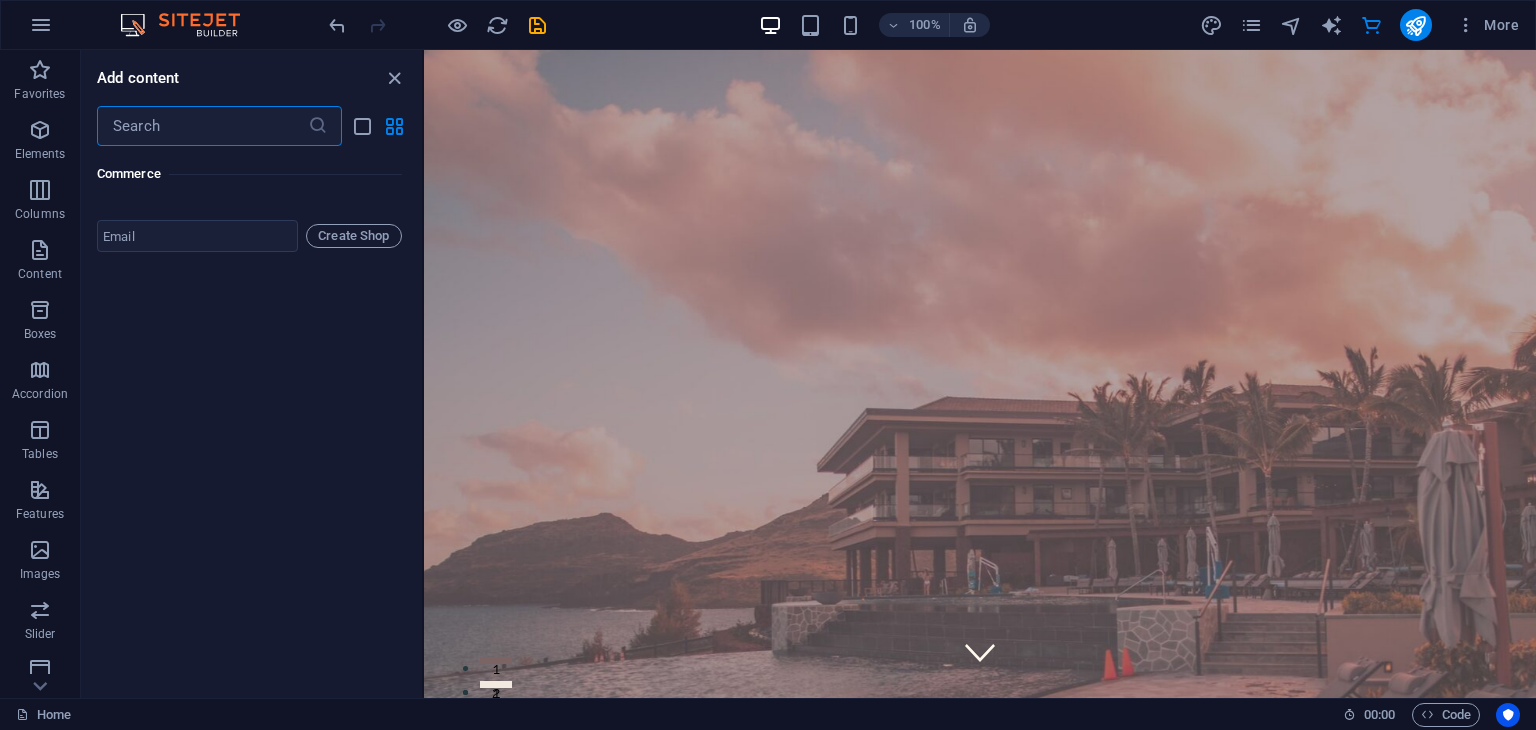 scroll, scrollTop: 19470, scrollLeft: 0, axis: vertical 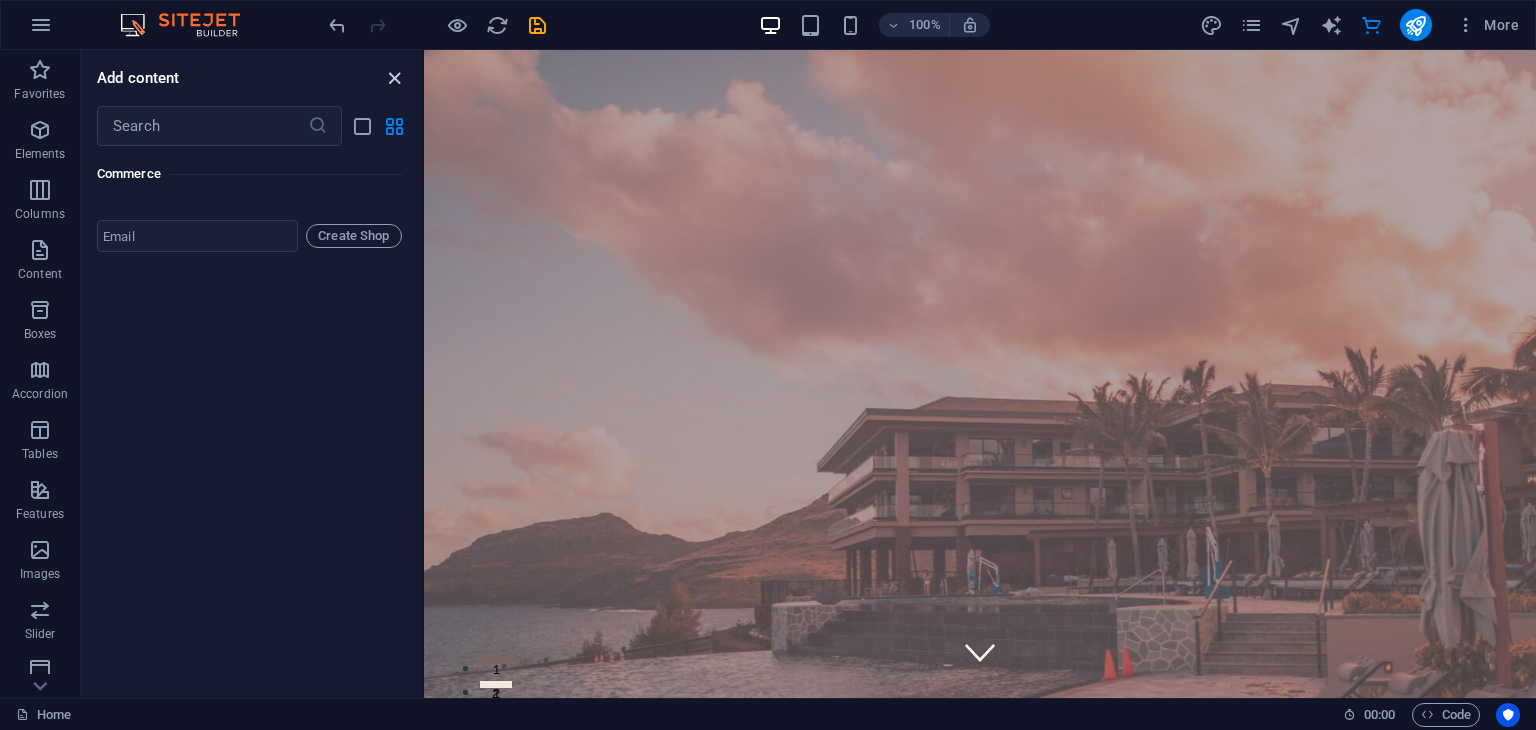 click at bounding box center (394, 78) 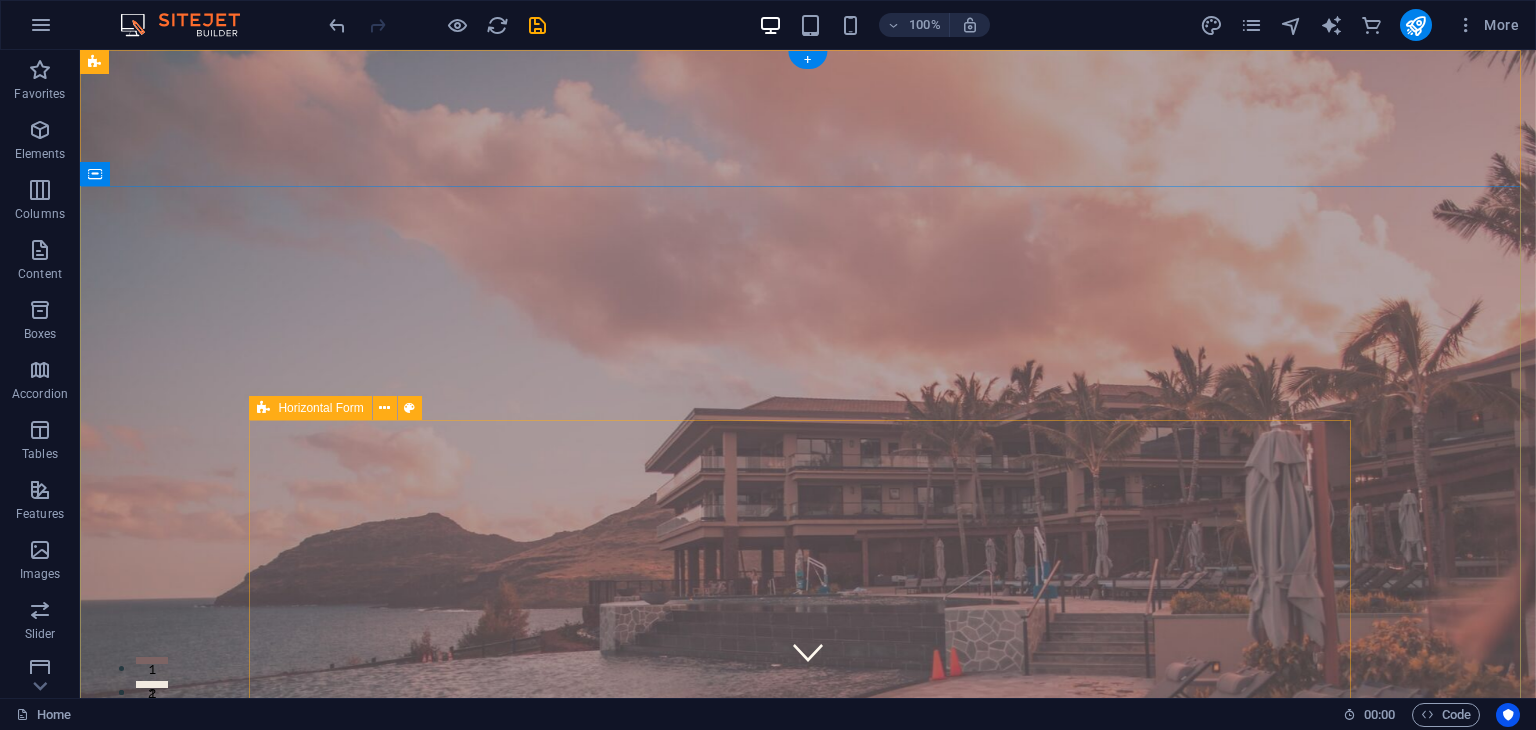 click on "CHECK IN CHECK OUT ADULTS BOOK A STAY   I have read and understand the privacy policy. Unreadable? Load new" at bounding box center [808, 1658] 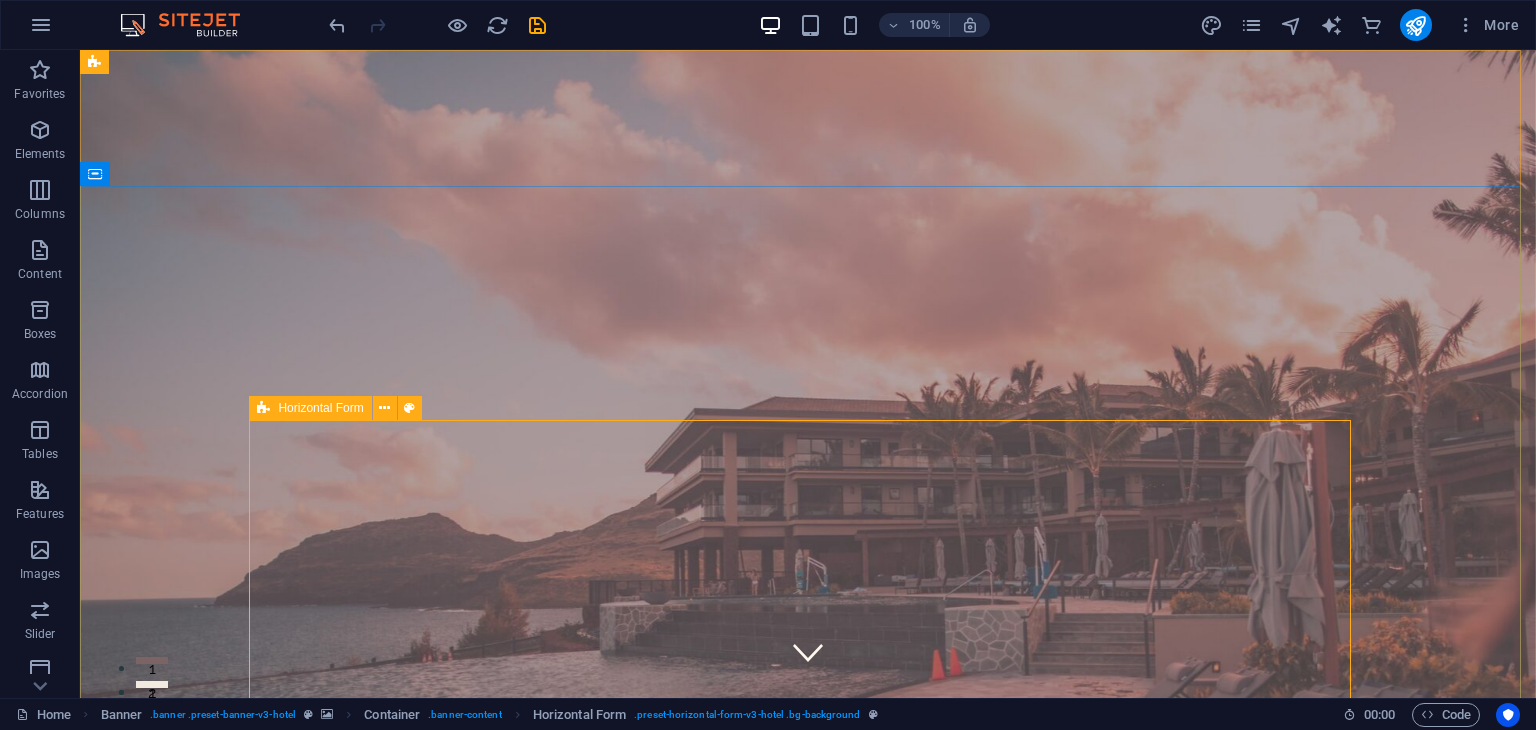 click on "Horizontal Form" at bounding box center (320, 408) 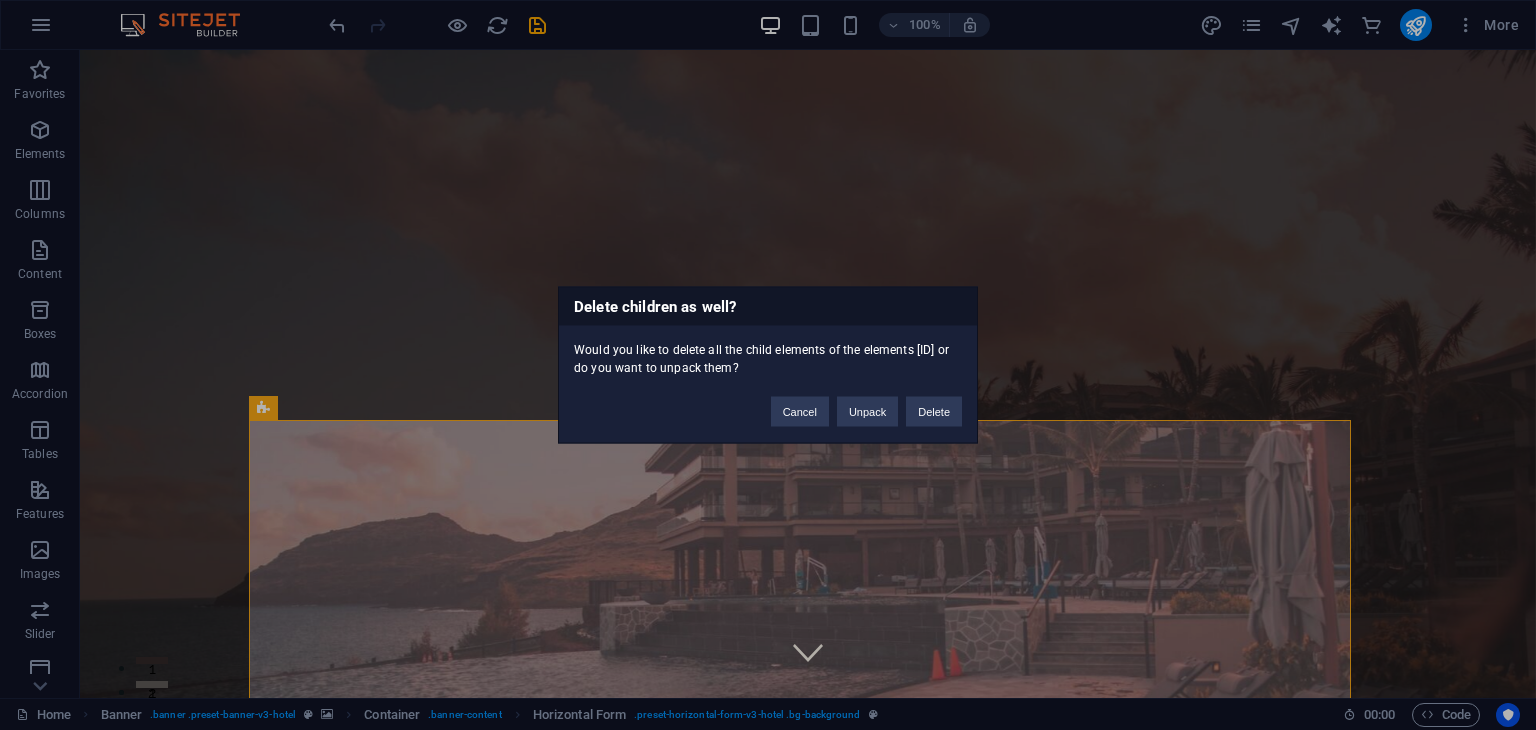 type 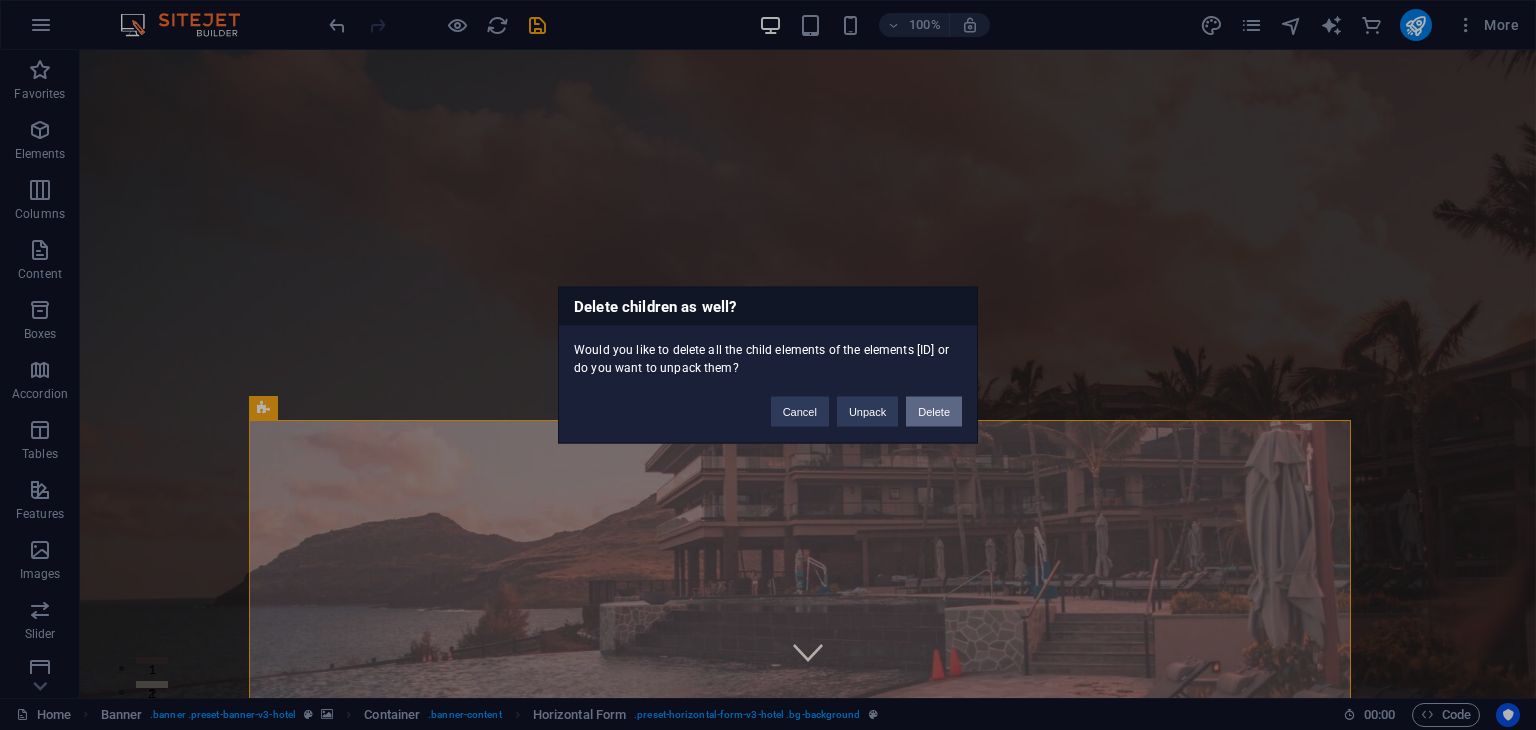 click on "Delete" at bounding box center (934, 412) 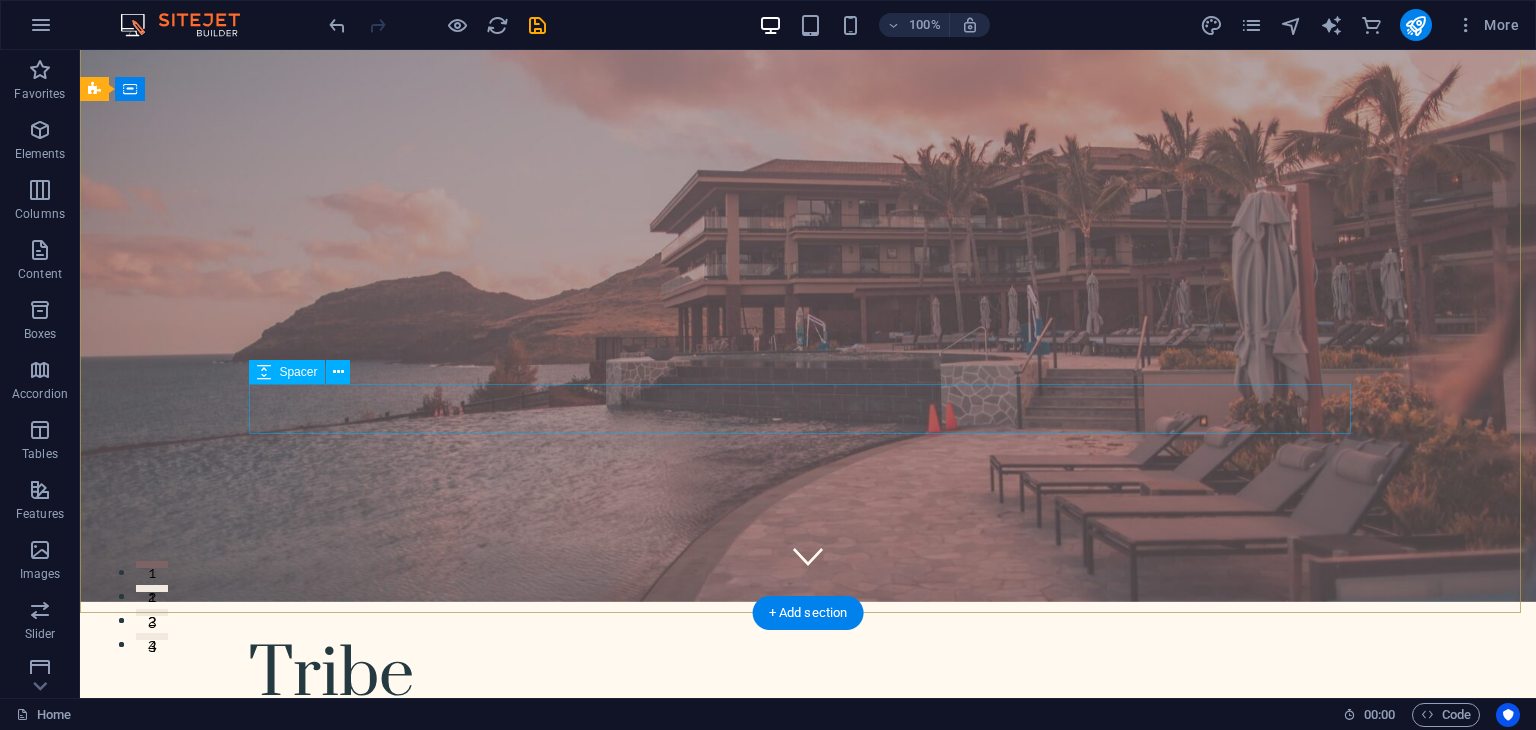 scroll, scrollTop: 56, scrollLeft: 0, axis: vertical 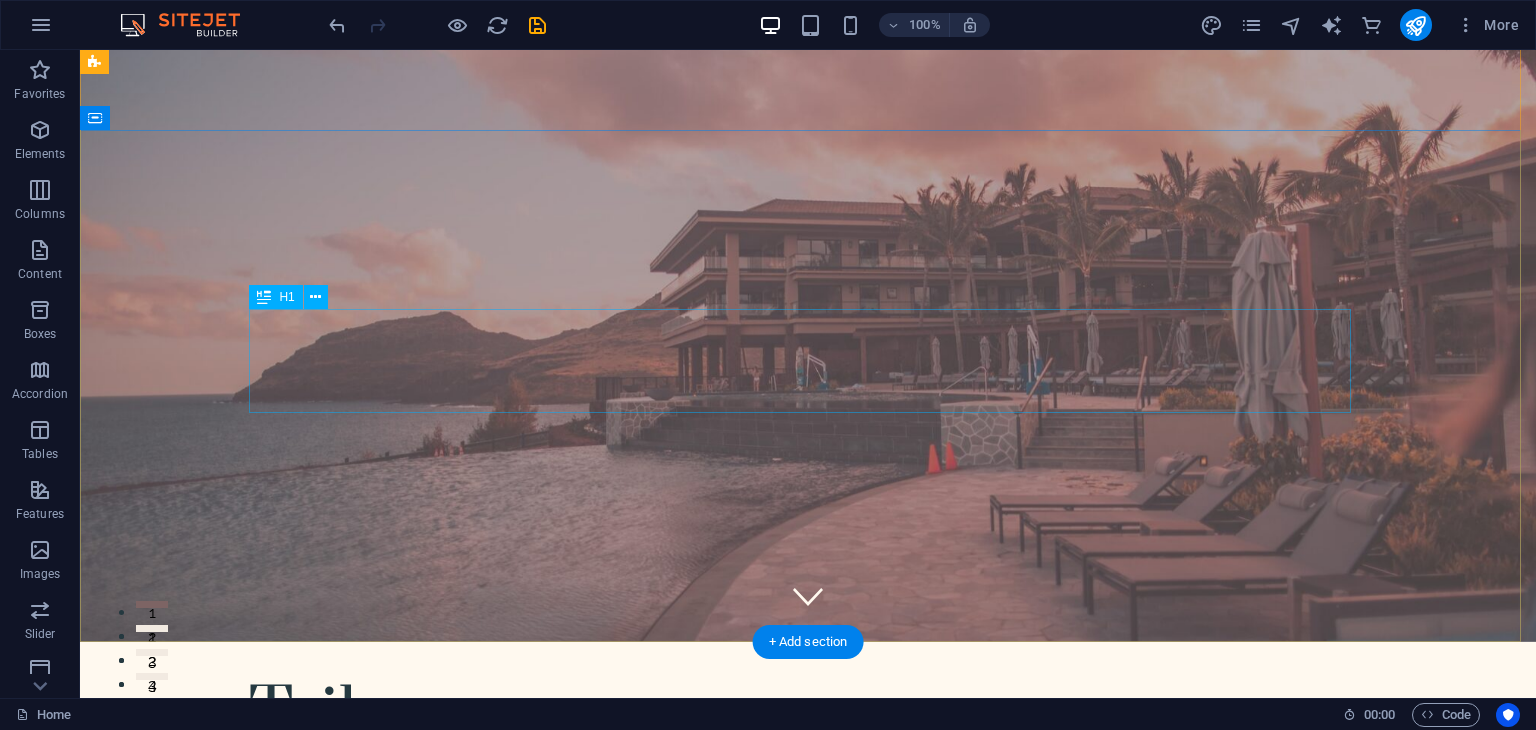 click on "Where Dreams Meet Real Life" at bounding box center [808, 942] 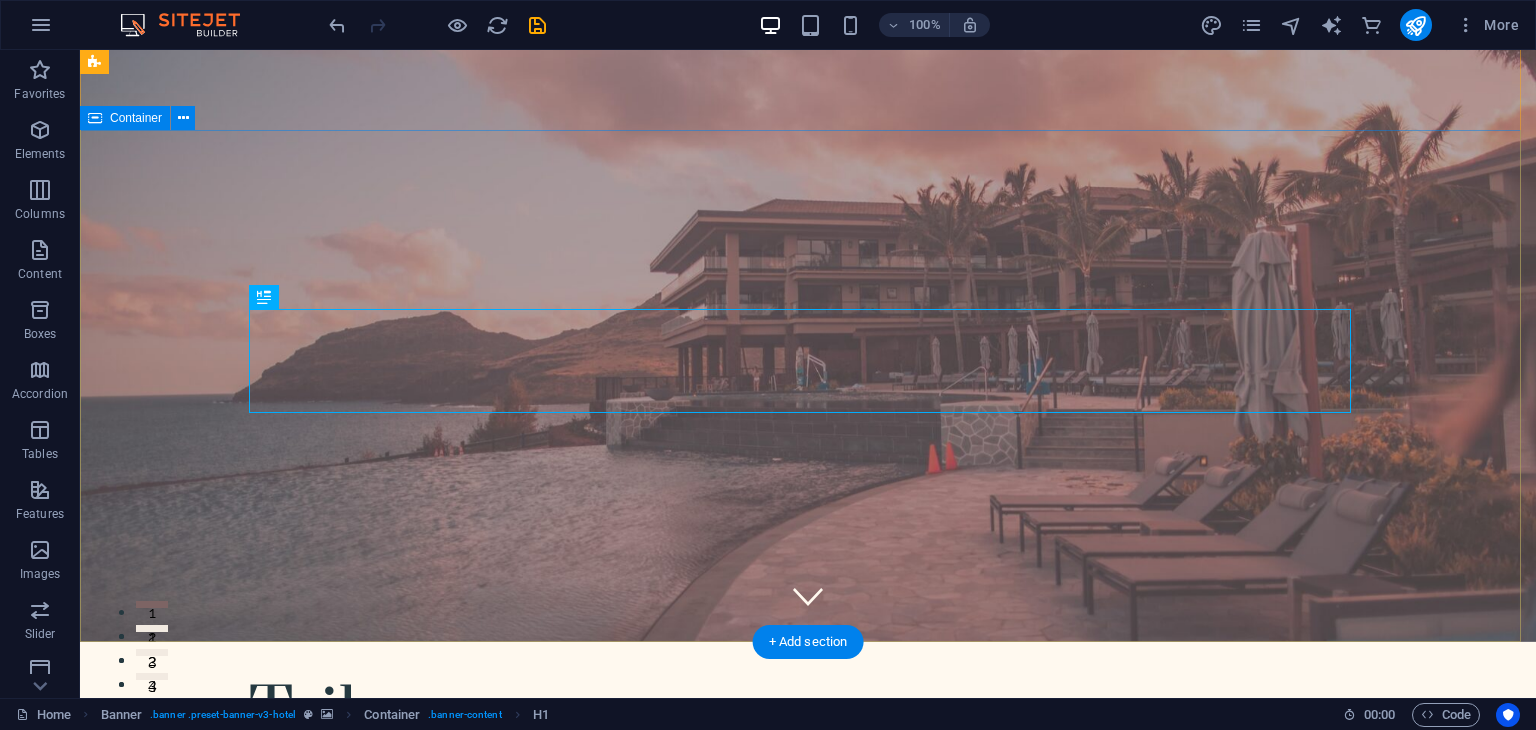 click on "Where Dreams Meet Real Life" at bounding box center [808, 967] 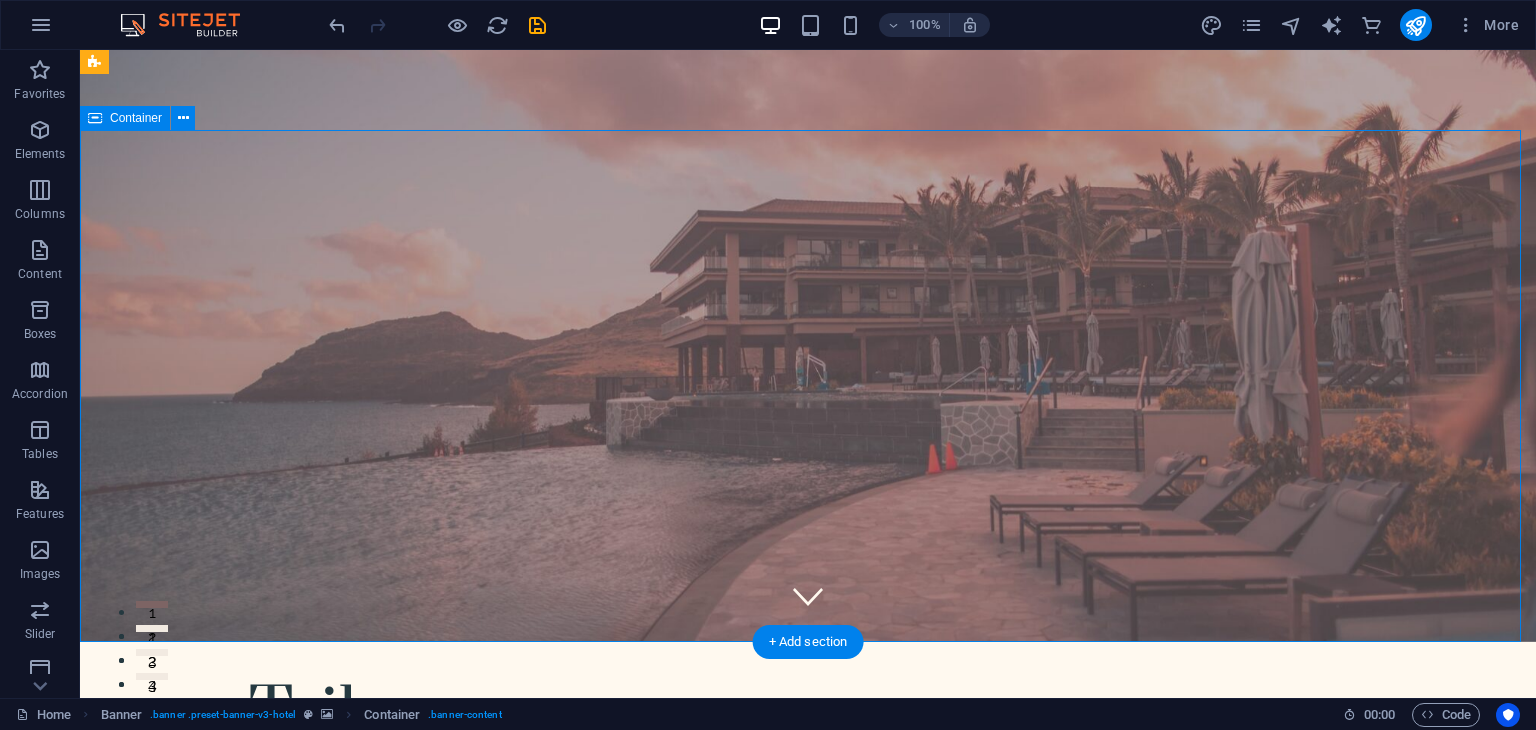 click on "Where Dreams Meet Real Life" at bounding box center (808, 967) 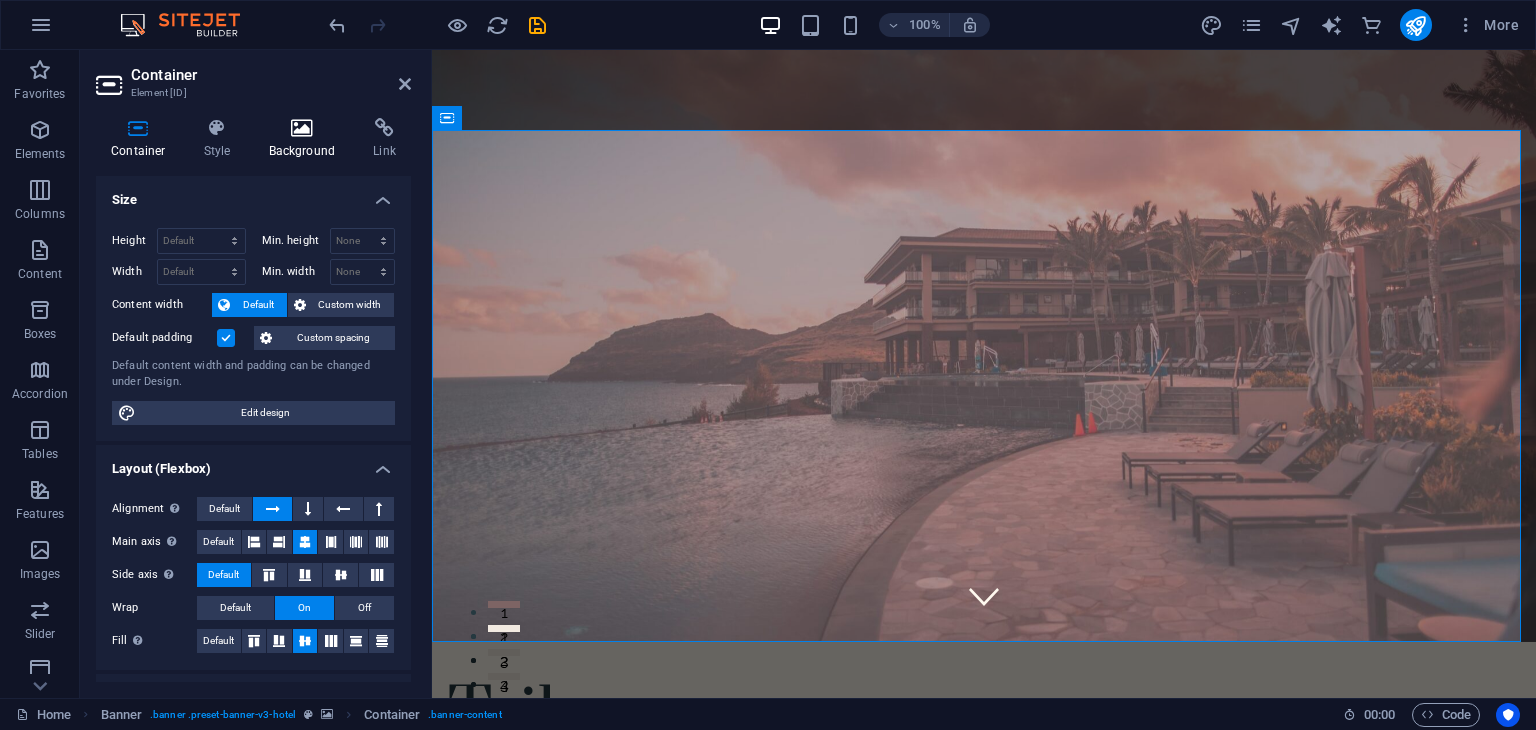 click at bounding box center (302, 128) 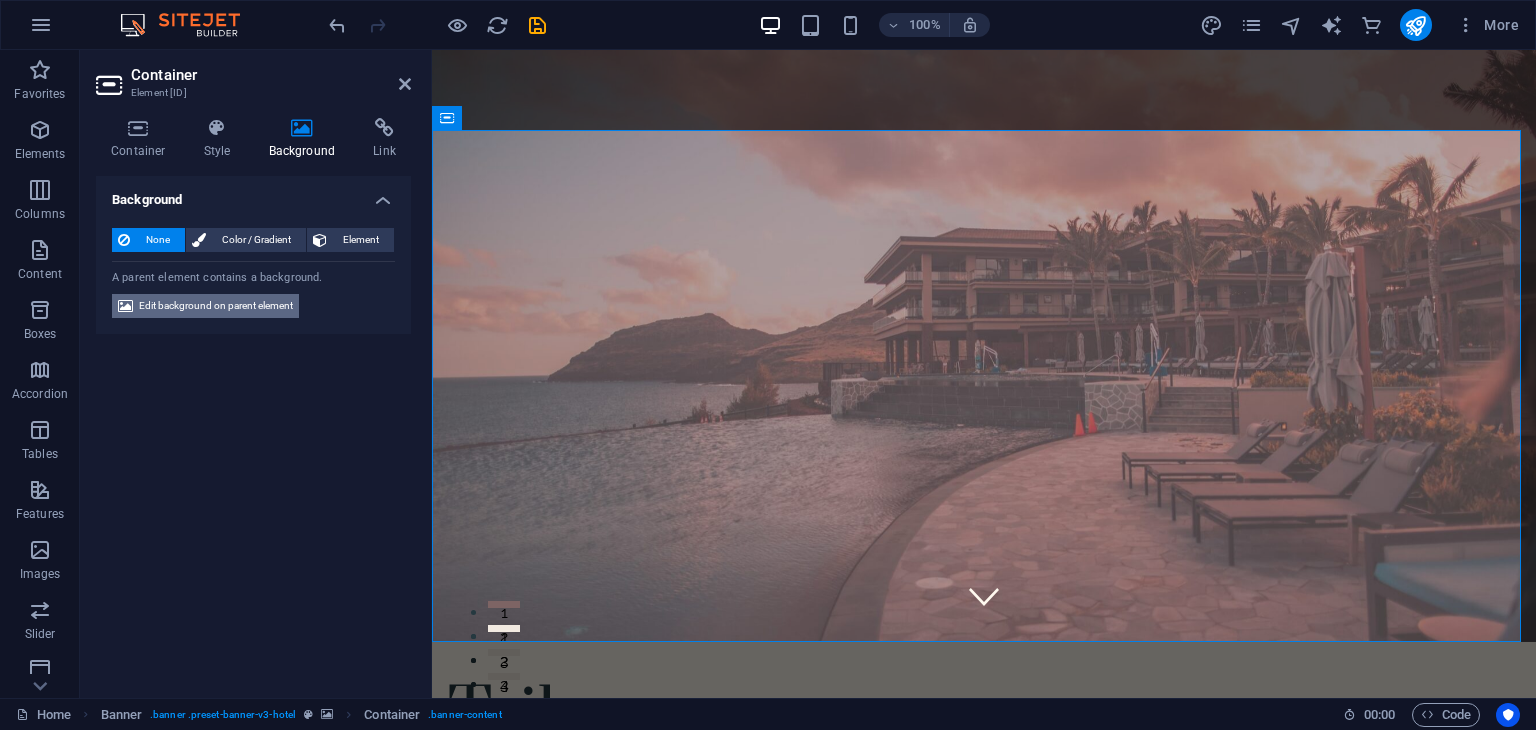 click on "Edit background on parent element" at bounding box center [216, 306] 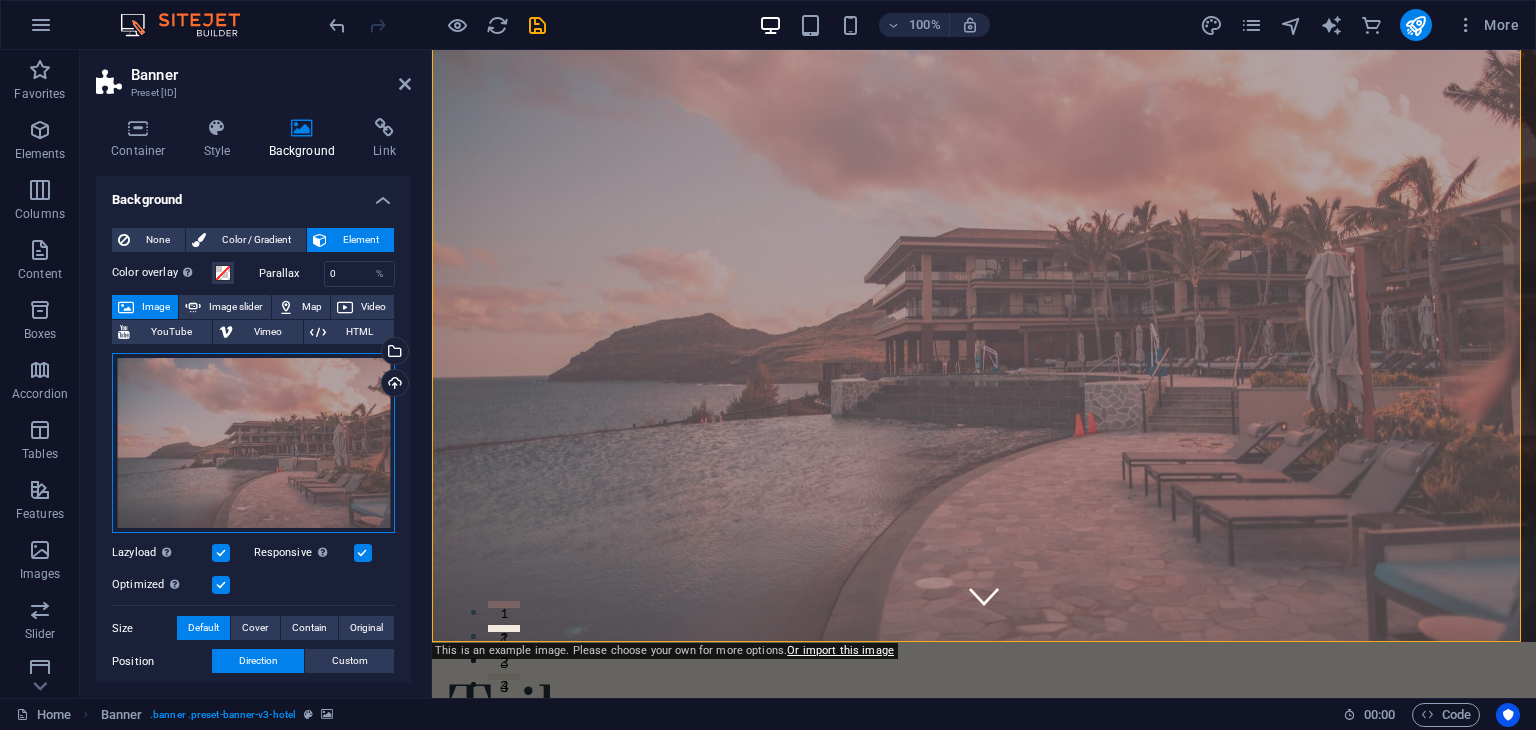 click on "Drag files here, click to choose files or select files from Files or our free stock photos & videos" at bounding box center (253, 443) 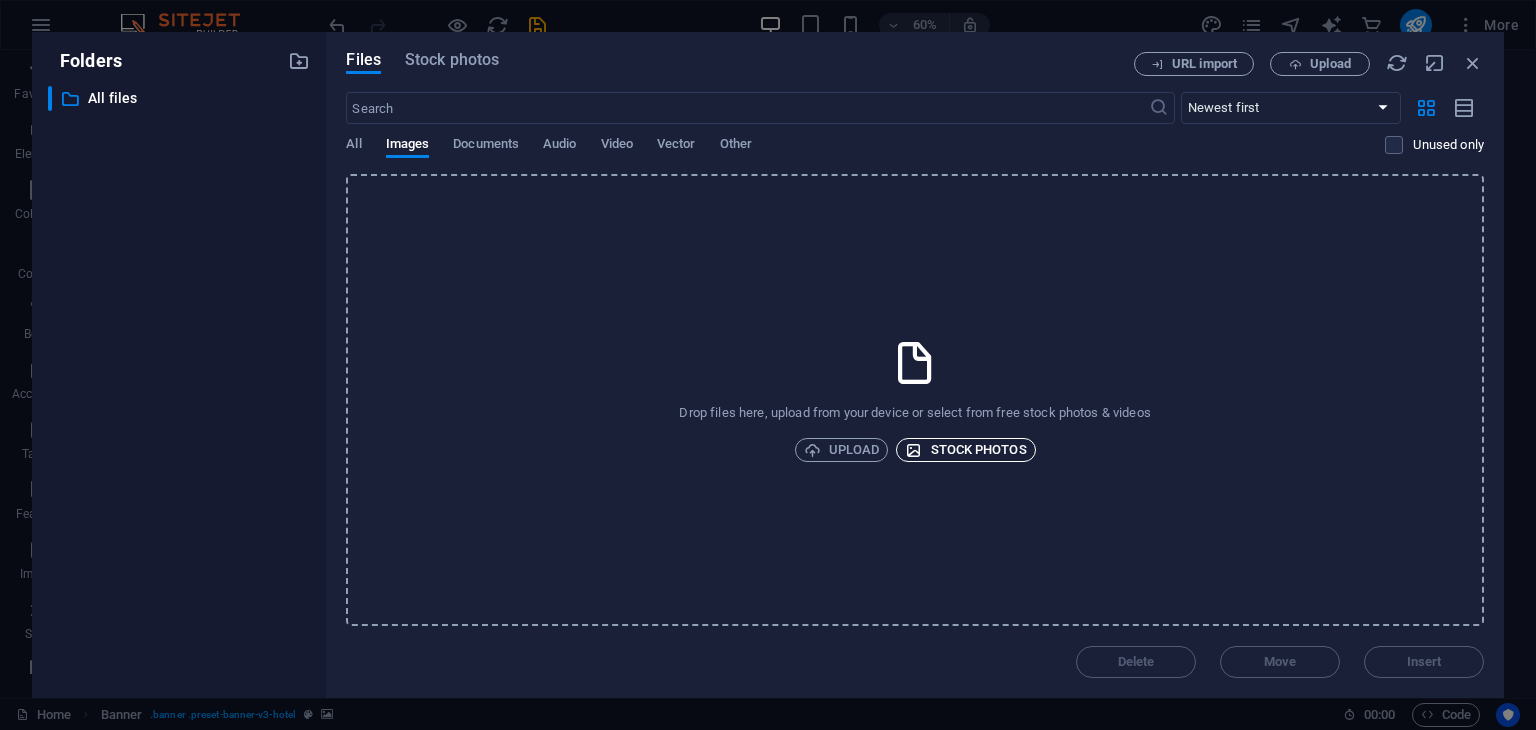 click on "Stock photos" at bounding box center [965, 450] 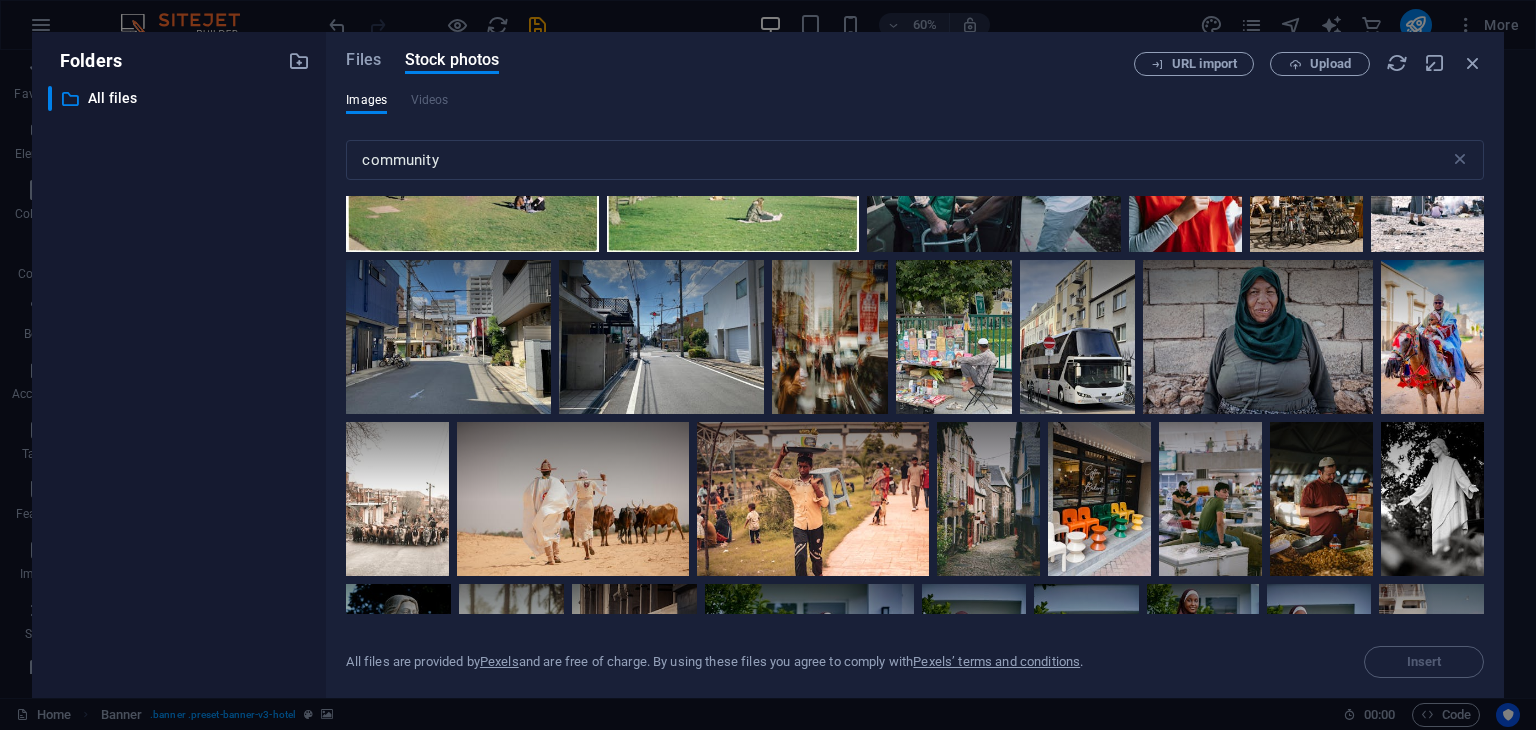 scroll, scrollTop: 5171, scrollLeft: 0, axis: vertical 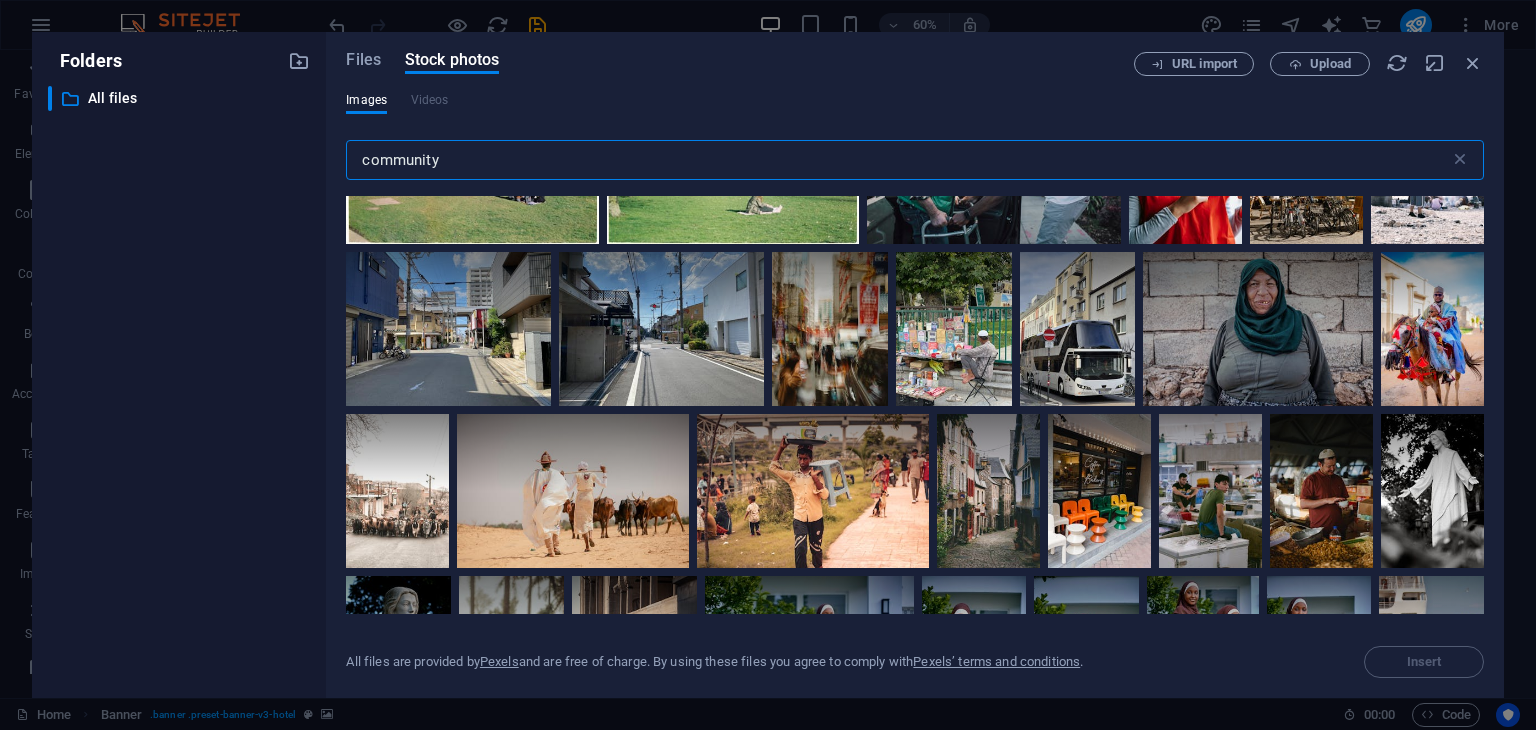 click on "community" at bounding box center (897, 160) 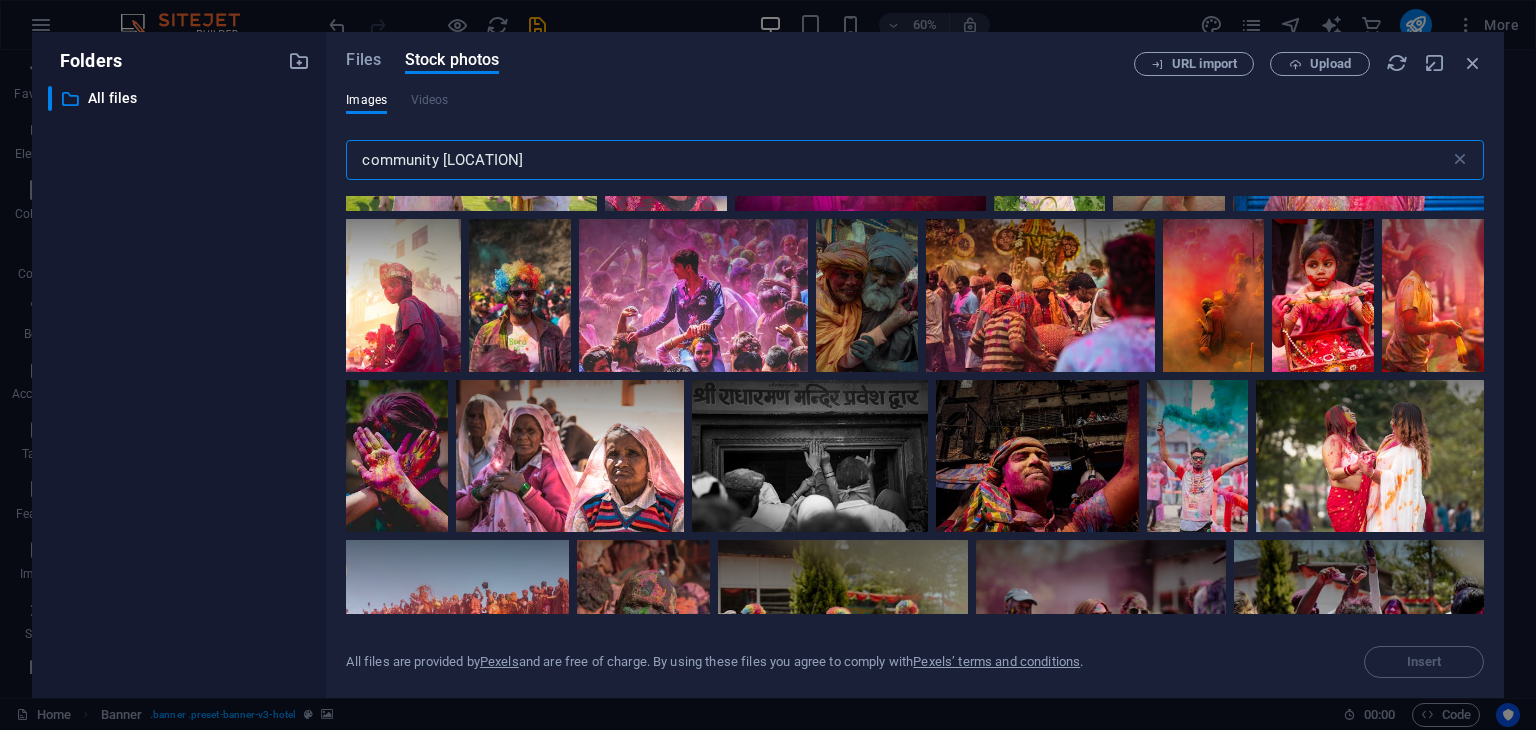 scroll, scrollTop: 3946, scrollLeft: 0, axis: vertical 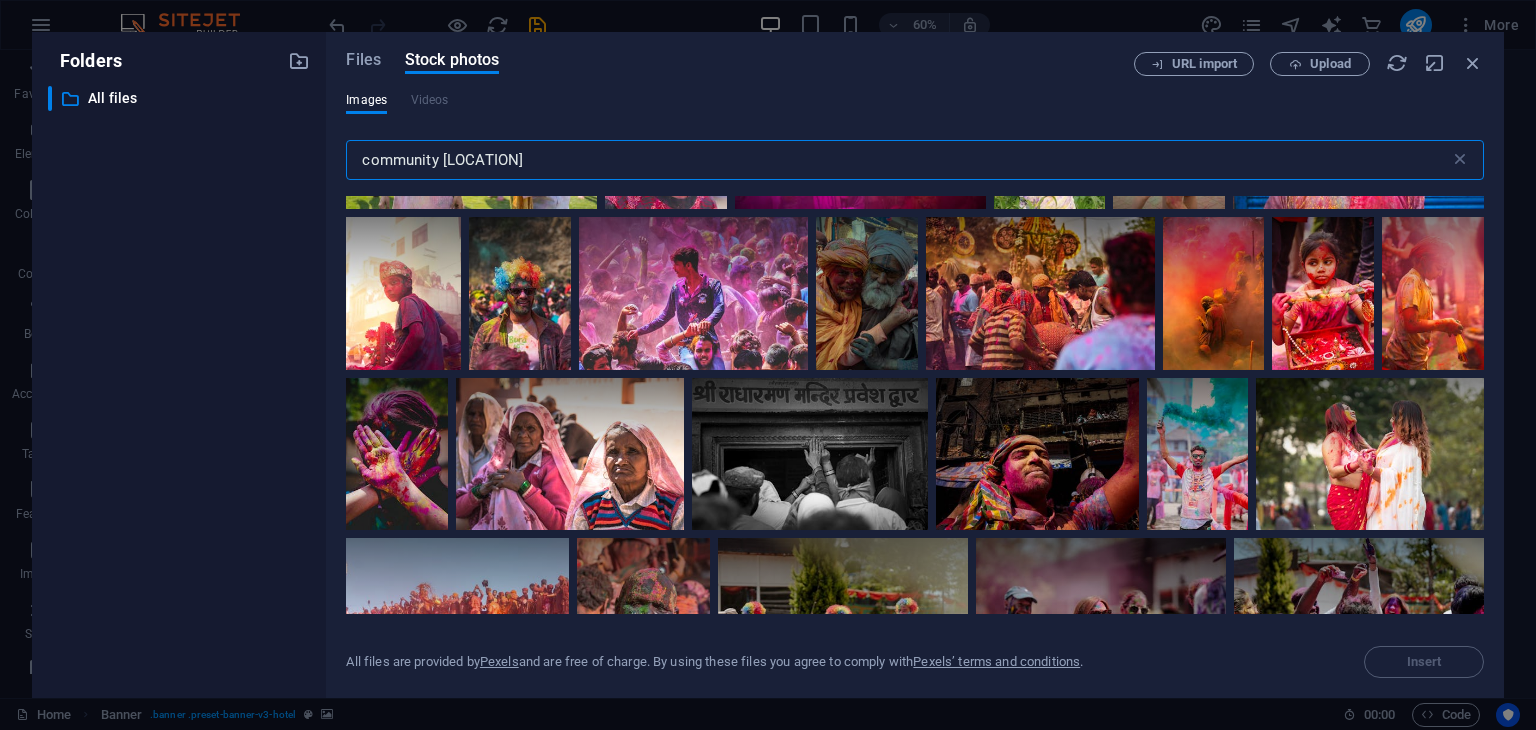 drag, startPoint x: 515, startPoint y: 157, endPoint x: 183, endPoint y: 198, distance: 334.52203 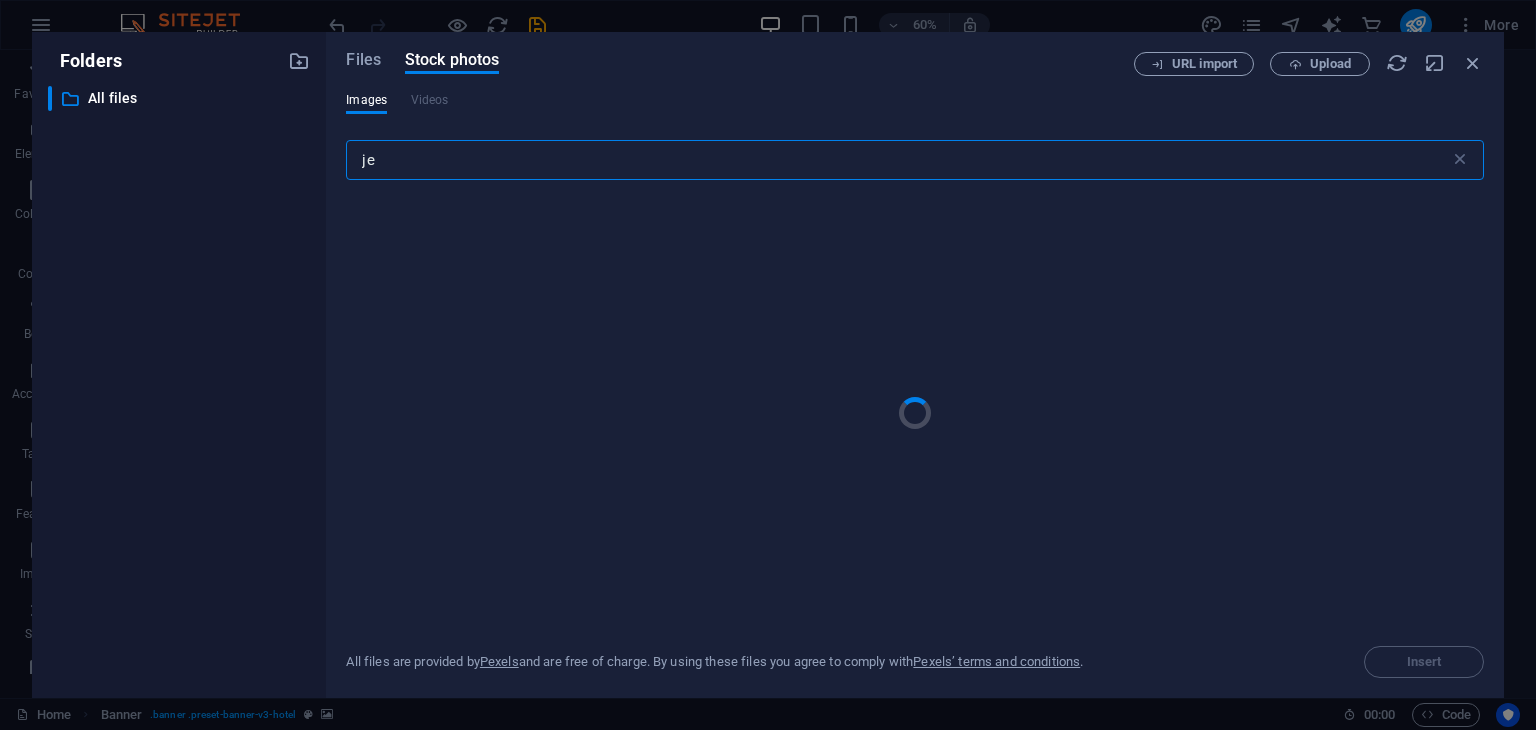 type on "j" 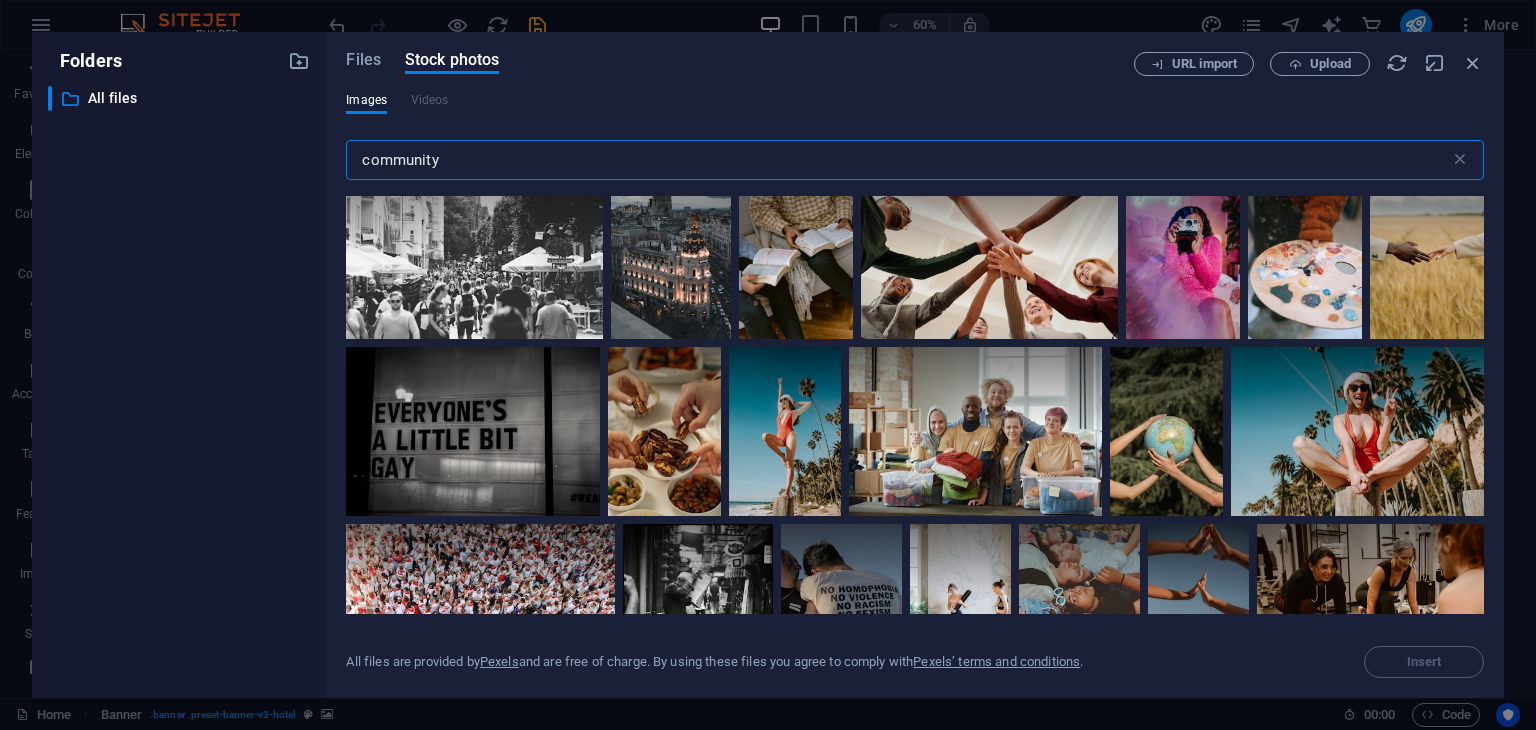 scroll, scrollTop: 12641, scrollLeft: 0, axis: vertical 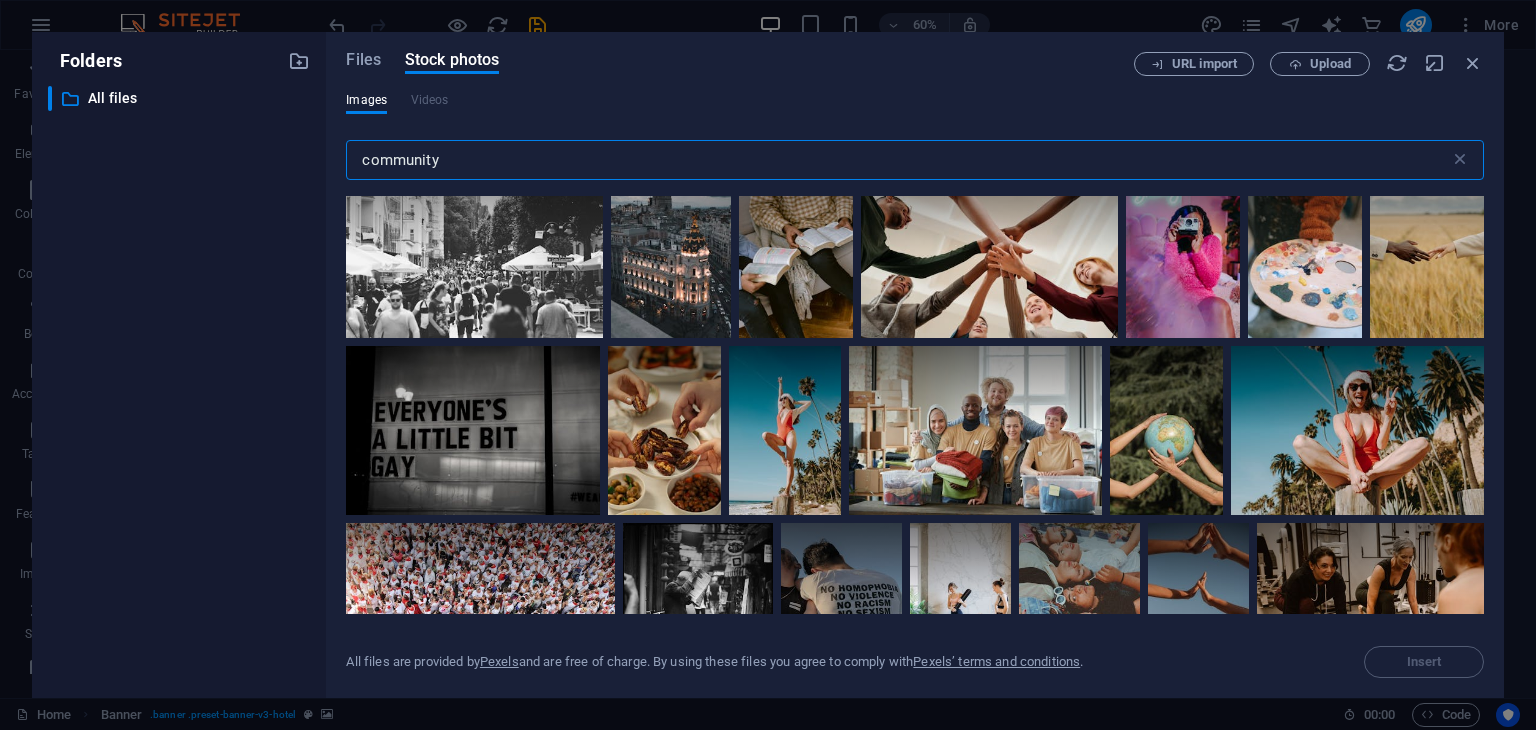 click on "community" at bounding box center (897, 160) 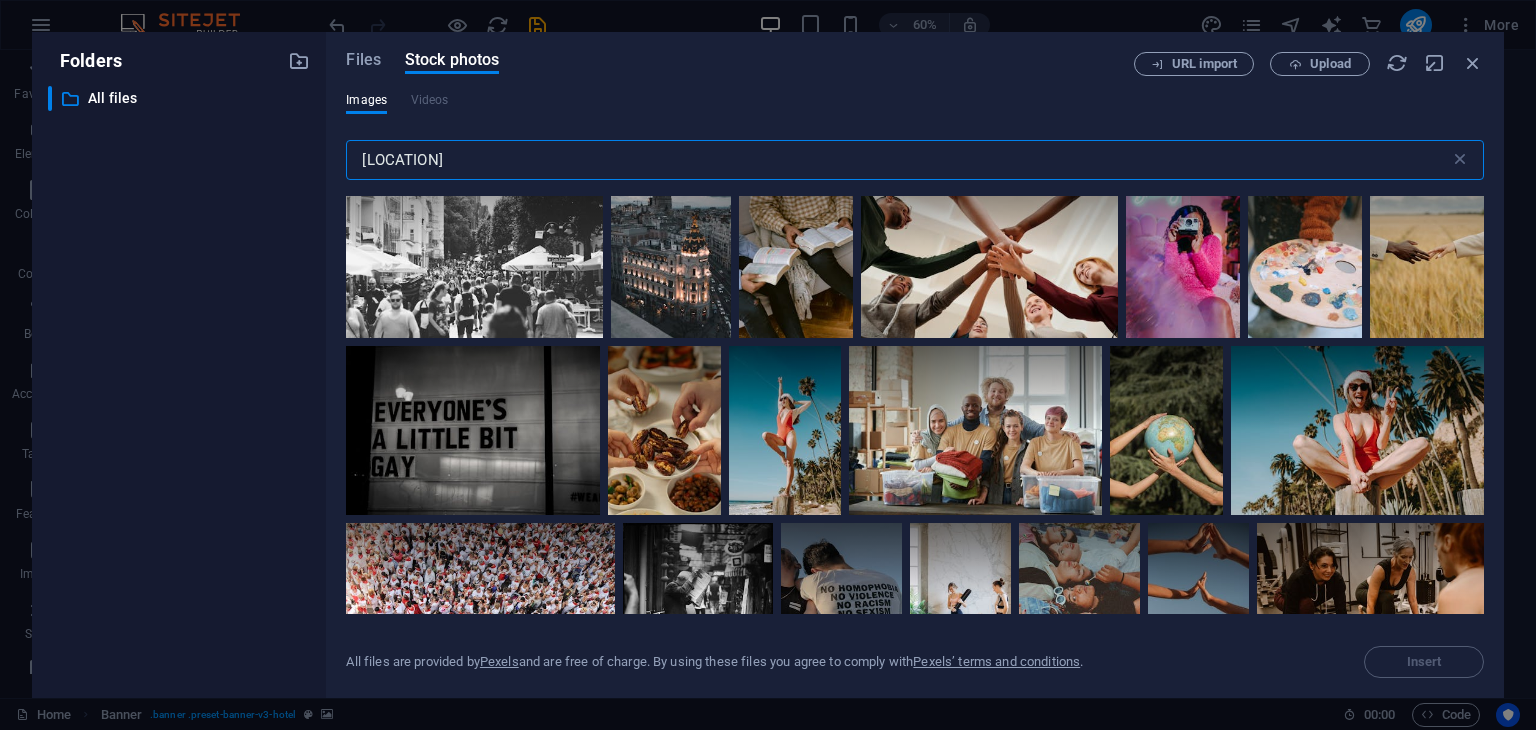 type on "holi" 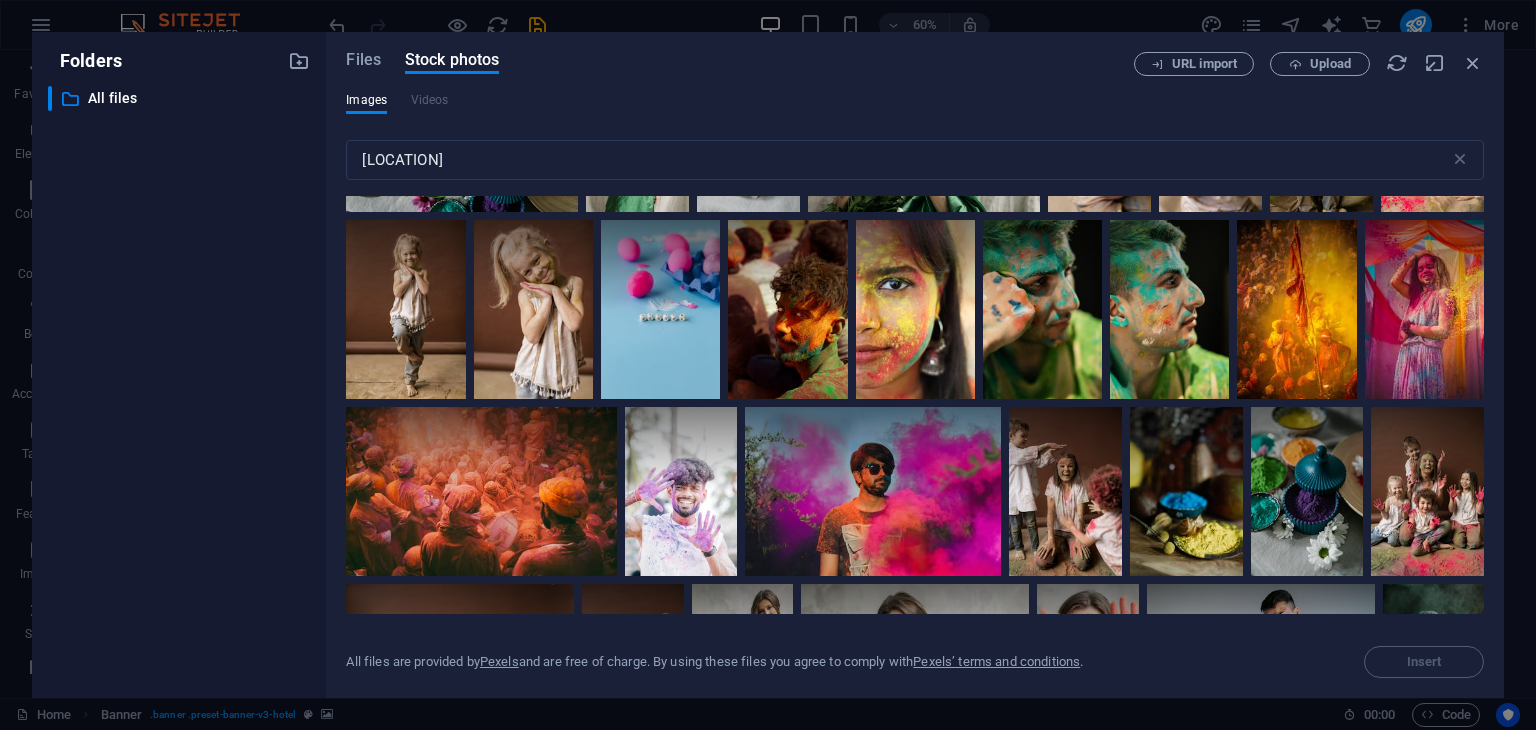 scroll, scrollTop: 2347, scrollLeft: 0, axis: vertical 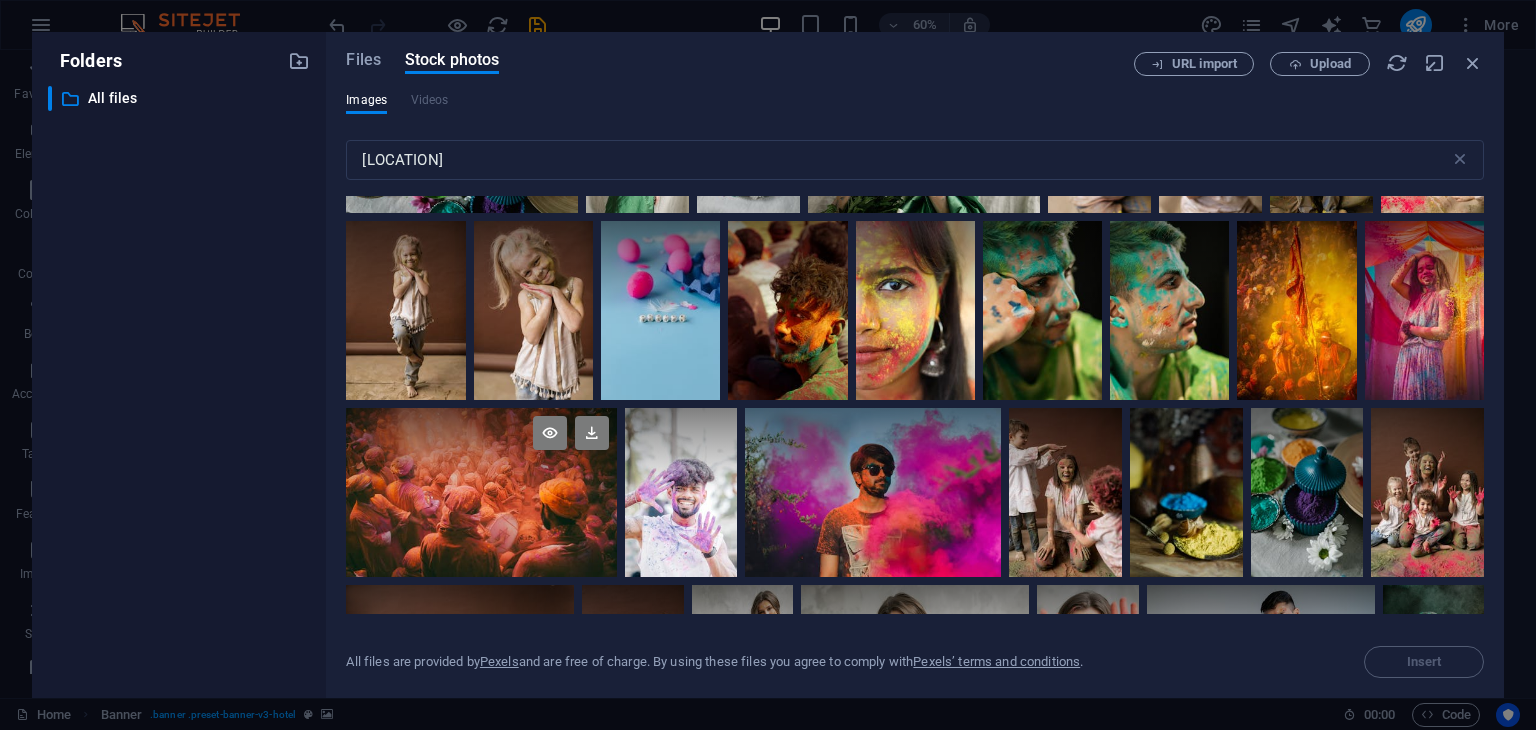 click at bounding box center [481, 492] 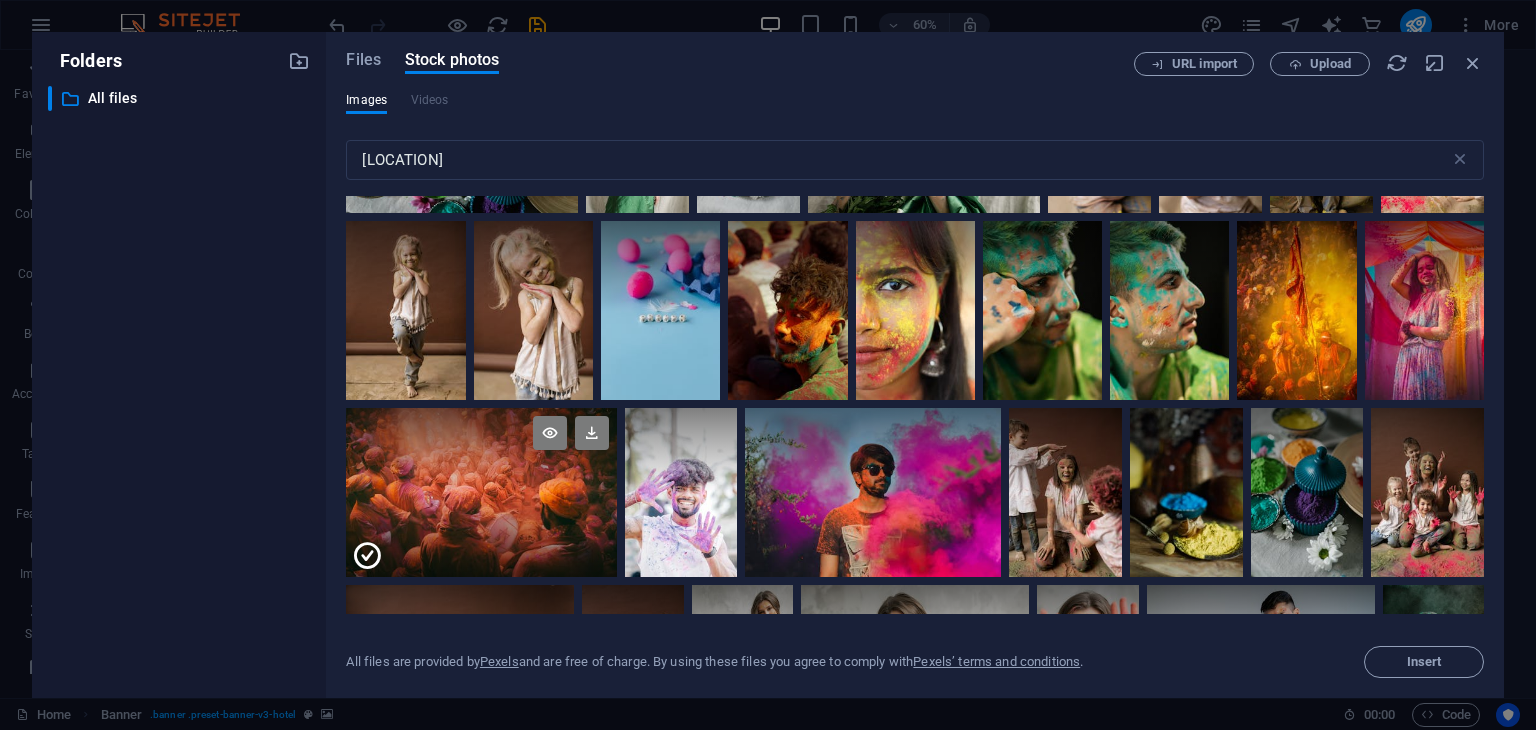 click at bounding box center (481, 450) 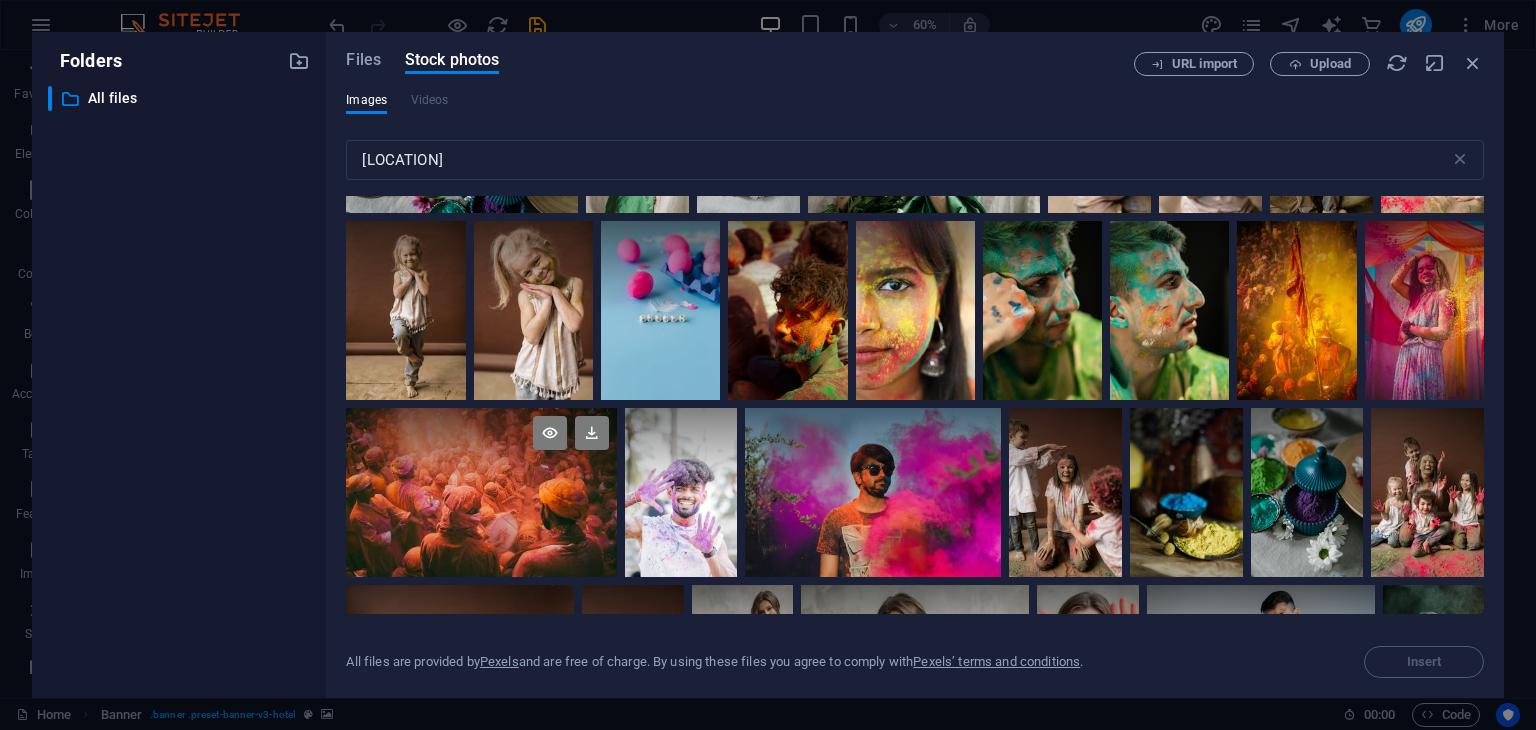 click at bounding box center [481, 450] 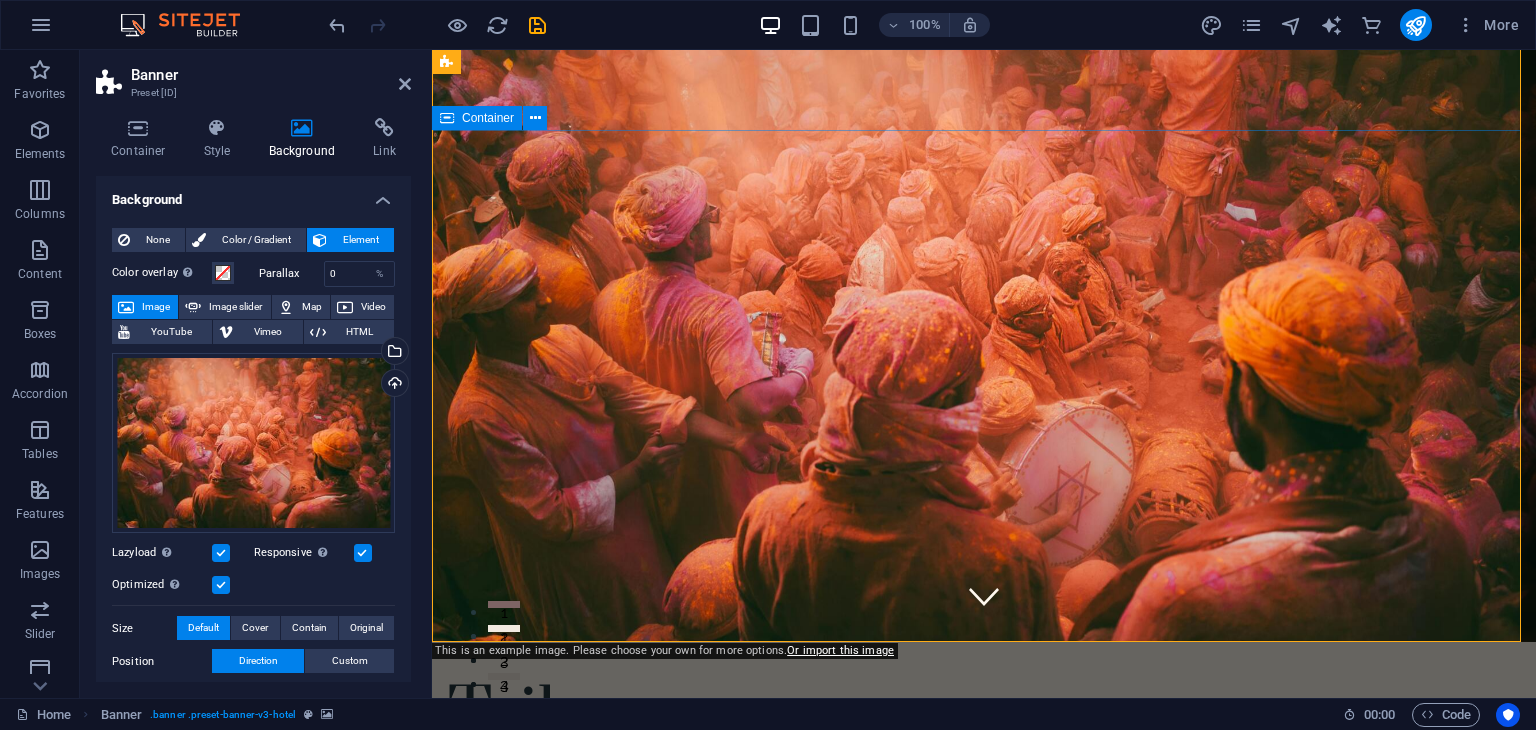 click on "Where Dreams Meet Real Life" at bounding box center [984, 967] 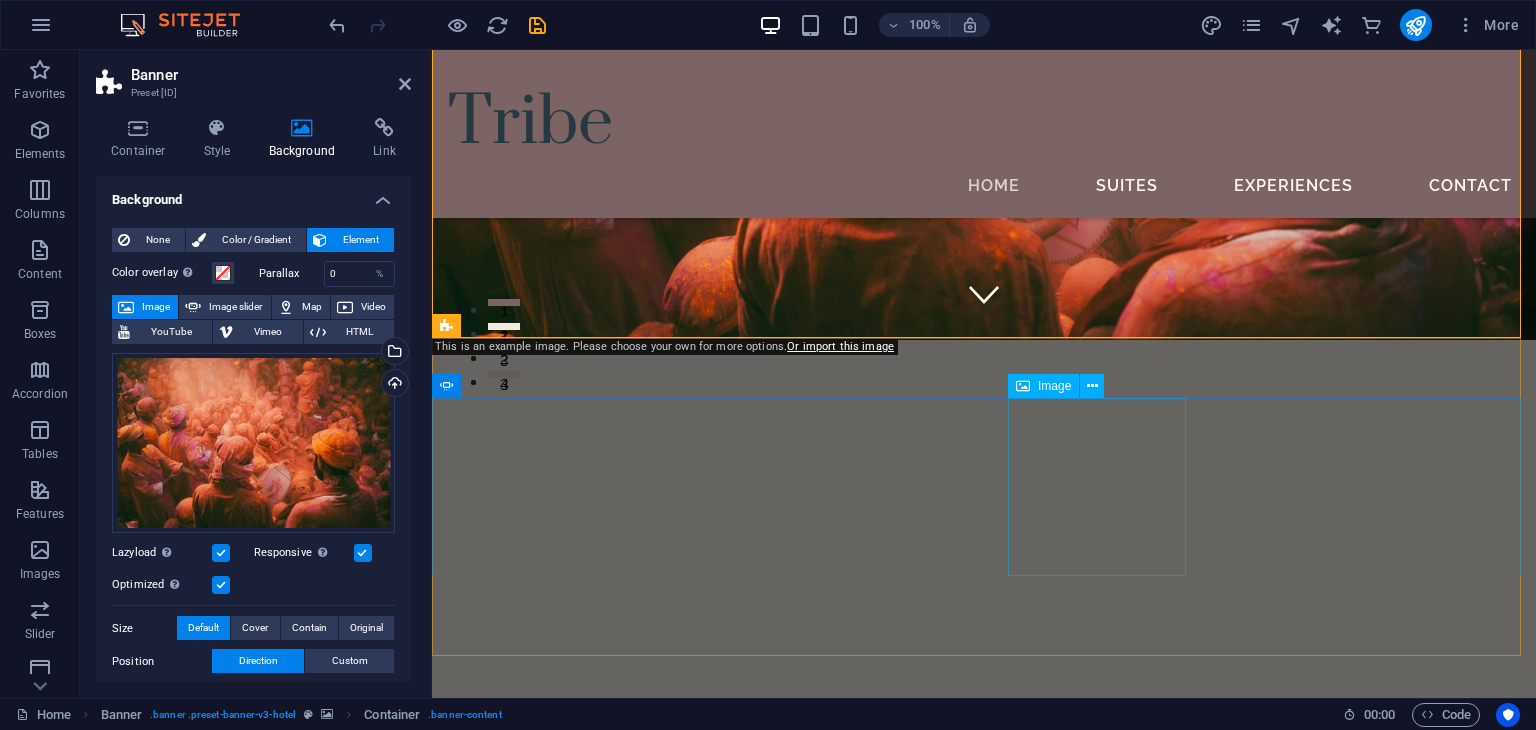 scroll, scrollTop: 362, scrollLeft: 0, axis: vertical 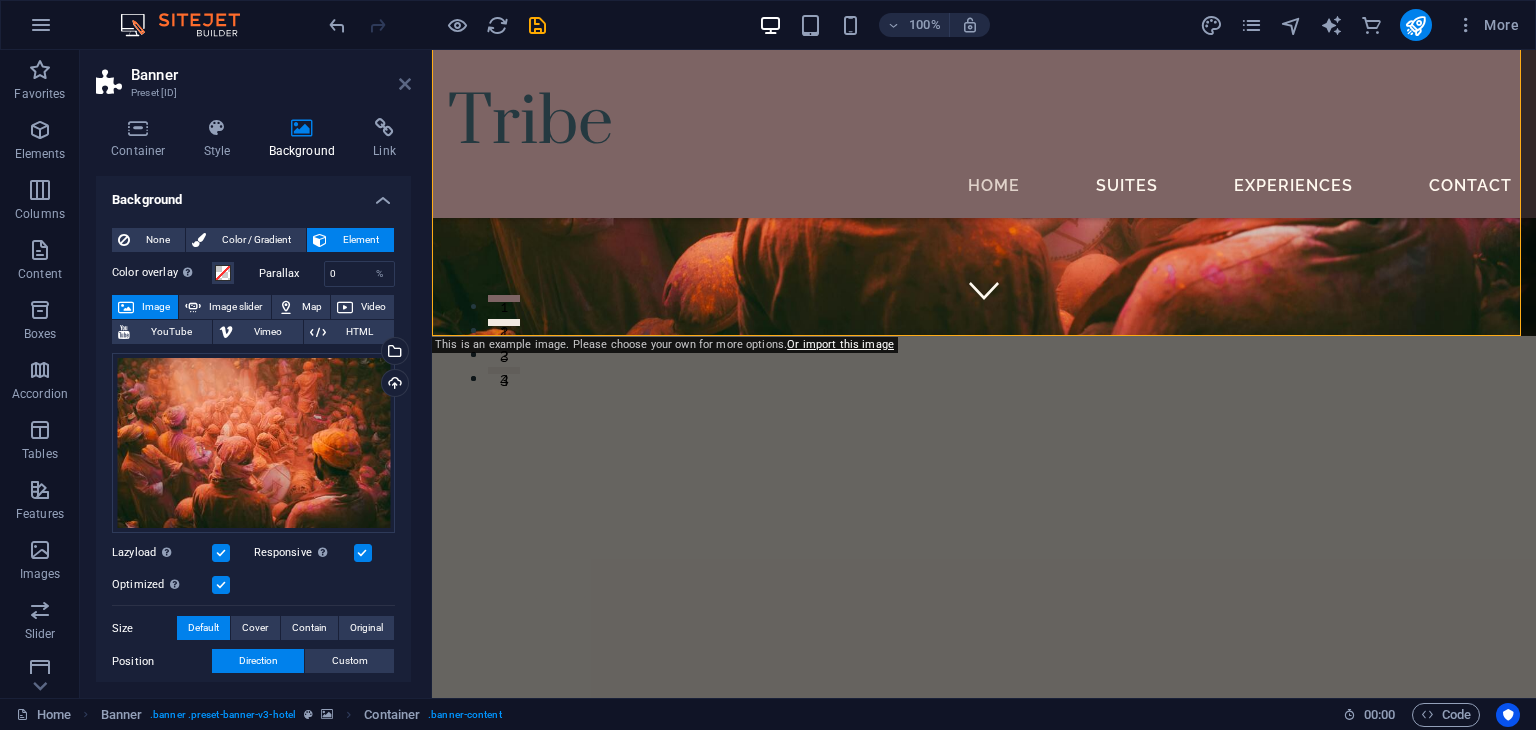 click at bounding box center [405, 84] 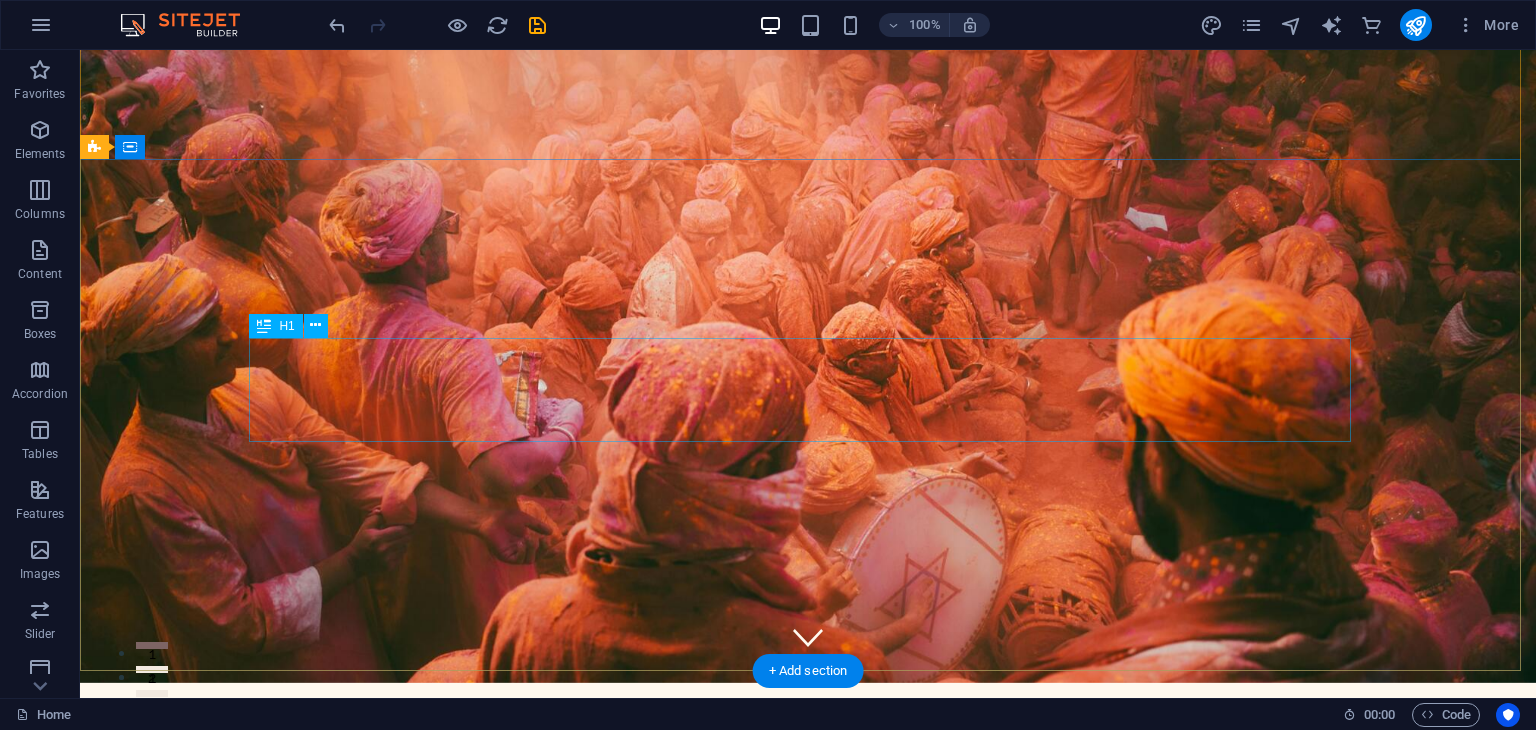 scroll, scrollTop: 0, scrollLeft: 0, axis: both 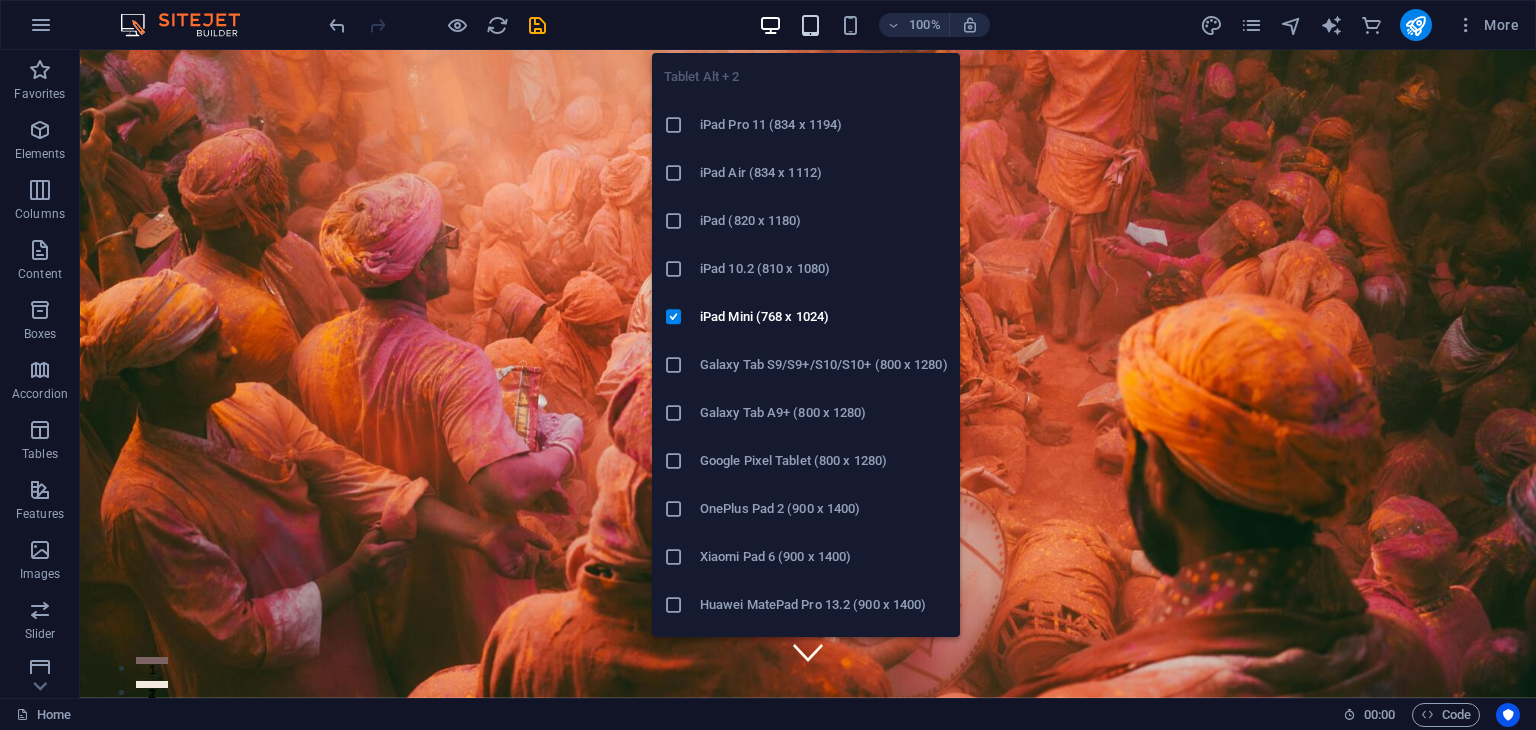 click at bounding box center (810, 25) 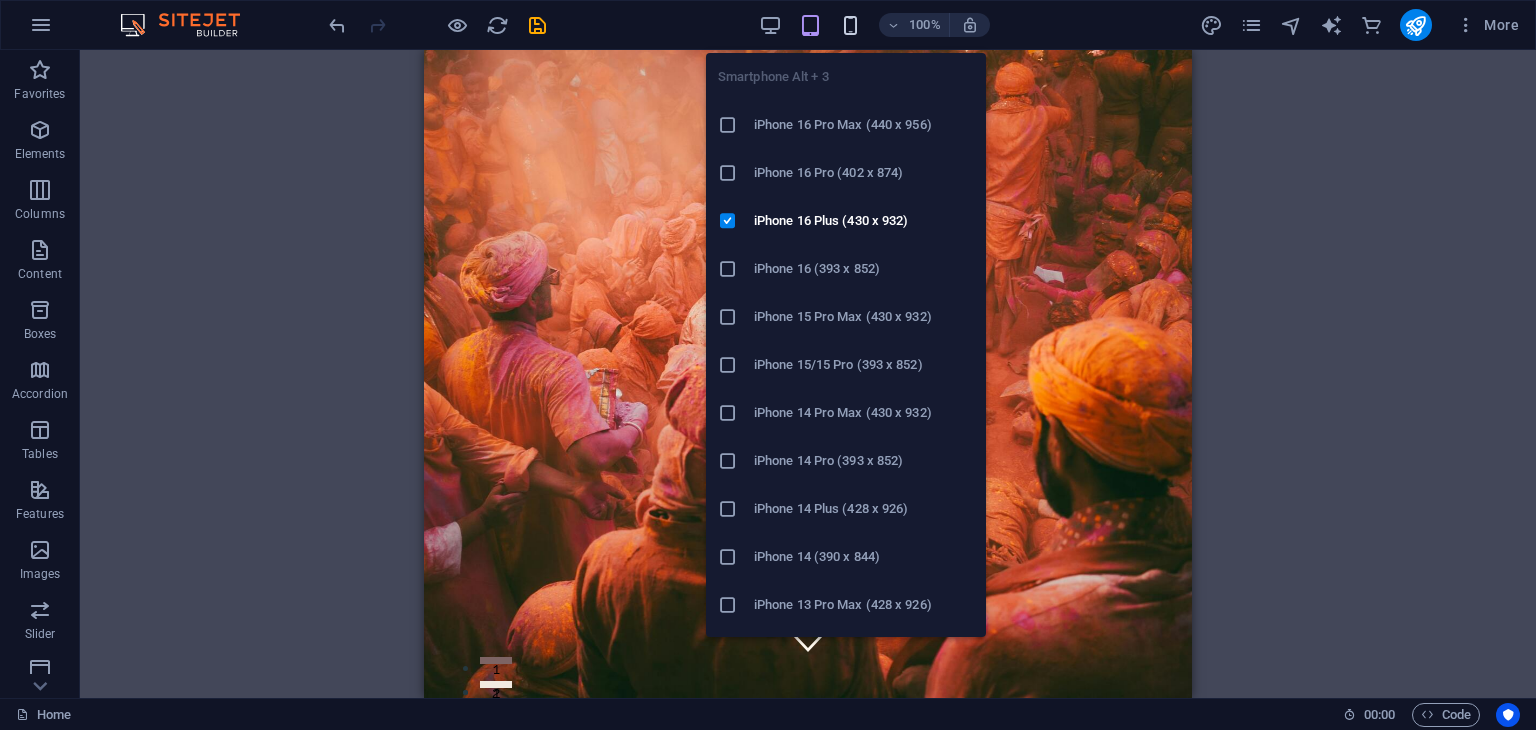 click on "Smartphone Alt + 3 iPhone 16 Pro Max (440 x 956) iPhone 16 Pro (402 x 874) iPhone 16 Plus (430 x 932) iPhone 16 (393 x 852) iPhone 15 Pro Max (430 x 932) iPhone 15/15 Pro (393 x 852) iPhone 14 Pro Max (430 x 932) iPhone 14 Pro (393 x 852) iPhone 14 Plus (428 x 926) iPhone 14 (390 x 844) iPhone 13 Pro Max (428 x 926) iPhone 13/13 Pro (390 x 844) iPhone 13 Mini (375 x 812) iPhone SE (2nd gen) (375 x 667) Galaxy S22/S23/S24 Ultra (384 x 824) Galaxy S22/S23/S24 Plus (384 x 832) Galaxy S22/S23/S24 (360 x 780) Galaxy S21 Ultra/Plus (384 x 854) Galaxy S21 (360 x 800) Galaxy S20 FE (412 x 914) Galaxy A32 (412 x 915) Pixel 9 Pro XL (428 x 926) Pixel 9/9 Pro (412 x 915) Pixel 8/8 Pro (412 x 732) Pixel 7/7 Pro (412 x 915) Pixel 6/6 Pro (412 x 915) Huawei P60 Pro (412 x 915) Huawei Mate 50 Pro (412 x 932) Huawei P50 Pro (412 x 915) Xiaomi 13 Pro (412 x 915) Xiaomi 12 Pro (412 x 915) Xiaomi Redmi Note 12 Pro (412 x 915)" at bounding box center [846, 337] 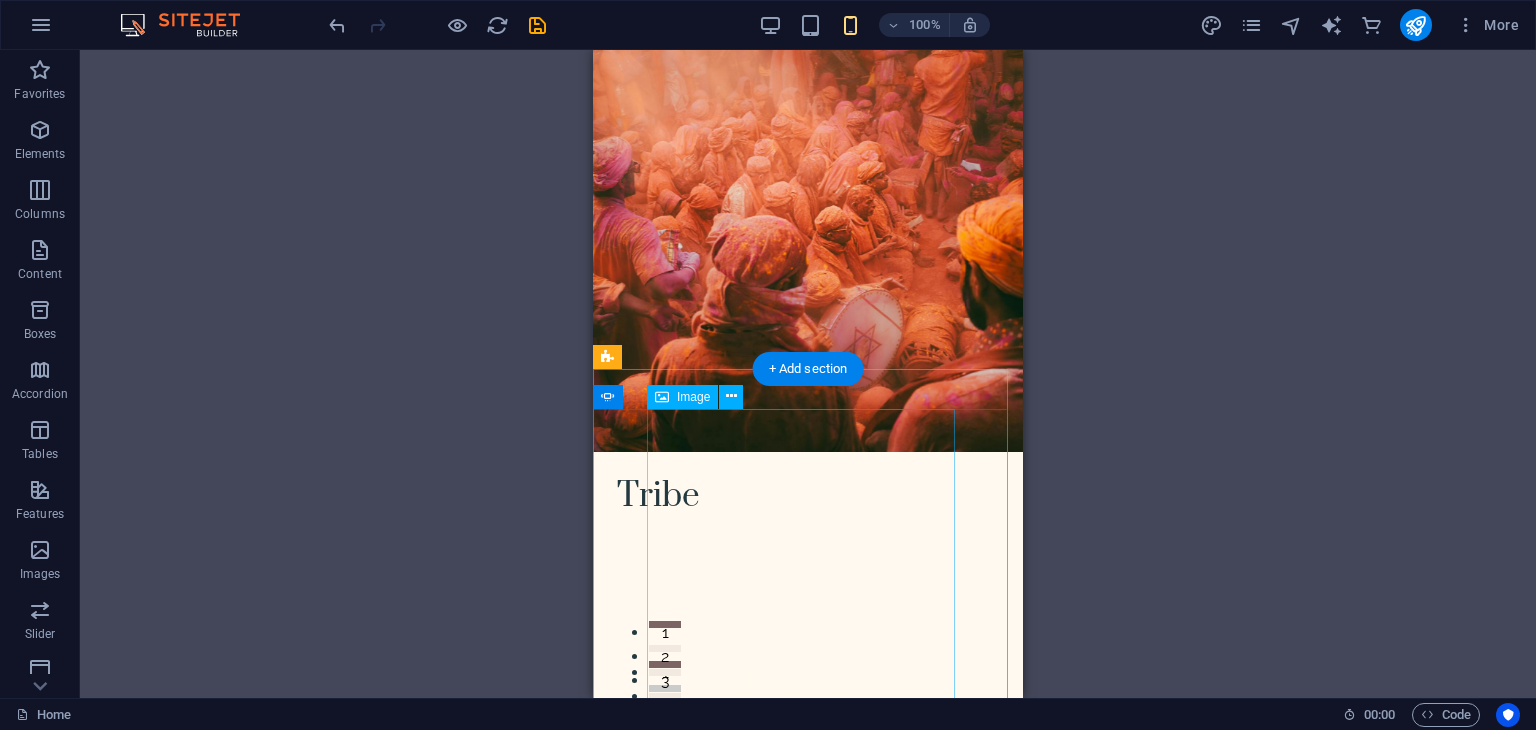 scroll, scrollTop: 0, scrollLeft: 0, axis: both 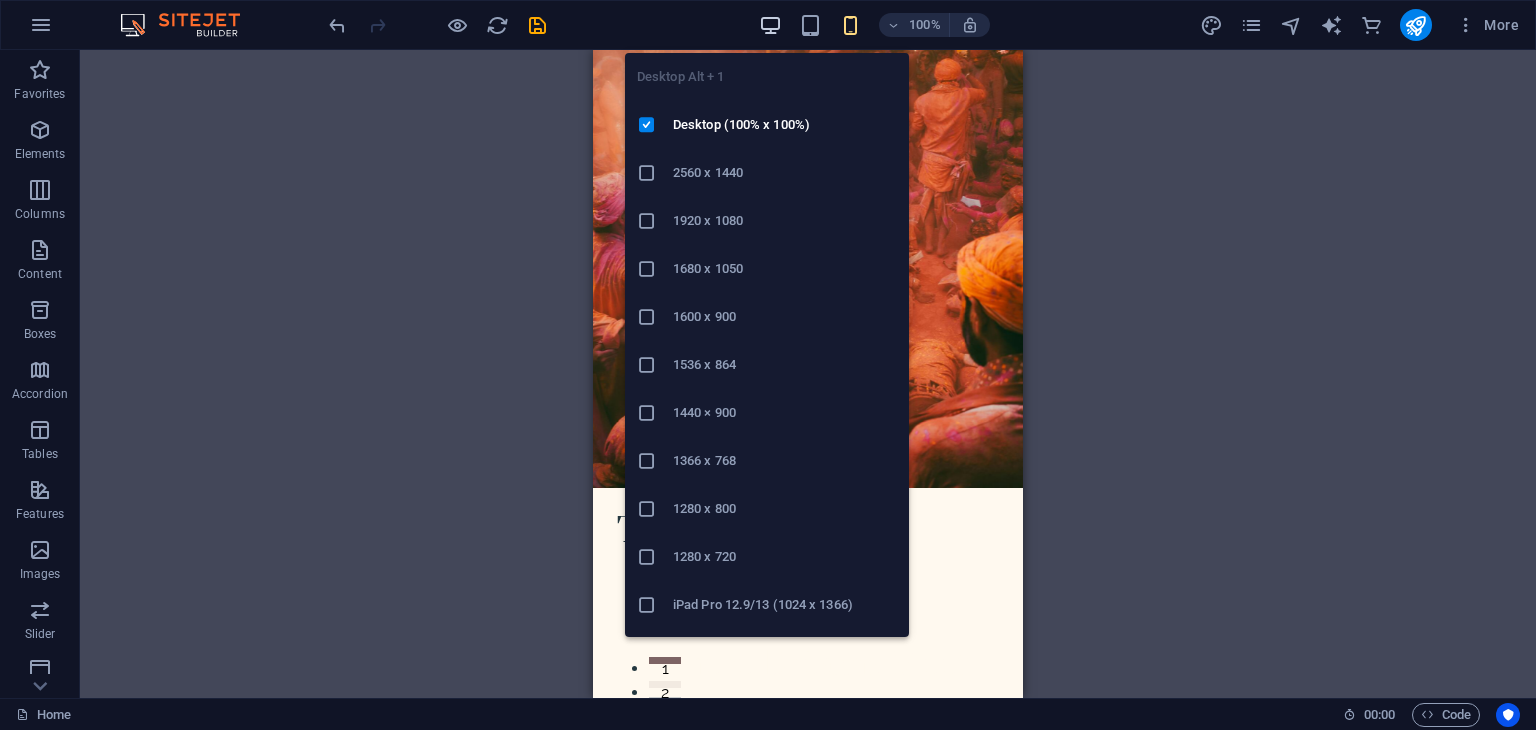 click at bounding box center [770, 25] 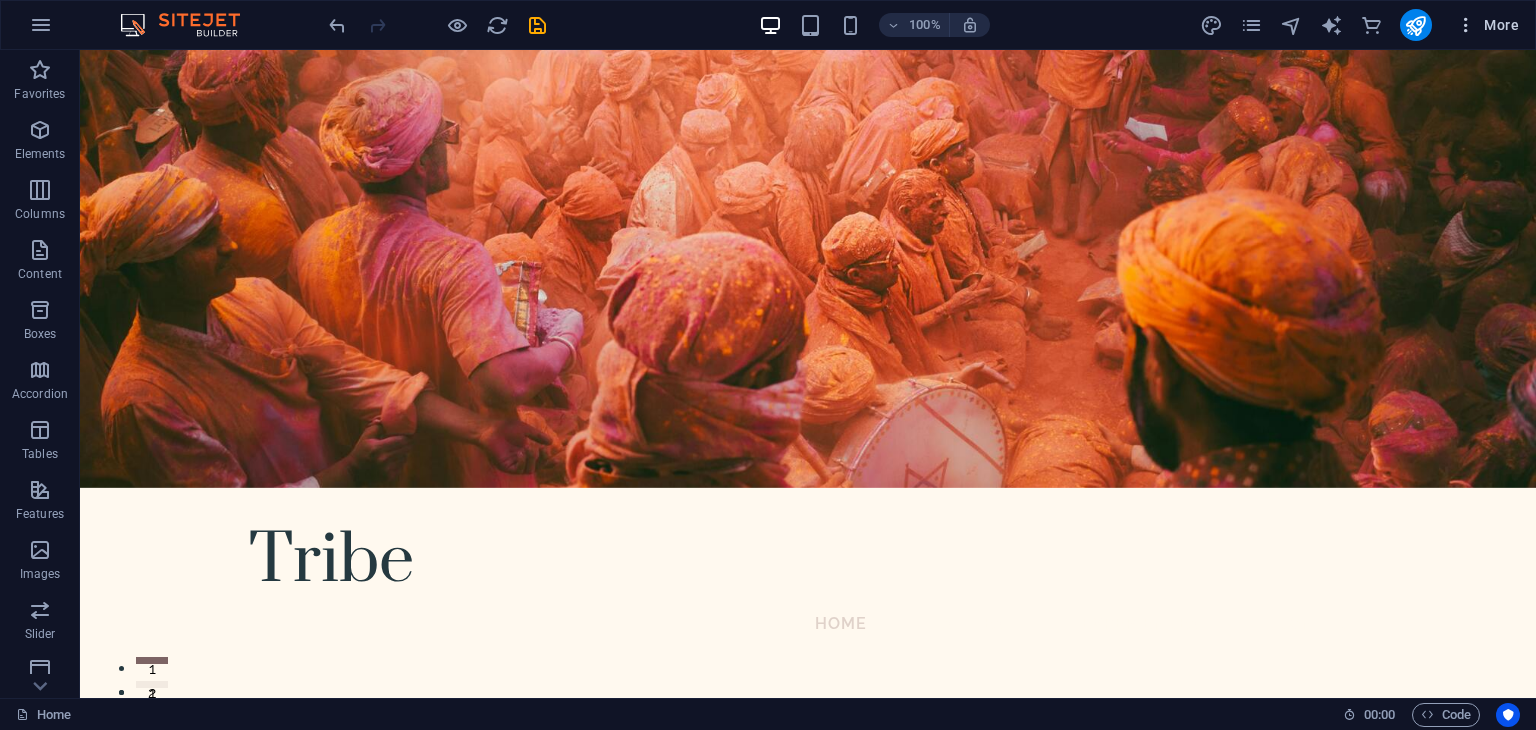 click at bounding box center (1466, 25) 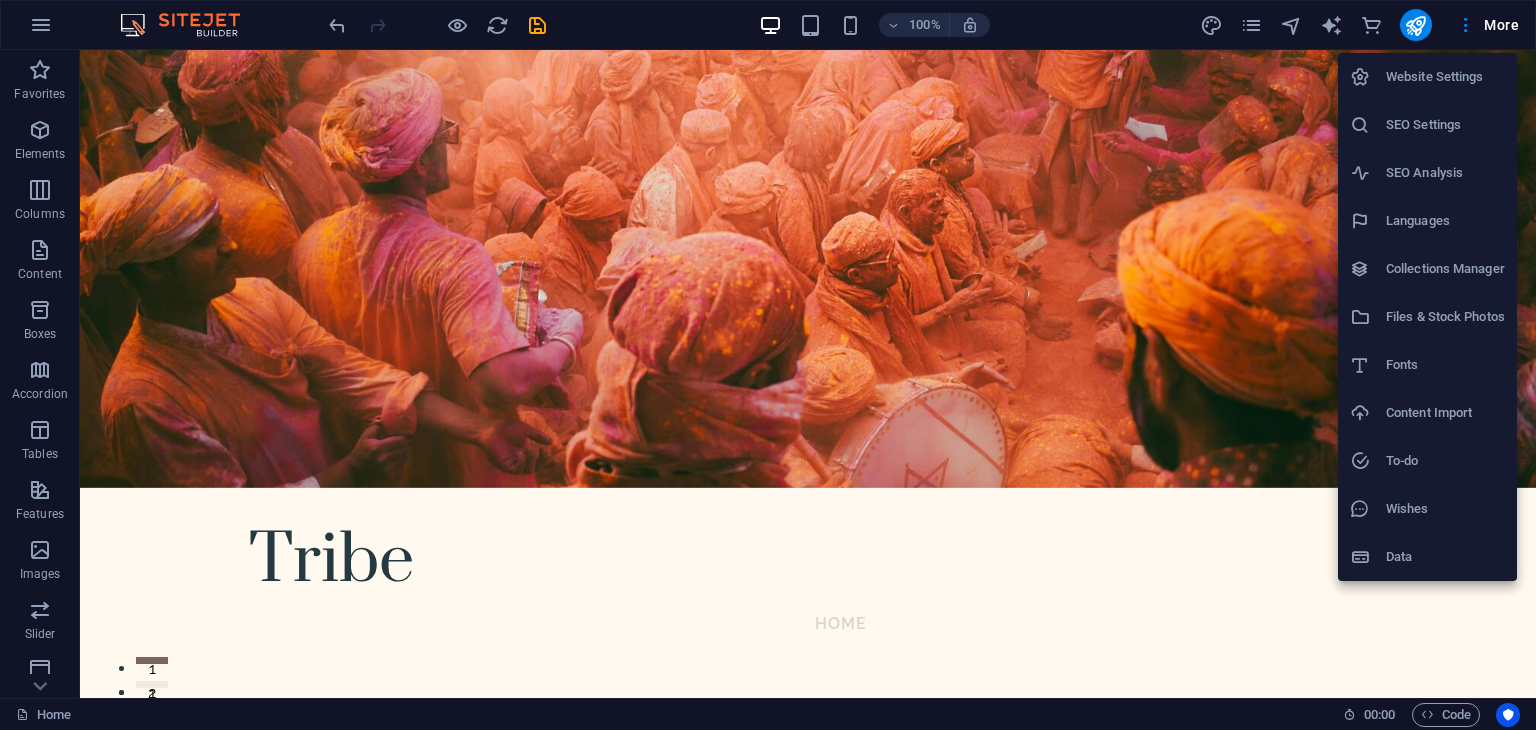 drag, startPoint x: 41, startPoint y: 517, endPoint x: 235, endPoint y: 629, distance: 224.00893 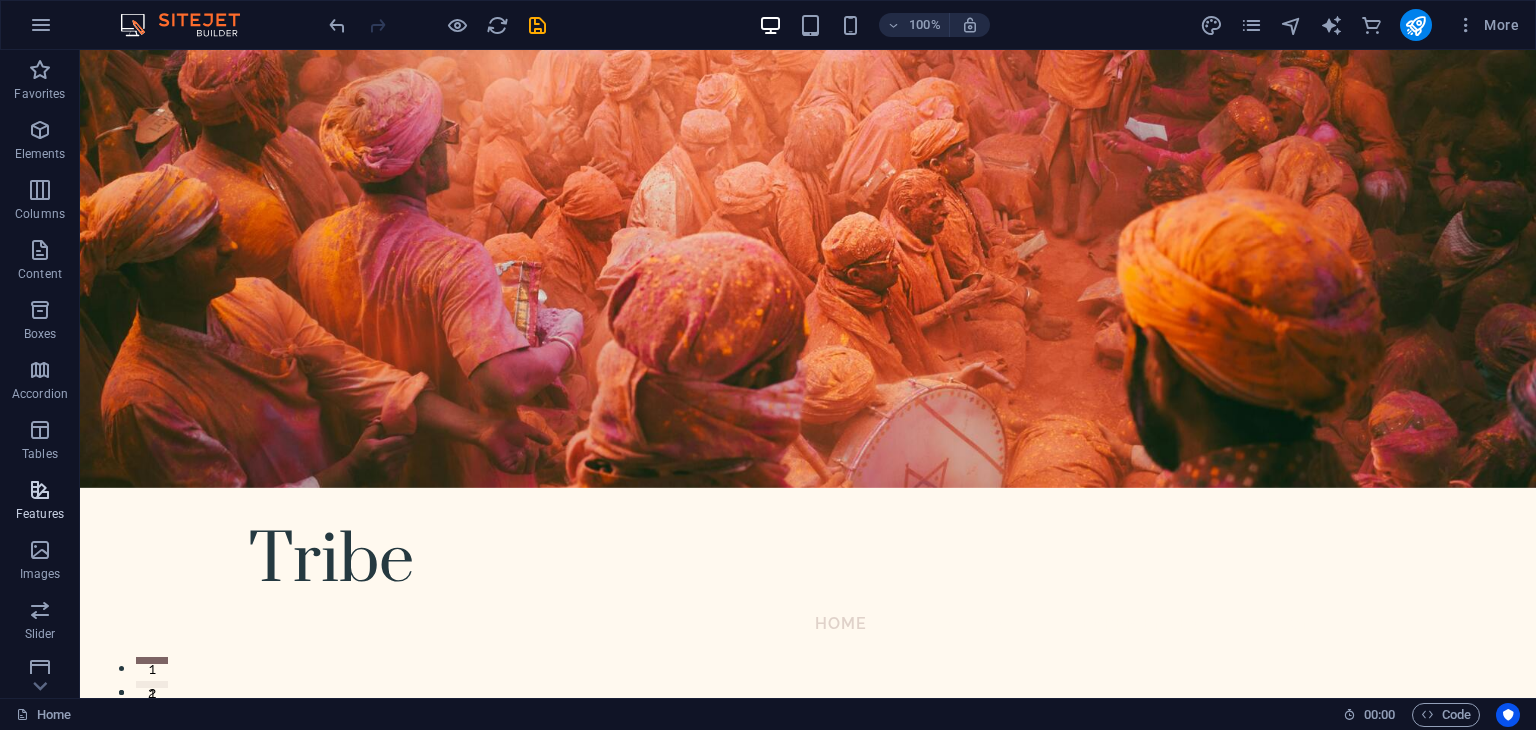 scroll, scrollTop: 312, scrollLeft: 0, axis: vertical 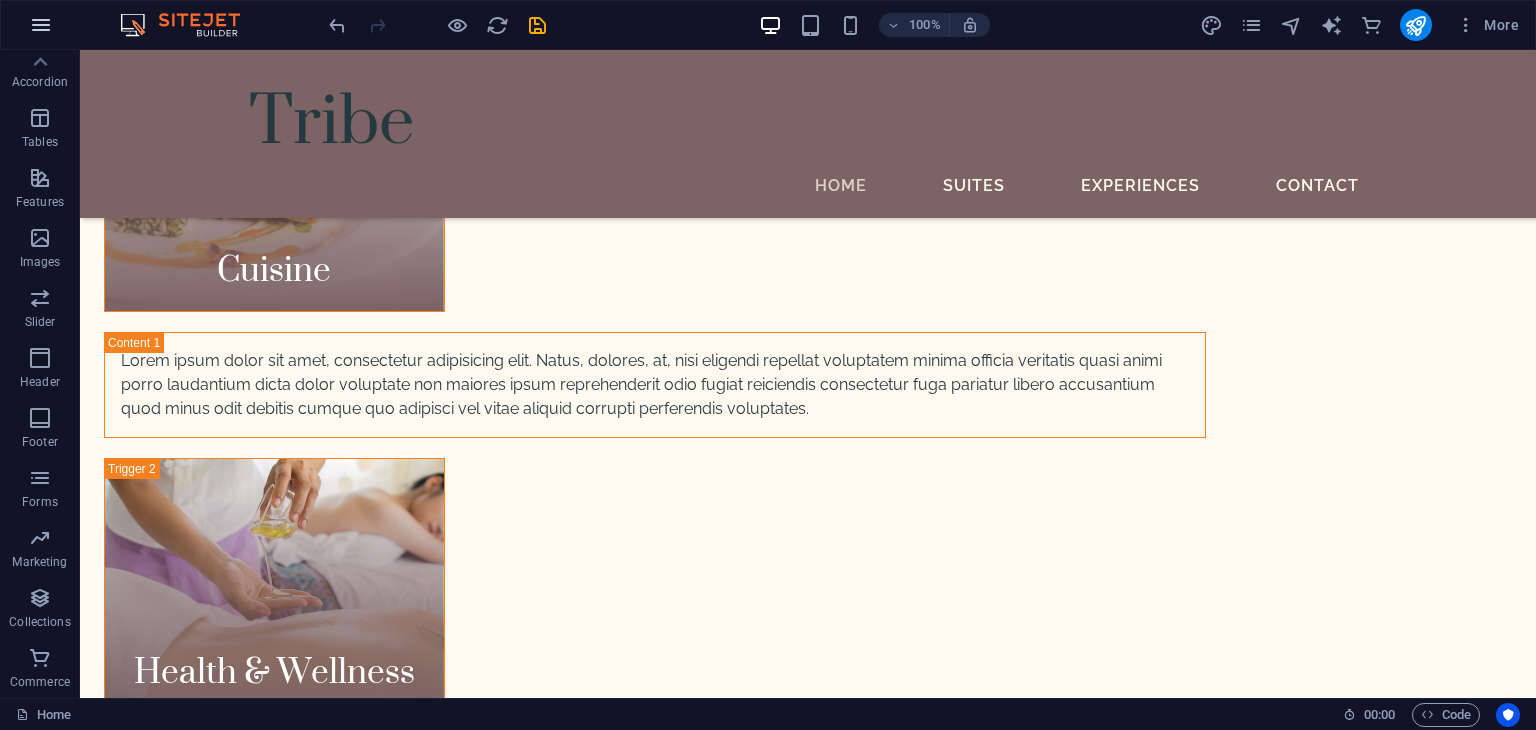 click at bounding box center (41, 25) 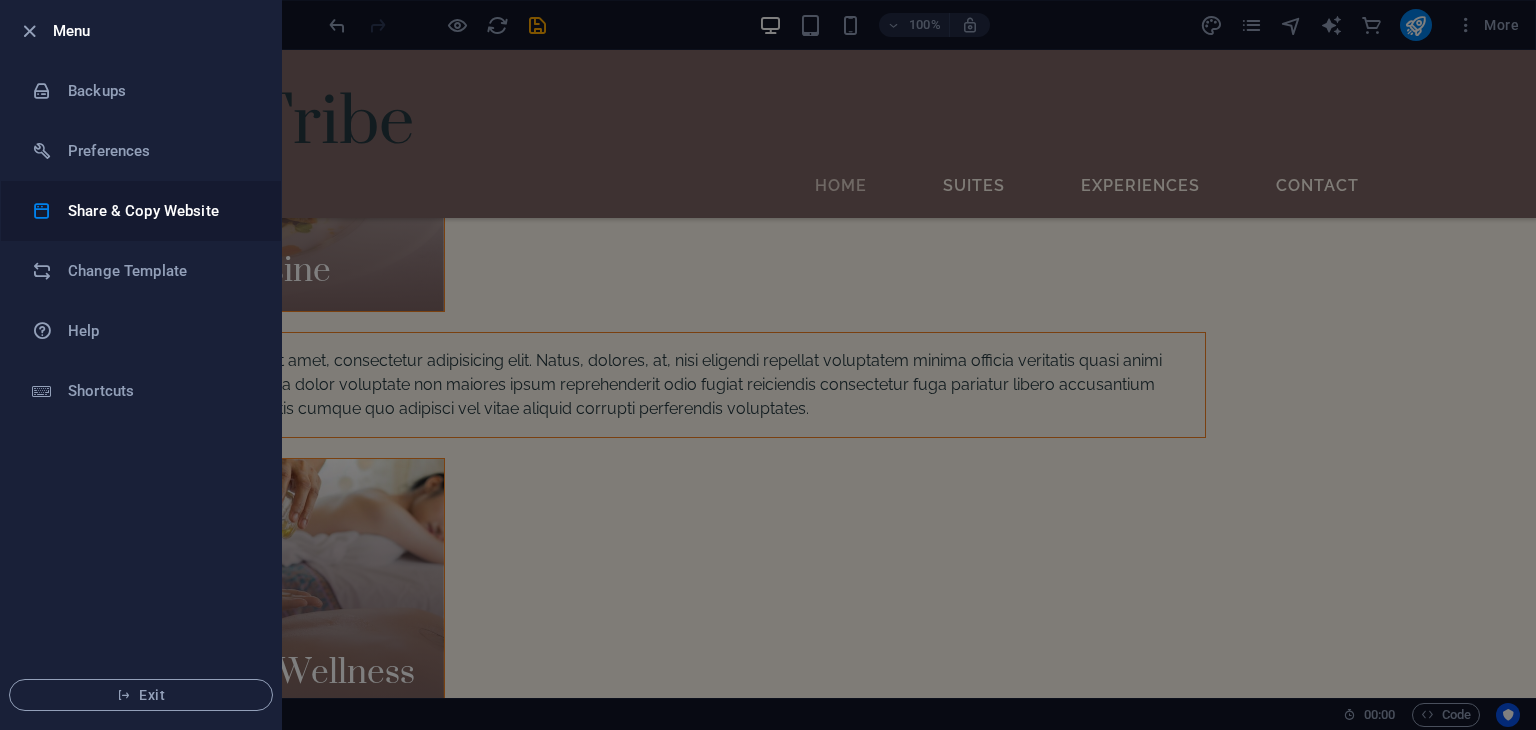 click on "Share & Copy Website" at bounding box center (160, 211) 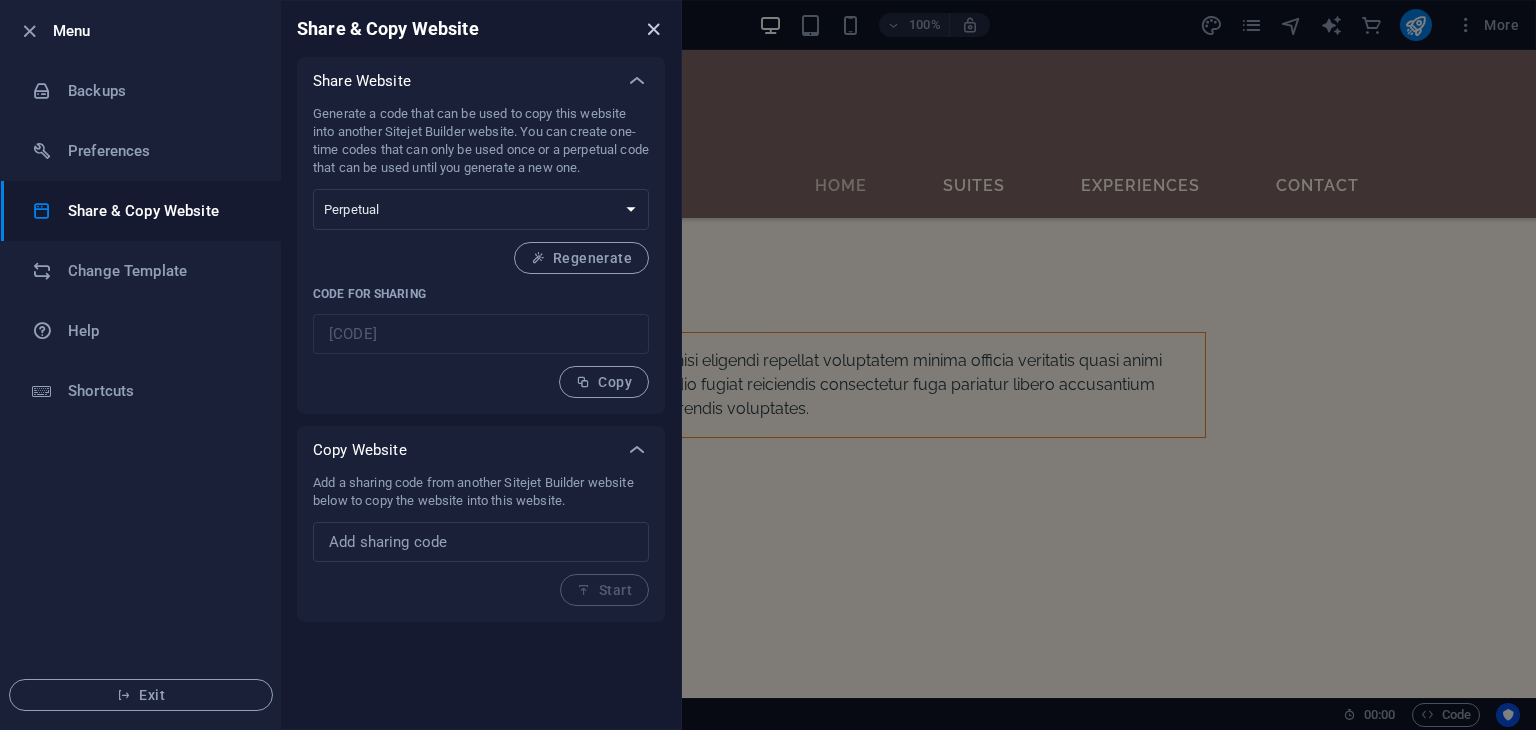 click at bounding box center (653, 29) 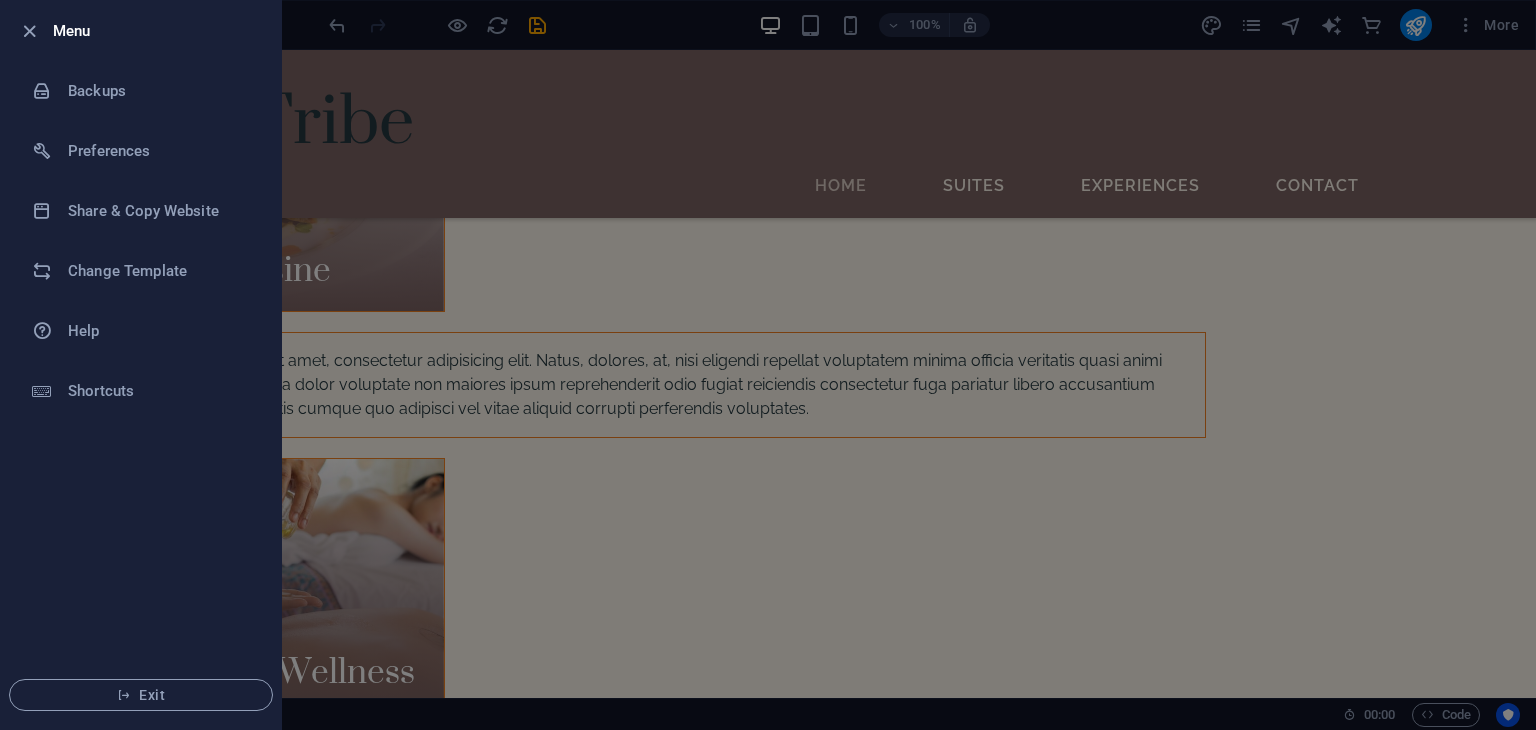 click at bounding box center (768, 365) 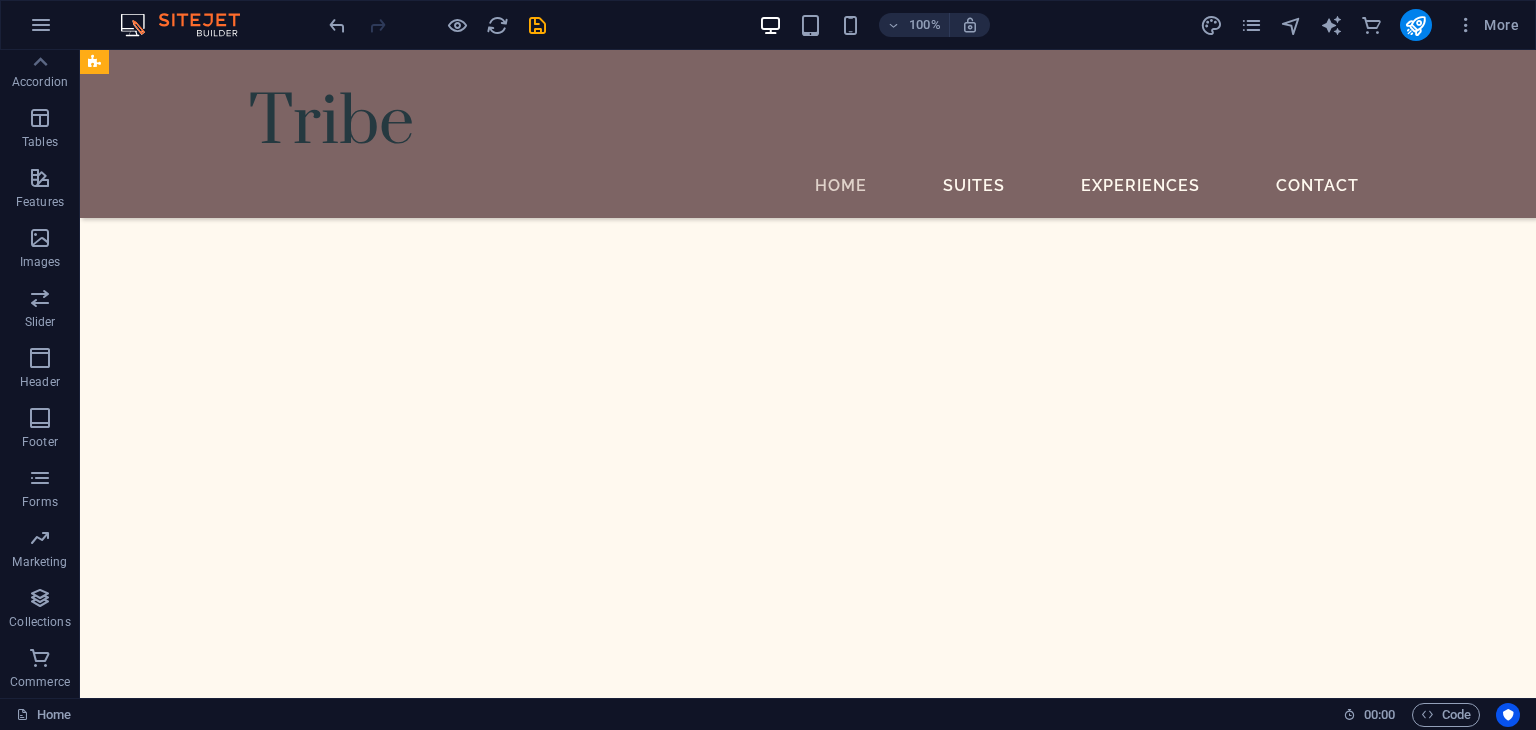 scroll, scrollTop: 2916, scrollLeft: 0, axis: vertical 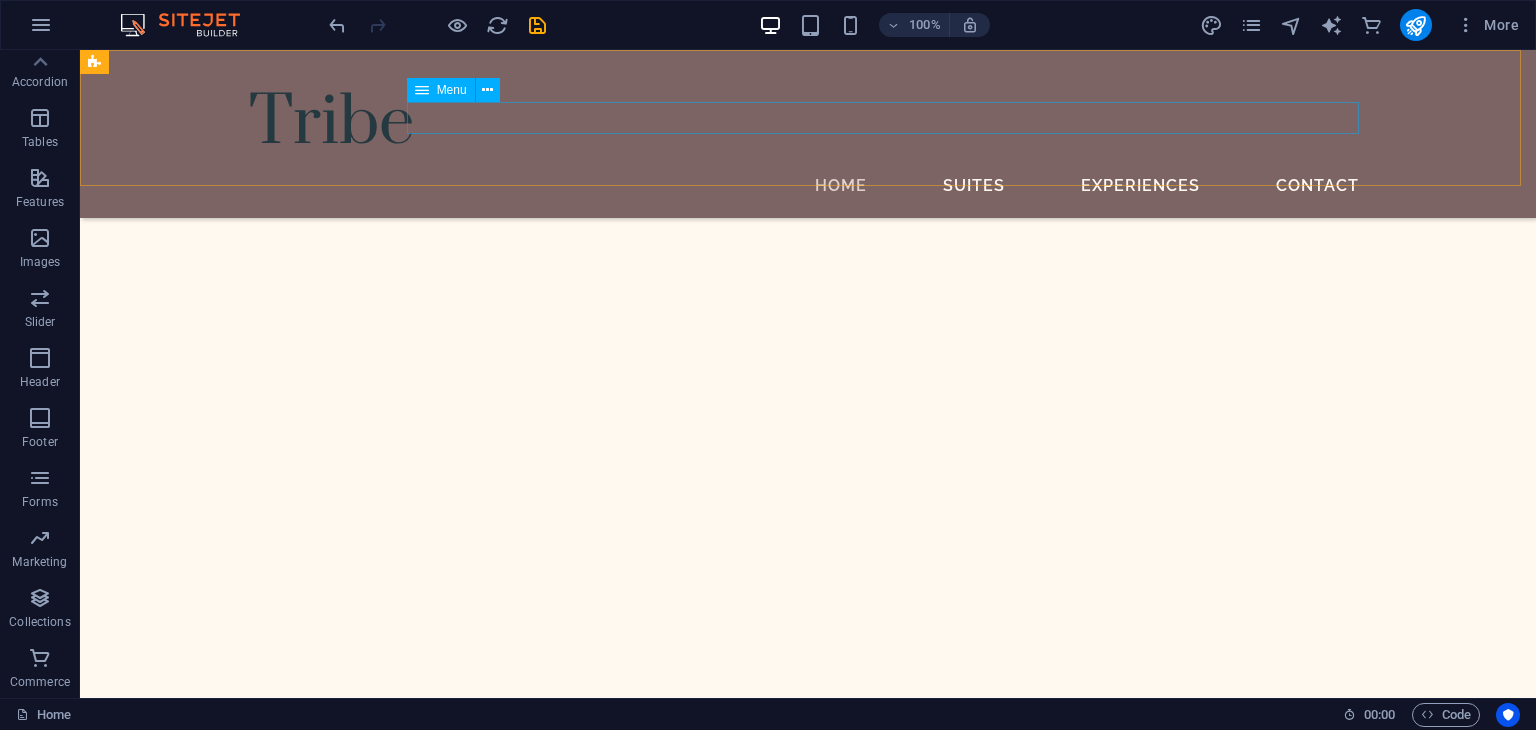 click on "Home Suites Experiences Contact" at bounding box center (808, 186) 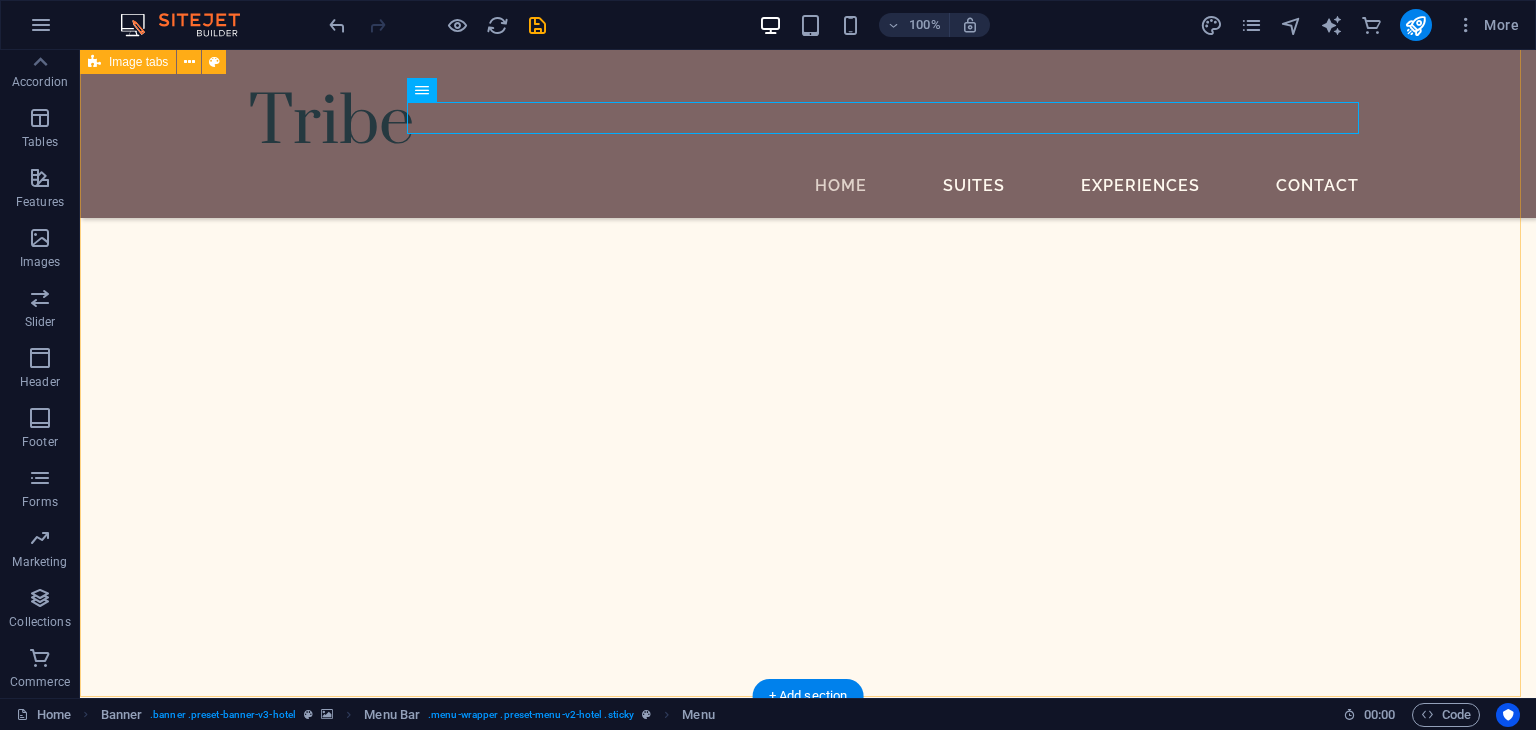 click on "Cuisine Lorem ipsum dolor sit amet, consectetur adipisicing elit. Natus, dolores, at, nisi eligendi repellat voluptatem minima officia veritatis quasi animi porro laudantium dicta dolor voluptate non maiores ipsum reprehenderit odio fugiat reiciendis consectetur fuga pariatur libero accusantium quod minus odit debitis cumque quo adipisci vel vitae aliquid corrupti perferendis voluptates. Health & Wellness Lorem ipsum dolor sit amet, consectetur adipisicing elit. Natus, dolores, at, nisi eligendi repellat voluptatem minima officia veritatis quasi animi porro laudantium dicta dolor voluptate non maiores ipsum reprehenderit odio fugiat reiciendis consectetur fuga pariatur libero accusantium quod minus odit debitis cumque quo adipisci vel vitae aliquid corrupti perferendis voluptates. Events" at bounding box center [808, 4554] 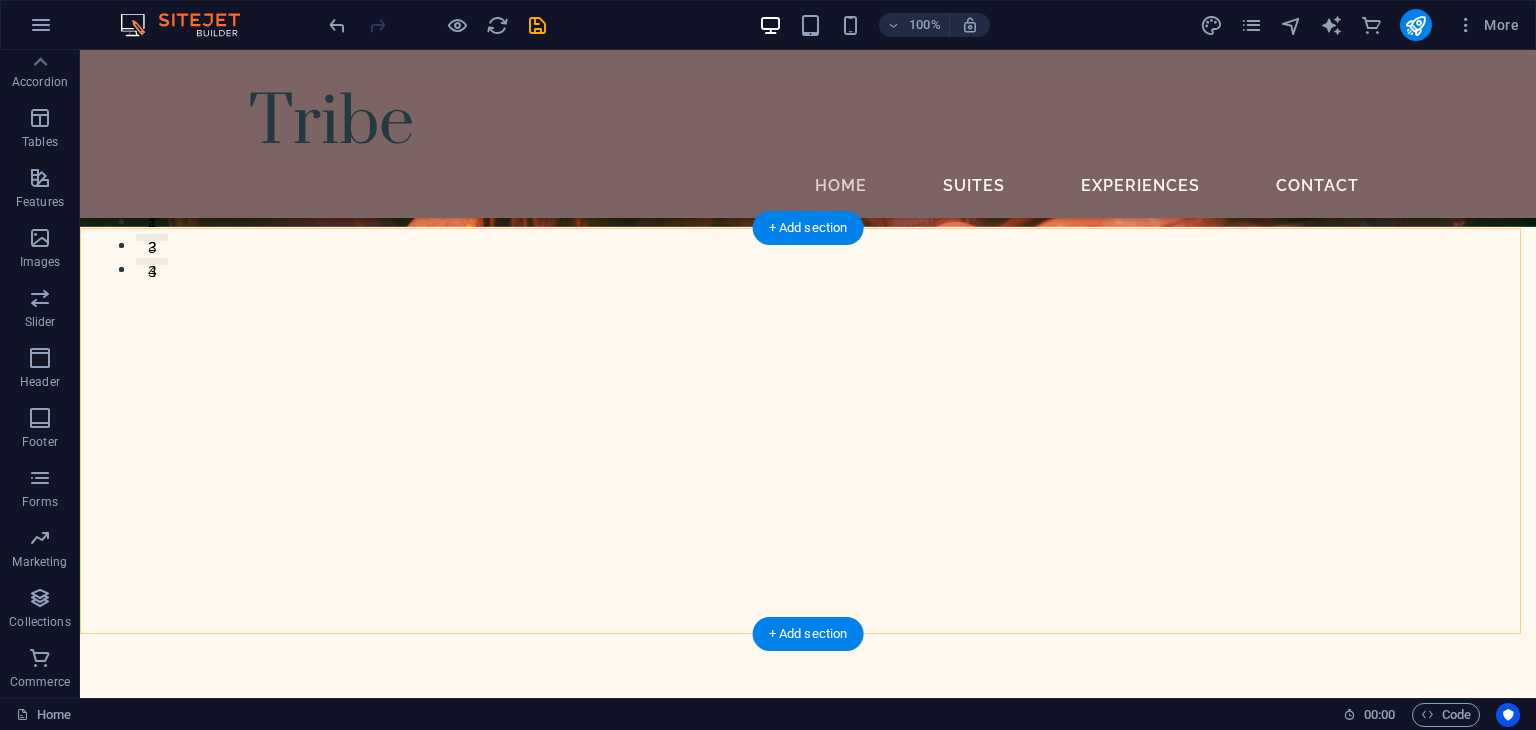 scroll, scrollTop: 470, scrollLeft: 0, axis: vertical 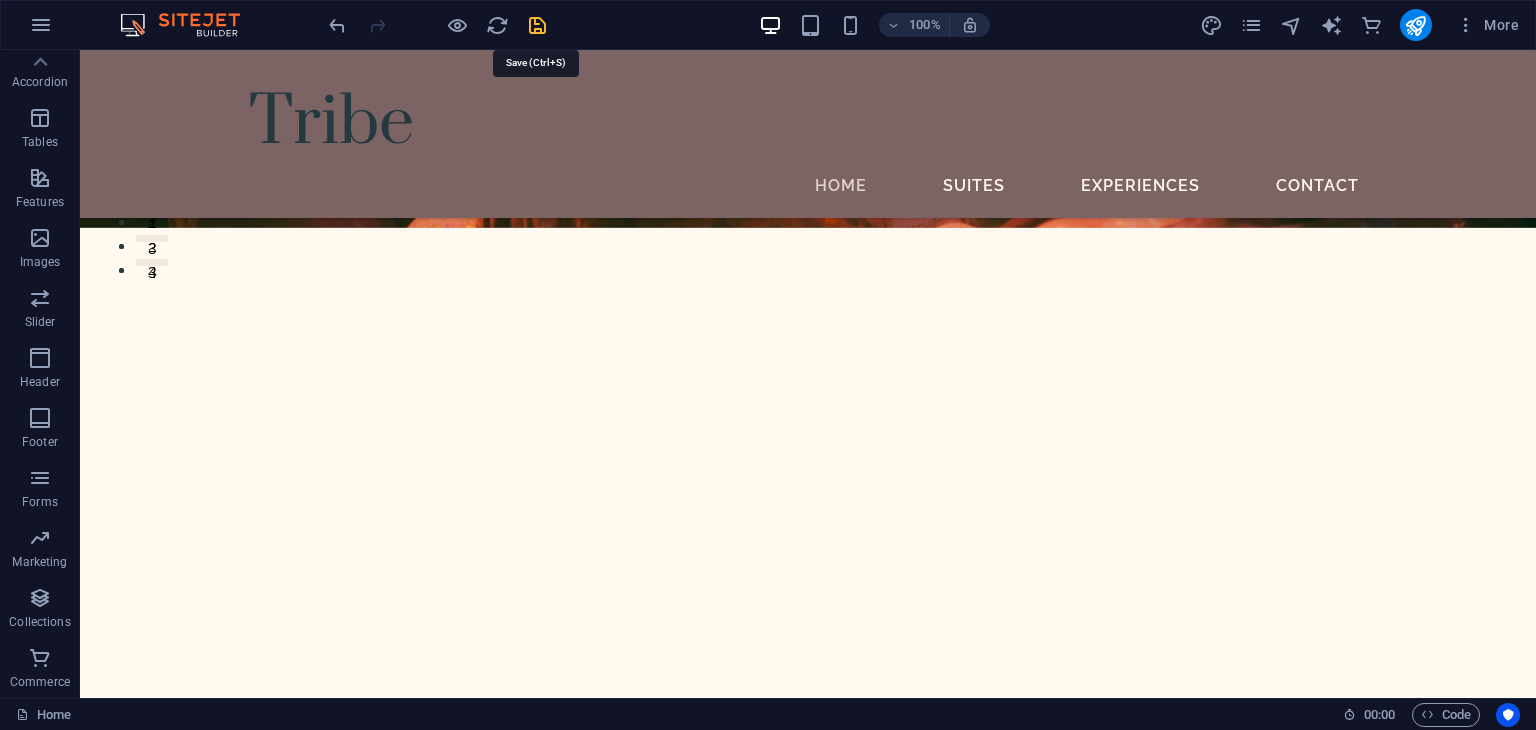 click at bounding box center [537, 25] 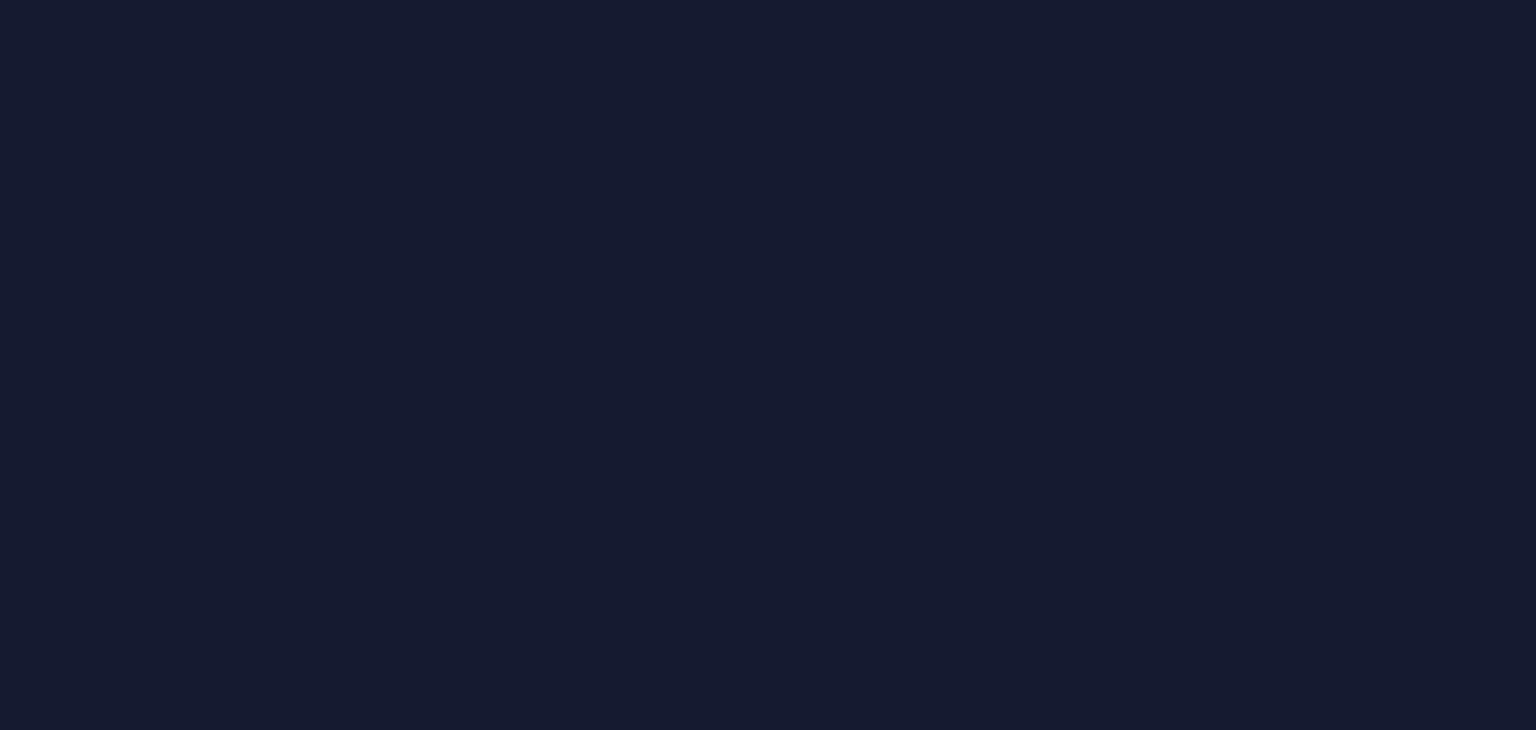scroll, scrollTop: 0, scrollLeft: 0, axis: both 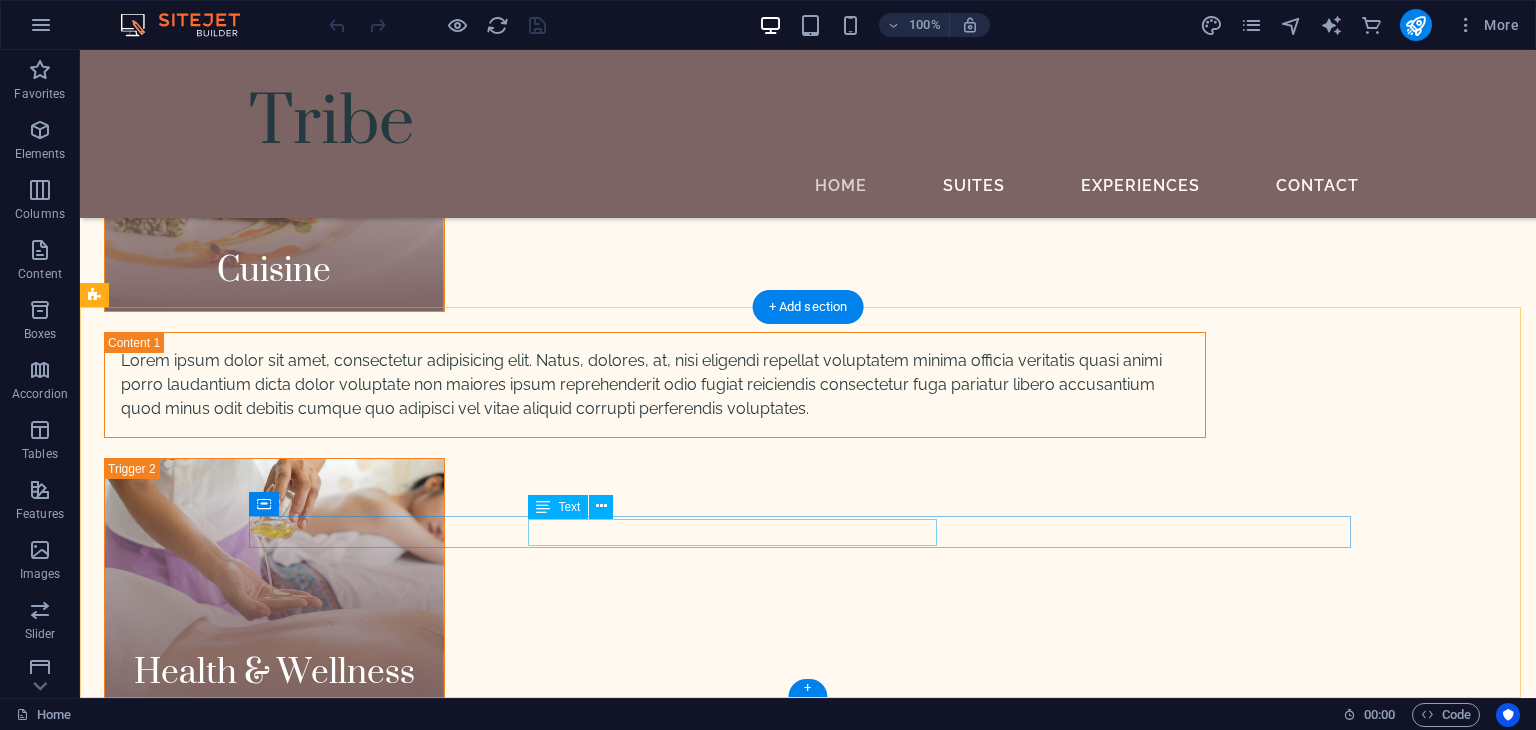 click on "[EMAIL]" at bounding box center (655, 11556) 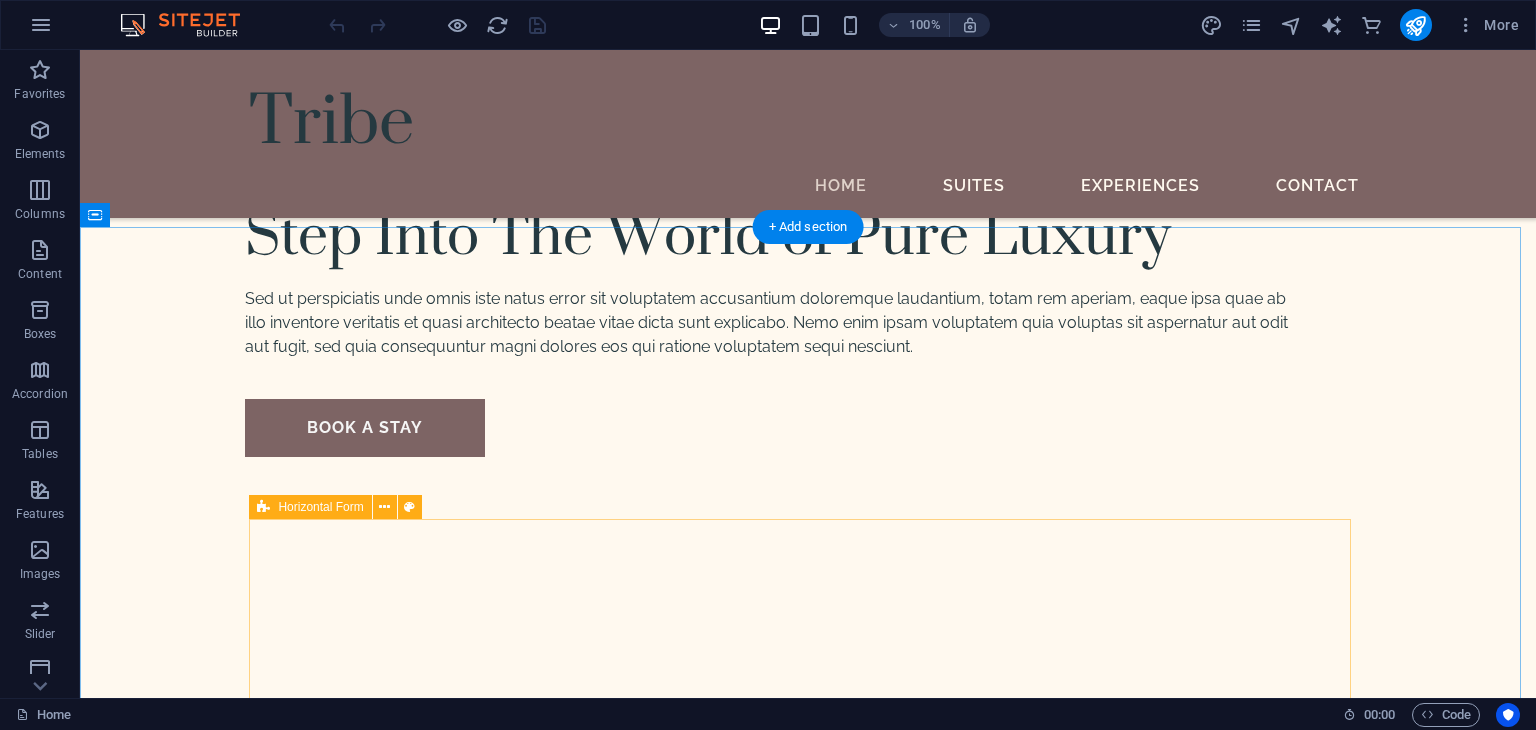 scroll, scrollTop: 6042, scrollLeft: 0, axis: vertical 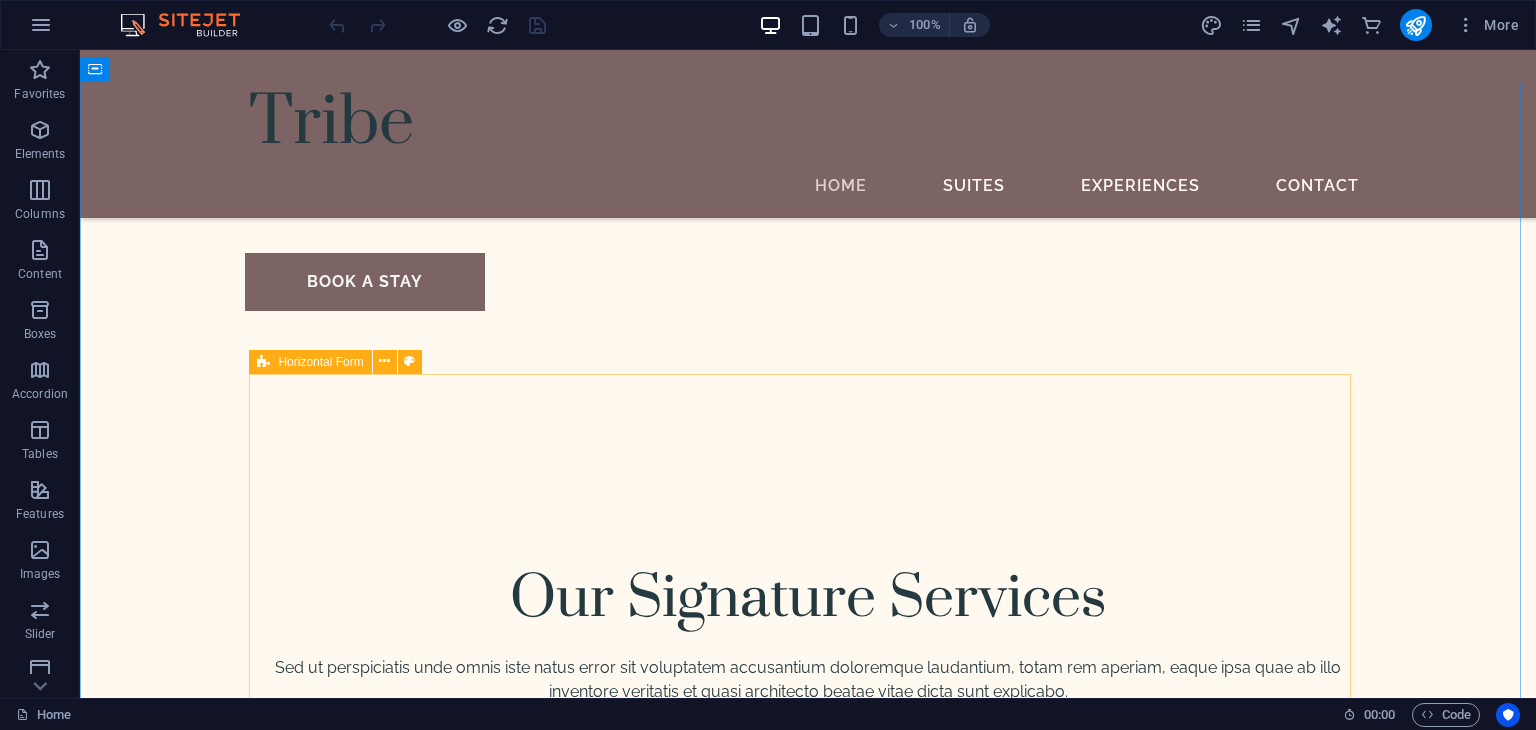 click on "Horizontal Form" at bounding box center [310, 362] 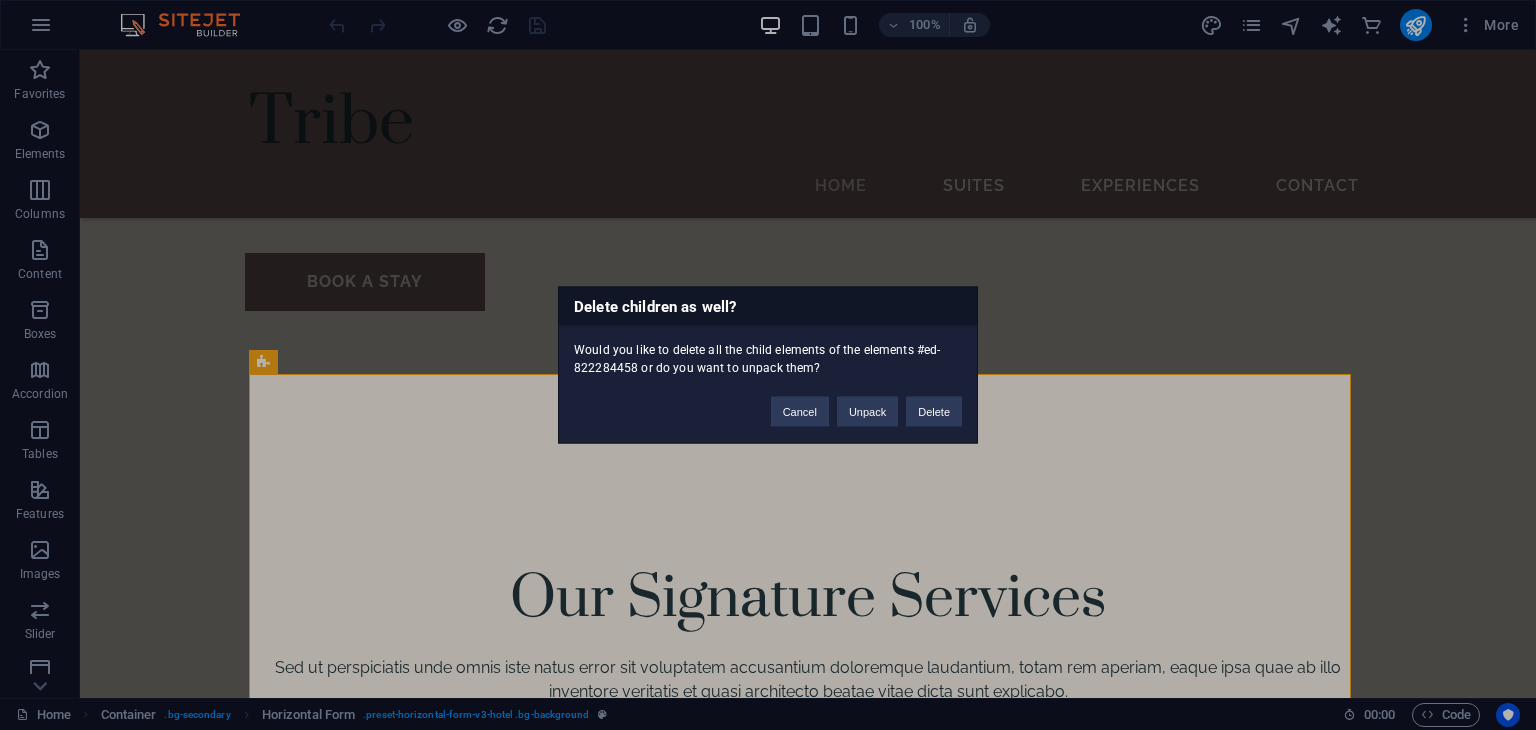type 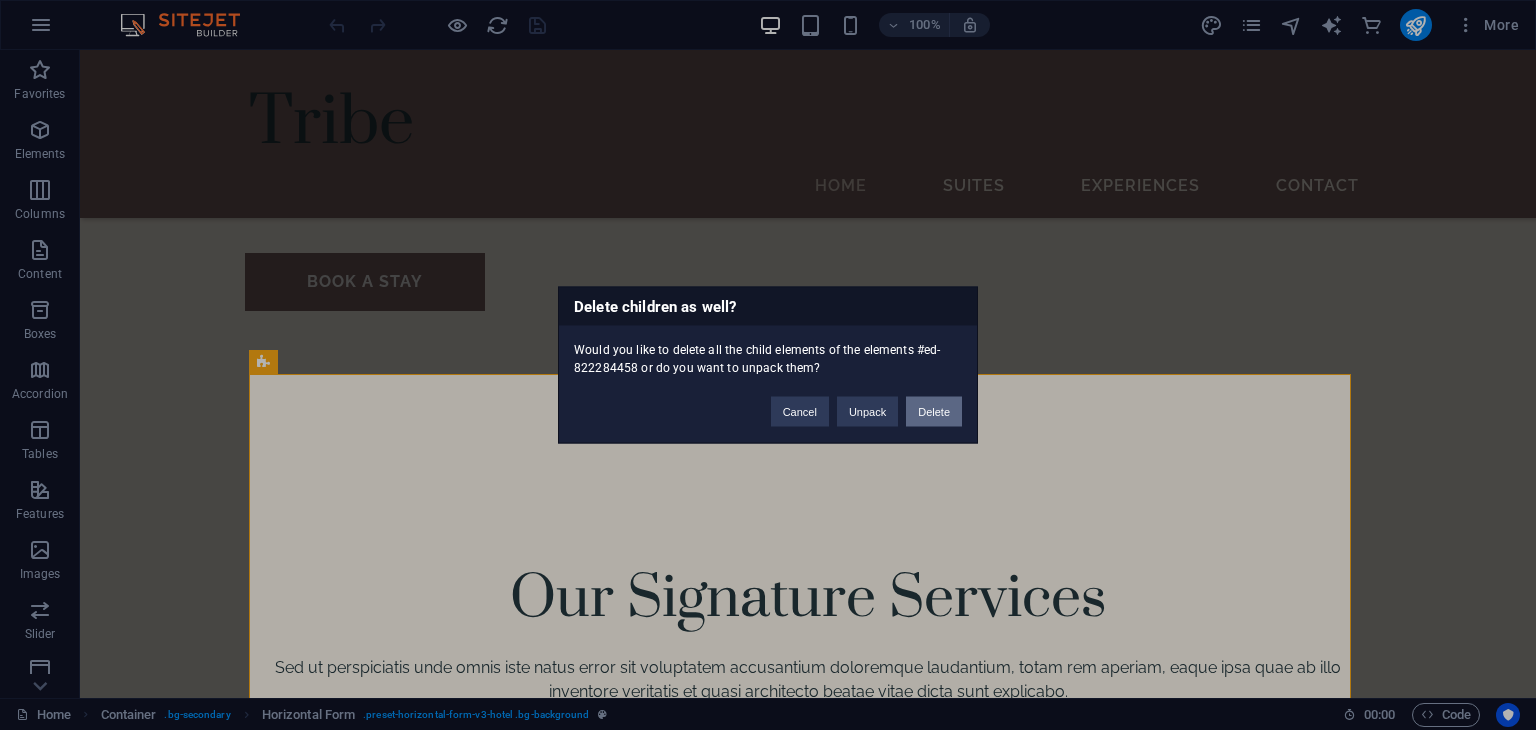 click on "Delete" at bounding box center [934, 412] 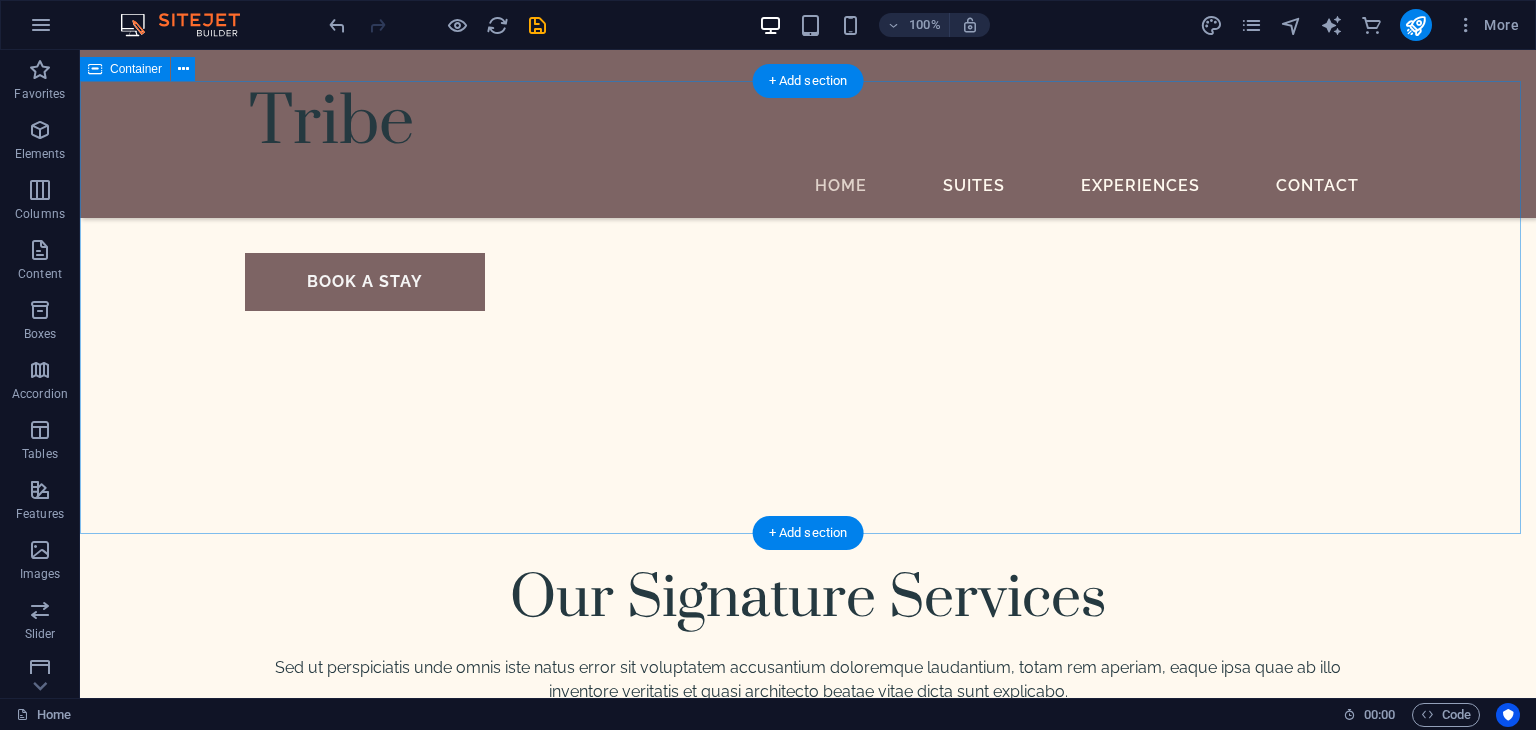 scroll, scrollTop: 6268, scrollLeft: 0, axis: vertical 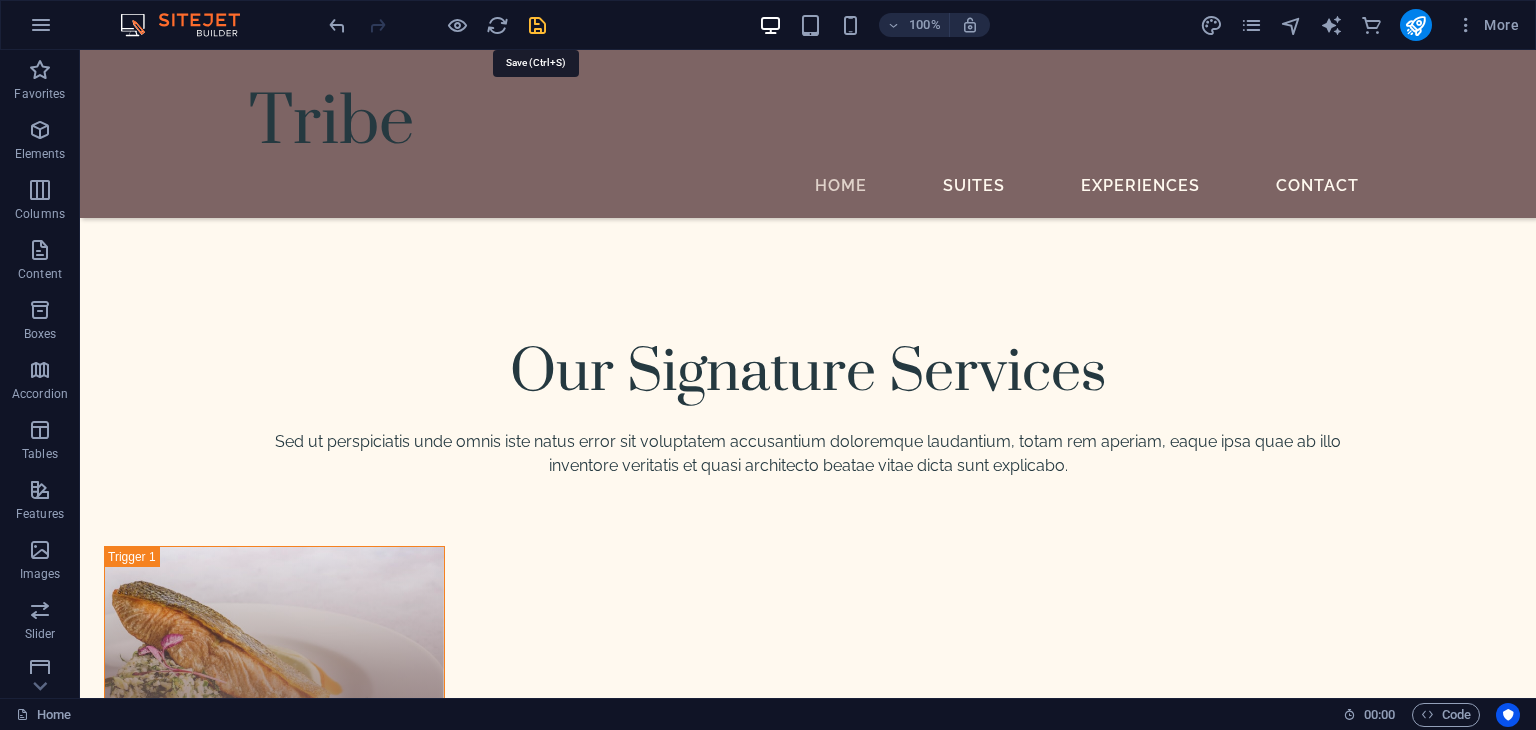 click at bounding box center (537, 25) 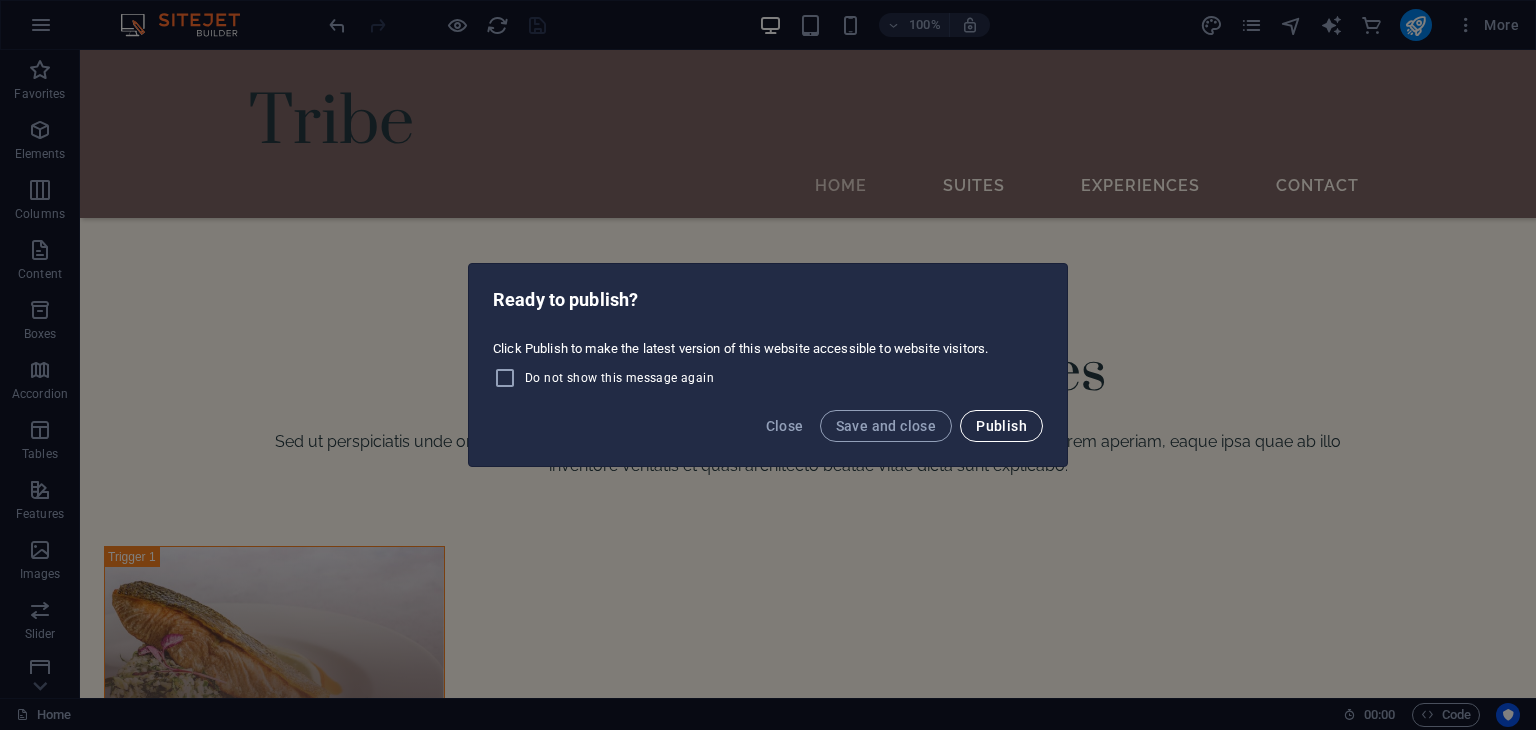 click on "Publish" at bounding box center [1001, 426] 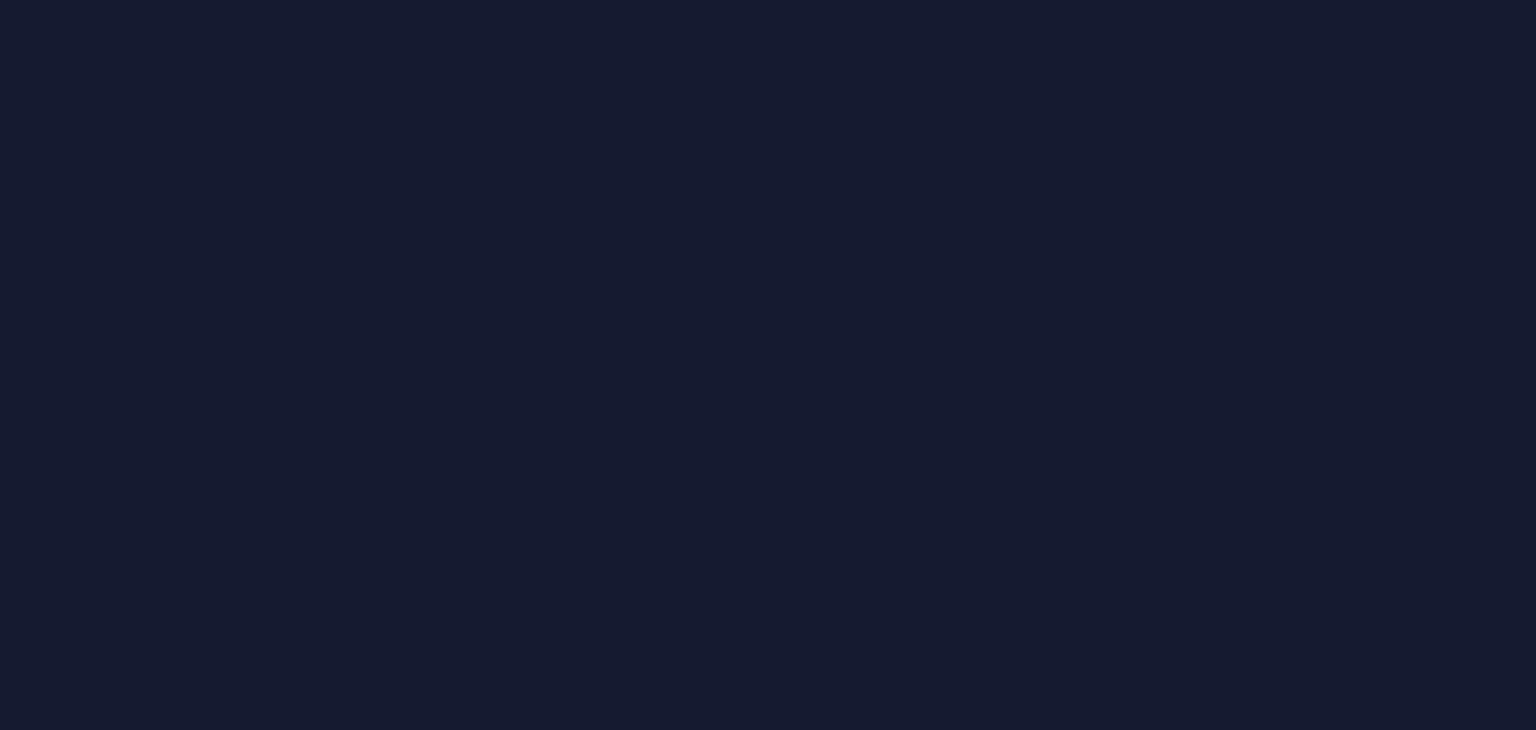 scroll, scrollTop: 0, scrollLeft: 0, axis: both 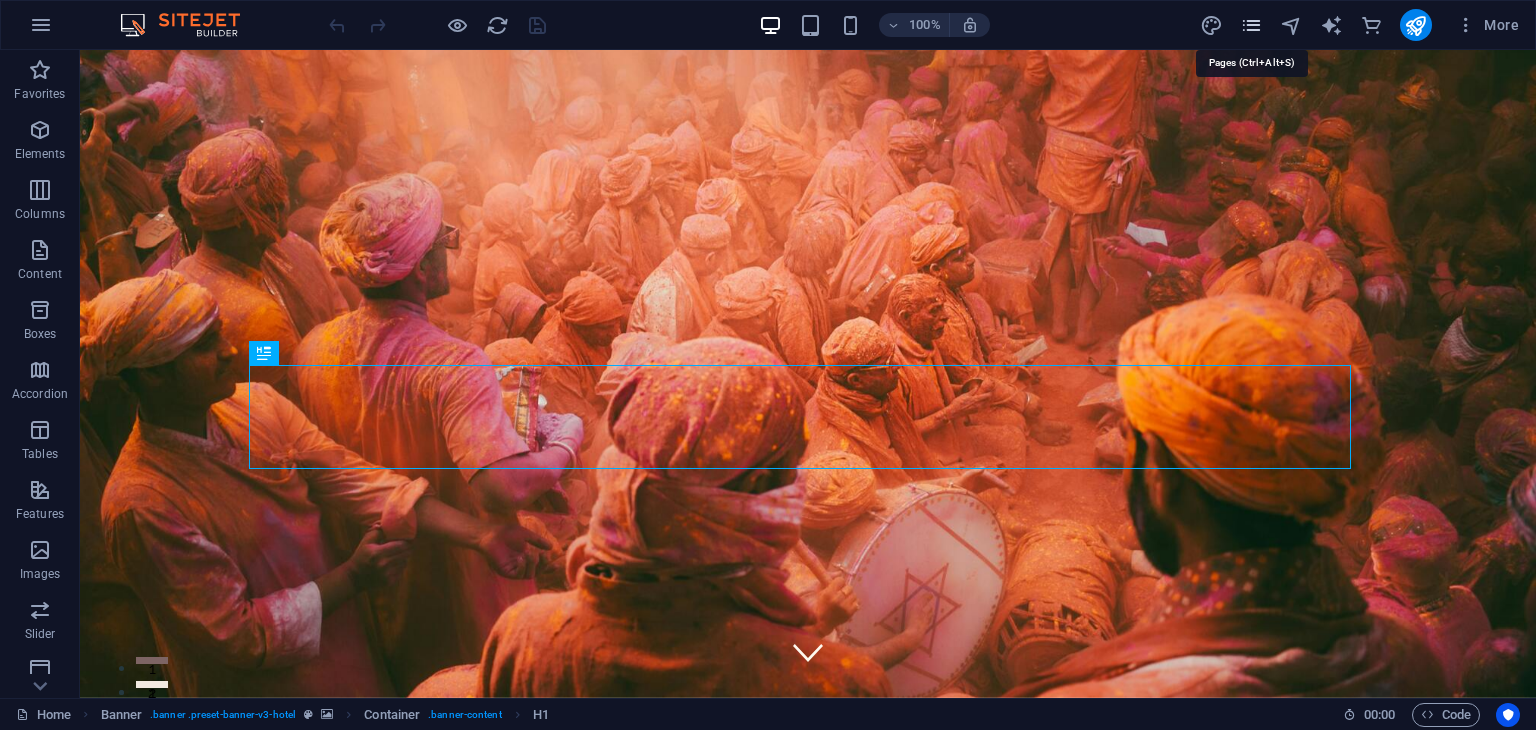 click at bounding box center [1251, 25] 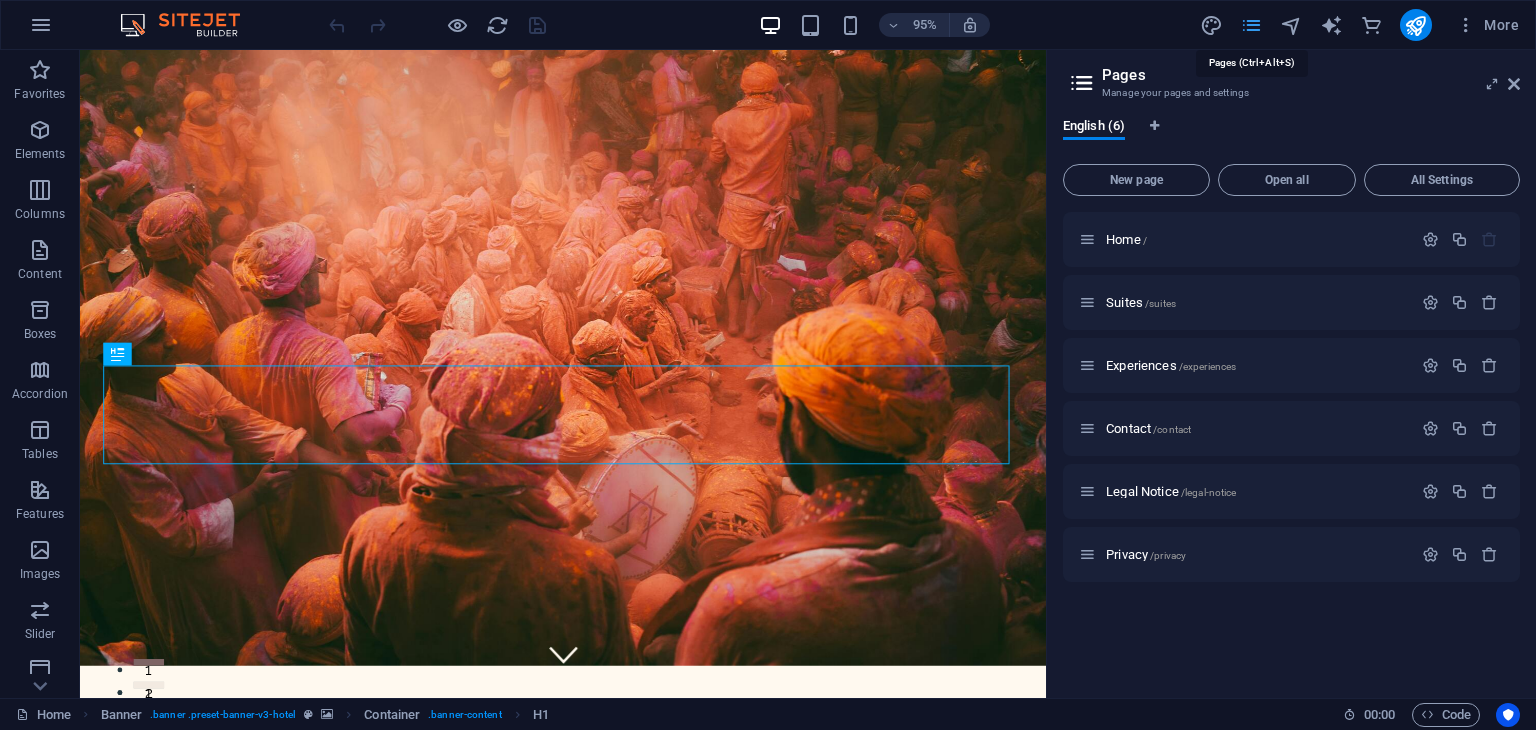 click at bounding box center (1251, 25) 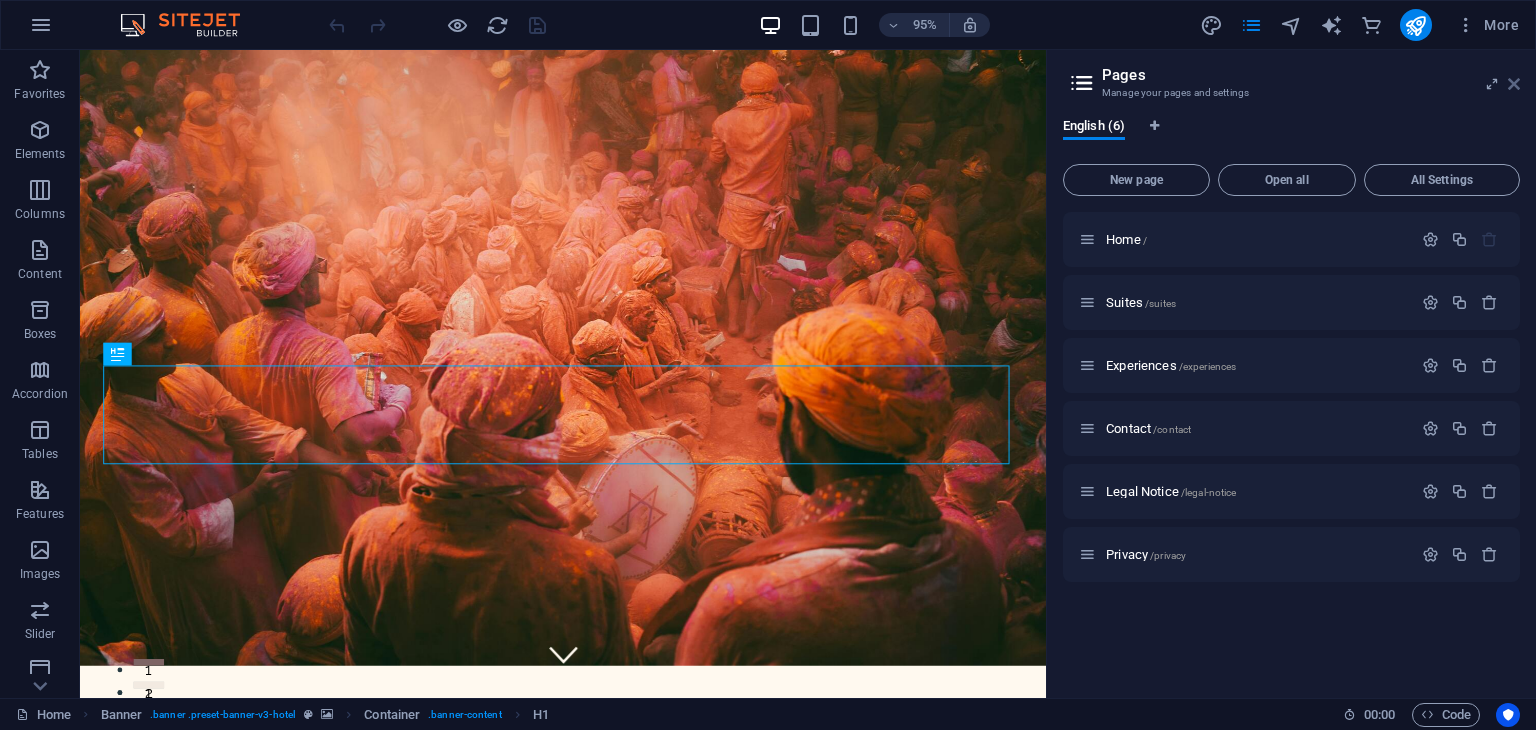 click at bounding box center (1514, 84) 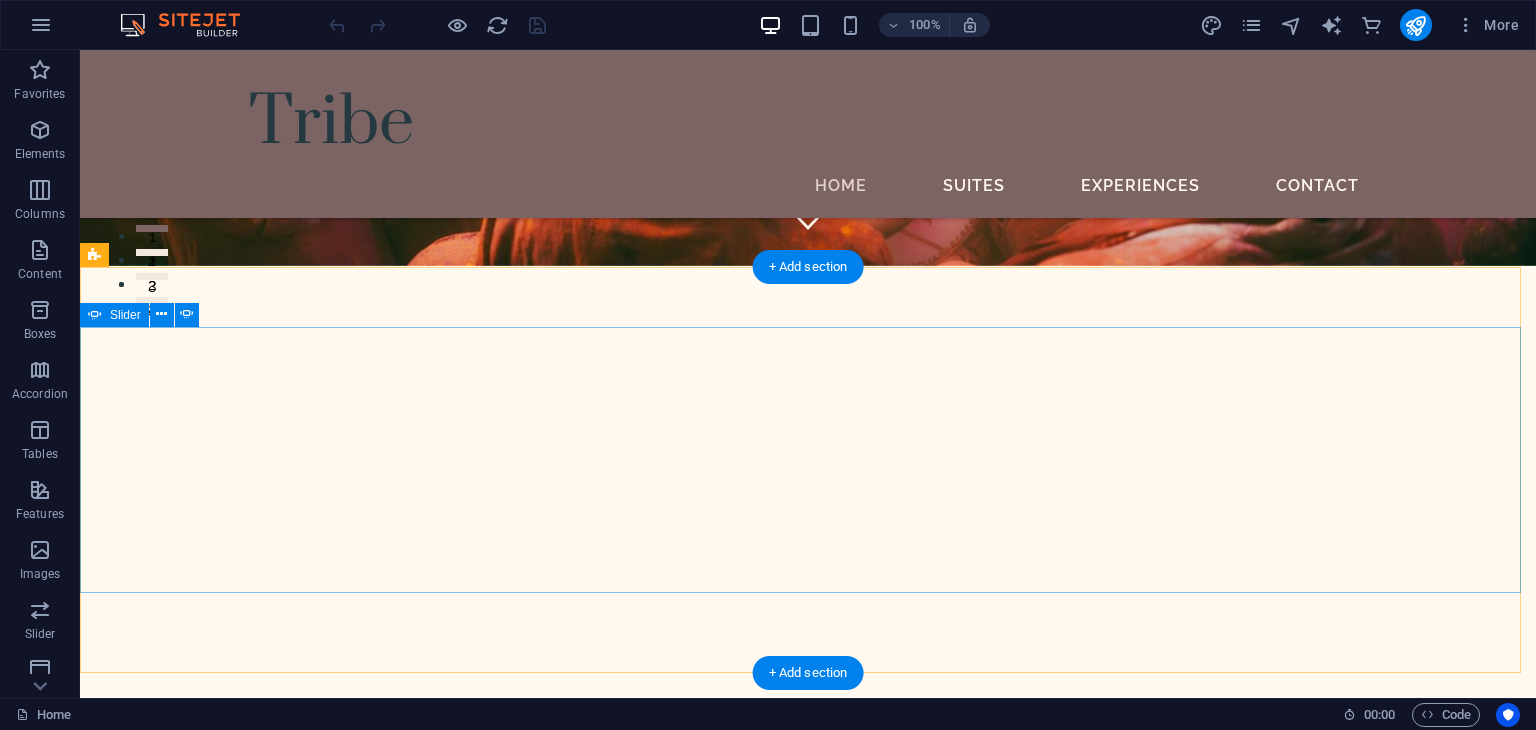 scroll, scrollTop: 431, scrollLeft: 0, axis: vertical 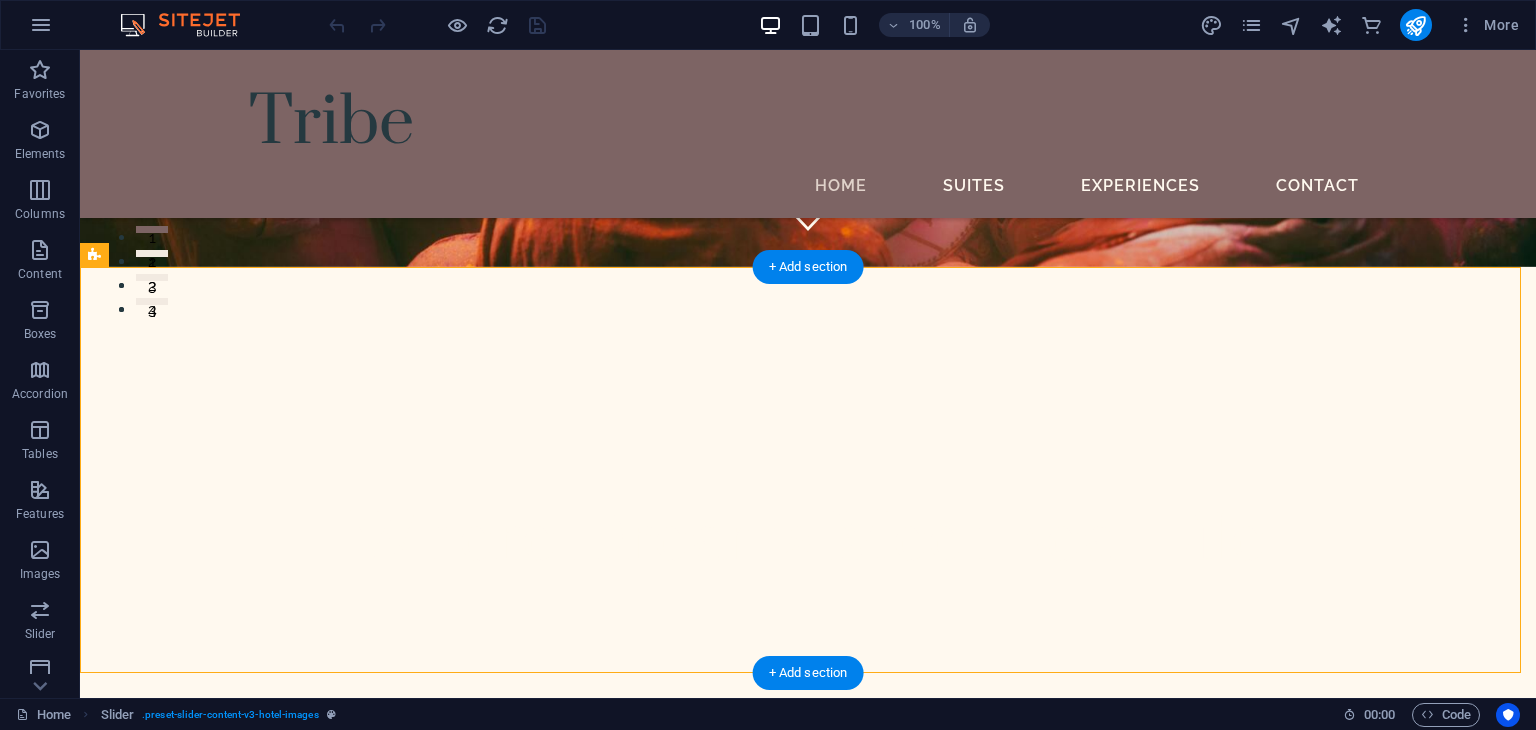 drag, startPoint x: 210, startPoint y: 361, endPoint x: 337, endPoint y: 480, distance: 174.04022 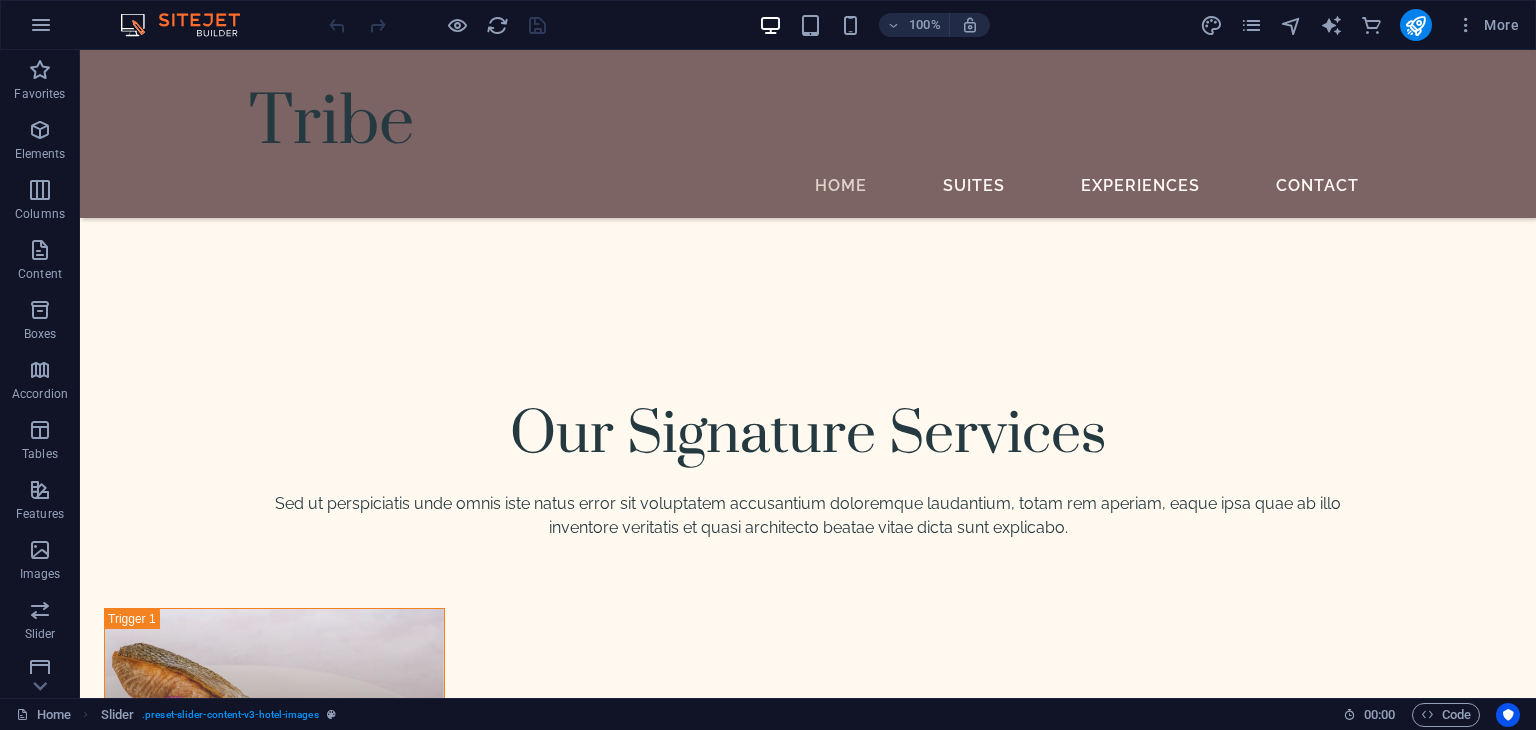 scroll, scrollTop: 6268, scrollLeft: 0, axis: vertical 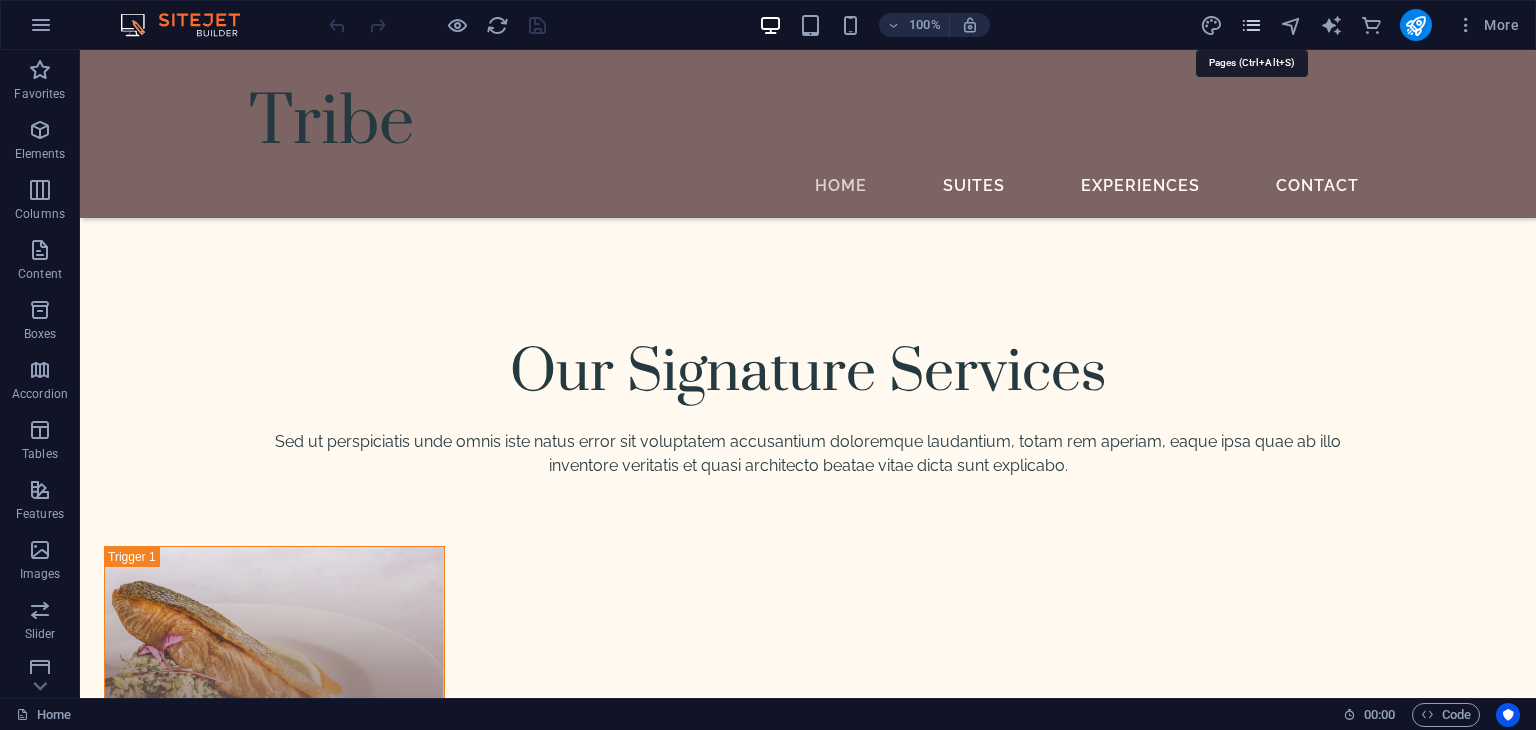 click at bounding box center [1251, 25] 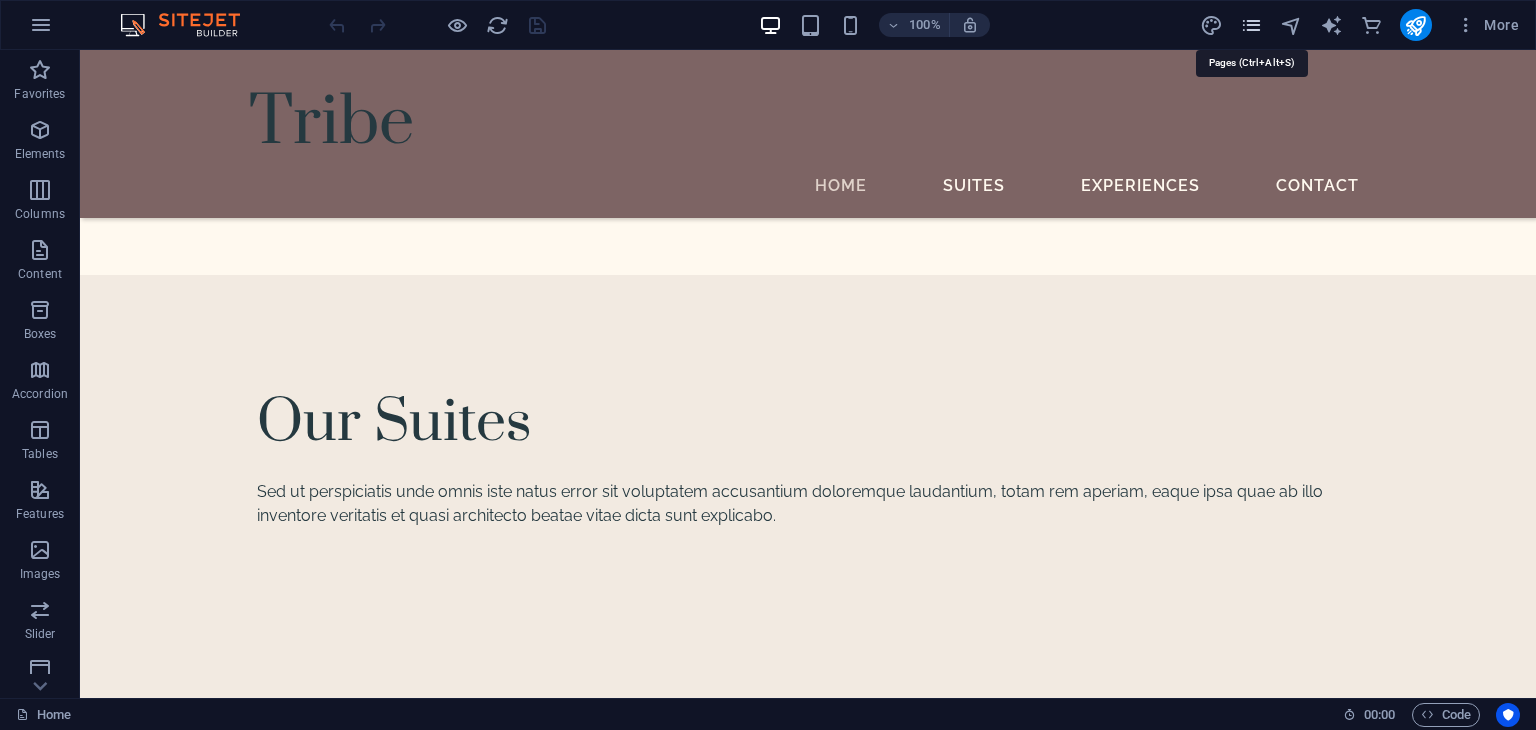 scroll, scrollTop: 6187, scrollLeft: 0, axis: vertical 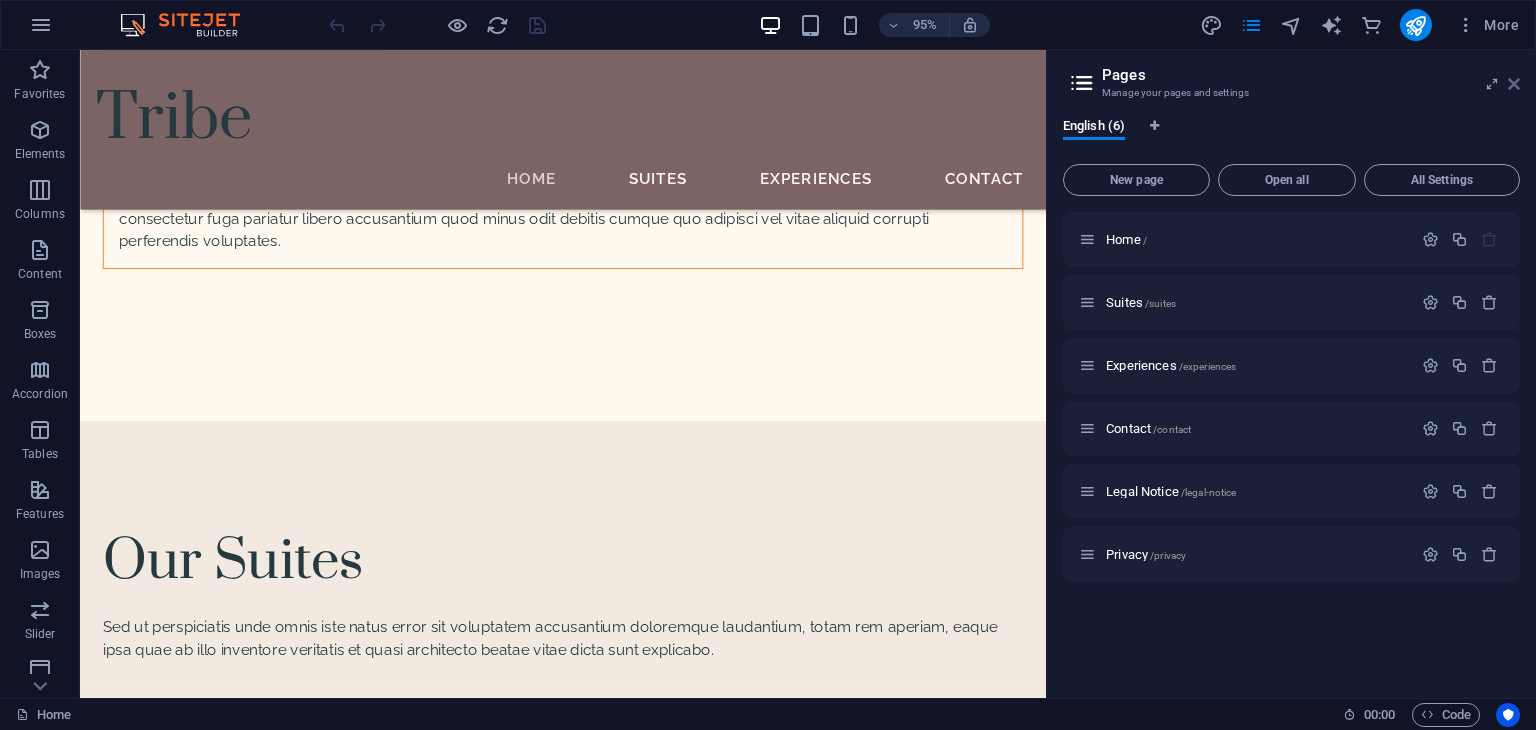 click at bounding box center (1514, 84) 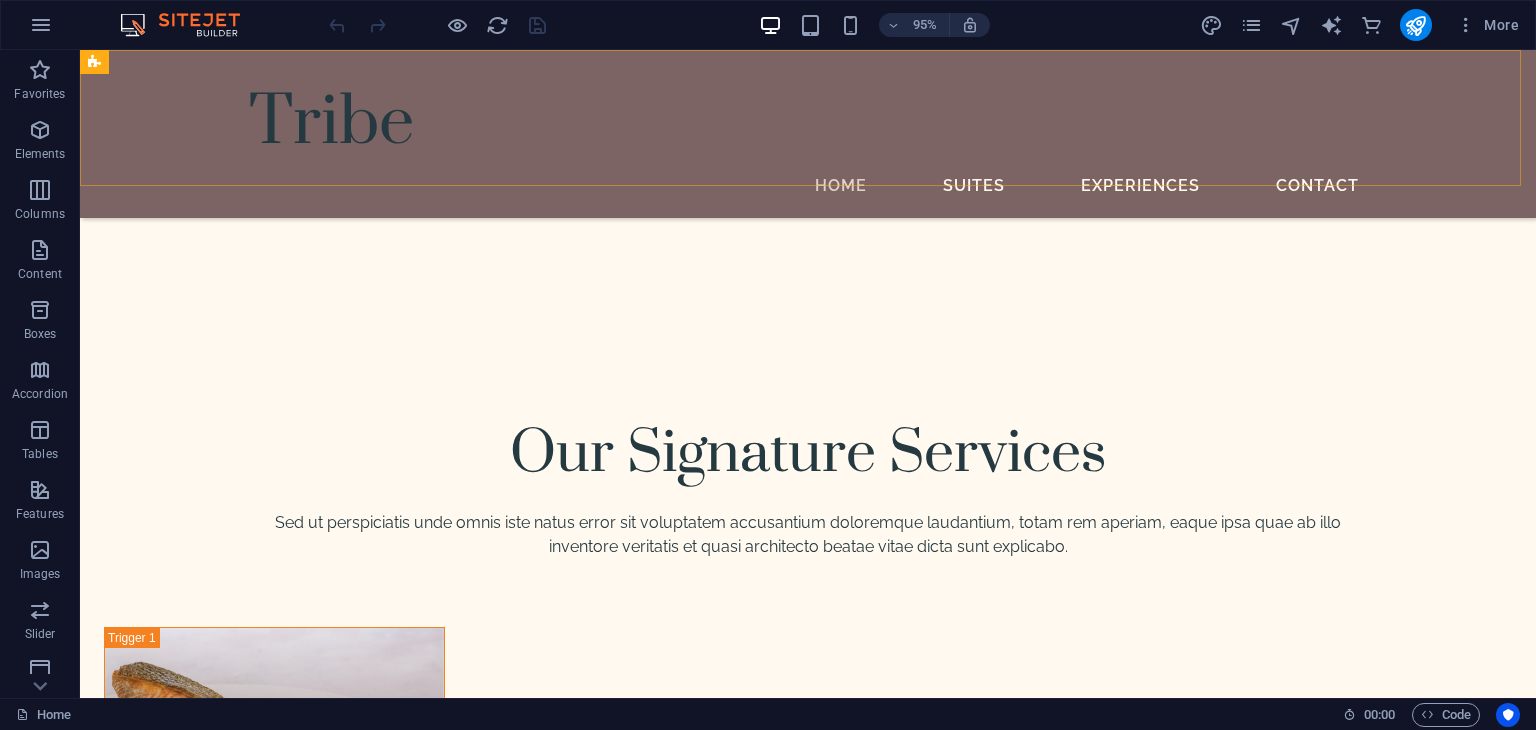 scroll, scrollTop: 6268, scrollLeft: 0, axis: vertical 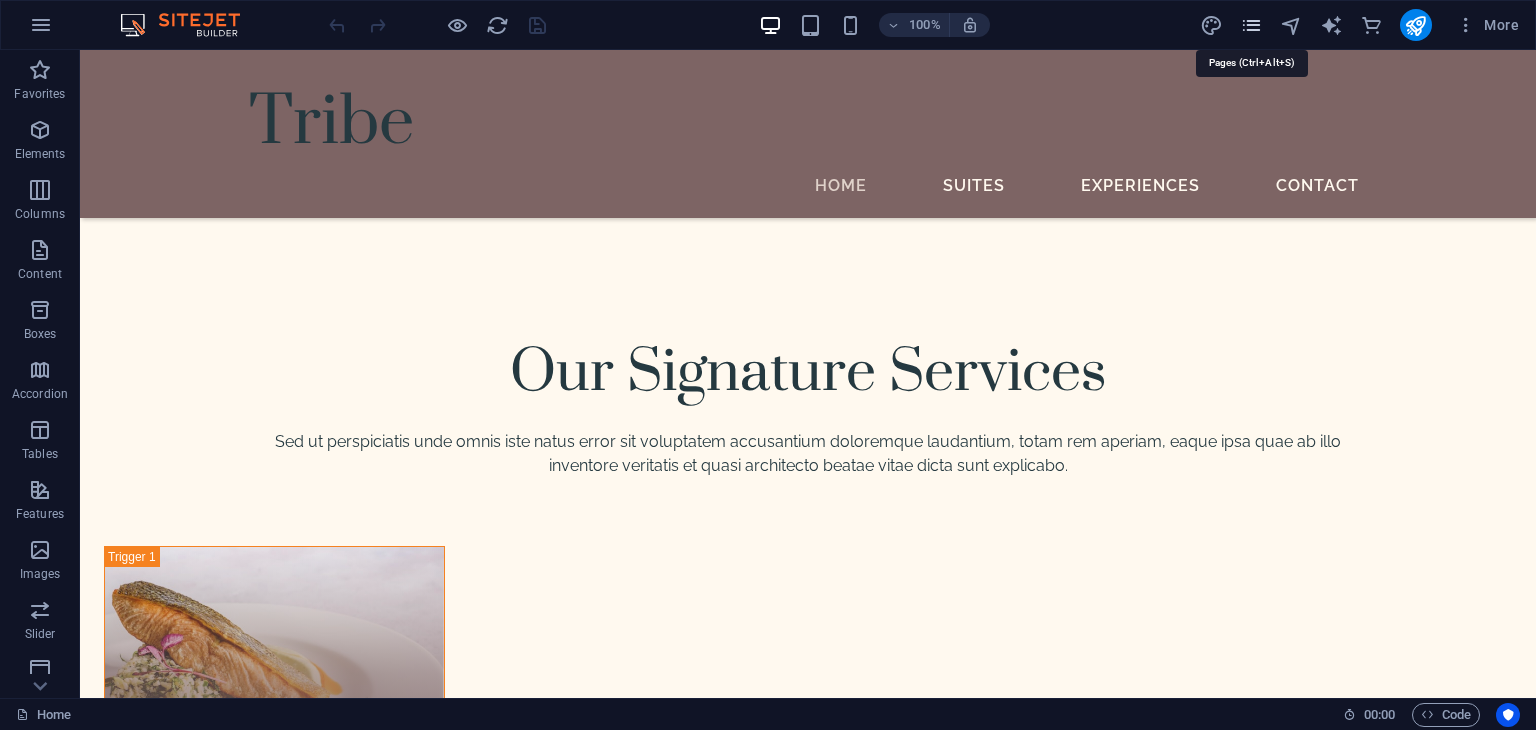 click at bounding box center [1251, 25] 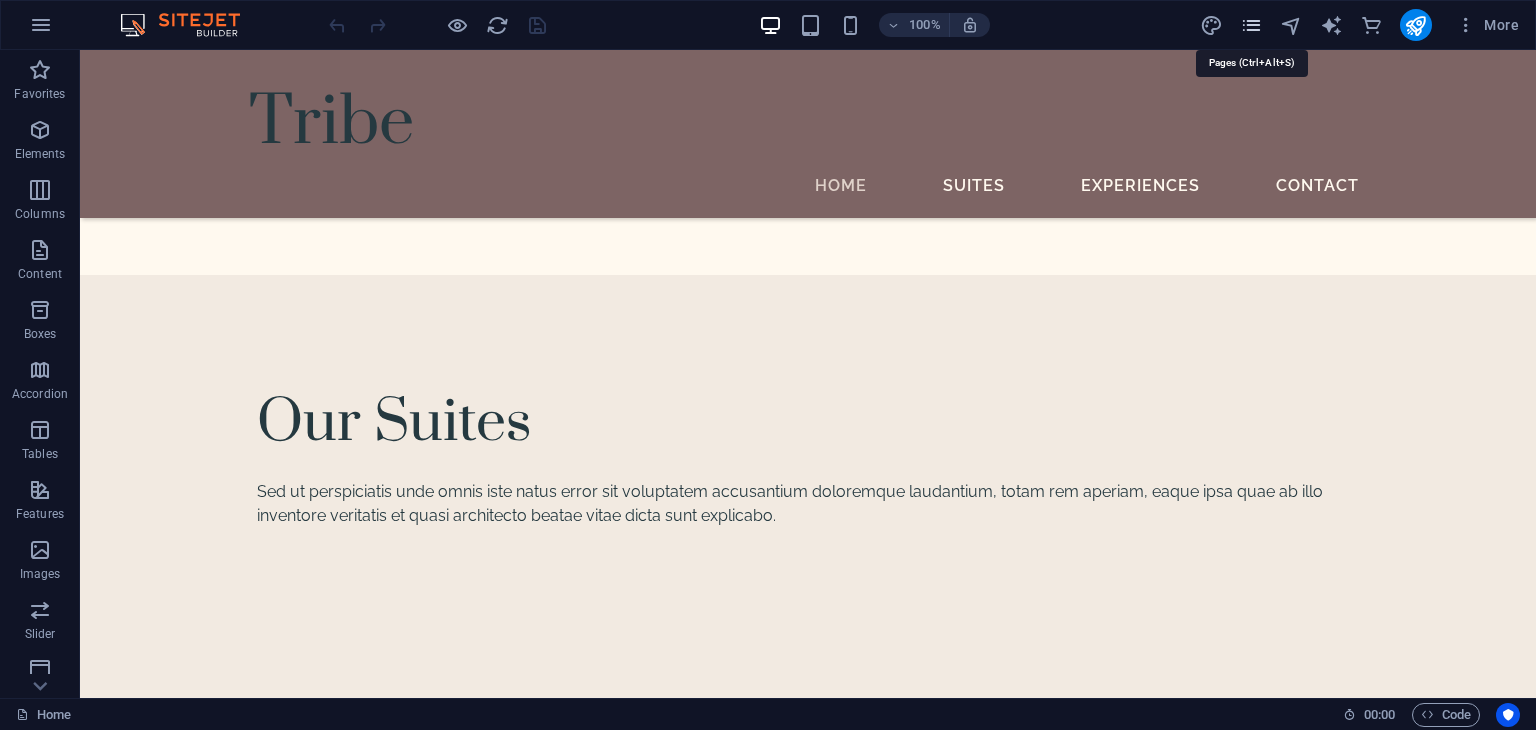 scroll, scrollTop: 6187, scrollLeft: 0, axis: vertical 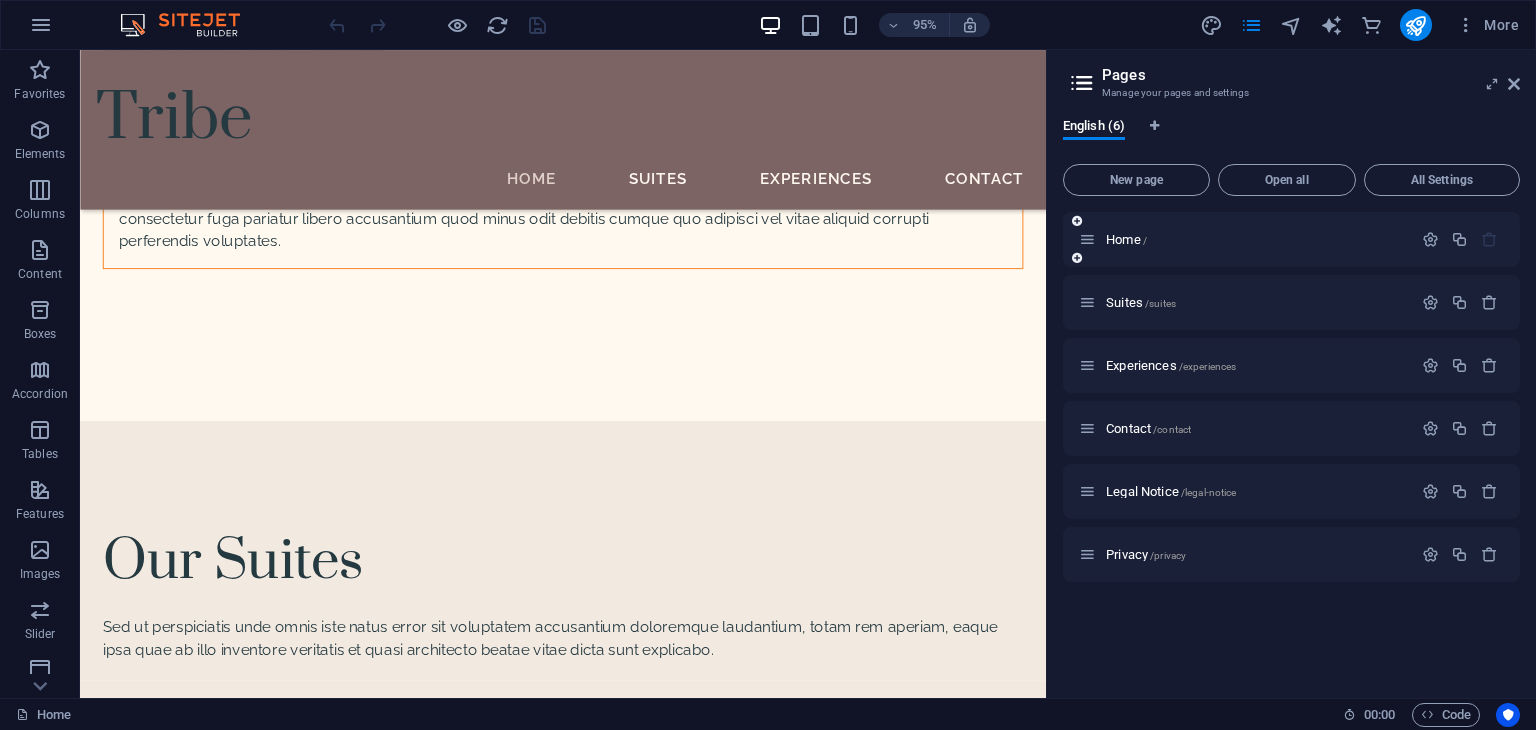 click at bounding box center (1087, 239) 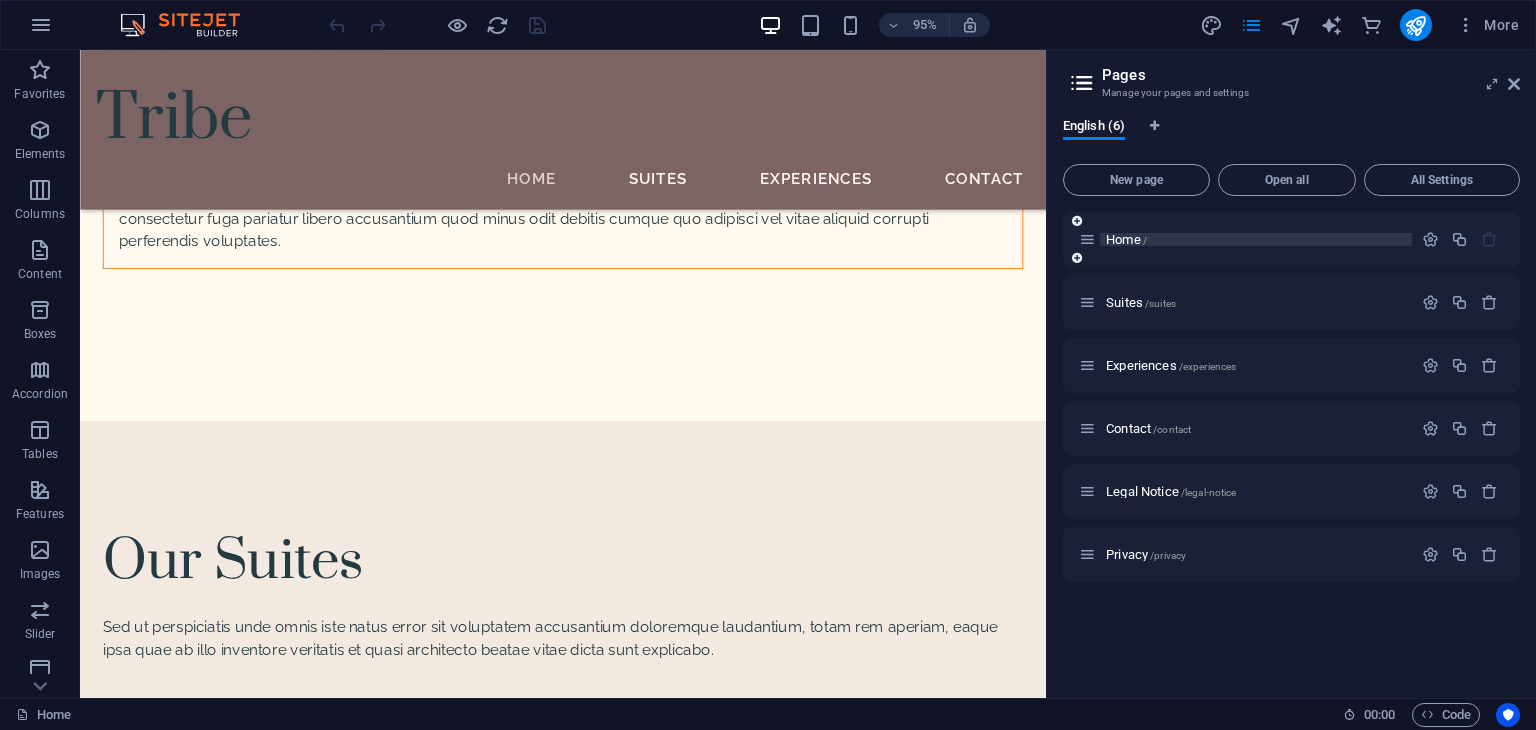 click on "Home /" at bounding box center (1256, 239) 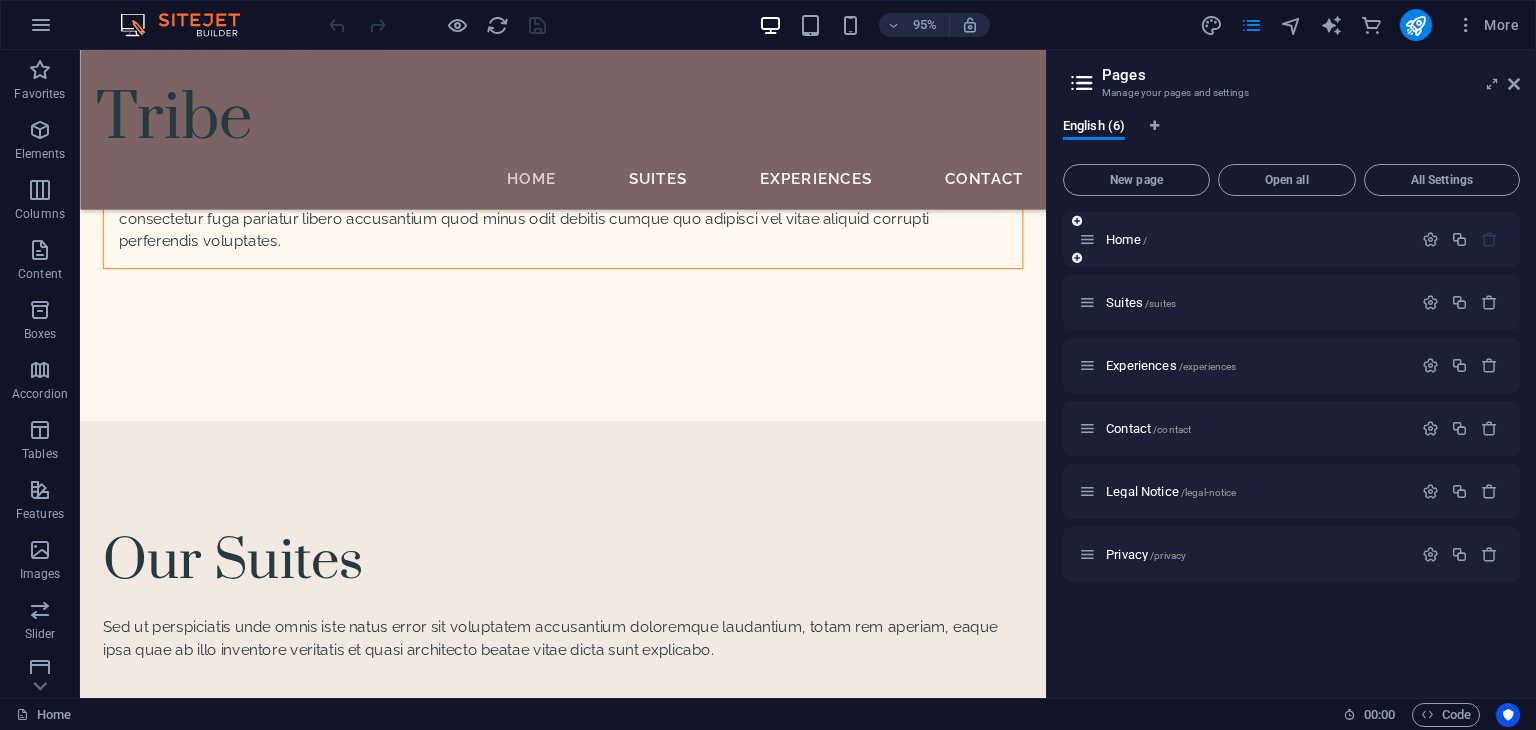 click at bounding box center [1077, 258] 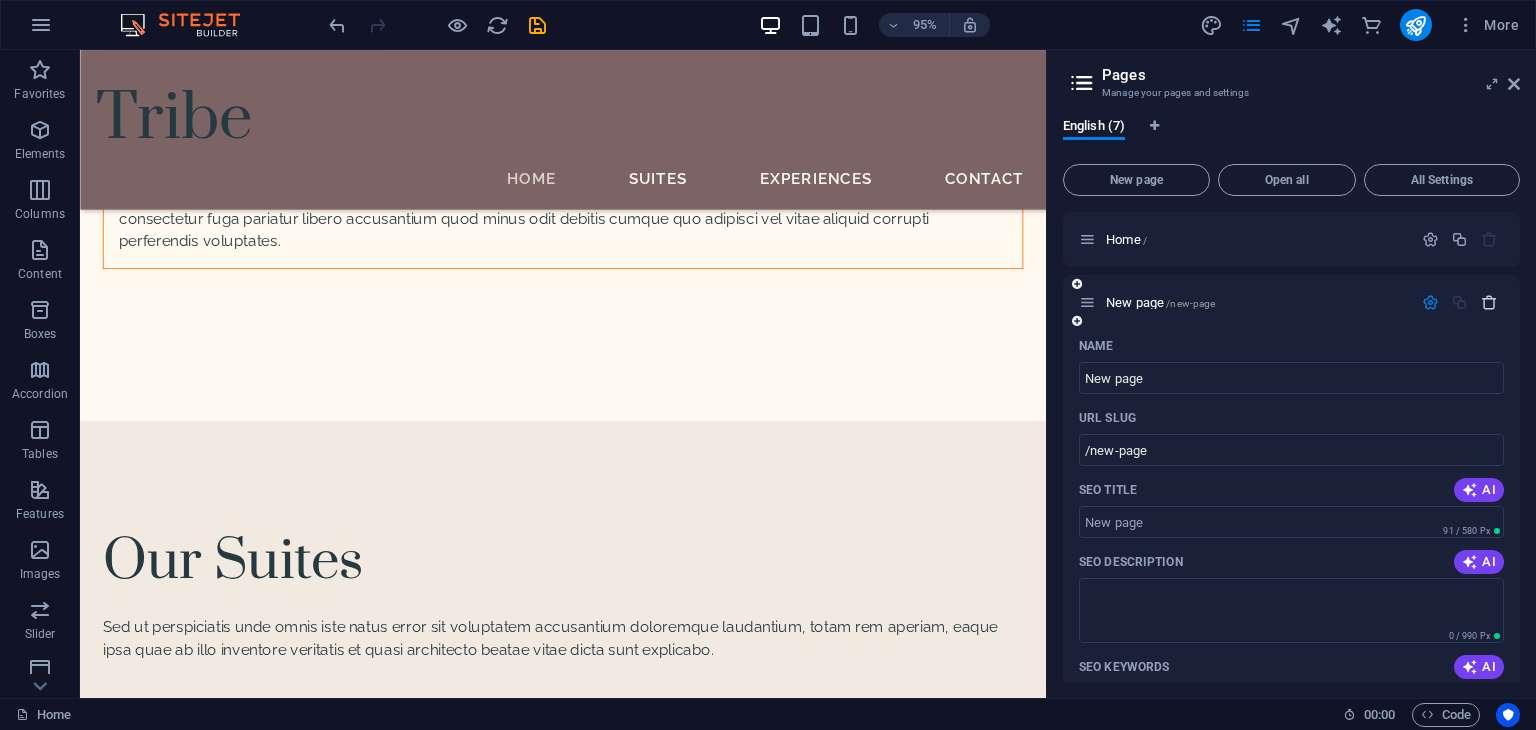 click at bounding box center (1489, 302) 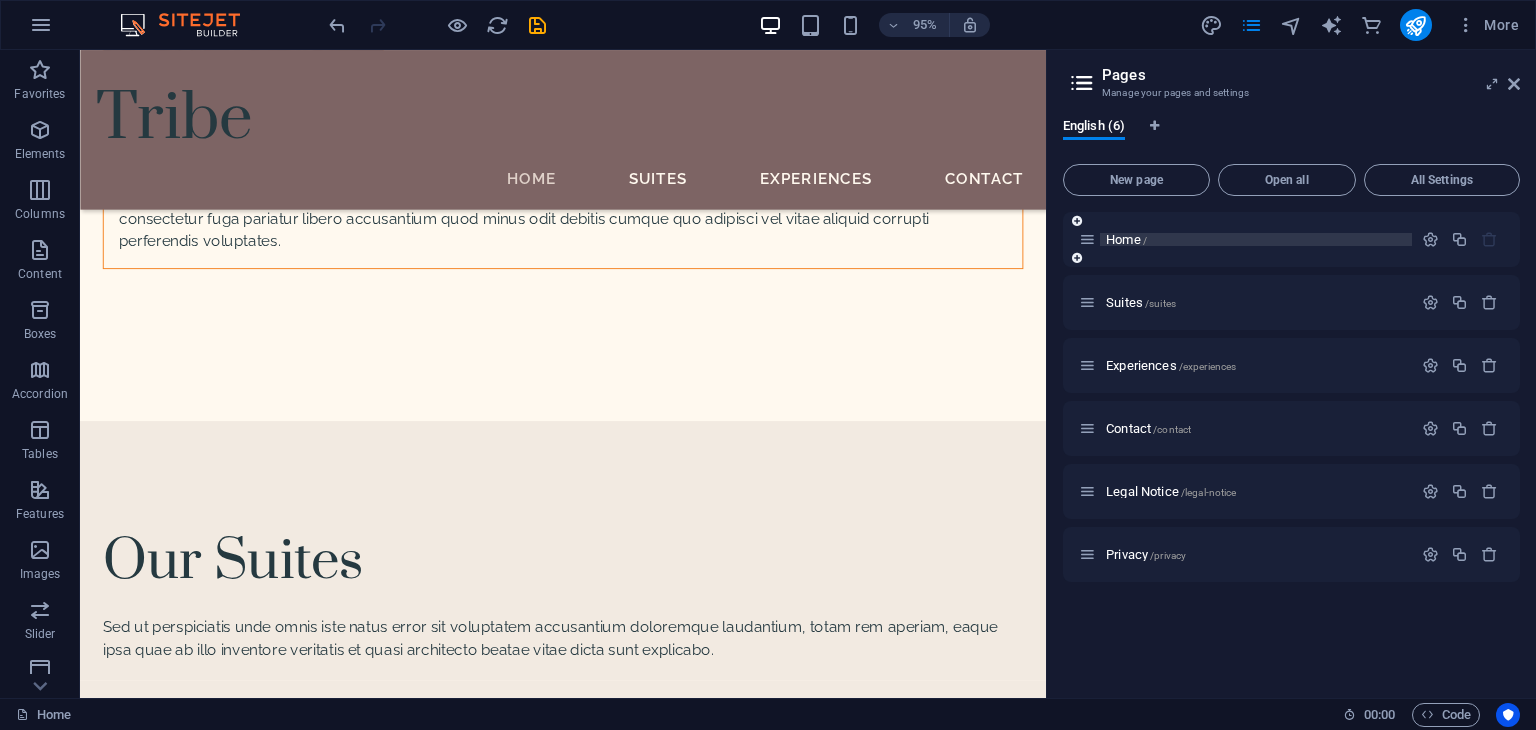 click on "Home /" at bounding box center [1126, 239] 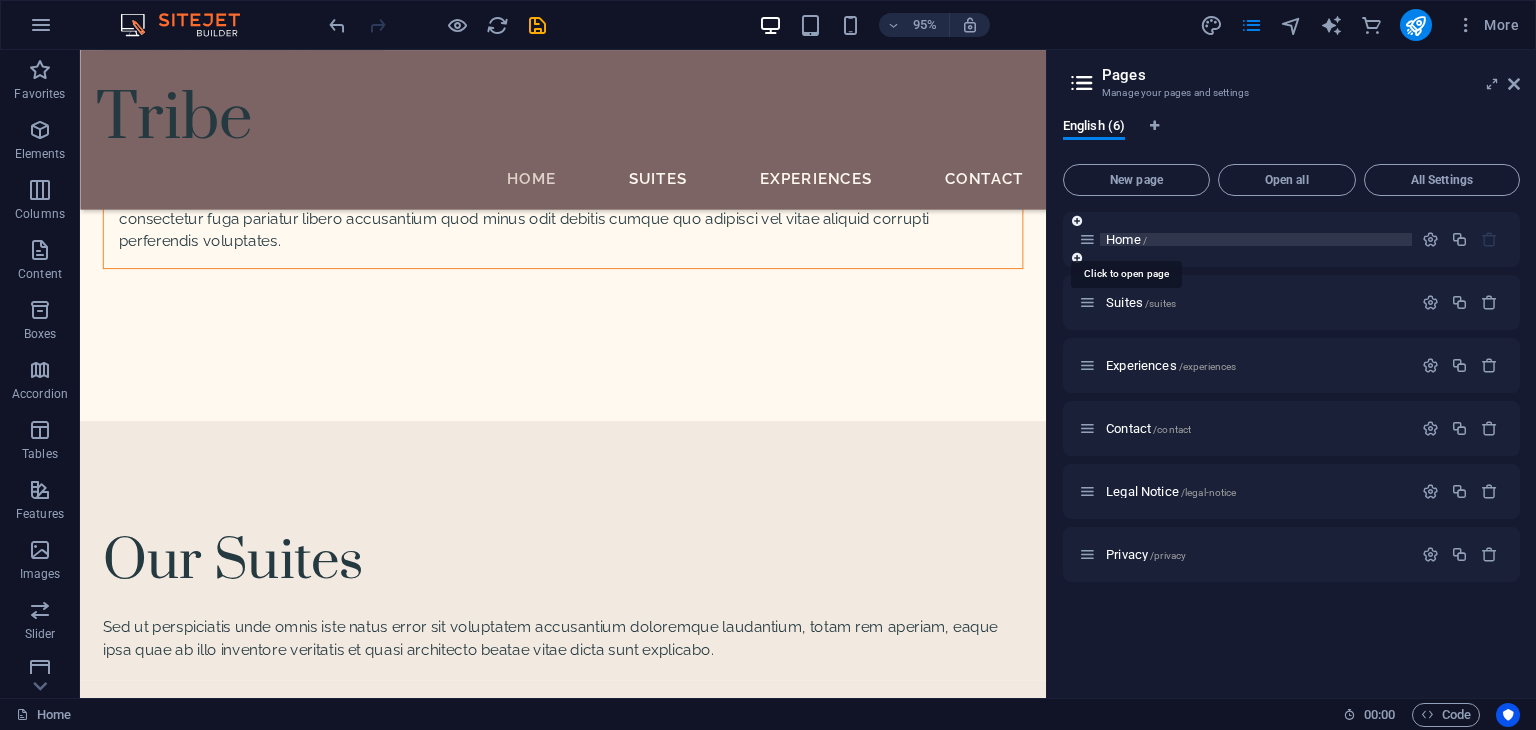 click on "Home /" at bounding box center (1126, 239) 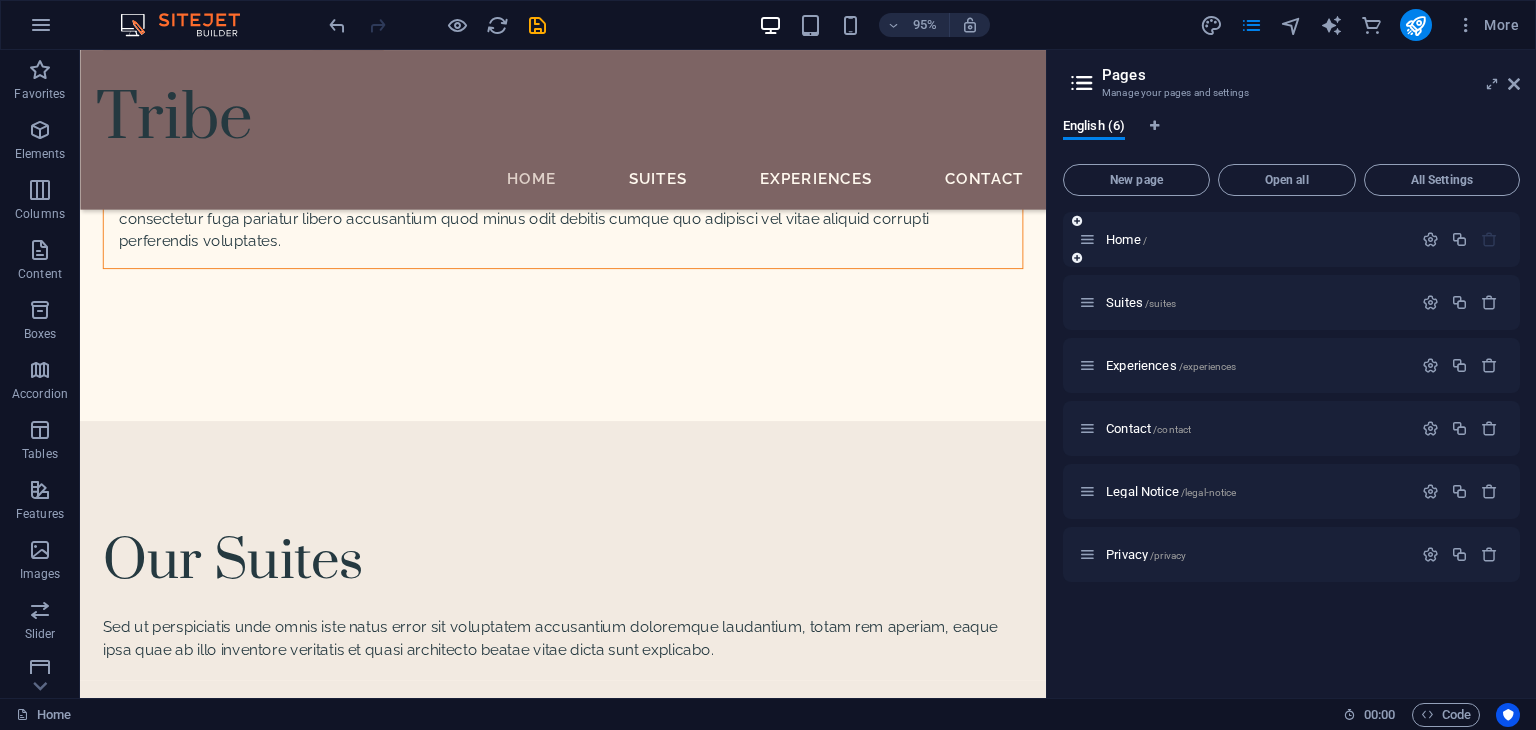 click on "Home /" at bounding box center [1245, 239] 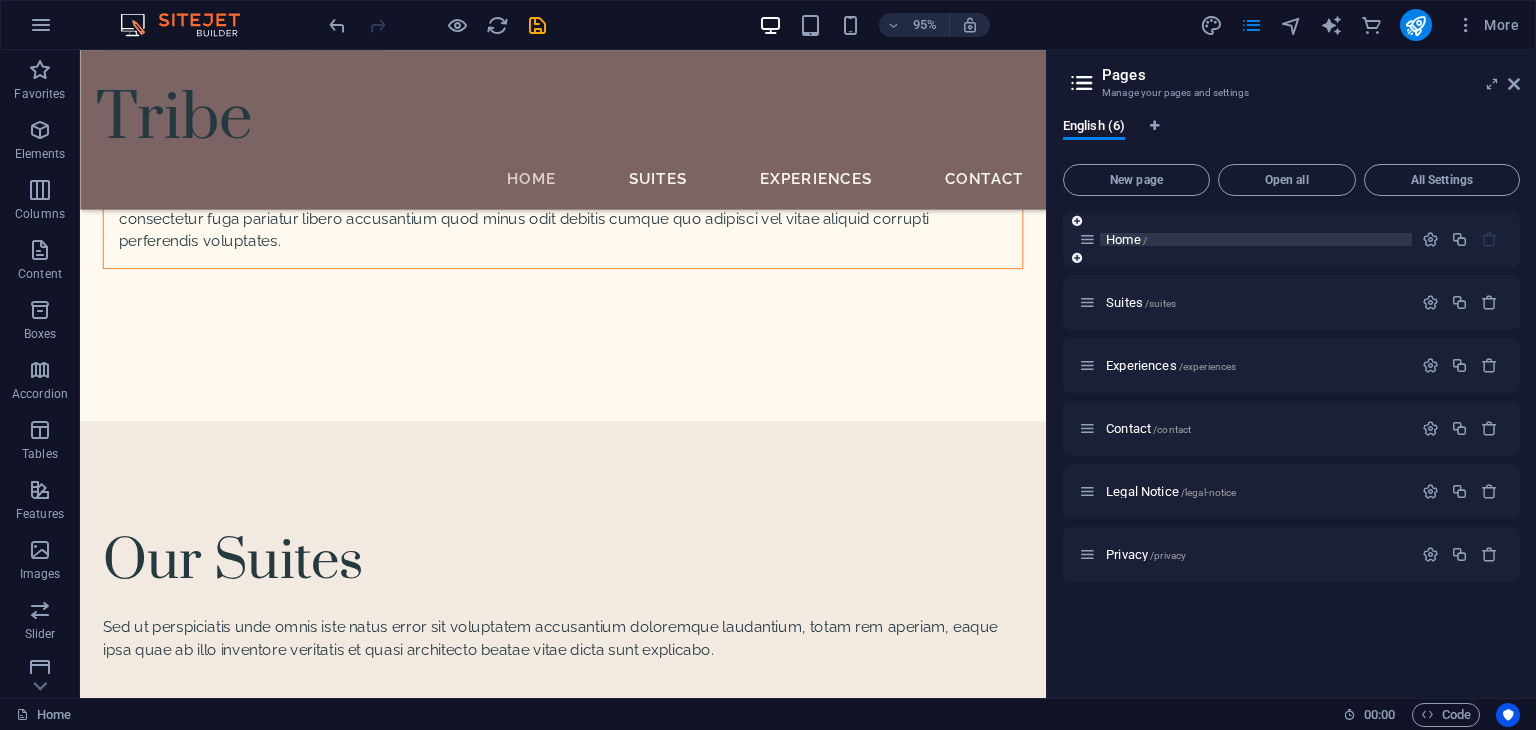 click on "Home /" at bounding box center [1126, 239] 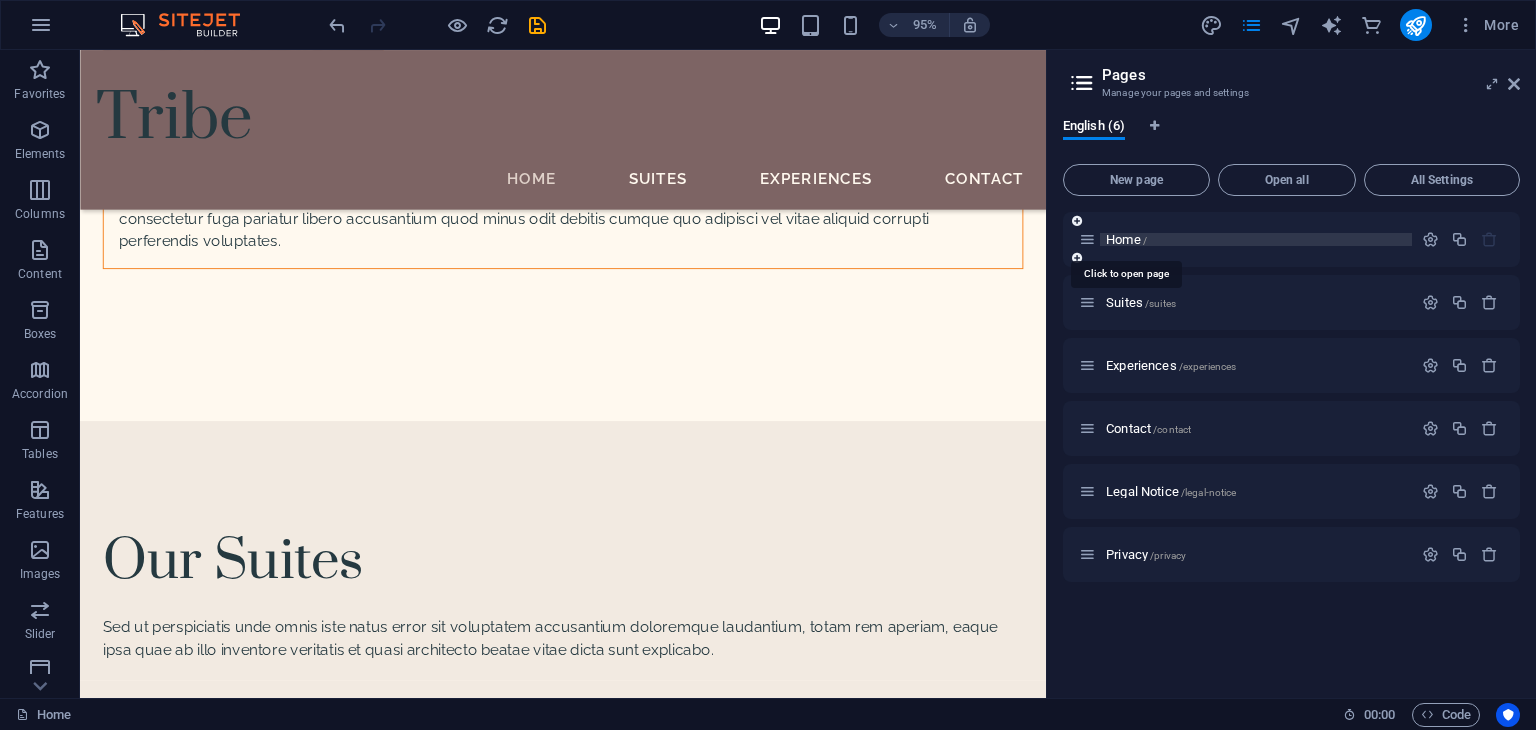 click on "Home /" at bounding box center [1126, 239] 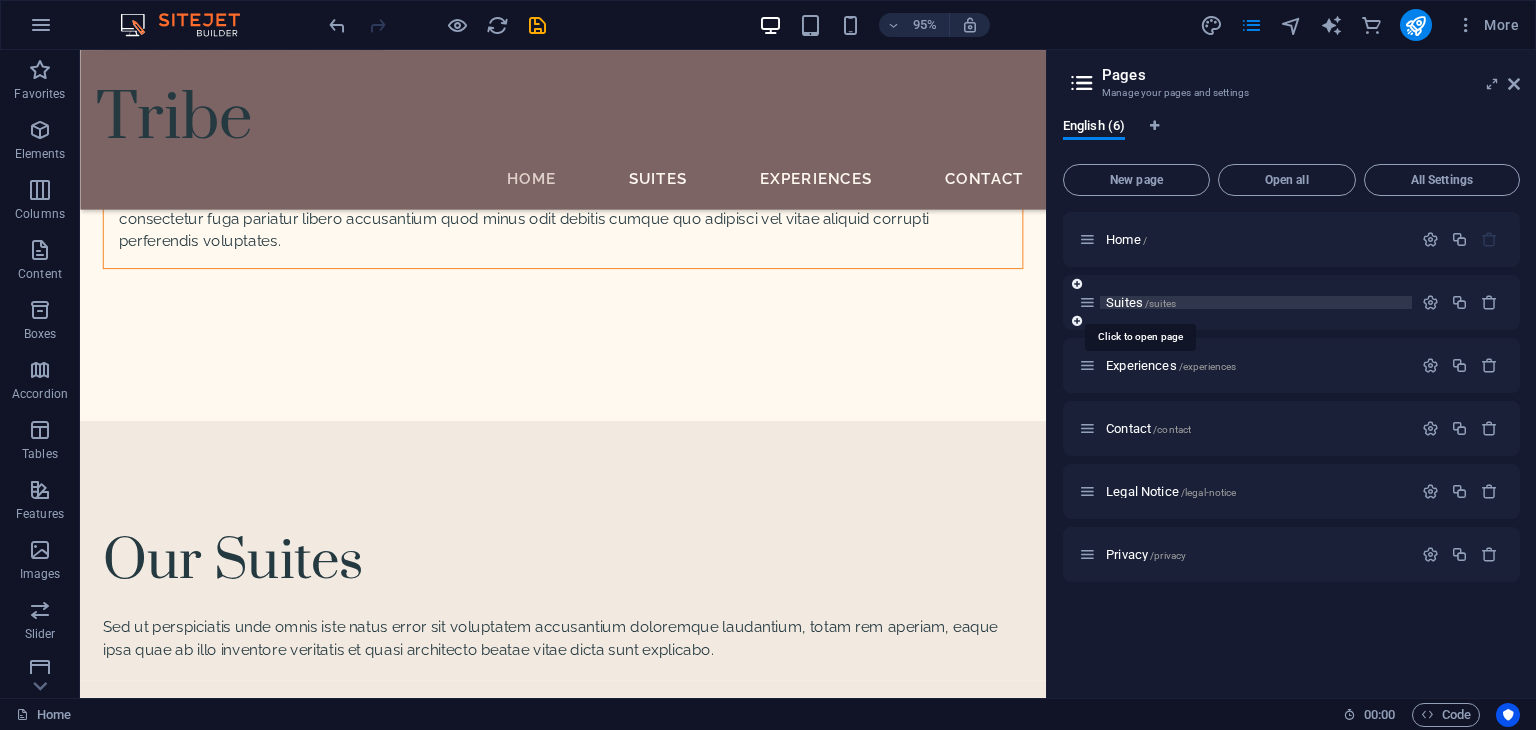 click on "/suites" at bounding box center (1160, 303) 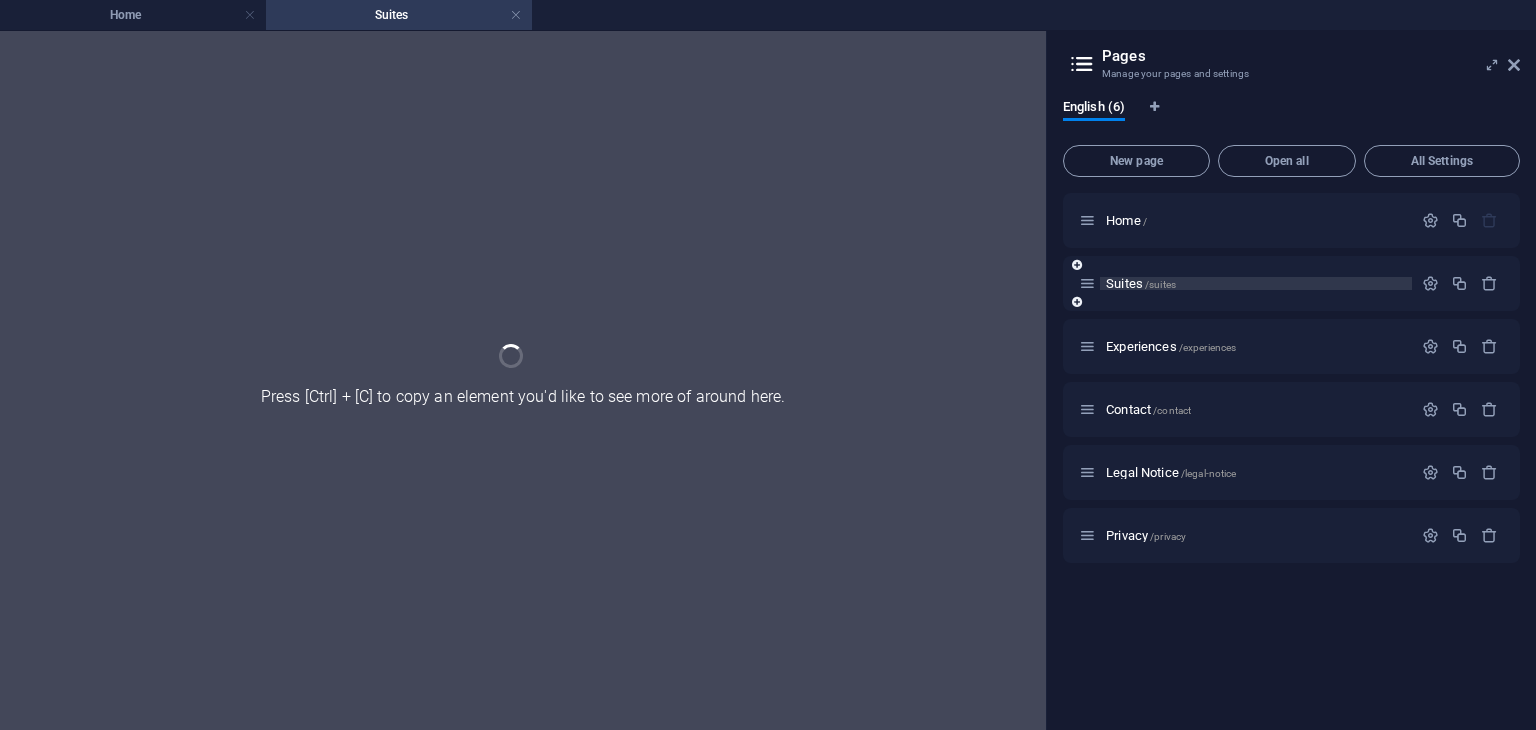 scroll, scrollTop: 0, scrollLeft: 0, axis: both 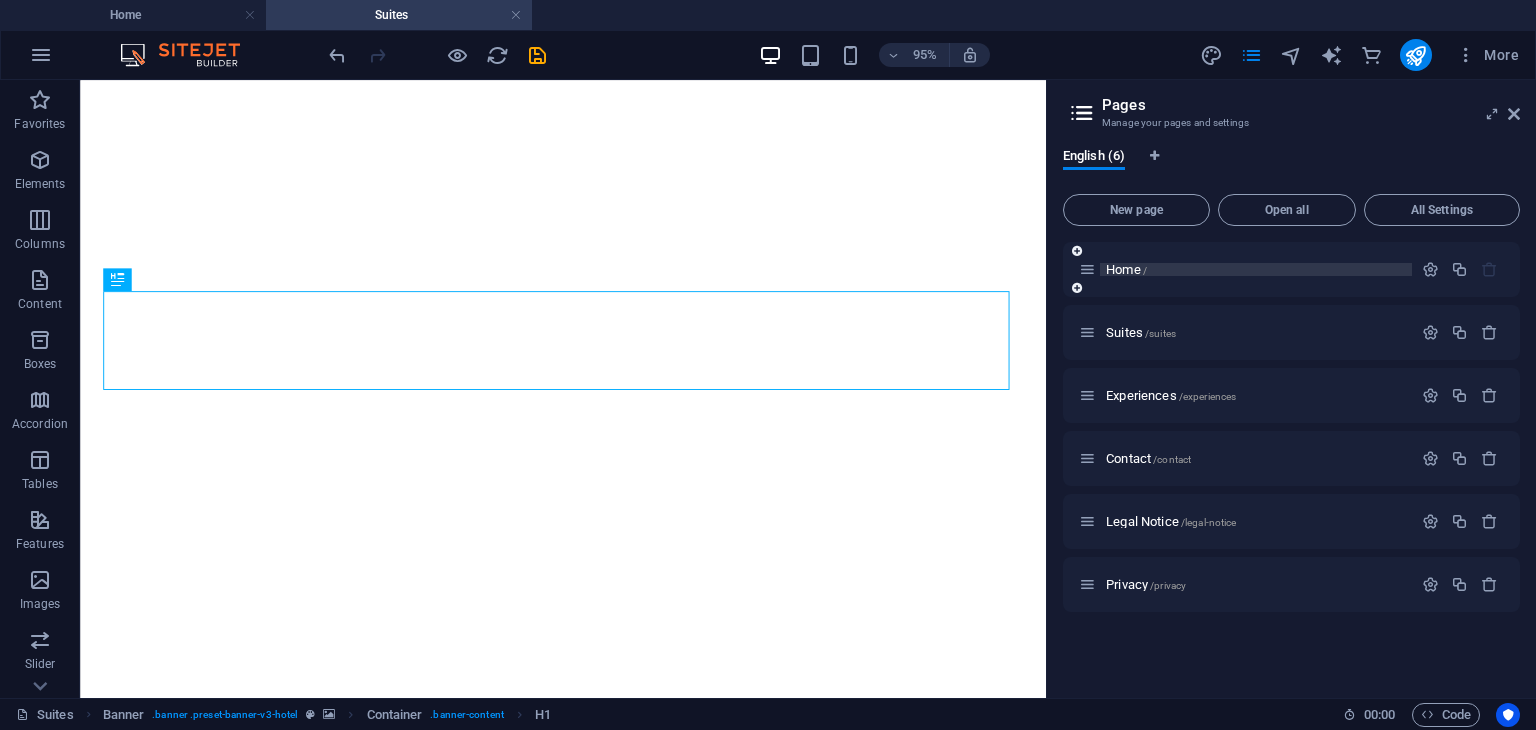 click on "Home /" at bounding box center [1126, 269] 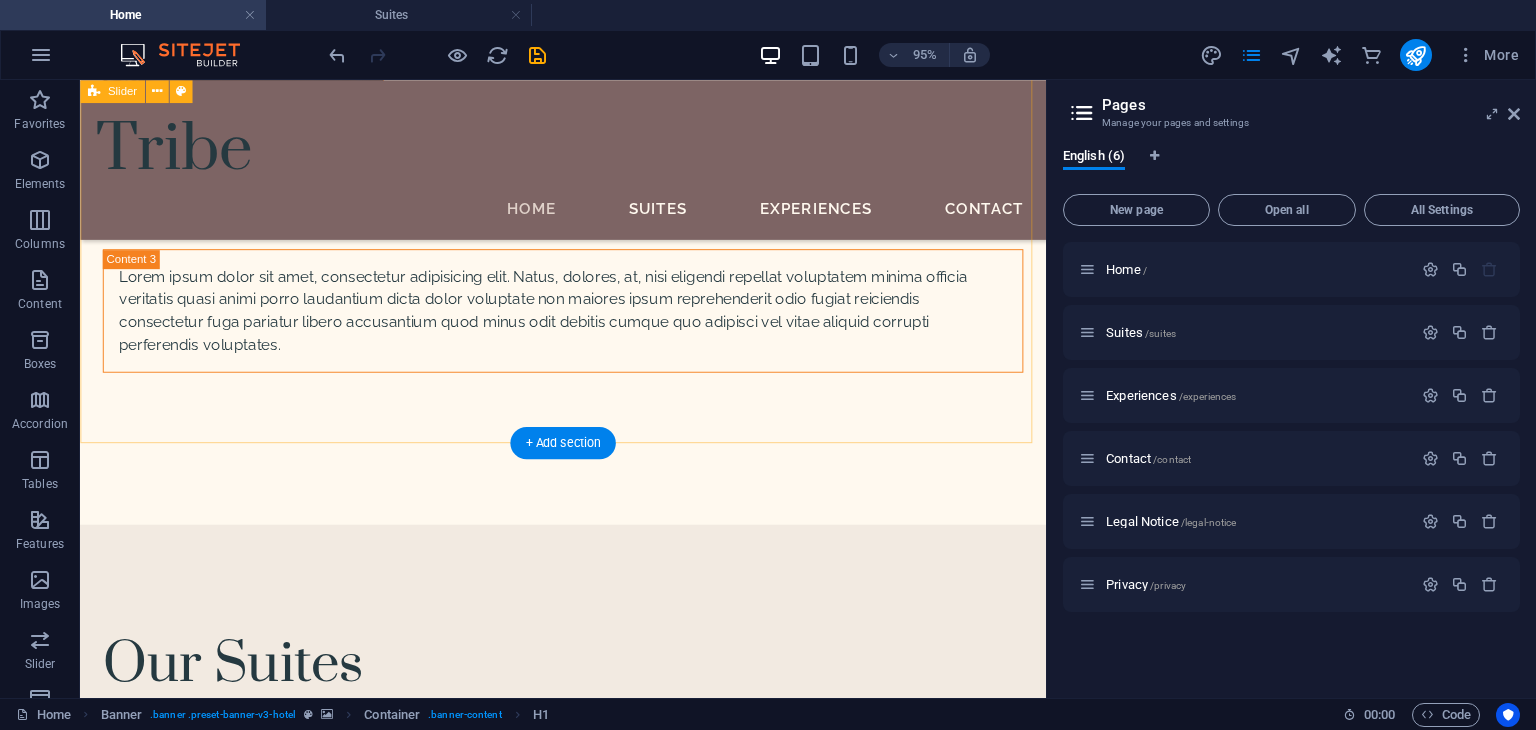 scroll, scrollTop: 6187, scrollLeft: 0, axis: vertical 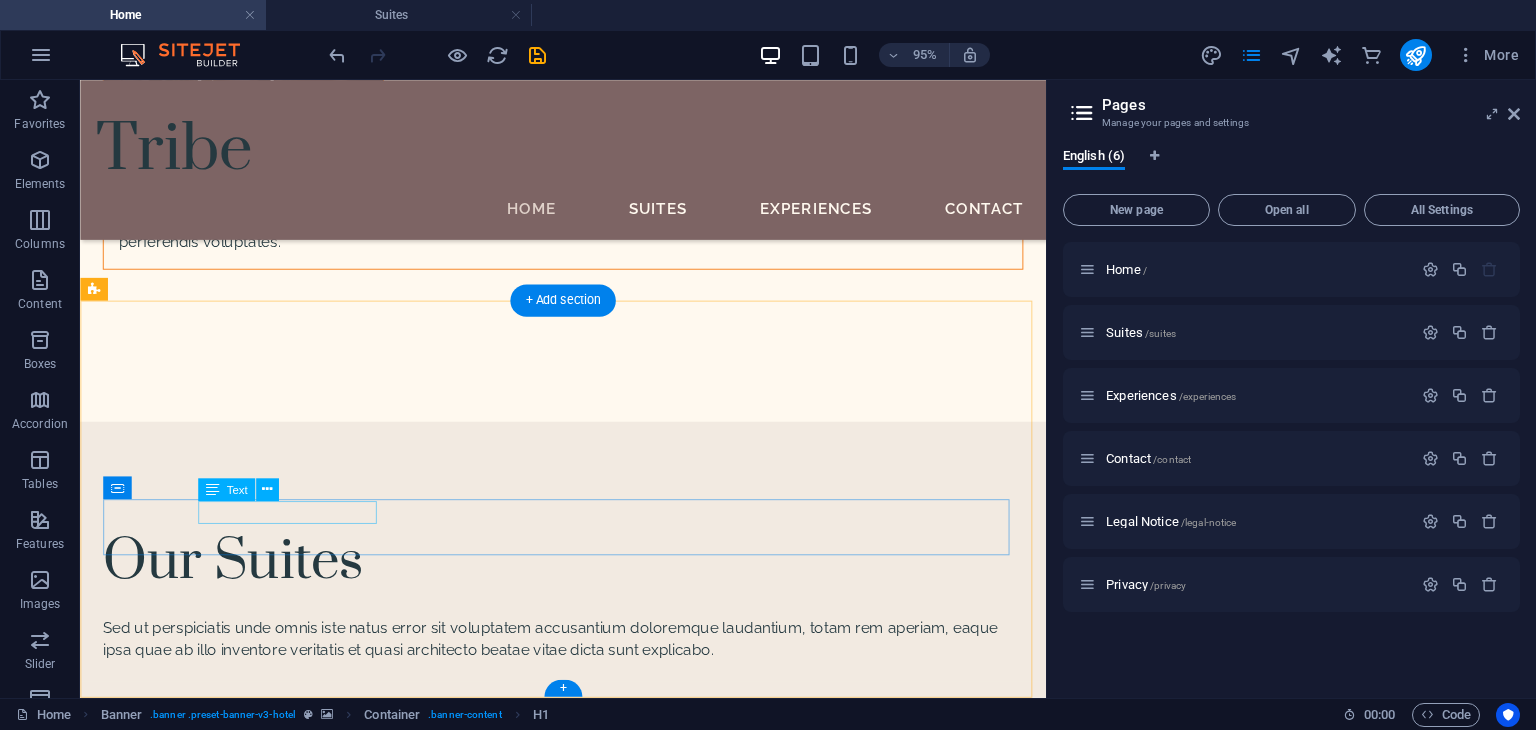 click on "Berlin" at bounding box center [590, 10505] 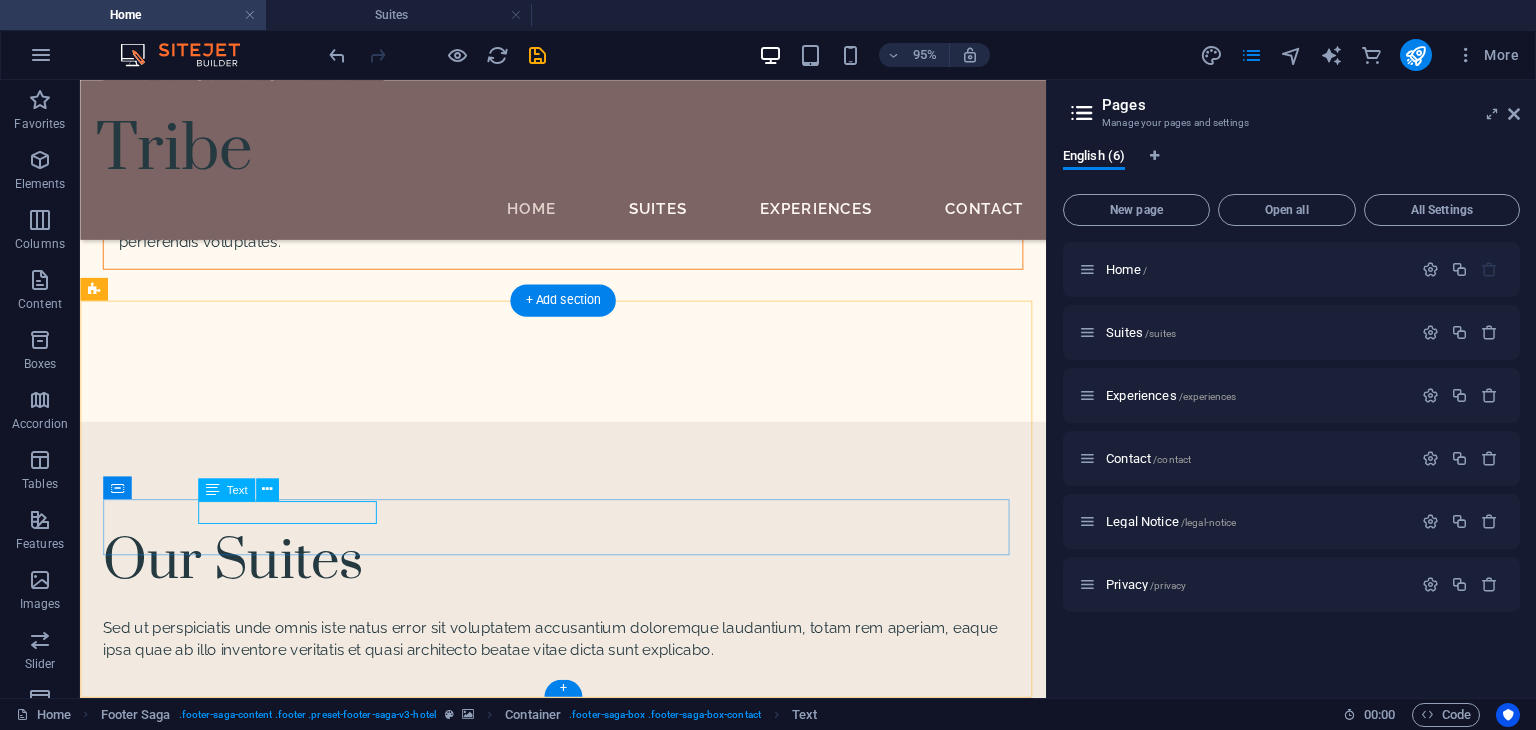 drag, startPoint x: 367, startPoint y: 539, endPoint x: 222, endPoint y: 540, distance: 145.00345 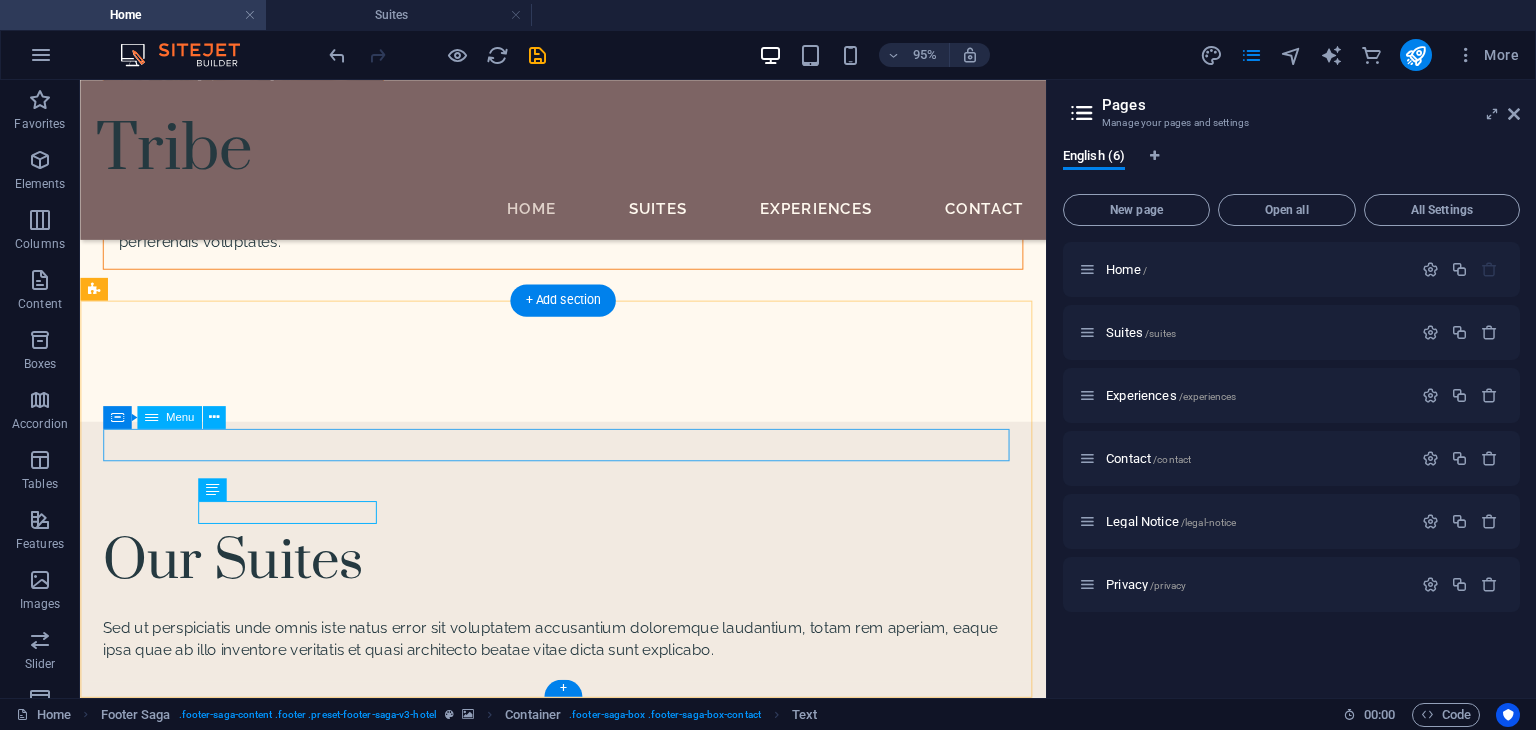 click on "HOME SUITES EXPERIENCES CONTACT" at bounding box center (588, 10457) 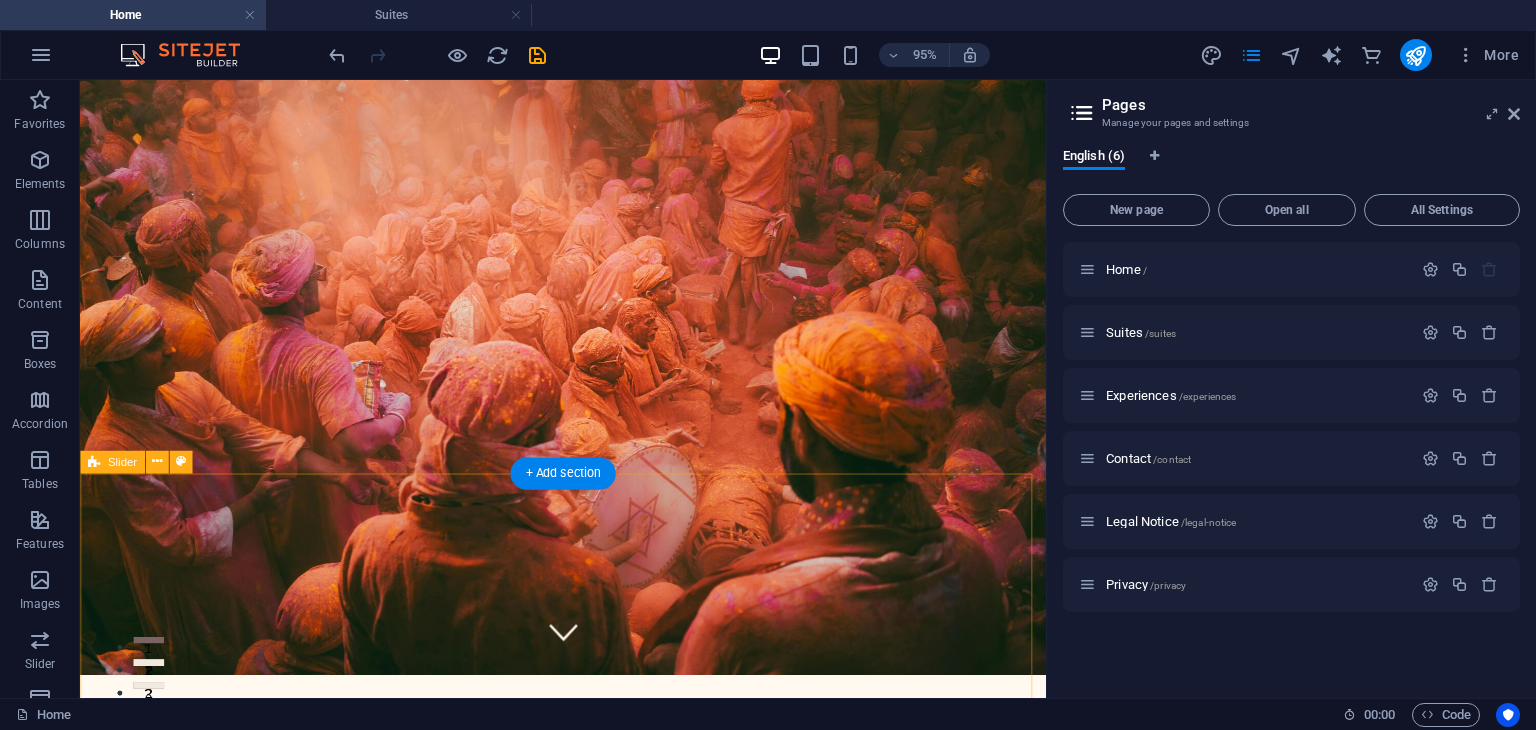 scroll, scrollTop: 0, scrollLeft: 0, axis: both 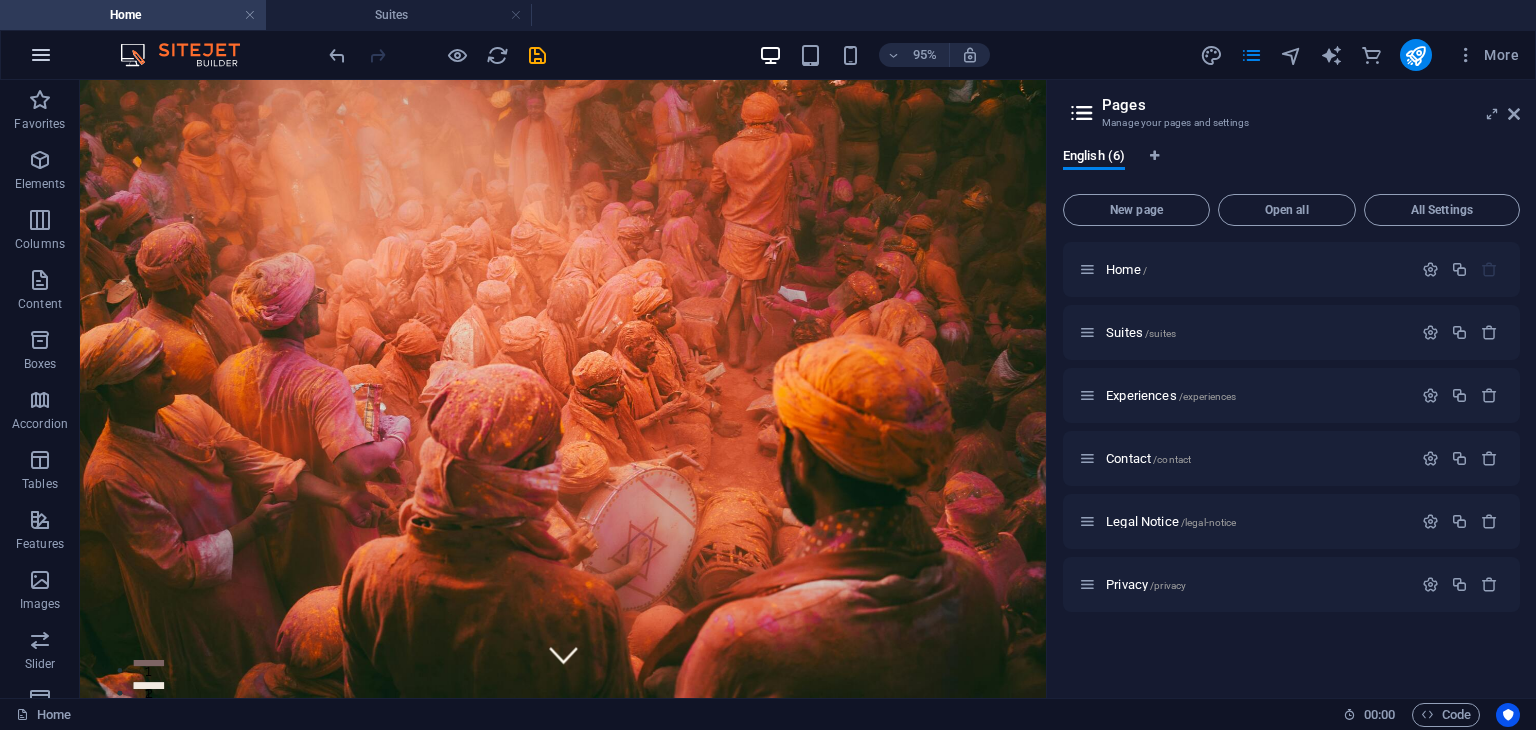 click at bounding box center [41, 55] 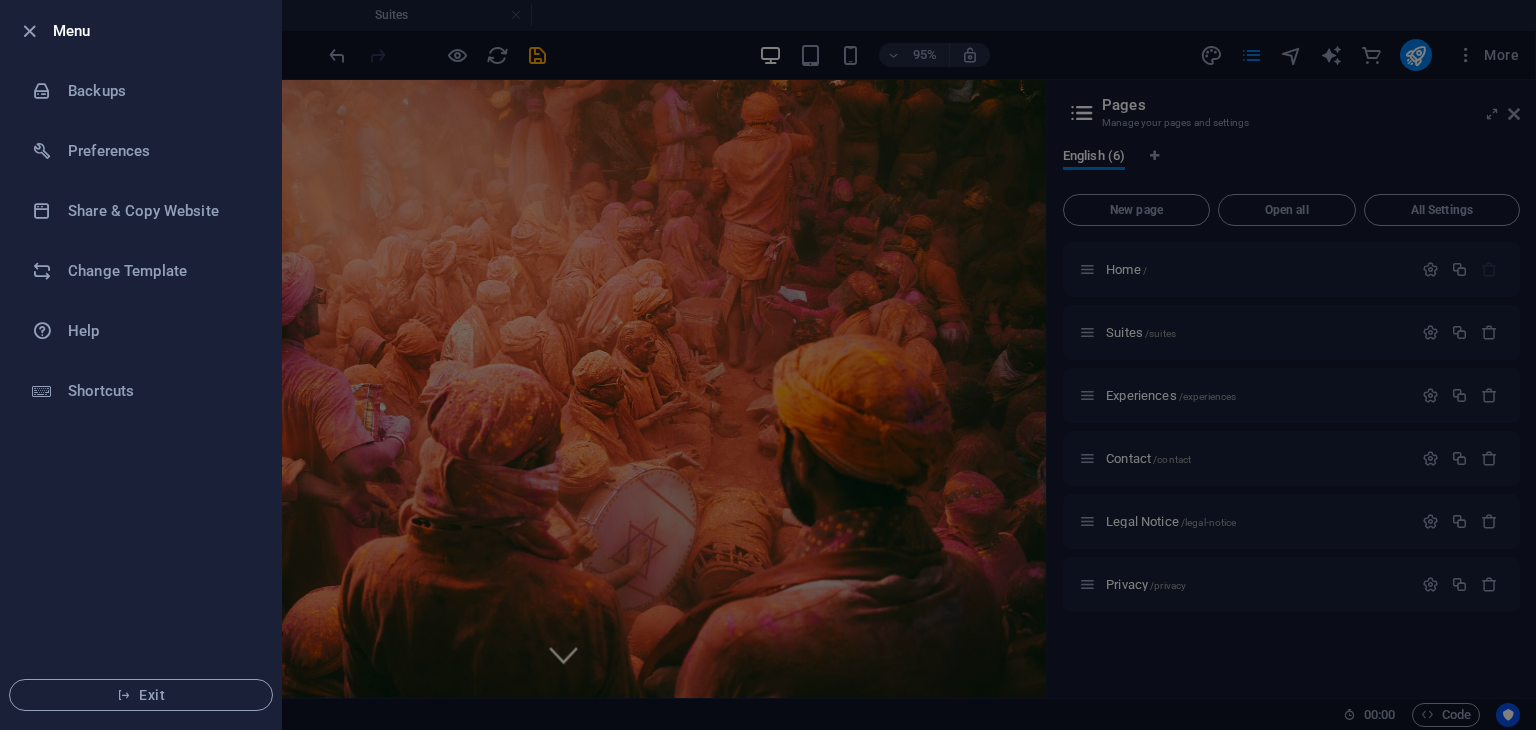 click at bounding box center [768, 365] 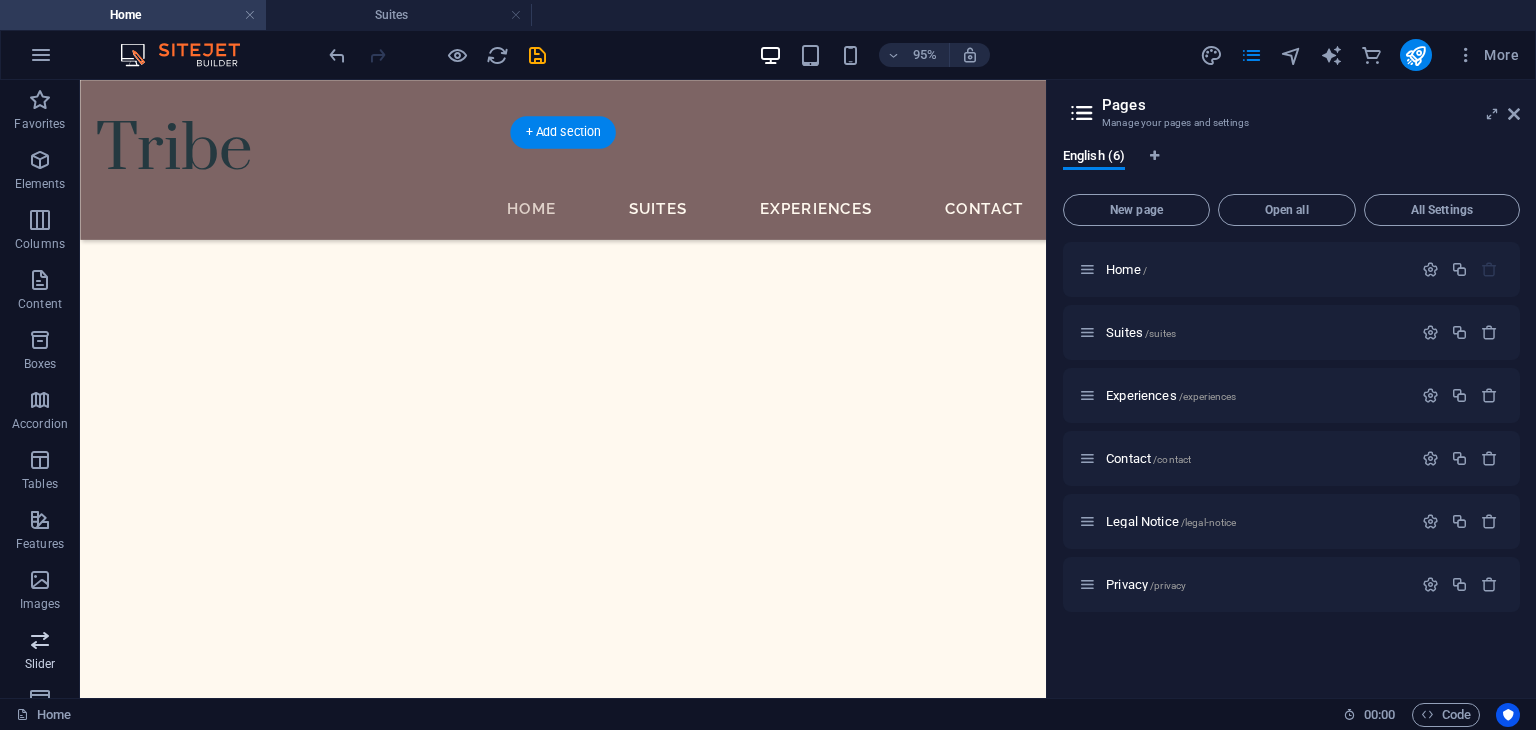 scroll, scrollTop: 891, scrollLeft: 0, axis: vertical 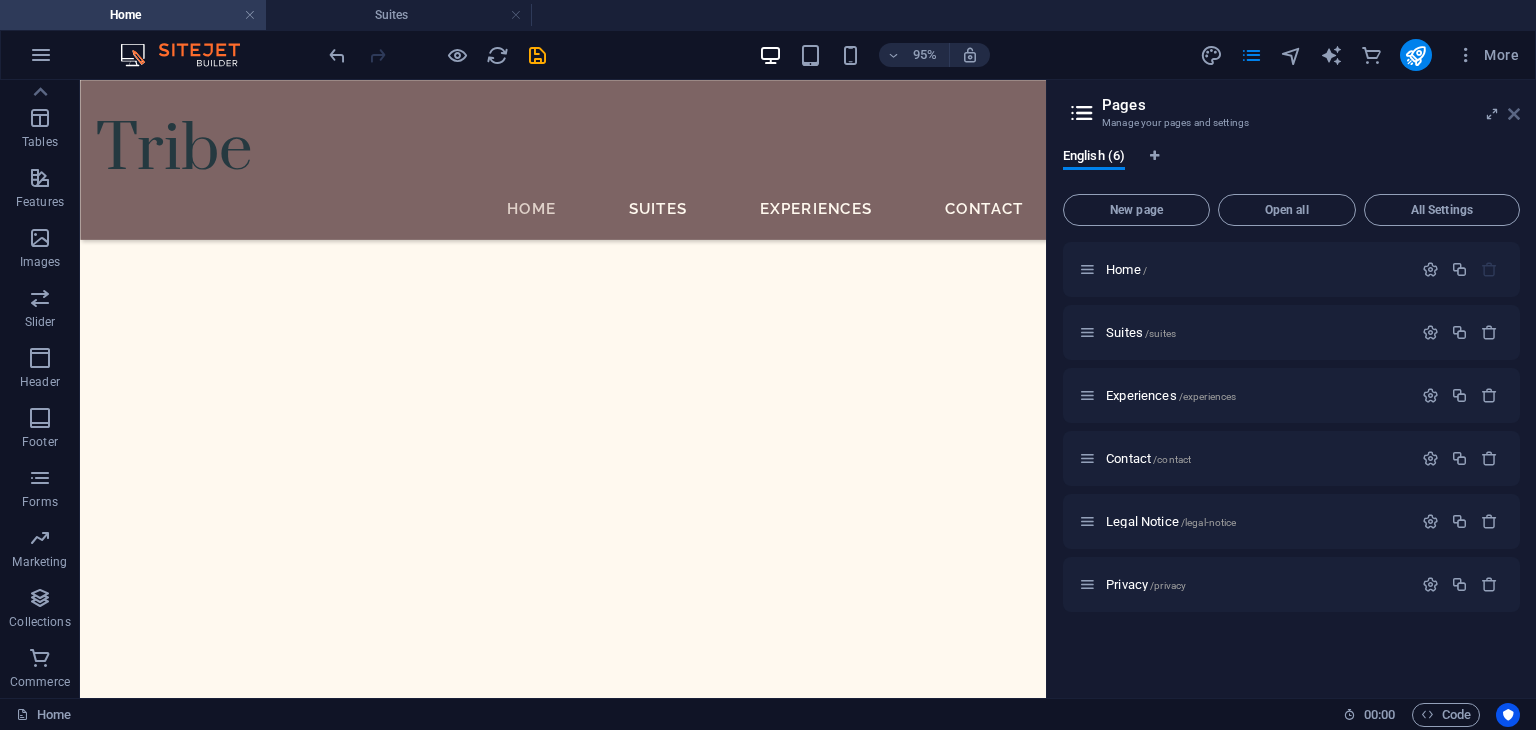 click at bounding box center [1514, 114] 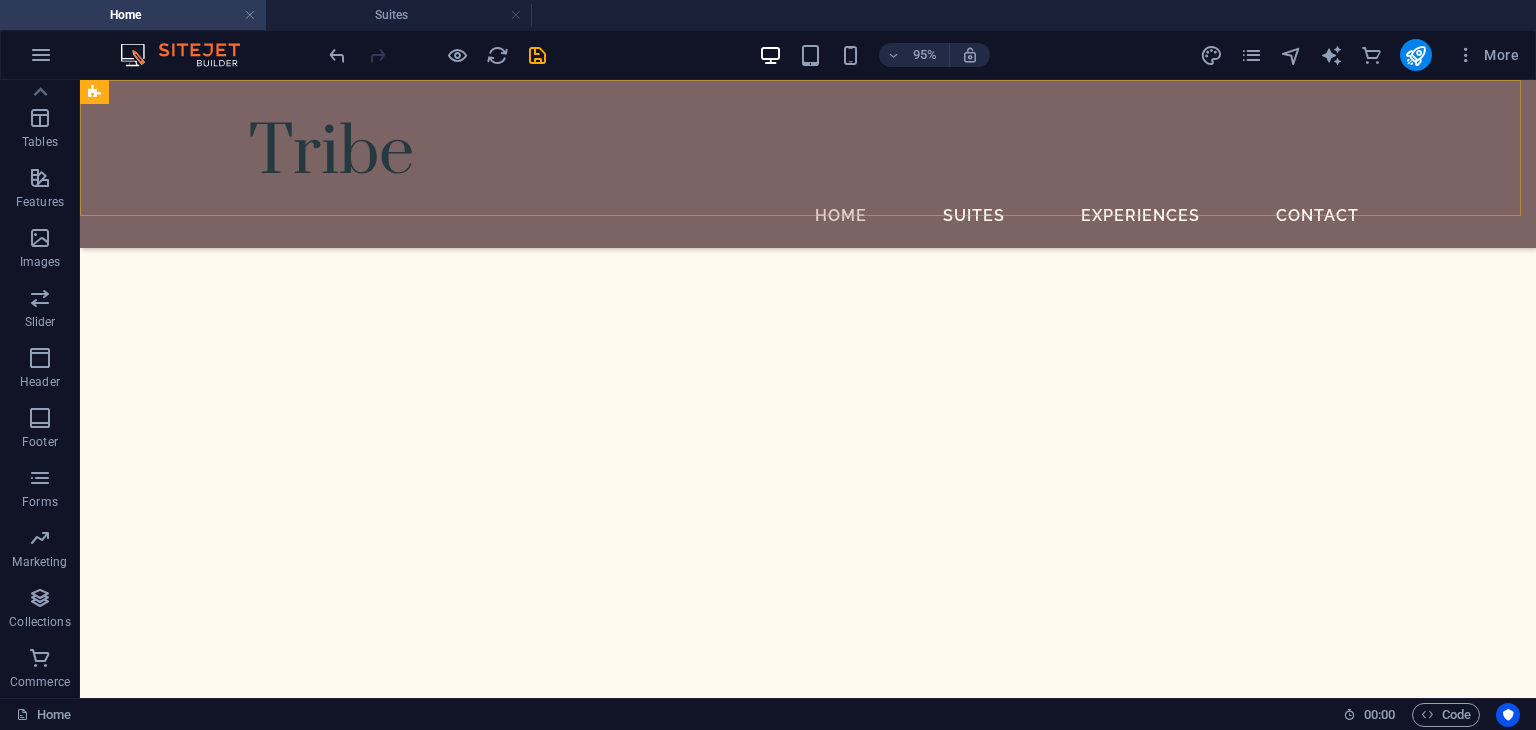scroll, scrollTop: 858, scrollLeft: 0, axis: vertical 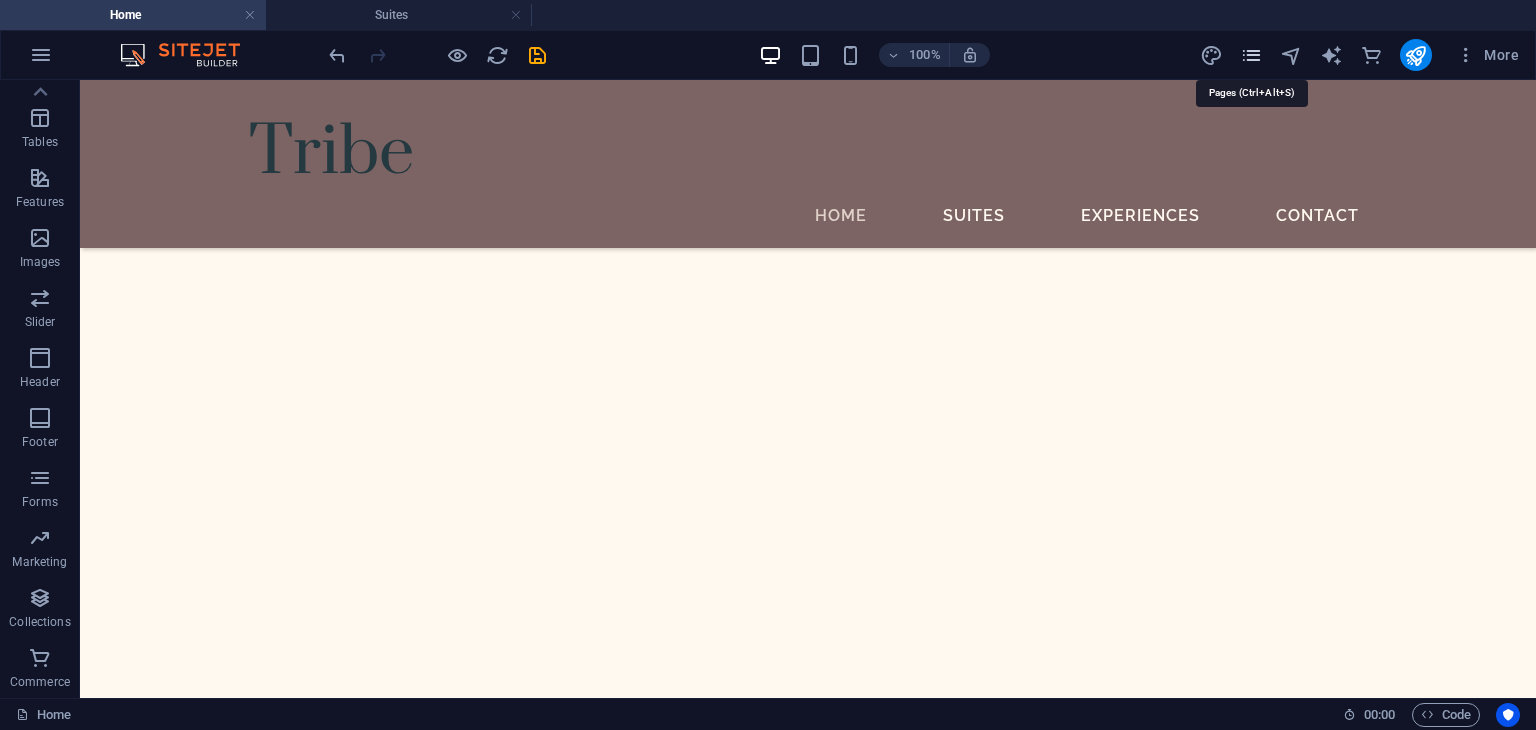 click at bounding box center [1251, 55] 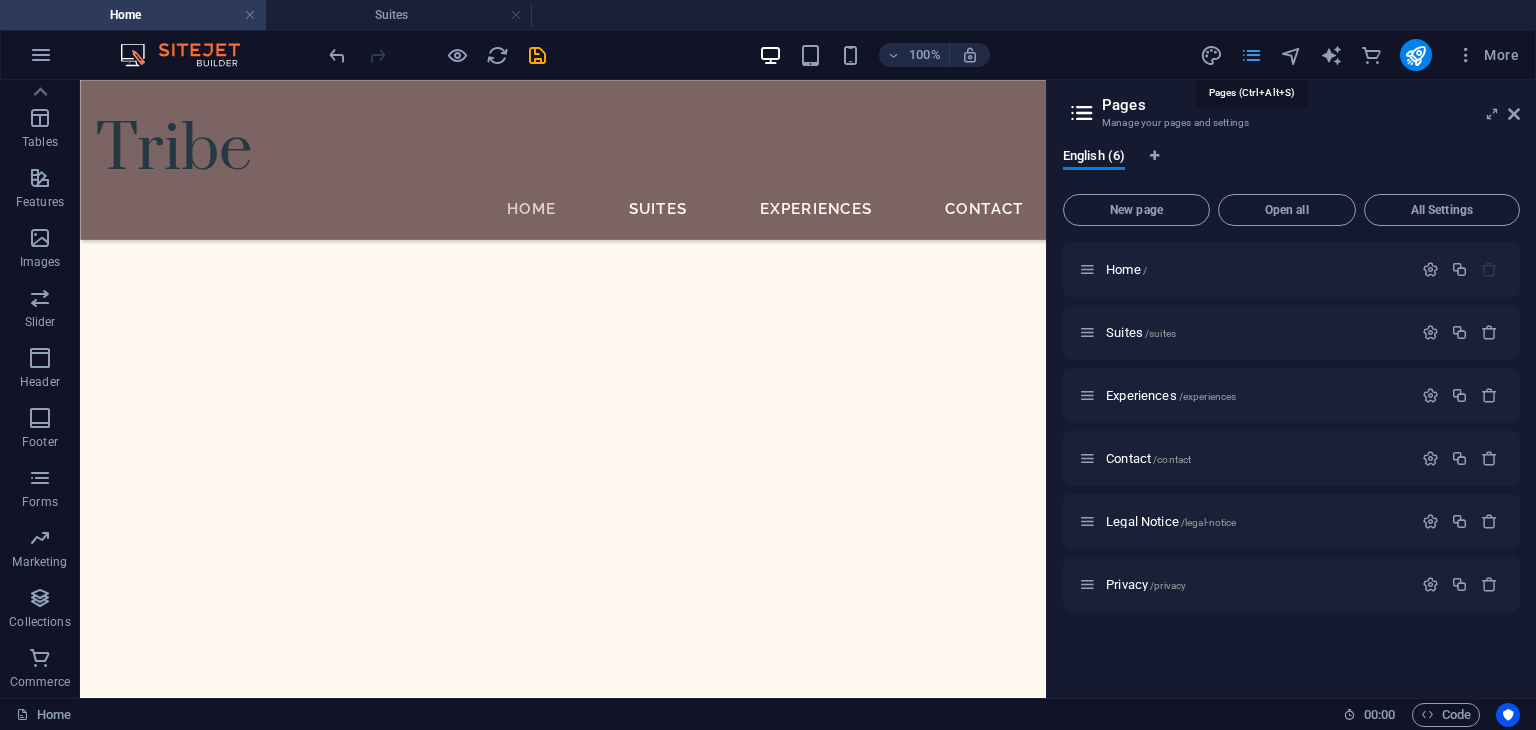 scroll, scrollTop: 891, scrollLeft: 0, axis: vertical 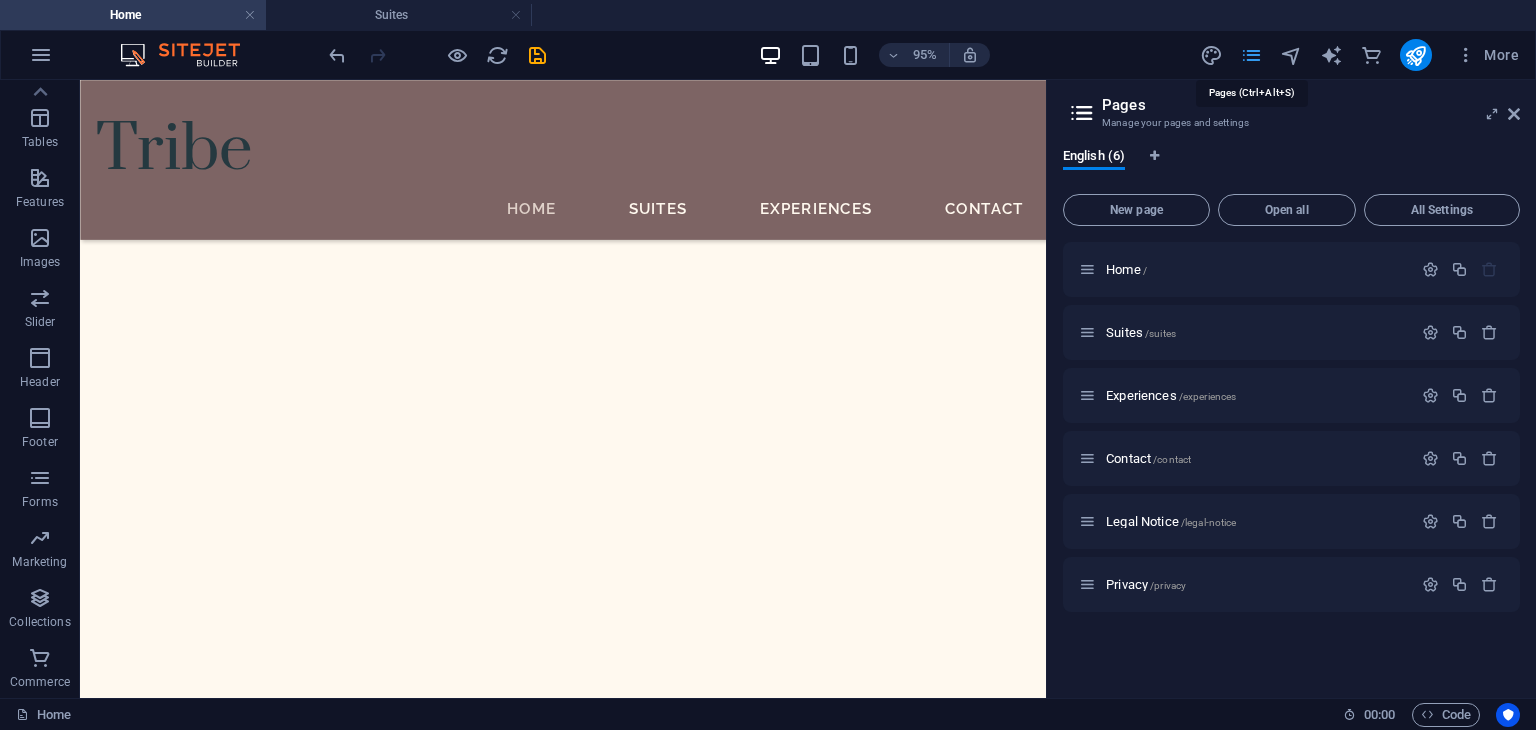 click at bounding box center [1251, 55] 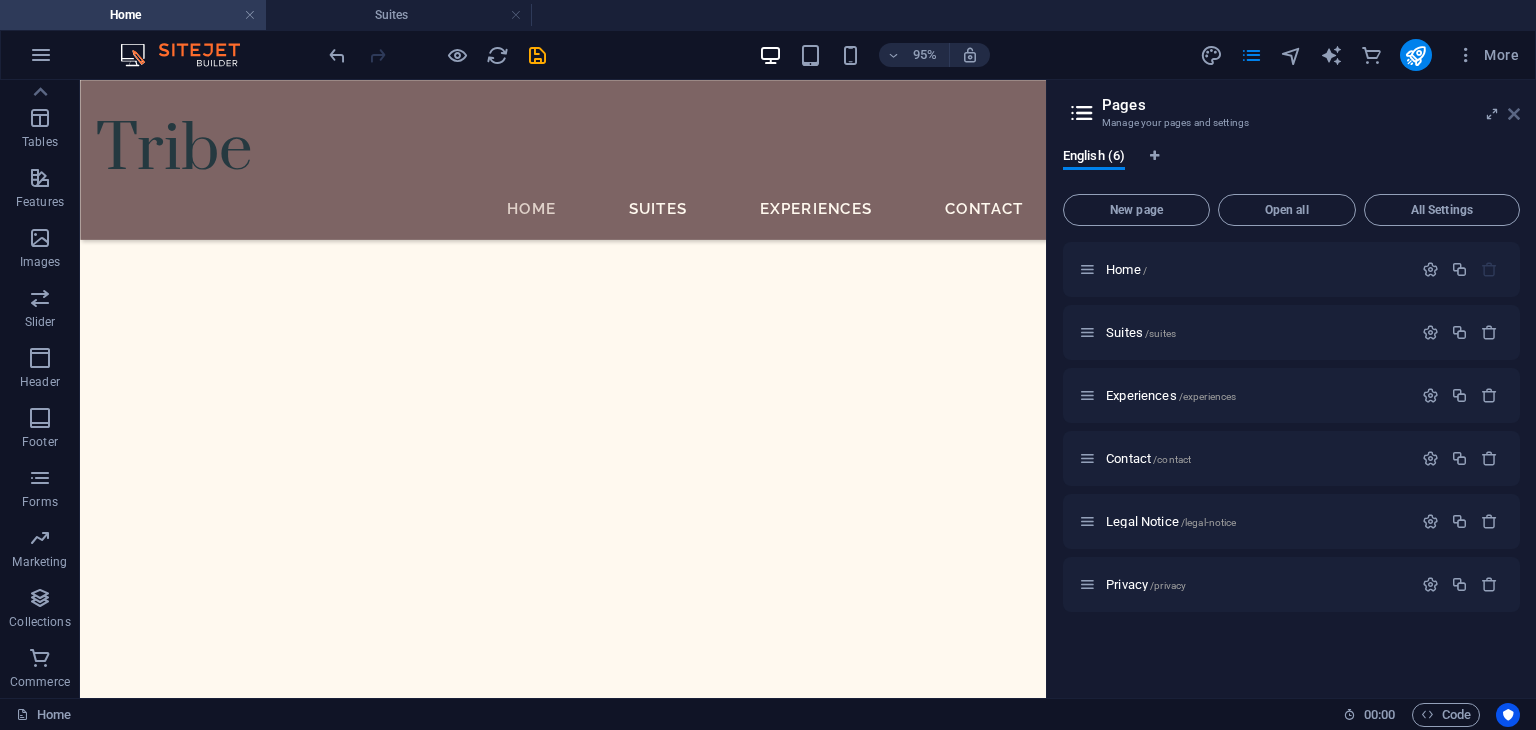 click at bounding box center [1514, 114] 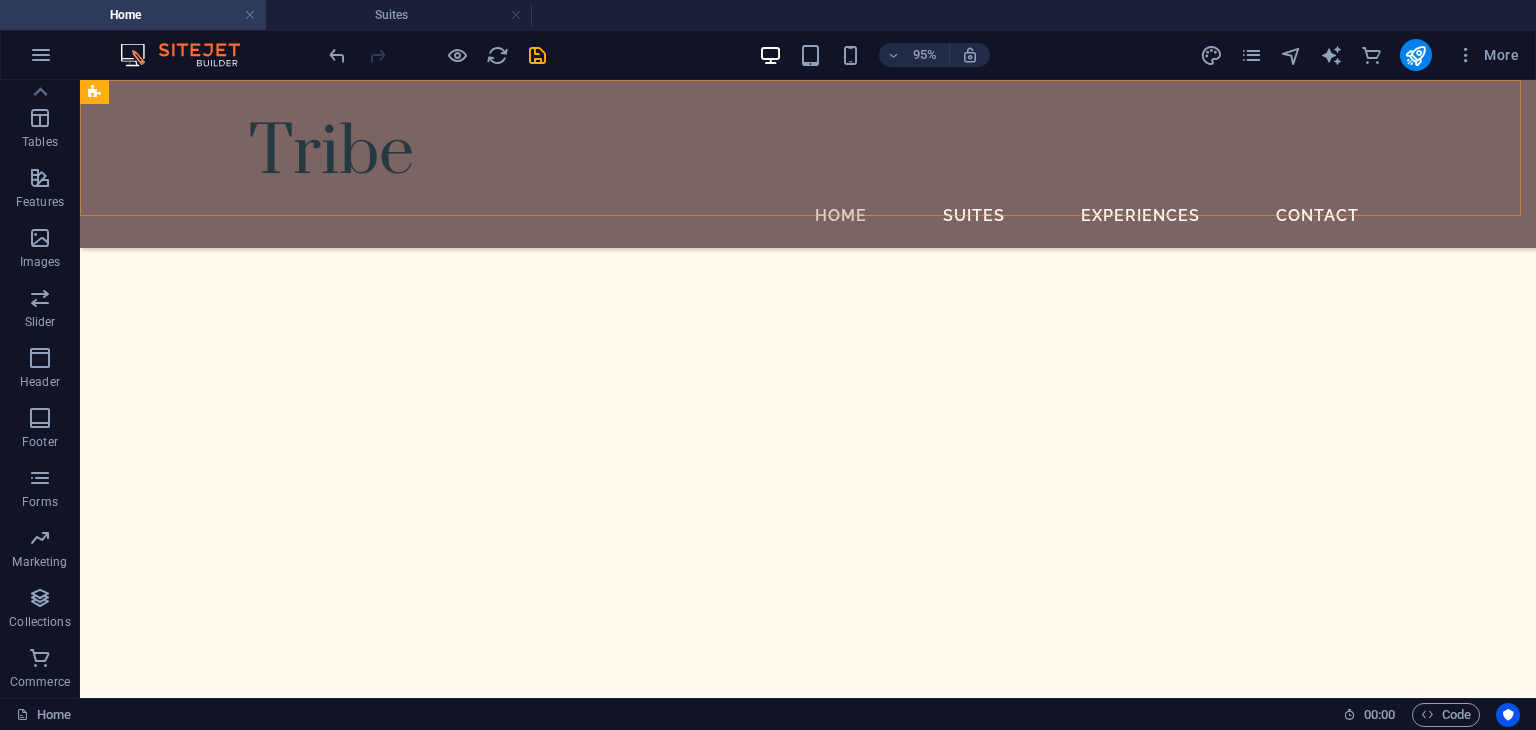 scroll, scrollTop: 858, scrollLeft: 0, axis: vertical 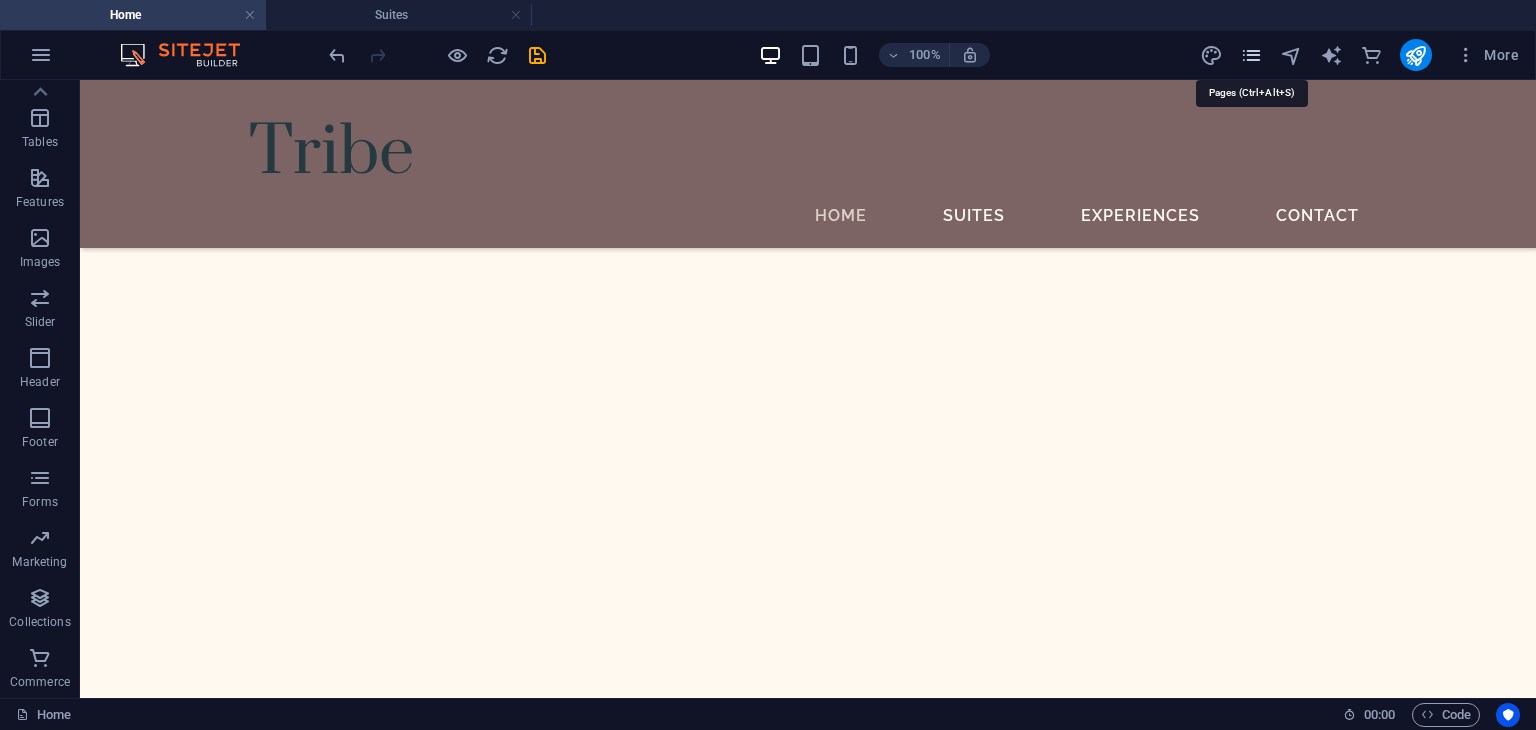 click at bounding box center [1251, 55] 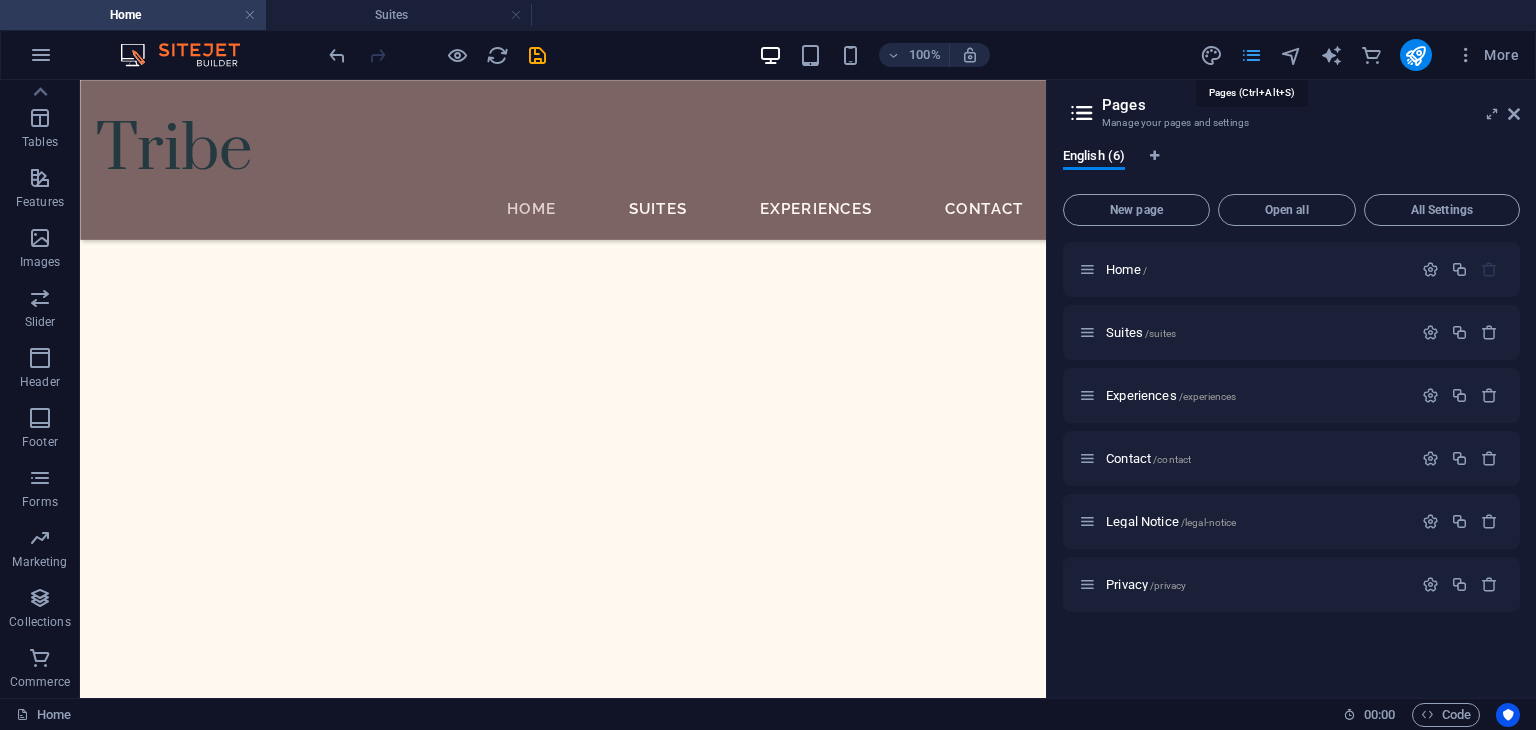 scroll, scrollTop: 891, scrollLeft: 0, axis: vertical 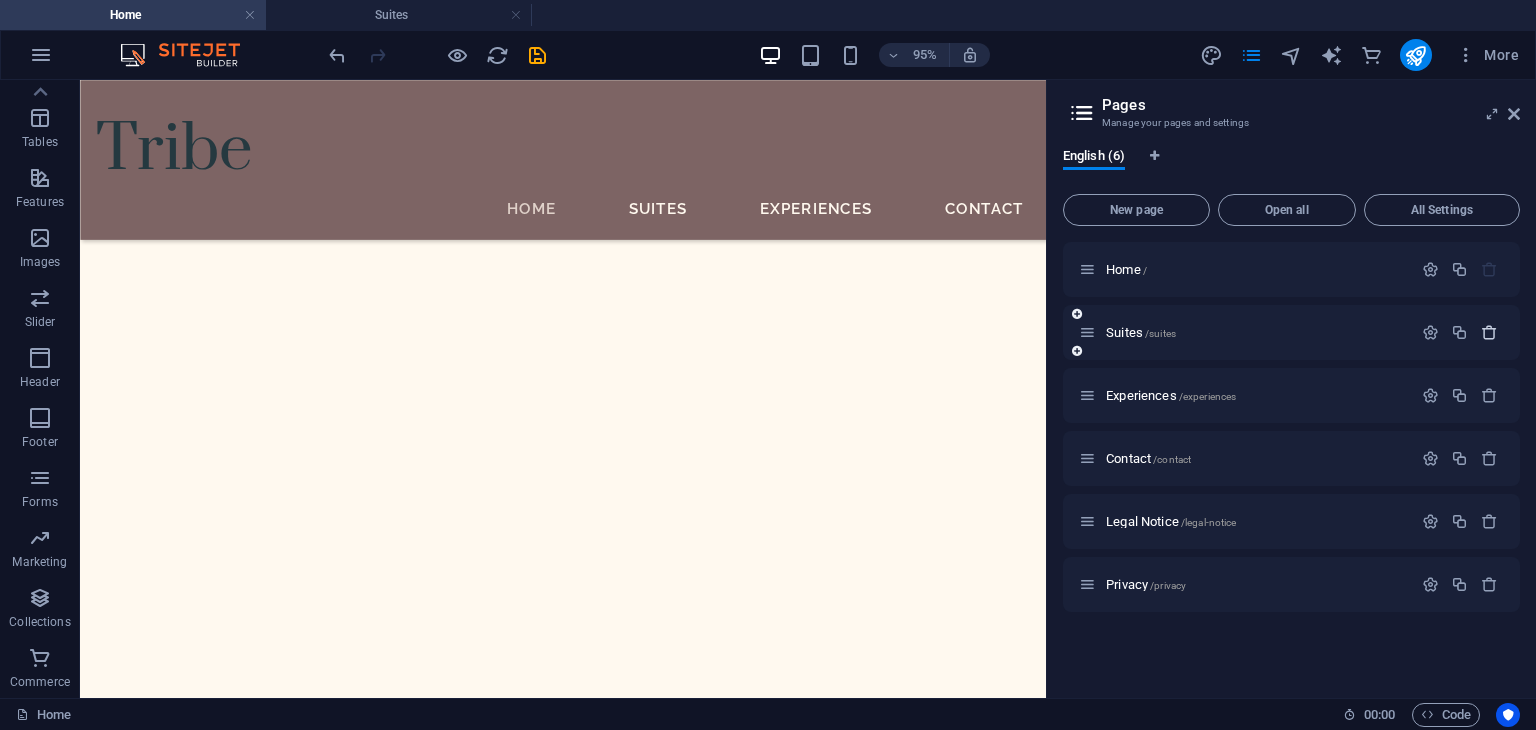 drag, startPoint x: 1484, startPoint y: 270, endPoint x: 1496, endPoint y: 332, distance: 63.15061 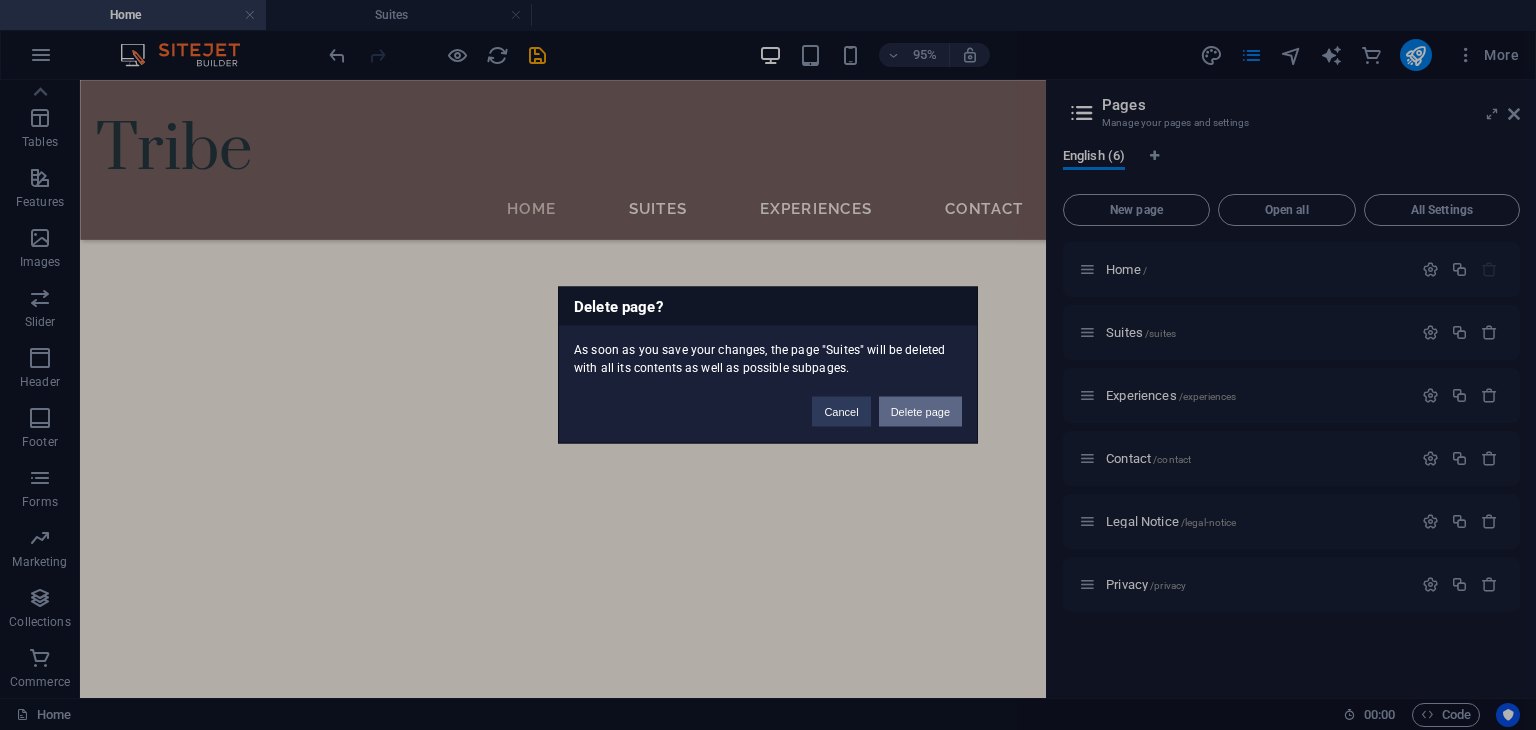 click on "Delete page" at bounding box center [920, 412] 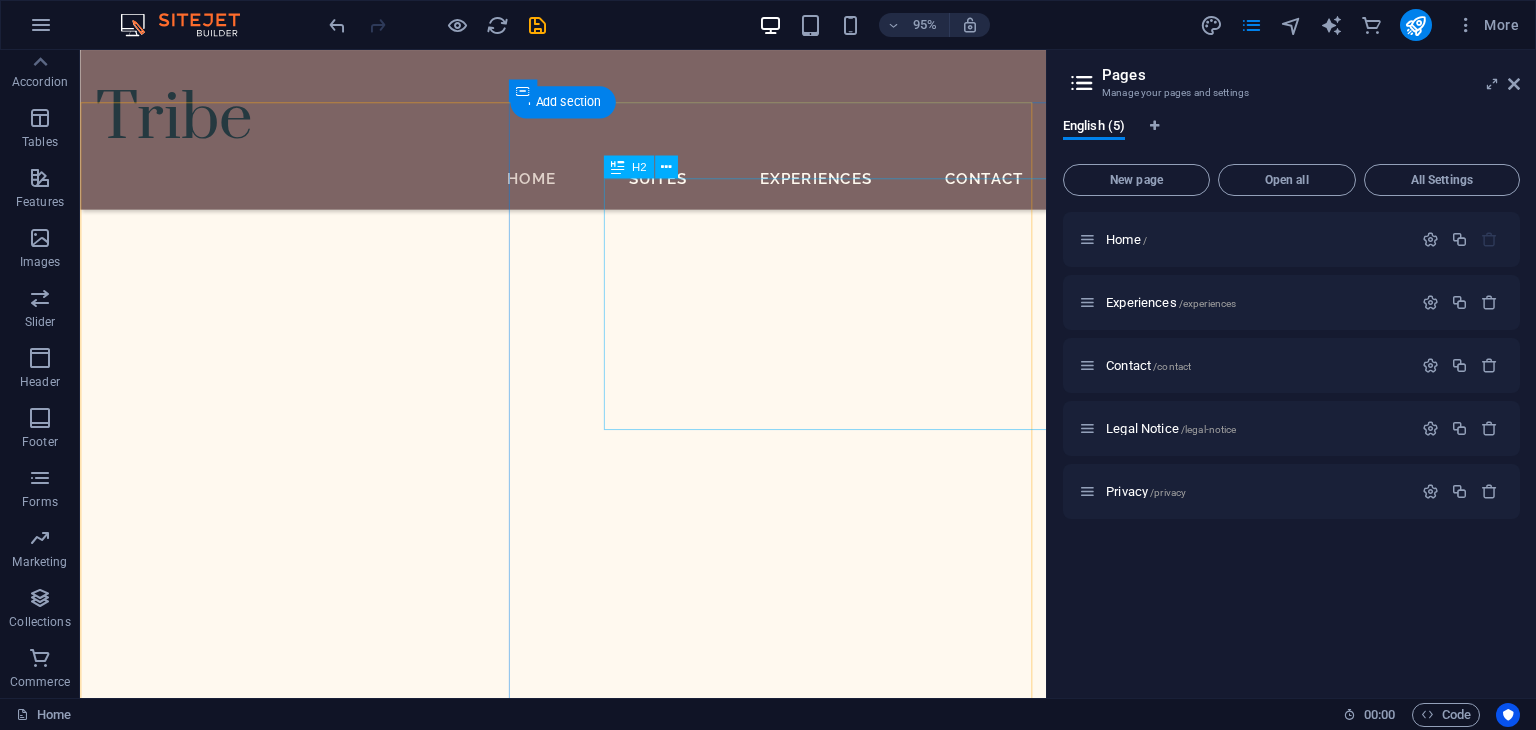 scroll, scrollTop: 922, scrollLeft: 0, axis: vertical 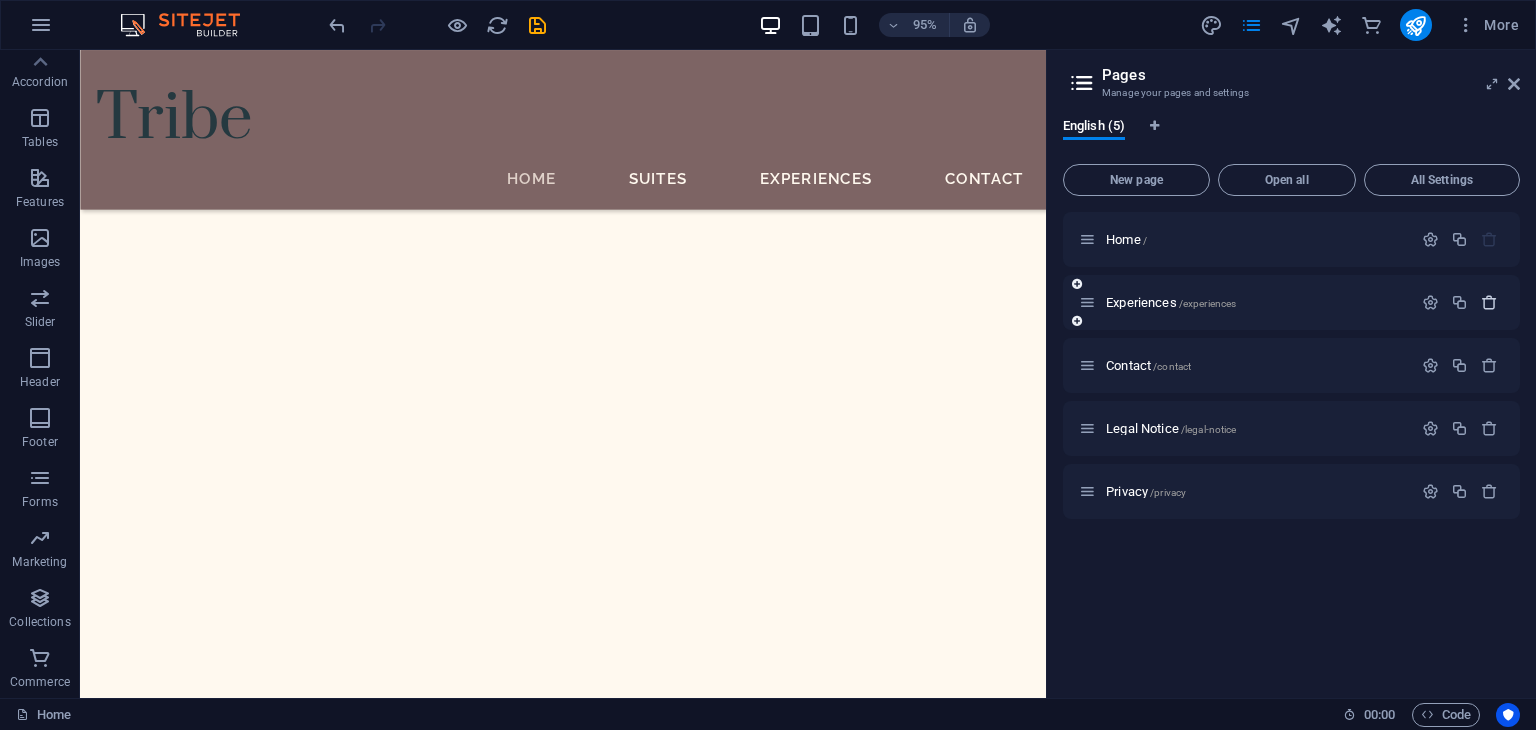 click at bounding box center (1489, 302) 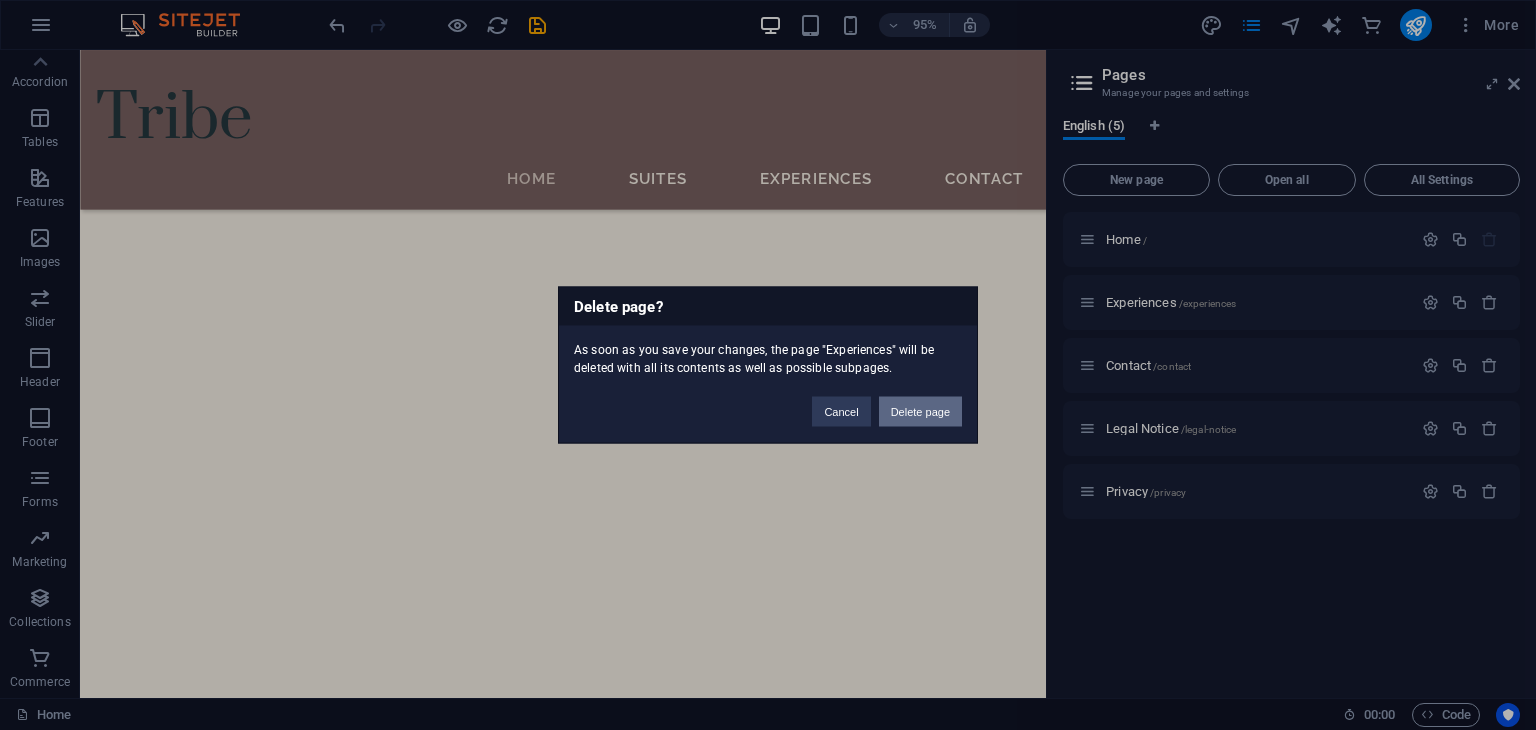 click on "Delete page" at bounding box center [920, 412] 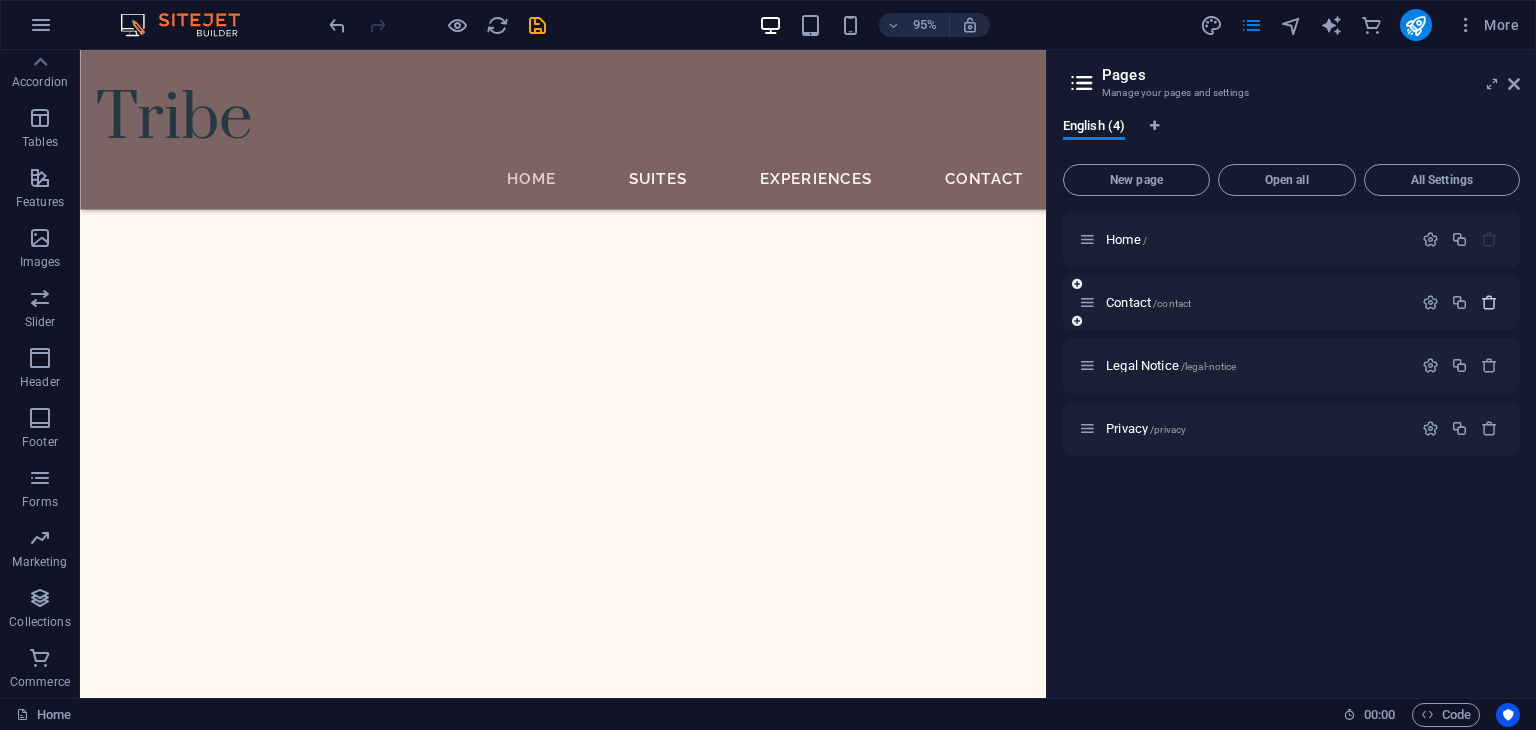 click at bounding box center [1489, 302] 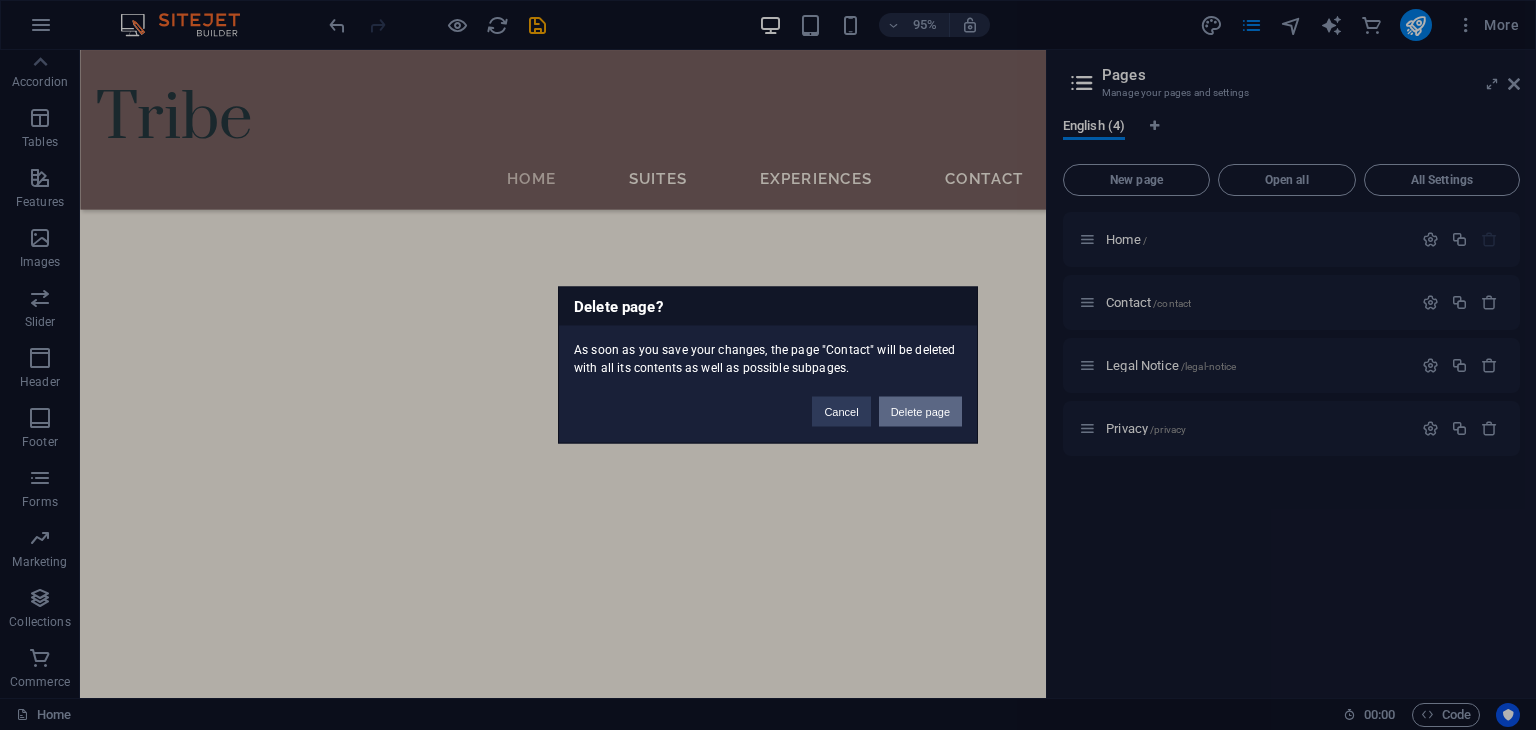 click on "Delete page" at bounding box center (920, 412) 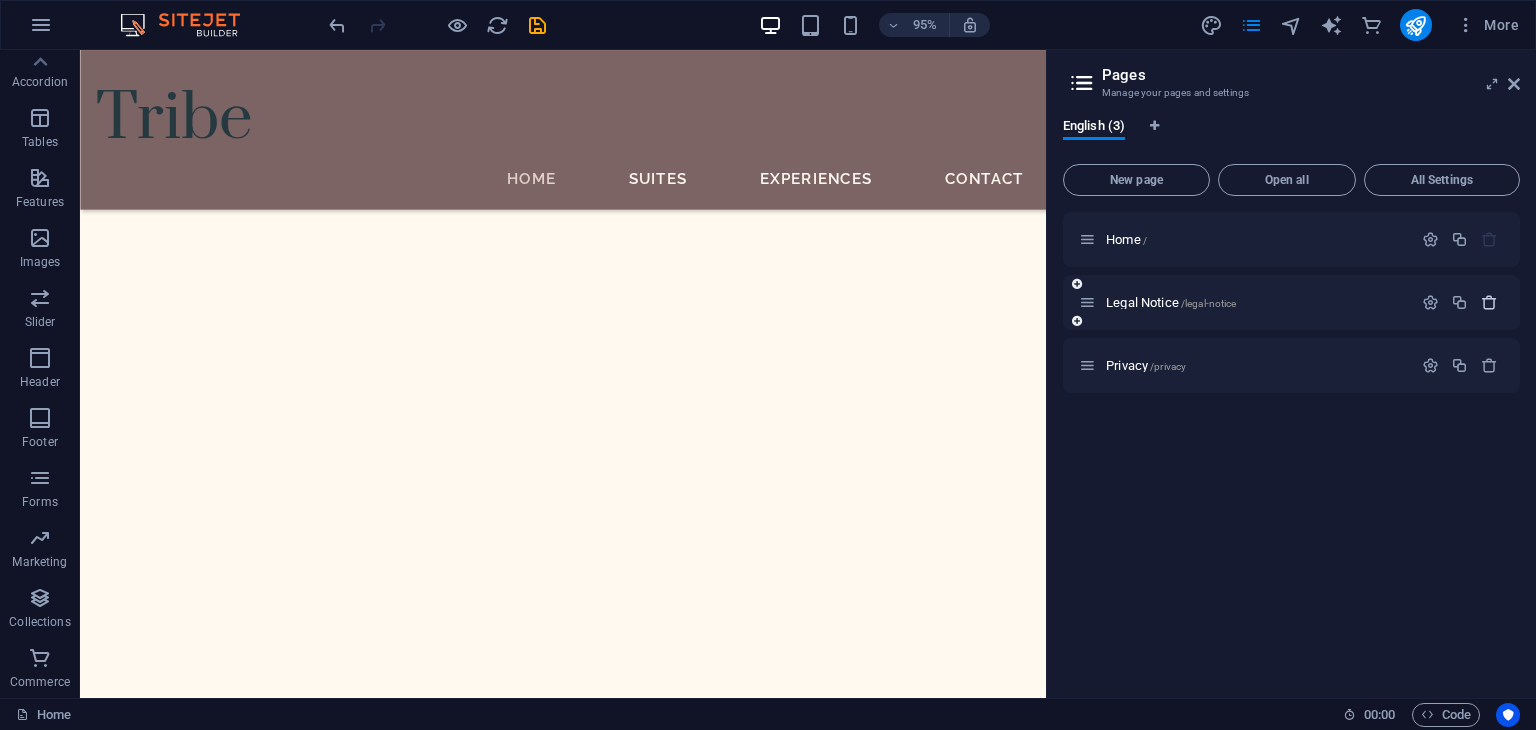 click at bounding box center (1489, 302) 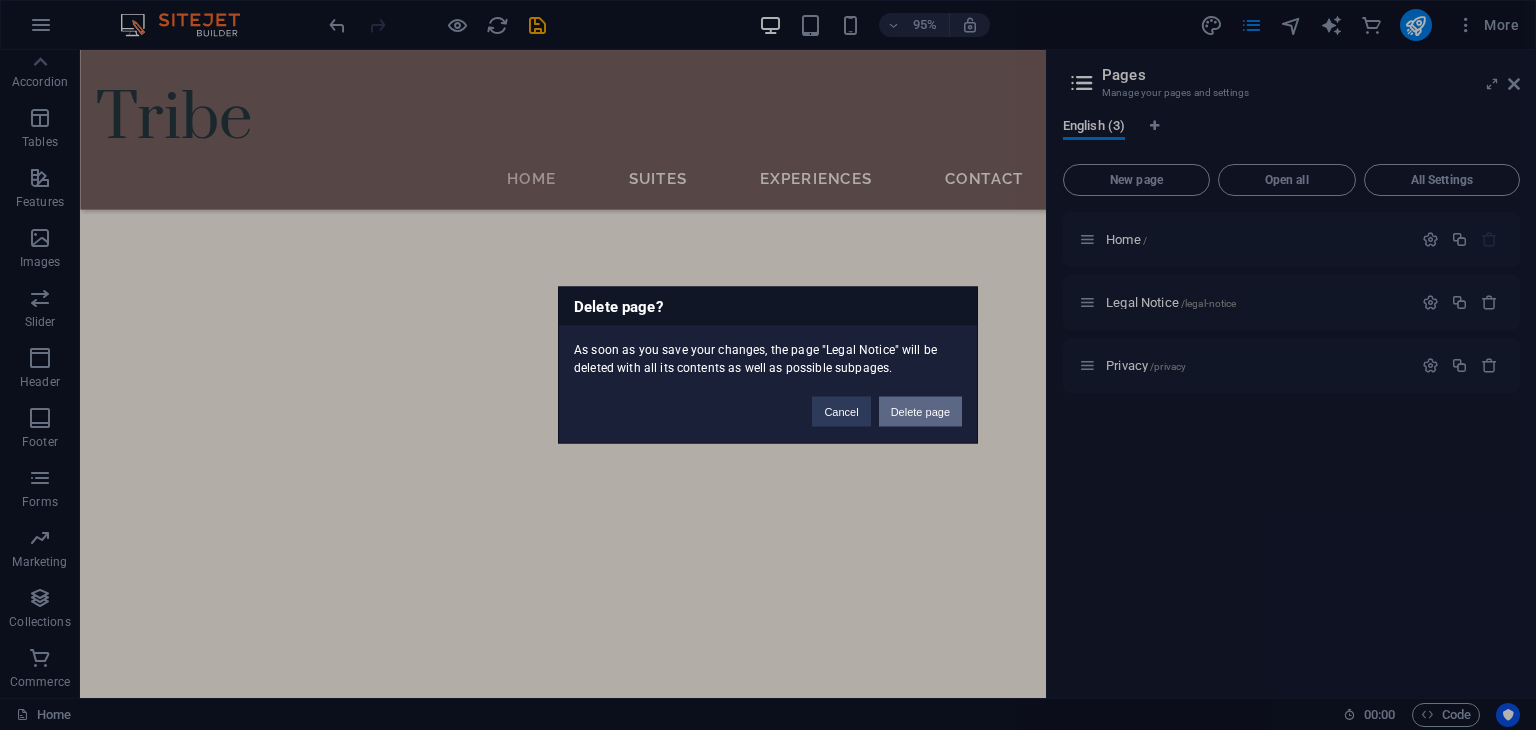 click on "Delete page" at bounding box center (920, 412) 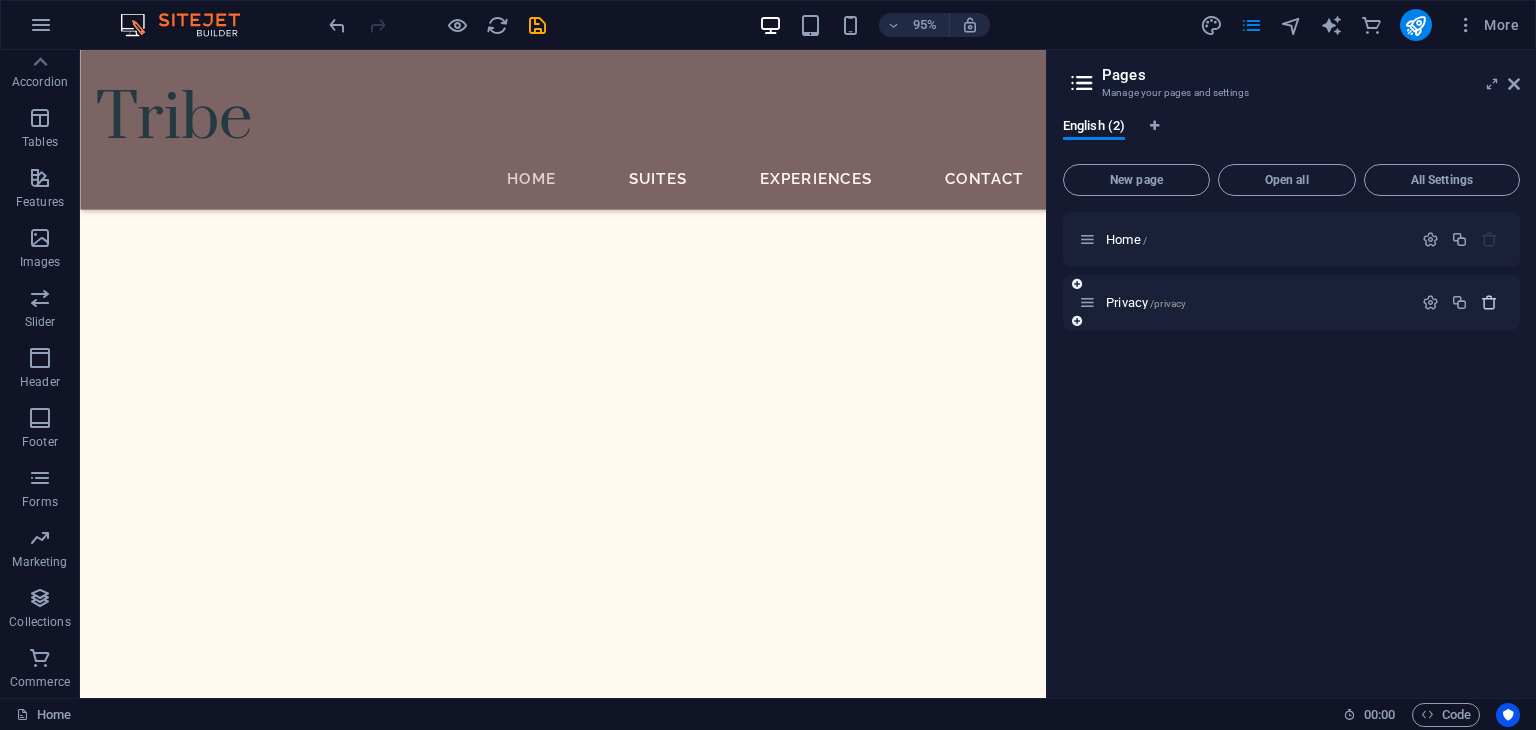 click at bounding box center (1489, 302) 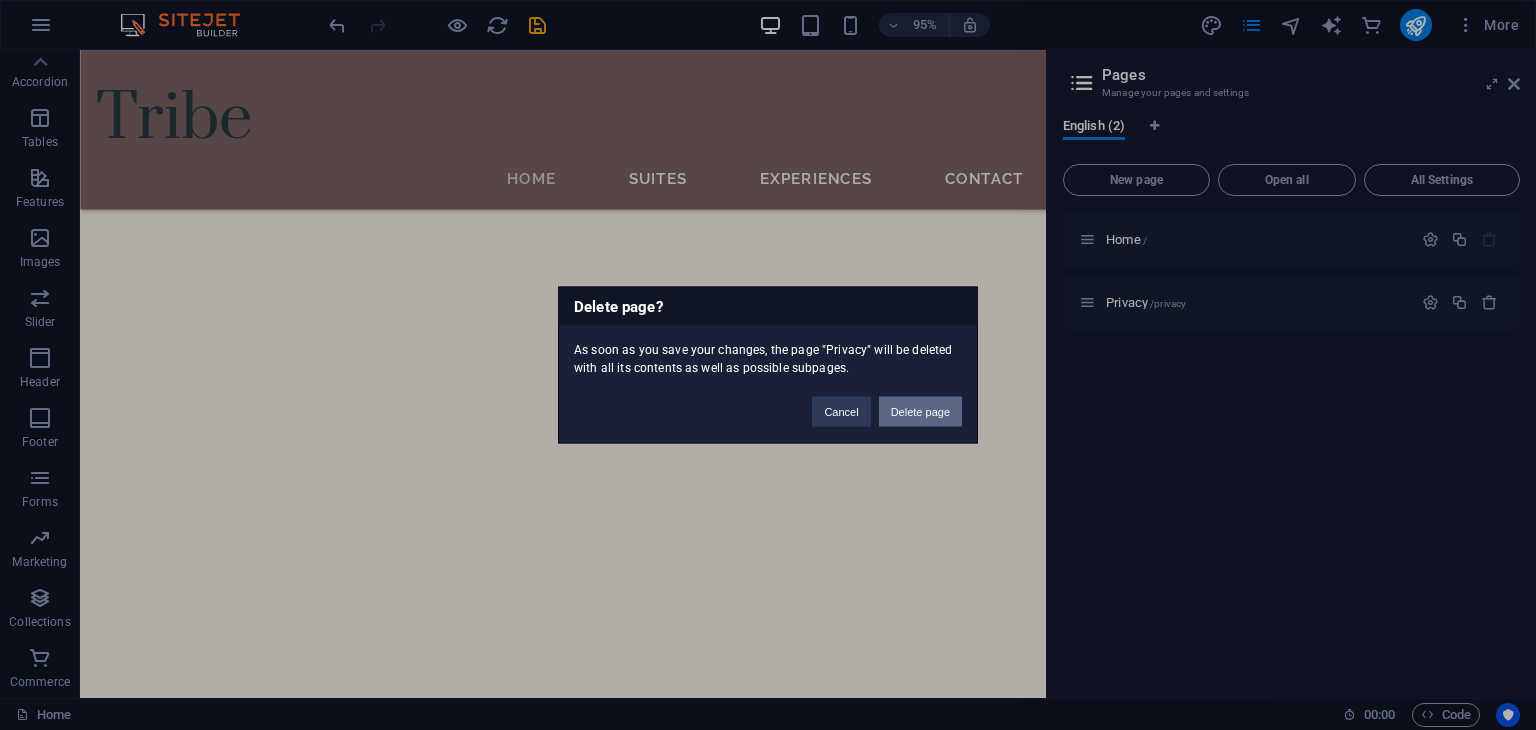 click on "Delete page" at bounding box center [920, 412] 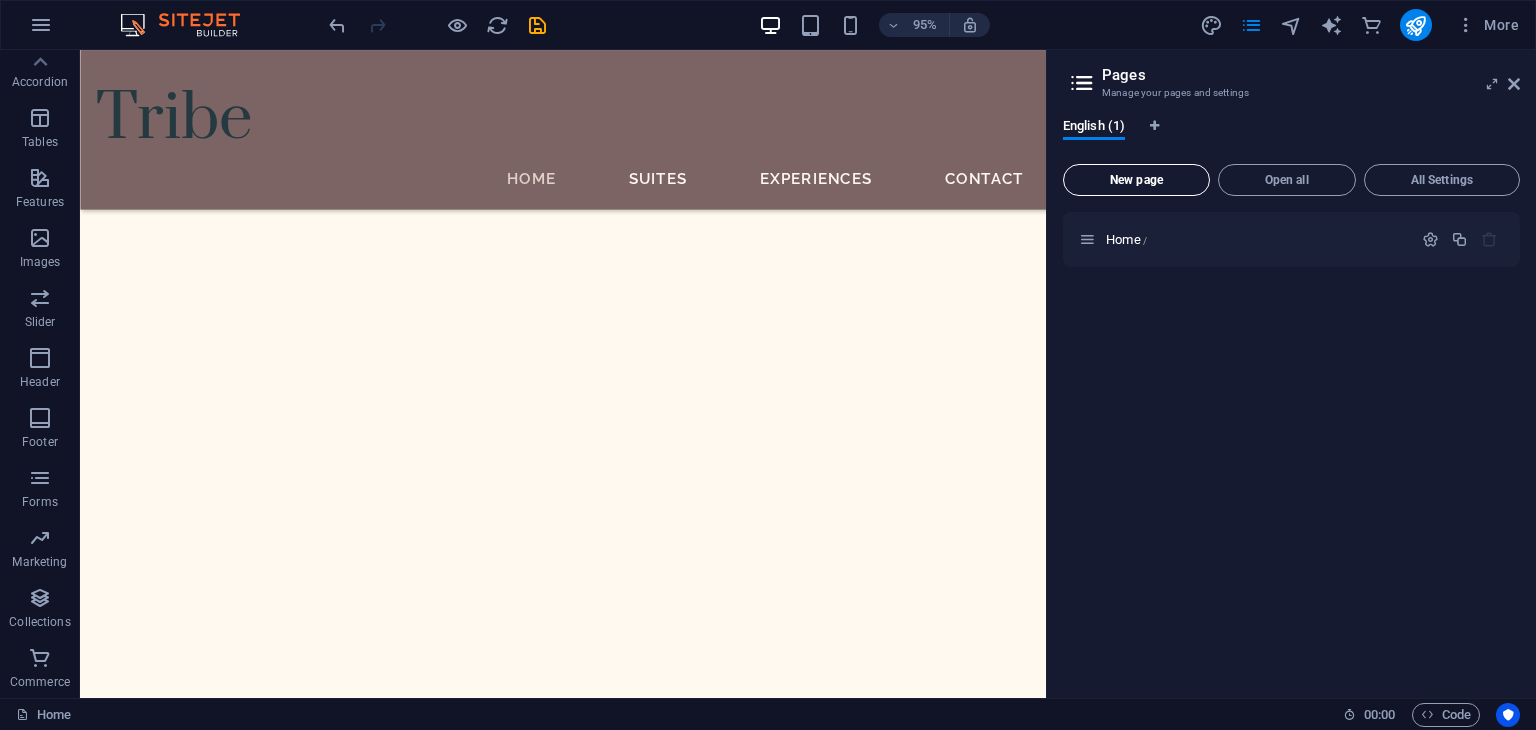 click on "New page" at bounding box center [1136, 180] 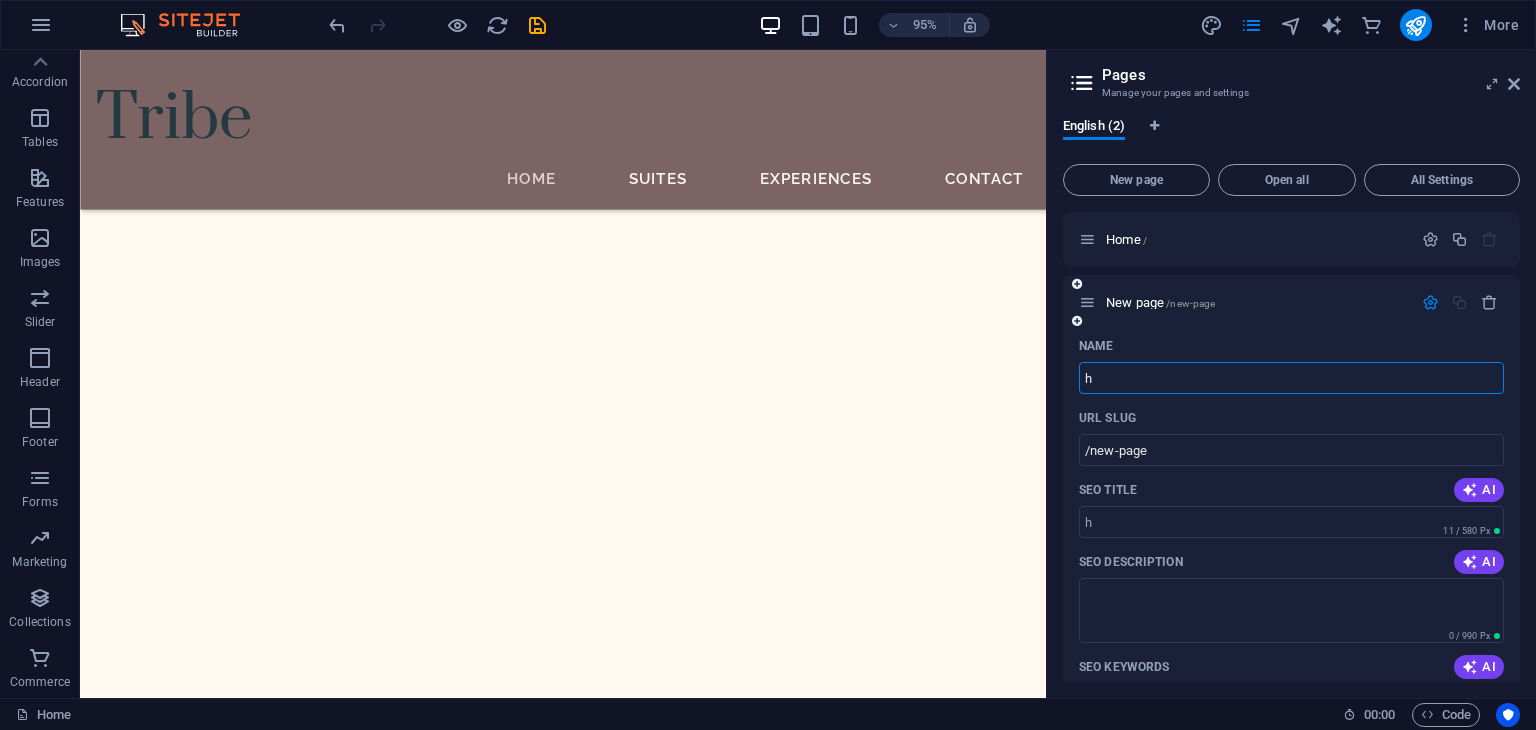 type on "h" 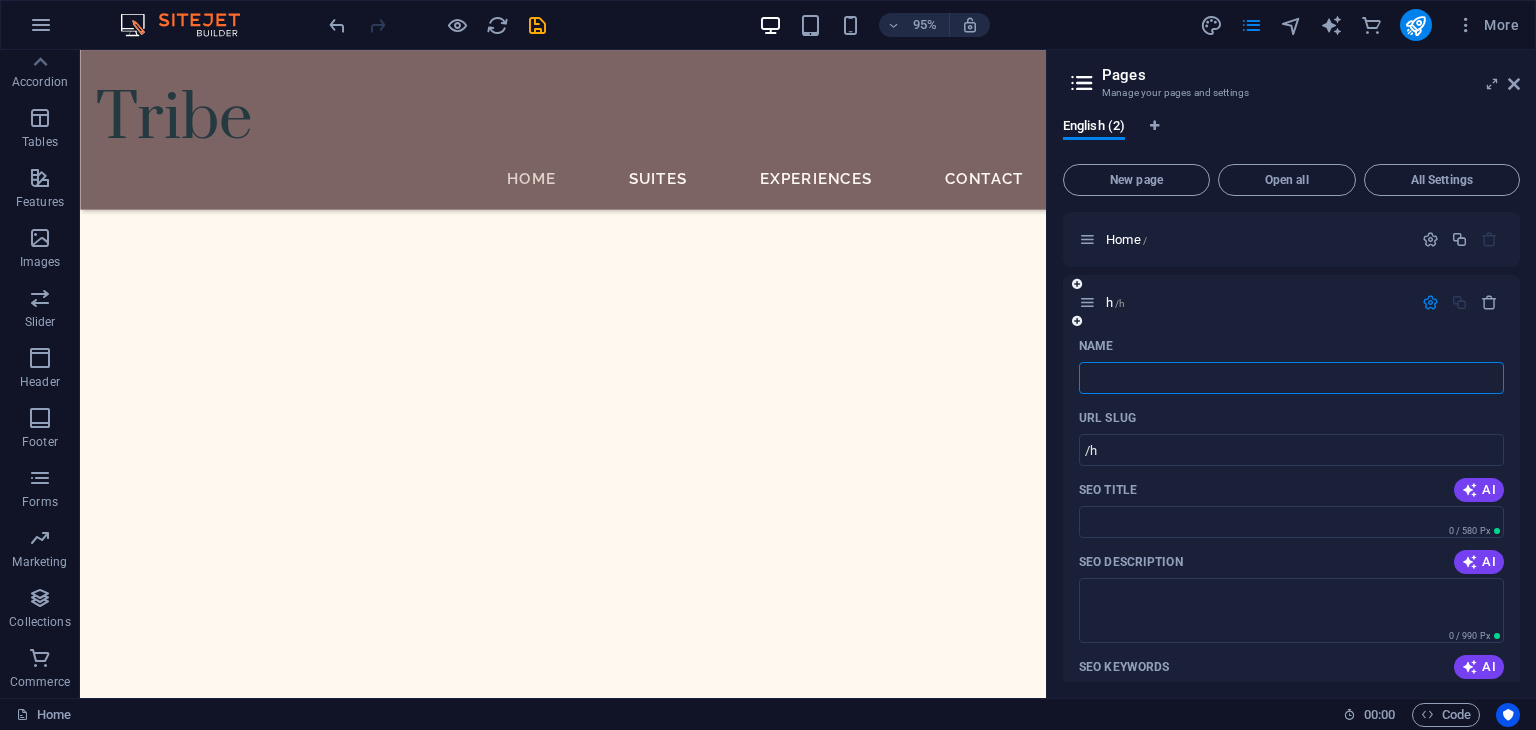 type 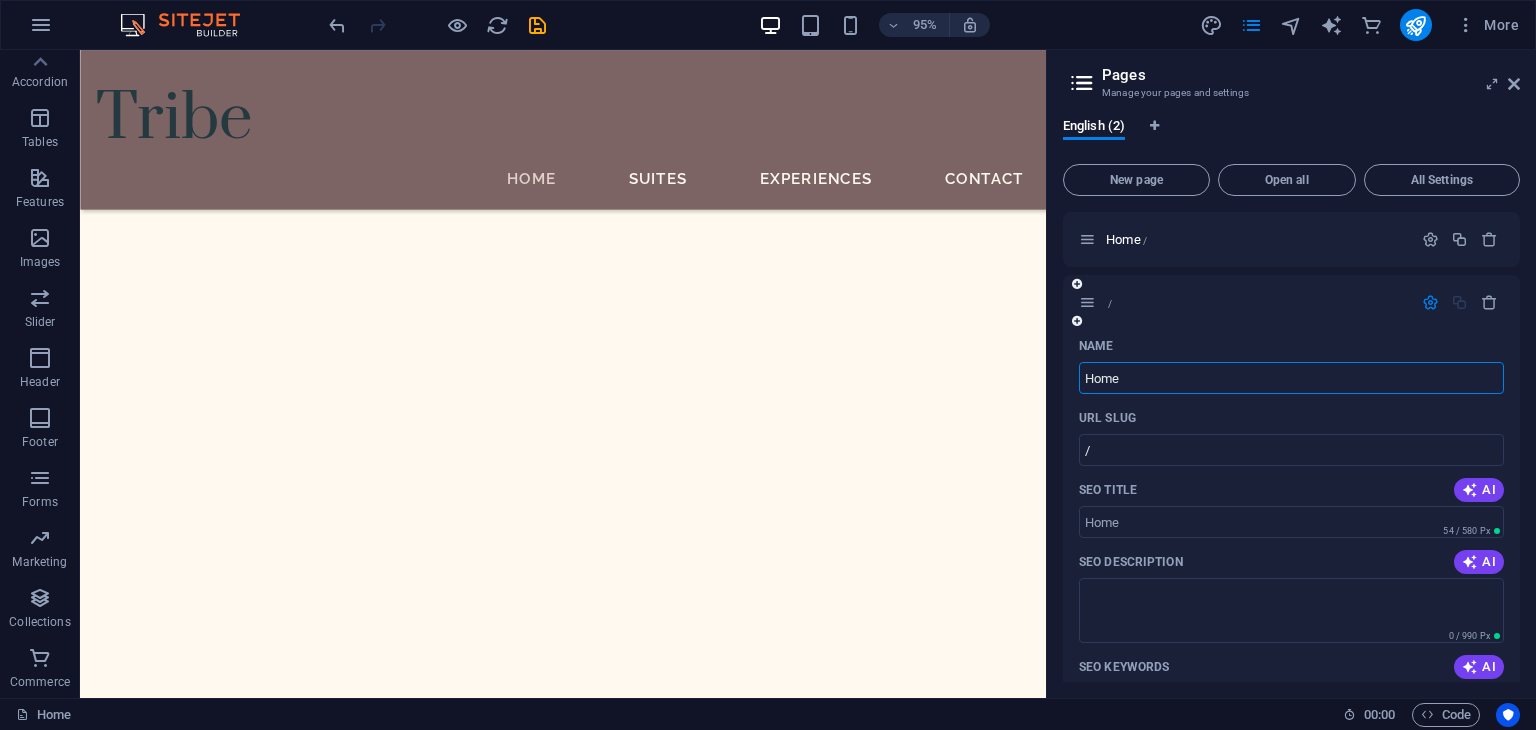 type on "Home" 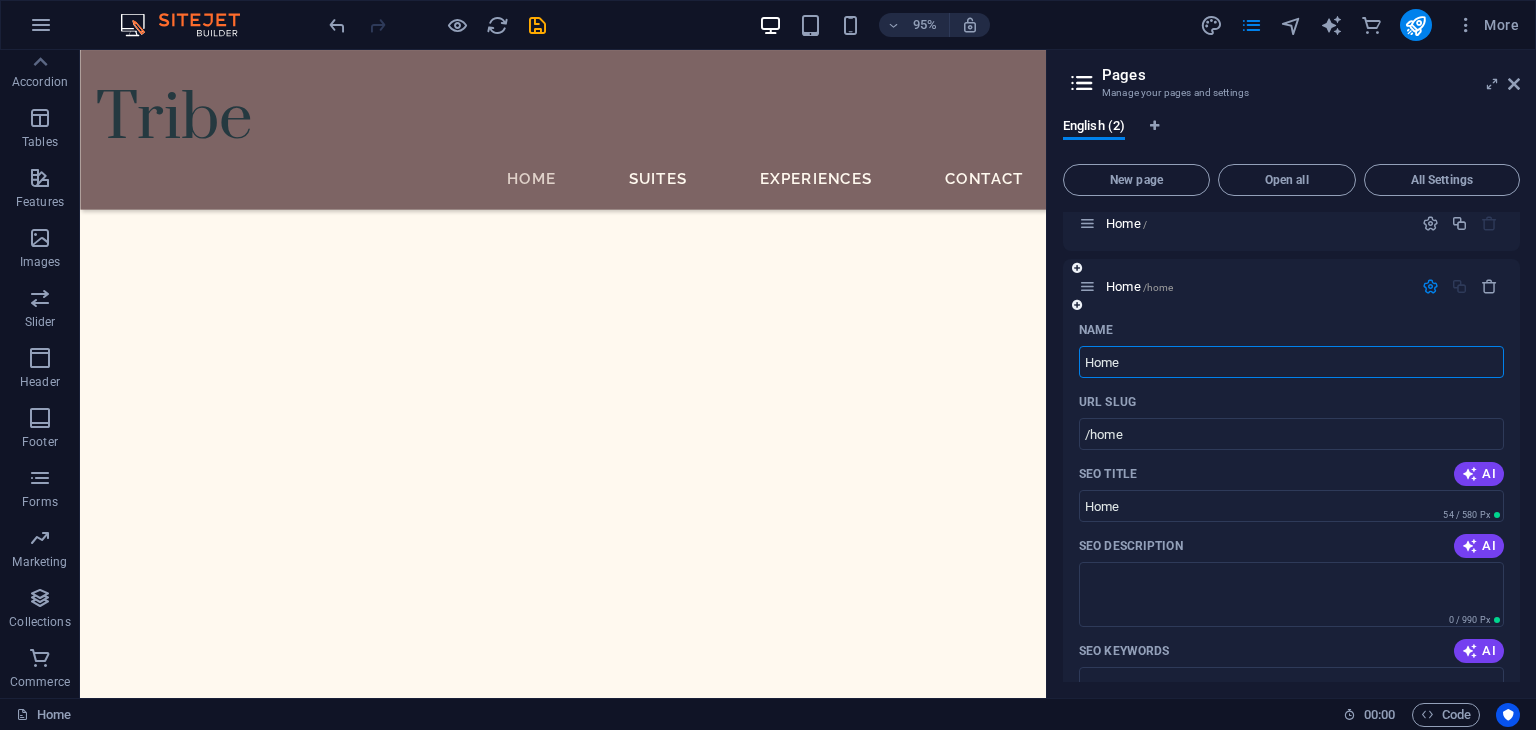 scroll, scrollTop: 0, scrollLeft: 0, axis: both 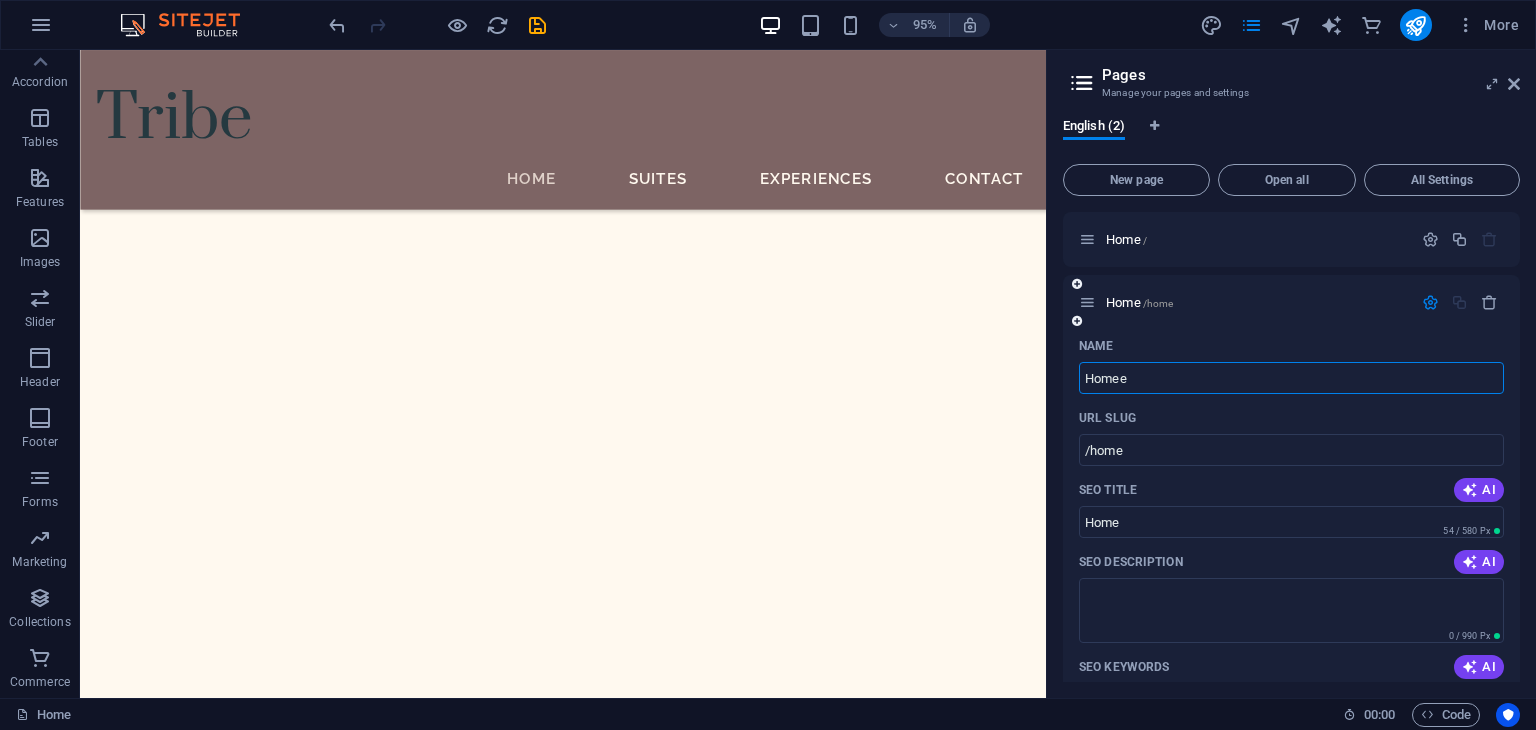 type on "Homee" 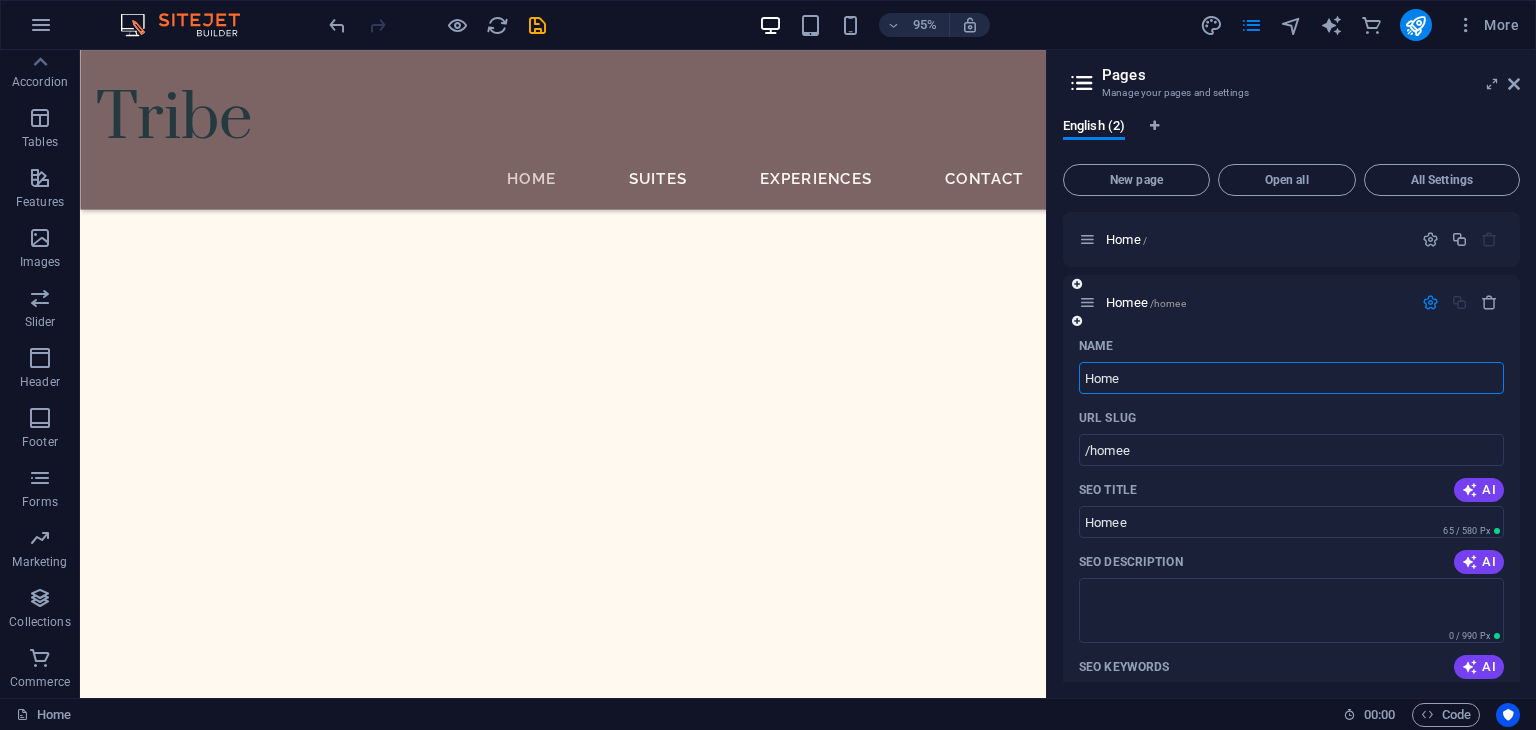 type on "Home" 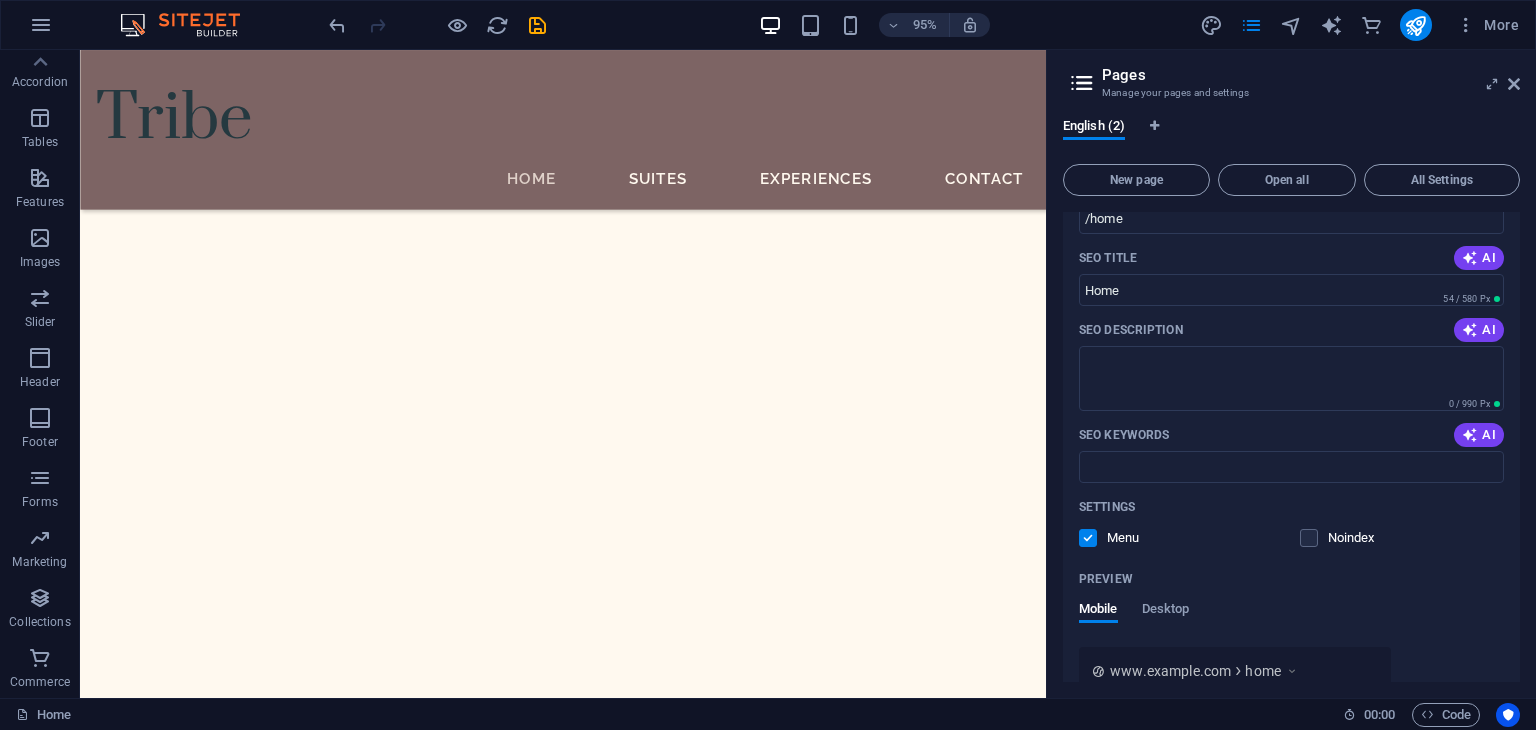scroll, scrollTop: 381, scrollLeft: 0, axis: vertical 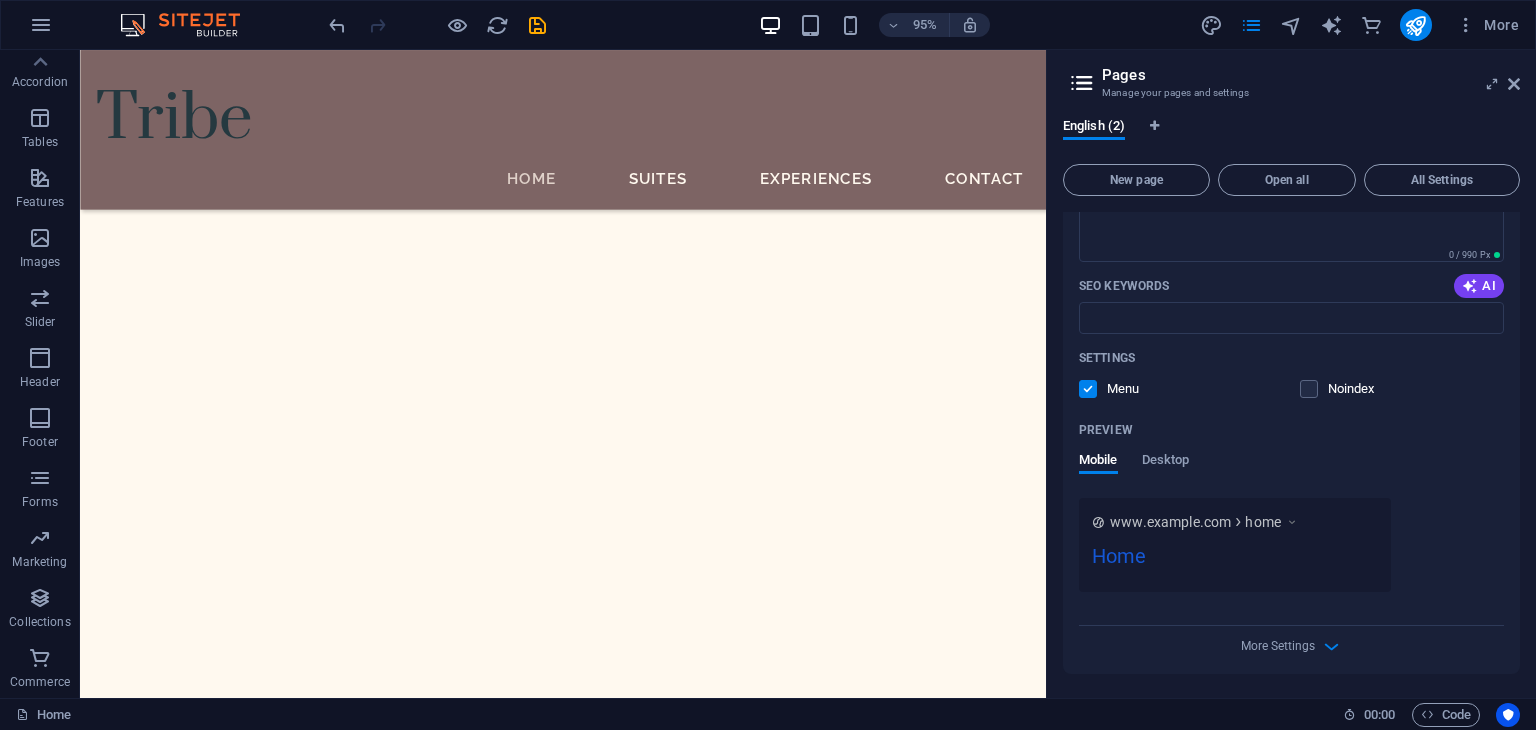 click on "More Settings" at bounding box center (1291, 642) 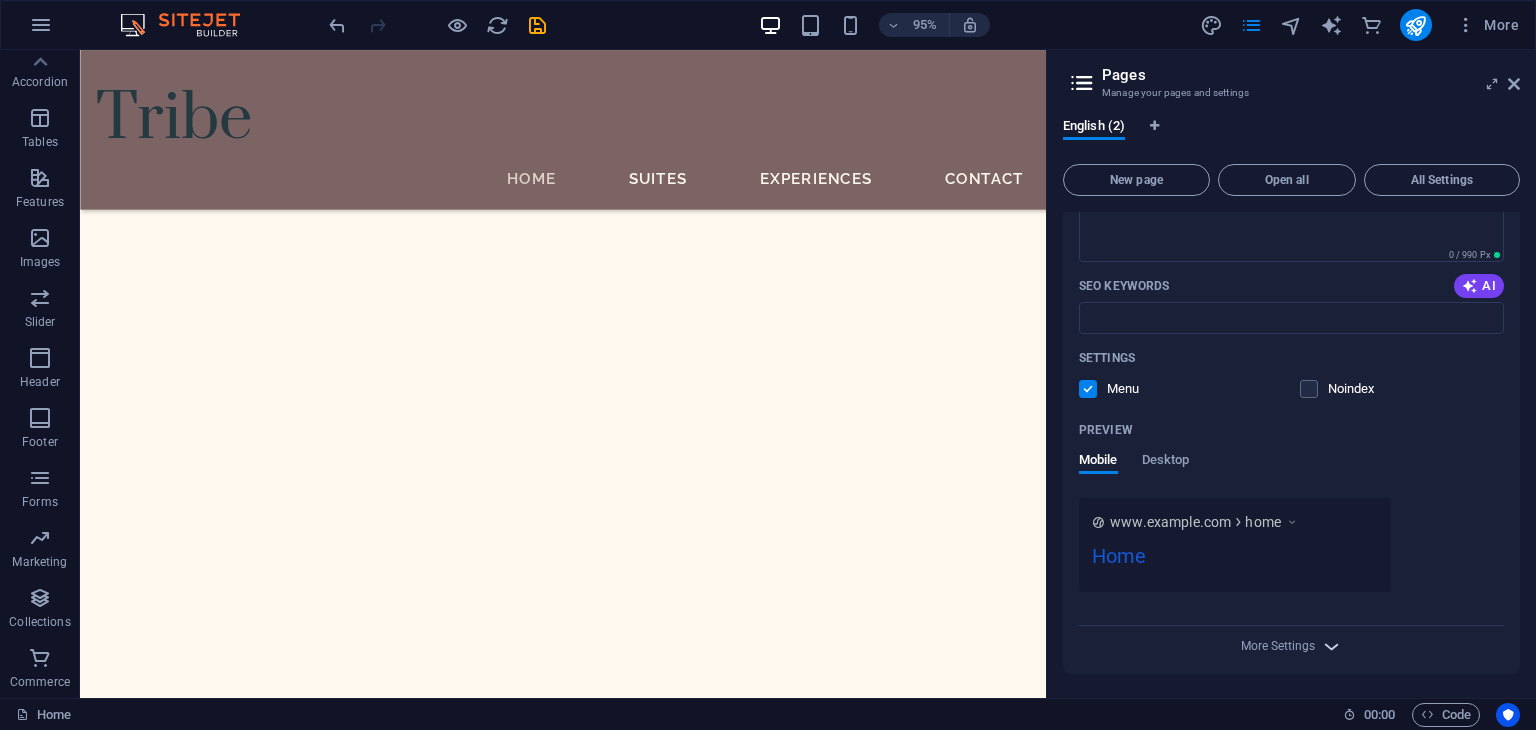 click at bounding box center (1331, 646) 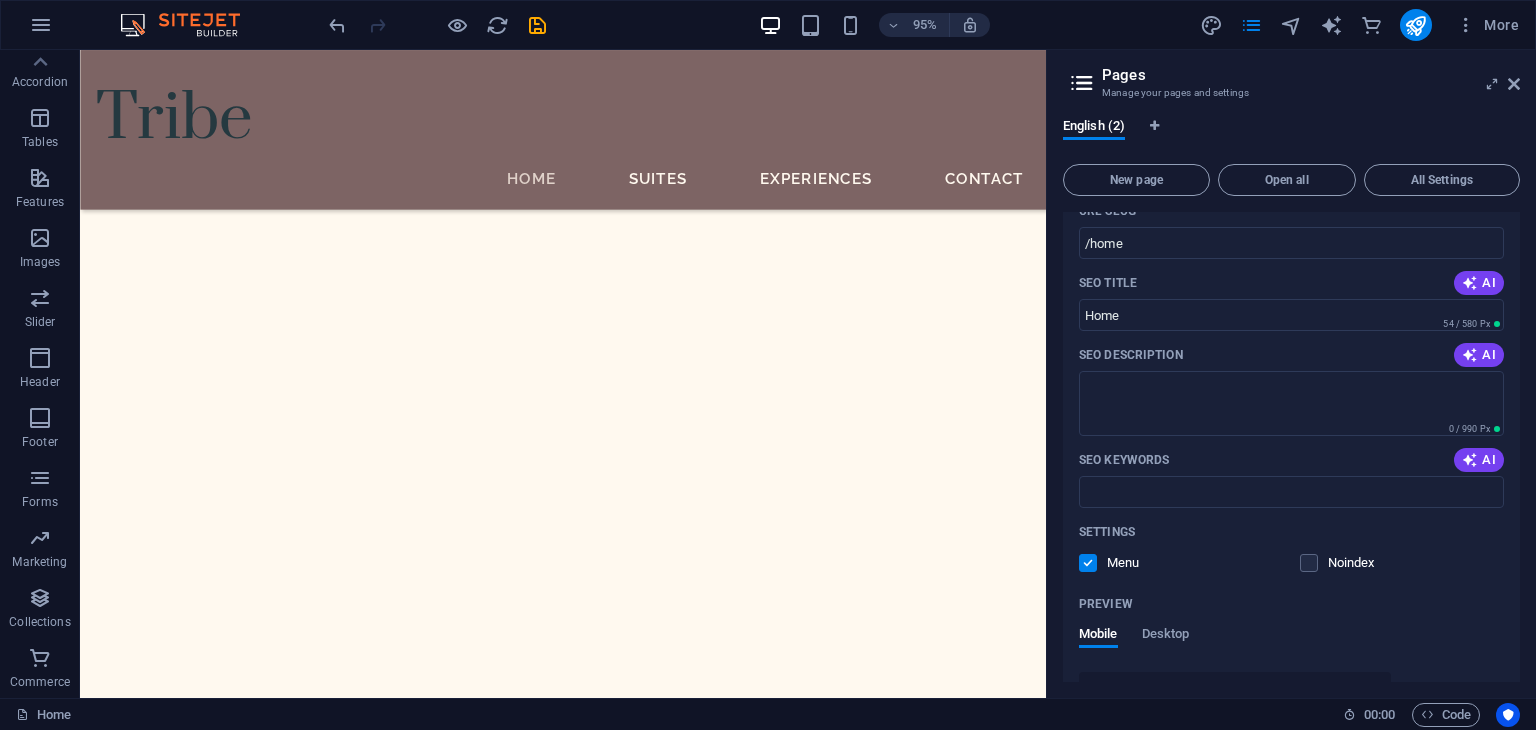 scroll, scrollTop: 0, scrollLeft: 0, axis: both 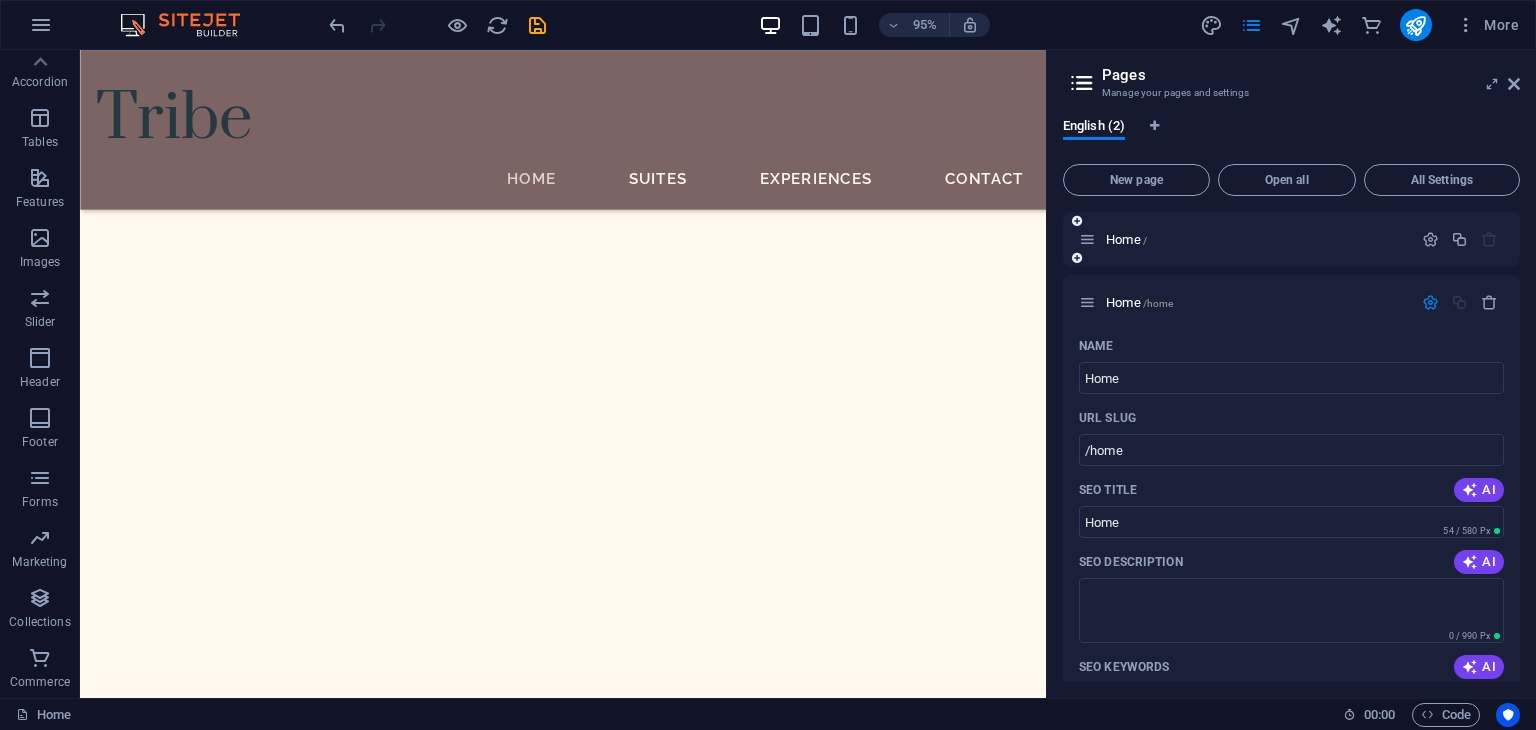 click on "Home /" at bounding box center [1245, 239] 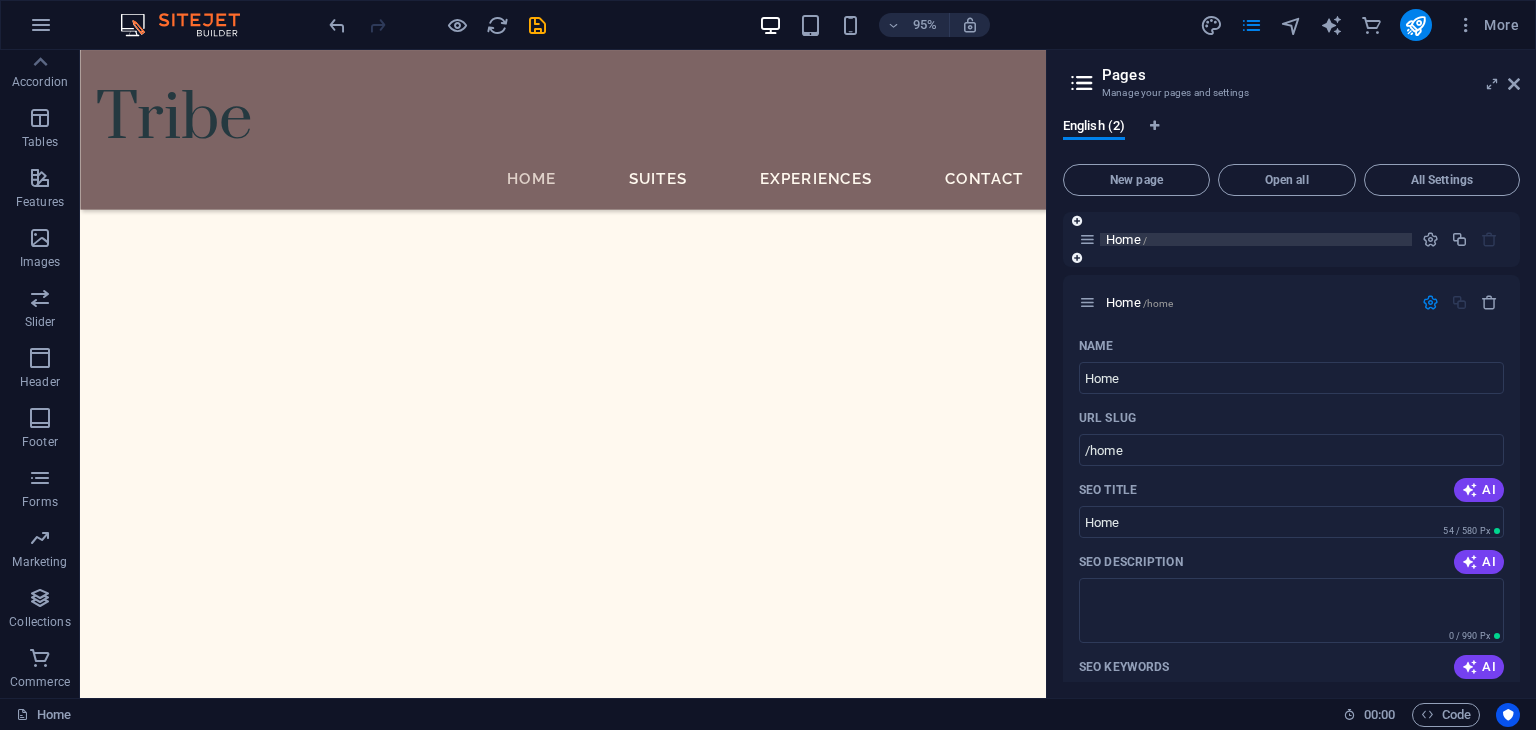 click on "Home /" at bounding box center (1126, 239) 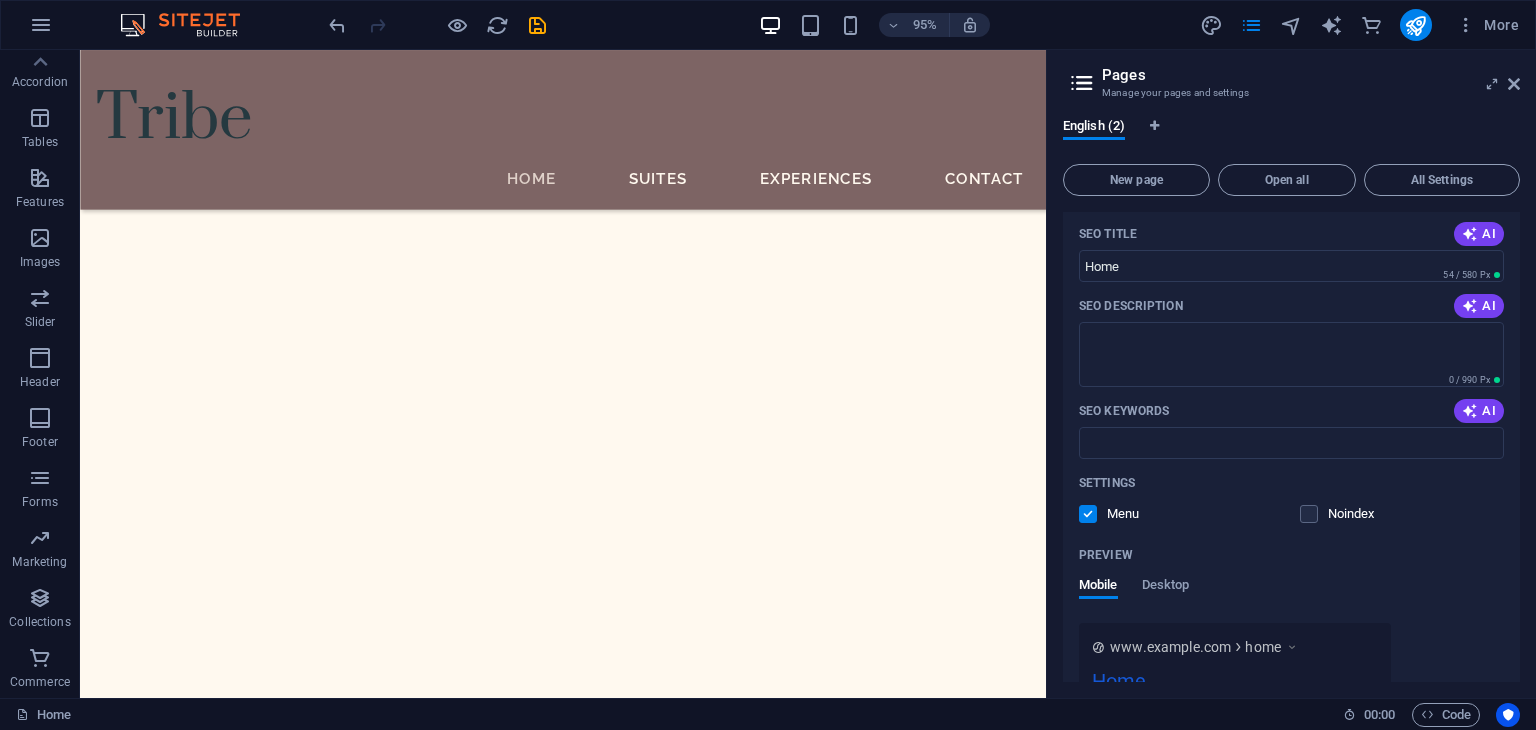 scroll, scrollTop: 246, scrollLeft: 0, axis: vertical 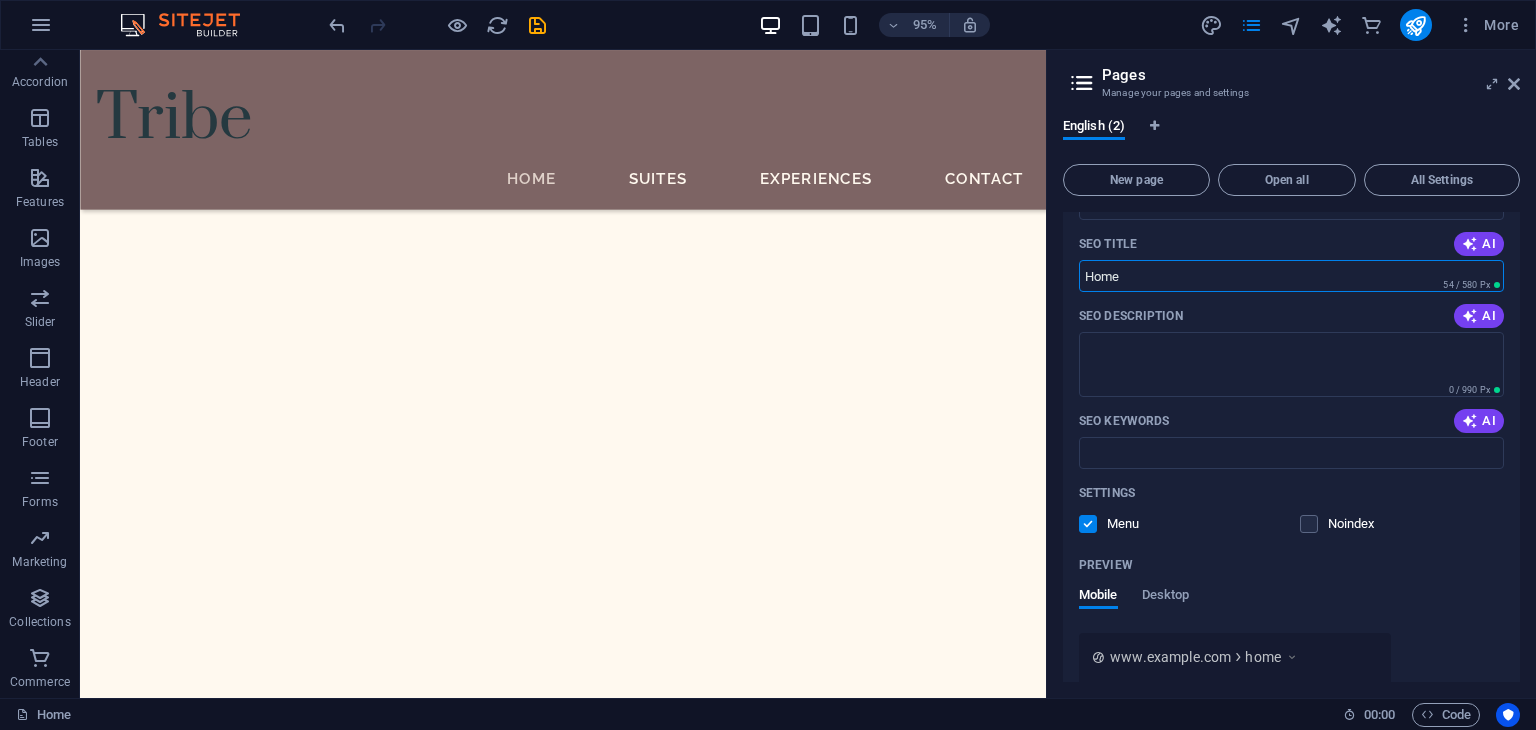 click on "Home" at bounding box center (1291, 276) 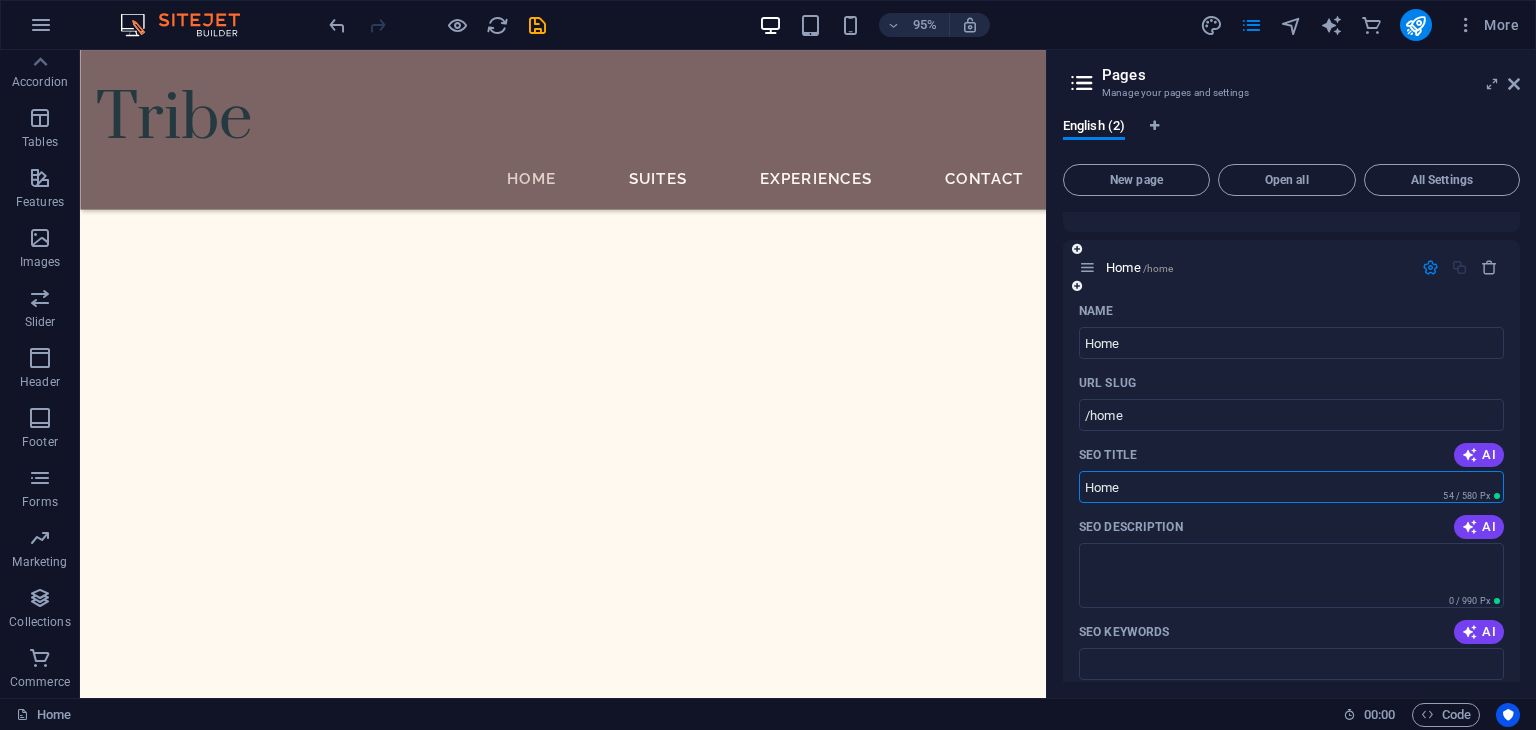 scroll, scrollTop: 34, scrollLeft: 0, axis: vertical 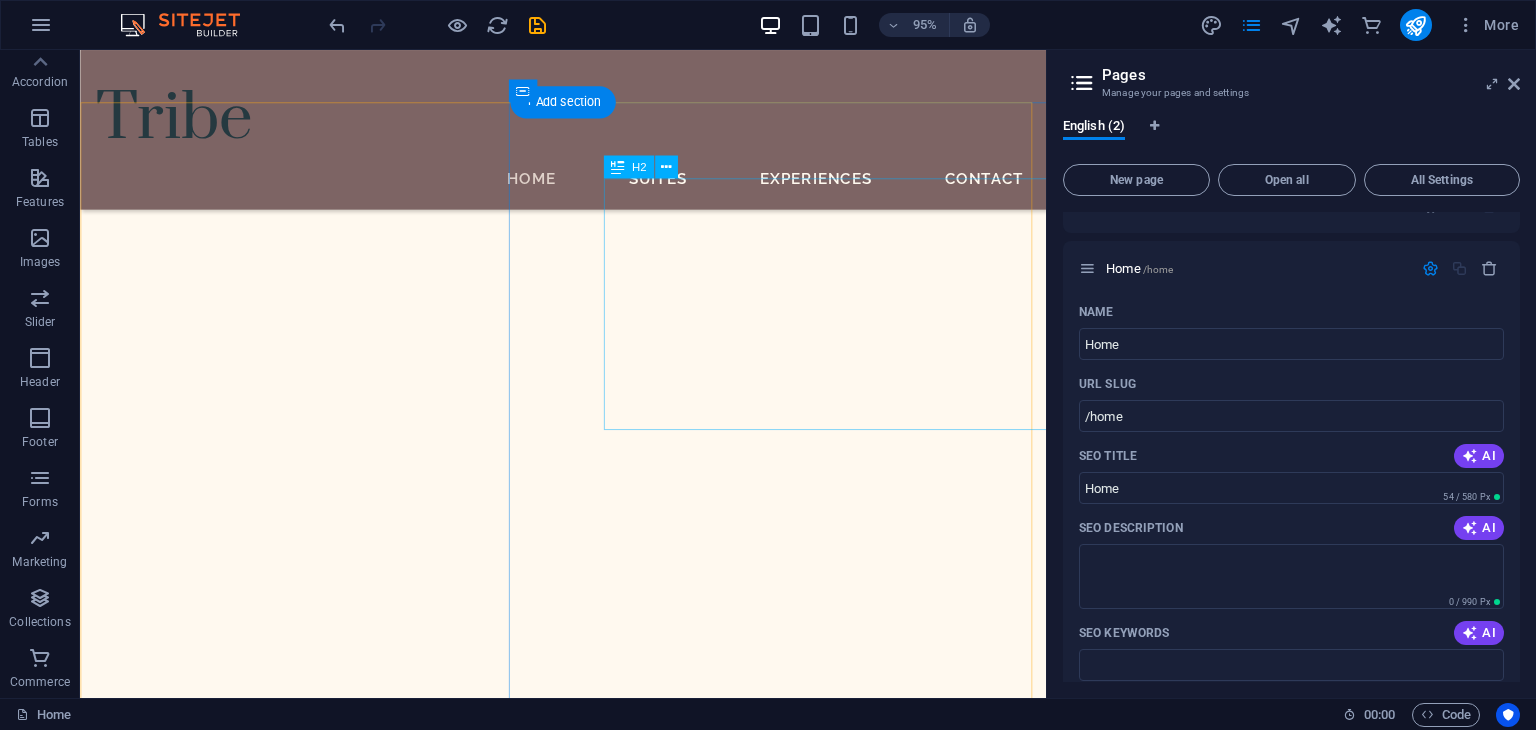 click on "Step Into The World of Pure Luxury" at bounding box center [638, 3635] 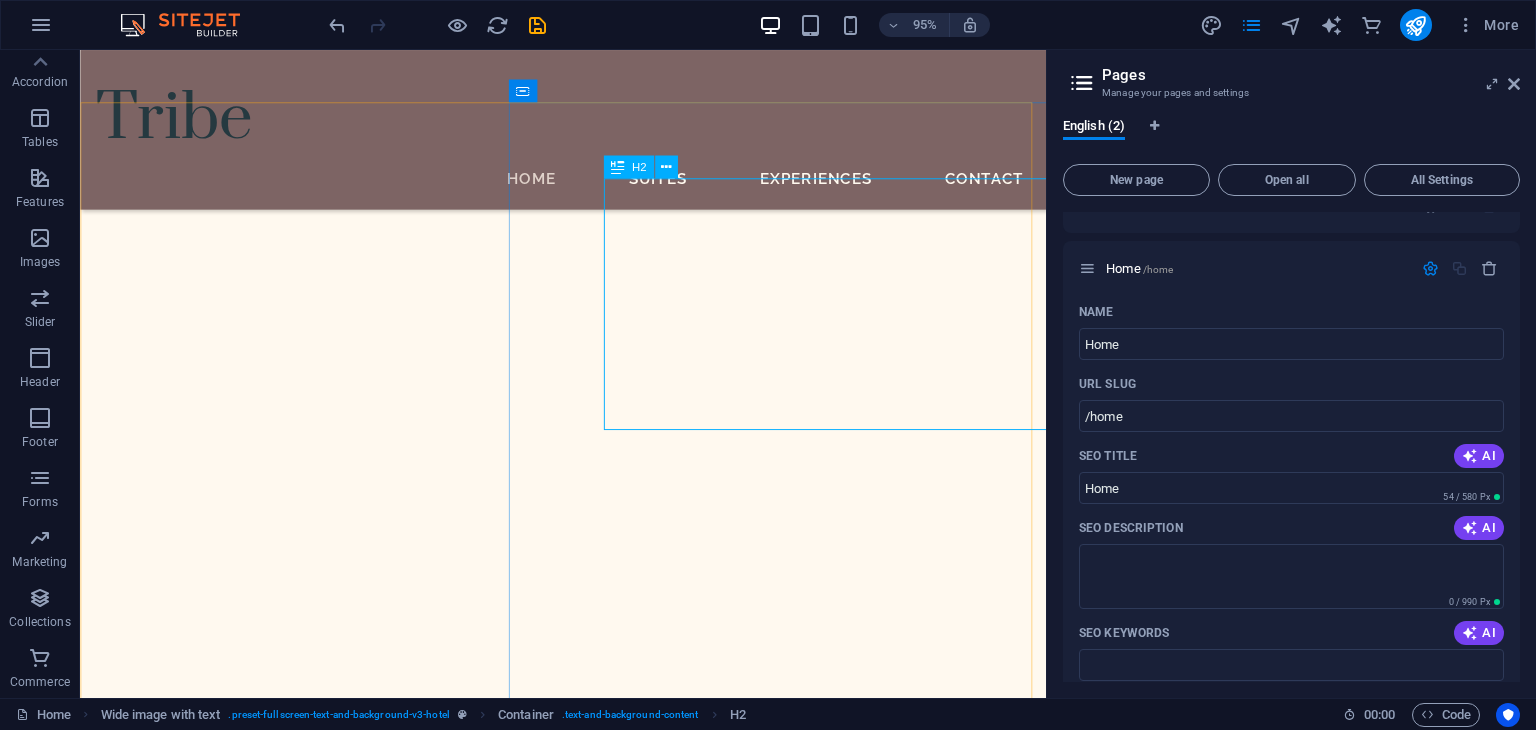 click at bounding box center [617, 167] 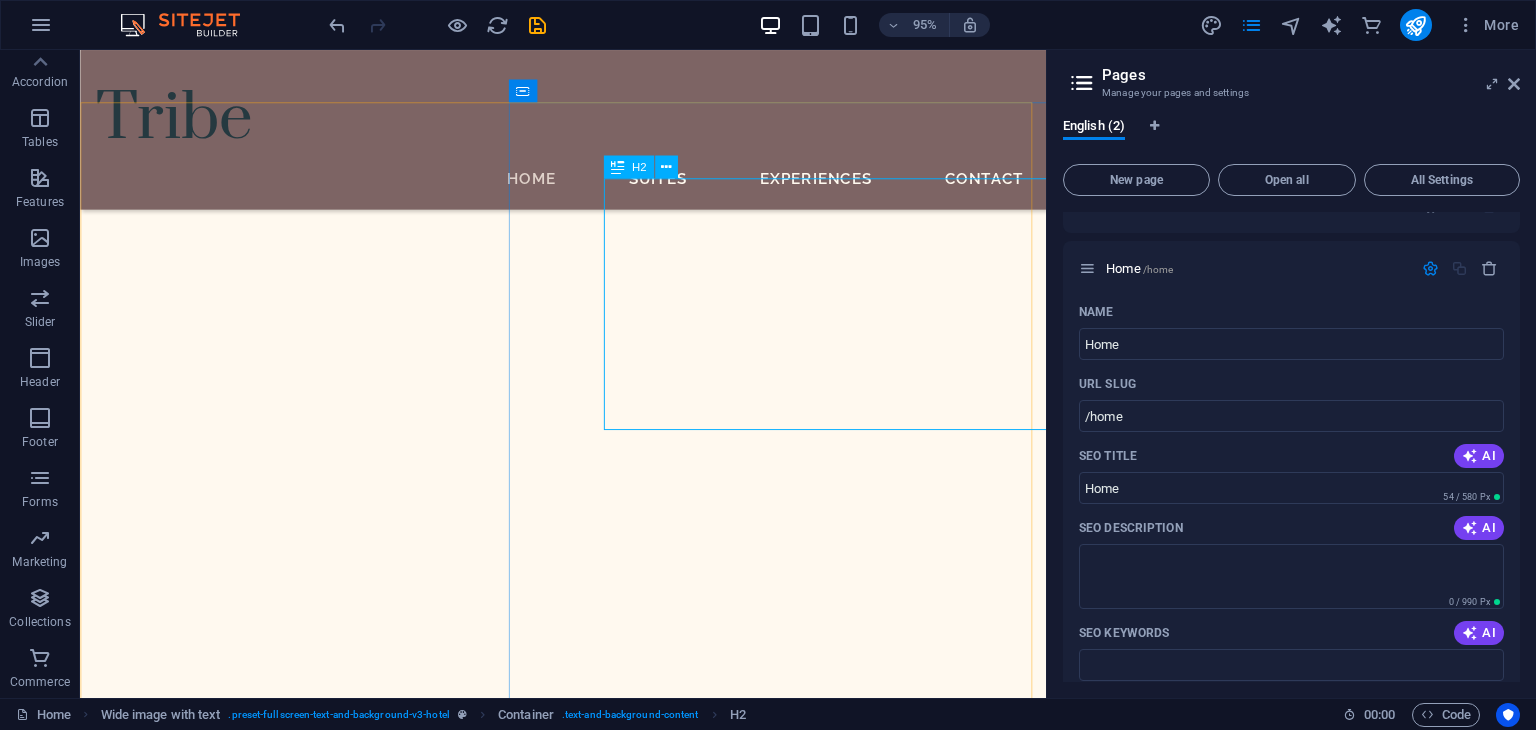 click at bounding box center [617, 167] 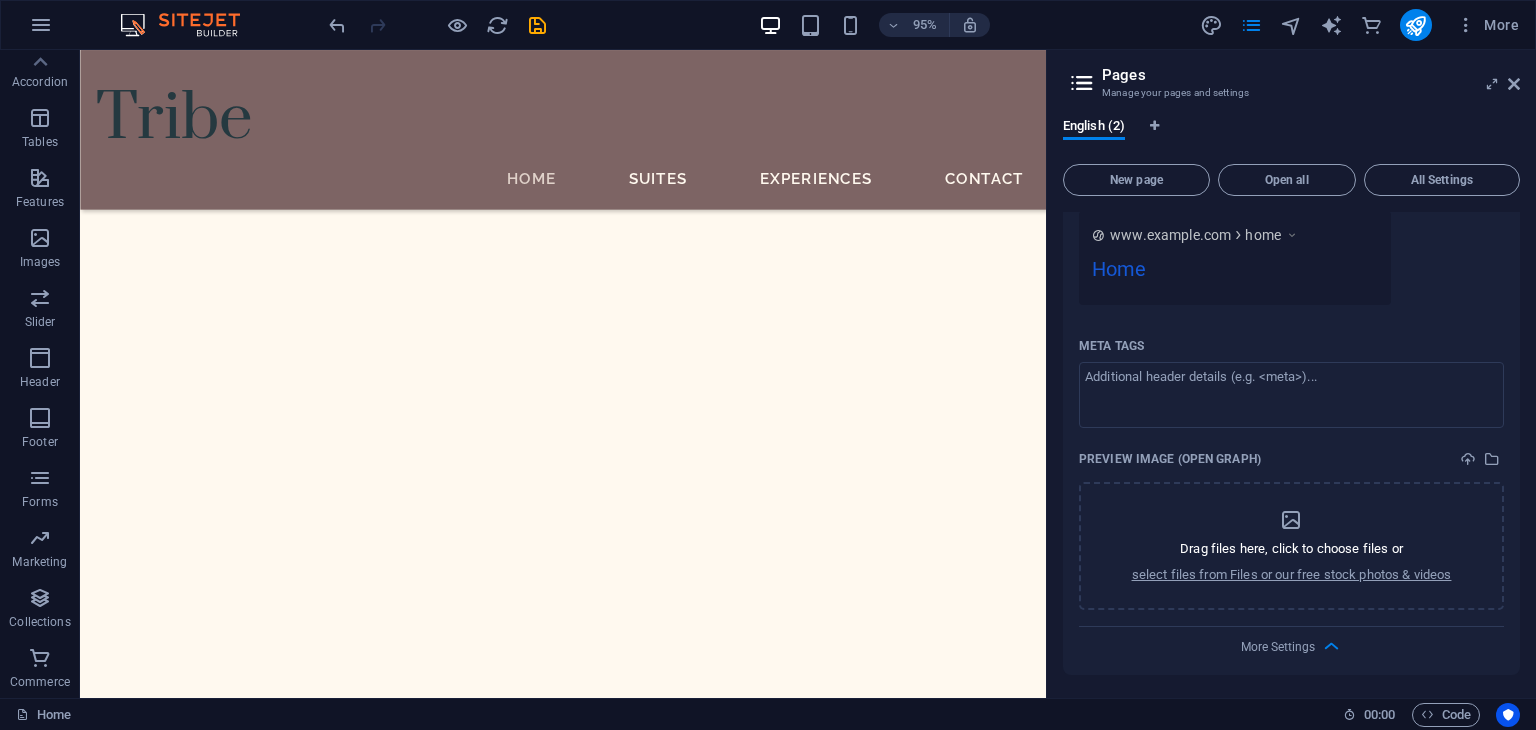 scroll, scrollTop: 0, scrollLeft: 0, axis: both 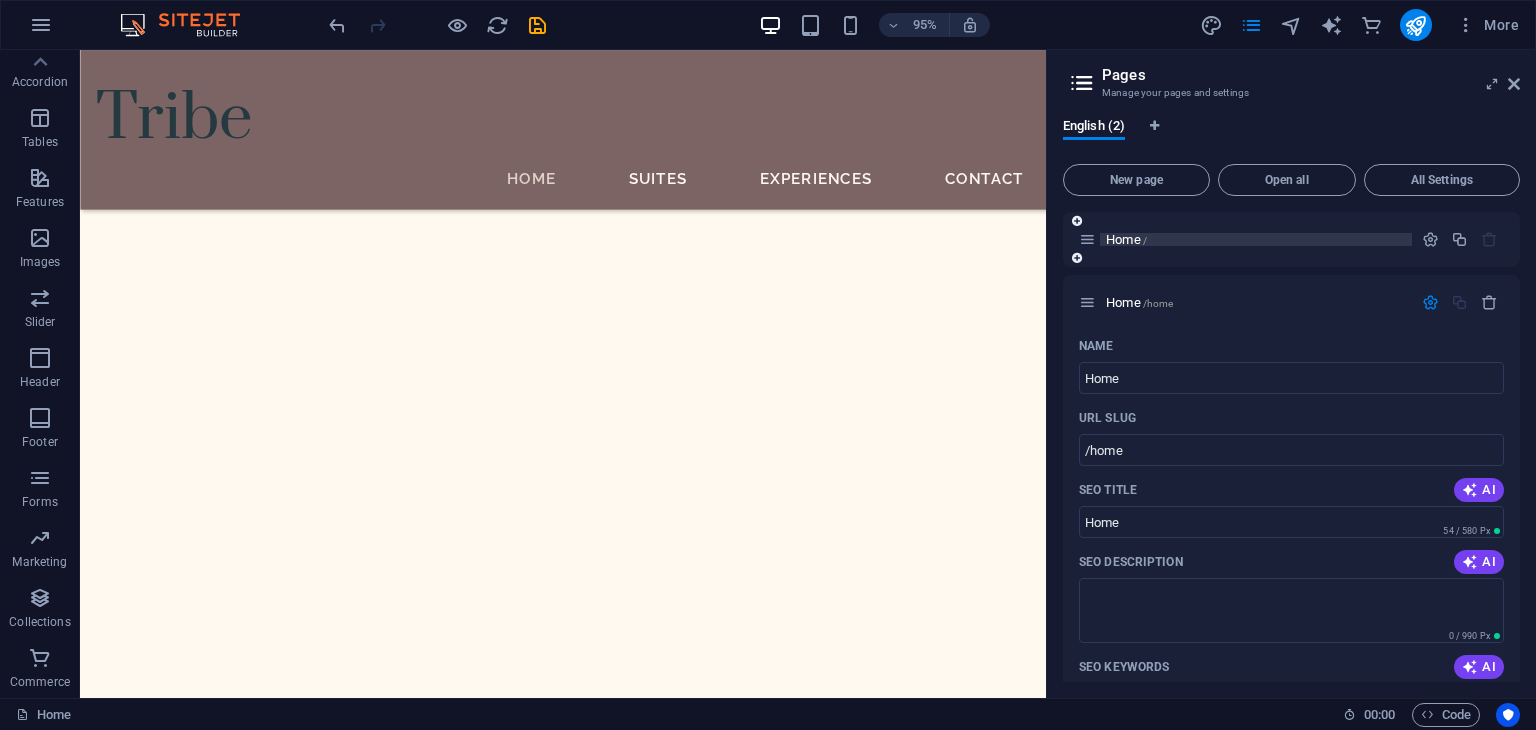 click on "Home /" at bounding box center [1245, 239] 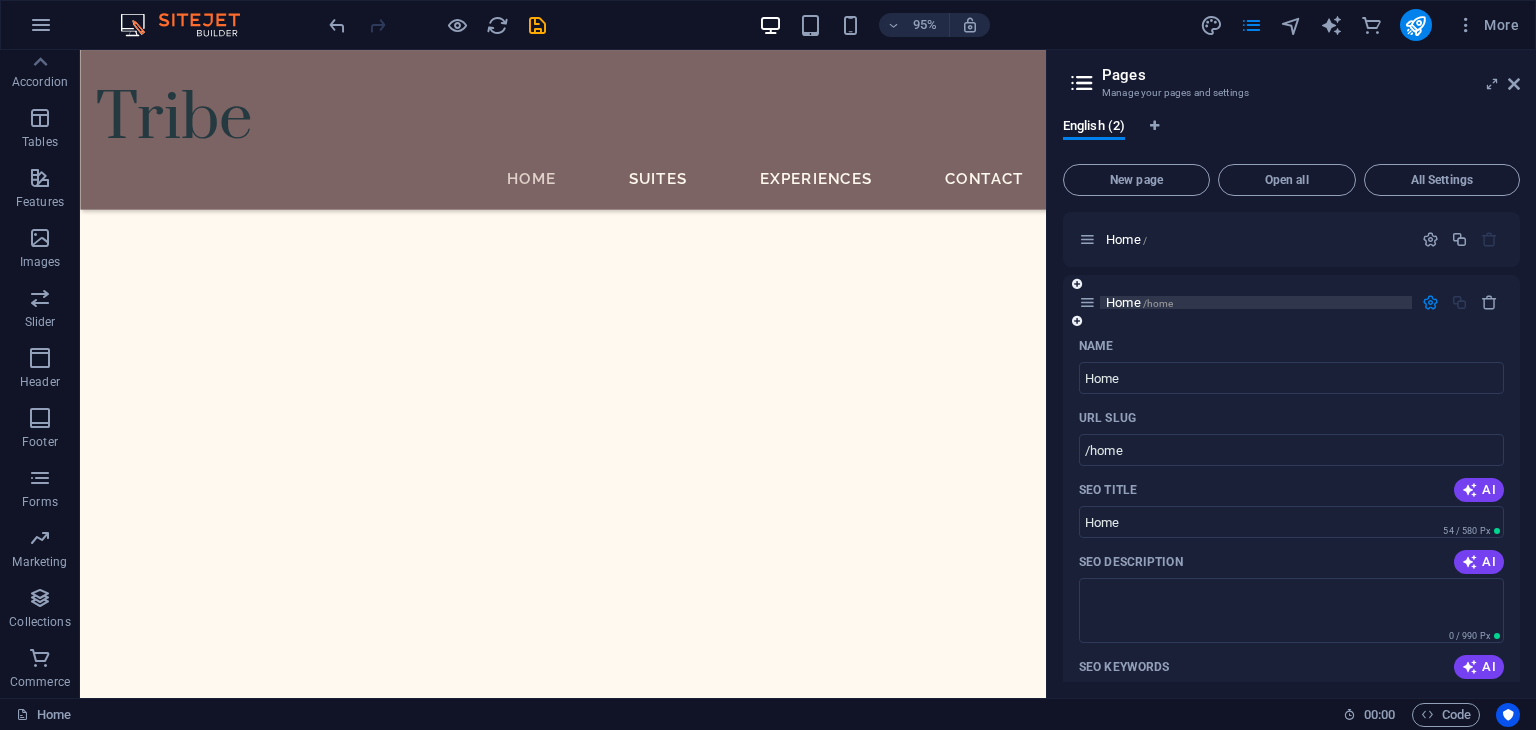 click on "Home /home" at bounding box center [1256, 302] 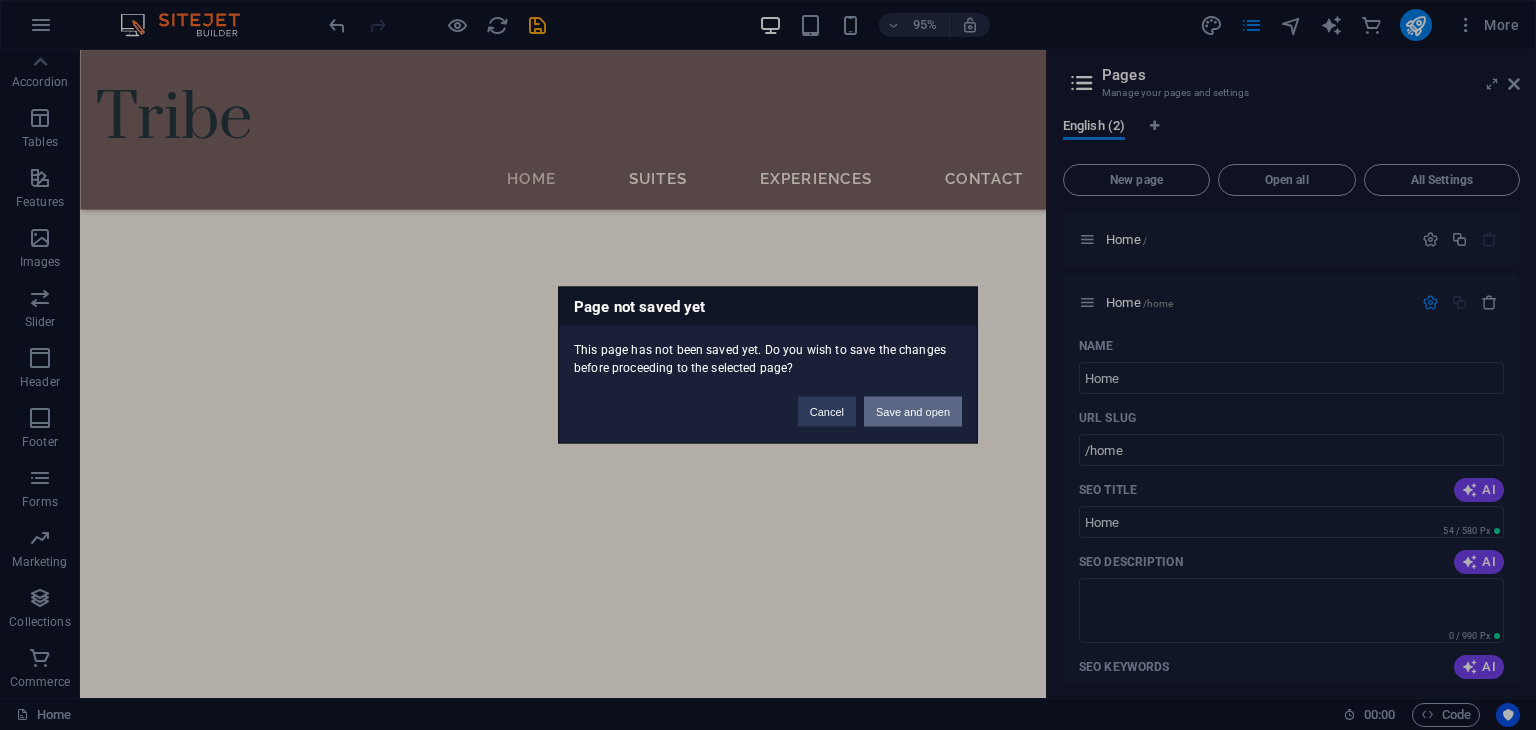 click on "Save and open" at bounding box center [913, 412] 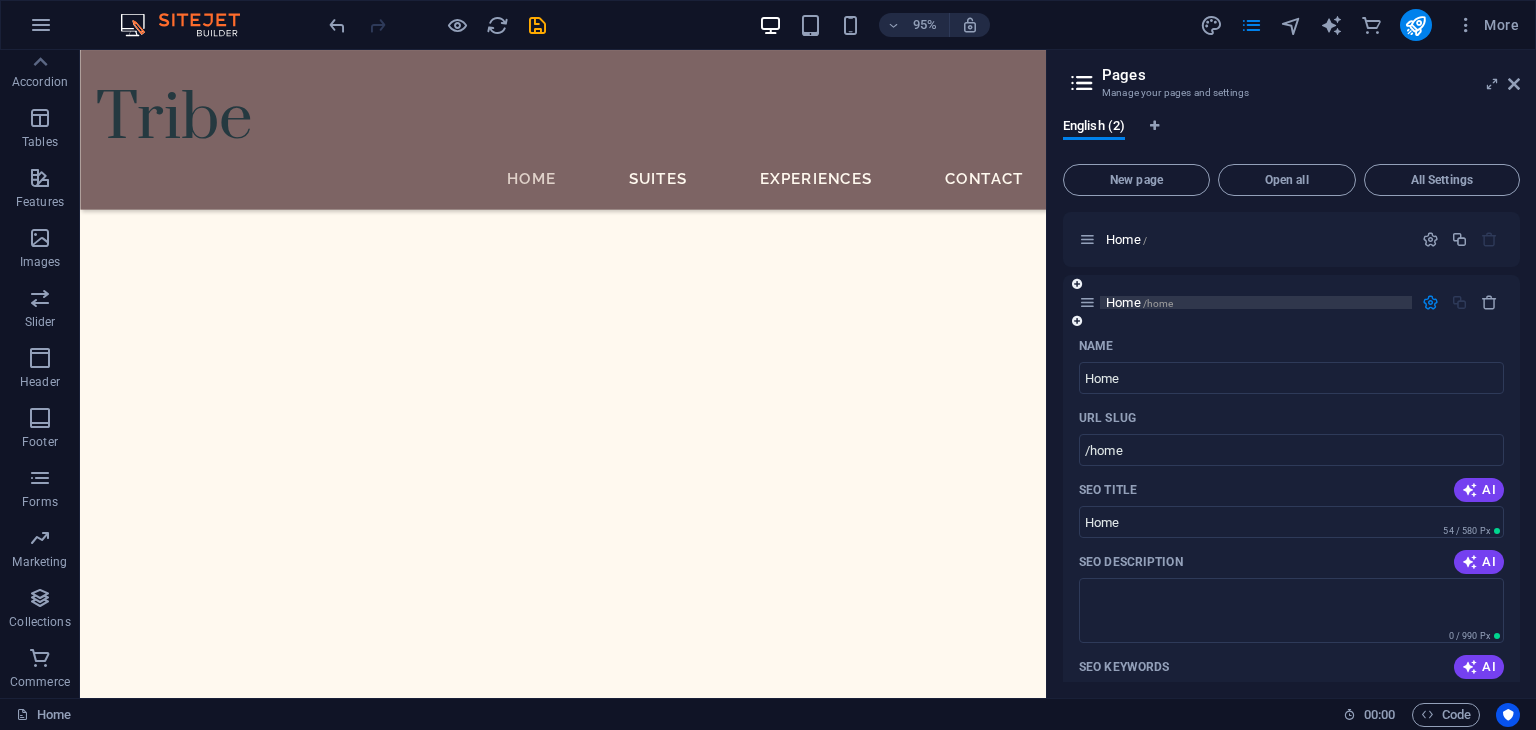click on "/home" at bounding box center (1158, 303) 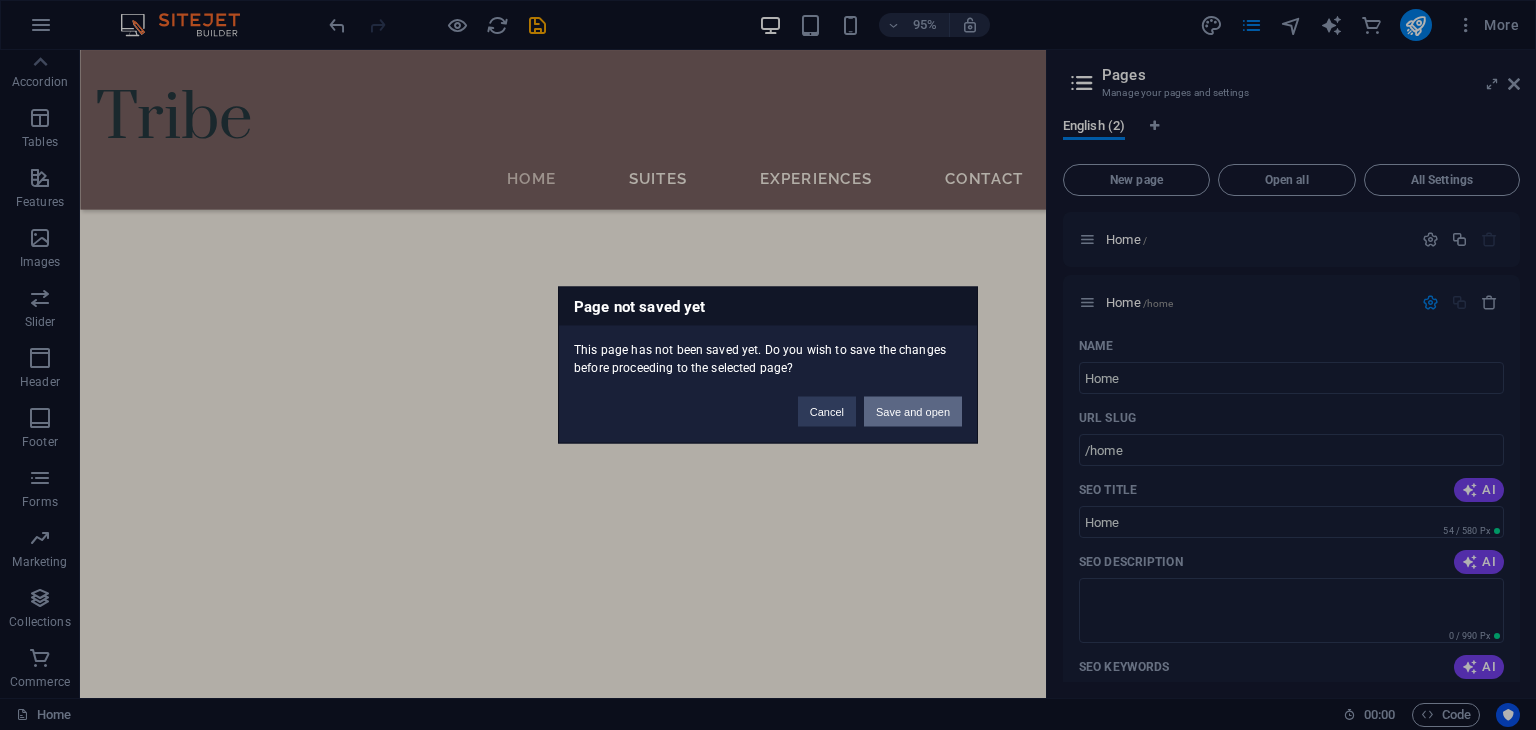 scroll, scrollTop: 0, scrollLeft: 0, axis: both 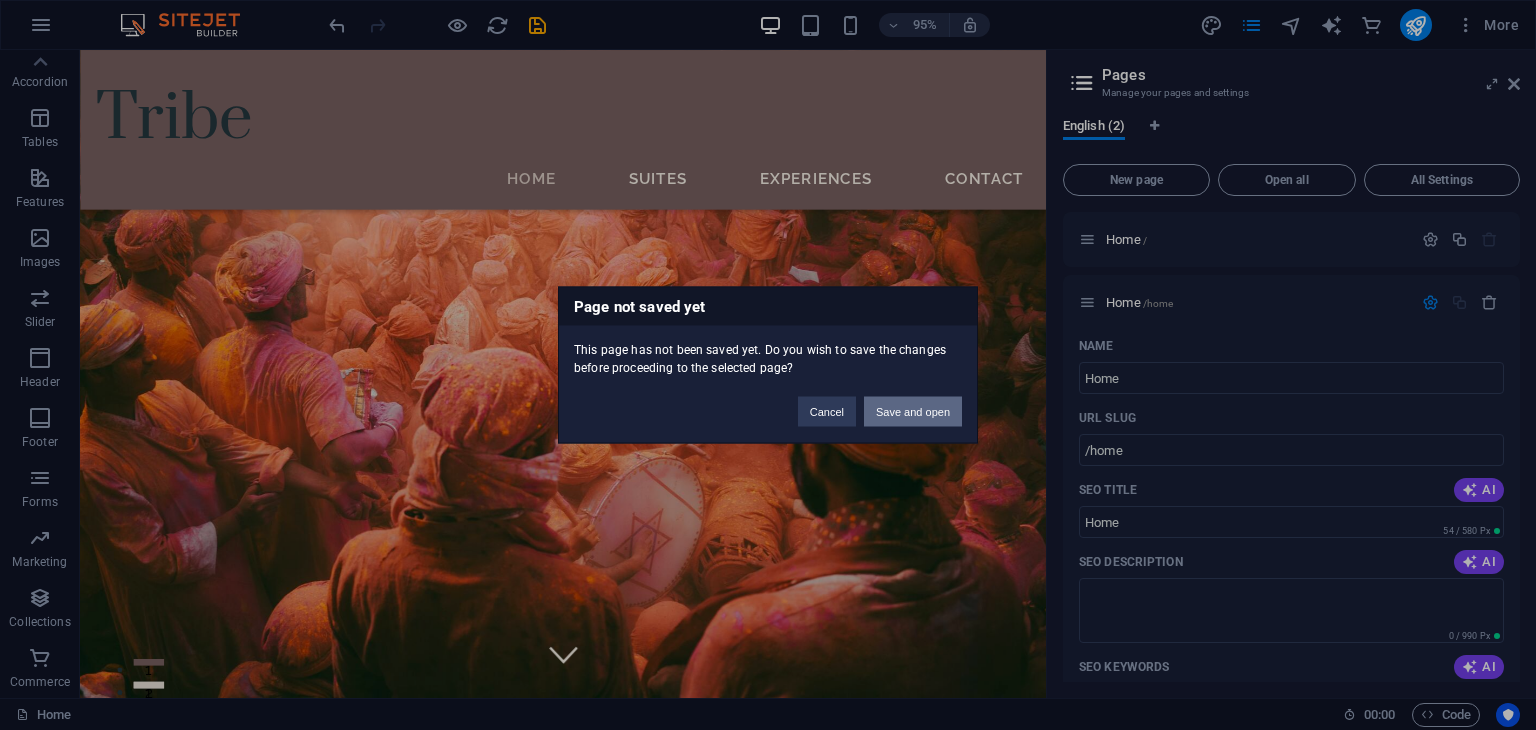 click on "Save and open" at bounding box center [913, 412] 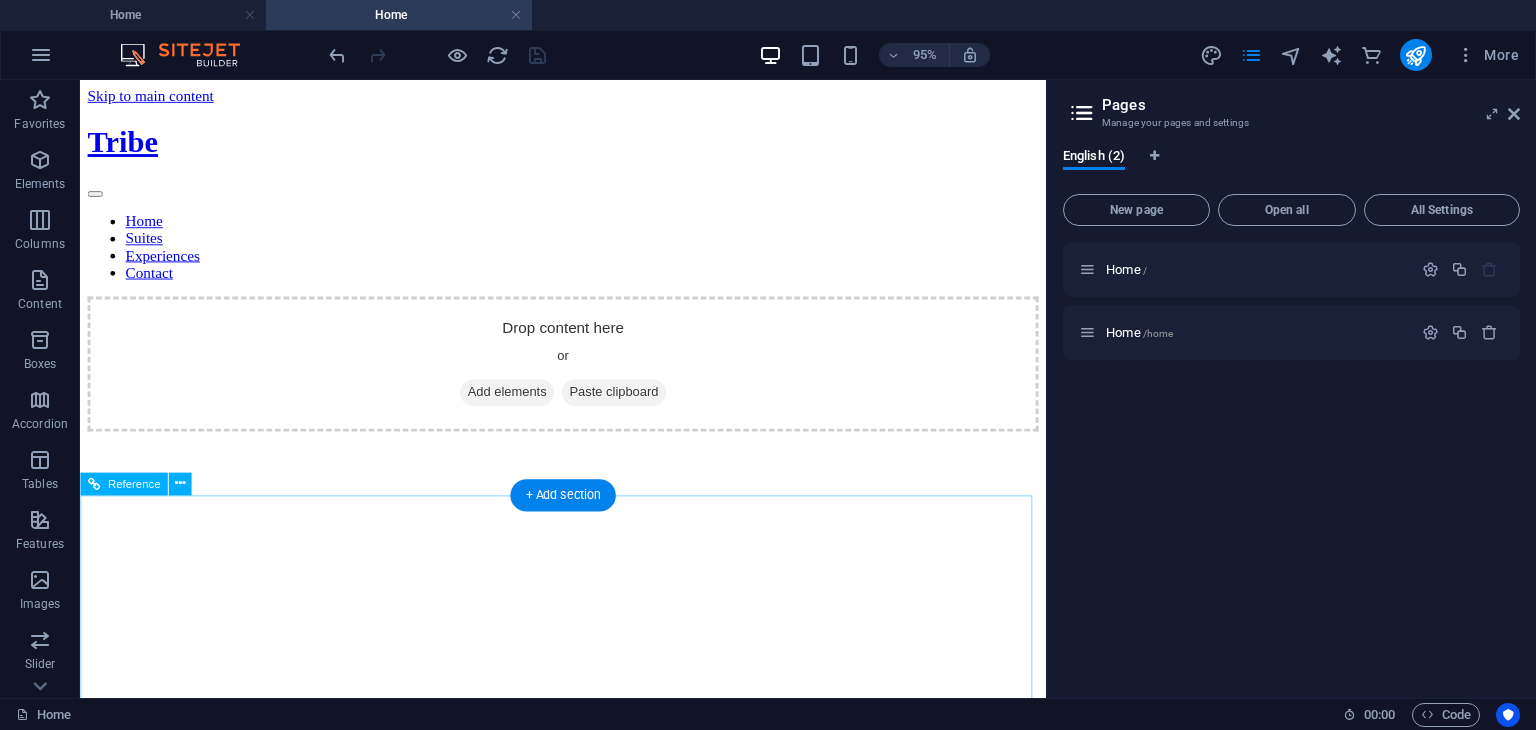 scroll, scrollTop: 204, scrollLeft: 0, axis: vertical 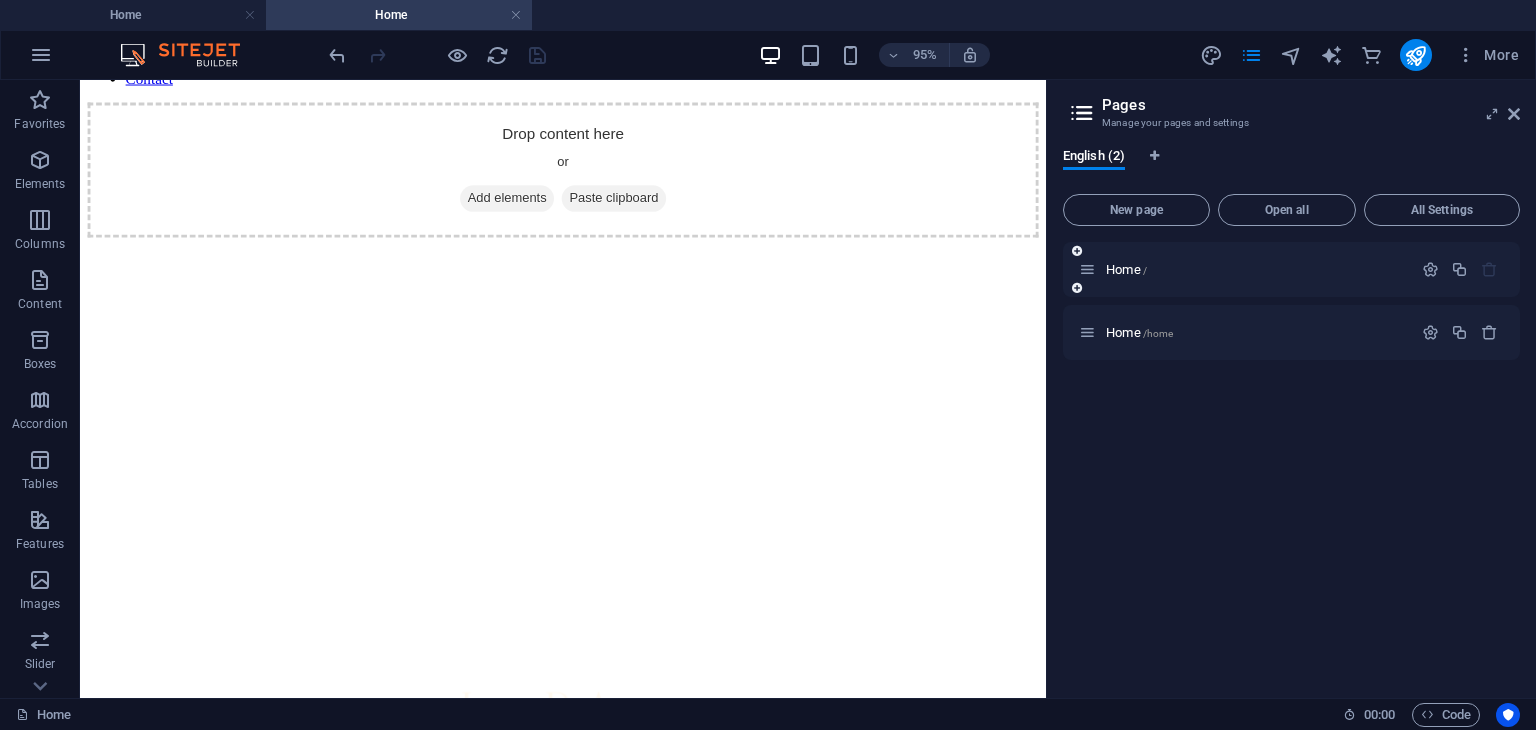 click at bounding box center [1489, 269] 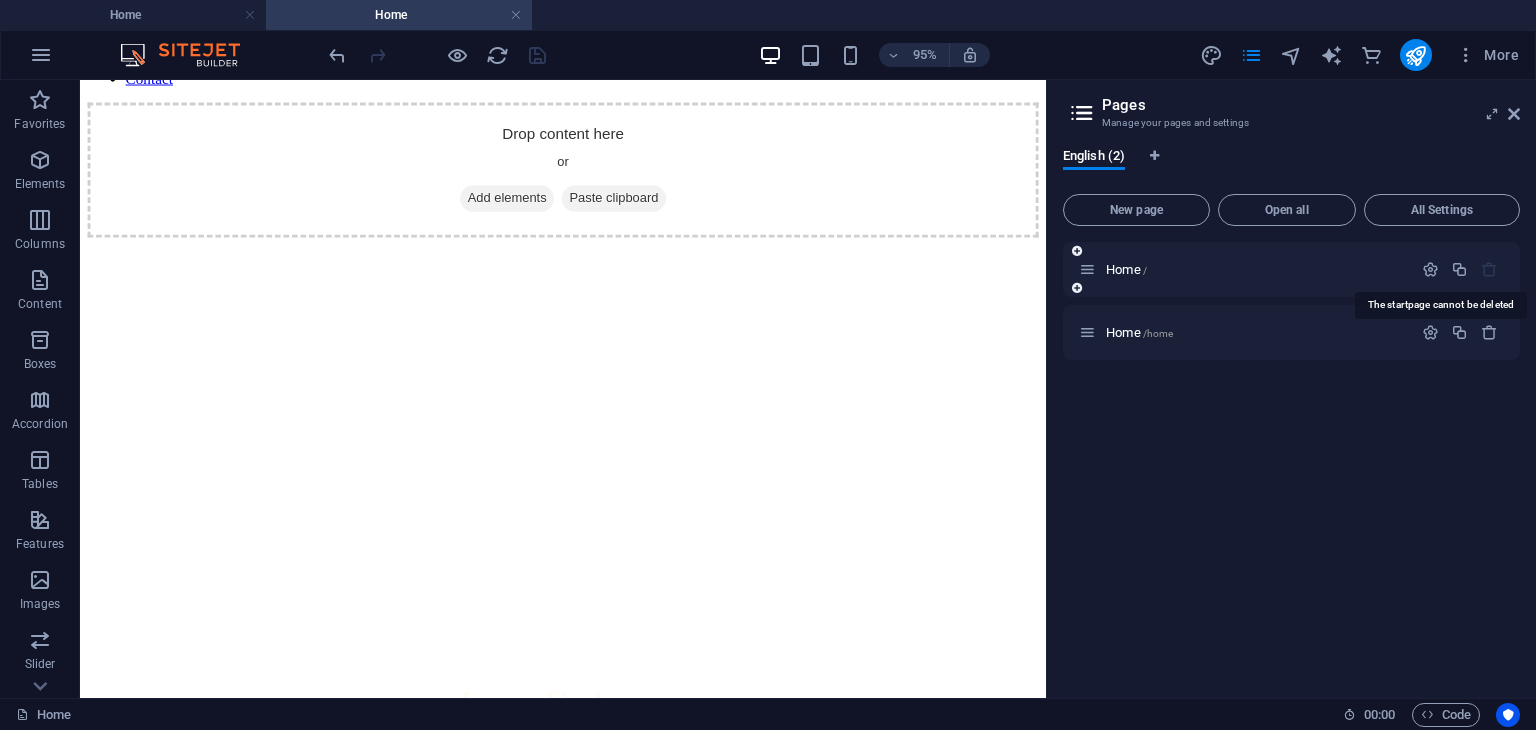 click at bounding box center (1489, 269) 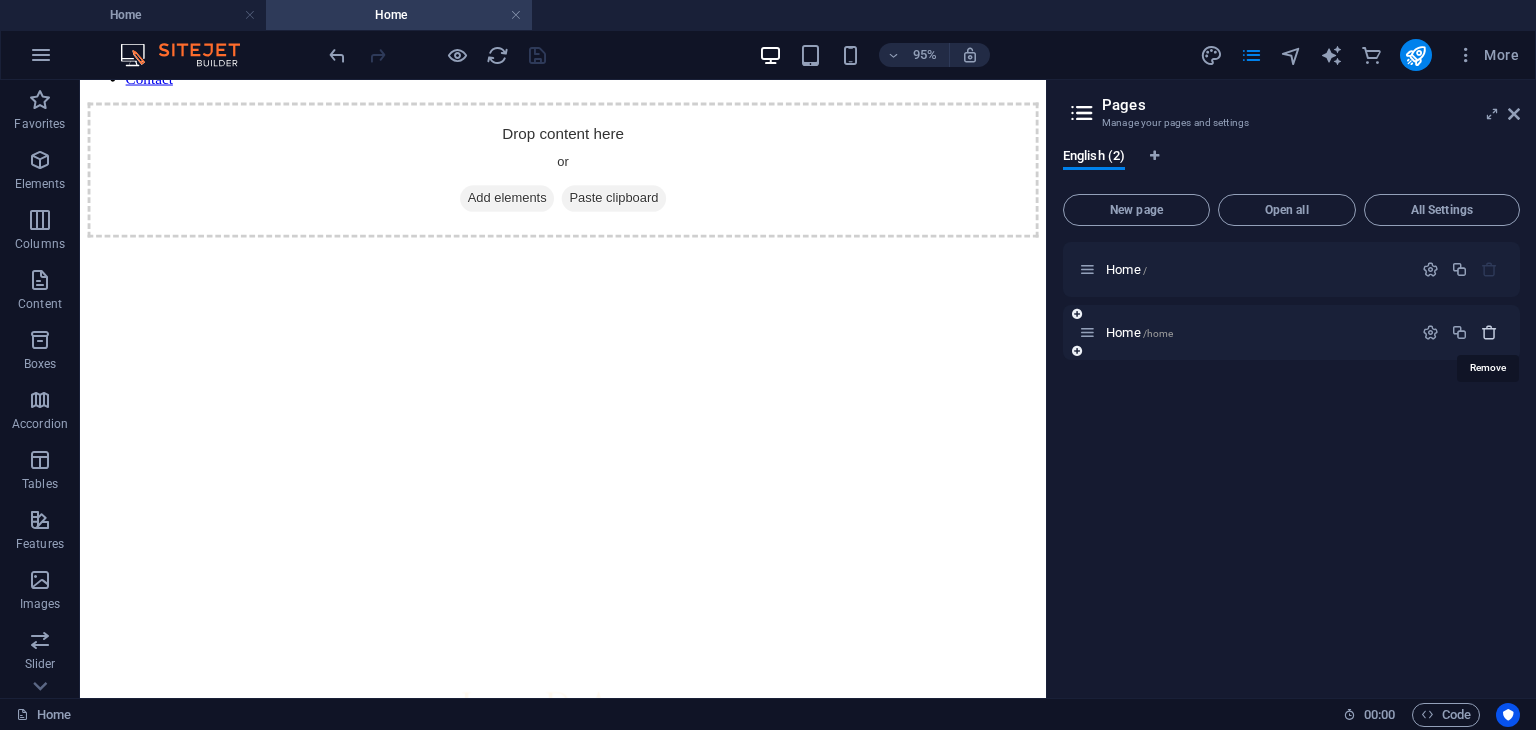 click at bounding box center (1489, 332) 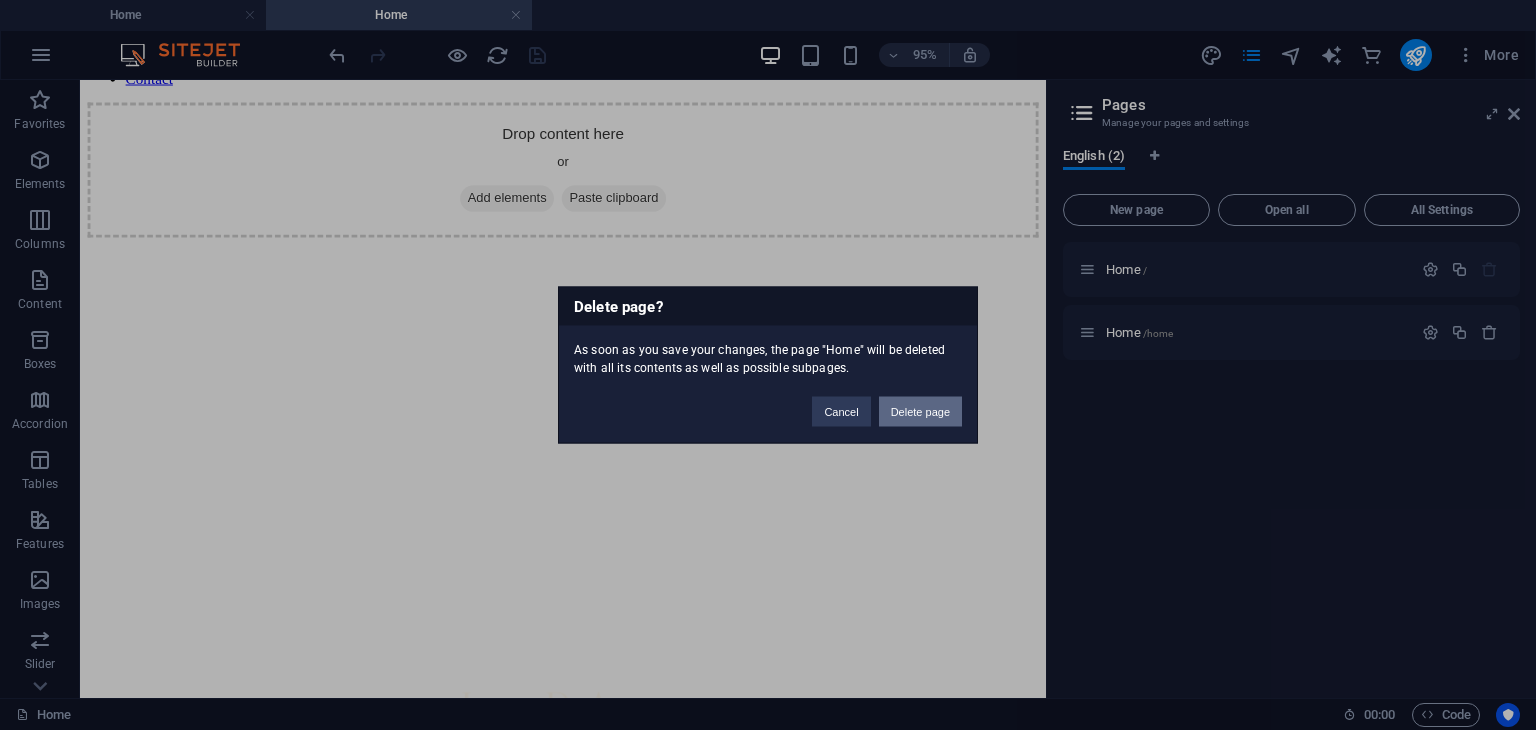 click on "Delete page" at bounding box center [920, 412] 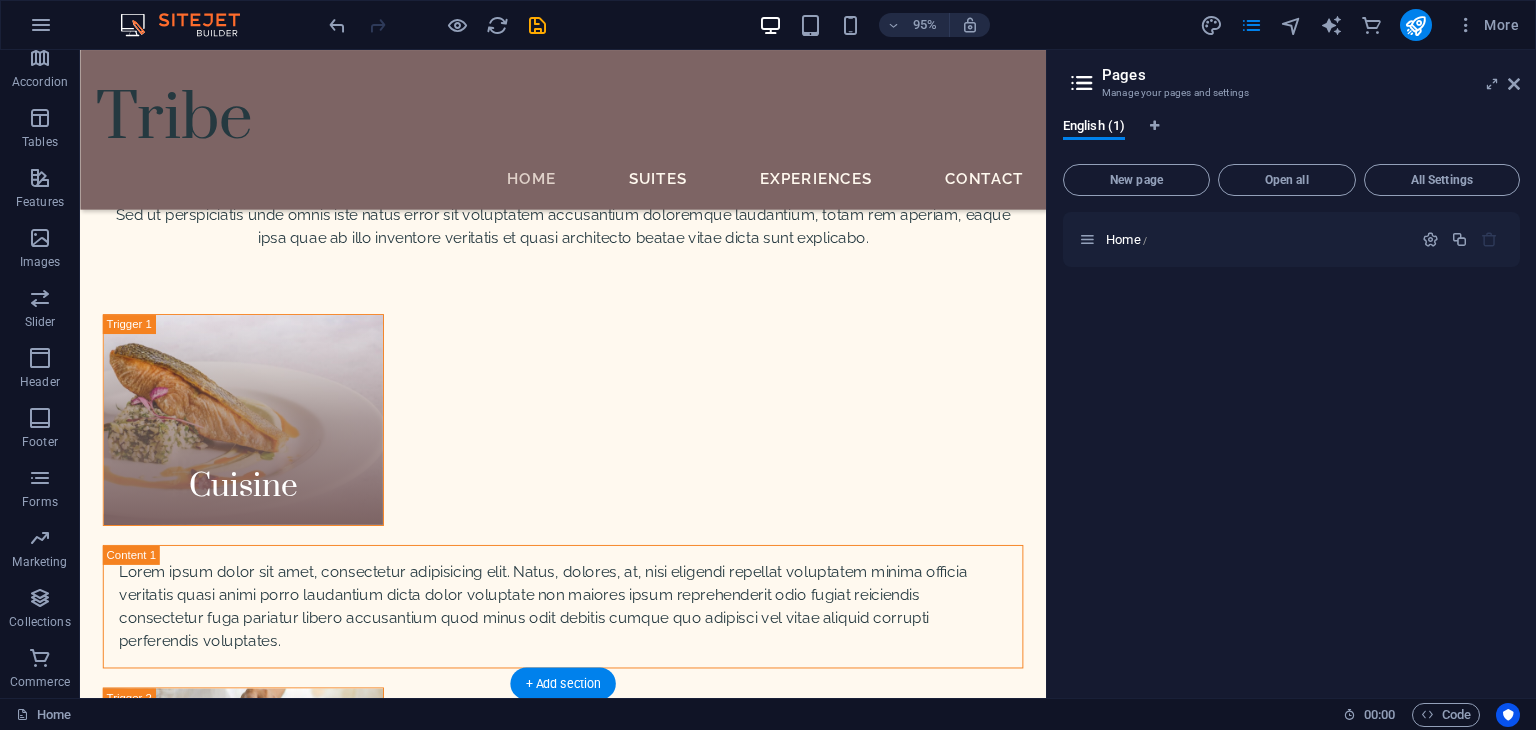 scroll, scrollTop: 4744, scrollLeft: 0, axis: vertical 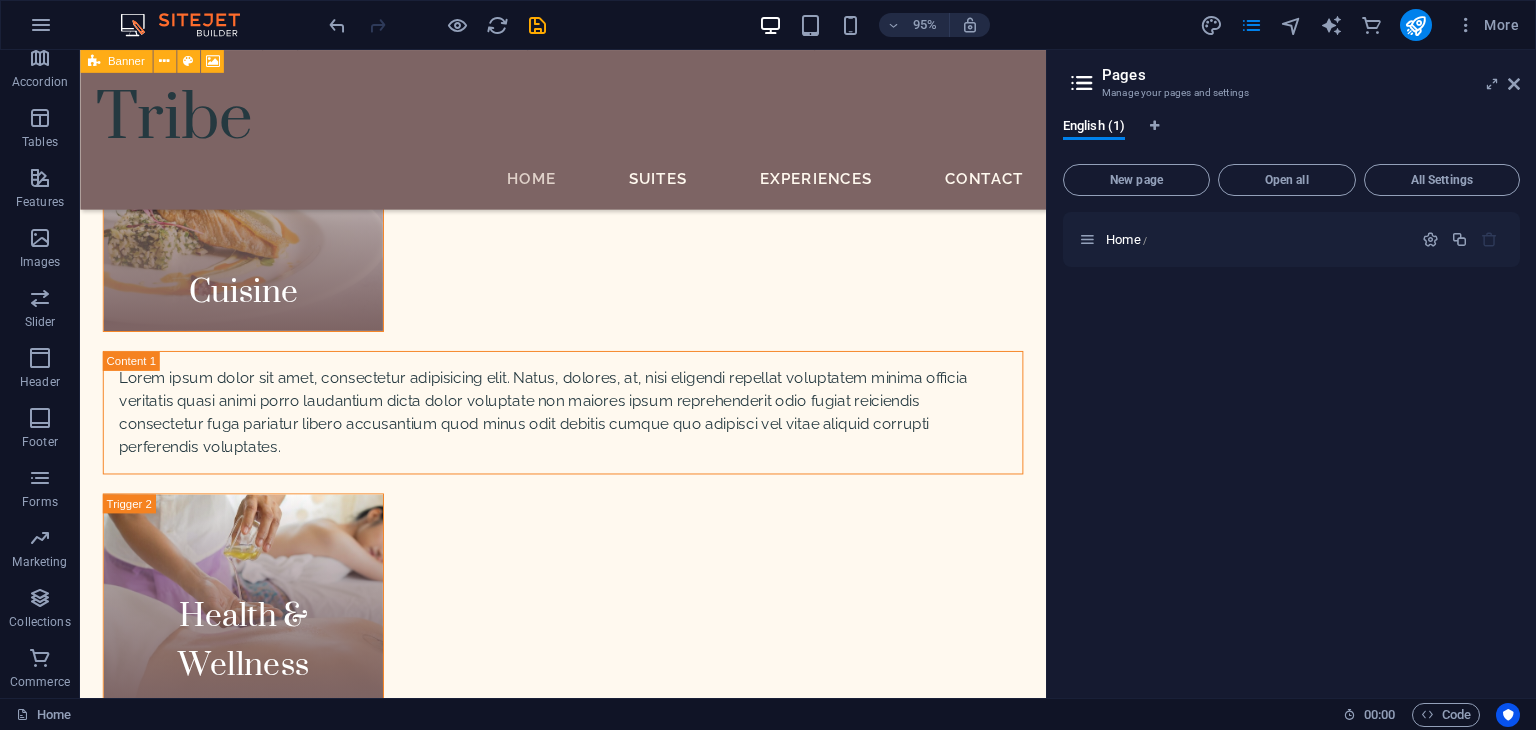 click at bounding box center (94, 61) 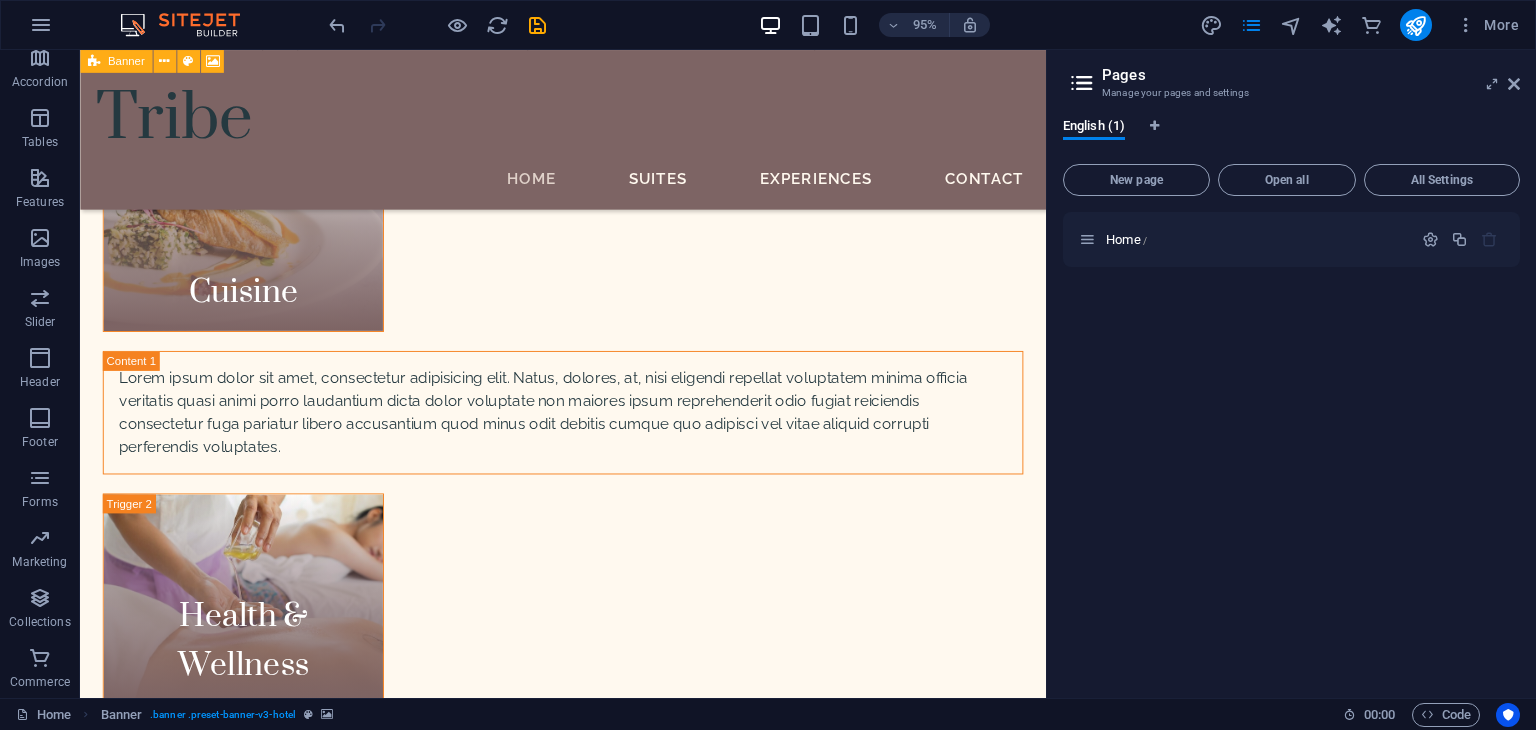 click on "Banner" at bounding box center (126, 61) 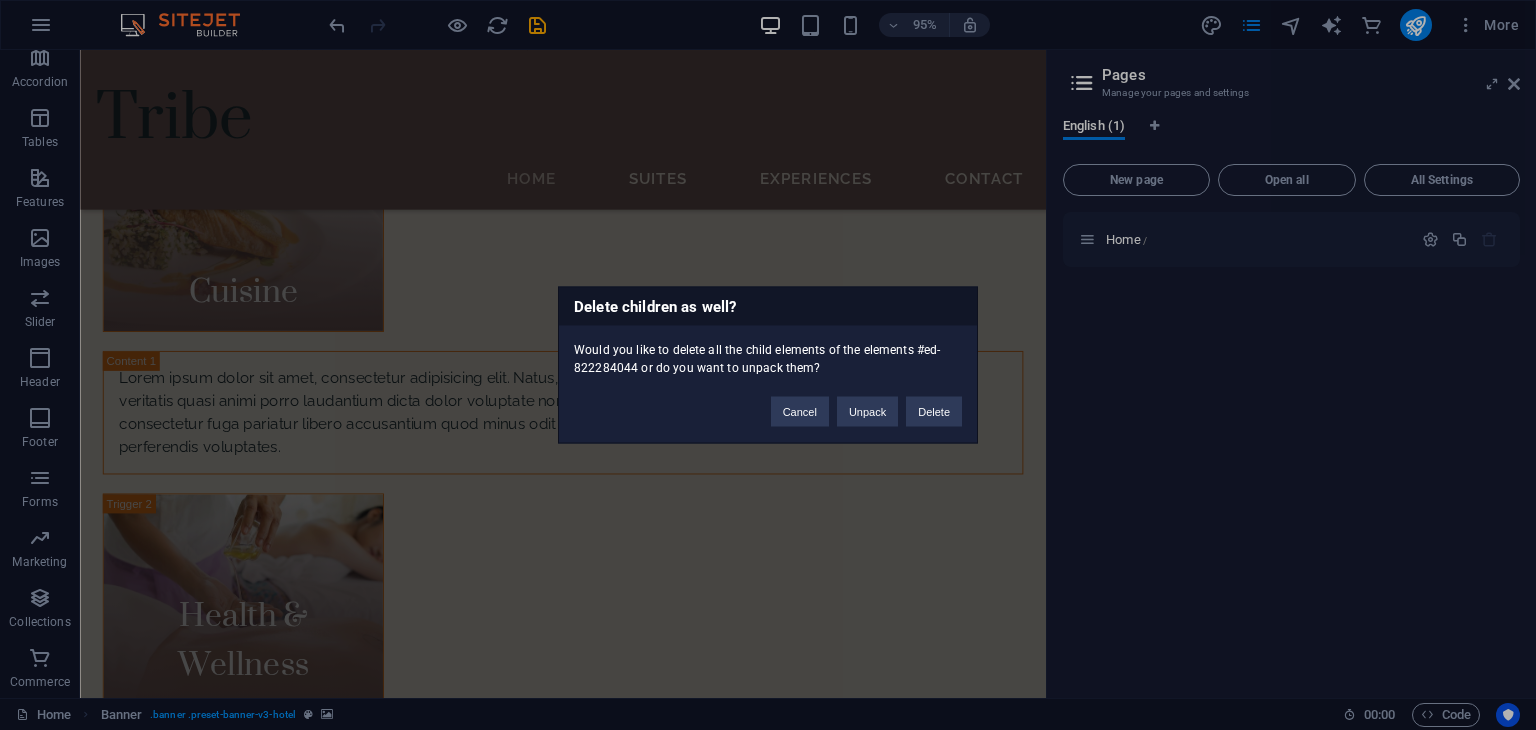 type 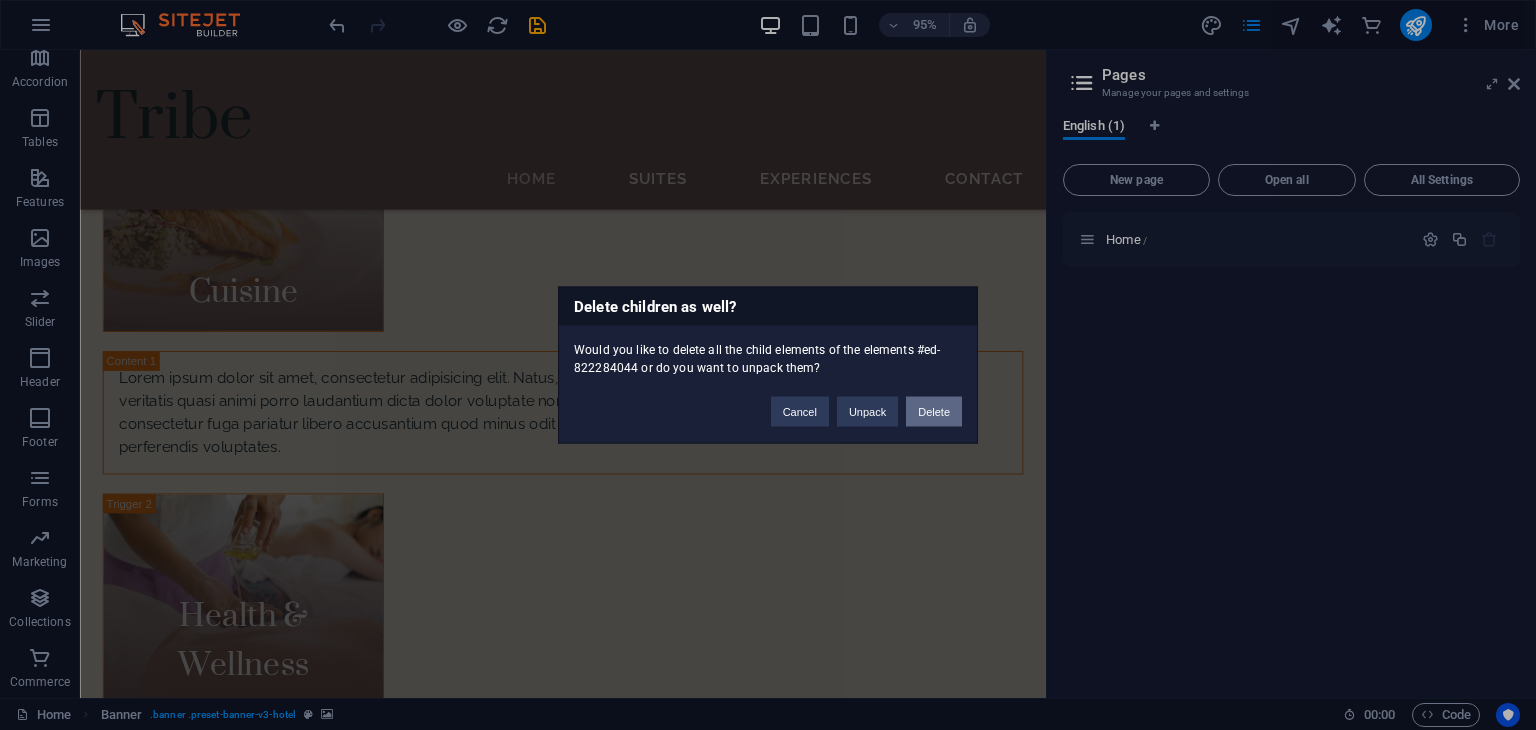 click on "Delete" at bounding box center [934, 412] 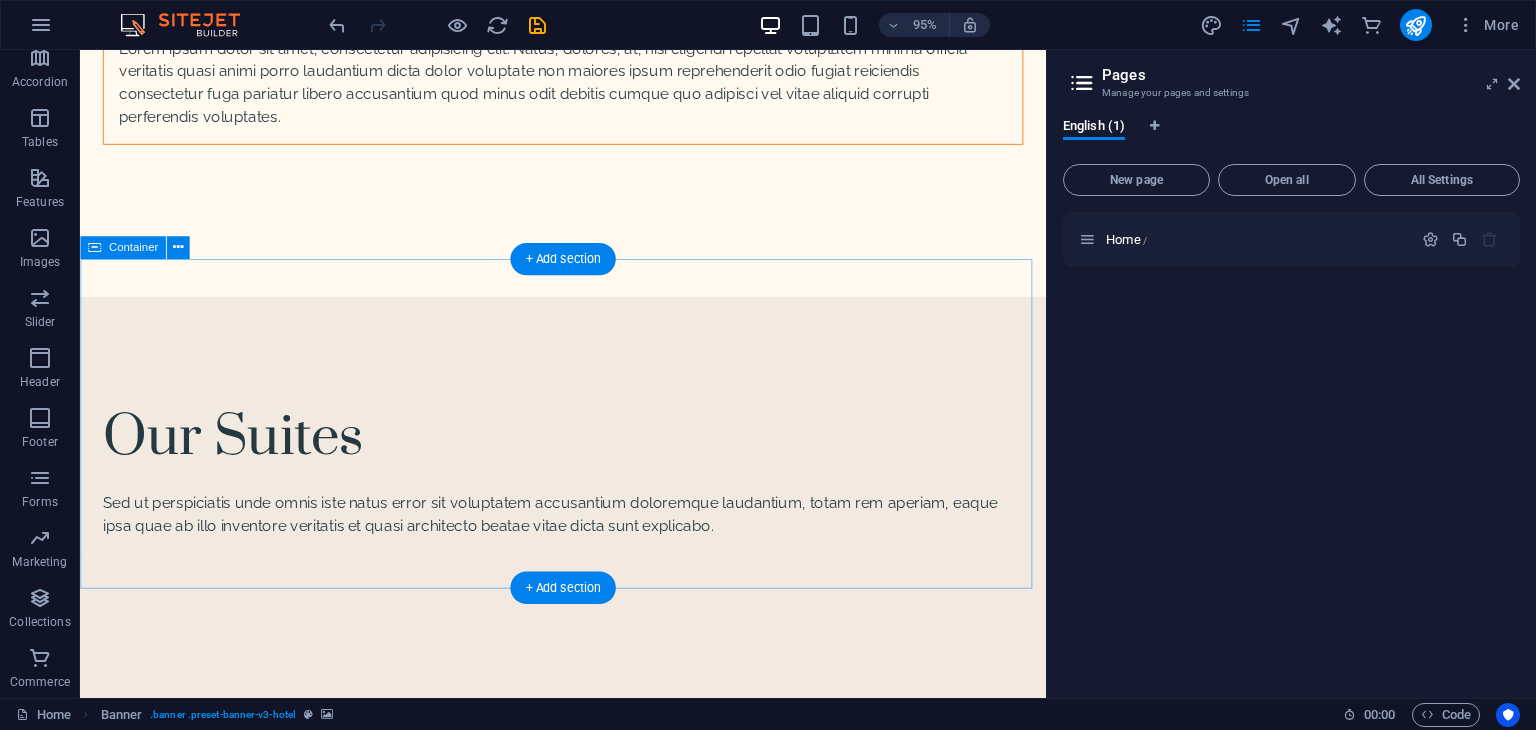 scroll, scrollTop: 0, scrollLeft: 0, axis: both 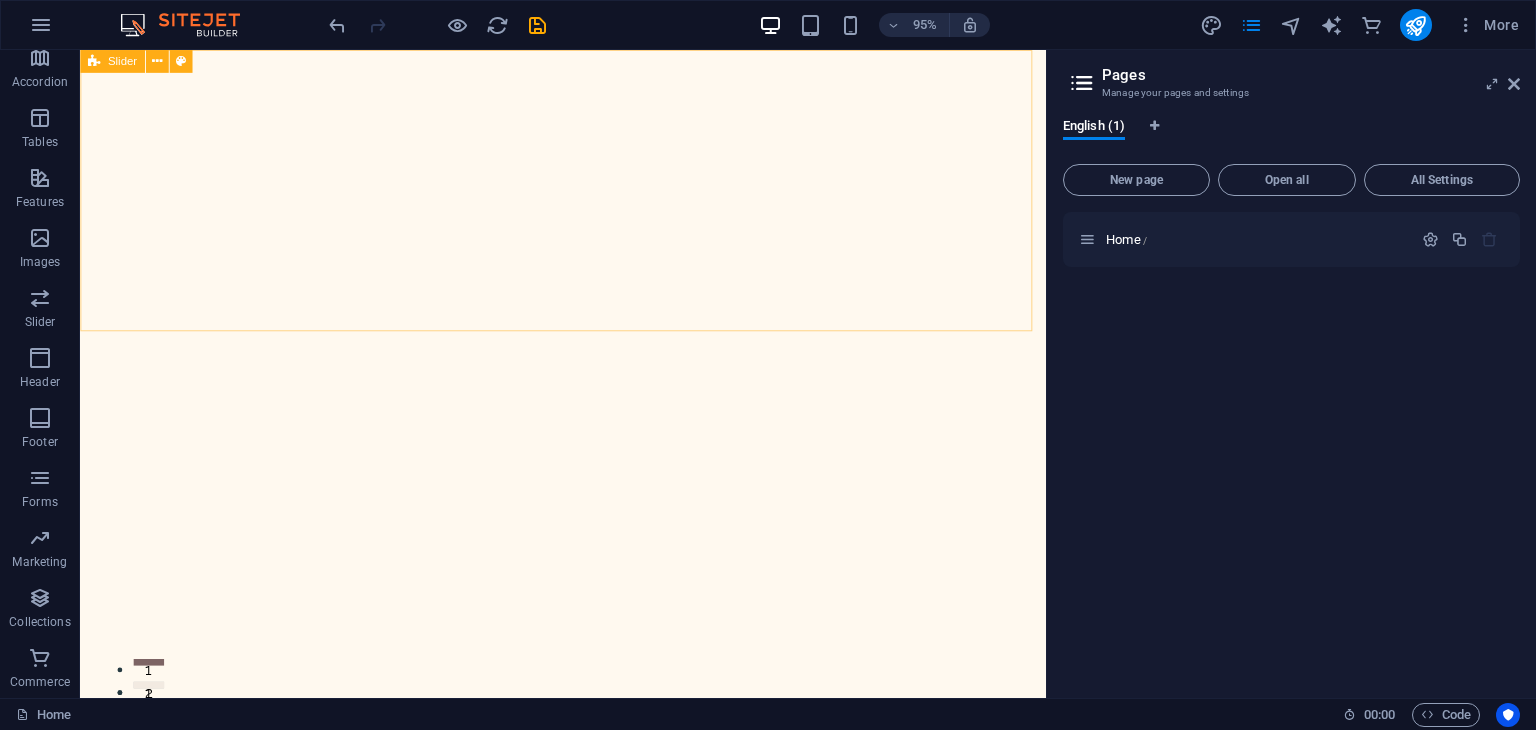click at bounding box center [94, 61] 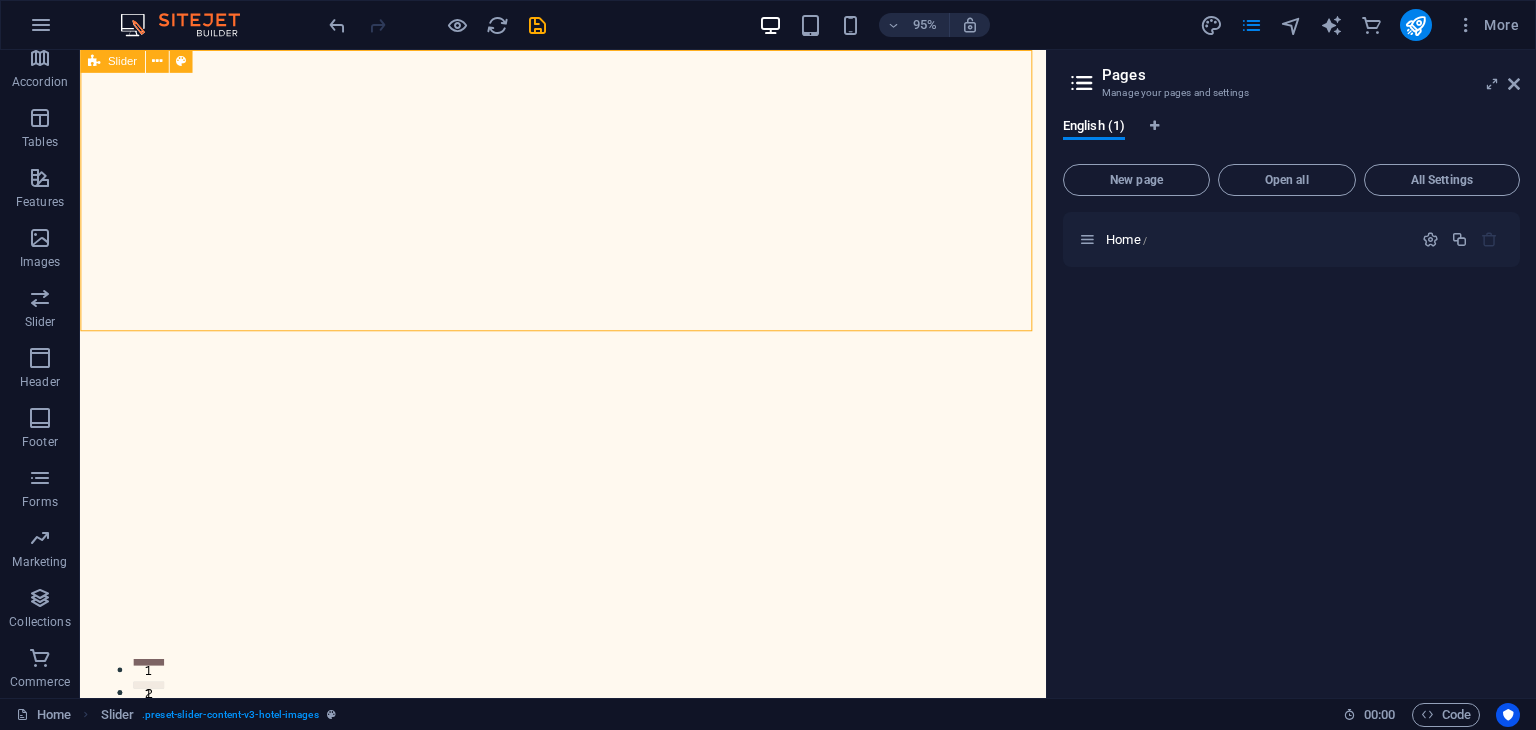 click at bounding box center (94, 61) 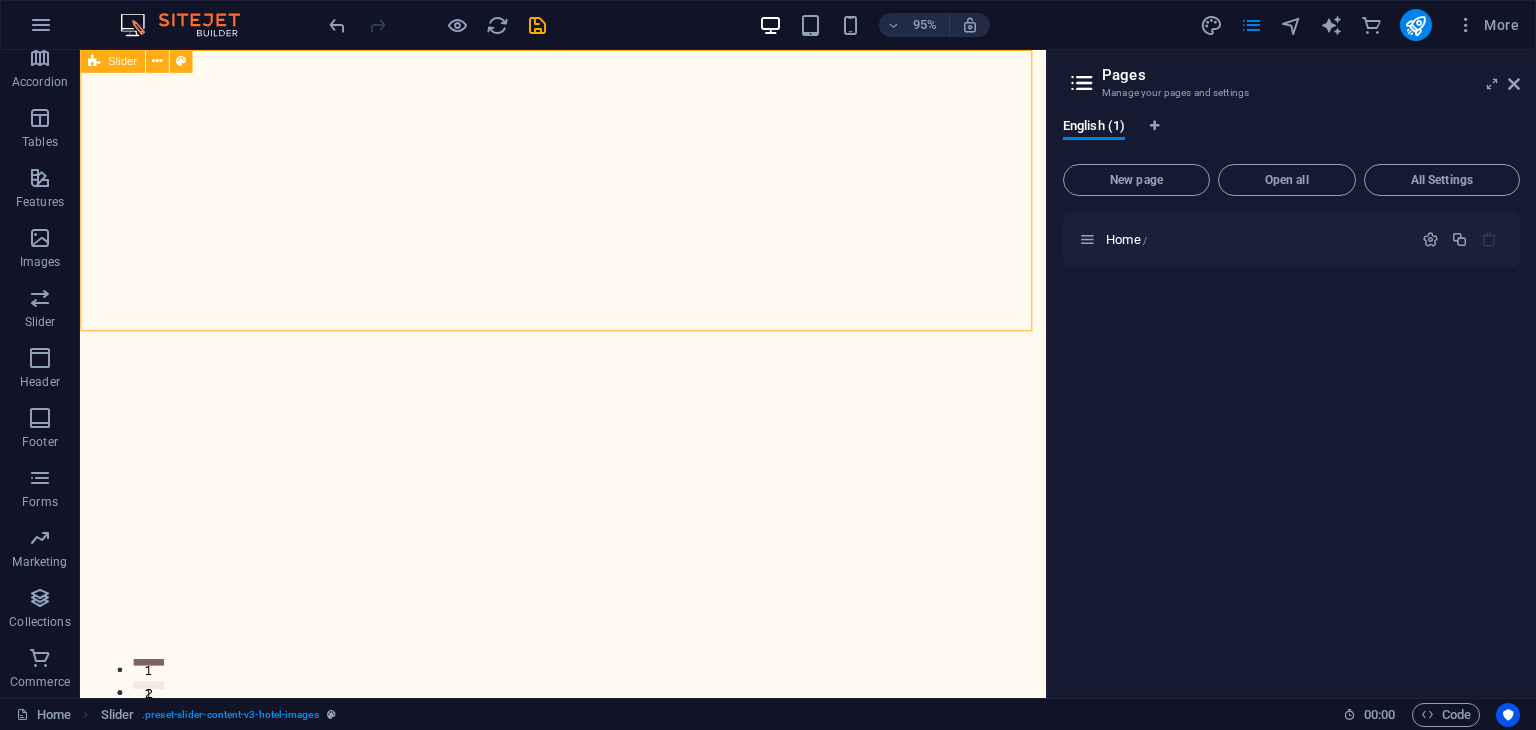 click on "Slider" at bounding box center [112, 61] 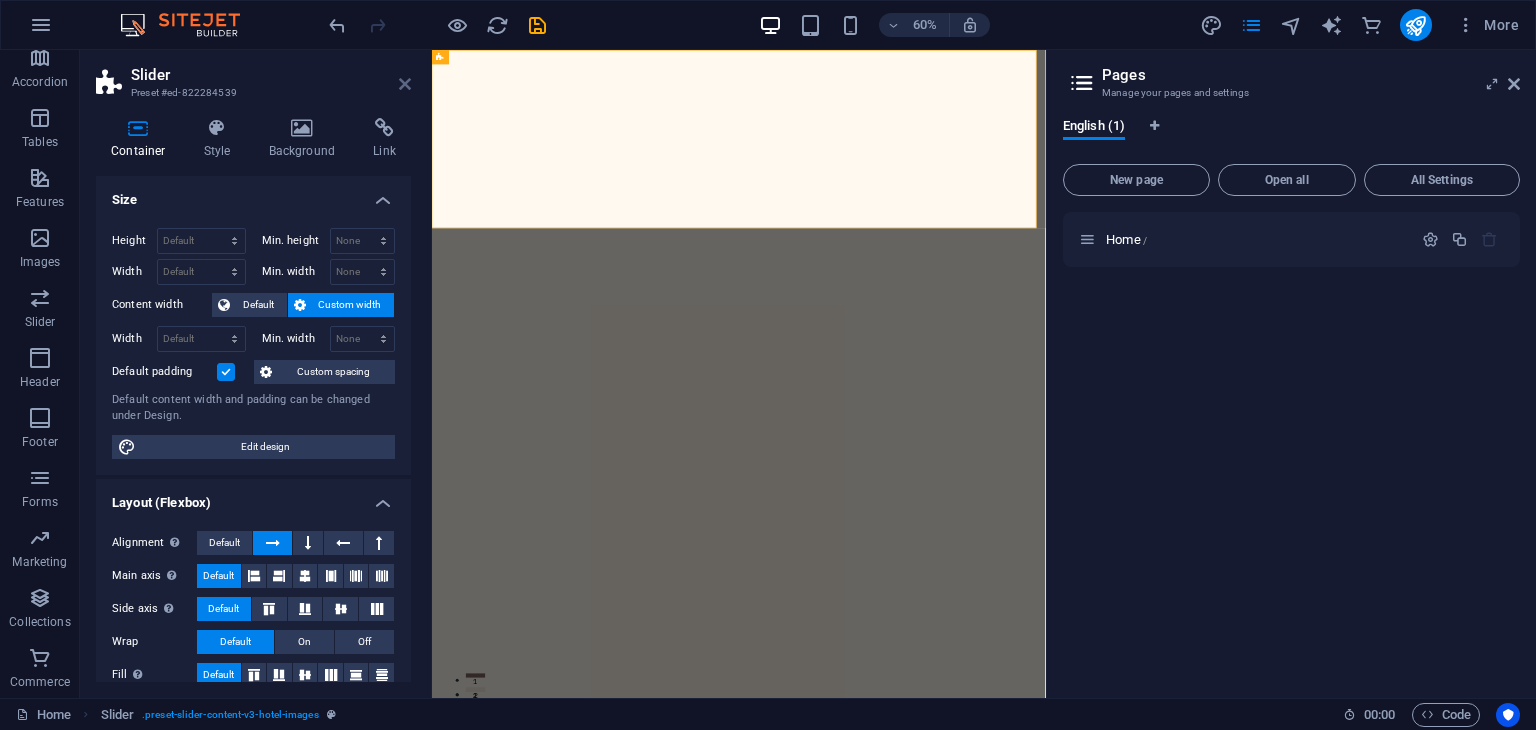 click at bounding box center [405, 84] 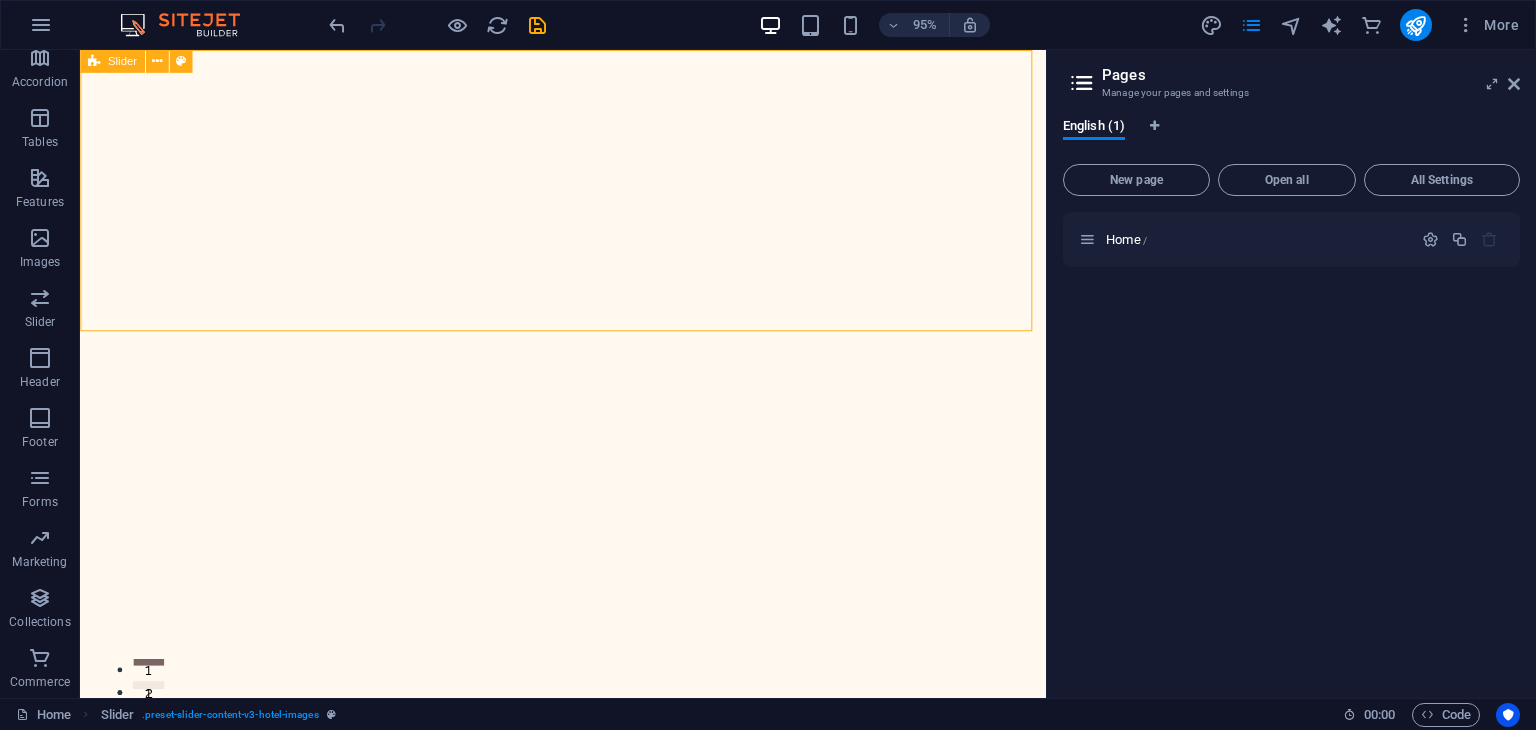 click at bounding box center [94, 61] 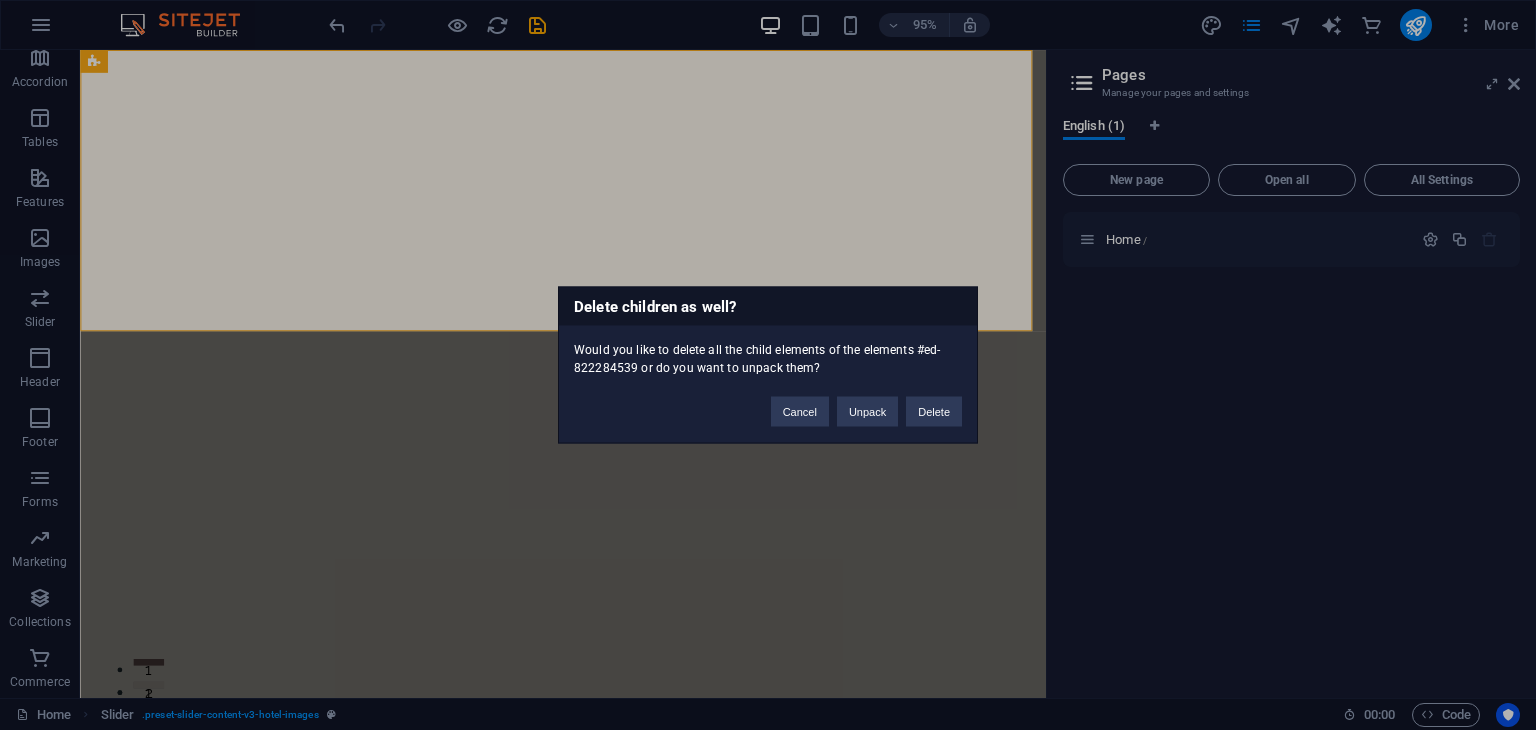 type 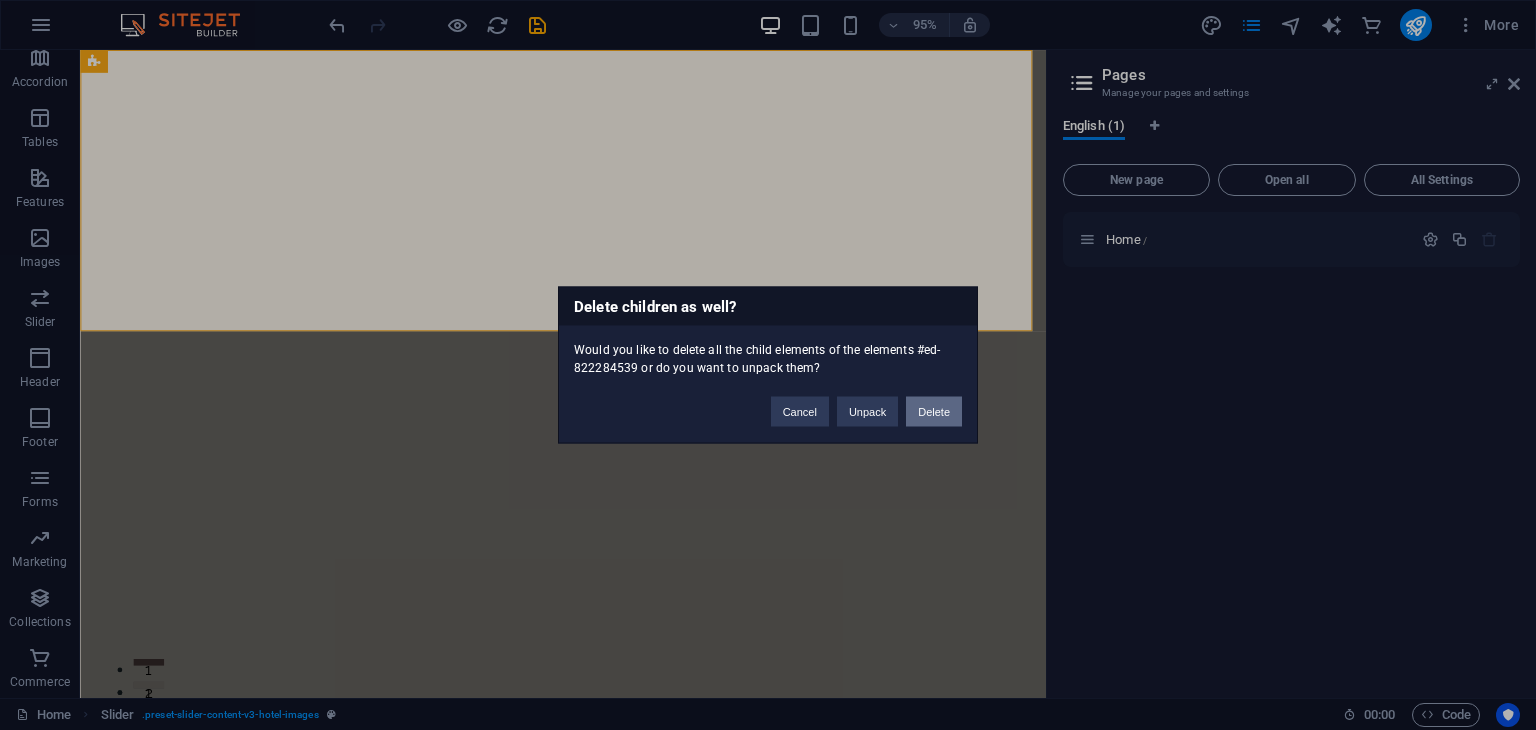 click on "Delete" at bounding box center [934, 412] 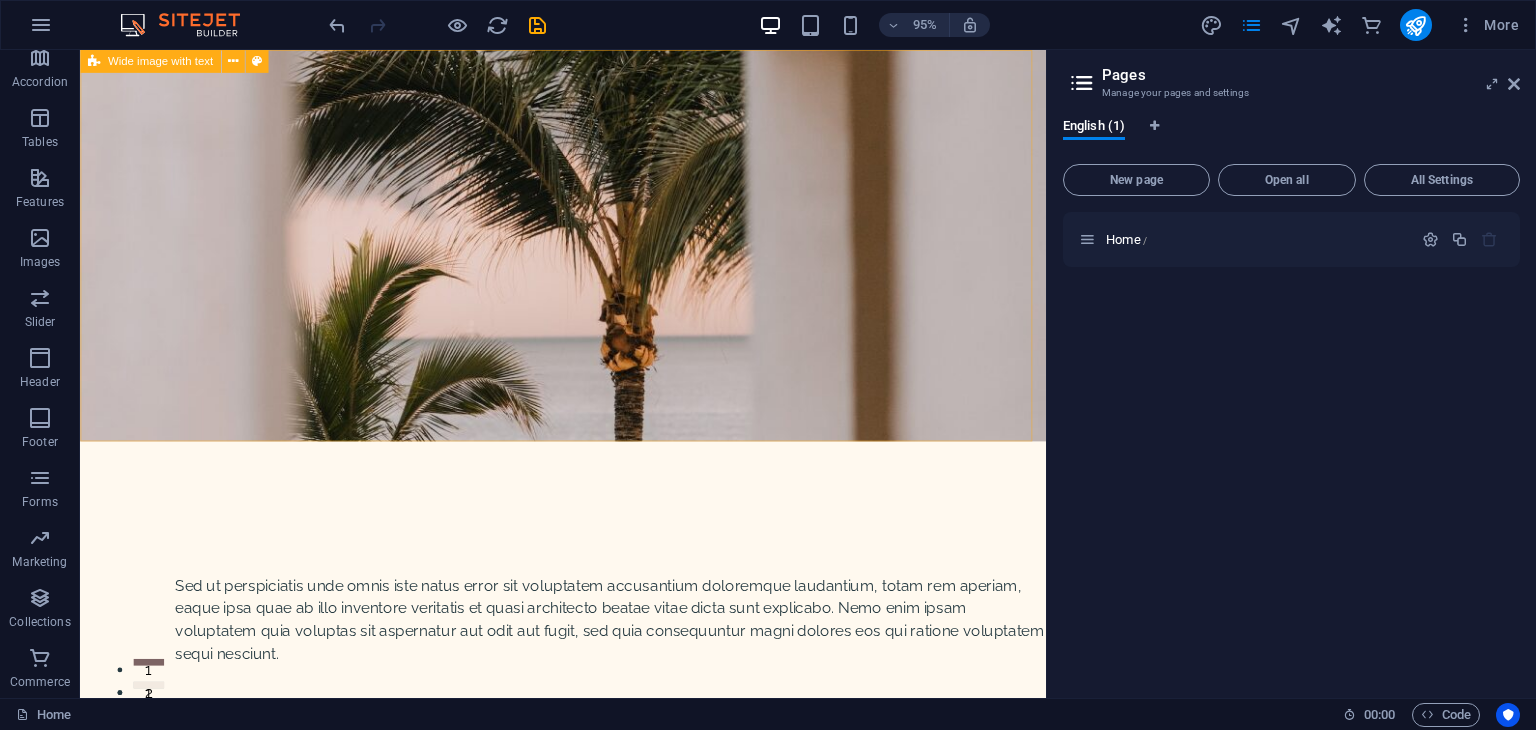 click at bounding box center [94, 61] 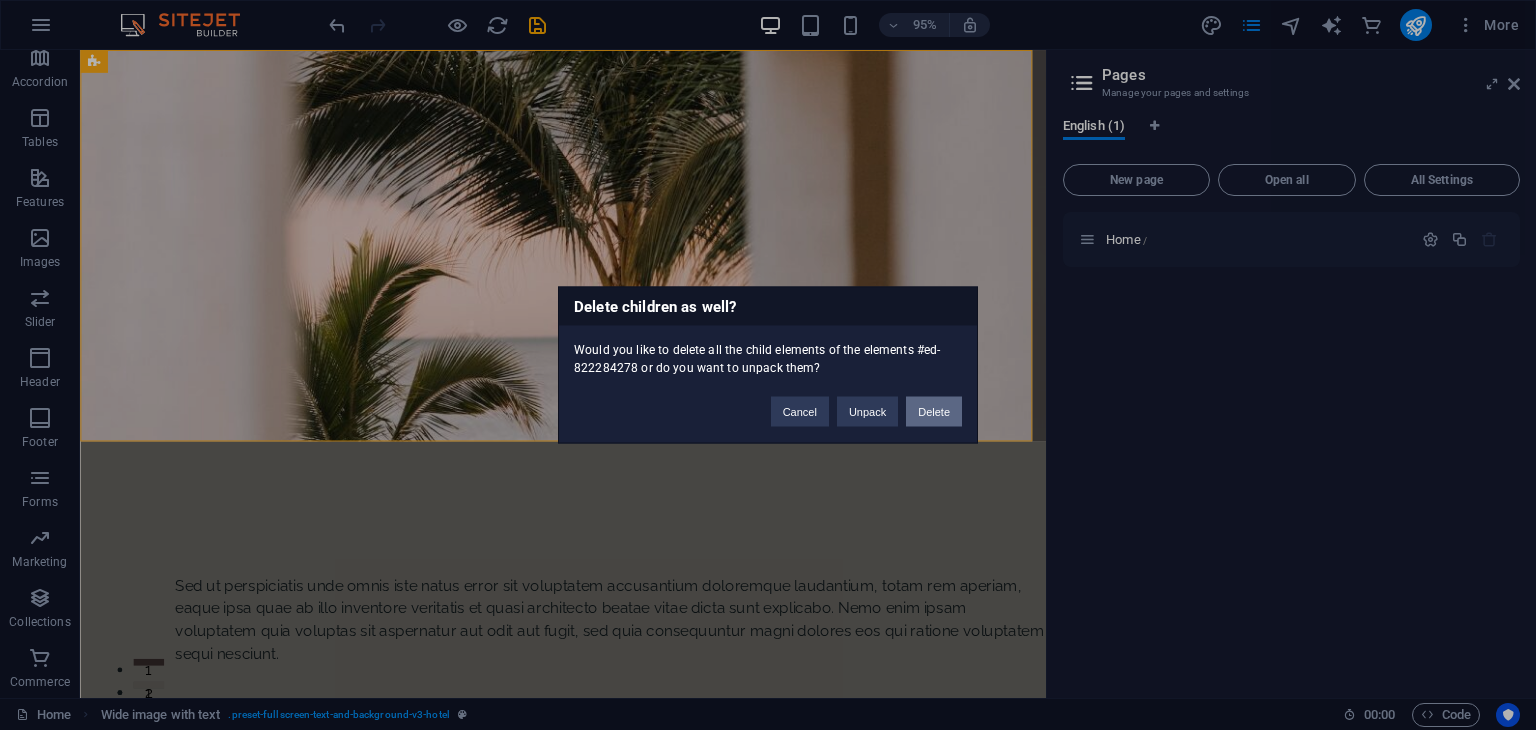 click on "Delete" at bounding box center (934, 412) 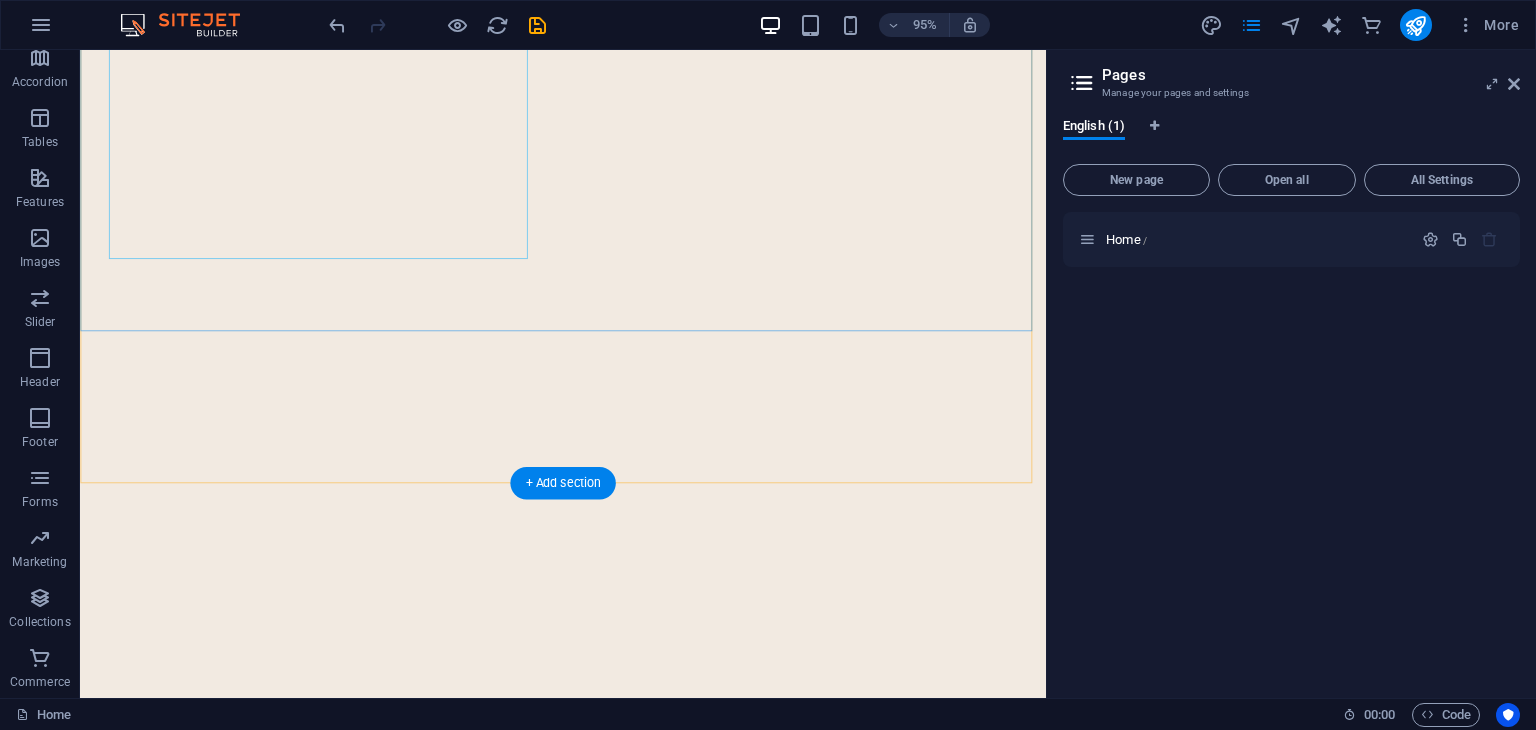 scroll, scrollTop: 2249, scrollLeft: 0, axis: vertical 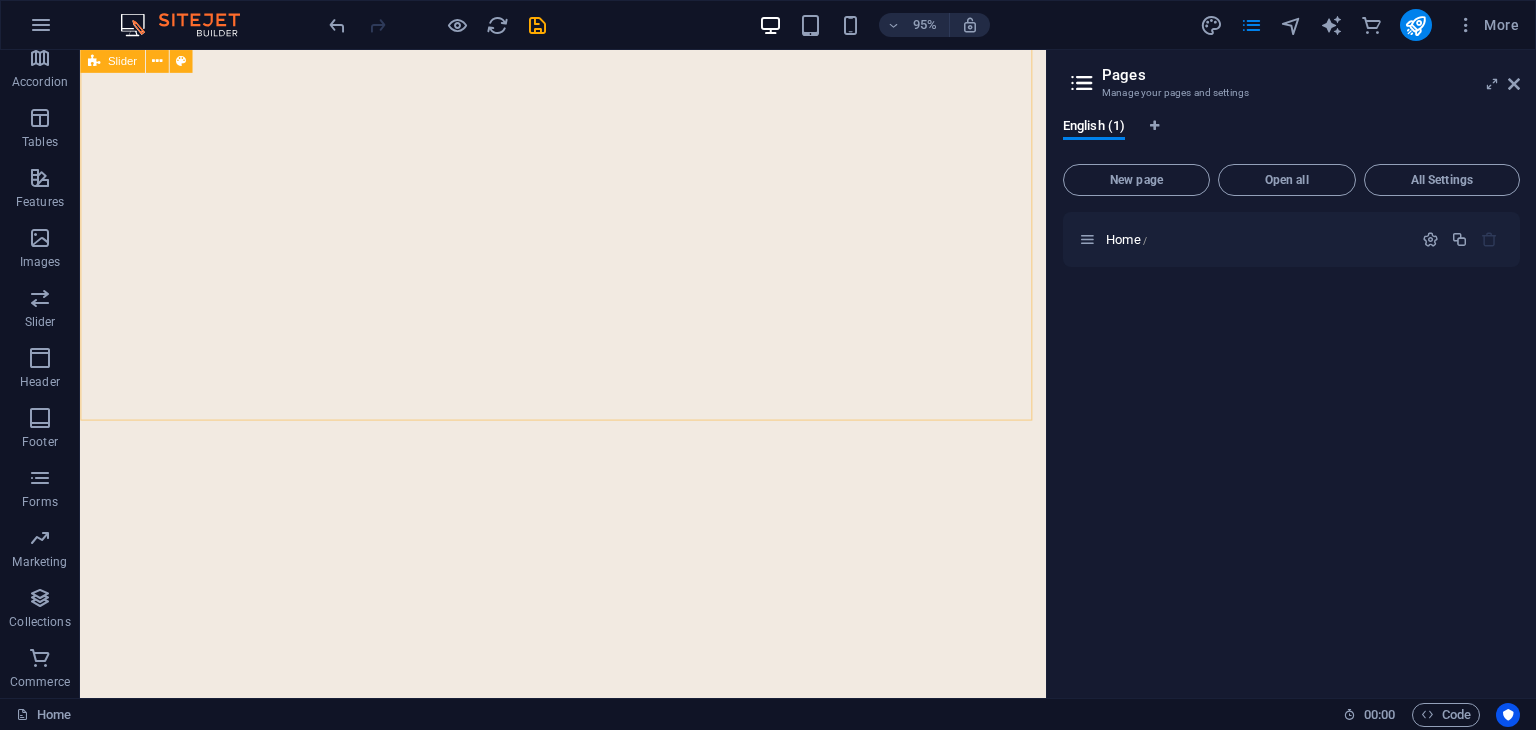 click at bounding box center (94, 61) 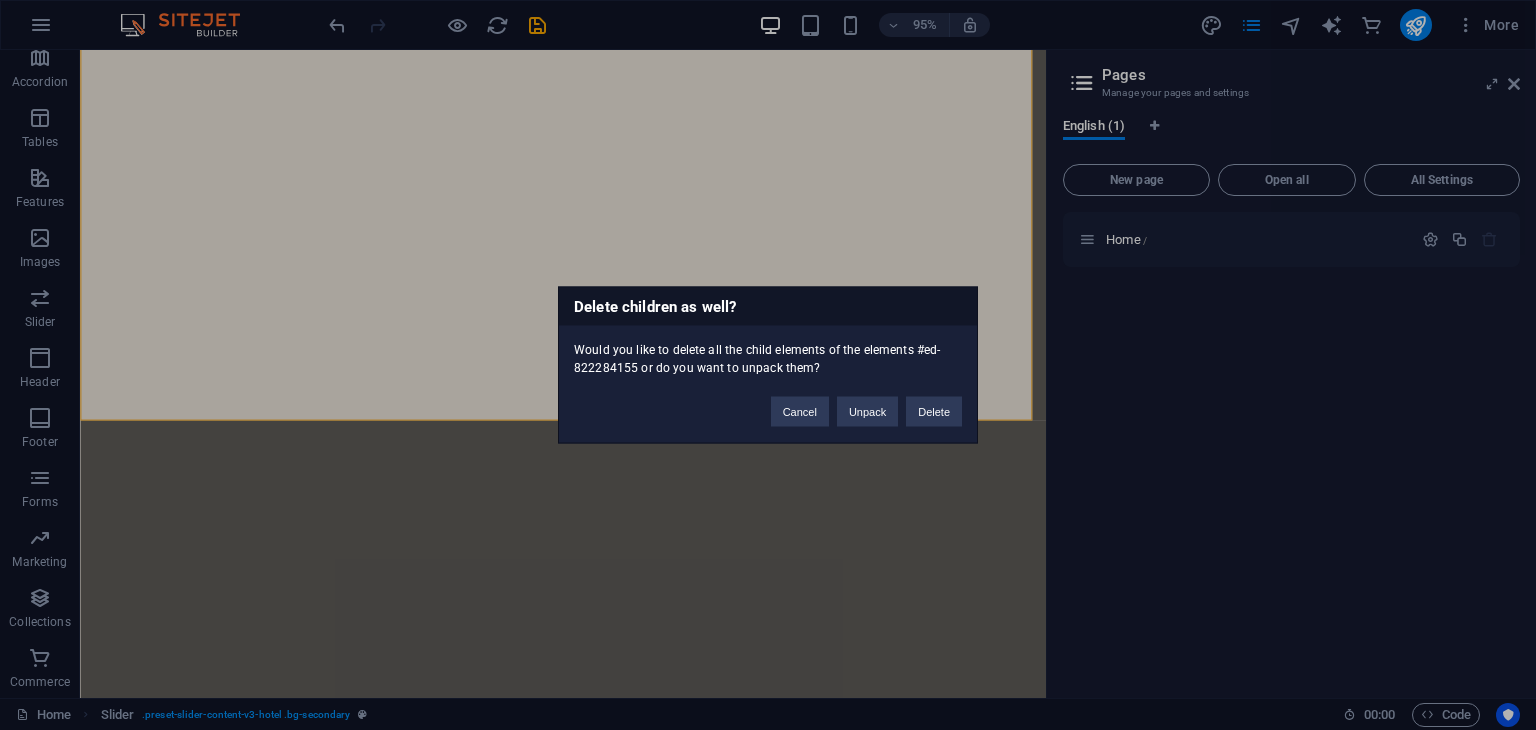type 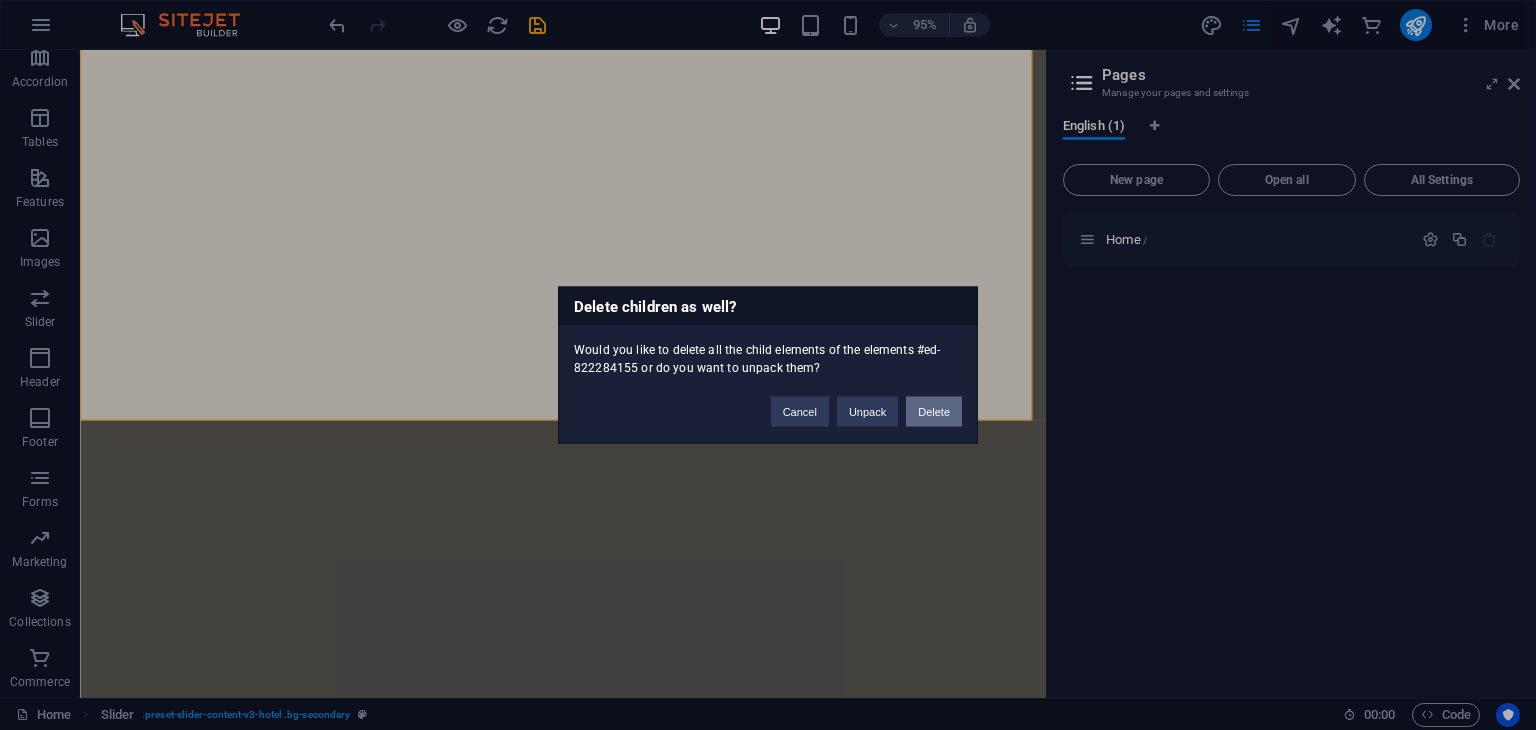 click on "Delete" at bounding box center (934, 412) 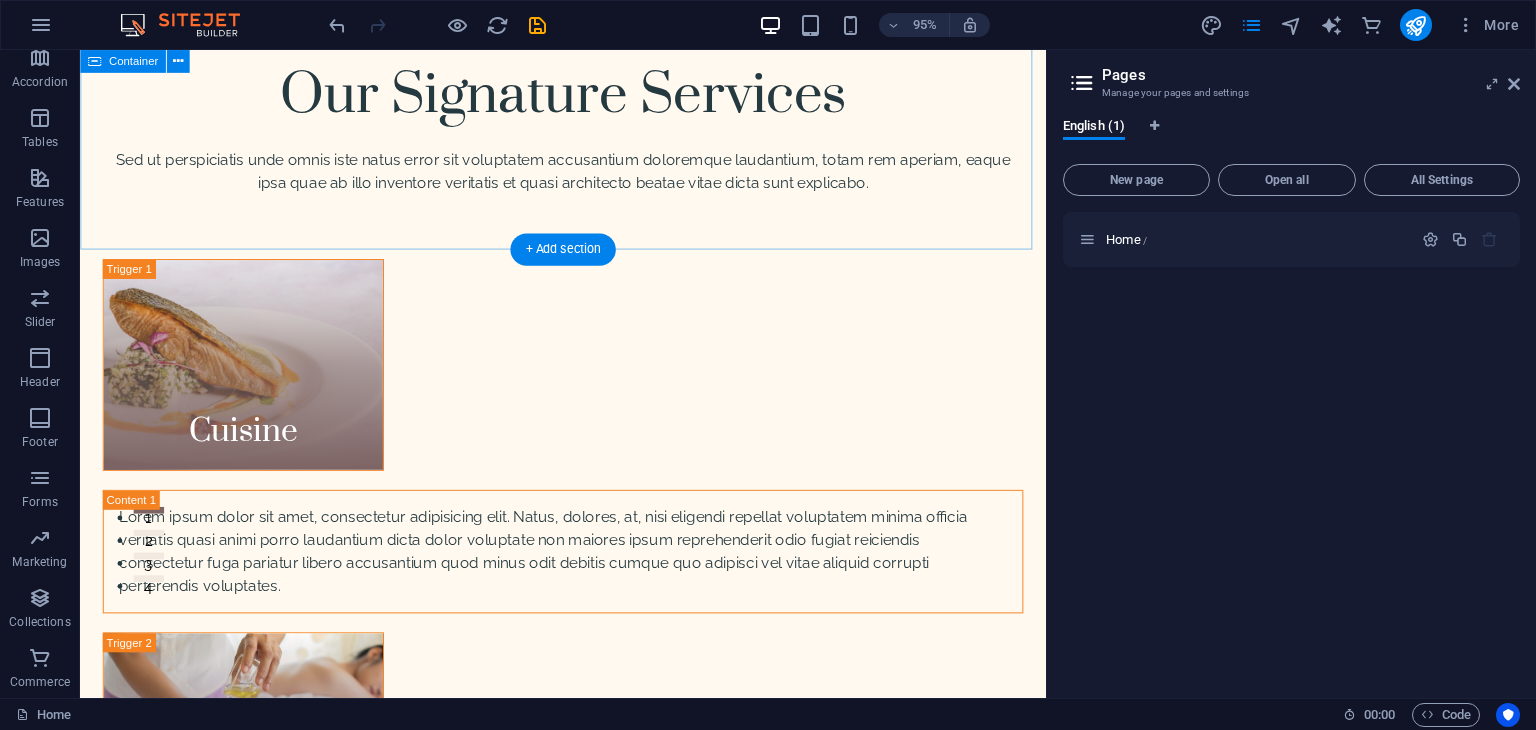 scroll, scrollTop: 0, scrollLeft: 0, axis: both 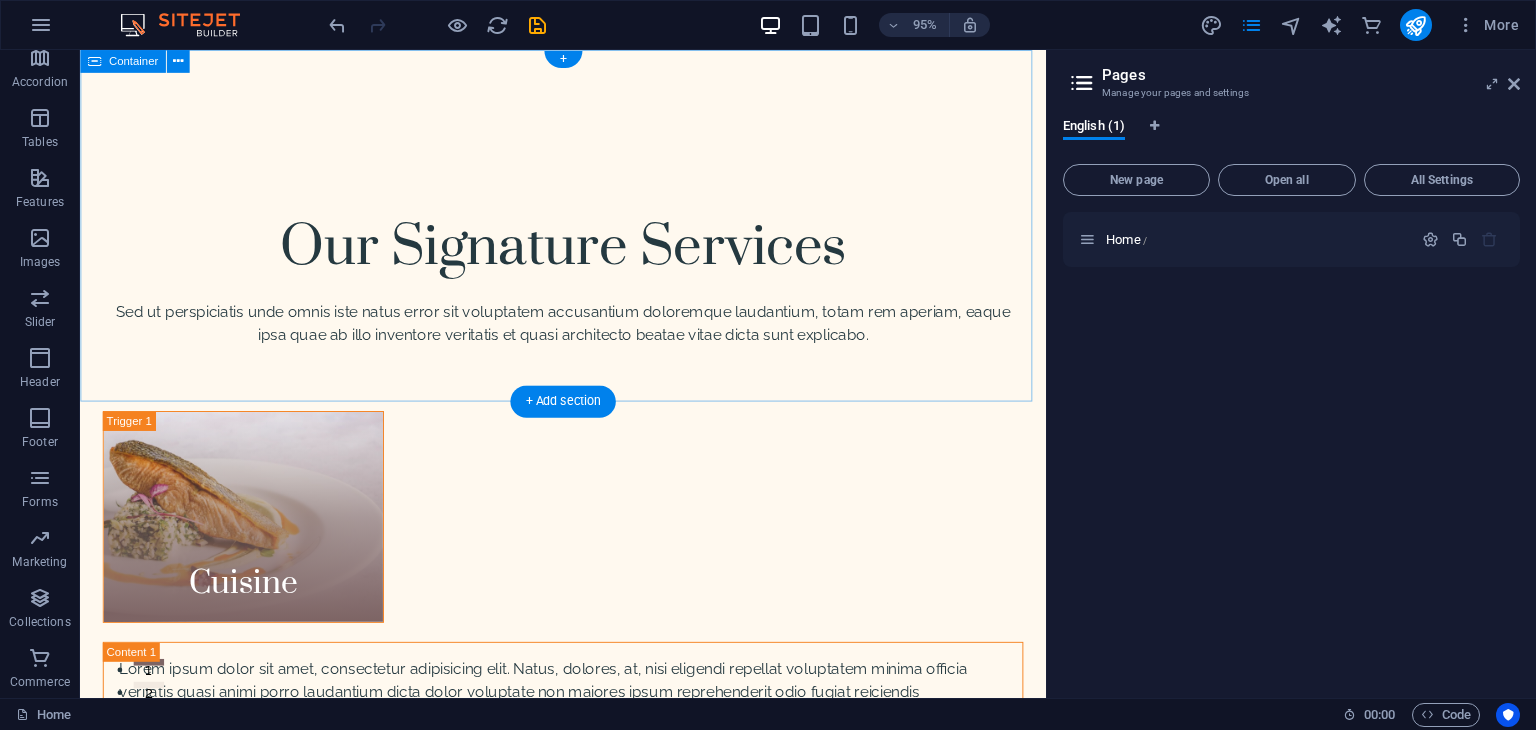 click on "Our Signature Services Sed ut perspiciatis unde omnis iste natus error sit voluptatem accusantium doloremque laudantium, totam rem aperiam, eaque ipsa quae ab illo inventore veritatis et quasi architecto beatae vitae dicta sunt explicabo." at bounding box center (588, 223) 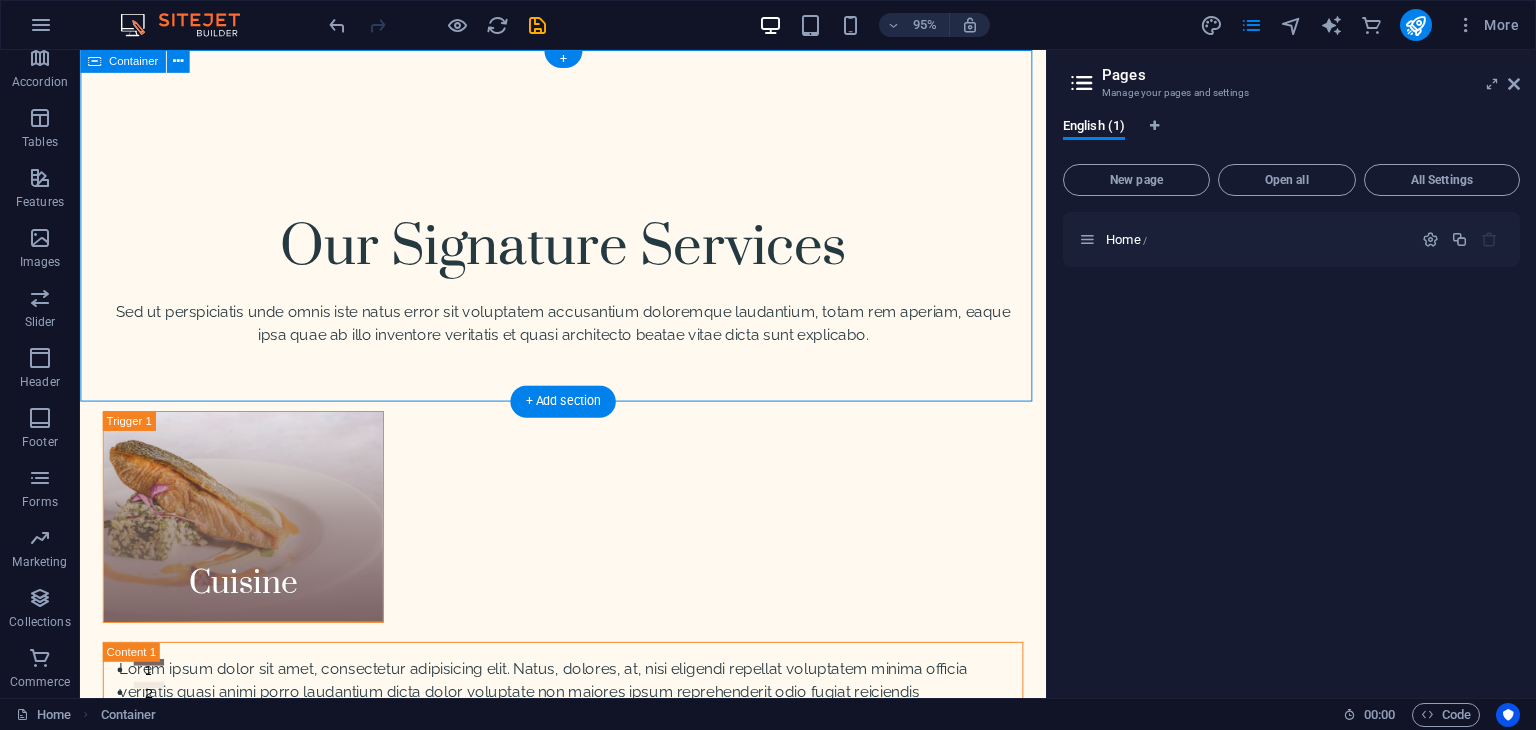 click on "Our Signature Services Sed ut perspiciatis unde omnis iste natus error sit voluptatem accusantium doloremque laudantium, totam rem aperiam, eaque ipsa quae ab illo inventore veritatis et quasi architecto beatae vitae dicta sunt explicabo." at bounding box center [588, 223] 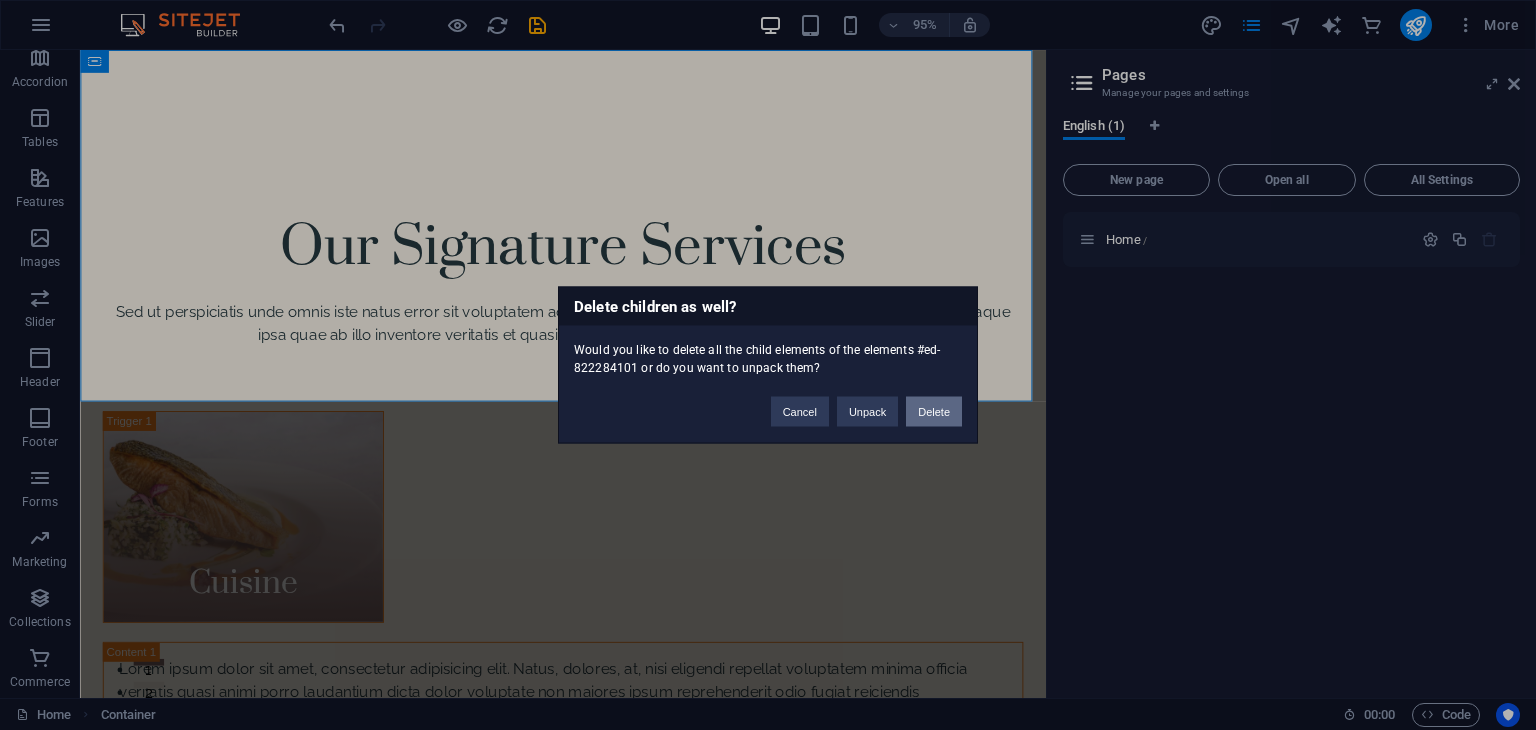 click on "Delete" at bounding box center (934, 412) 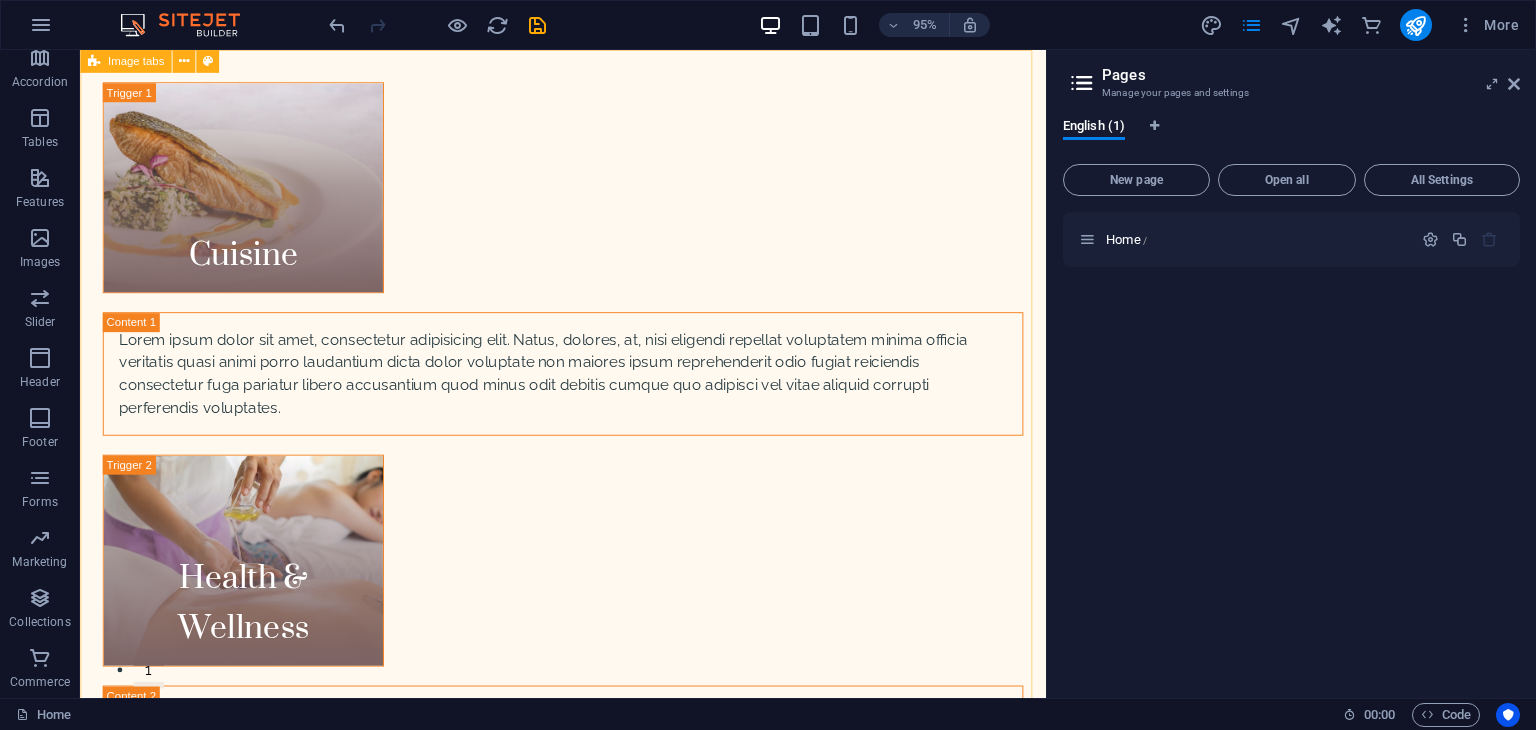 click at bounding box center [94, 61] 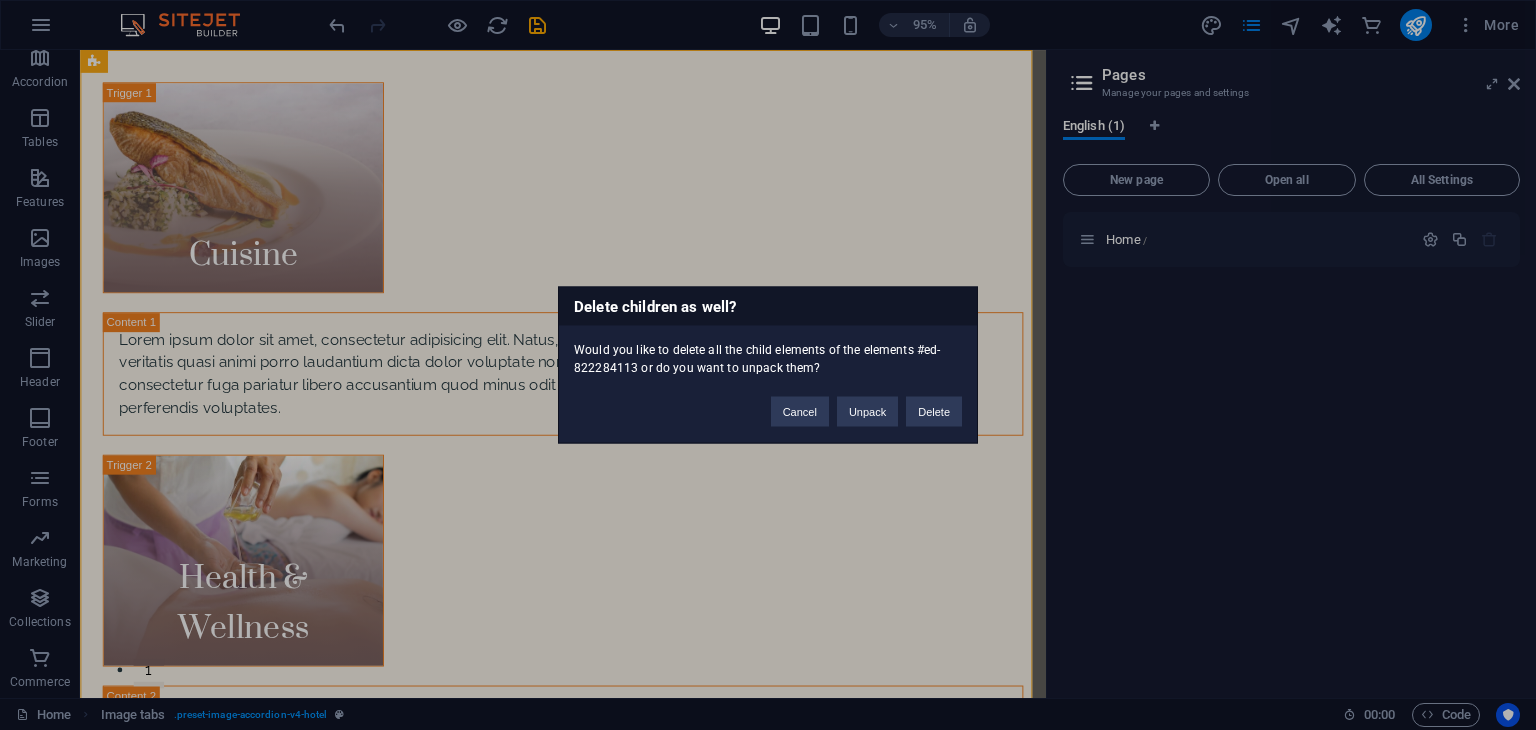 type 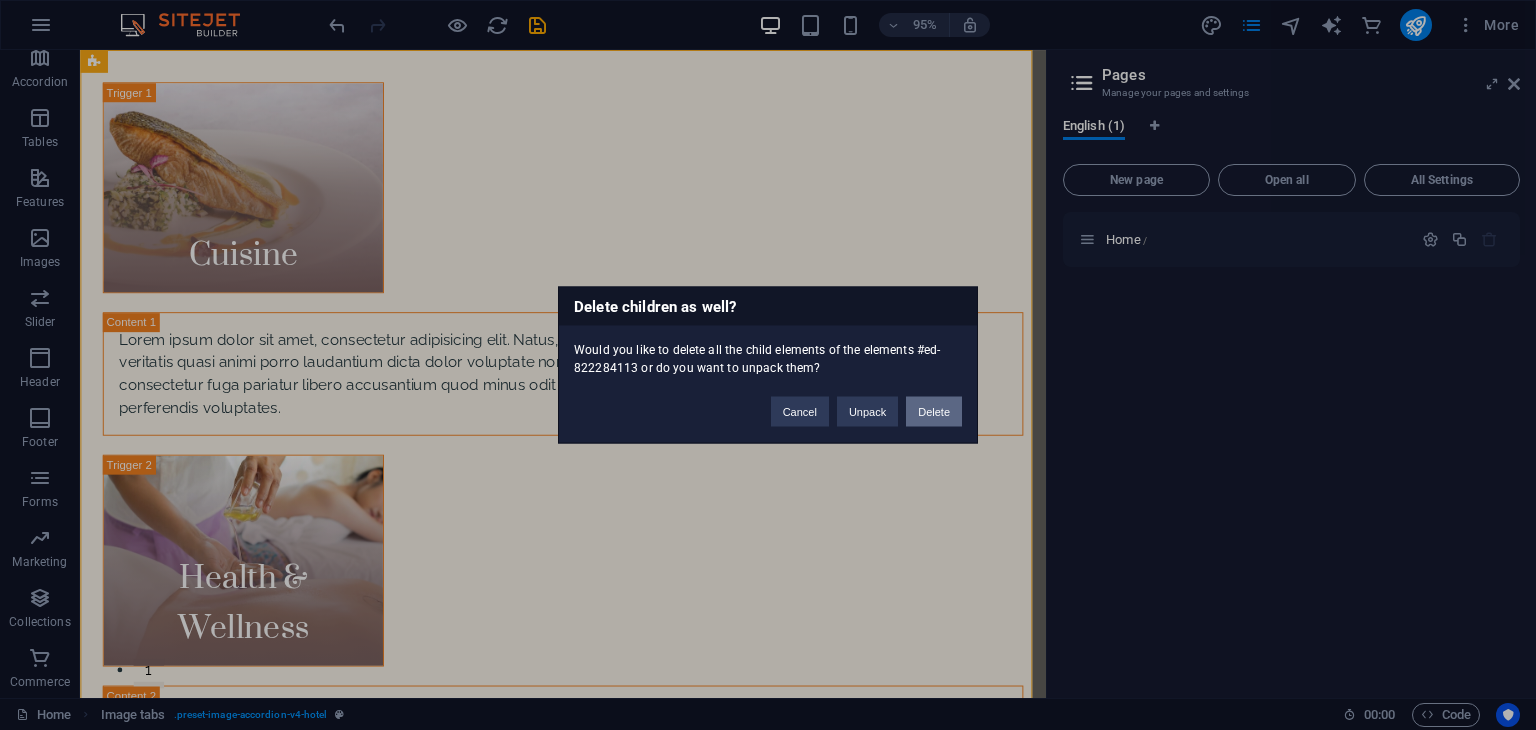 click on "Delete" at bounding box center [934, 412] 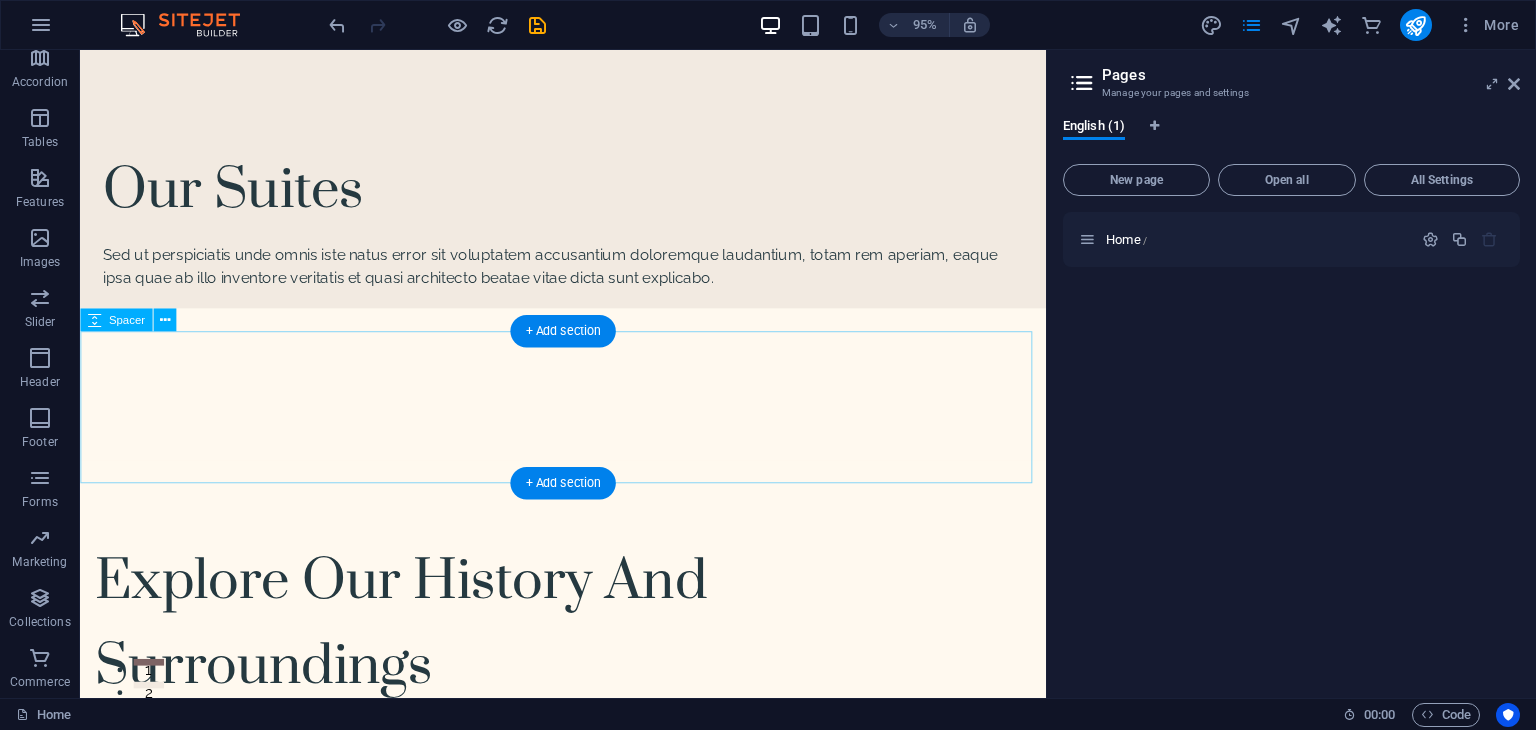 click at bounding box center [588, 402] 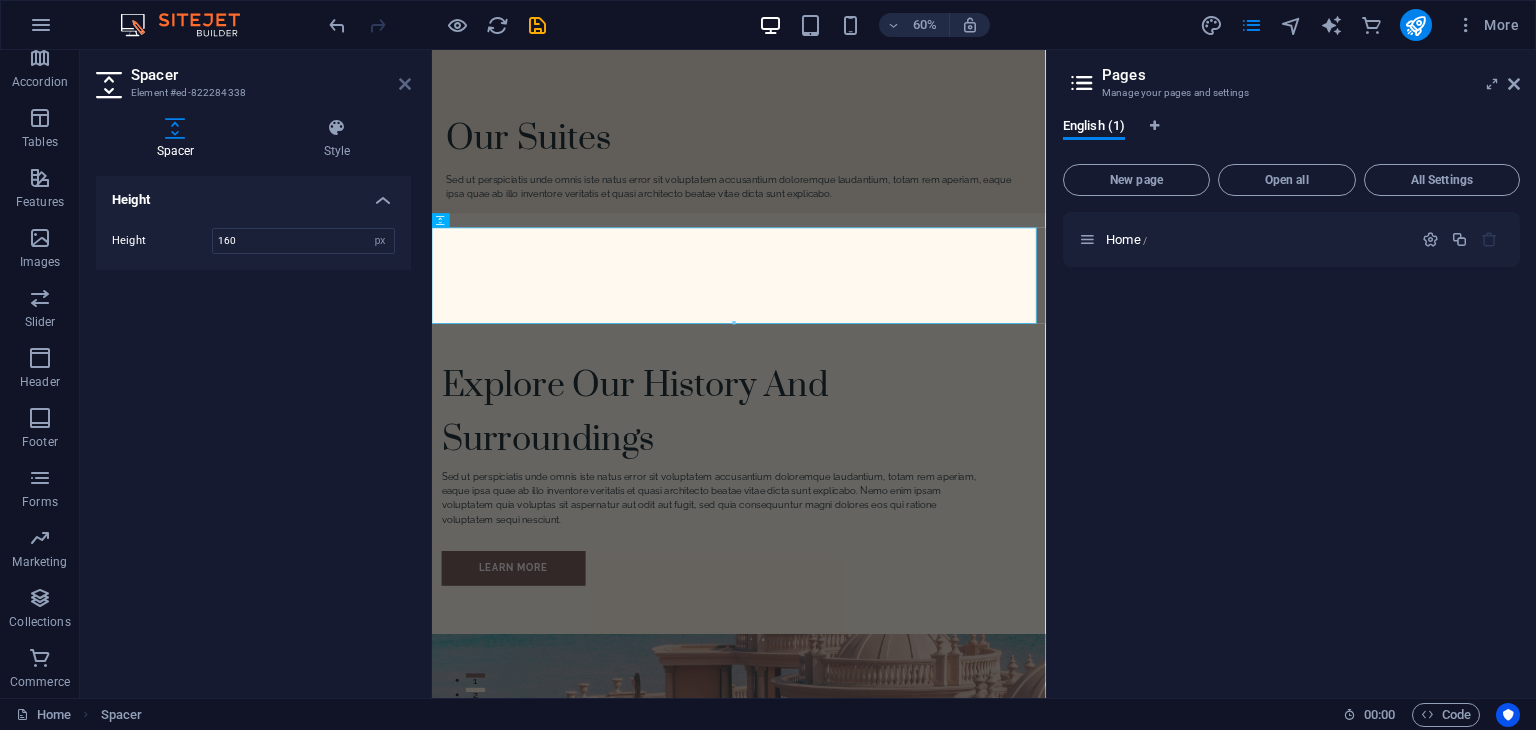 click at bounding box center (405, 84) 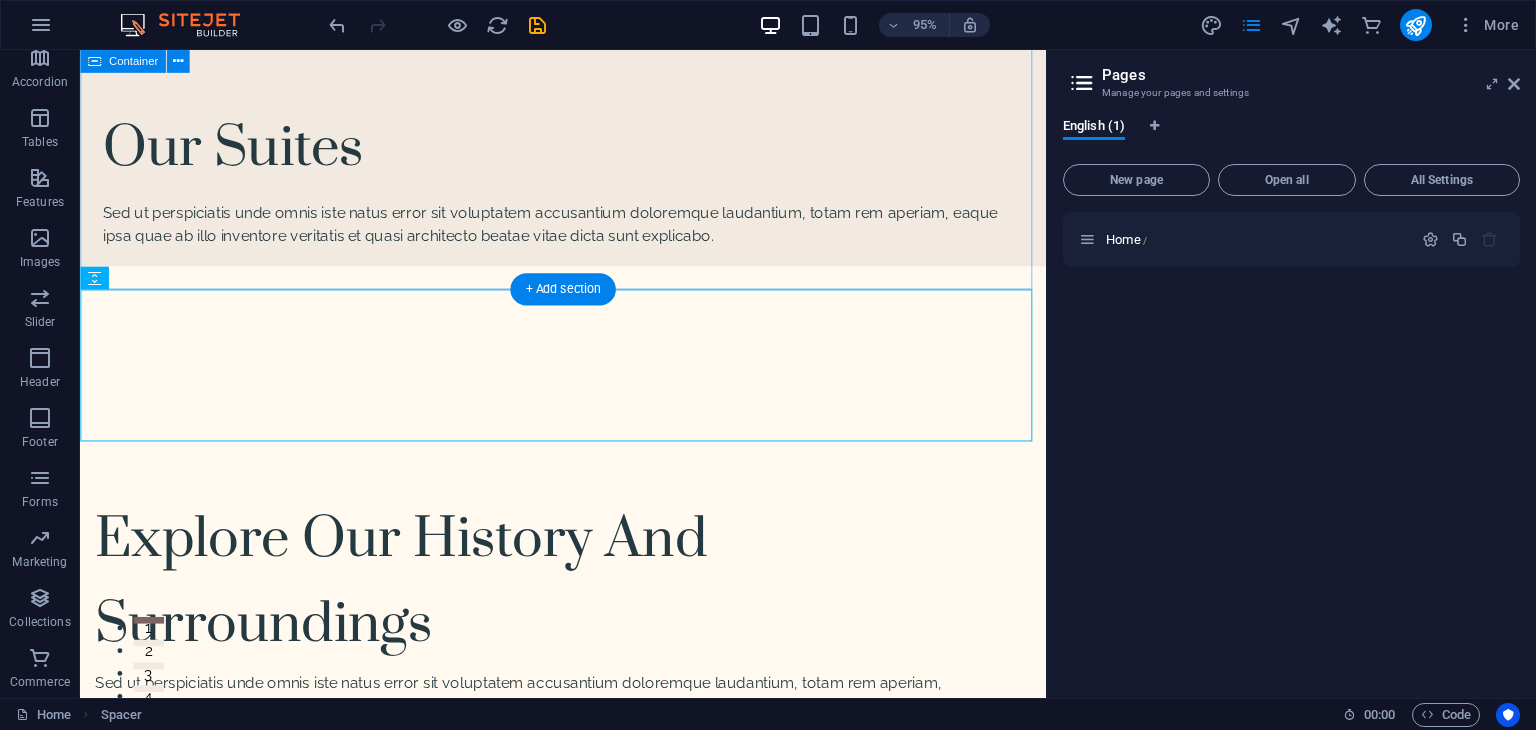scroll, scrollTop: 0, scrollLeft: 0, axis: both 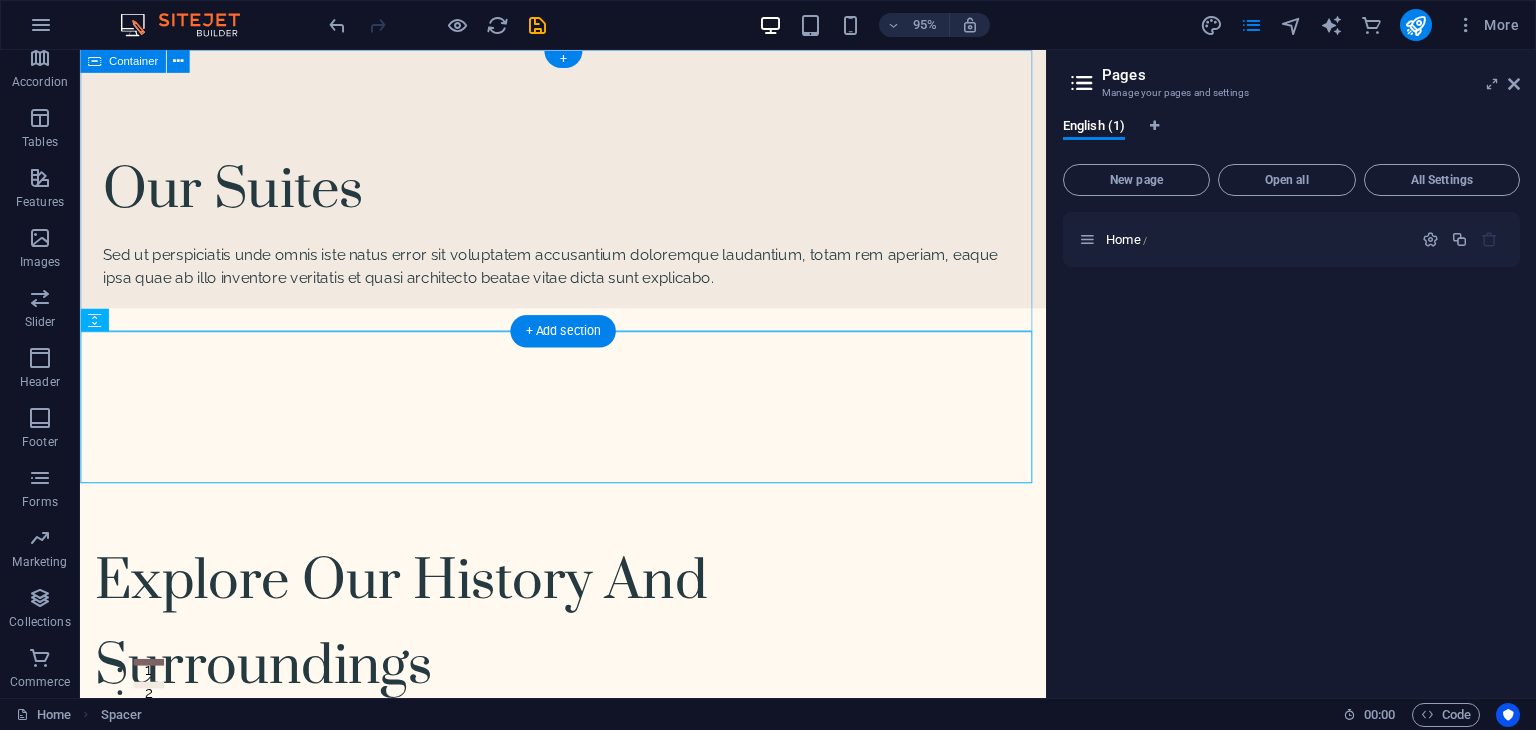 click on "Our Suites Sed ut perspiciatis unde omnis iste natus error sit voluptatem accusantium doloremque laudantium, totam rem aperiam, eaque ipsa quae ab illo inventore veritatis et quasi architecto beatae vitae dicta sunt explicabo." at bounding box center (588, 186) 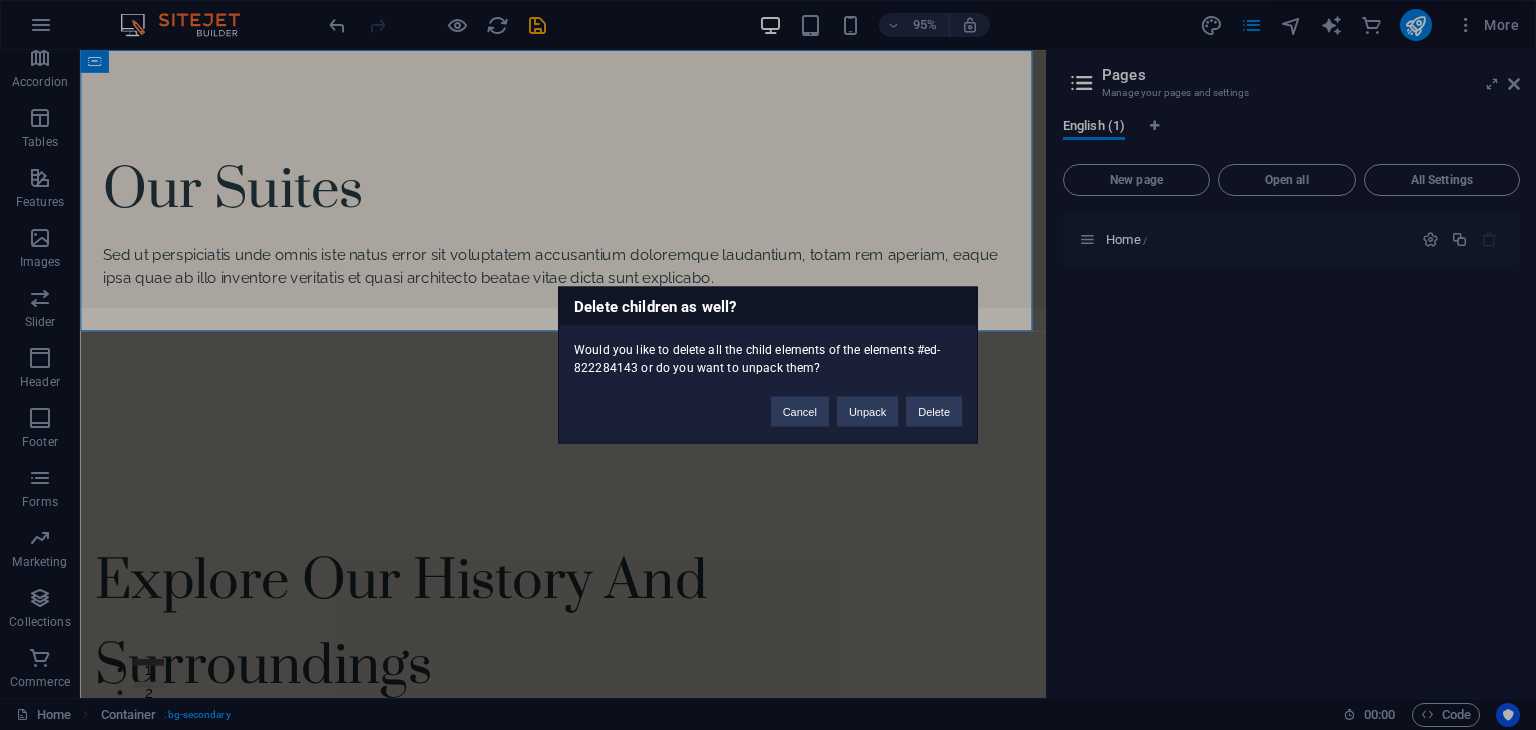 type 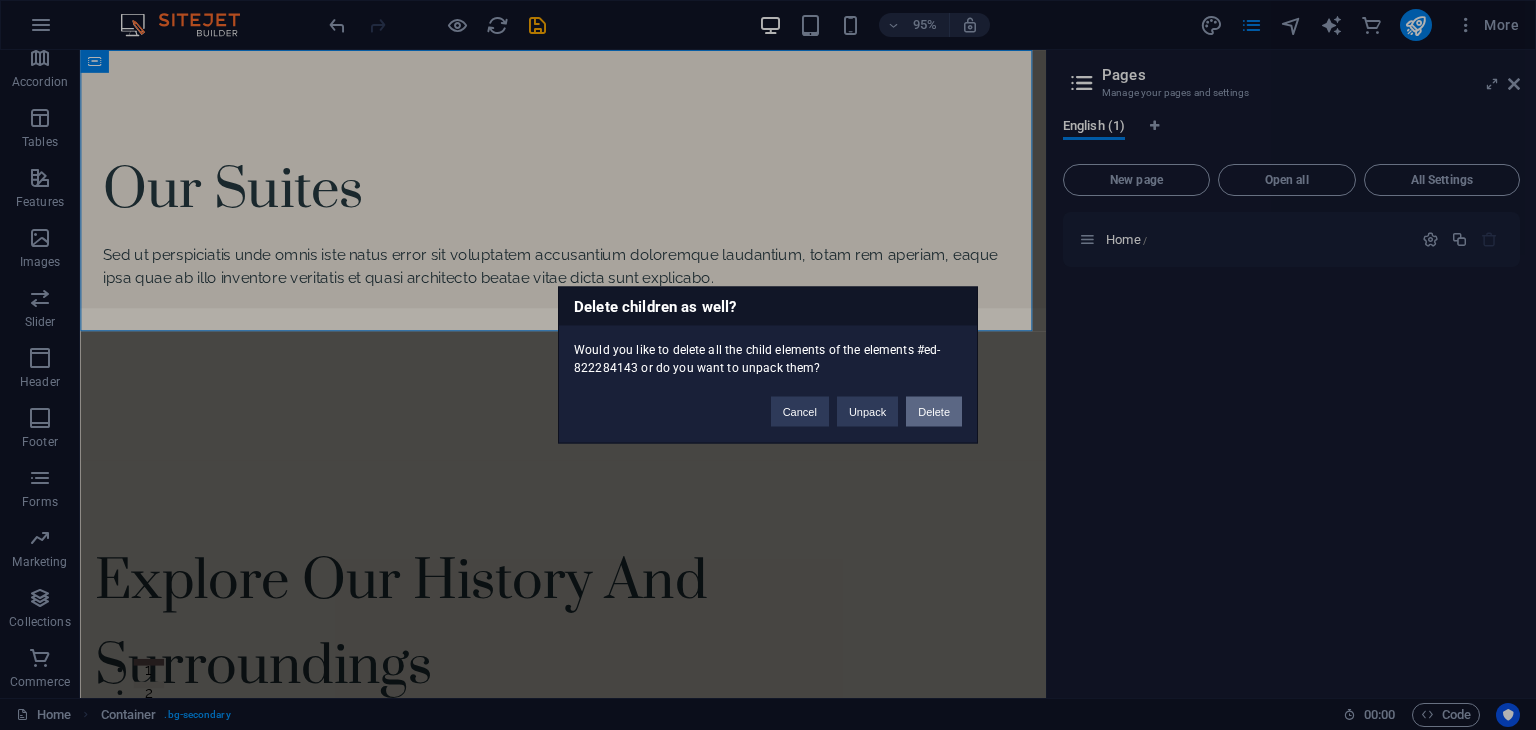 click on "Delete" at bounding box center (934, 412) 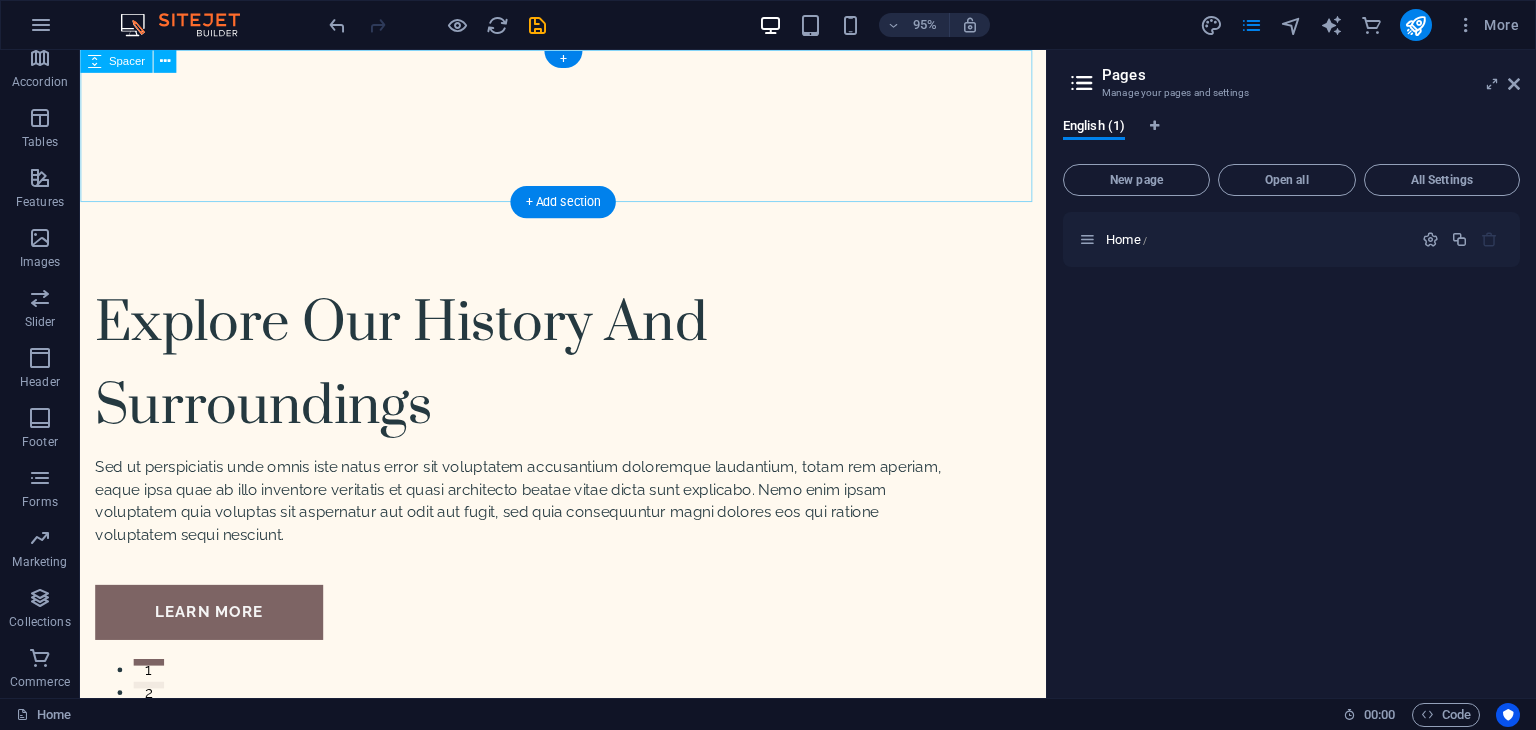 click at bounding box center (588, 130) 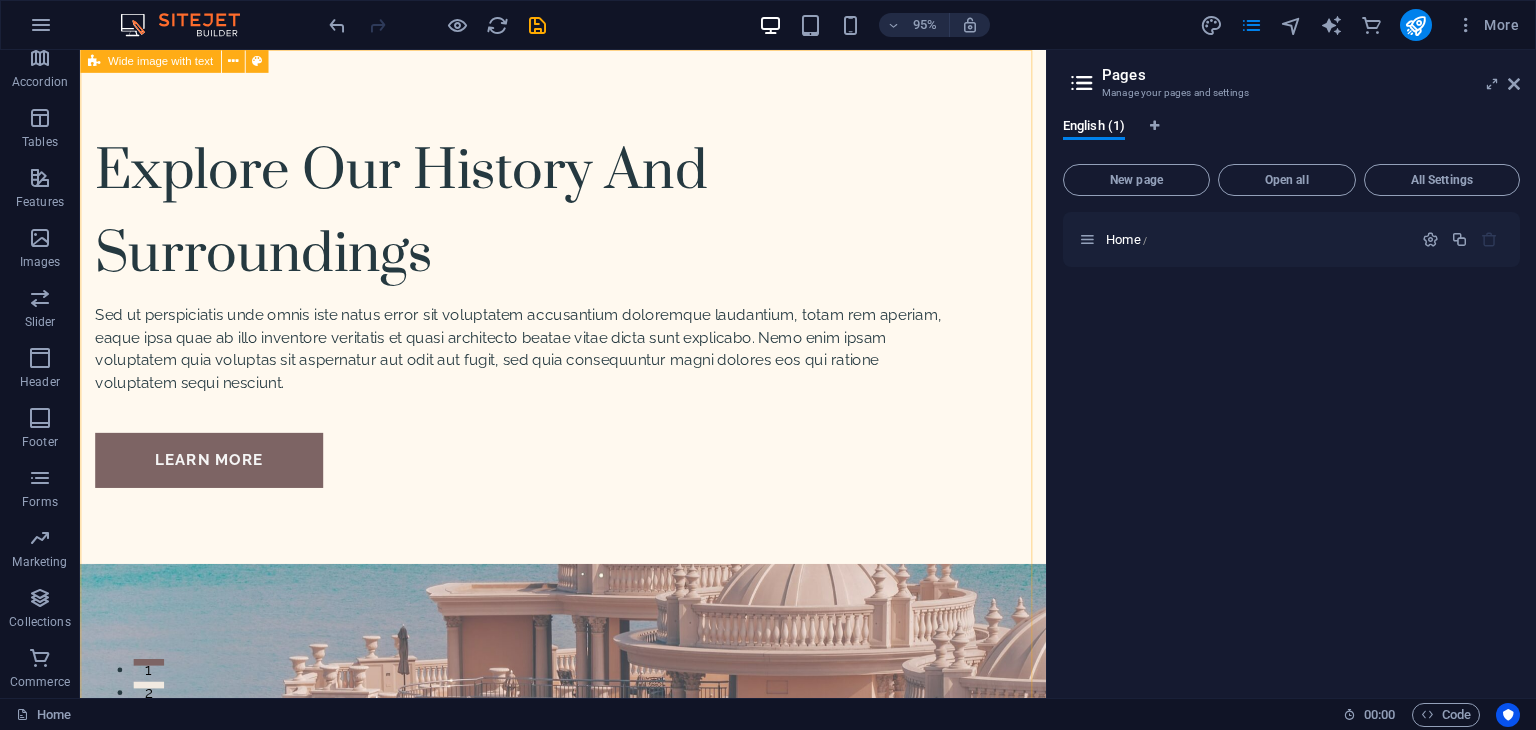 click on "Wide image with text" at bounding box center [150, 61] 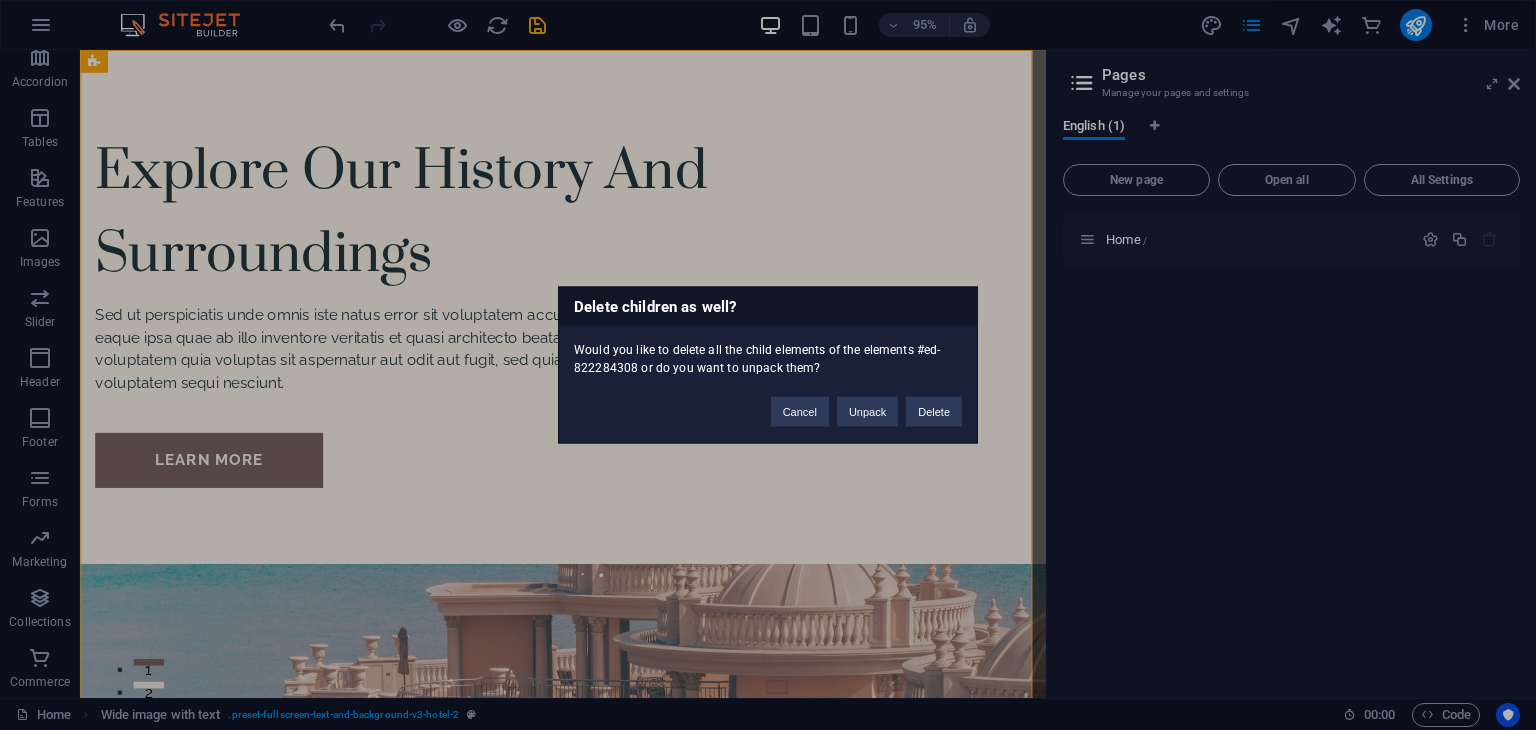 type 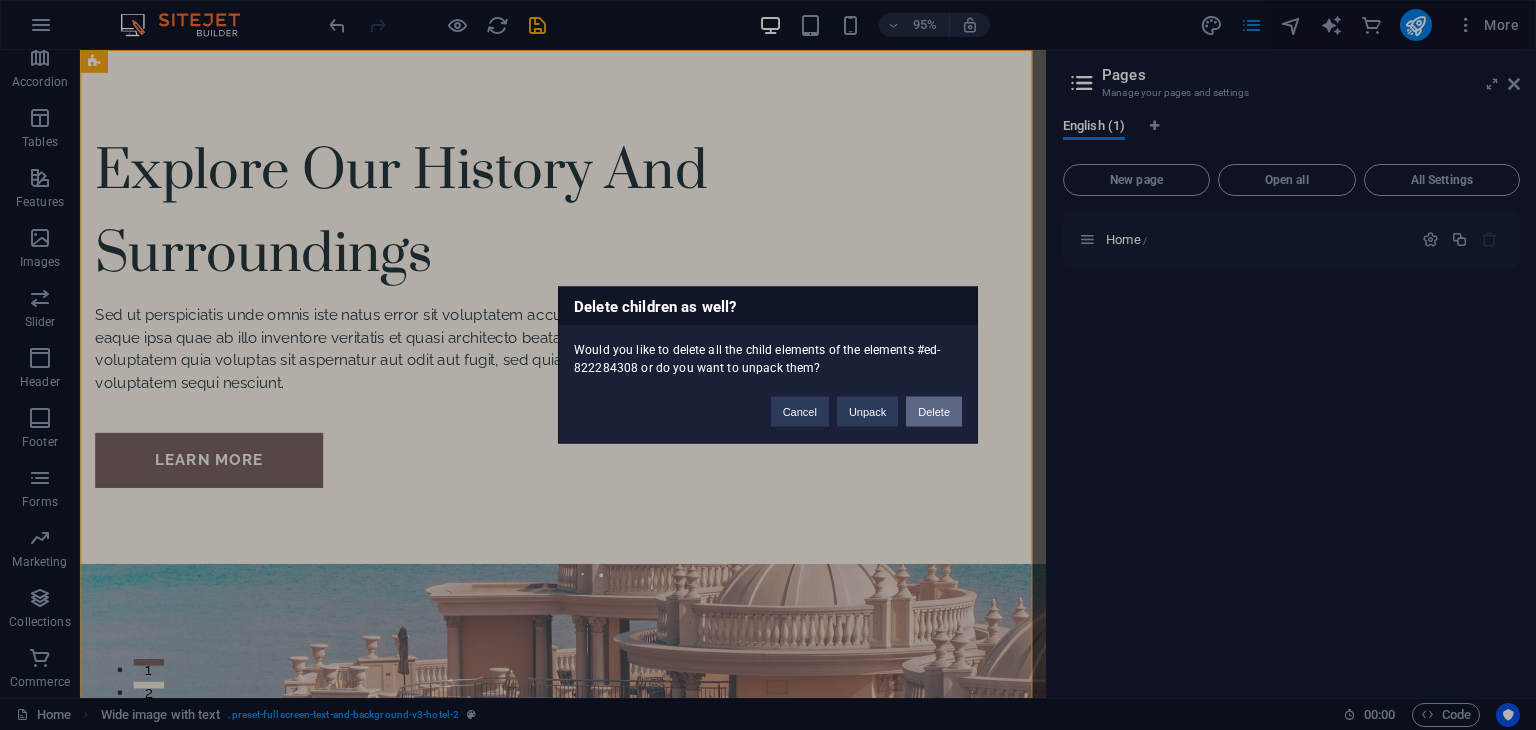 click on "Delete" at bounding box center (934, 412) 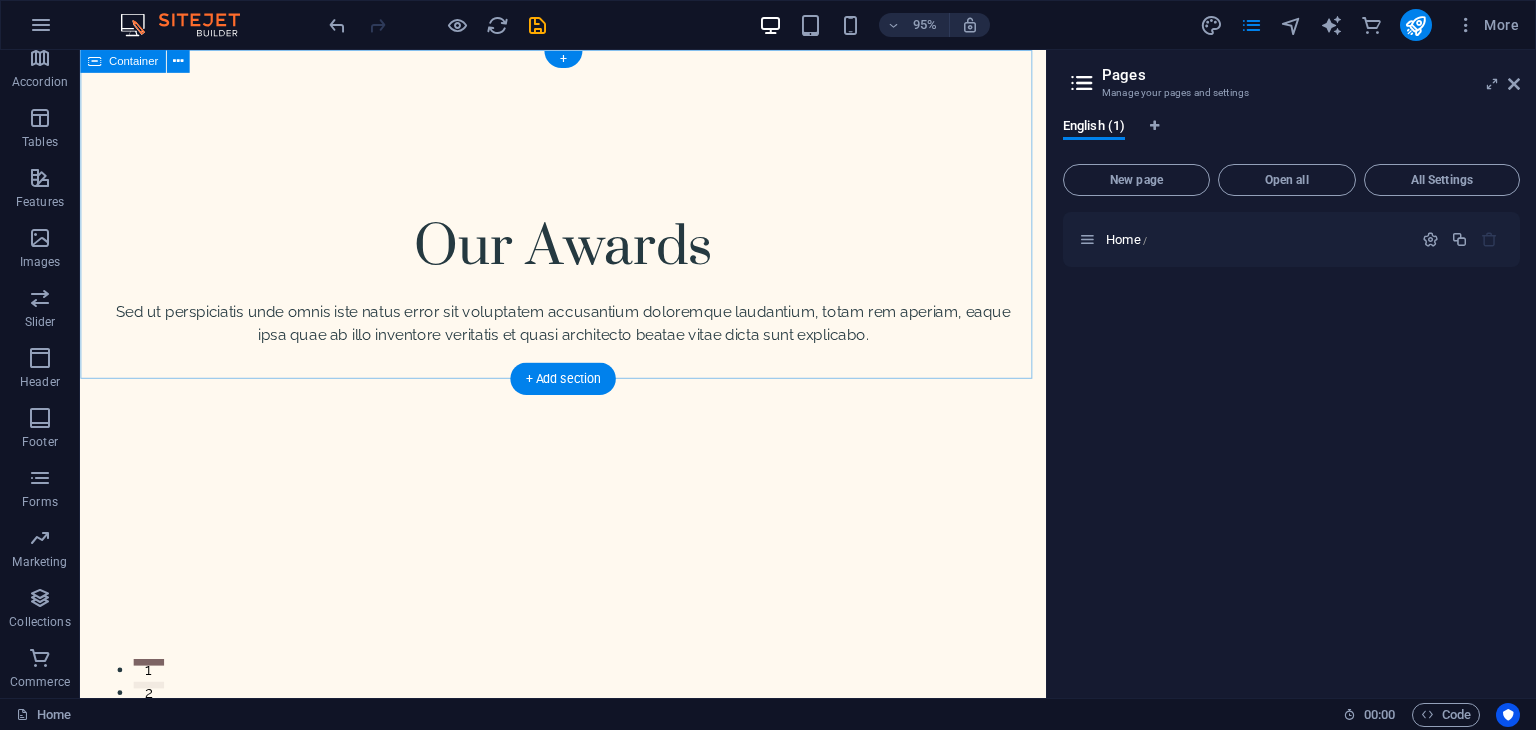 click on "Our Awards Sed ut perspiciatis unde omnis iste natus error sit voluptatem accusantium doloremque laudantium, totam rem aperiam, eaque ipsa quae ab illo inventore veritatis et quasi architecto beatae vitae dicta sunt explicabo." at bounding box center (588, 223) 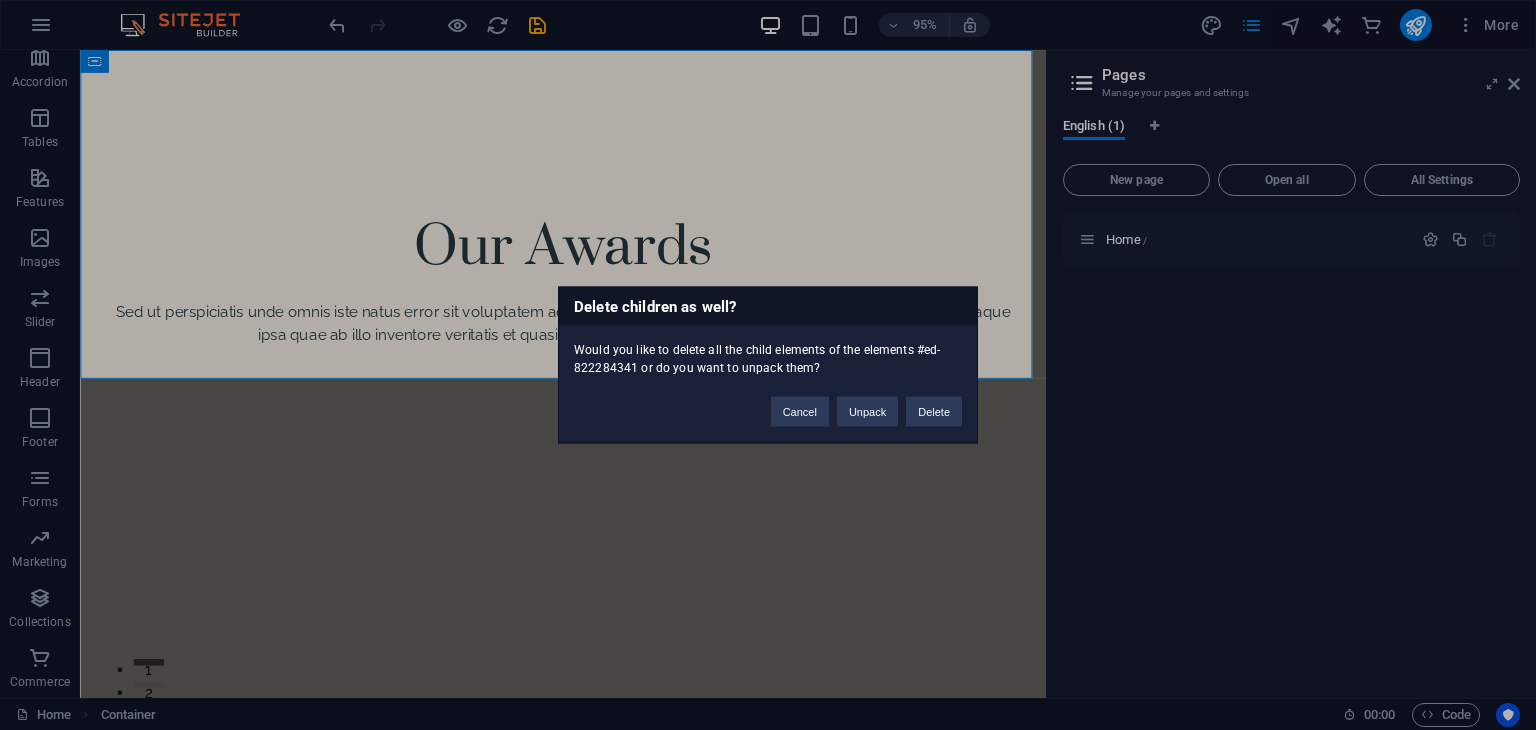 type 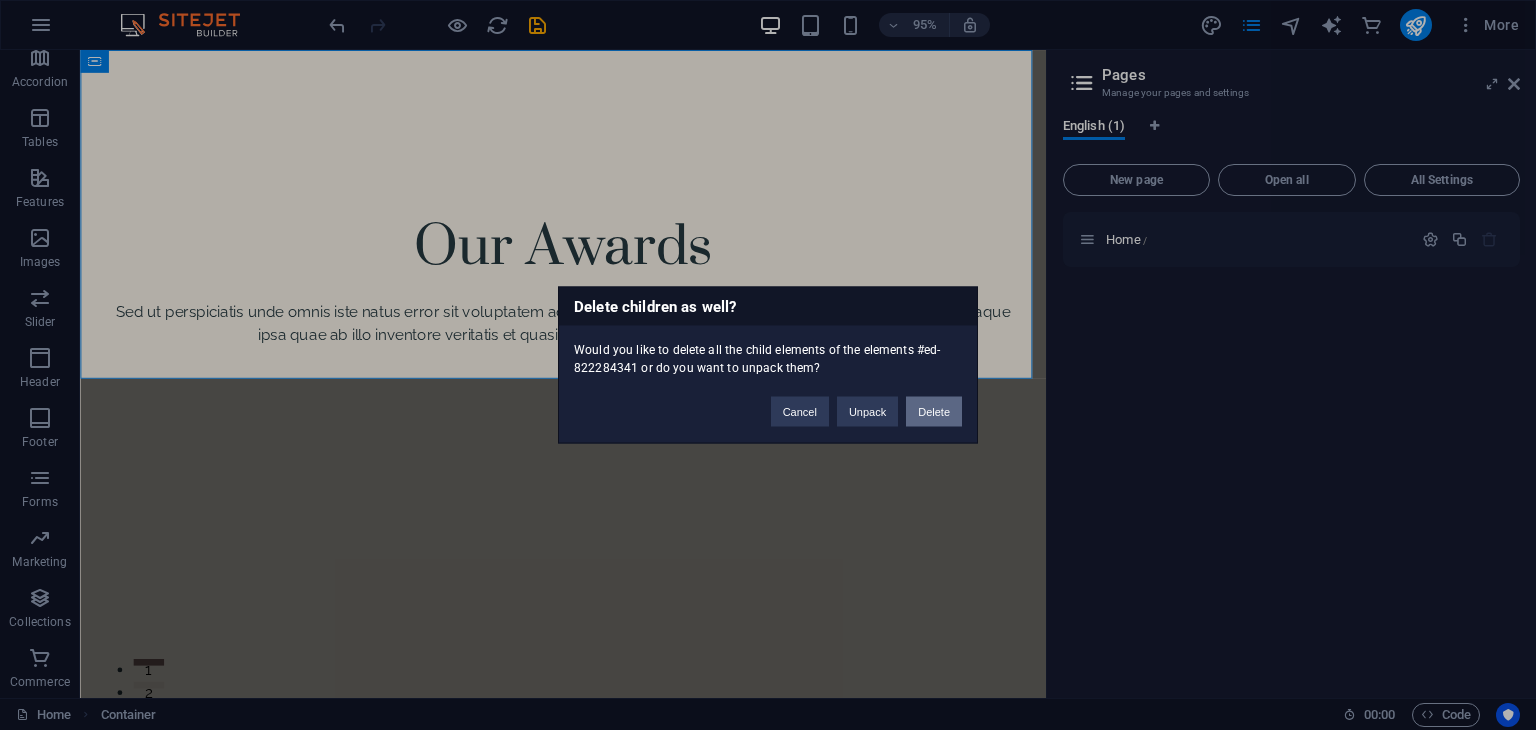 click on "Delete" at bounding box center (934, 412) 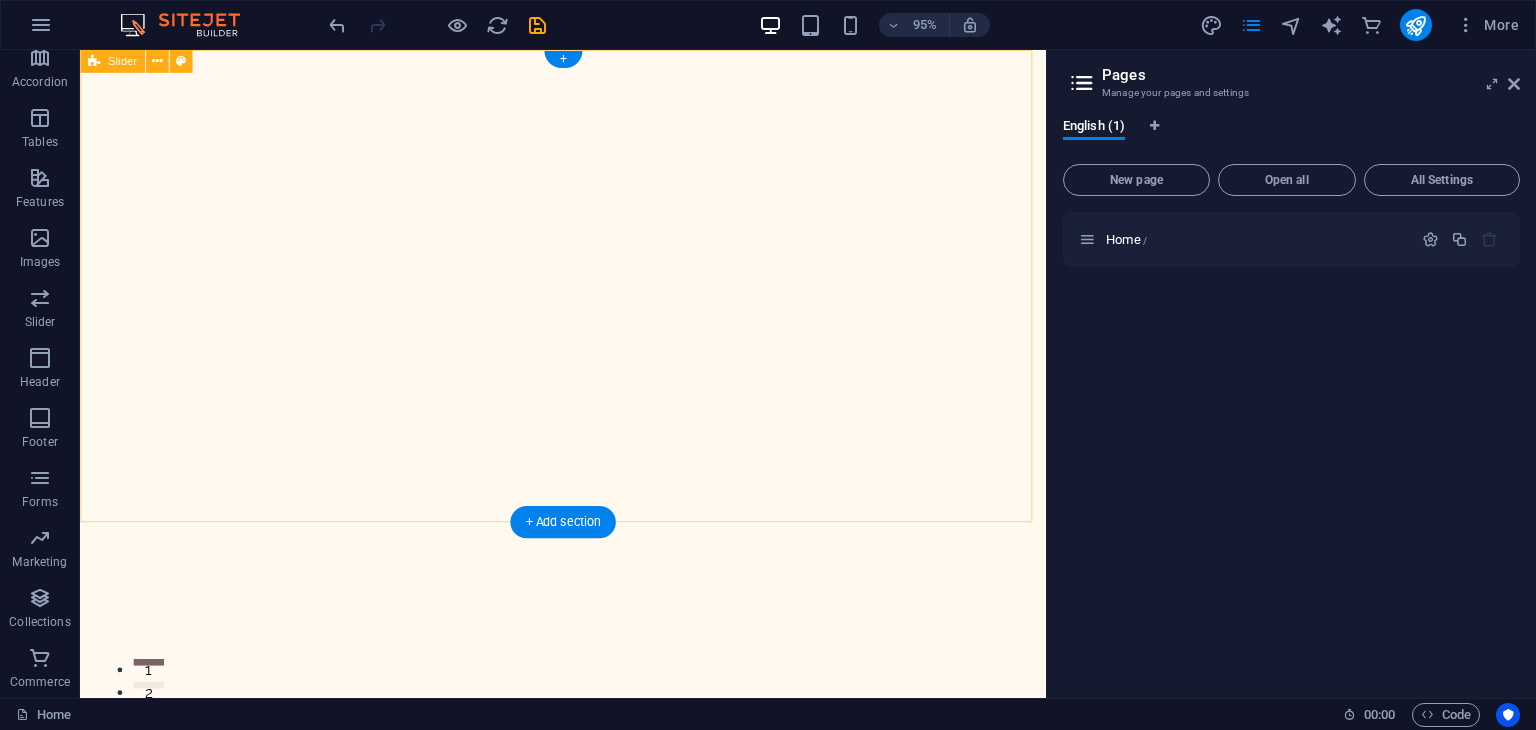 scroll, scrollTop: 685, scrollLeft: 0, axis: vertical 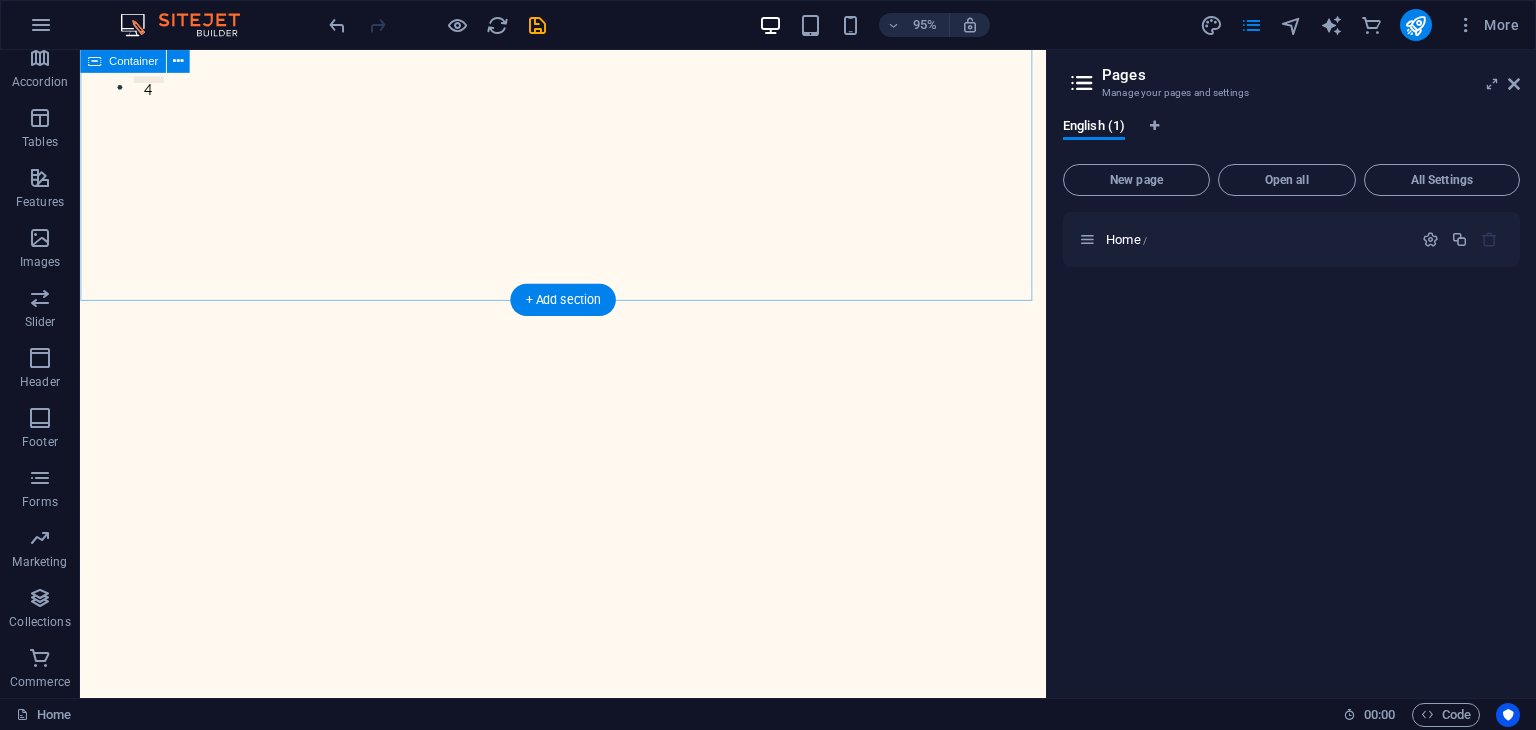 drag, startPoint x: 1046, startPoint y: 719, endPoint x: 344, endPoint y: 249, distance: 844.81006 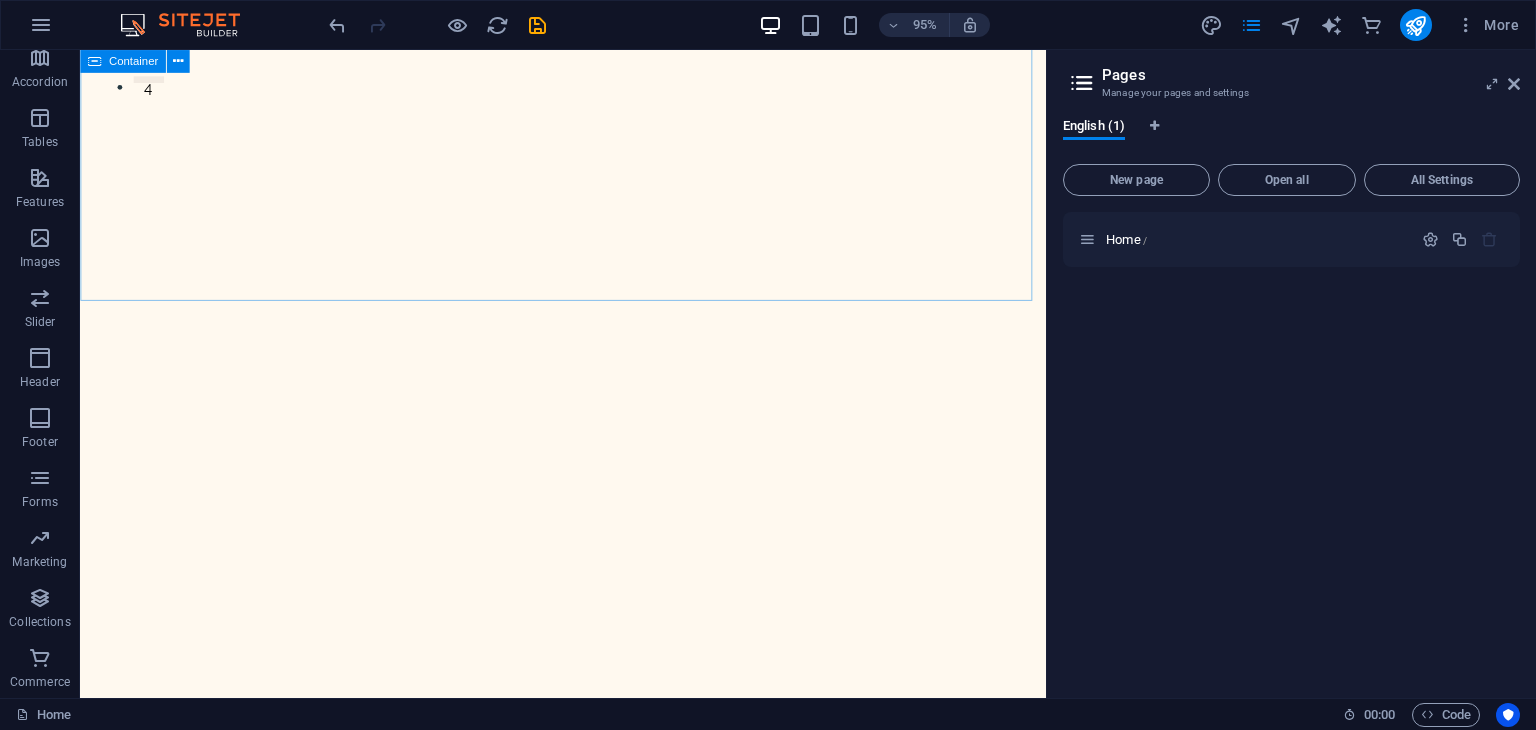 click at bounding box center [94, 61] 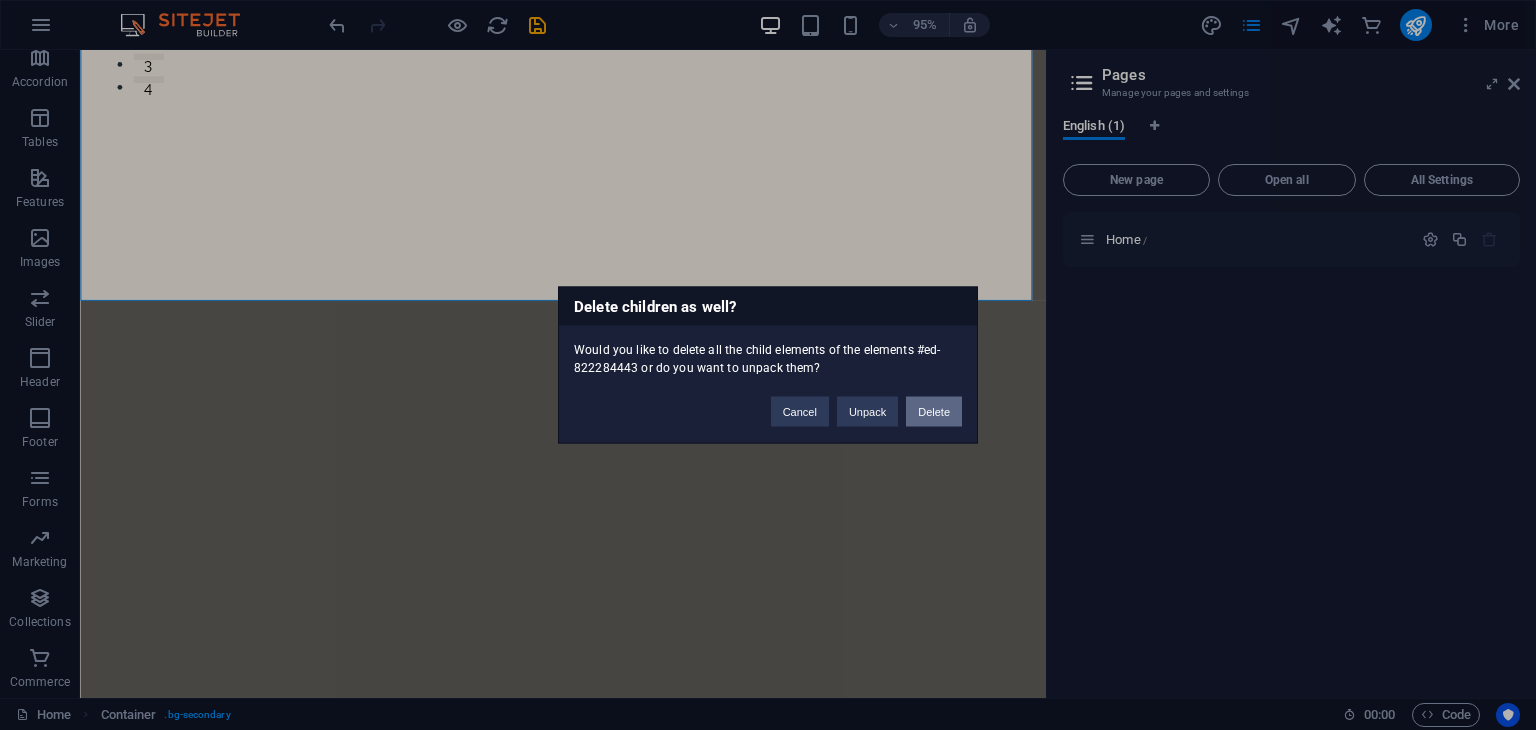 click on "Delete" at bounding box center (934, 412) 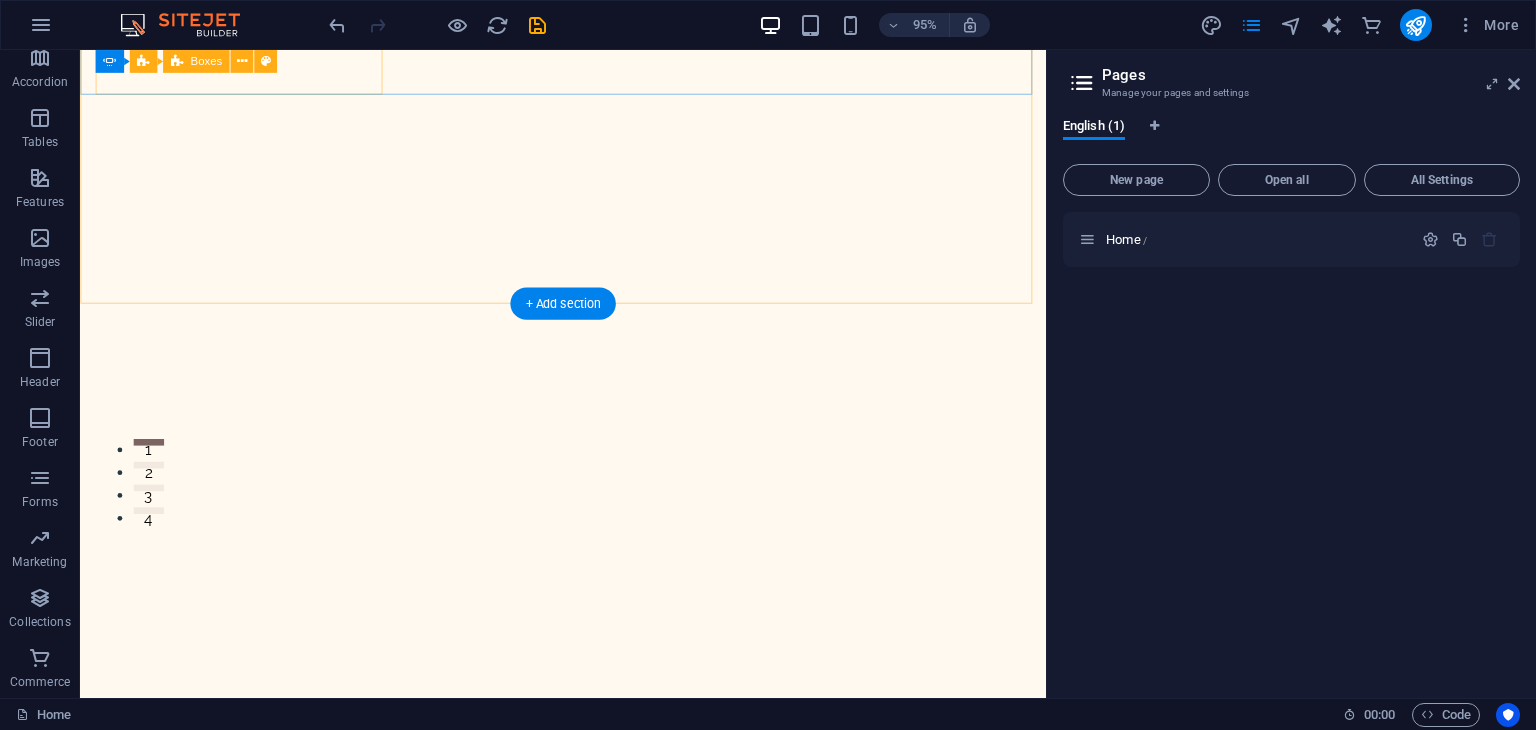 scroll, scrollTop: 0, scrollLeft: 0, axis: both 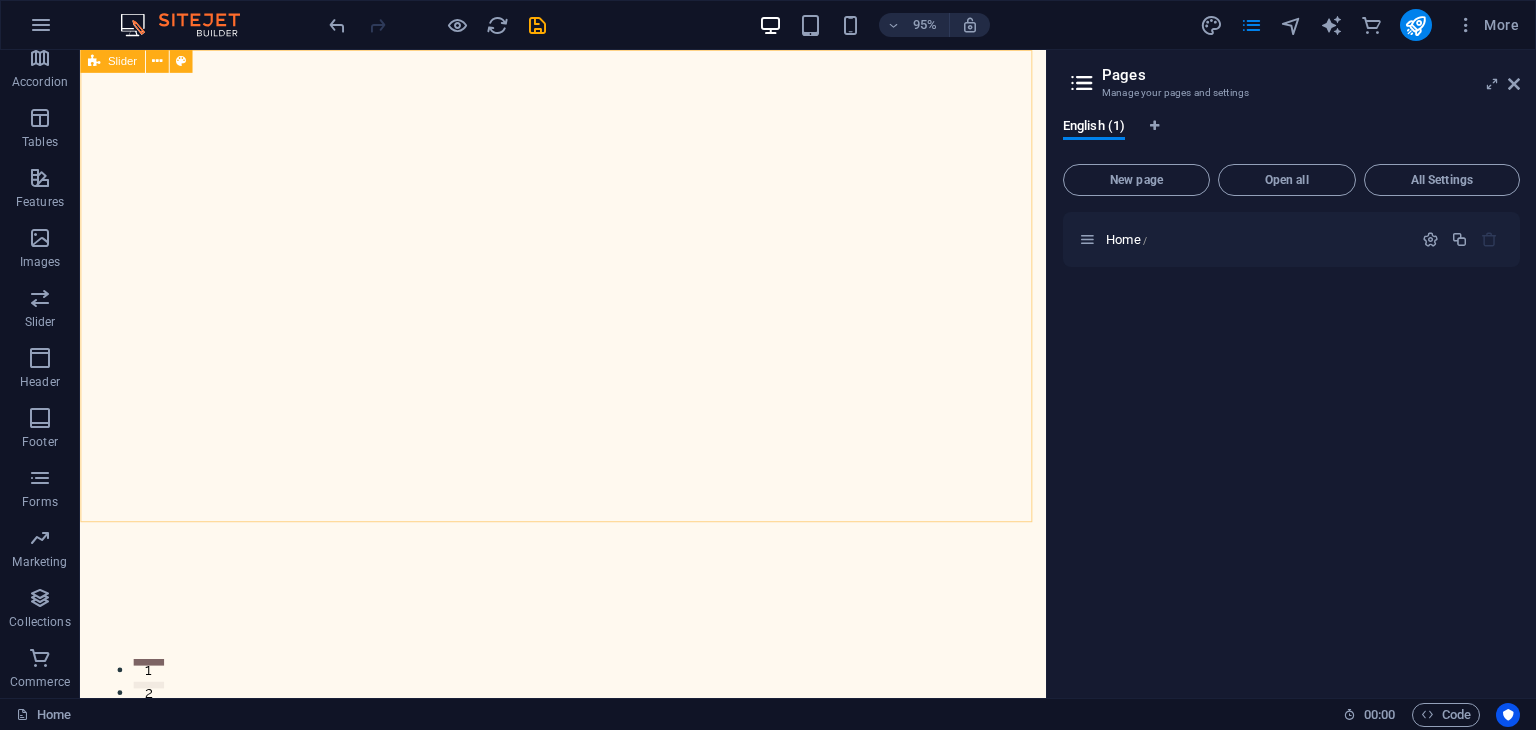 click on "Slider" at bounding box center (112, 61) 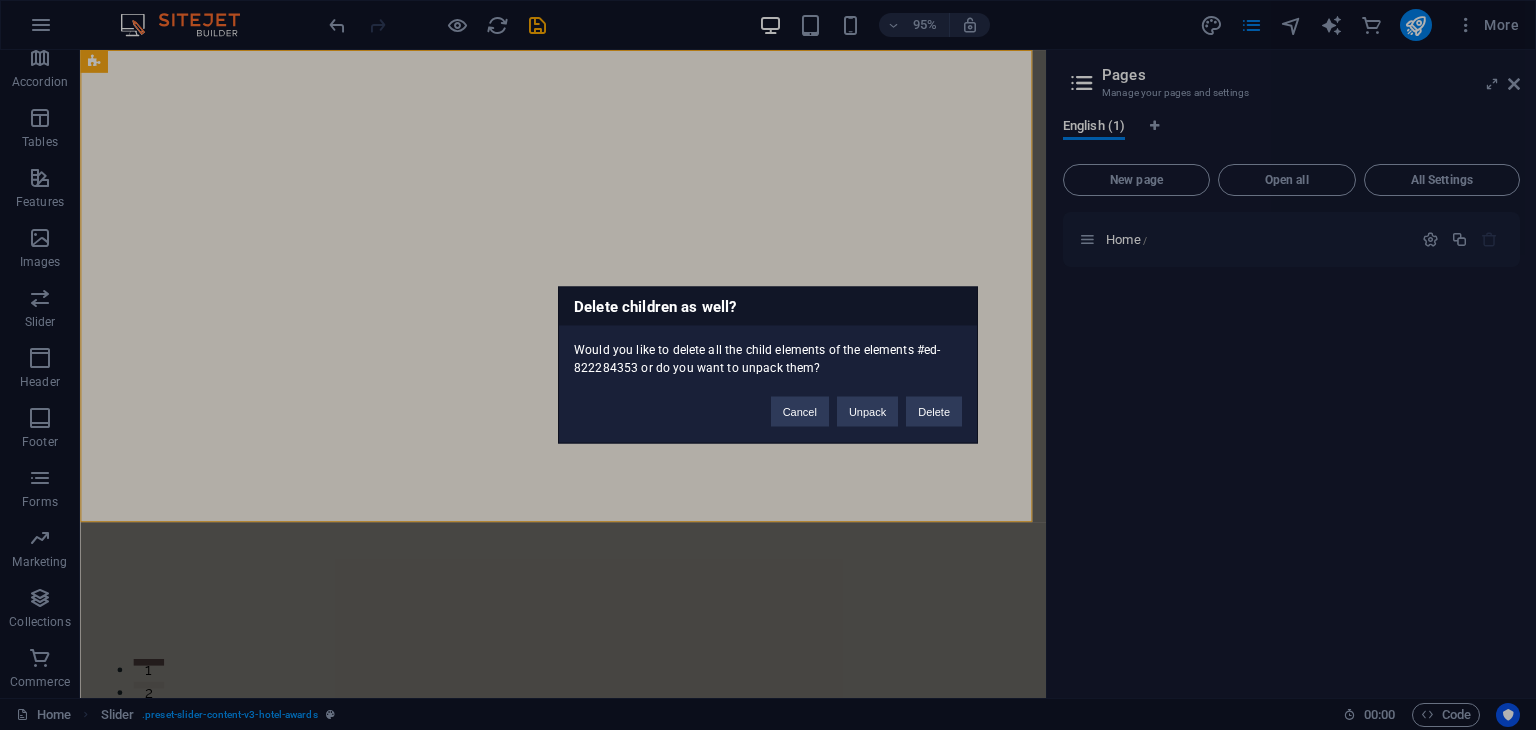 type 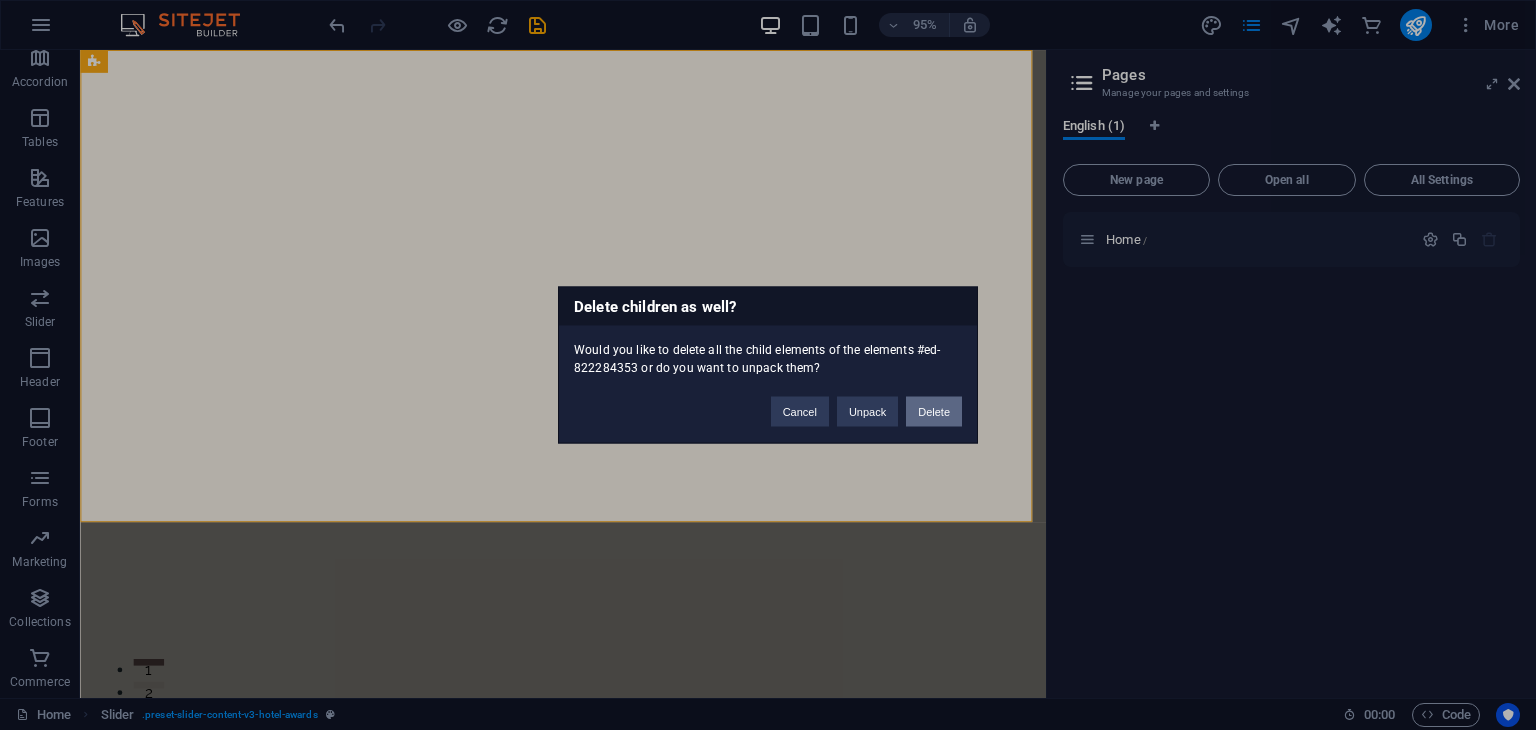 click on "Delete" at bounding box center [934, 412] 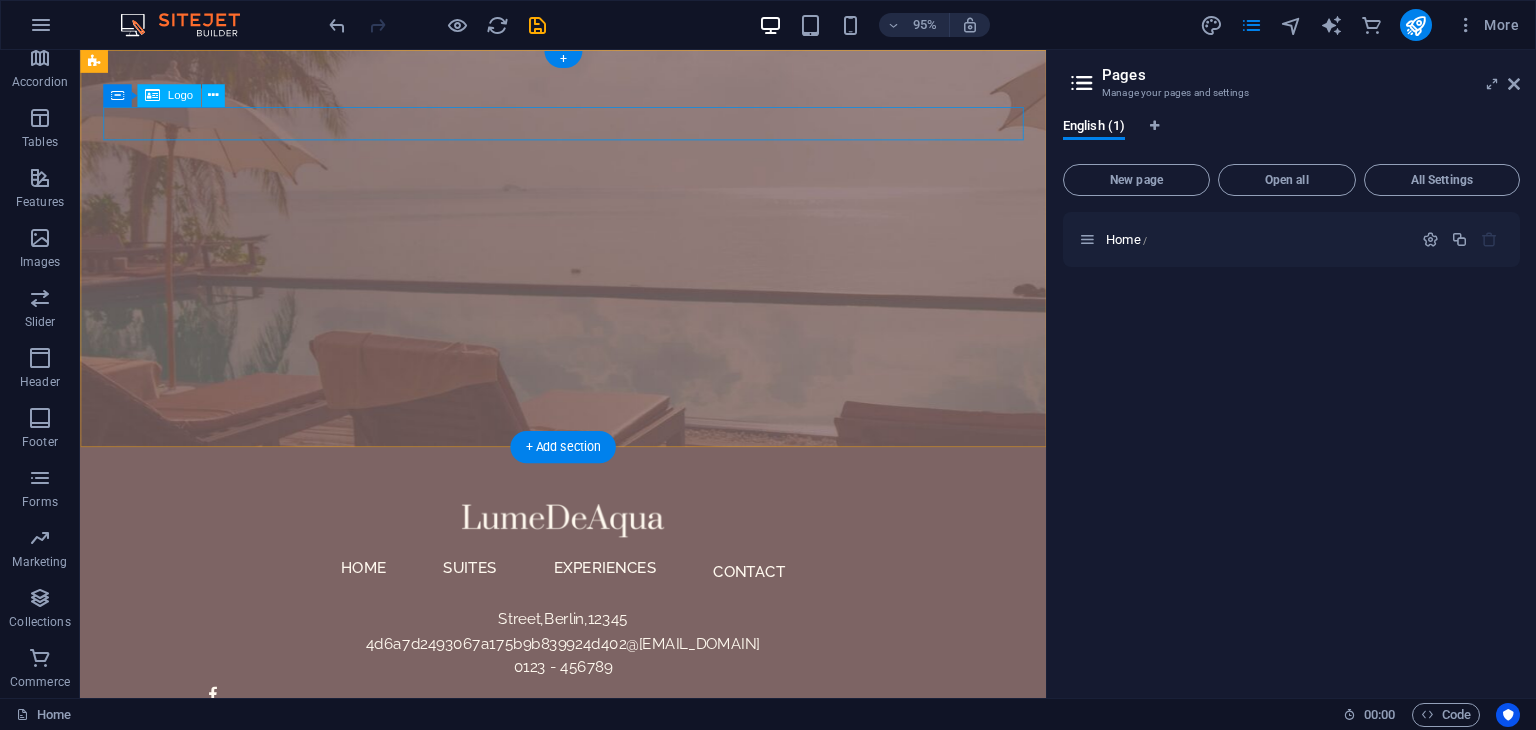 click at bounding box center [588, 545] 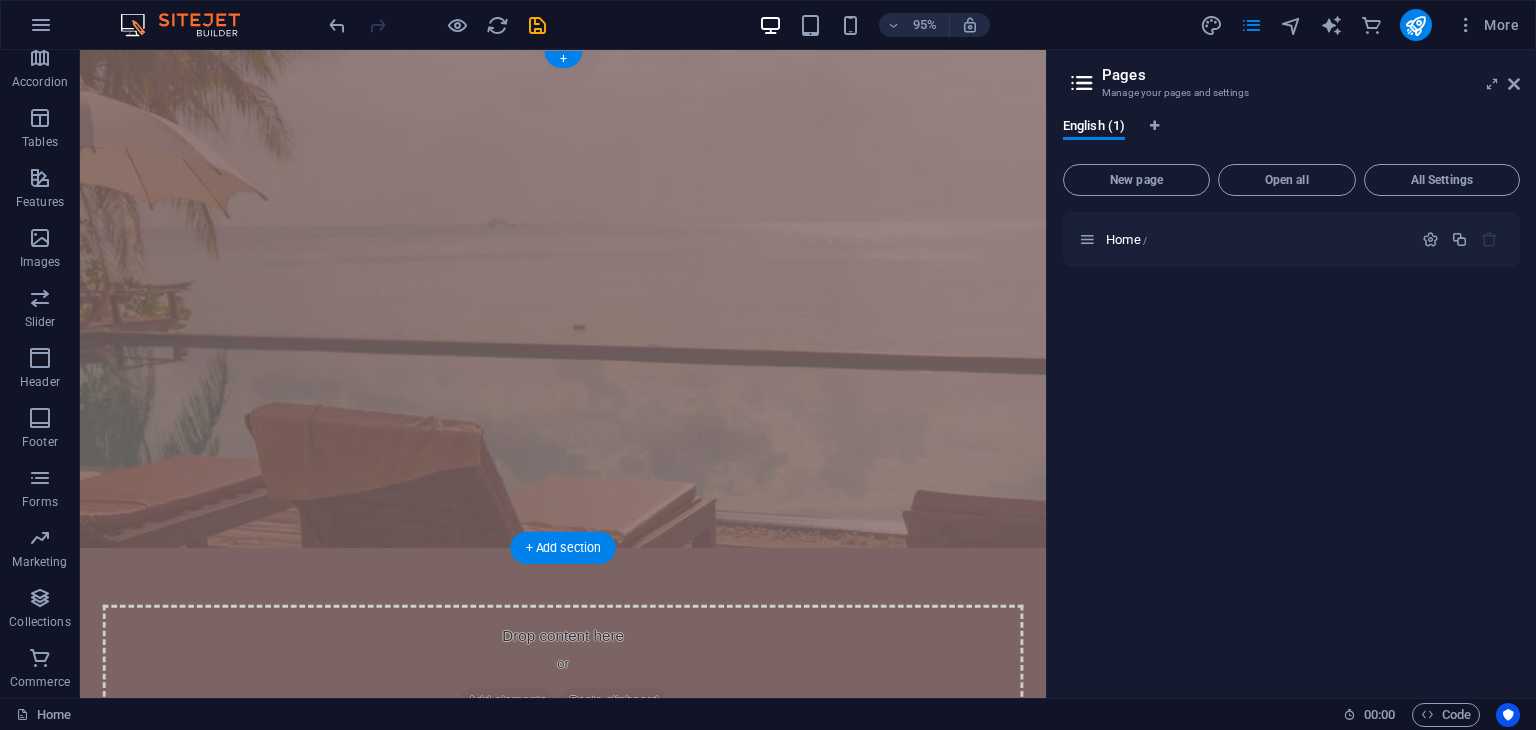 click at bounding box center (588, 312) 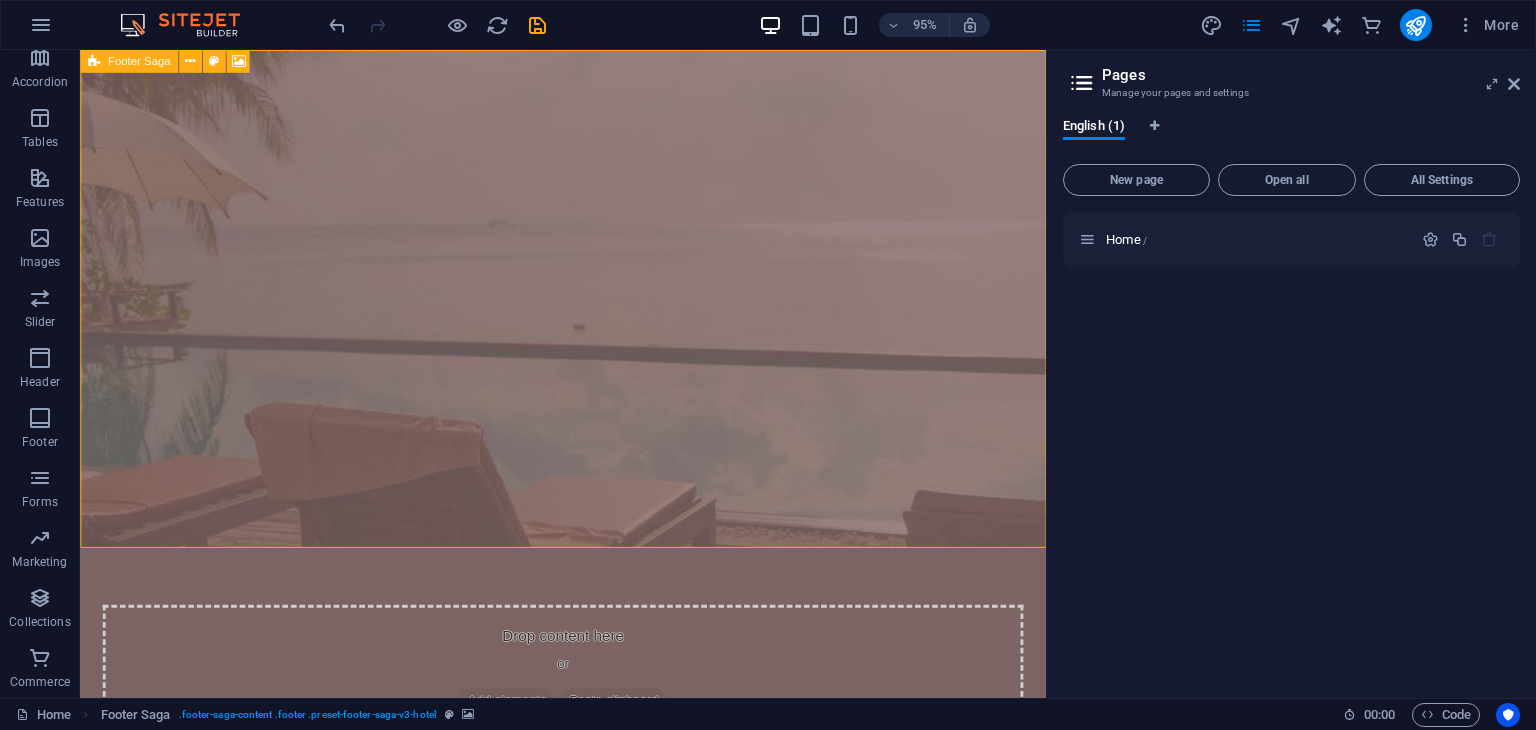 click on "Footer Saga" at bounding box center (129, 61) 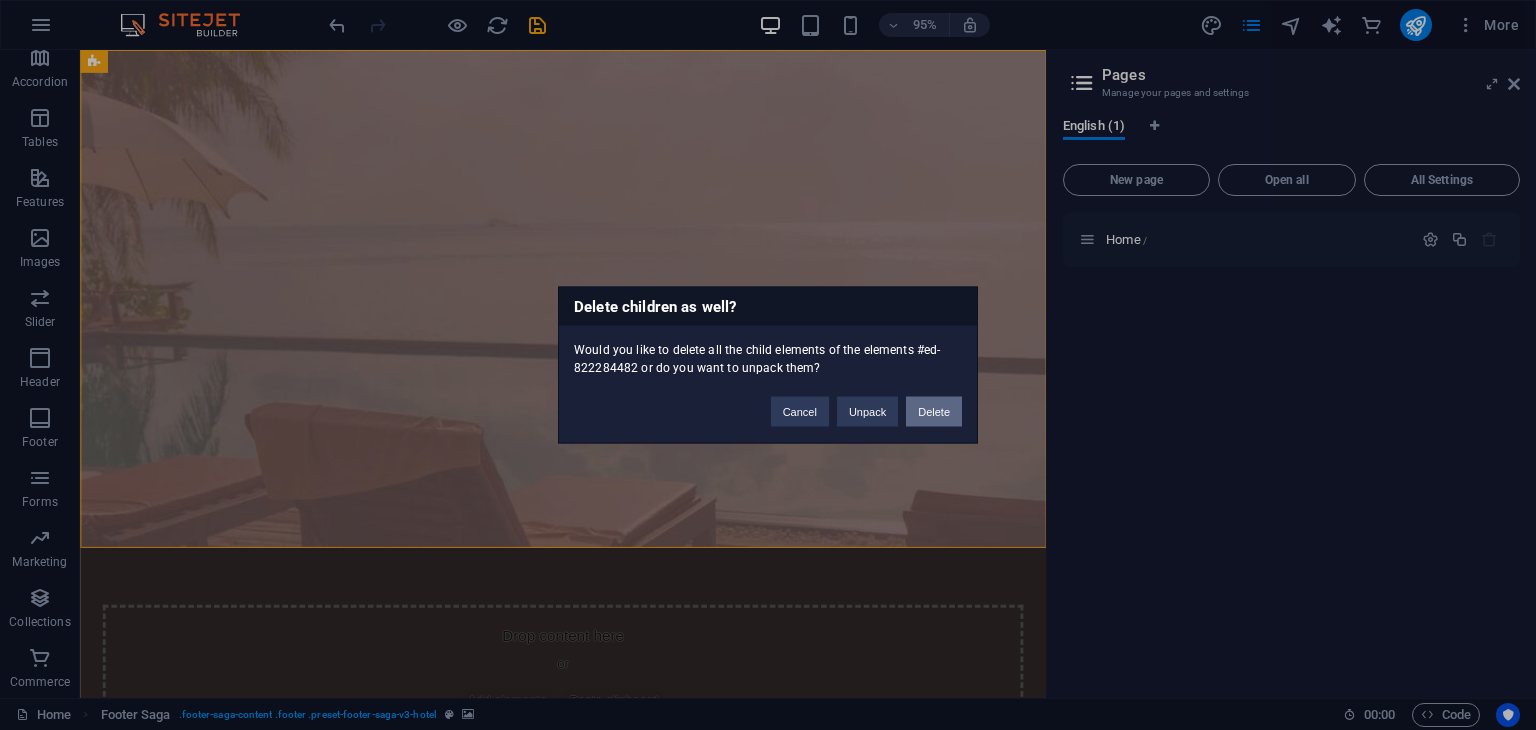 click on "Delete" at bounding box center [934, 412] 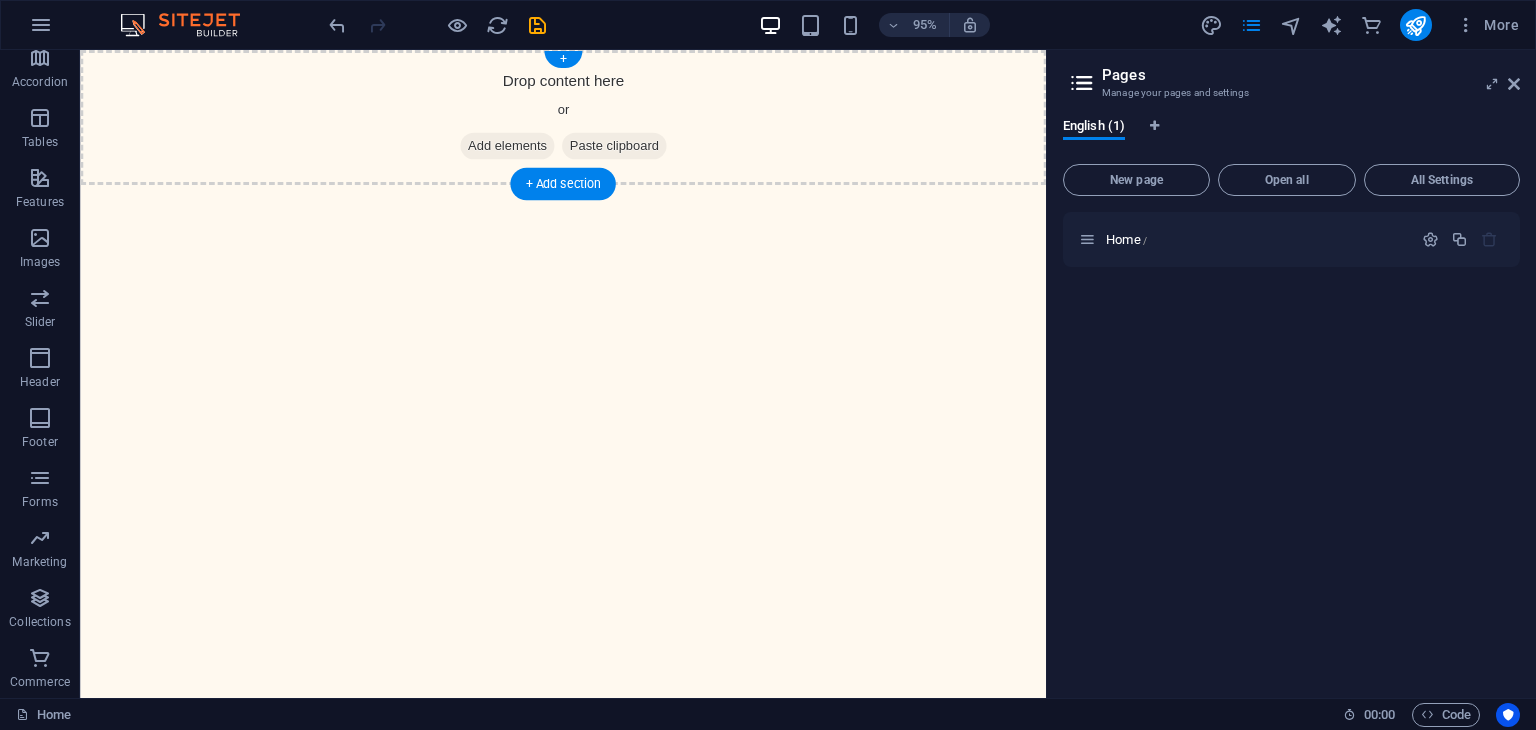 click on "Add elements" at bounding box center [529, 151] 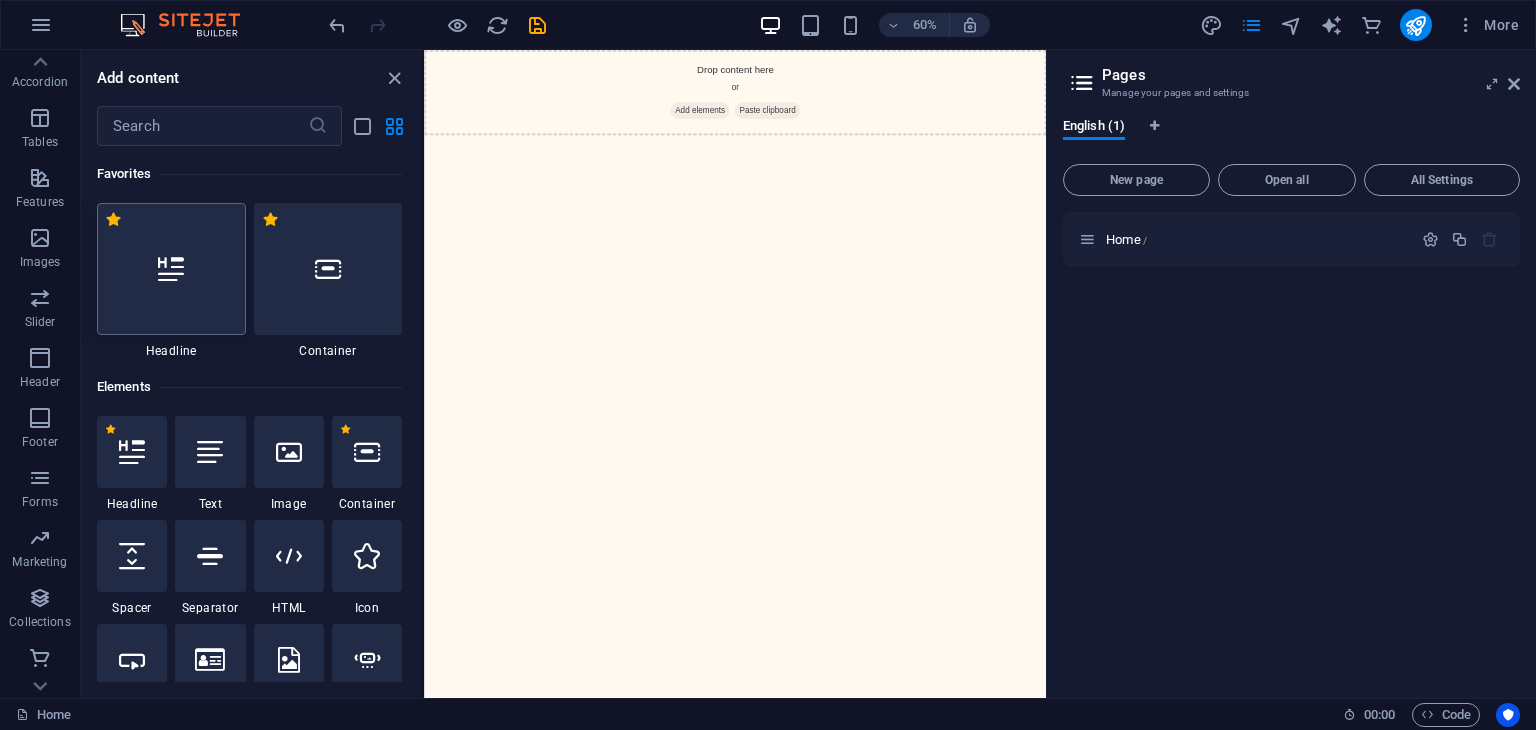 click at bounding box center (171, 269) 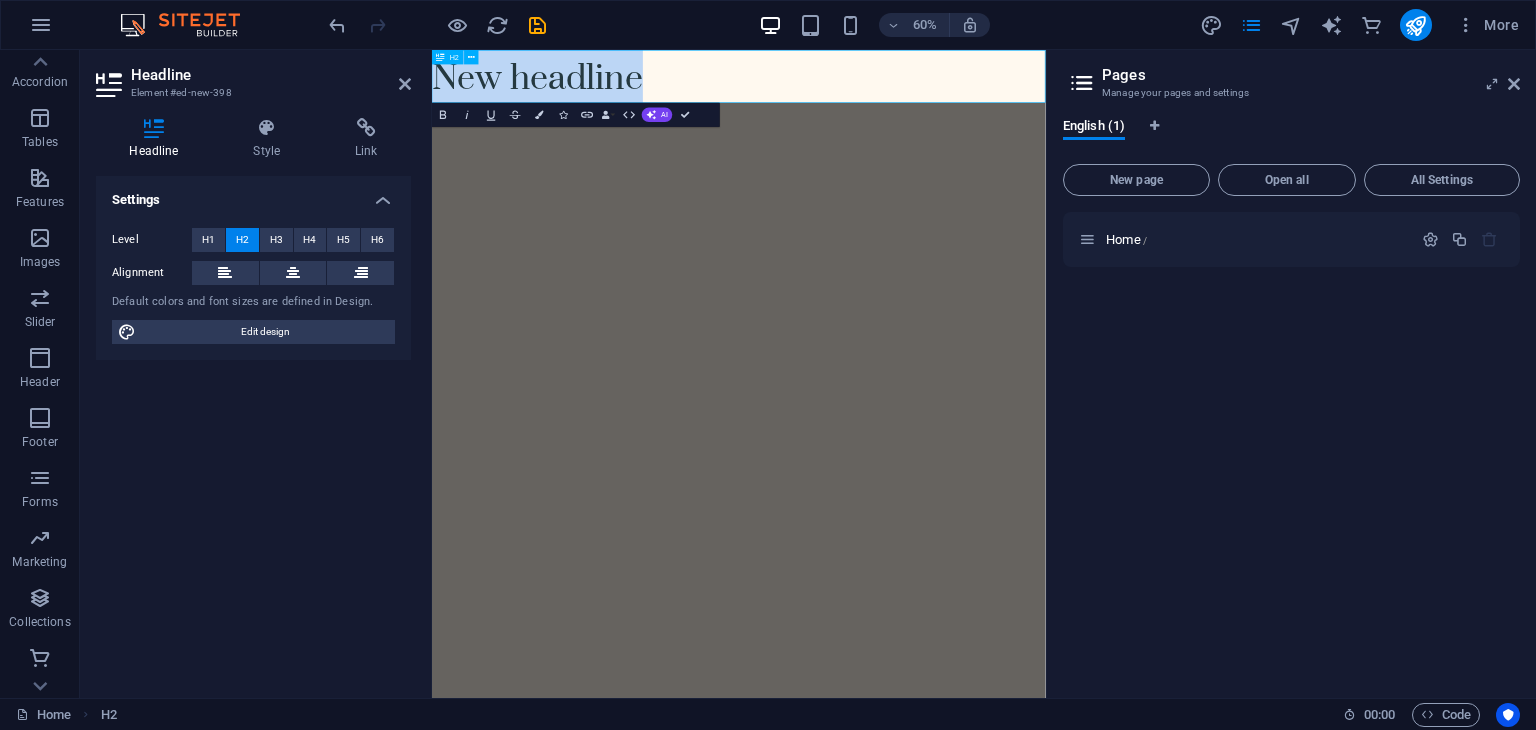 click on "New headline" at bounding box center (943, 94) 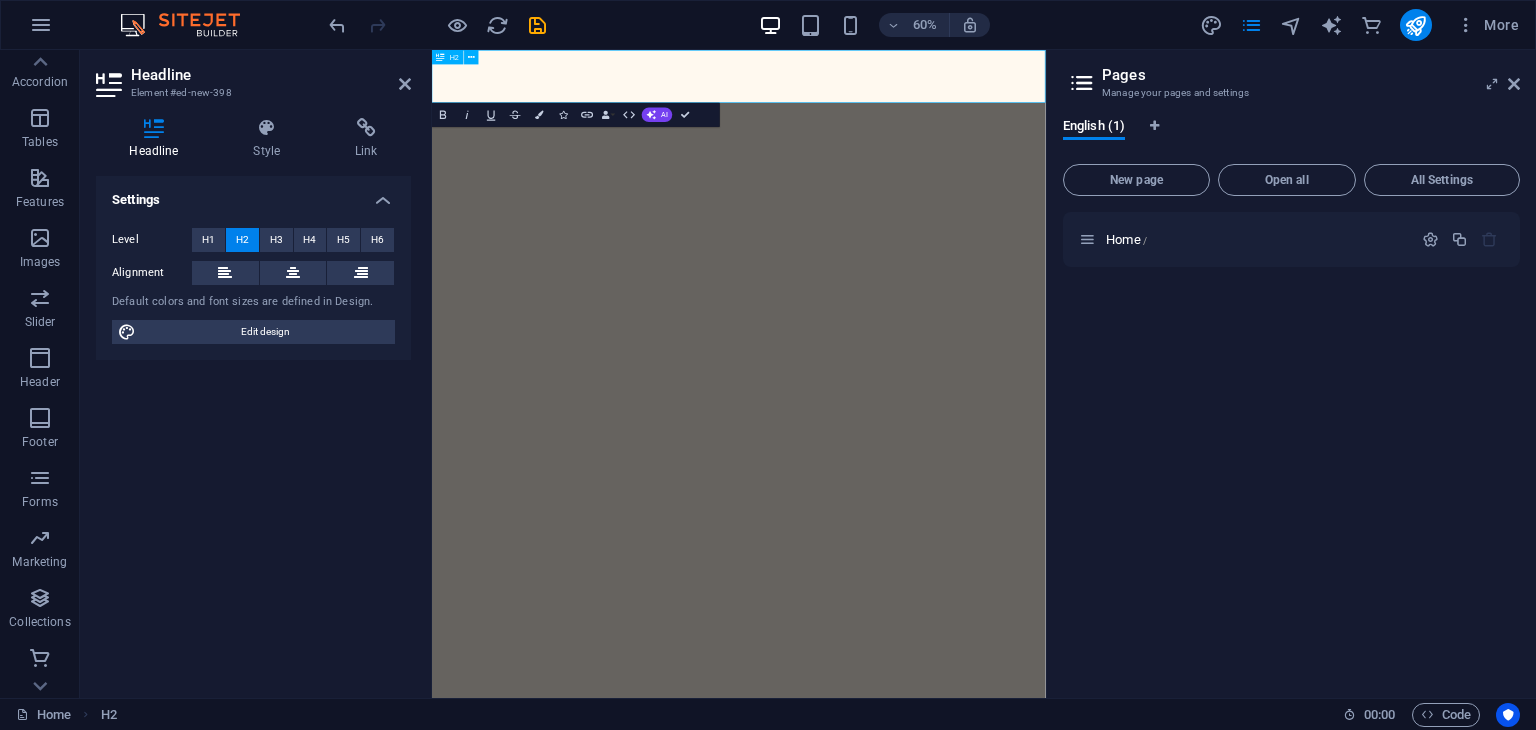type 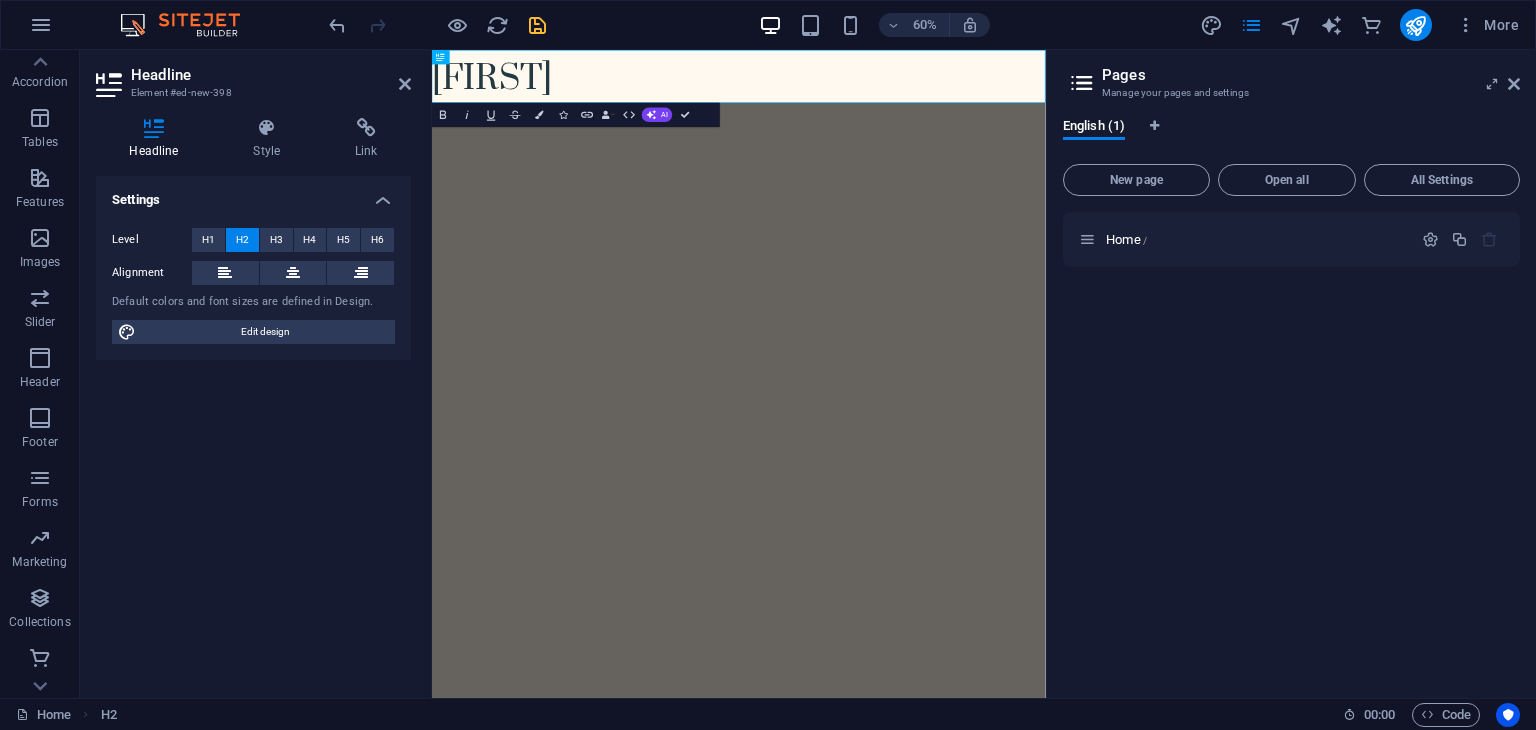 drag, startPoint x: 548, startPoint y: 36, endPoint x: 540, endPoint y: 29, distance: 10.630146 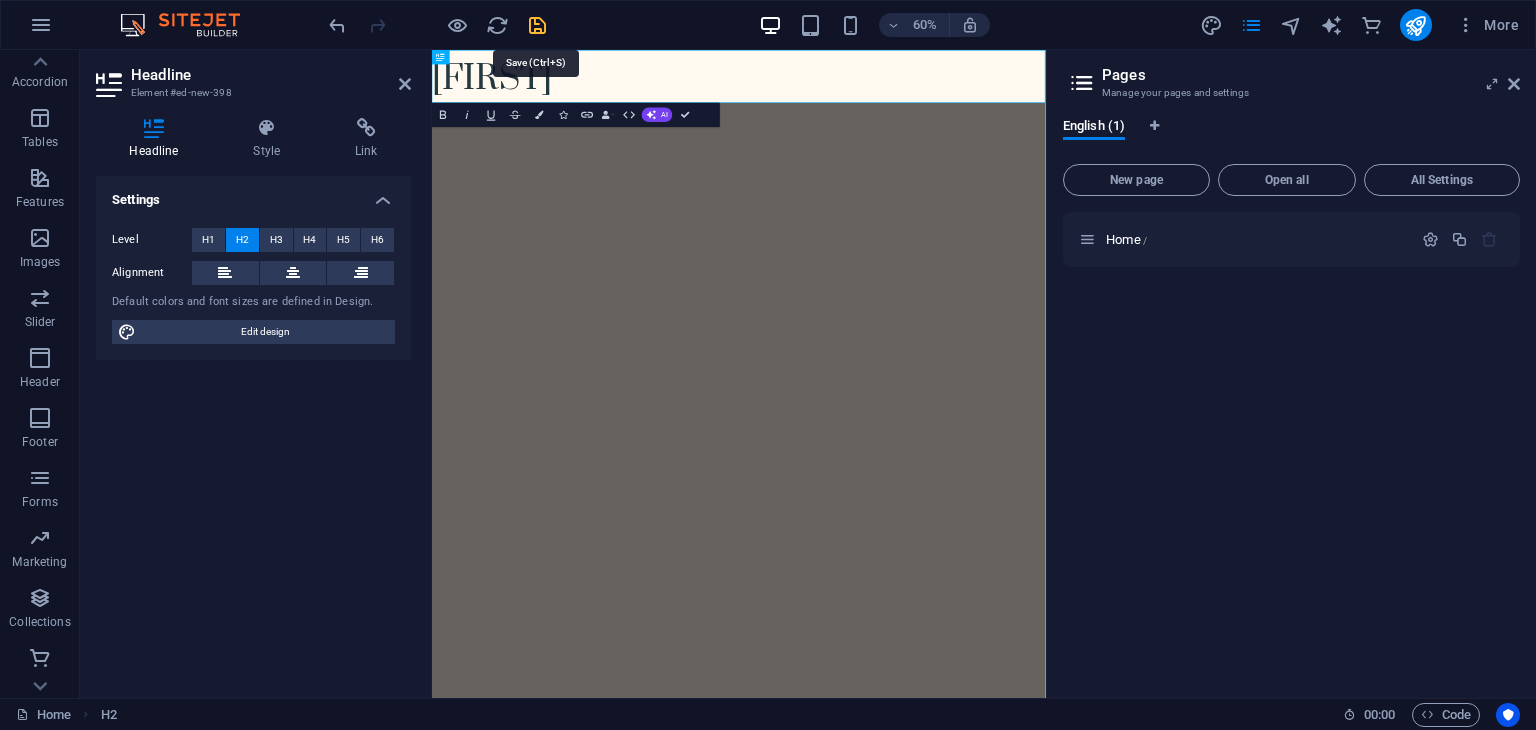 click at bounding box center (537, 25) 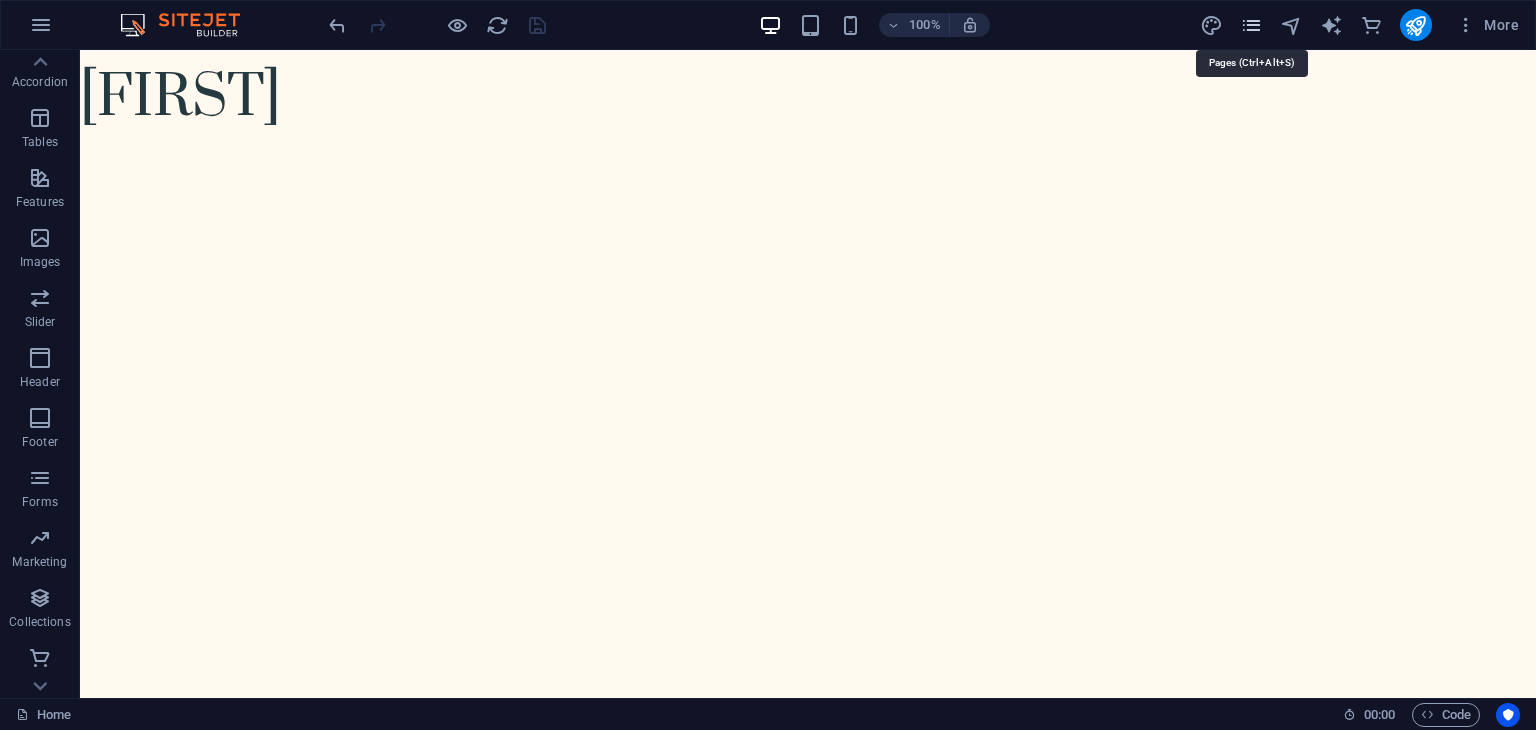 click at bounding box center [1251, 25] 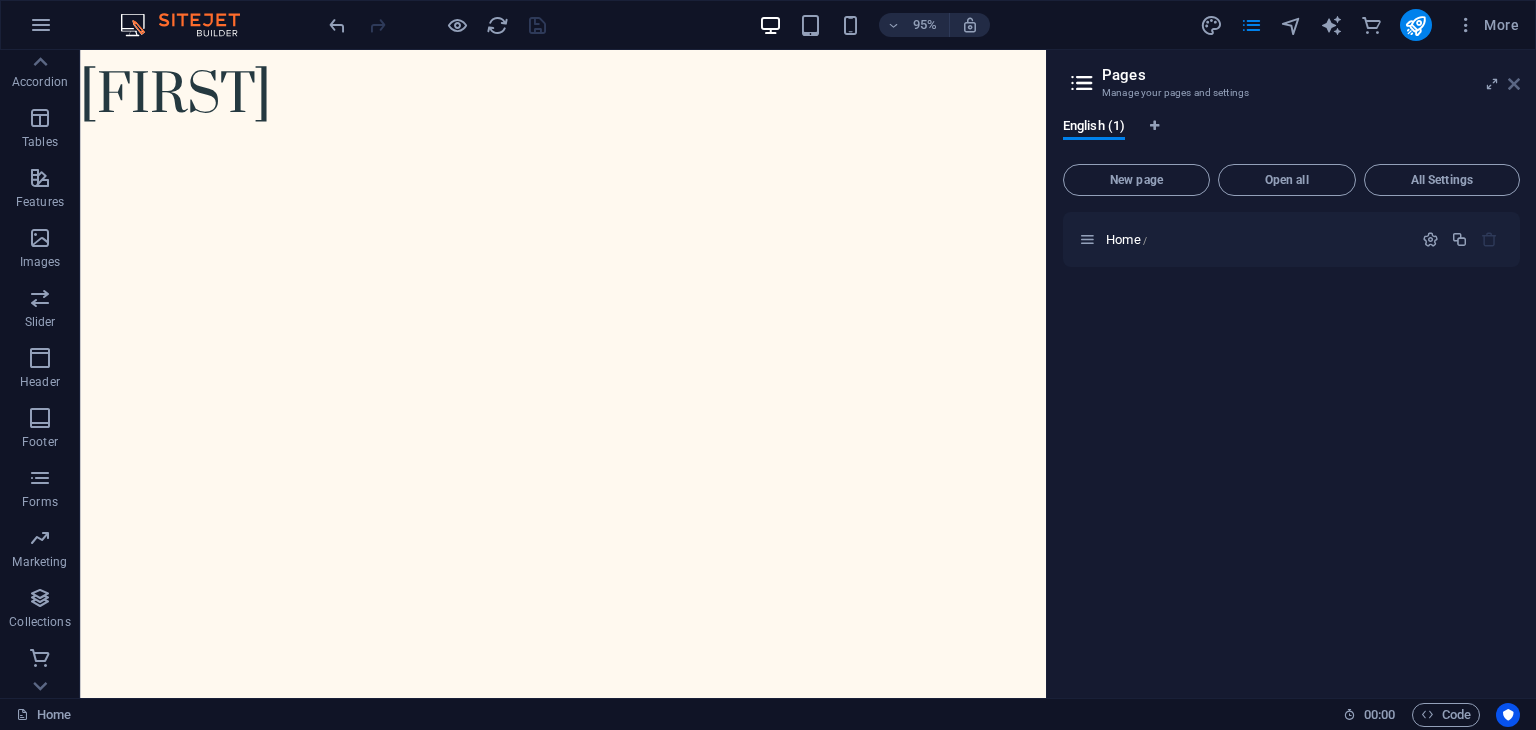 click at bounding box center [1514, 84] 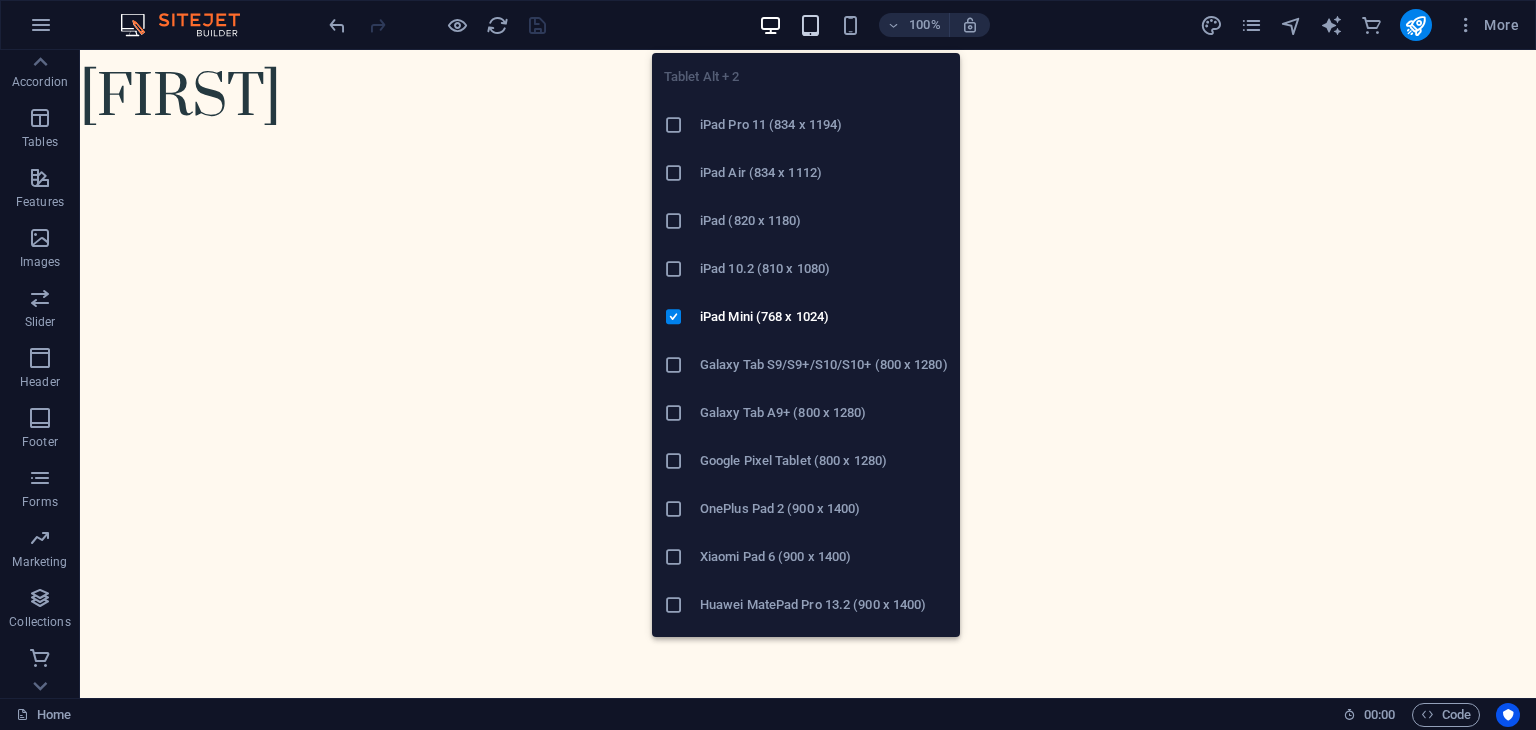 click at bounding box center [810, 25] 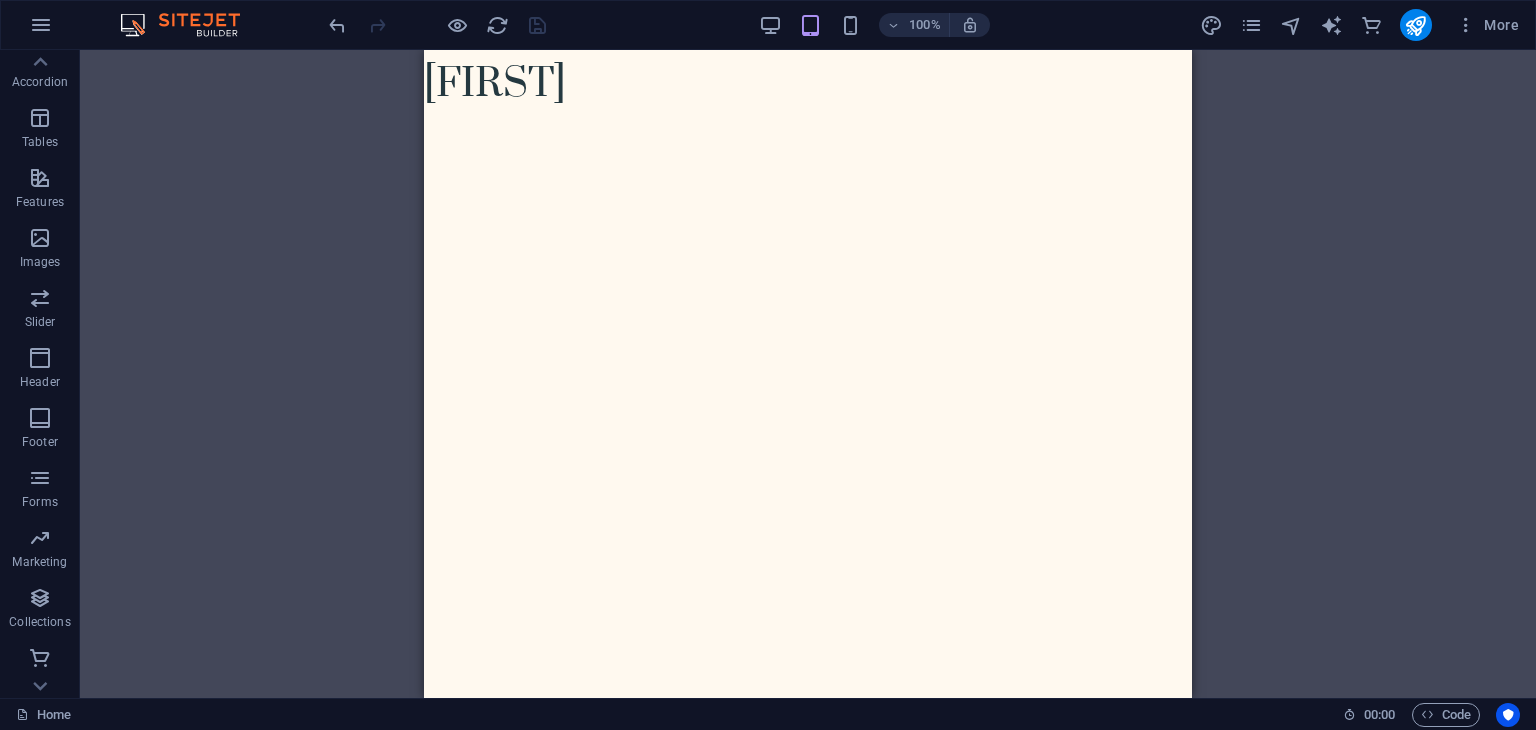 click on "100% More" at bounding box center [768, 25] 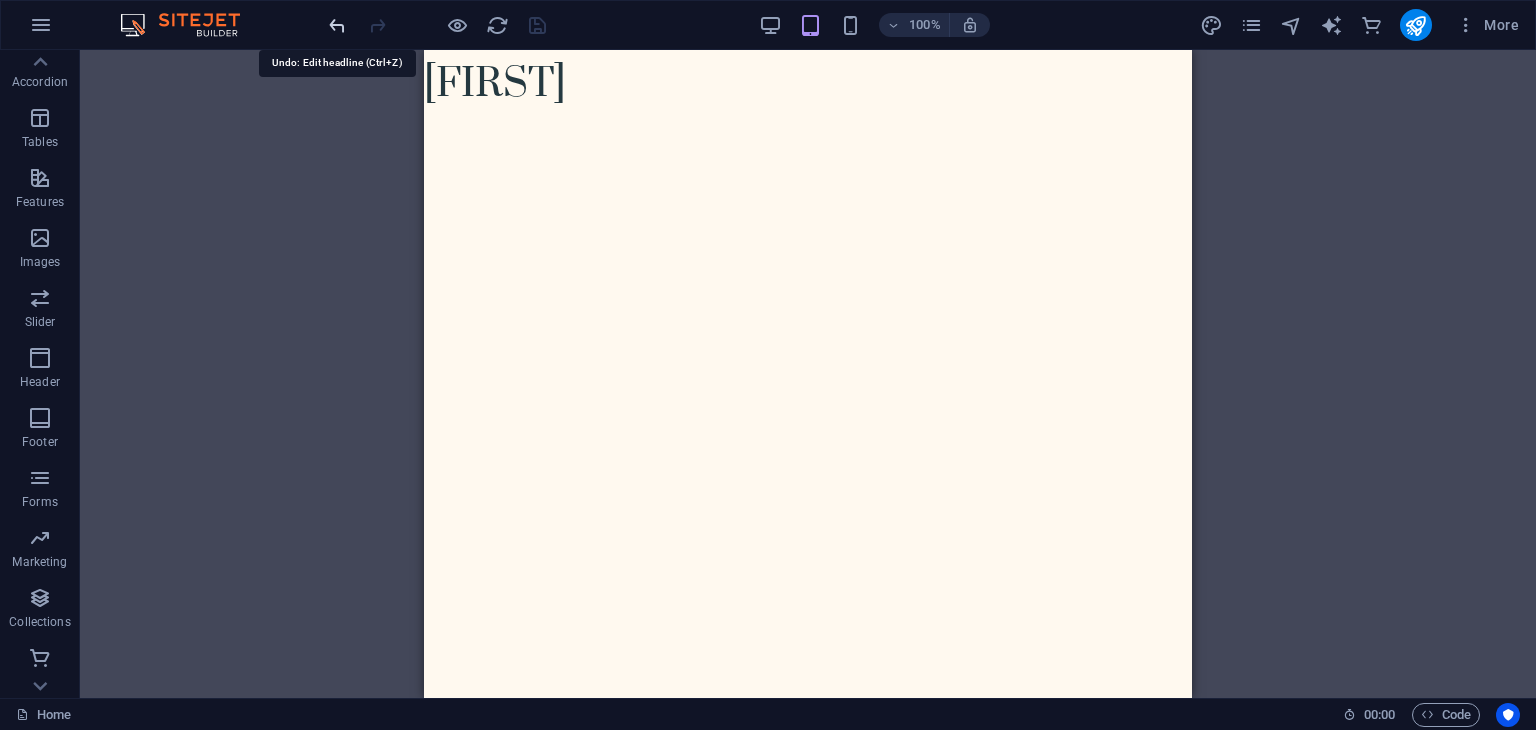 click at bounding box center [337, 25] 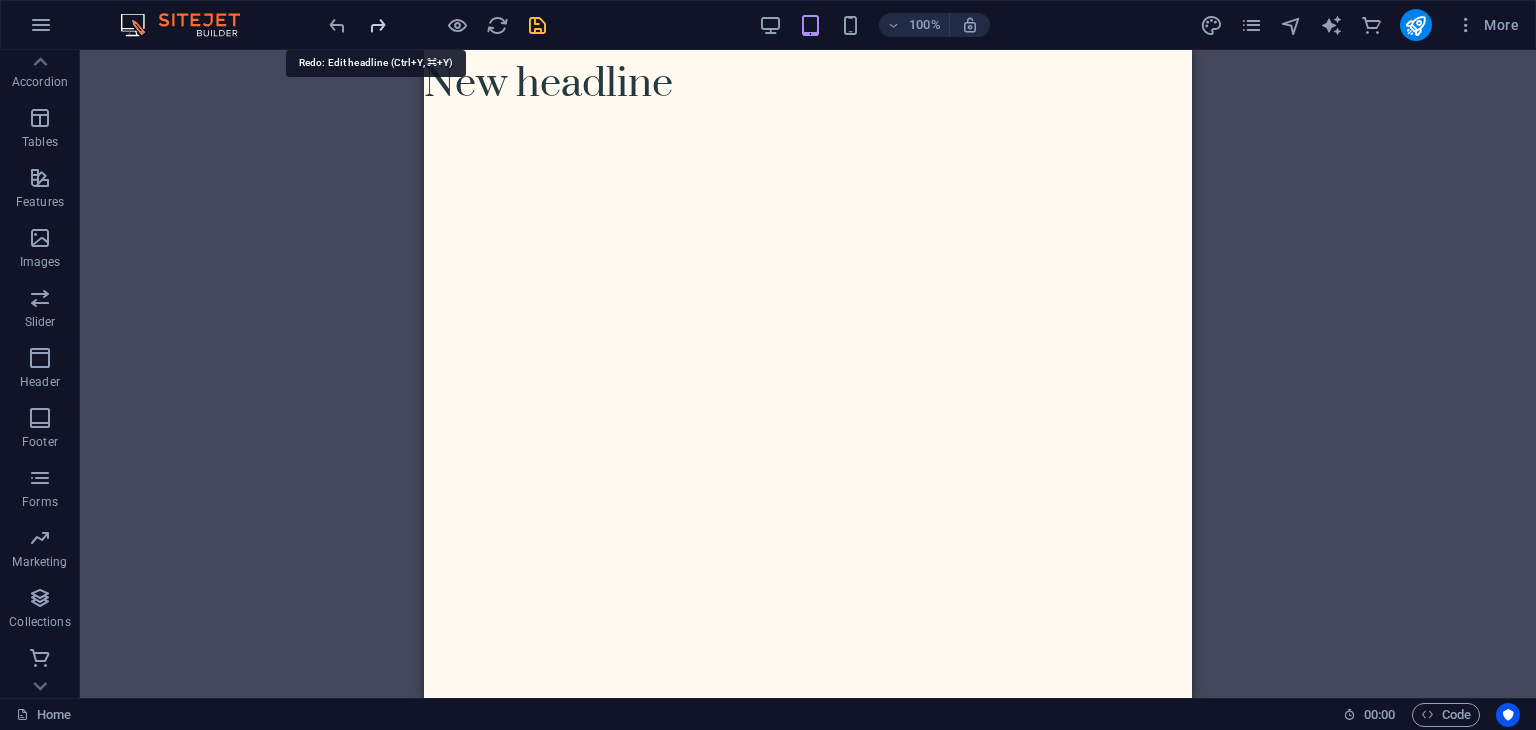 click at bounding box center [377, 25] 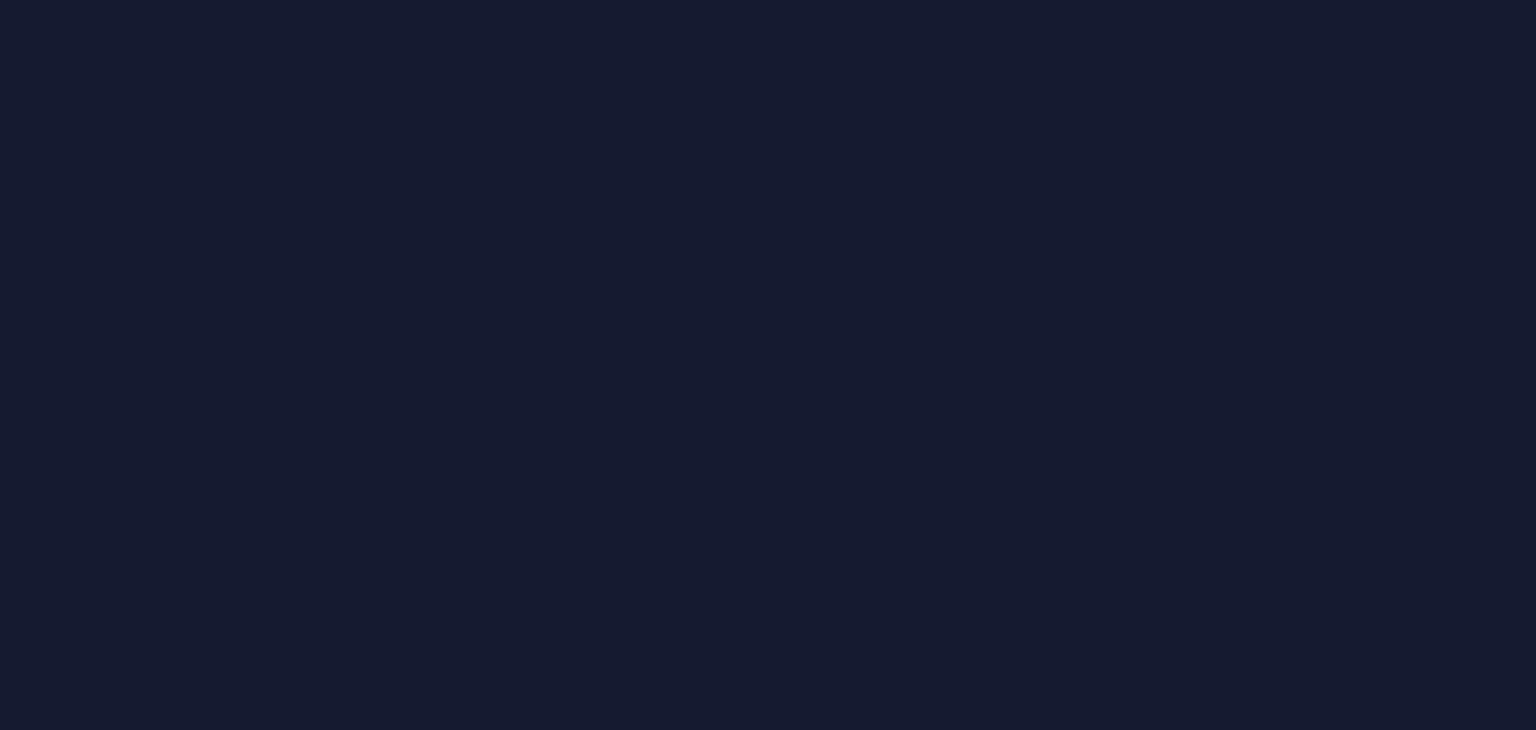 scroll, scrollTop: 0, scrollLeft: 0, axis: both 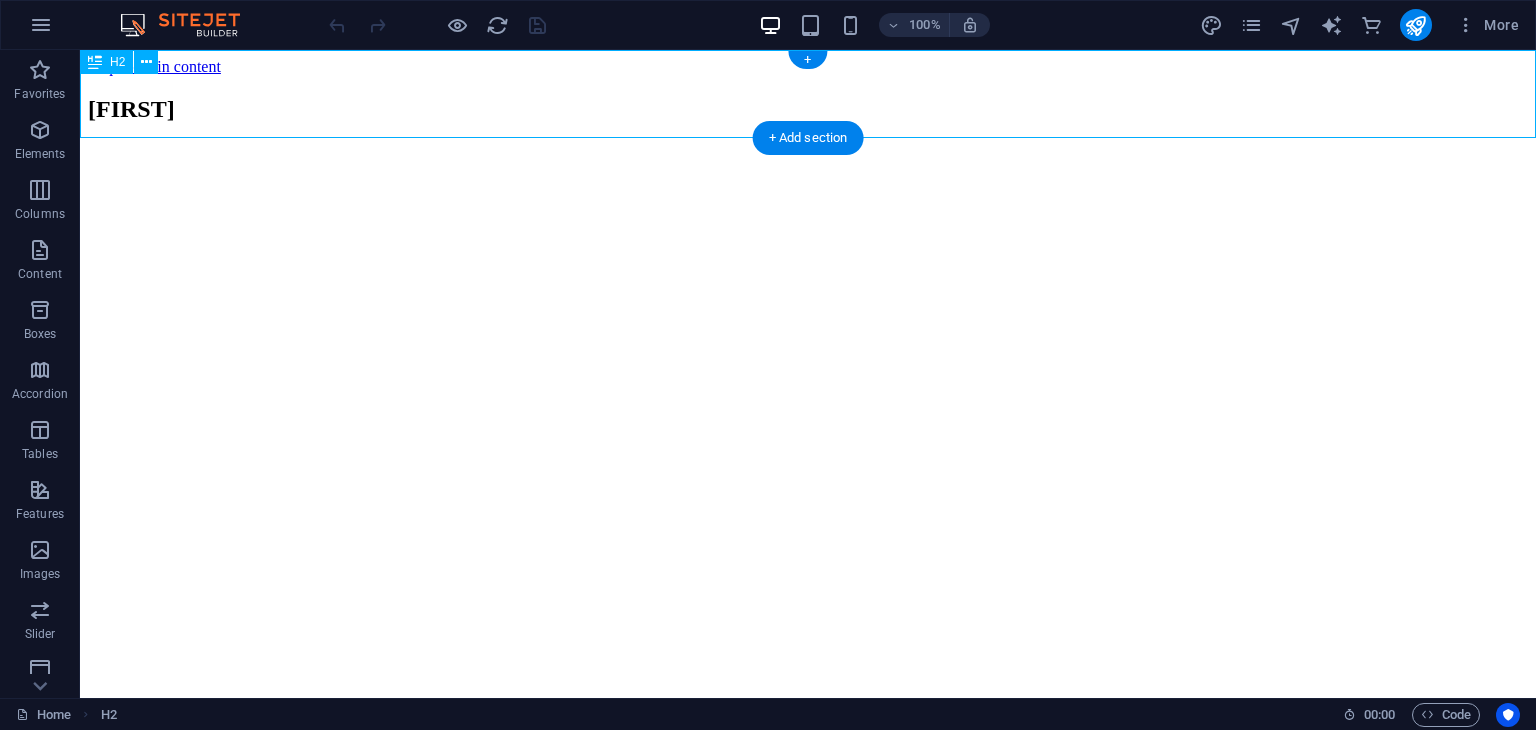 click on "[FIRST]" at bounding box center (808, 109) 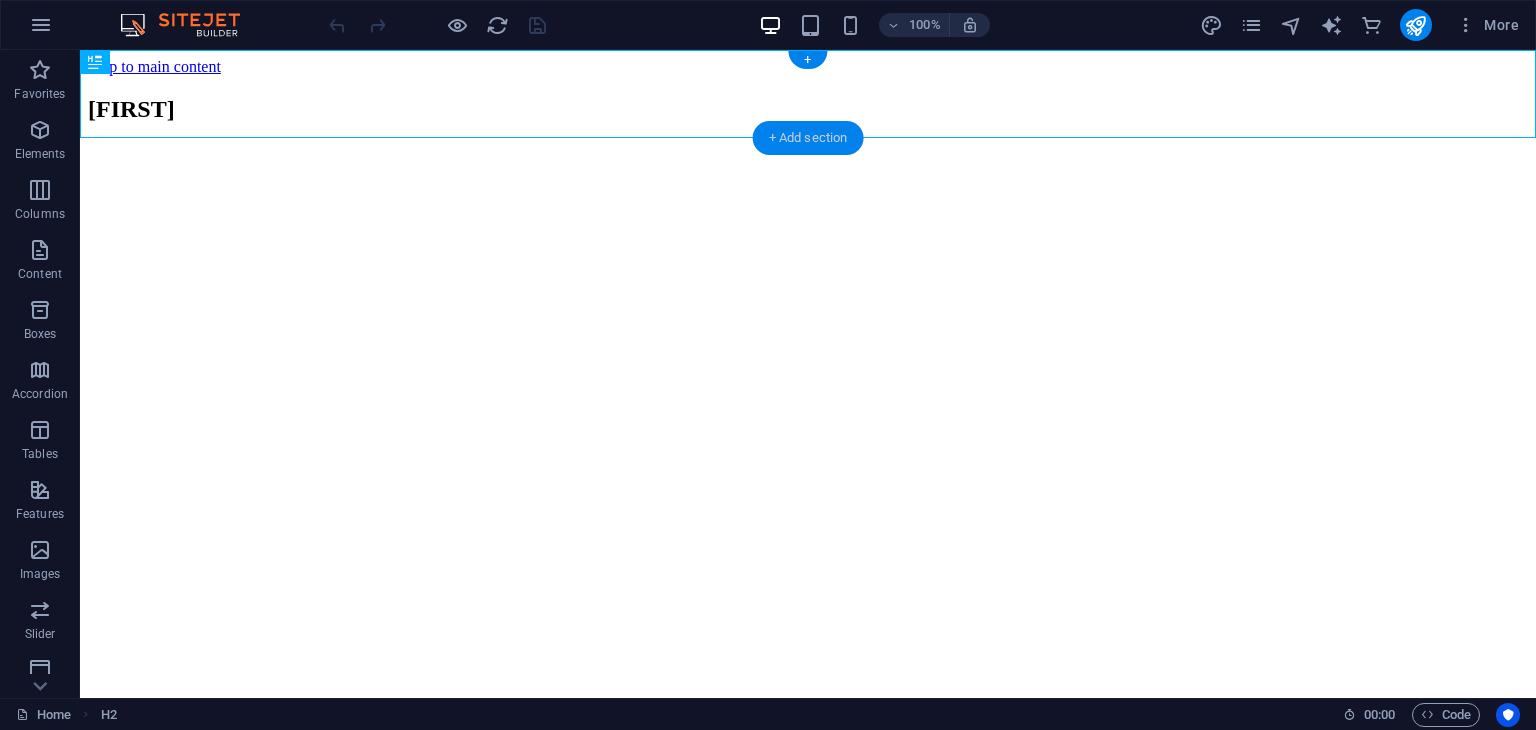 click on "+ Add section" at bounding box center (808, 138) 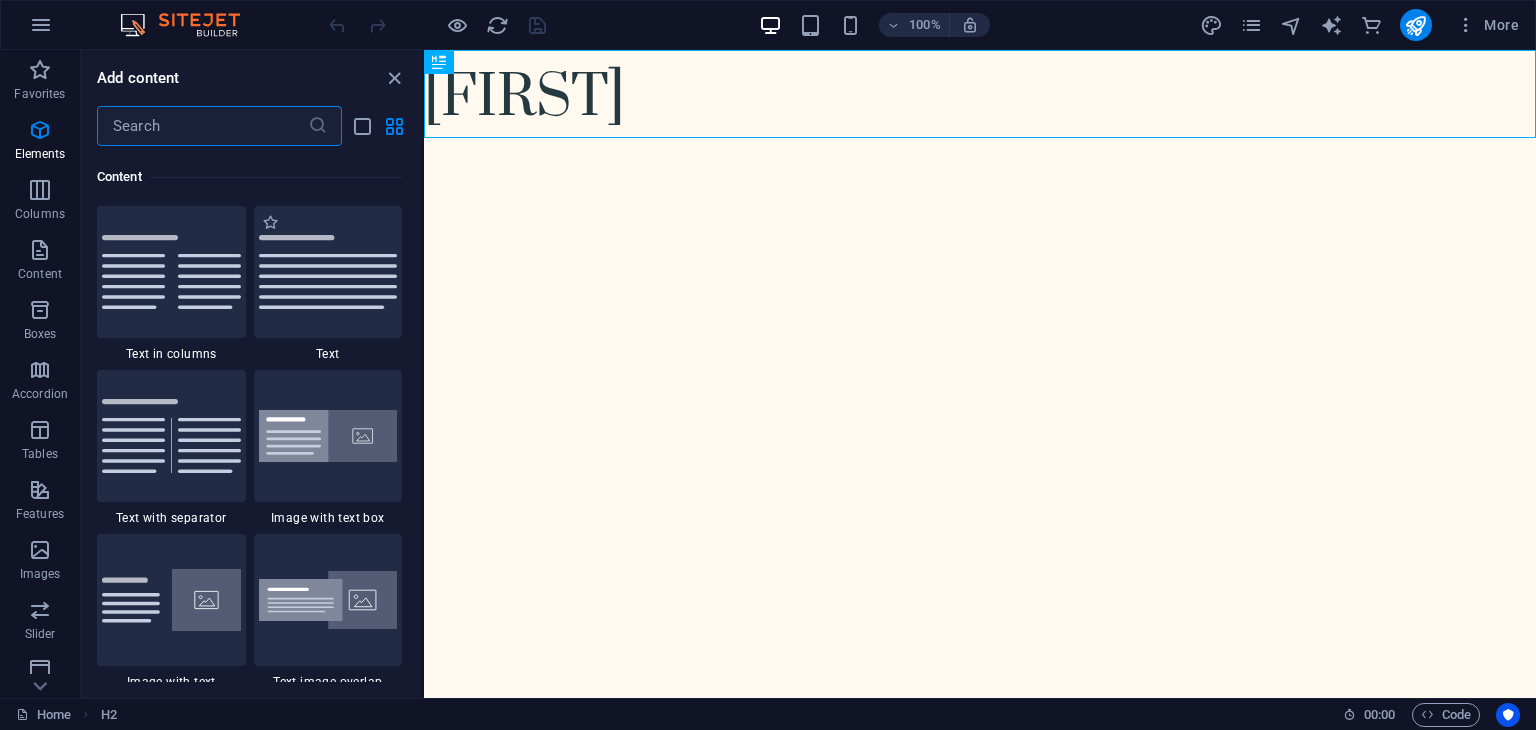 scroll, scrollTop: 3499, scrollLeft: 0, axis: vertical 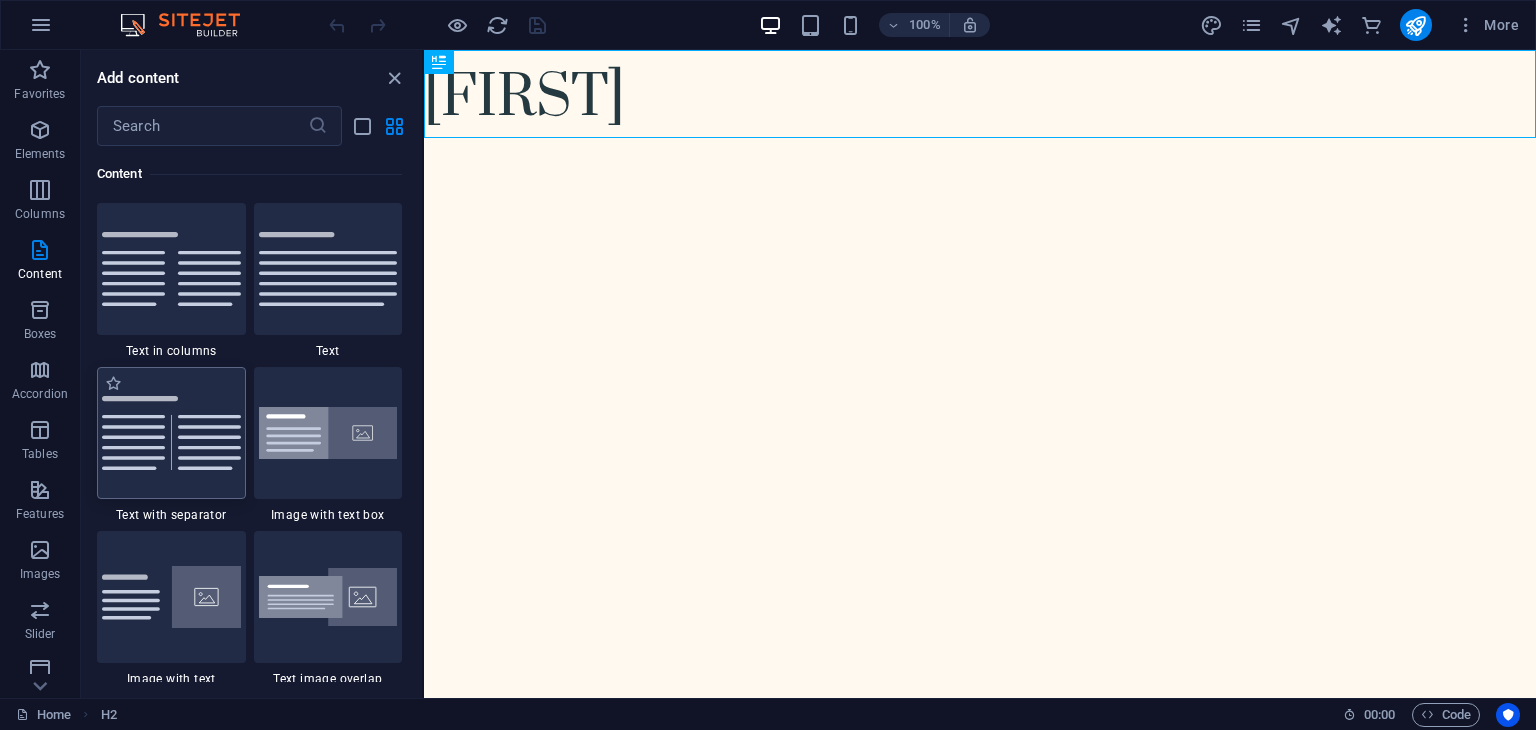 click at bounding box center [171, 433] 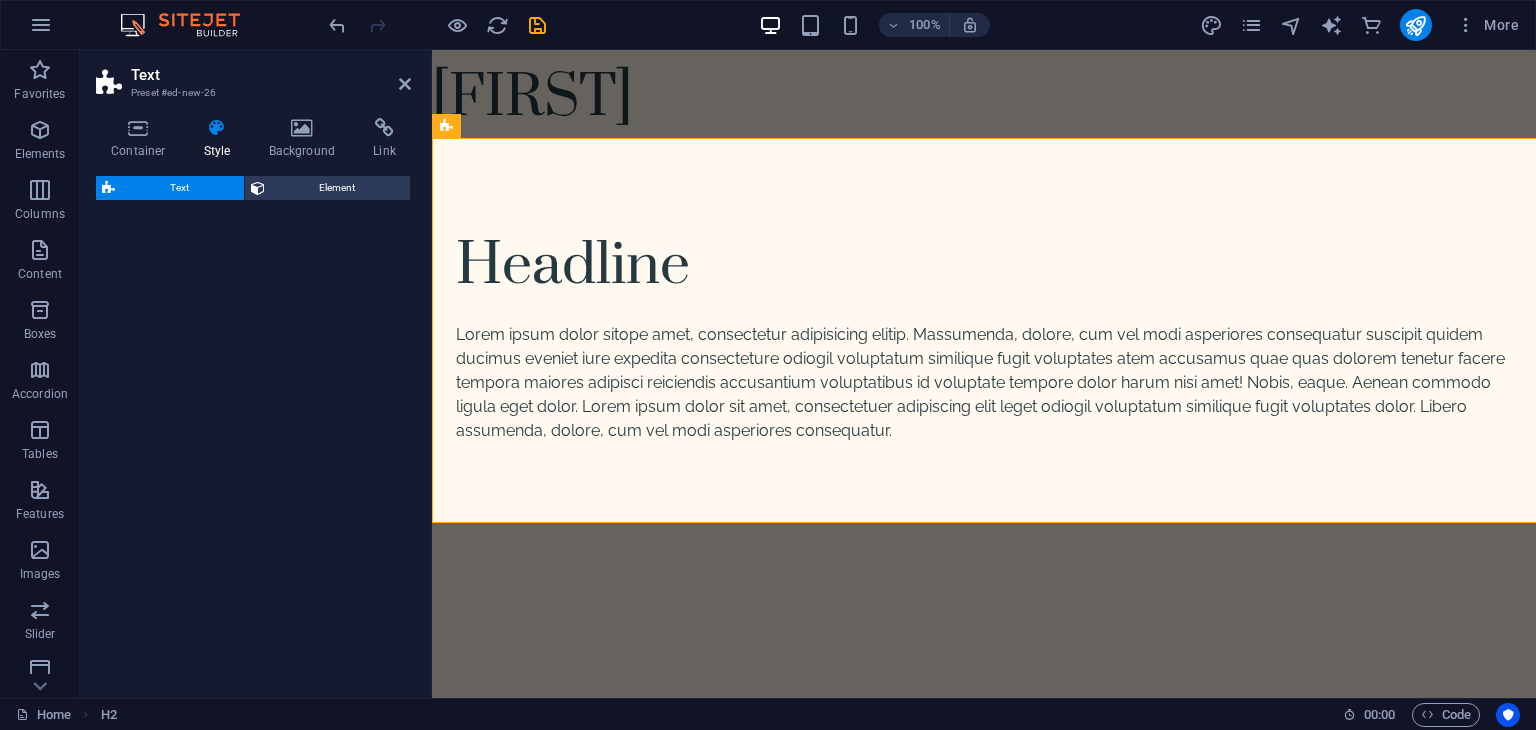 select on "rem" 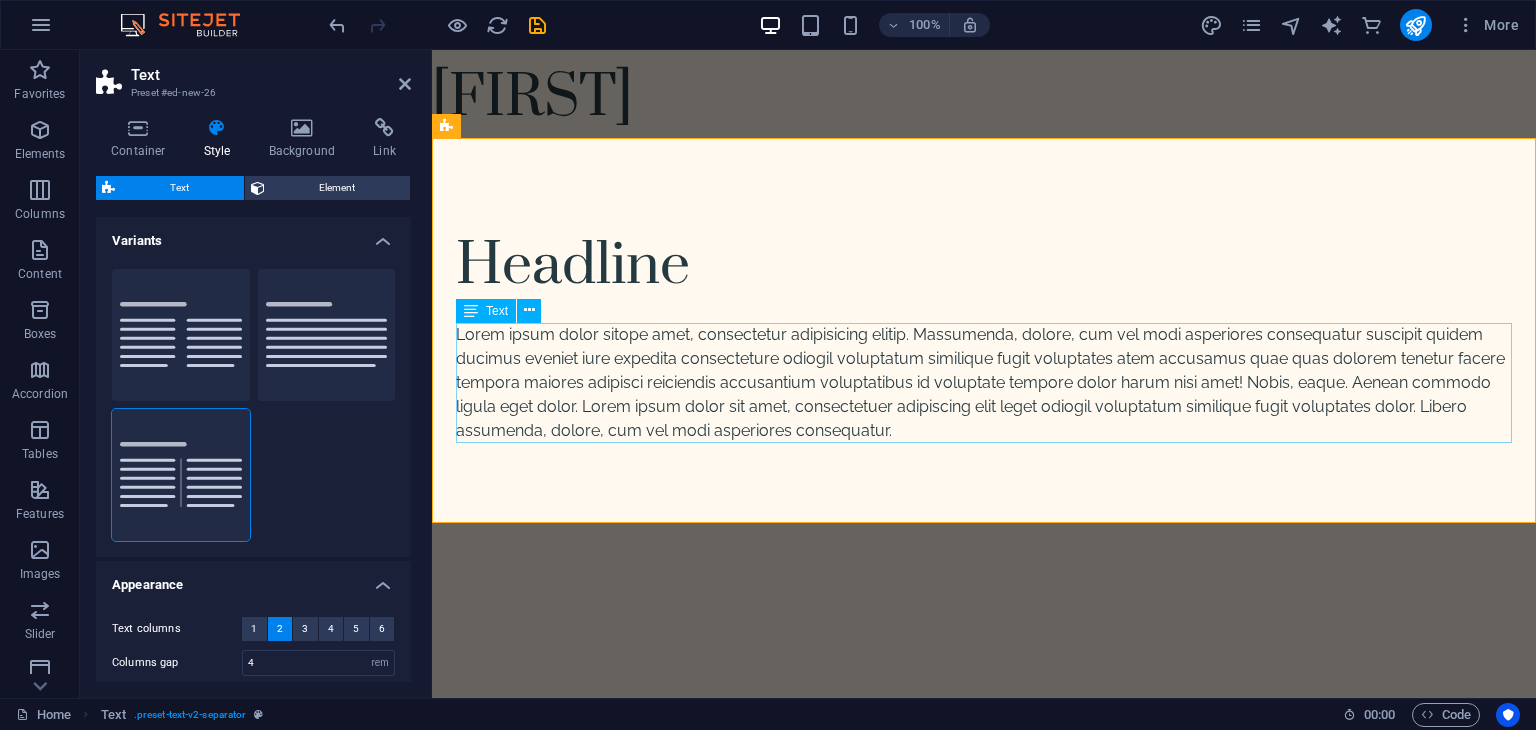 click on "Lorem ipsum dolor sitope amet, consectetur adipisicing elitip. Massumenda, dolore, cum vel modi asperiores consequatur suscipit quidem ducimus eveniet iure expedita consecteture odiogil voluptatum similique fugit voluptates atem accusamus quae quas dolorem tenetur facere tempora maiores adipisci reiciendis accusantium voluptatibus id voluptate tempore dolor harum nisi amet! Nobis, eaque. Aenean commodo ligula eget dolor. Lorem ipsum dolor sit amet, consectetuer adipiscing elit leget odiogil voluptatum similique fugit voluptates dolor. Libero assumenda, dolore, cum vel modi asperiores consequatur." at bounding box center [984, 383] 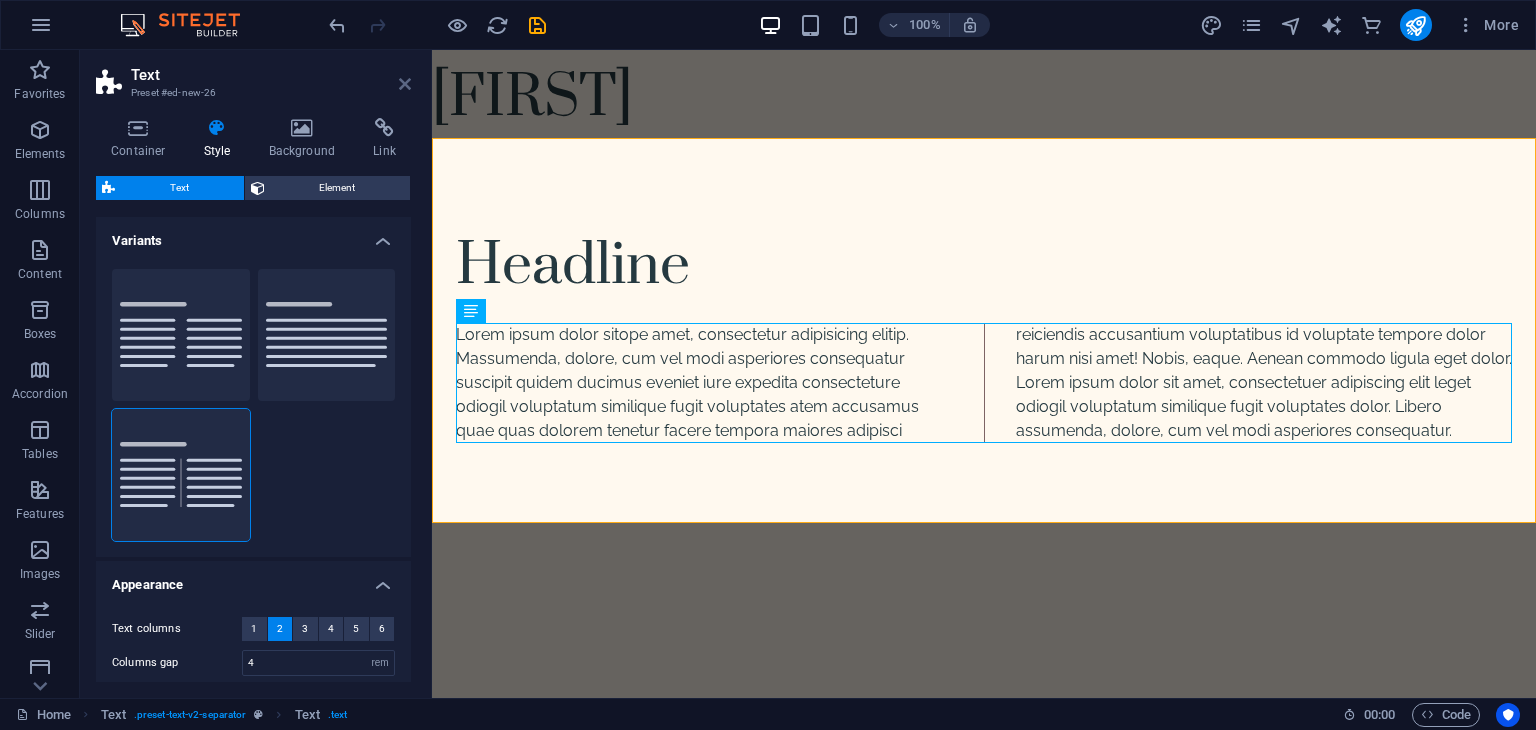 click at bounding box center (405, 84) 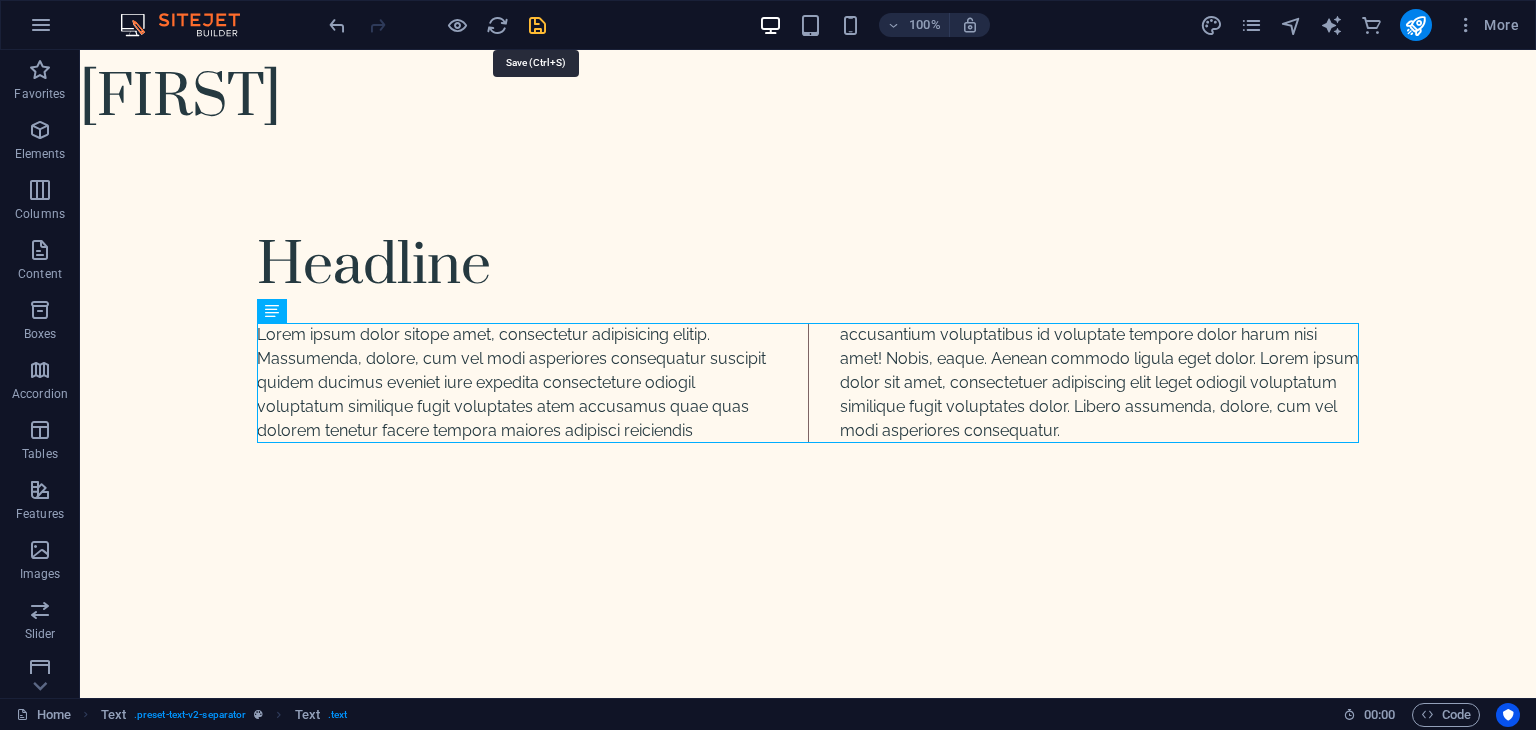 click at bounding box center (537, 25) 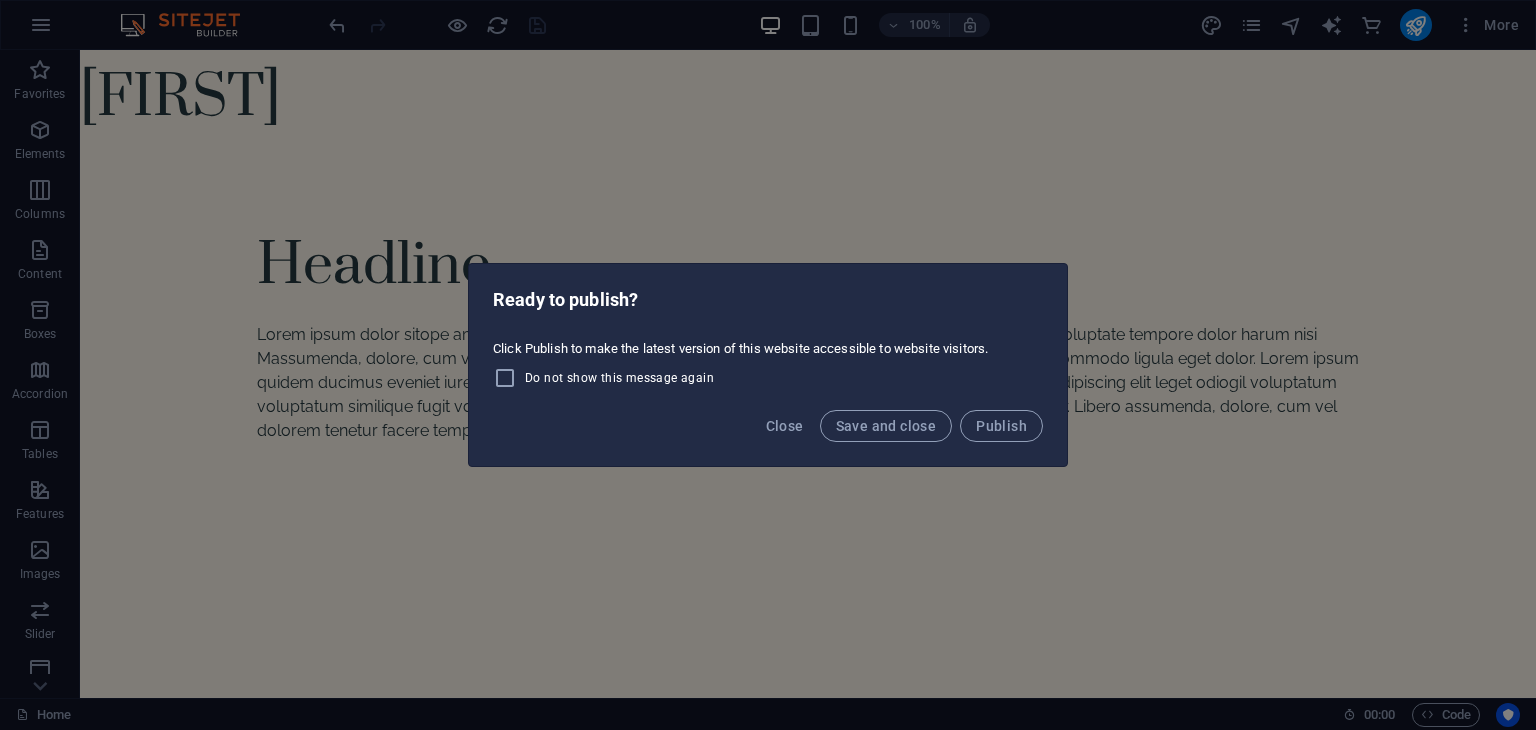 click on "Publish" at bounding box center (1001, 426) 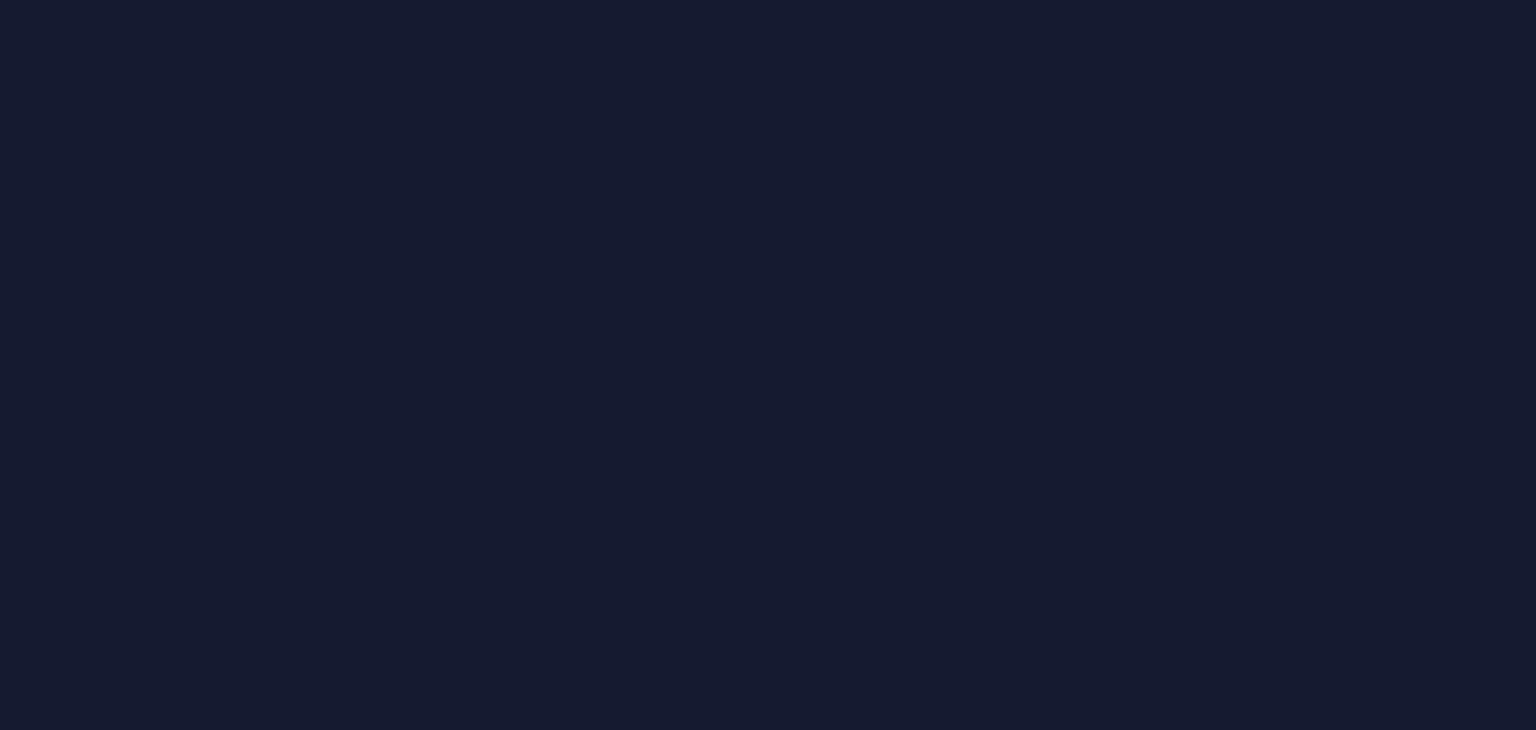 scroll, scrollTop: 0, scrollLeft: 0, axis: both 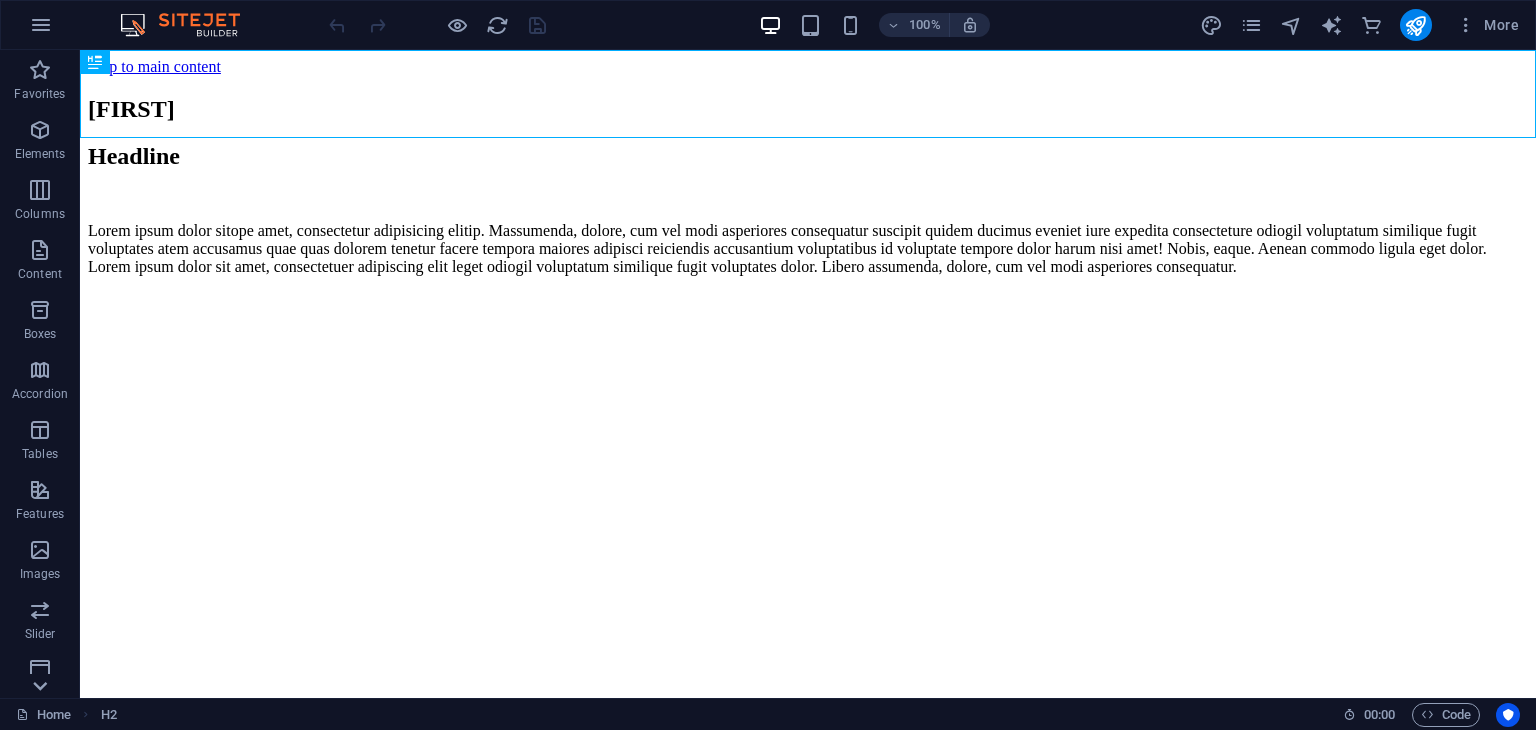 click 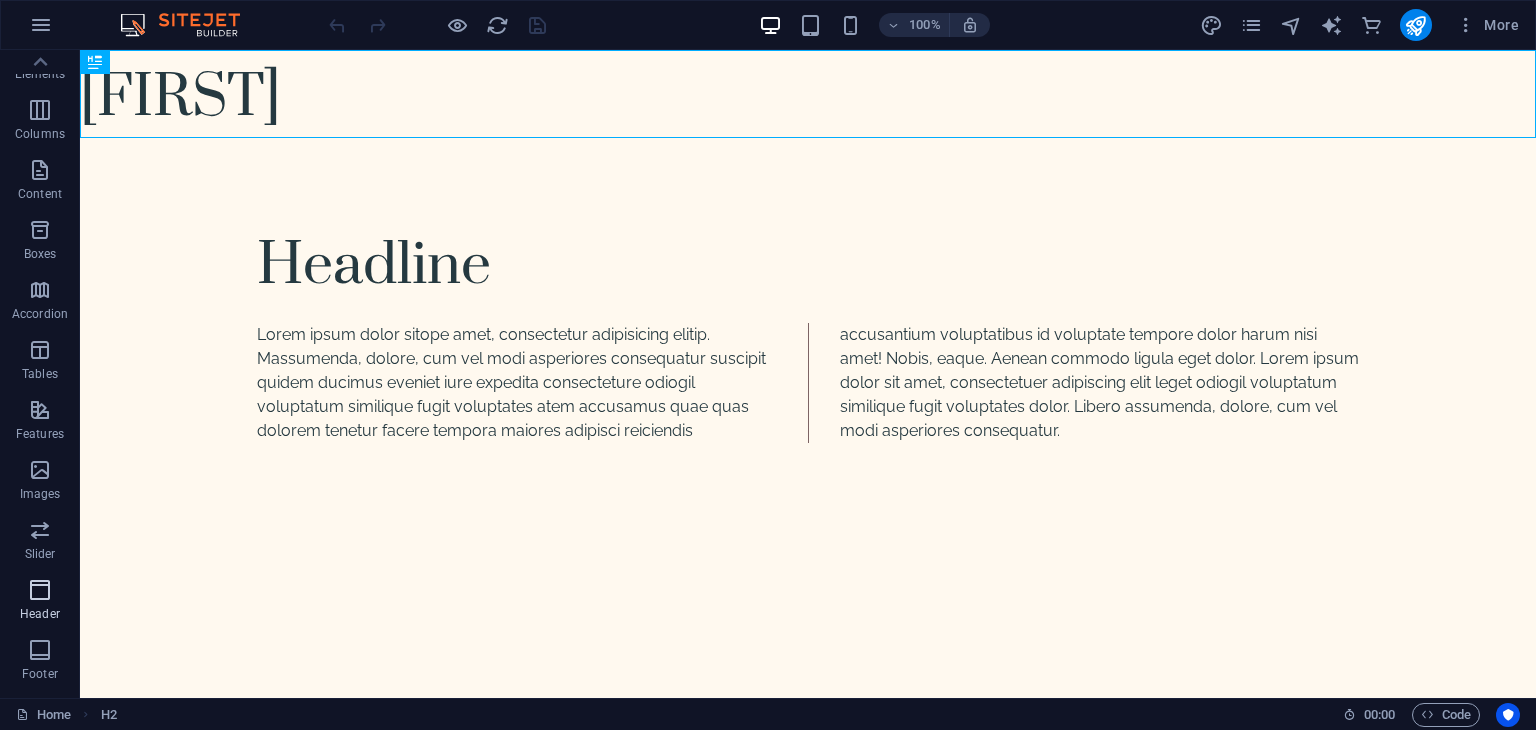 scroll, scrollTop: 0, scrollLeft: 0, axis: both 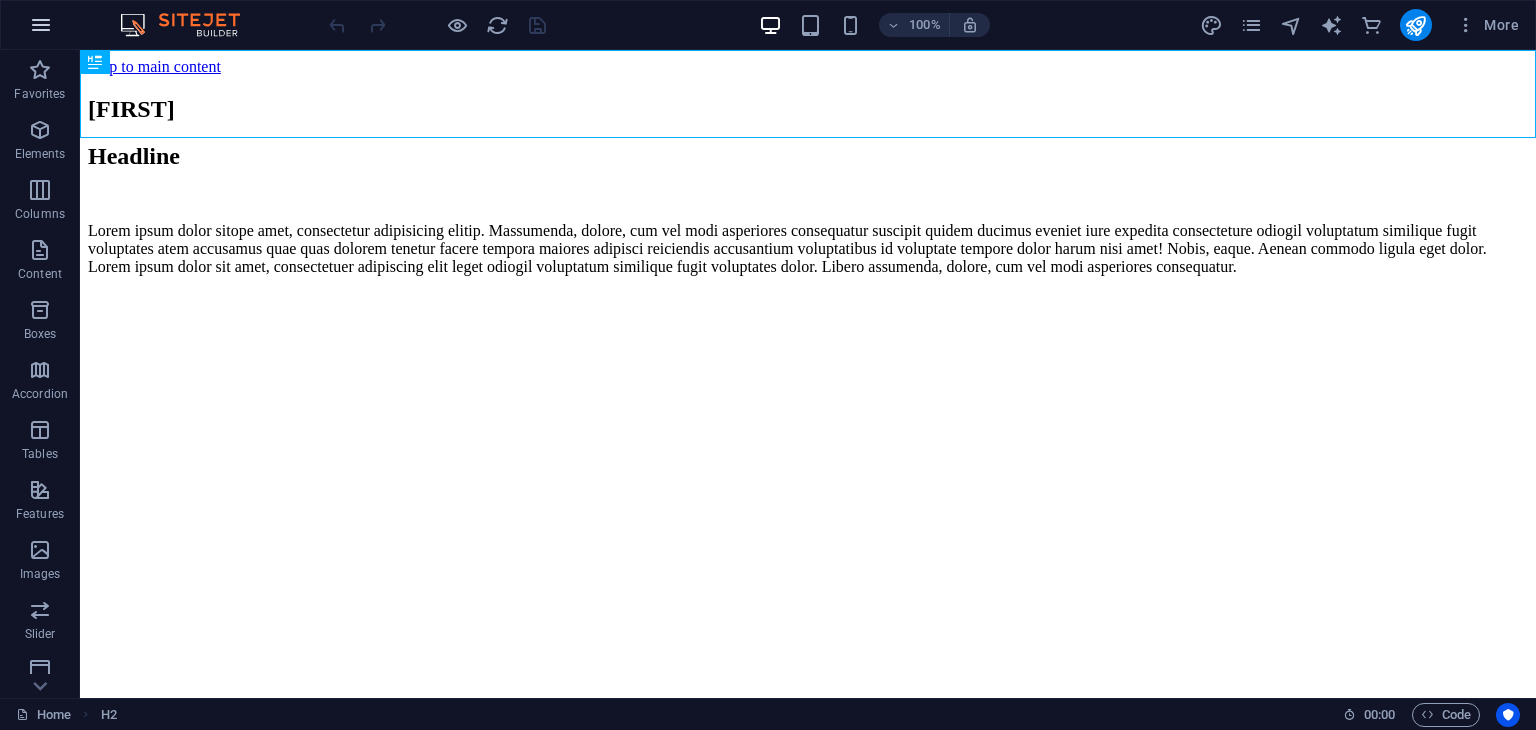 click at bounding box center [41, 25] 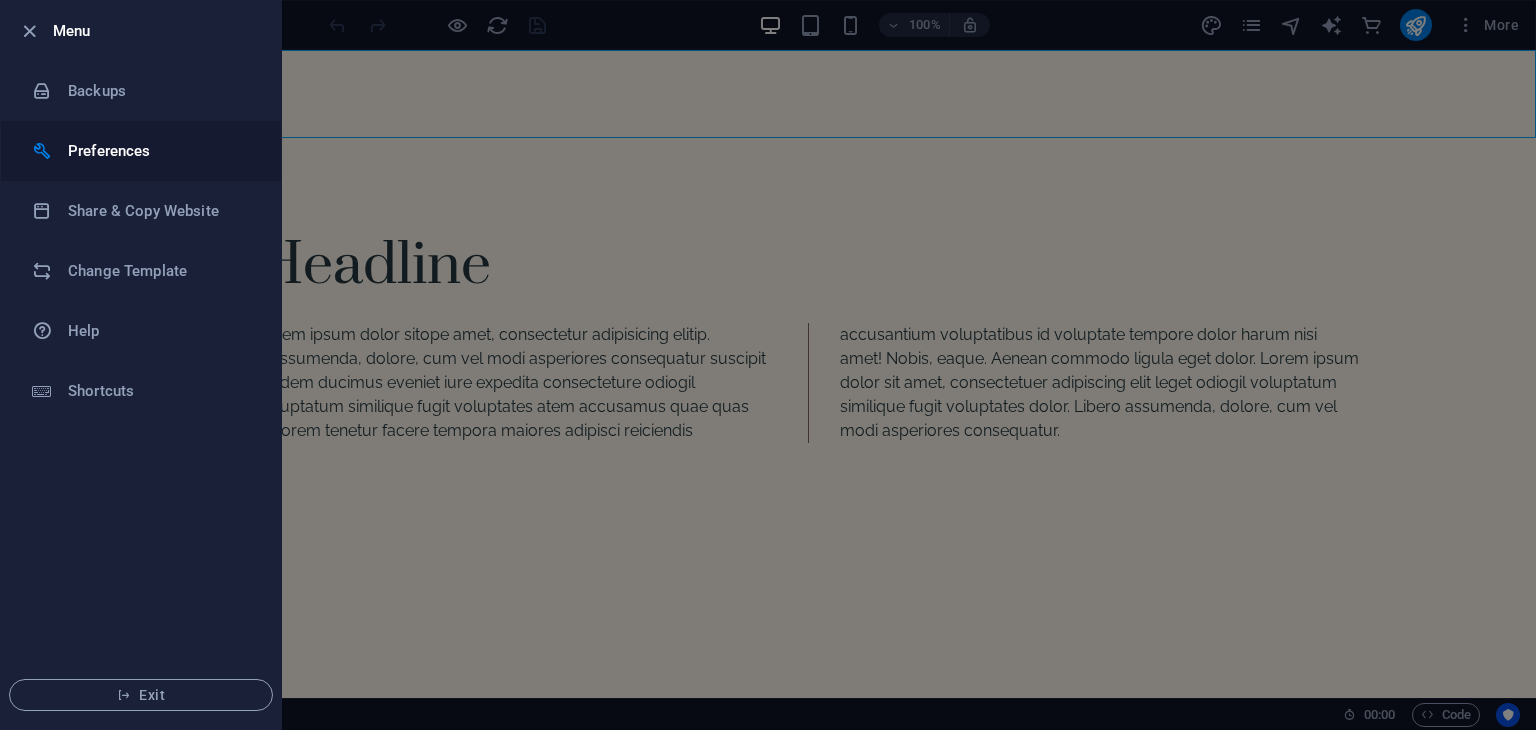 click on "Preferences" at bounding box center (160, 151) 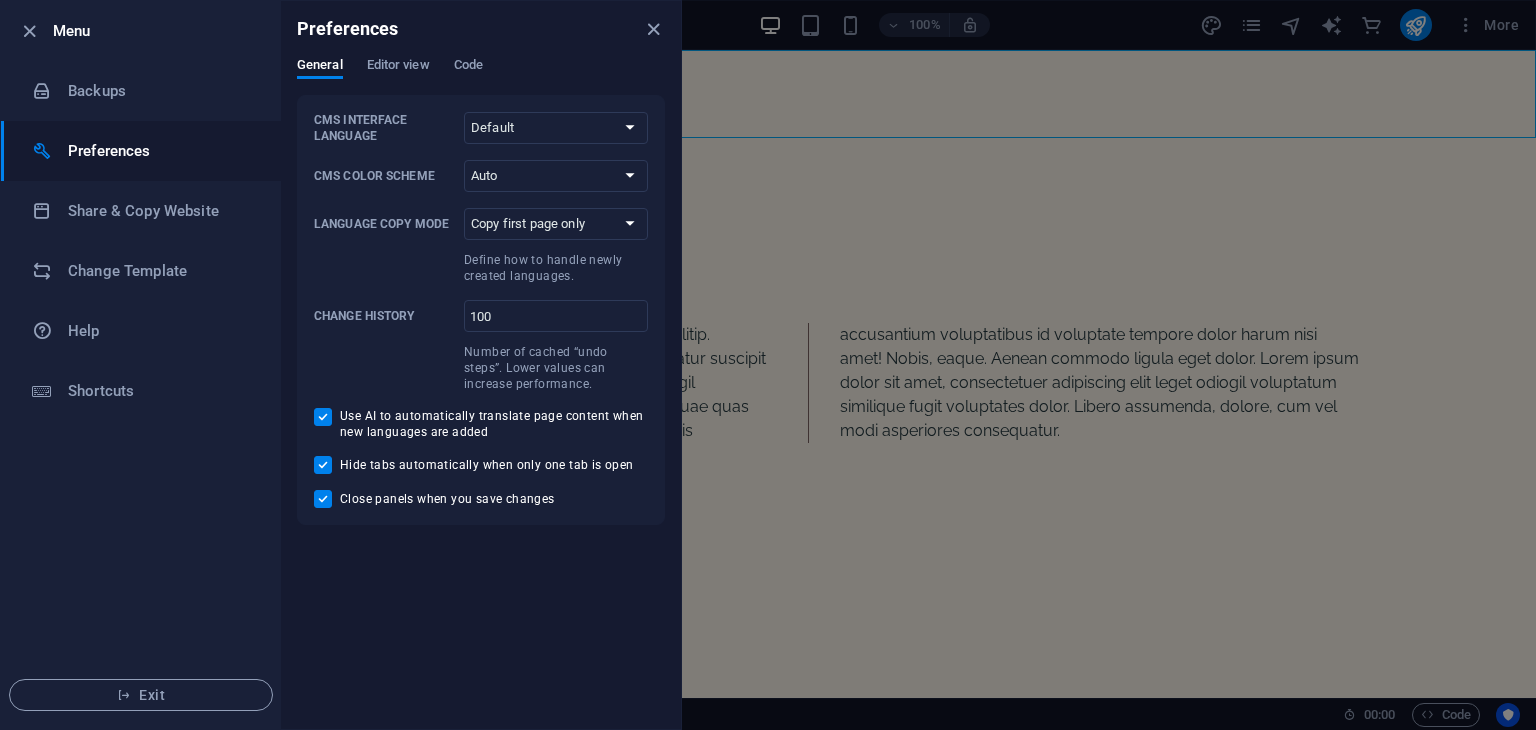 click at bounding box center [768, 365] 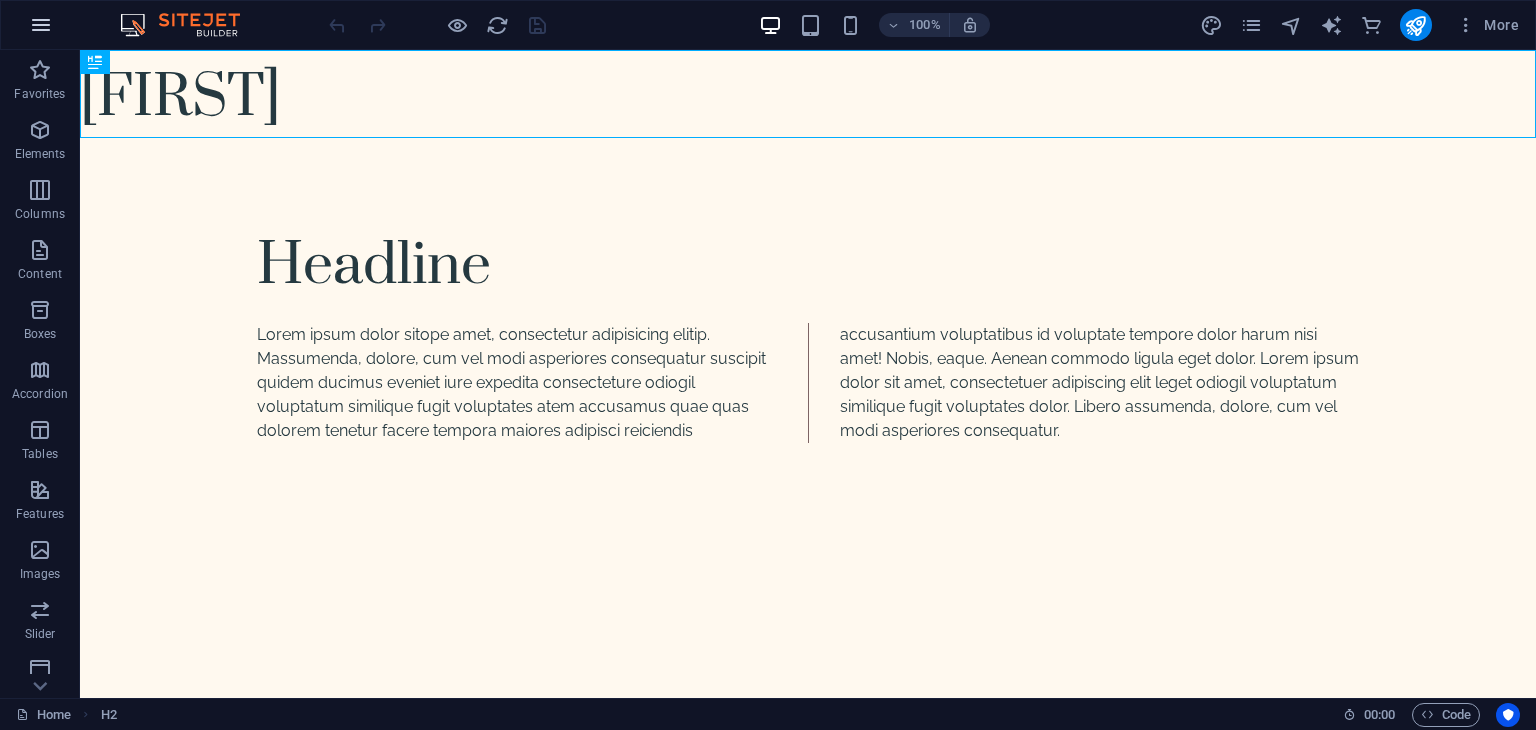 click at bounding box center (41, 25) 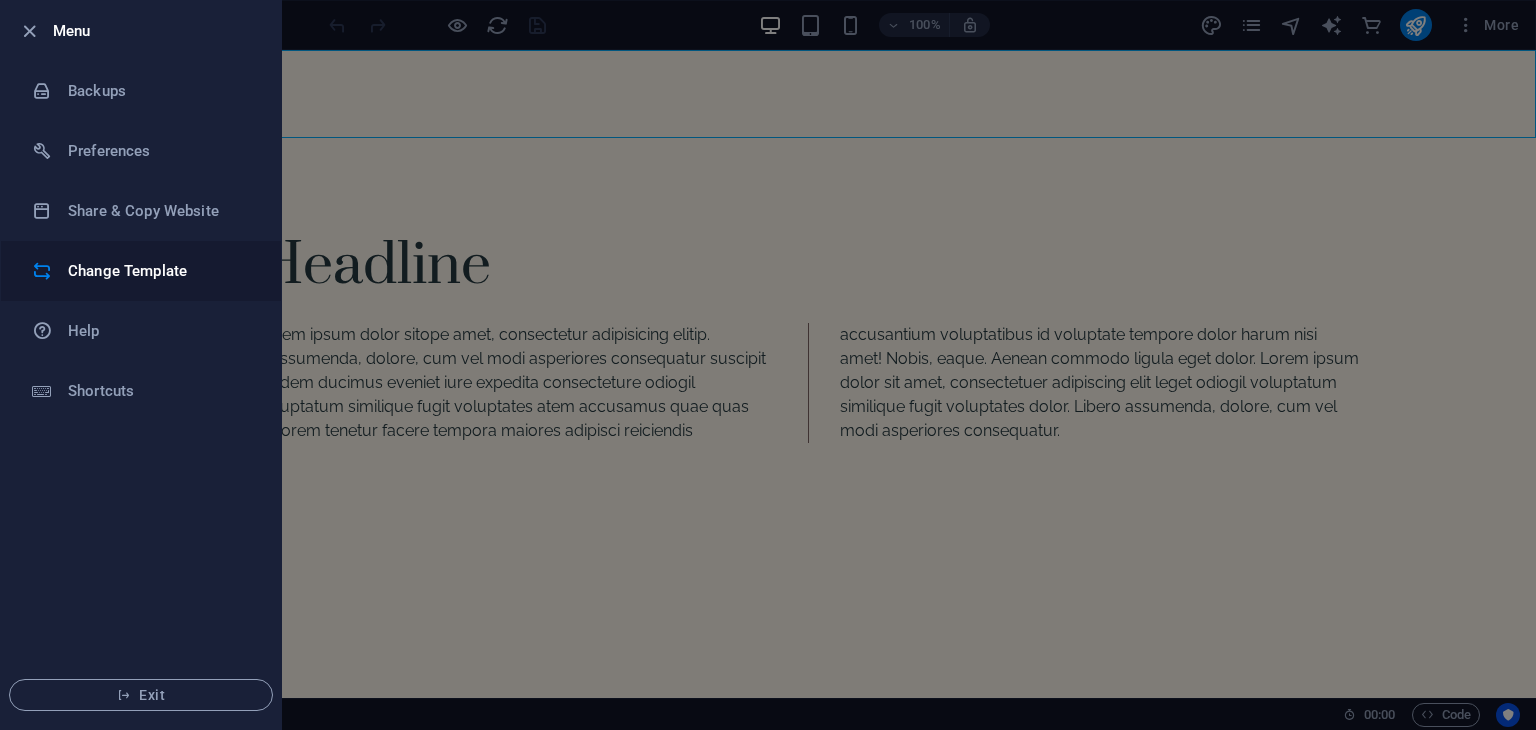 click on "Change Template" at bounding box center (160, 271) 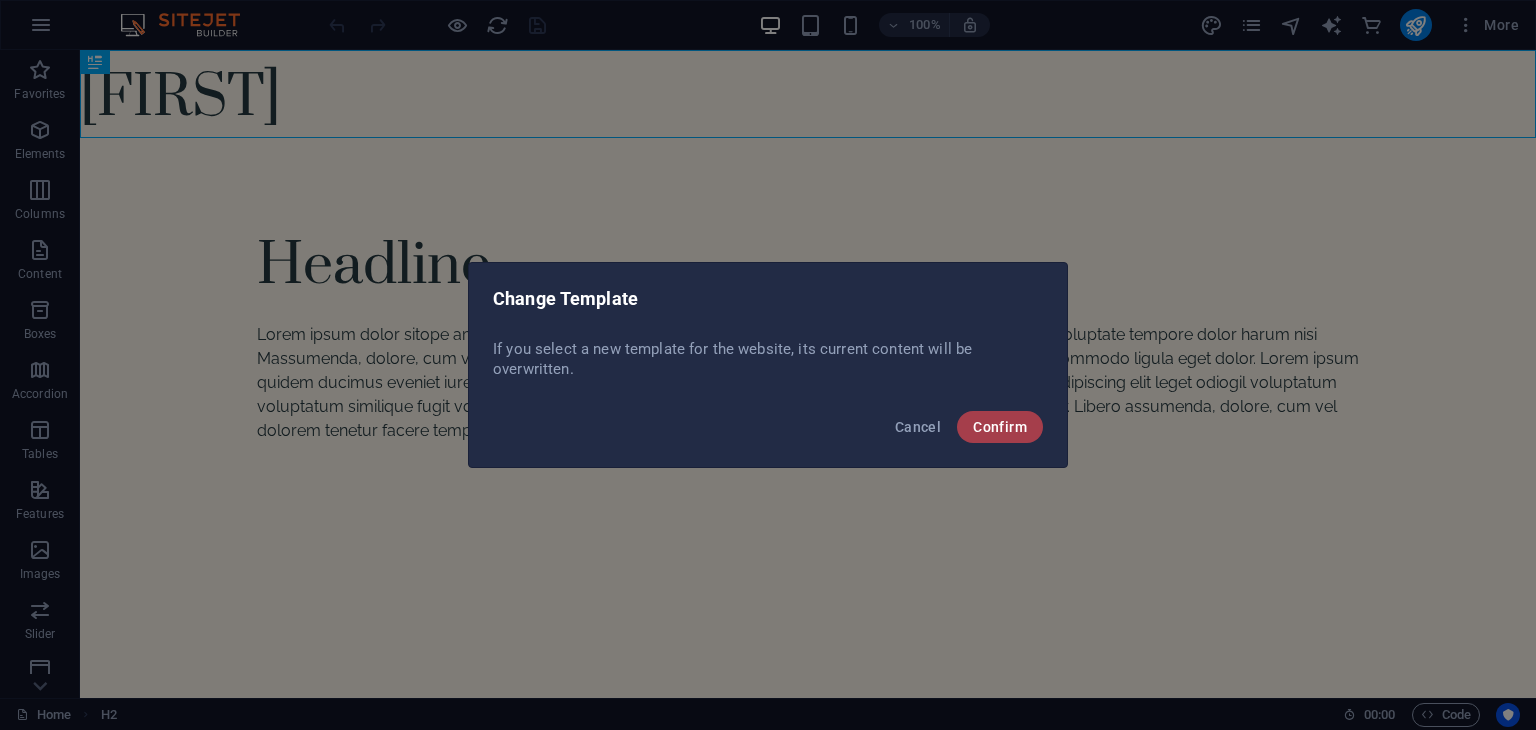 click on "Confirm" at bounding box center [1000, 427] 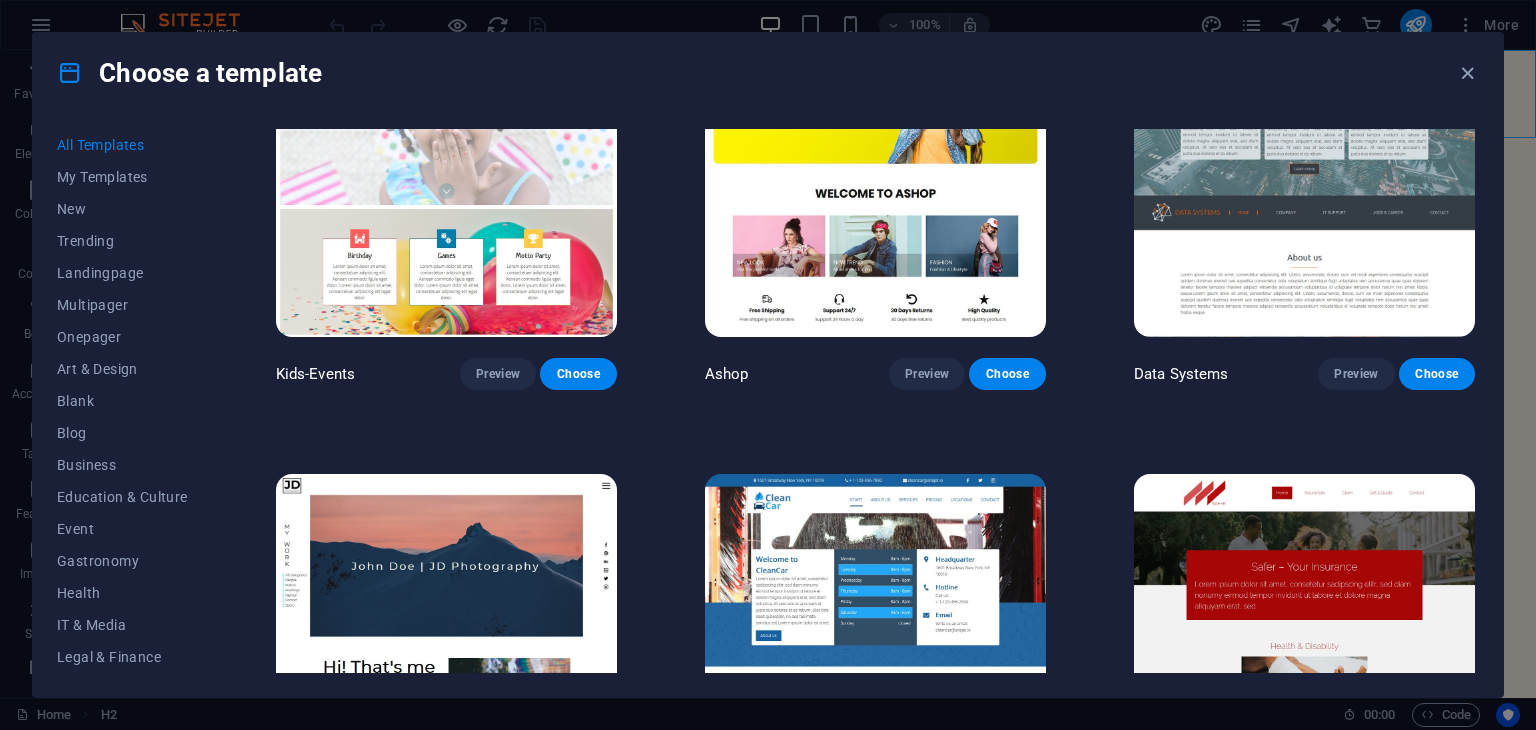 scroll, scrollTop: 9136, scrollLeft: 0, axis: vertical 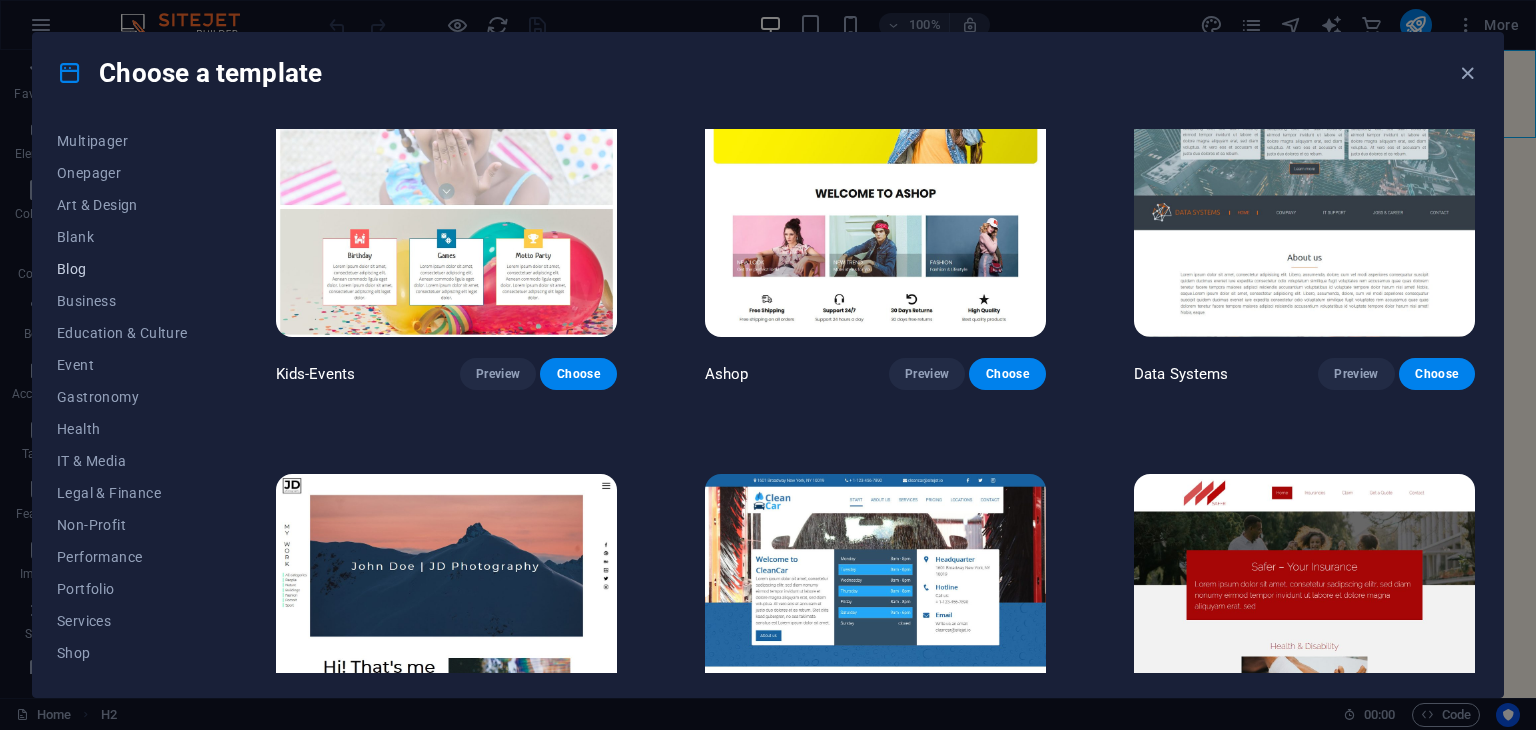 click on "Blog" at bounding box center [122, 269] 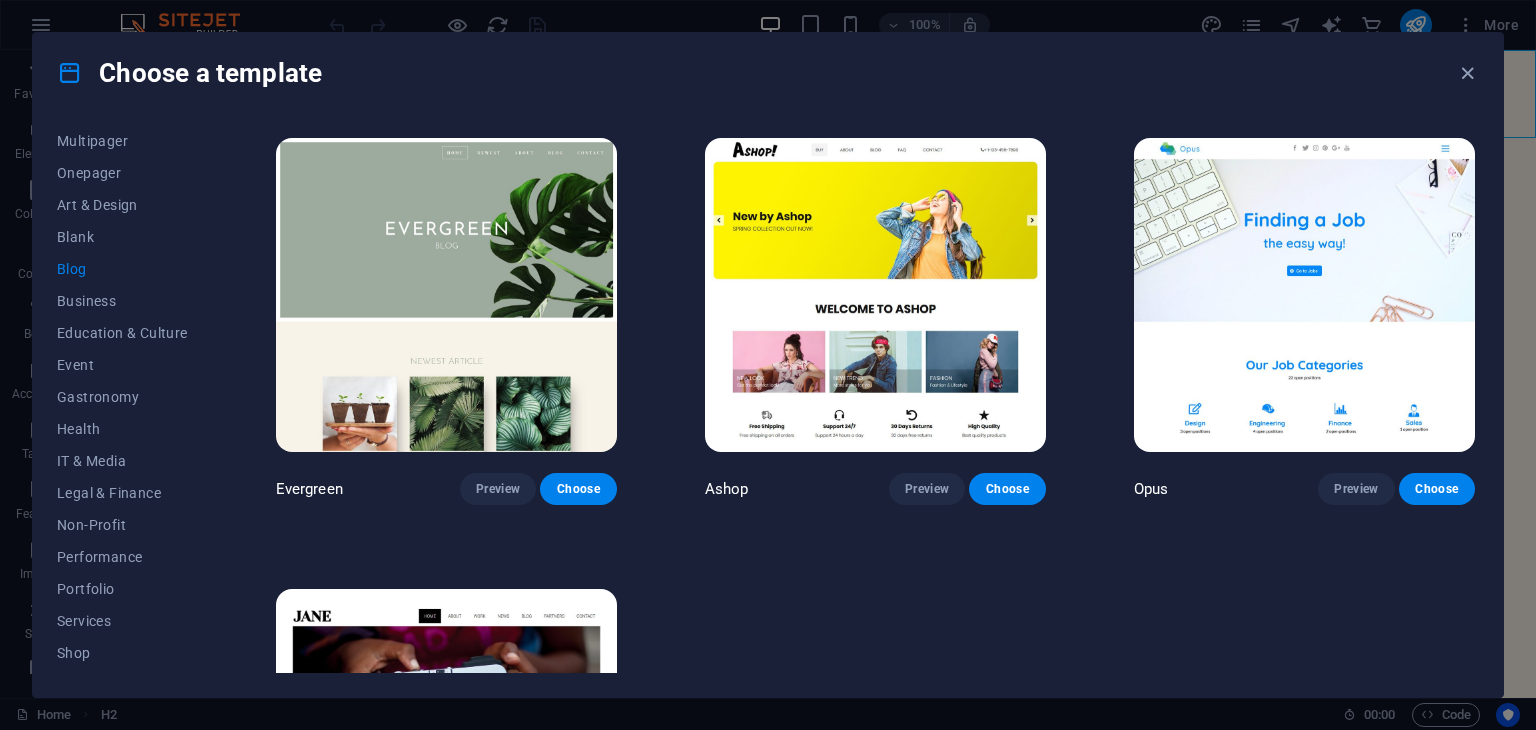 scroll, scrollTop: 3153, scrollLeft: 0, axis: vertical 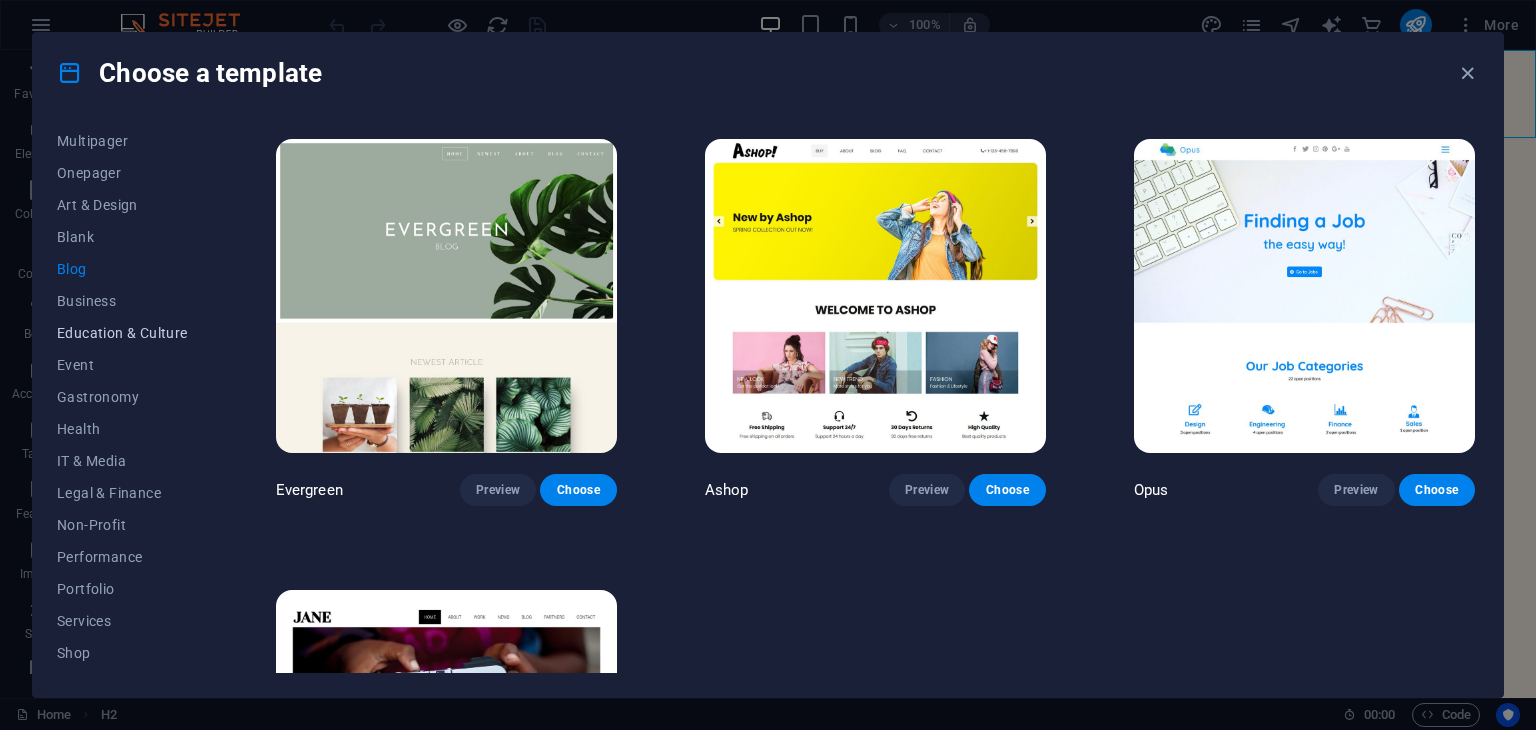 click on "Education & Culture" at bounding box center [122, 333] 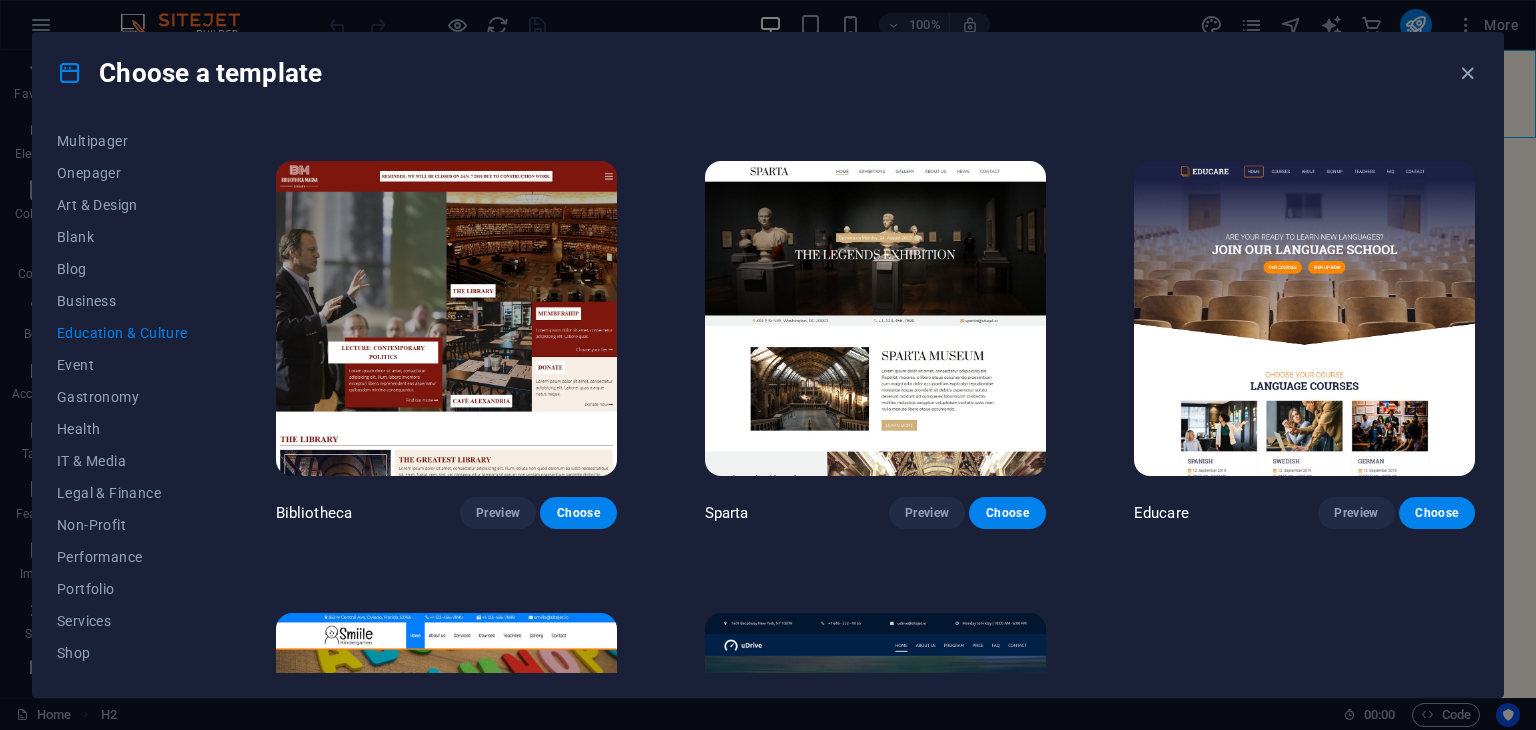 scroll, scrollTop: 422, scrollLeft: 0, axis: vertical 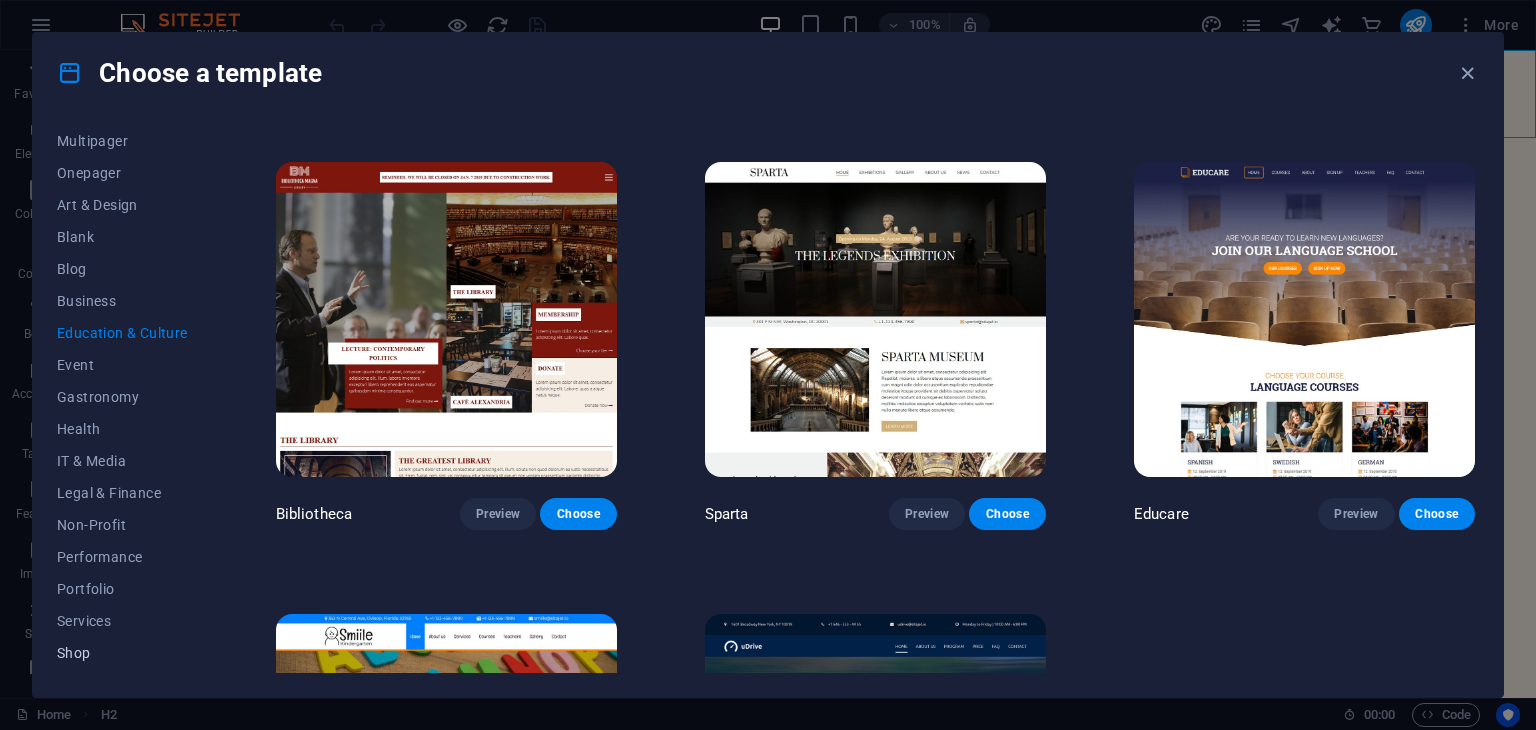 click on "Shop" at bounding box center (122, 653) 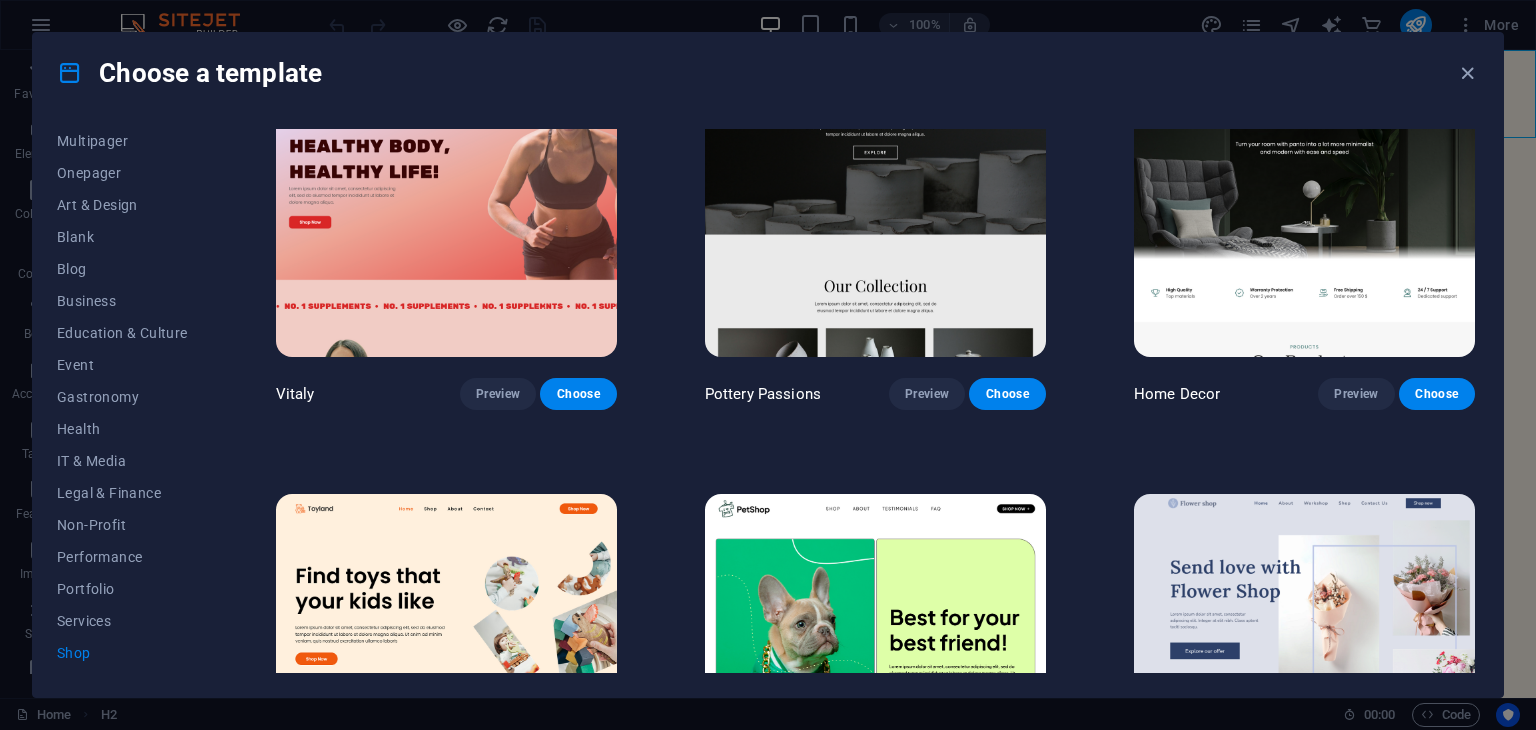 scroll, scrollTop: 0, scrollLeft: 0, axis: both 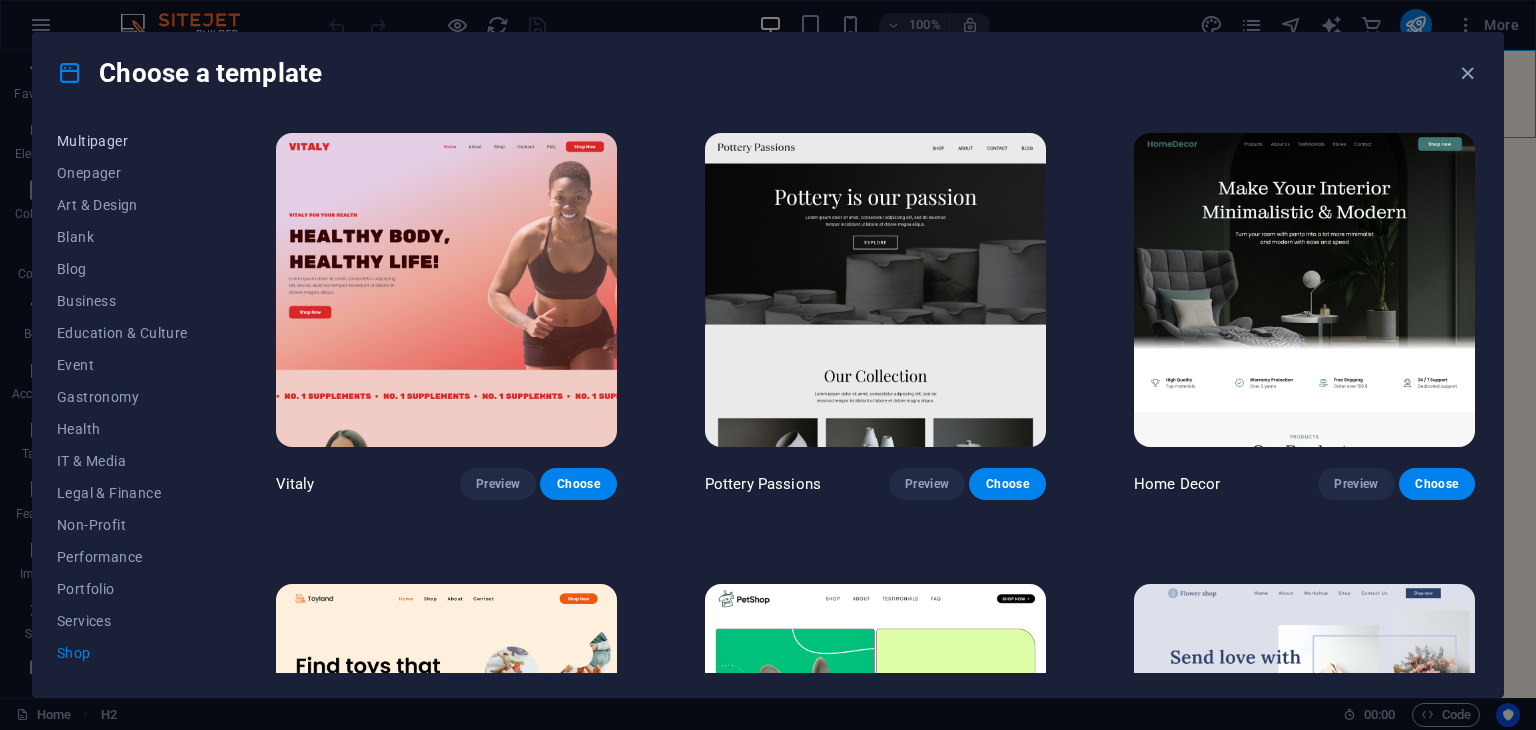 click on "Multipager" at bounding box center (122, 141) 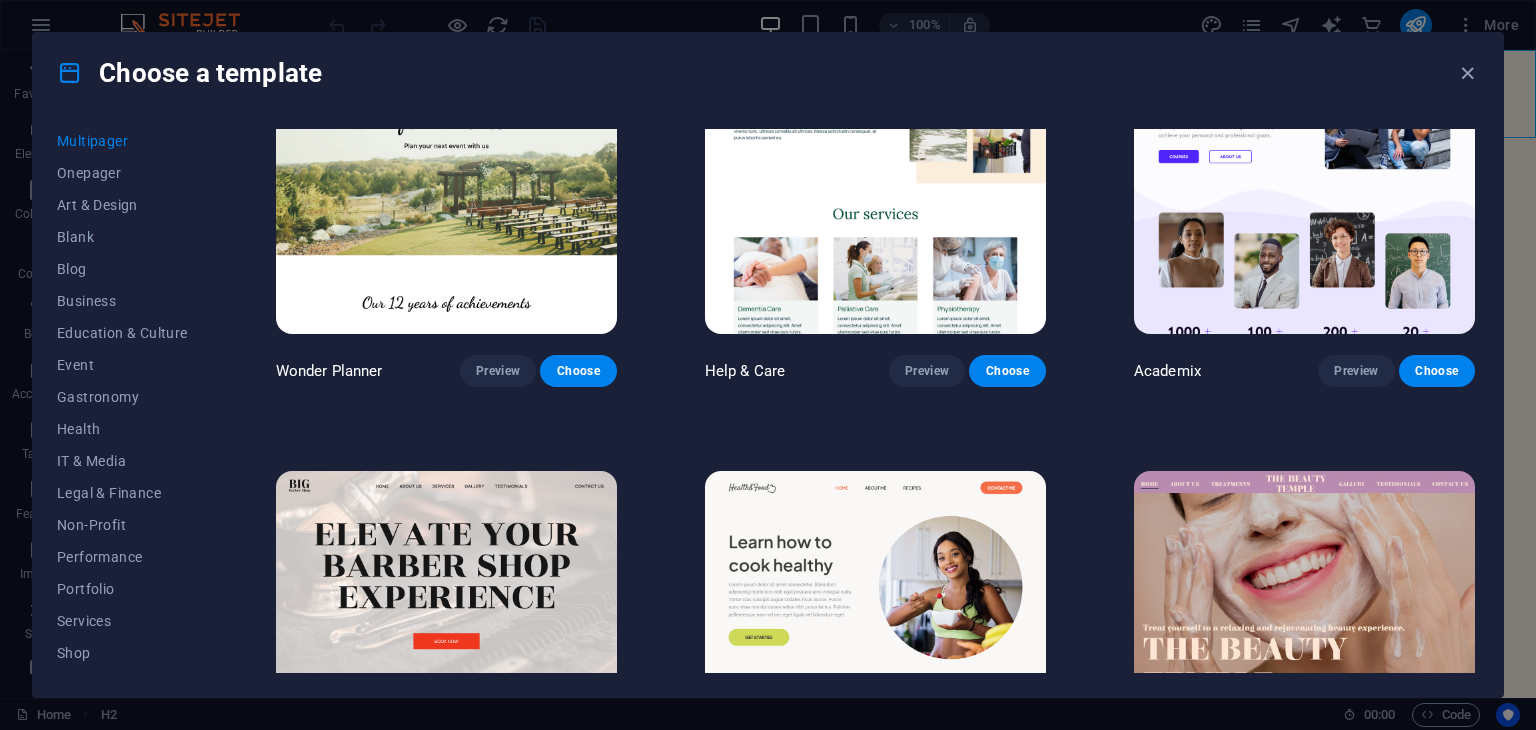 scroll, scrollTop: 1019, scrollLeft: 0, axis: vertical 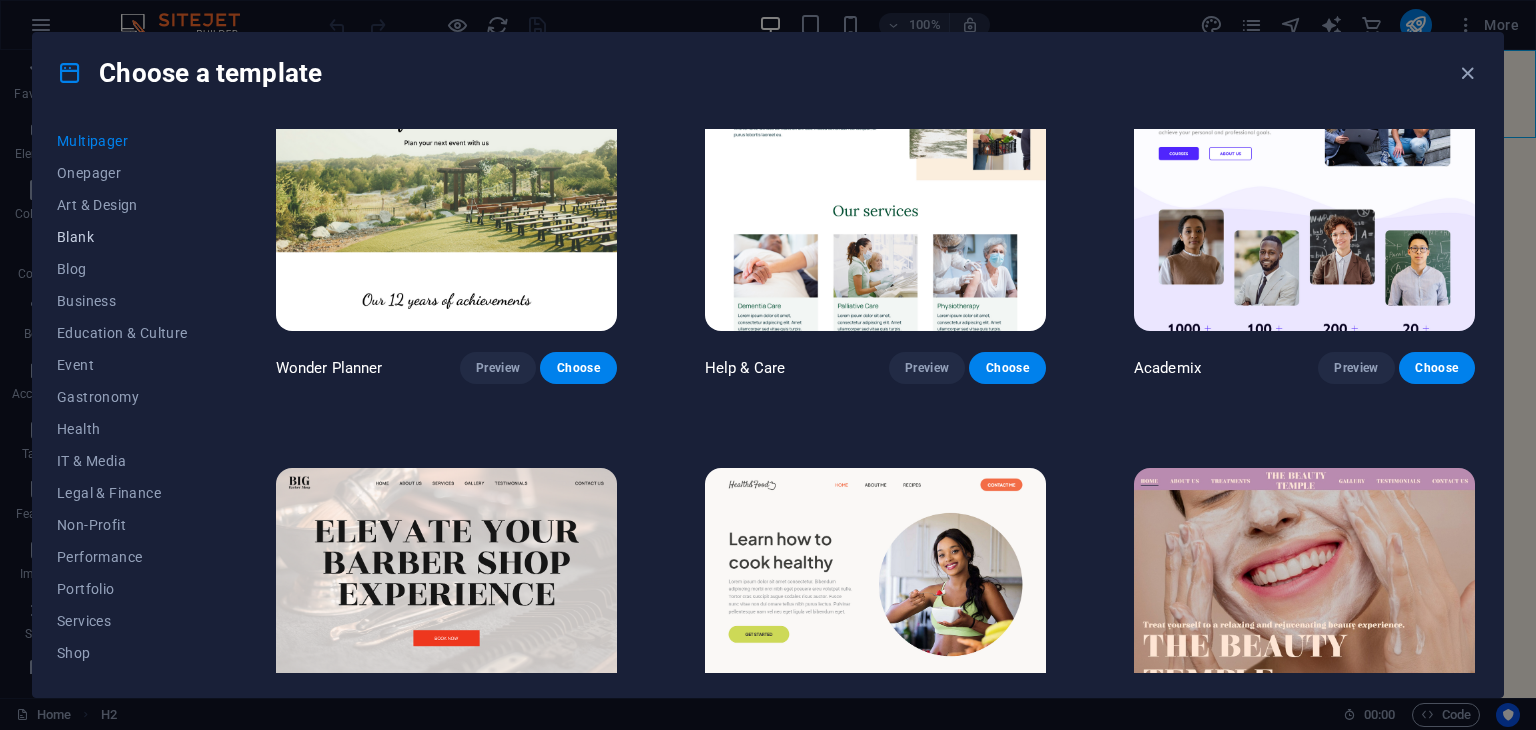 click on "Blank" at bounding box center [122, 237] 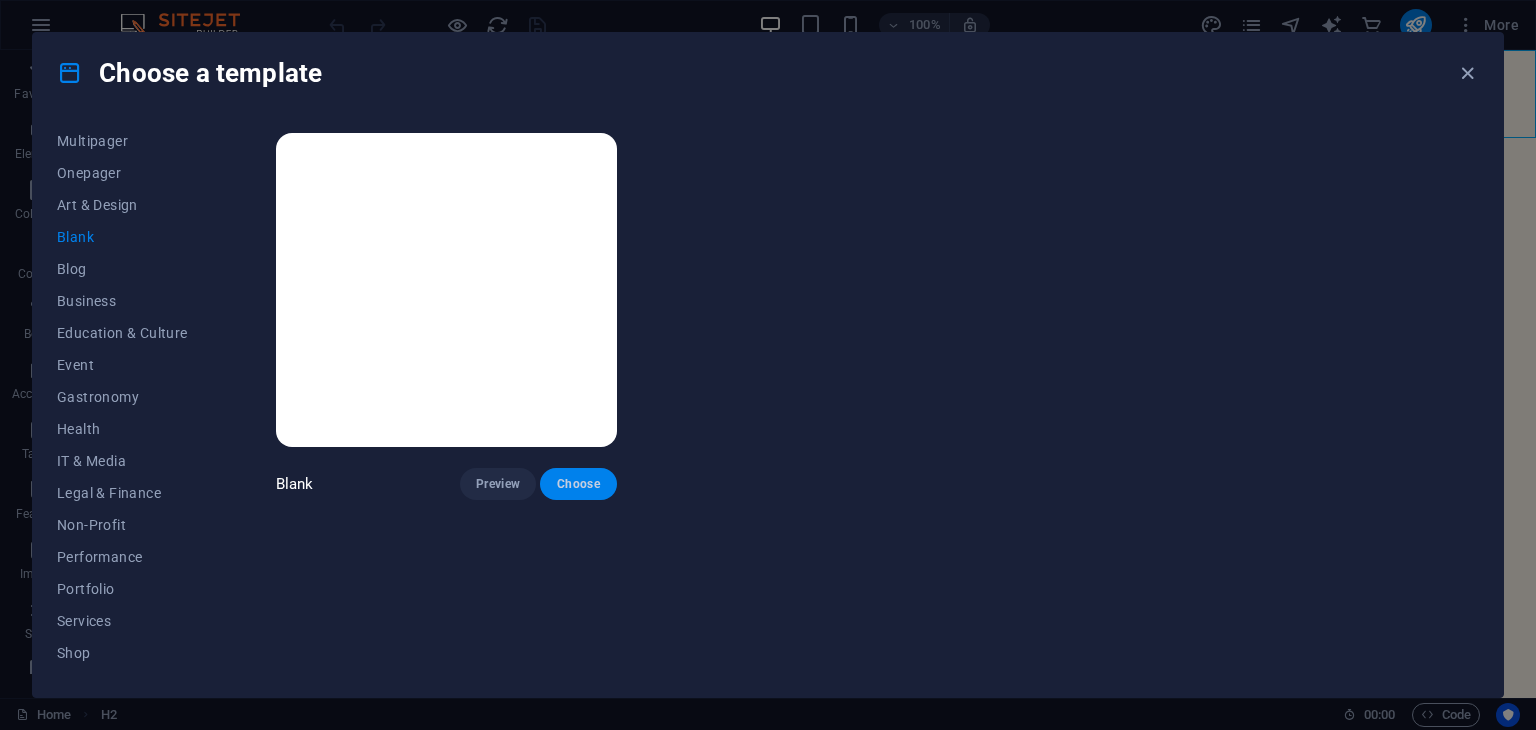 click on "Choose" at bounding box center [578, 484] 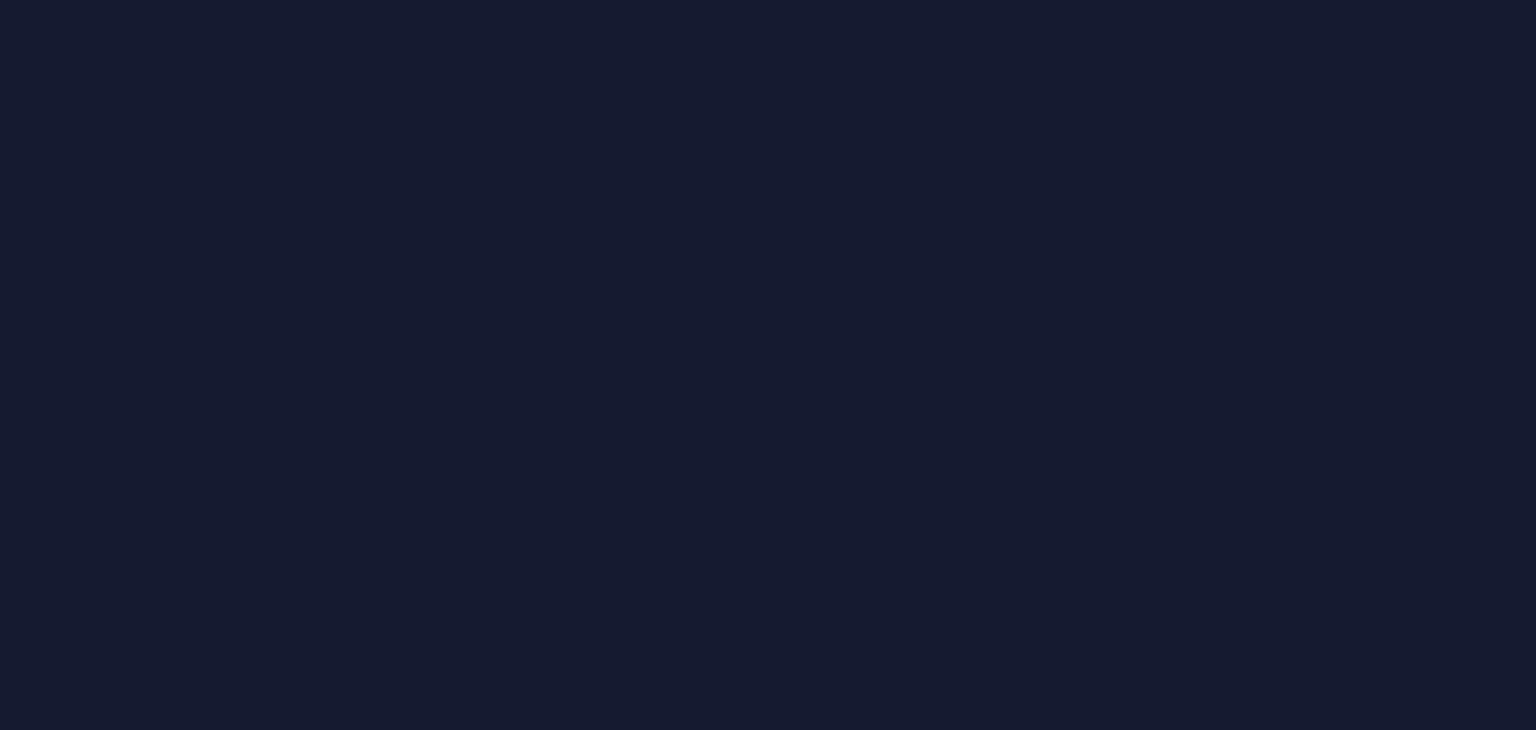 scroll, scrollTop: 0, scrollLeft: 0, axis: both 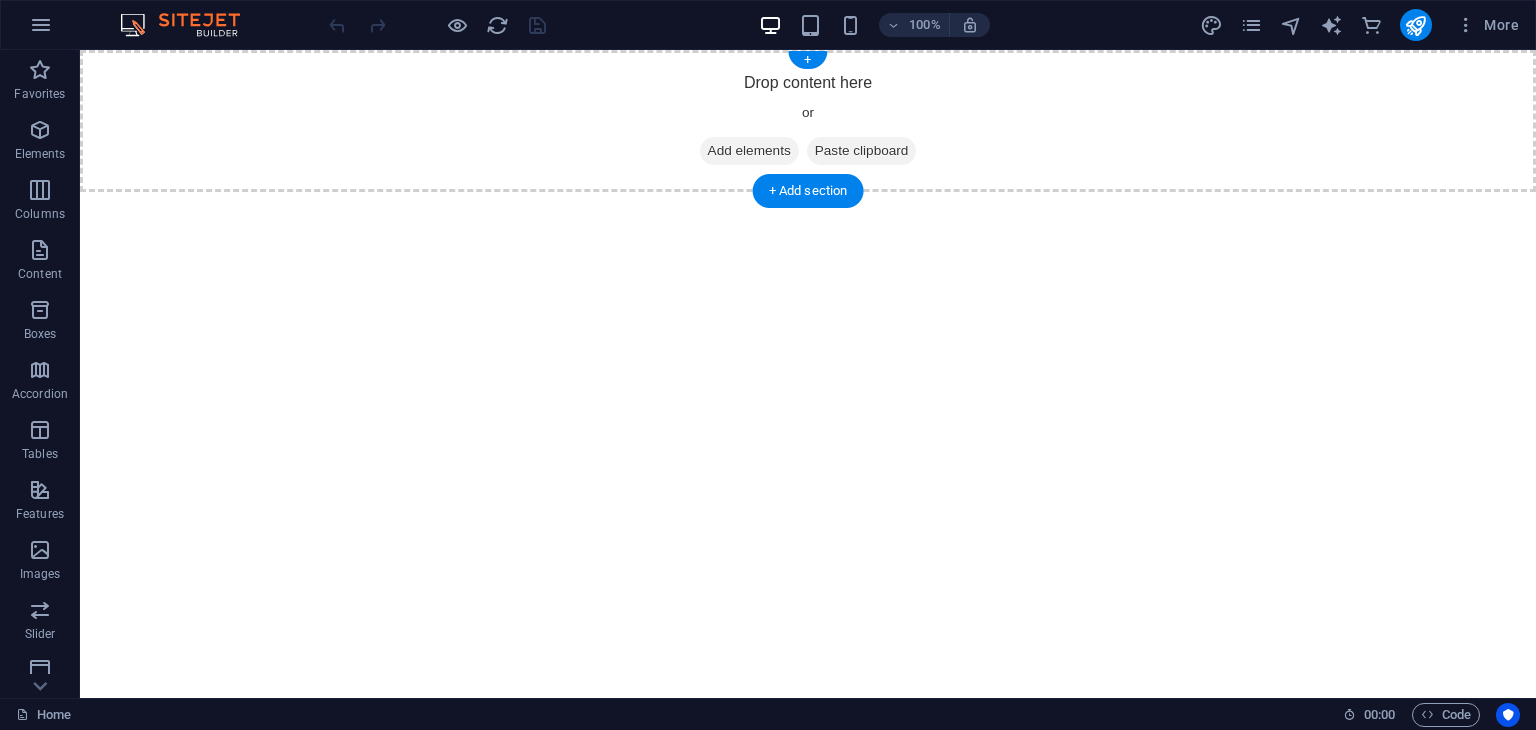 click on "Add elements" at bounding box center [749, 151] 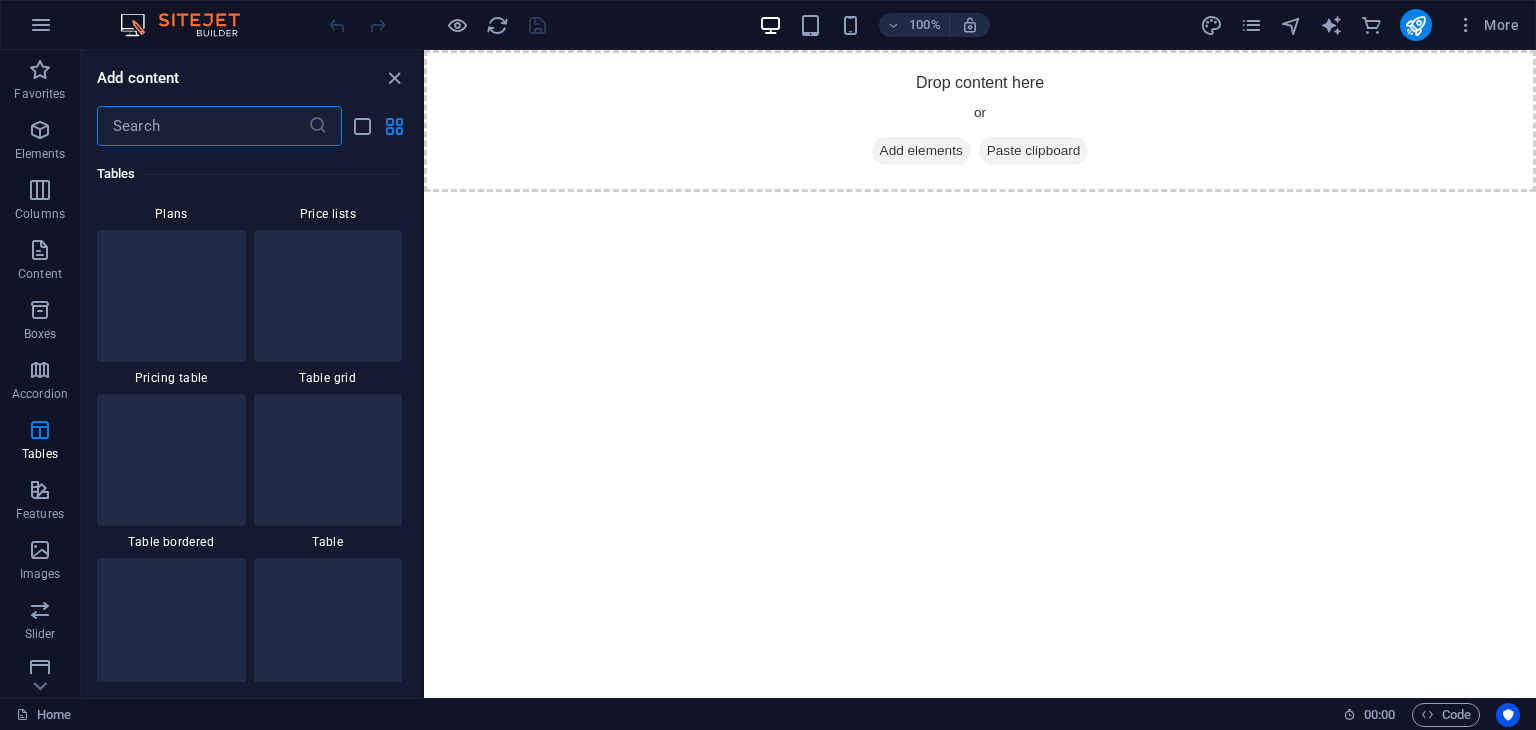 scroll, scrollTop: 7064, scrollLeft: 0, axis: vertical 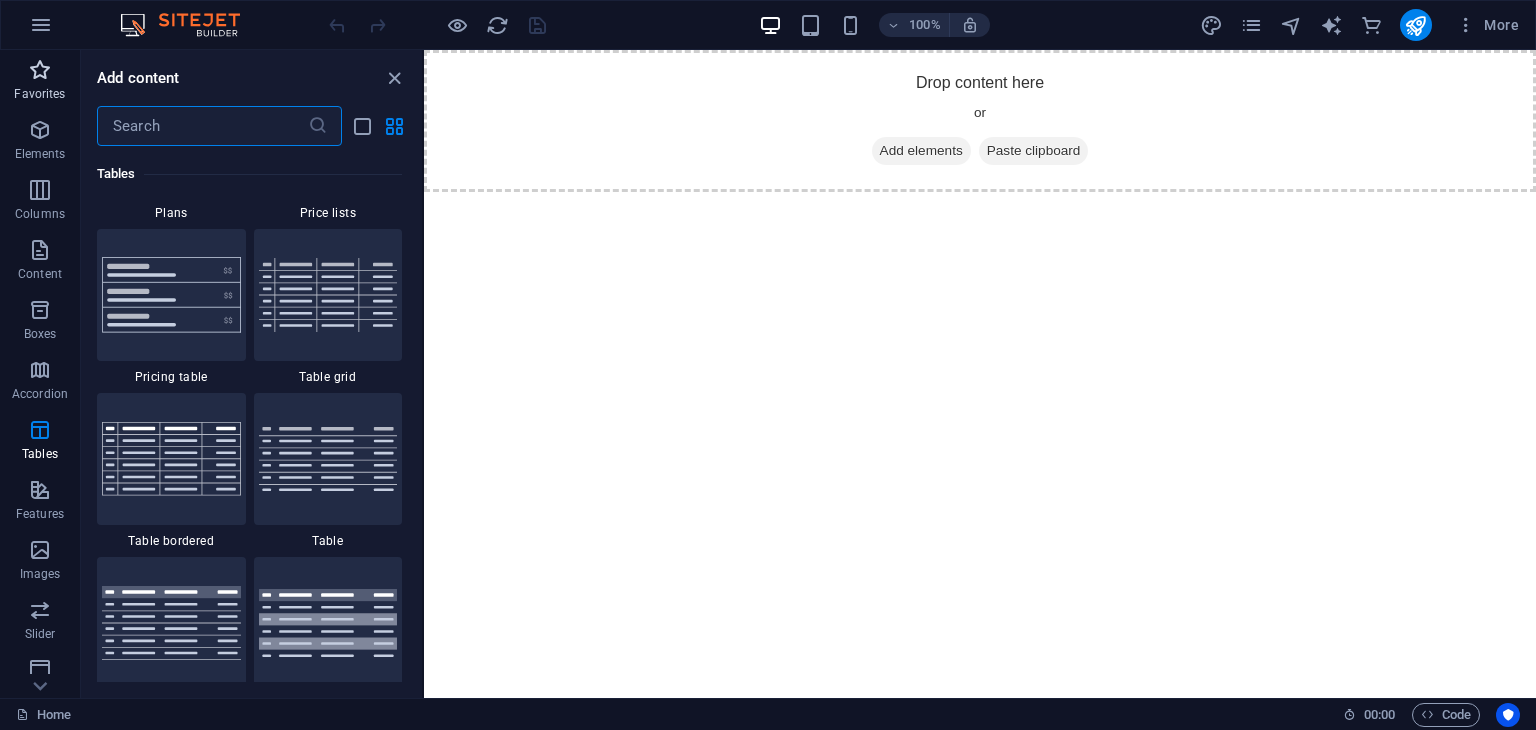 click on "Favorites" at bounding box center [39, 94] 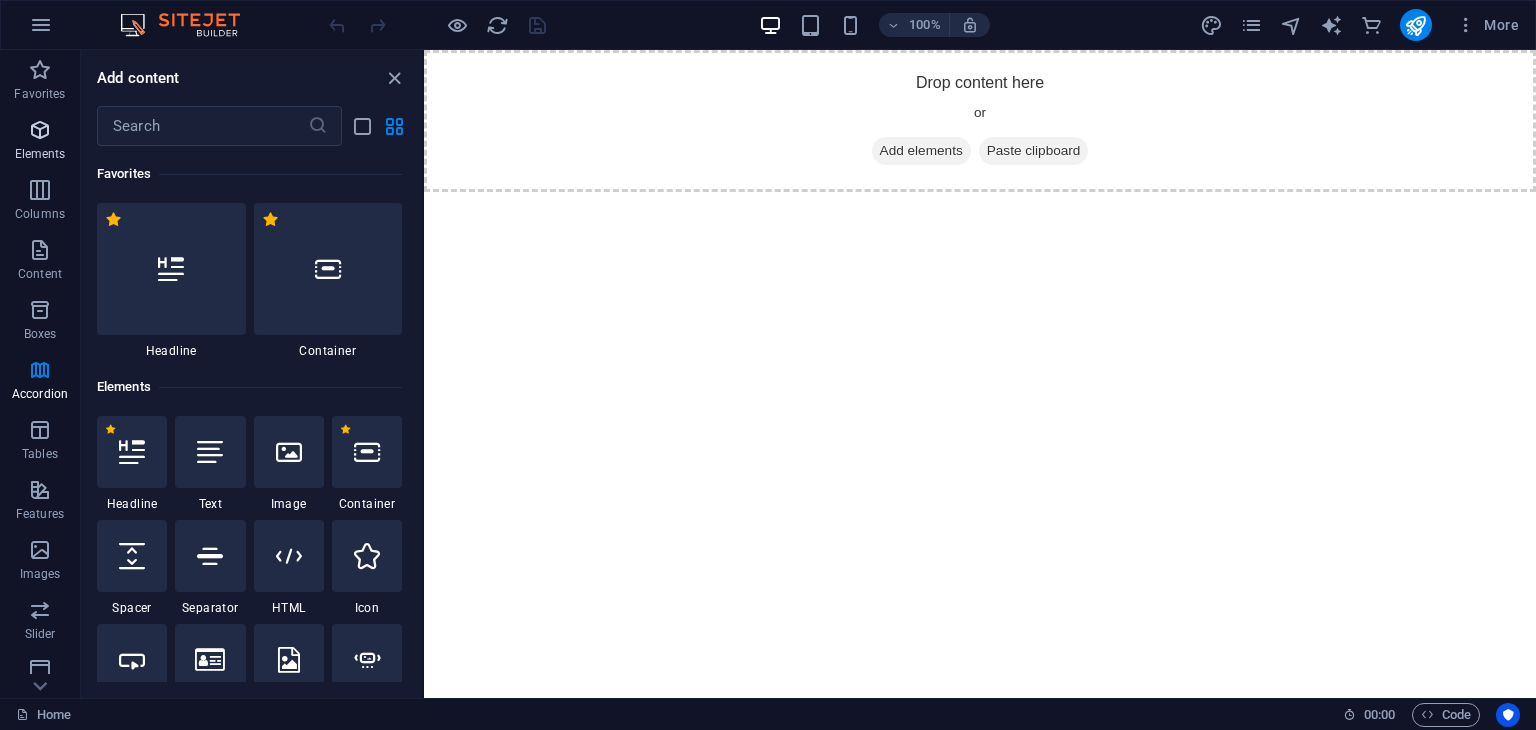 scroll, scrollTop: 0, scrollLeft: 0, axis: both 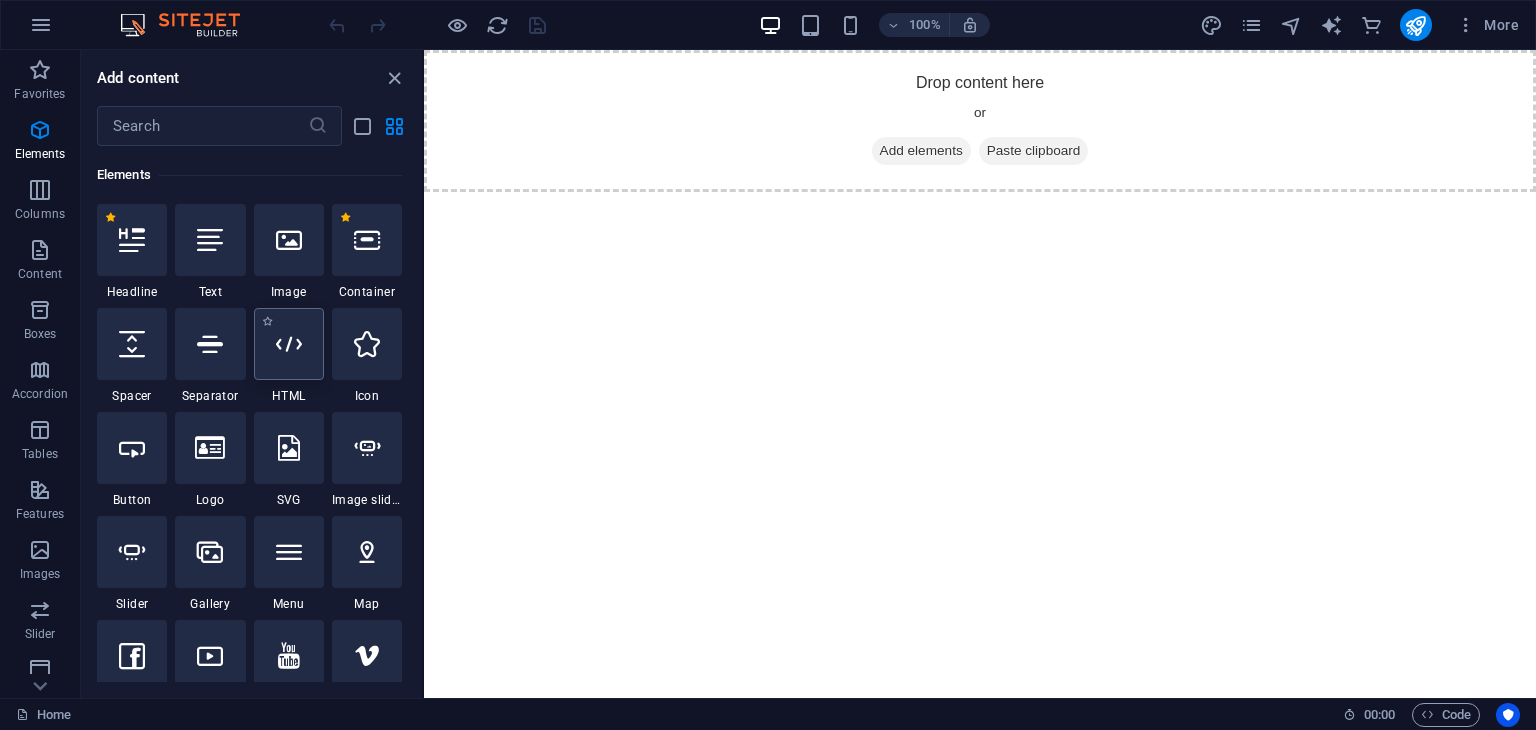 click at bounding box center [289, 344] 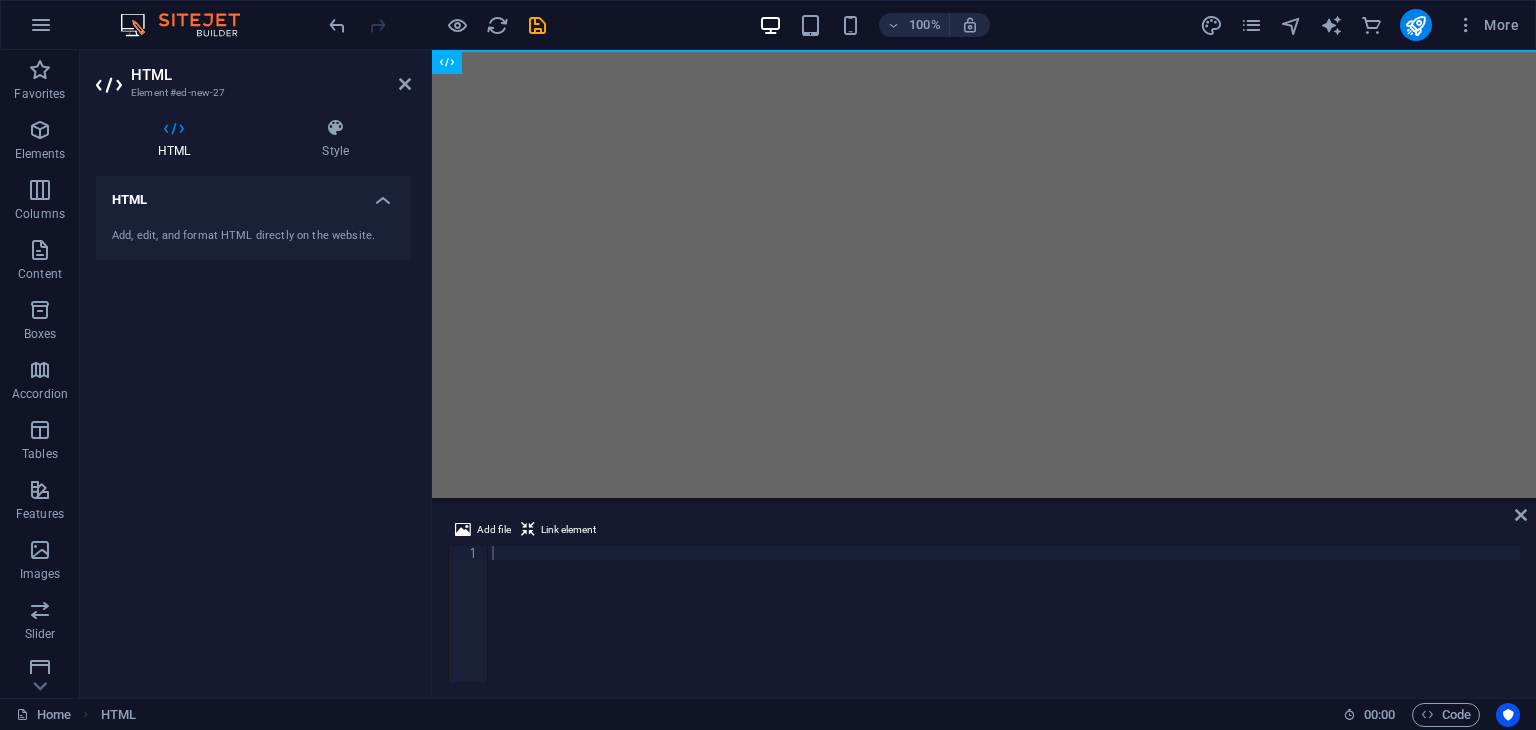 click on "HTML Element #ed-new-27 HTML Style HTML Add, edit, and format HTML directly on the website. Preset Element Layout How this element expands within the layout (Flexbox). Size Default auto px % 1/1 1/2 1/3 1/4 1/5 1/6 1/7 1/8 1/9 1/10 Grow Shrink Order Container layout Visible Visible Opacity 100 % Overflow Spacing Margin Default auto px % rem vw vh Custom Custom auto px % rem vw vh auto px % rem vw vh auto px % rem vw vh auto px % rem vw vh Padding Default px rem % vh vw Custom Custom px rem % vh vw px rem % vh vw px rem % vh vw px rem % vh vw Border Style              - Width 1 auto px rem % vh vw Custom Custom 1 auto px rem % vh vw 1 auto px rem % vh vw 1 auto px rem % vh vw 1 auto px rem % vh vw  - Color Round corners Default px rem % vh vw Custom Custom px rem % vh vw px rem % vh vw px rem % vh vw px rem % vh vw Shadow Default None Outside Inside Color X offset 0 px rem vh vw Y offset 0 px rem vh vw Blur 0 px rem % vh vw Spread 0 px rem vh vw Text Shadow Default None Outside Color X offset 0 px vh" at bounding box center (256, 374) 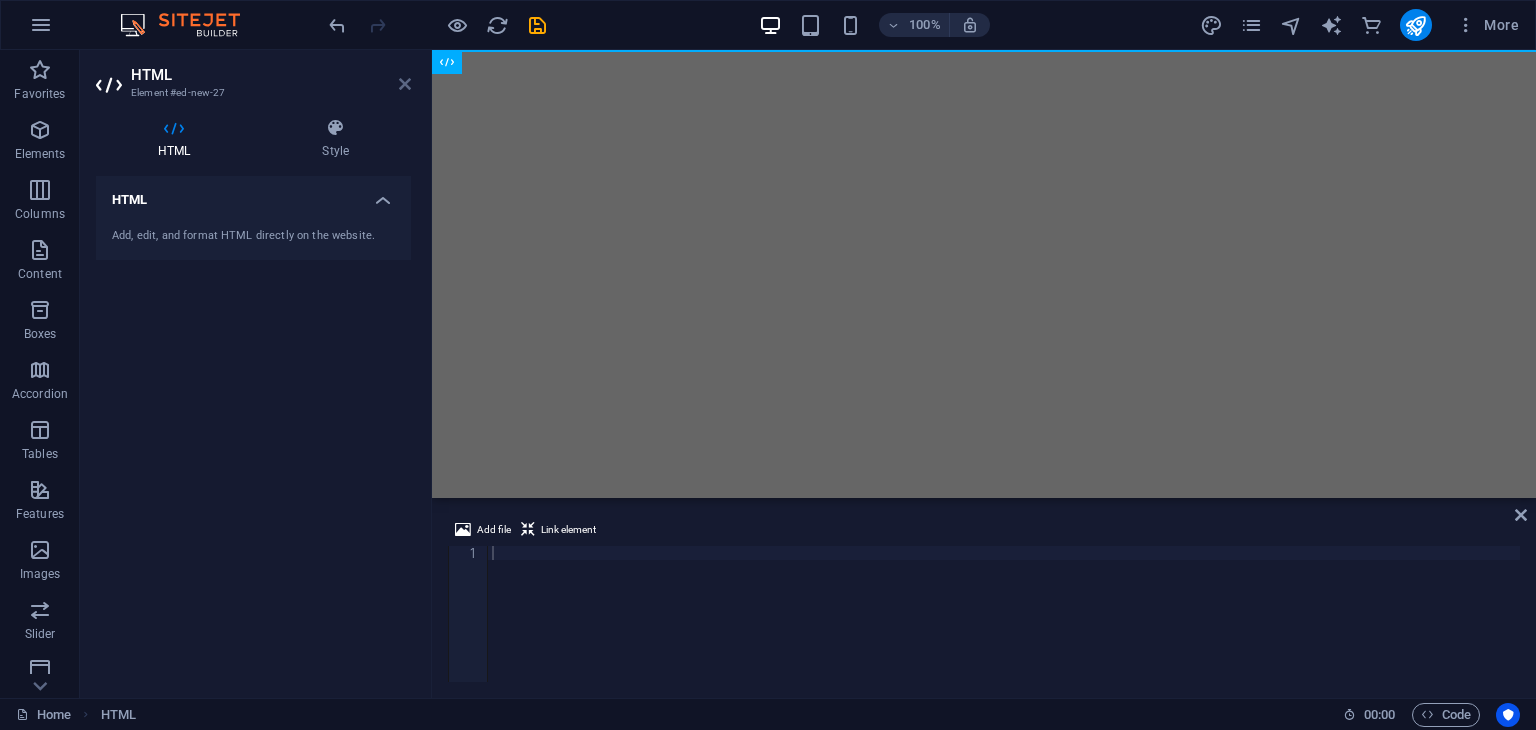 click at bounding box center [405, 84] 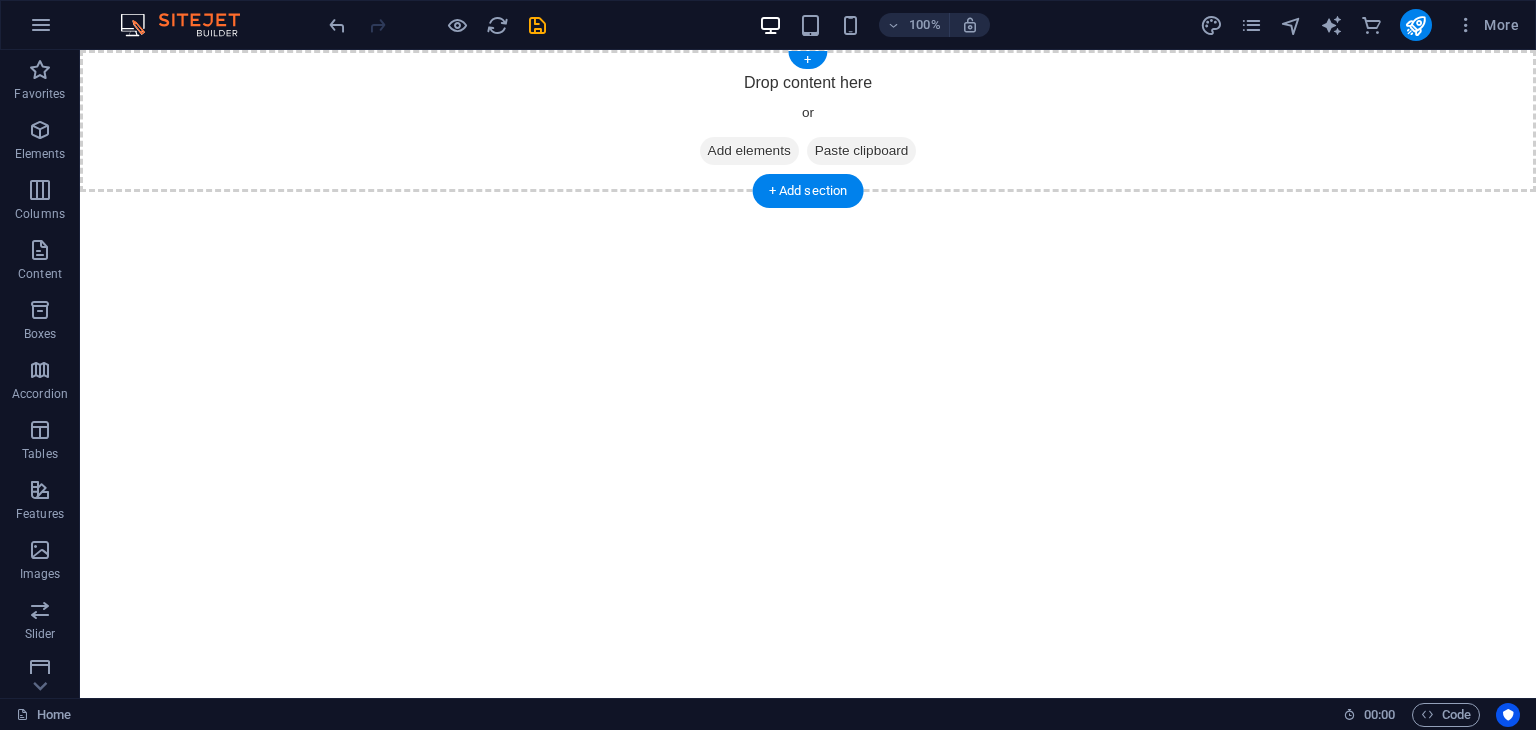 click on "Add elements" at bounding box center (749, 151) 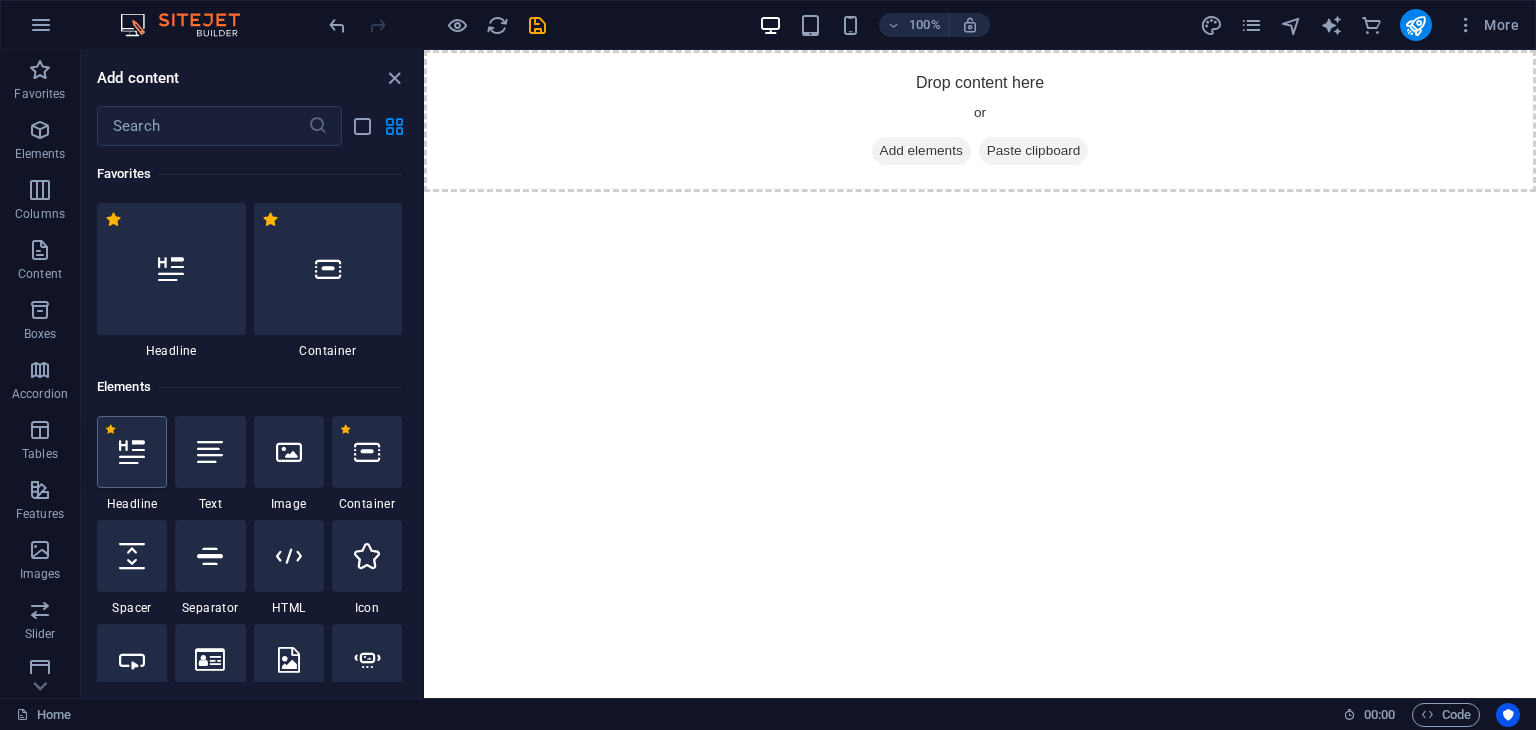 click at bounding box center [132, 452] 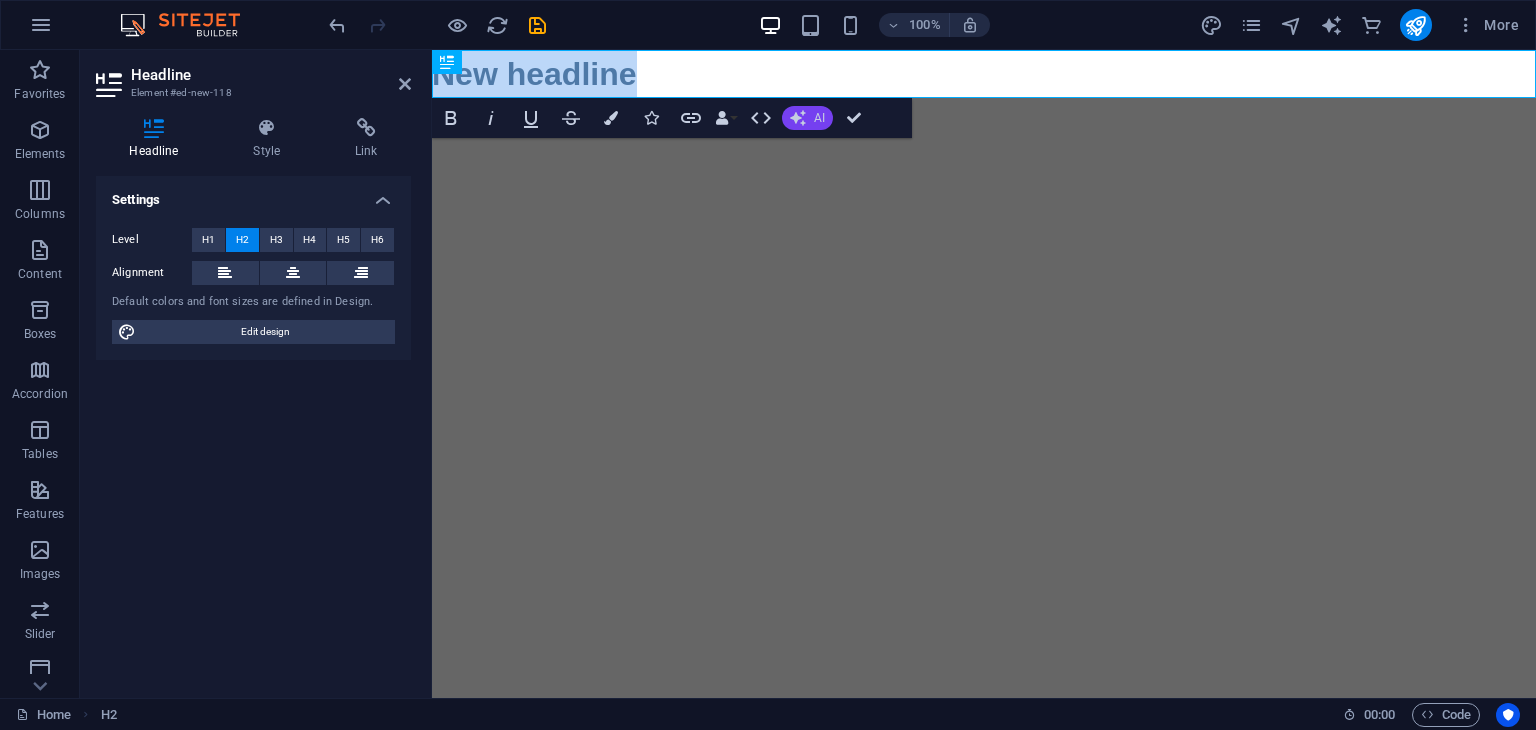 click 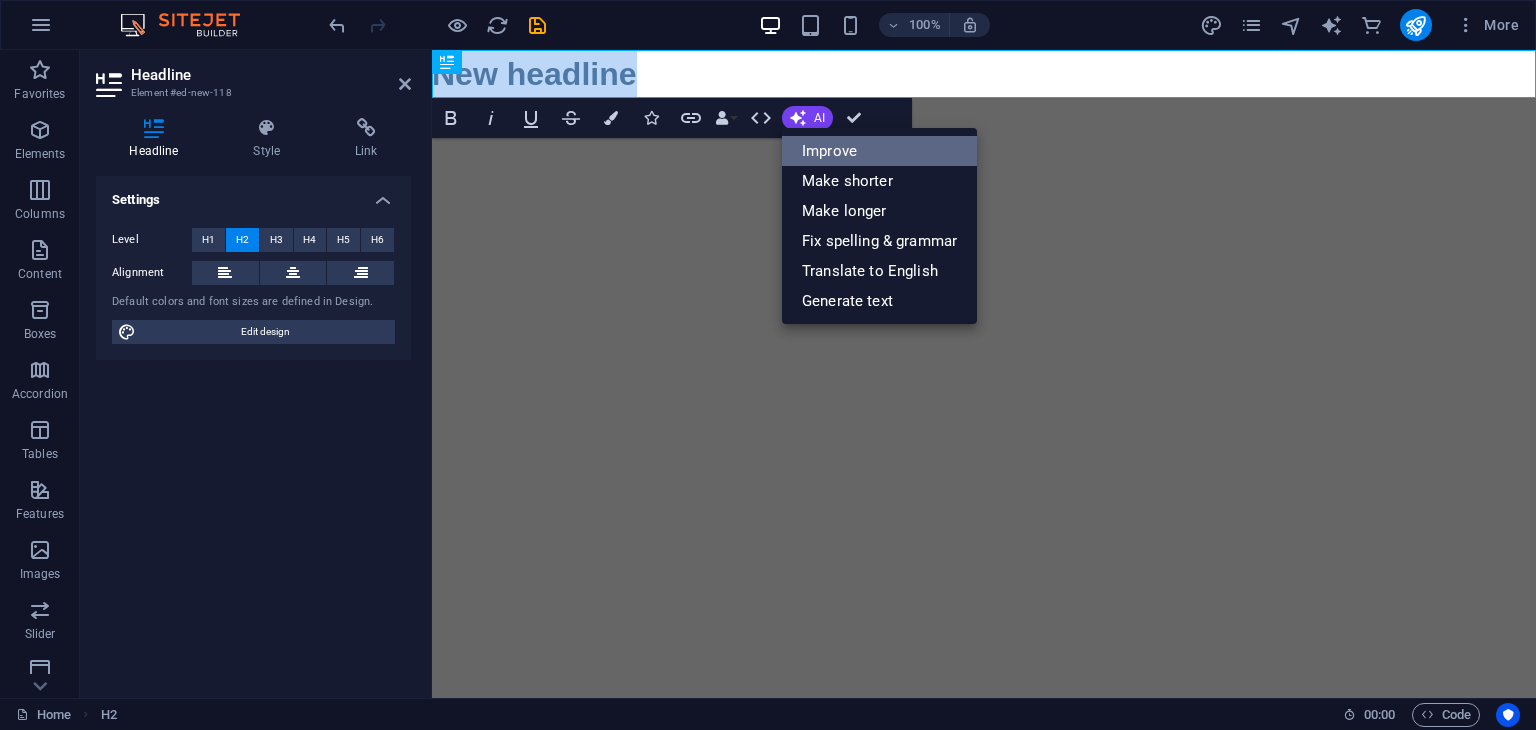 click on "Improve" at bounding box center [879, 151] 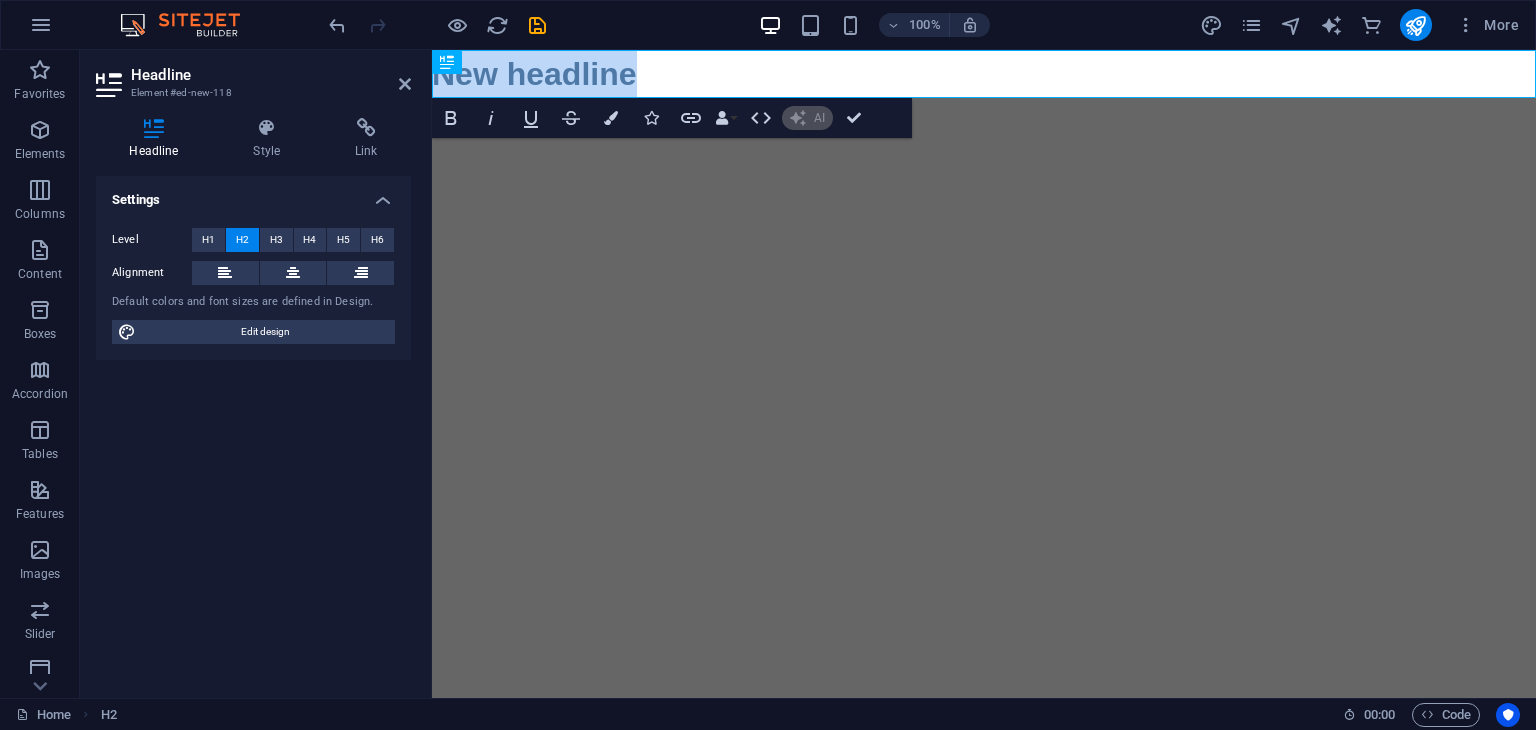 type 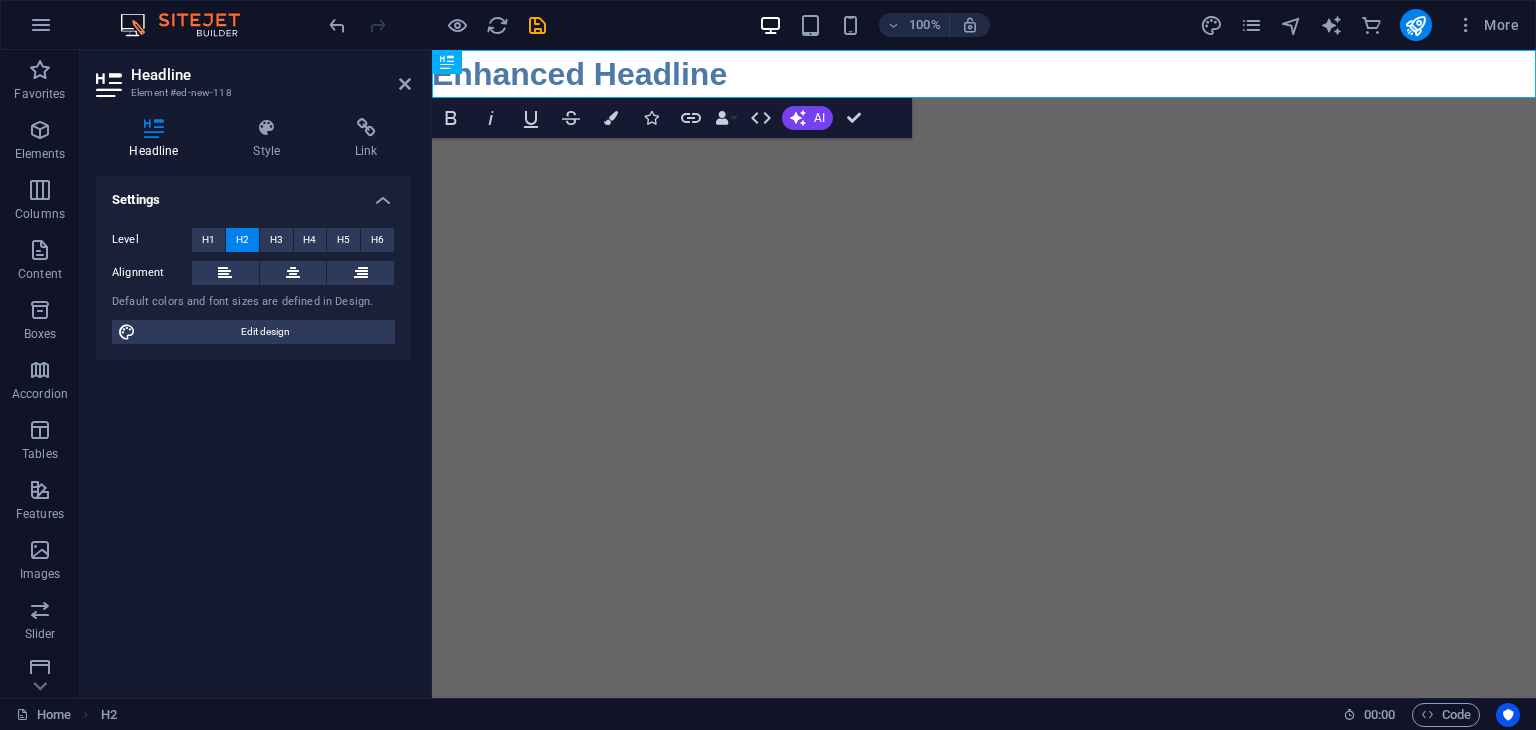 click on "Skip to main content
Enhanced Headline" at bounding box center (984, 74) 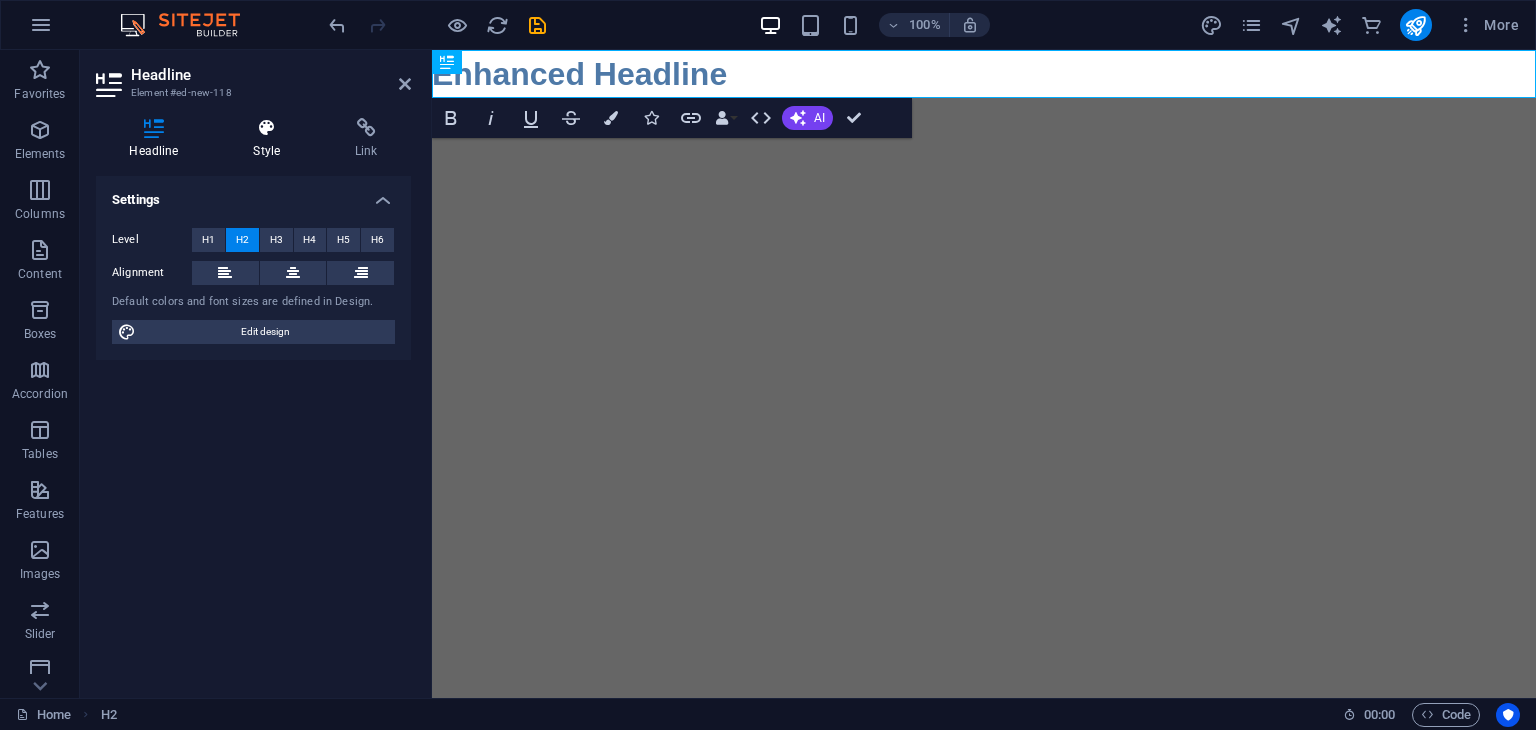 click at bounding box center (267, 128) 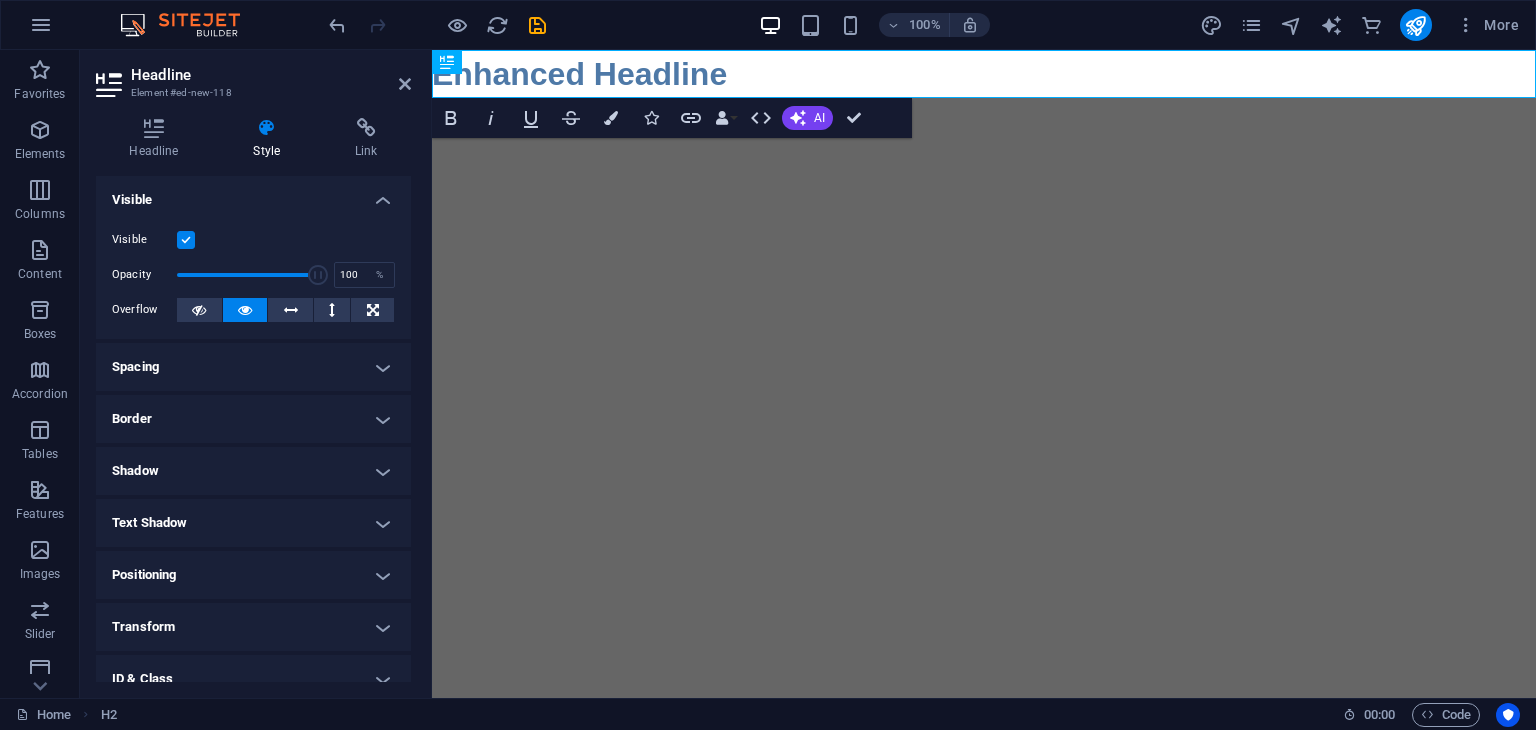 click on "Spacing" at bounding box center (253, 367) 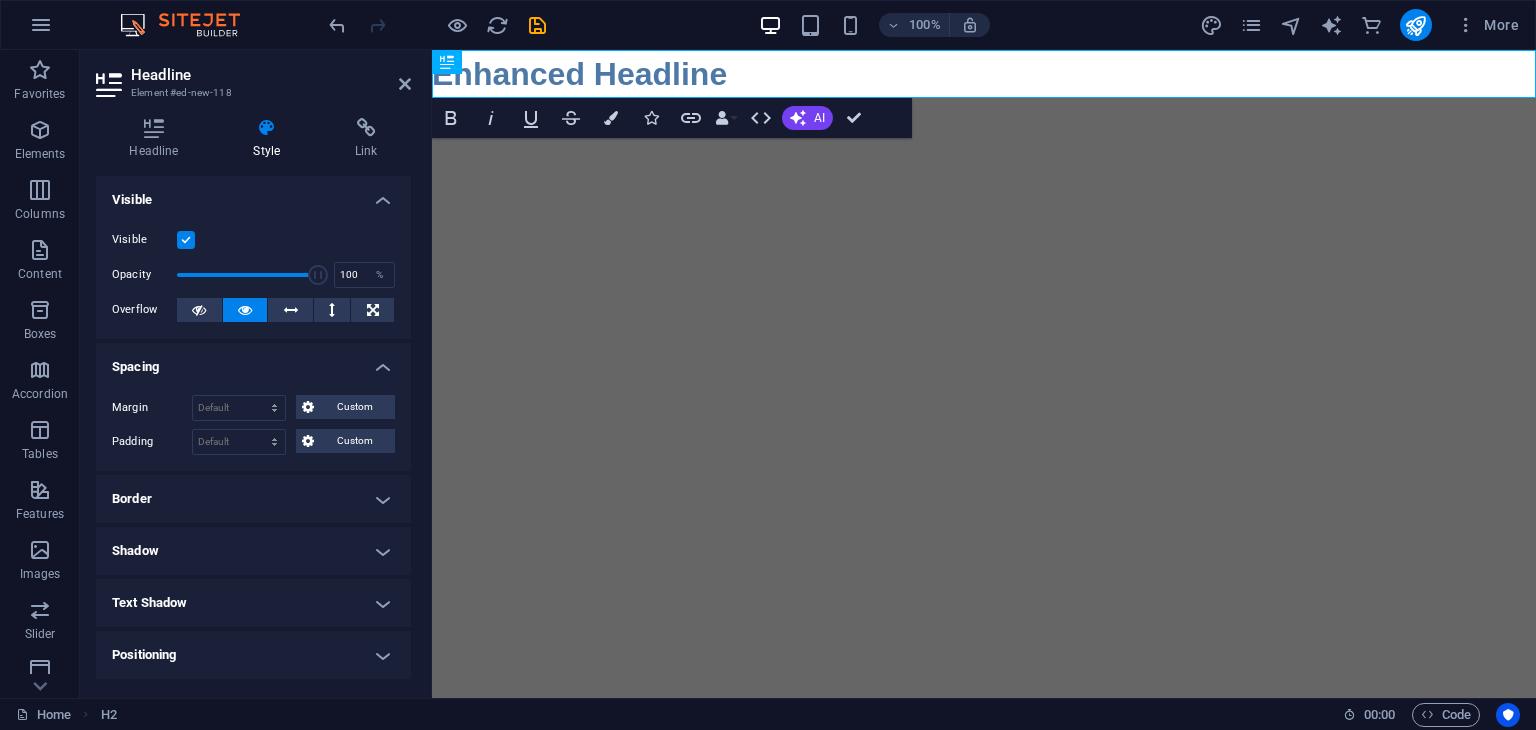 click on "Border" at bounding box center (253, 499) 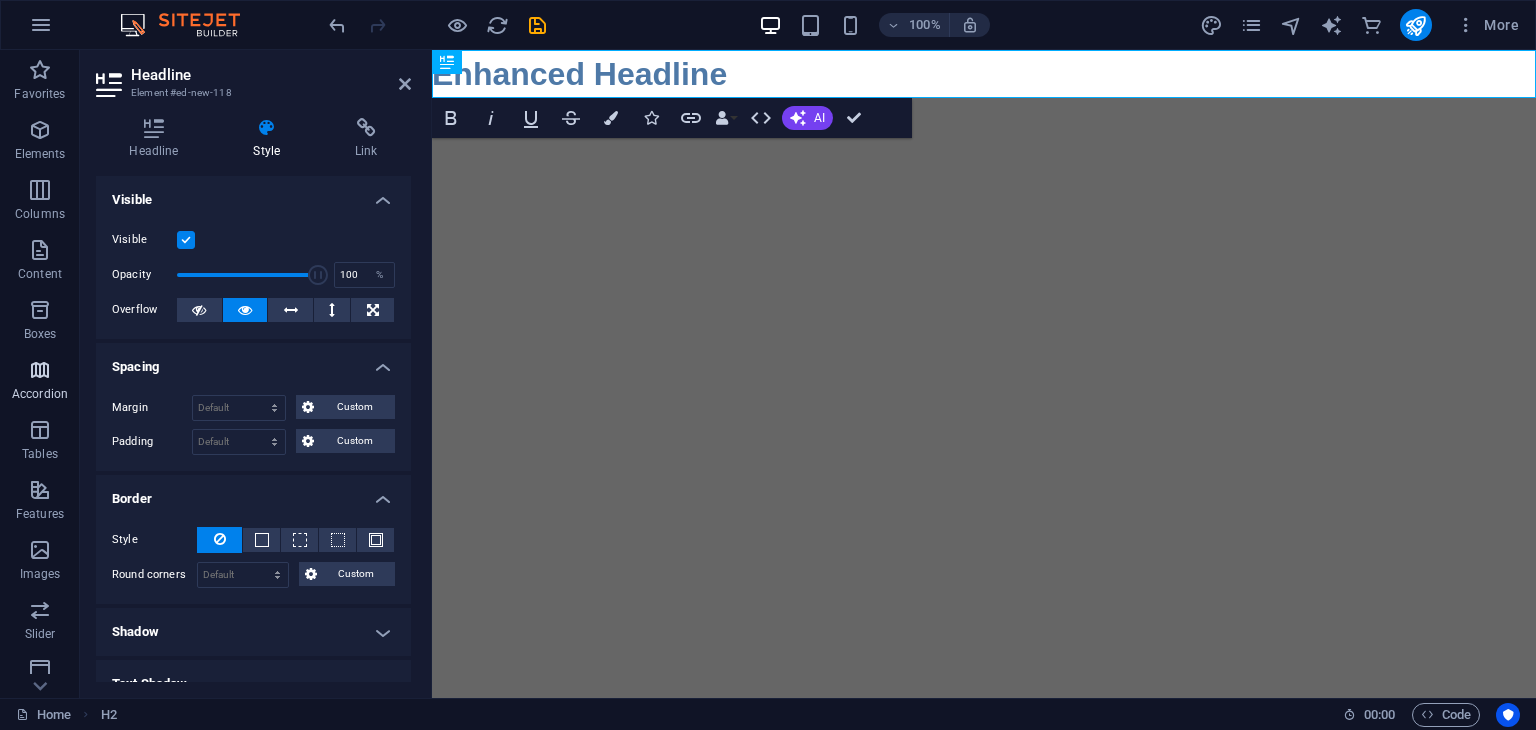 click at bounding box center (40, 370) 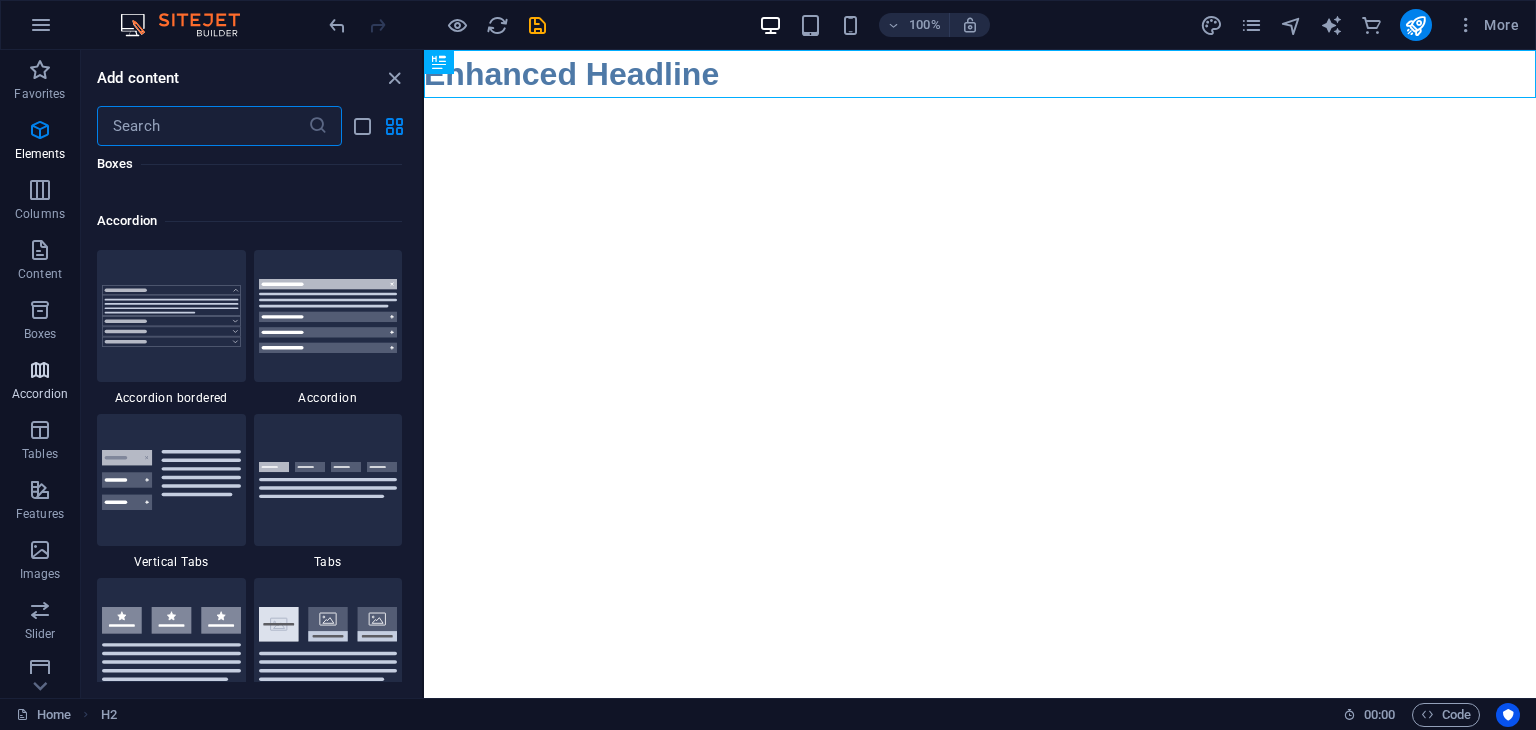 scroll, scrollTop: 6384, scrollLeft: 0, axis: vertical 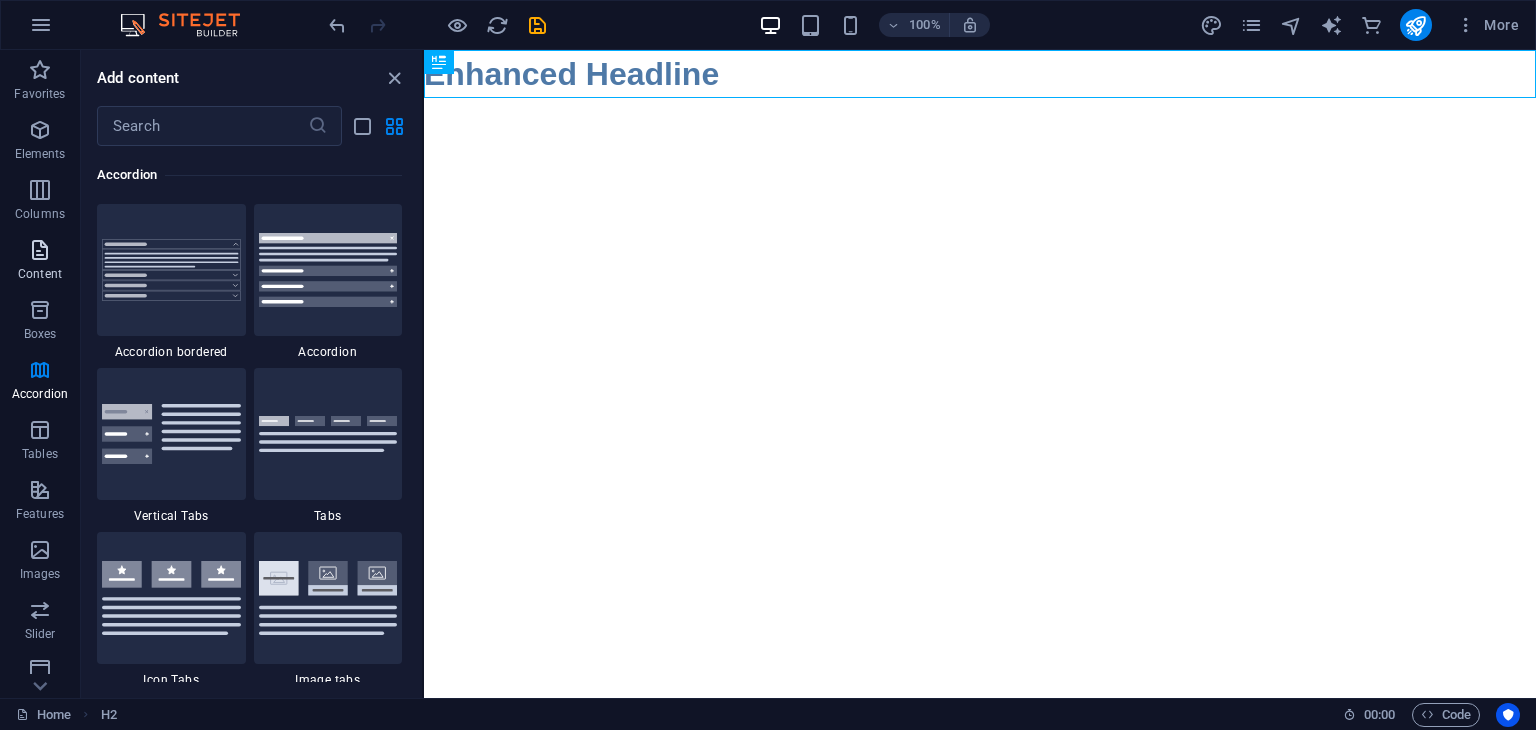click on "Content" at bounding box center [40, 262] 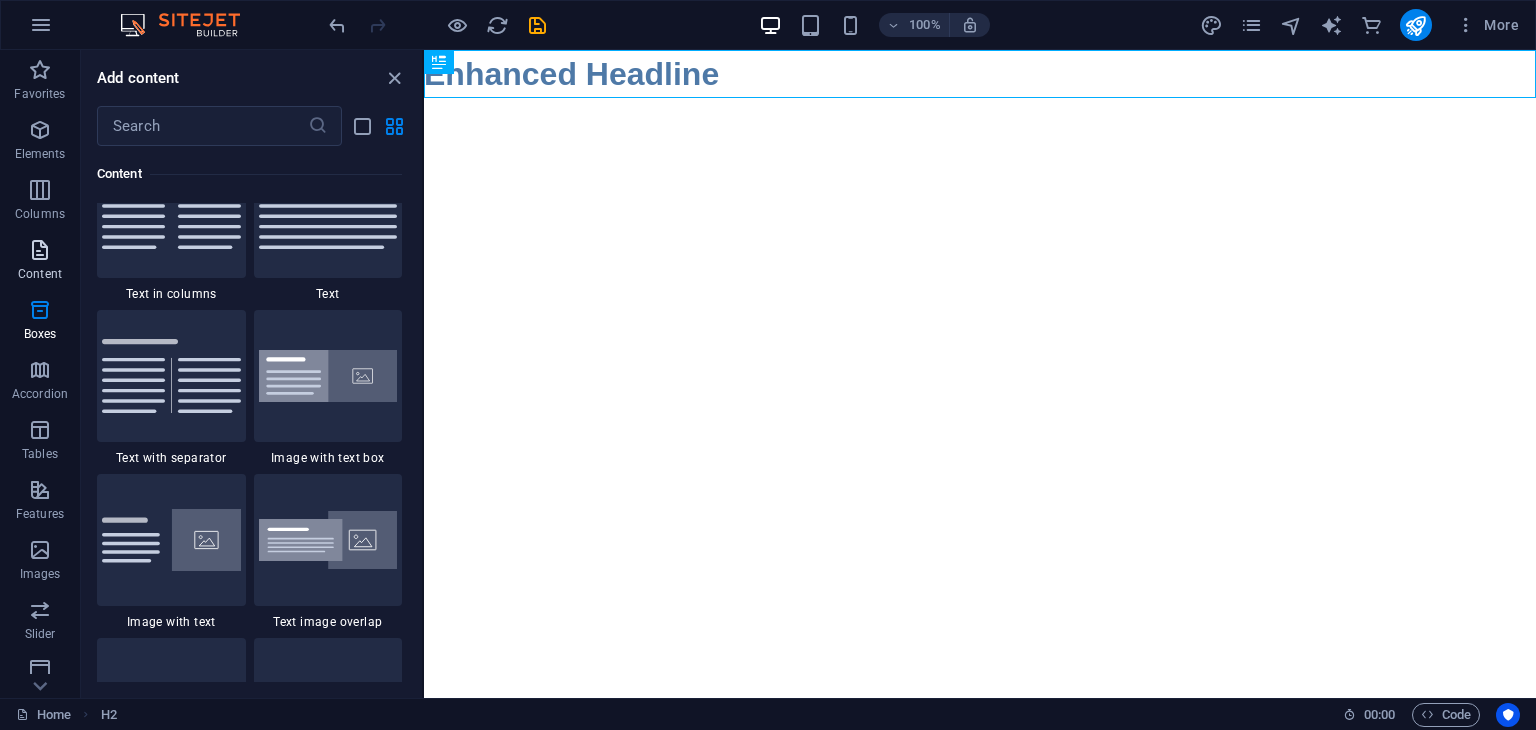 scroll, scrollTop: 3499, scrollLeft: 0, axis: vertical 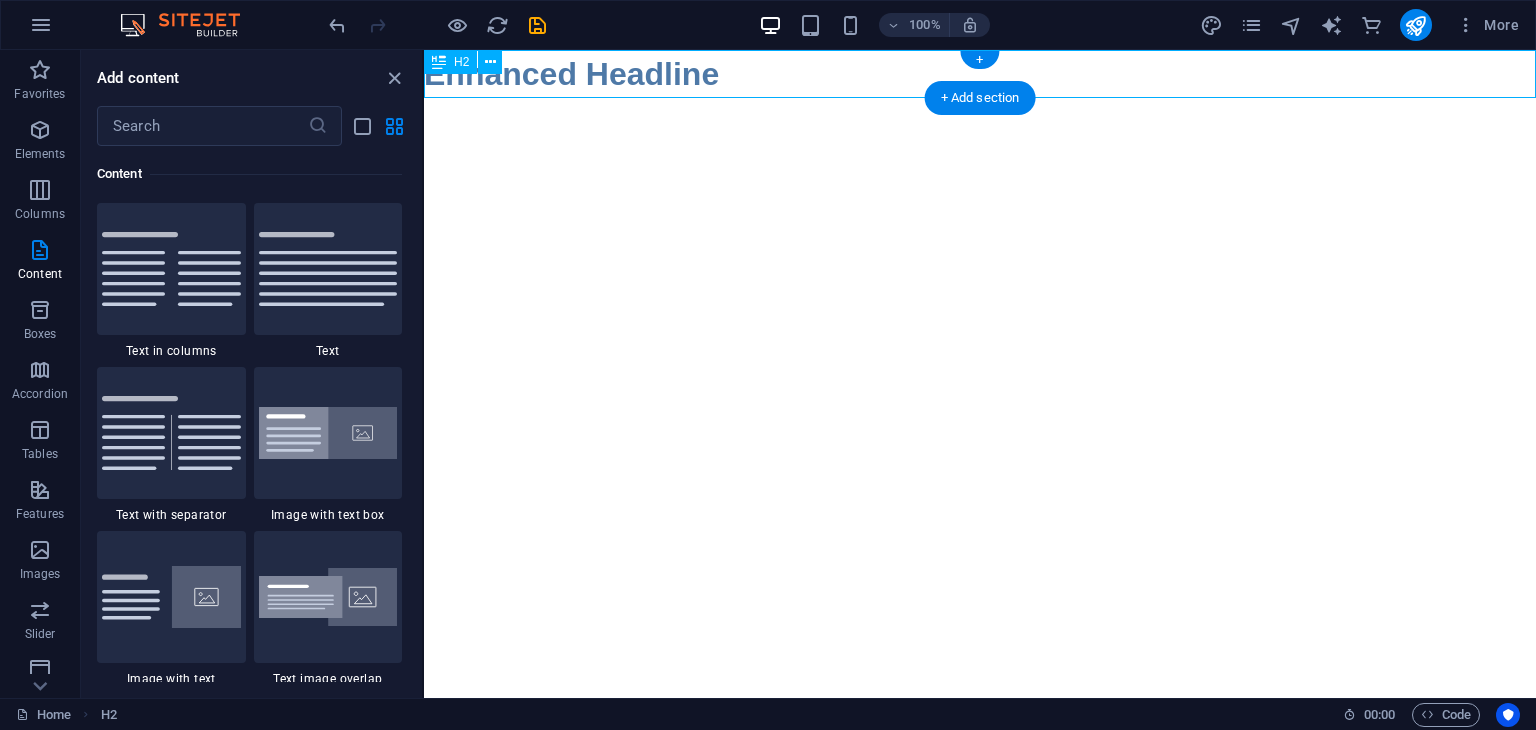 click on "Enhanced Headline" at bounding box center [980, 74] 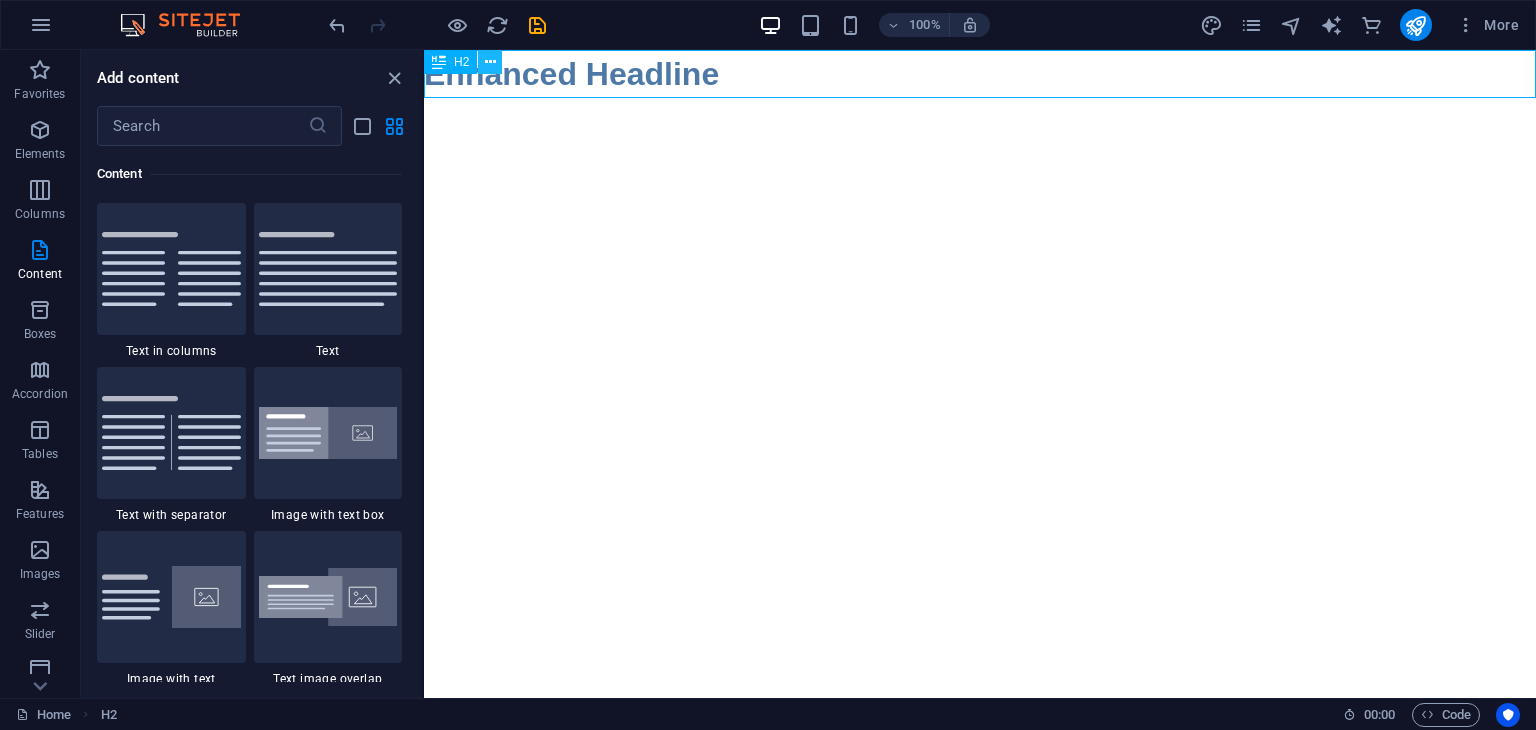 click at bounding box center [490, 62] 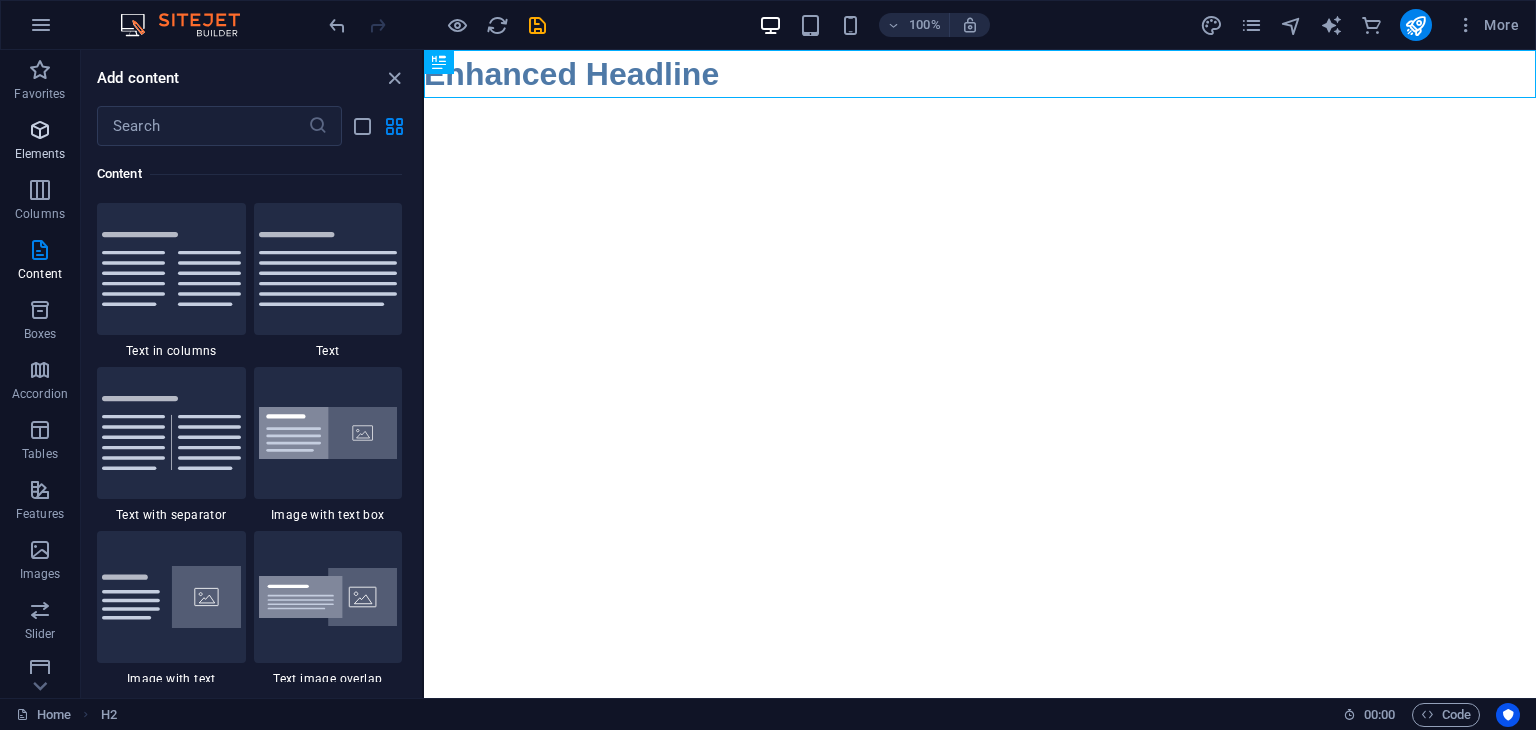 click at bounding box center (40, 130) 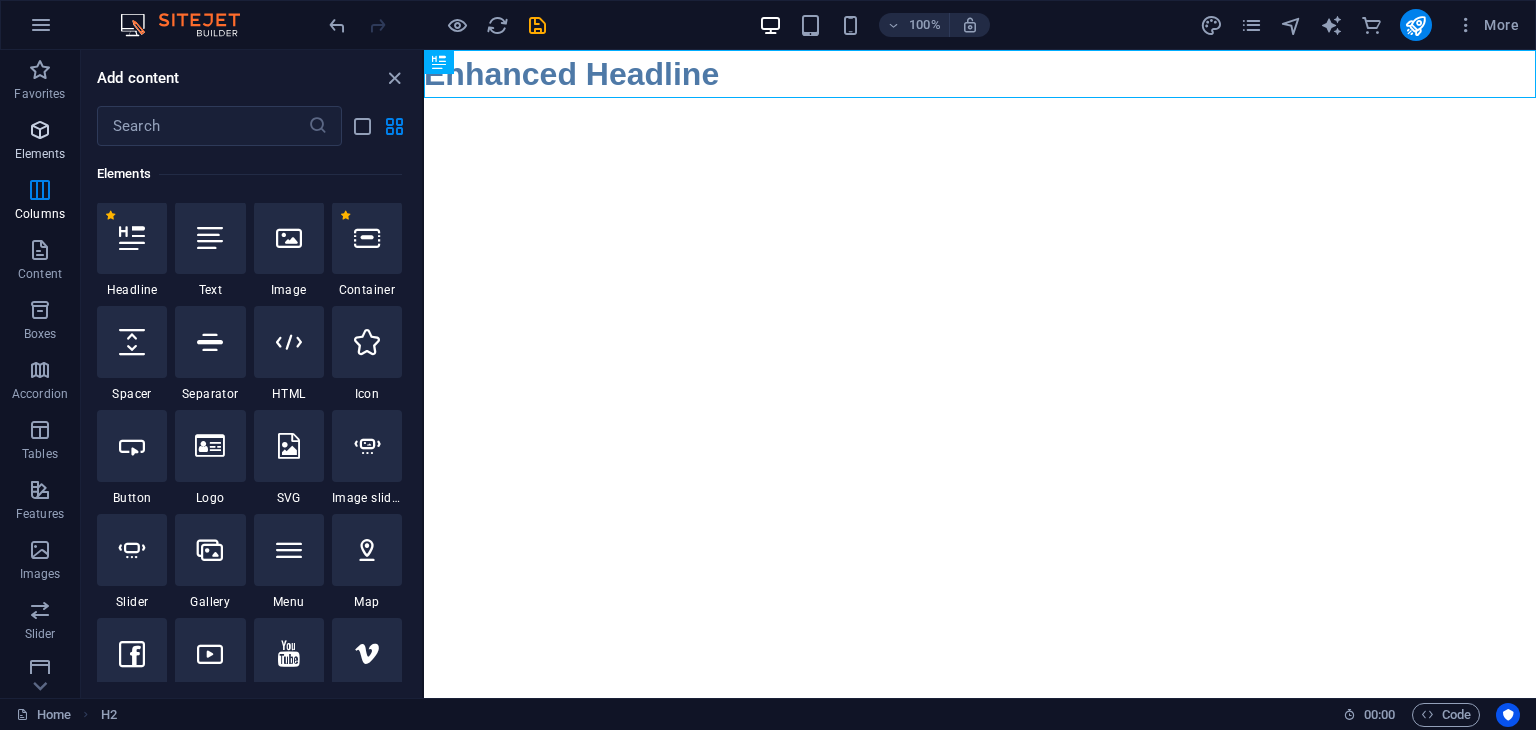 scroll, scrollTop: 212, scrollLeft: 0, axis: vertical 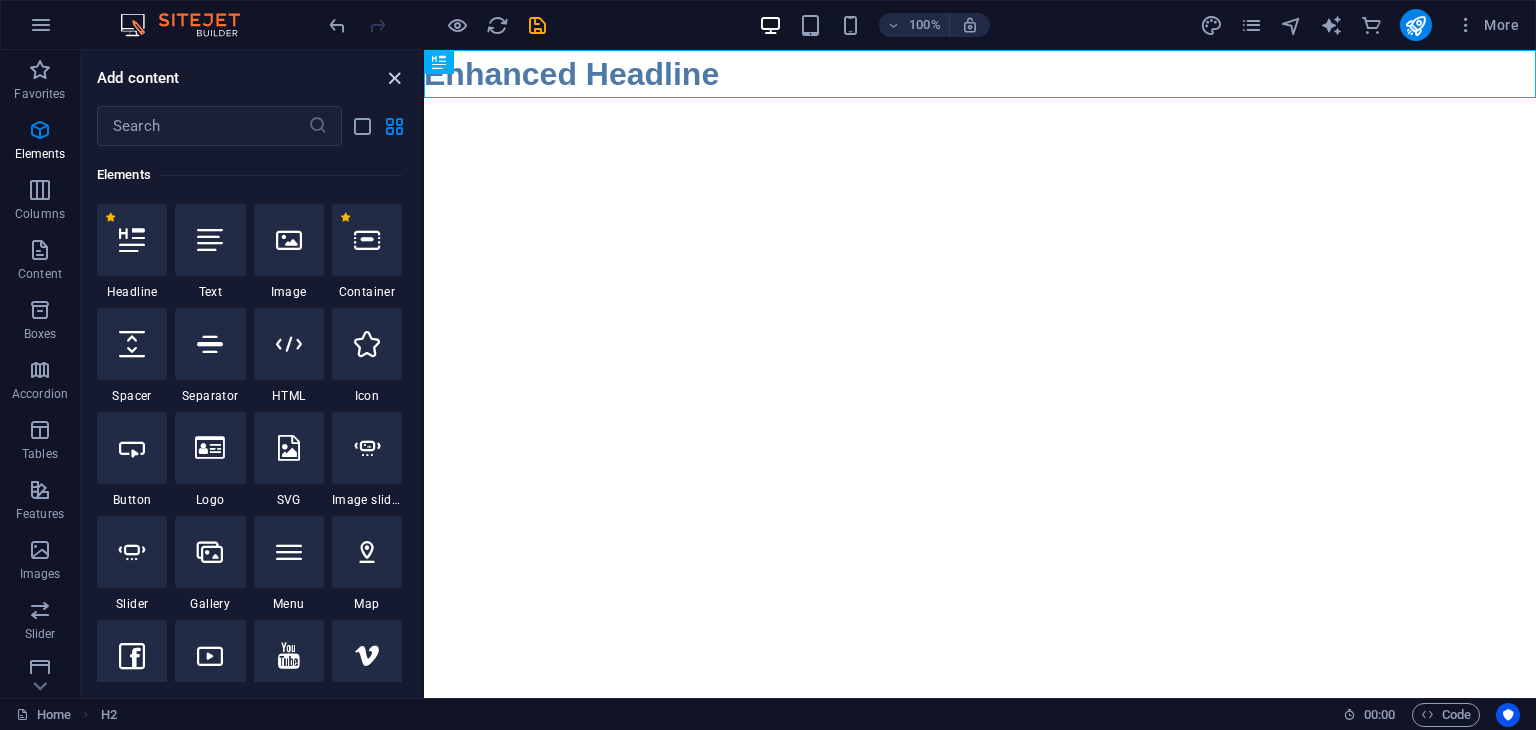 click at bounding box center [394, 78] 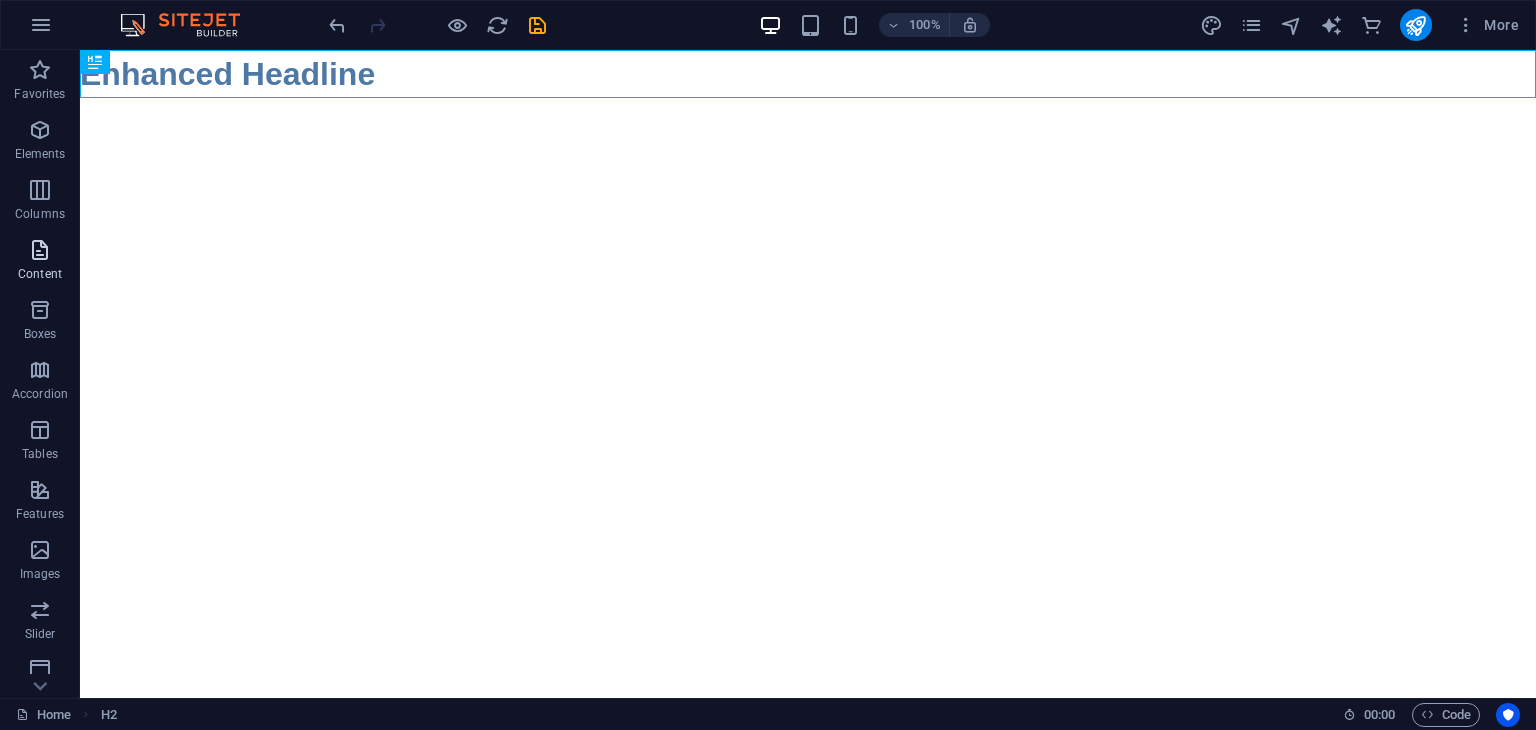 scroll, scrollTop: 312, scrollLeft: 0, axis: vertical 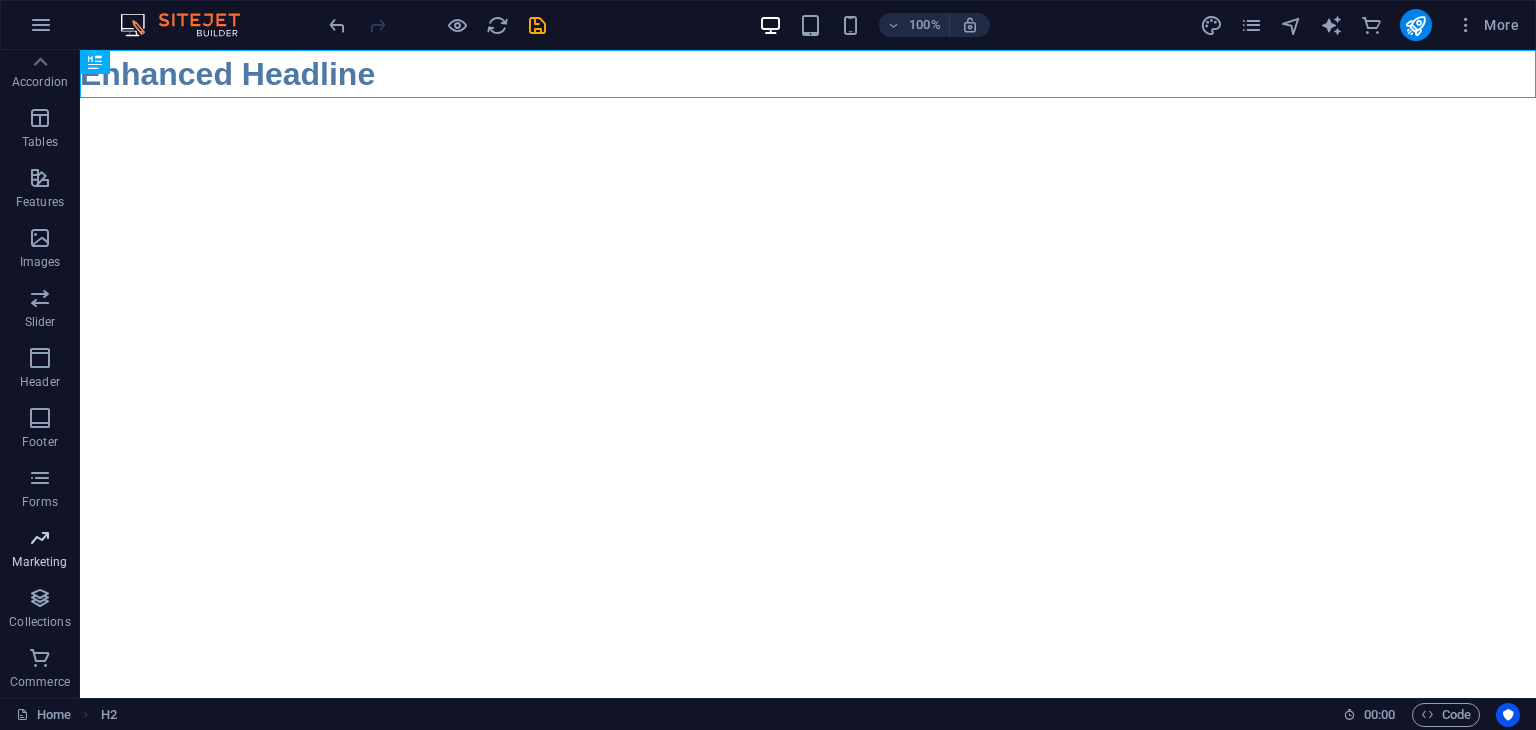 click on "Marketing" at bounding box center [39, 562] 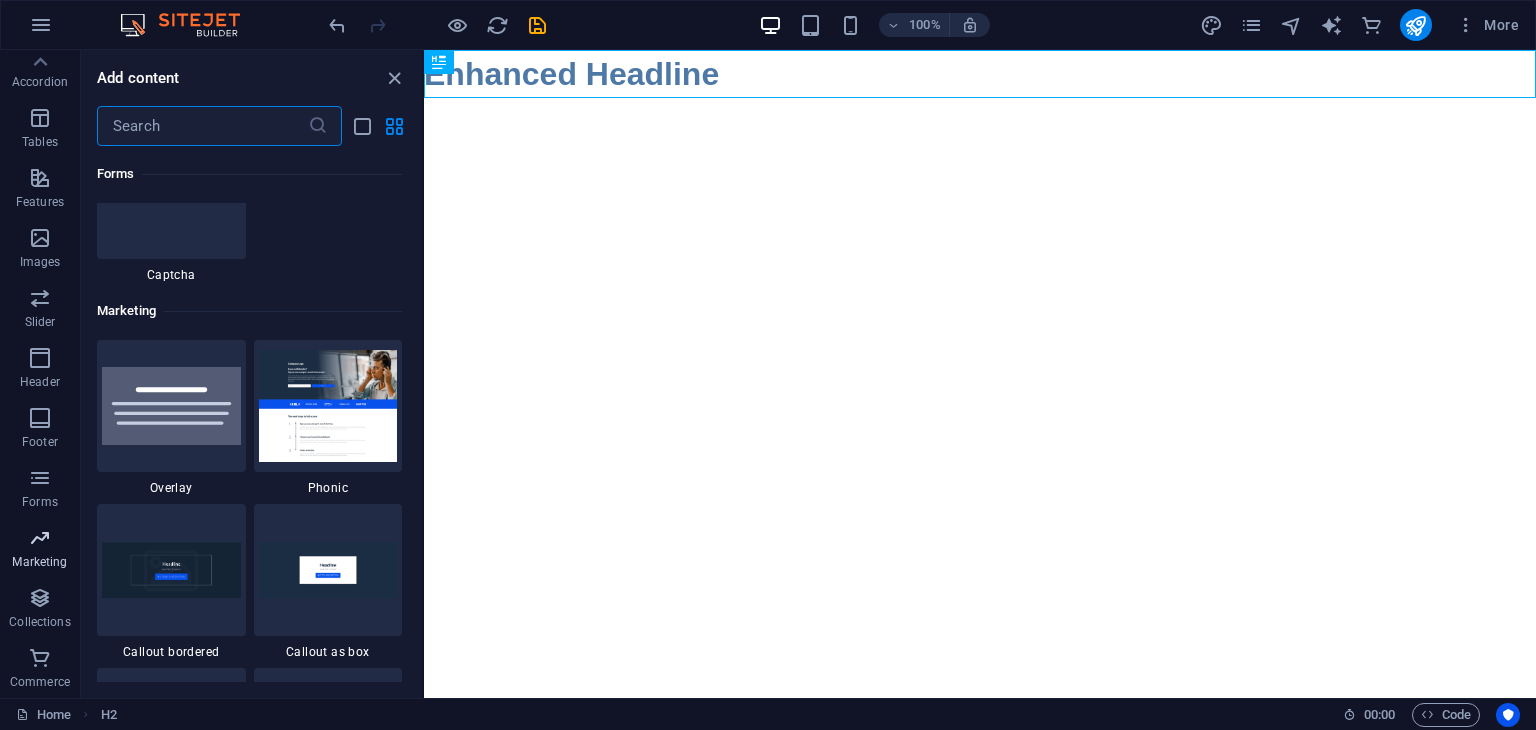 scroll, scrollTop: 16288, scrollLeft: 0, axis: vertical 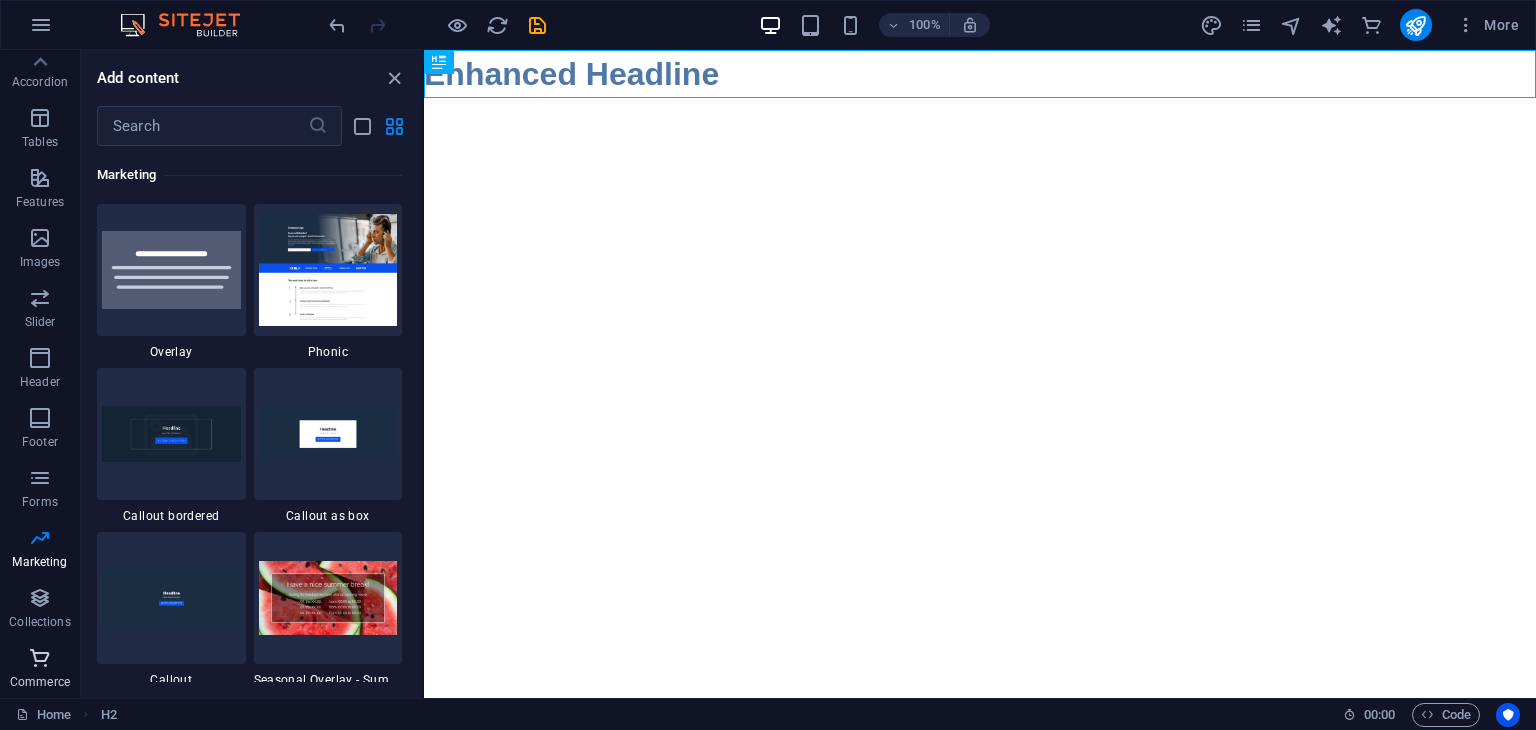 click at bounding box center [40, 658] 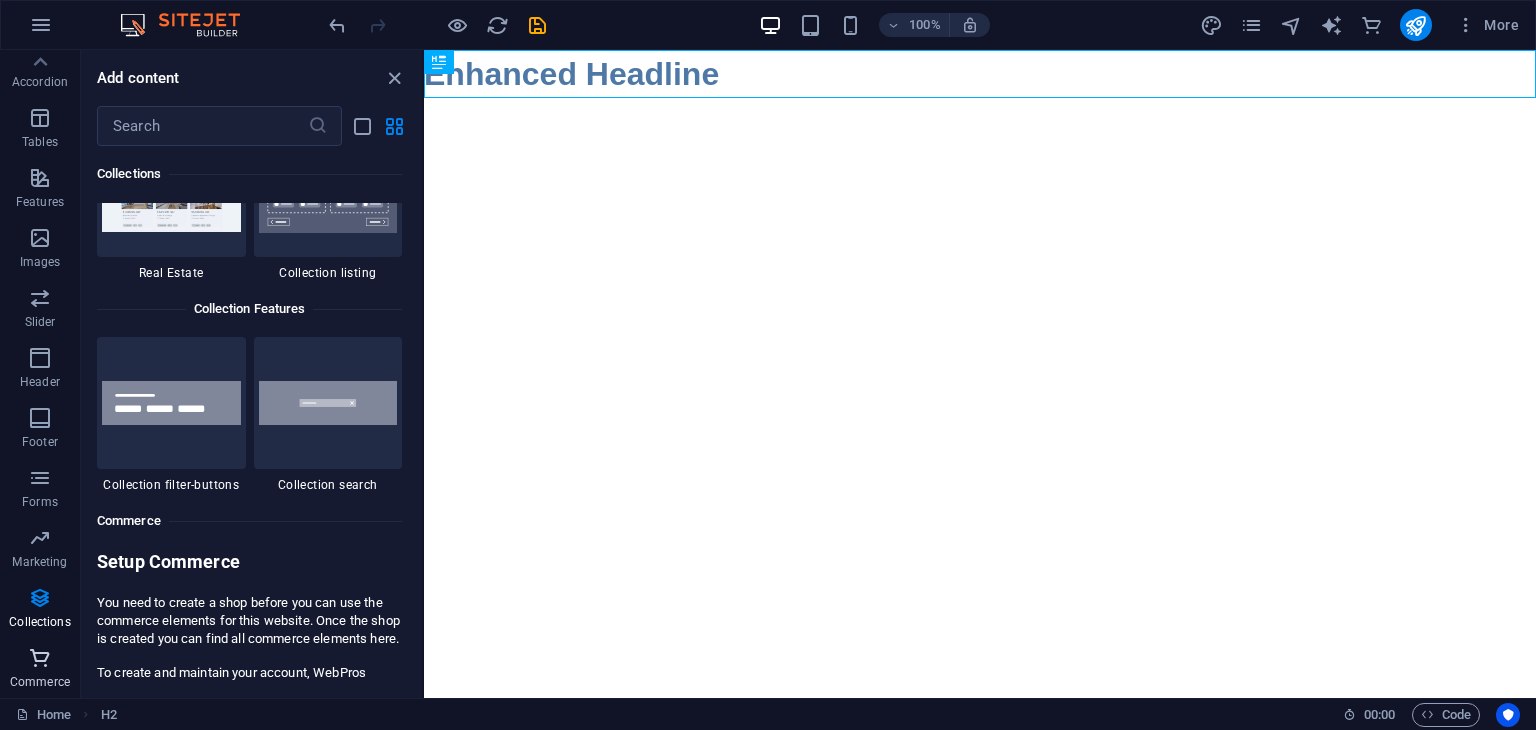 scroll, scrollTop: 19271, scrollLeft: 0, axis: vertical 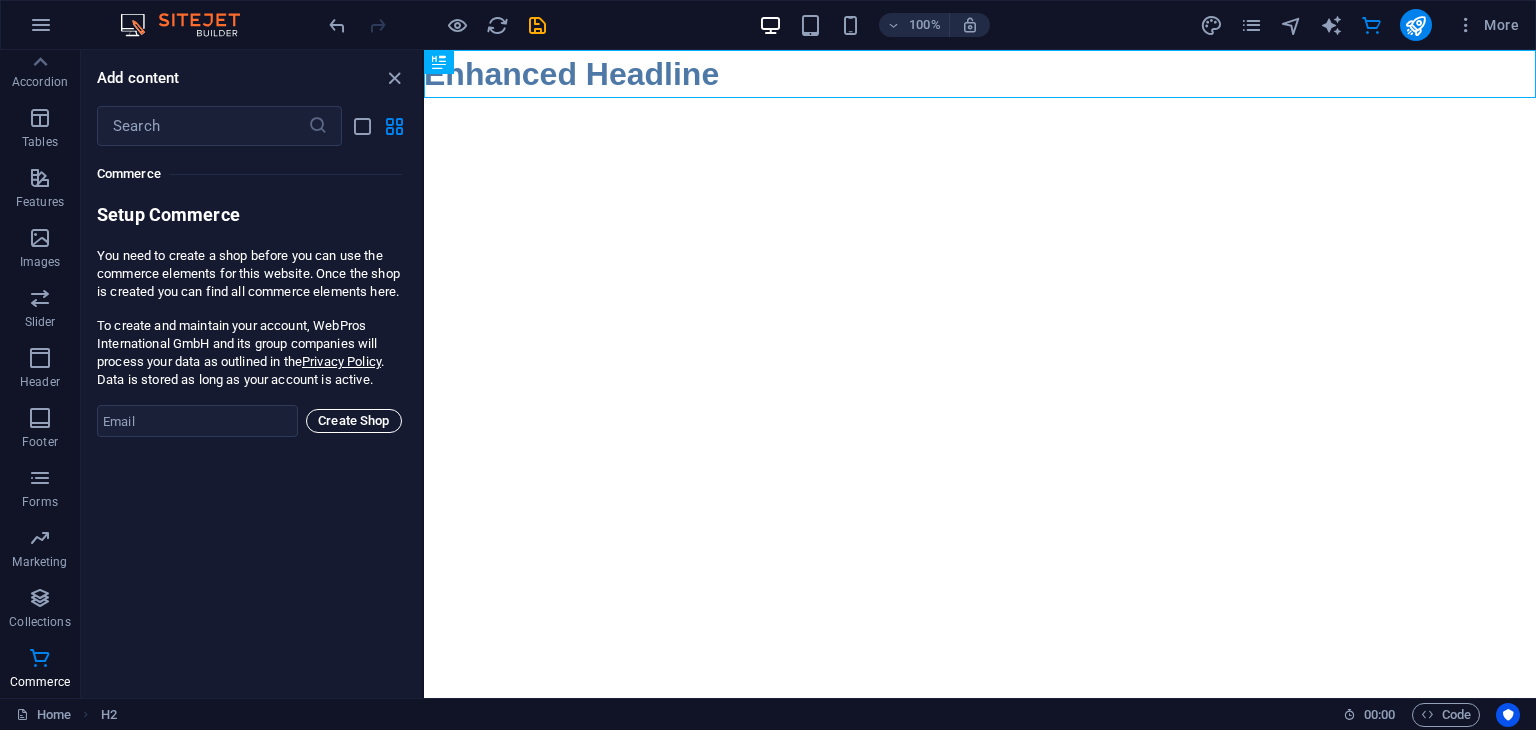 click on "Create Shop" at bounding box center [354, 421] 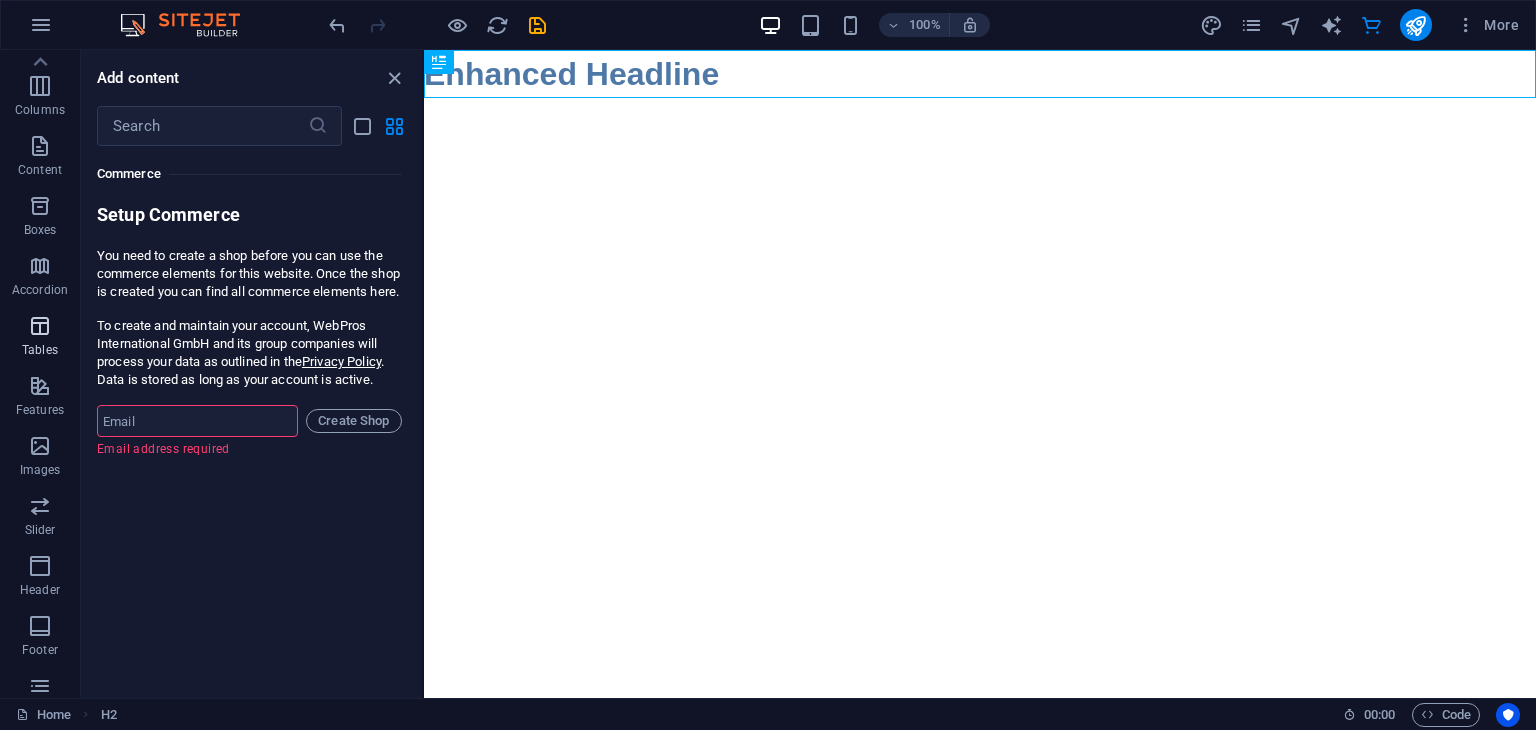 scroll, scrollTop: 0, scrollLeft: 0, axis: both 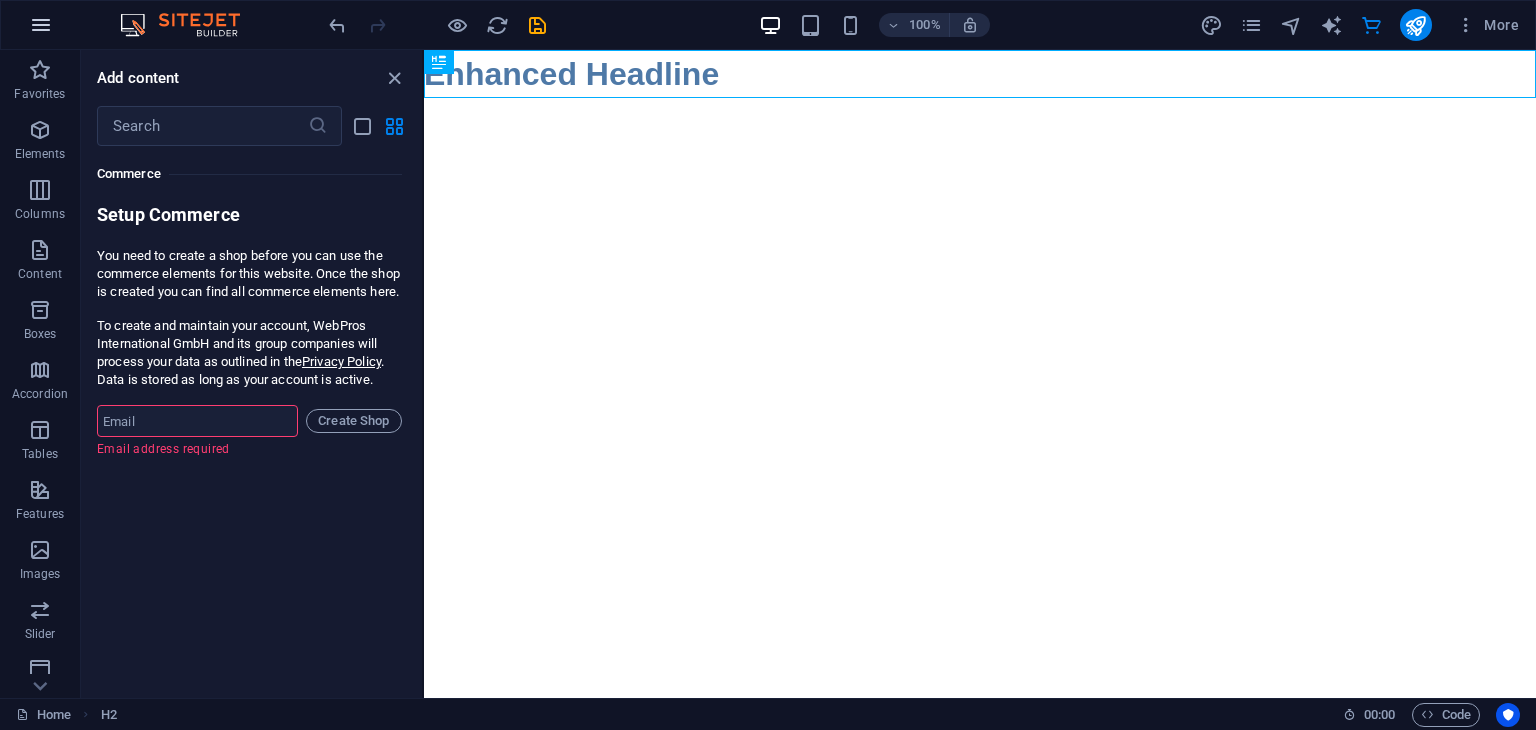 click at bounding box center (41, 25) 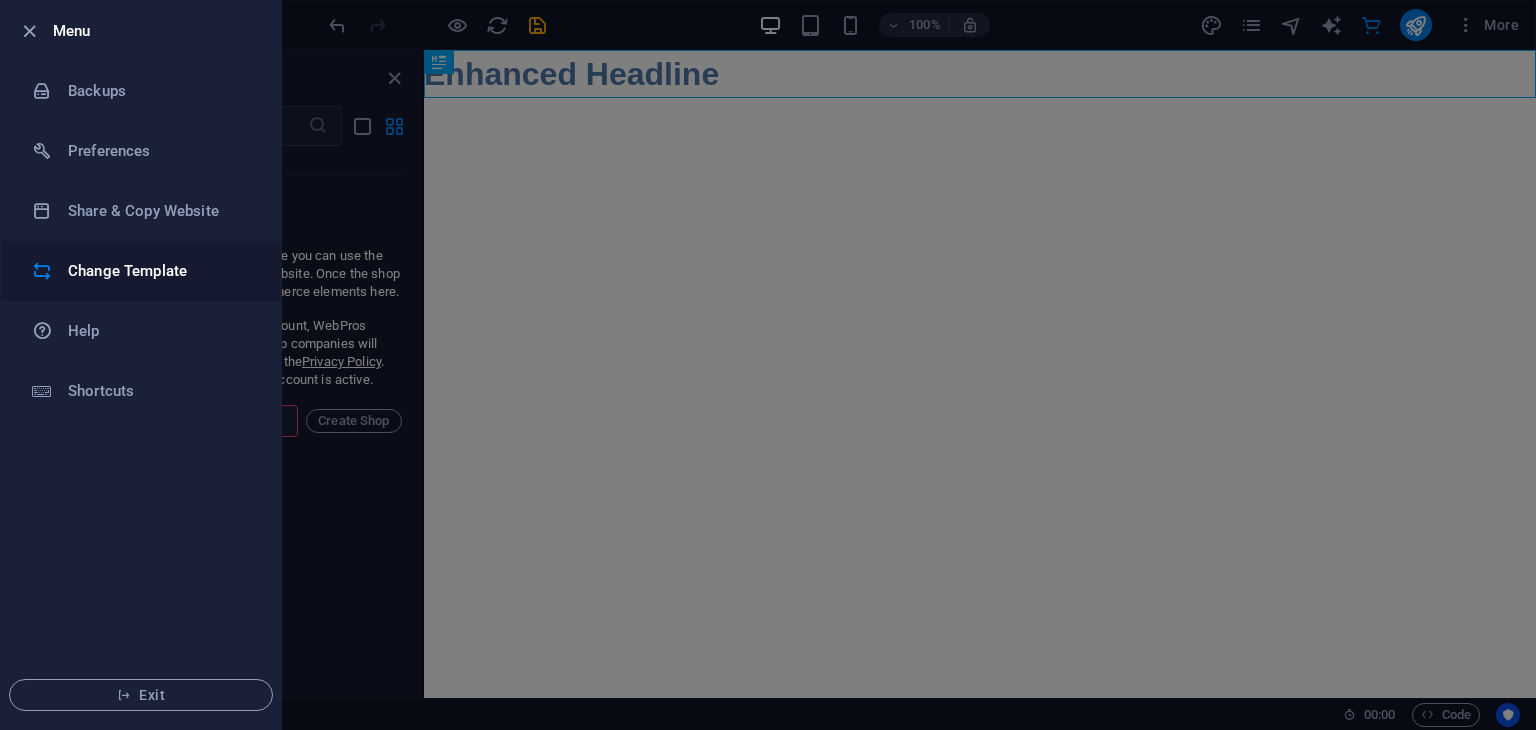 click on "Change Template" at bounding box center [160, 271] 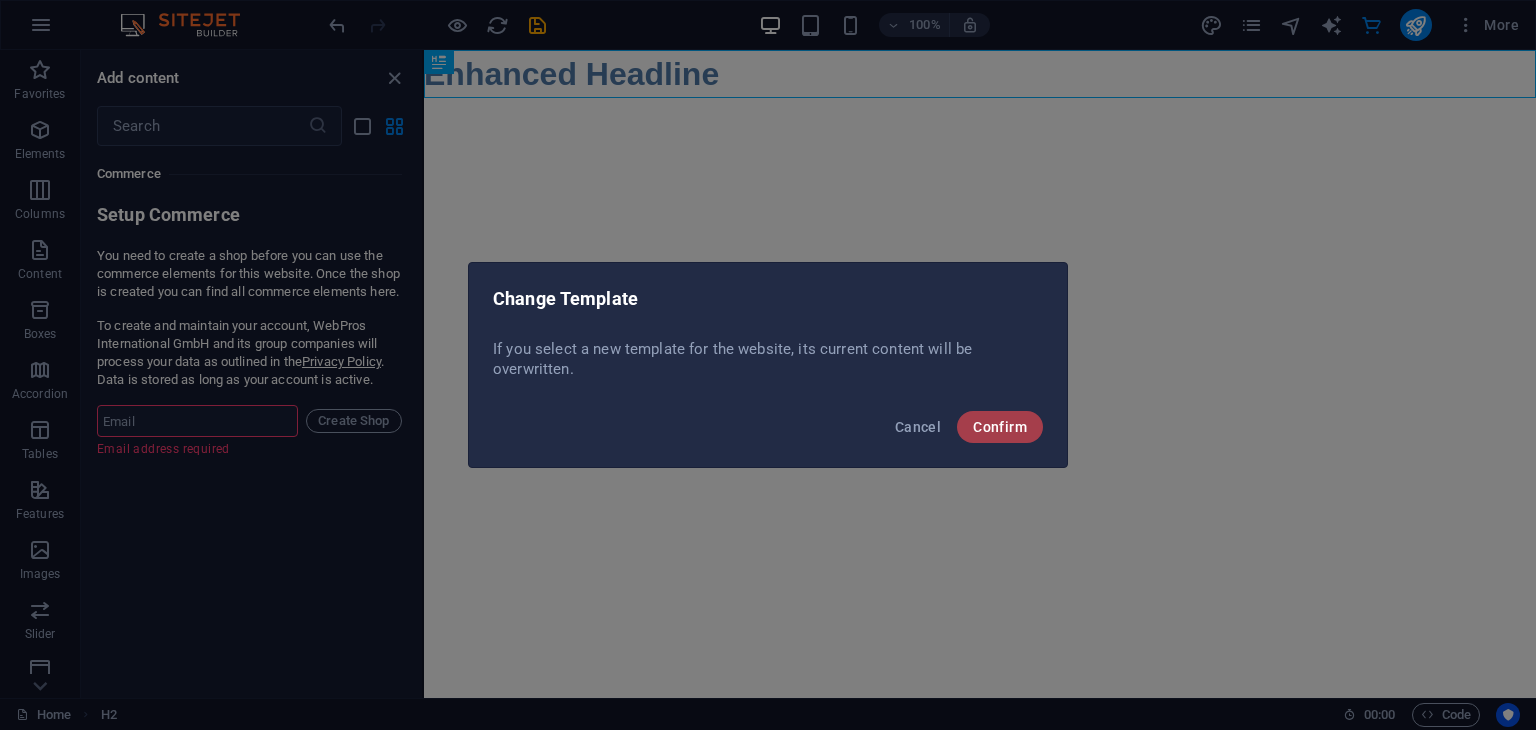 click on "Confirm" at bounding box center (1000, 427) 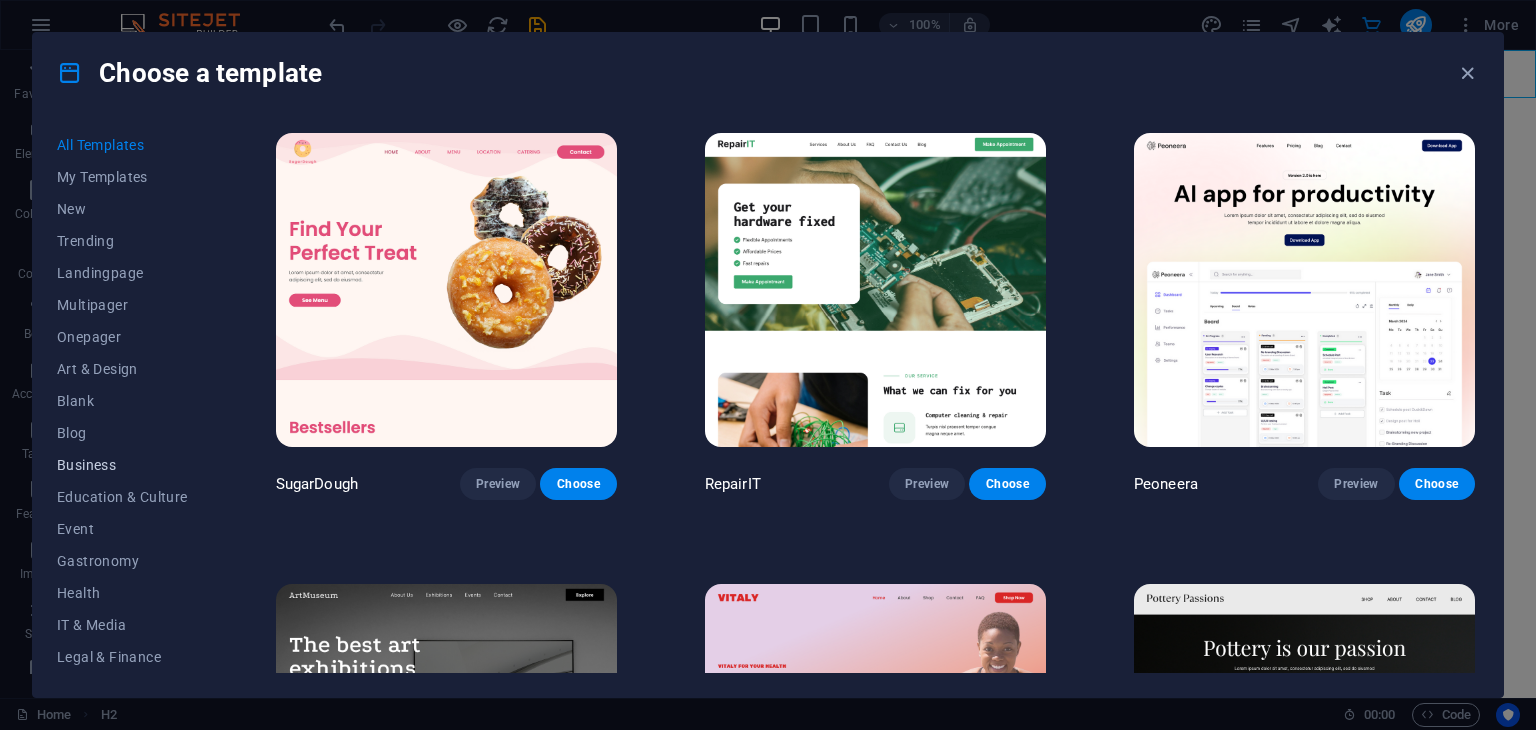 scroll, scrollTop: 288, scrollLeft: 0, axis: vertical 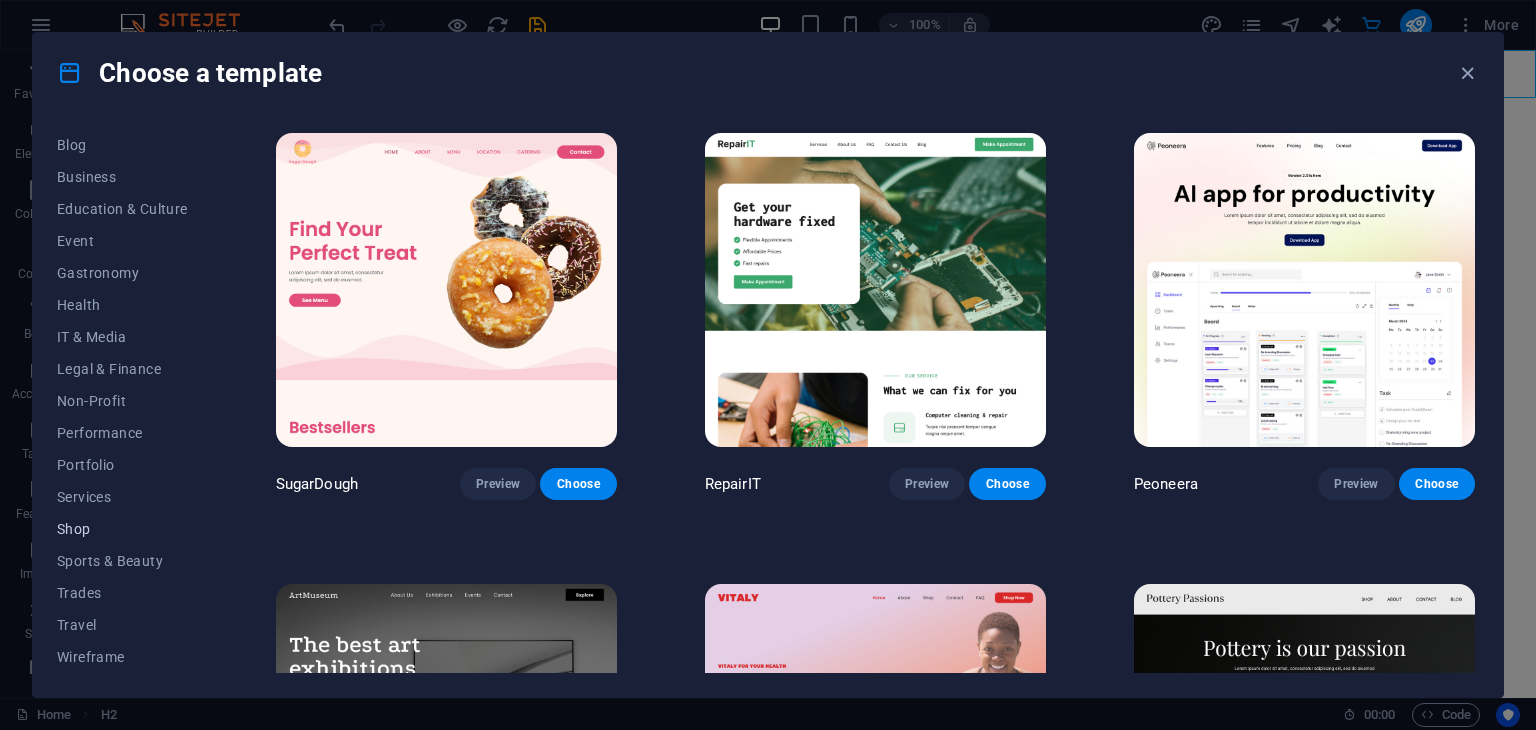 click on "Shop" at bounding box center (122, 529) 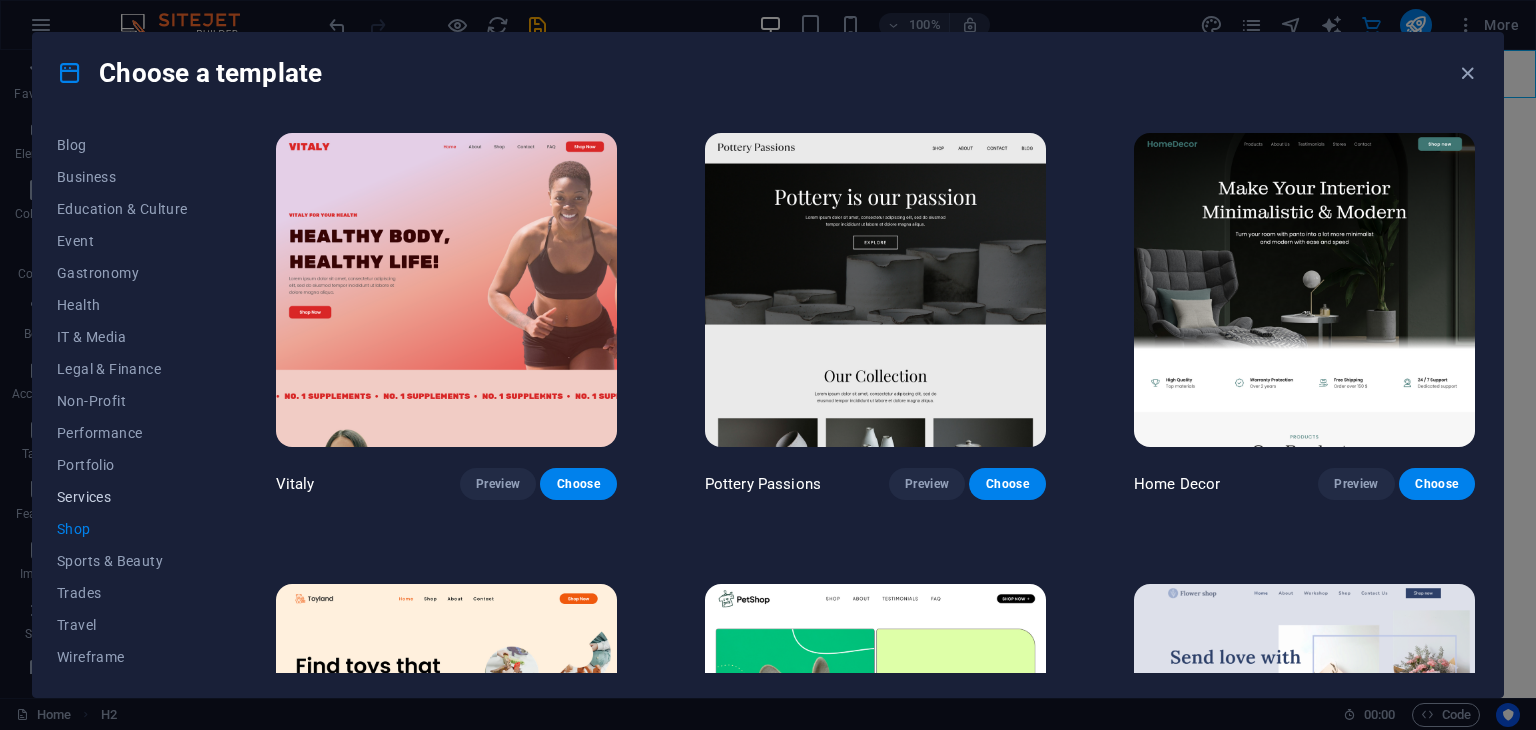 click on "Services" at bounding box center [122, 497] 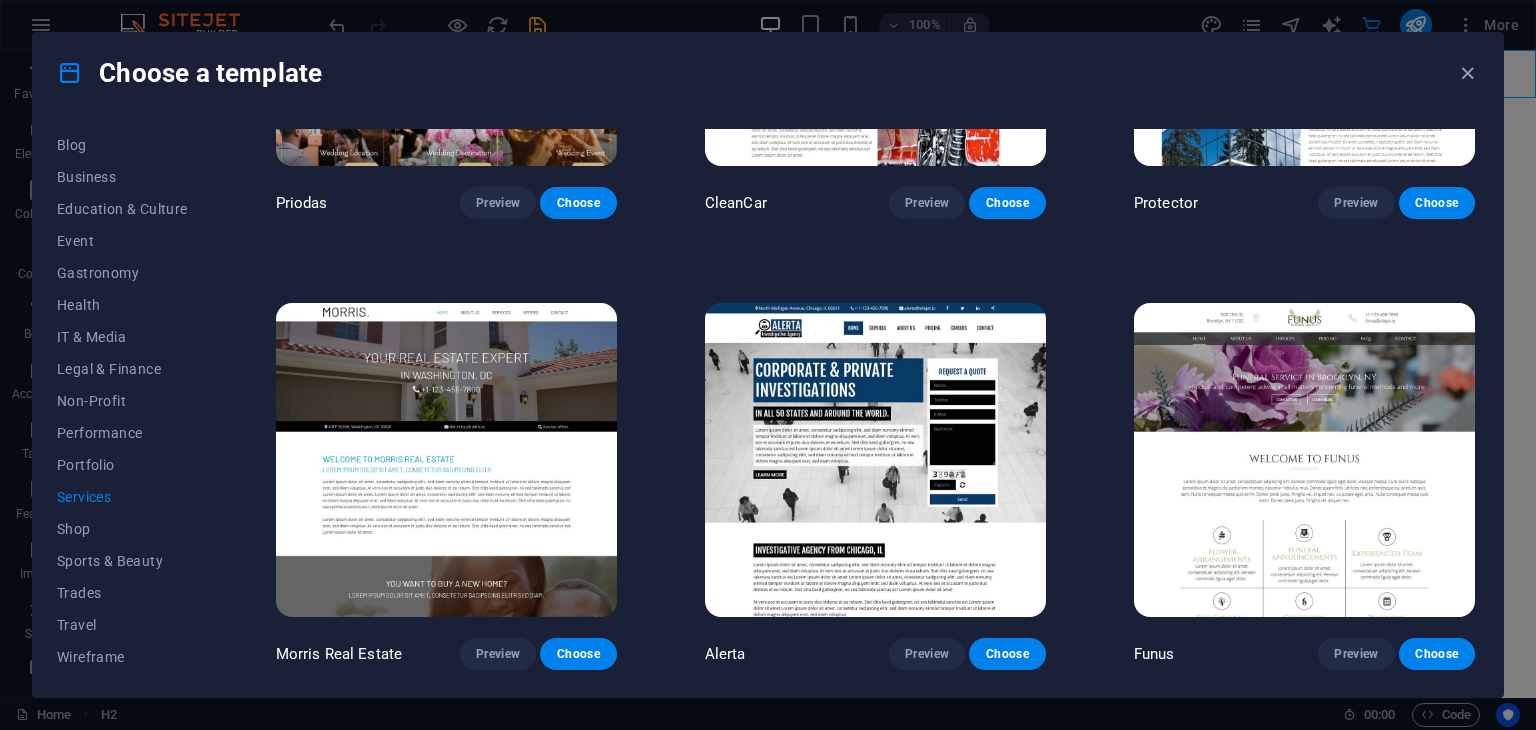 scroll, scrollTop: 1636, scrollLeft: 0, axis: vertical 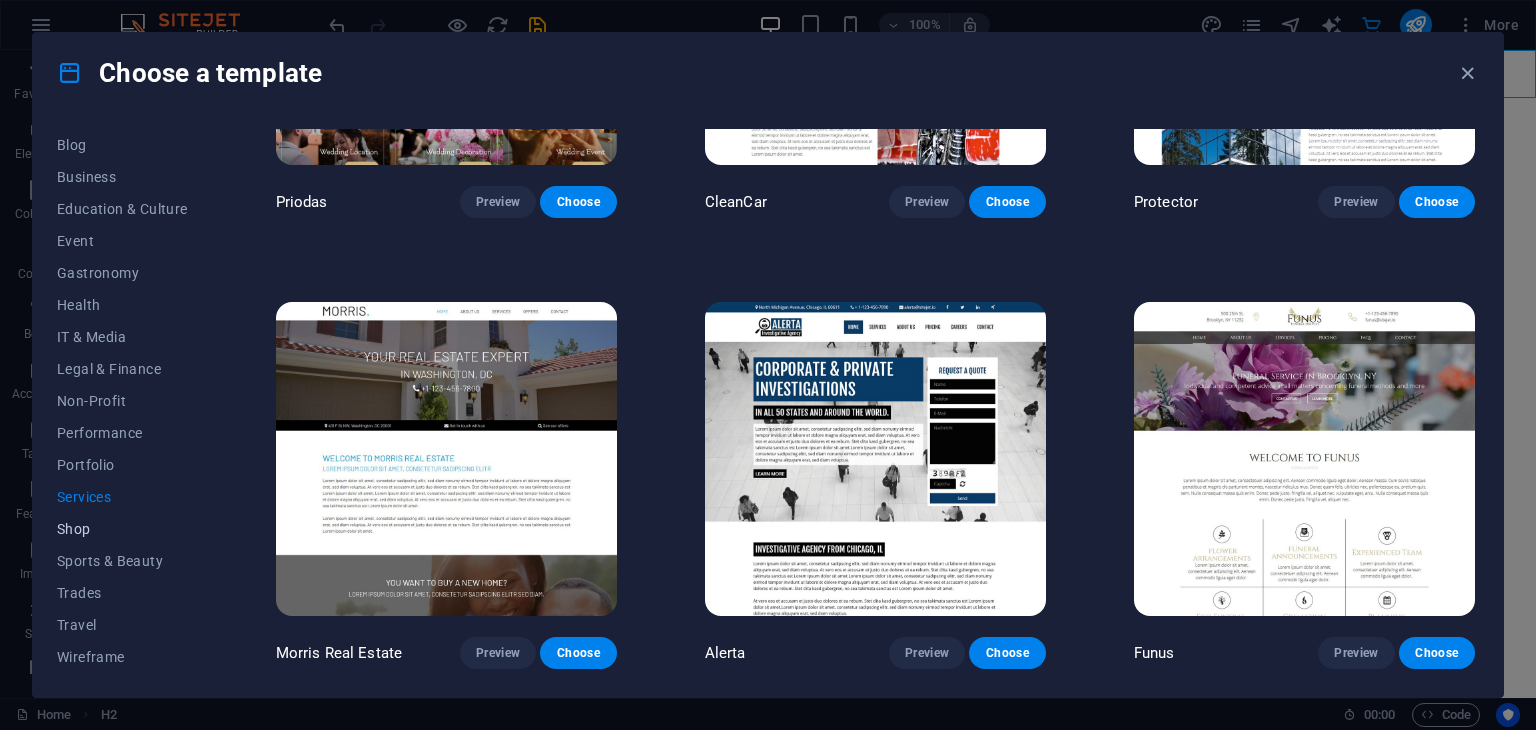 click on "Shop" at bounding box center [122, 529] 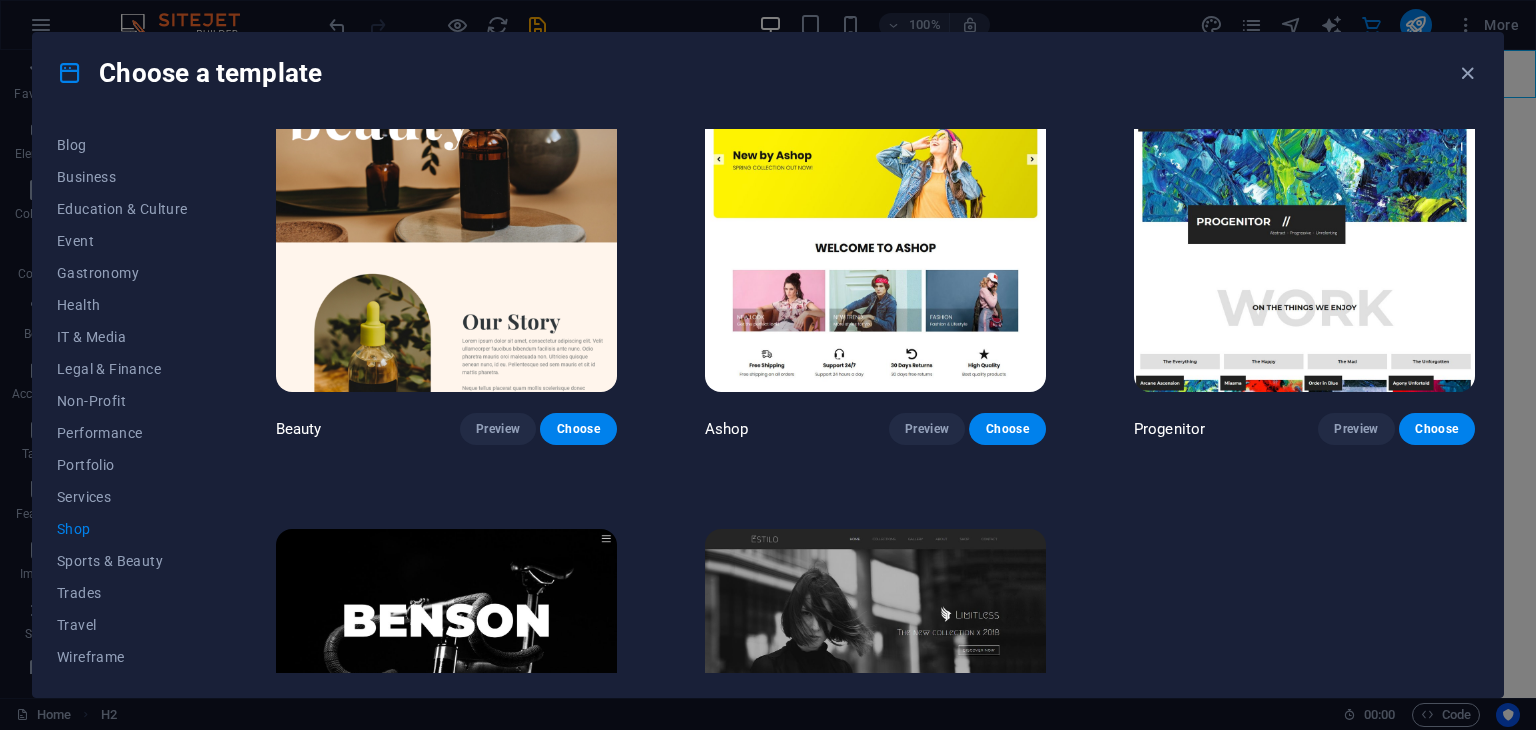 scroll, scrollTop: 0, scrollLeft: 0, axis: both 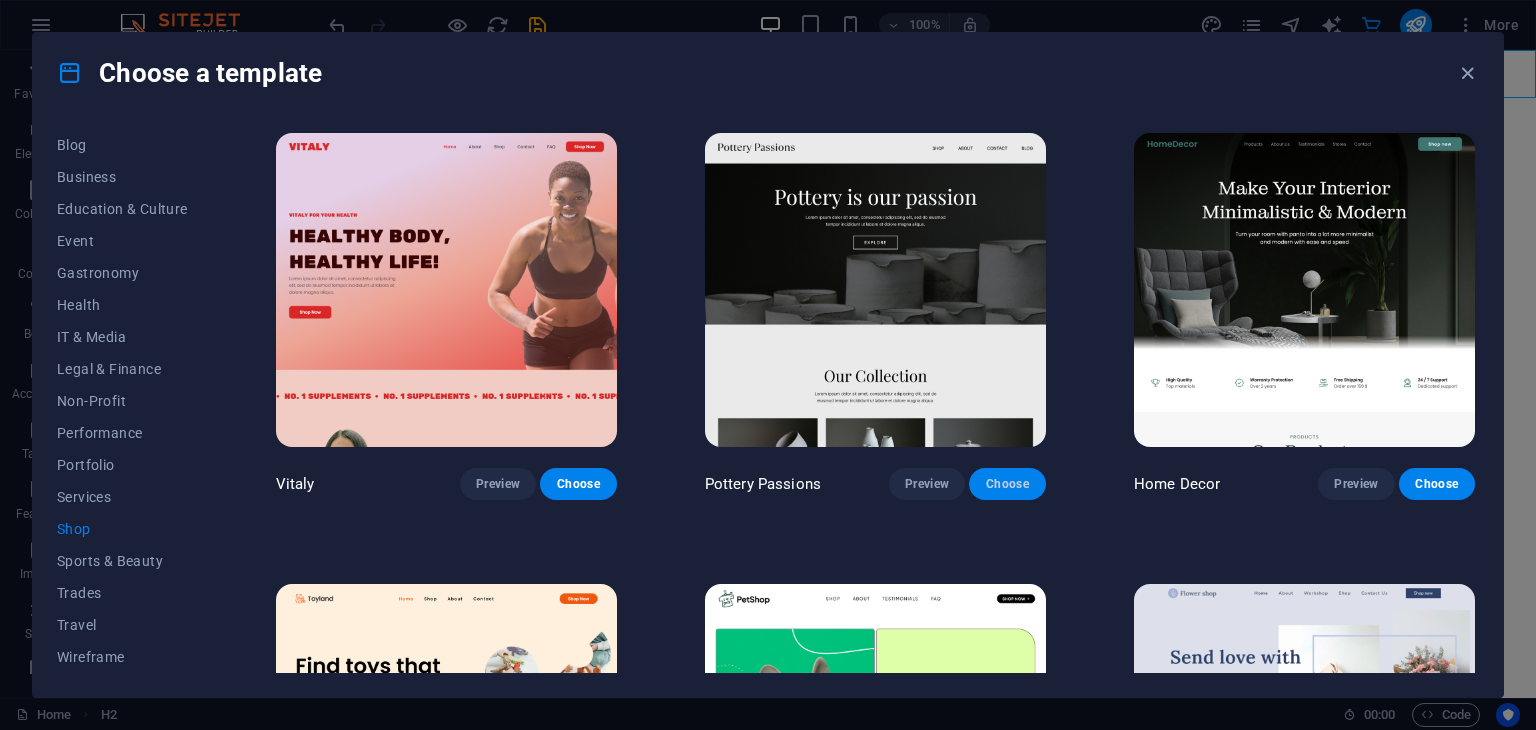 click on "Choose" at bounding box center [1007, 484] 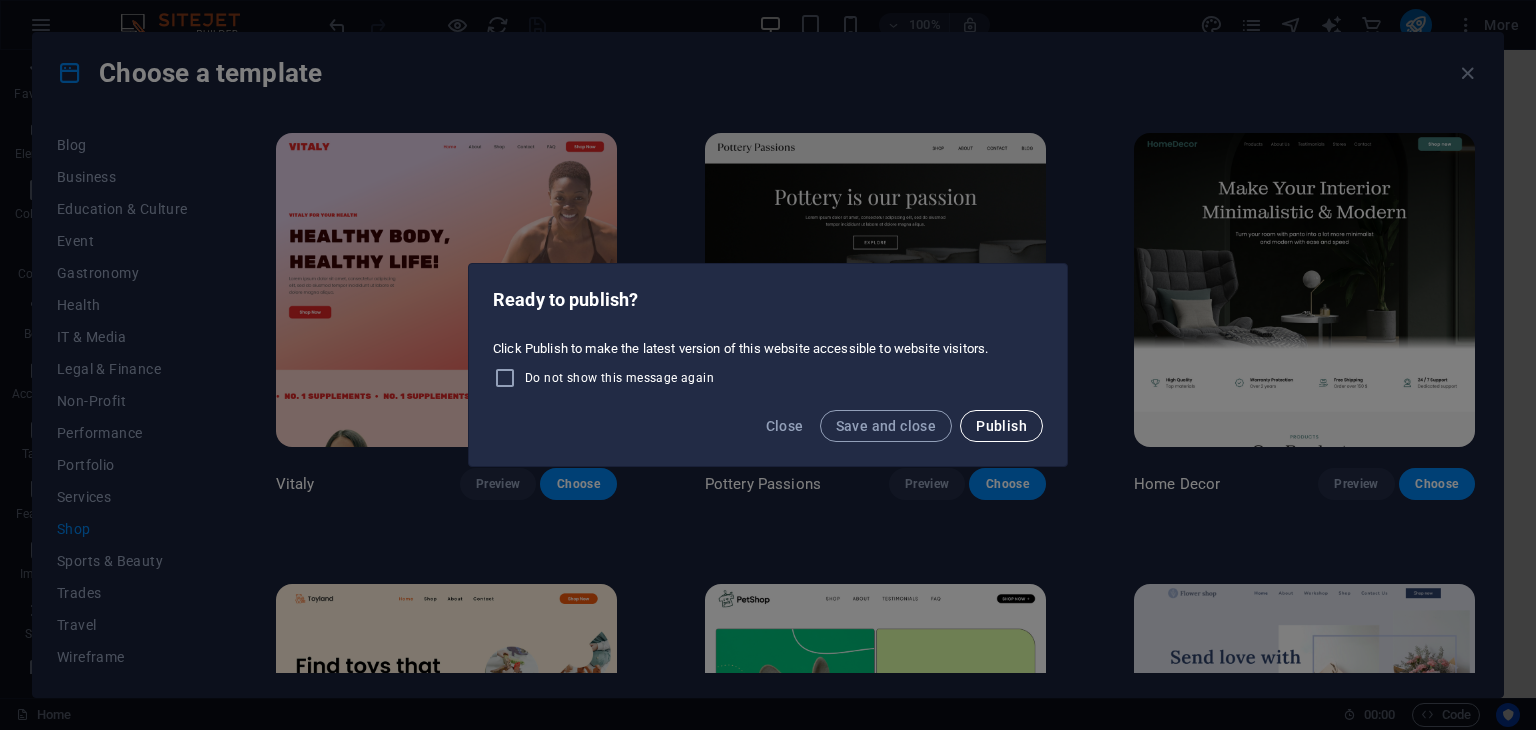 click on "Publish" at bounding box center (1001, 426) 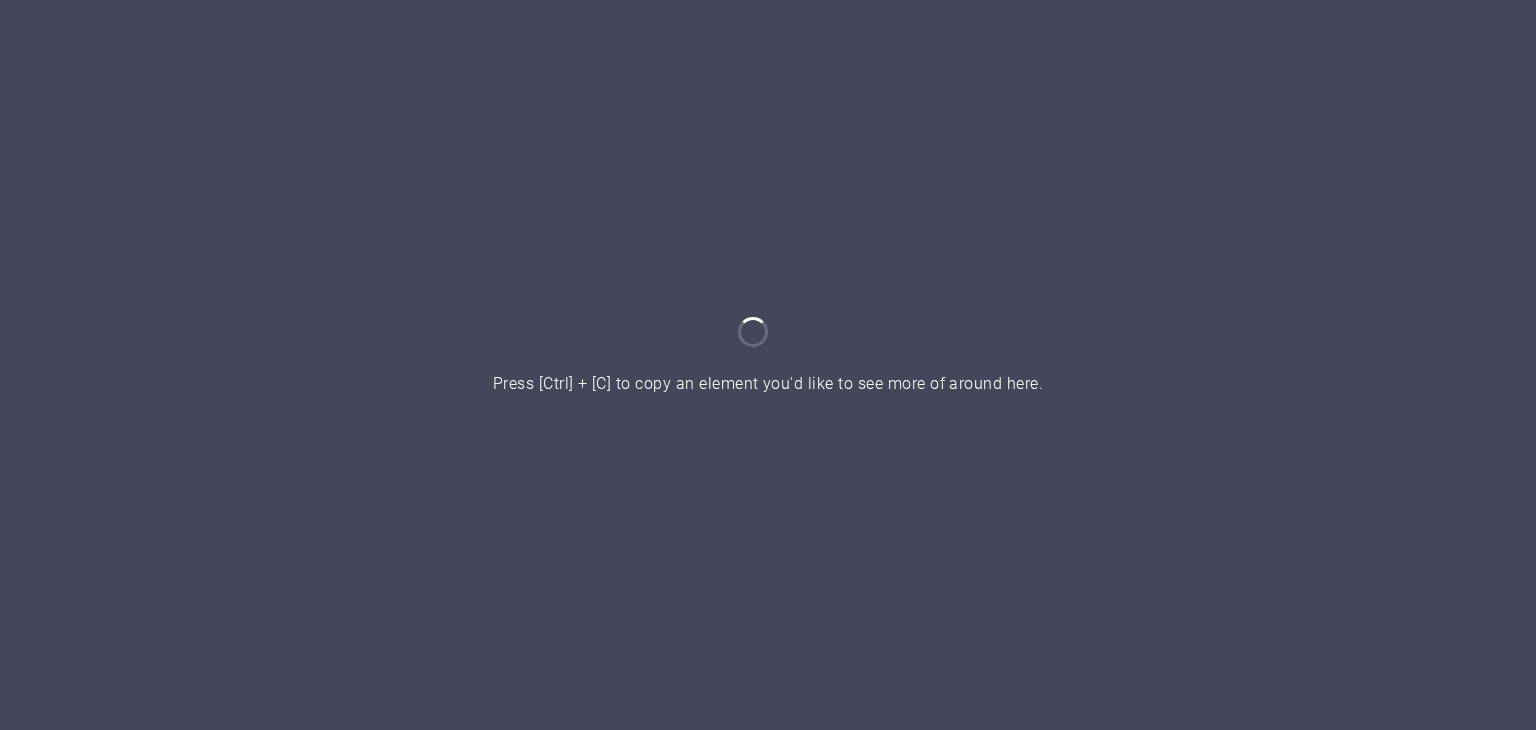 scroll, scrollTop: 0, scrollLeft: 0, axis: both 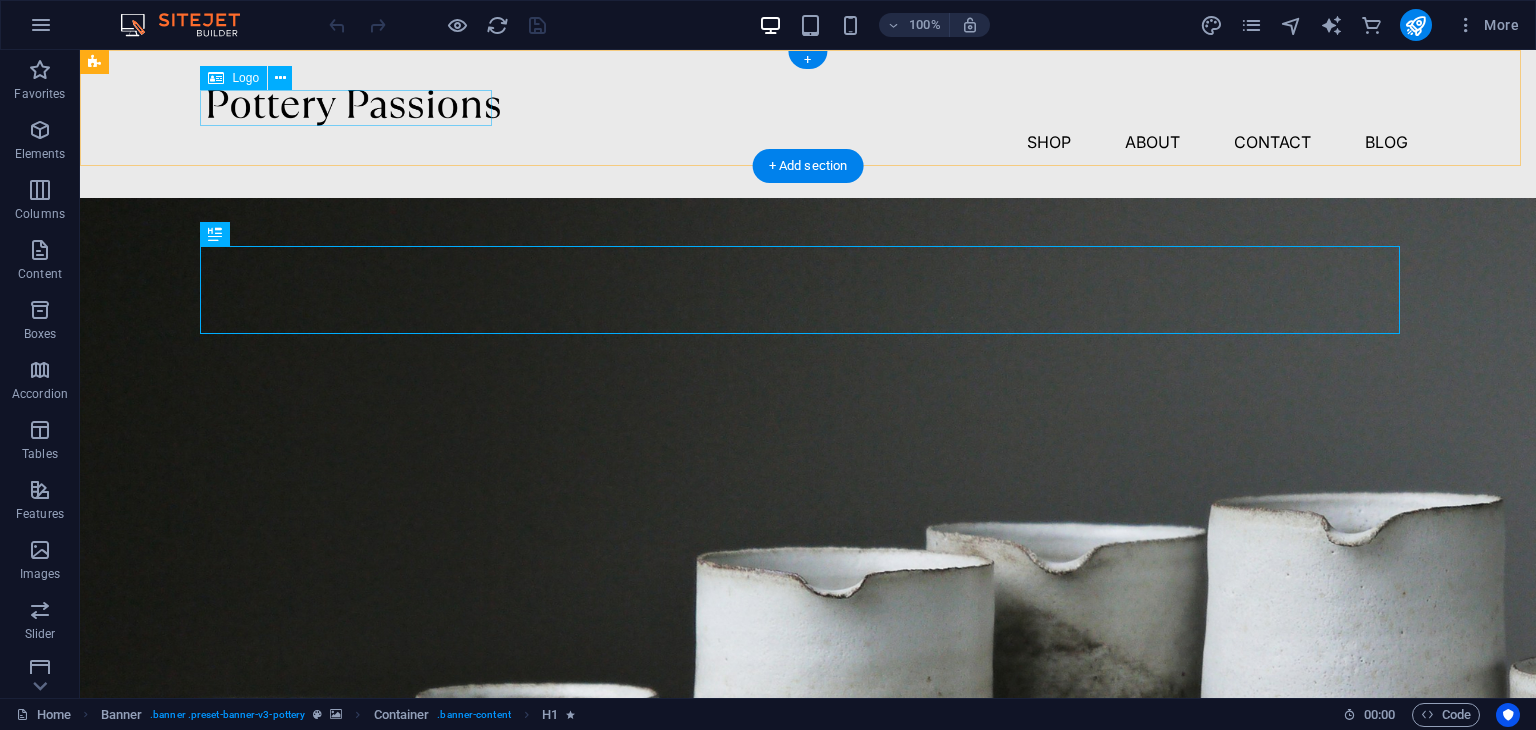 click at bounding box center [808, 108] 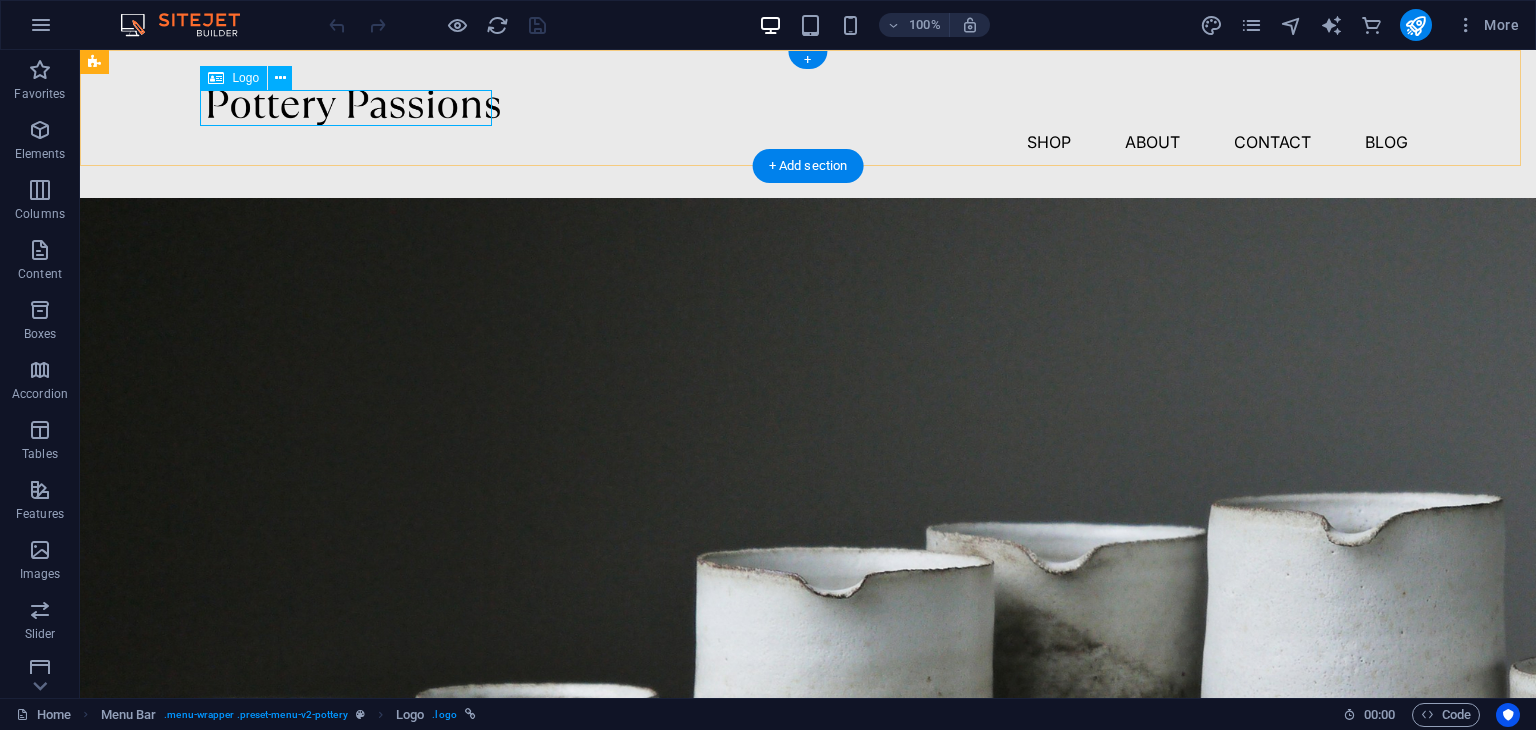 click at bounding box center (808, 108) 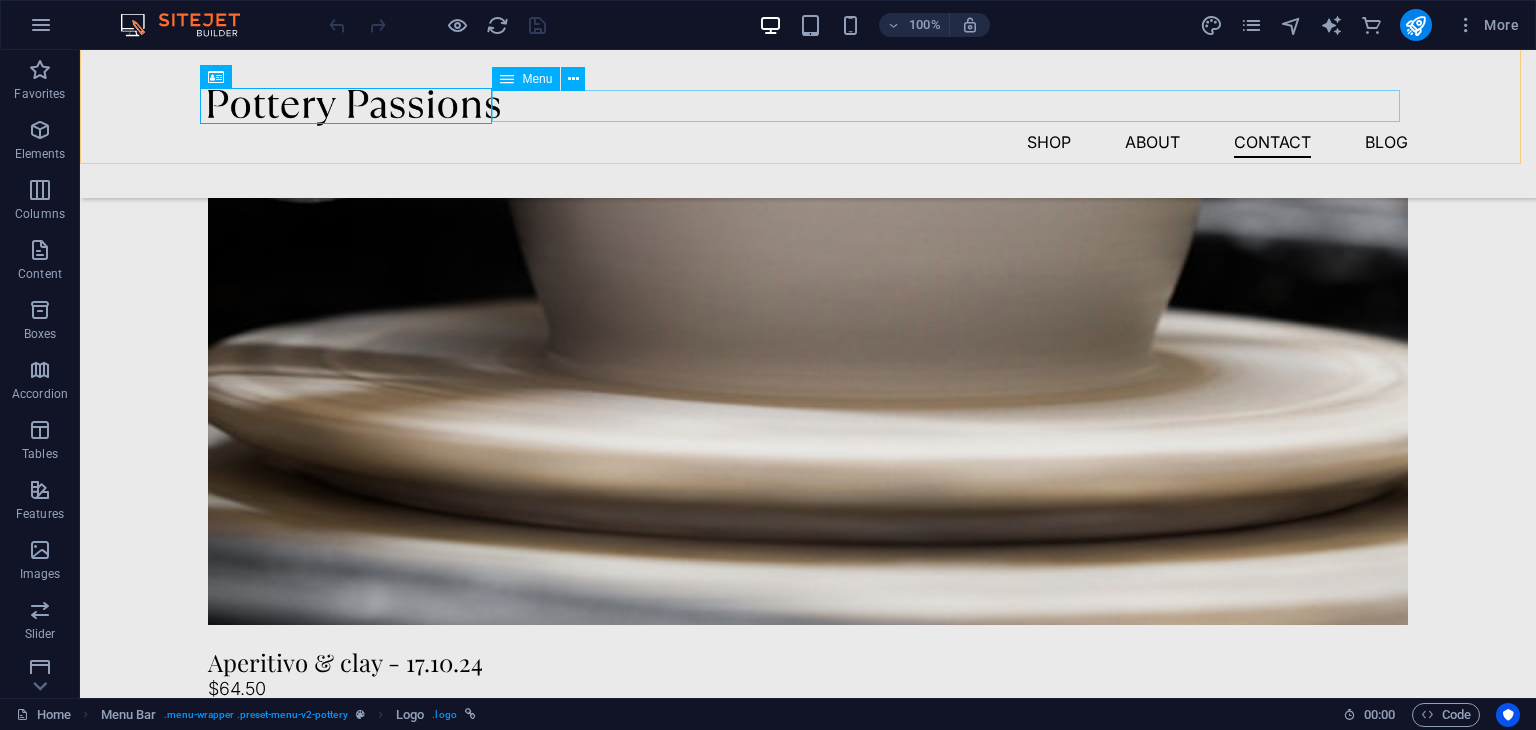 scroll, scrollTop: 3735, scrollLeft: 0, axis: vertical 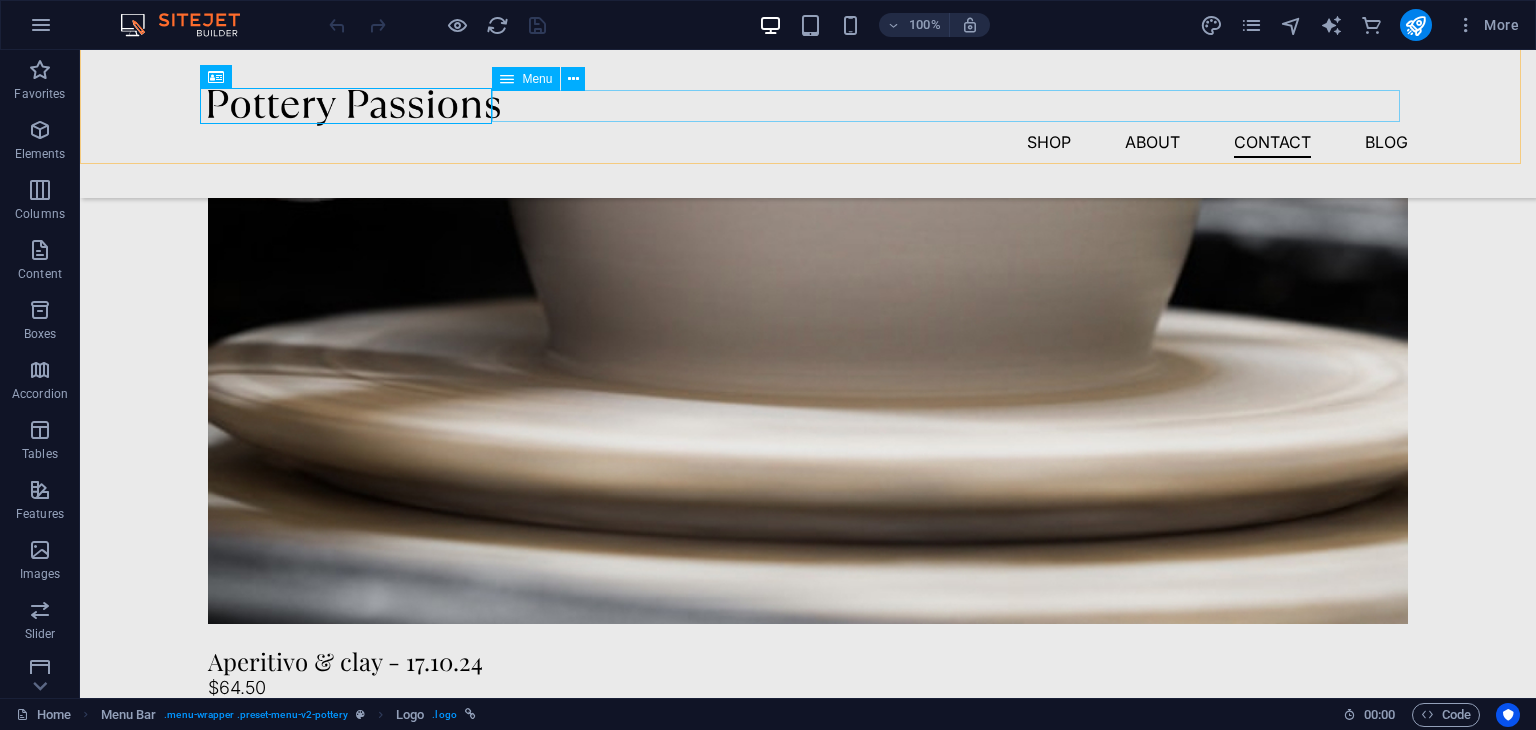 click on "Shop About Contact Blog" at bounding box center (808, 142) 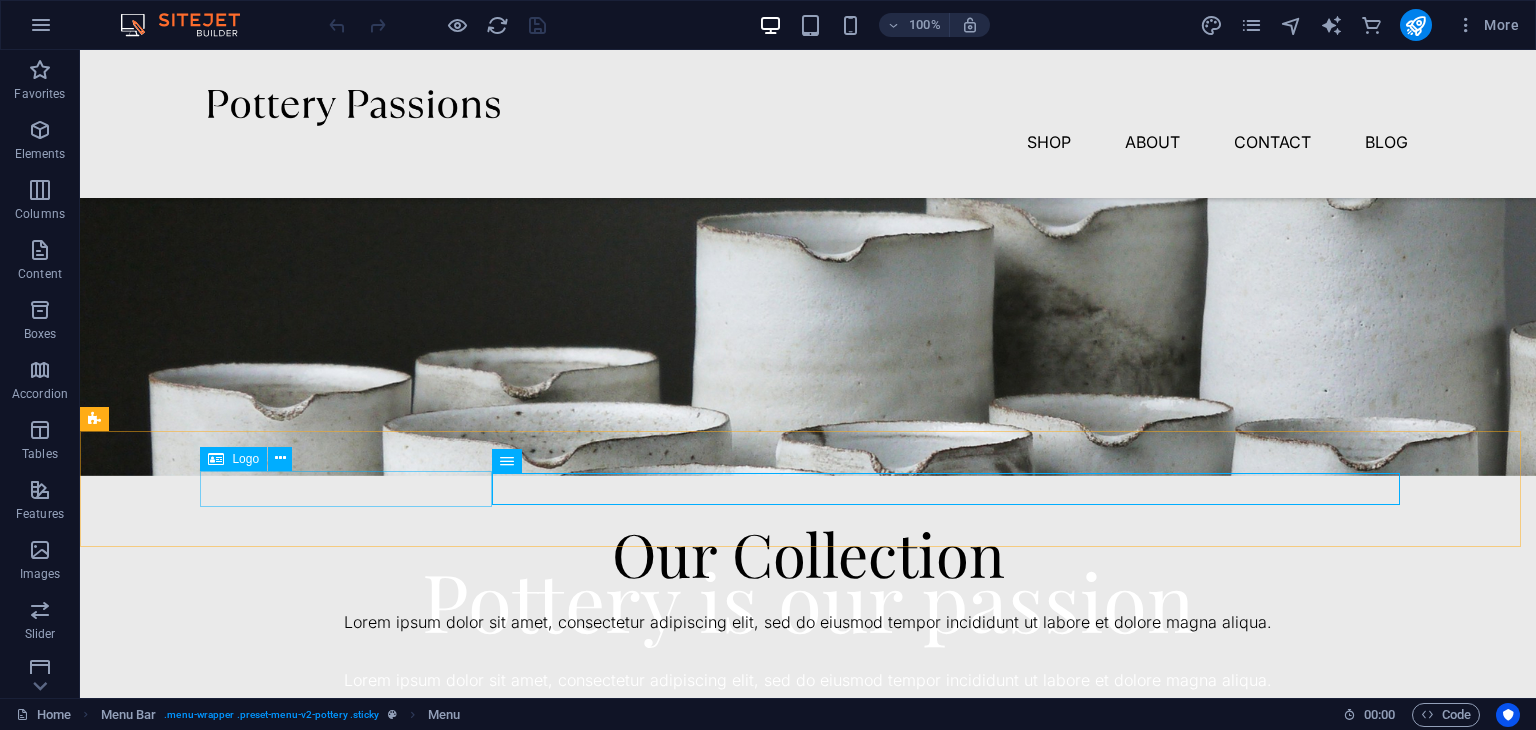 scroll, scrollTop: 0, scrollLeft: 0, axis: both 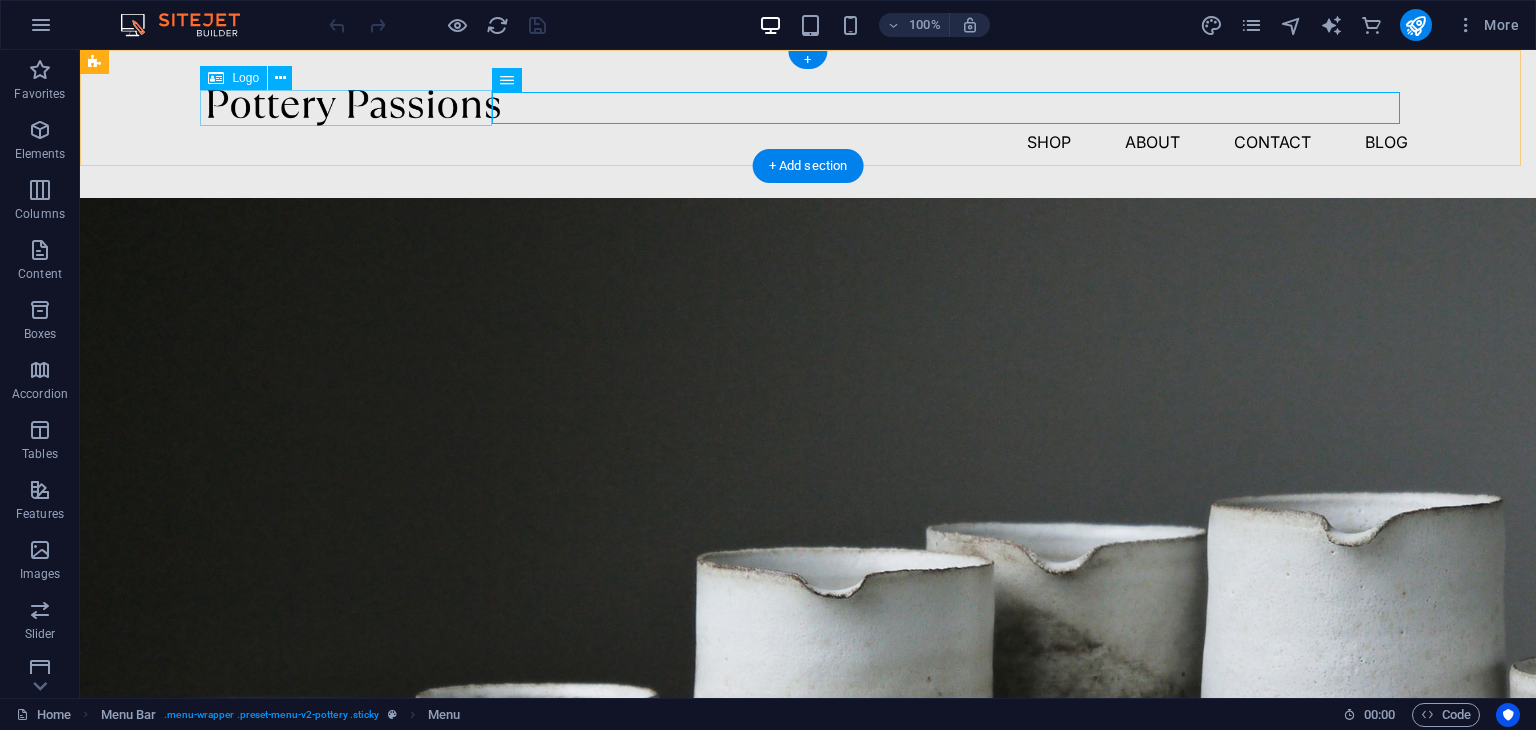 click at bounding box center (808, 108) 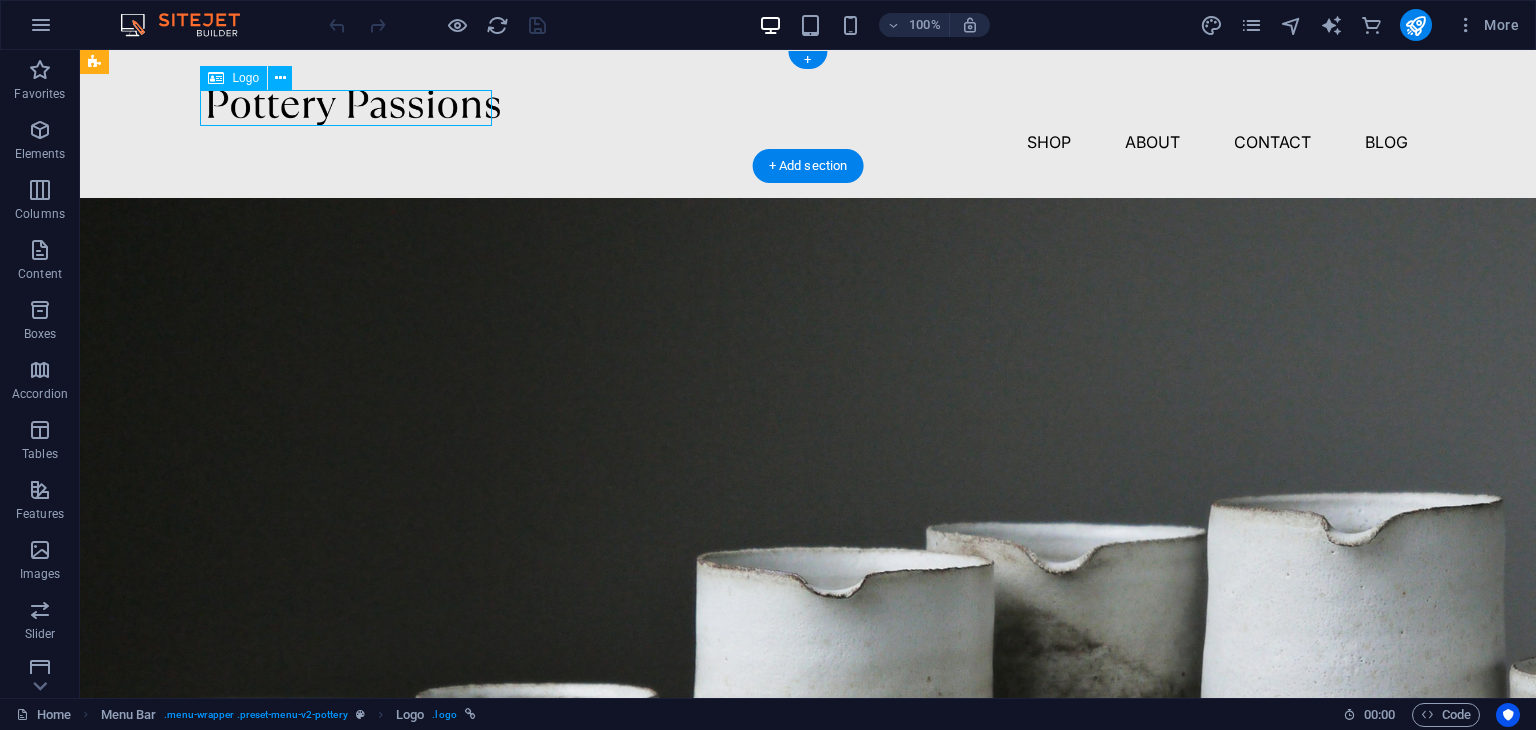 click at bounding box center (808, 108) 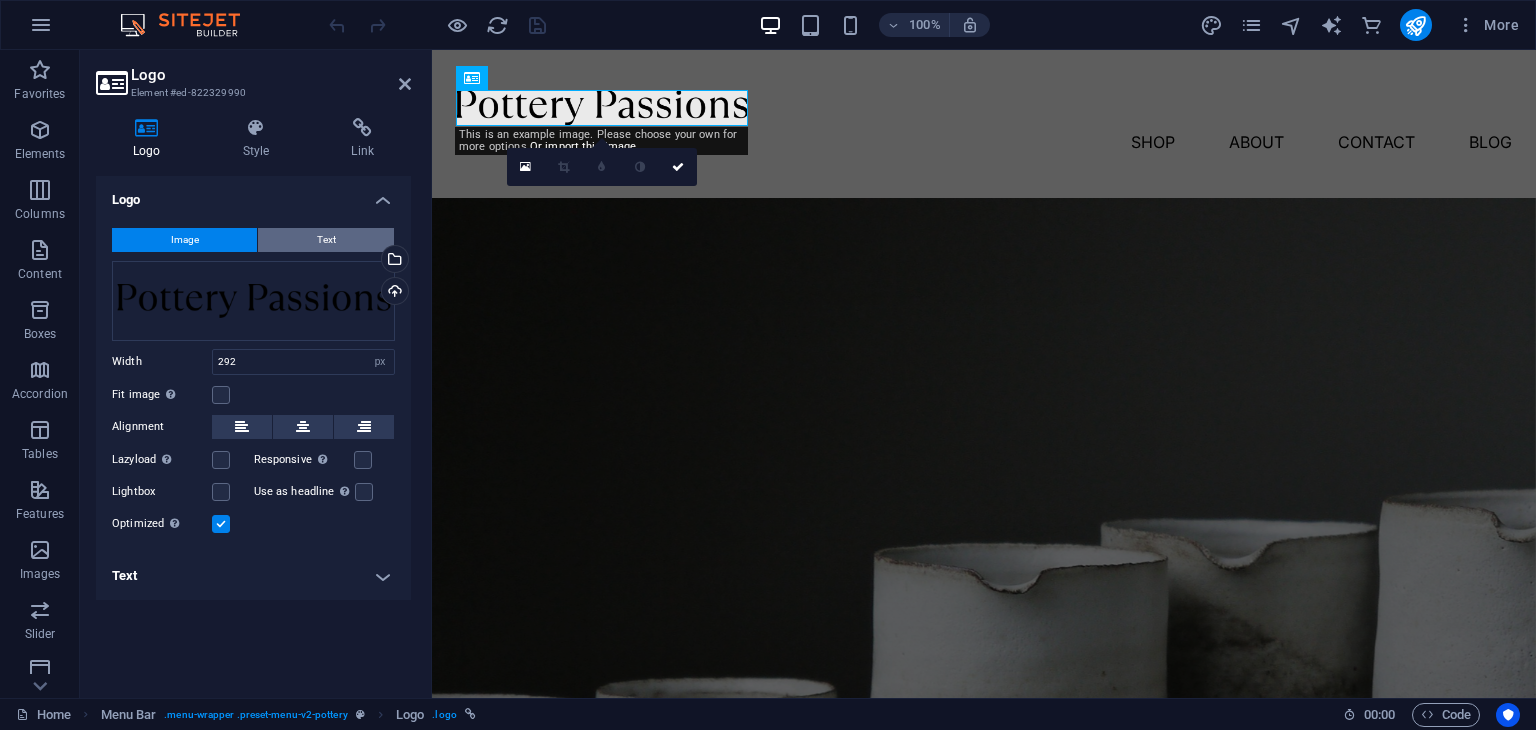 click on "Text" at bounding box center (326, 240) 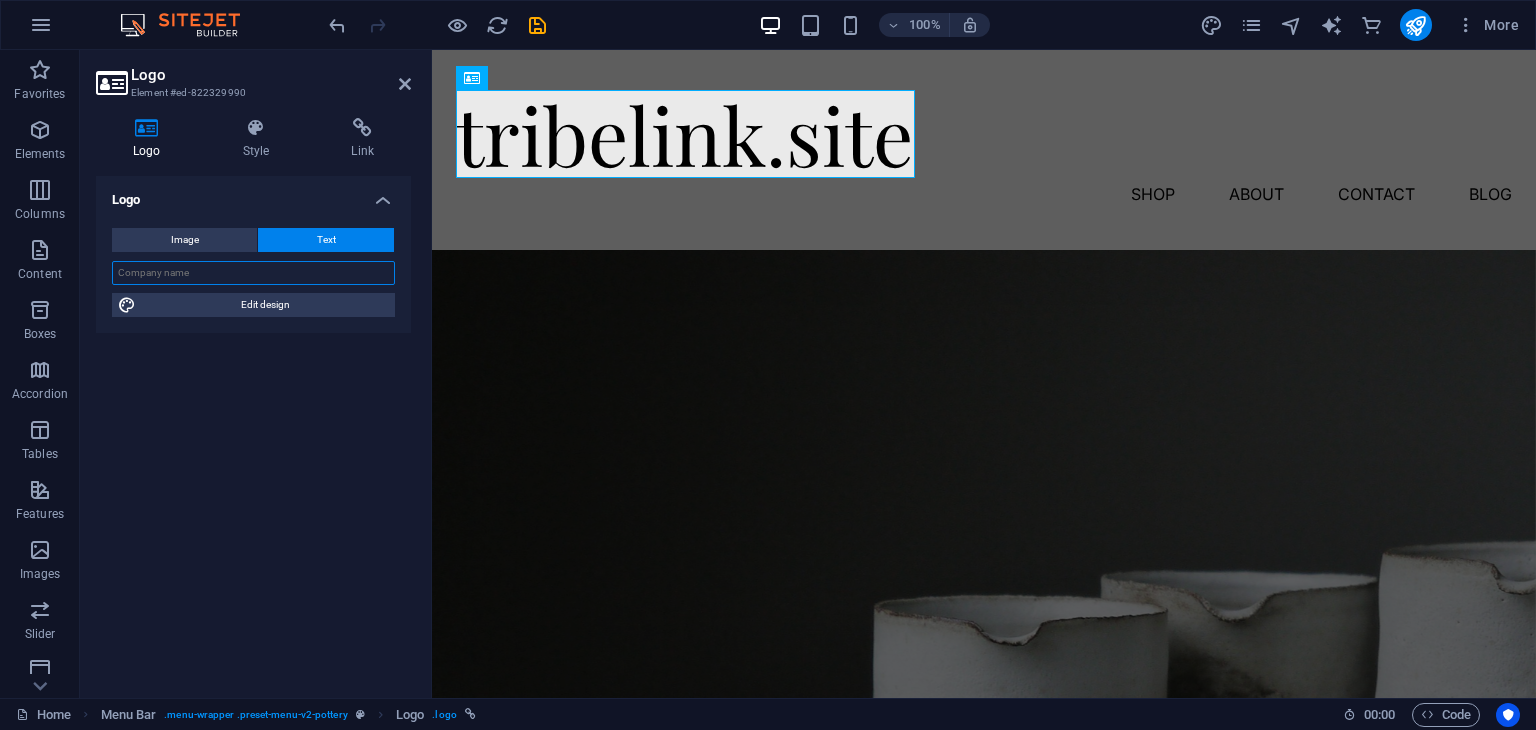 click at bounding box center [253, 273] 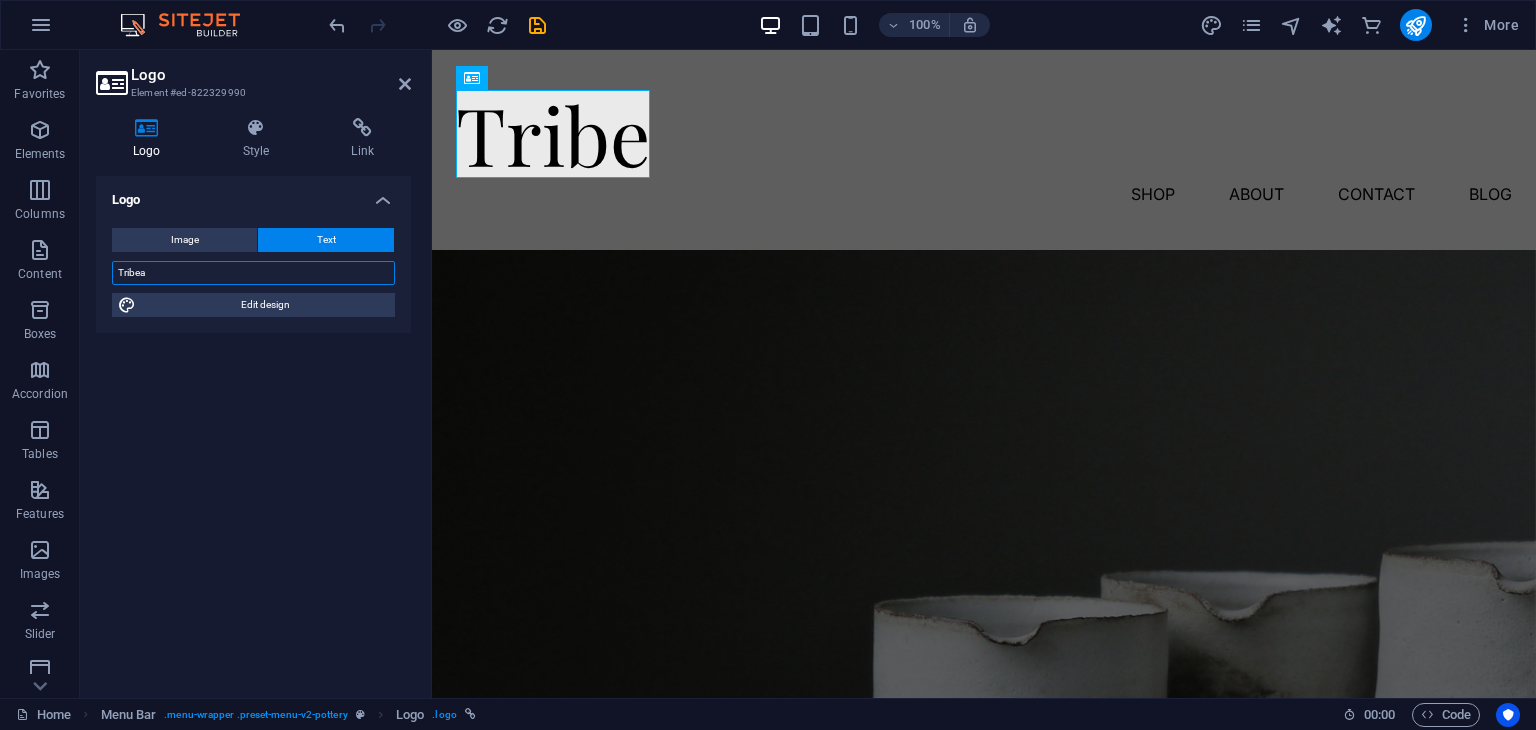 click on "Tribea" at bounding box center [253, 273] 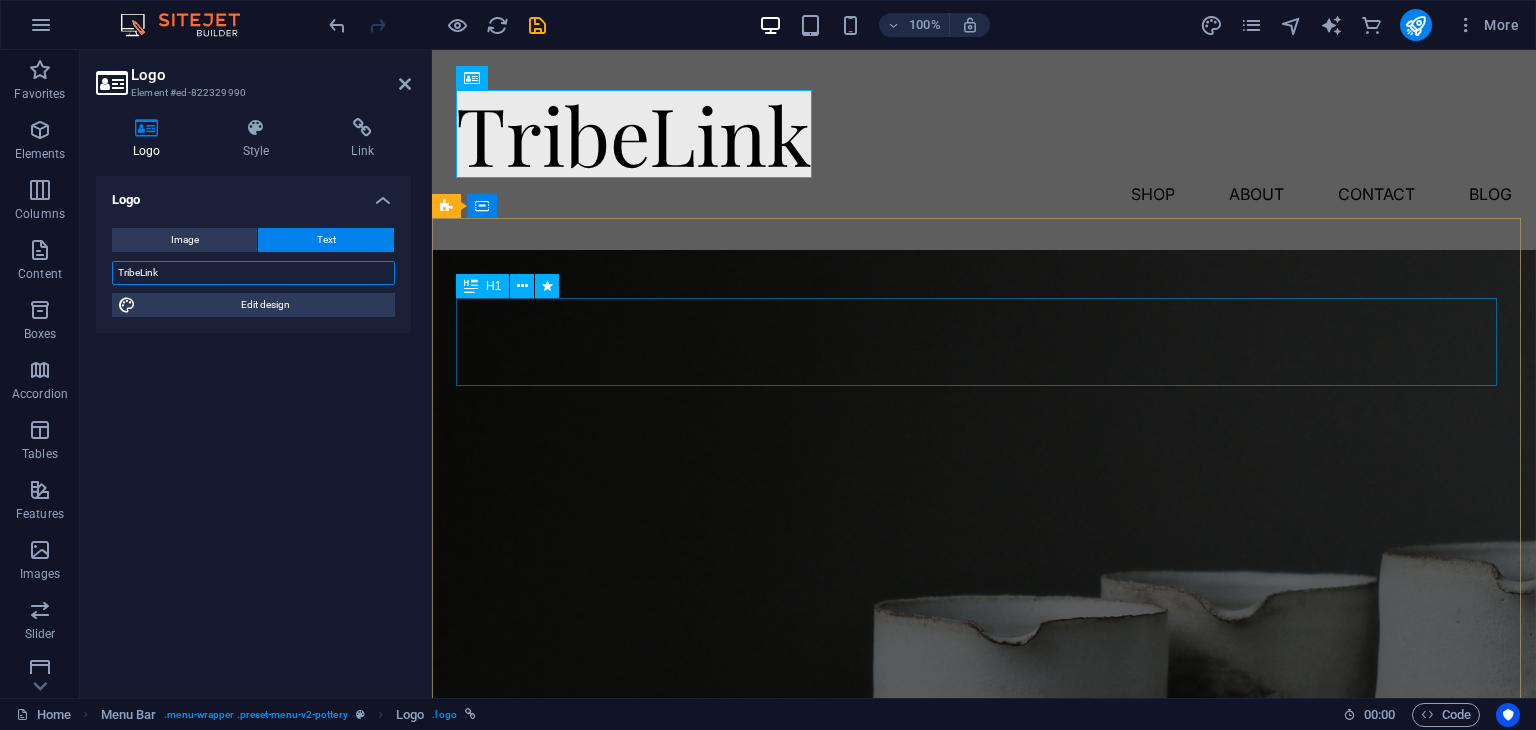 type on "TribeLink" 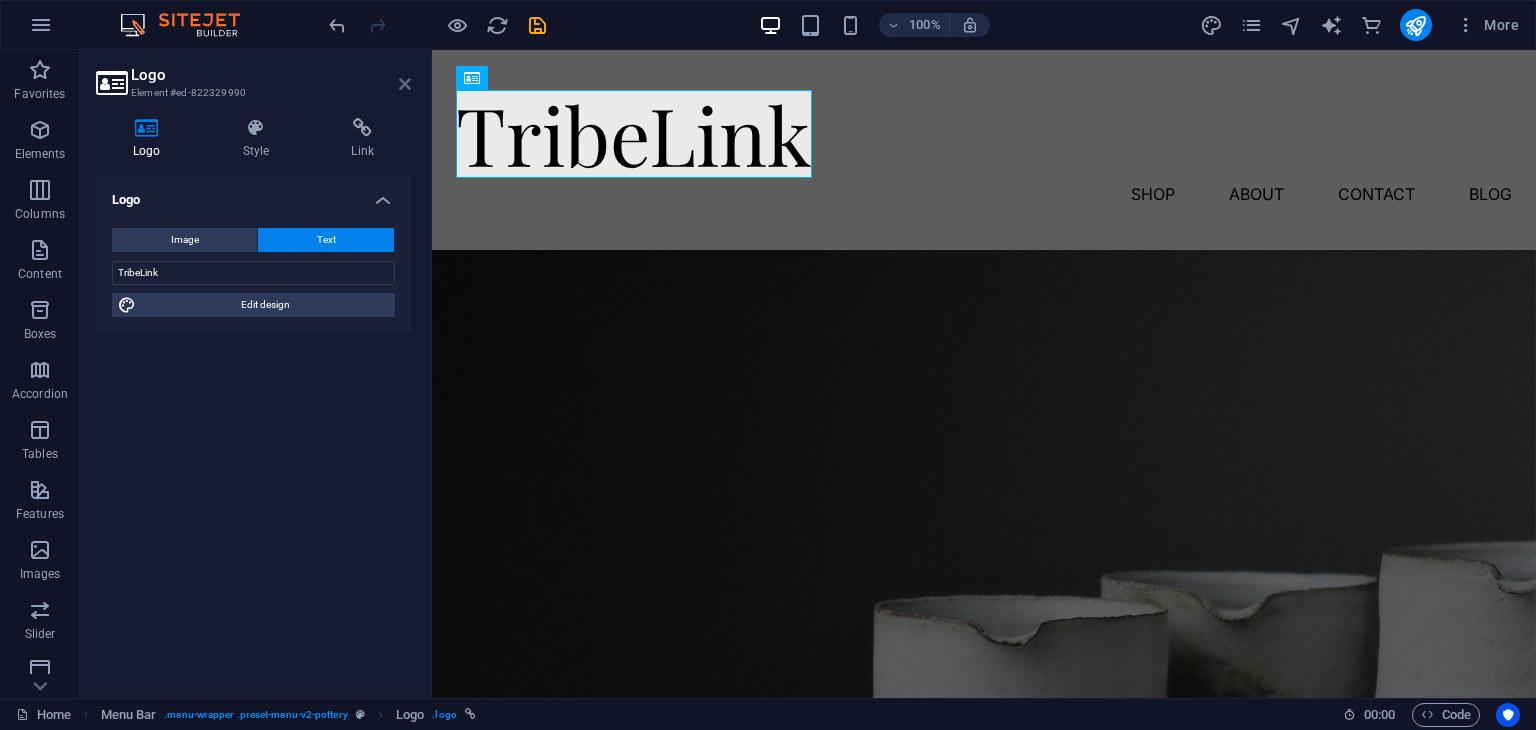 drag, startPoint x: 404, startPoint y: 92, endPoint x: 408, endPoint y: 82, distance: 10.770329 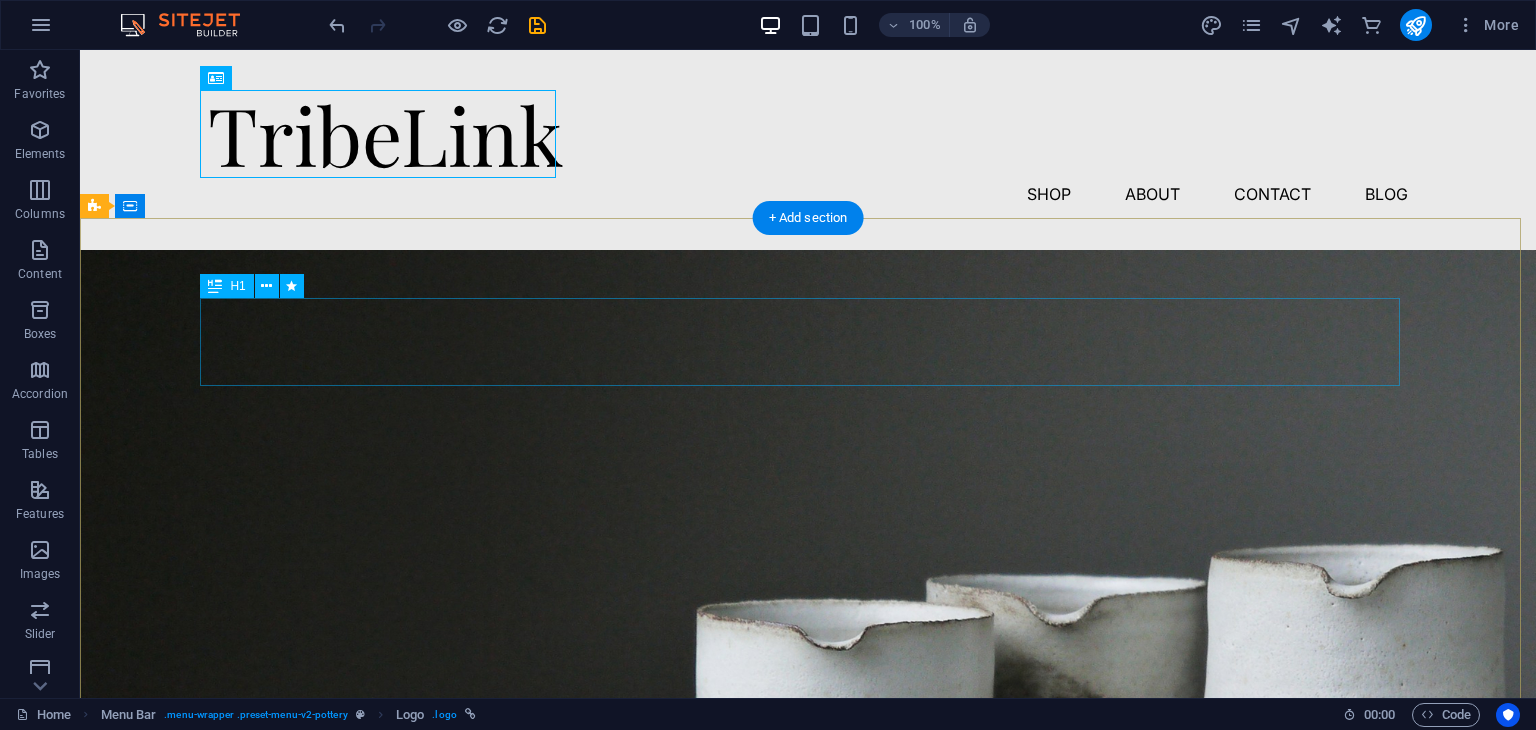 click on "Pottery is our passion" at bounding box center [808, 988] 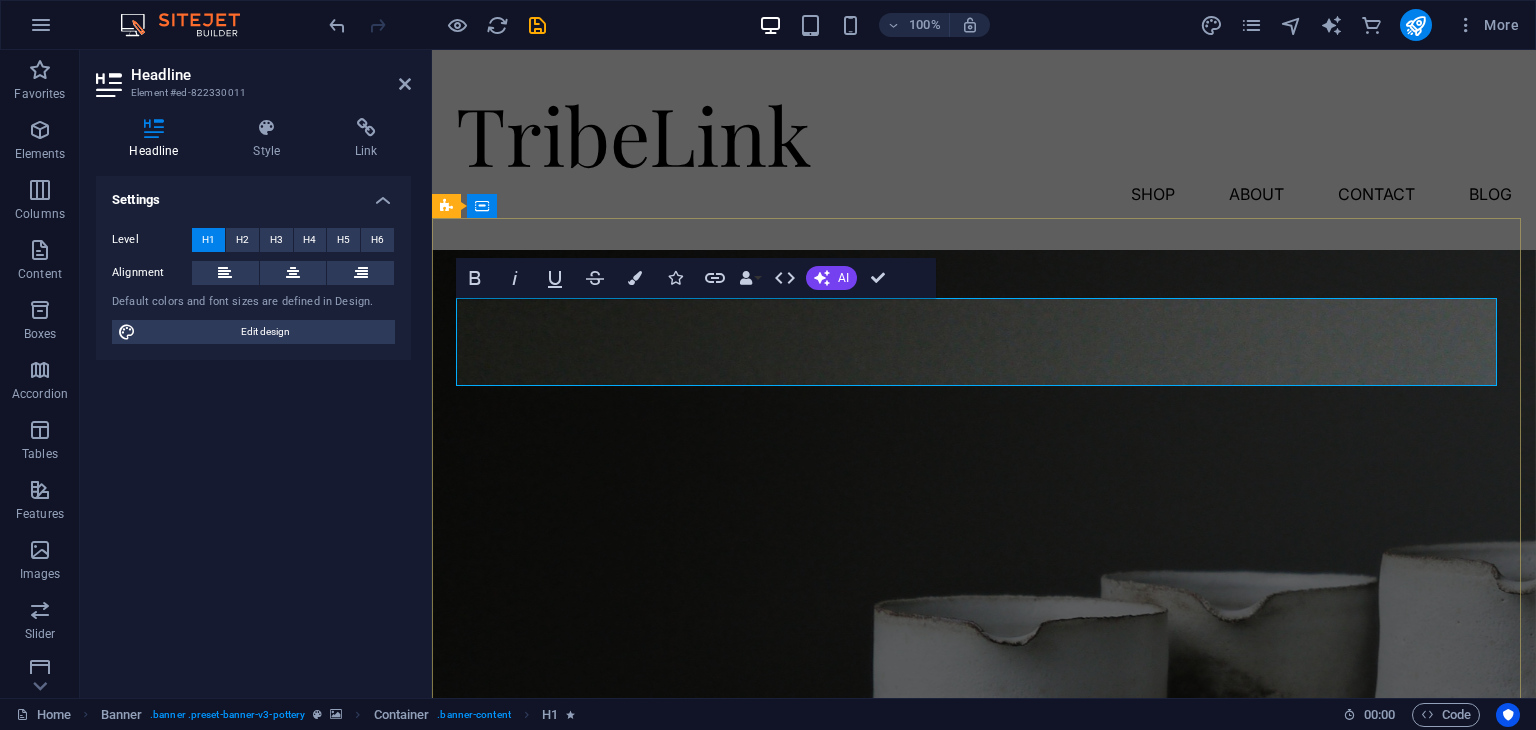 click on "Pottery is our passion" at bounding box center (984, 987) 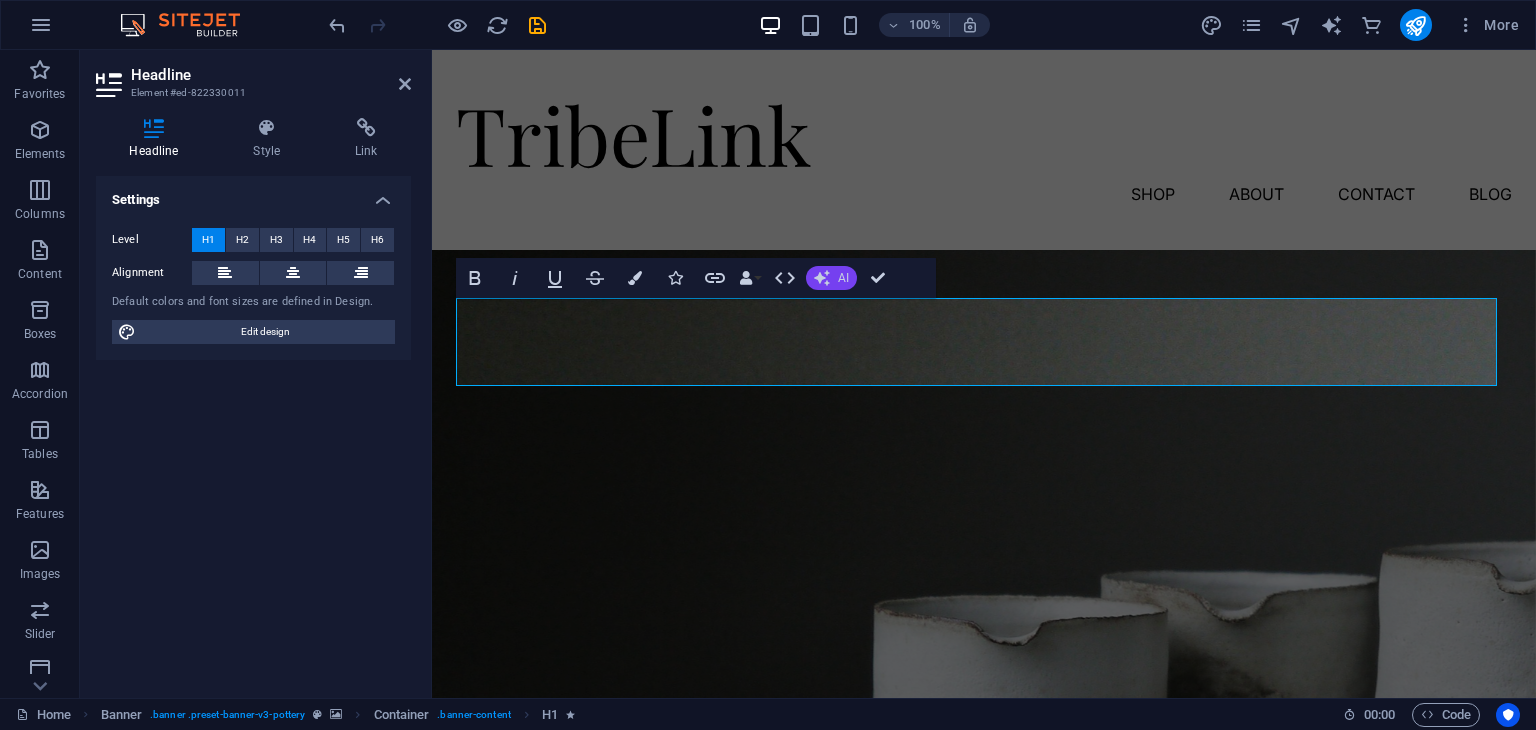 click on "AI" at bounding box center (843, 278) 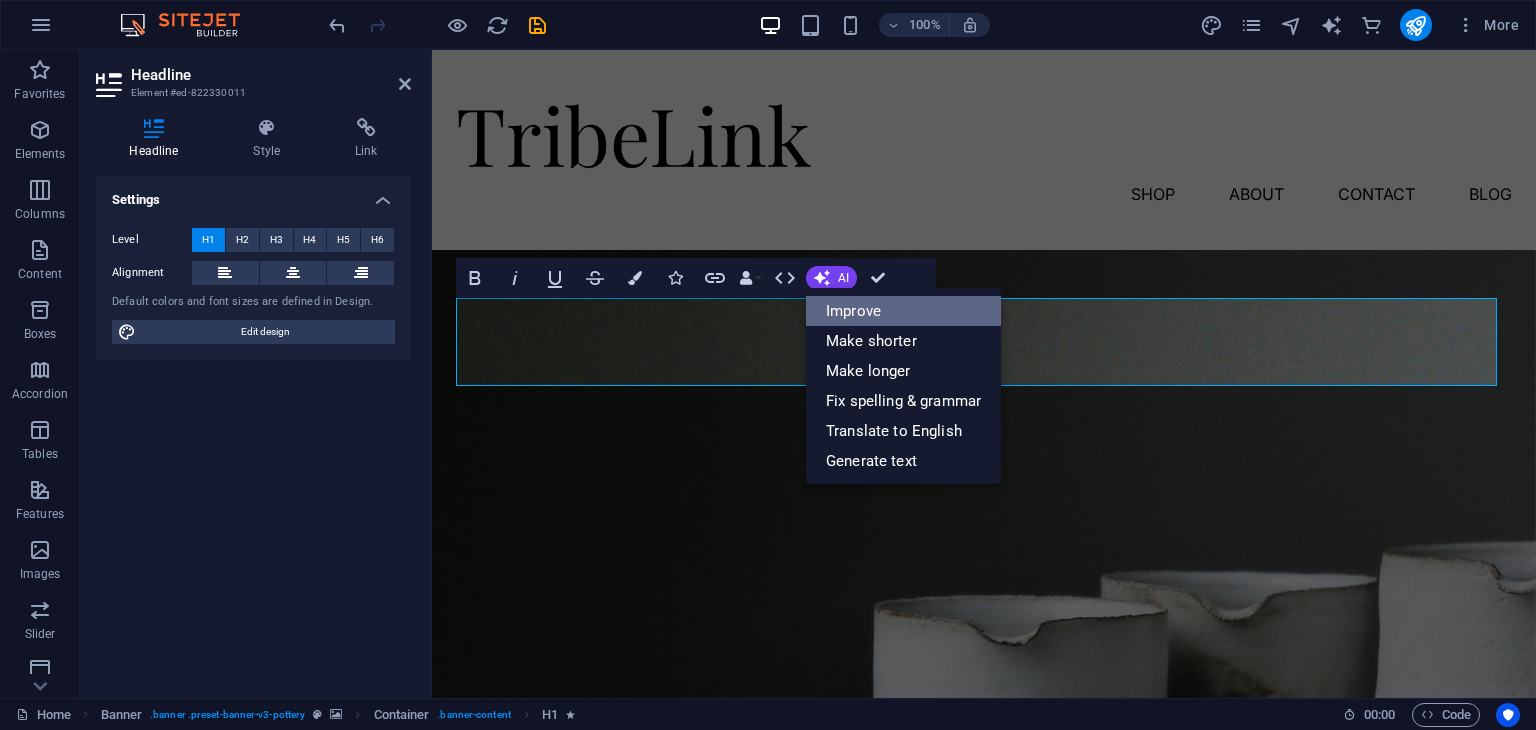 click on "Improve" at bounding box center [903, 311] 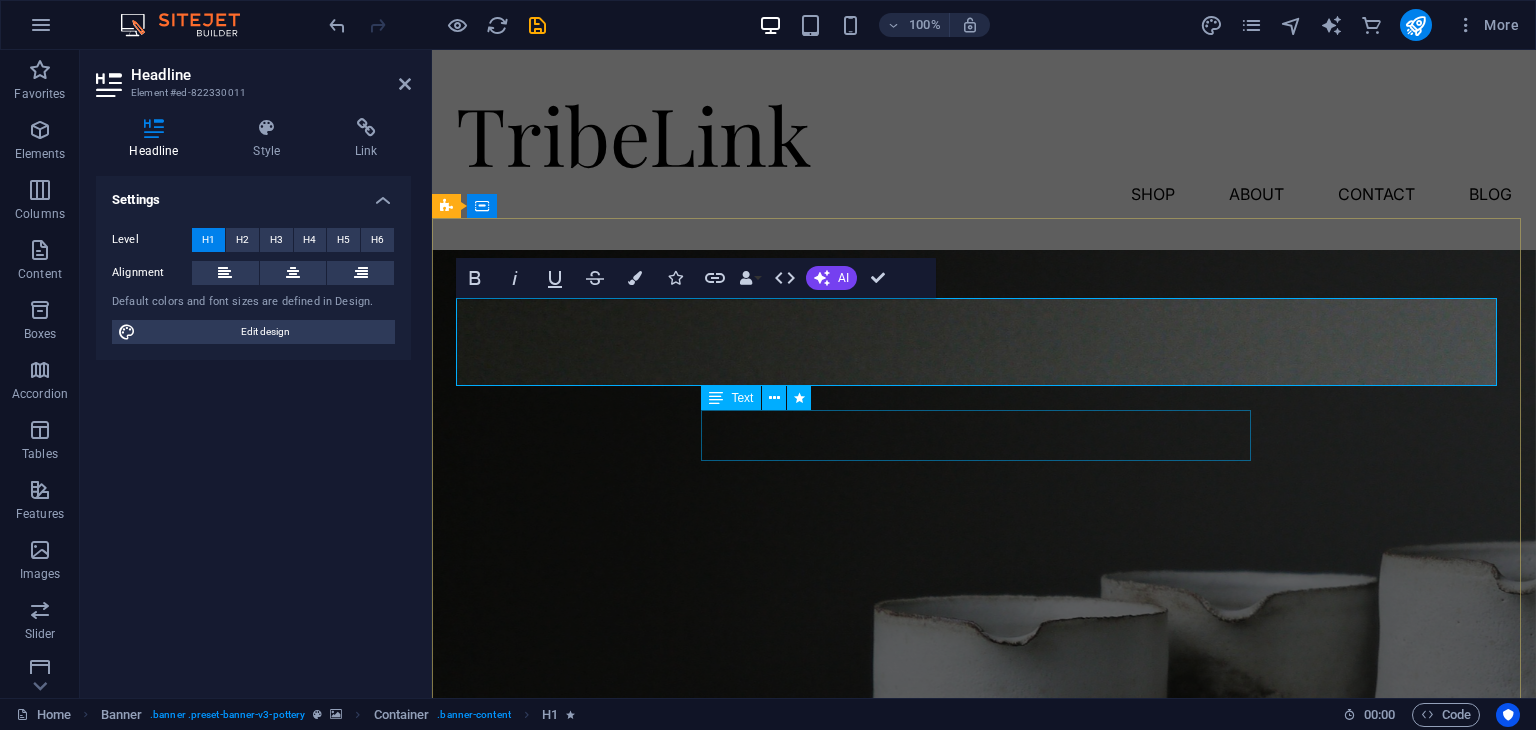 click on "Lorem ipsum dolor sit amet, consectetur adipiscing elit, sed do eiusmod tempor incididunt ut labore et dolore magna aliqua." at bounding box center (984, 1069) 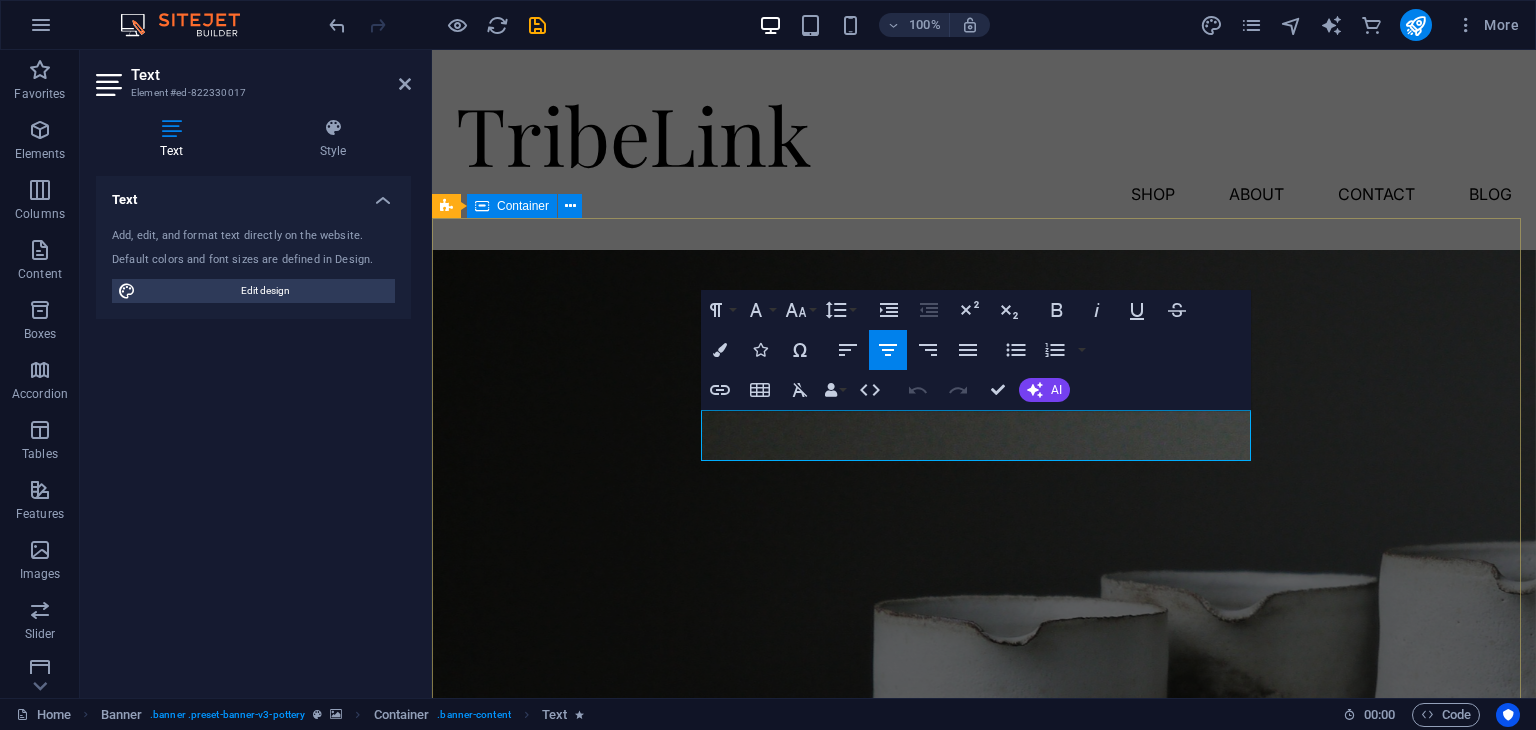 drag, startPoint x: 1166, startPoint y: 445, endPoint x: 696, endPoint y: 414, distance: 471.02124 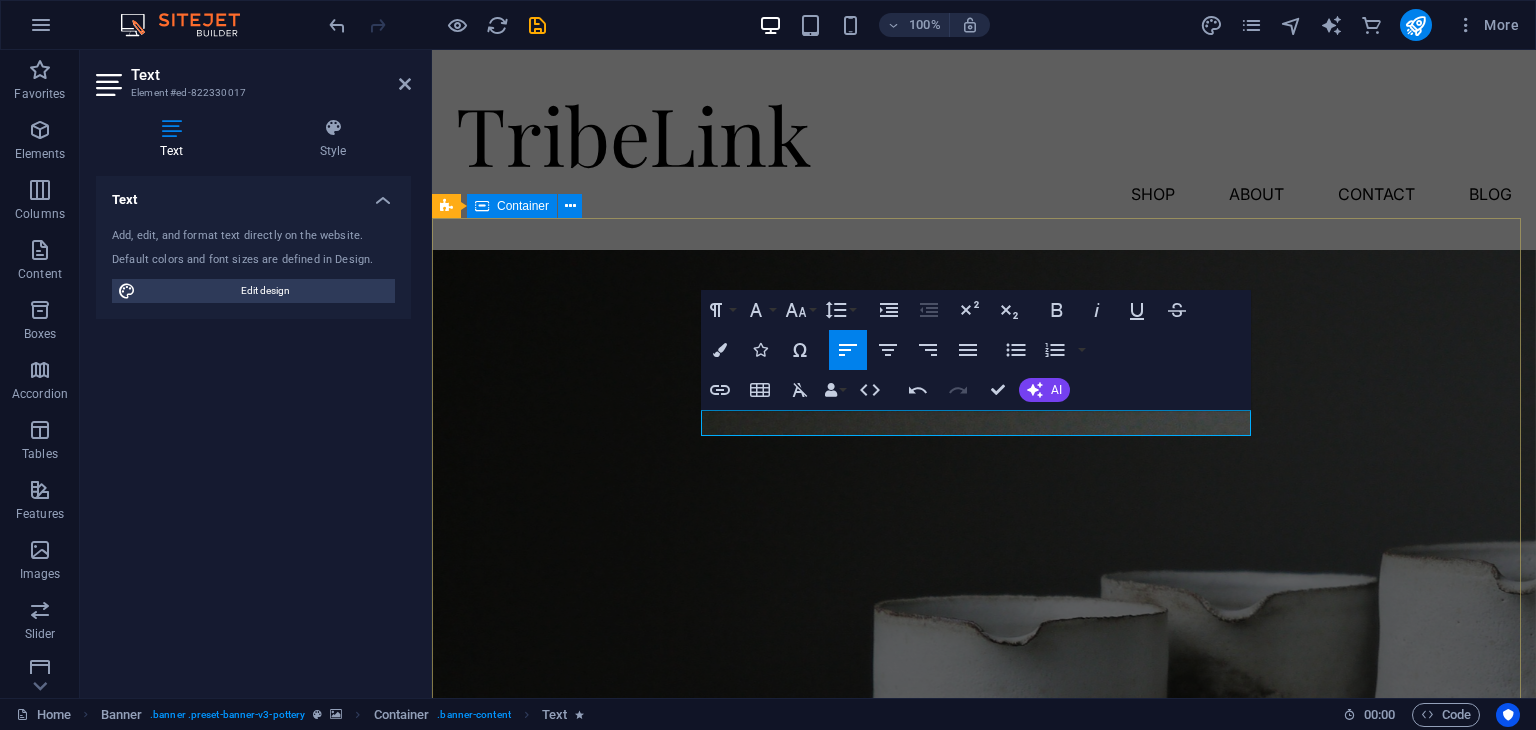 type 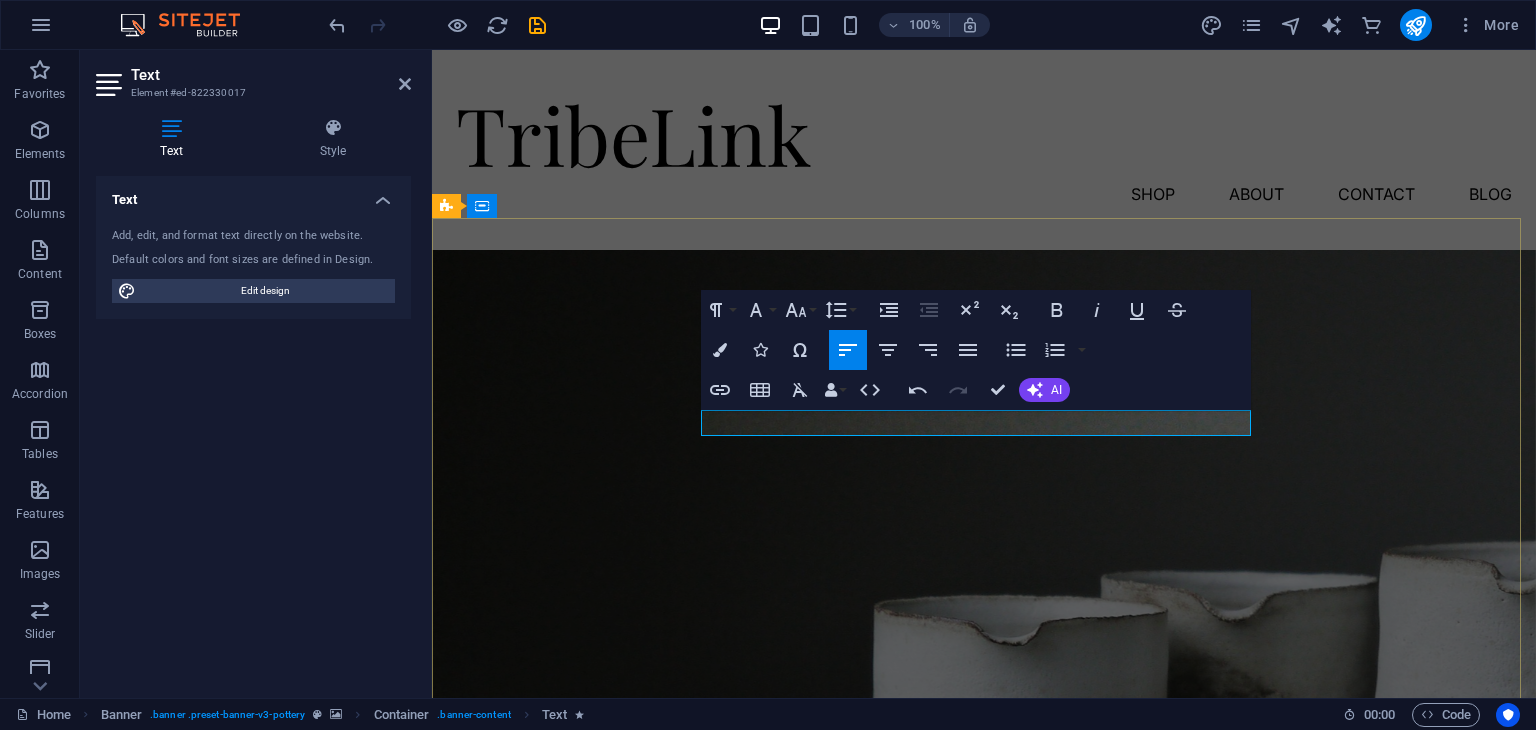click on "we dx" at bounding box center [984, 1069] 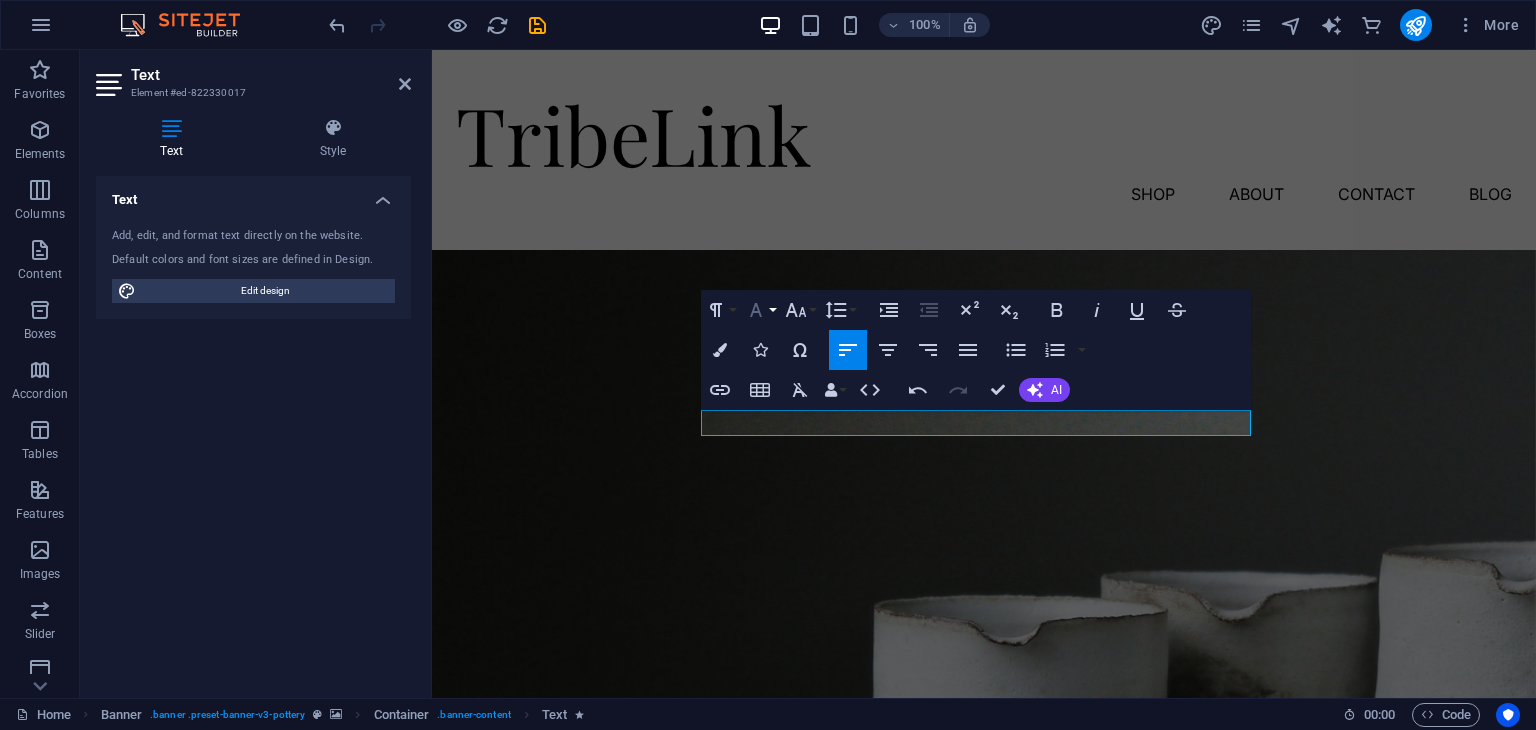 click on "Font Family" at bounding box center [760, 310] 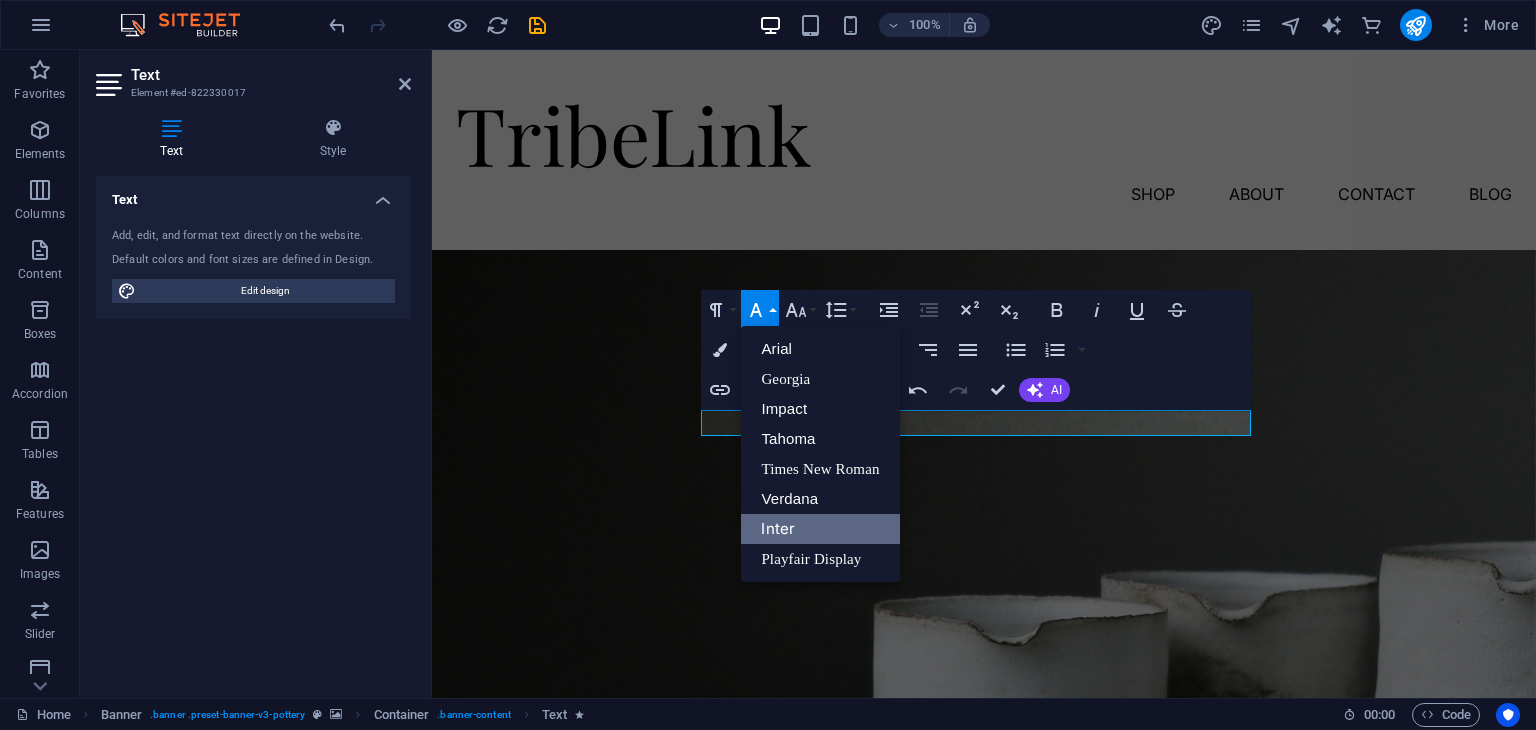 scroll, scrollTop: 0, scrollLeft: 0, axis: both 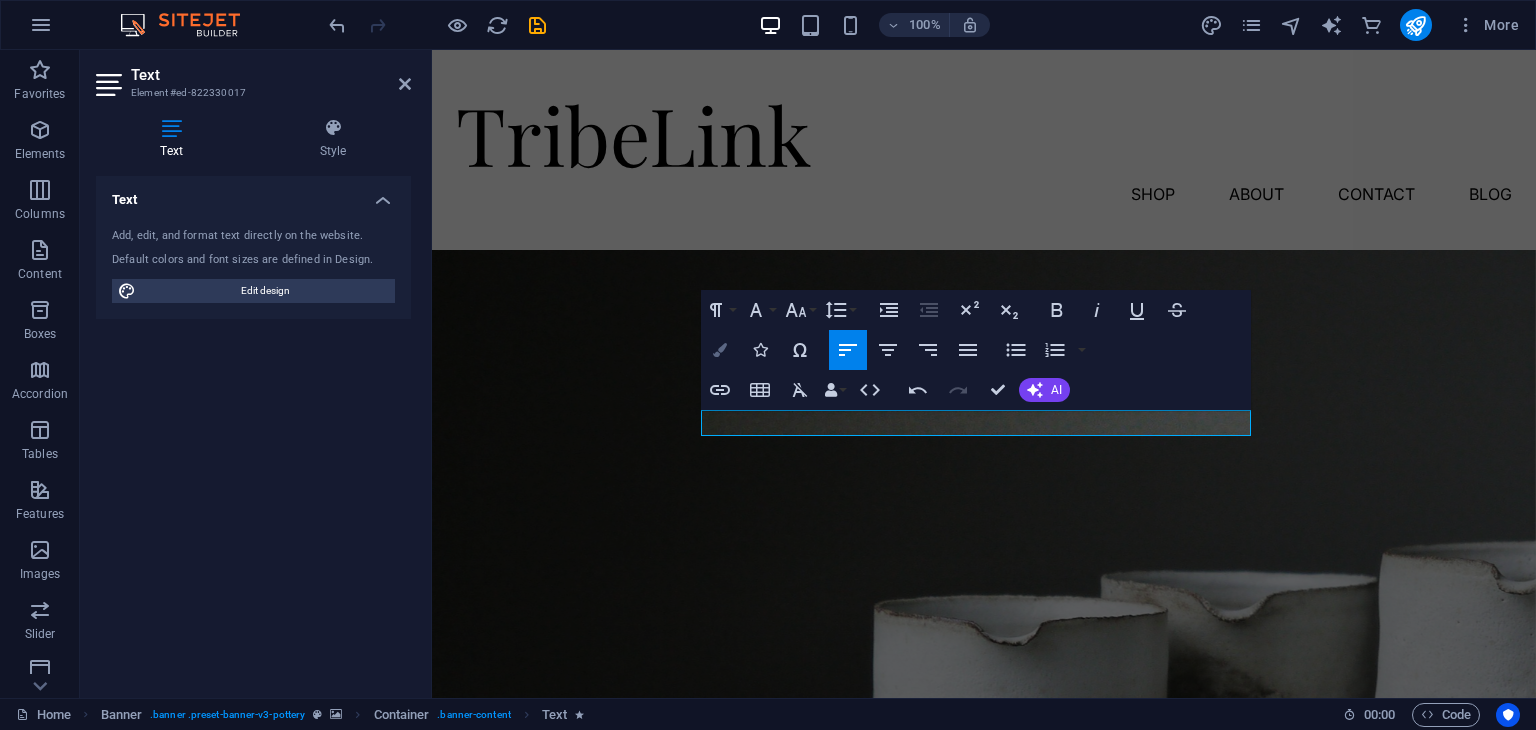click on "Colors" at bounding box center [720, 350] 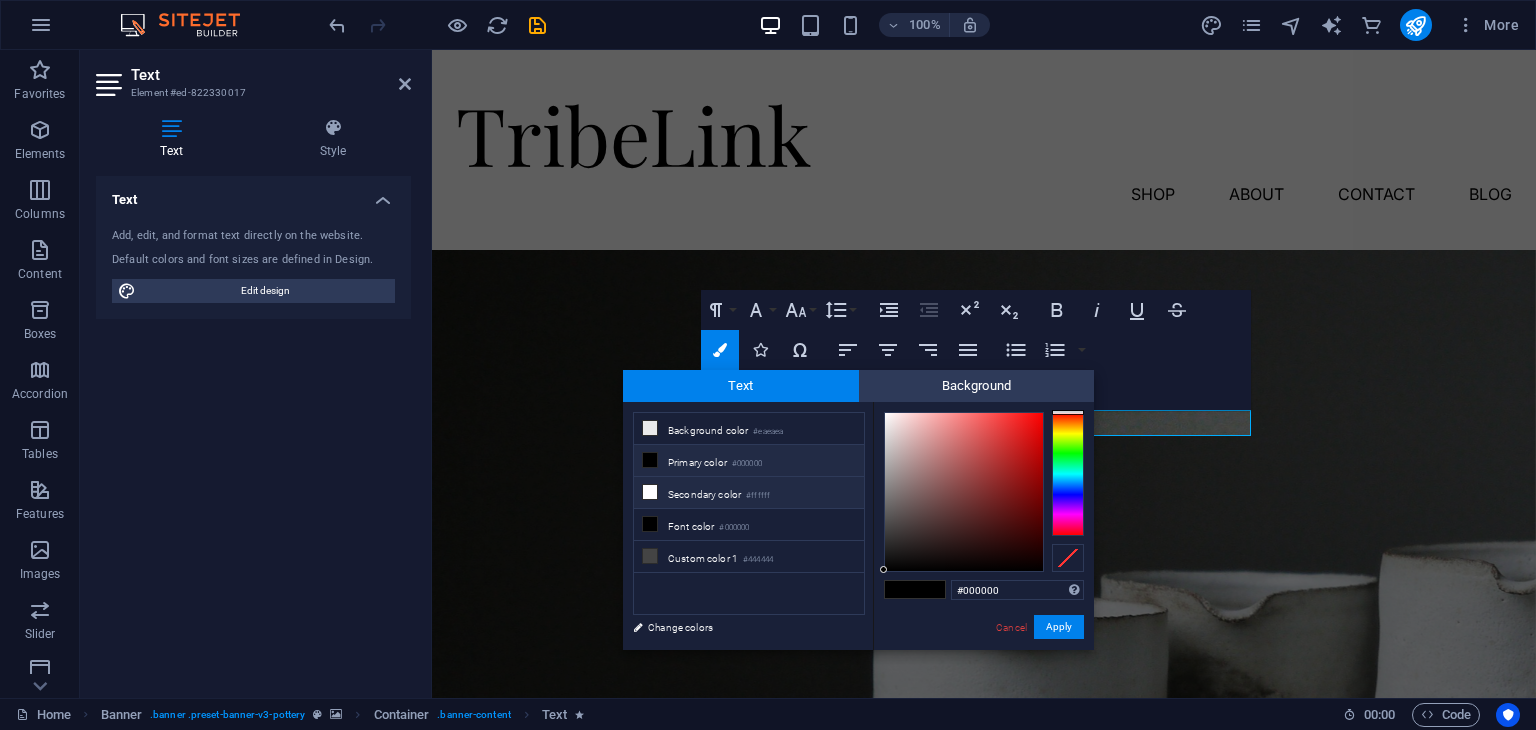 click on "Secondary color
#ffffff" at bounding box center [749, 493] 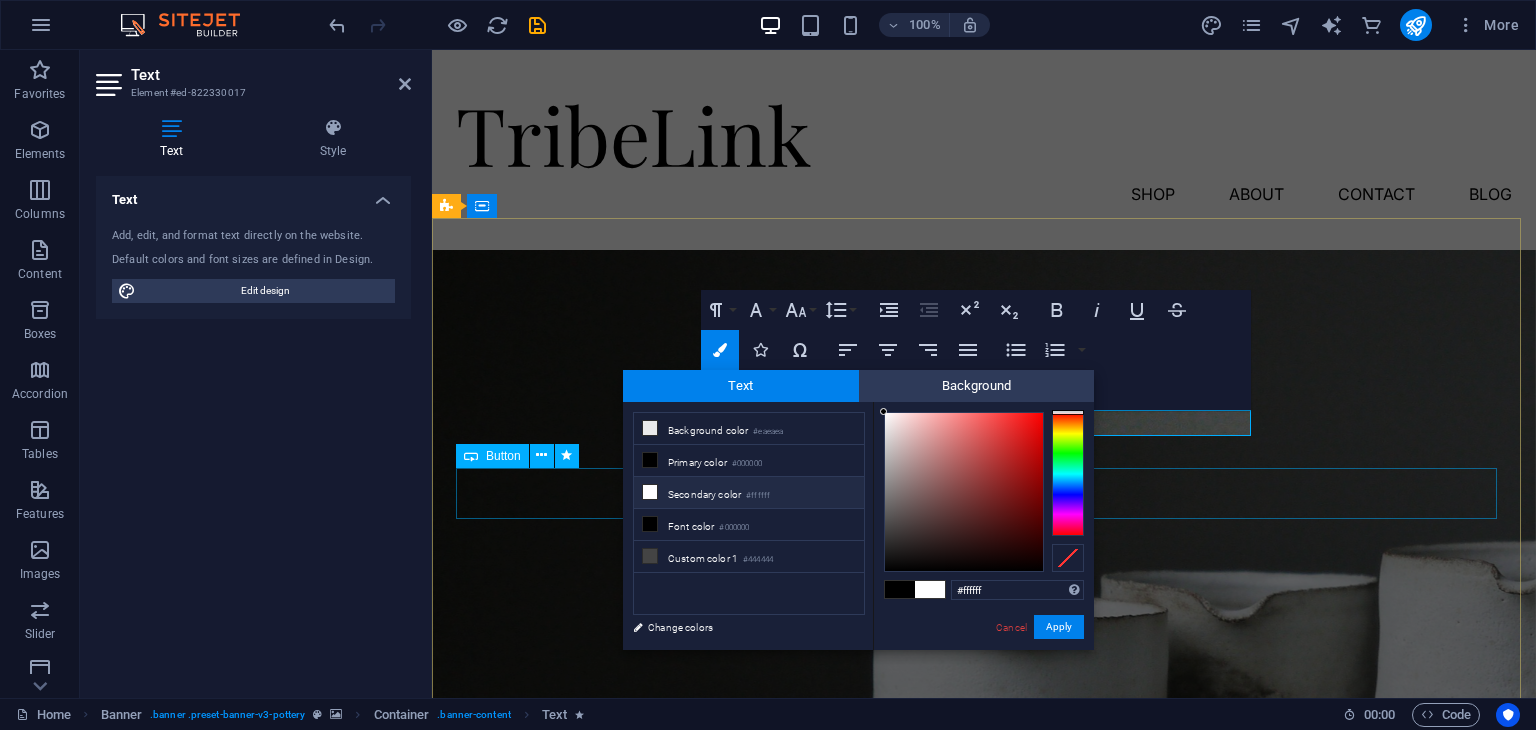click on "Explore" at bounding box center [984, 1140] 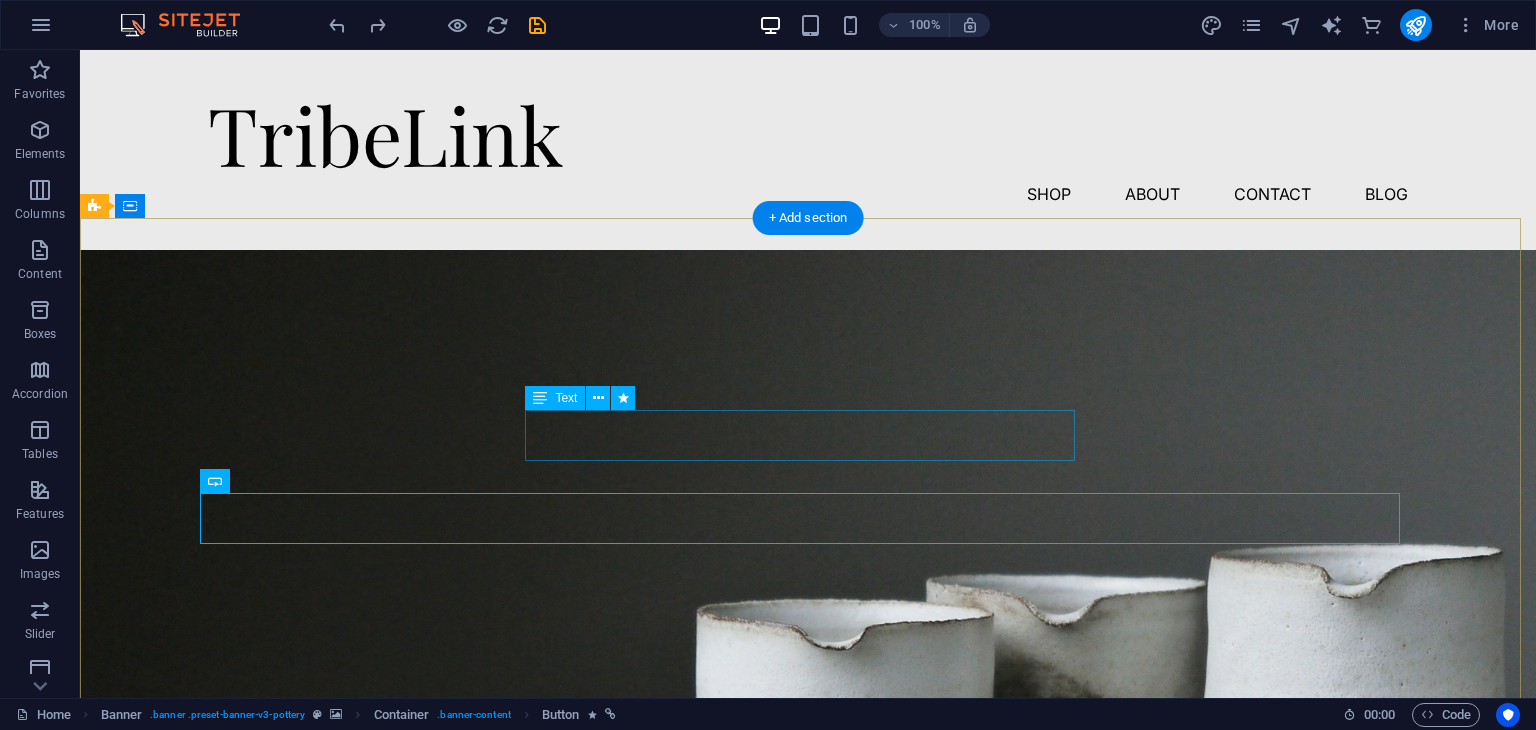 click on "Lorem ipsum dolor sit amet, consectetur adipiscing elit, sed do eiusmod tempor incididunt ut labore et dolore magna aliqua." at bounding box center [808, 1069] 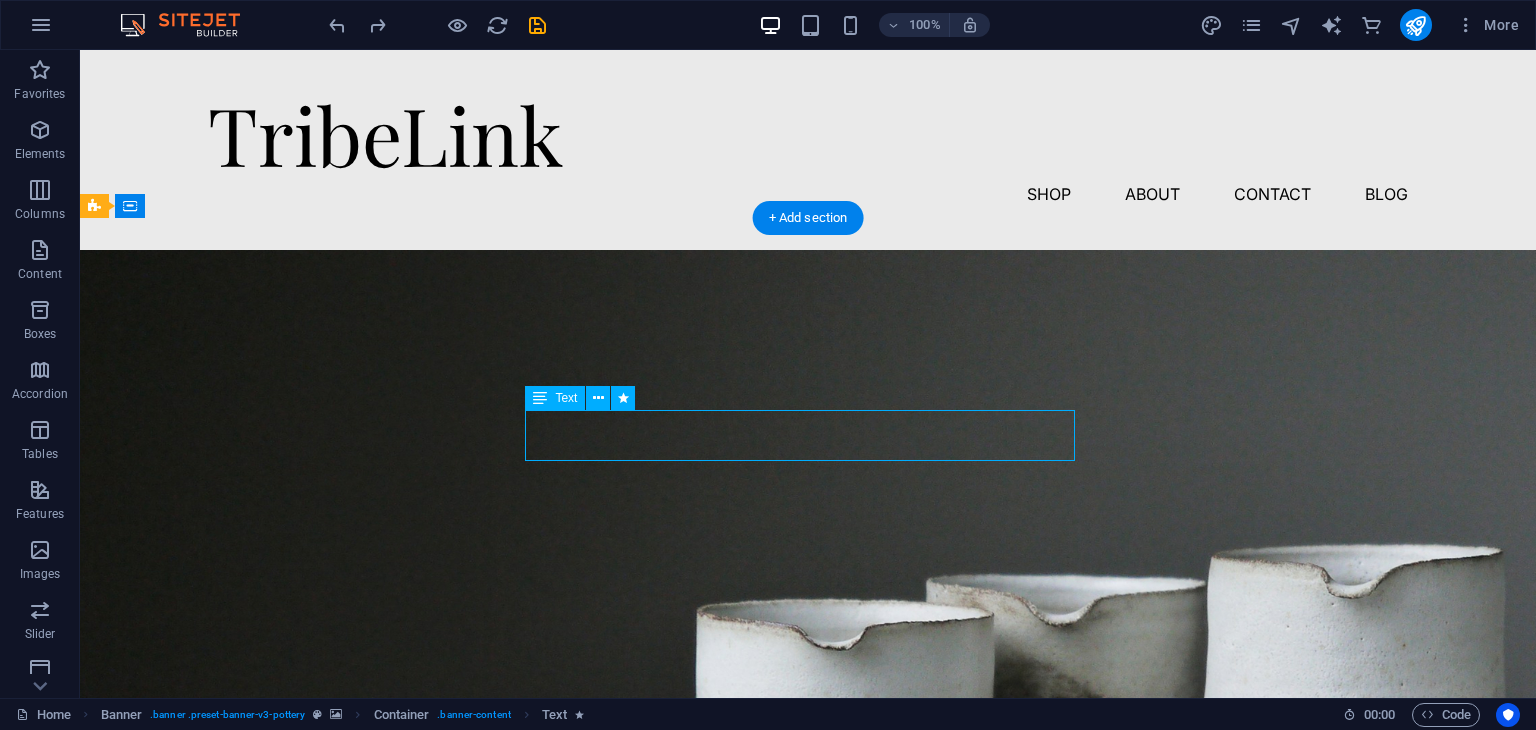 click on "Lorem ipsum dolor sit amet, consectetur adipiscing elit, sed do eiusmod tempor incididunt ut labore et dolore magna aliqua." at bounding box center (808, 1069) 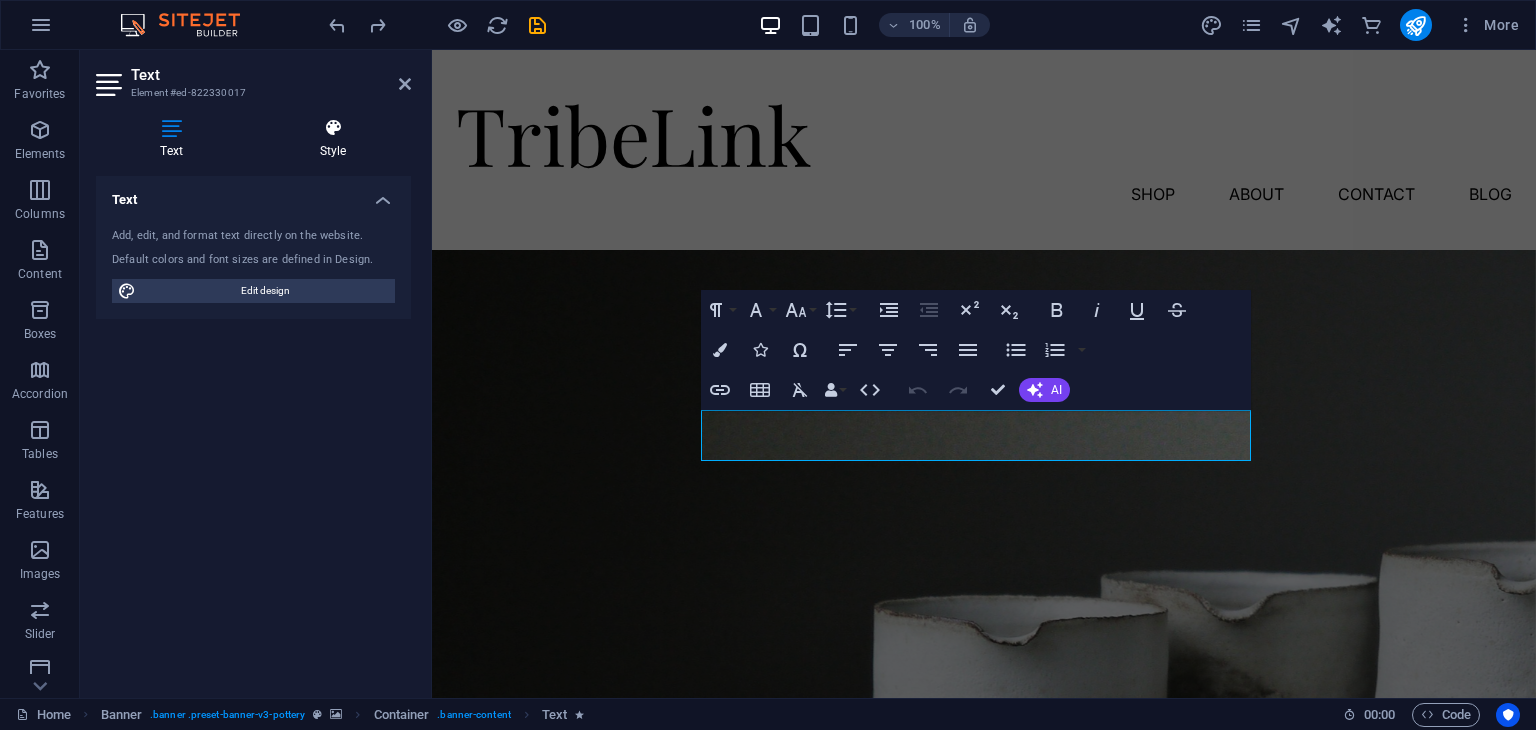 click on "Style" at bounding box center [333, 139] 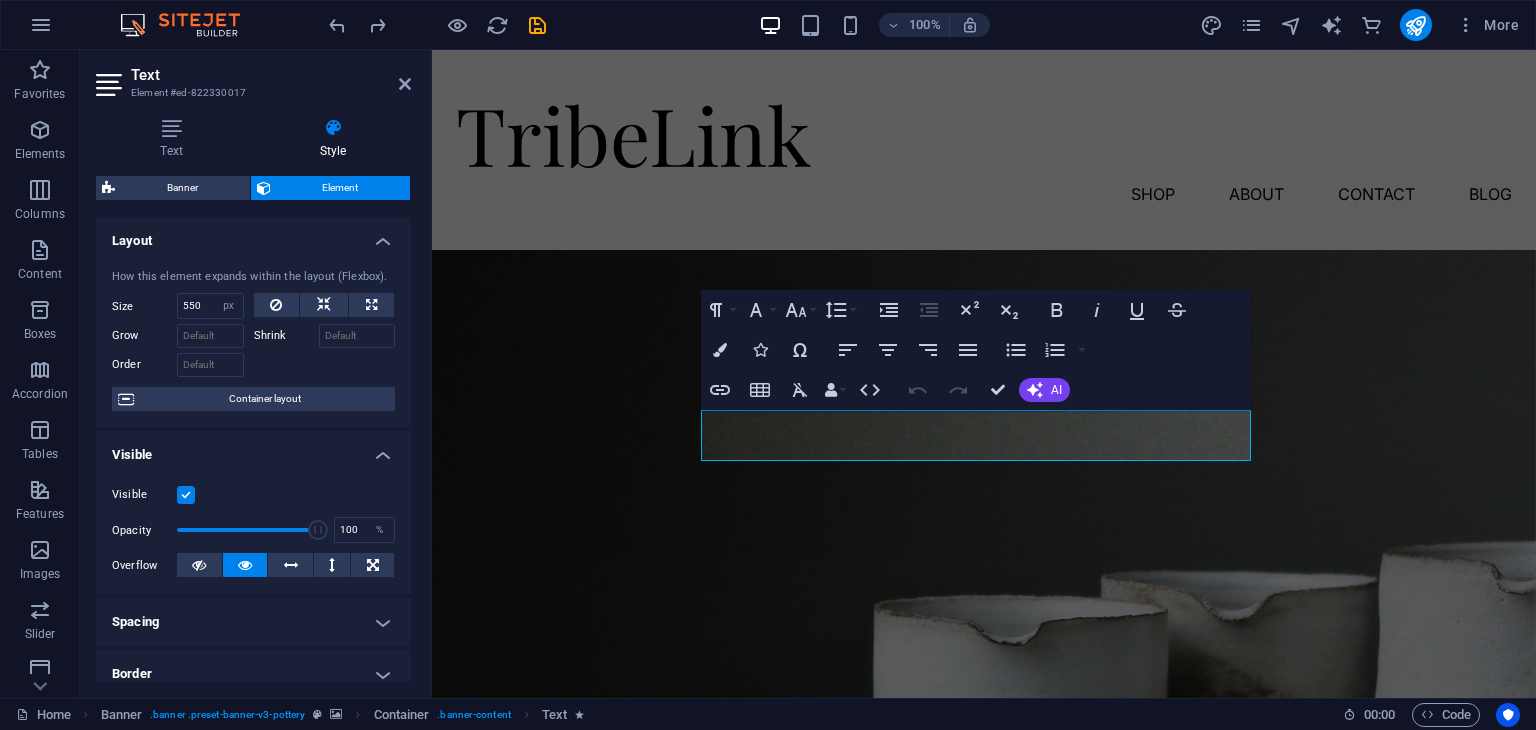 scroll, scrollTop: 380, scrollLeft: 0, axis: vertical 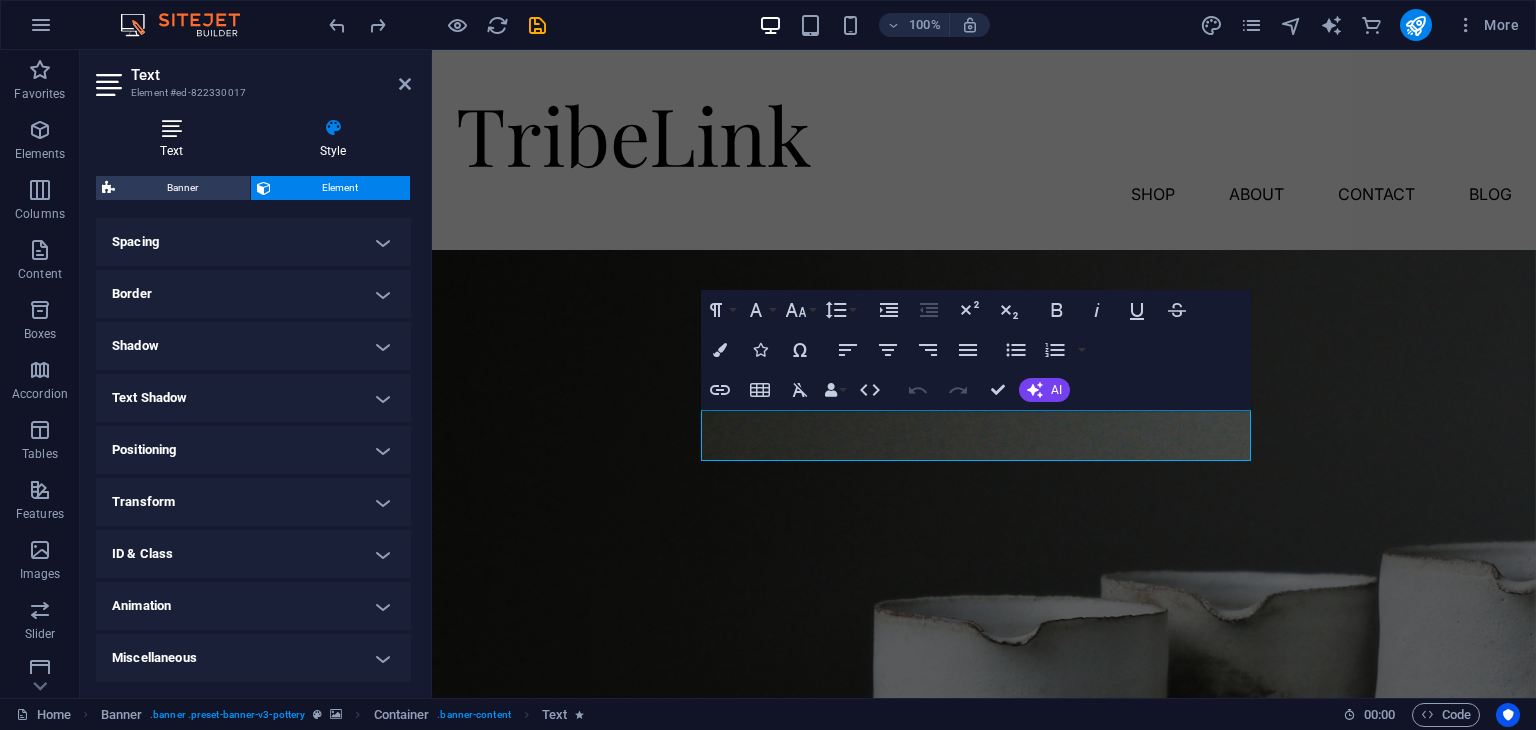 click at bounding box center (171, 128) 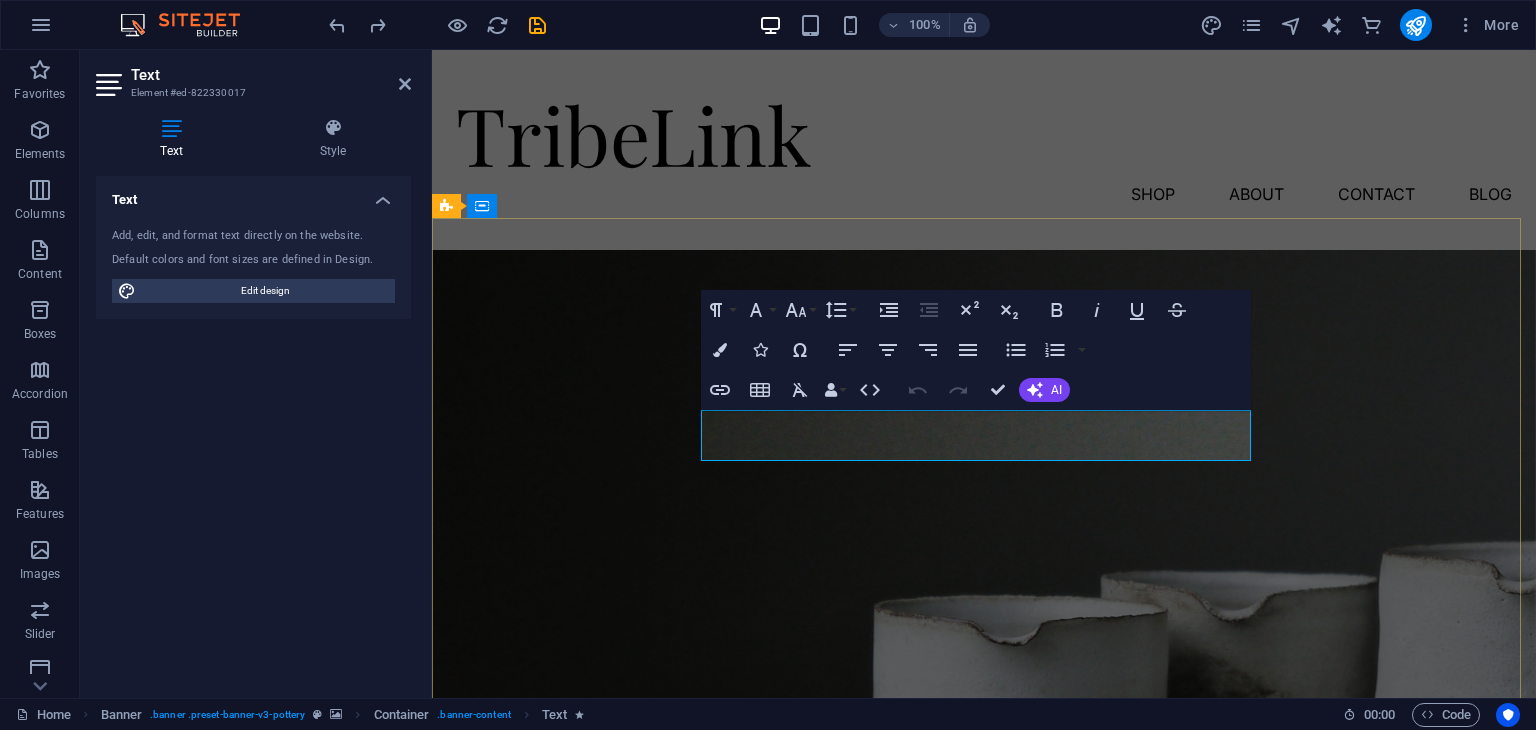 click on "Lorem ipsum dolor sit amet, consectetur adipiscing elit, sed do eiusmod tempor incididunt ut labore et dolore magna aliqua." at bounding box center [984, 1068] 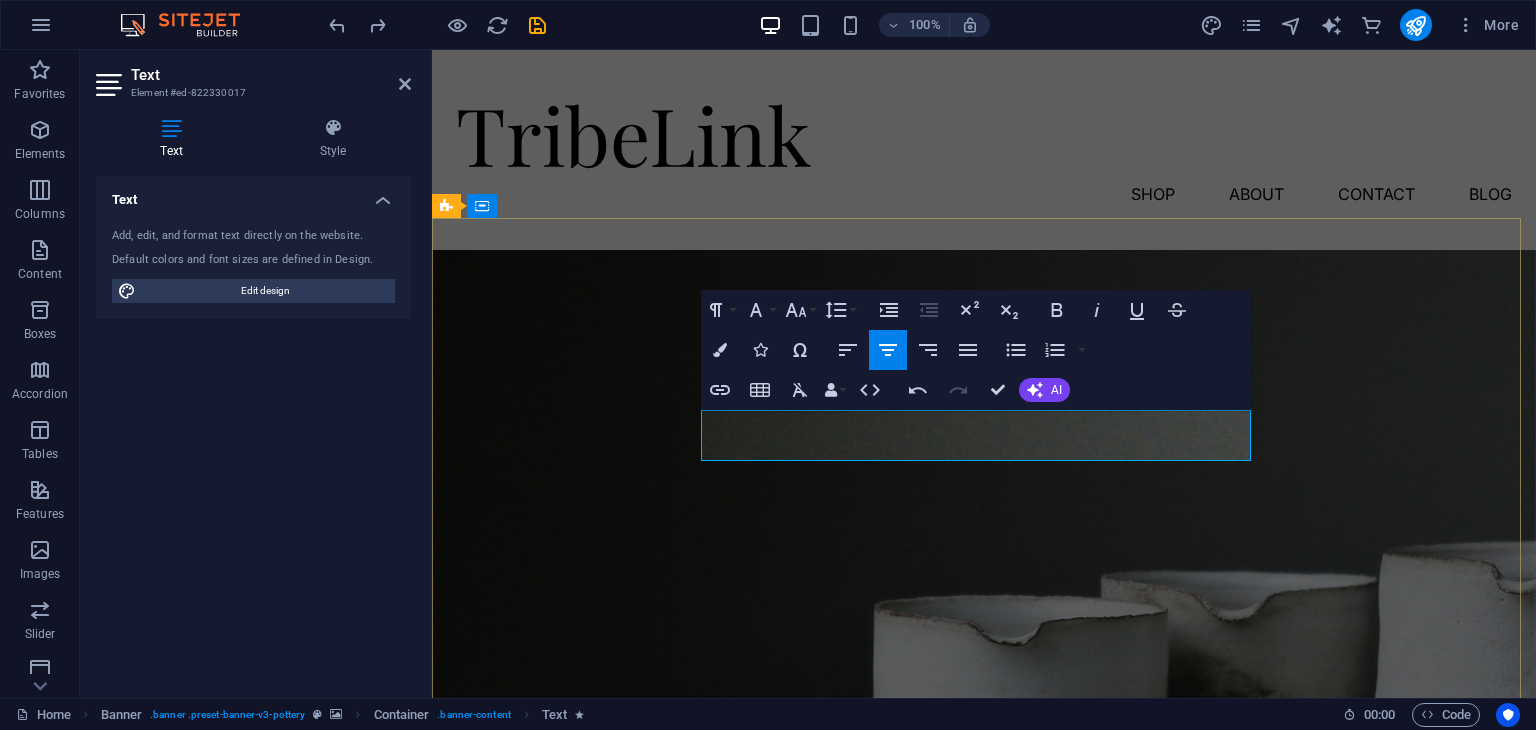 click on "Lorem ipsum dolor sit amet, consectetur adipiscing elit, sed do eiusmod tempor incididunt ut labora aliqua." at bounding box center [984, 1069] 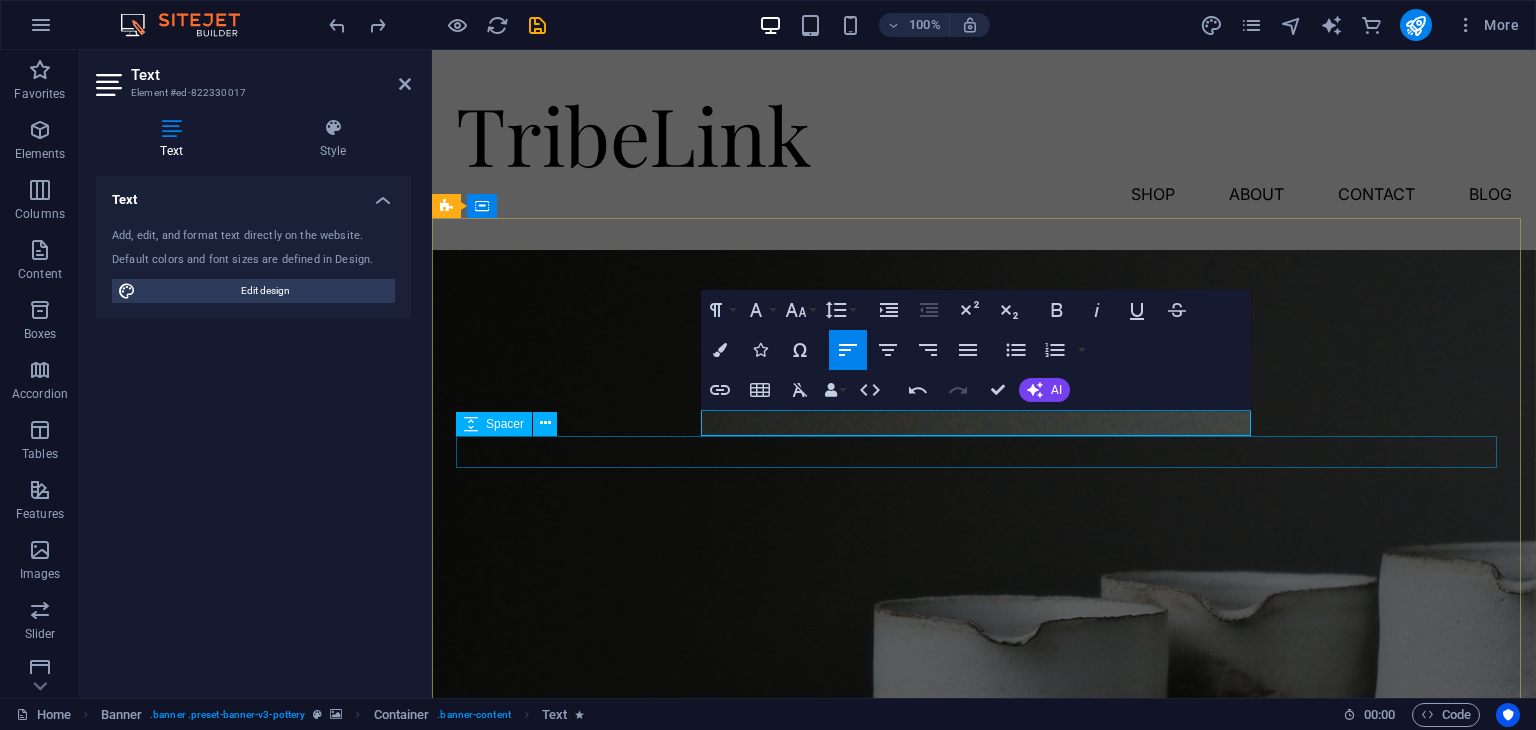 type 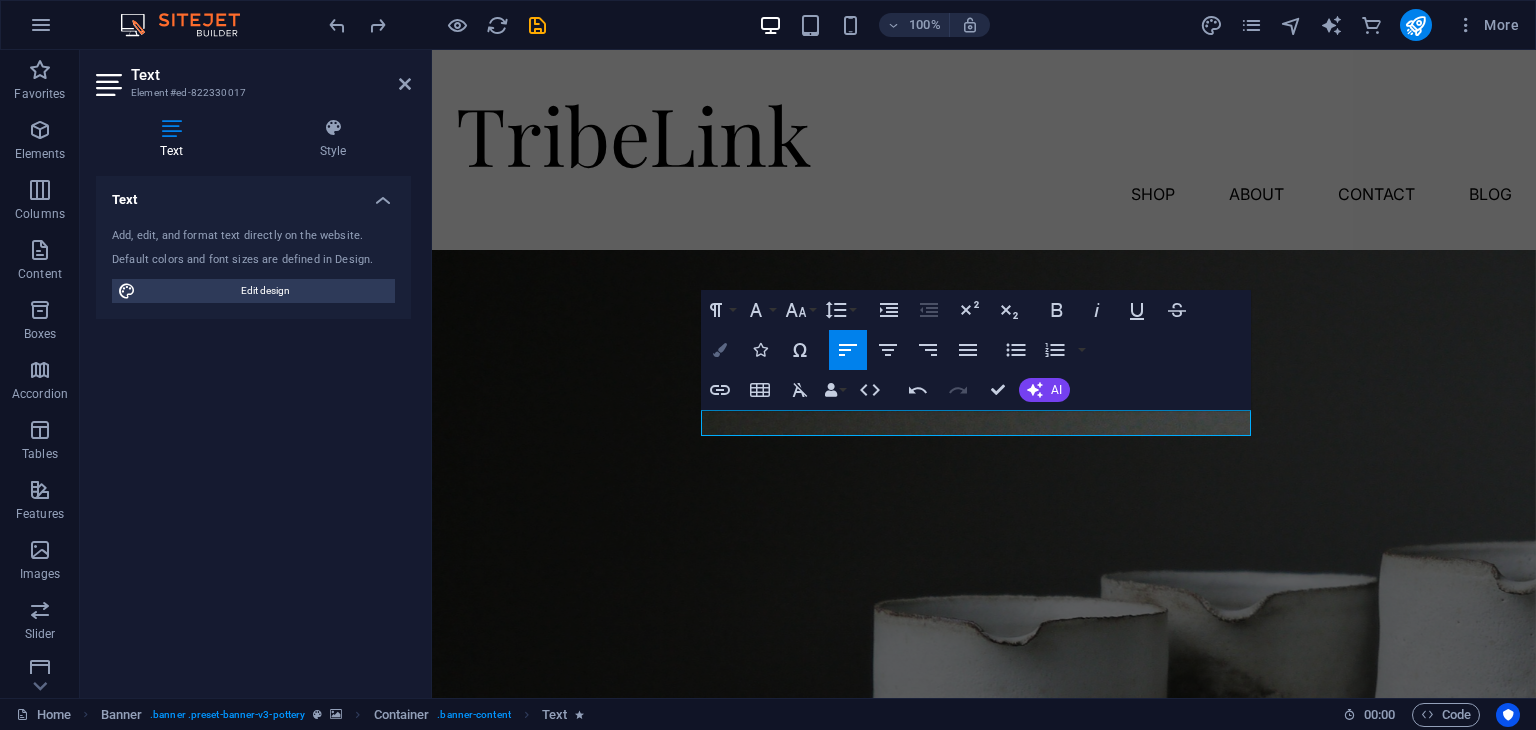 click on "Colors" at bounding box center [720, 350] 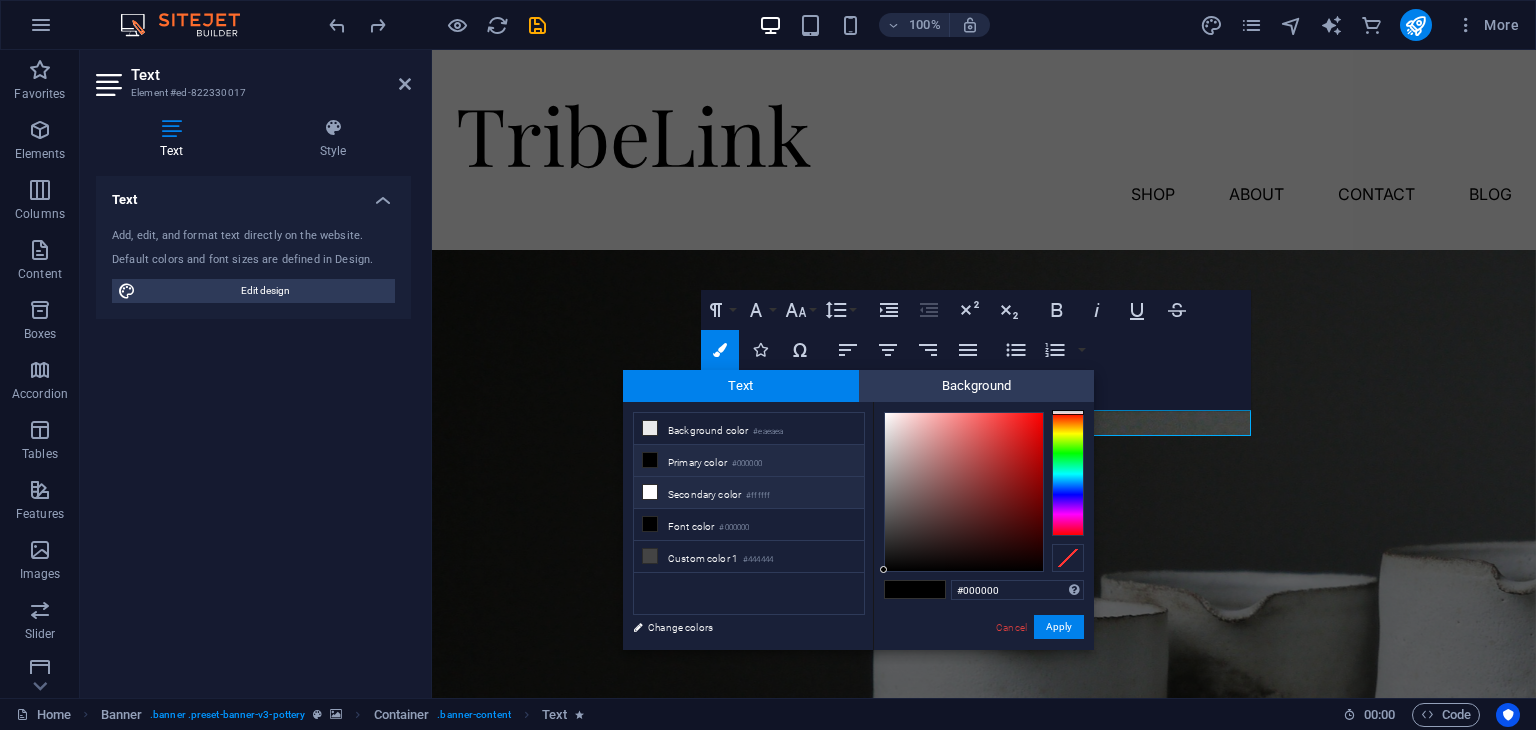 click on "Secondary color
#ffffff" at bounding box center [749, 493] 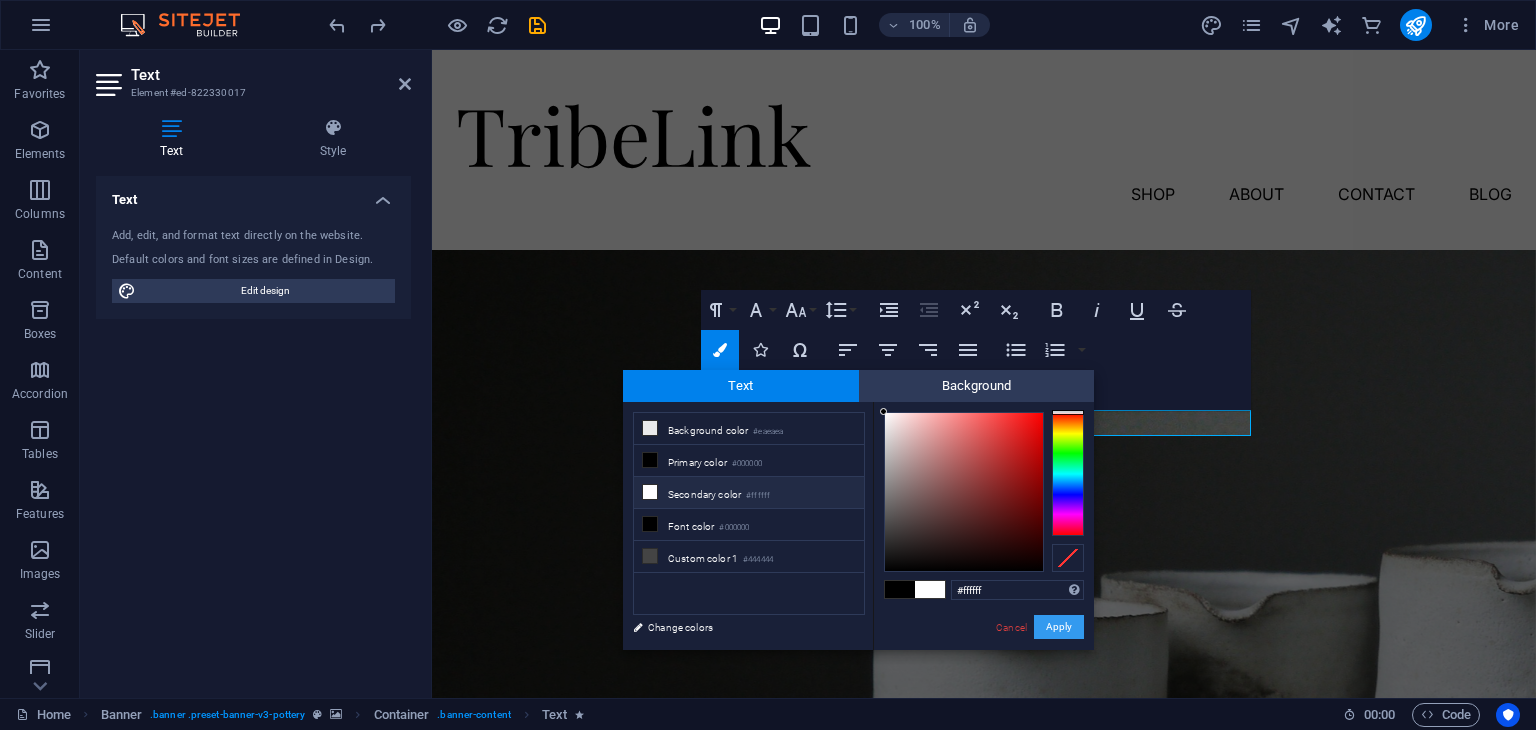 click on "Apply" at bounding box center [1059, 627] 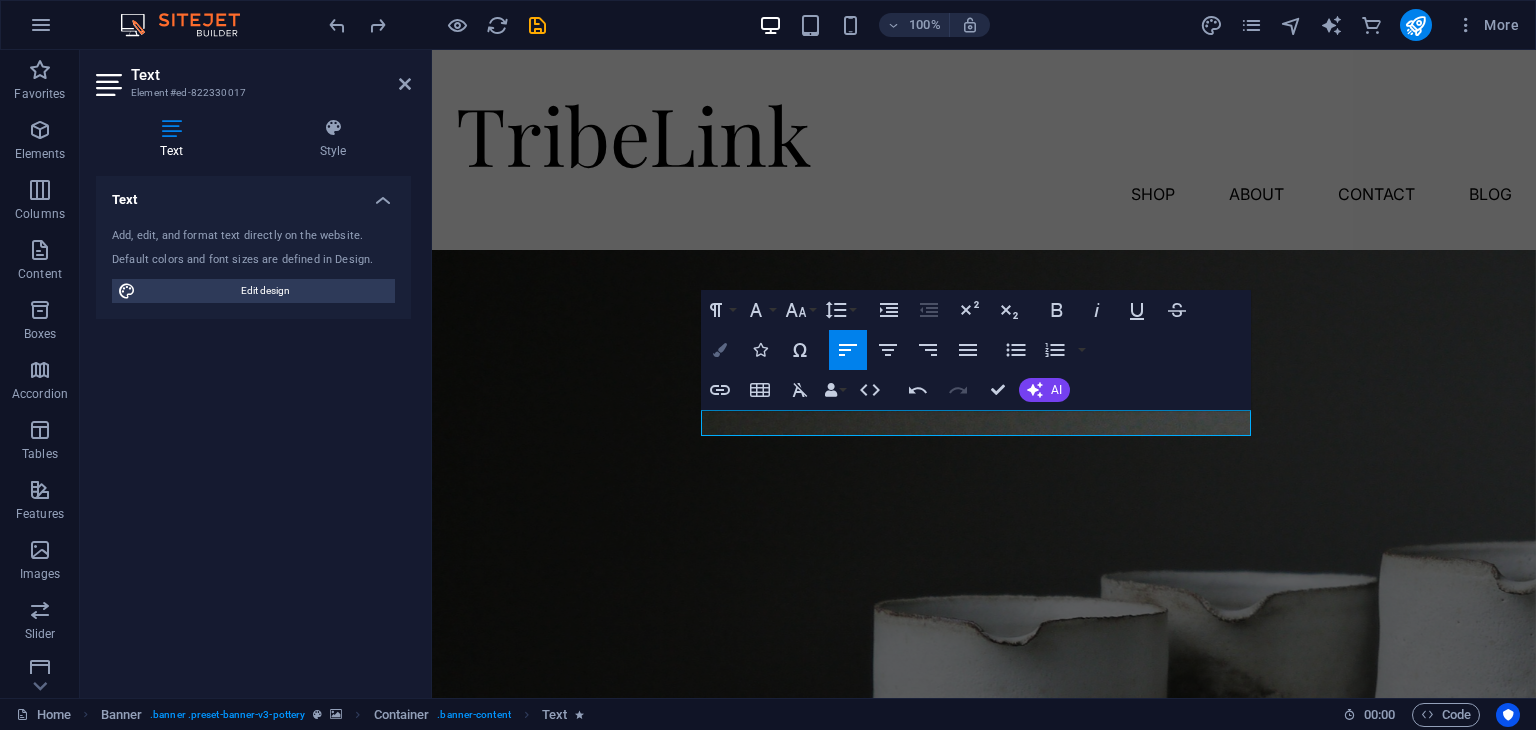 click at bounding box center [720, 350] 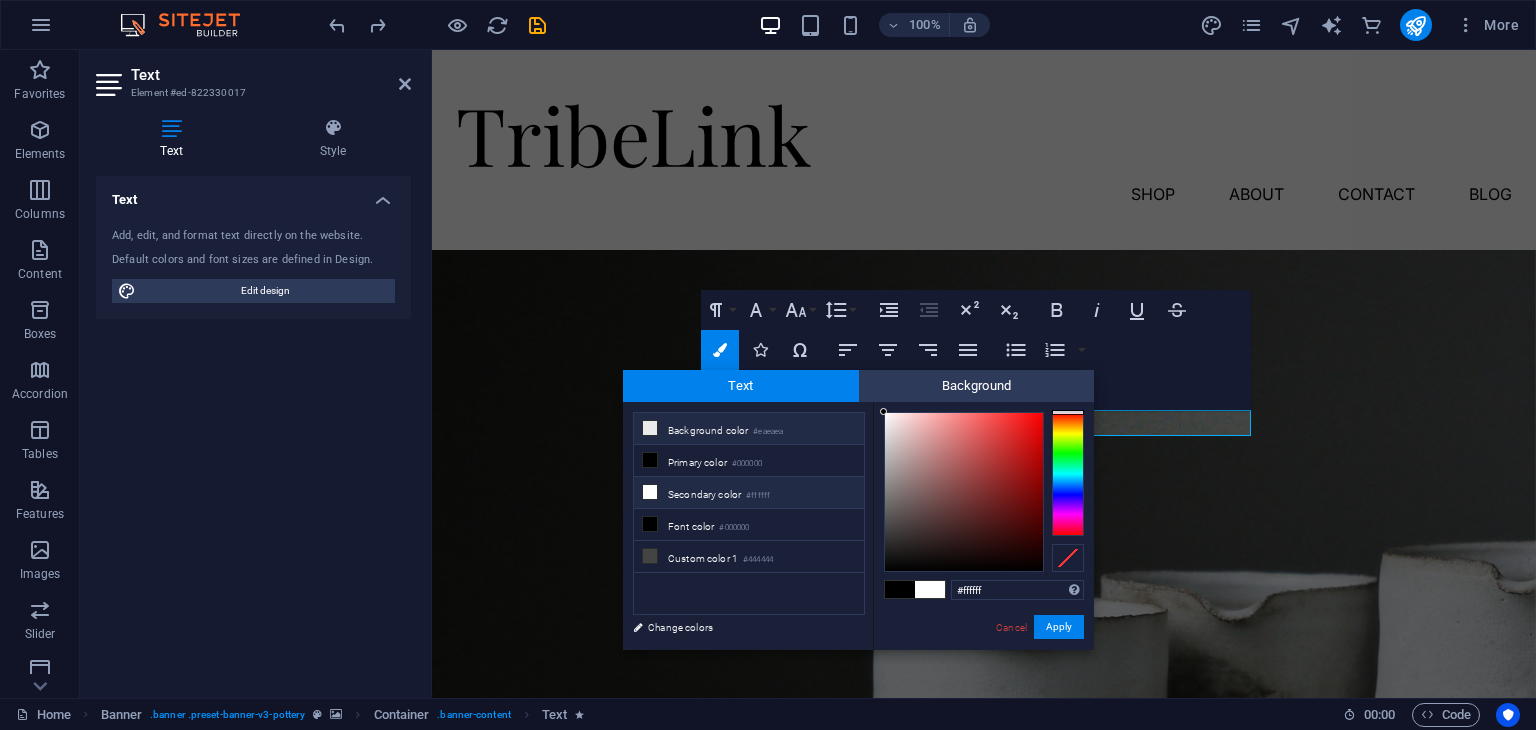 click on "Background color
#eaeaea" at bounding box center (749, 429) 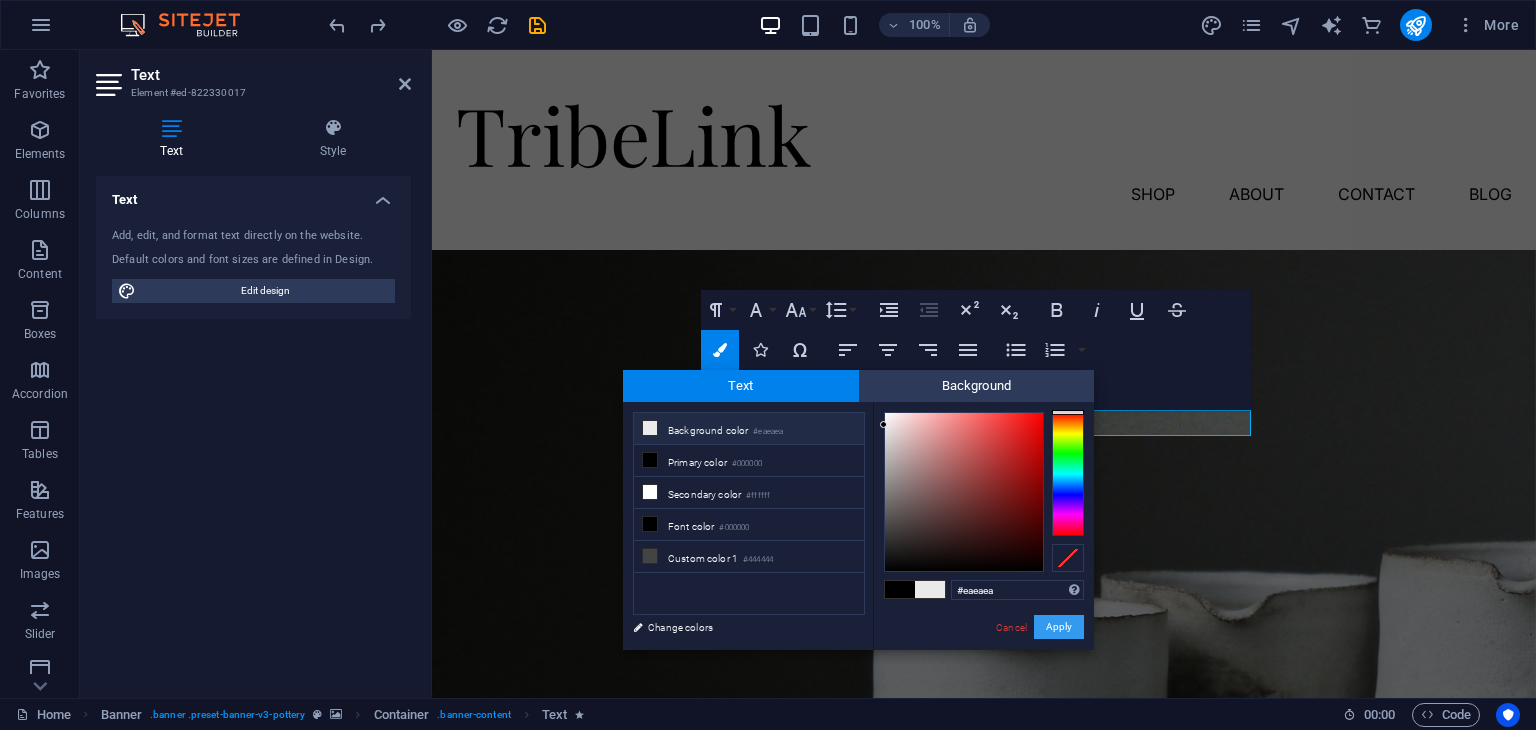 click on "Apply" at bounding box center (1059, 627) 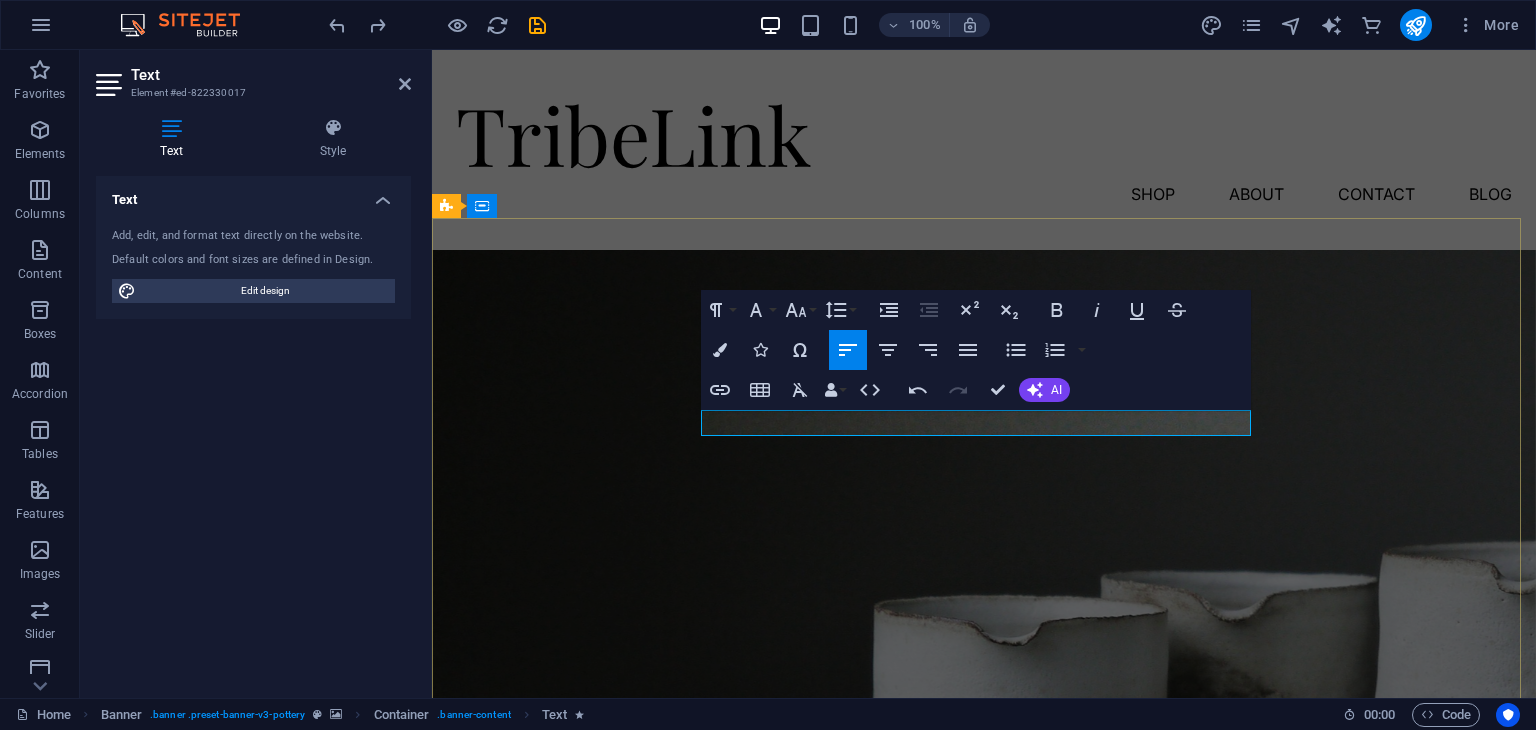 drag, startPoint x: 773, startPoint y: 427, endPoint x: 706, endPoint y: 414, distance: 68.24954 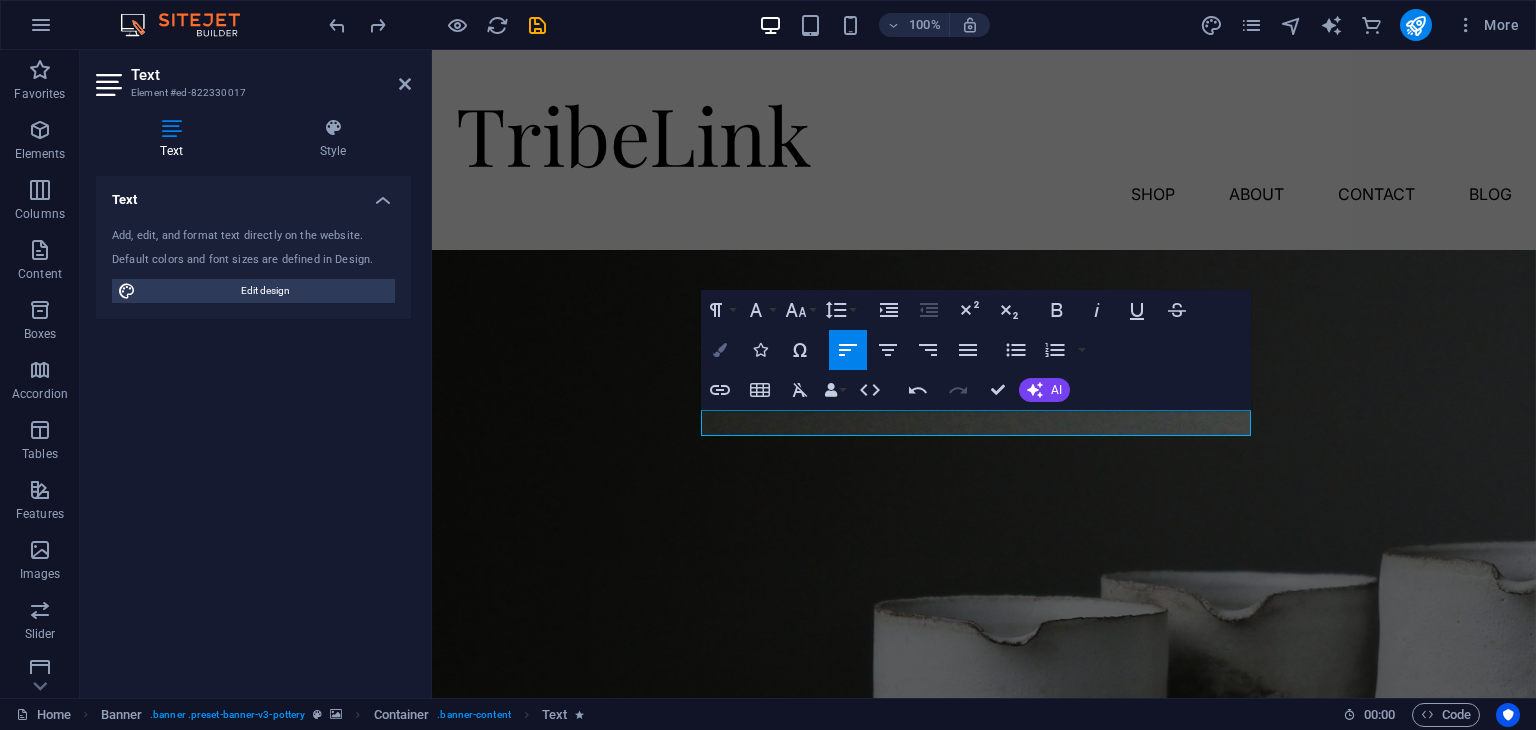 click at bounding box center [720, 350] 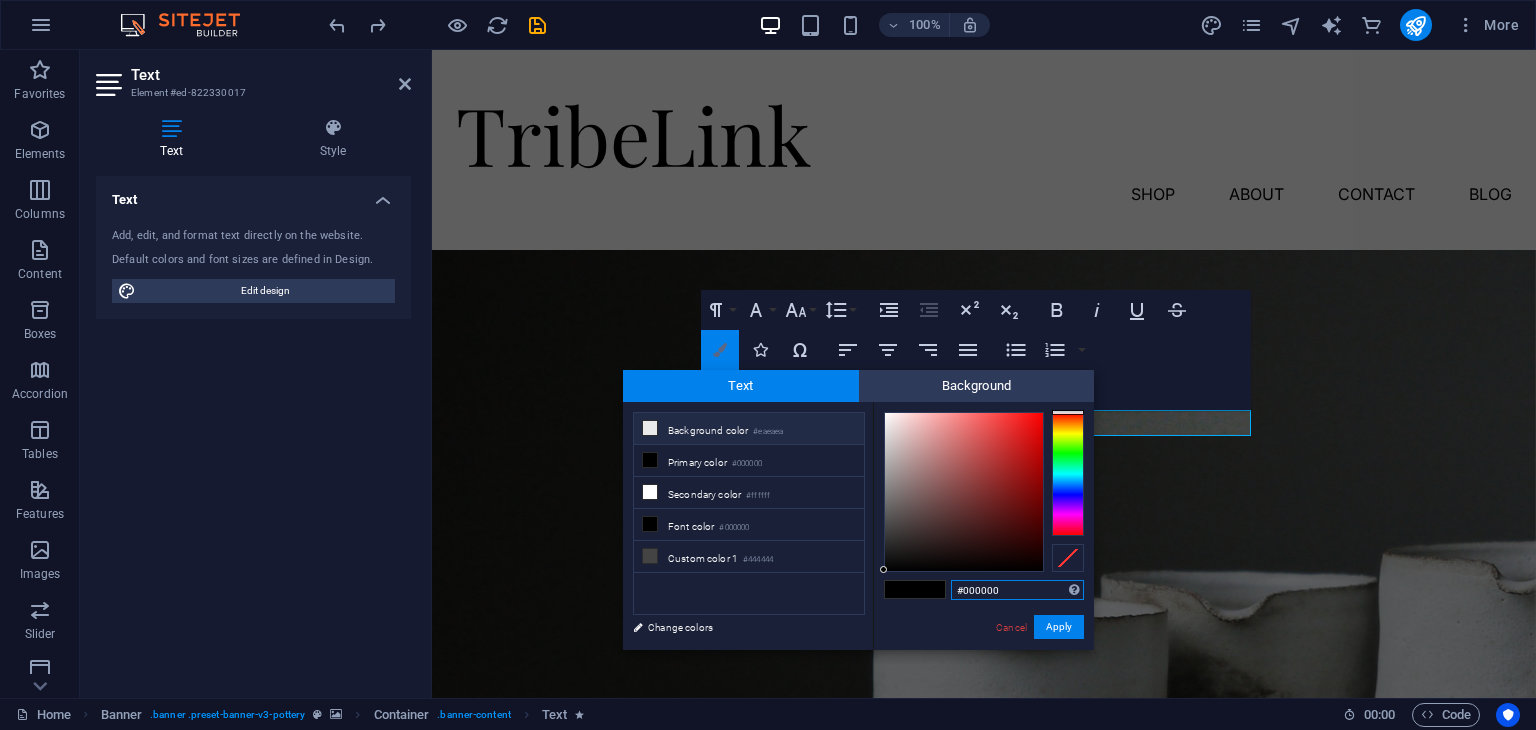 click at bounding box center [720, 350] 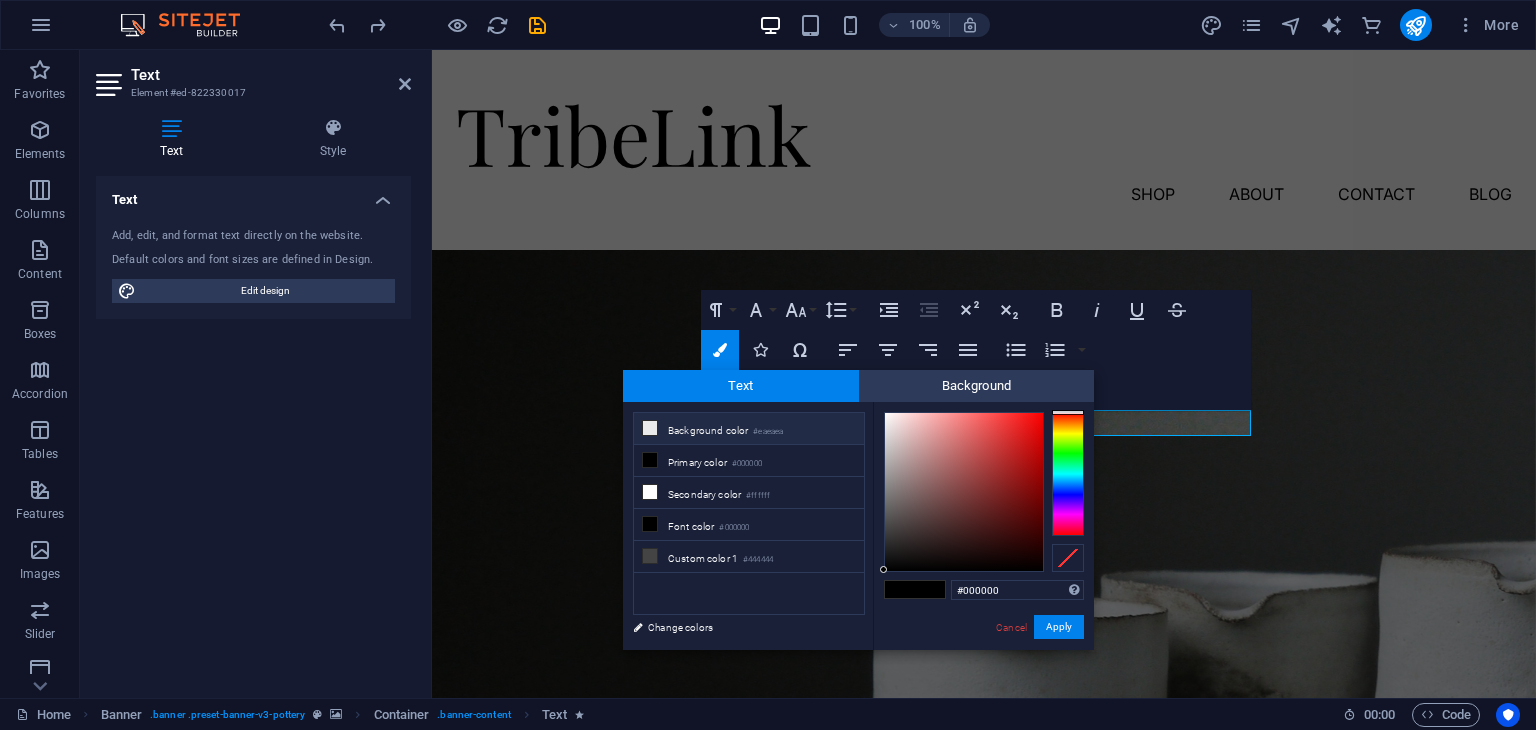 click on "Background color
#eaeaea" at bounding box center (749, 429) 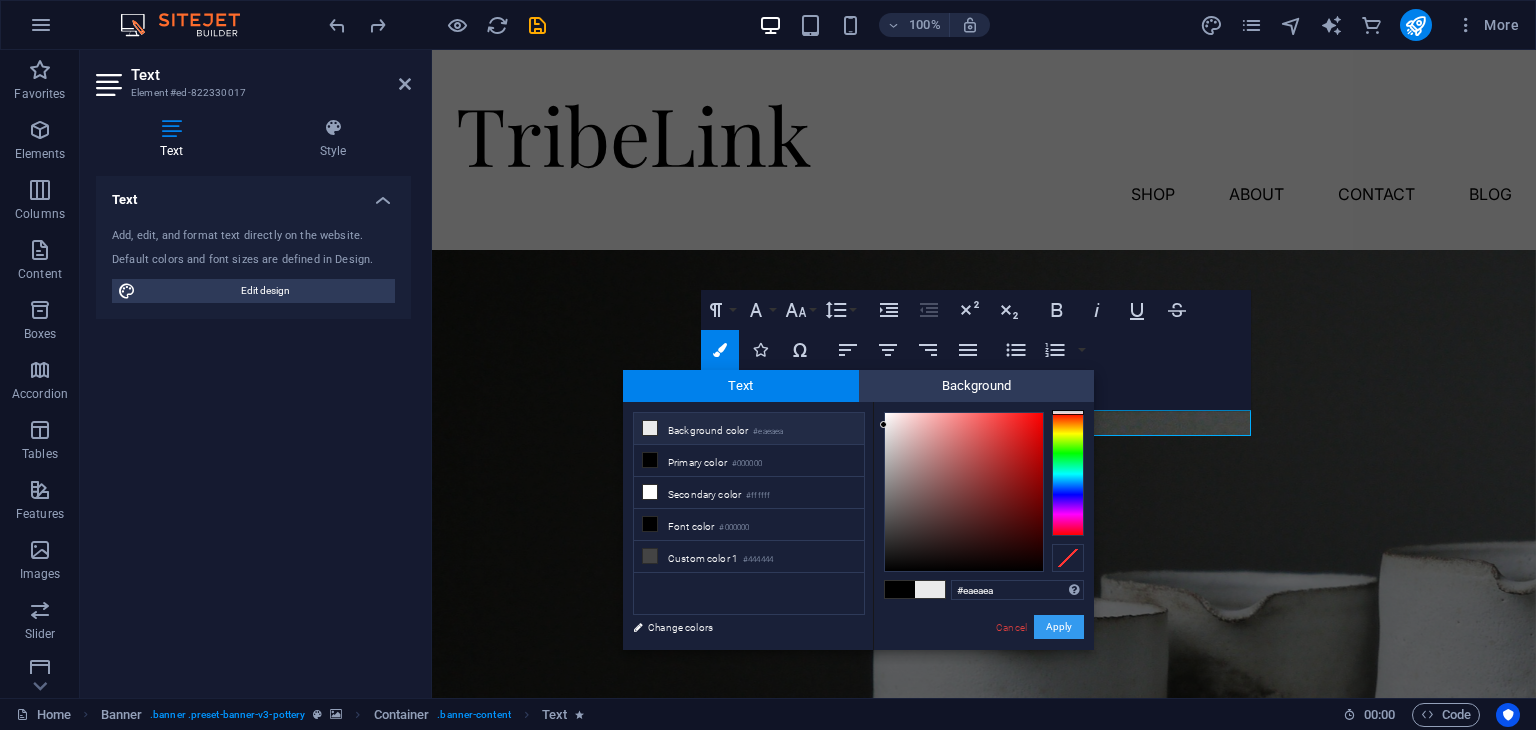 click on "Apply" at bounding box center (1059, 627) 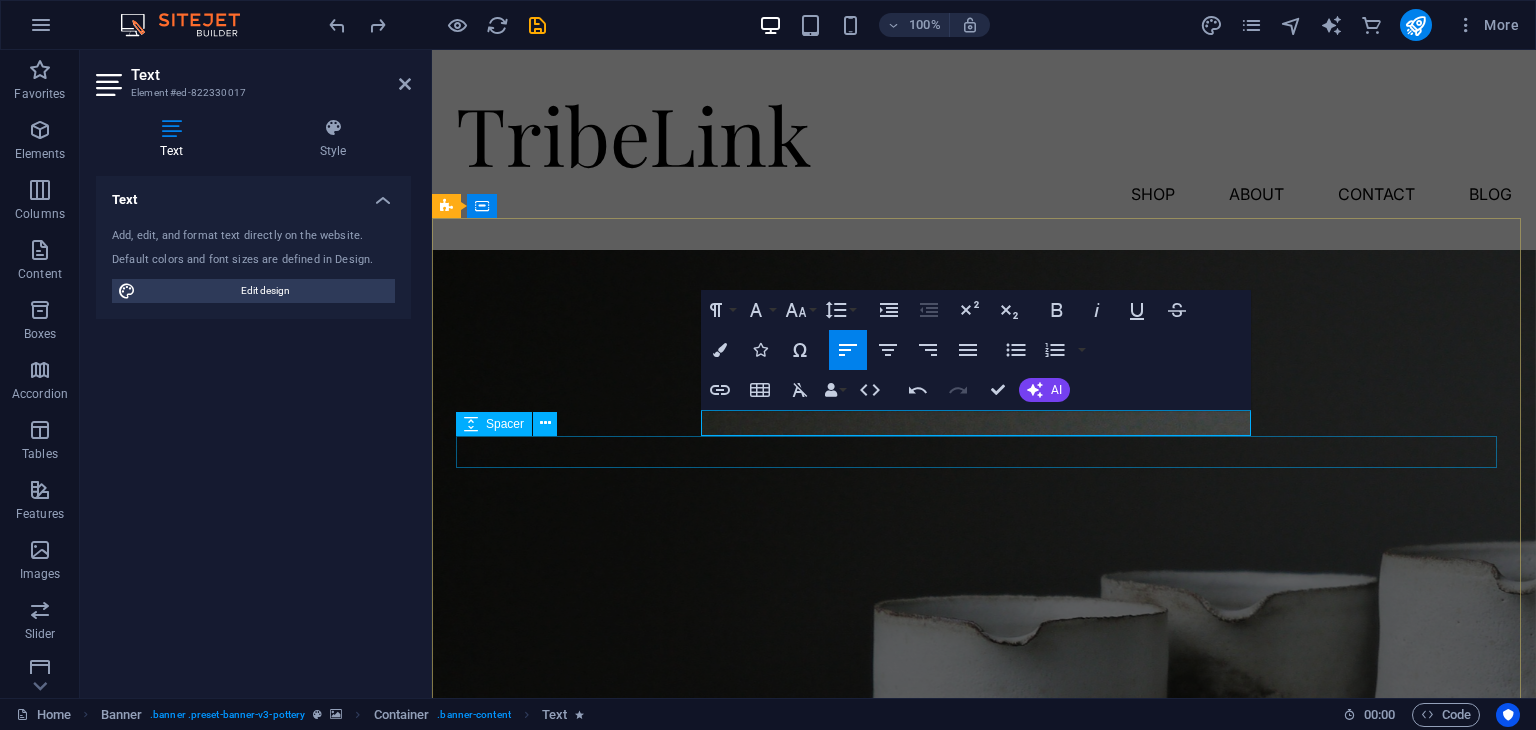 click at bounding box center [984, 1098] 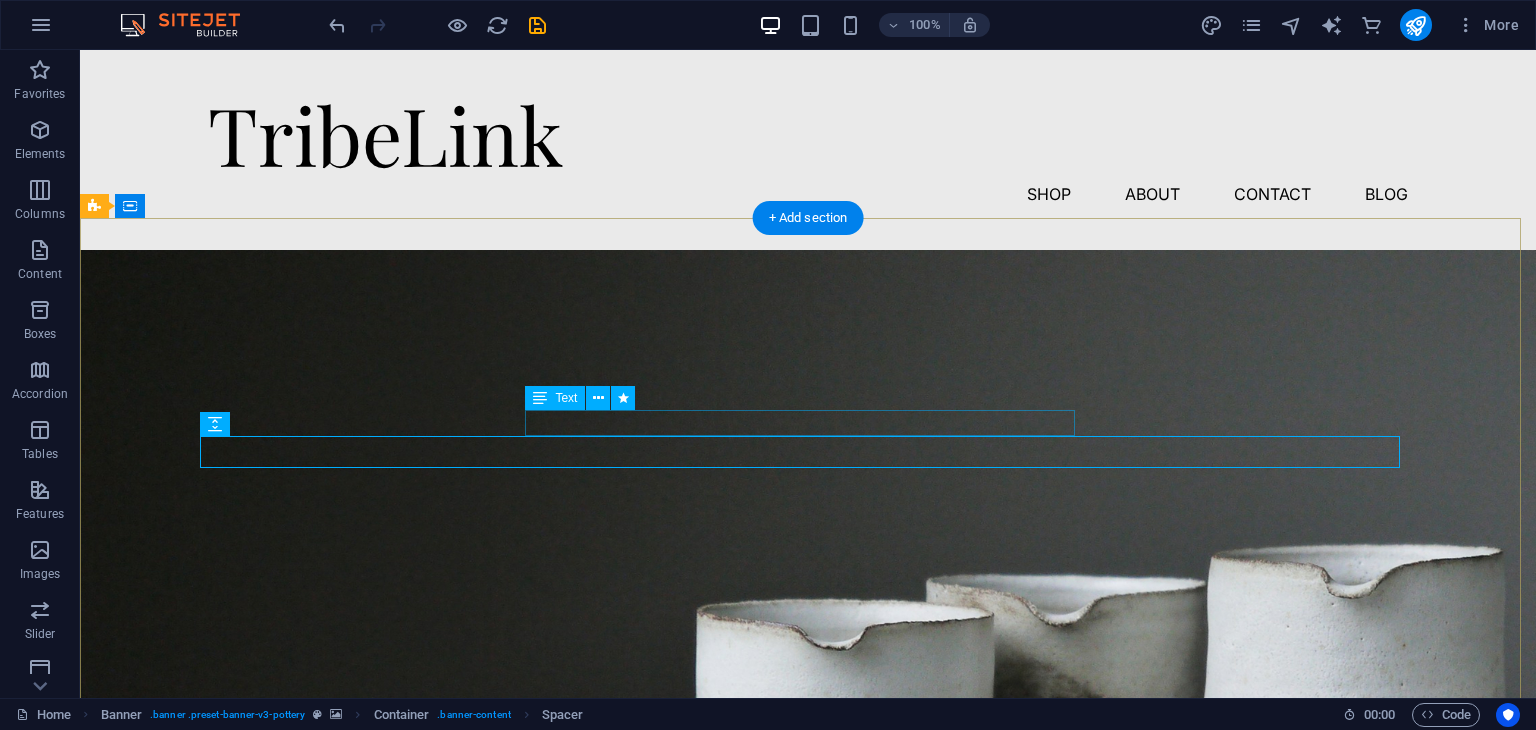 click on "we think" at bounding box center [808, 1069] 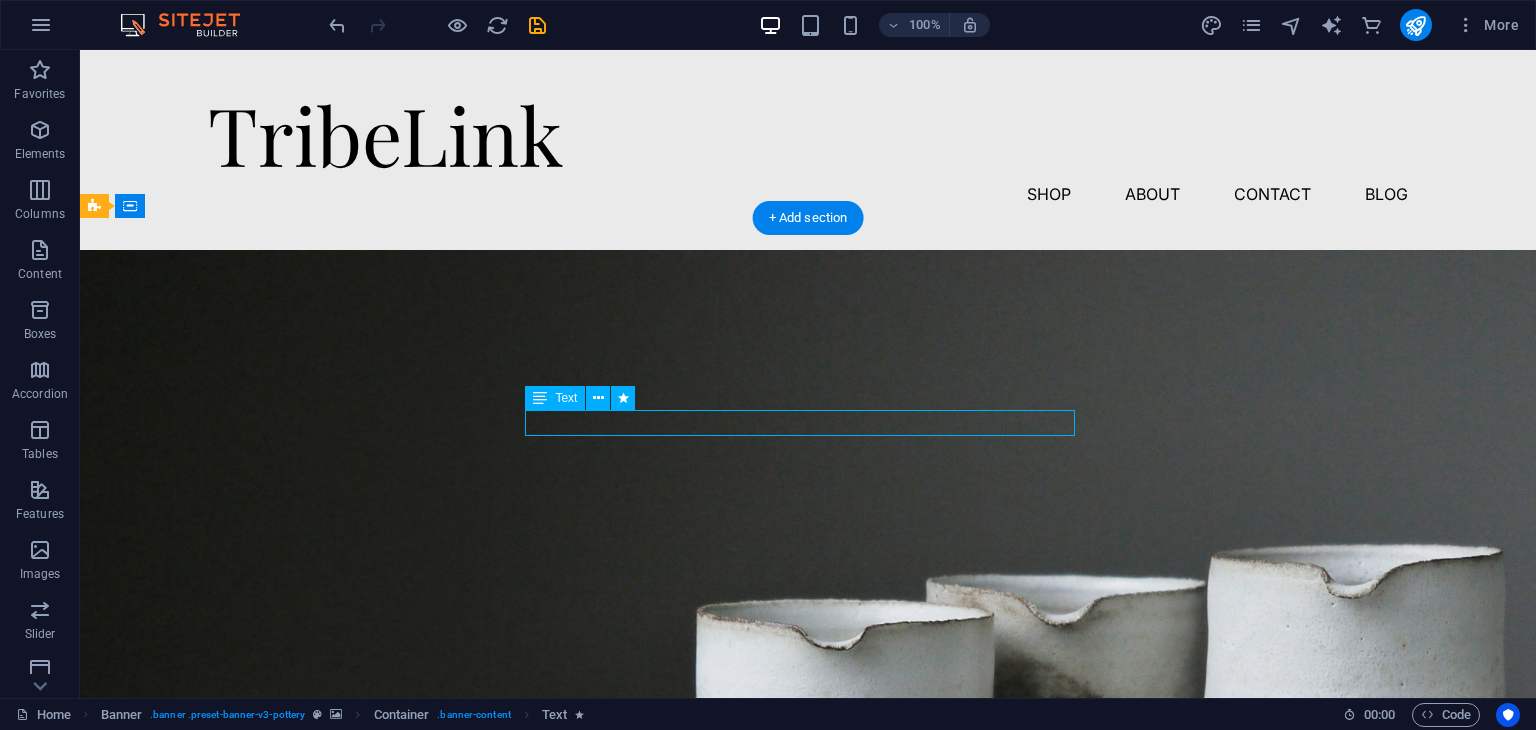 click on "we think" at bounding box center [808, 1069] 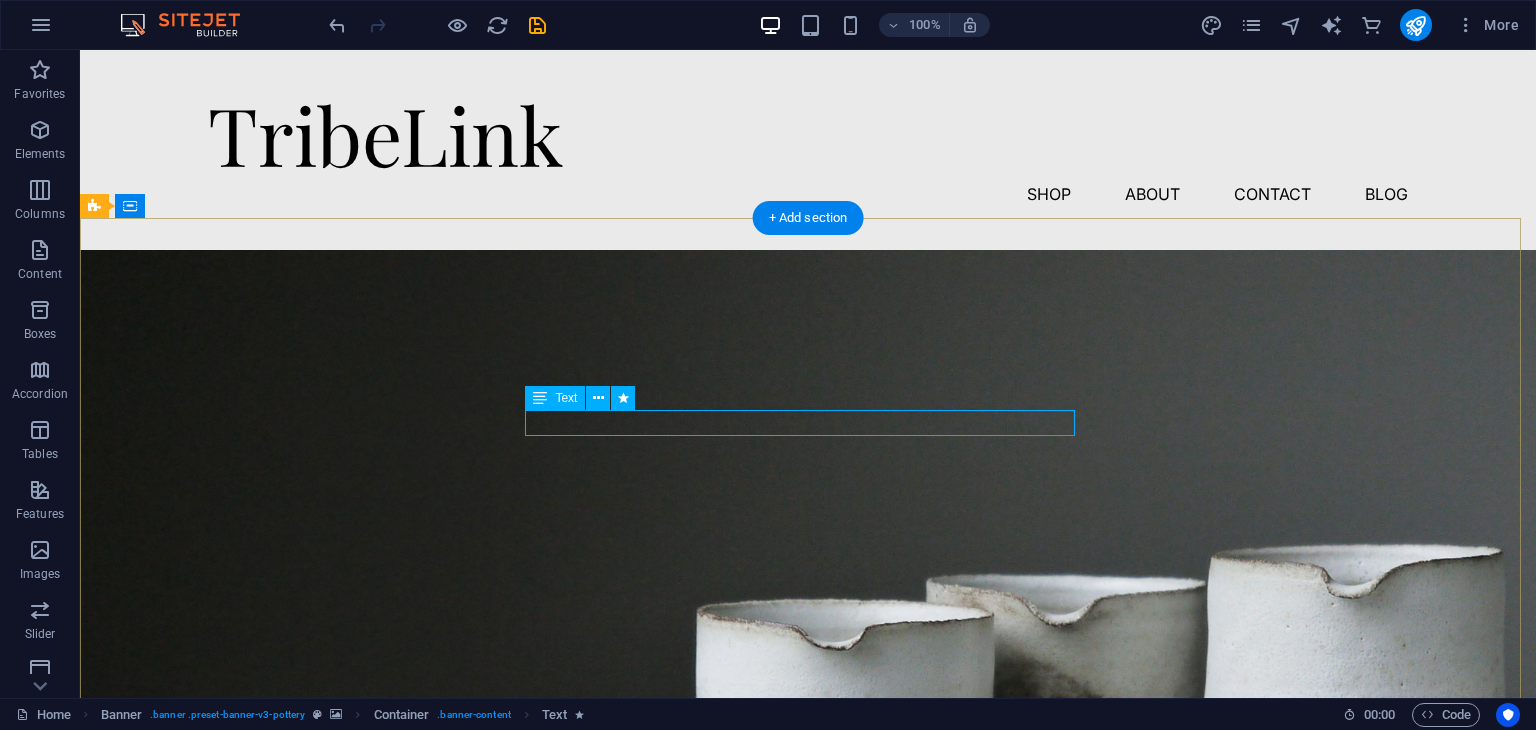 click on "we think" at bounding box center (808, 1069) 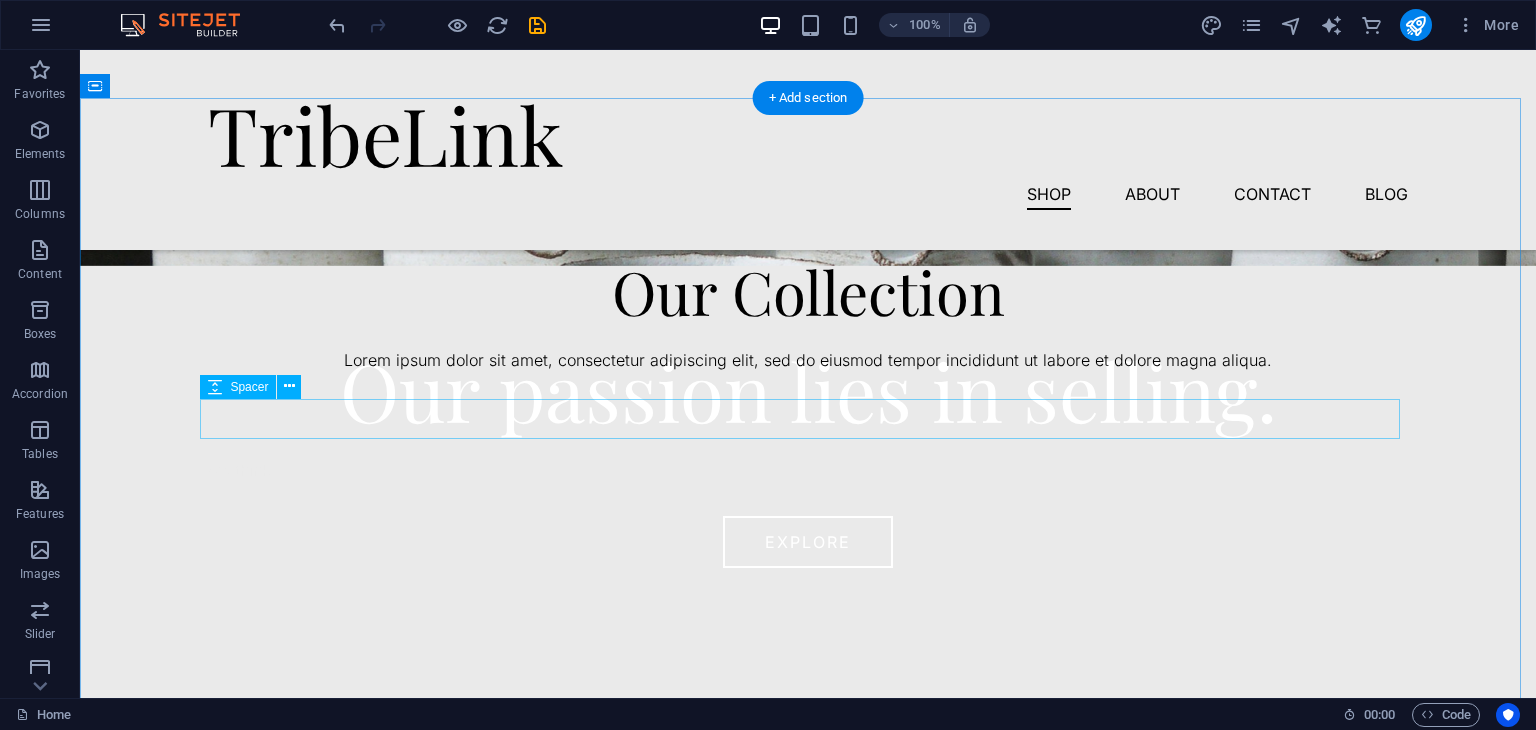 scroll, scrollTop: 0, scrollLeft: 0, axis: both 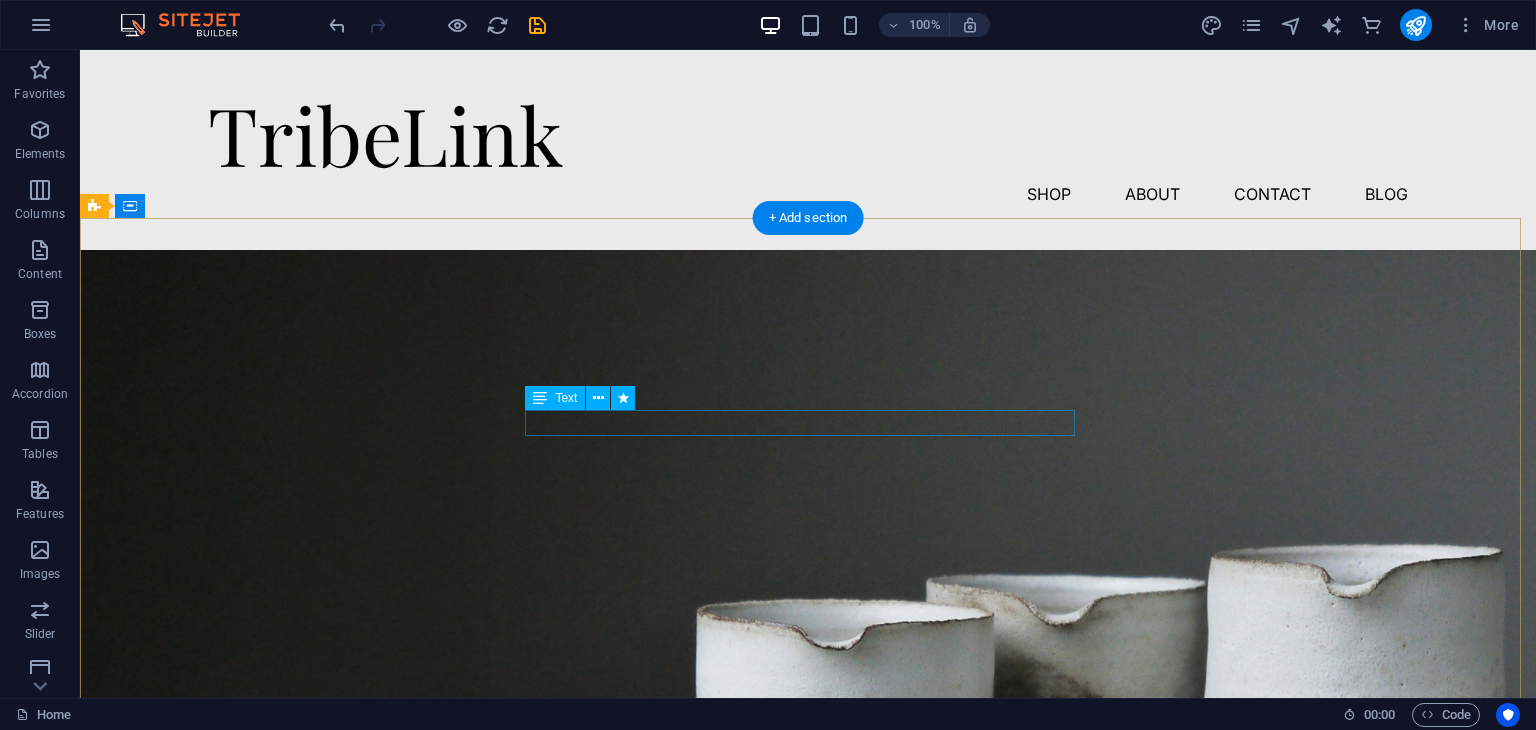 click on "we think" at bounding box center (808, 1069) 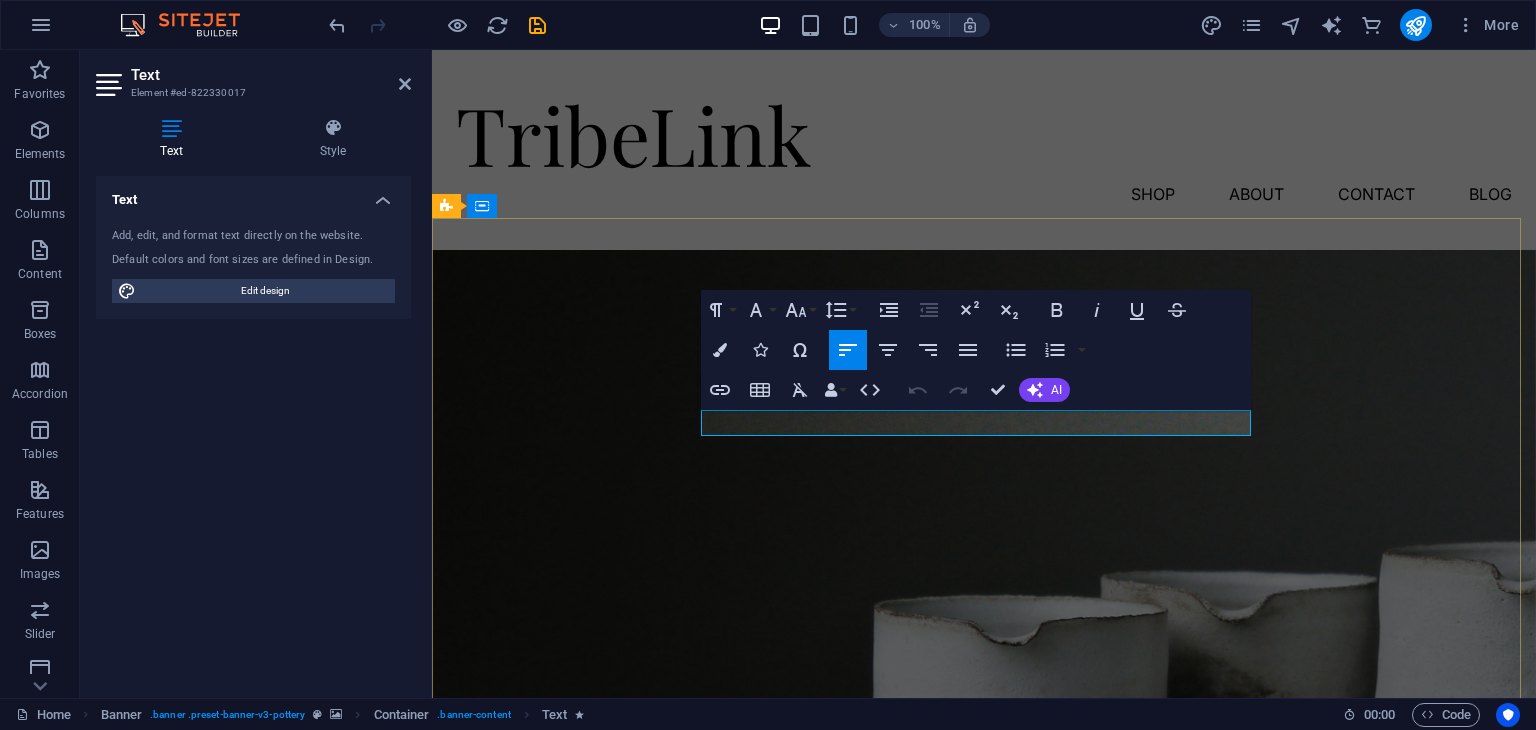 click on "we think" at bounding box center (984, 1069) 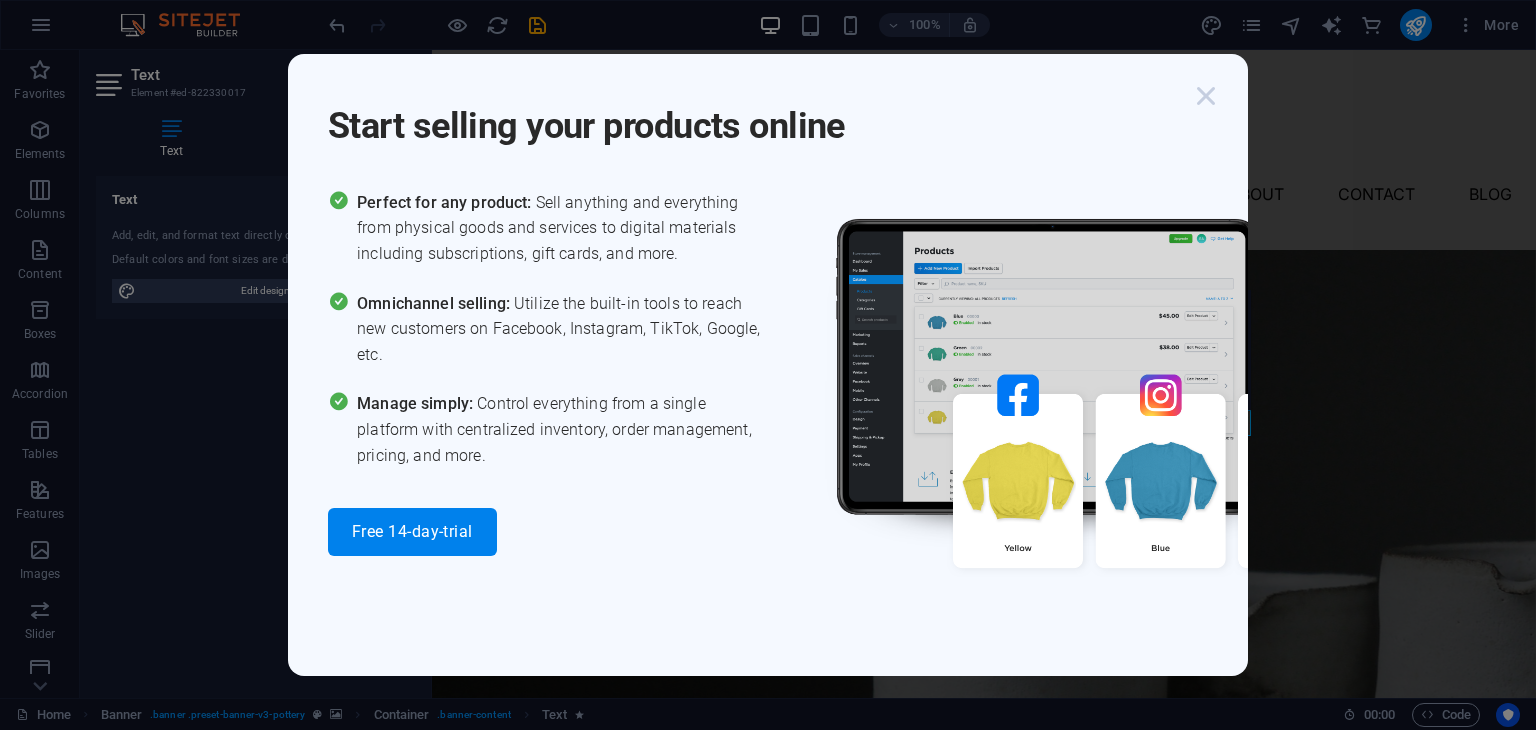 click at bounding box center (1206, 96) 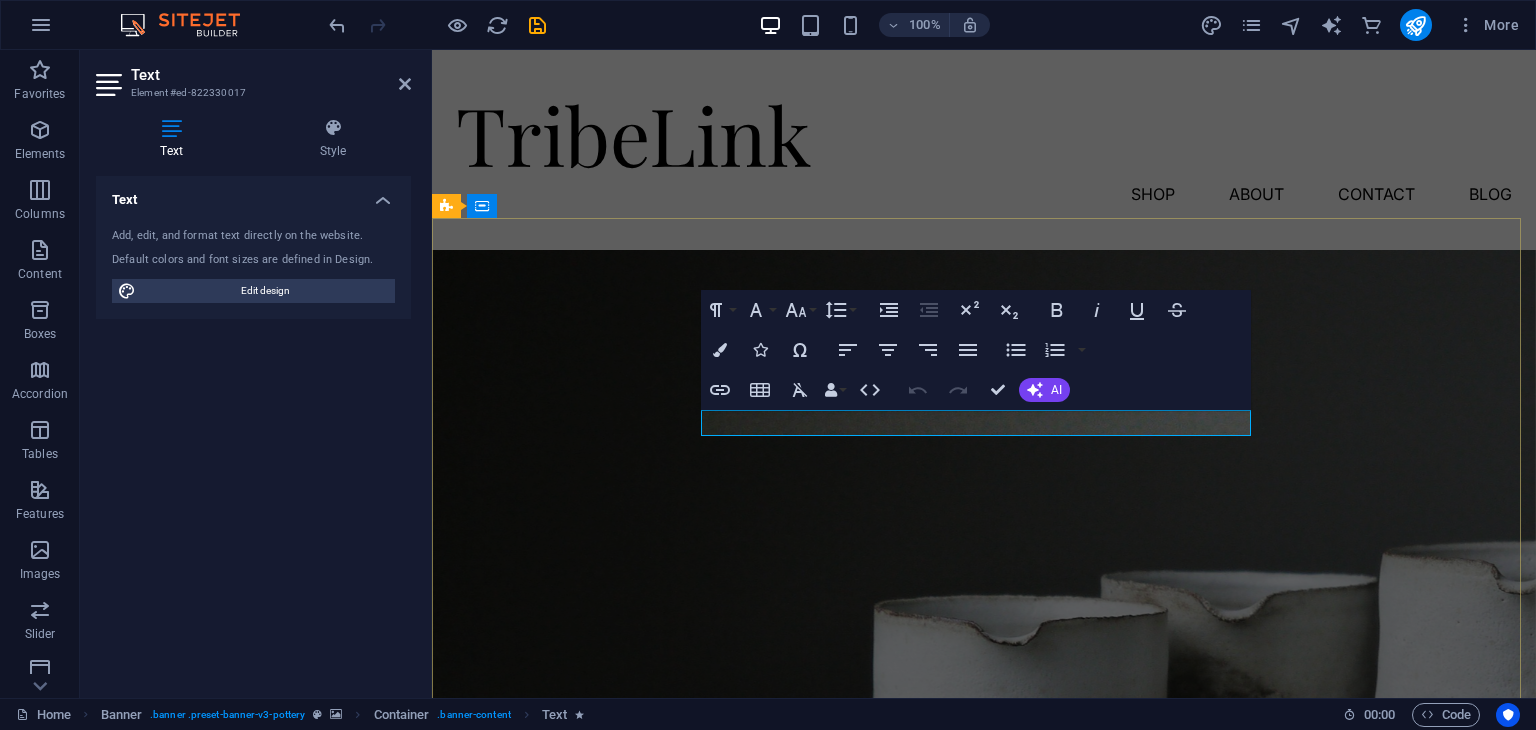 click on "we think" at bounding box center (984, 1069) 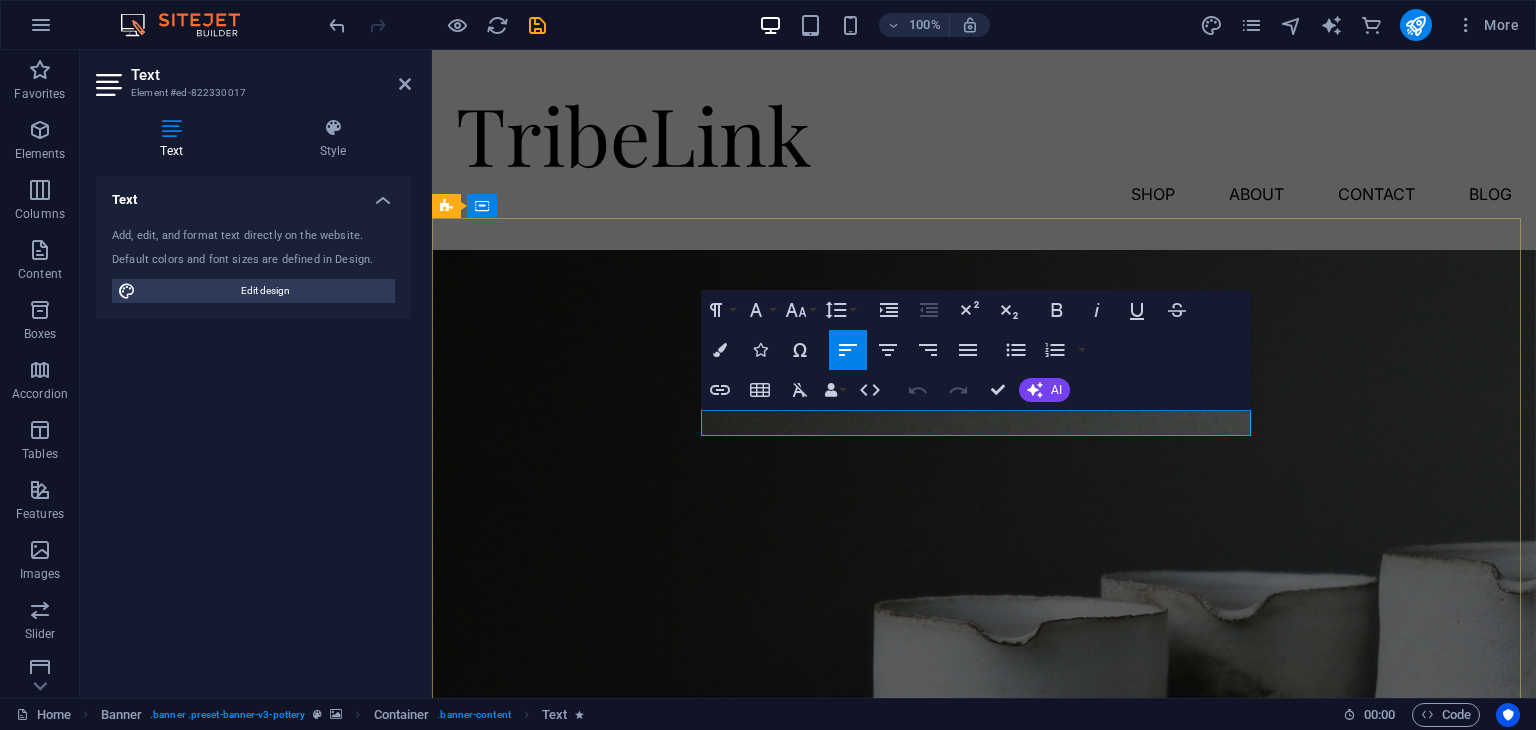 type 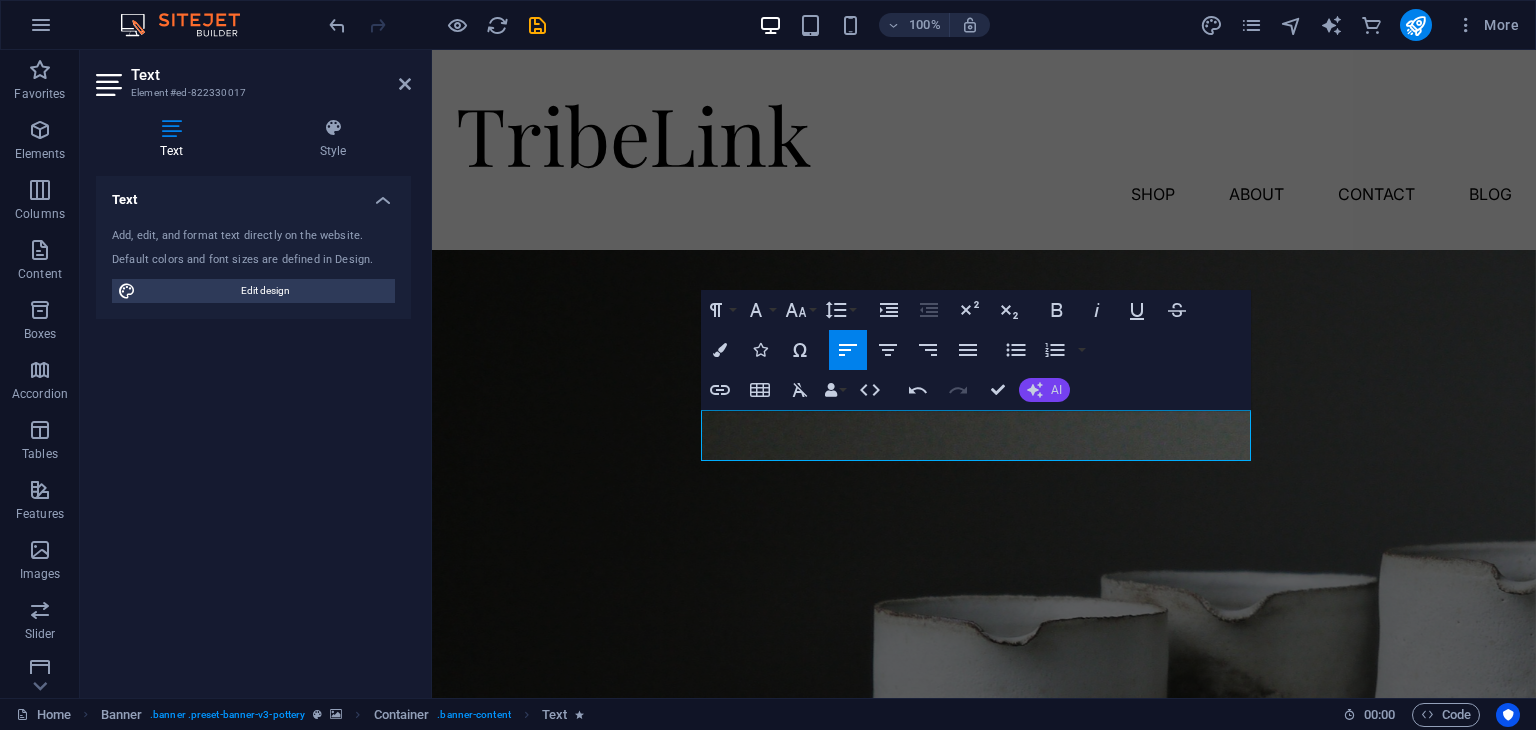 click on "AI" at bounding box center [1044, 390] 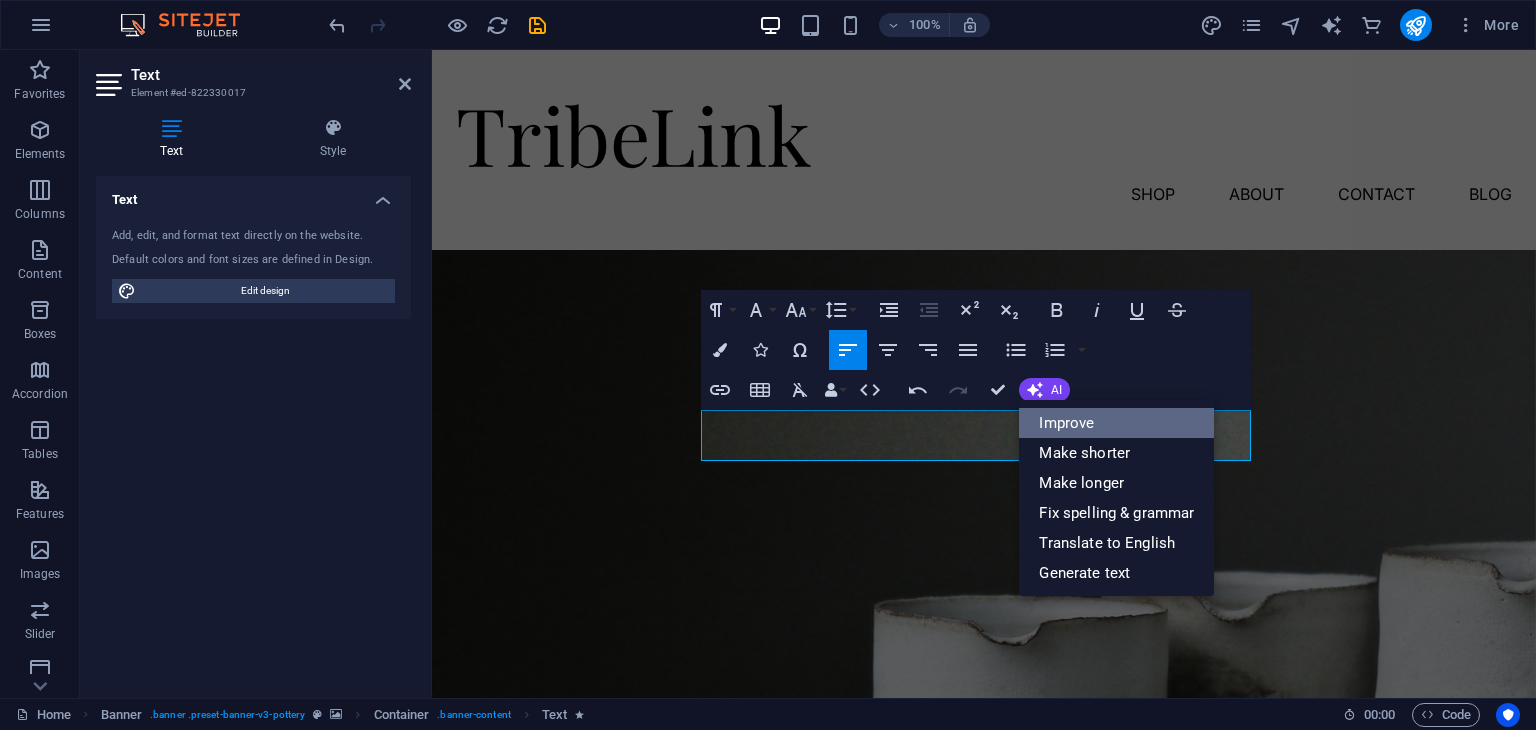 click on "Improve" at bounding box center (1116, 423) 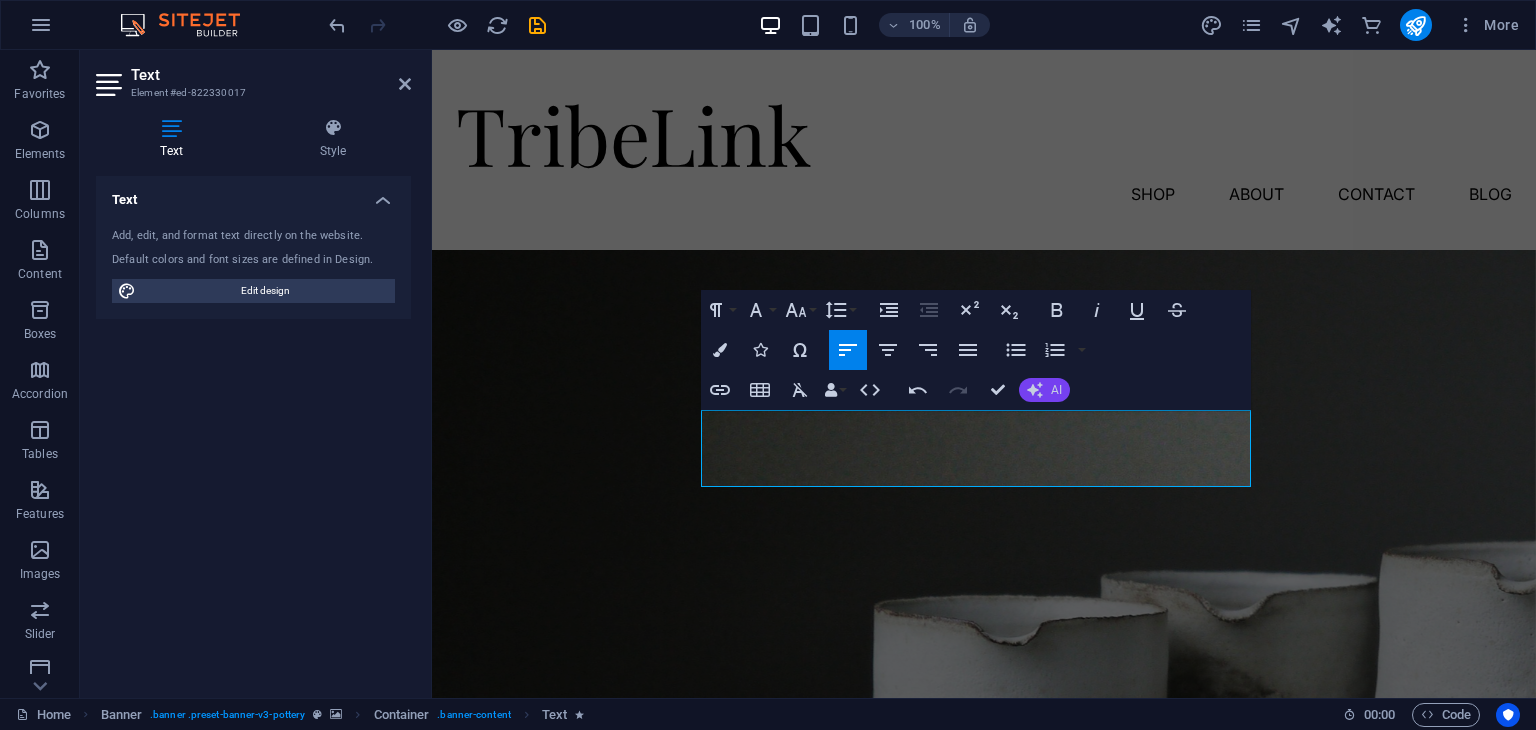 click on "AI" at bounding box center [1044, 390] 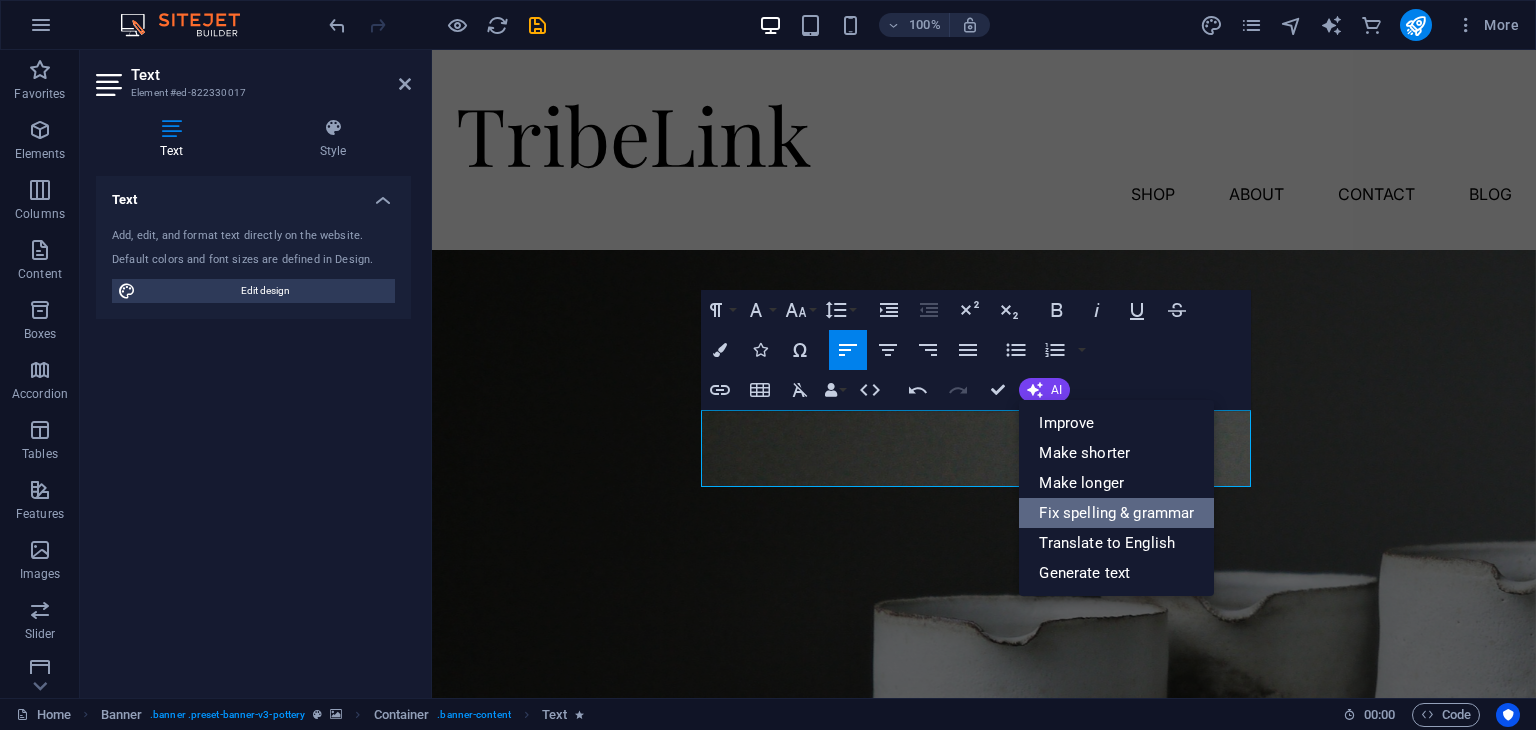 click on "Fix spelling & grammar" at bounding box center (1116, 513) 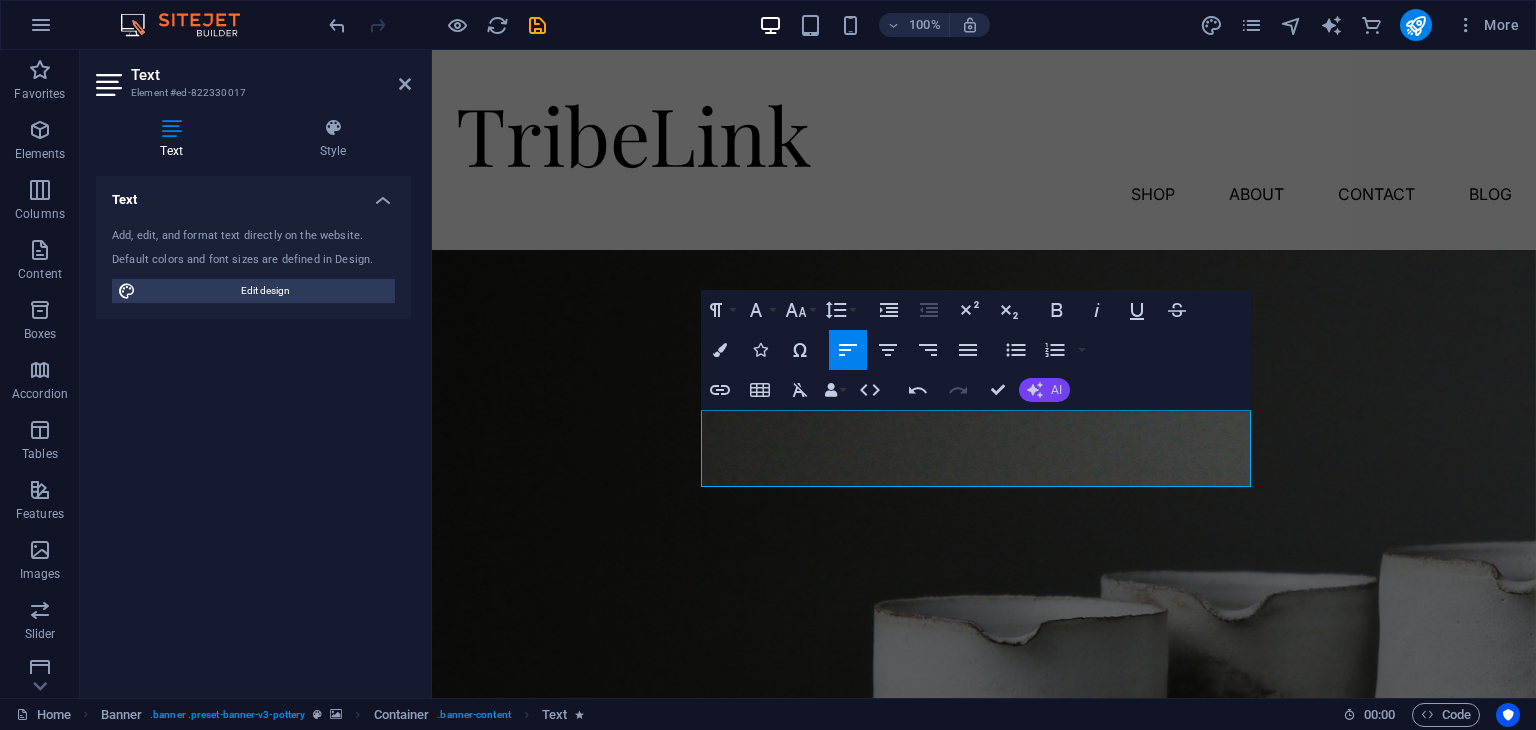 click on "AI" at bounding box center (1044, 390) 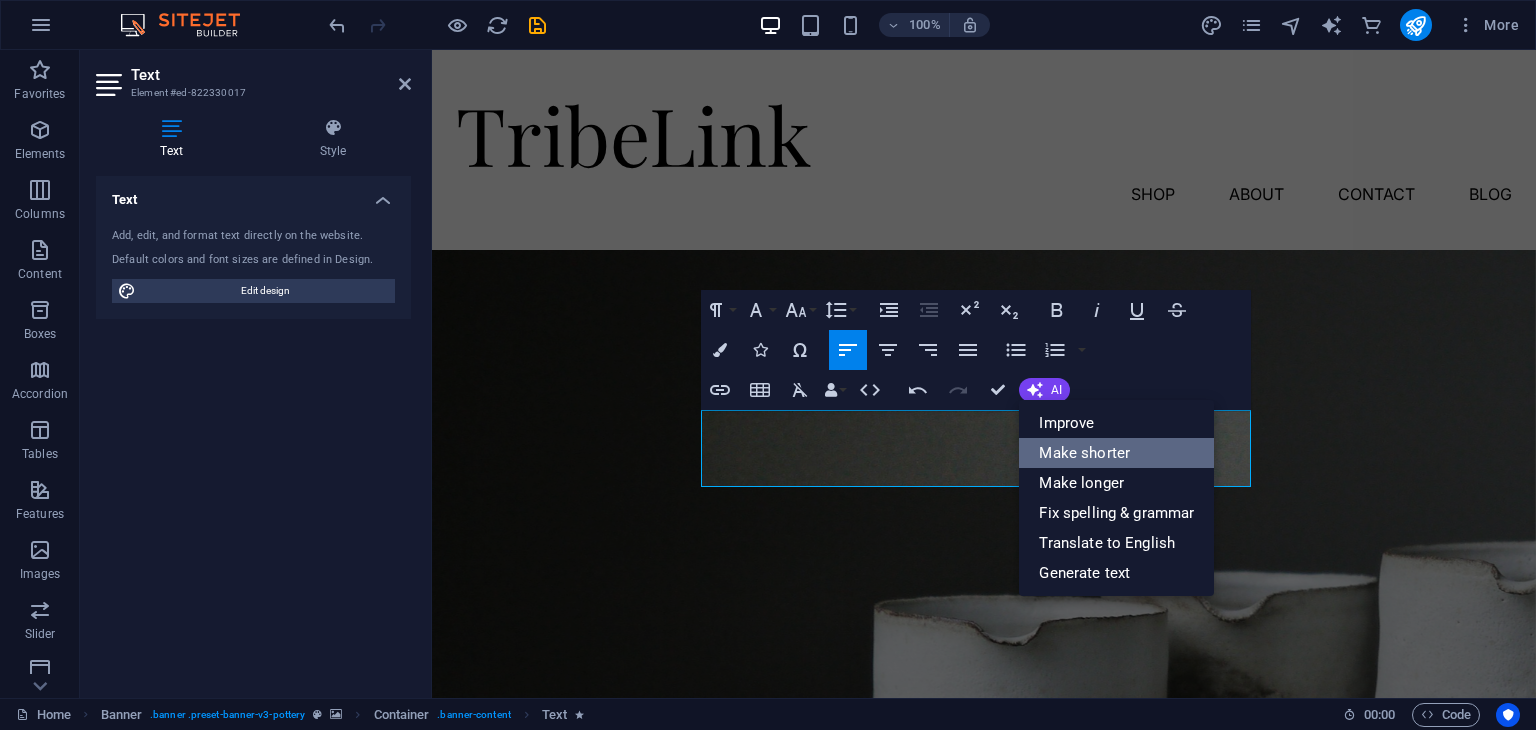 click on "Make shorter" at bounding box center [1116, 453] 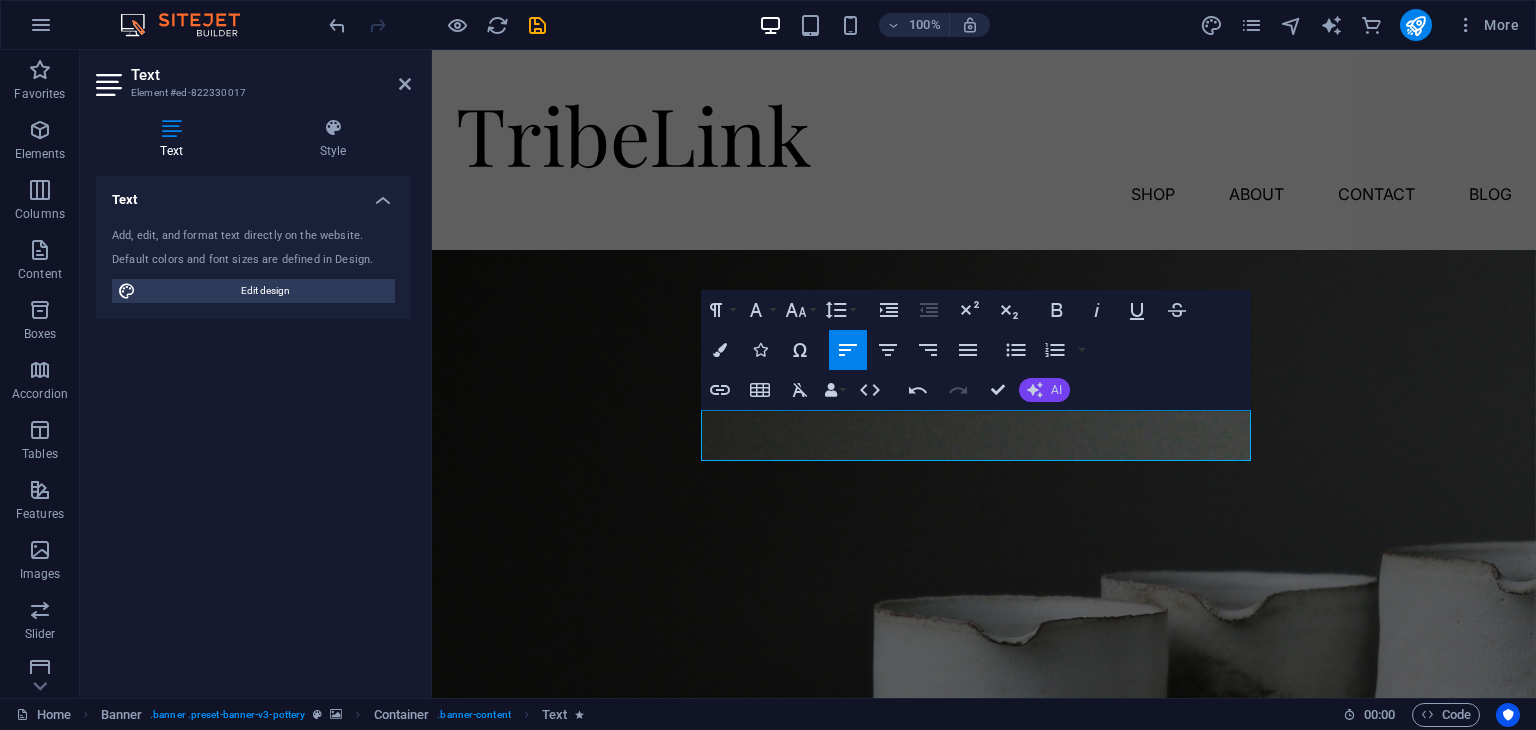 click on "AI" at bounding box center (1044, 390) 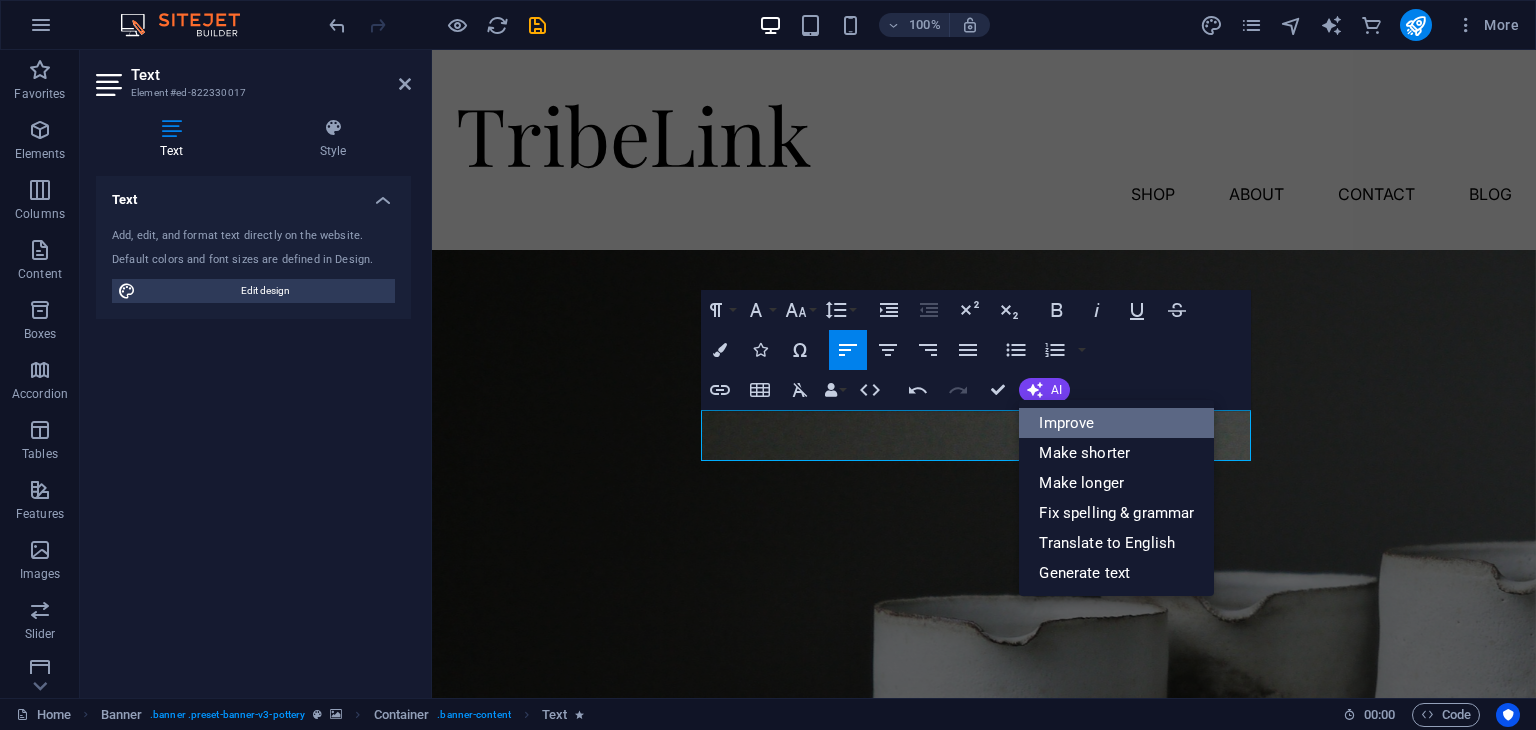 click on "Improve" at bounding box center [1116, 423] 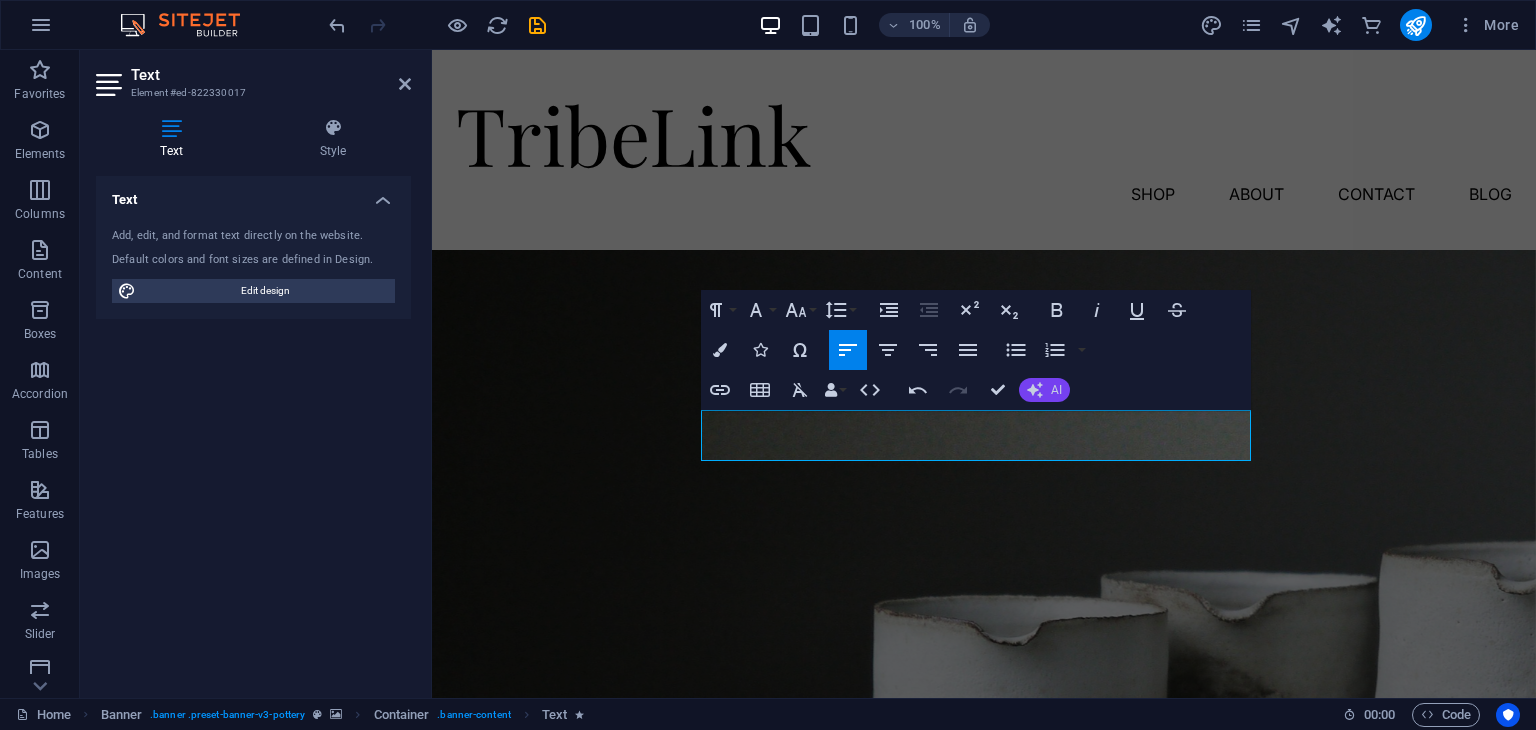 click 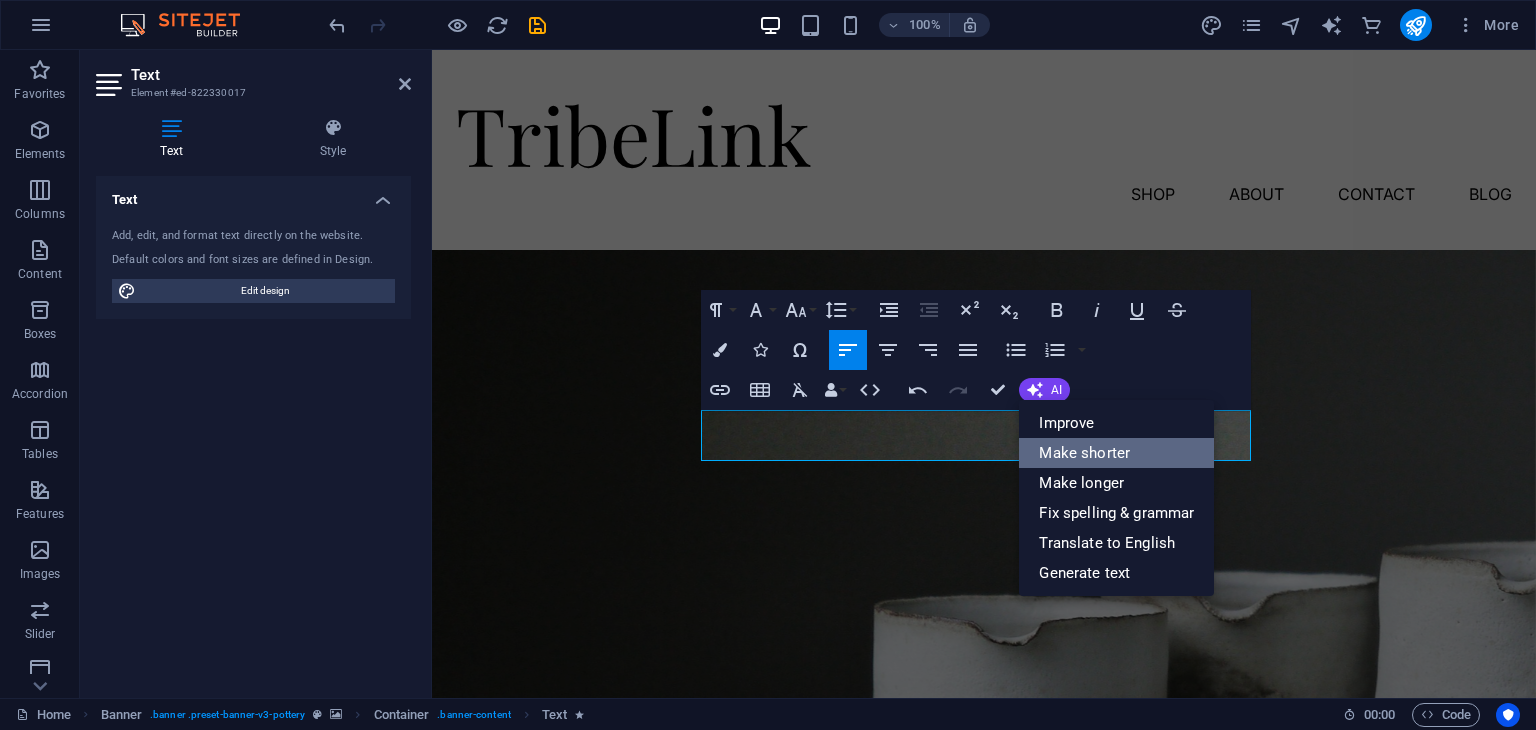 click on "Make shorter" at bounding box center [1116, 453] 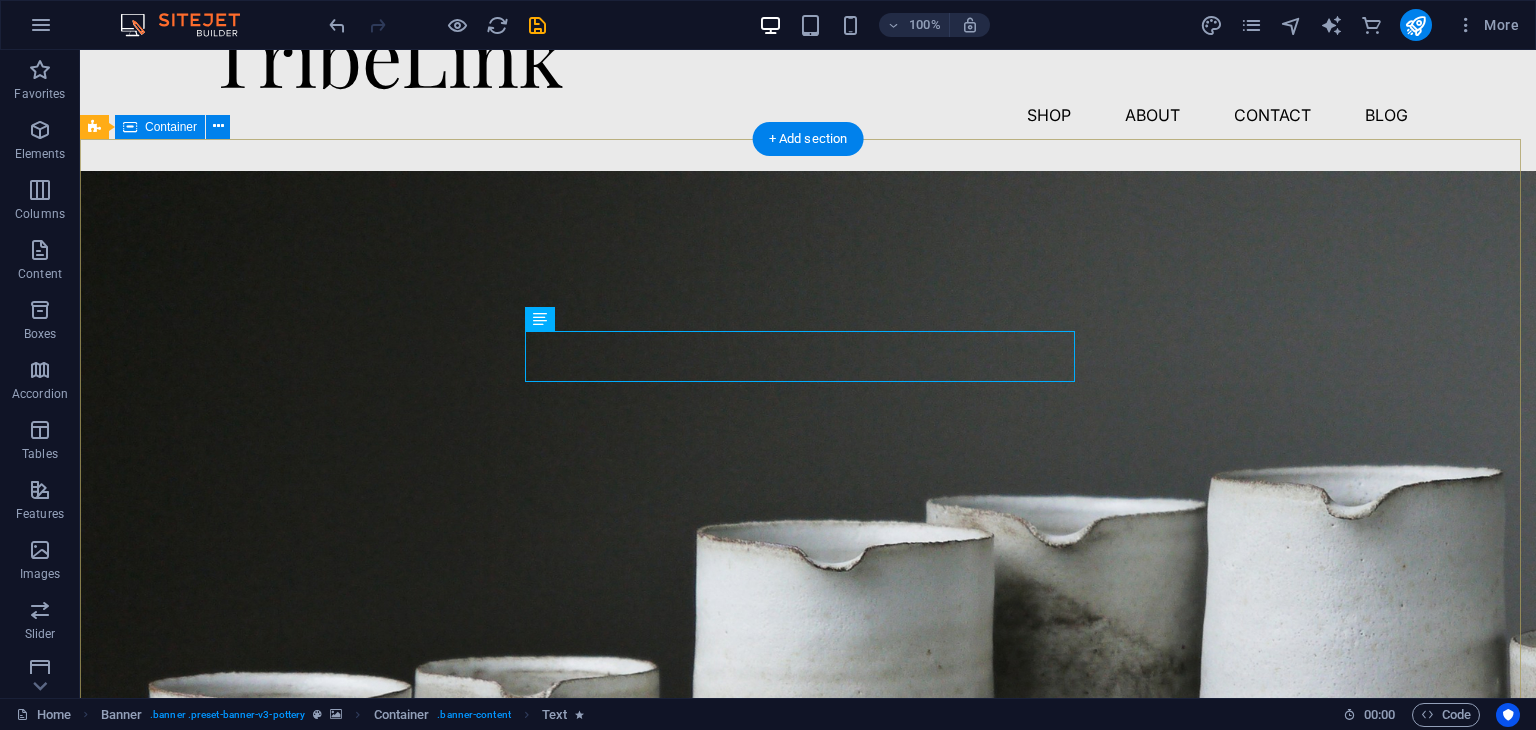 scroll, scrollTop: 0, scrollLeft: 0, axis: both 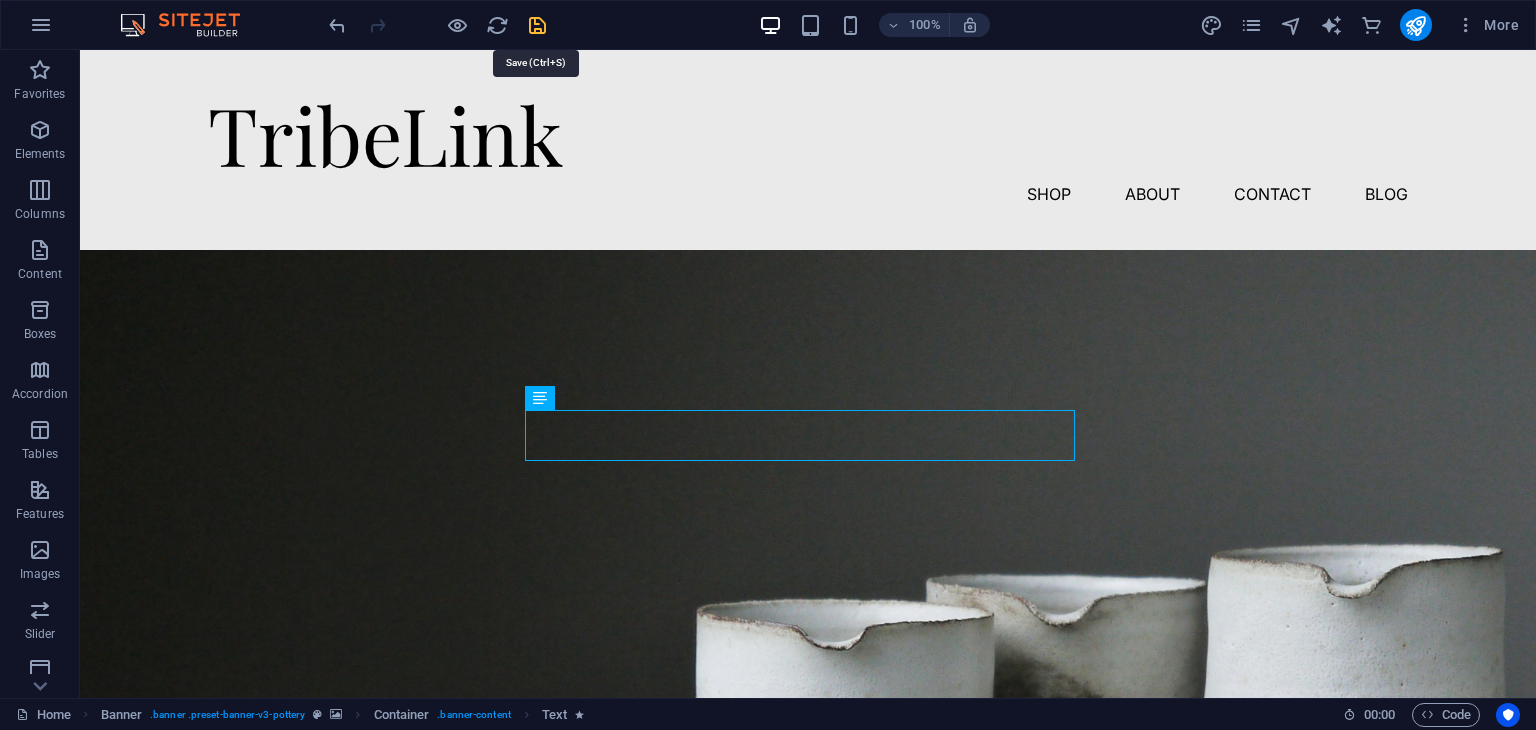 click at bounding box center (537, 25) 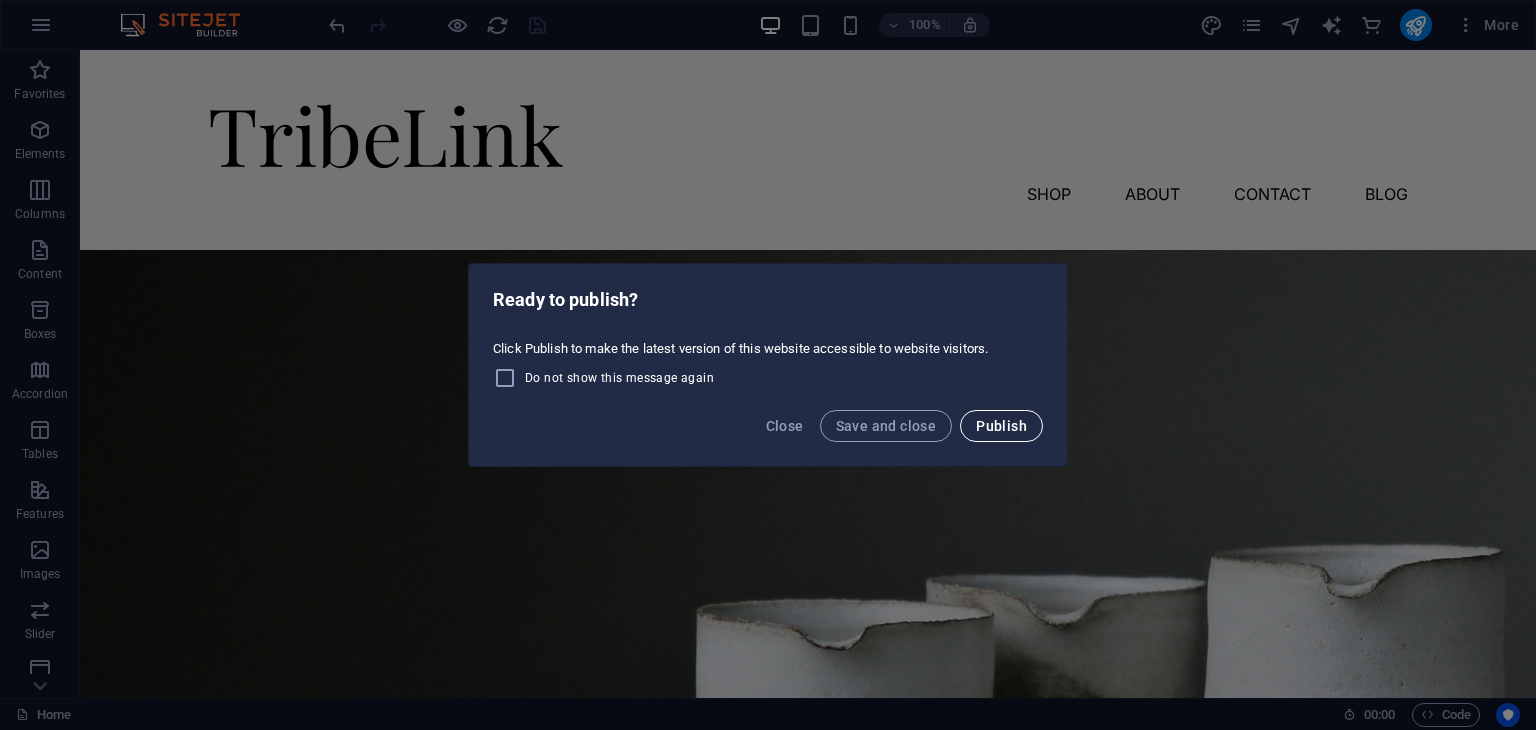 click on "Publish" at bounding box center (1001, 426) 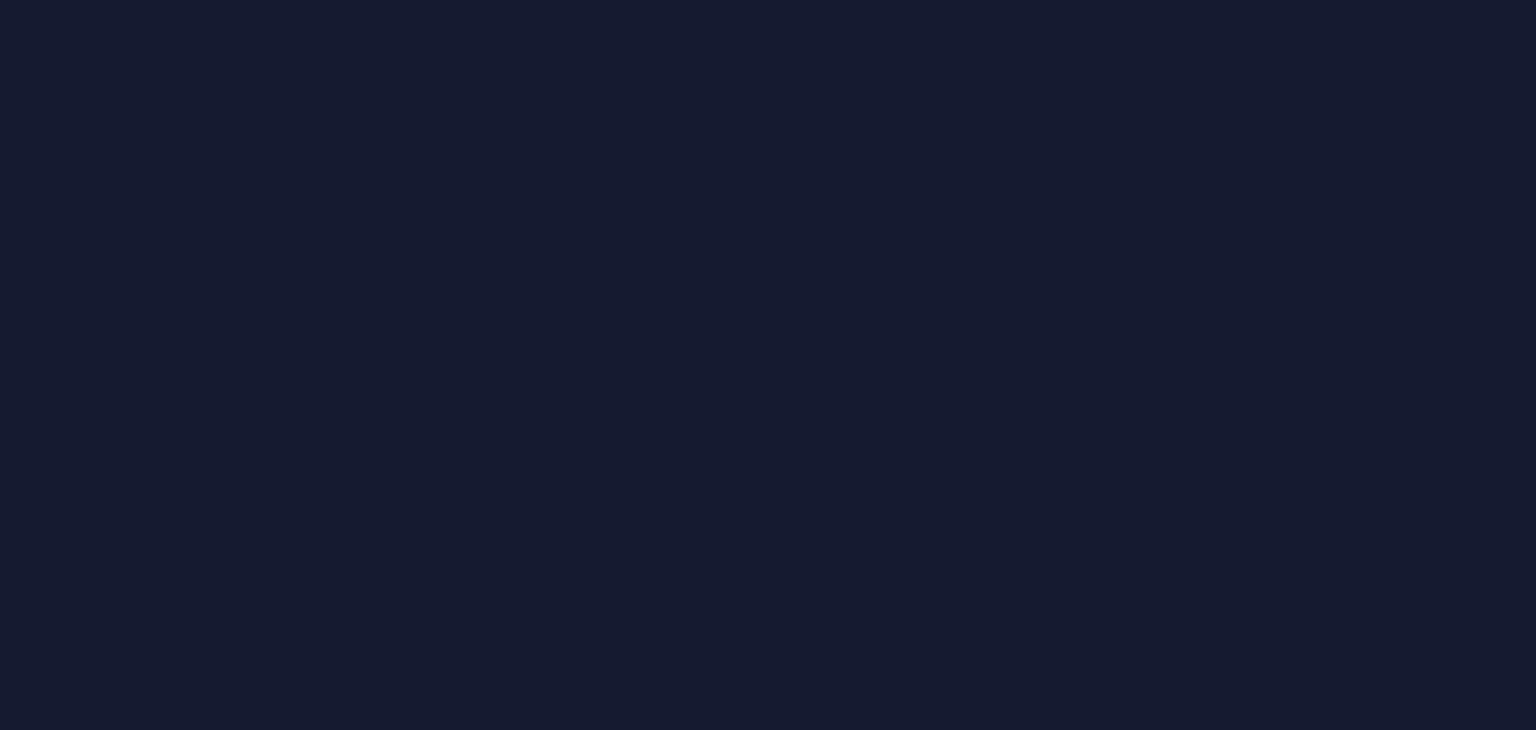 scroll, scrollTop: 0, scrollLeft: 0, axis: both 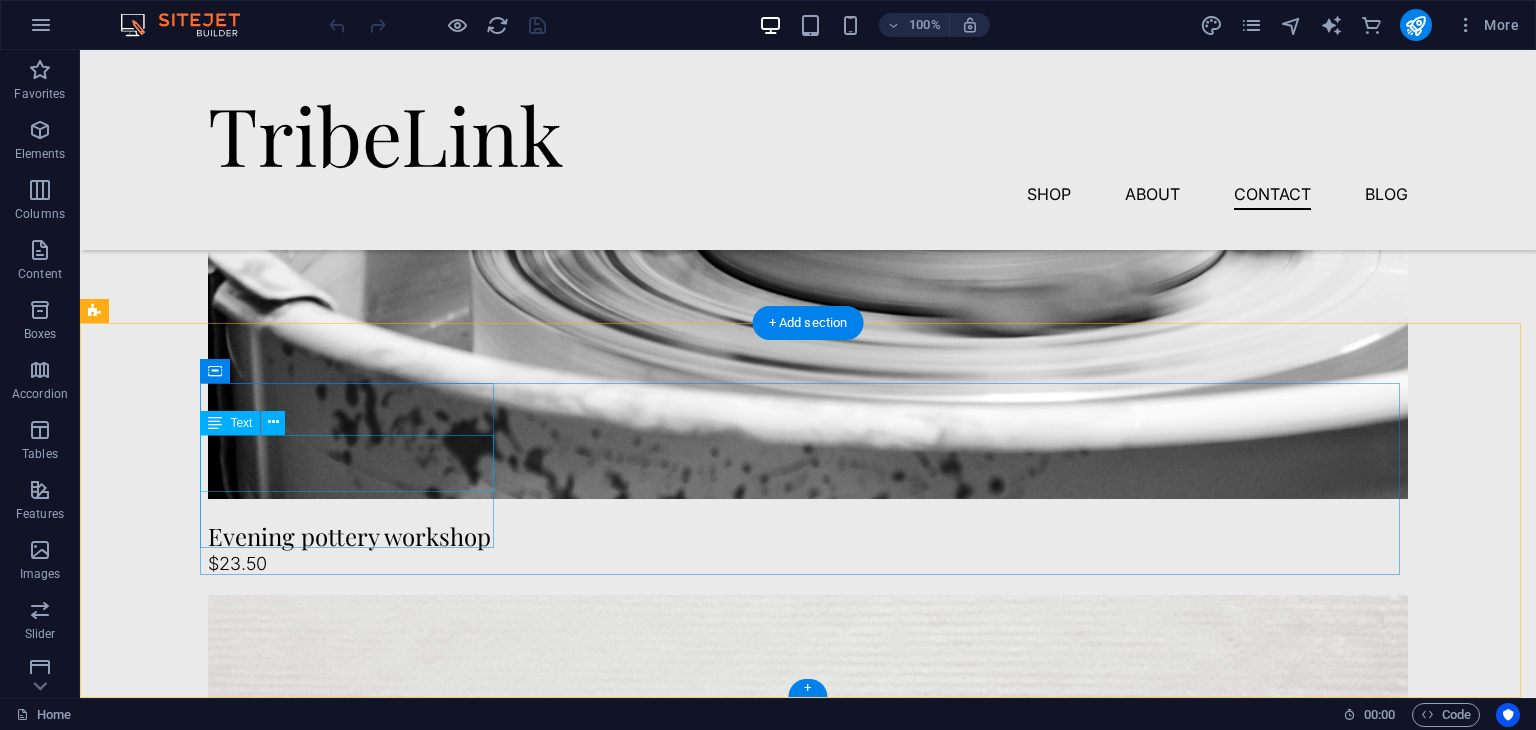 click on "Berlin" at bounding box center [283, 5852] 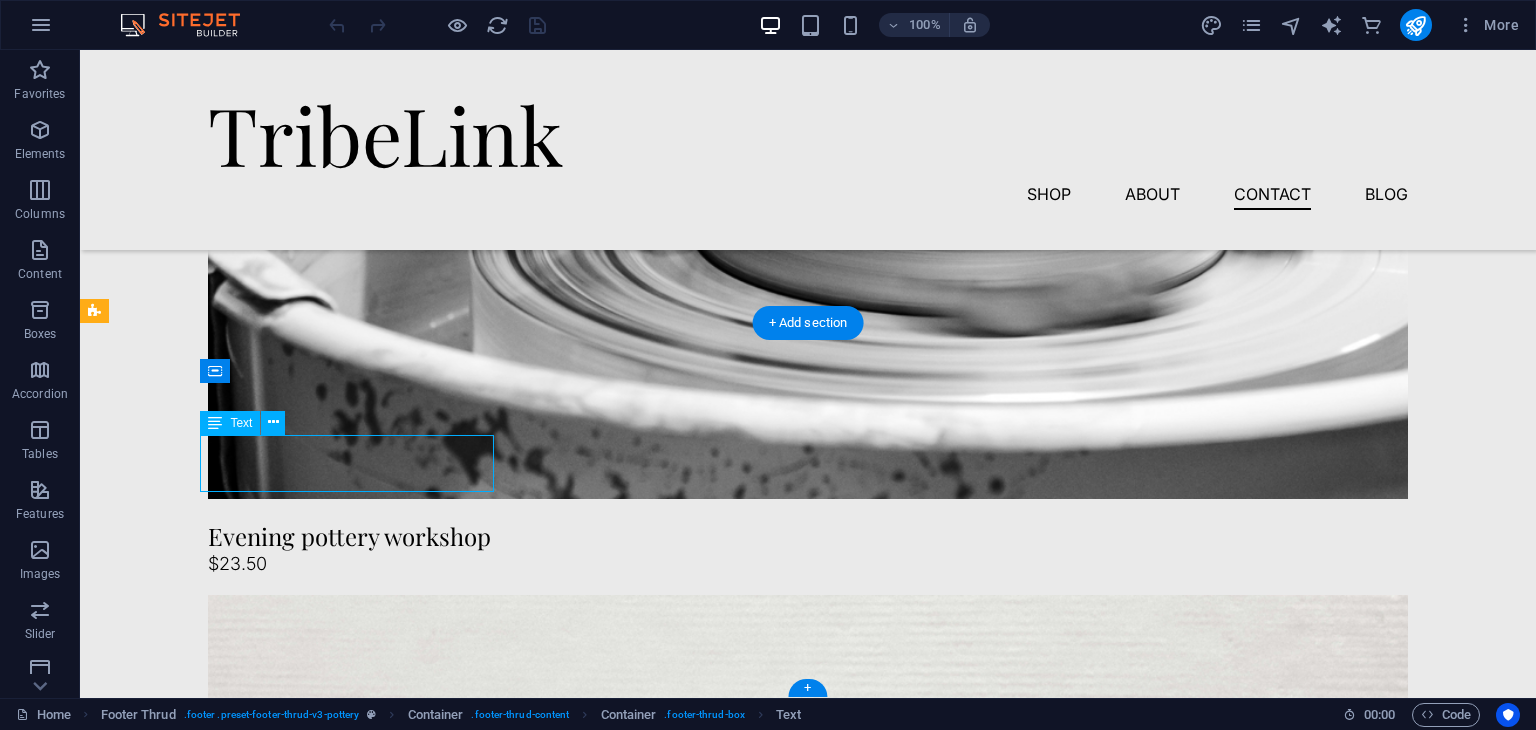scroll, scrollTop: 5339, scrollLeft: 0, axis: vertical 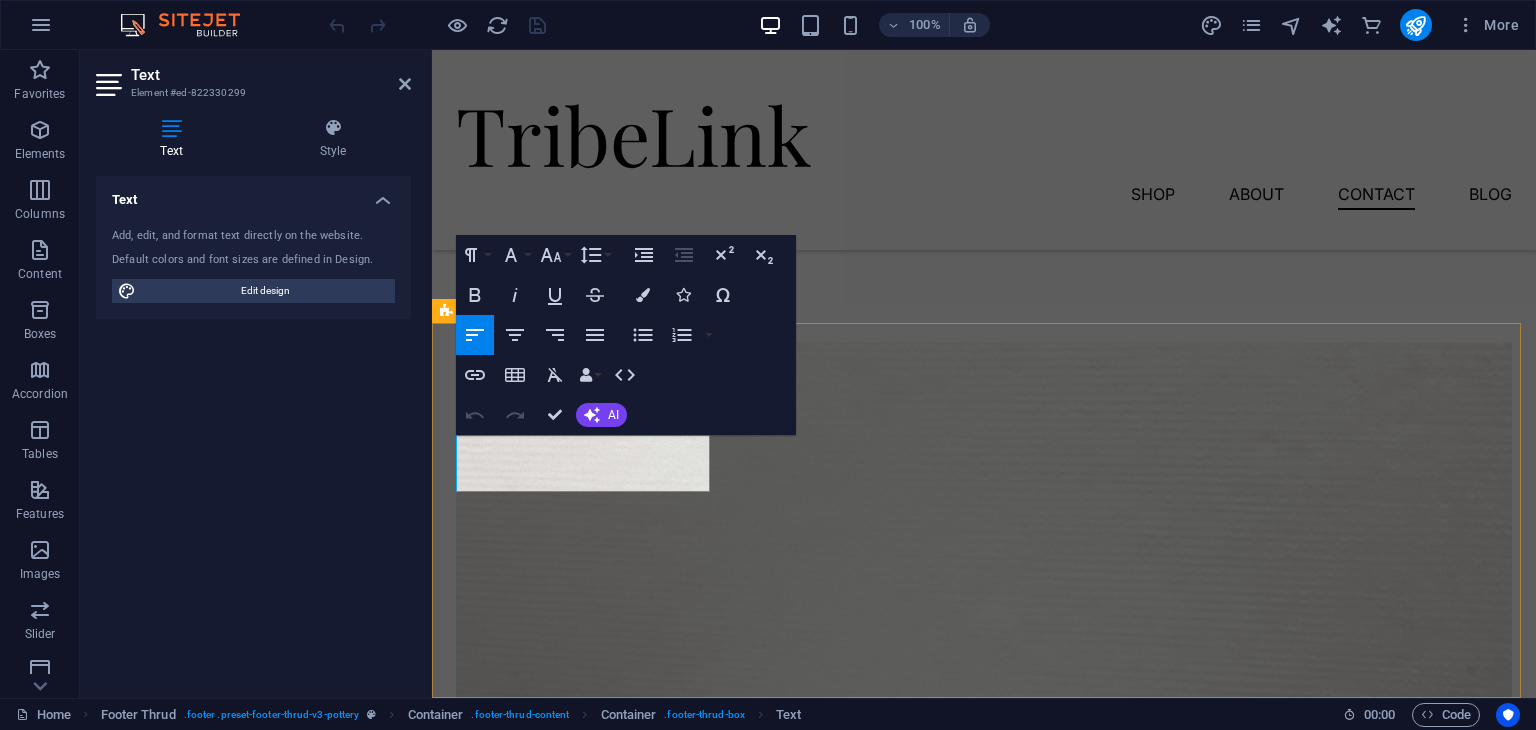 drag, startPoint x: 565, startPoint y: 461, endPoint x: 436, endPoint y: 426, distance: 133.66376 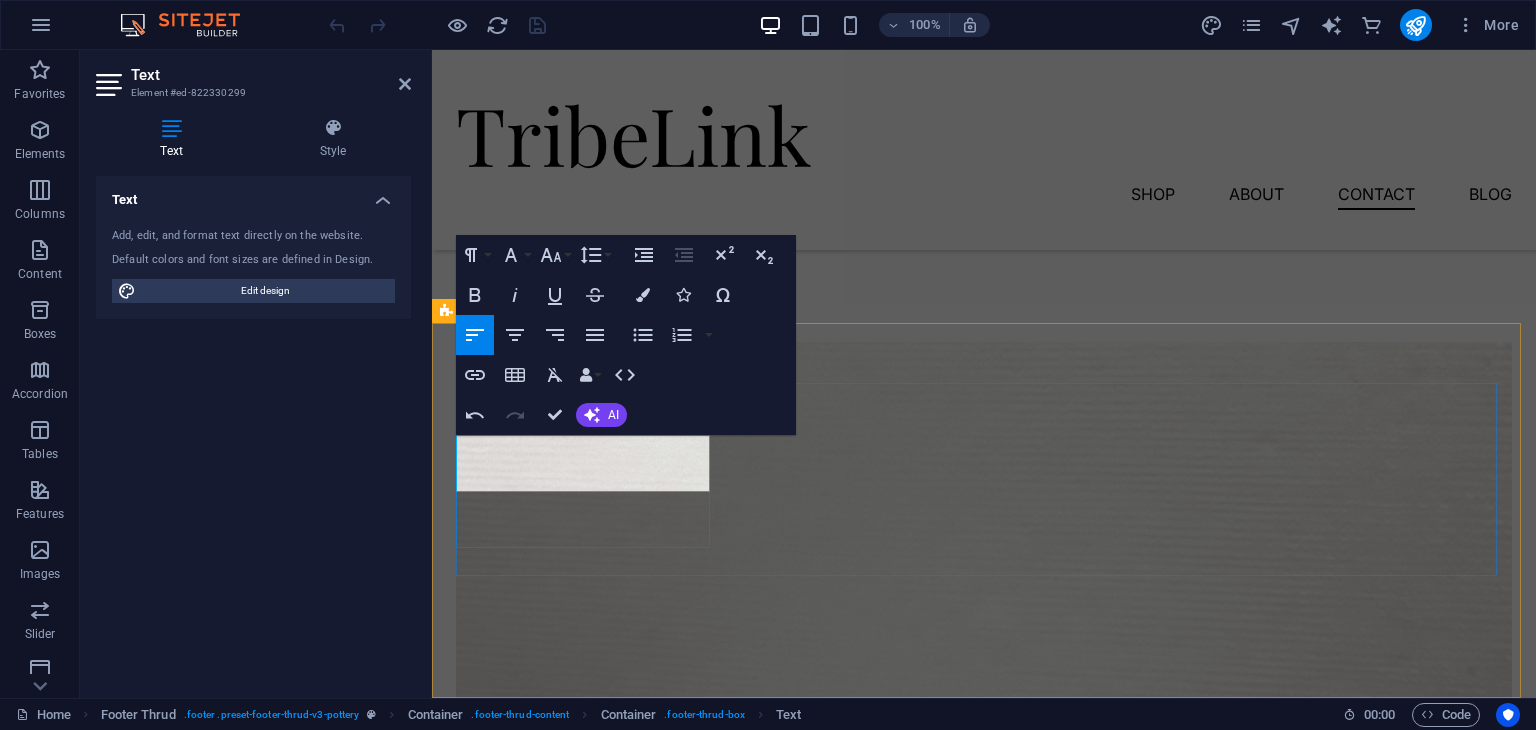 click on "piyush bhagat ," at bounding box center [565, 5428] 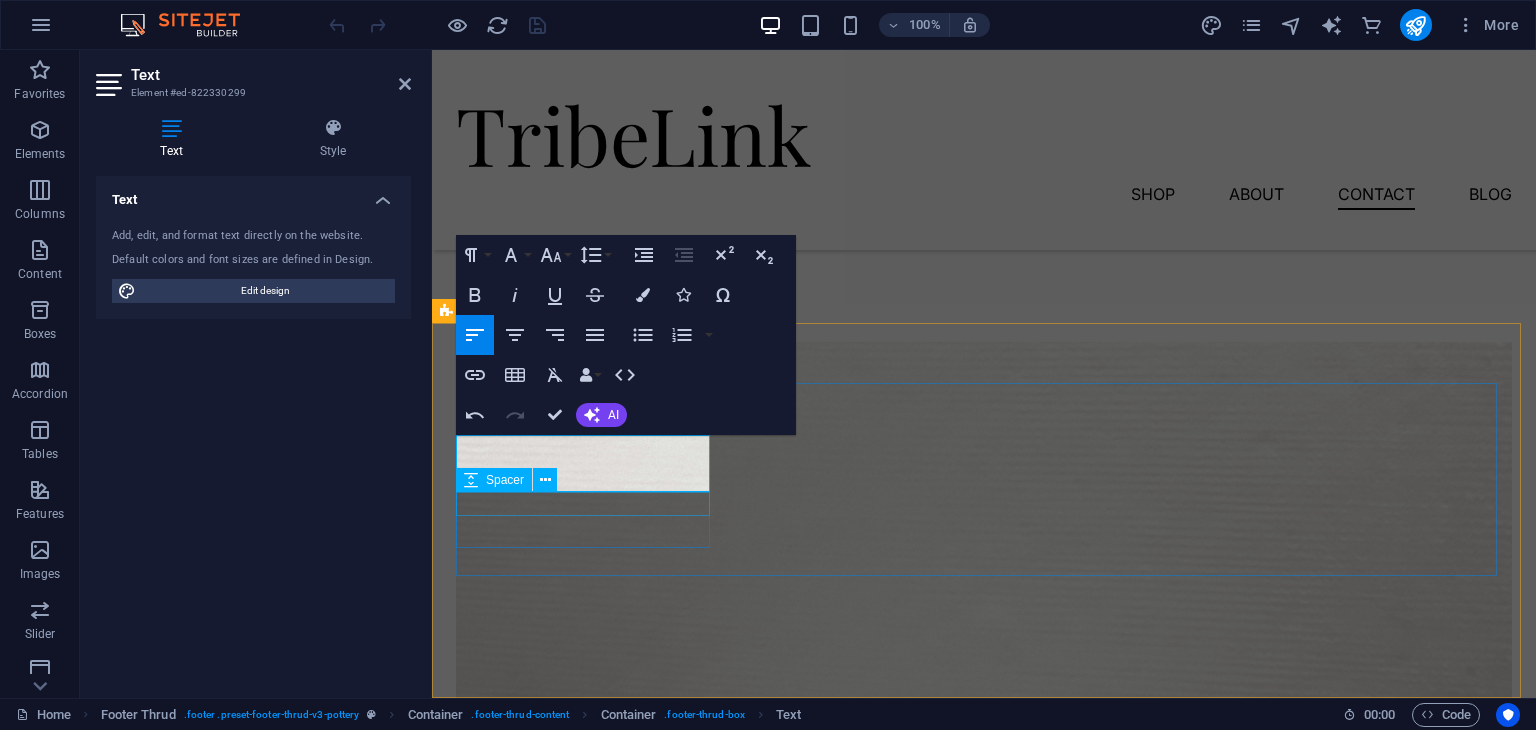 click at bounding box center [585, 5485] 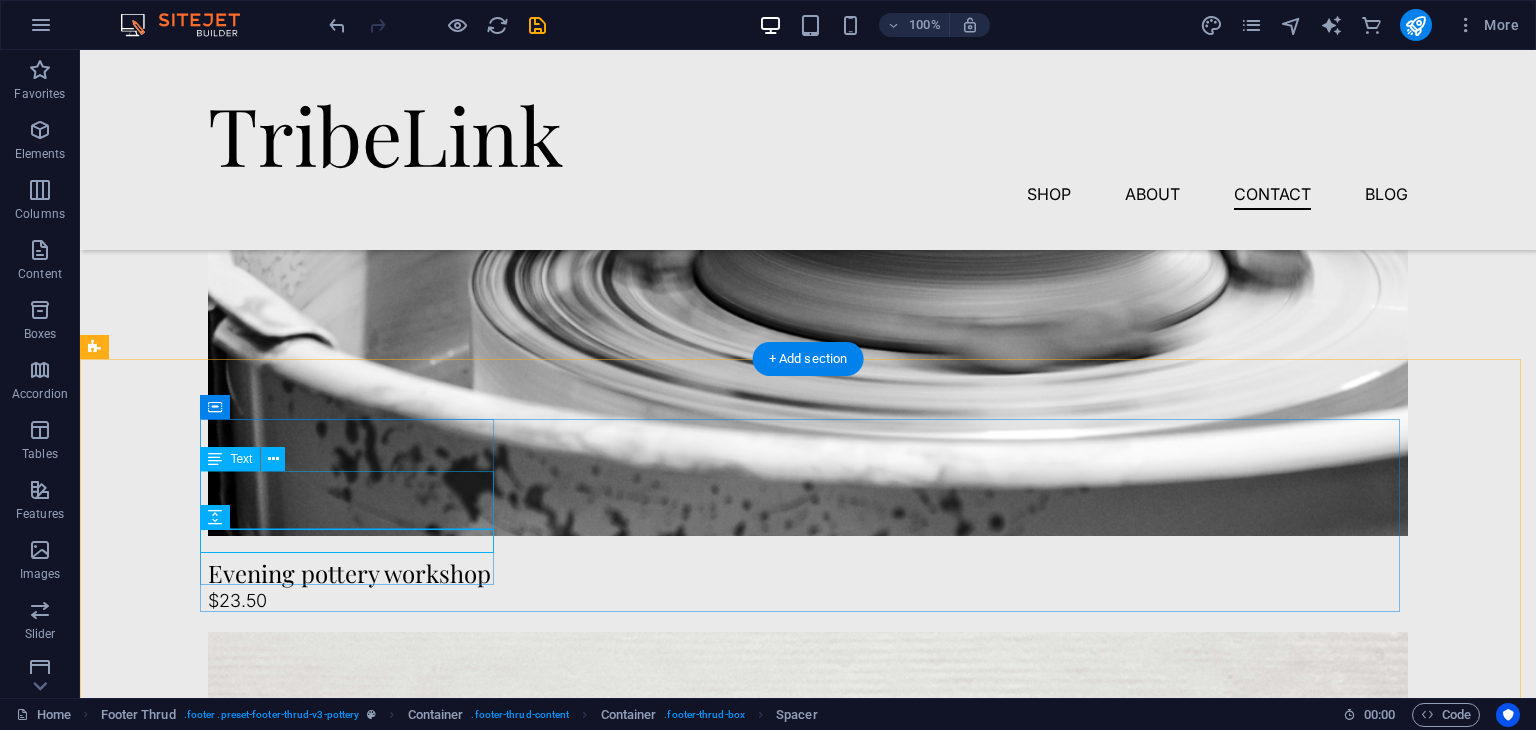 click on "Street" at bounding box center (231, 5889) 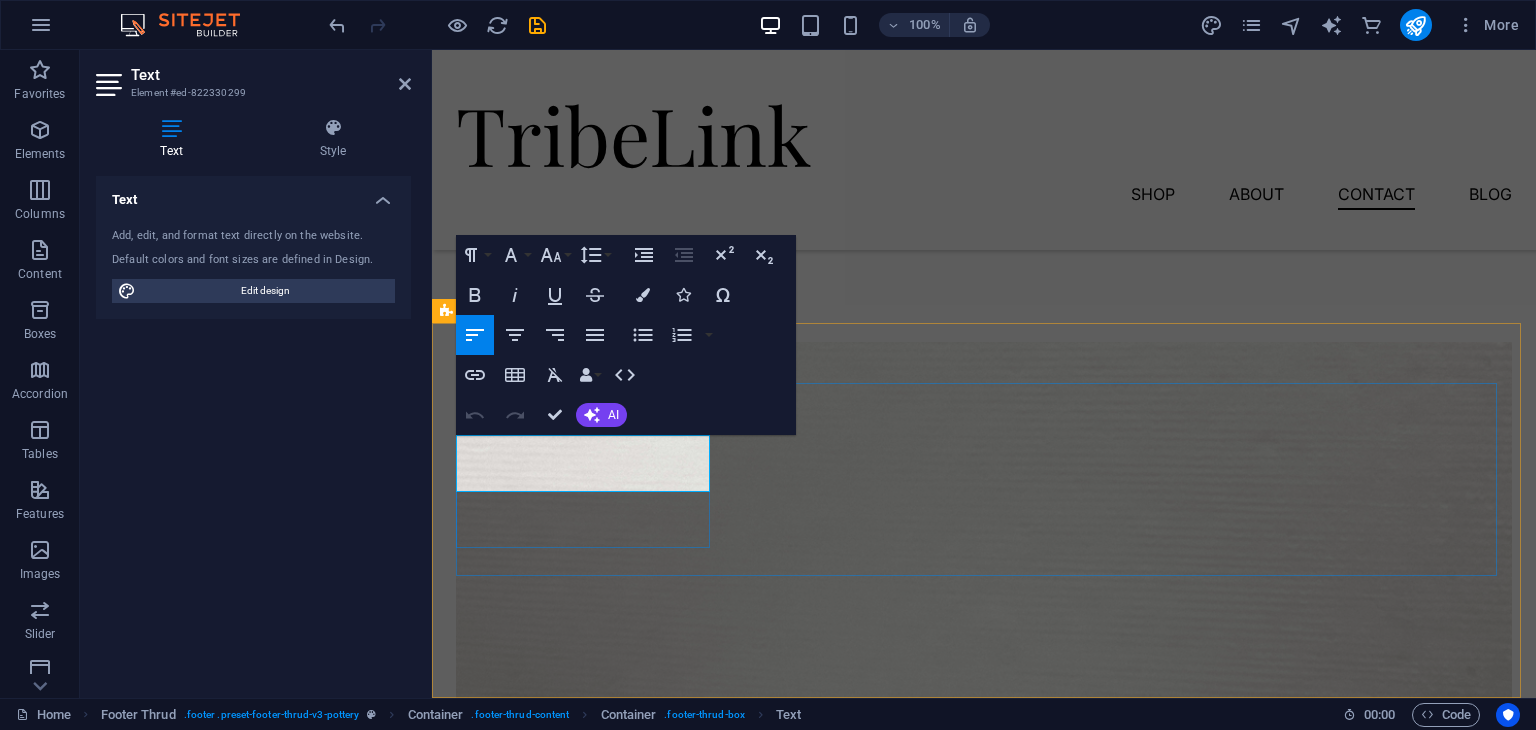 click on "Street" at bounding box center [479, 5428] 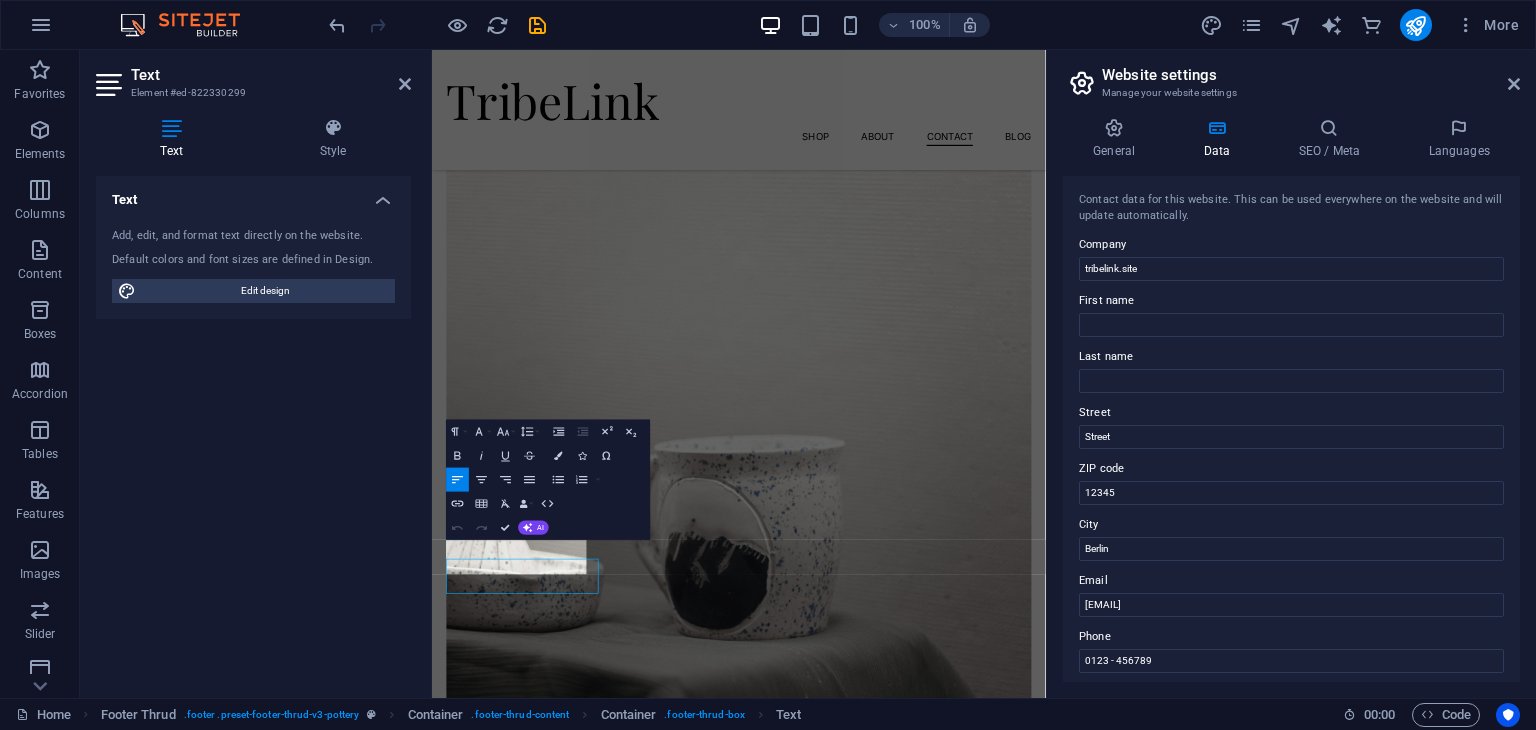 scroll, scrollTop: 4876, scrollLeft: 0, axis: vertical 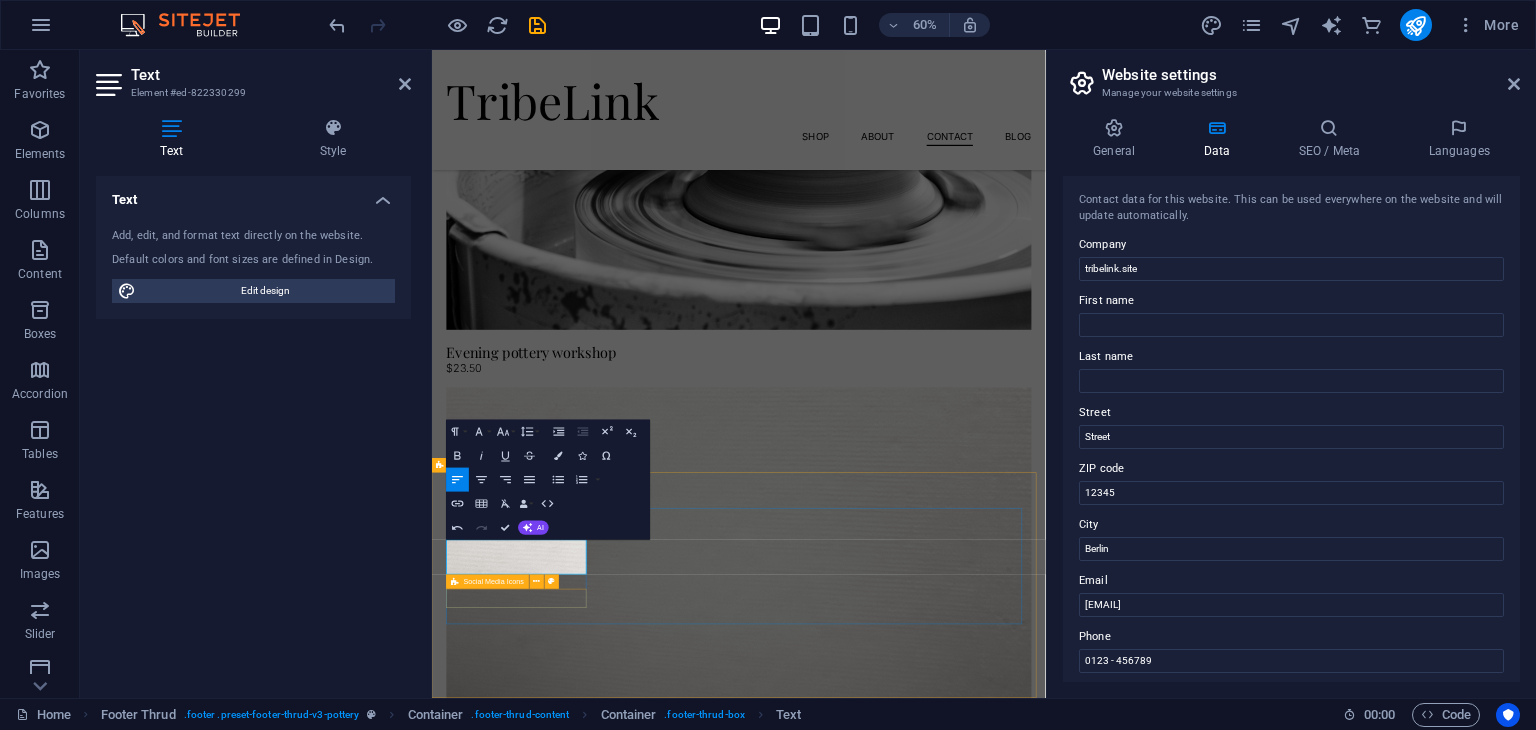 click at bounding box center (575, 5748) 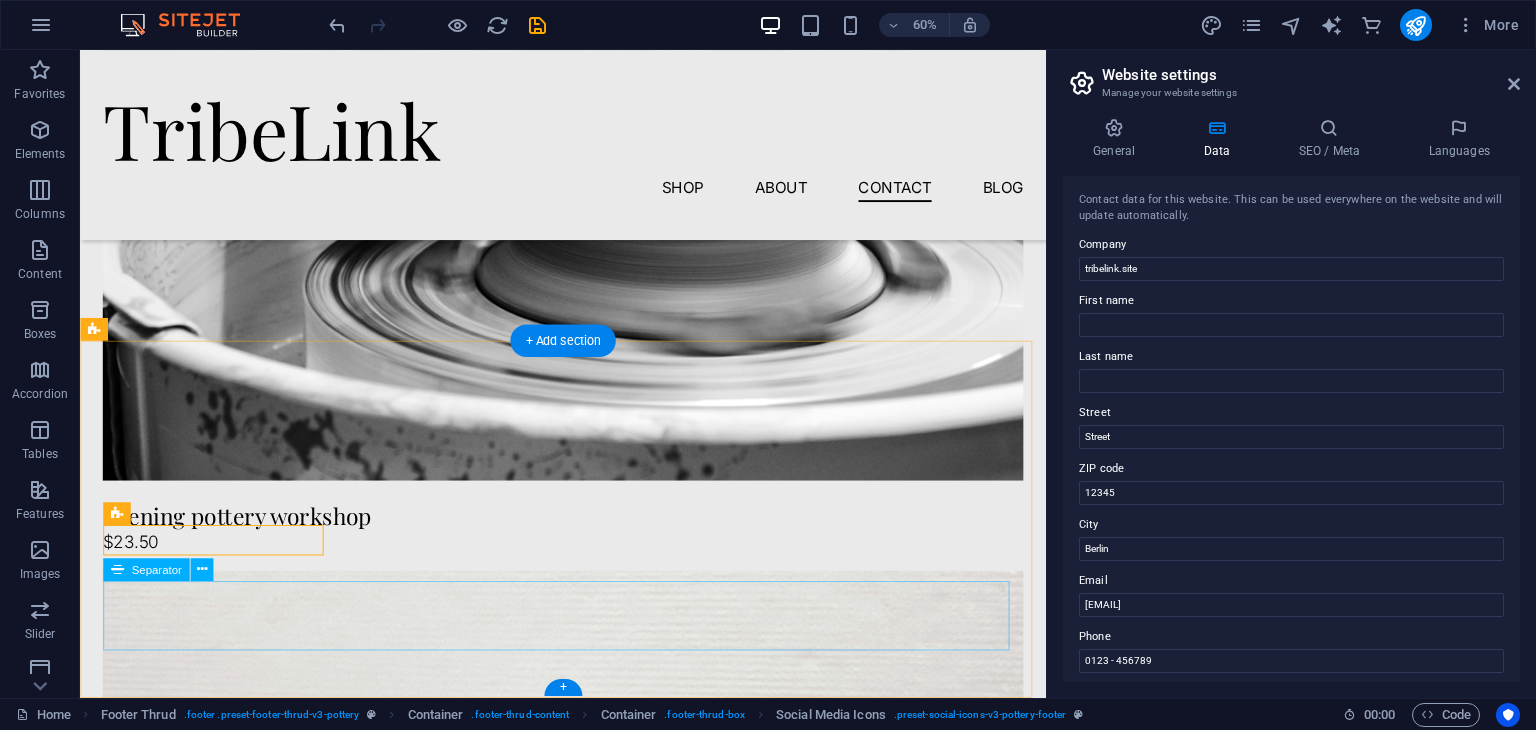 scroll, scrollTop: 5271, scrollLeft: 0, axis: vertical 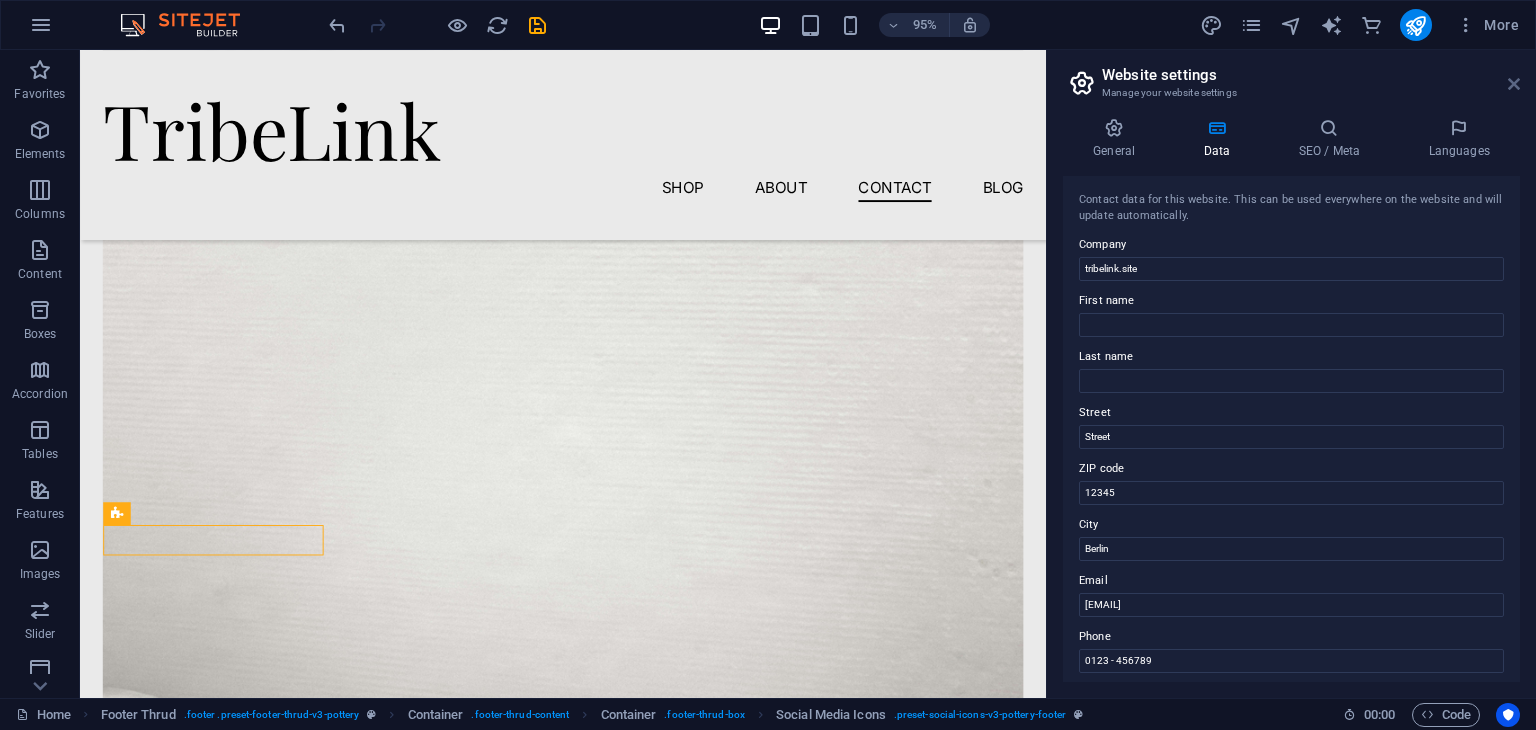 click at bounding box center (1514, 84) 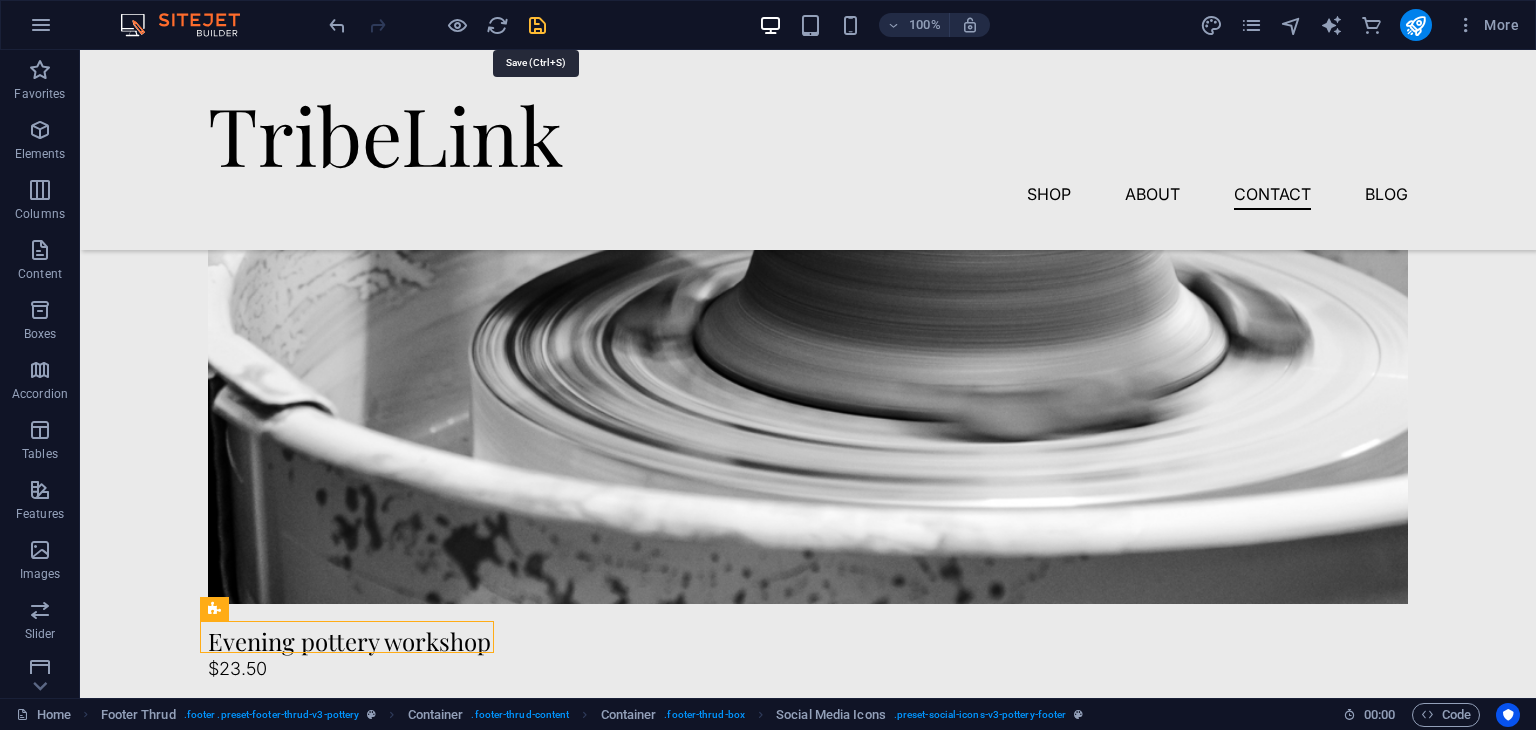 click at bounding box center (537, 25) 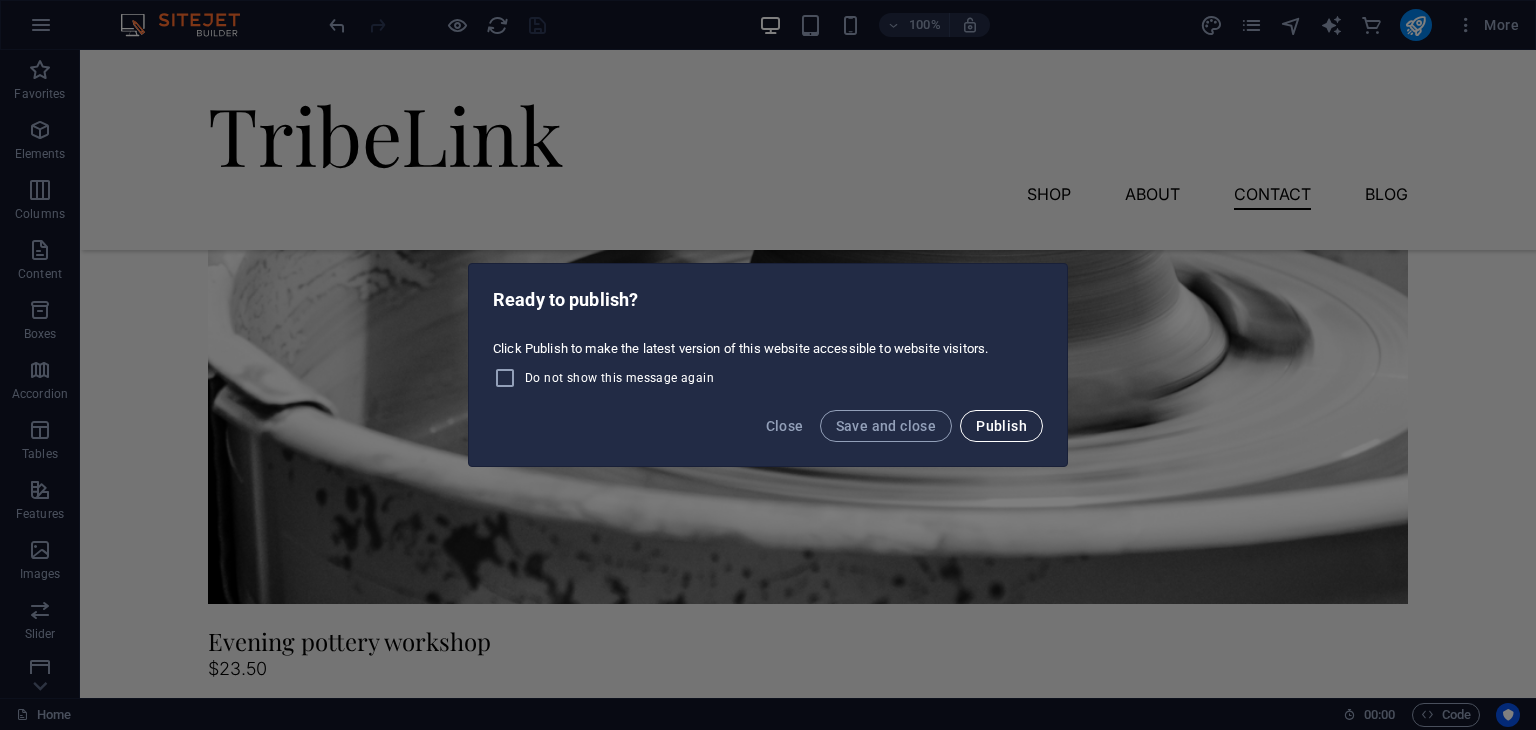 click on "Publish" at bounding box center [1001, 426] 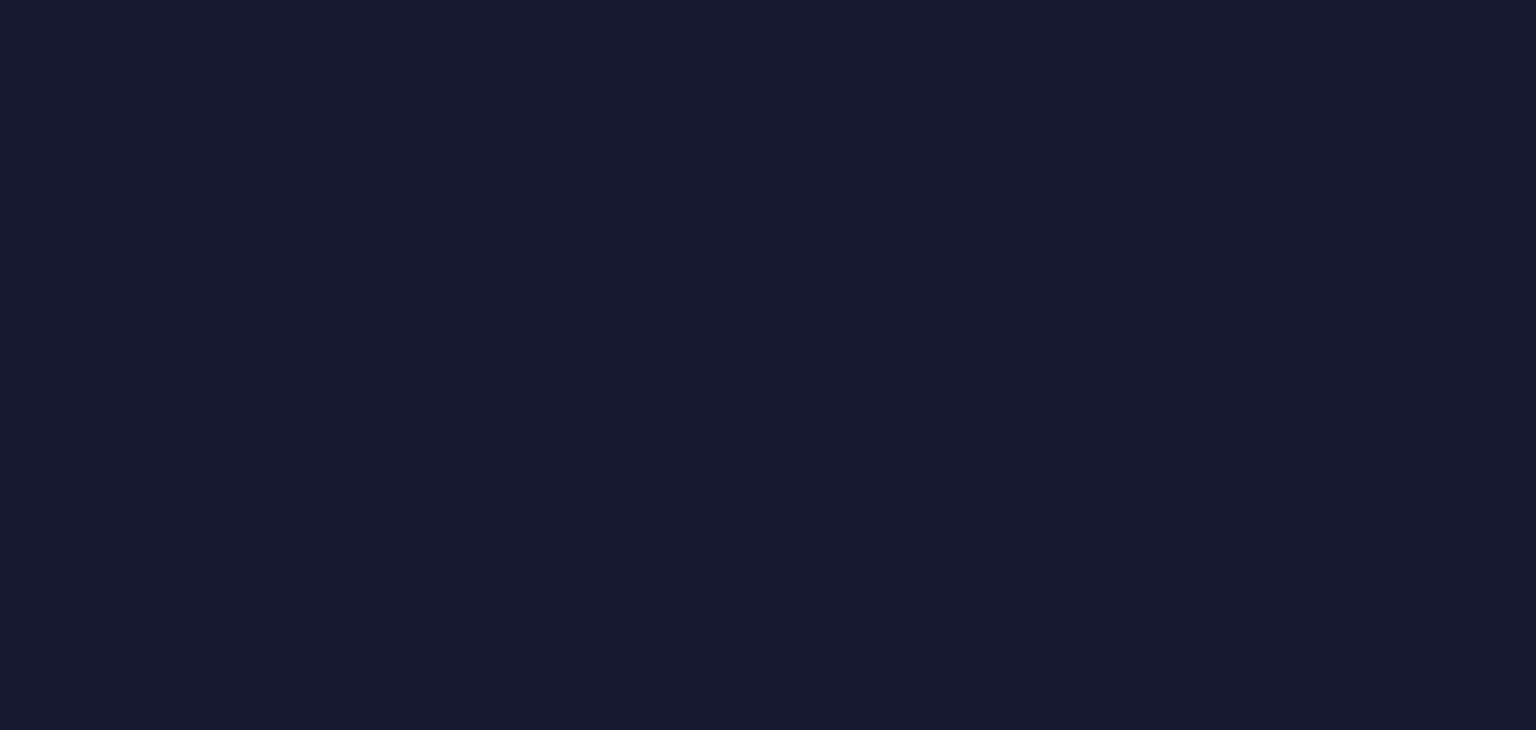 scroll, scrollTop: 0, scrollLeft: 0, axis: both 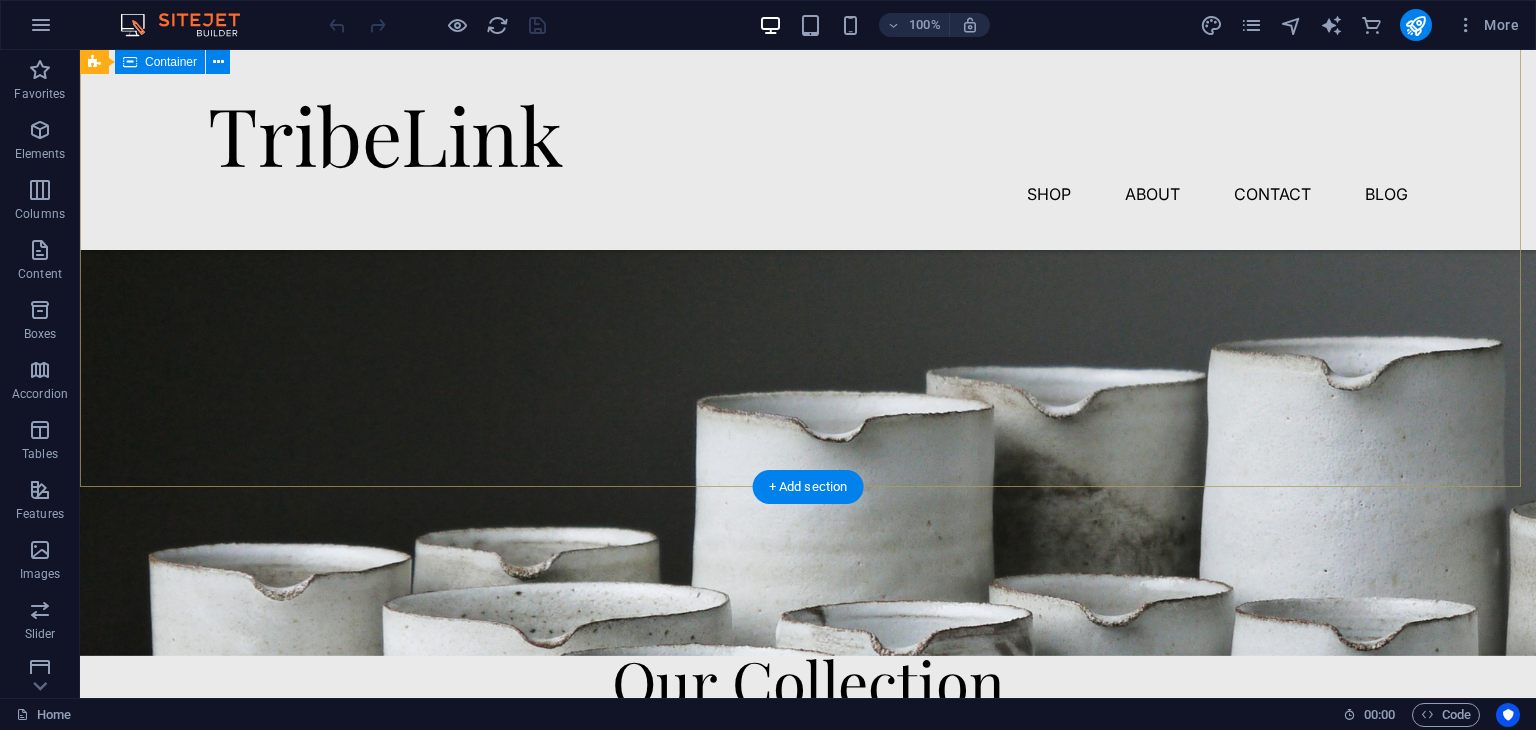 click on "Our passion lies in selling. We prioritize reliable, high-quality products, connecting you with trusted sources. Explore" at bounding box center (808, 847) 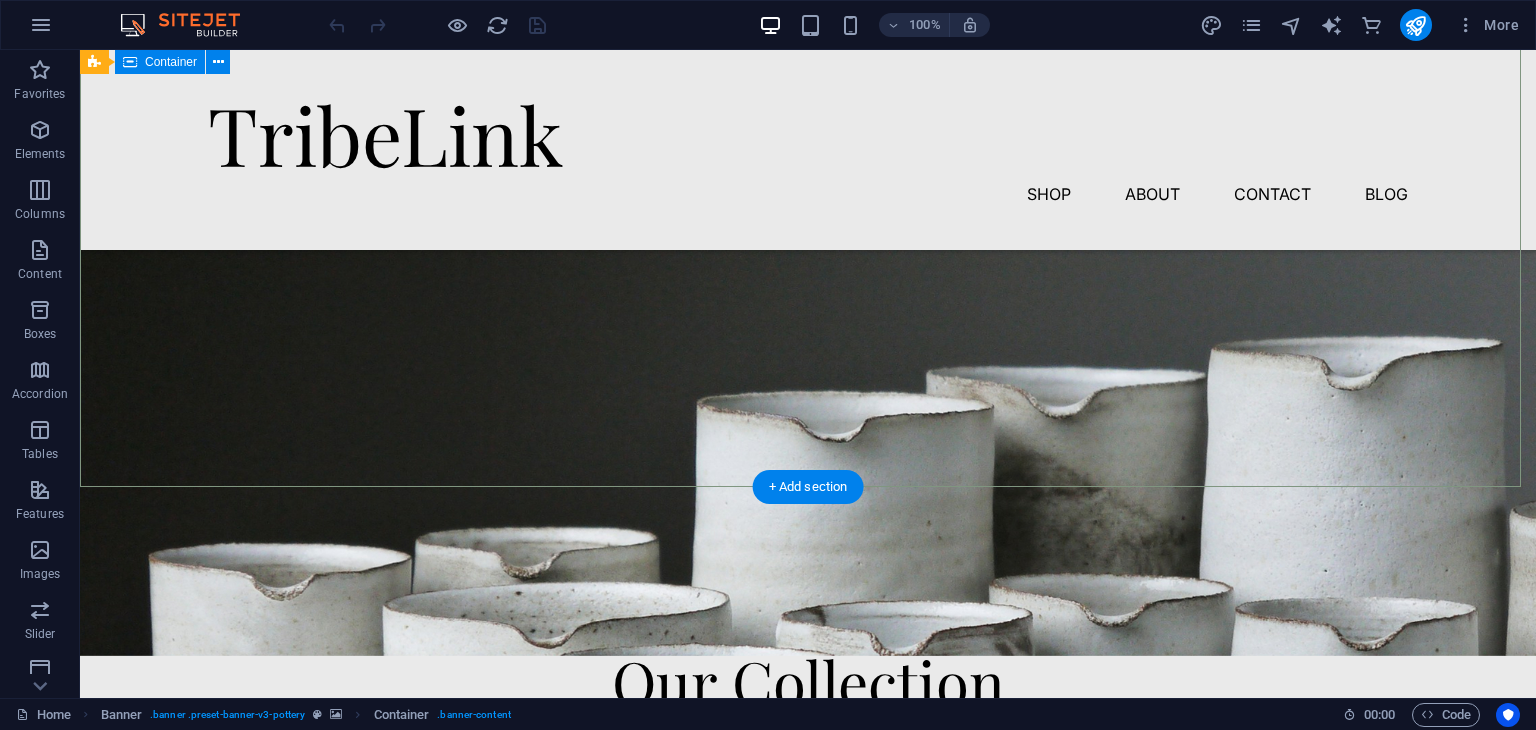 click on "Our passion lies in selling. We prioritize reliable, high-quality products, connecting you with trusted sources. Explore" at bounding box center [808, 847] 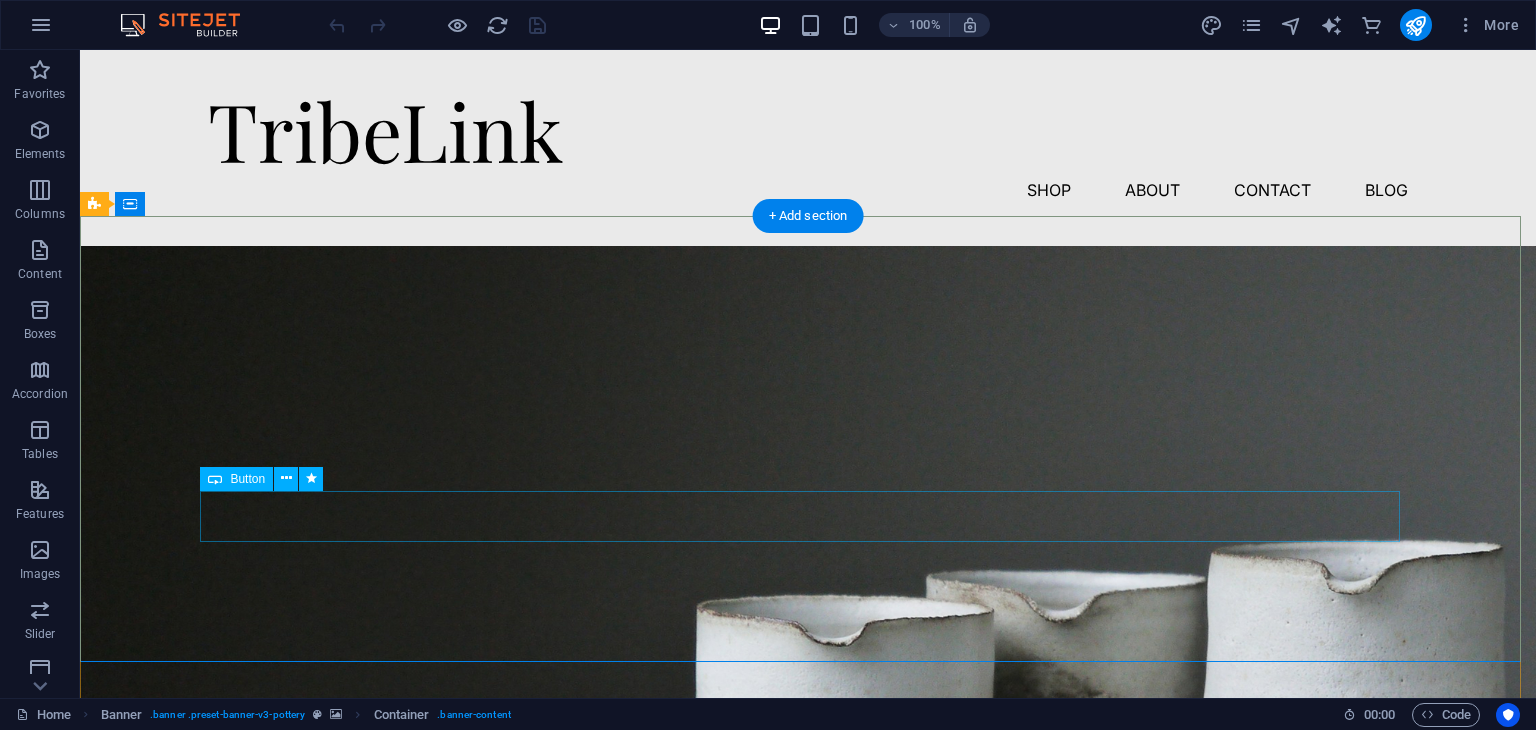 scroll, scrollTop: 0, scrollLeft: 0, axis: both 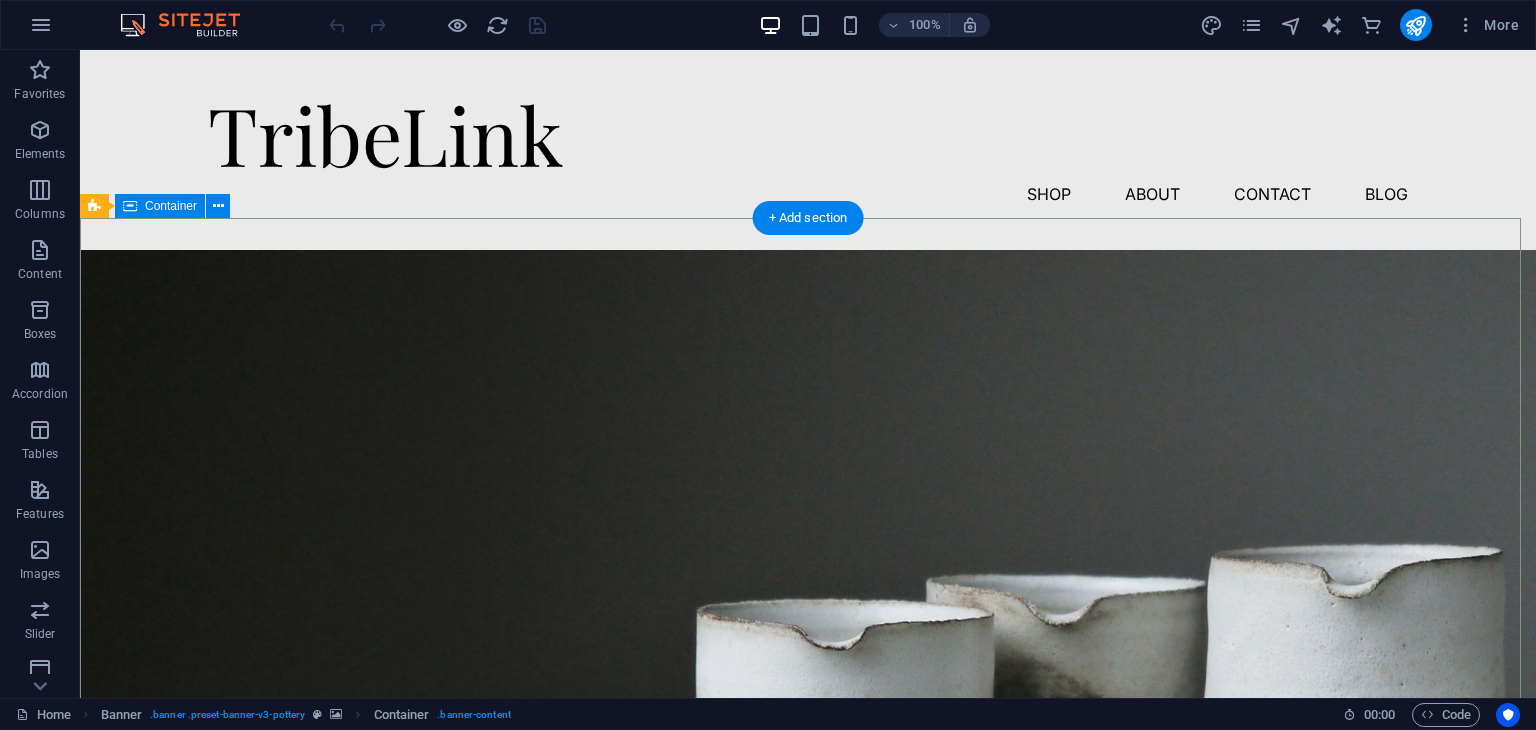 click on "Our passion lies in selling. We prioritize reliable, high-quality products, connecting you with trusted sources. Explore" at bounding box center [808, 1055] 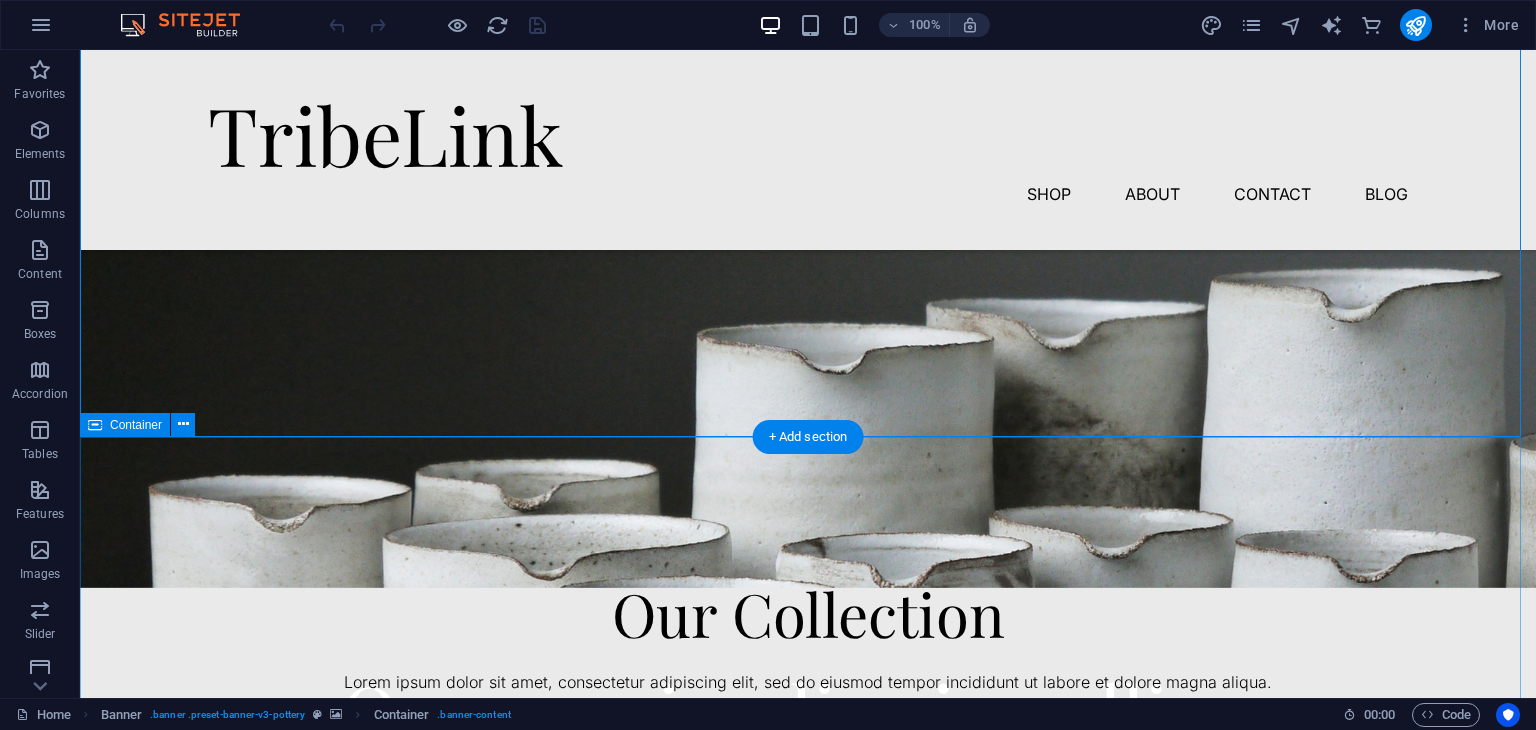 scroll, scrollTop: 244, scrollLeft: 0, axis: vertical 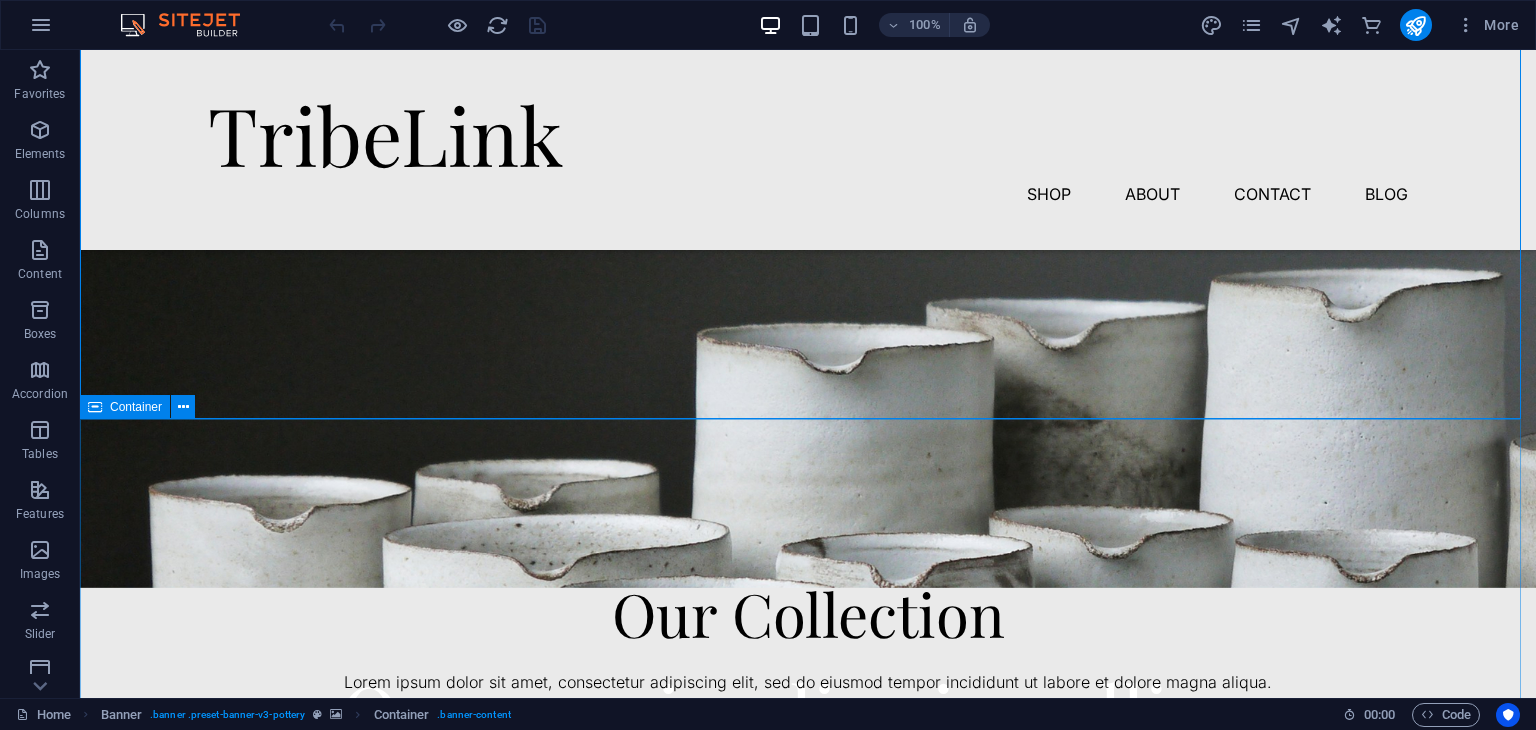 click on "Container" at bounding box center [136, 407] 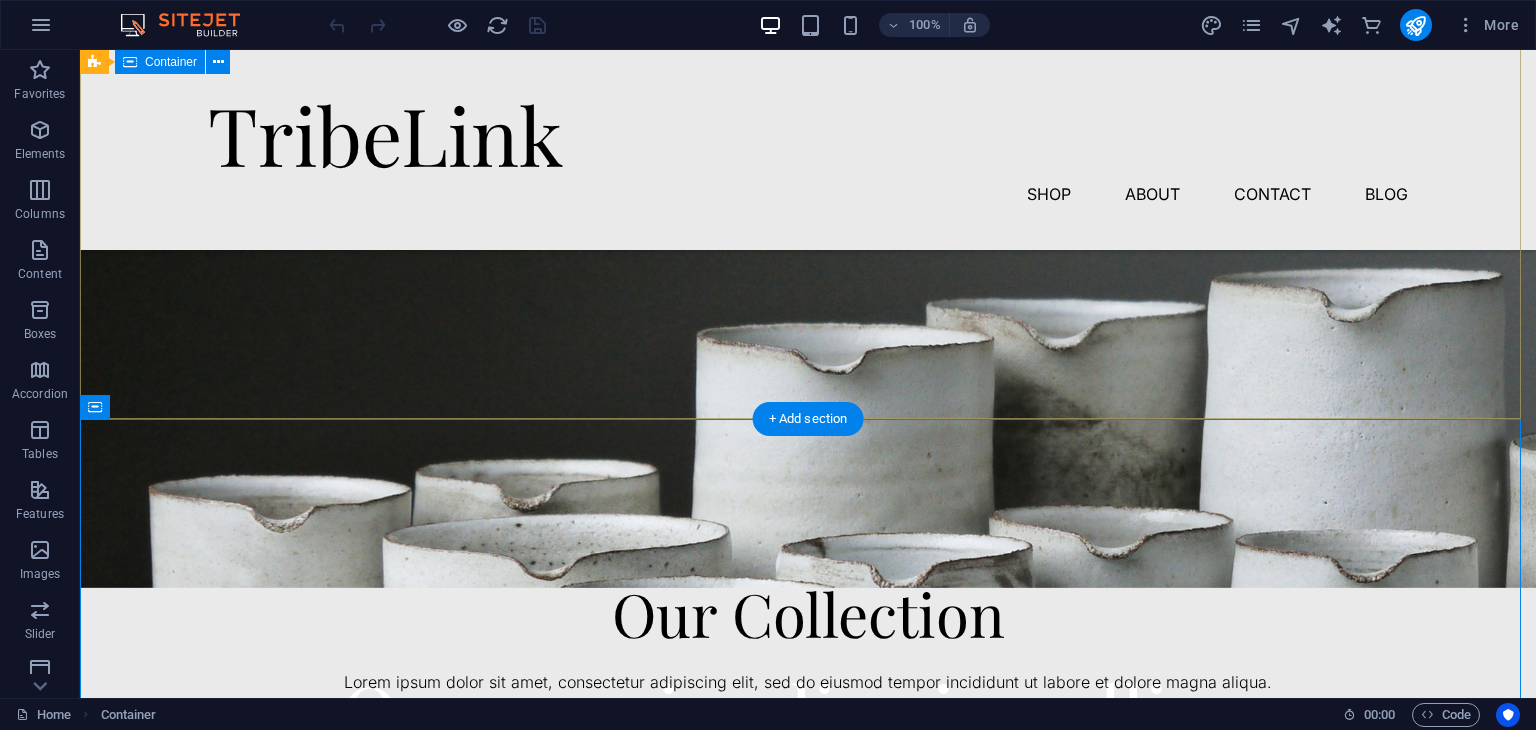 click on "Our passion lies in selling. We prioritize reliable, high-quality products, connecting you with trusted sources. Explore" at bounding box center [808, 779] 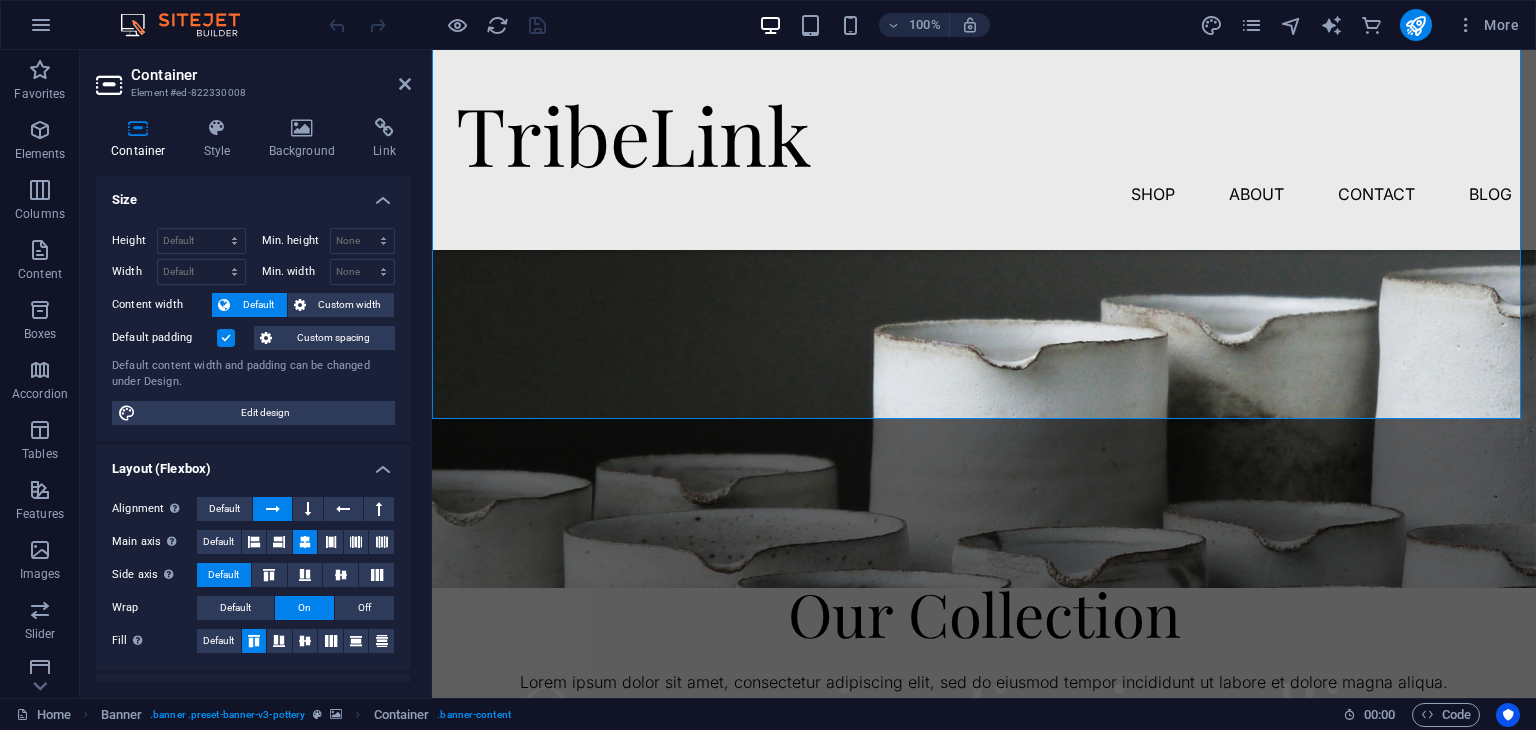 scroll, scrollTop: 268, scrollLeft: 0, axis: vertical 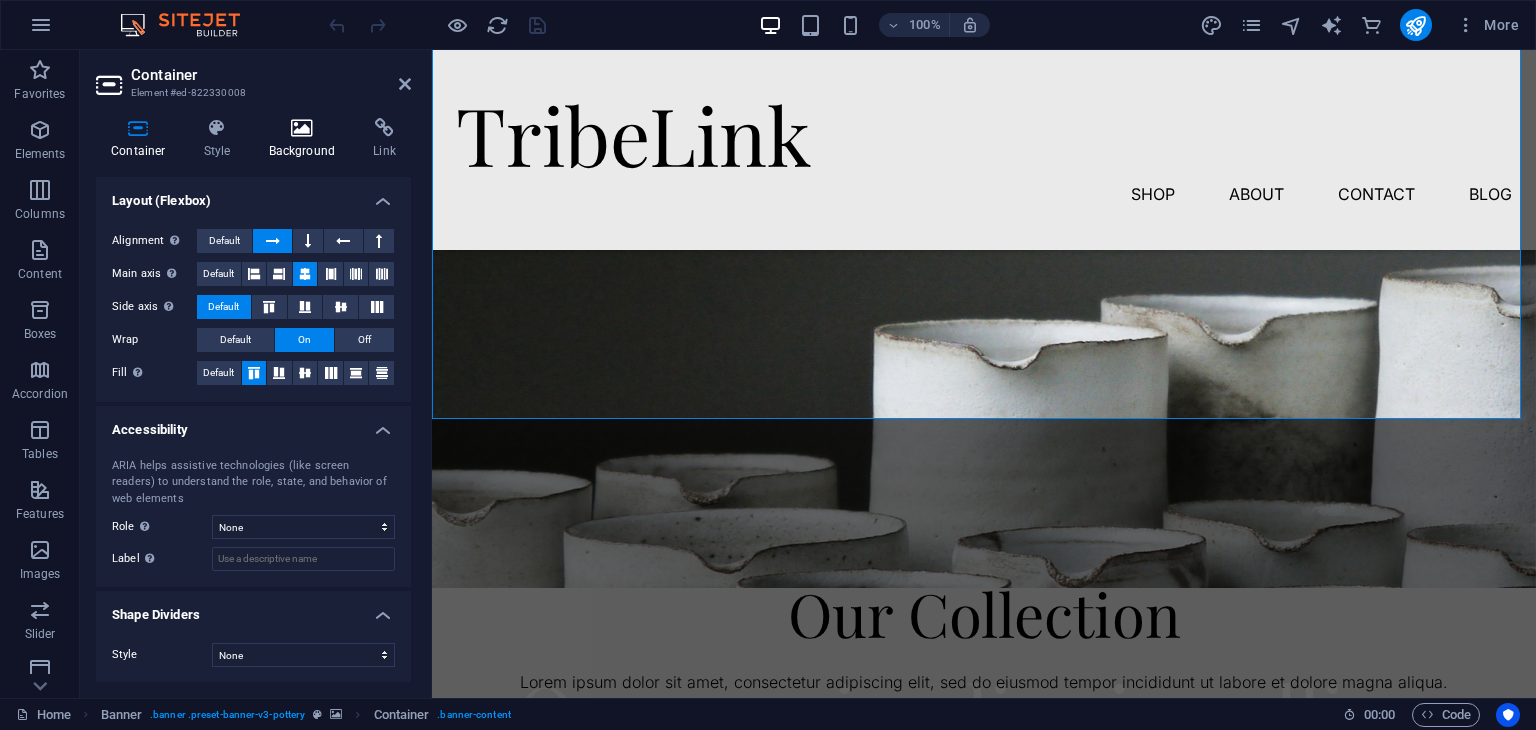 click at bounding box center (302, 128) 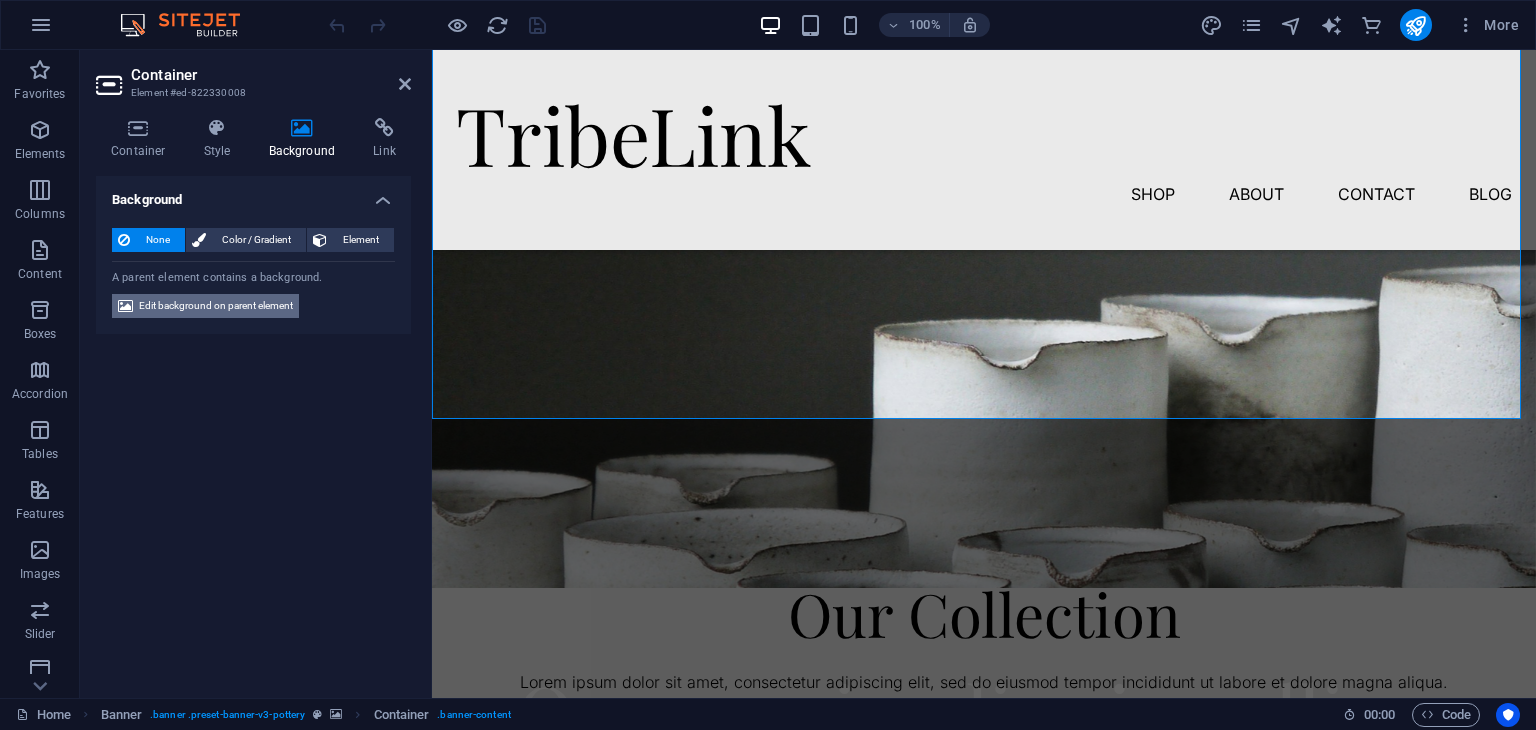 click on "Edit background on parent element" at bounding box center (216, 306) 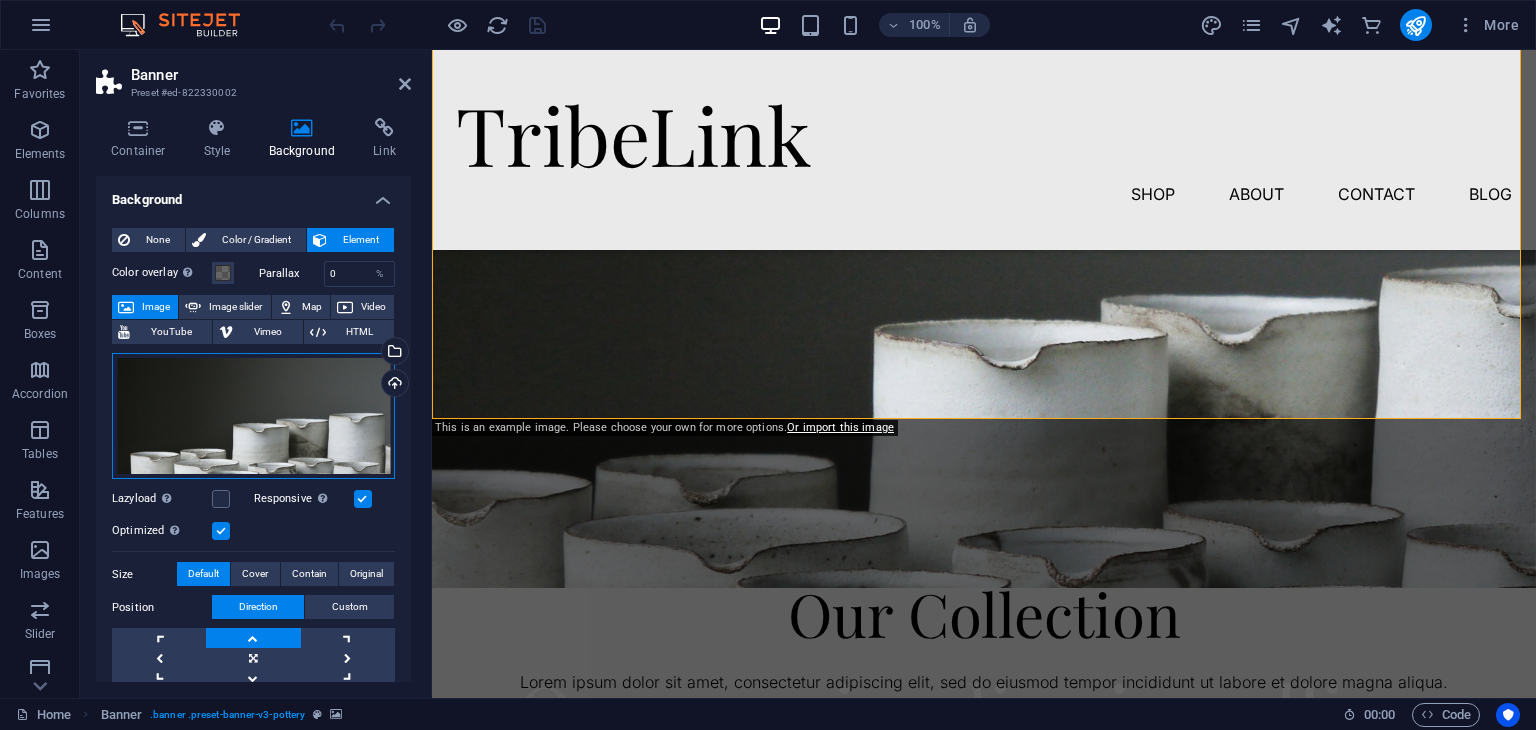 click on "Drag files here, click to choose files or select files from Files or our free stock photos & videos" at bounding box center (253, 416) 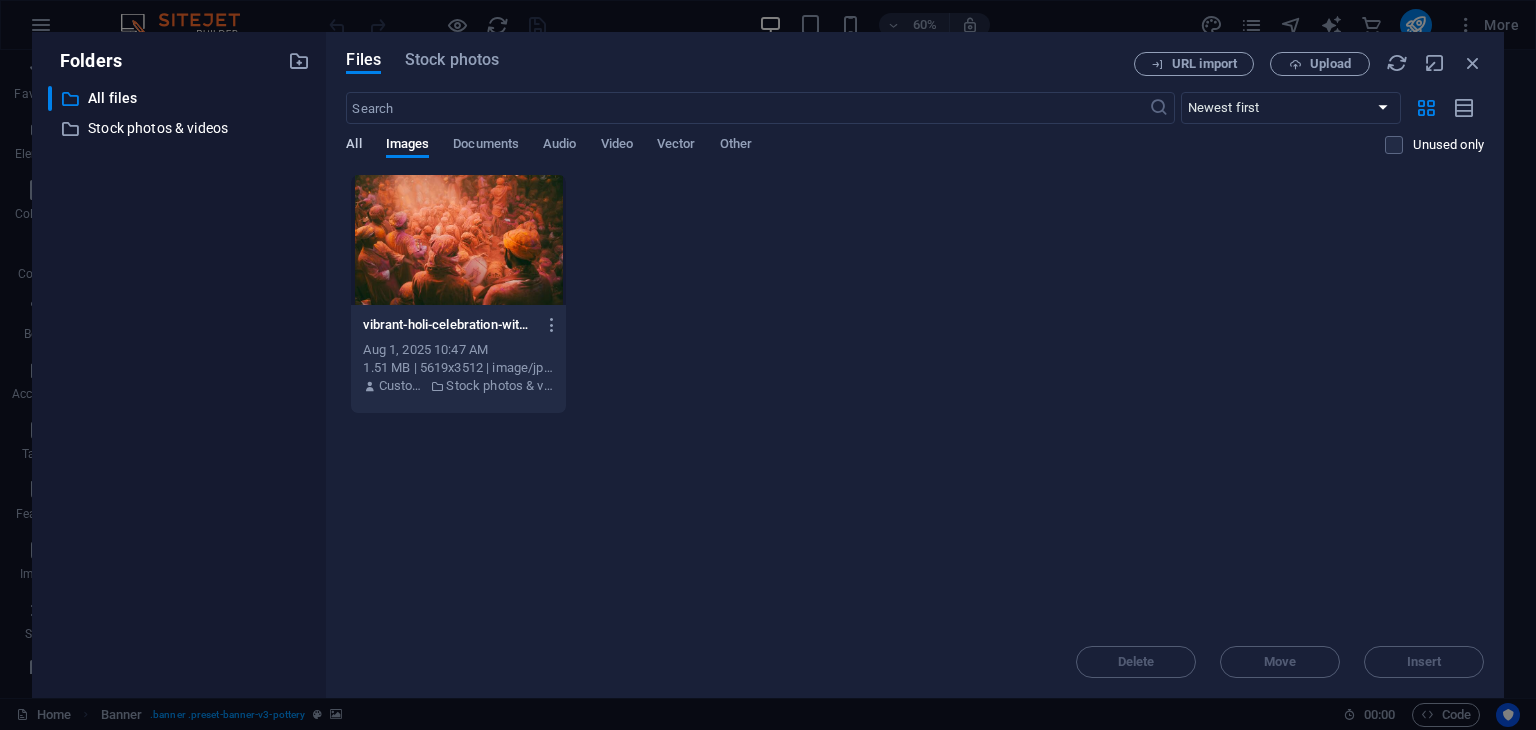 click on "All" at bounding box center (353, 146) 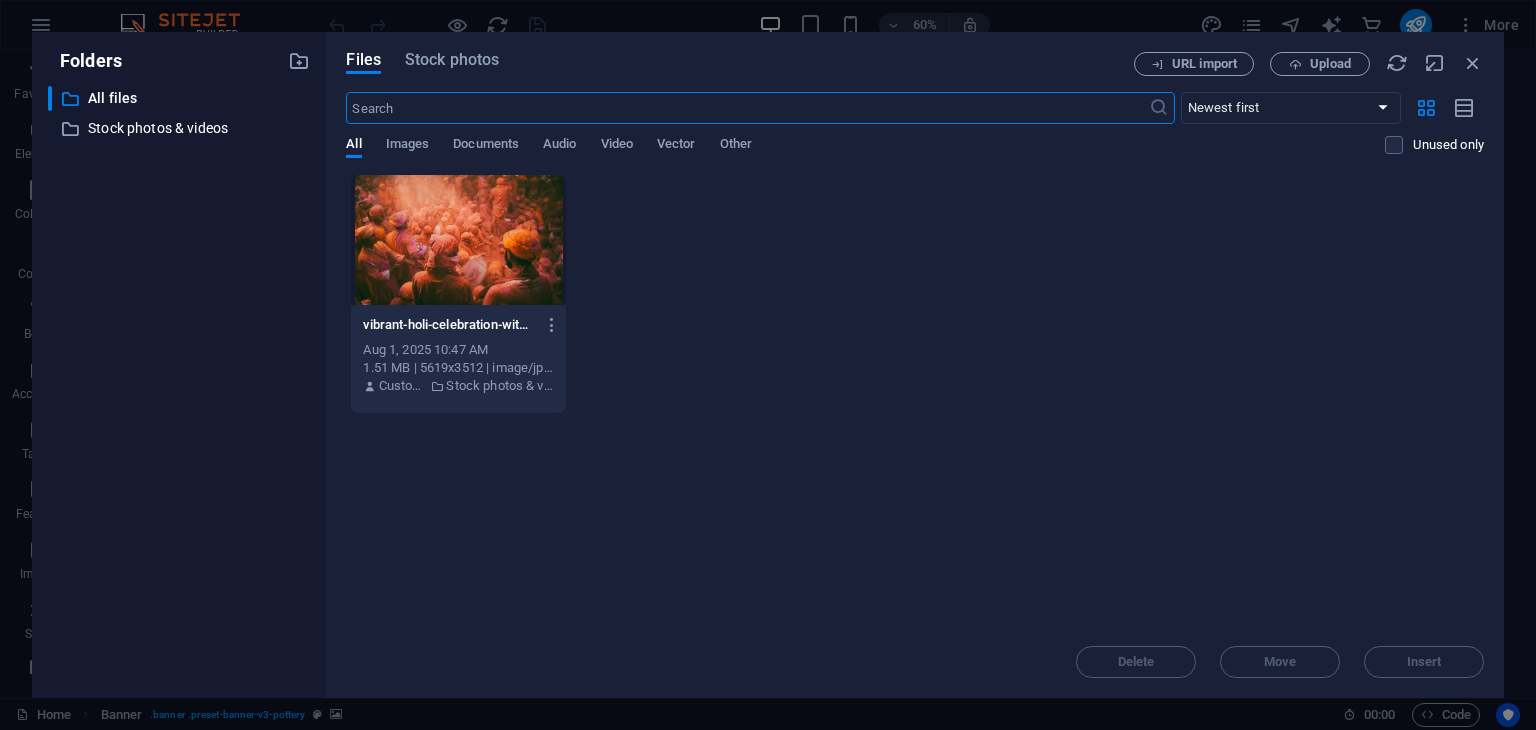 click at bounding box center (747, 108) 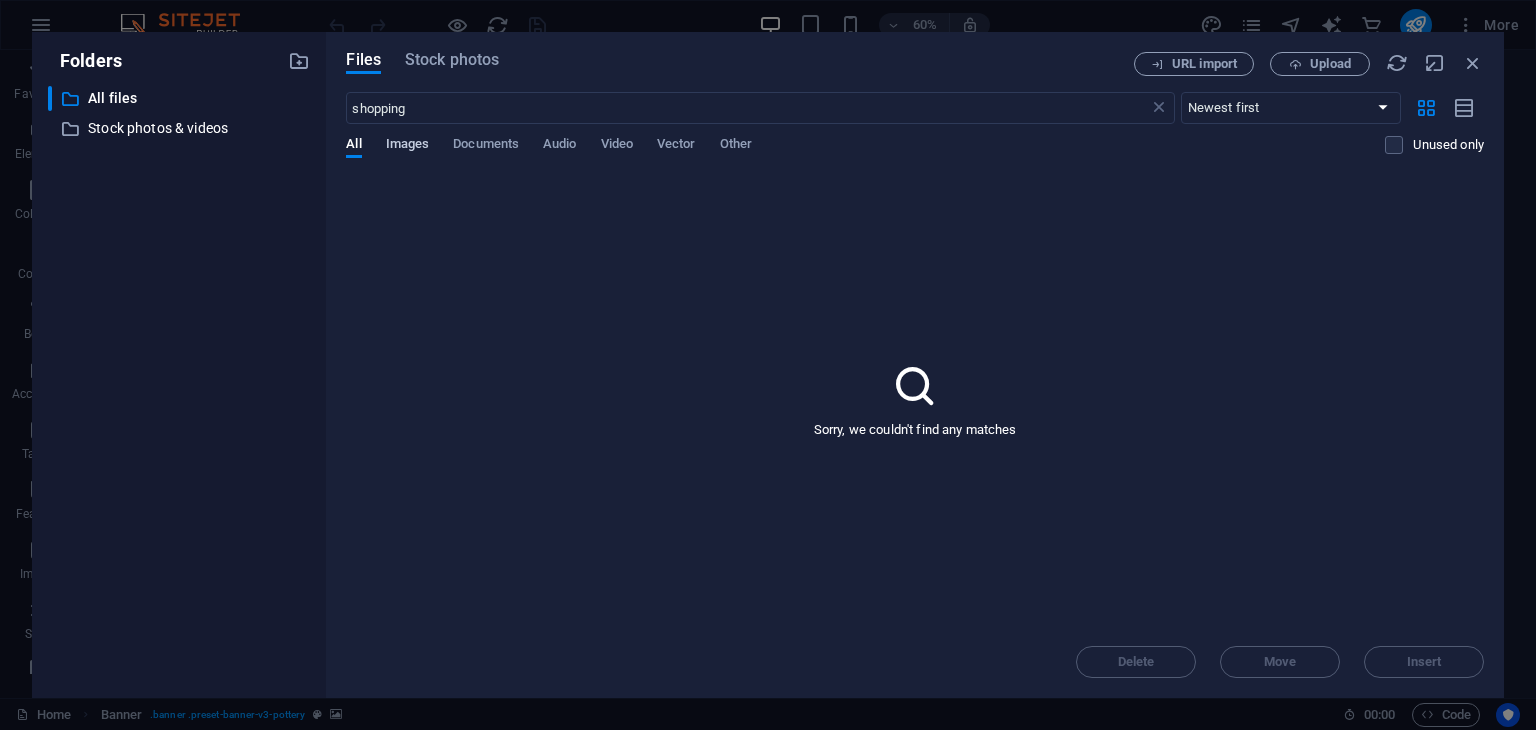 click on "Images" at bounding box center (408, 146) 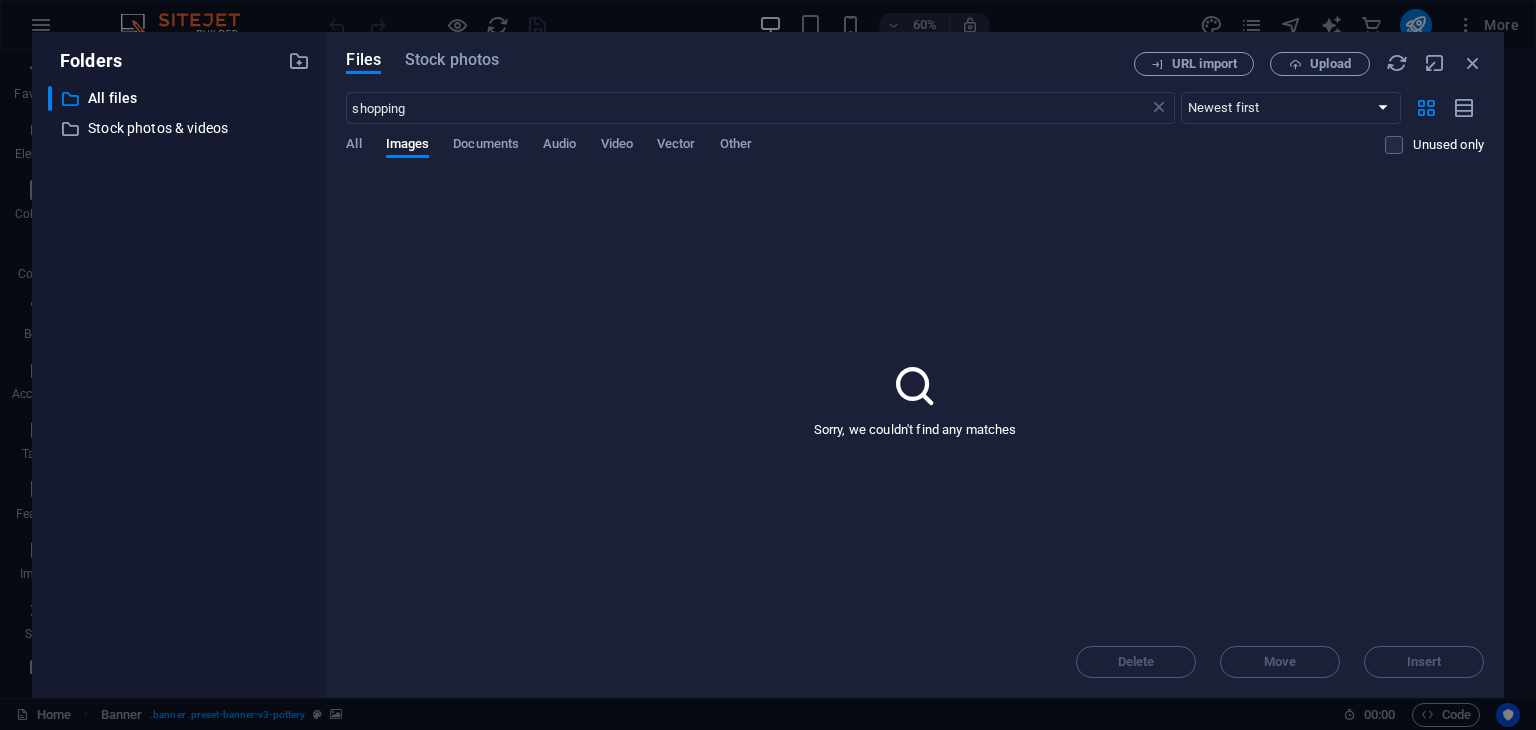 click at bounding box center [915, 386] 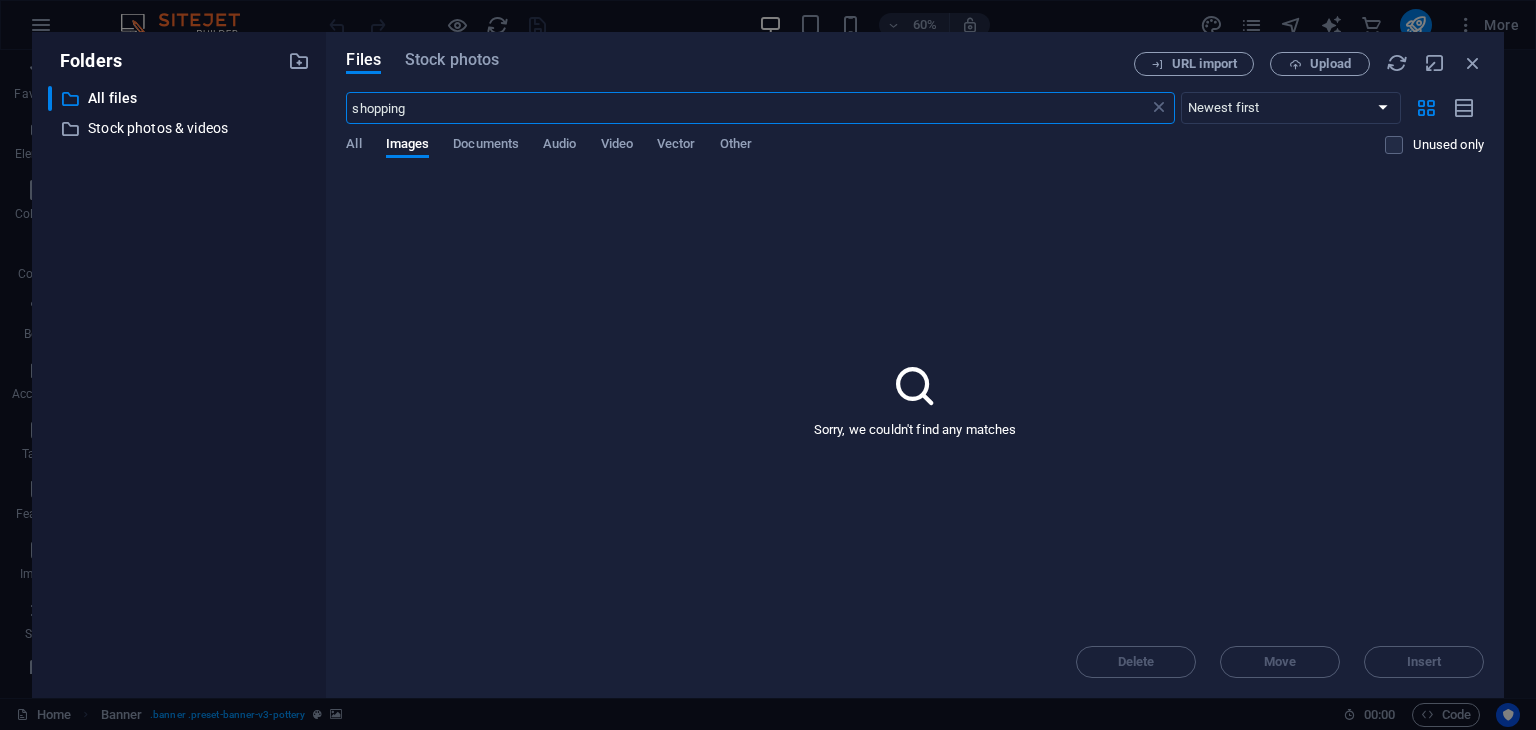click on "shopping" at bounding box center [747, 108] 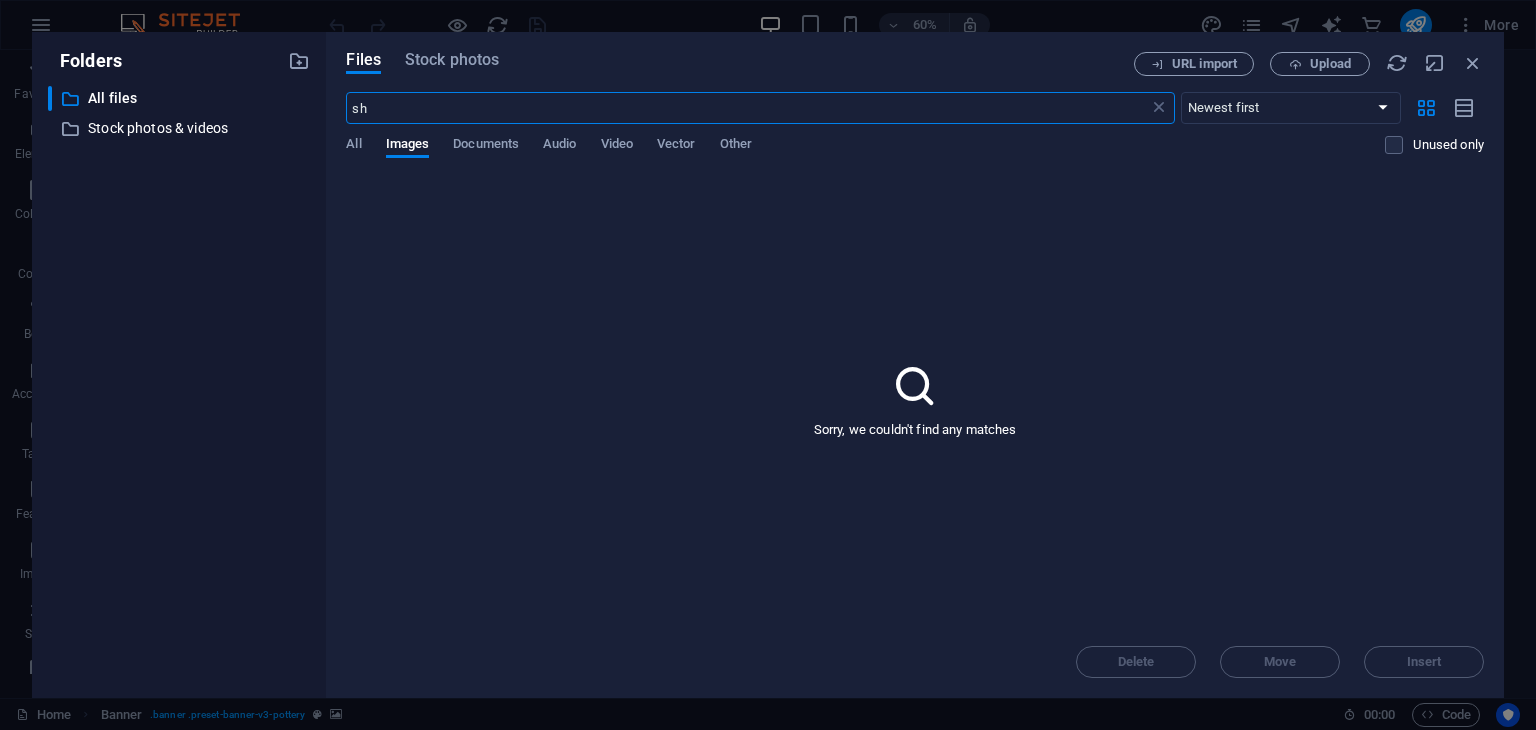 type on "s" 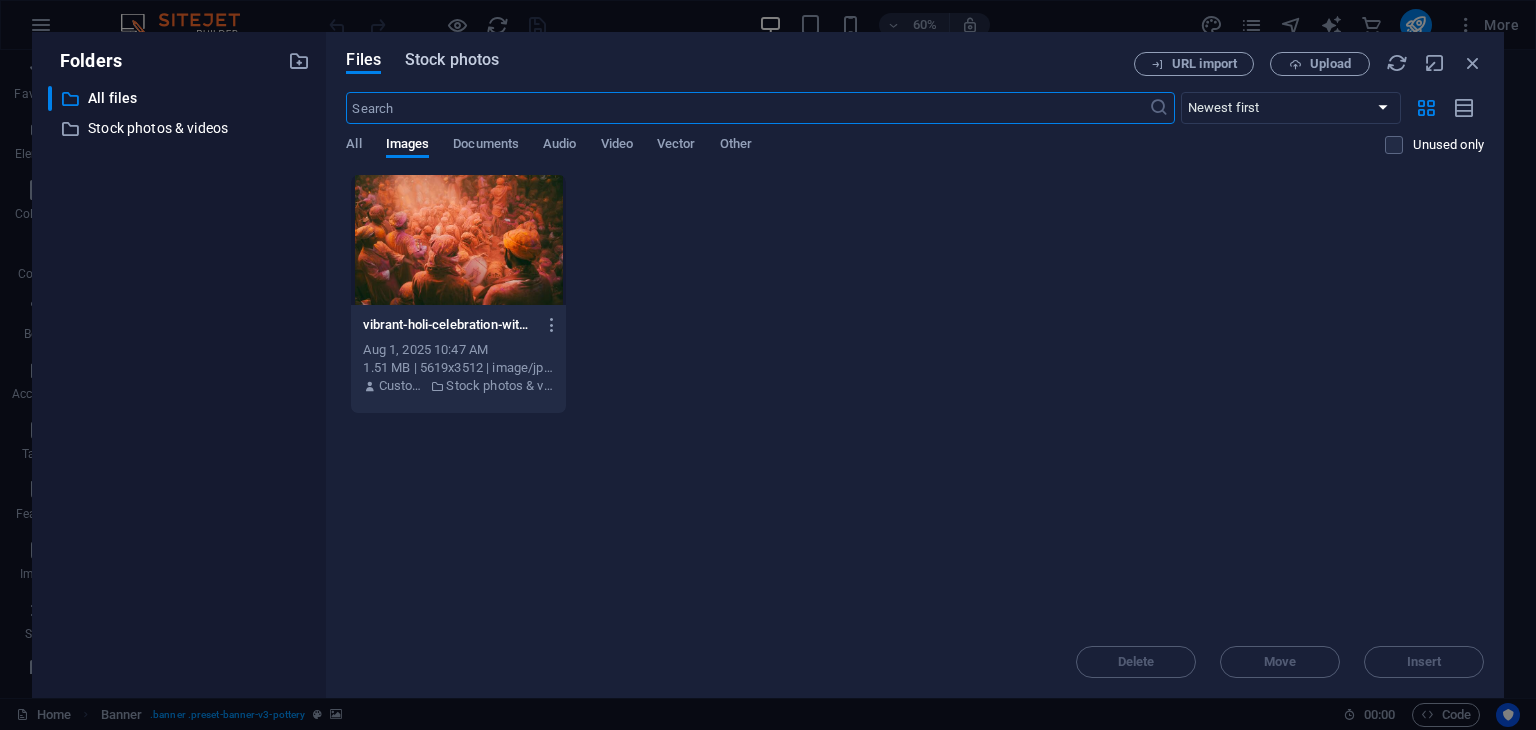 type 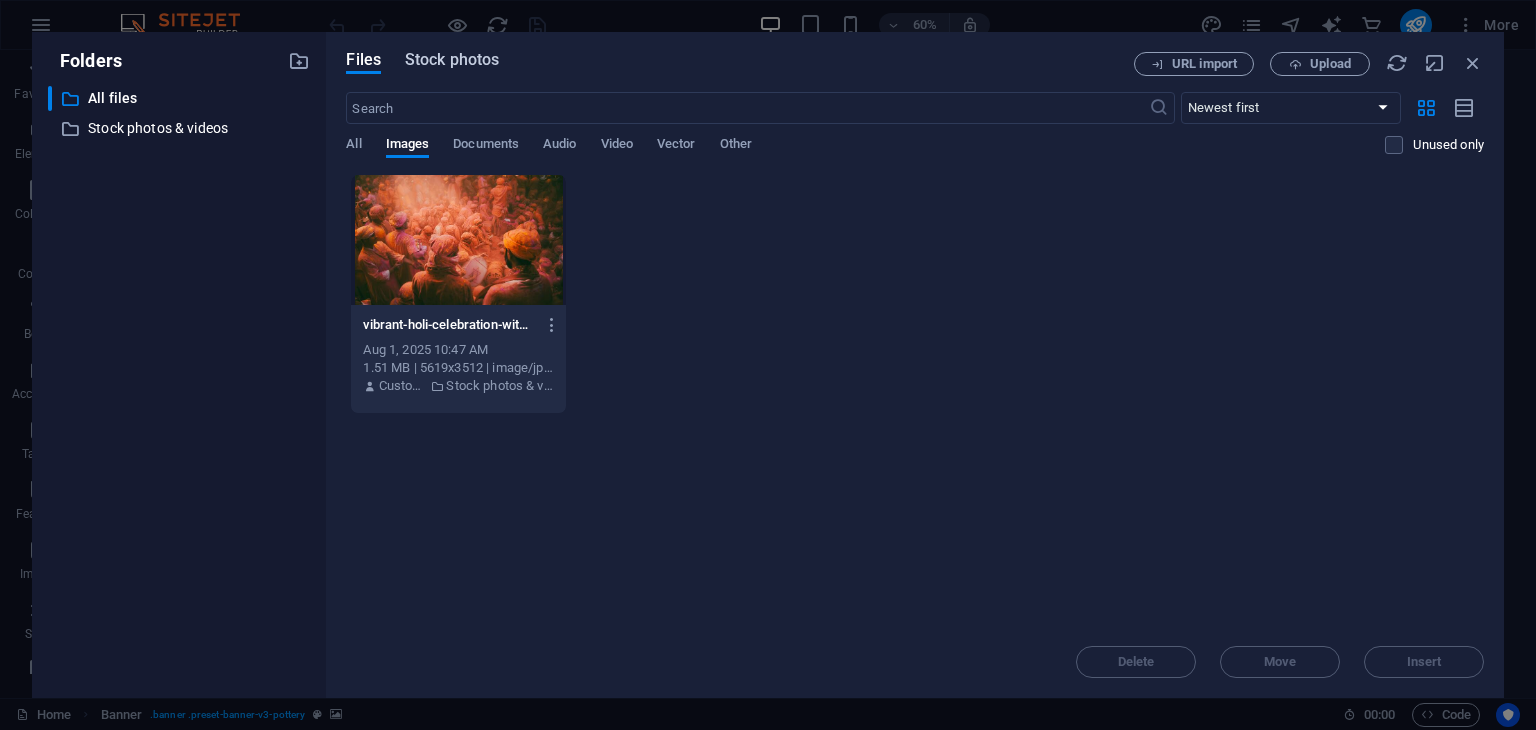 click on "Stock photos" at bounding box center [452, 60] 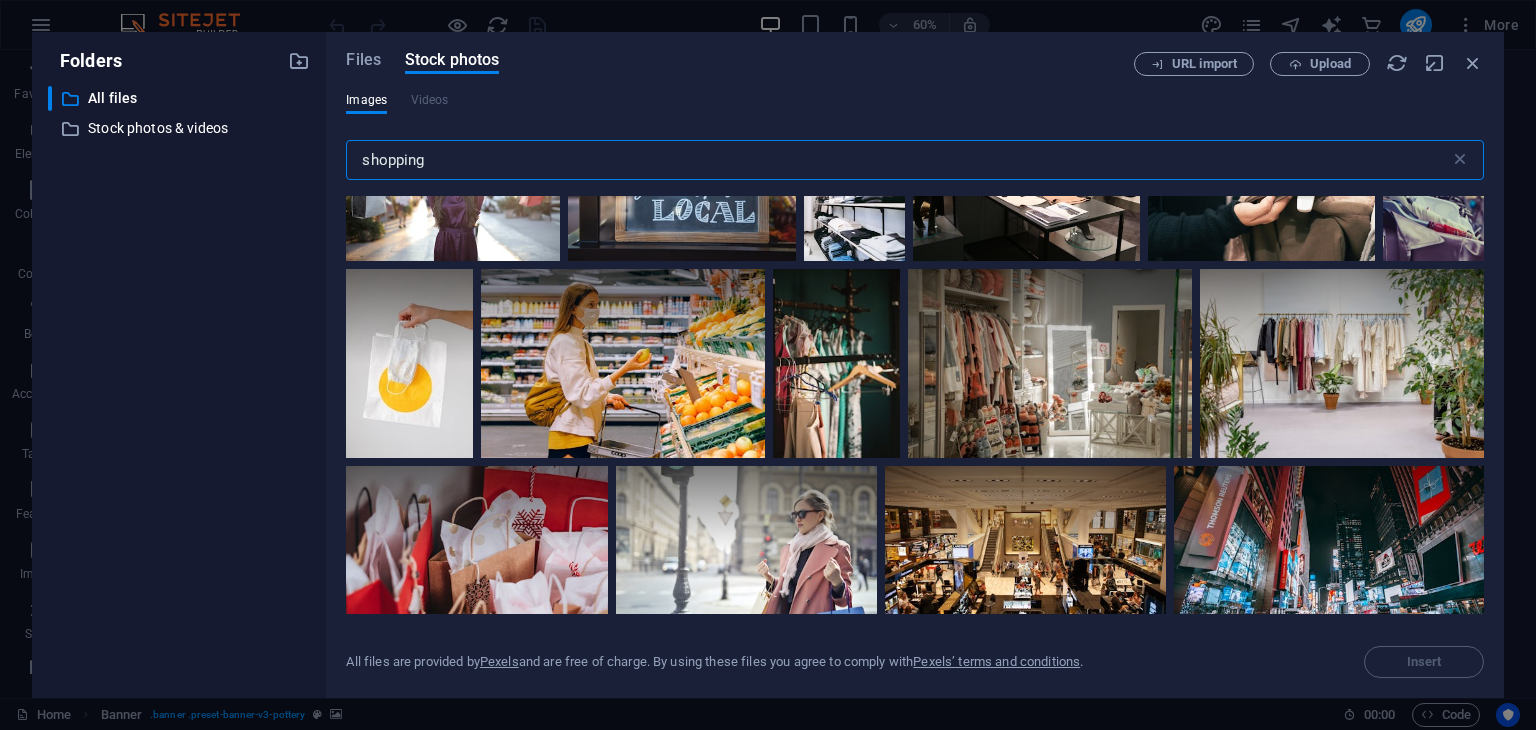 scroll, scrollTop: 2796, scrollLeft: 0, axis: vertical 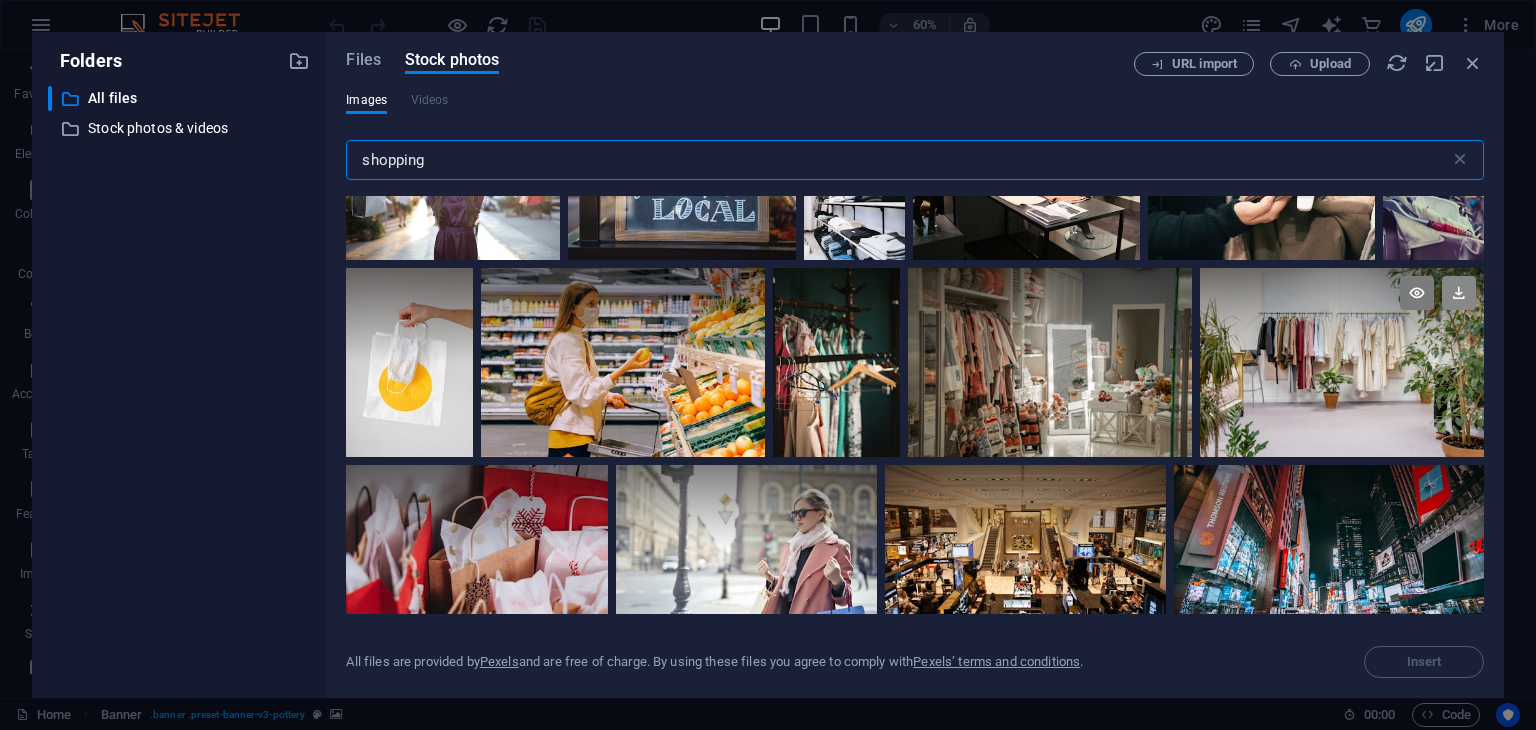 type on "shopping" 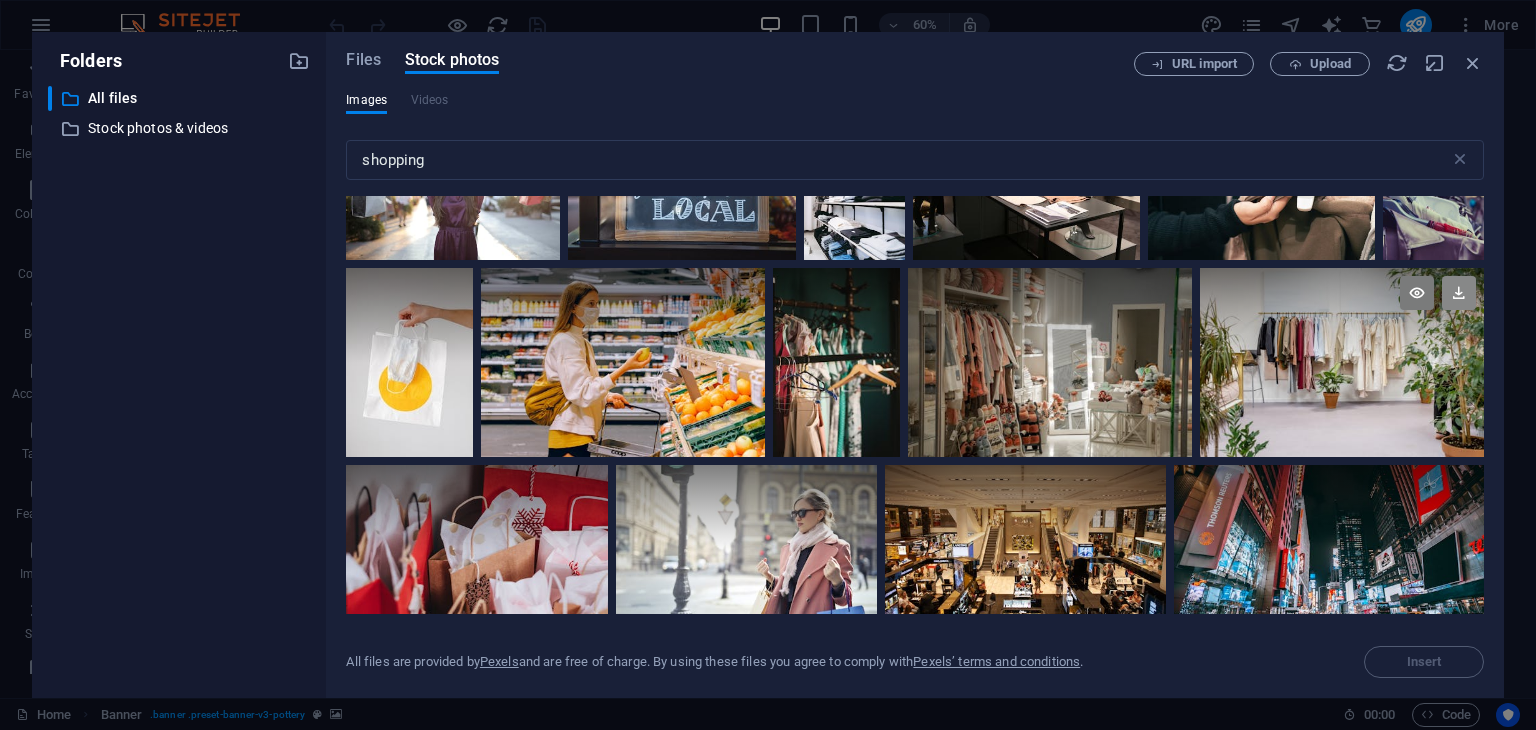 click at bounding box center (1459, 293) 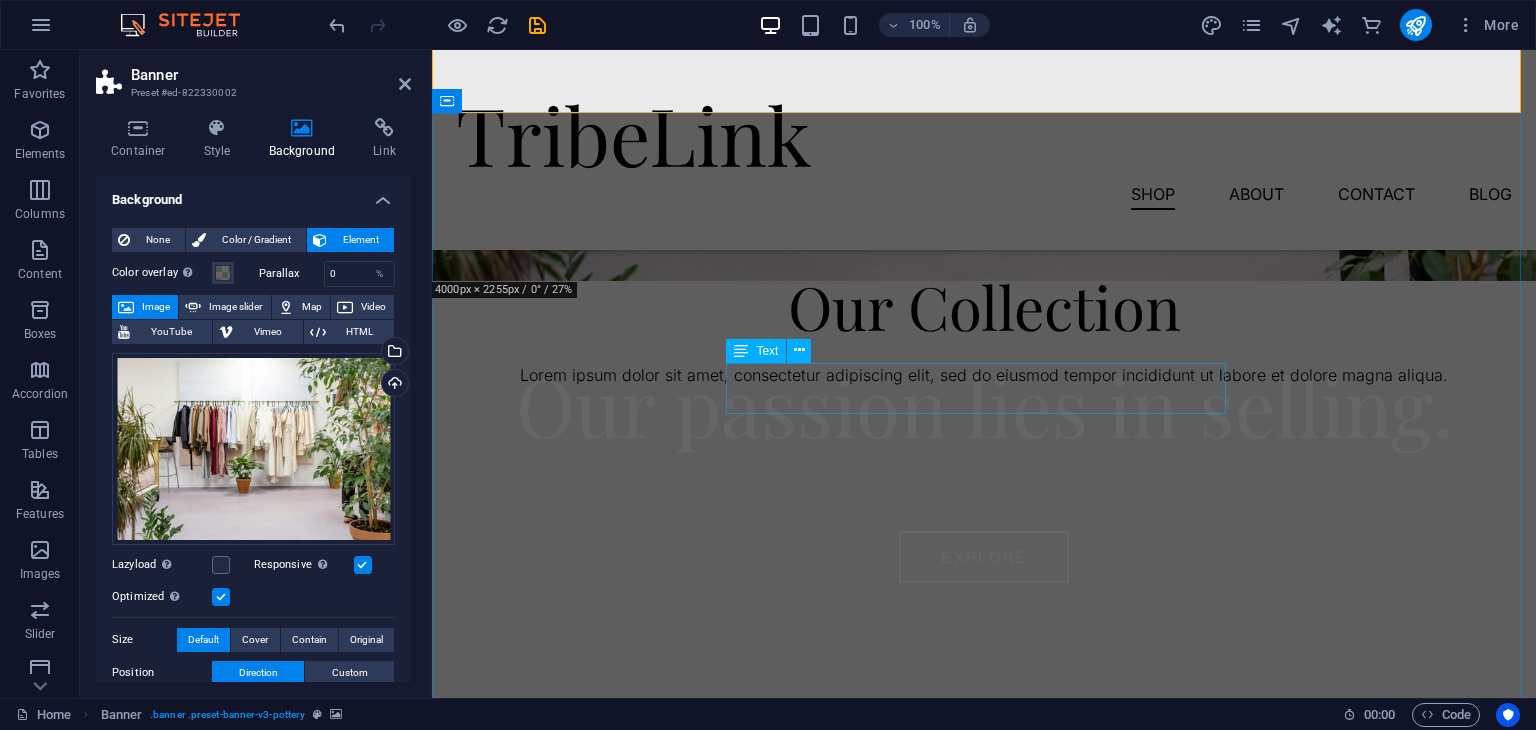 scroll, scrollTop: 548, scrollLeft: 0, axis: vertical 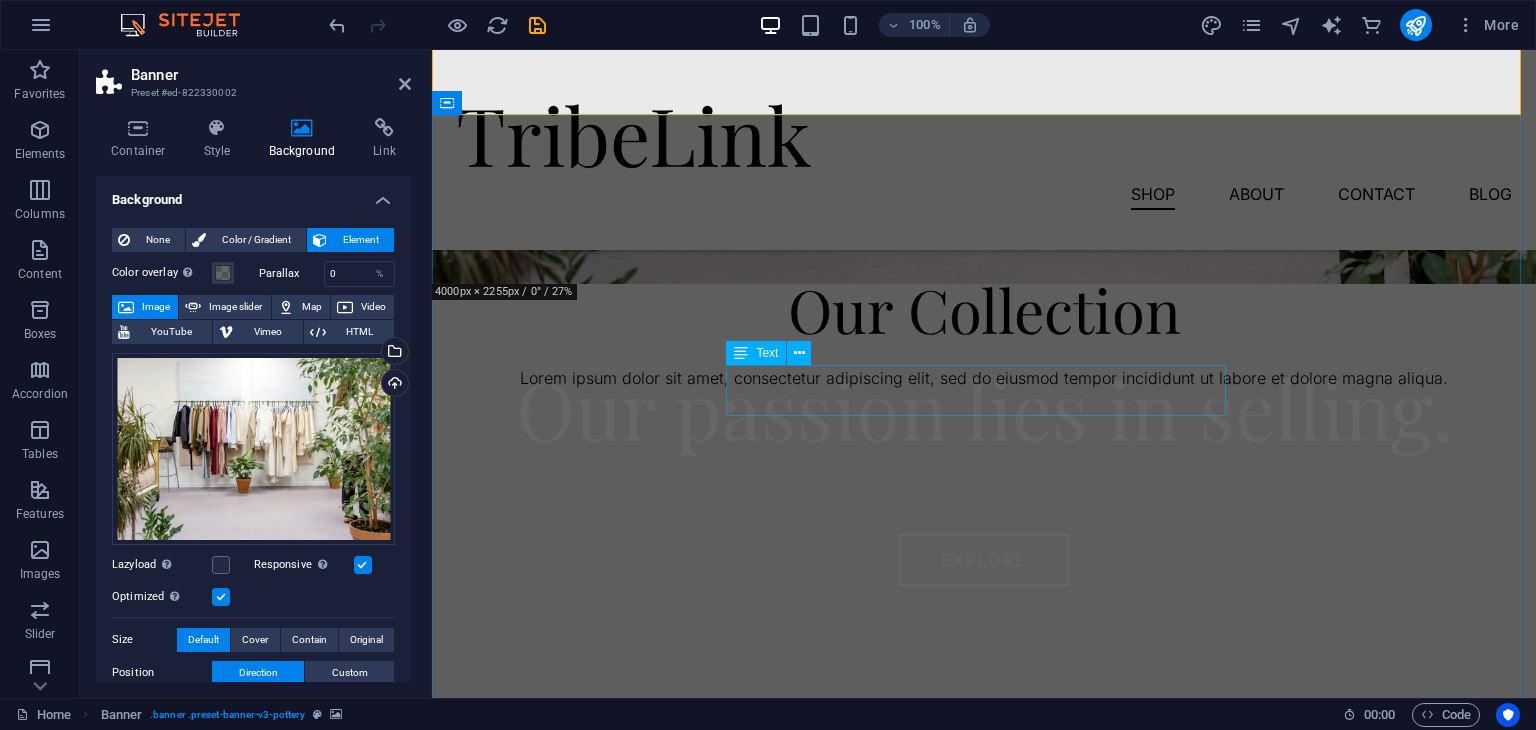 click on "Lorem ipsum dolor sit amet, consectetur adipiscing elit, sed do eiusmod tempor incididunt ut labore et dolore magna aliqua." at bounding box center [984, 379] 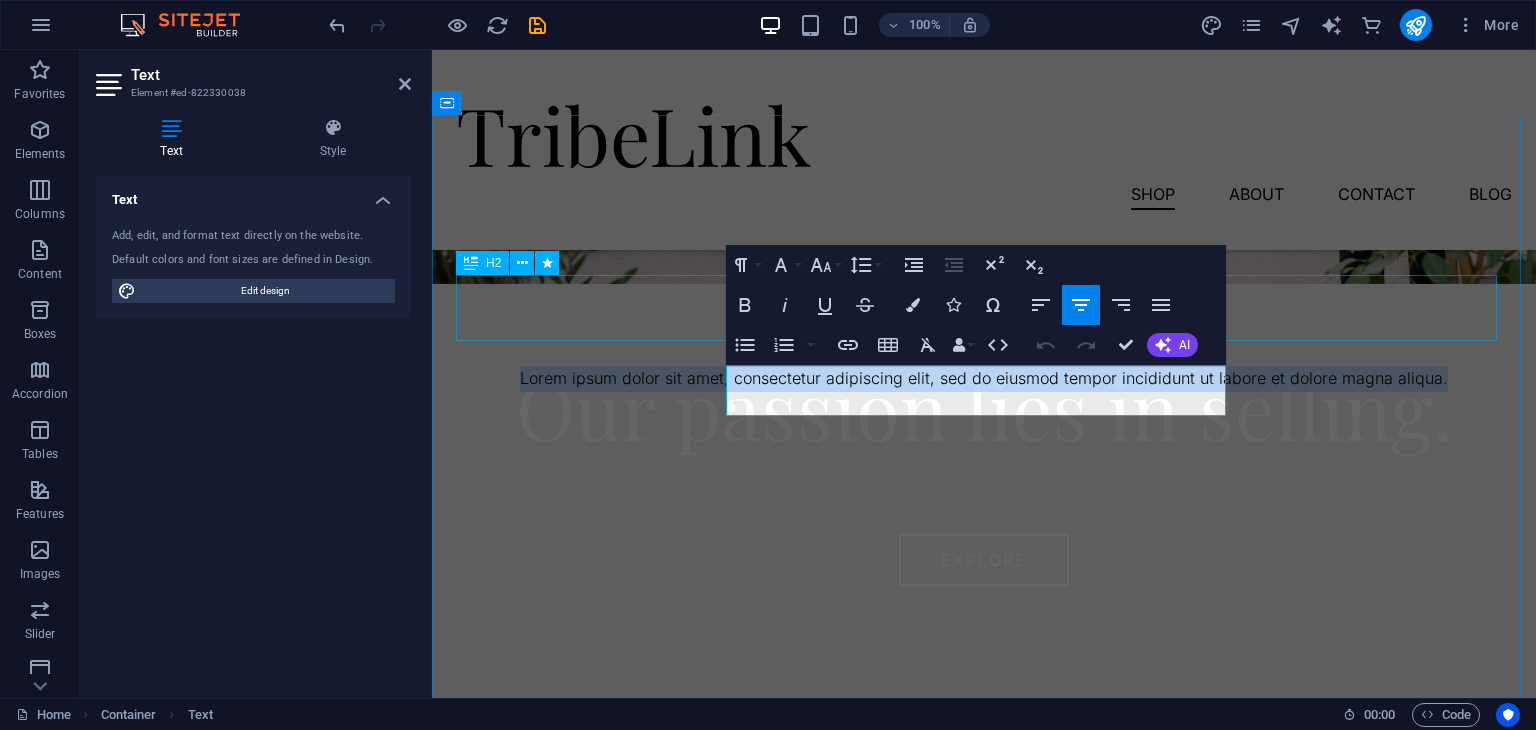 drag, startPoint x: 1208, startPoint y: 403, endPoint x: 708, endPoint y: 323, distance: 506.35956 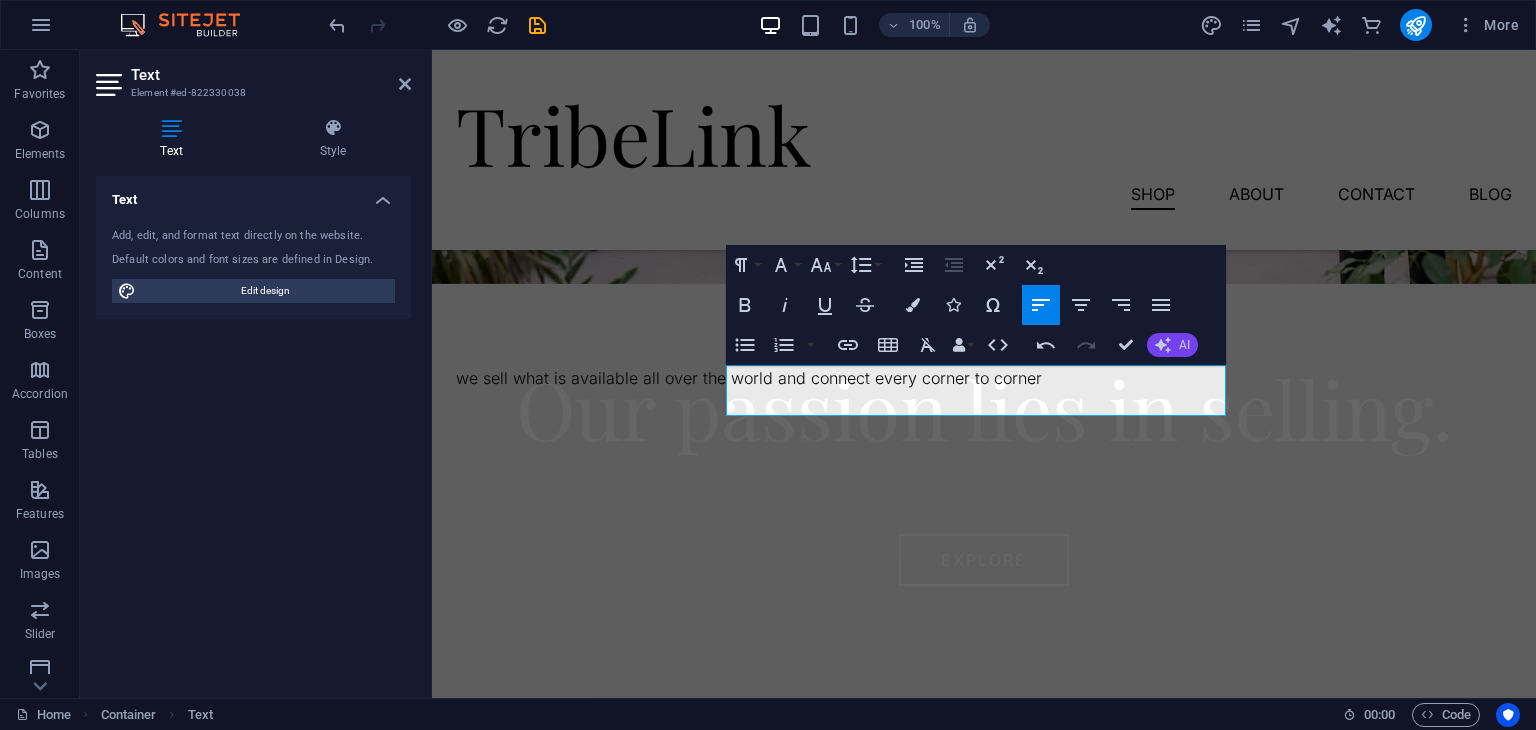 click 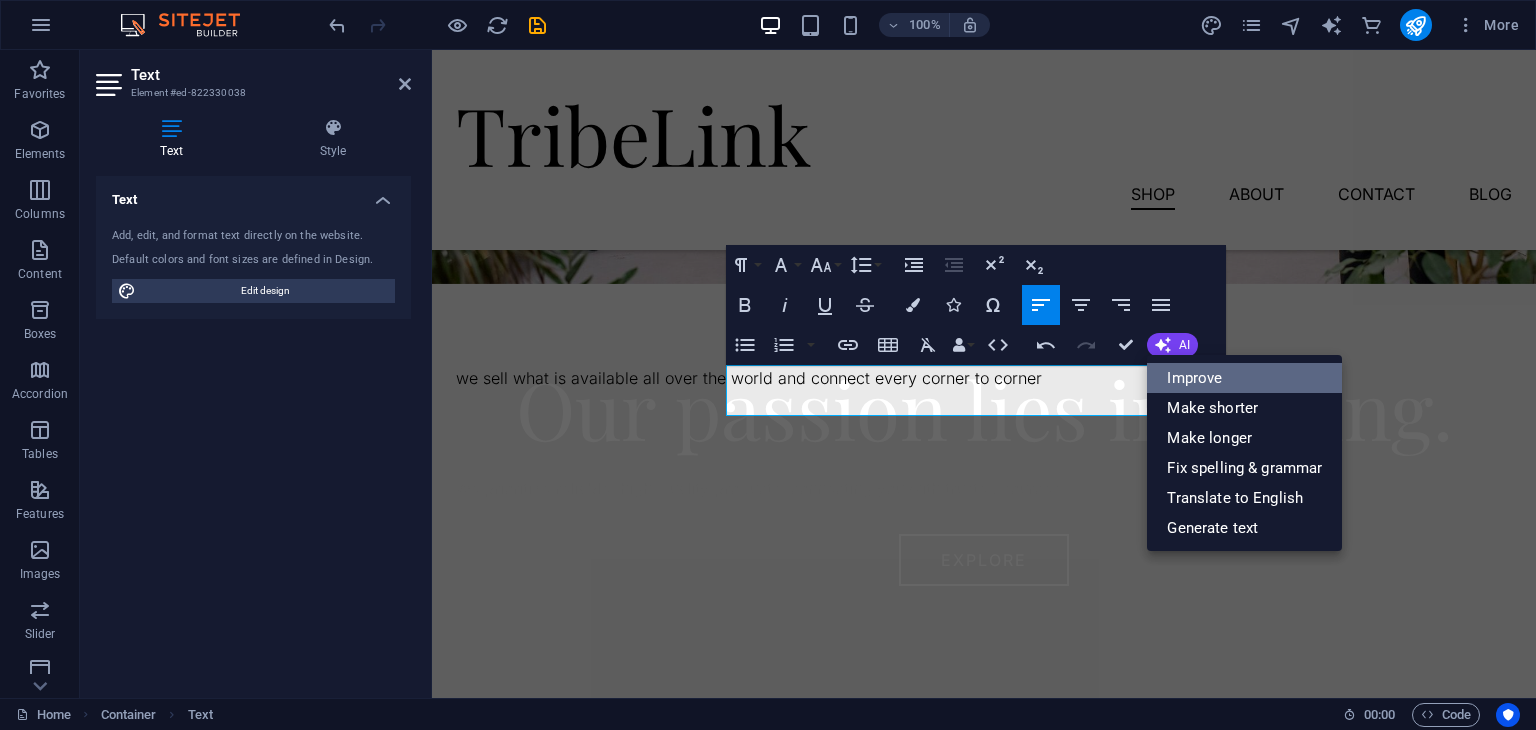 click on "Improve" at bounding box center [1244, 378] 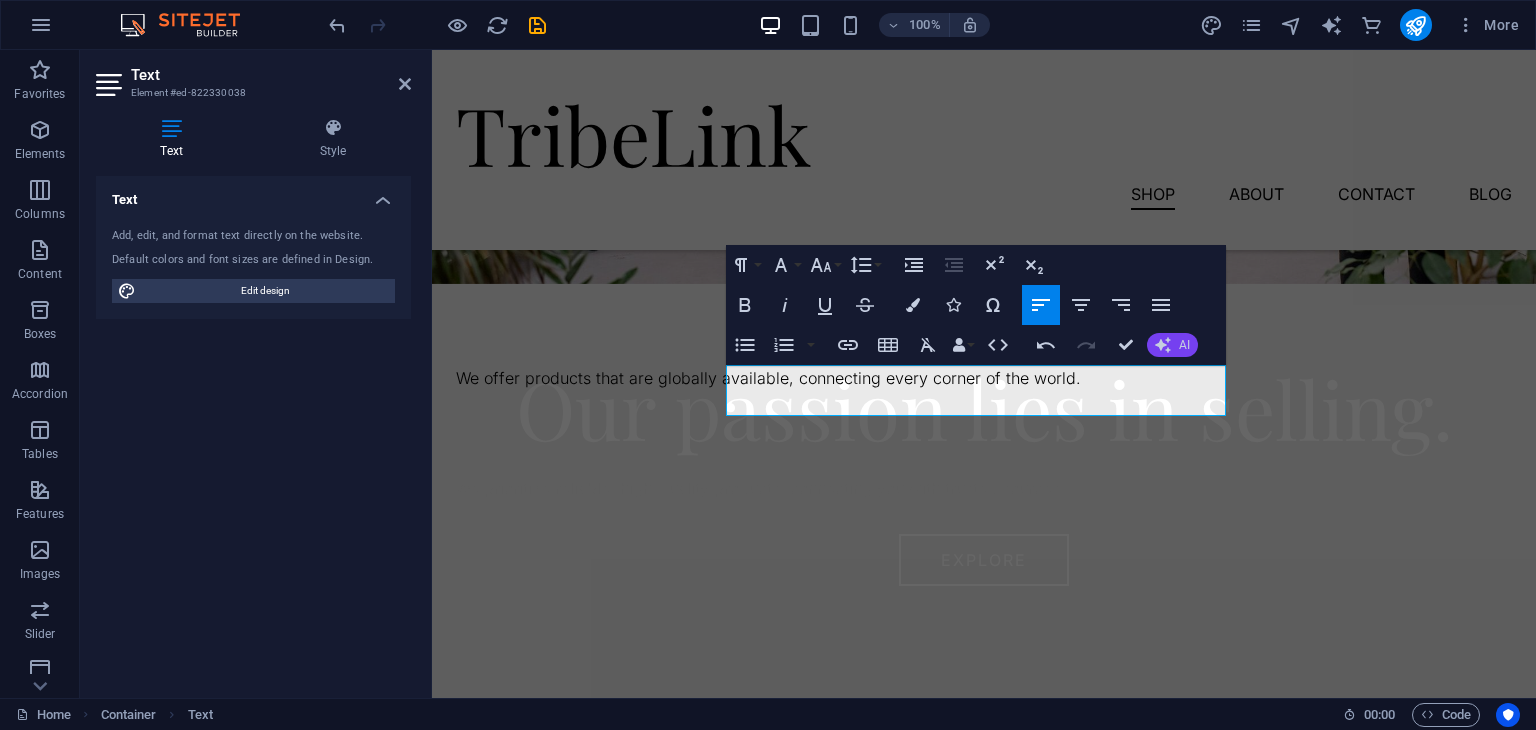 click on "AI" at bounding box center (1172, 345) 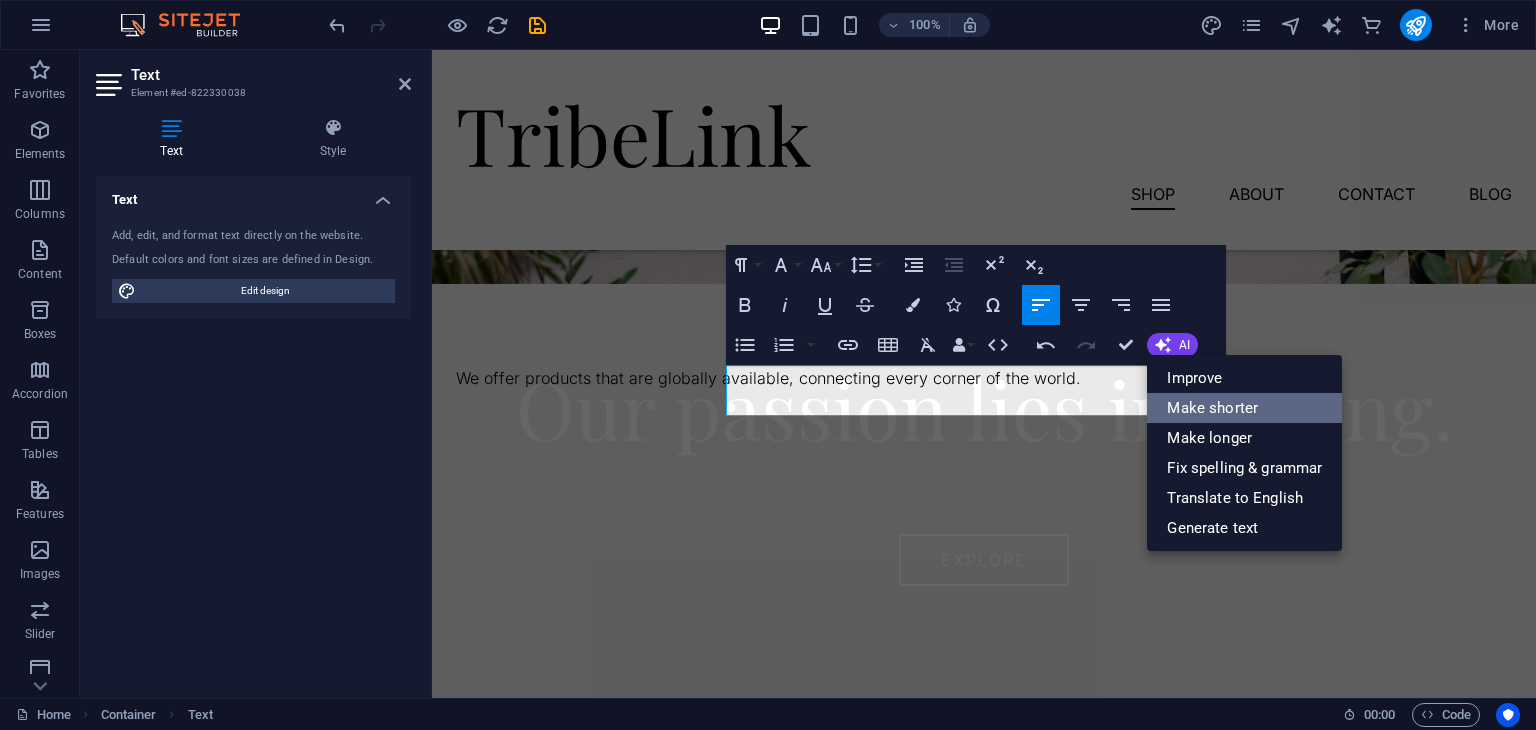 click on "Make shorter" at bounding box center [1244, 408] 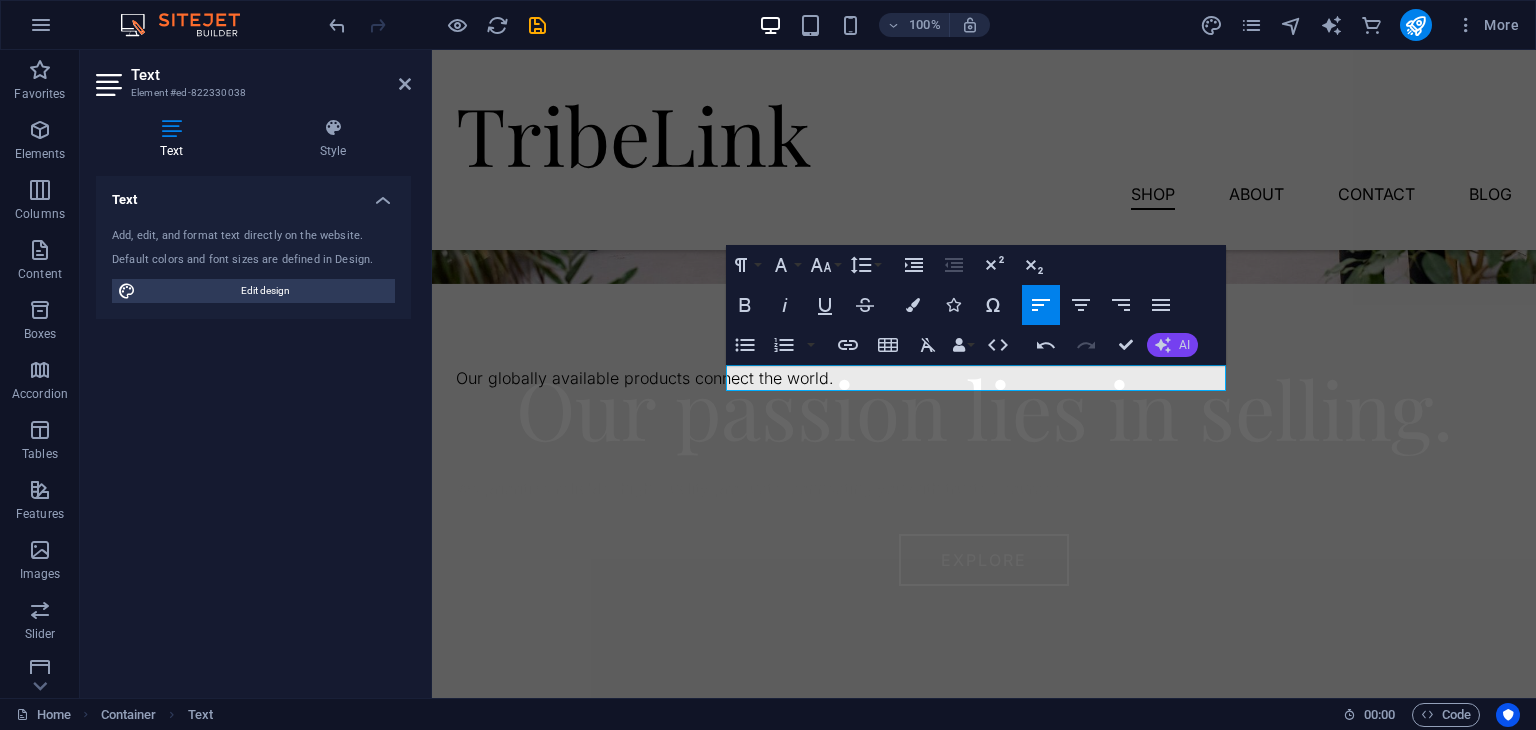 click 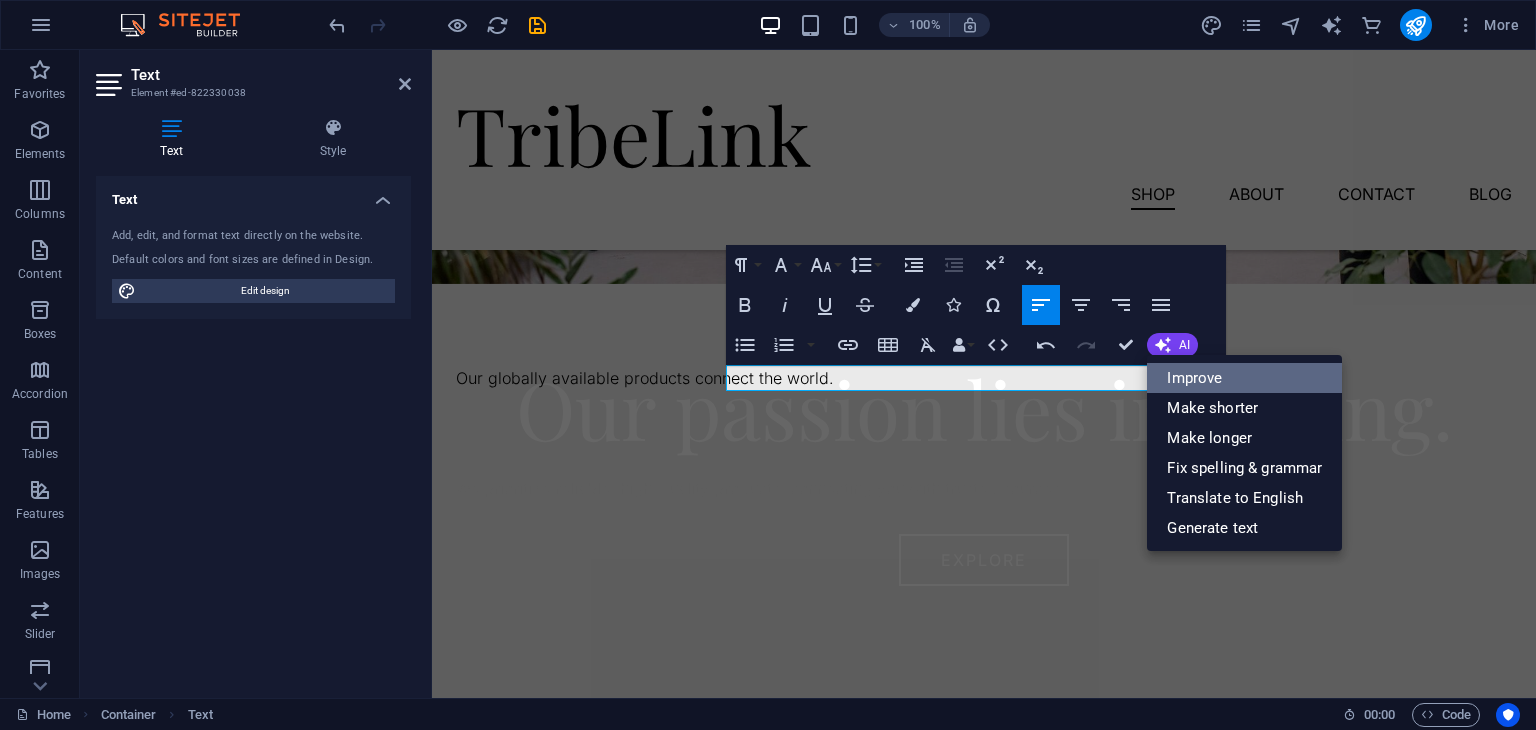 click on "Improve" at bounding box center [1244, 378] 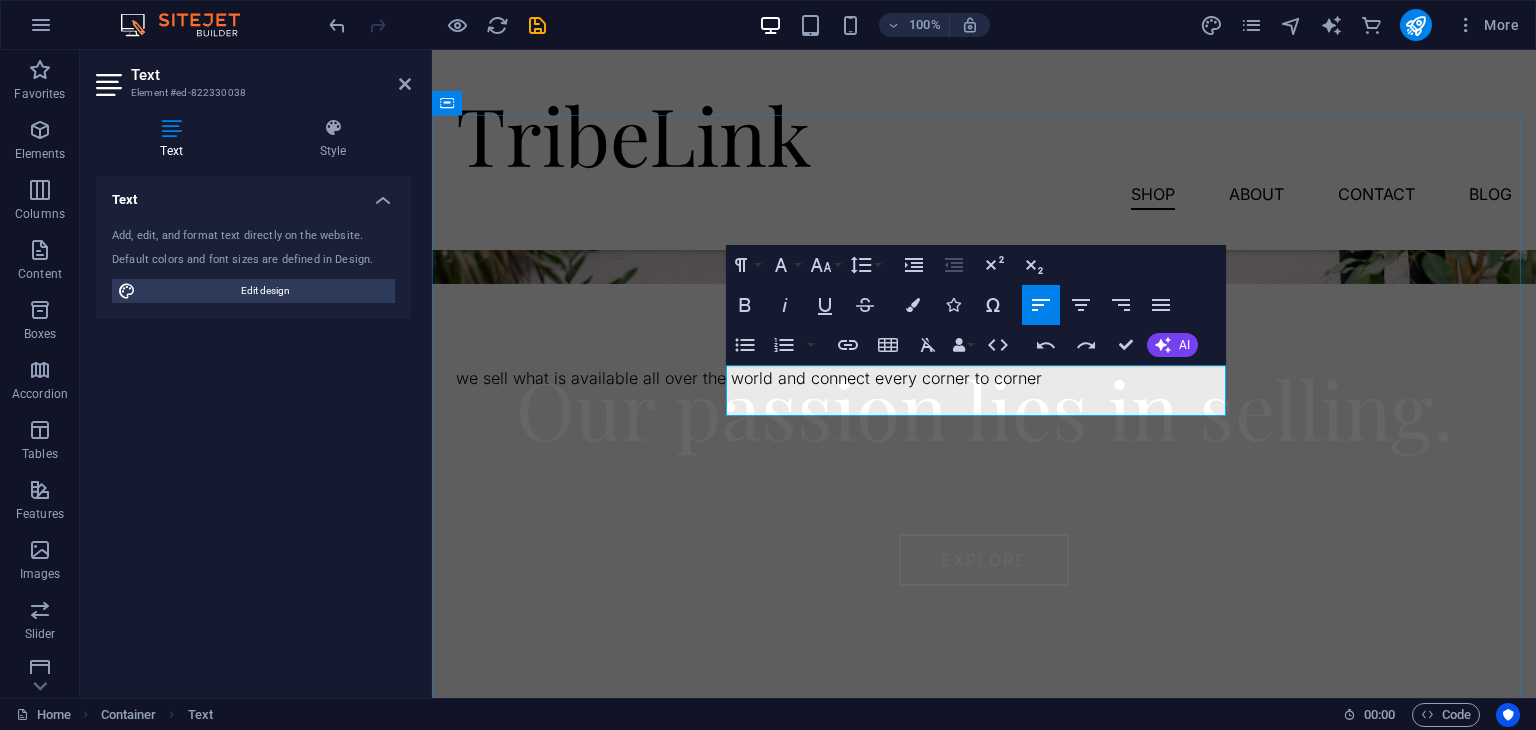 drag, startPoint x: 882, startPoint y: 404, endPoint x: 669, endPoint y: 378, distance: 214.581 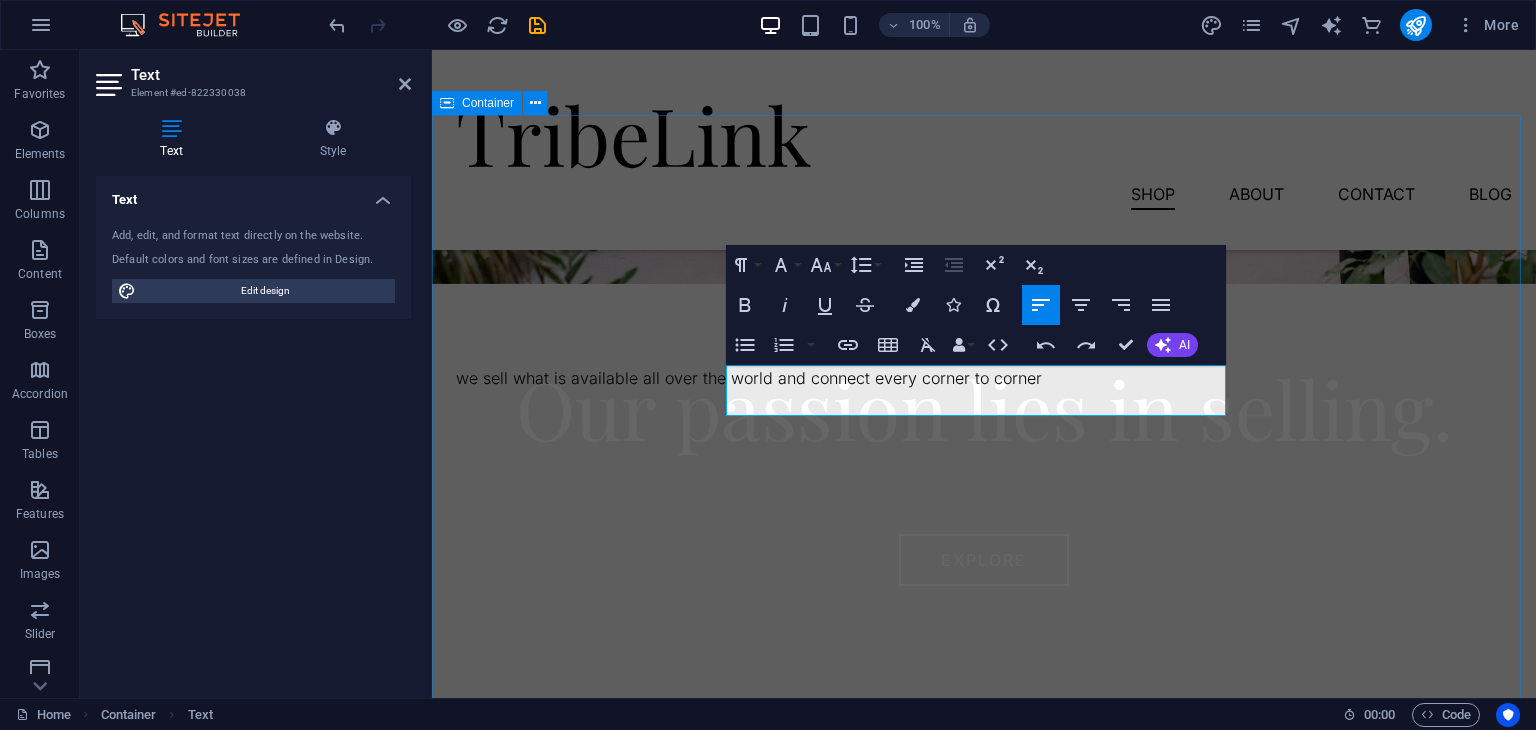 copy on "we sell what is available all over the world and connect every corner to corner" 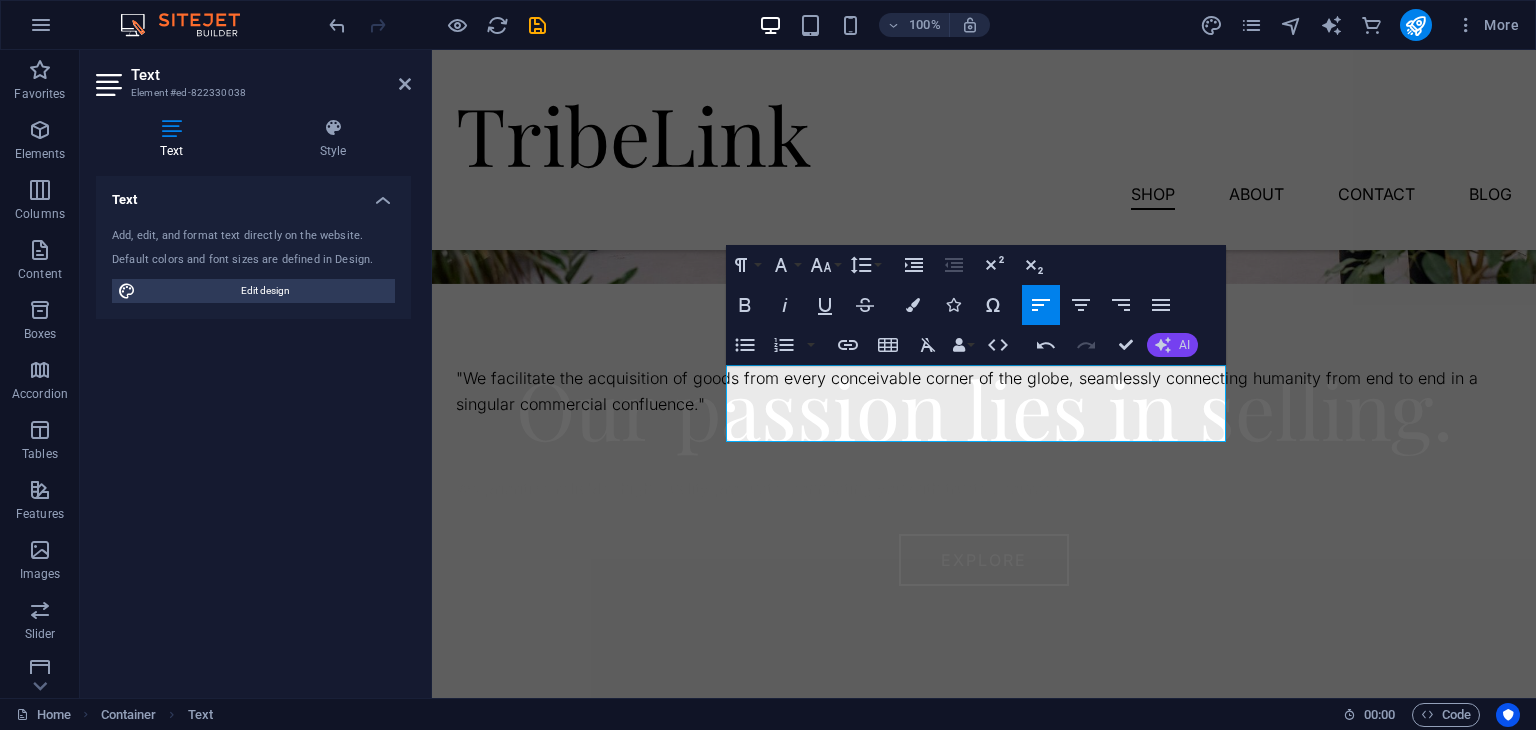 click 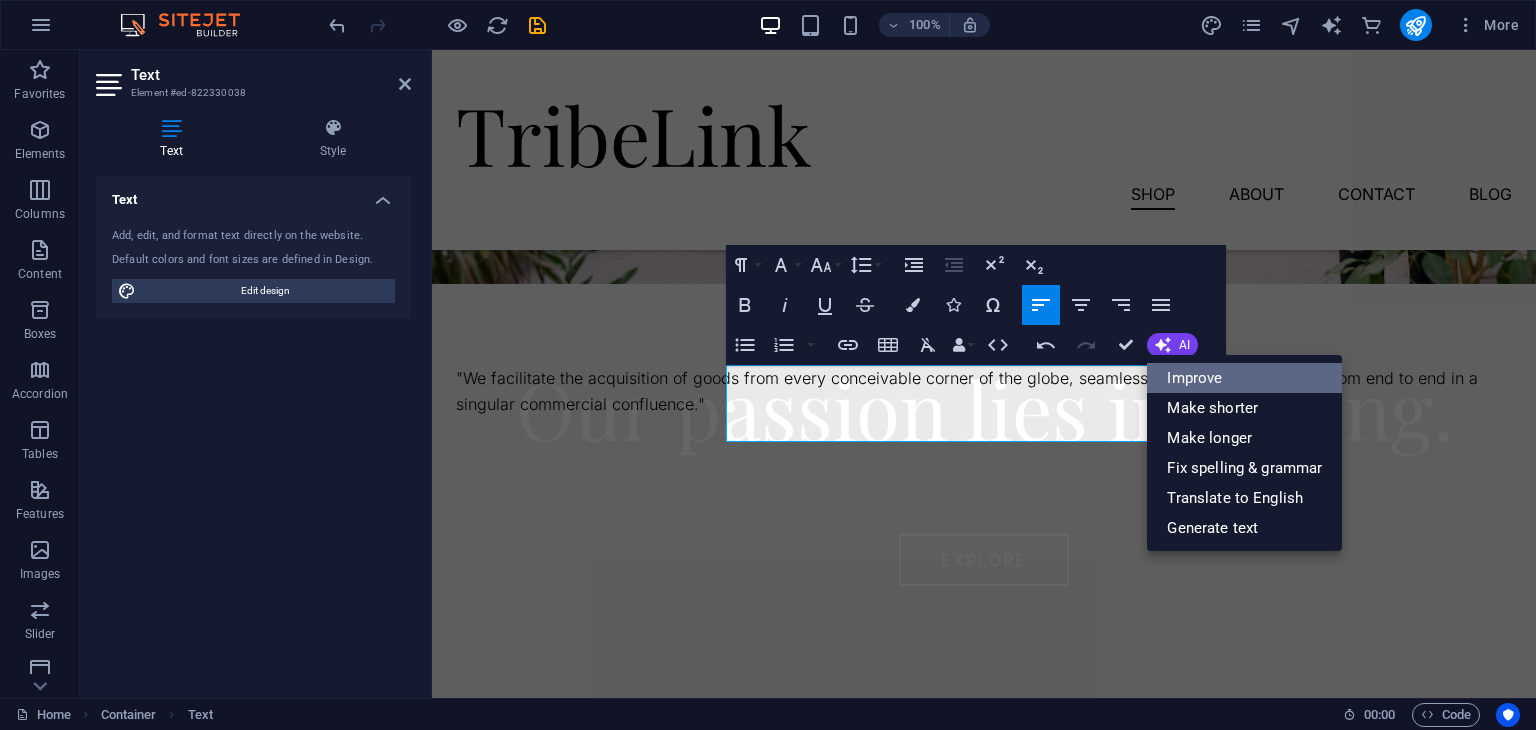 click on "Improve" at bounding box center [1244, 378] 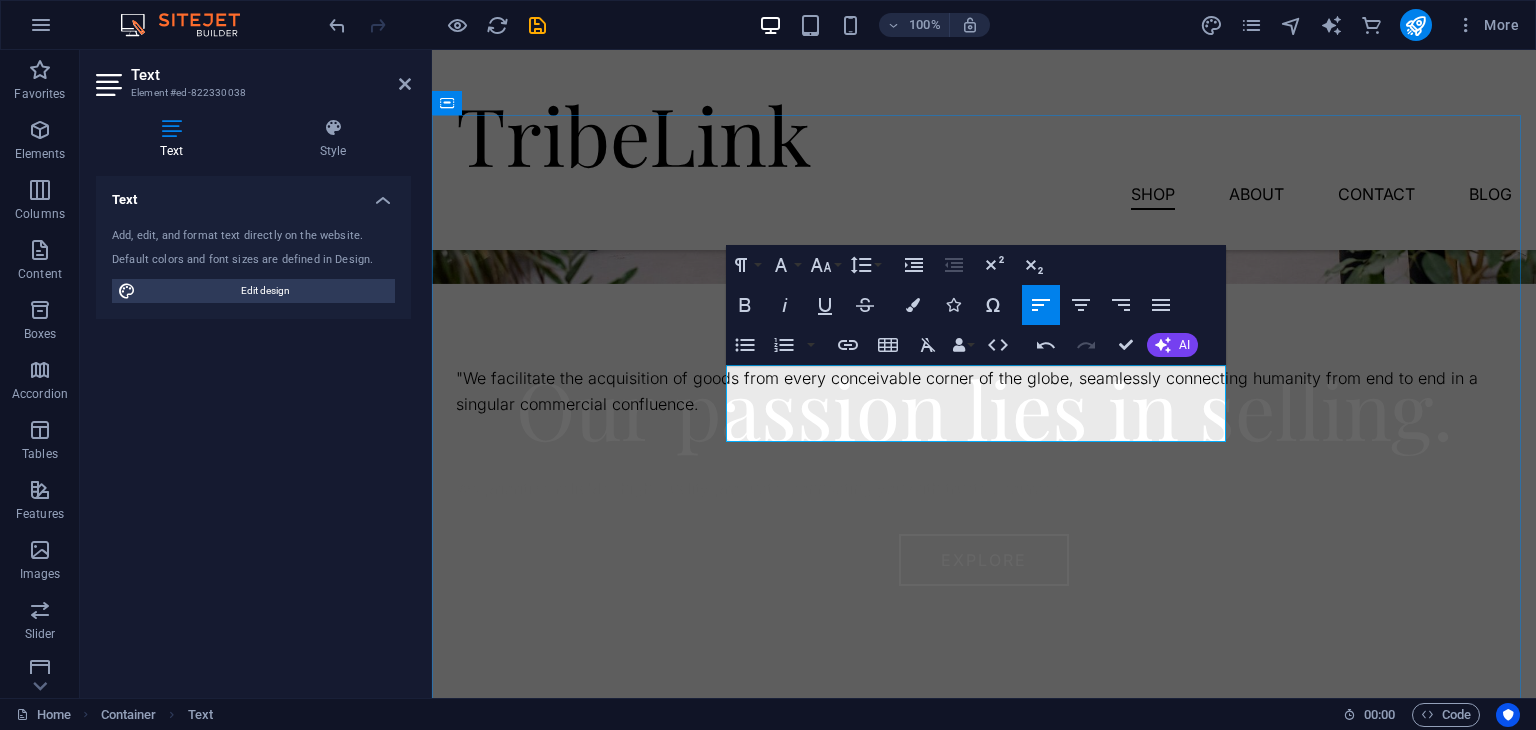 click on ""We facilitate the acquisition of goods from every conceivable corner of the globe, seamlessly connecting humanity from end to end in a singular commercial confluence." at bounding box center [984, 391] 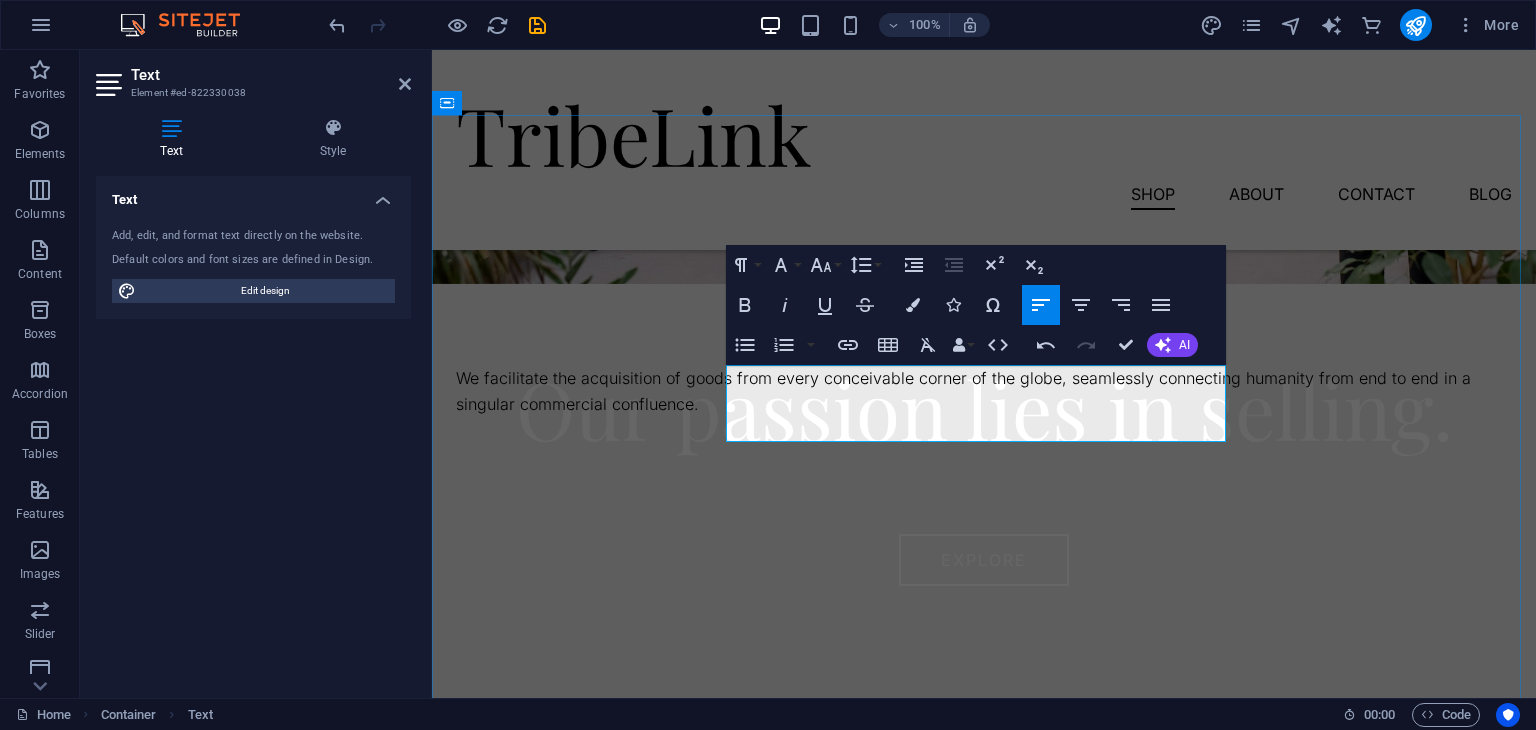 click on "We facilitate the acquisition of goods from every conceivable corner of the globe, seamlessly connecting humanity from end to end in a singular commercial confluence." at bounding box center (984, 391) 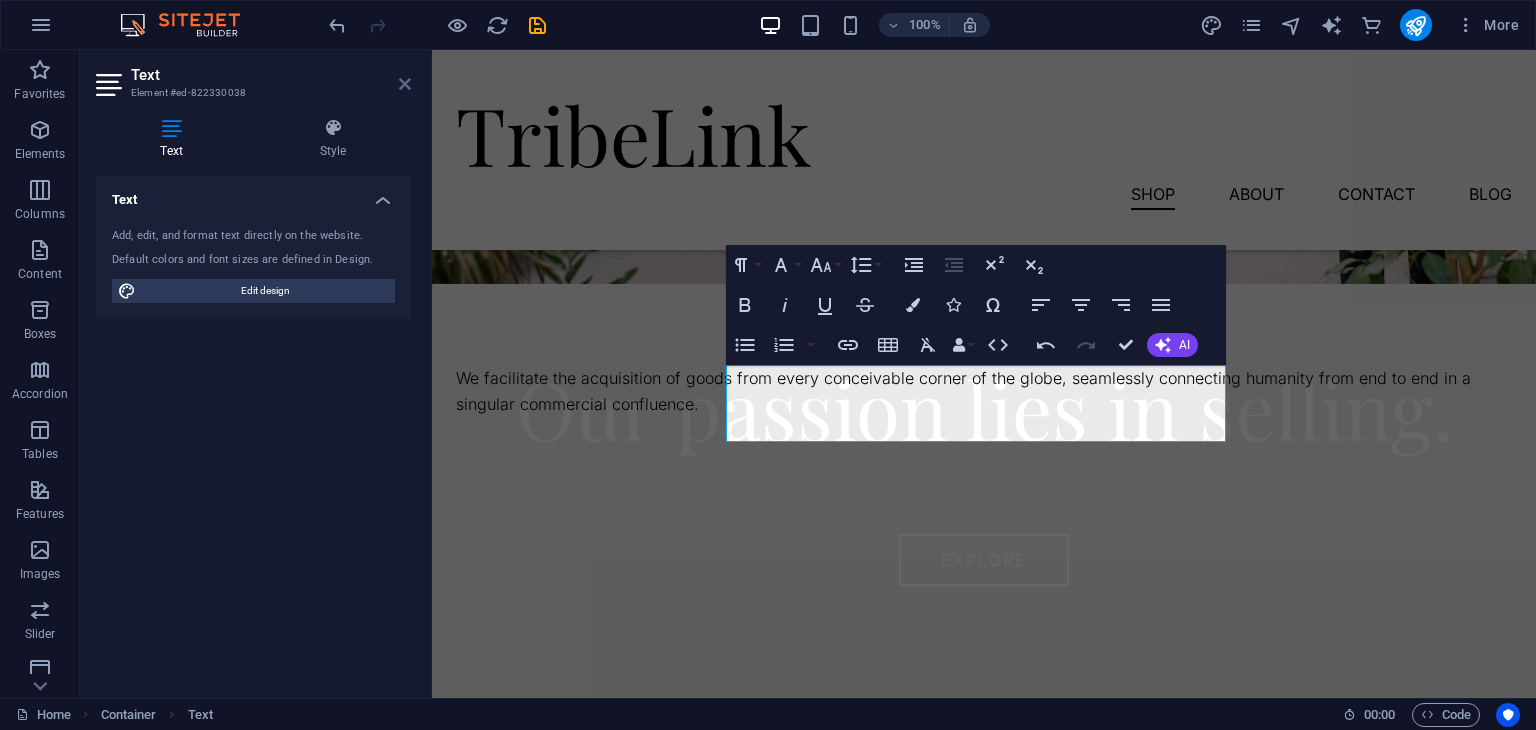 click at bounding box center [405, 84] 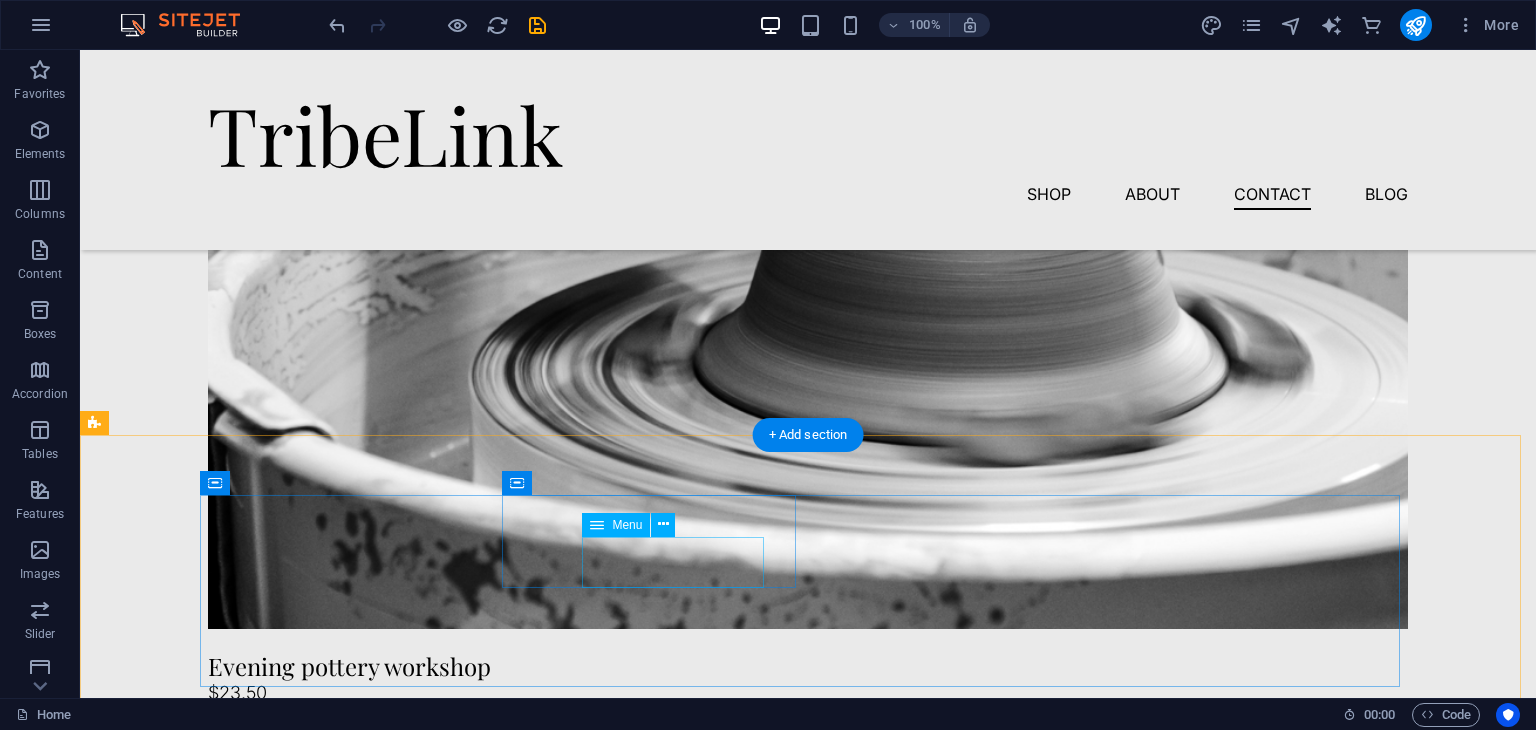 scroll, scrollTop: 5232, scrollLeft: 0, axis: vertical 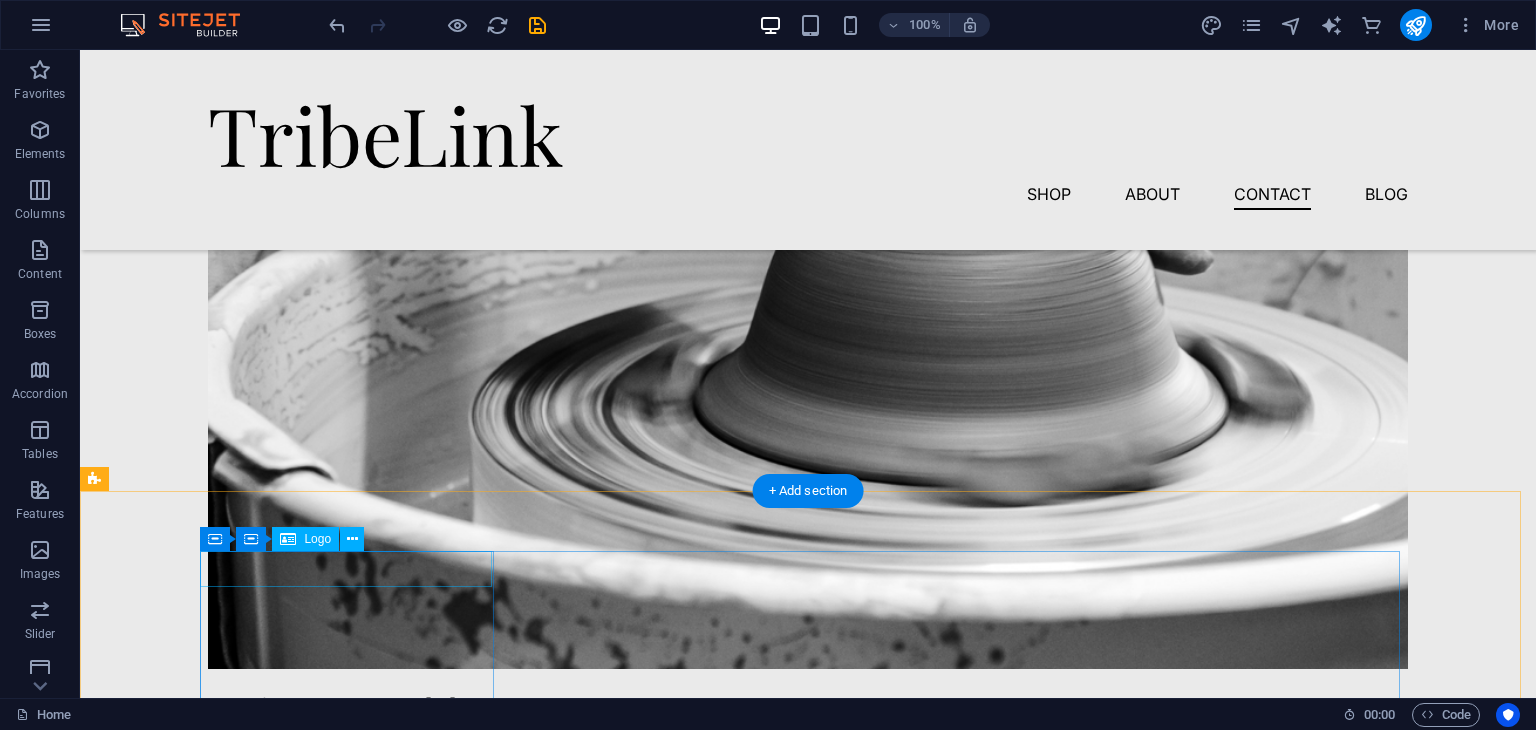 click at bounding box center [355, 5974] 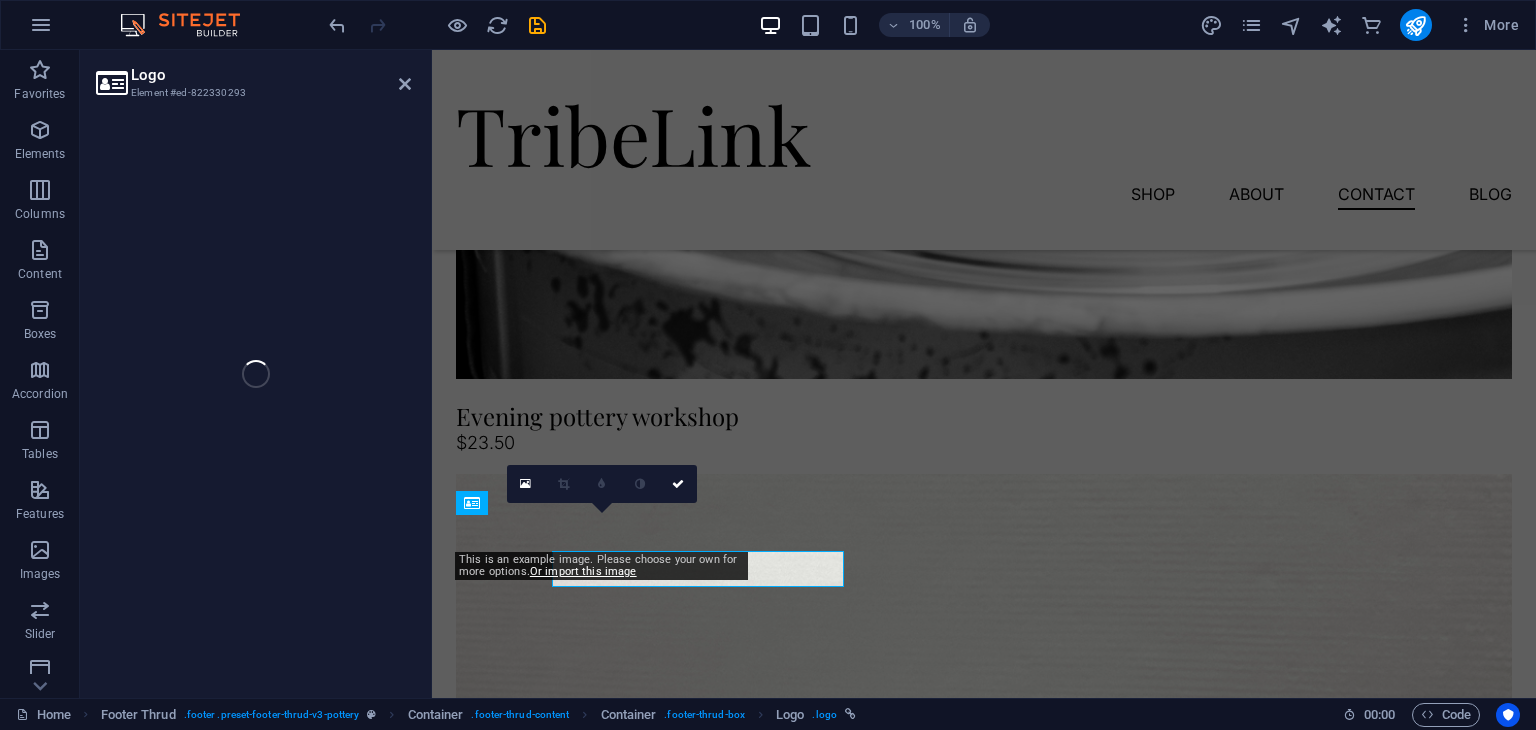 select on "px" 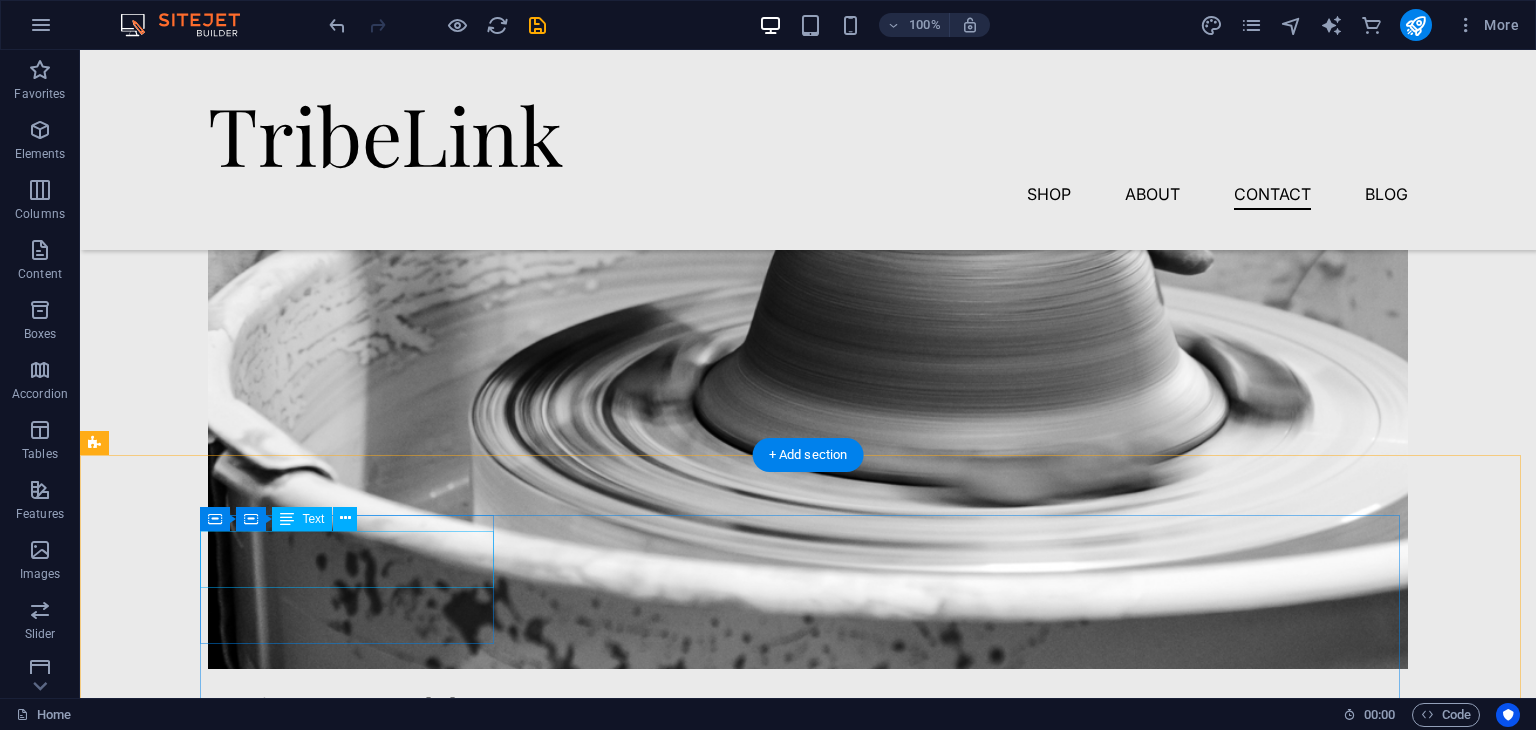 scroll, scrollTop: 5269, scrollLeft: 0, axis: vertical 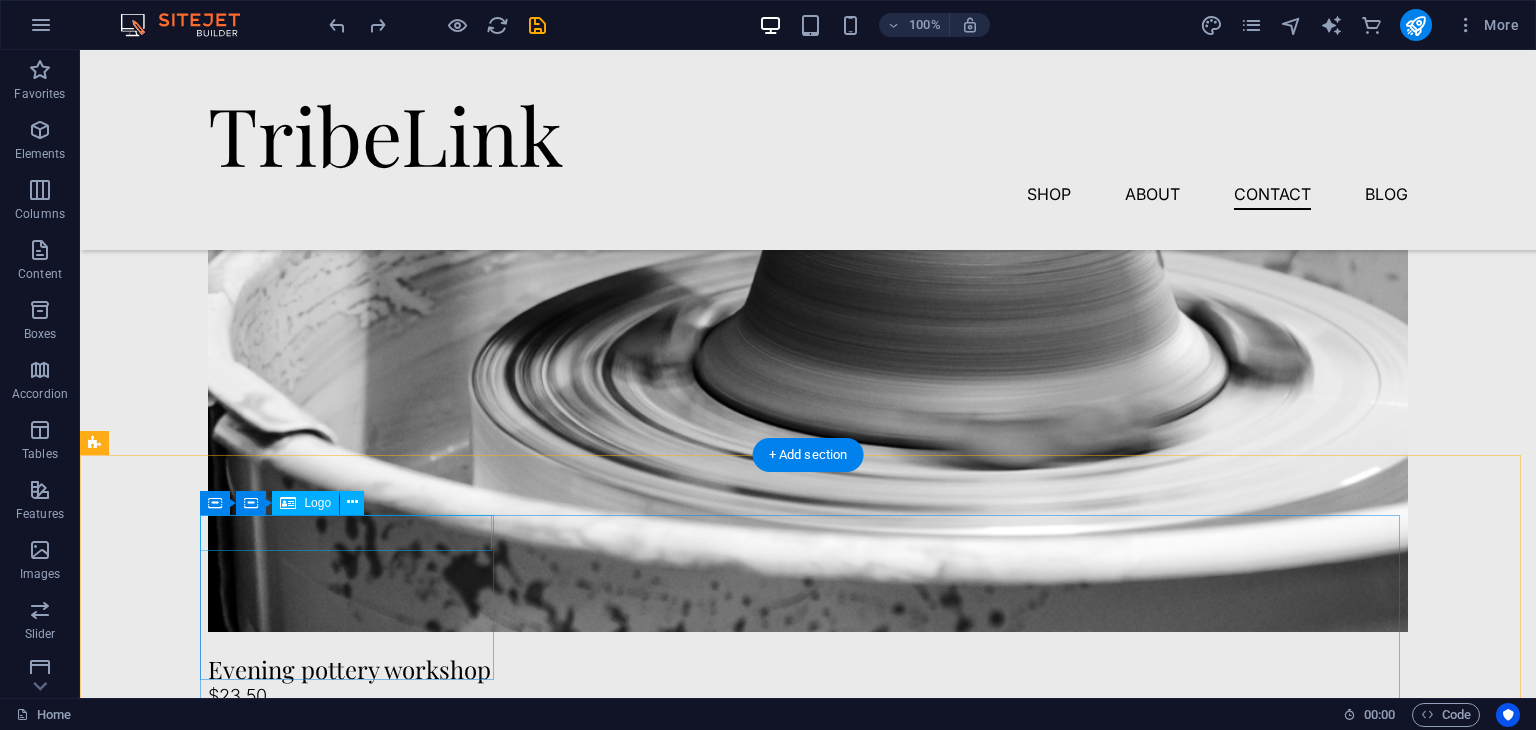 click at bounding box center [355, 5937] 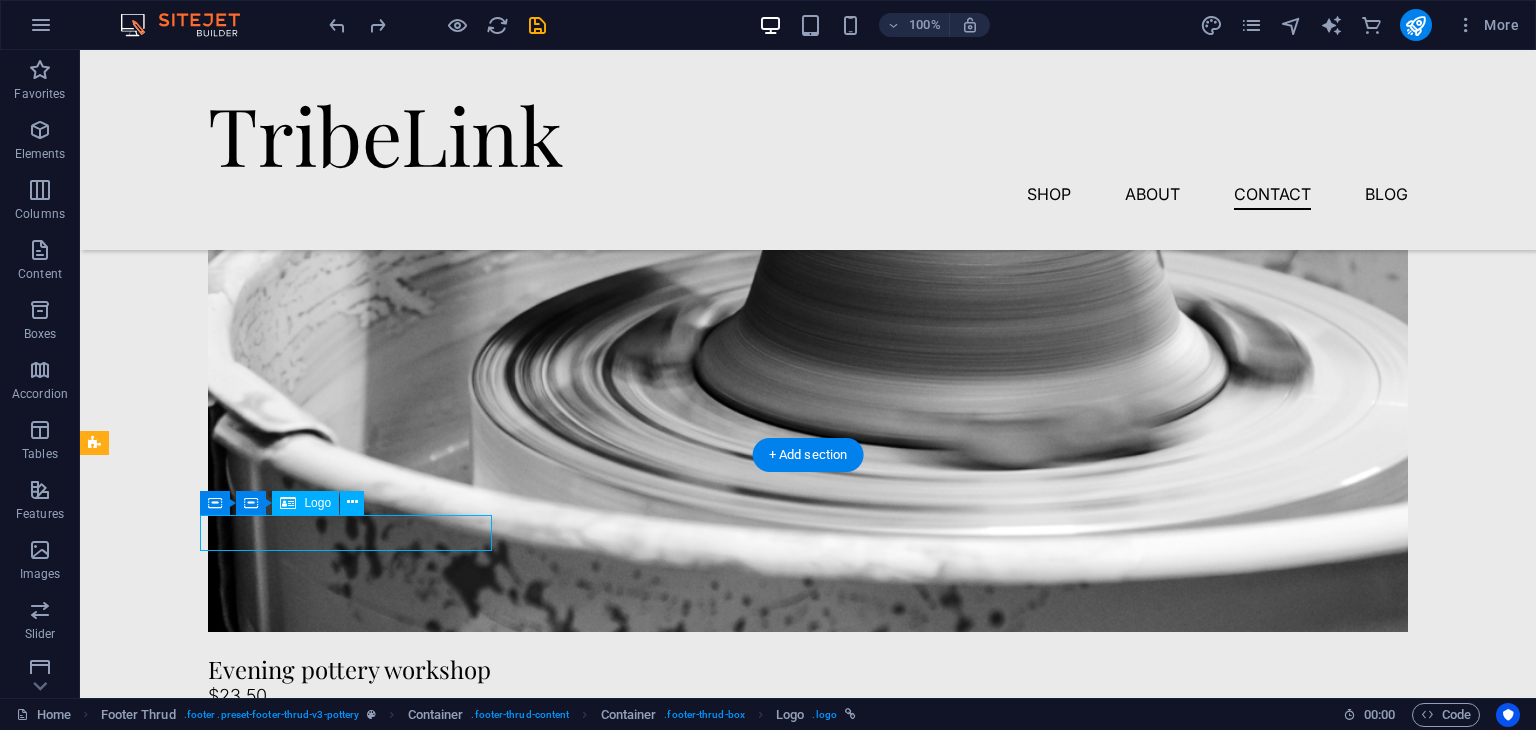 select on "px" 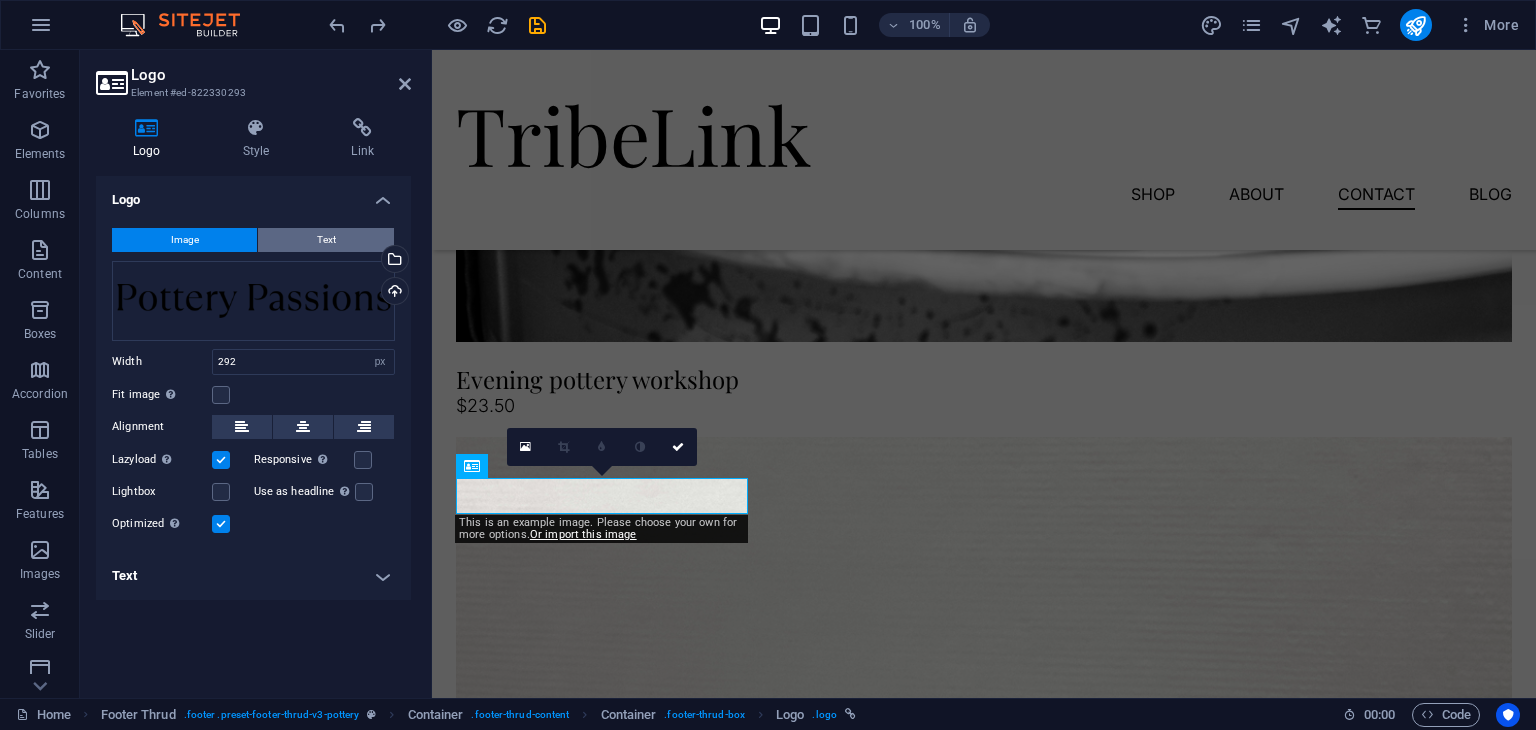 click on "Text" at bounding box center (326, 240) 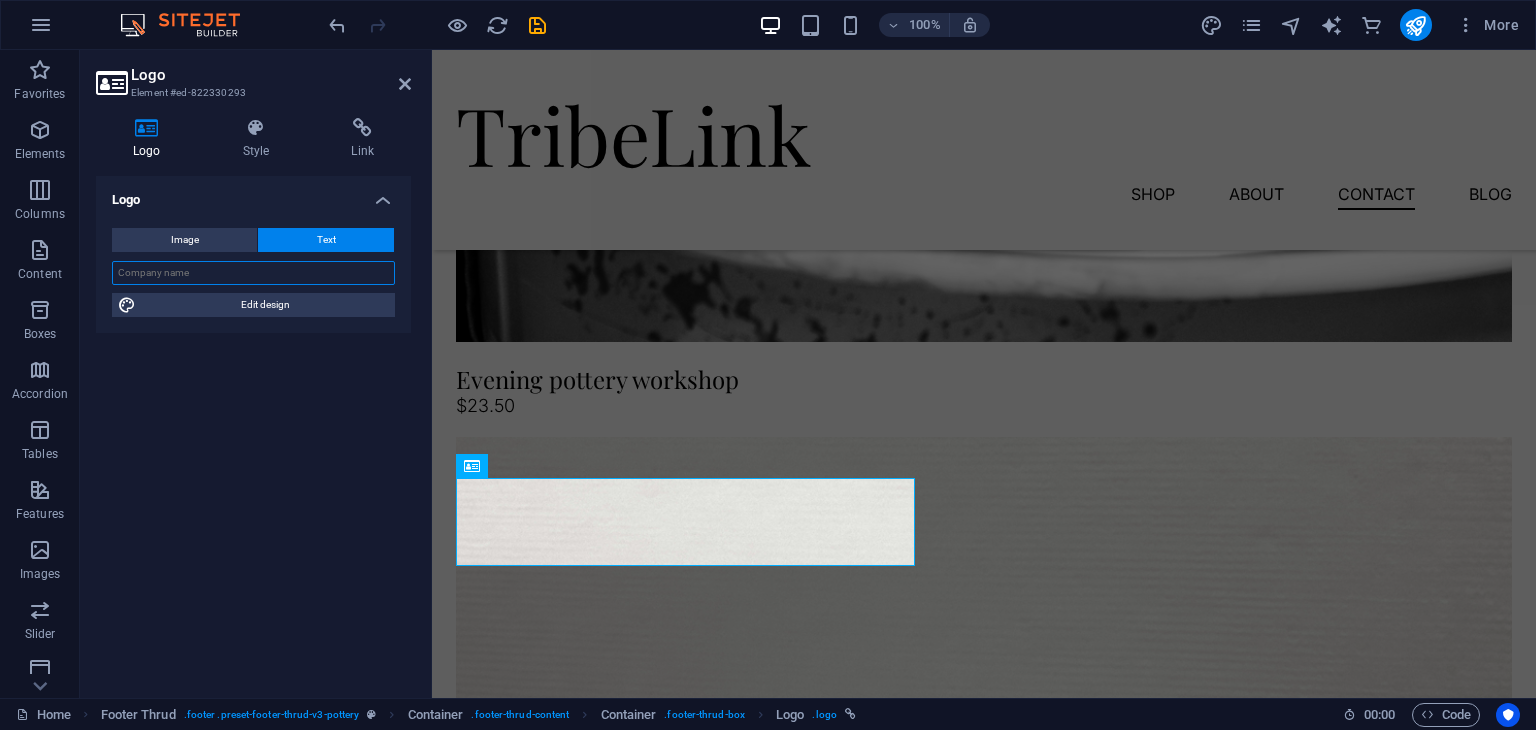 click at bounding box center [253, 273] 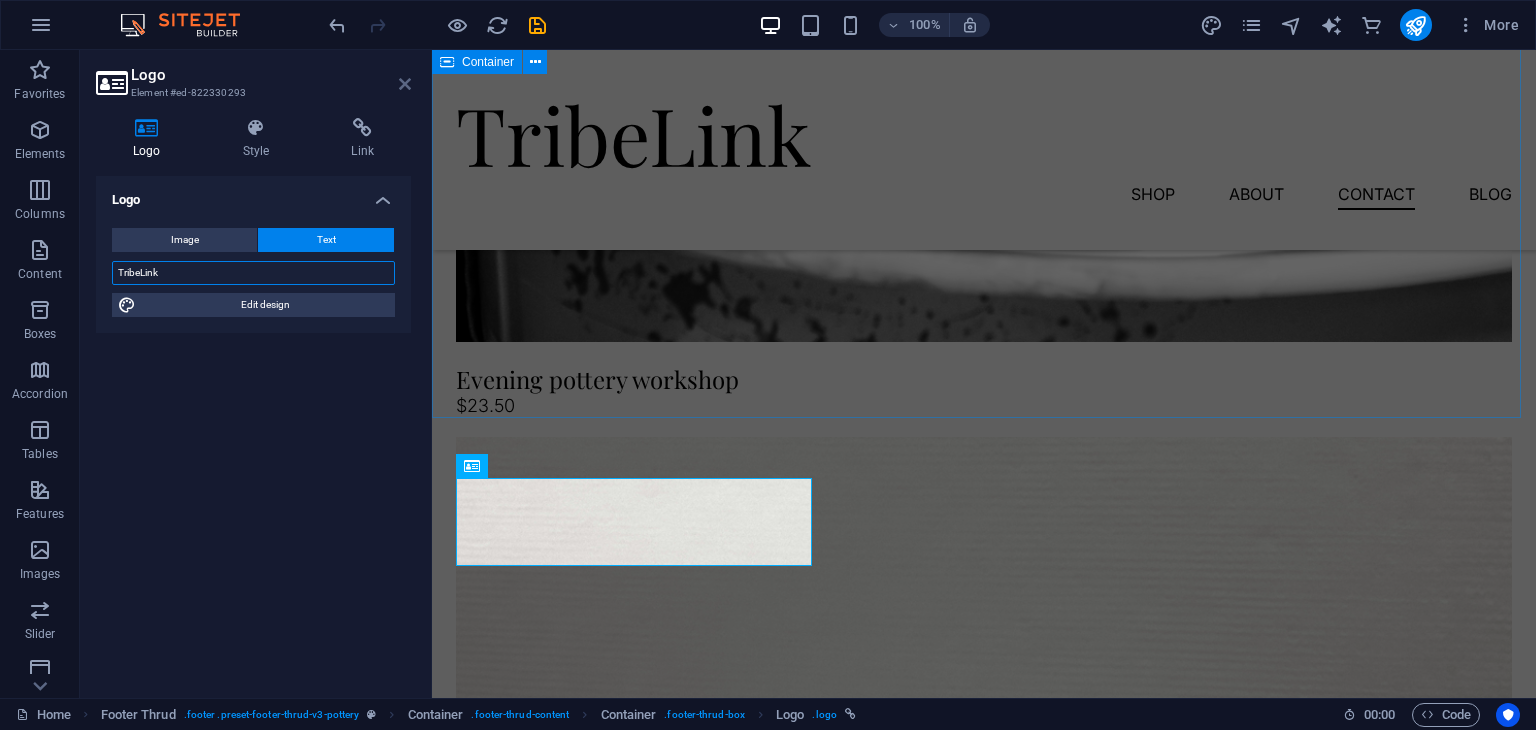 type on "TribeLink" 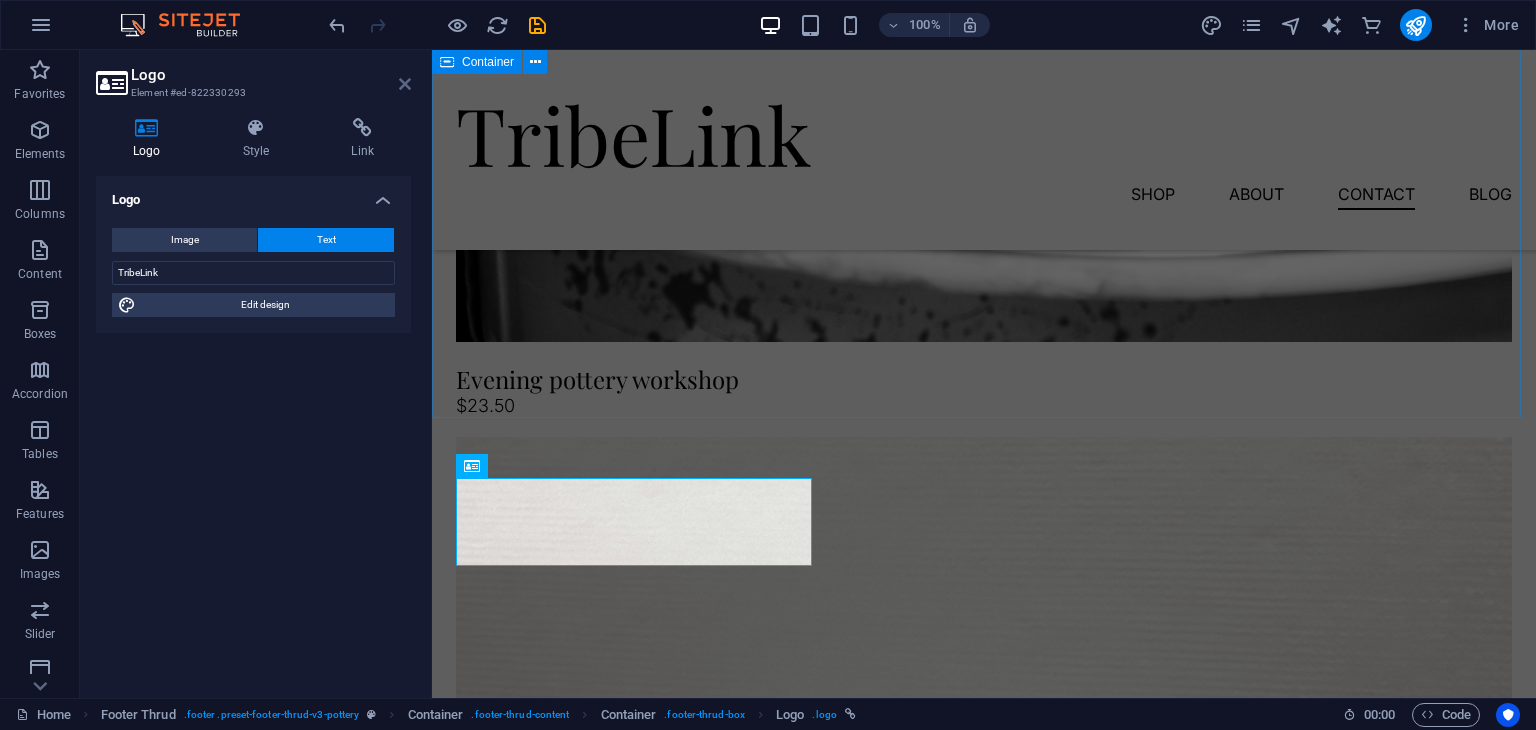 click at bounding box center (405, 84) 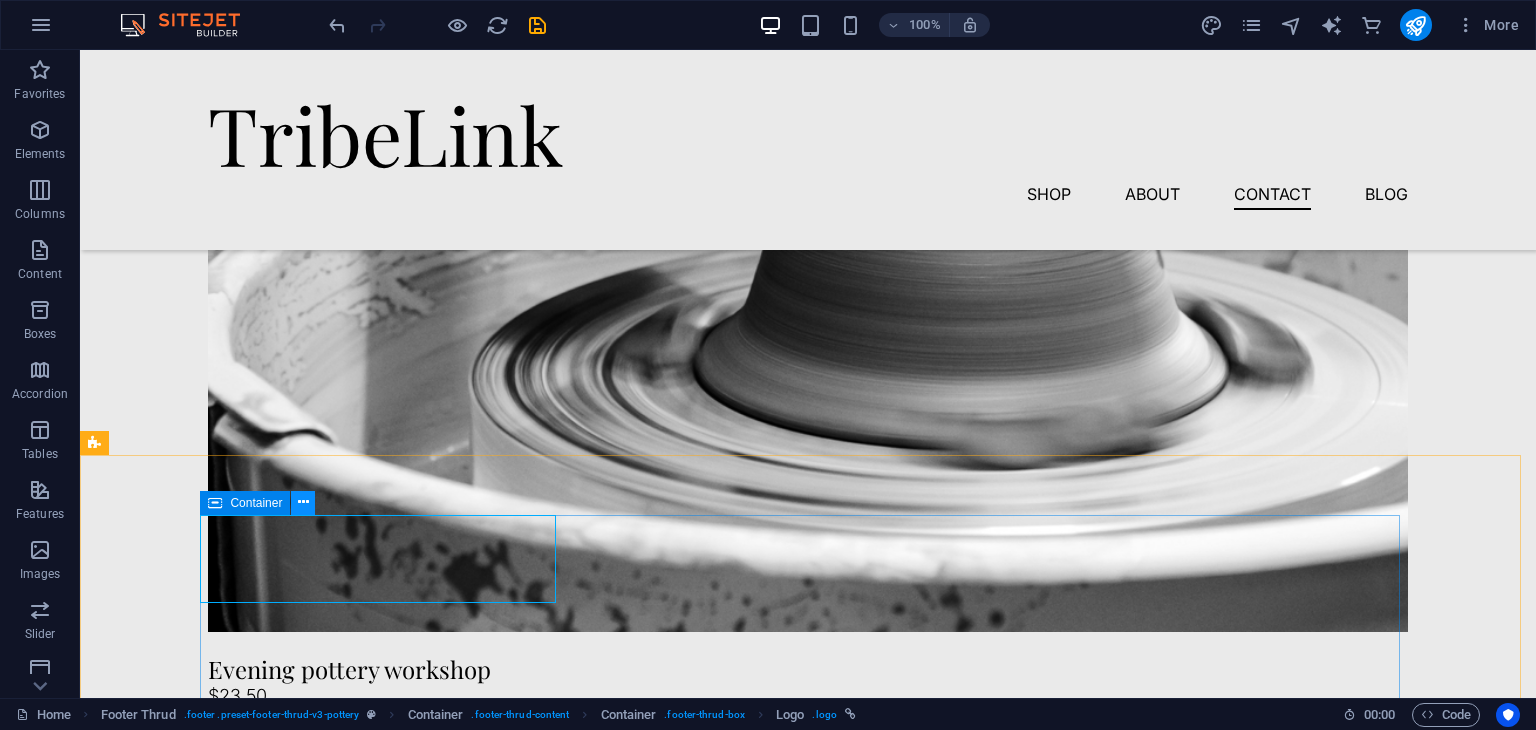 click at bounding box center [303, 503] 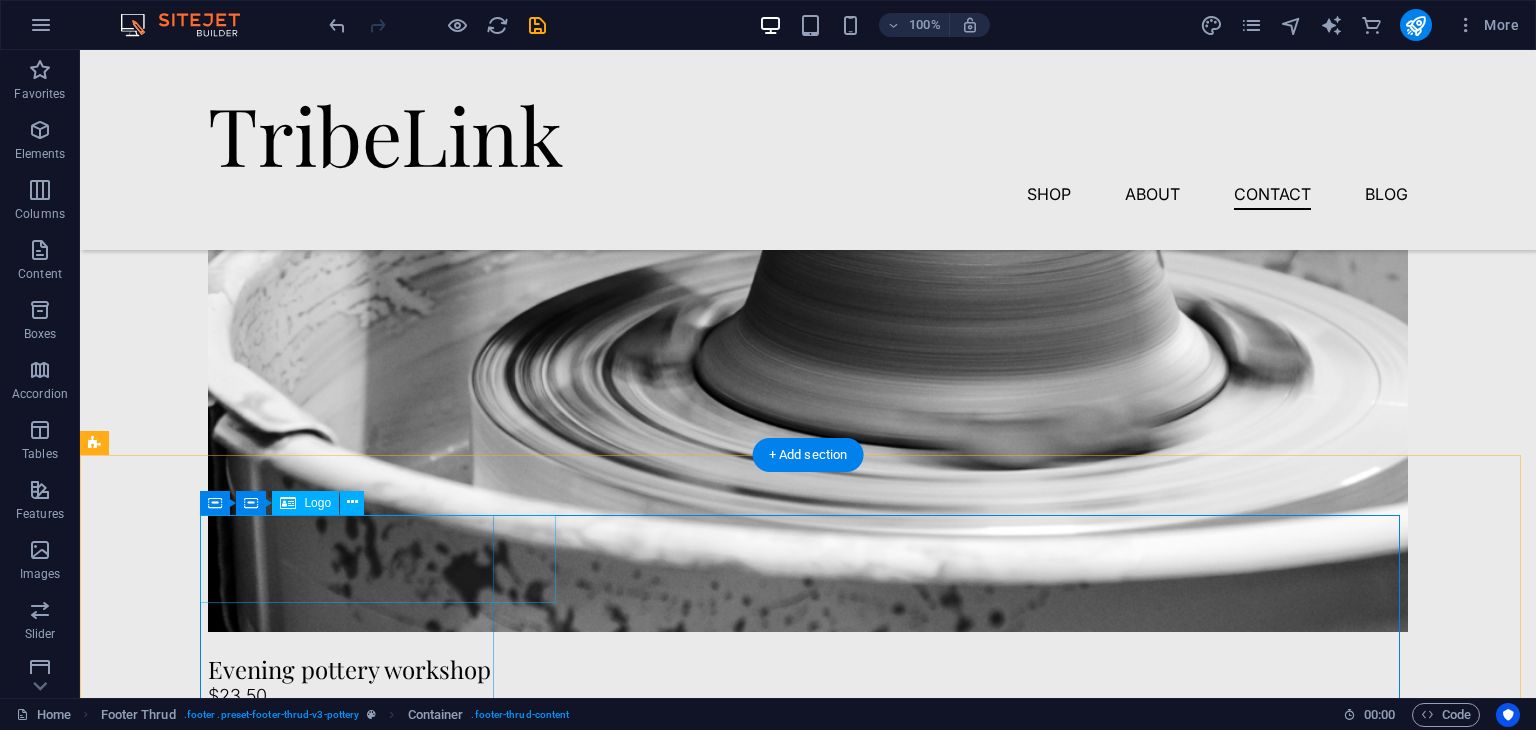 click on "TribeLink" at bounding box center (355, 5963) 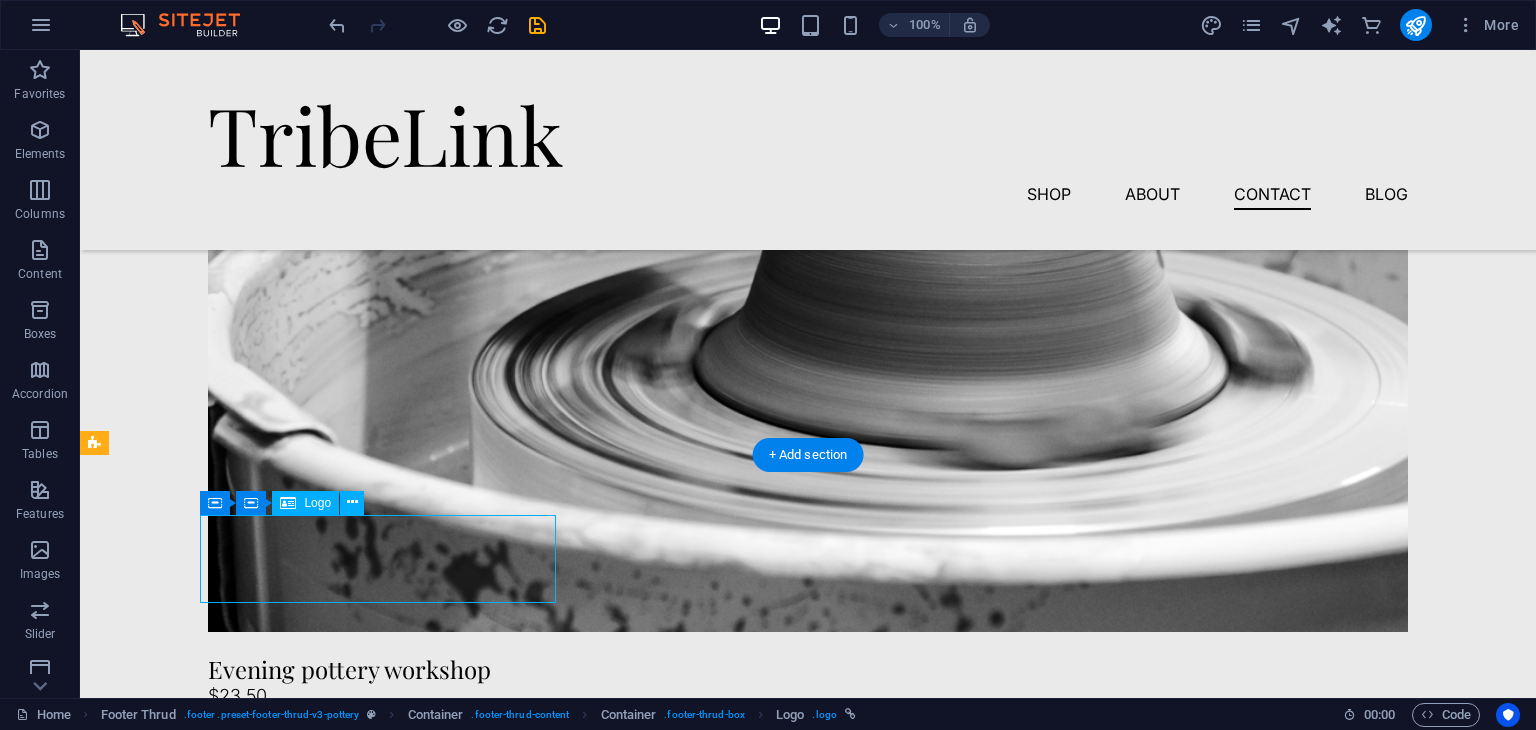 scroll, scrollTop: 5232, scrollLeft: 0, axis: vertical 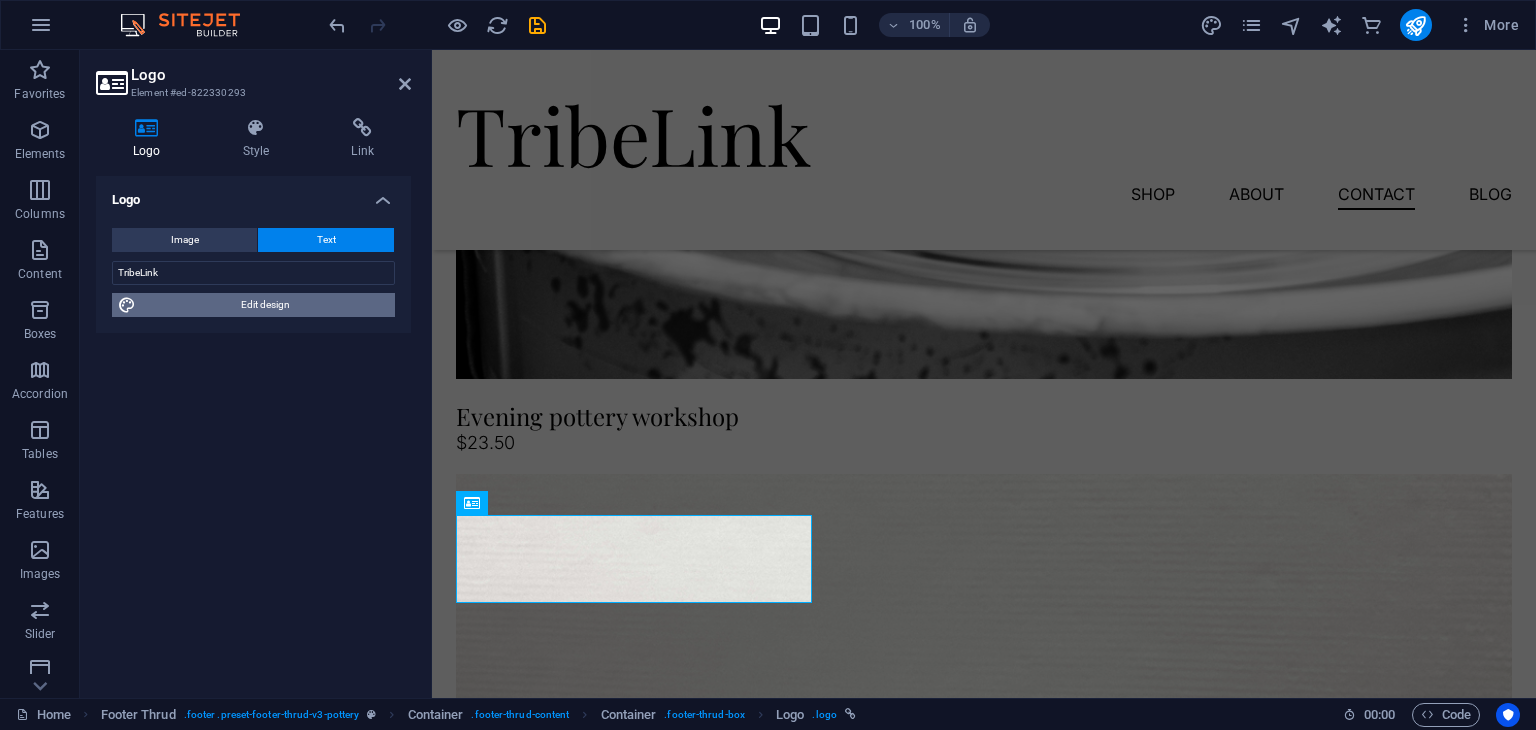 click on "Edit design" at bounding box center (265, 305) 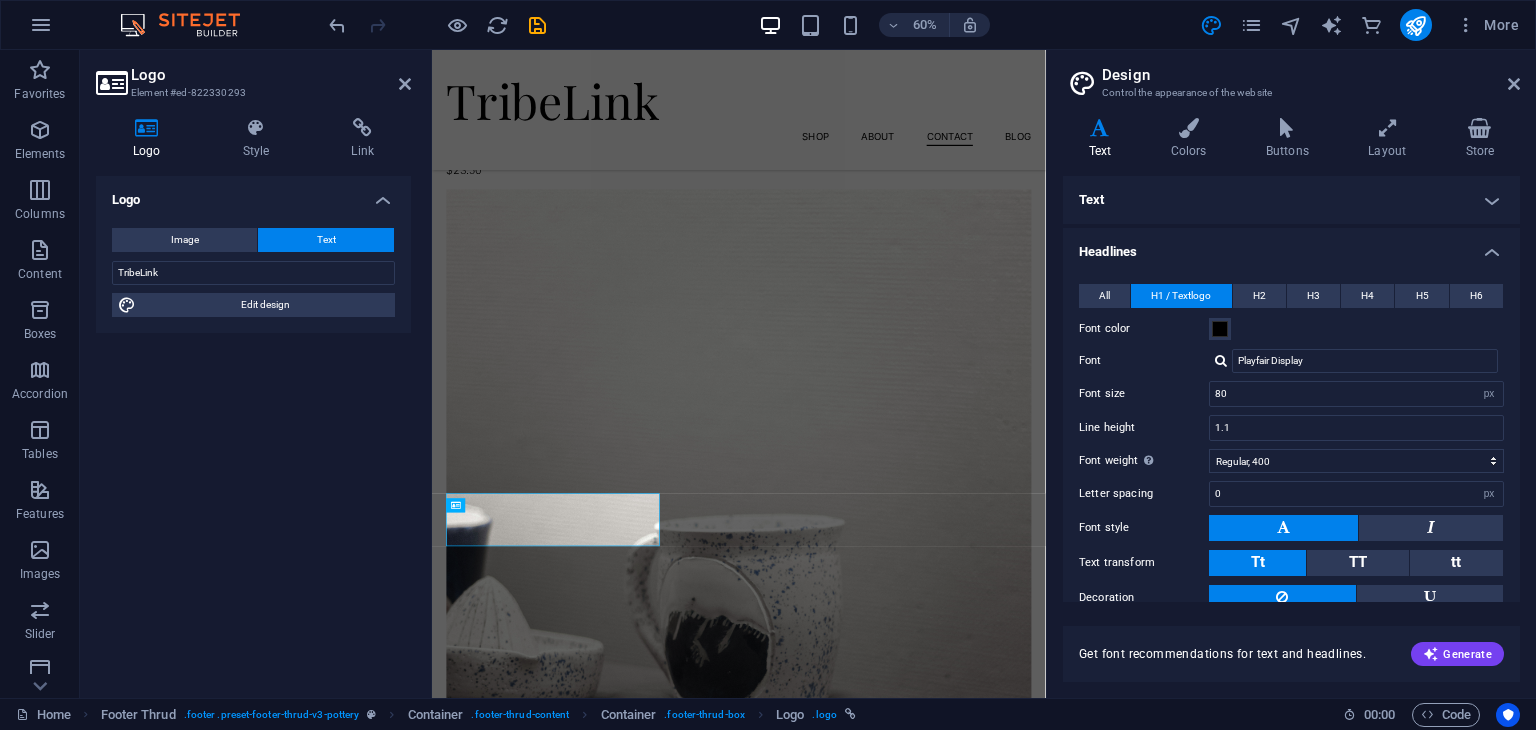 scroll, scrollTop: 4926, scrollLeft: 0, axis: vertical 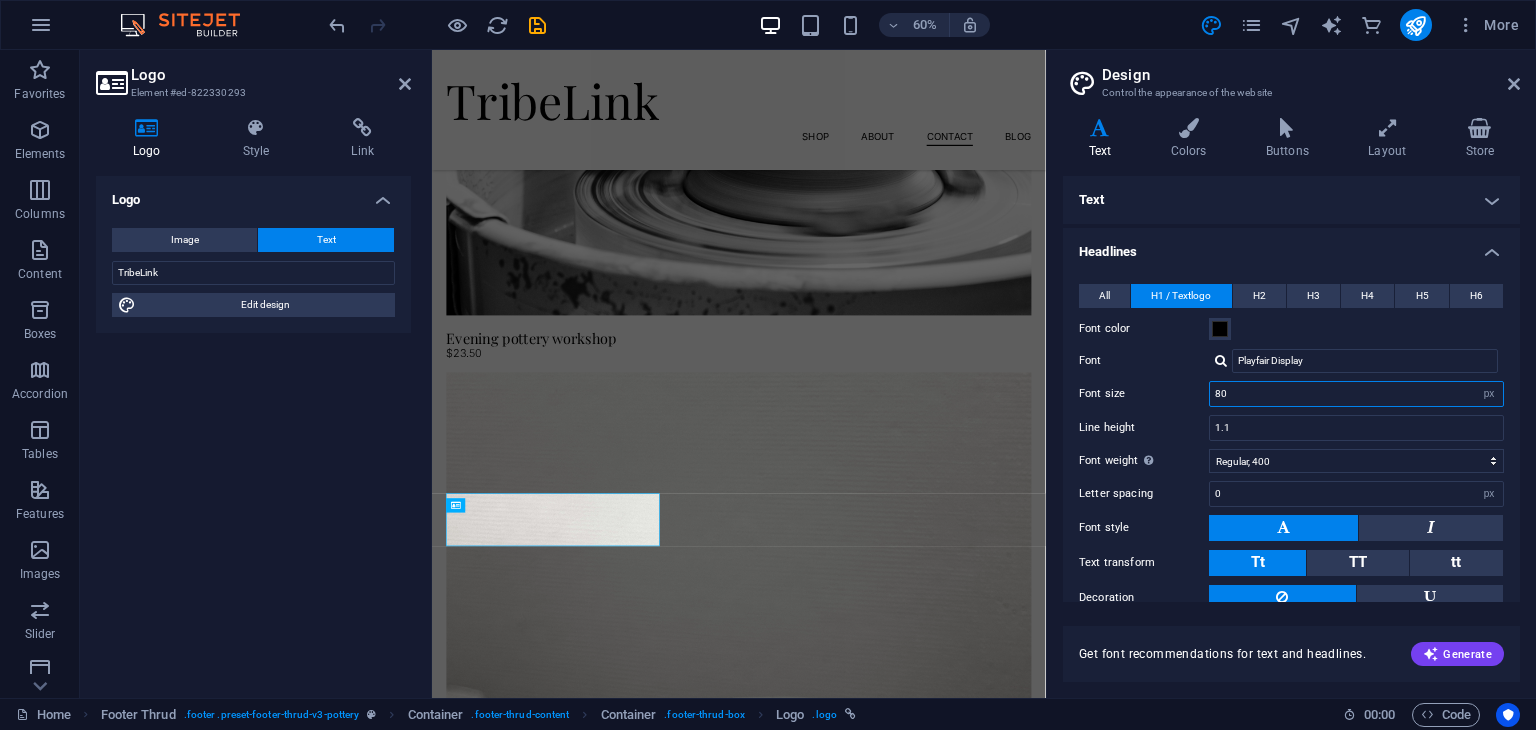drag, startPoint x: 1452, startPoint y: 385, endPoint x: 1192, endPoint y: 389, distance: 260.03076 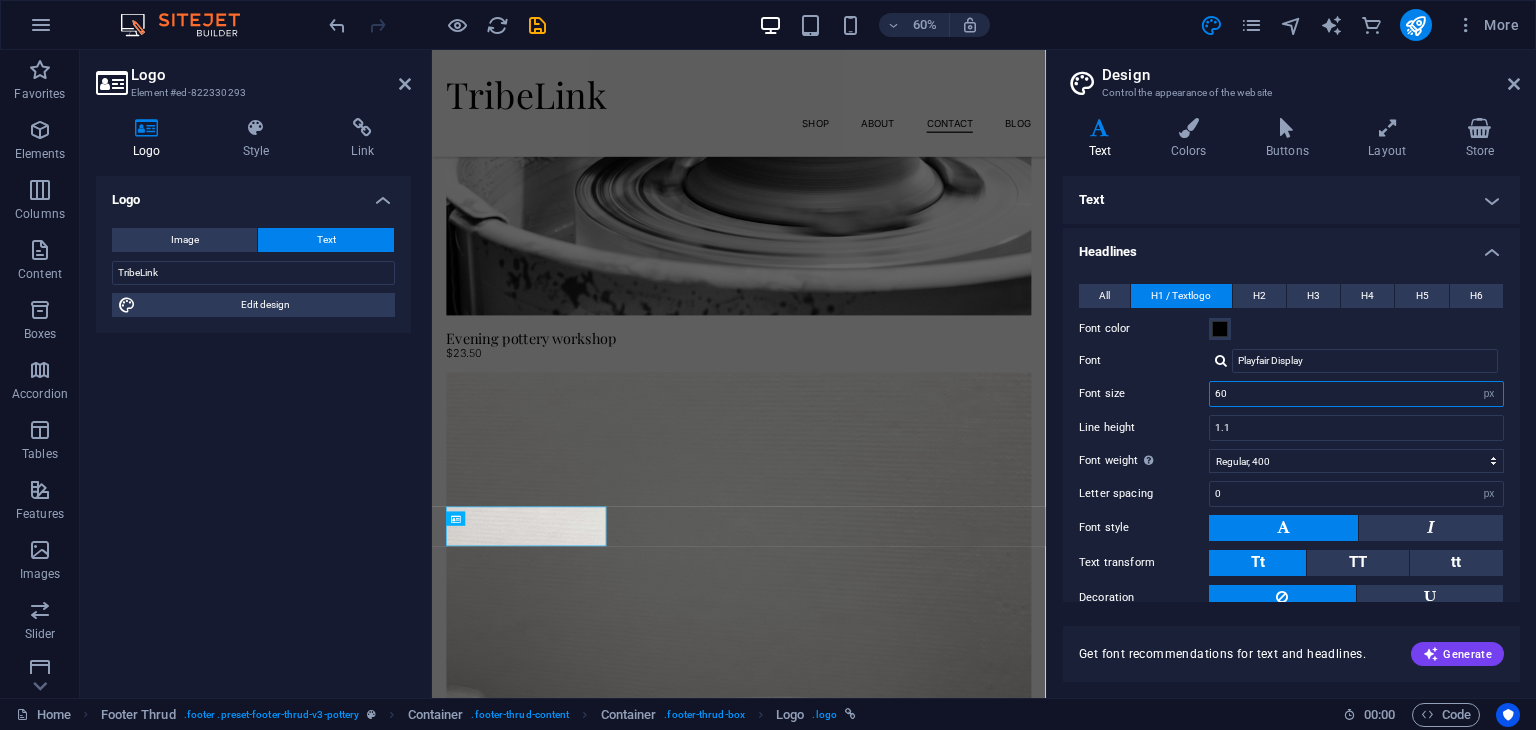 scroll, scrollTop: 4904, scrollLeft: 0, axis: vertical 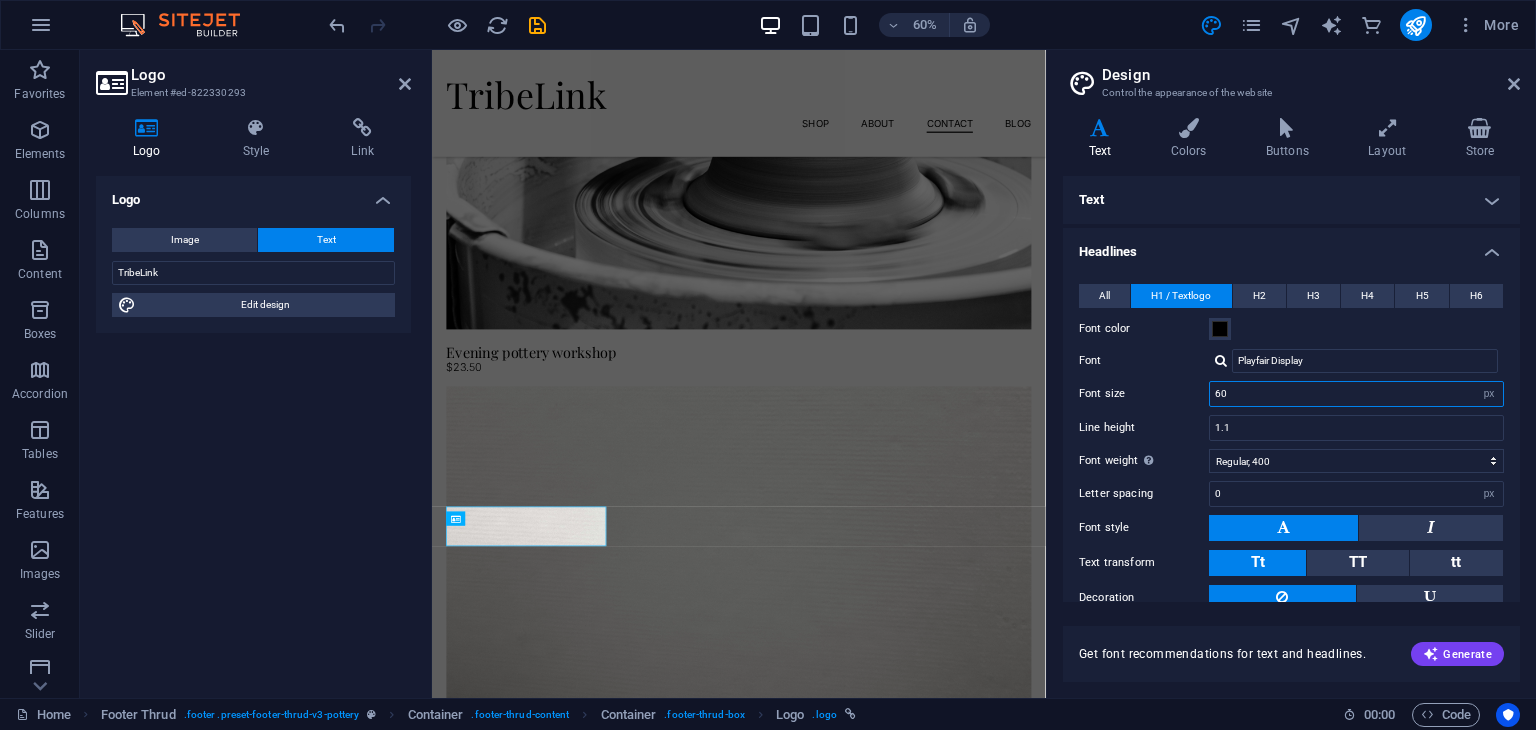 drag, startPoint x: 1257, startPoint y: 385, endPoint x: 1180, endPoint y: 392, distance: 77.31753 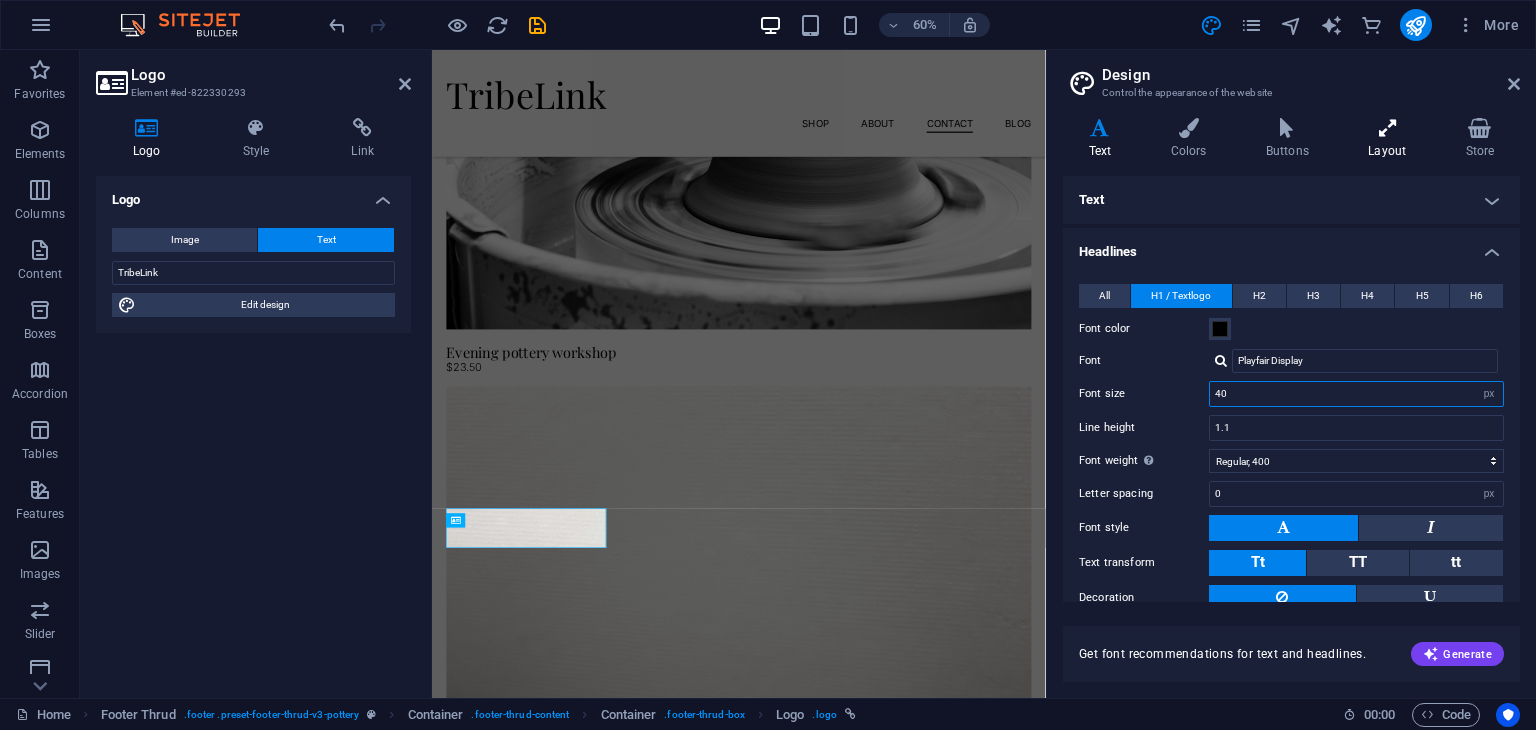scroll, scrollTop: 4901, scrollLeft: 0, axis: vertical 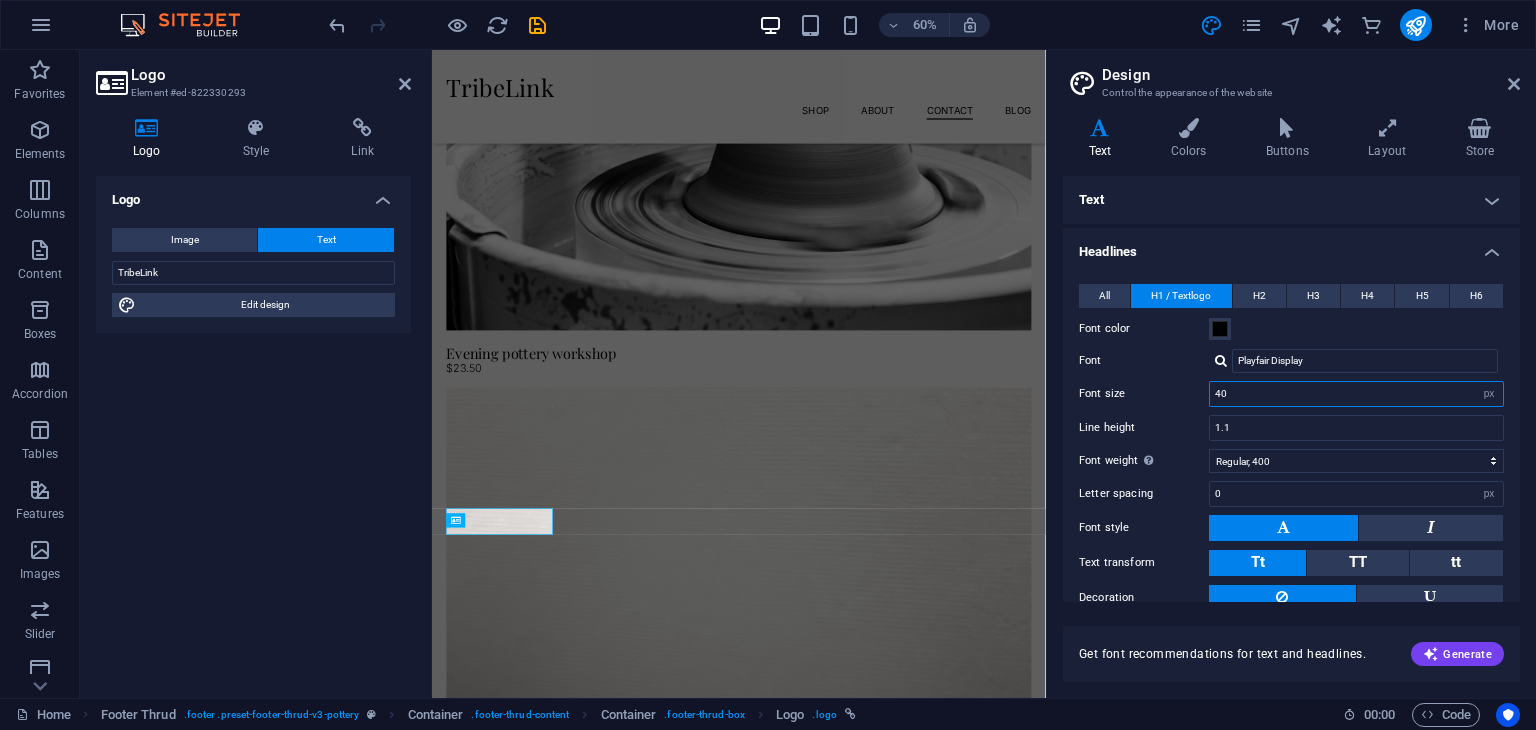 drag, startPoint x: 1236, startPoint y: 381, endPoint x: 1180, endPoint y: 401, distance: 59.464275 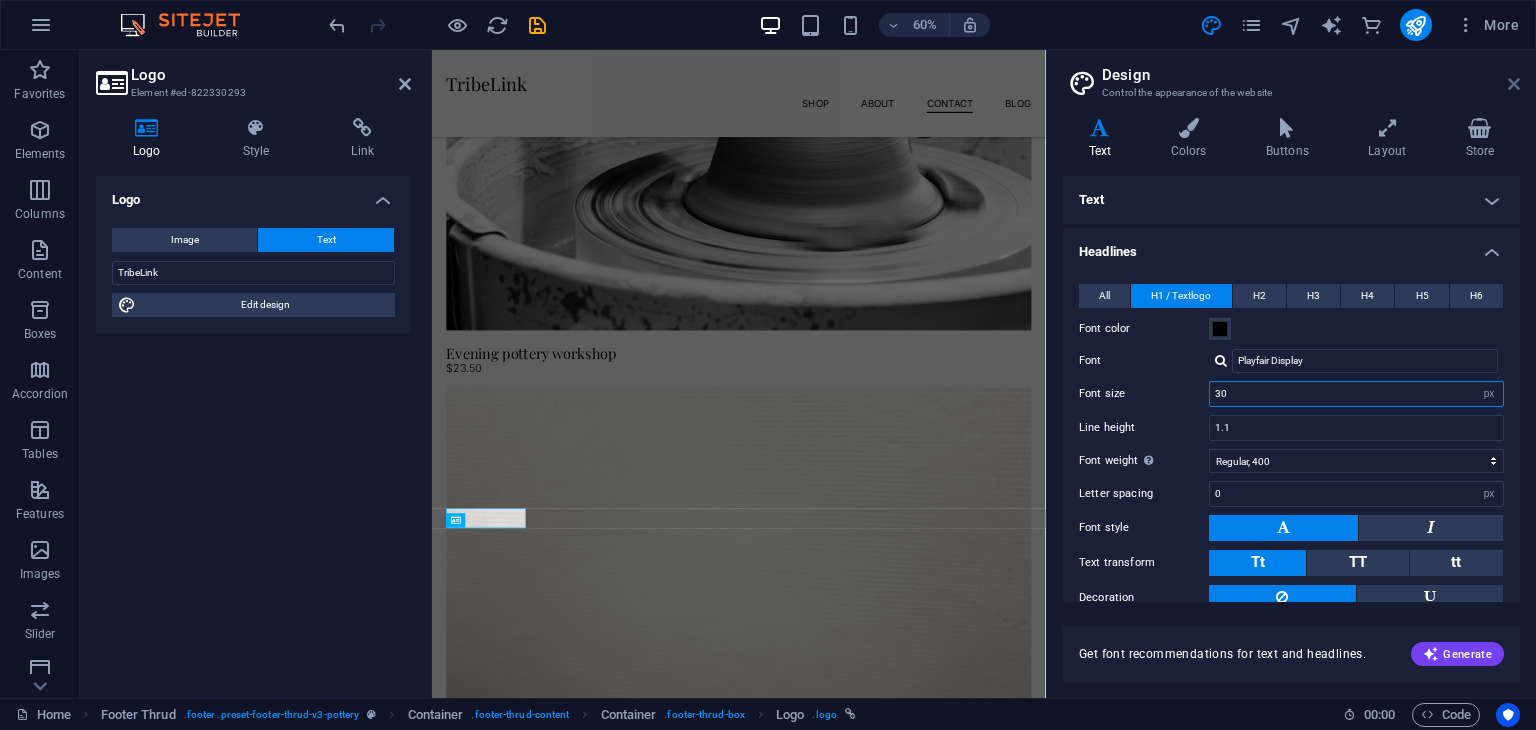 type on "30" 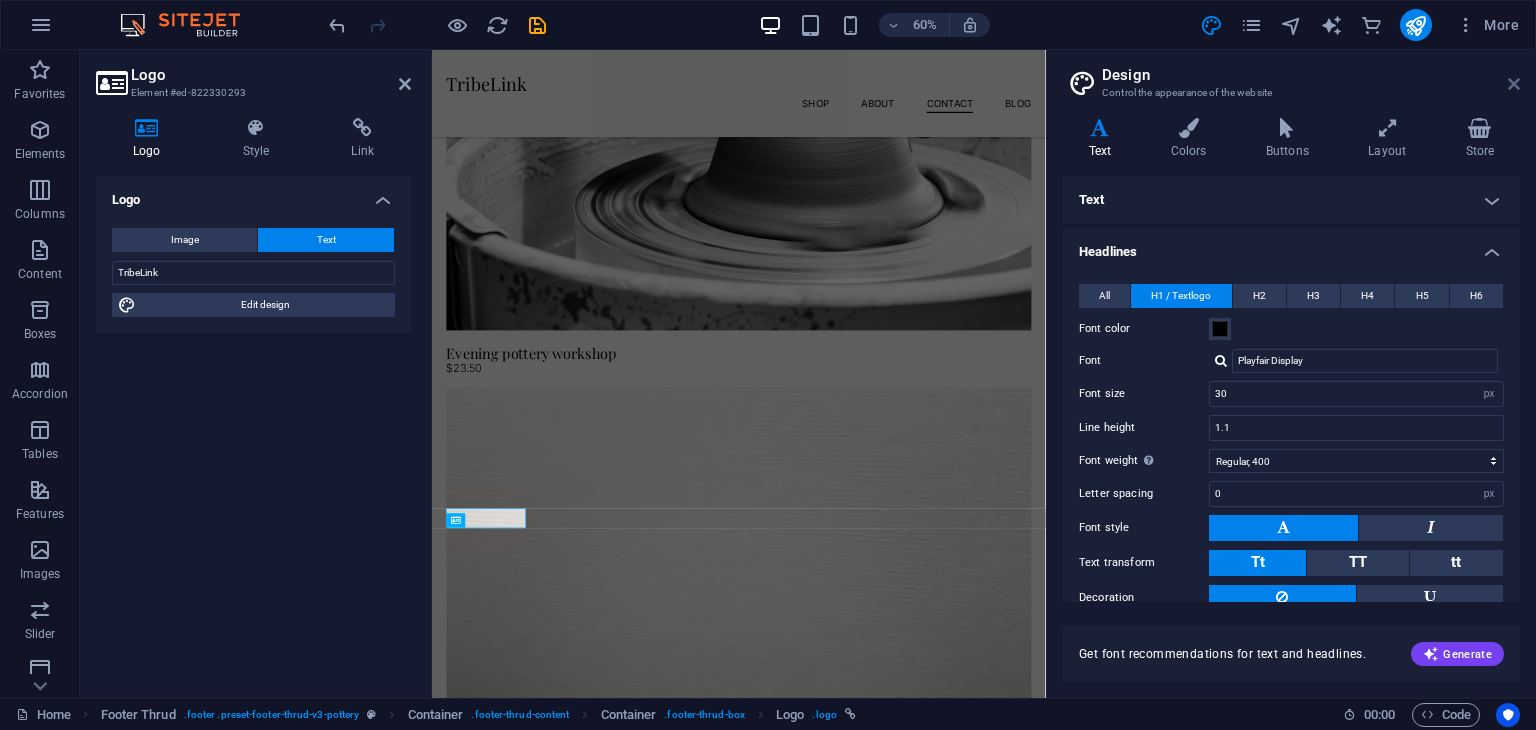 click at bounding box center (1514, 84) 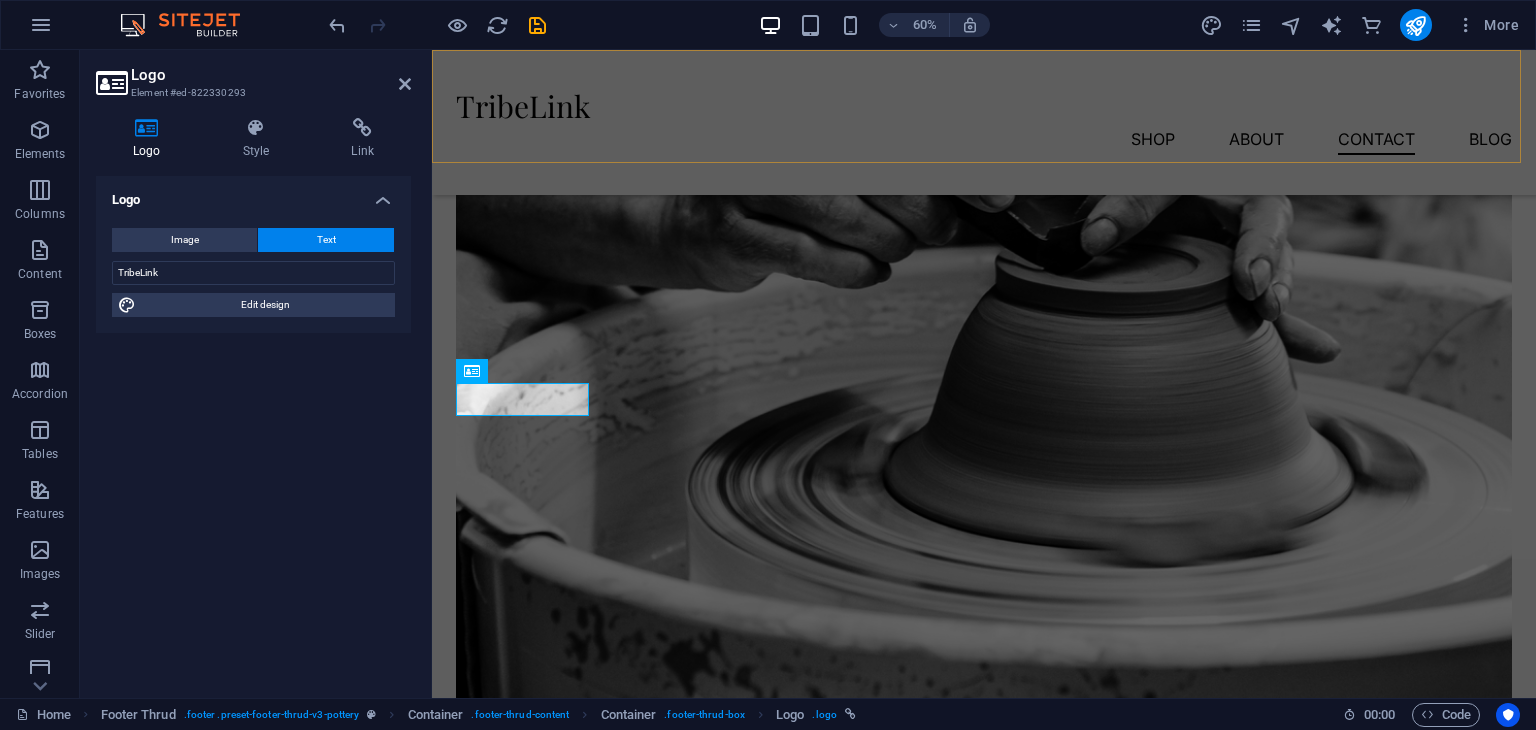 scroll, scrollTop: 5364, scrollLeft: 0, axis: vertical 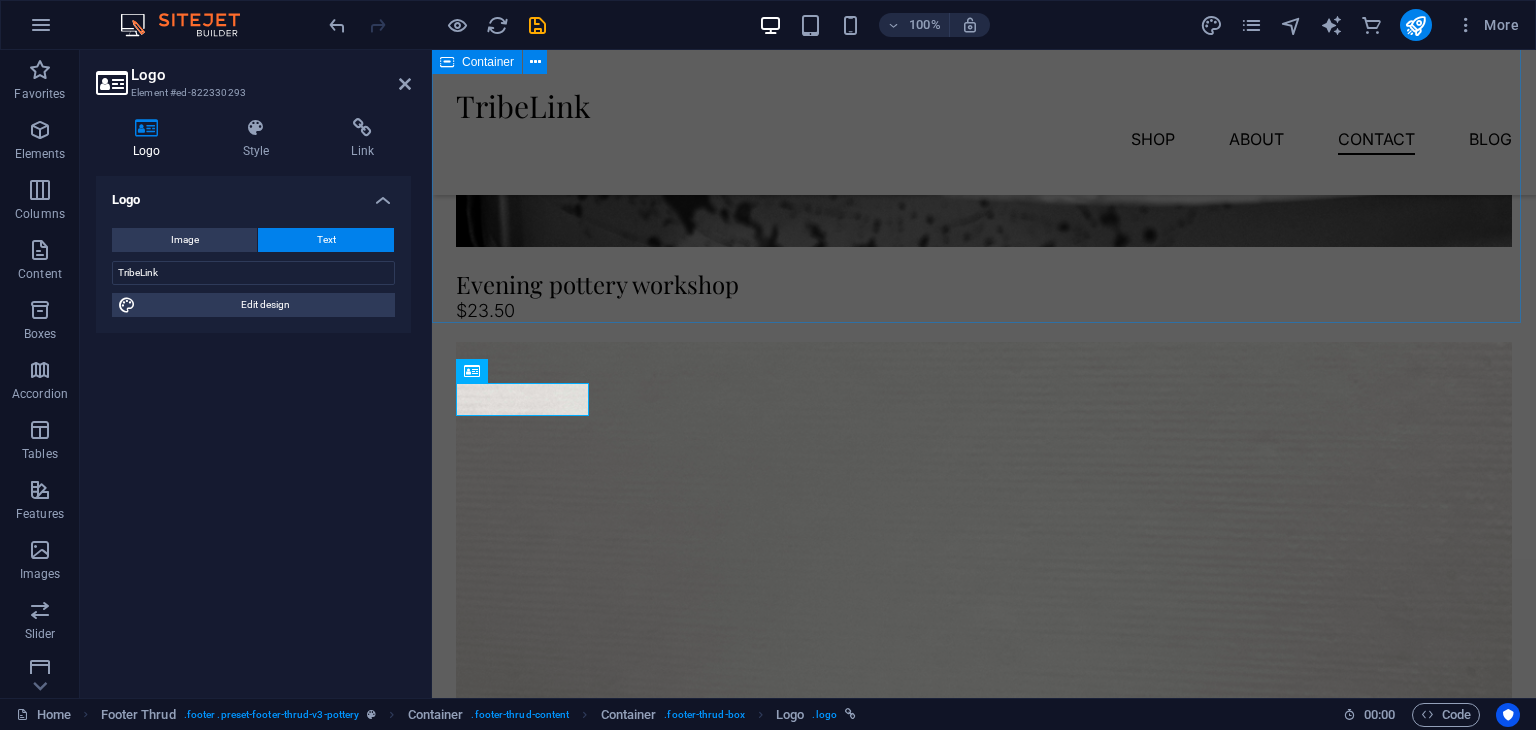 click on "Custom made sets Lorem ipsum dolor sit amet, consectetur adipiscing elit, sed do eiusmod tempor incididunt ut labore et dolore magna aliqua. Explore" at bounding box center (984, 4934) 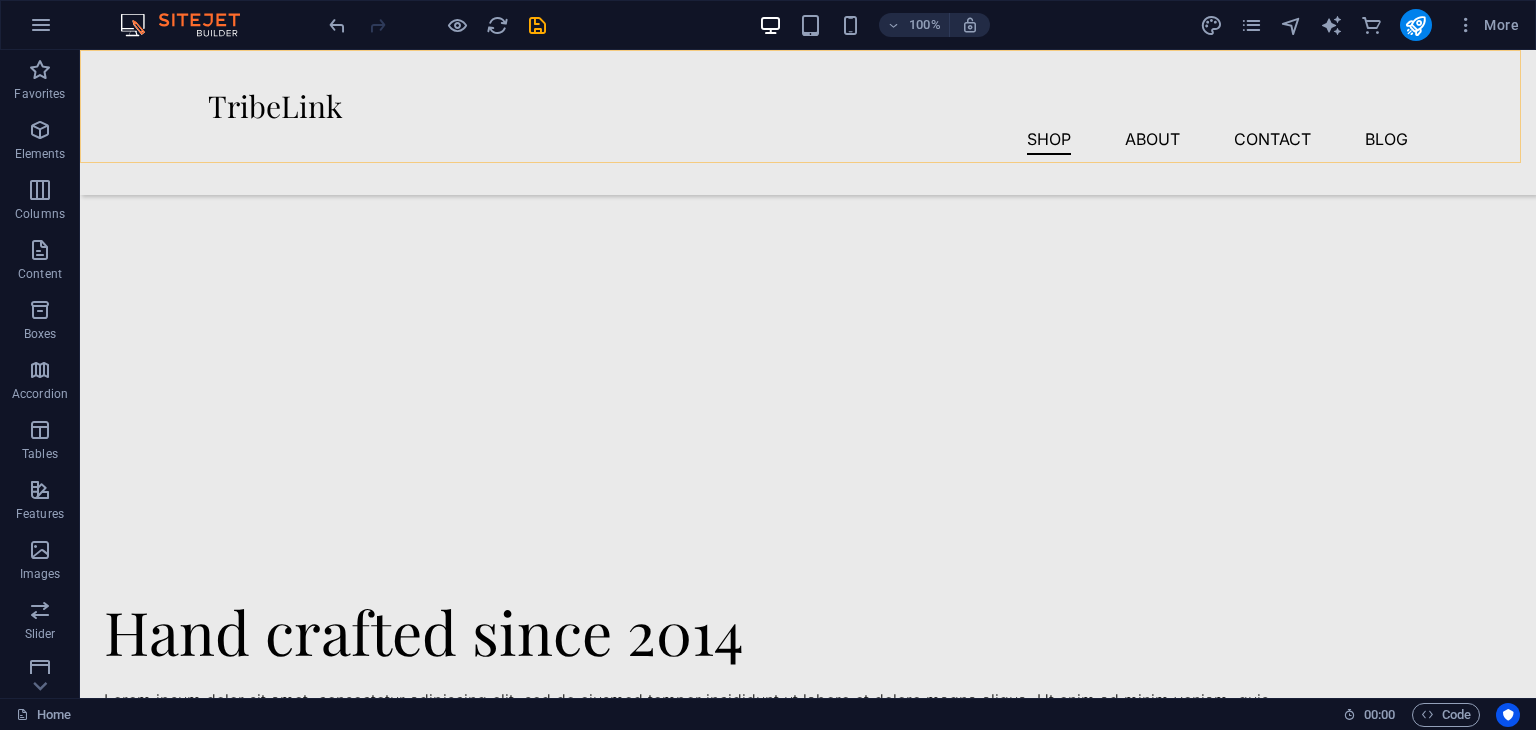 scroll, scrollTop: 943, scrollLeft: 0, axis: vertical 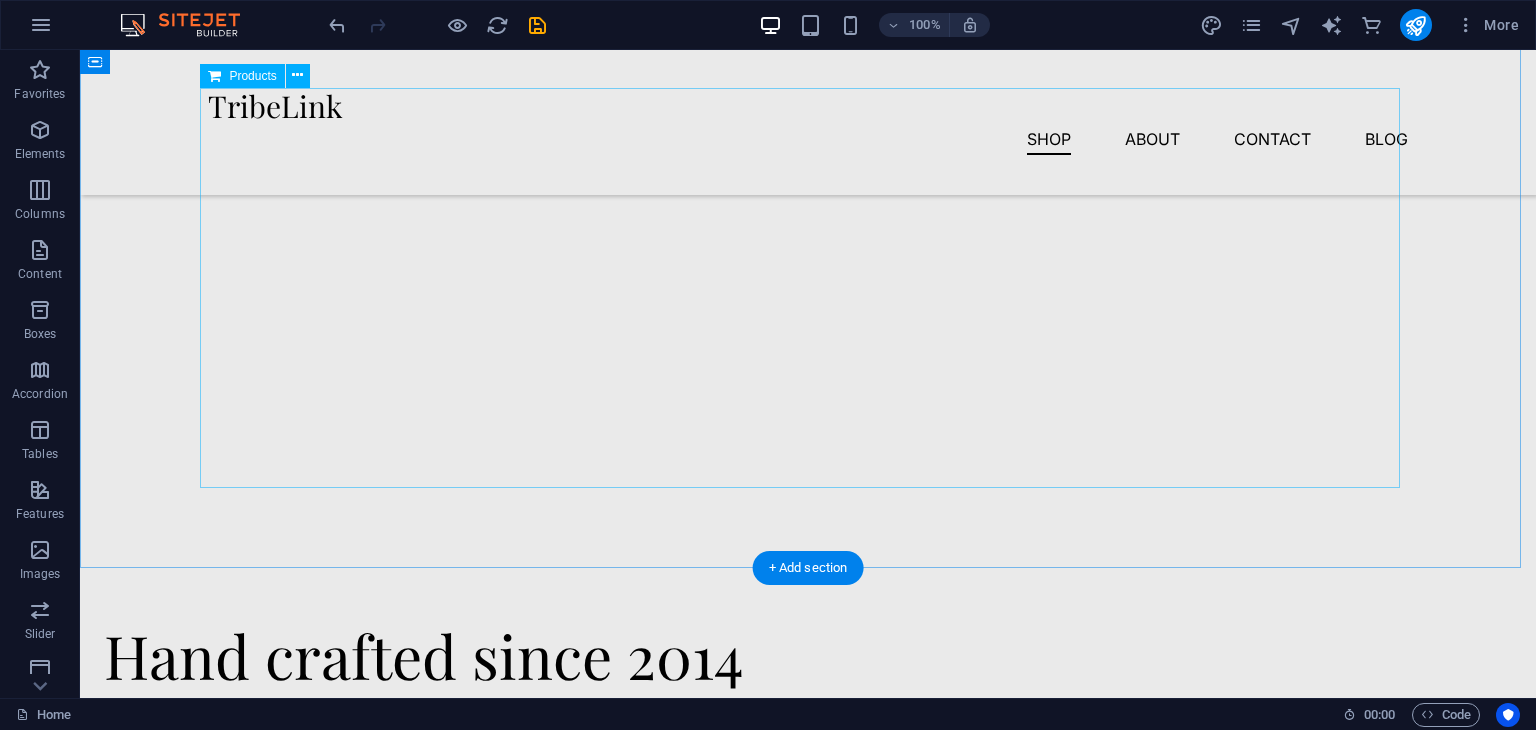 click at bounding box center [808, 262] 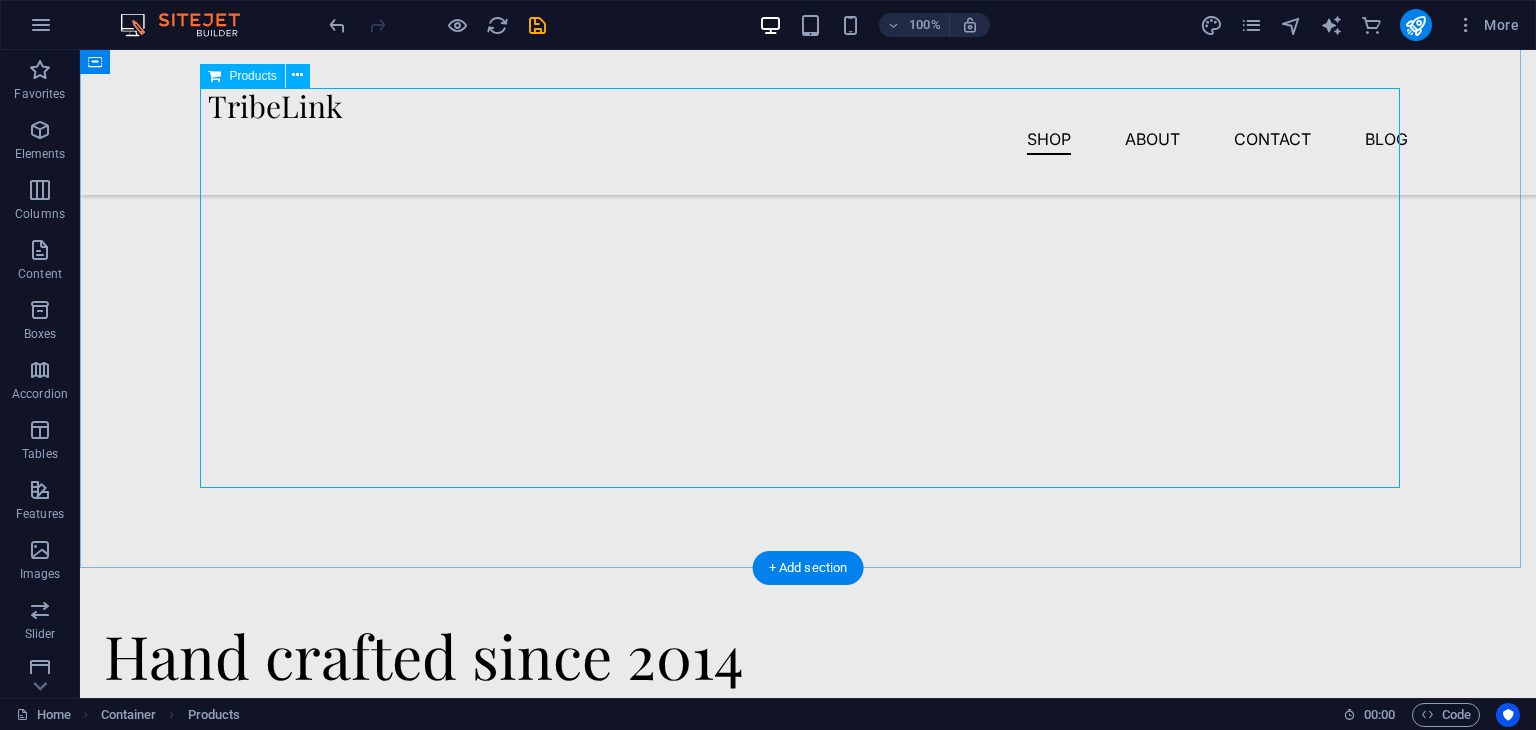click at bounding box center [808, 262] 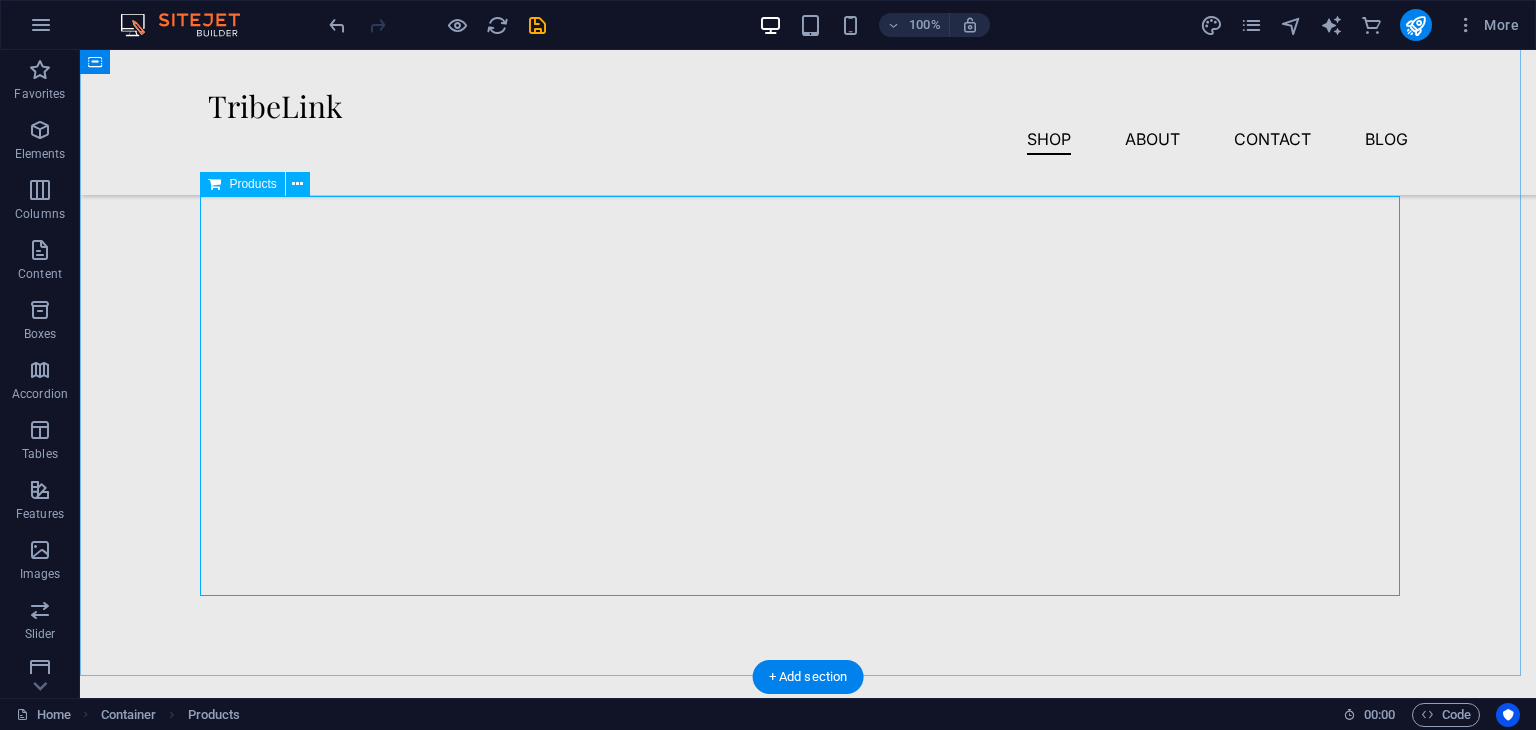 scroll, scrollTop: 834, scrollLeft: 0, axis: vertical 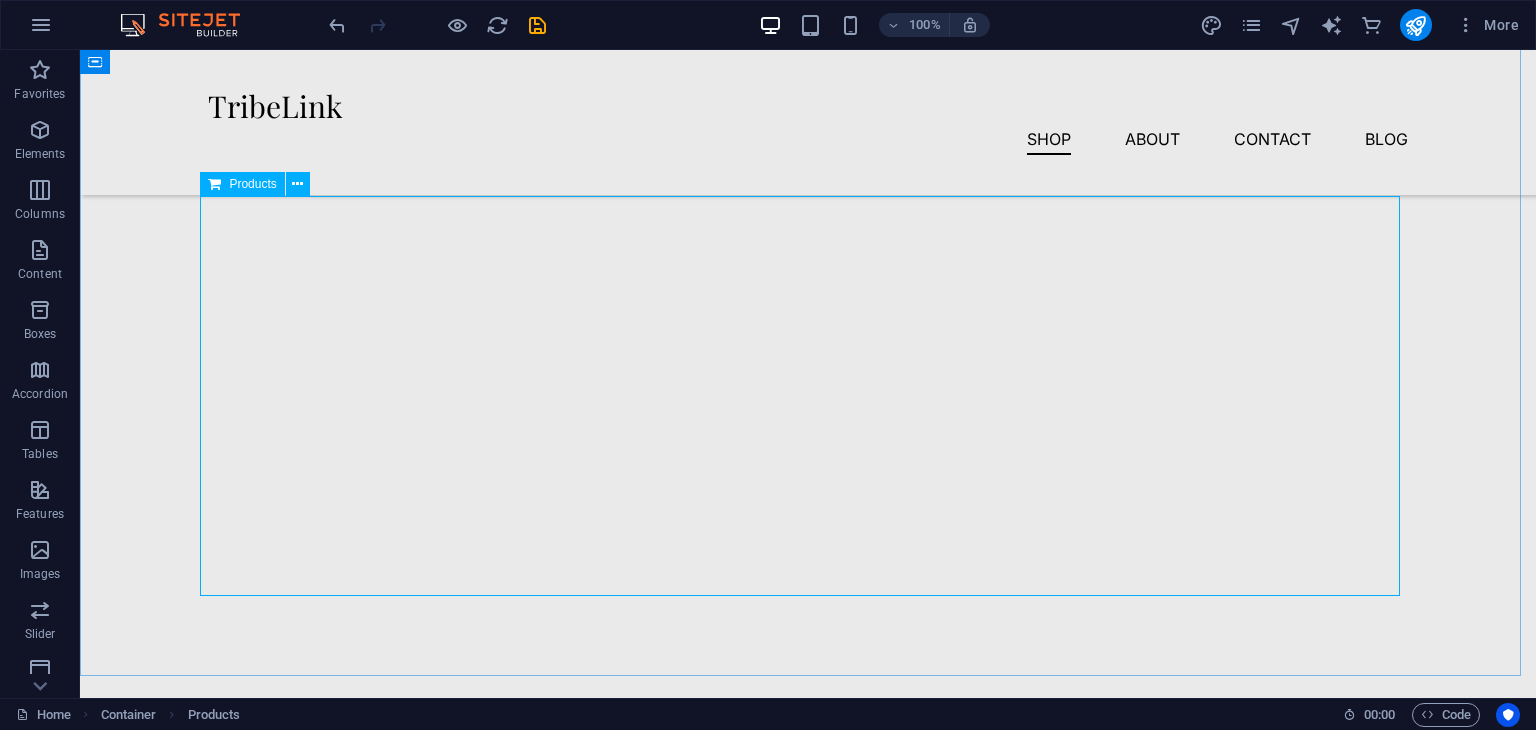 click on "Products" at bounding box center [252, 184] 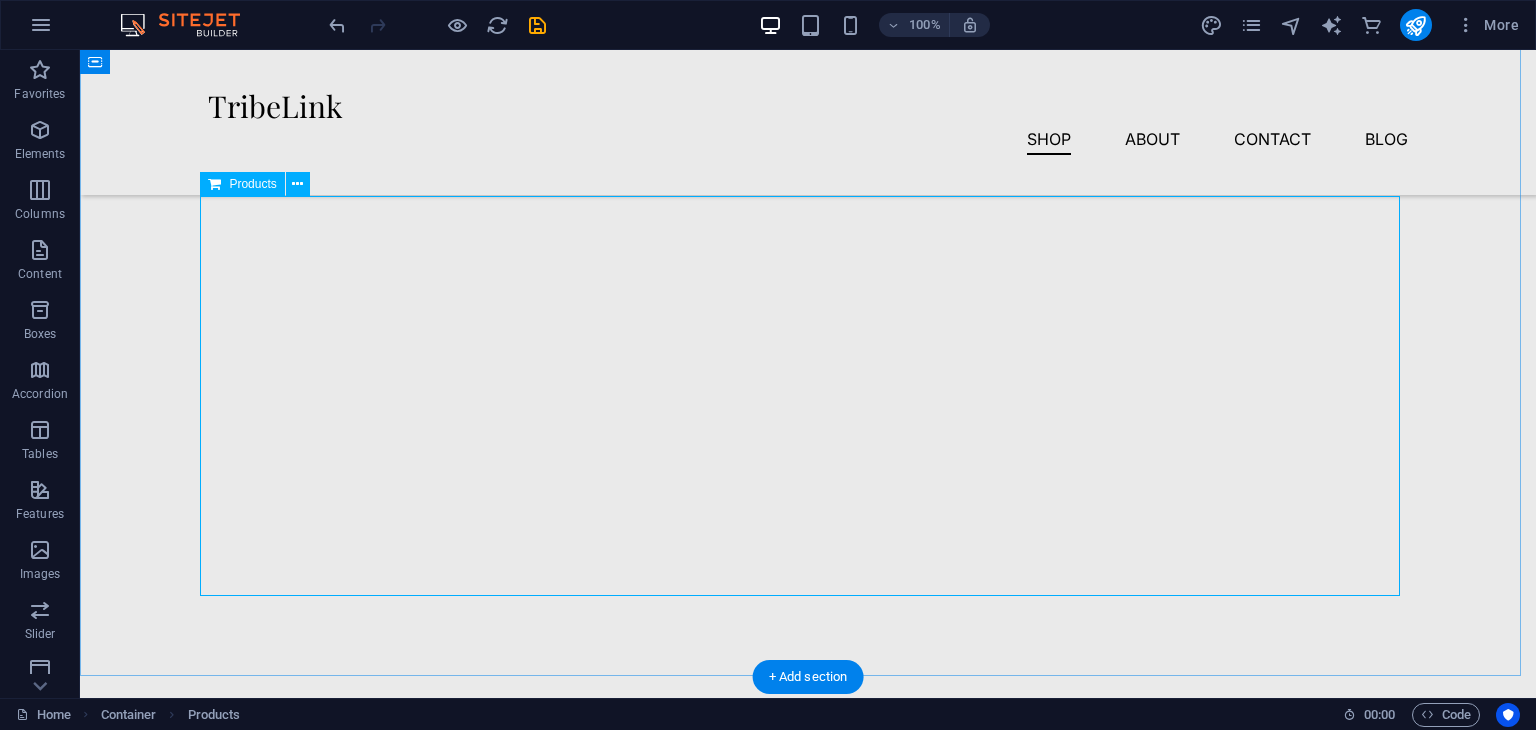 click at bounding box center [808, 371] 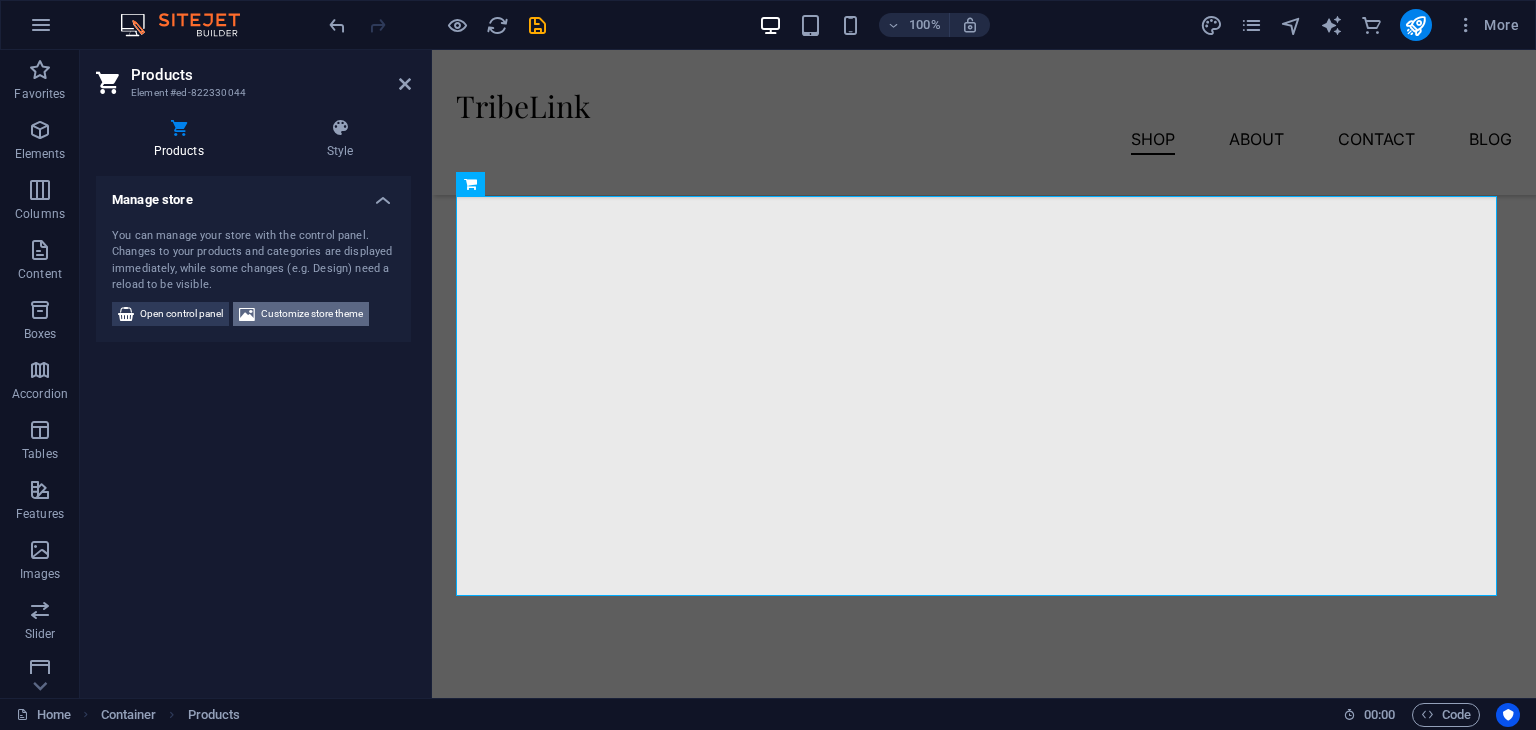 click on "Customize store theme" at bounding box center [312, 314] 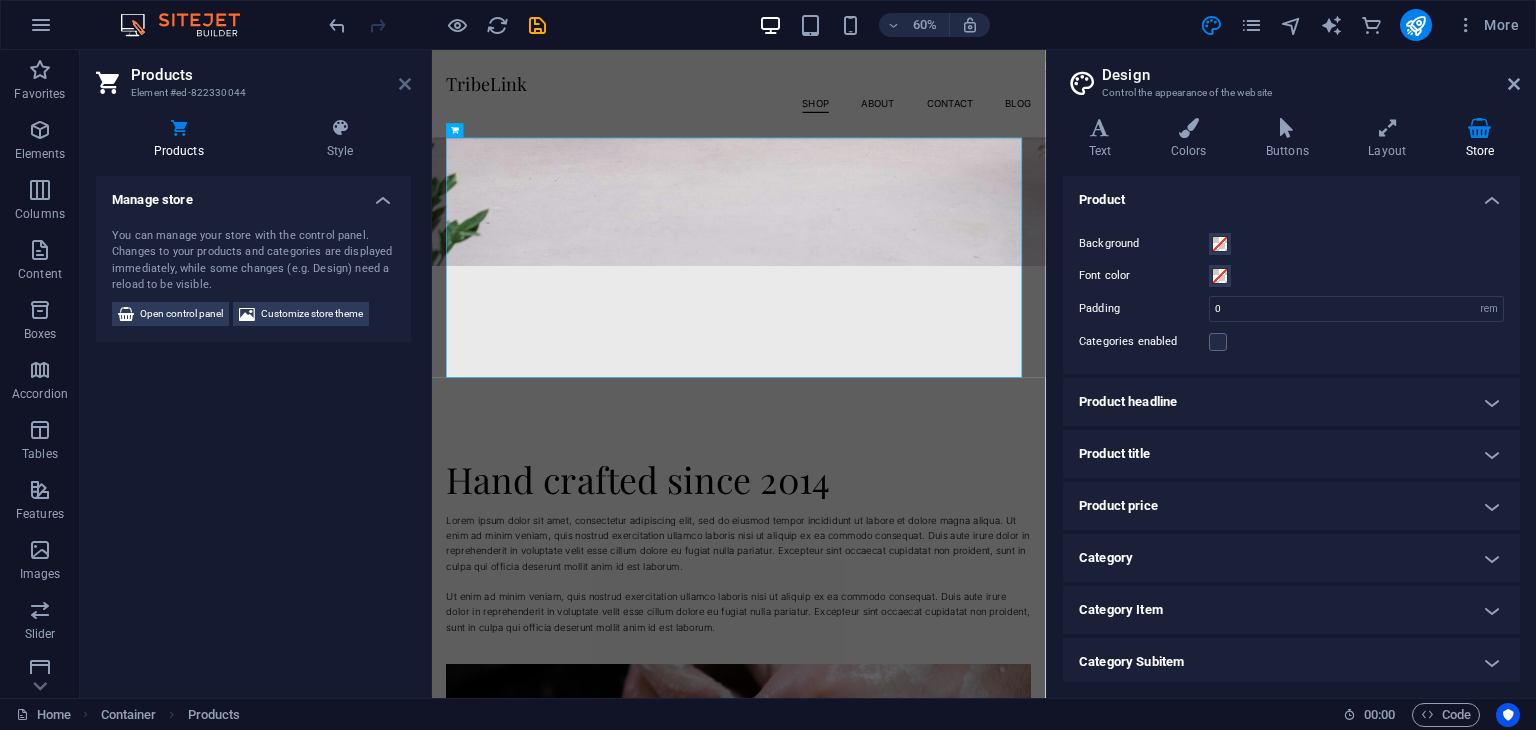 click at bounding box center (405, 84) 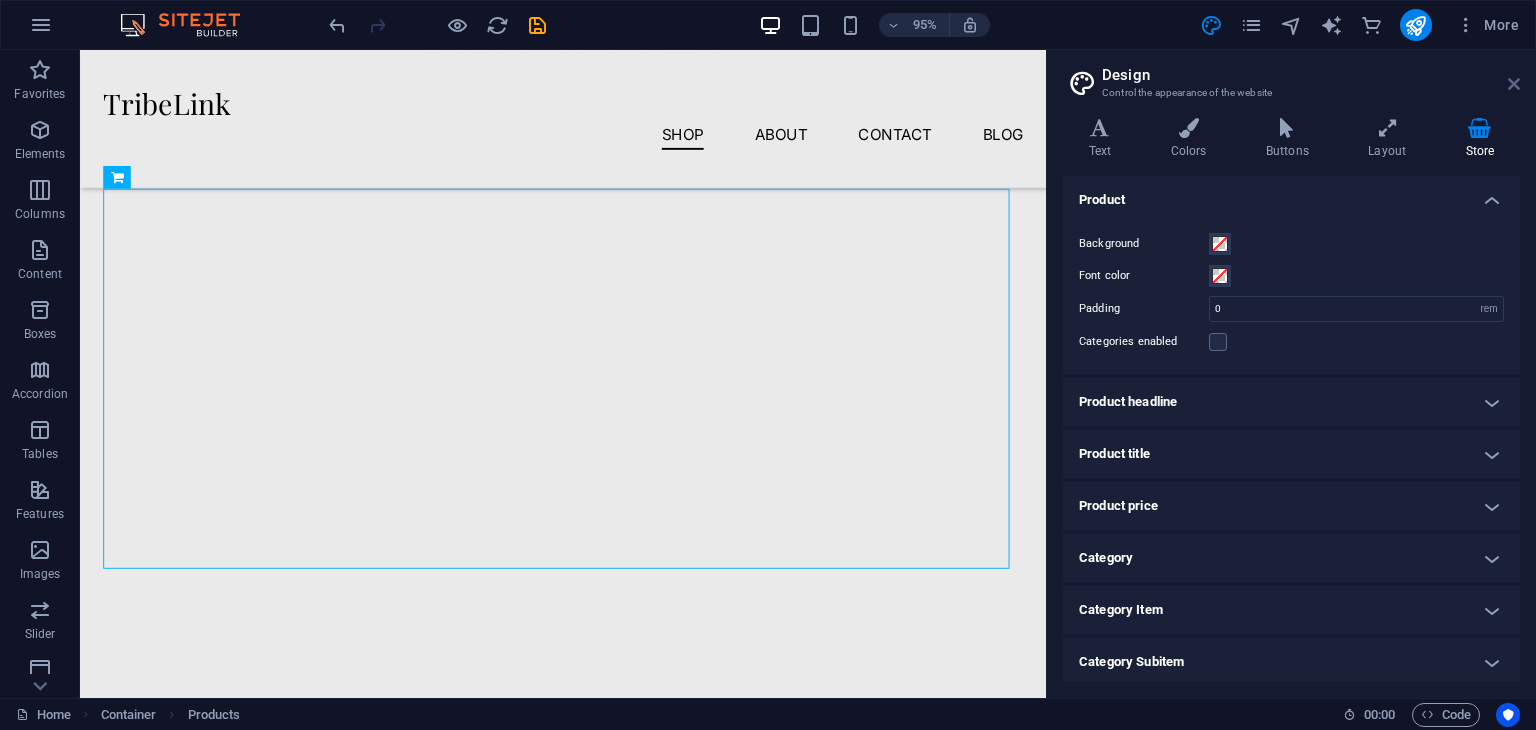 click at bounding box center [1514, 84] 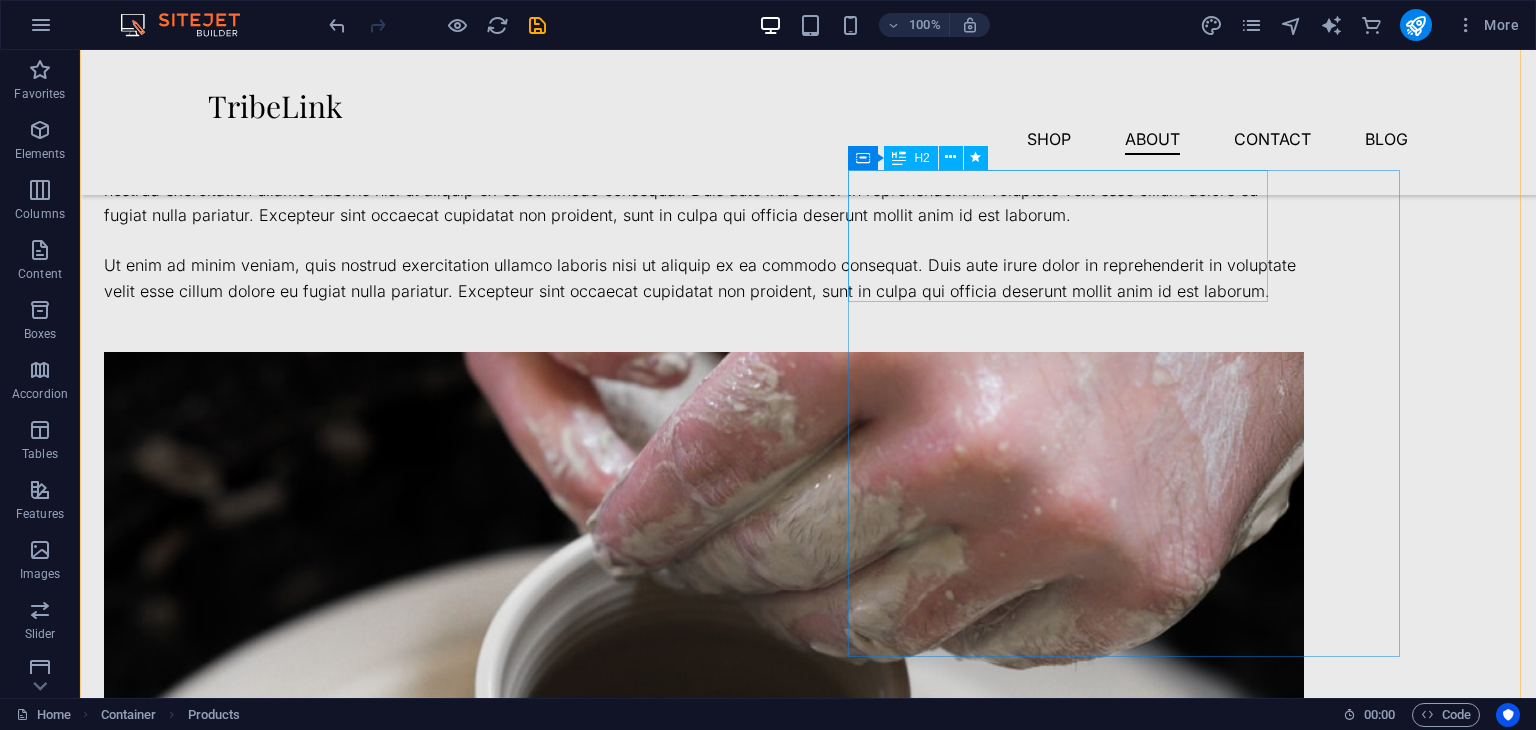 scroll, scrollTop: 1502, scrollLeft: 0, axis: vertical 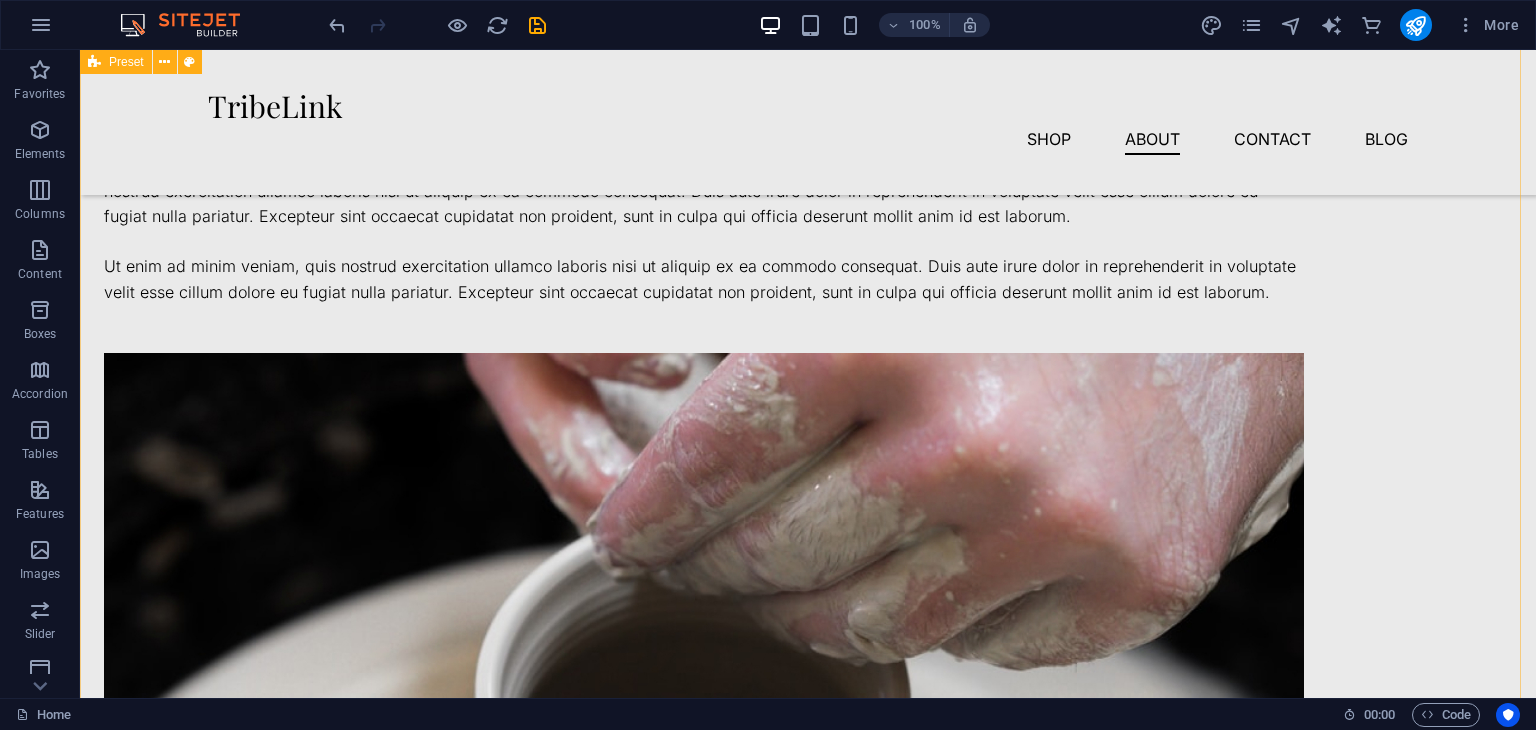 click at bounding box center [704, 678] 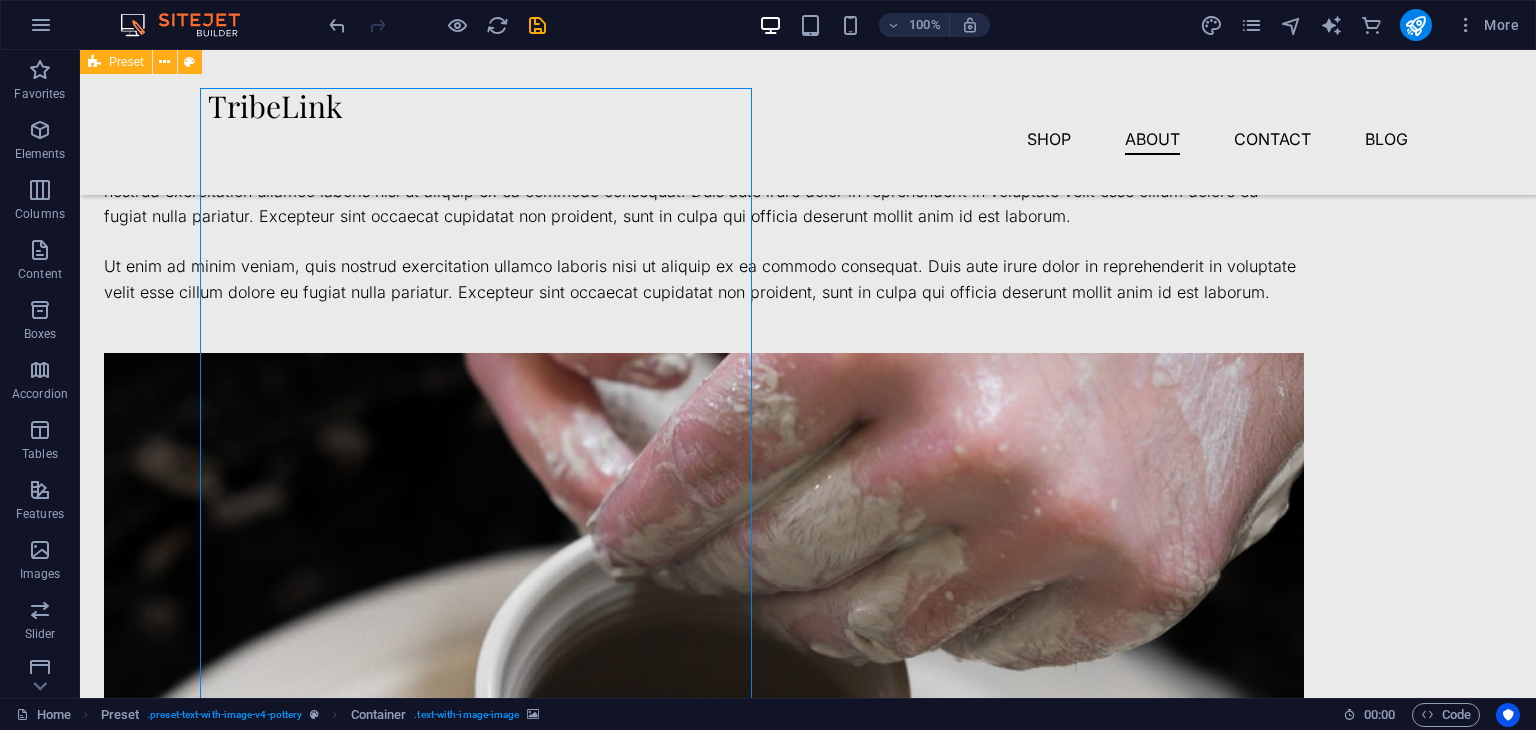 select on "px" 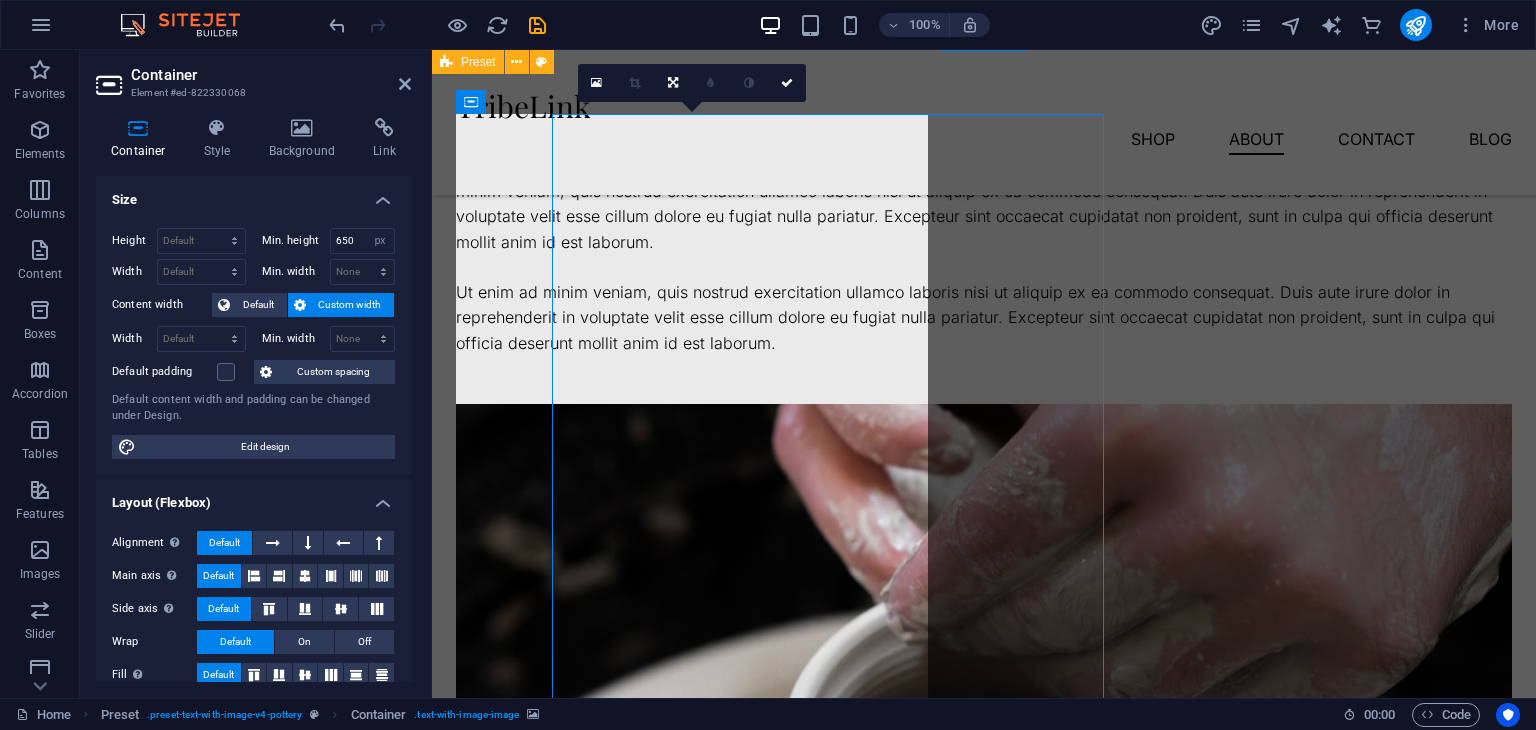 scroll, scrollTop: 1476, scrollLeft: 0, axis: vertical 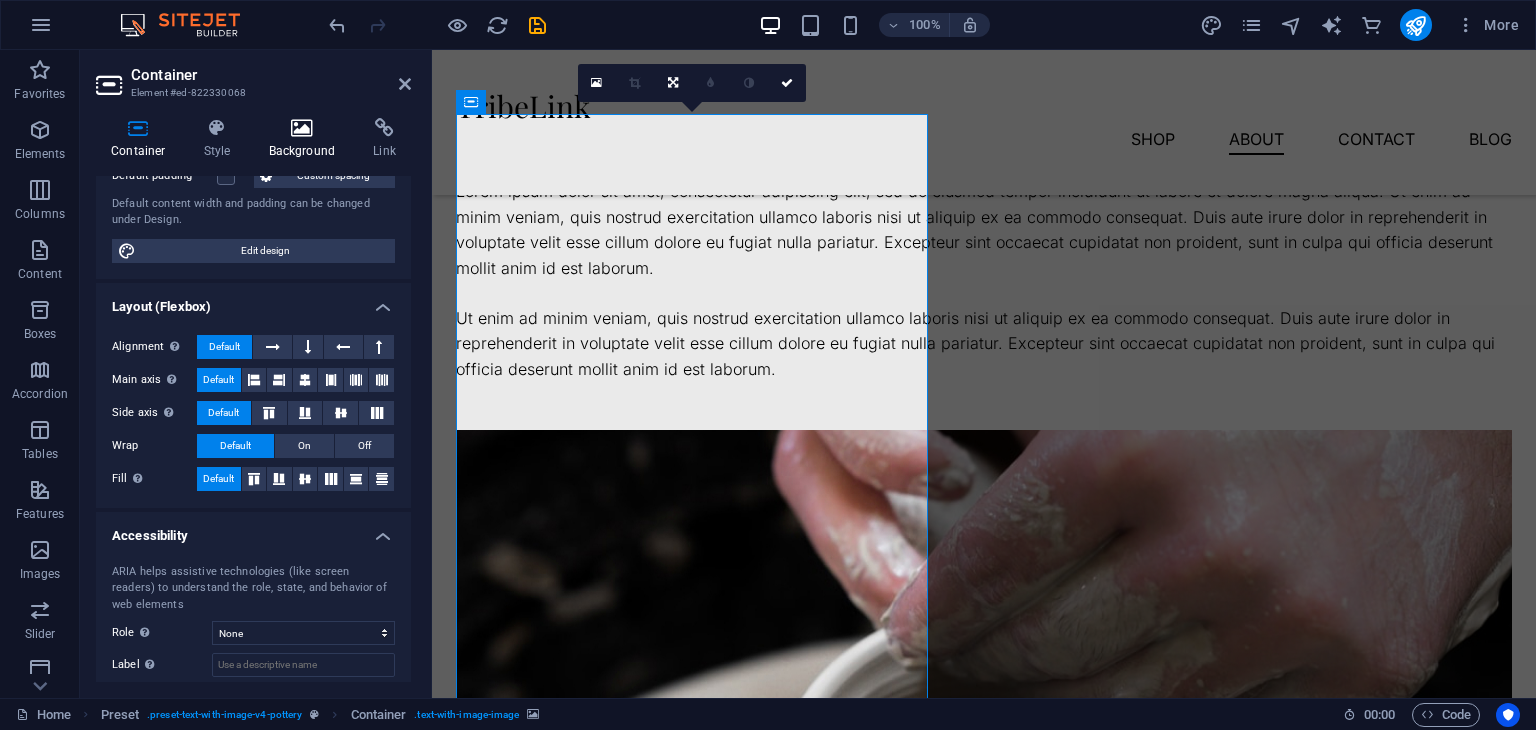 click at bounding box center (302, 128) 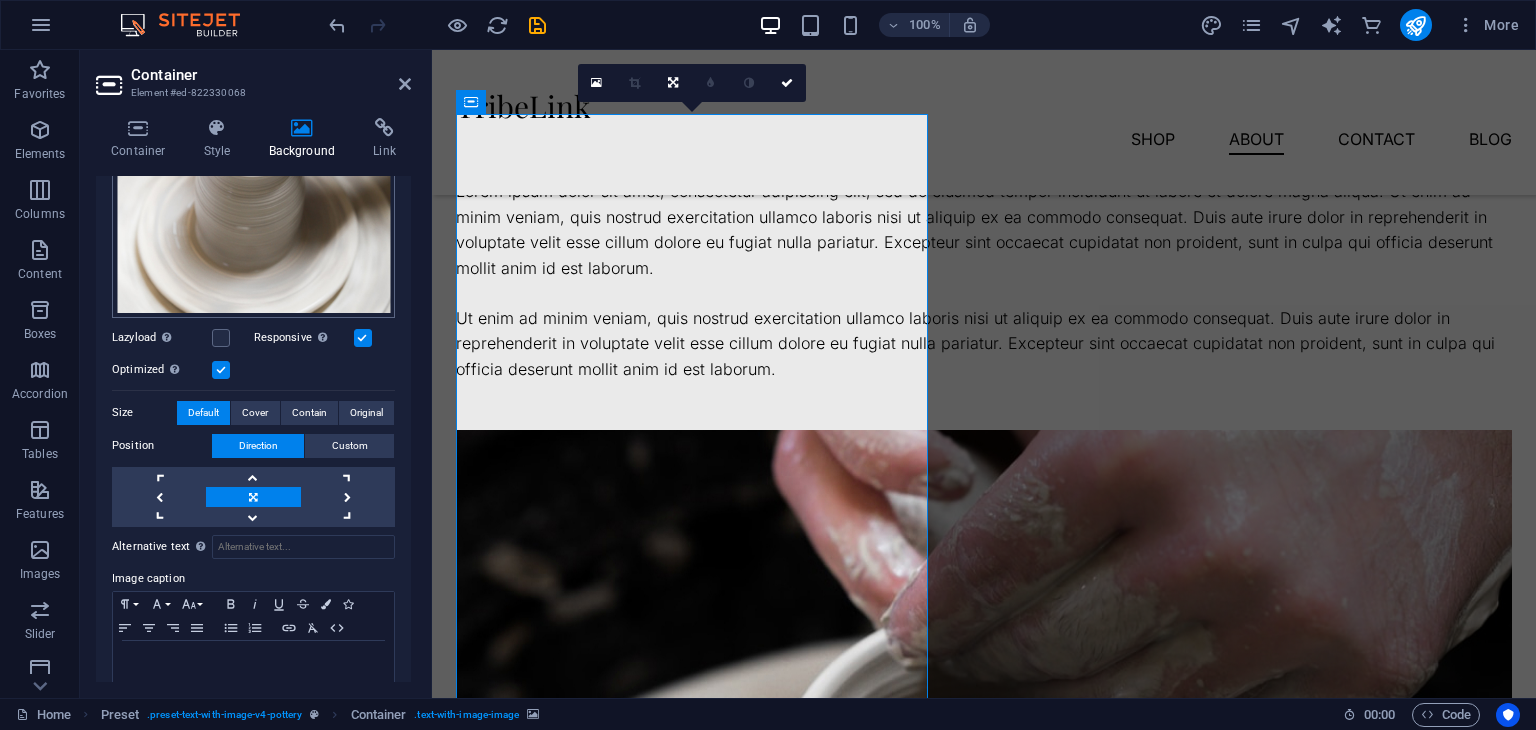 scroll, scrollTop: 434, scrollLeft: 0, axis: vertical 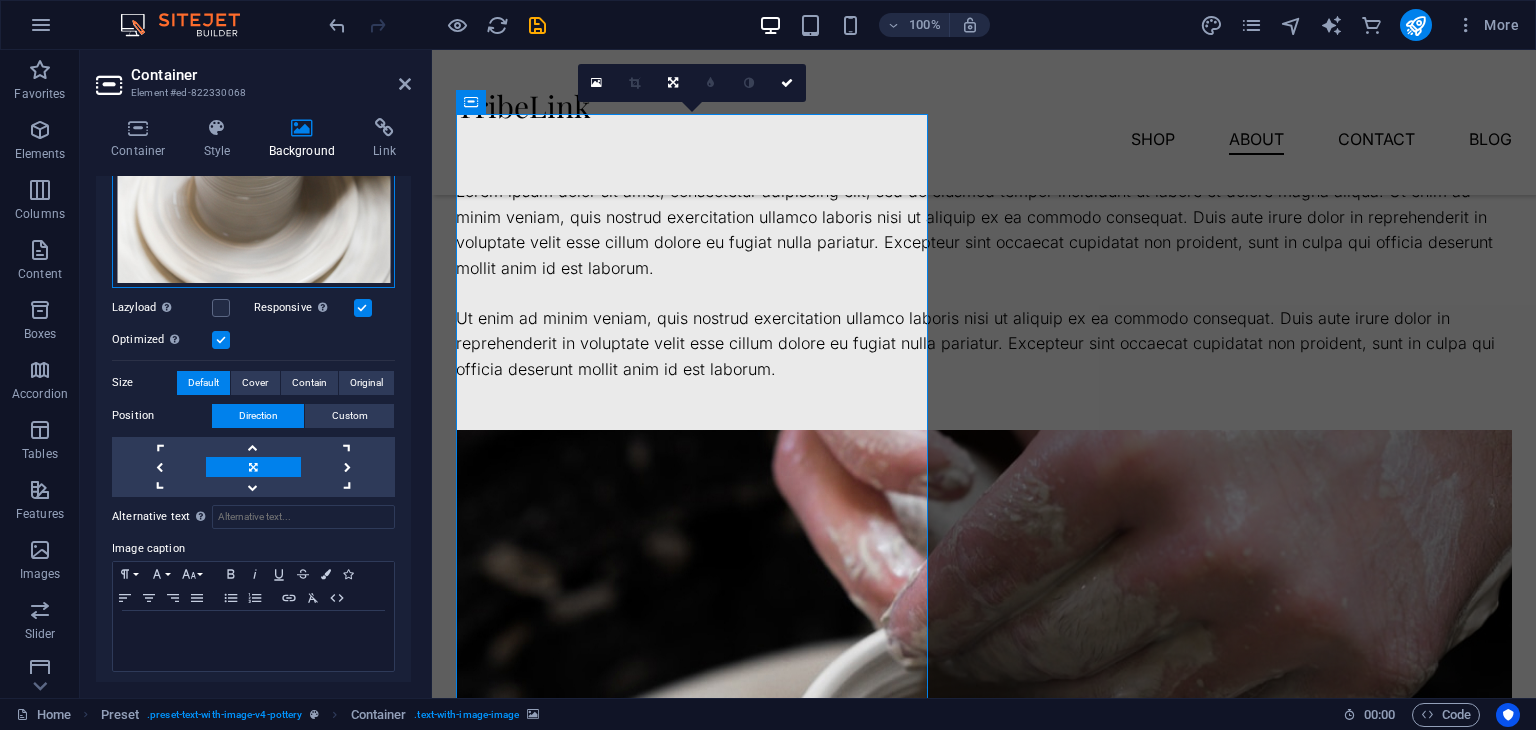 click on "Drag files here, click to choose files or select files from Files or our free stock photos & videos" at bounding box center [253, 103] 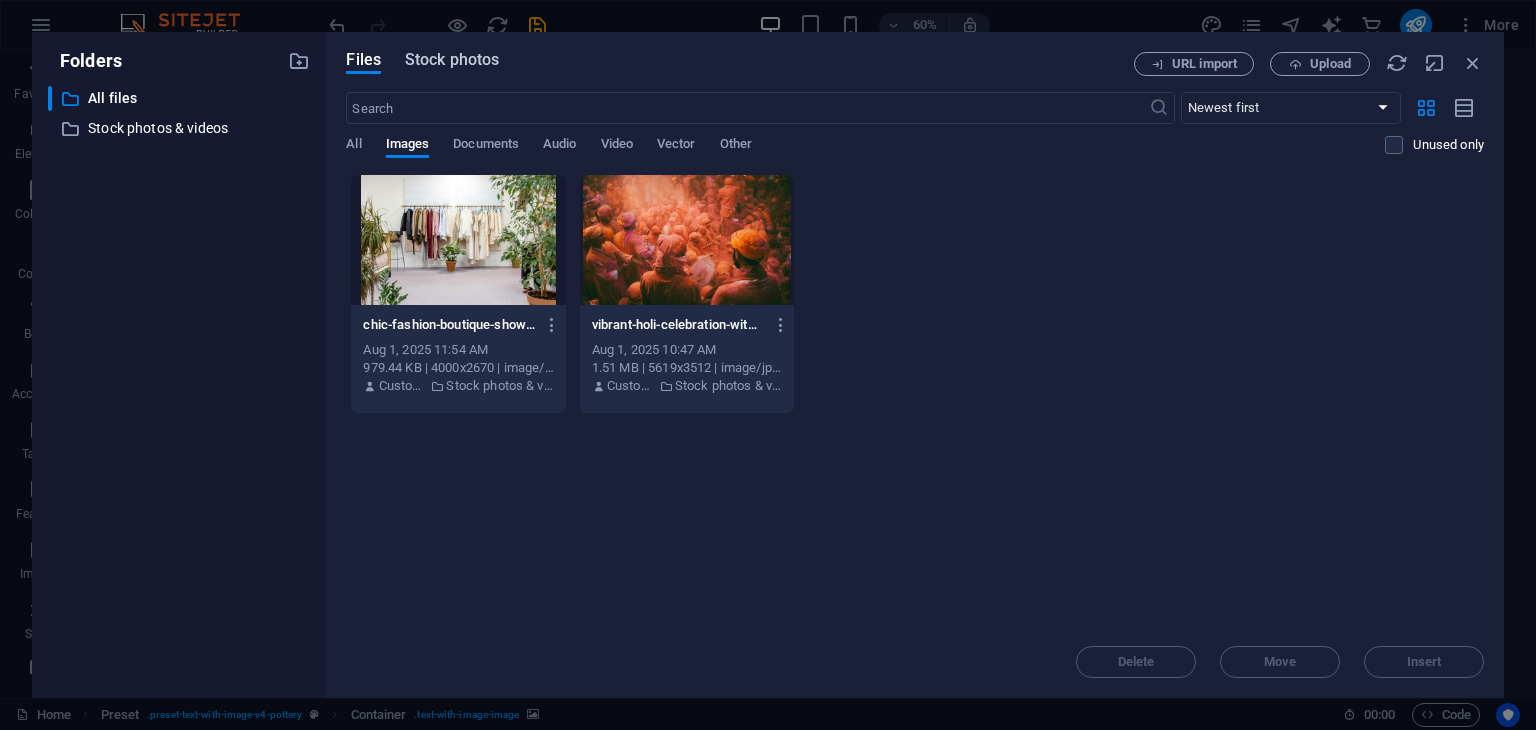 click on "Stock photos" at bounding box center (452, 60) 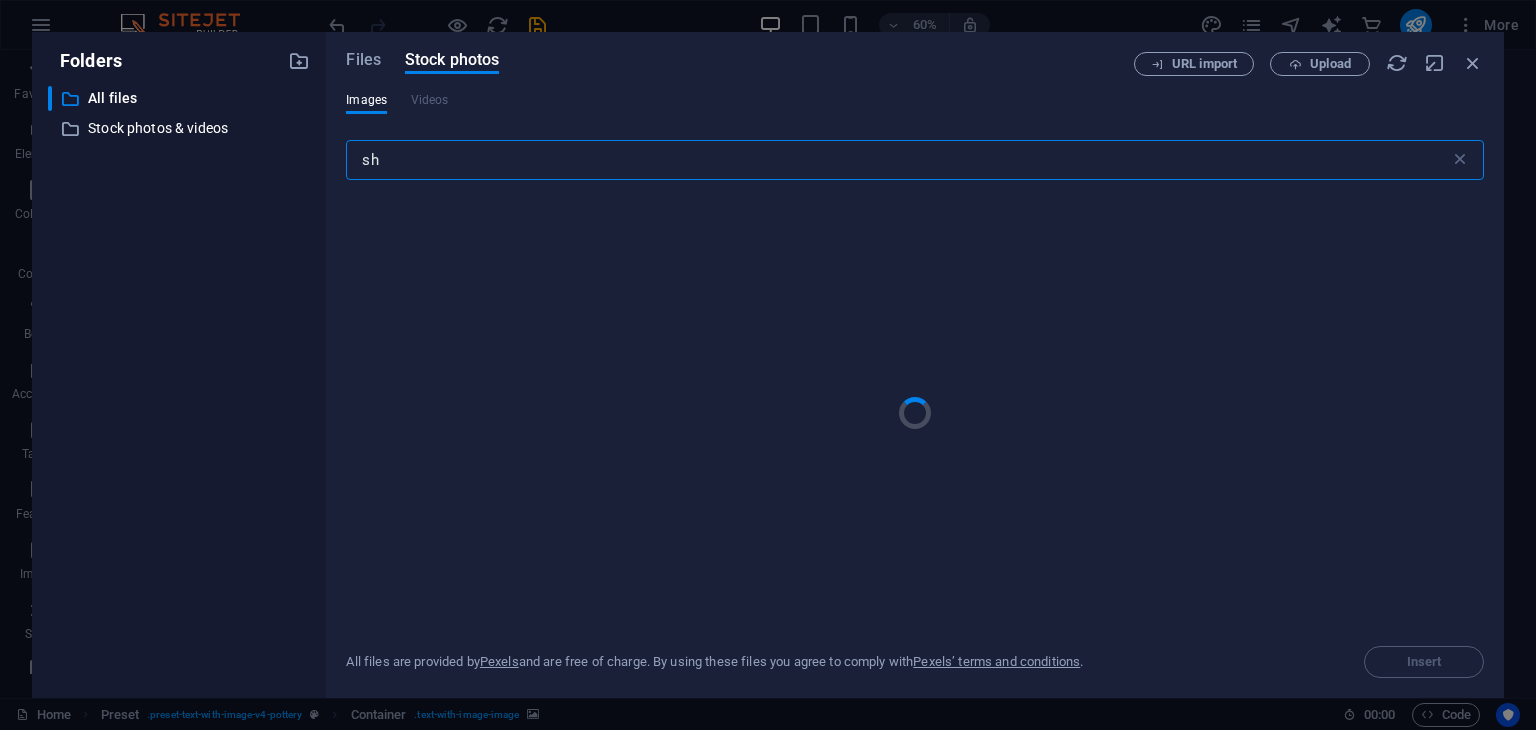 type on "s" 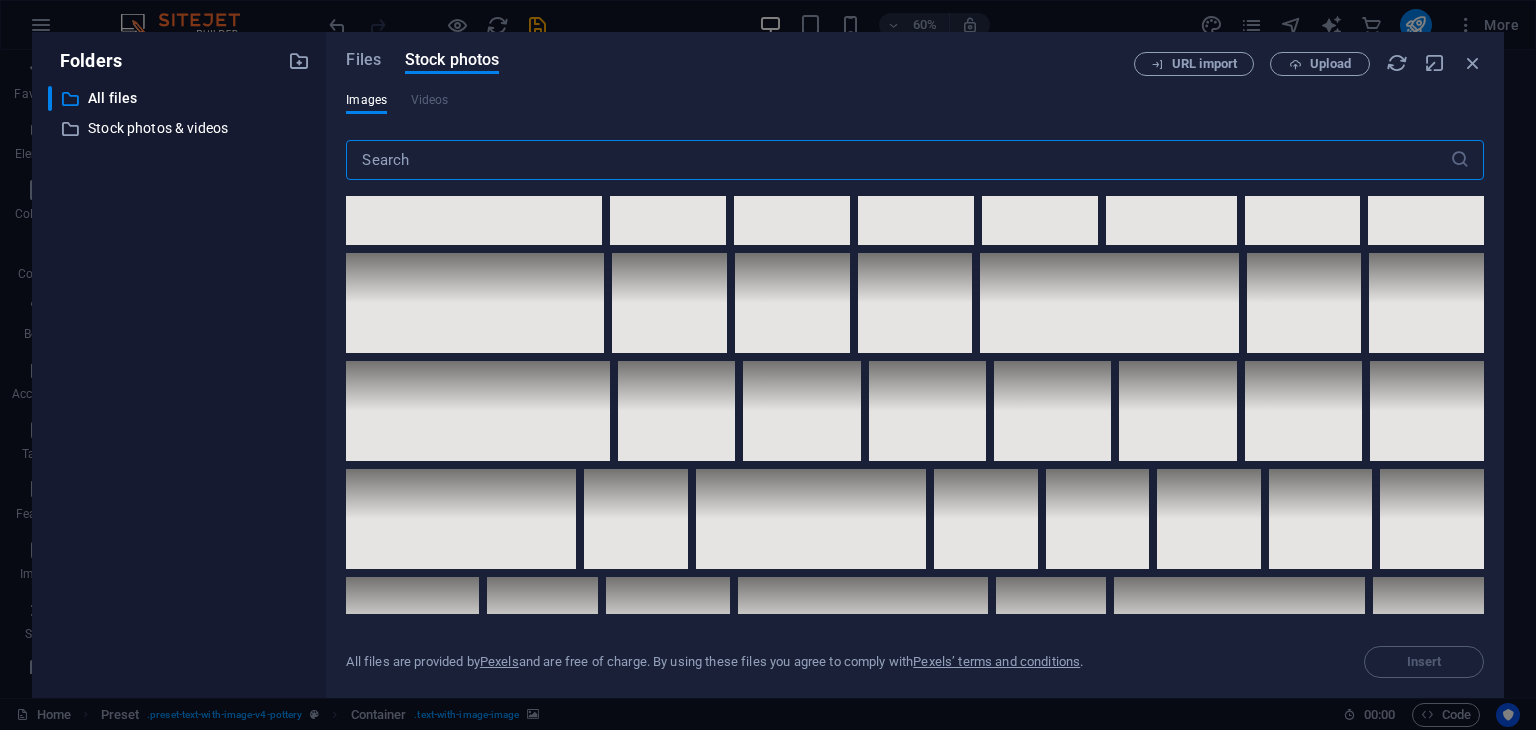 scroll, scrollTop: 6126, scrollLeft: 0, axis: vertical 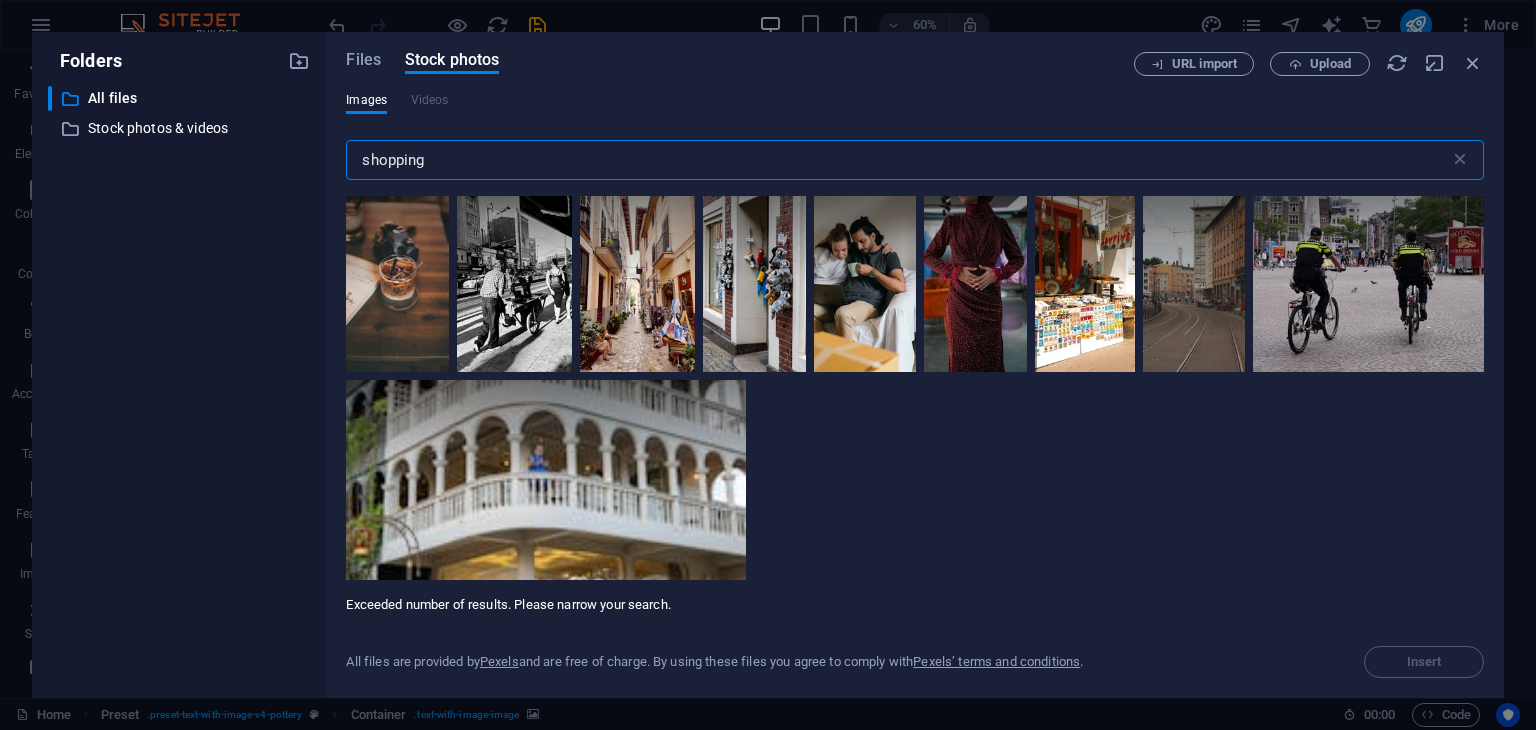 drag, startPoint x: 537, startPoint y: 141, endPoint x: 311, endPoint y: 147, distance: 226.07964 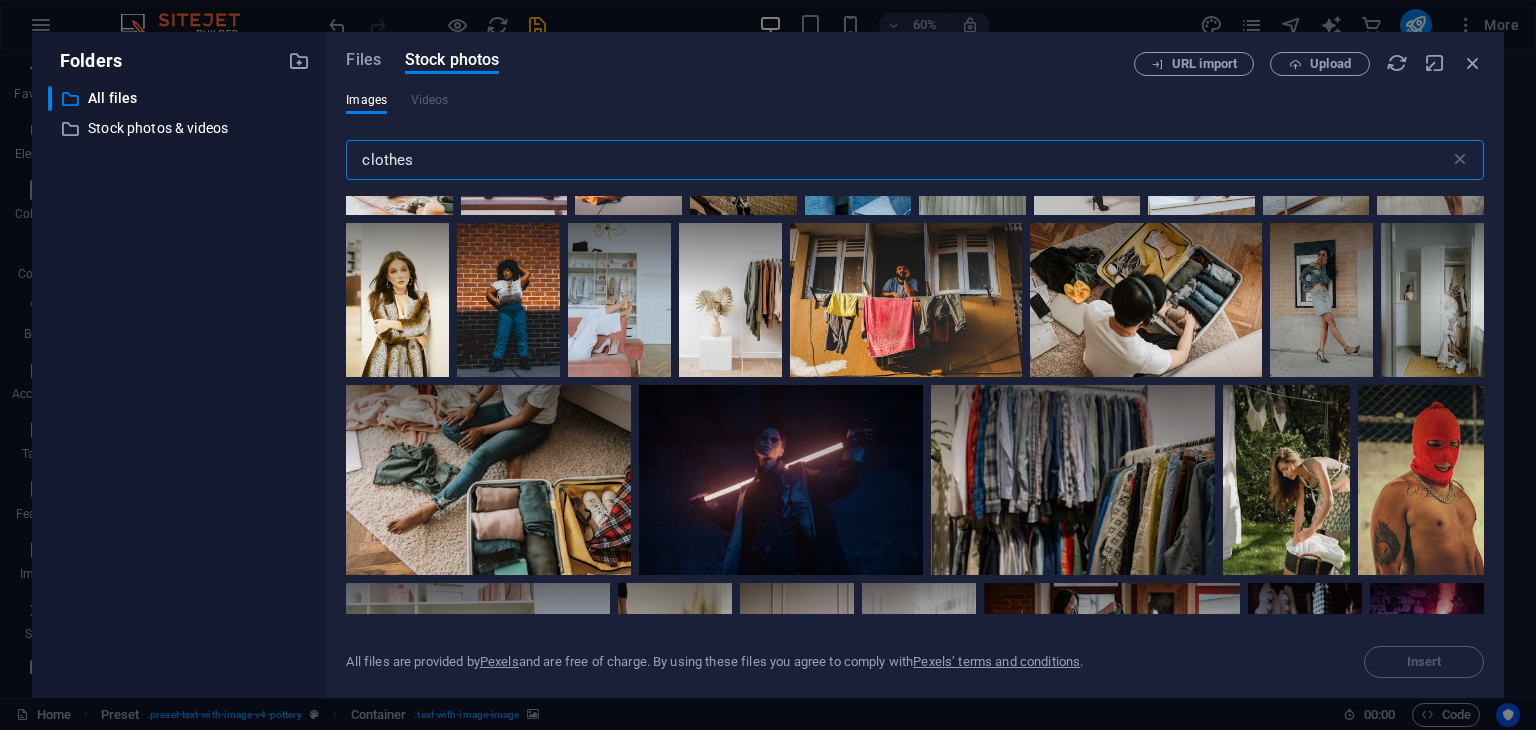 scroll, scrollTop: 10012, scrollLeft: 0, axis: vertical 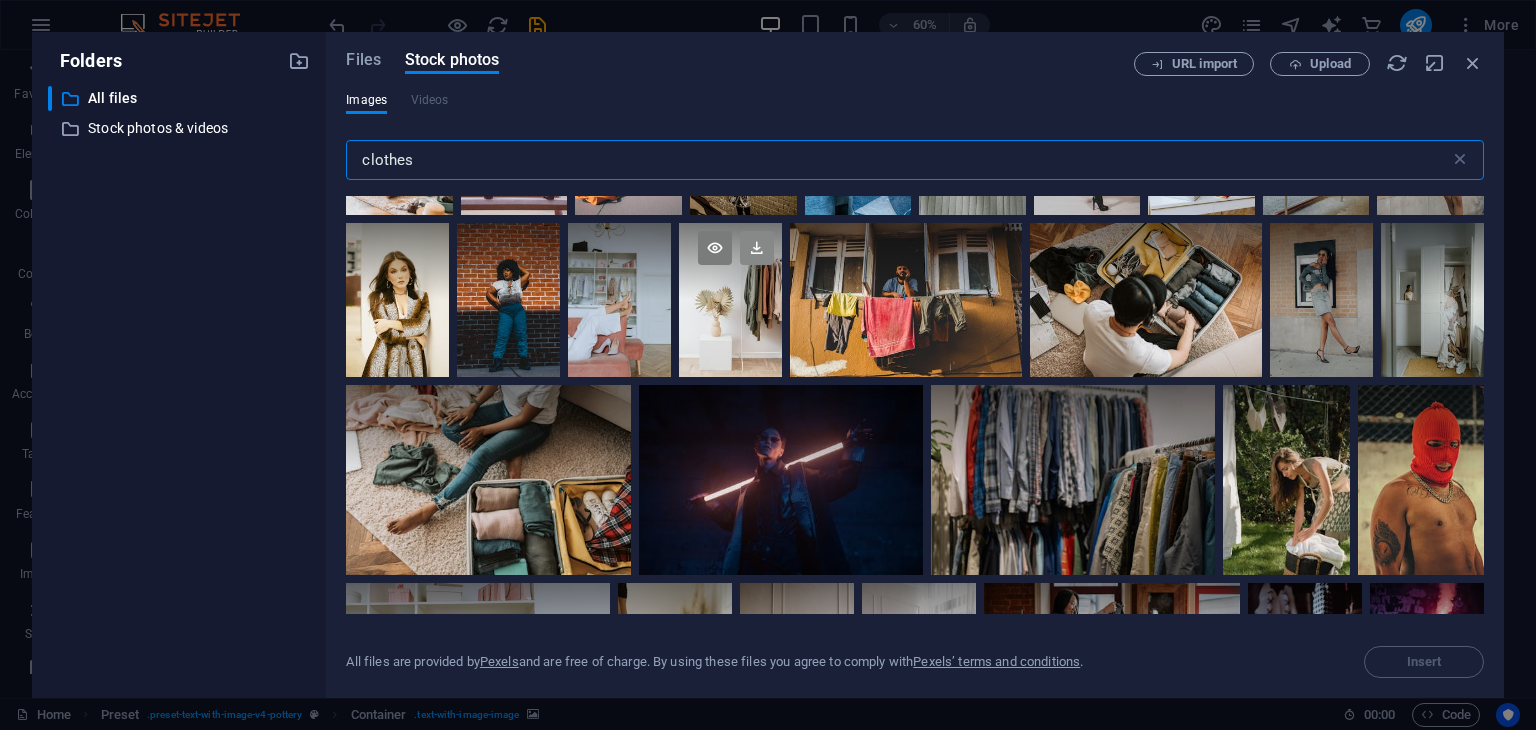 type on "clothes" 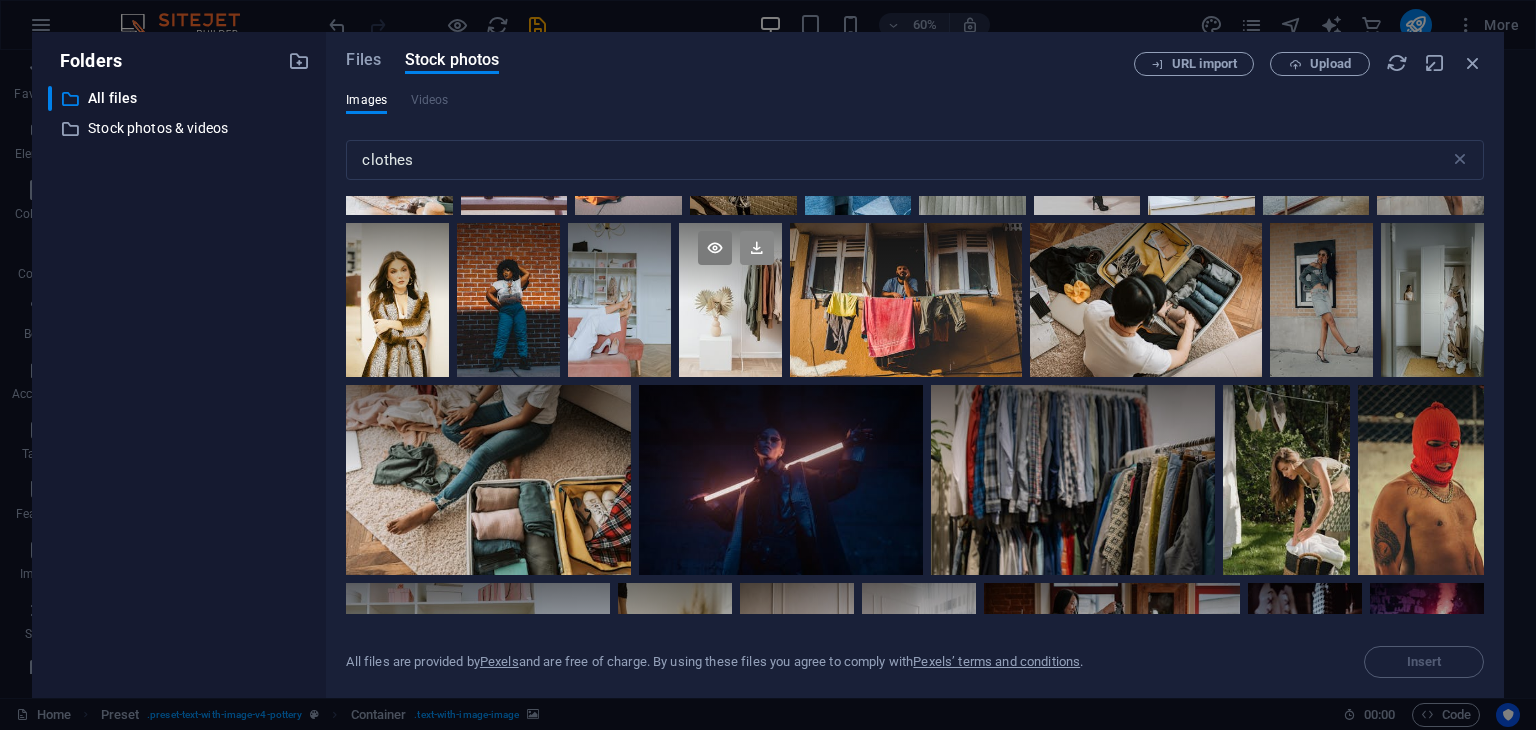 click at bounding box center [757, 248] 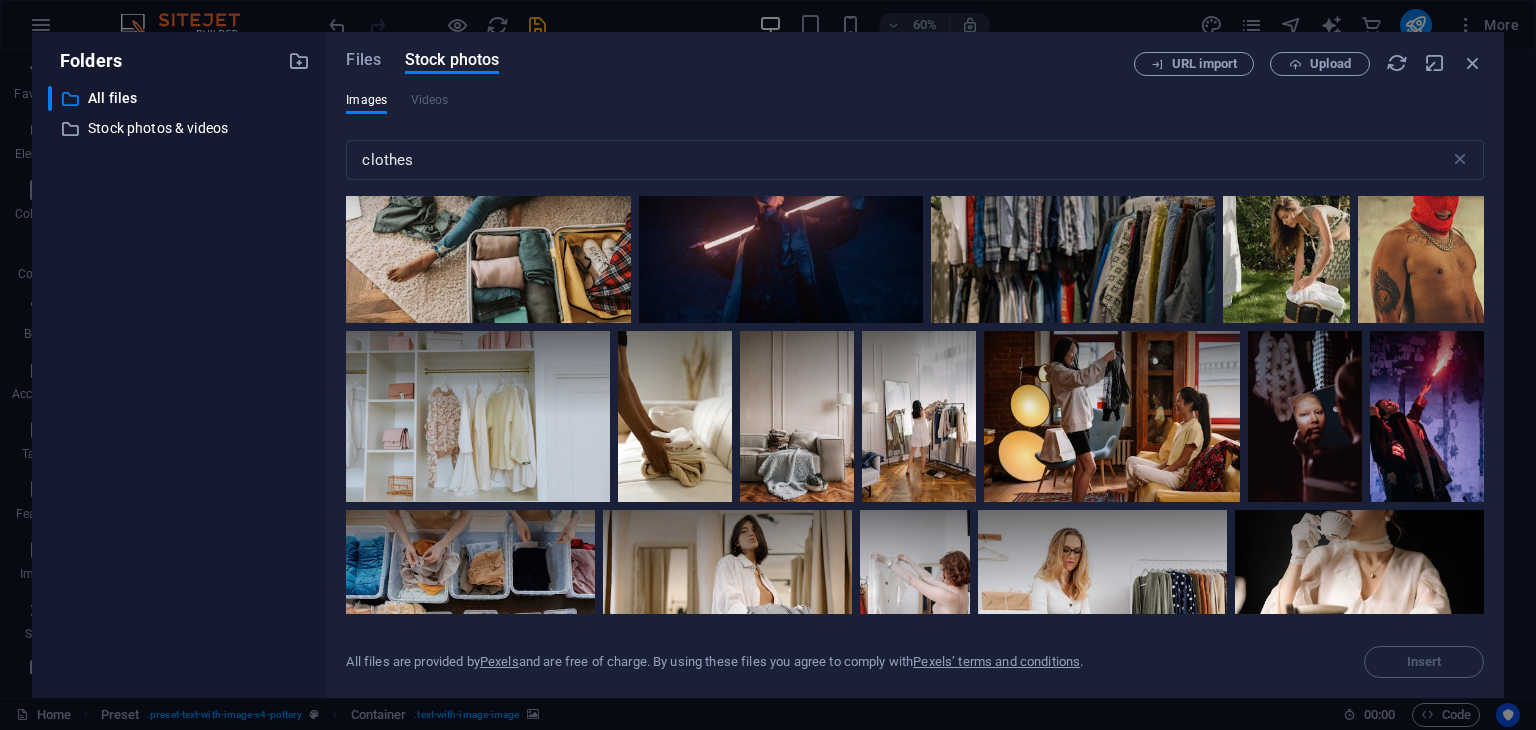 scroll, scrollTop: 10266, scrollLeft: 0, axis: vertical 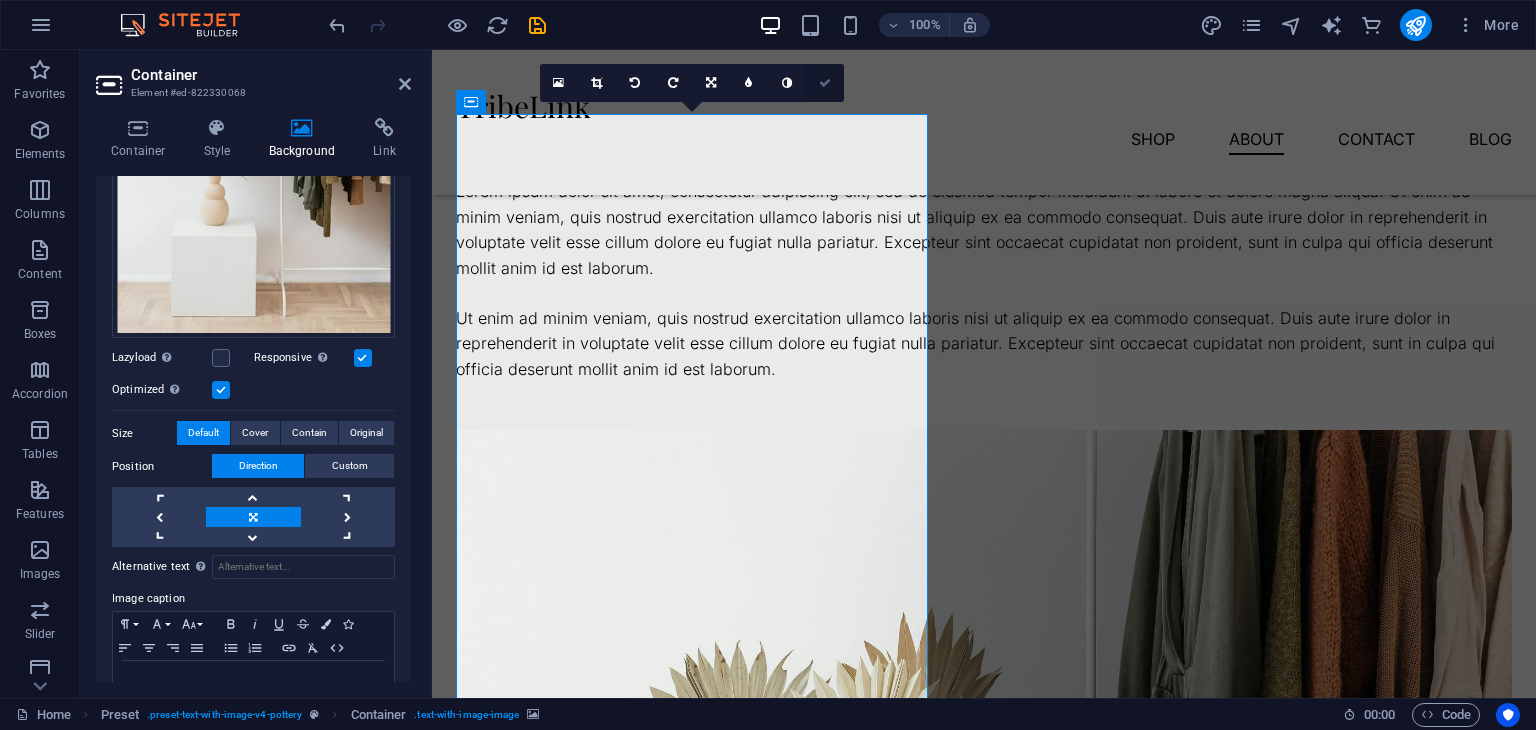 click at bounding box center (825, 83) 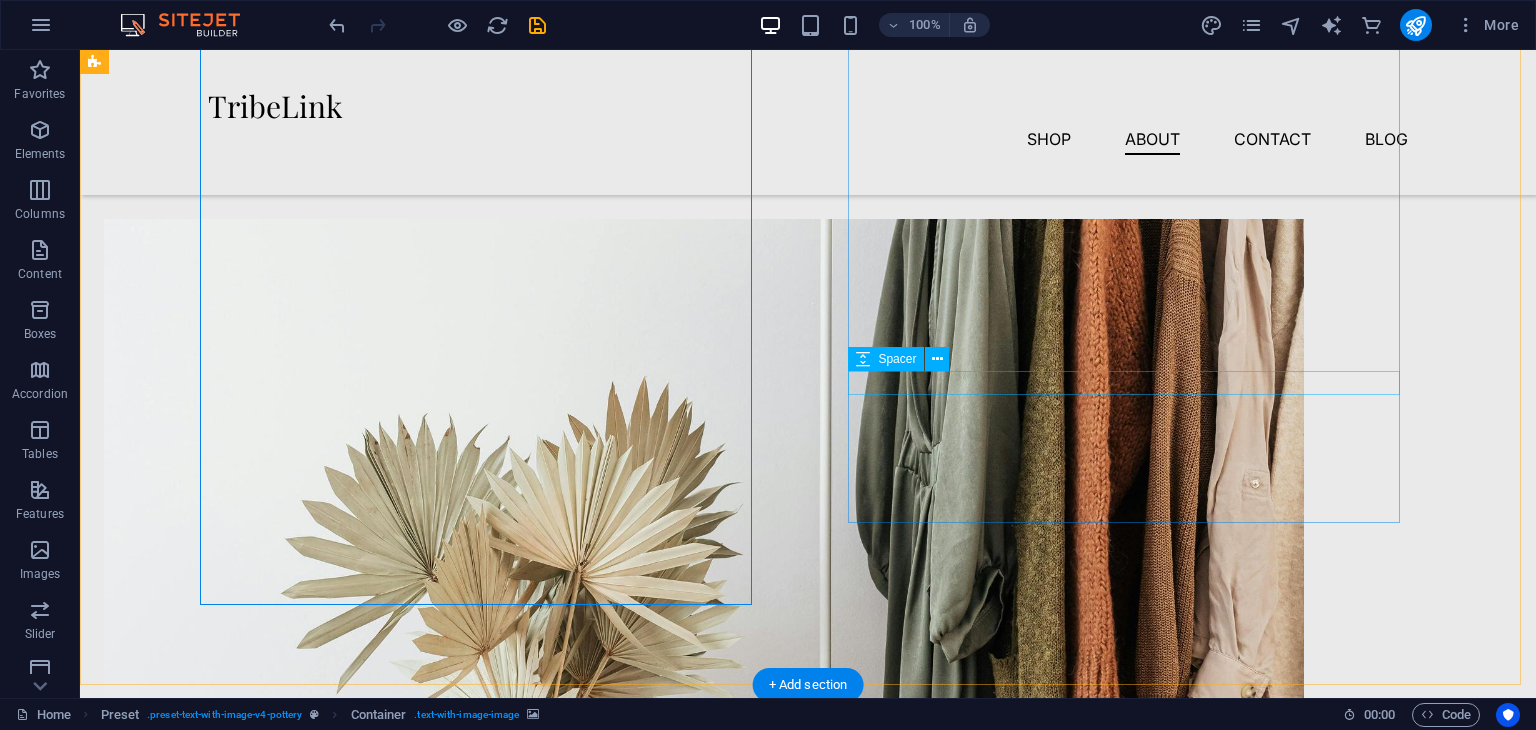 scroll, scrollTop: 1380, scrollLeft: 0, axis: vertical 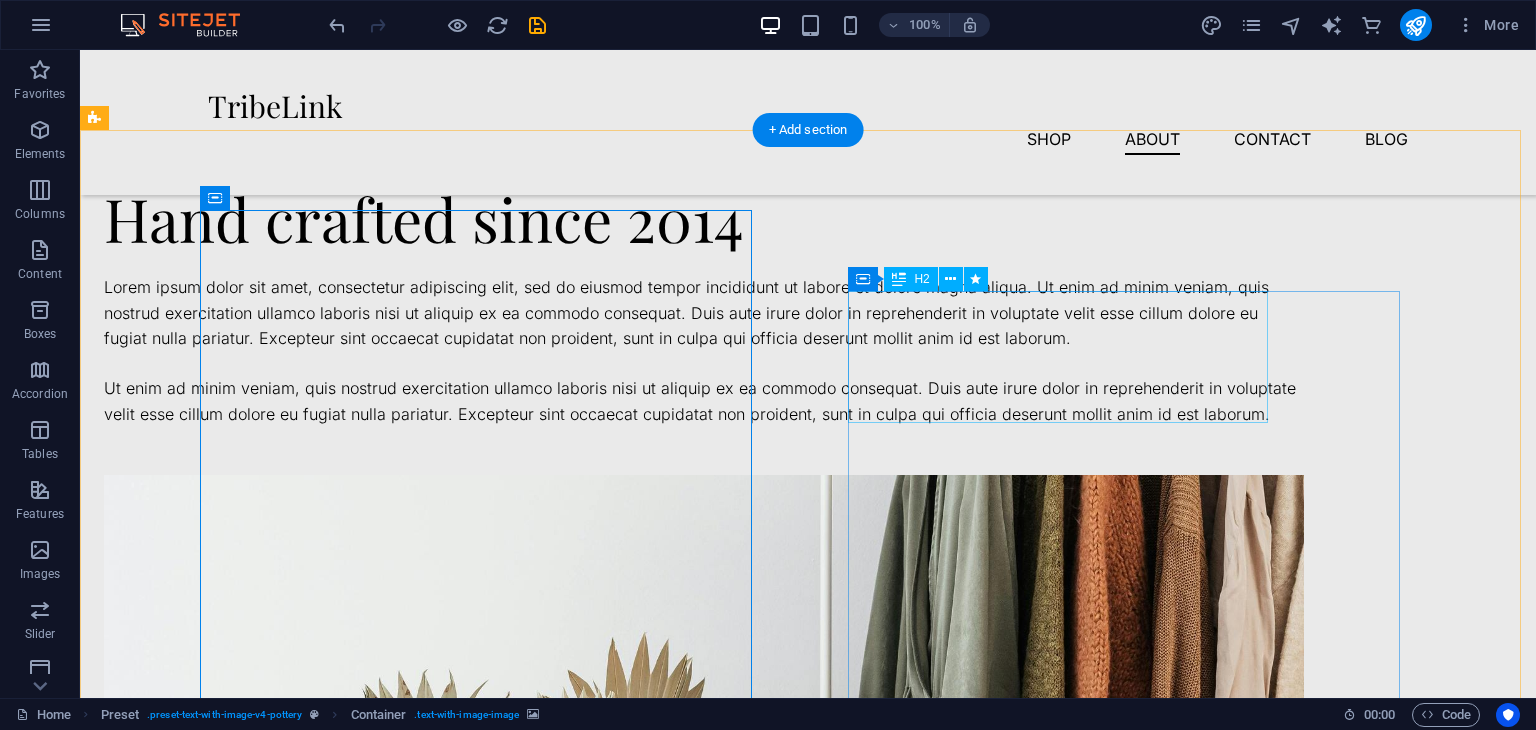 click on "Hand crafted since 2014" at bounding box center (704, 218) 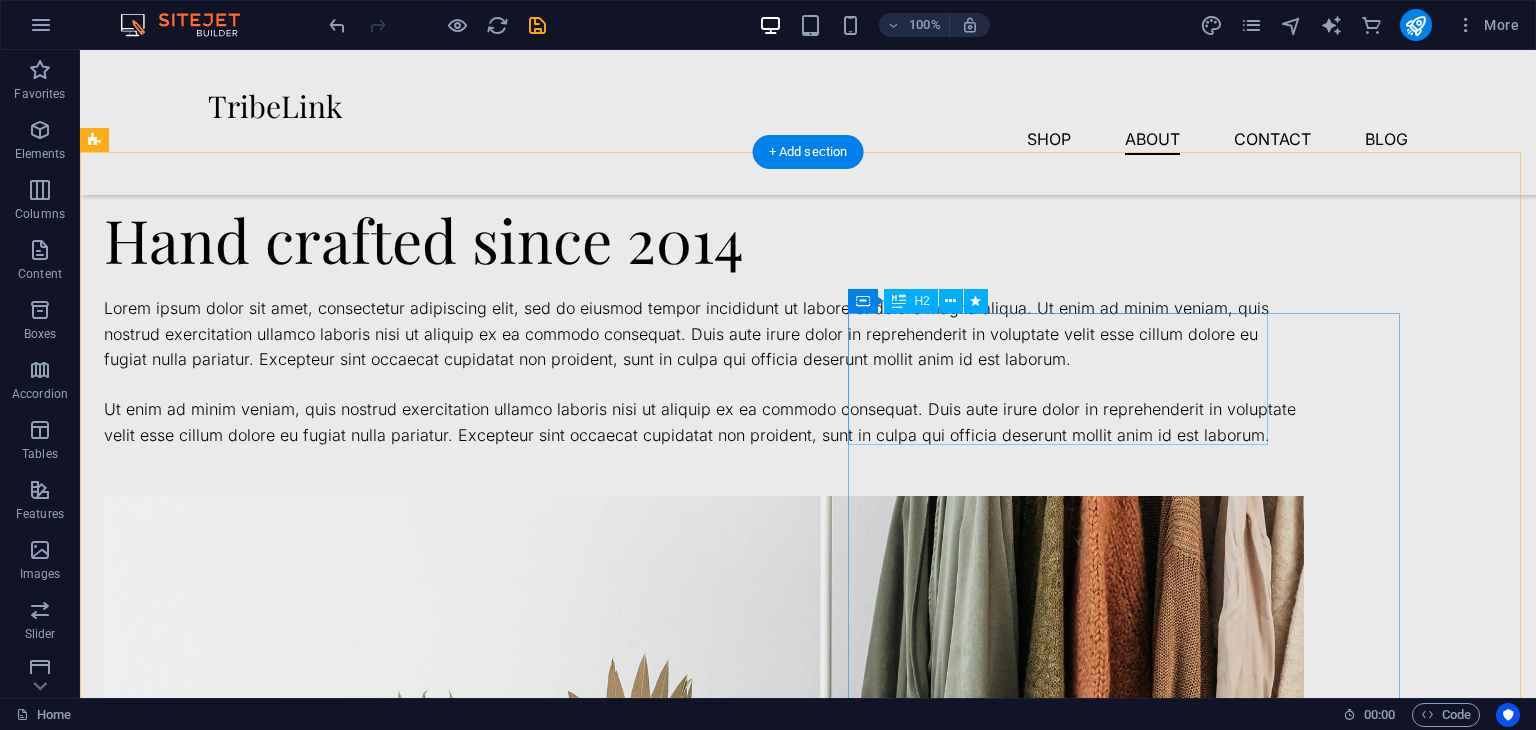 scroll, scrollTop: 1358, scrollLeft: 0, axis: vertical 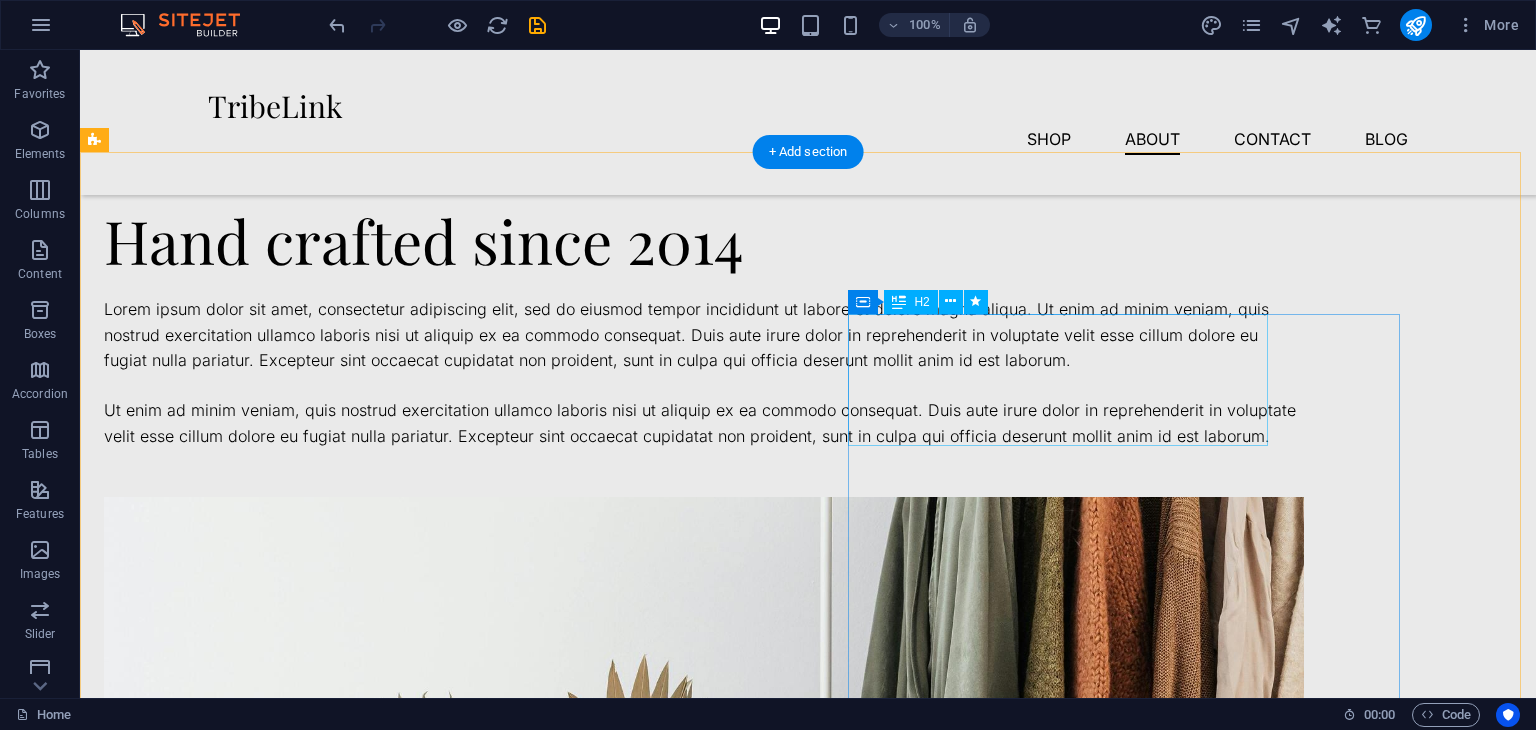 click on "Hand crafted since 2014" at bounding box center [704, 240] 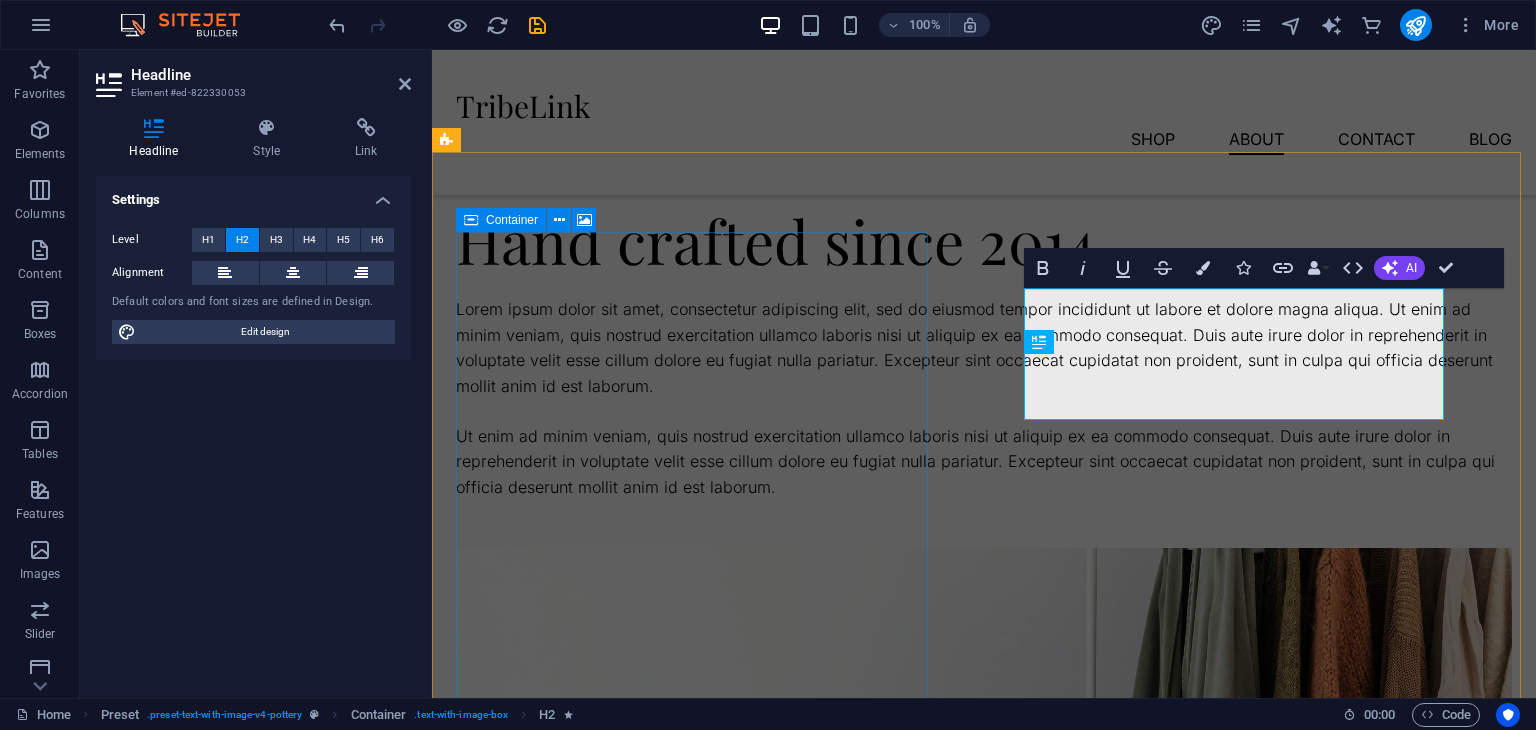 type 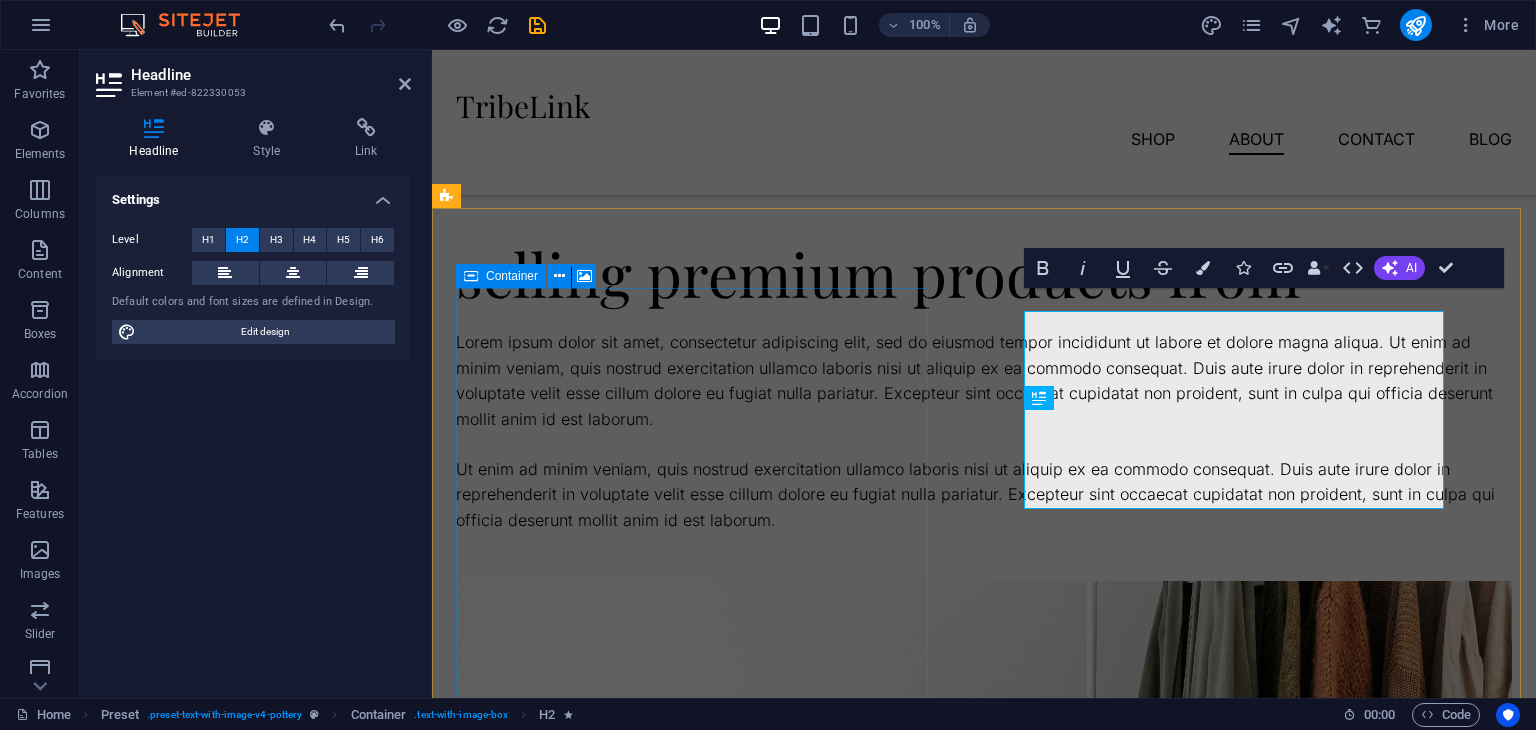 scroll, scrollTop: 1302, scrollLeft: 0, axis: vertical 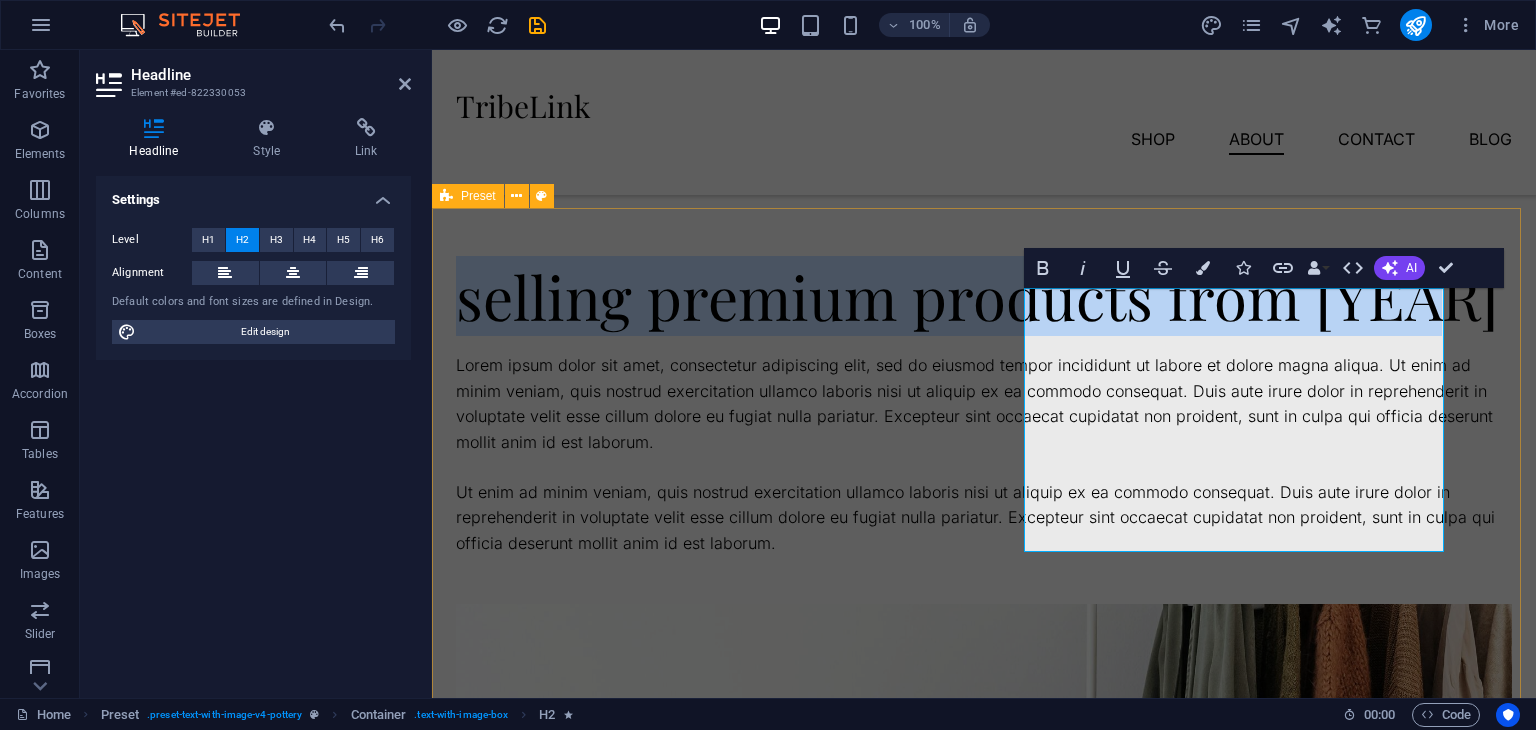 drag, startPoint x: 1150, startPoint y: 505, endPoint x: 1022, endPoint y: 281, distance: 257.99225 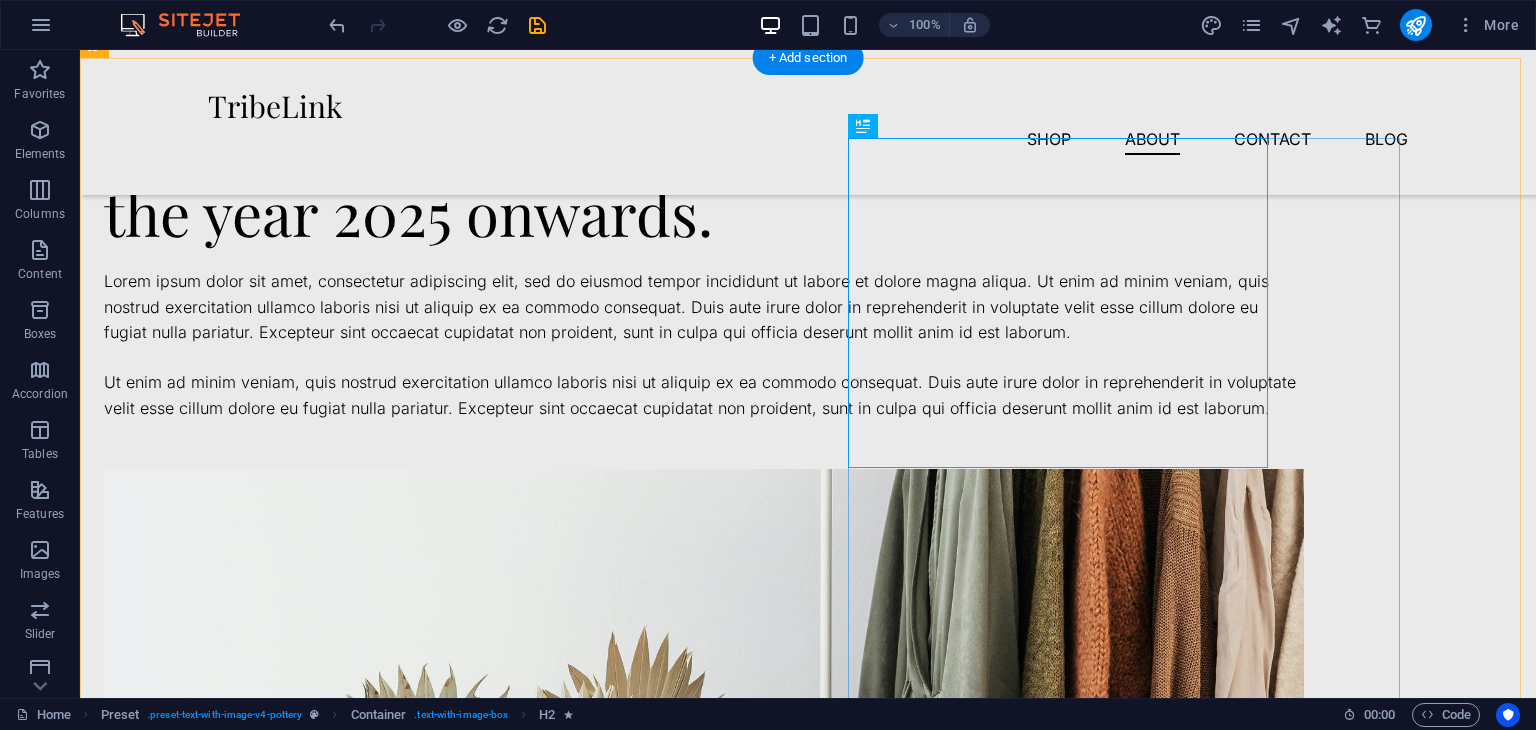 scroll, scrollTop: 1454, scrollLeft: 0, axis: vertical 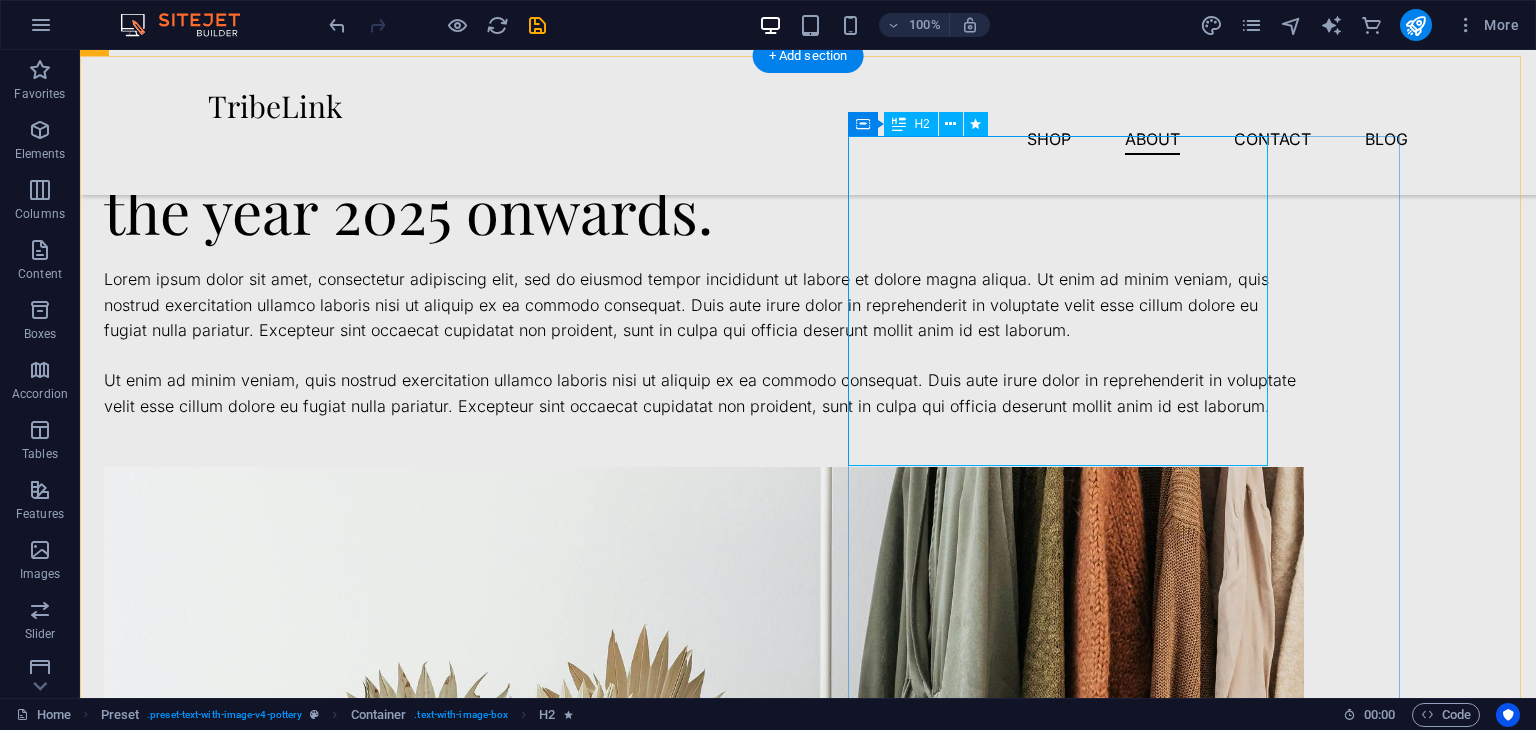click on "Pioneering the premium marketplace from the year 2025 onwards." at bounding box center [704, 177] 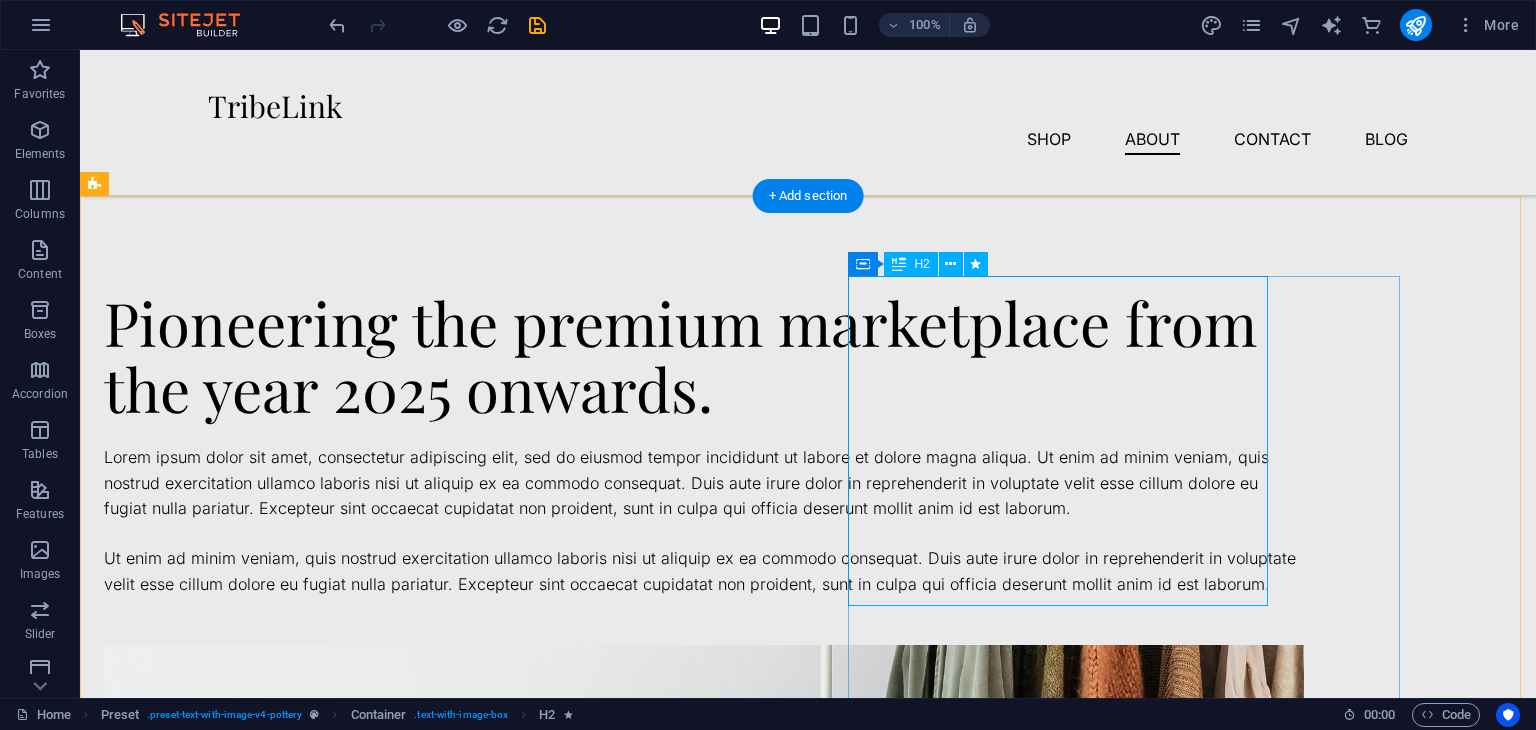 scroll, scrollTop: 1275, scrollLeft: 0, axis: vertical 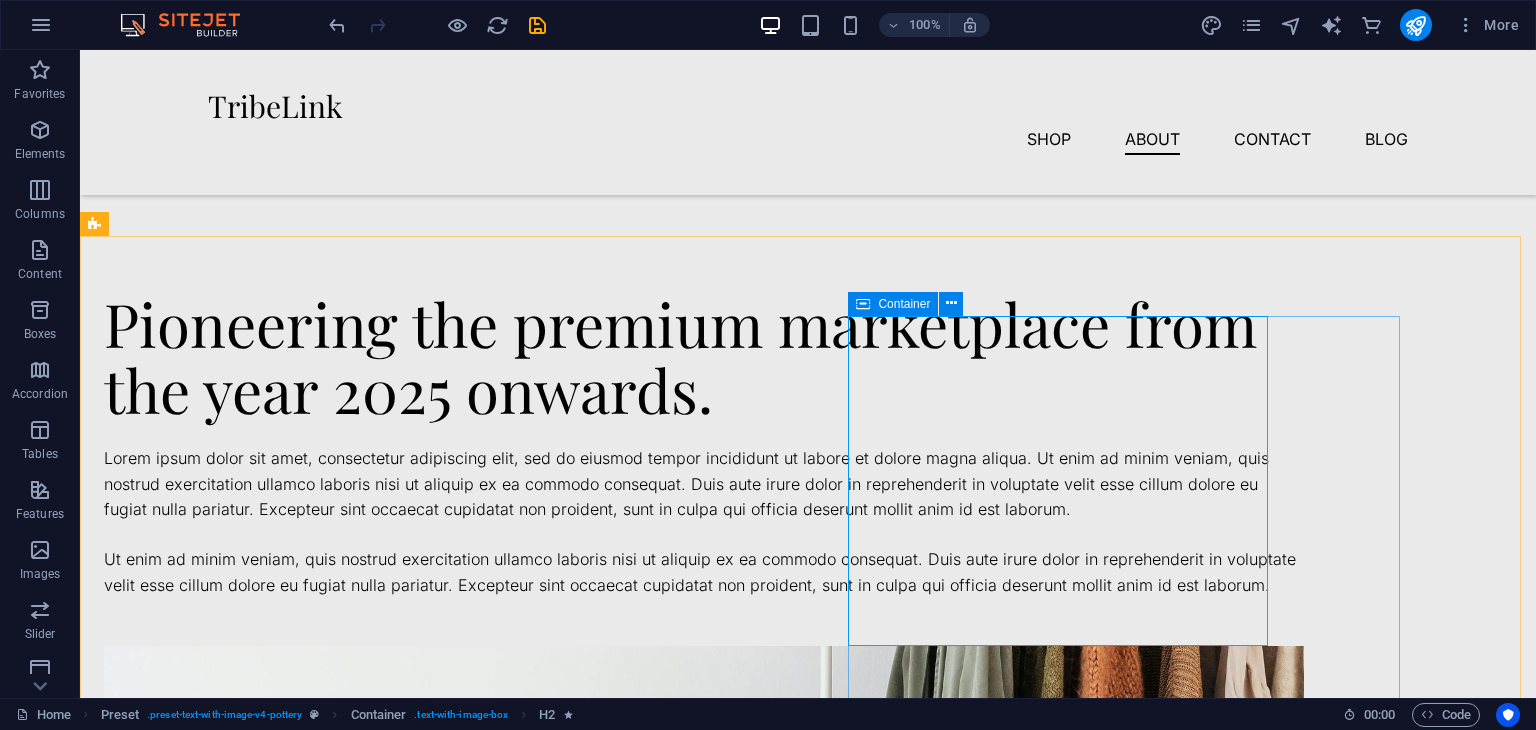 click at bounding box center (863, 304) 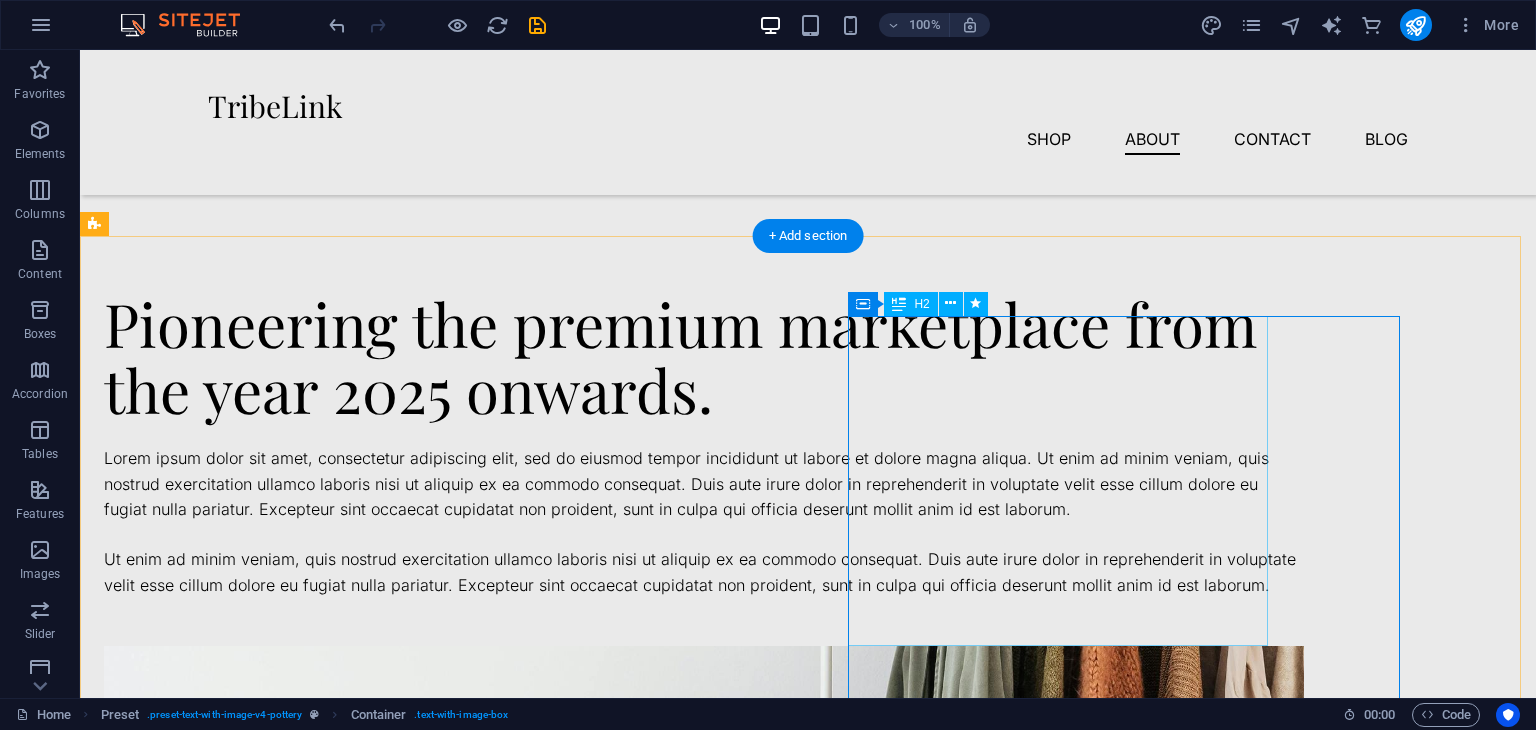 click on "Pioneering the premium marketplace from the year 2025 onwards." at bounding box center [704, 356] 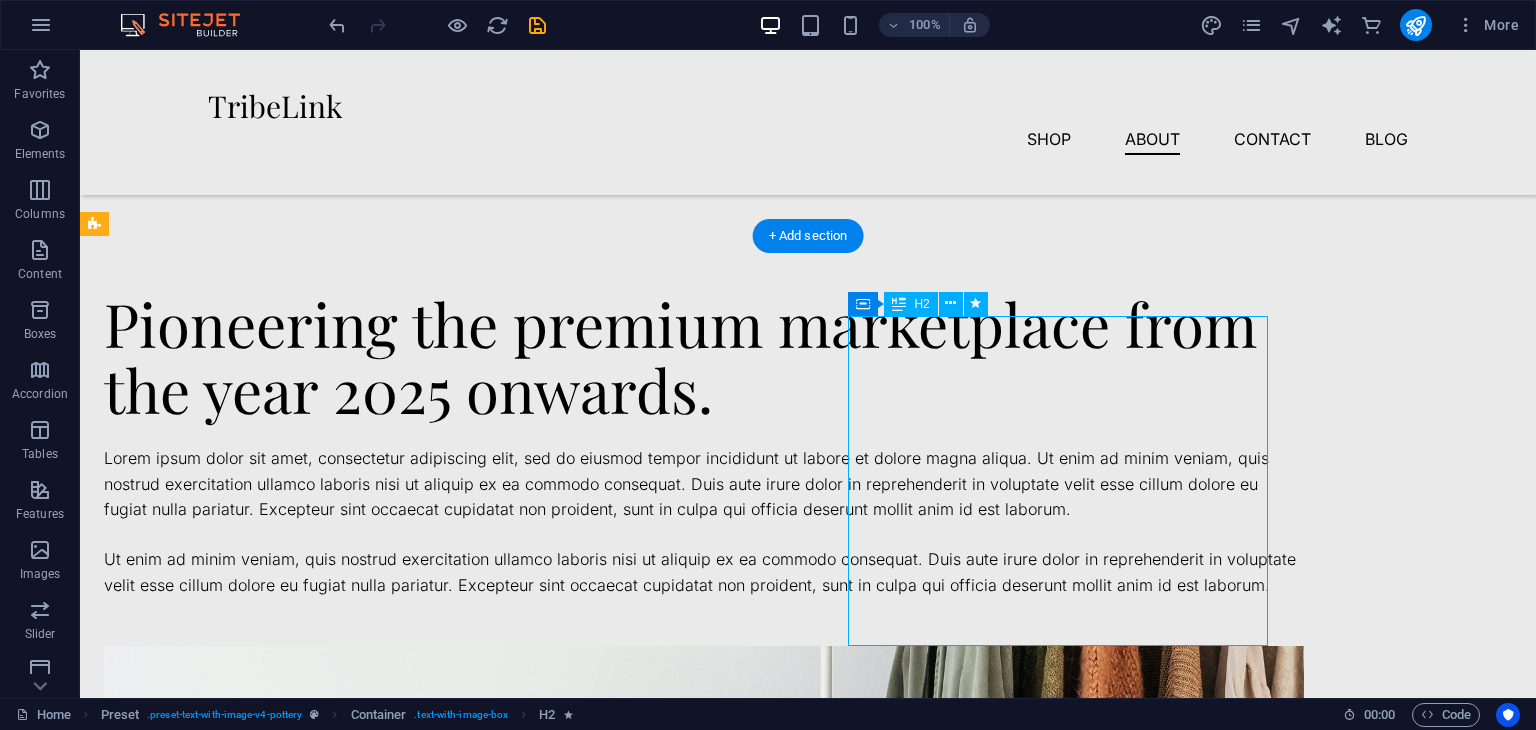 click on "Pioneering the premium marketplace from the year 2025 onwards." at bounding box center [704, 356] 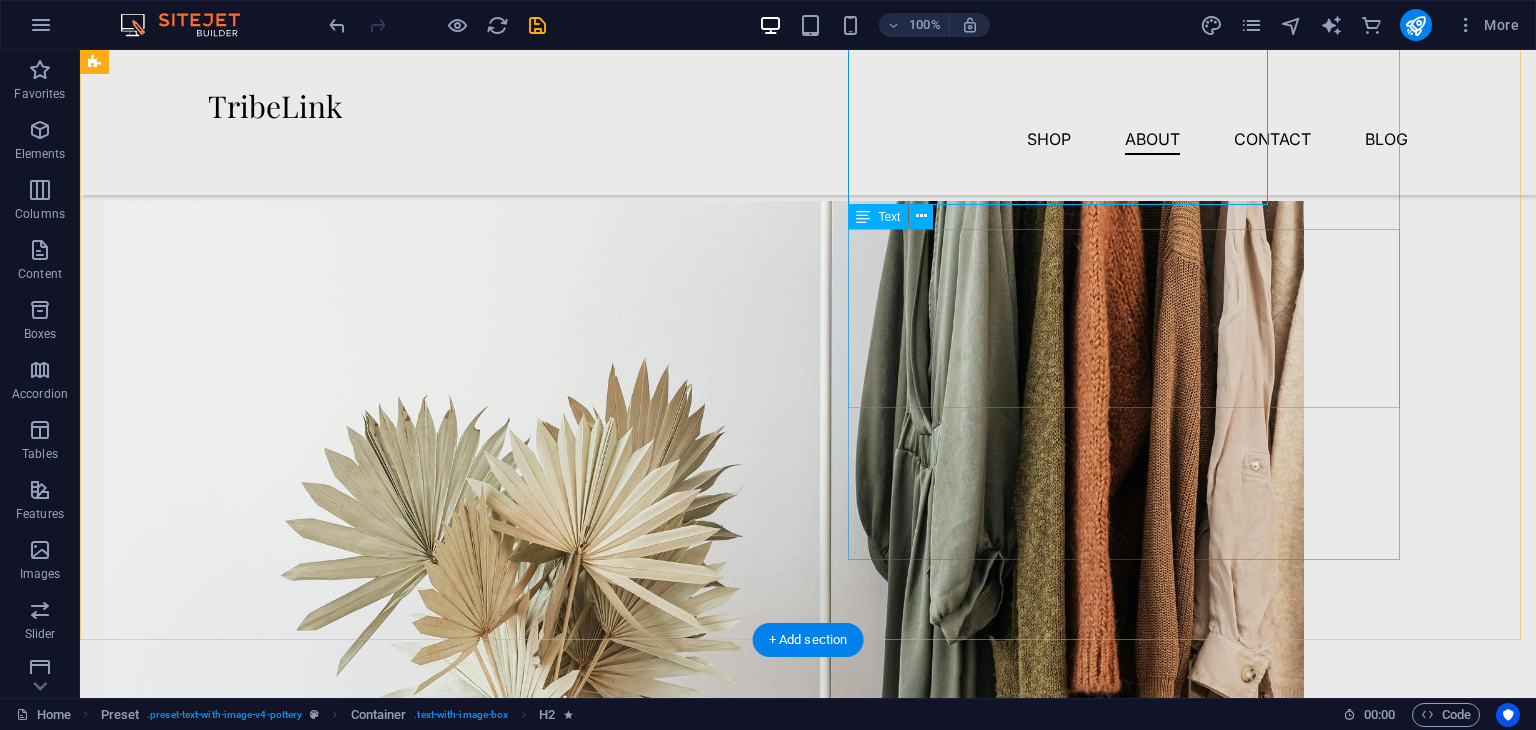 scroll, scrollTop: 1724, scrollLeft: 0, axis: vertical 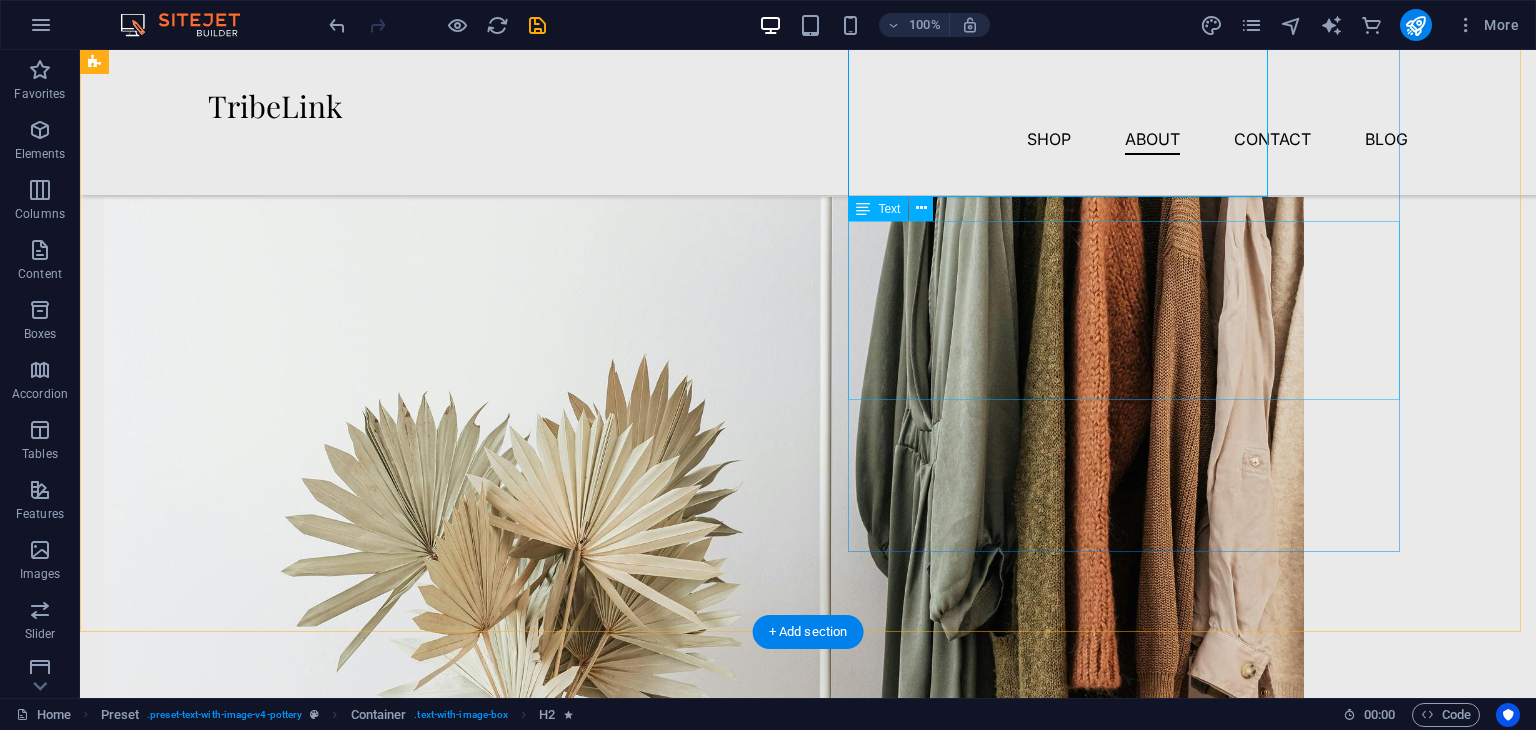 click on "Lorem ipsum dolor sit amet, consectetur adipiscing elit, sed do eiusmod tempor incididunt ut labore et dolore magna aliqua. Ut enim ad minim veniam, quis nostrud exercitation ullamco laboris nisi ut aliquip ex ea commodo consequat. Duis aute irure dolor in reprehenderit in voluptate velit esse cillum dolore eu fugiat nulla pariatur. Excepteur sint occaecat cupidatat non proident, sunt in culpa qui officia deserunt mollit anim id est laborum." at bounding box center [704, 35] 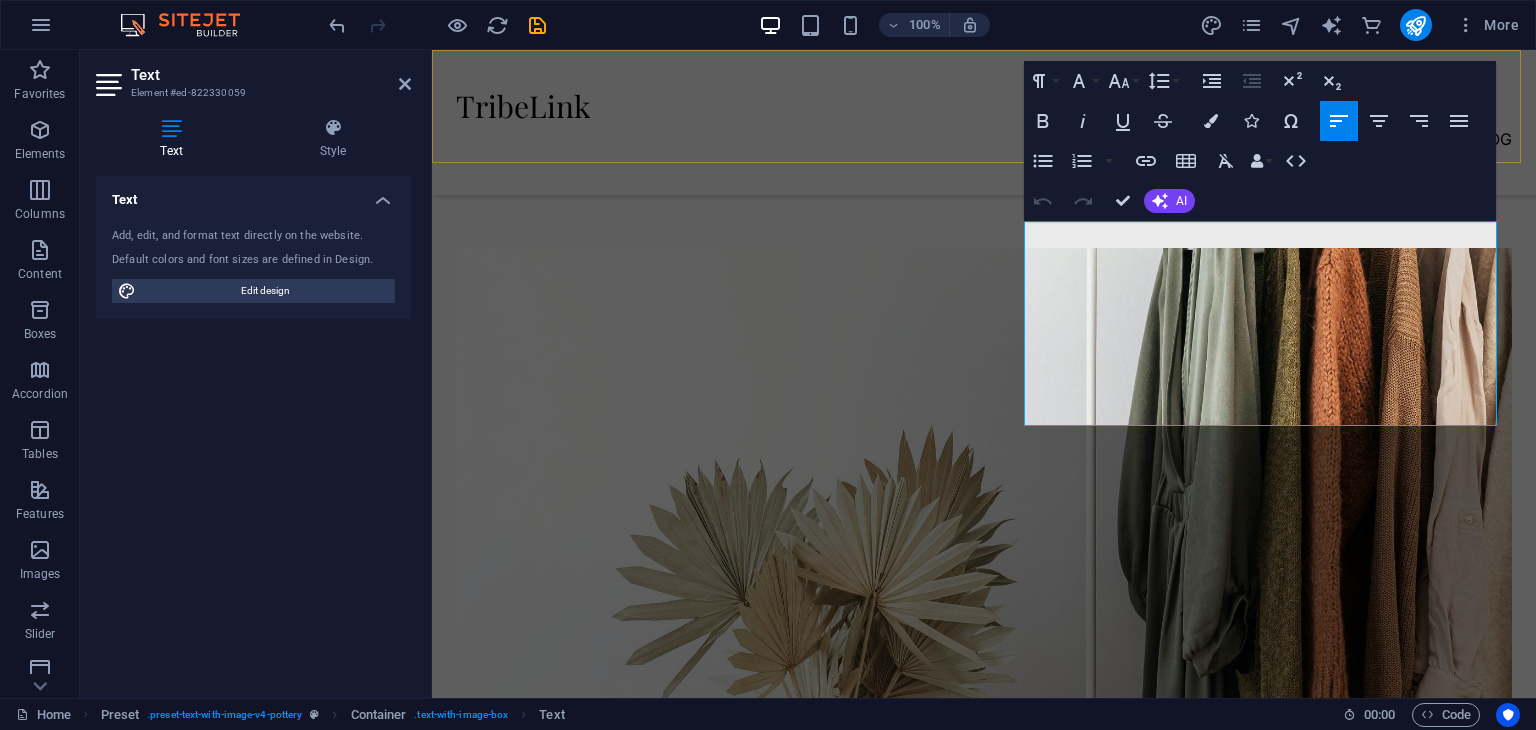 drag, startPoint x: 1140, startPoint y: 401, endPoint x: 996, endPoint y: 153, distance: 286.77518 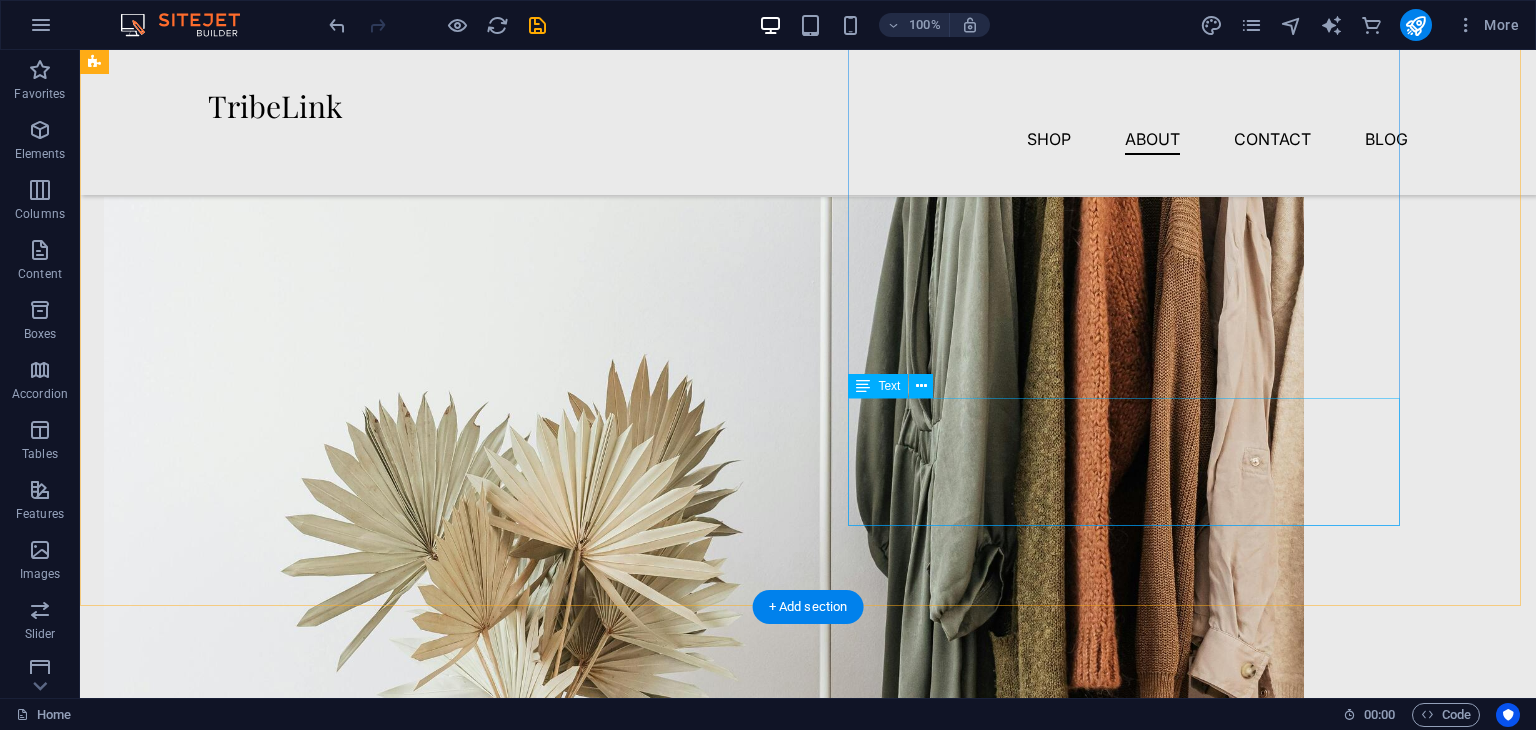 click on "Ut enim ad minim veniam, quis nostrud exercitation ullamco laboris nisi ut aliquip ex ea commodo consequat. Duis aute irure dolor in reprehenderit in voluptate velit esse cillum dolore eu fugiat nulla pariatur. Excepteur sint occaecat cupidatat non proident, sunt in culpa qui officia deserunt mollit anim id est laborum." at bounding box center [704, 123] 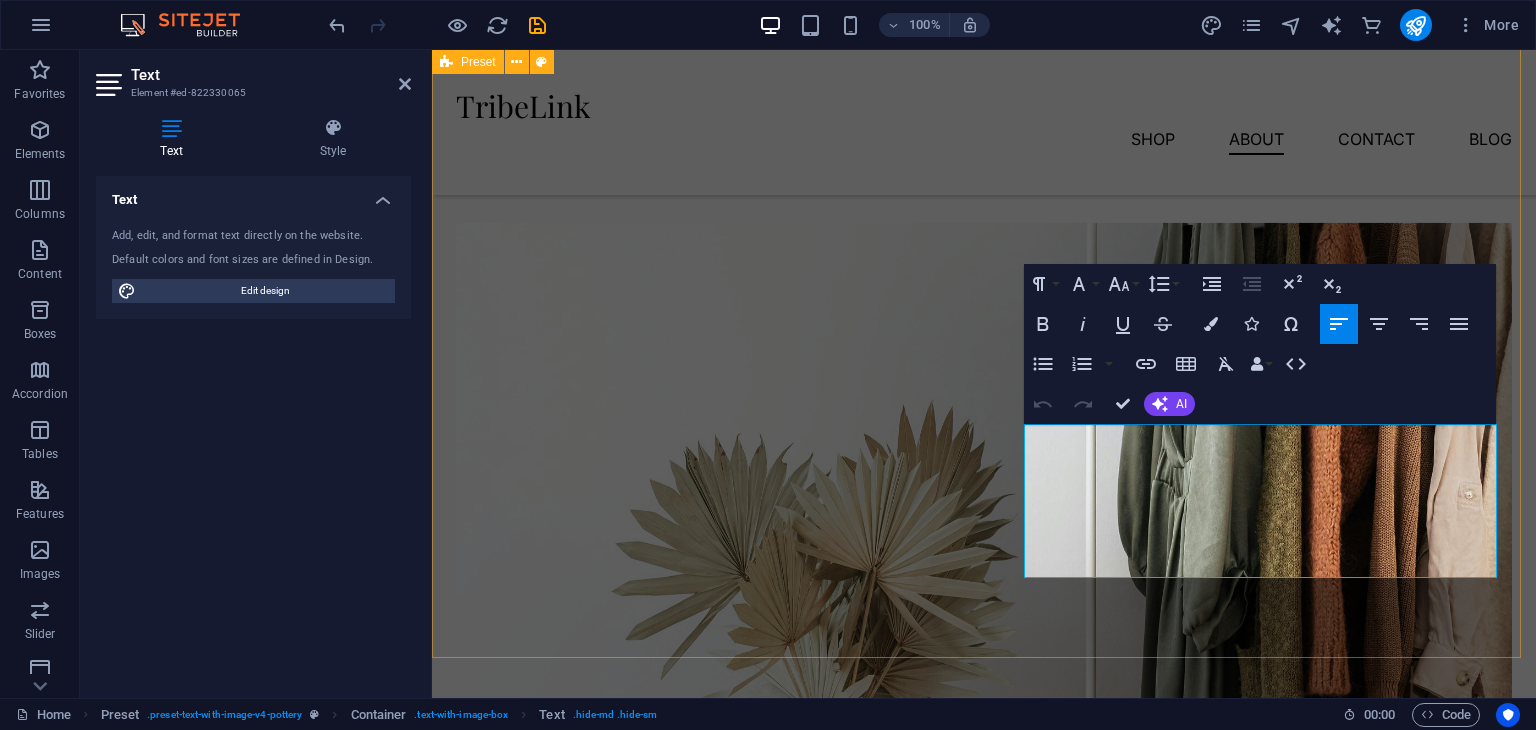 drag, startPoint x: 1111, startPoint y: 575, endPoint x: 951, endPoint y: 365, distance: 264.00757 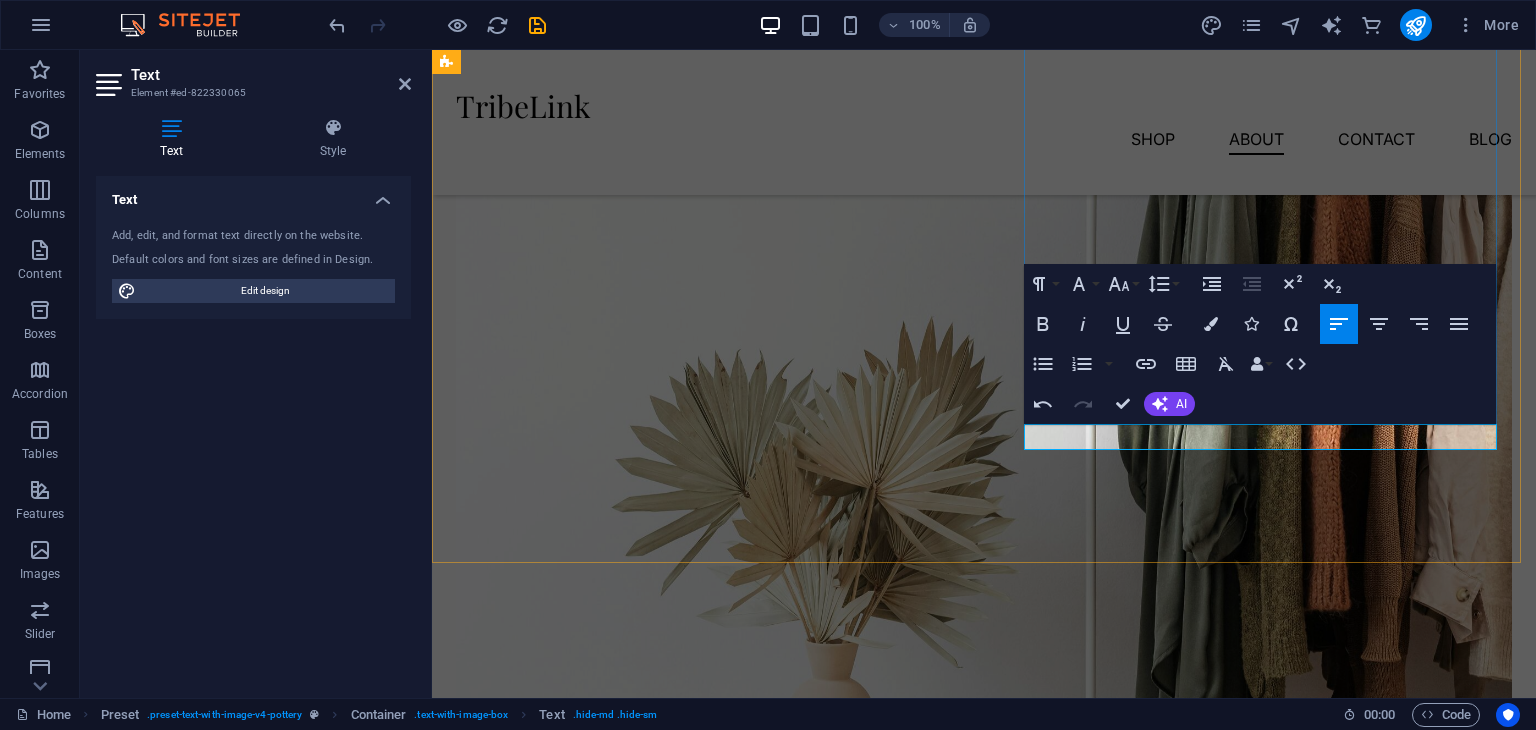 click at bounding box center [984, 78] 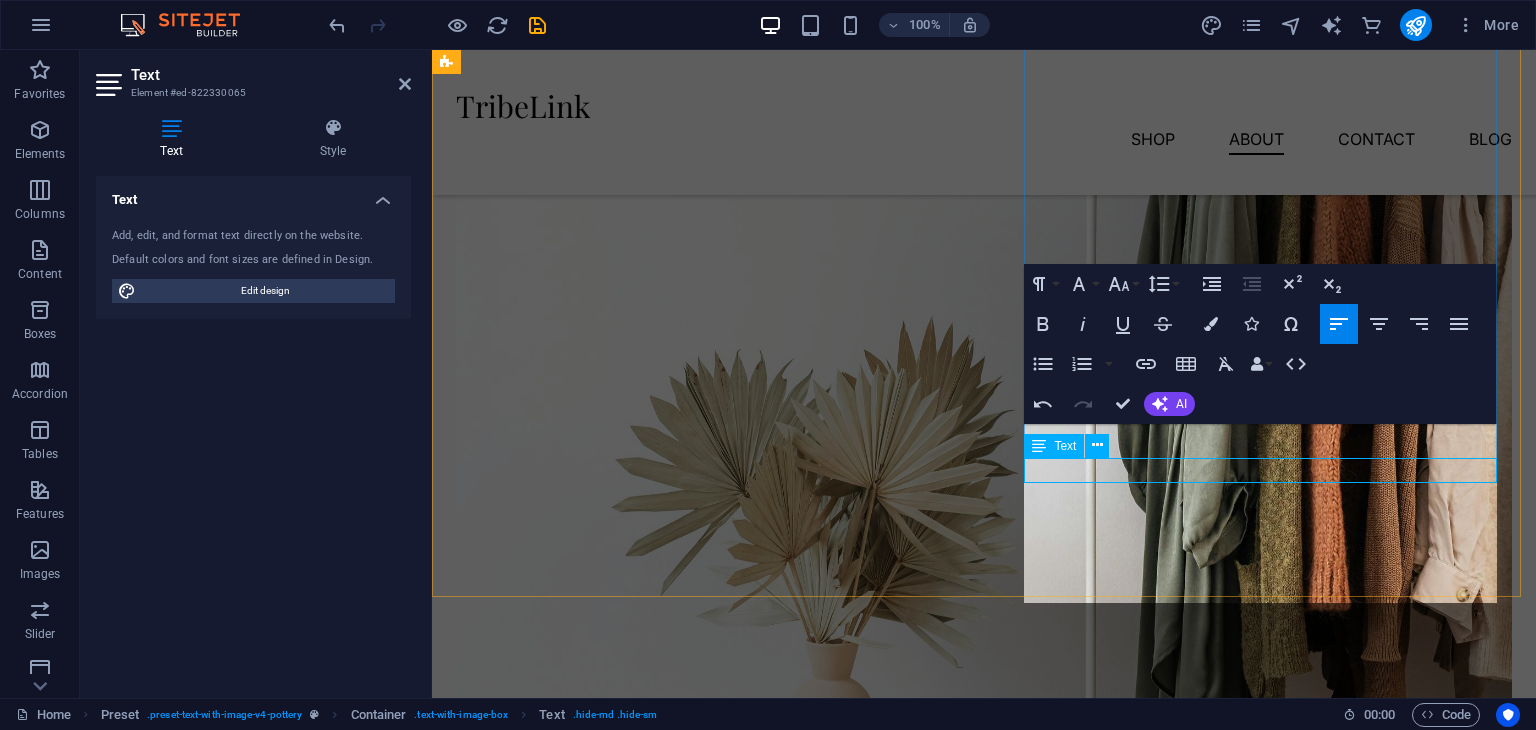 scroll, scrollTop: 1724, scrollLeft: 0, axis: vertical 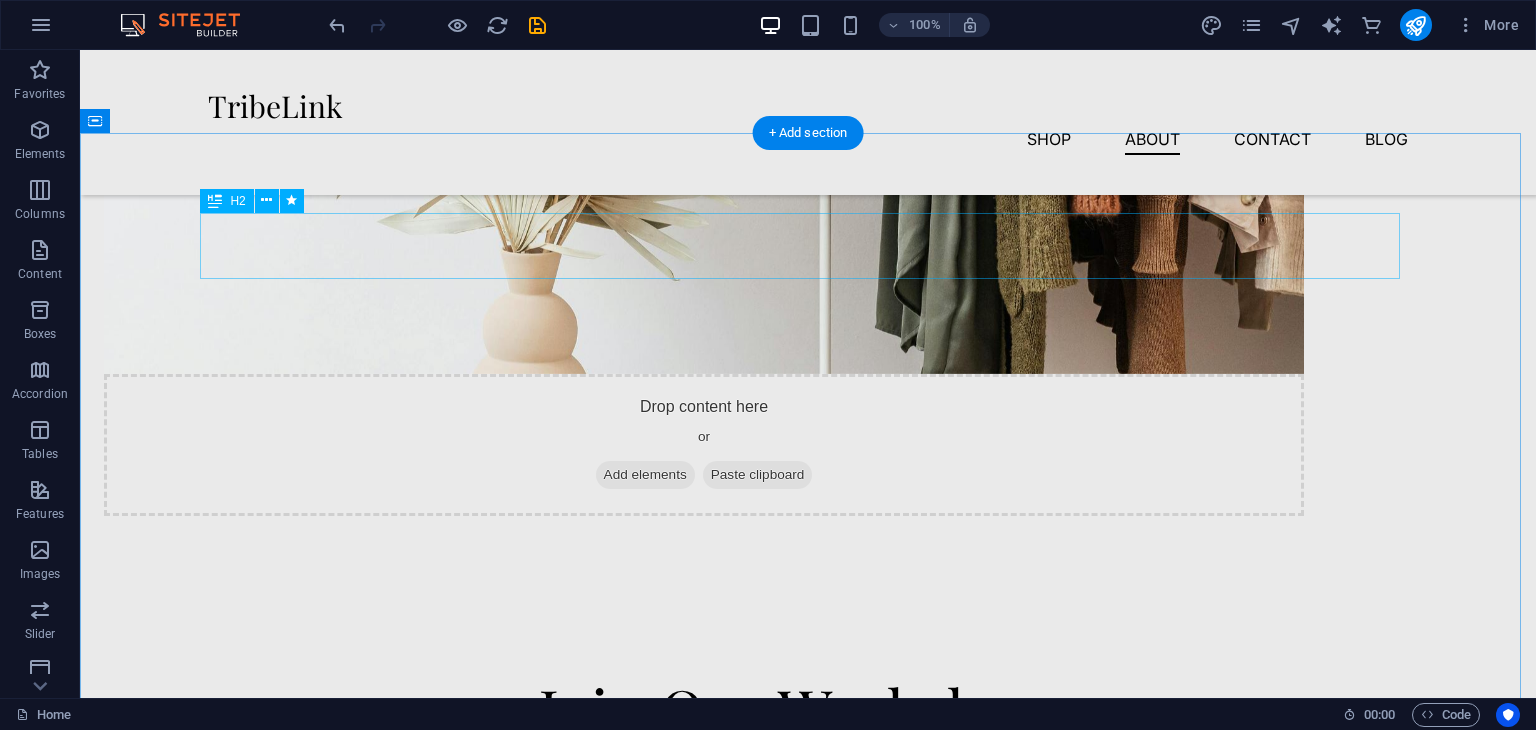 click on "Join Our Workshops" at bounding box center (808, 709) 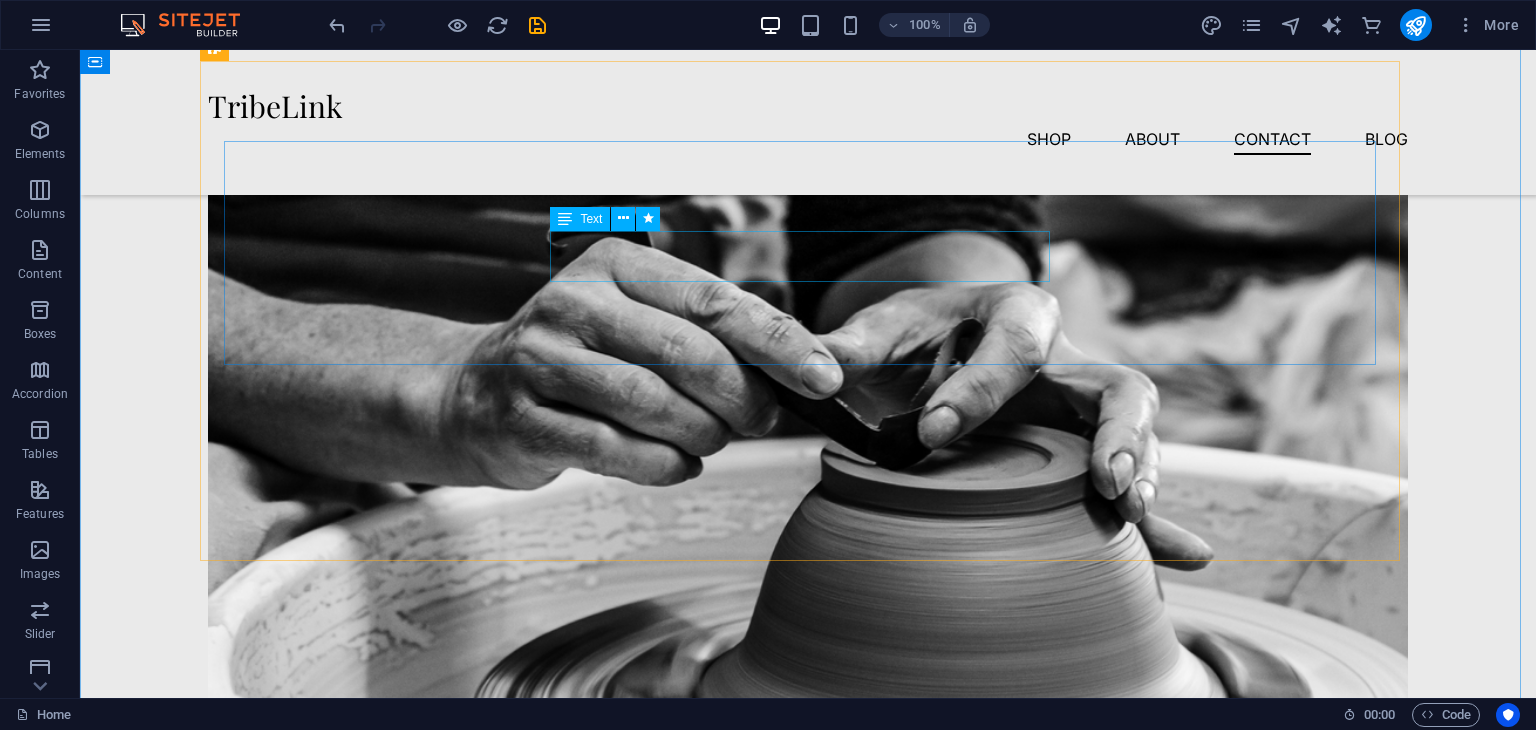 scroll, scrollTop: 5059, scrollLeft: 0, axis: vertical 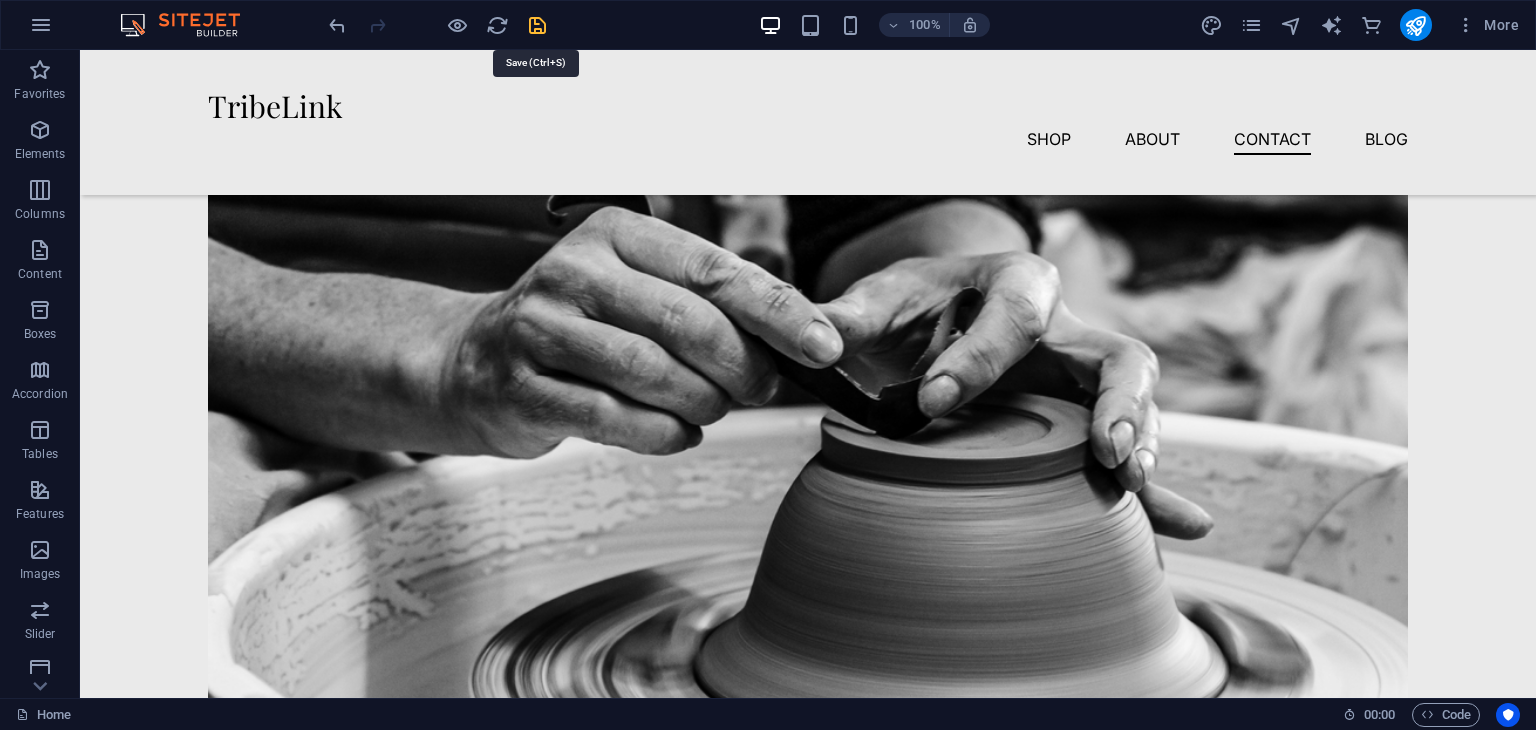 click at bounding box center (537, 25) 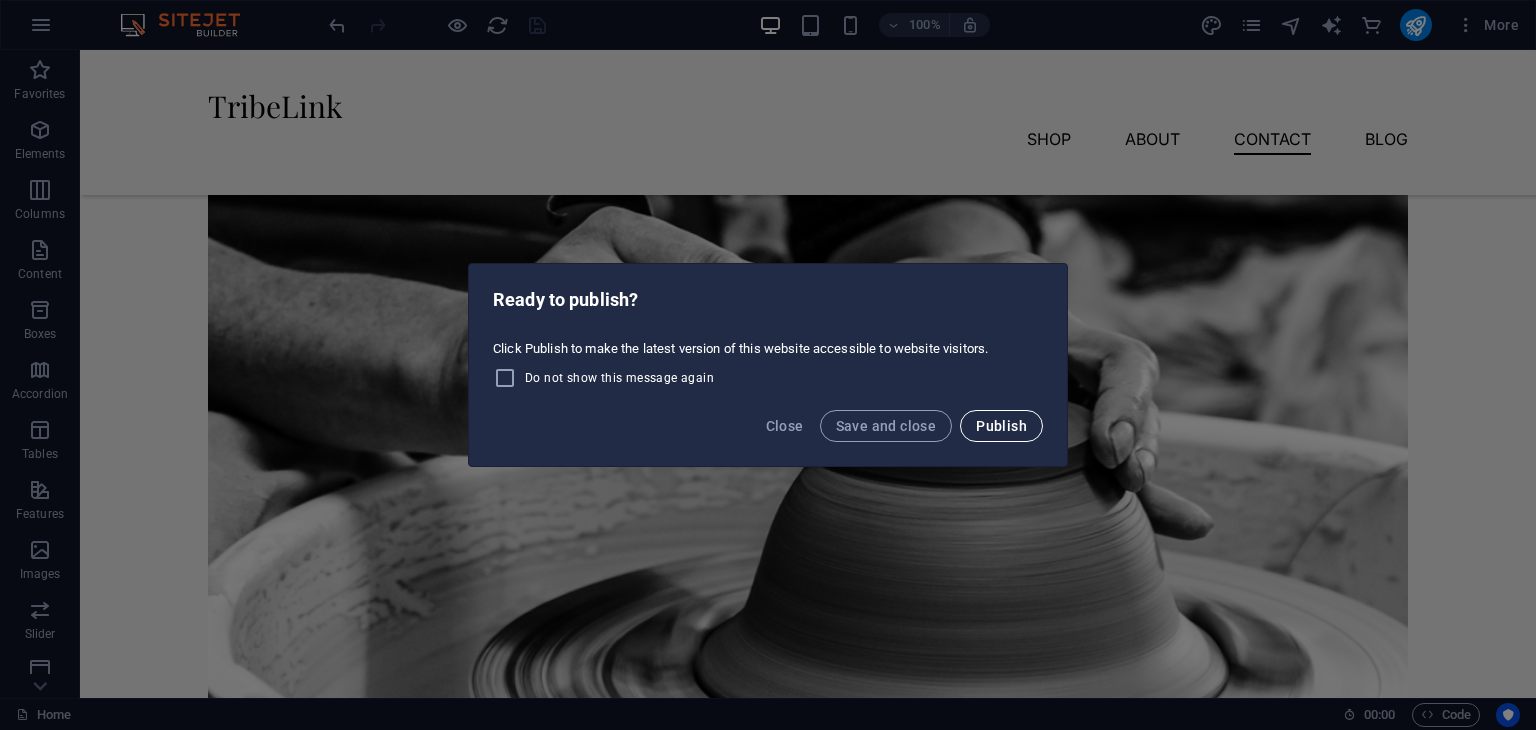 click on "Publish" at bounding box center (1001, 426) 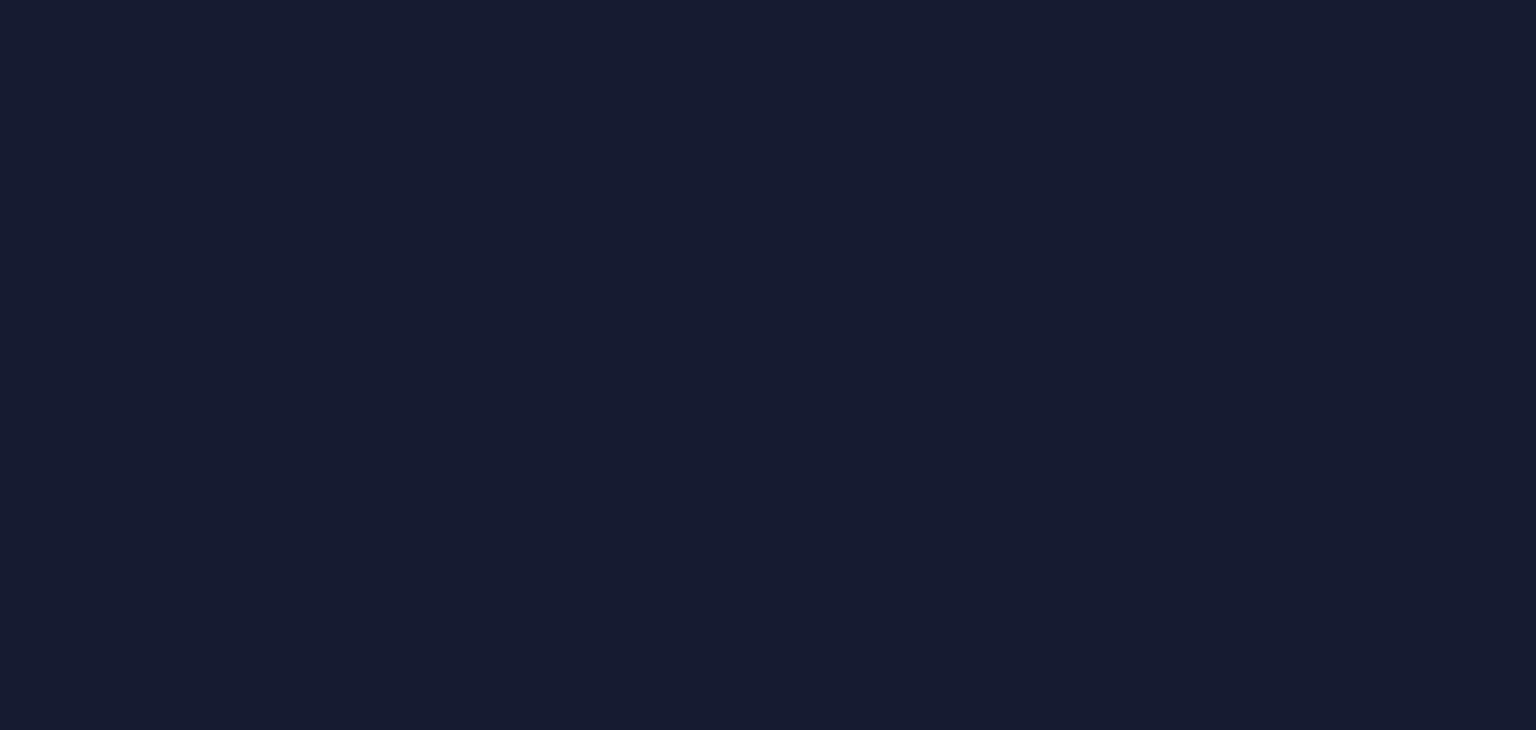 scroll, scrollTop: 0, scrollLeft: 0, axis: both 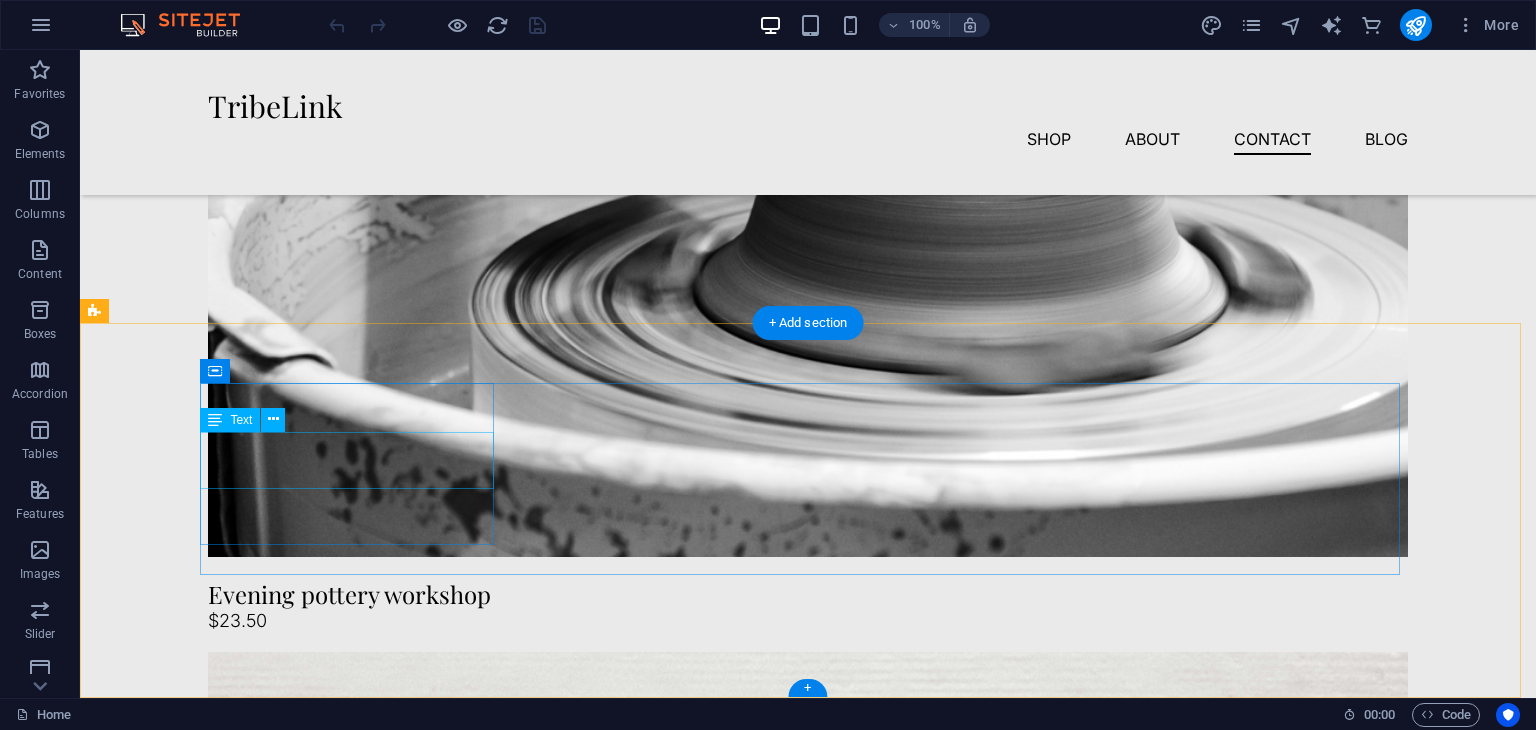 click on "12345" at bounding box center (233, 5935) 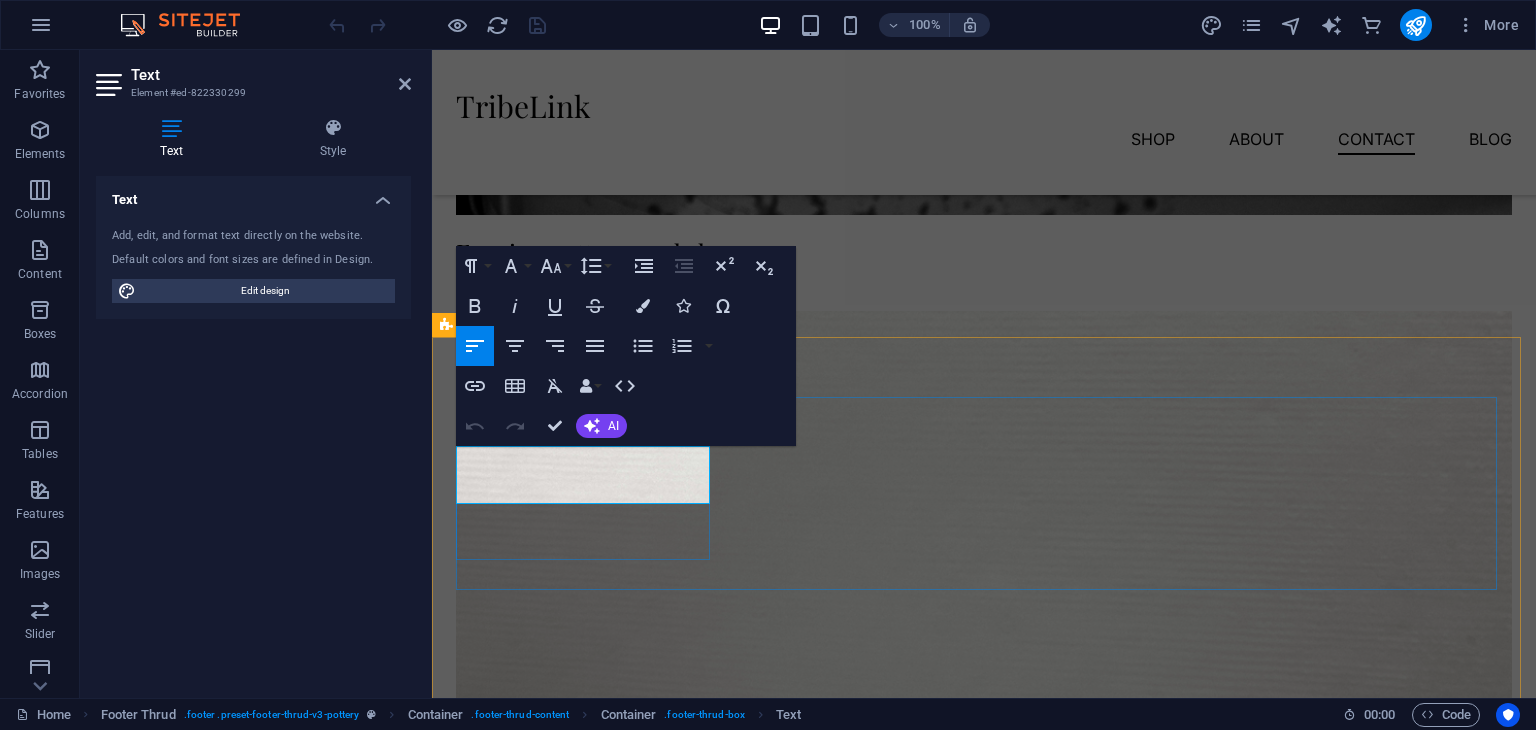 click on "[FIRST] [LAST]," at bounding box center [585, 5395] 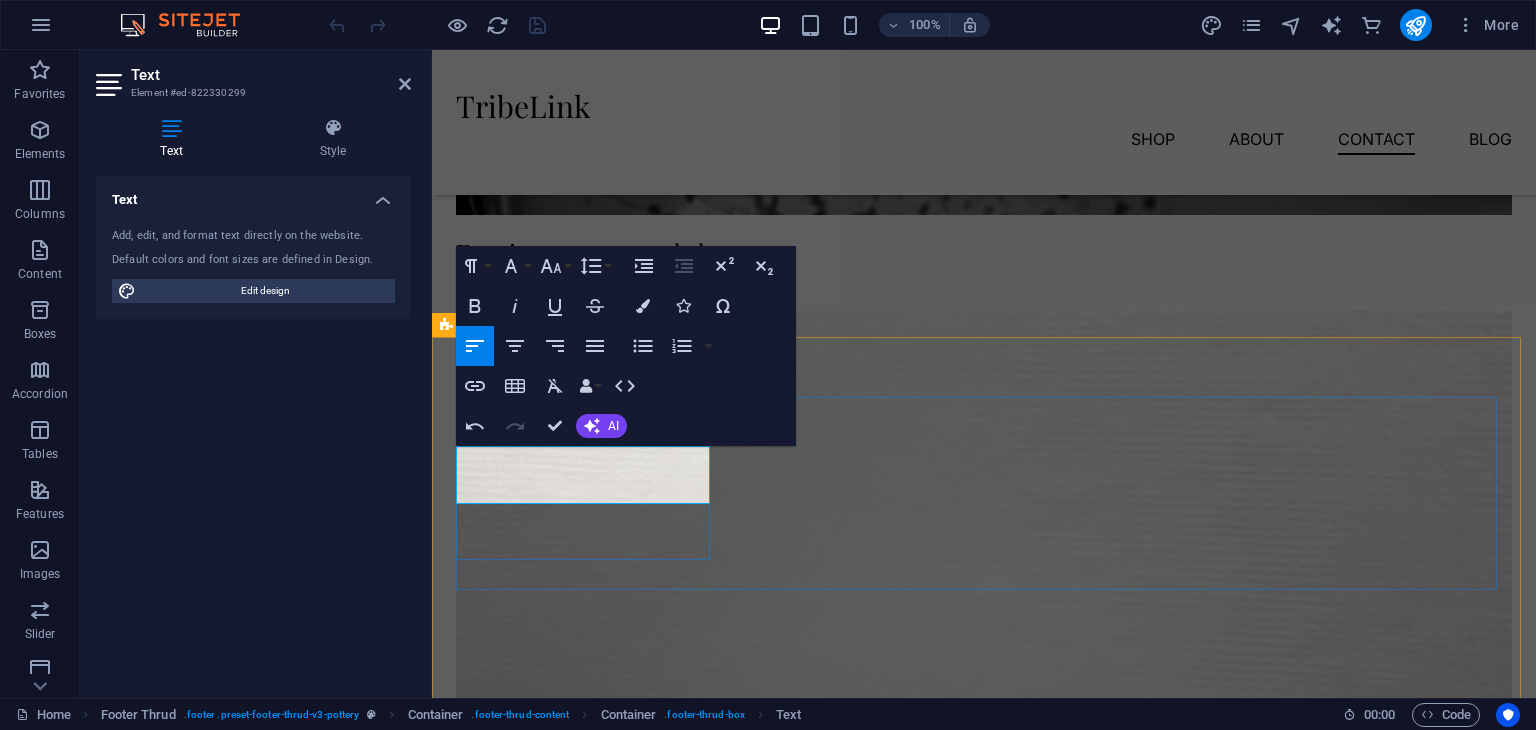 click on "12345" at bounding box center [585, 5424] 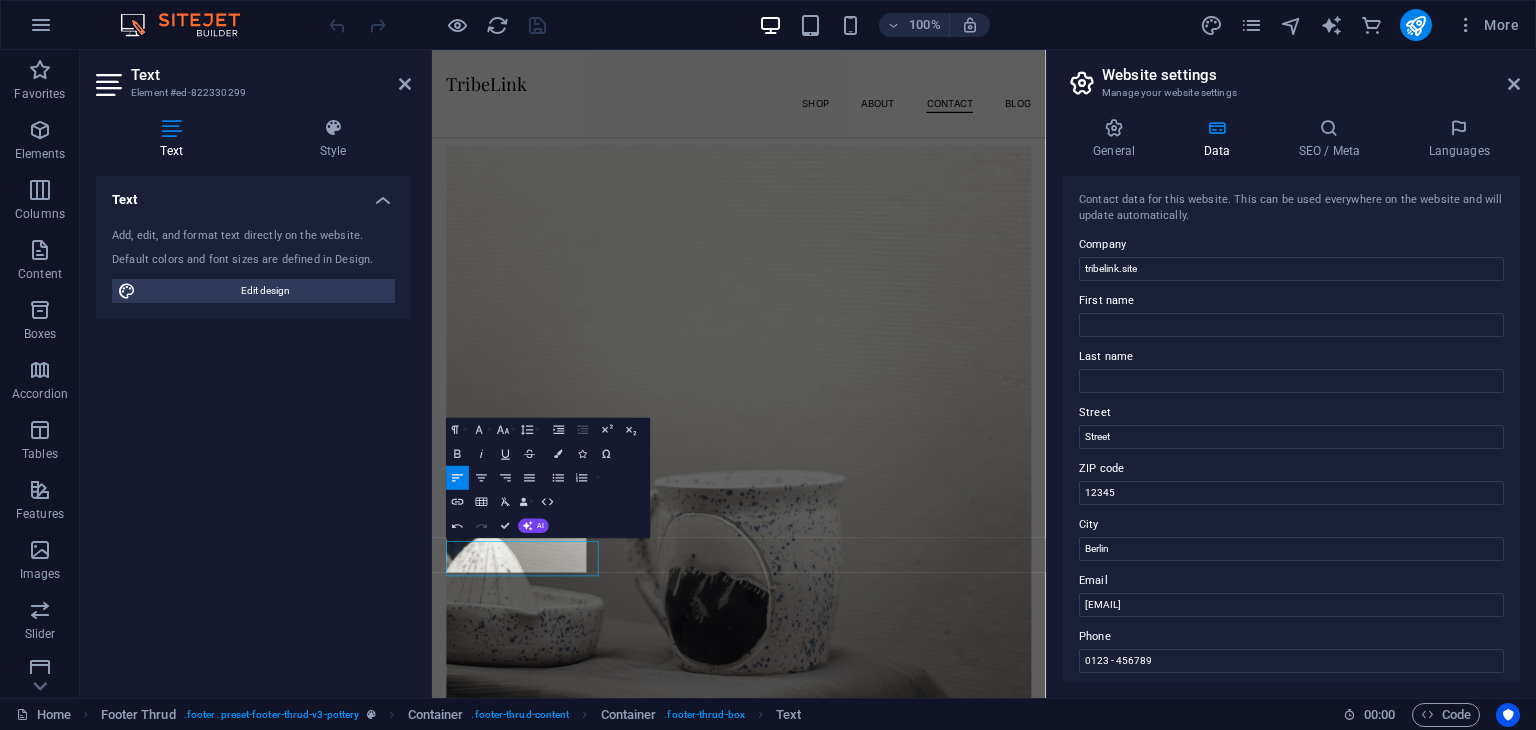 scroll, scrollTop: 5013, scrollLeft: 0, axis: vertical 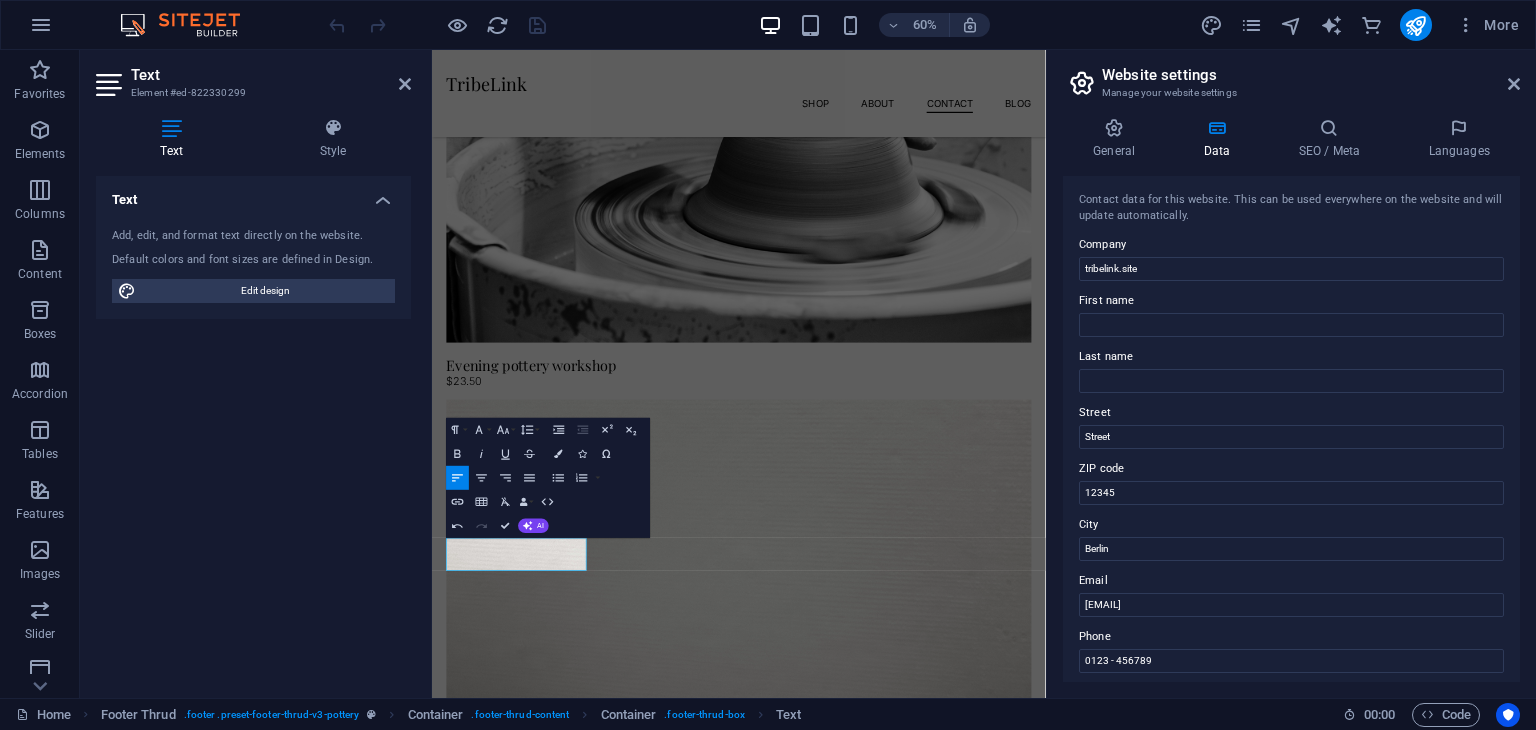 type 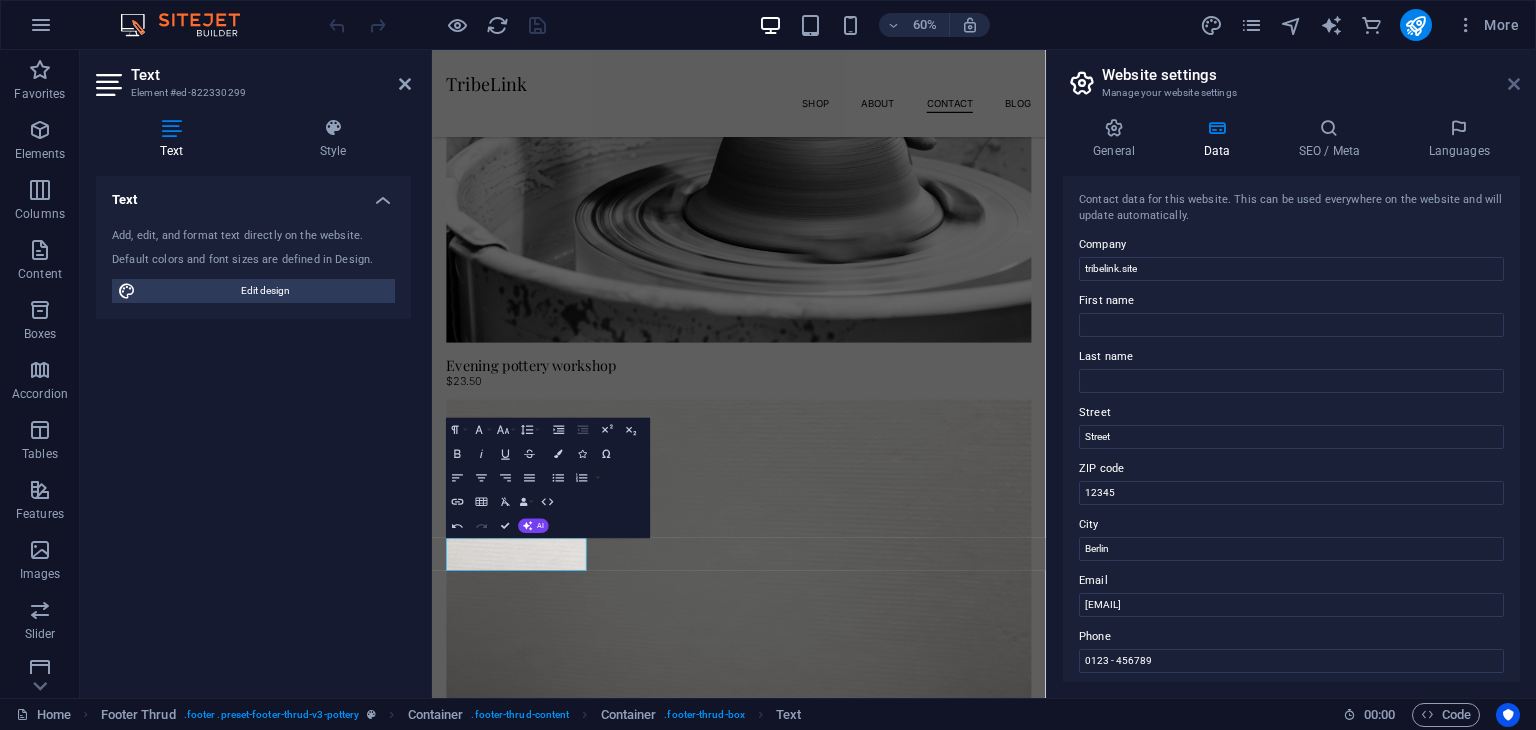 click at bounding box center [1514, 84] 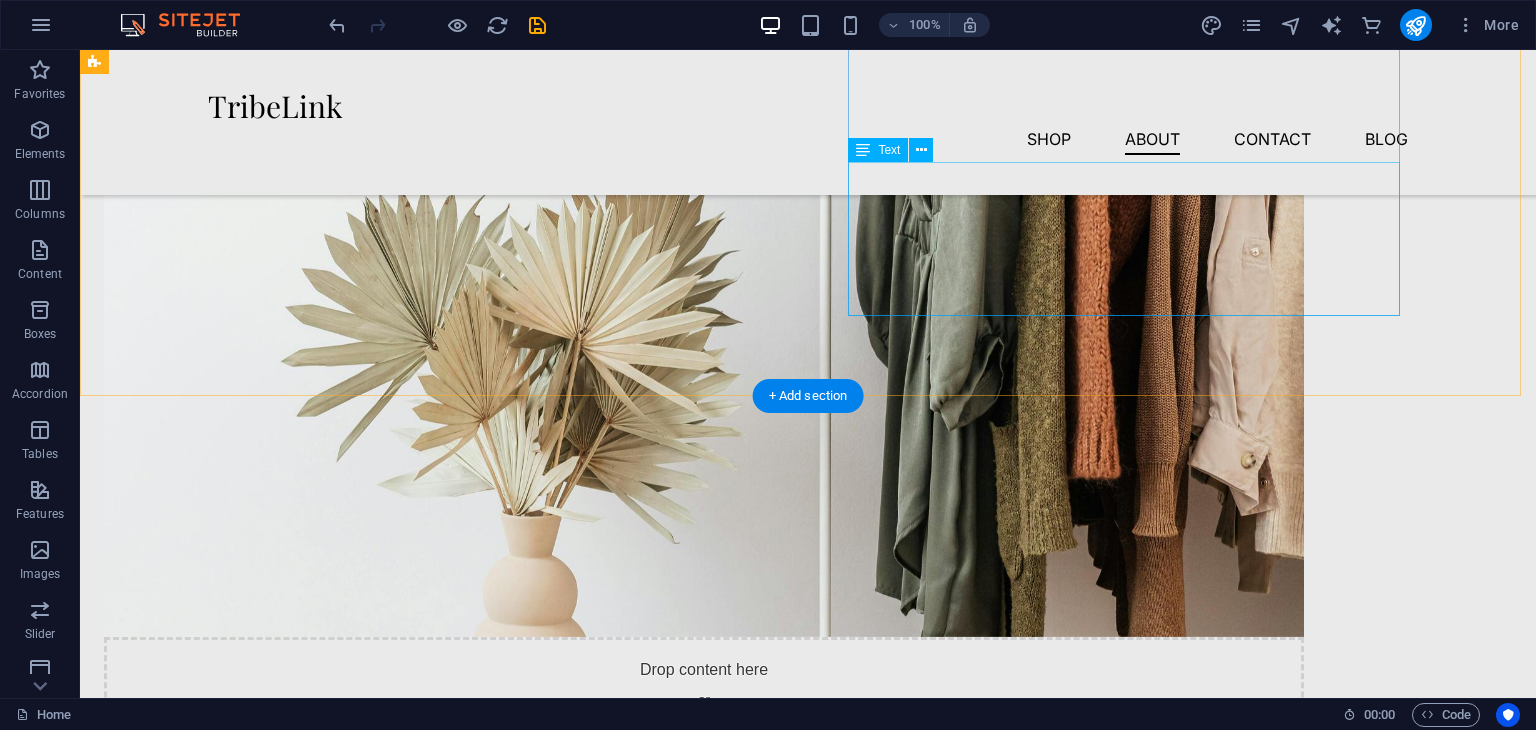 scroll, scrollTop: 1963, scrollLeft: 0, axis: vertical 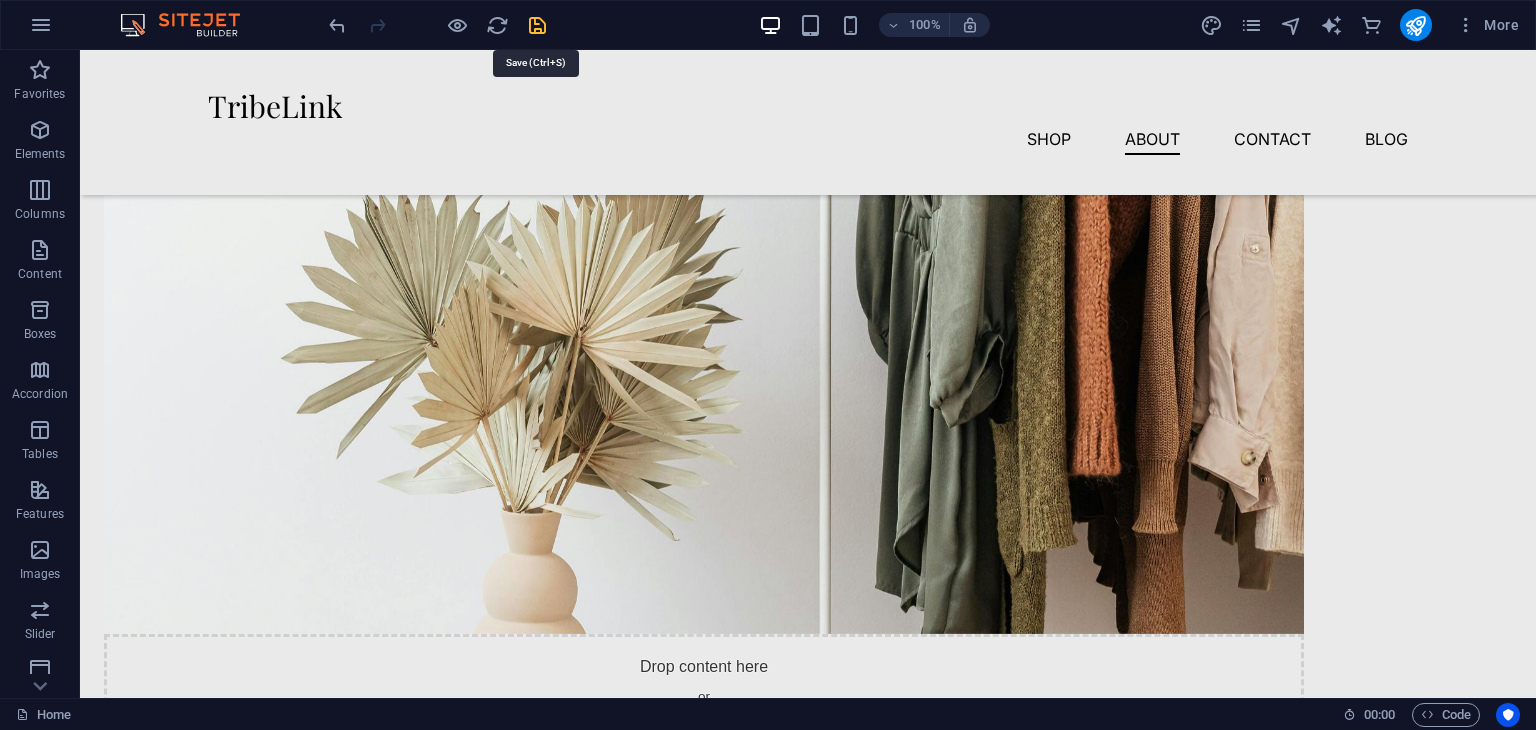click at bounding box center [537, 25] 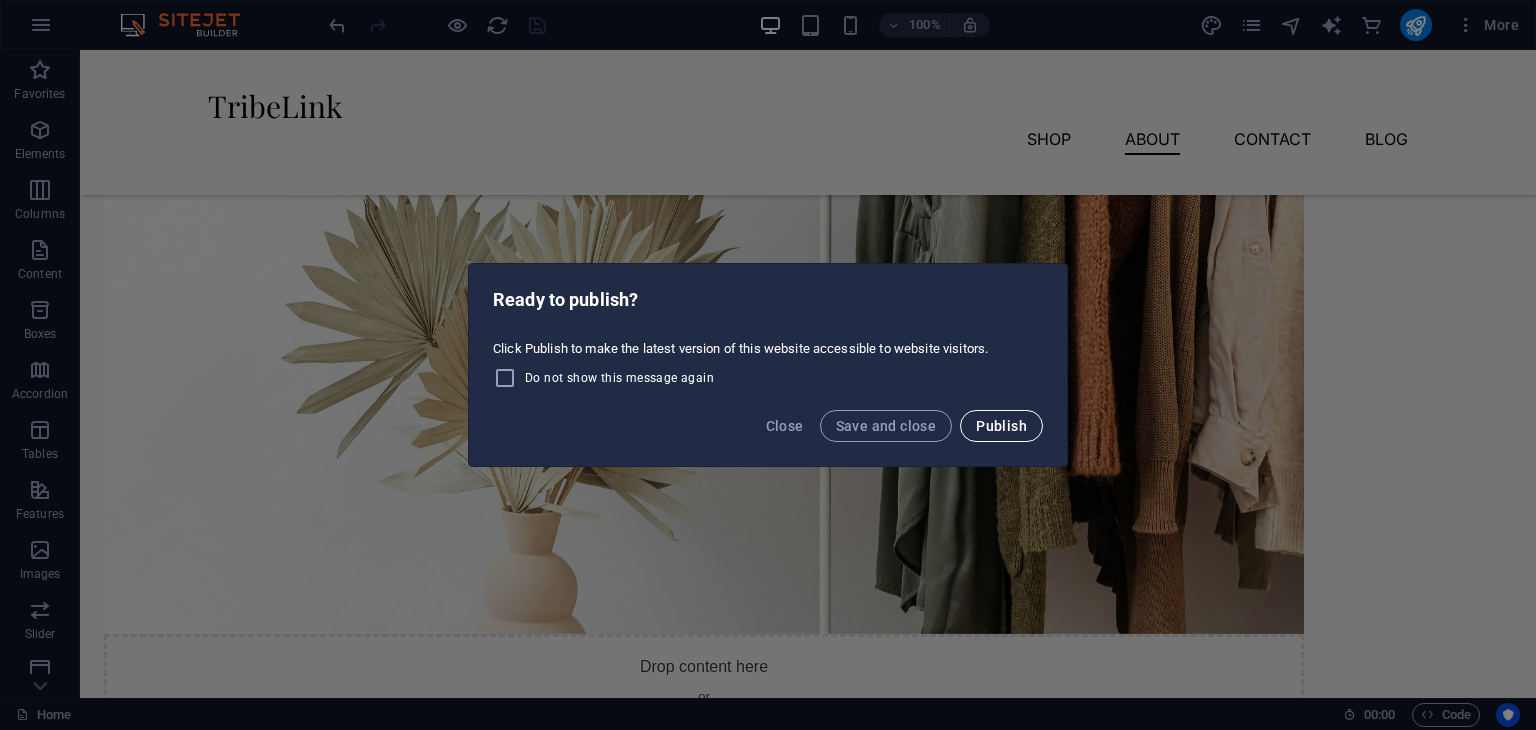 click on "Publish" at bounding box center [1001, 426] 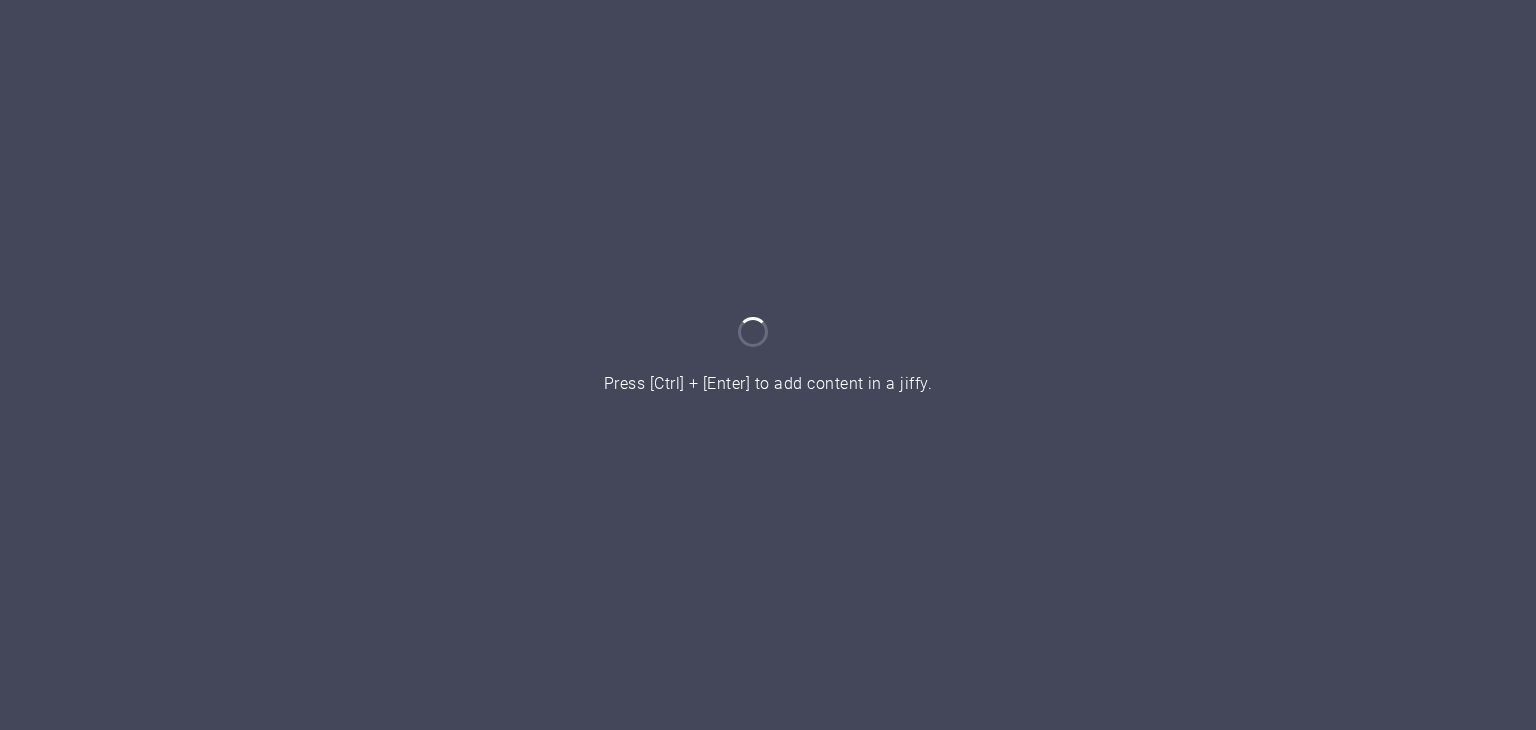 scroll, scrollTop: 0, scrollLeft: 0, axis: both 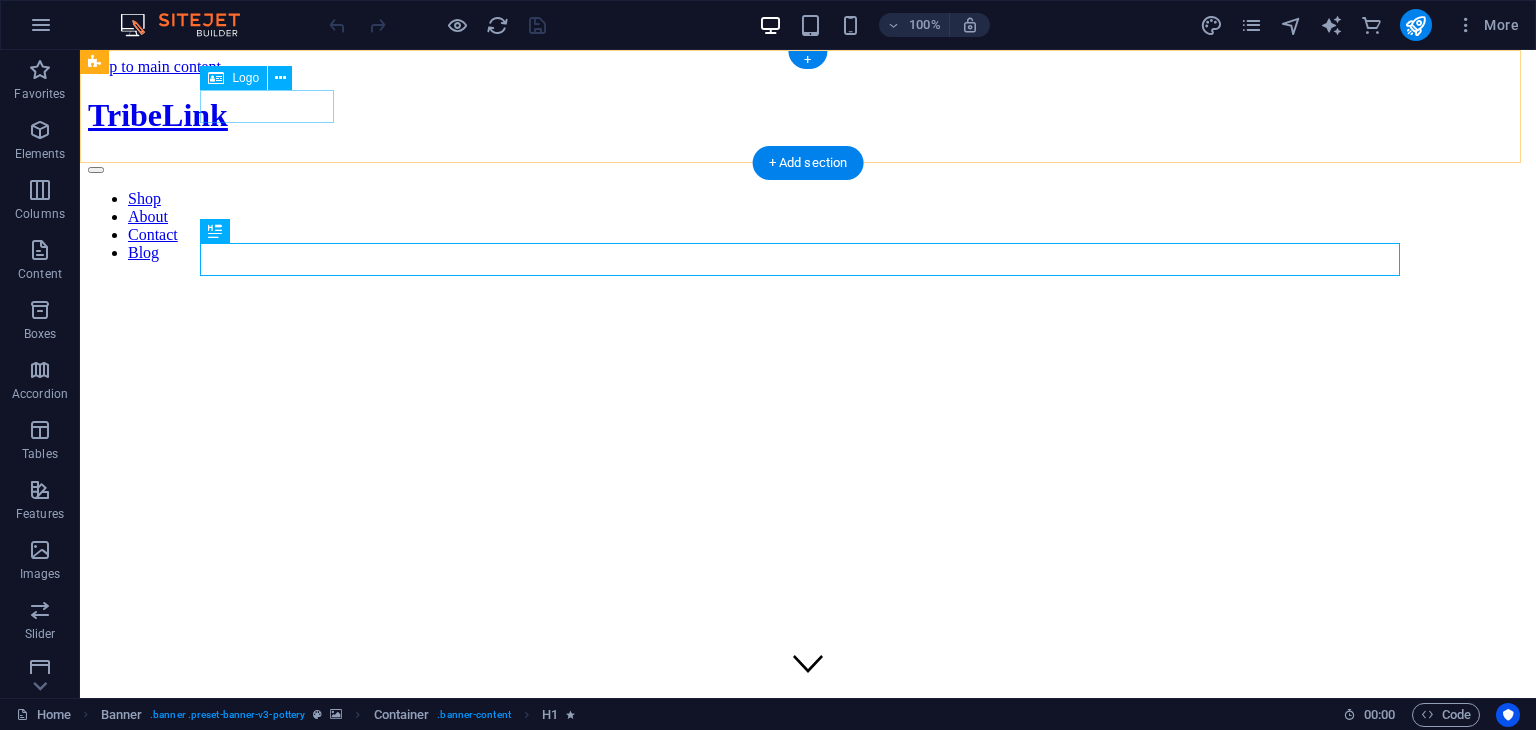 click on "TribeLink" at bounding box center [808, 115] 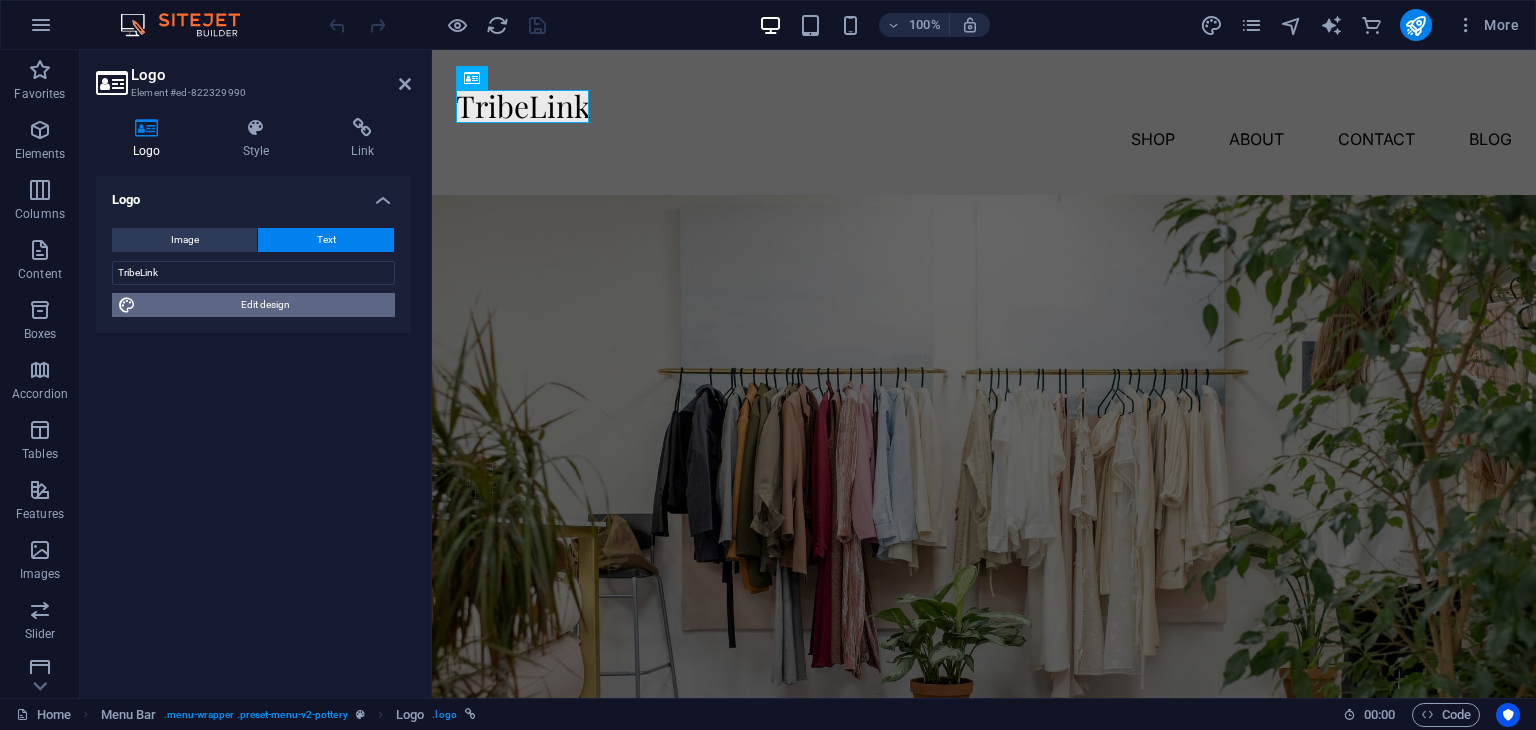 click on "Edit design" at bounding box center [265, 305] 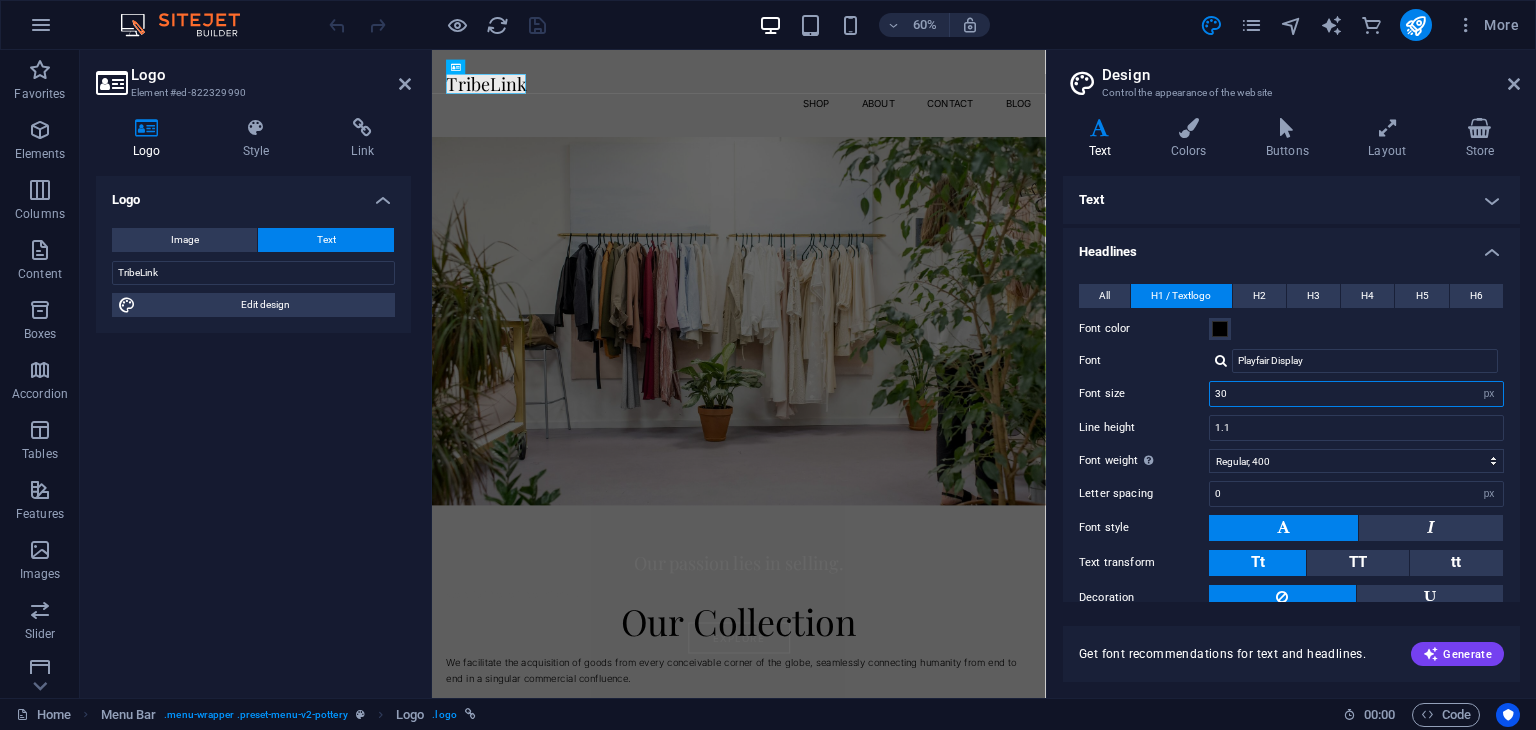 drag, startPoint x: 1262, startPoint y: 386, endPoint x: 1171, endPoint y: 393, distance: 91.26884 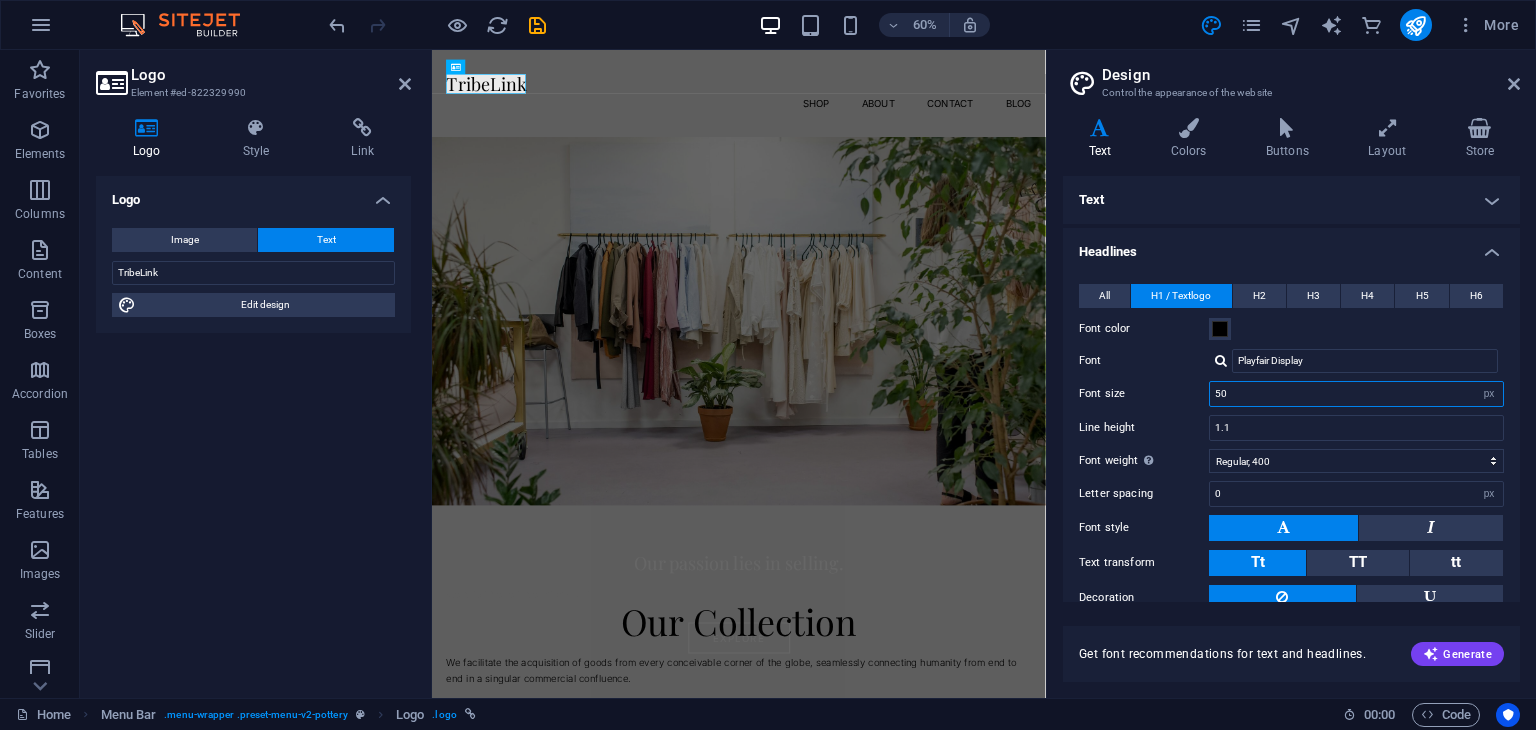 type on "50" 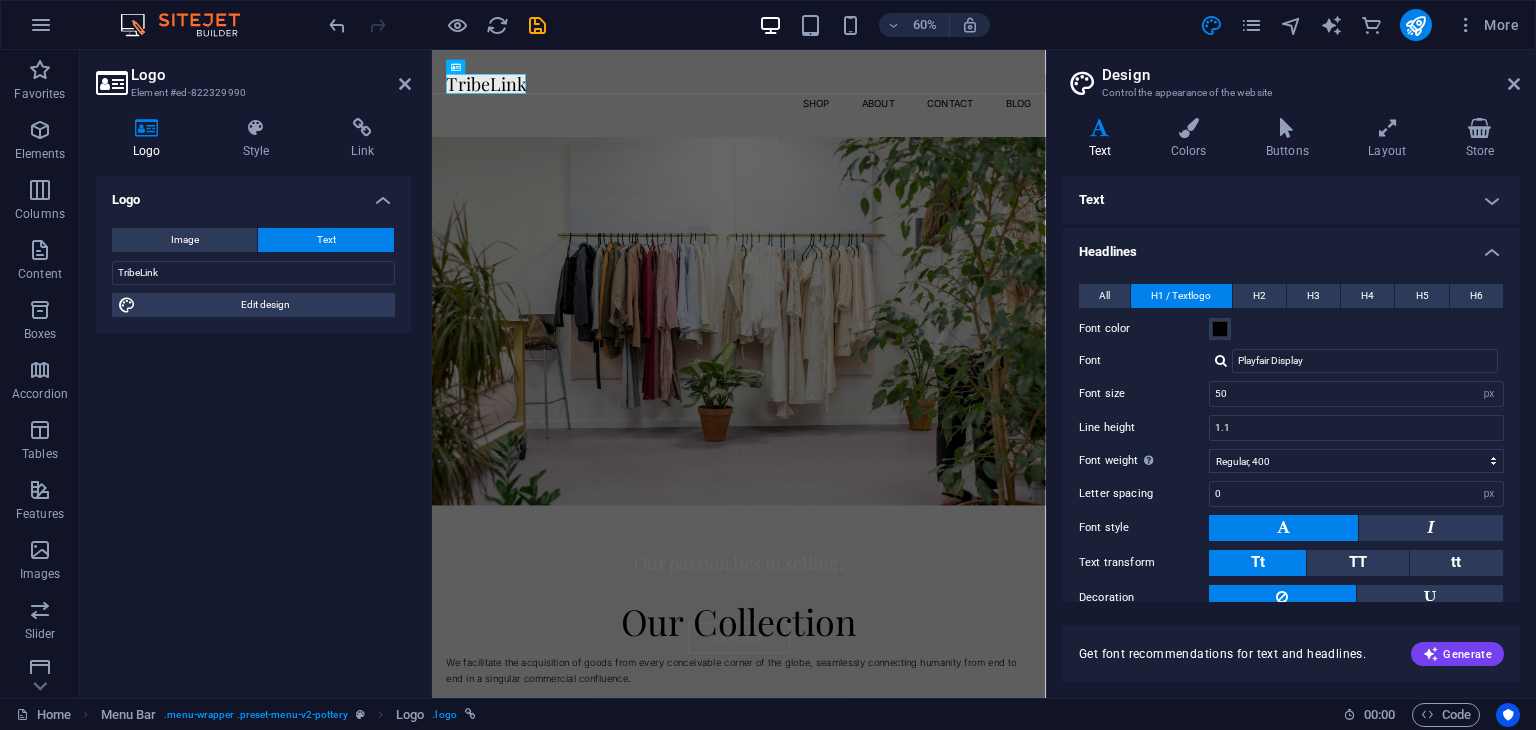 click on "Text" at bounding box center (1291, 200) 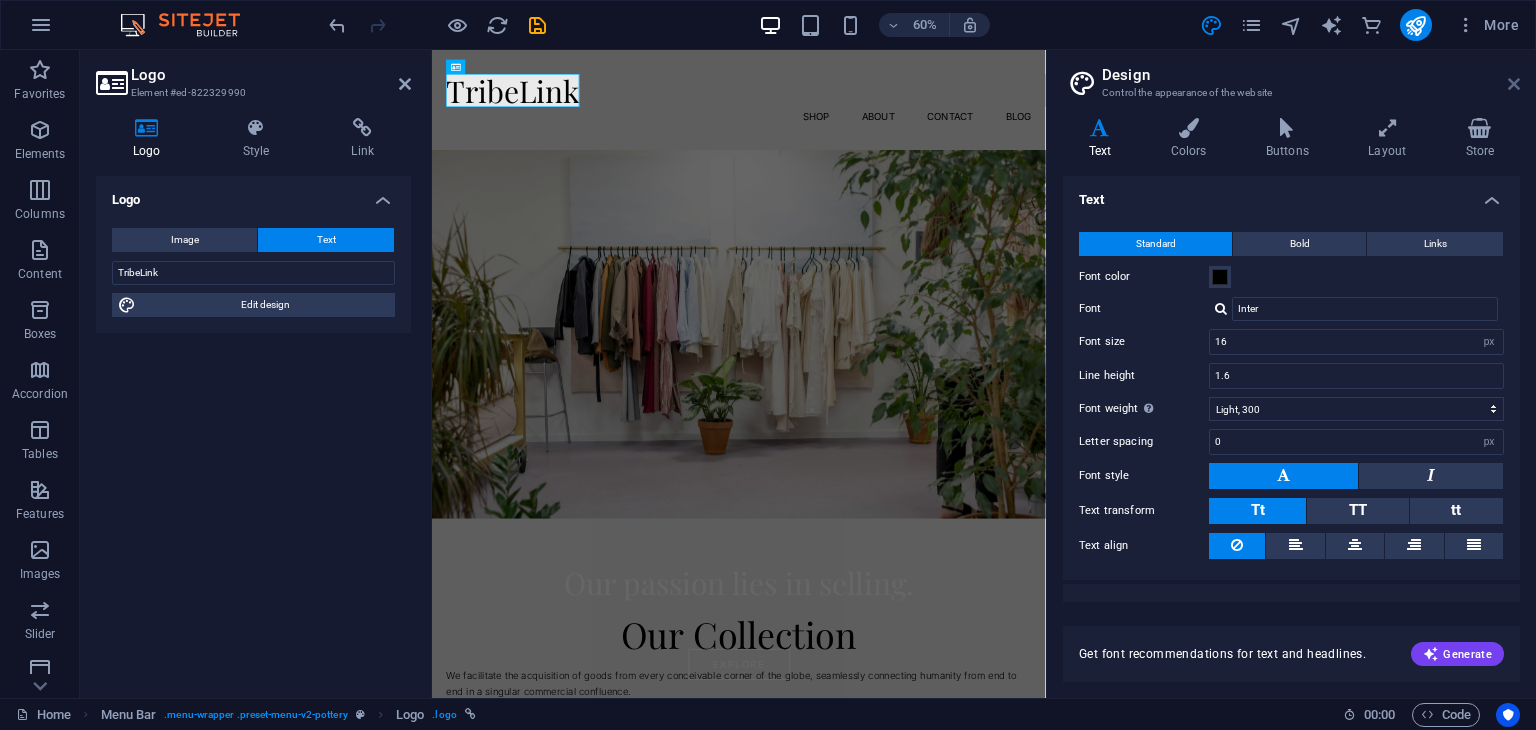 click at bounding box center (1514, 84) 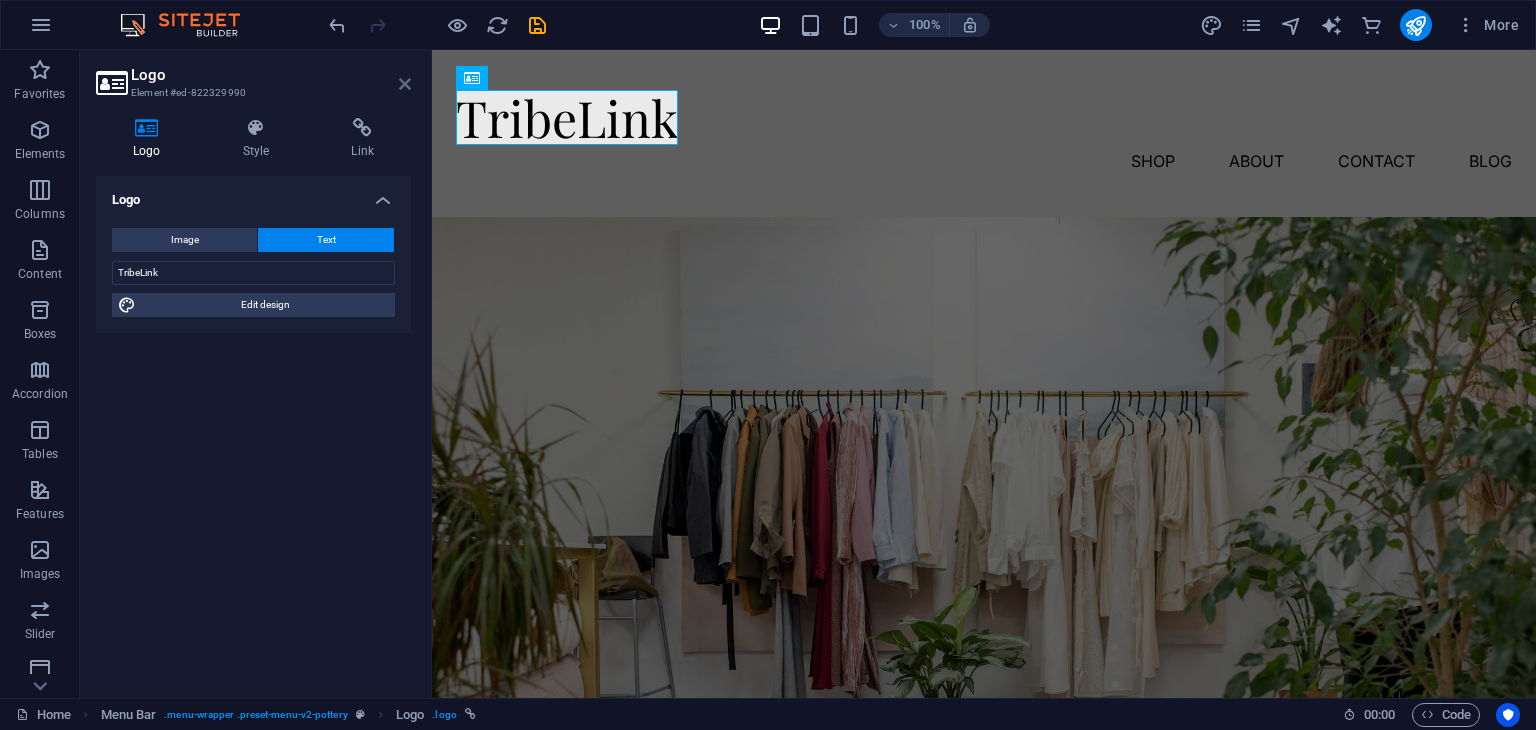 click at bounding box center [405, 84] 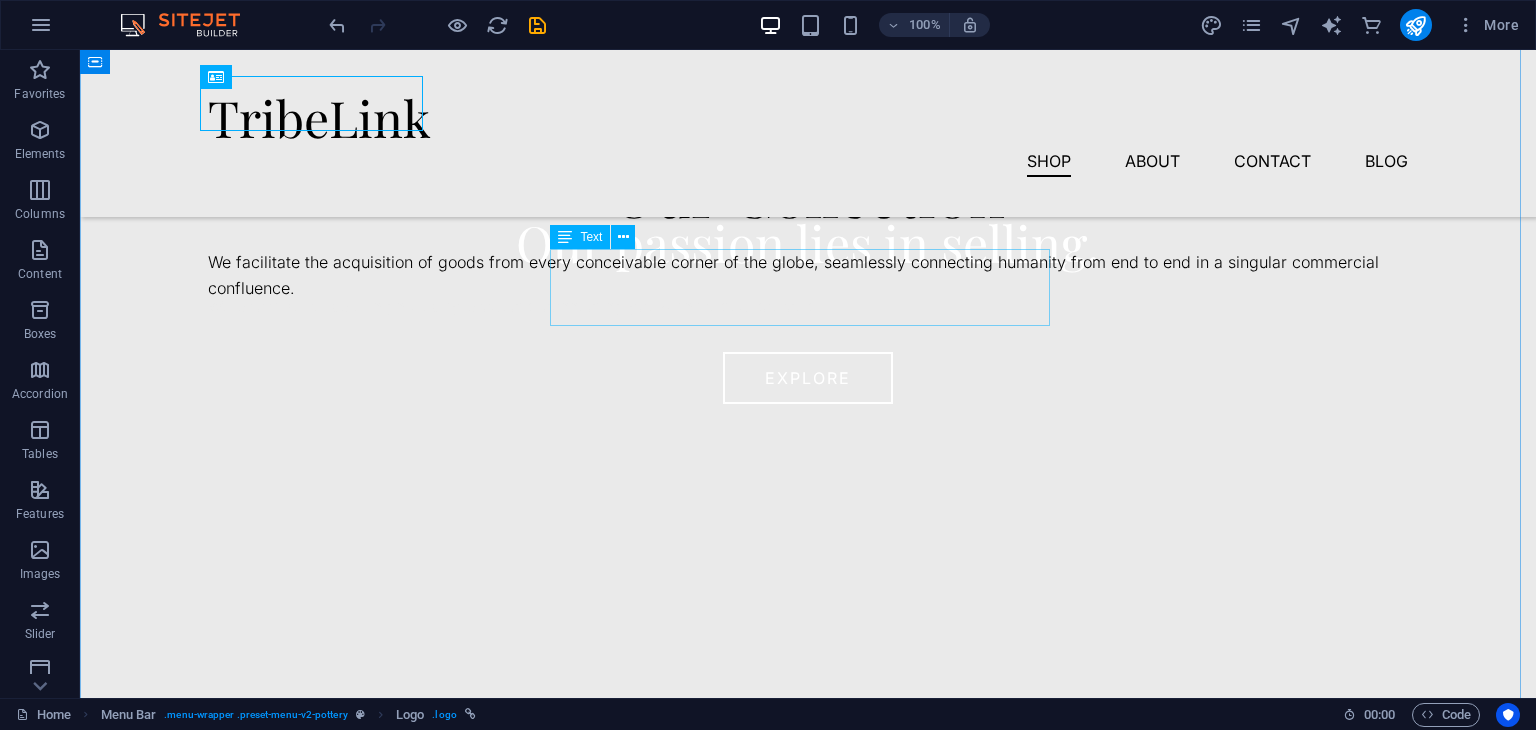 scroll, scrollTop: 724, scrollLeft: 0, axis: vertical 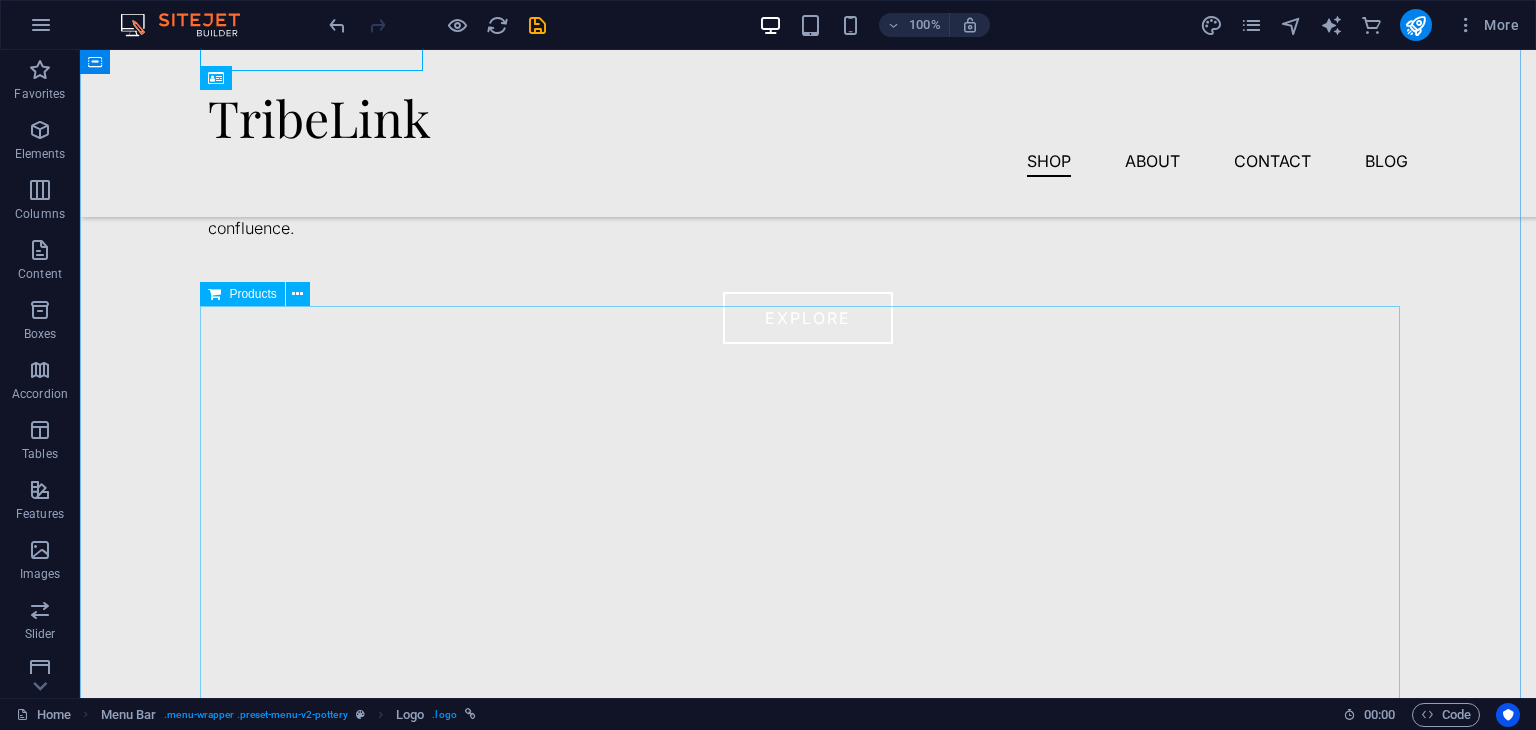 click at bounding box center [808, 481] 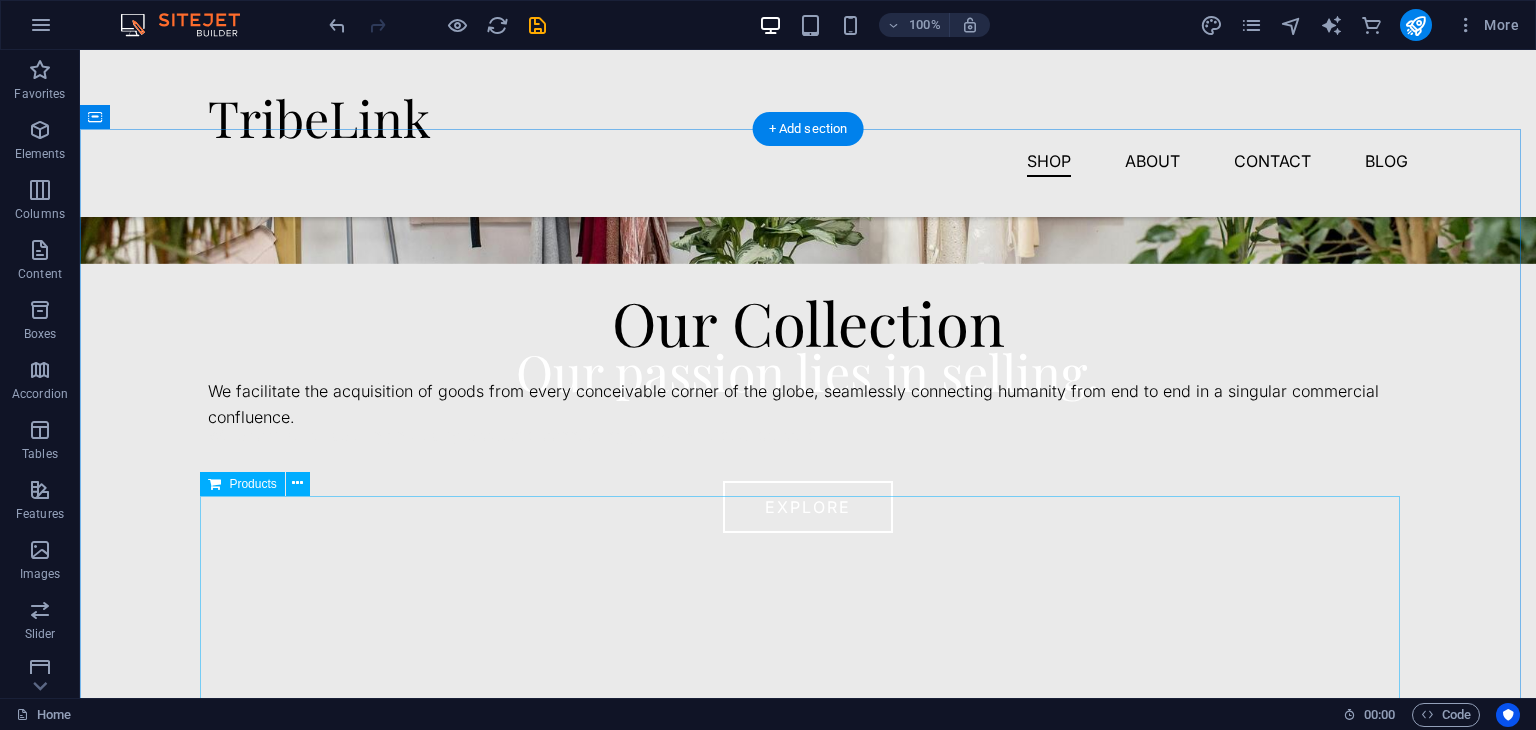 scroll, scrollTop: 534, scrollLeft: 0, axis: vertical 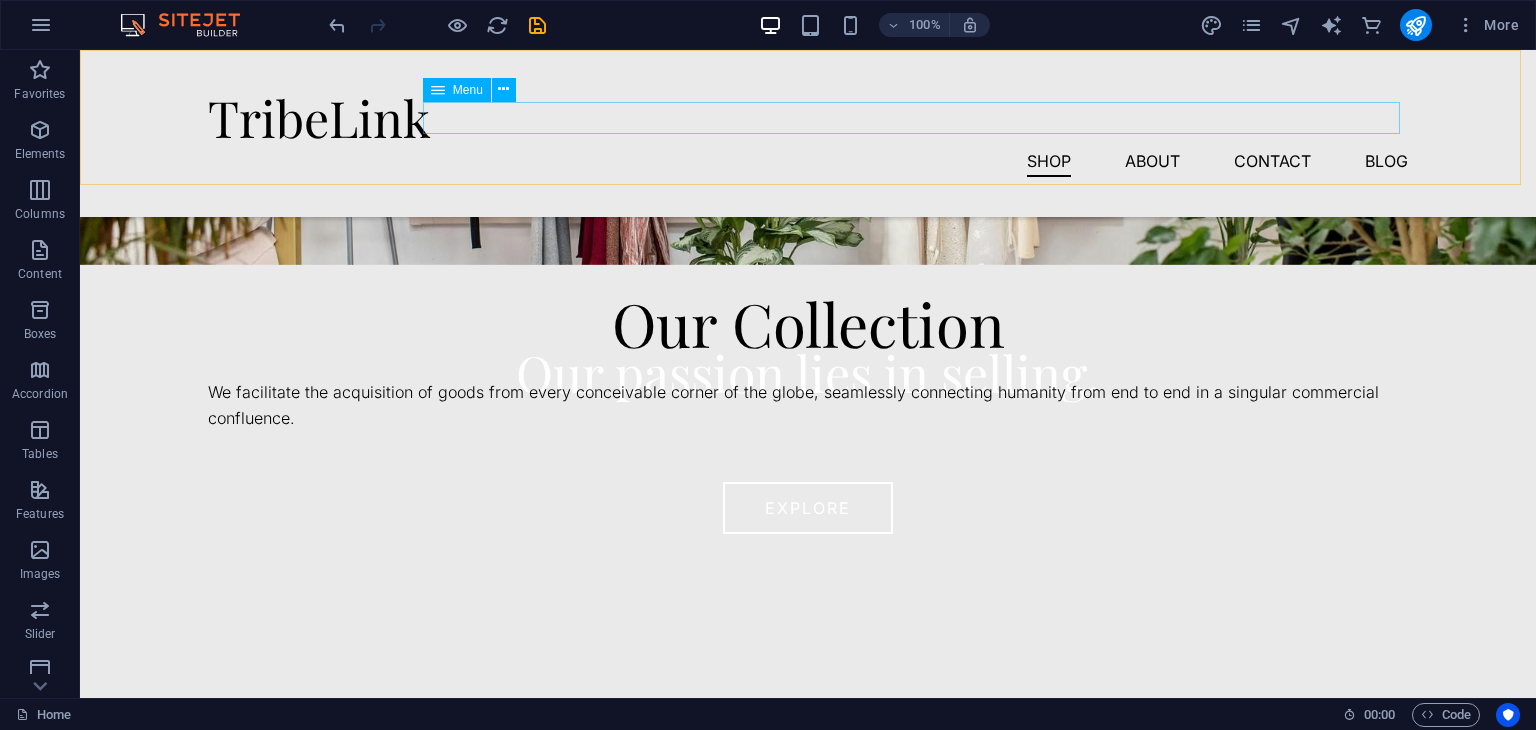 click on "Shop About Contact Blog" at bounding box center [808, 161] 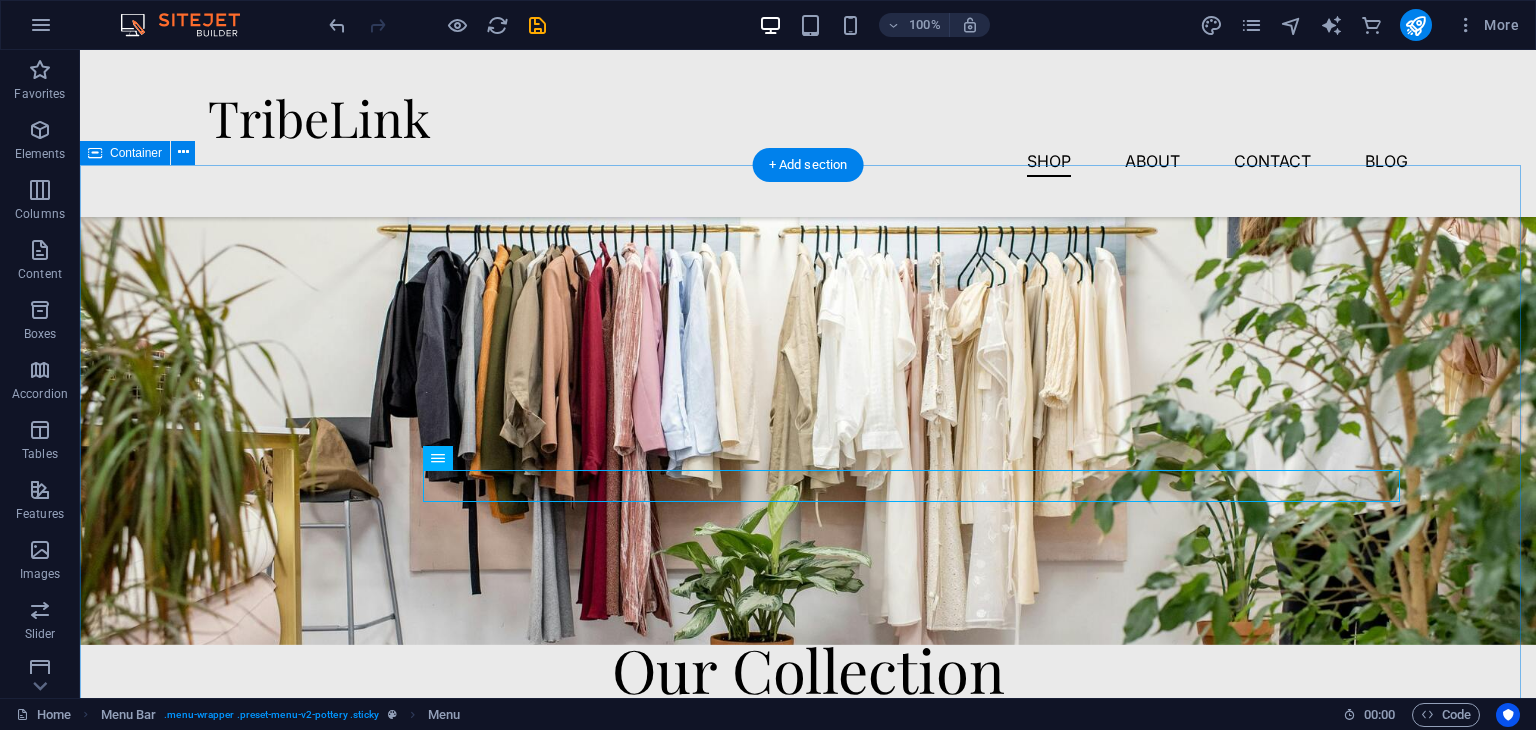 scroll, scrollTop: 0, scrollLeft: 0, axis: both 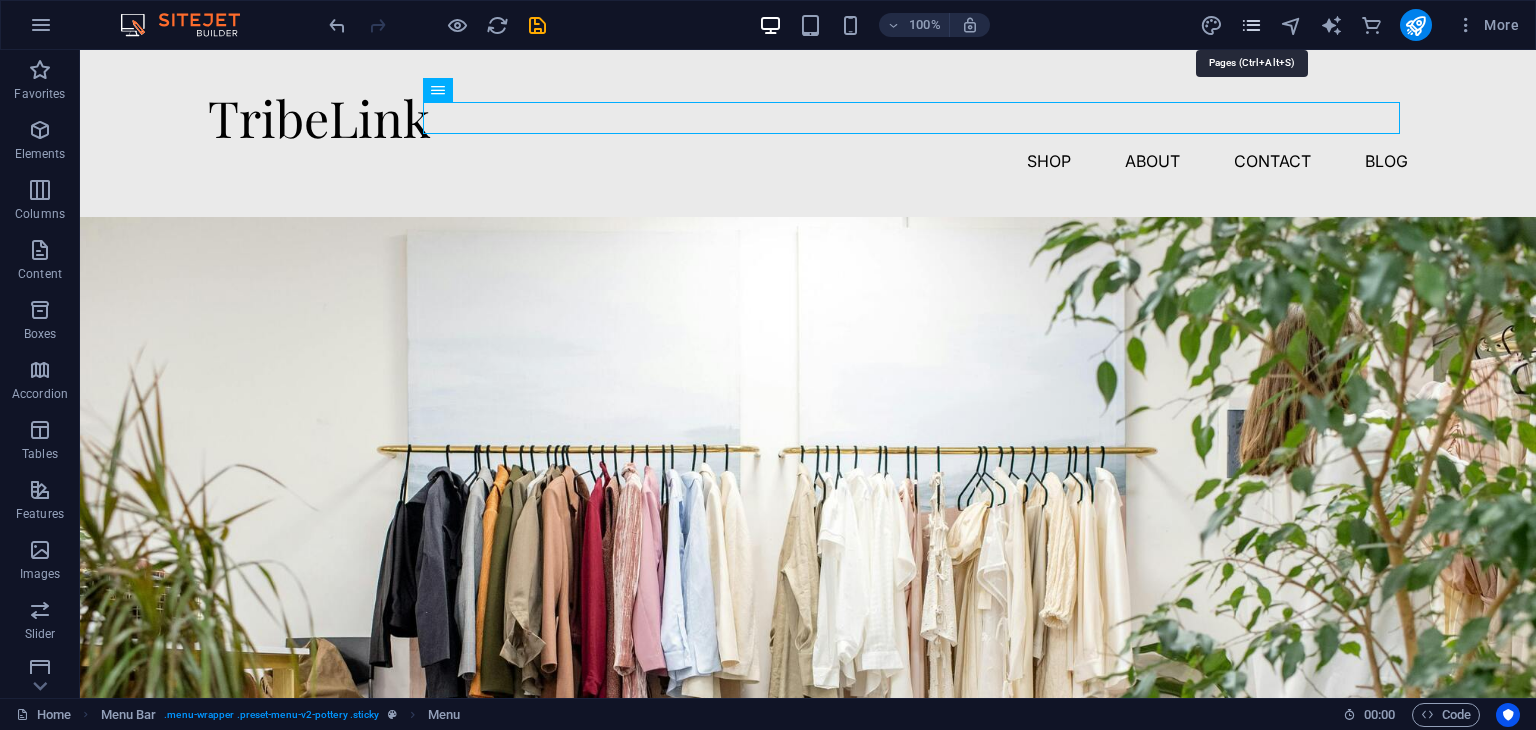 click at bounding box center [1251, 25] 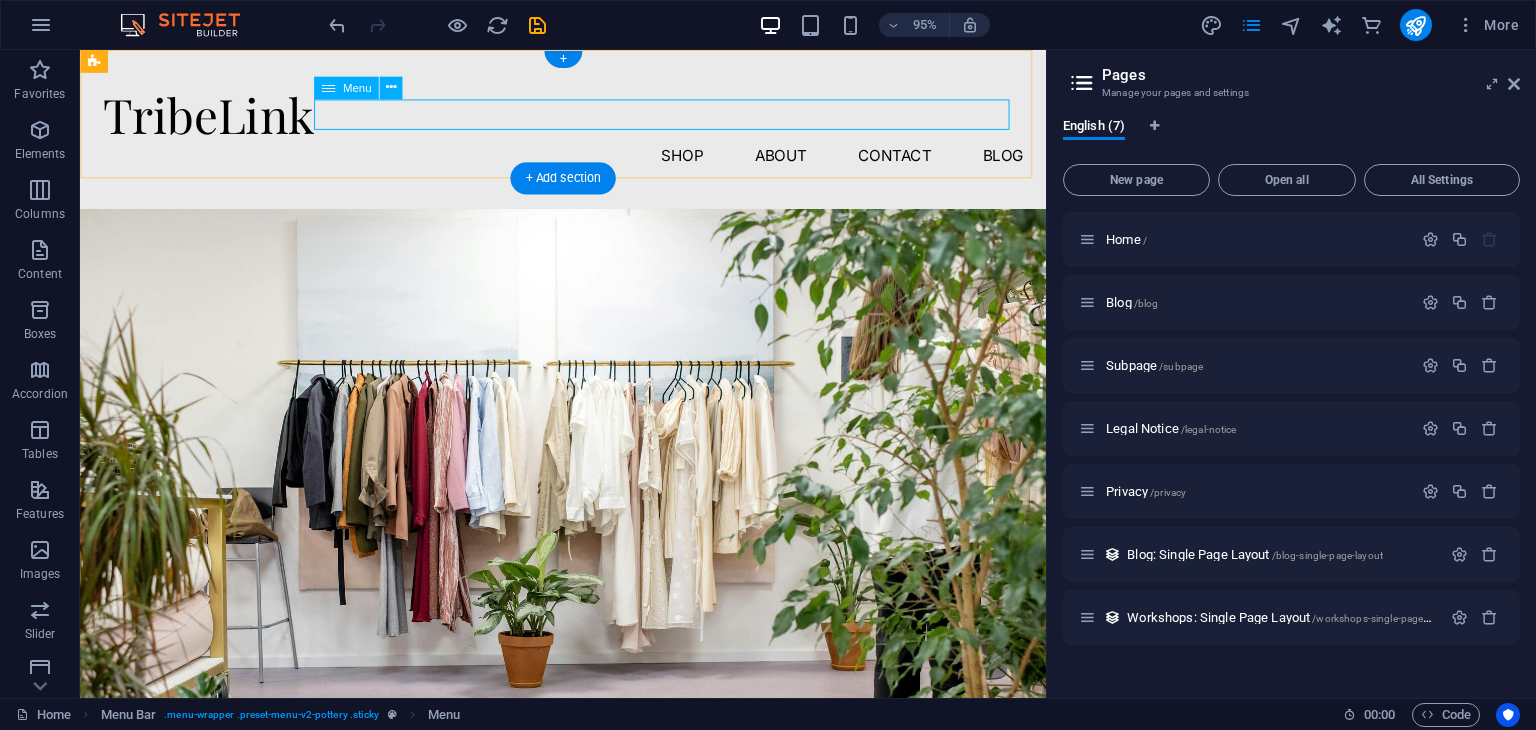 click on "Shop About Contact Blog" at bounding box center (588, 161) 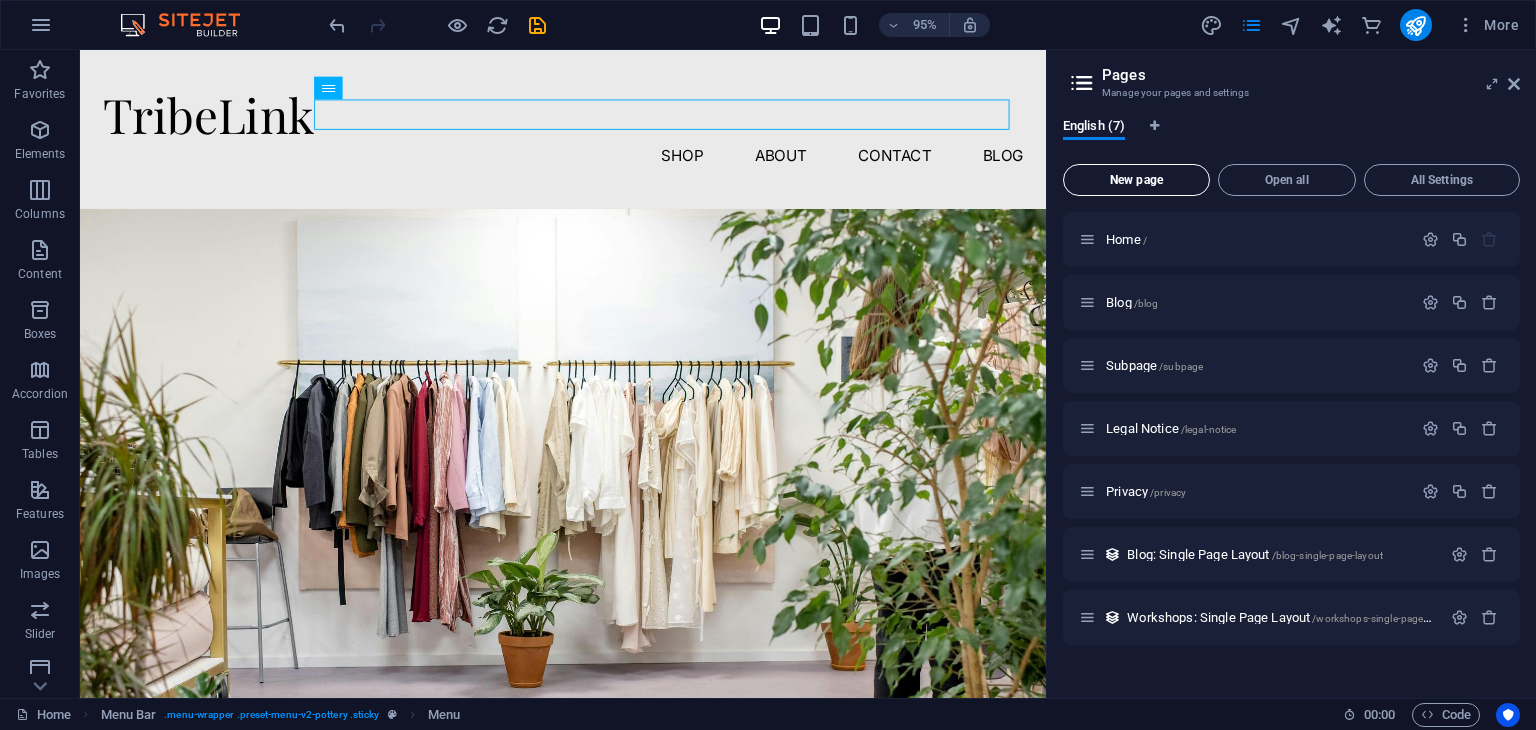 click on "New page" at bounding box center (1136, 180) 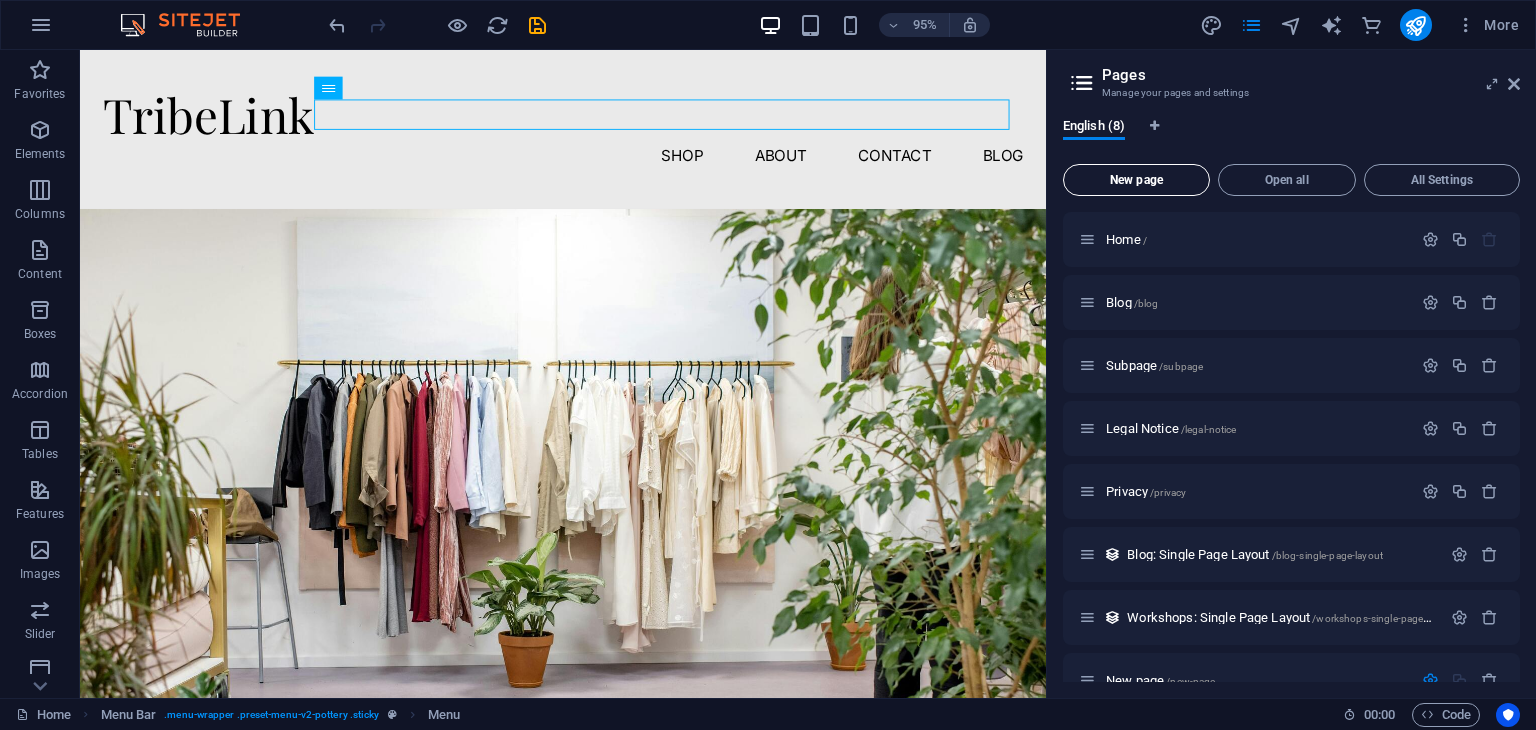 scroll, scrollTop: 309, scrollLeft: 0, axis: vertical 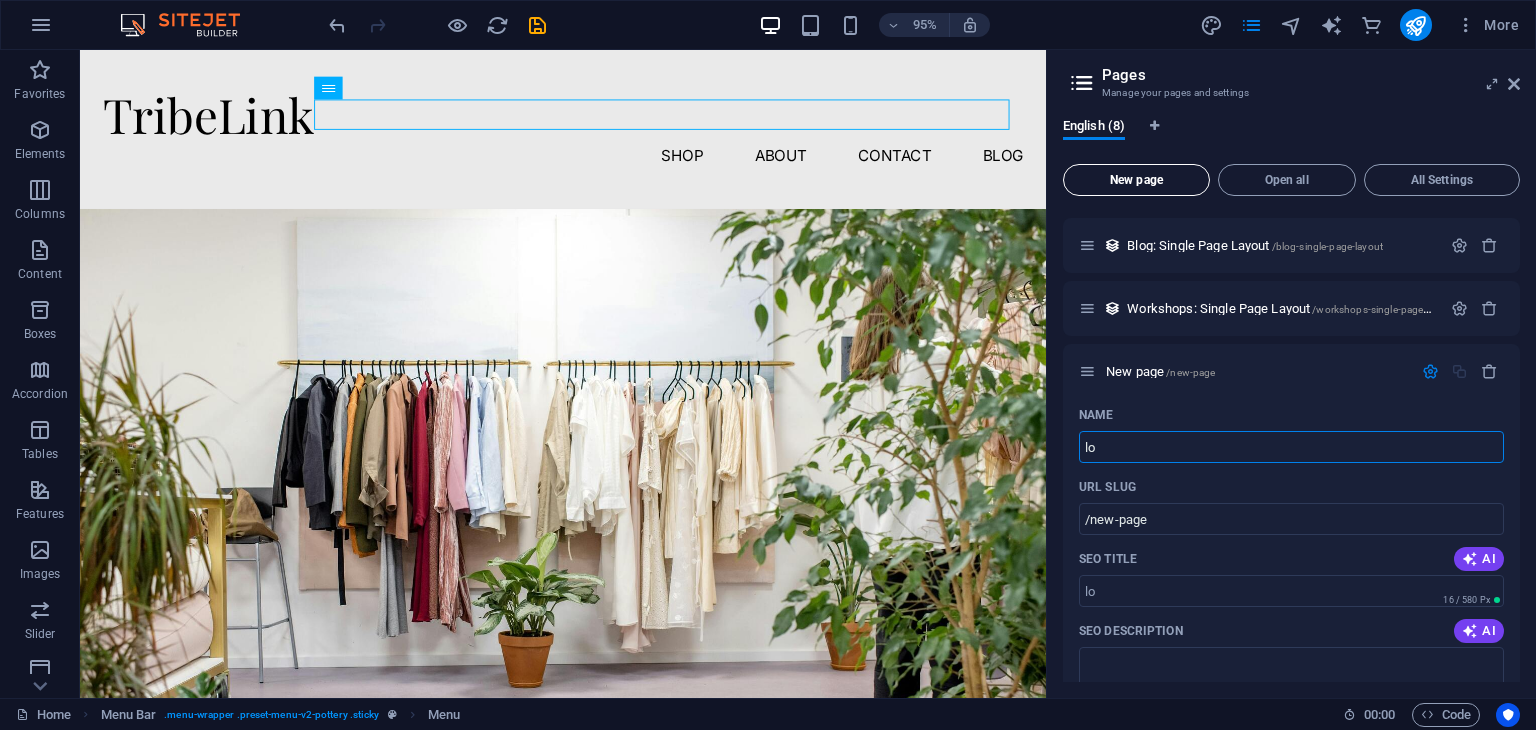 type on "lo" 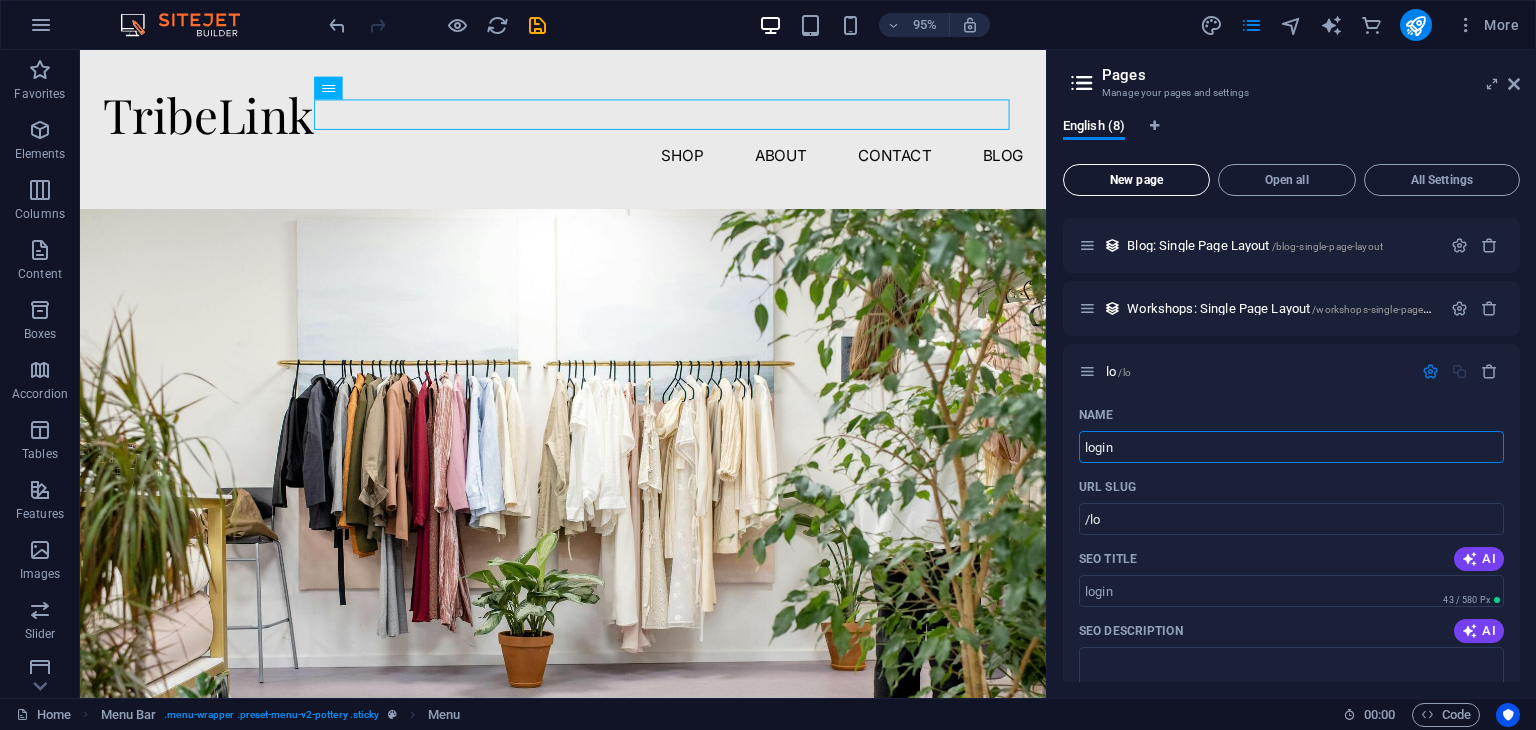 type on "login" 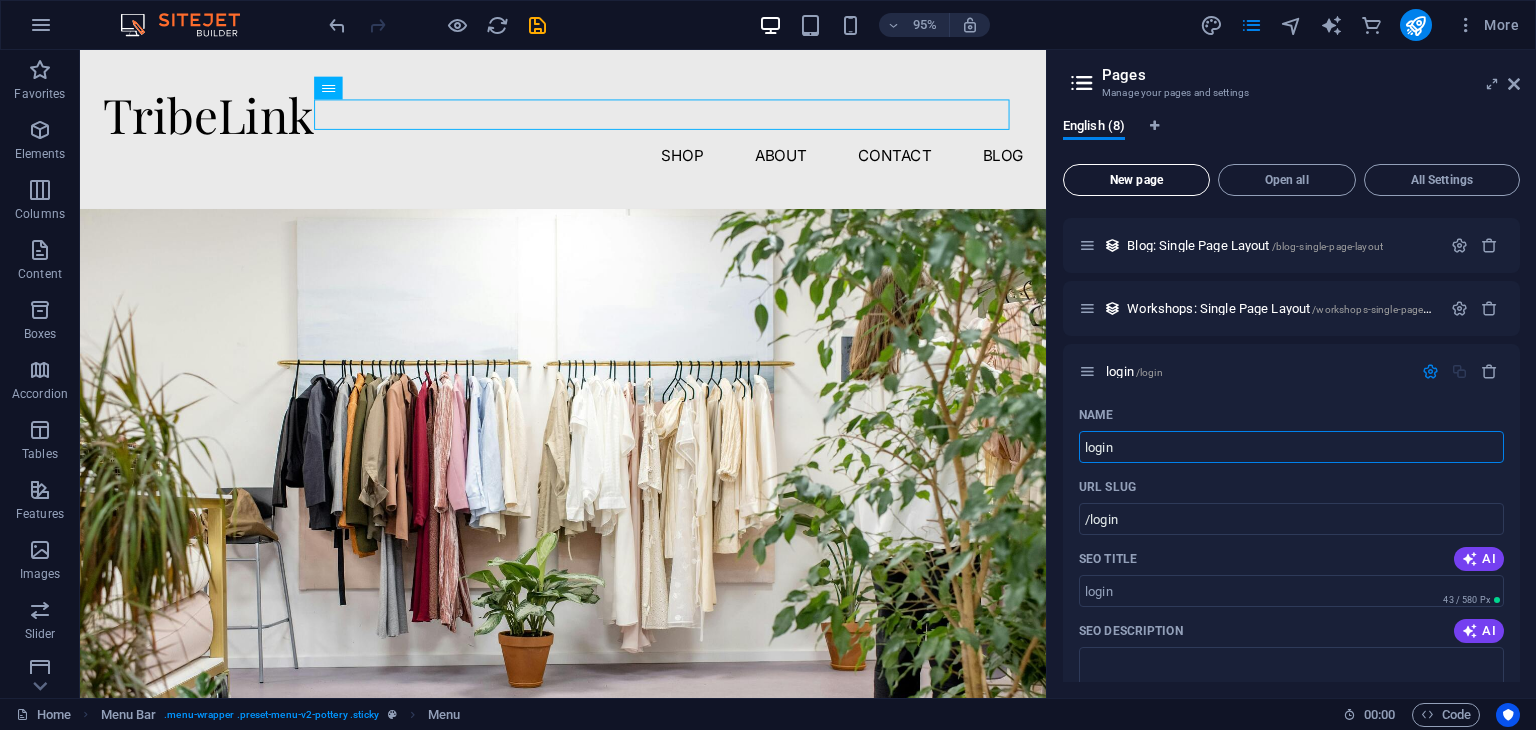 type on "login" 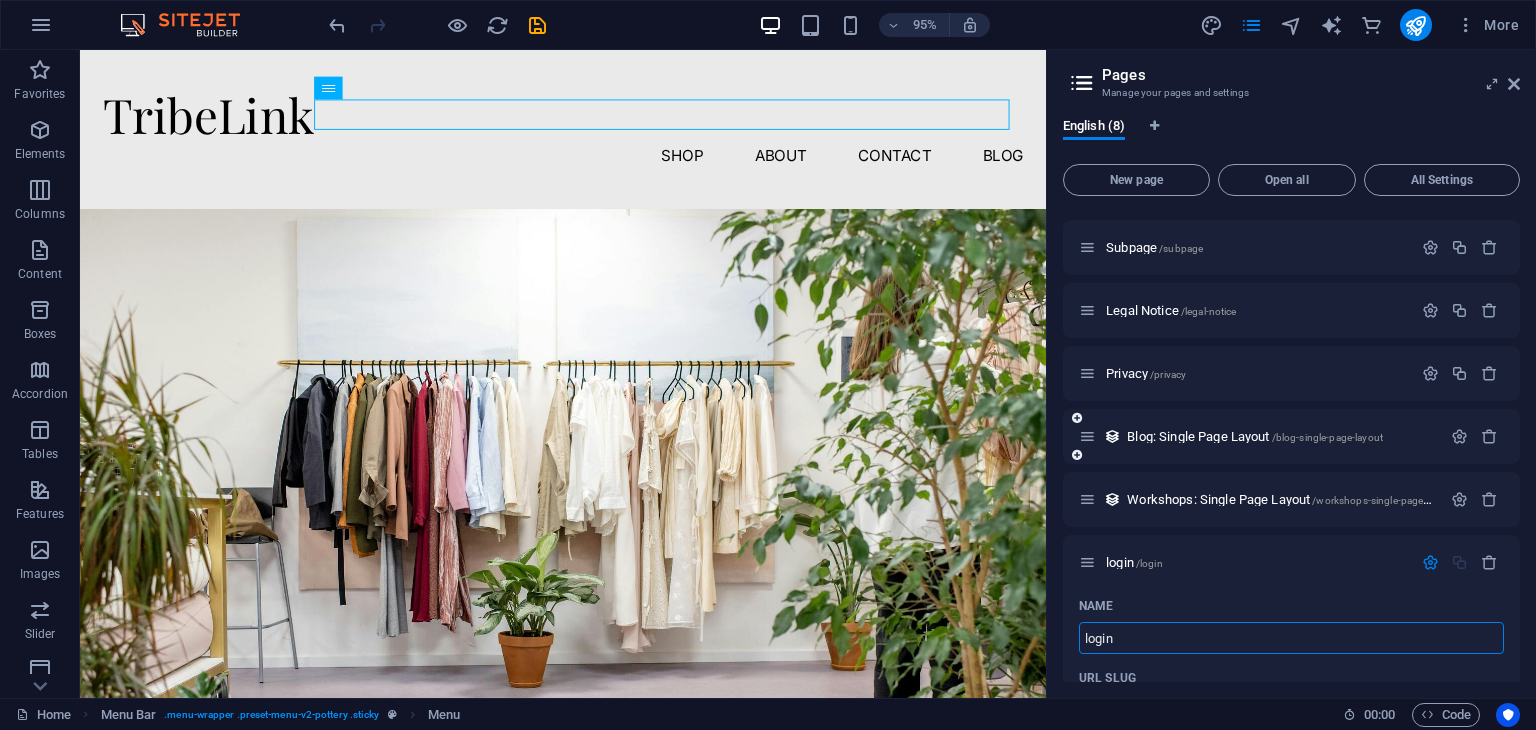scroll, scrollTop: 116, scrollLeft: 0, axis: vertical 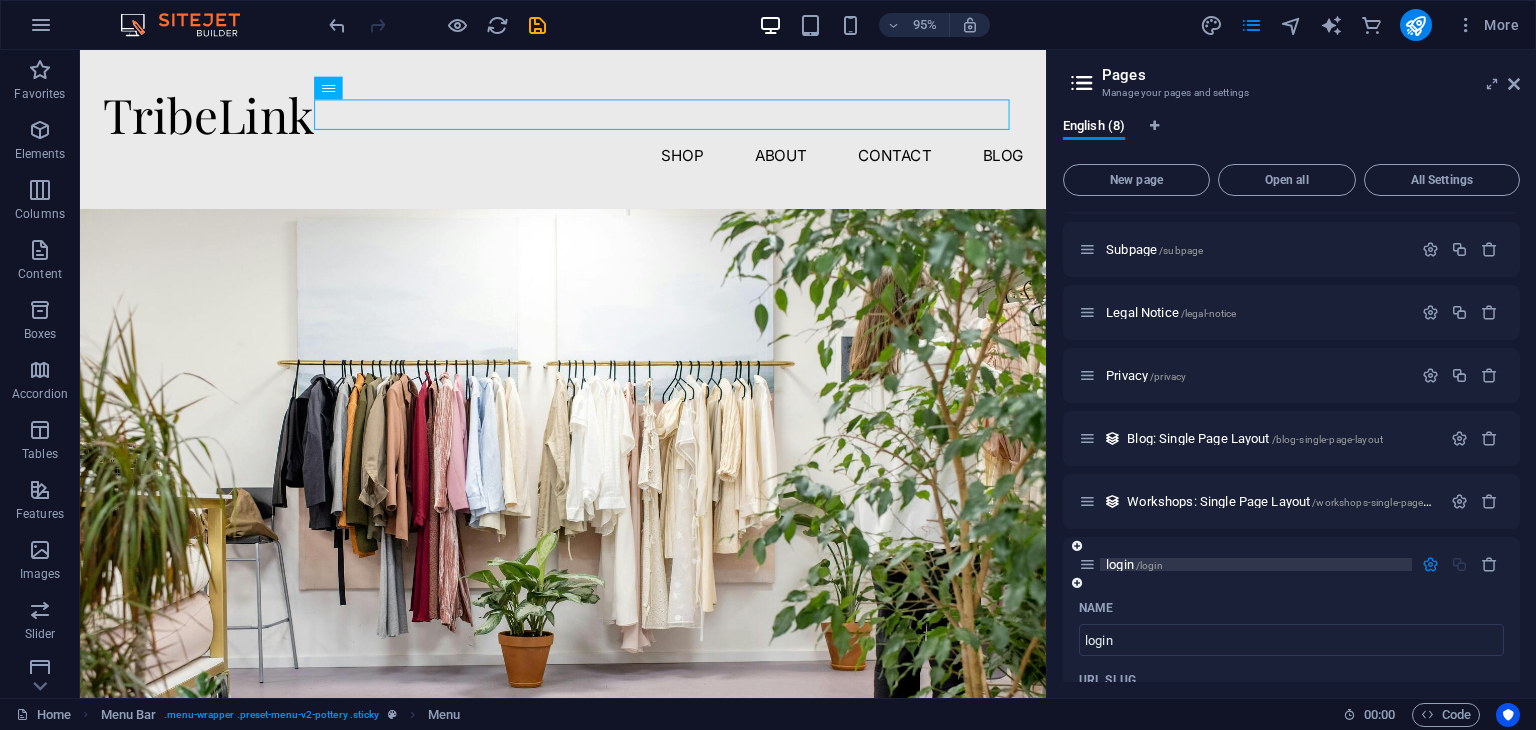 click on "login /login" at bounding box center (1256, 564) 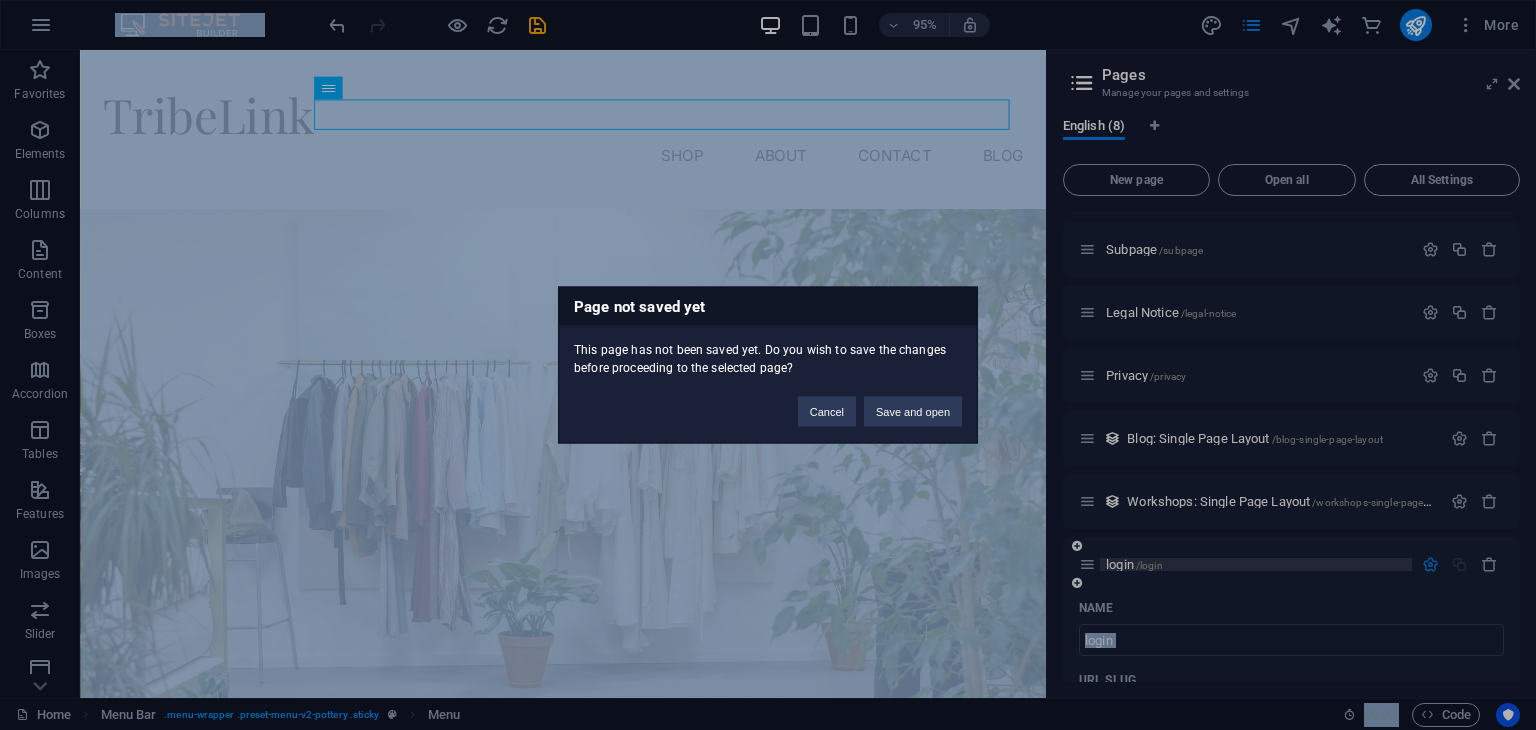 click on "Page not saved yet This page has not been saved yet. Do you wish to save the changes before proceeding to the selected page? Cancel Save and open" at bounding box center (768, 365) 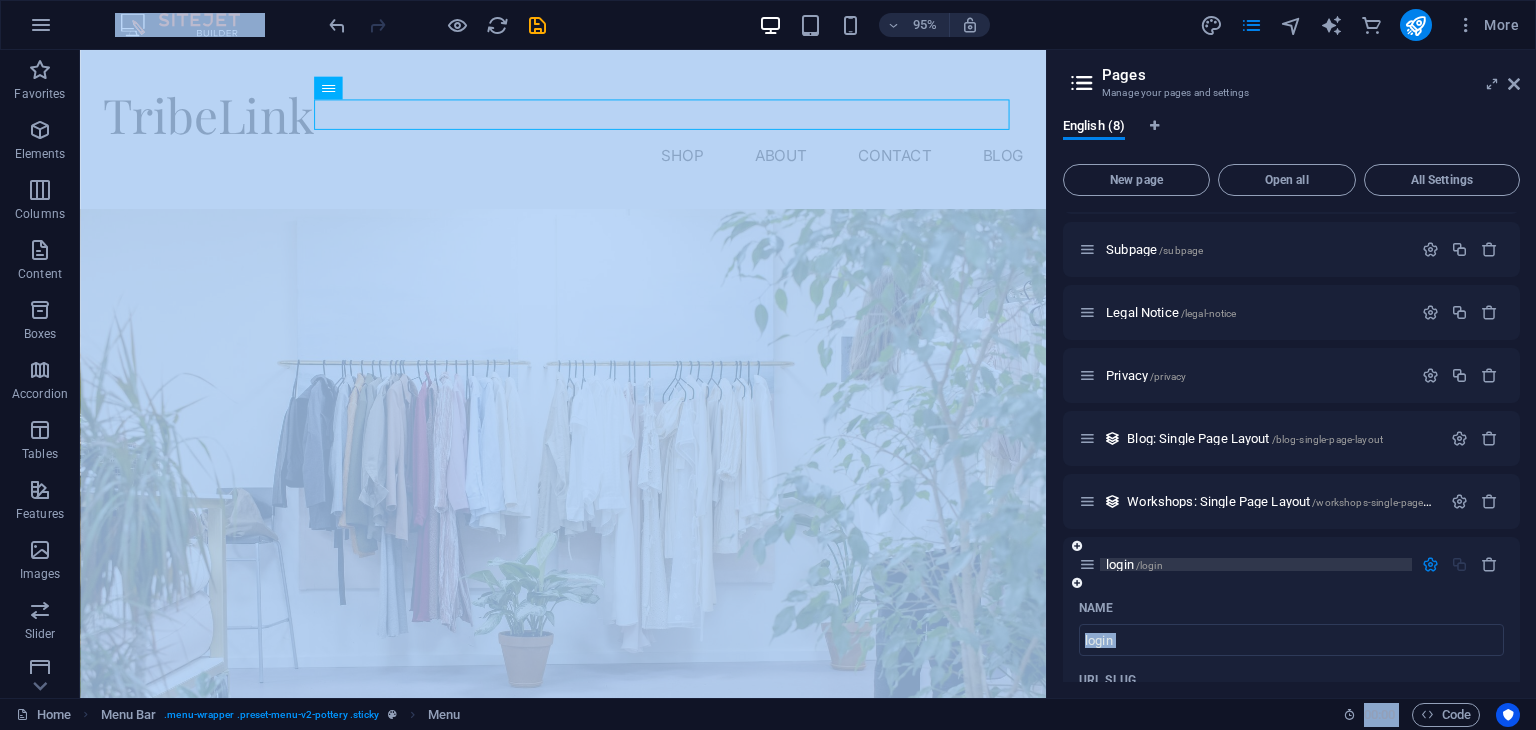 click on "login /login" at bounding box center (1256, 564) 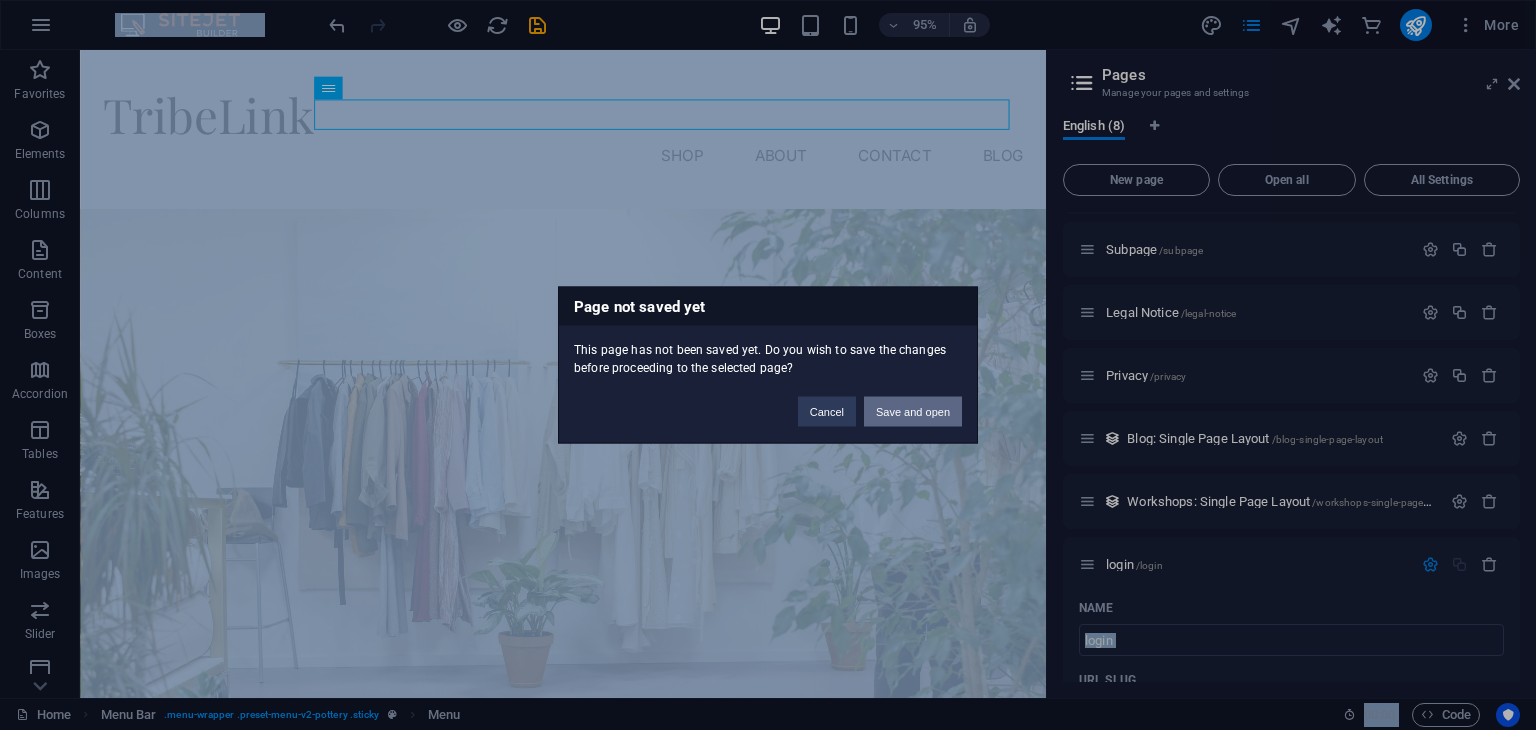 click on "Save and open" at bounding box center [913, 412] 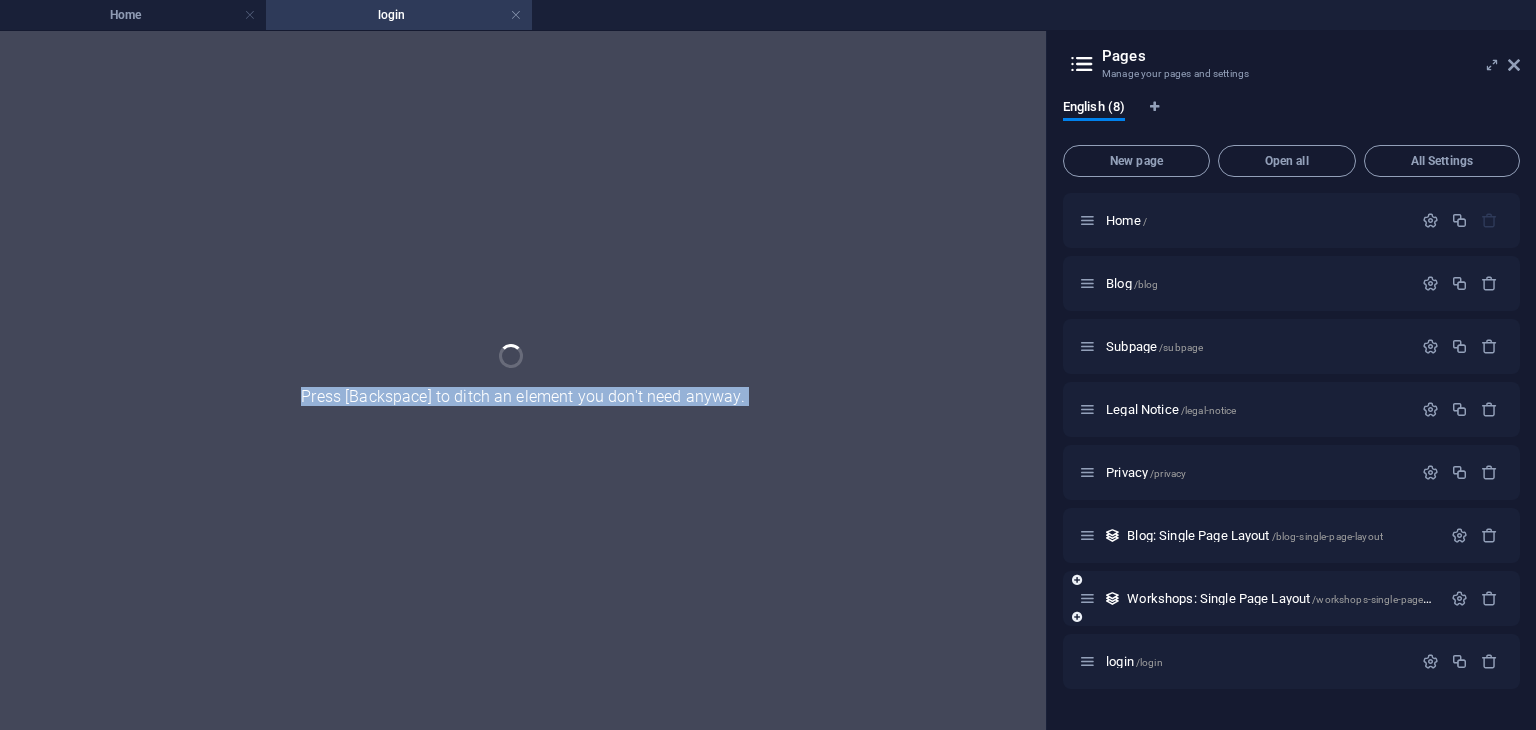 scroll, scrollTop: 0, scrollLeft: 0, axis: both 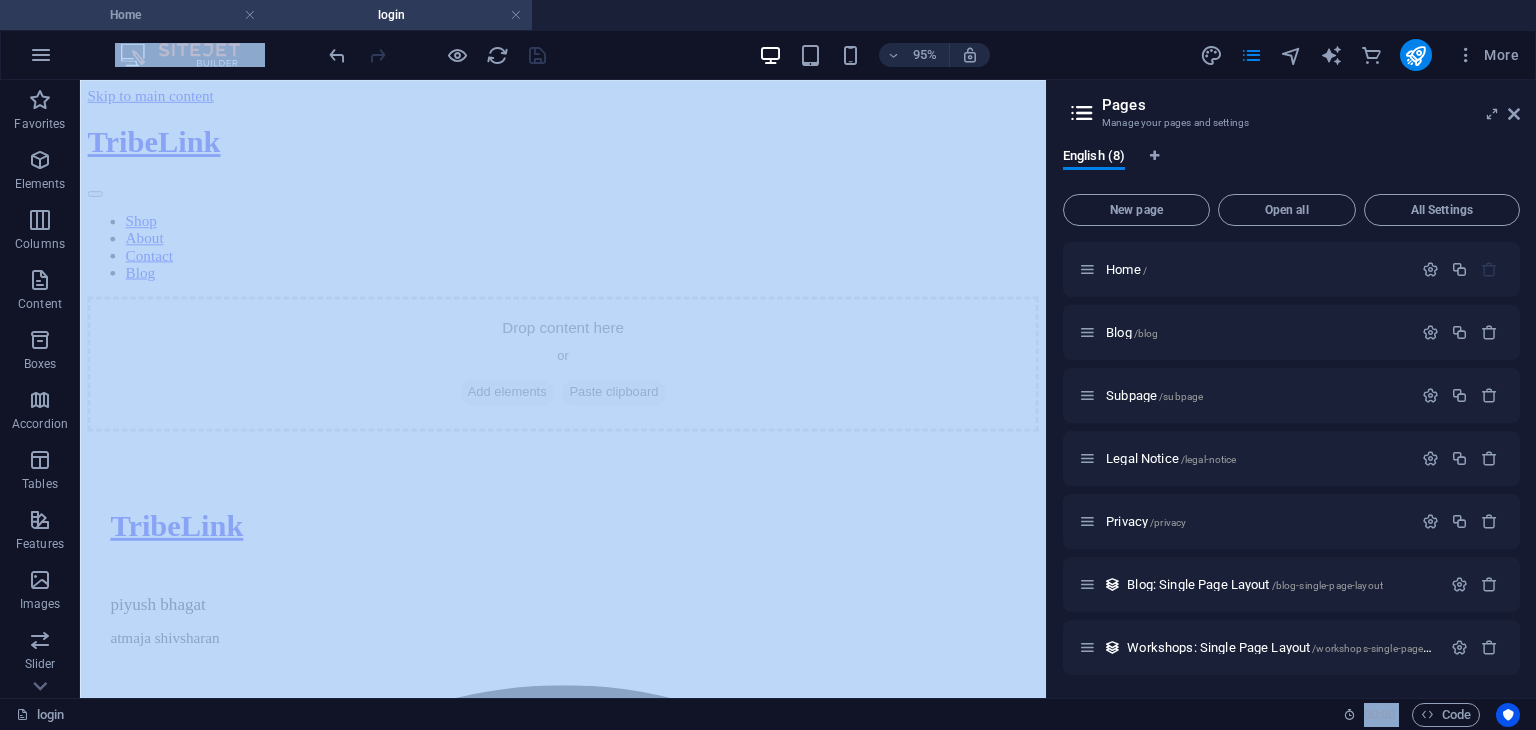 click on "Home" at bounding box center (133, 15) 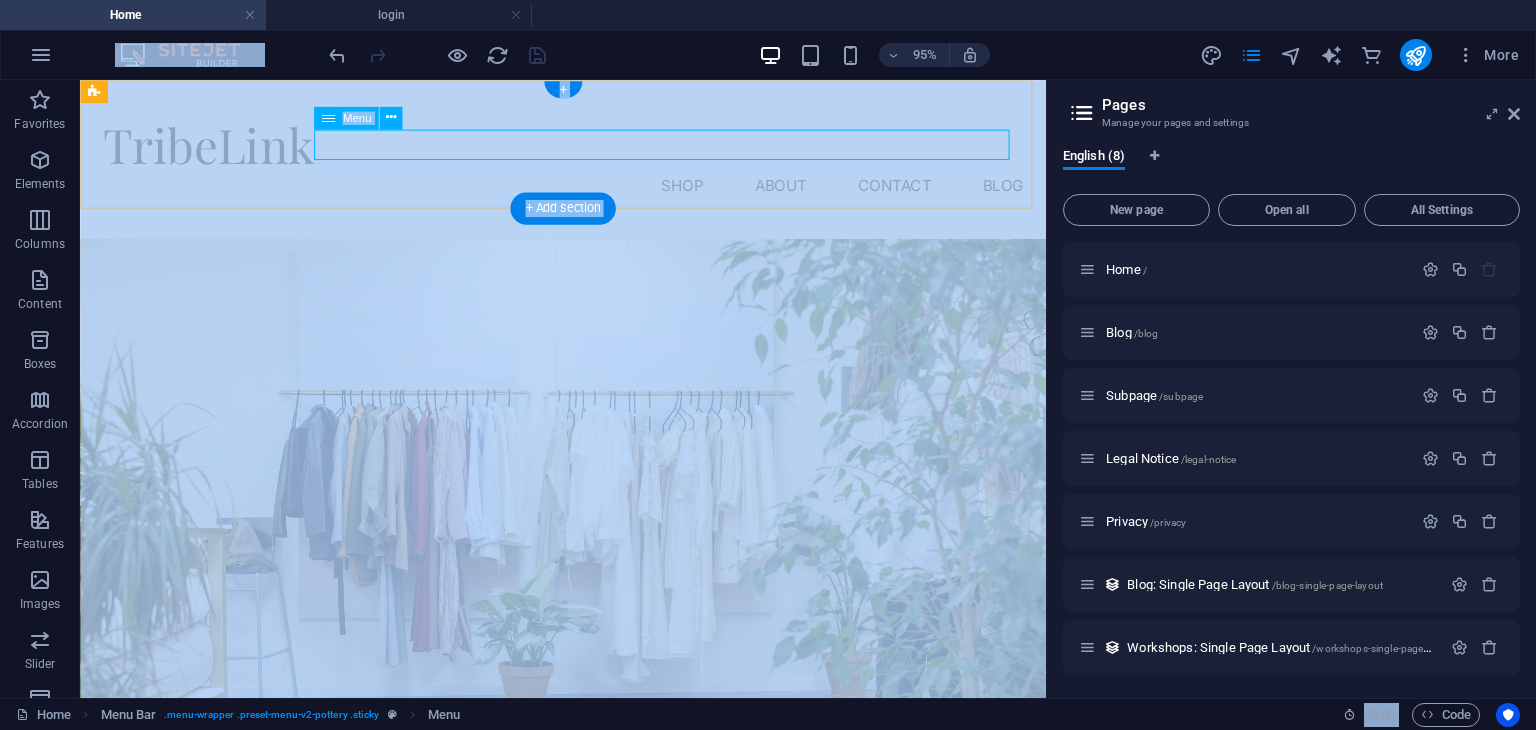 click on "Shop About Contact Blog" at bounding box center (588, 191) 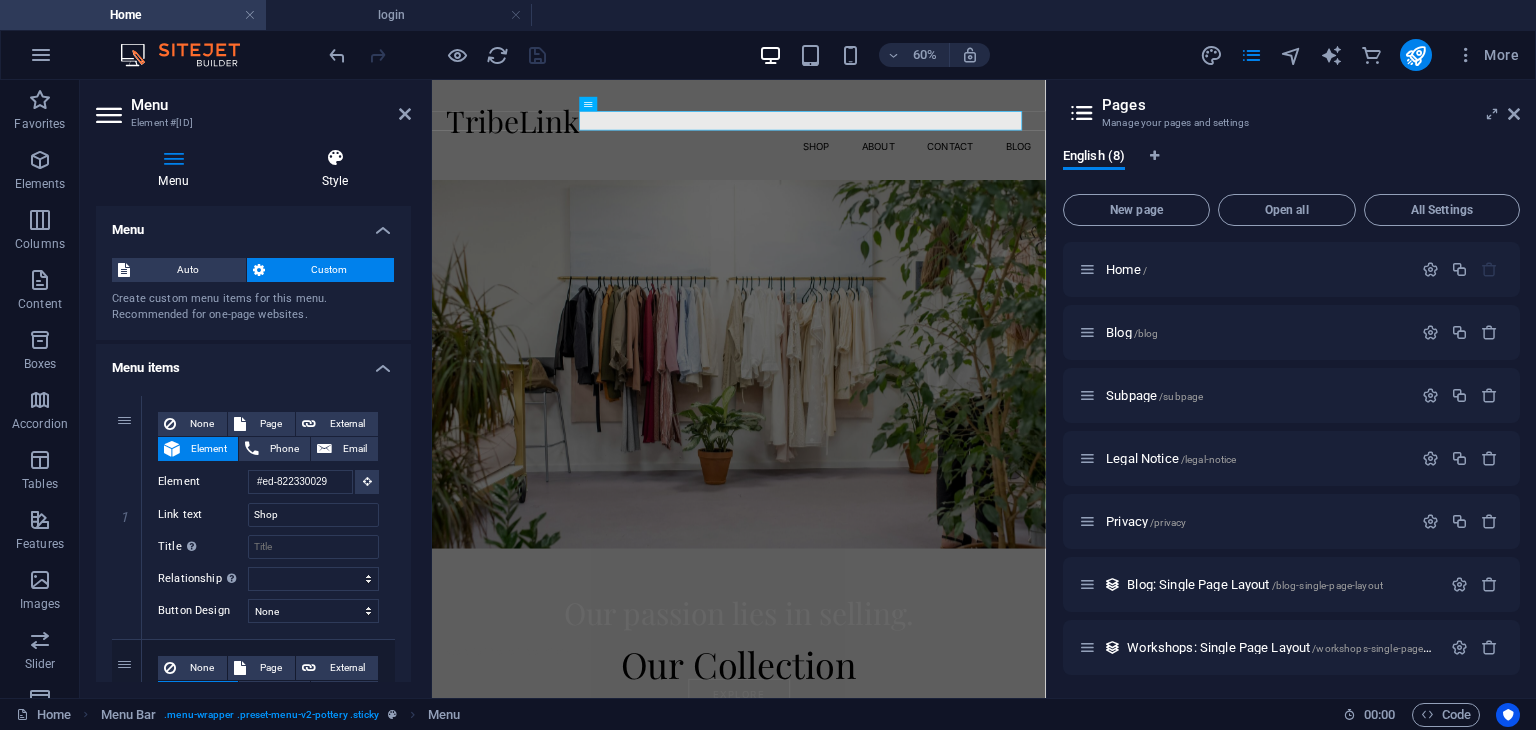 click on "Style" at bounding box center [335, 169] 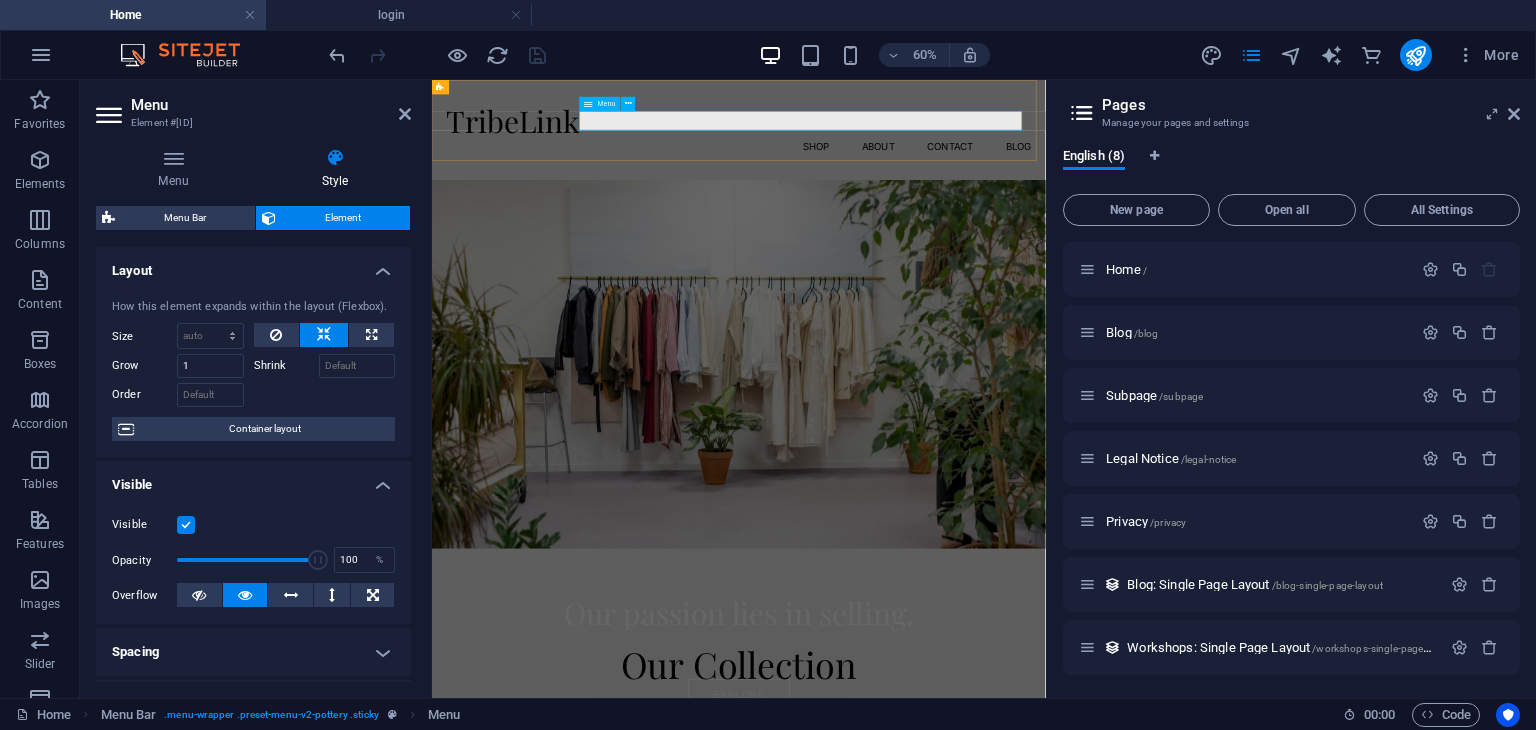 click on "Shop About Contact Blog" at bounding box center (943, 191) 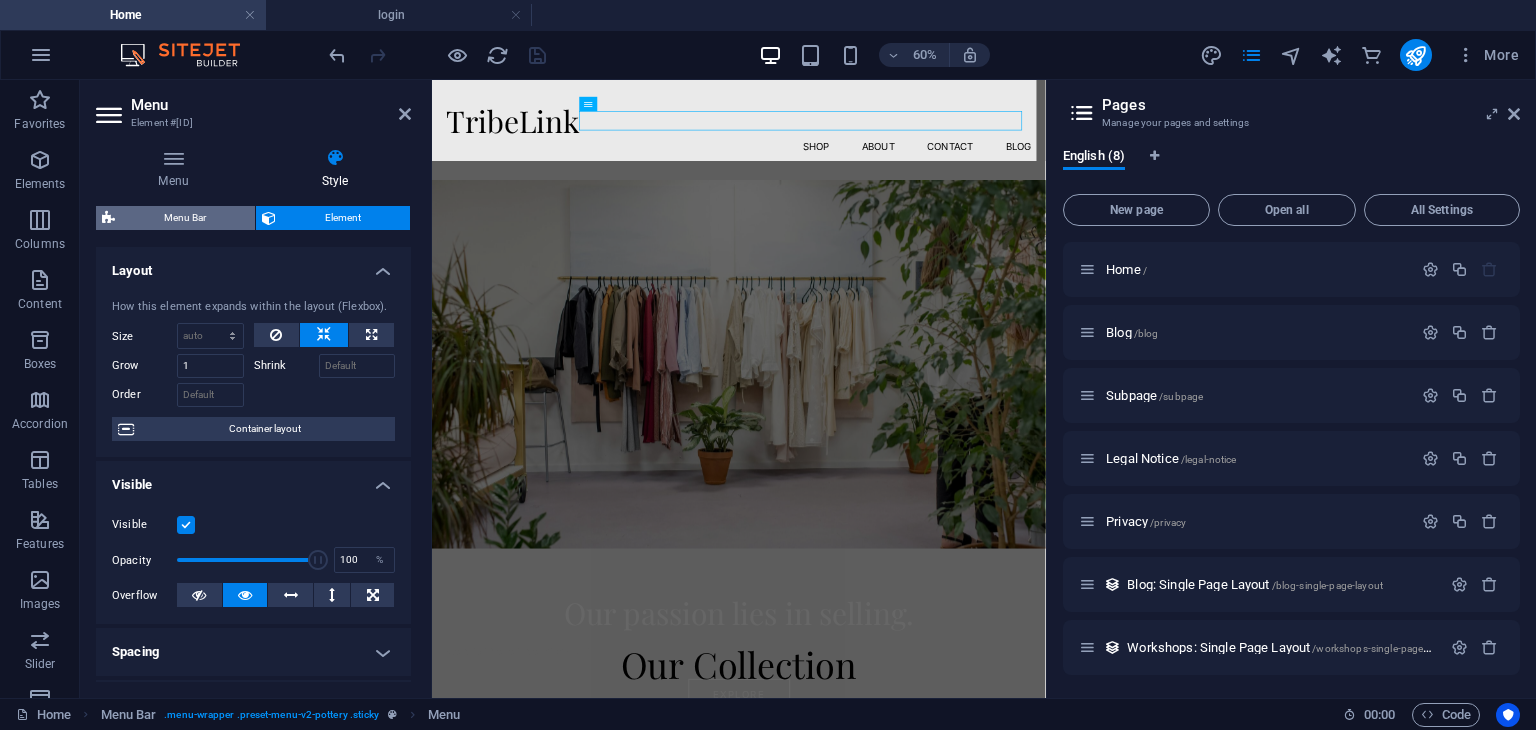 click on "Menu Bar" at bounding box center [185, 218] 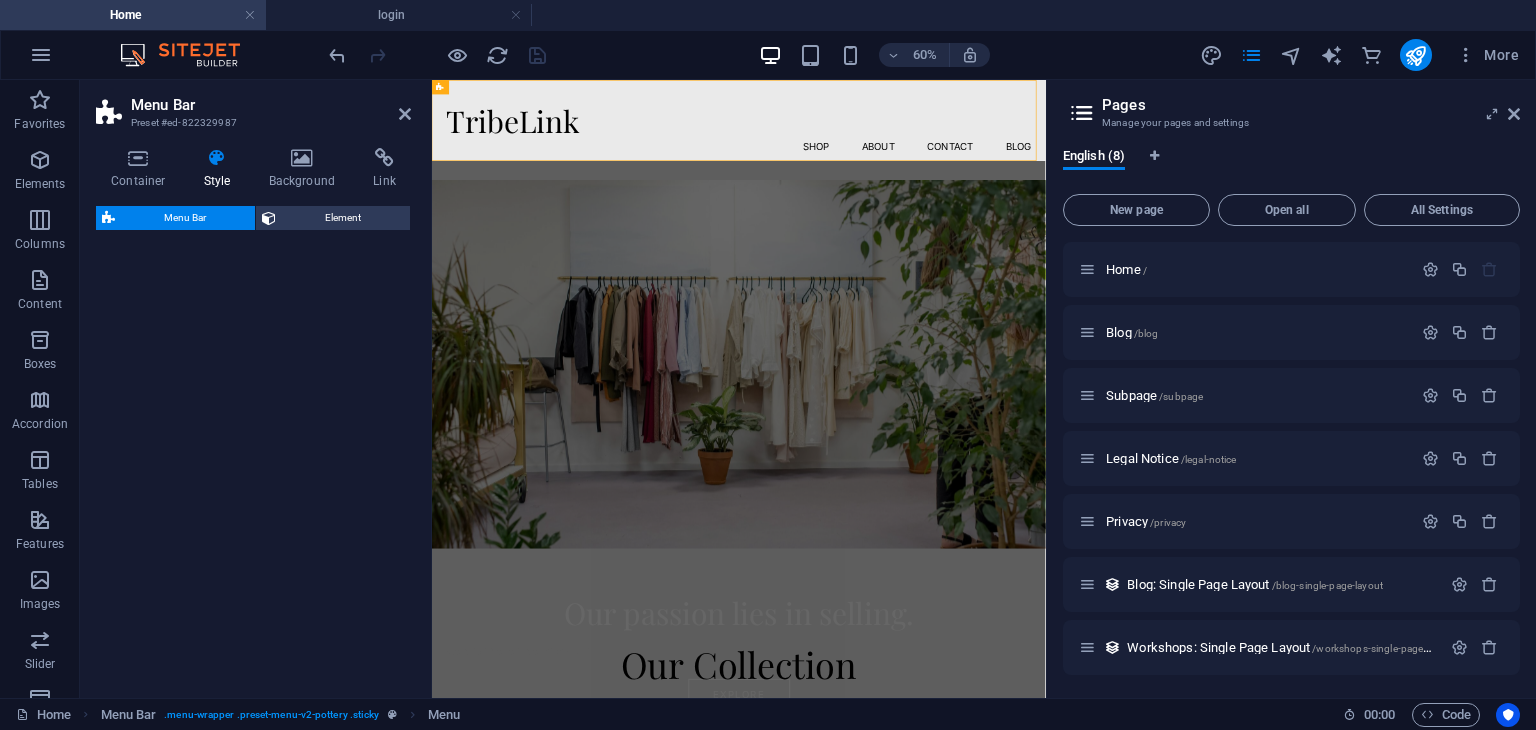 select on "rem" 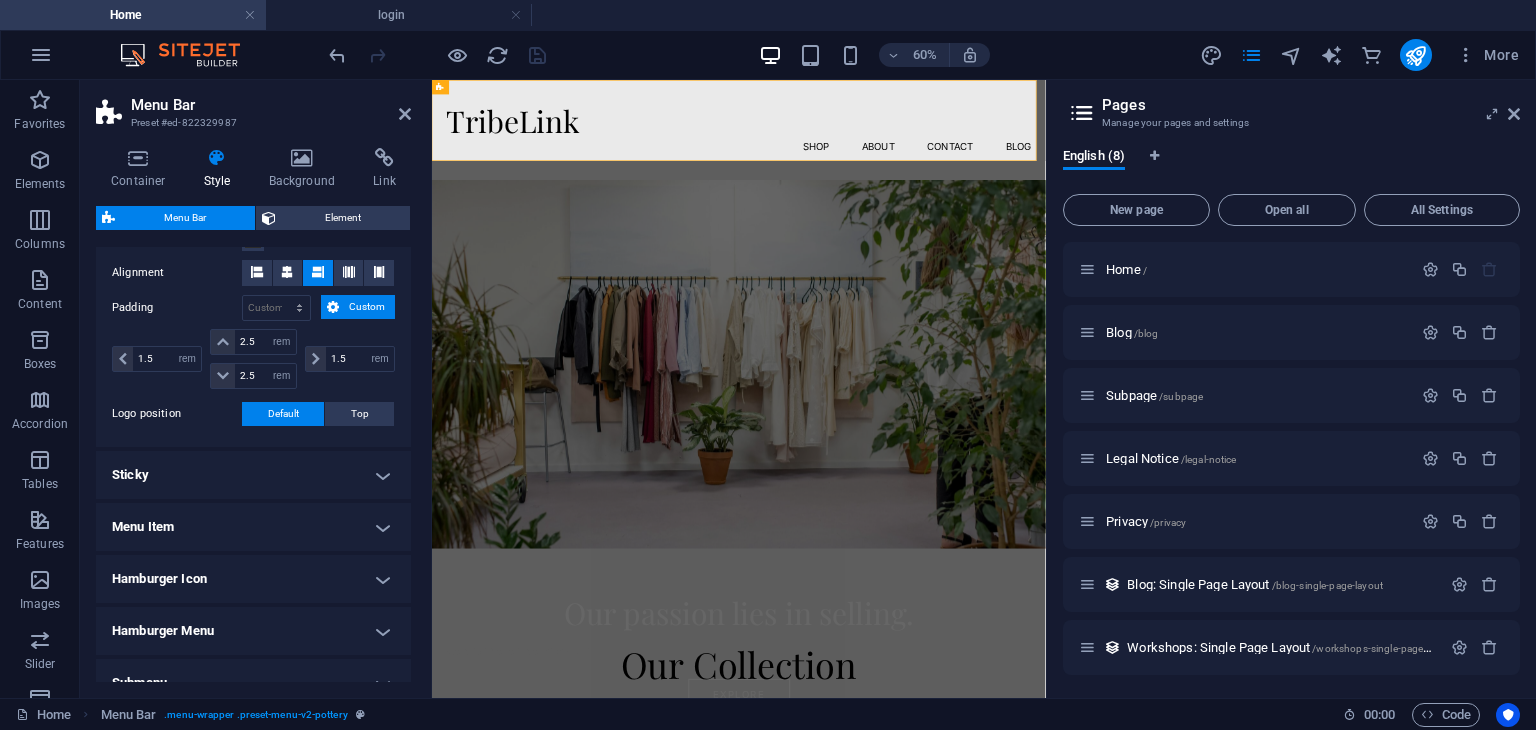 scroll, scrollTop: 518, scrollLeft: 0, axis: vertical 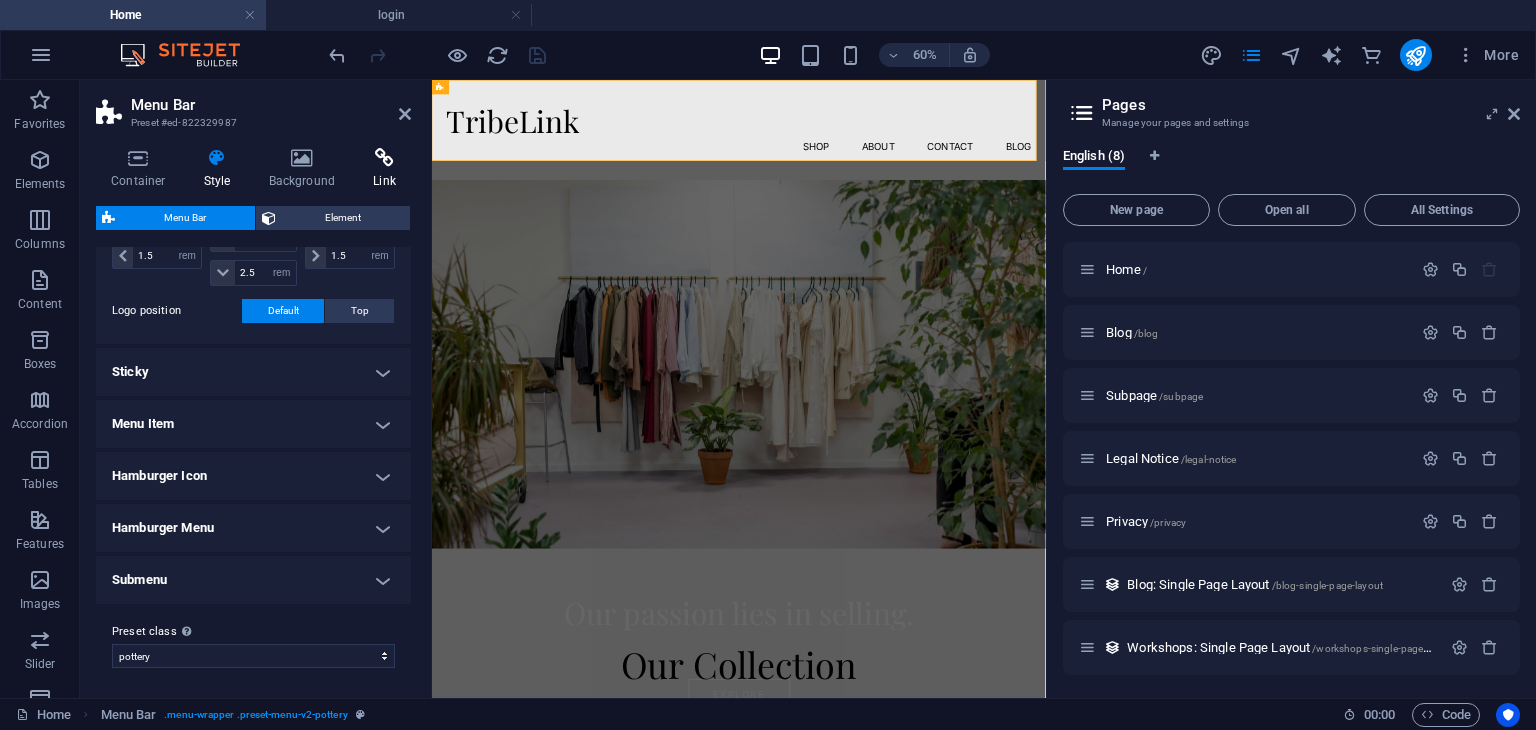 click at bounding box center [384, 158] 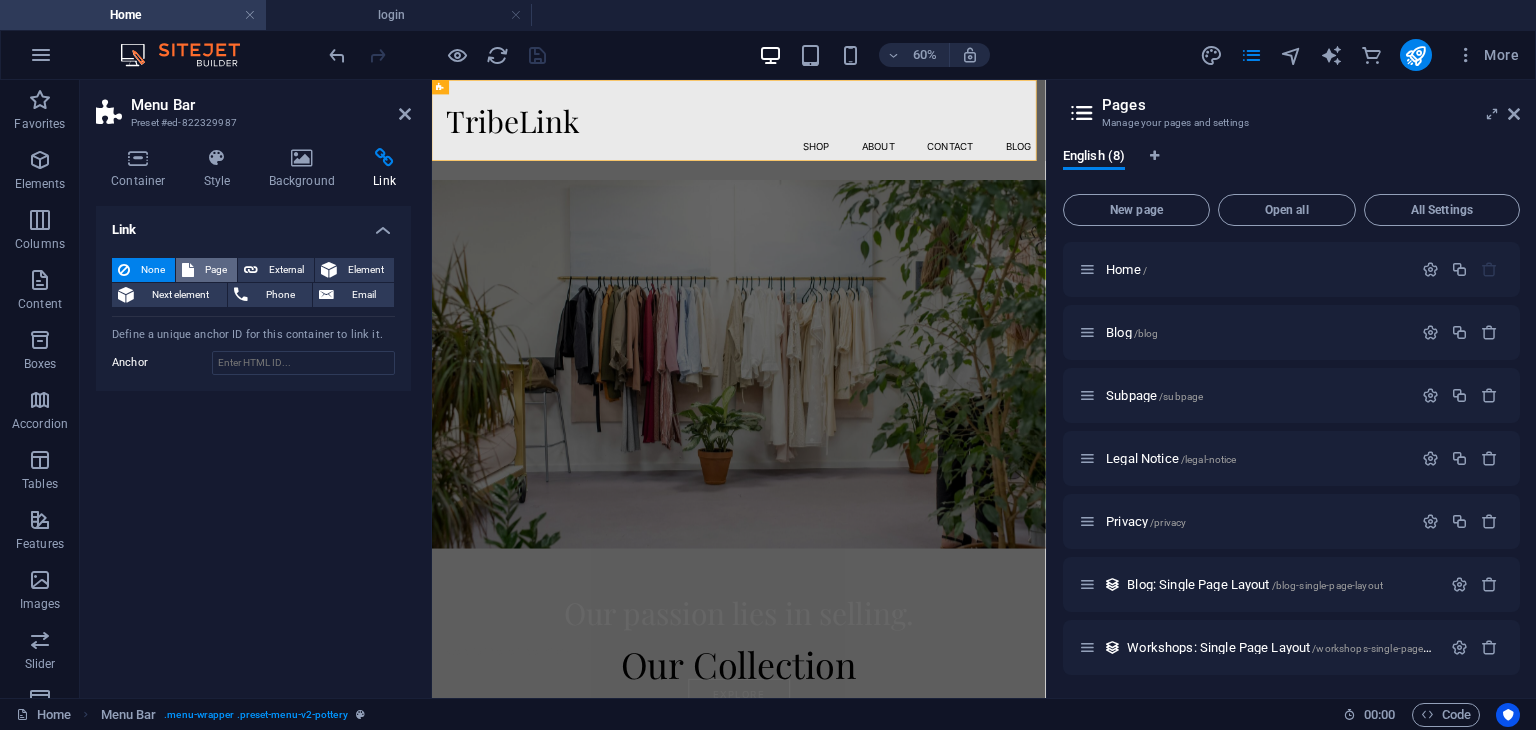 click on "Page" at bounding box center [215, 270] 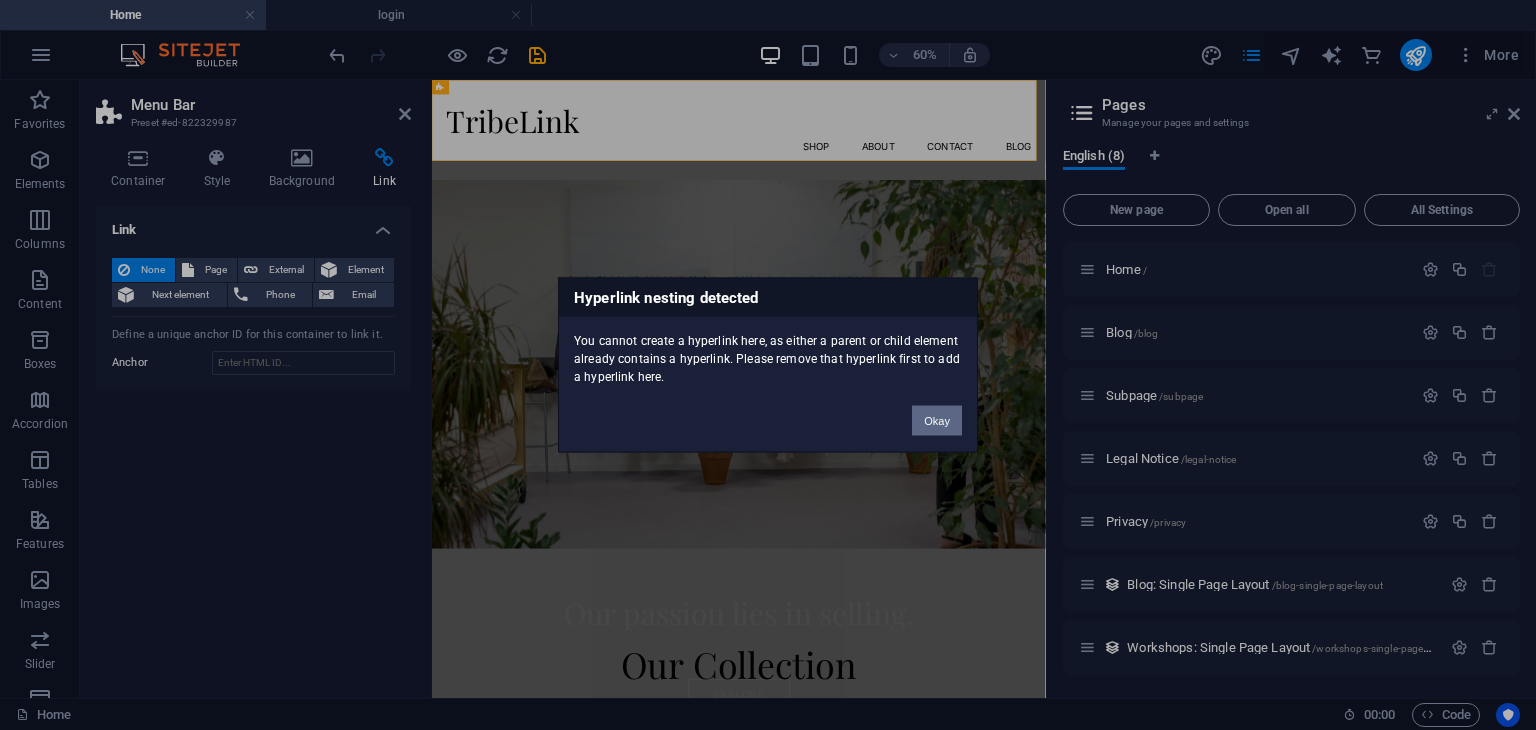 click on "Okay" at bounding box center [937, 421] 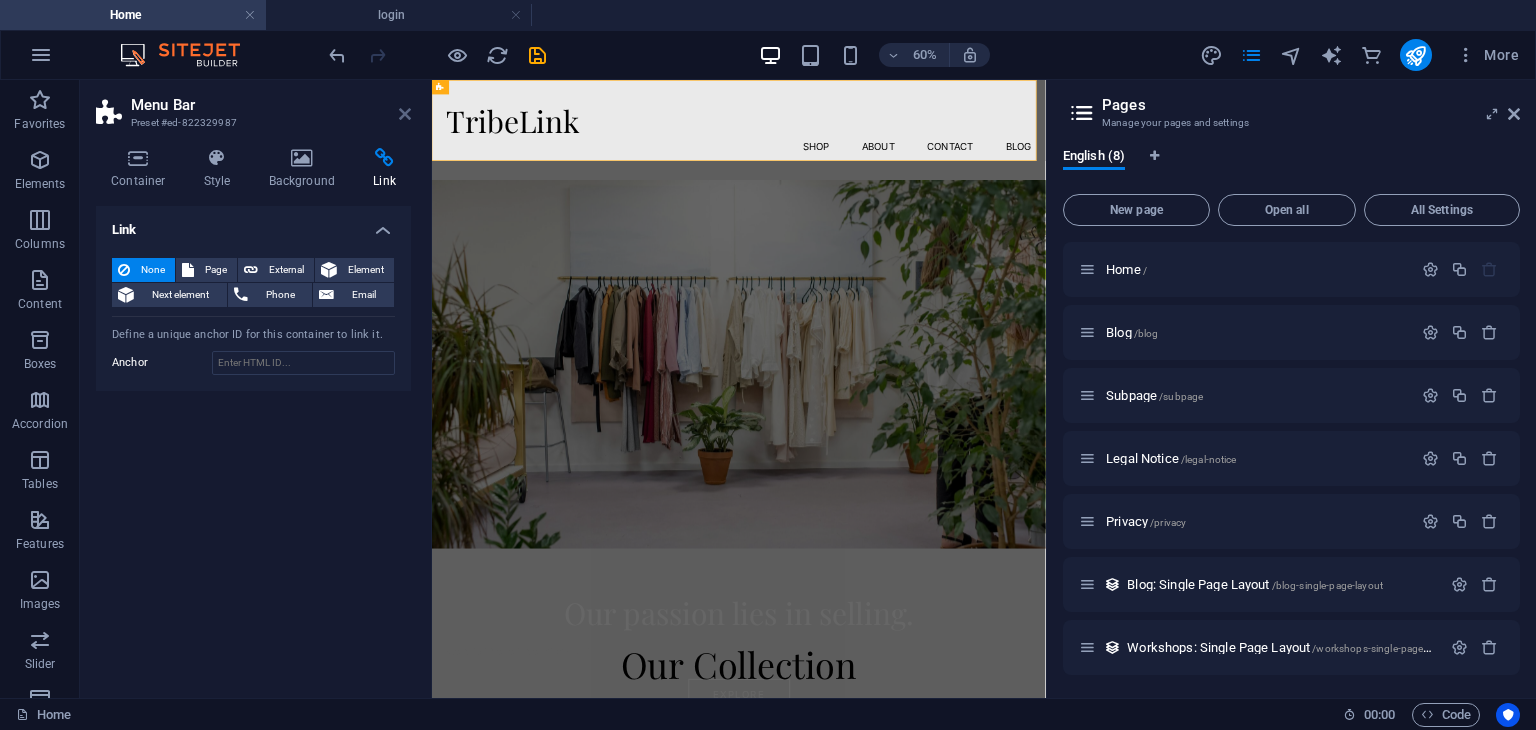click at bounding box center (405, 114) 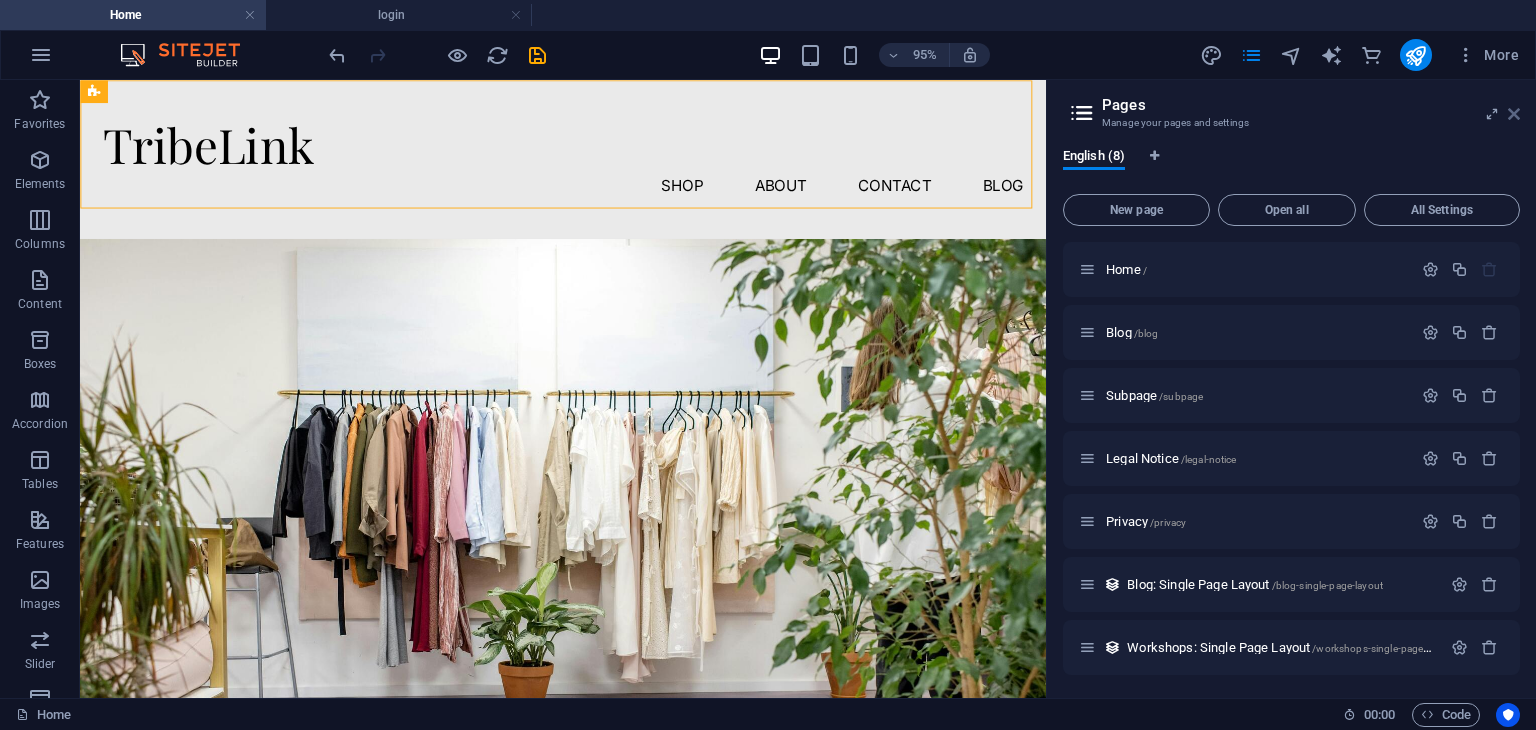 click at bounding box center [1514, 114] 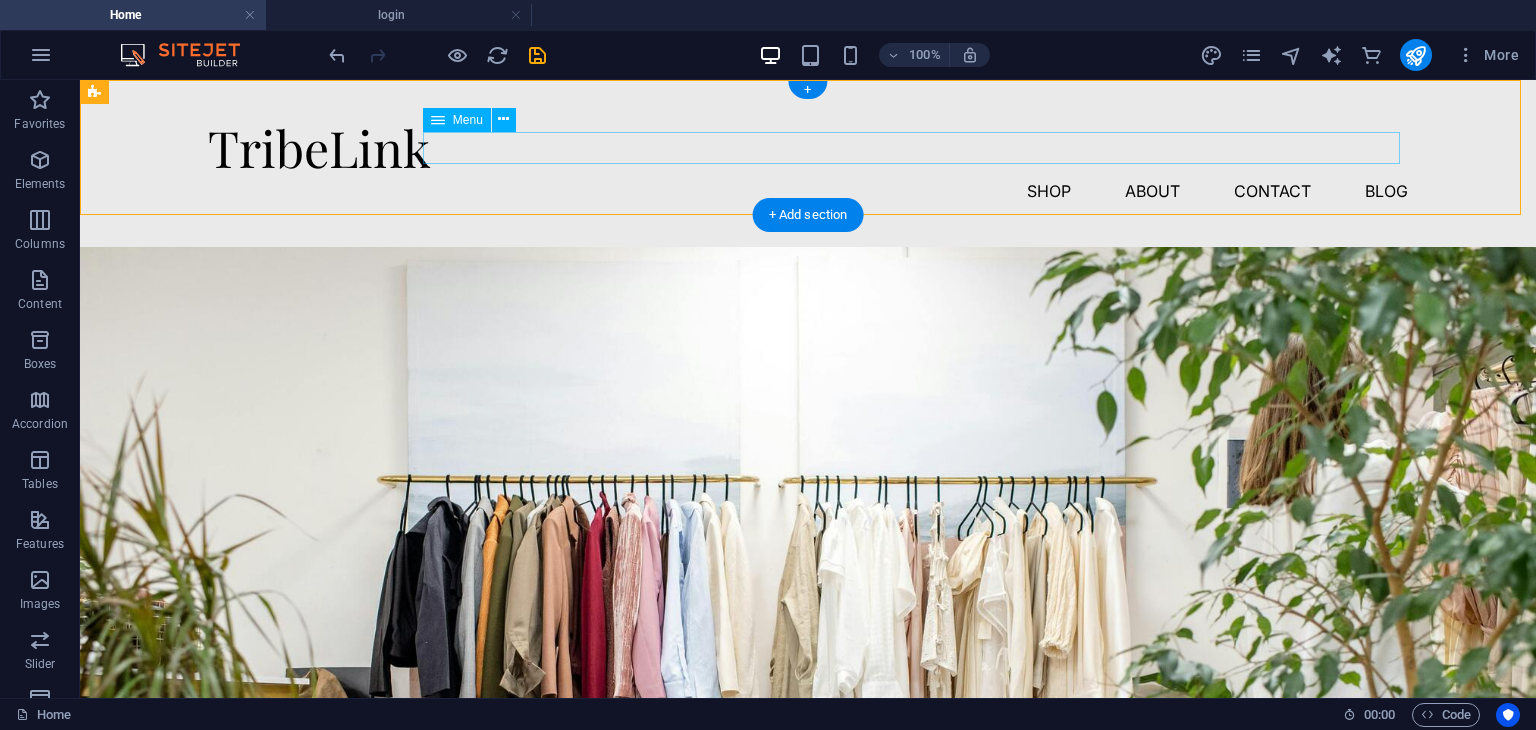 click on "Shop About Contact Blog" at bounding box center (808, 191) 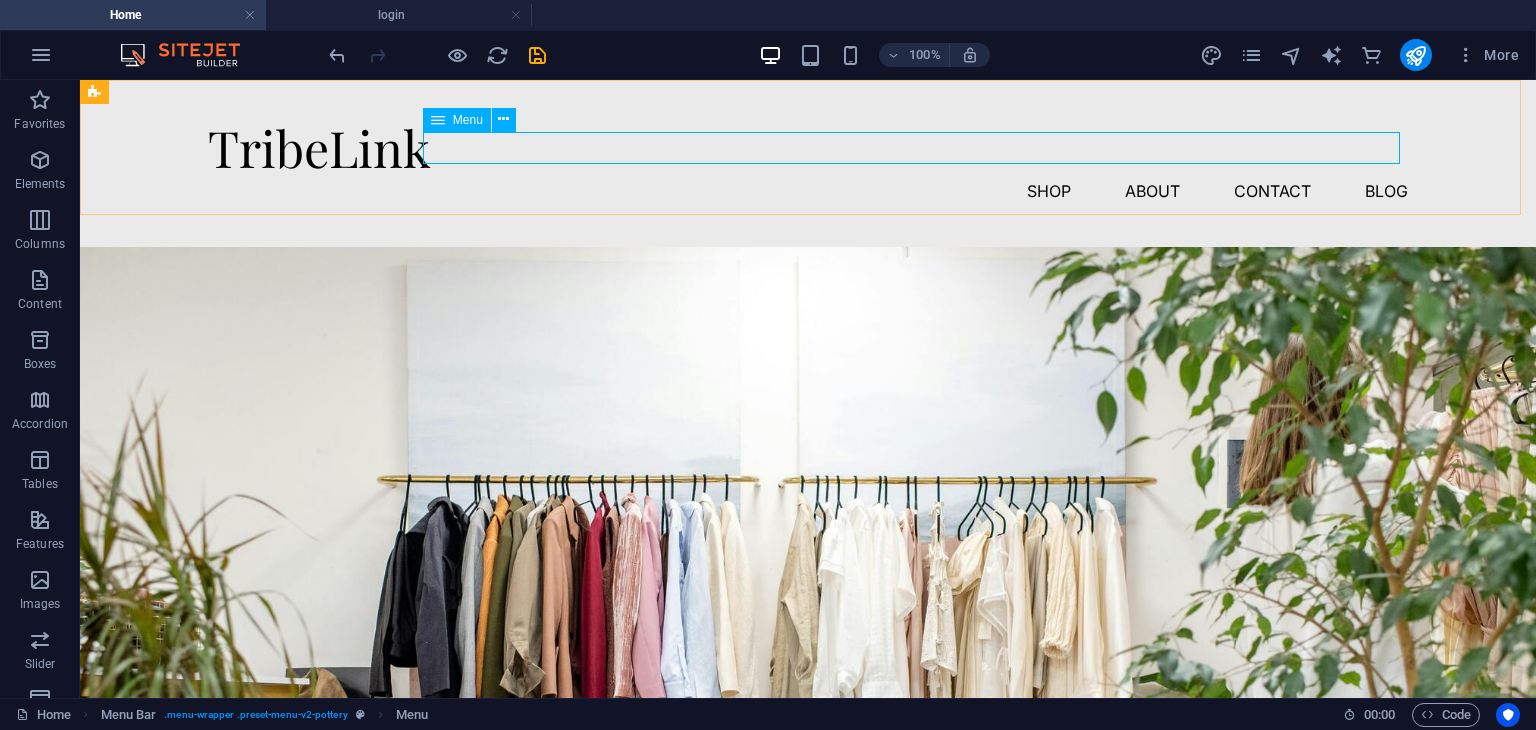 click at bounding box center [438, 120] 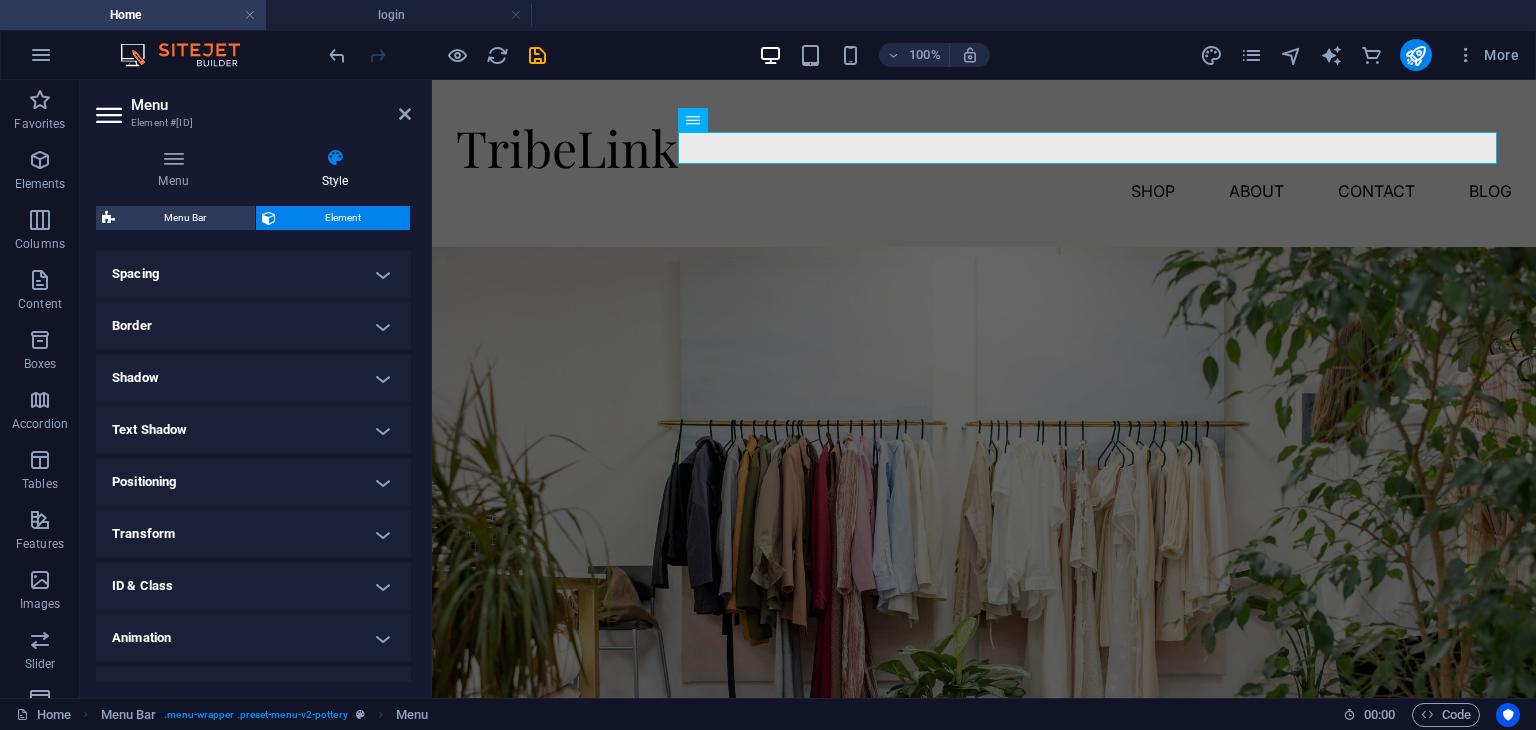 scroll, scrollTop: 409, scrollLeft: 0, axis: vertical 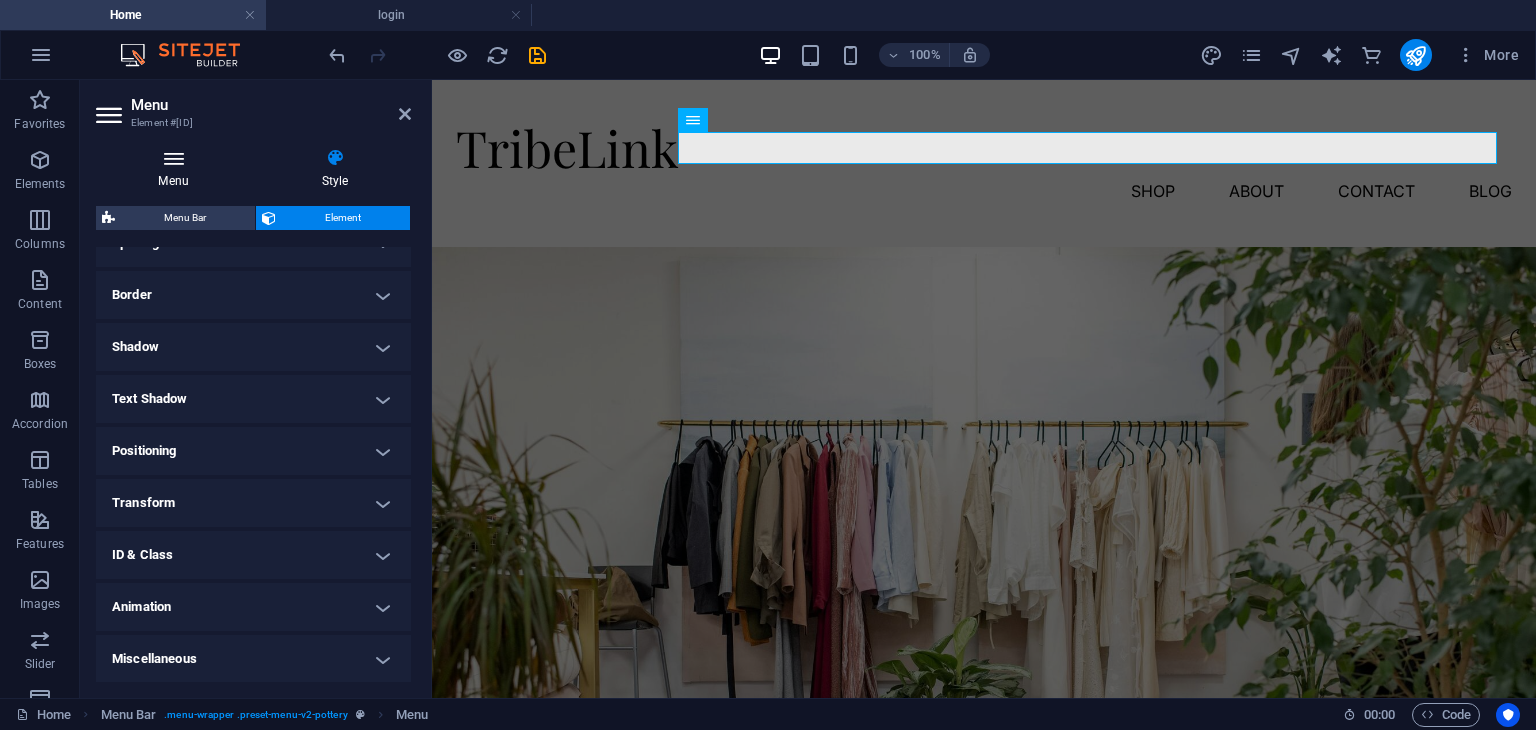 click on "Menu" at bounding box center (177, 169) 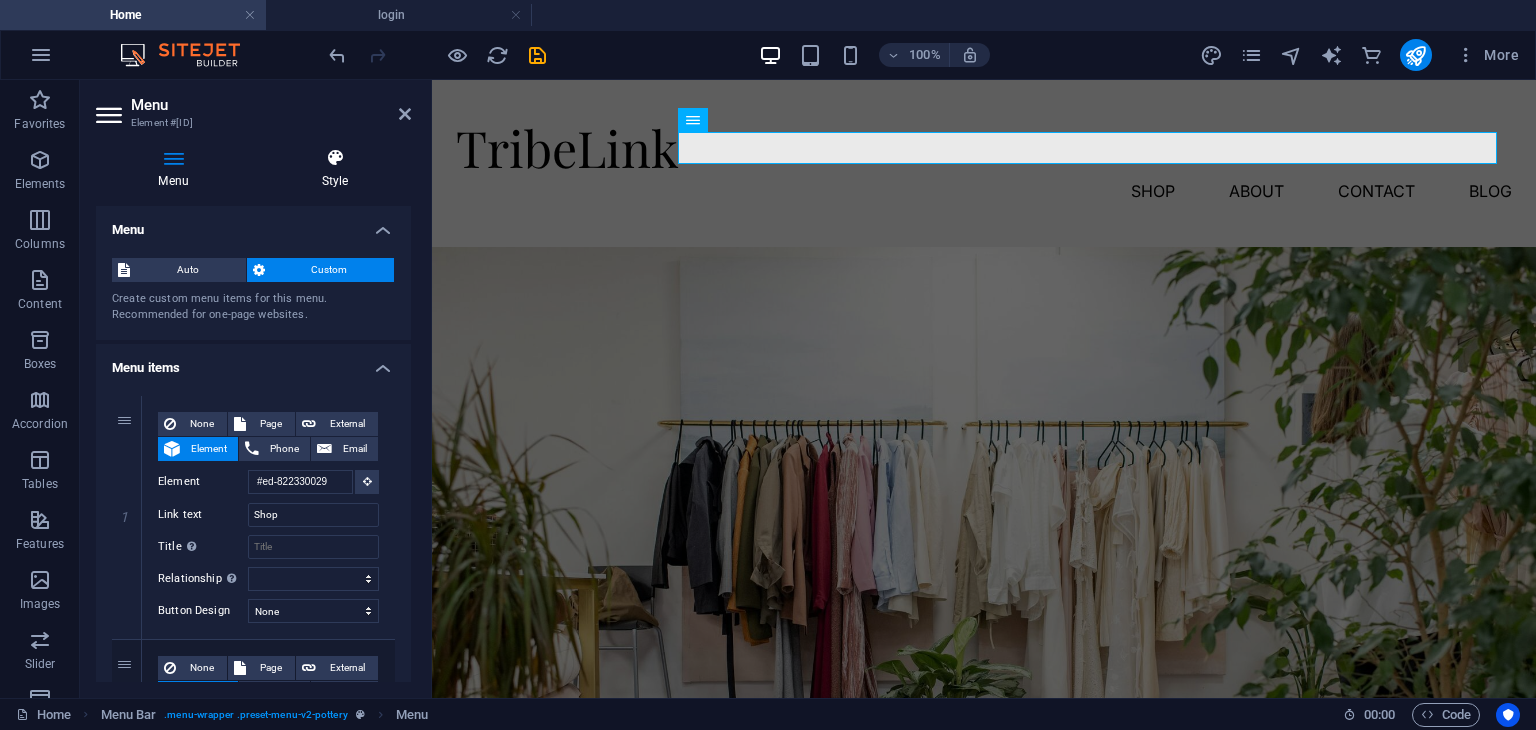 click on "Style" at bounding box center [335, 169] 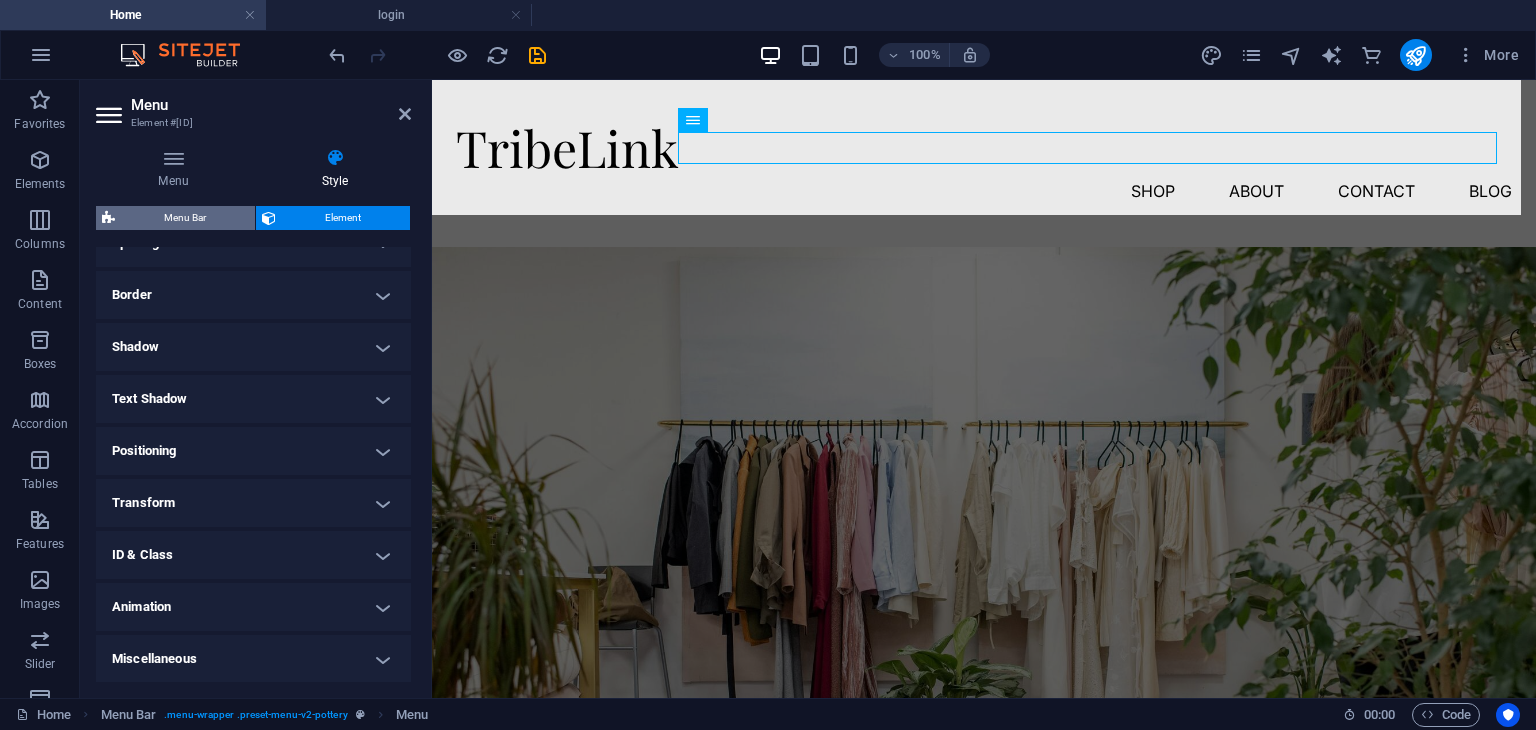 click on "Menu Bar" at bounding box center (185, 218) 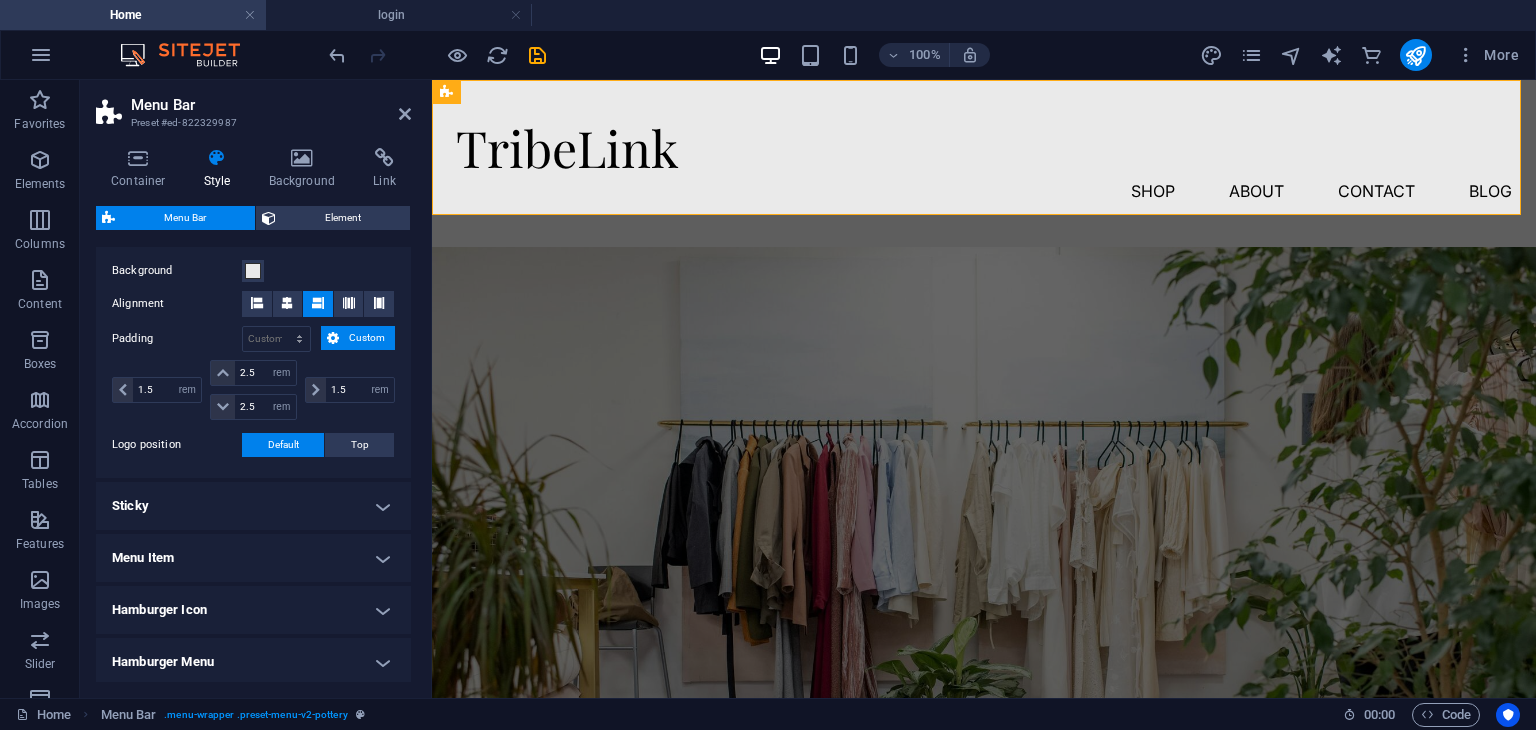 scroll, scrollTop: 518, scrollLeft: 0, axis: vertical 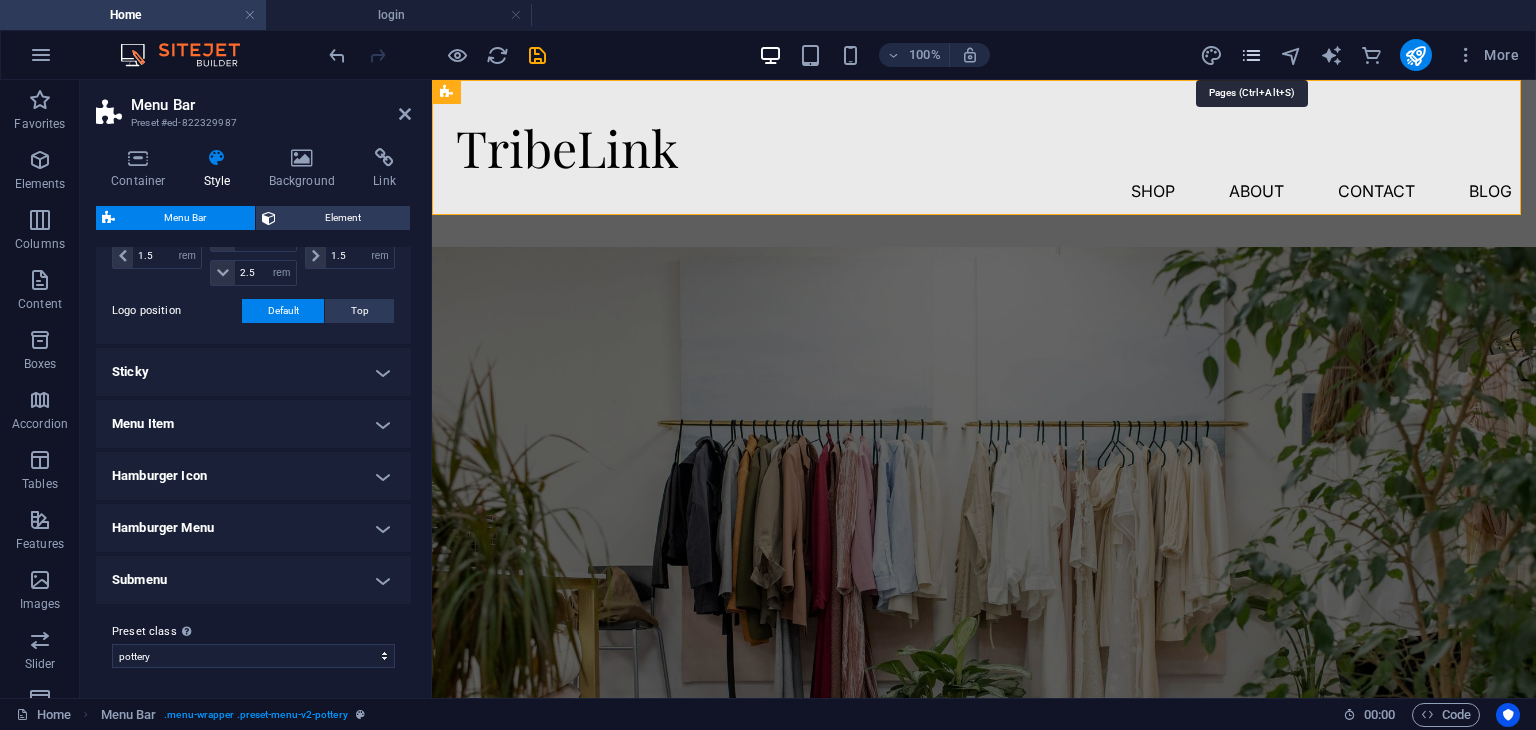 click at bounding box center [1251, 55] 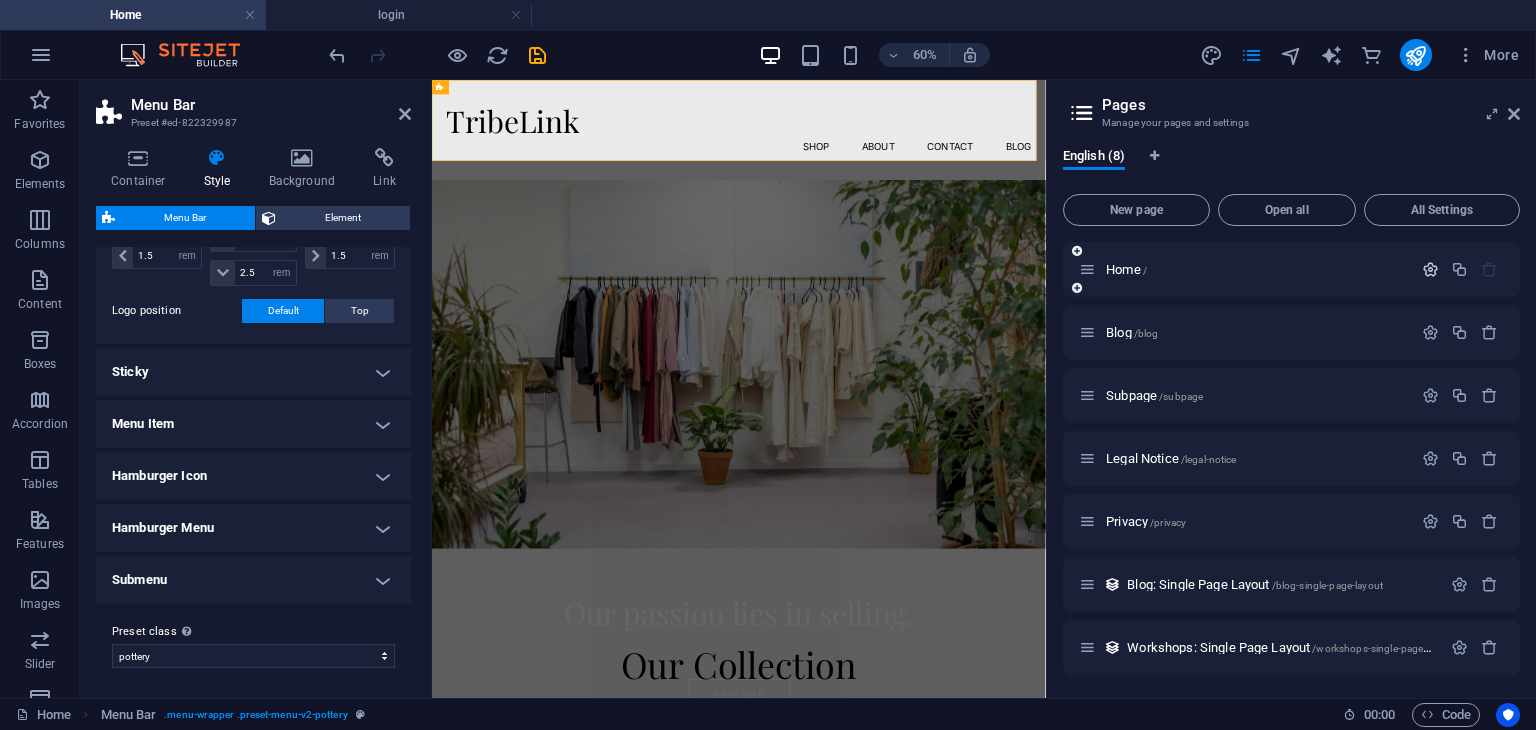 click at bounding box center [1430, 269] 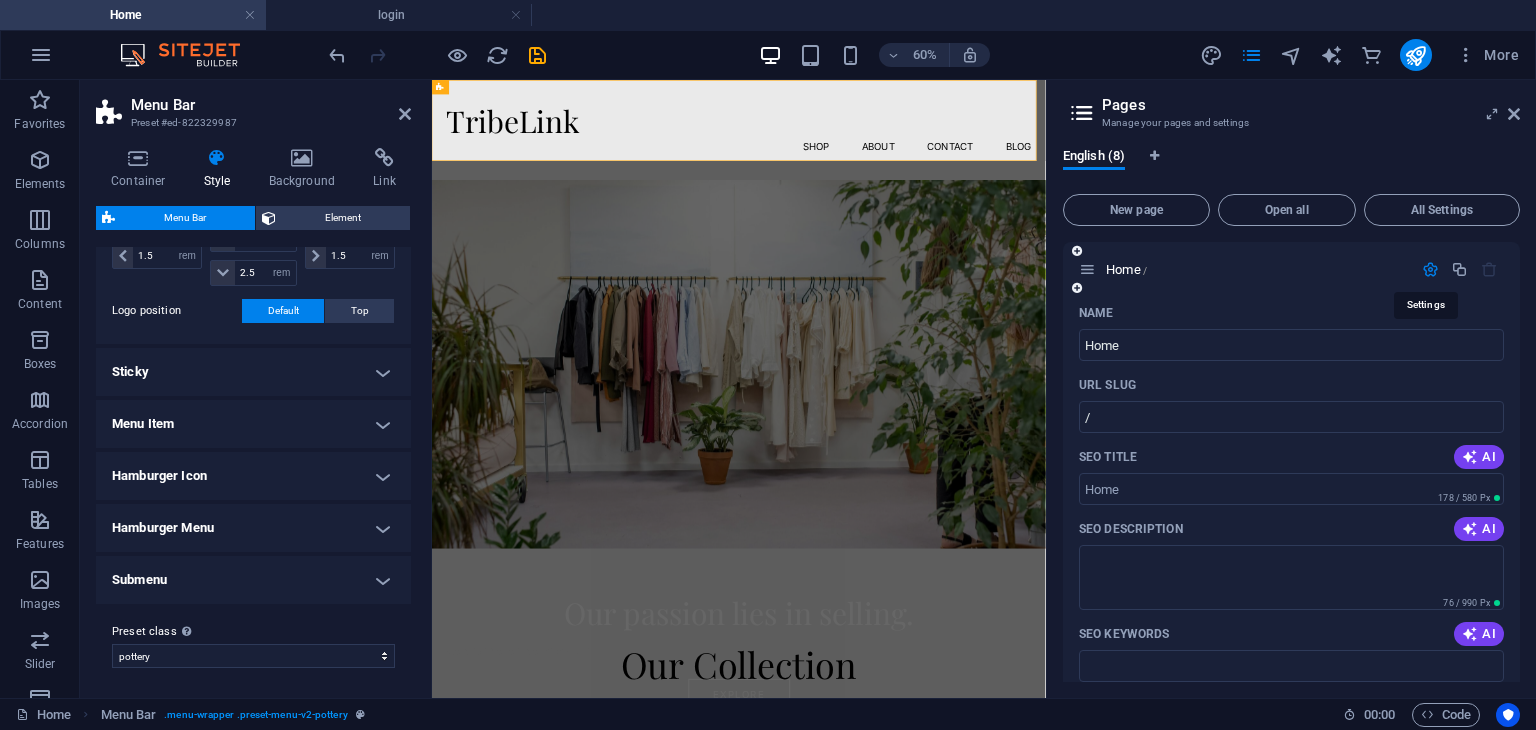 click at bounding box center (1430, 269) 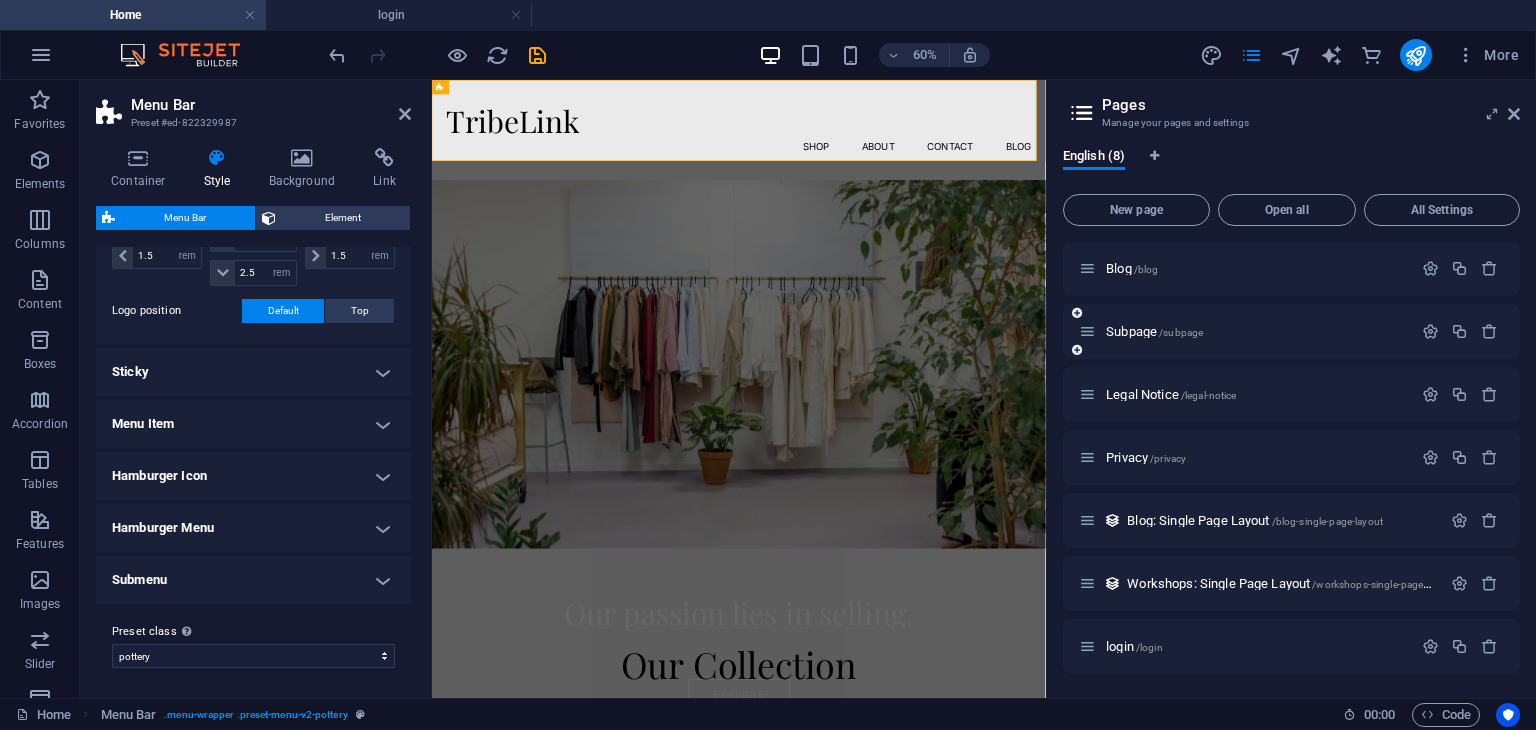 scroll, scrollTop: 0, scrollLeft: 0, axis: both 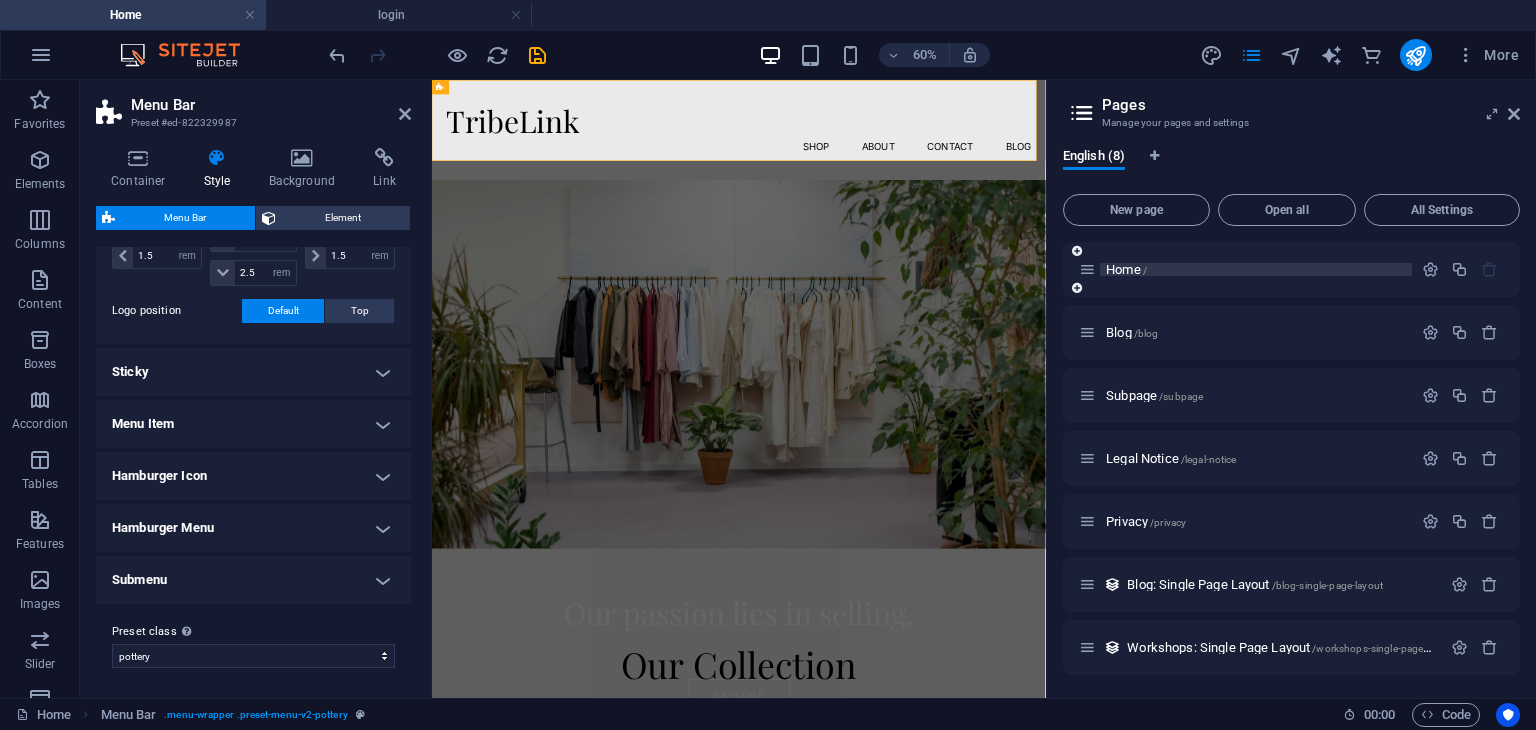 click on "Home /" at bounding box center (1126, 269) 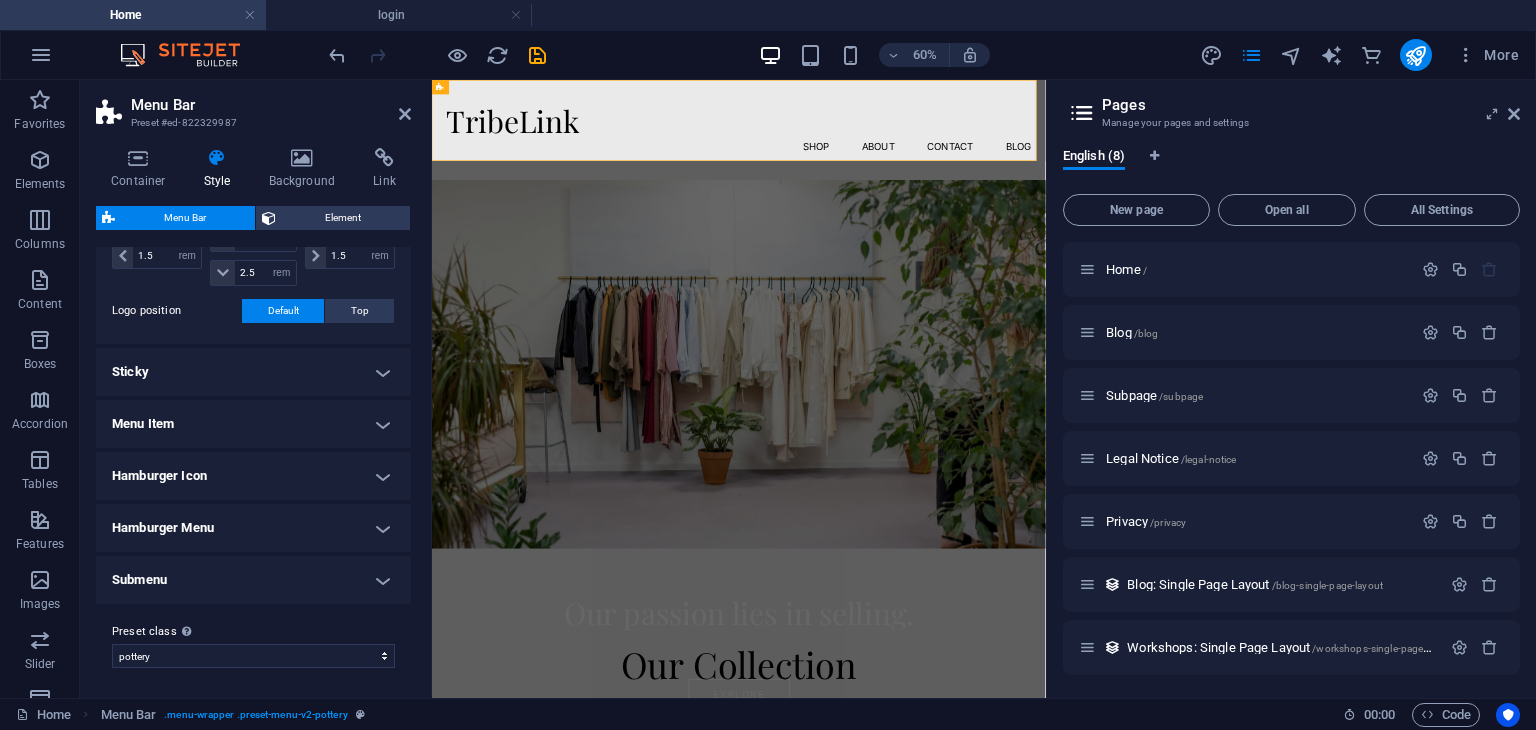 click on "Menu Bar Preset #ed-822329987
Container Style Background Link Size Height Default px rem % vh vw Min. height None px rem % vh vw Width Default px rem % em vh vw Min. width None px rem % vh vw Content width Default Custom width Width Default px rem % em vh vw Min. width None px rem % vh vw Default padding Custom spacing Default content width and padding can be changed under Design. Edit design Layout (Flexbox) Alignment Determines the flex direction. Default Main axis Determine how elements should behave along the main axis inside this container (justify content). Default Side axis Control the vertical direction of the element inside of the container (align items). Default Wrap Default On Off Fill Controls the distances and direction of elements on the y-axis across several lines (align content). Default Accessibility ARIA helps assistive technologies (like screen readers) to understand the role, state, and behavior of web elements Role The ARIA role defines the purpose of an element.  None %" at bounding box center [256, 389] 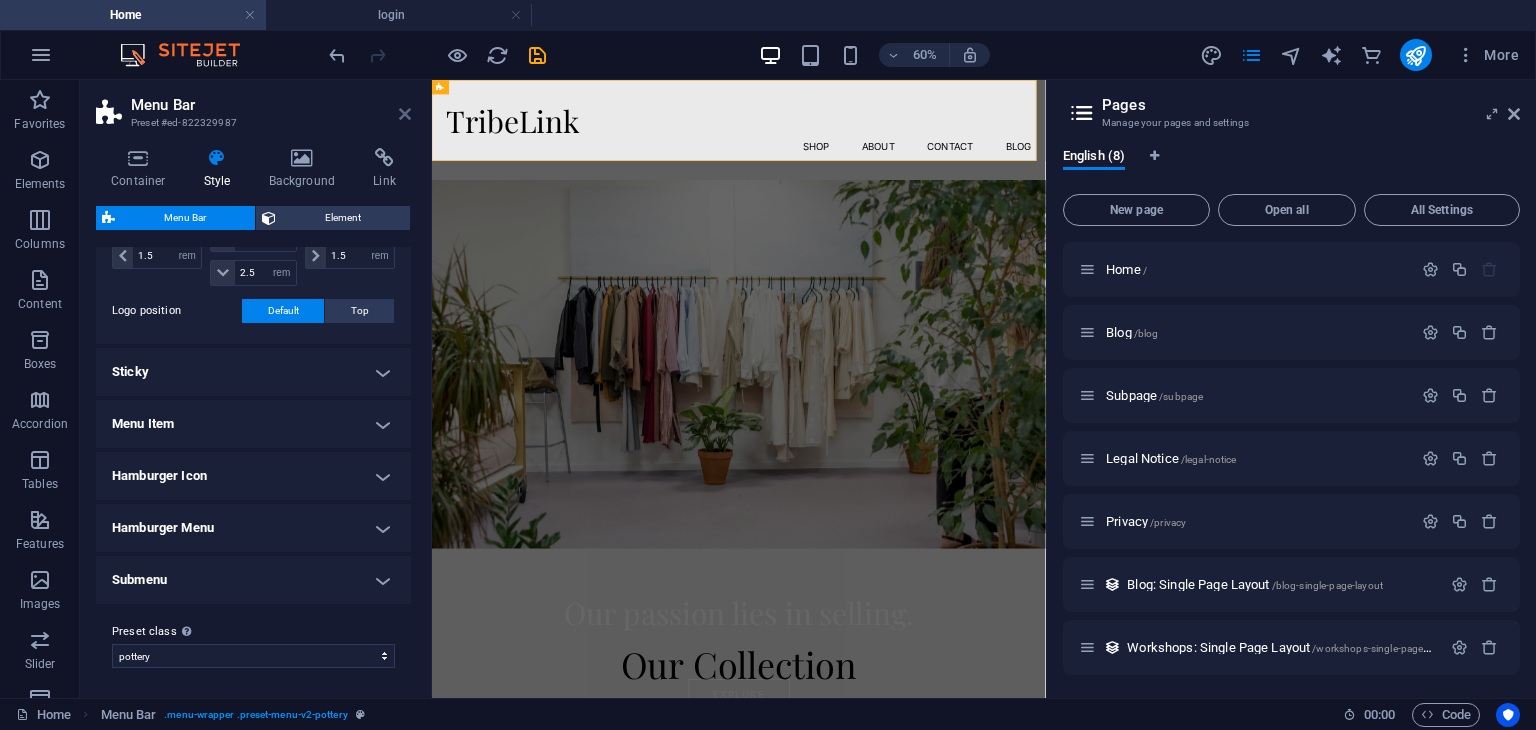 click at bounding box center (405, 114) 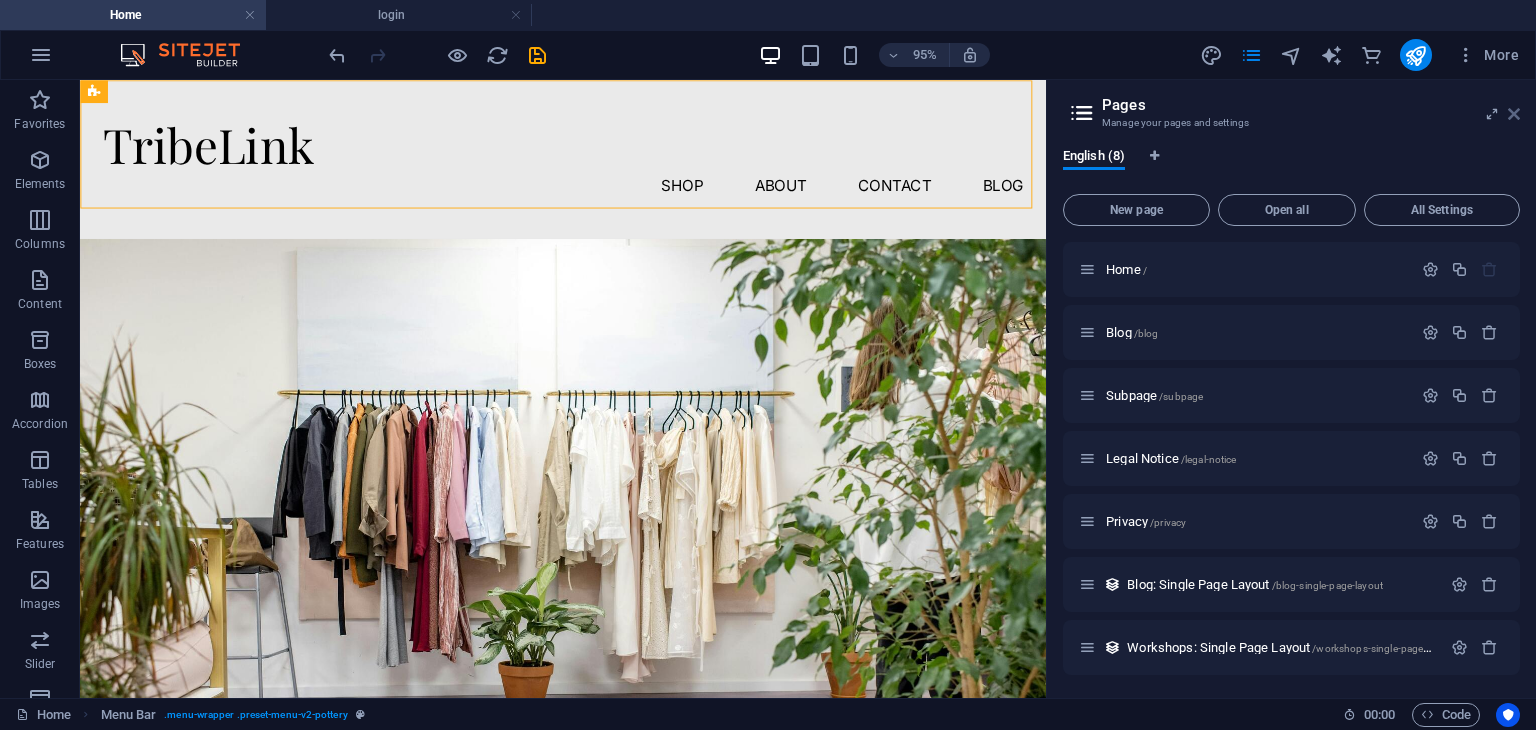 click at bounding box center [1514, 114] 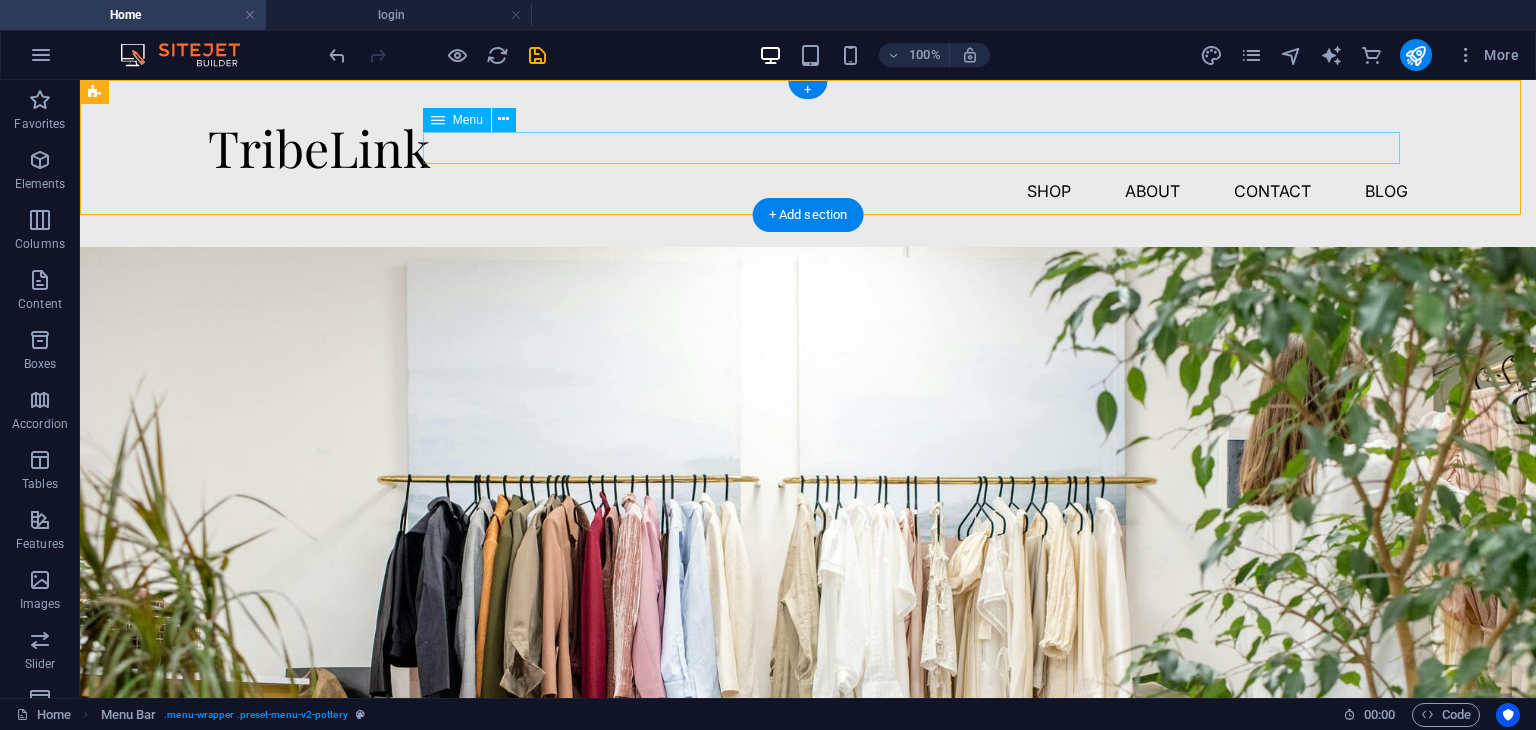 click on "Shop About Contact Blog" at bounding box center [808, 191] 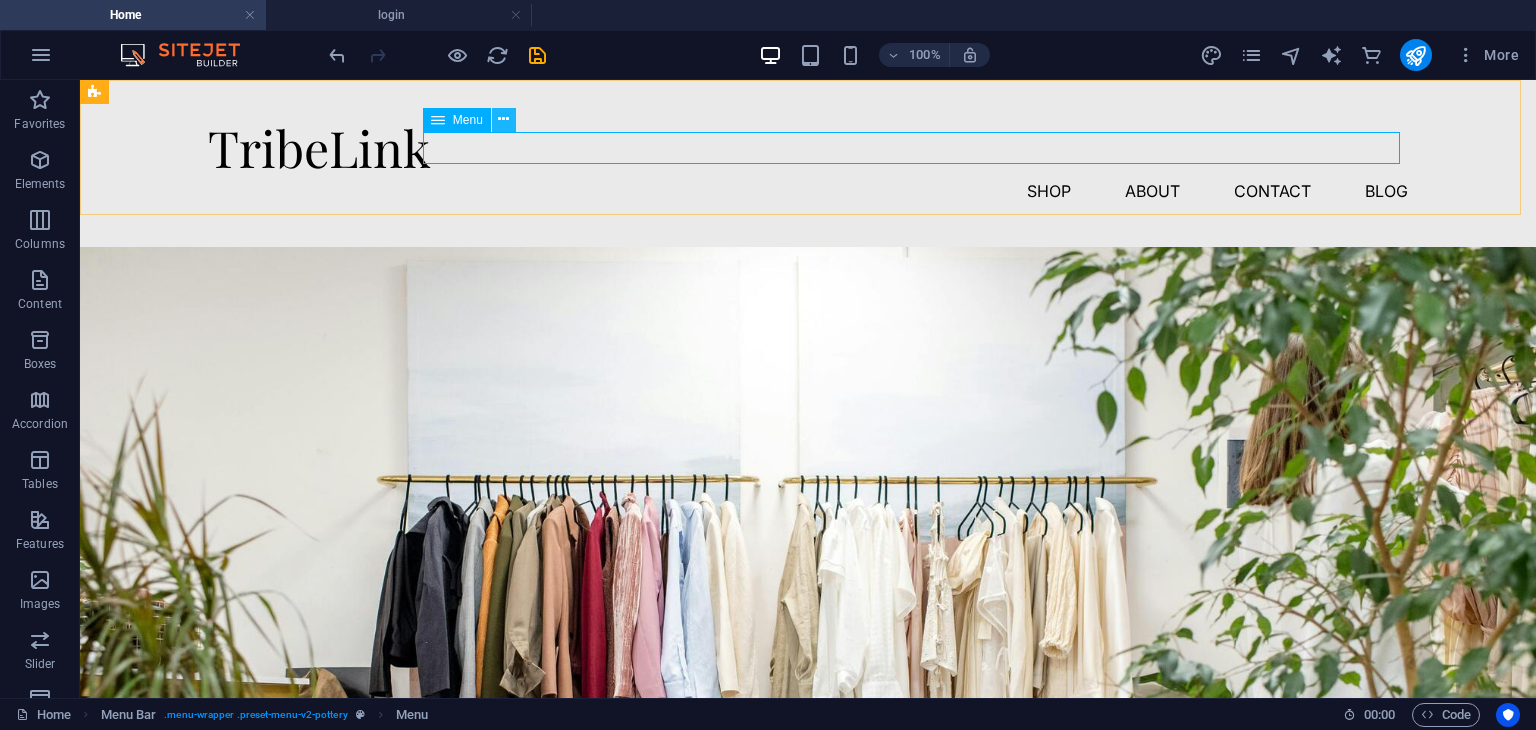 click at bounding box center [503, 119] 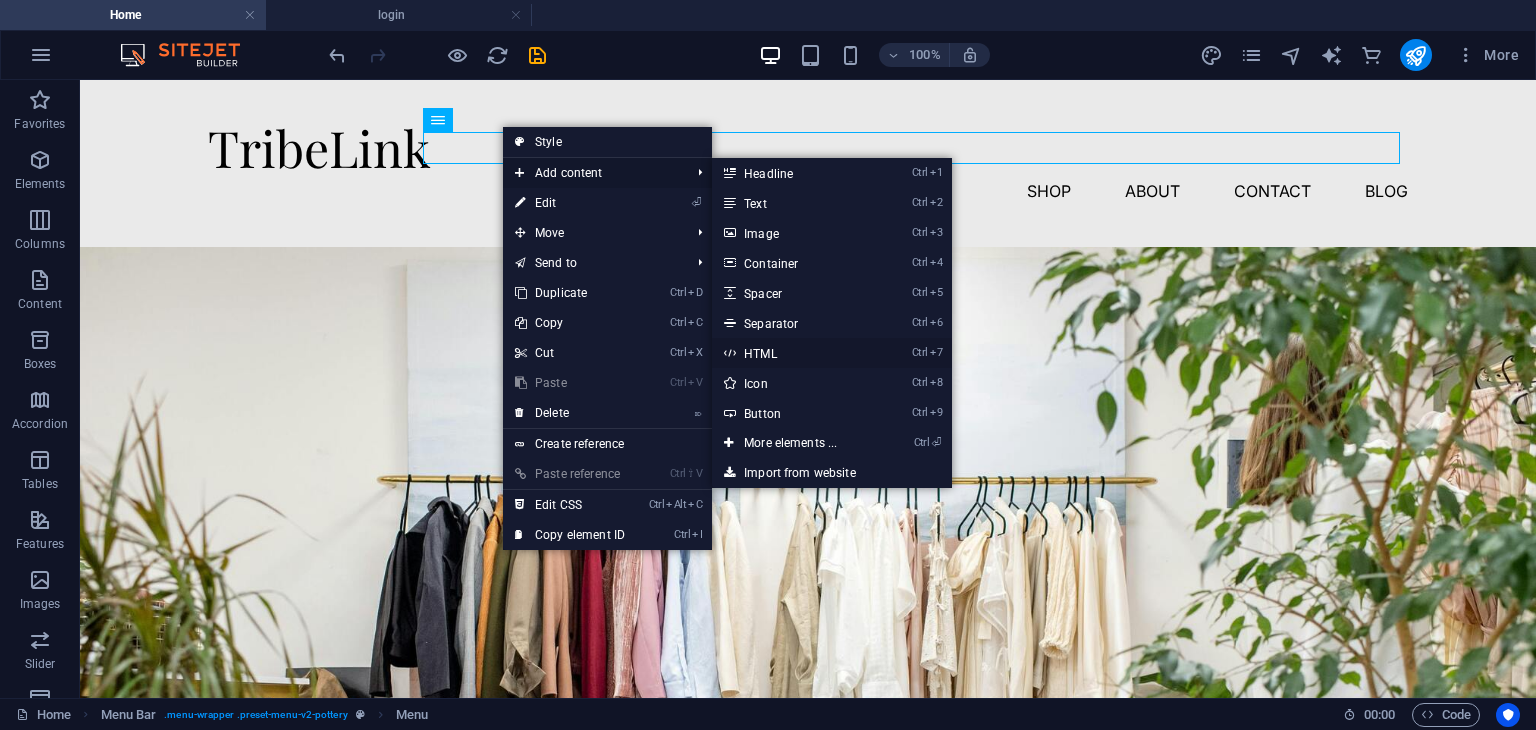 click on "Ctrl 7  HTML" at bounding box center (794, 353) 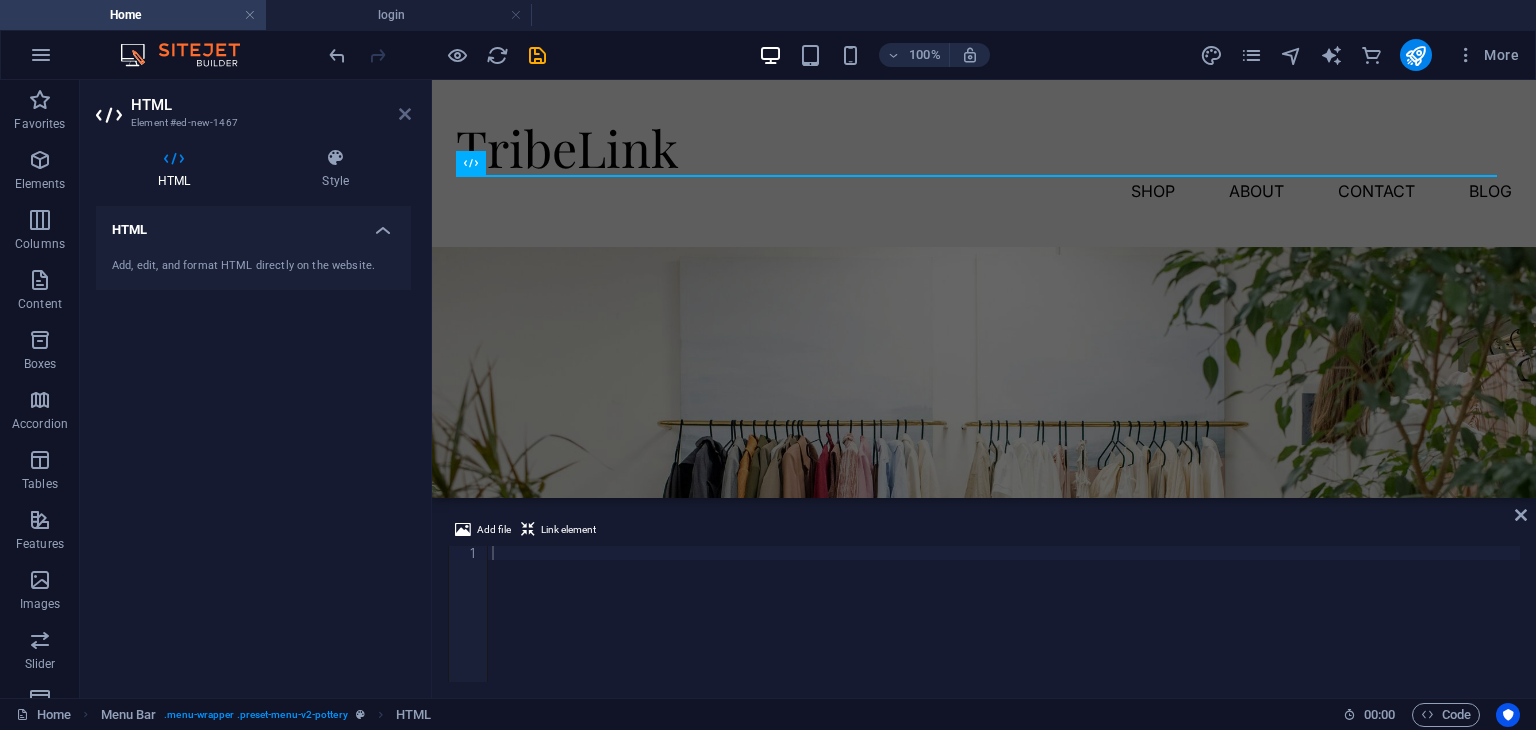 click at bounding box center [405, 114] 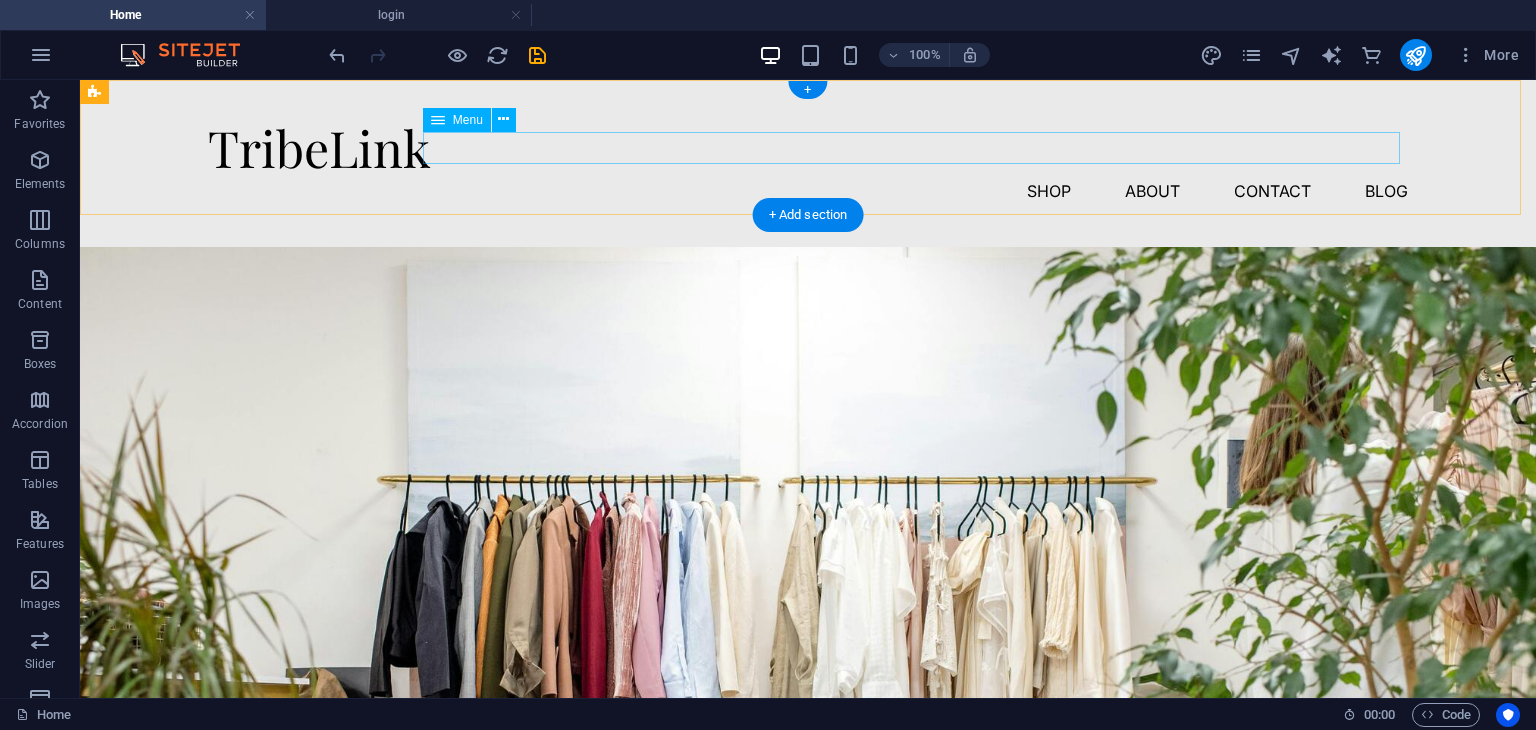 click on "Shop About Contact Blog" at bounding box center [808, 191] 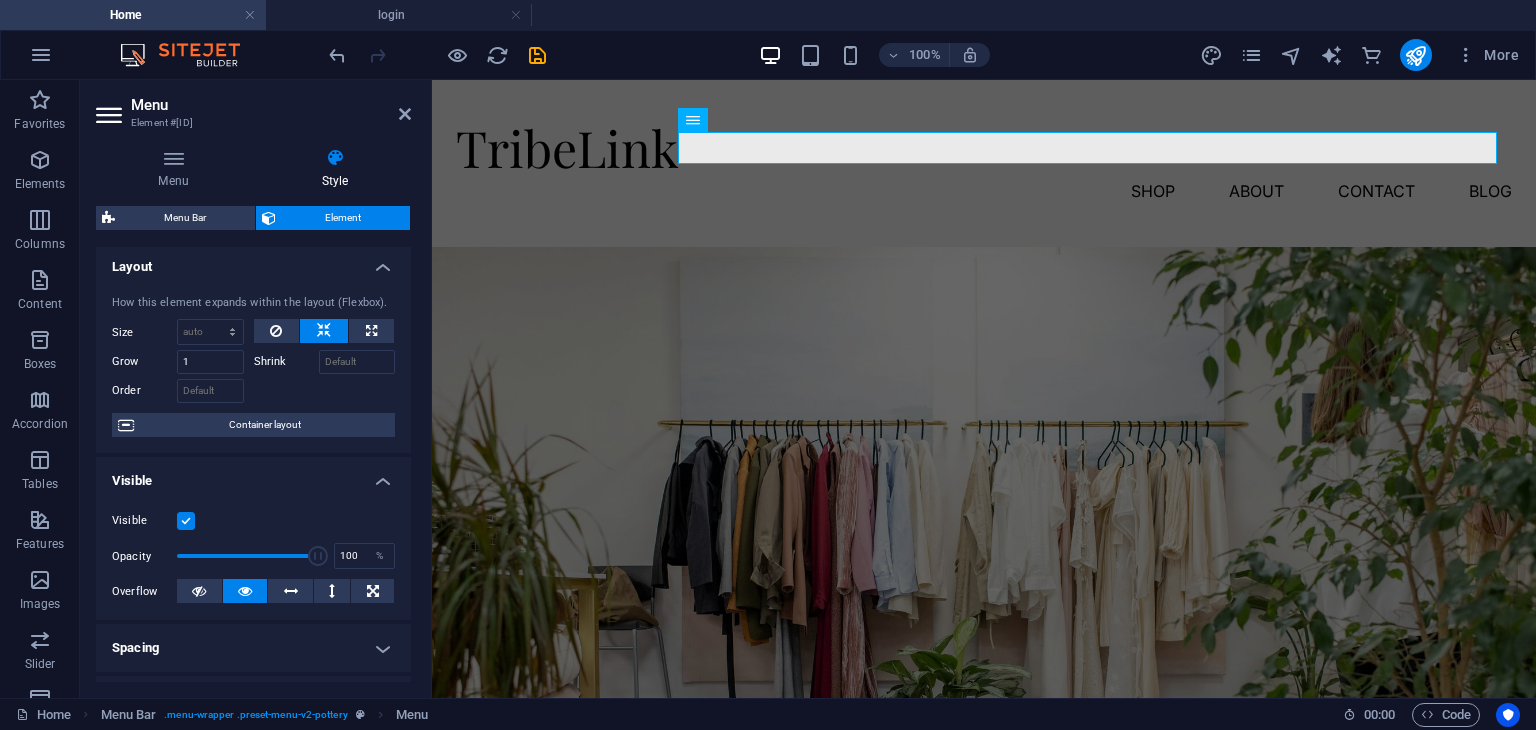 scroll, scrollTop: 1, scrollLeft: 0, axis: vertical 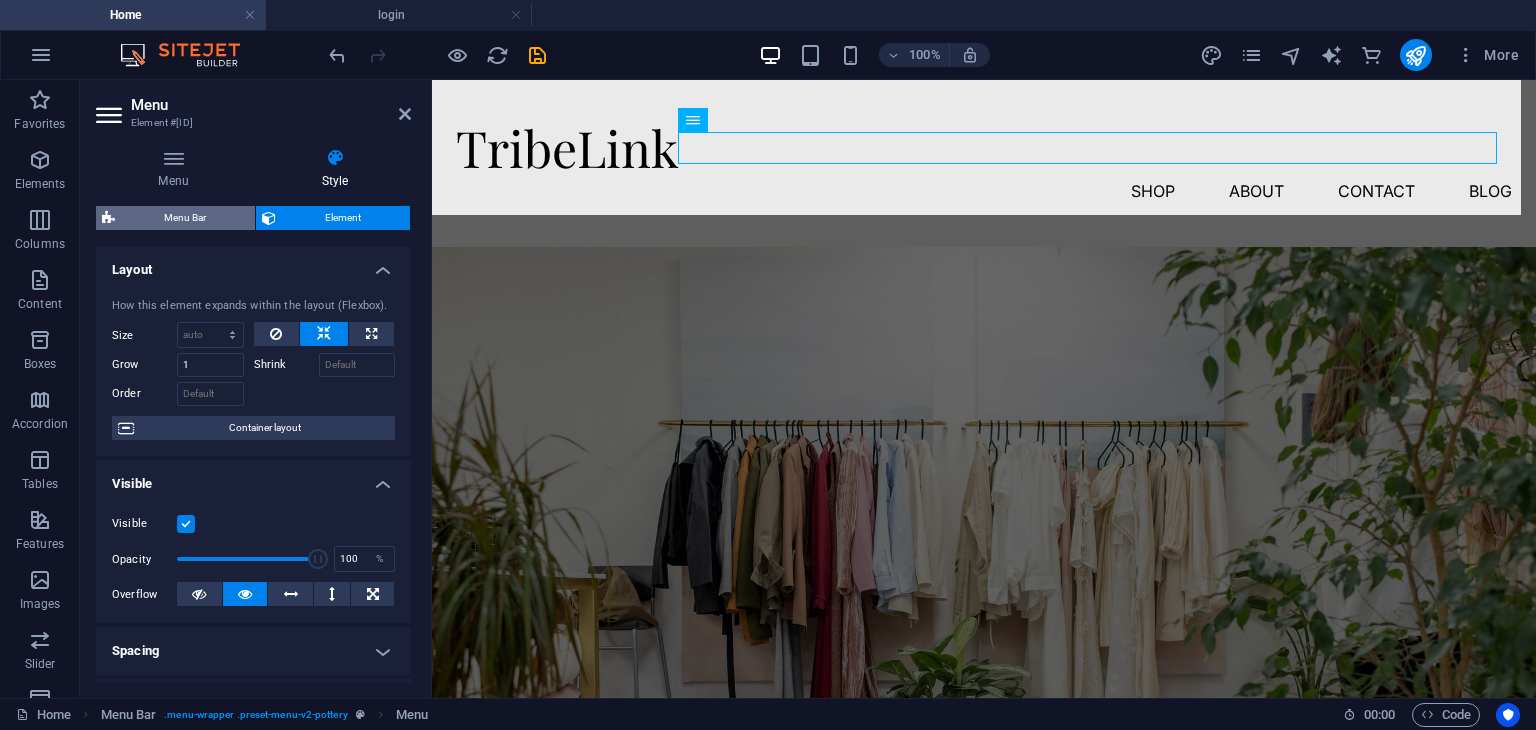 click on "Menu Bar" at bounding box center [185, 218] 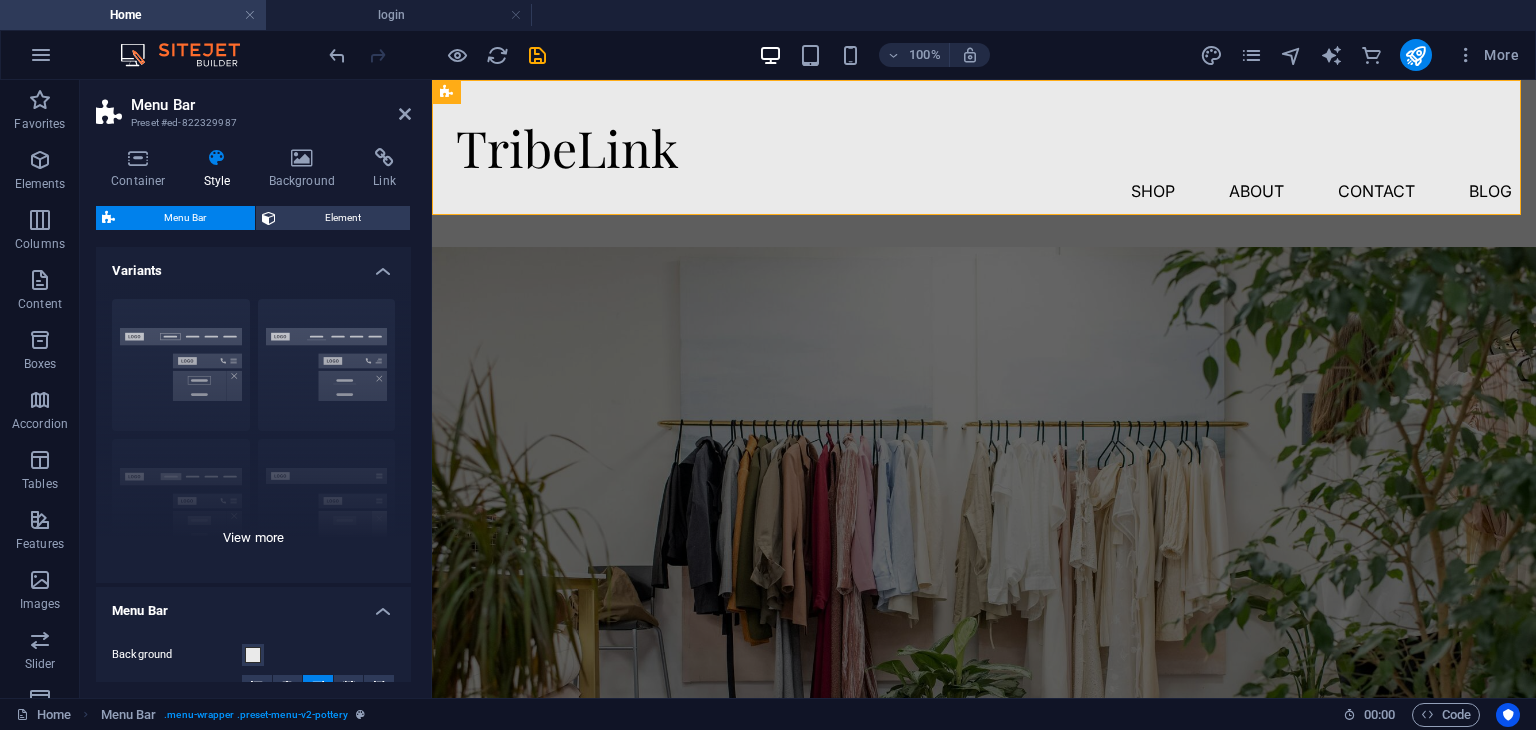 click on "Border Centered Default Fixed Loki Trigger Wide XXL" at bounding box center [253, 433] 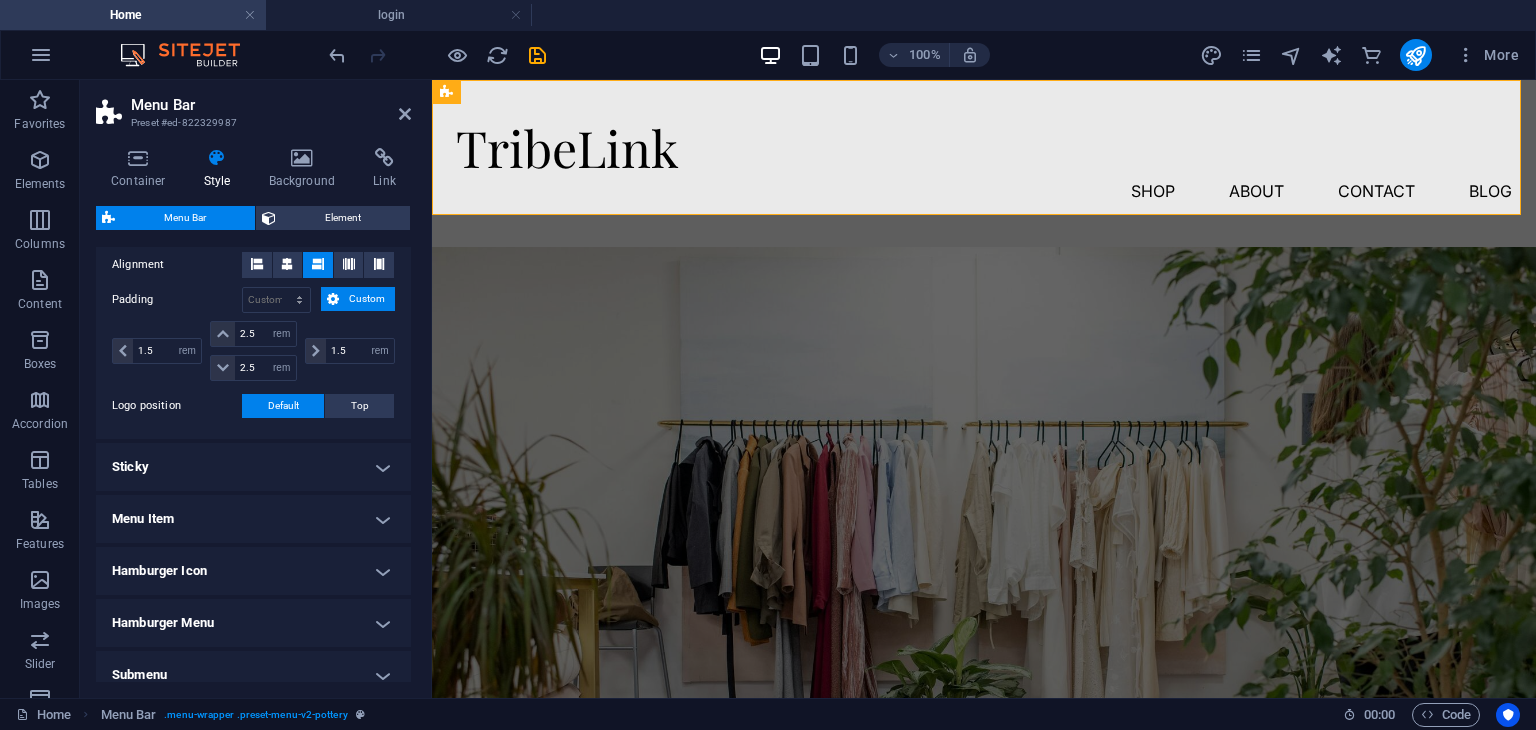 scroll, scrollTop: 802, scrollLeft: 0, axis: vertical 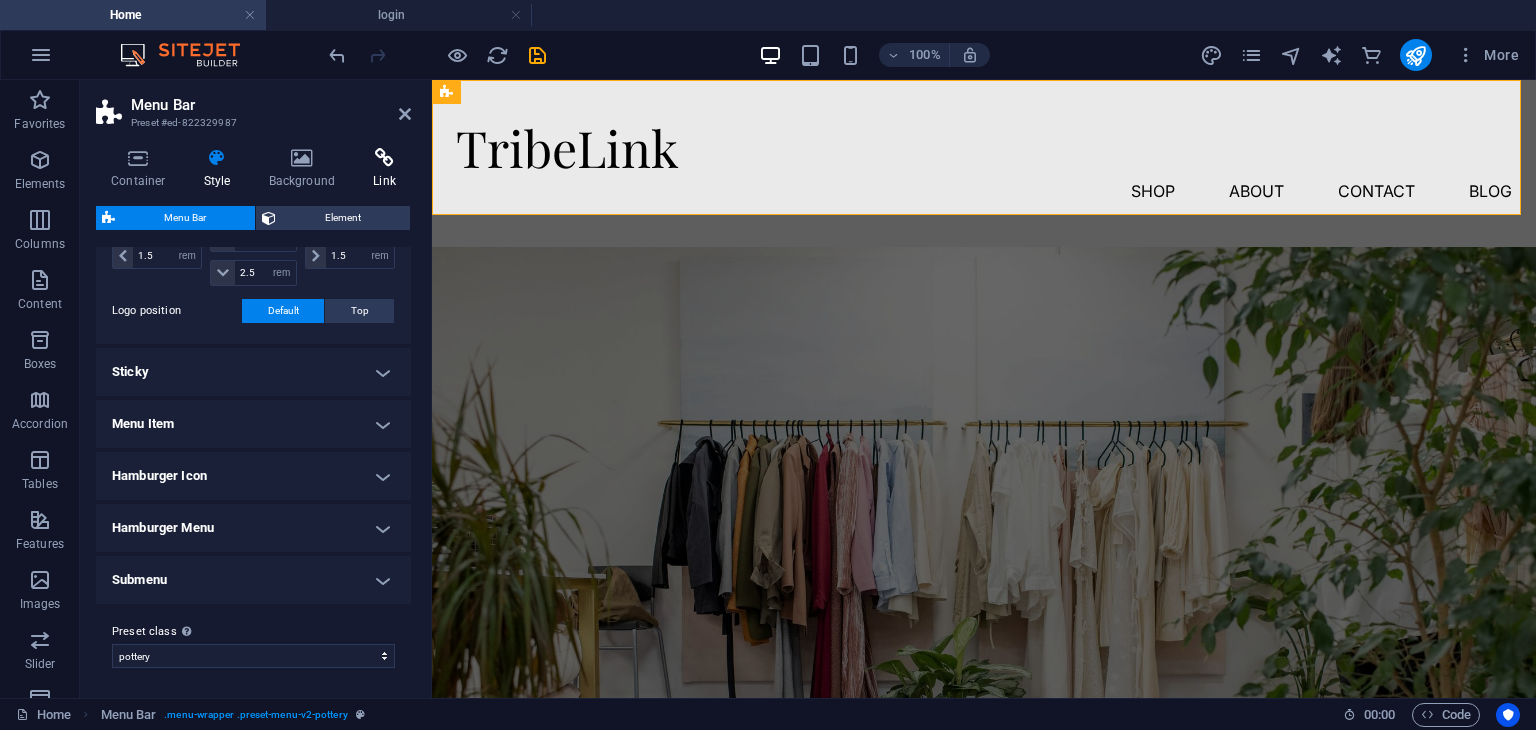 click at bounding box center (384, 158) 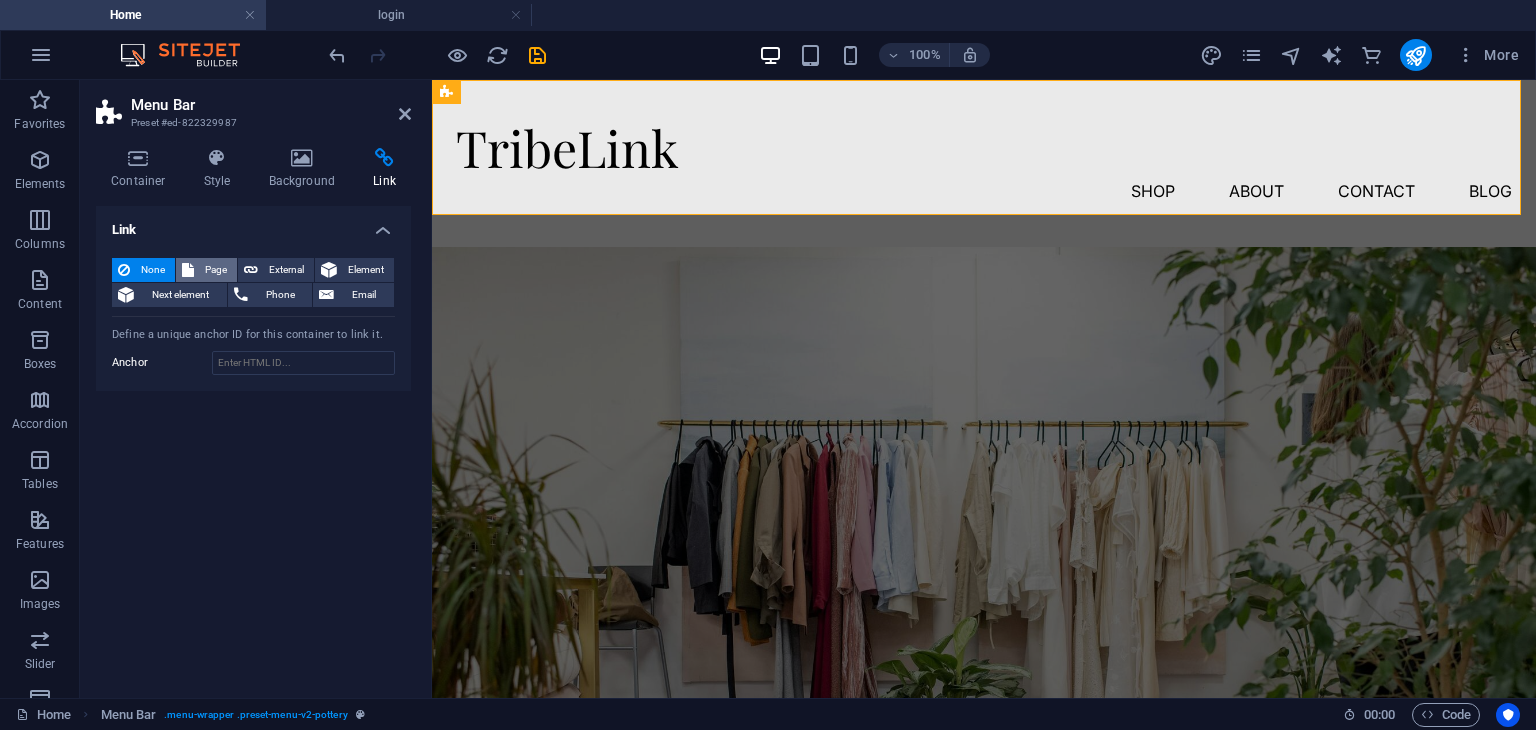 click on "Page" at bounding box center [215, 270] 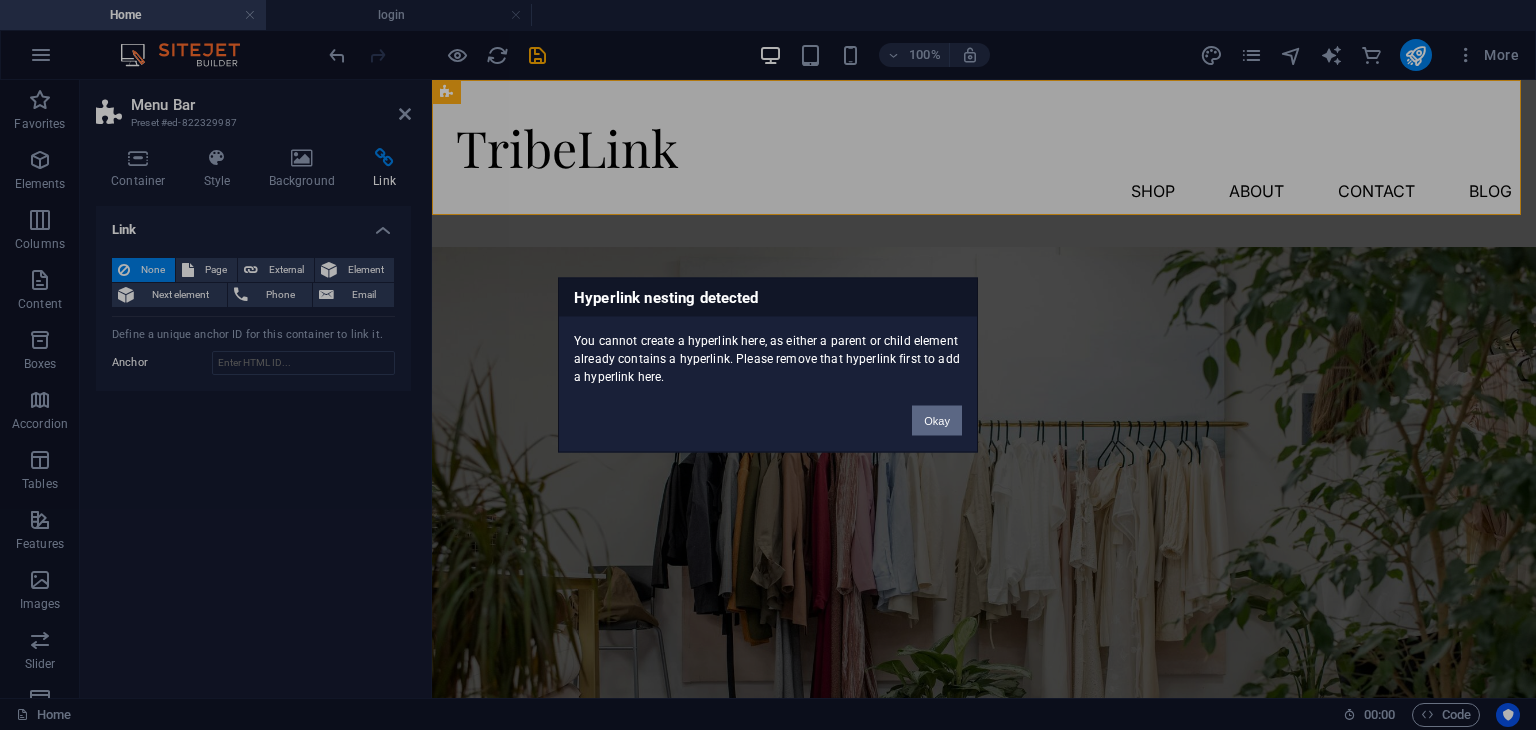 click on "Okay" at bounding box center (937, 421) 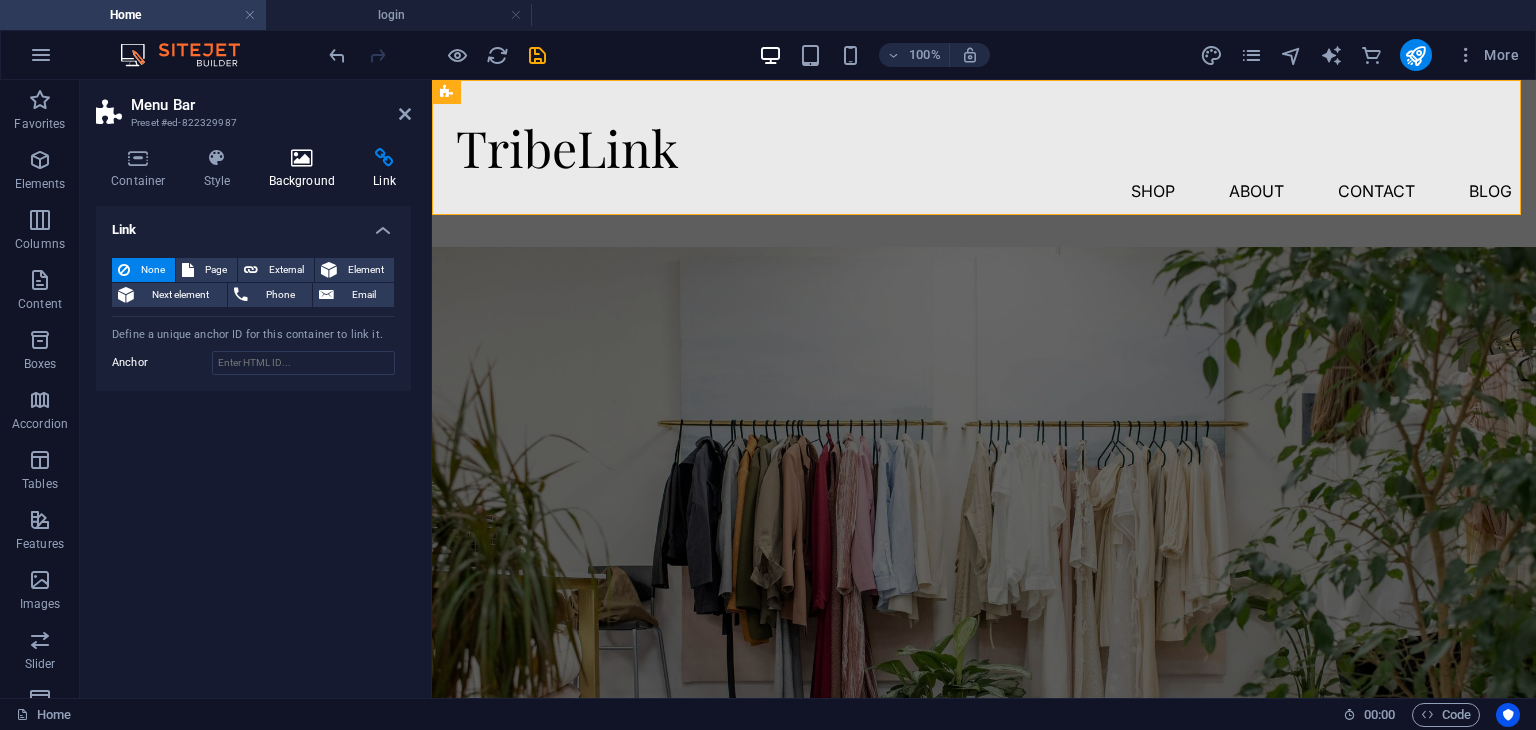 click on "Background" at bounding box center (306, 169) 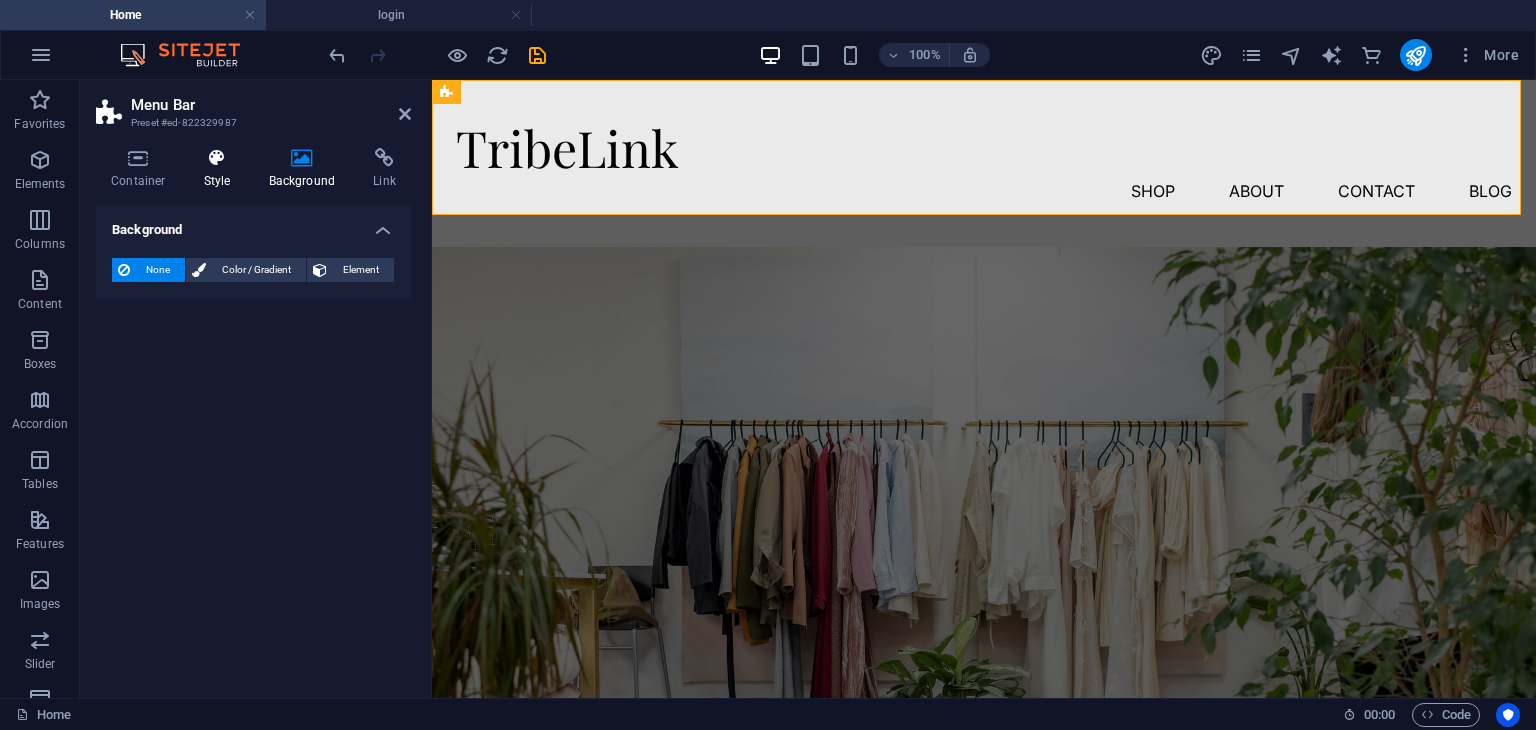 click at bounding box center [217, 158] 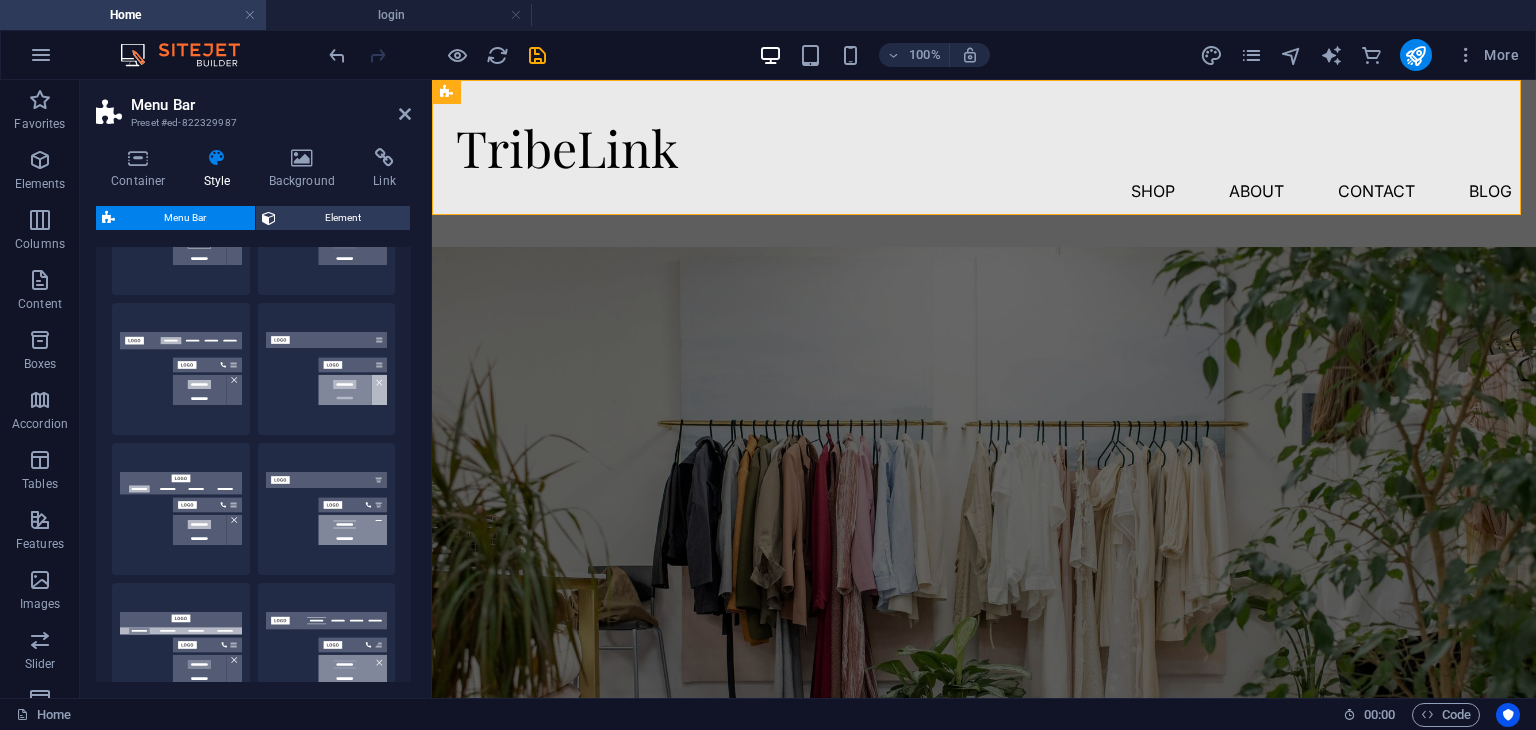 scroll, scrollTop: 0, scrollLeft: 0, axis: both 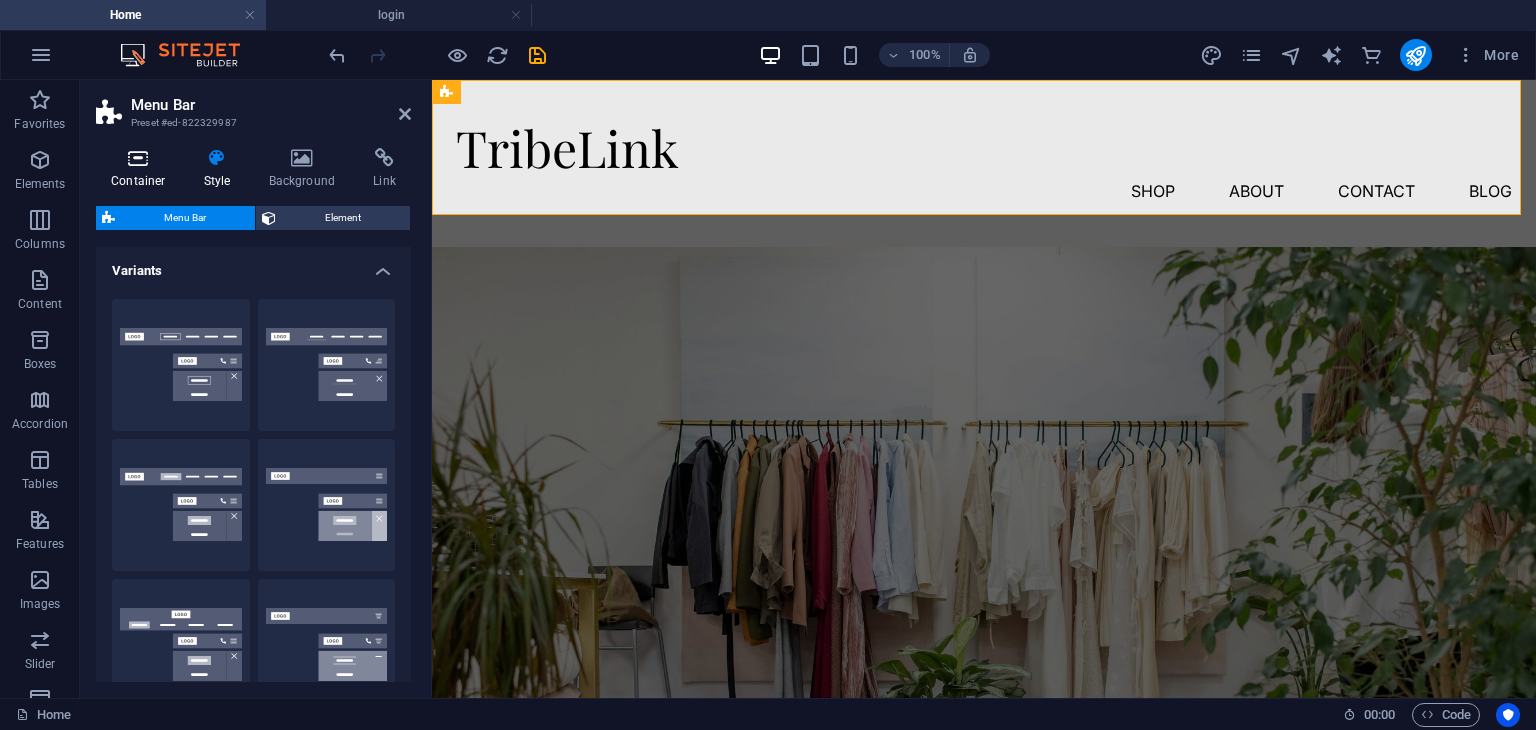 click on "Container" at bounding box center (142, 169) 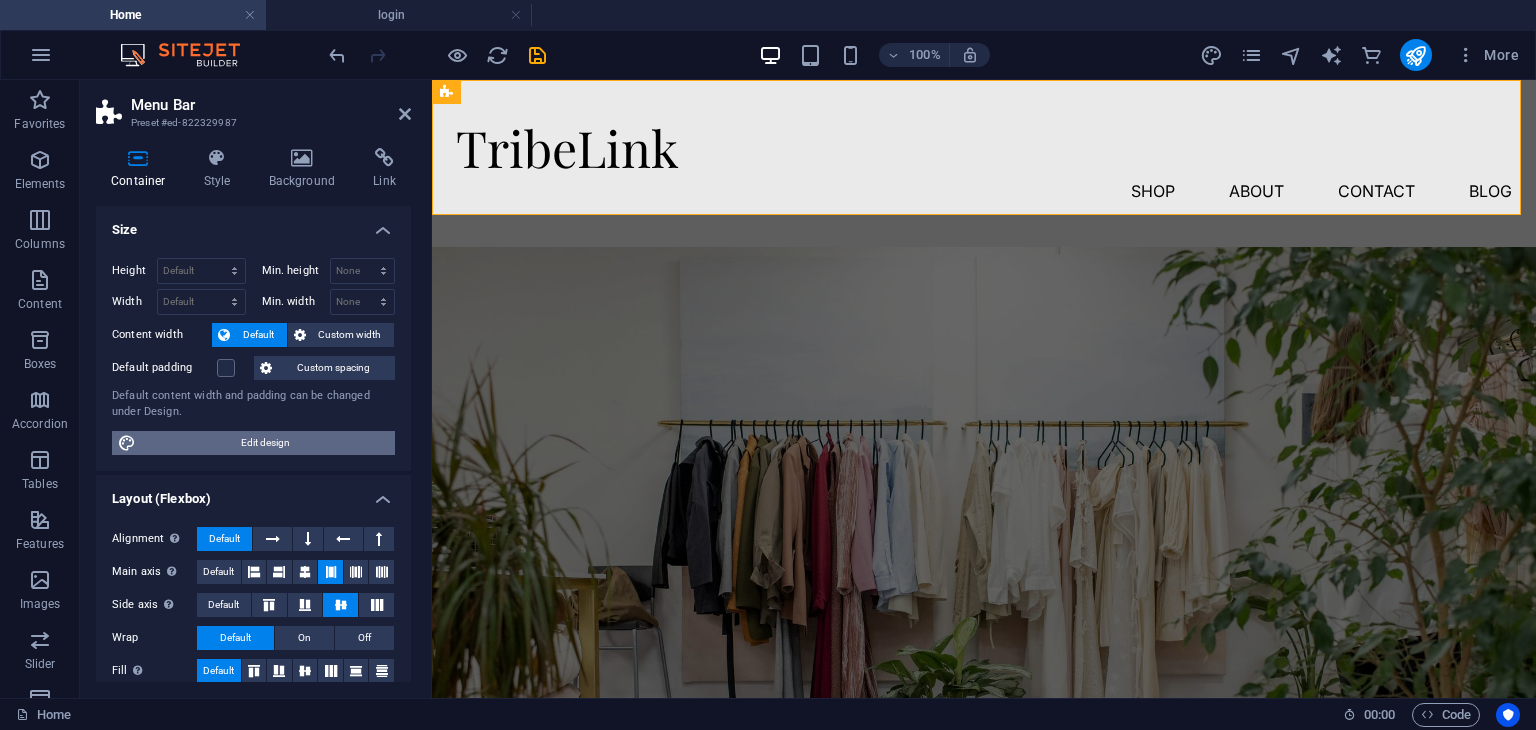 click on "Edit design" at bounding box center (265, 443) 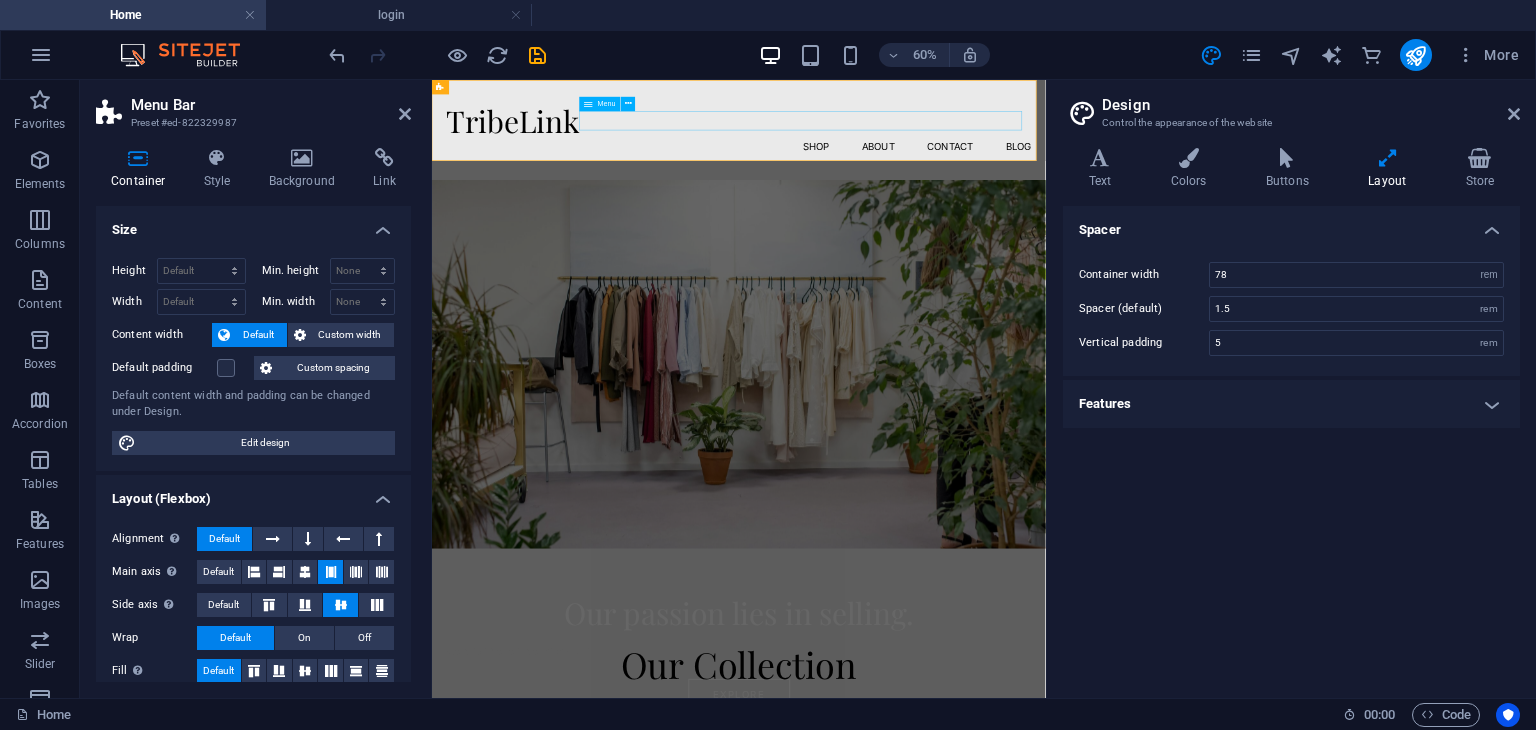 click on "Shop About Contact Blog" at bounding box center (943, 191) 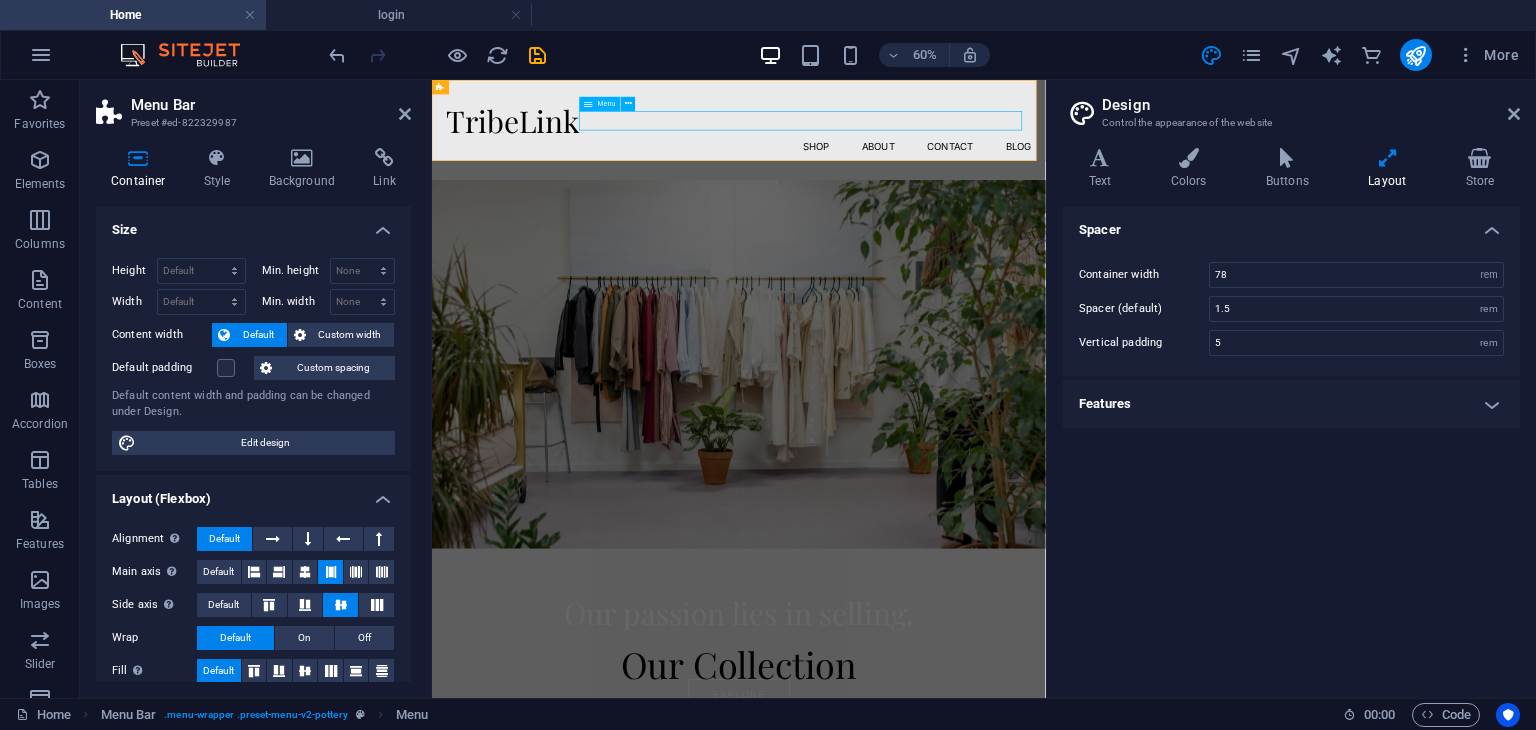 click on "Shop About Contact Blog" at bounding box center [943, 191] 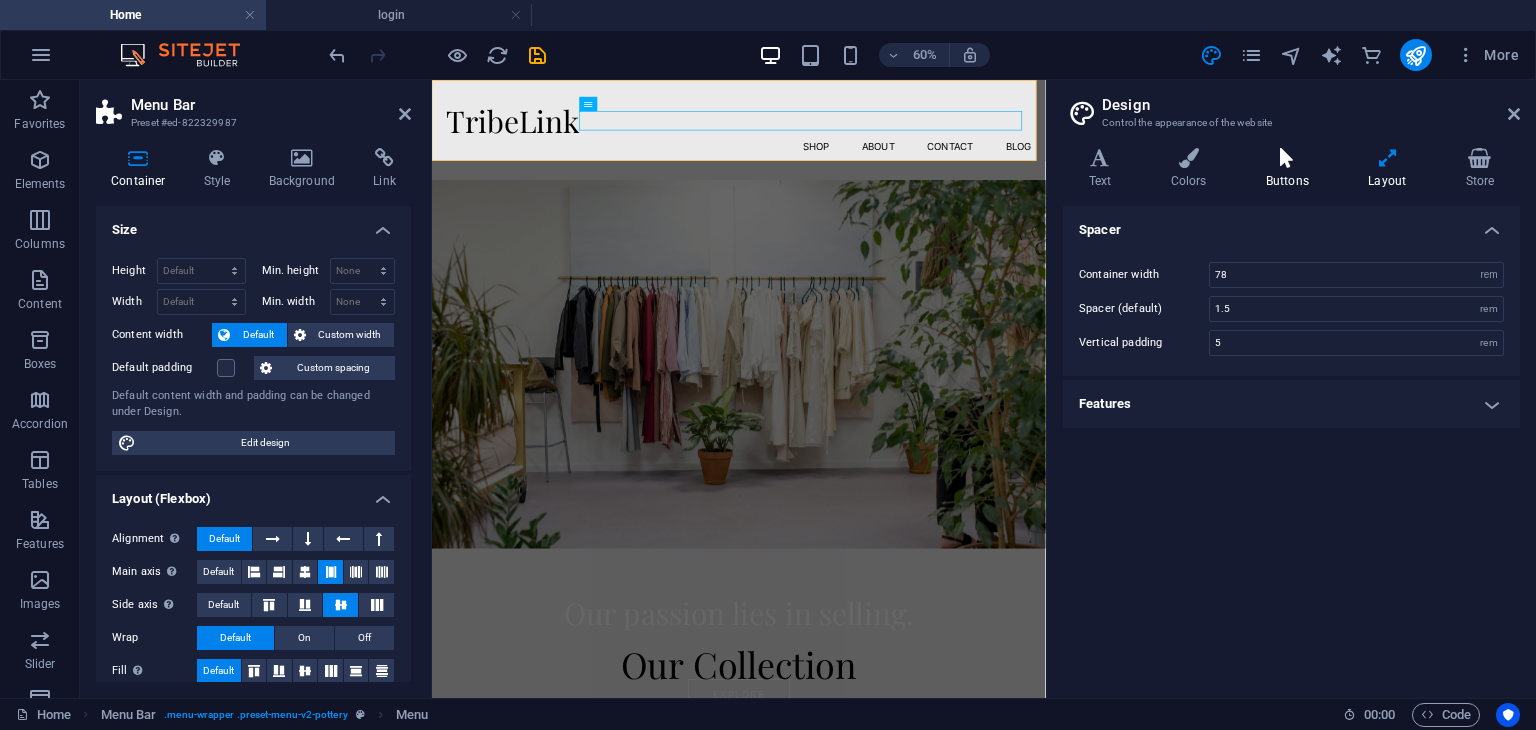 click on "Buttons" at bounding box center [1291, 169] 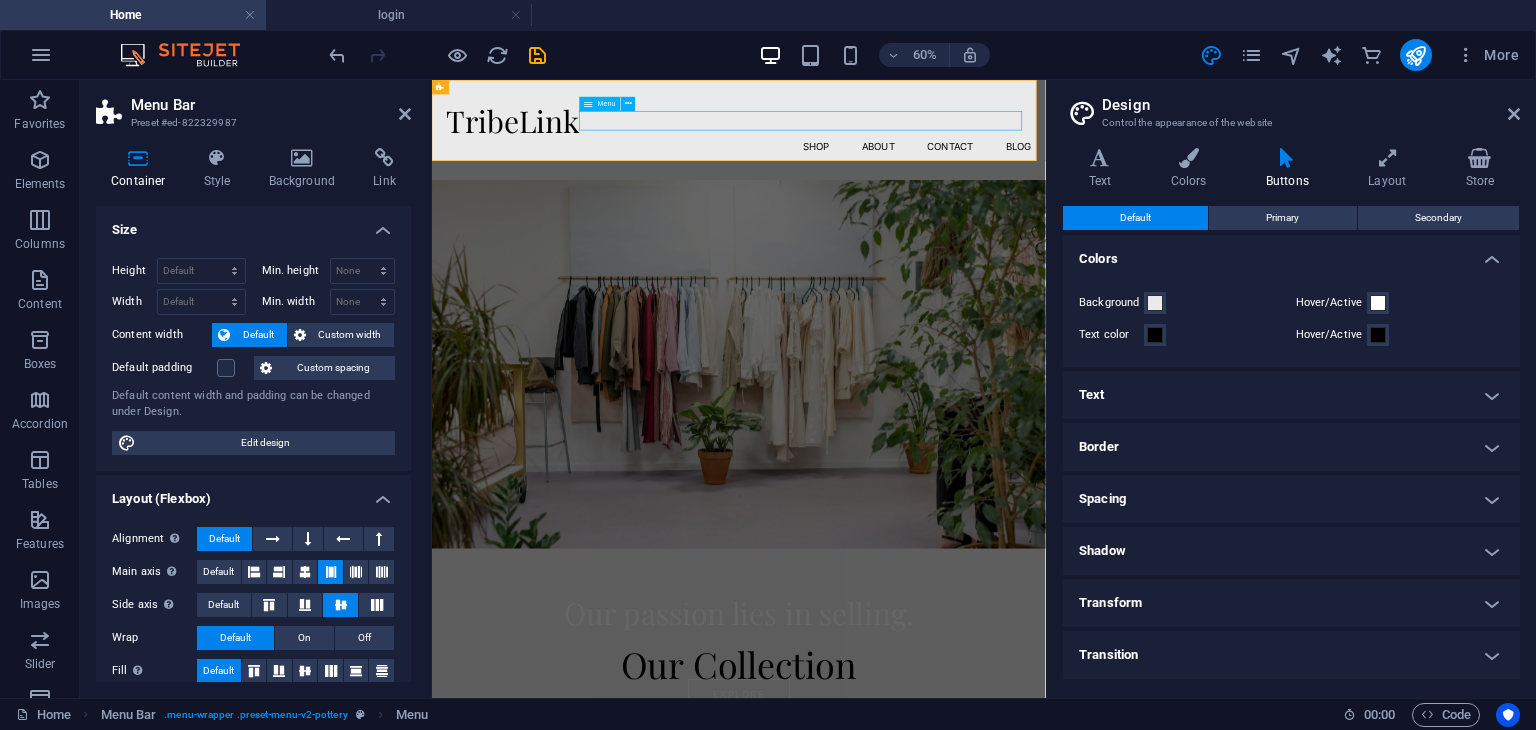 click on "Shop About Contact Blog" at bounding box center [943, 191] 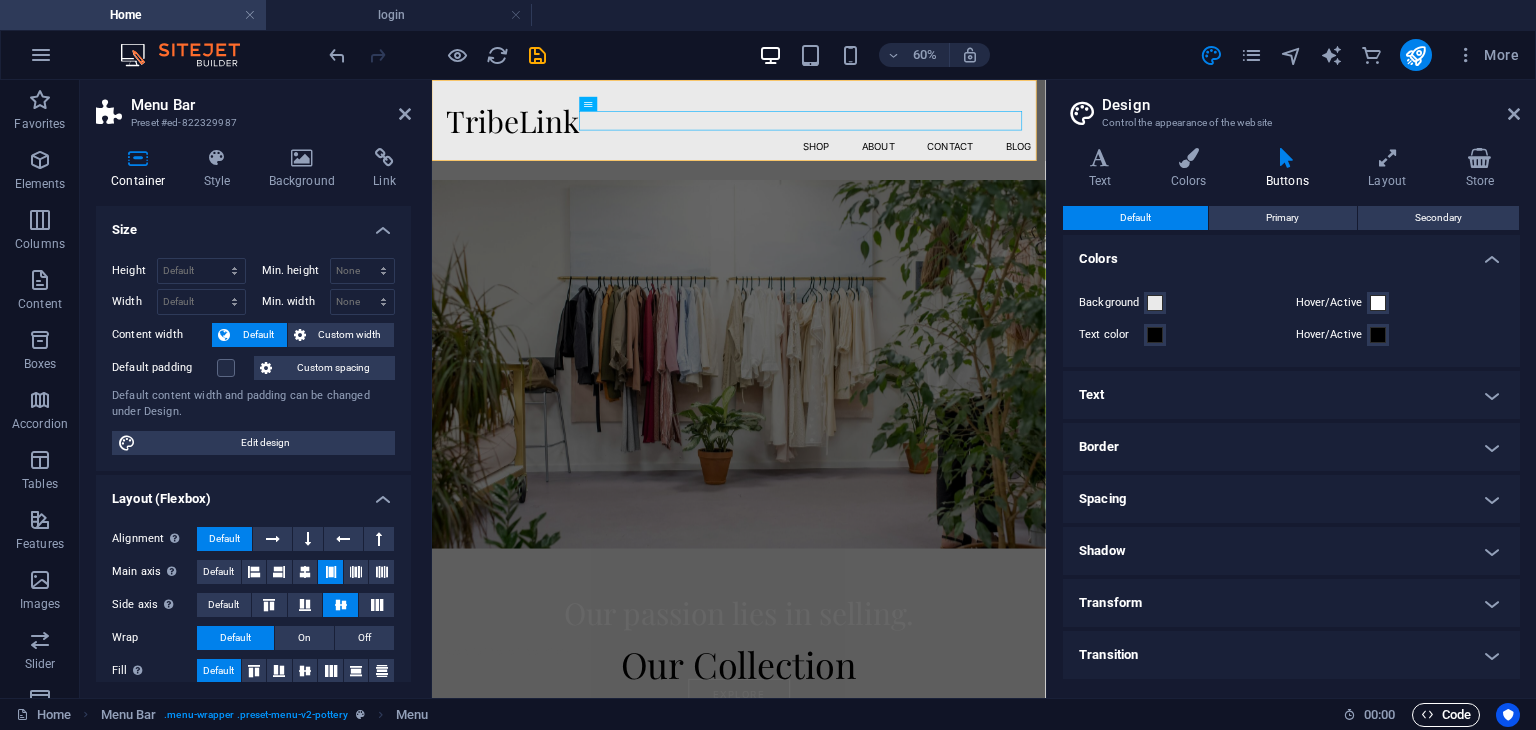 click on "Code" at bounding box center [1446, 715] 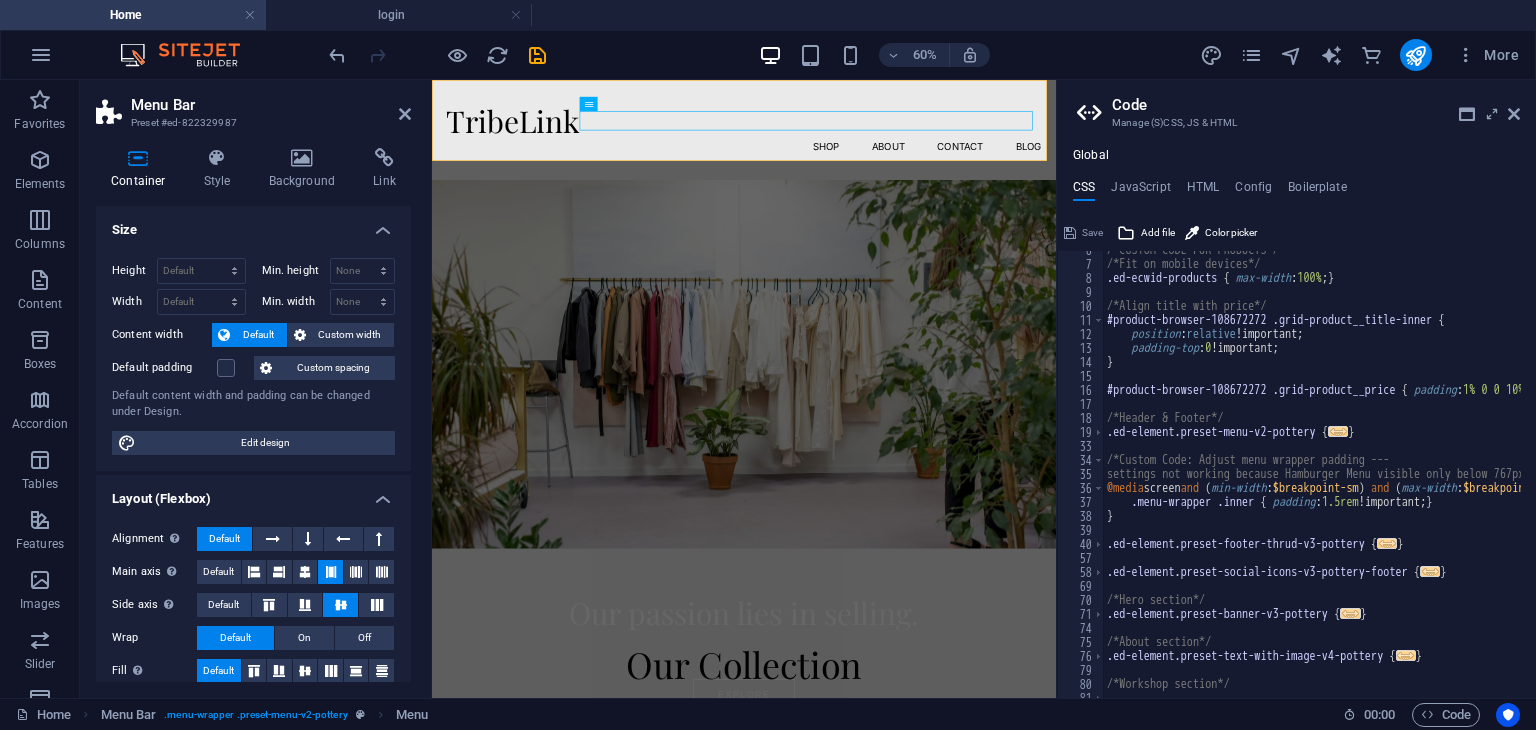 scroll, scrollTop: 80, scrollLeft: 0, axis: vertical 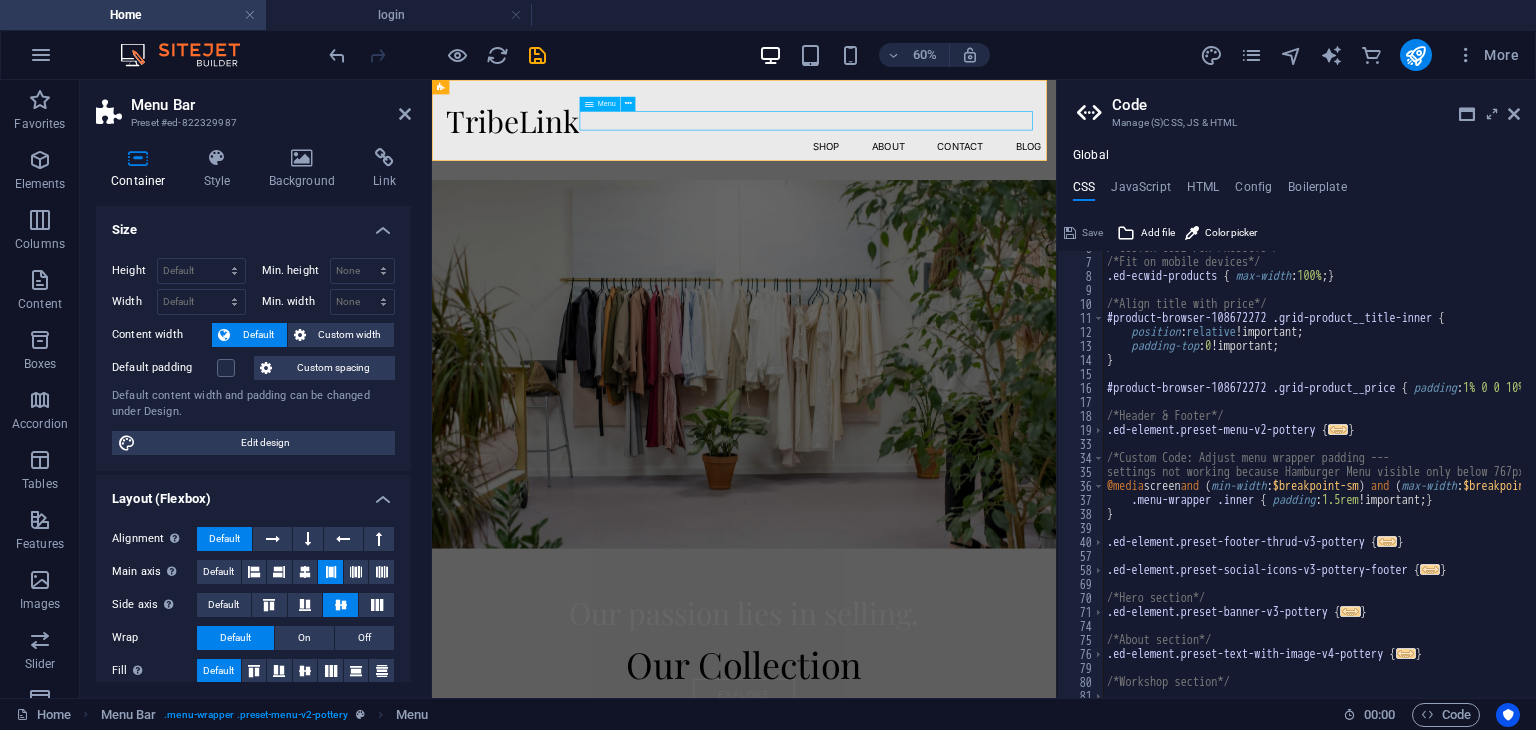 click on "Shop About Contact Blog" at bounding box center [952, 191] 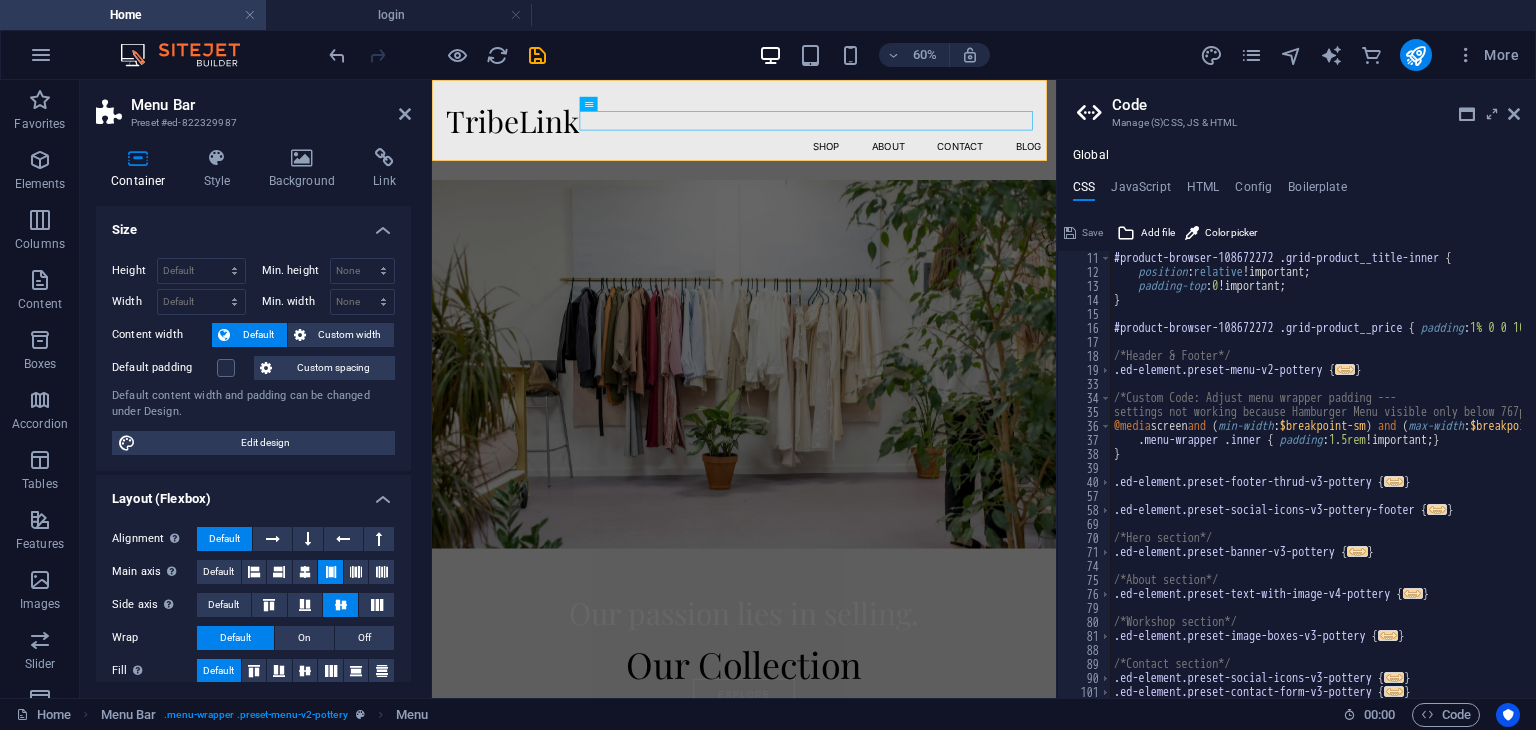 scroll, scrollTop: 140, scrollLeft: 0, axis: vertical 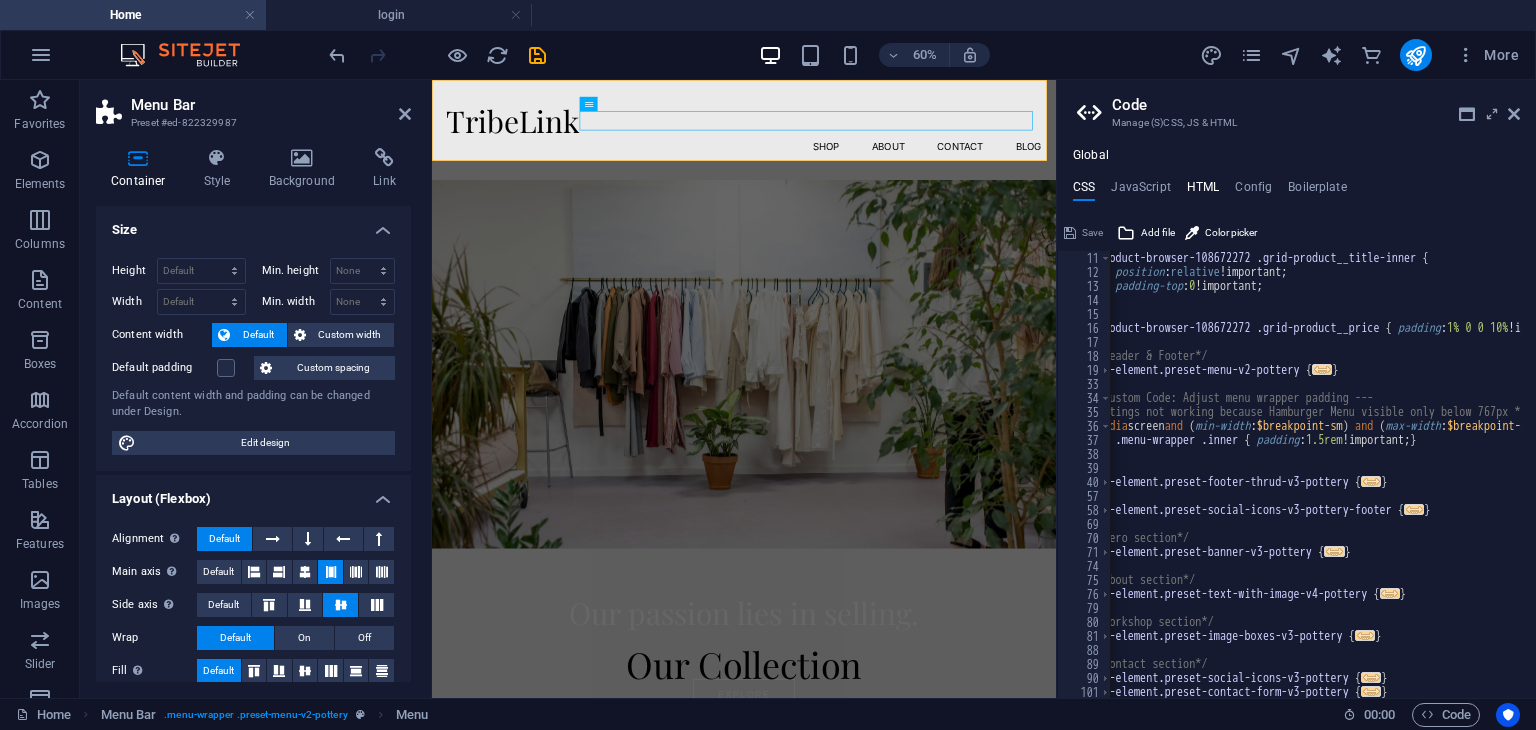 click on "HTML" at bounding box center [1203, 191] 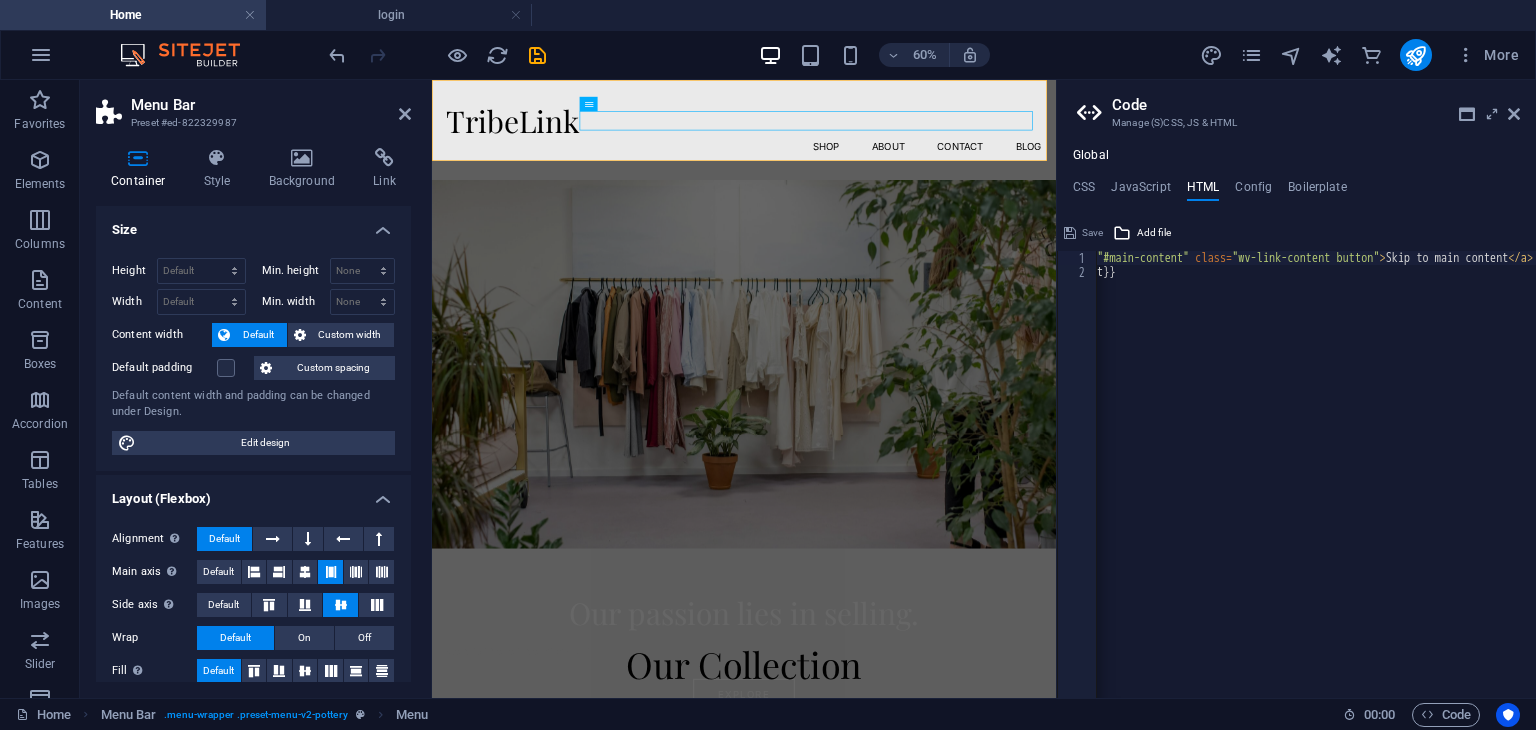 scroll, scrollTop: 0, scrollLeft: 0, axis: both 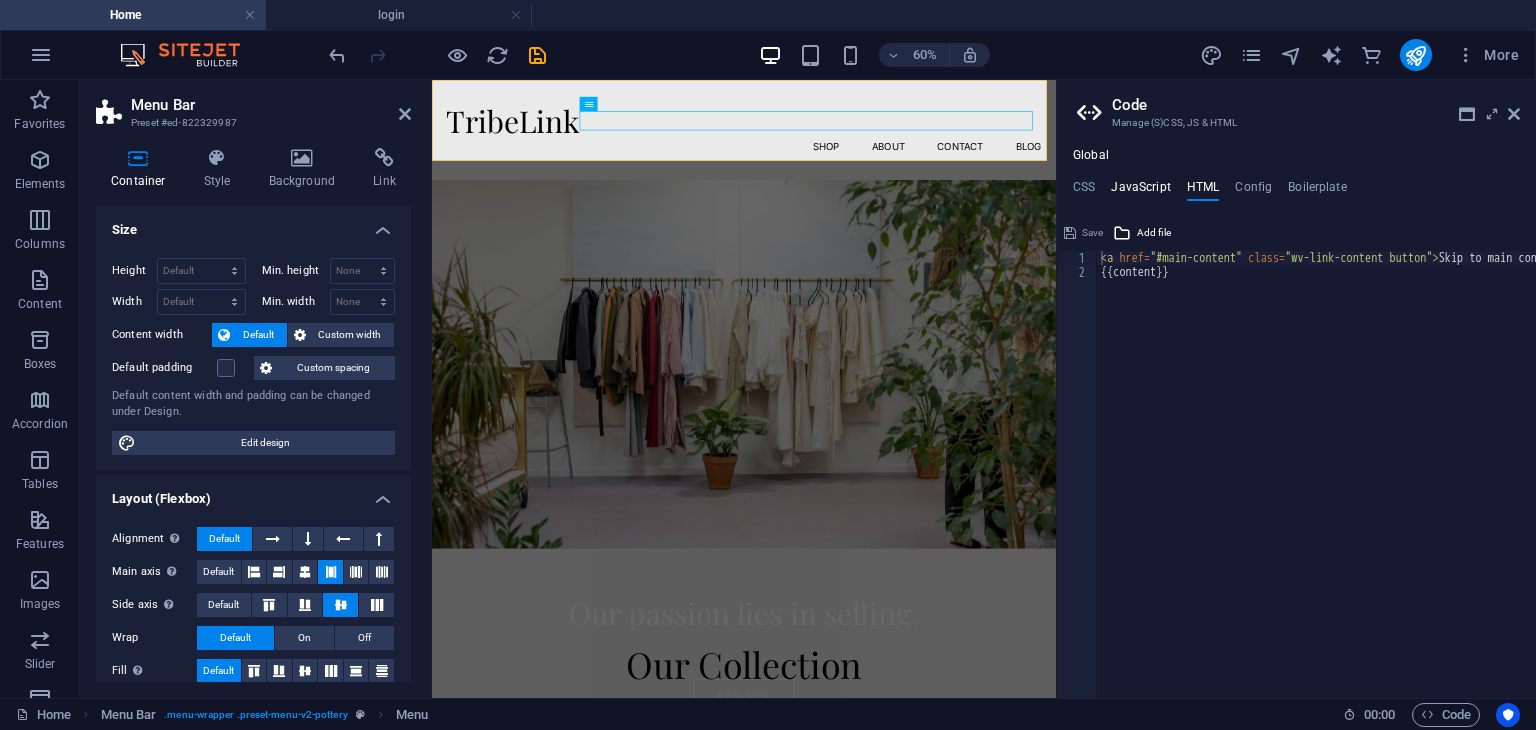 click on "JavaScript" at bounding box center (1140, 191) 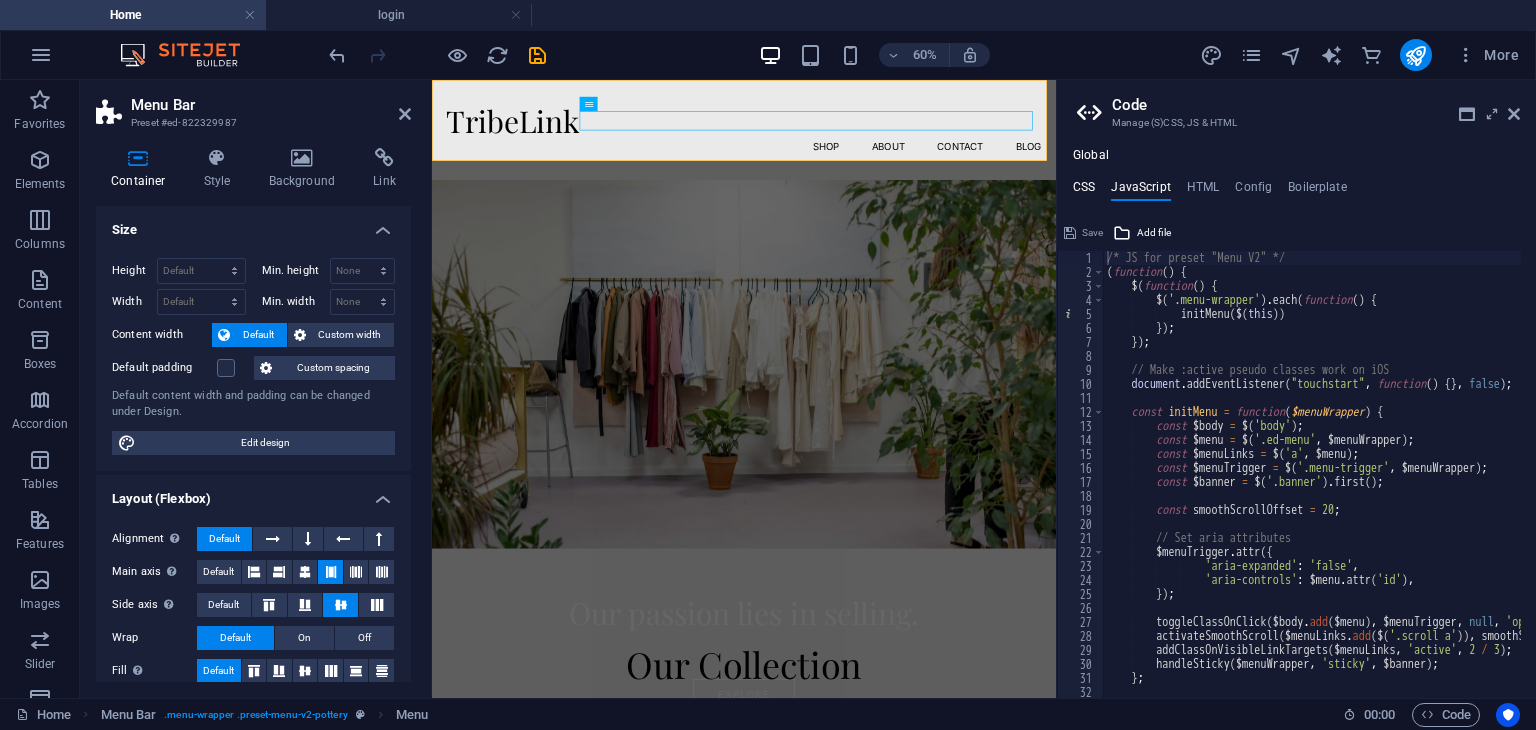 click on "CSS" at bounding box center (1084, 191) 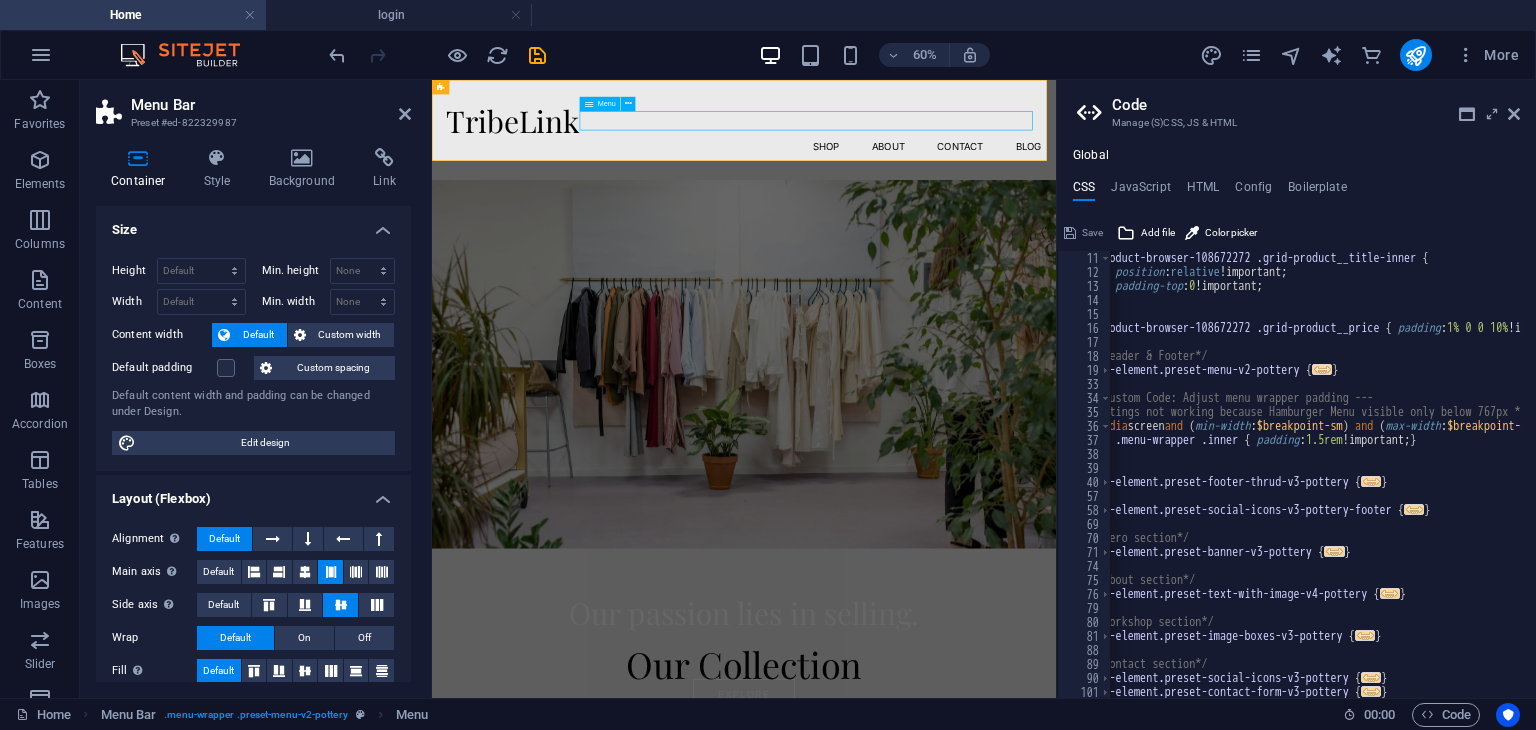 click on "Shop About Contact Blog" at bounding box center [952, 191] 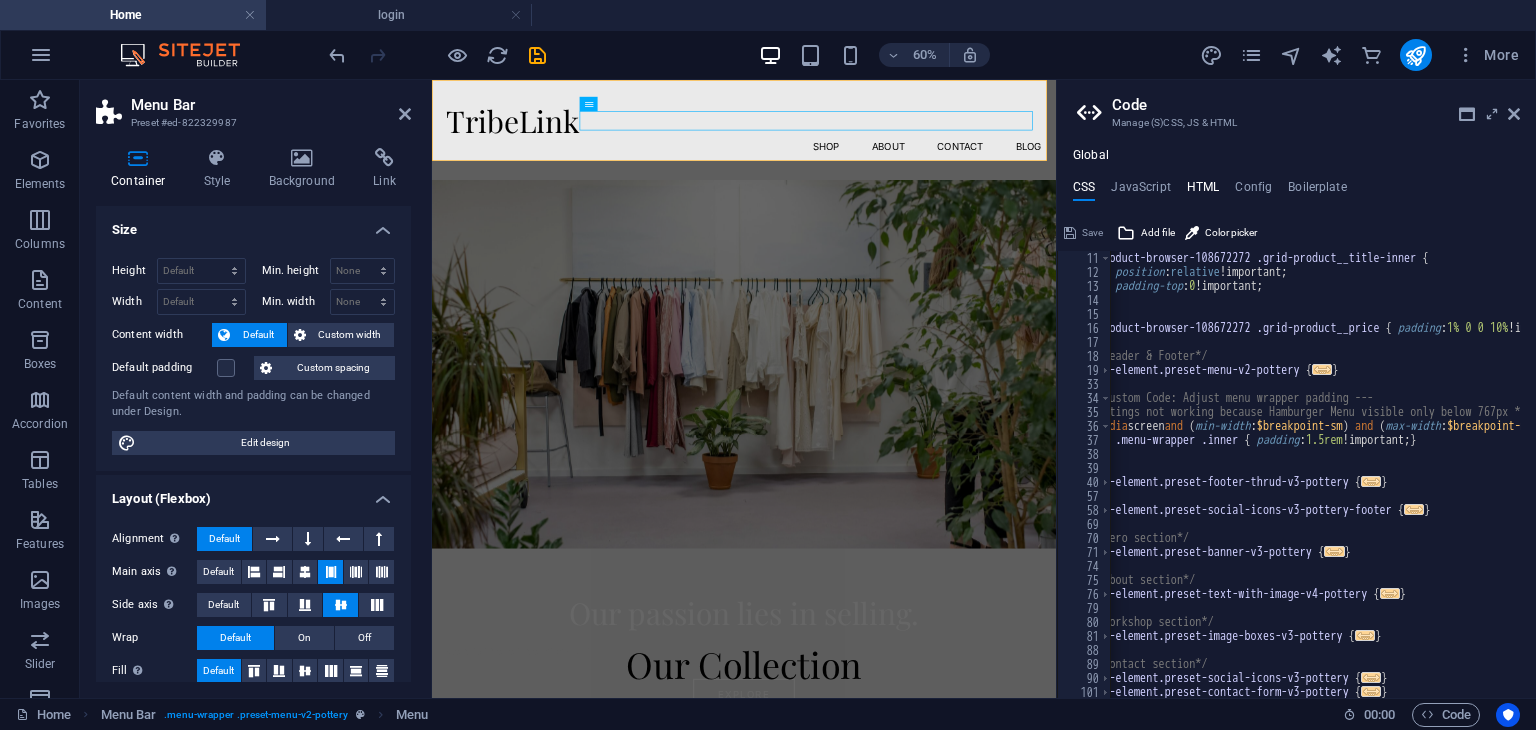click on "HTML" at bounding box center (1203, 191) 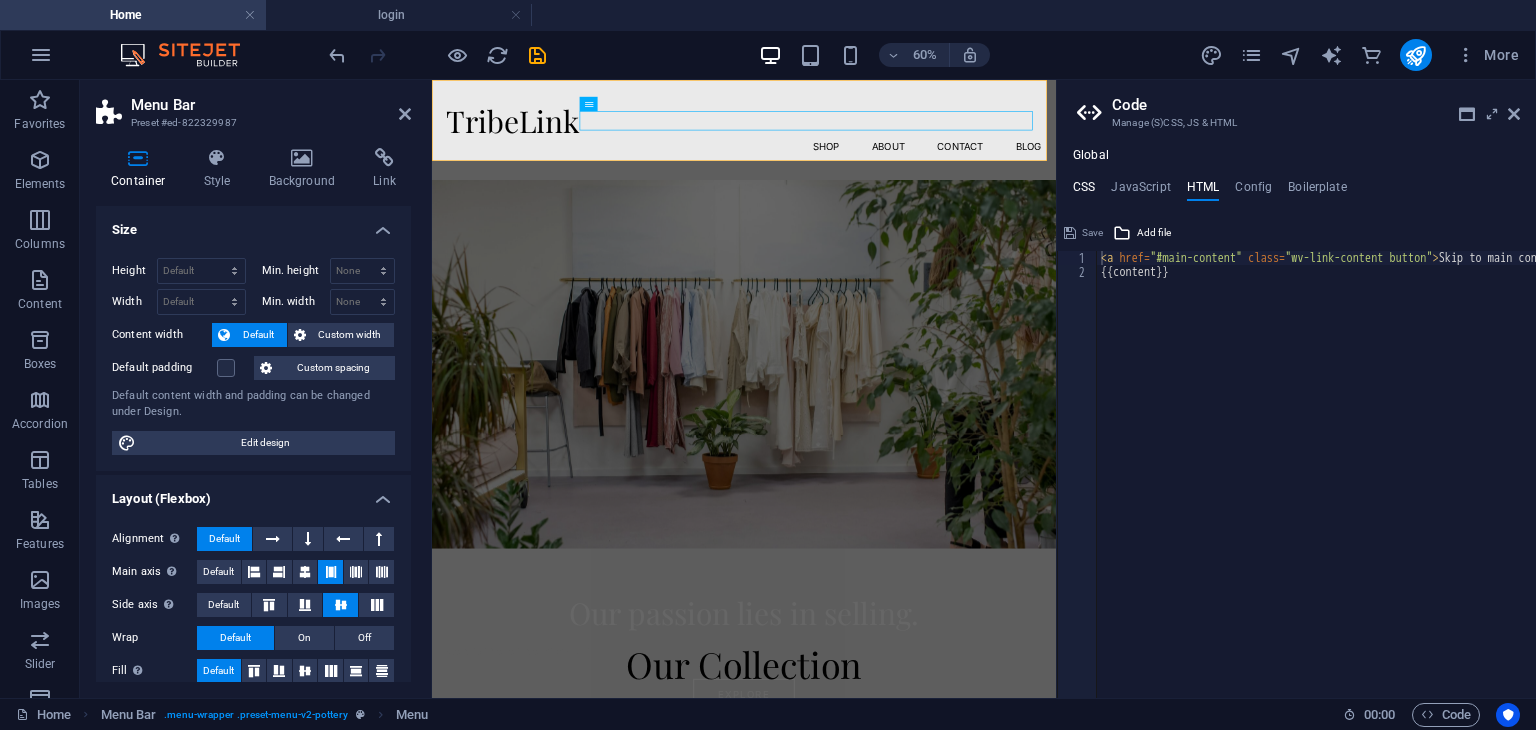 click on "CSS" at bounding box center [1084, 191] 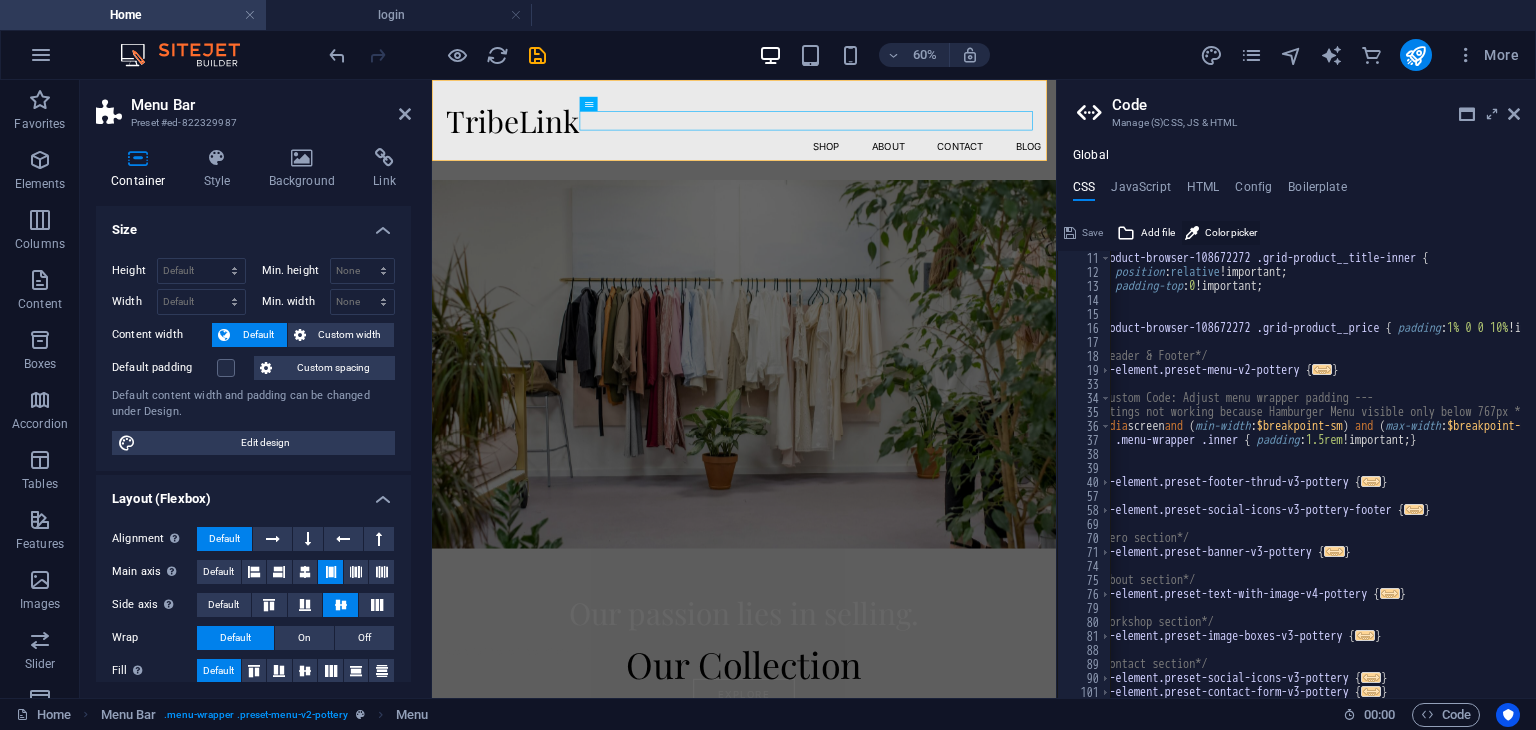 click on "Color picker" at bounding box center (1231, 233) 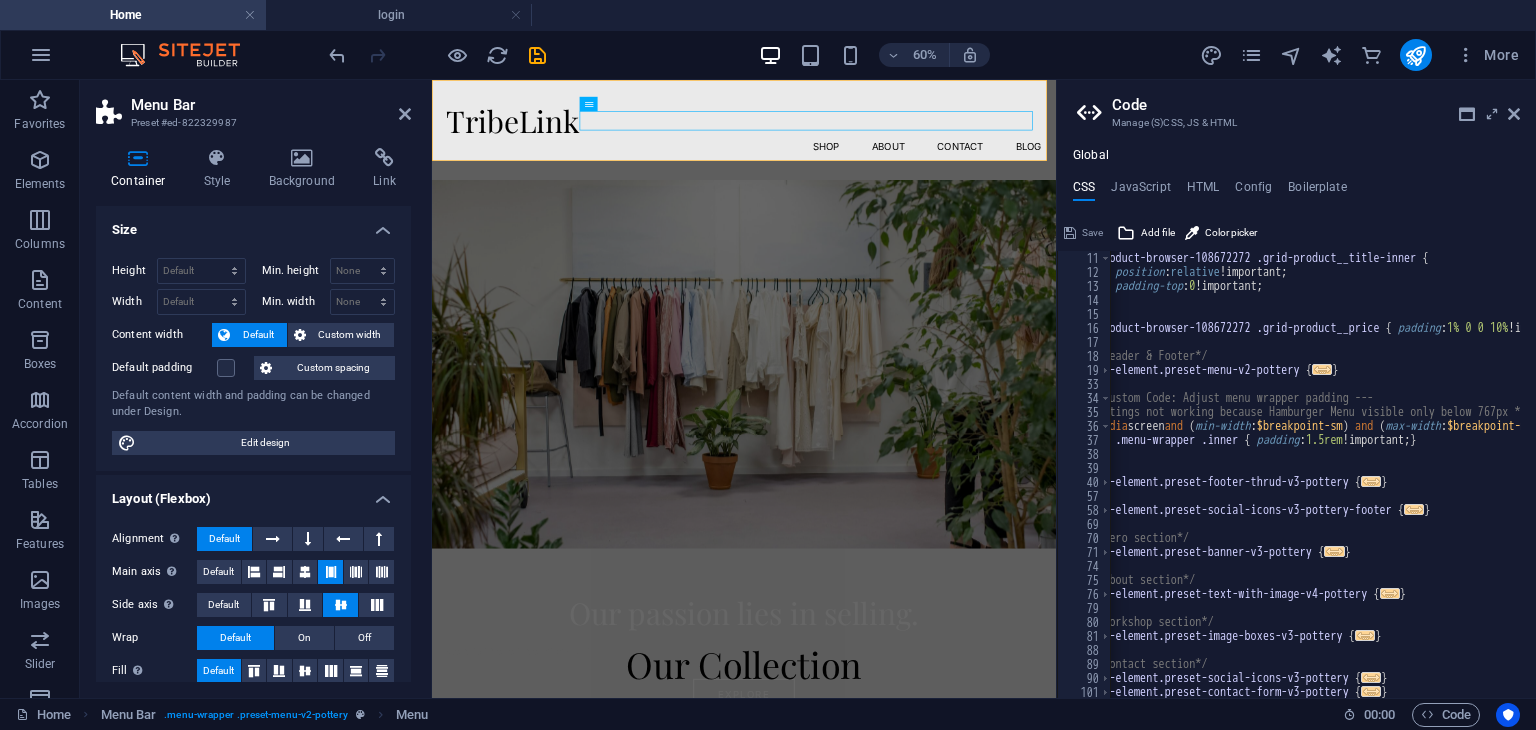 click on "CSS JavaScript HTML Config Boilerplate" at bounding box center [1296, 191] 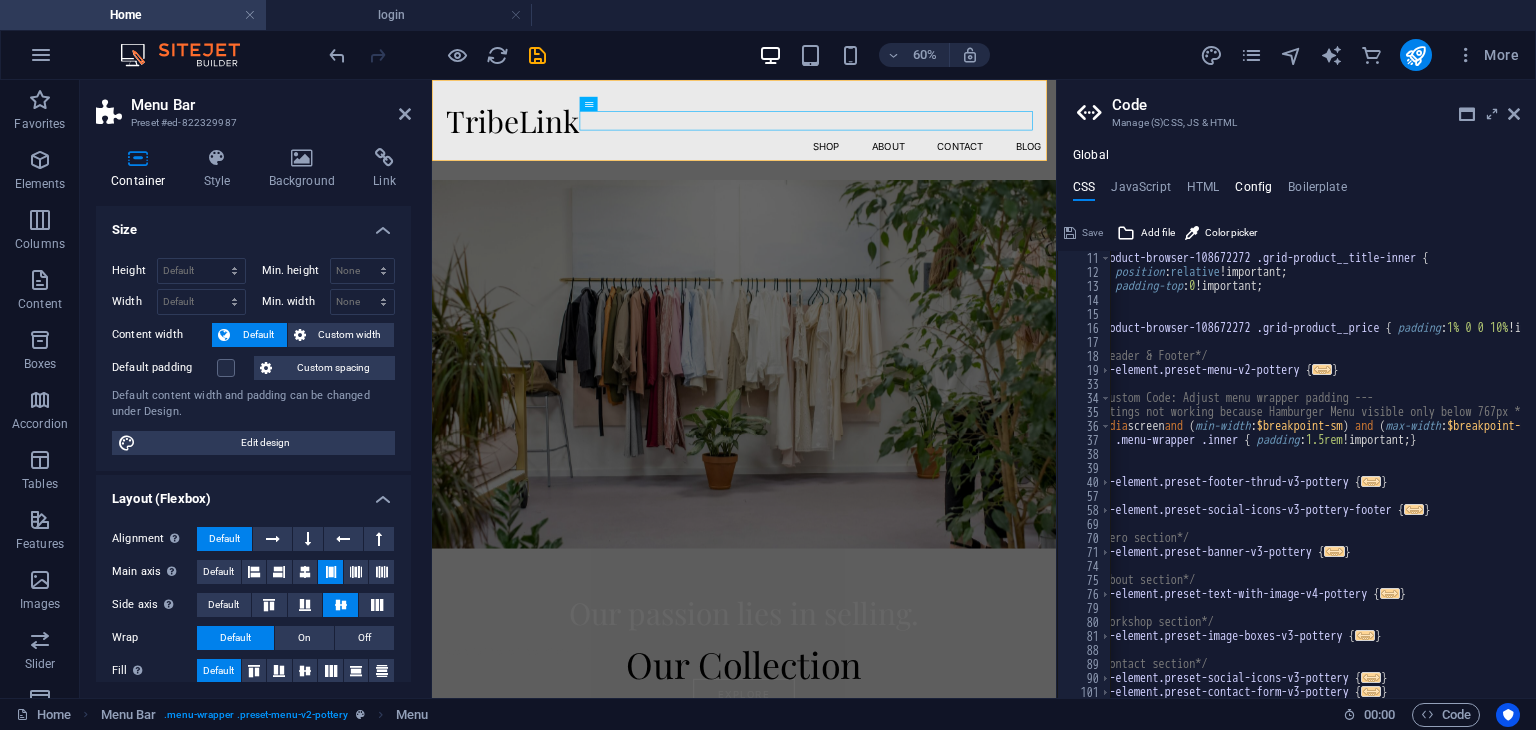 click on "Config" at bounding box center (1253, 191) 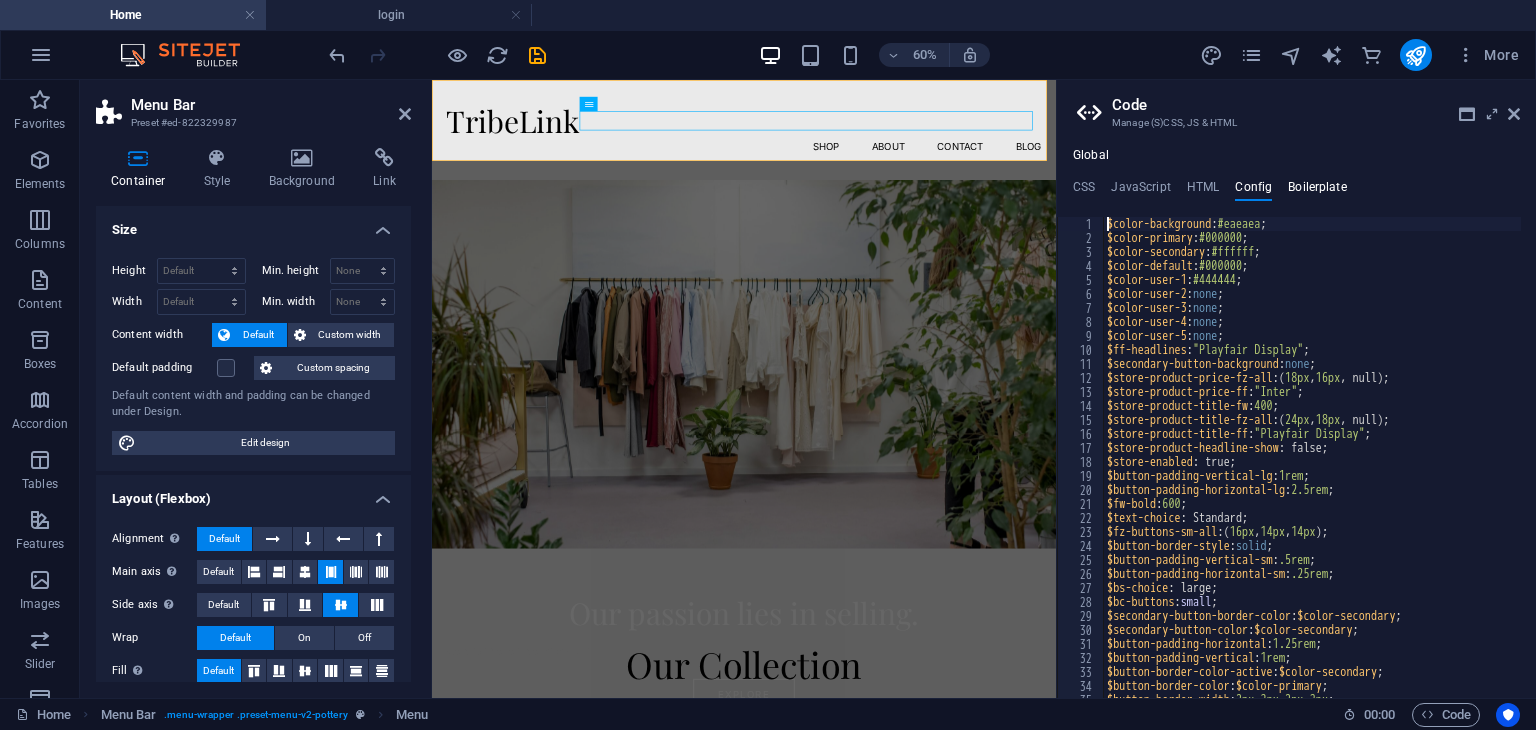 click on "Boilerplate" at bounding box center [1317, 191] 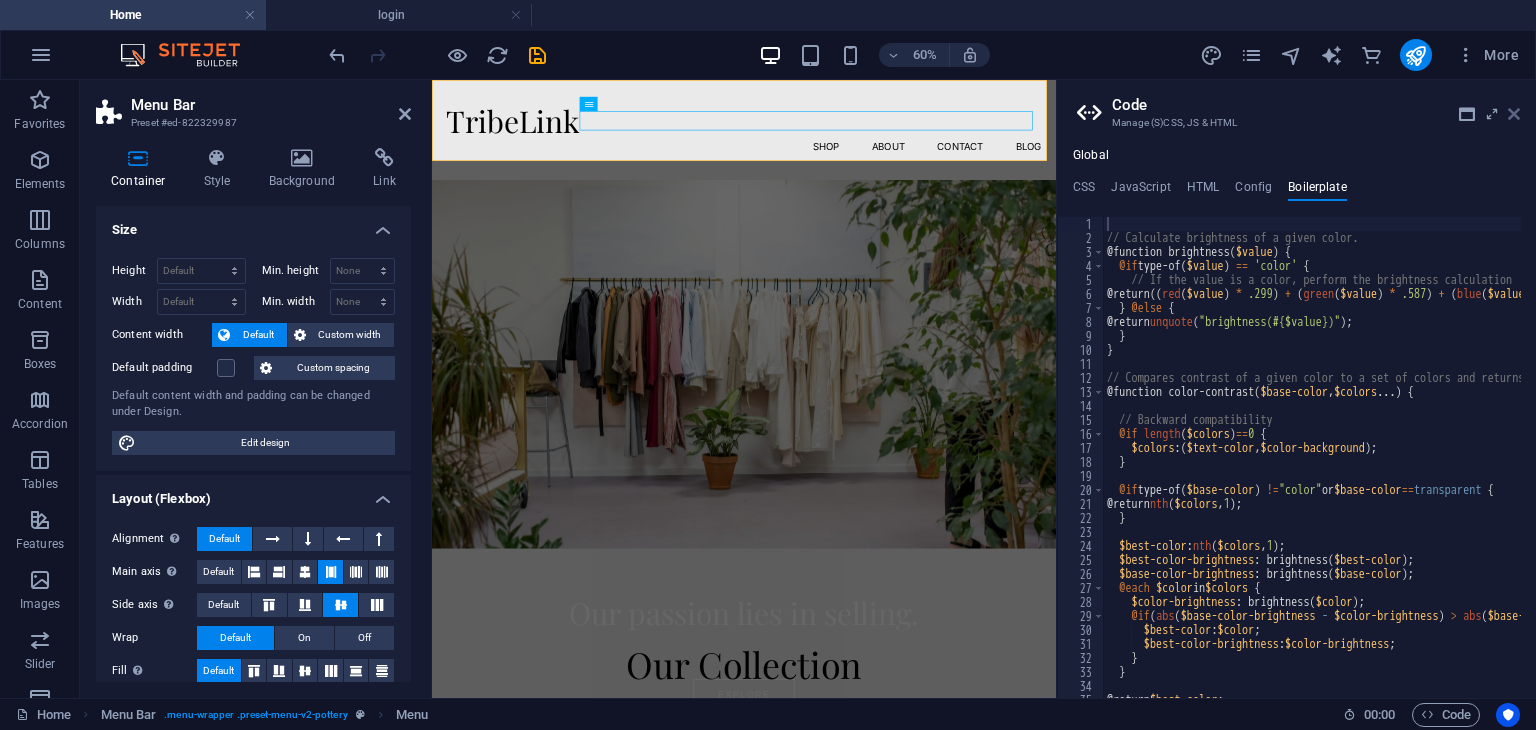 click at bounding box center [1514, 114] 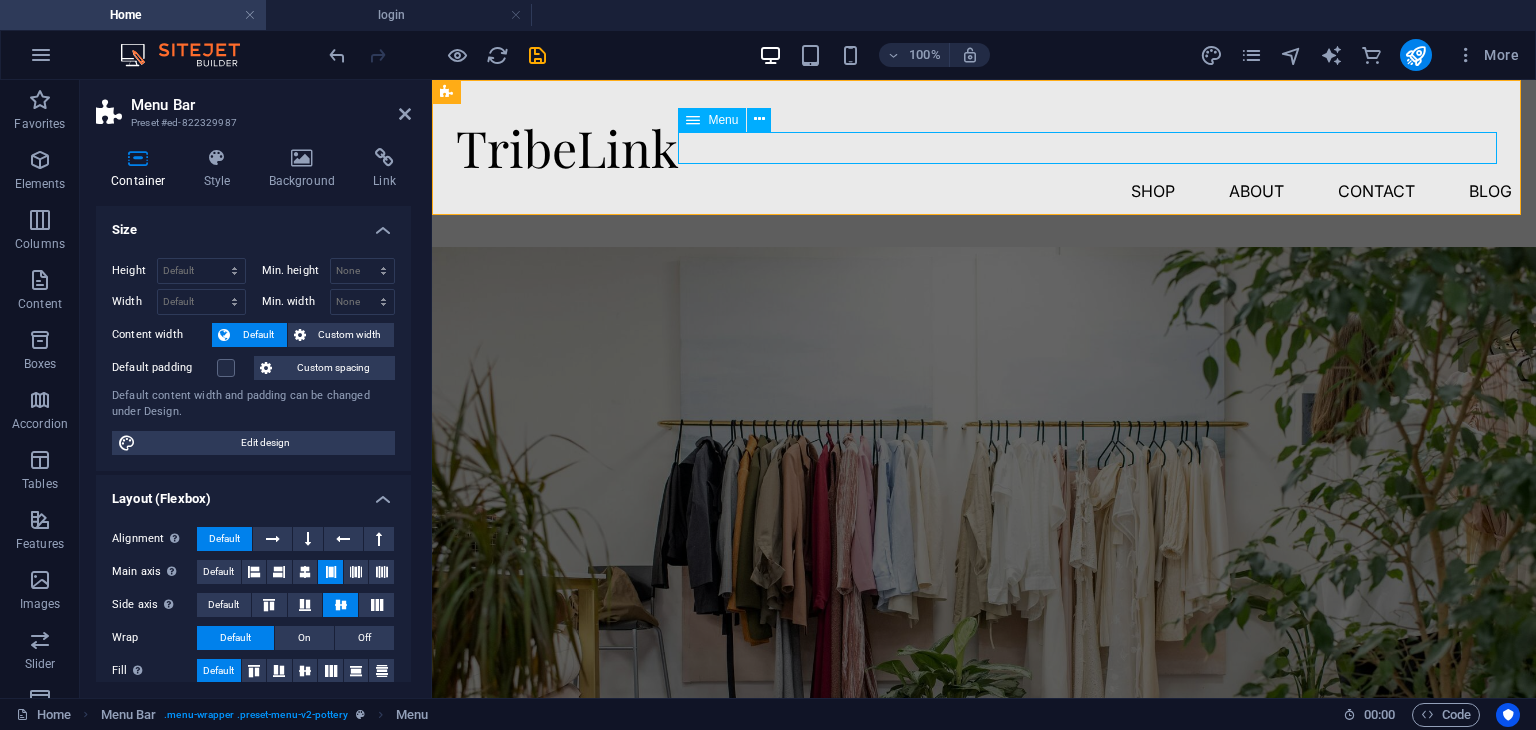 click on "Shop About Contact Blog" at bounding box center (984, 191) 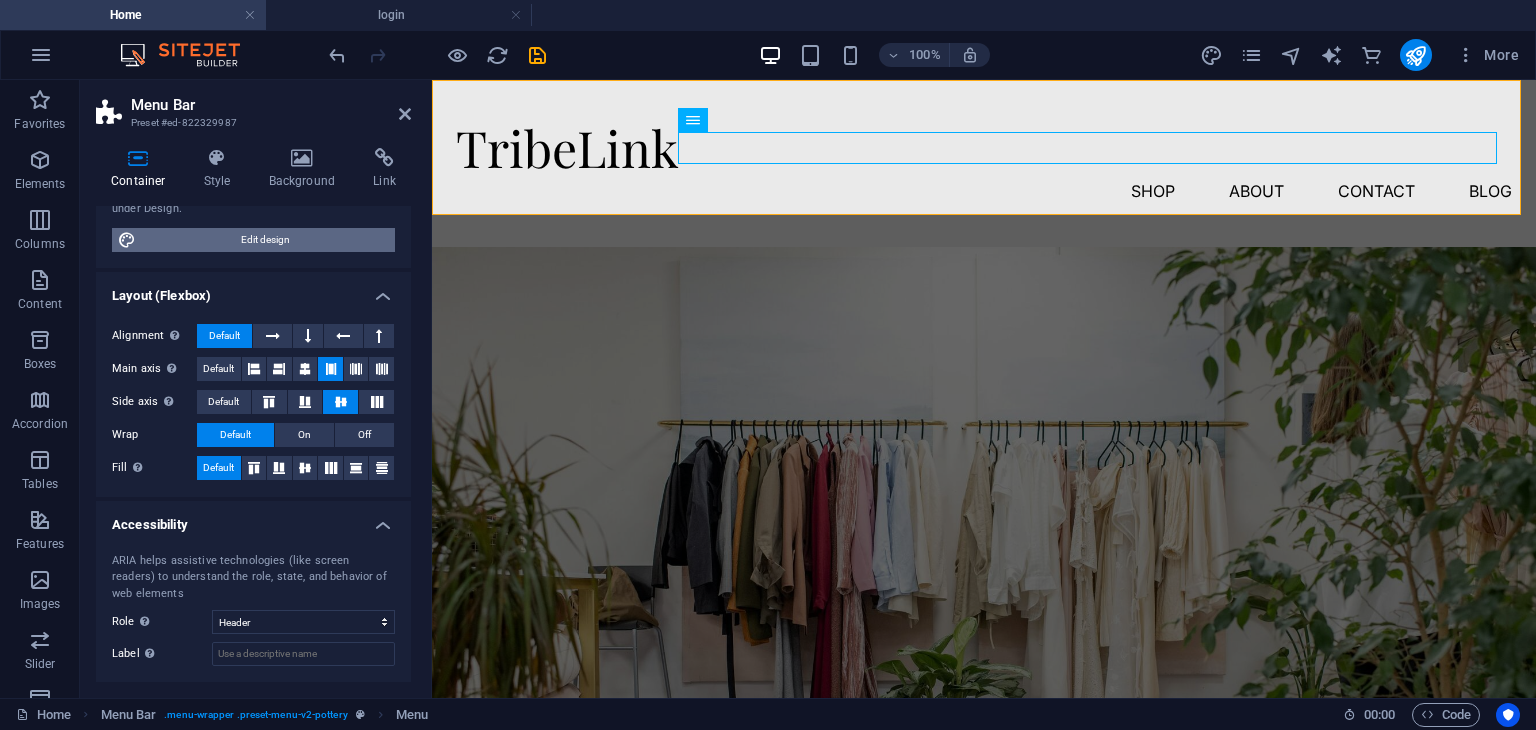 scroll, scrollTop: 298, scrollLeft: 0, axis: vertical 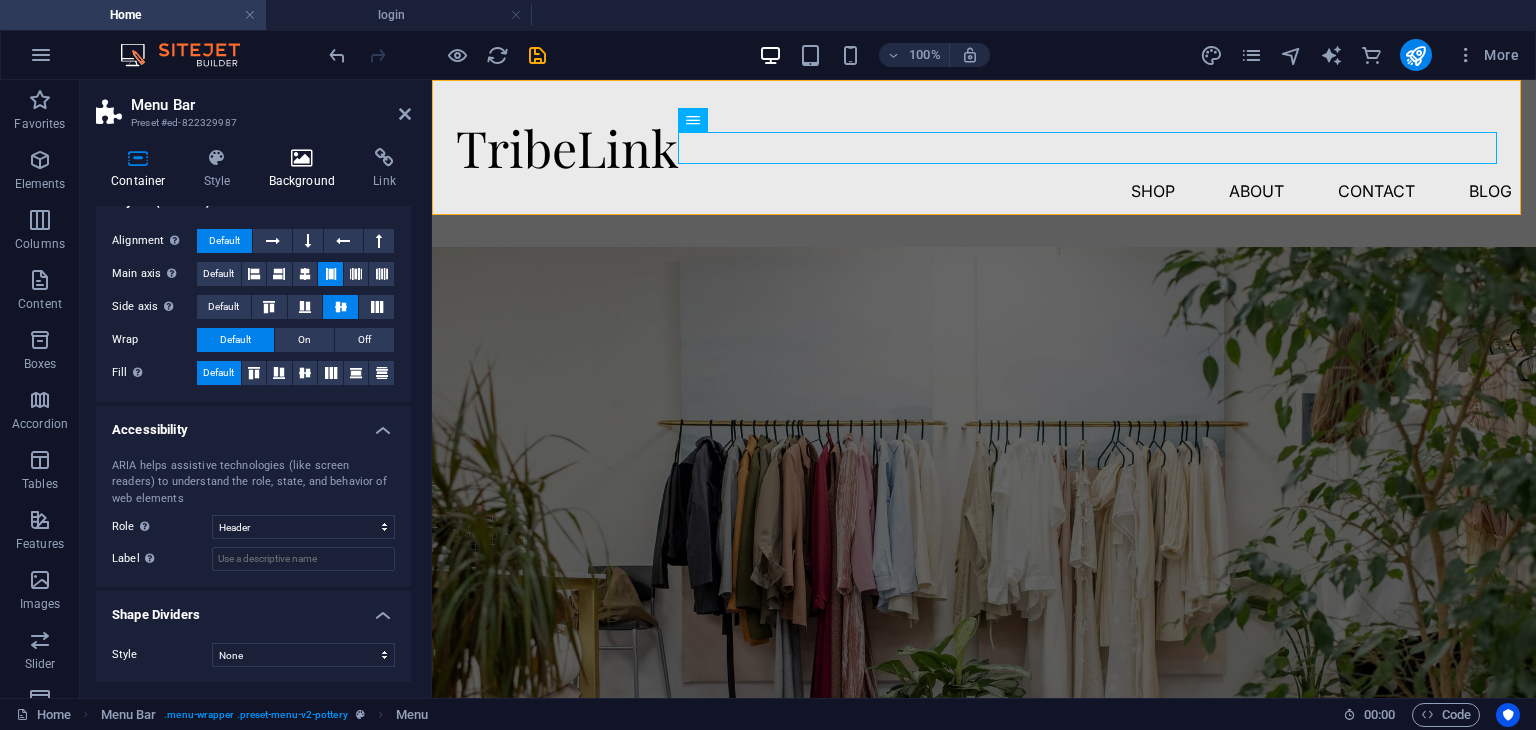 click on "Background" at bounding box center [306, 169] 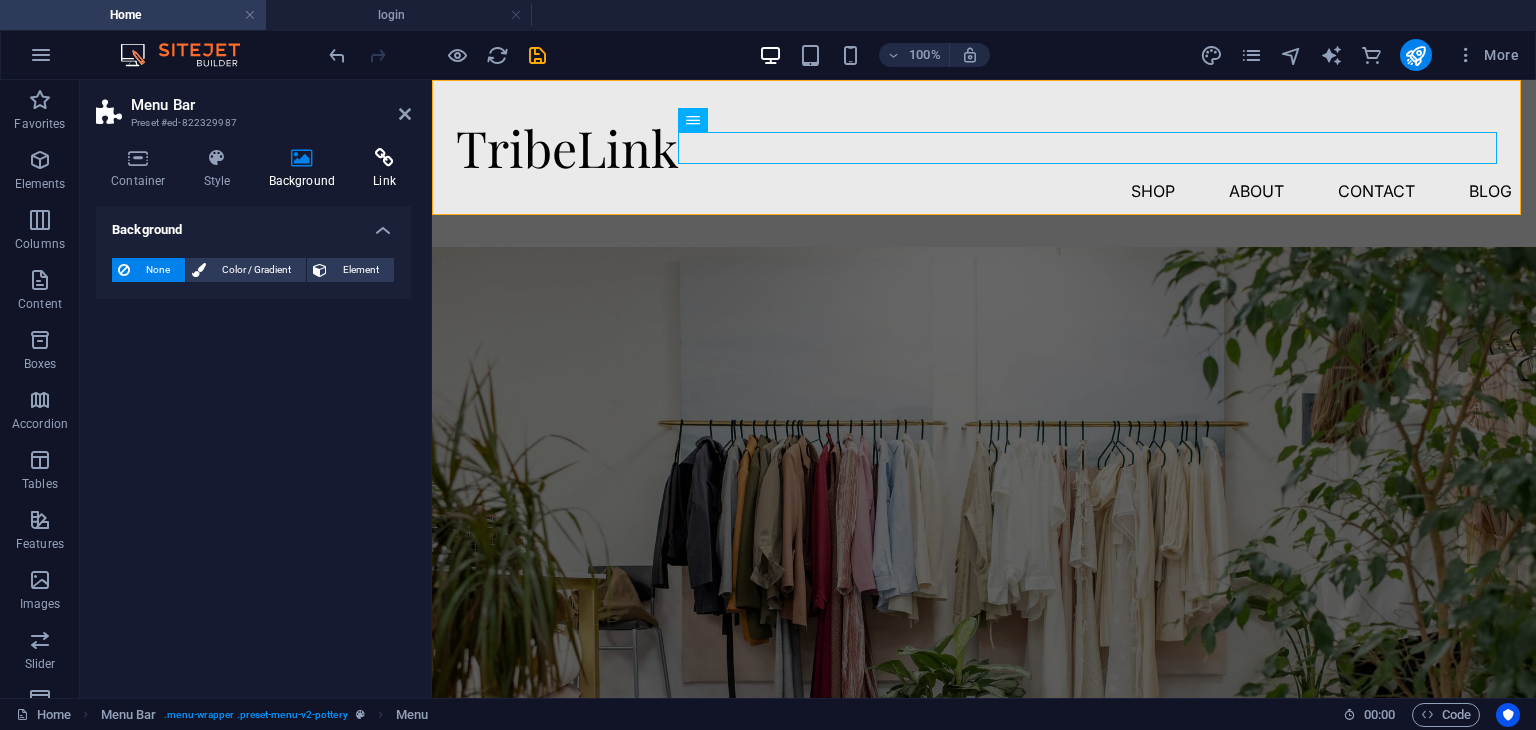 click at bounding box center [384, 158] 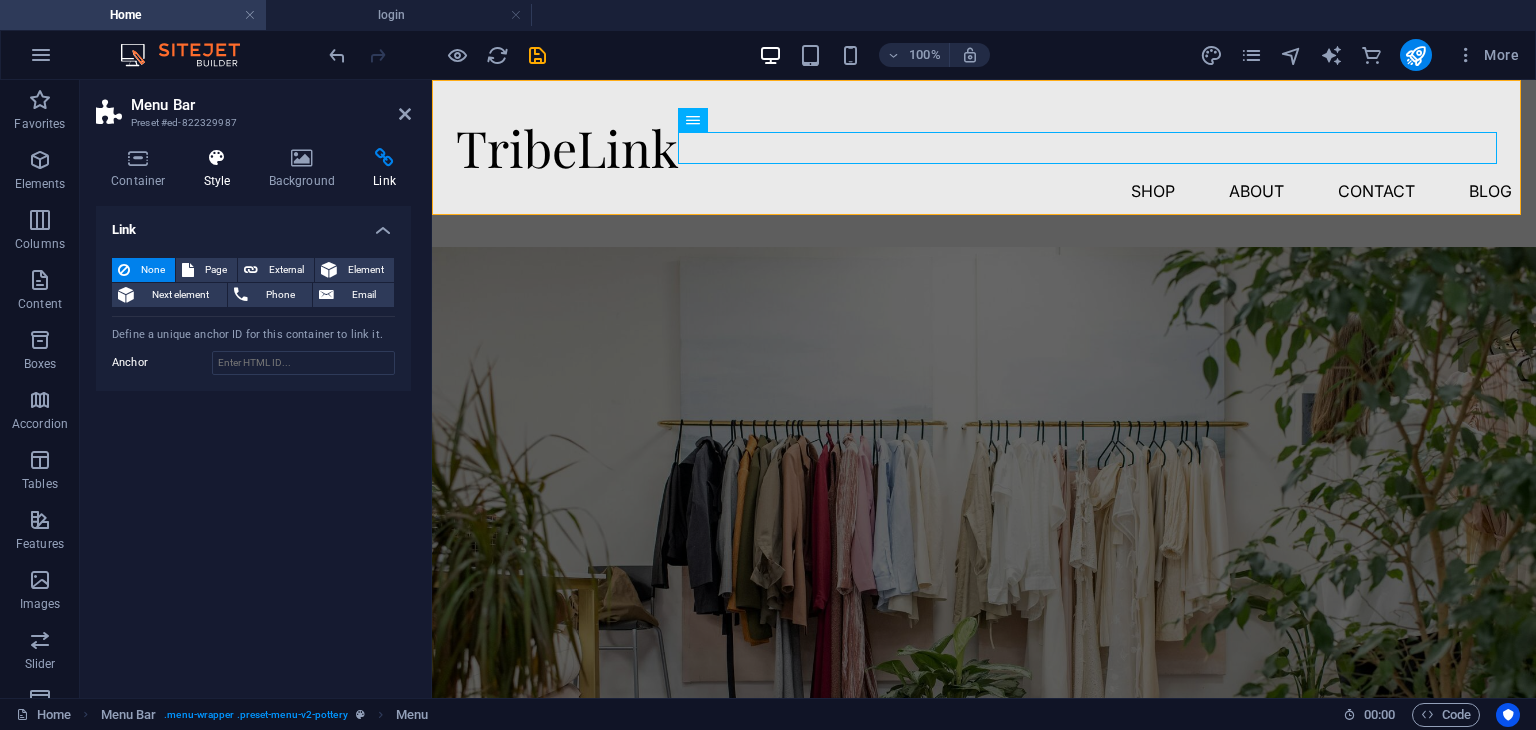 click on "Style" at bounding box center [221, 169] 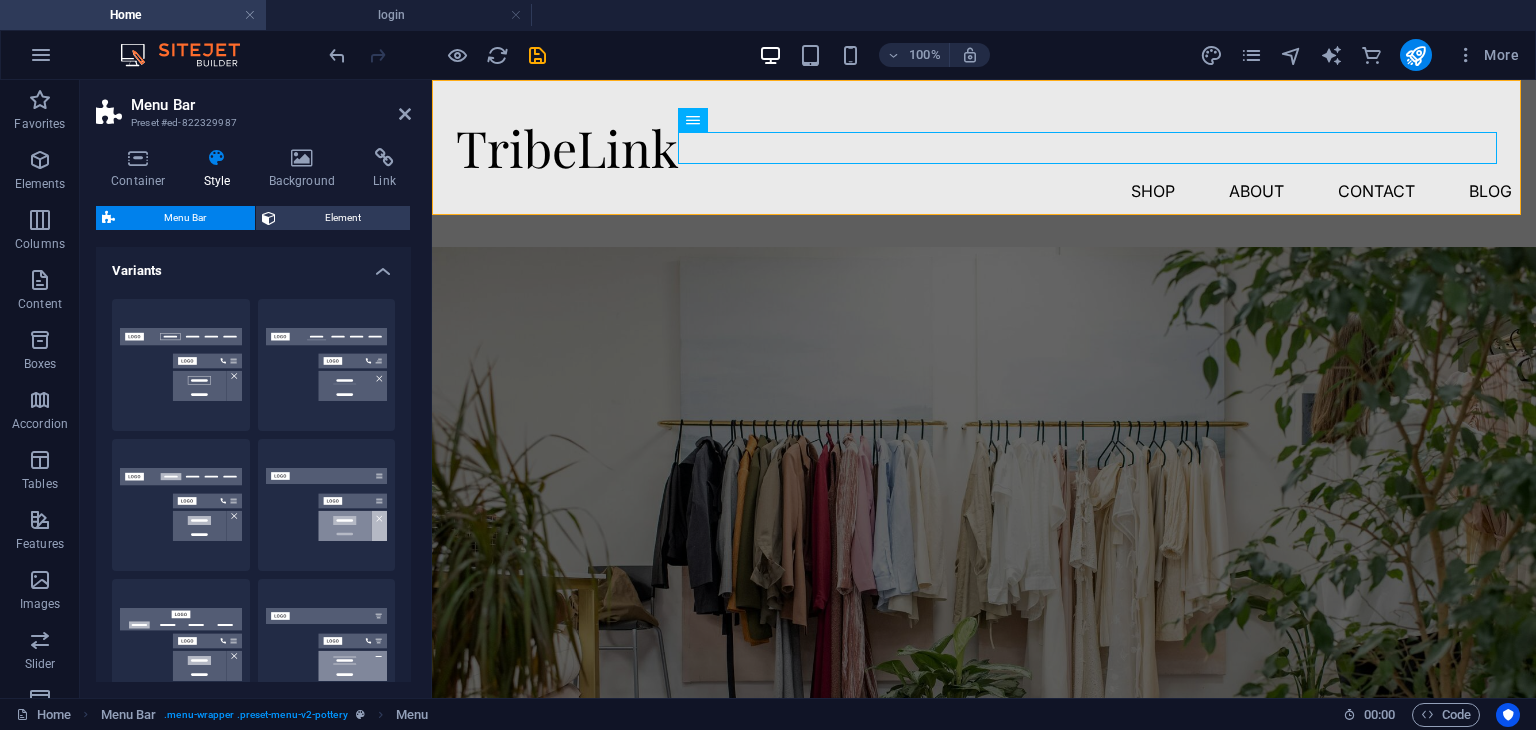 scroll, scrollTop: 802, scrollLeft: 0, axis: vertical 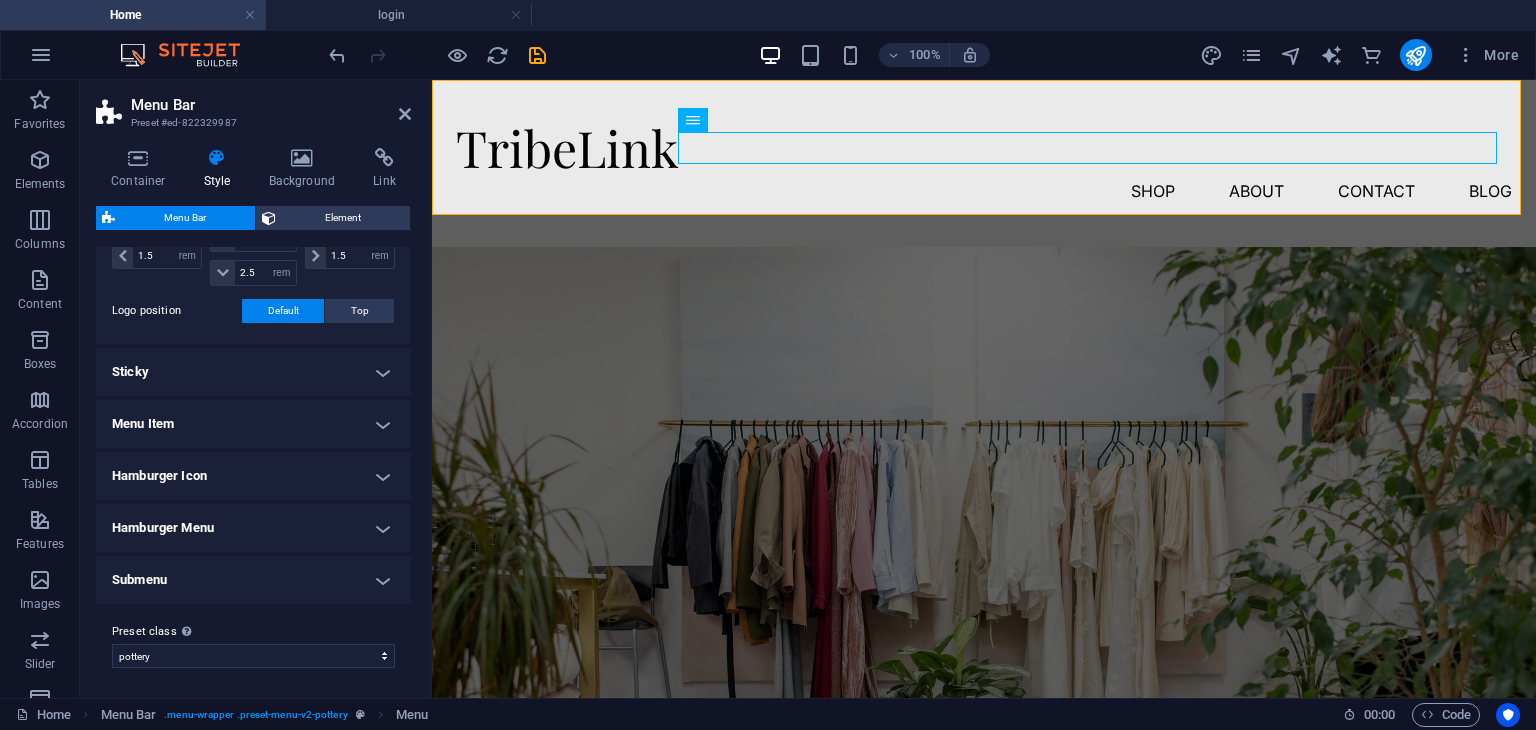 click on "Sticky" at bounding box center (253, 372) 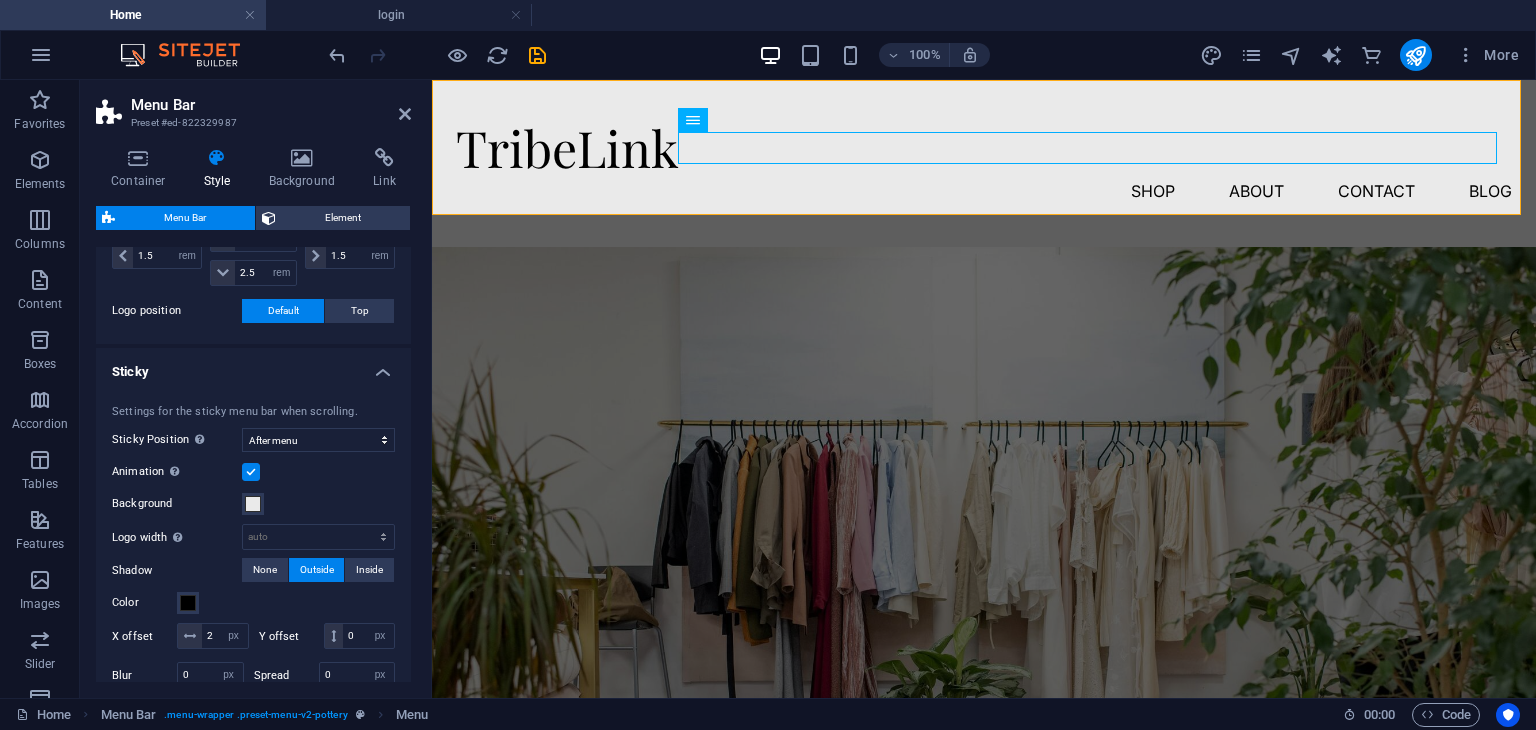 click on "Sticky" at bounding box center (253, 366) 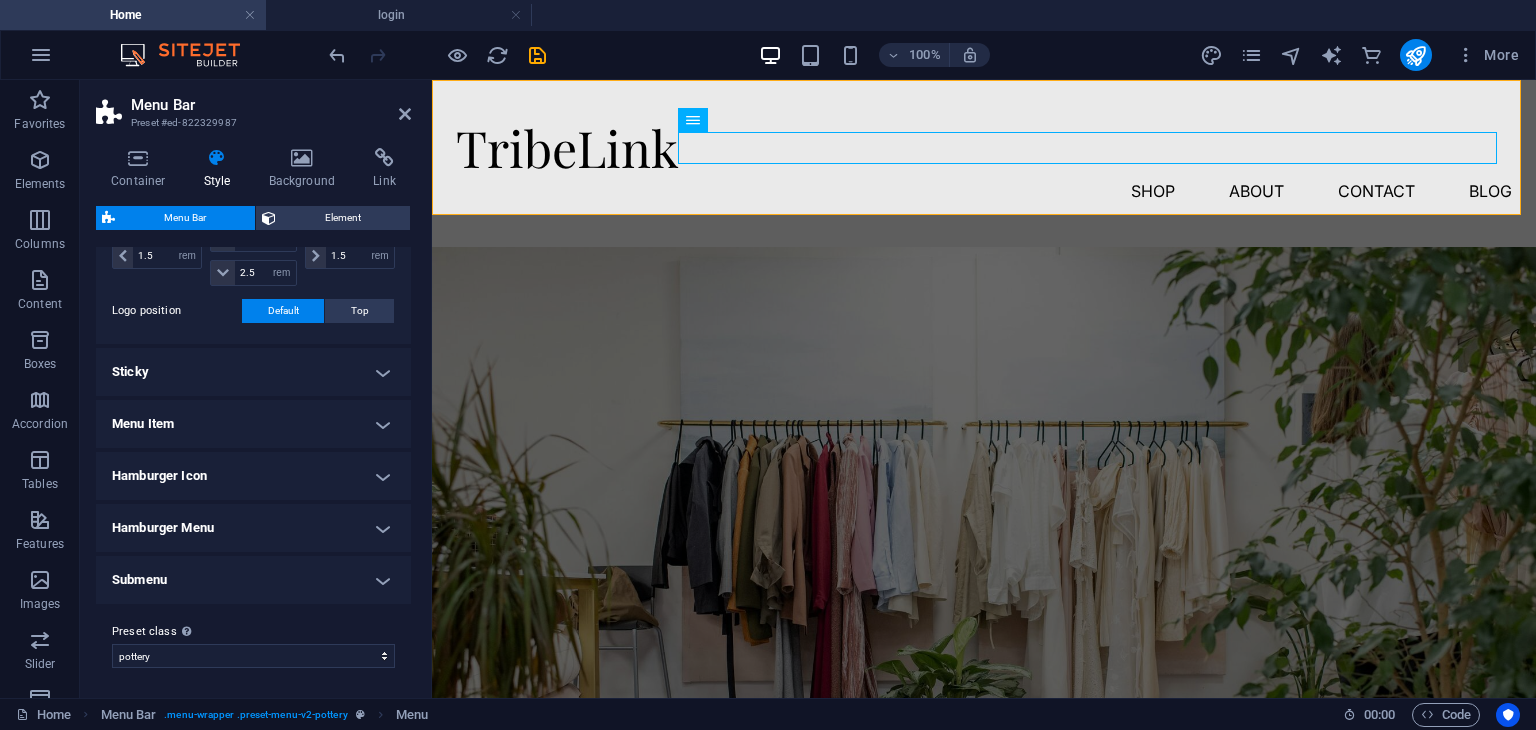 click on "Sticky" at bounding box center (253, 372) 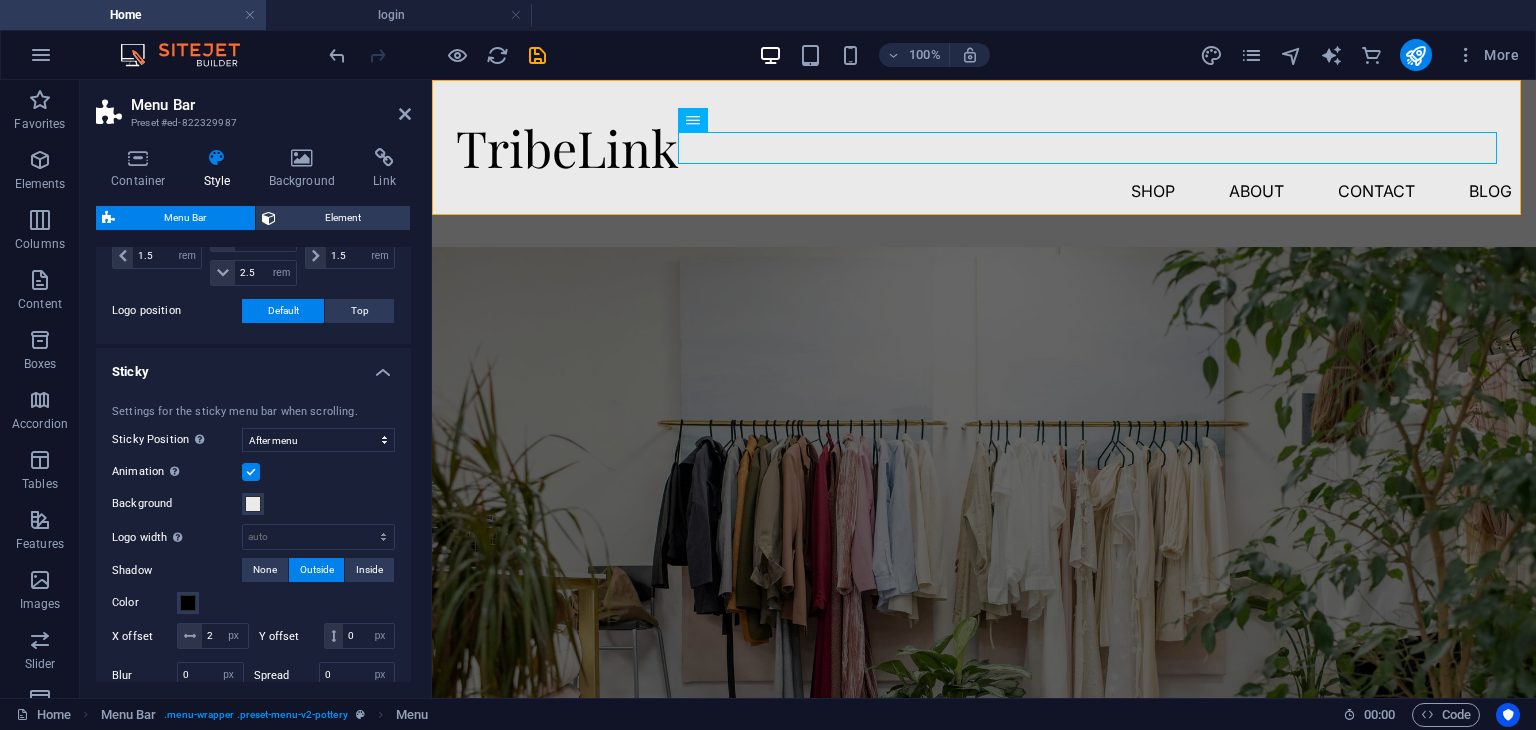 click on "Sticky" at bounding box center [253, 366] 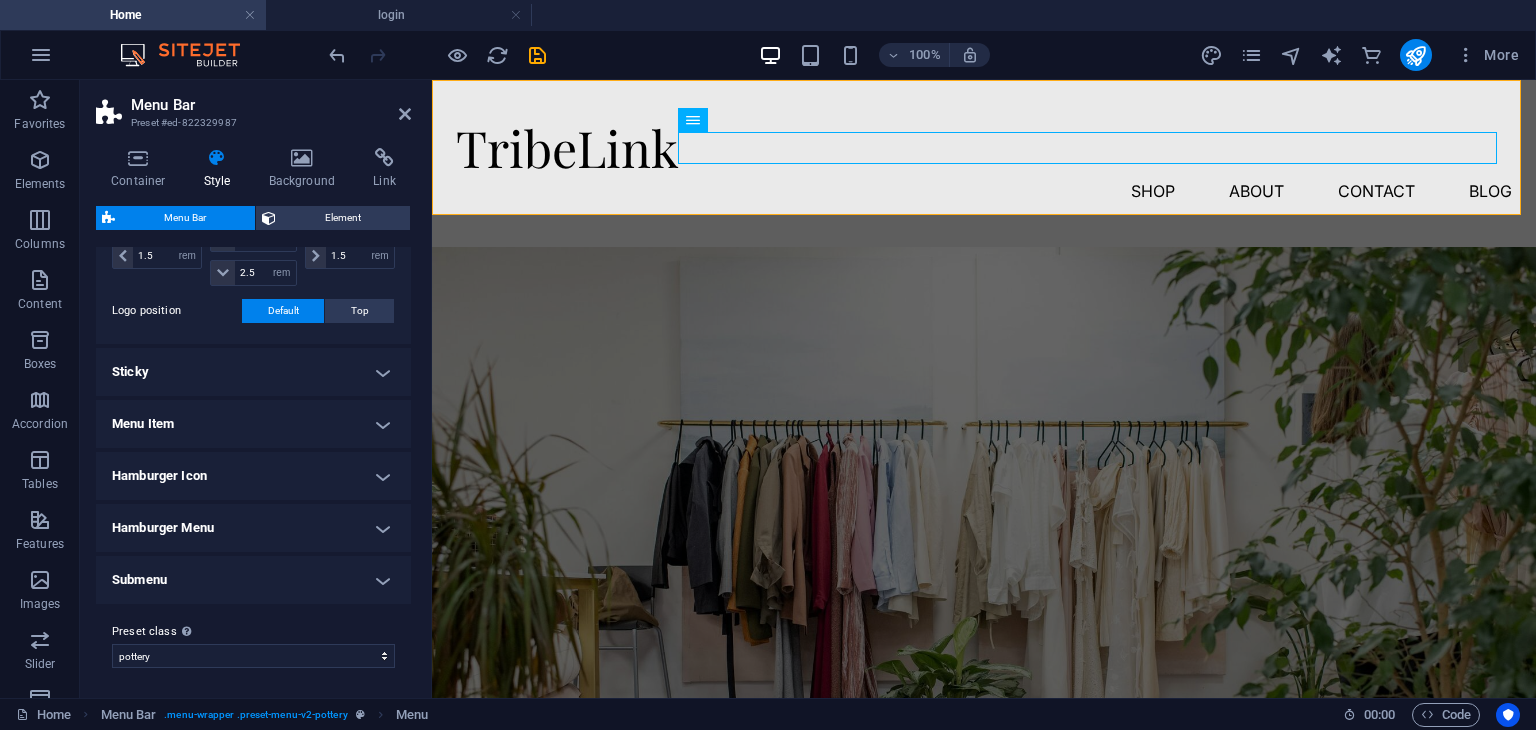 click on "Menu Item" at bounding box center (253, 424) 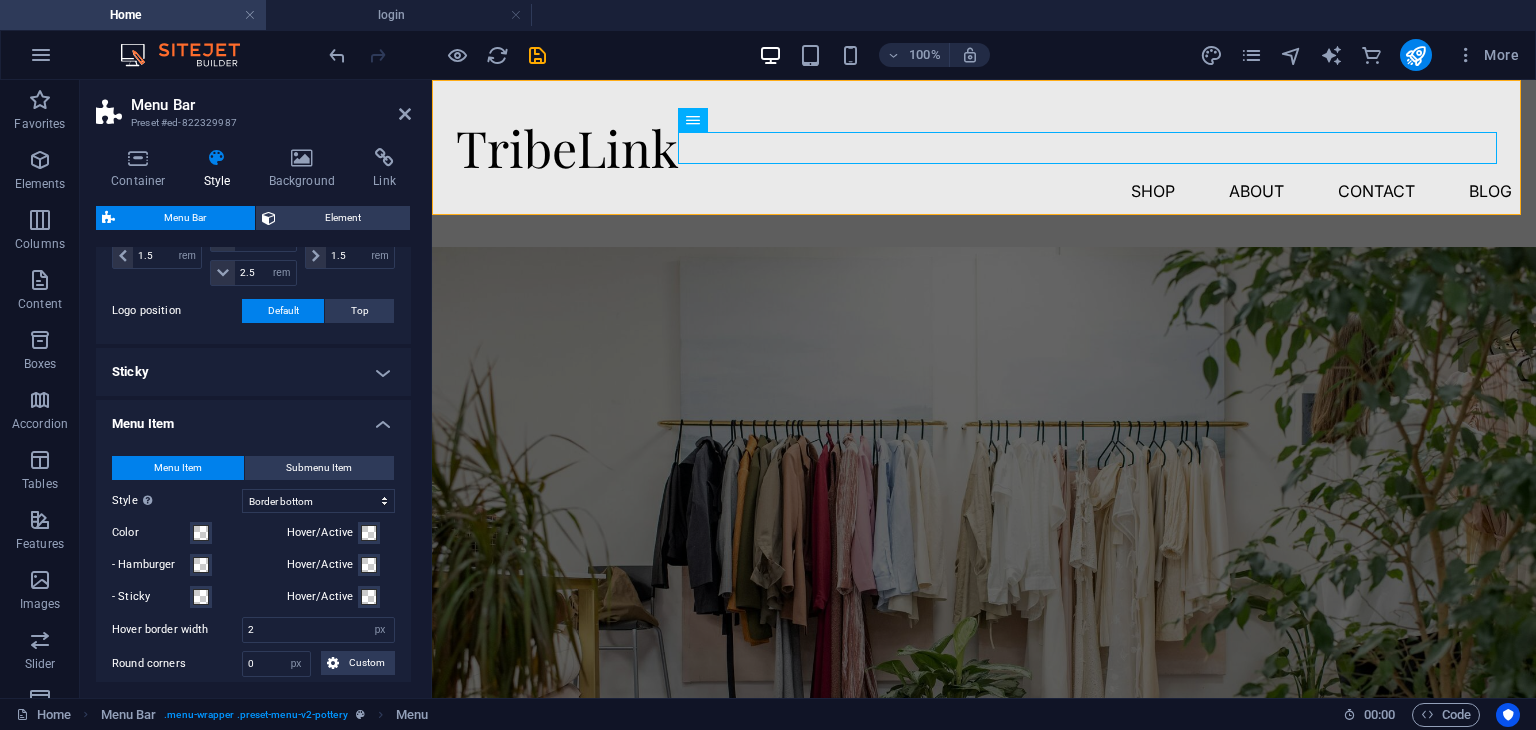 click on "Menu Item Submenu Item Style Switch to preview mode and move the mouse over menu items to test the effect. Plain Text color Box: Fade Box: Flip vertical Box: Flip horizontal Box: Slide down Box: Slide up Box: Slide right Box: Slide left Box: Zoom effect Border Border top & bottom Border left & right Border top Border bottom Color Hover/Active  - Hamburger Hover/Active  - Sticky Hover/Active Hover border width 2 px rem vh vw Round corners 0 px rem % vh vw Custom Custom 0 px rem % vh vw 0 px rem % vh vw 0 px rem % vh vw 0 px rem % vh vw Gap 3.375 px rem % vh vw Padding px rem % vh vw Custom Custom 0 px rem % vh vw 0.5 px rem % vh vw 0.5 px rem % vh vw 0 px rem % vh vw Font Default Headlines Font size px rem % vh vw Font weight To display the font weight correctly, it may need to be enabled.  Manage Fonts Thin, 100 Extra-light, 200 Light, 300 Regular, 400 Medium, 500 Semi-bold, 600 Bold, 700 Extra-bold, 800 Black, 900 Font style Letter spacing 0 px rem vh vw Text transform TT tt Style Plain Text color Border 3" at bounding box center [253, 738] 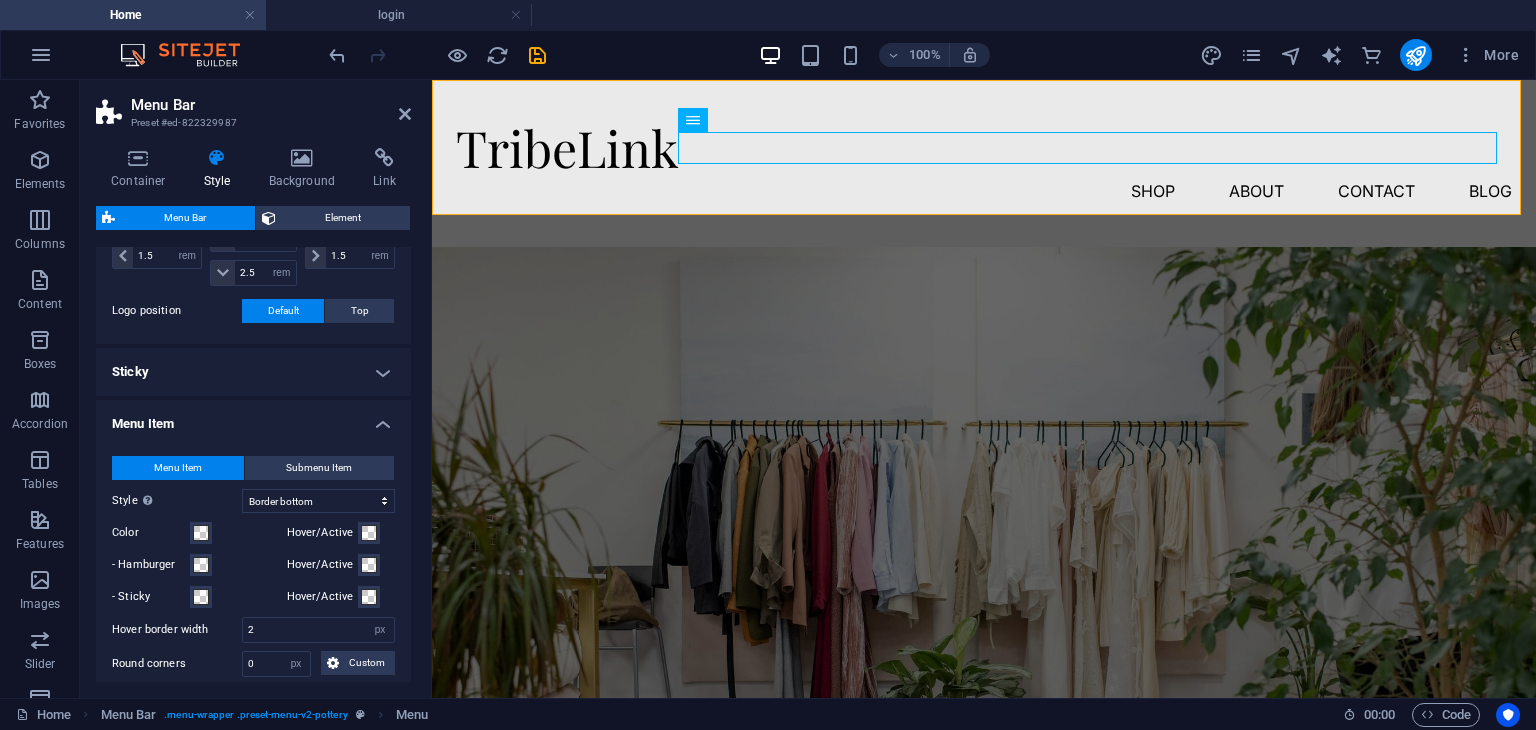 click on "Menu Item" at bounding box center (253, 418) 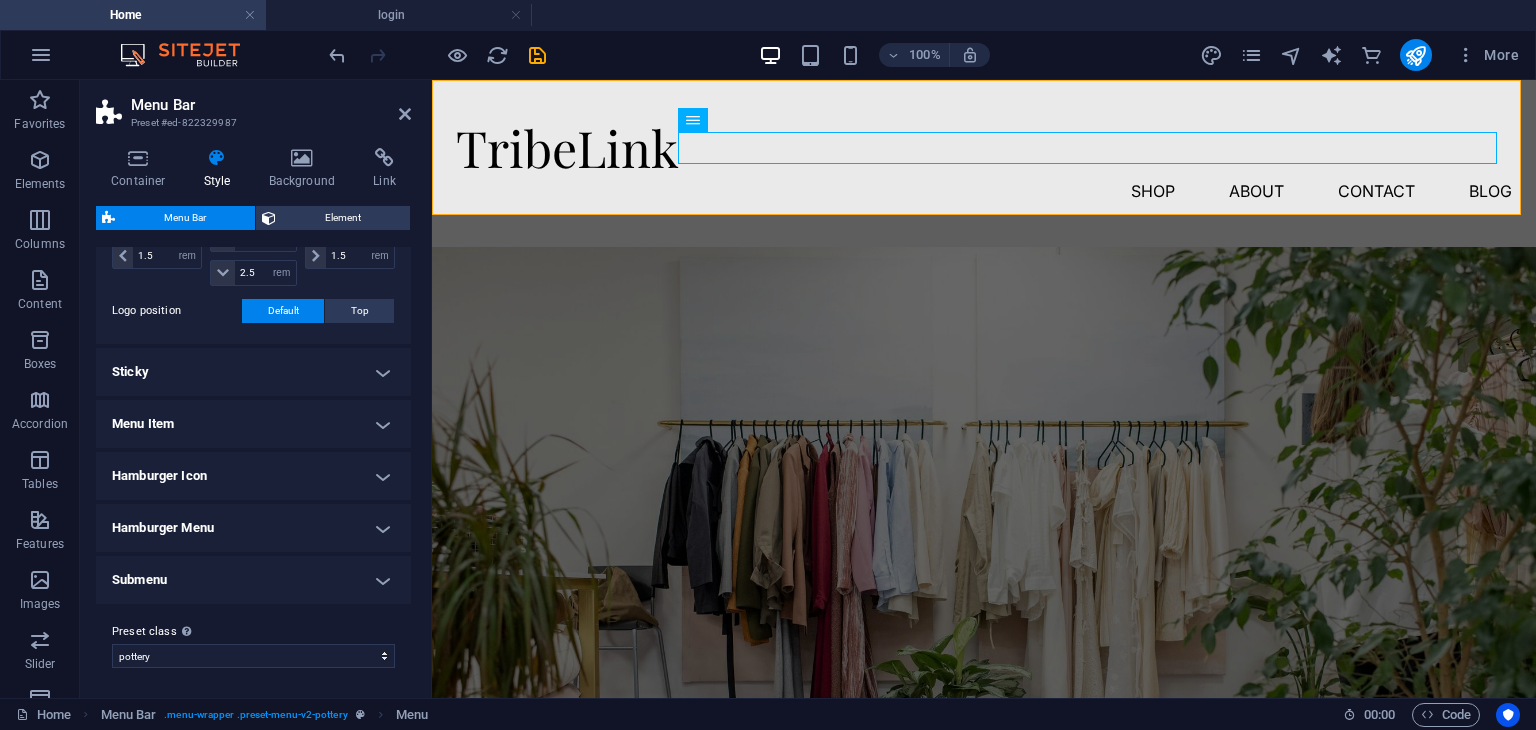 click on "Hamburger Menu" at bounding box center [253, 528] 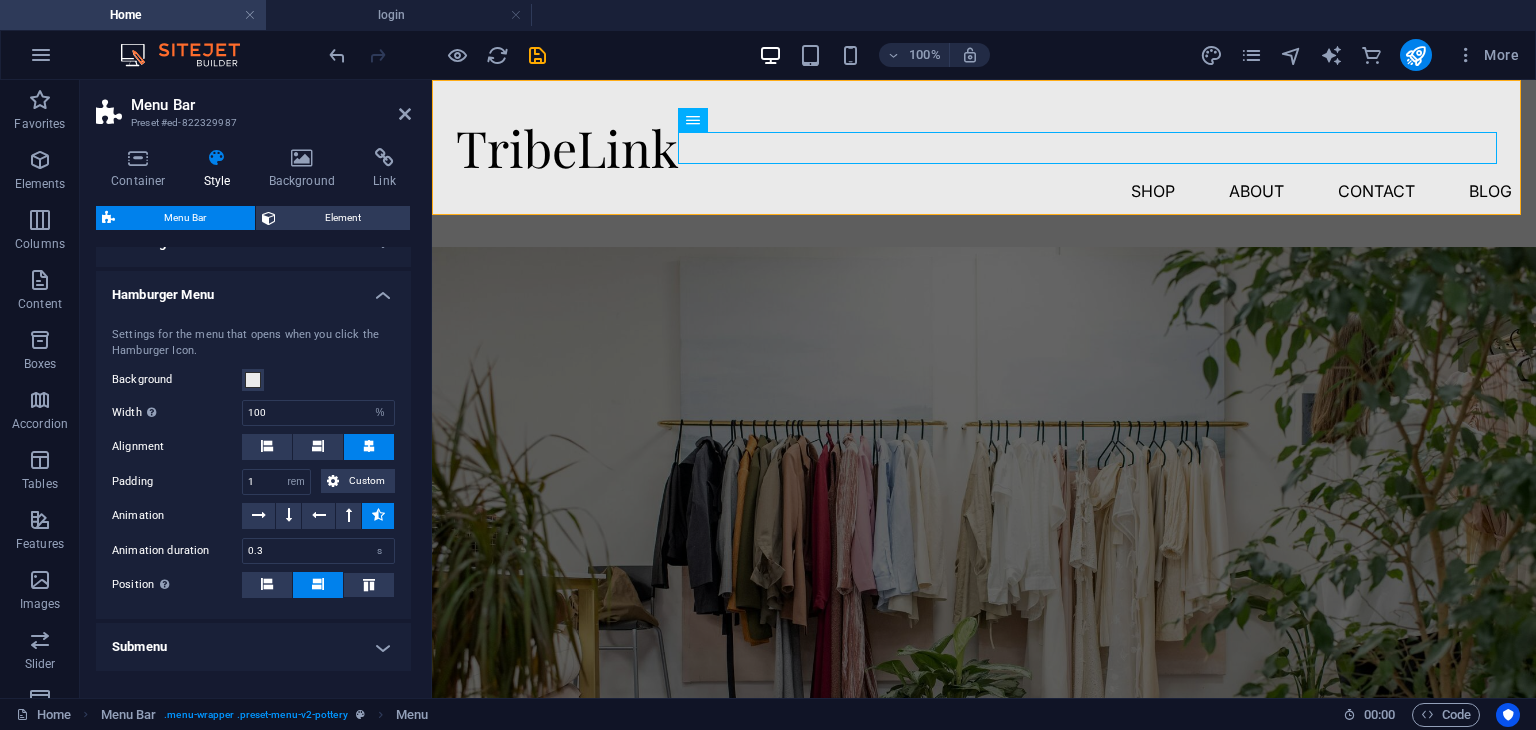 scroll, scrollTop: 1100, scrollLeft: 0, axis: vertical 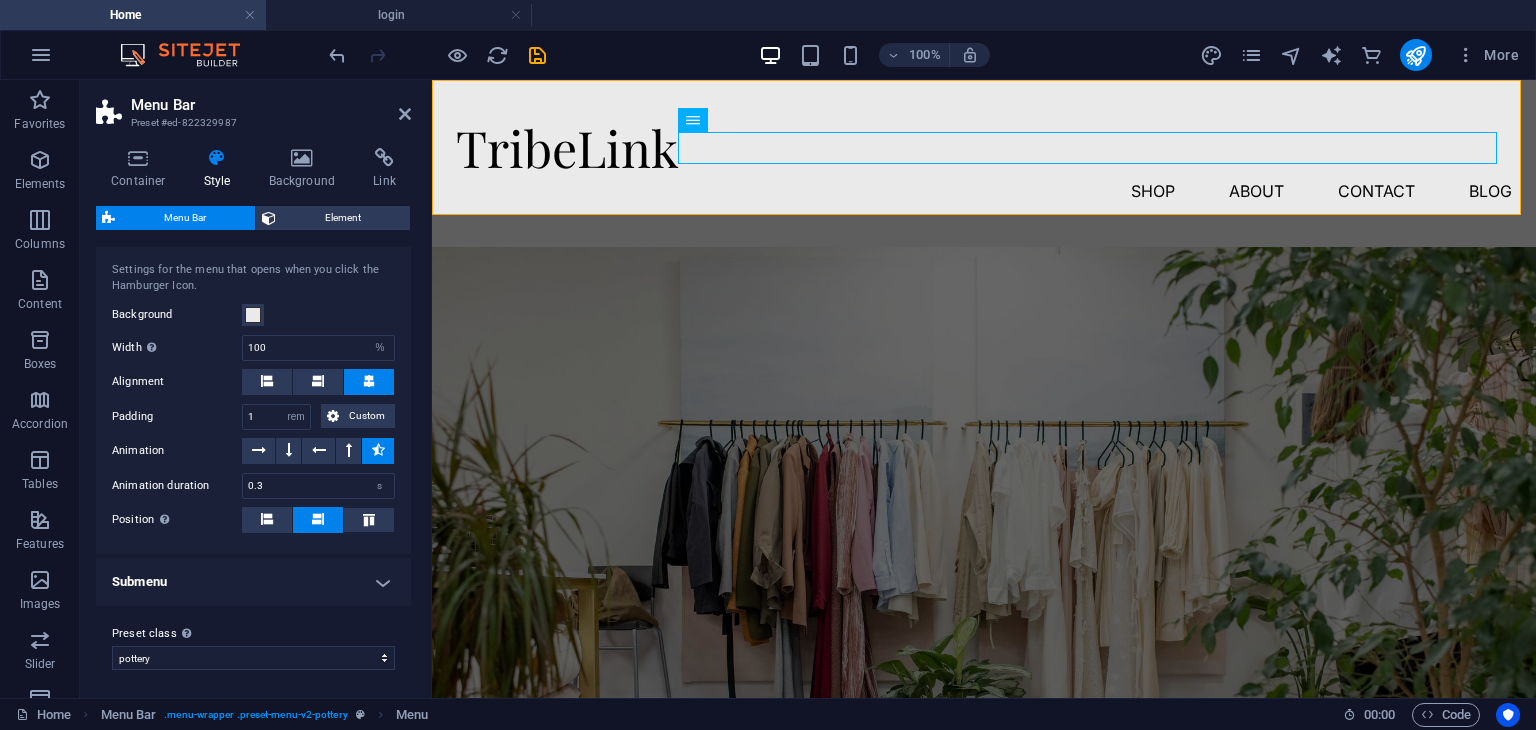 click on "Submenu" at bounding box center [253, 582] 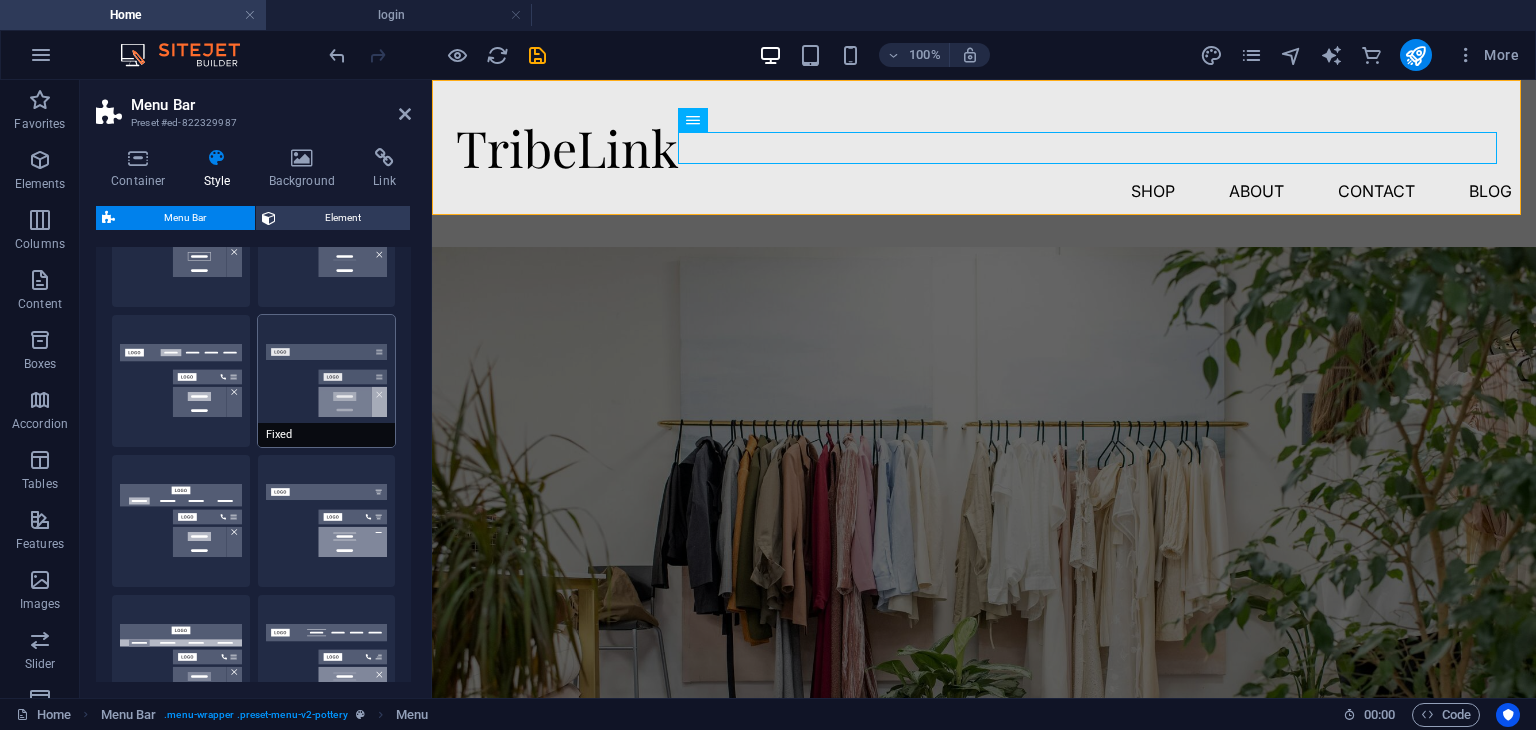 scroll, scrollTop: 108, scrollLeft: 0, axis: vertical 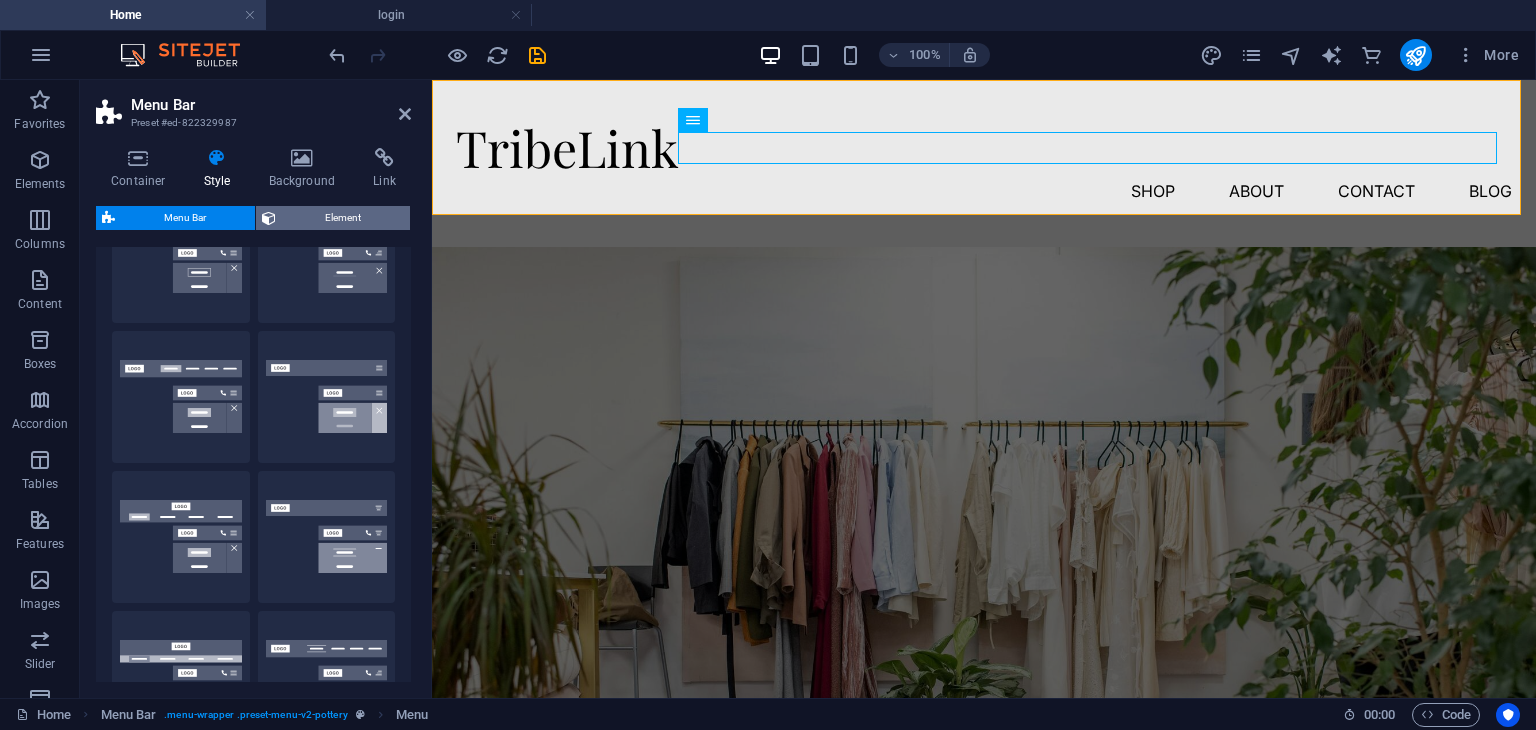 click on "Element" at bounding box center [343, 218] 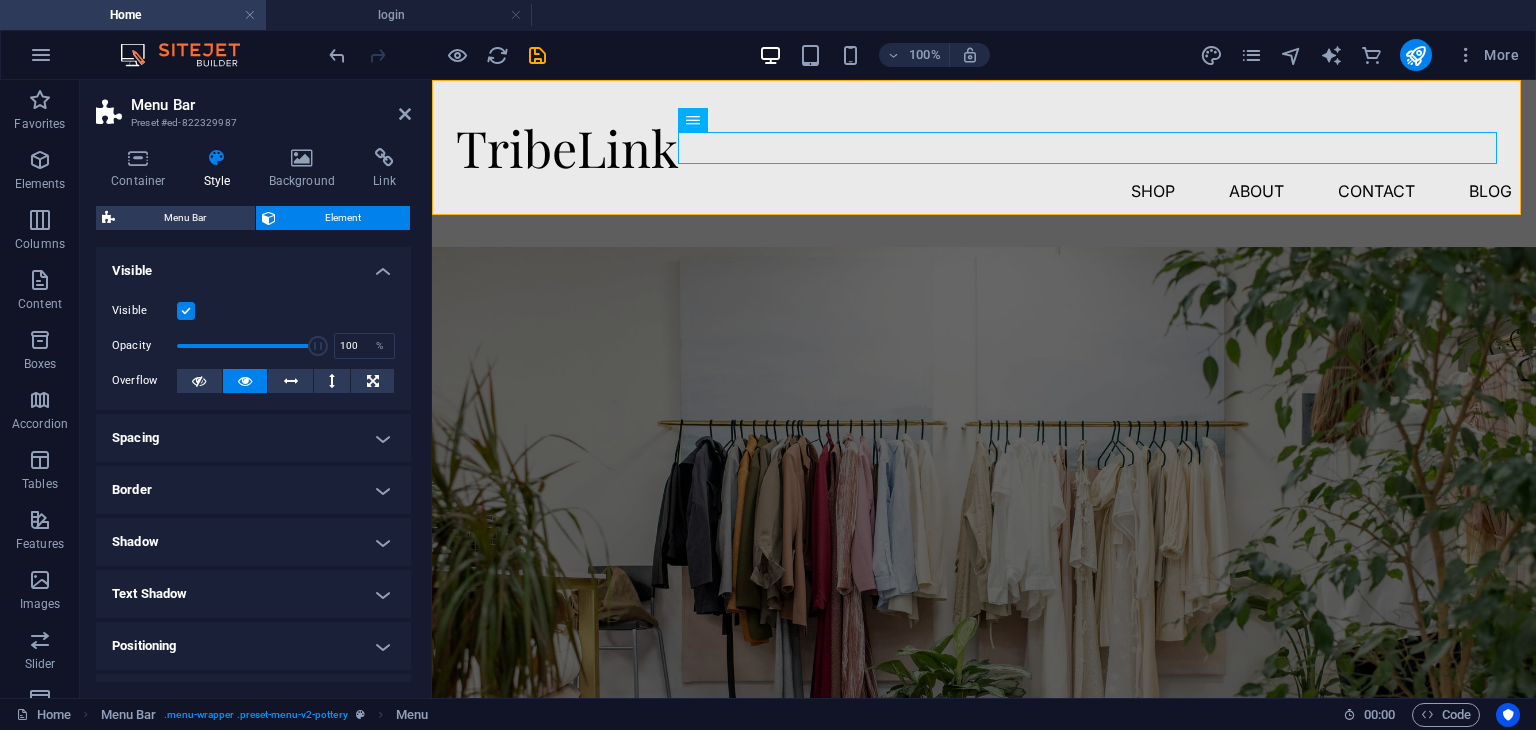 click on "Spacing" at bounding box center (253, 438) 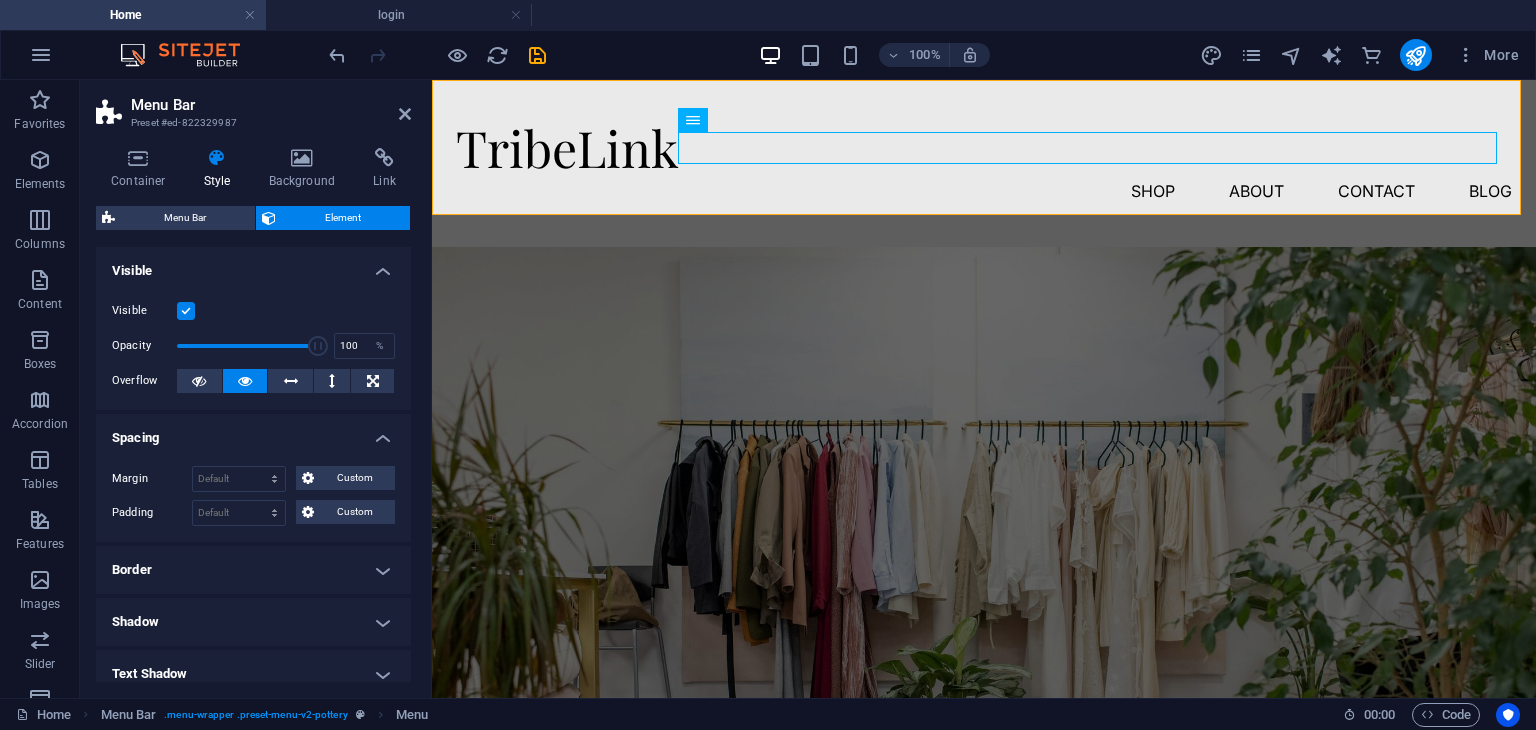 click on "Spacing" at bounding box center [253, 432] 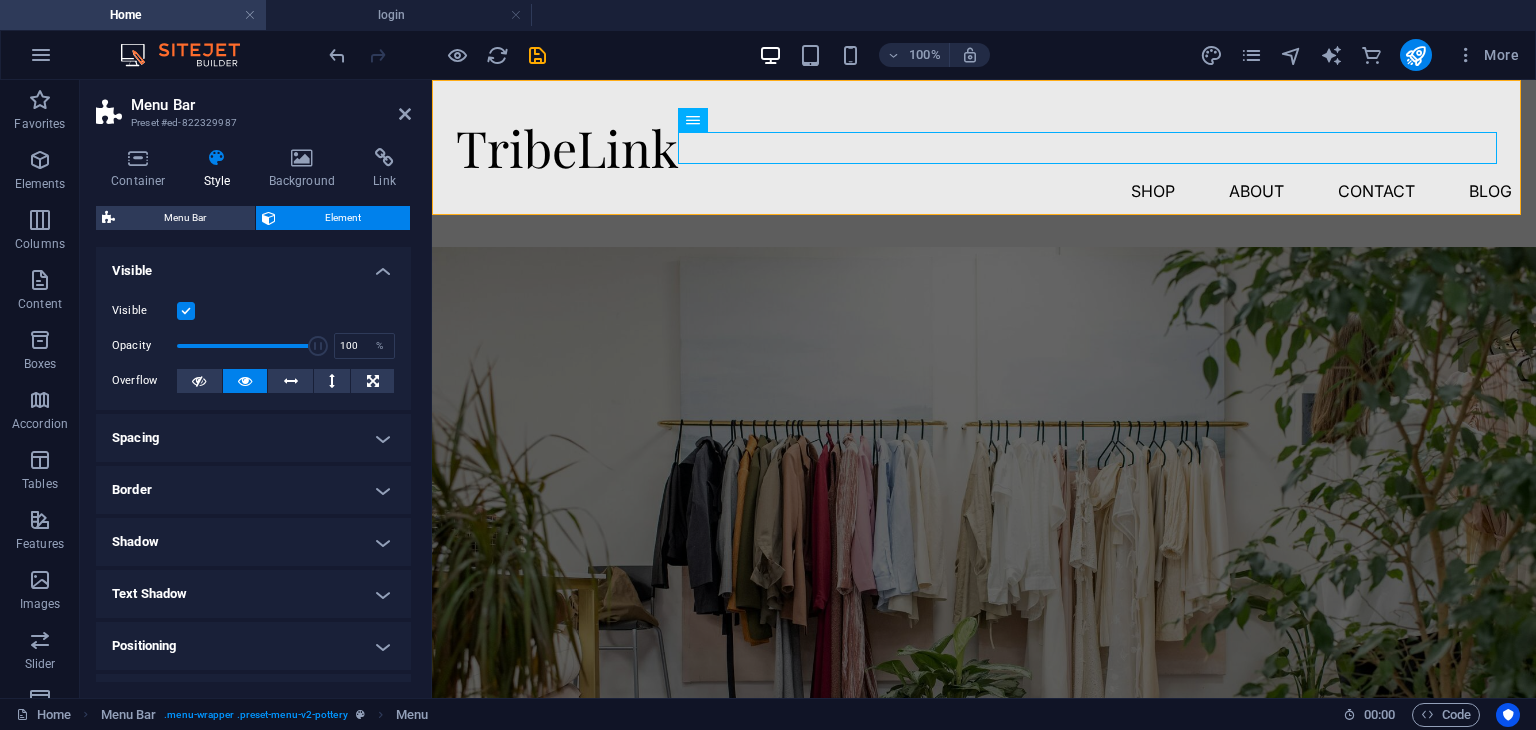 click on "Spacing" at bounding box center (253, 438) 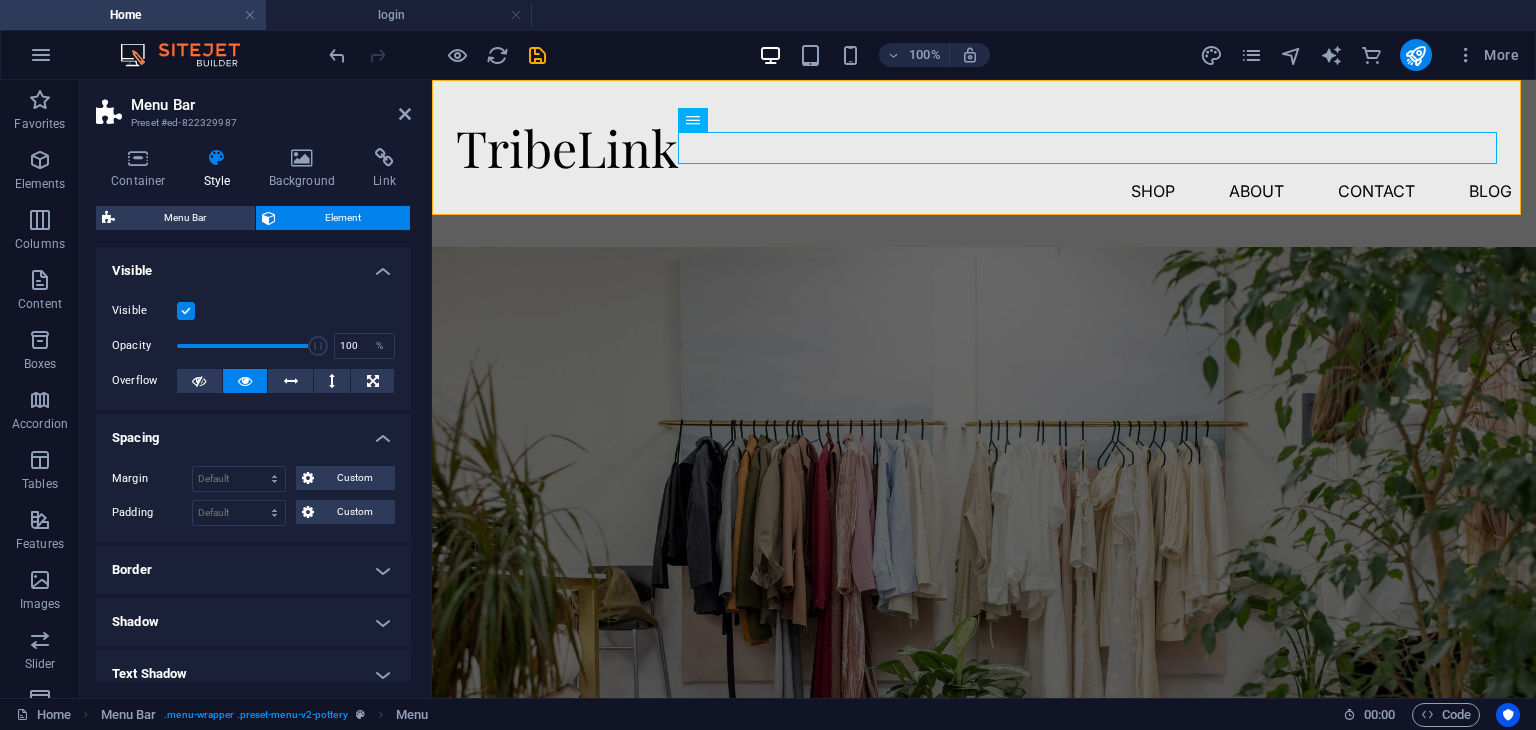 click on "Spacing" at bounding box center (253, 432) 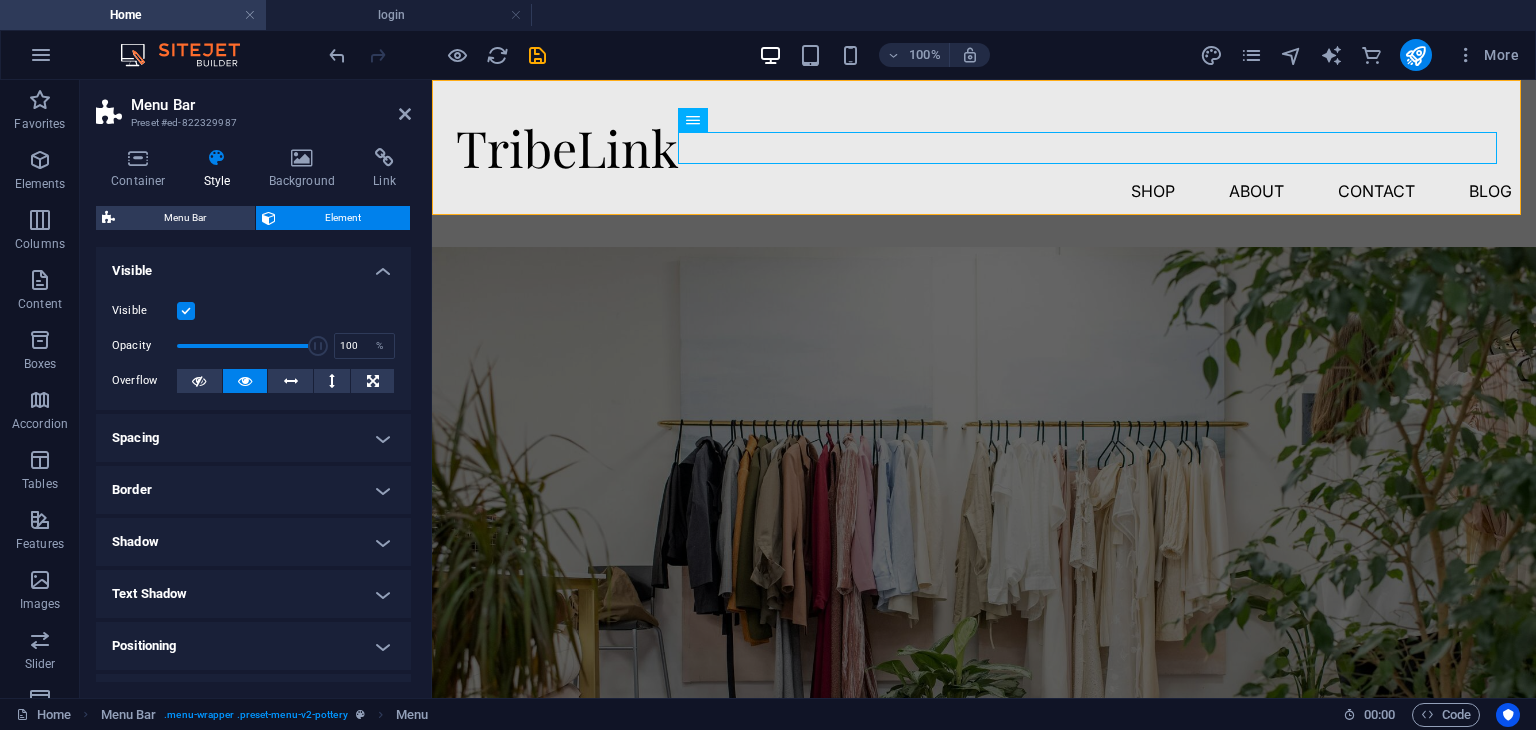 click on "Border" at bounding box center [253, 490] 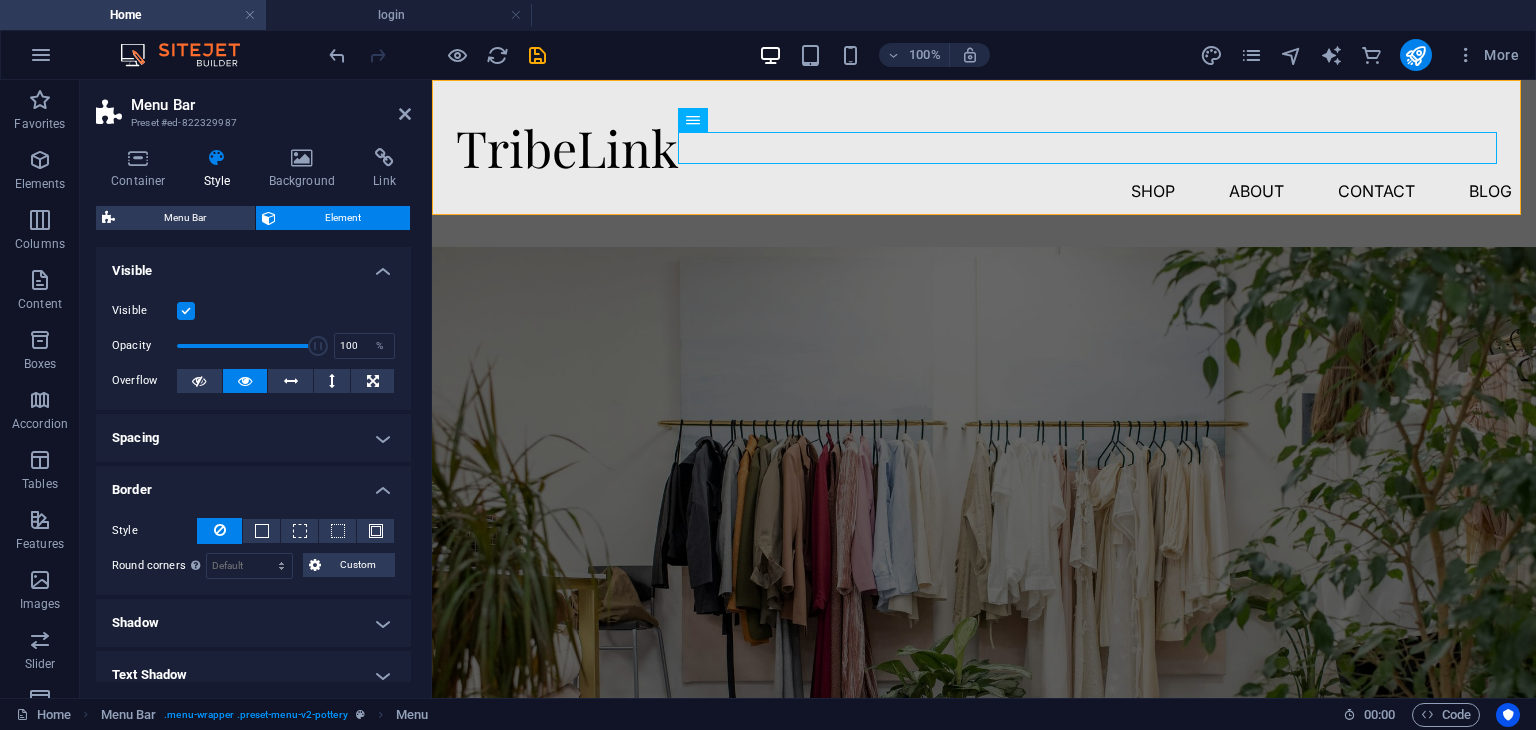 click on "Style              - Width 1 auto px rem % vh vw Custom Custom 1 auto px rem % vh vw 1 auto px rem % vh vw 1 auto px rem % vh vw 1 auto px rem % vh vw  - Color Round corners For background overlay and background images, the overflow must be hidden so that the round corners are visible Default px rem % vh vw Custom Custom px rem % vh vw px rem % vh vw px rem % vh vw px rem % vh vw" at bounding box center (253, 548) 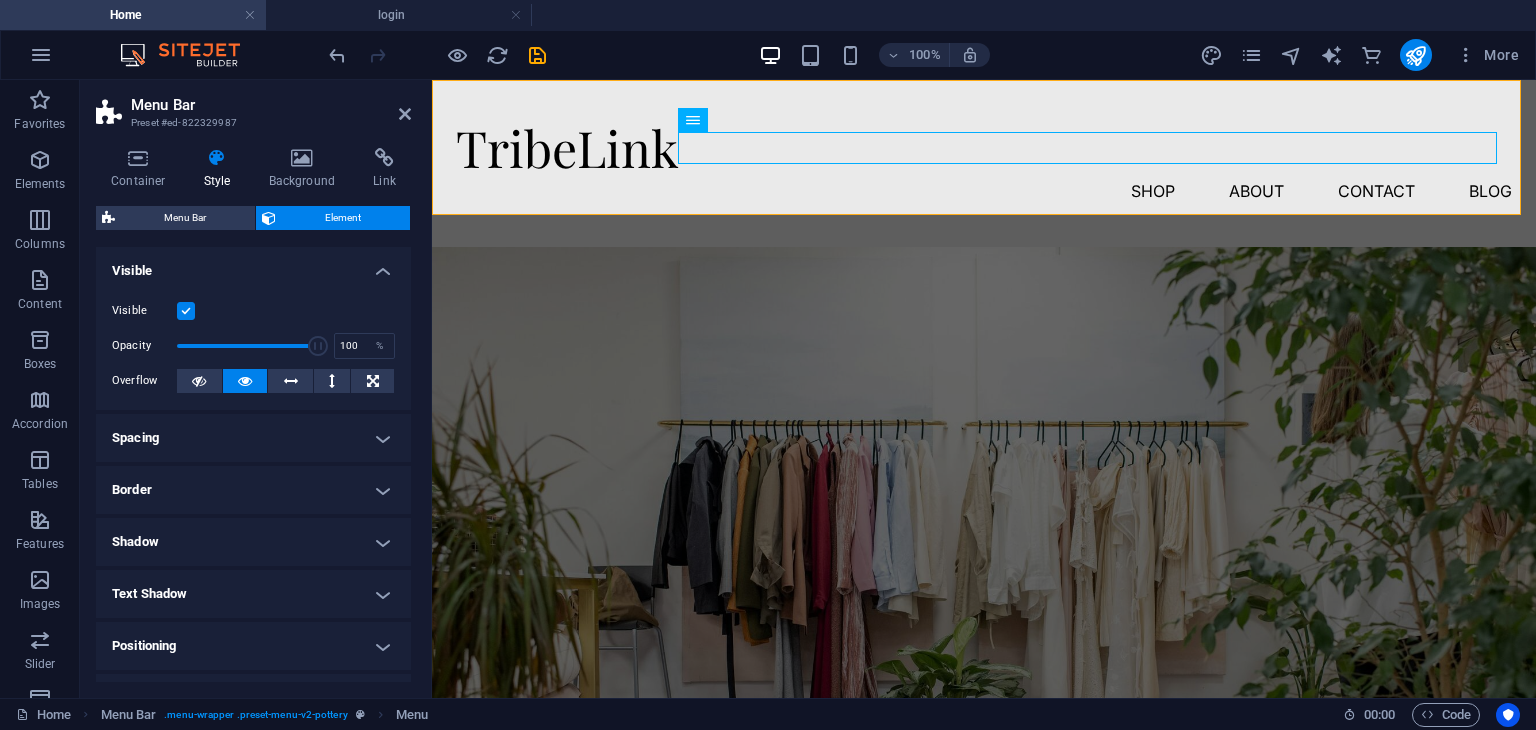 click on "Shadow" at bounding box center (253, 542) 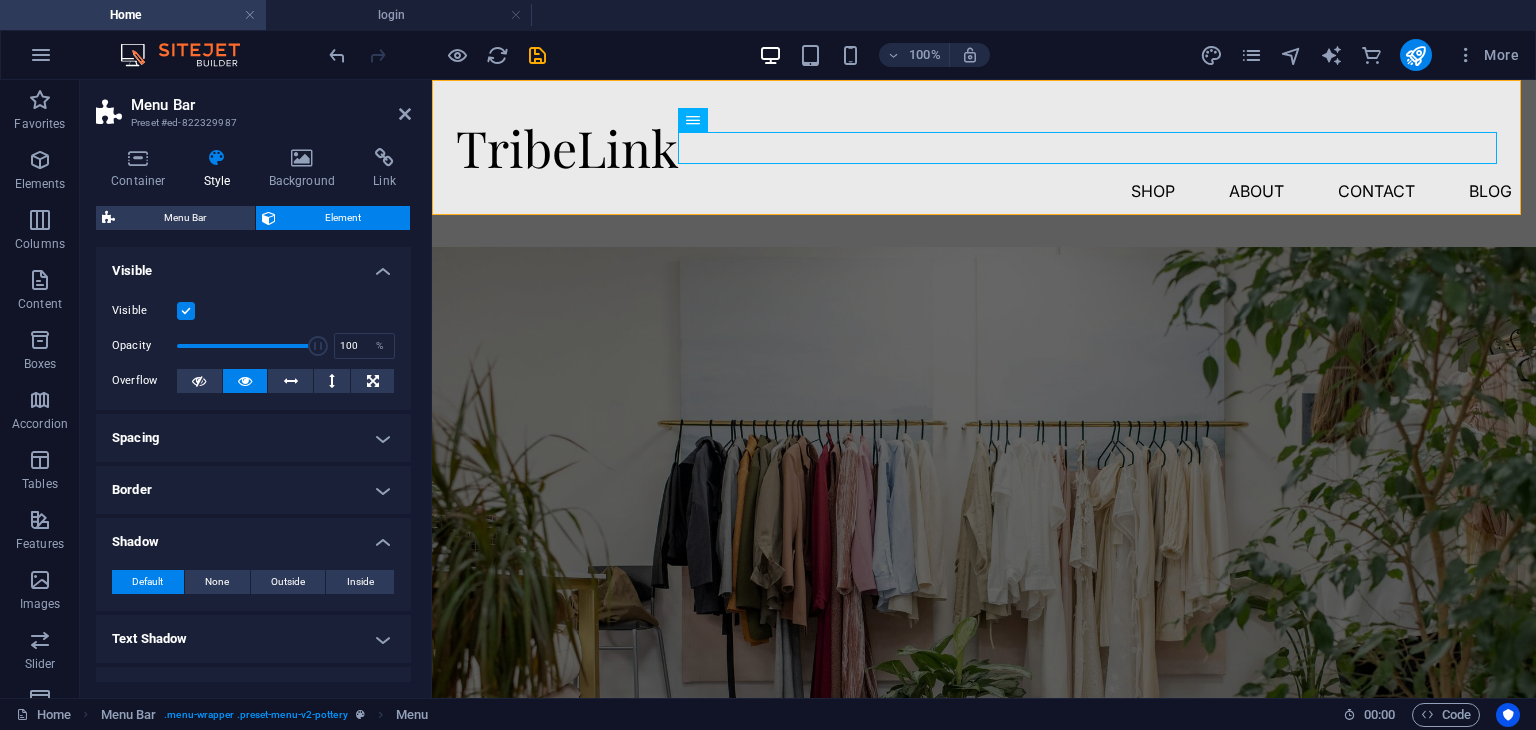 click on "Shadow" at bounding box center [253, 536] 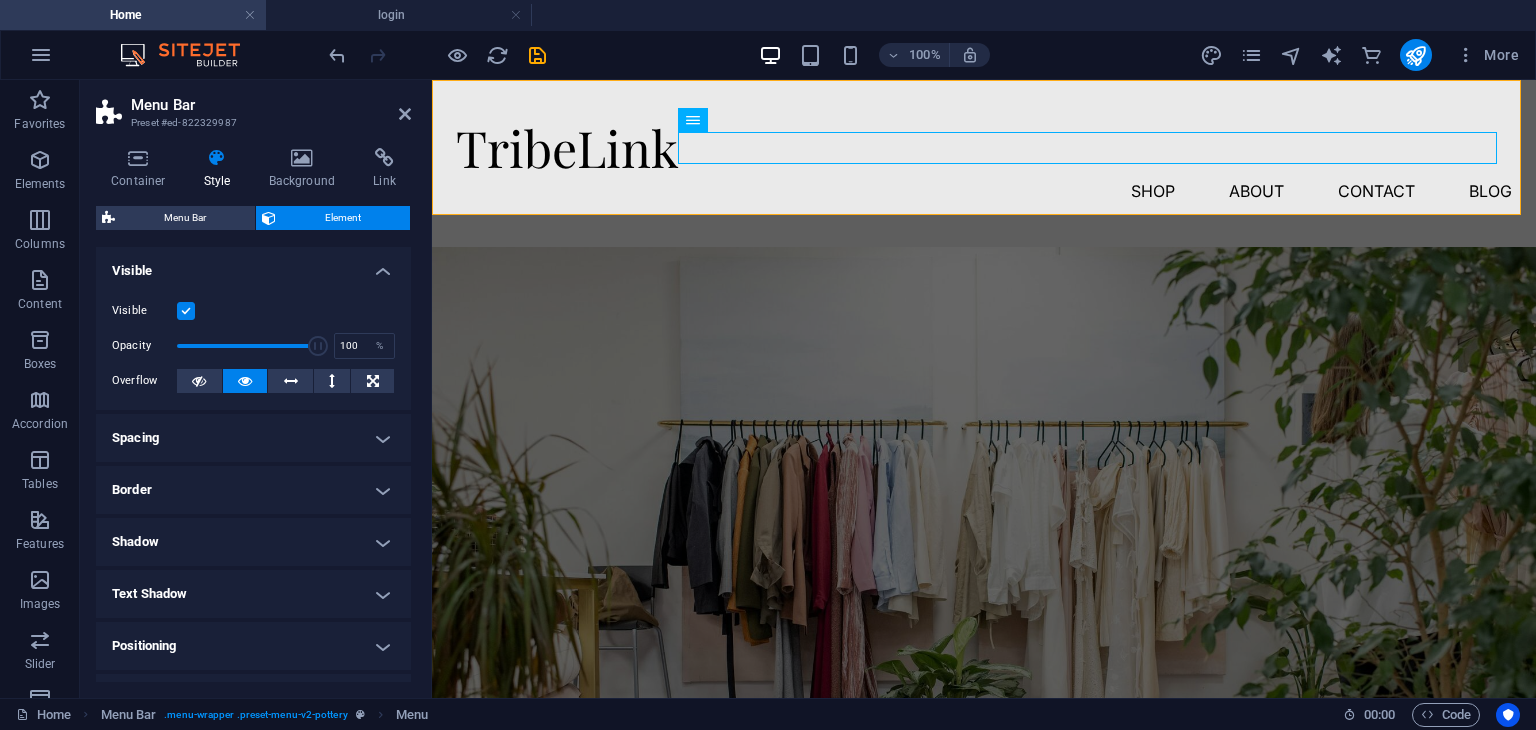 click on "Text Shadow" at bounding box center (253, 594) 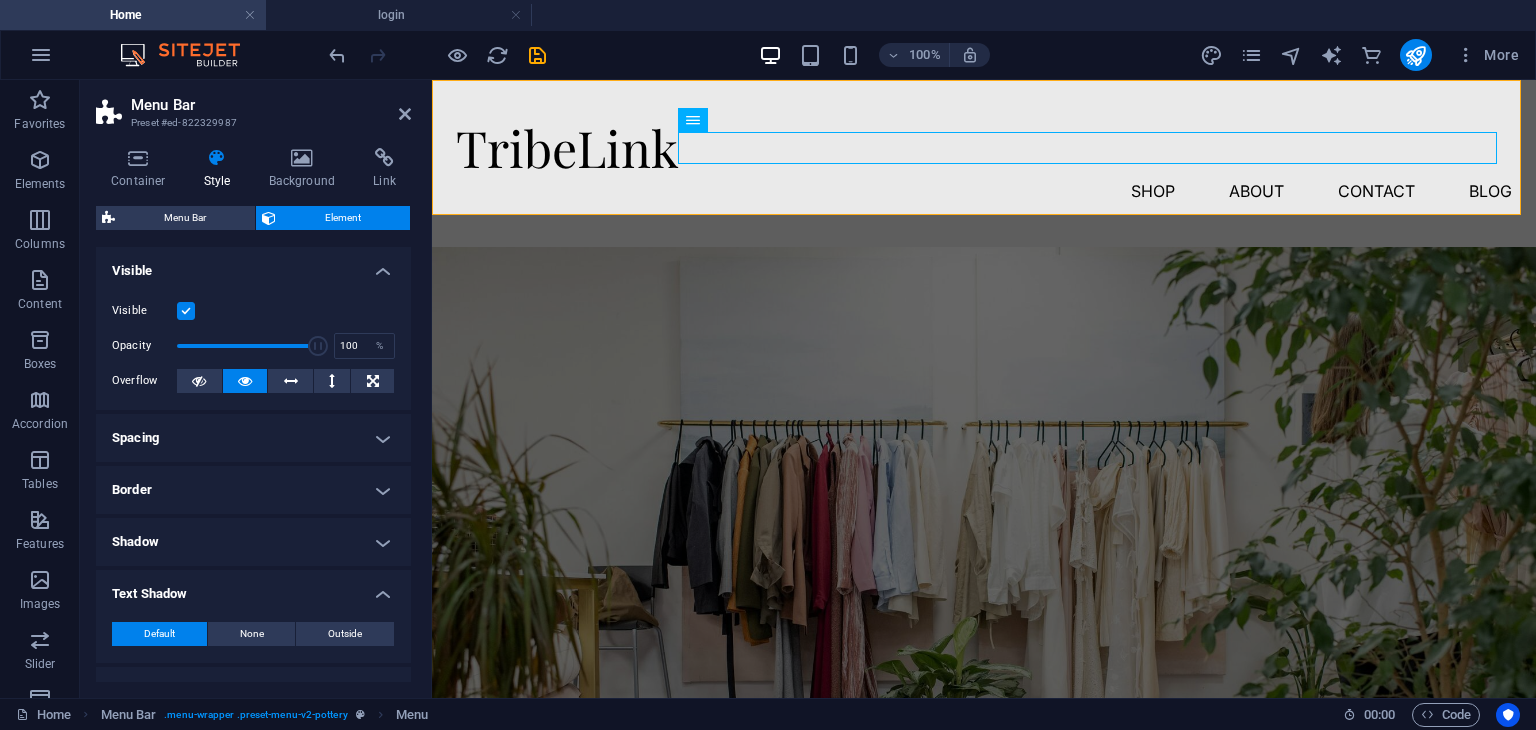 click on "Text Shadow" at bounding box center (253, 588) 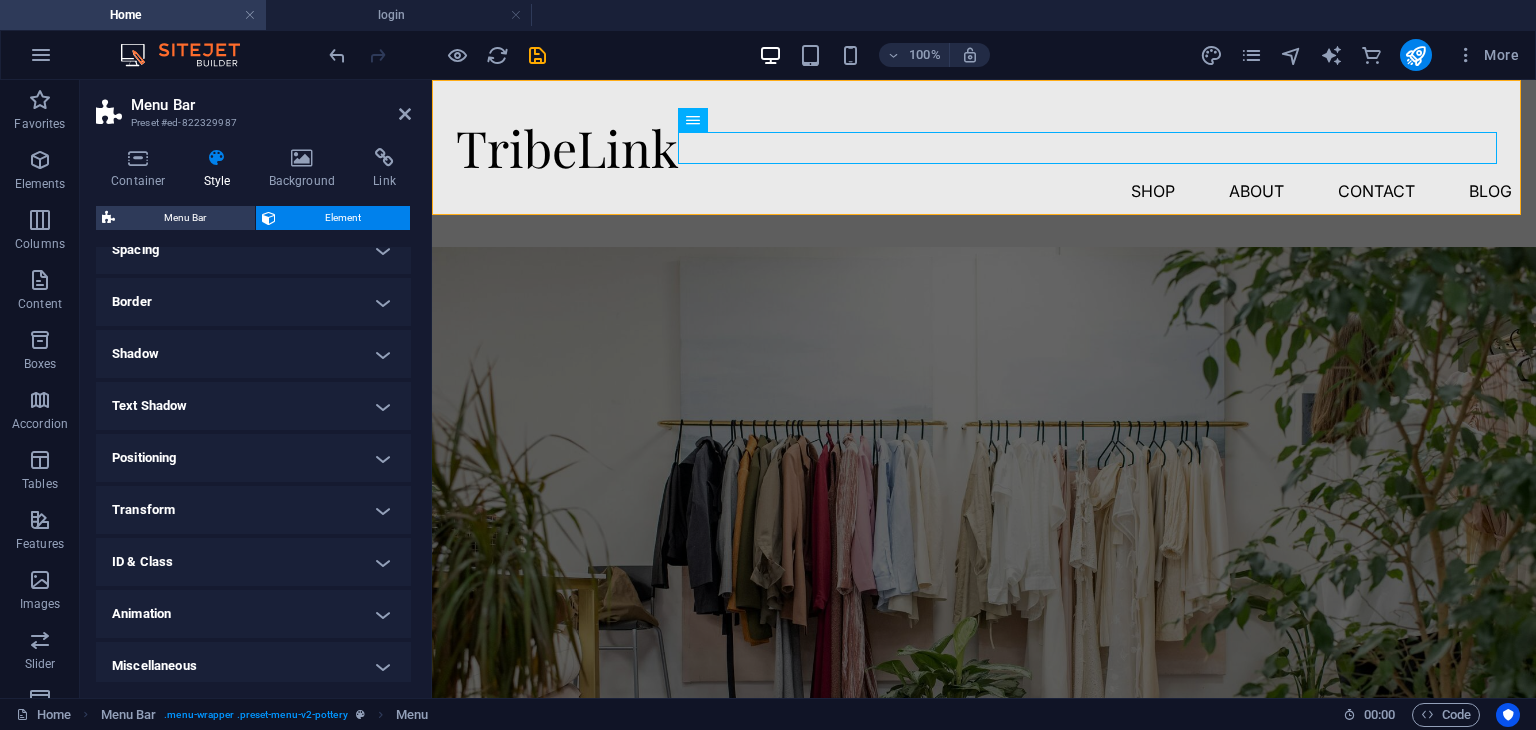 scroll, scrollTop: 196, scrollLeft: 0, axis: vertical 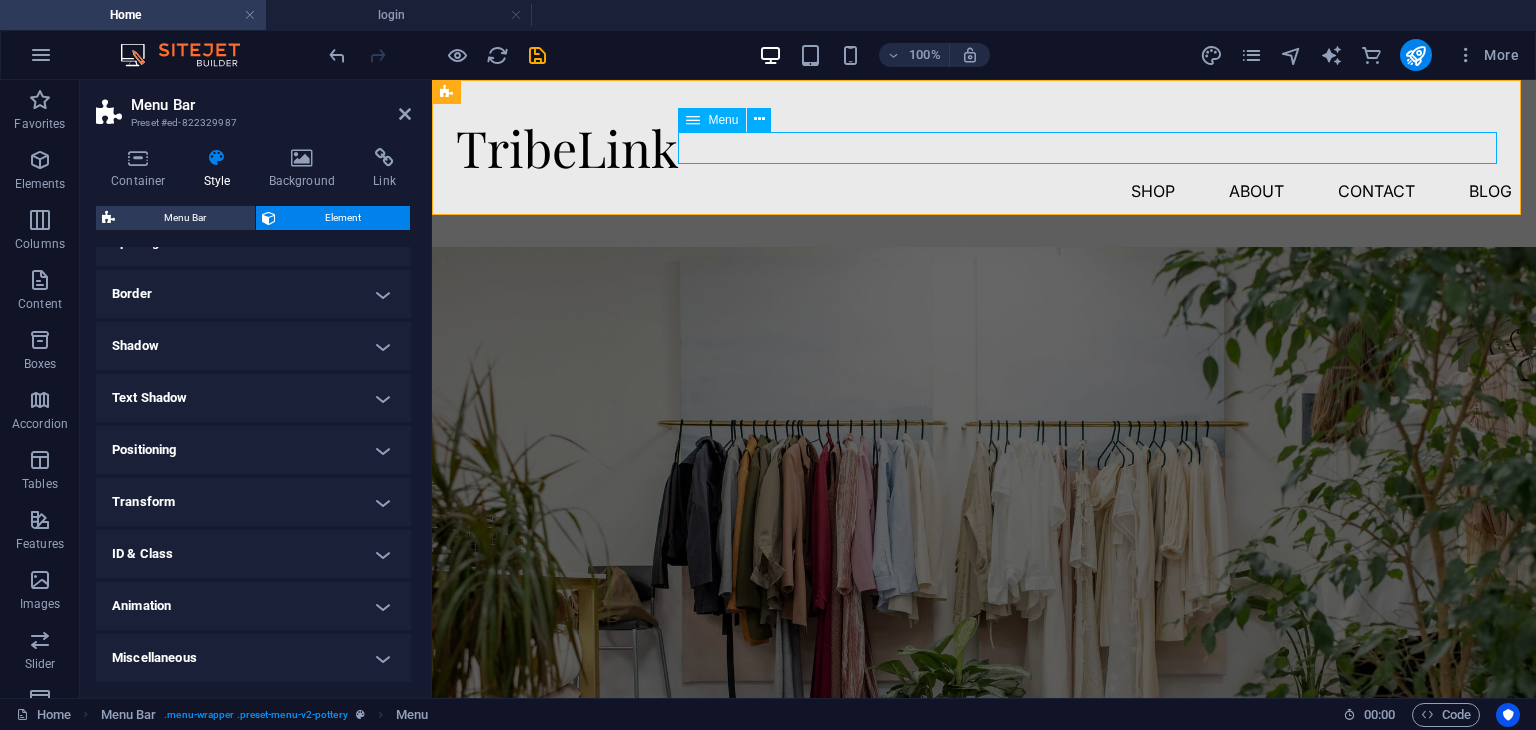 click on "Menu" at bounding box center [712, 120] 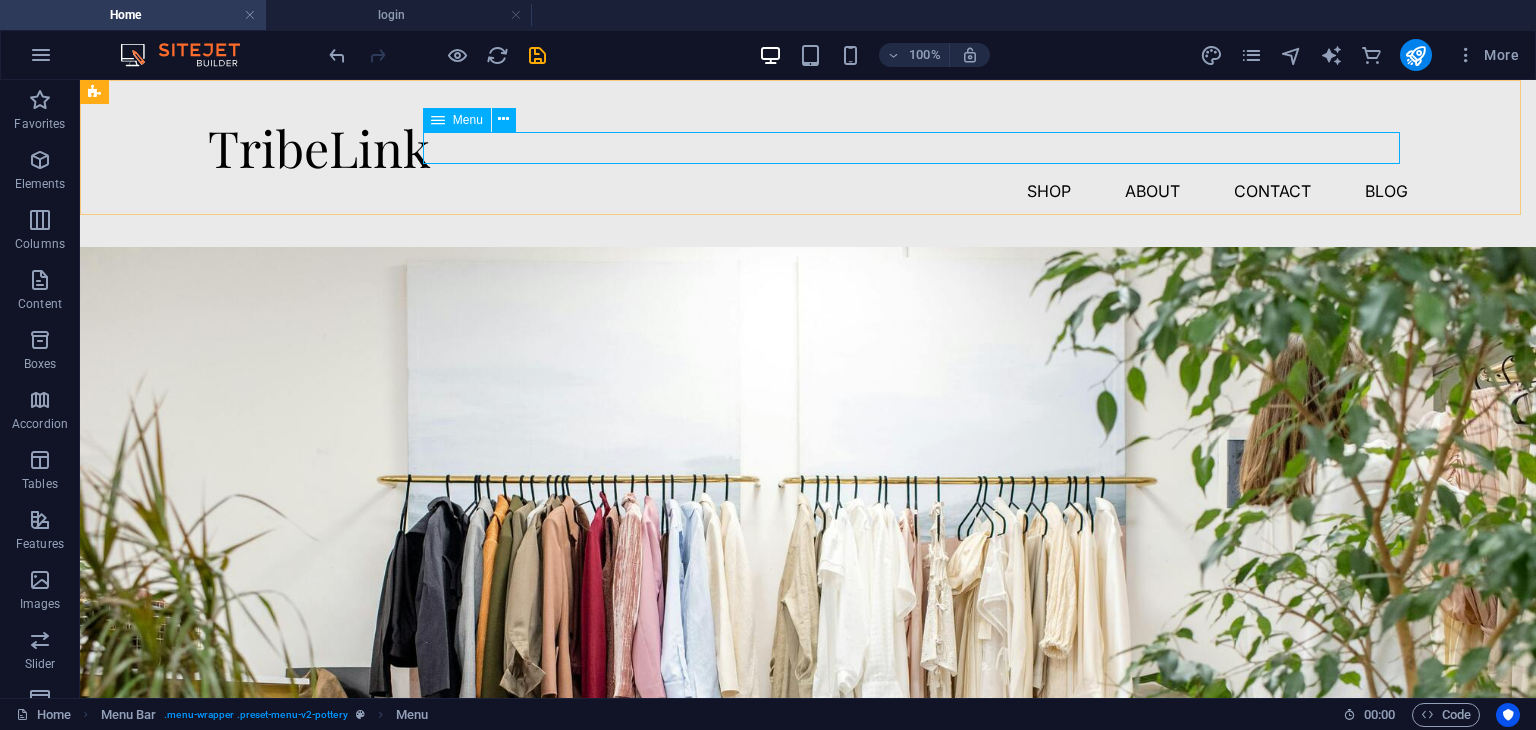 click on "Shop About Contact Blog" at bounding box center [808, 191] 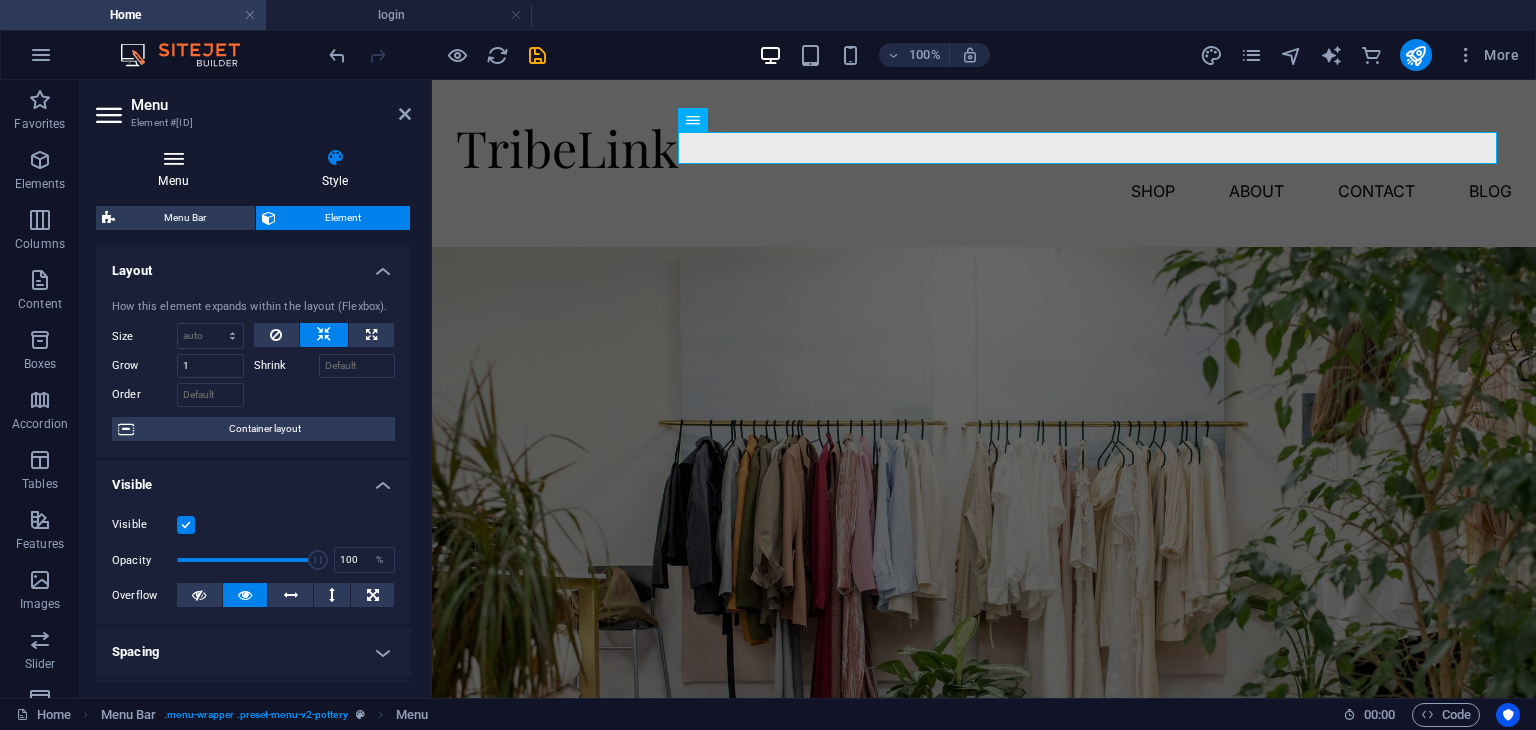 click at bounding box center [173, 158] 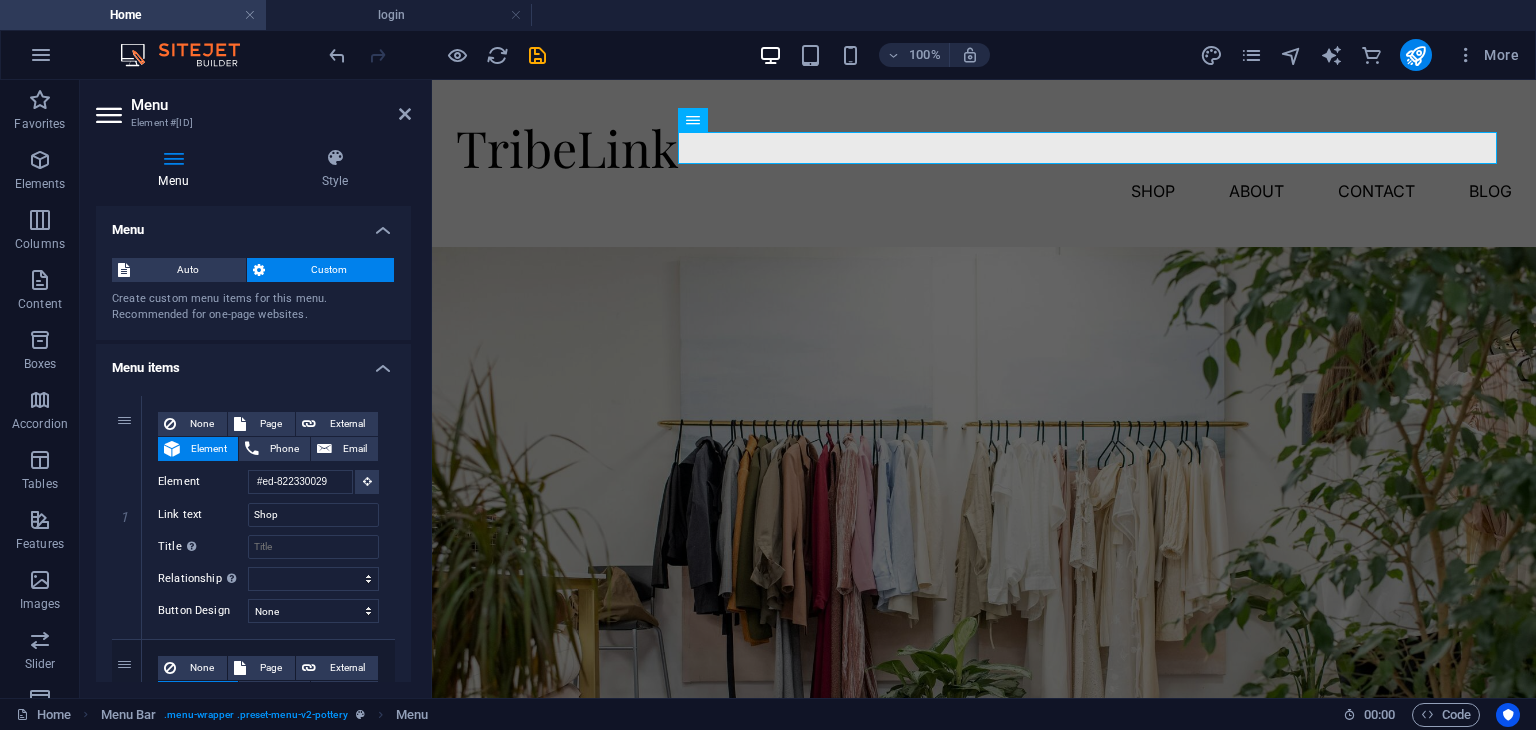 click on "Custom" at bounding box center (330, 270) 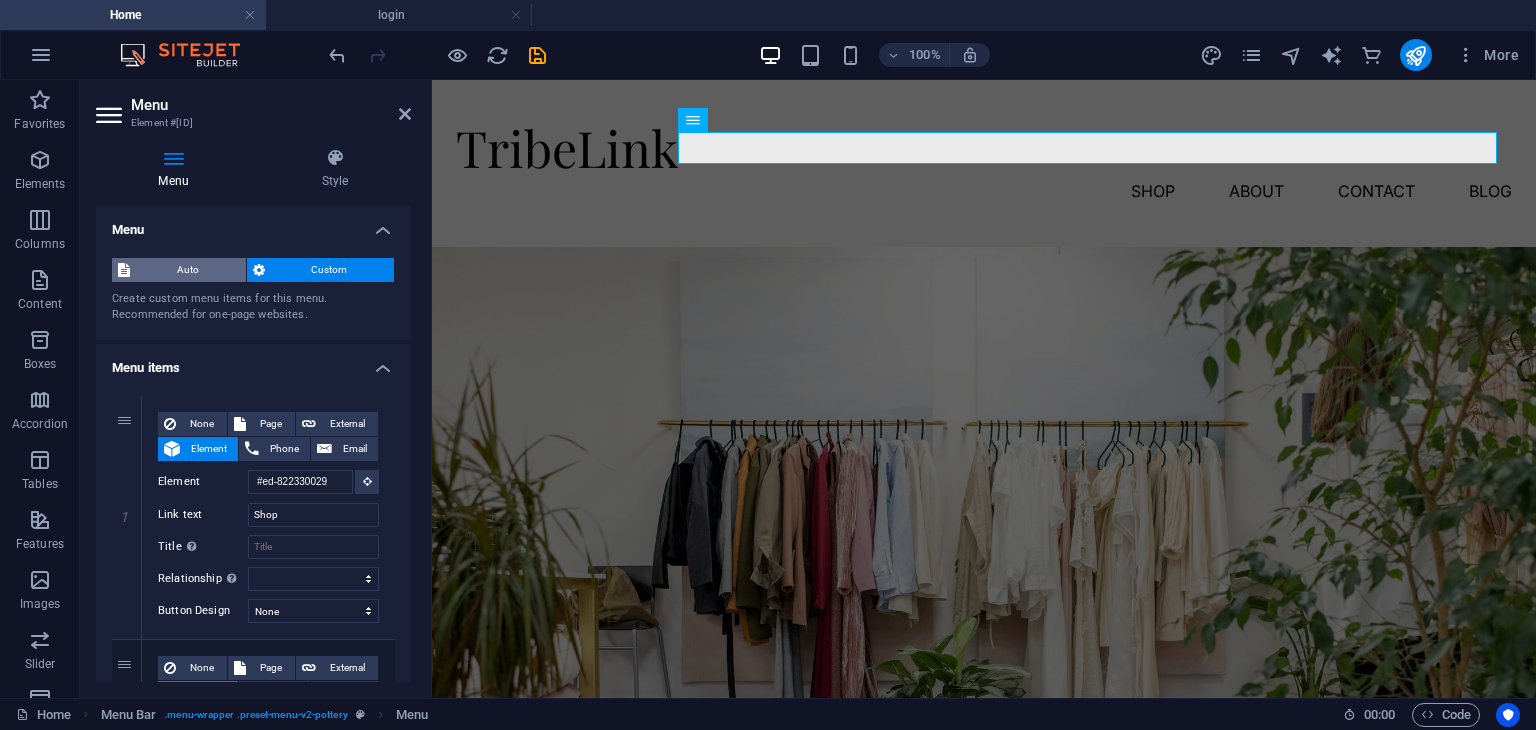 click on "Auto" at bounding box center (188, 270) 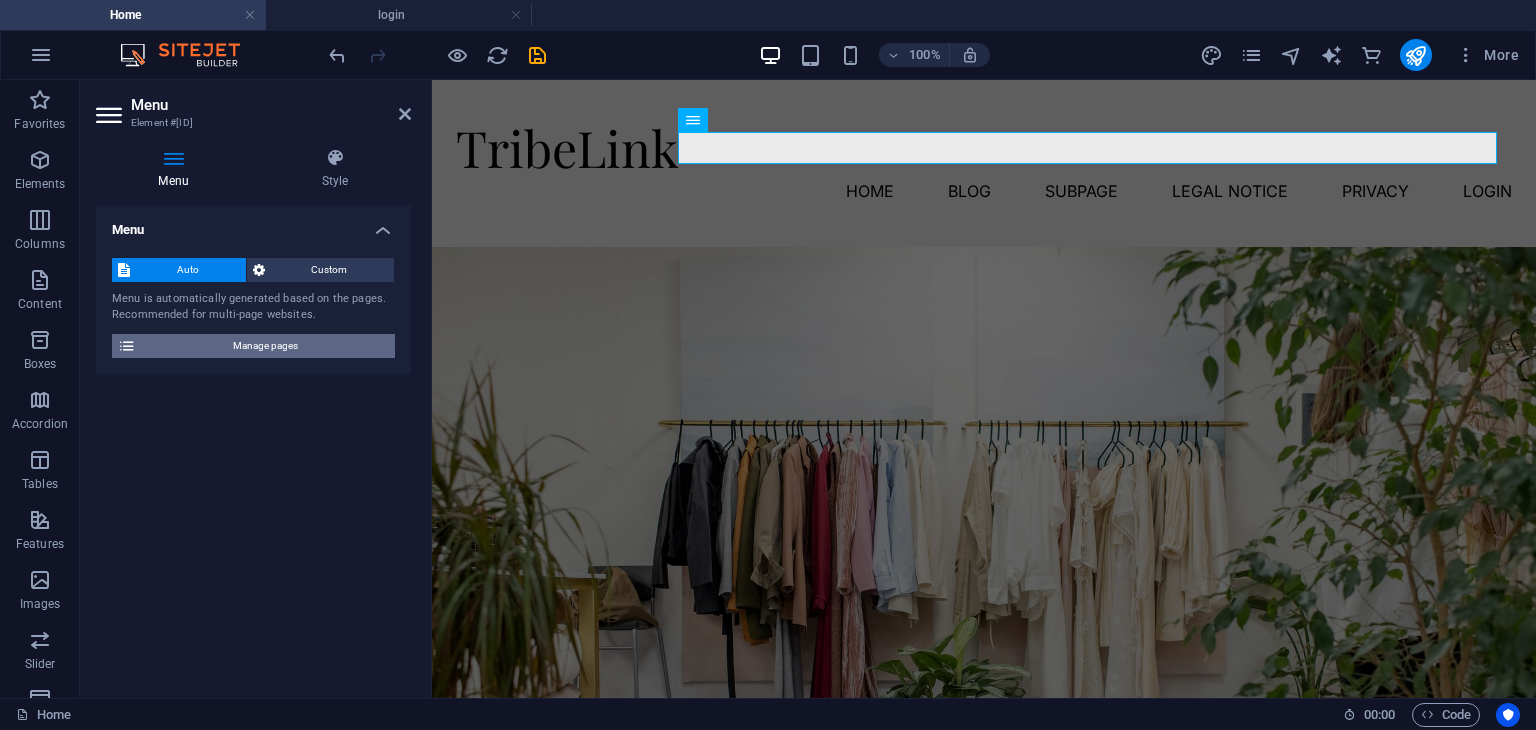 click on "Manage pages" at bounding box center (265, 346) 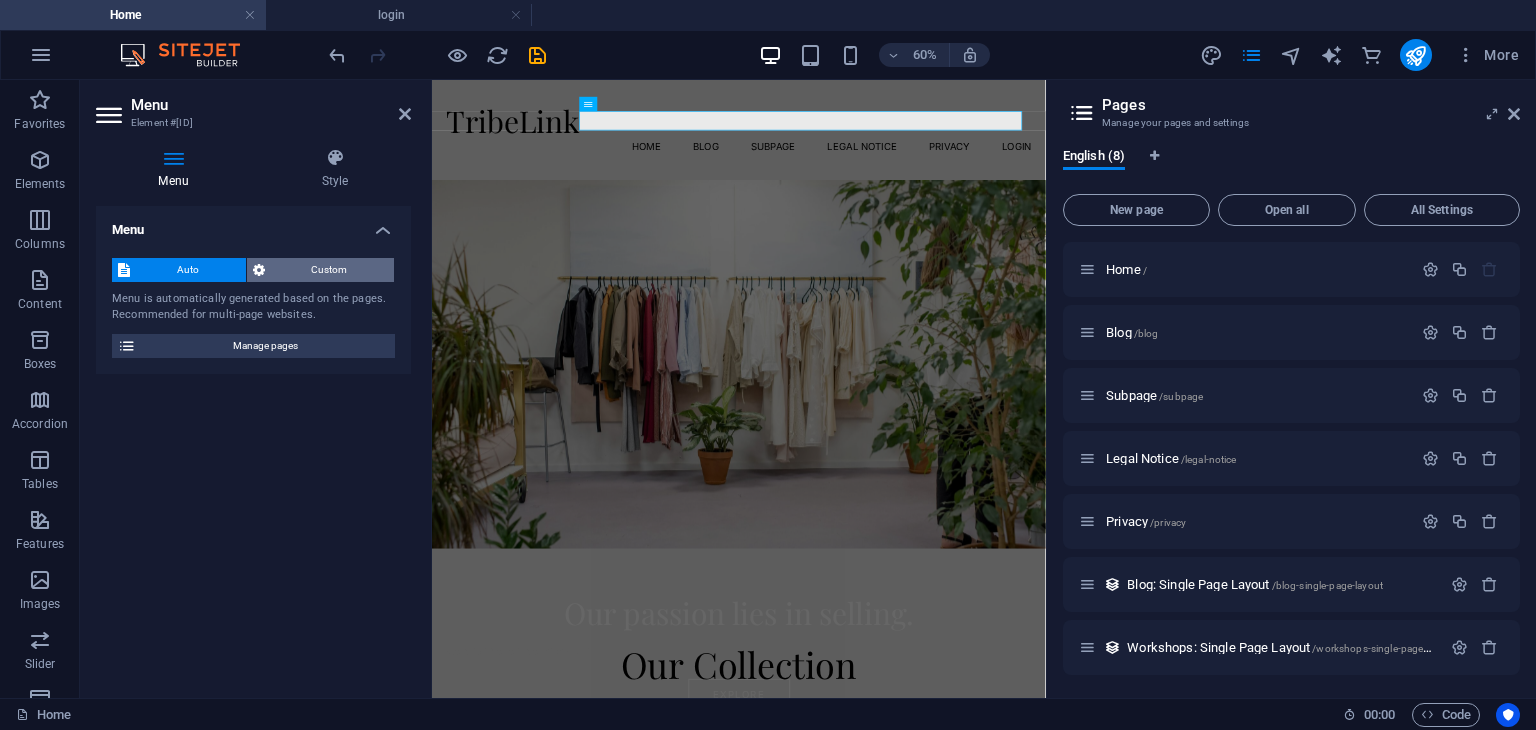 click on "Custom" at bounding box center [330, 270] 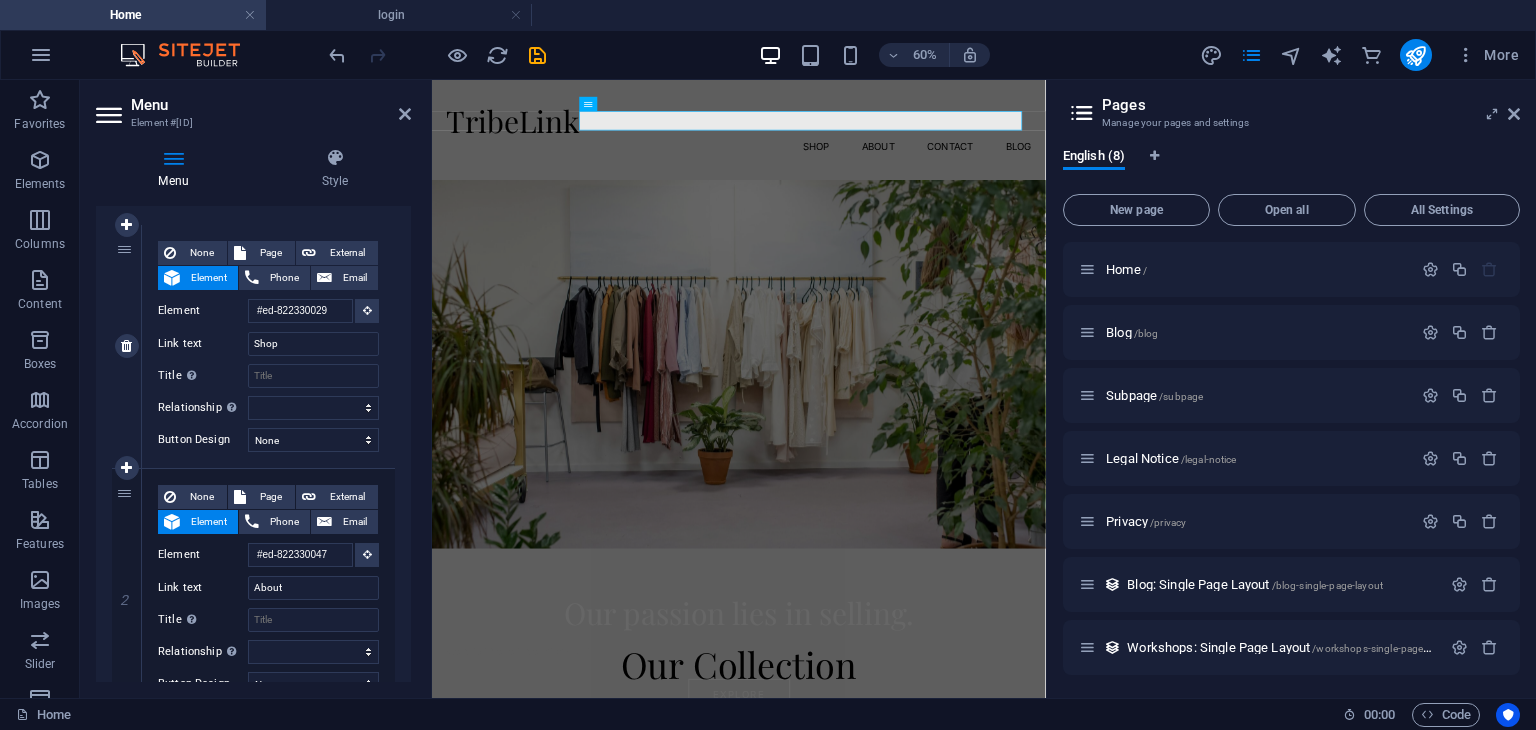 scroll, scrollTop: 172, scrollLeft: 0, axis: vertical 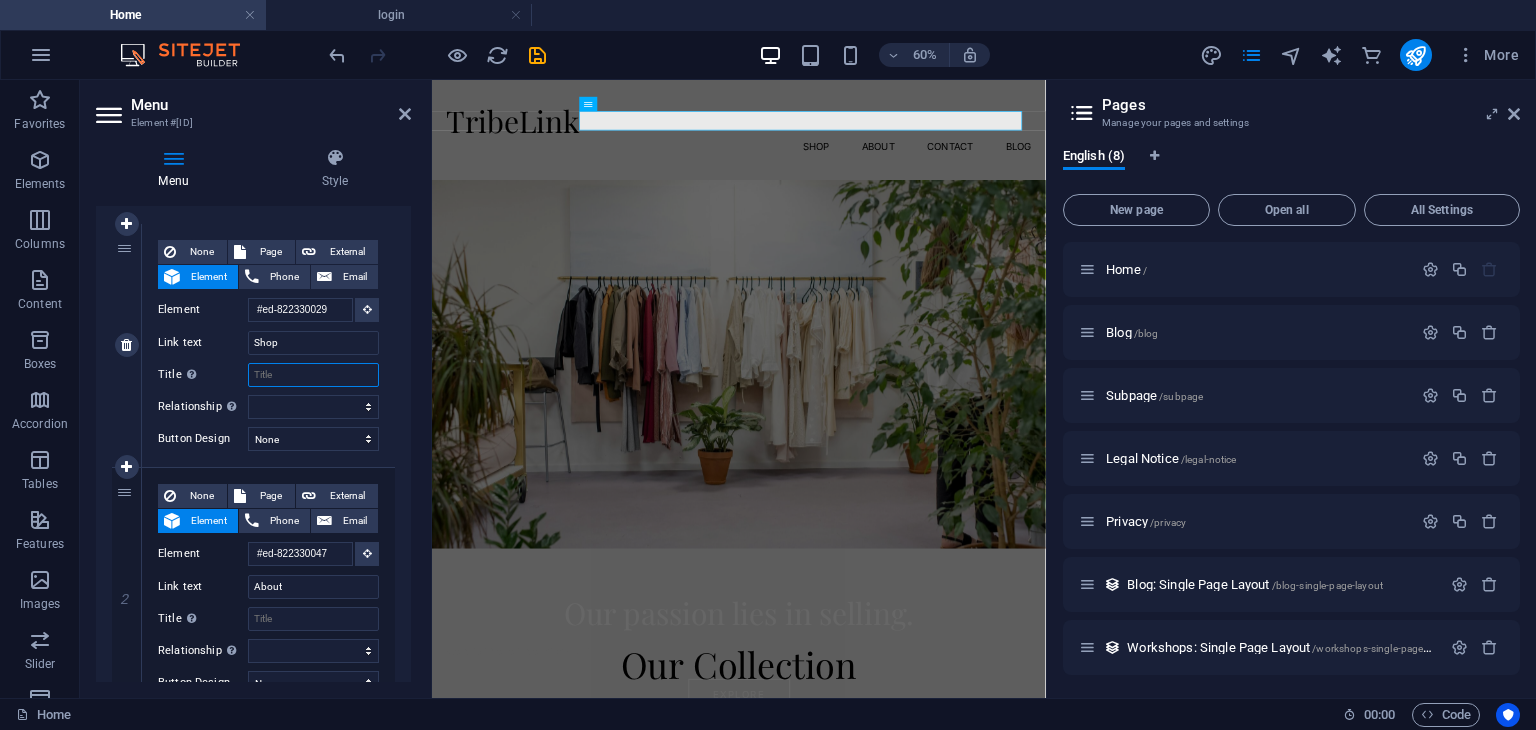 click on "Title Additional link description, should not be the same as the link text. The title is most often shown as a tooltip text when the mouse moves over the element. Leave empty if uncertain." at bounding box center (313, 375) 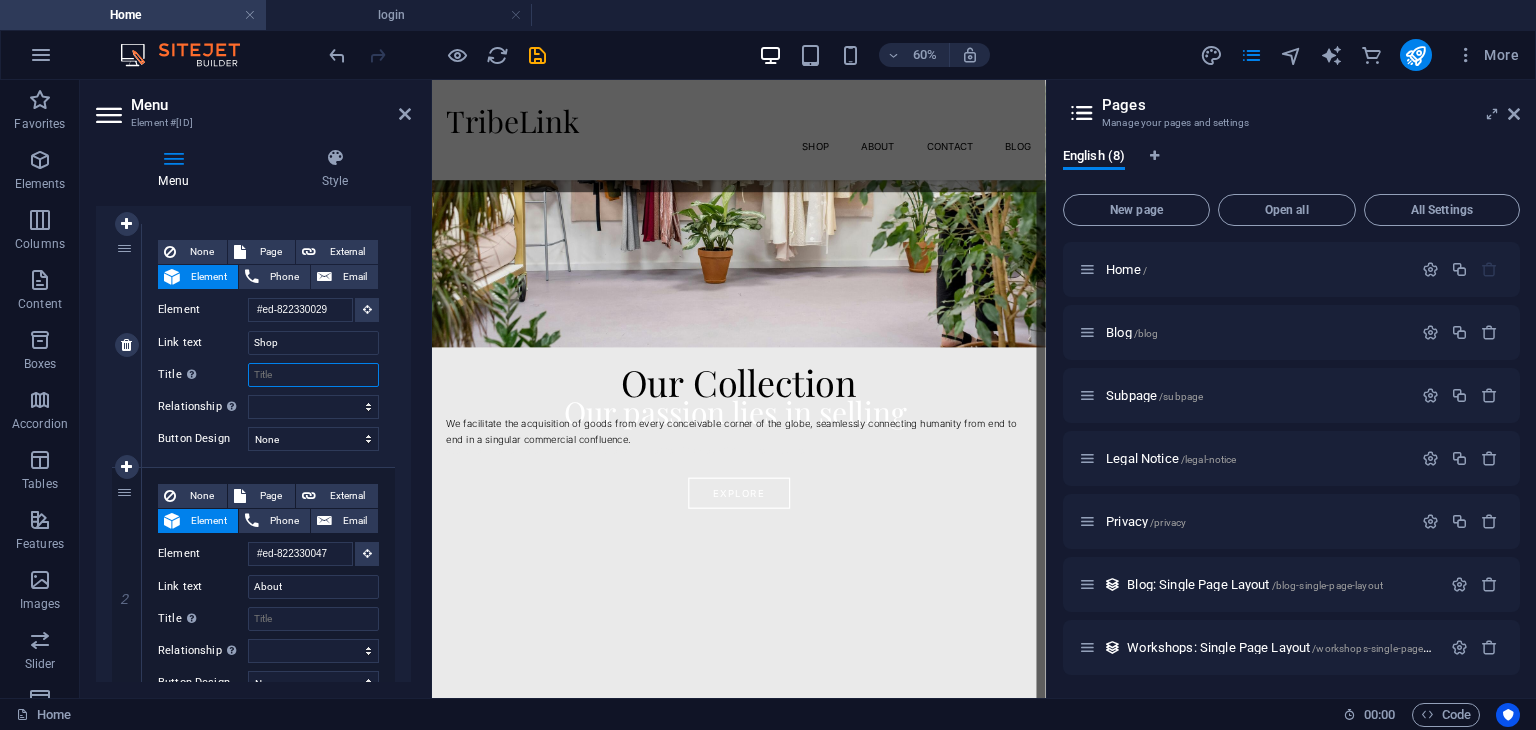 scroll, scrollTop: 0, scrollLeft: 0, axis: both 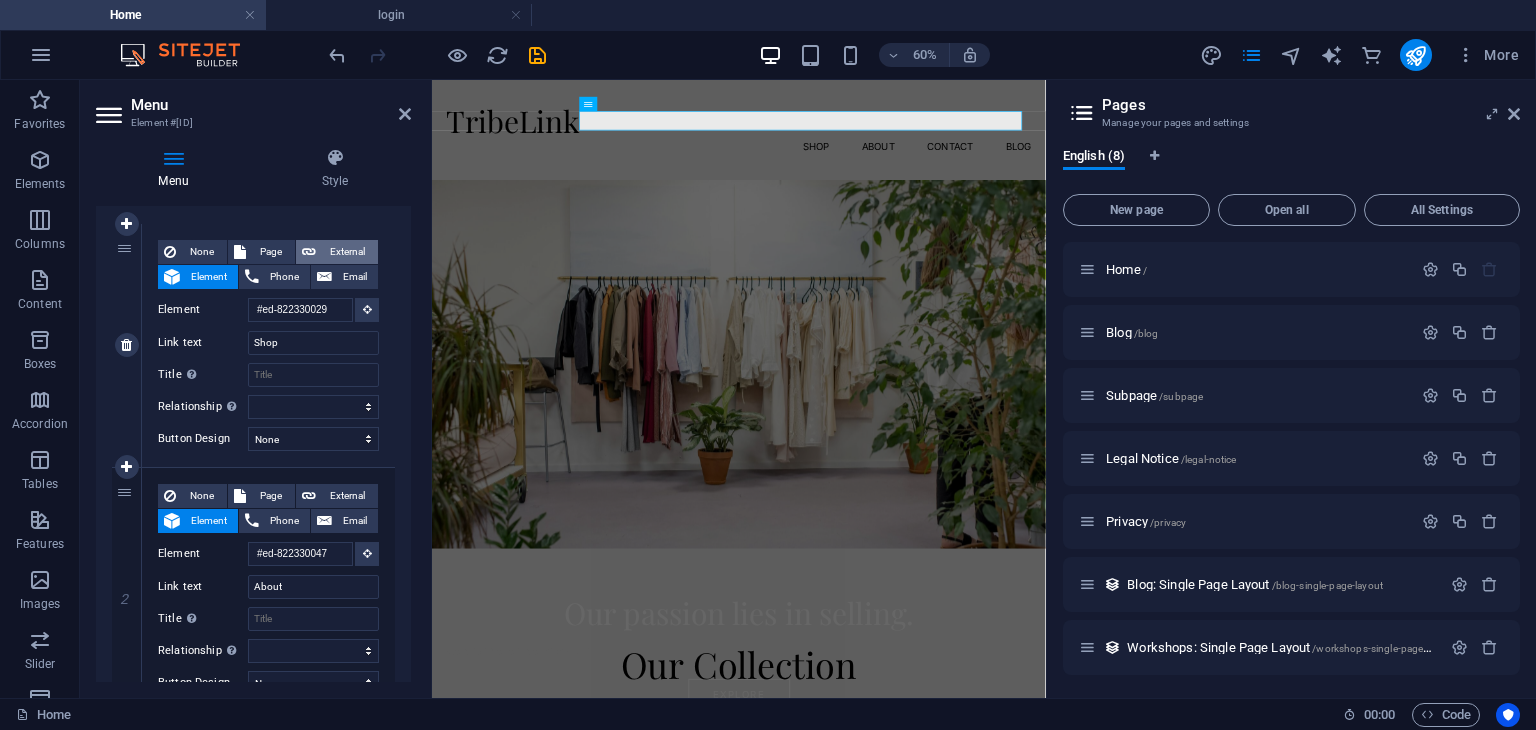 click at bounding box center (309, 252) 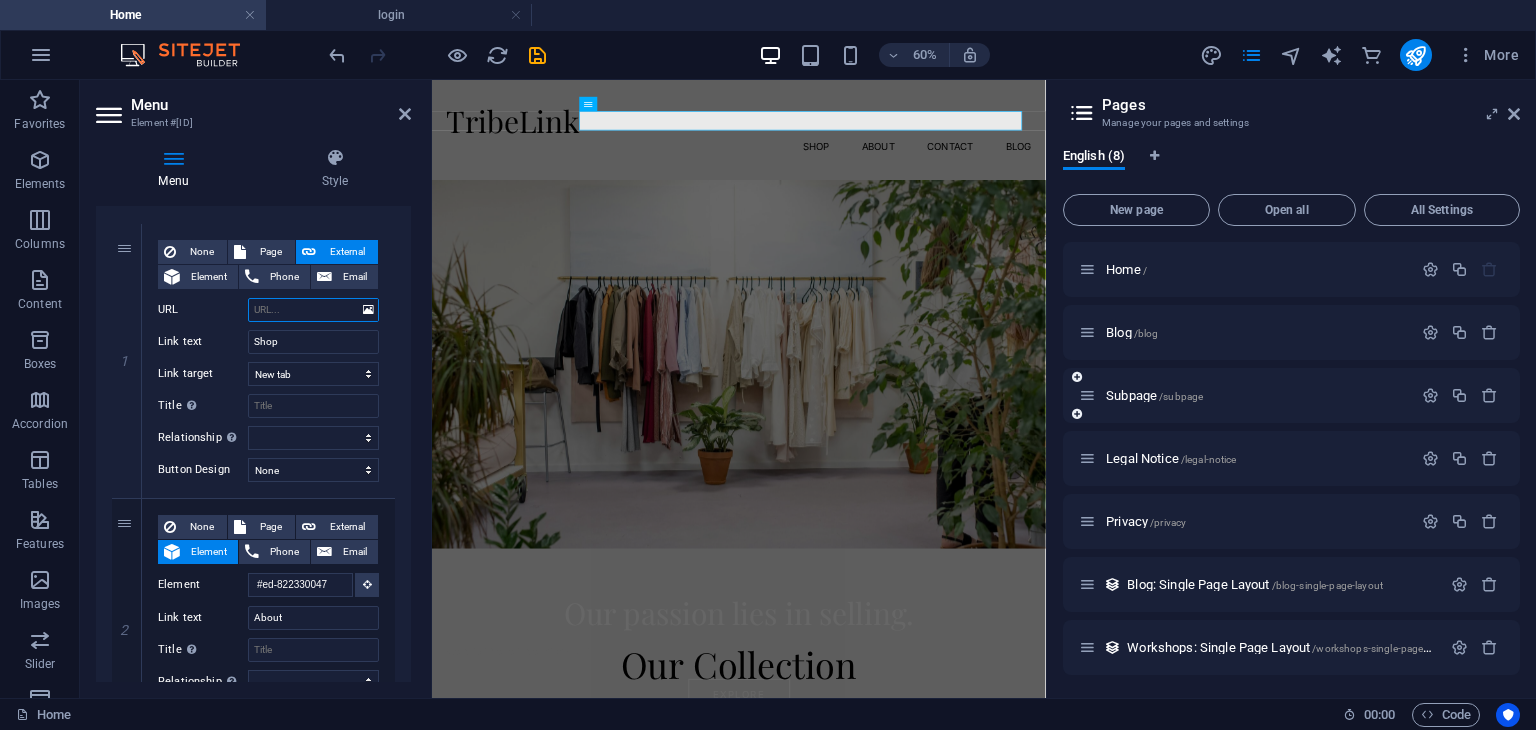 scroll, scrollTop: 64, scrollLeft: 0, axis: vertical 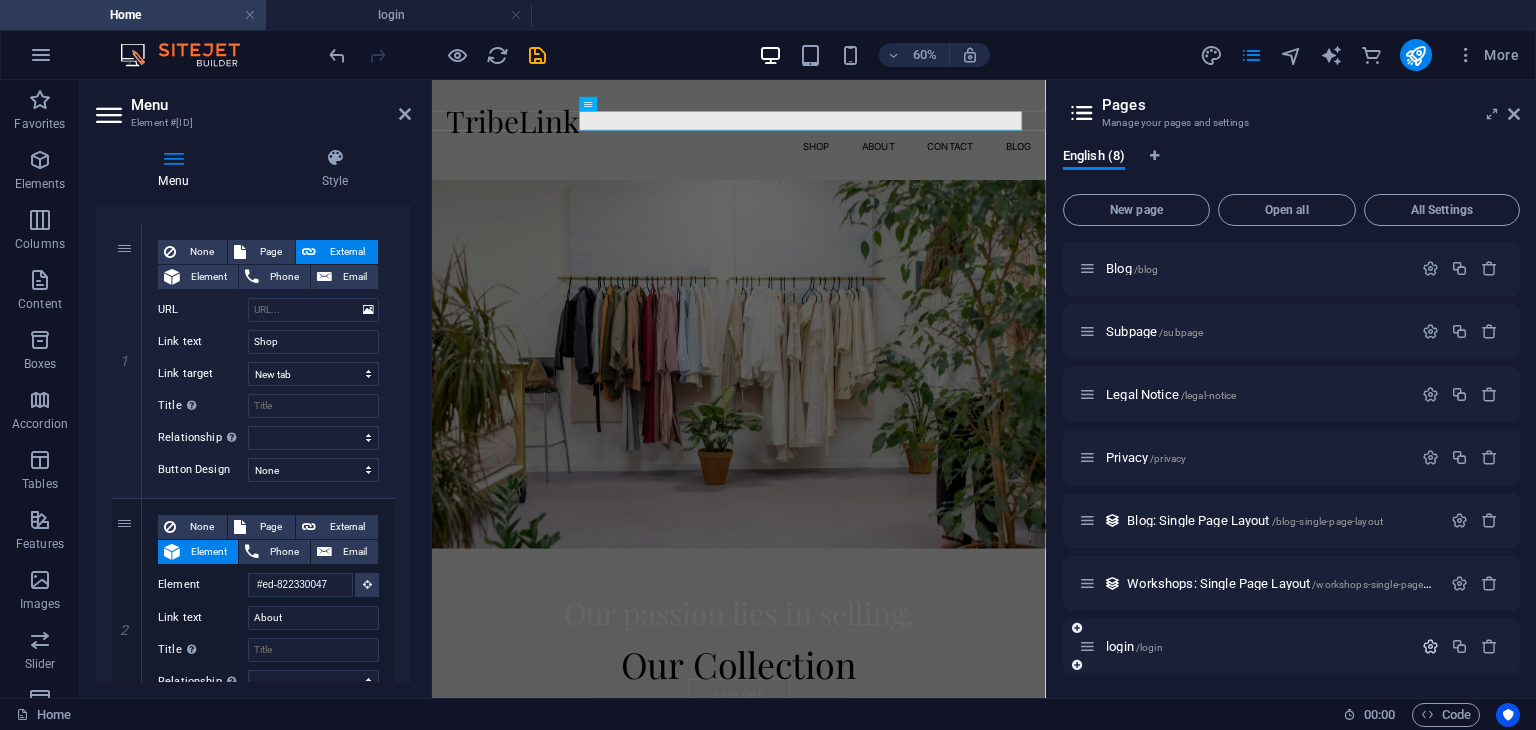 click at bounding box center [1430, 646] 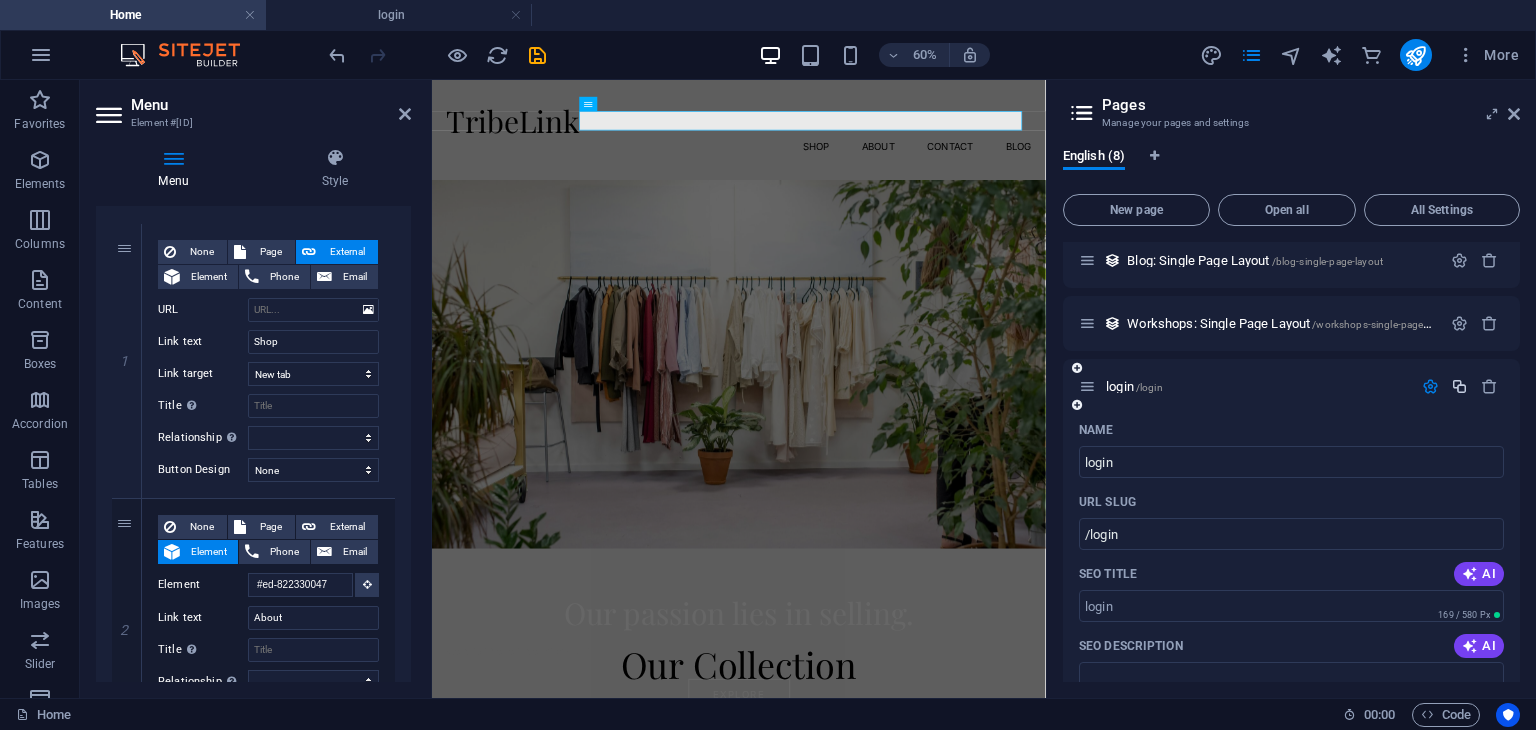 click at bounding box center [1459, 386] 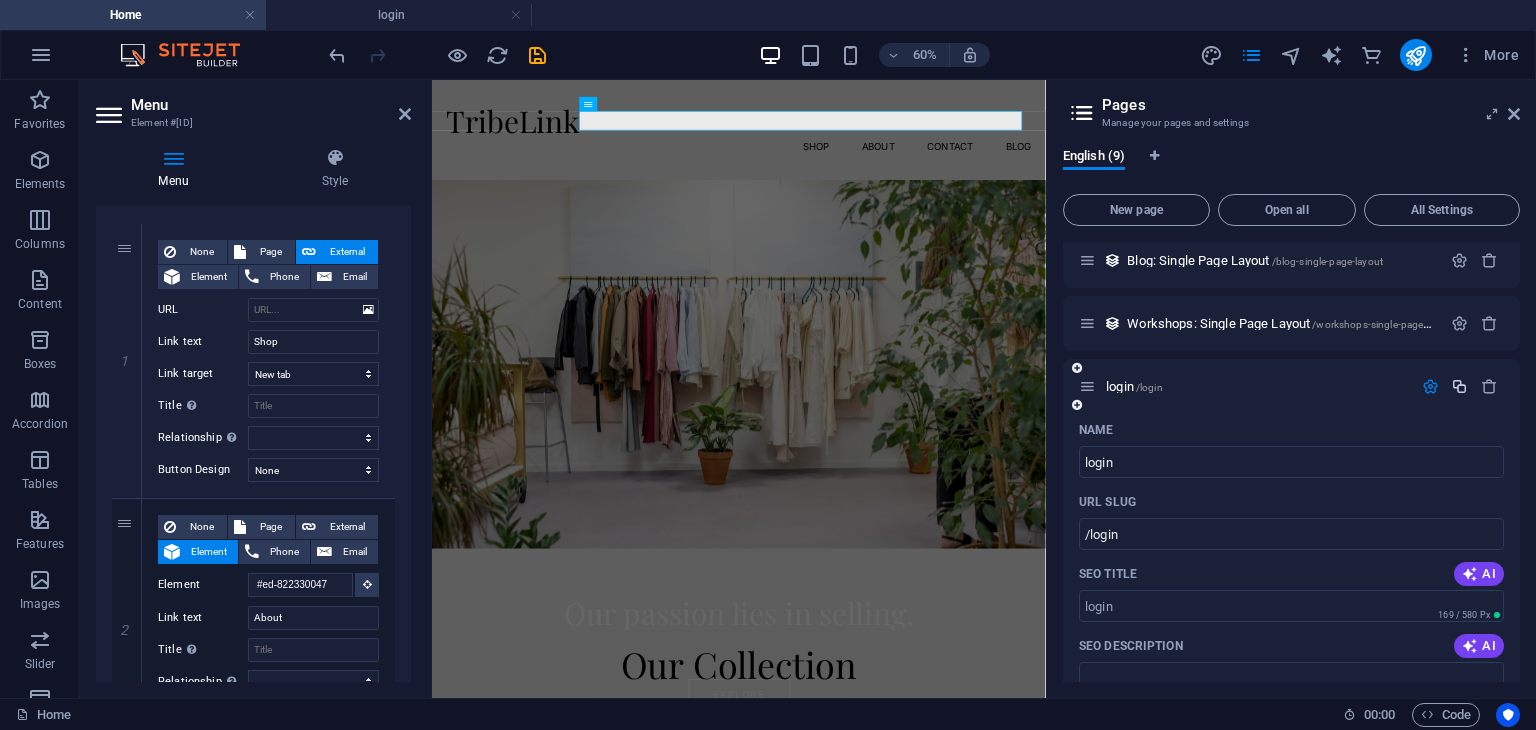 select on "1" 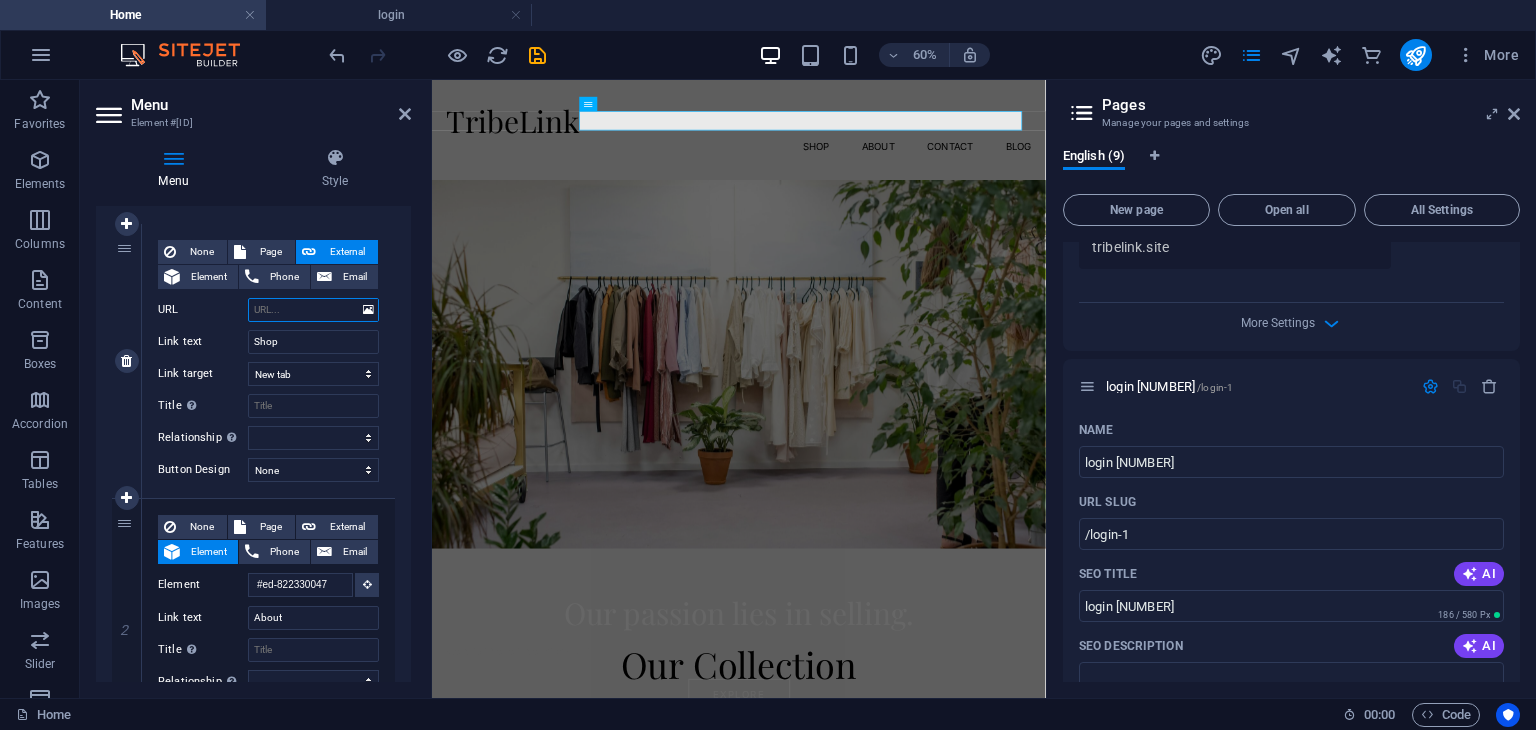 click on "URL" at bounding box center (313, 310) 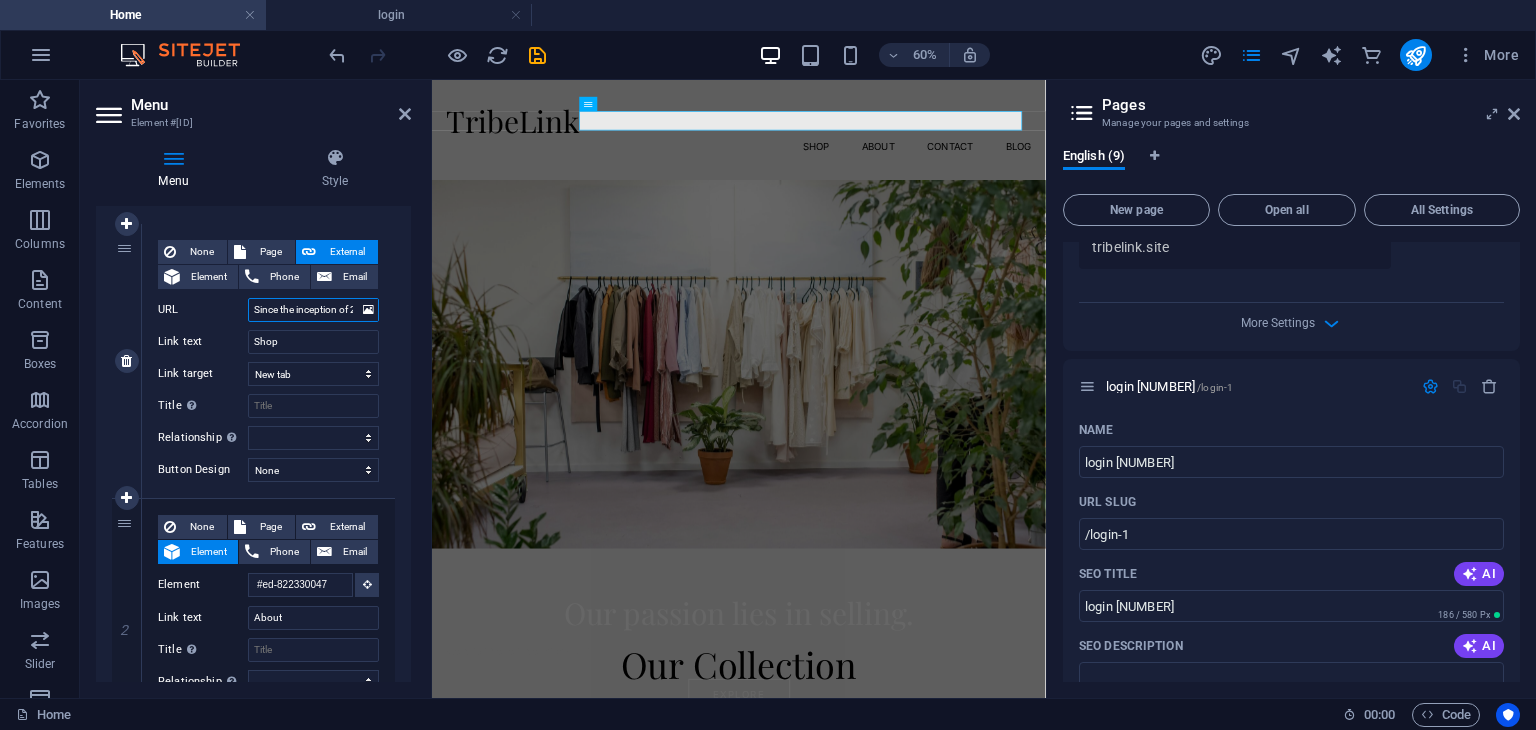 scroll, scrollTop: 0, scrollLeft: 1541, axis: horizontal 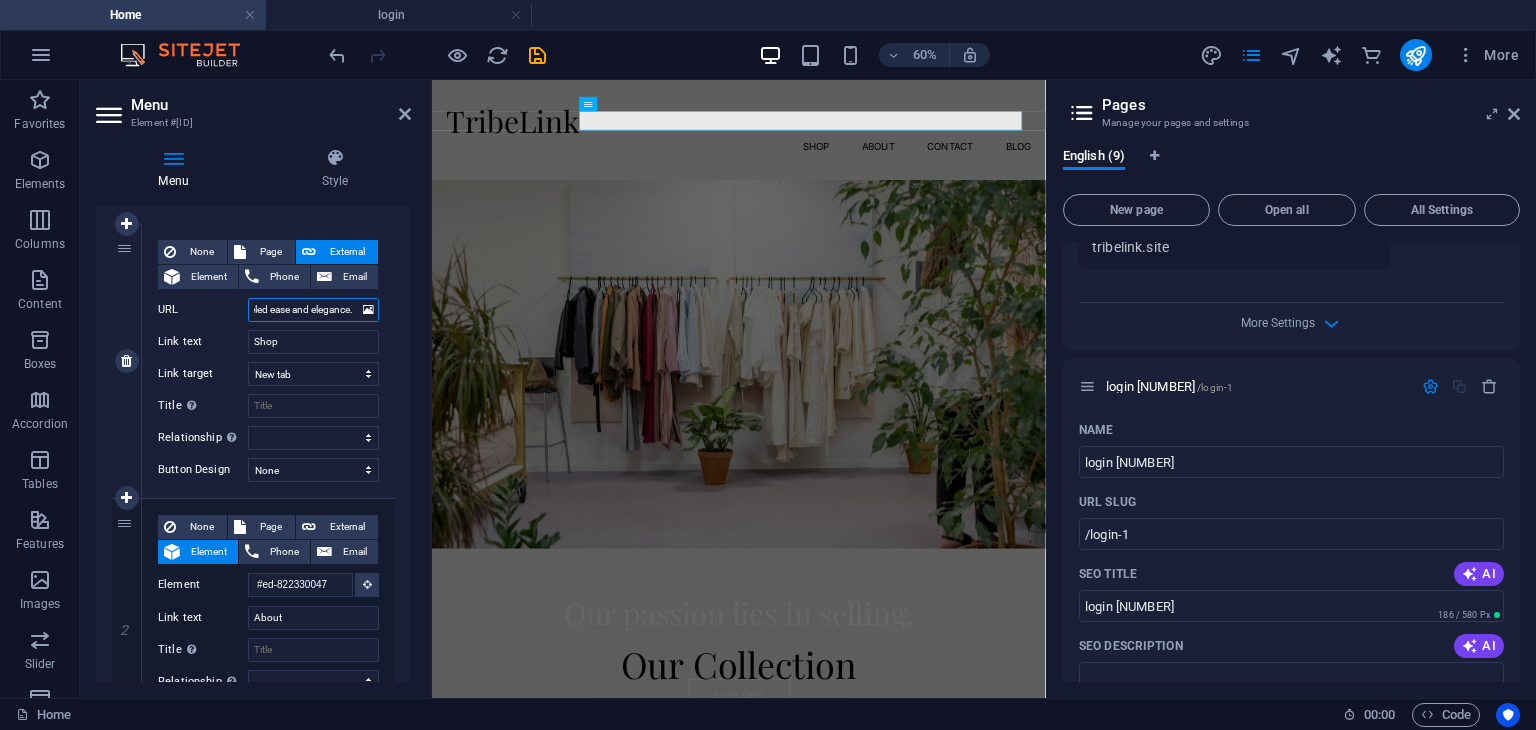 select 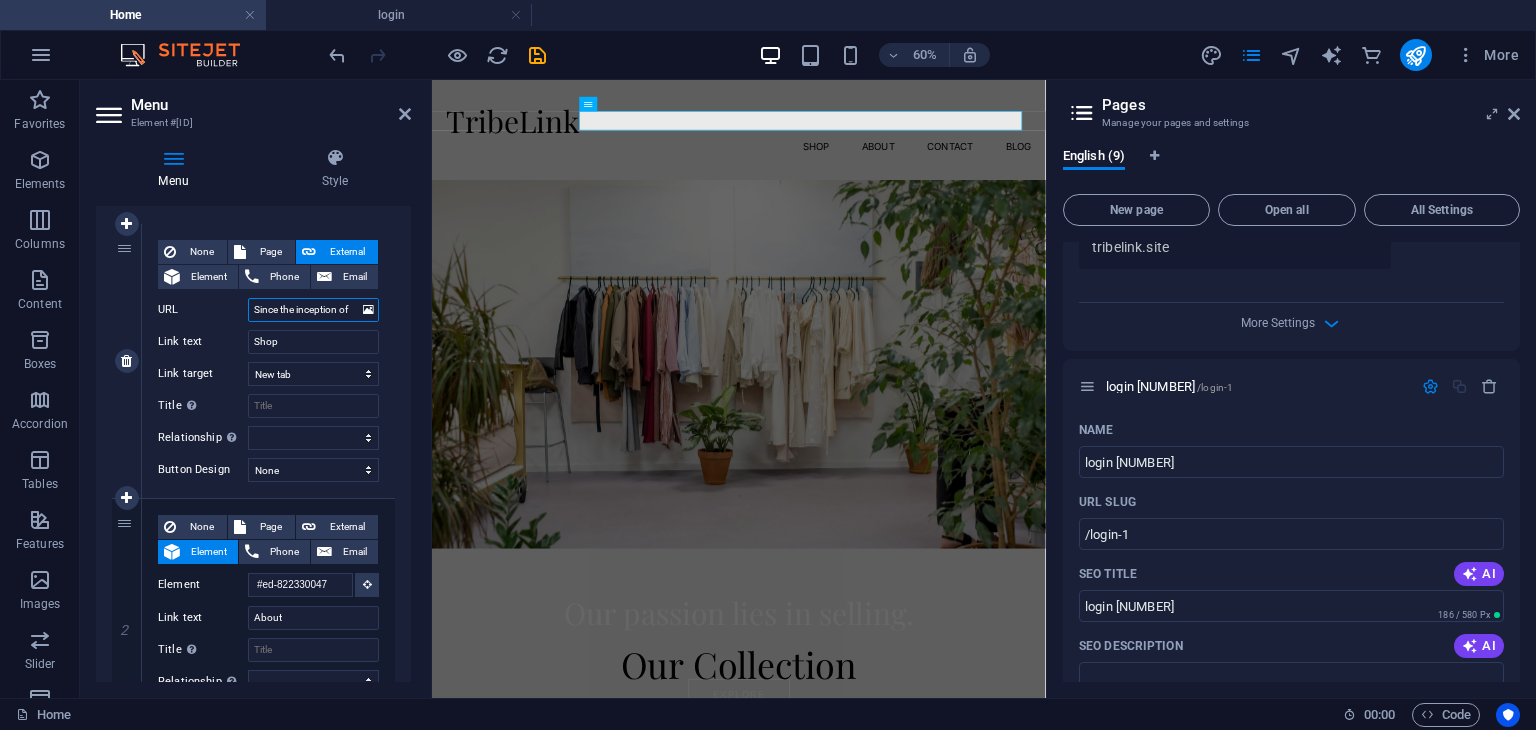 scroll, scrollTop: 0, scrollLeft: 0, axis: both 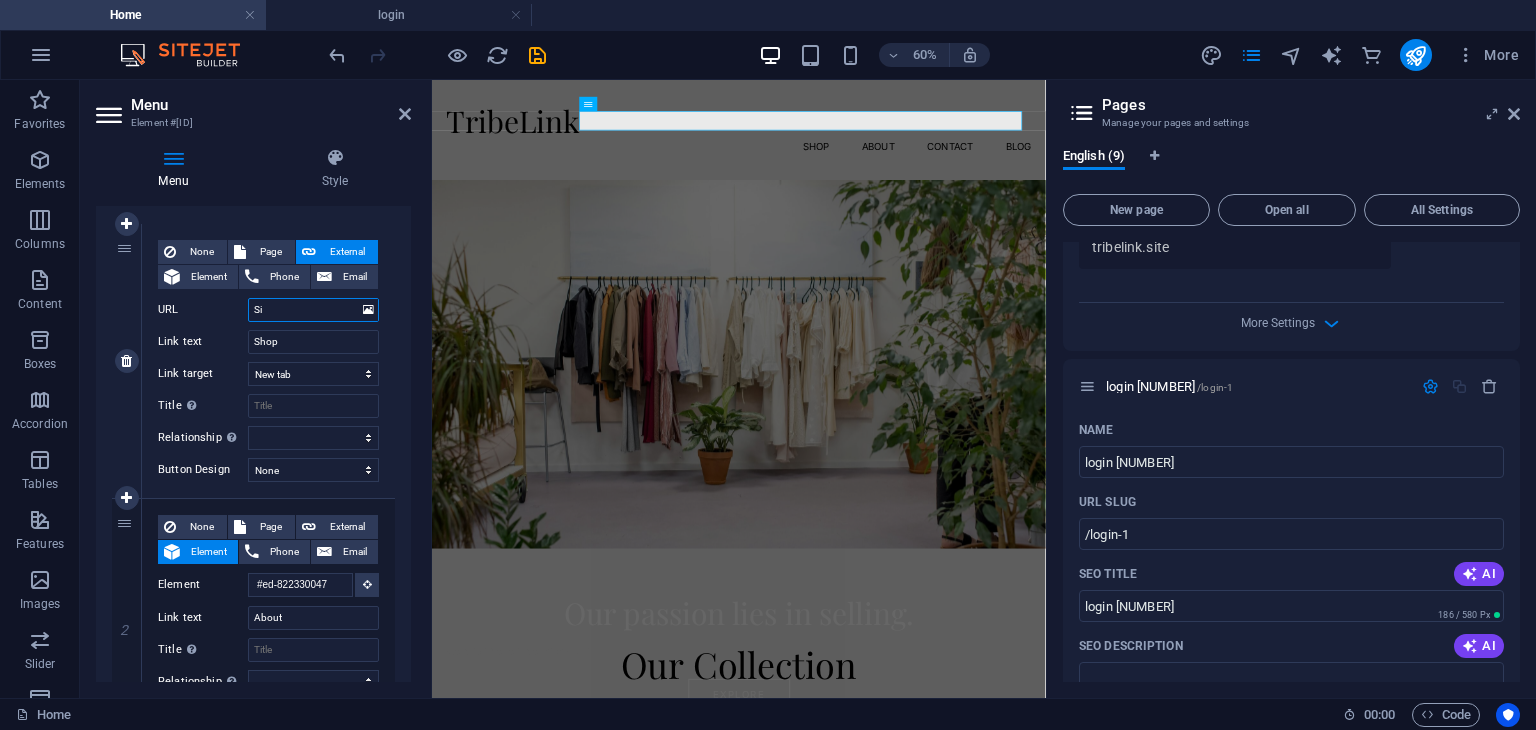 type on "S" 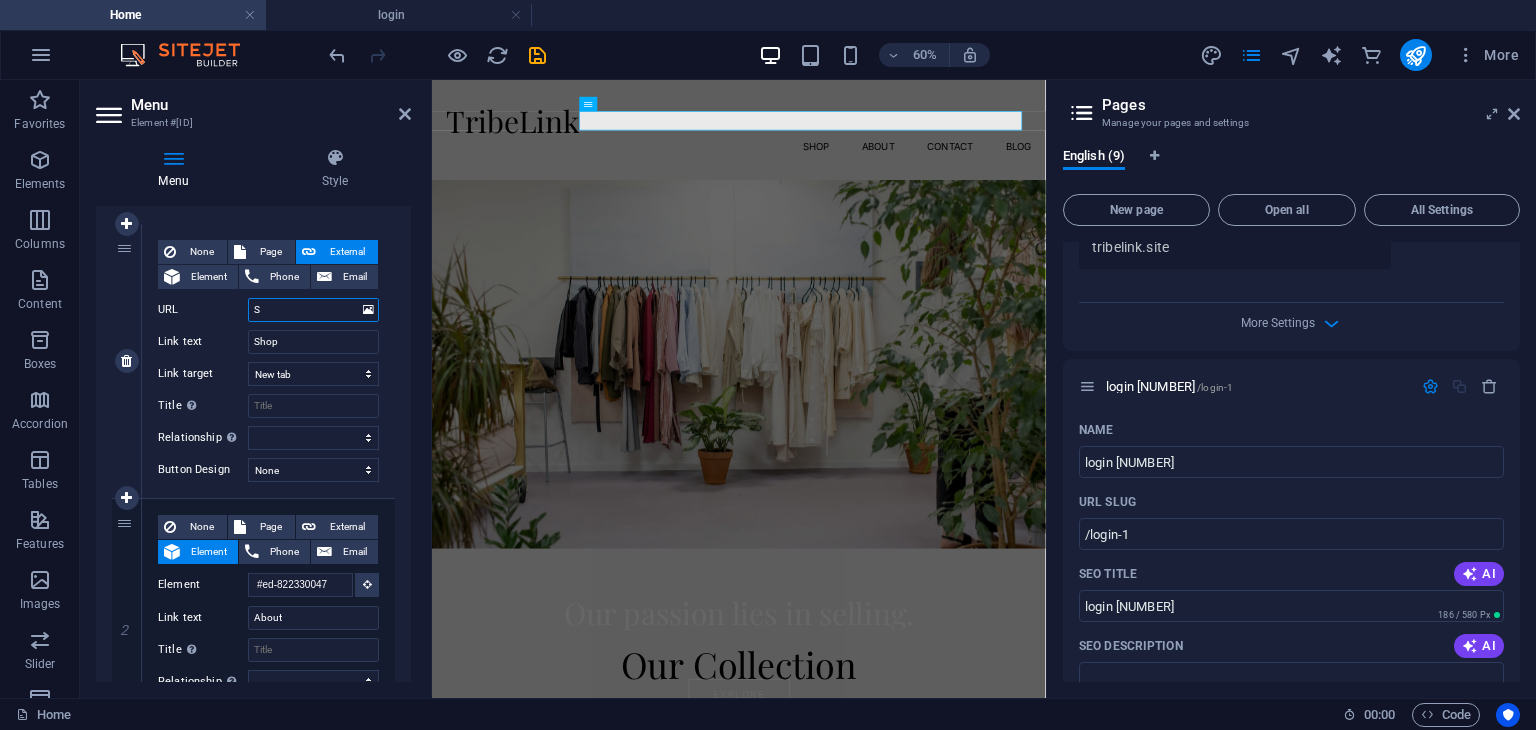 type 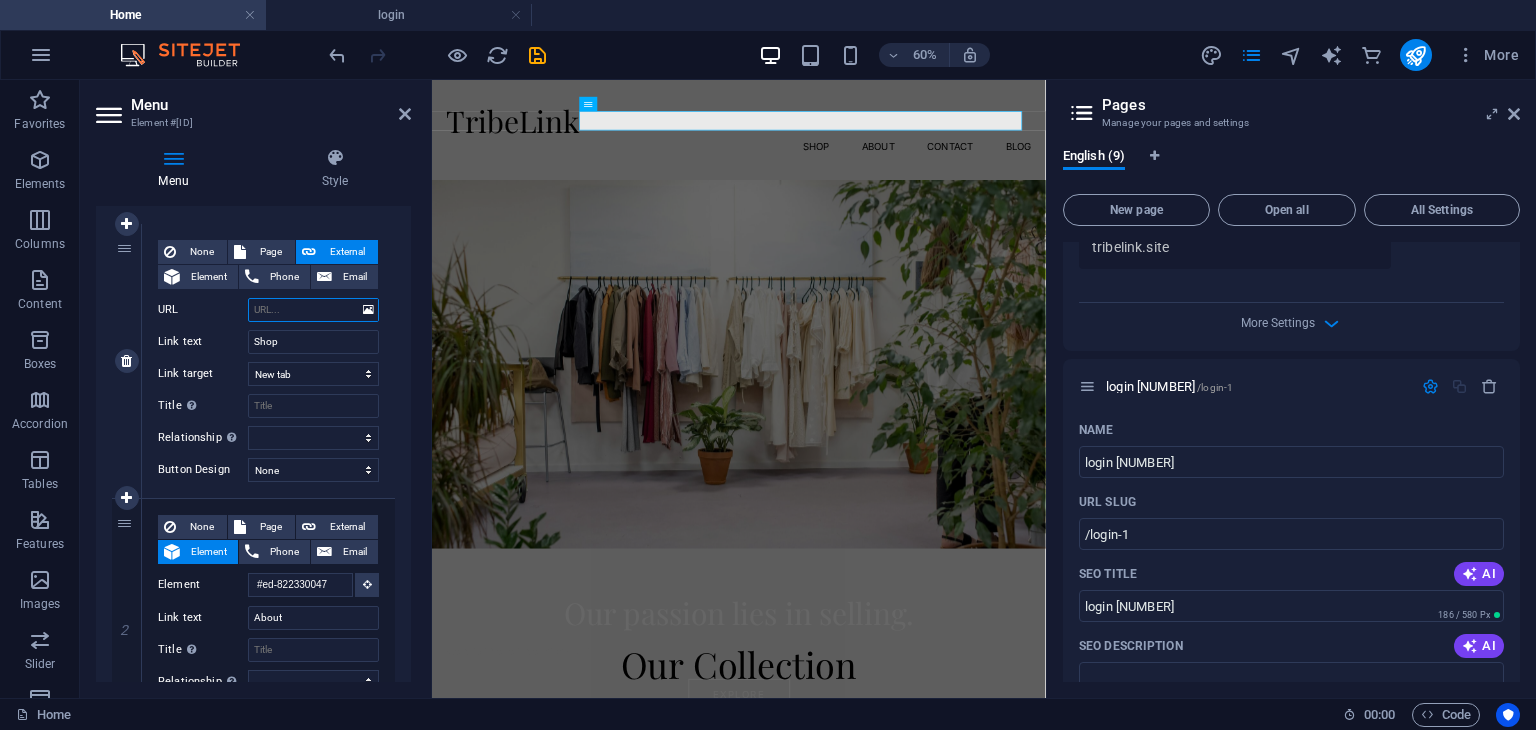 select 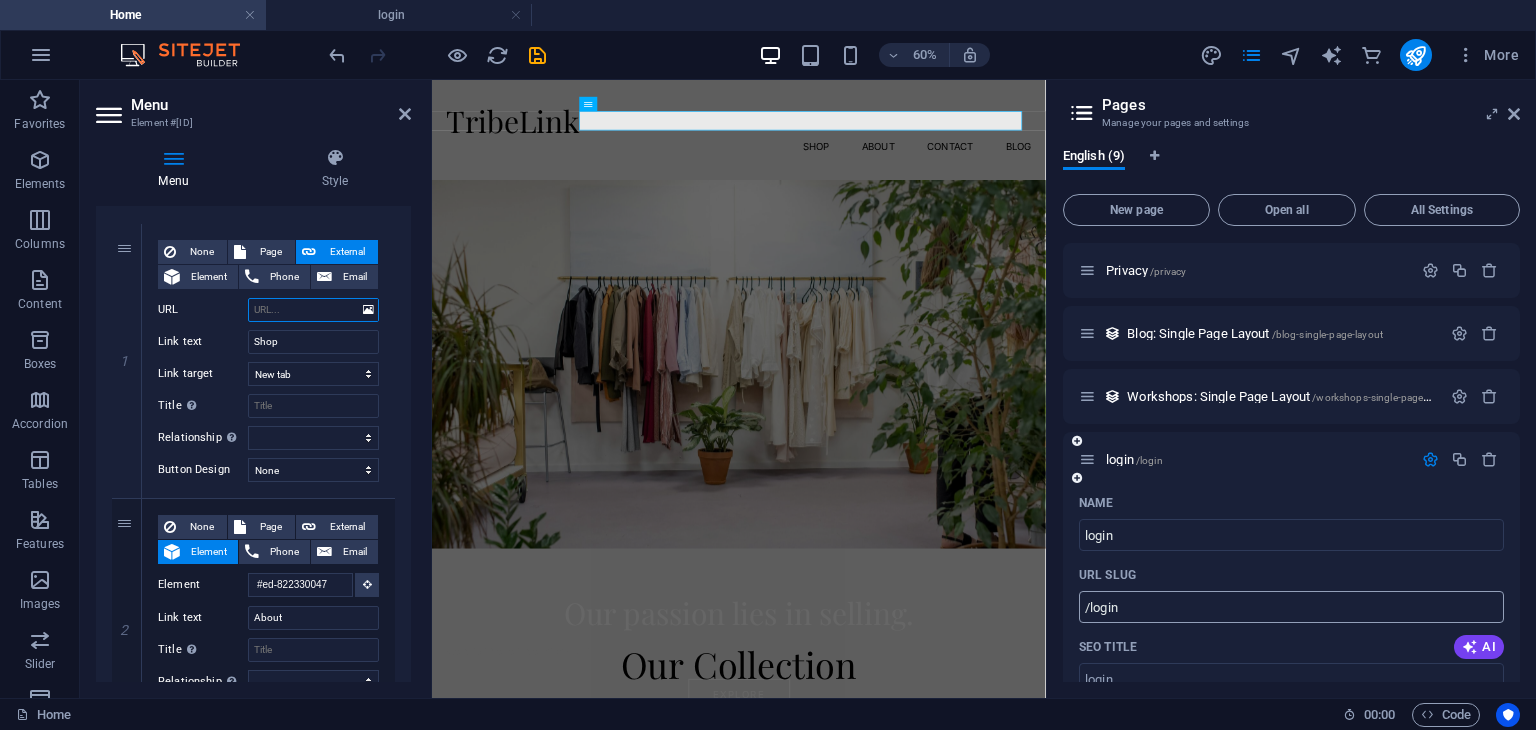 scroll, scrollTop: 252, scrollLeft: 0, axis: vertical 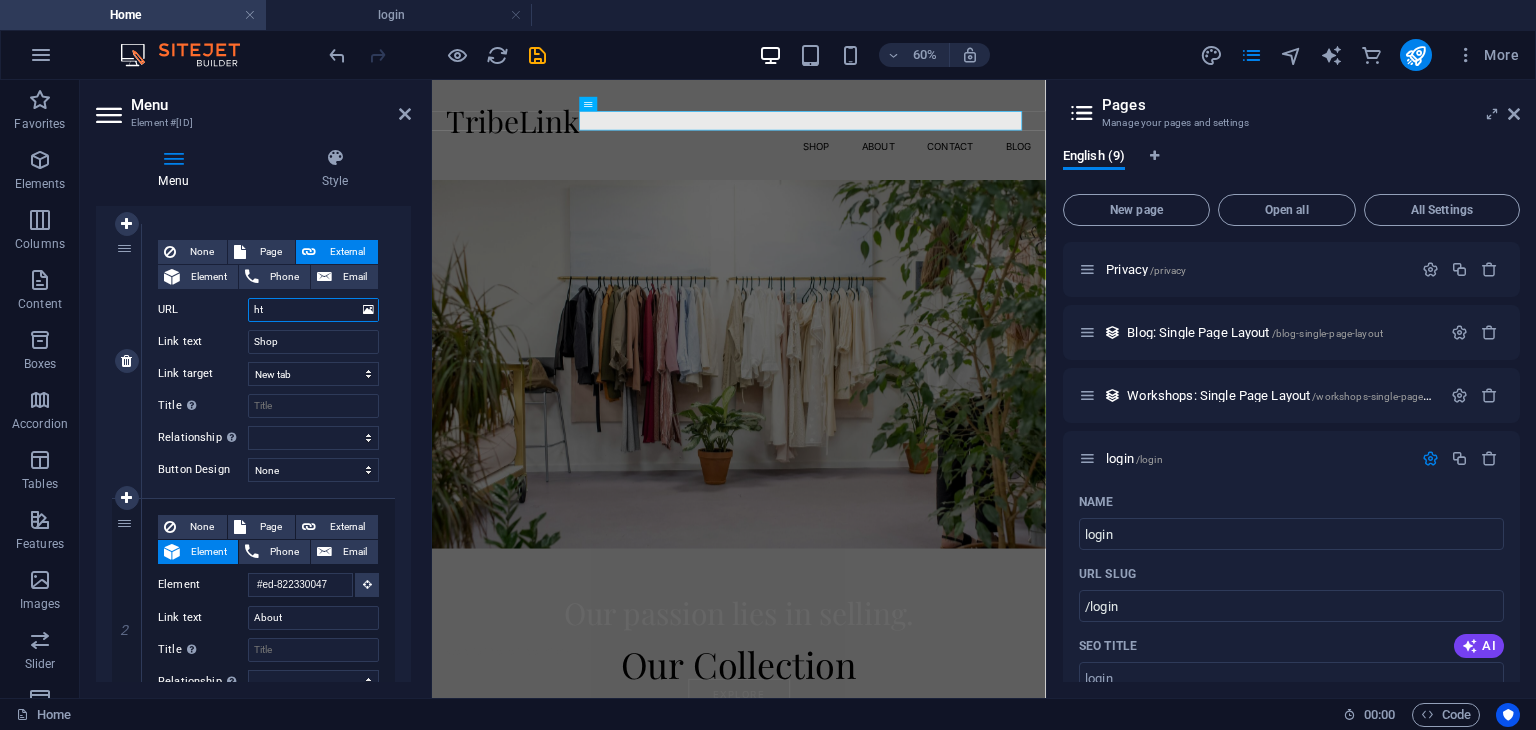 type on "htt" 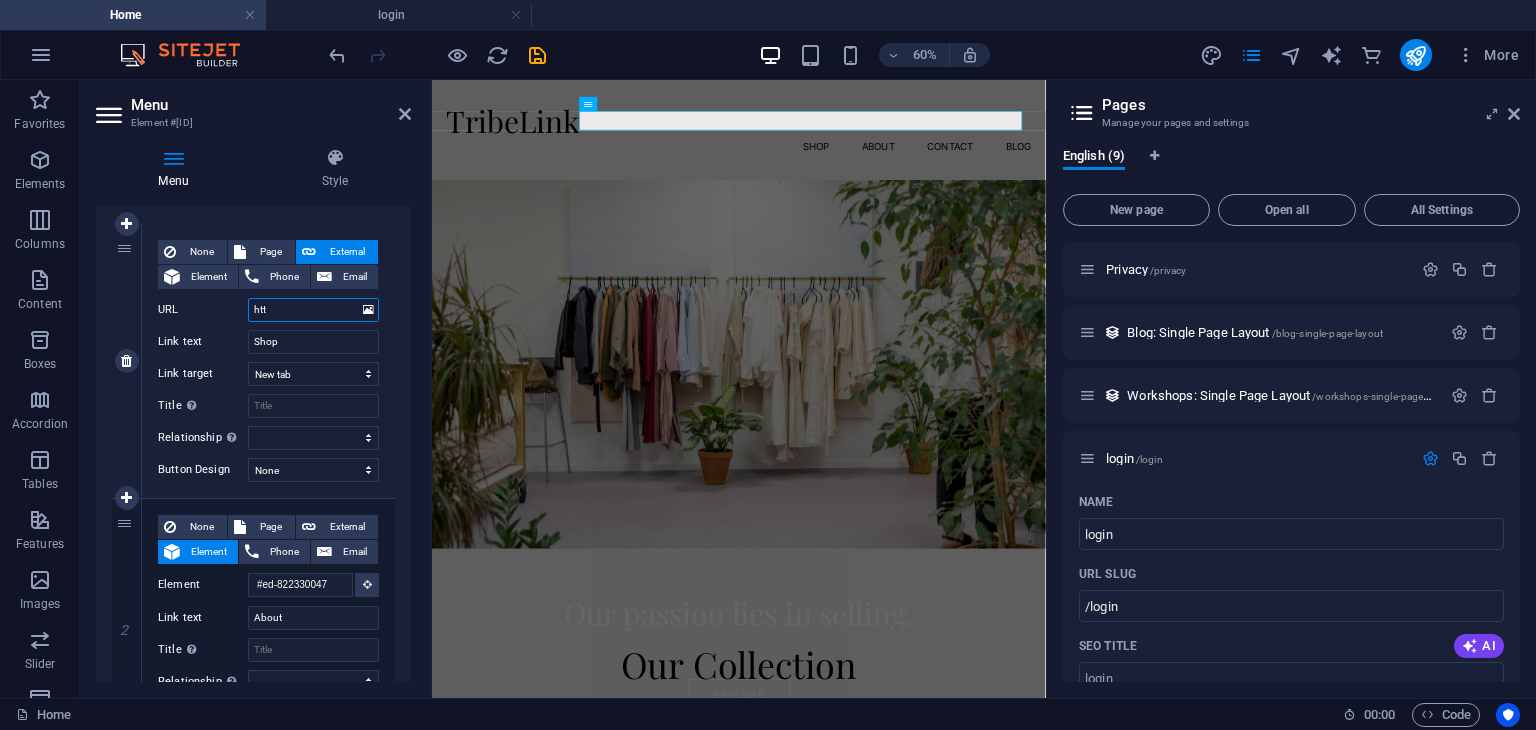 select 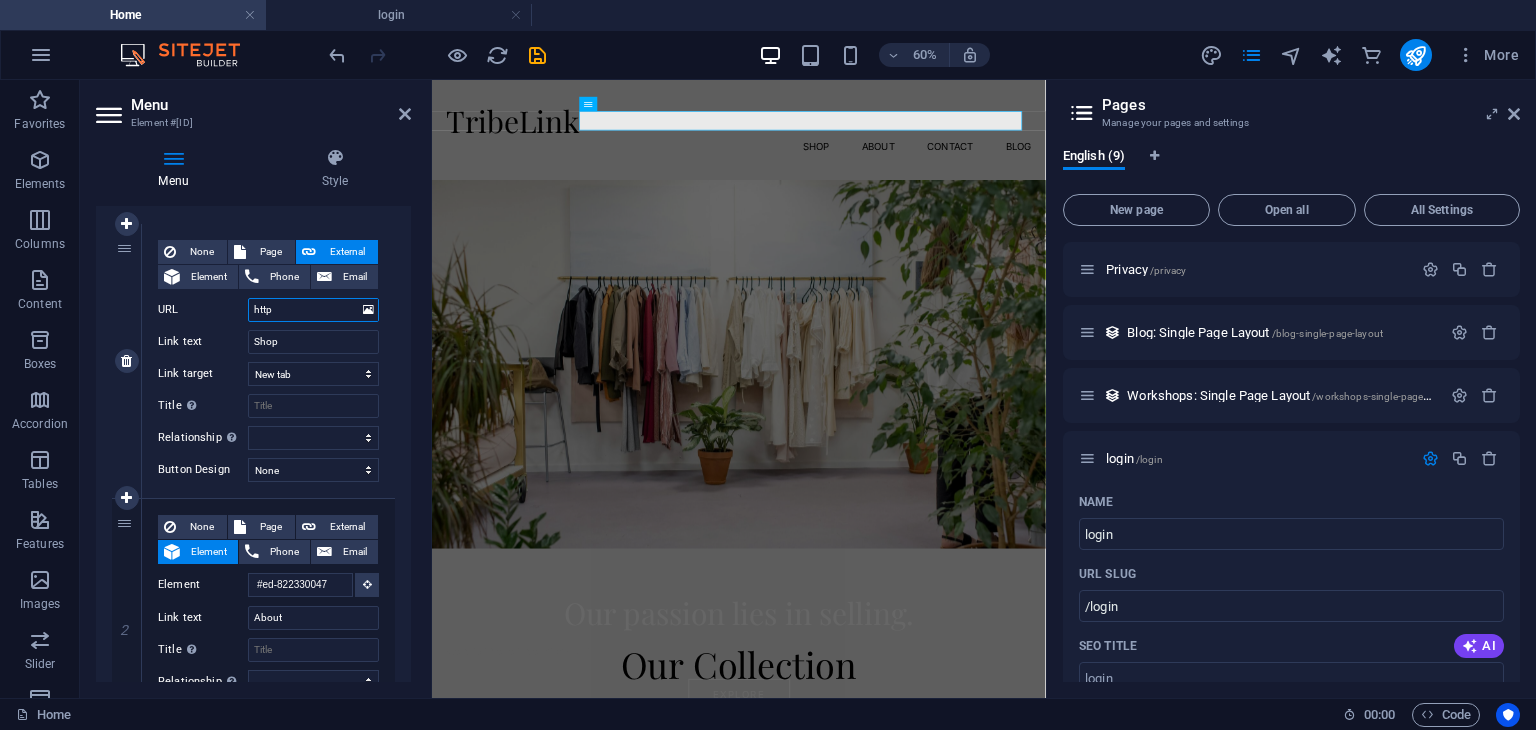 type on "https" 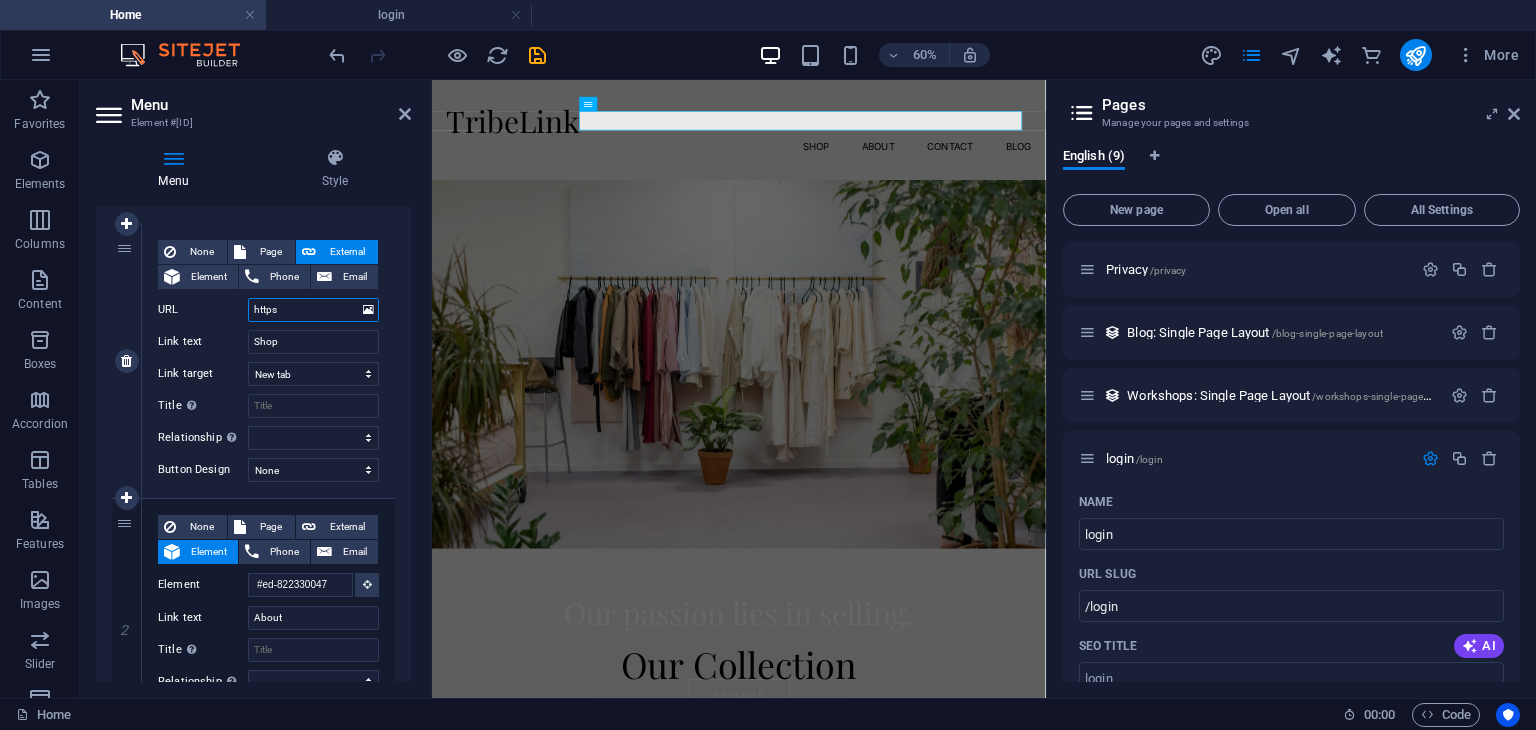 select 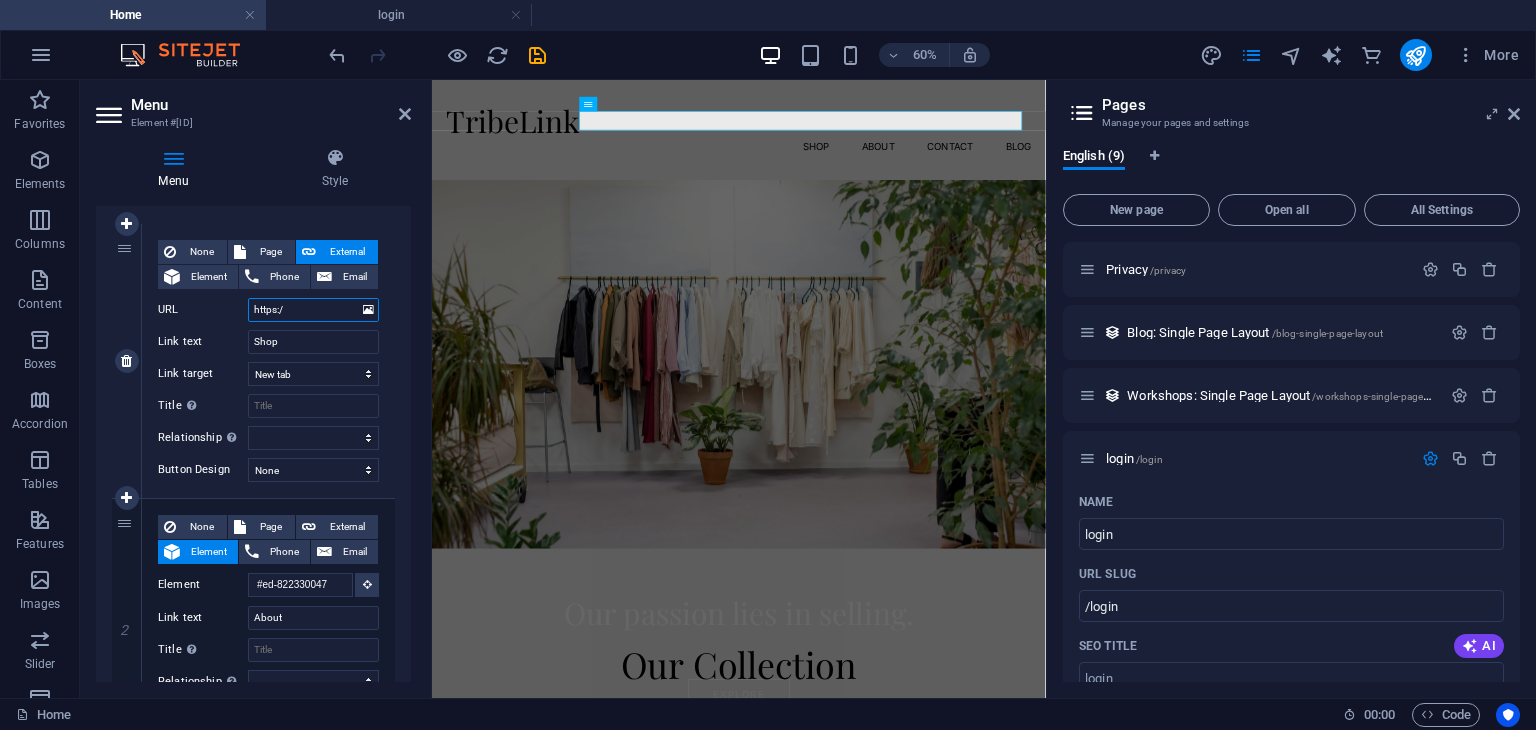 type on "https://" 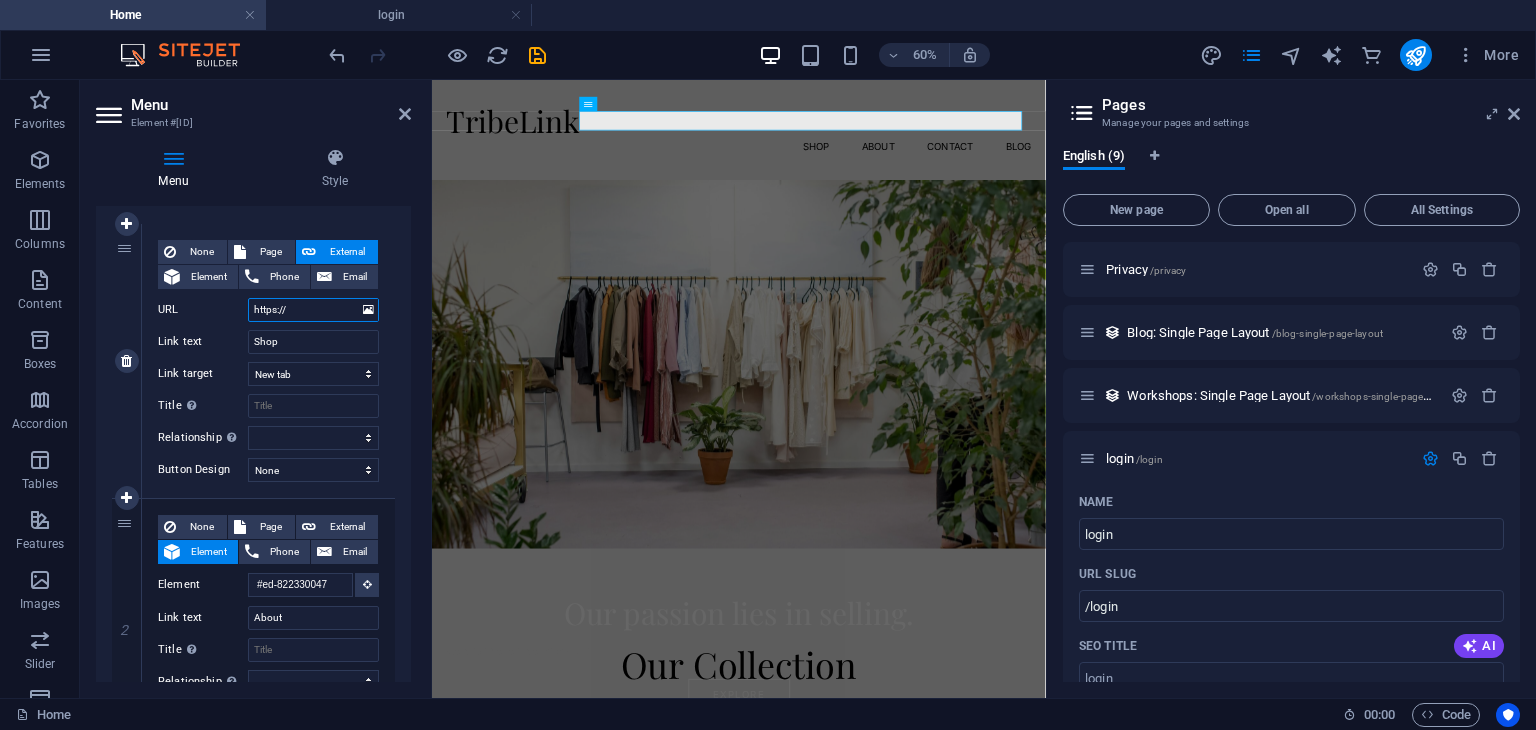 select 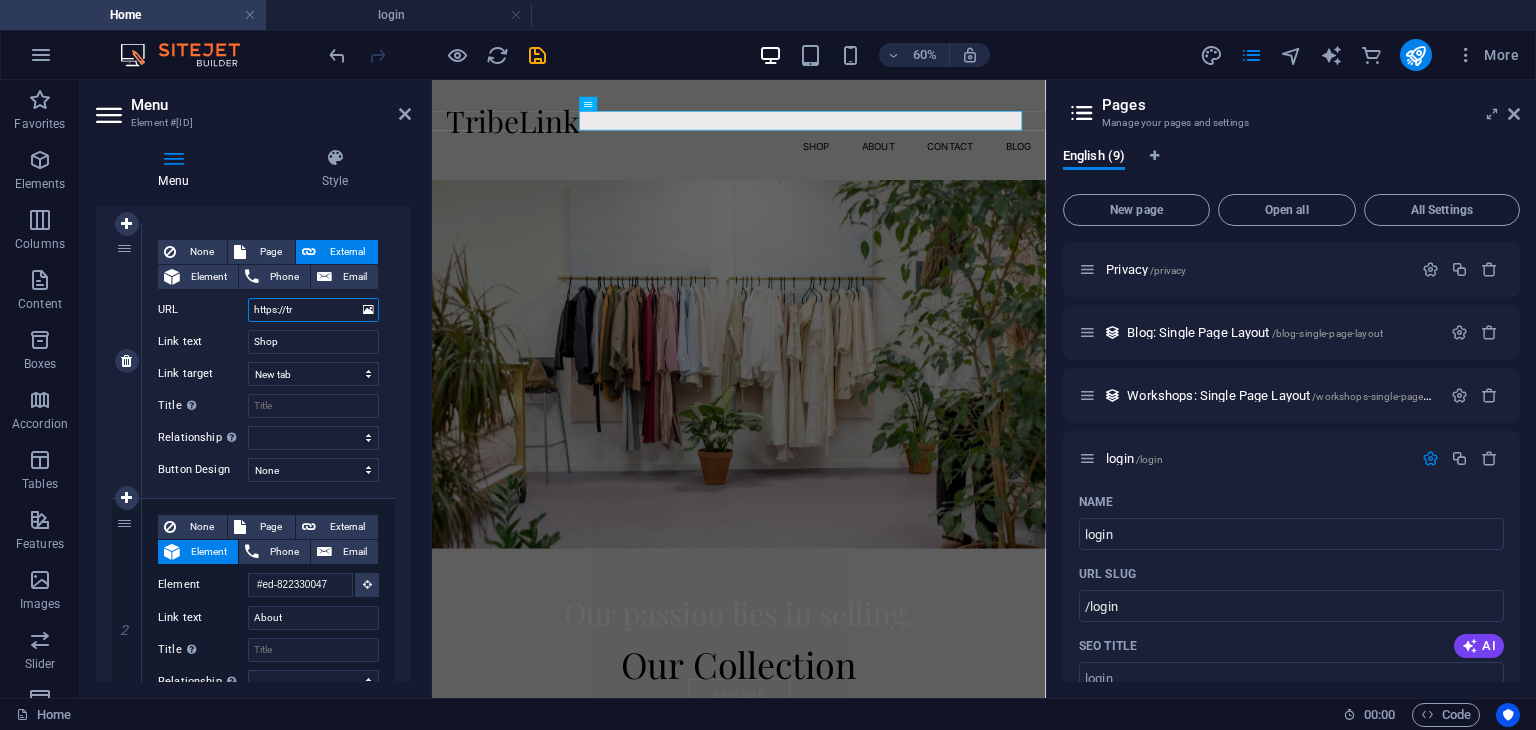type on "https://tri" 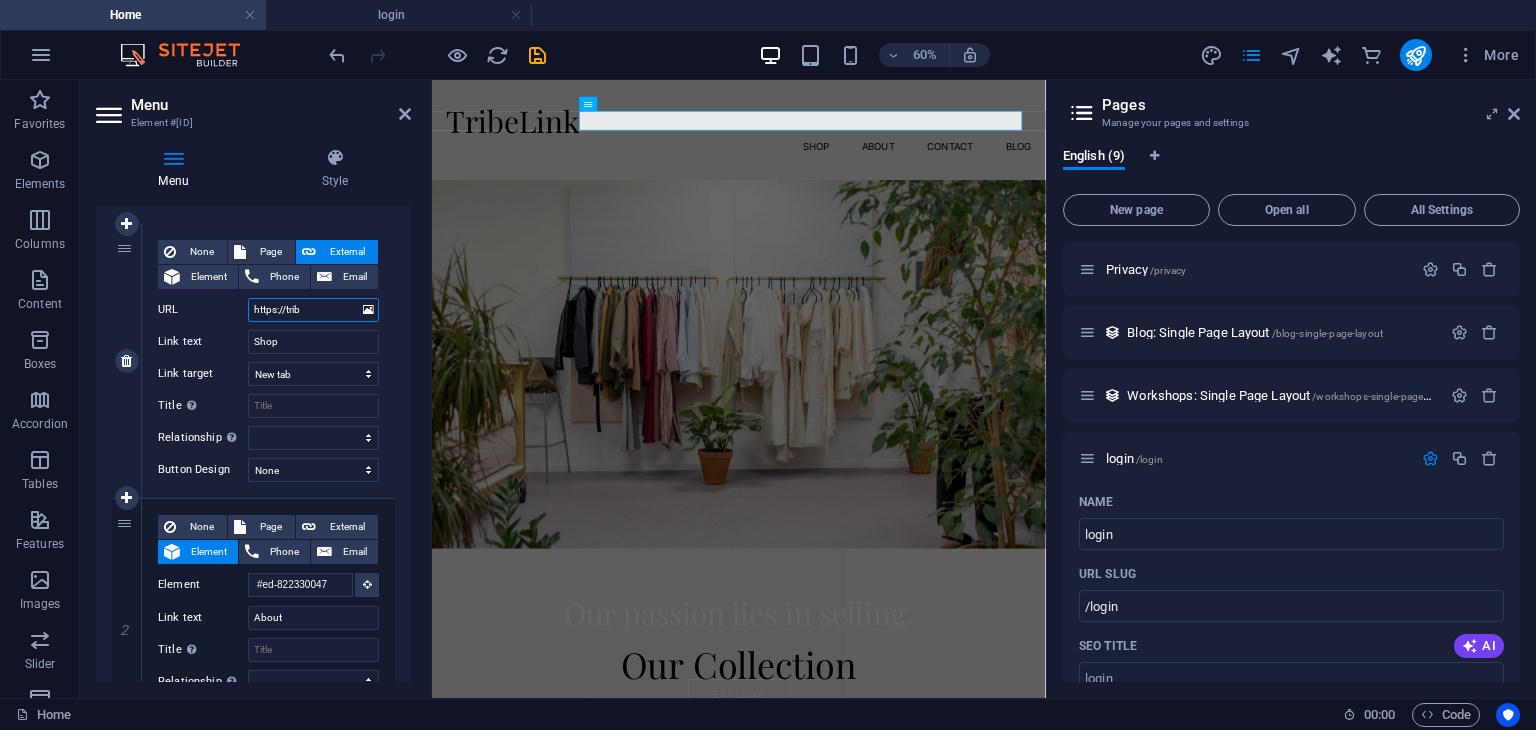 type on "https://tribe" 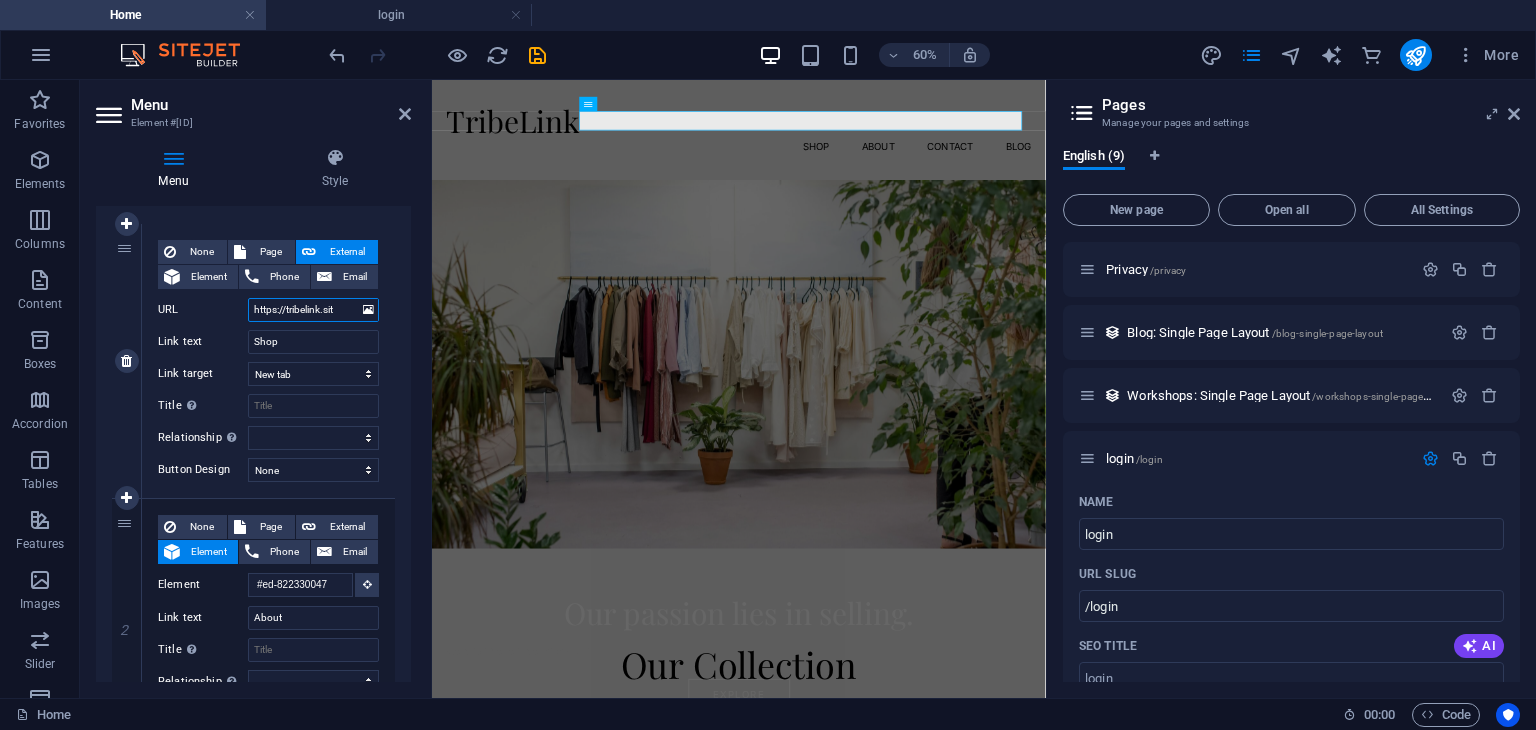 type on "https://tribelink.site" 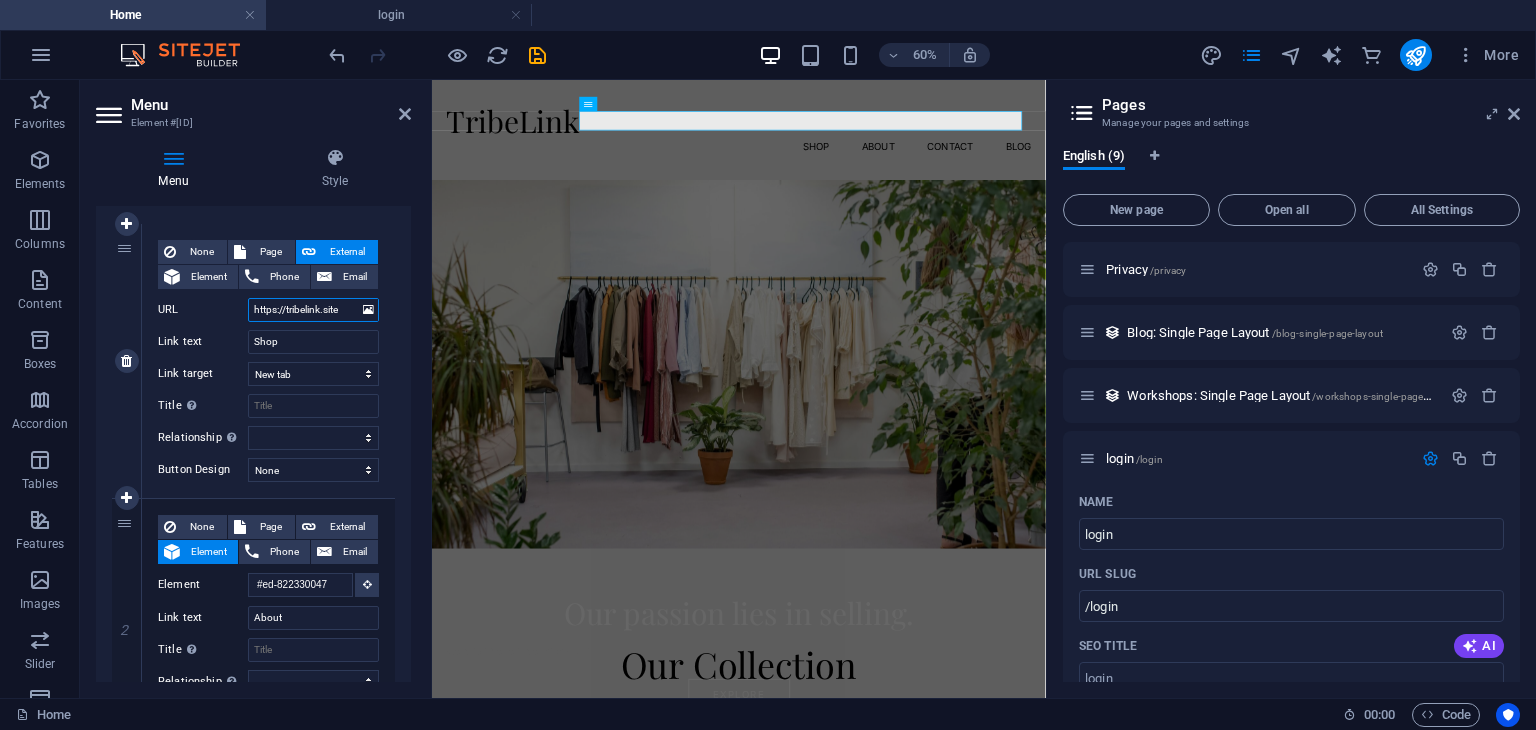 select 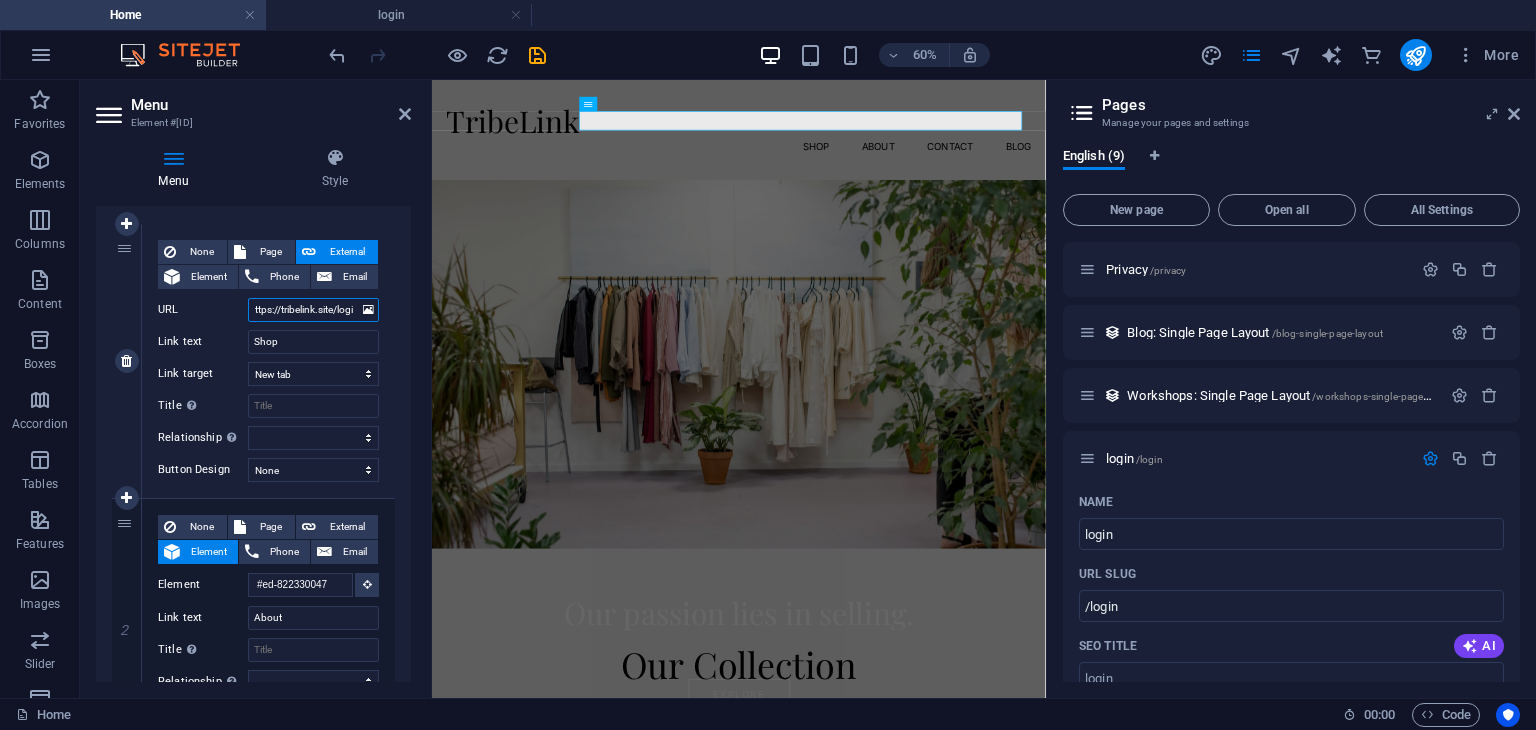 type on "https://tribelink.site/login" 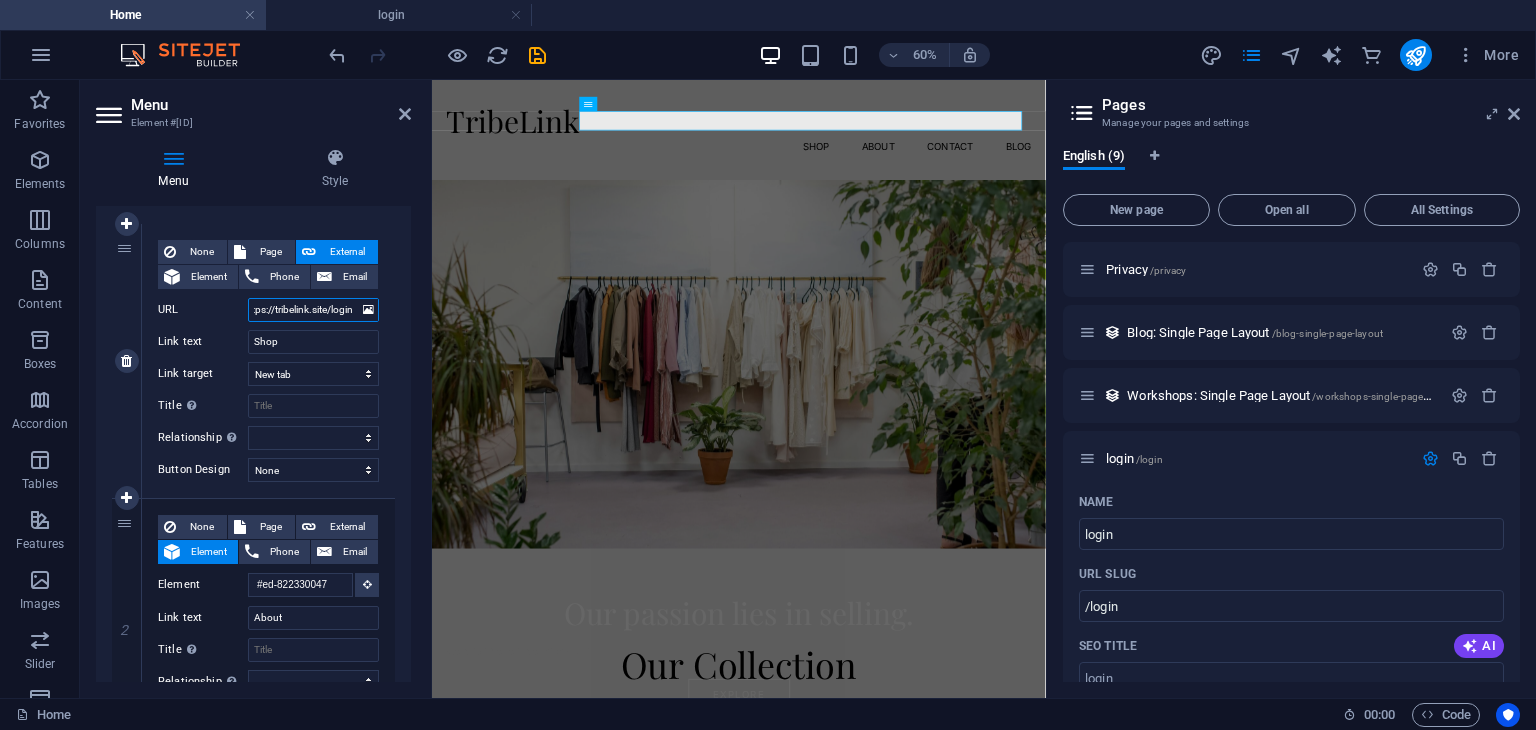 scroll, scrollTop: 0, scrollLeft: 16, axis: horizontal 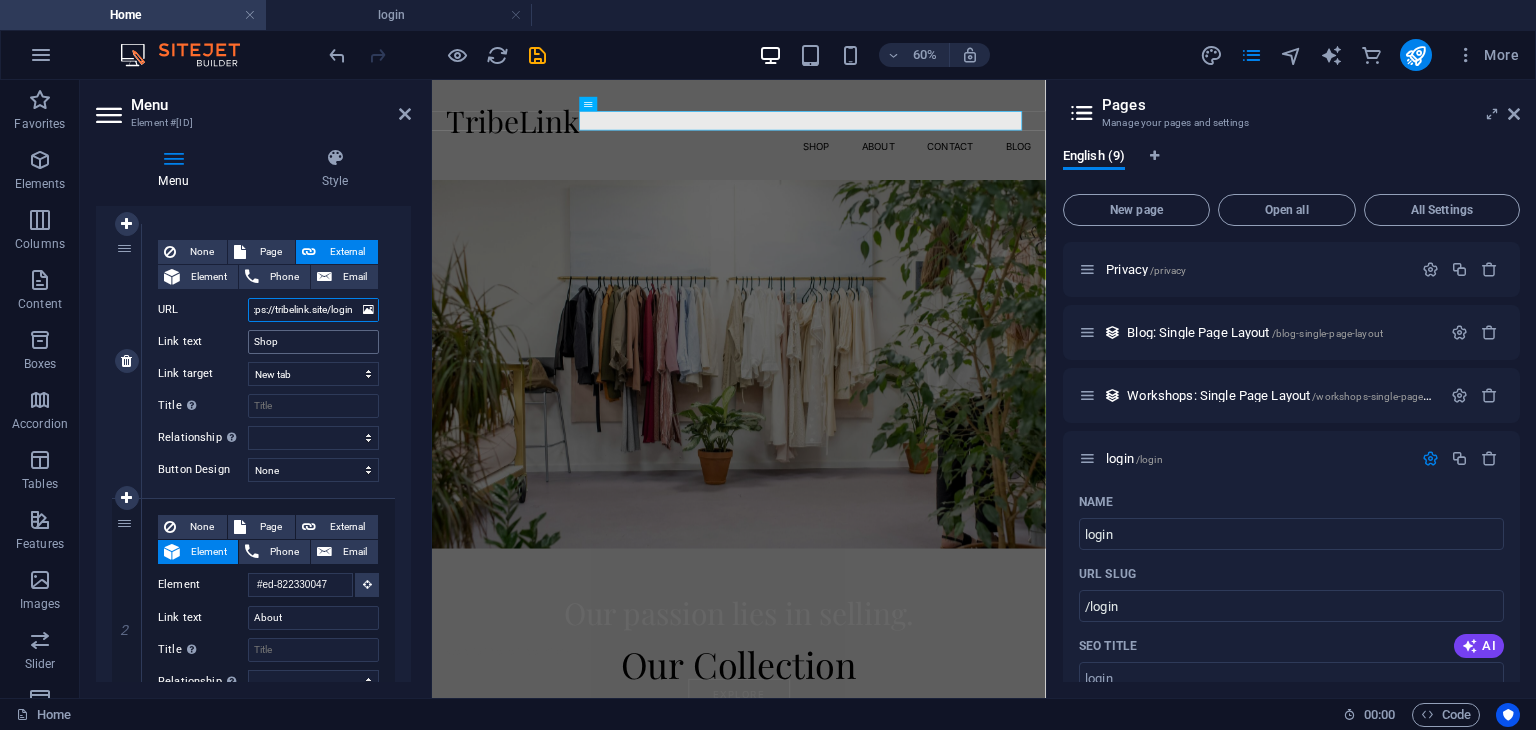 type on "https://tribelink.site/login" 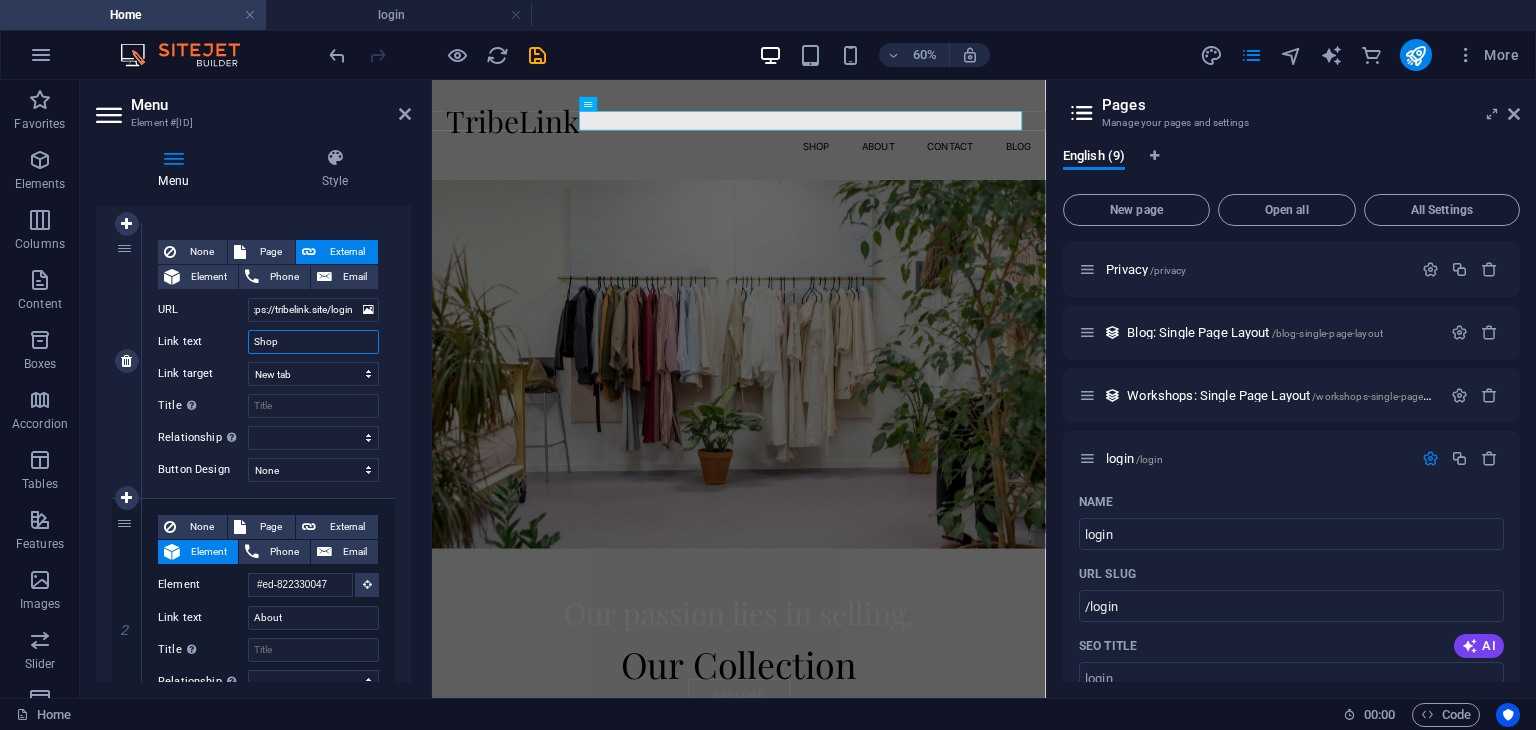 scroll, scrollTop: 0, scrollLeft: 0, axis: both 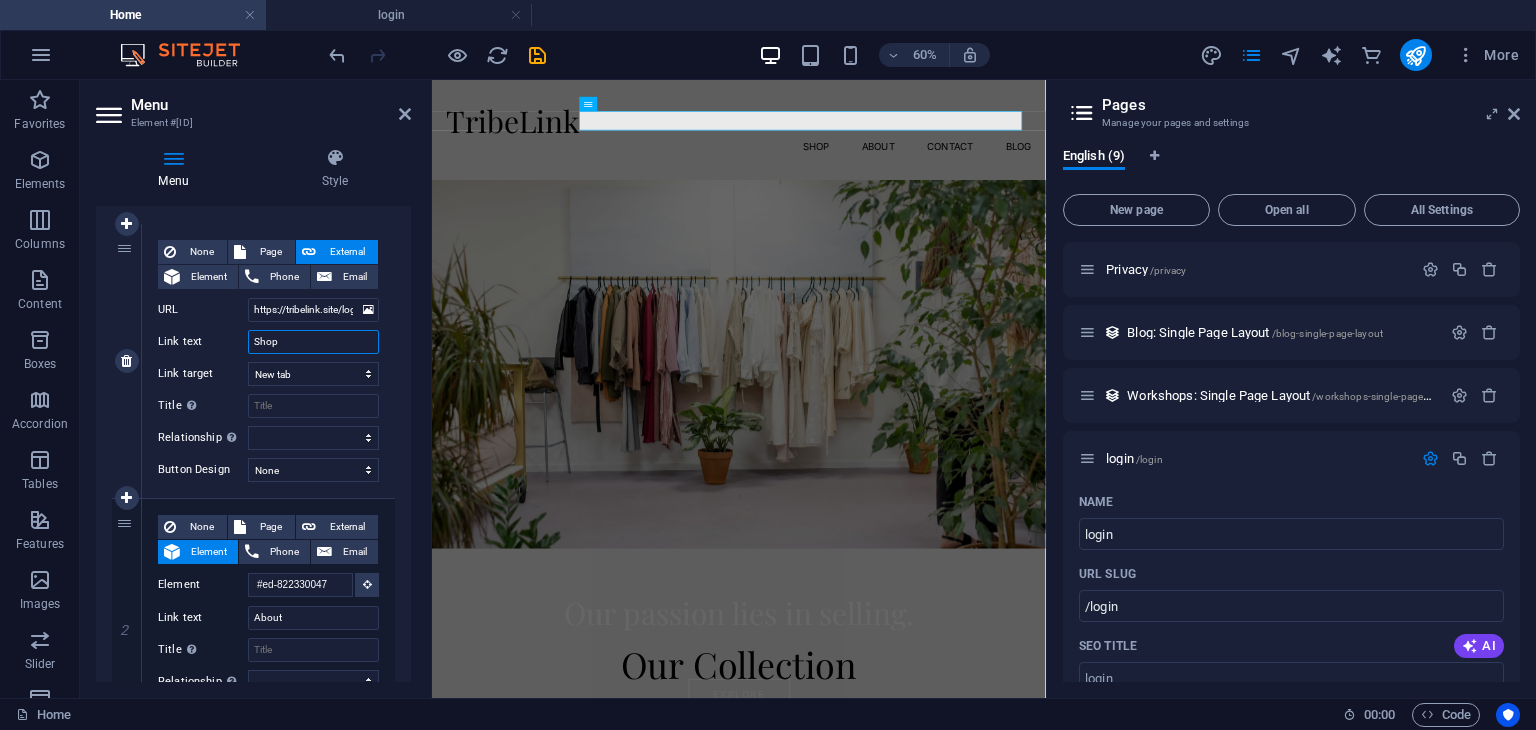 drag, startPoint x: 316, startPoint y: 346, endPoint x: 154, endPoint y: 322, distance: 163.76813 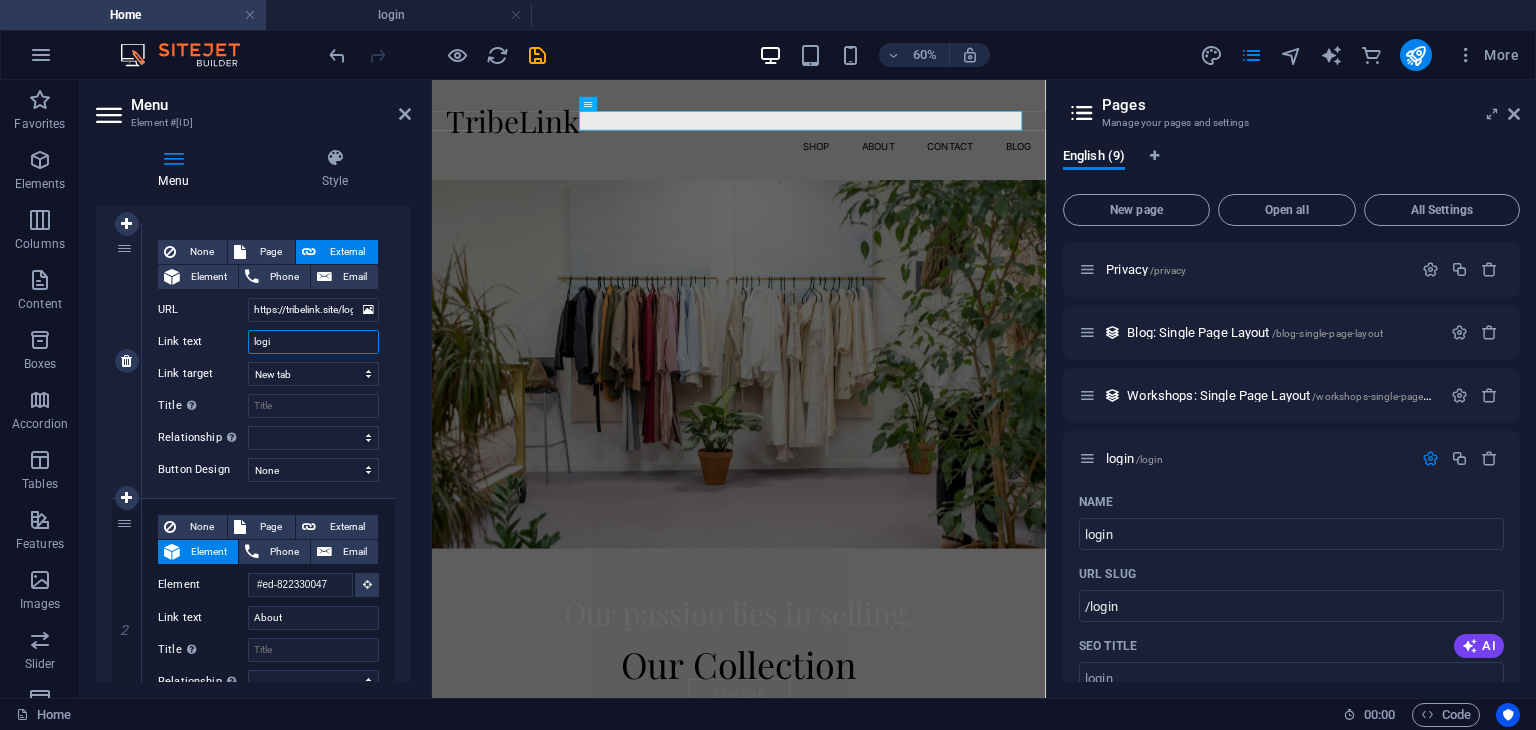 type on "login" 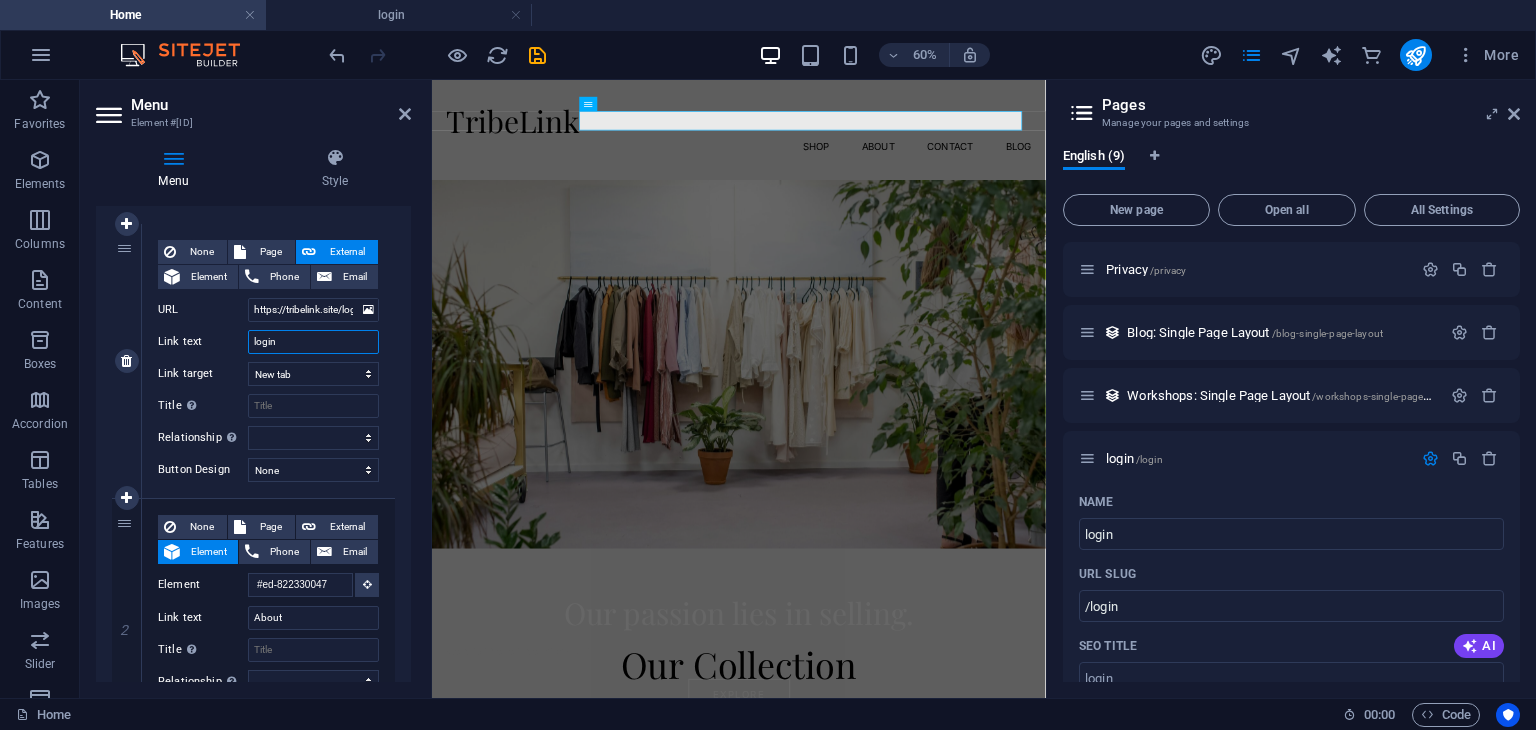 select 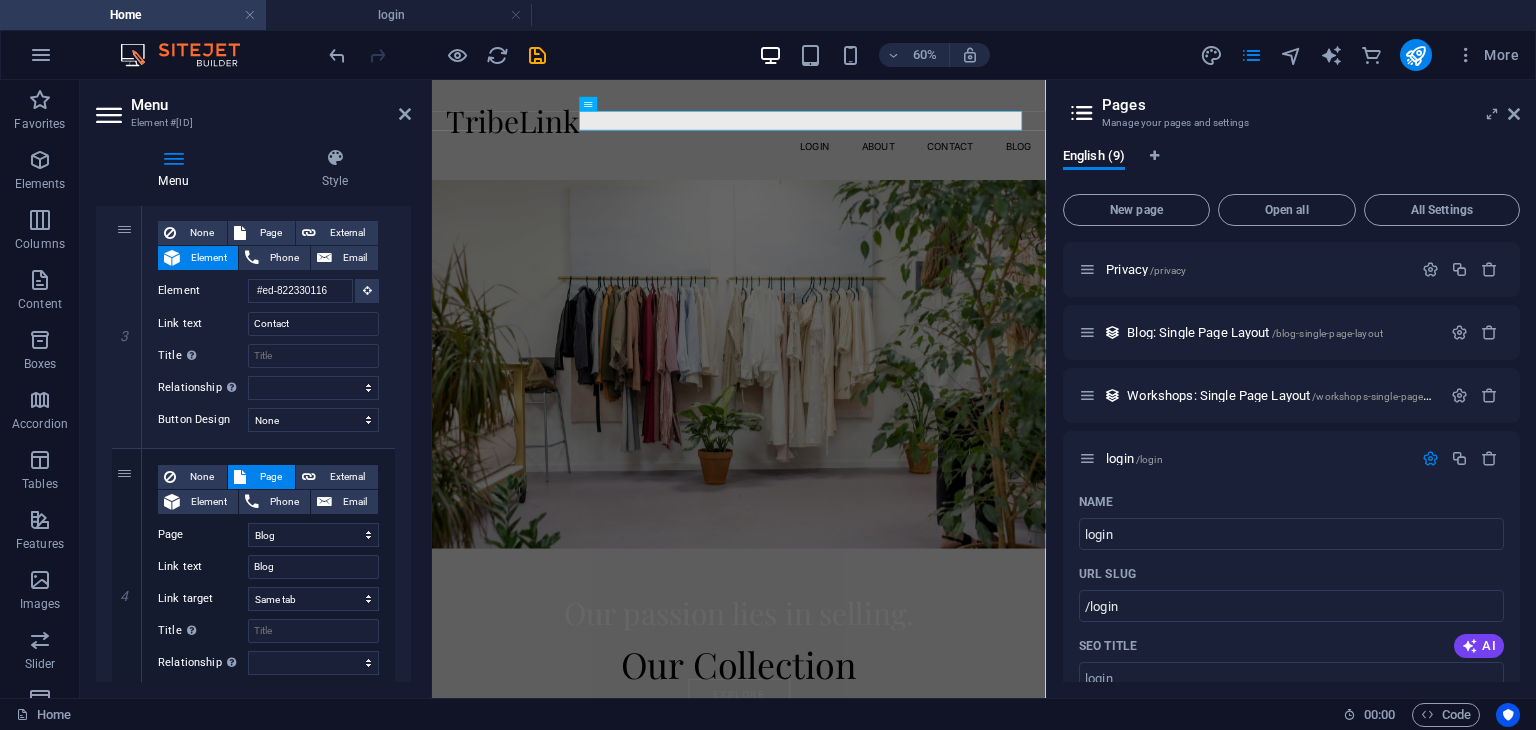 scroll, scrollTop: 807, scrollLeft: 0, axis: vertical 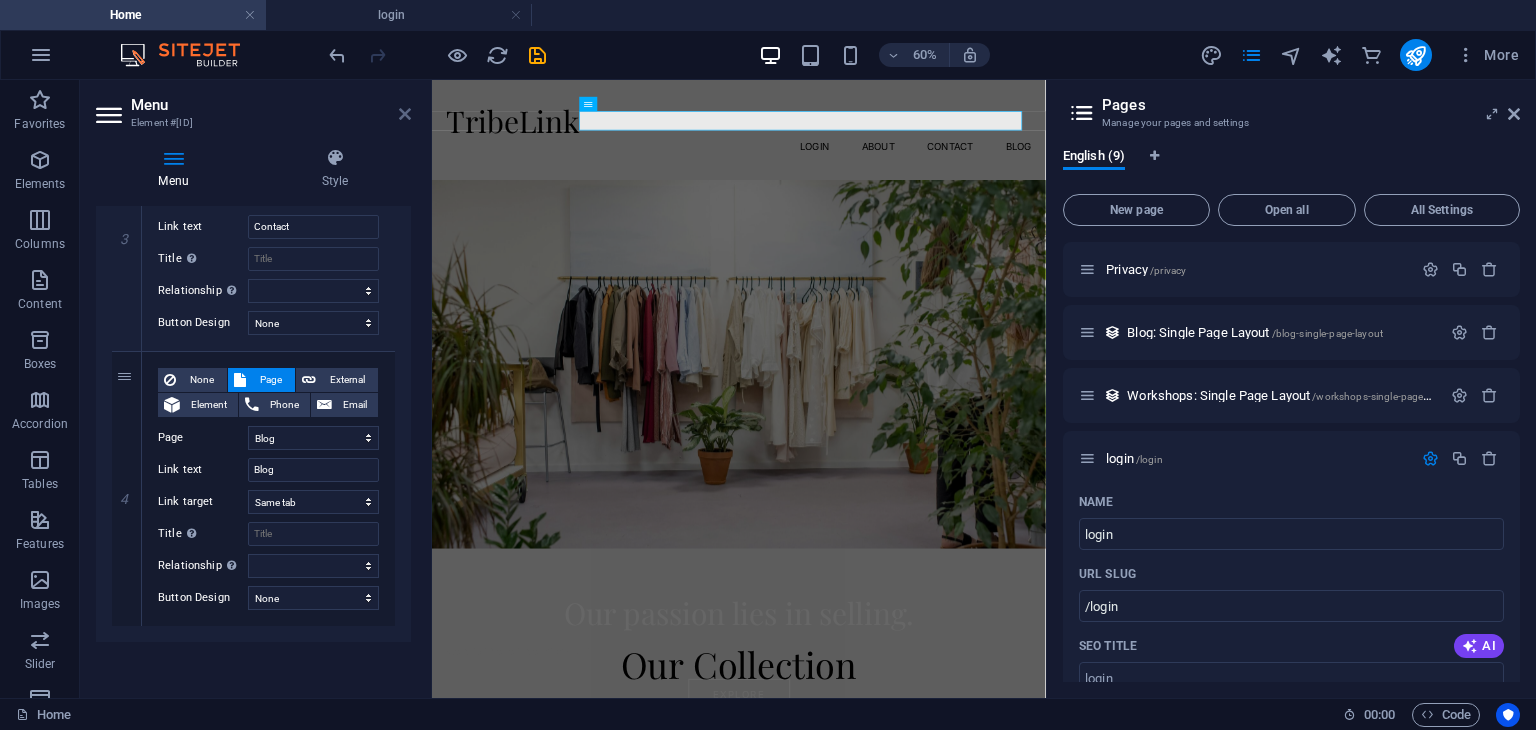 type on "login" 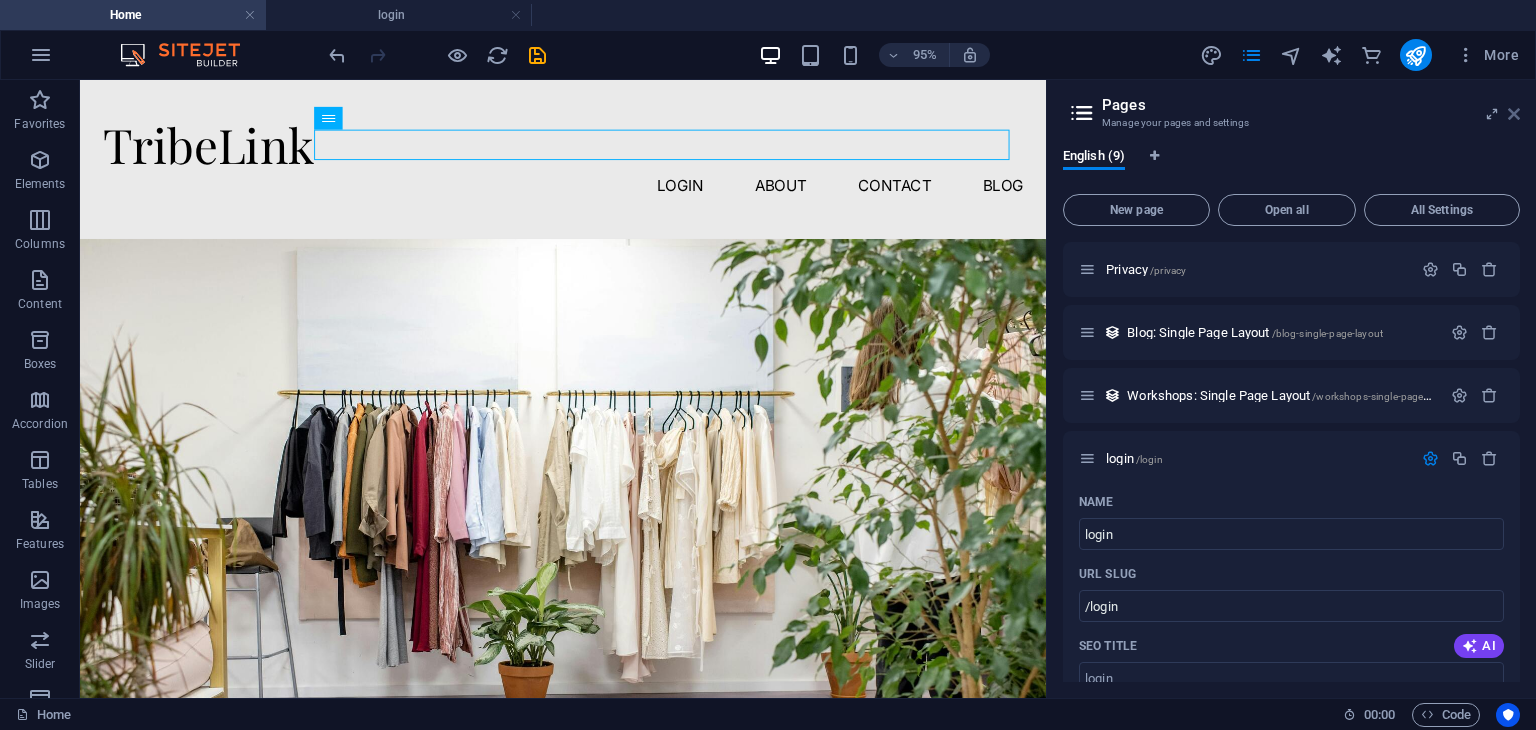 click at bounding box center (1514, 114) 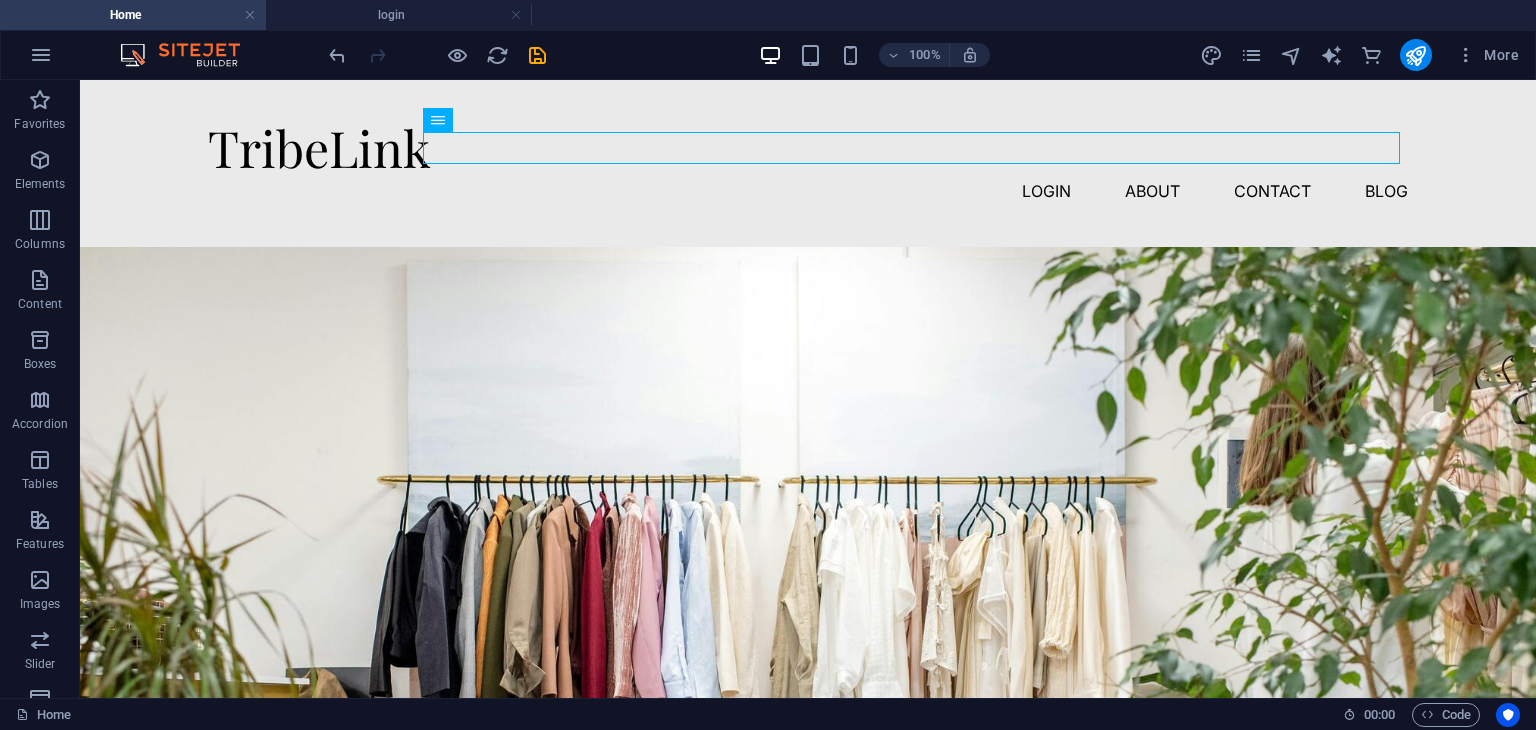 click at bounding box center [437, 55] 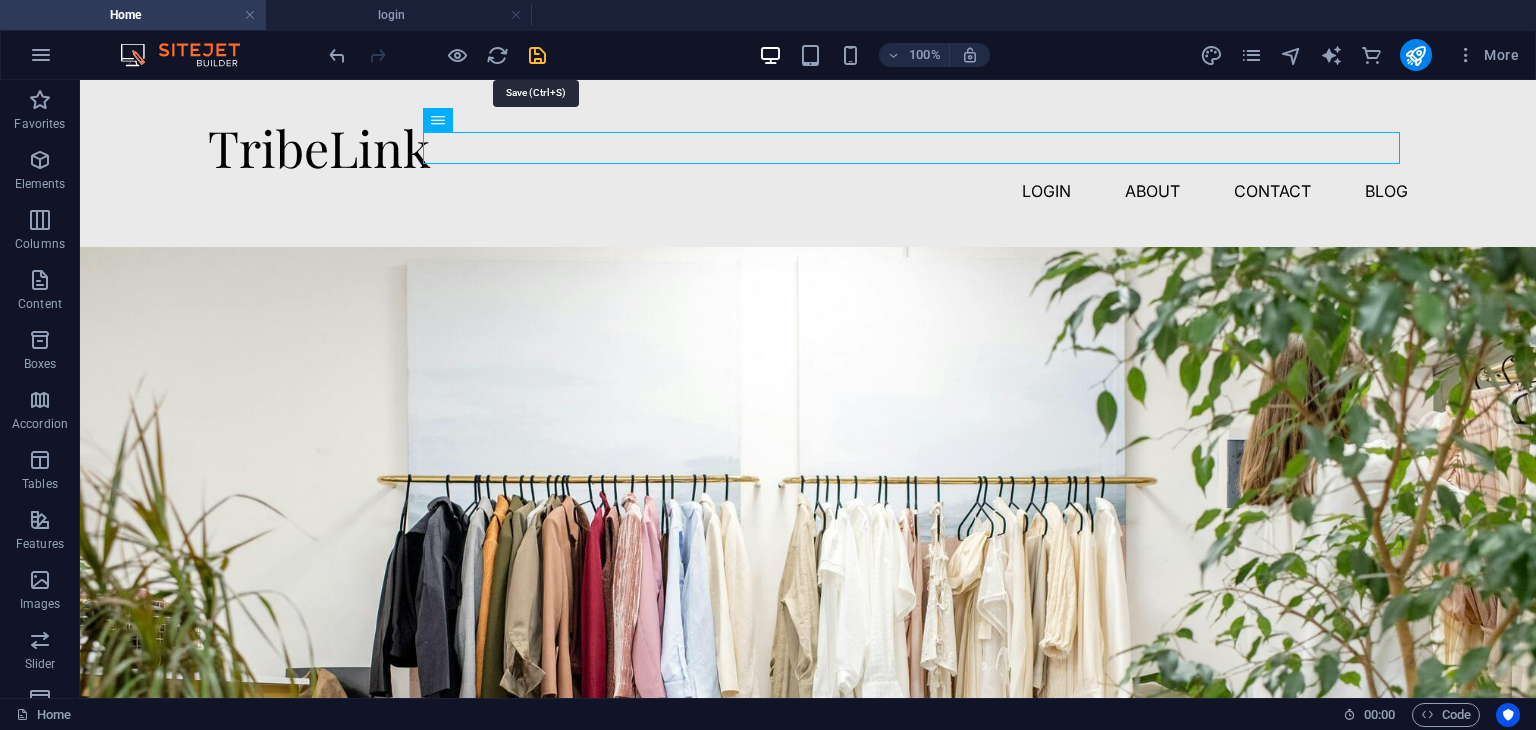 click at bounding box center [537, 55] 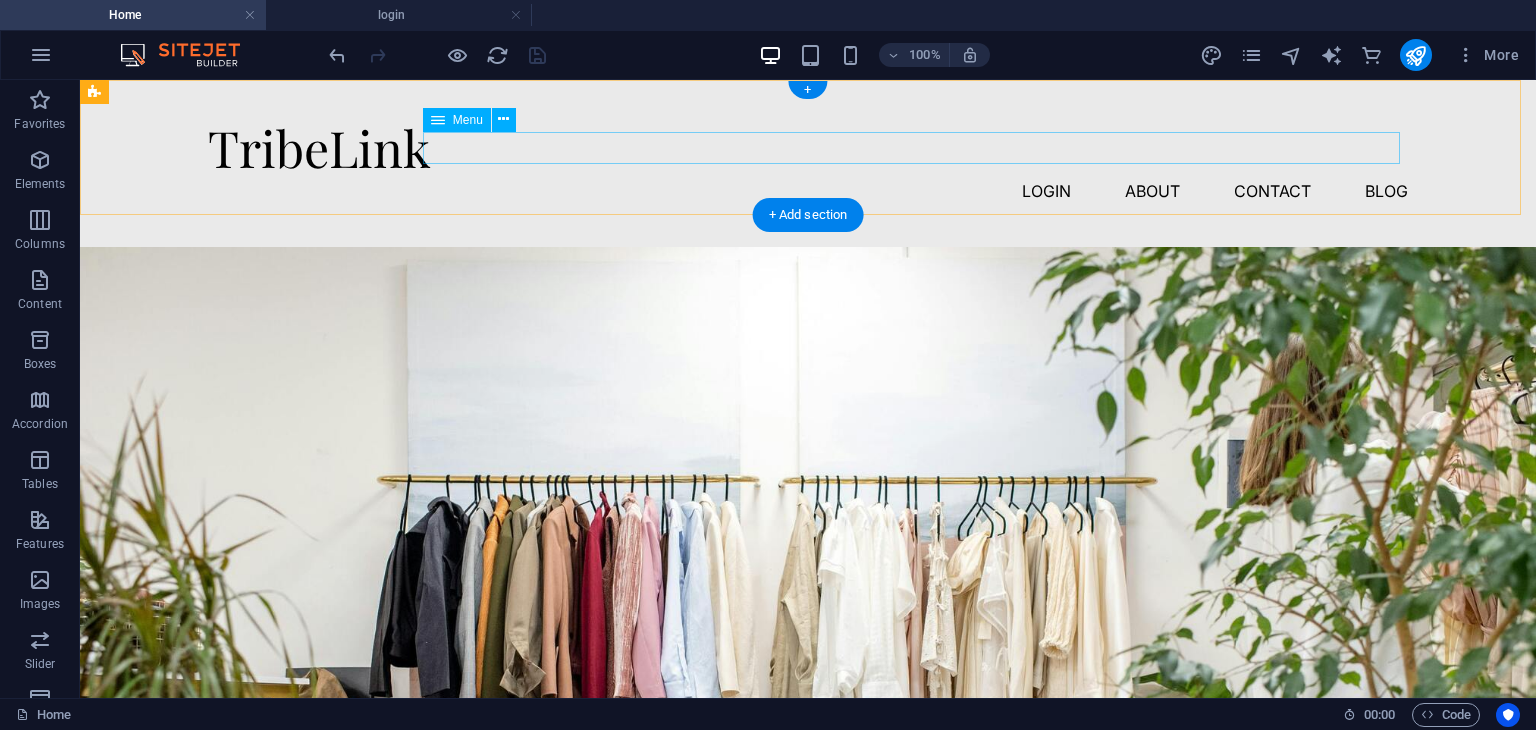 click on "login About Contact Blog" at bounding box center [808, 191] 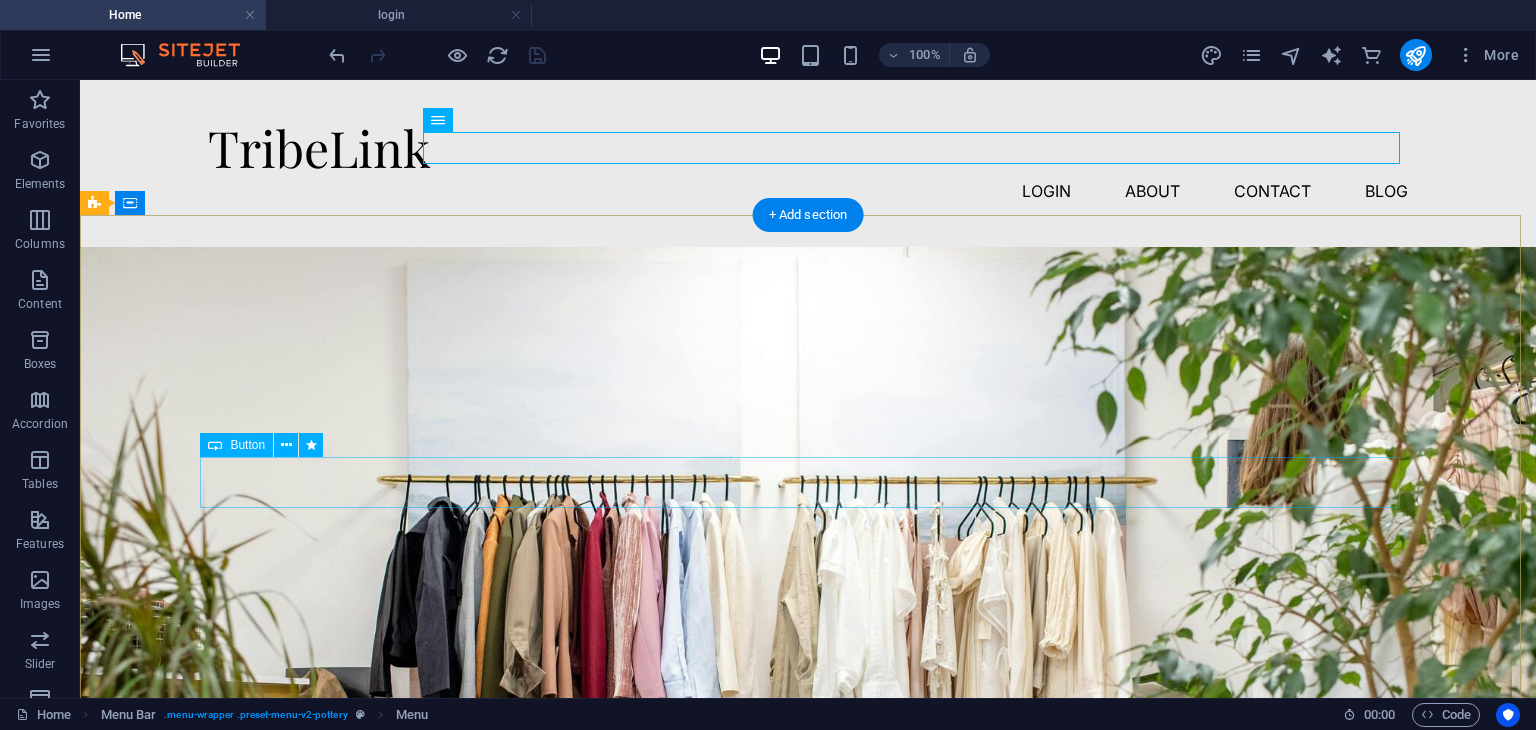 click on "Explore" at bounding box center [808, 1104] 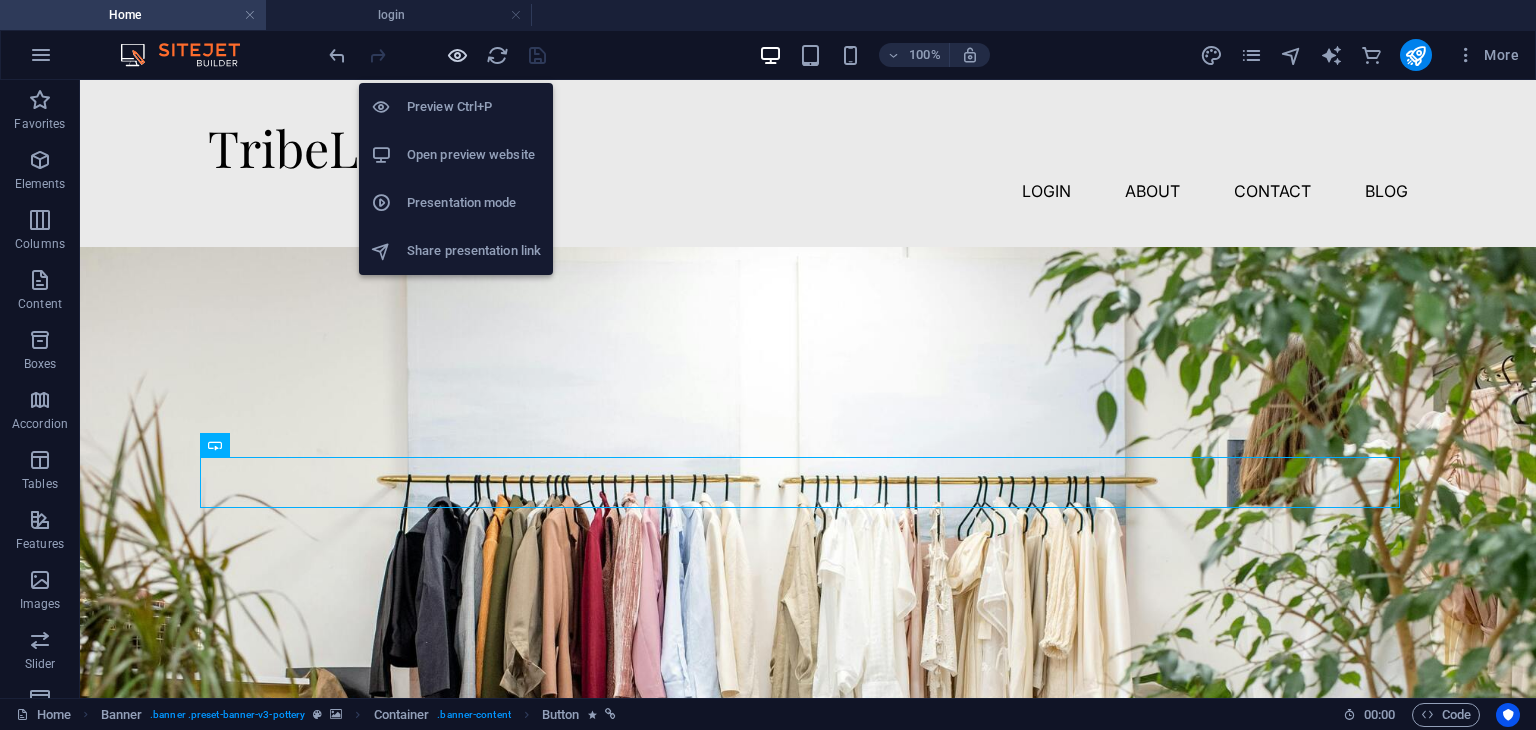 click at bounding box center [457, 55] 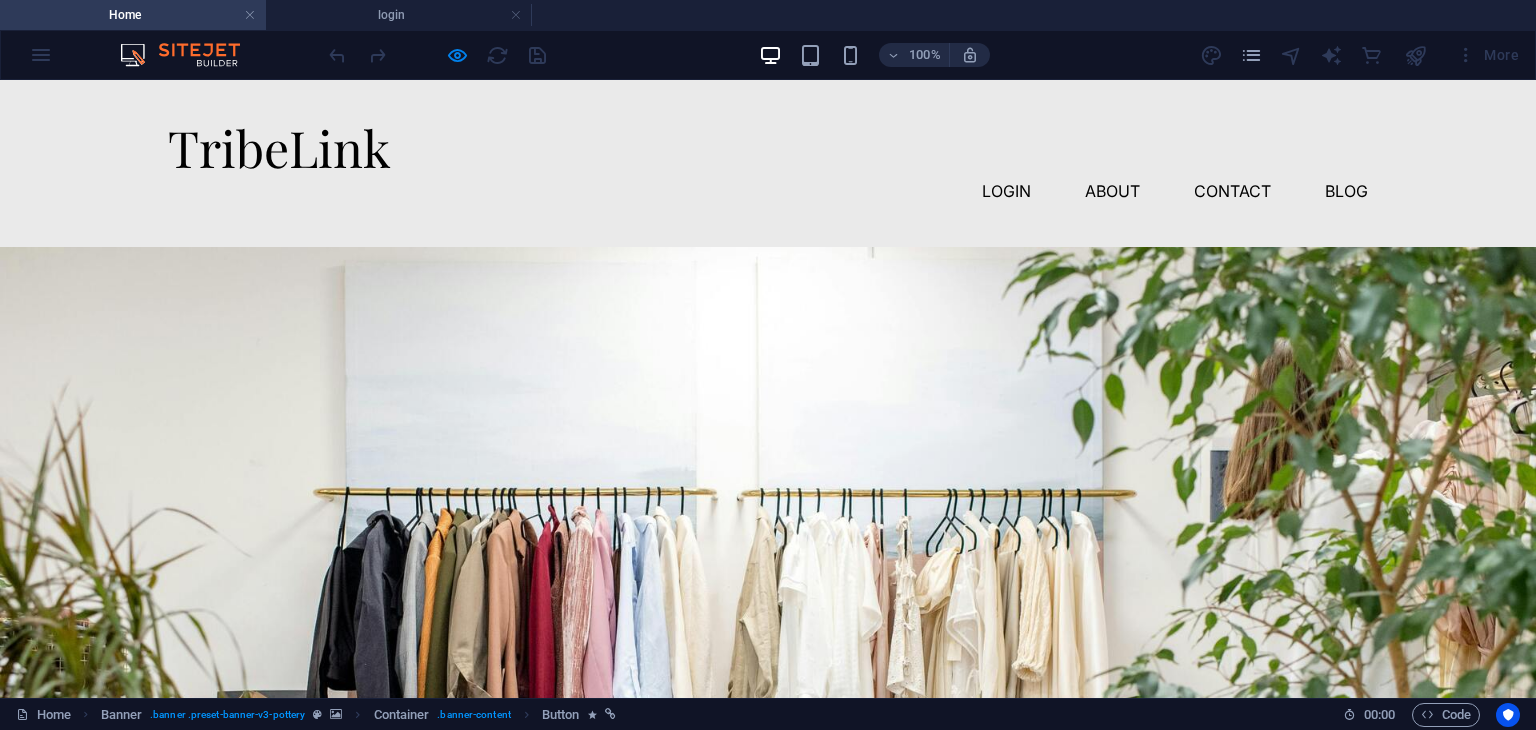 click on "login" at bounding box center [1006, 191] 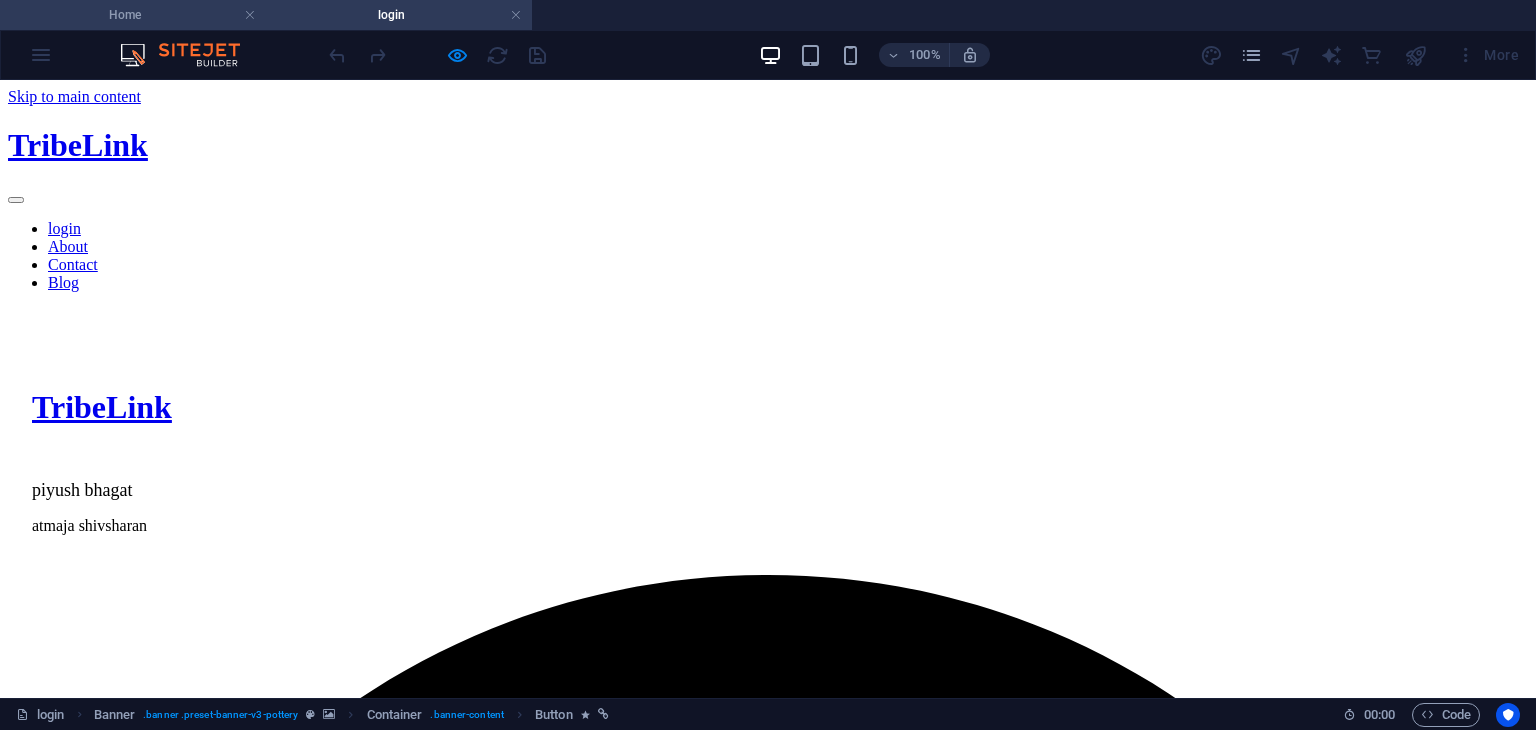 click on "Home" at bounding box center (133, 15) 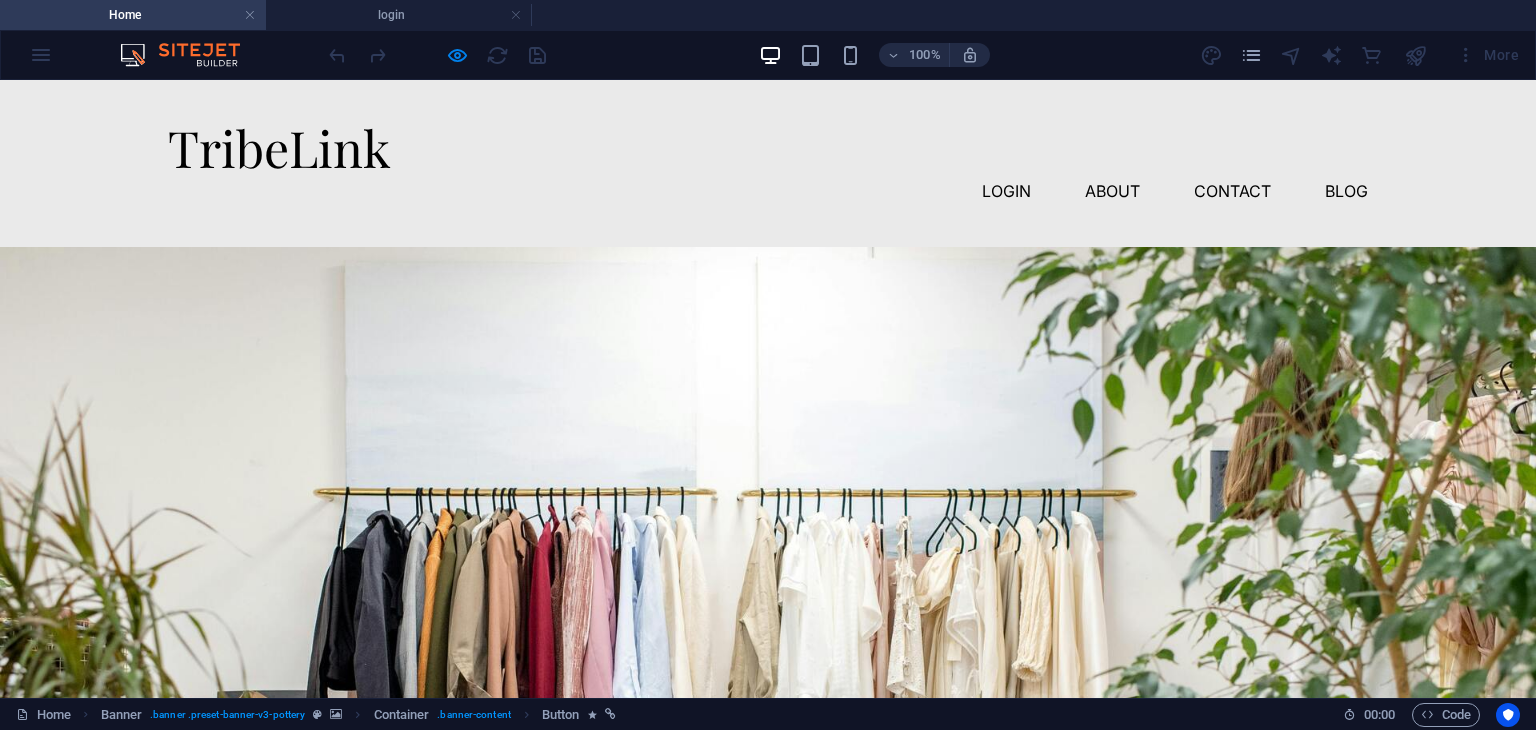 click on "About" at bounding box center [1112, 191] 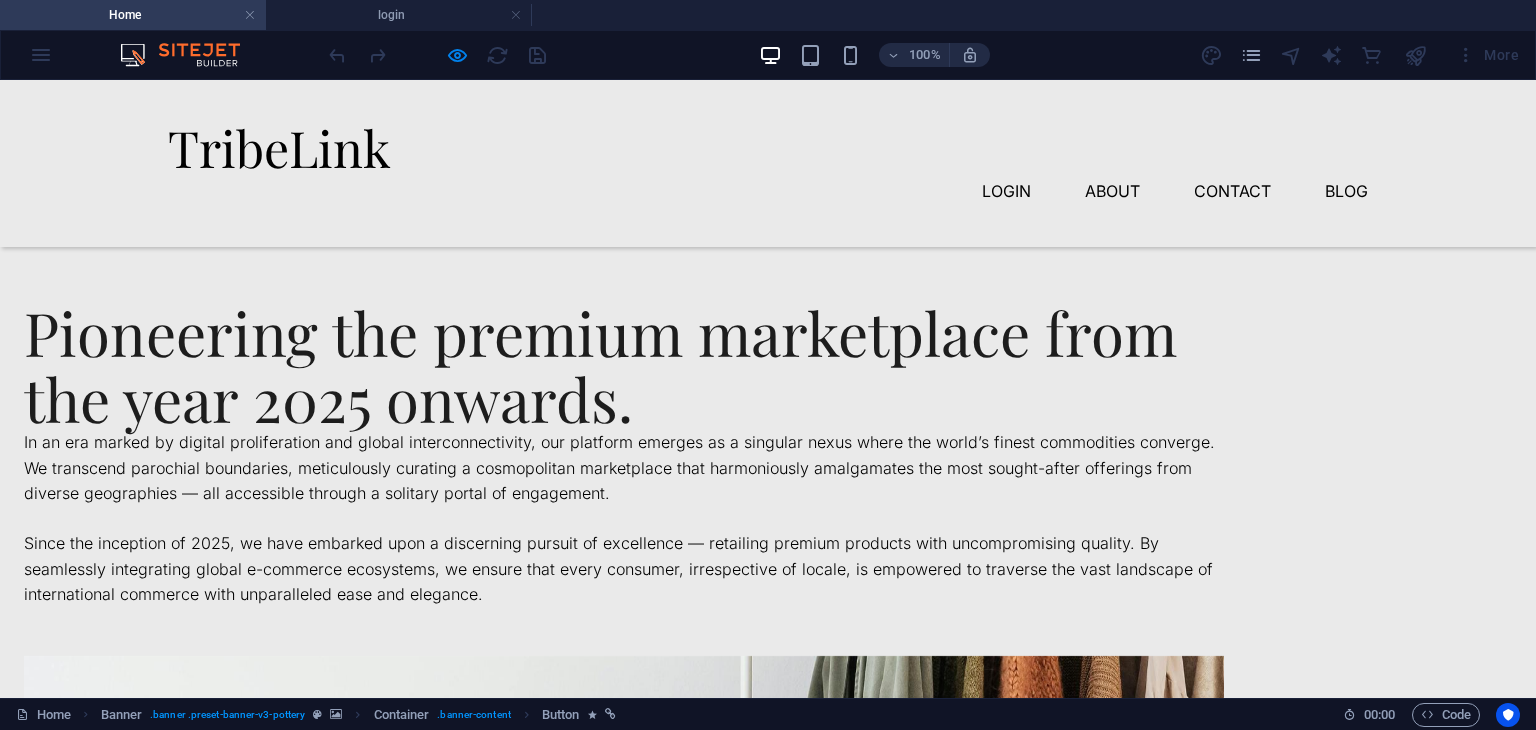 scroll, scrollTop: 1325, scrollLeft: 0, axis: vertical 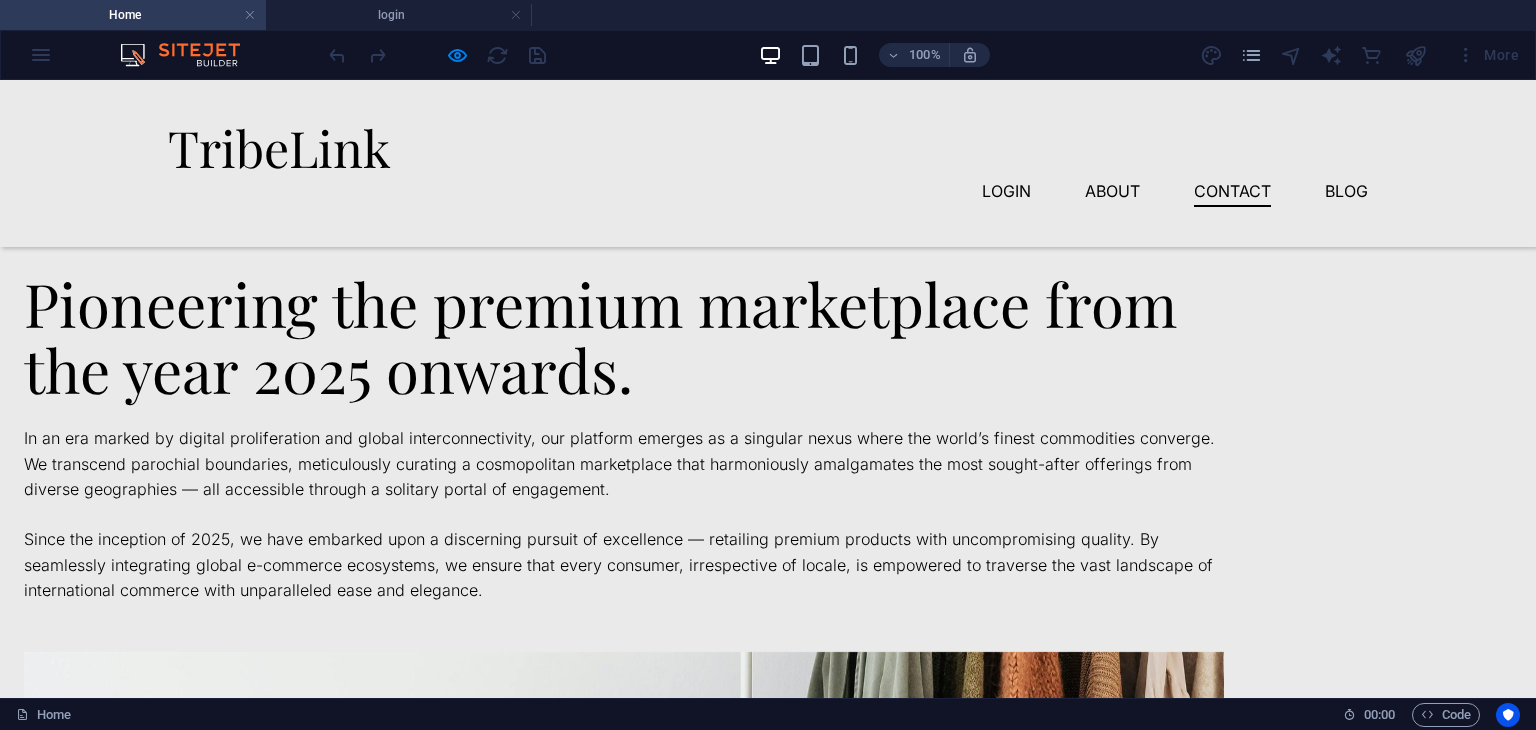 click on "Contact" at bounding box center (1232, 191) 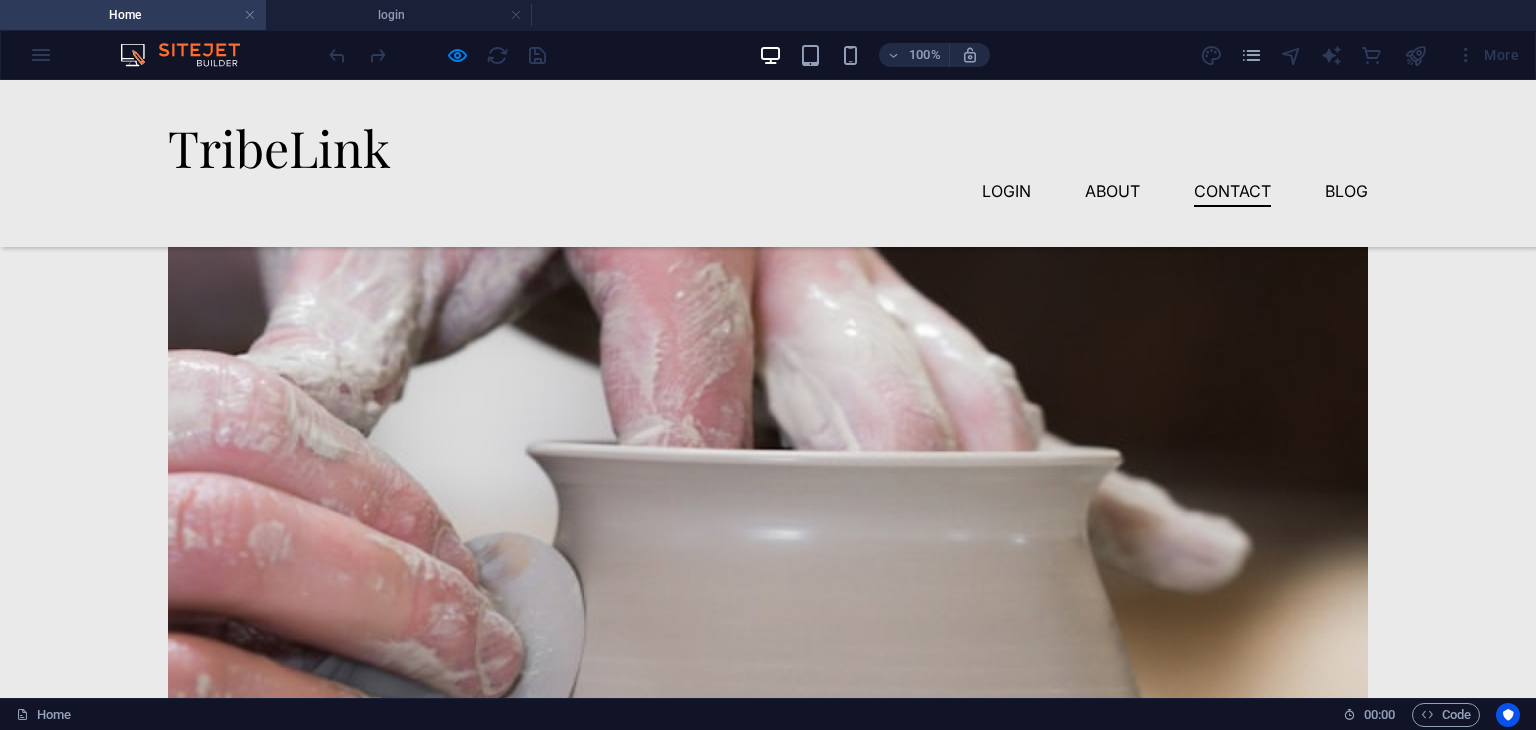scroll, scrollTop: 3013, scrollLeft: 0, axis: vertical 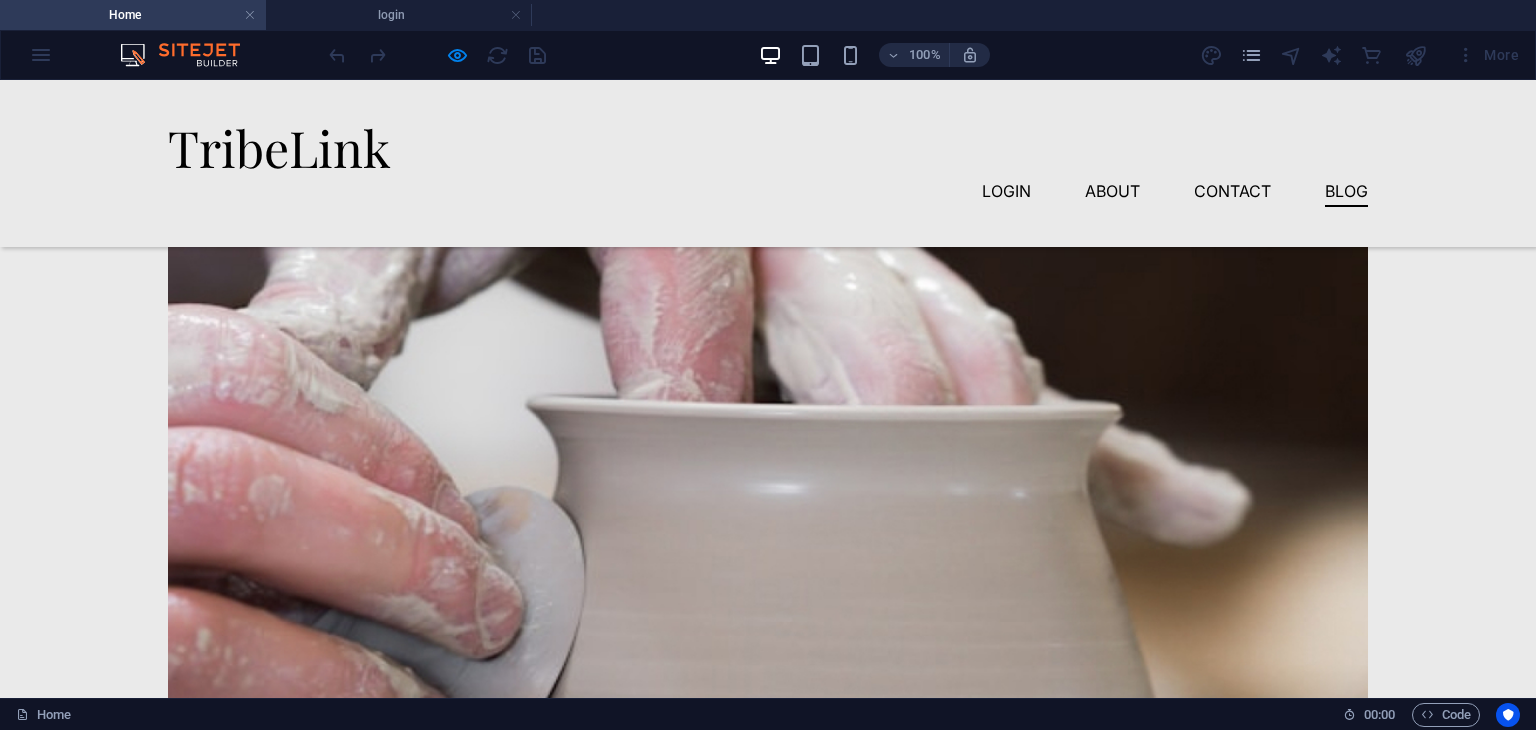 click on "Blog" at bounding box center (1346, 191) 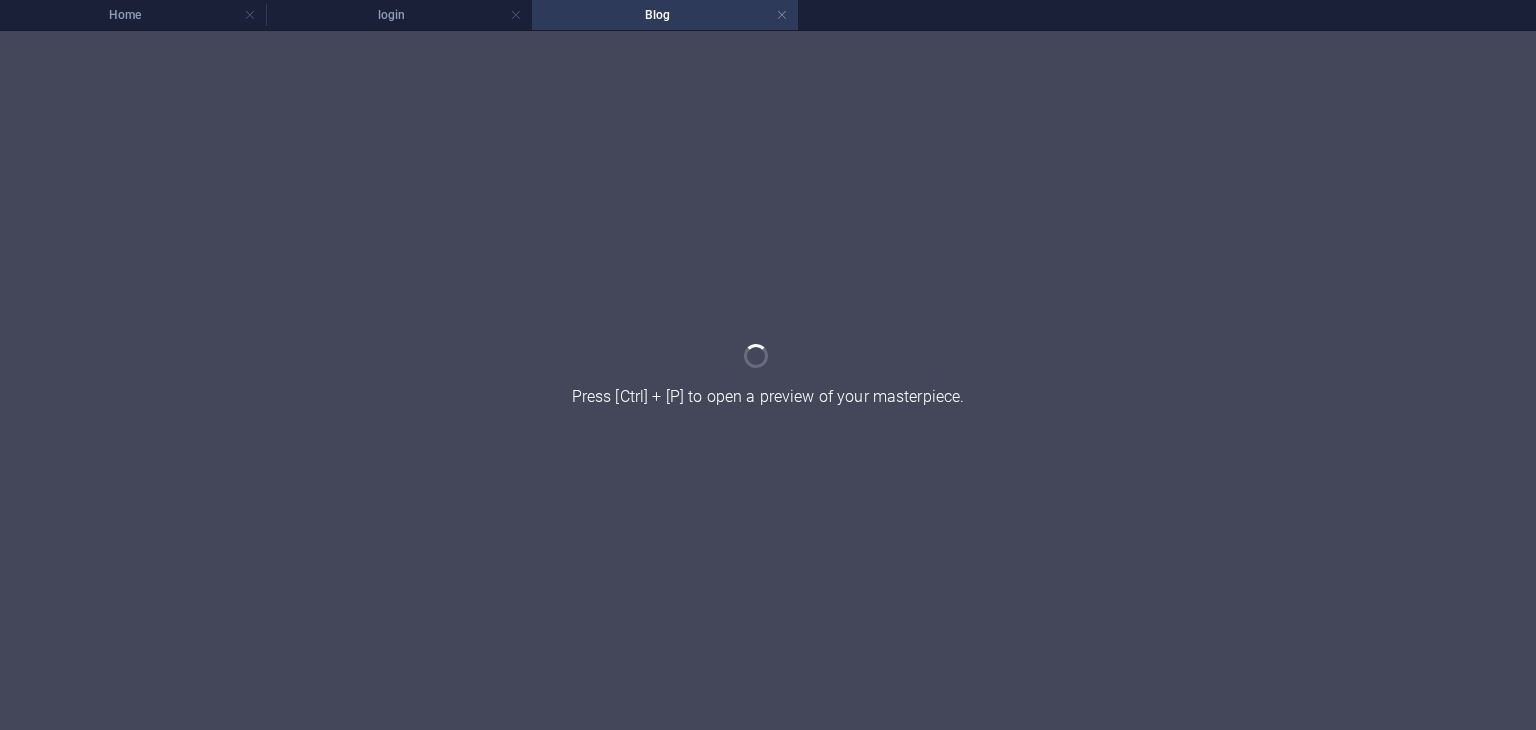 scroll, scrollTop: 0, scrollLeft: 0, axis: both 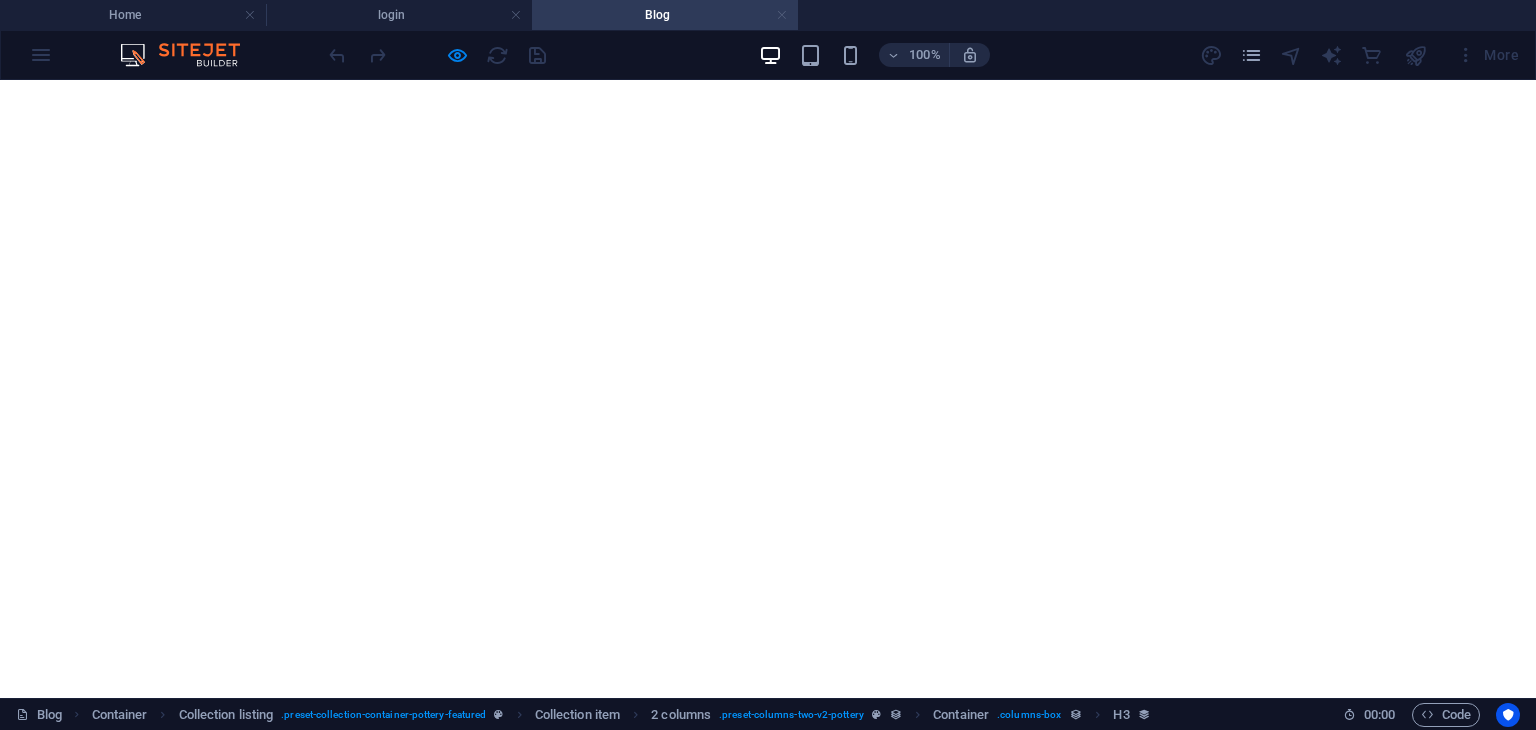 click at bounding box center (782, 15) 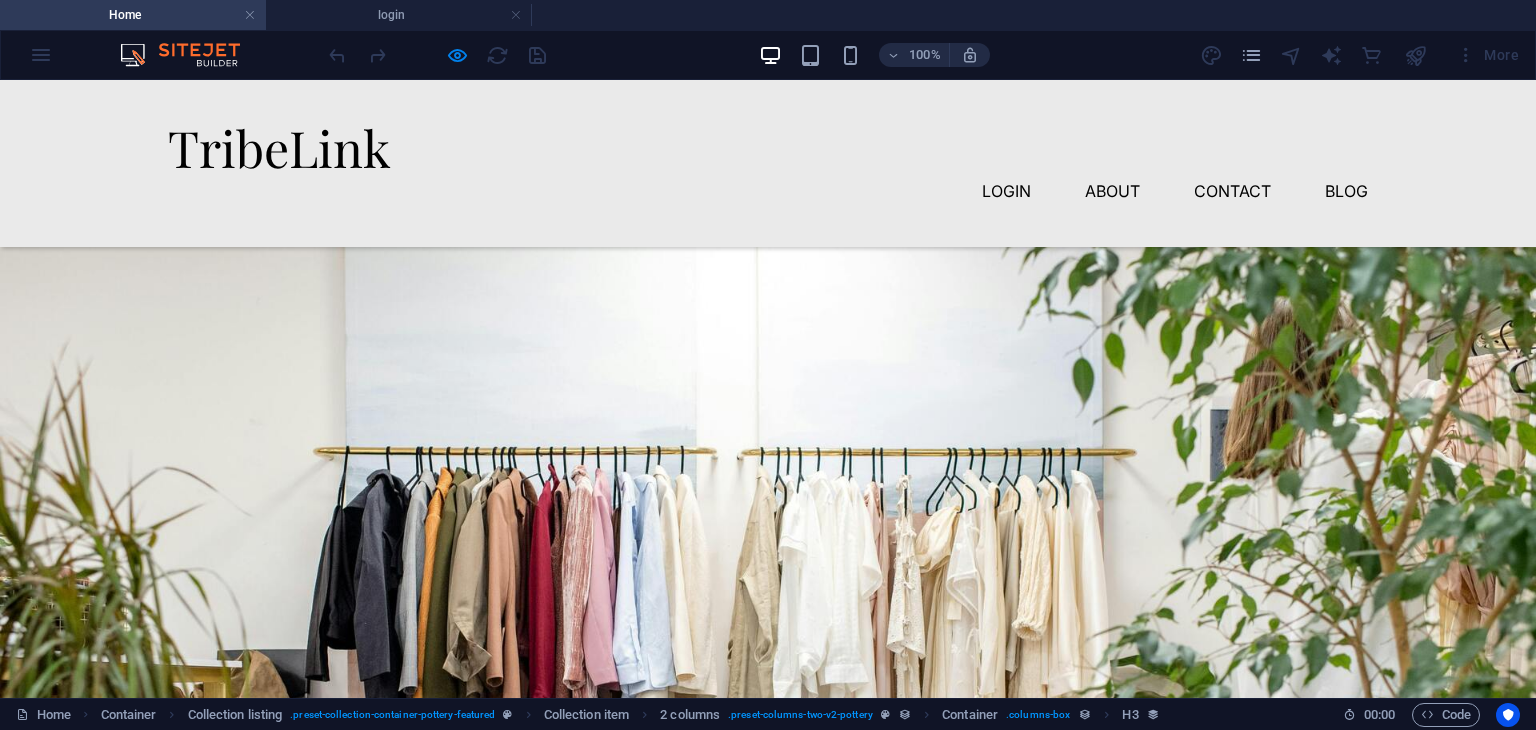 scroll, scrollTop: 0, scrollLeft: 0, axis: both 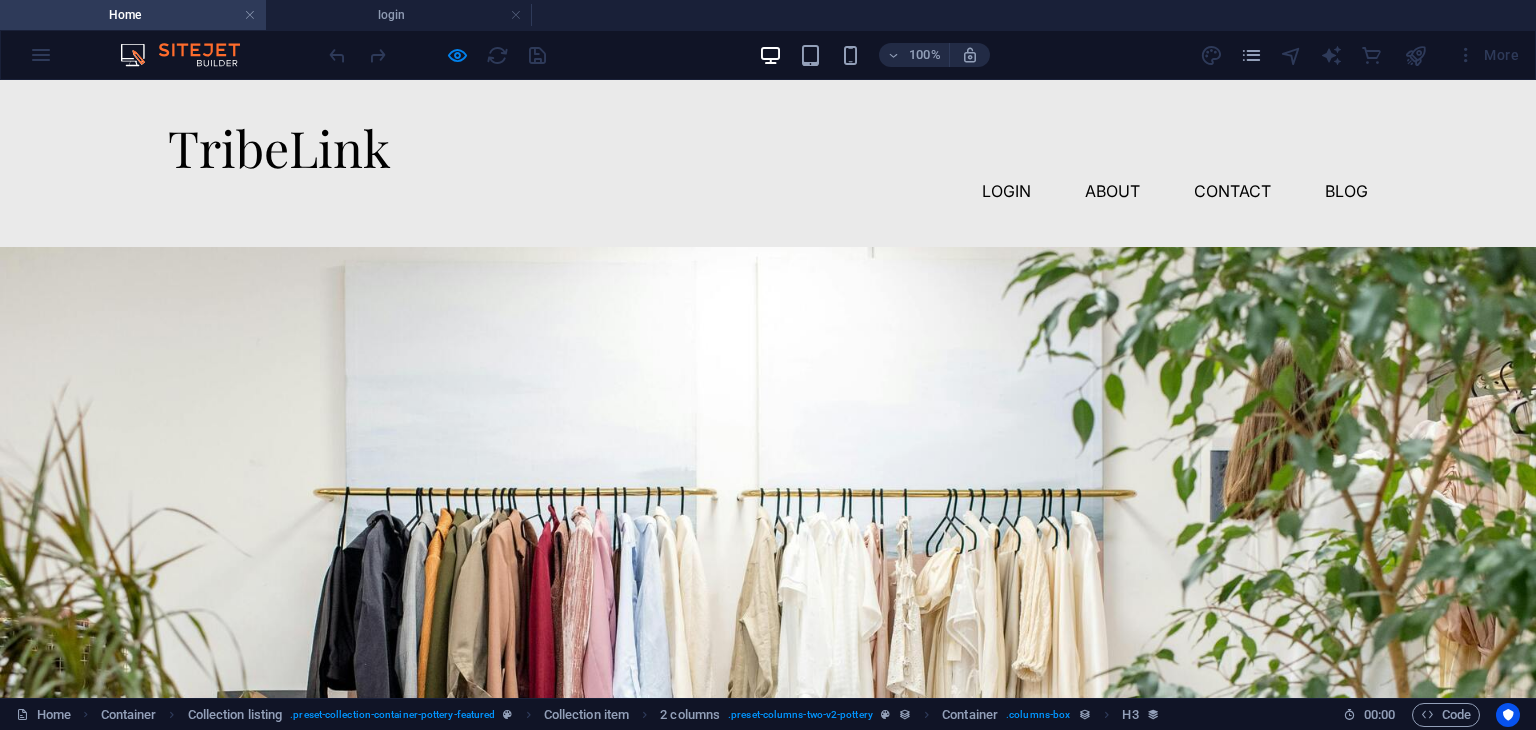 click on "login" at bounding box center [1006, 191] 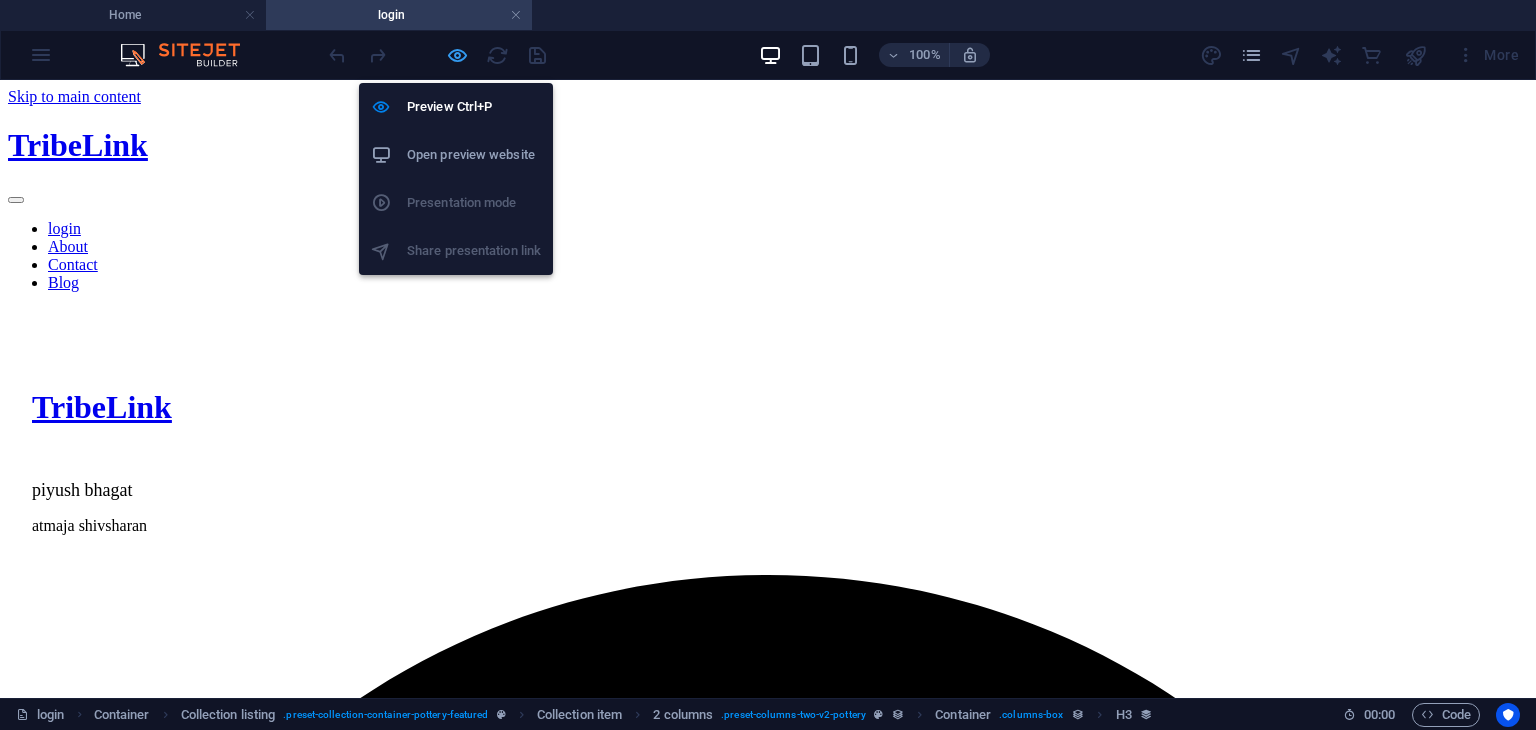 click at bounding box center [457, 55] 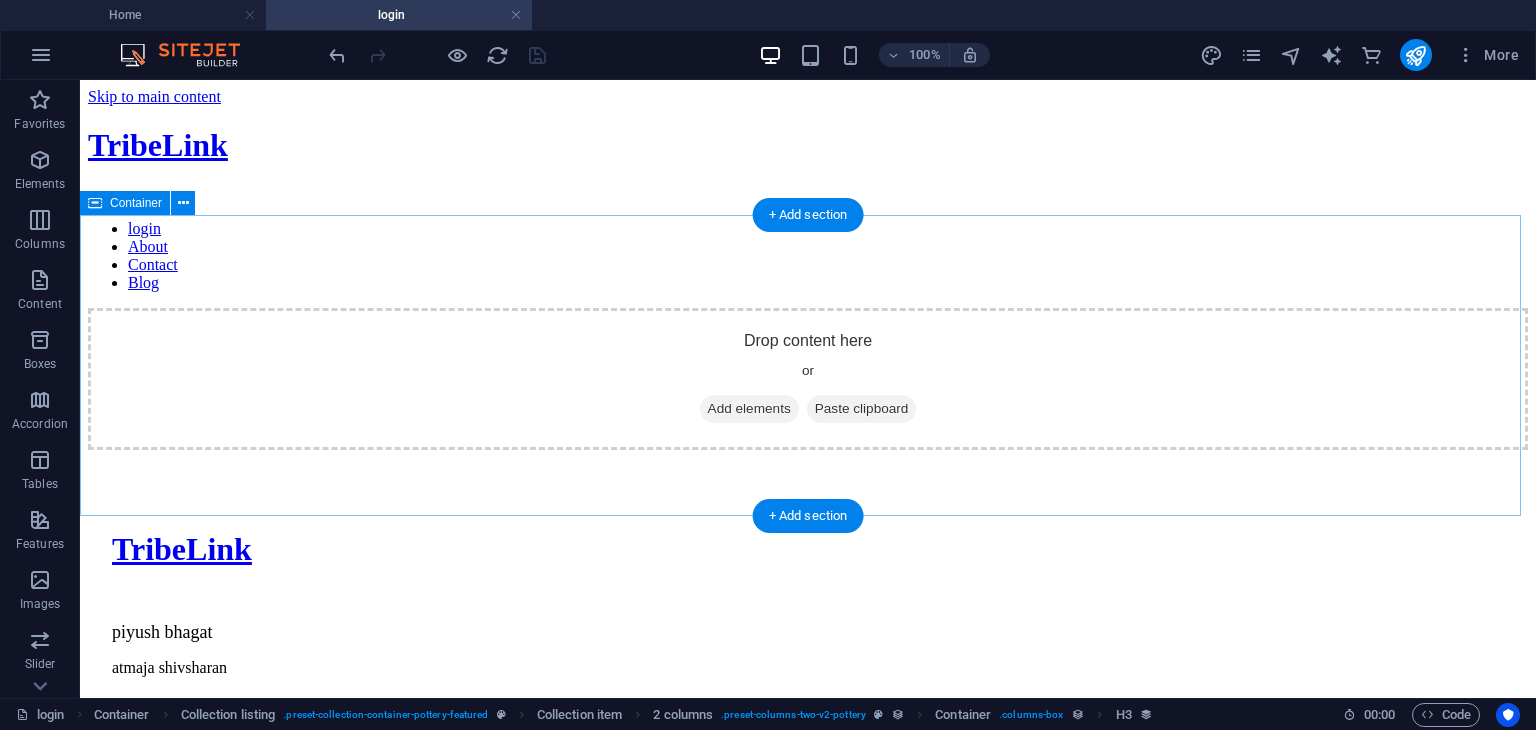 click on "Add elements" at bounding box center (749, 409) 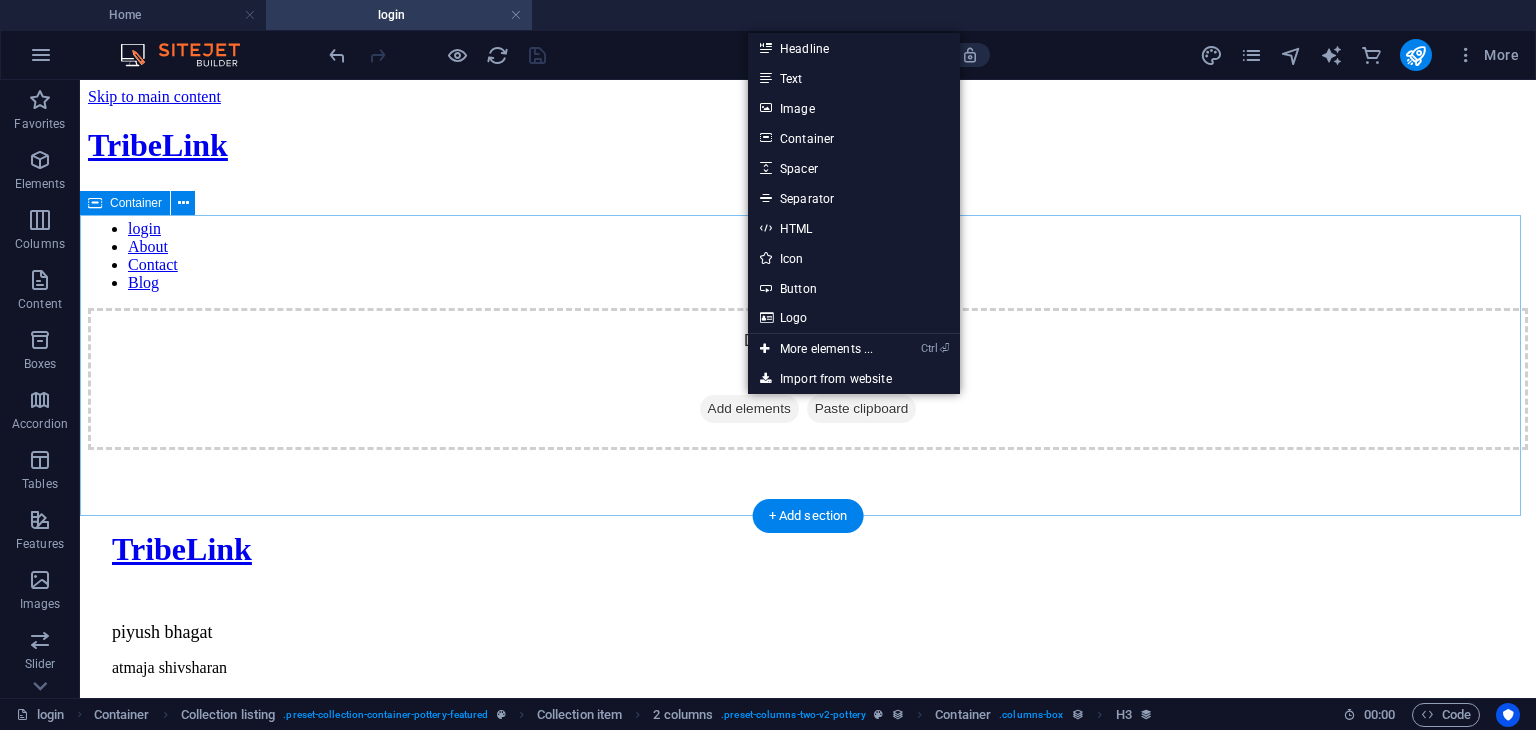 click on "Add elements" at bounding box center (749, 409) 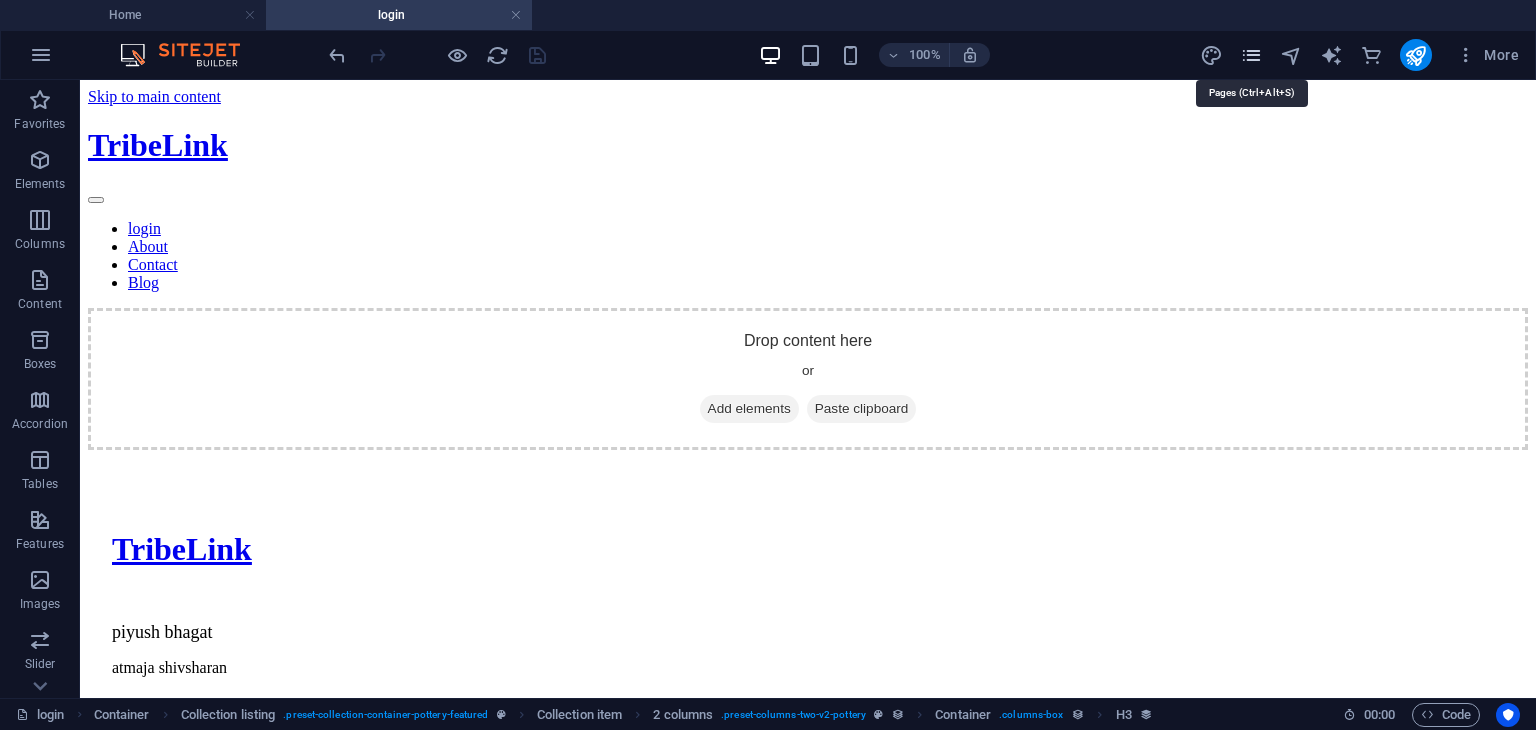 click at bounding box center (1251, 55) 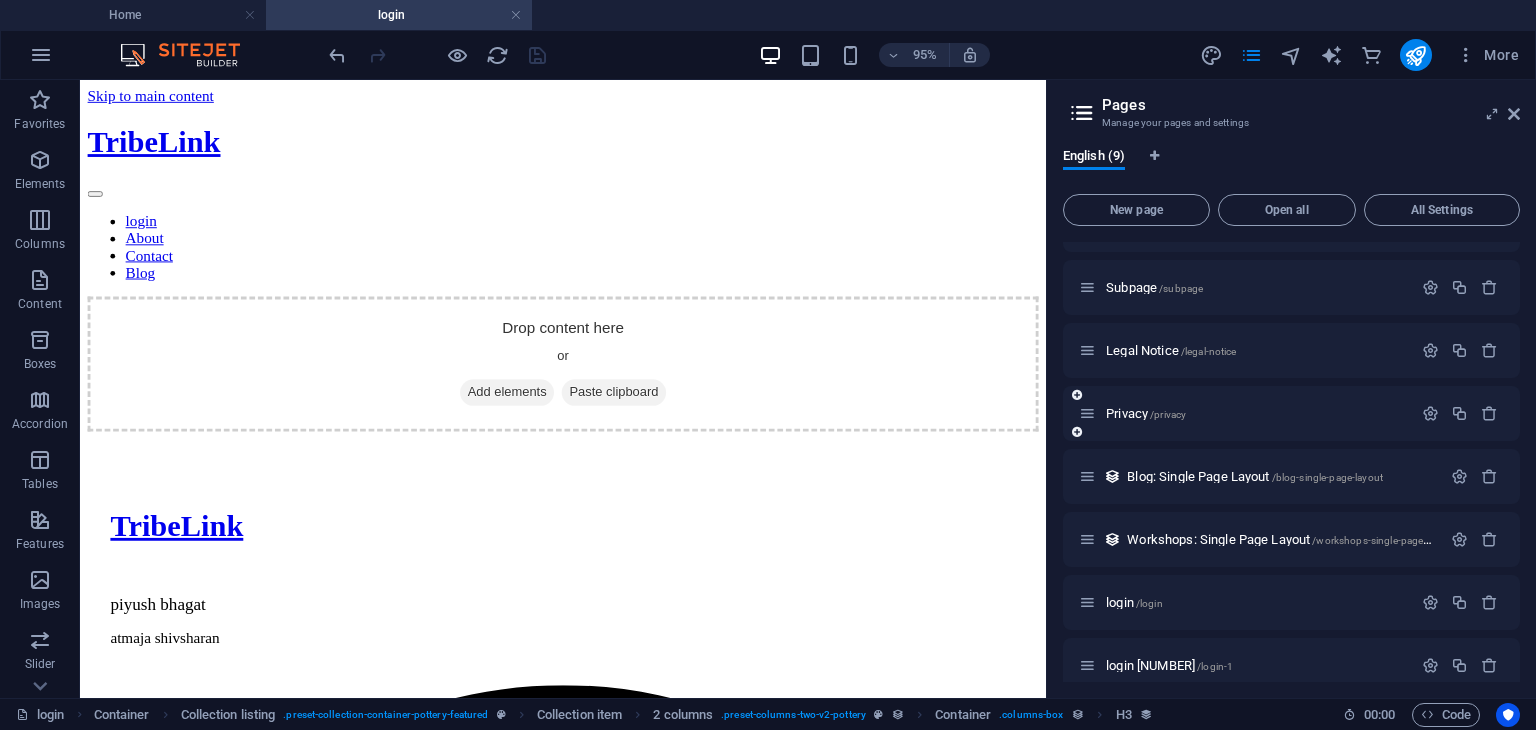 scroll, scrollTop: 127, scrollLeft: 0, axis: vertical 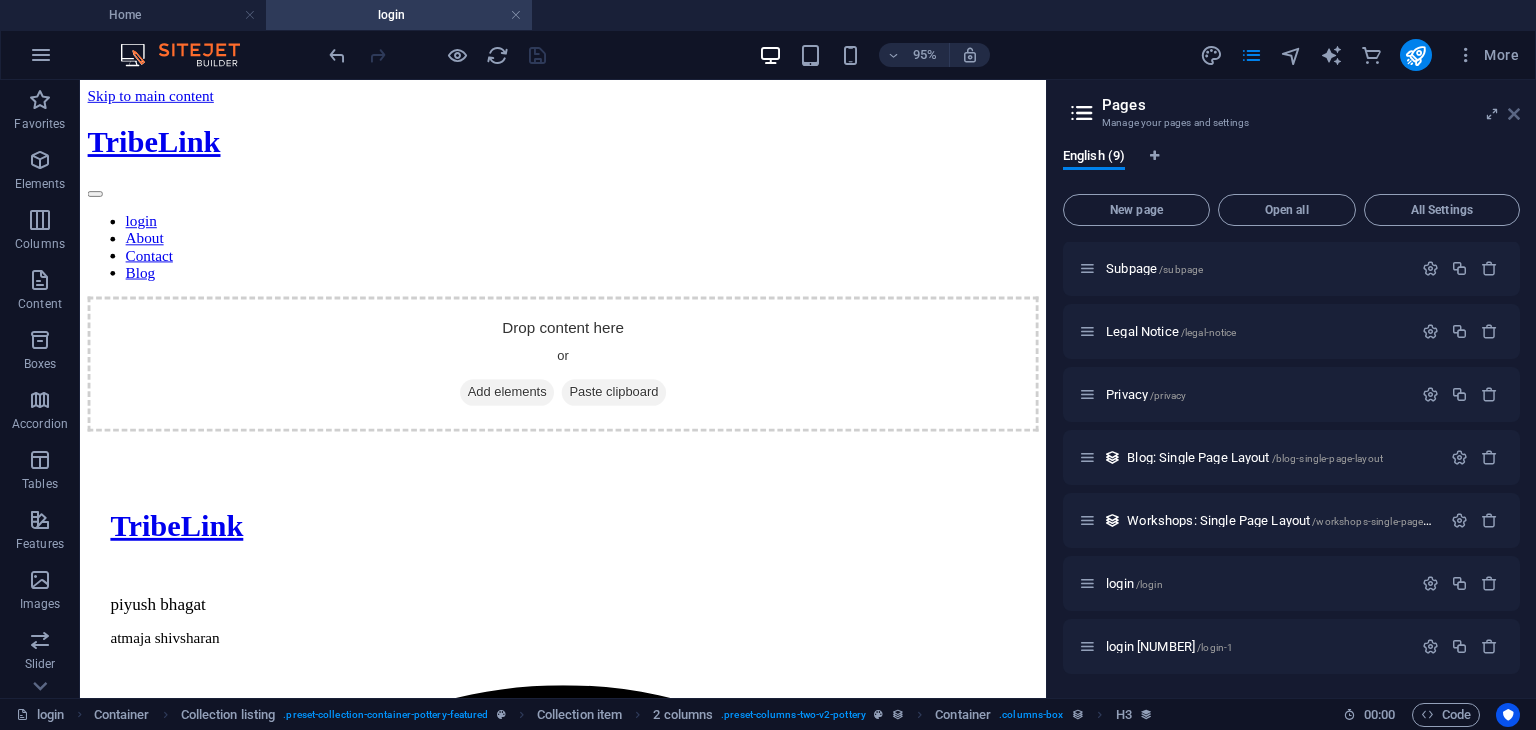 click at bounding box center (1514, 114) 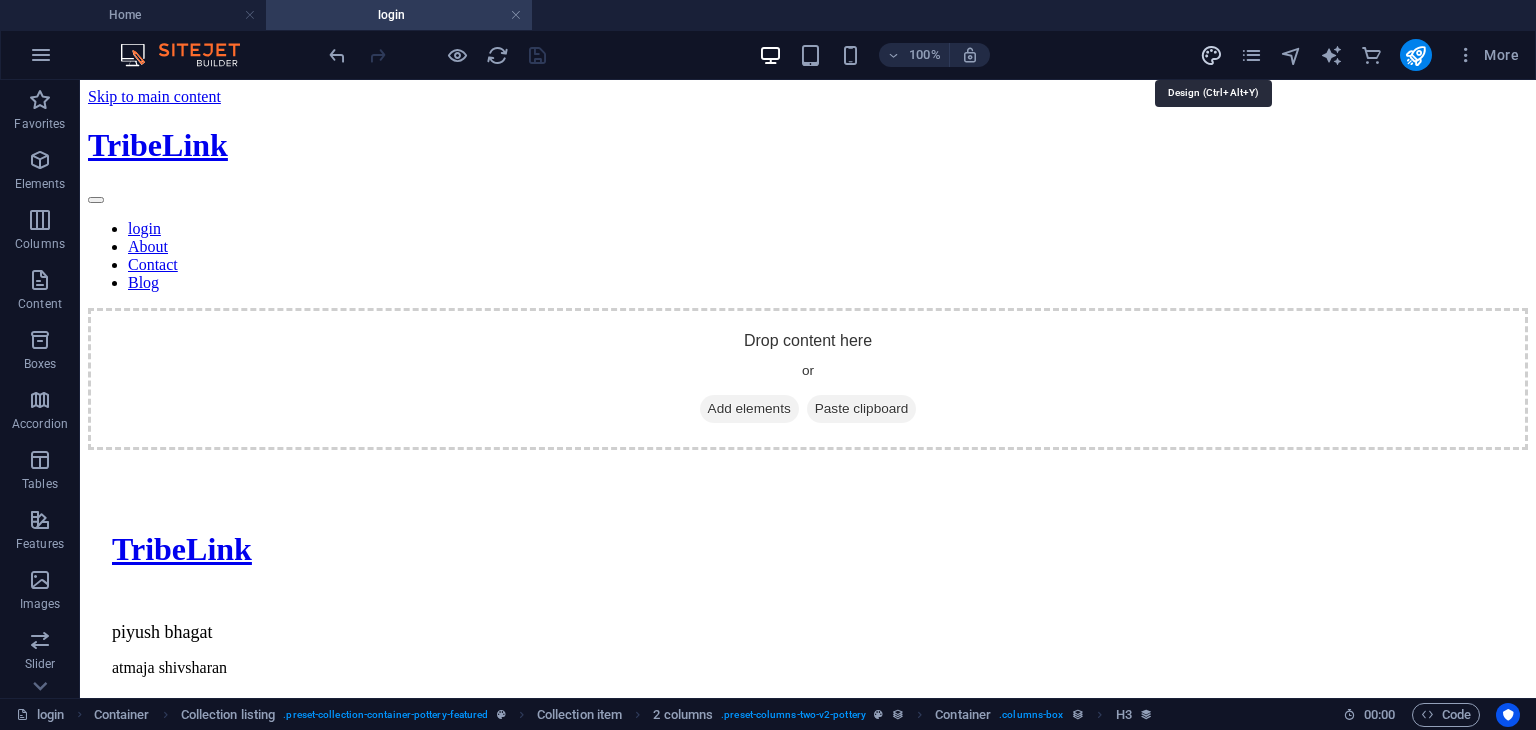 click at bounding box center [1211, 55] 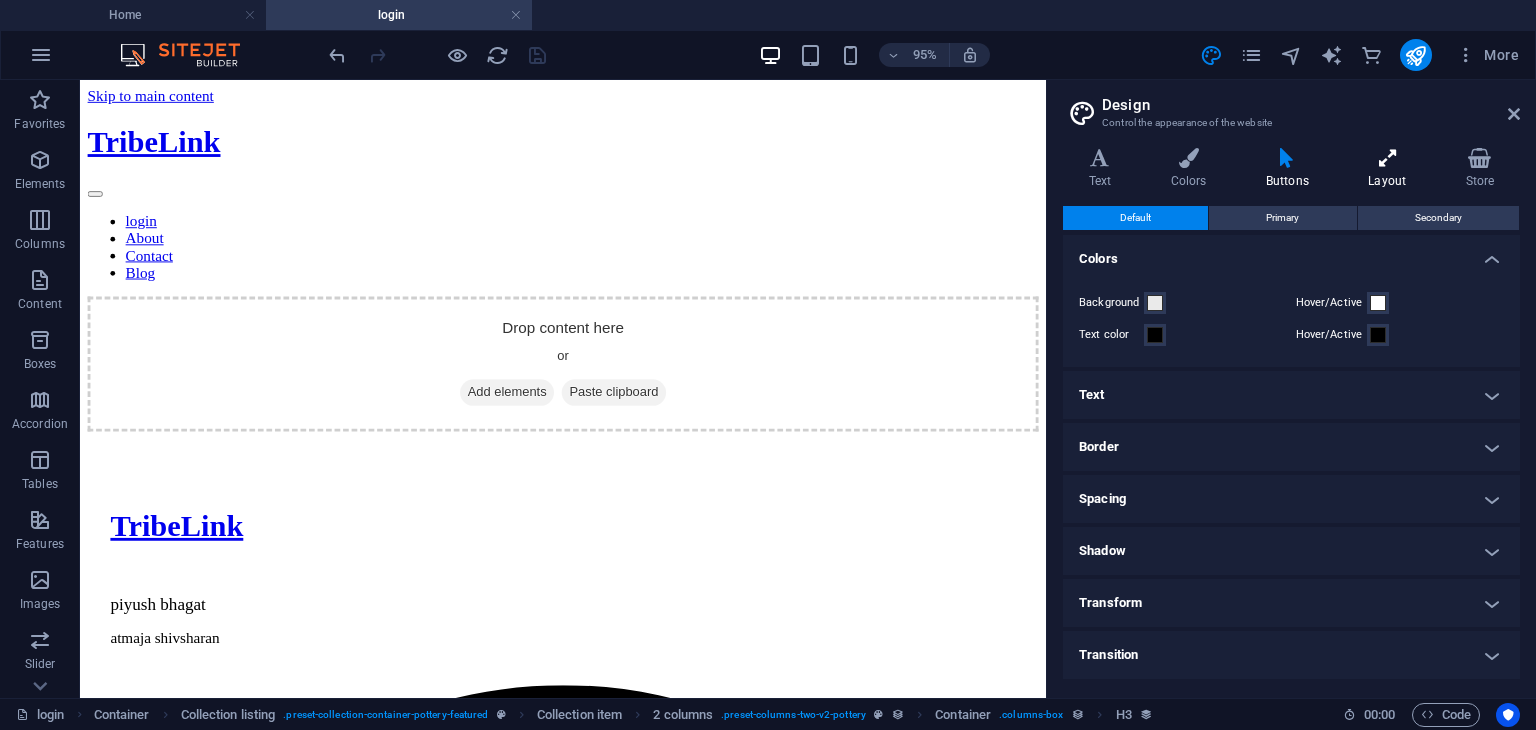 click at bounding box center [1387, 158] 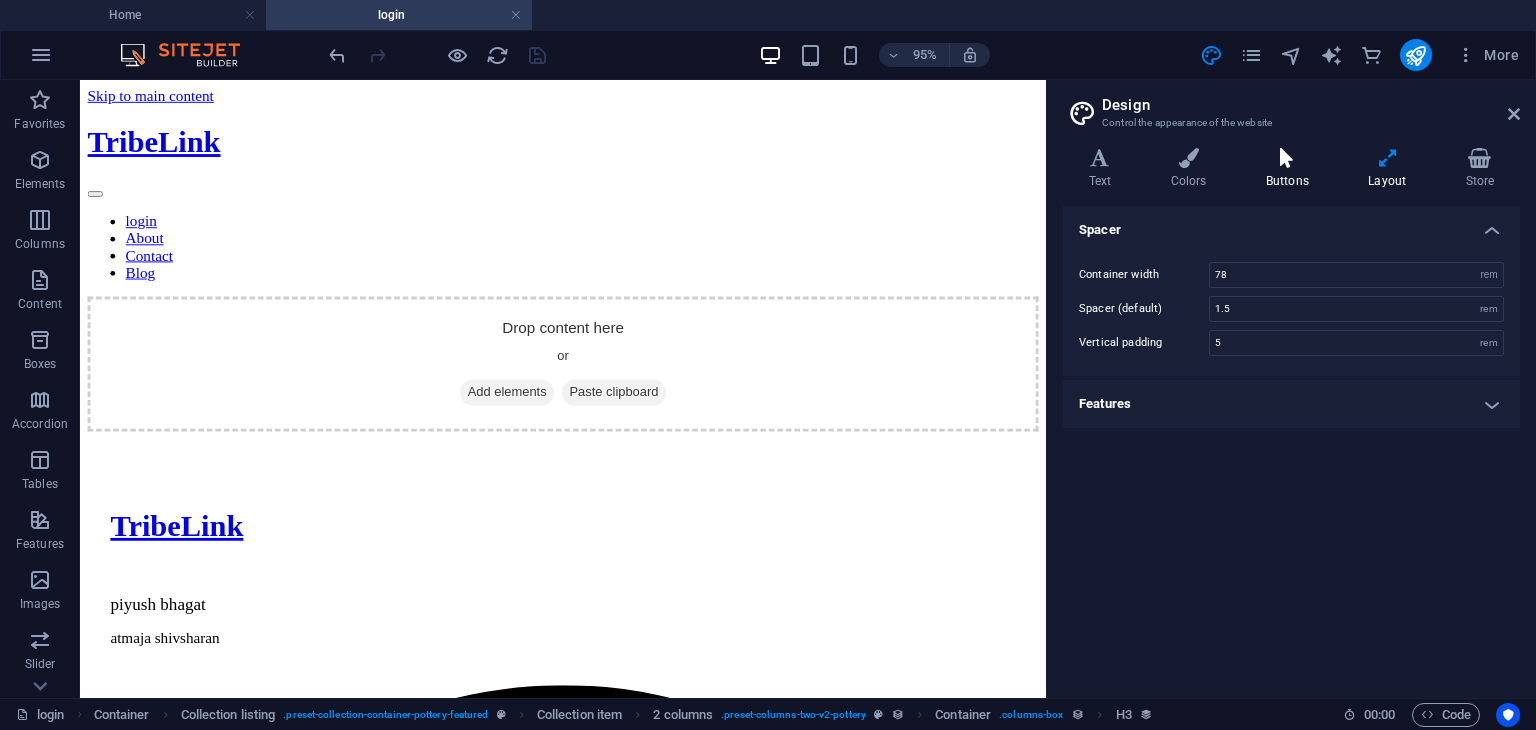 click at bounding box center [1287, 158] 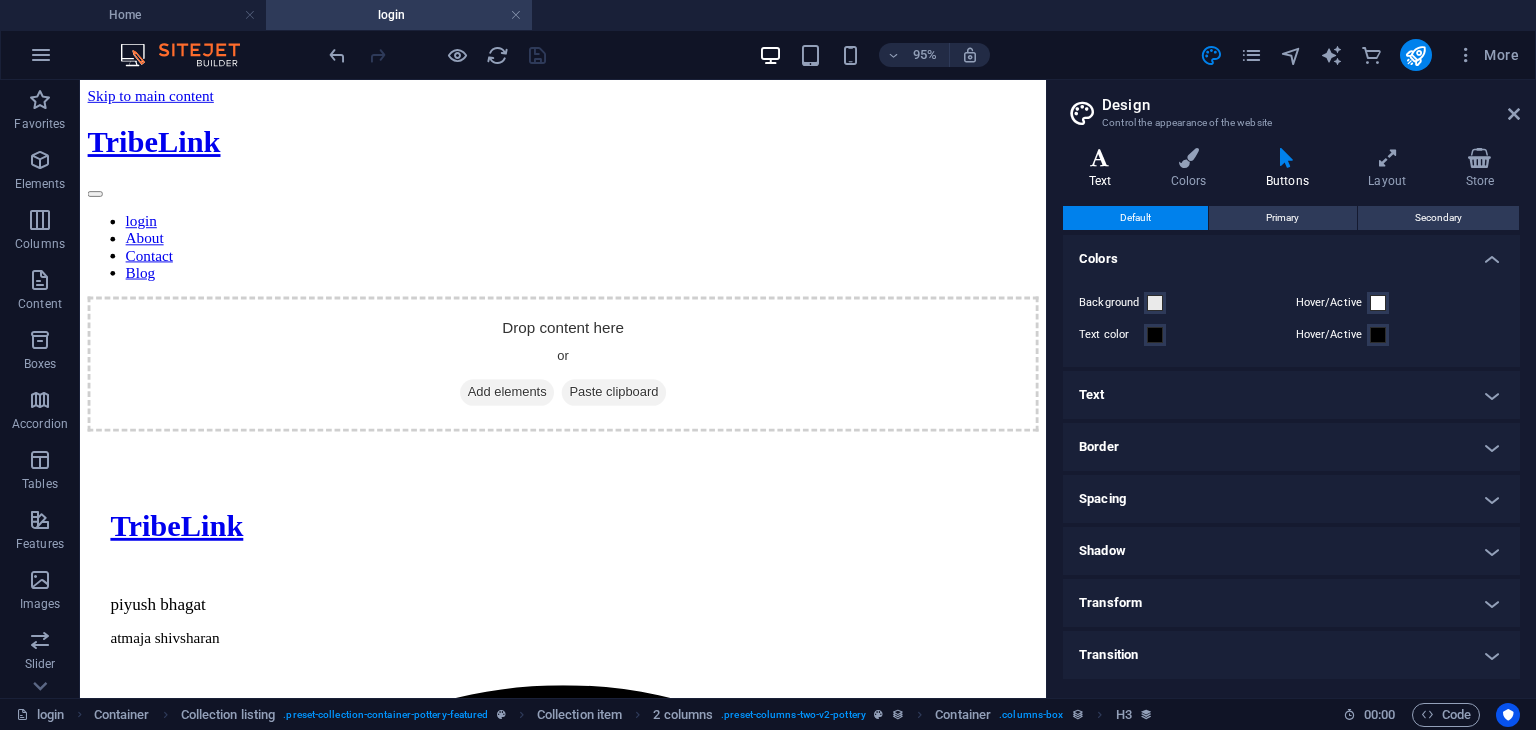 click on "Text" at bounding box center [1104, 169] 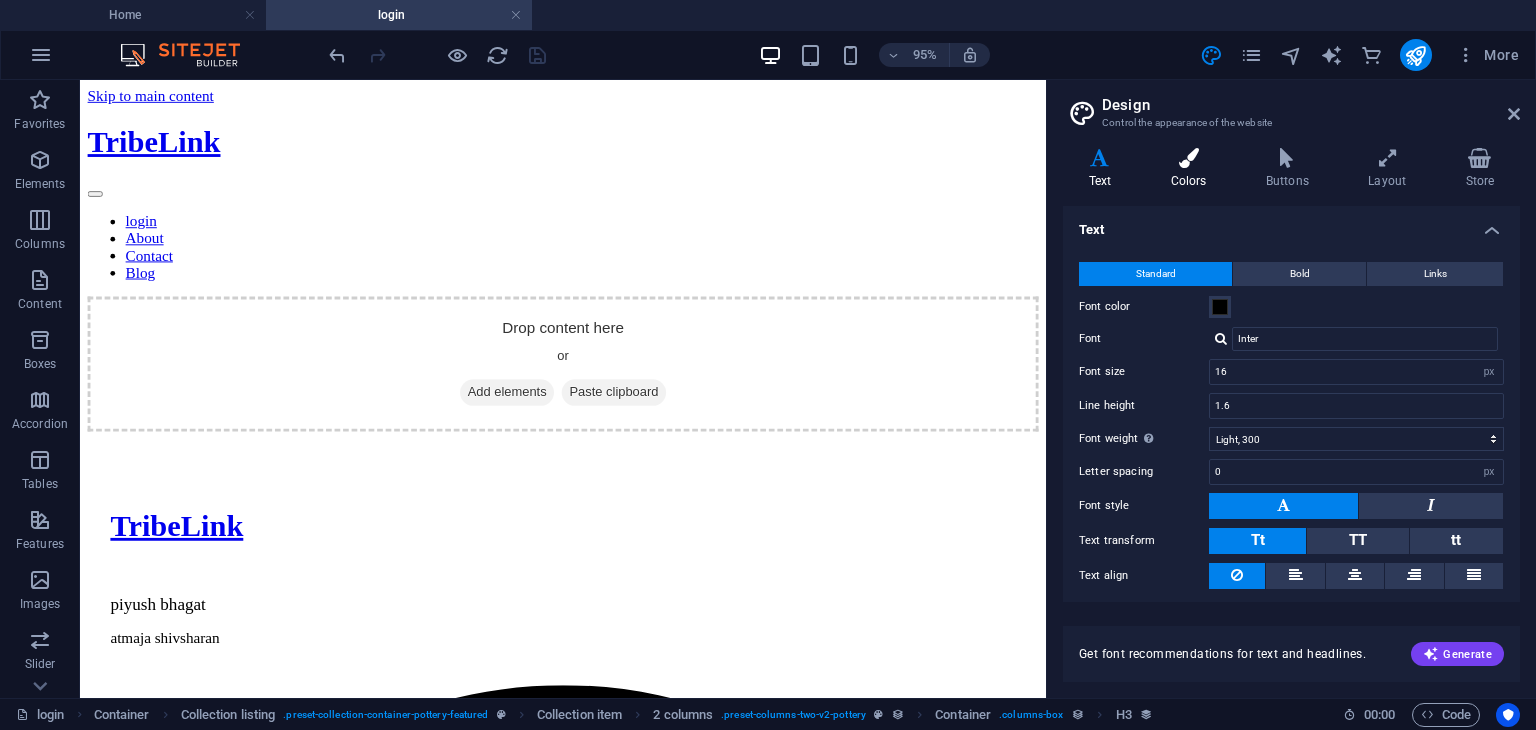 click at bounding box center (1188, 158) 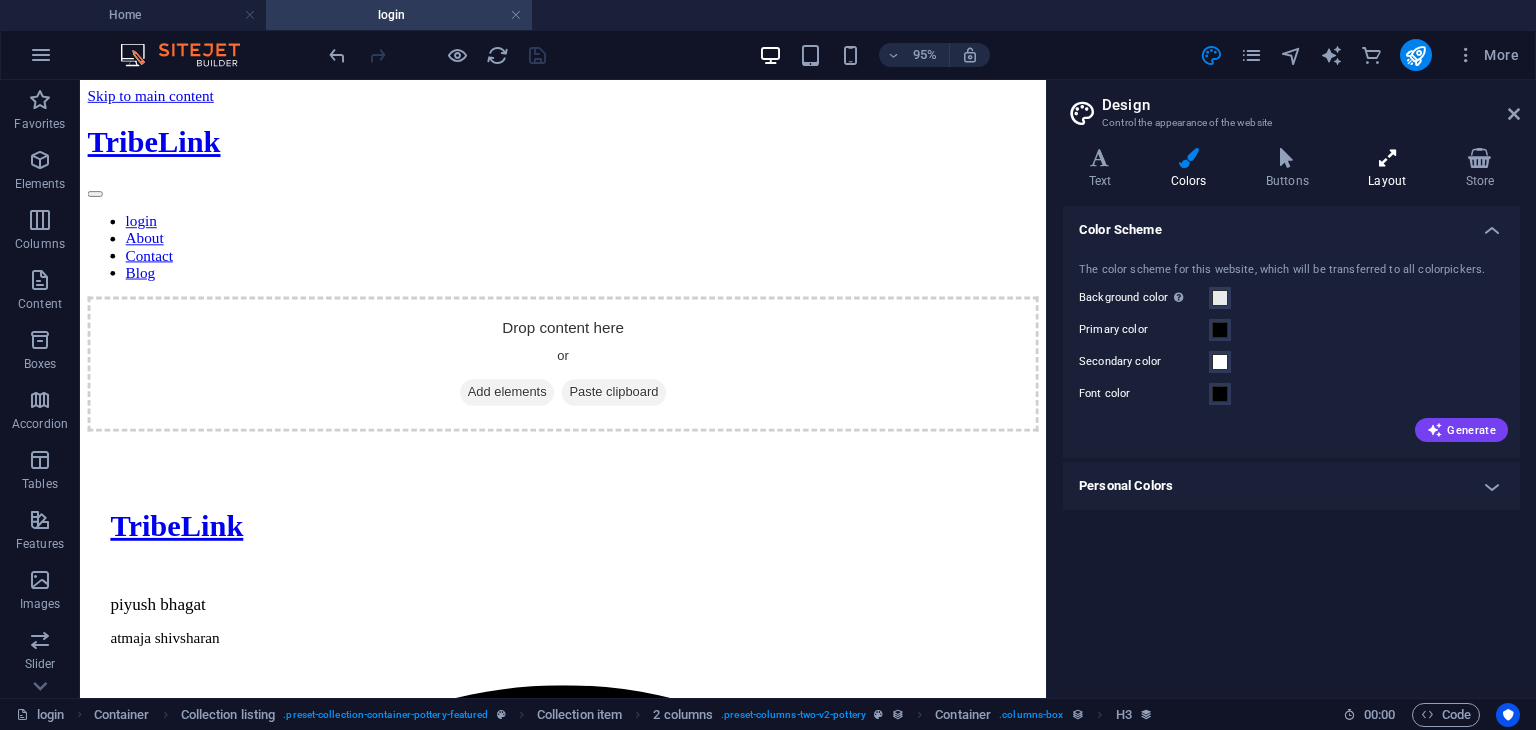 click at bounding box center (1387, 158) 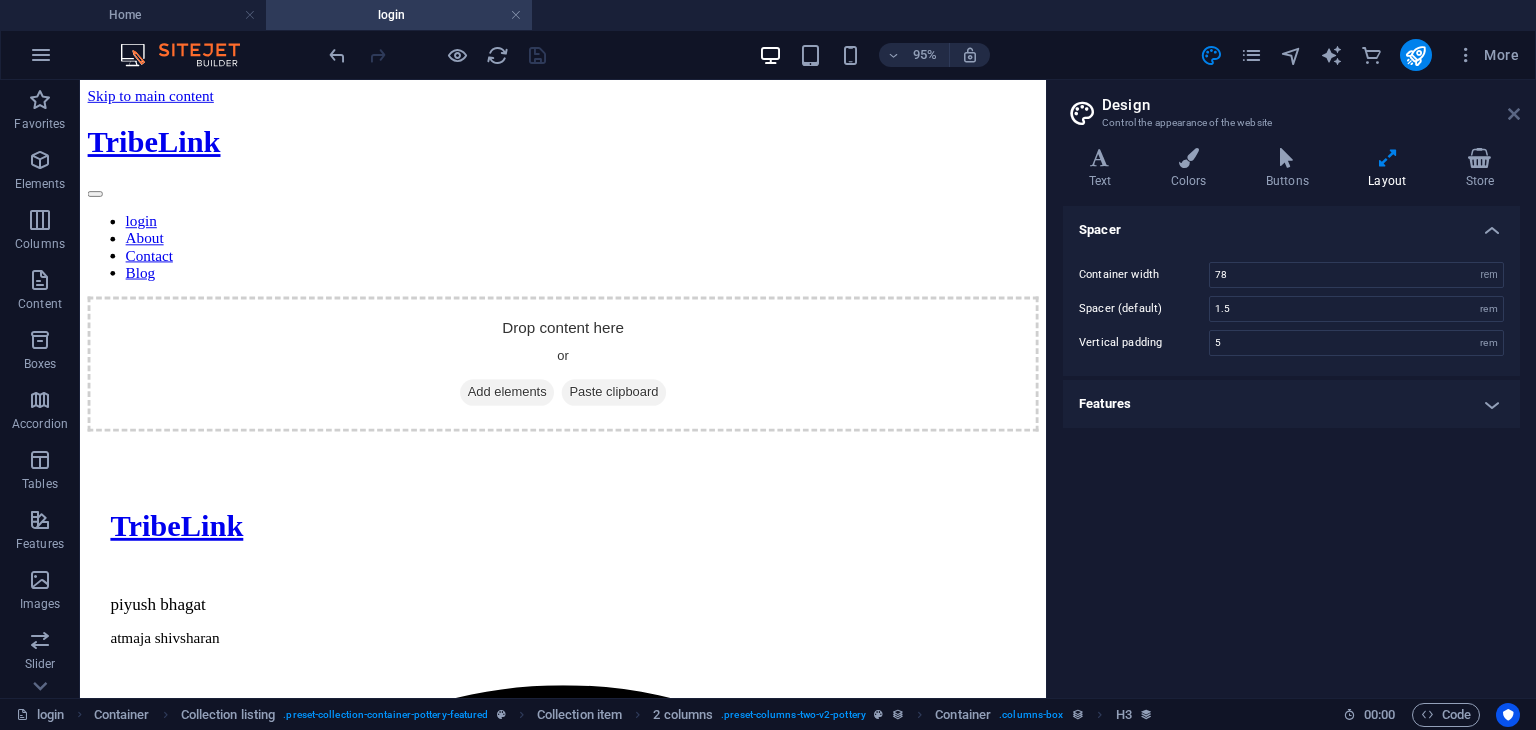 click at bounding box center (1514, 114) 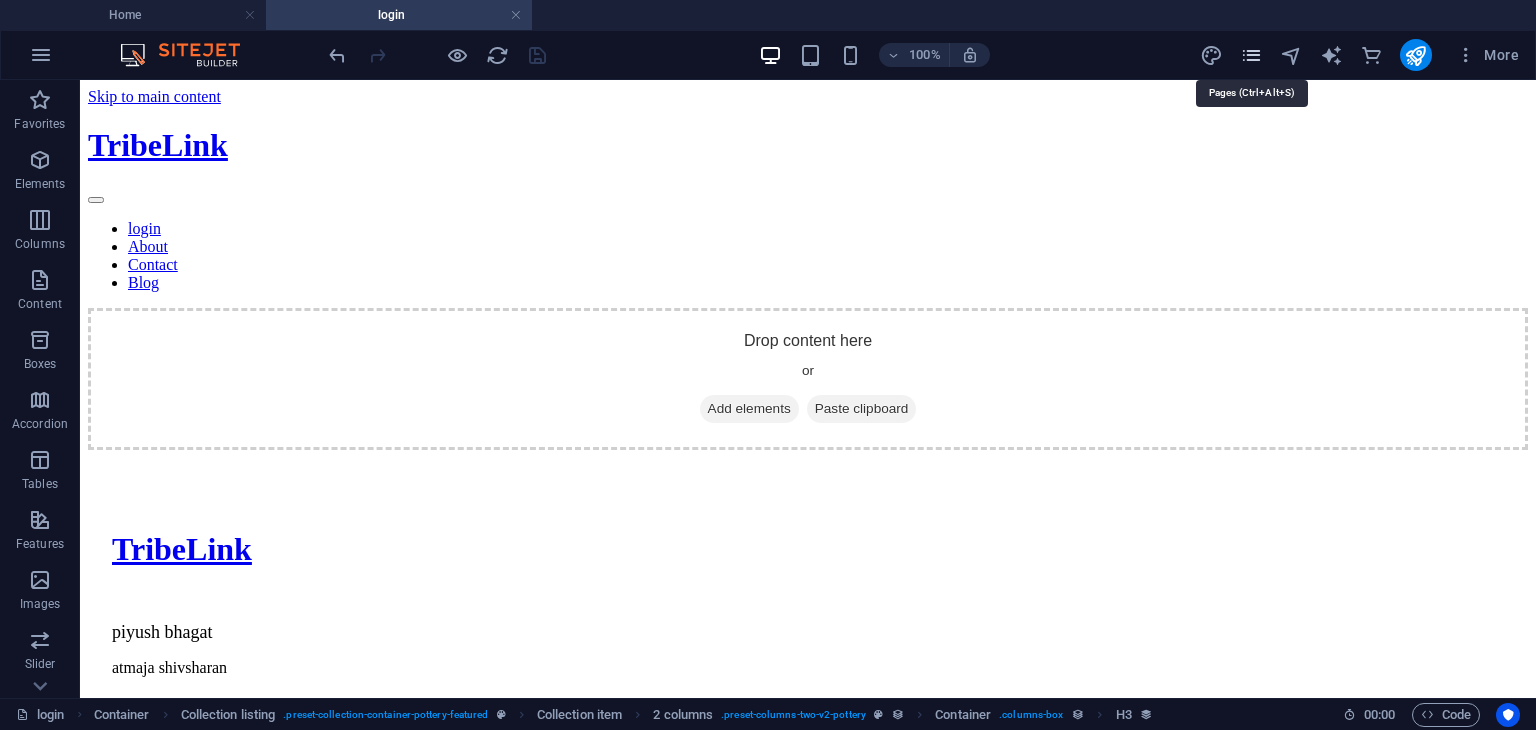 click at bounding box center [1251, 55] 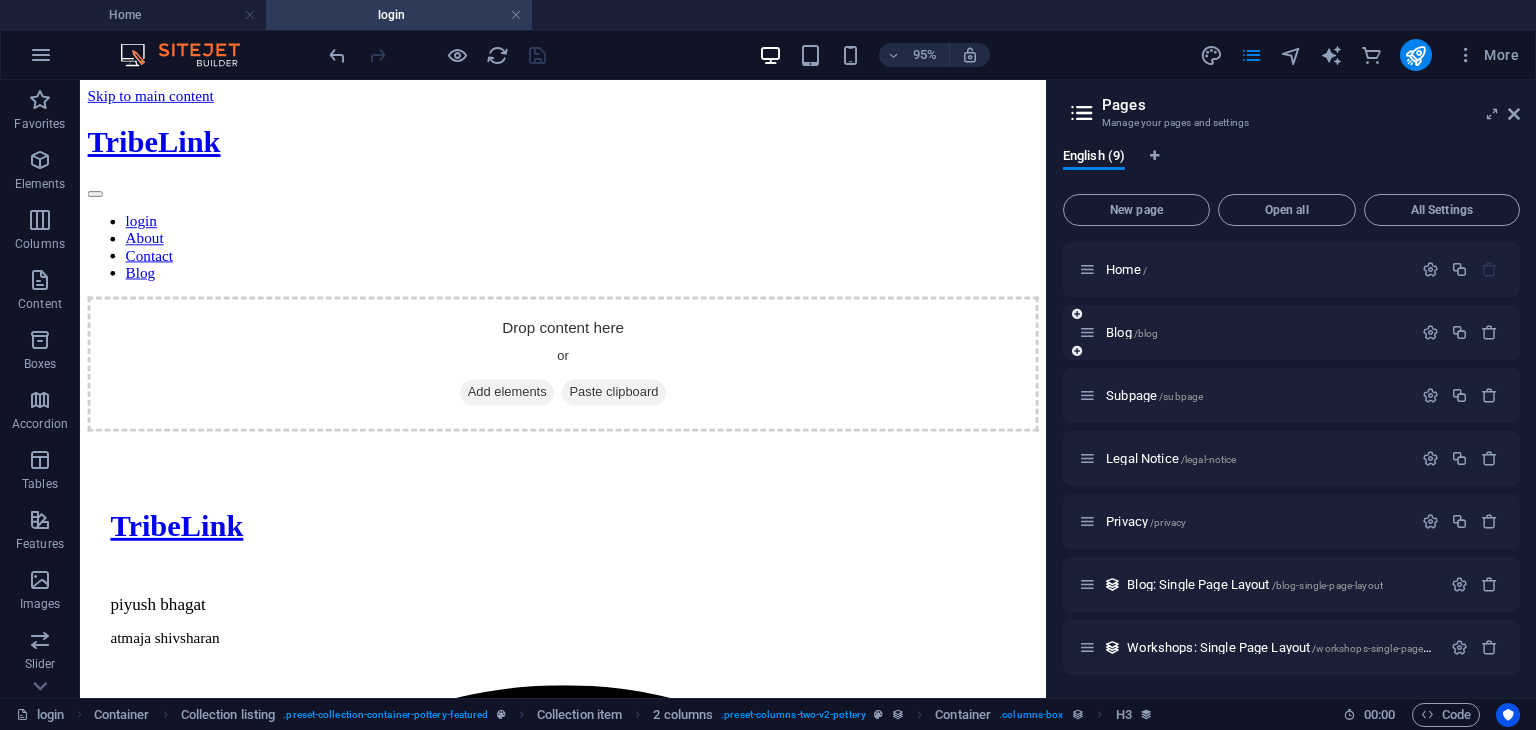 scroll, scrollTop: 127, scrollLeft: 0, axis: vertical 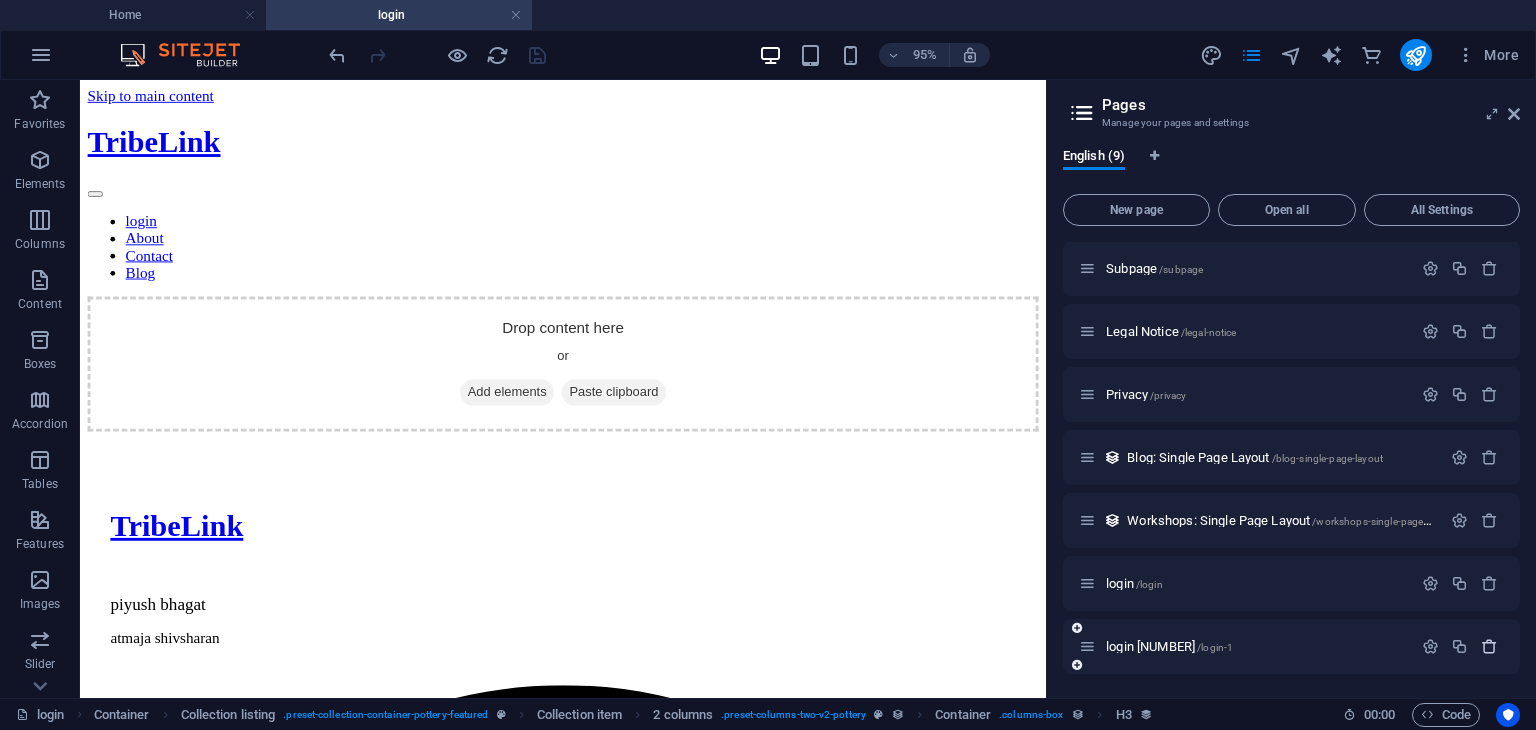 click at bounding box center [1489, 646] 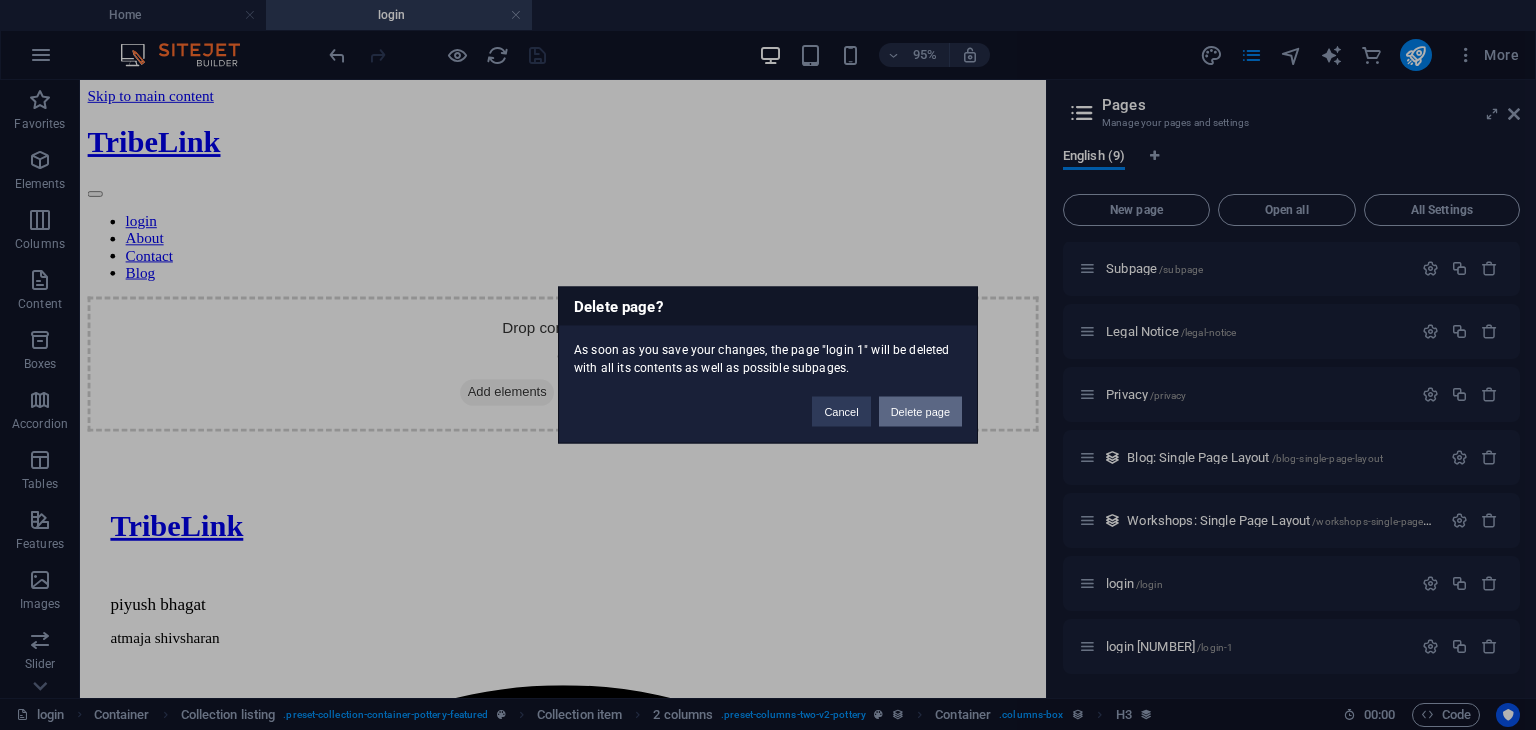 click on "Delete page" at bounding box center [920, 412] 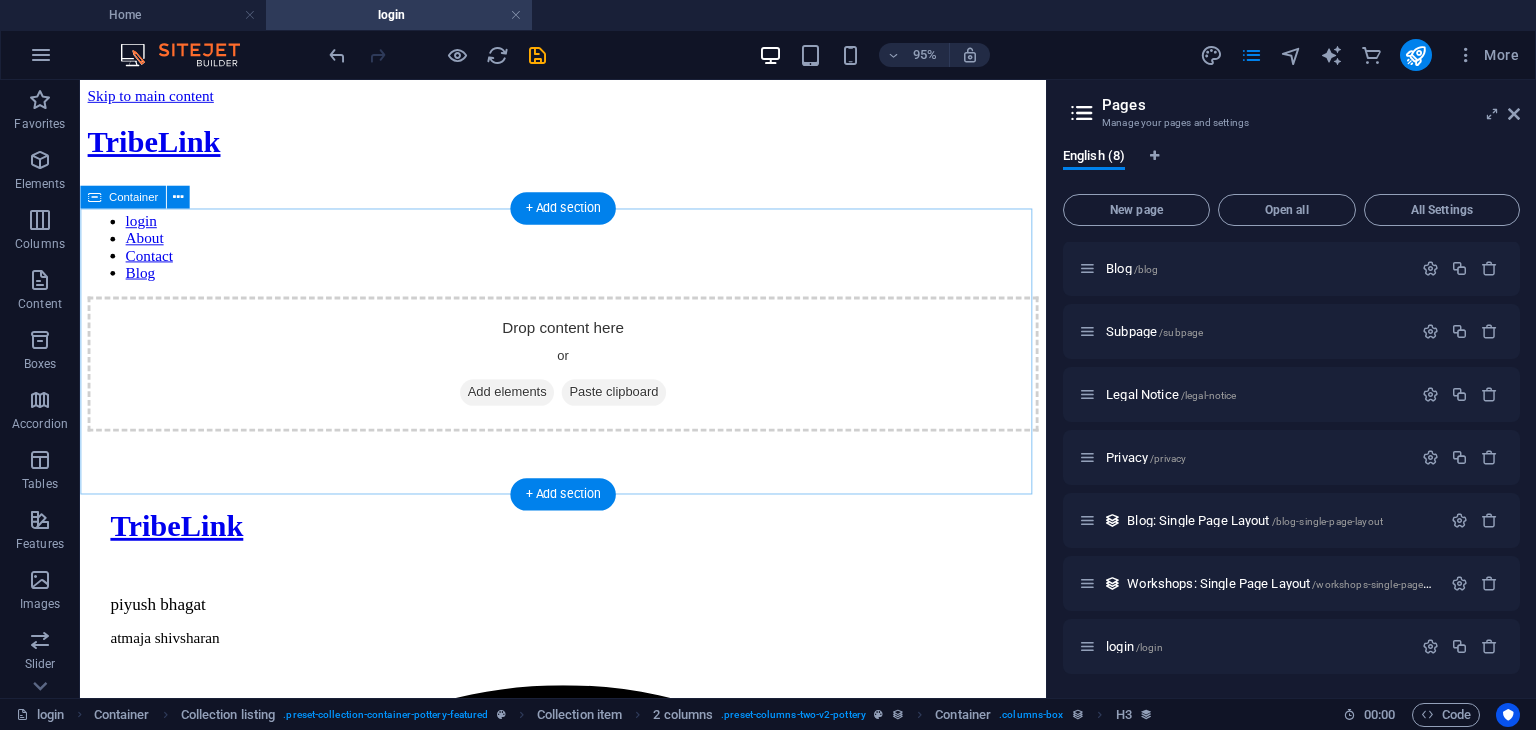 scroll, scrollTop: 64, scrollLeft: 0, axis: vertical 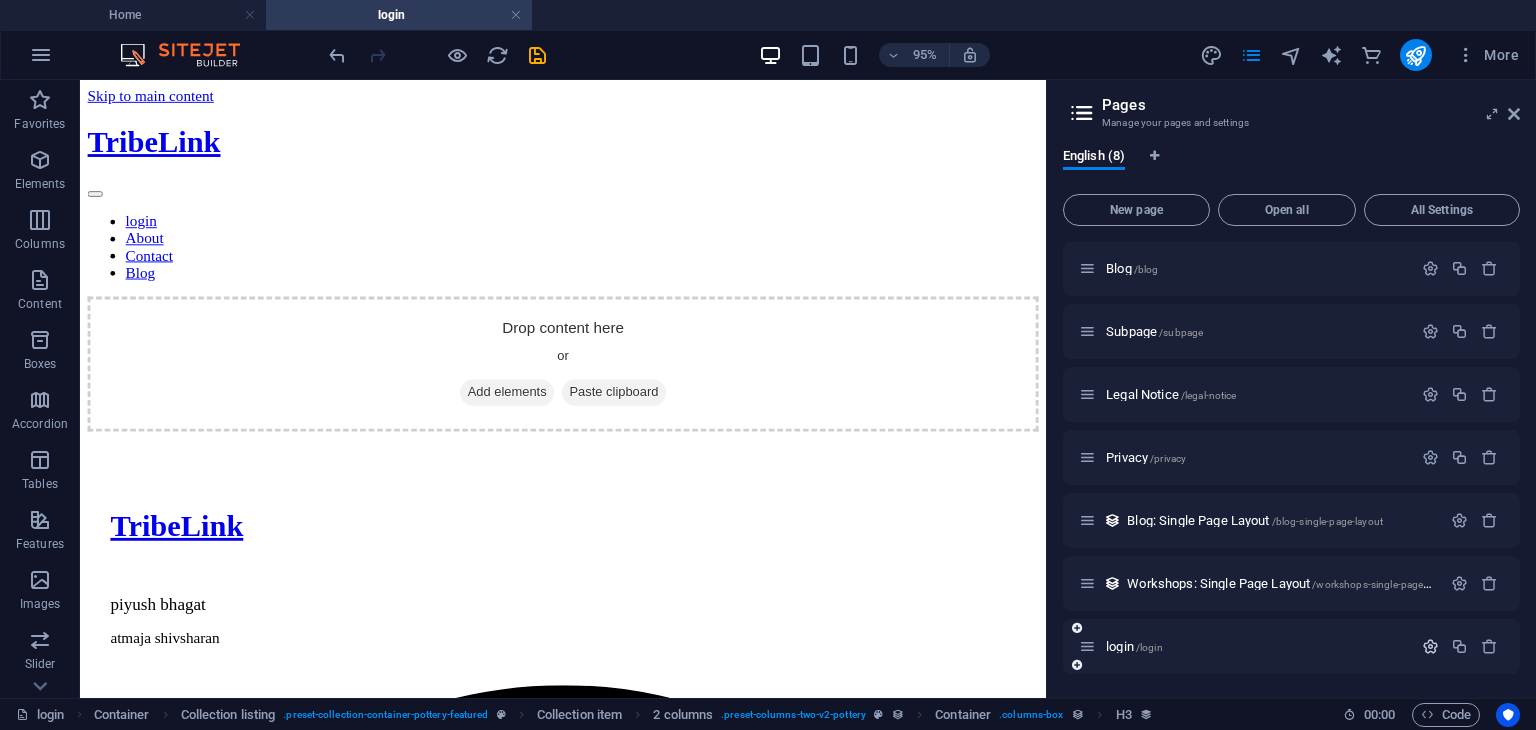 click at bounding box center (1430, 646) 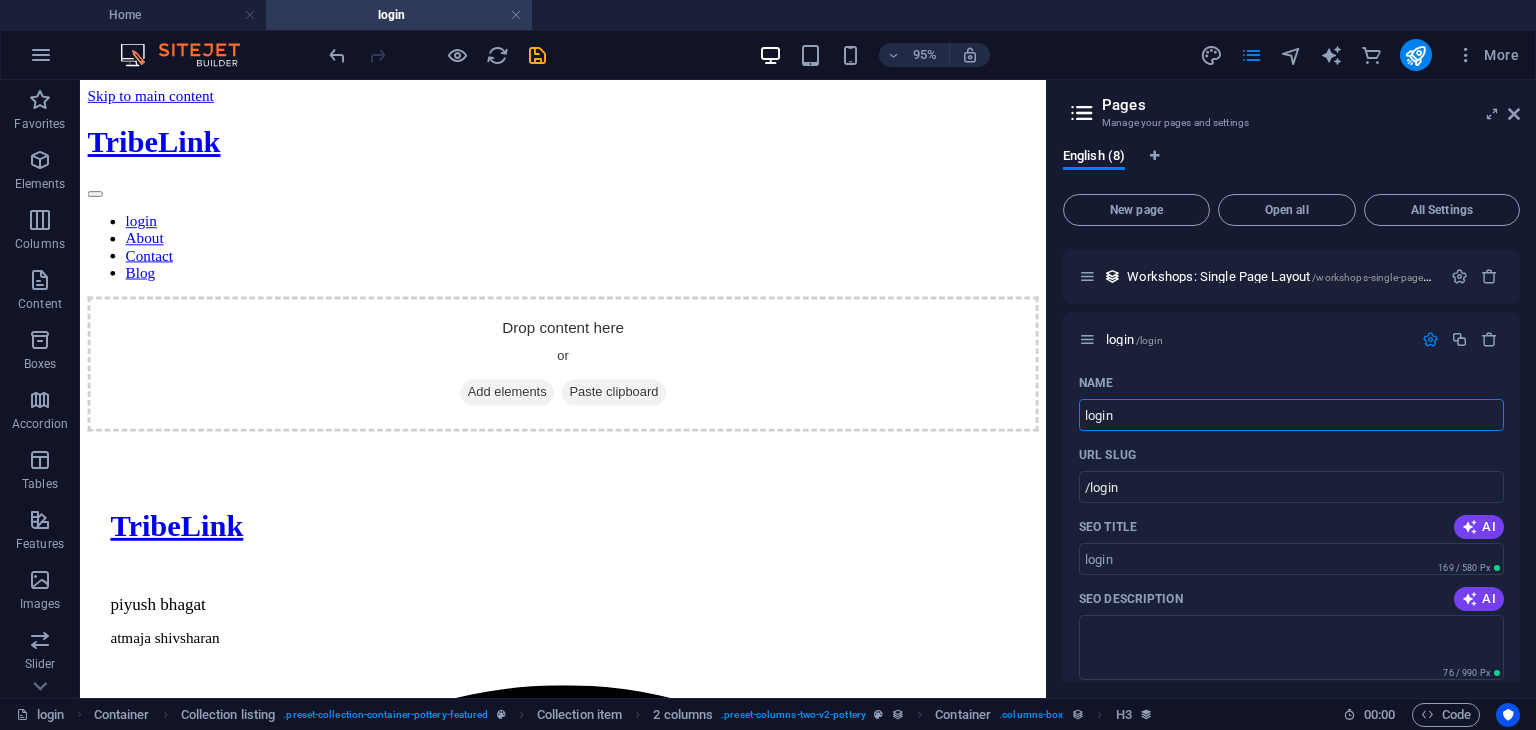 scroll, scrollTop: 372, scrollLeft: 0, axis: vertical 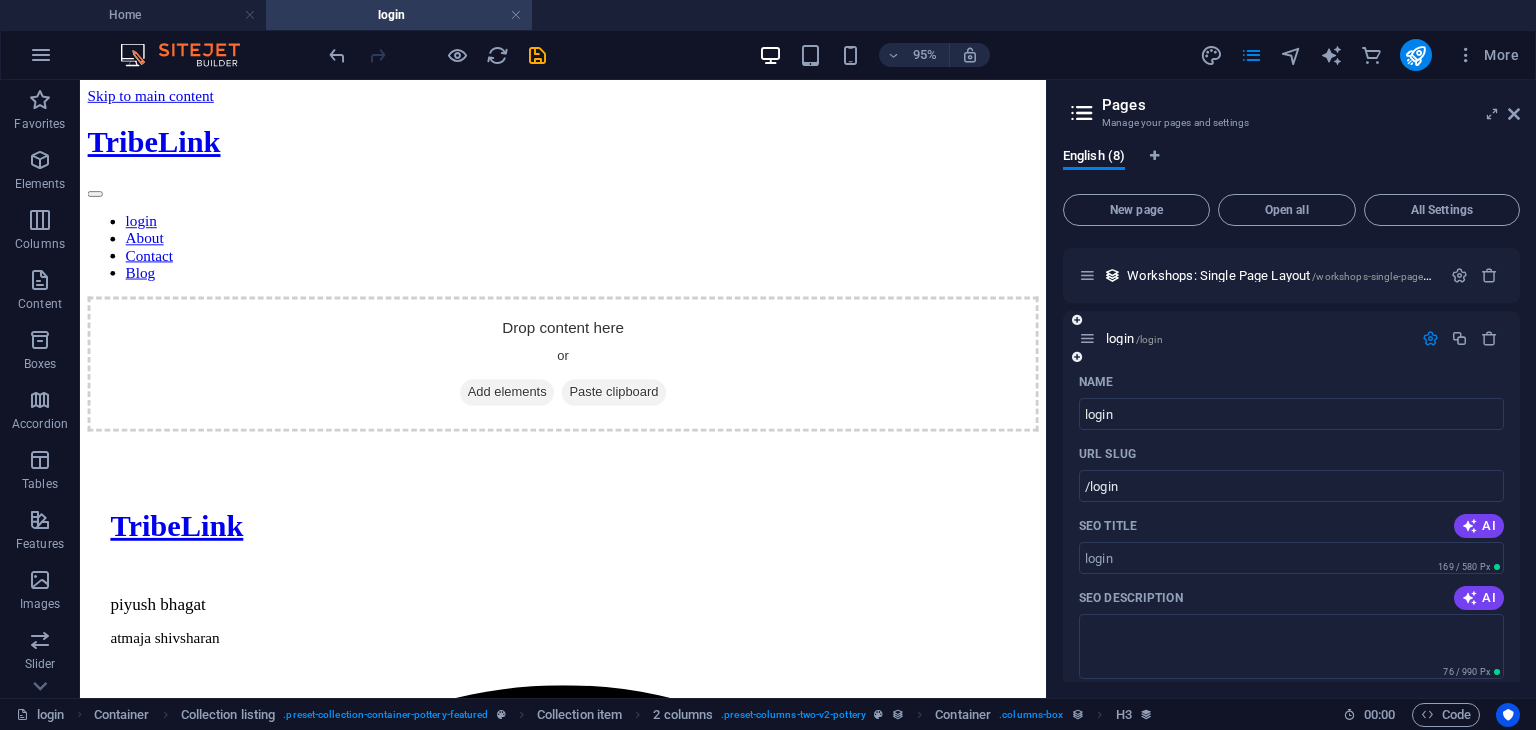 click at bounding box center (1430, 338) 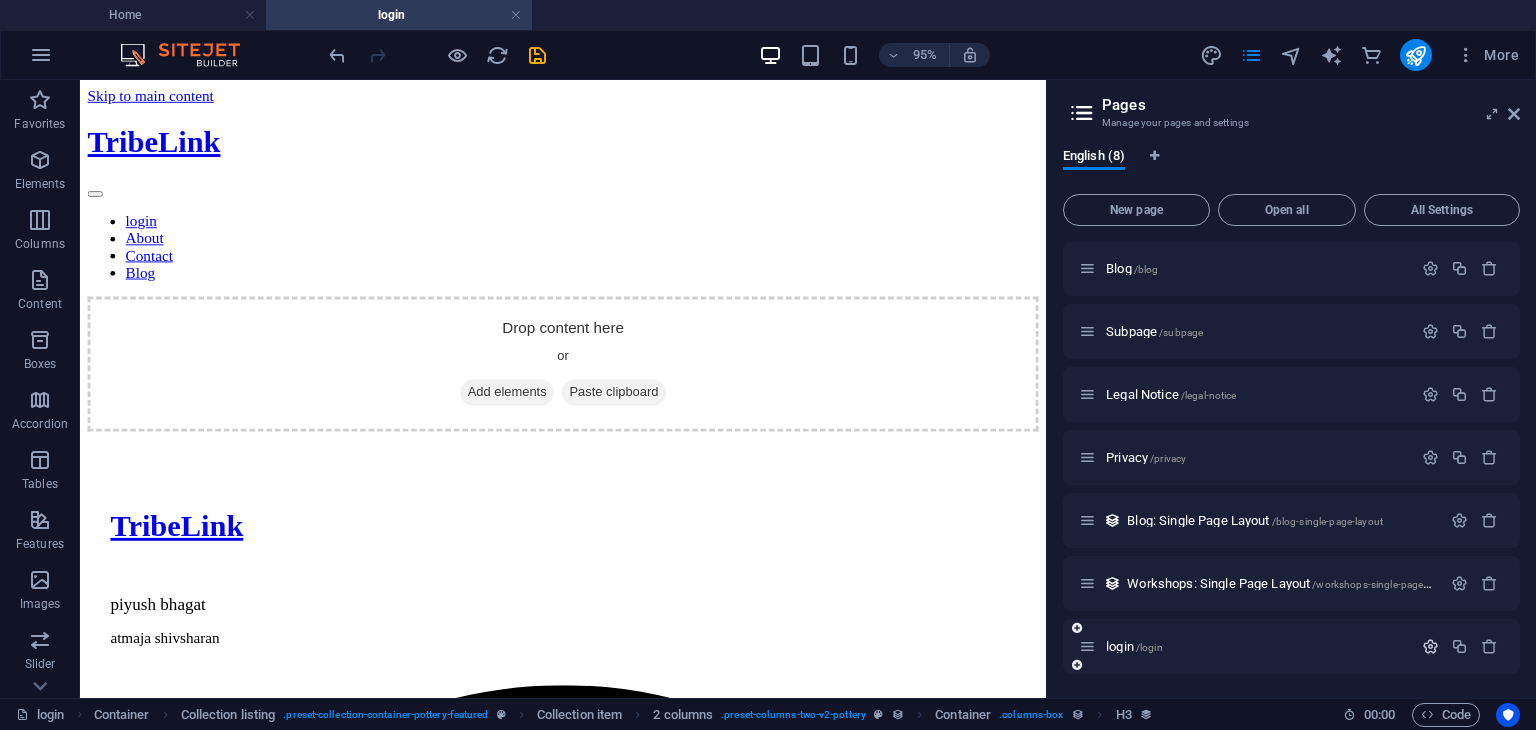 scroll, scrollTop: 64, scrollLeft: 0, axis: vertical 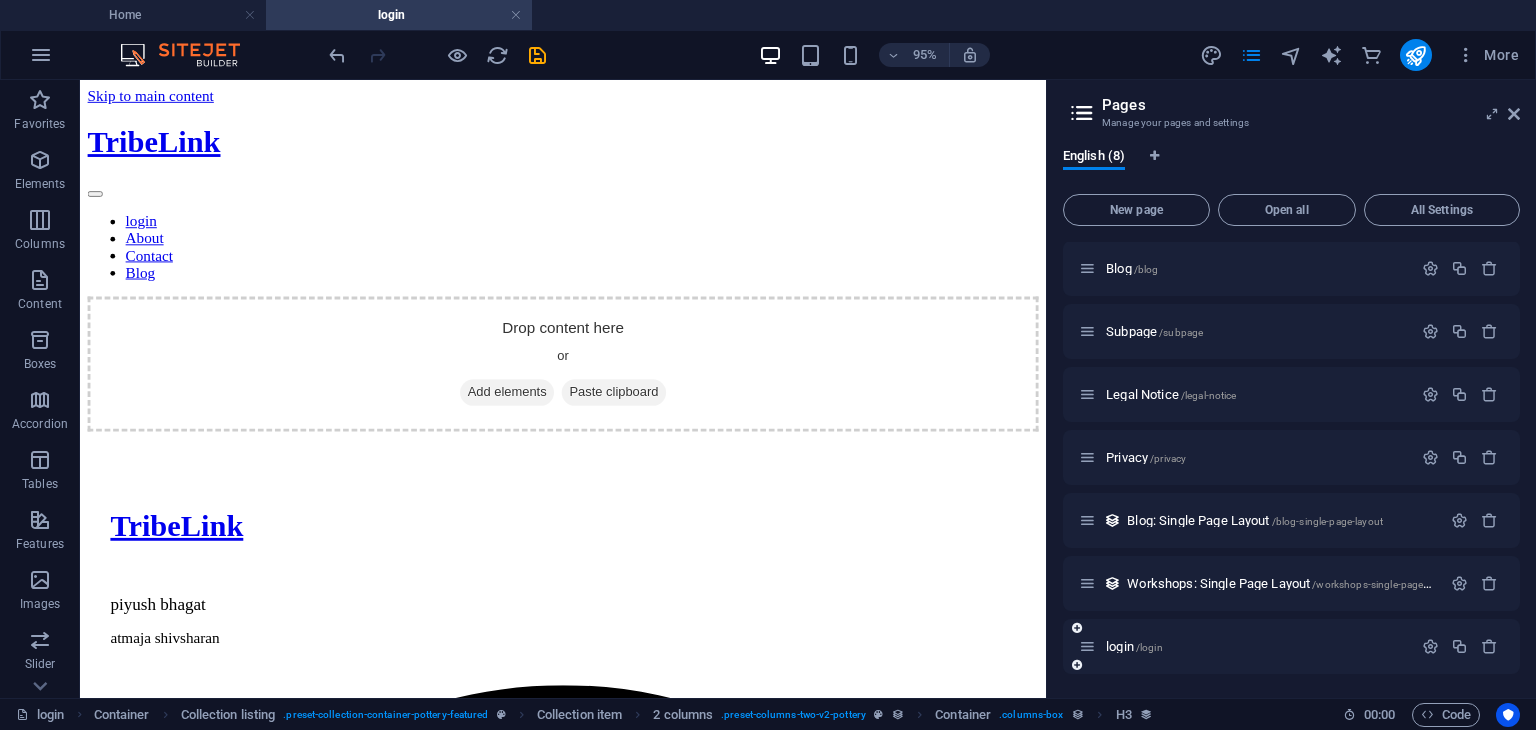 click on "login /login" at bounding box center [1291, 646] 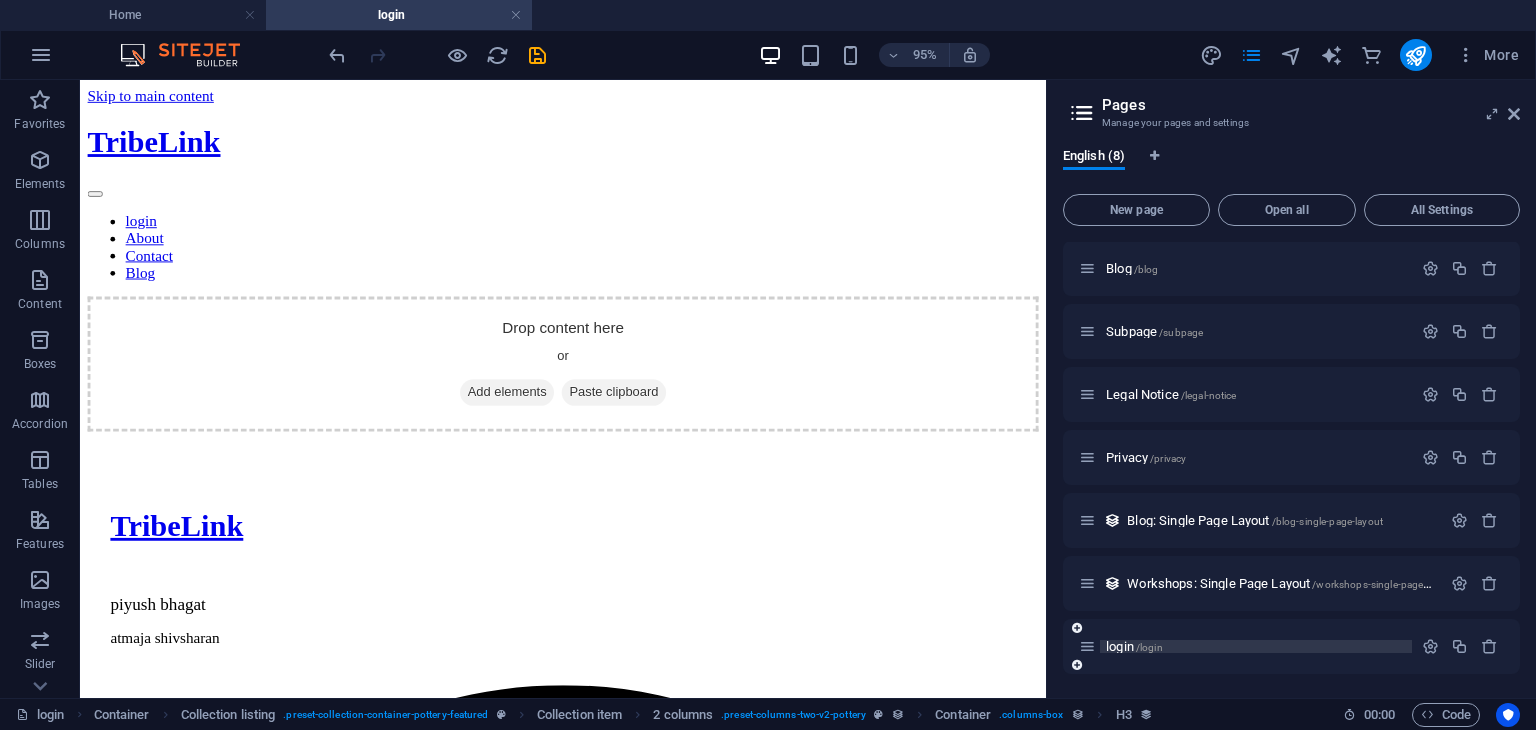 click on "login /login" at bounding box center [1256, 646] 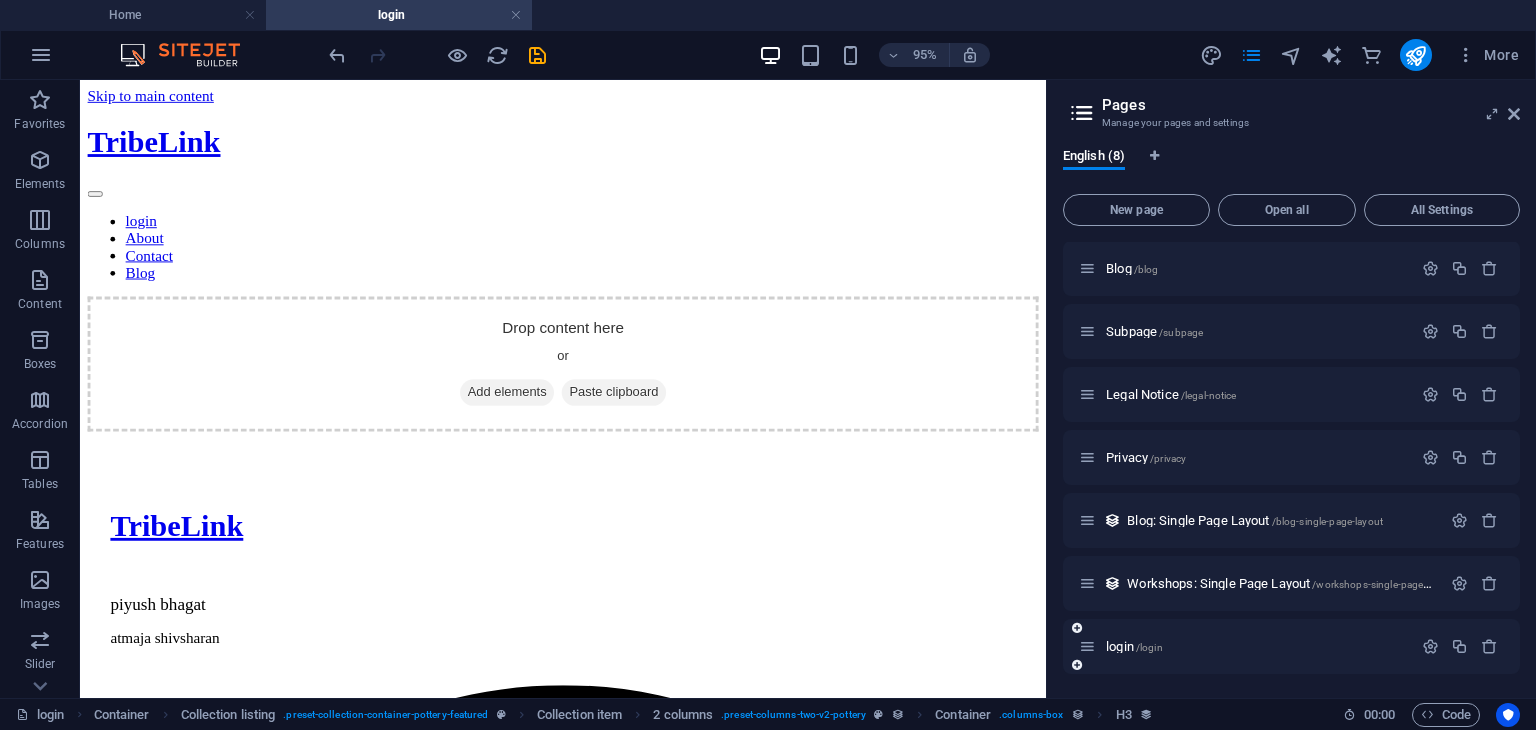 click at bounding box center [1087, 646] 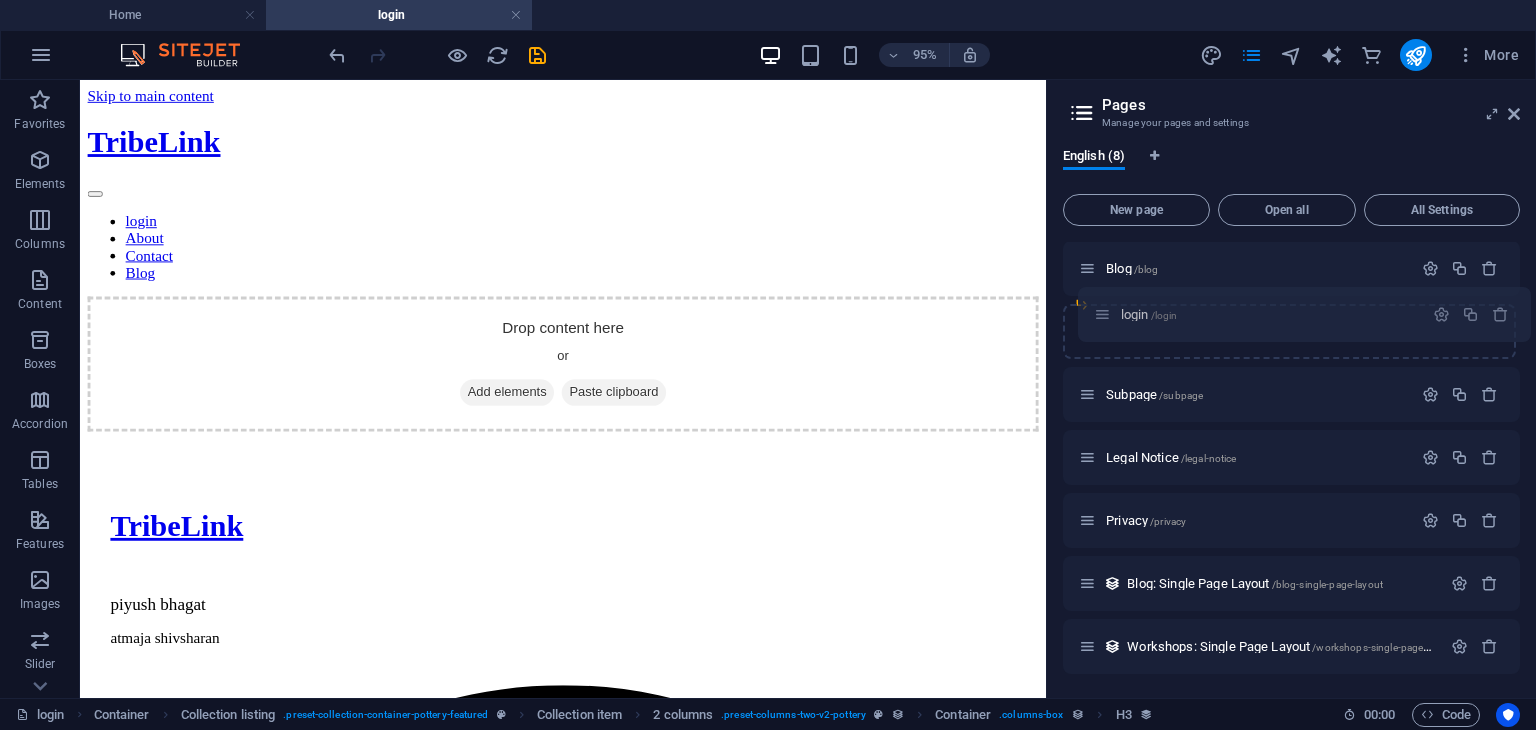 scroll, scrollTop: 0, scrollLeft: 0, axis: both 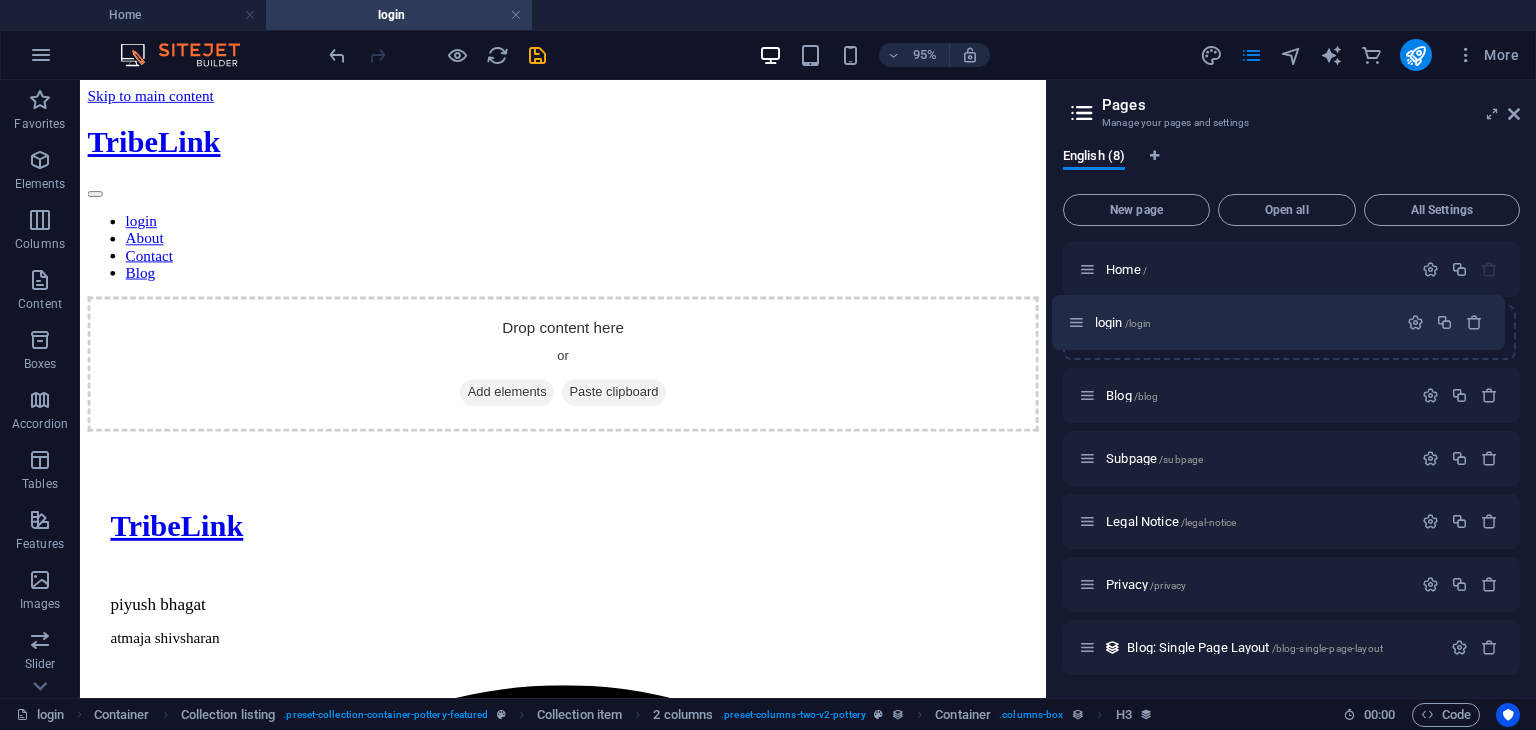 drag, startPoint x: 1092, startPoint y: 646, endPoint x: 1081, endPoint y: 317, distance: 329.18384 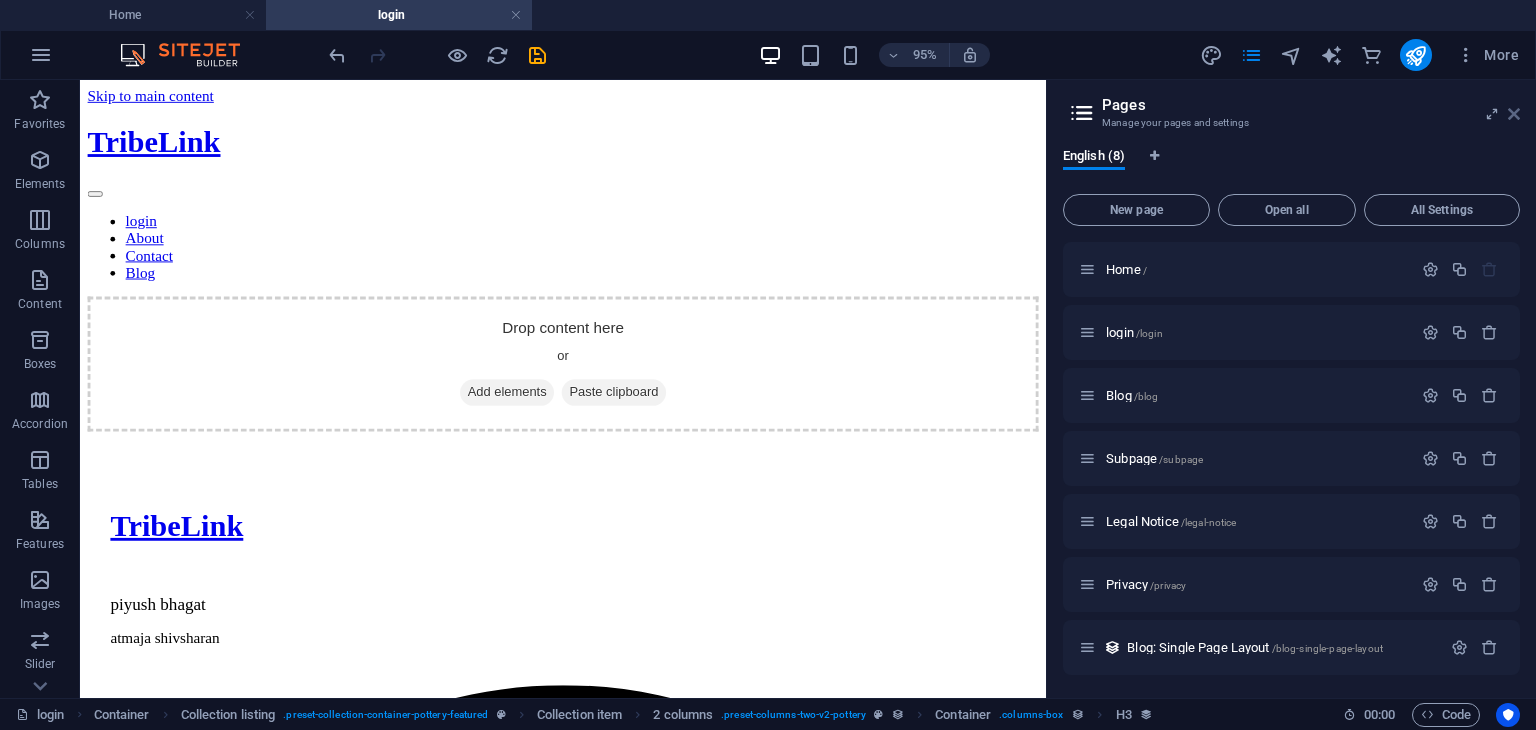 click at bounding box center (1514, 114) 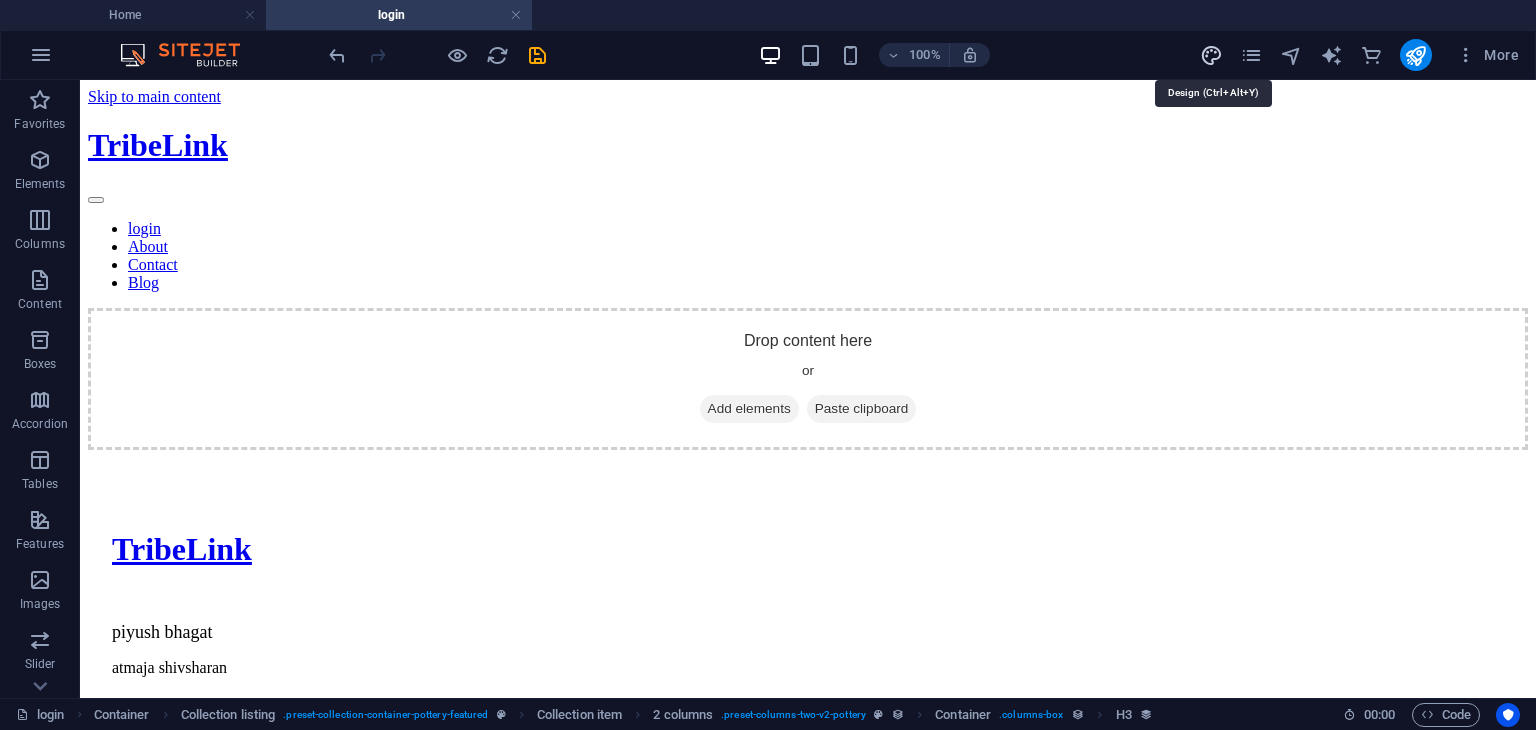 click at bounding box center [1211, 55] 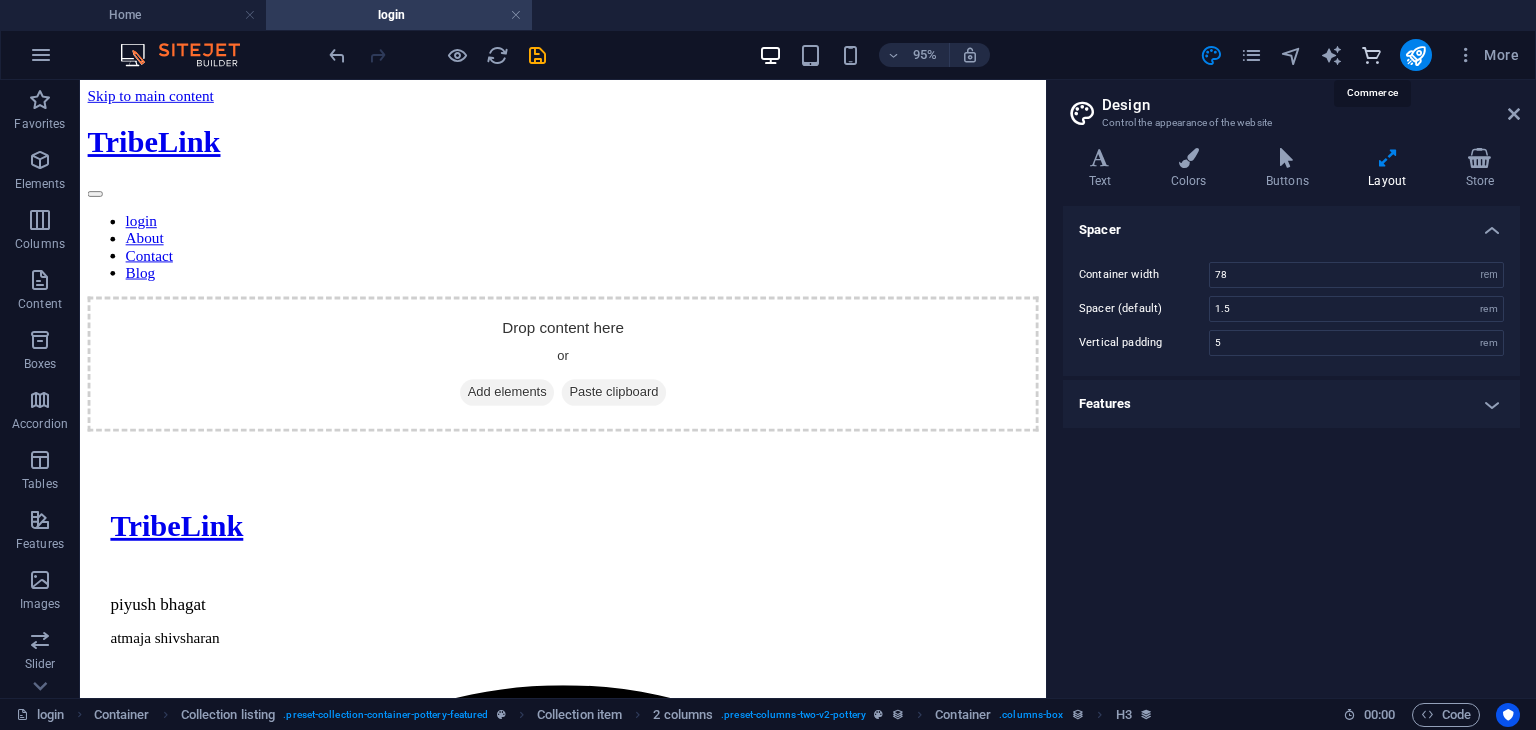 click at bounding box center [1371, 55] 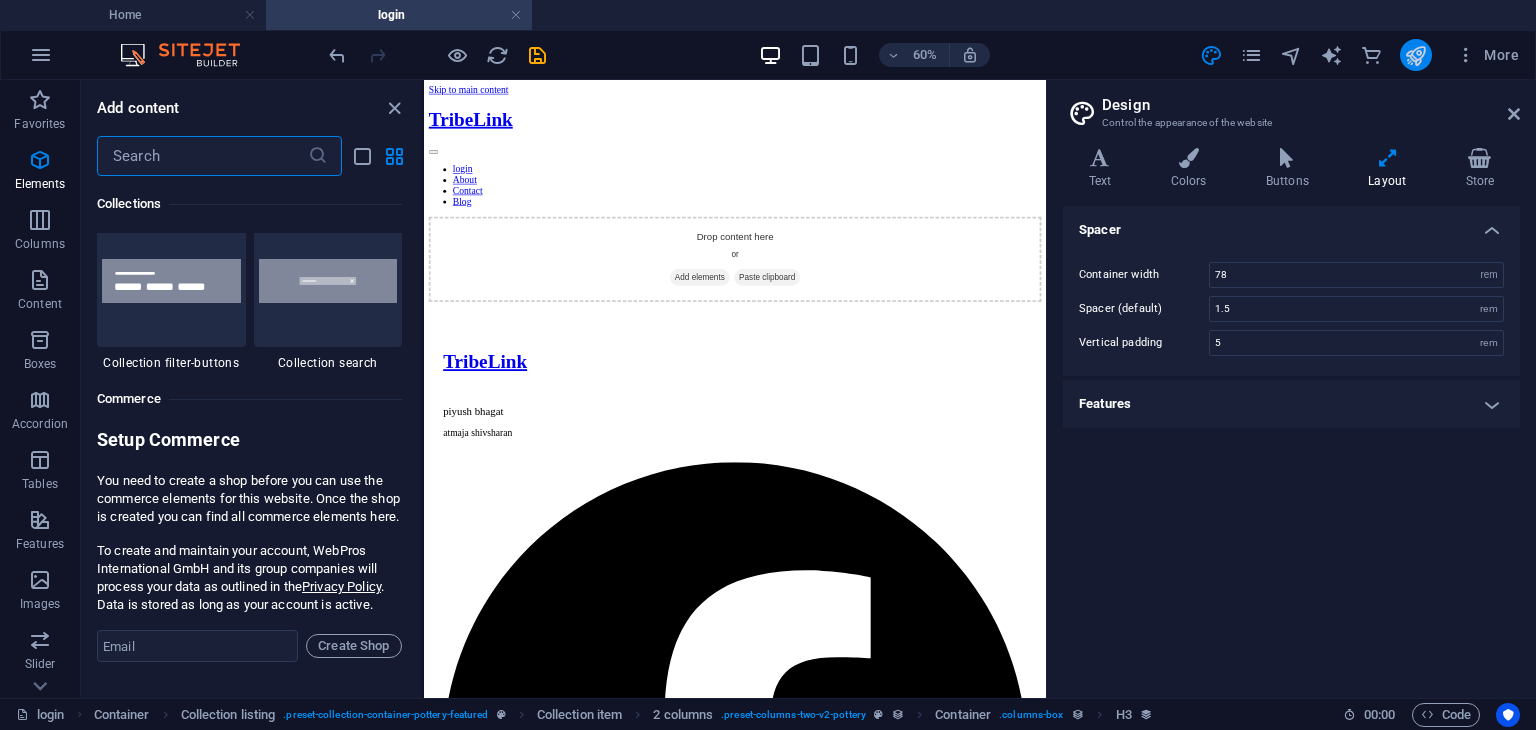 scroll, scrollTop: 19271, scrollLeft: 0, axis: vertical 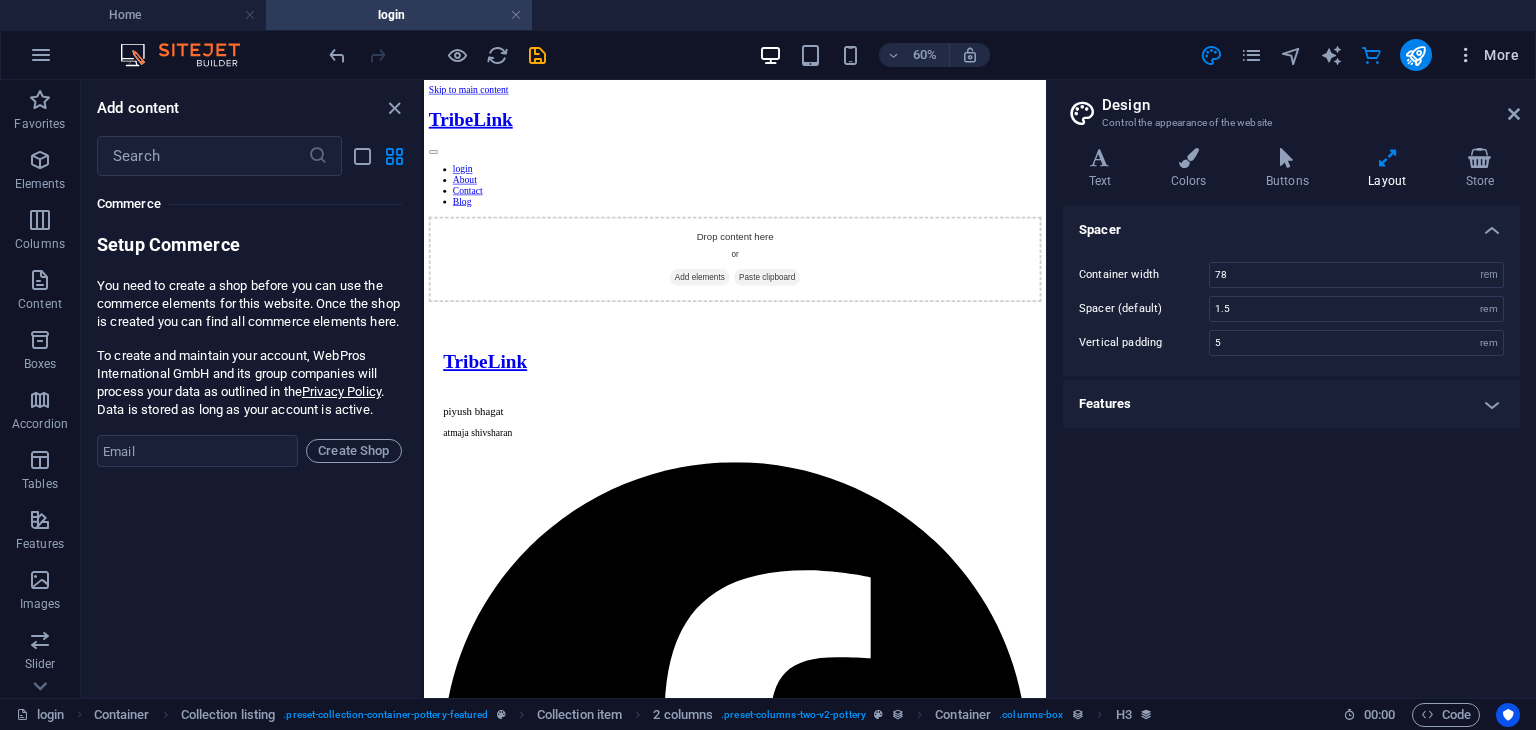click at bounding box center (1466, 55) 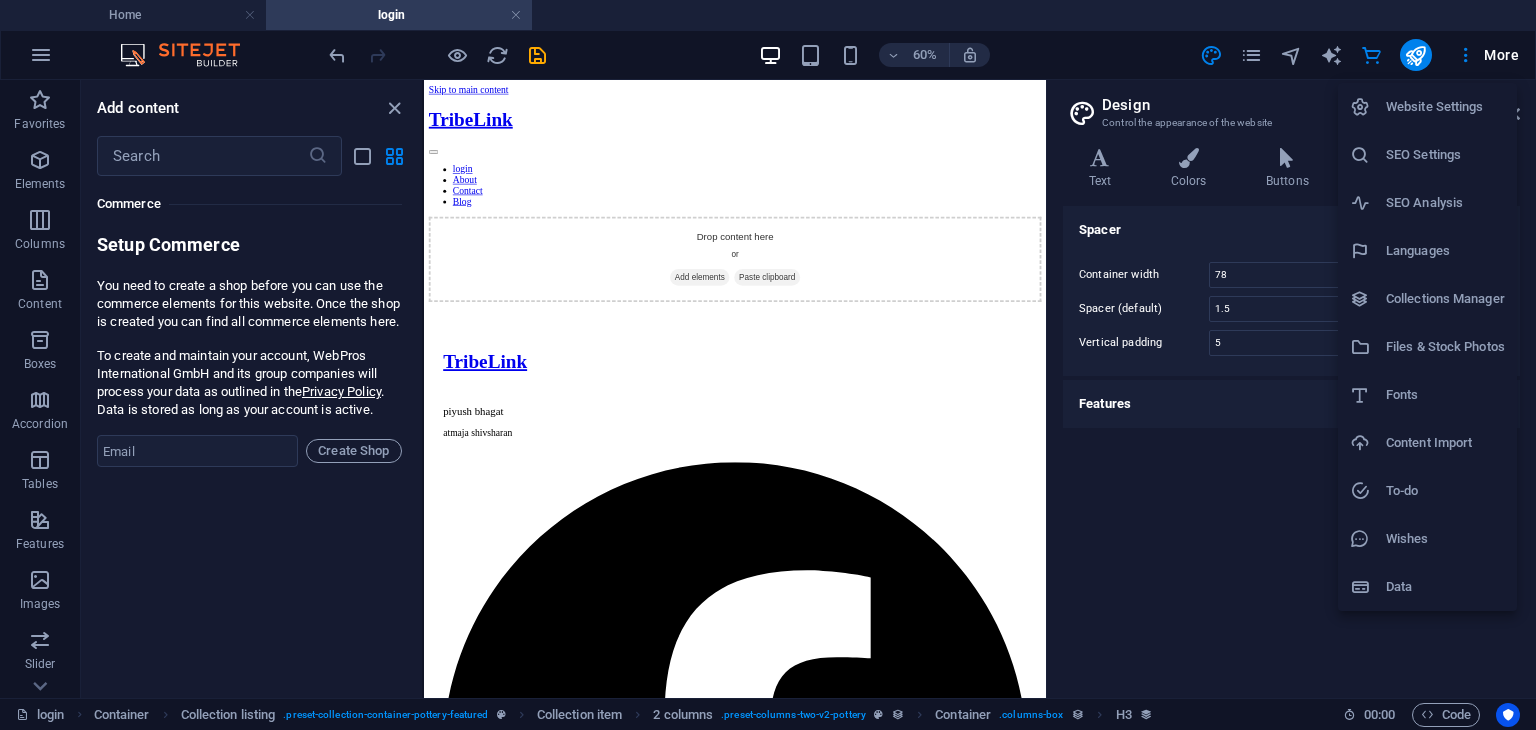 click at bounding box center (768, 365) 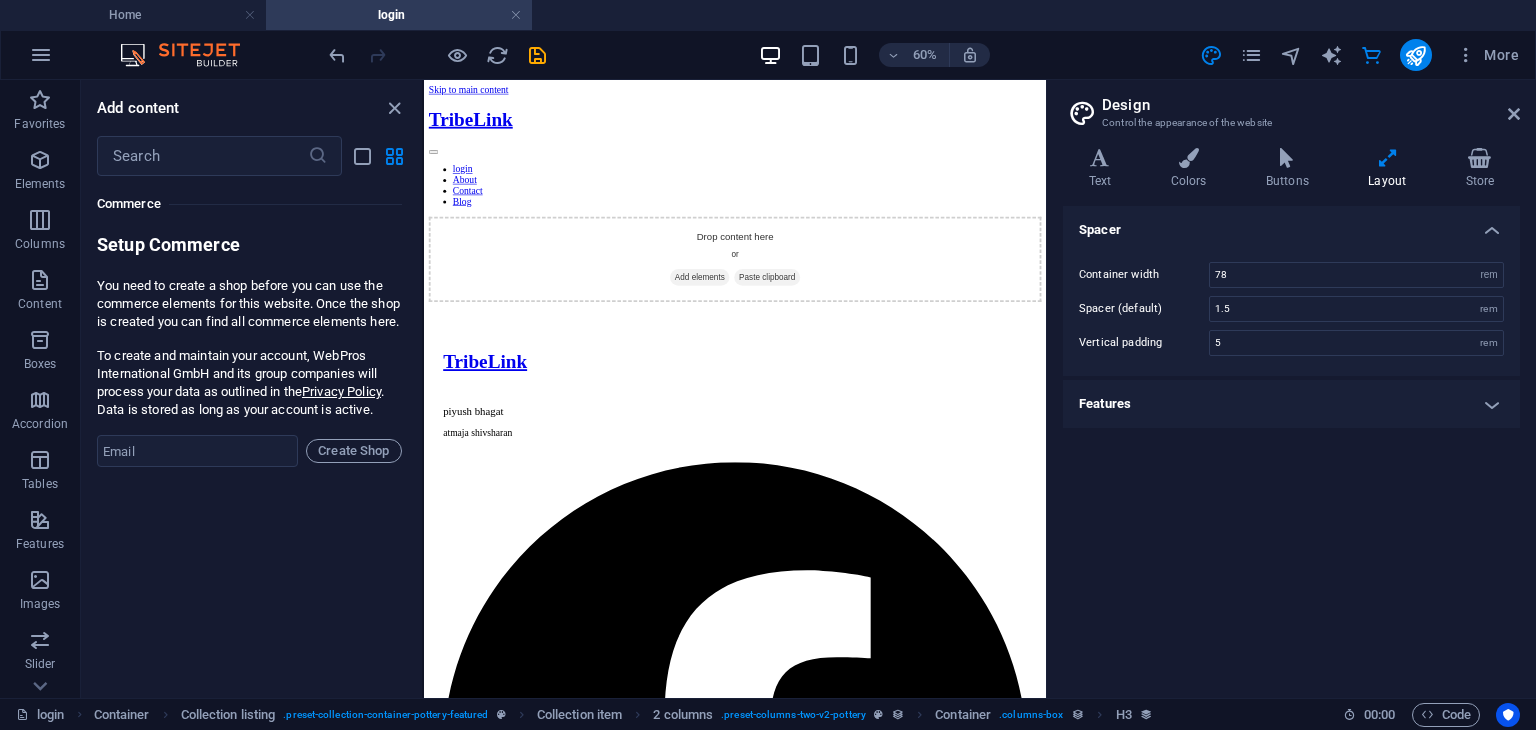 click on "Design" at bounding box center (1311, 105) 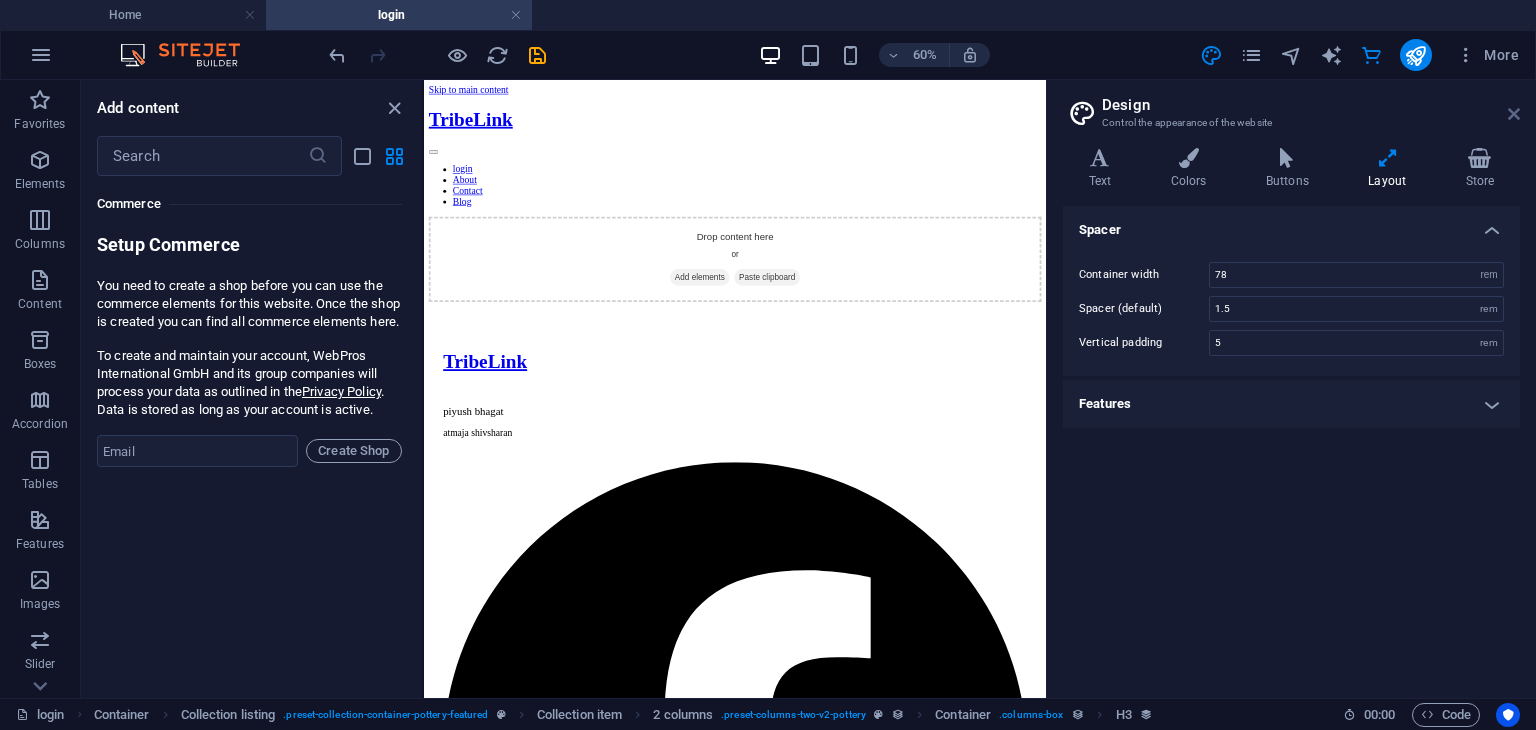 click at bounding box center (1514, 114) 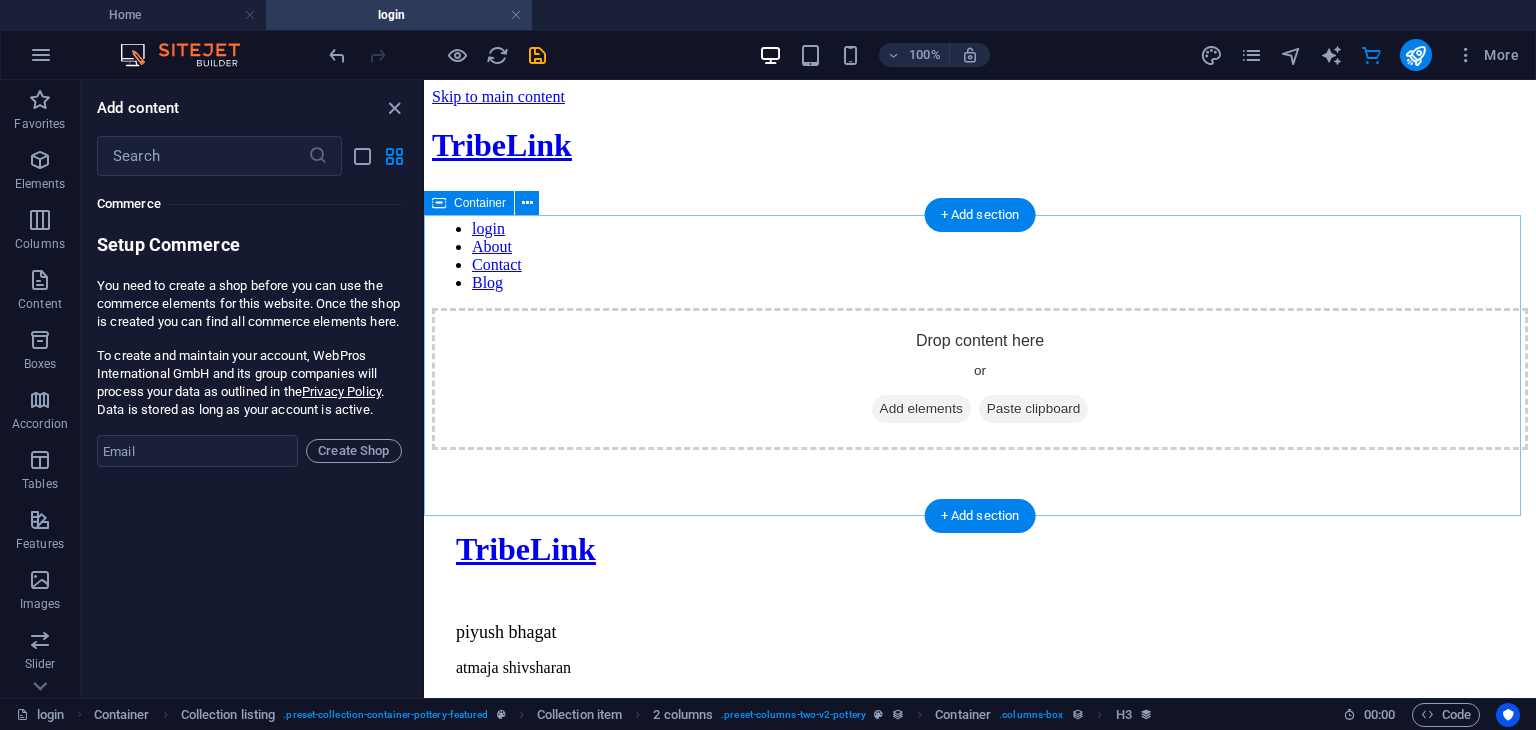 click on "Add elements" at bounding box center (921, 409) 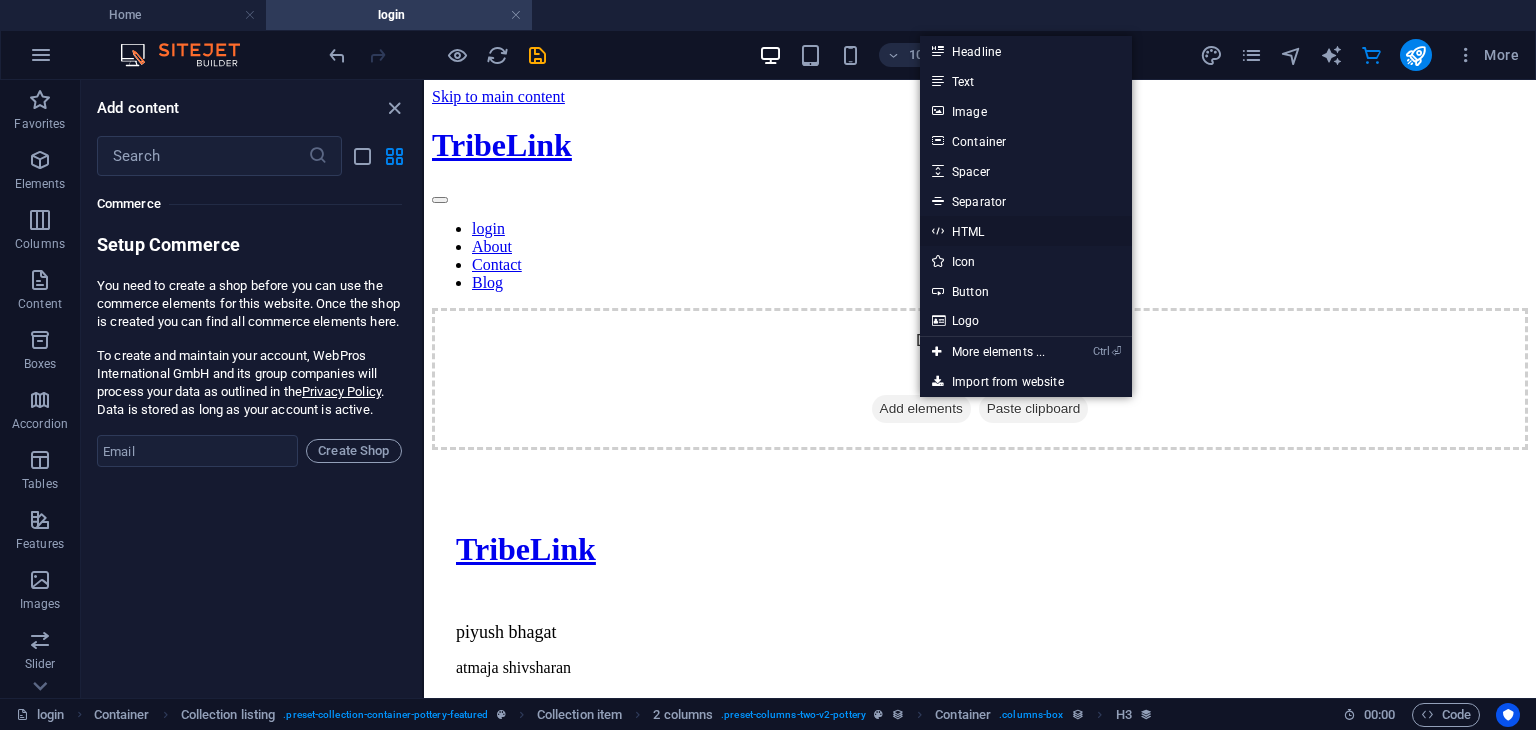 click on "HTML" at bounding box center [1026, 231] 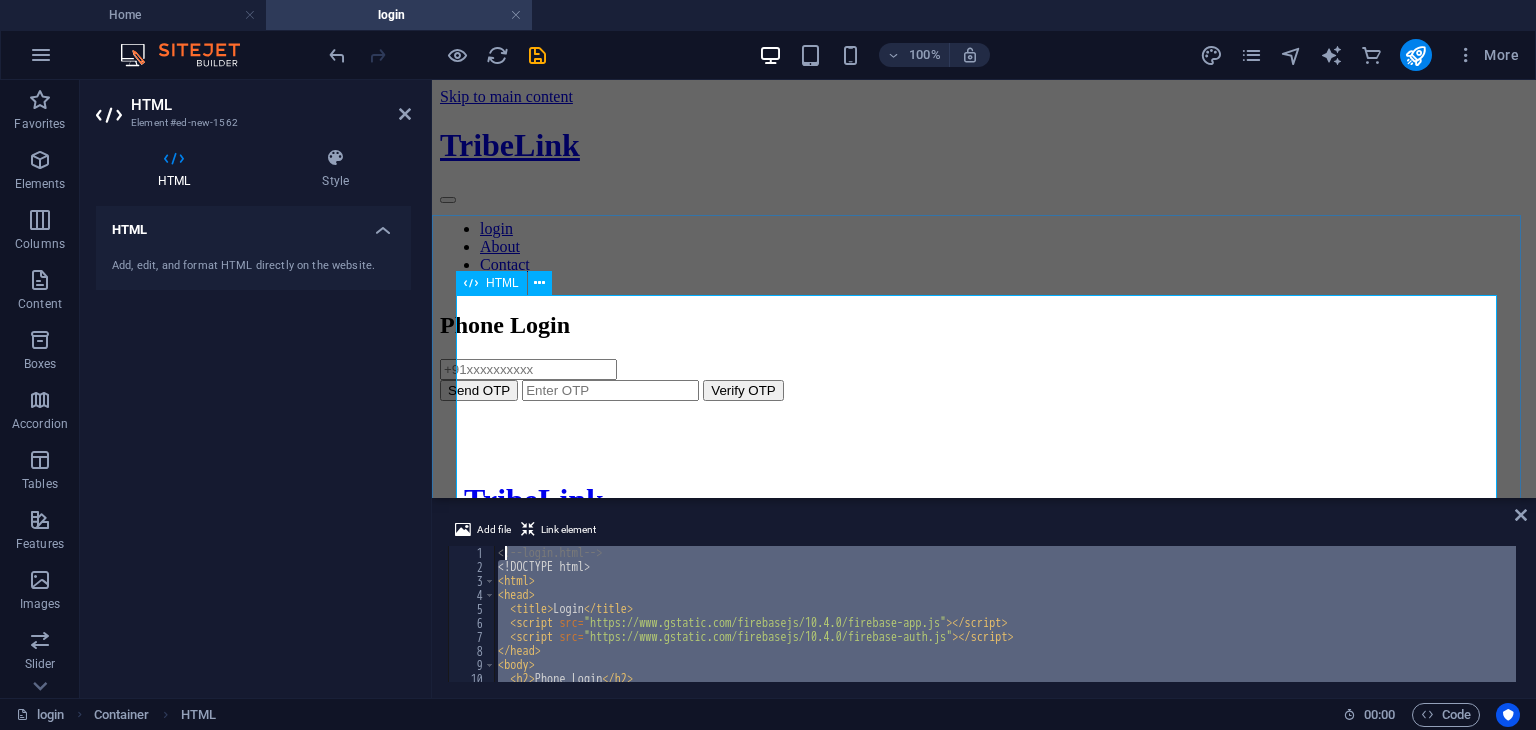 scroll, scrollTop: 0, scrollLeft: 0, axis: both 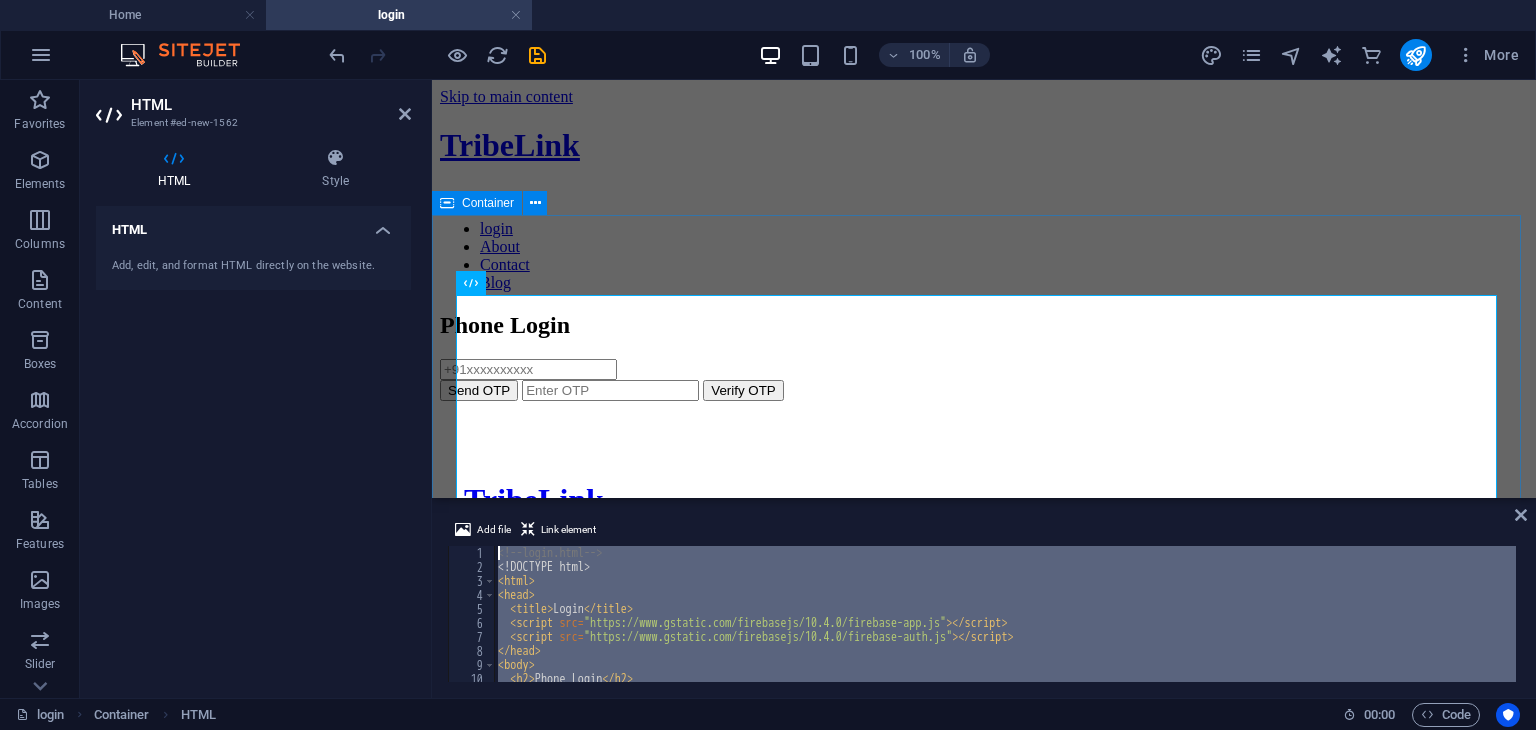 drag, startPoint x: 1008, startPoint y: 743, endPoint x: 452, endPoint y: 255, distance: 739.78375 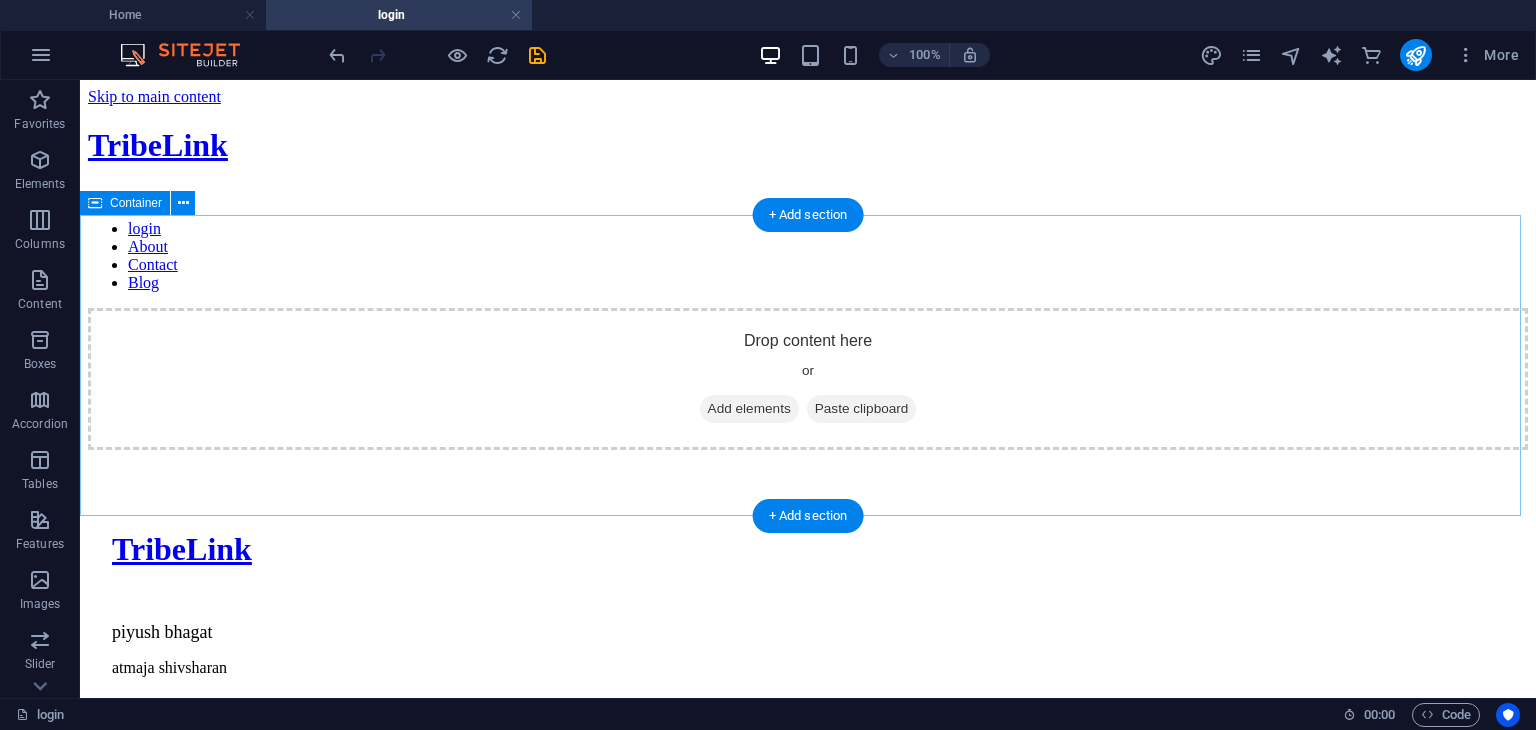 click on "Add elements" at bounding box center (749, 409) 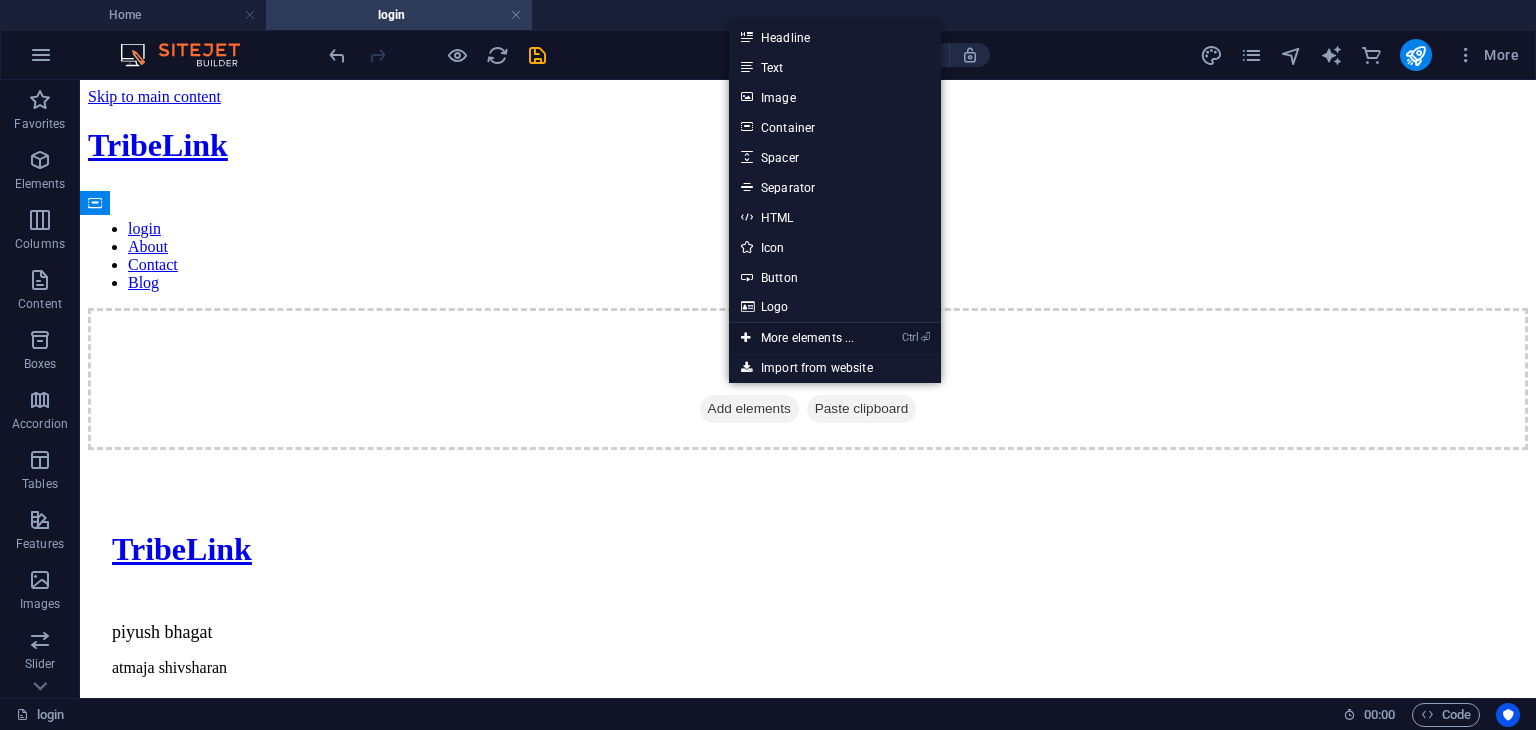 click on "Ctrl ⏎  More elements ..." at bounding box center [797, 338] 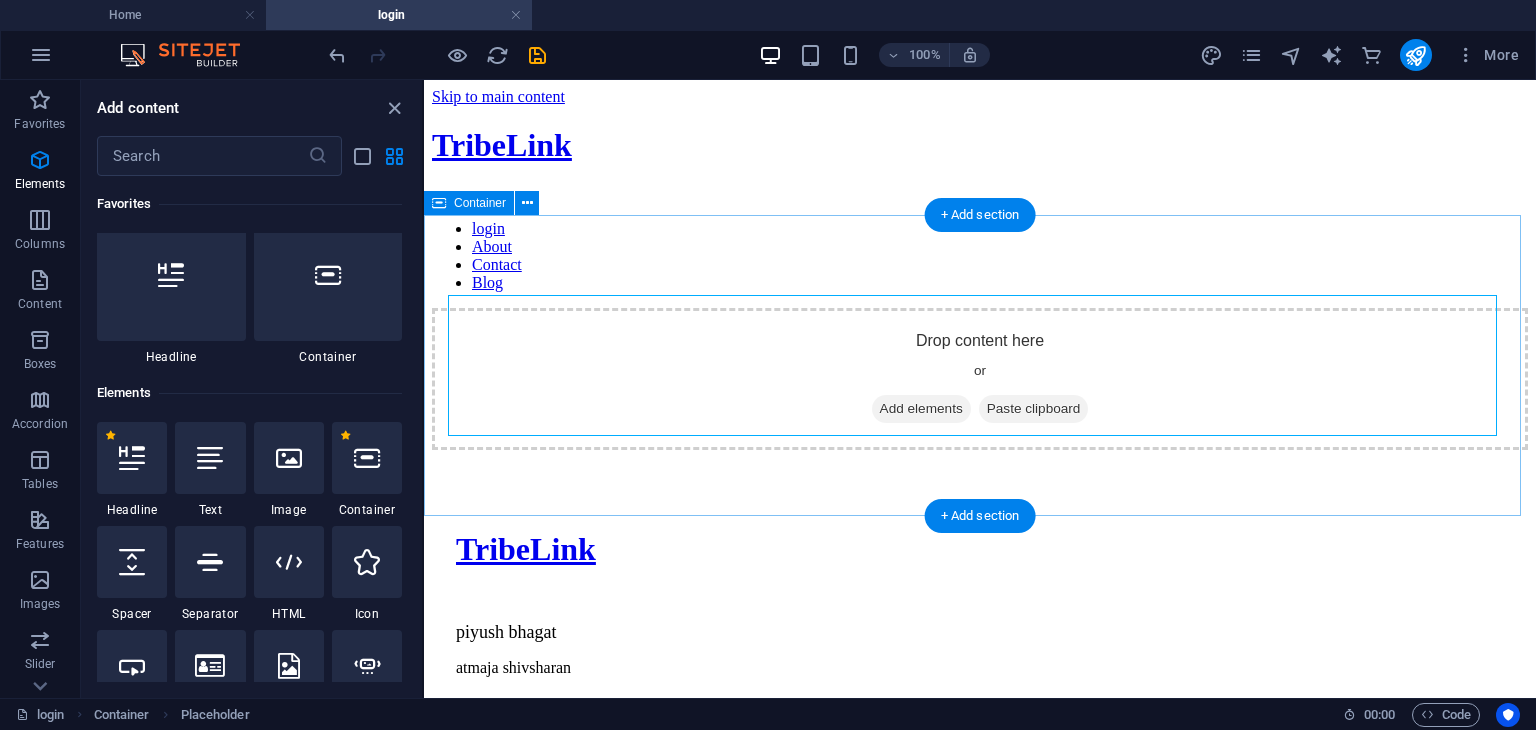 click on "Drop content here or  Add elements  Paste clipboard" at bounding box center (980, 379) 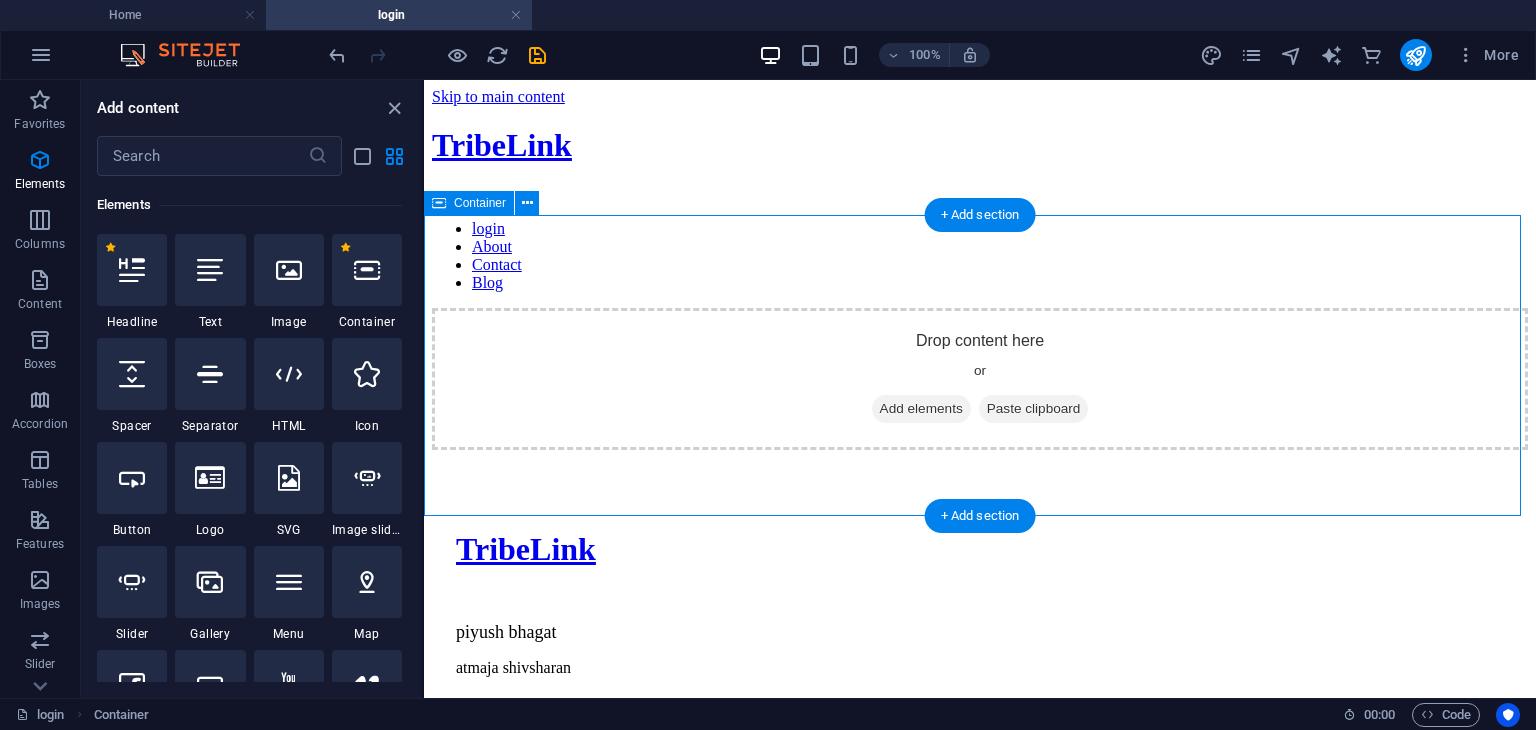 scroll, scrollTop: 212, scrollLeft: 0, axis: vertical 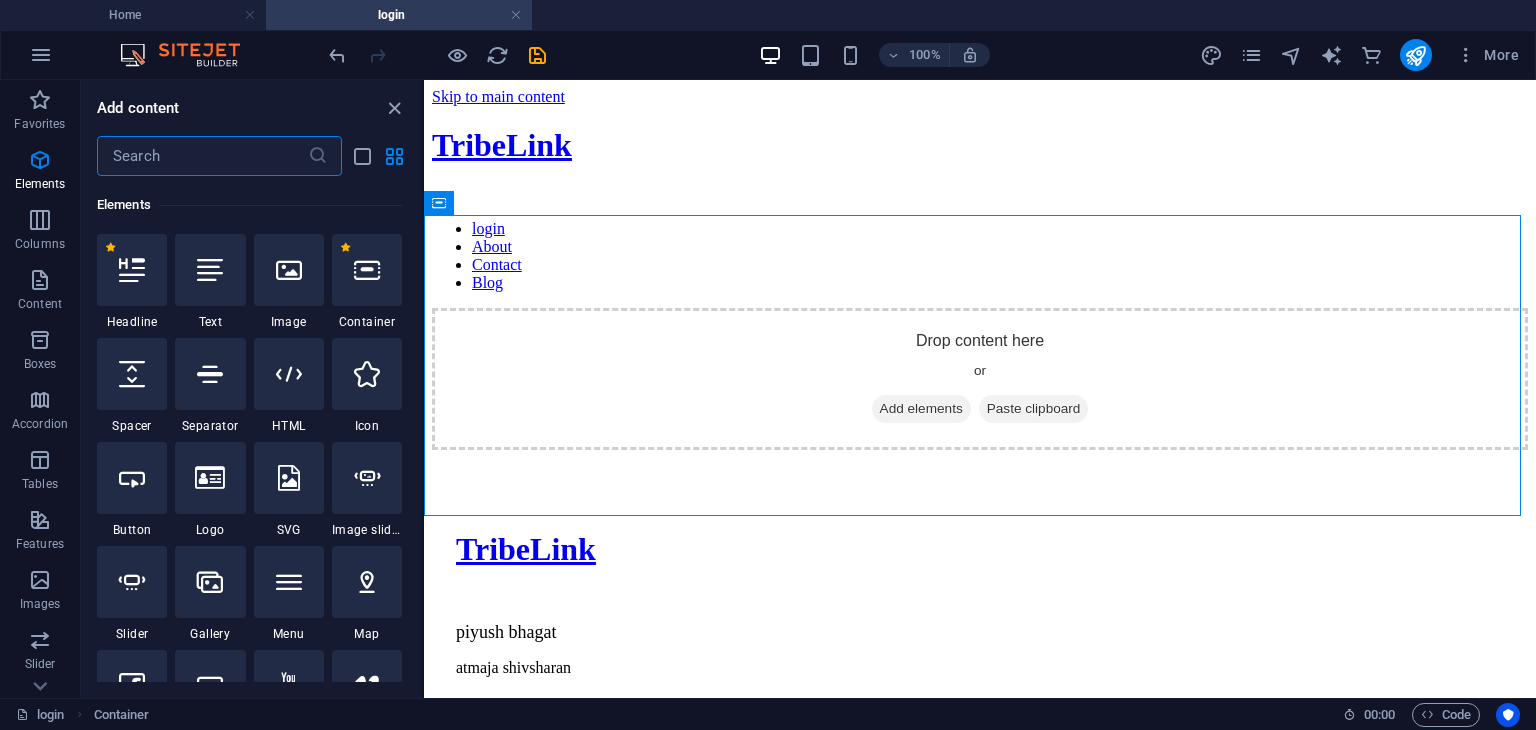 click at bounding box center (202, 156) 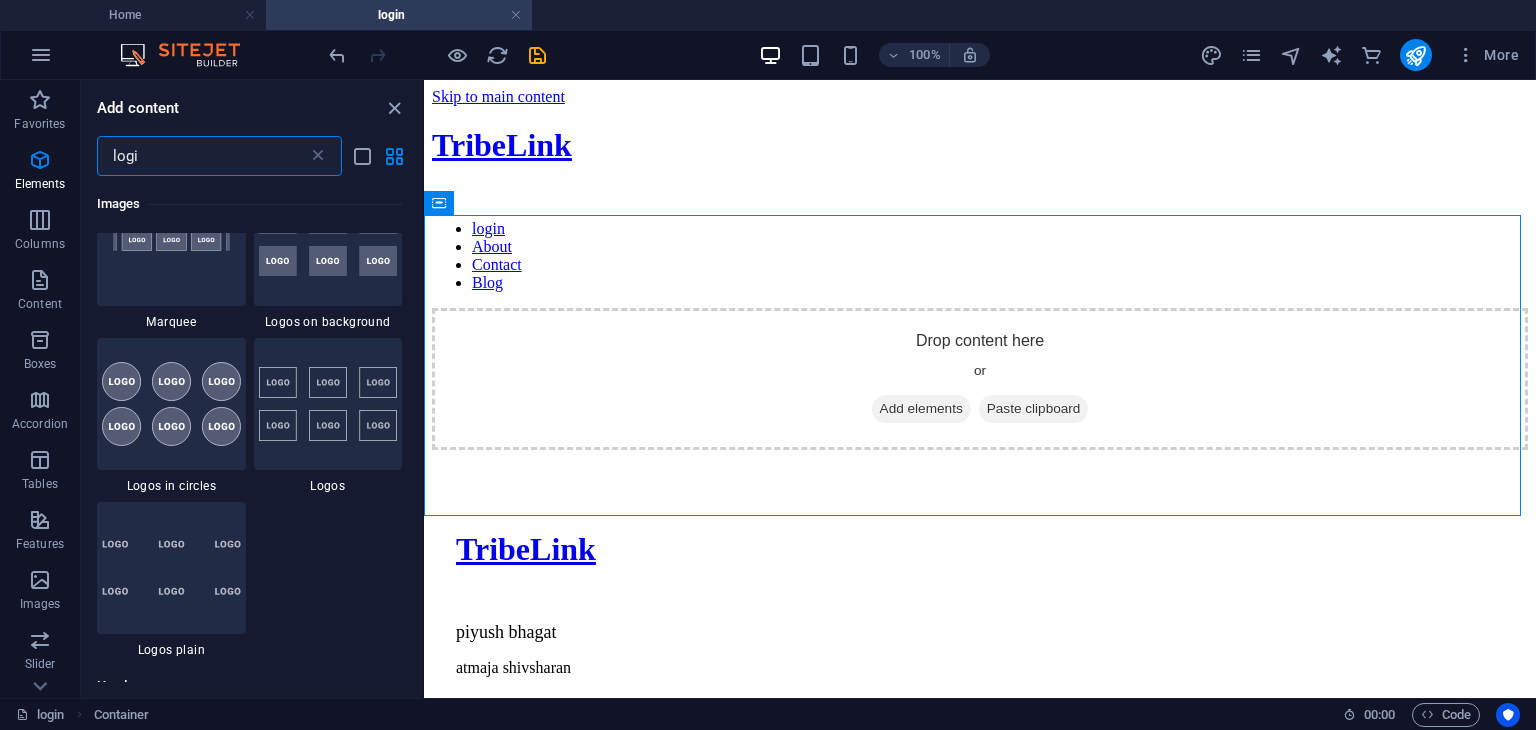 scroll, scrollTop: 0, scrollLeft: 0, axis: both 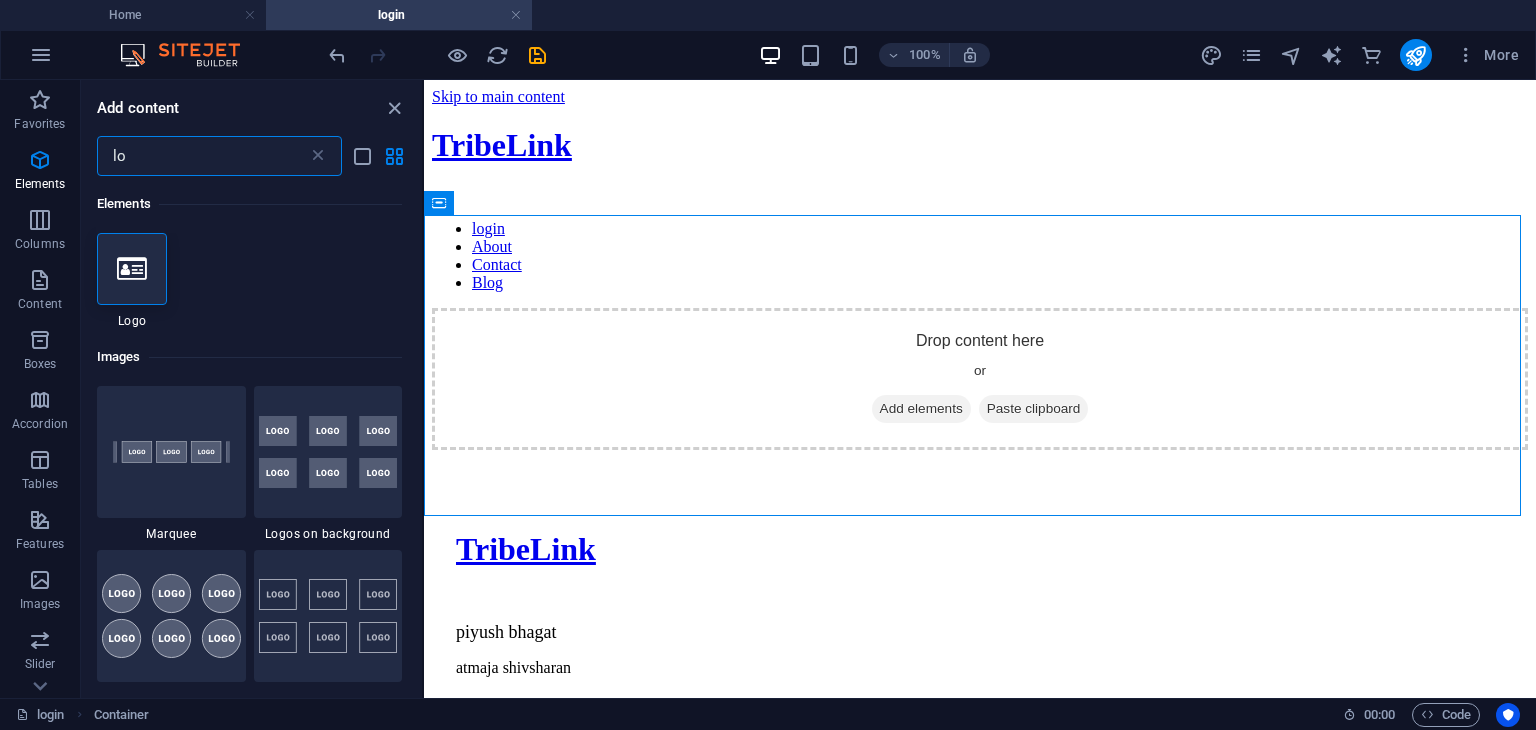 type on "l" 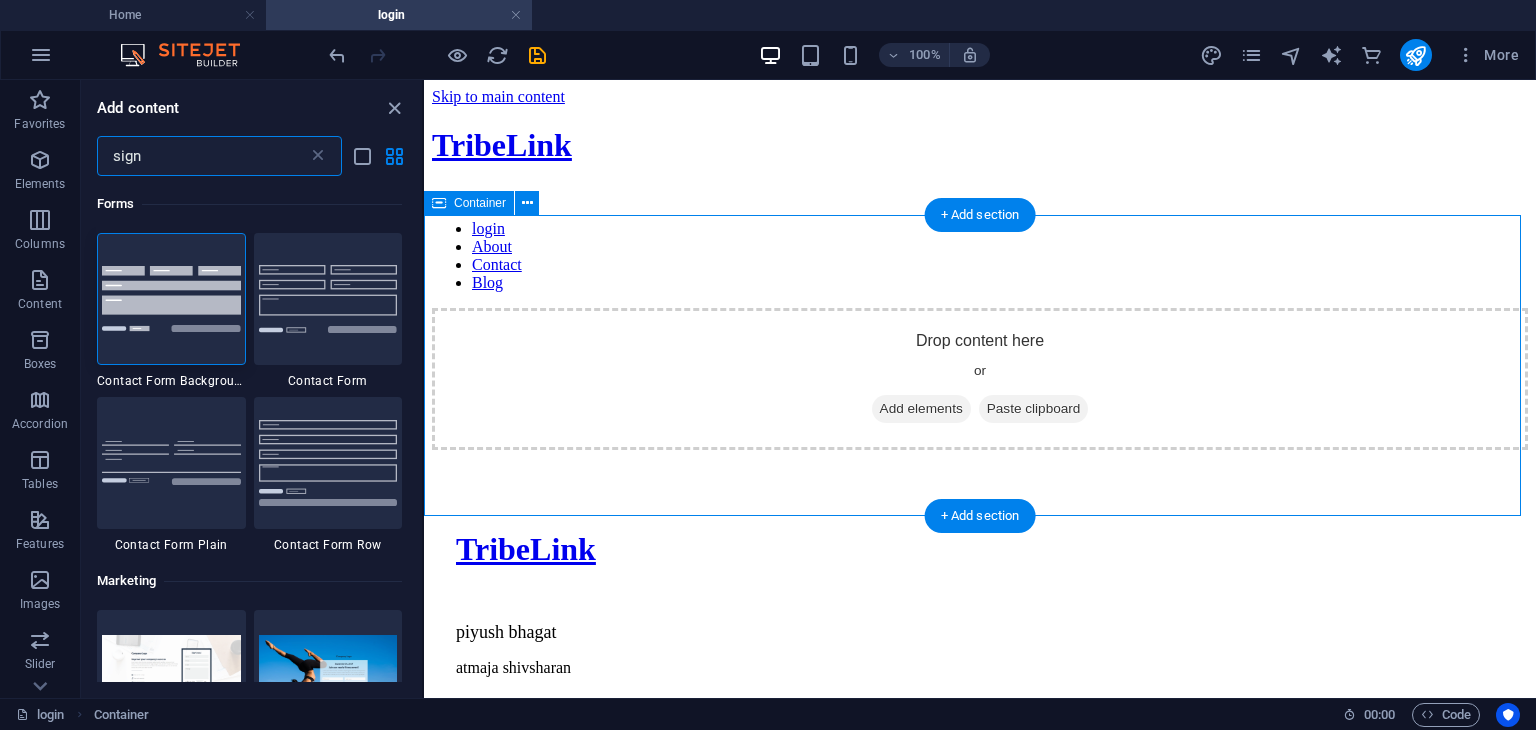 type on "sign" 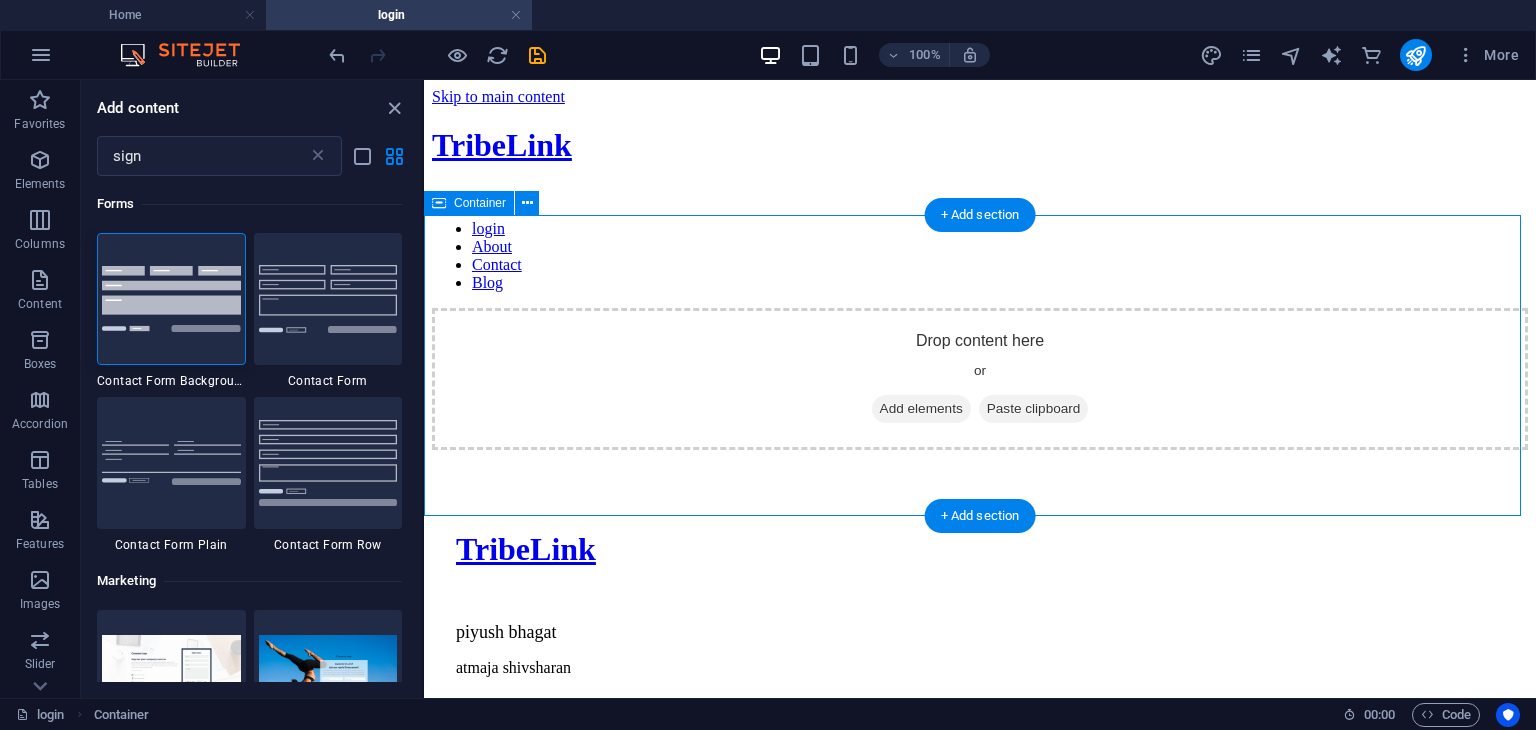 click on "Add elements" at bounding box center (921, 409) 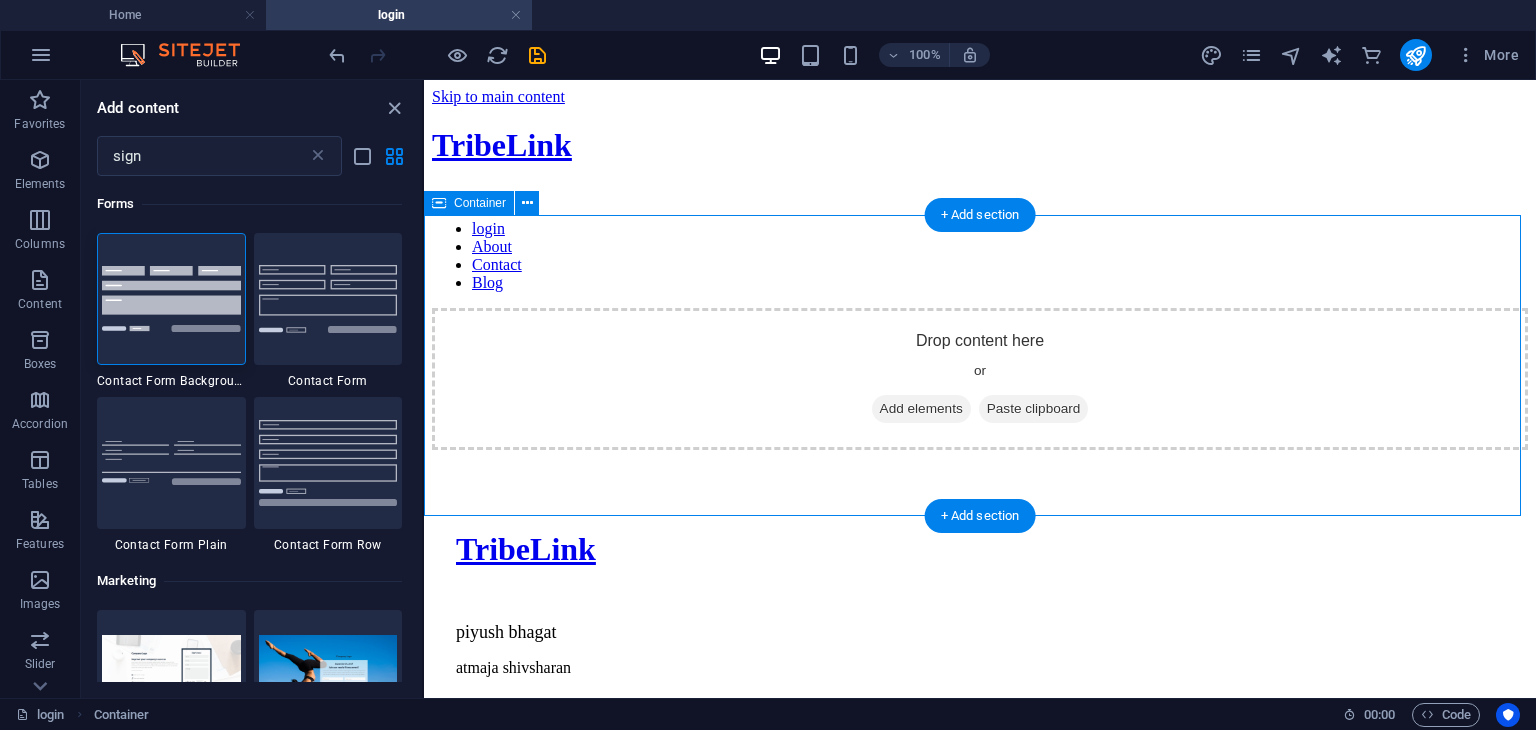 click on "Add elements" at bounding box center [921, 409] 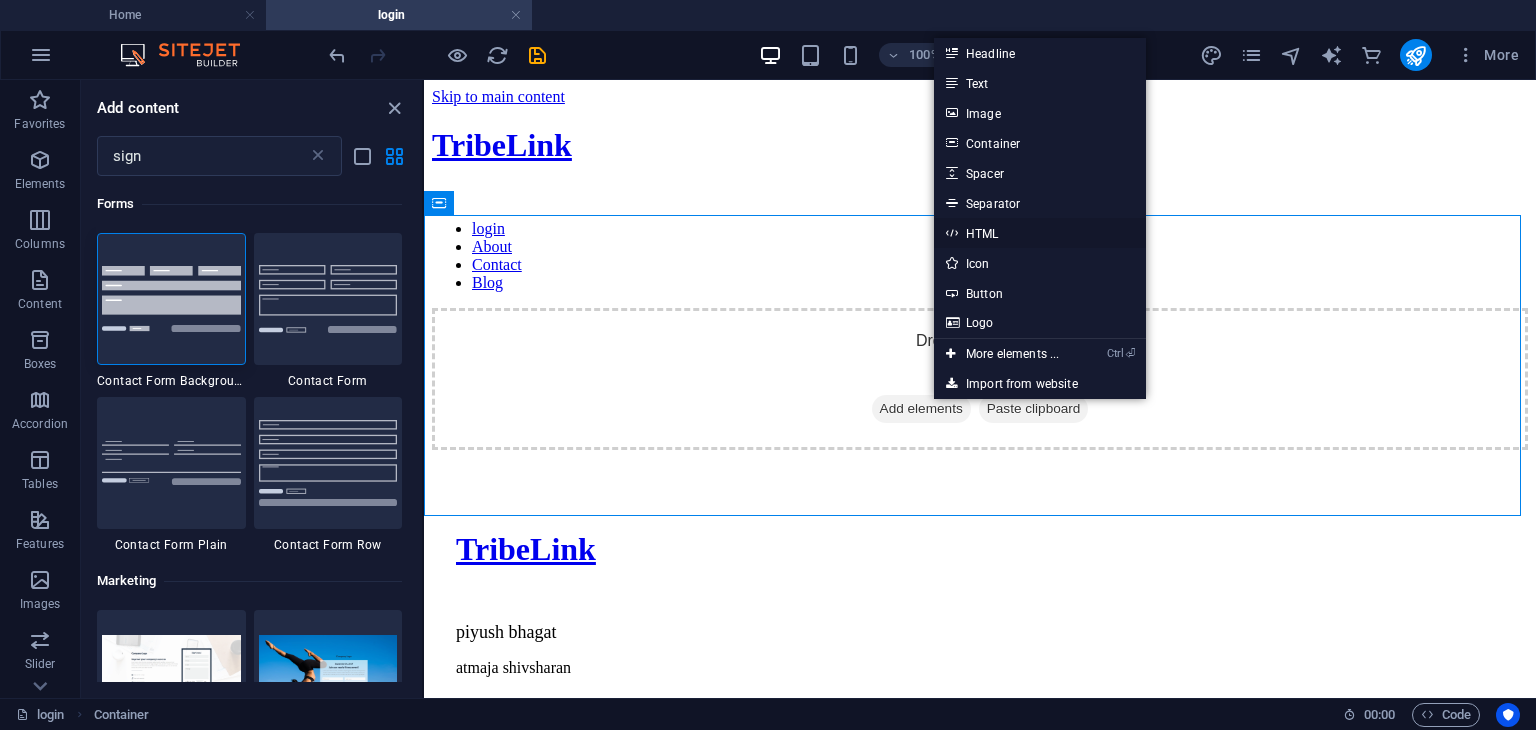 click on "HTML" at bounding box center (1040, 233) 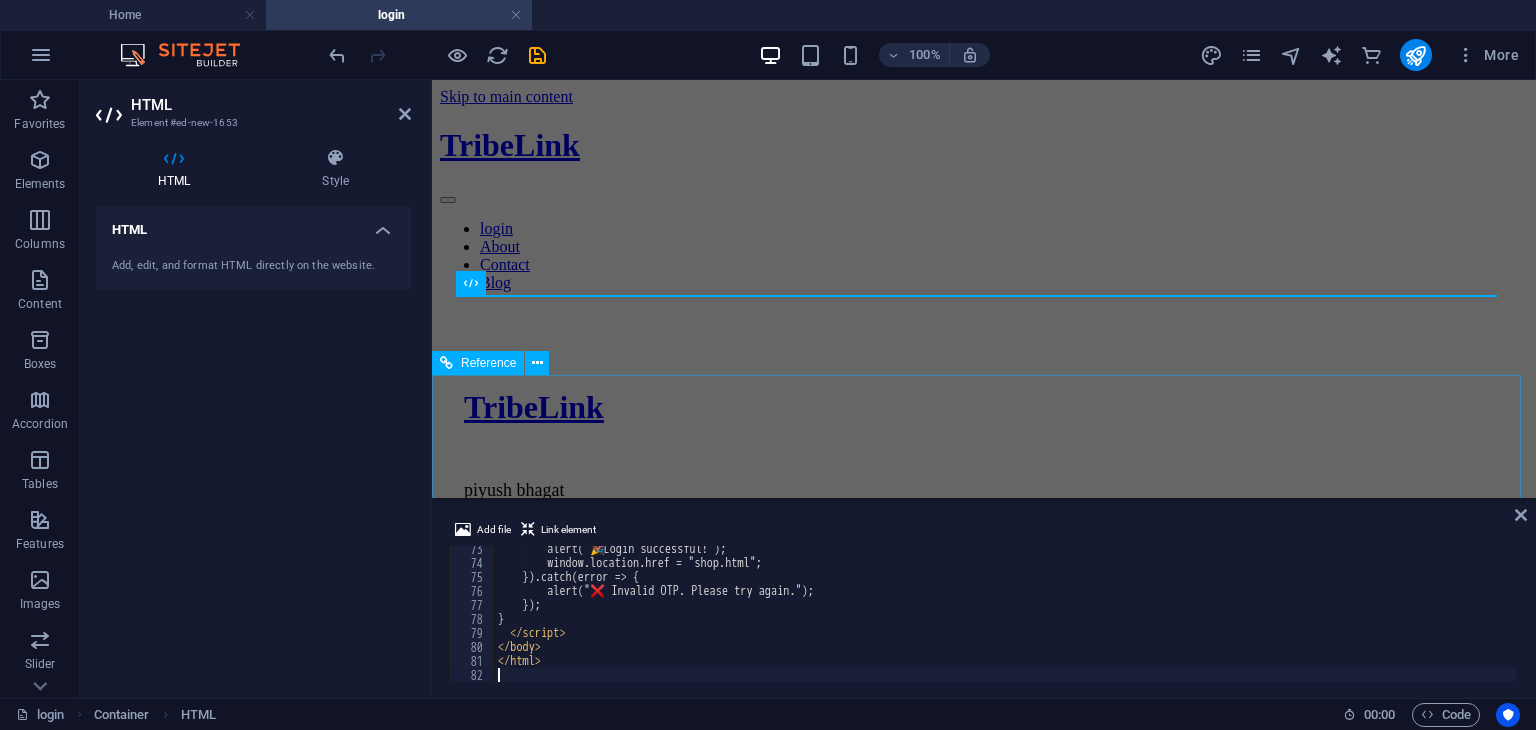 scroll, scrollTop: 1012, scrollLeft: 0, axis: vertical 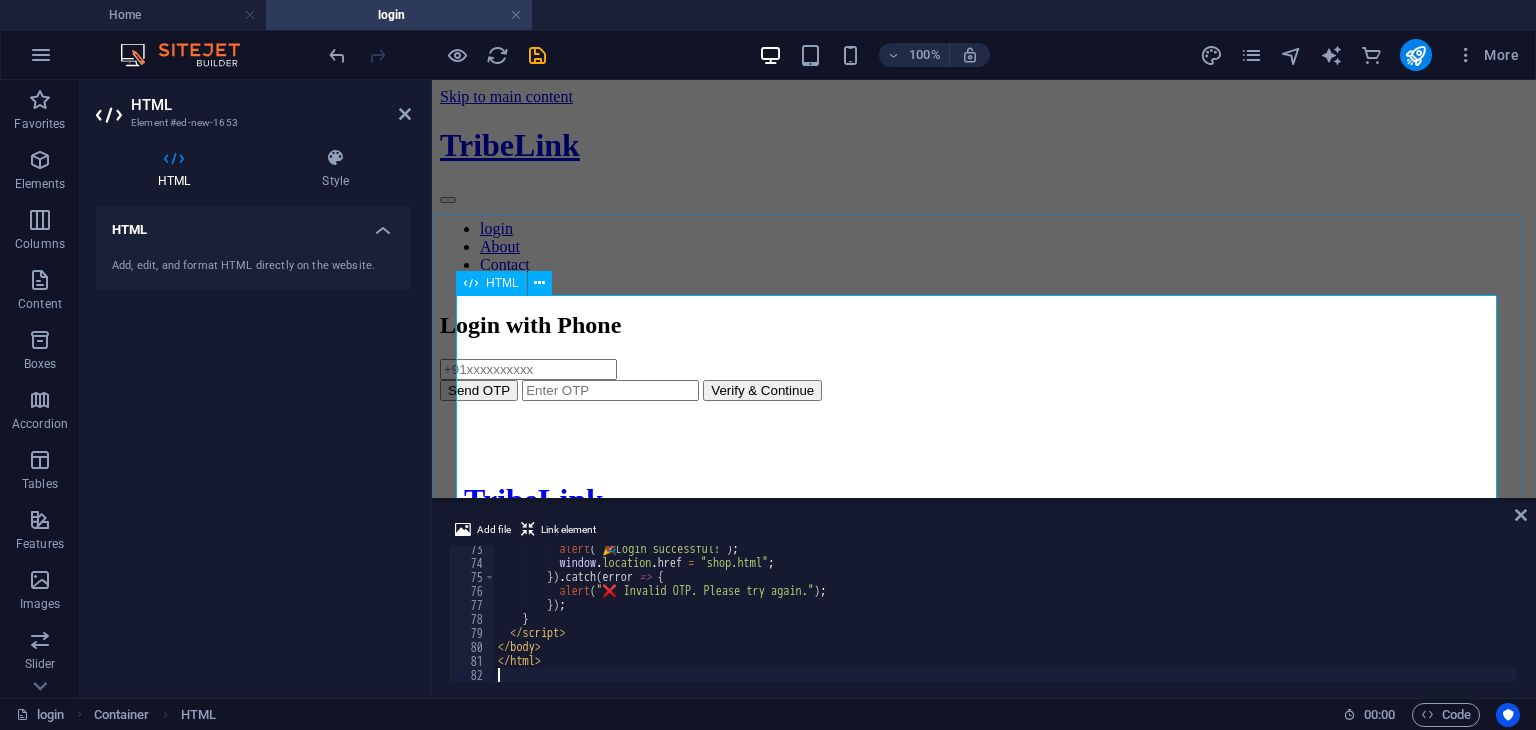 type 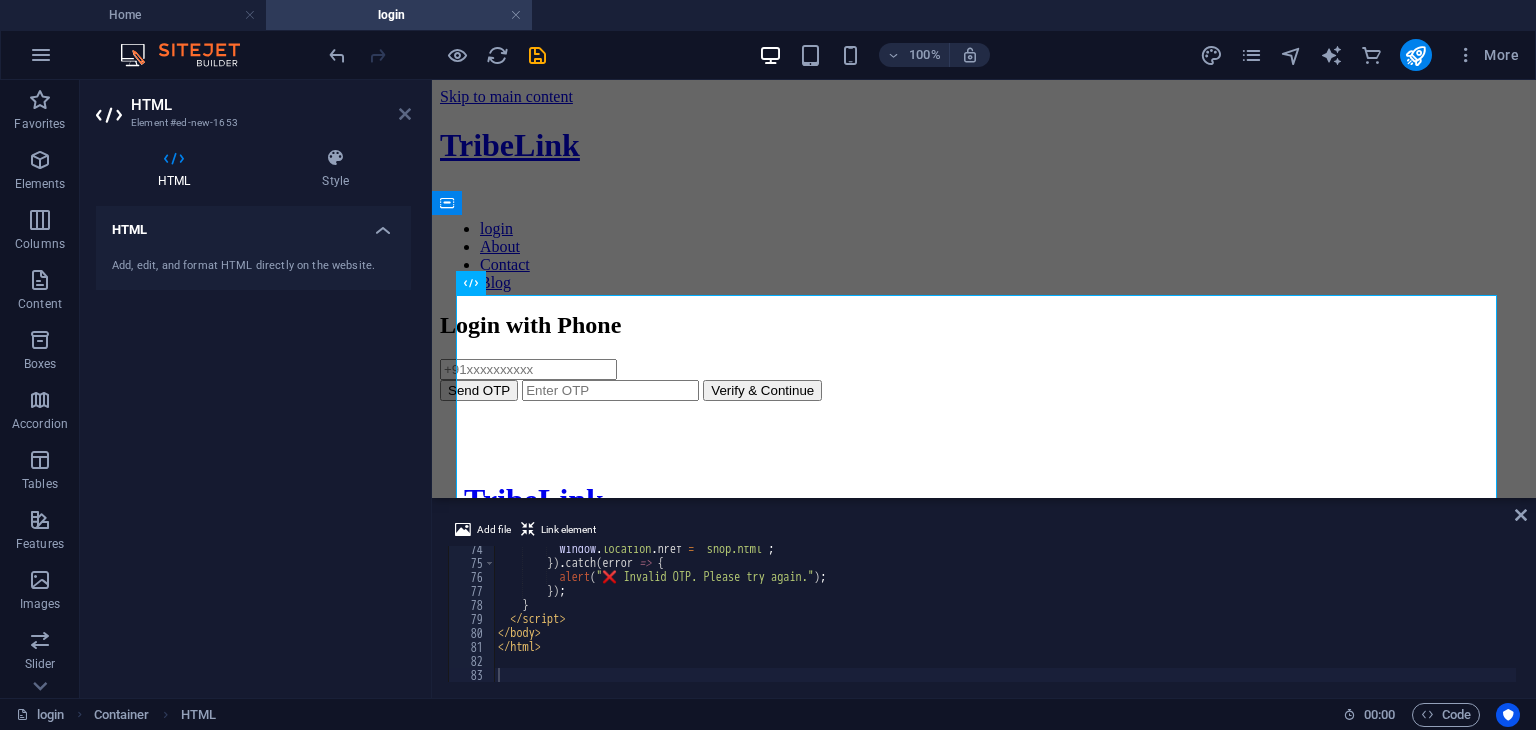 click at bounding box center (405, 114) 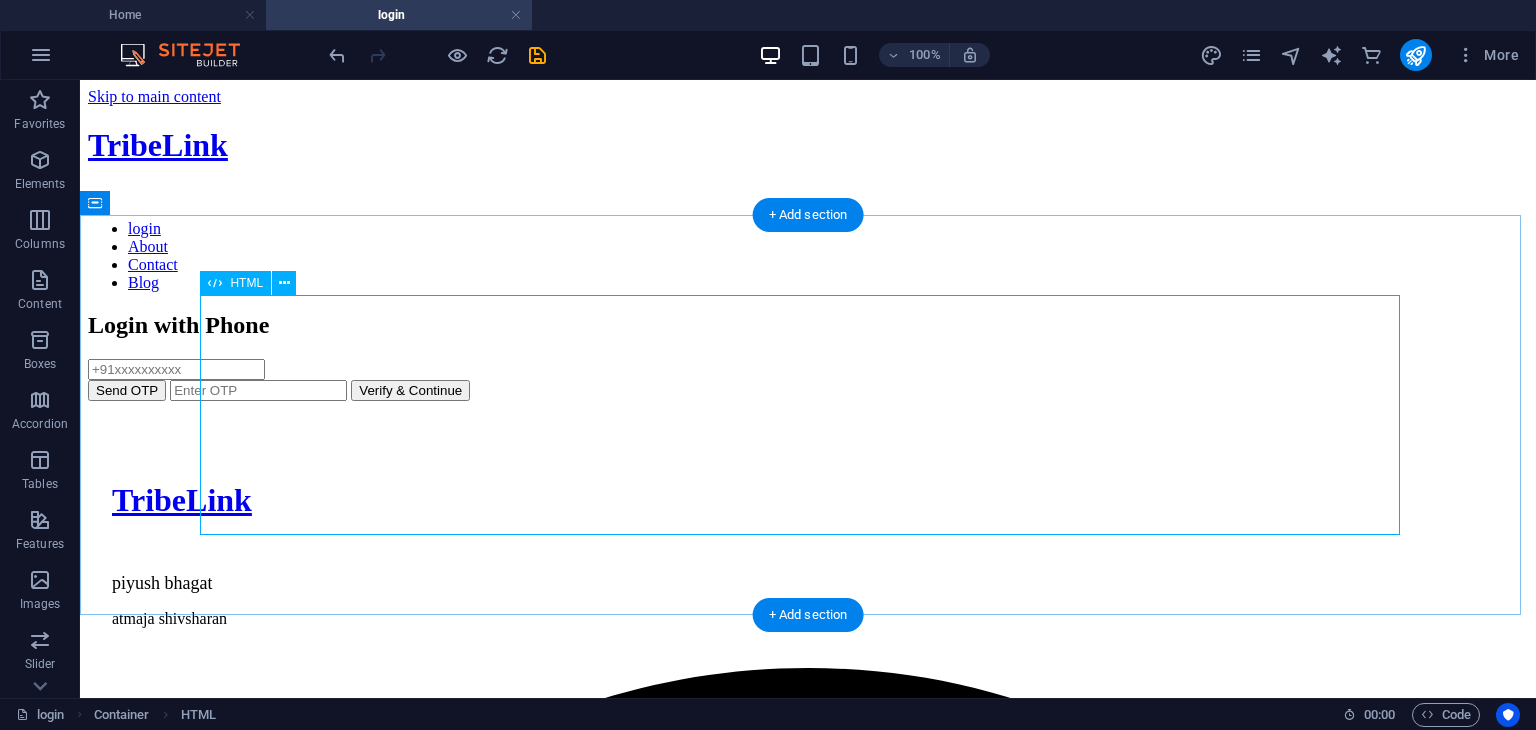 click on "Login
Login with Phone
Send OTP
Verify & Continue" at bounding box center (808, 356) 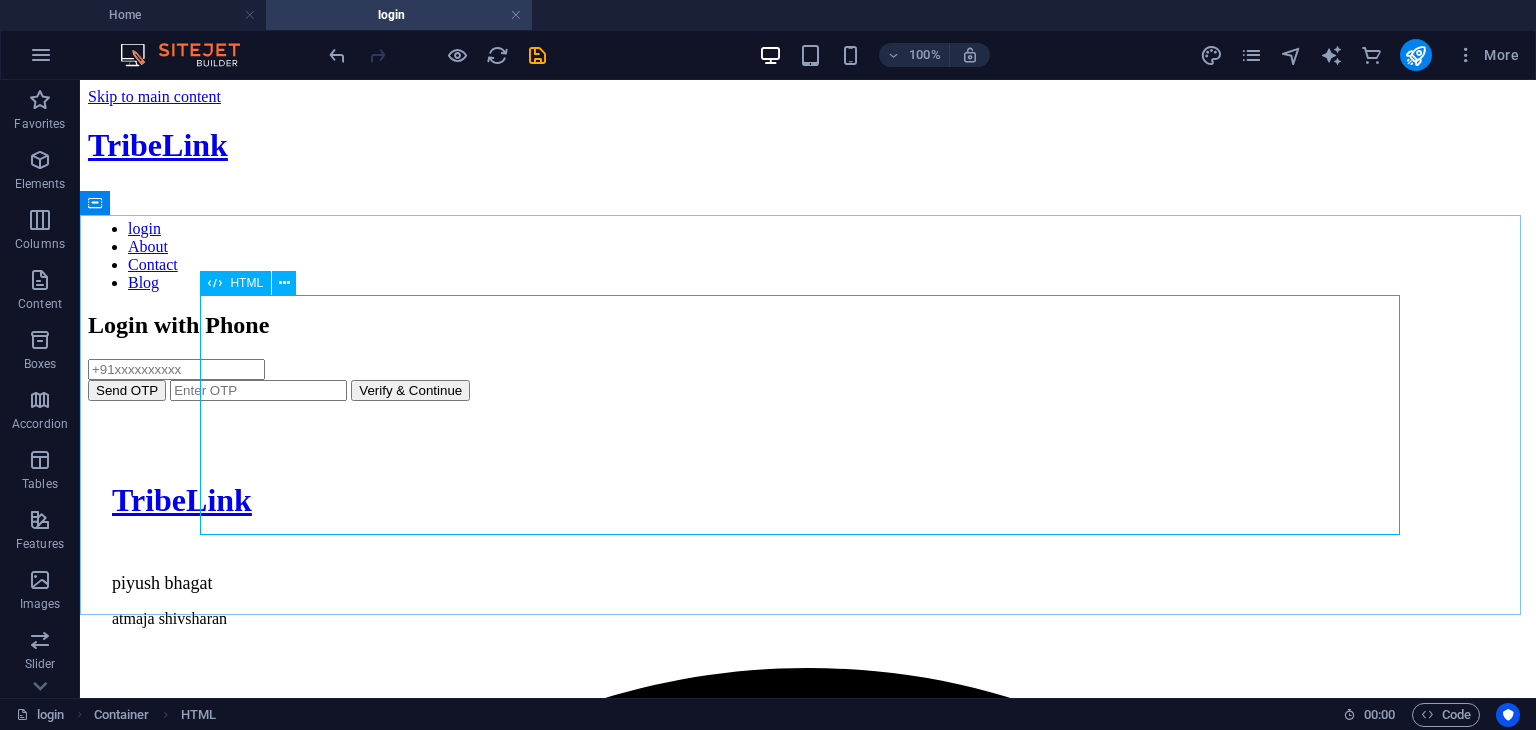 click at bounding box center (215, 283) 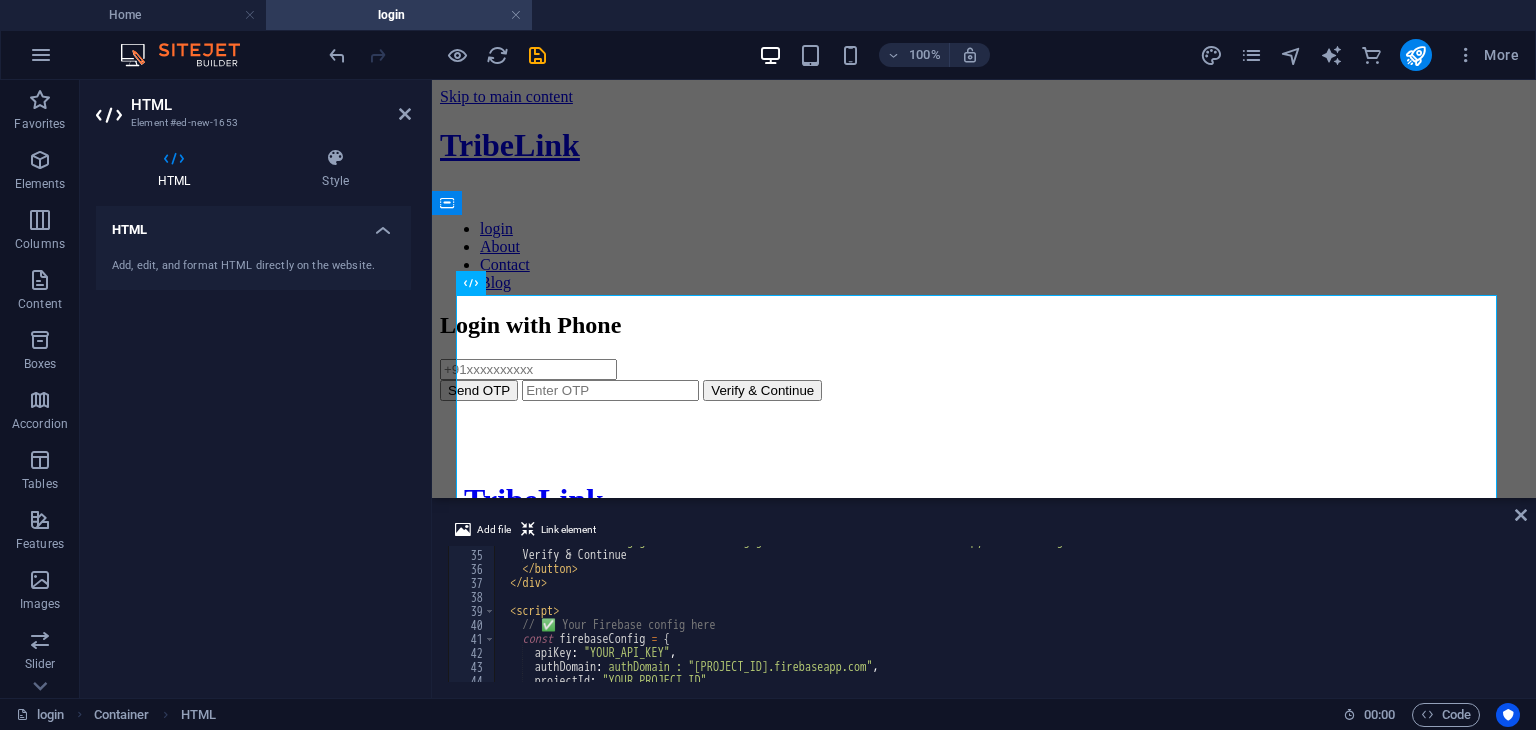 scroll, scrollTop: 475, scrollLeft: 0, axis: vertical 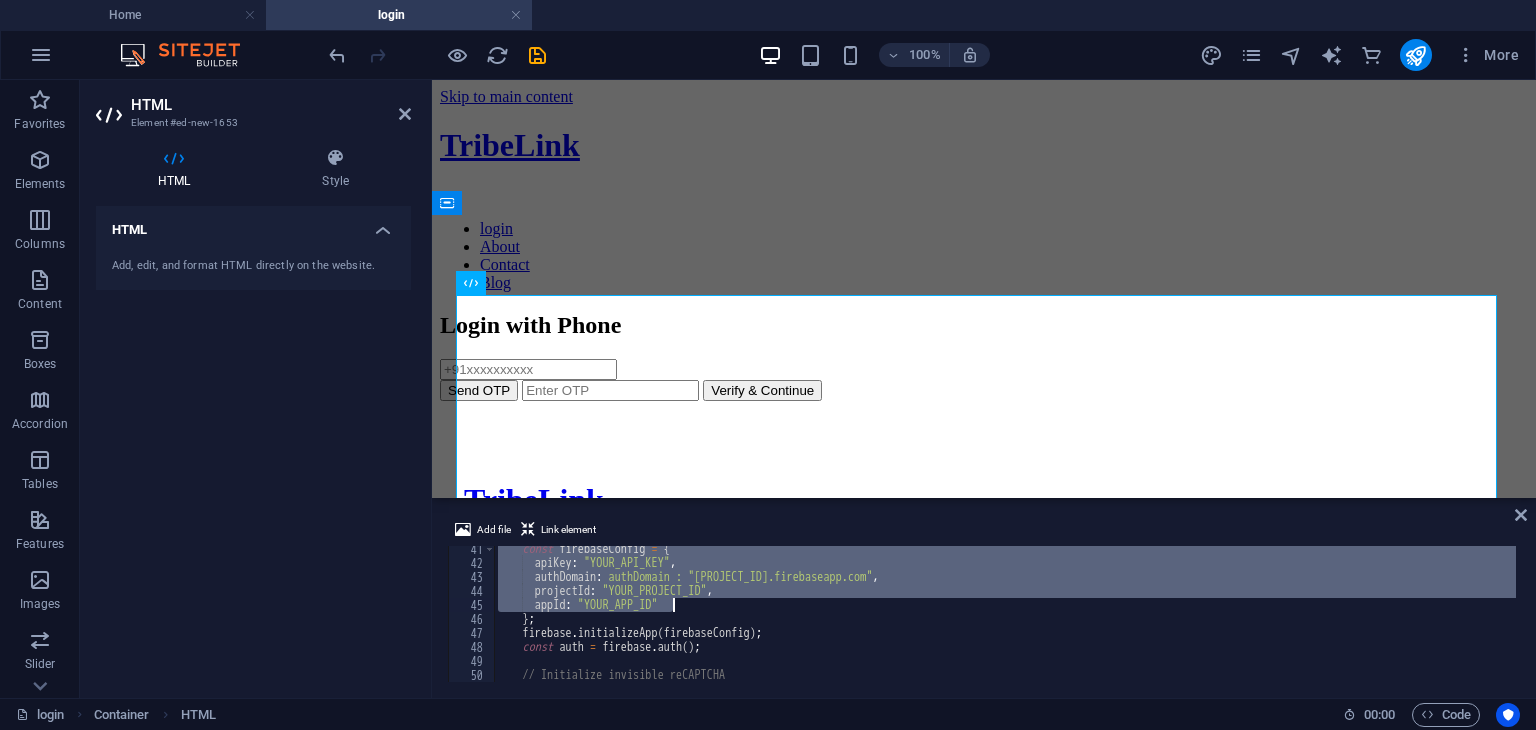 drag, startPoint x: 512, startPoint y: 610, endPoint x: 682, endPoint y: 602, distance: 170.18813 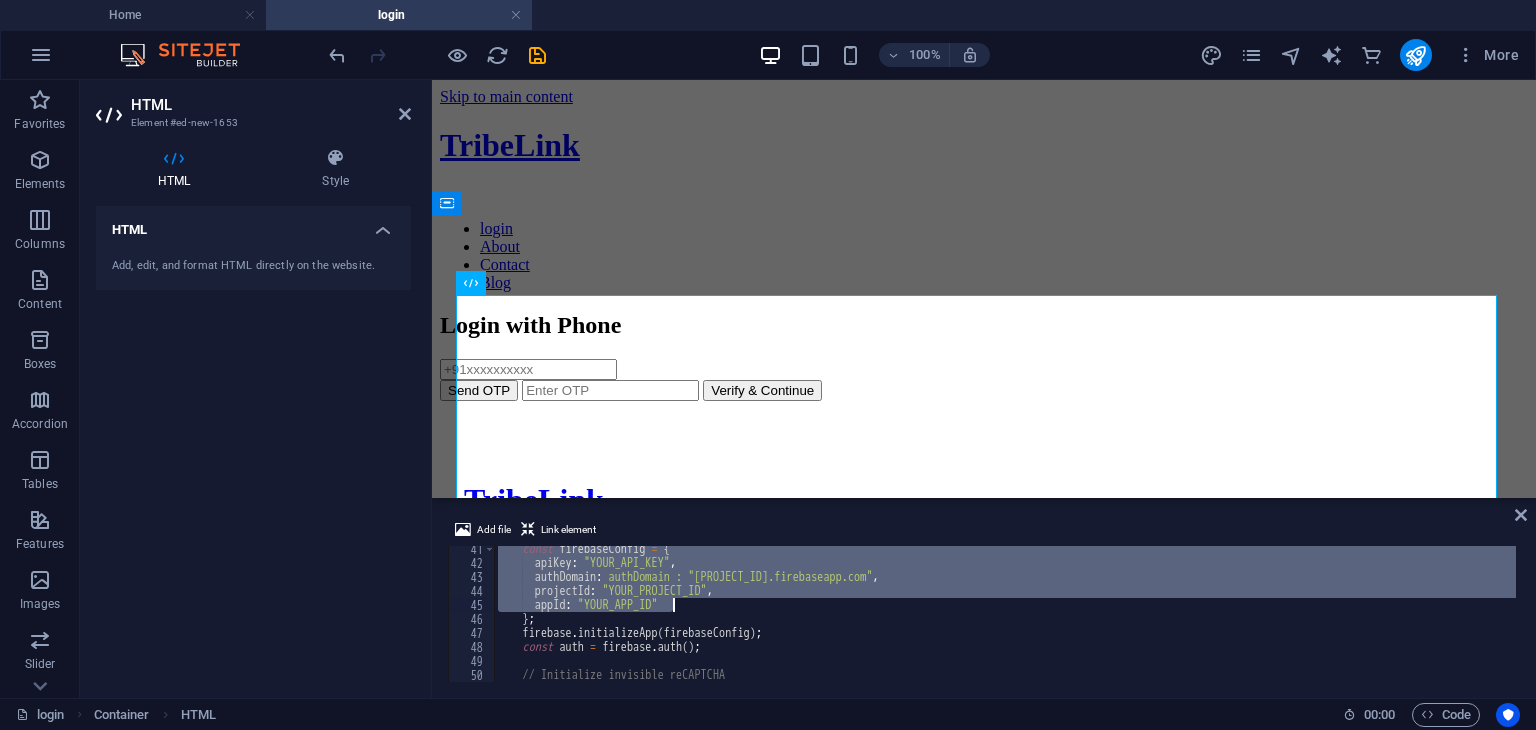 paste on "</script>" 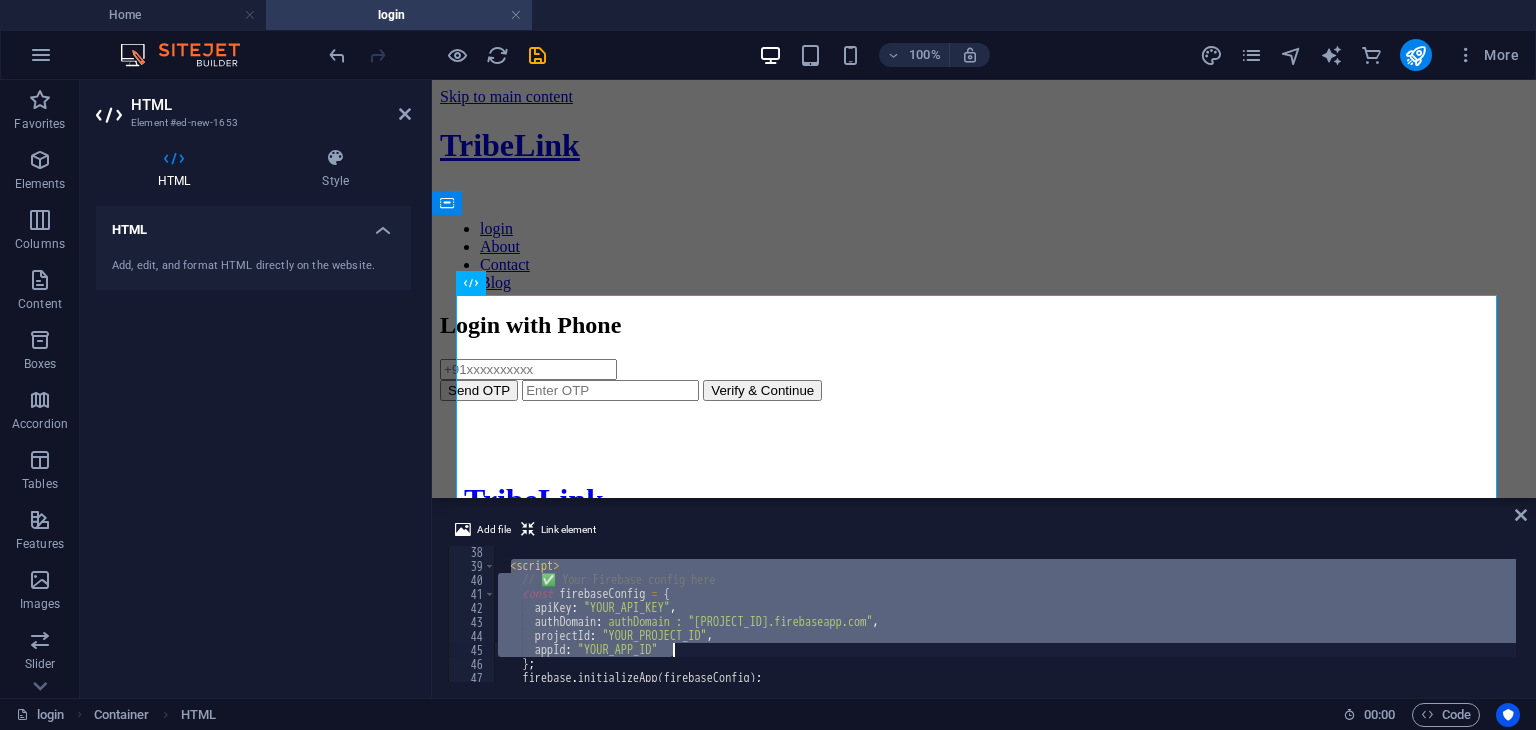scroll, scrollTop: 512, scrollLeft: 0, axis: vertical 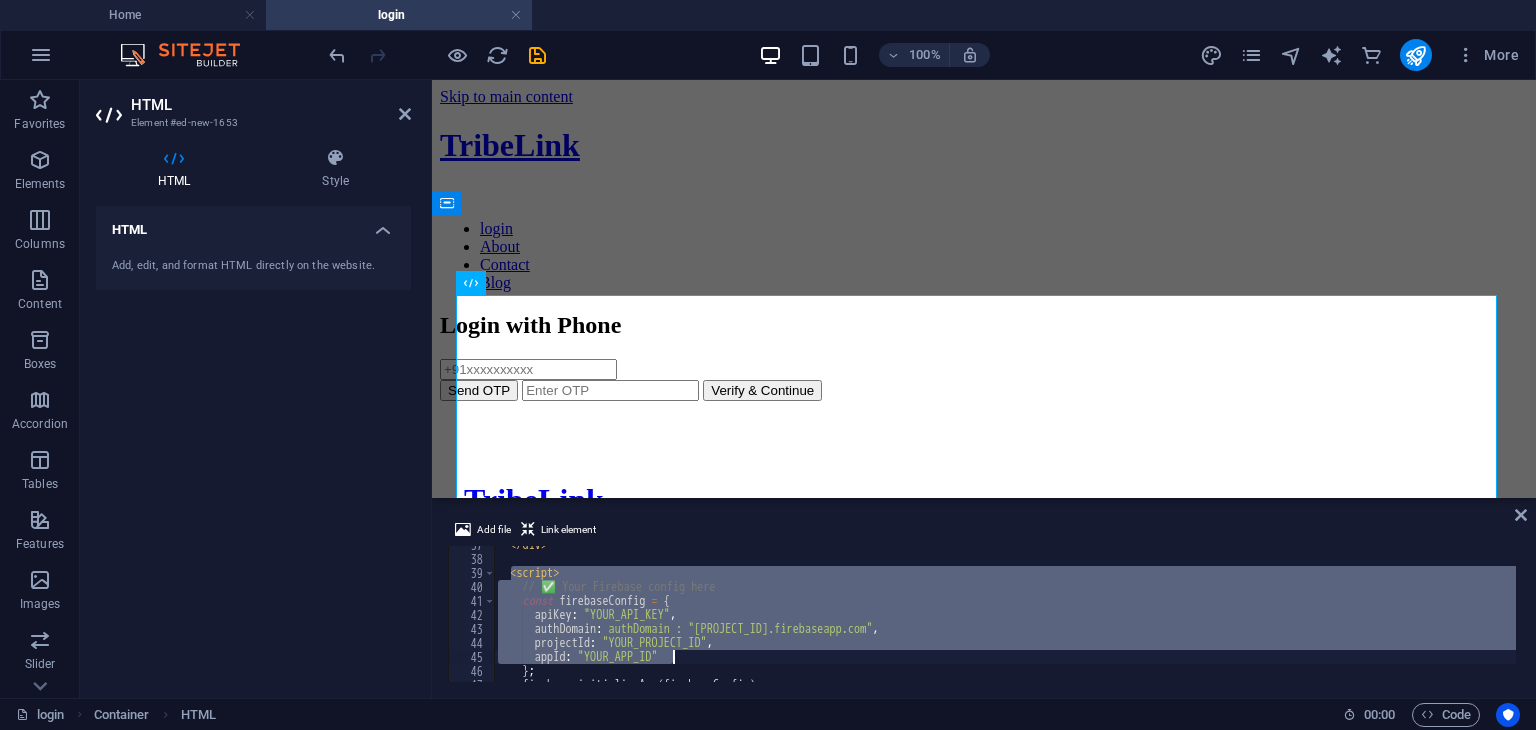 click on "</ div >    < script >      // ✅ Your Firebase config here      const   firebaseConfig   =   {         apiKey :   "YOUR_API_KEY" ,         authDomain :   "YOUR_PROJECT_ID.firebaseapp.com" ,         projectId :   "YOUR_PROJECT_ID" ,         appId :   "YOUR_APP_ID"      } ;      firebase . initializeApp ( firebaseConfig ) ;" at bounding box center [1005, 614] 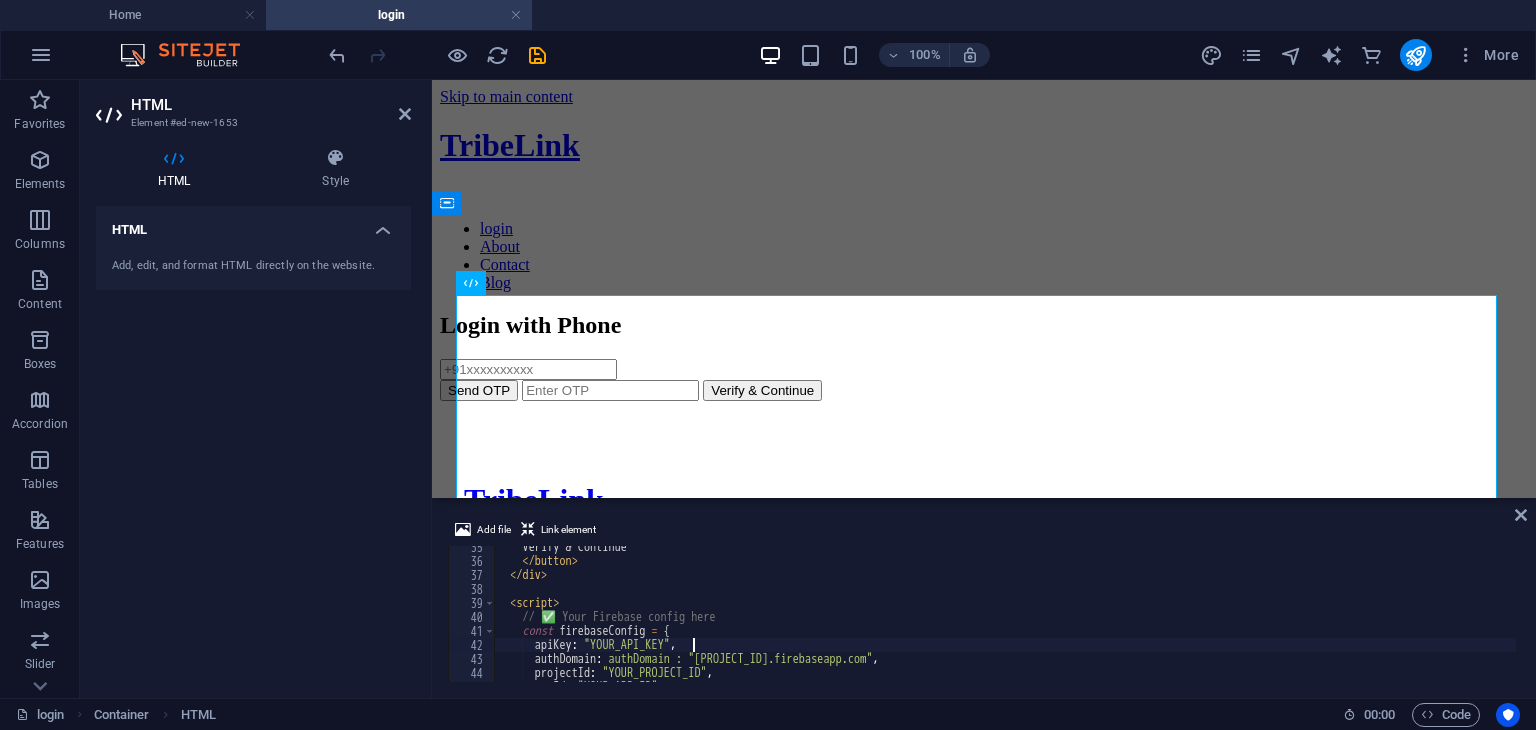 scroll, scrollTop: 476, scrollLeft: 0, axis: vertical 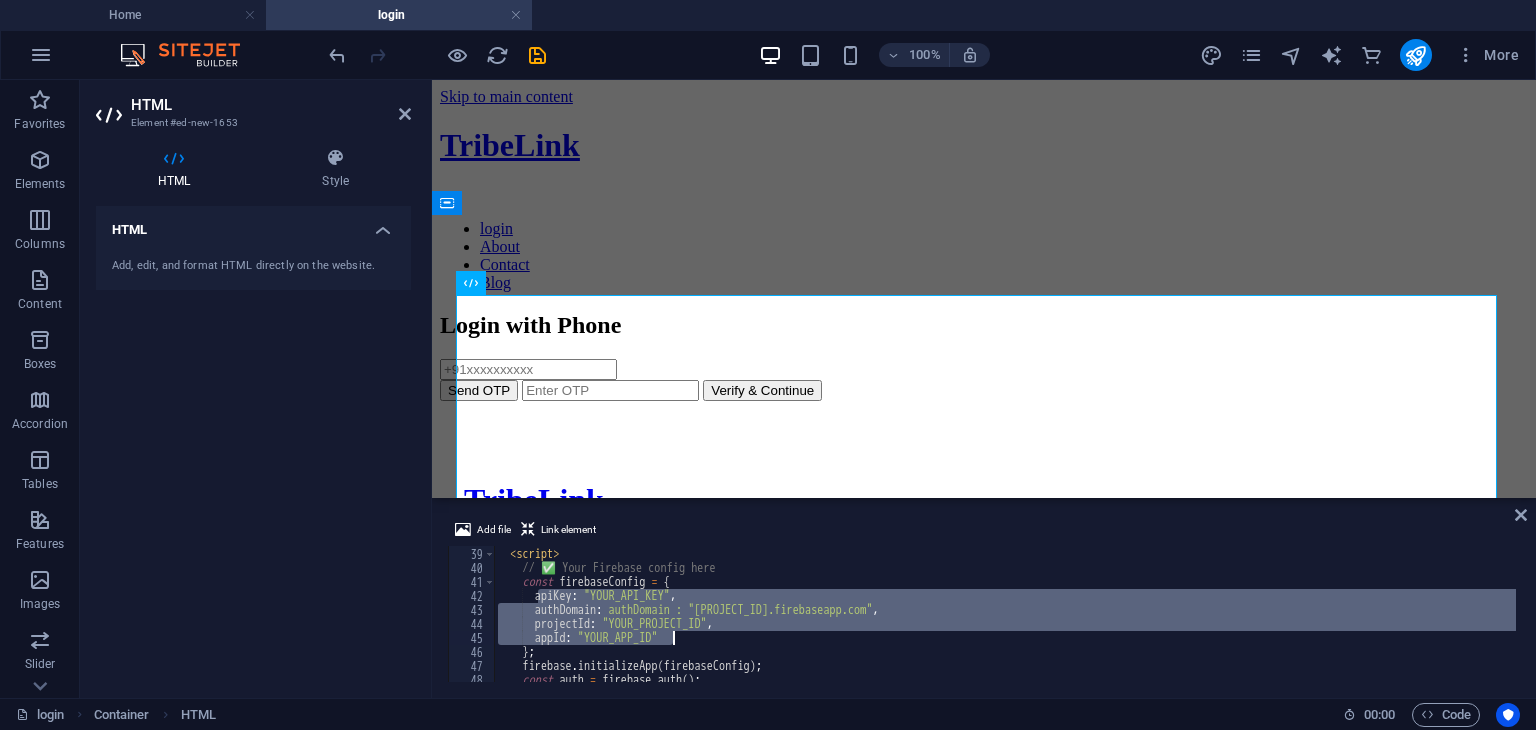 drag, startPoint x: 537, startPoint y: 598, endPoint x: 675, endPoint y: 636, distance: 143.13629 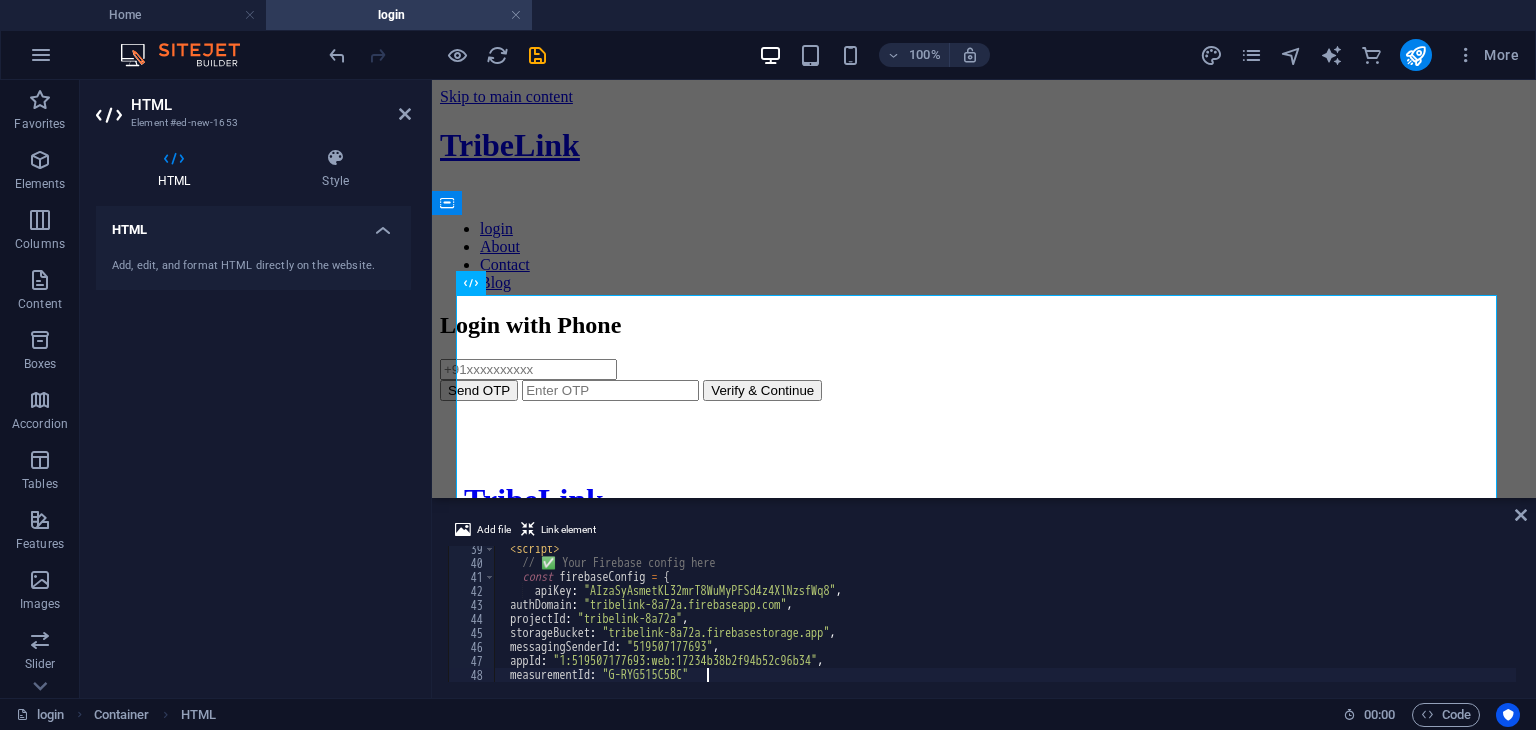 scroll, scrollTop: 536, scrollLeft: 0, axis: vertical 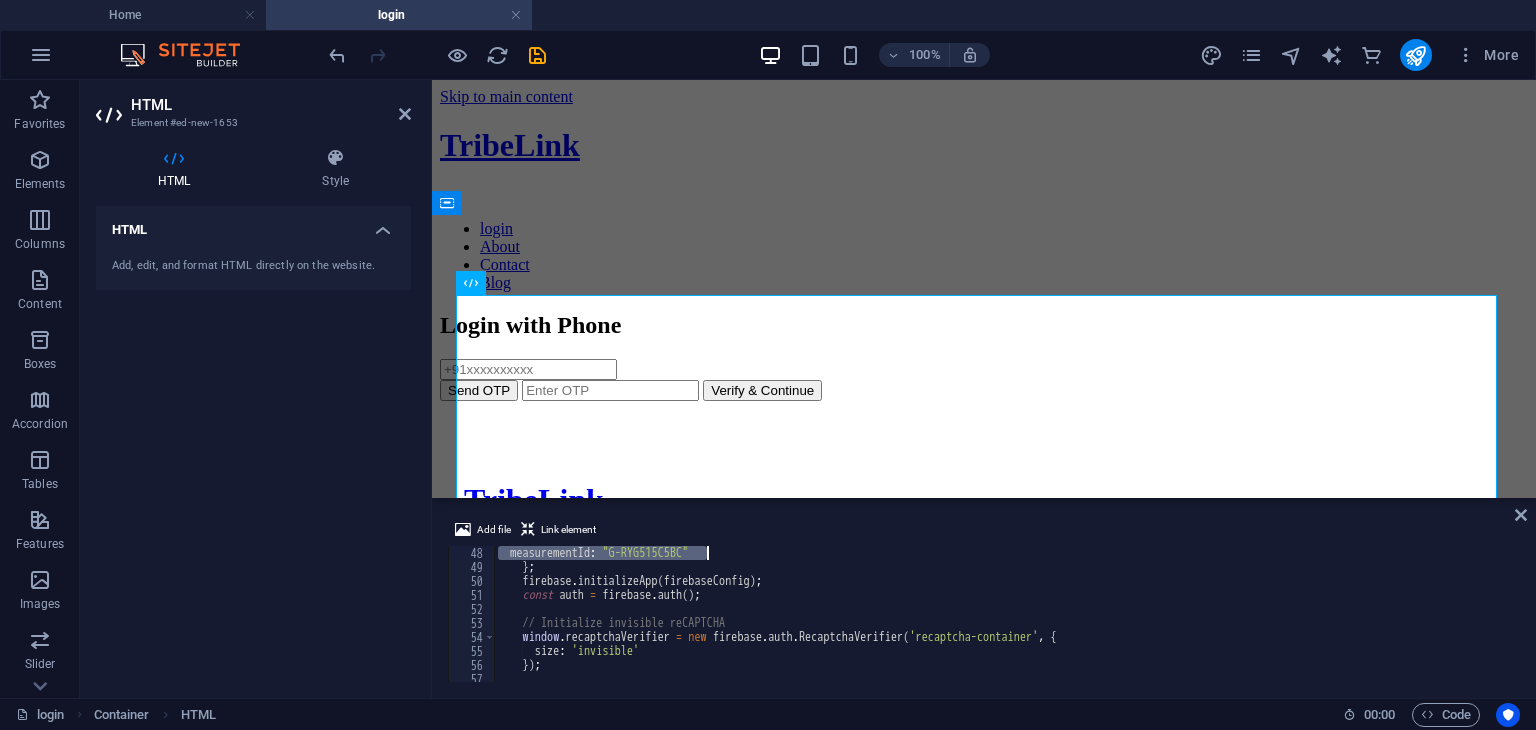 drag, startPoint x: 507, startPoint y: 562, endPoint x: 715, endPoint y: 557, distance: 208.06009 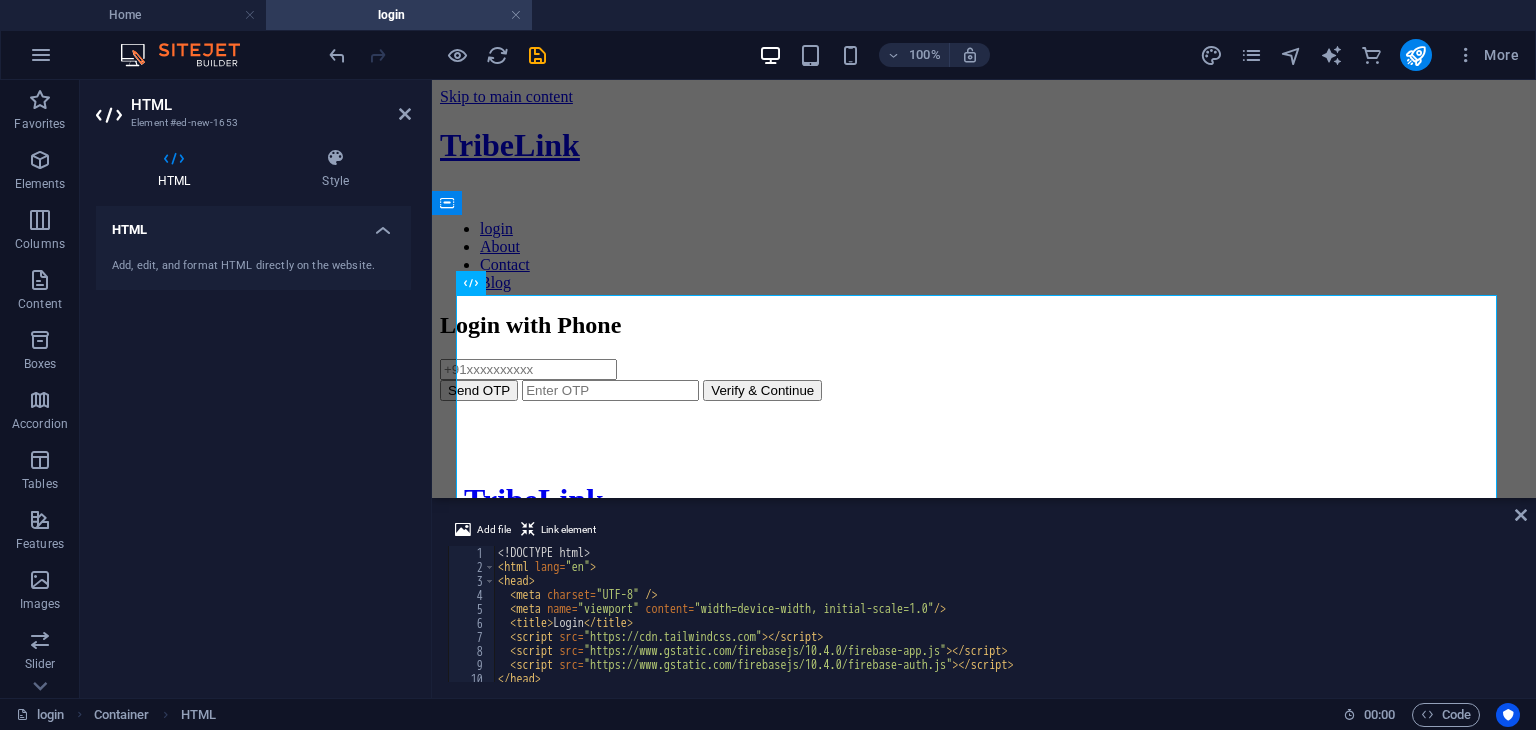 scroll, scrollTop: 0, scrollLeft: 0, axis: both 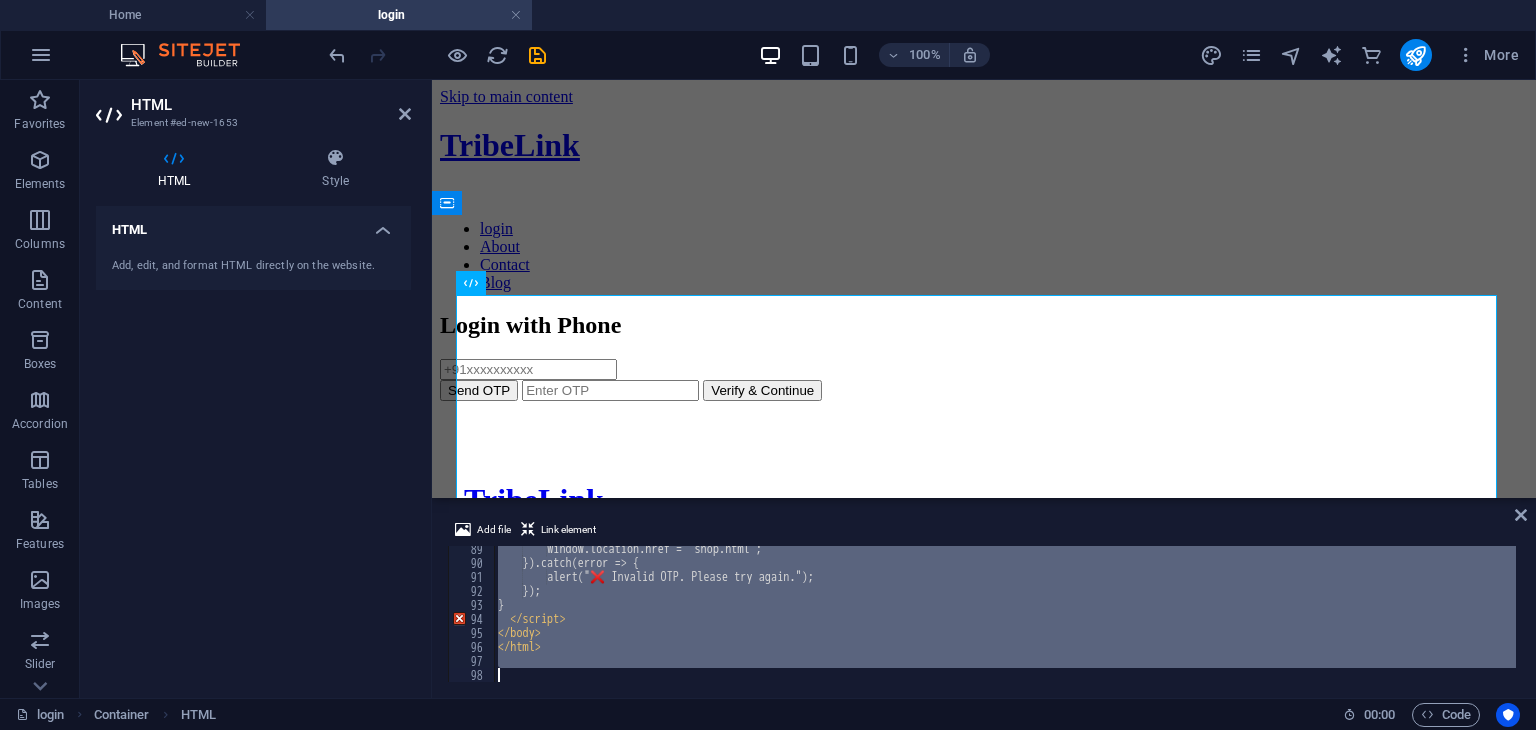 drag, startPoint x: 500, startPoint y: 554, endPoint x: 749, endPoint y: 776, distance: 333.59406 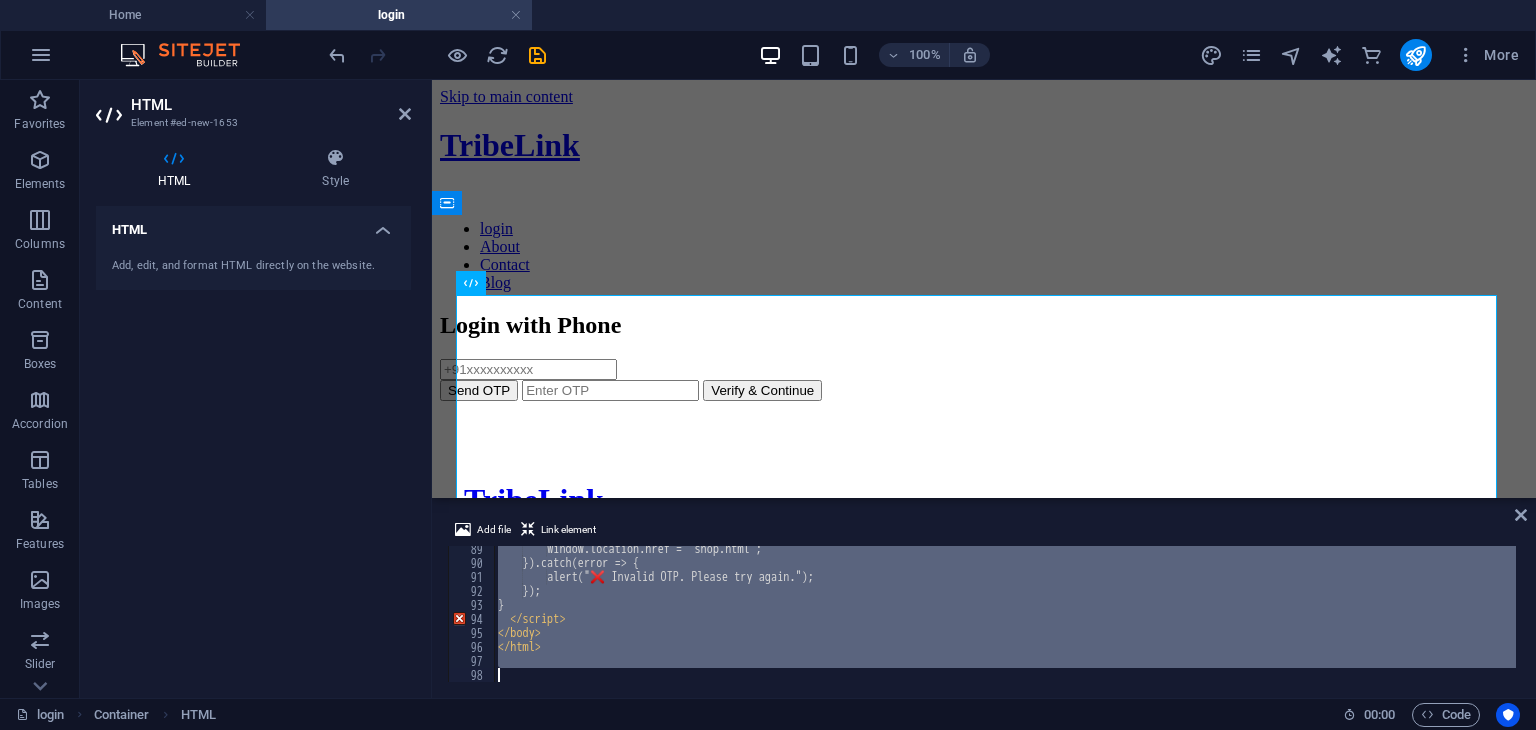 paste on "</script>" 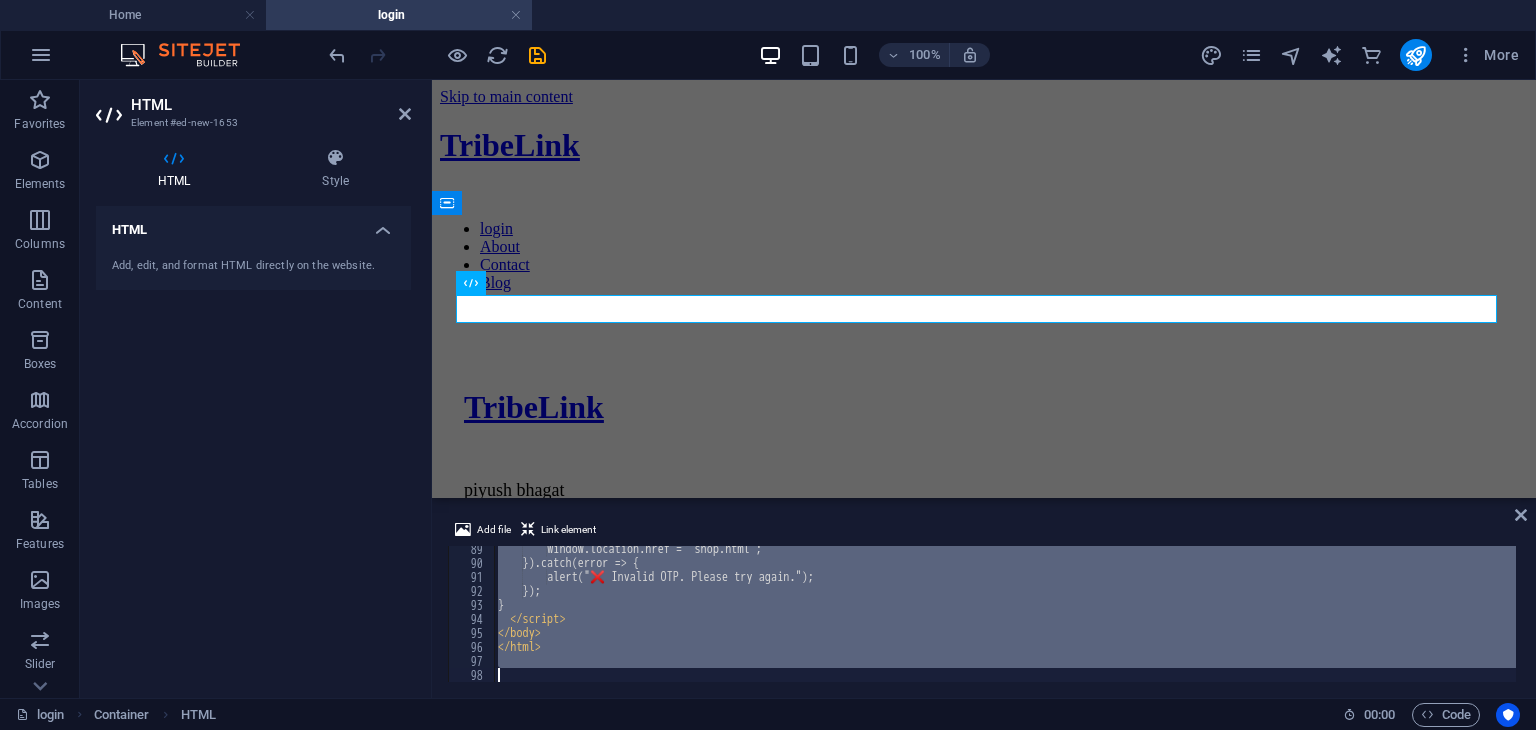 scroll, scrollTop: 1236, scrollLeft: 0, axis: vertical 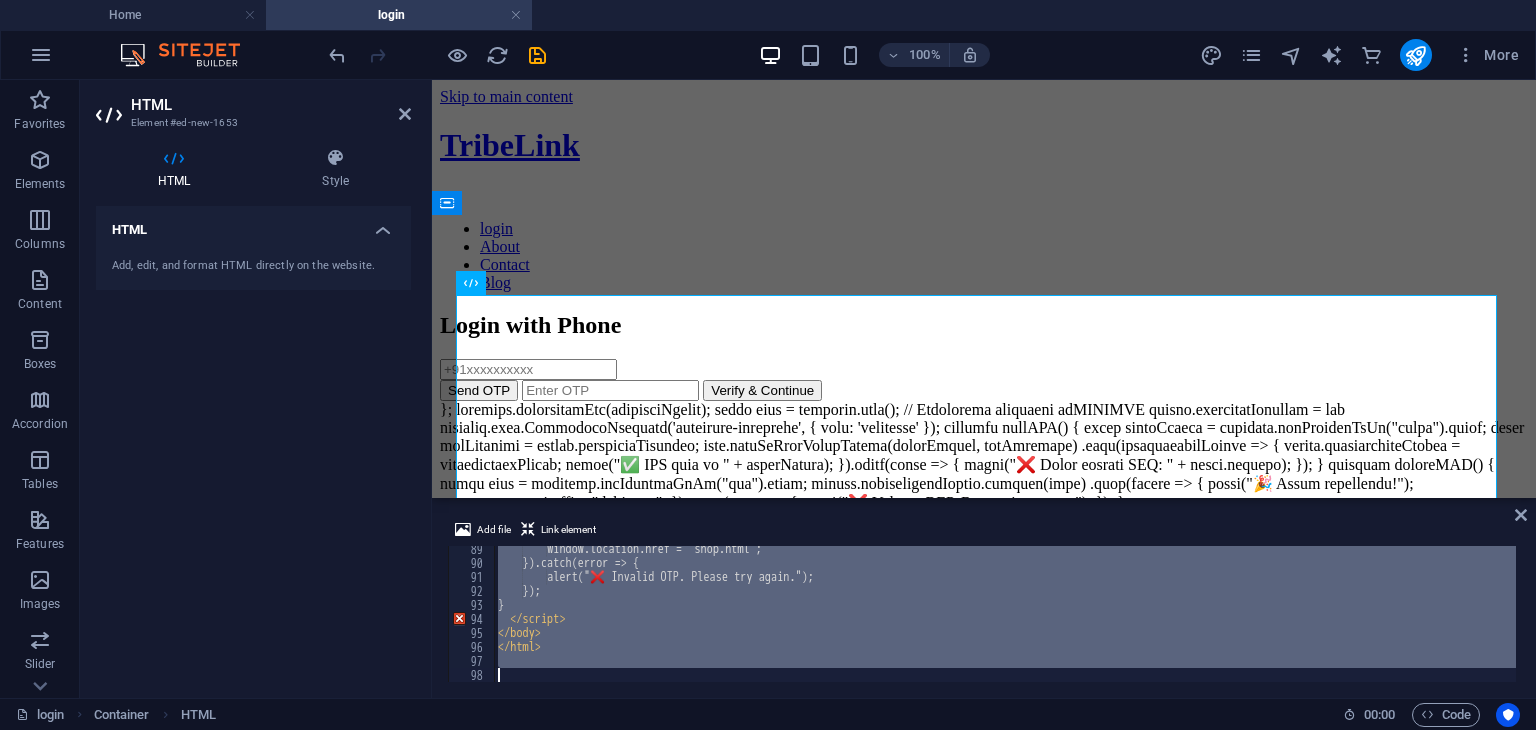paste 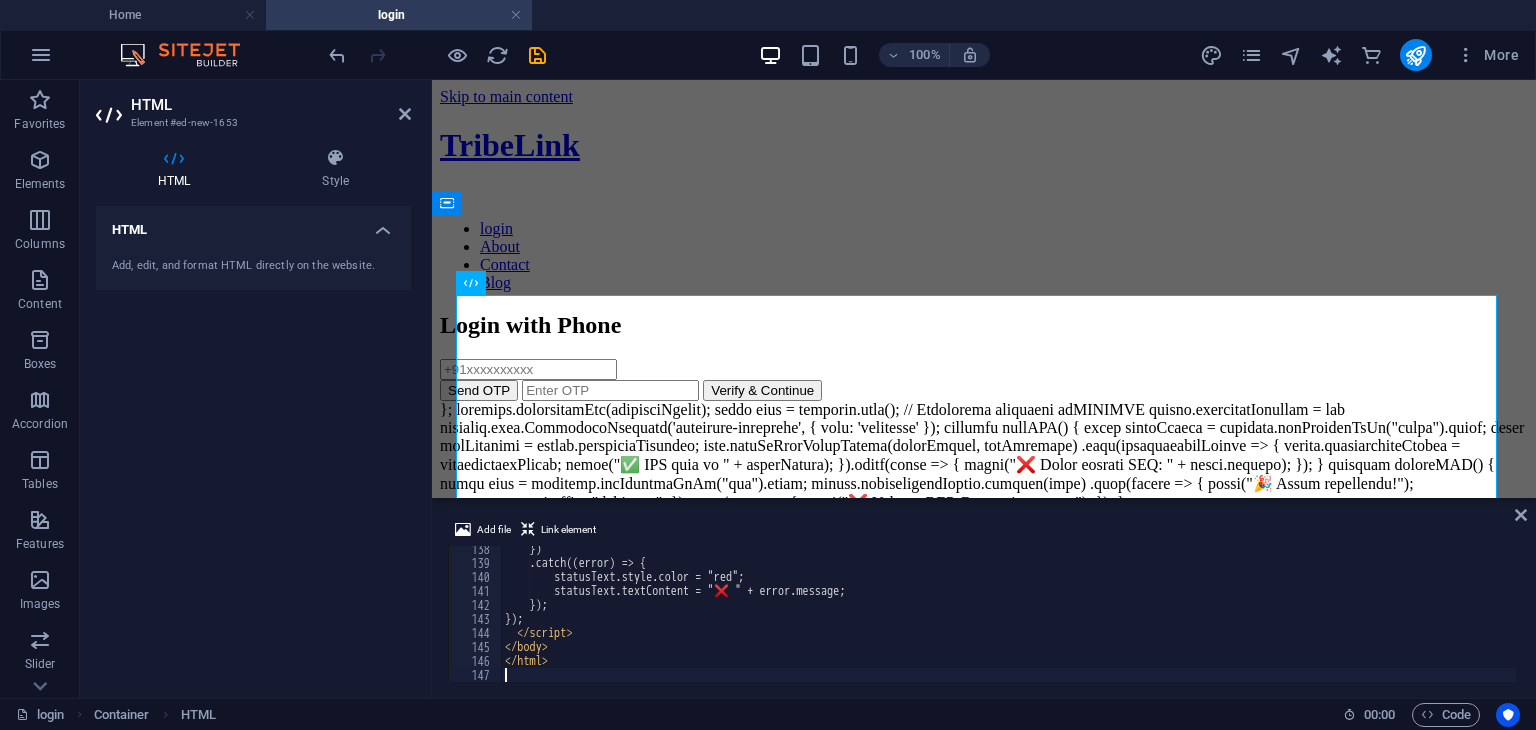 scroll, scrollTop: 1922, scrollLeft: 0, axis: vertical 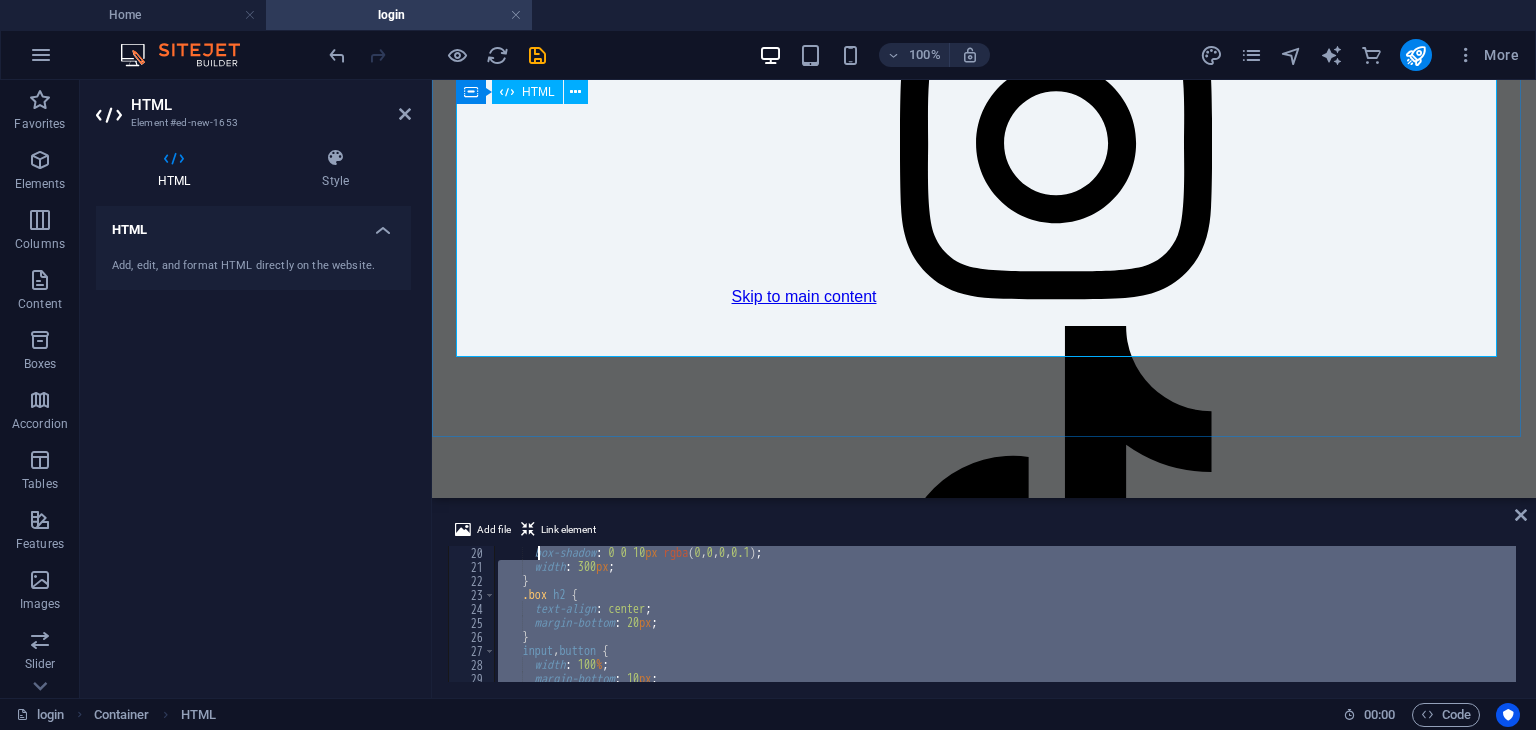 drag, startPoint x: 1033, startPoint y: 748, endPoint x: 503, endPoint y: 268, distance: 715.0524 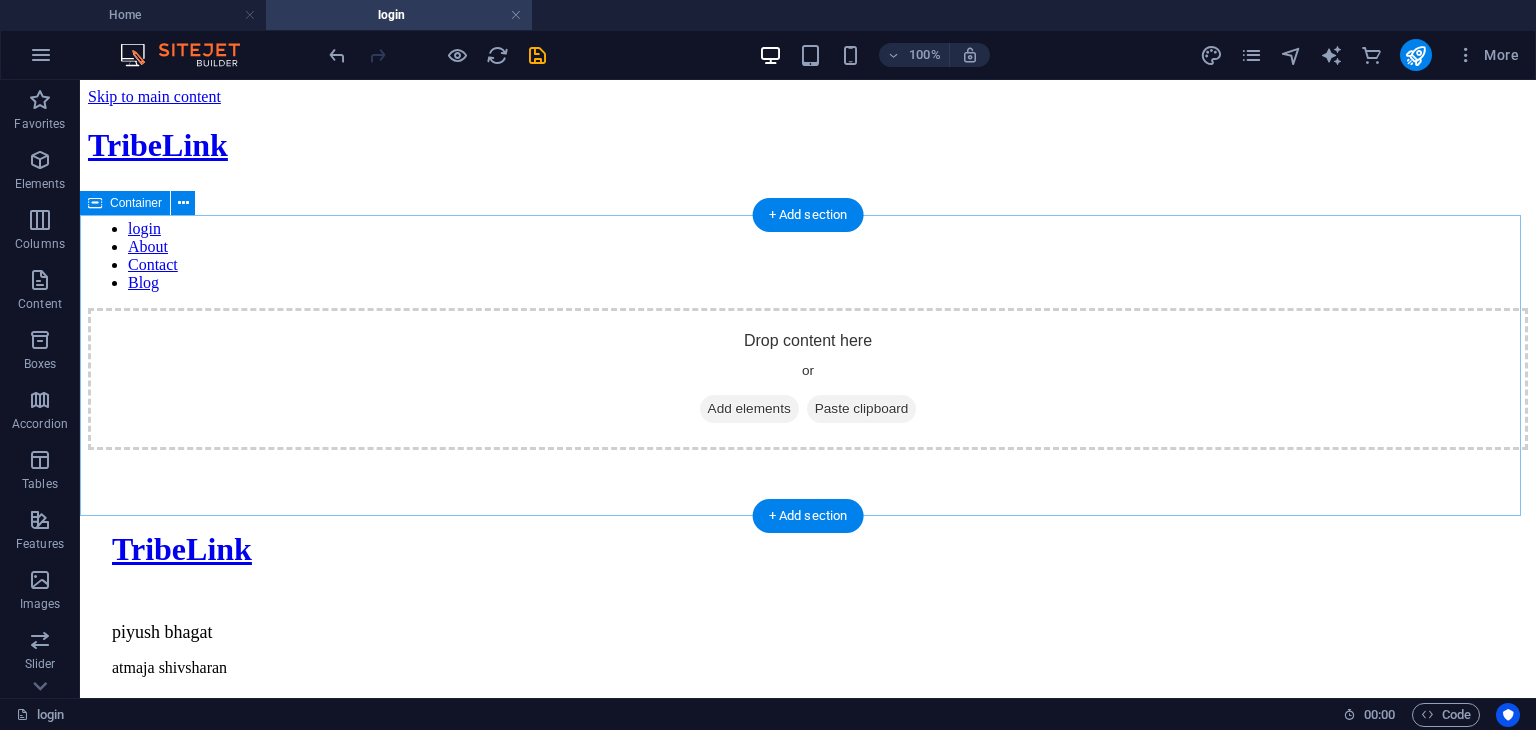 click on "Add elements" at bounding box center [749, 409] 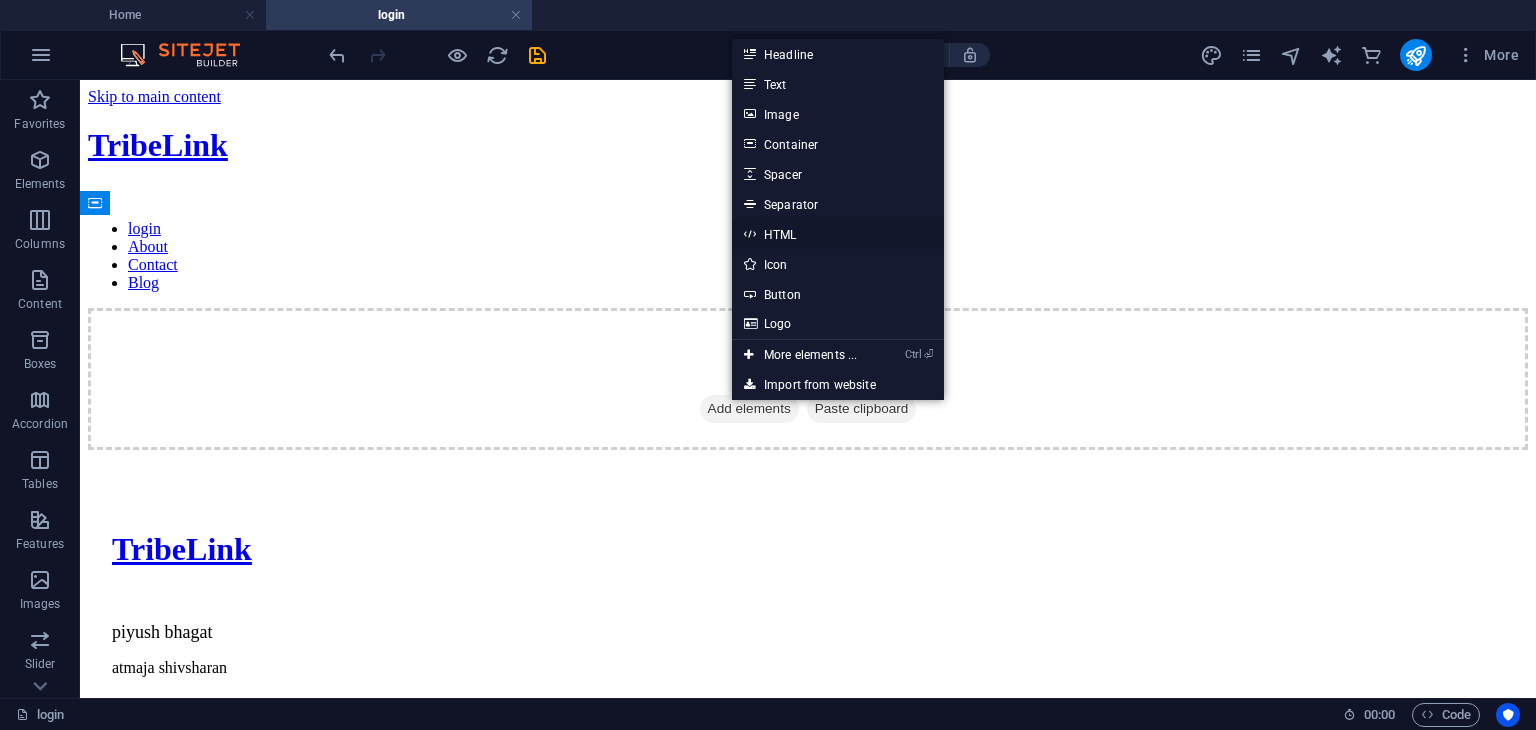 click on "HTML" at bounding box center (838, 234) 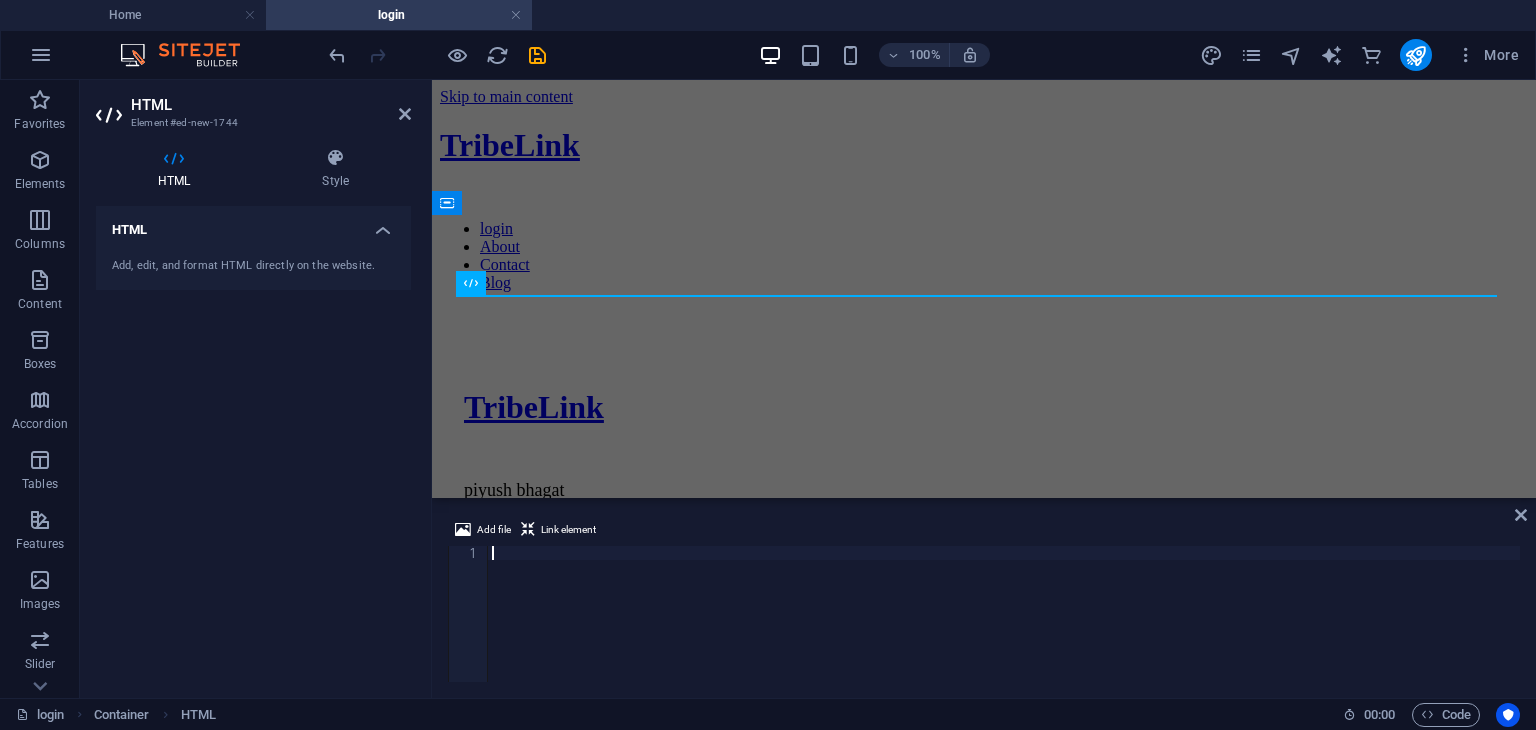 scroll, scrollTop: 1208, scrollLeft: 0, axis: vertical 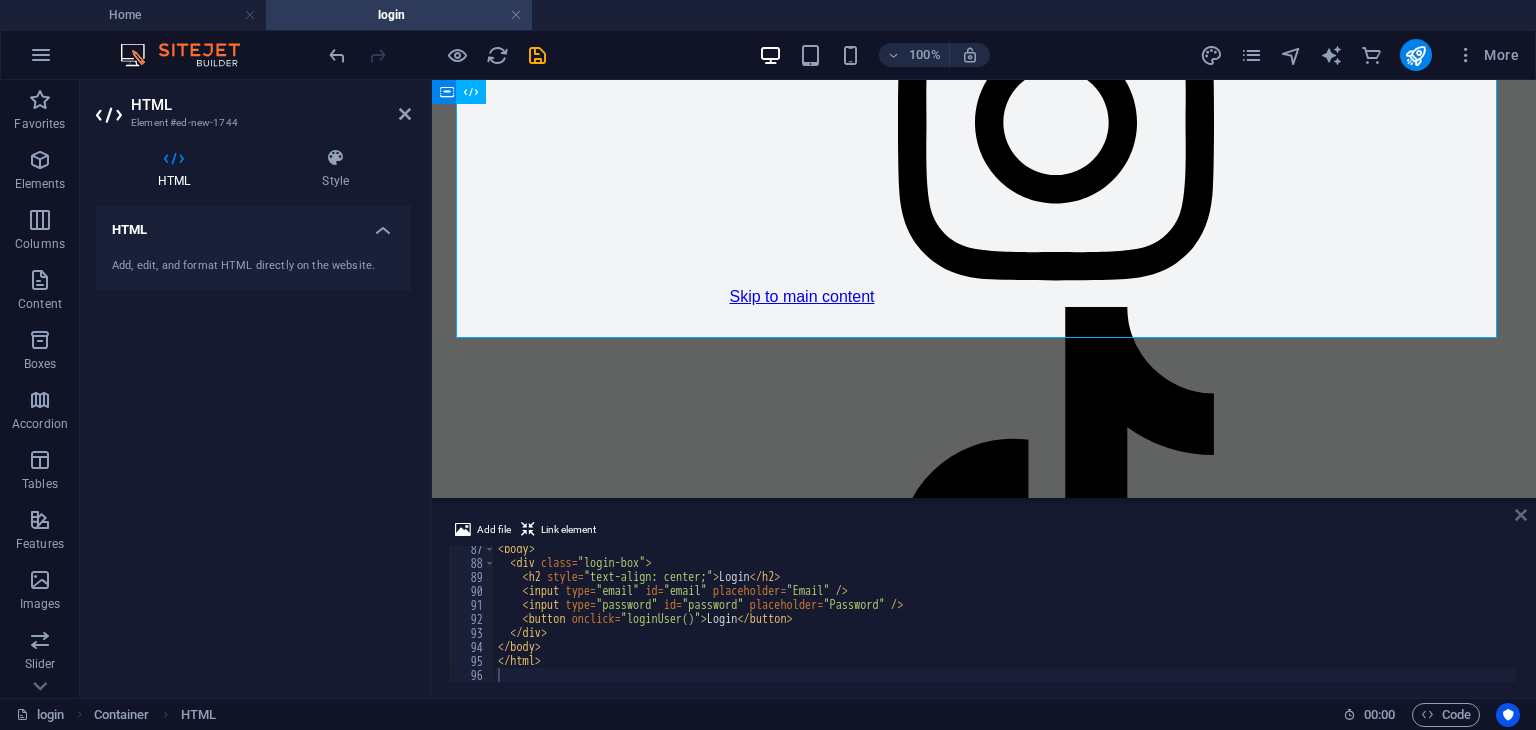 click at bounding box center [1521, 515] 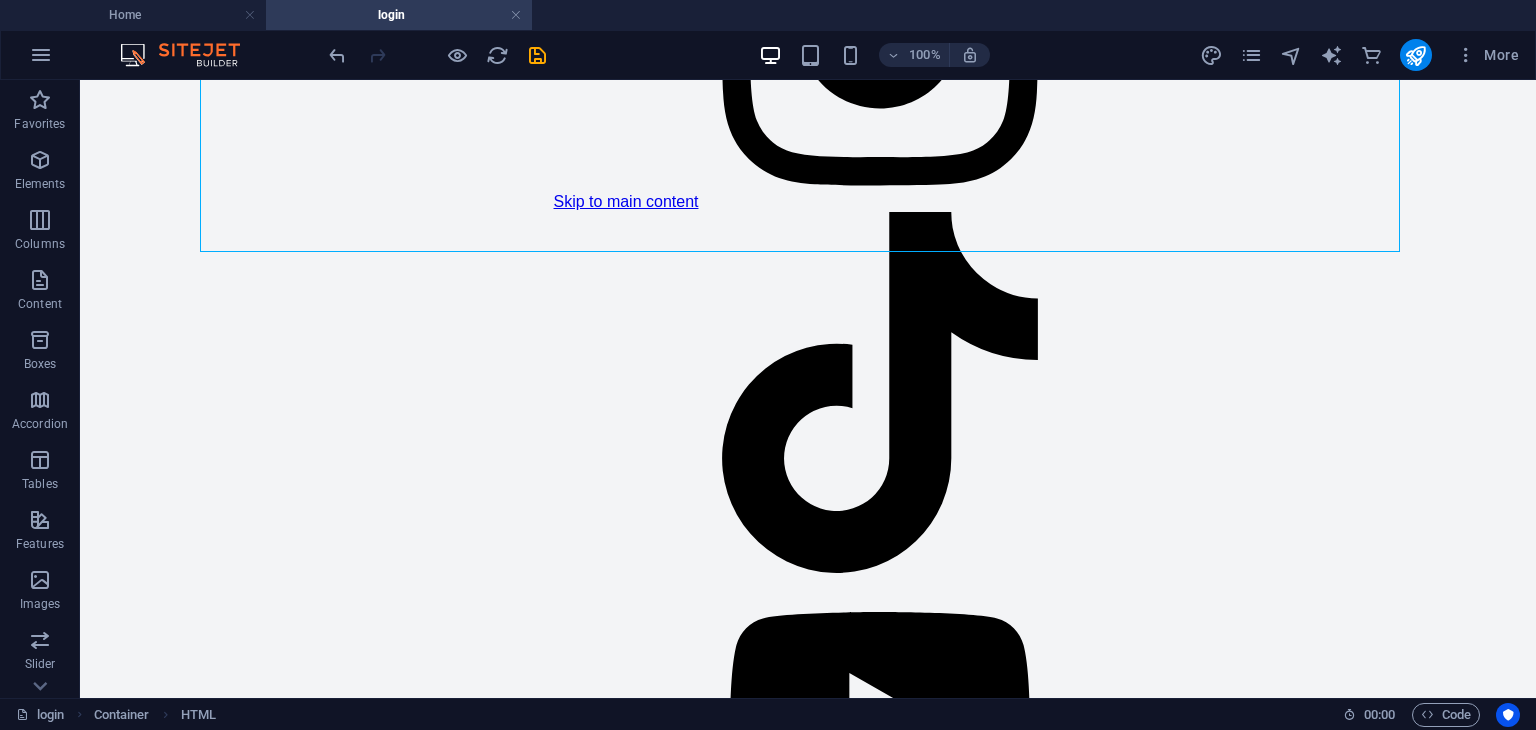 scroll, scrollTop: 0, scrollLeft: 0, axis: both 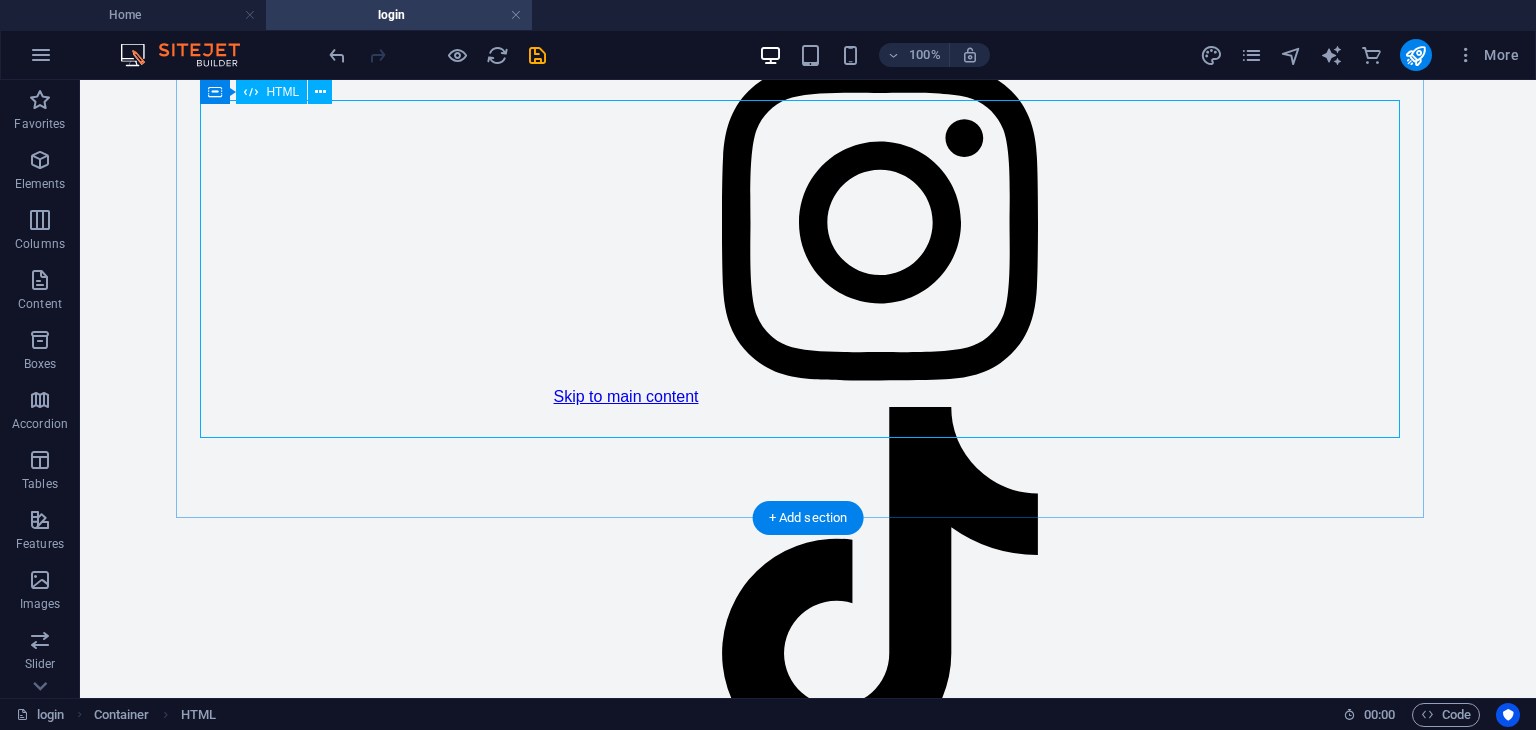 click on "Firebase Login
Login
Login" at bounding box center (880, -691) 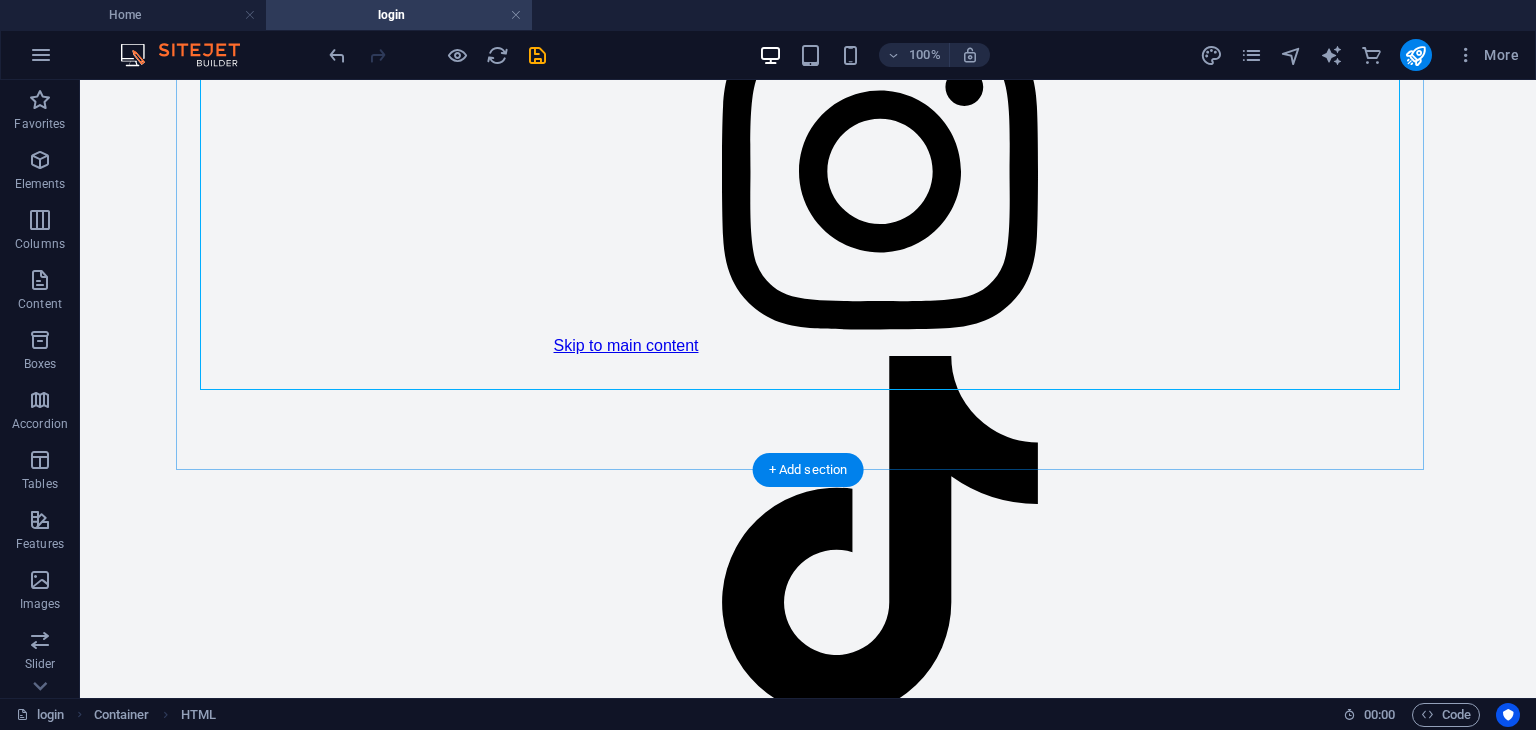 scroll, scrollTop: 0, scrollLeft: 0, axis: both 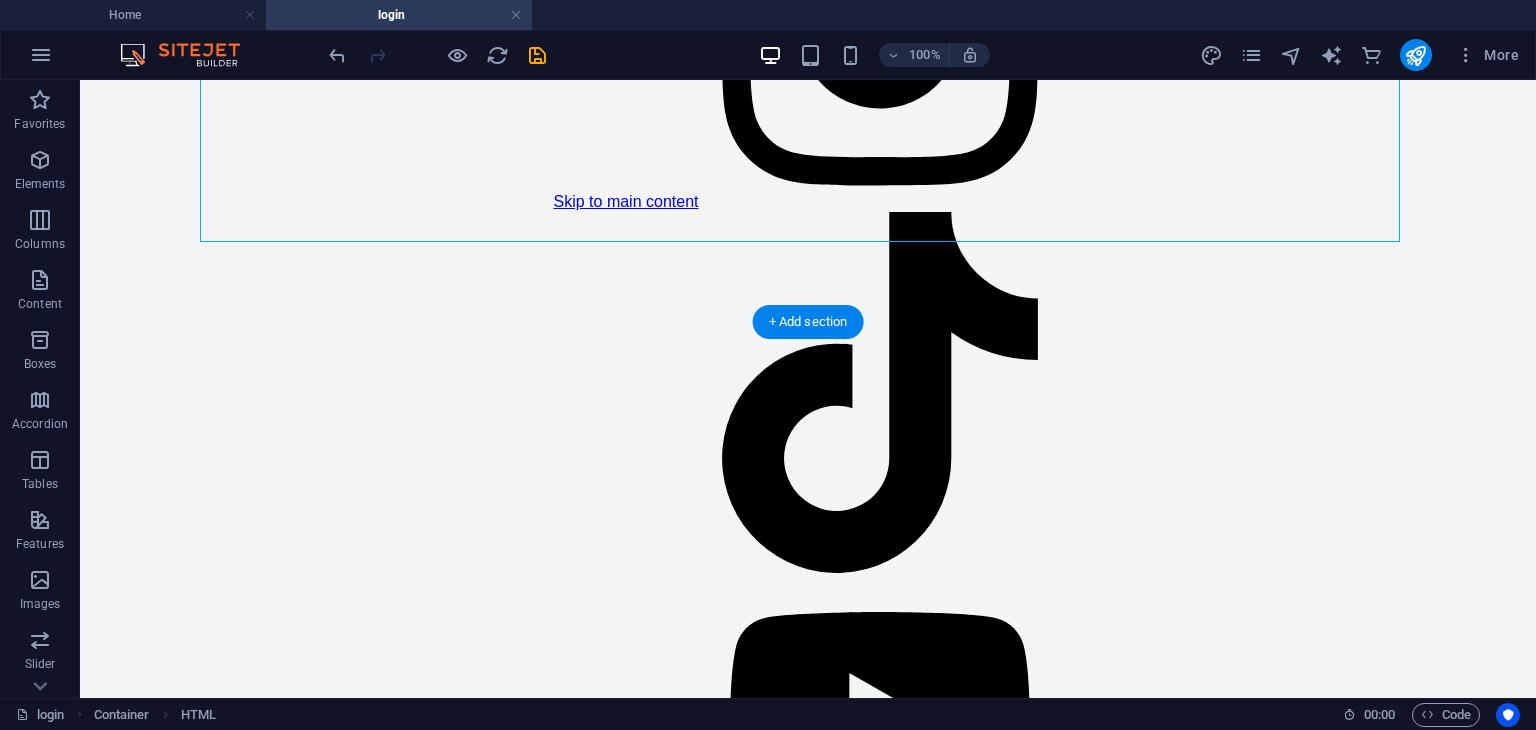 drag, startPoint x: 231, startPoint y: 425, endPoint x: 207, endPoint y: 255, distance: 171.68576 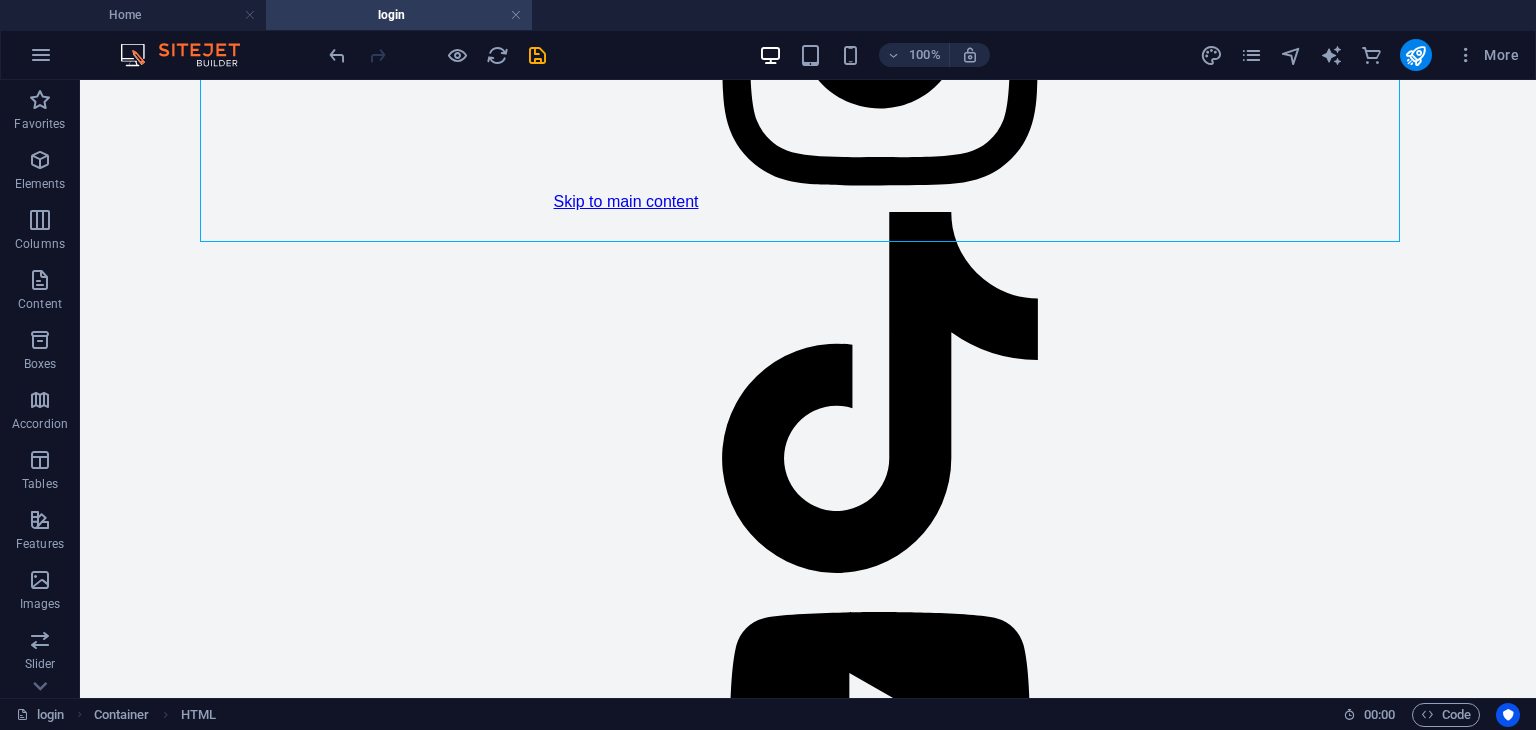 scroll, scrollTop: 0, scrollLeft: 0, axis: both 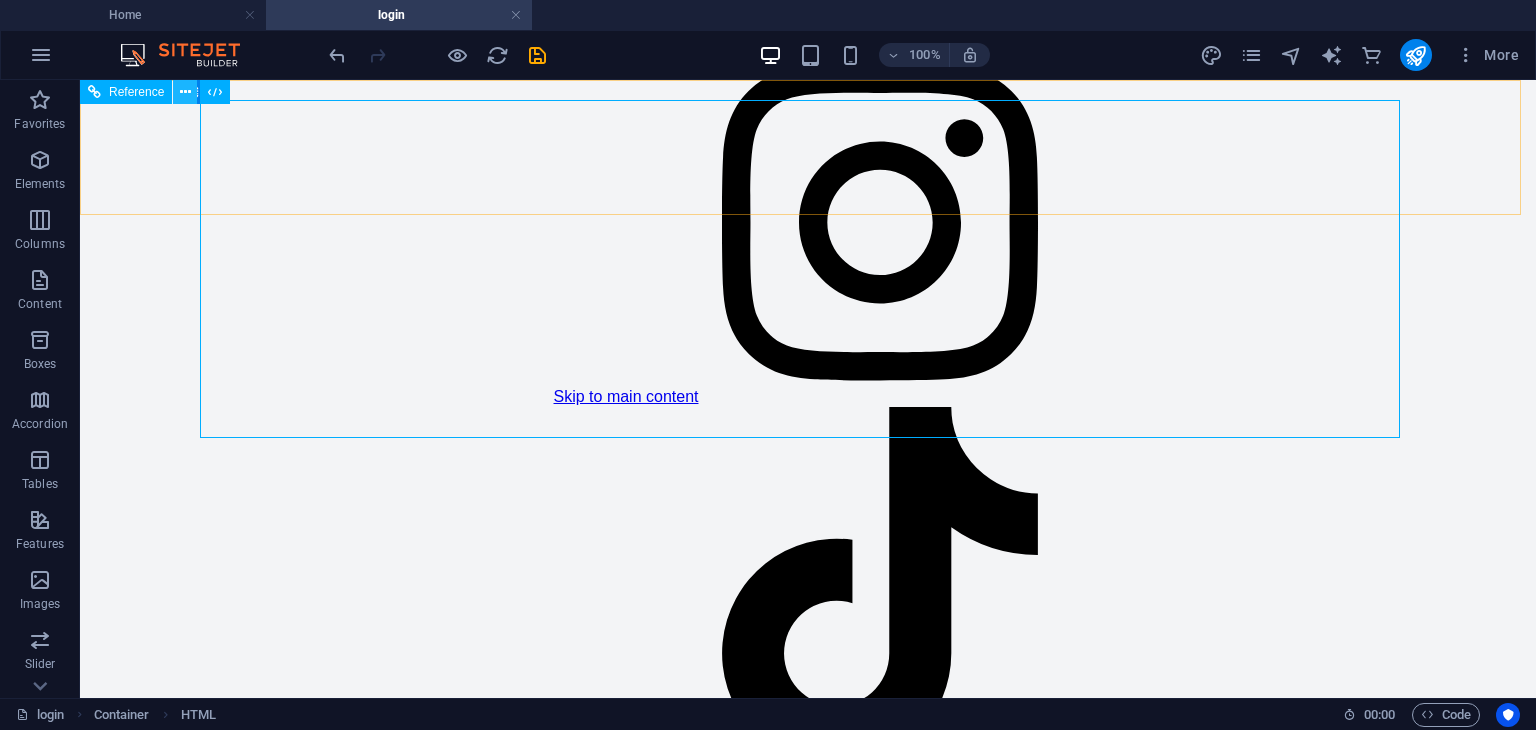 click at bounding box center (185, 92) 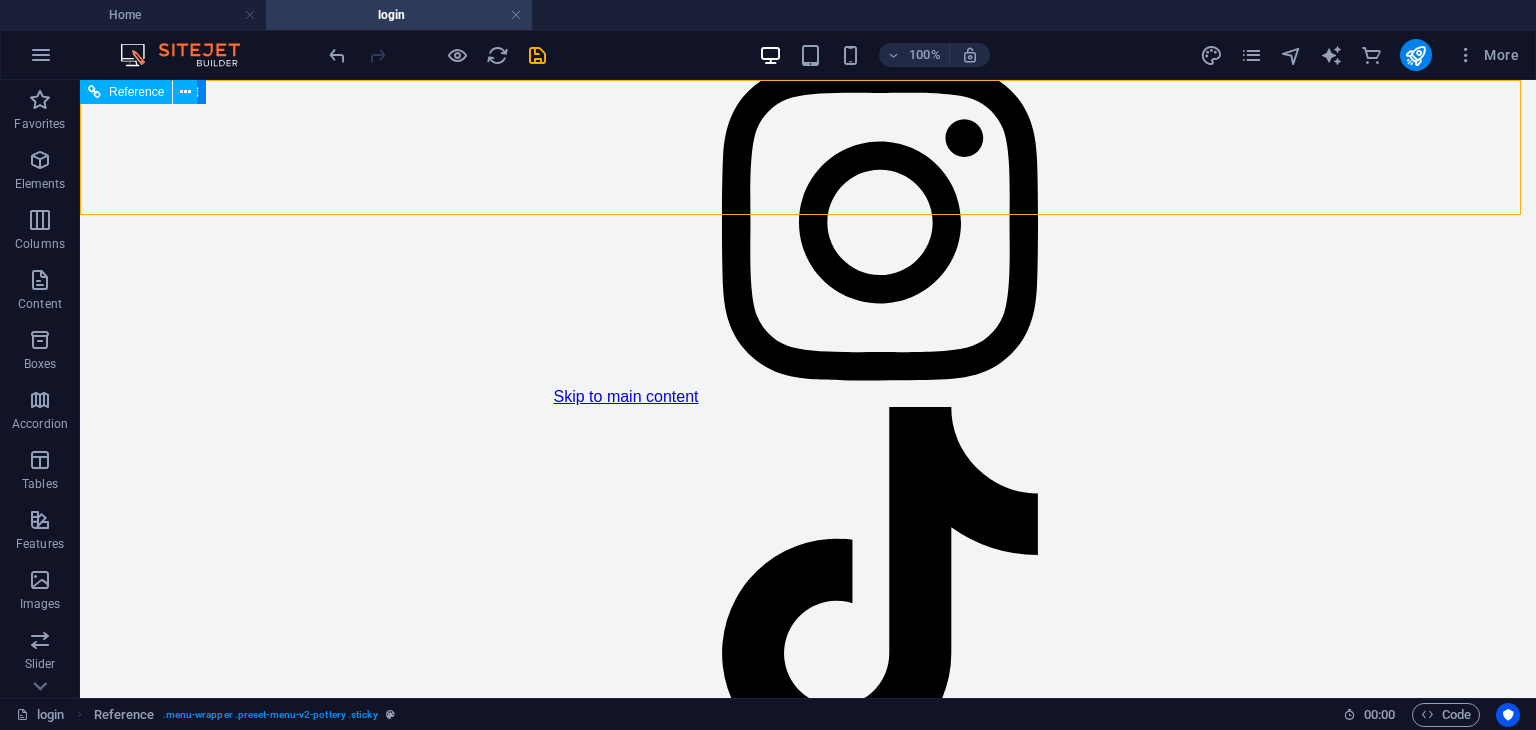 click on "TribeLink login About Contact Blog" at bounding box center (880, -938) 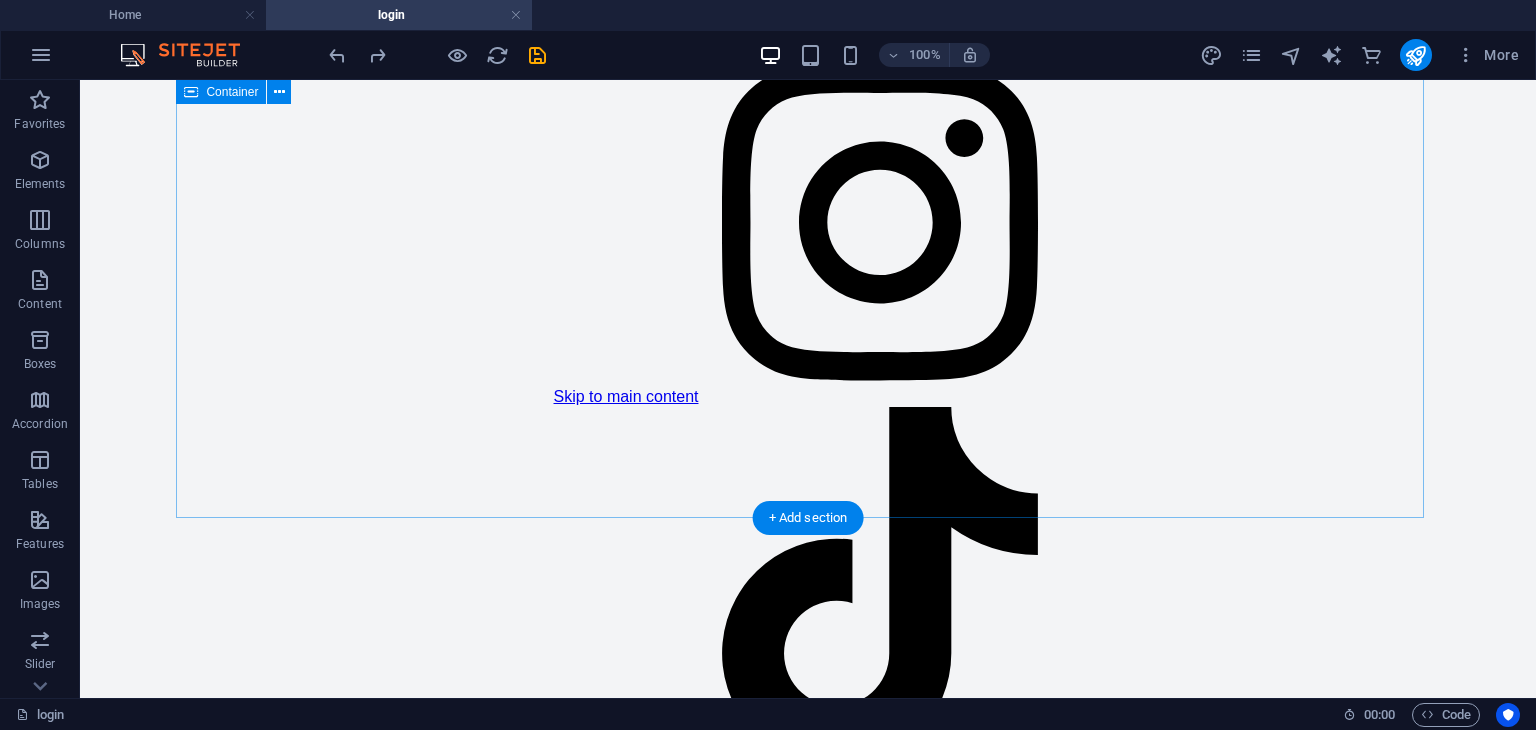 click on "Firebase Login
Login
Login" at bounding box center (880, -691) 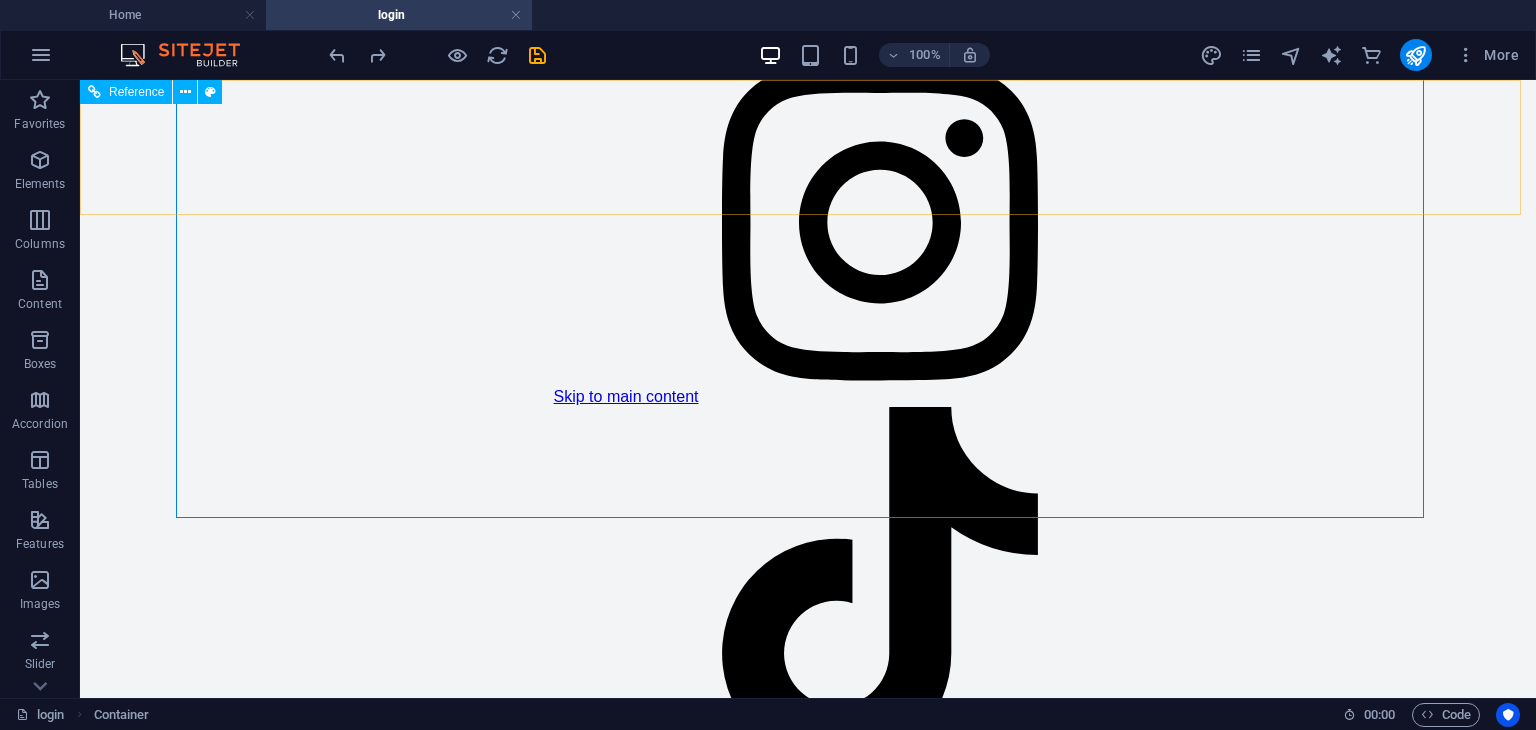click on "Reference" at bounding box center (136, 92) 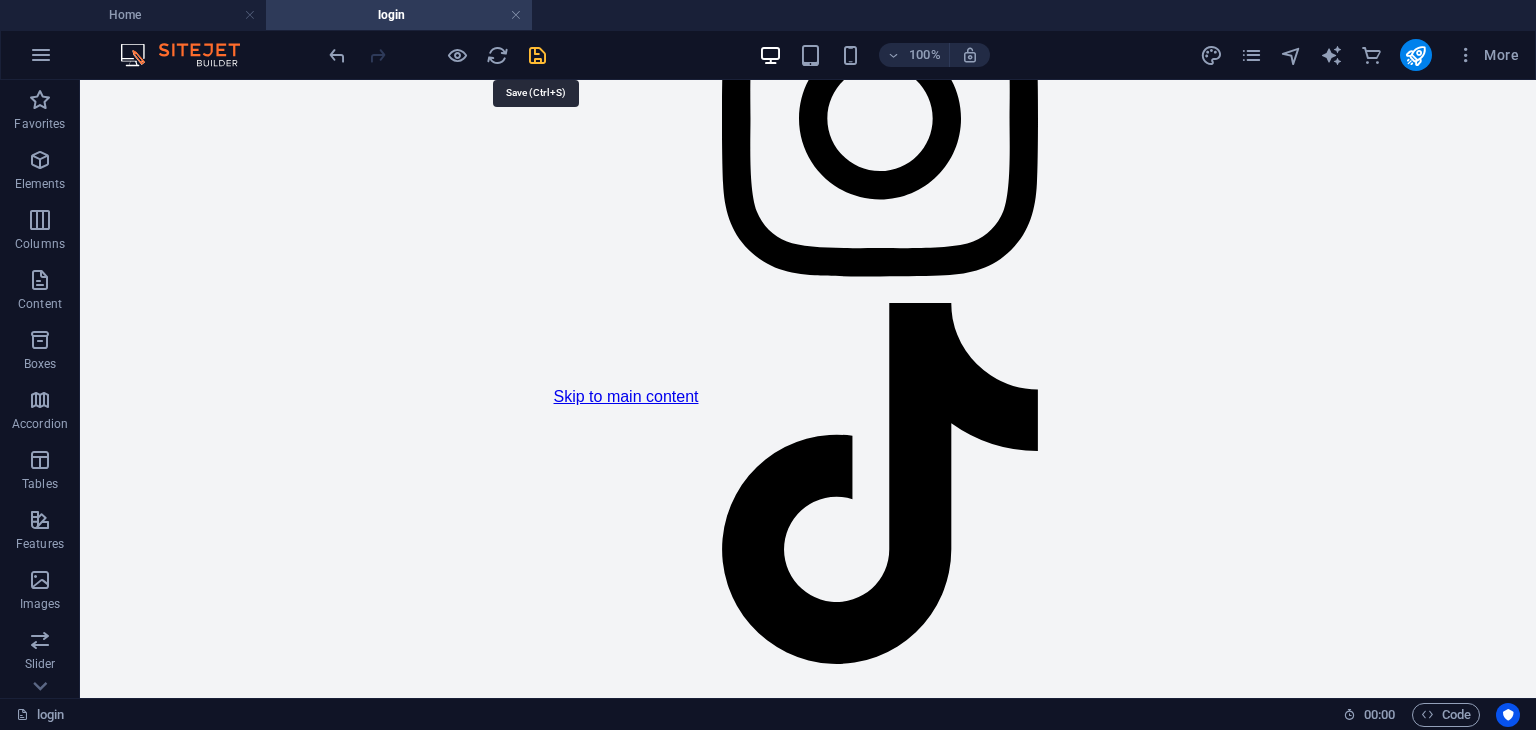 click at bounding box center (537, 55) 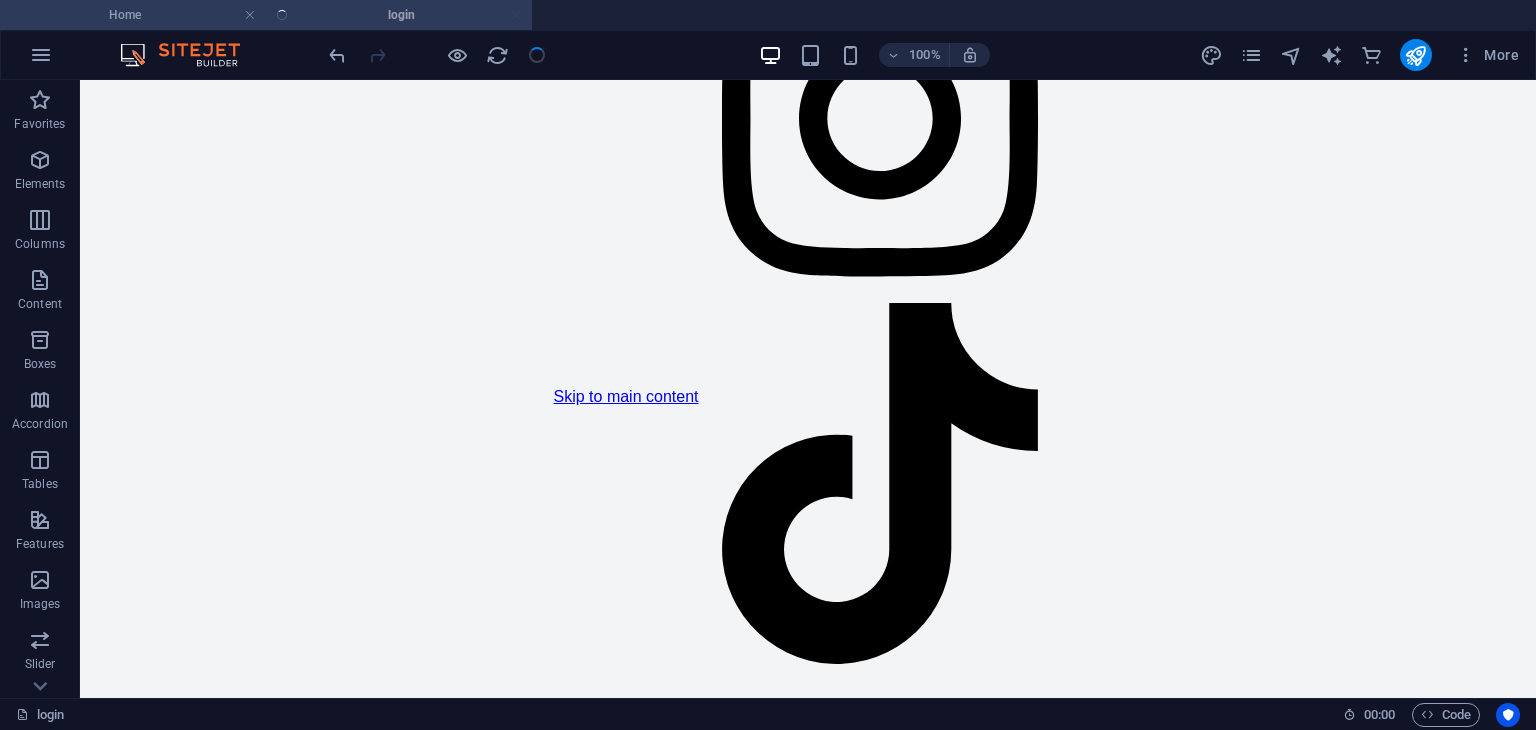 click on "Home" at bounding box center (133, 15) 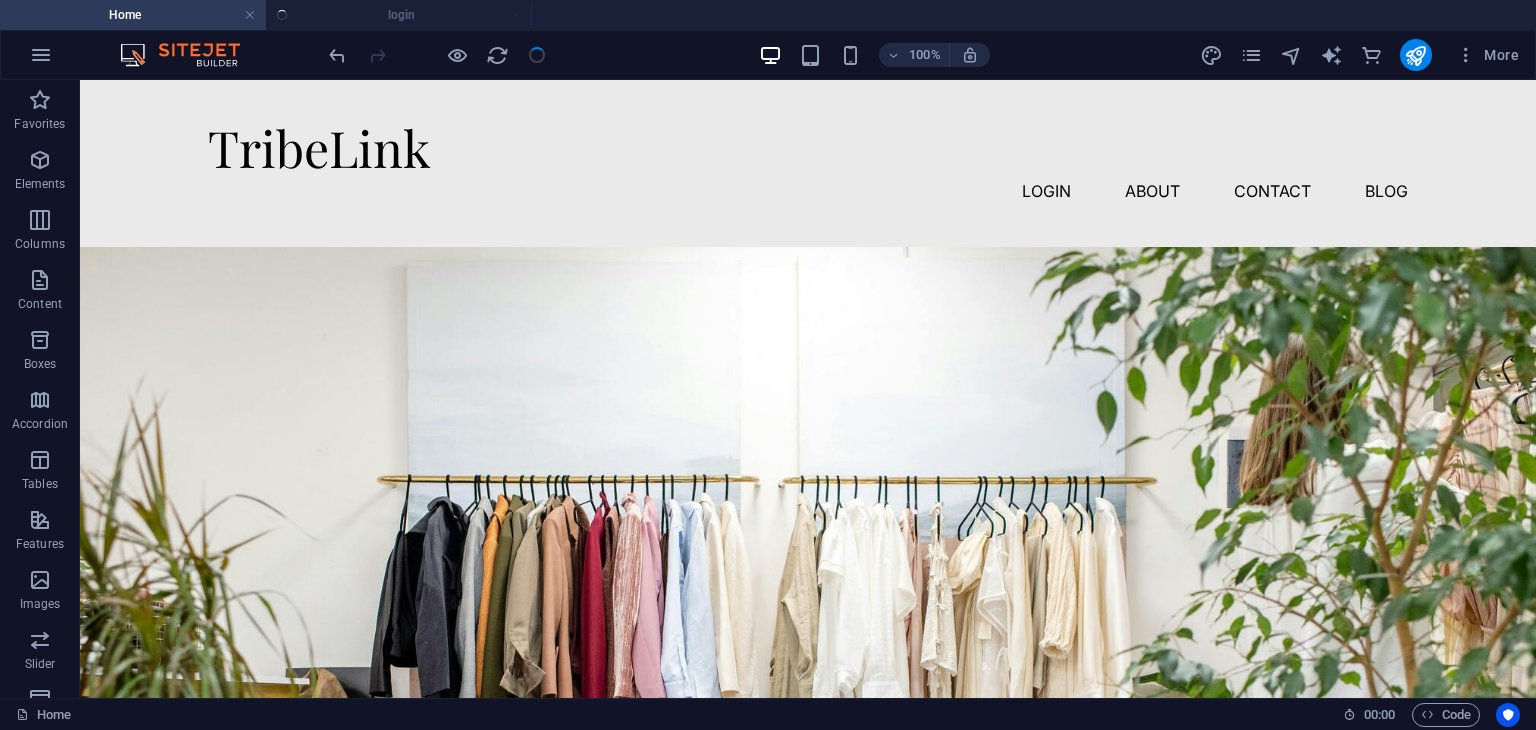 click on "Home login" at bounding box center [768, 15] 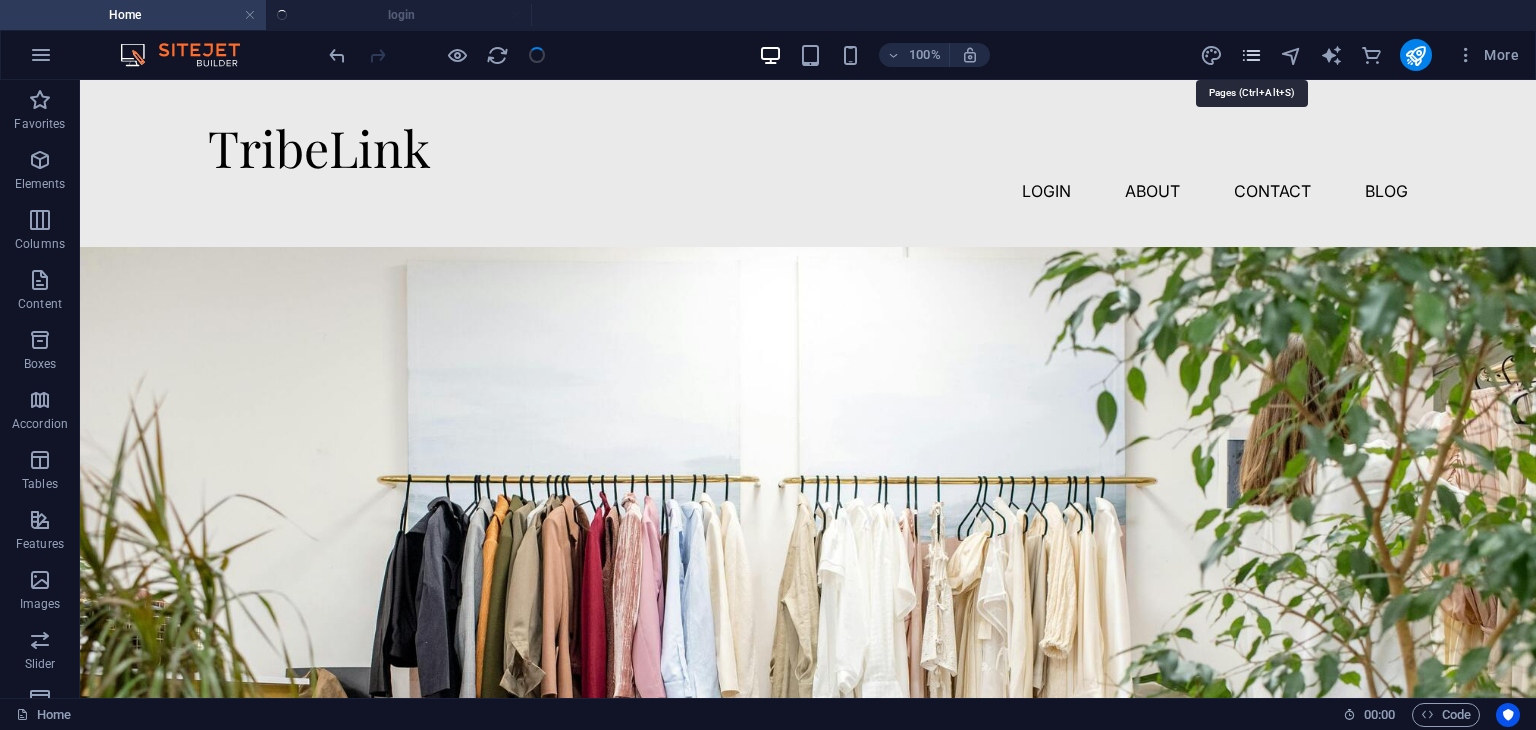 click at bounding box center (1251, 55) 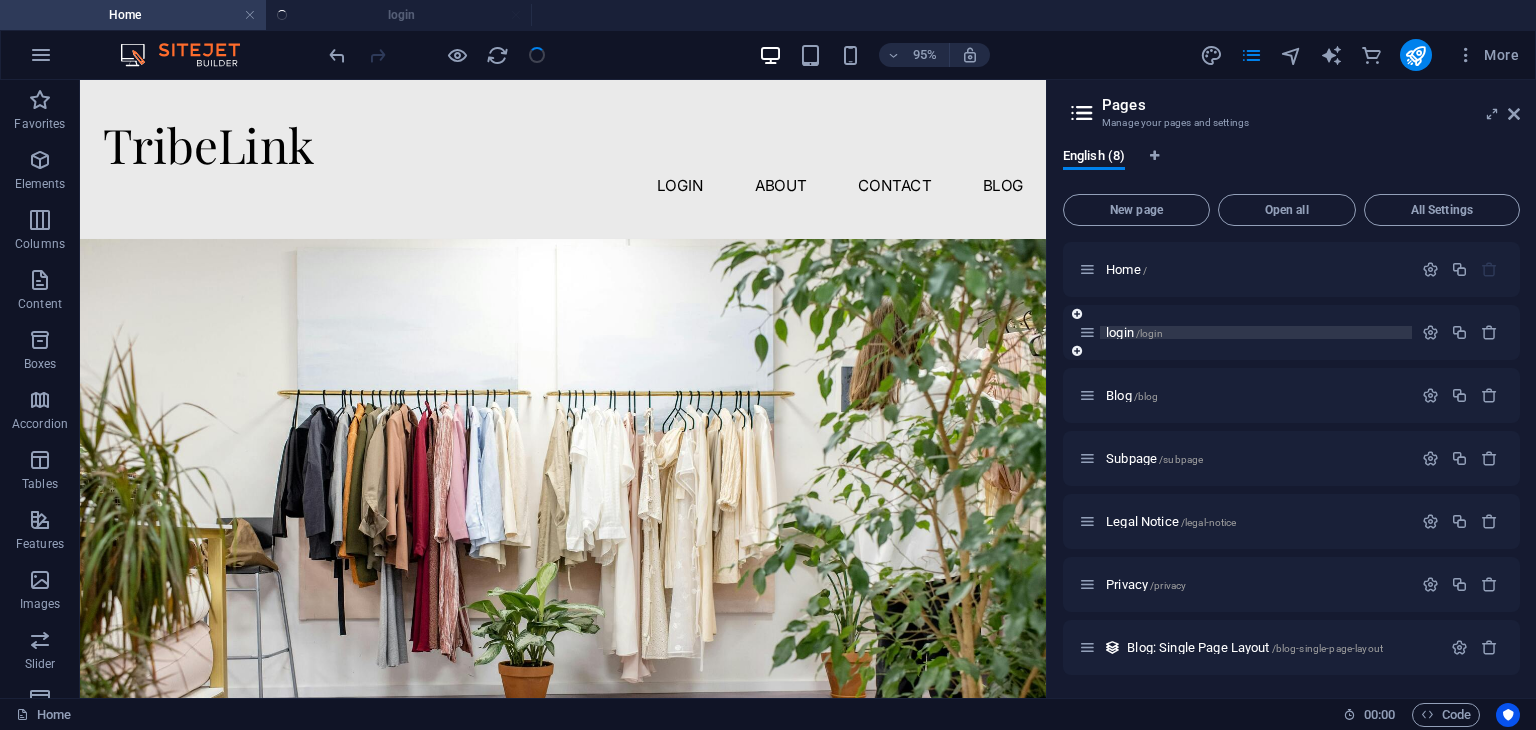 click on "login /login" at bounding box center [1134, 332] 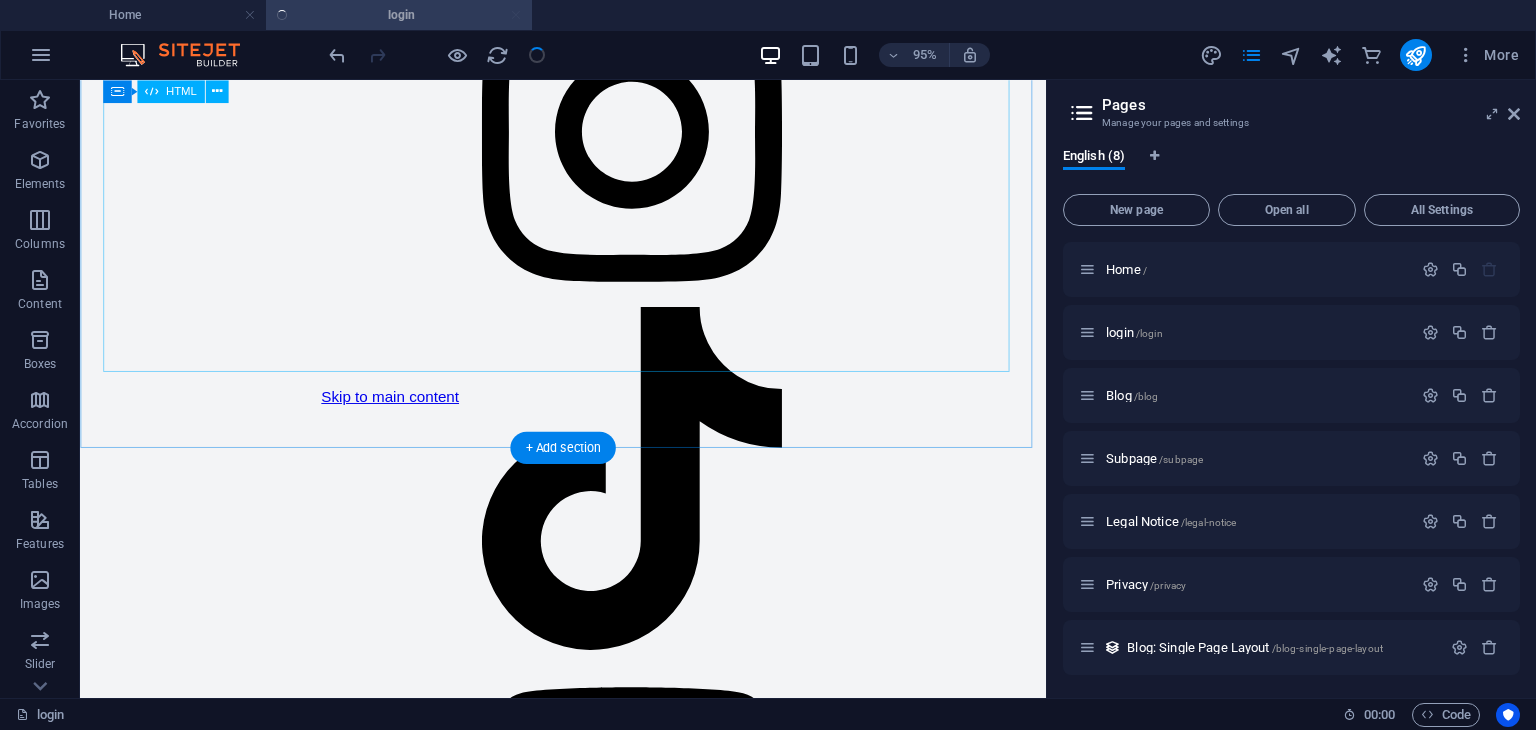 click on "Firebase Login
Login
Login" at bounding box center (661, -779) 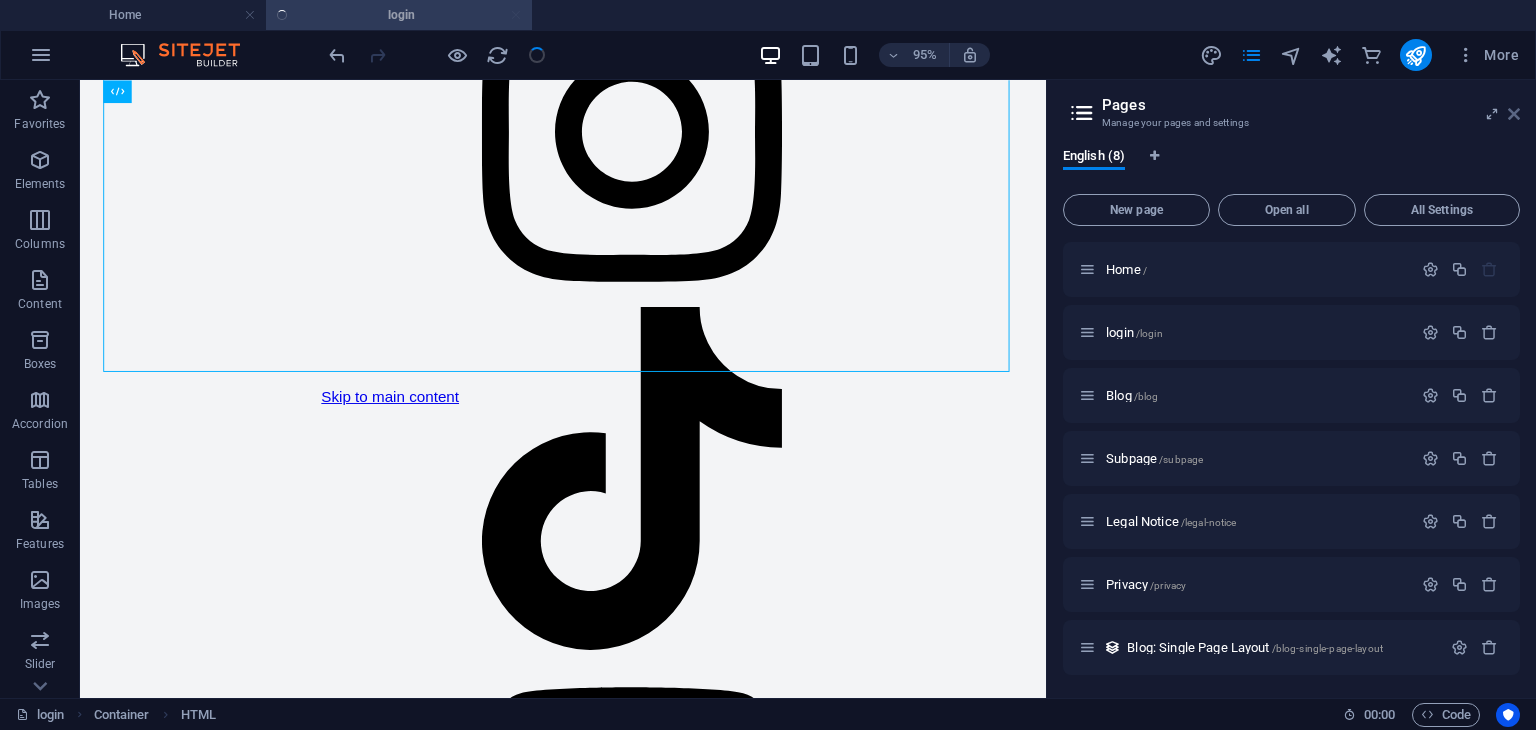 click at bounding box center [1514, 114] 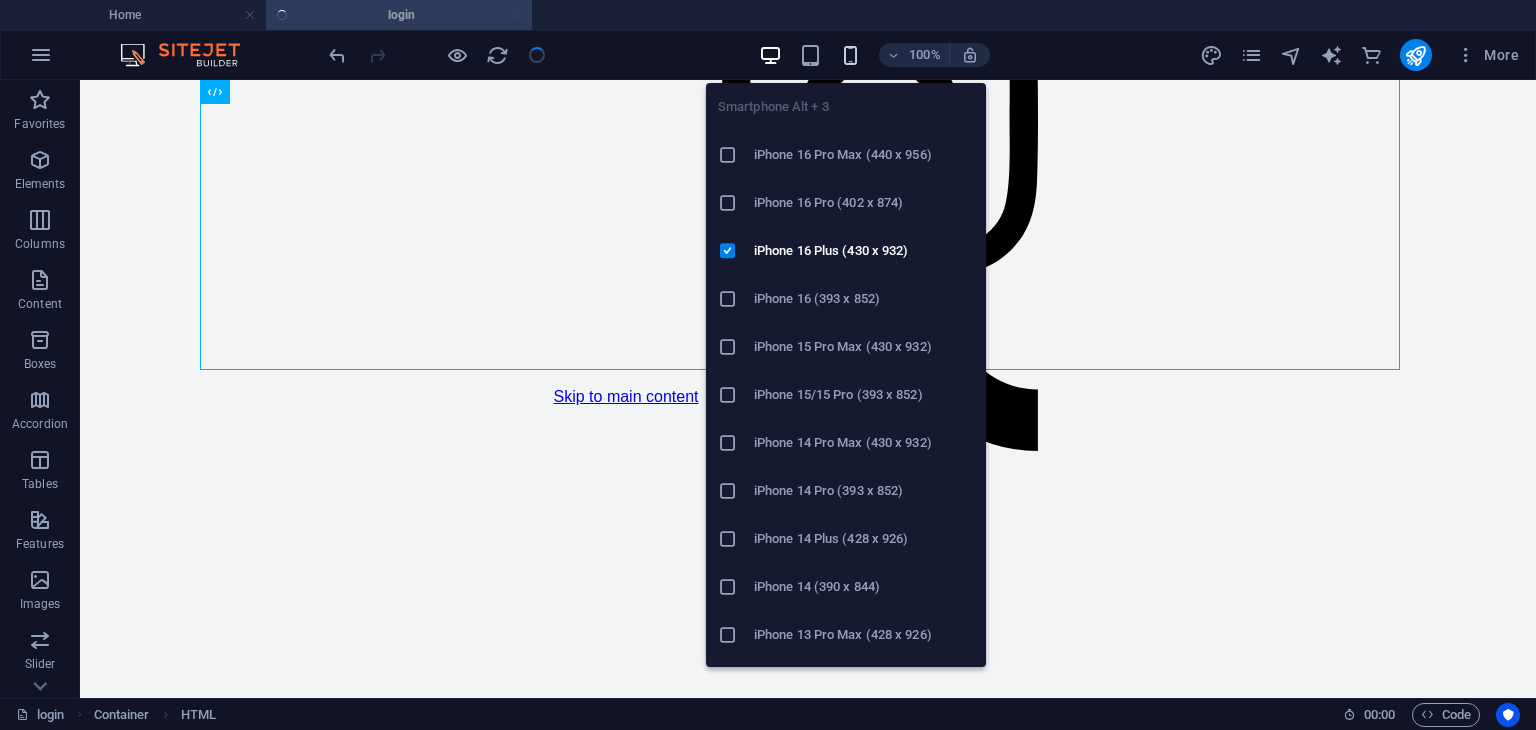 click at bounding box center (850, 55) 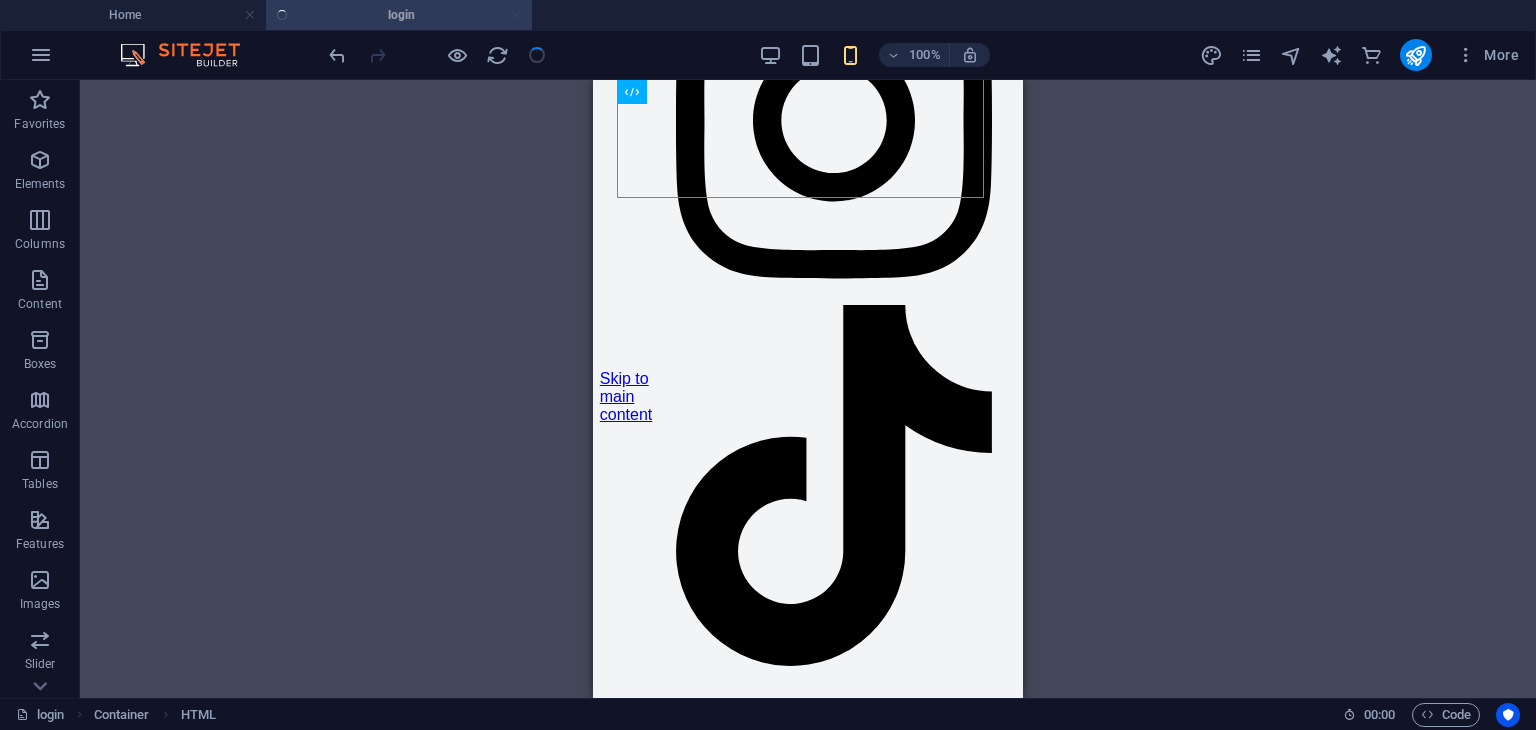 click on "Home login" at bounding box center [768, 15] 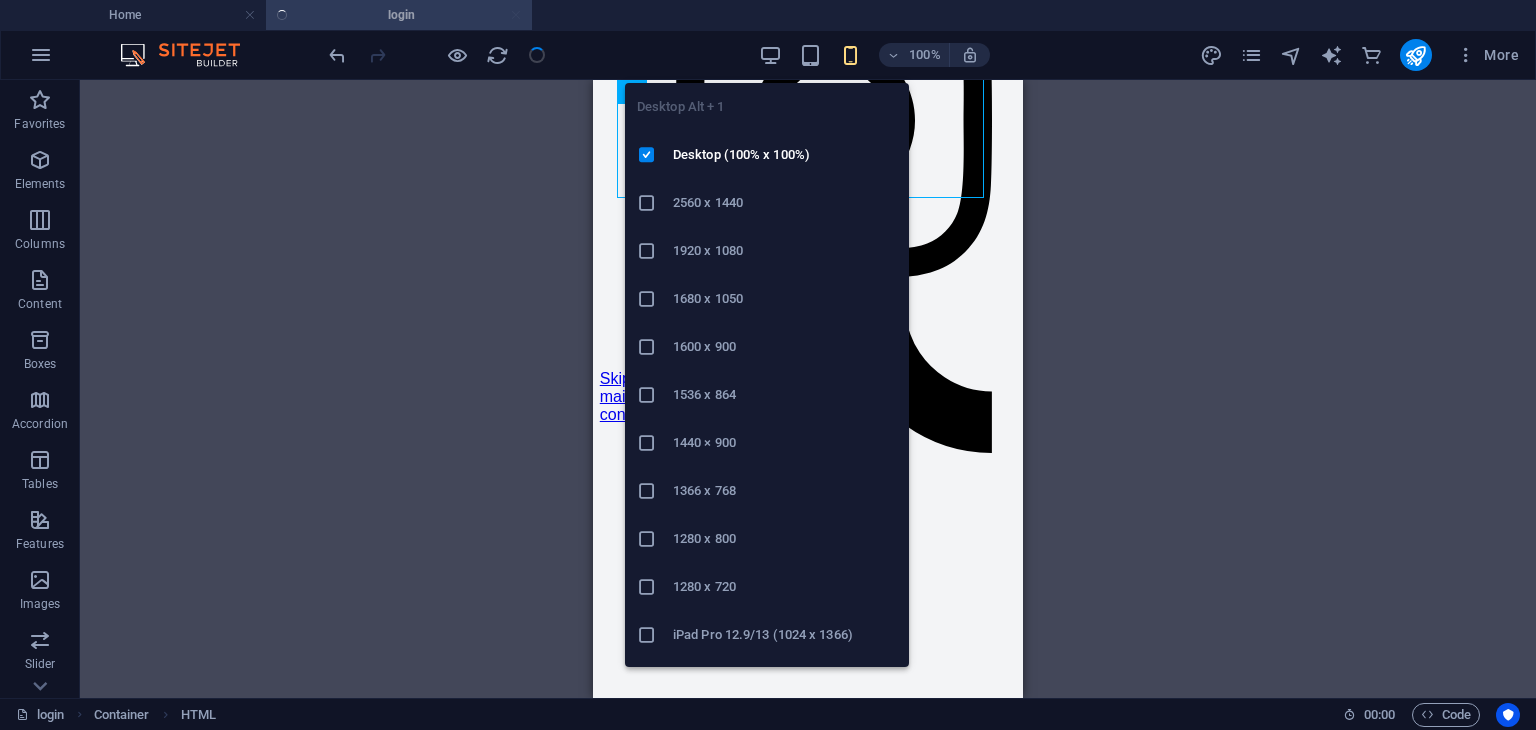click at bounding box center (770, 55) 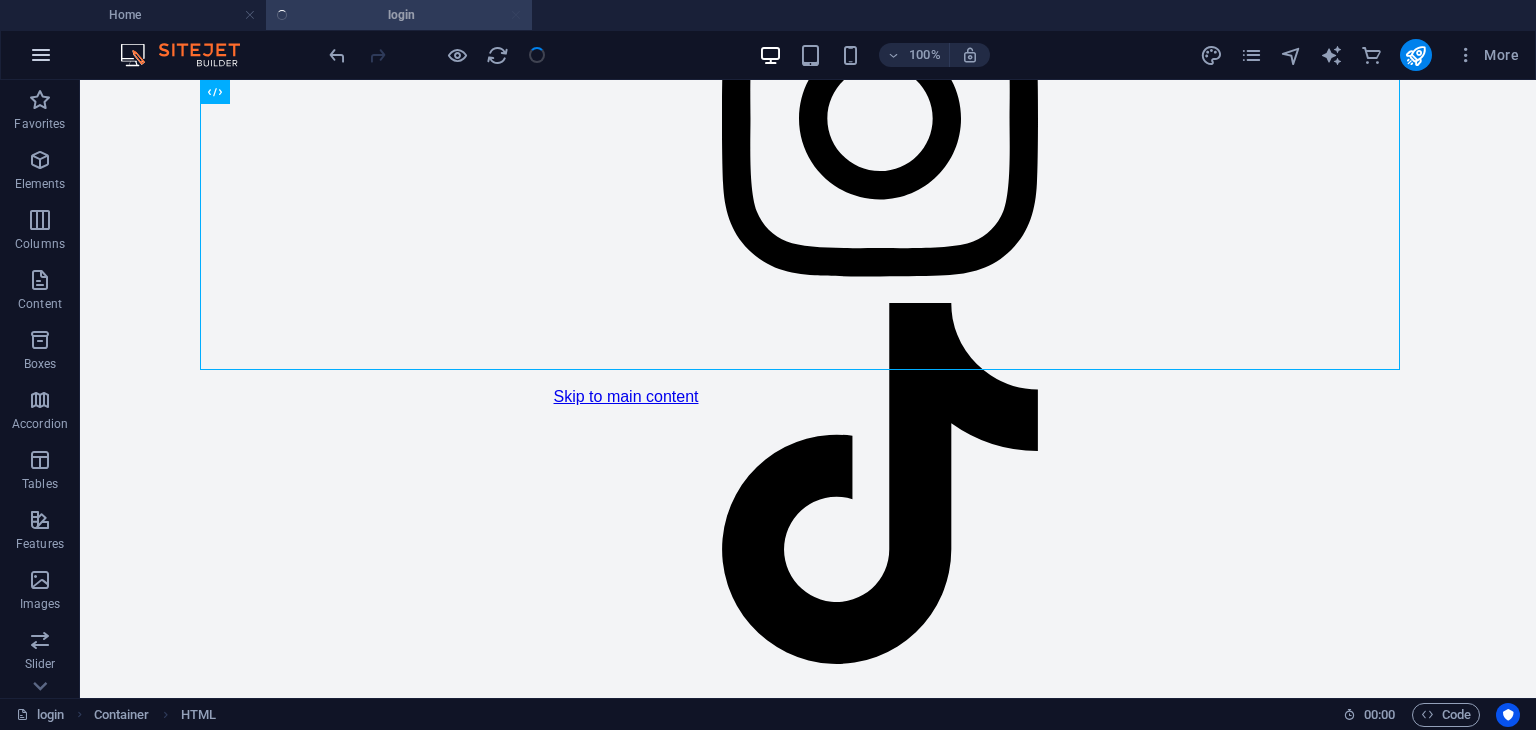 click at bounding box center (41, 55) 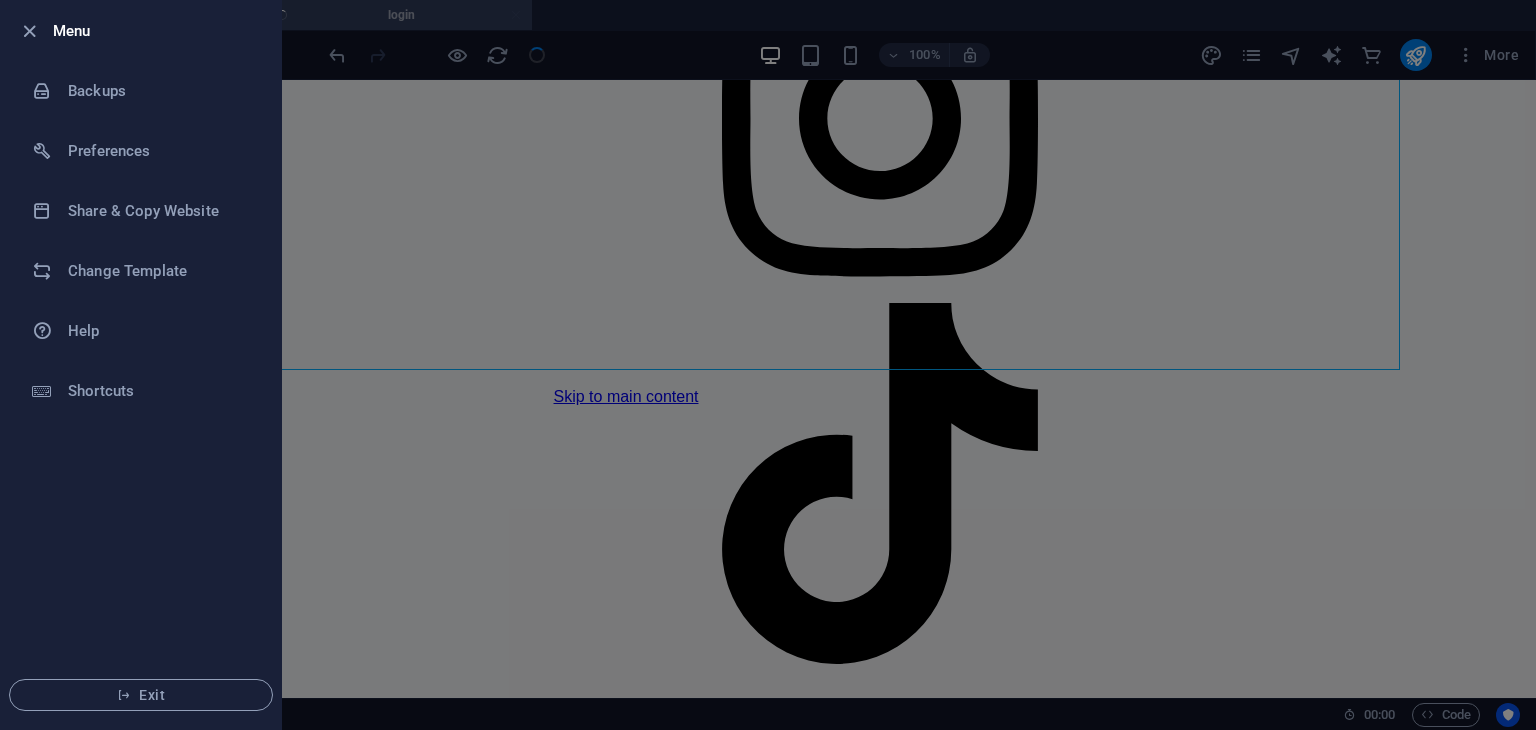 click at bounding box center [768, 365] 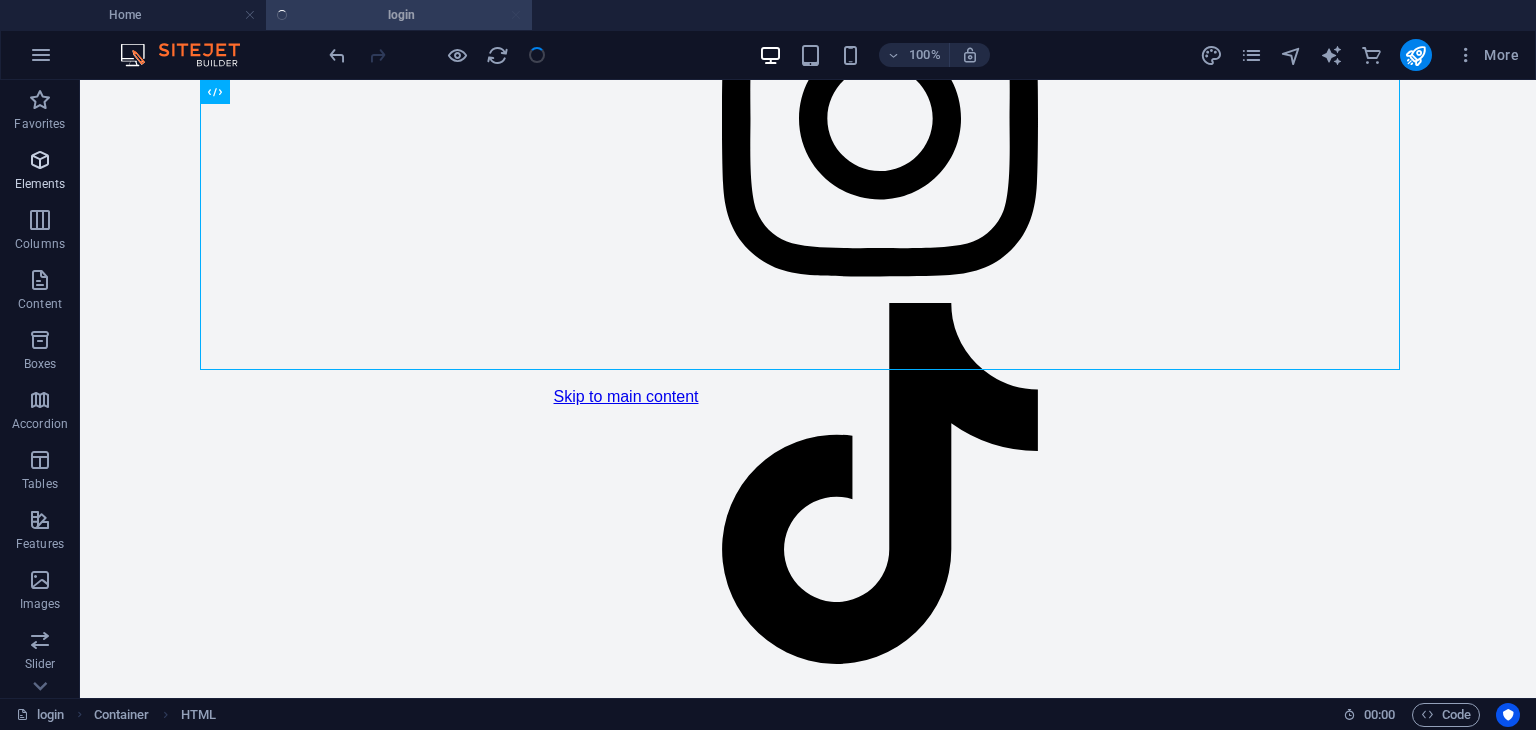 click on "Elements" at bounding box center [40, 184] 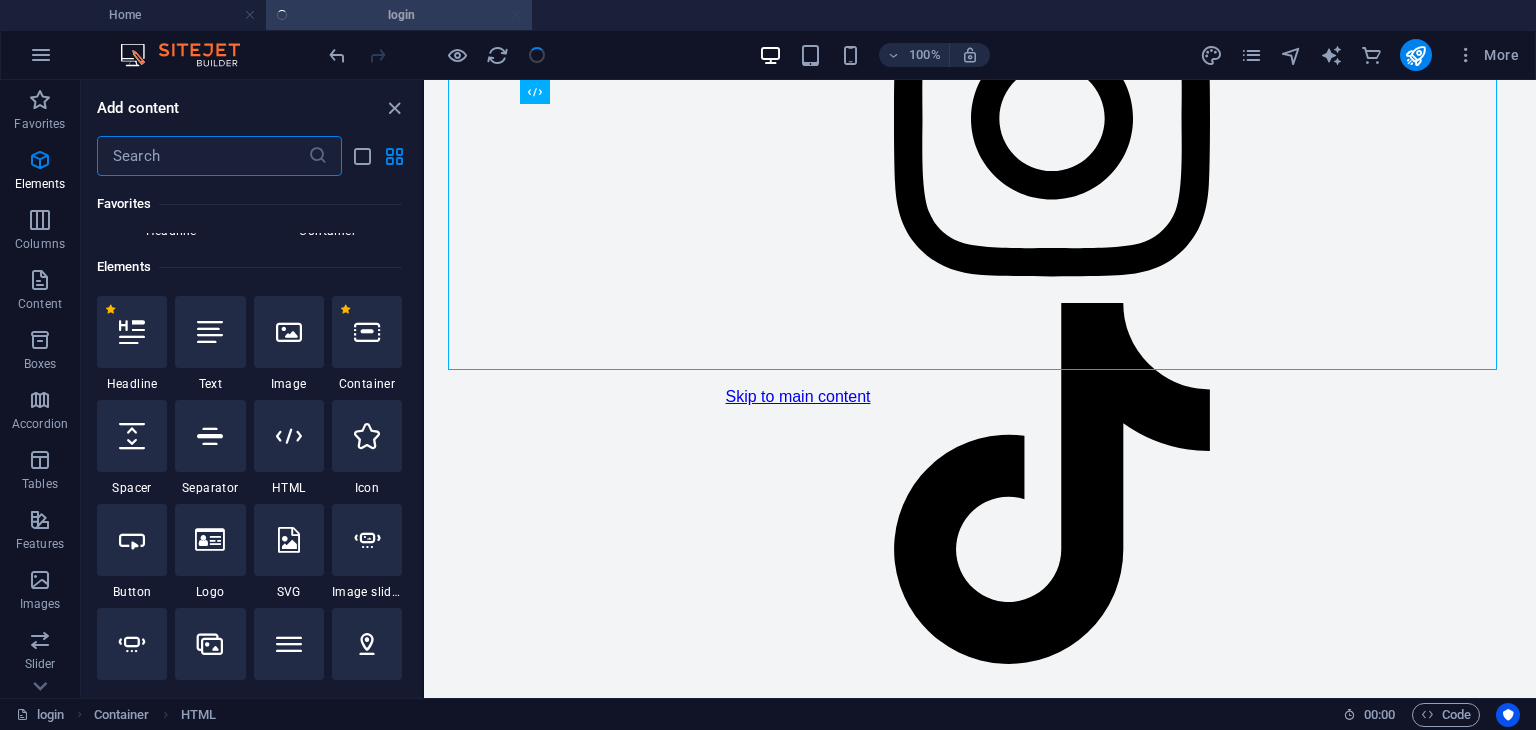 scroll, scrollTop: 212, scrollLeft: 0, axis: vertical 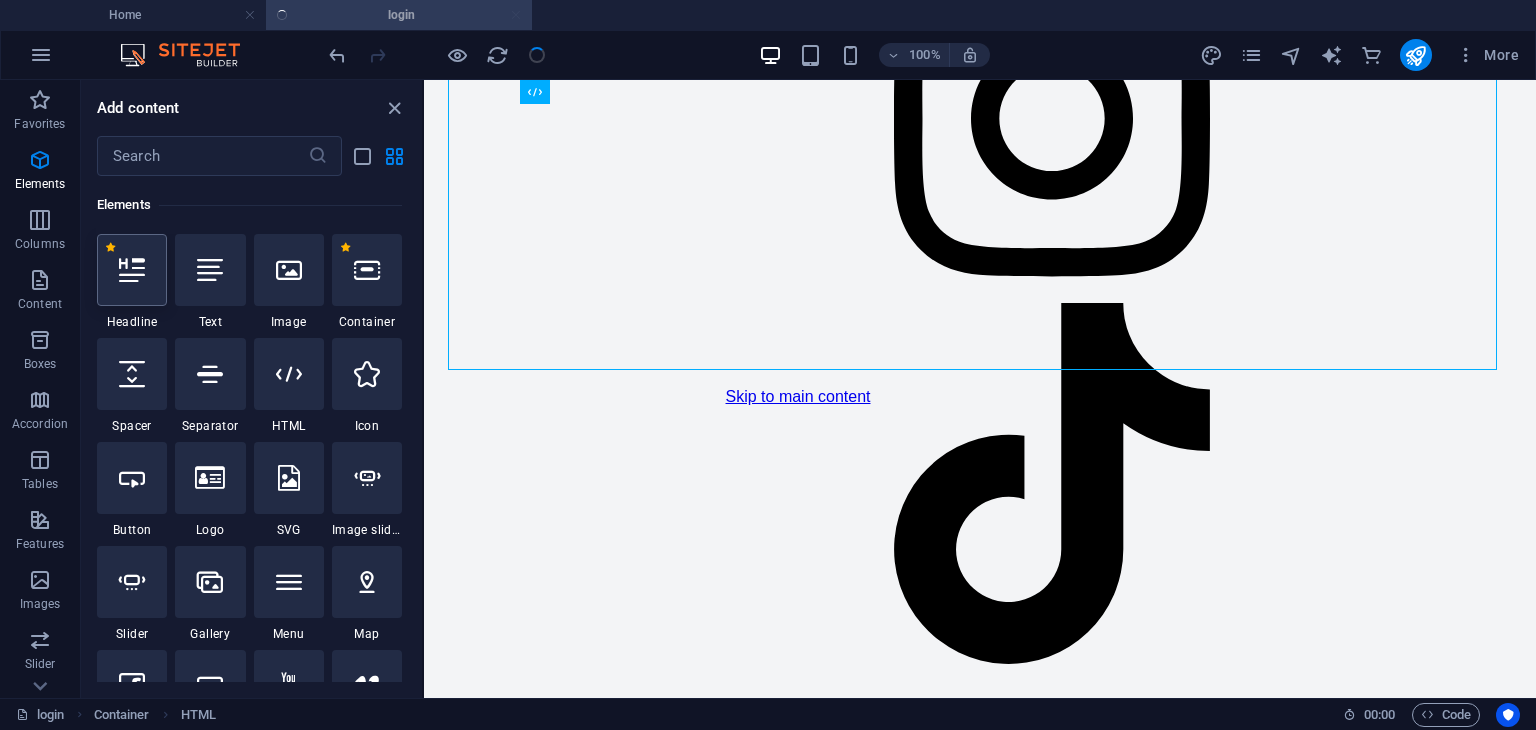 click at bounding box center (132, 270) 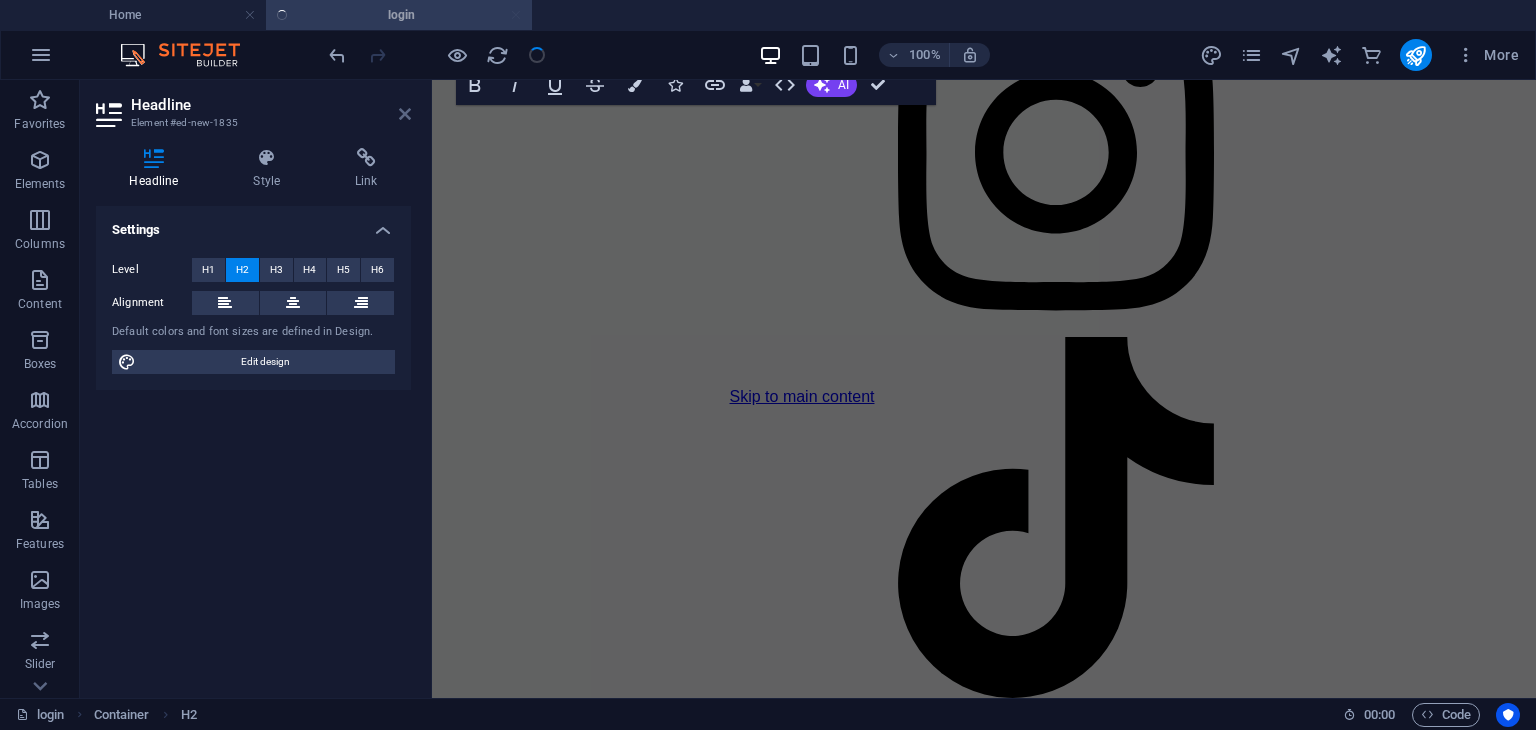 click at bounding box center (405, 114) 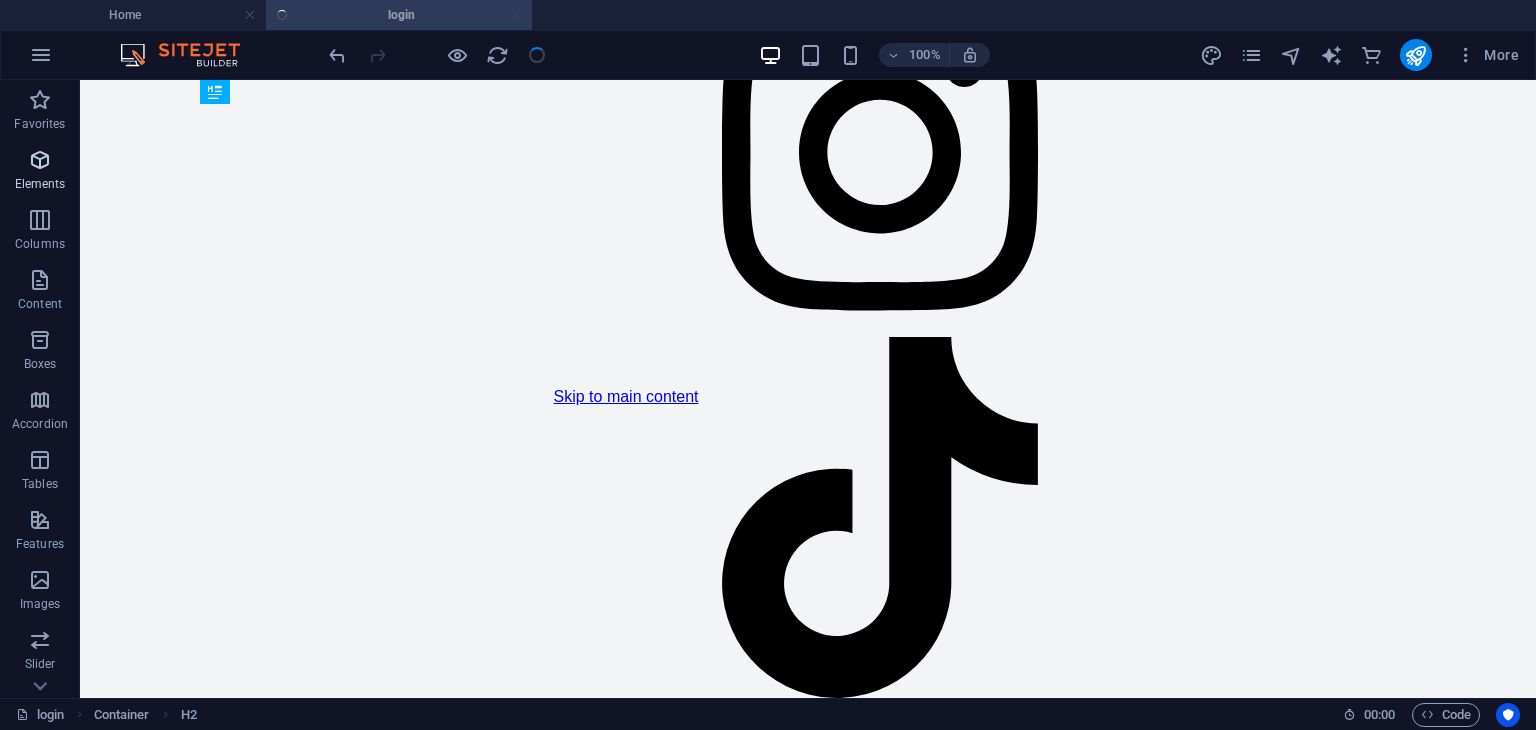 click on "Elements" at bounding box center [40, 184] 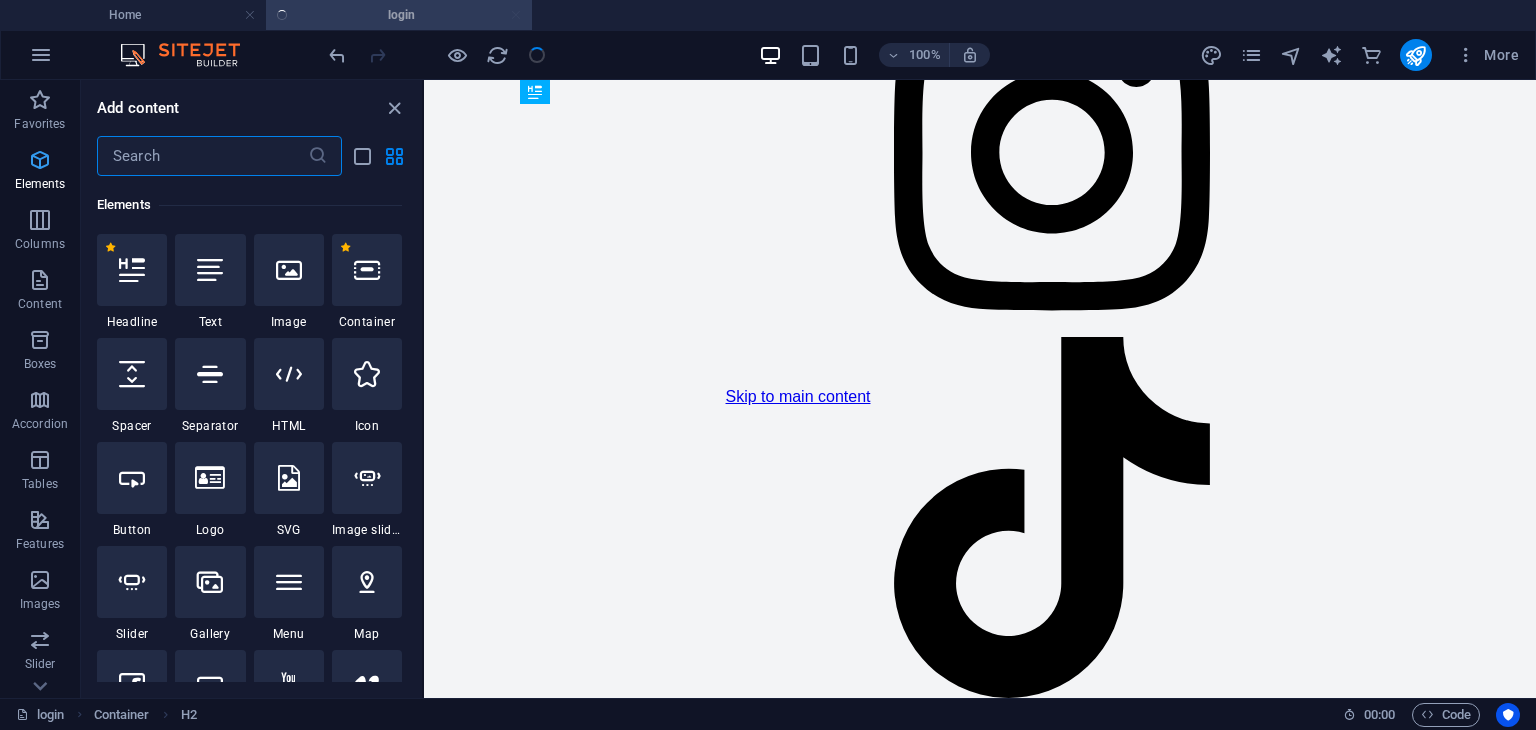scroll, scrollTop: 212, scrollLeft: 0, axis: vertical 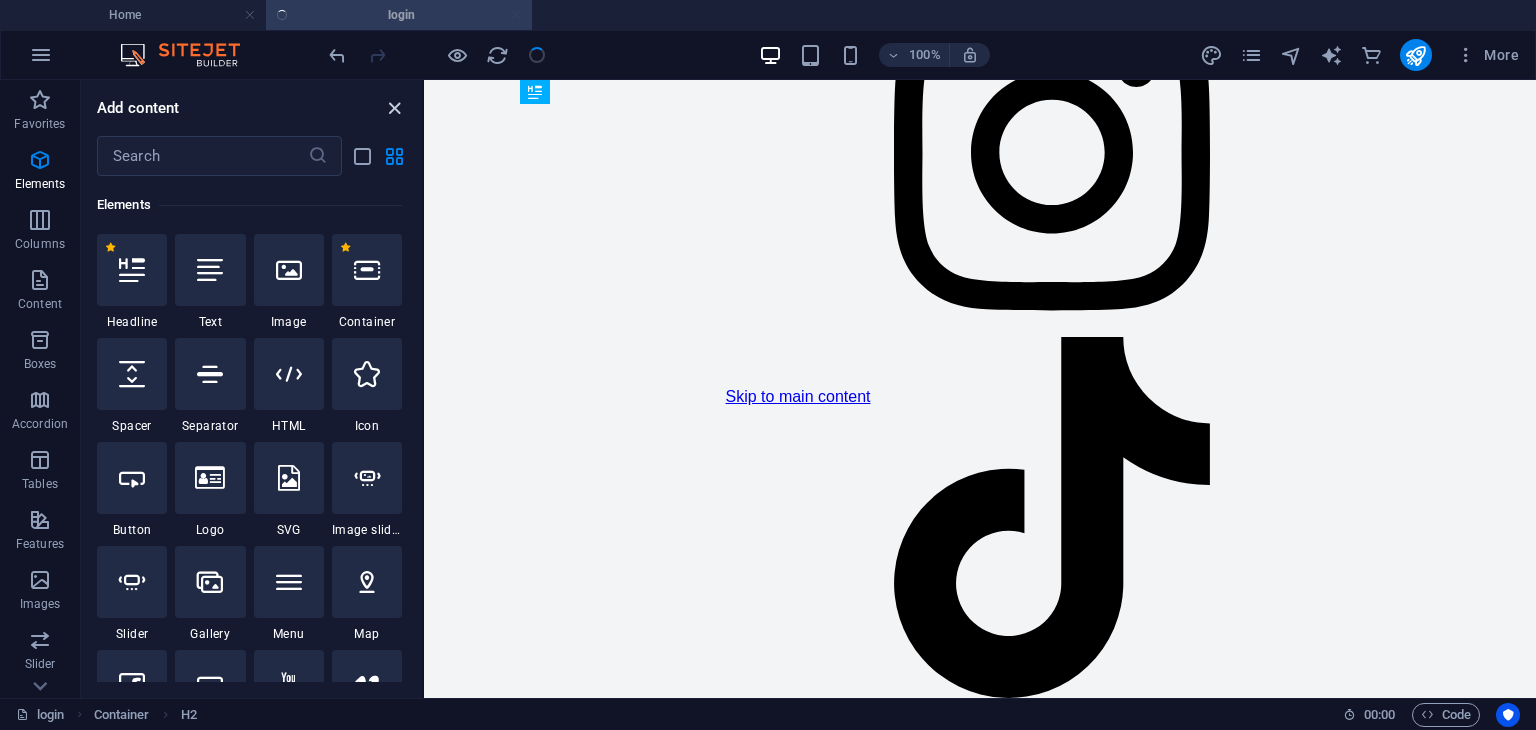 click at bounding box center (394, 108) 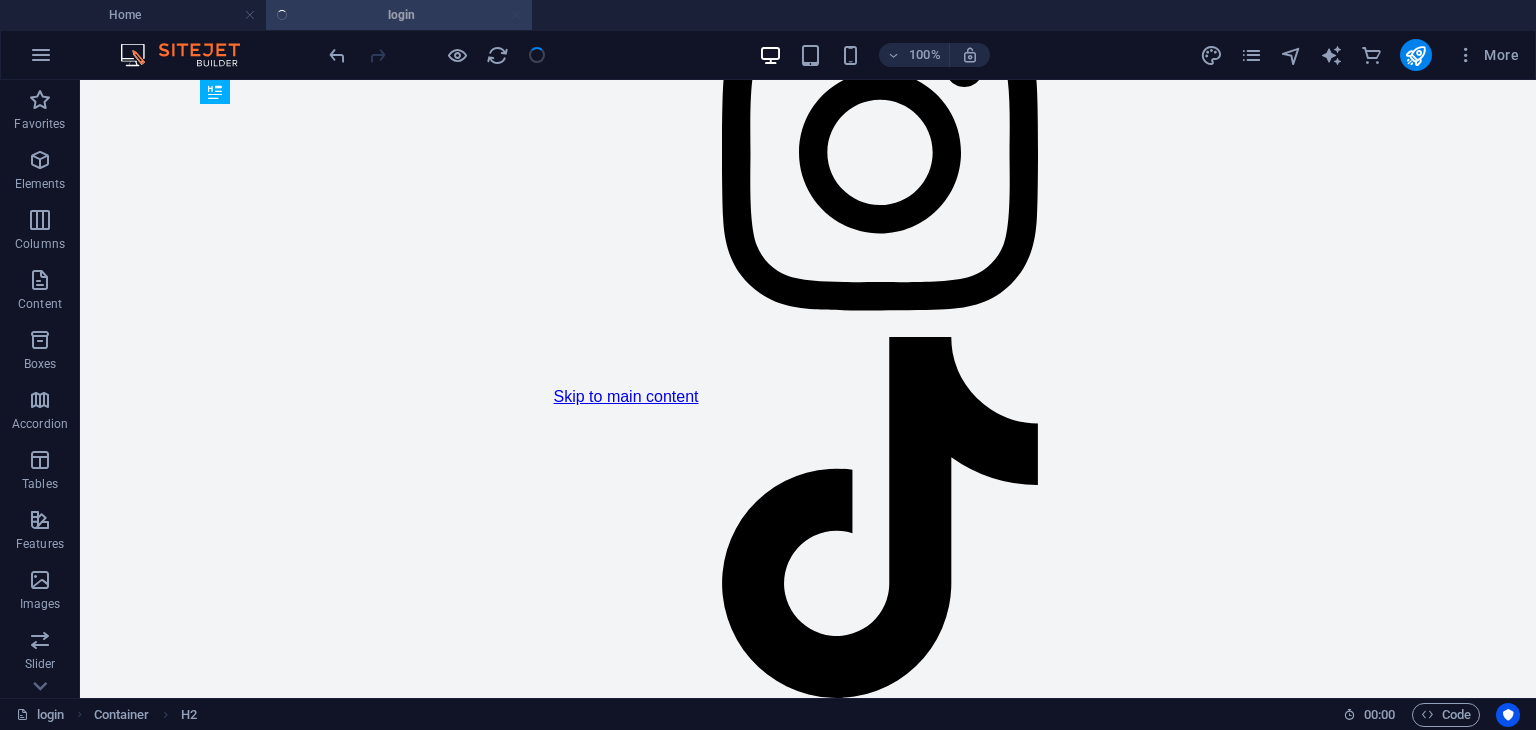 click at bounding box center [437, 55] 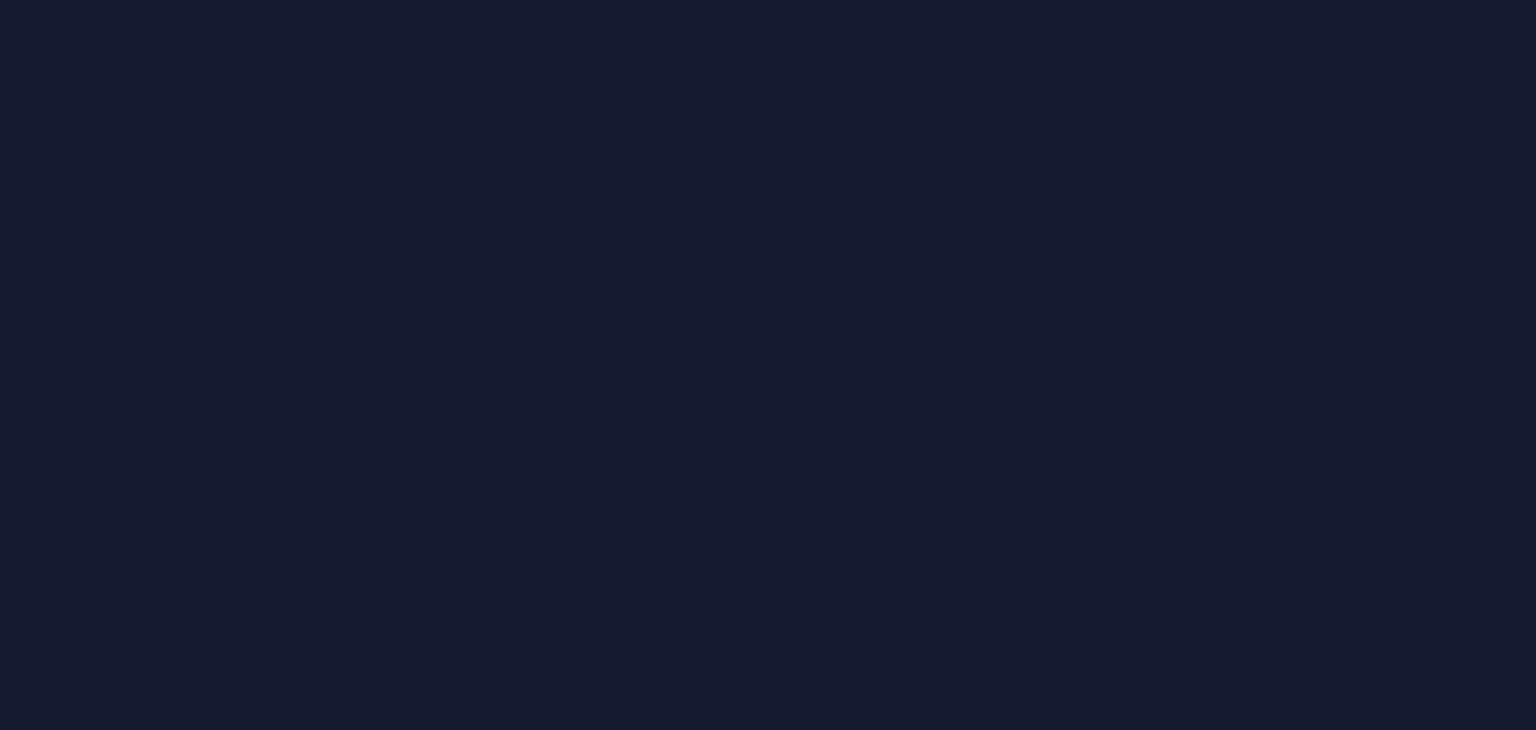 scroll, scrollTop: 0, scrollLeft: 0, axis: both 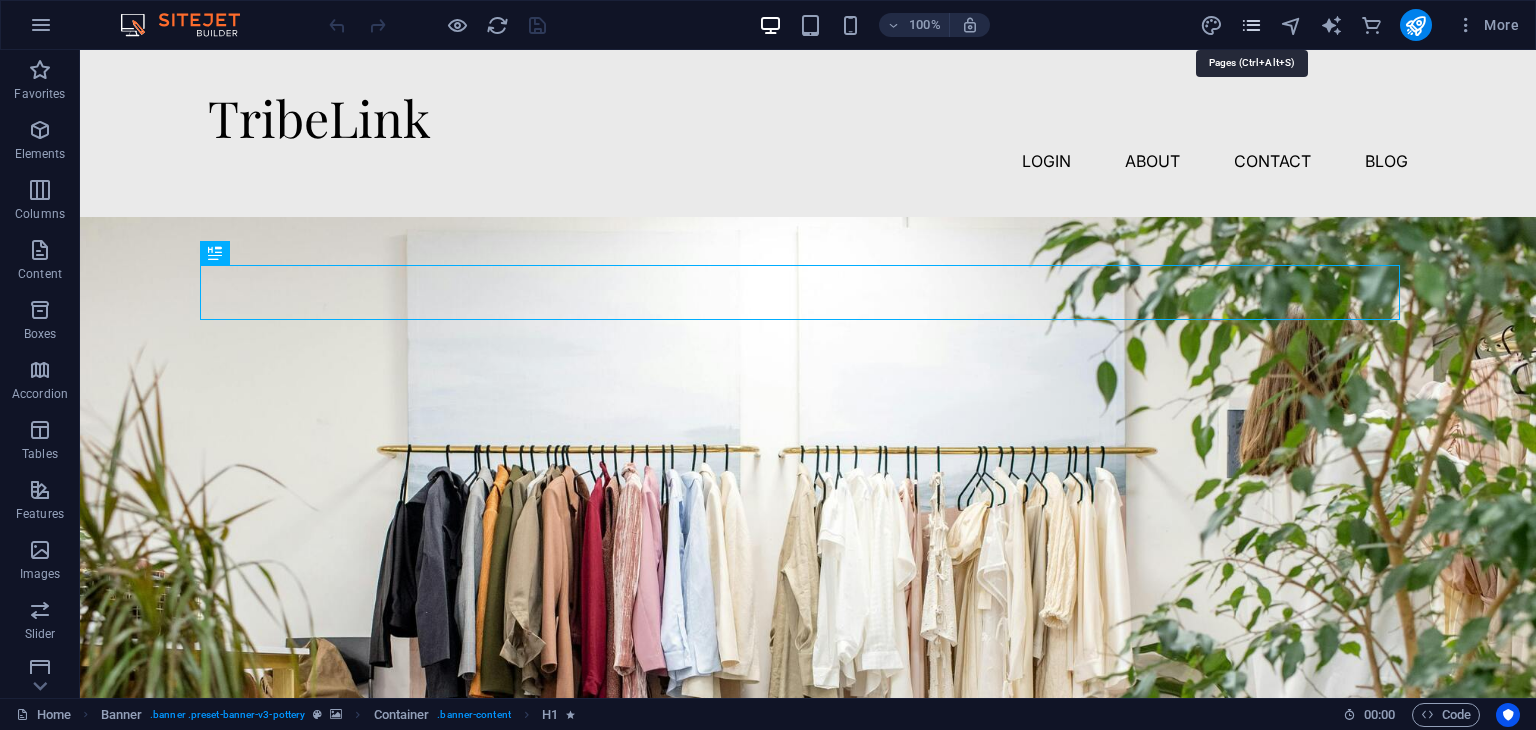click at bounding box center [1251, 25] 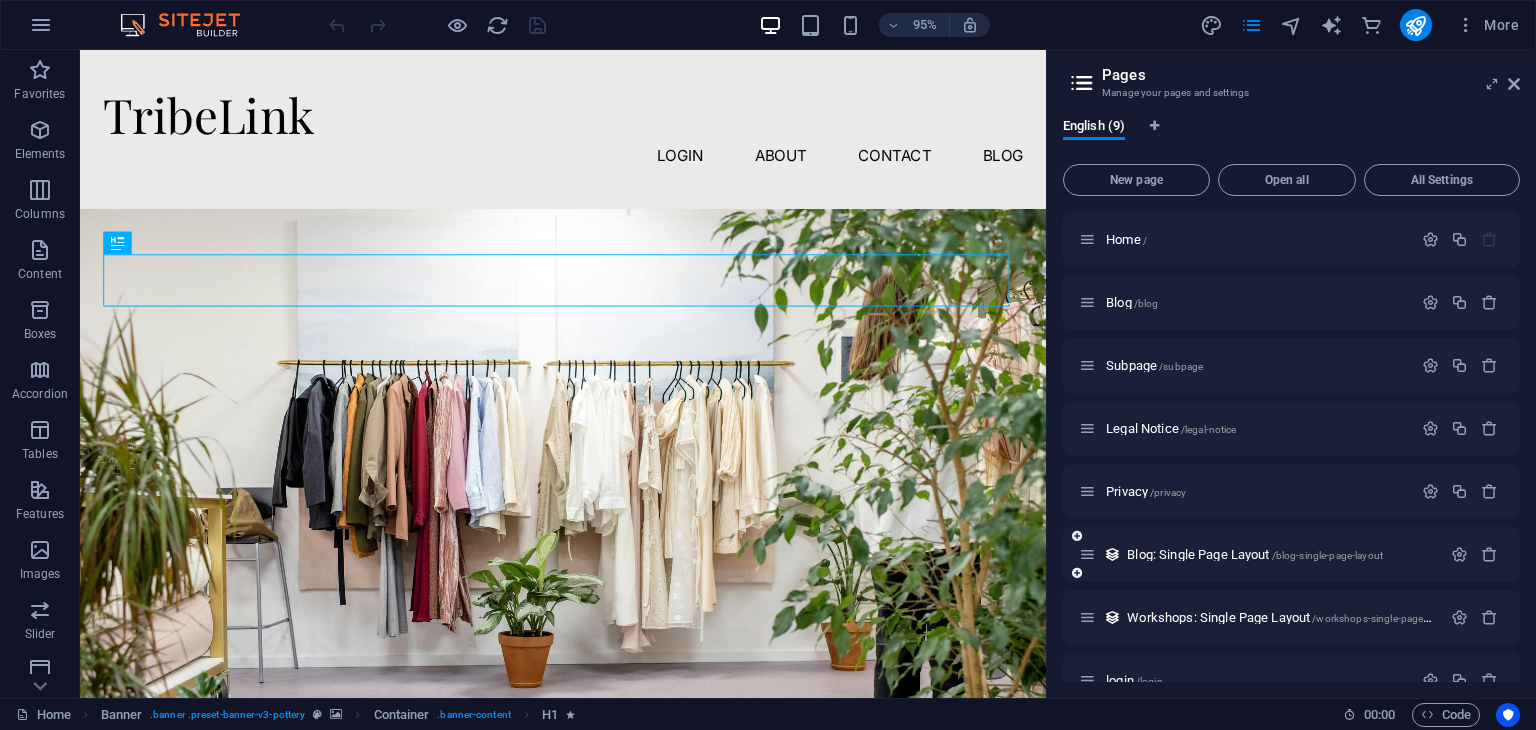 scroll, scrollTop: 97, scrollLeft: 0, axis: vertical 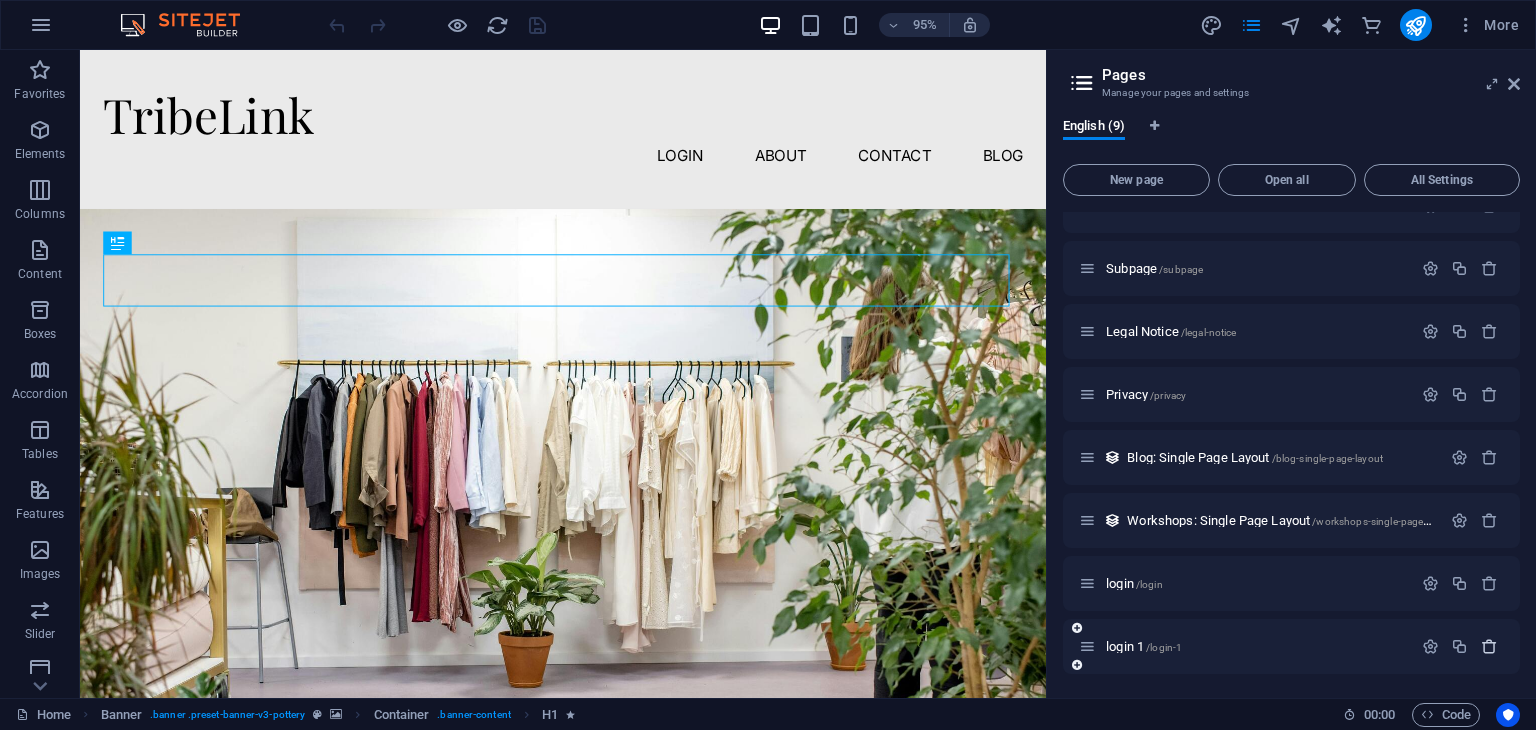 click at bounding box center (1489, 646) 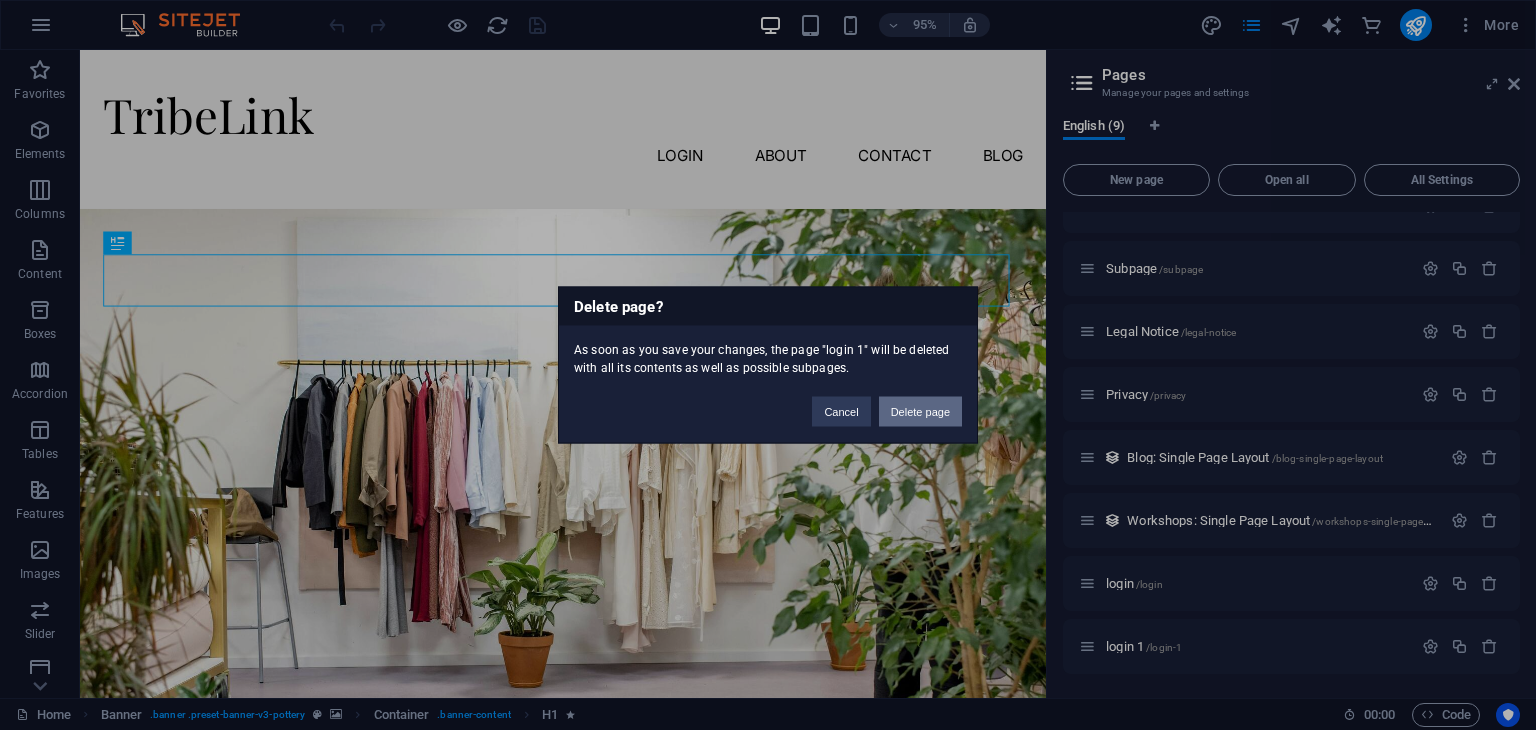 click on "Delete page" at bounding box center (920, 412) 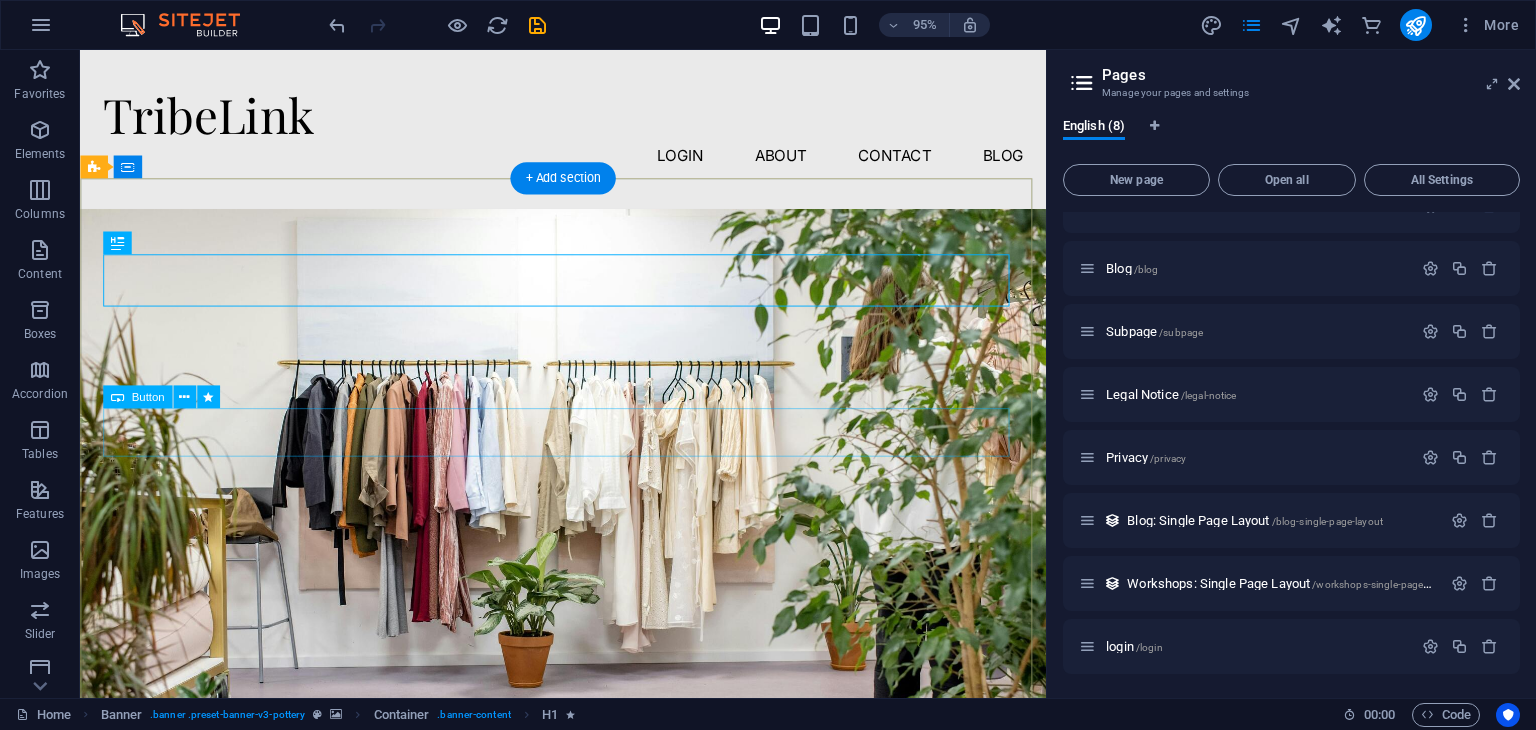 scroll, scrollTop: 34, scrollLeft: 0, axis: vertical 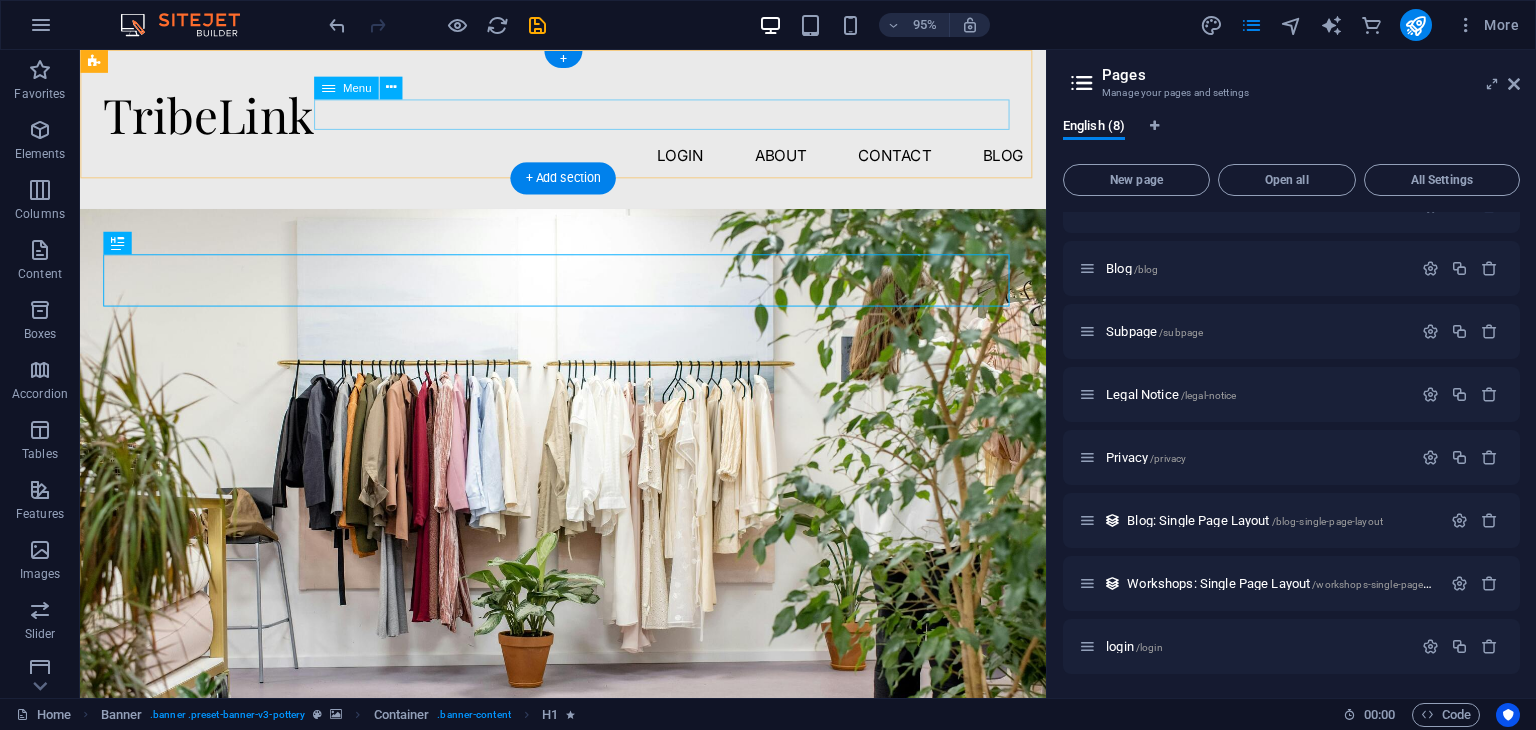 click on "login About Contact Blog" at bounding box center (588, 161) 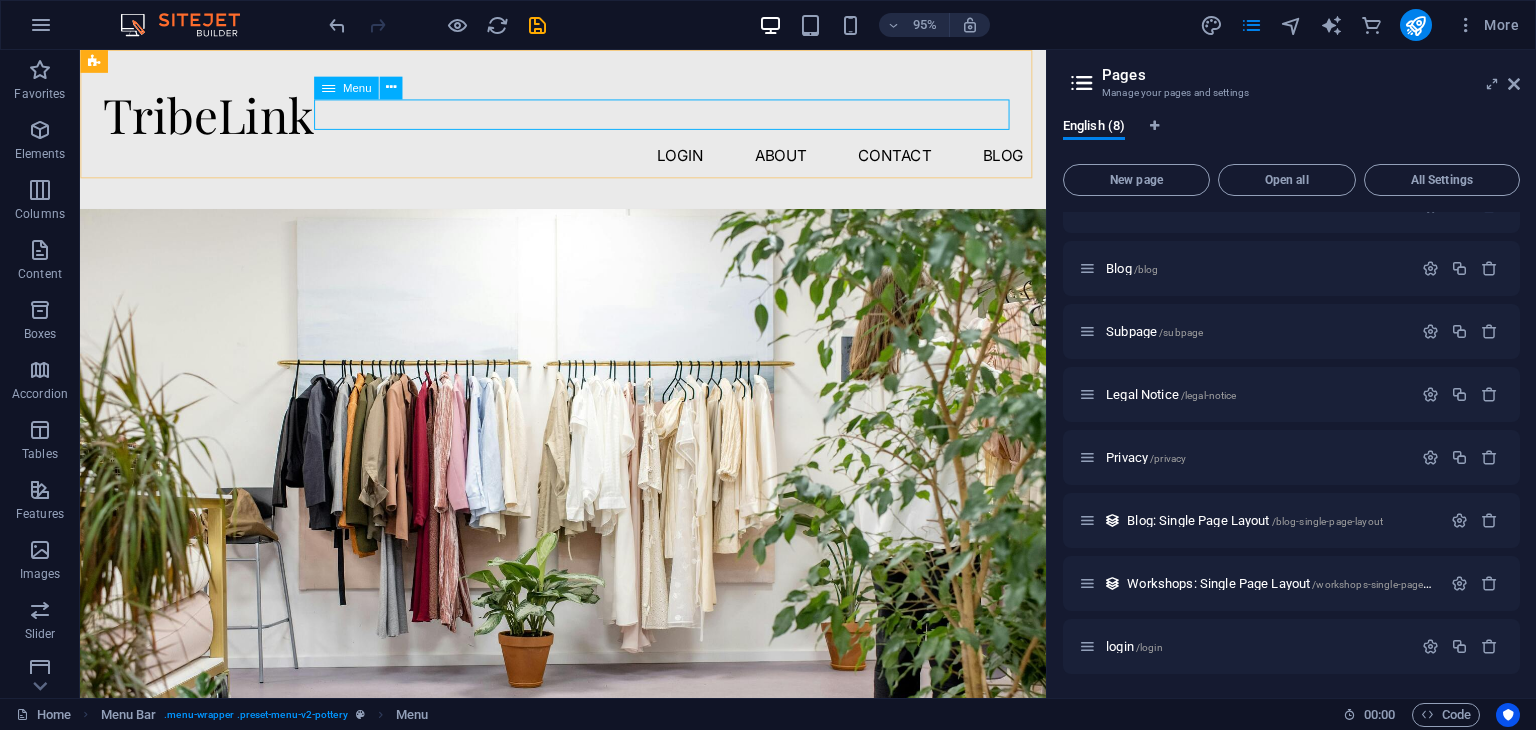 click at bounding box center (328, 87) 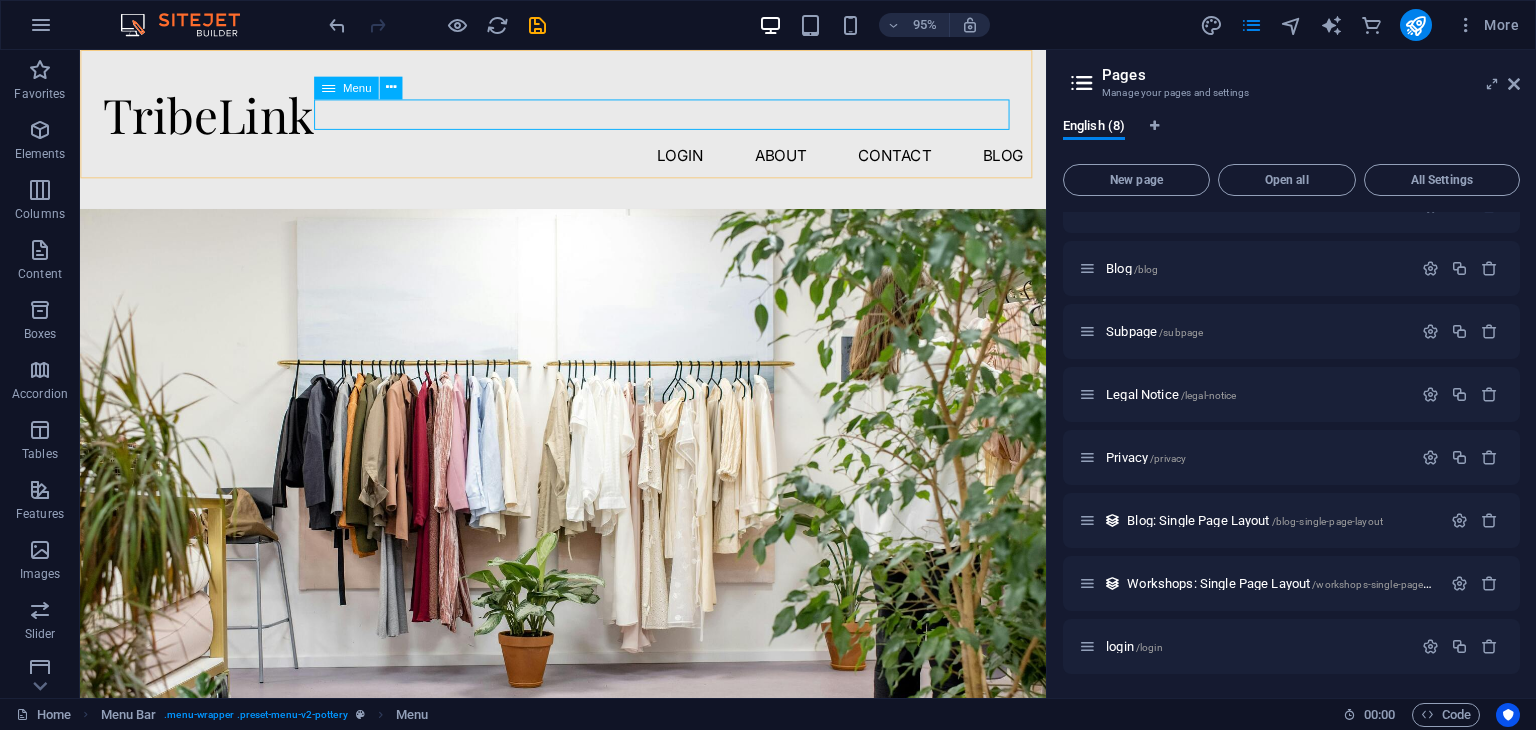 click on "Menu" at bounding box center [357, 87] 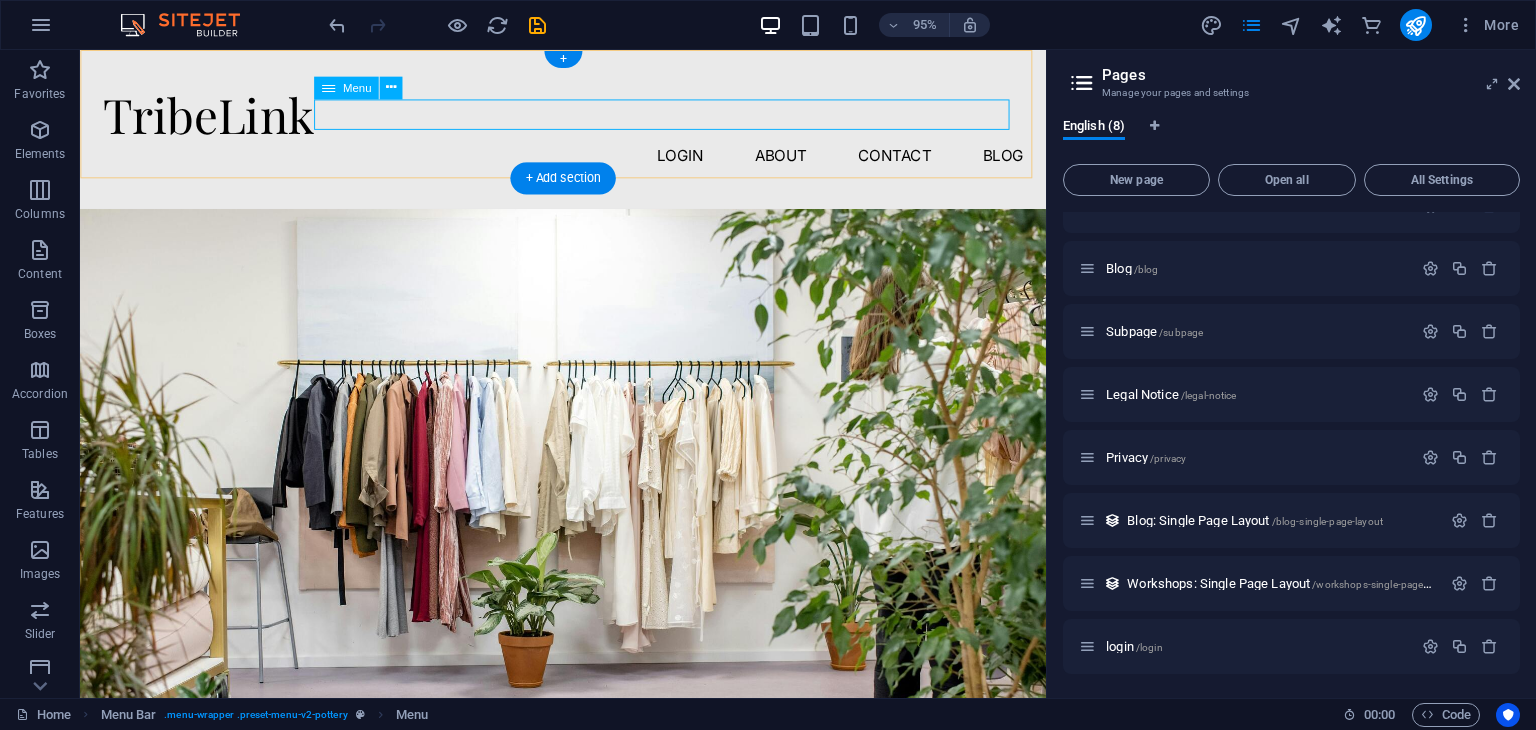select on "1" 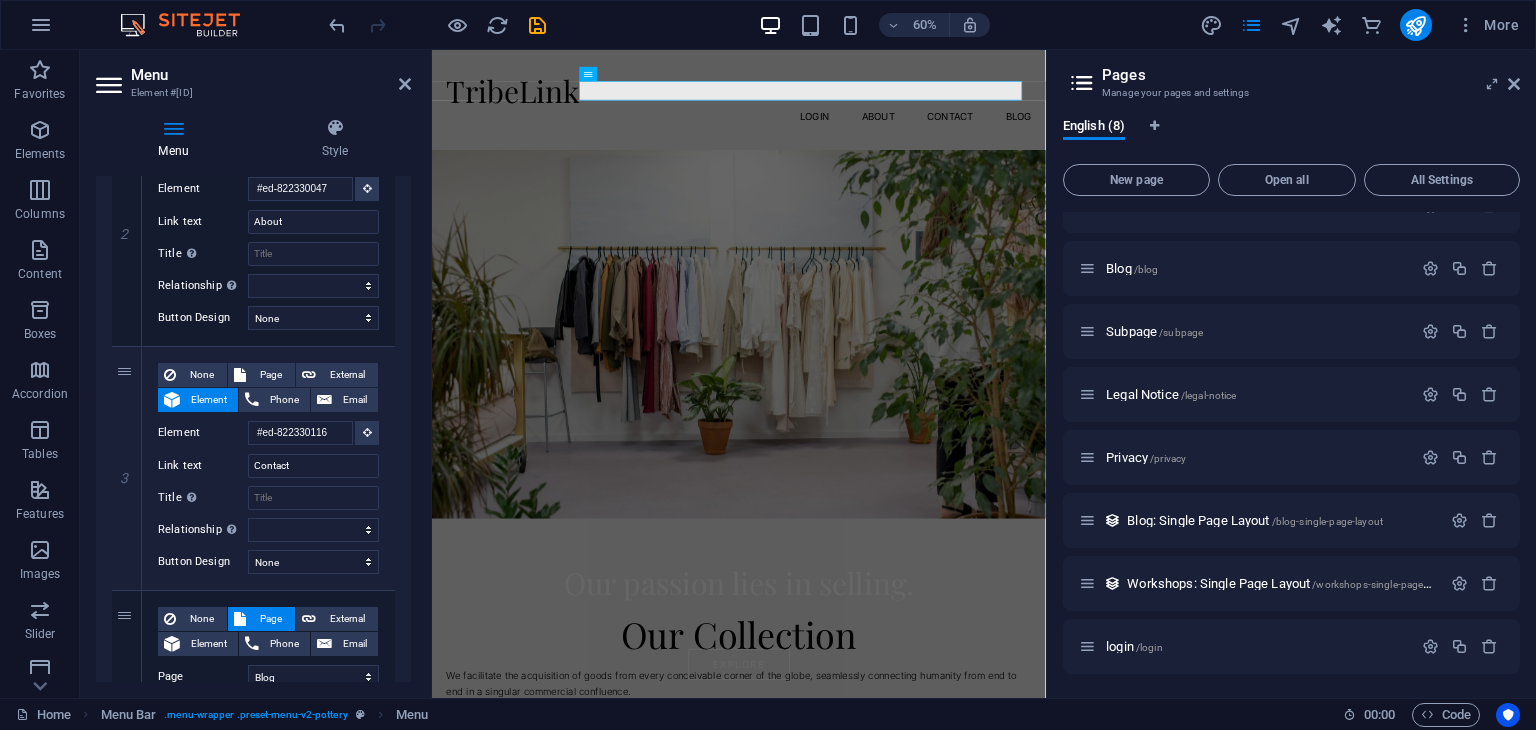 scroll, scrollTop: 540, scrollLeft: 0, axis: vertical 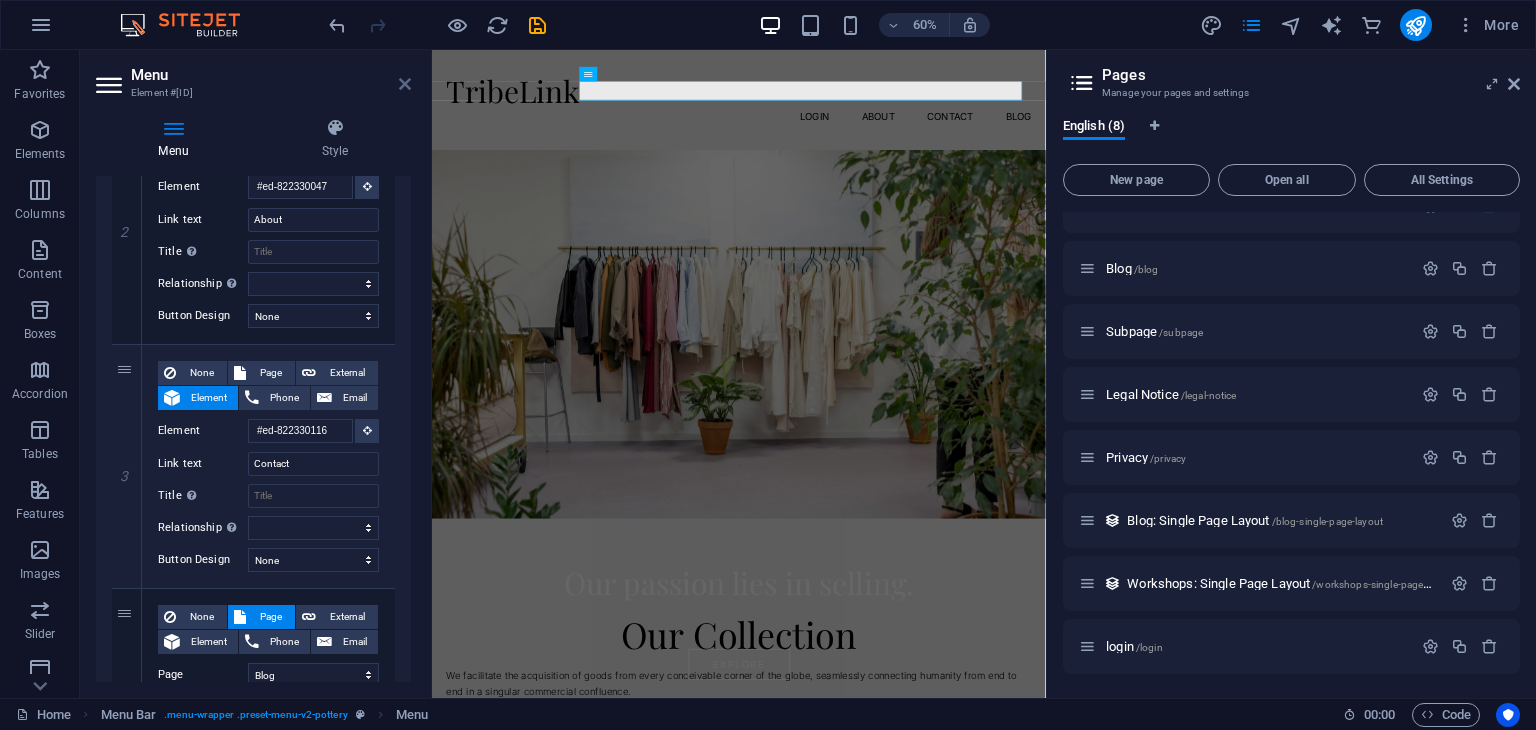 click at bounding box center (405, 84) 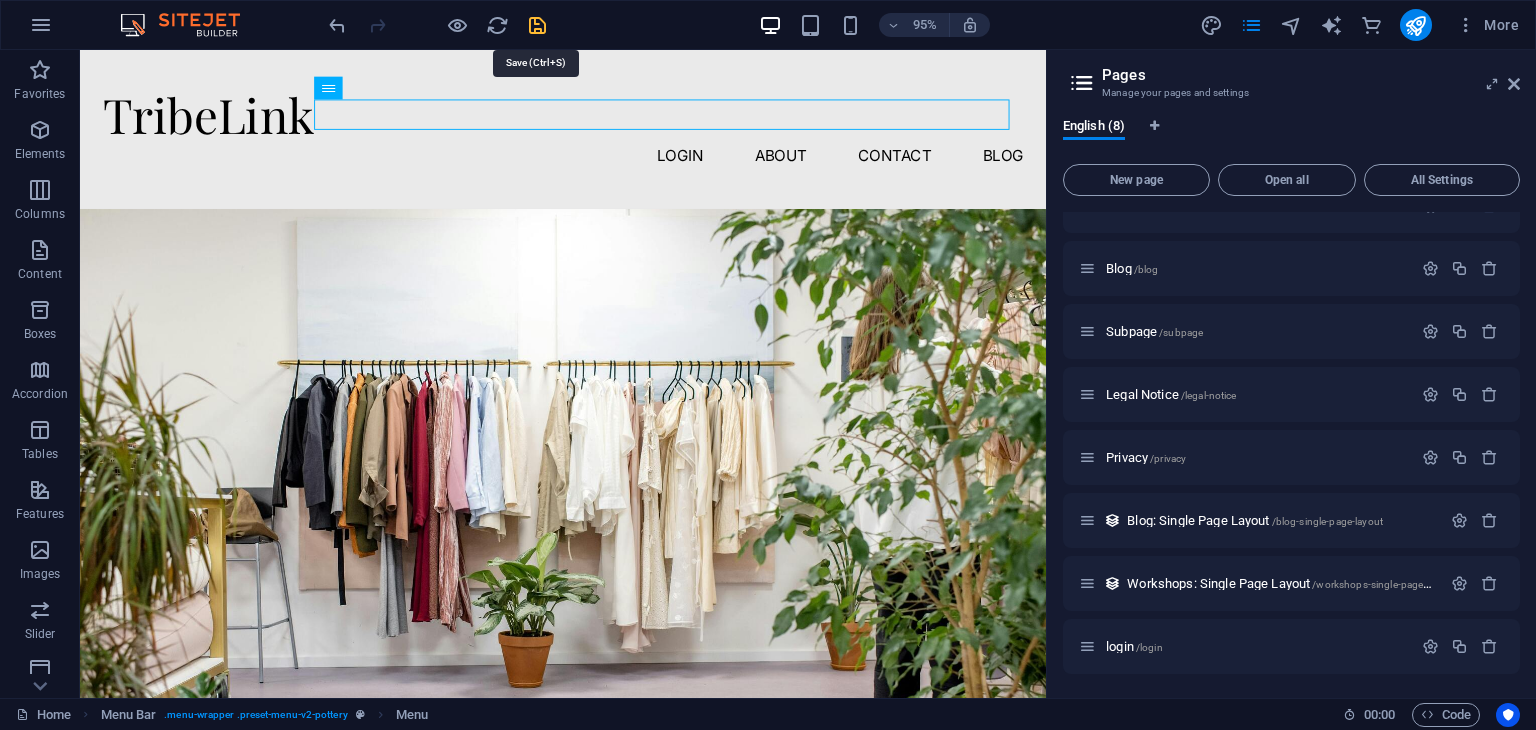 click at bounding box center [537, 25] 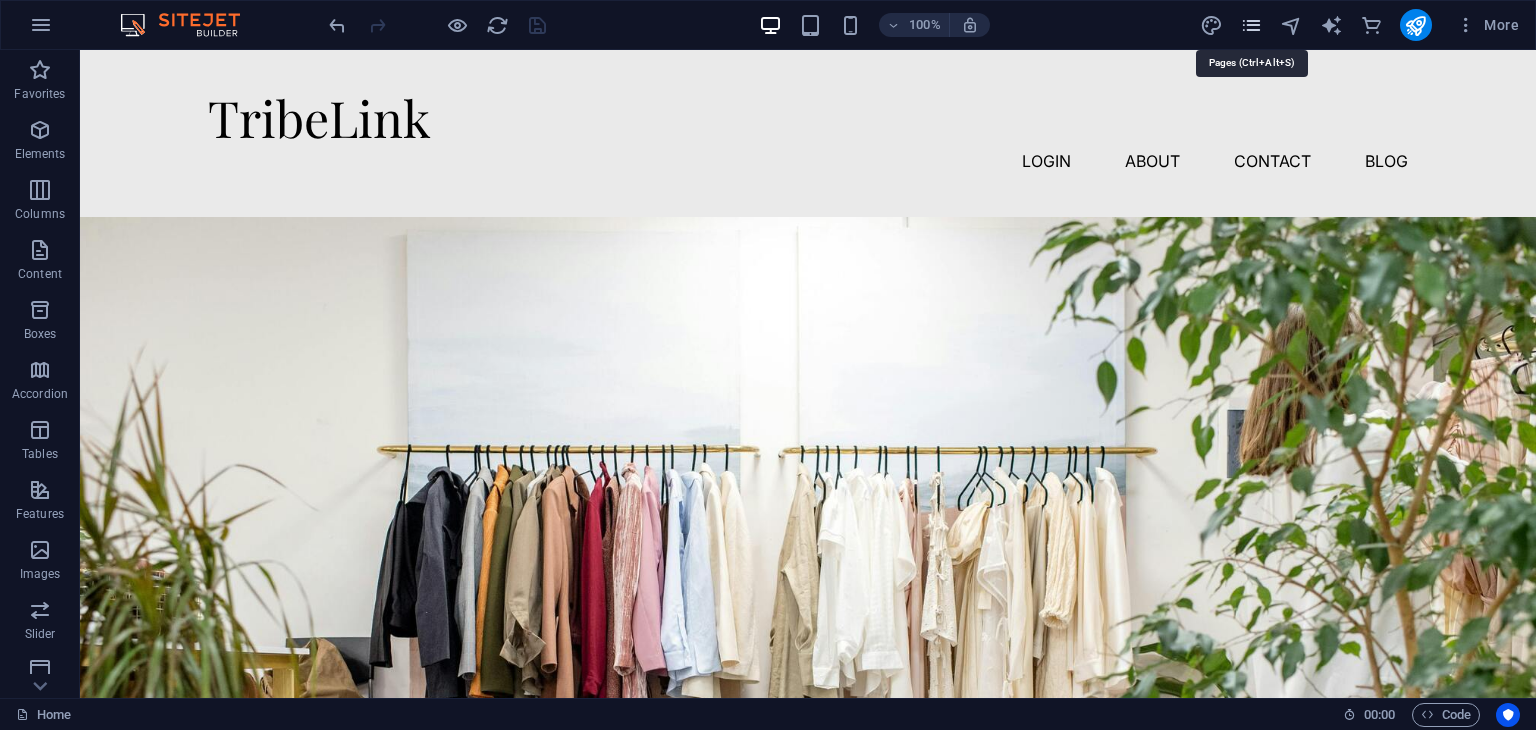 click at bounding box center [1251, 25] 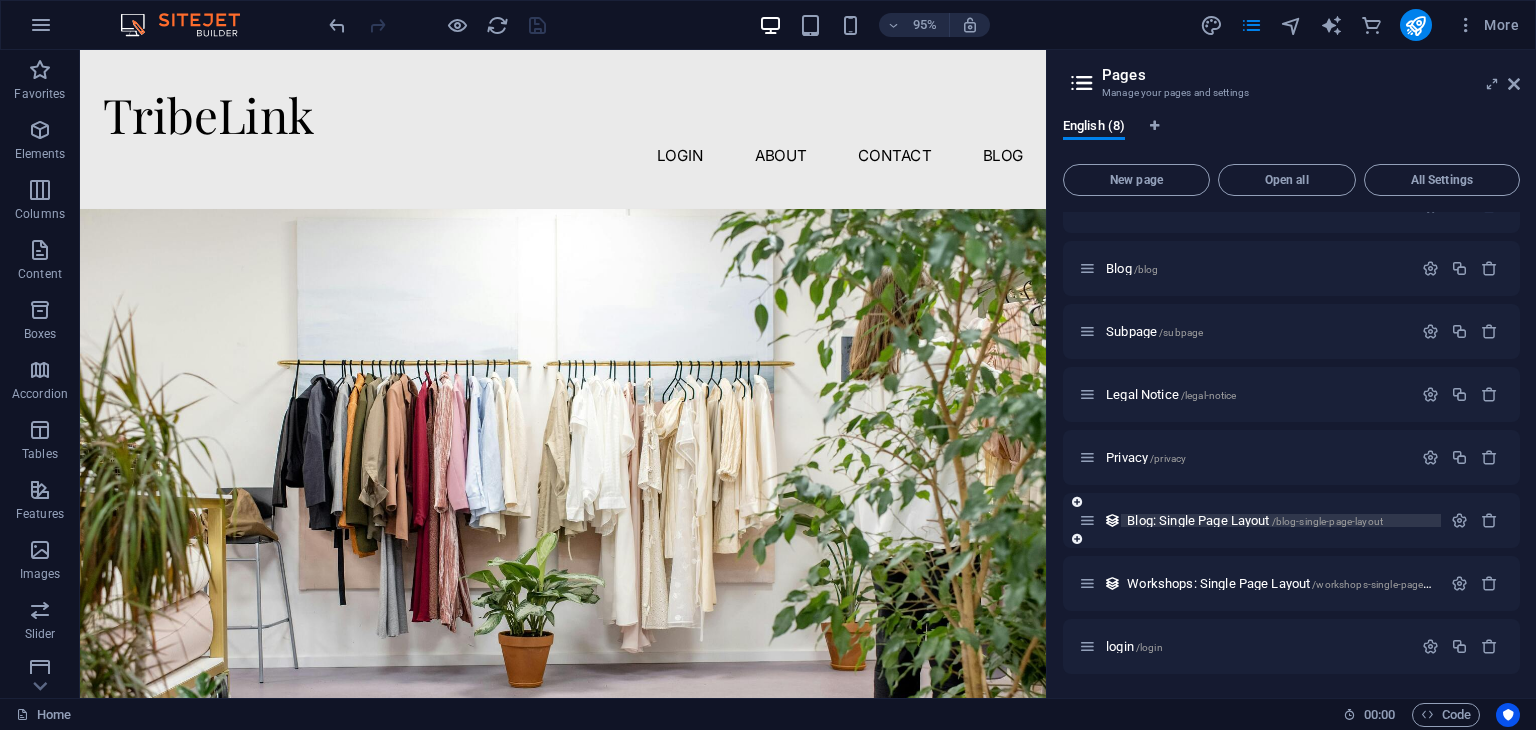 scroll, scrollTop: 33, scrollLeft: 0, axis: vertical 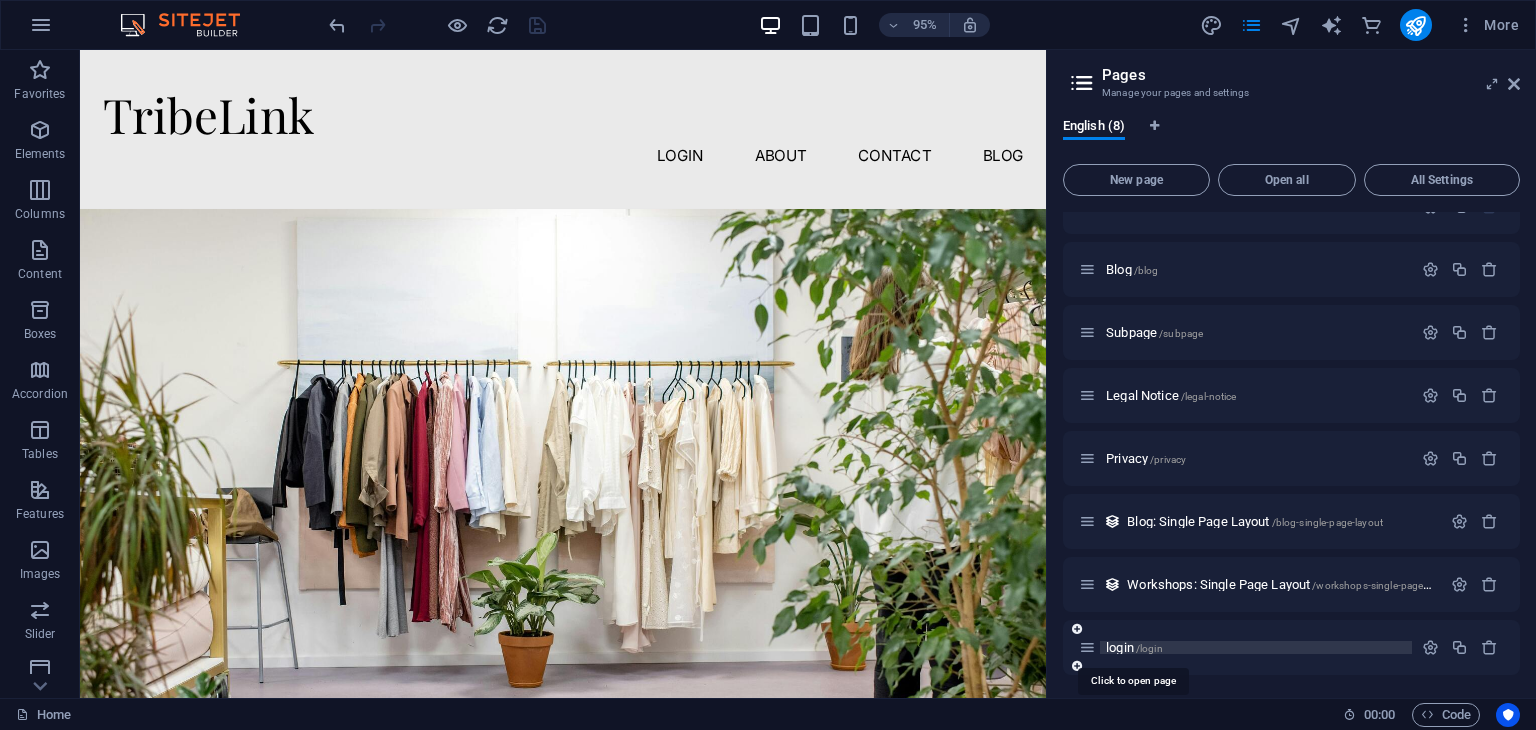 click on "/login" at bounding box center [1149, 648] 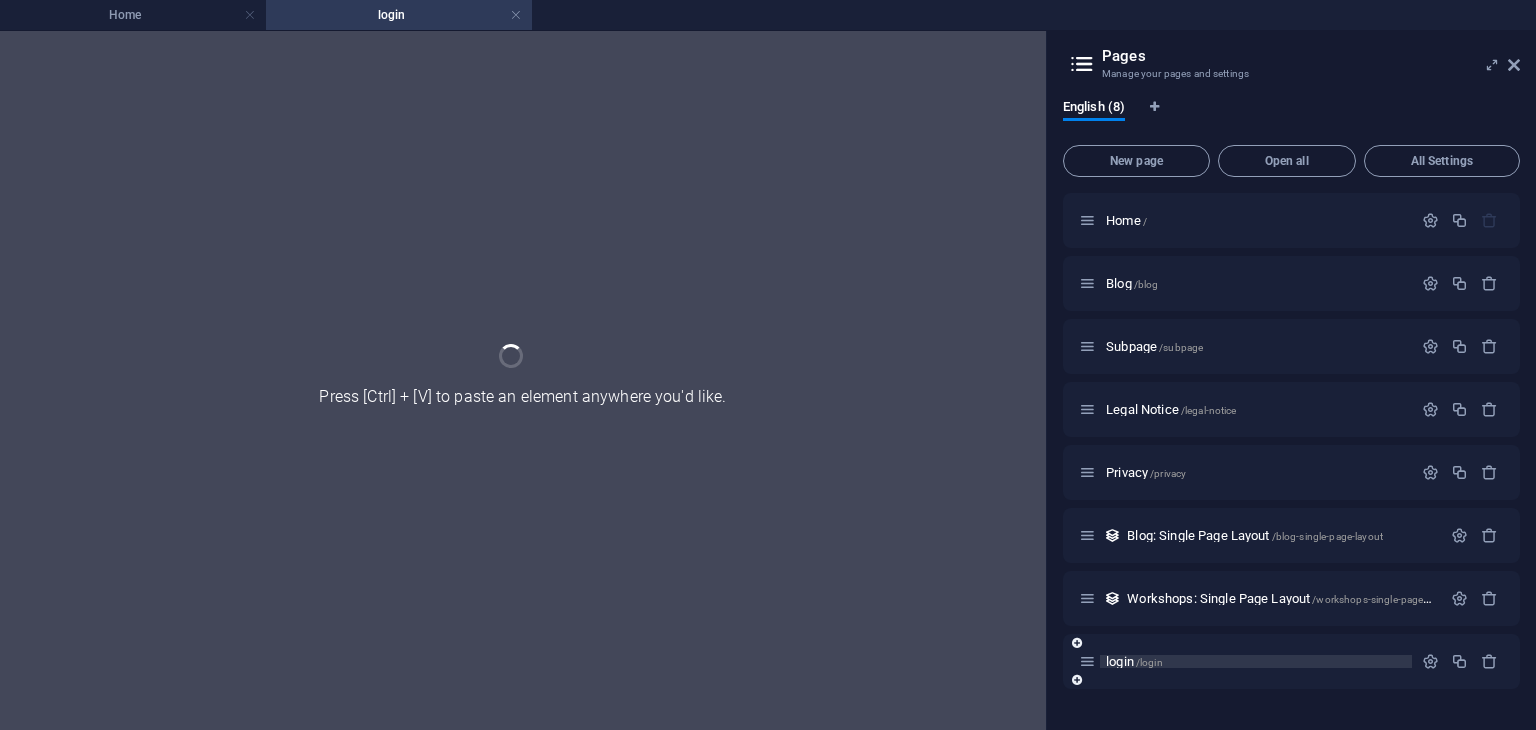 scroll, scrollTop: 0, scrollLeft: 0, axis: both 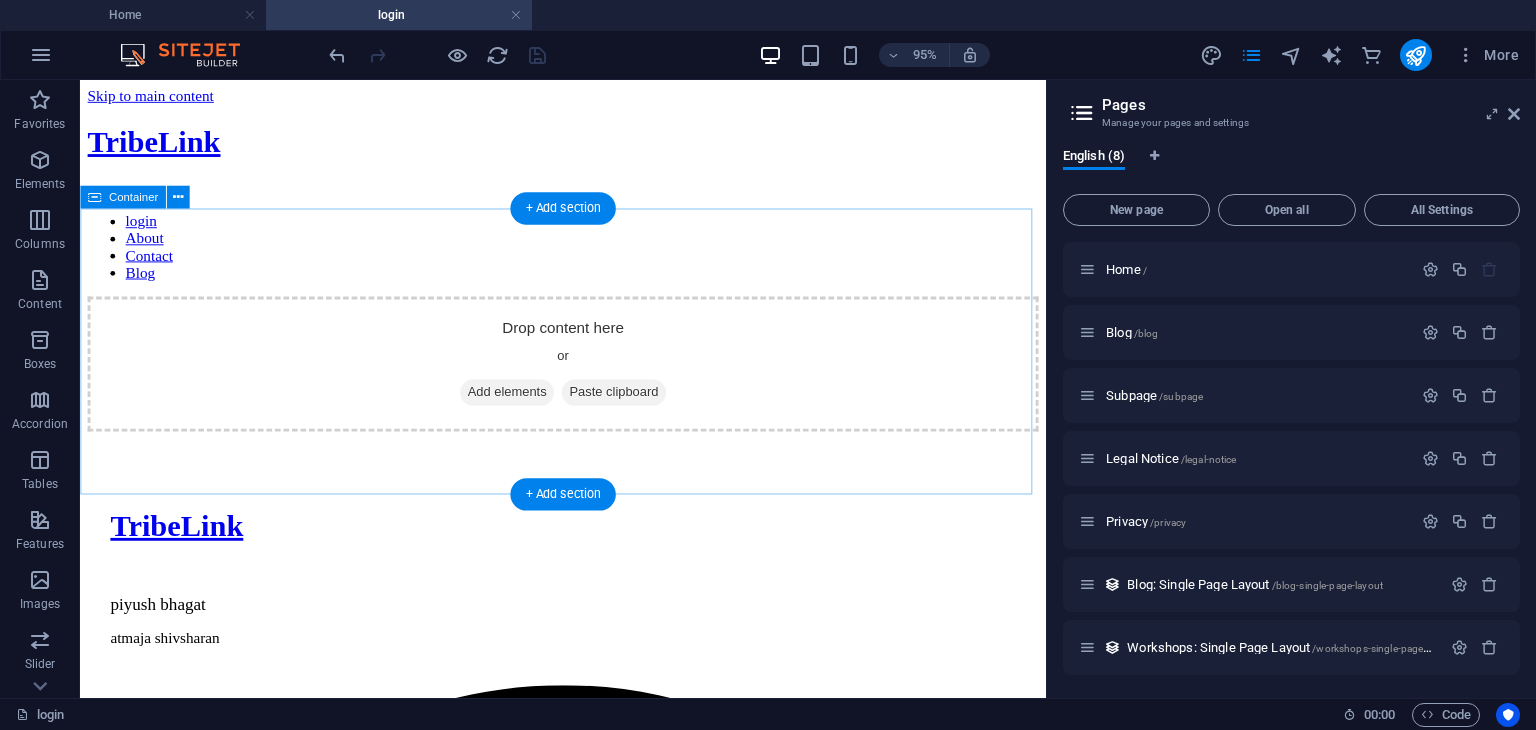 click on "Add elements" at bounding box center (529, 409) 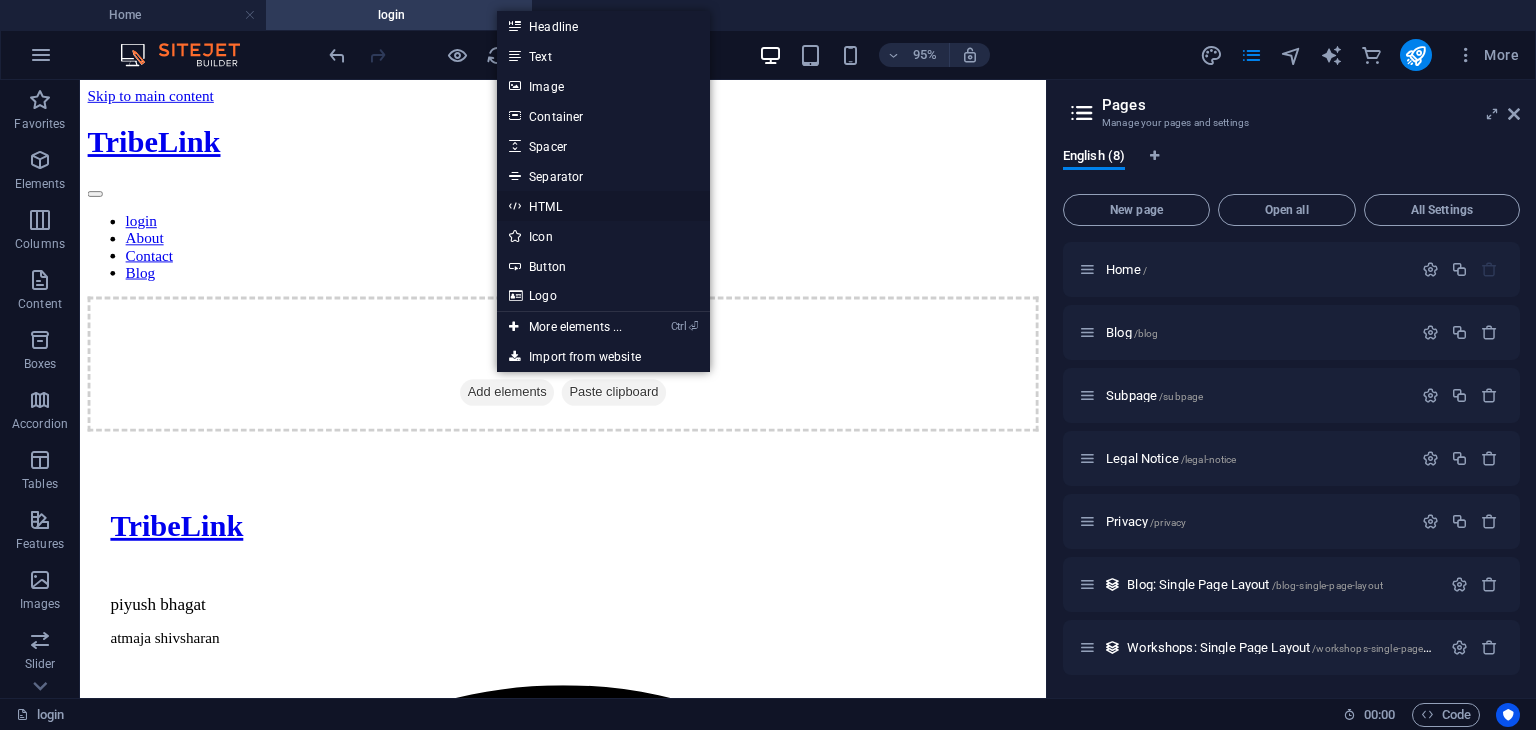 click on "HTML" at bounding box center (603, 206) 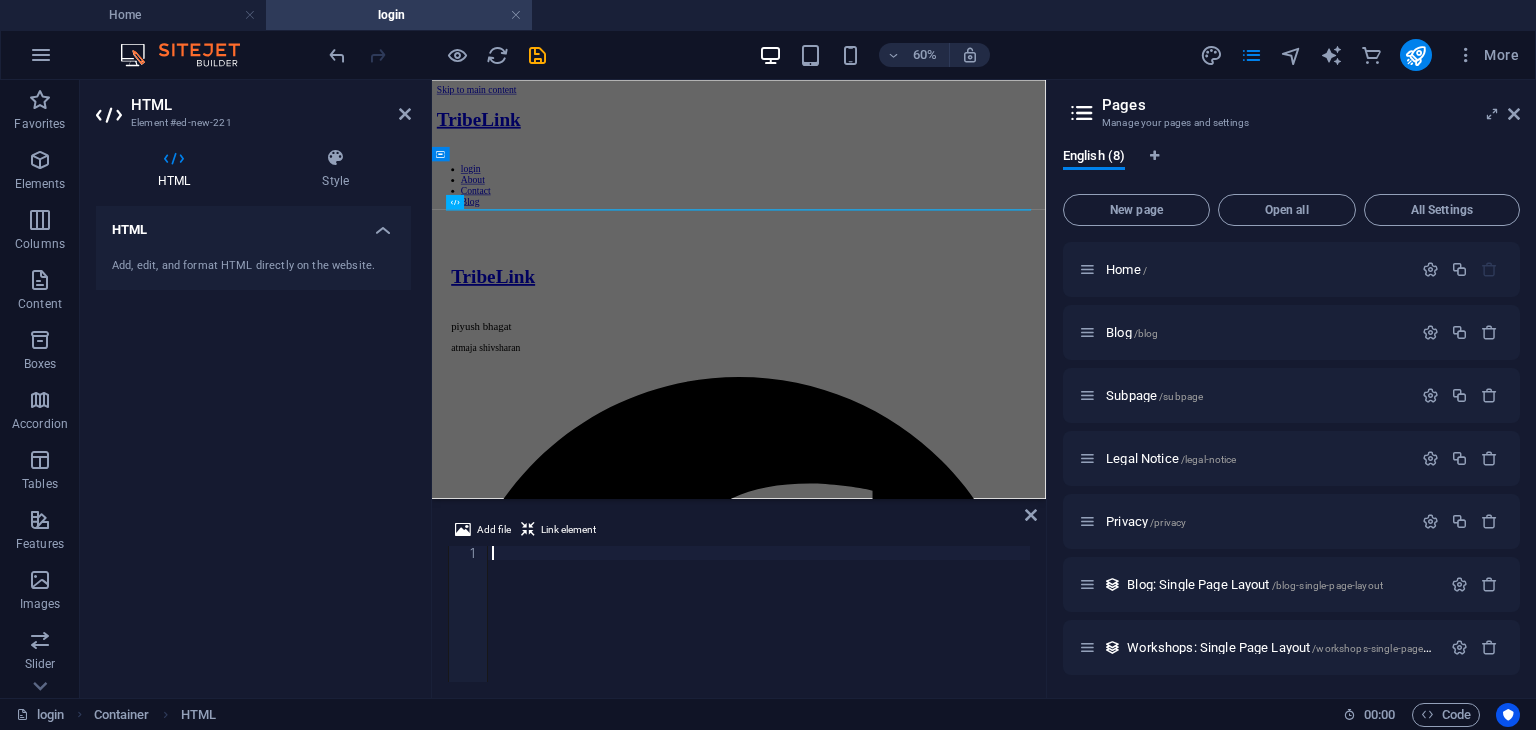 paste 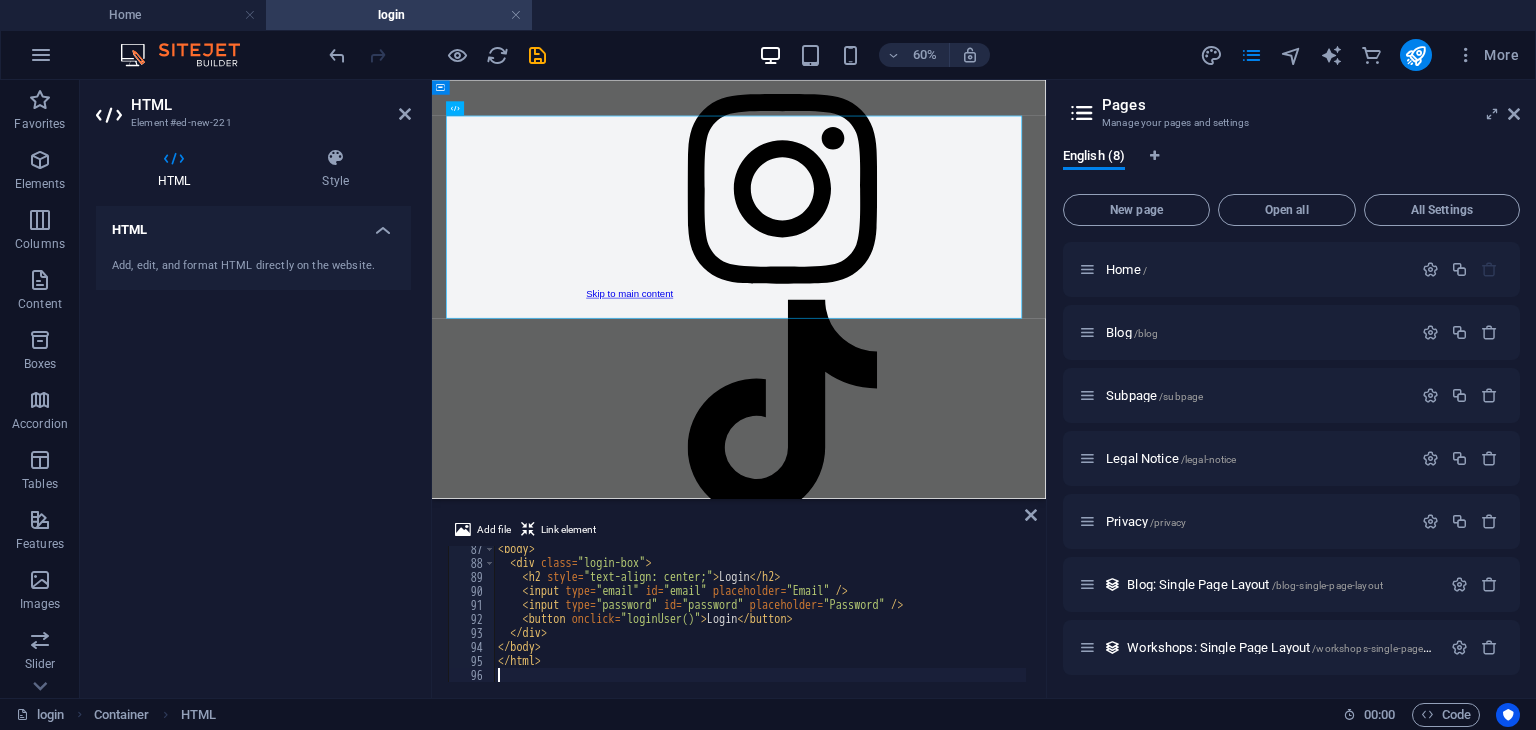 type 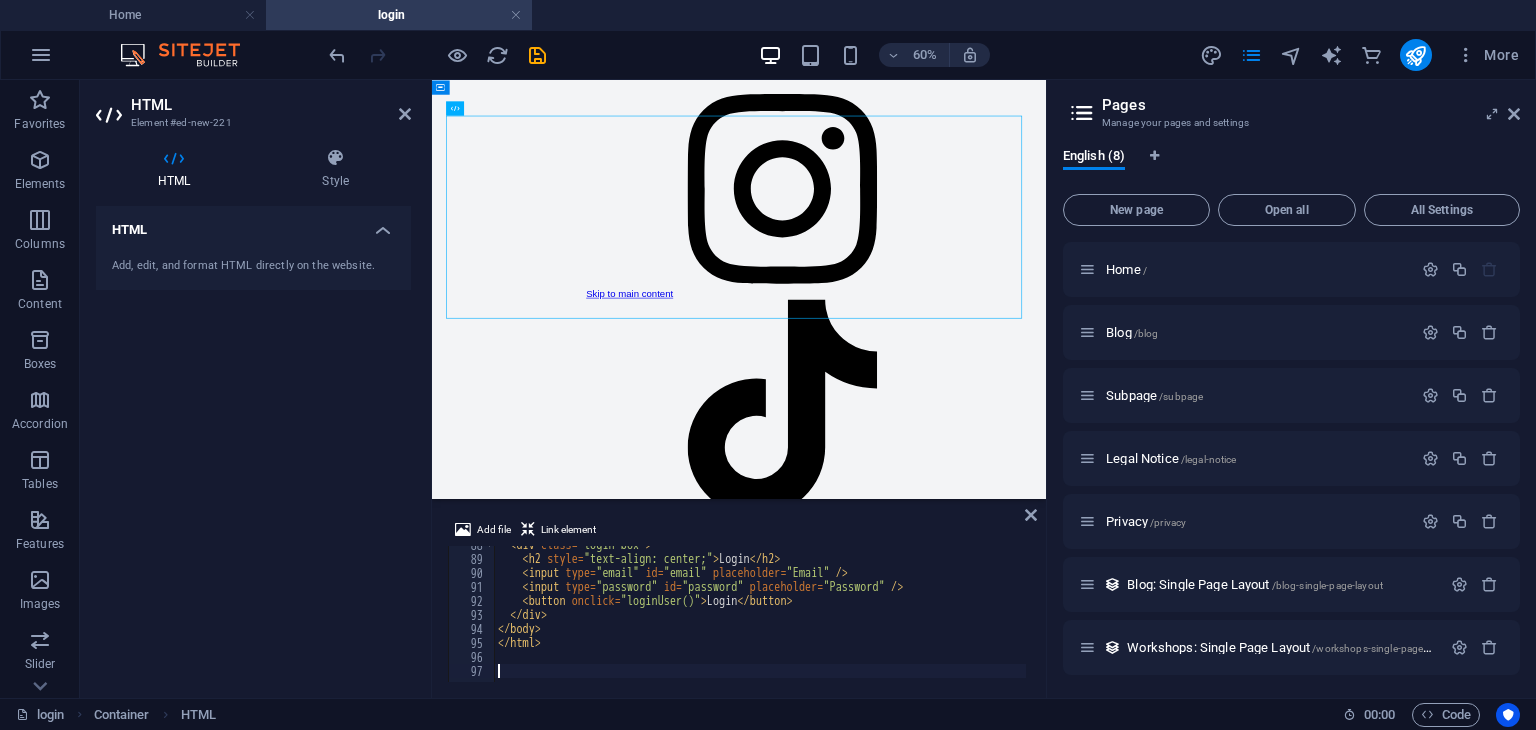 drag, startPoint x: 886, startPoint y: 186, endPoint x: 563, endPoint y: 236, distance: 326.84705 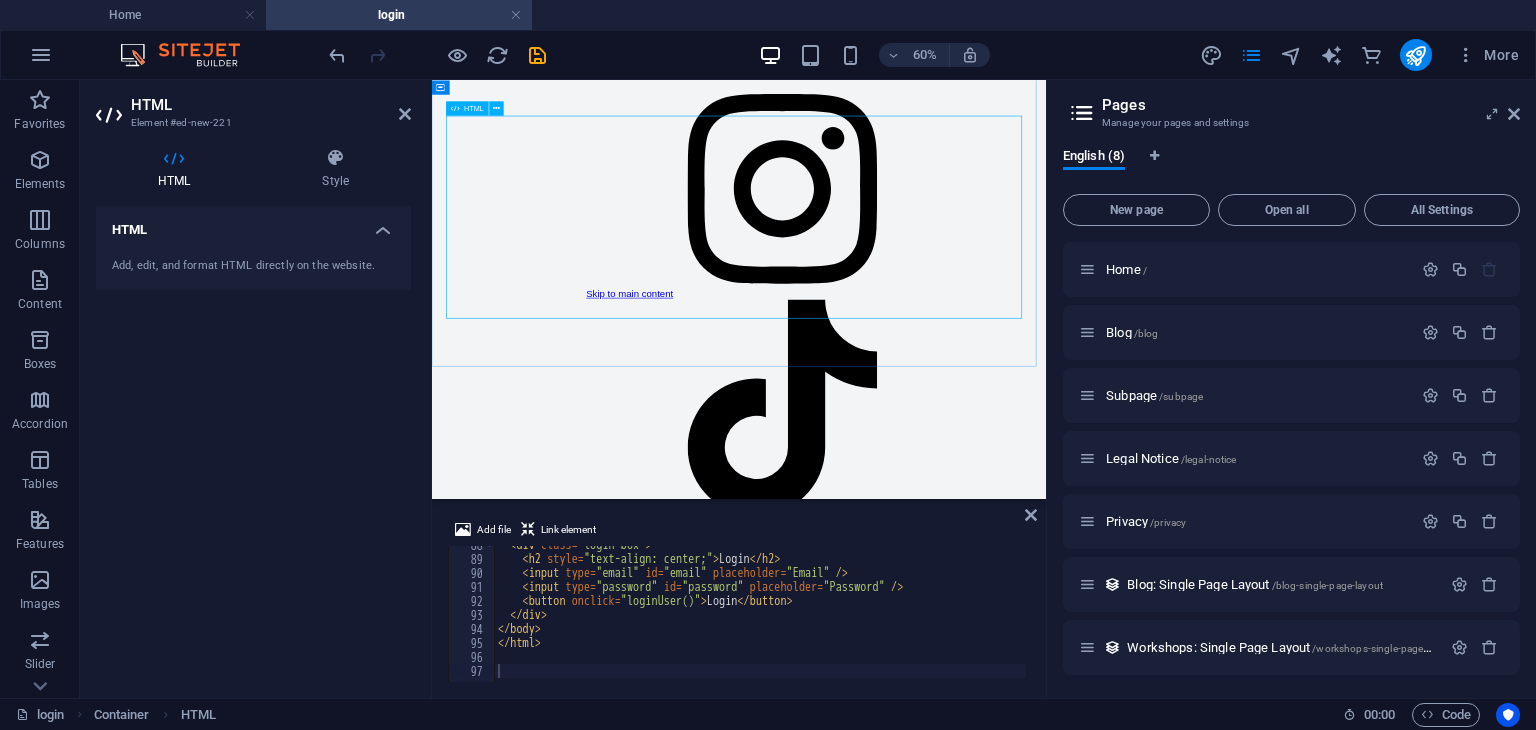 drag, startPoint x: 889, startPoint y: 193, endPoint x: 521, endPoint y: 471, distance: 461.2028 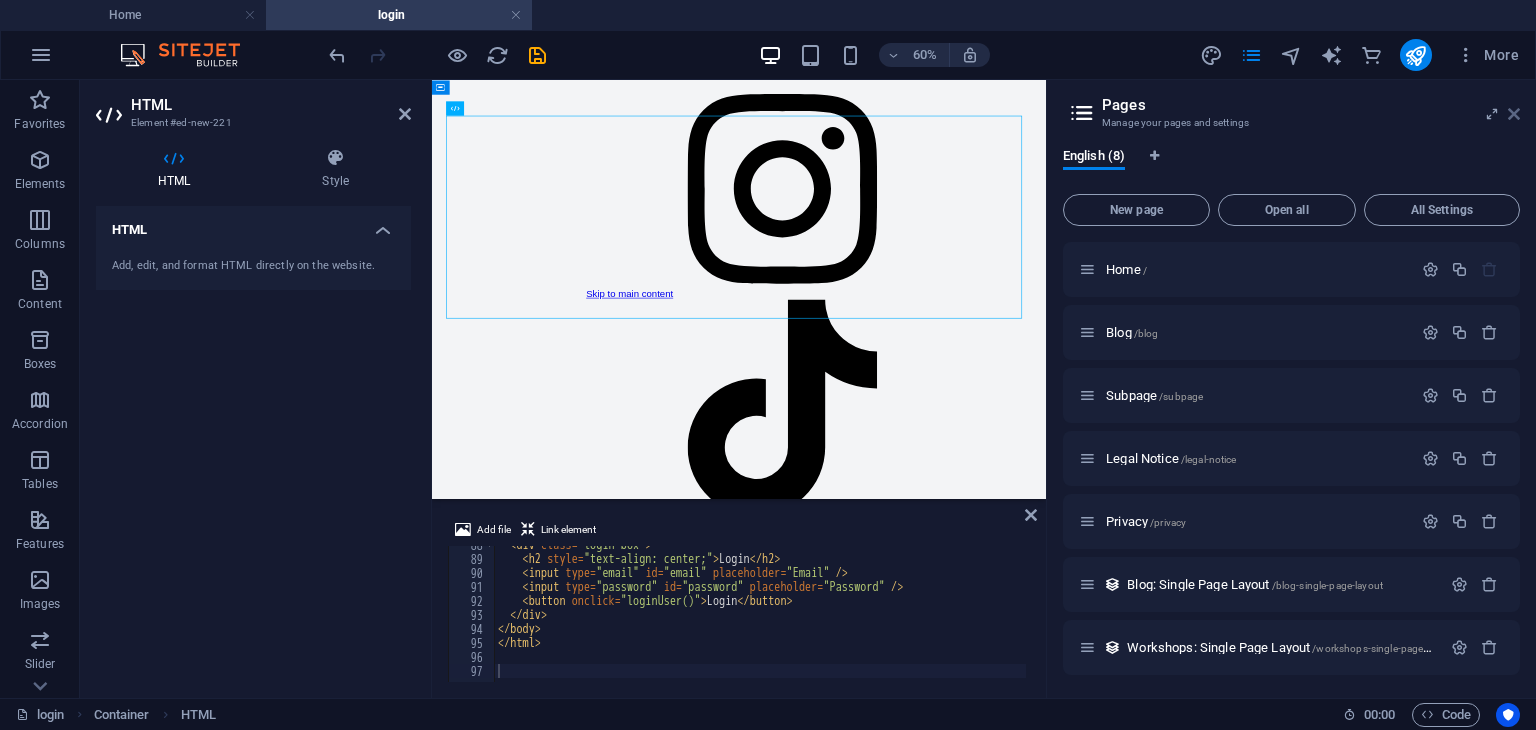 click at bounding box center (1514, 114) 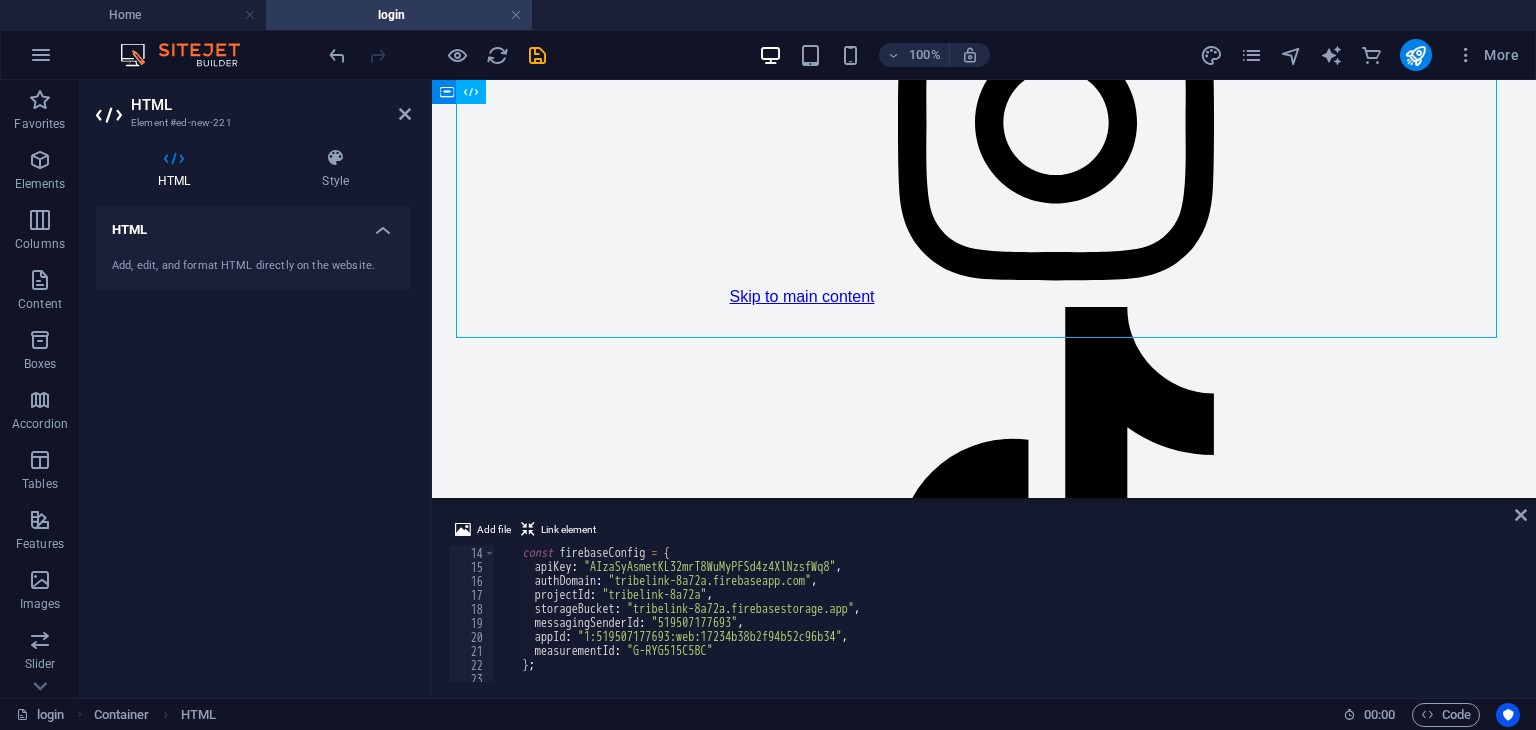 scroll, scrollTop: 182, scrollLeft: 0, axis: vertical 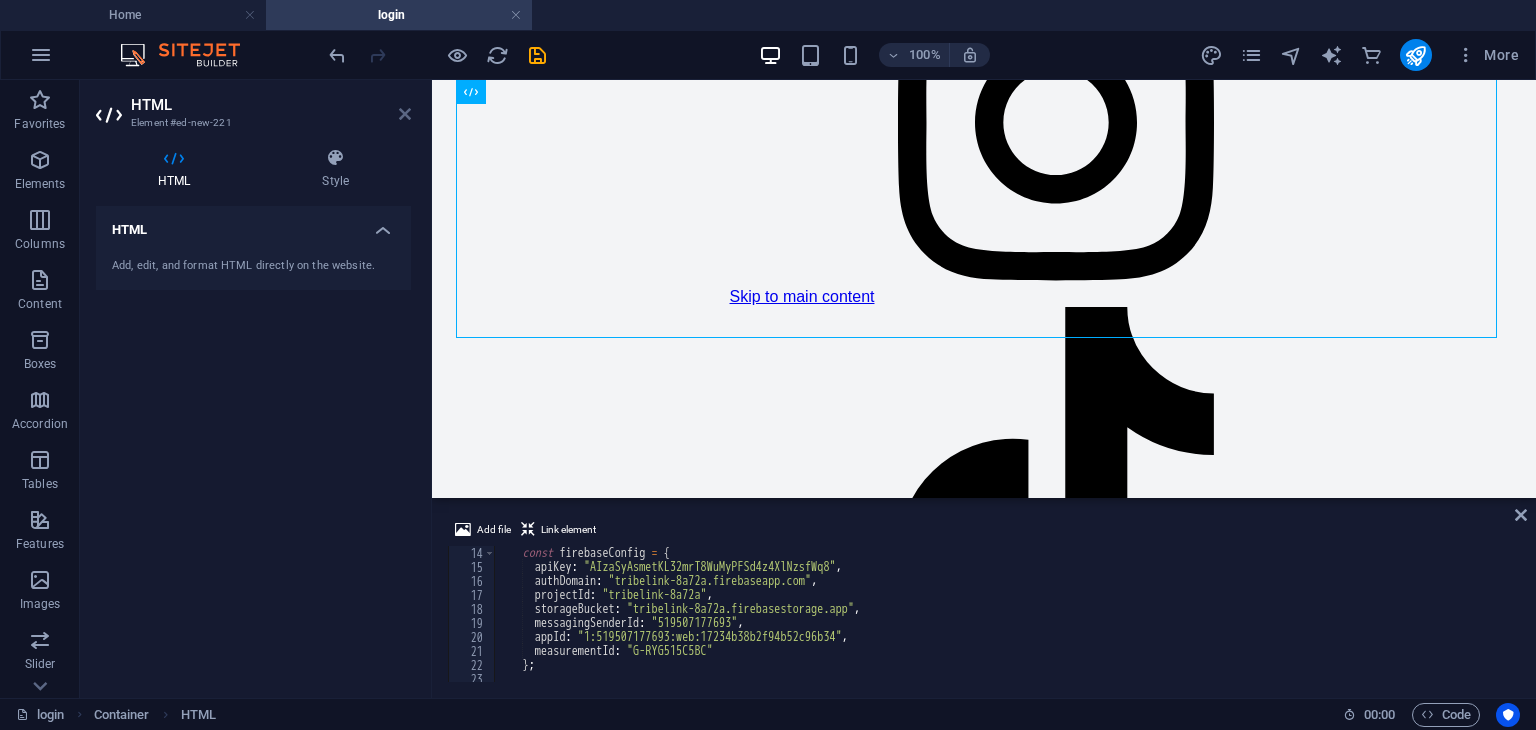 click at bounding box center (405, 114) 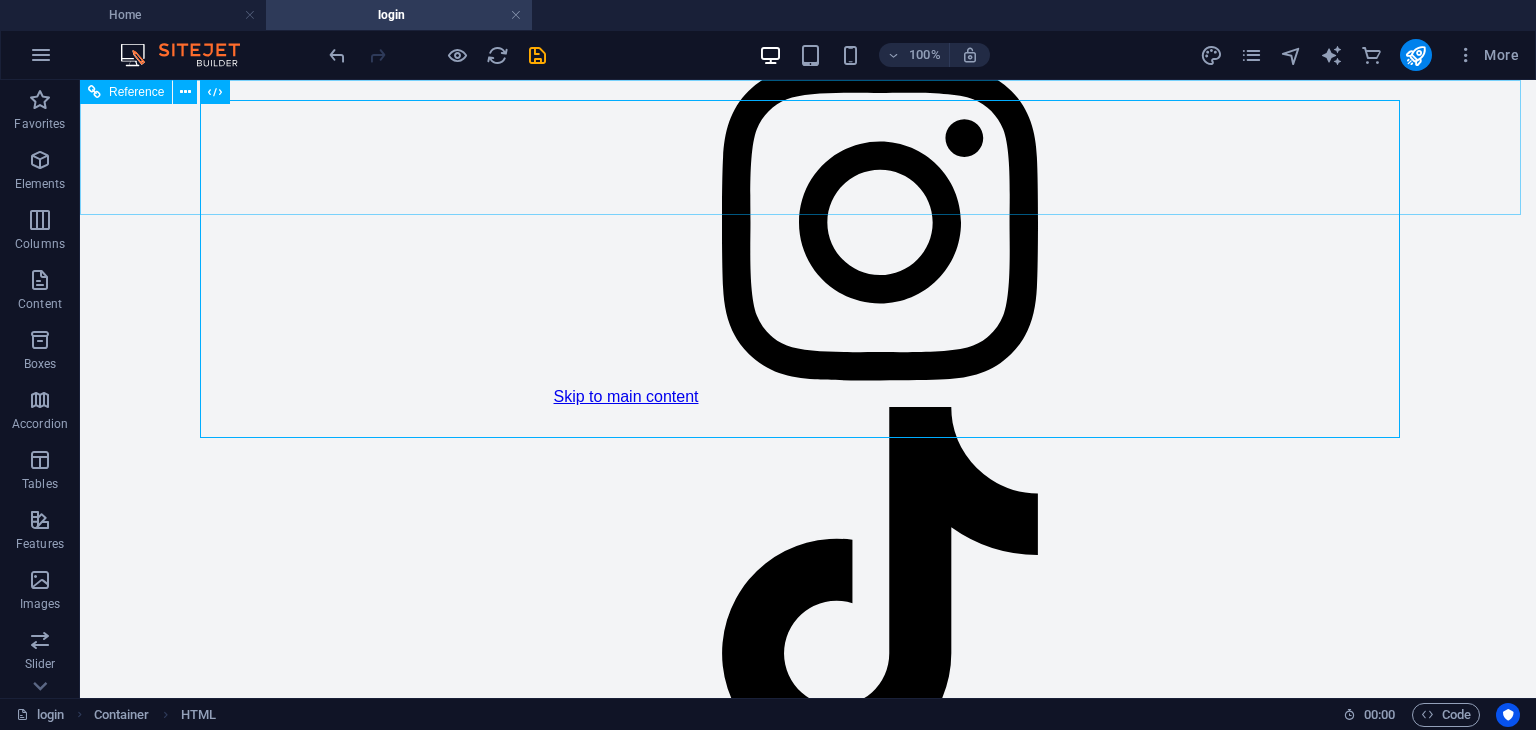 click on "Reference" at bounding box center (136, 92) 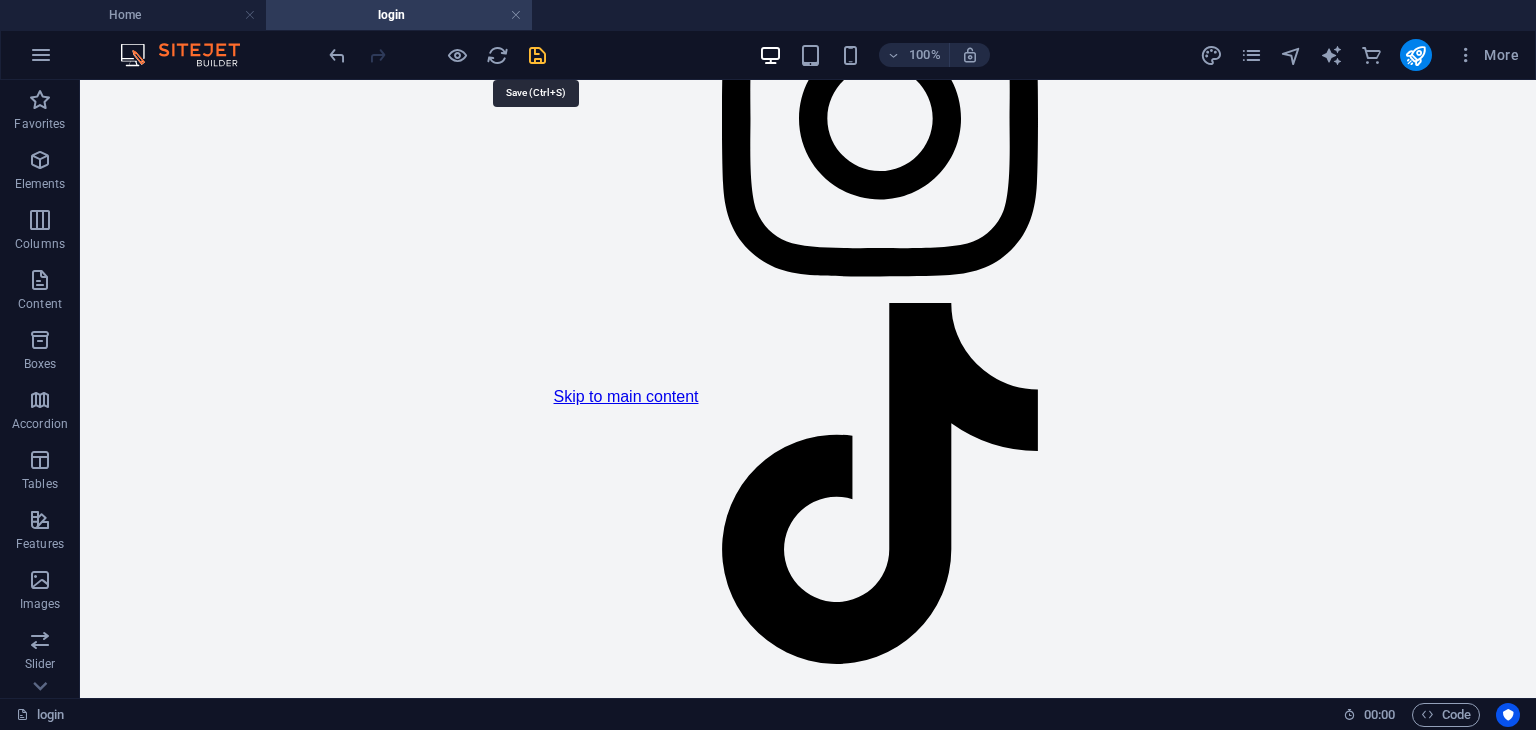 click at bounding box center (537, 55) 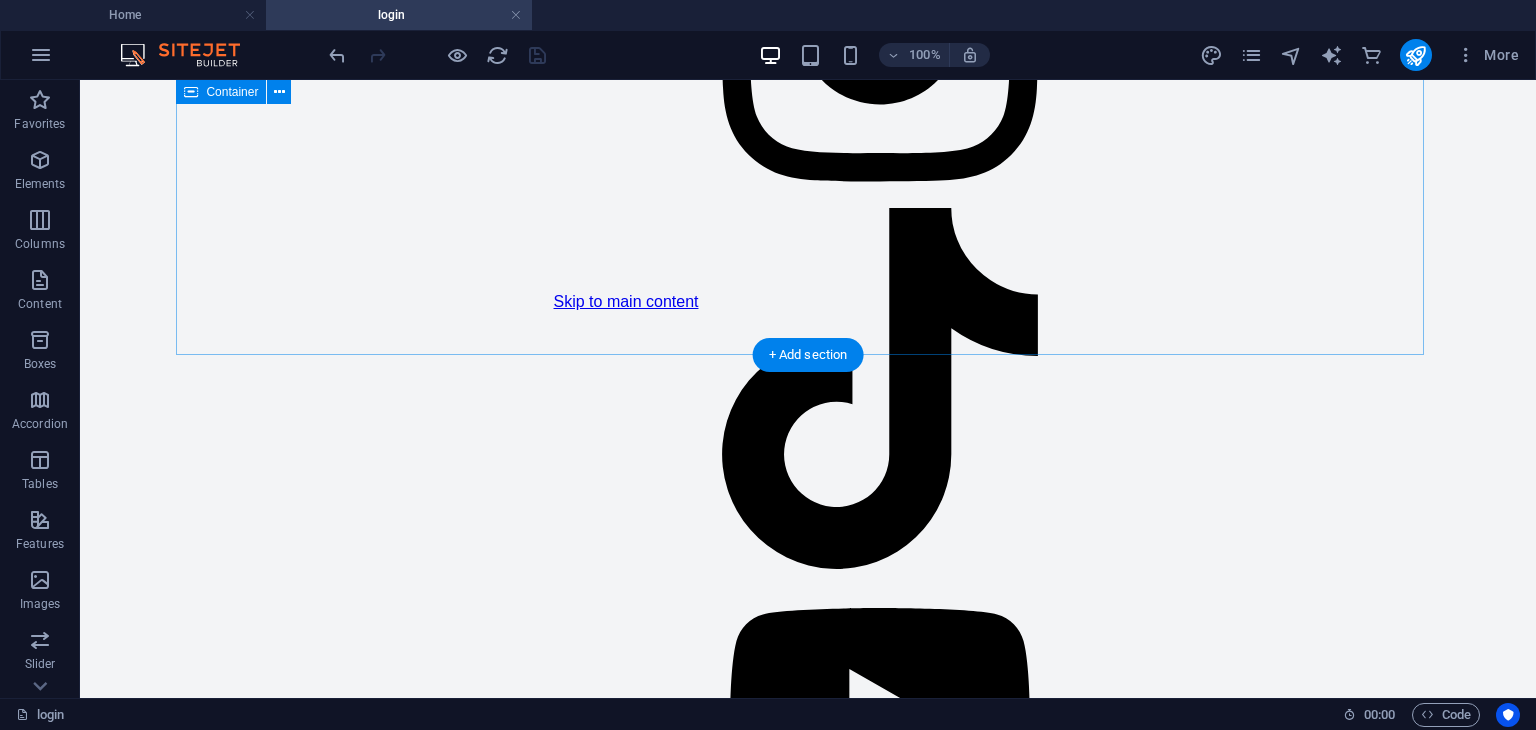 scroll, scrollTop: 96, scrollLeft: 0, axis: vertical 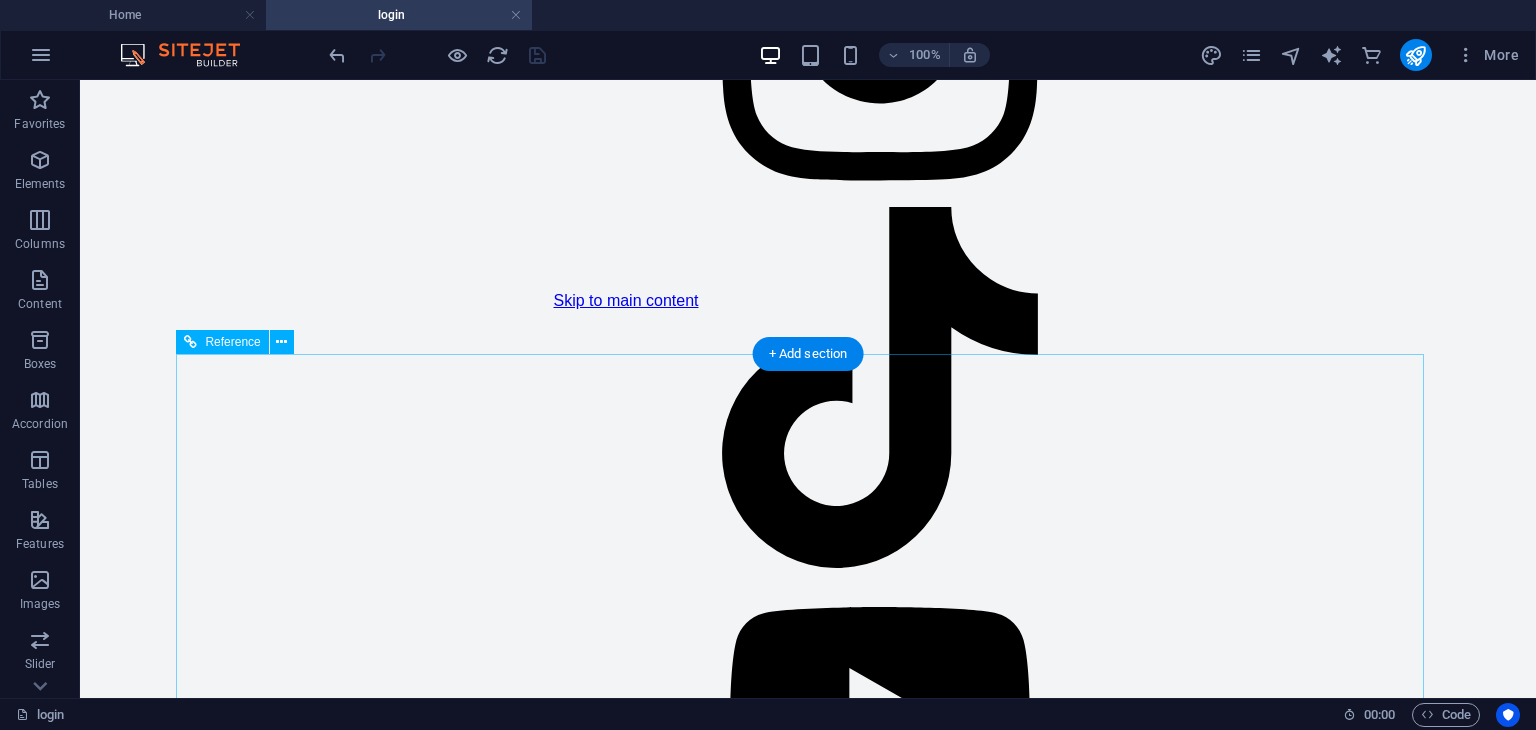 click on "[EMAIL]" at bounding box center [750, 1417] 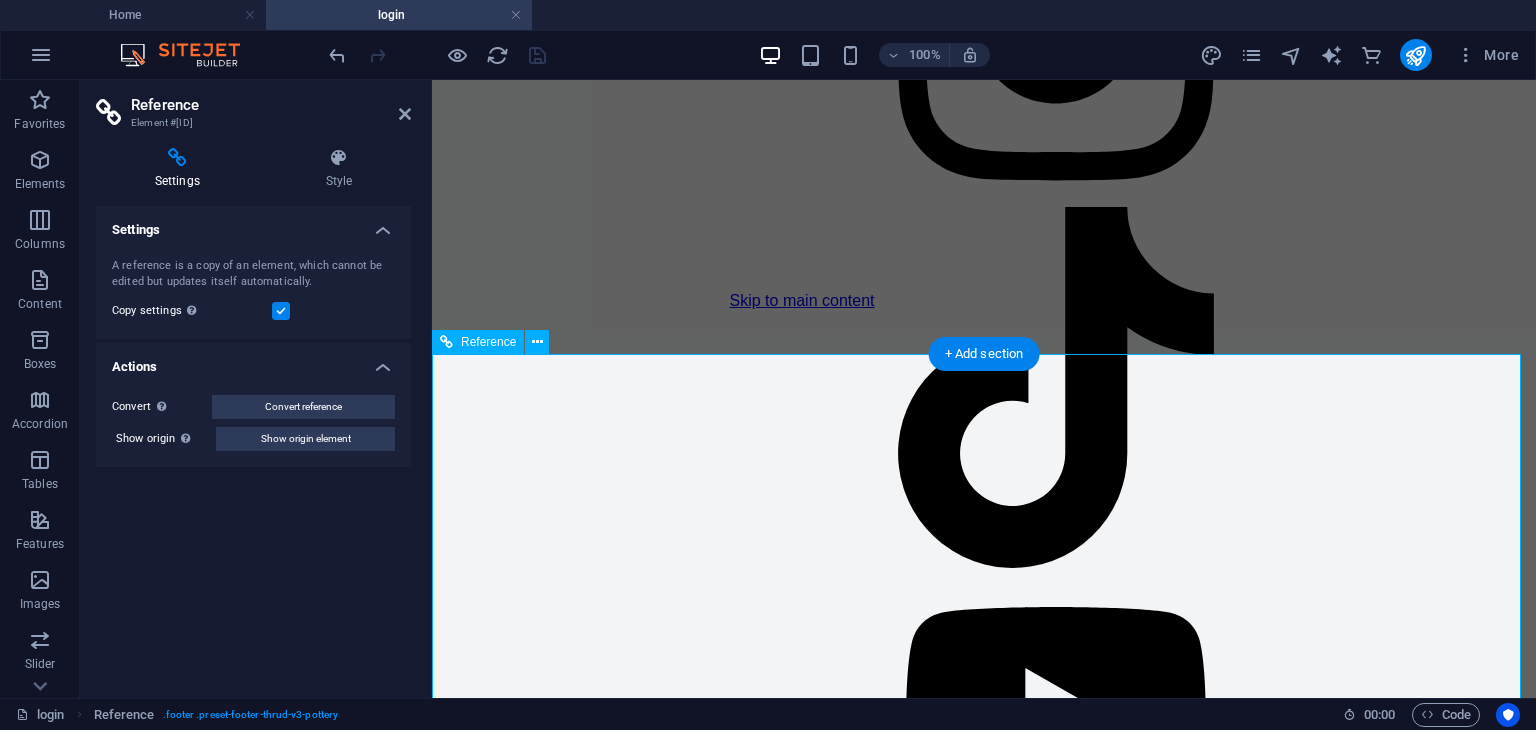 click on "[EMAIL]" at bounding box center (926, 1417) 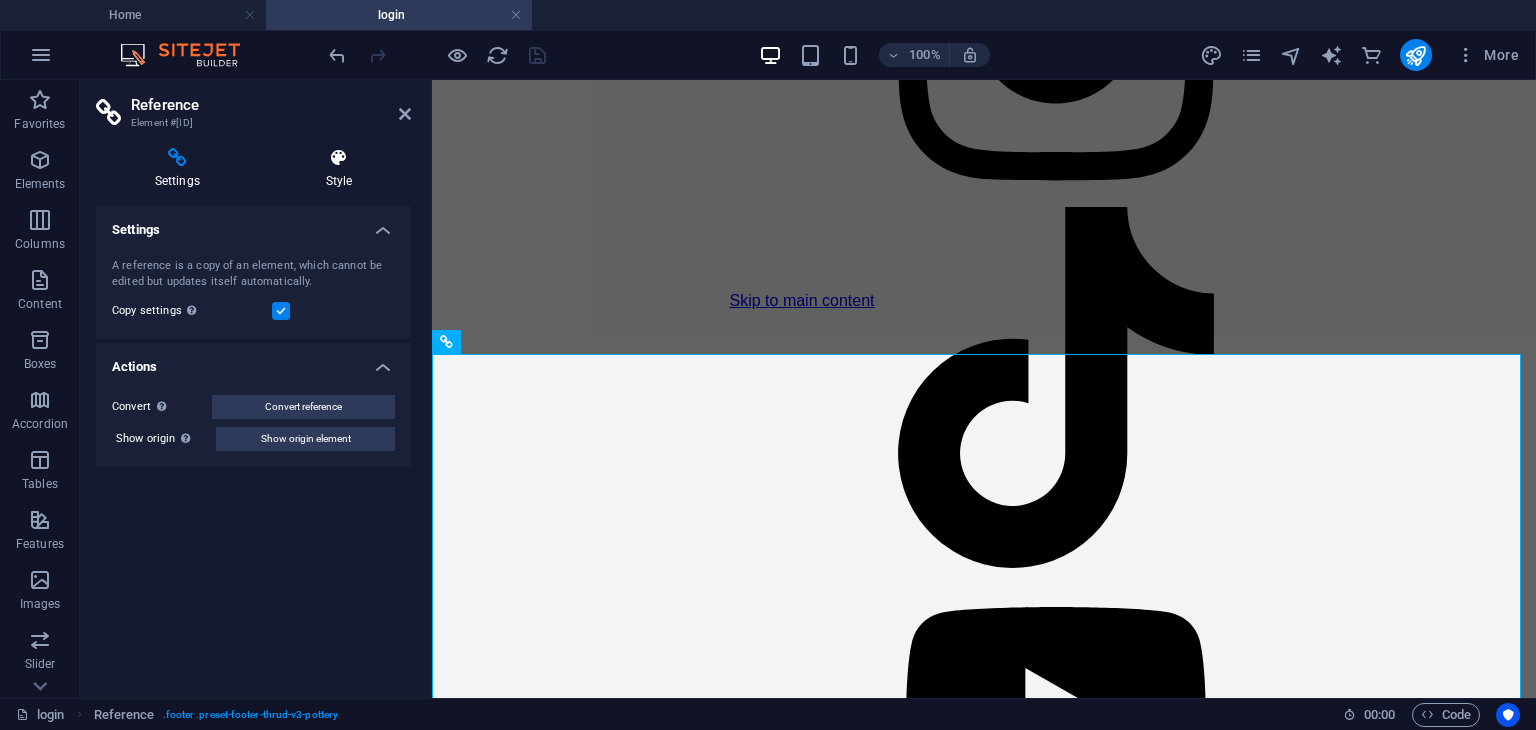 click on "Style" at bounding box center (339, 169) 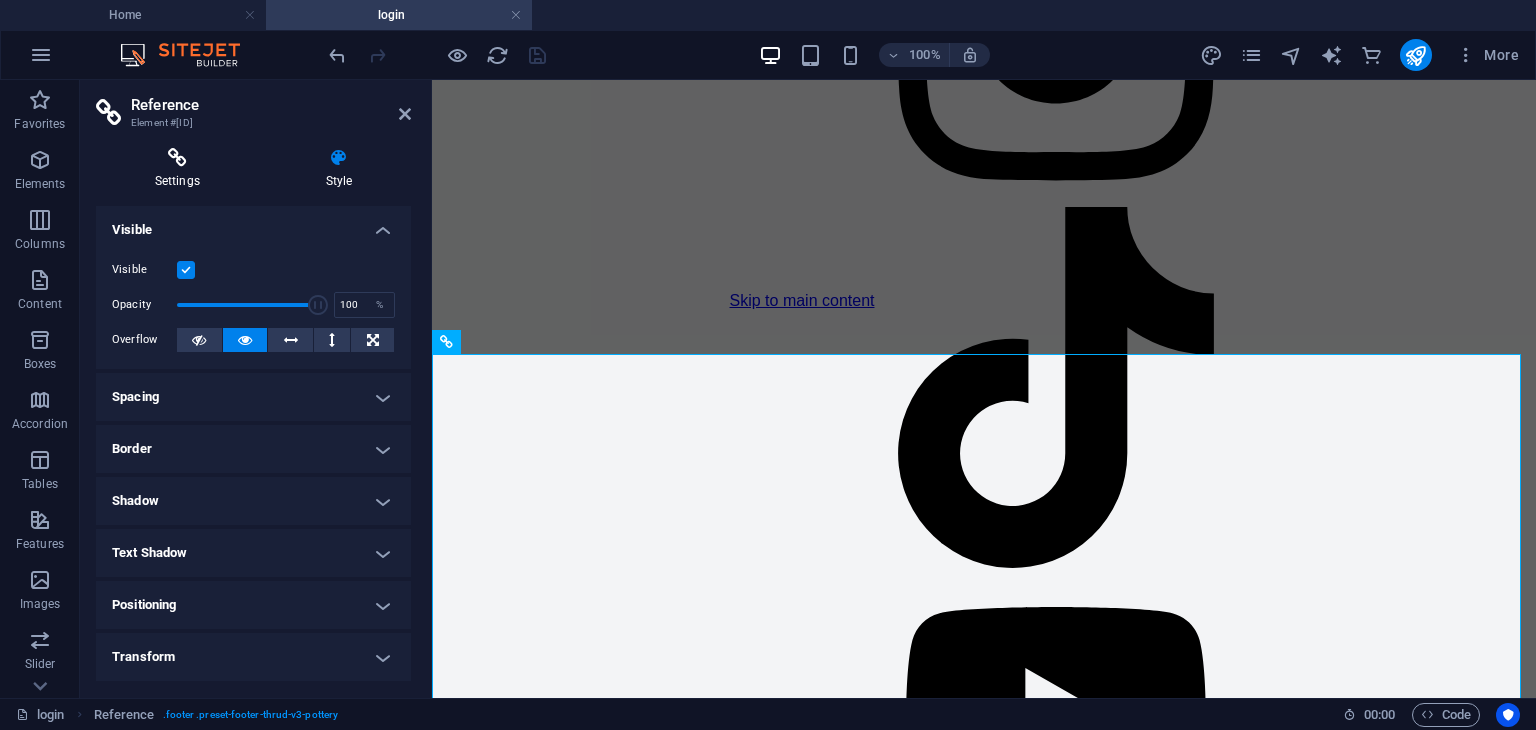 click on "Settings" at bounding box center [181, 169] 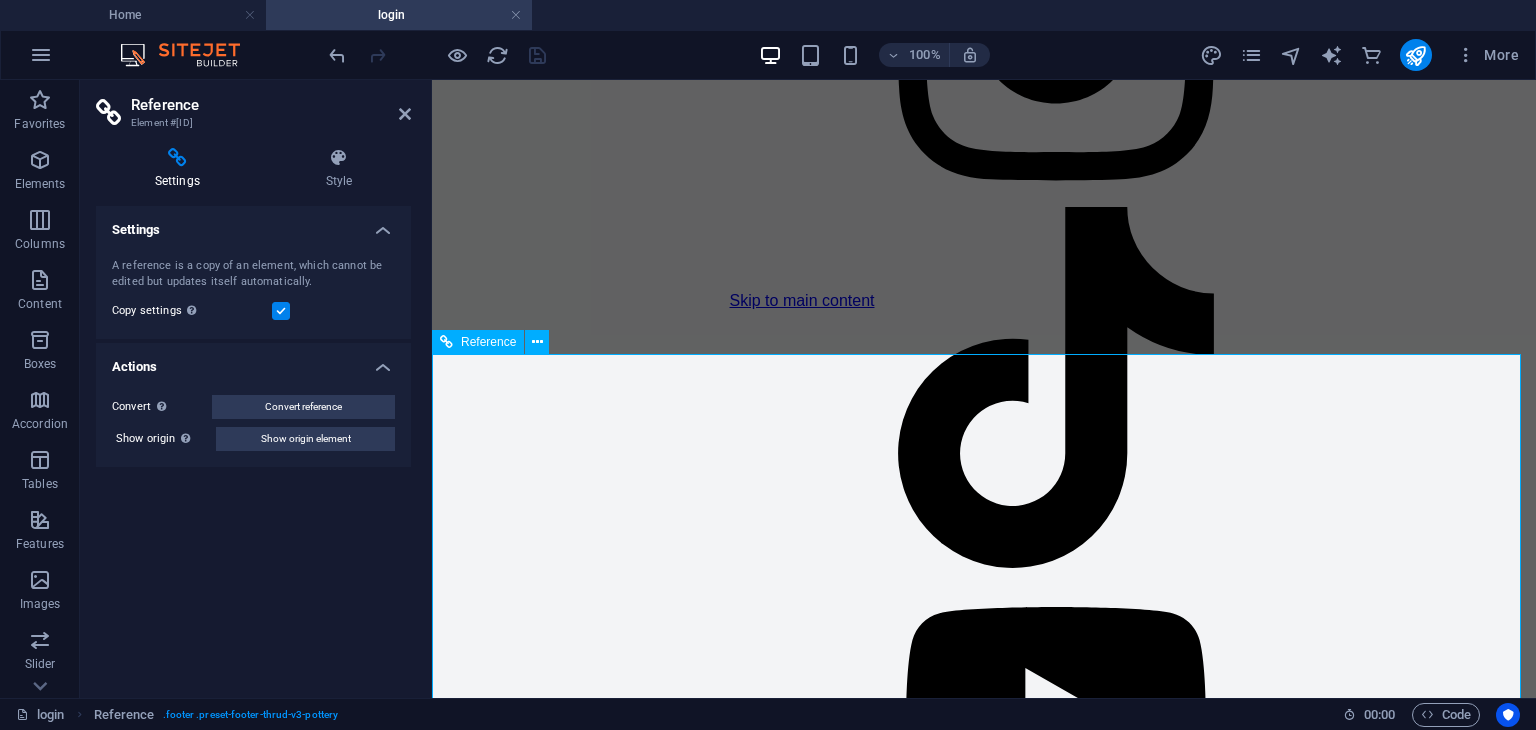 click on "[EMAIL]" at bounding box center (926, 1417) 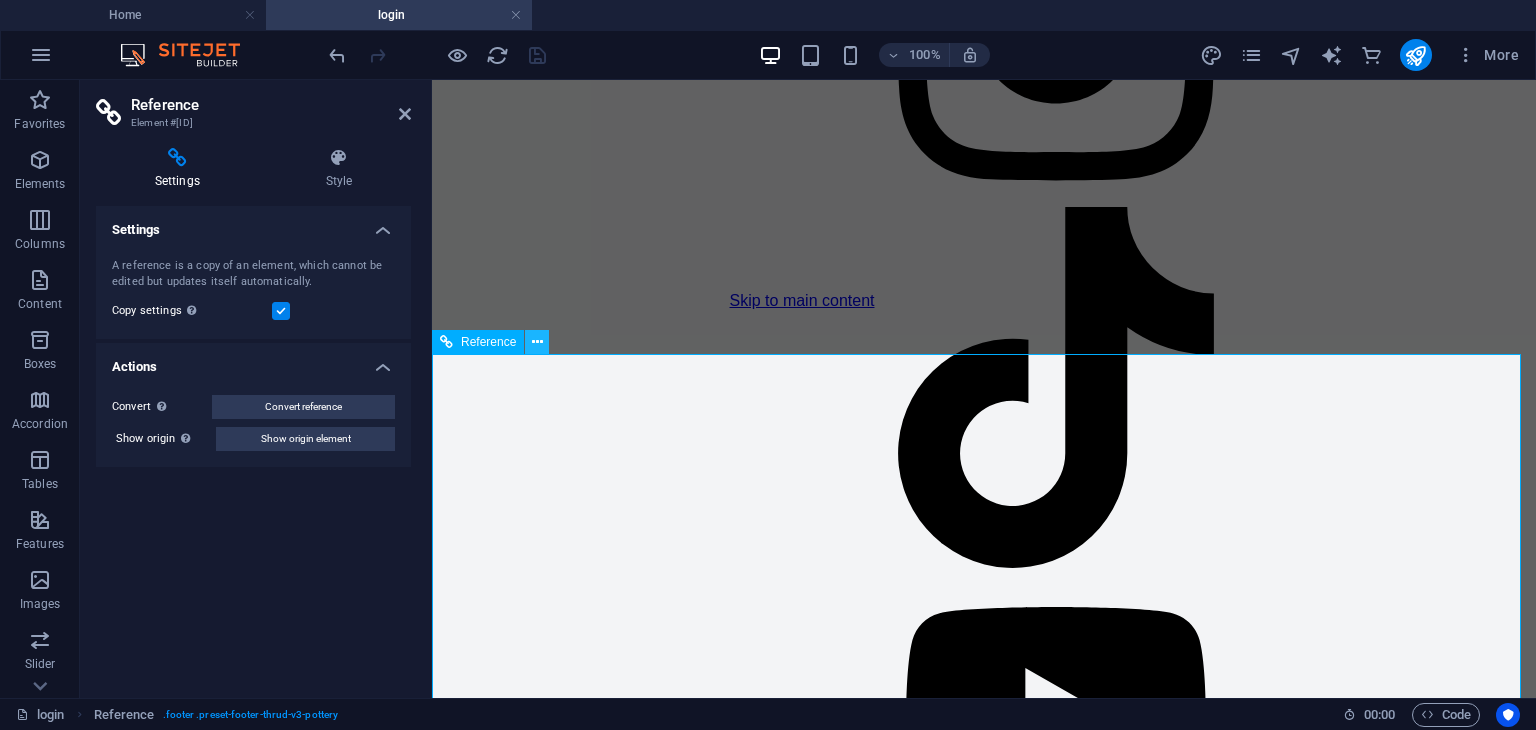 click at bounding box center (537, 342) 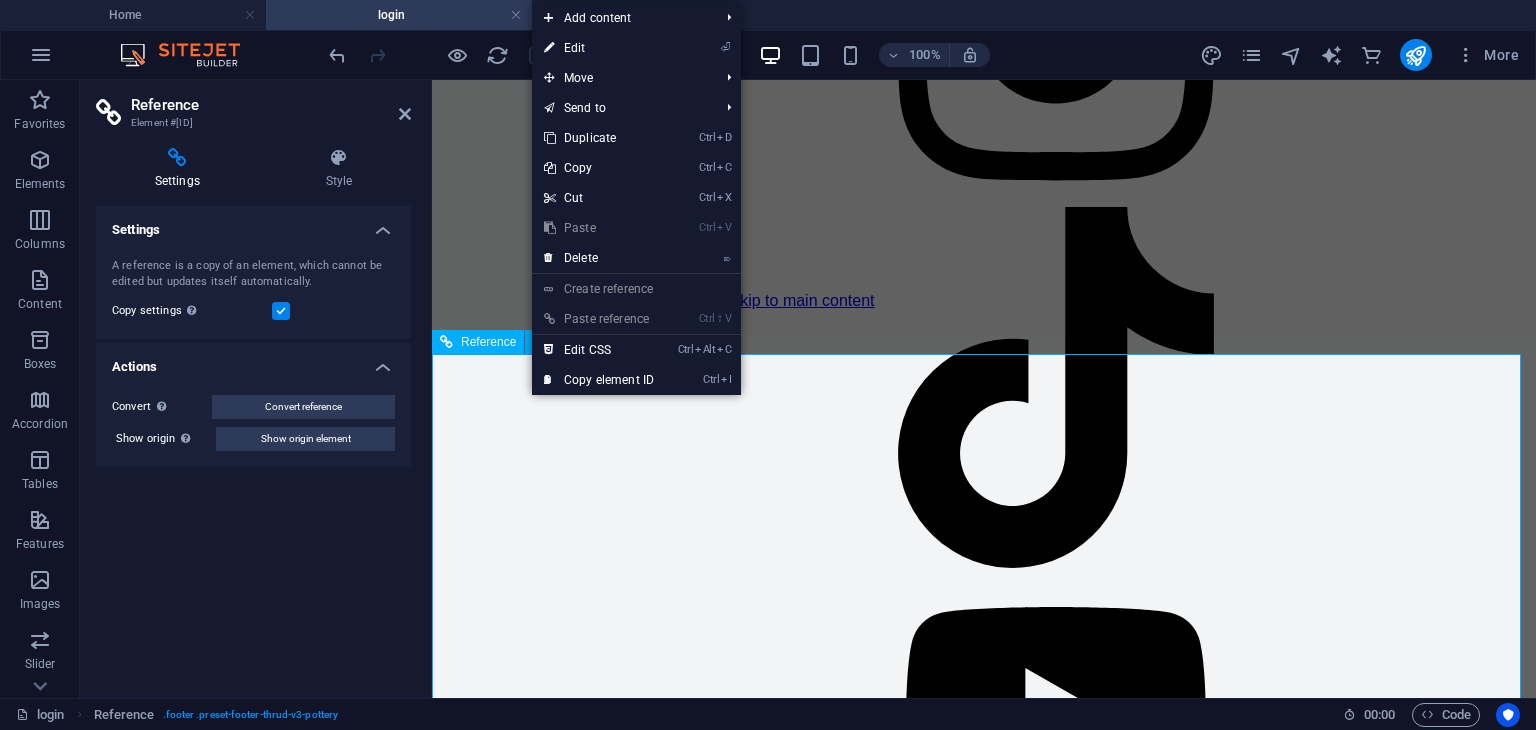 click on "TribeLink [FIRST] [LAST]
[USERNAME] Quick Links Shop Contact About Blog Details Legal Notice Privacy Policy Contact [PHONE] [EMAIL] [TIME] - [TIME]
[YEAR]  tribelink.site . All rights reserved." at bounding box center [1056, 446] 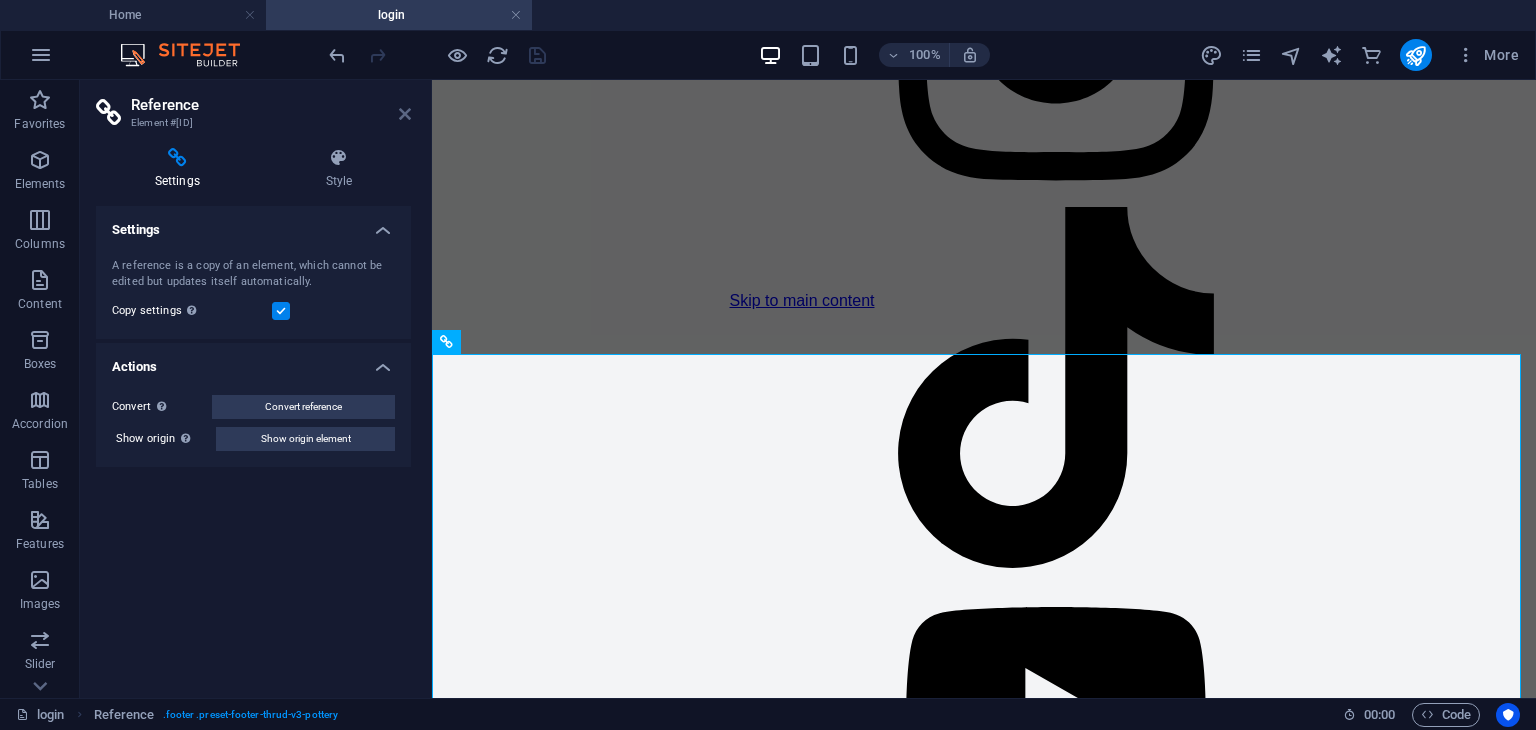 click at bounding box center [405, 114] 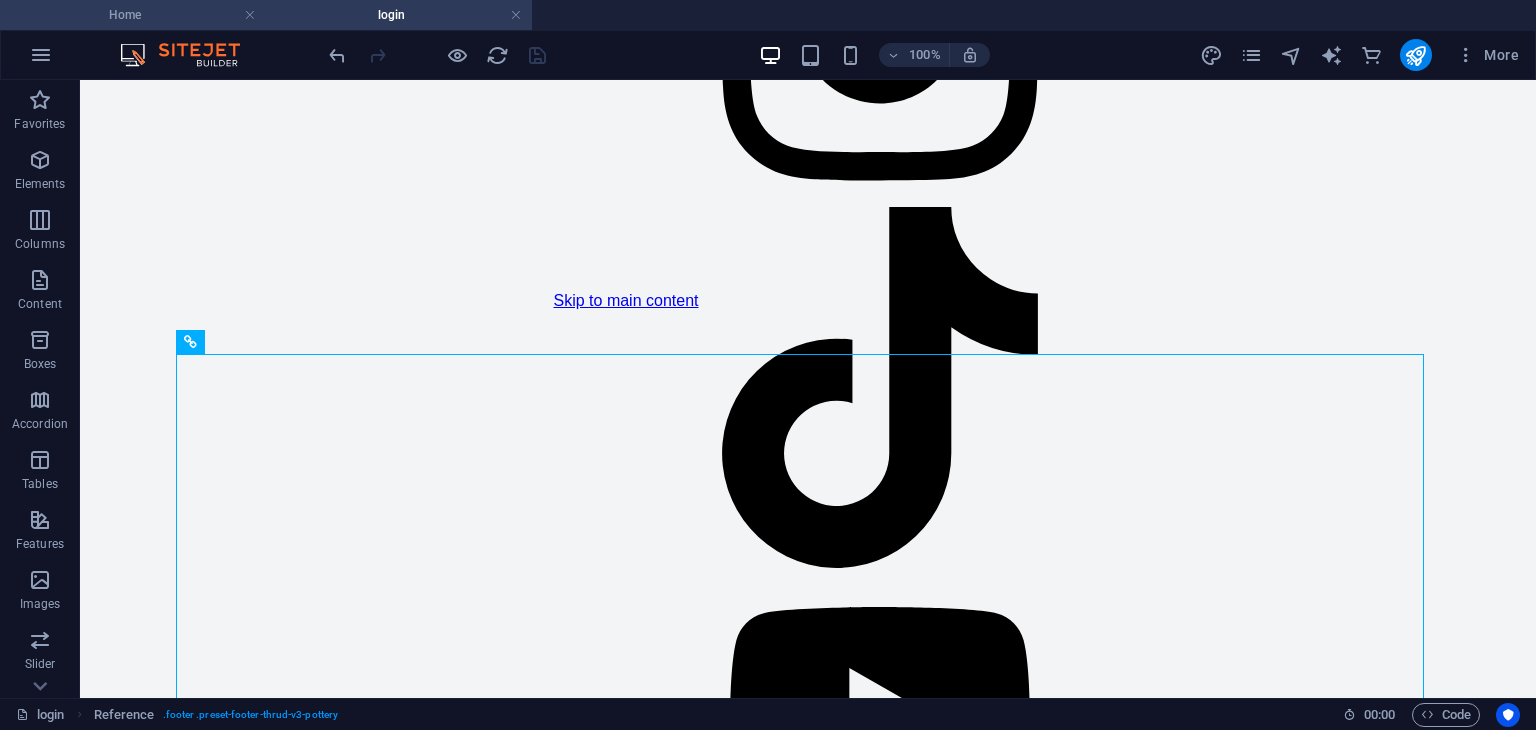 click on "Home" at bounding box center (133, 15) 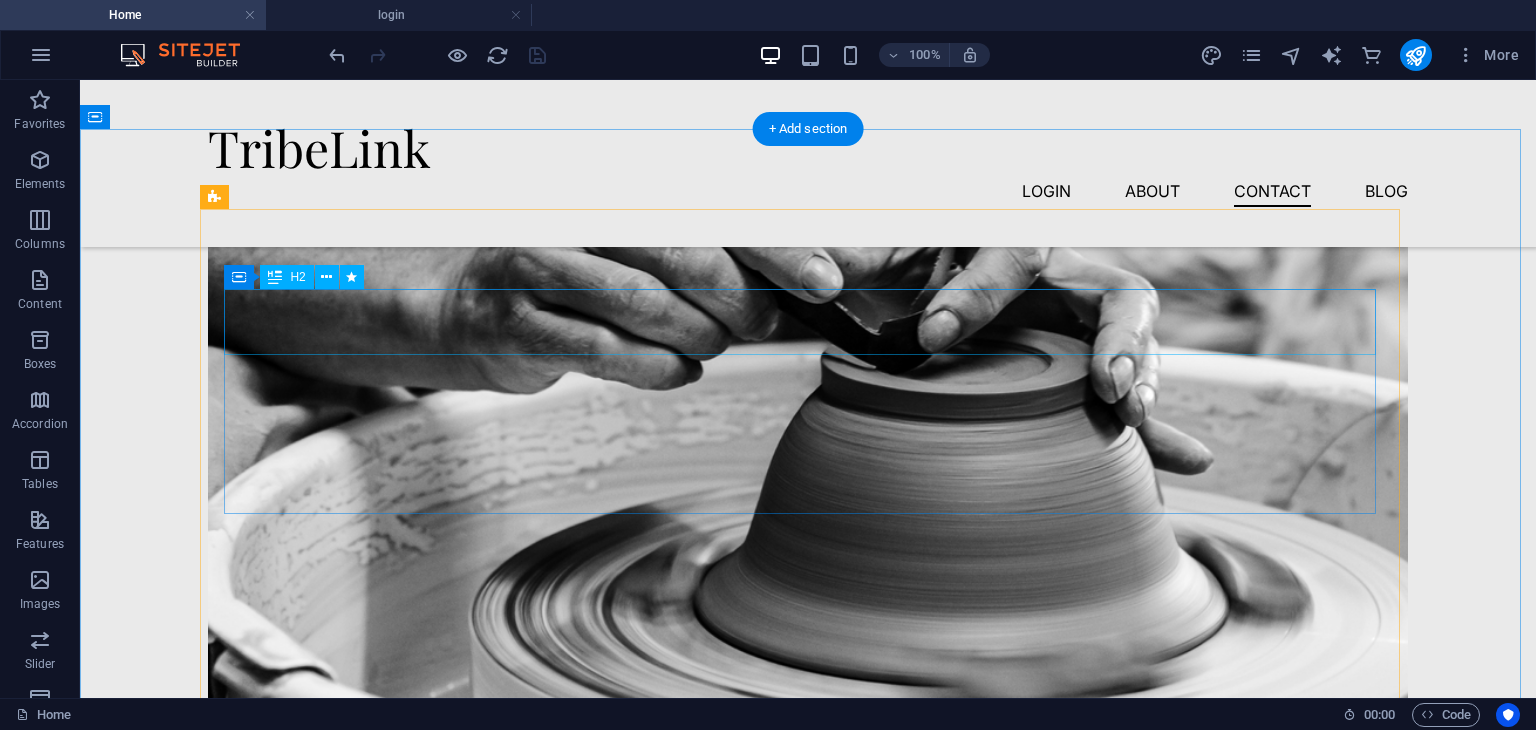 scroll, scrollTop: 5467, scrollLeft: 0, axis: vertical 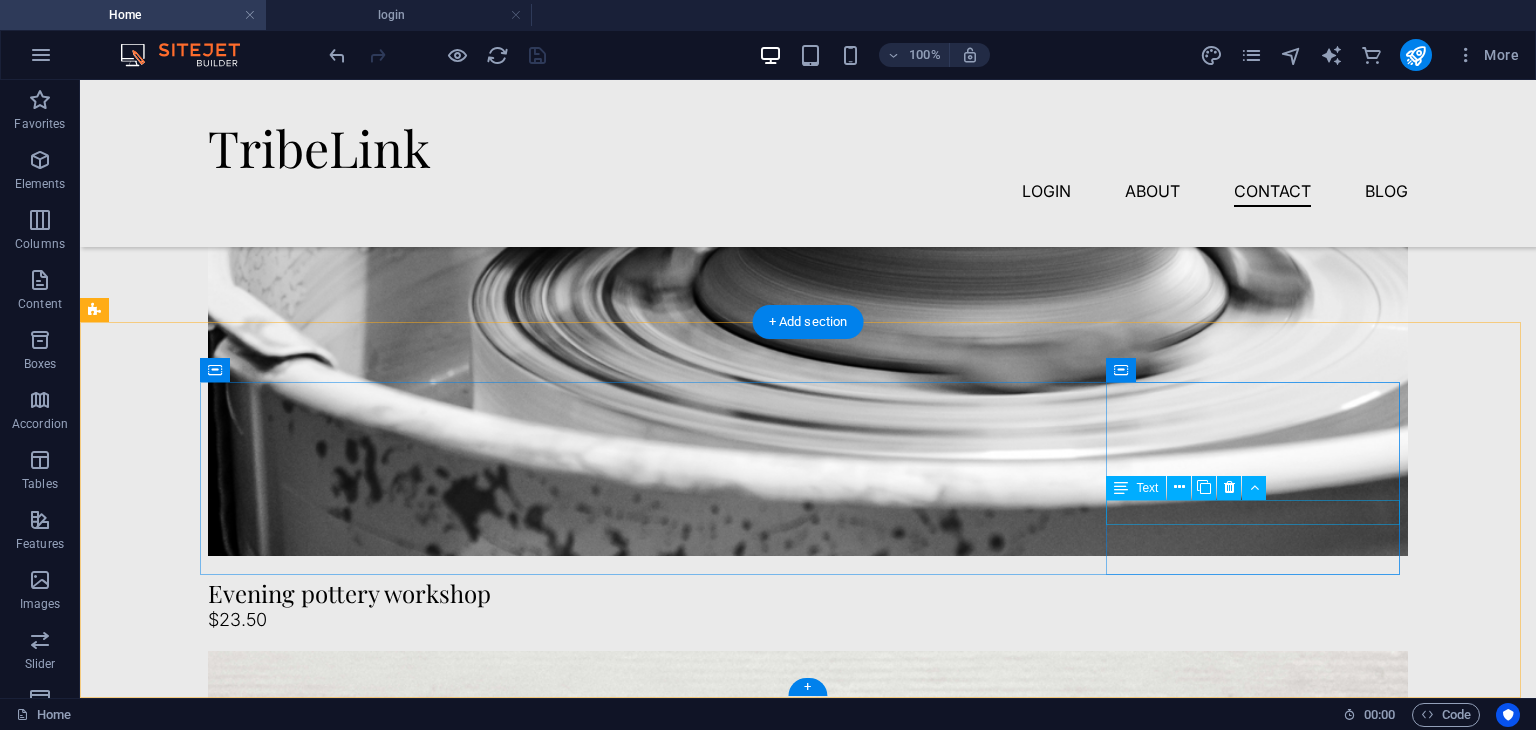 click on "[EMAIL]" at bounding box center (238, 6515) 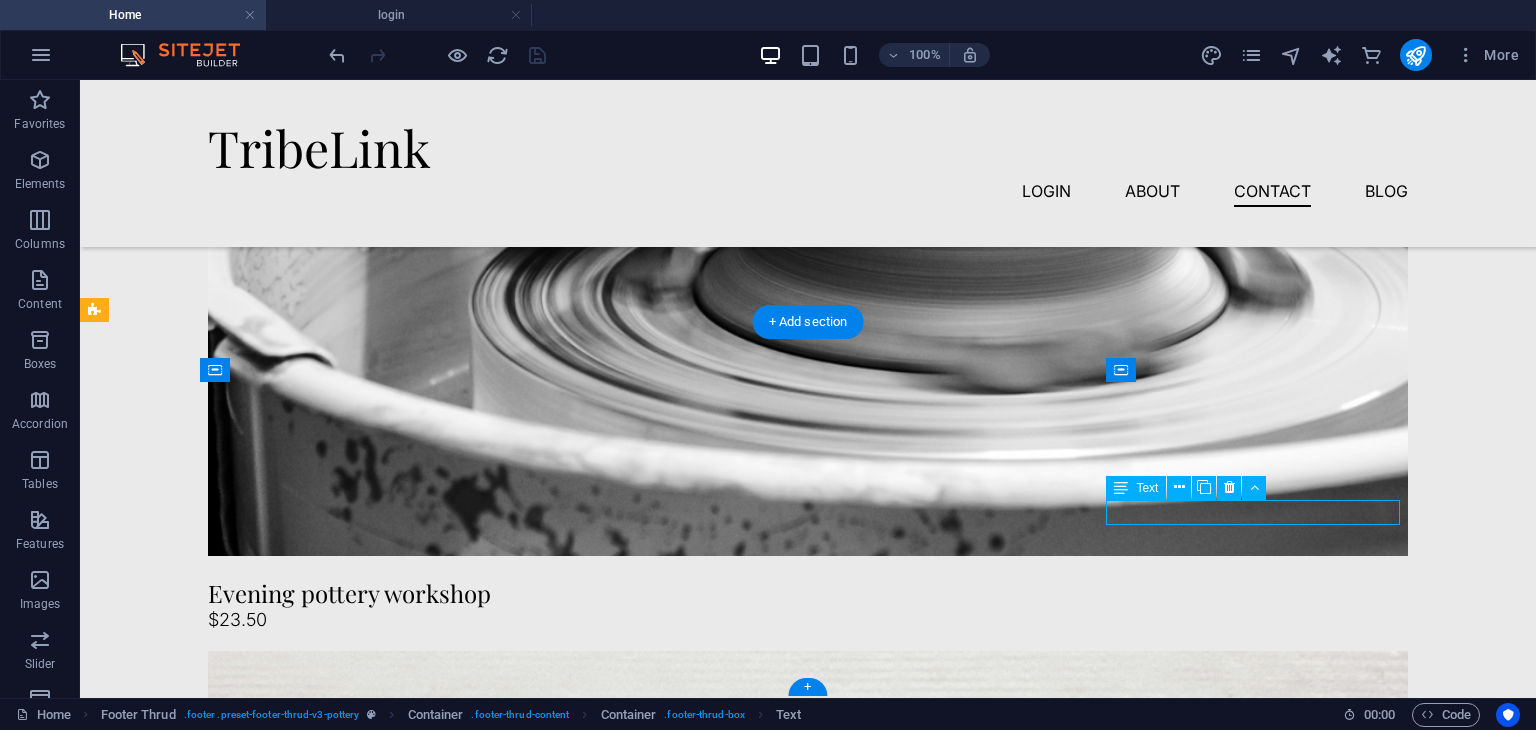 scroll, scrollTop: 5456, scrollLeft: 0, axis: vertical 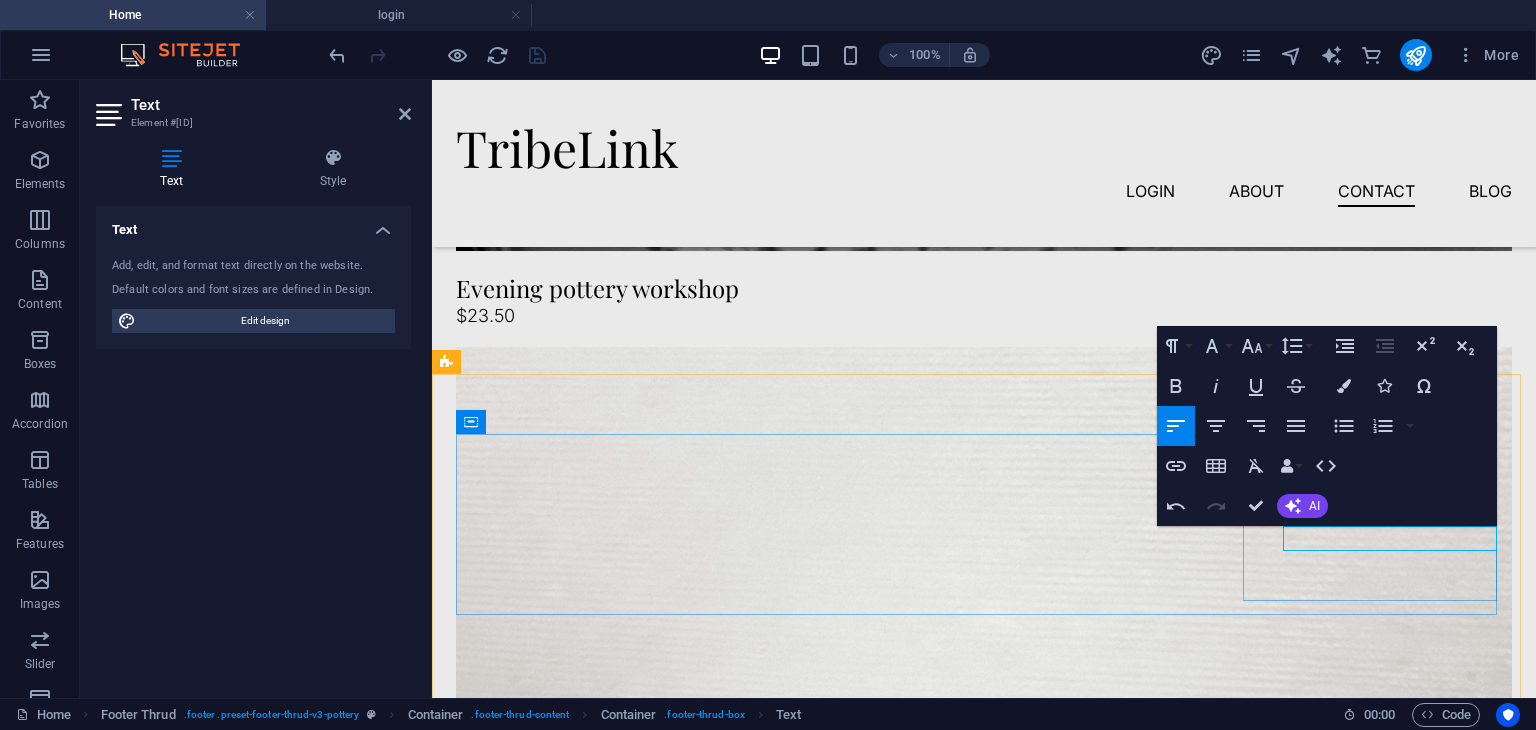 type 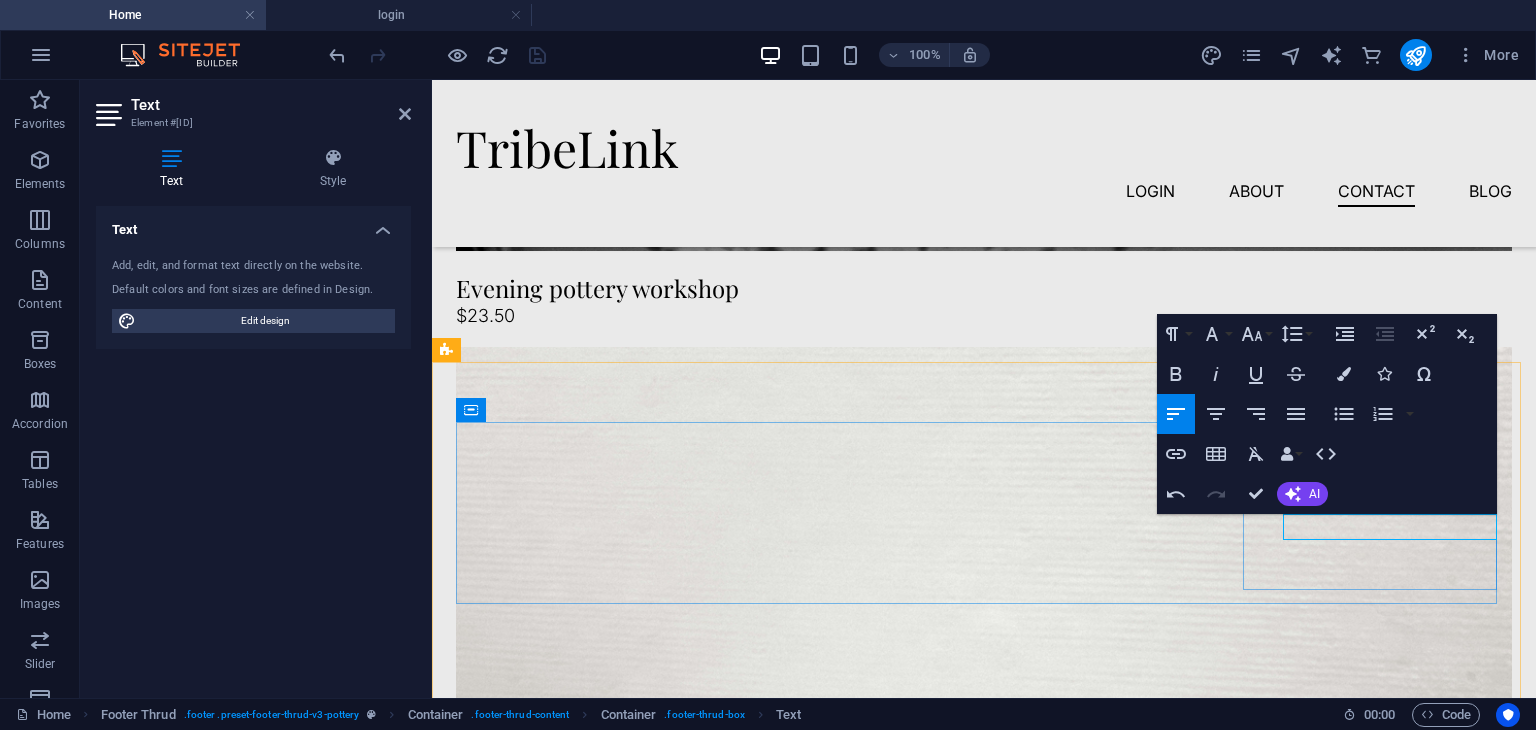 scroll, scrollTop: 5470, scrollLeft: 0, axis: vertical 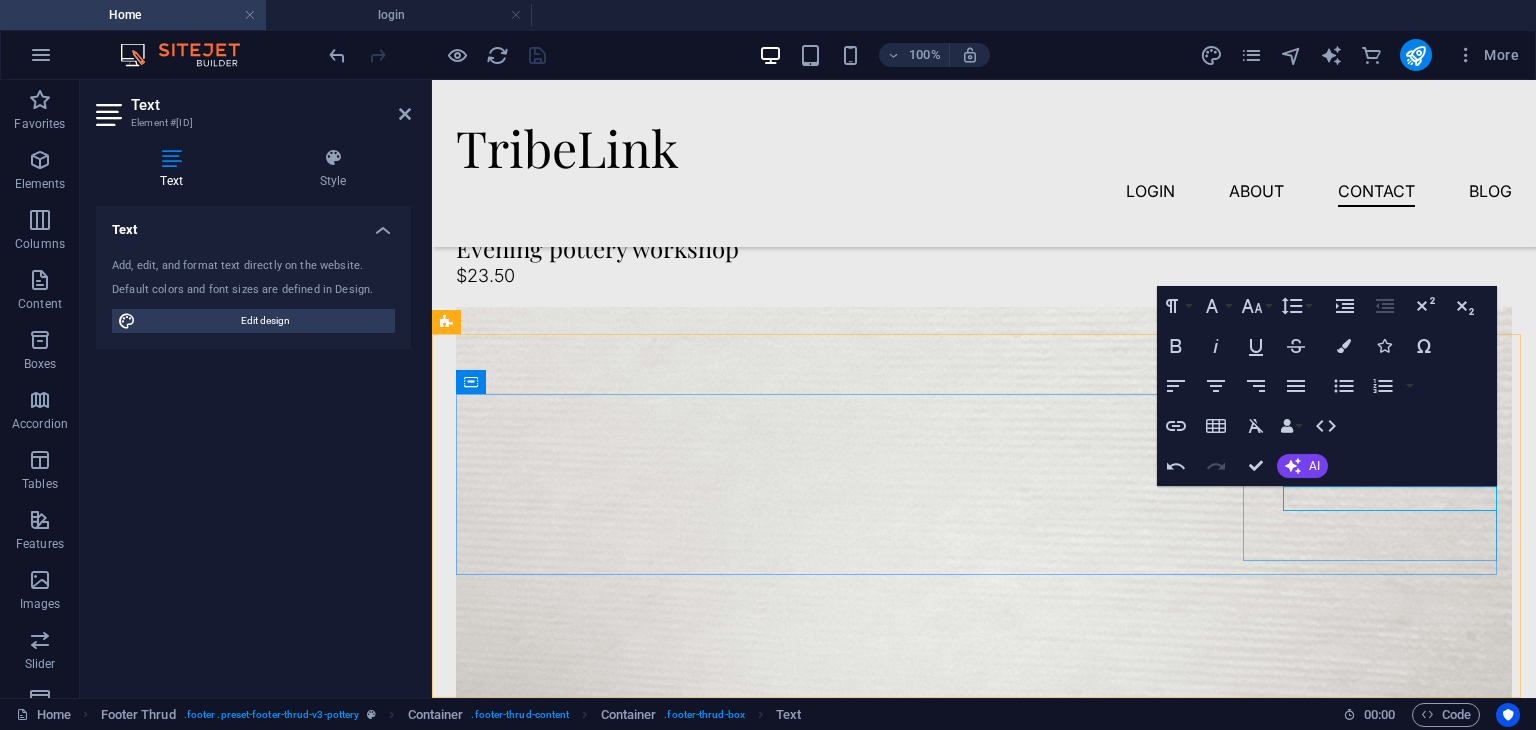 click at bounding box center [585, 6001] 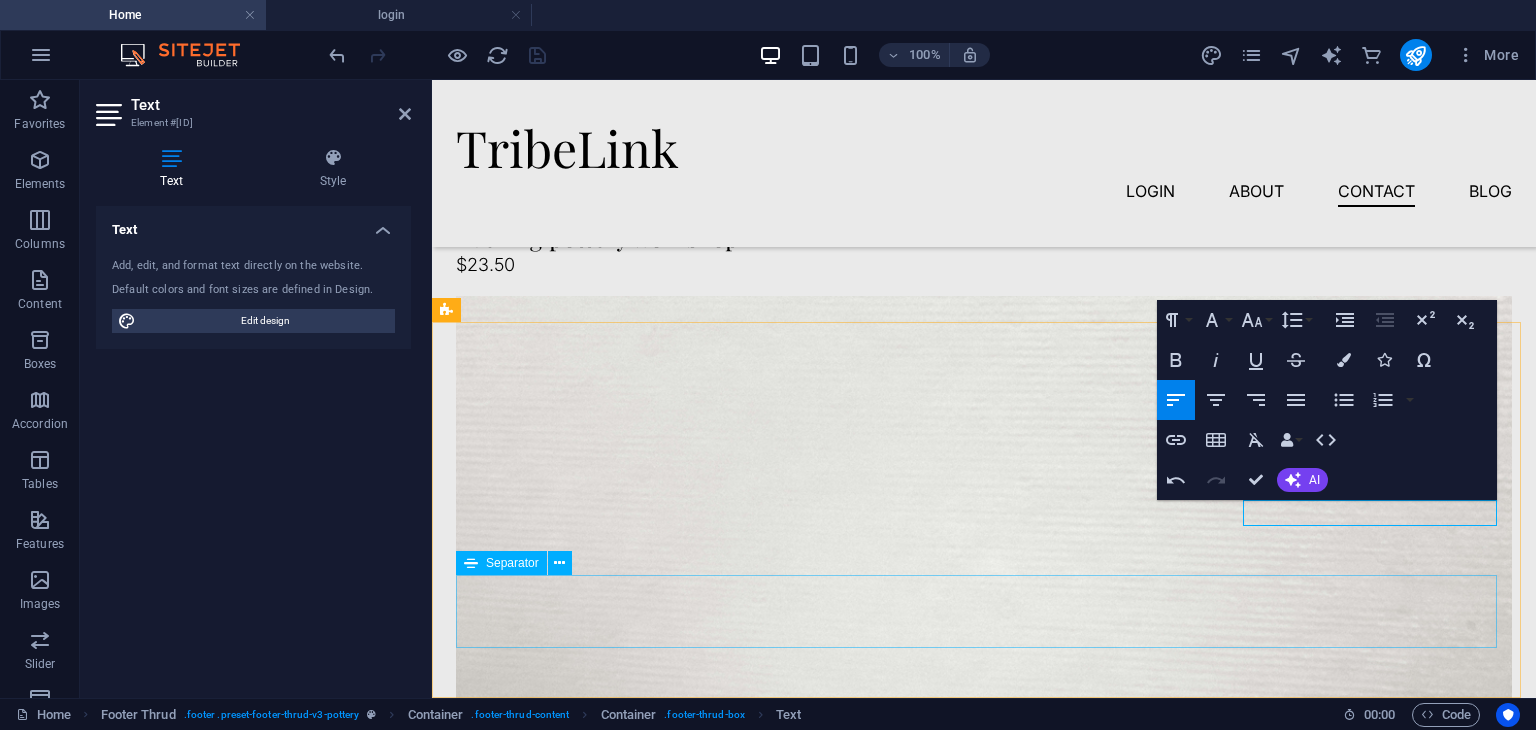 scroll, scrollTop: 5496, scrollLeft: 0, axis: vertical 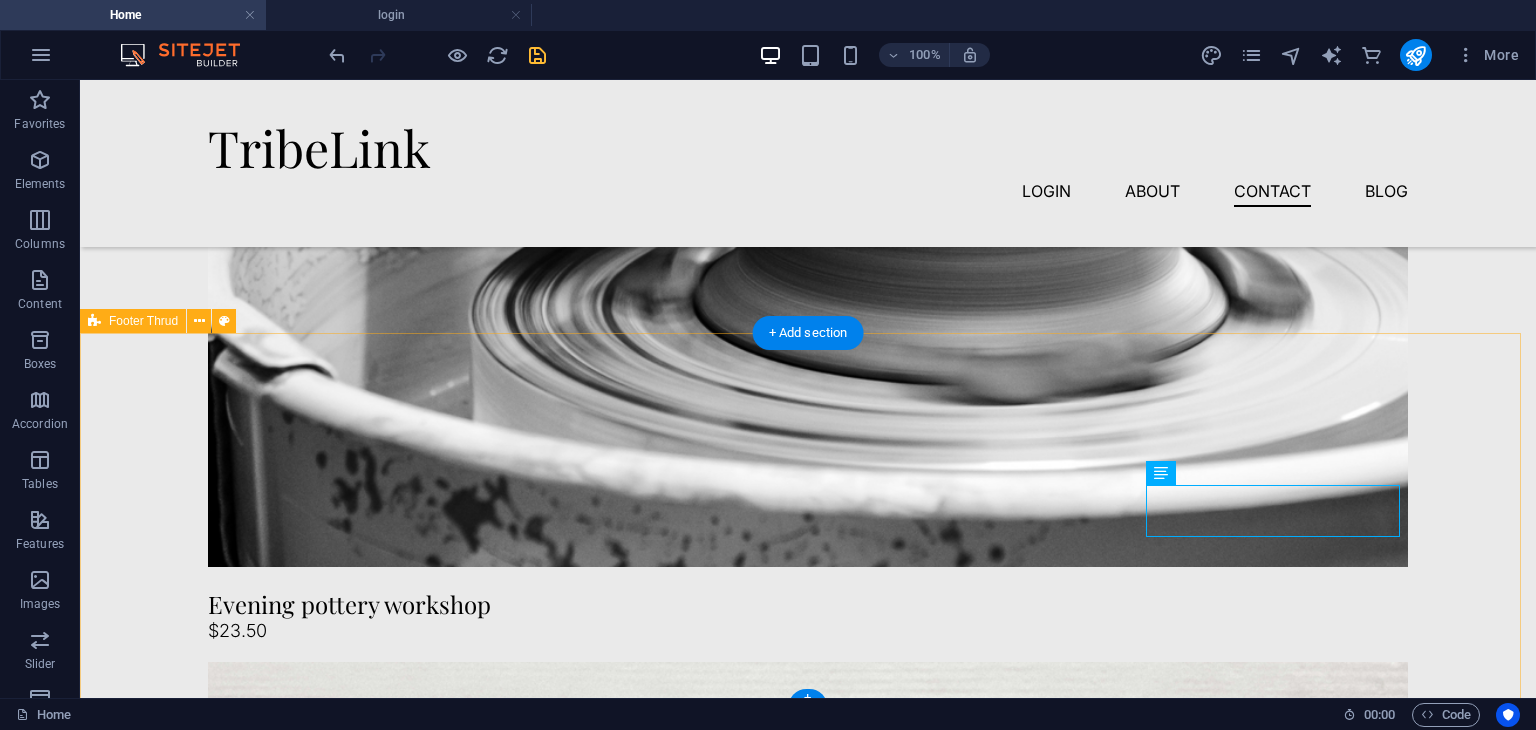 click on "TribeLink [FIRST] [LAST]
[USERNAME] Quick Links Shop Contact About Blog Details Legal Notice Privacy Policy Contact [PHONE] [EMAIL] [EMAIL] [TIME] - [TIME]
[YEAR]  tribelink.site . All rights reserved." at bounding box center [808, 6281] 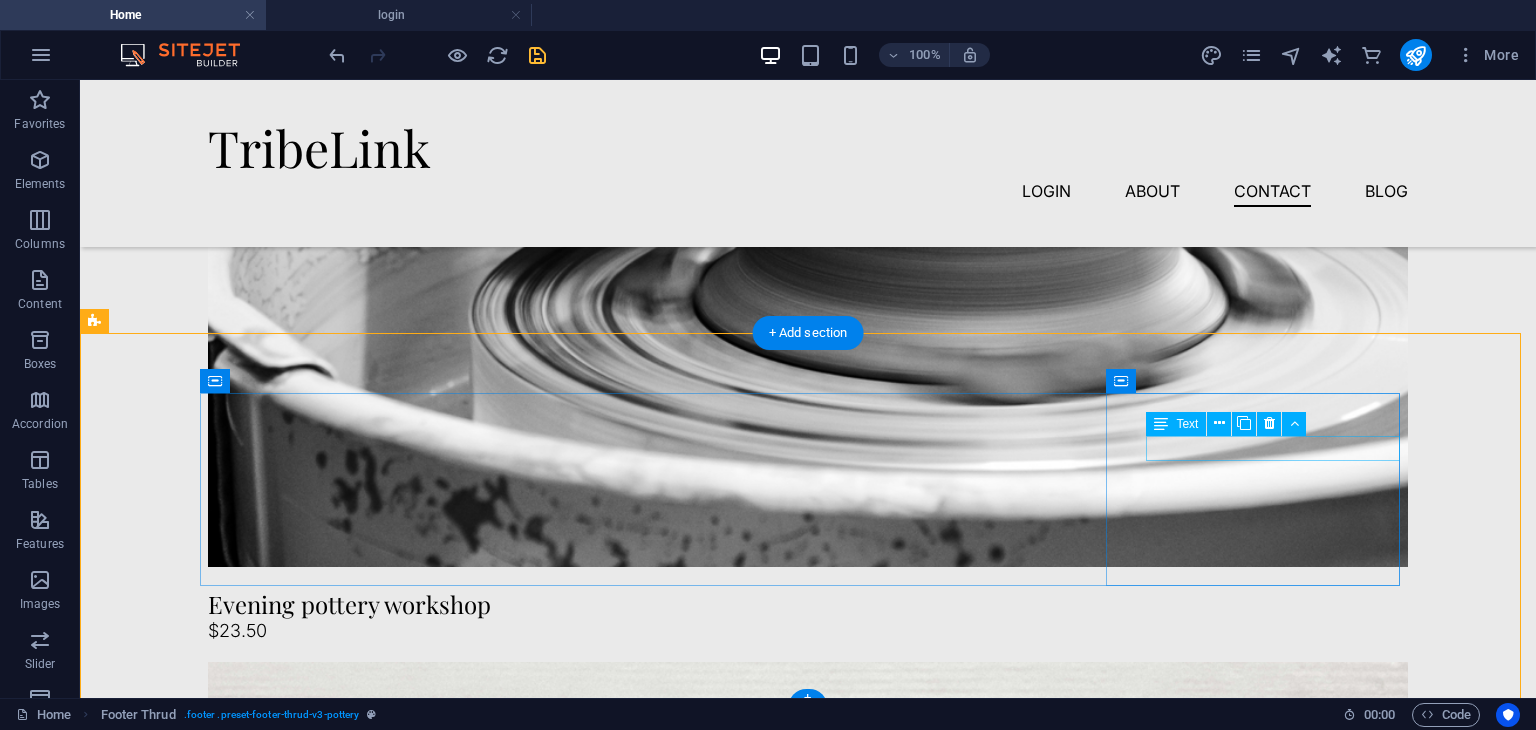 click on "0123 - 456789" at bounding box center [263, 6444] 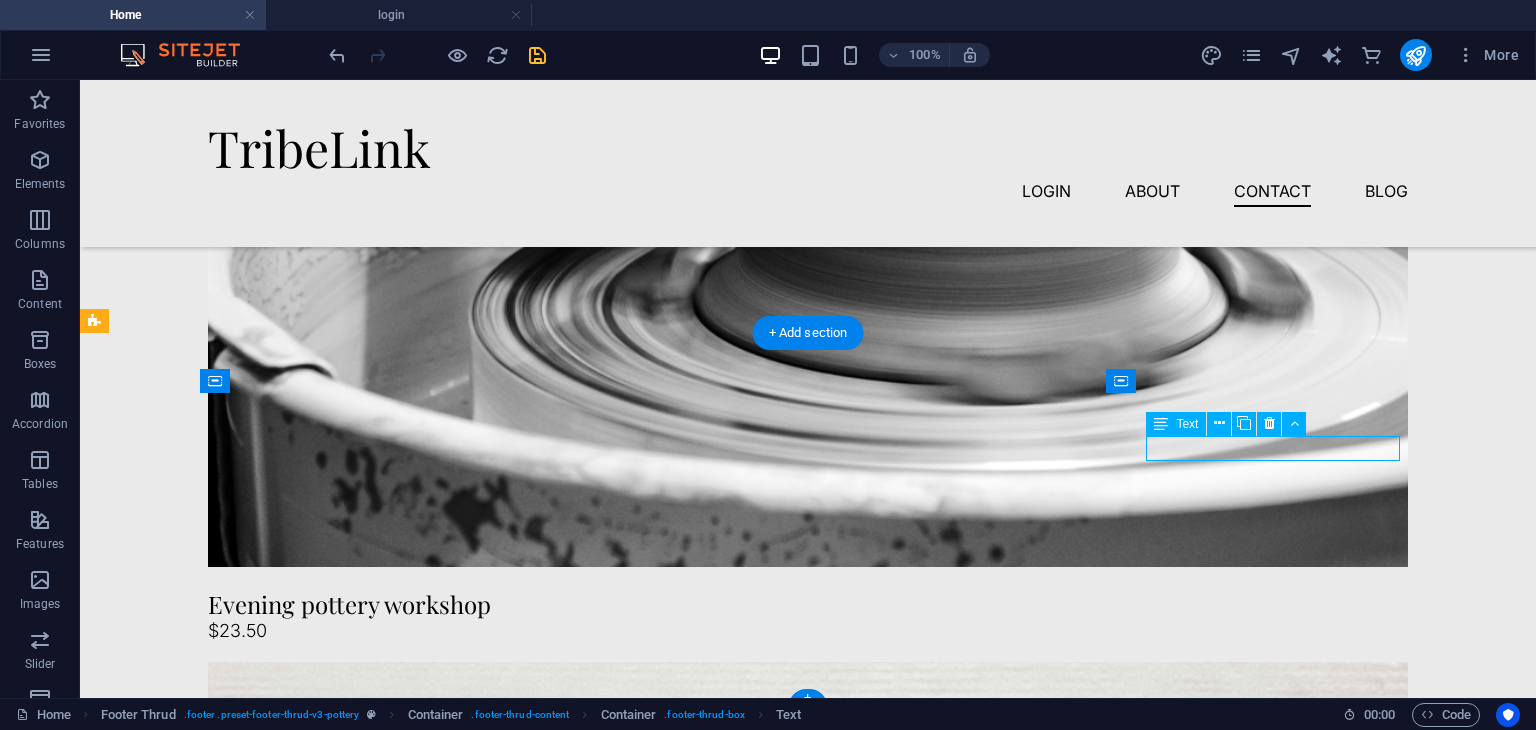 drag, startPoint x: 1247, startPoint y: 444, endPoint x: 1259, endPoint y: 447, distance: 12.369317 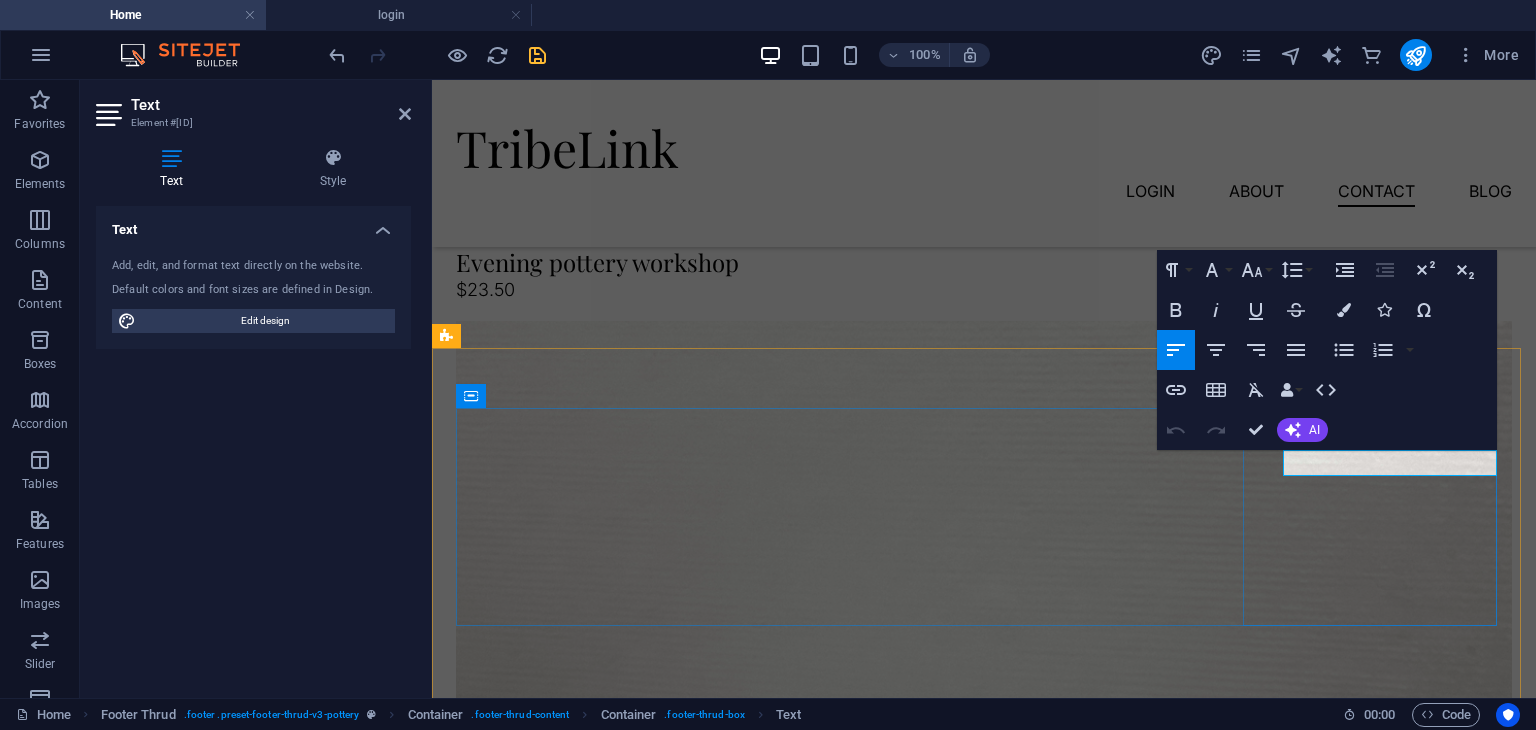click on "0123 - 456789" at bounding box center (511, 5933) 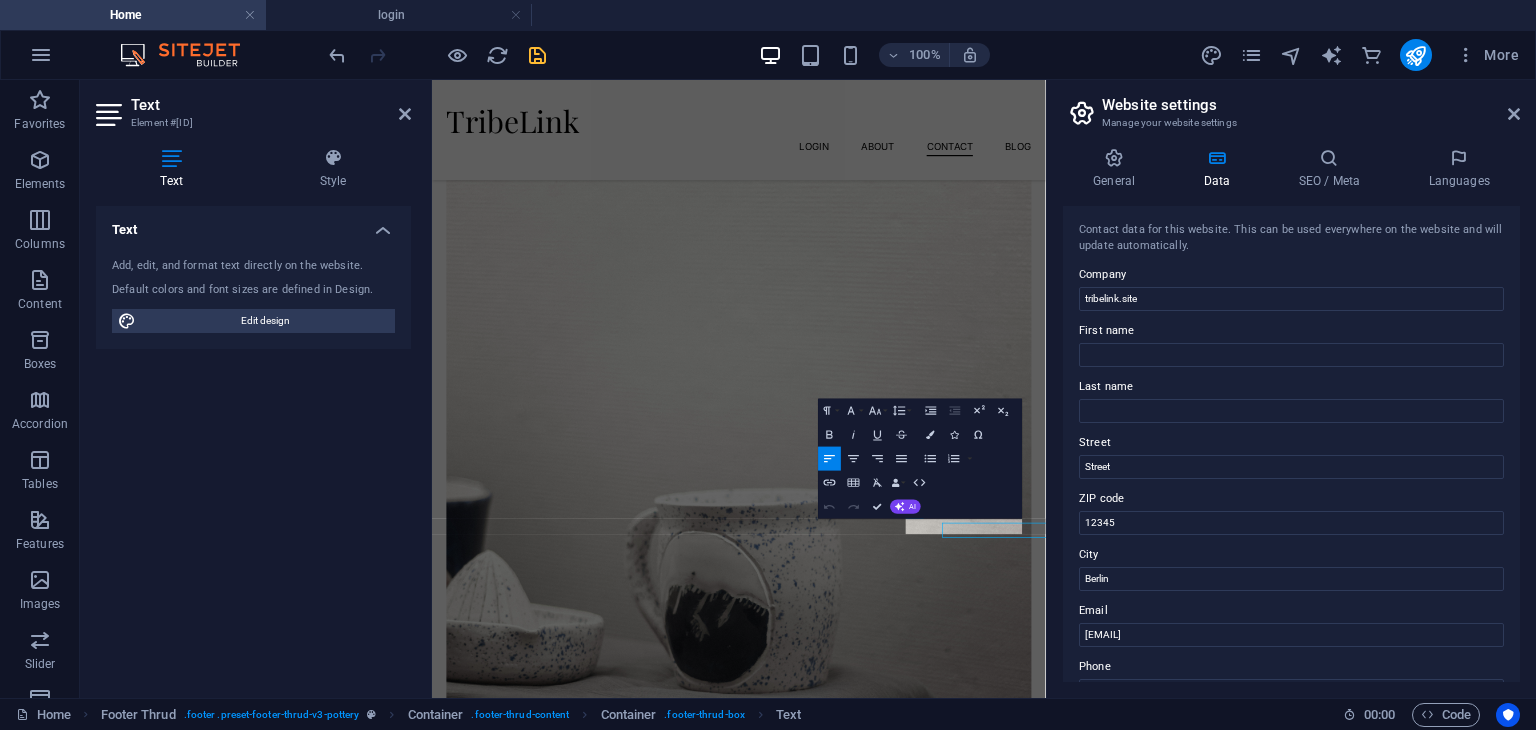 scroll, scrollTop: 5088, scrollLeft: 0, axis: vertical 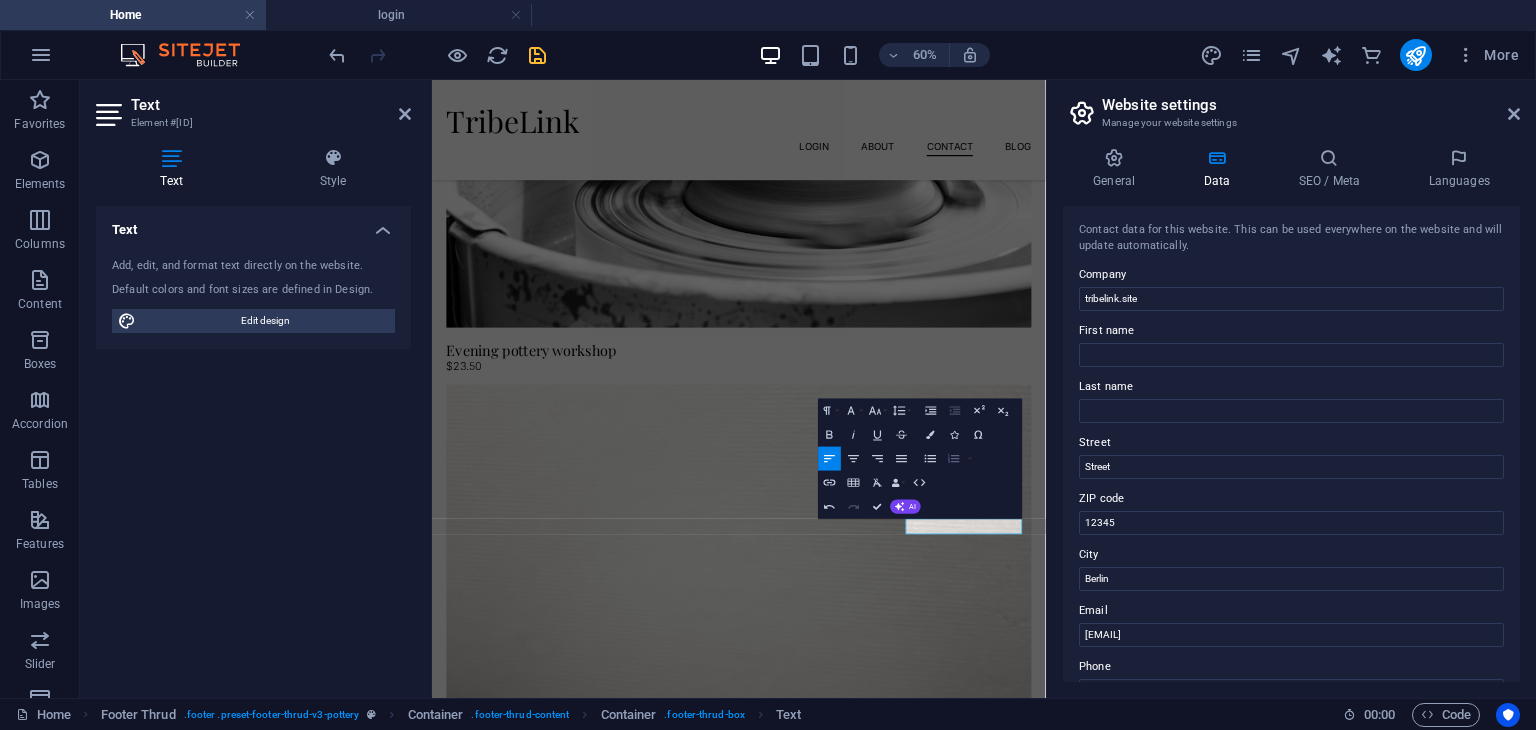 type 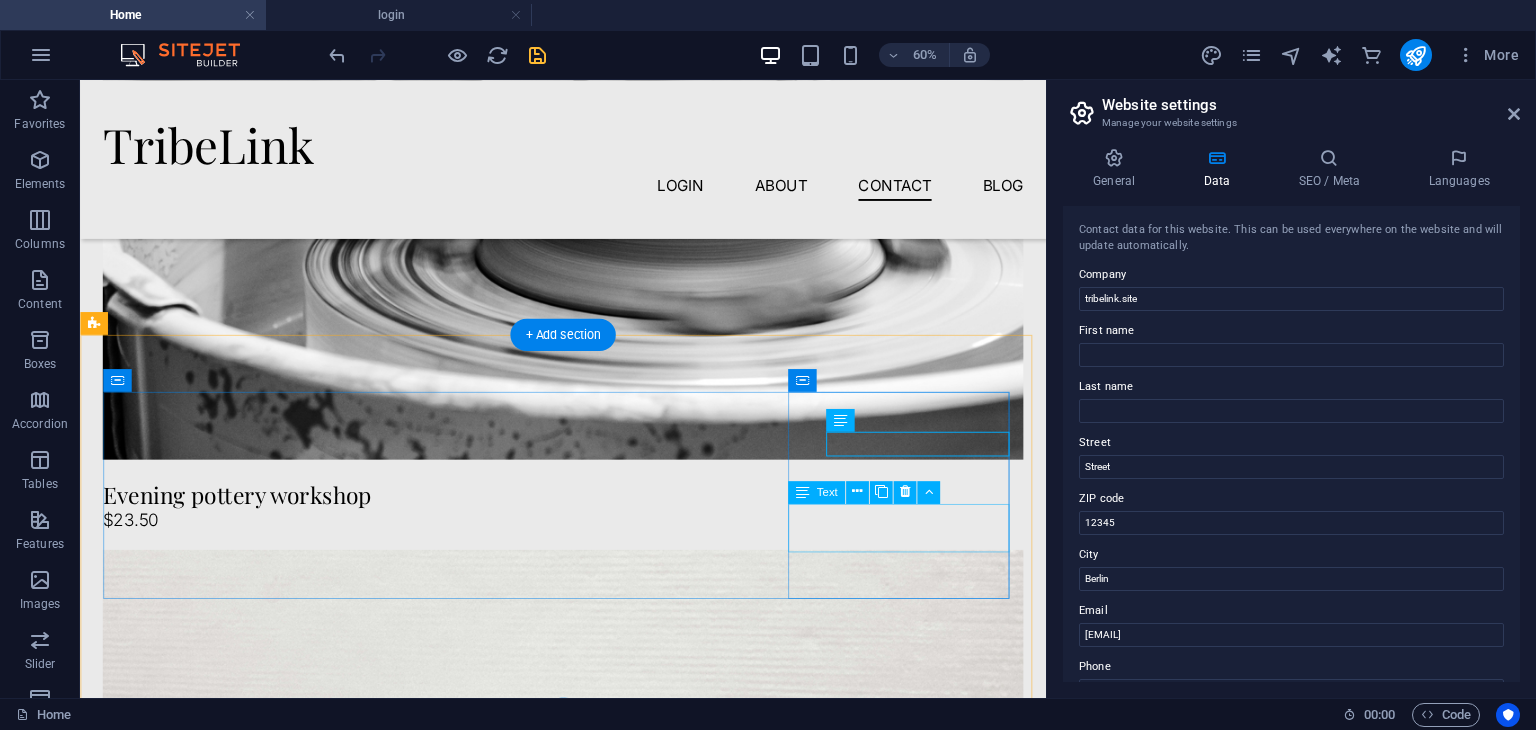 scroll, scrollTop: 5472, scrollLeft: 0, axis: vertical 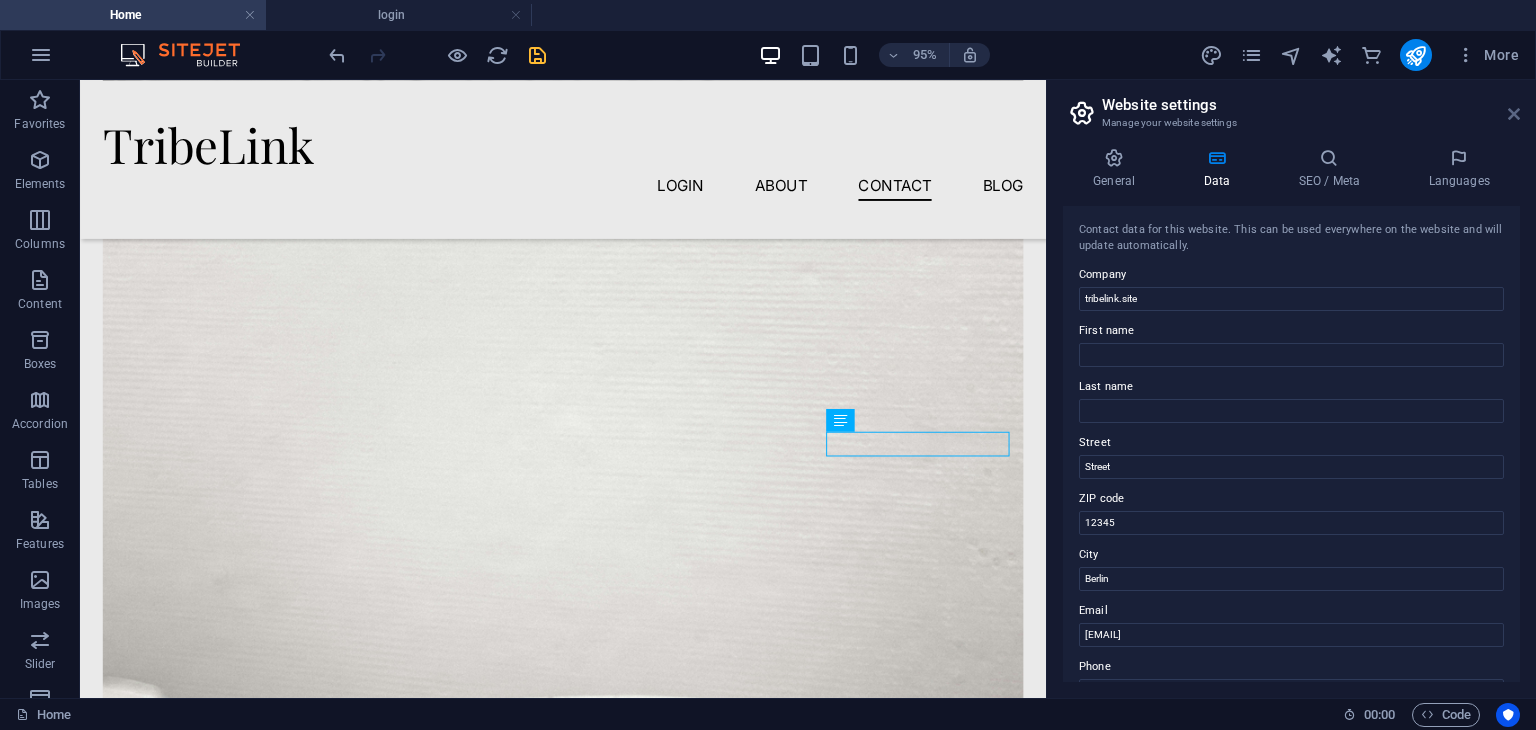 click at bounding box center [1514, 114] 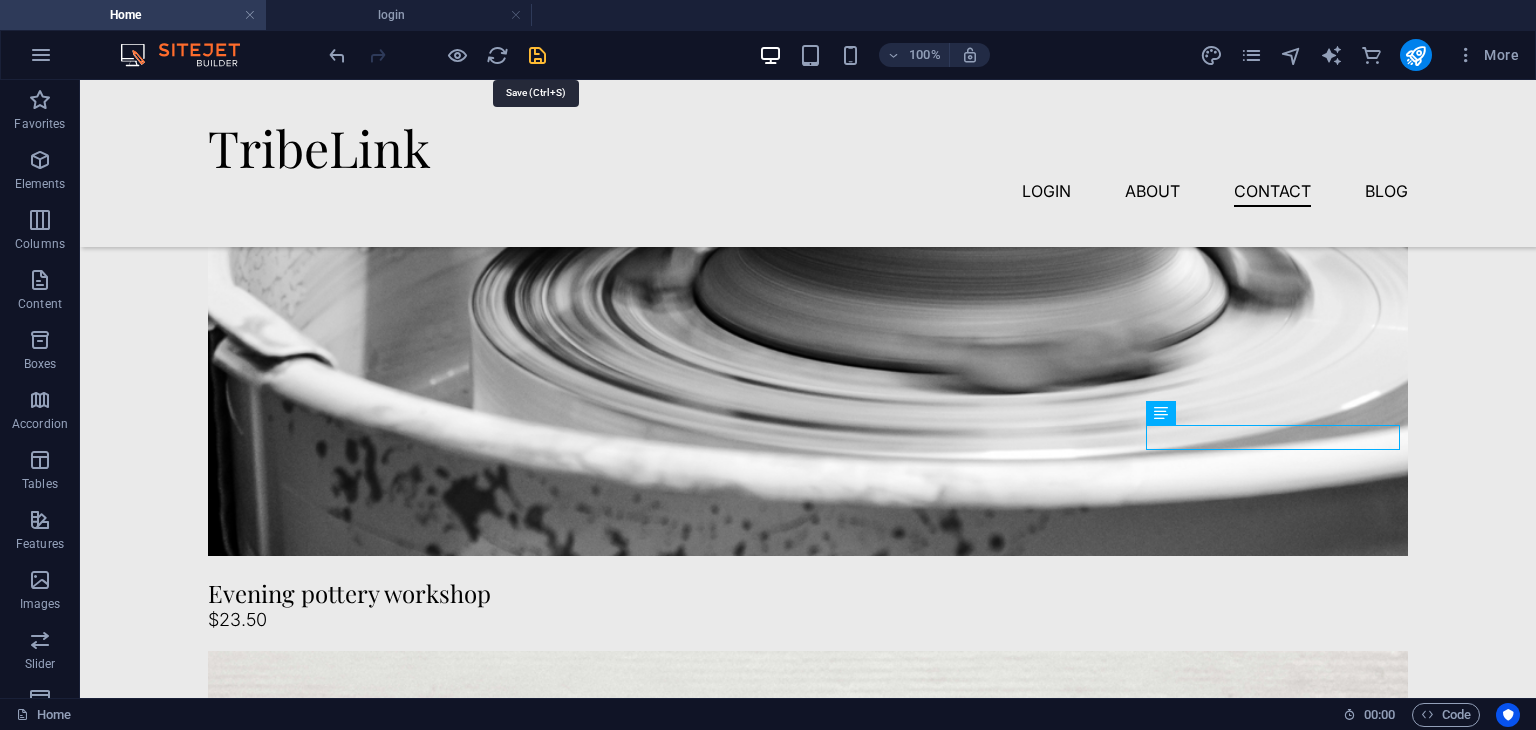 click at bounding box center (537, 55) 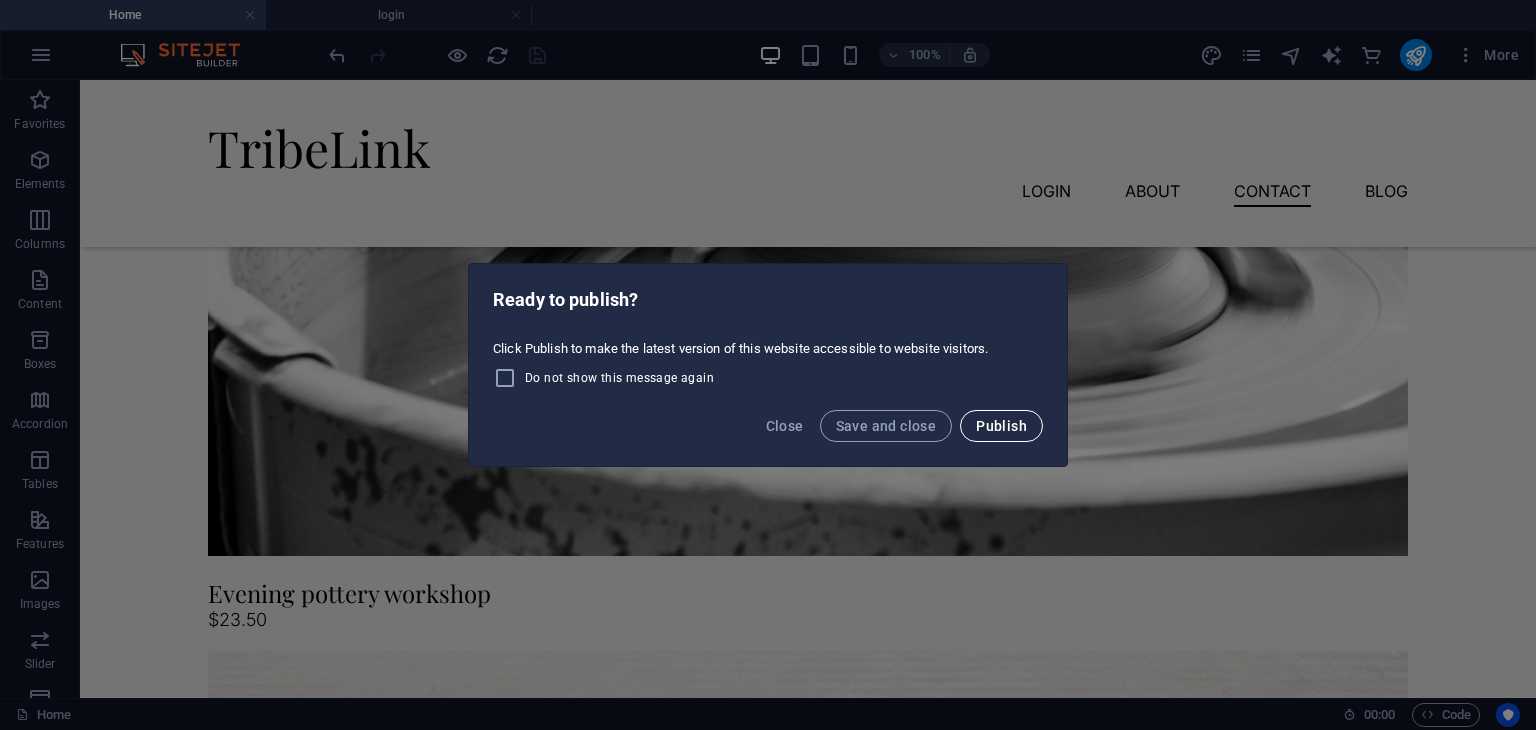 click on "Publish" at bounding box center (1001, 426) 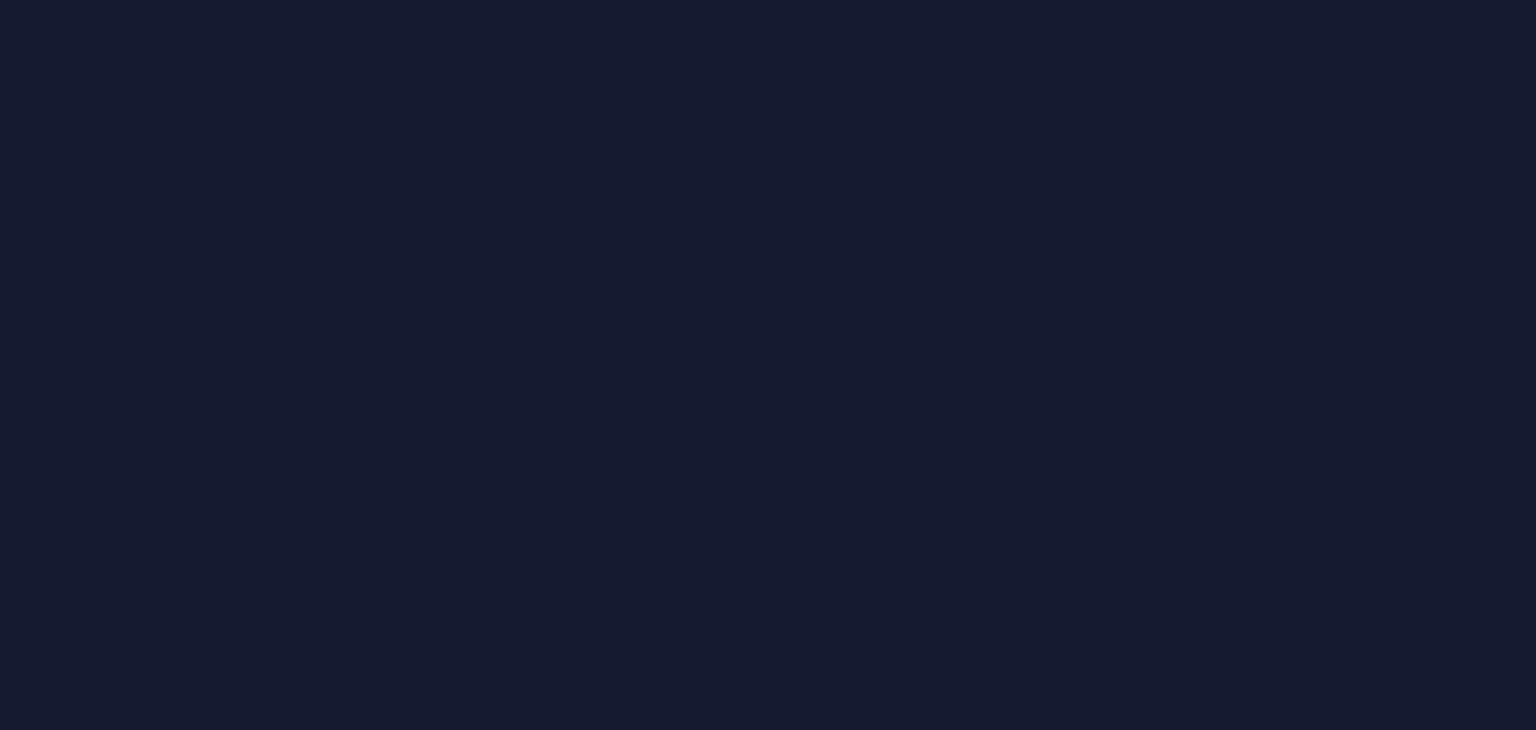 scroll, scrollTop: 0, scrollLeft: 0, axis: both 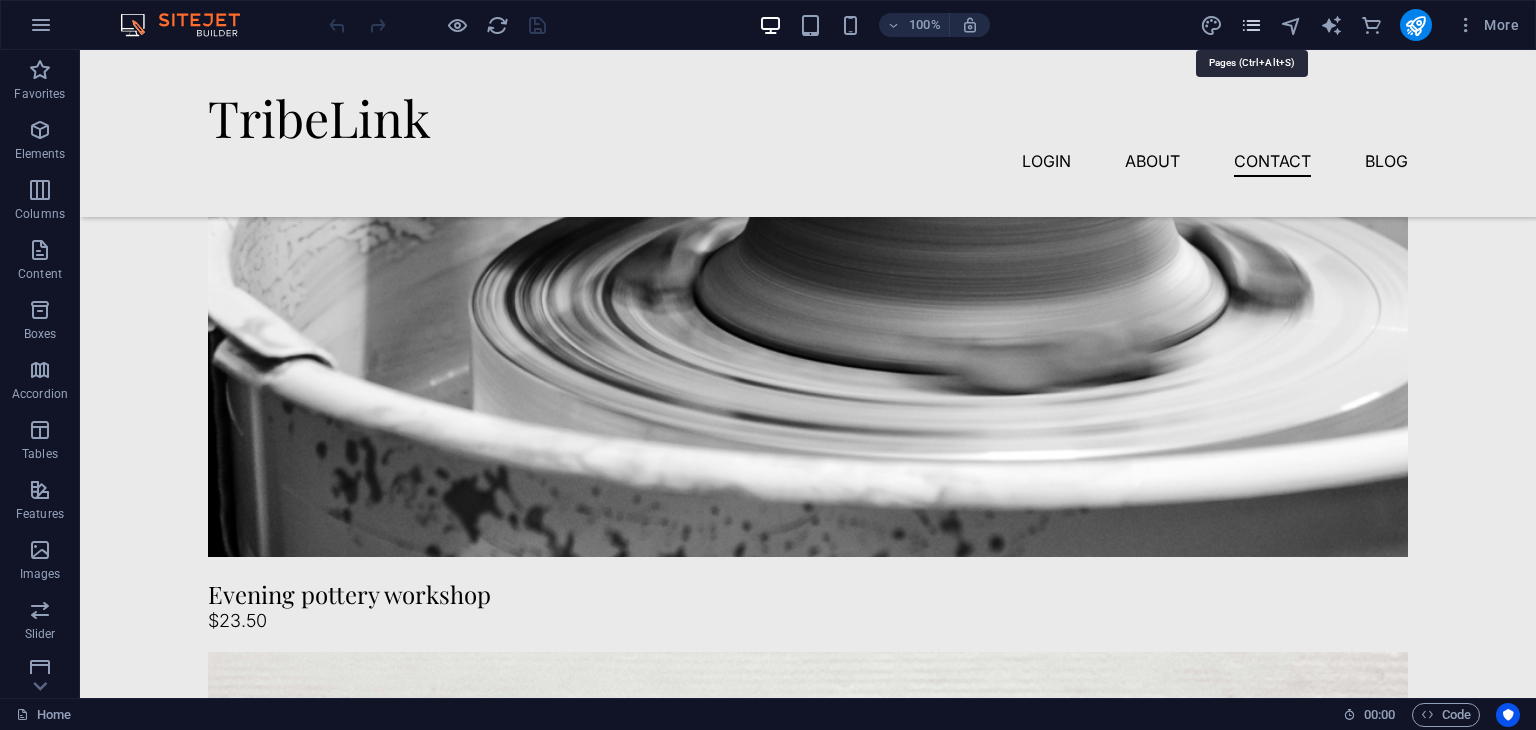 click at bounding box center [1251, 25] 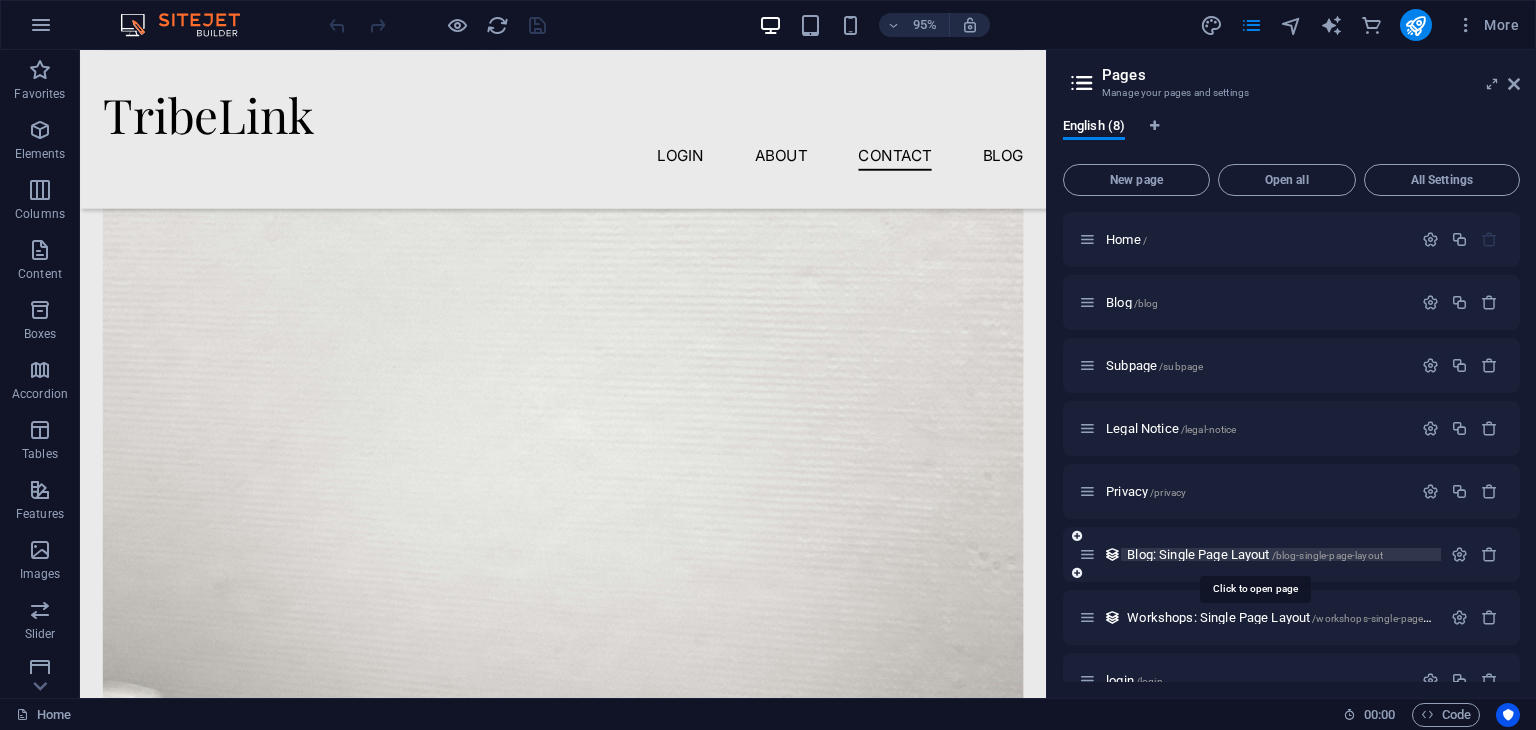 scroll, scrollTop: 34, scrollLeft: 0, axis: vertical 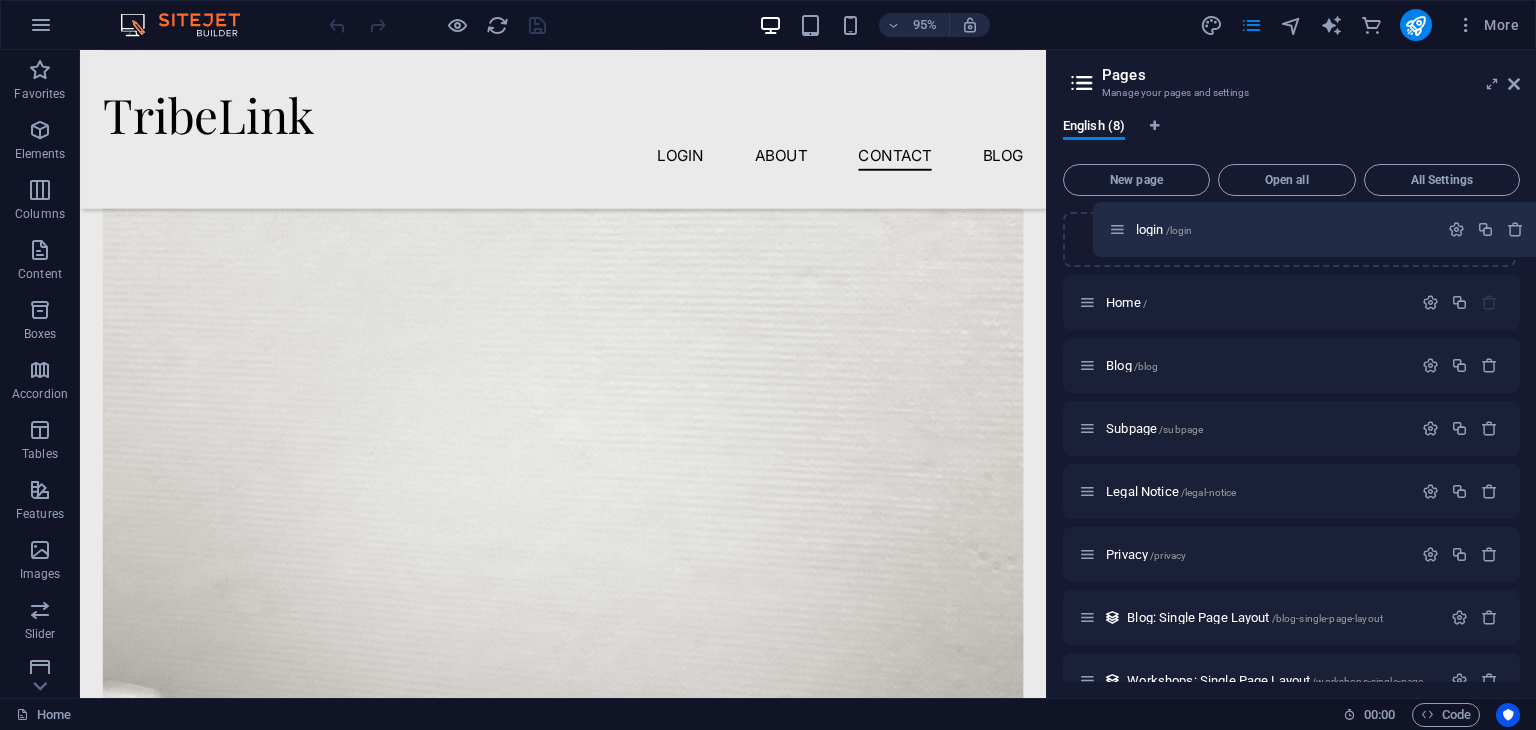 drag, startPoint x: 1081, startPoint y: 640, endPoint x: 1100, endPoint y: 221, distance: 419.43057 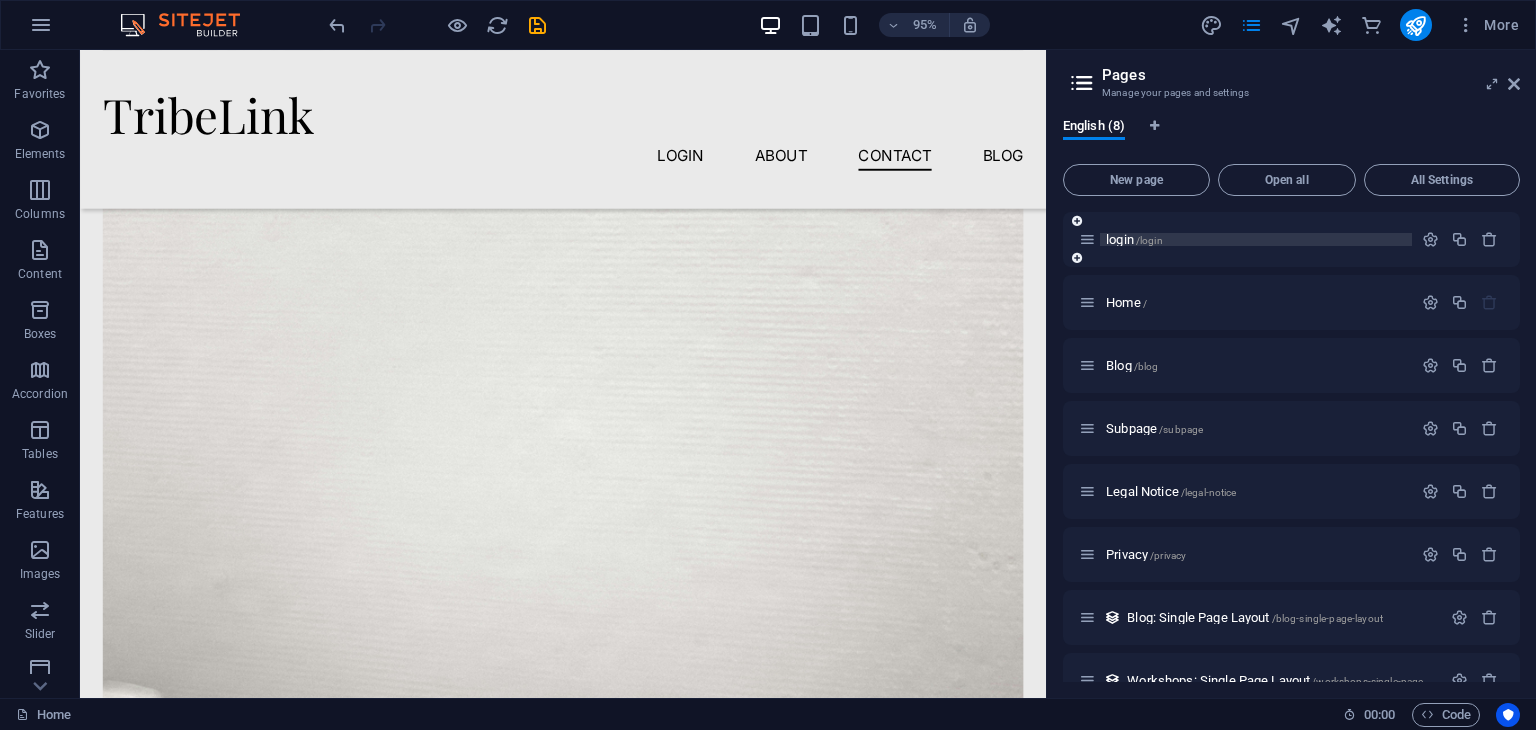 click on "login /login" at bounding box center (1134, 239) 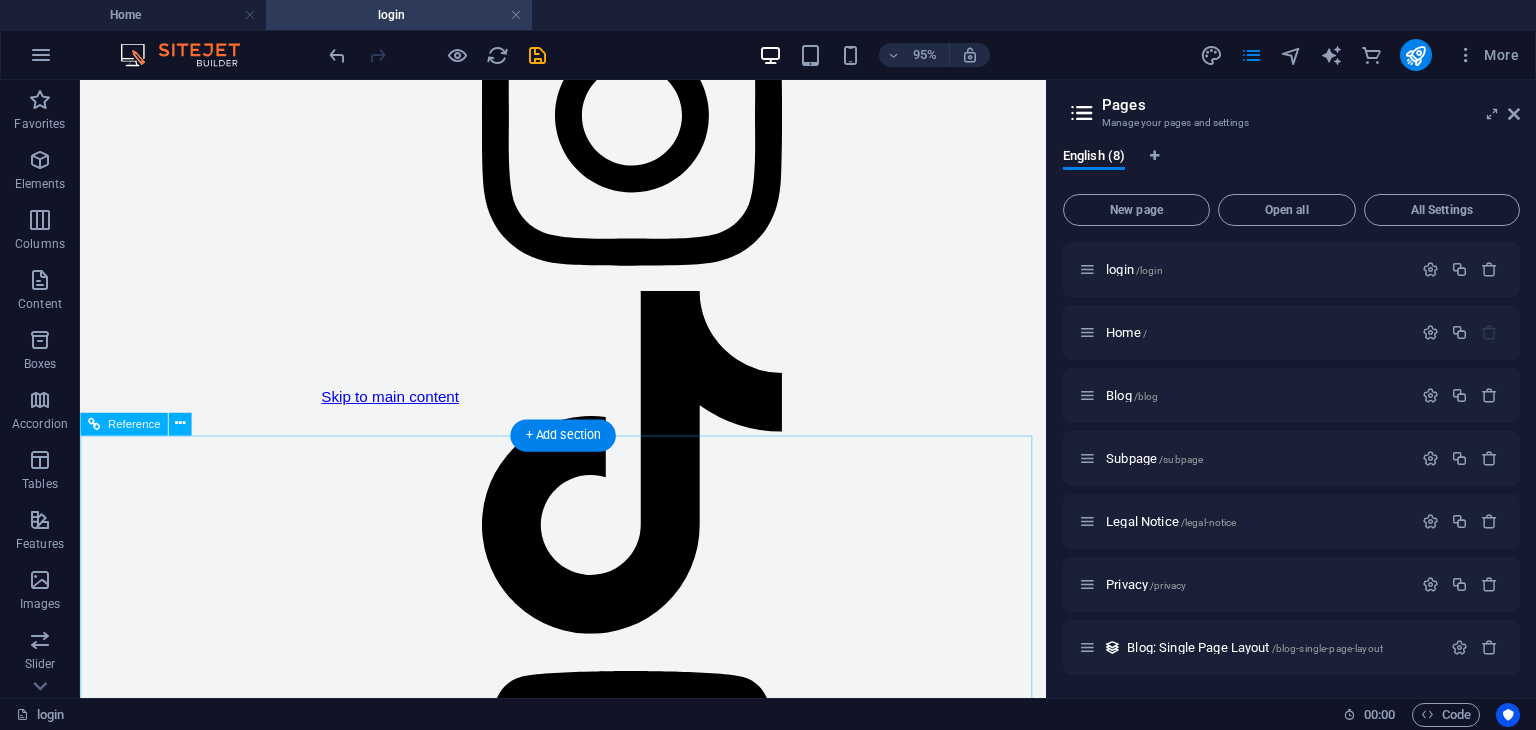 scroll, scrollTop: 0, scrollLeft: 0, axis: both 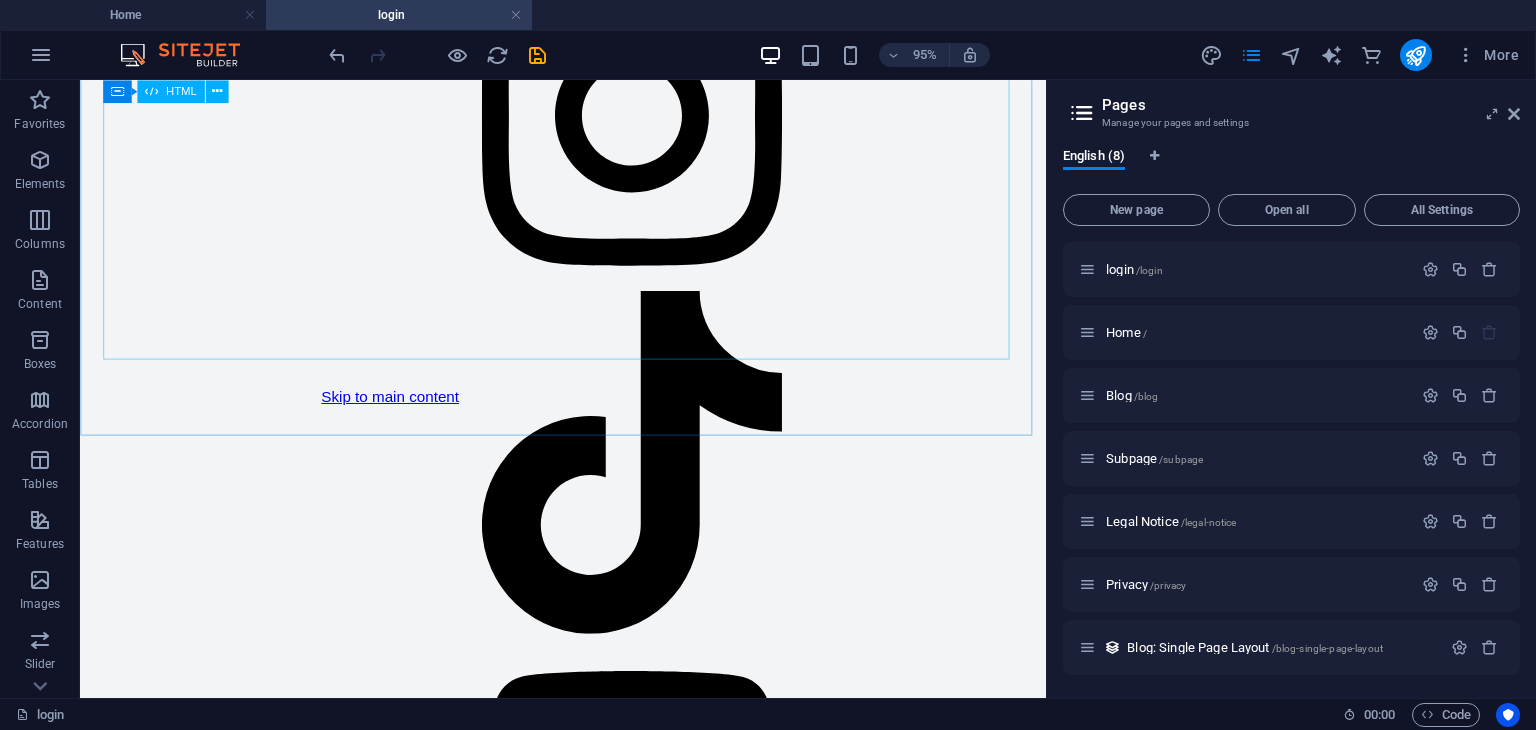 click on "HTML" at bounding box center [181, 91] 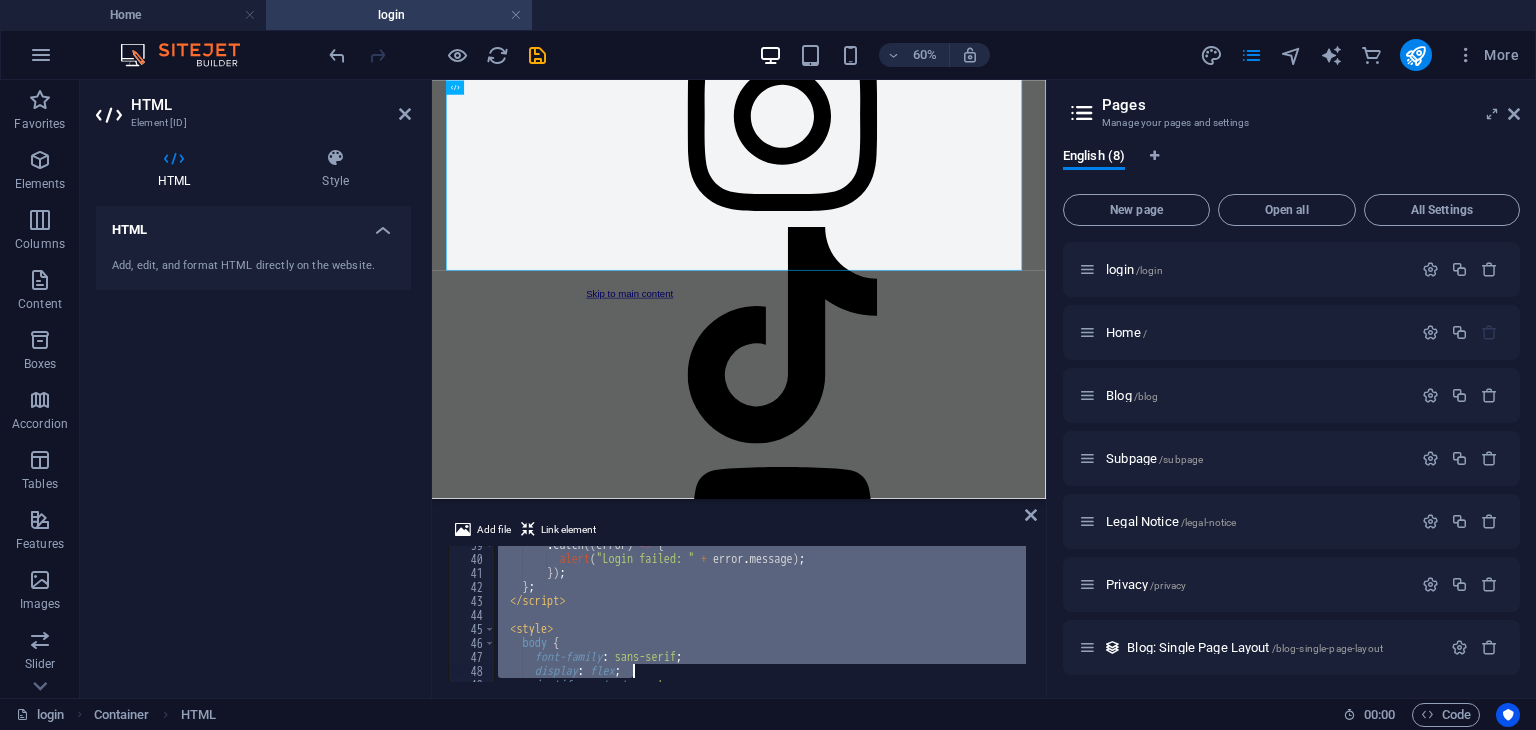 scroll, scrollTop: 1226, scrollLeft: 0, axis: vertical 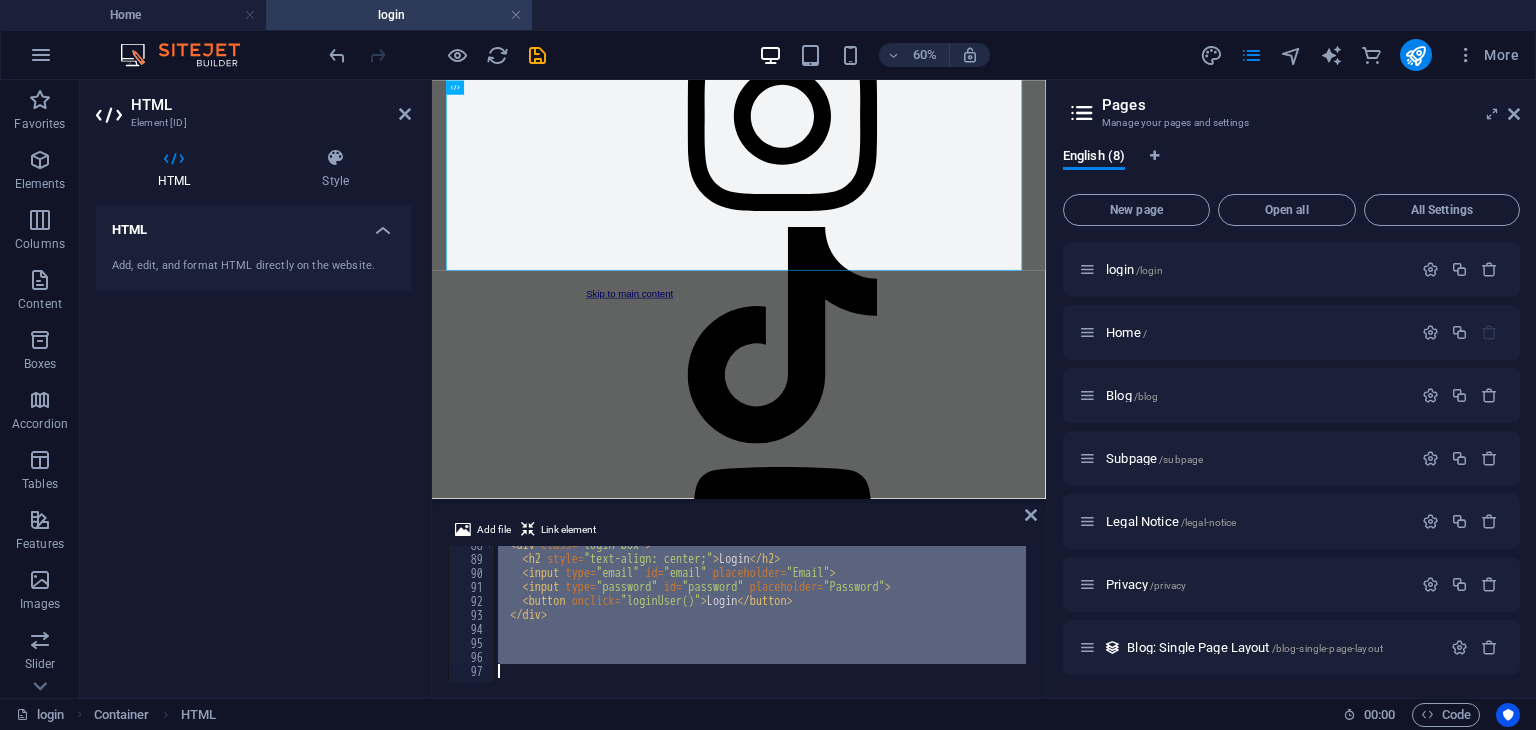 drag, startPoint x: 500, startPoint y: 555, endPoint x: 678, endPoint y: 775, distance: 282.99118 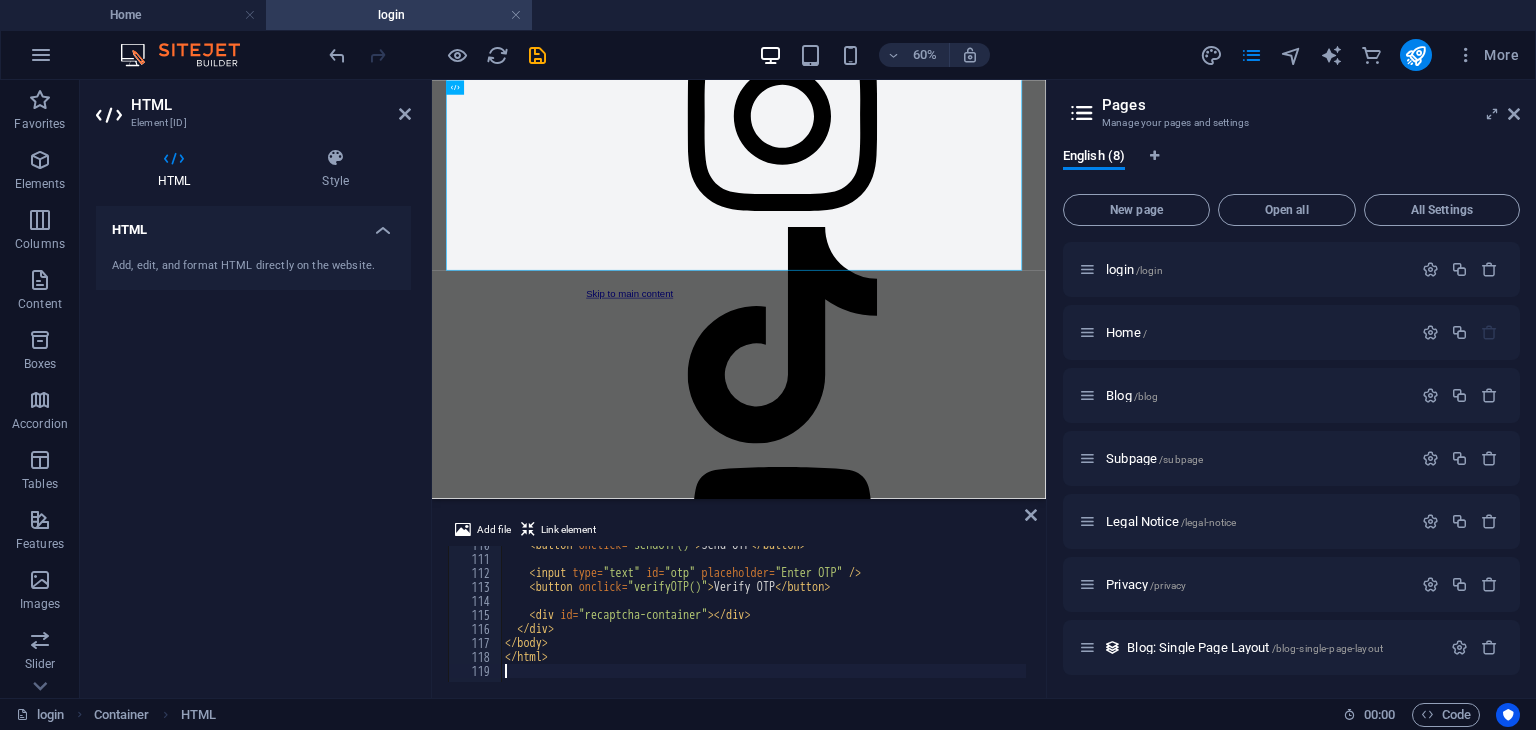 scroll, scrollTop: 1534, scrollLeft: 0, axis: vertical 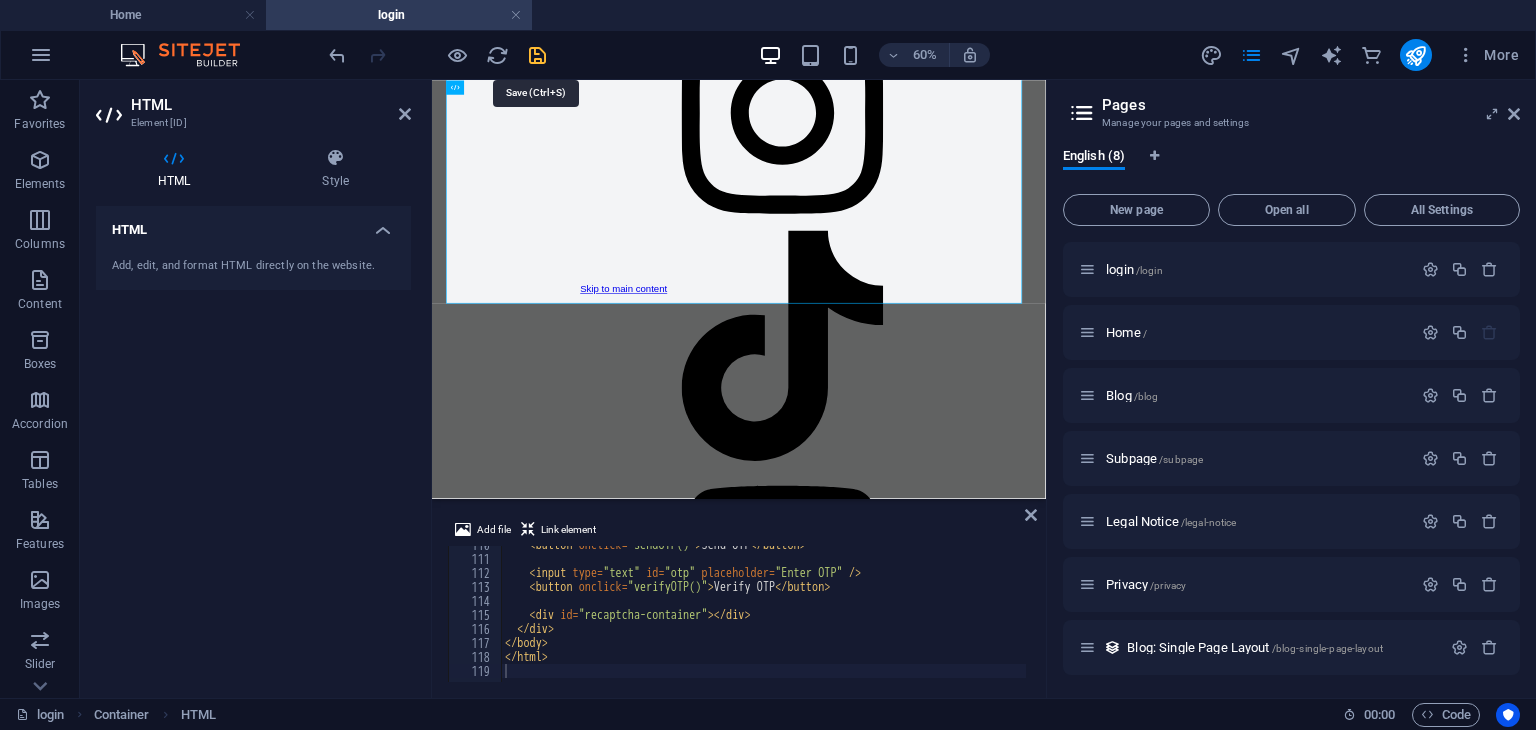 click at bounding box center [537, 55] 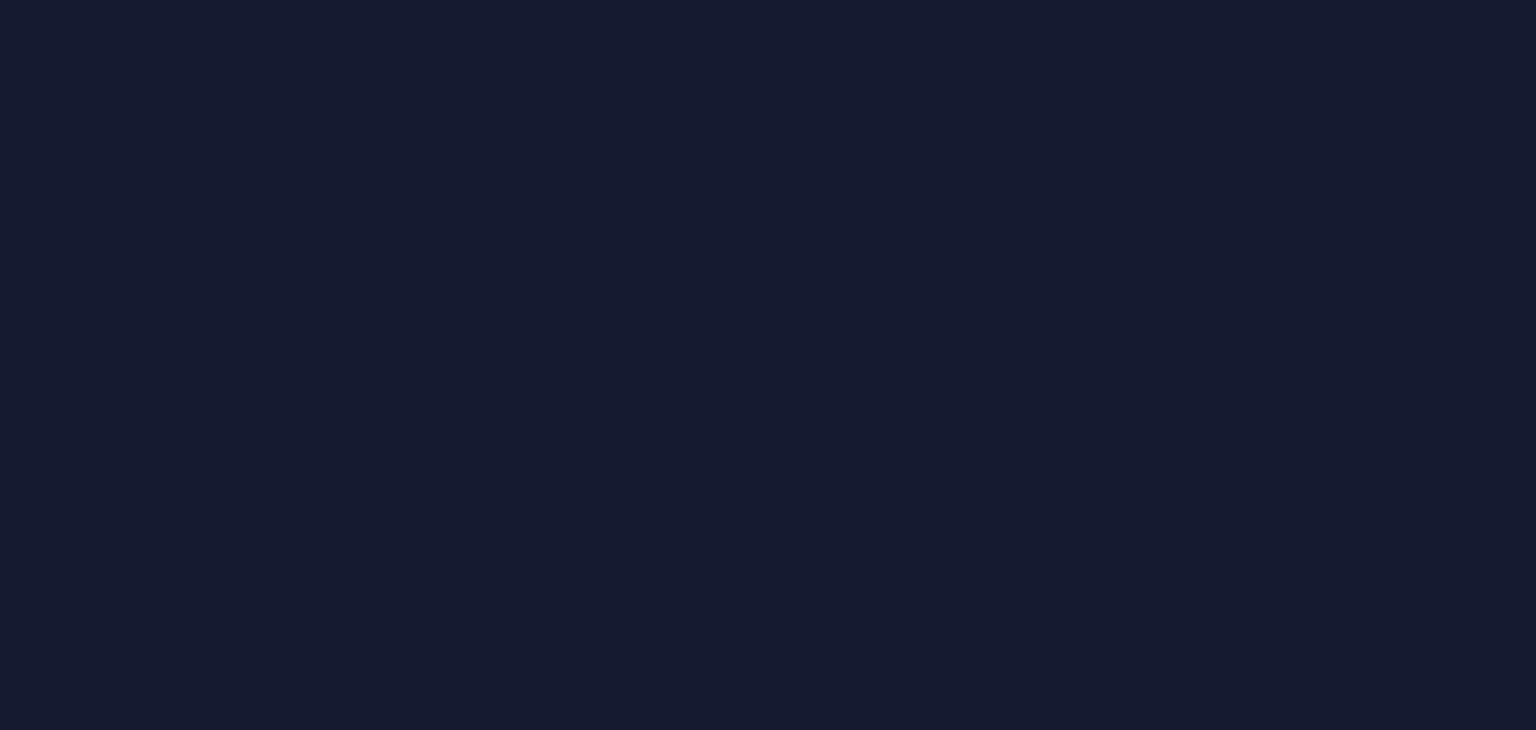 scroll, scrollTop: 0, scrollLeft: 0, axis: both 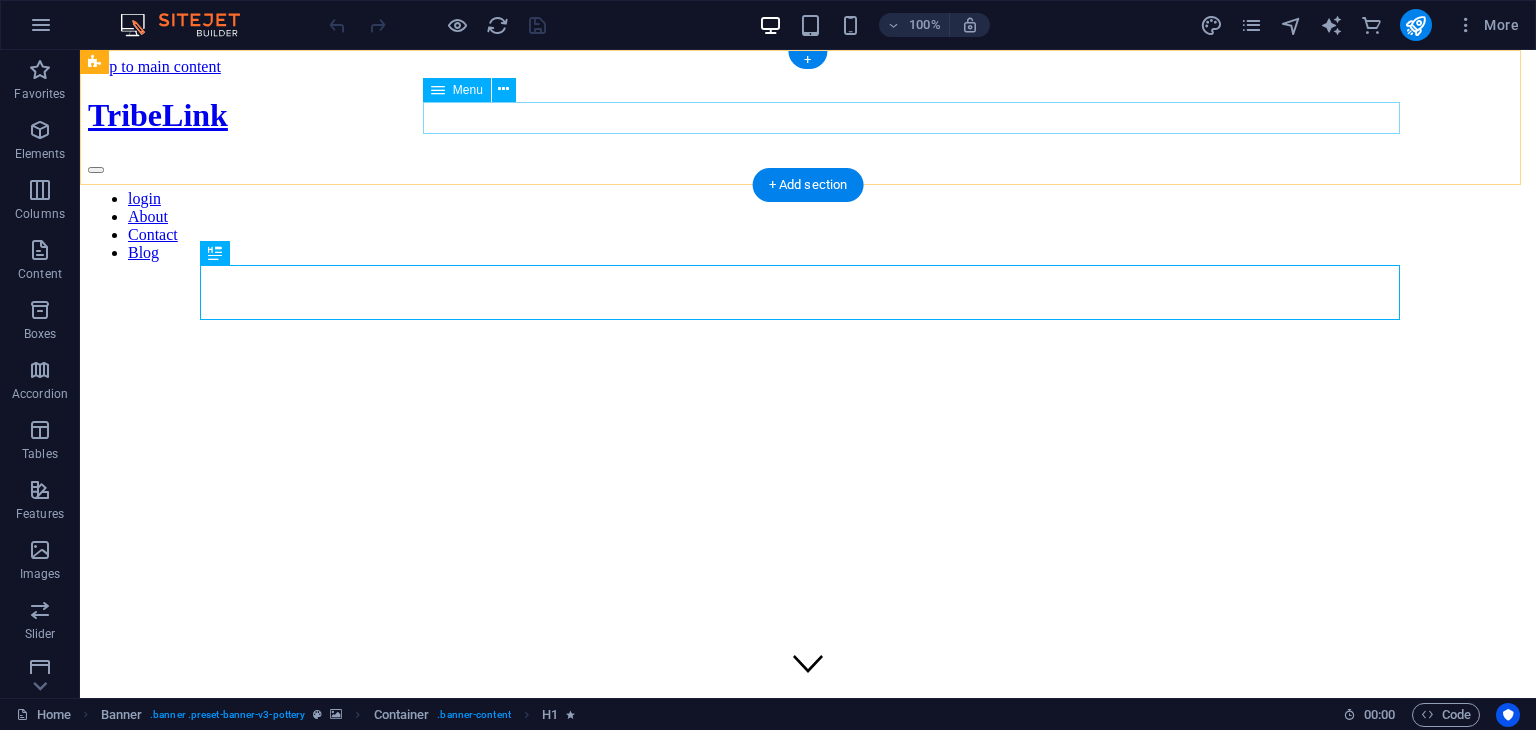 click on "login About Contact Blog" at bounding box center (808, 226) 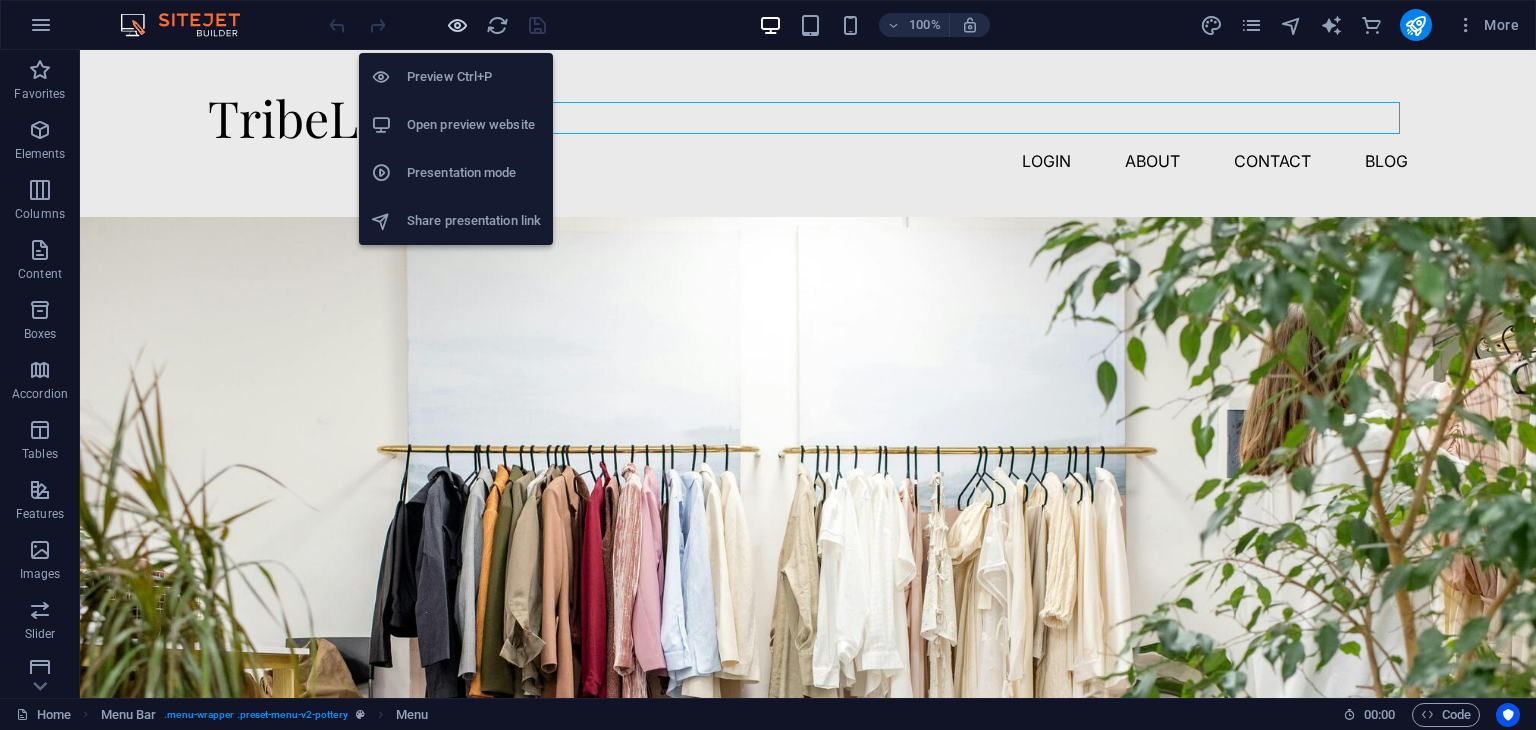 click at bounding box center (457, 25) 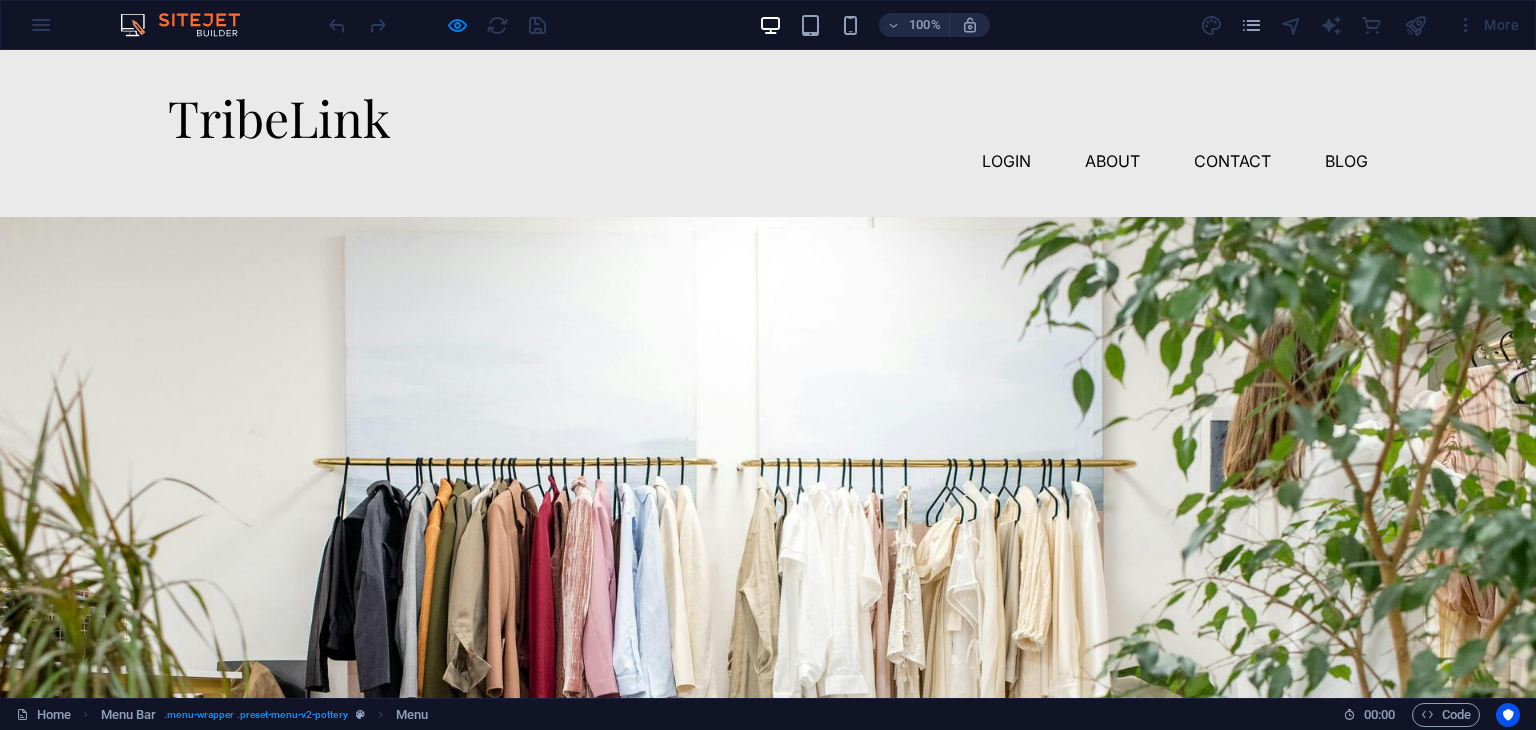 click on "login" at bounding box center [1006, 161] 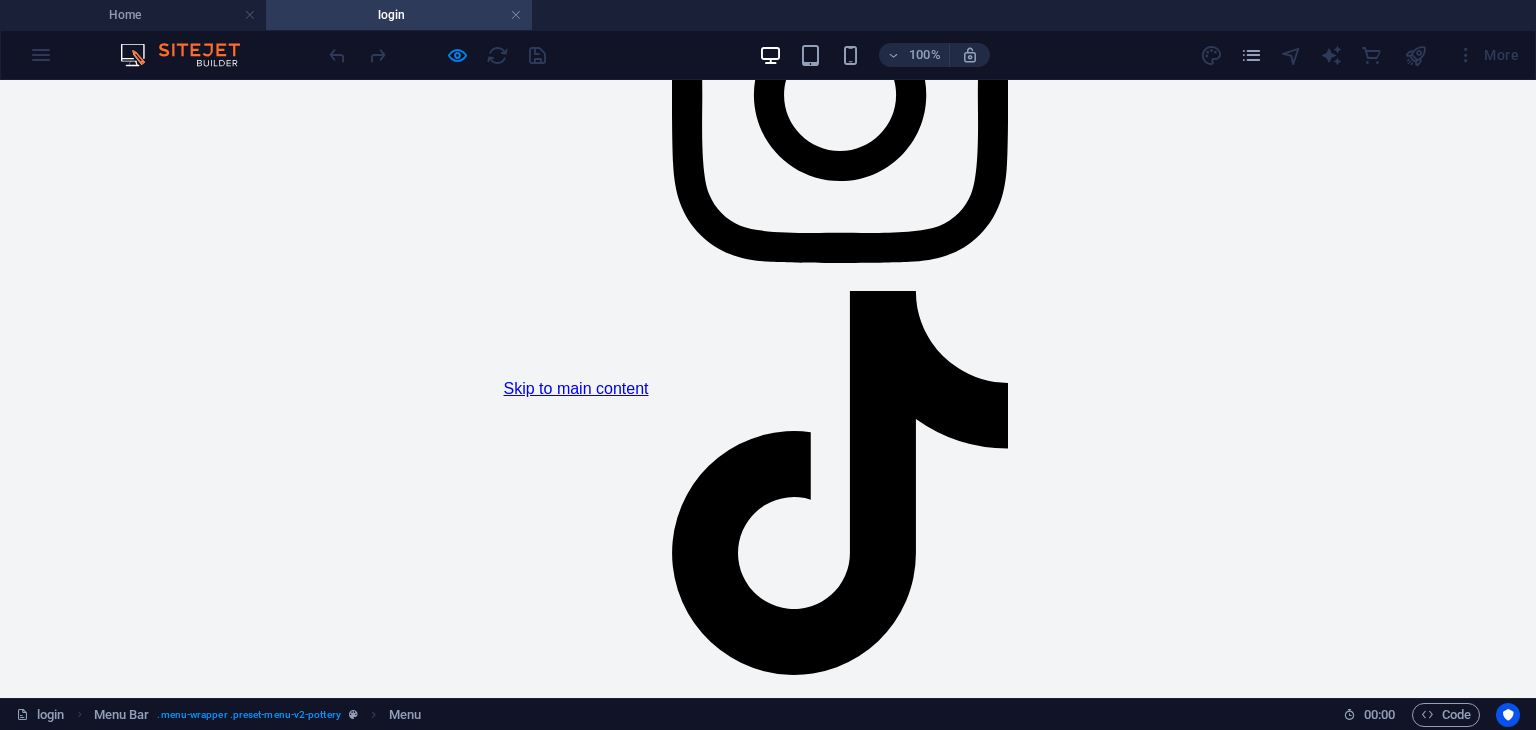 scroll, scrollTop: 0, scrollLeft: 0, axis: both 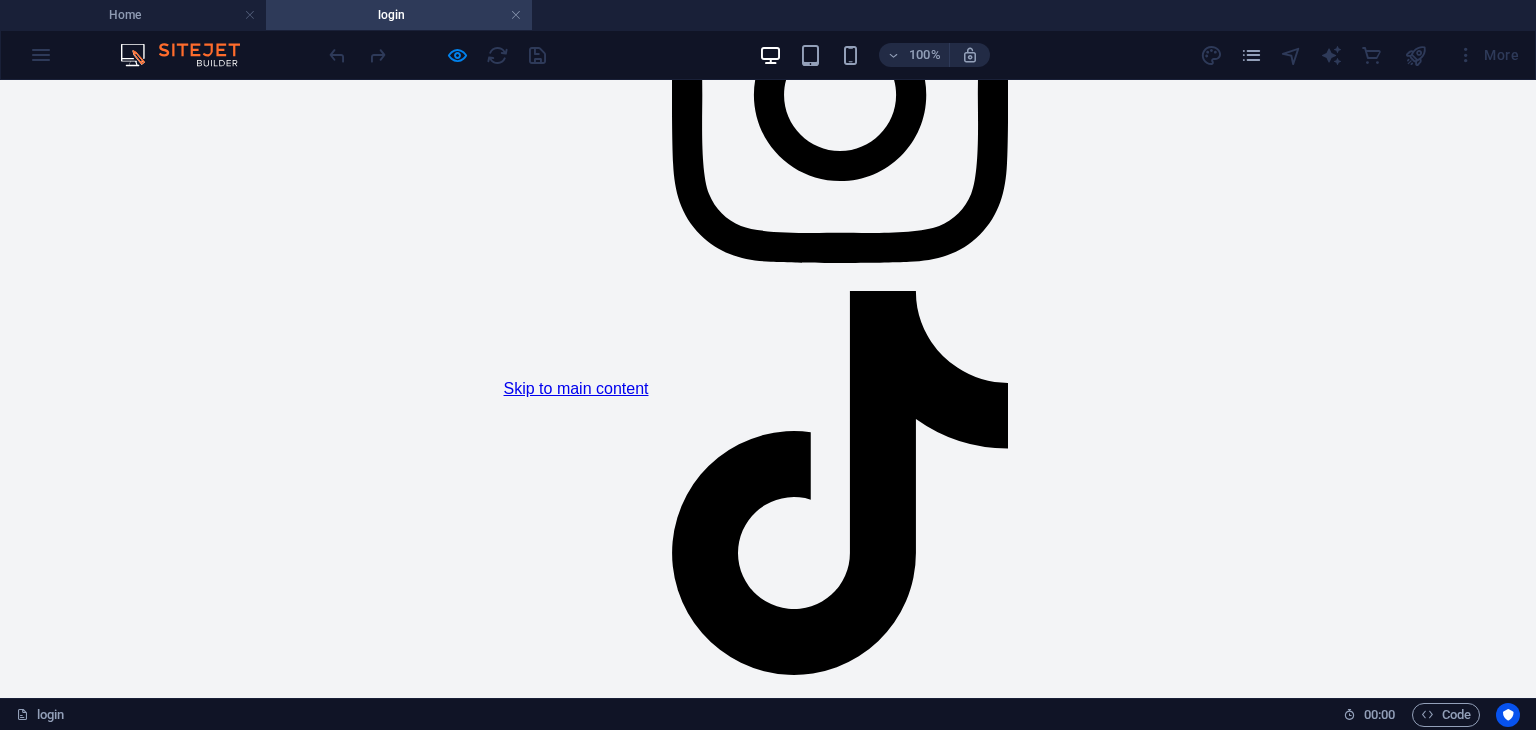 click on "Firebase Phone Login
Phone Login
Send OTP
Verify OTP" at bounding box center (840, -861) 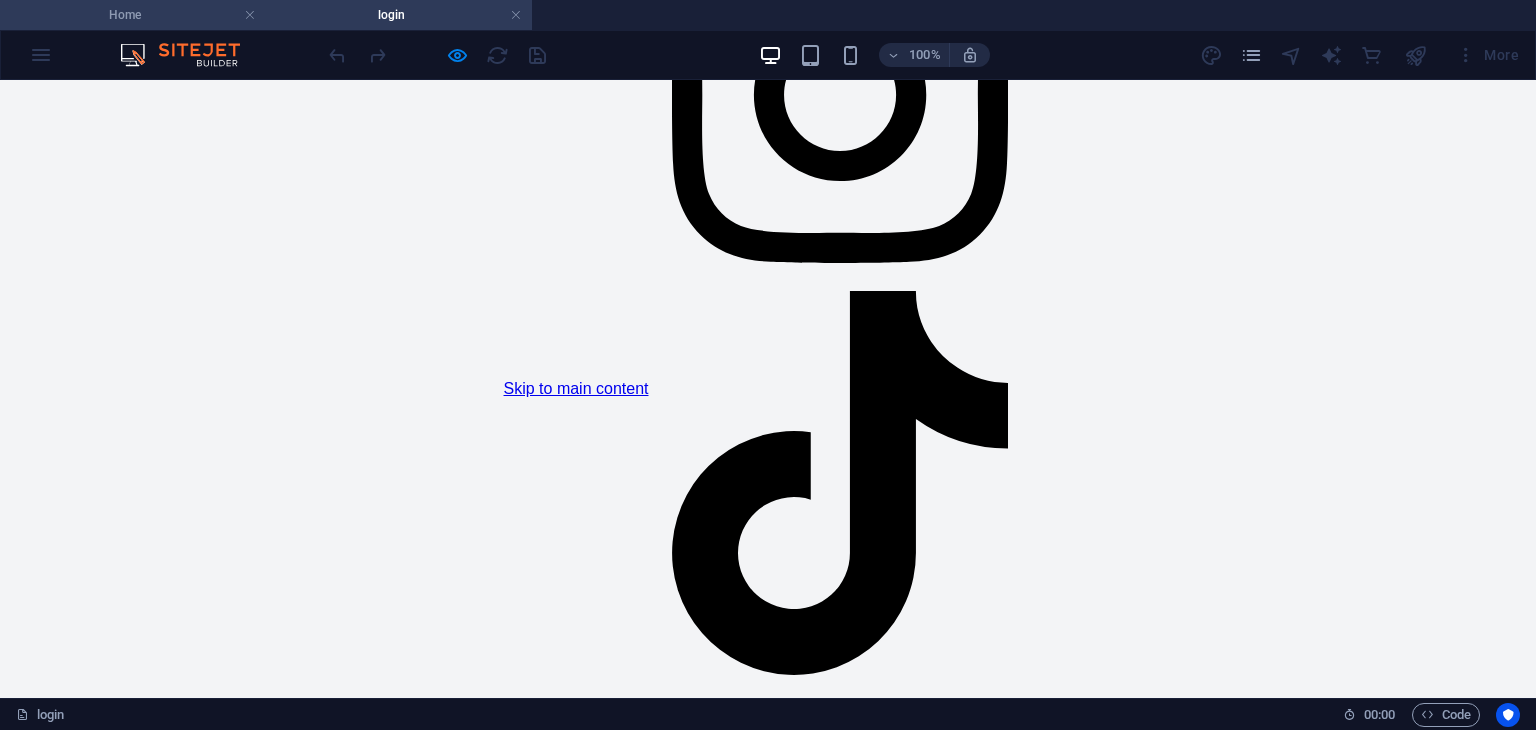 click on "Home" at bounding box center (133, 15) 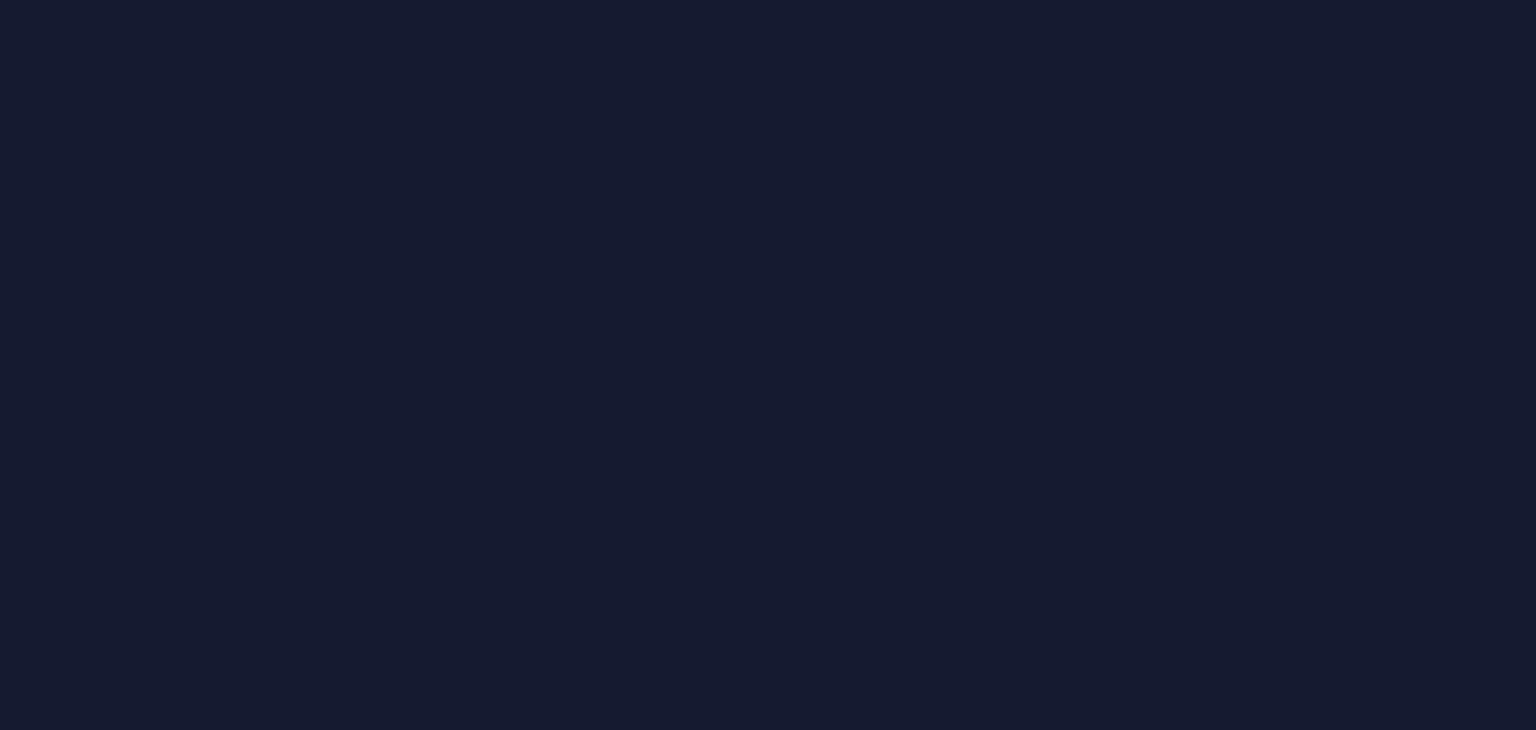 scroll, scrollTop: 0, scrollLeft: 0, axis: both 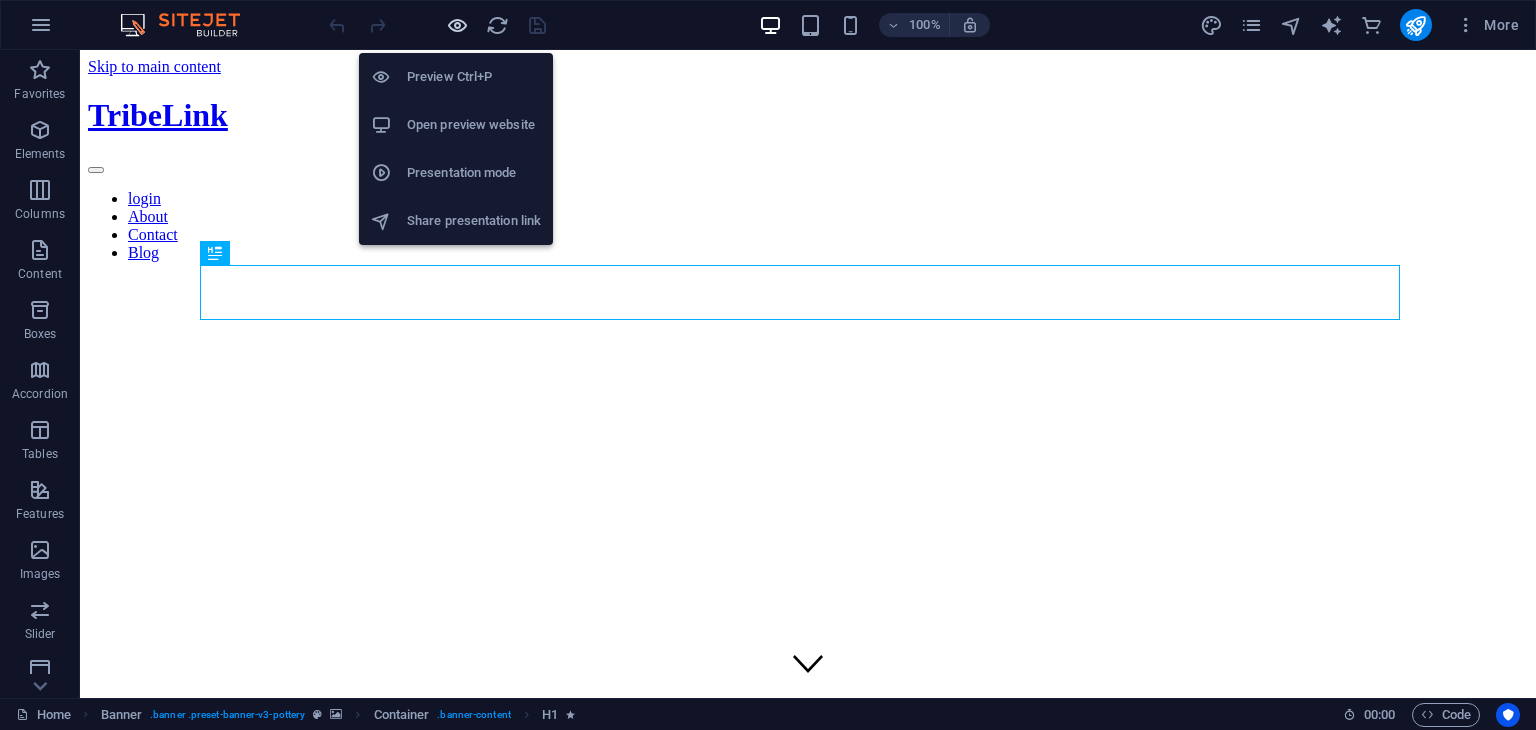 click at bounding box center (457, 25) 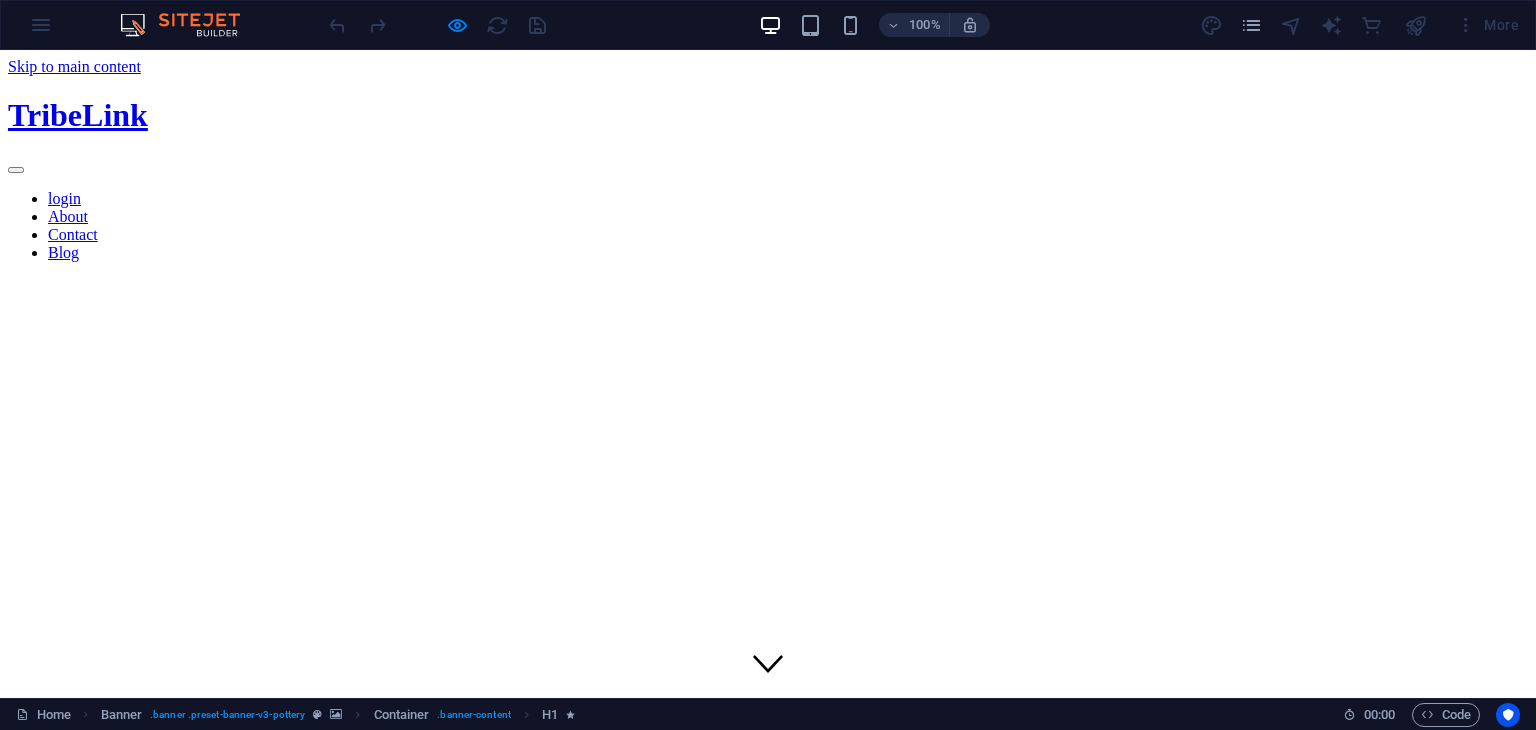 click on "login" at bounding box center [64, 198] 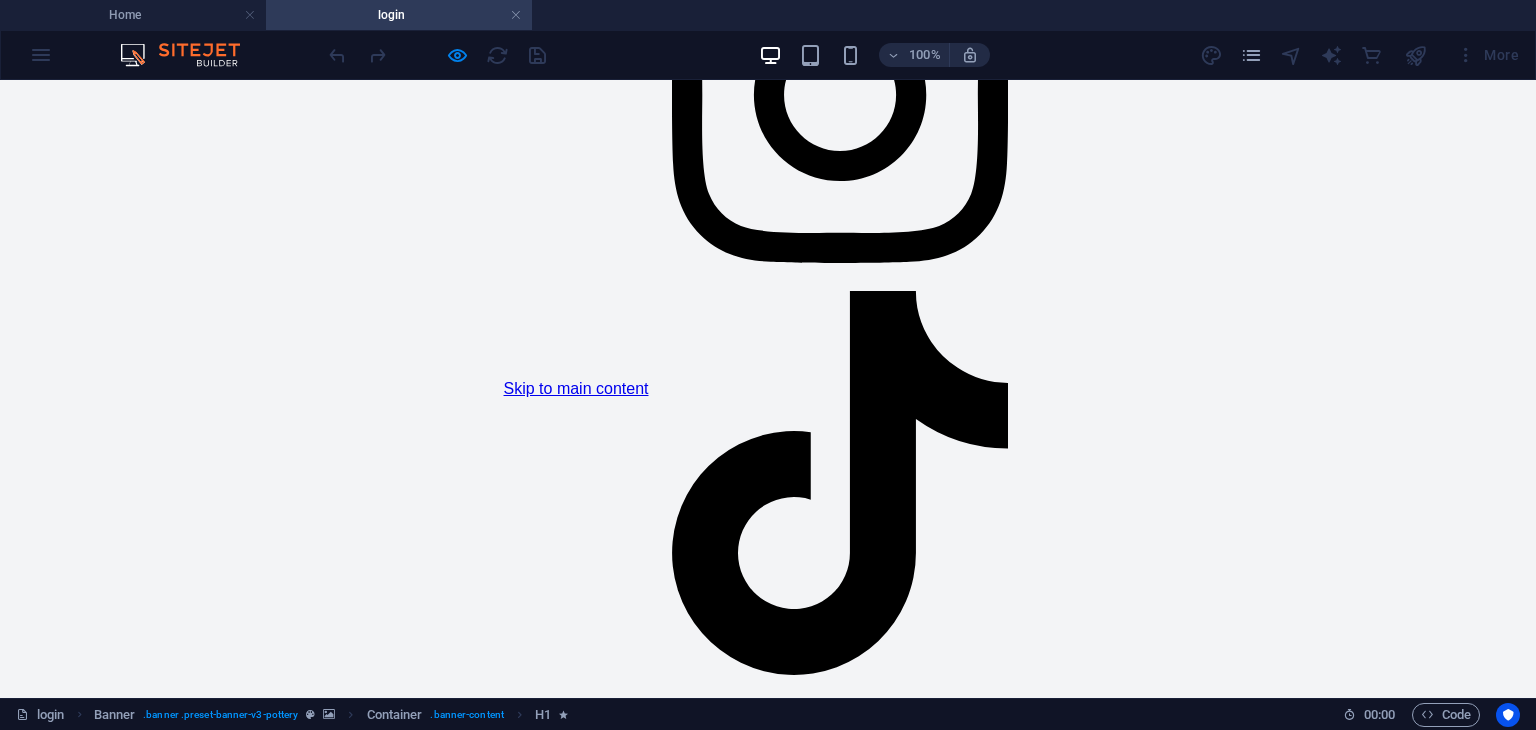 scroll, scrollTop: 0, scrollLeft: 0, axis: both 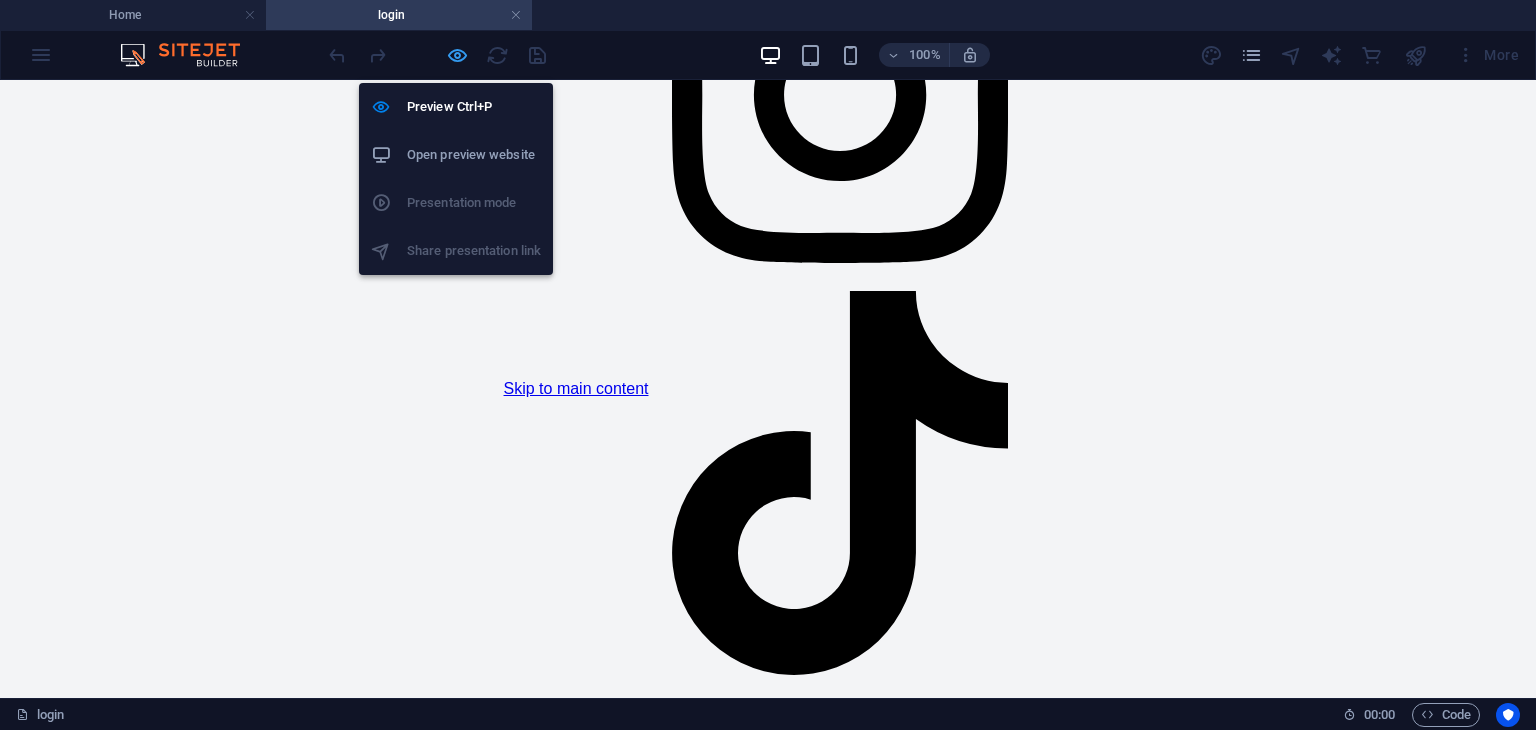 click at bounding box center (457, 55) 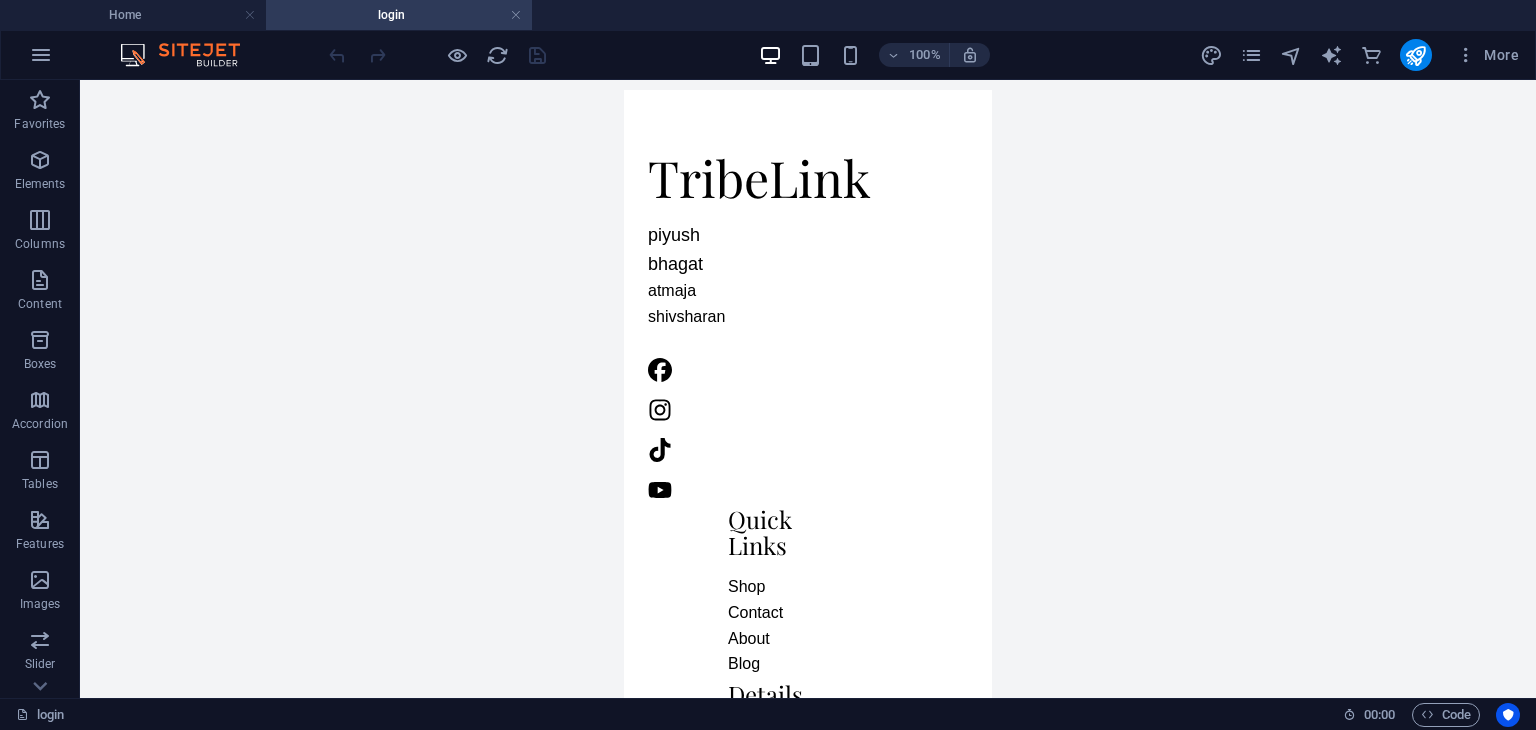 click at bounding box center [437, 55] 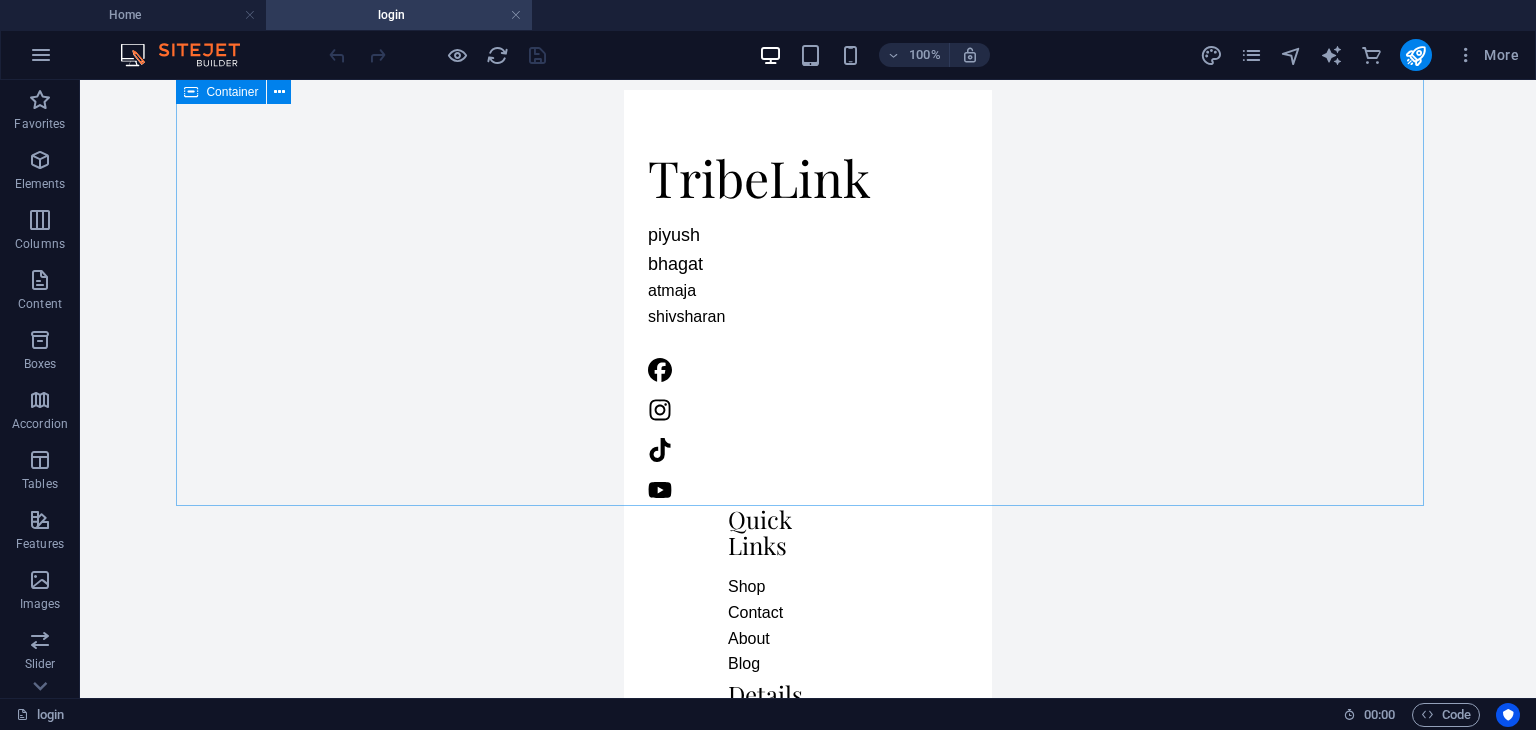 click on "Container" at bounding box center [221, 92] 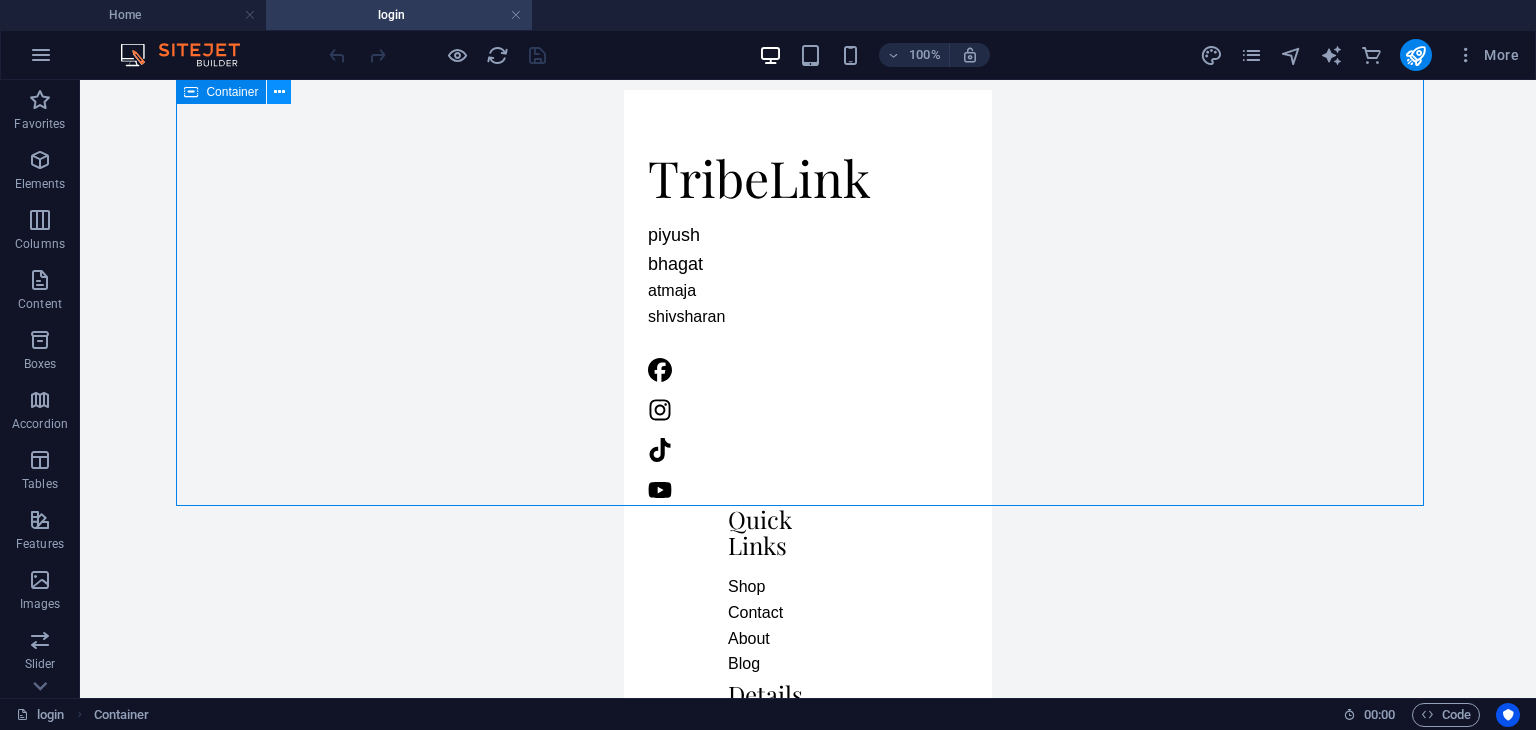 click at bounding box center (279, 92) 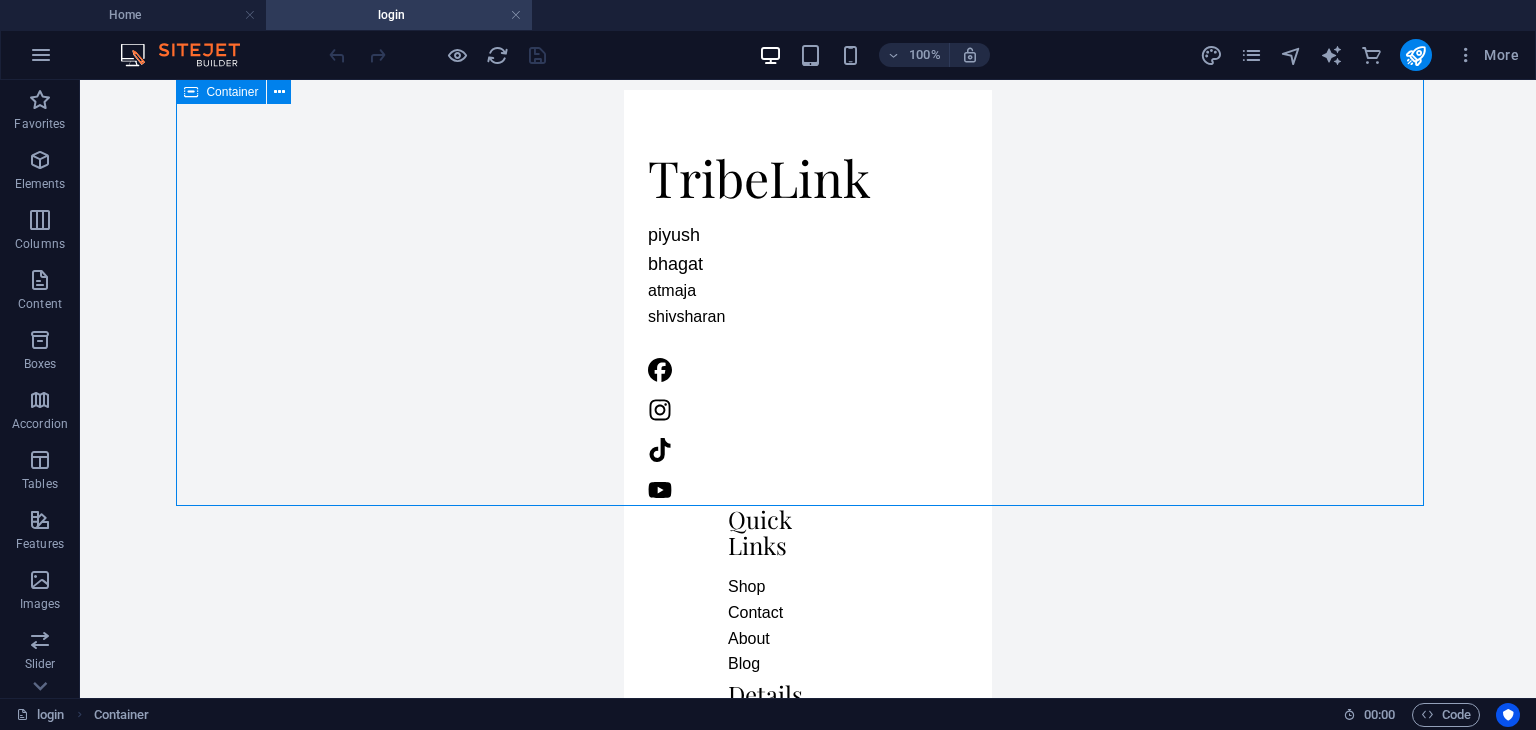 drag, startPoint x: 142, startPoint y: 25, endPoint x: 211, endPoint y: 97, distance: 99.724625 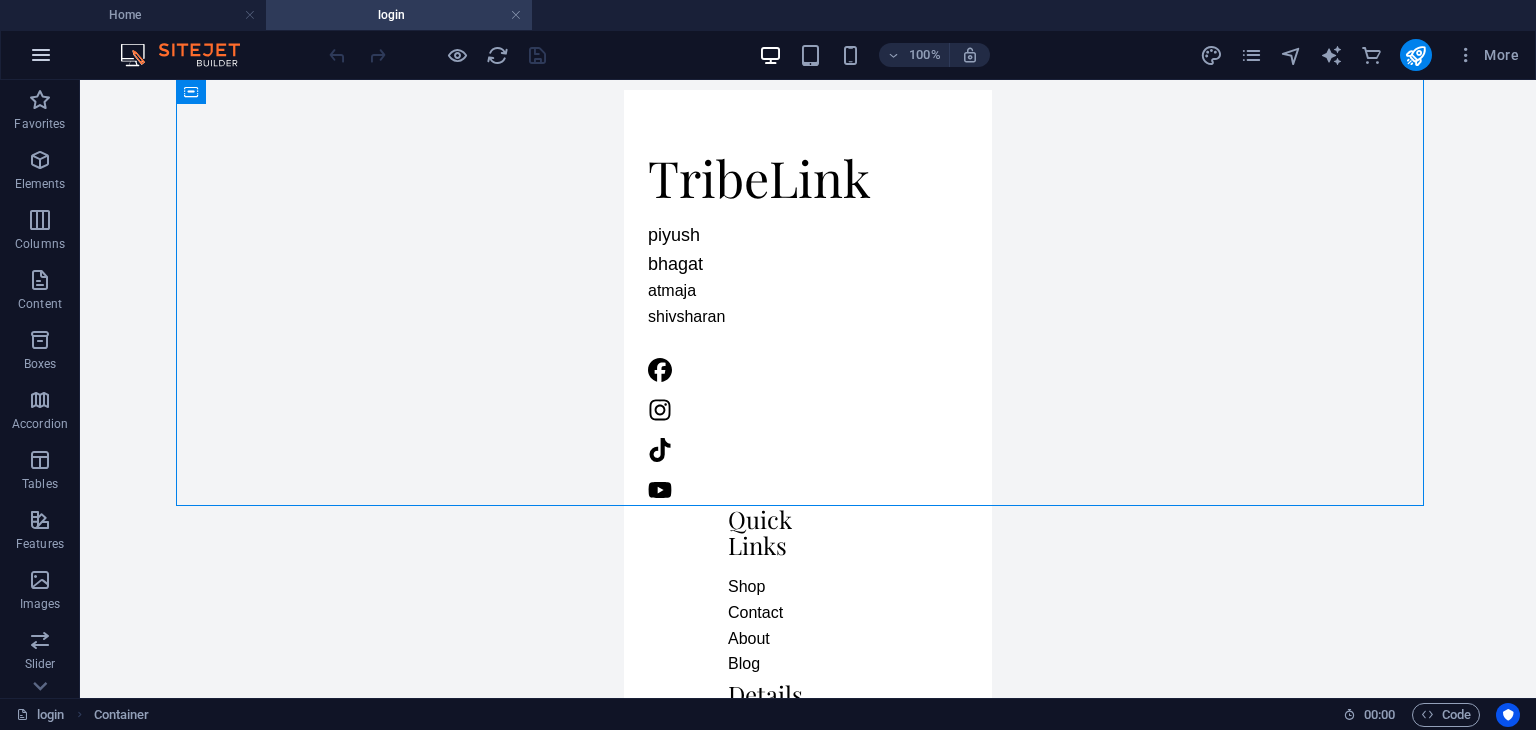 click at bounding box center [41, 55] 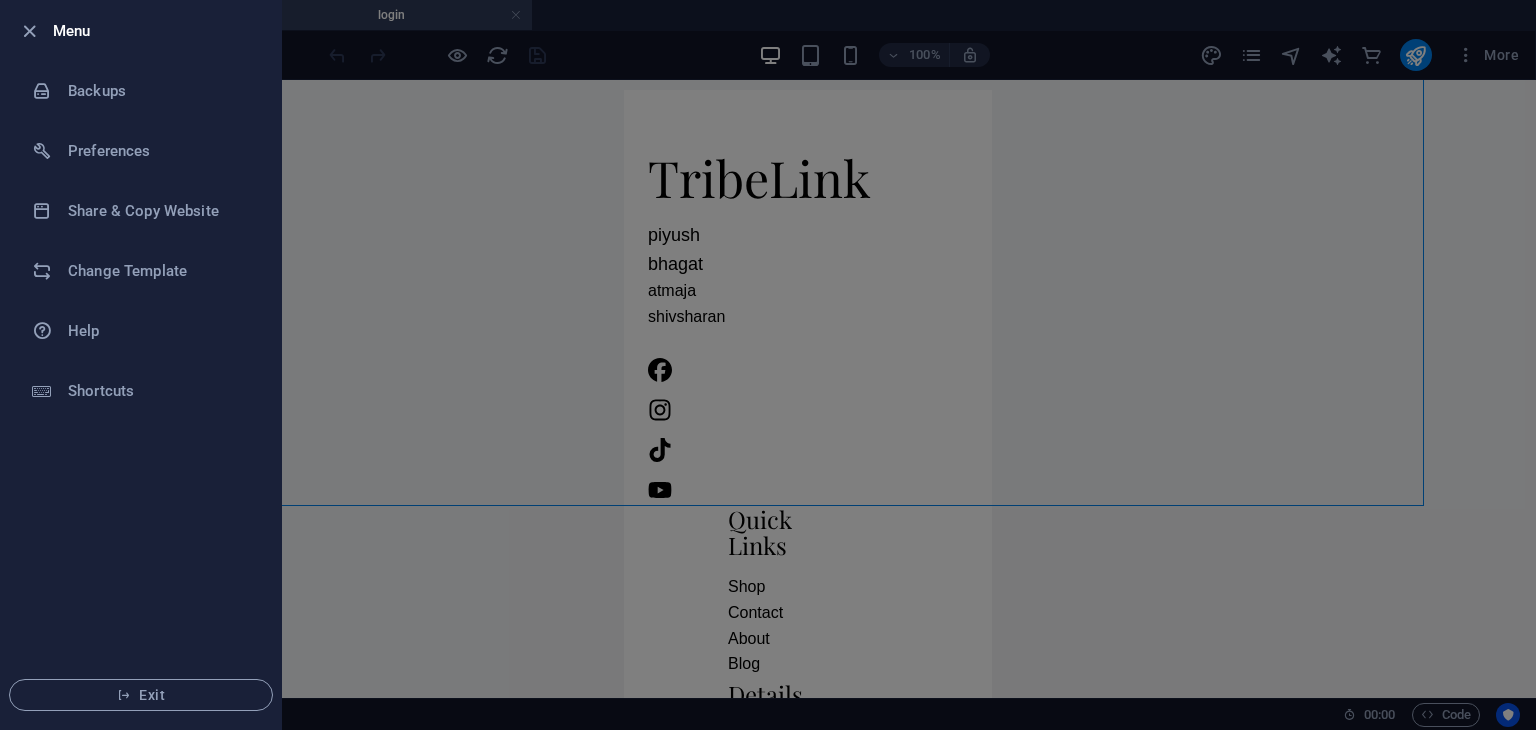 click at bounding box center [768, 365] 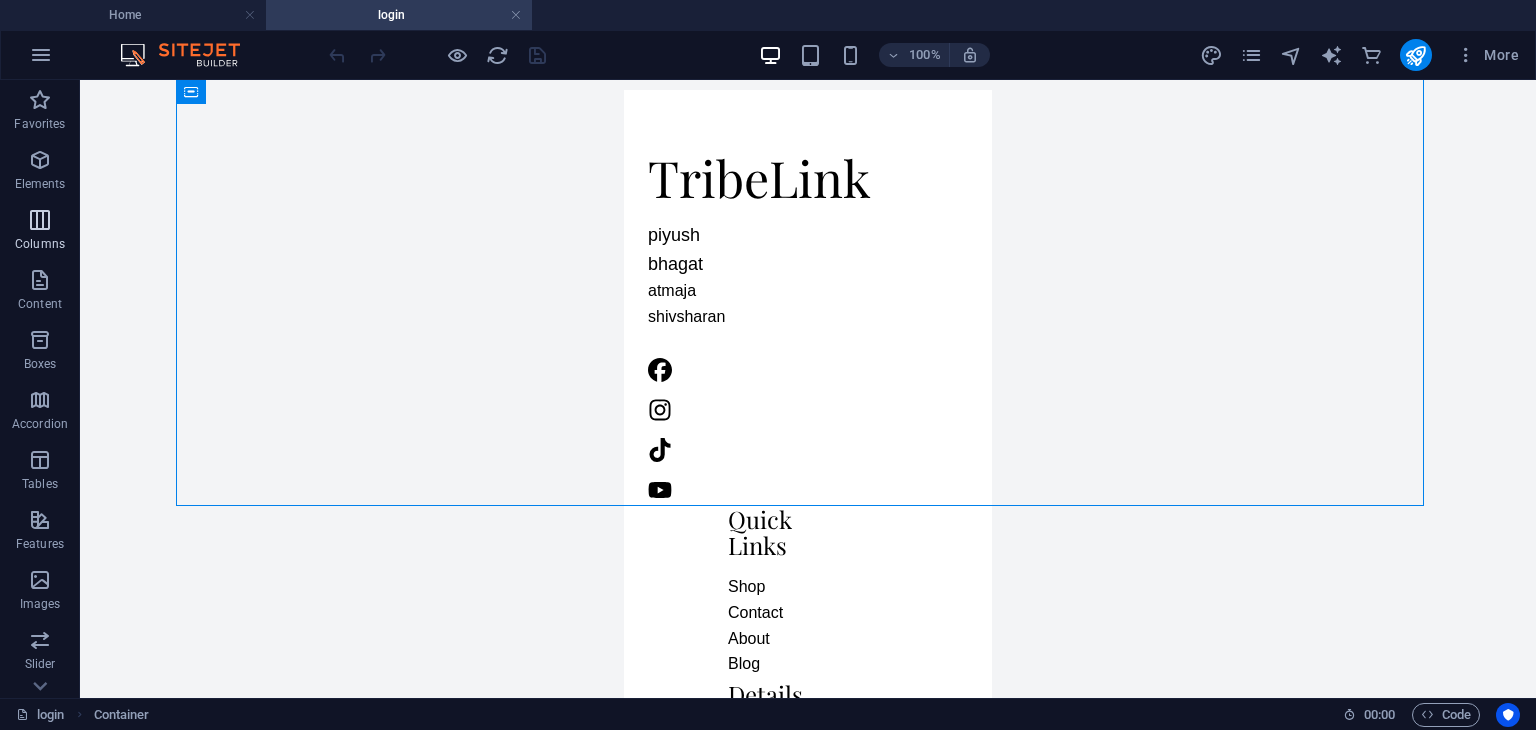 click at bounding box center [40, 220] 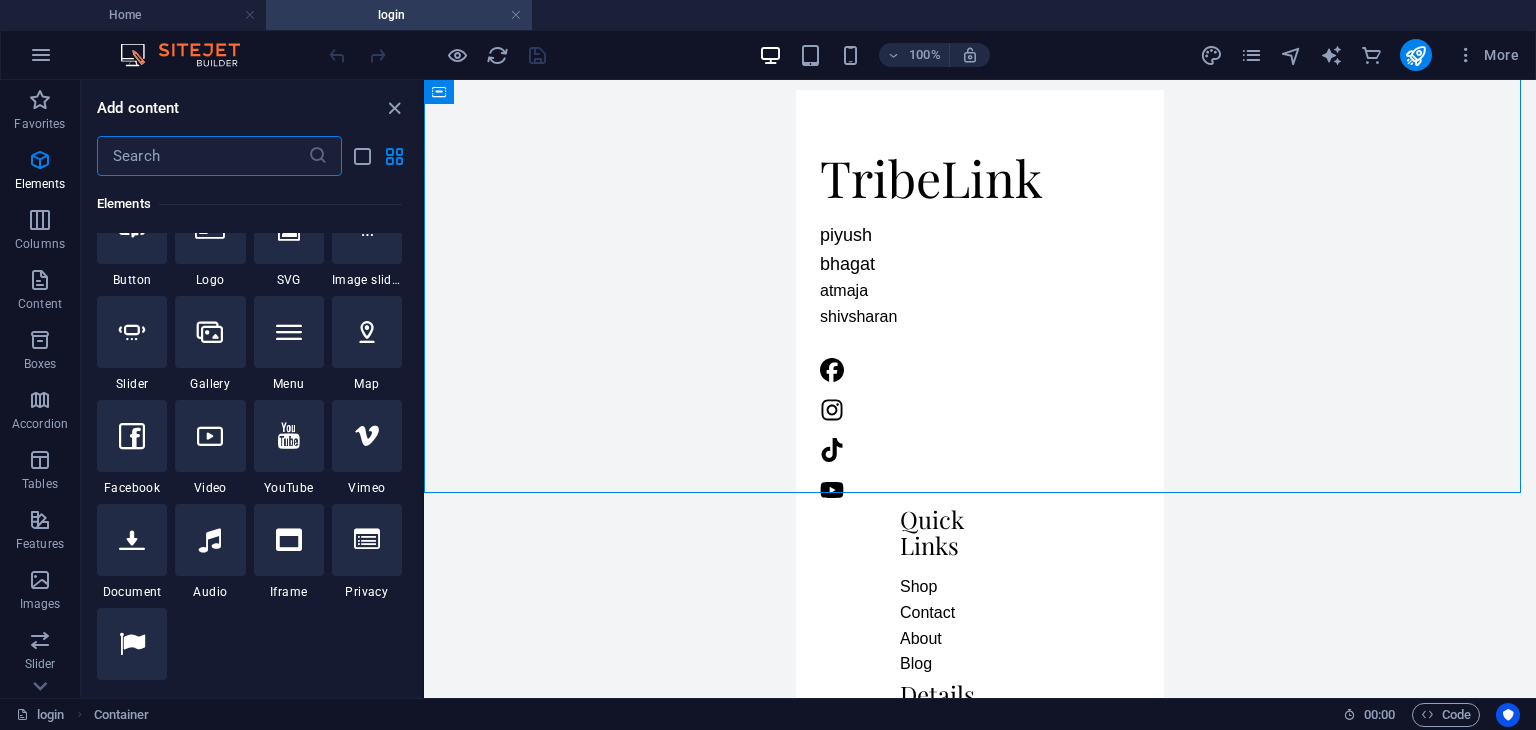 scroll, scrollTop: 0, scrollLeft: 0, axis: both 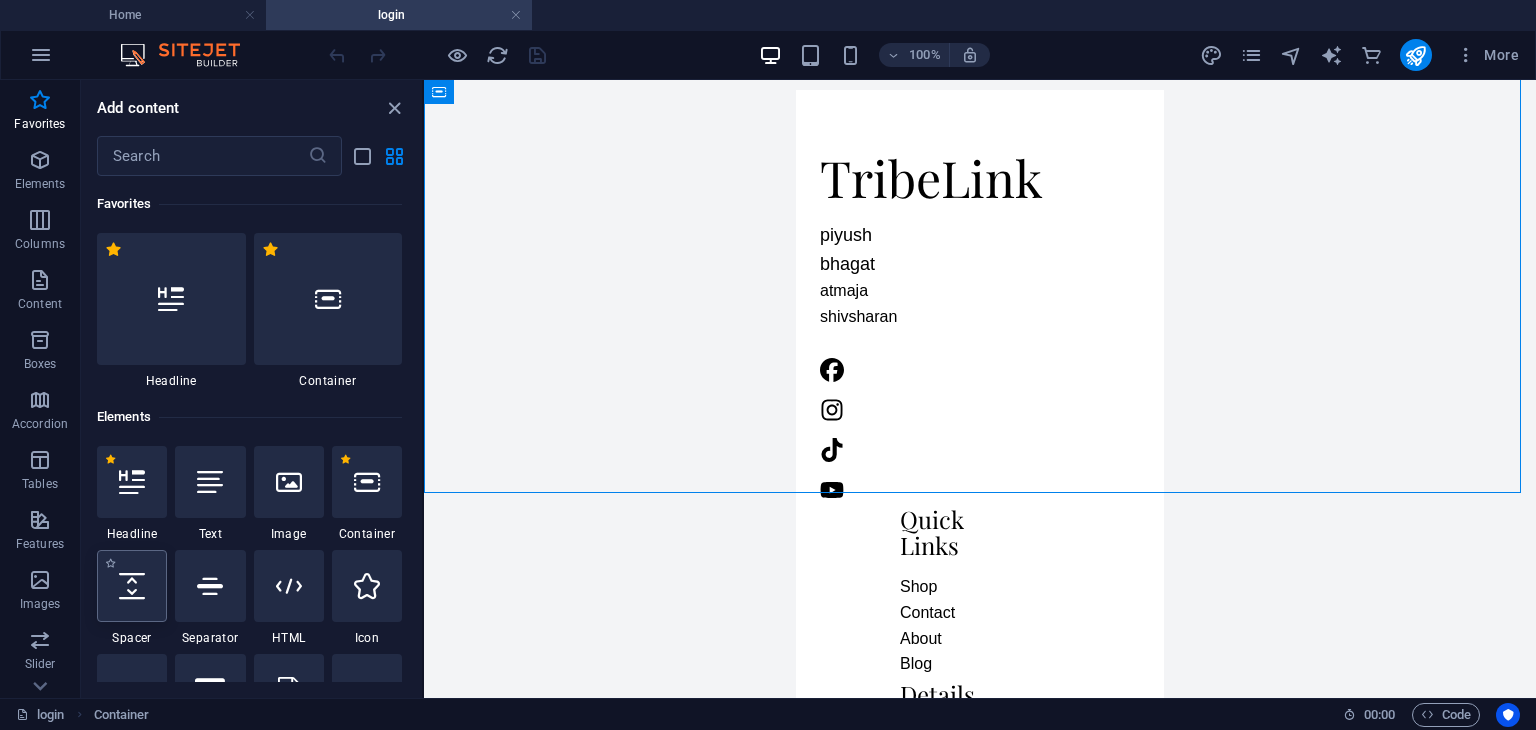 click at bounding box center (132, 586) 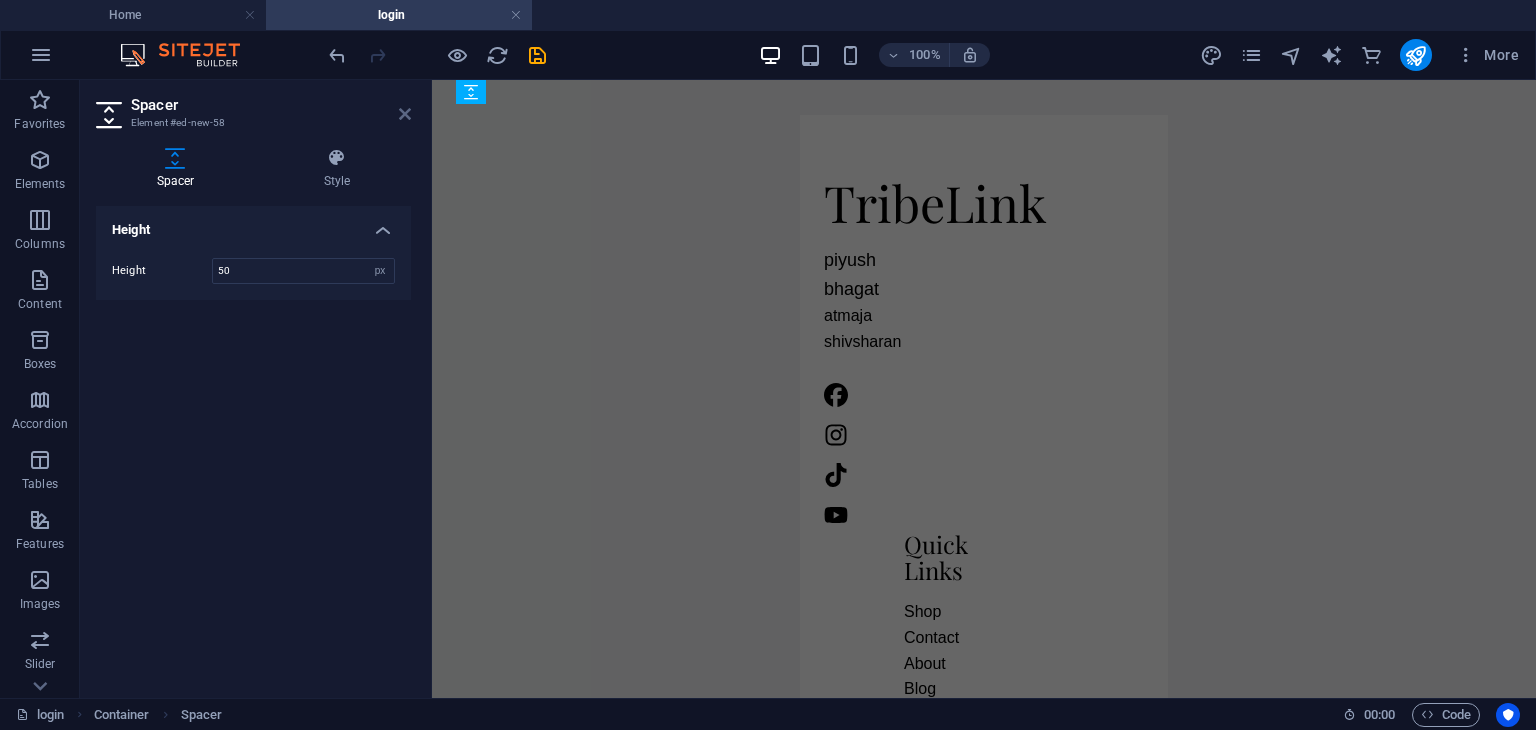 click at bounding box center [405, 114] 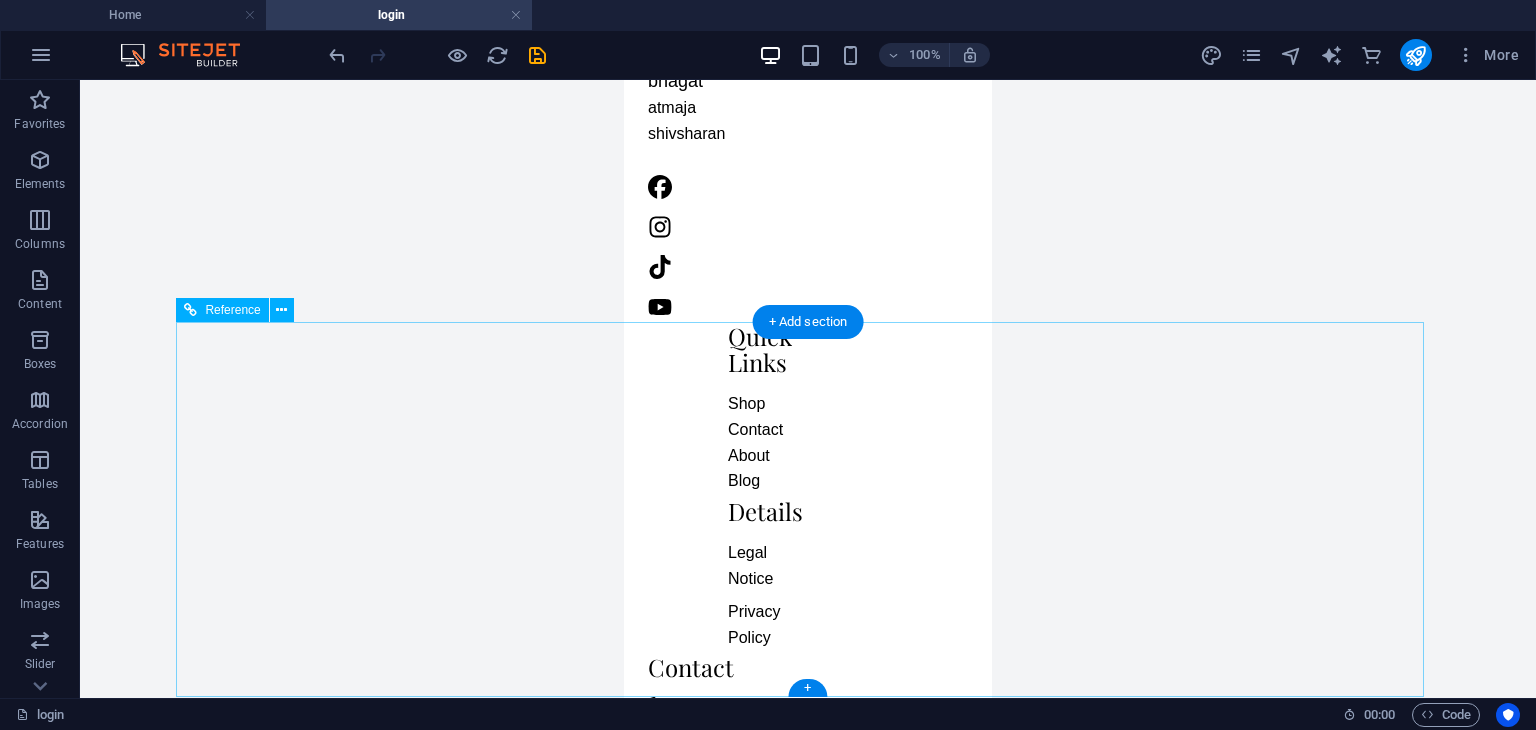 scroll, scrollTop: 0, scrollLeft: 0, axis: both 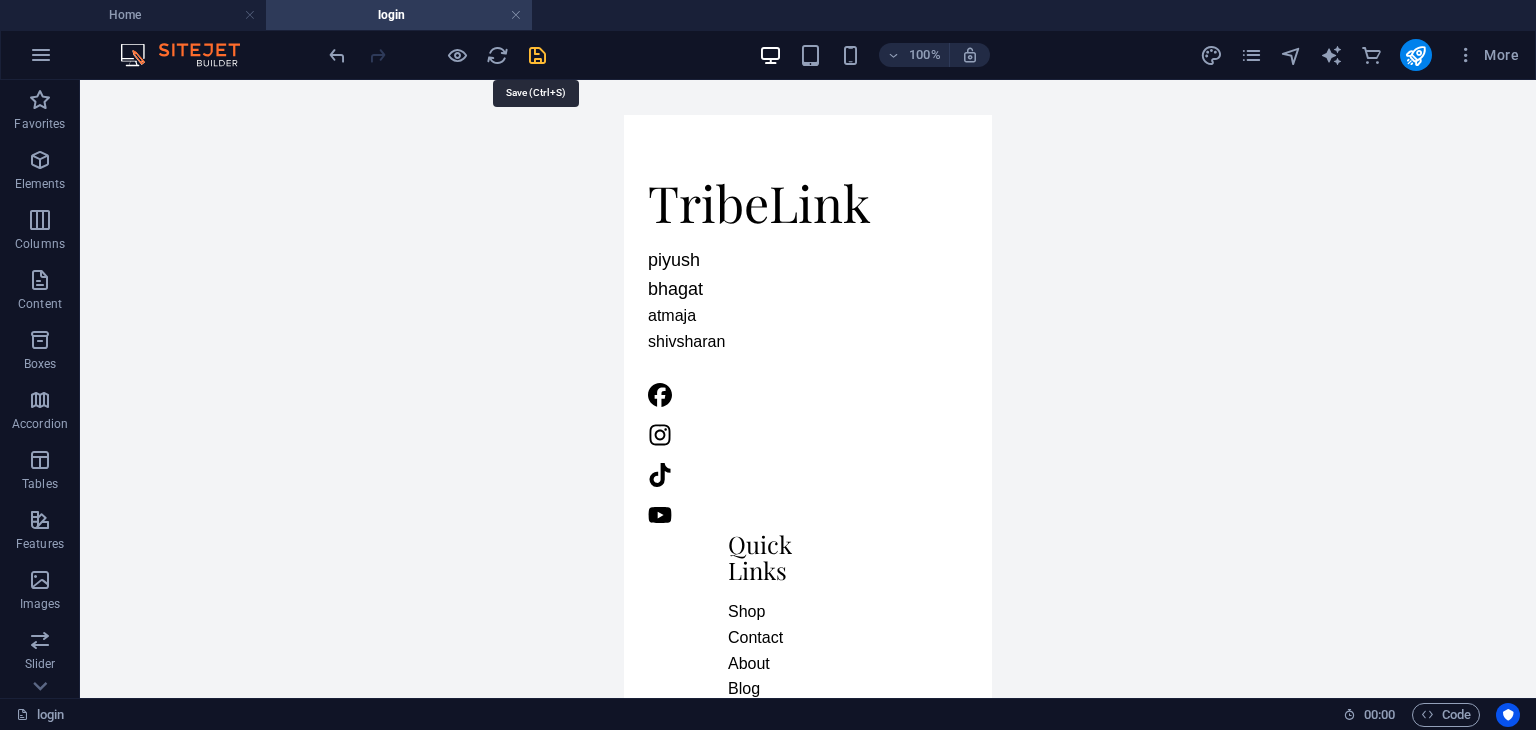 click at bounding box center (537, 55) 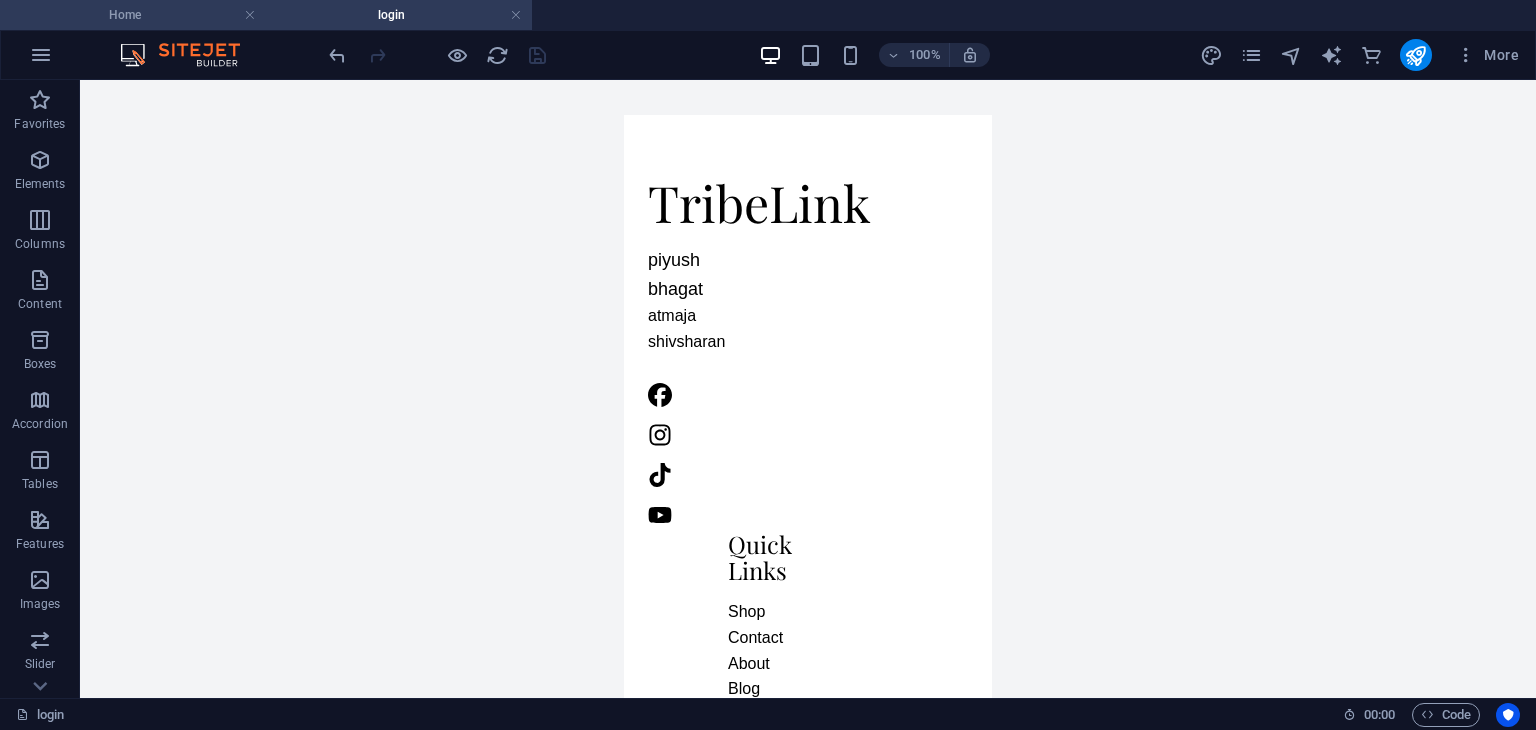 click on "Home" at bounding box center (133, 15) 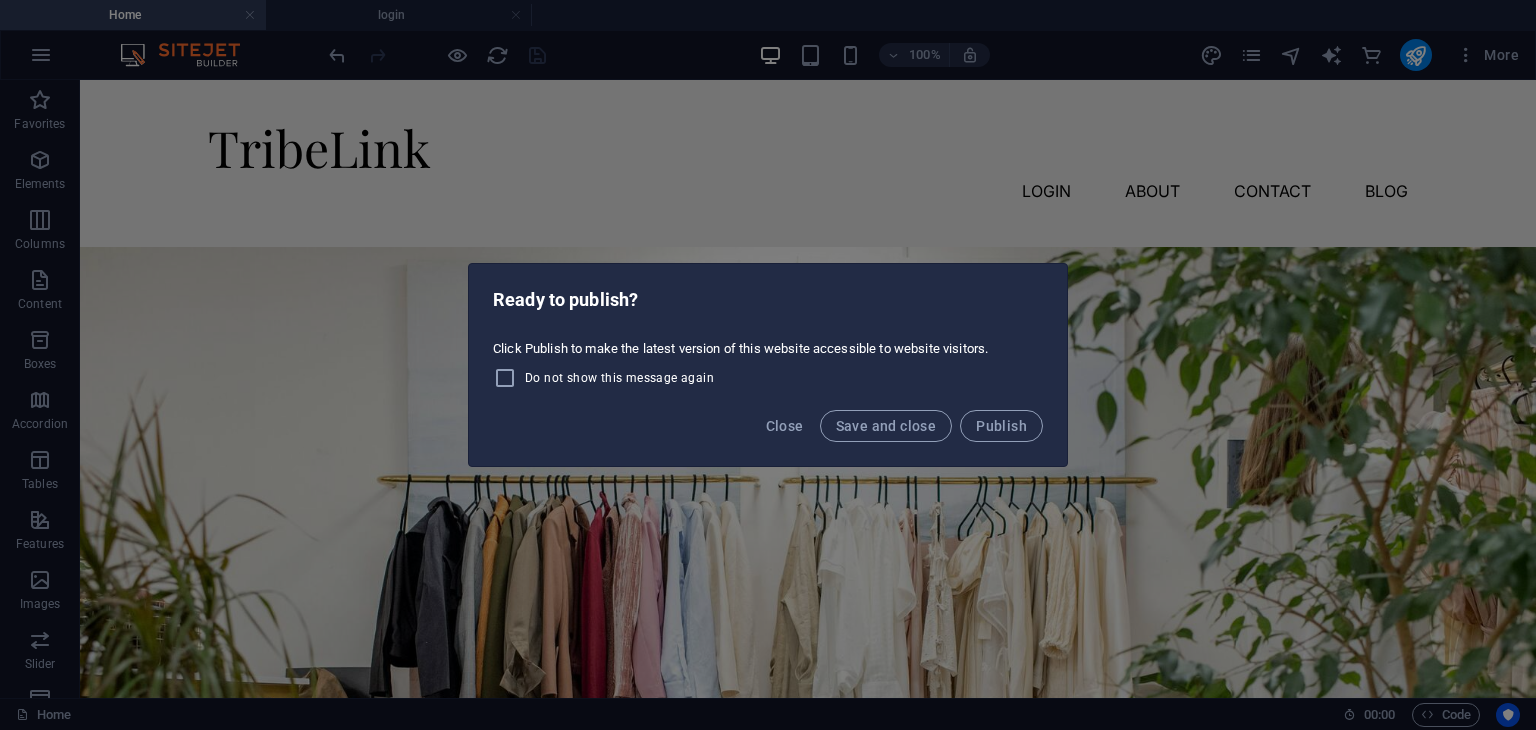 click on "Do not show this message again" at bounding box center [619, 378] 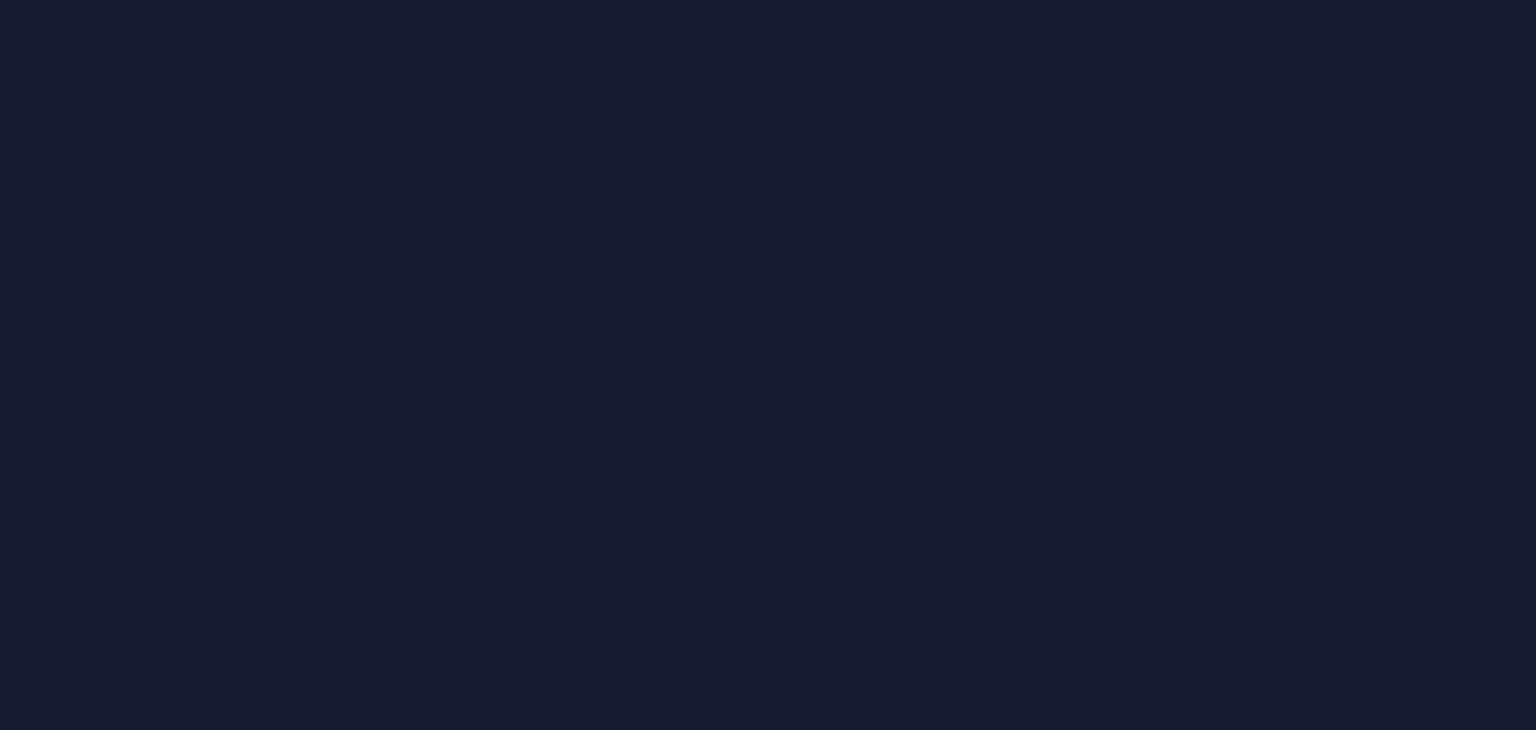 scroll, scrollTop: 0, scrollLeft: 0, axis: both 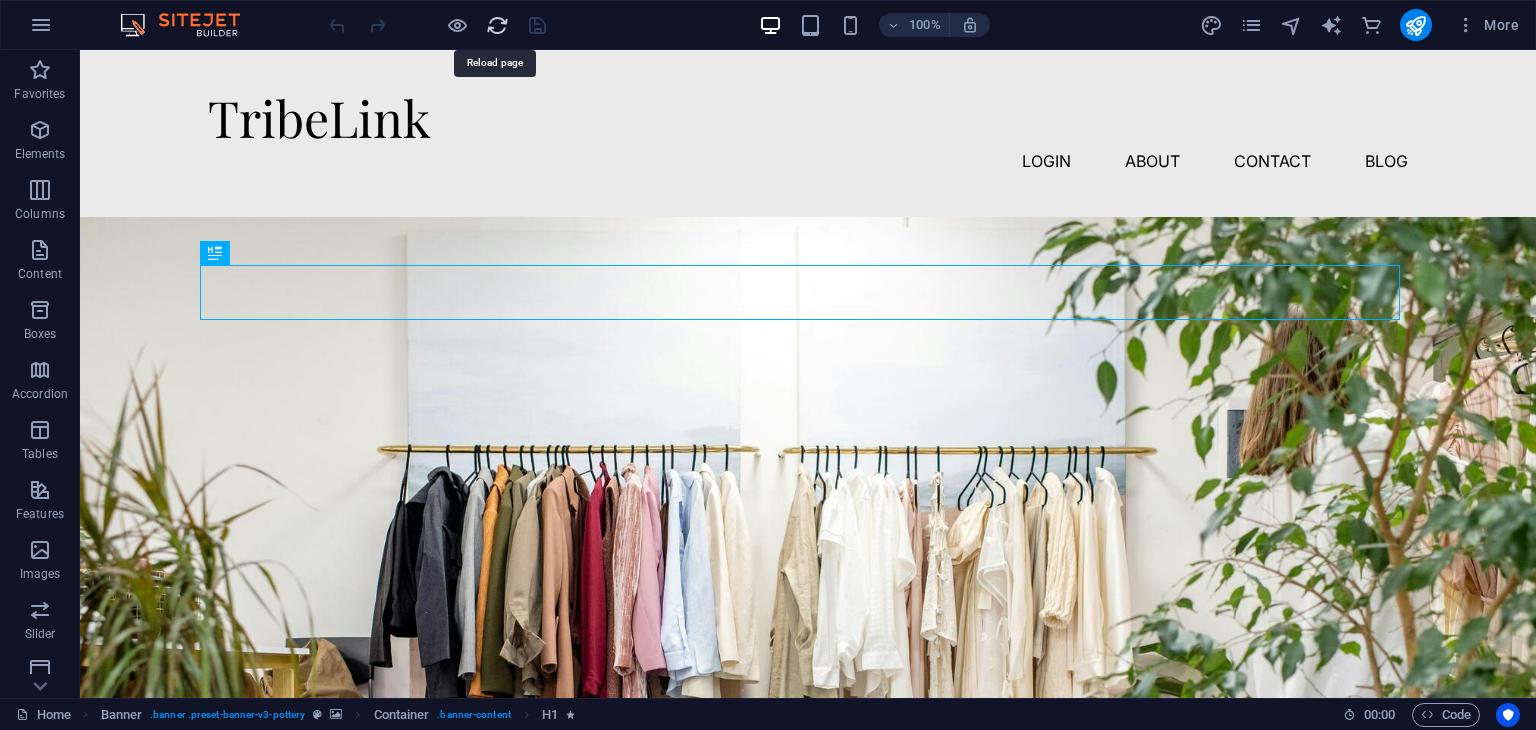 click at bounding box center (497, 25) 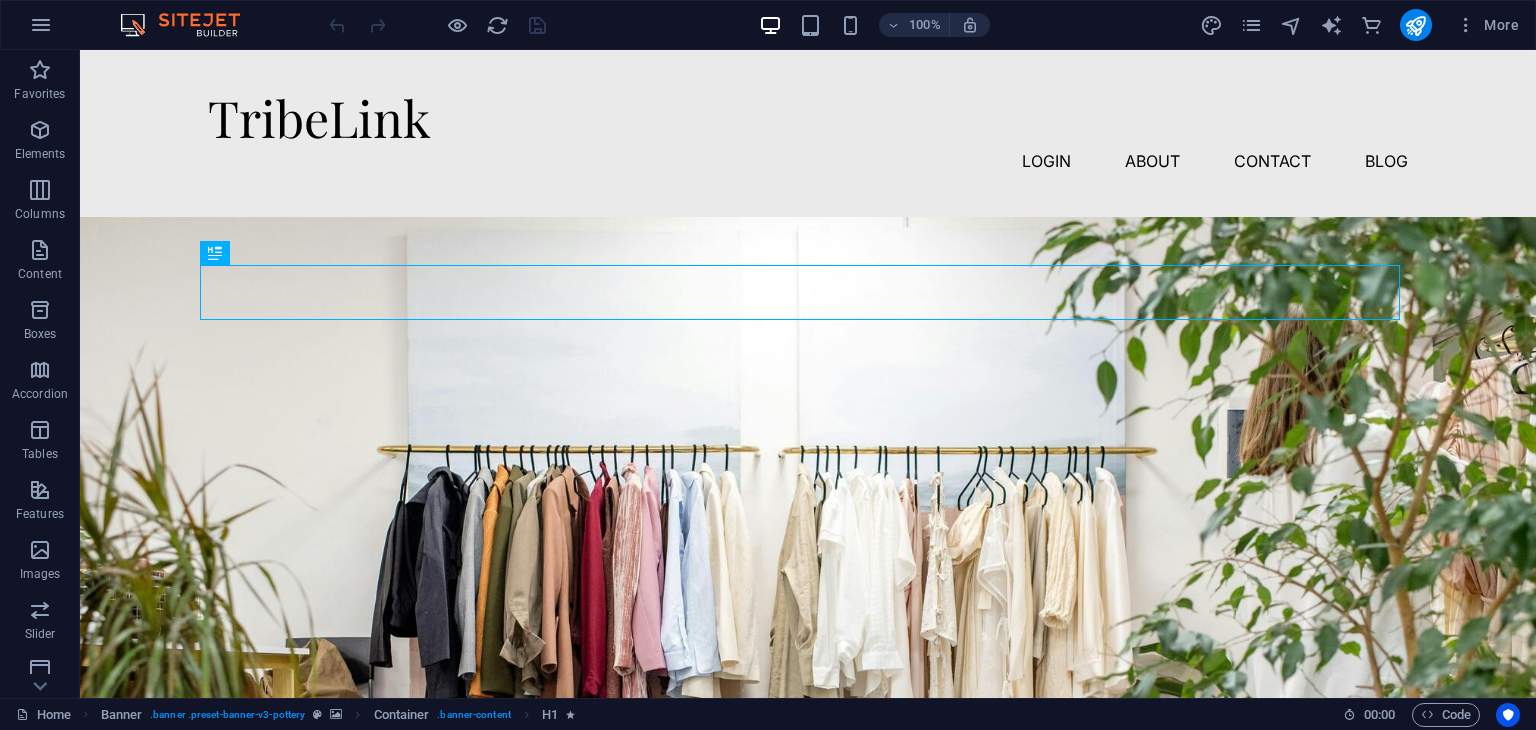 click at bounding box center (437, 25) 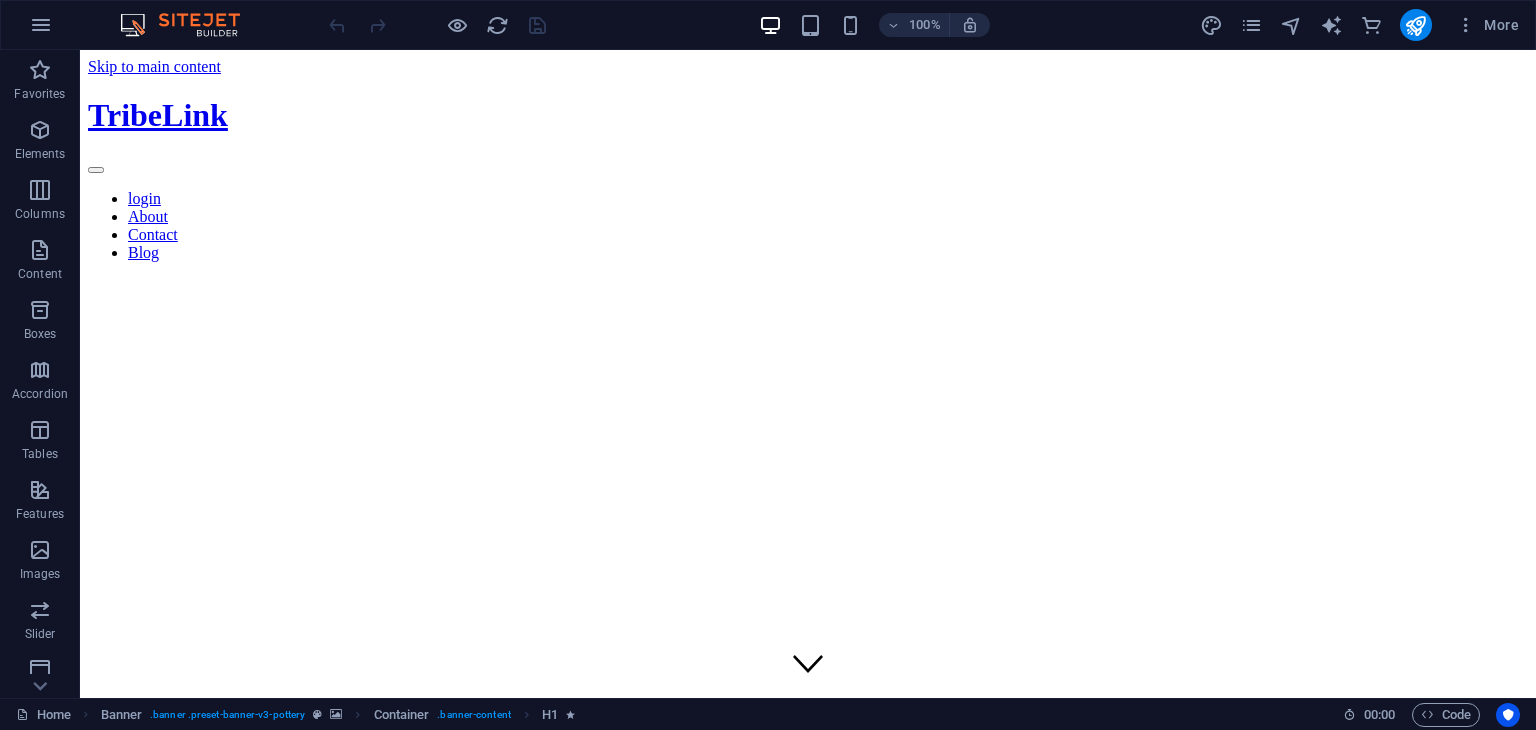 scroll, scrollTop: 0, scrollLeft: 0, axis: both 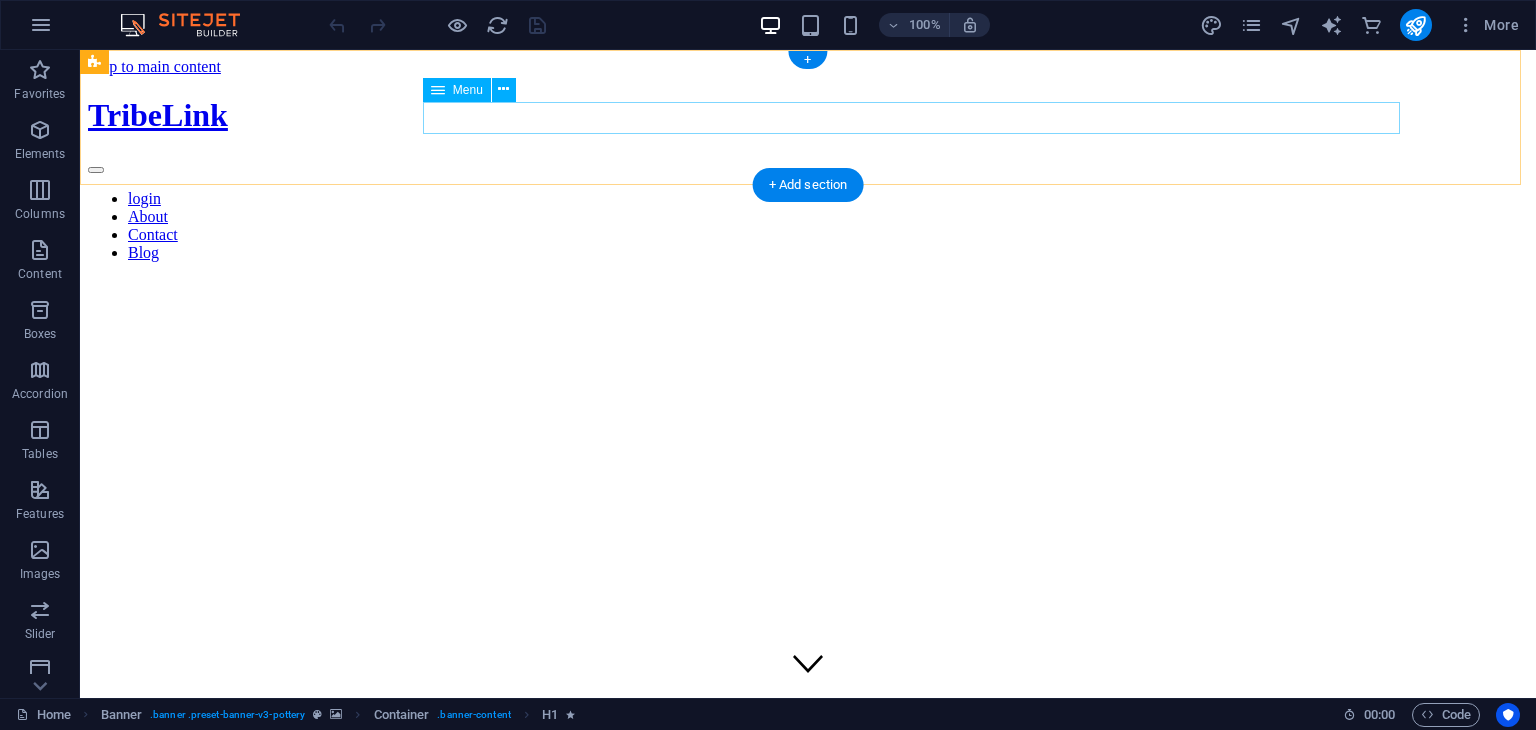 click on "login About Contact Blog" at bounding box center (808, 226) 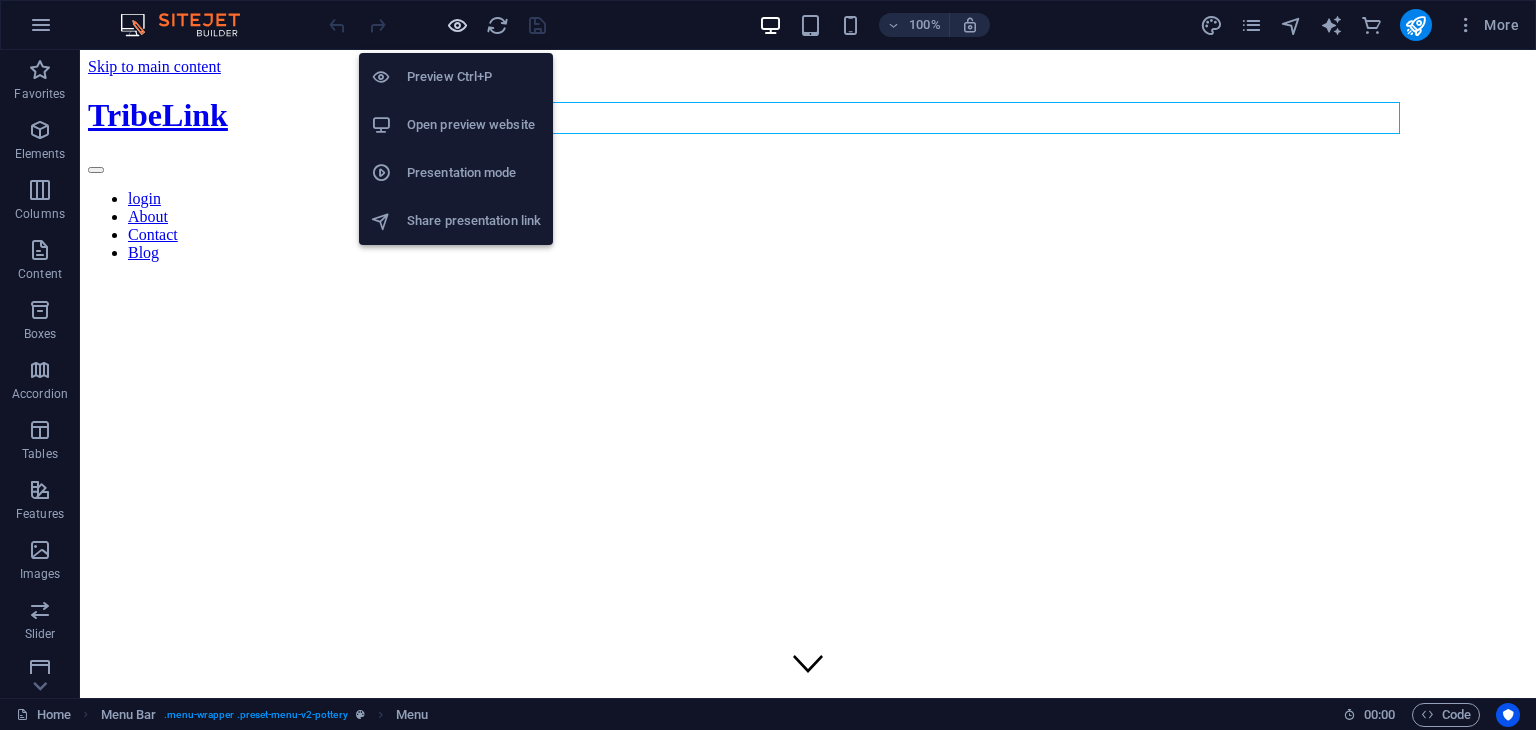 click at bounding box center [457, 25] 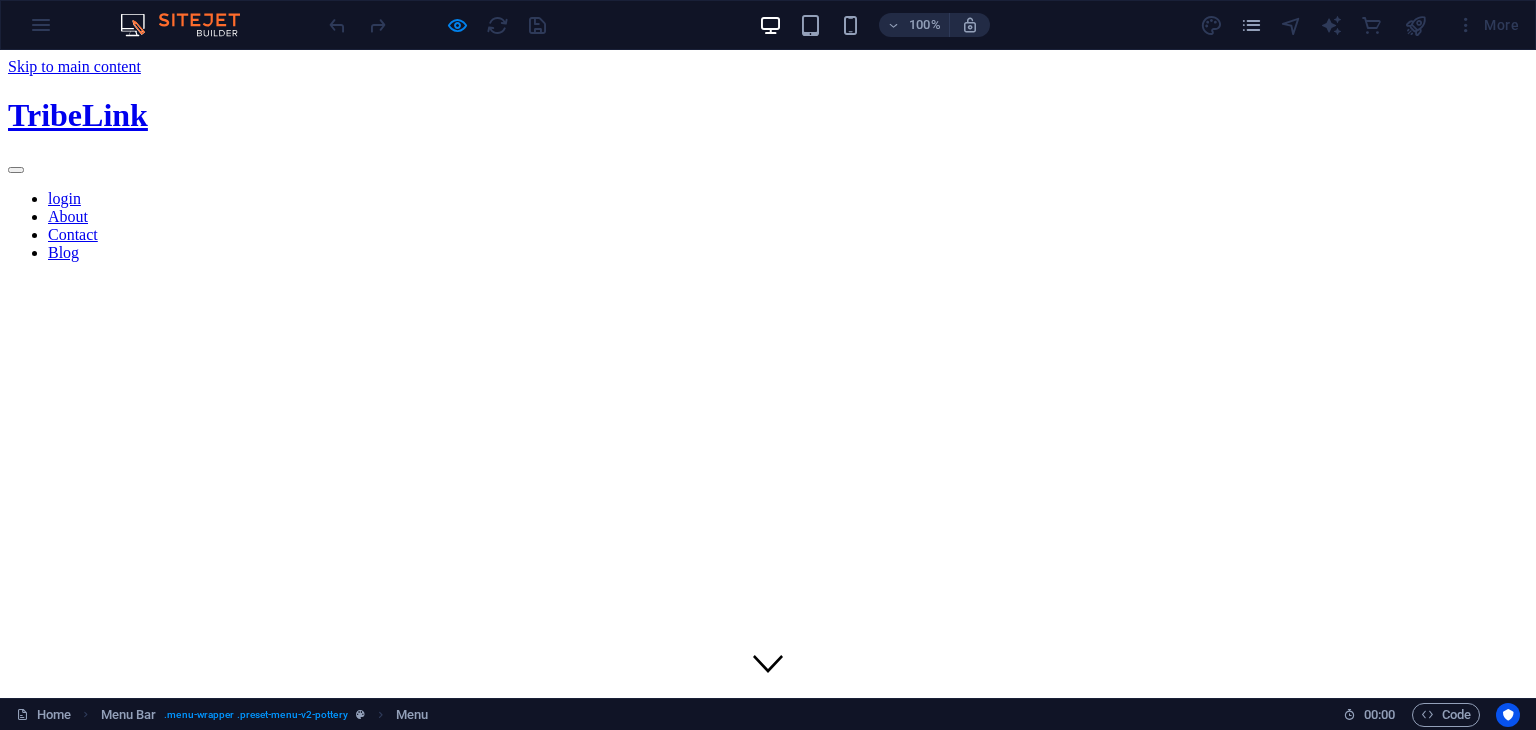 click on "login" at bounding box center (64, 198) 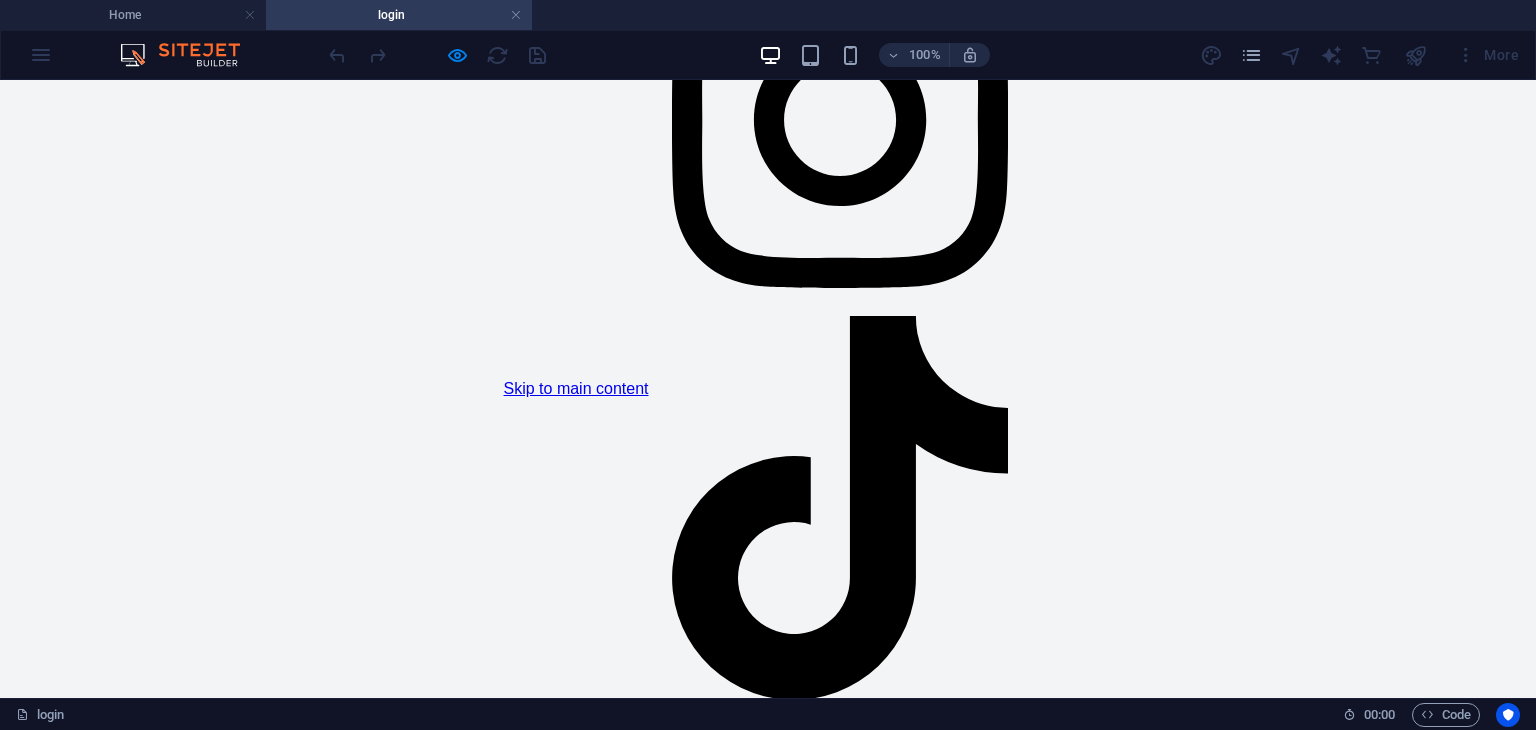 scroll, scrollTop: 0, scrollLeft: 0, axis: both 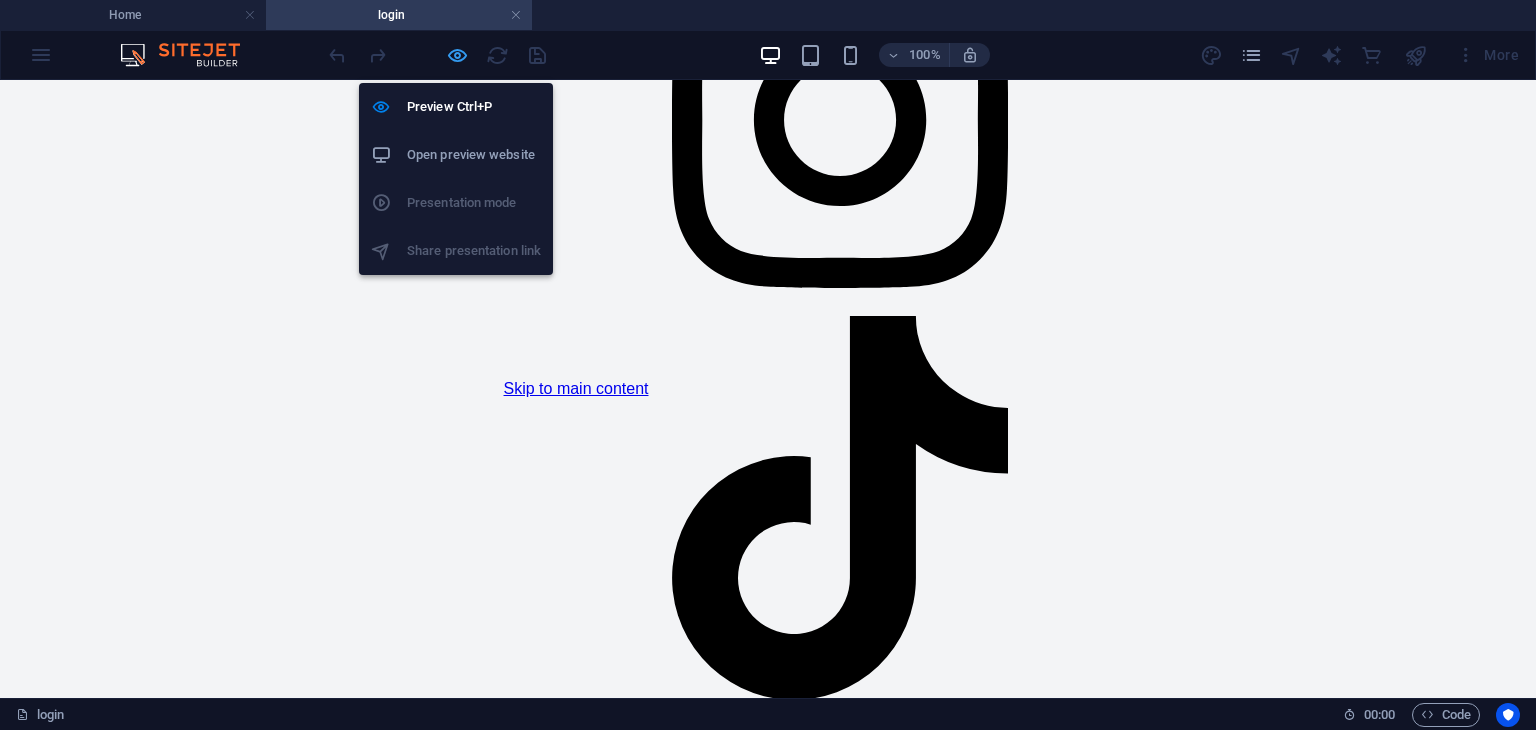 click at bounding box center [457, 55] 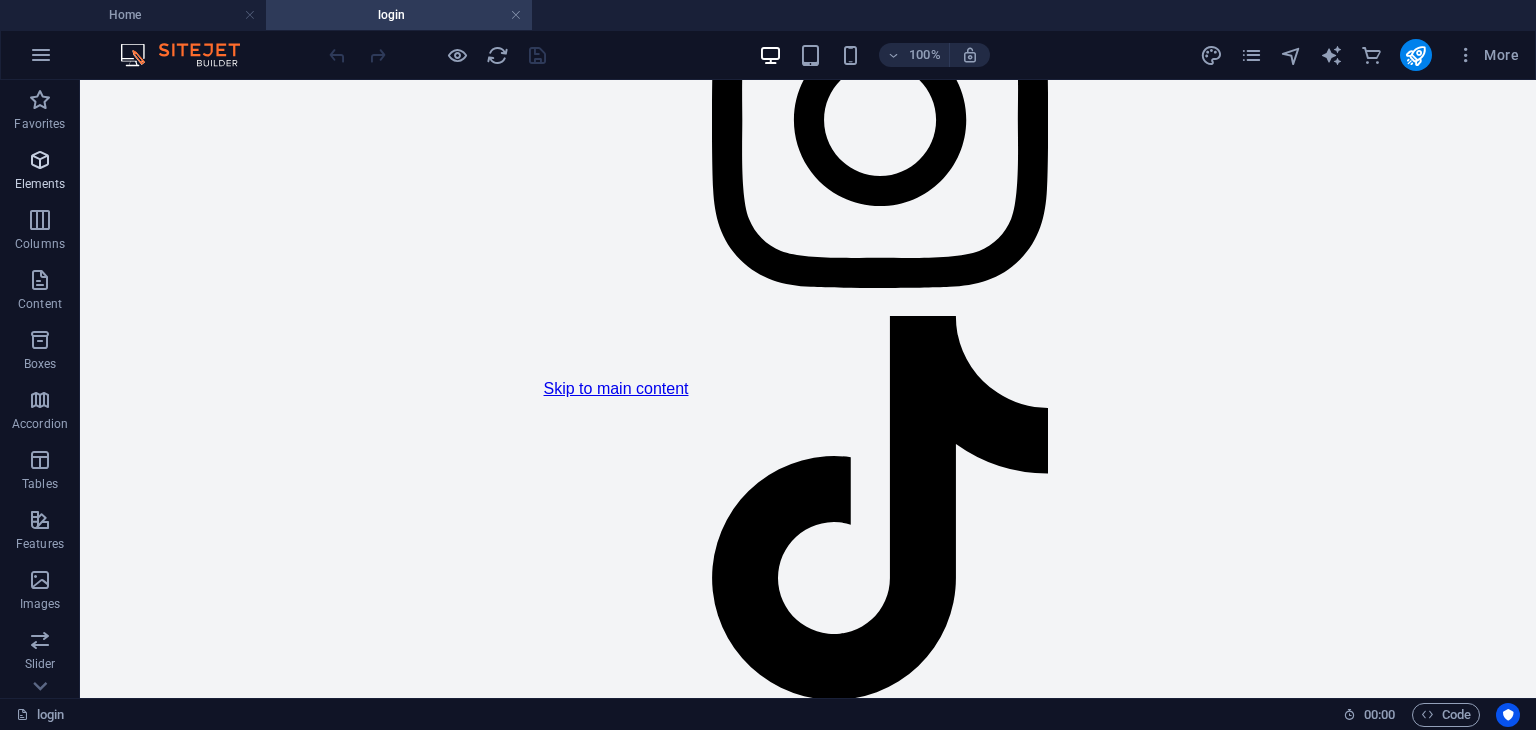 click at bounding box center [40, 160] 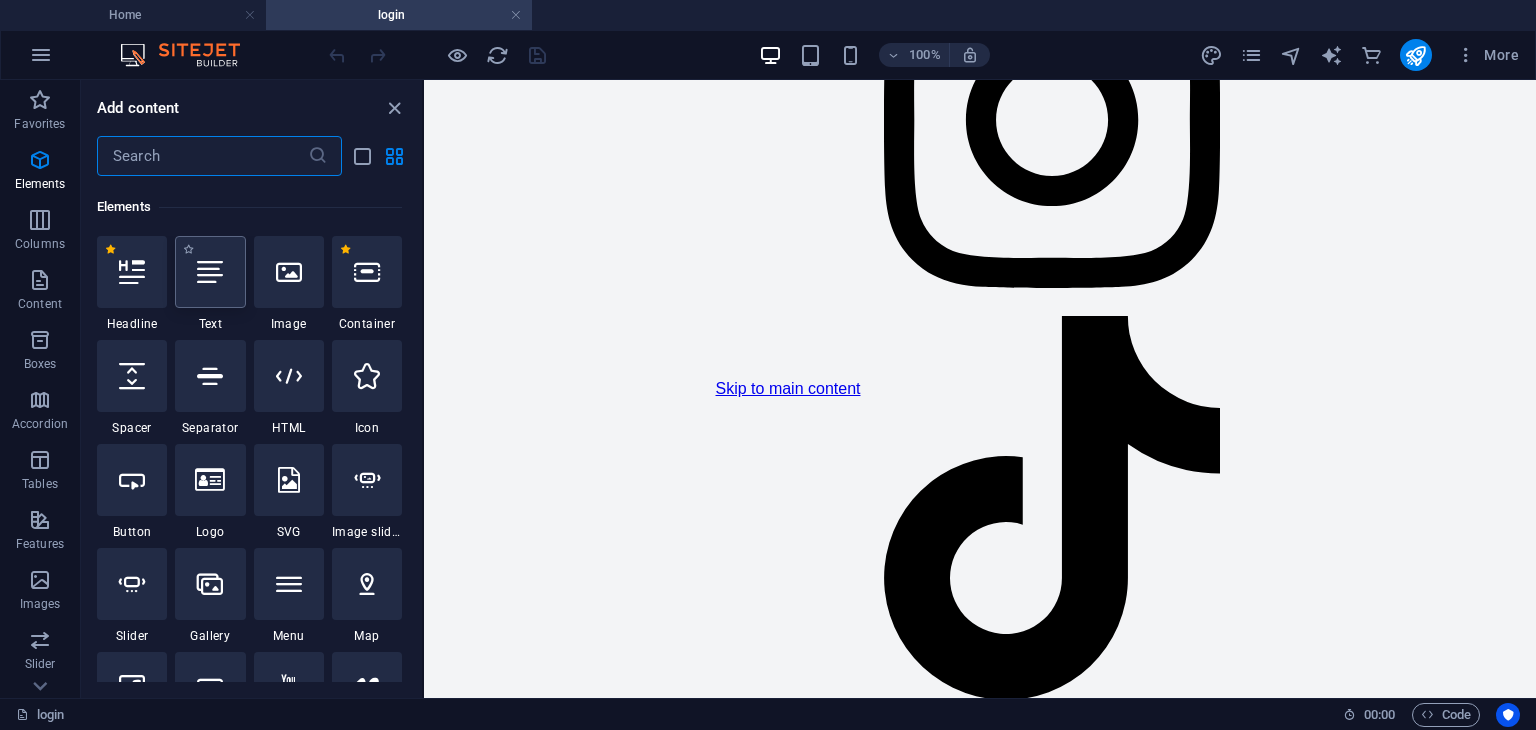 scroll, scrollTop: 212, scrollLeft: 0, axis: vertical 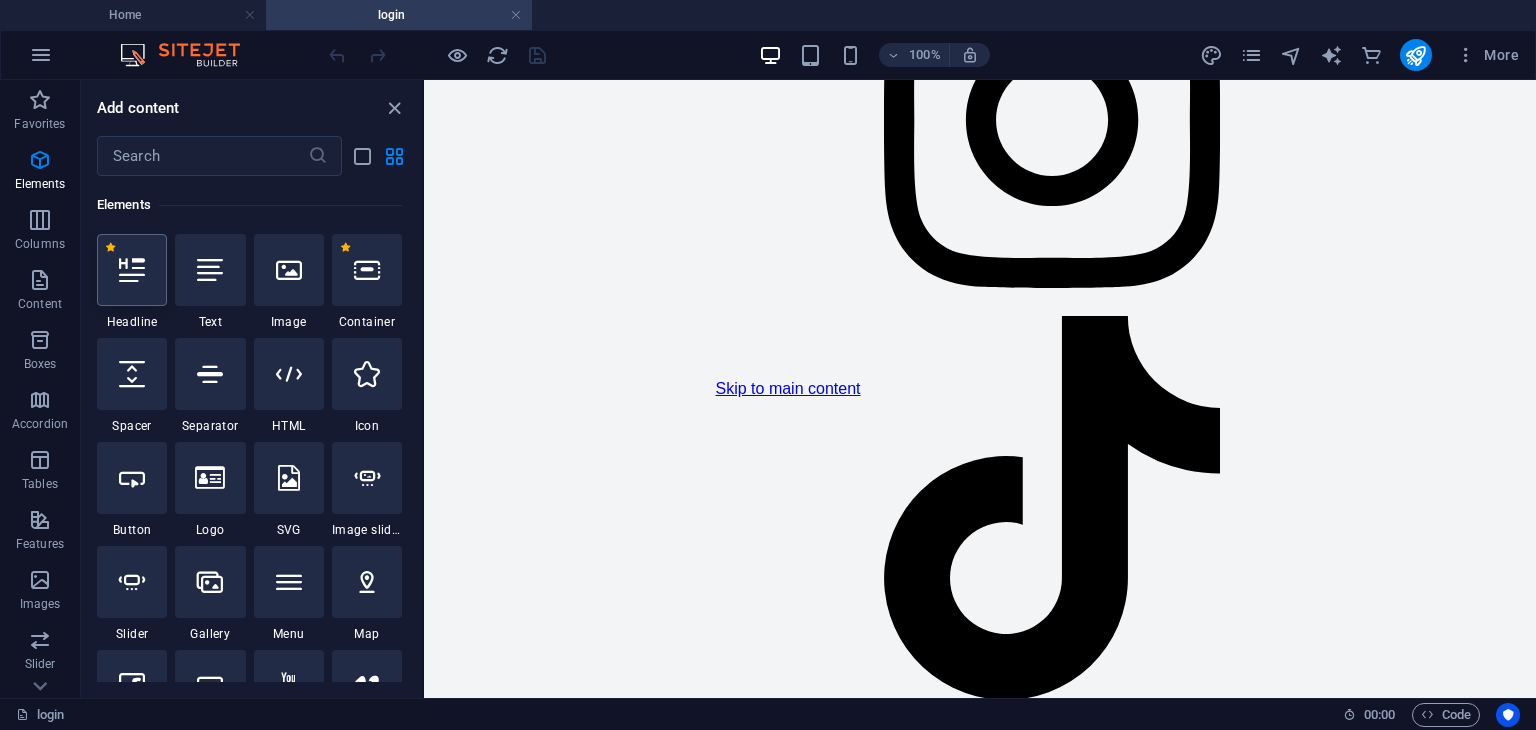 click at bounding box center (132, 270) 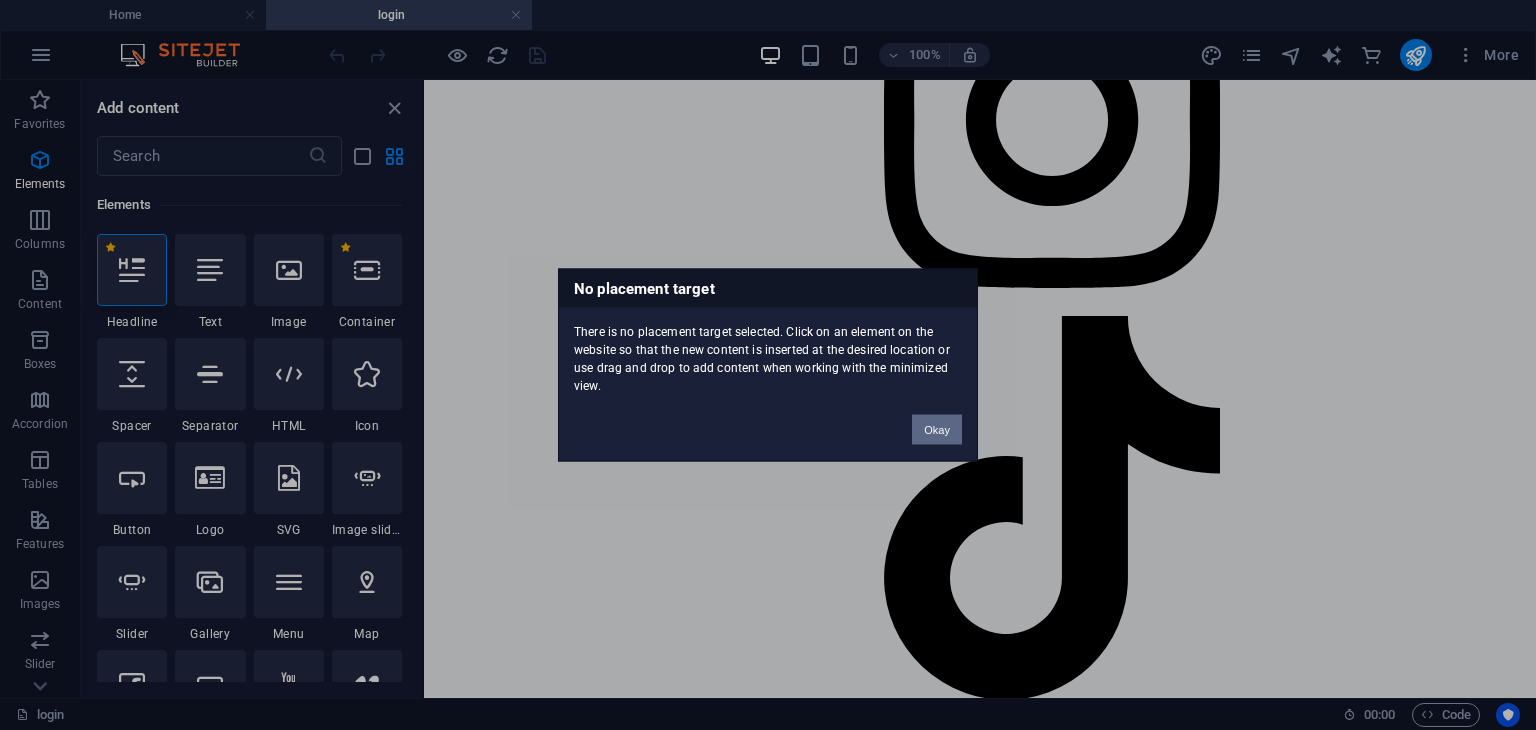 click on "Okay" at bounding box center [937, 430] 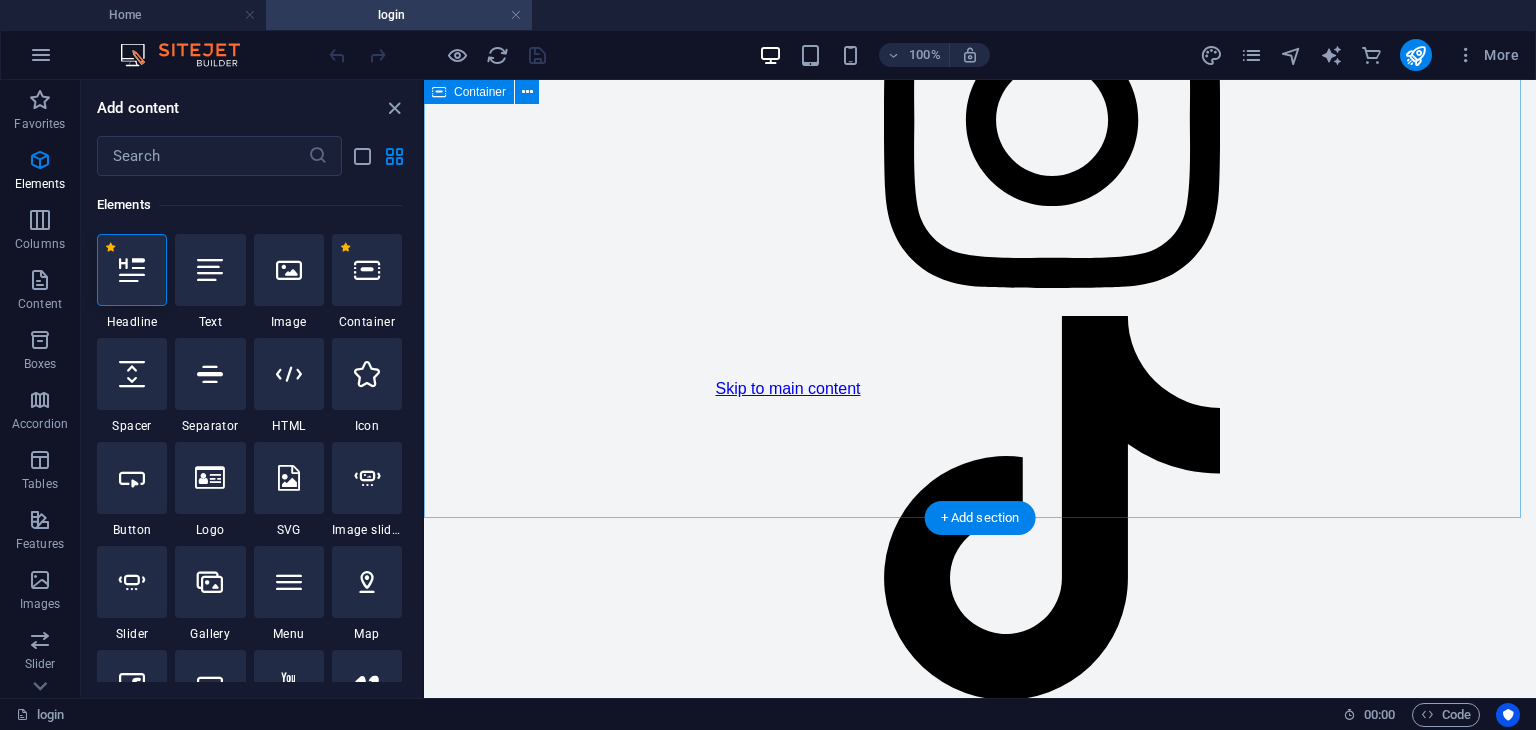 click on "Firebase Phone Login
Phone Login
Send OTP
Verify OTP" at bounding box center [1052, -861] 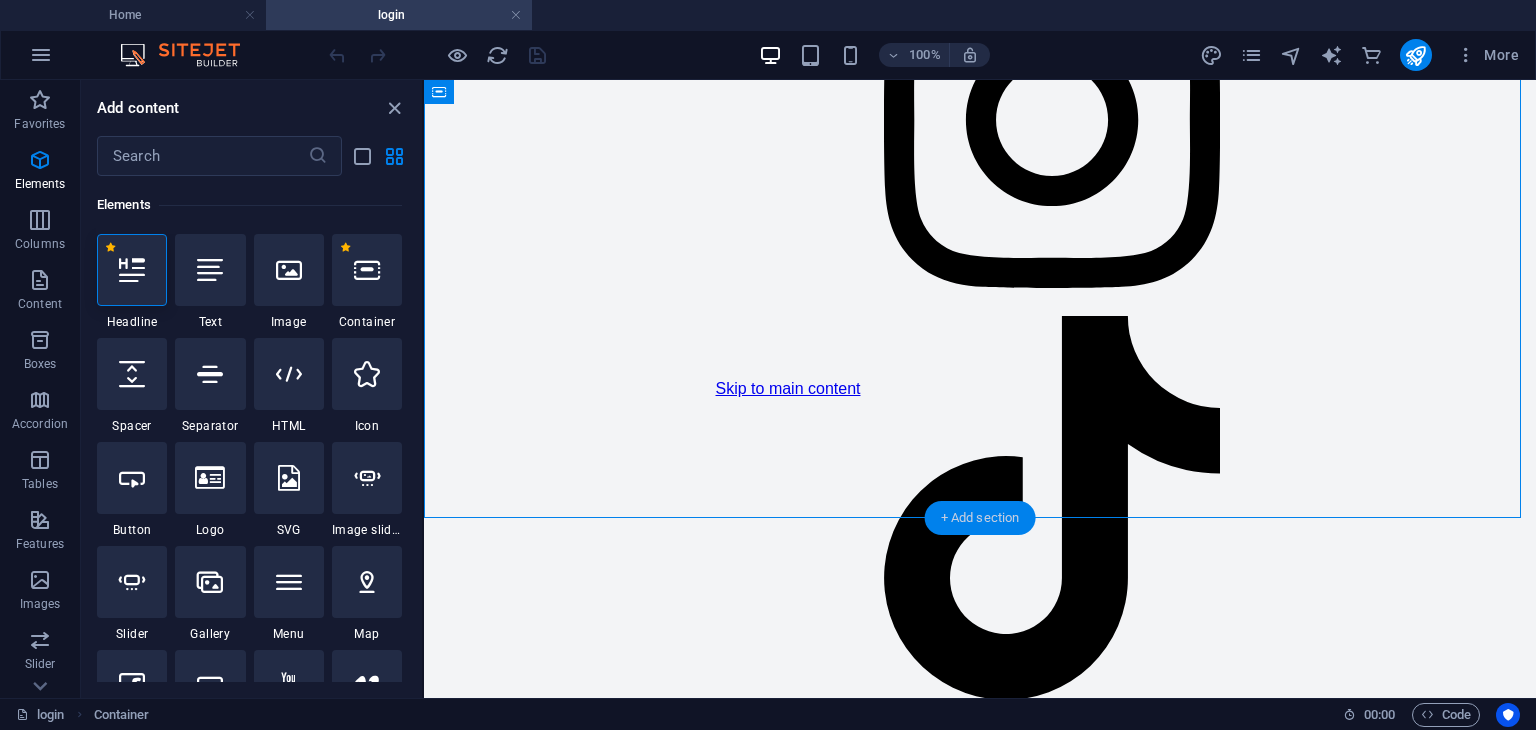 click on "+ Add section" at bounding box center (980, 518) 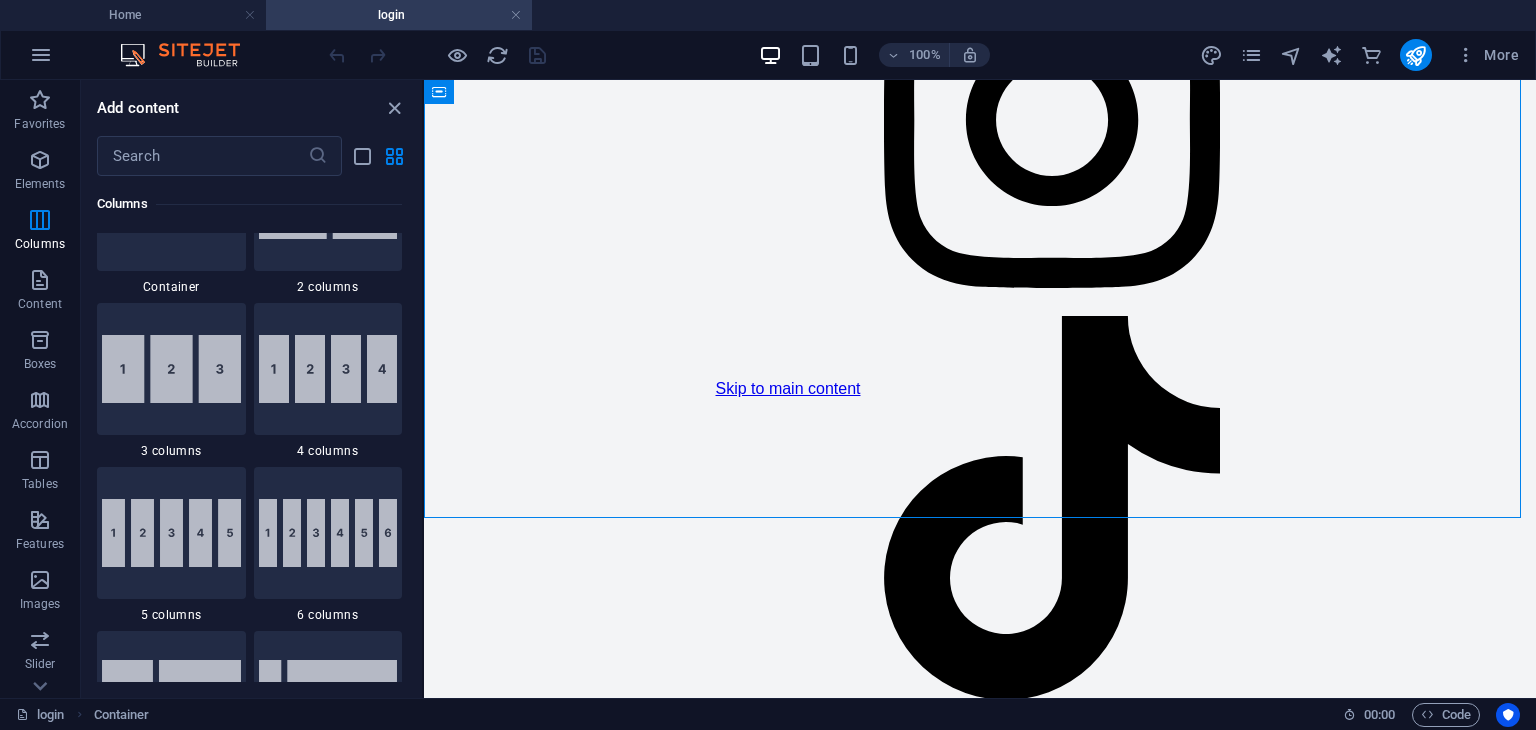 scroll, scrollTop: 0, scrollLeft: 0, axis: both 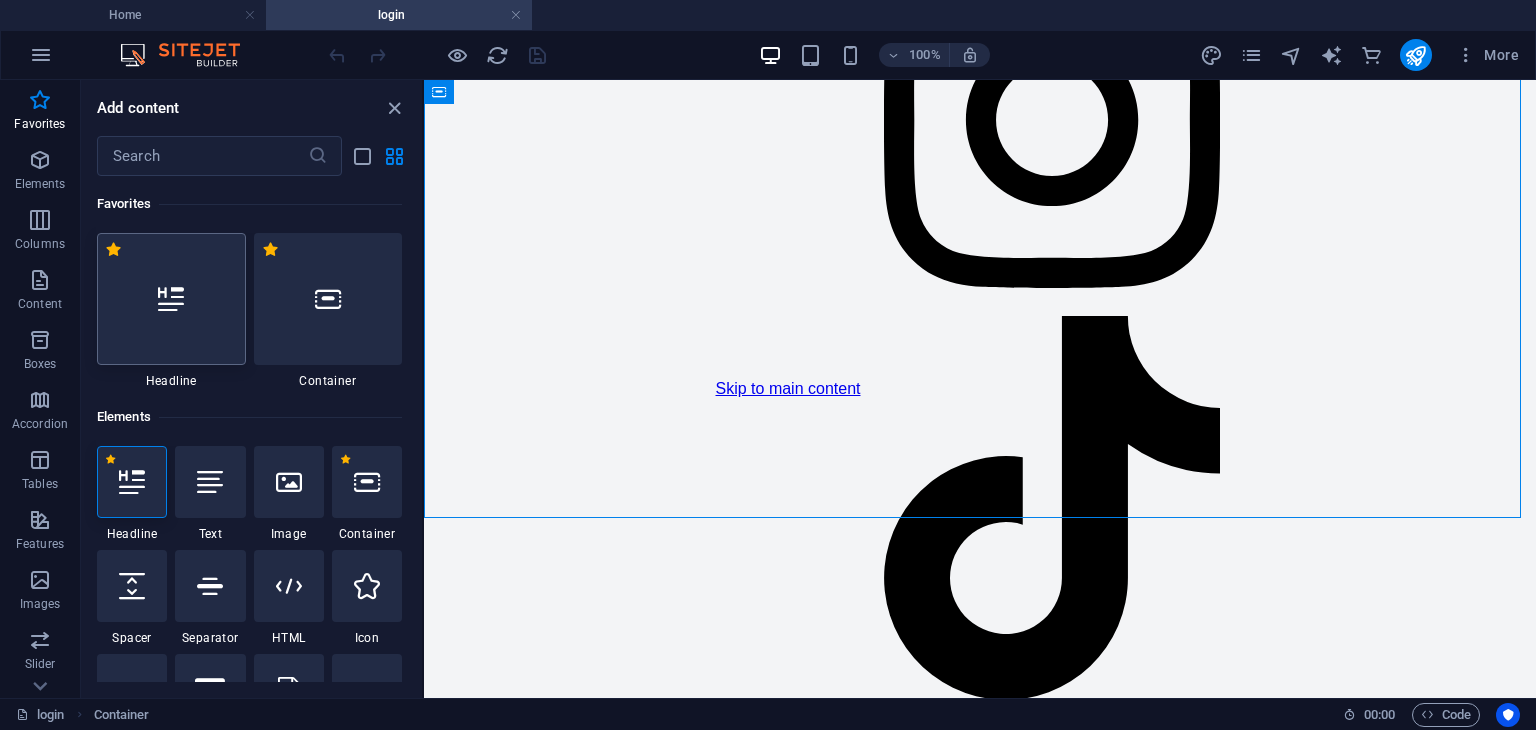 click at bounding box center (171, 299) 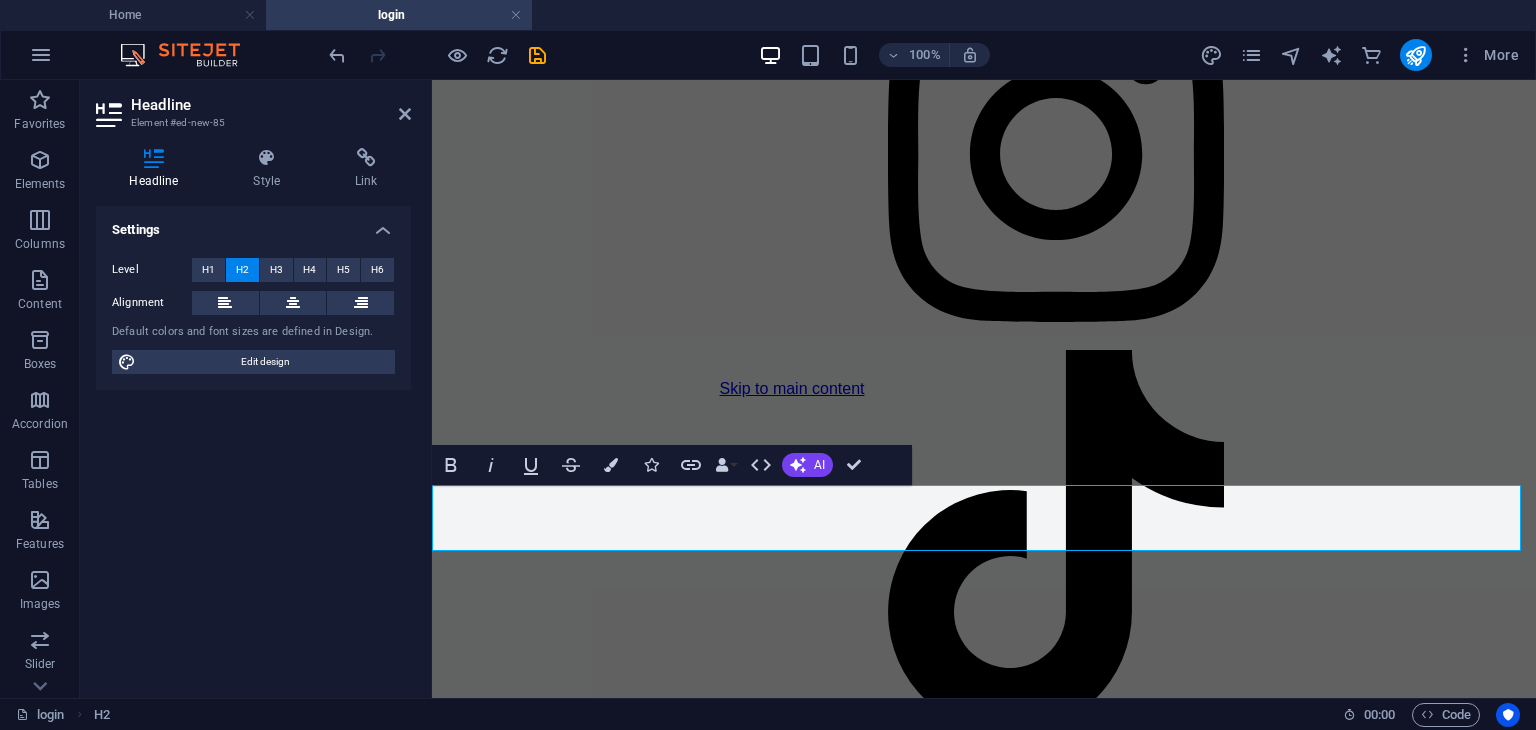 type 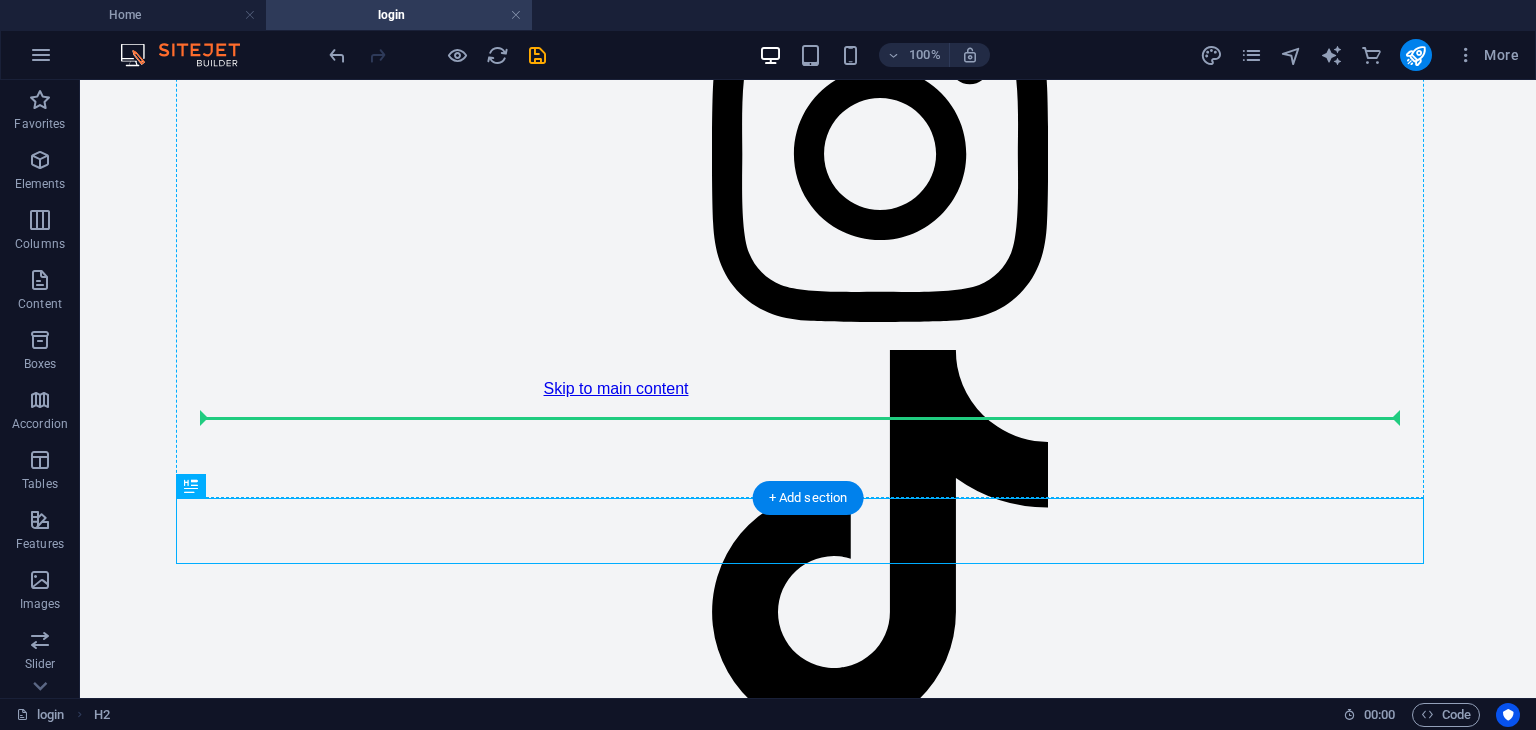 drag, startPoint x: 287, startPoint y: 572, endPoint x: 232, endPoint y: 293, distance: 284.36948 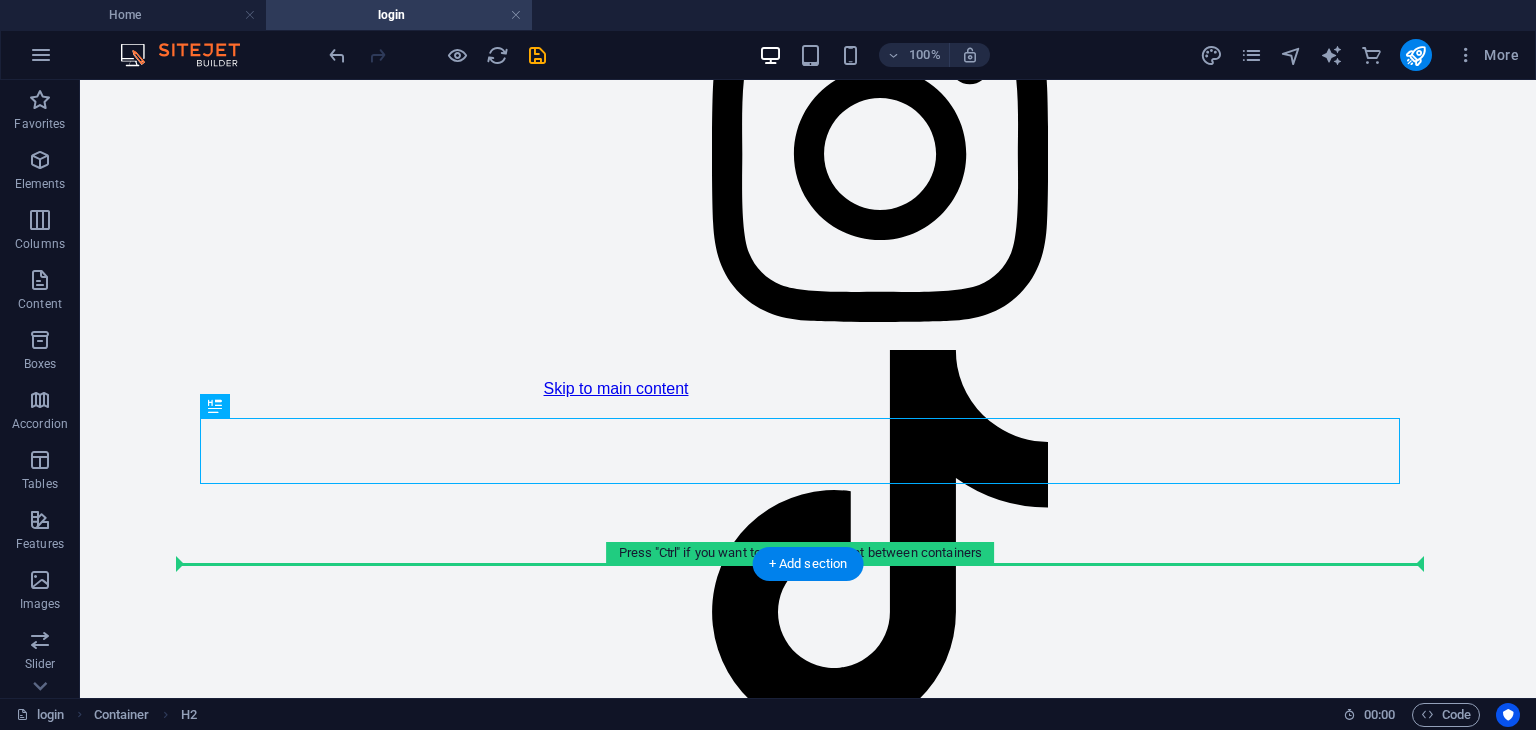 drag, startPoint x: 288, startPoint y: 489, endPoint x: 181, endPoint y: 532, distance: 115.316956 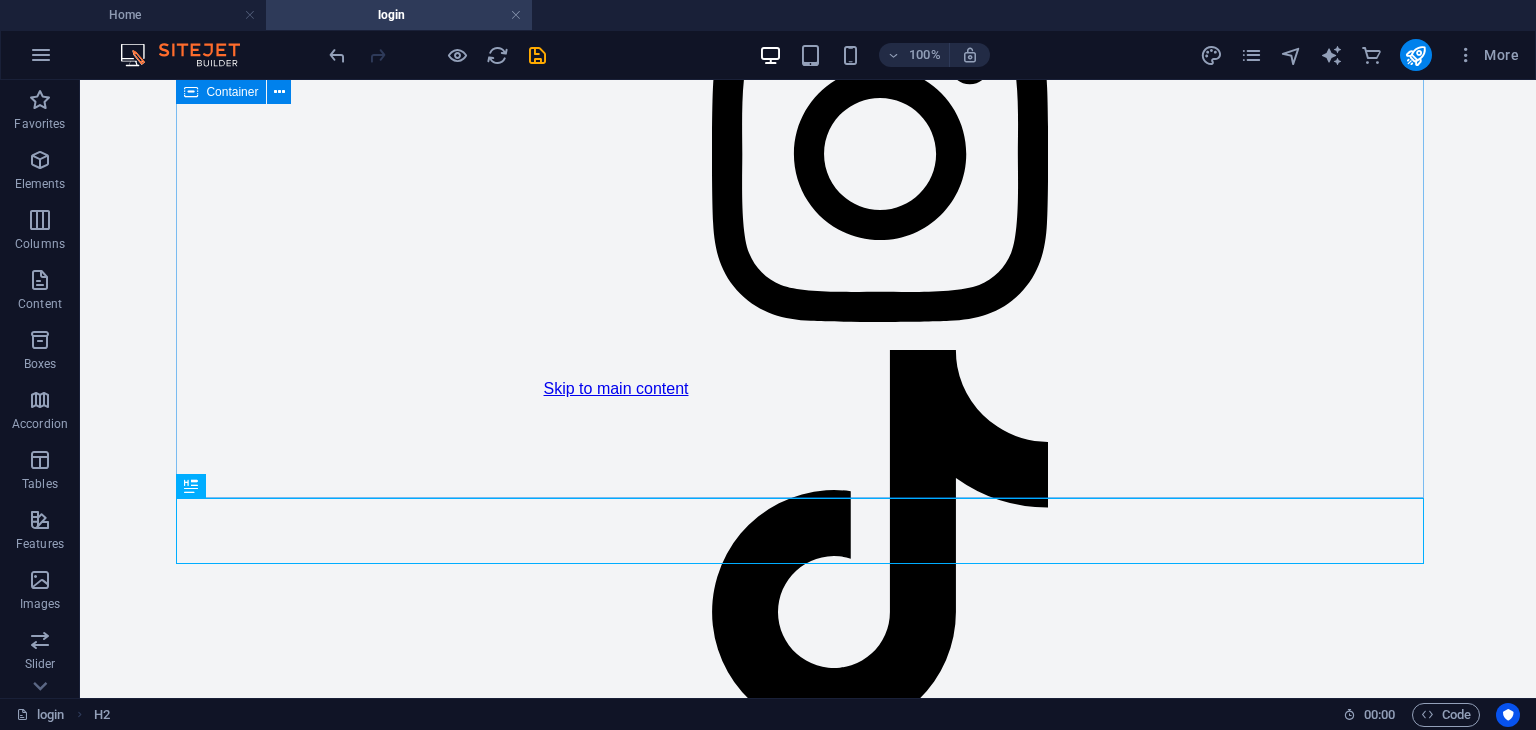 drag, startPoint x: 189, startPoint y: 484, endPoint x: 183, endPoint y: 83, distance: 401.0449 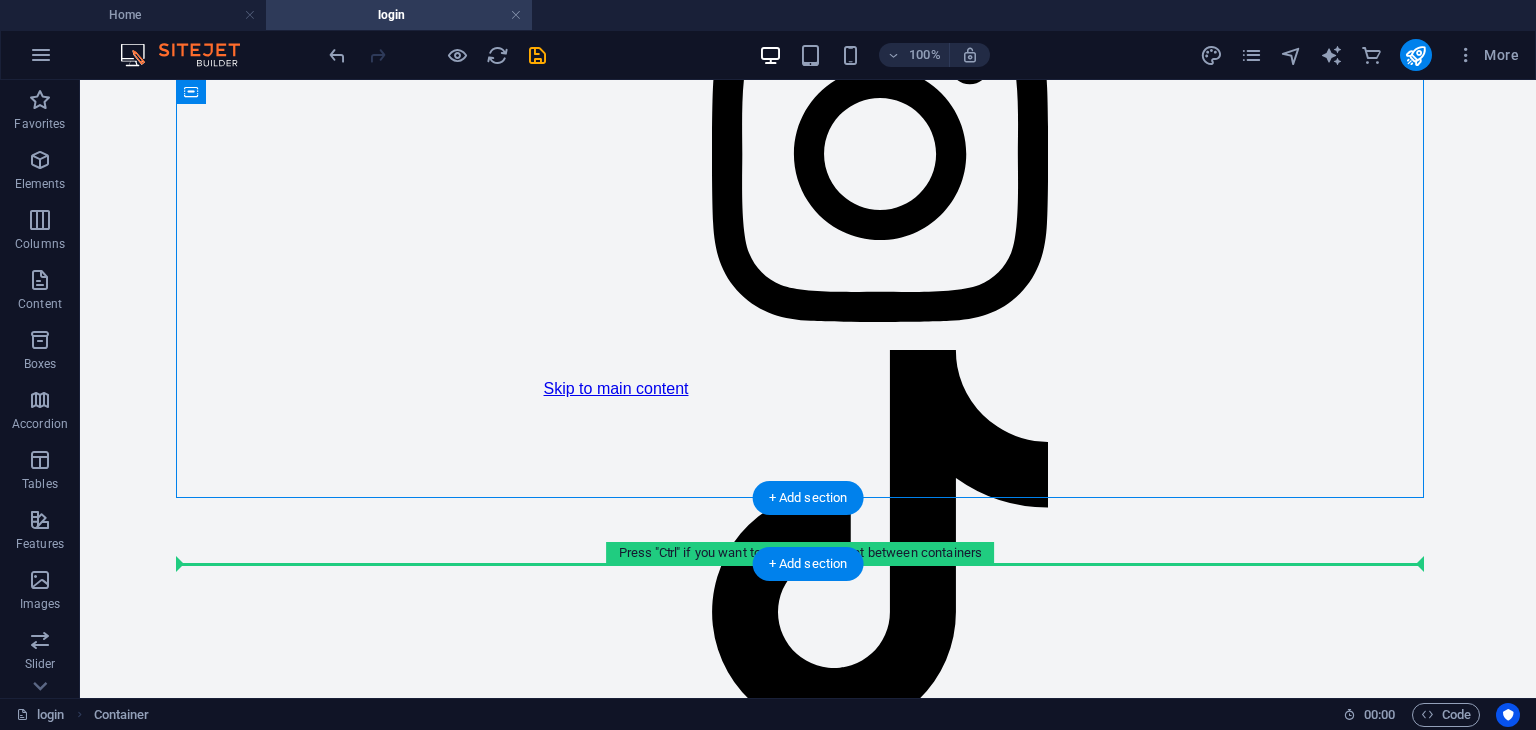 drag, startPoint x: 264, startPoint y: 165, endPoint x: 198, endPoint y: 560, distance: 400.47595 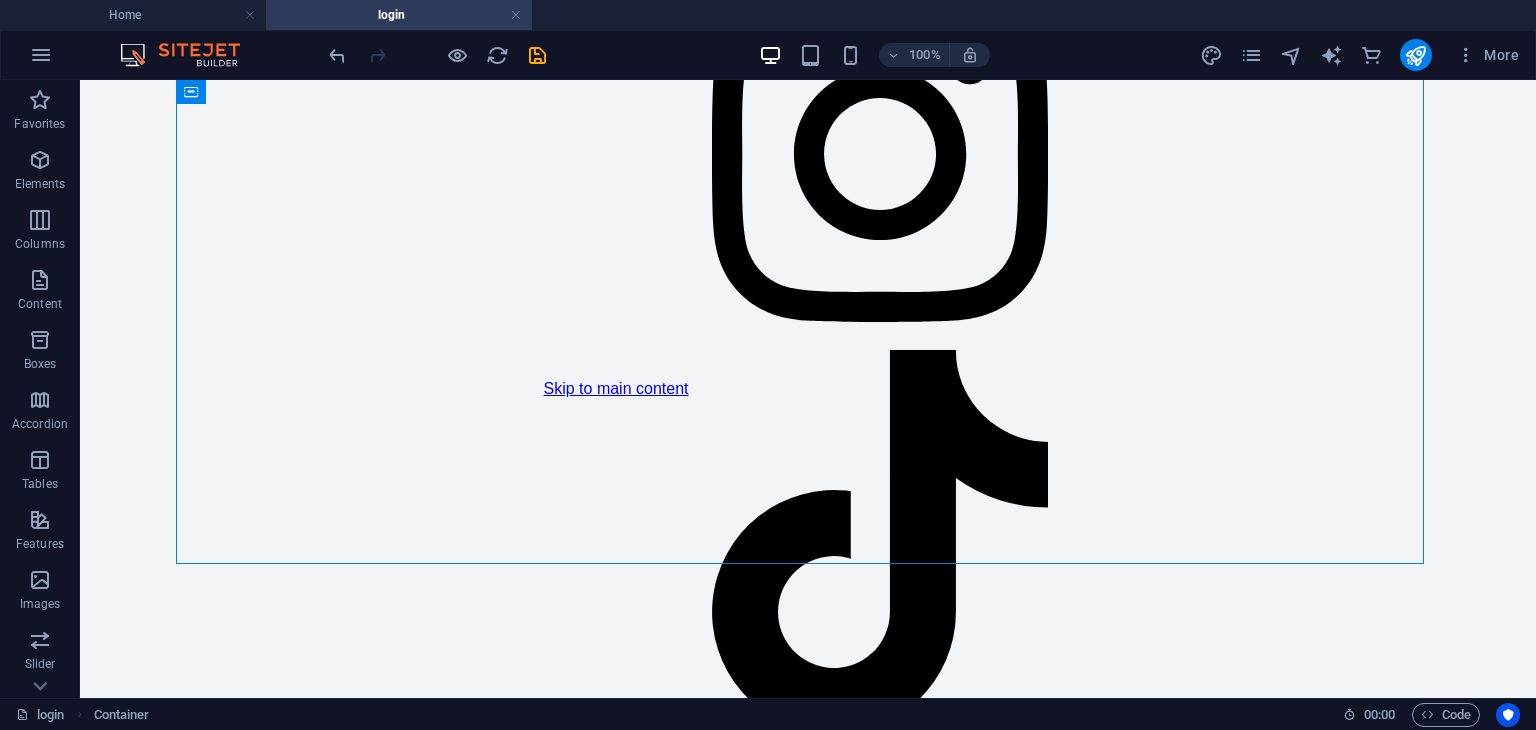 click on "Skip to main content
Tribelink
Firebase Phone Login
Phone Login
Send OTP
Verify OTP
TribeLink piyush bhagat
atmaja shivsharan Quick Links Shop Contact About Blog Details Legal Notice Privacy Policy Contact 72762283 piyushbhagat4554@gmail.com atmajashivsharan@gmail.com 10:00 AM - 08:00 PM
2024  tribelink.site . All rights reserved." at bounding box center (808, 389) 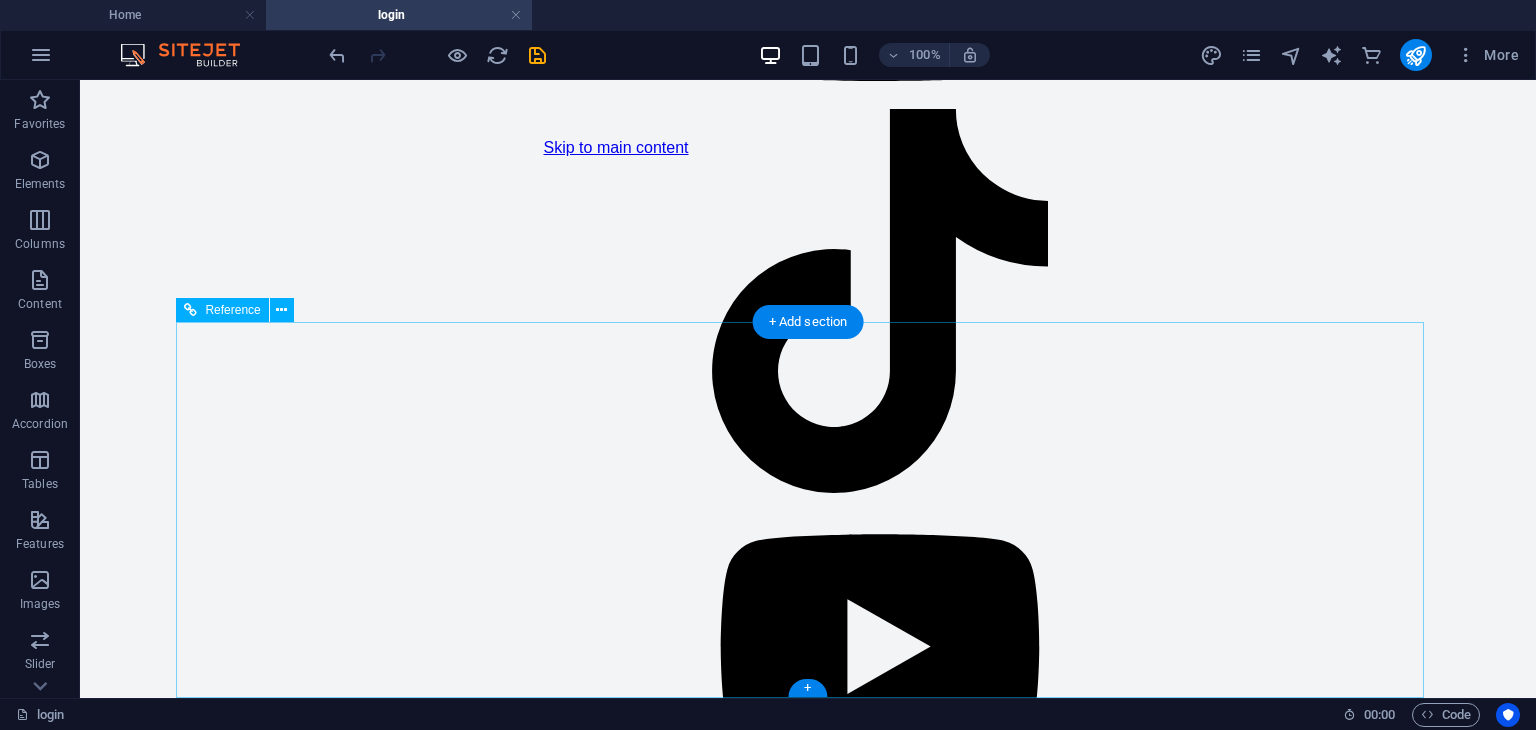 scroll, scrollTop: 0, scrollLeft: 0, axis: both 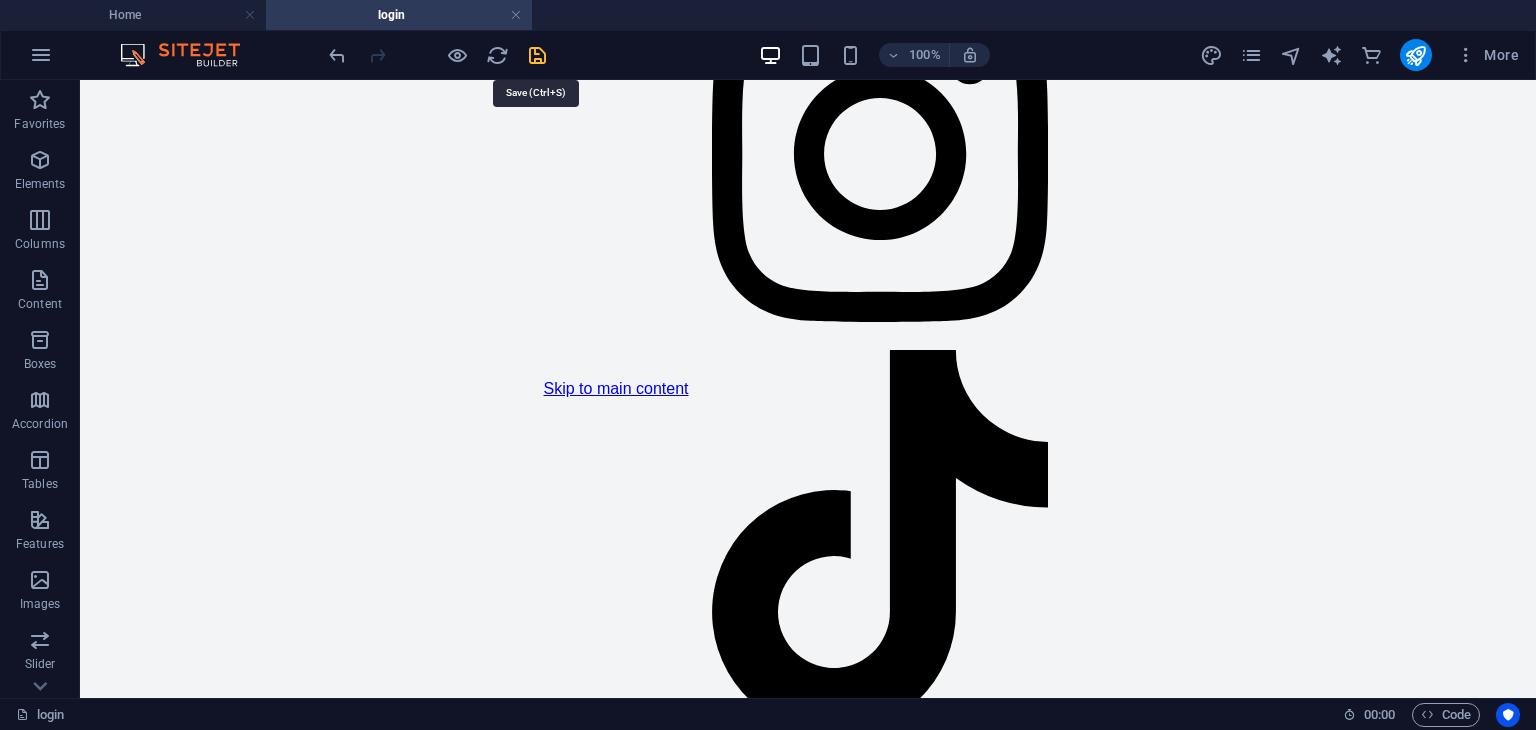 click at bounding box center [537, 55] 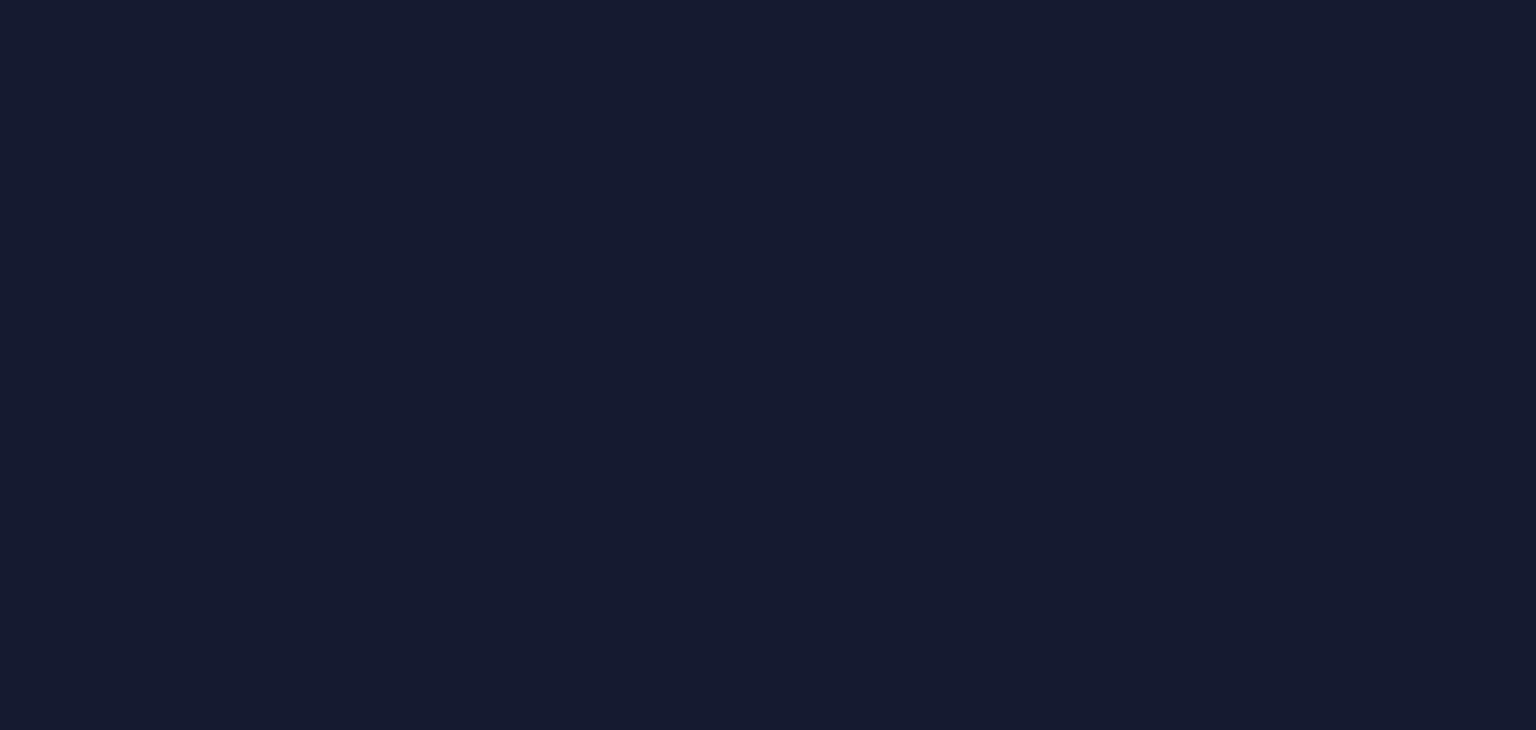 scroll, scrollTop: 0, scrollLeft: 0, axis: both 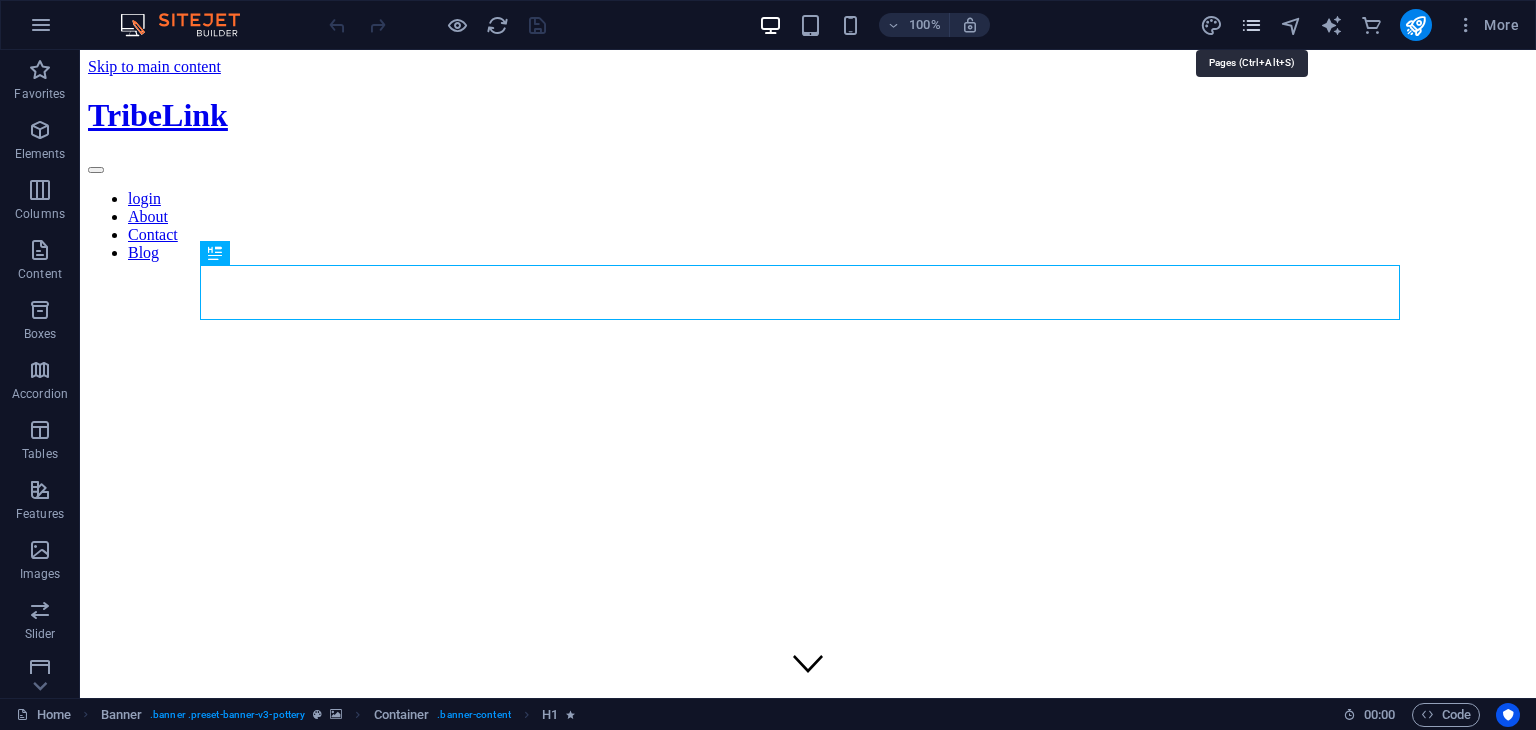 click at bounding box center (1251, 25) 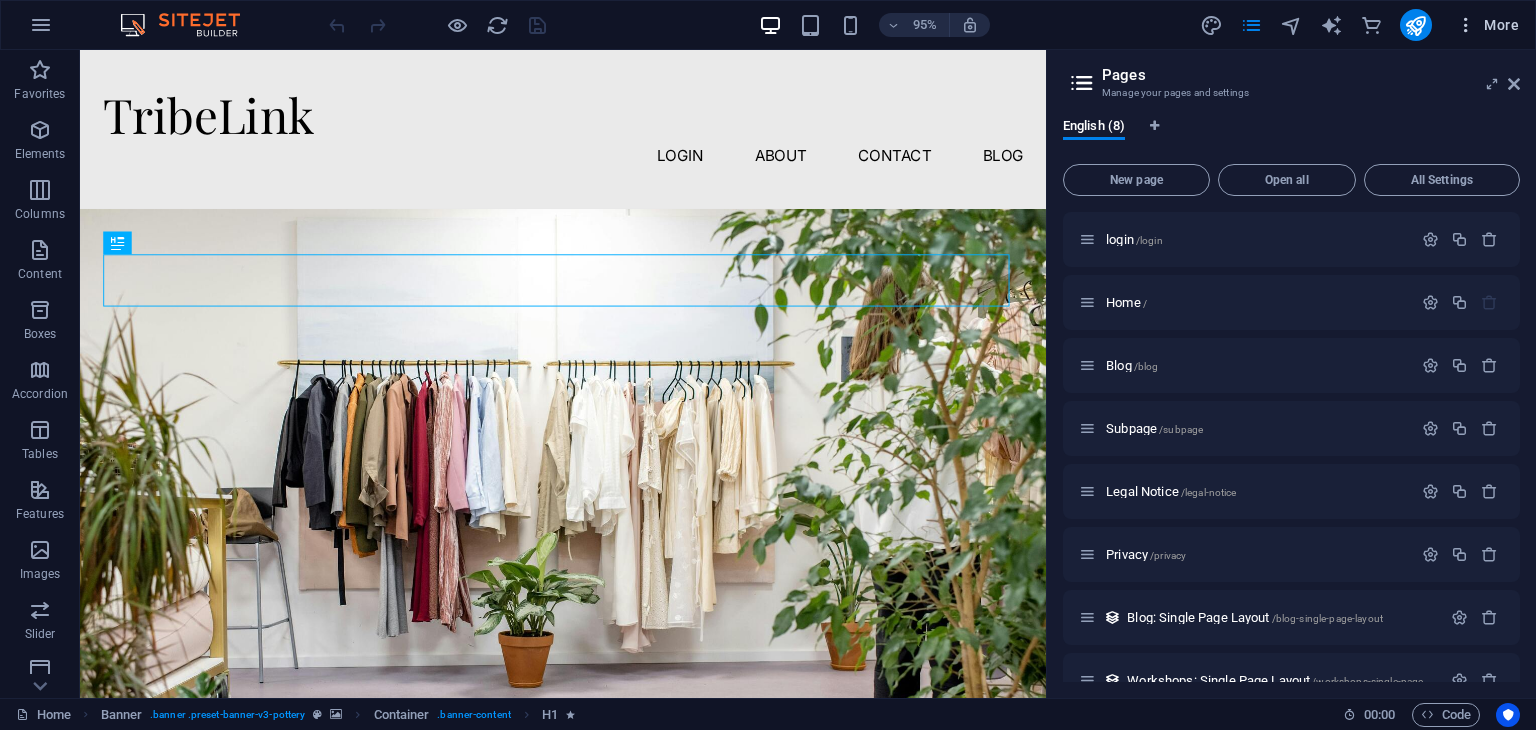 click at bounding box center [1466, 25] 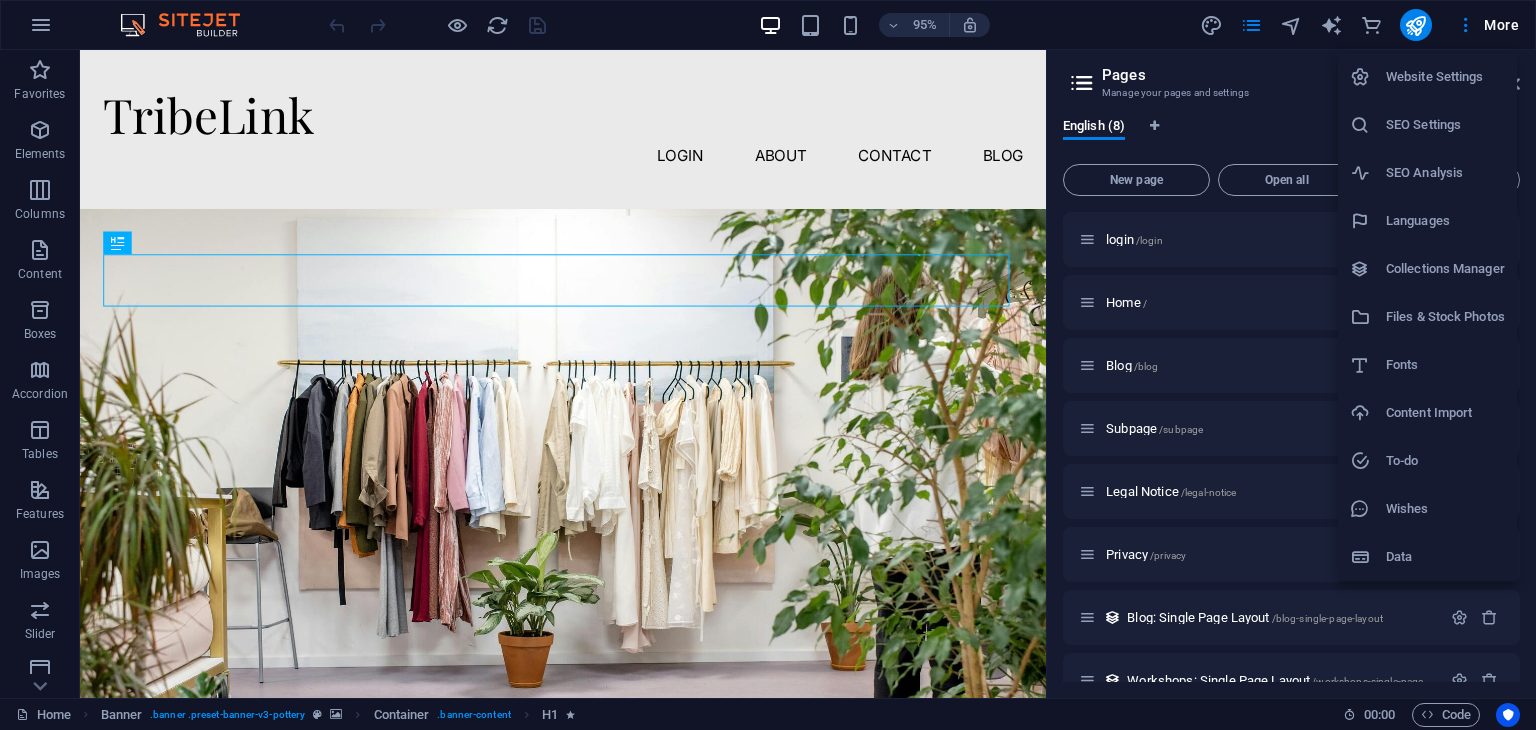 click on "Website Settings" at bounding box center [1445, 77] 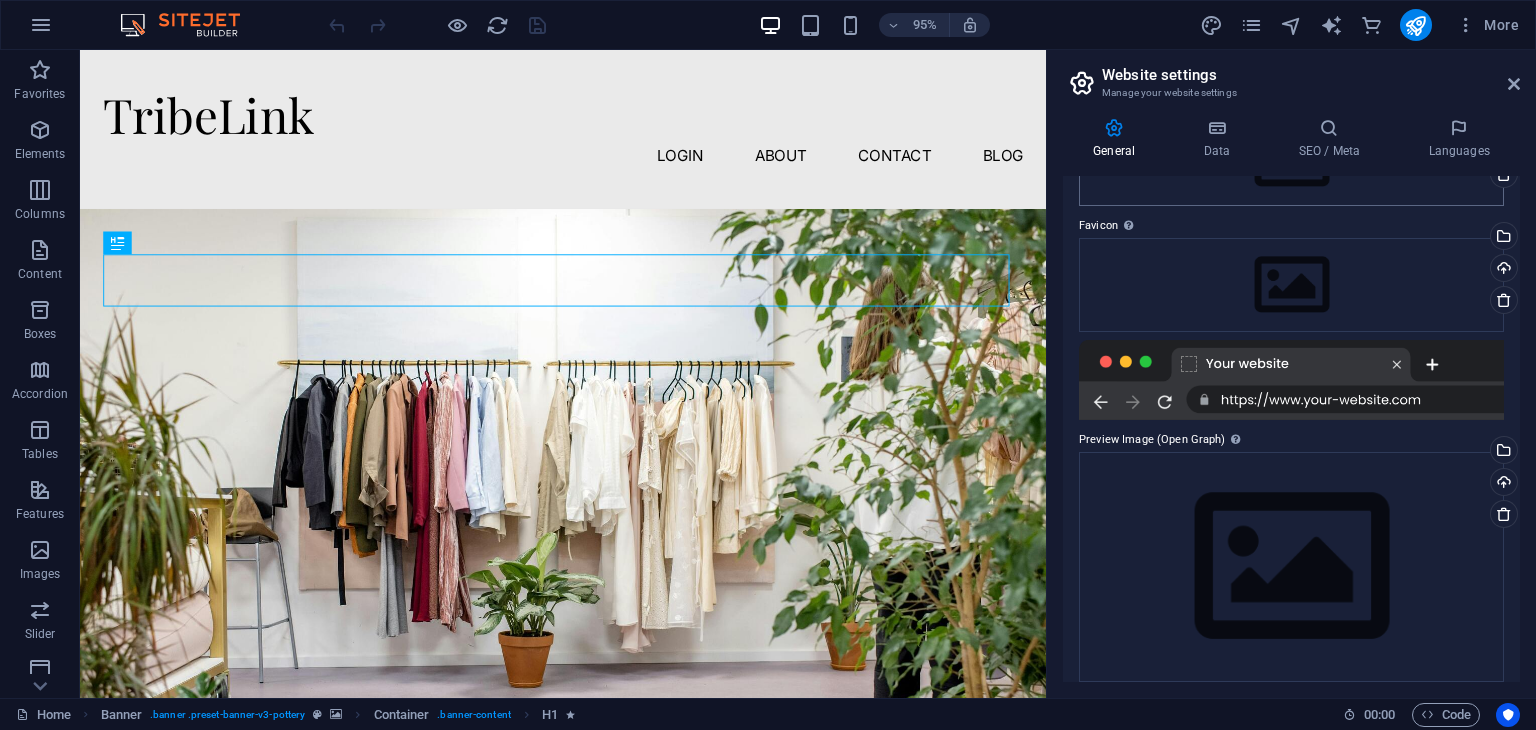 scroll, scrollTop: 176, scrollLeft: 0, axis: vertical 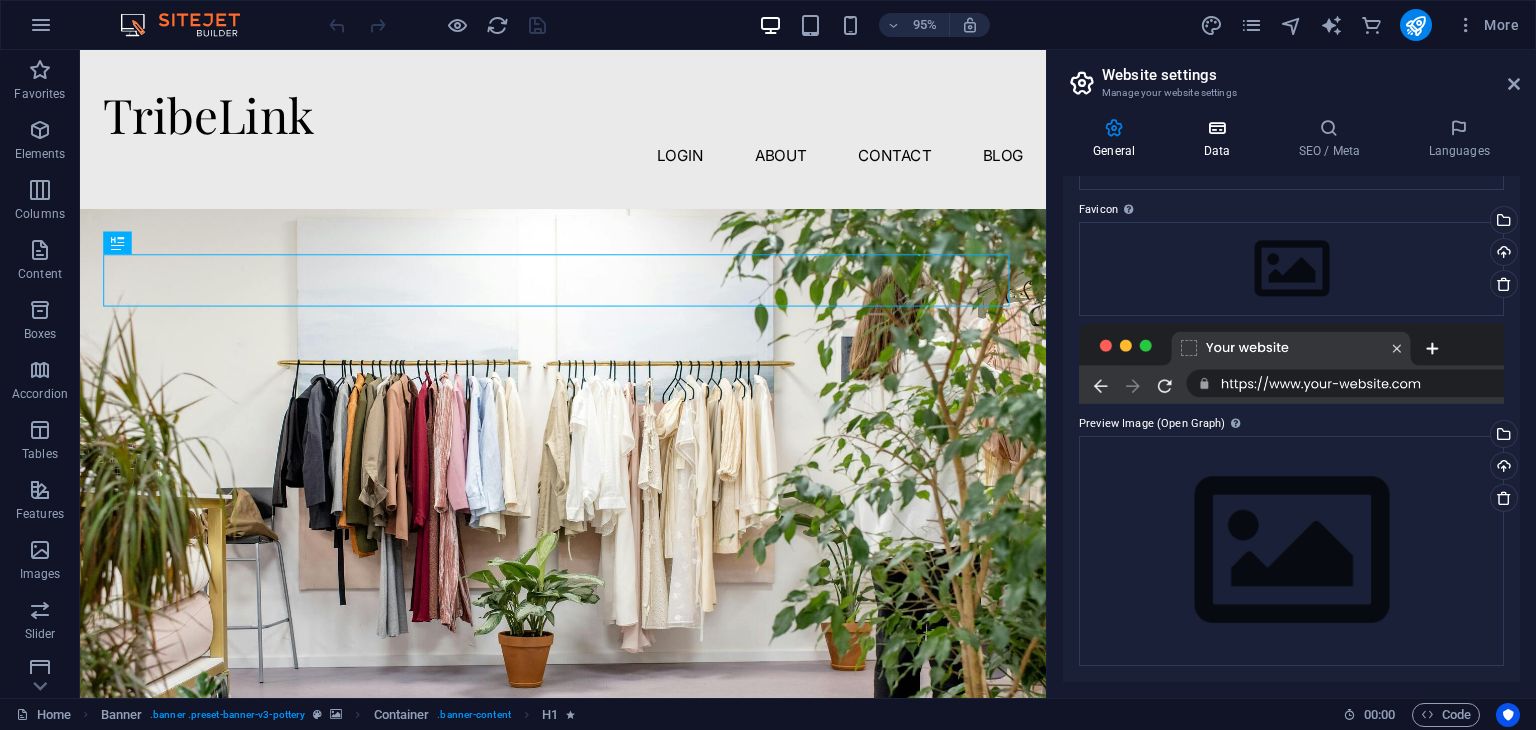 click at bounding box center [1216, 128] 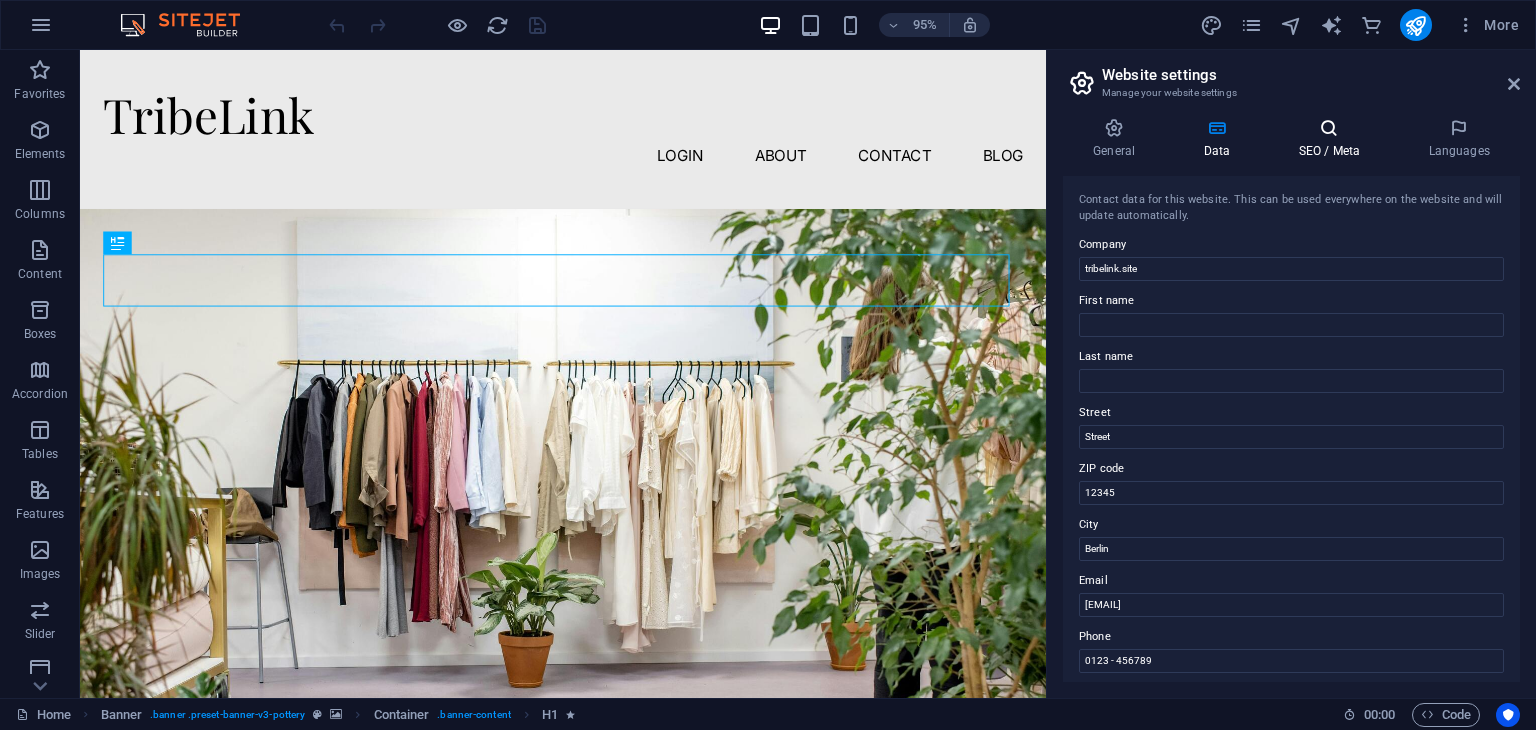 click on "SEO / Meta" at bounding box center [1333, 139] 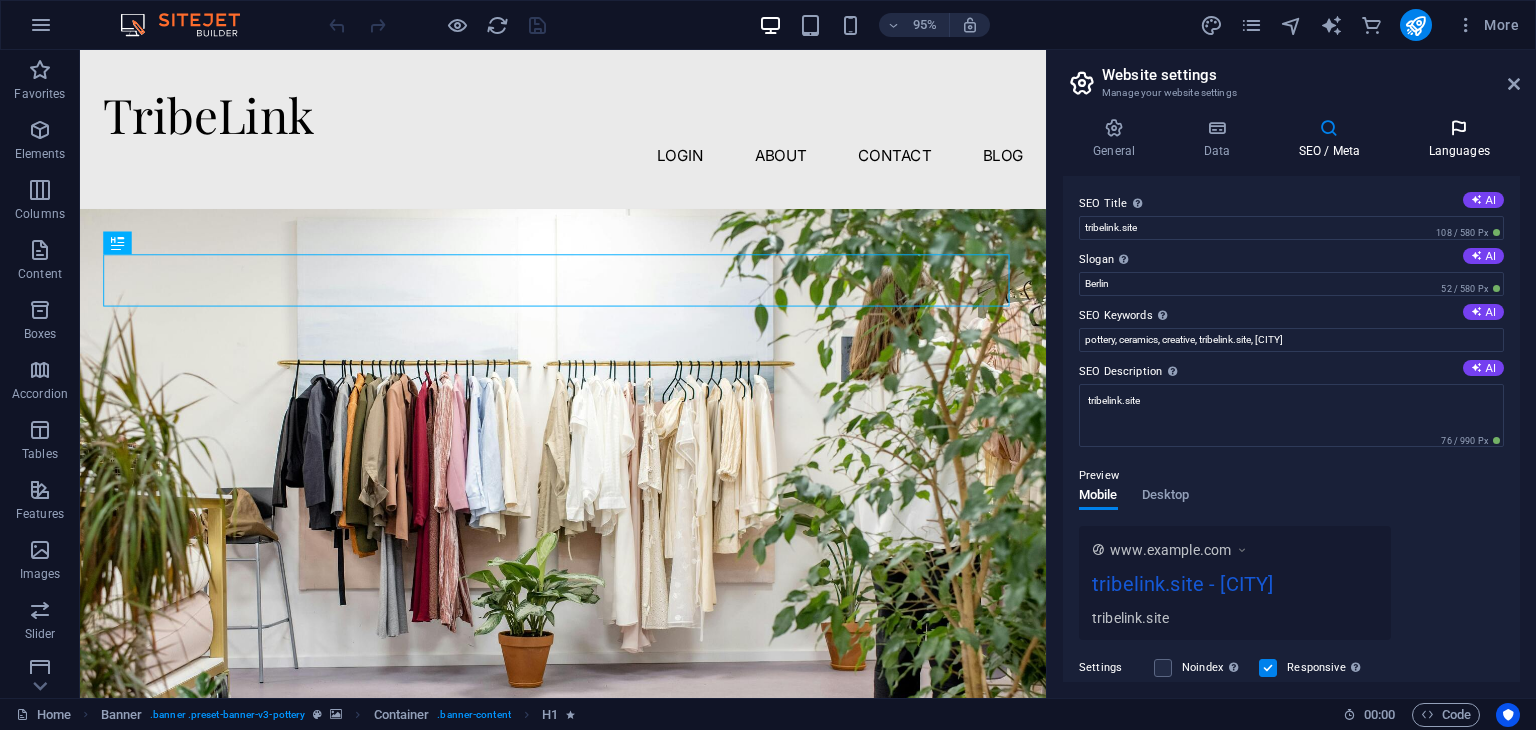 click at bounding box center [1459, 128] 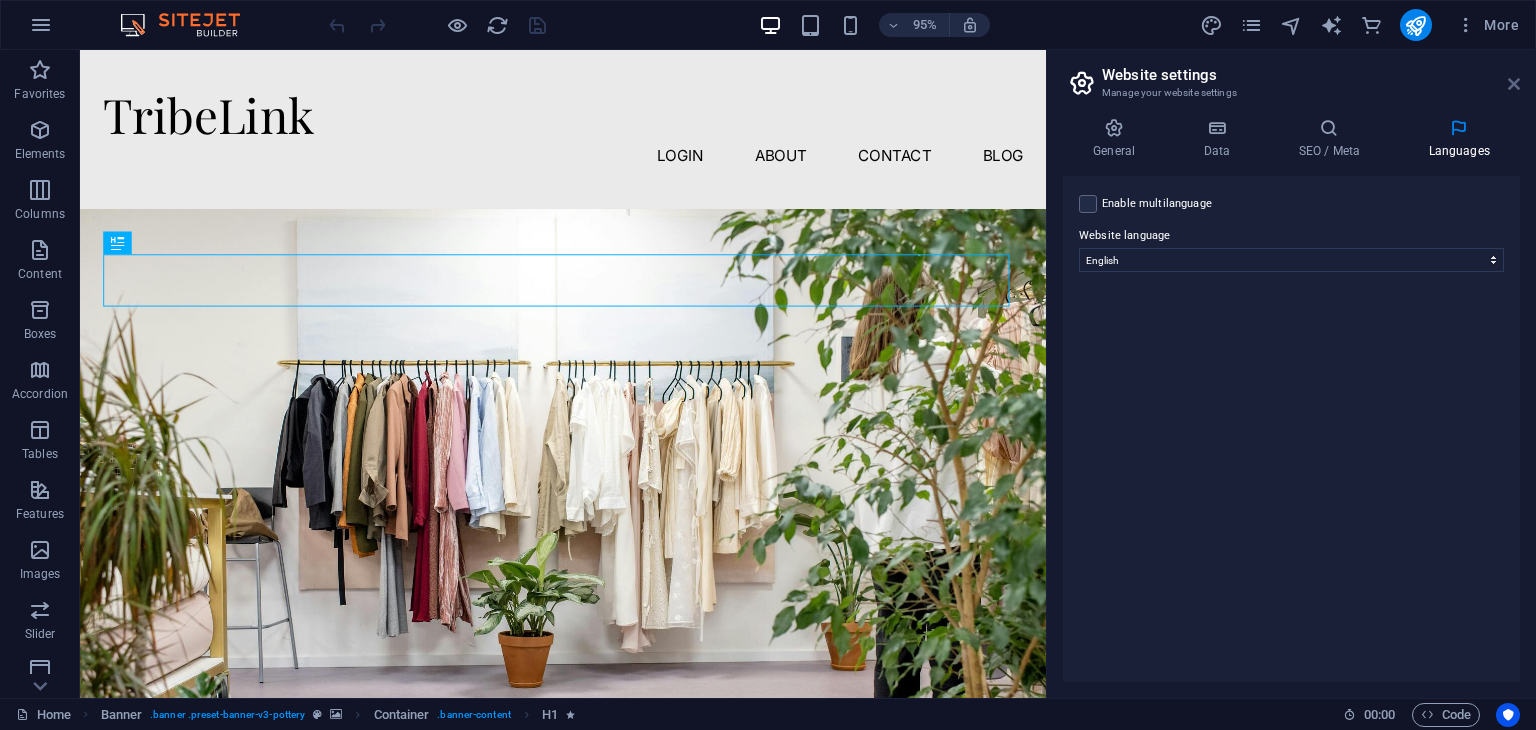 click at bounding box center [1514, 84] 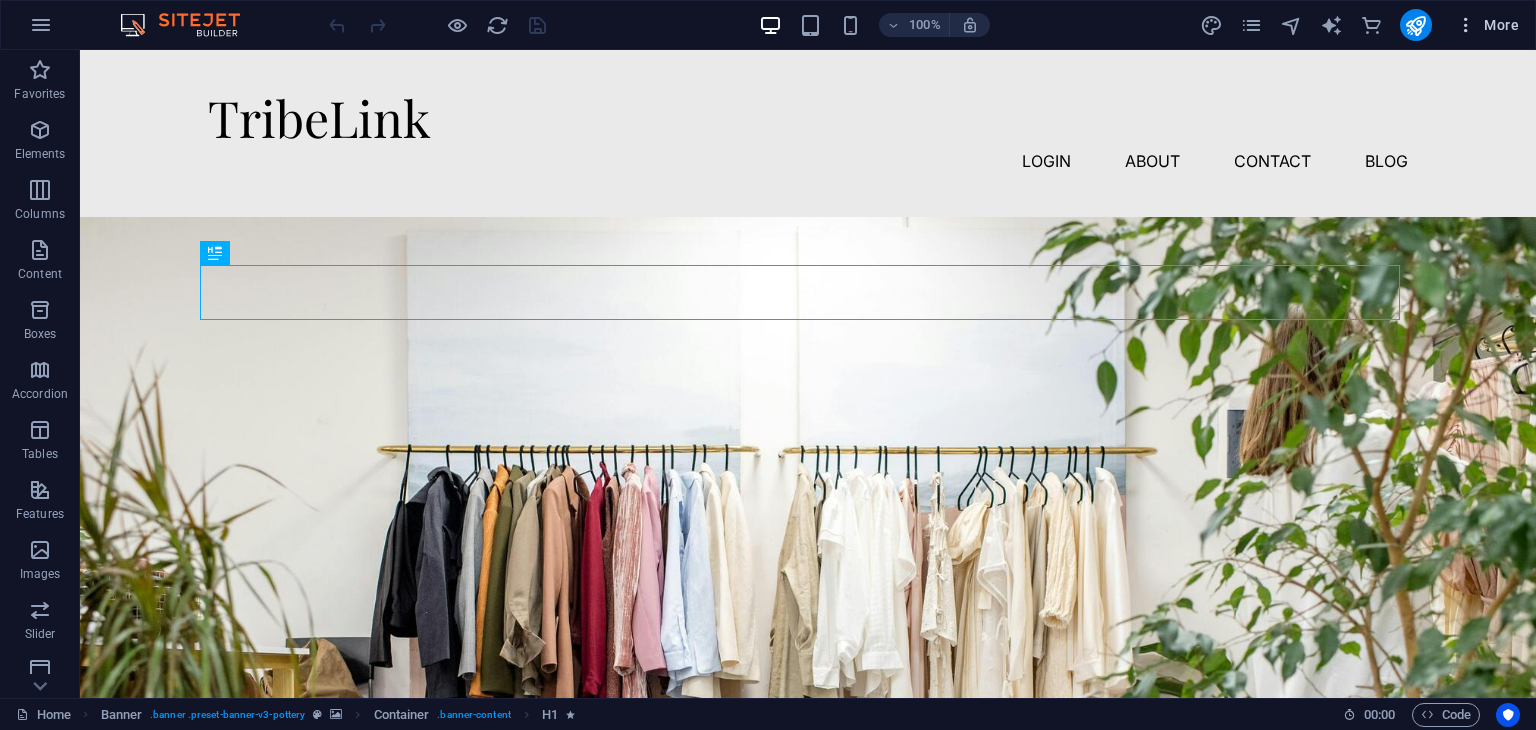 click at bounding box center [1466, 25] 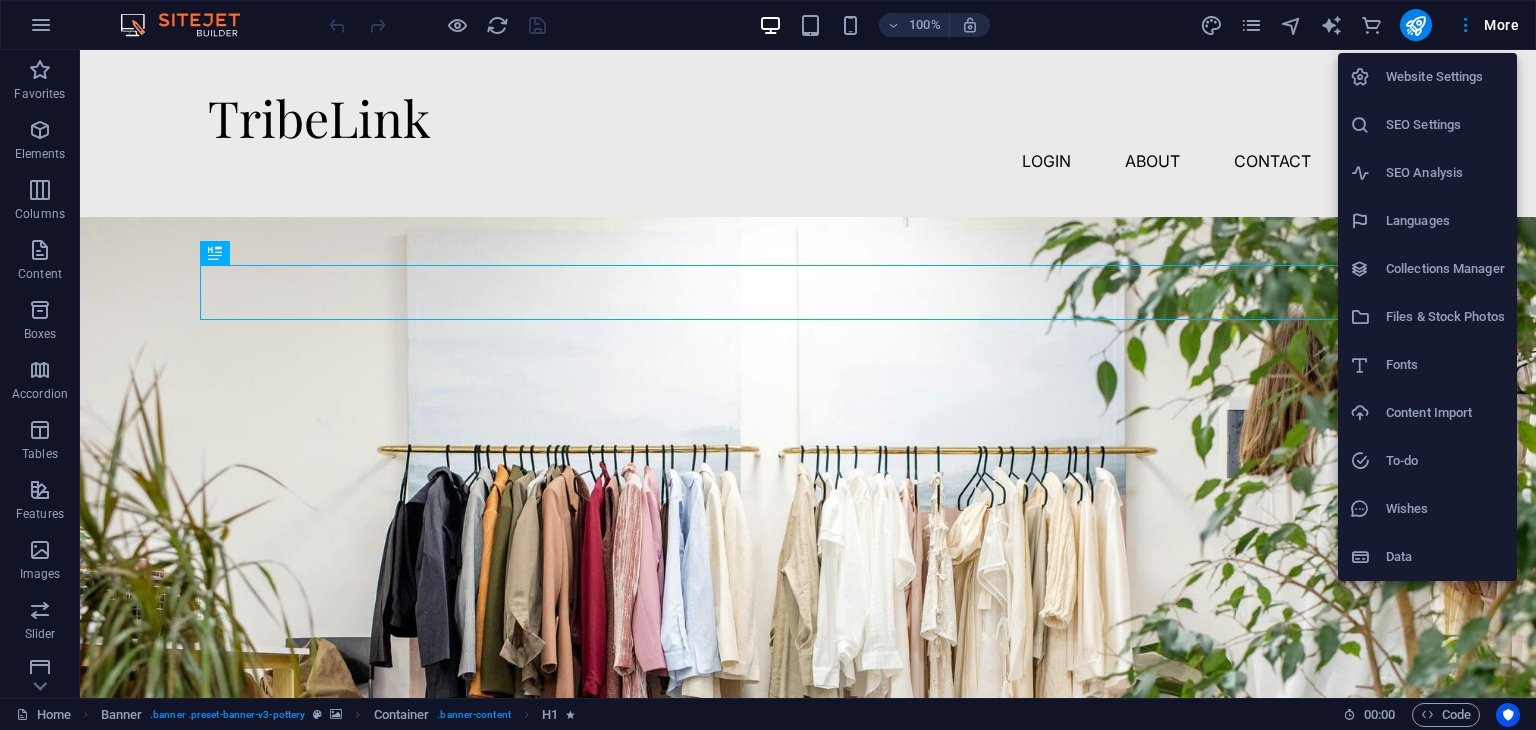click at bounding box center (768, 365) 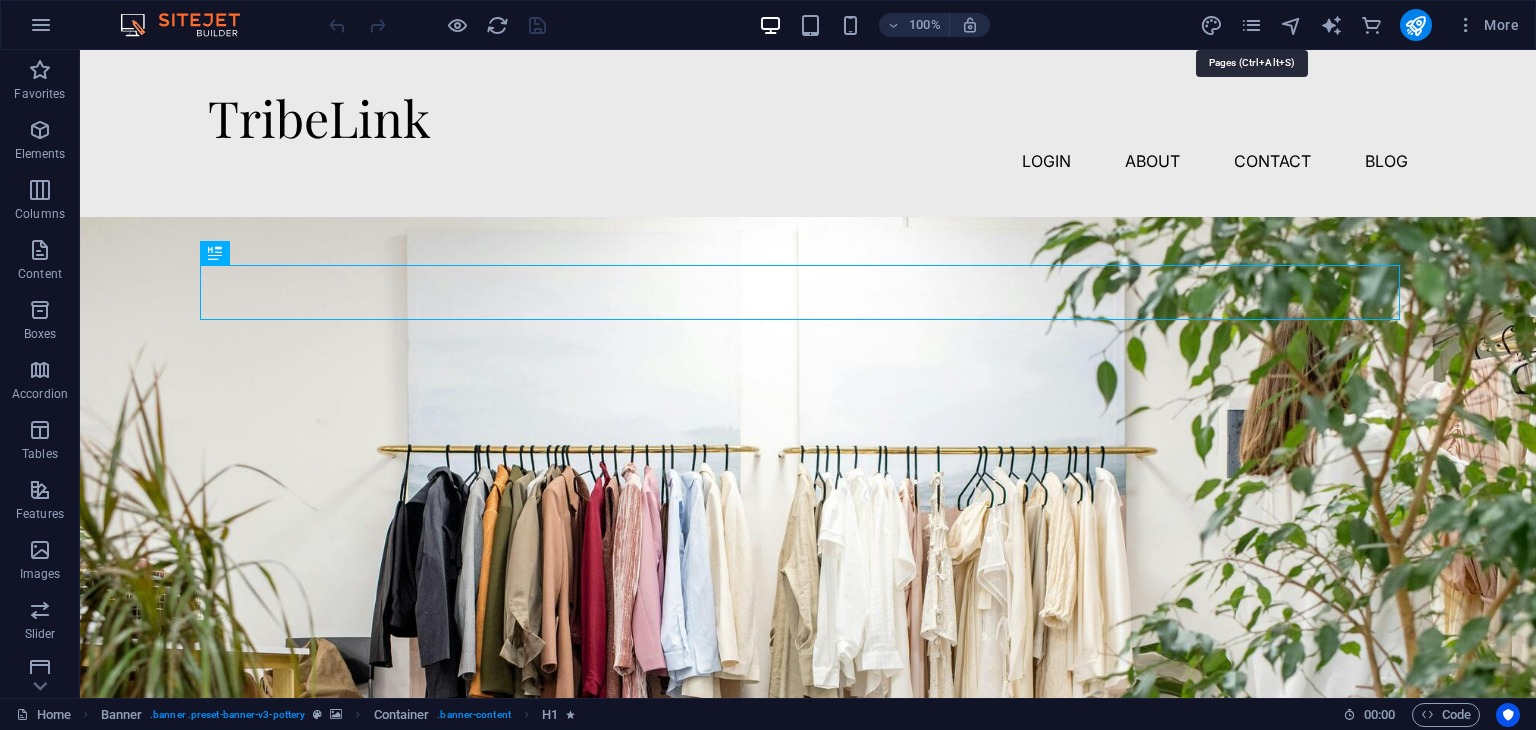 click at bounding box center (1251, 25) 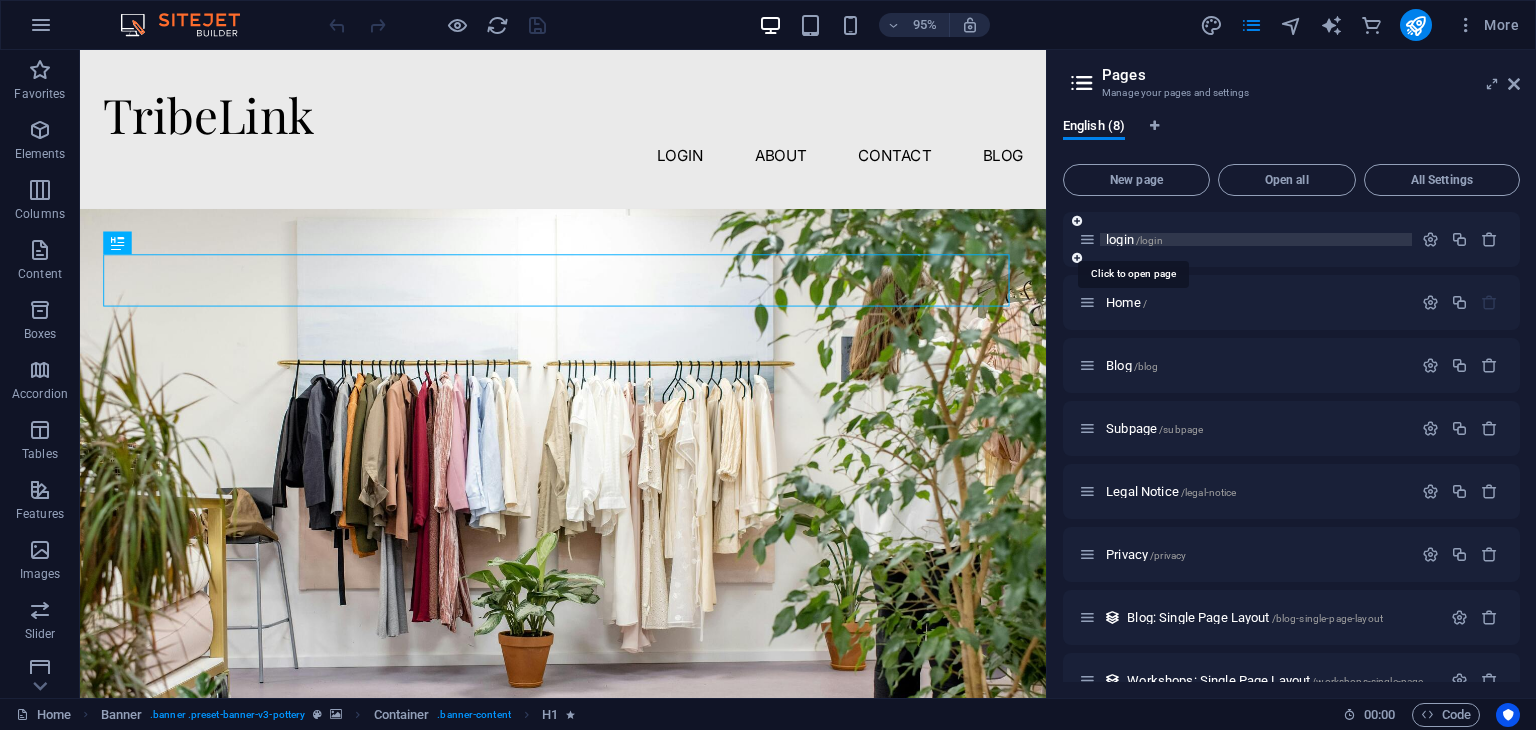 click on "login /login" at bounding box center (1134, 239) 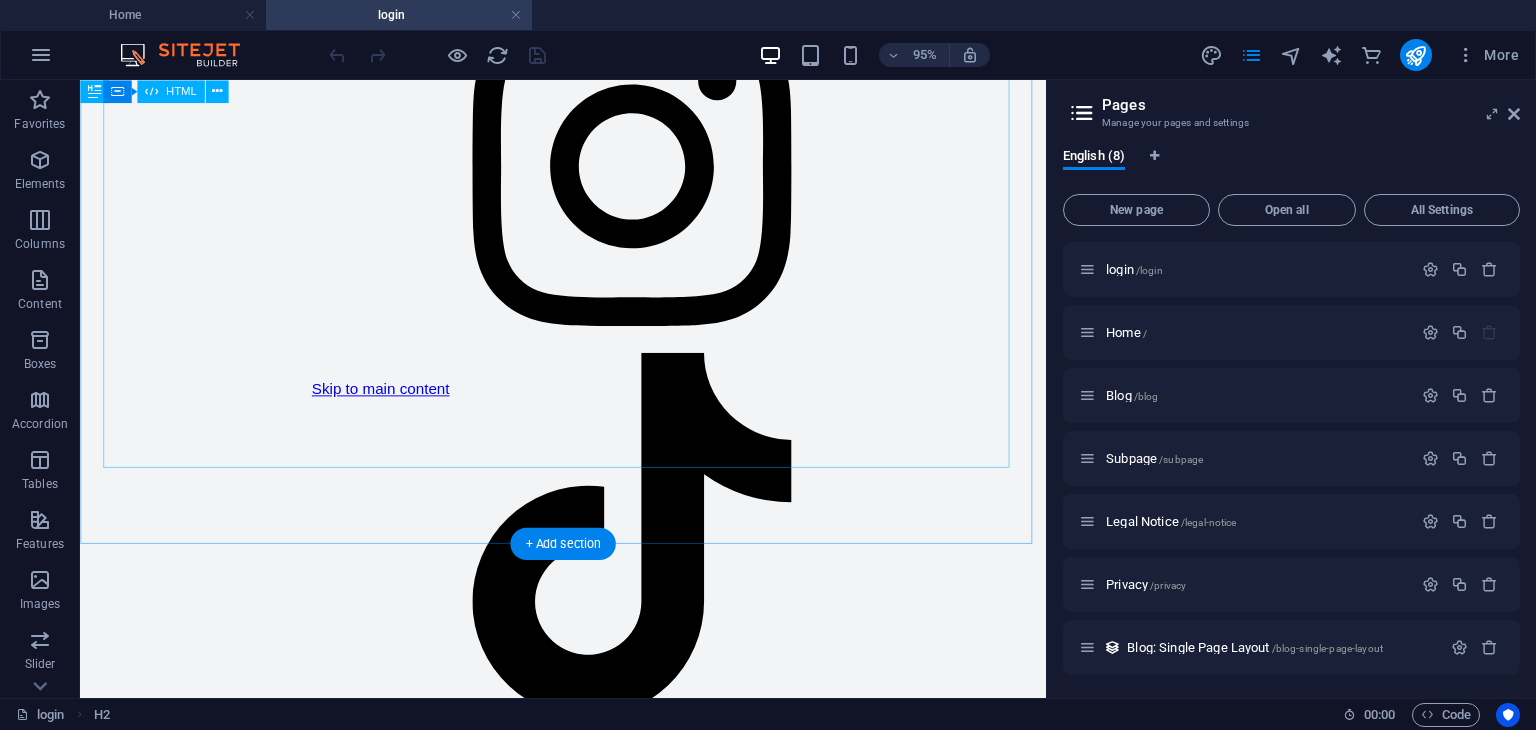 scroll, scrollTop: 0, scrollLeft: 0, axis: both 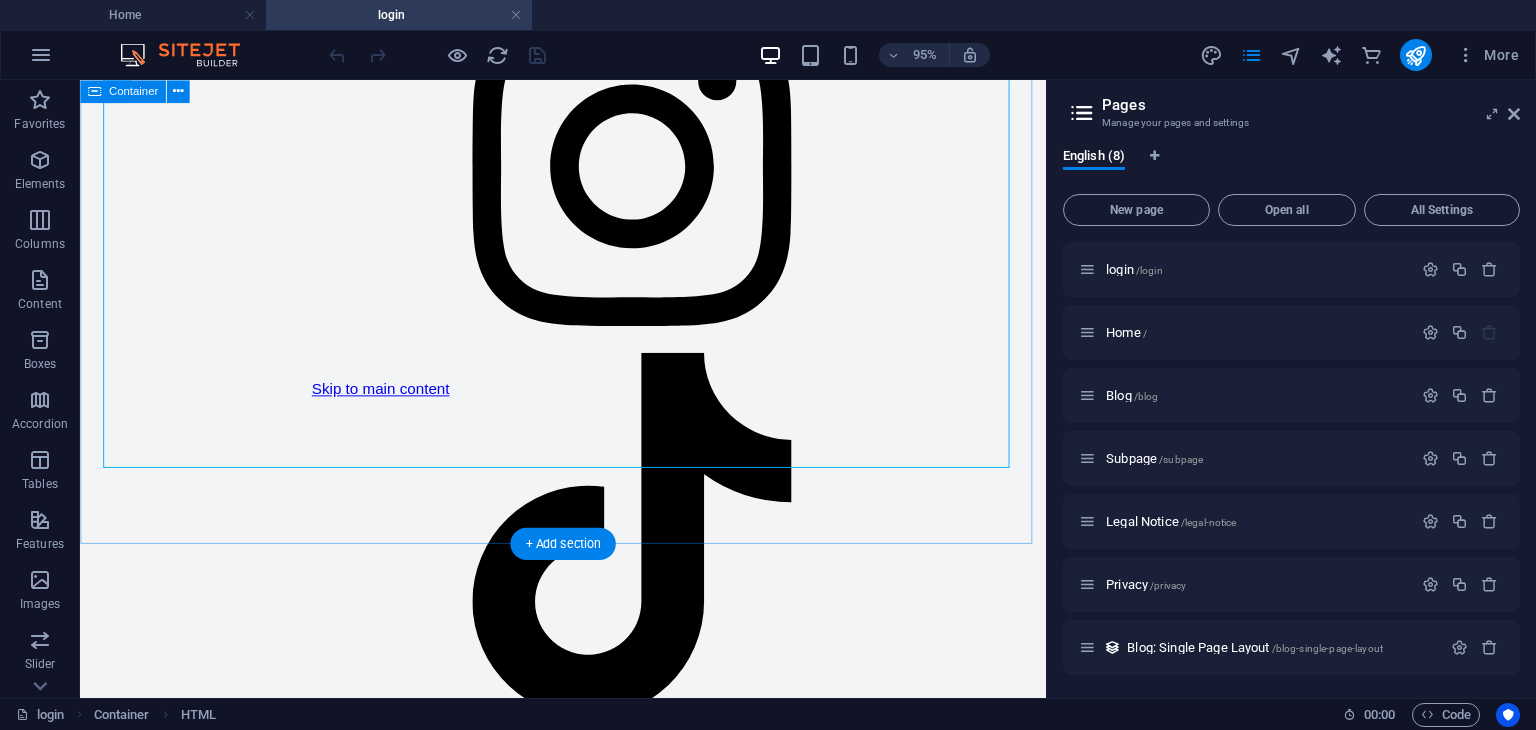 click on "Firebase Phone Login
Phone Login
Send OTP
Verify OTP" at bounding box center [661, -811] 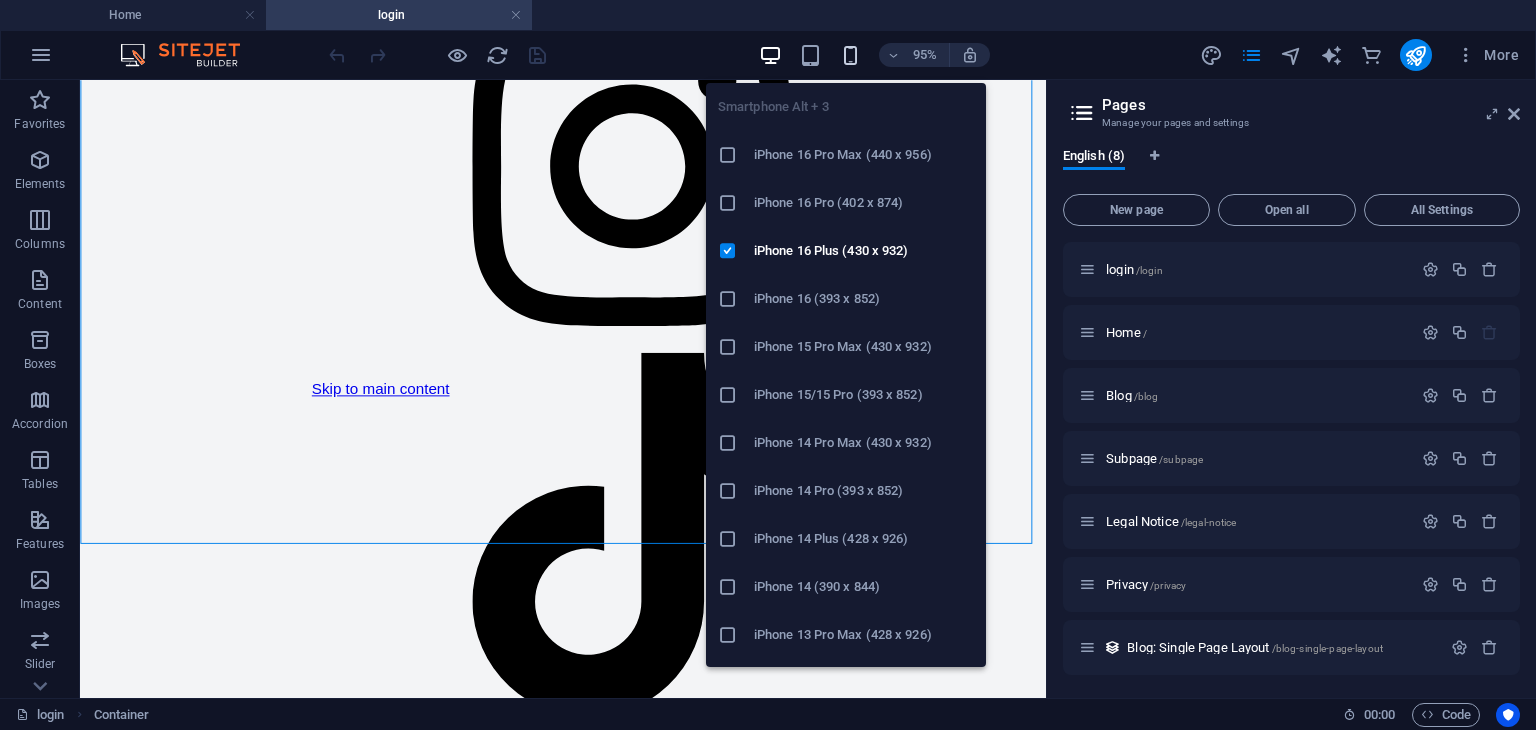 click at bounding box center [850, 55] 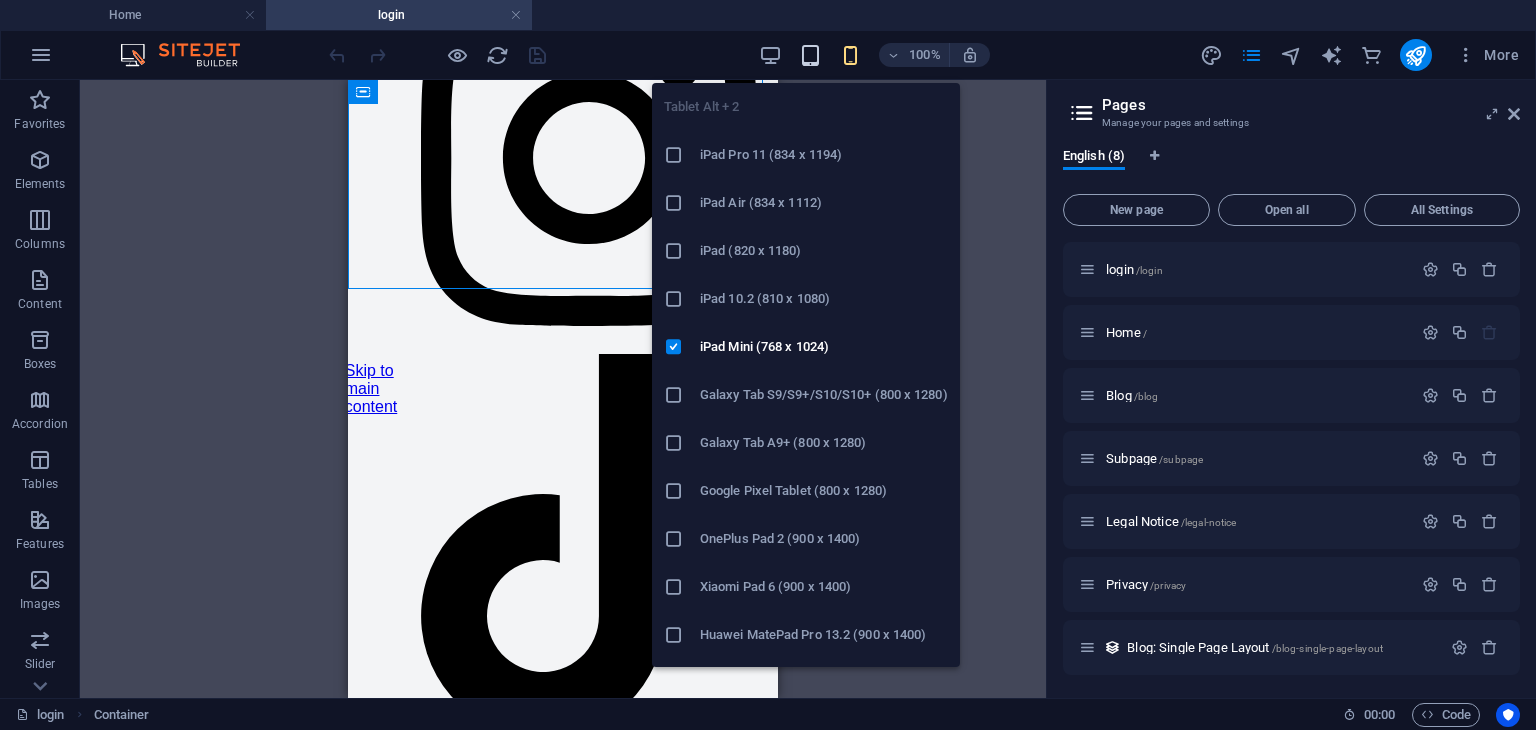 click at bounding box center (810, 55) 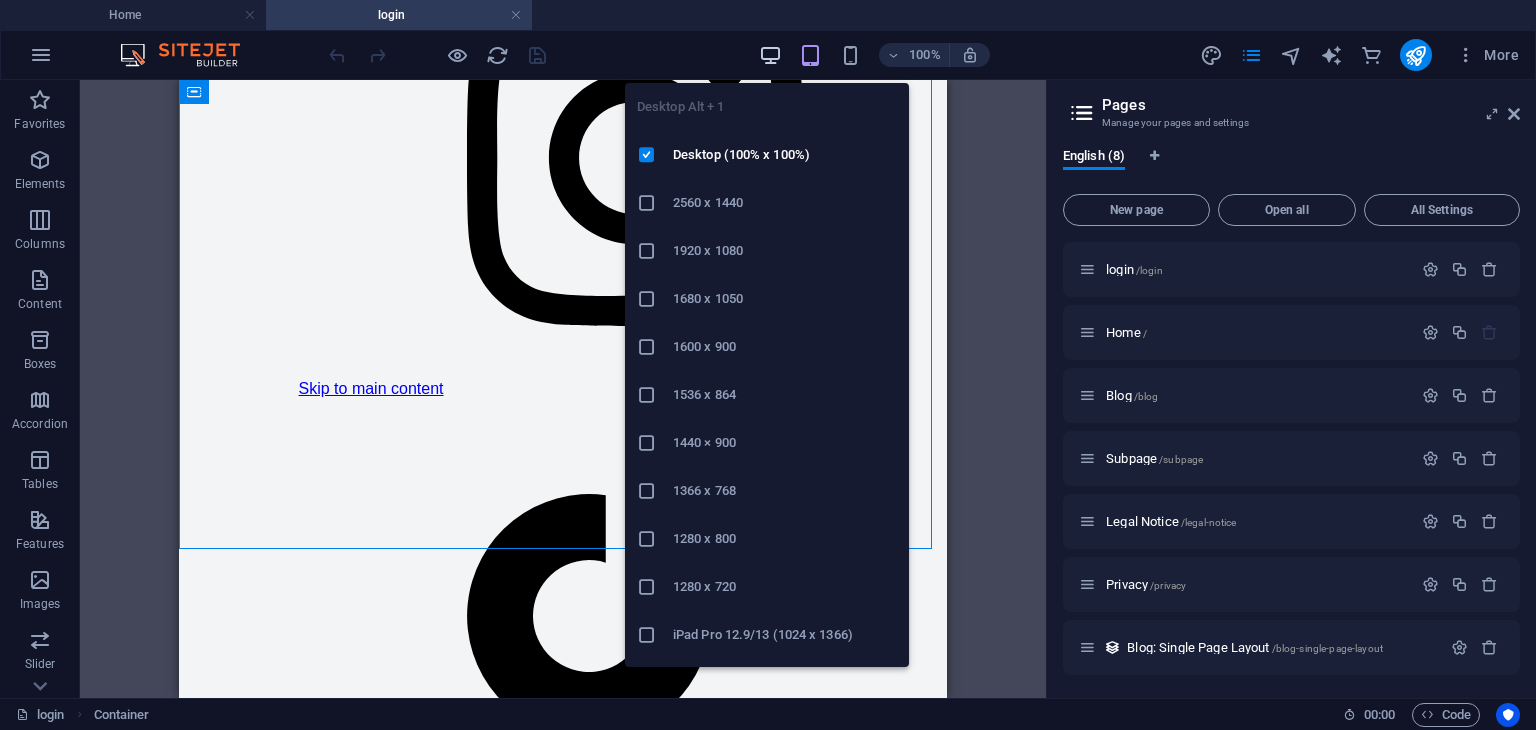 click at bounding box center [770, 55] 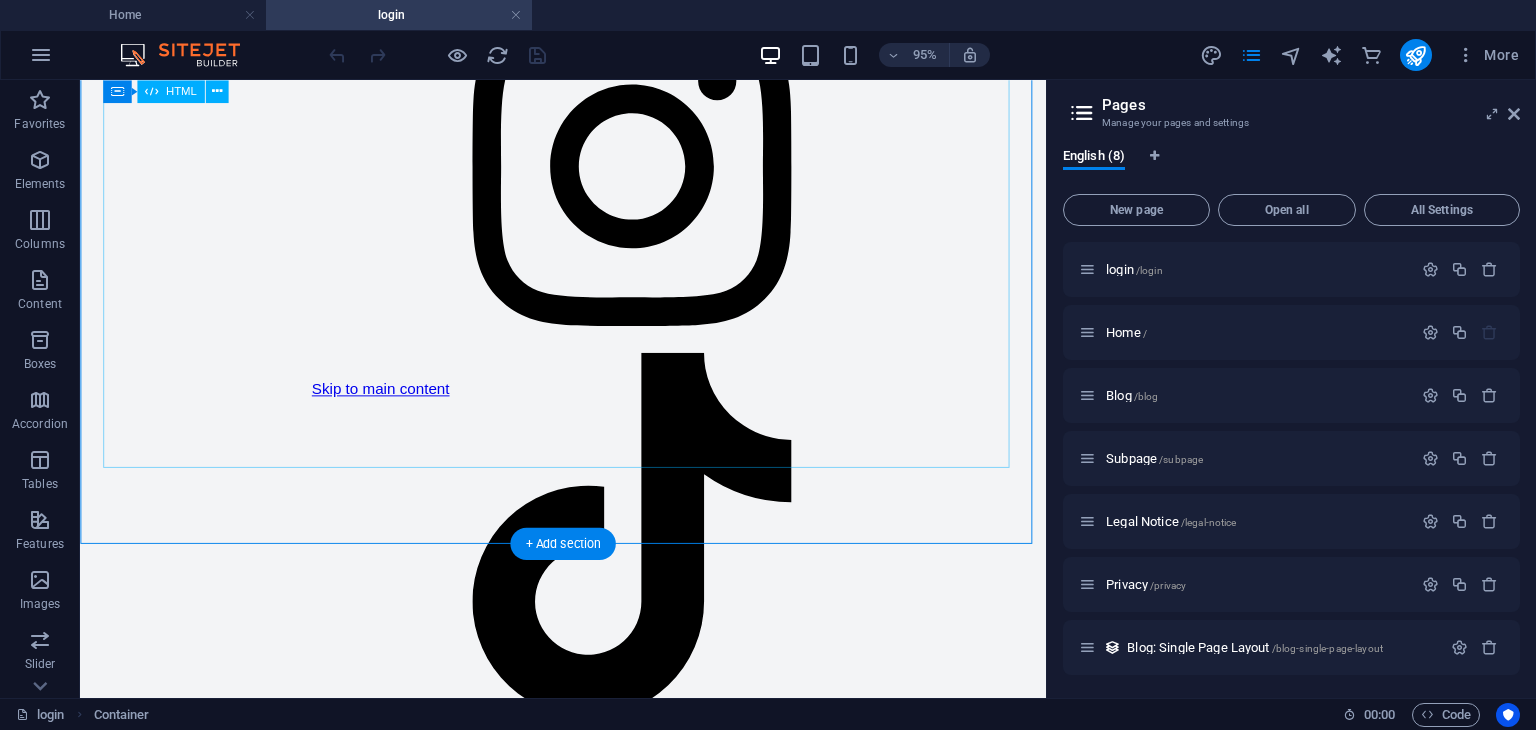 type 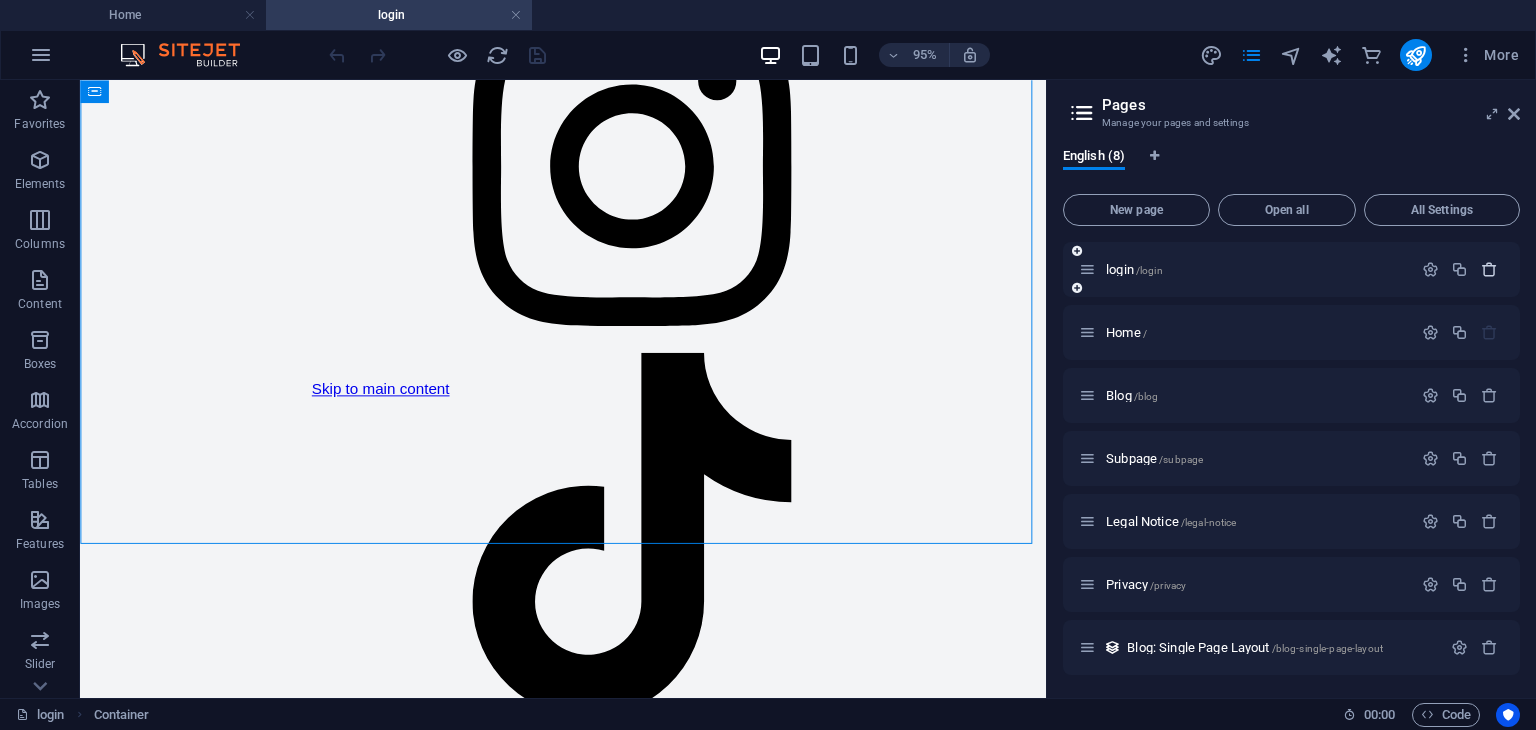 click at bounding box center [1489, 269] 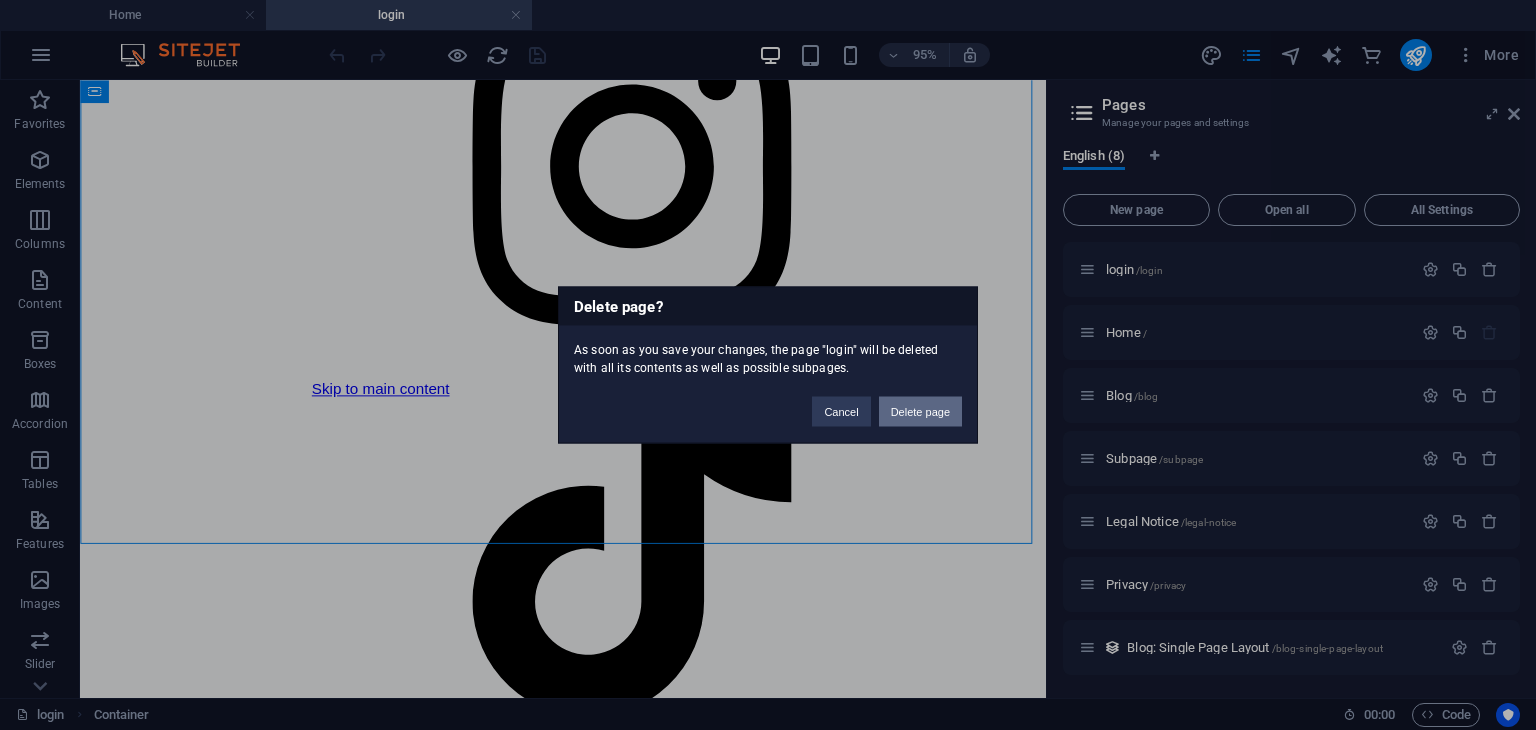 click on "Delete page" at bounding box center (920, 412) 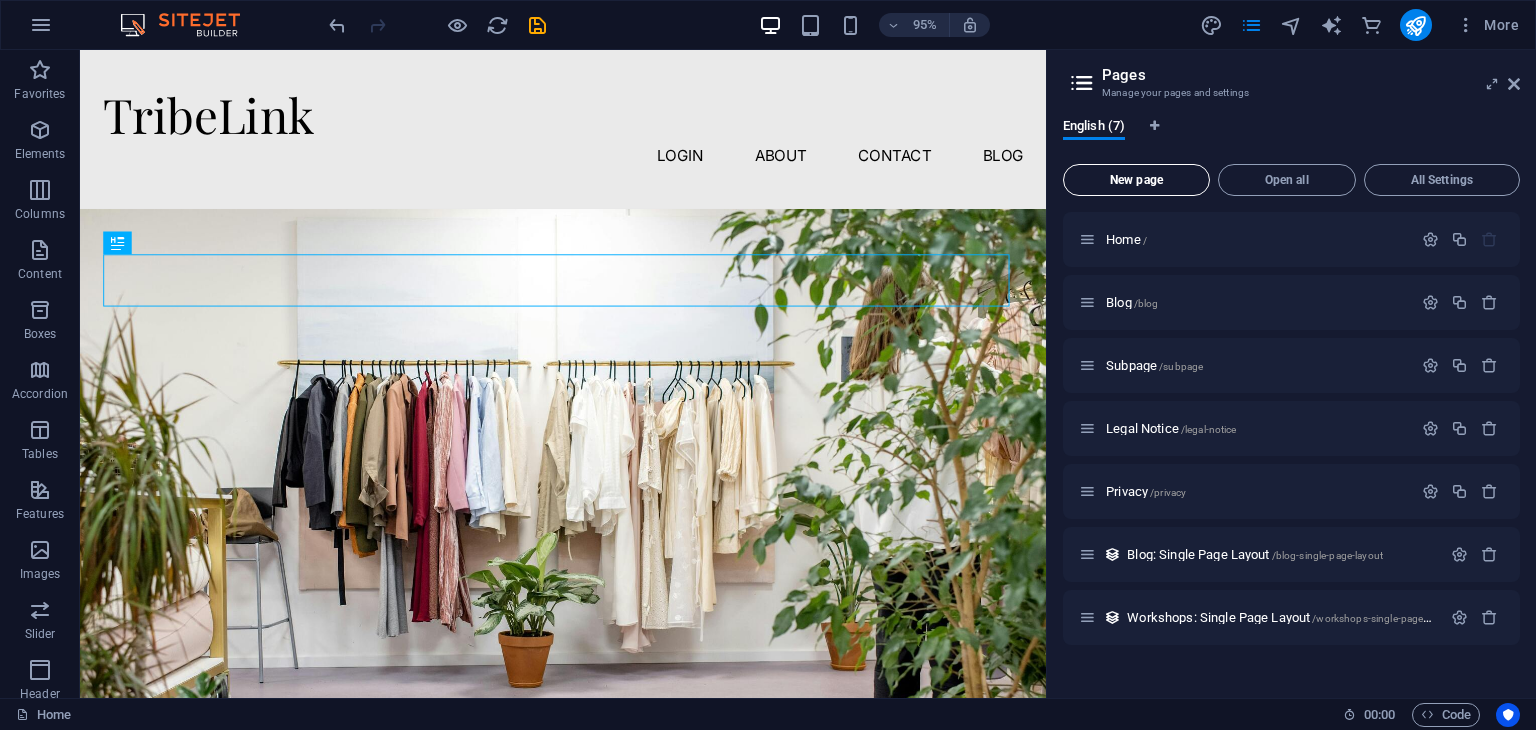 click on "New page" at bounding box center (1136, 180) 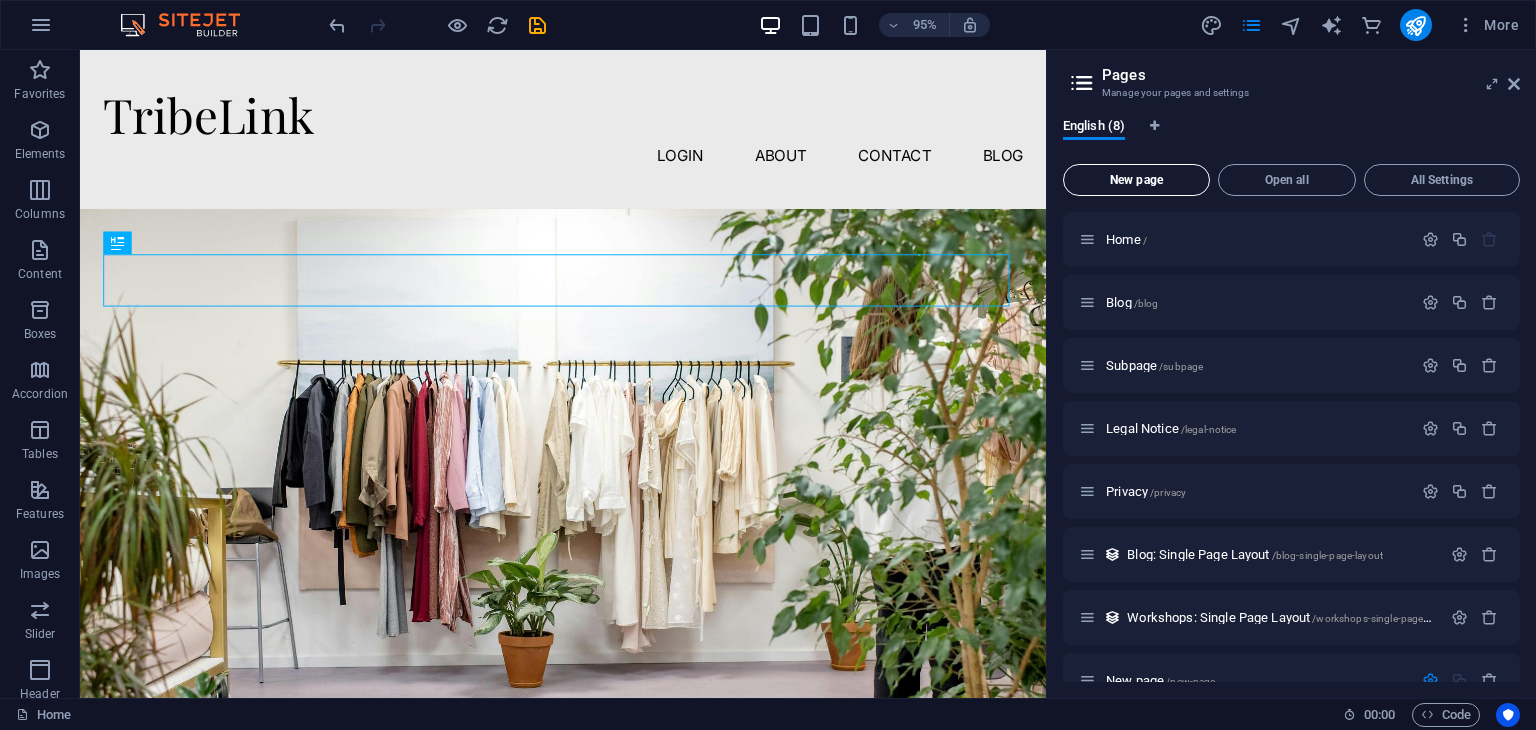 scroll, scrollTop: 309, scrollLeft: 0, axis: vertical 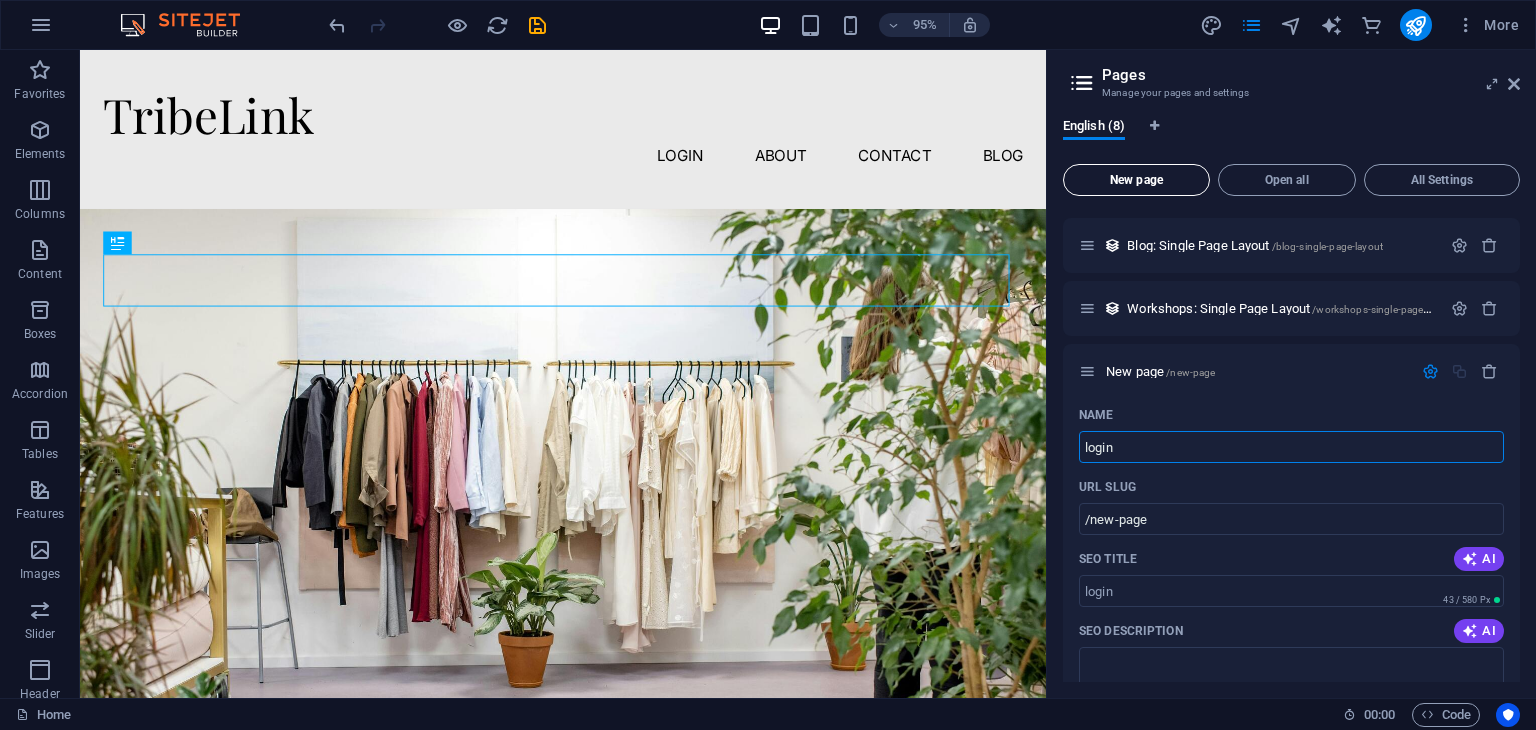 type on "login" 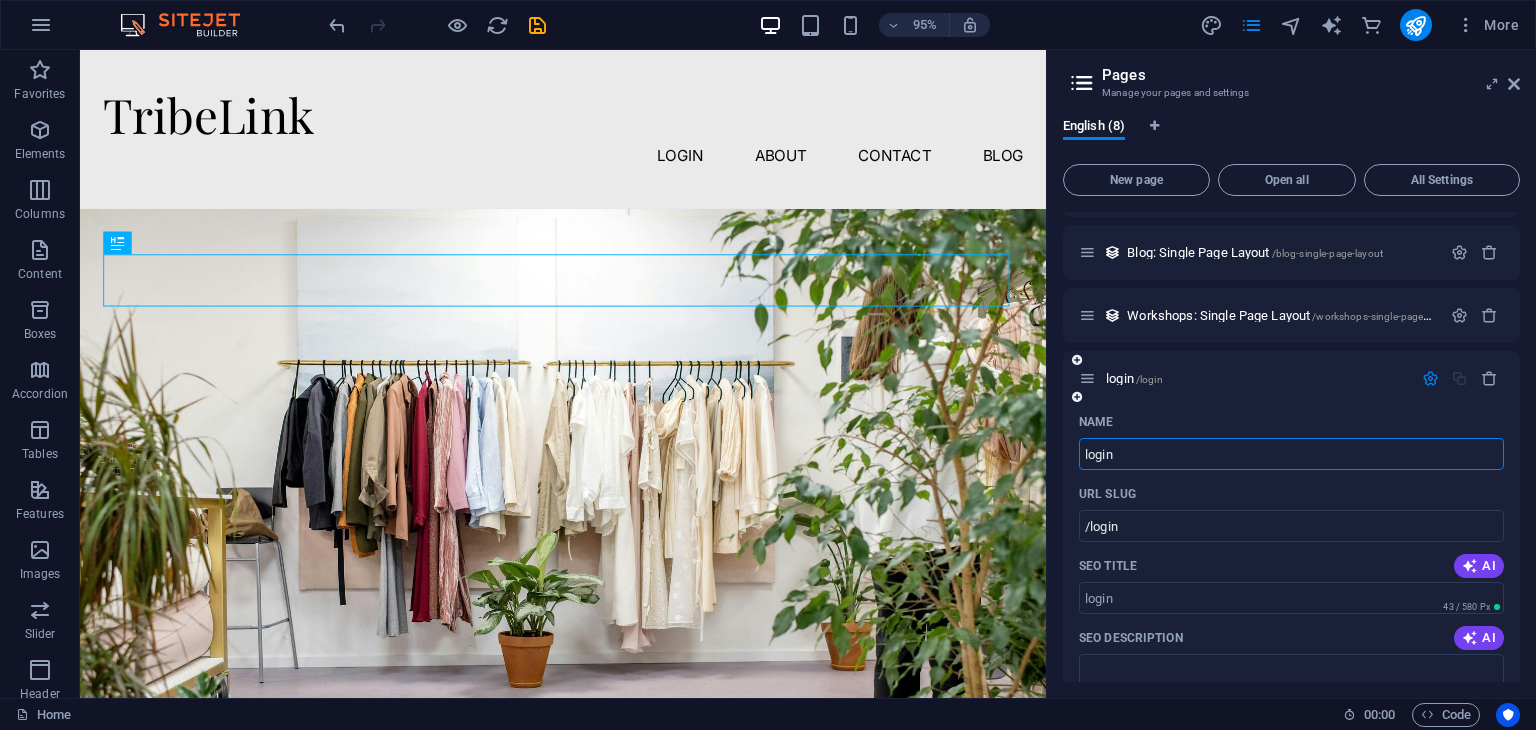 scroll, scrollTop: 300, scrollLeft: 0, axis: vertical 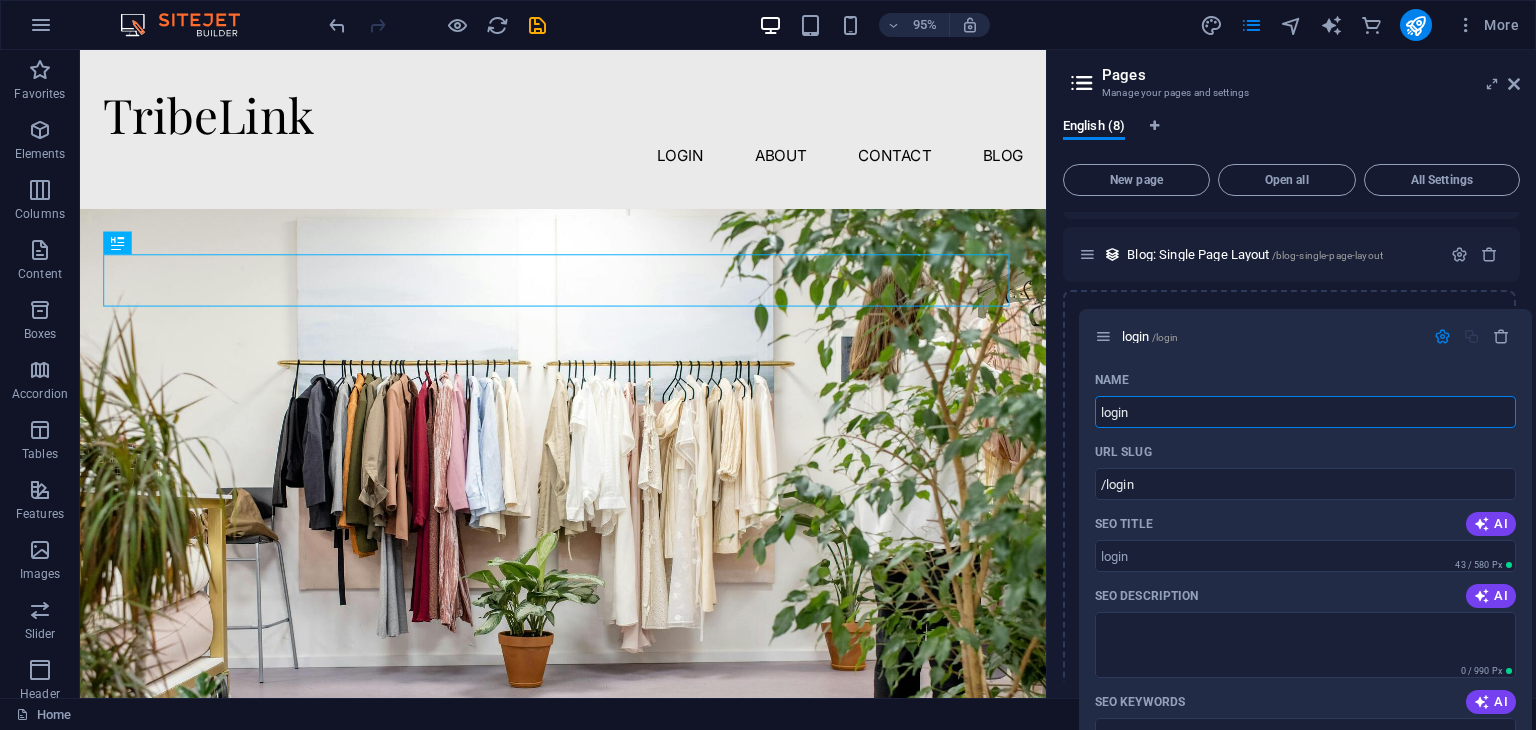 drag, startPoint x: 1093, startPoint y: 379, endPoint x: 1098, endPoint y: 341, distance: 38.327538 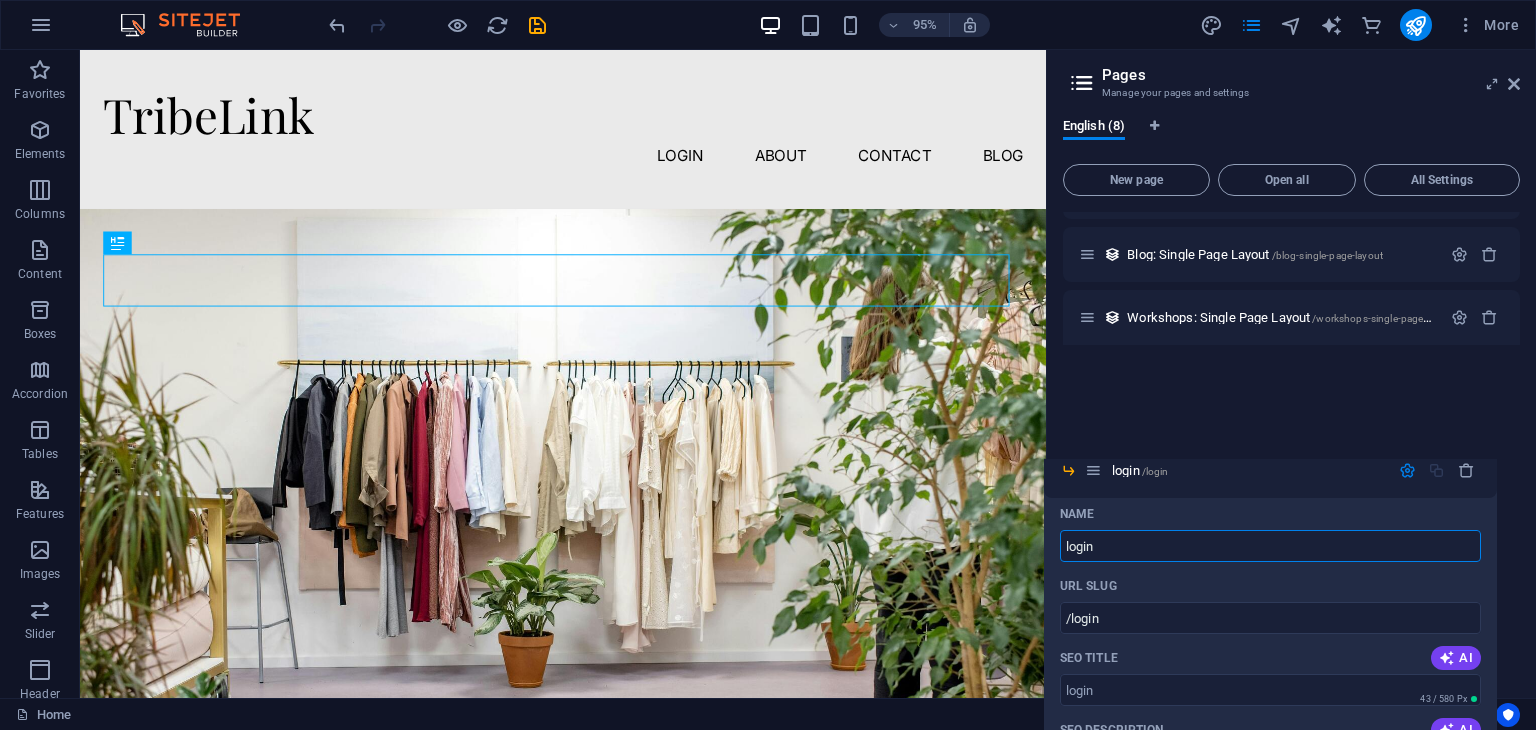 drag, startPoint x: 1112, startPoint y: 352, endPoint x: 1088, endPoint y: 473, distance: 123.35721 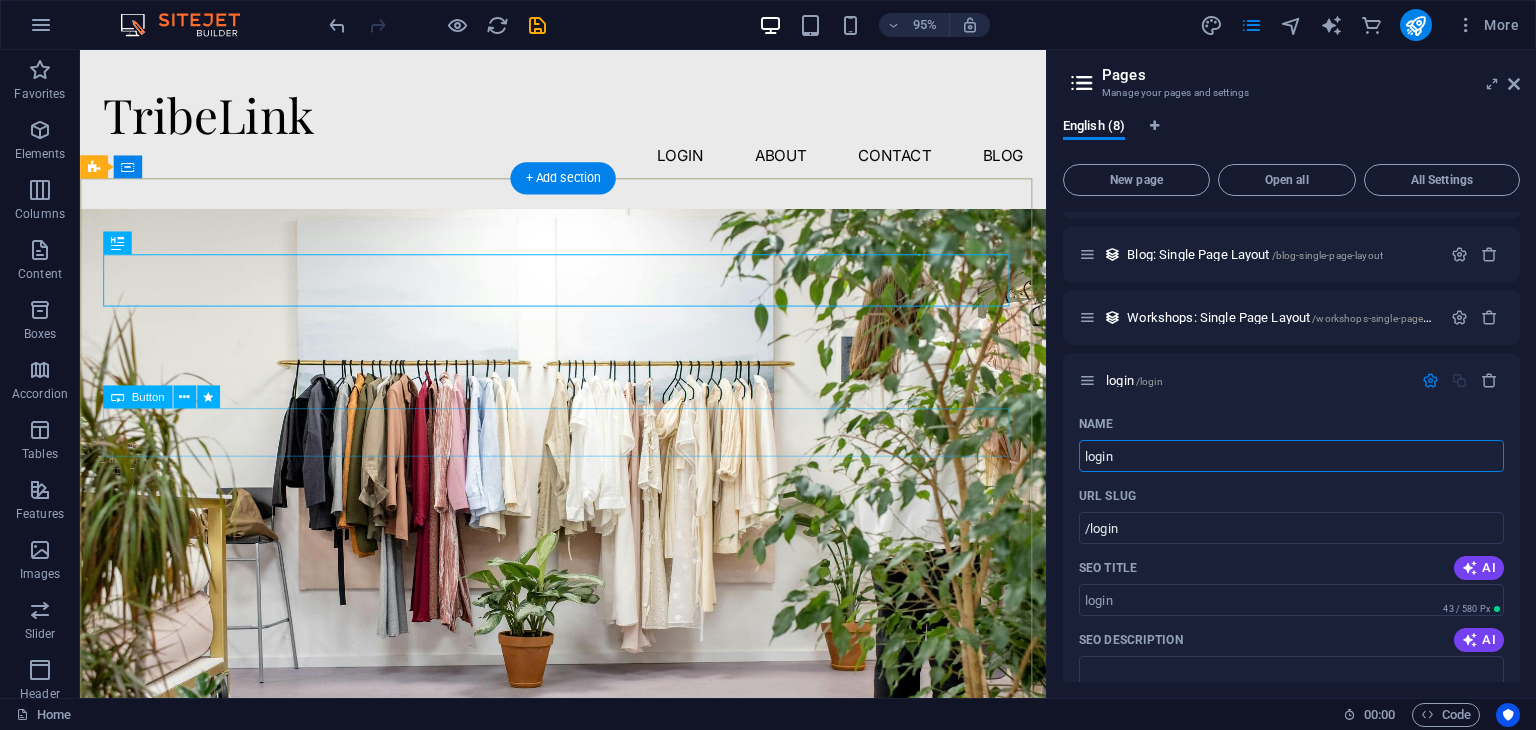 click on "Explore" at bounding box center [588, 1074] 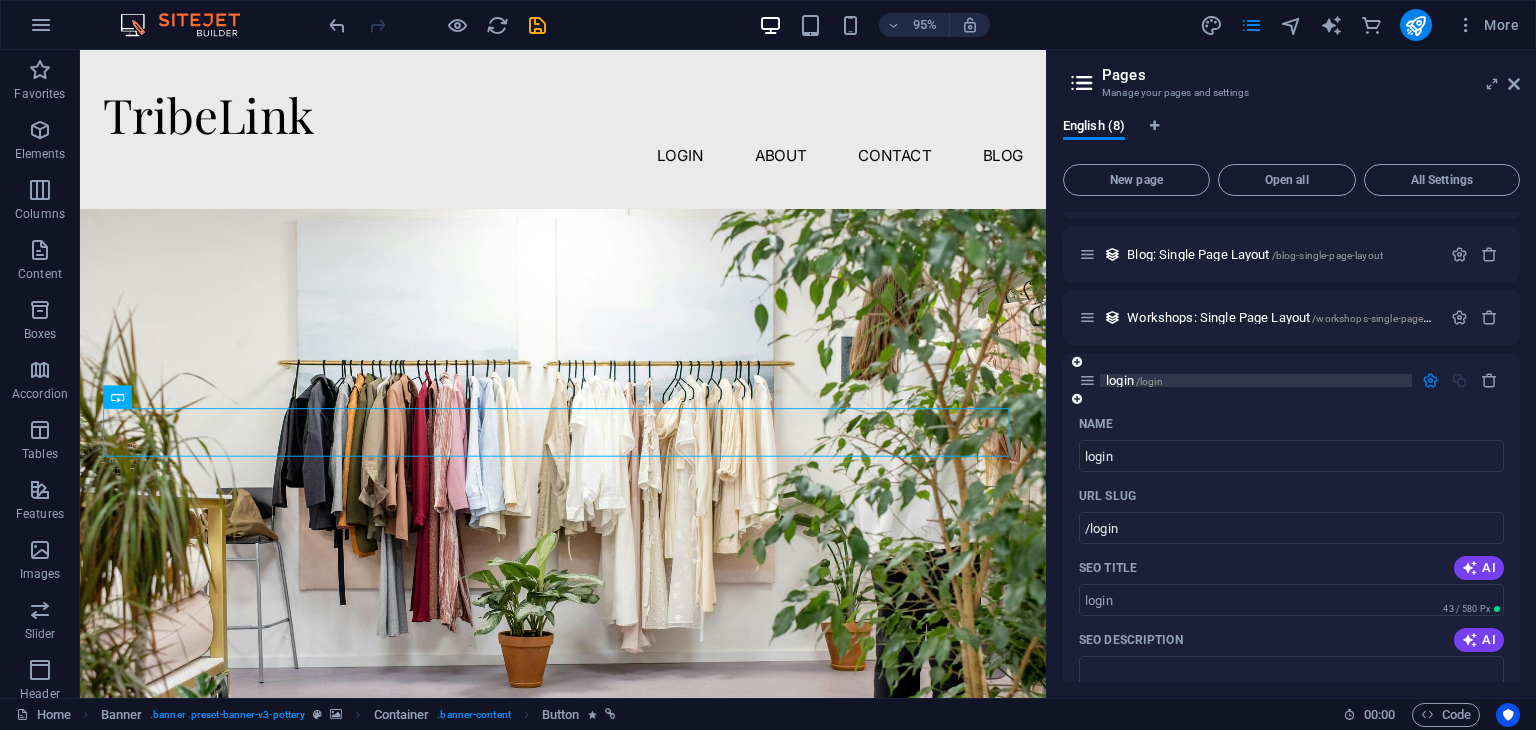 click on "login /login" at bounding box center (1134, 380) 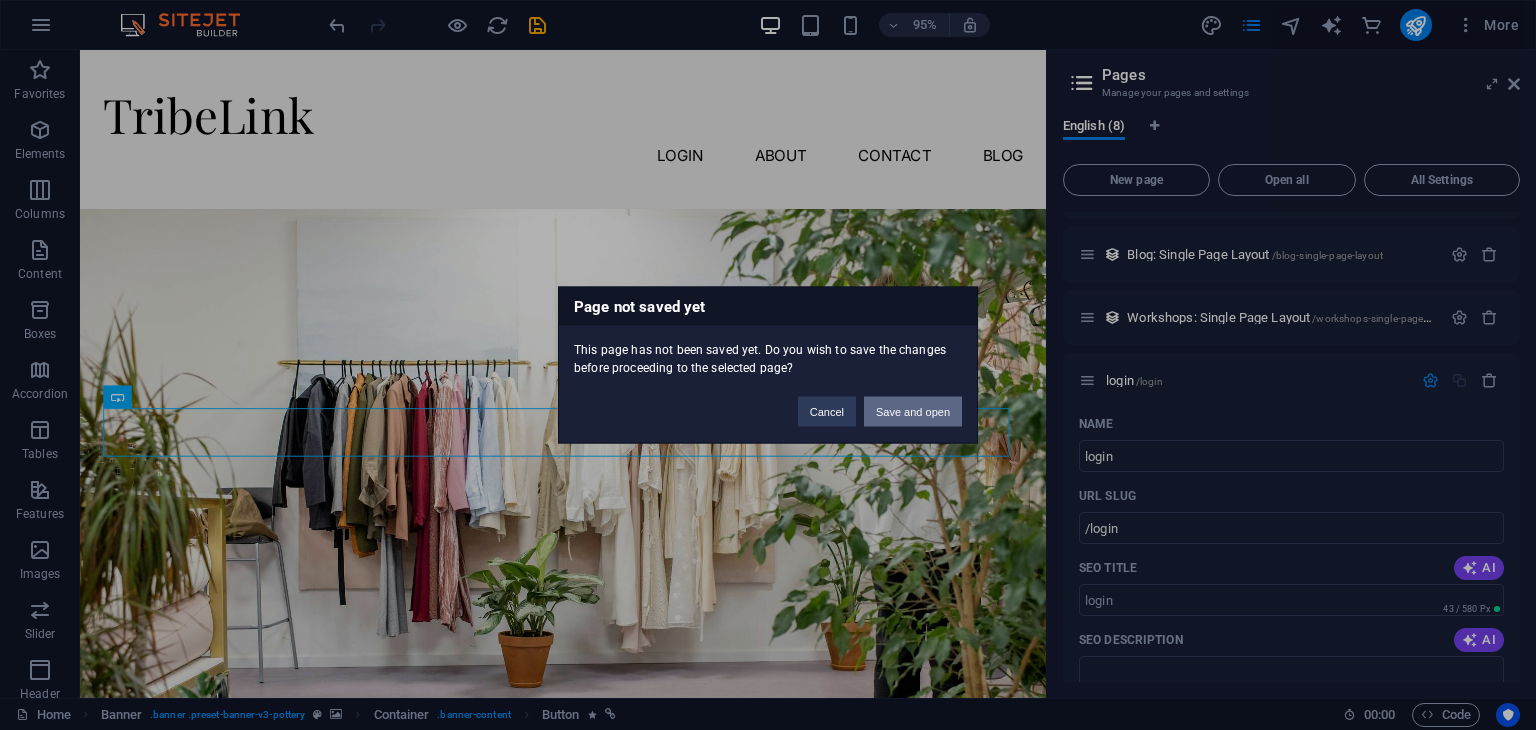 click on "Save and open" at bounding box center [913, 412] 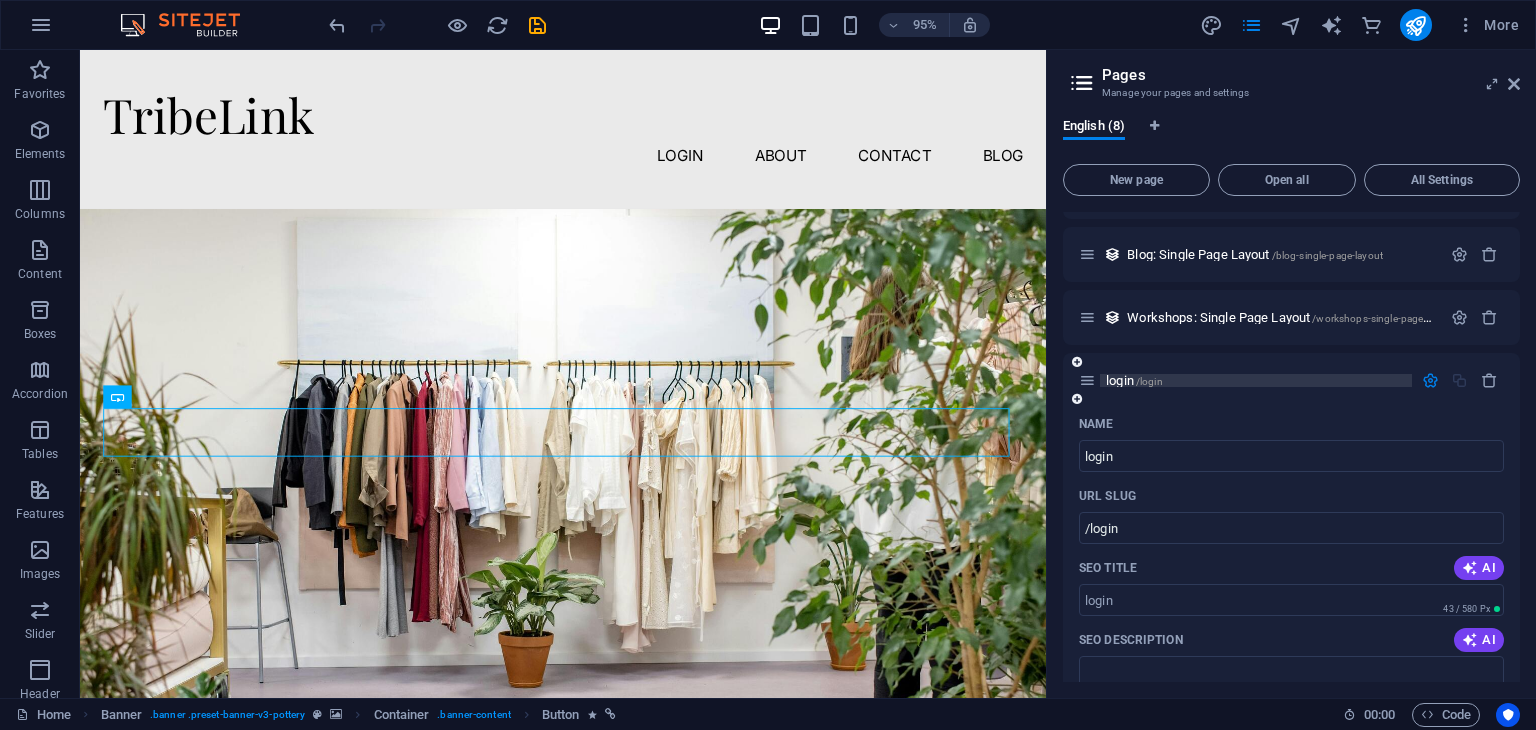 click on "/login" at bounding box center [1149, 381] 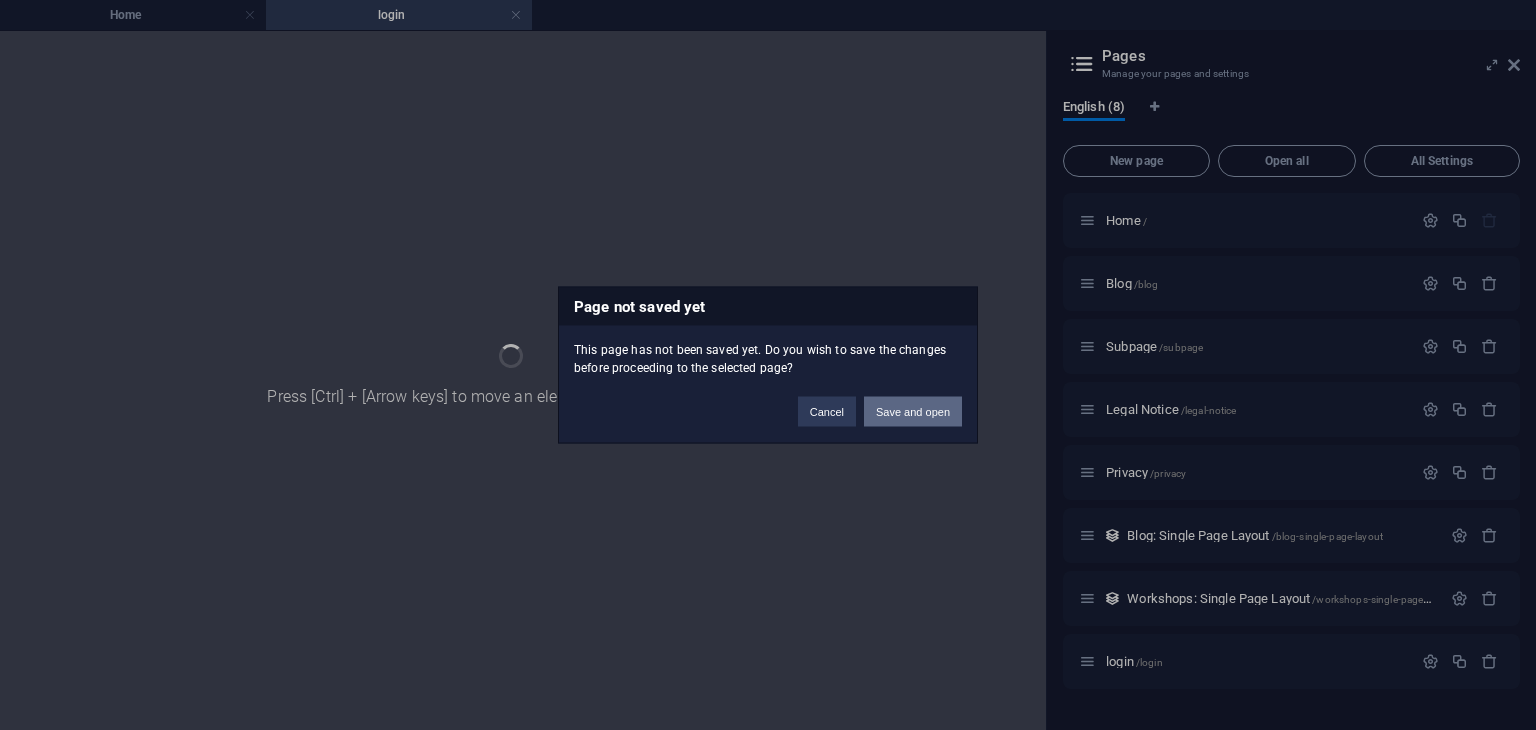 scroll, scrollTop: 0, scrollLeft: 0, axis: both 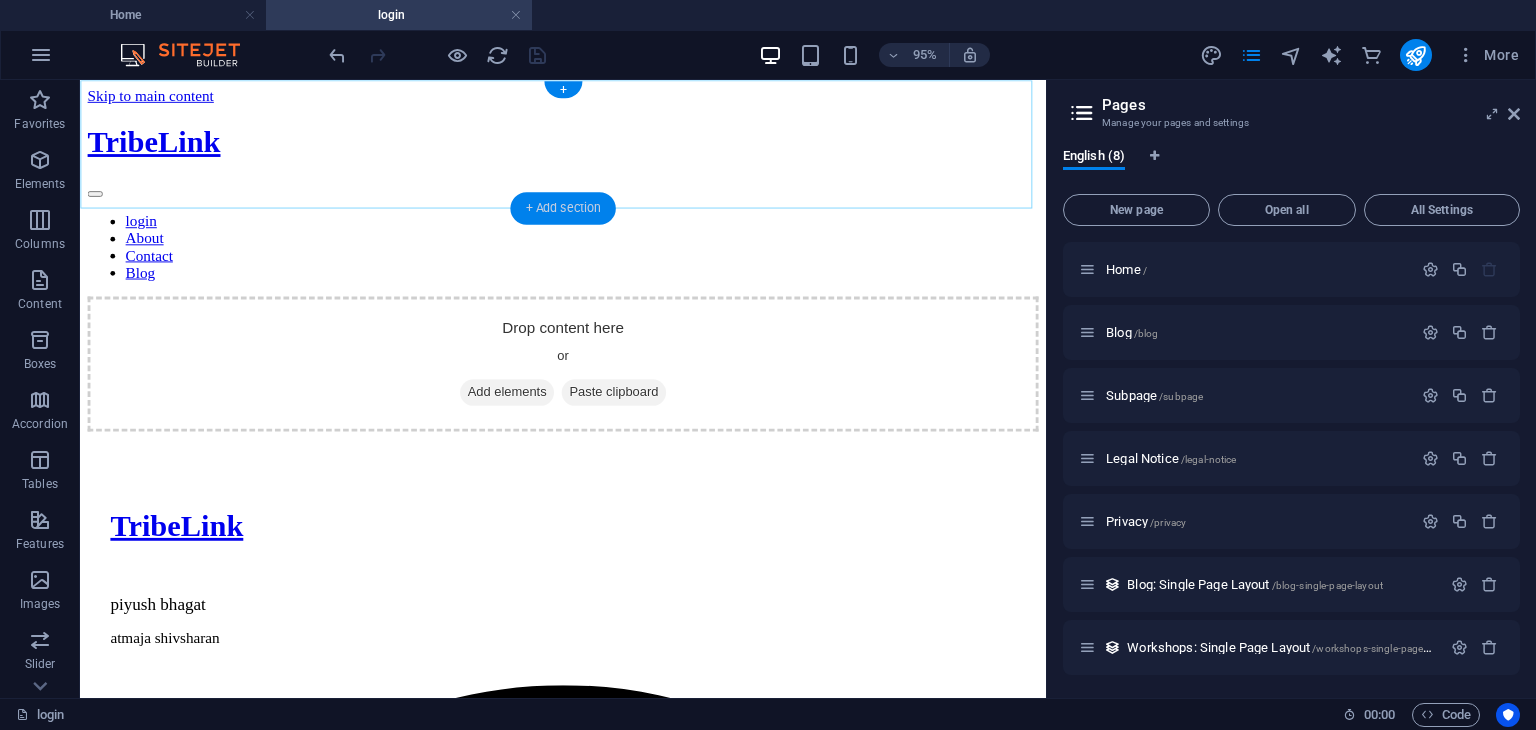 click on "+ Add section" at bounding box center (562, 208) 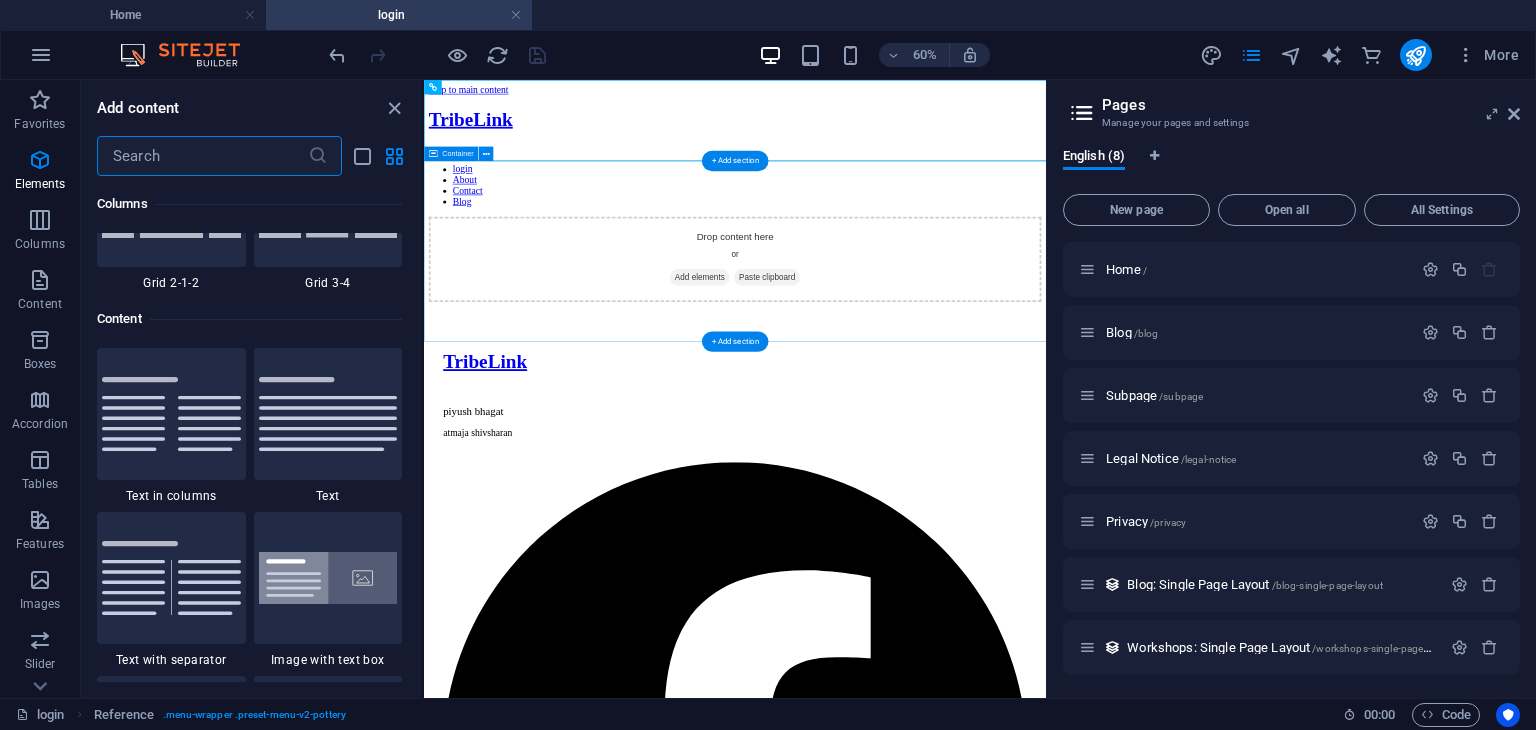 scroll, scrollTop: 3499, scrollLeft: 0, axis: vertical 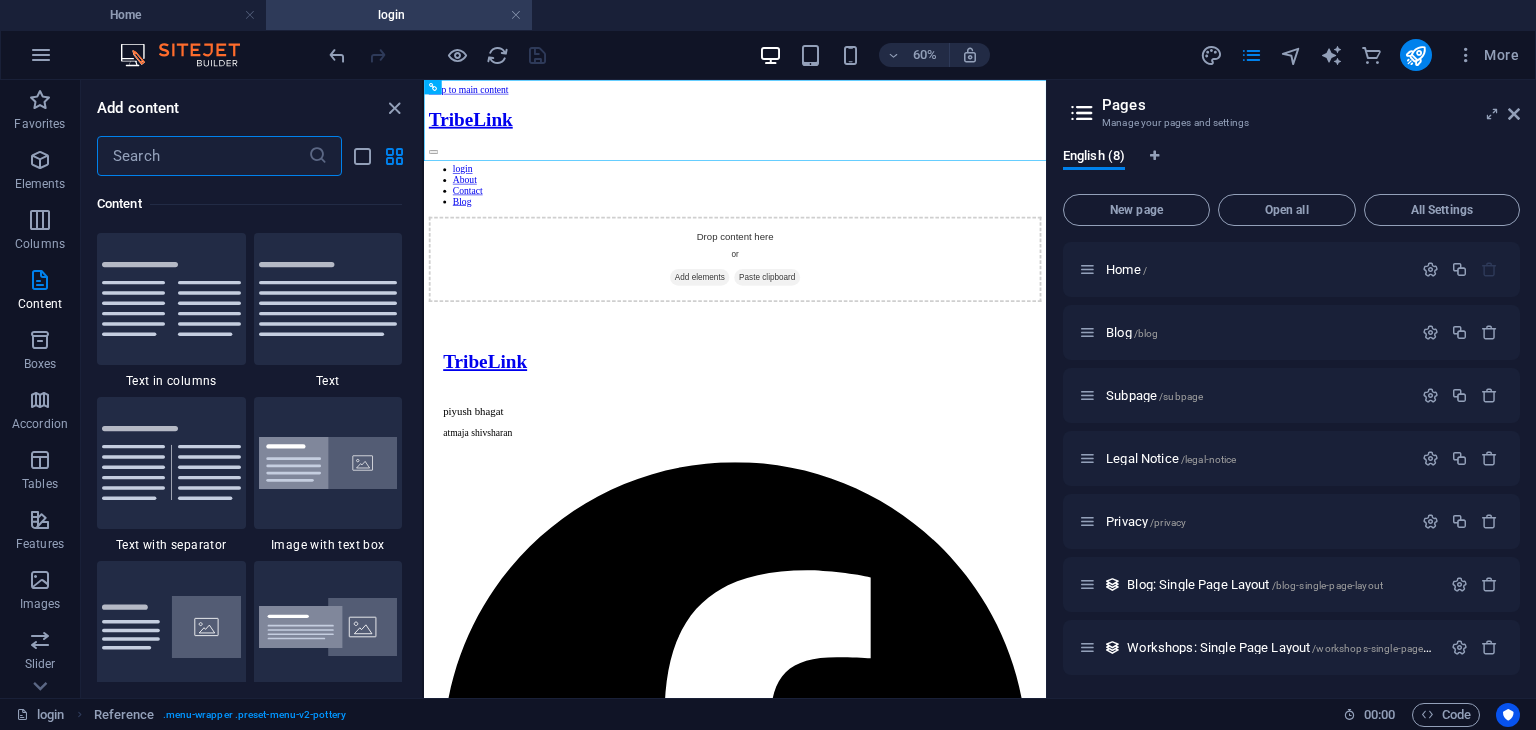 drag, startPoint x: 201, startPoint y: 307, endPoint x: 212, endPoint y: 305, distance: 11.18034 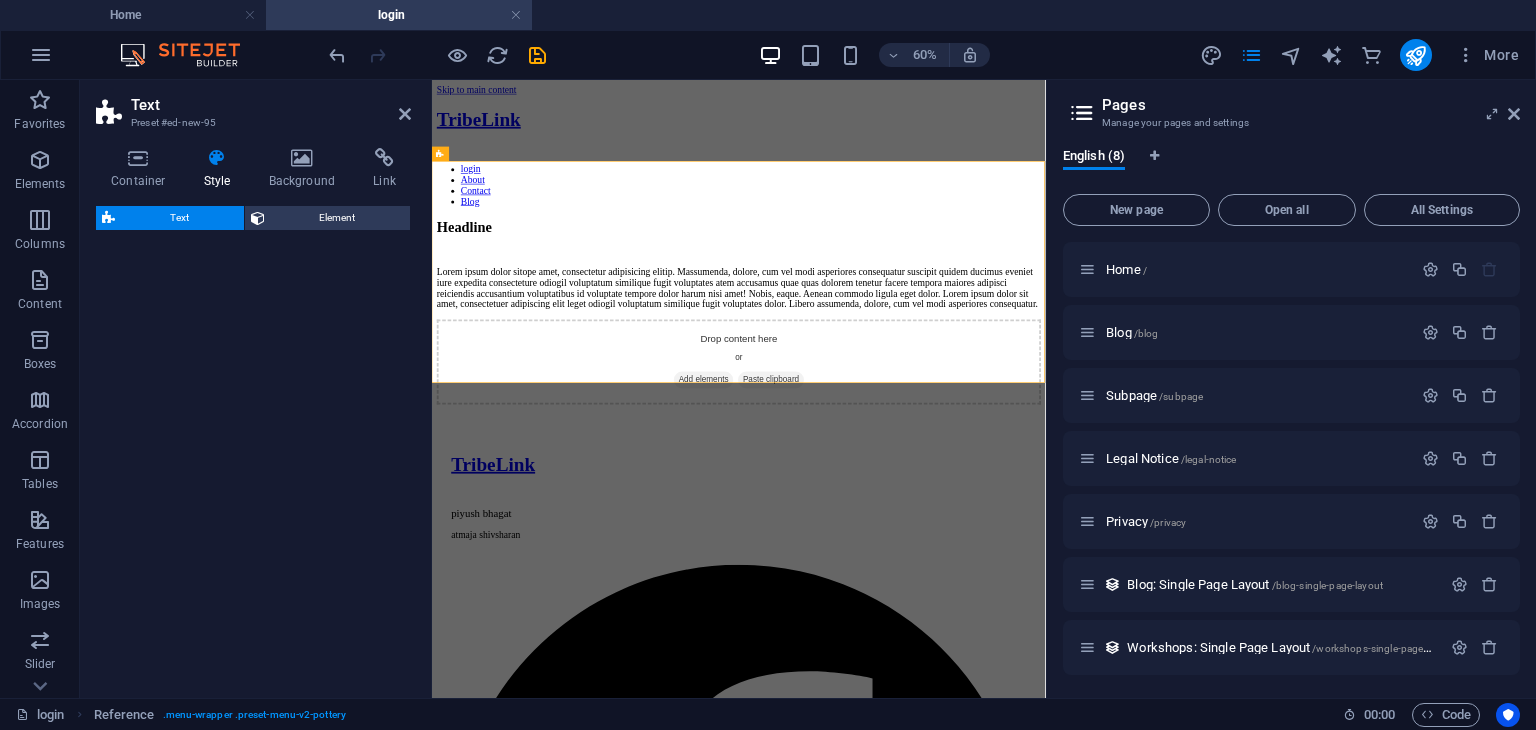 select on "rem" 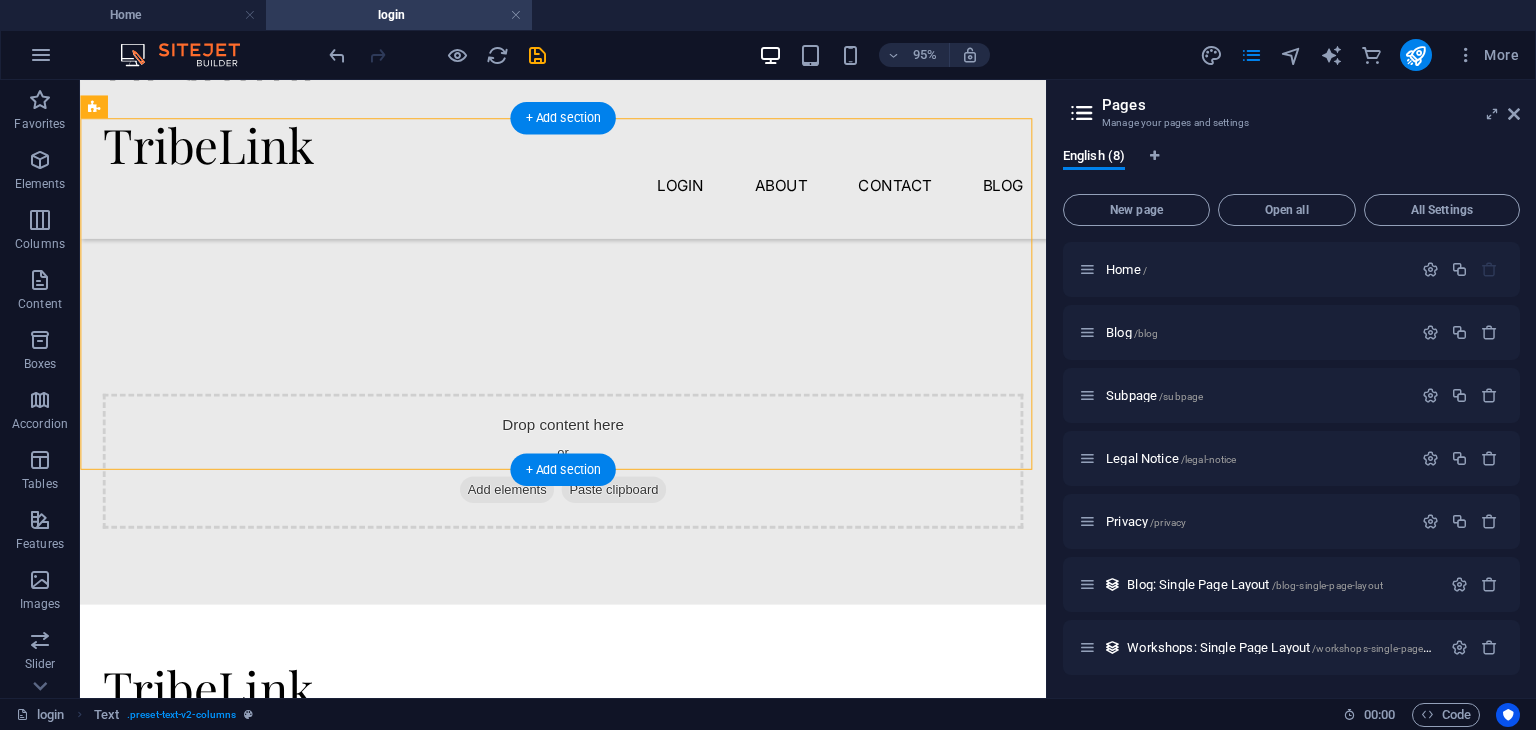 scroll, scrollTop: 282, scrollLeft: 0, axis: vertical 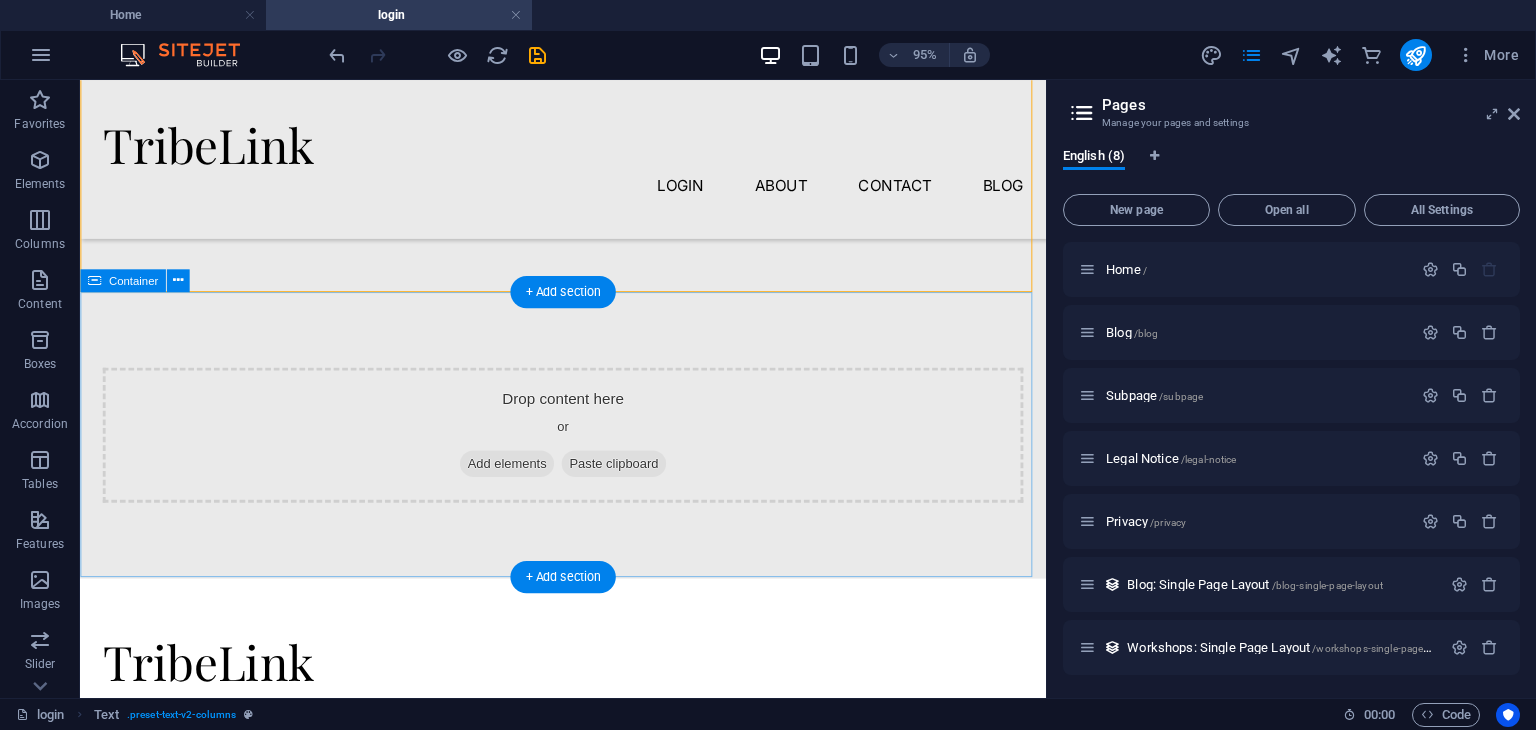click on "Add elements" at bounding box center (529, 484) 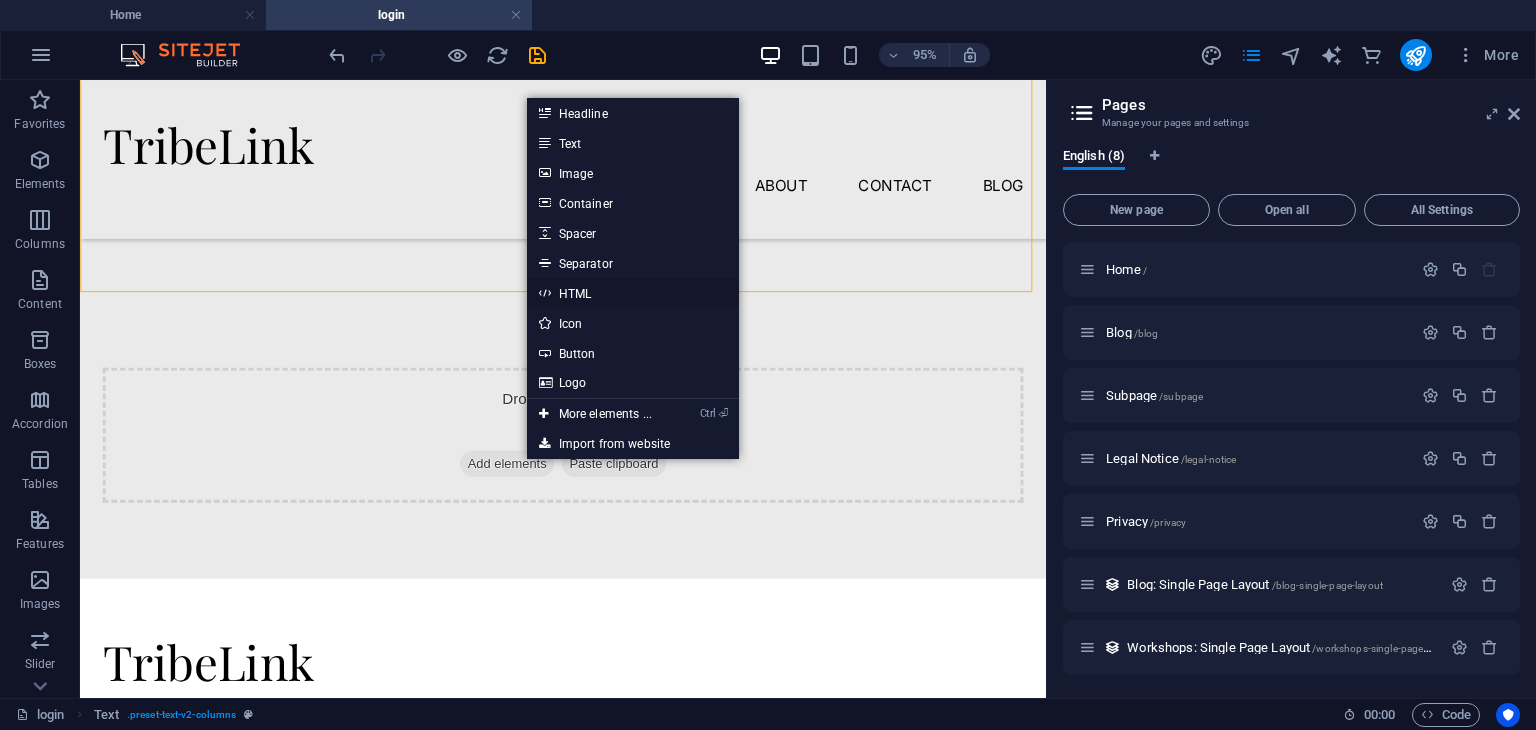 click on "HTML" at bounding box center [633, 293] 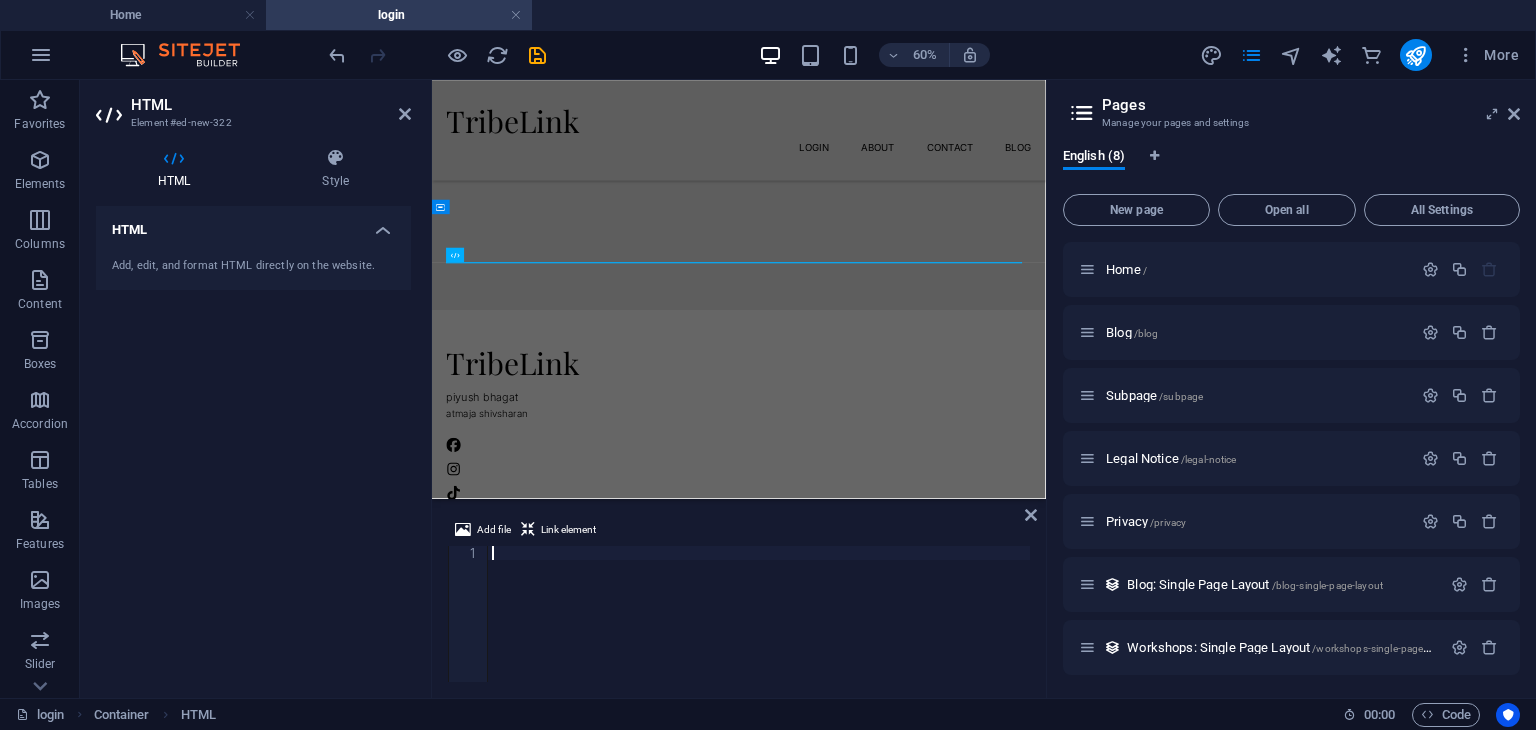 scroll, scrollTop: 1530, scrollLeft: 0, axis: vertical 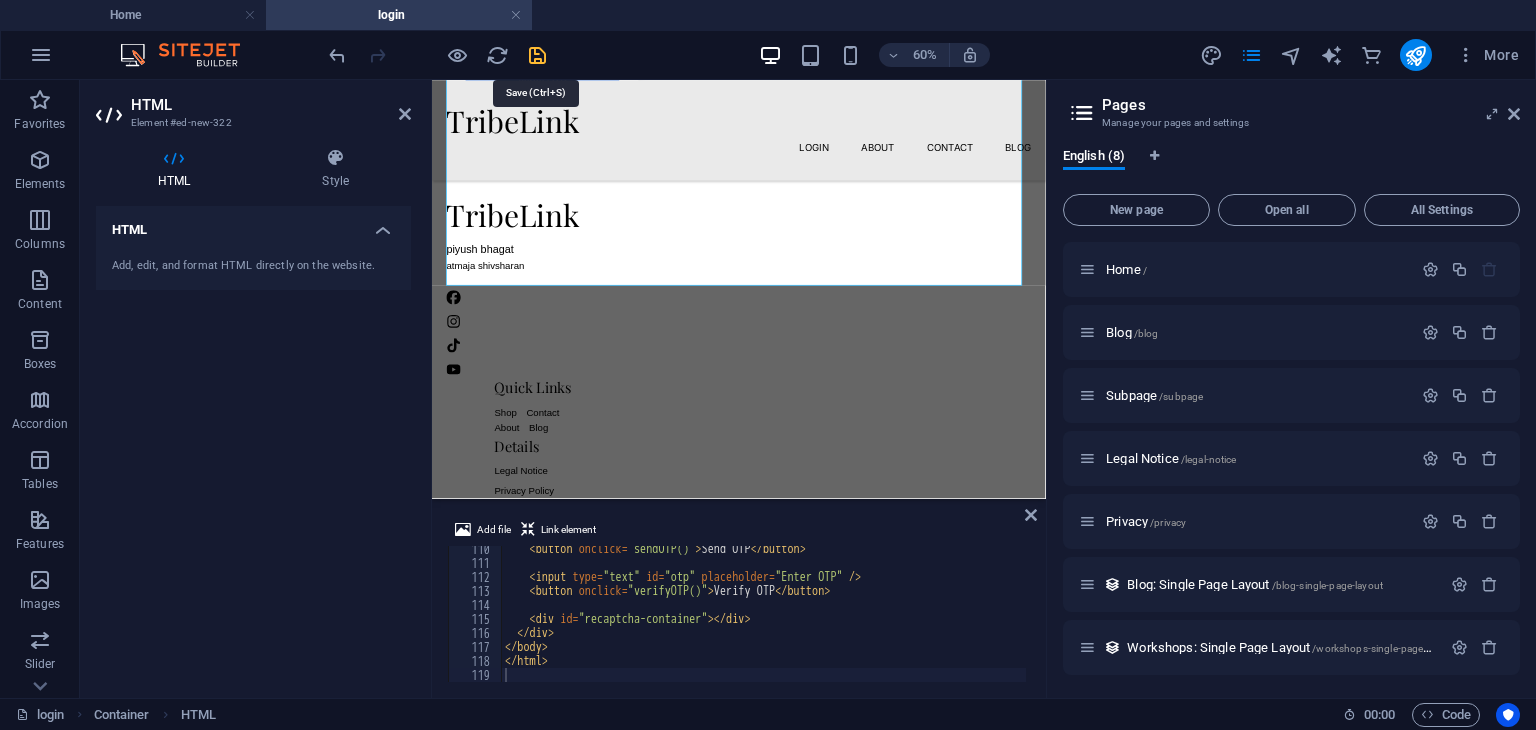 click at bounding box center [537, 55] 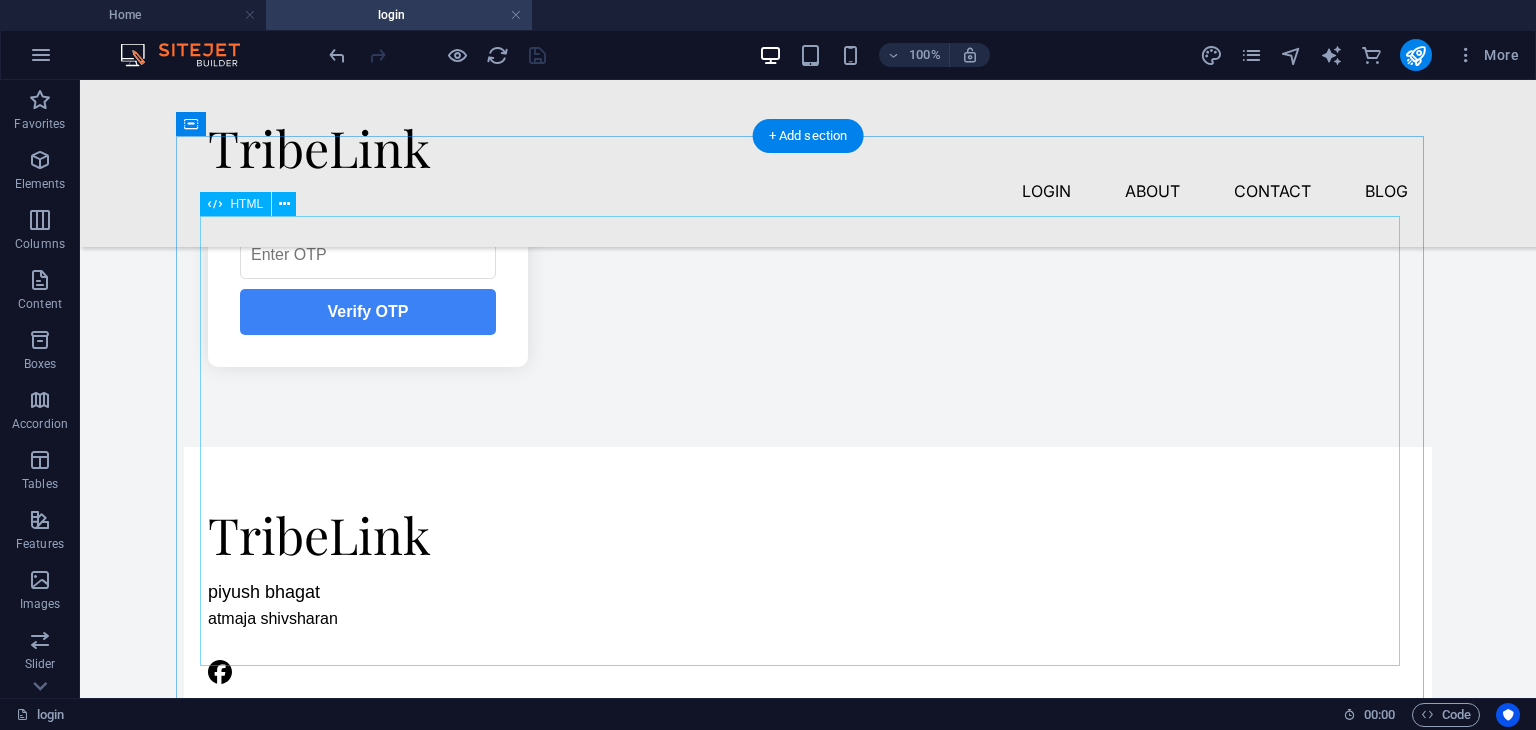 scroll, scrollTop: 423, scrollLeft: 0, axis: vertical 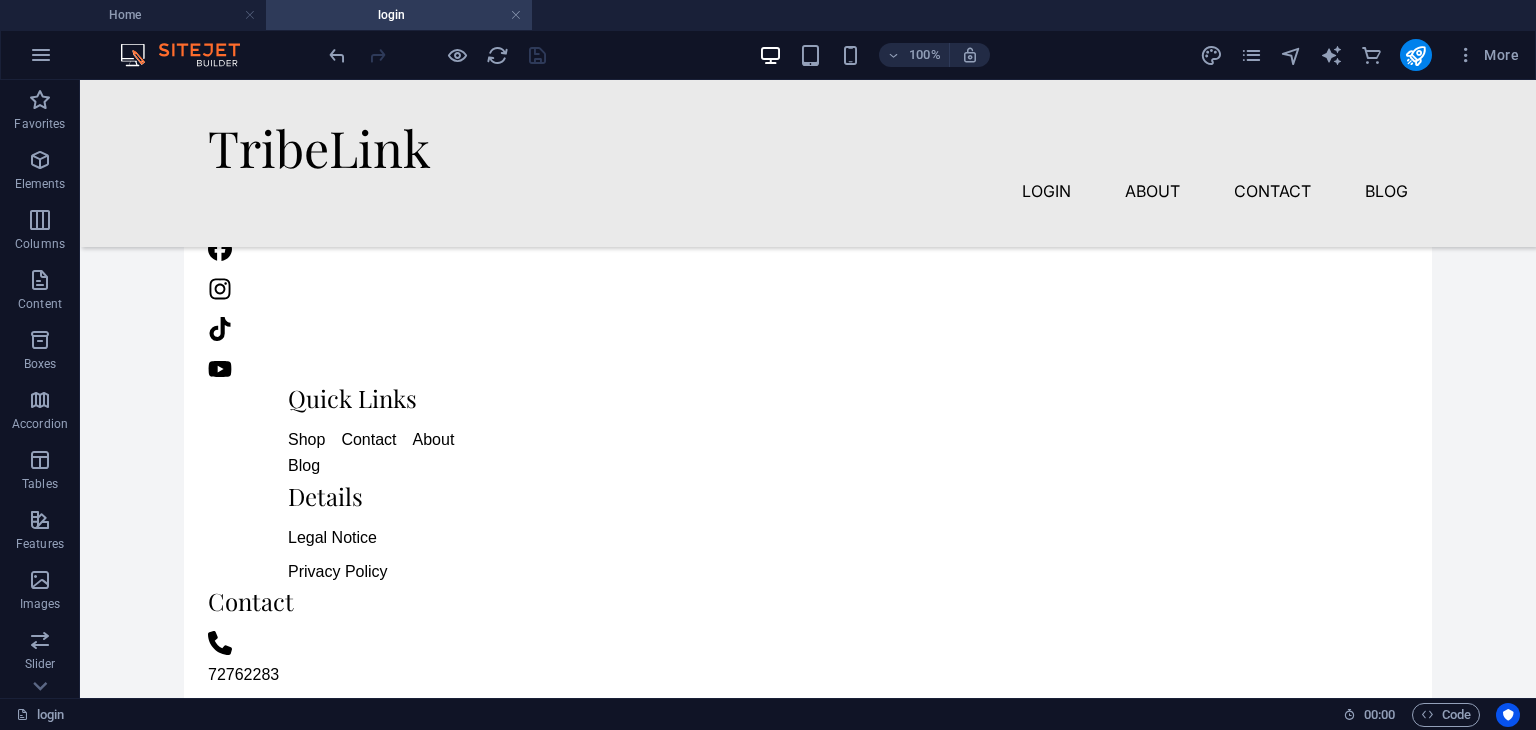 click on "login" at bounding box center (399, 15) 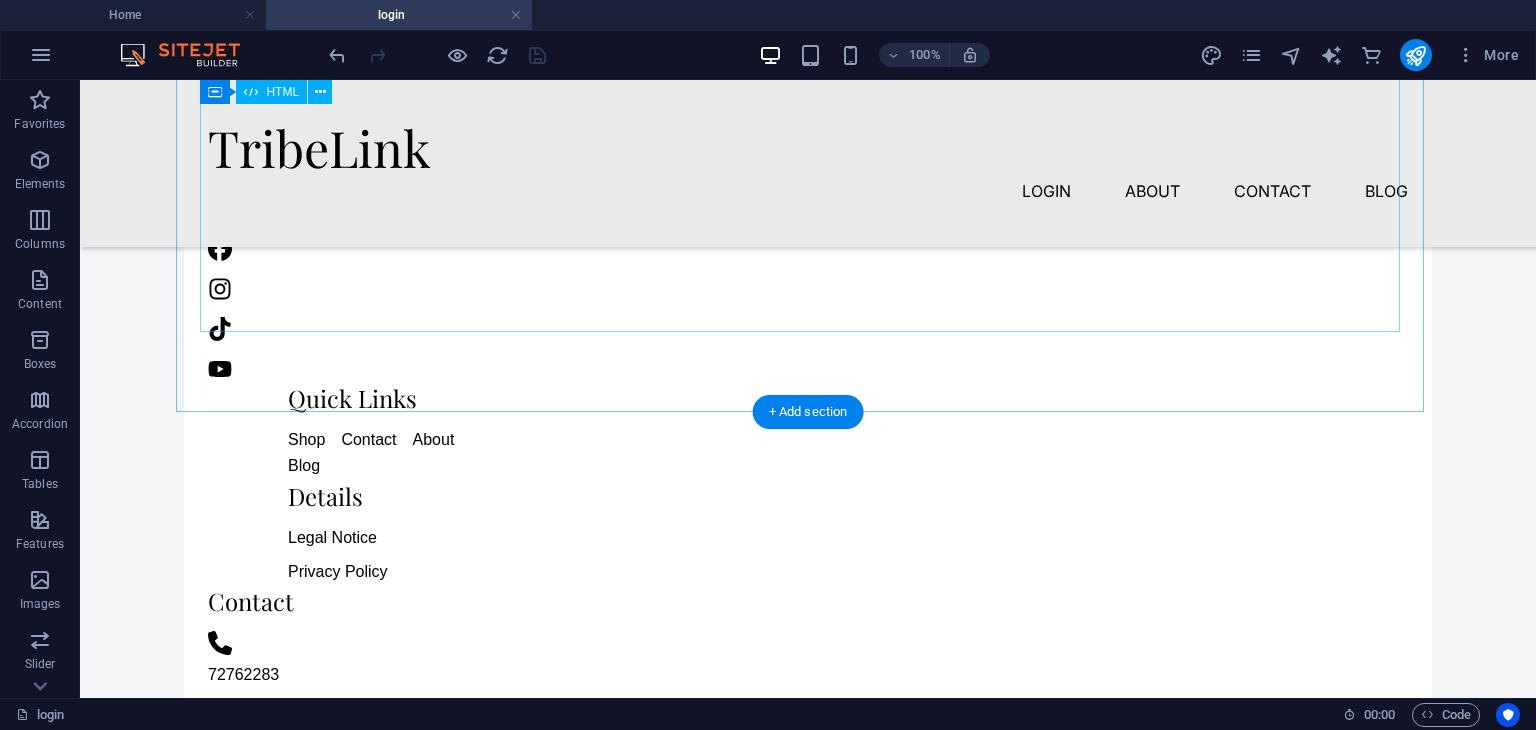 scroll, scrollTop: 0, scrollLeft: 0, axis: both 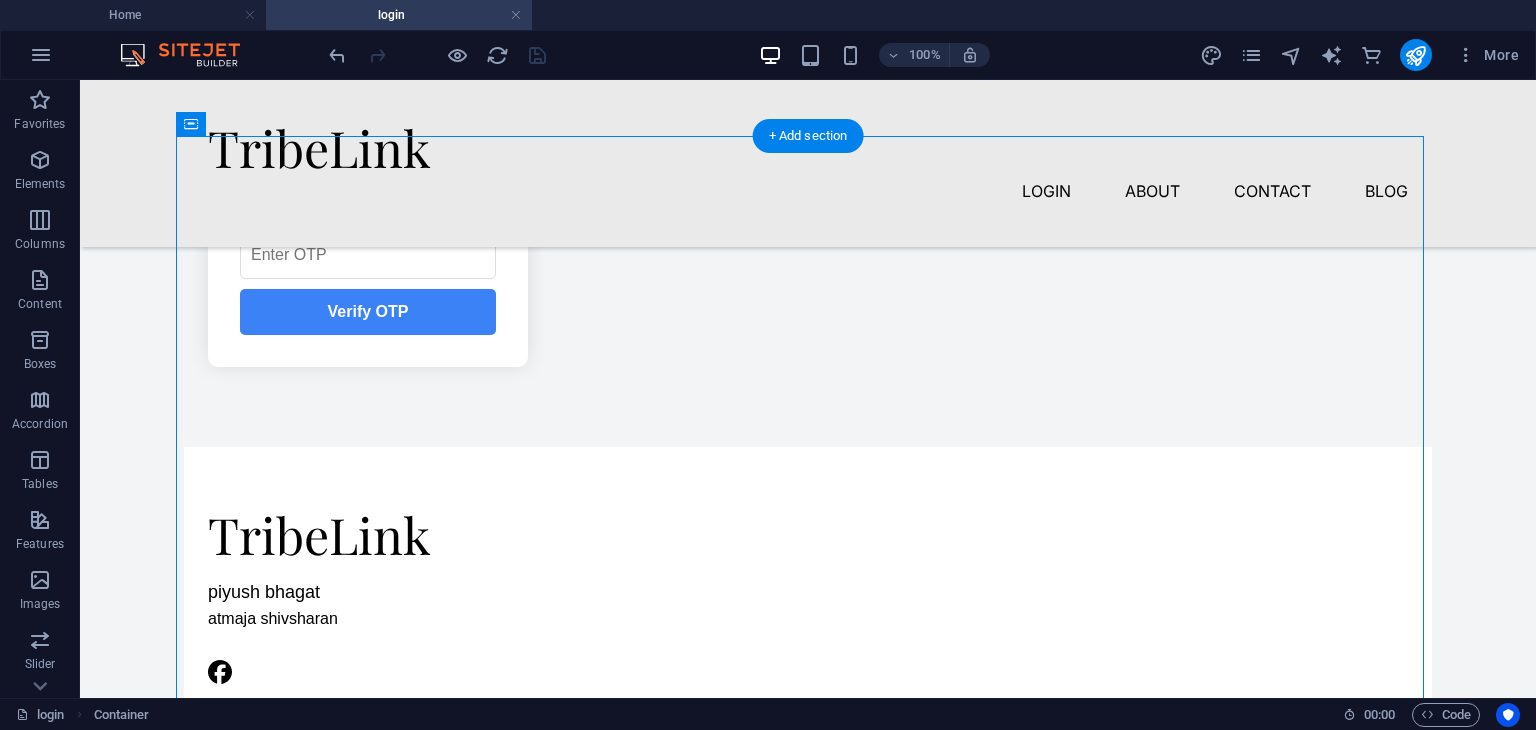 drag, startPoint x: 272, startPoint y: 203, endPoint x: 270, endPoint y: 273, distance: 70.028564 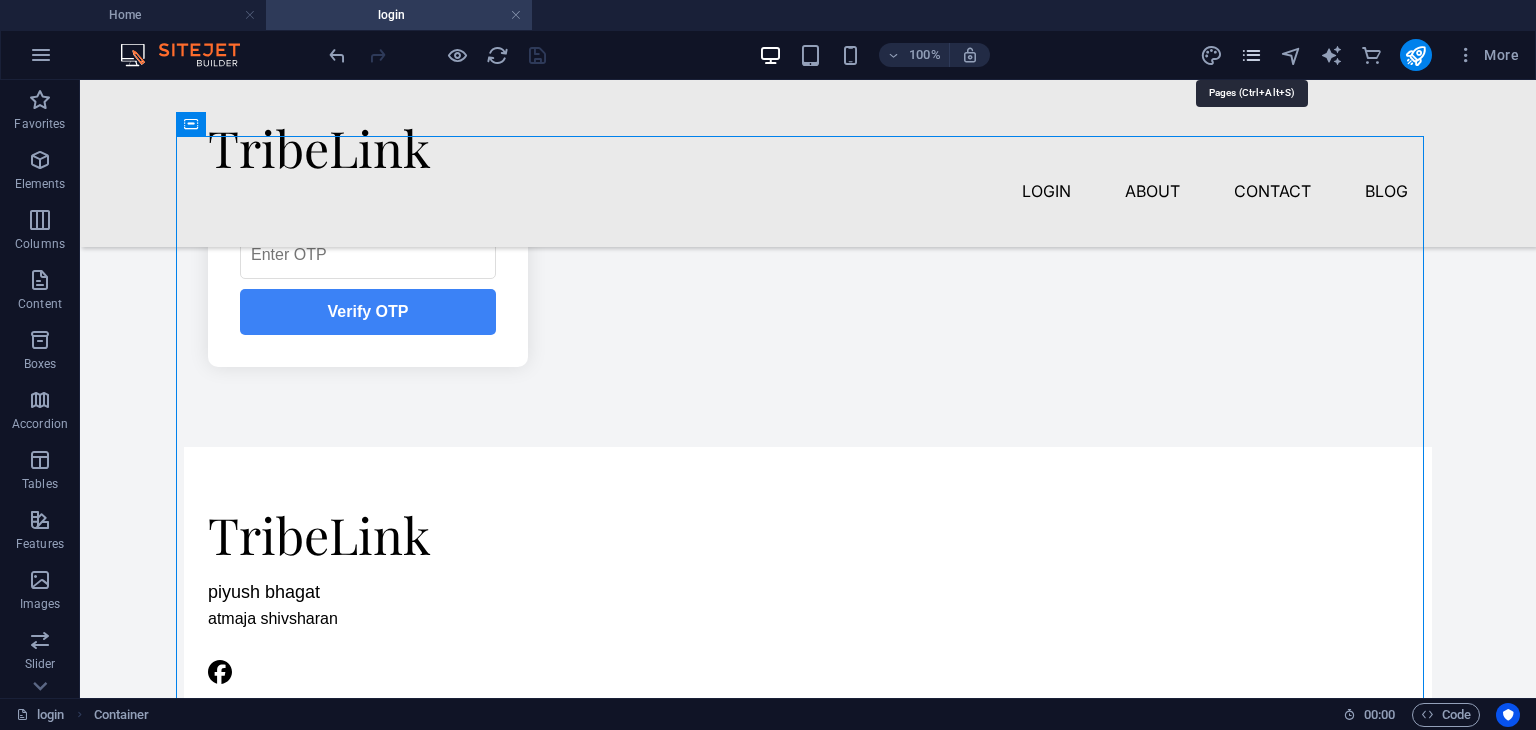 click at bounding box center [1251, 55] 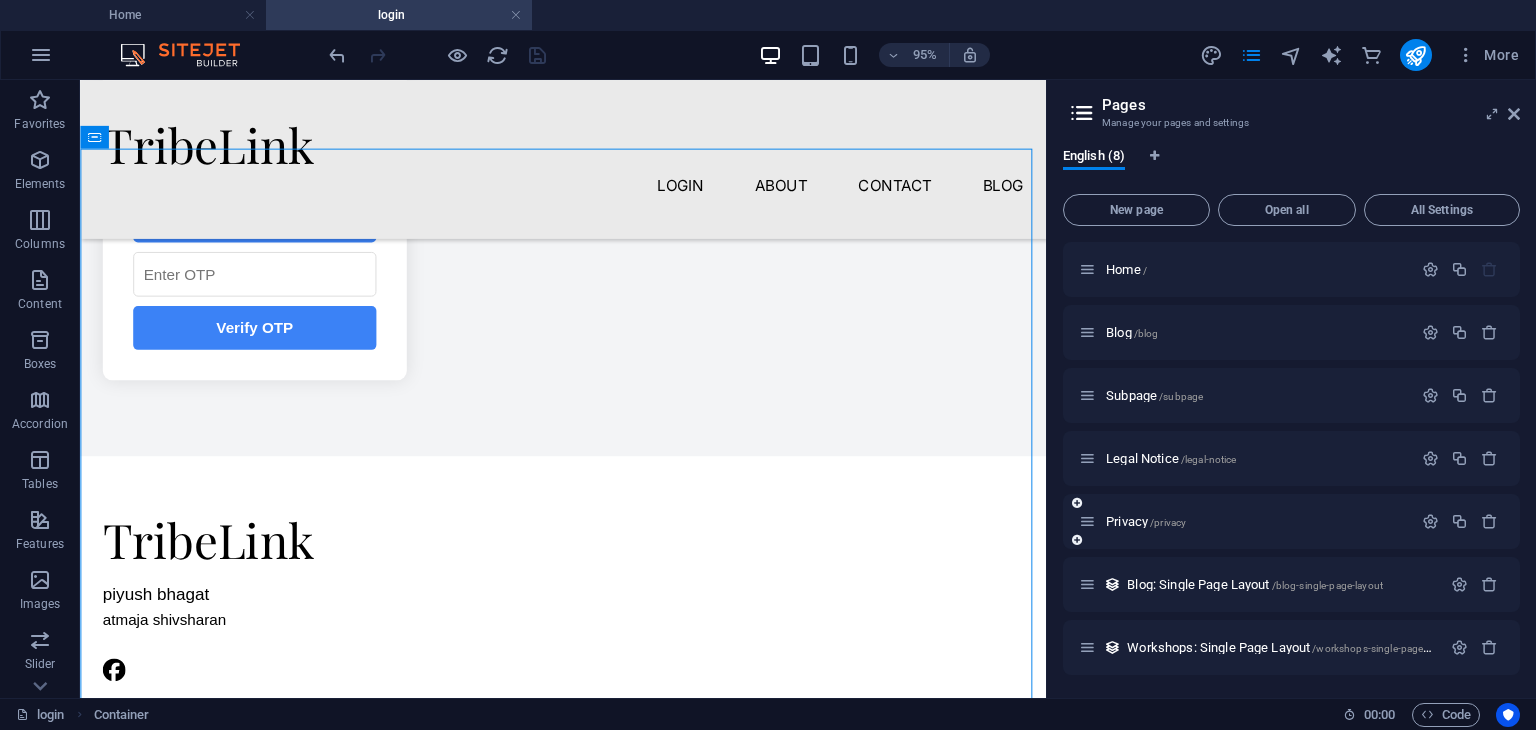 scroll, scrollTop: 64, scrollLeft: 0, axis: vertical 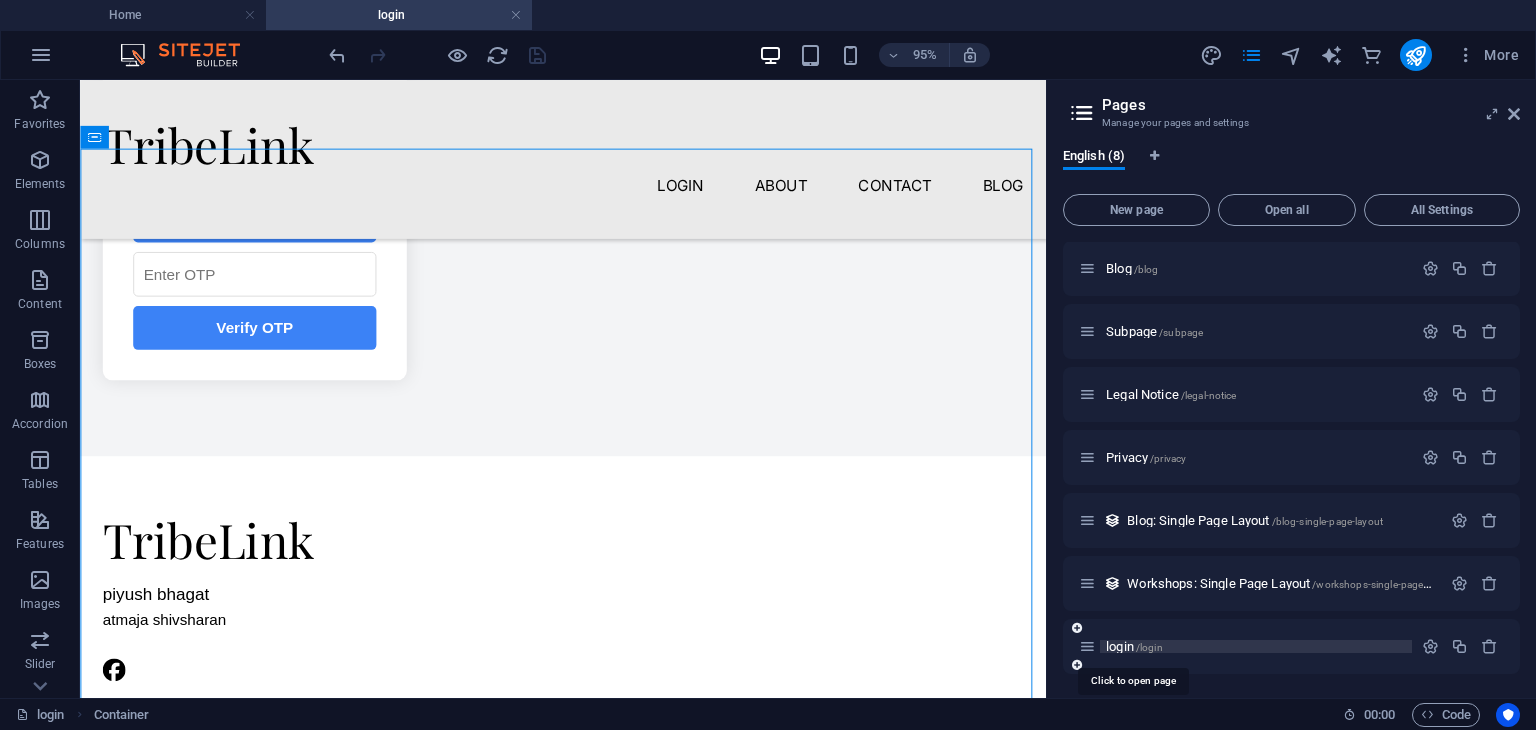 click on "login /login" at bounding box center [1134, 646] 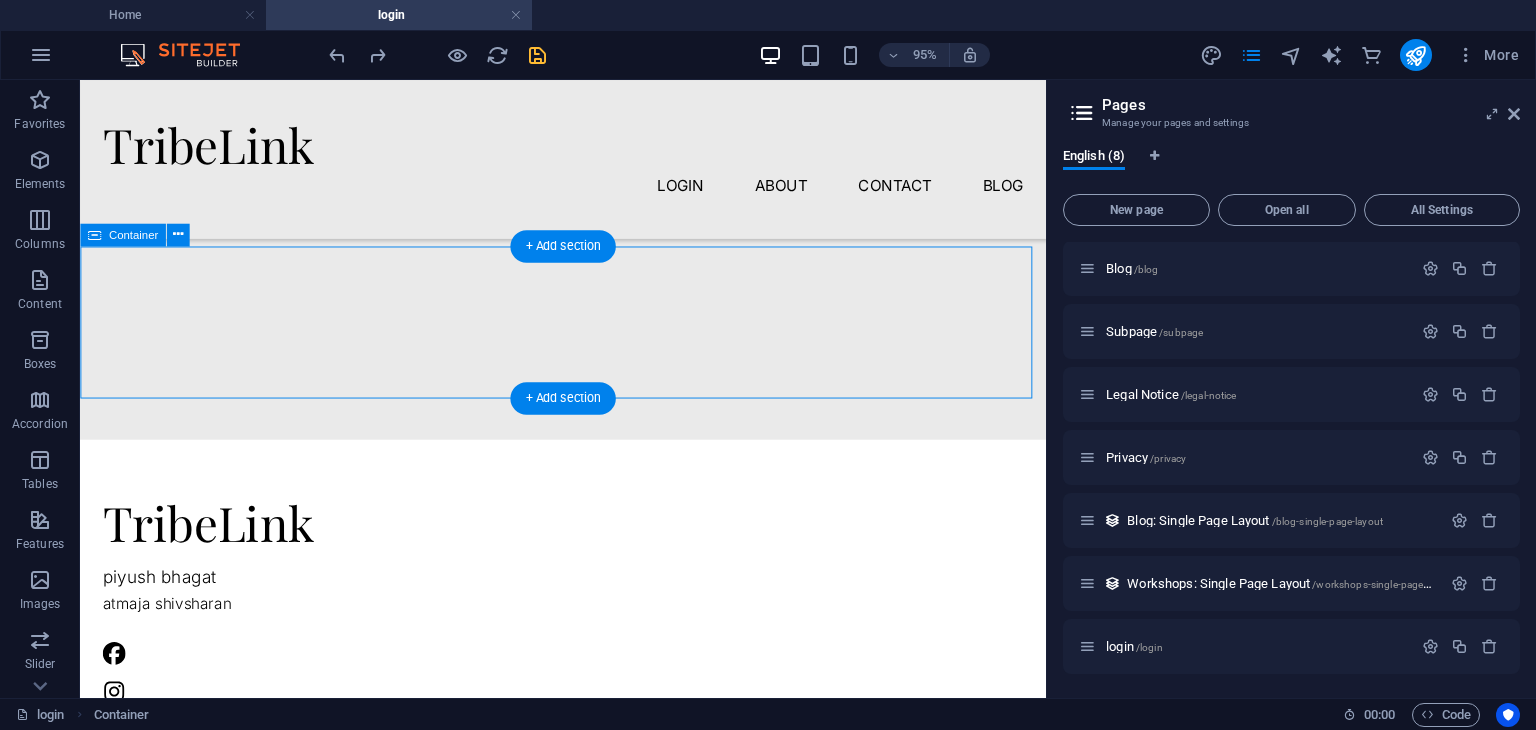 scroll, scrollTop: 276, scrollLeft: 0, axis: vertical 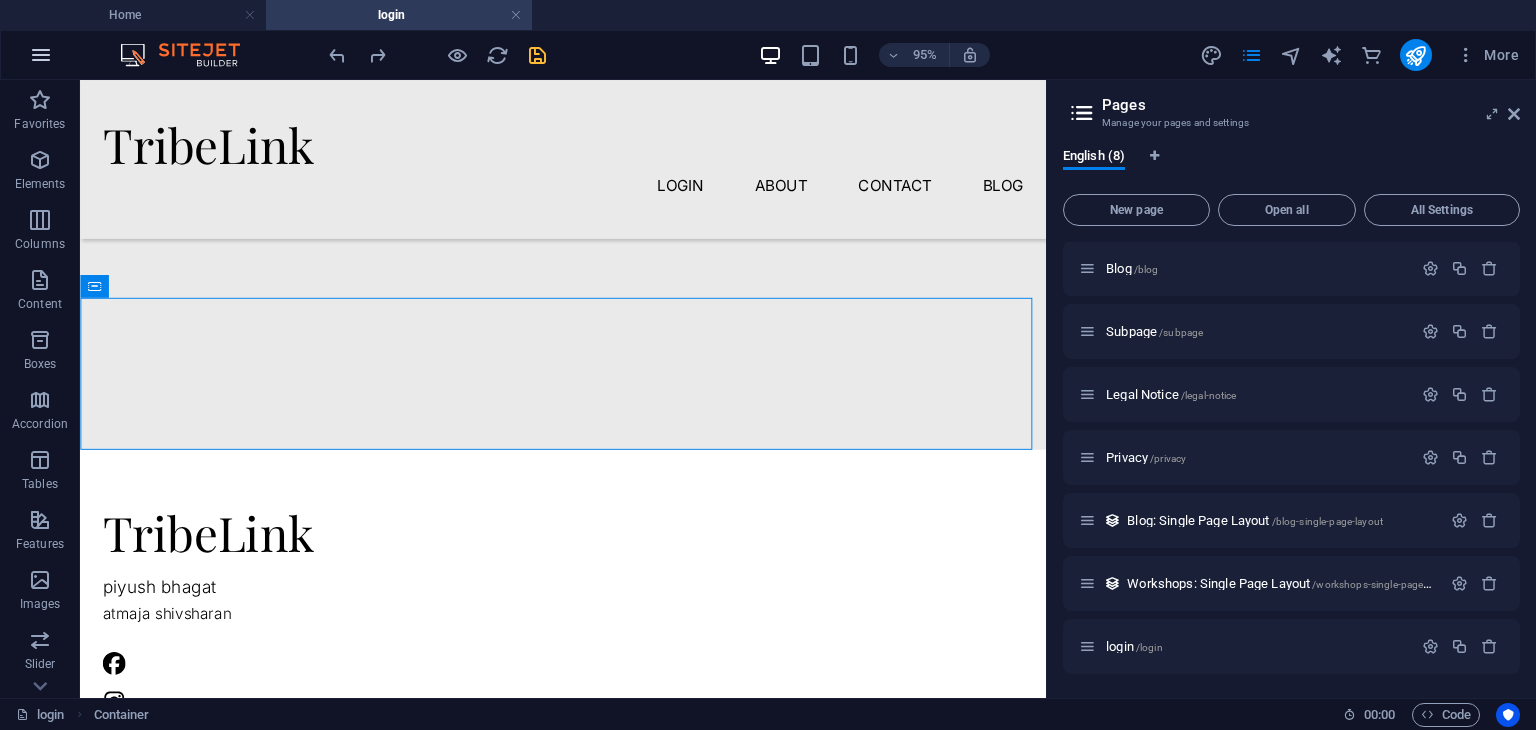 click at bounding box center [41, 55] 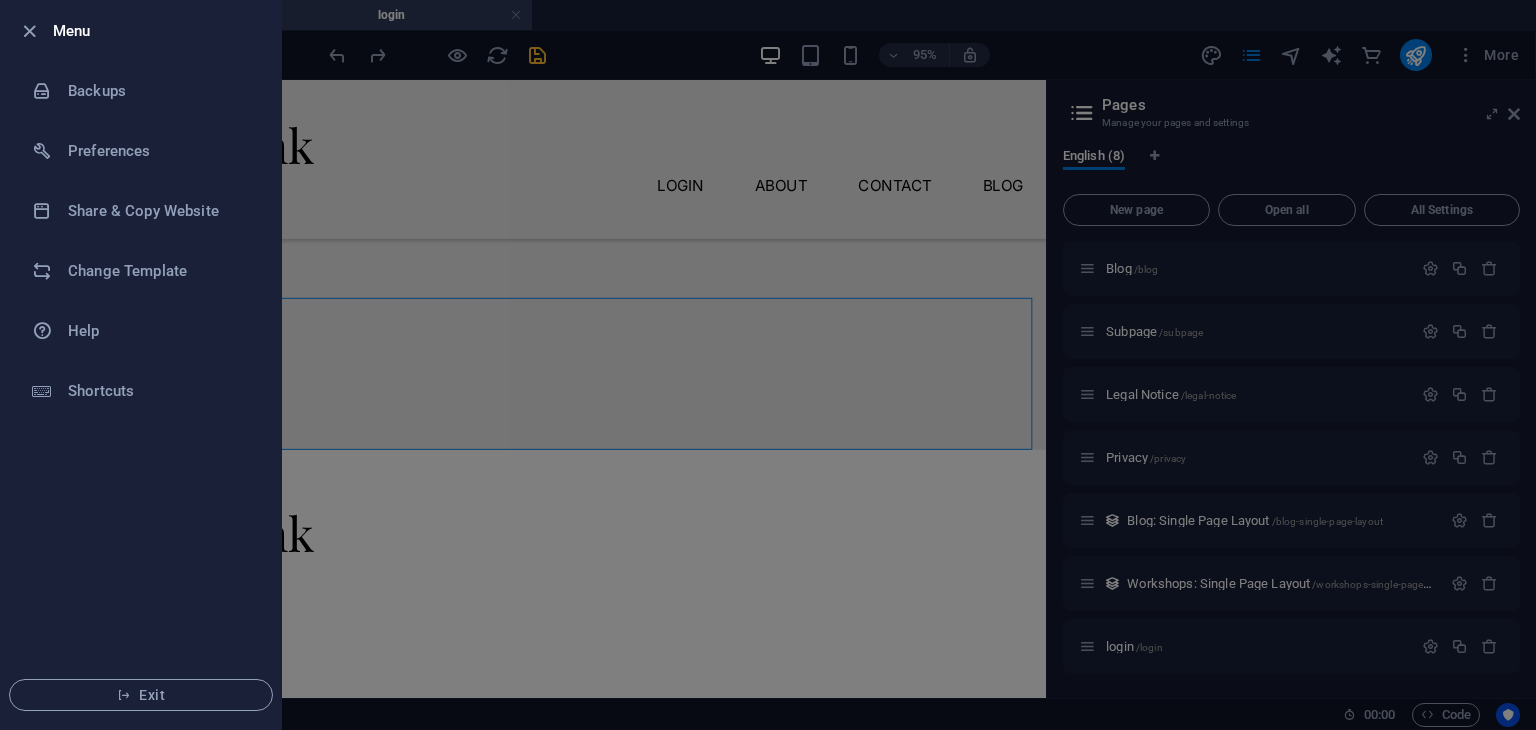 click at bounding box center (768, 365) 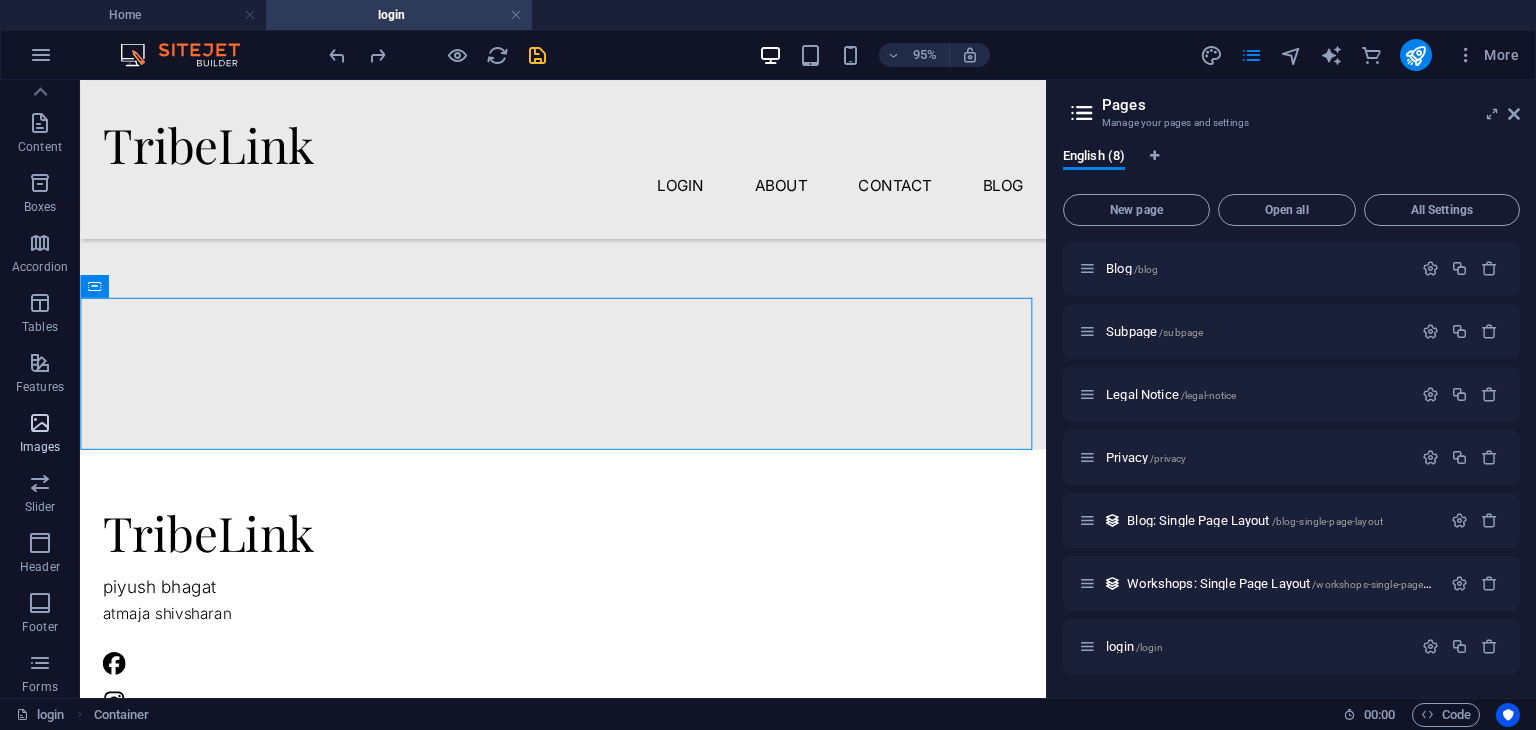scroll, scrollTop: 156, scrollLeft: 0, axis: vertical 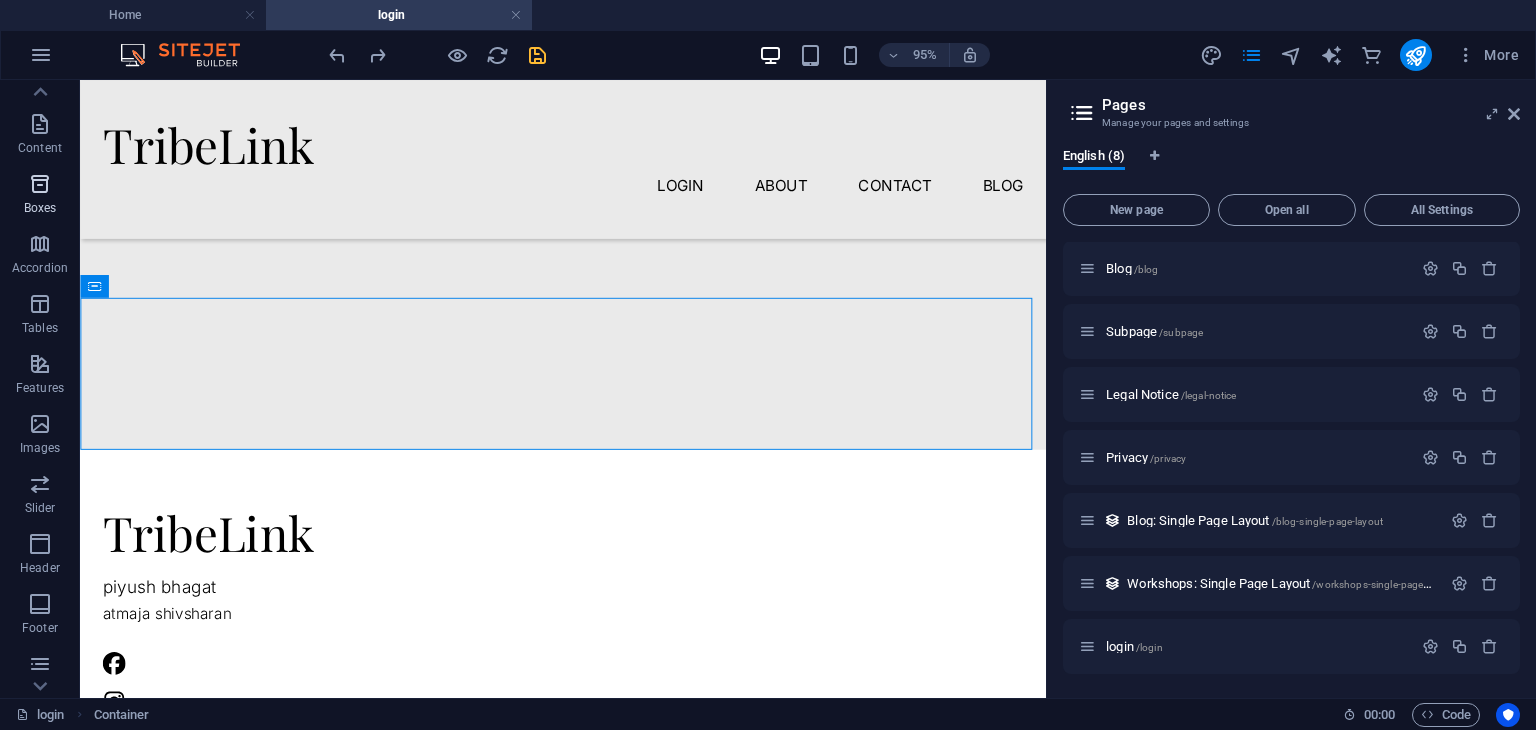 click at bounding box center (40, 184) 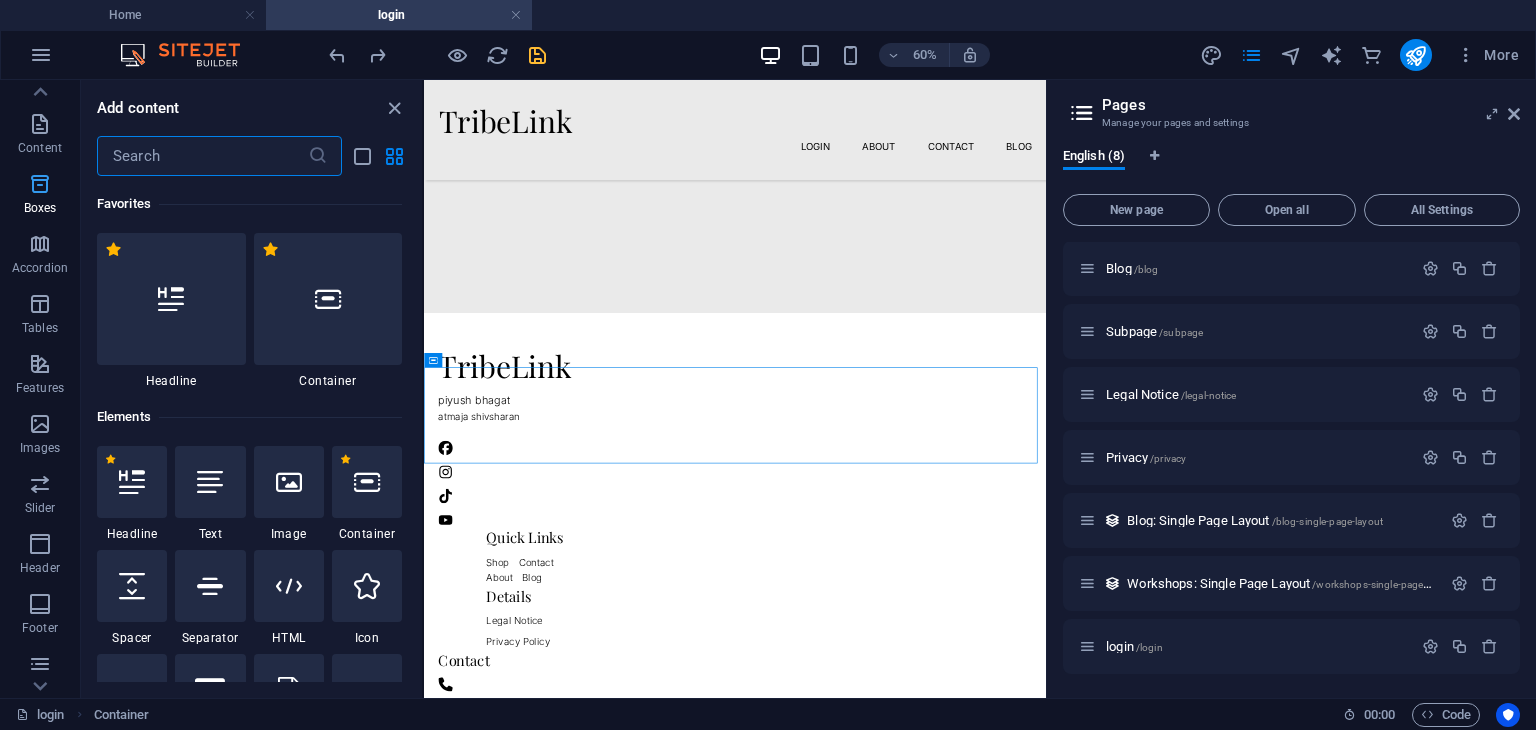 scroll, scrollTop: 26, scrollLeft: 0, axis: vertical 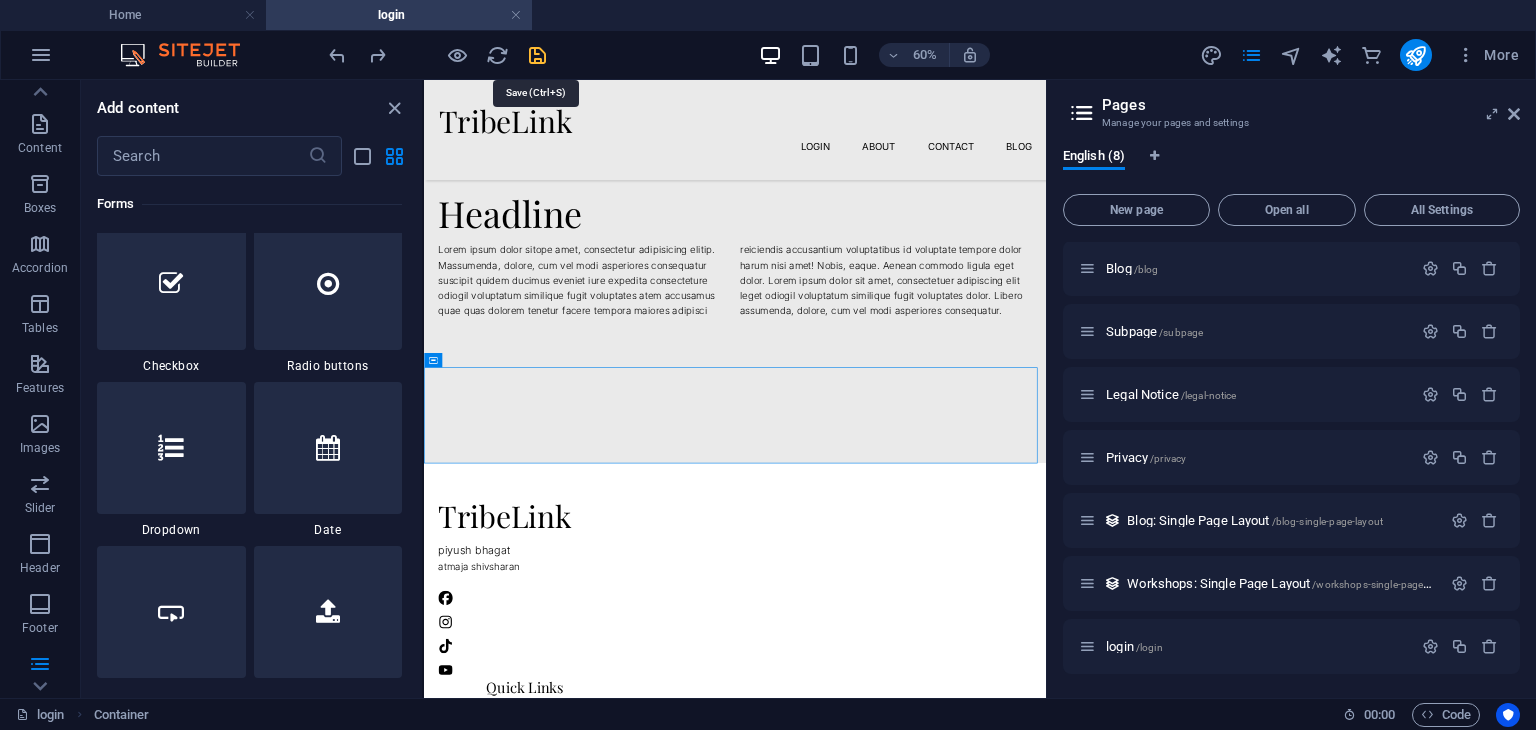 click at bounding box center [537, 55] 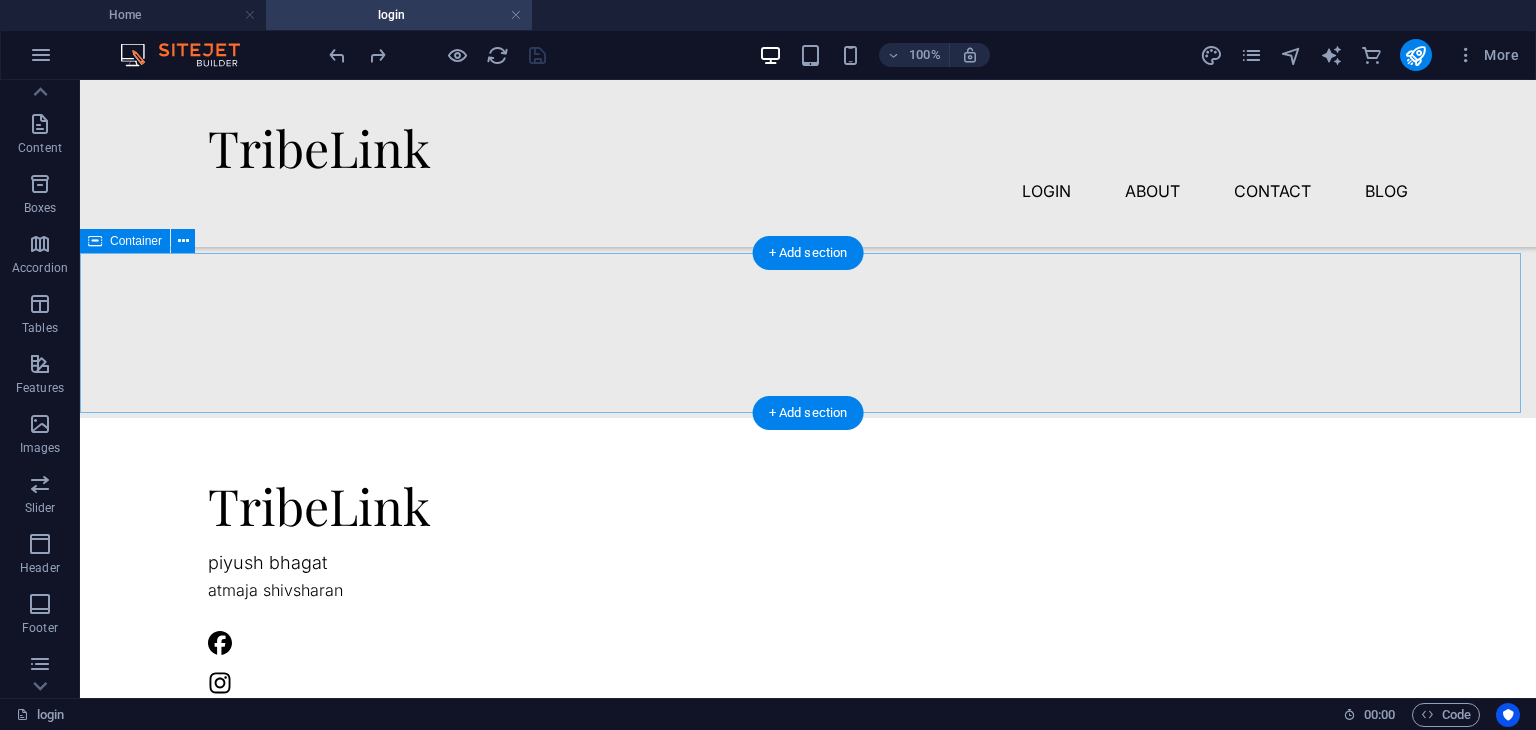 scroll, scrollTop: 336, scrollLeft: 0, axis: vertical 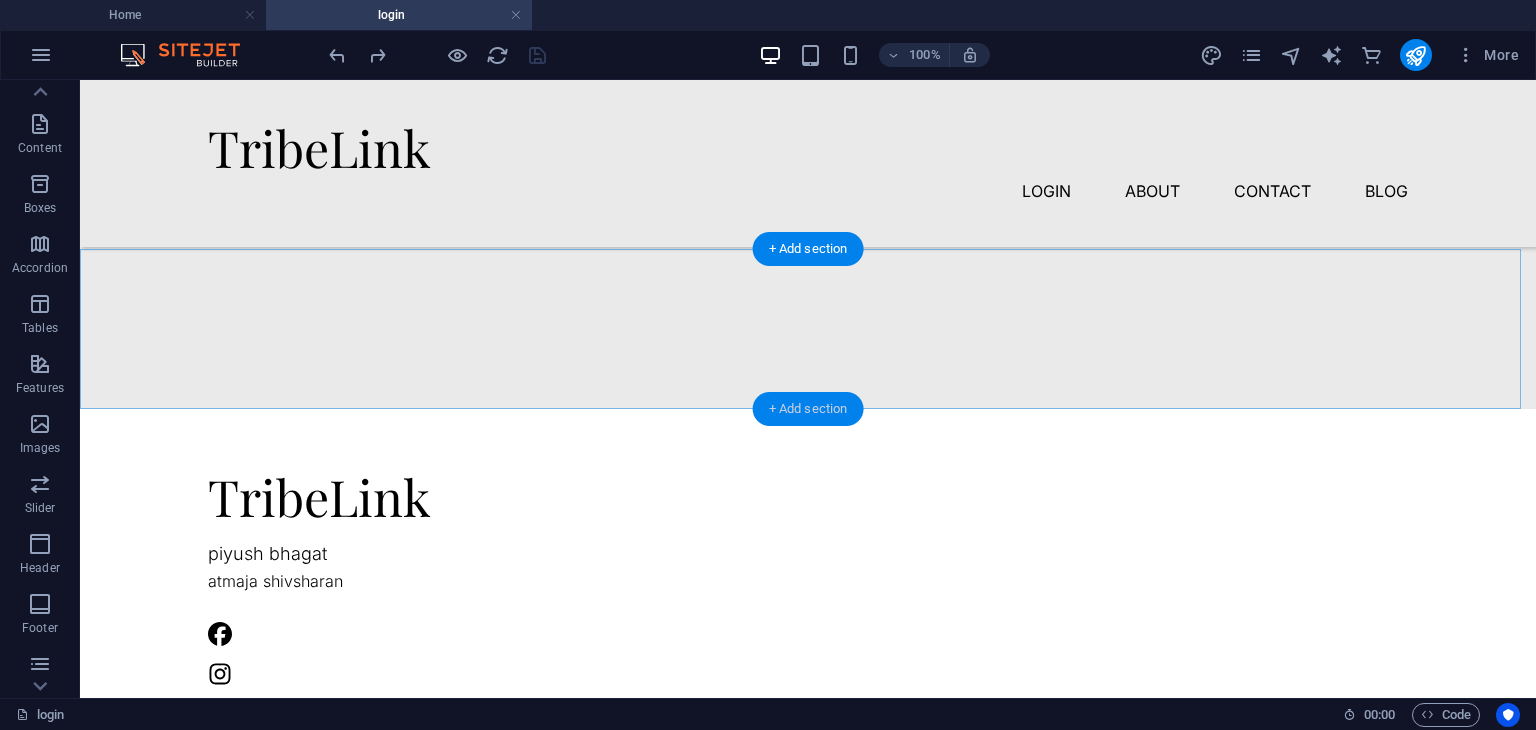 click on "+ Add section" at bounding box center [808, 409] 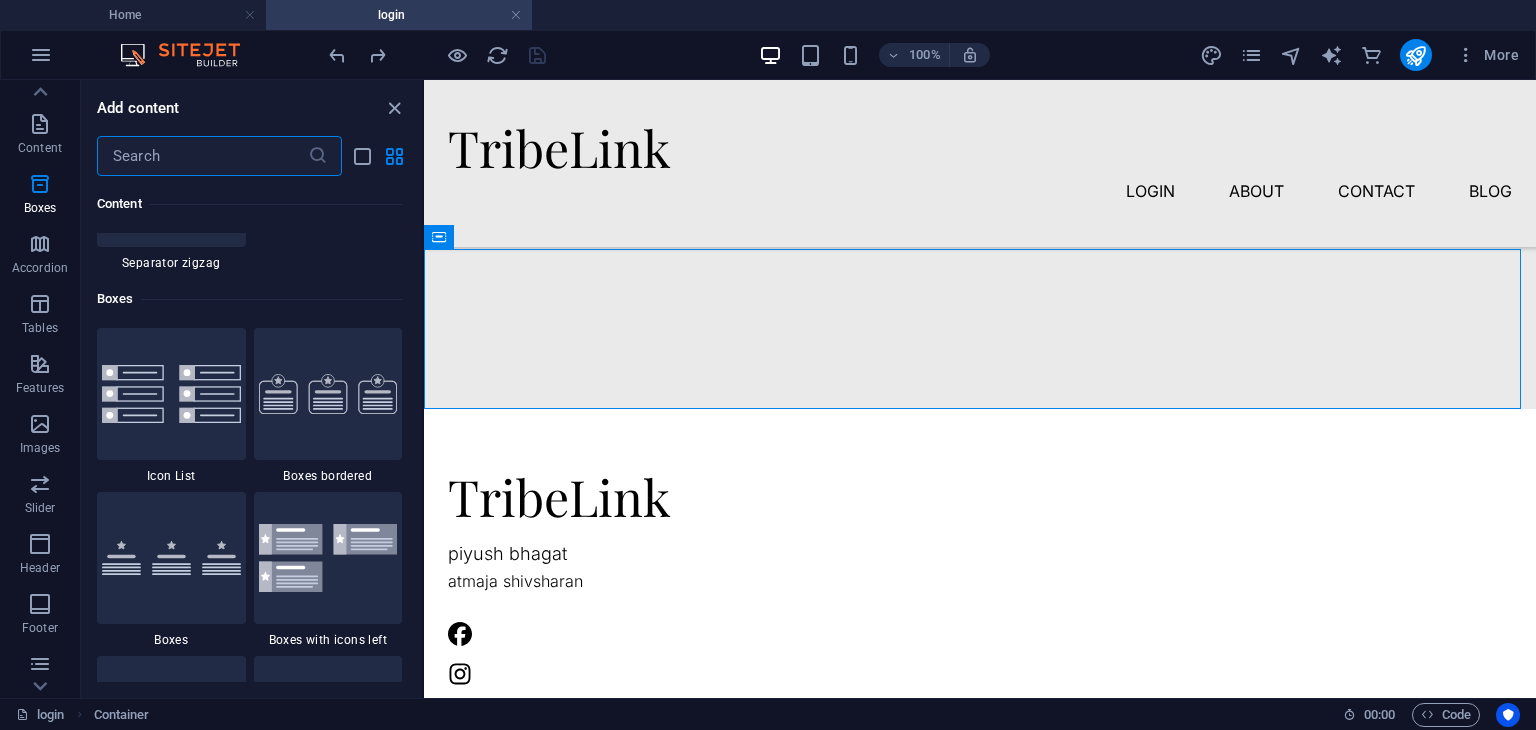 scroll, scrollTop: 5593, scrollLeft: 0, axis: vertical 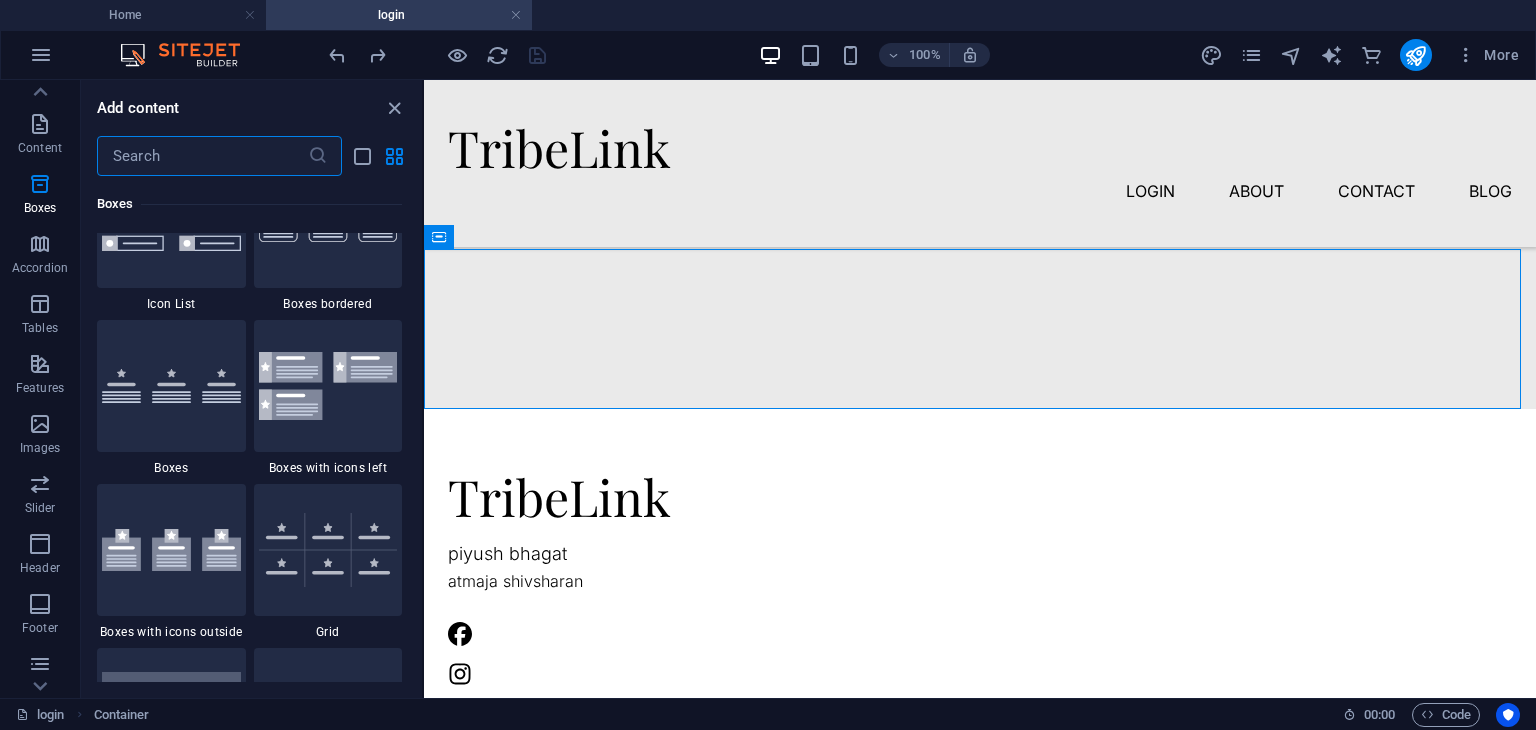 click at bounding box center [202, 156] 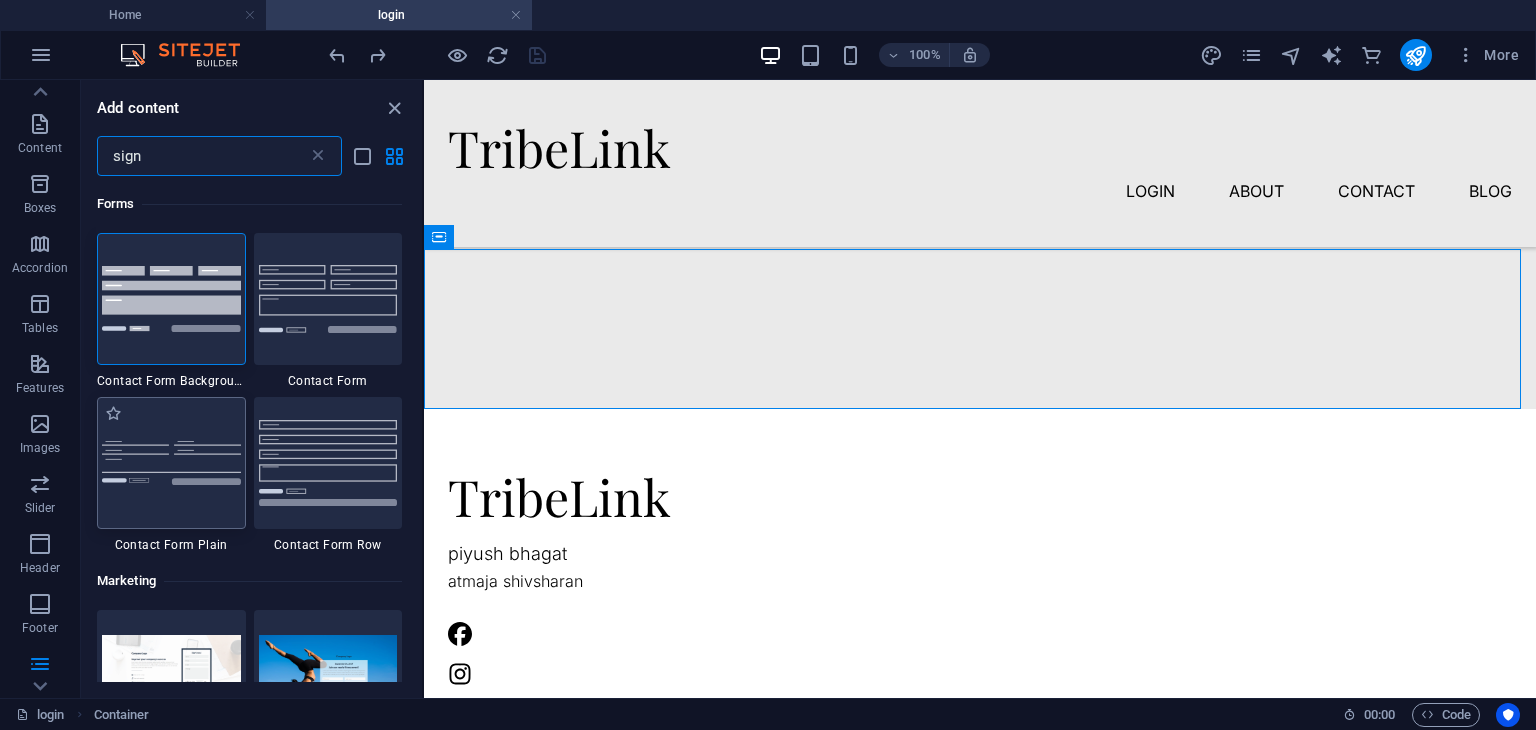 scroll, scrollTop: 0, scrollLeft: 0, axis: both 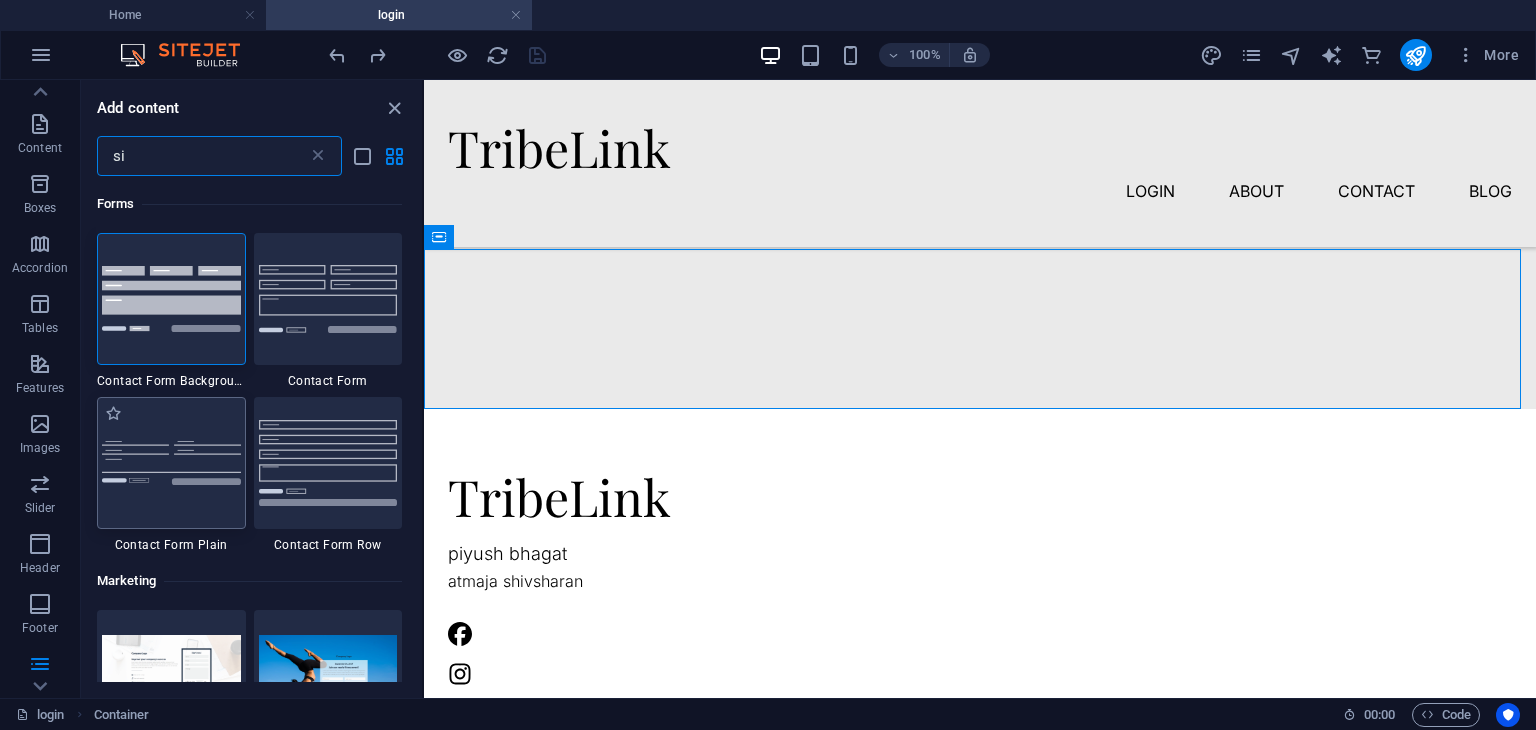 type on "s" 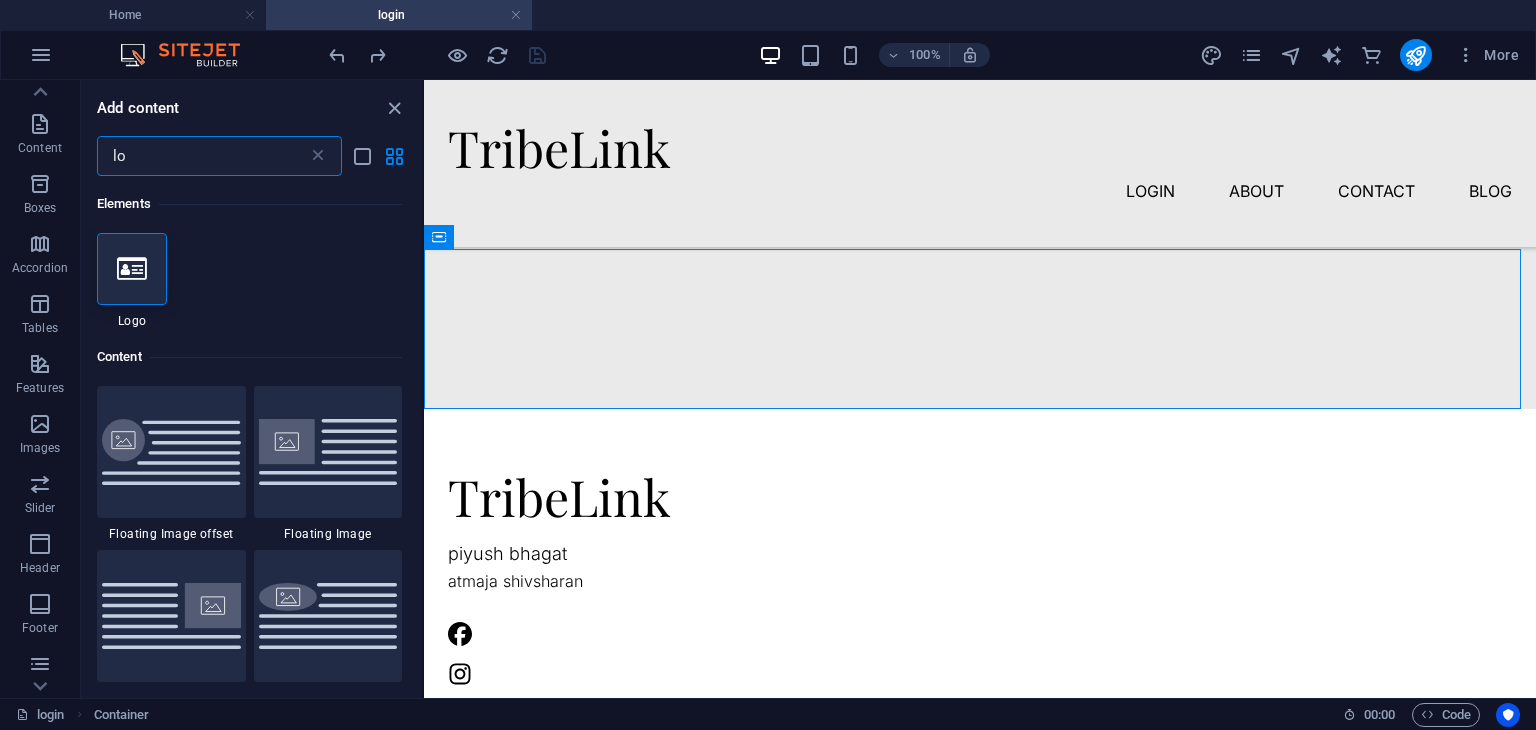 type on "l" 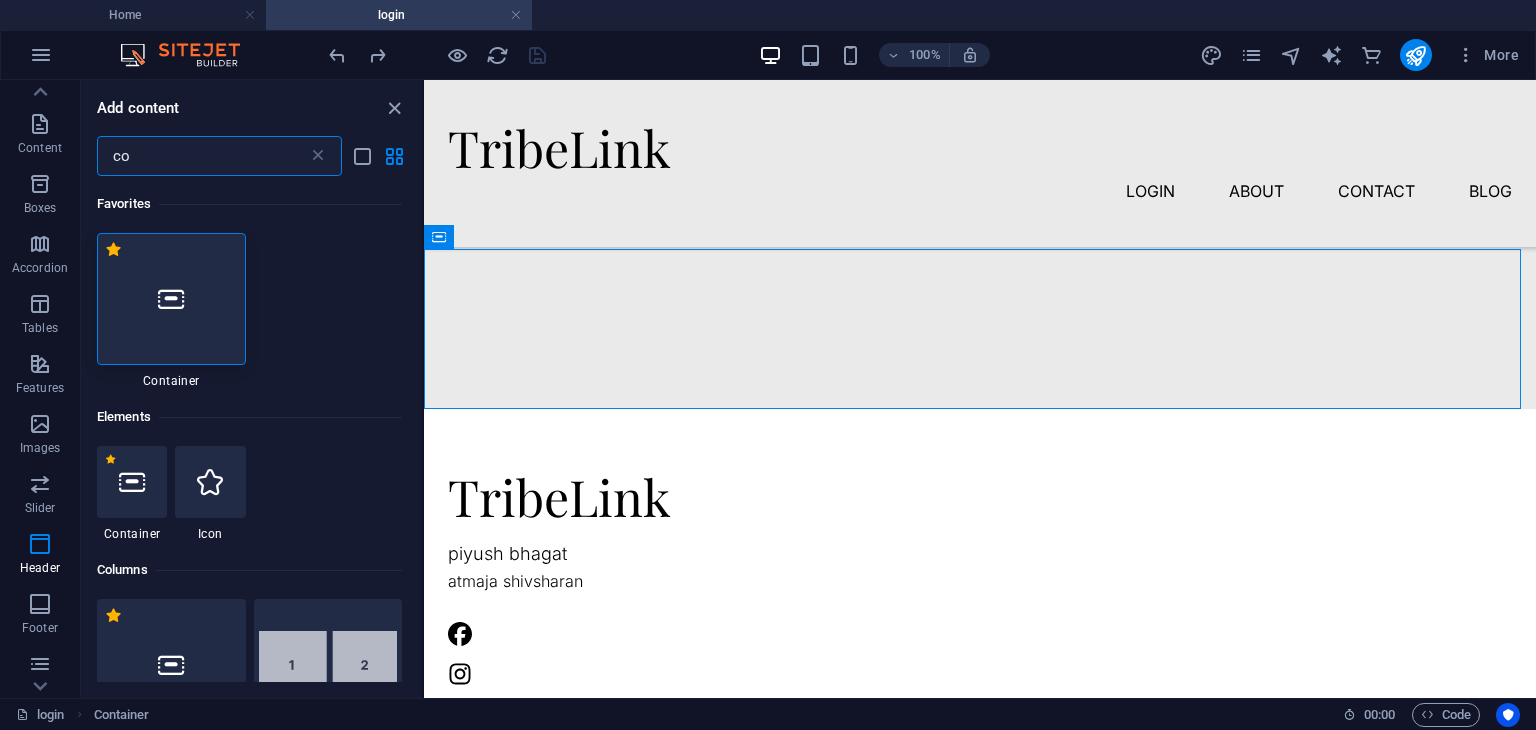 type on "c" 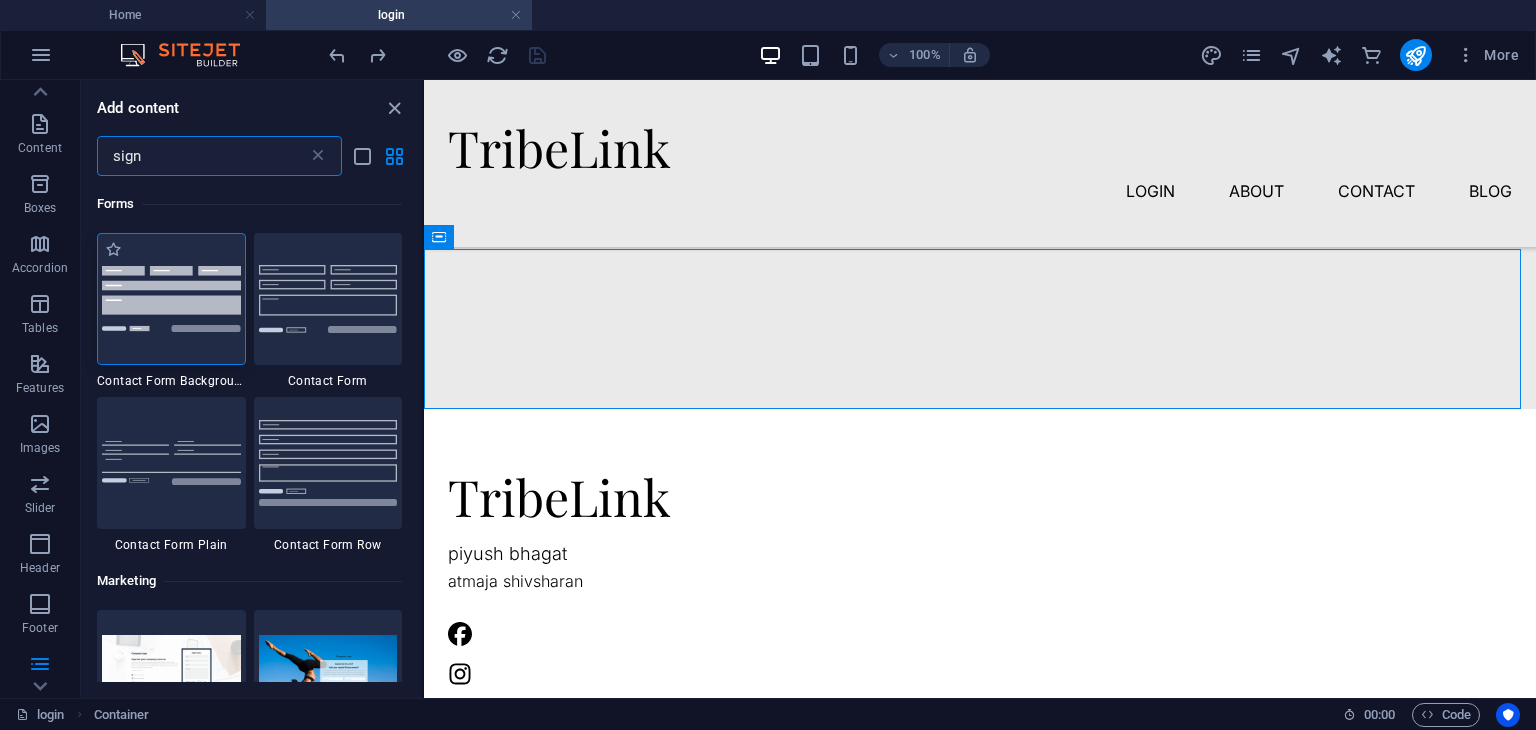type on "sign" 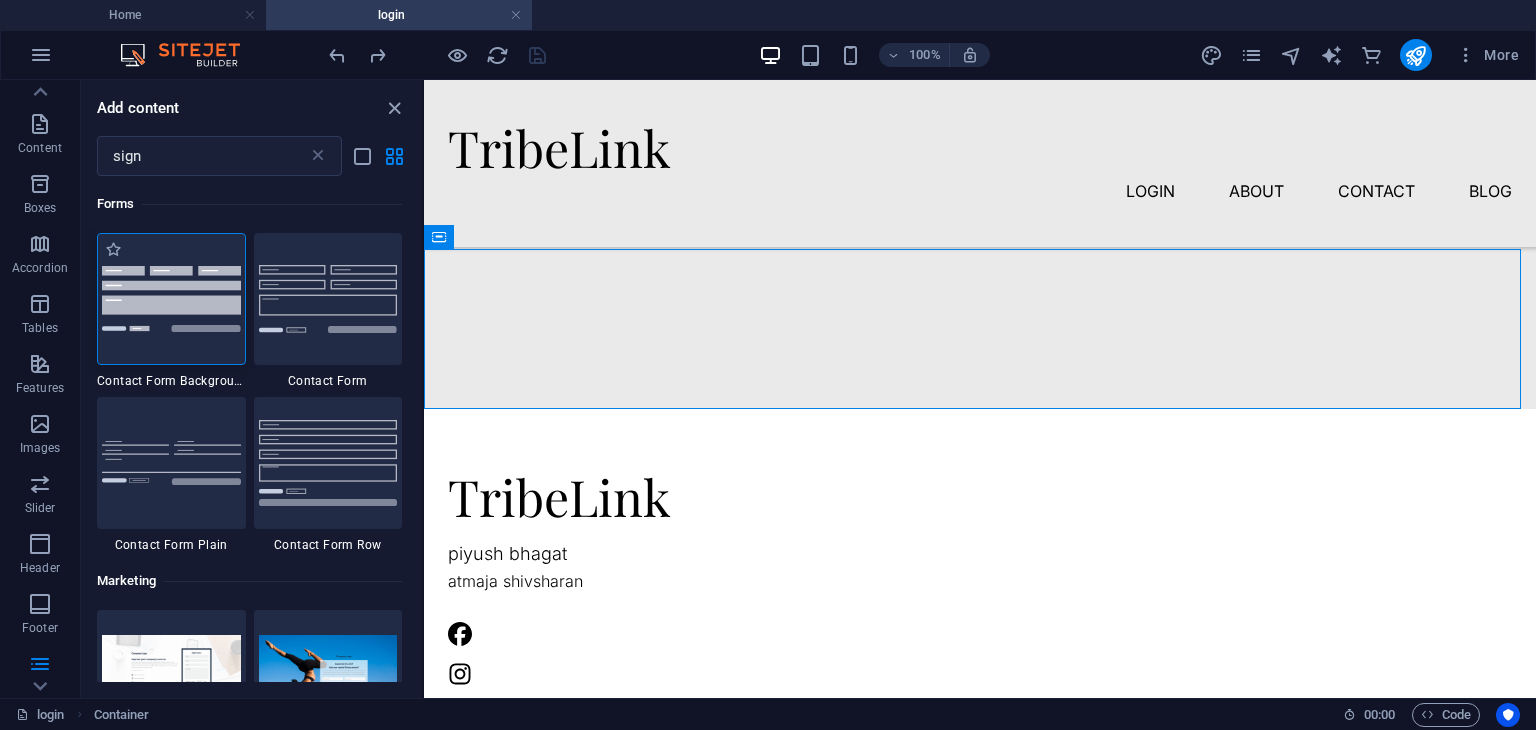 click at bounding box center [171, 299] 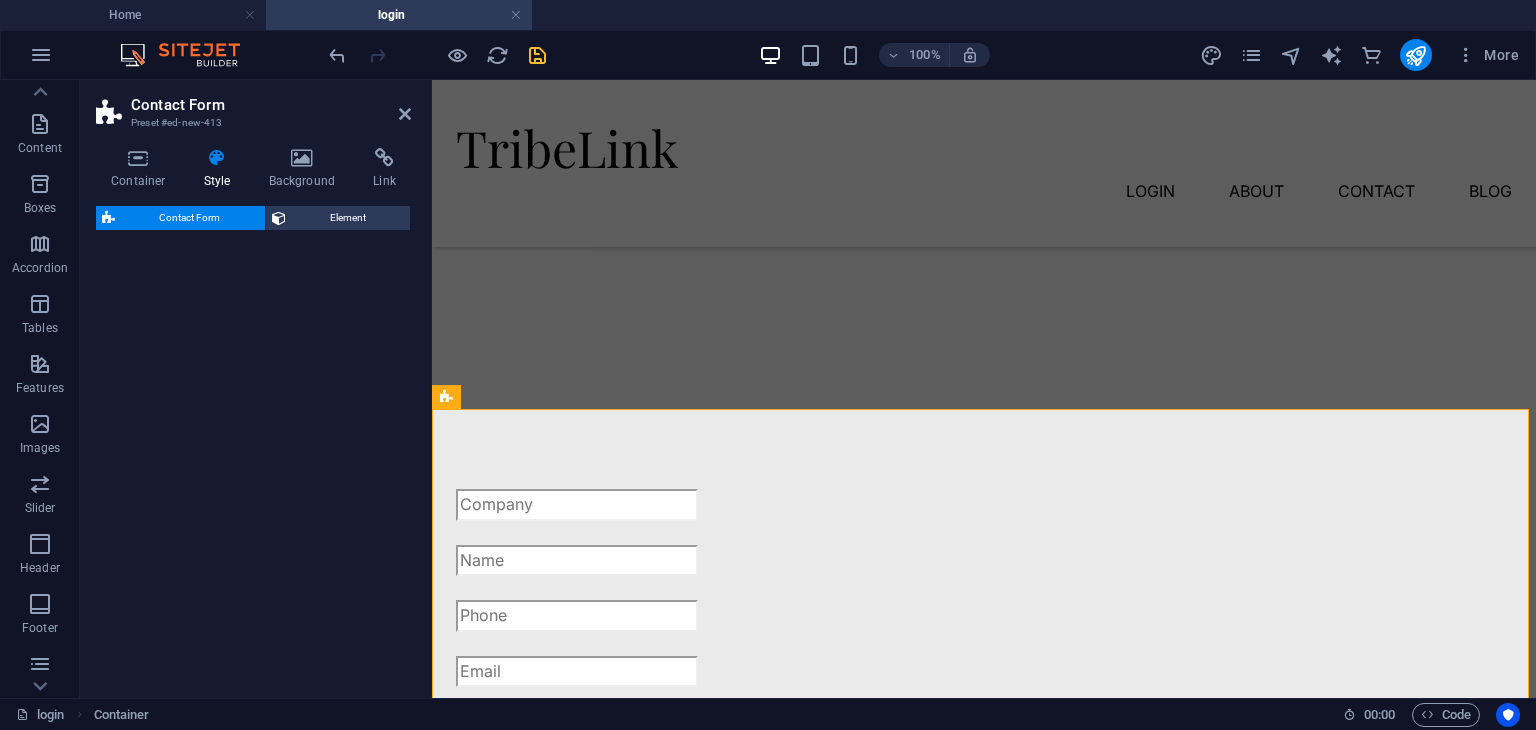 select on "rem" 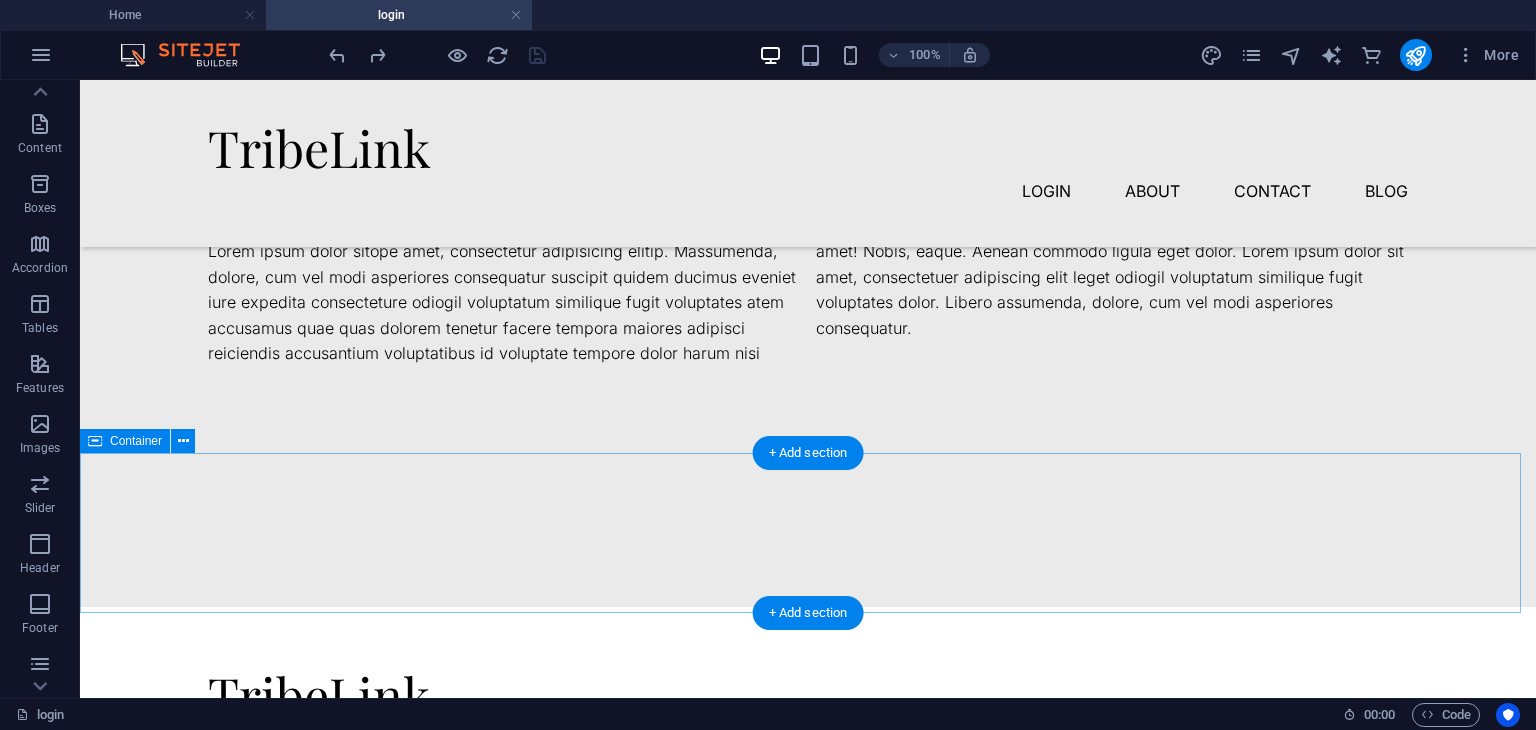 scroll, scrollTop: 131, scrollLeft: 0, axis: vertical 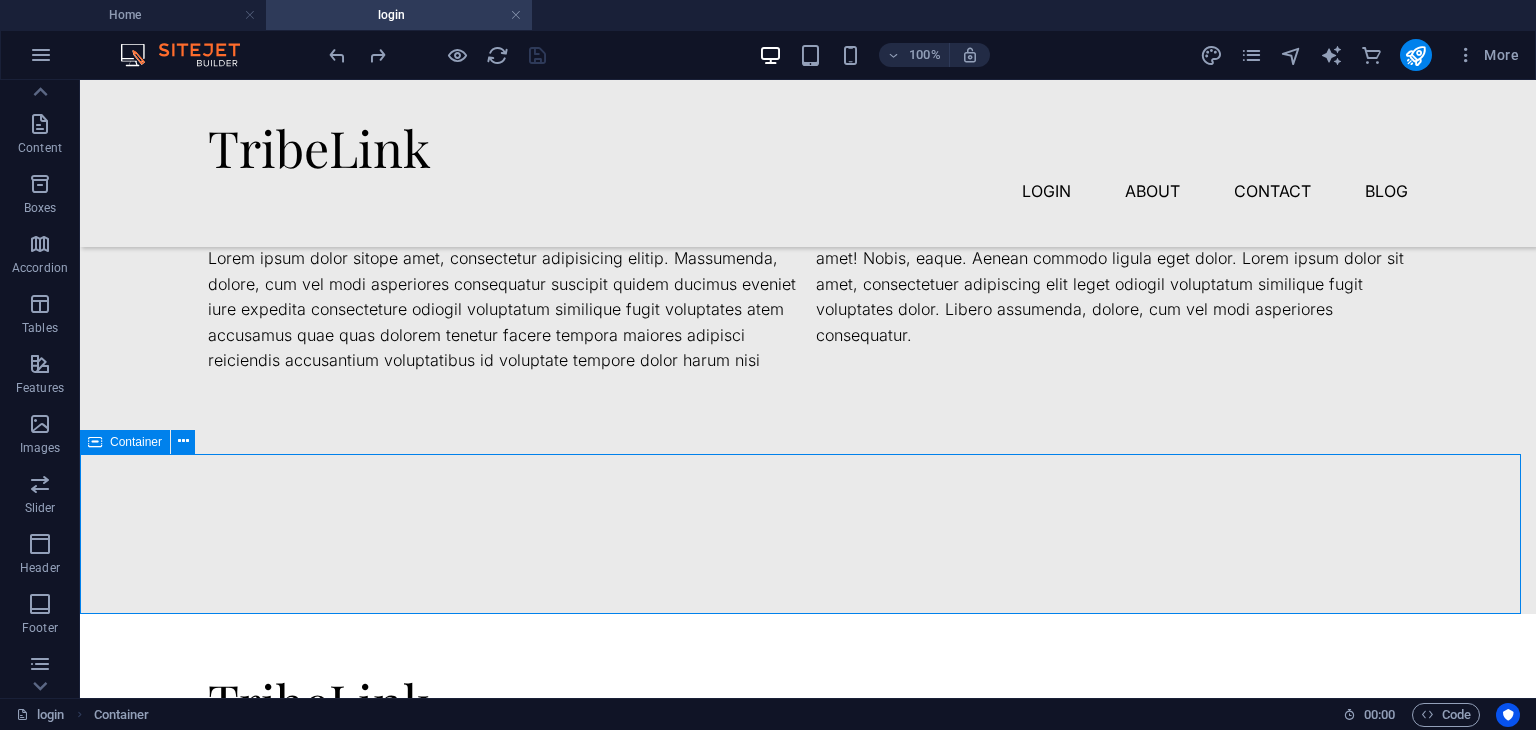 click on "Container" at bounding box center (136, 442) 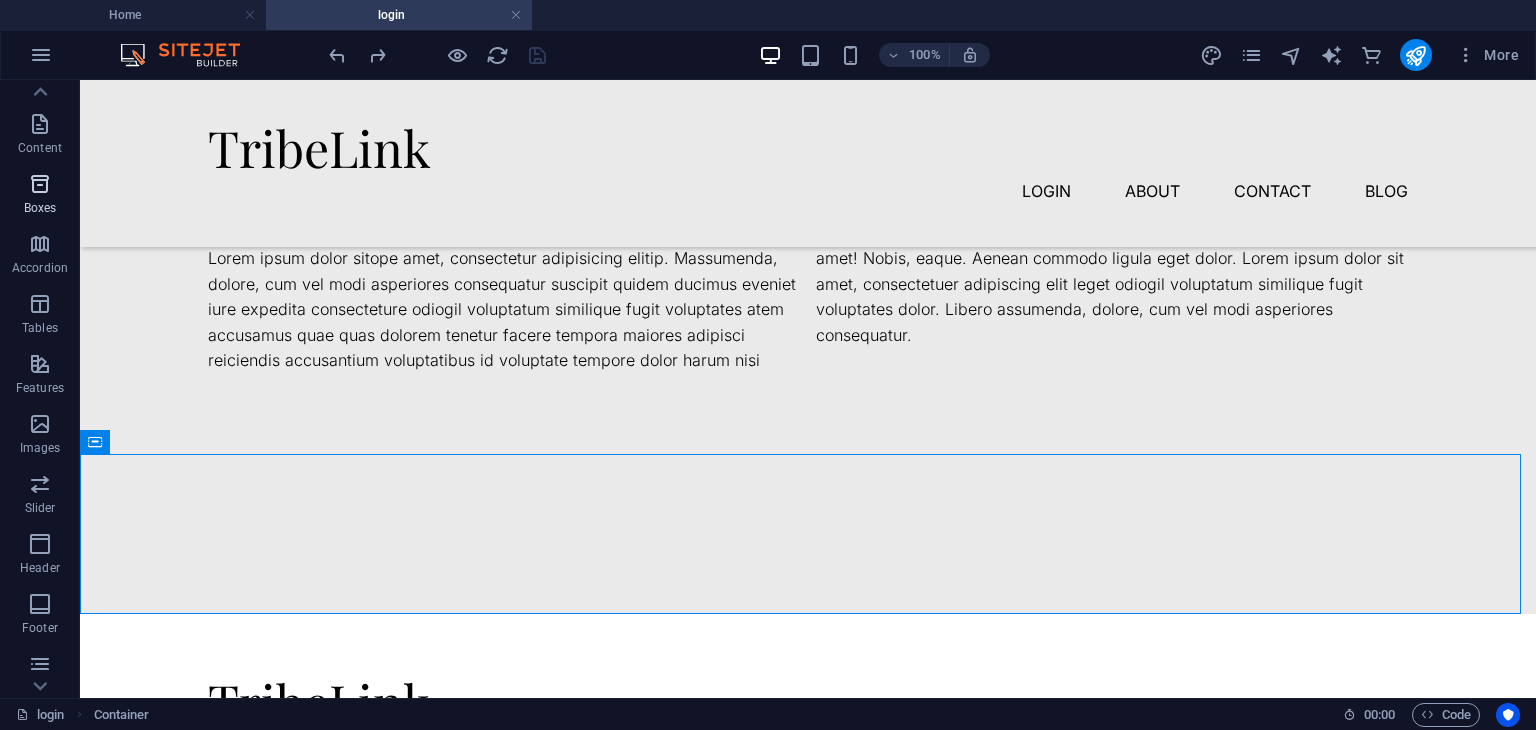 scroll, scrollTop: 0, scrollLeft: 0, axis: both 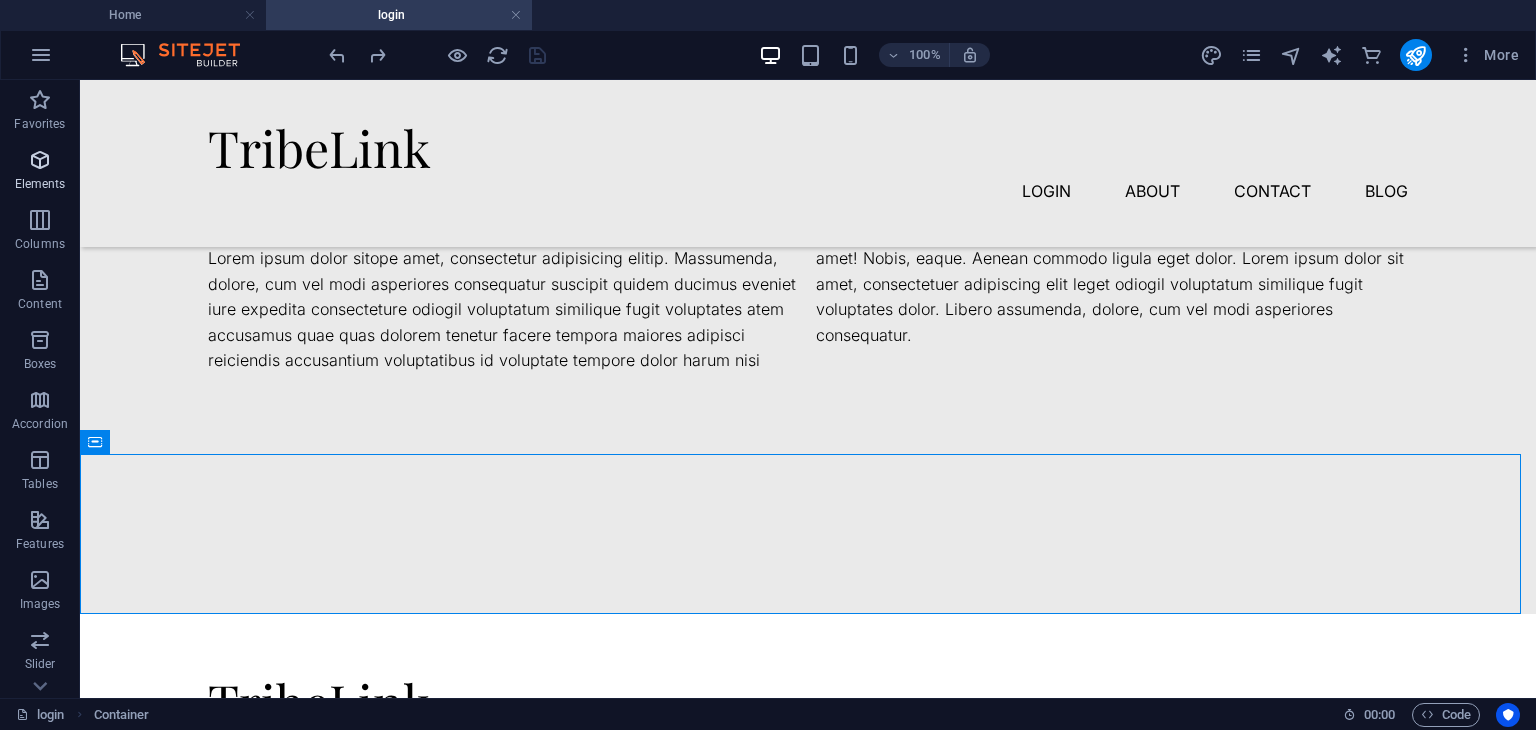 click on "Elements" at bounding box center [40, 184] 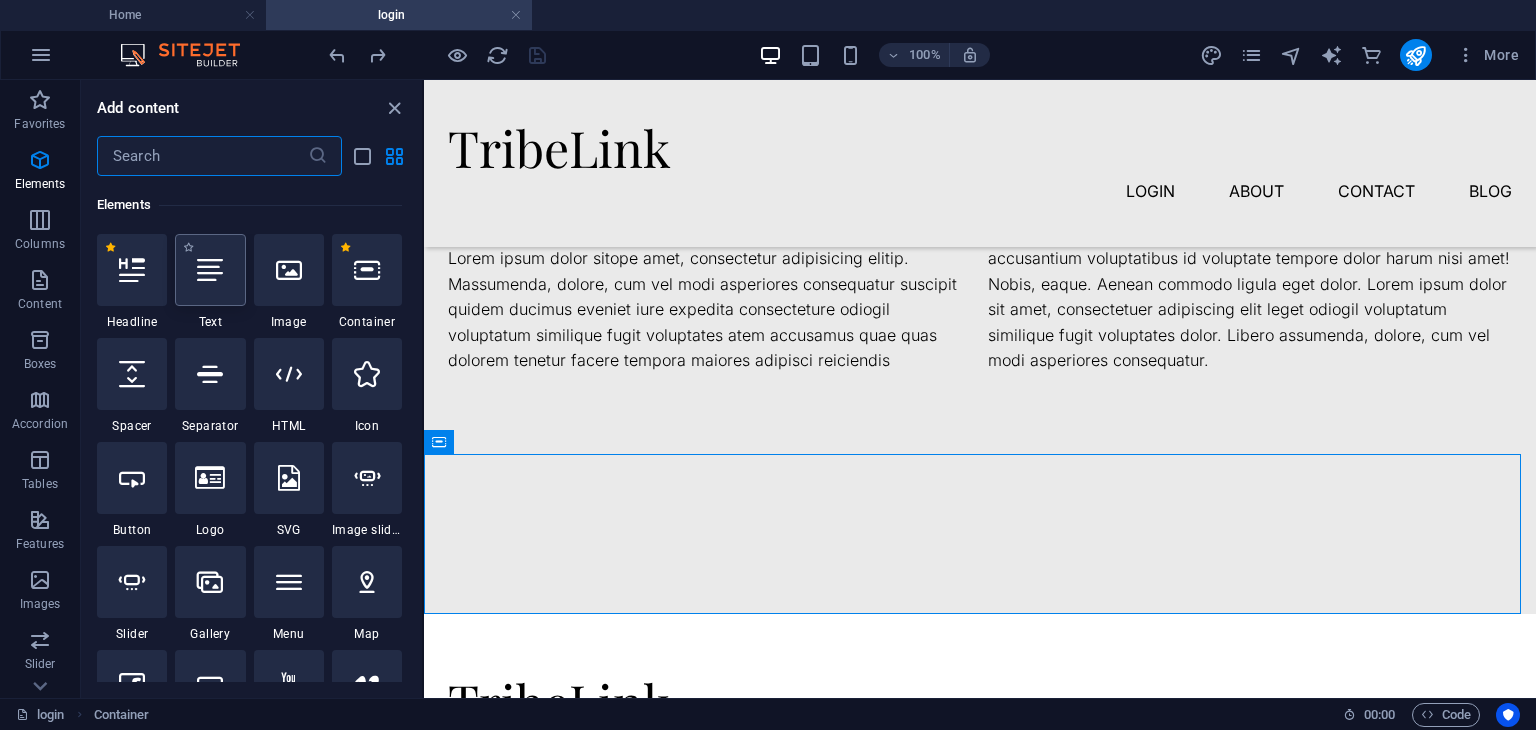 scroll, scrollTop: 212, scrollLeft: 0, axis: vertical 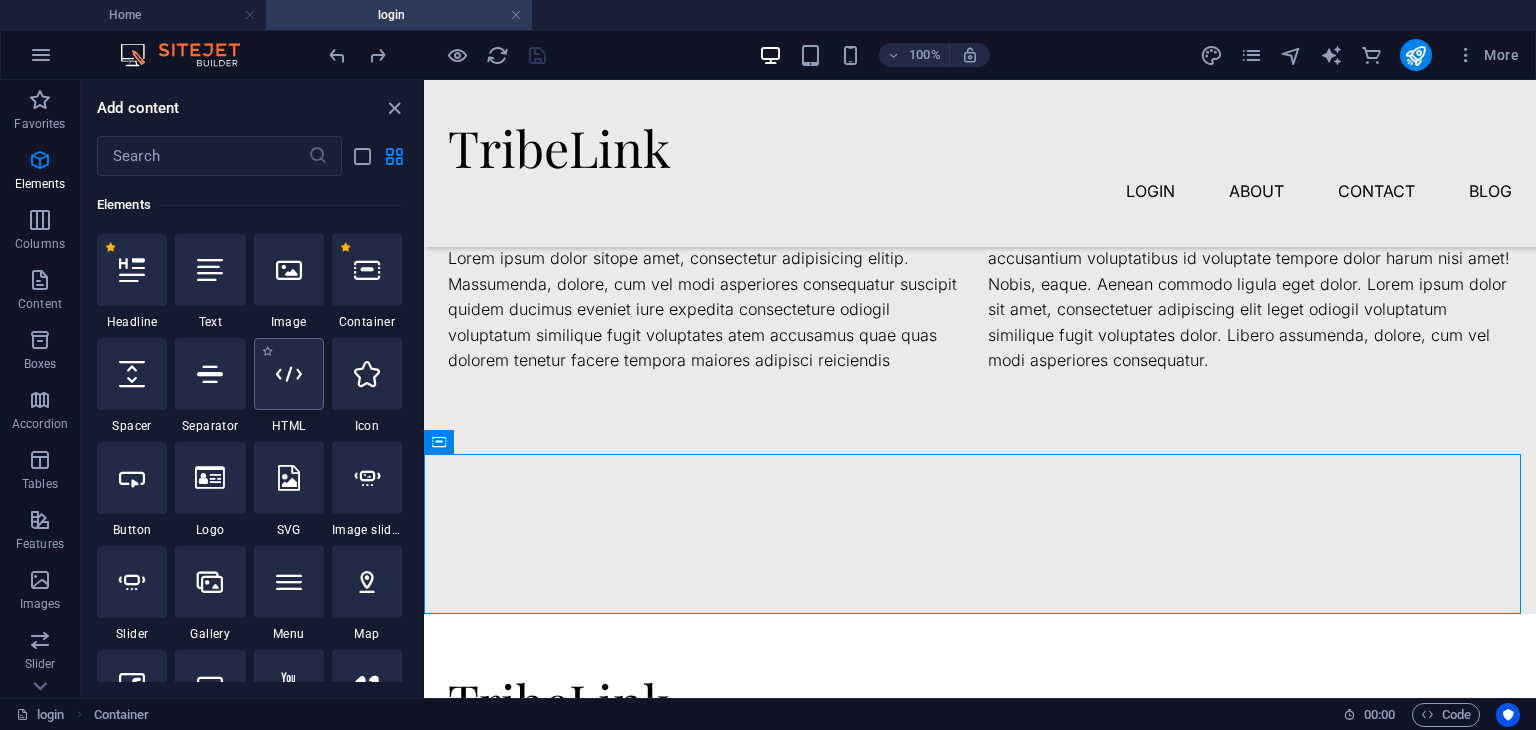 click at bounding box center [289, 374] 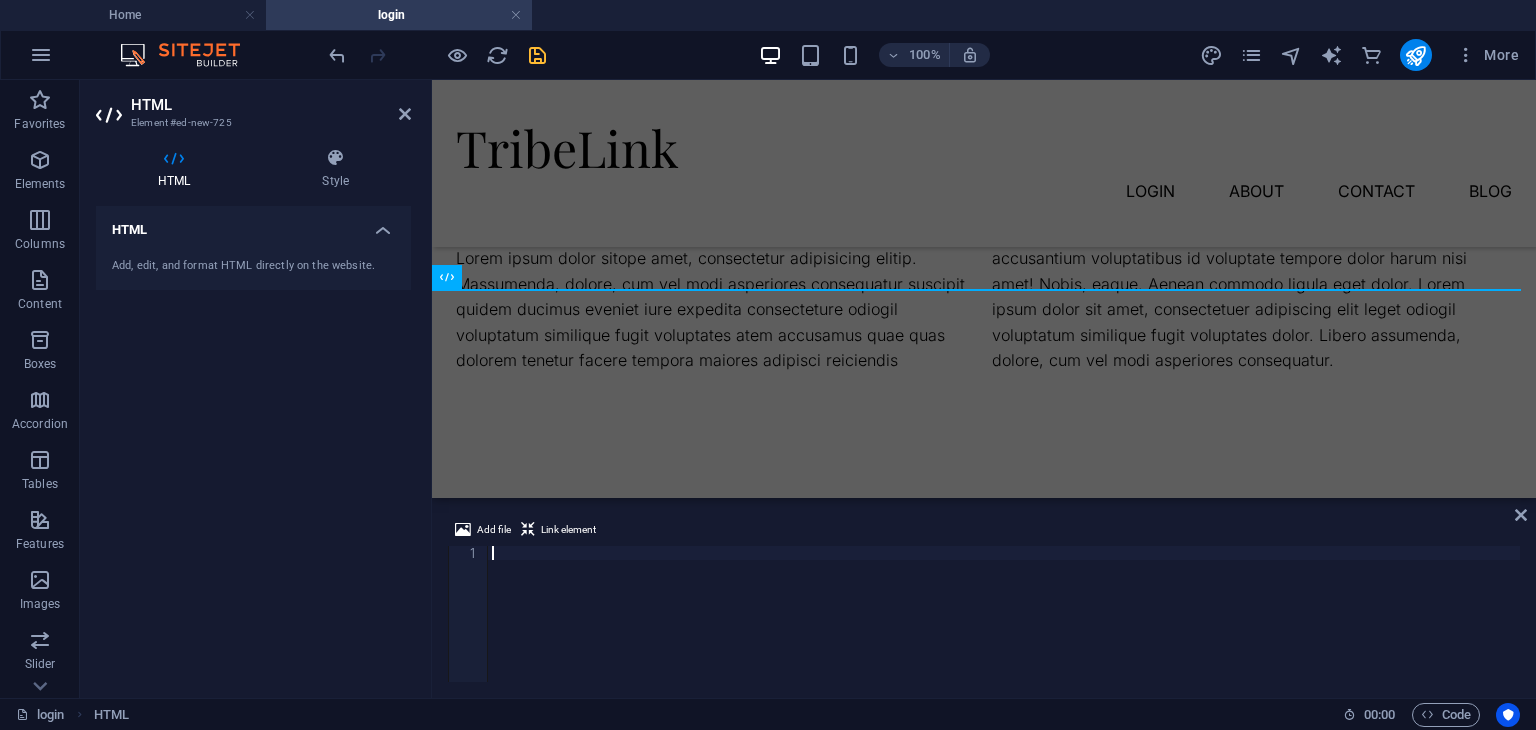 scroll, scrollTop: 456, scrollLeft: 0, axis: vertical 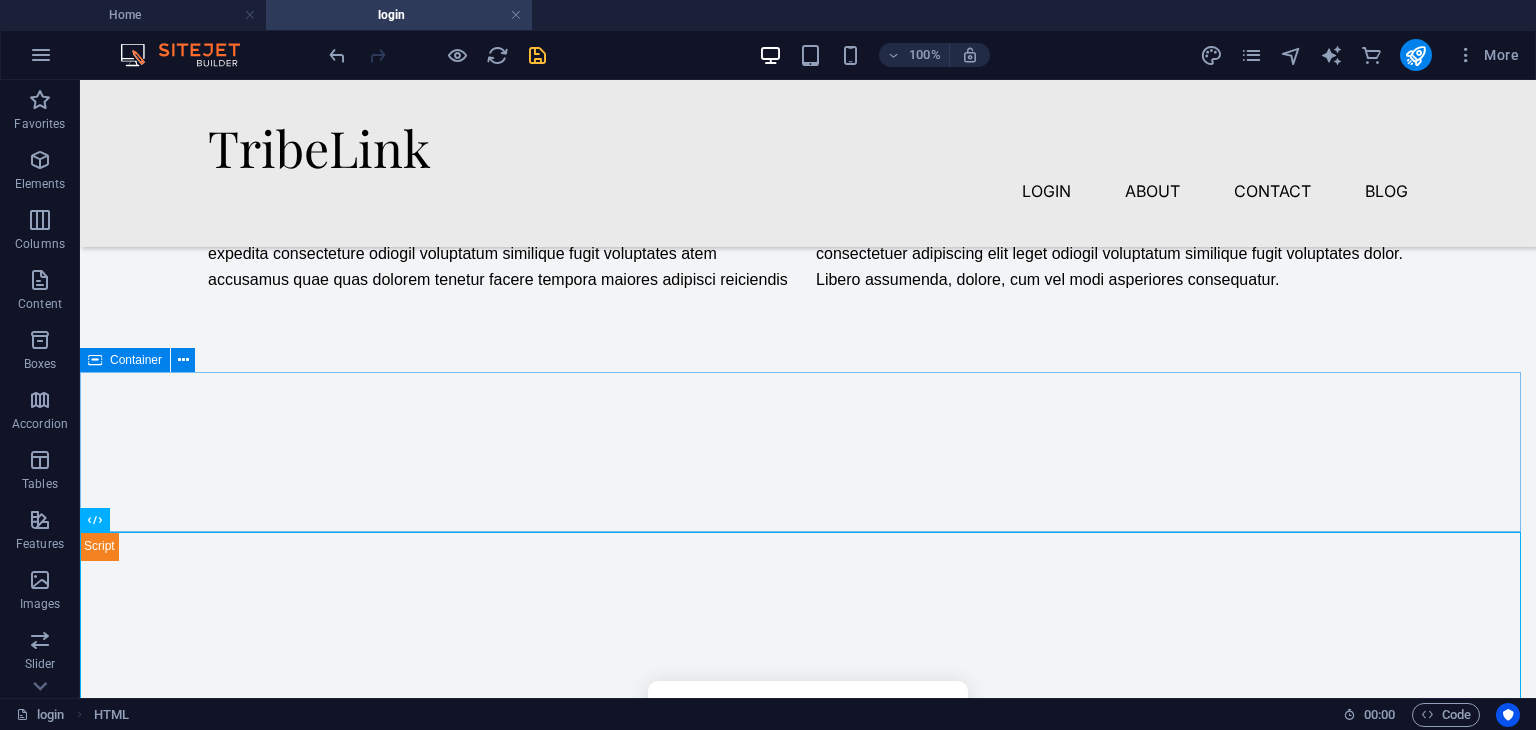 click on "Container" at bounding box center [136, 360] 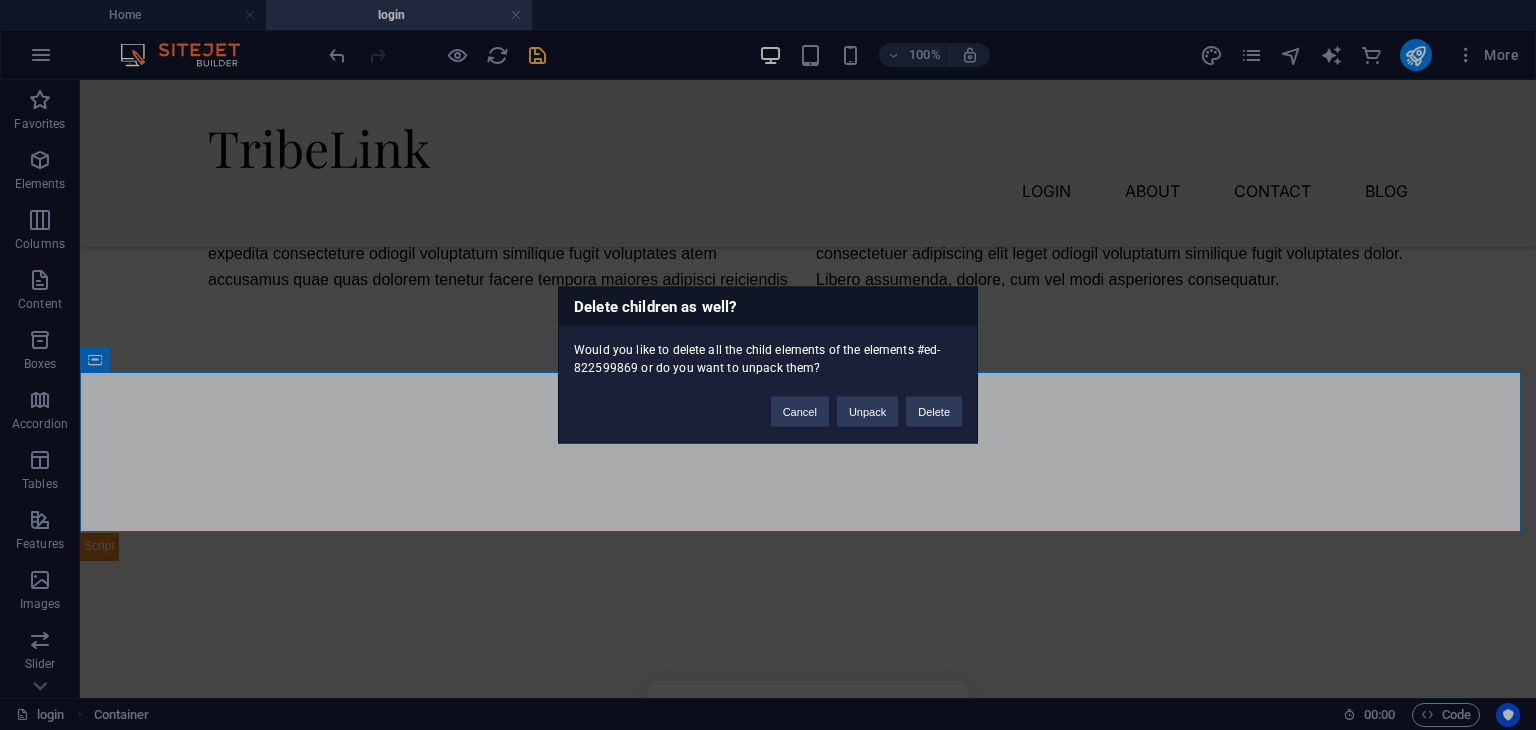 type 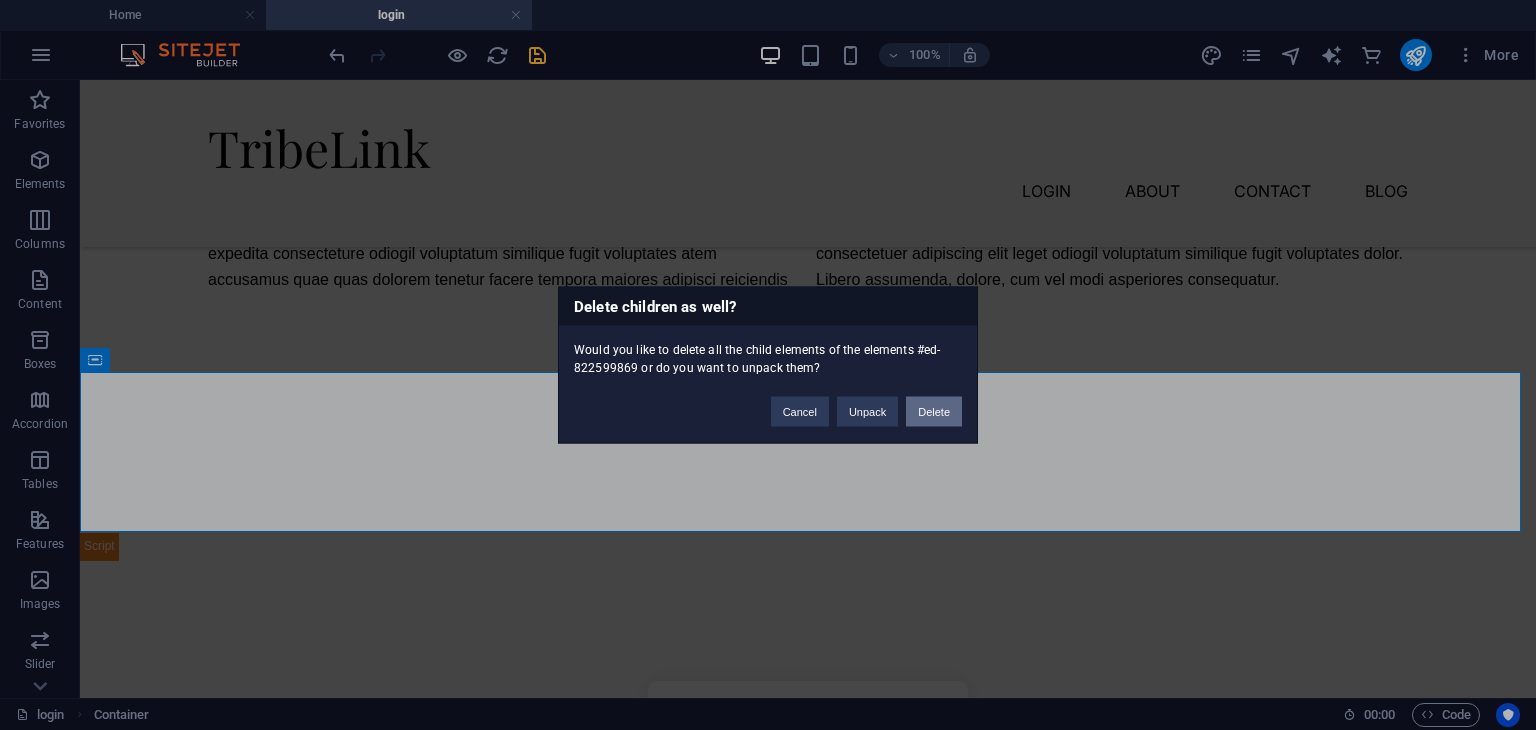 click on "Delete" at bounding box center (934, 412) 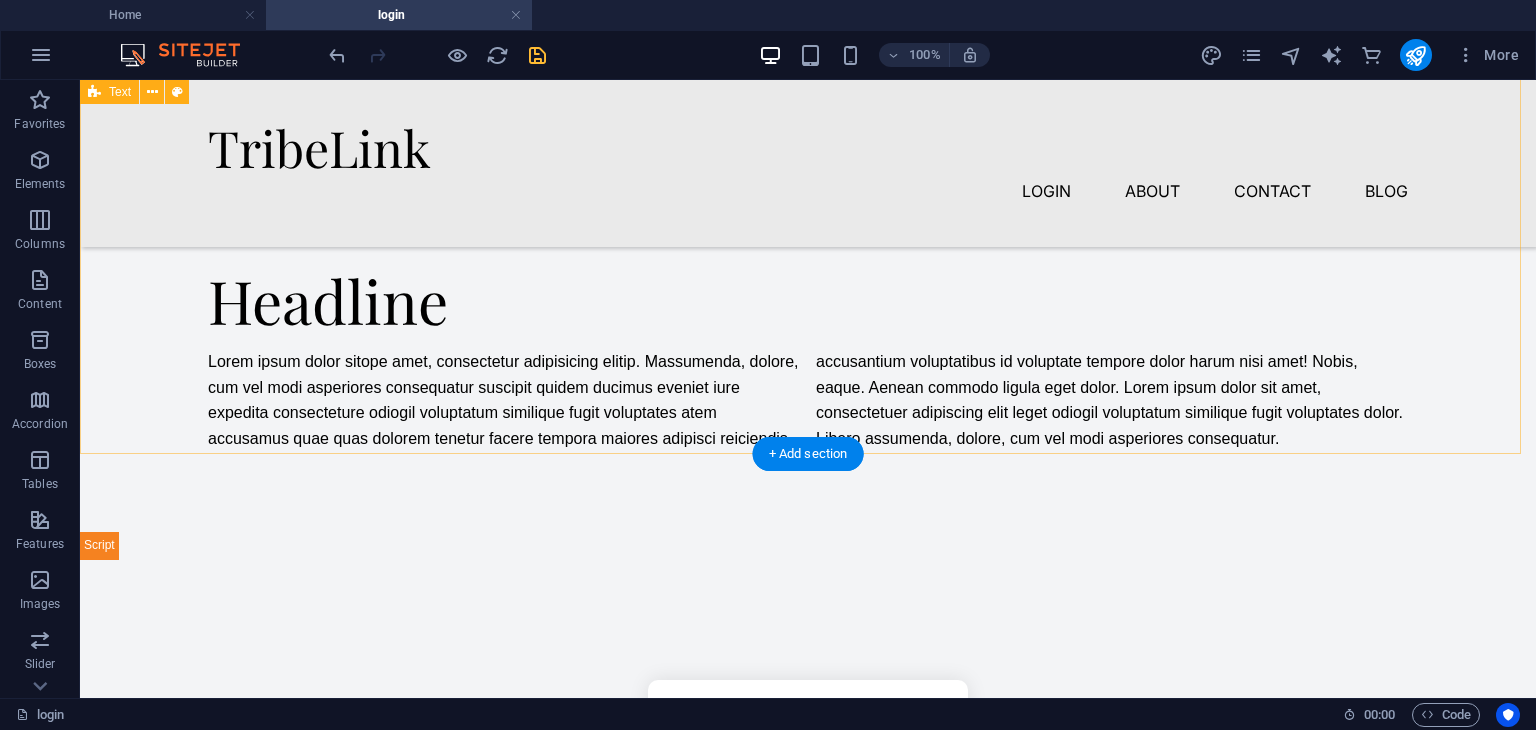 scroll, scrollTop: 0, scrollLeft: 0, axis: both 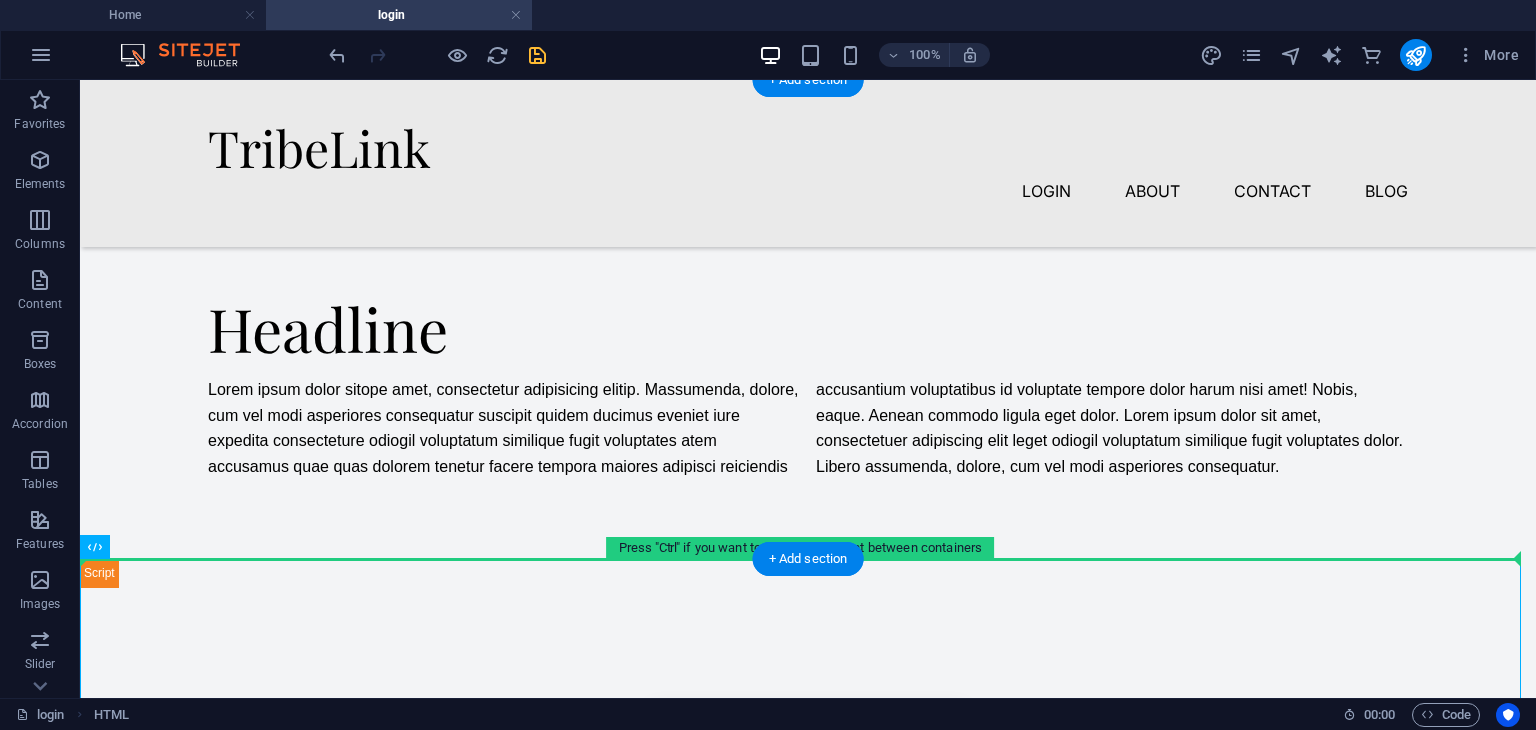 drag, startPoint x: 179, startPoint y: 627, endPoint x: 100, endPoint y: 317, distance: 319.9078 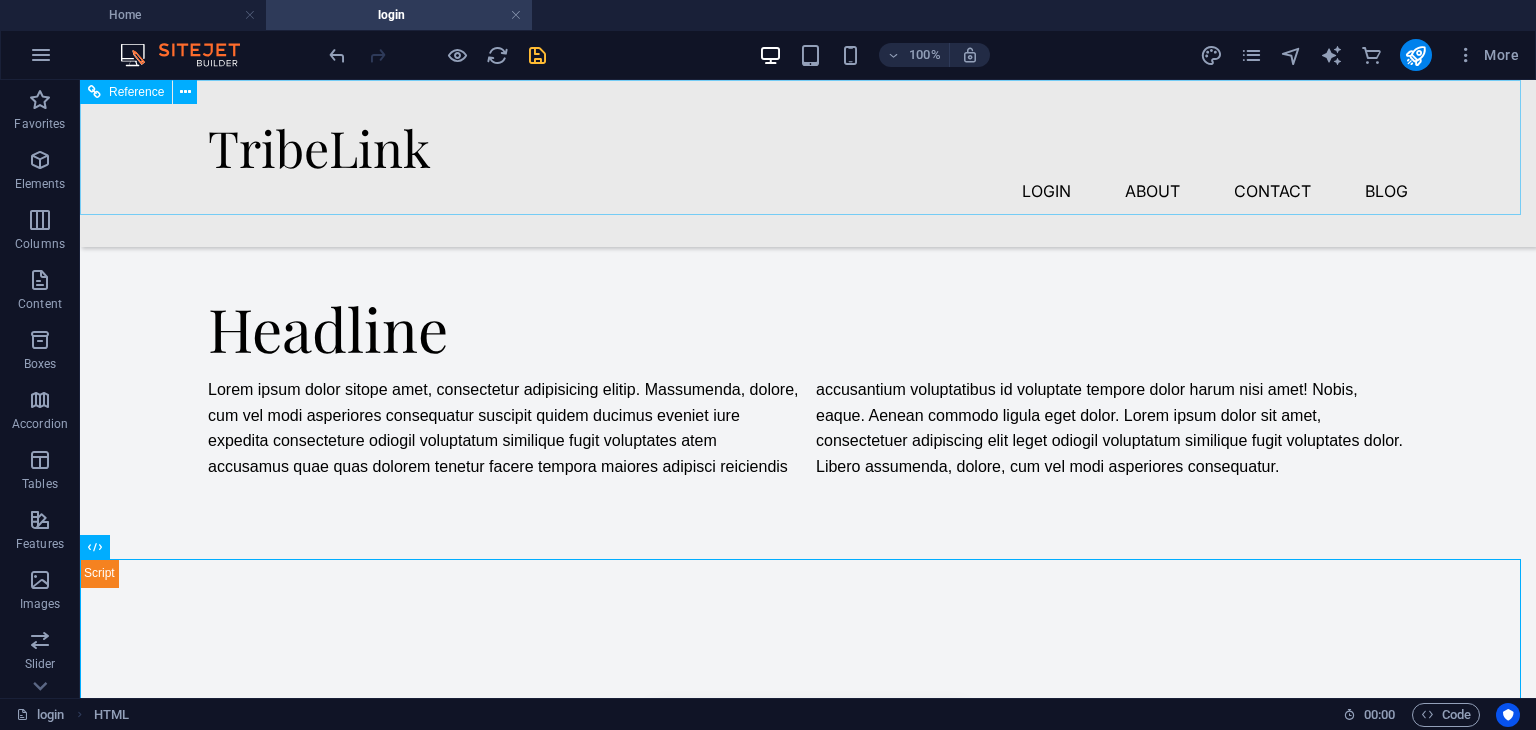 drag, startPoint x: 168, startPoint y: 622, endPoint x: 97, endPoint y: 214, distance: 414.13162 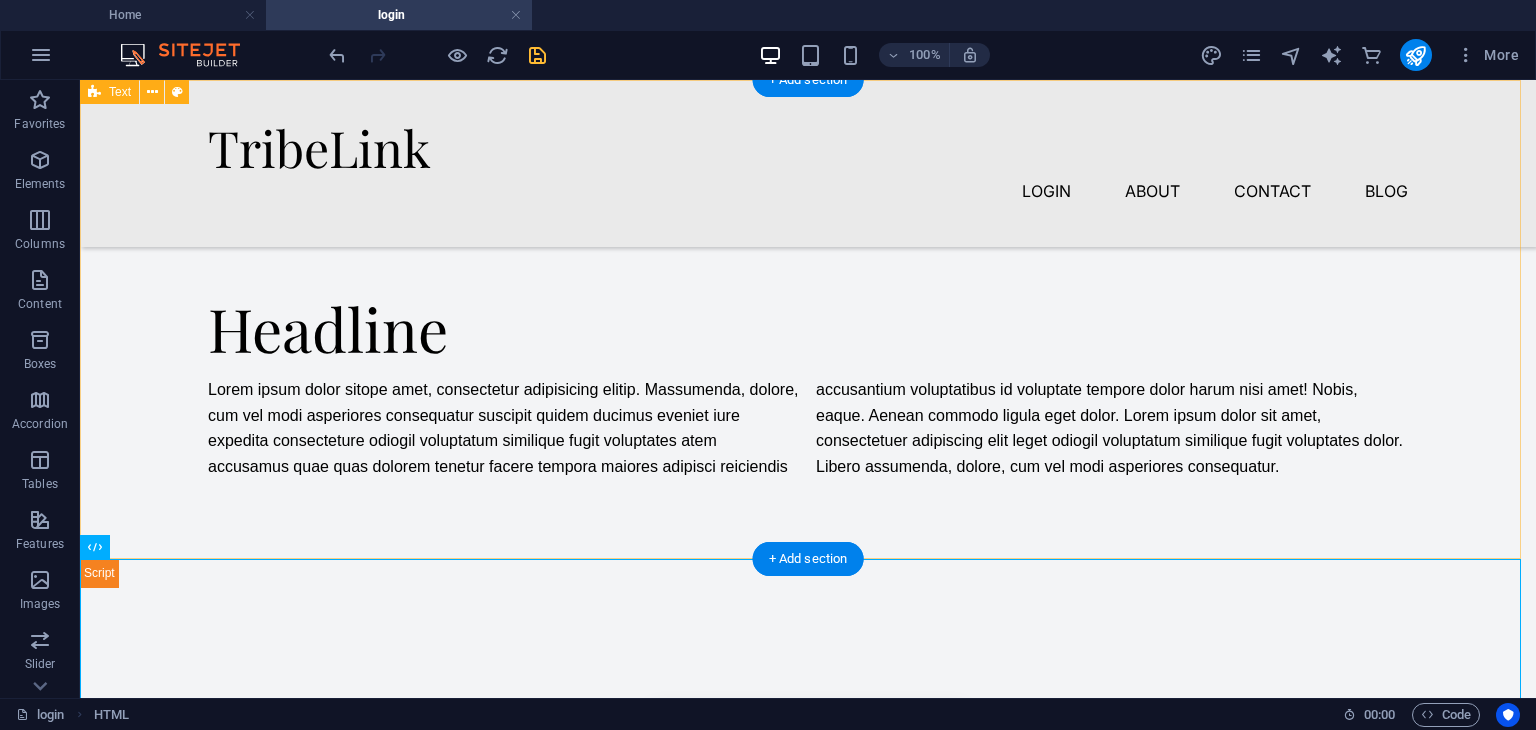 click on "Headline Lorem ipsum dolor sitope amet, consectetur adipisicing elitip. Massumenda, dolore, cum vel modi asperiores consequatur suscipit quidem ducimus eveniet iure expedita consecteture odiogil voluptatum similique fugit voluptates atem accusamus quae quas dolorem tenetur facere tempora maiores adipisci reiciendis accusantium voluptatibus id voluptate tempore dolor harum nisi amet! Nobis, eaque. Aenean commodo ligula eget dolor. Lorem ipsum dolor sit amet, consectetuer adipiscing elit leget odiogil voluptatum similique fugit voluptates dolor. Libero assumenda, dolore, cum vel modi asperiores consequatur." at bounding box center (808, 319) 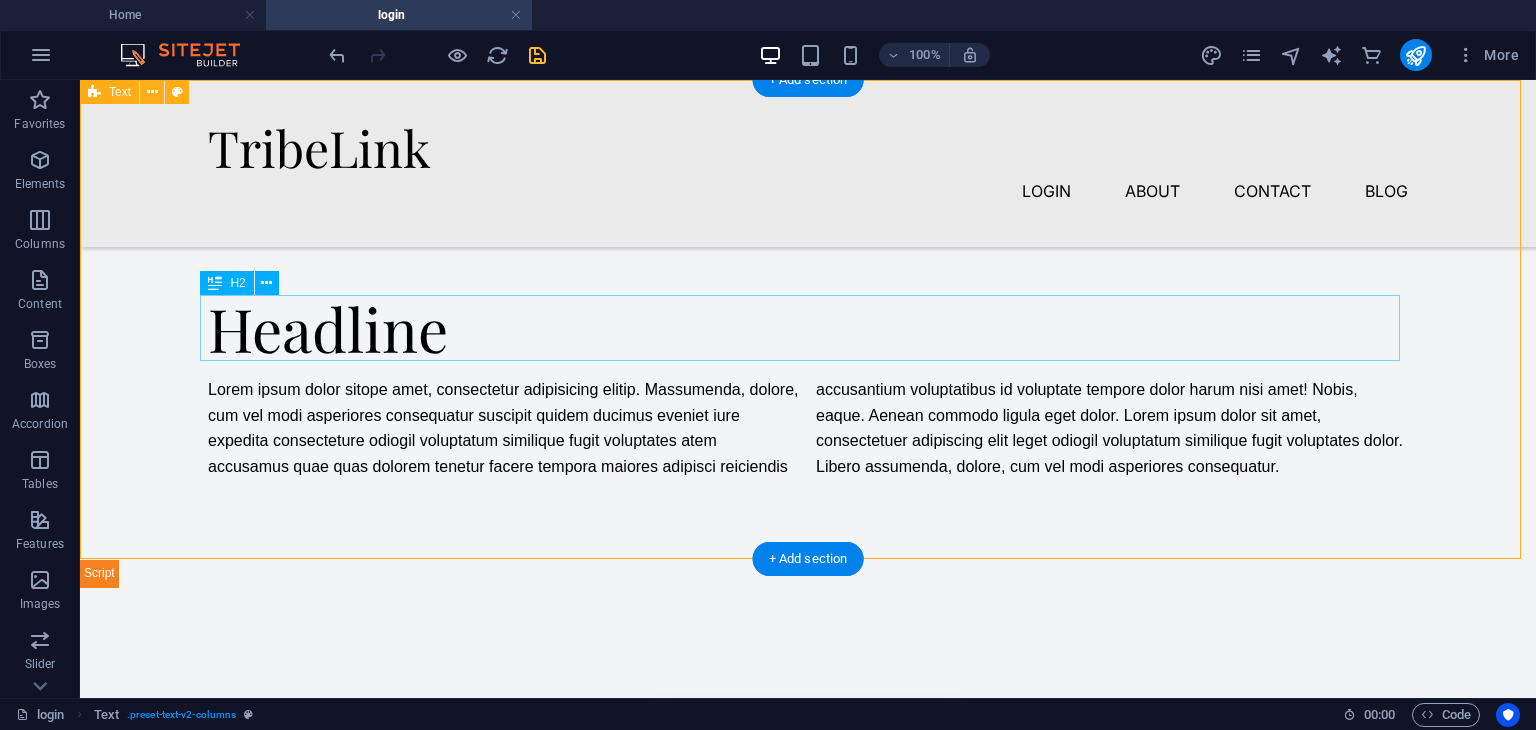 click on "Headline" at bounding box center (808, 328) 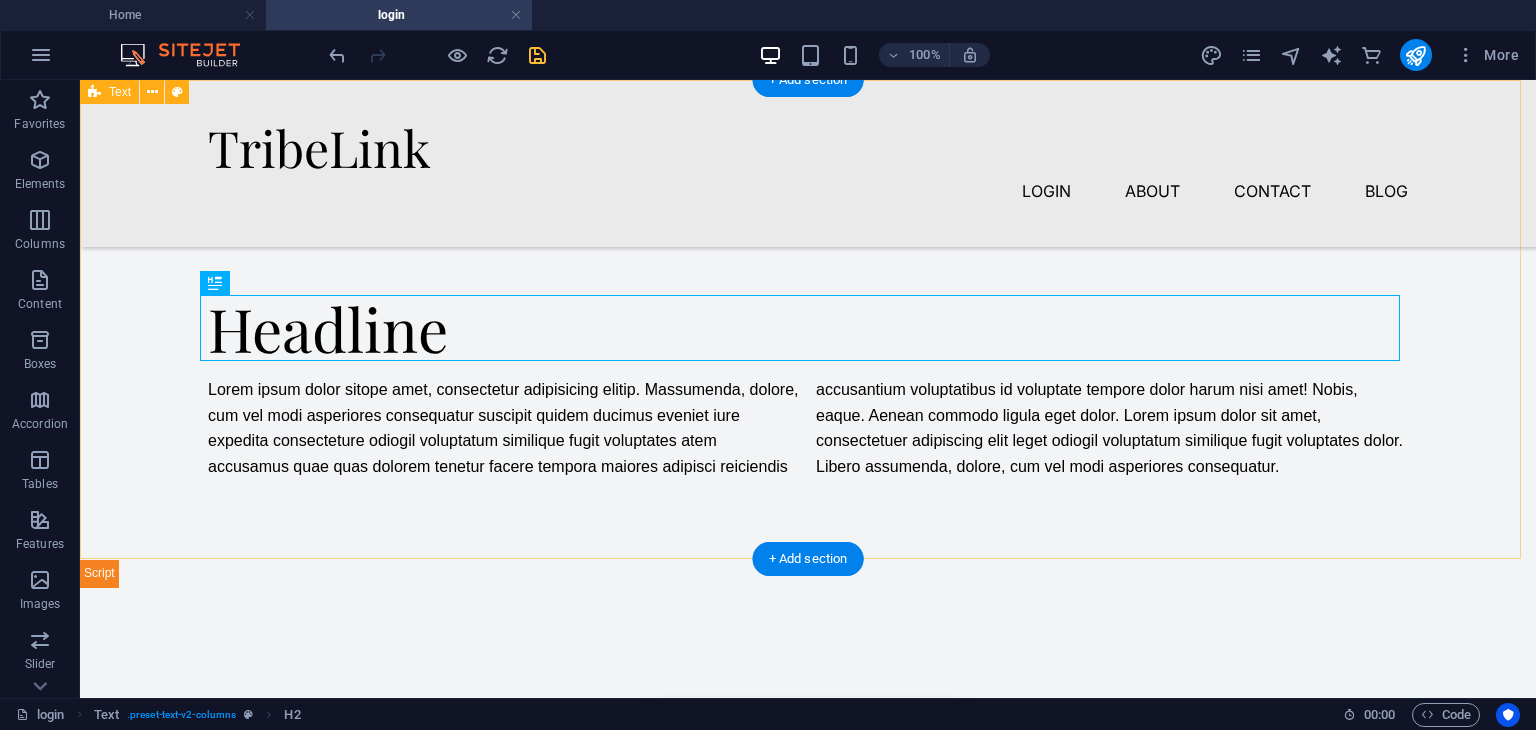drag, startPoint x: 164, startPoint y: 331, endPoint x: 157, endPoint y: 342, distance: 13.038404 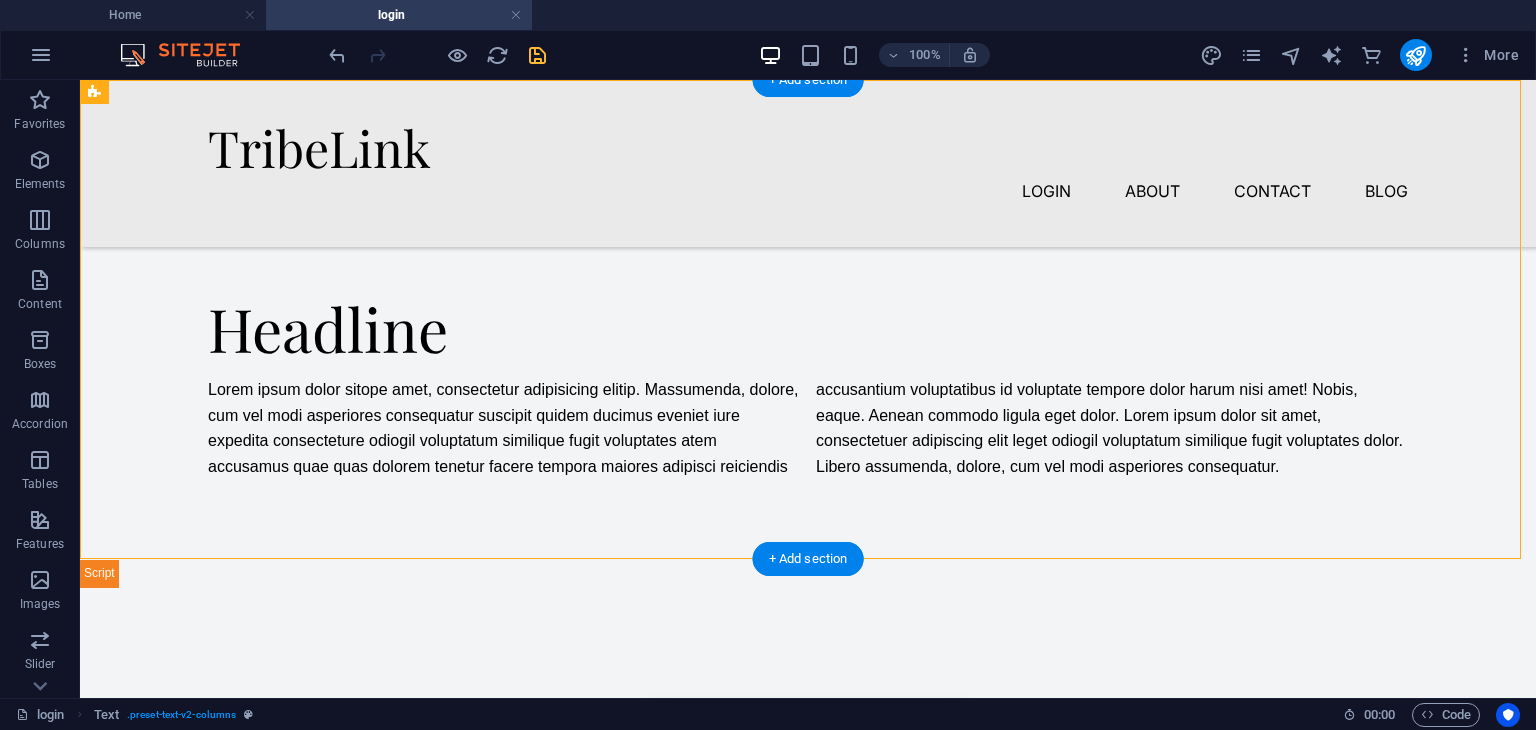 drag, startPoint x: 90, startPoint y: 215, endPoint x: 612, endPoint y: 580, distance: 636.9529 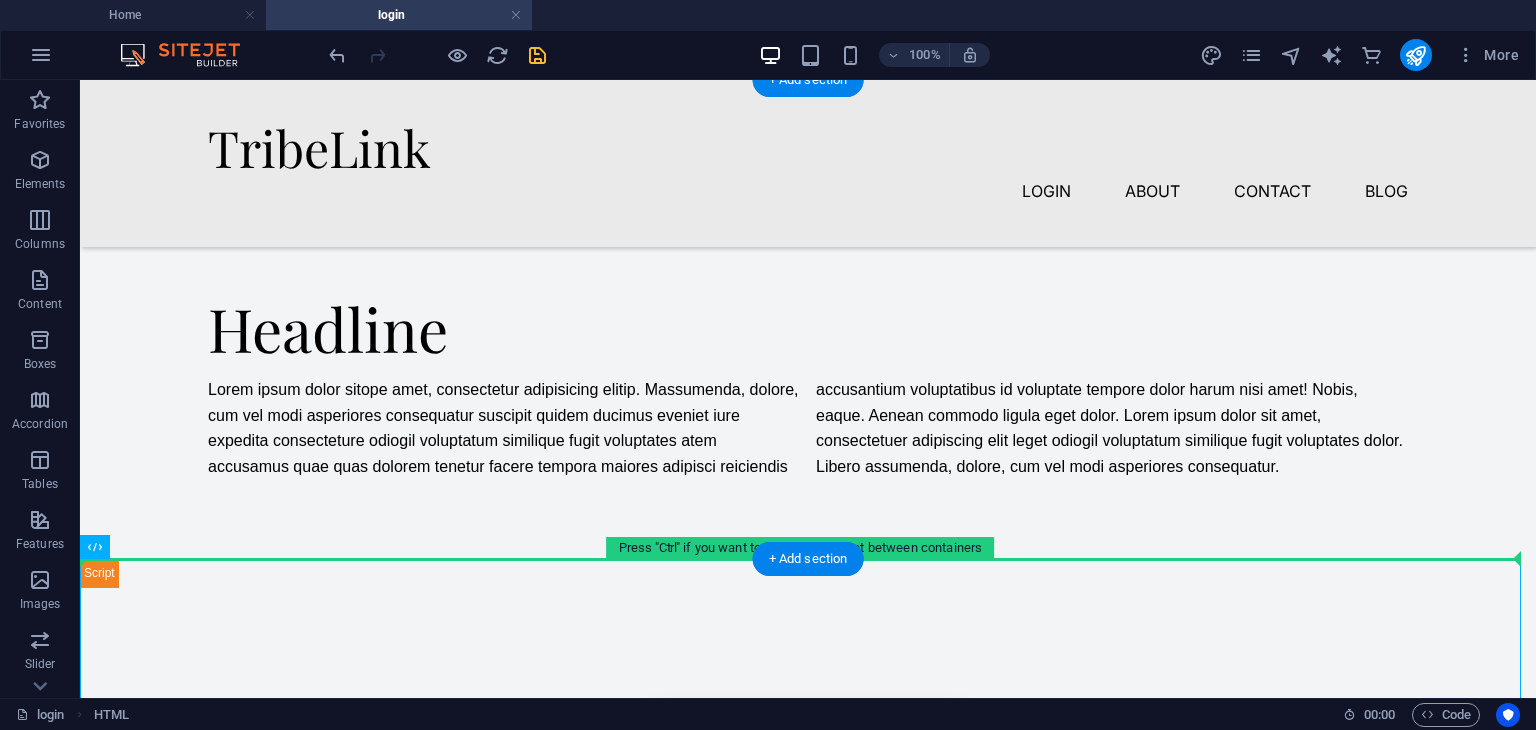 drag, startPoint x: 176, startPoint y: 634, endPoint x: 180, endPoint y: 501, distance: 133.06013 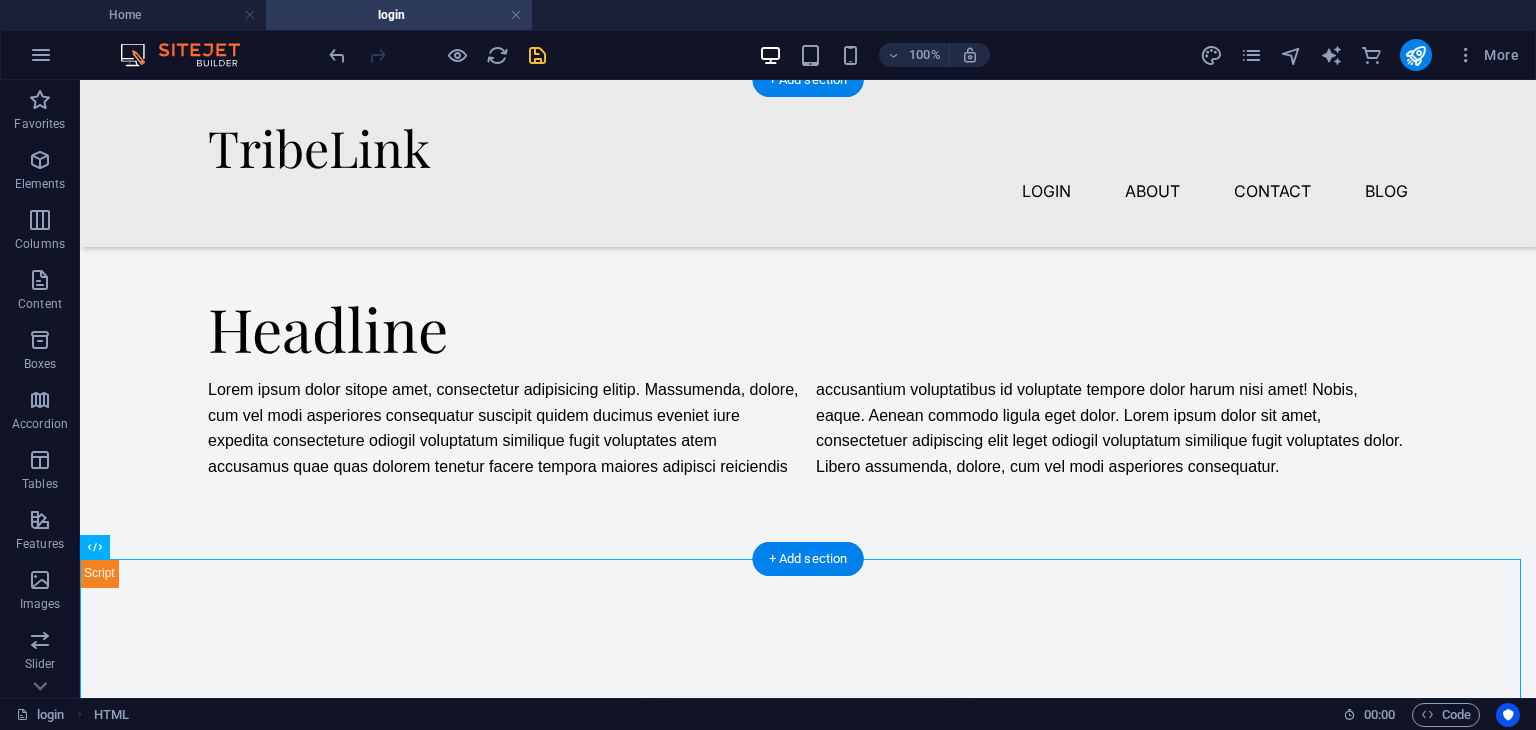 click on "Headline Lorem ipsum dolor sitope amet, consectetur adipisicing elitip. Massumenda, dolore, cum vel modi asperiores consequatur suscipit quidem ducimus eveniet iure expedita consecteture odiogil voluptatum similique fugit voluptates atem accusamus quae quas dolorem tenetur facere tempora maiores adipisci reiciendis accusantium voluptatibus id voluptate tempore dolor harum nisi amet! Nobis, eaque. Aenean commodo ligula eget dolor. Lorem ipsum dolor sit amet, consectetuer adipiscing elit leget odiogil voluptatum similique fugit voluptates dolor. Libero assumenda, dolore, cum vel modi asperiores consequatur." at bounding box center (808, 319) 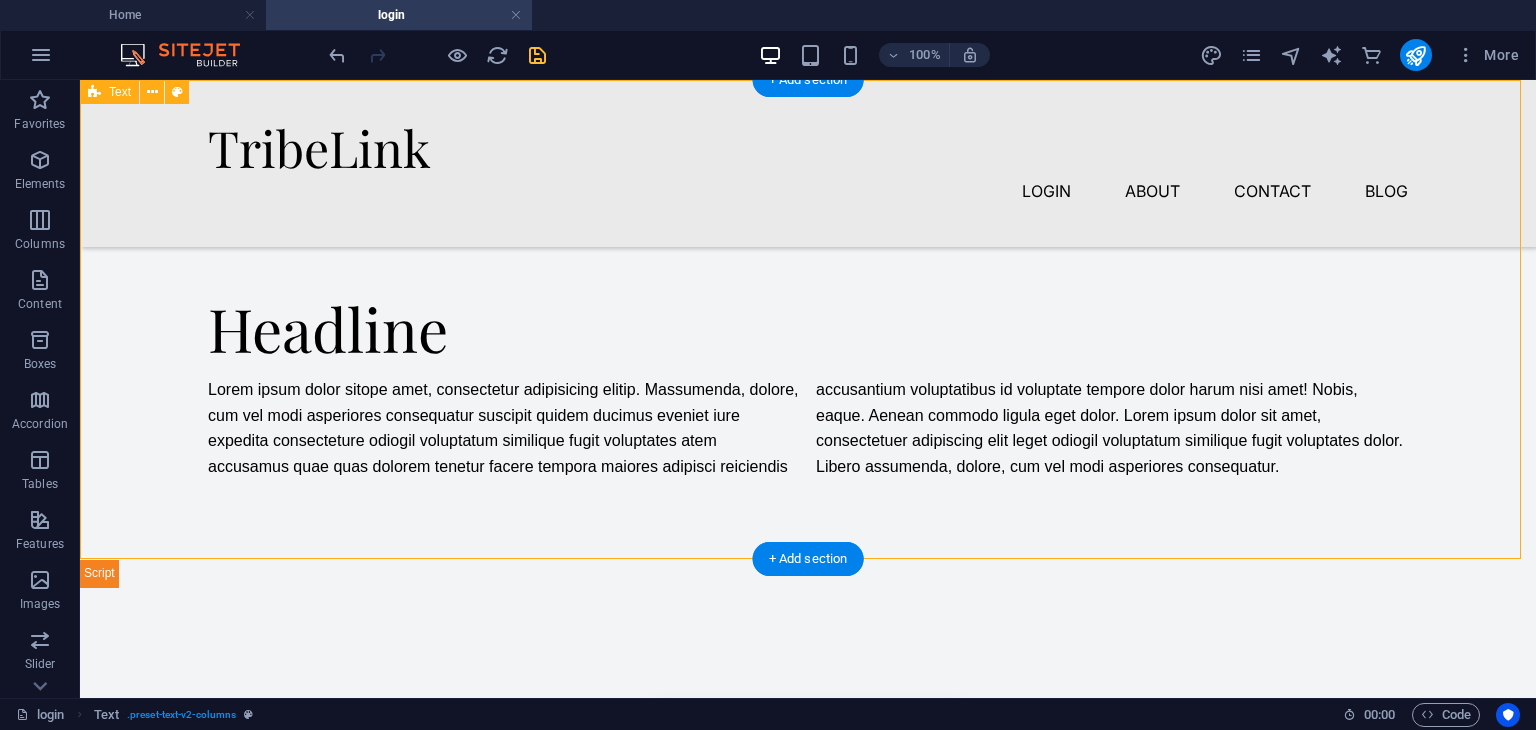 click on "Headline Lorem ipsum dolor sitope amet, consectetur adipisicing elitip. Massumenda, dolore, cum vel modi asperiores consequatur suscipit quidem ducimus eveniet iure expedita consecteture odiogil voluptatum similique fugit voluptates atem accusamus quae quas dolorem tenetur facere tempora maiores adipisci reiciendis accusantium voluptatibus id voluptate tempore dolor harum nisi amet! Nobis, eaque. Aenean commodo ligula eget dolor. Lorem ipsum dolor sit amet, consectetuer adipiscing elit leget odiogil voluptatum similique fugit voluptates dolor. Libero assumenda, dolore, cum vel modi asperiores consequatur." at bounding box center [808, 319] 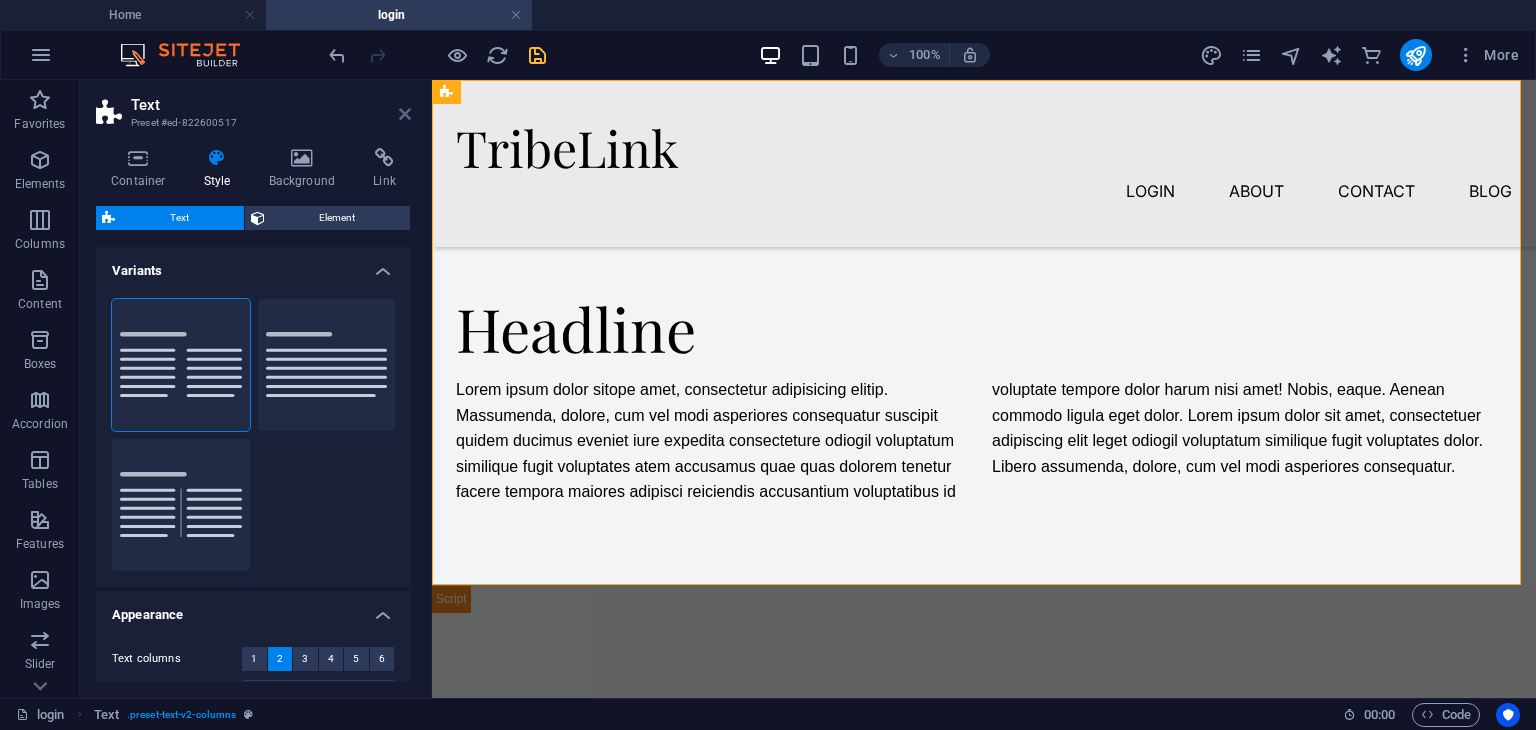 click at bounding box center [405, 114] 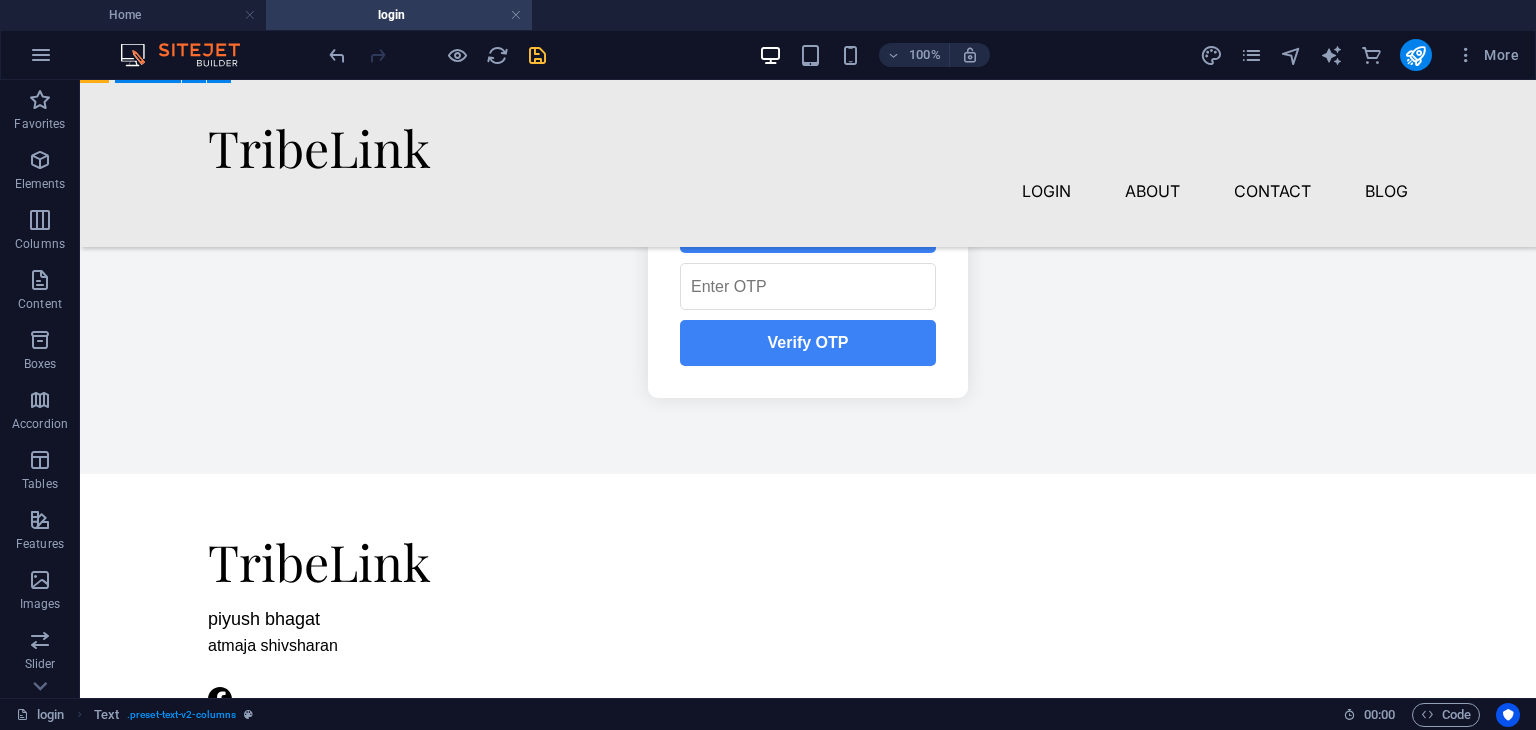 scroll, scrollTop: 756, scrollLeft: 0, axis: vertical 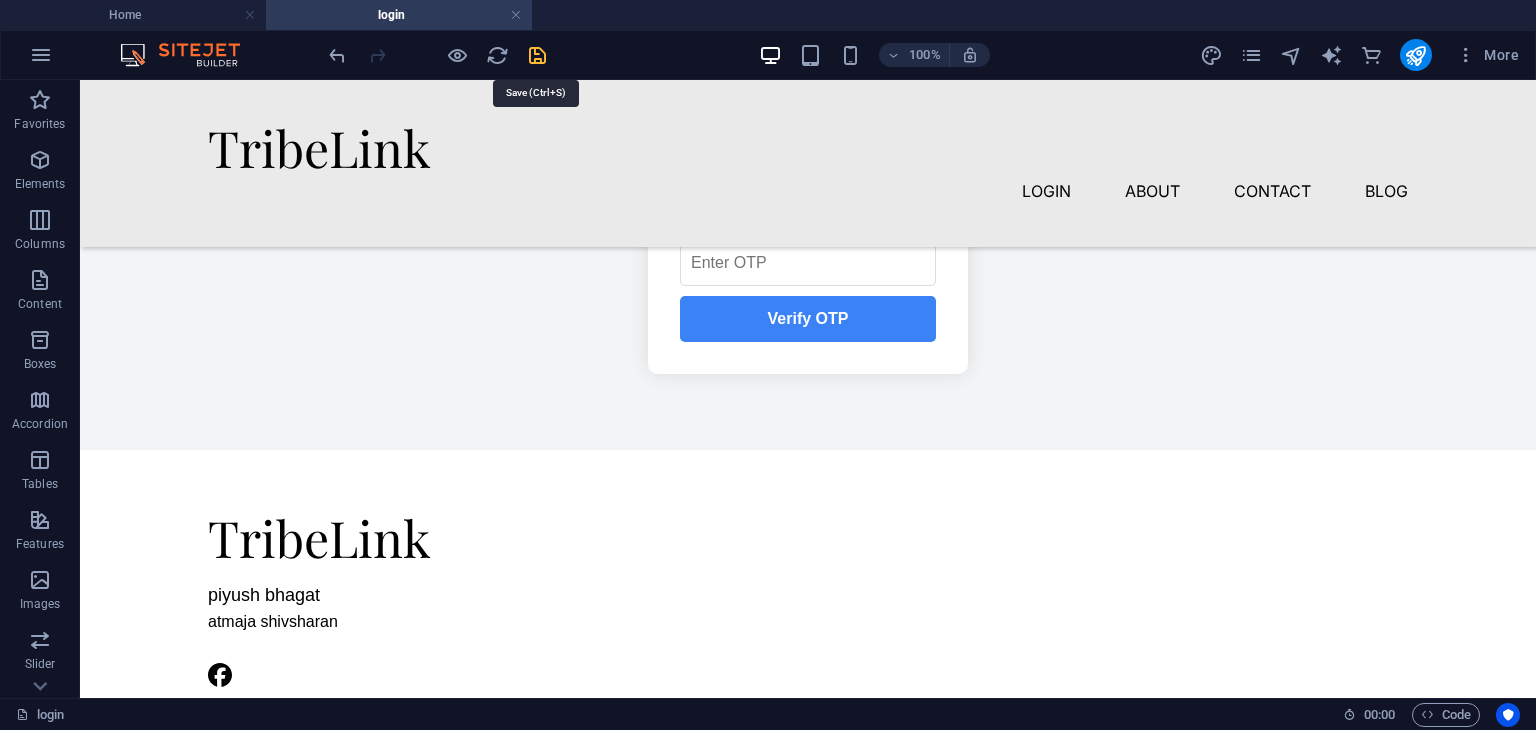 click at bounding box center [537, 55] 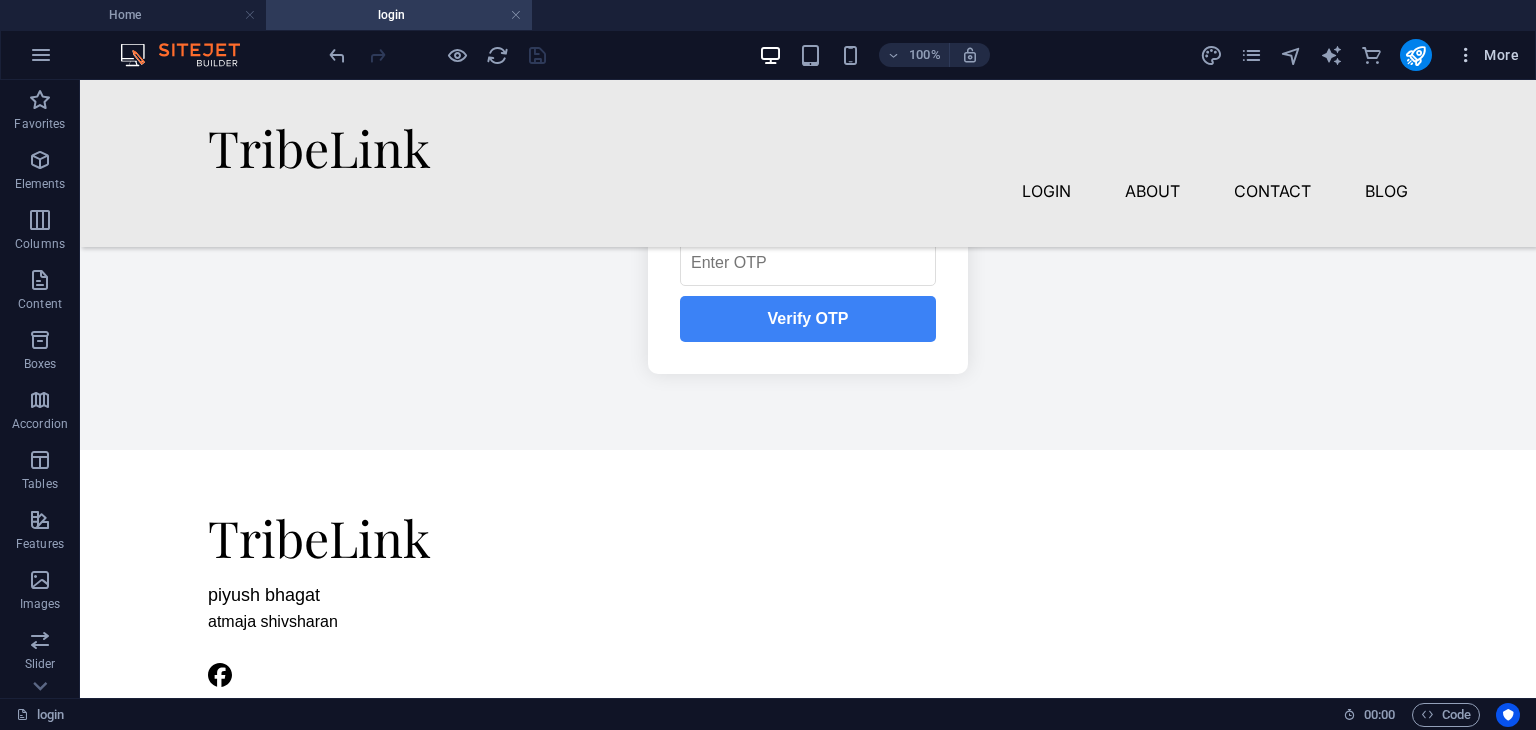 click at bounding box center (1466, 55) 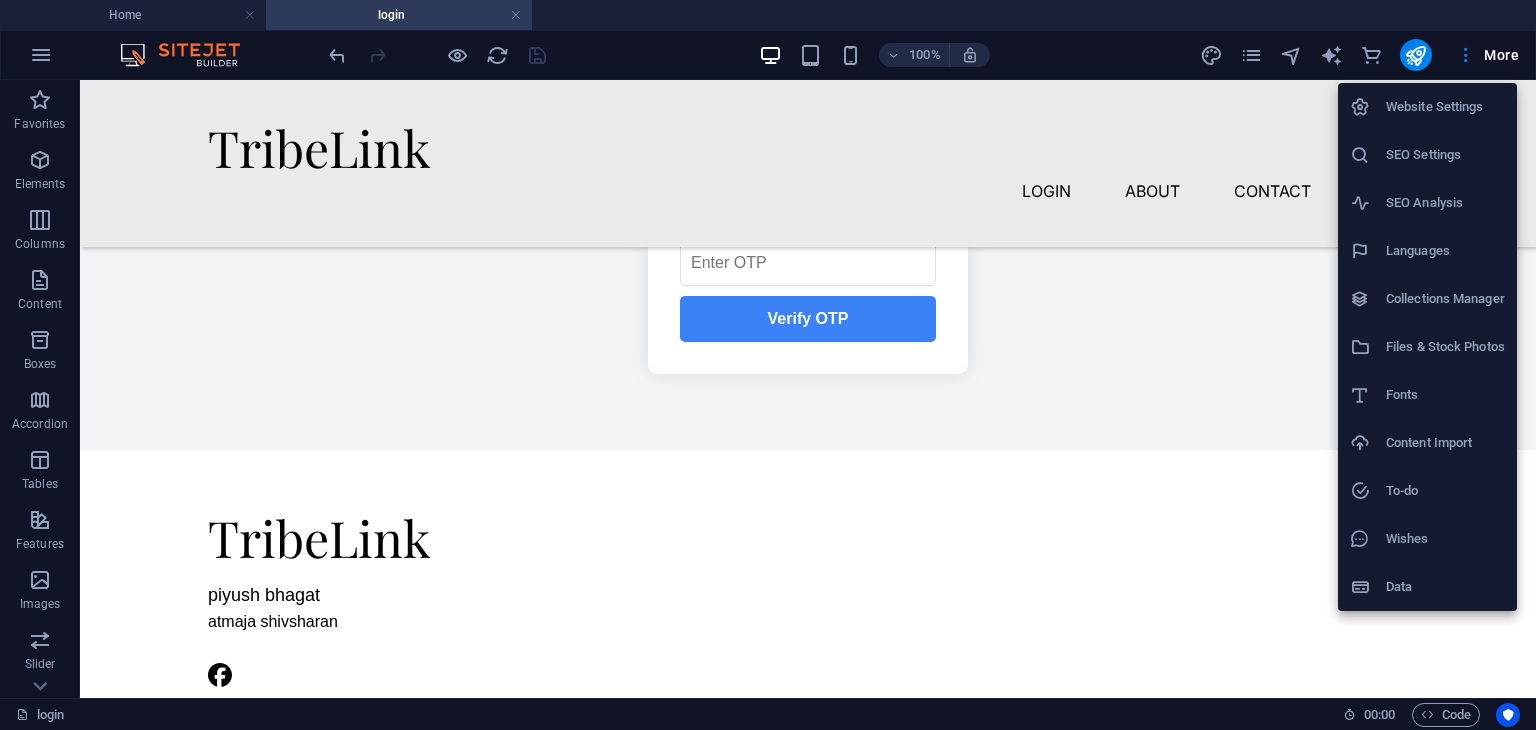 click on "Website Settings" at bounding box center [1427, 107] 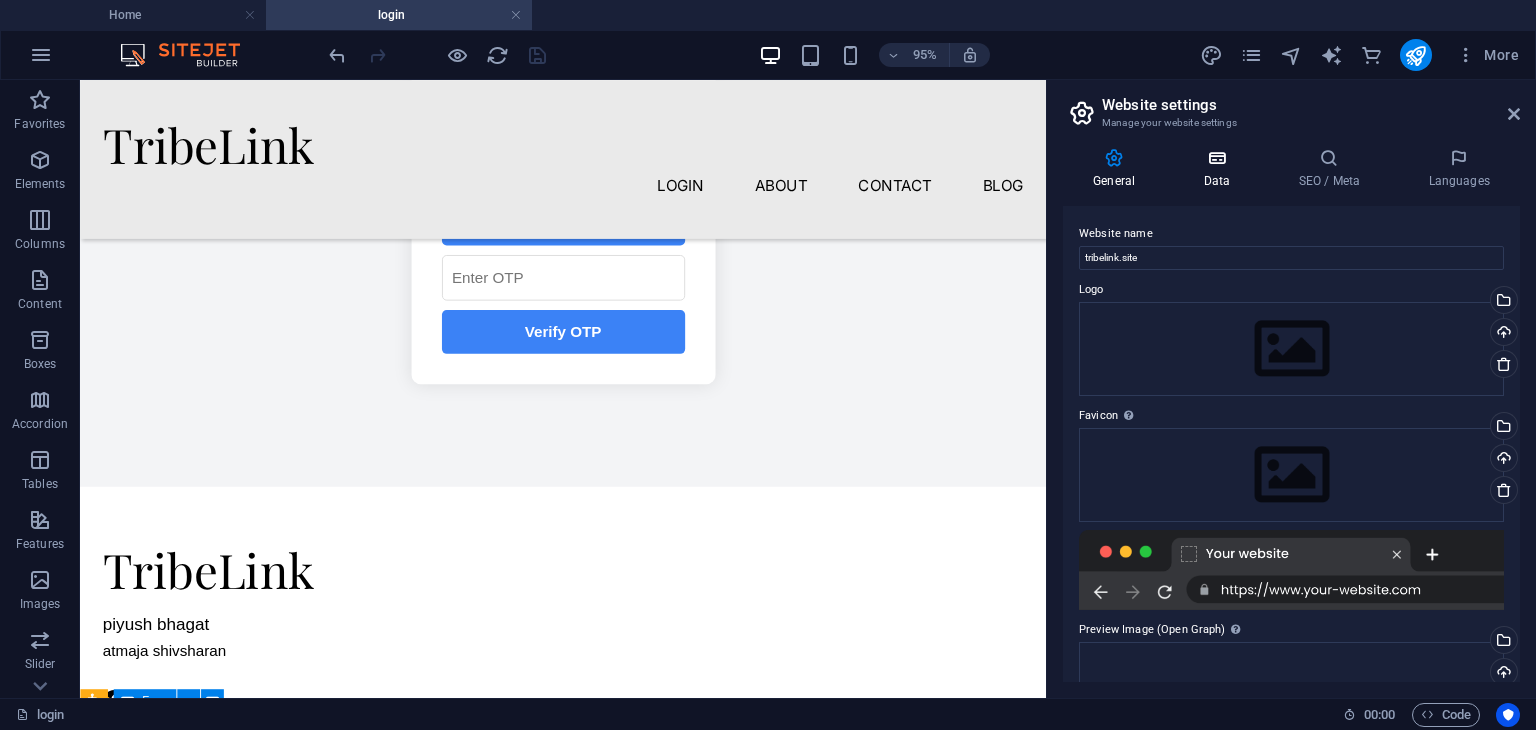 click on "Data" at bounding box center (1220, 169) 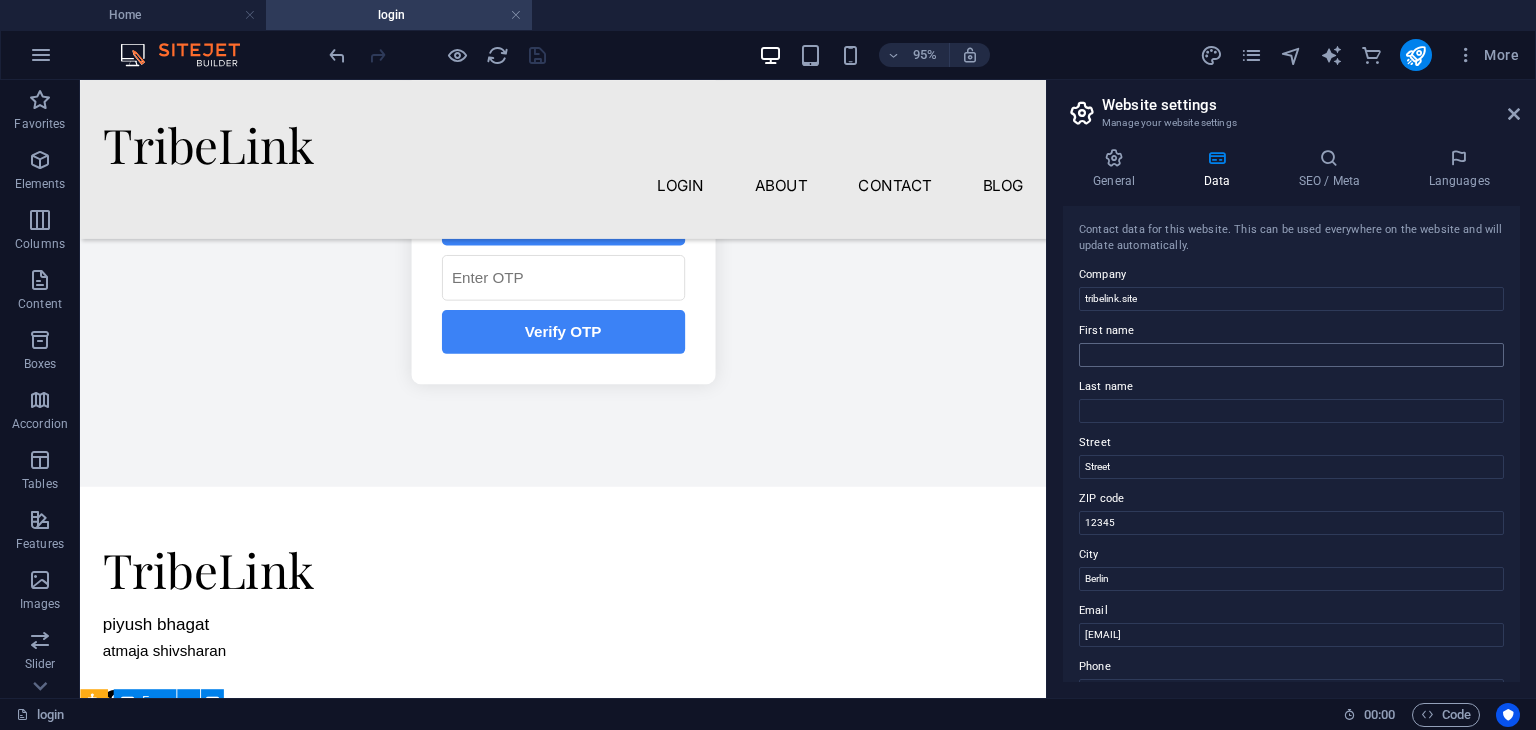 scroll, scrollTop: 484, scrollLeft: 0, axis: vertical 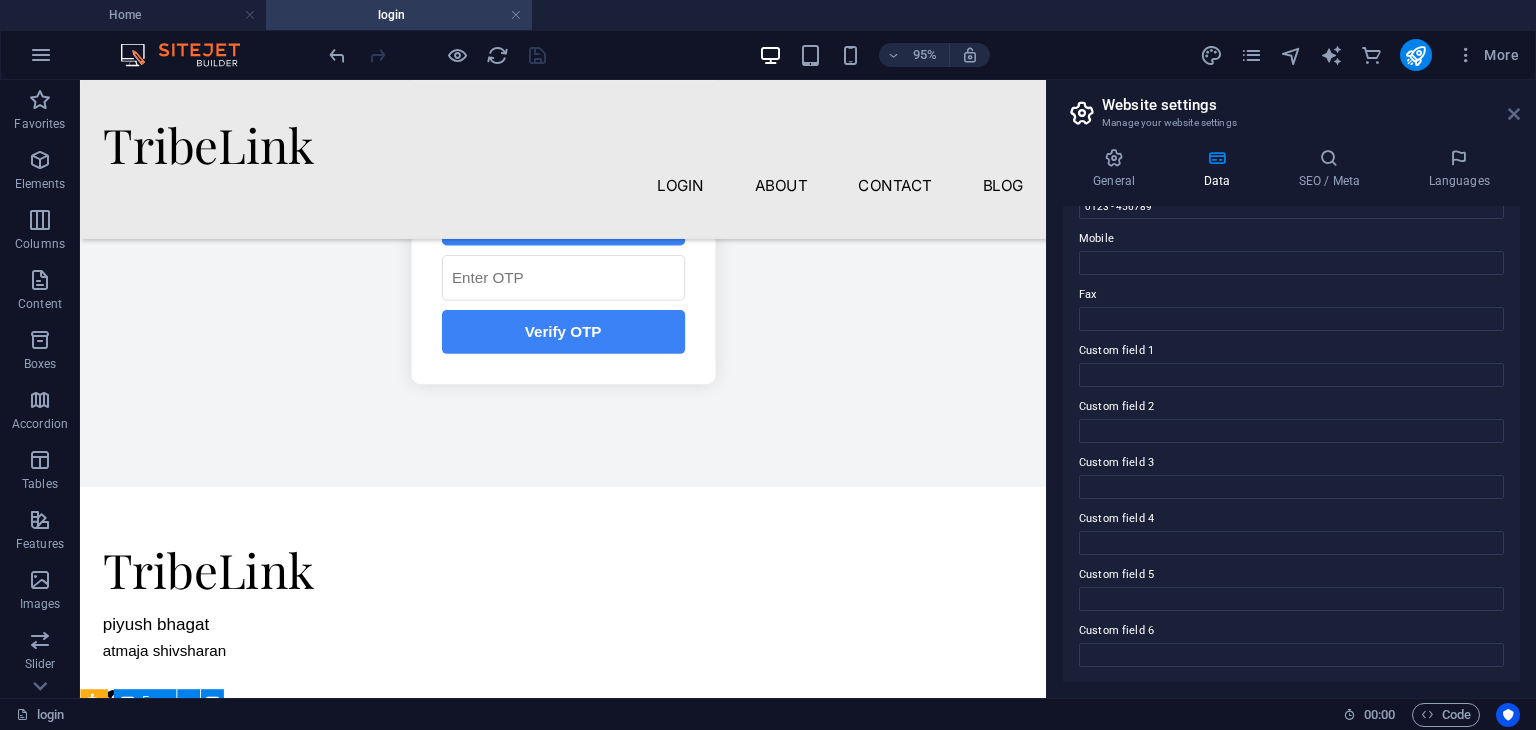 click at bounding box center (1514, 114) 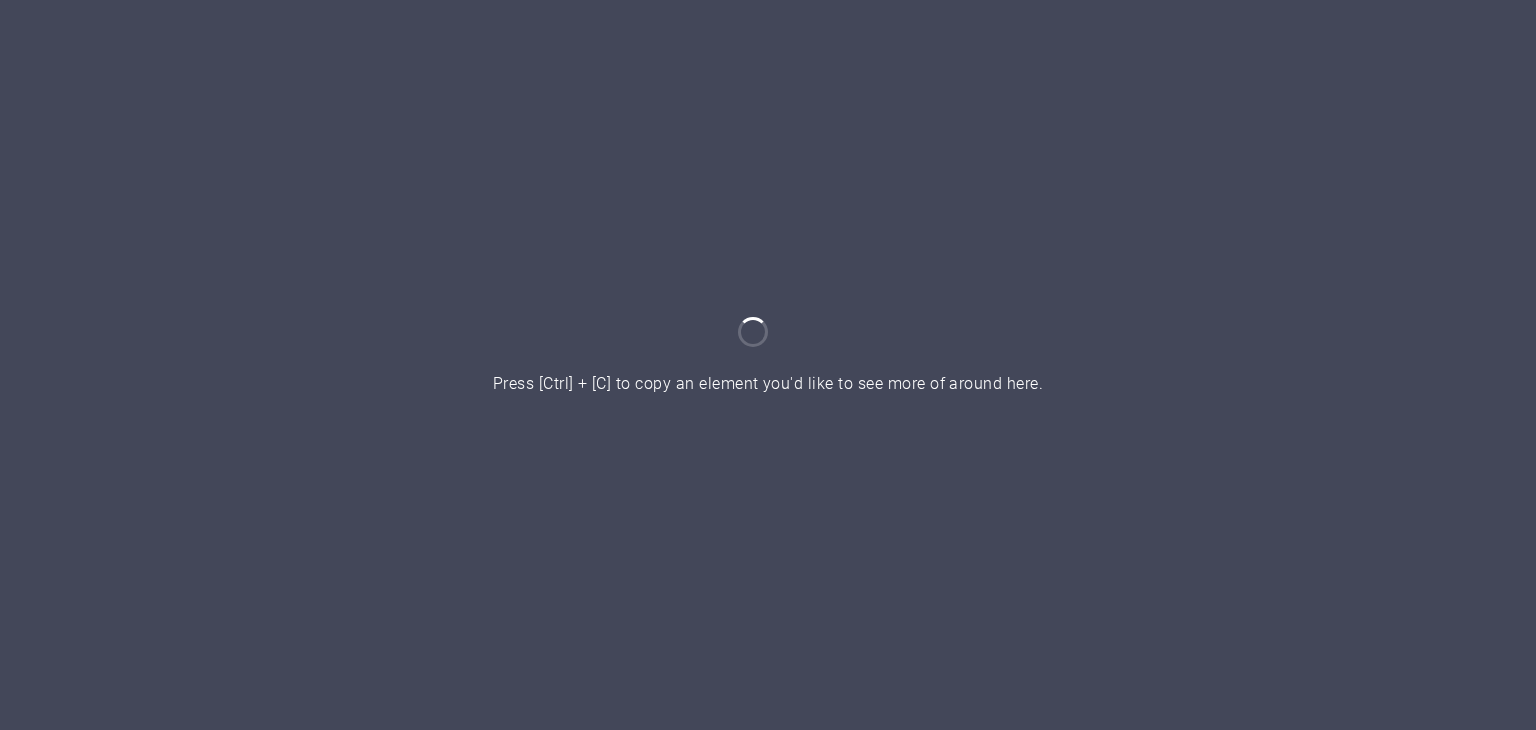 scroll, scrollTop: 0, scrollLeft: 0, axis: both 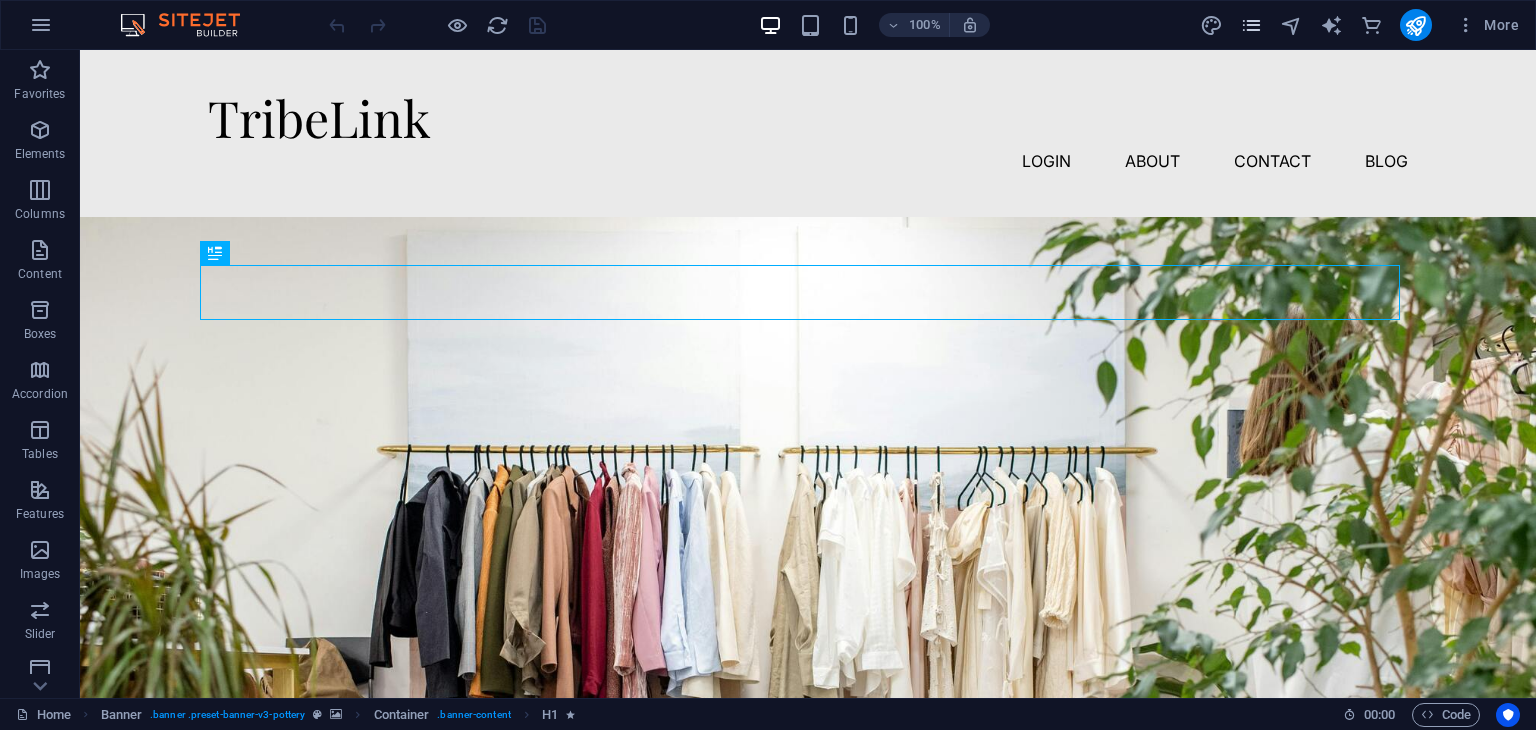 drag, startPoint x: 1239, startPoint y: 5, endPoint x: 1245, endPoint y: 22, distance: 18.027756 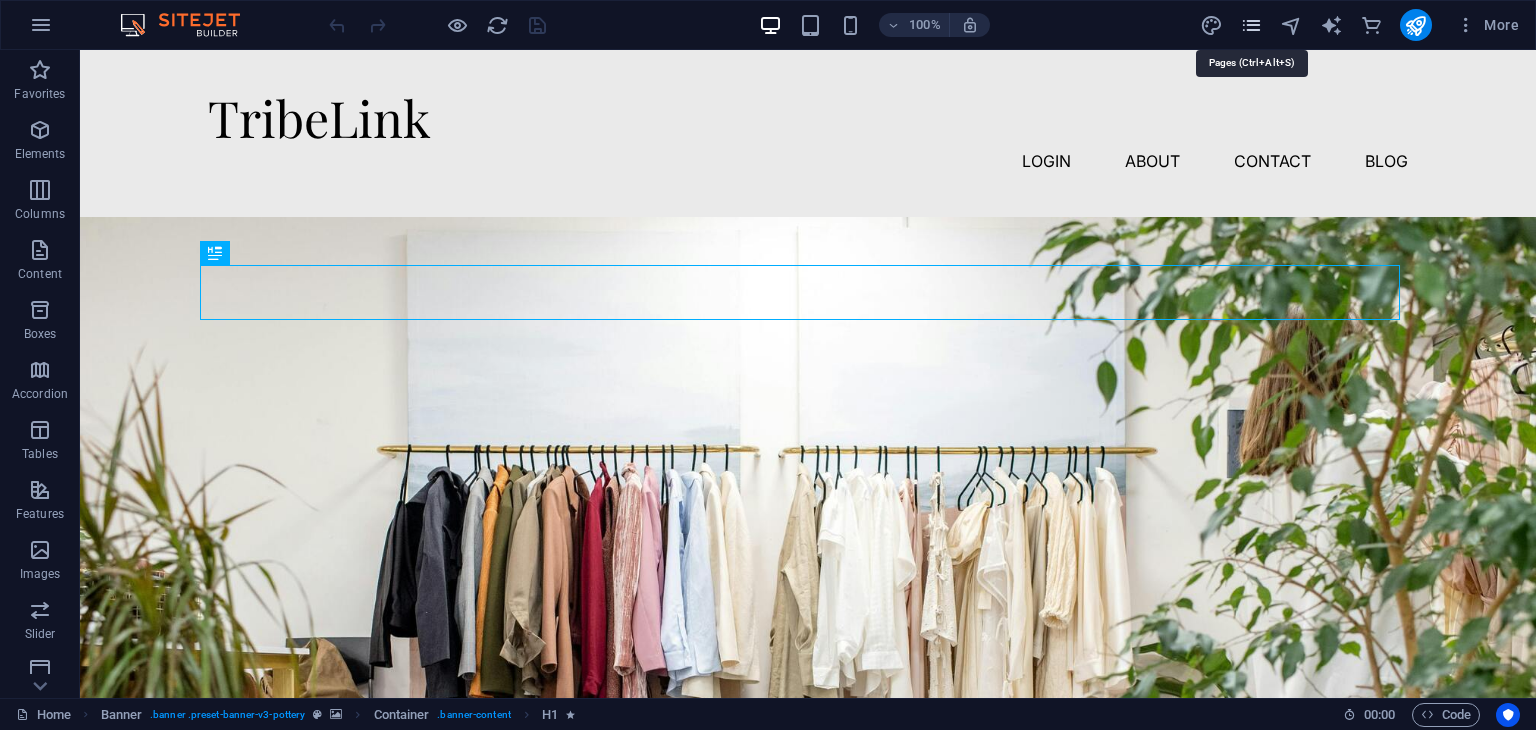 click at bounding box center [1251, 25] 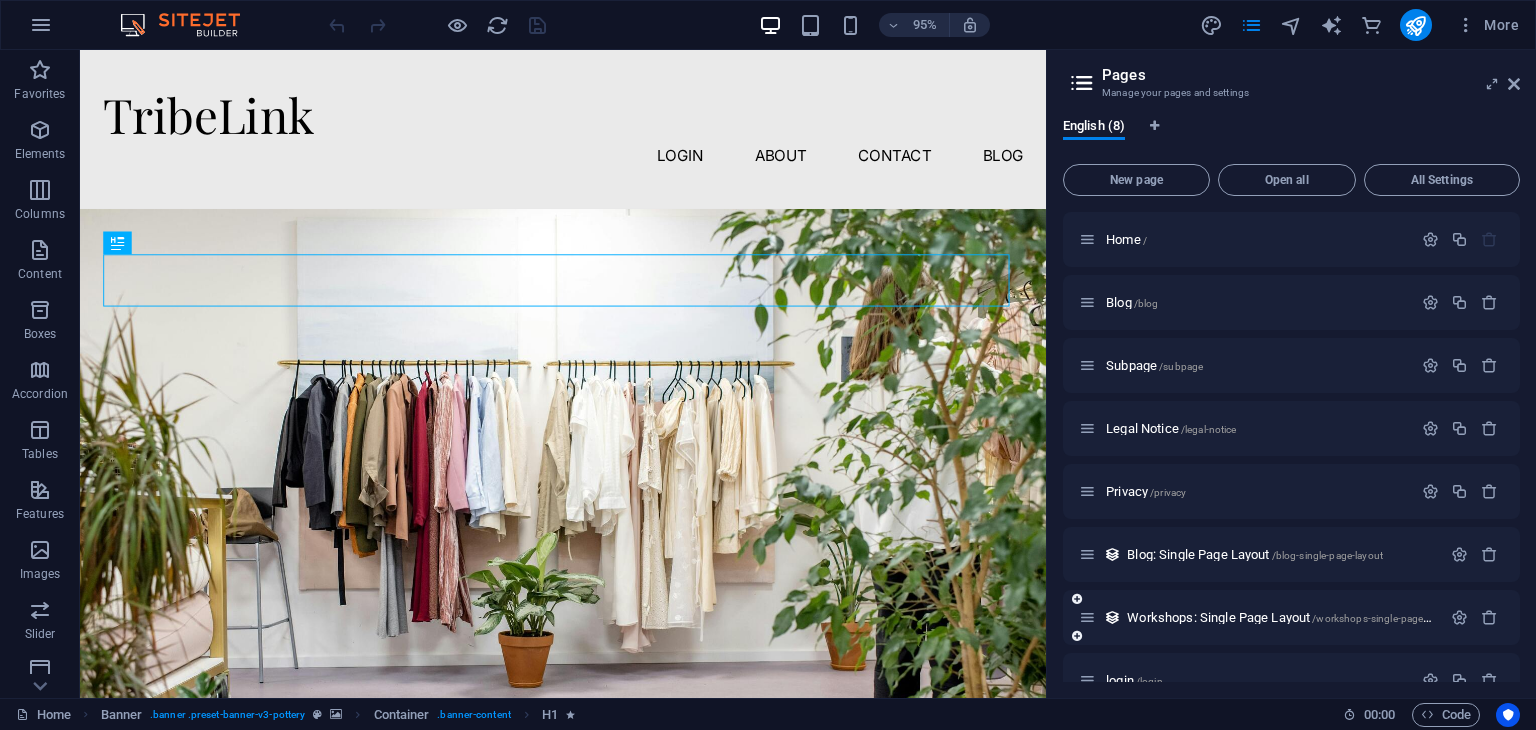 scroll, scrollTop: 34, scrollLeft: 0, axis: vertical 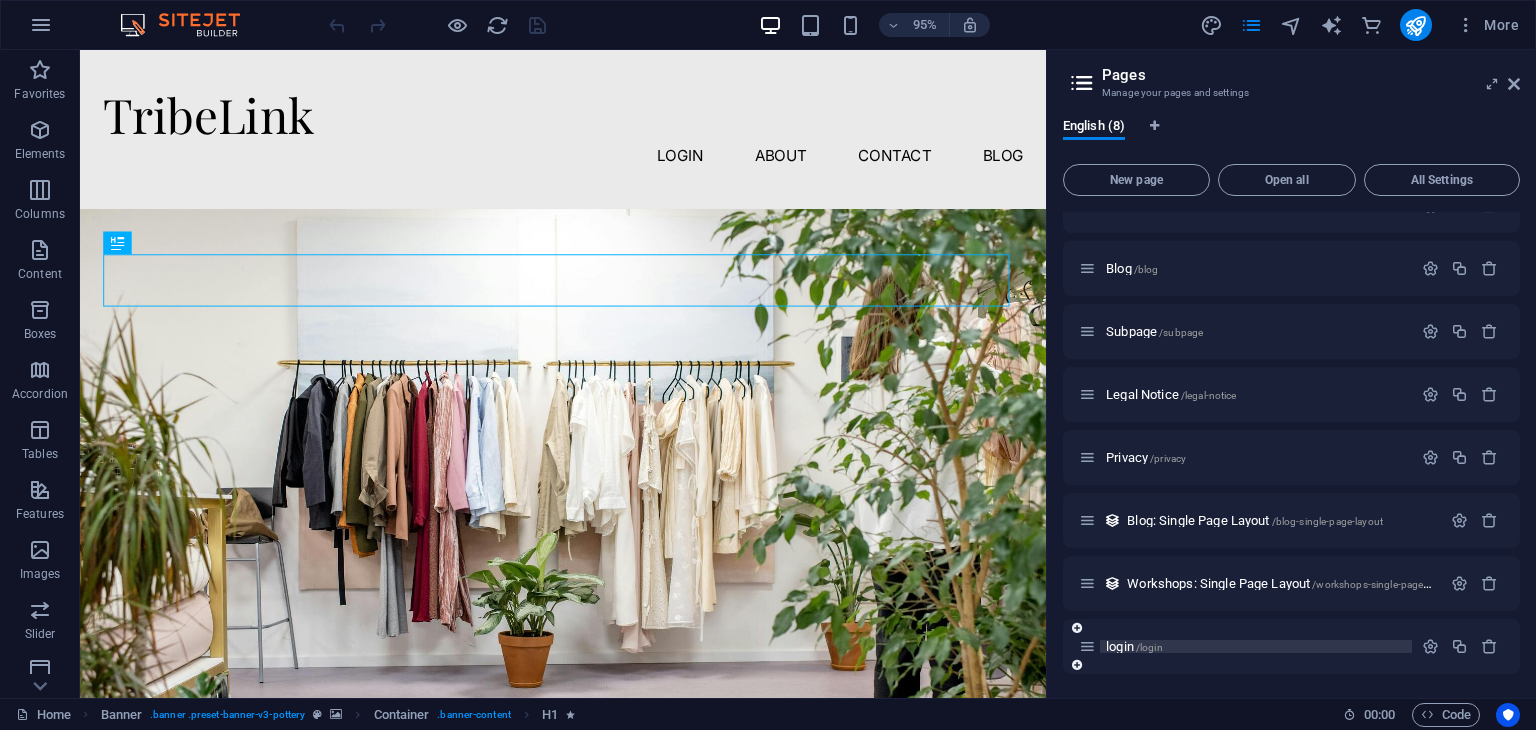click on "login /login" at bounding box center [1134, 646] 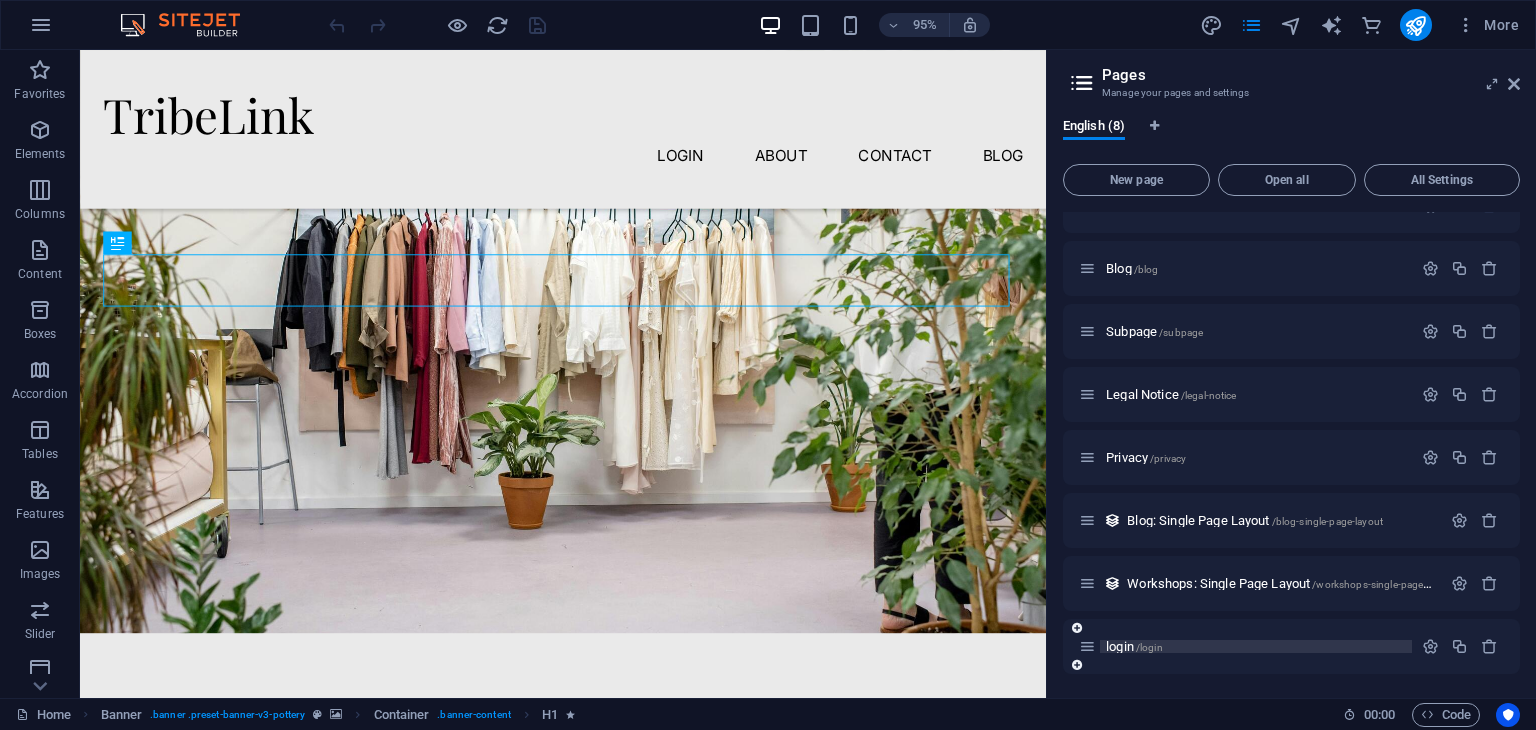scroll, scrollTop: 0, scrollLeft: 0, axis: both 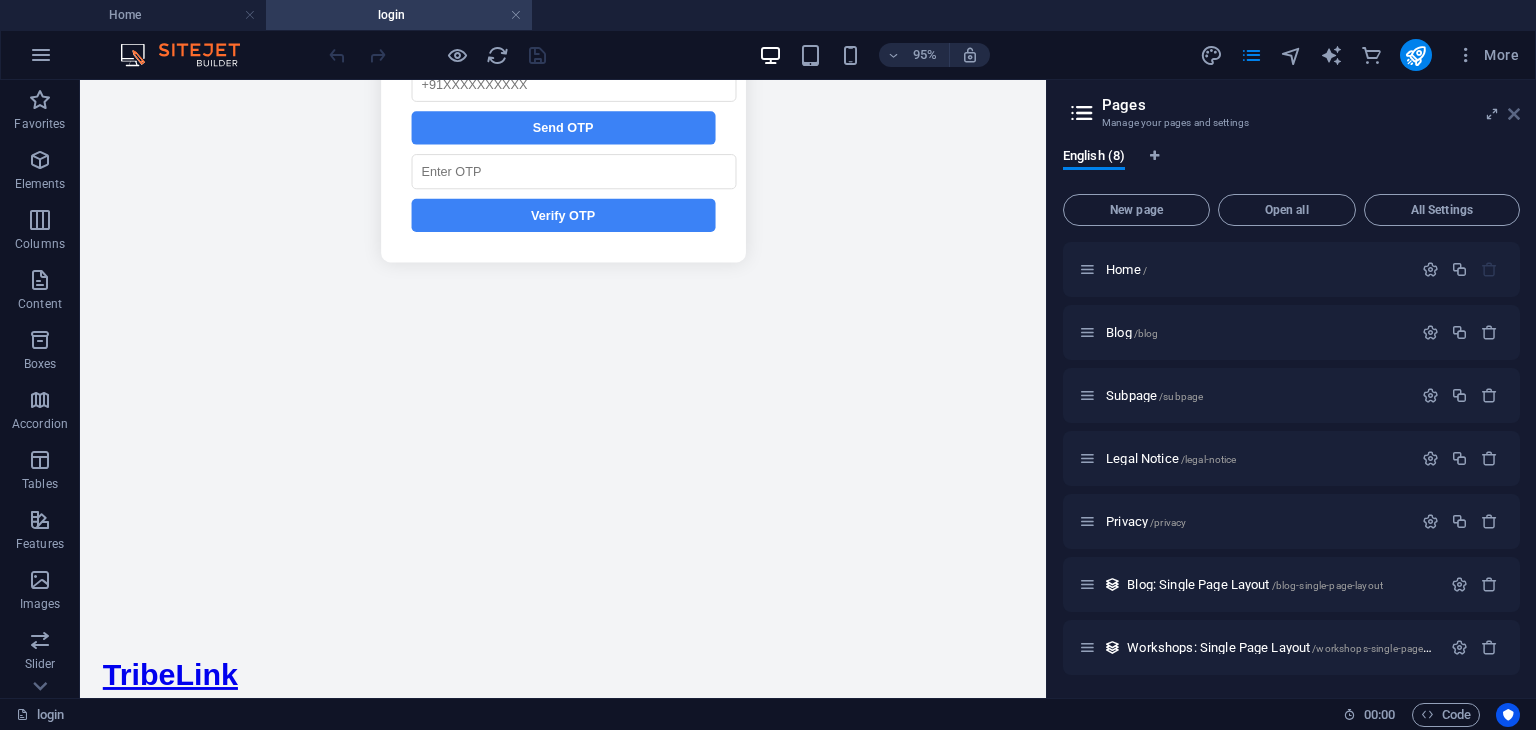 click at bounding box center [1514, 114] 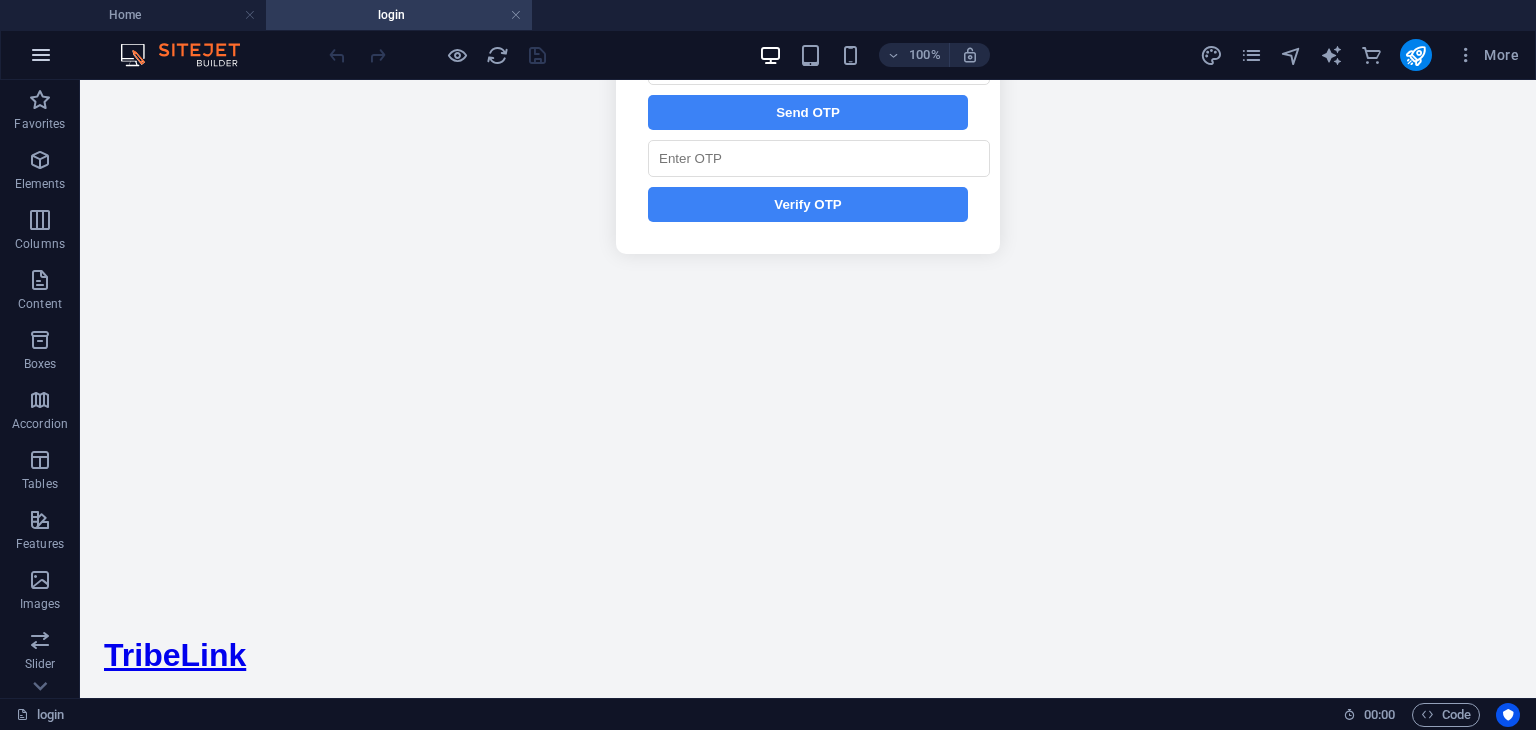 click at bounding box center [41, 55] 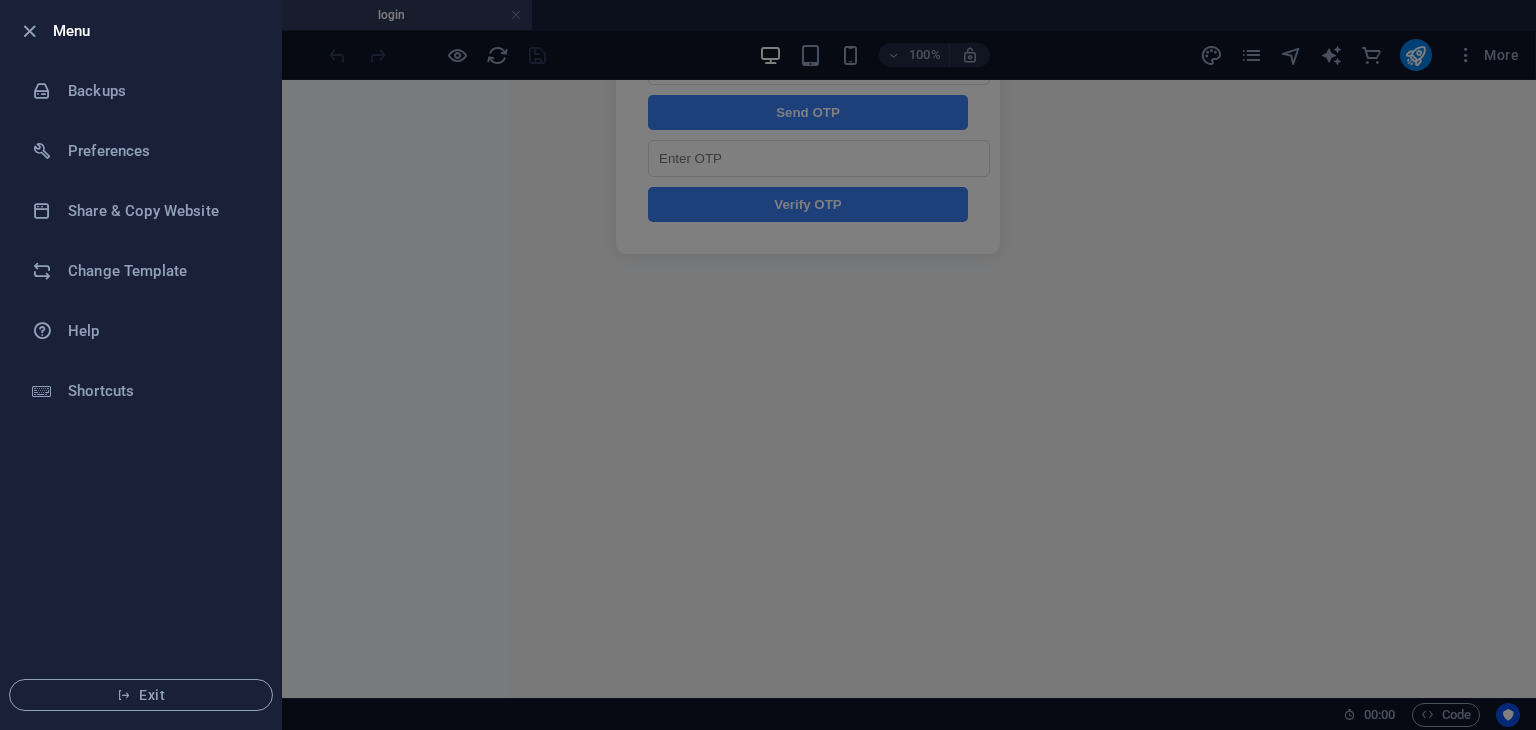 click at bounding box center (768, 365) 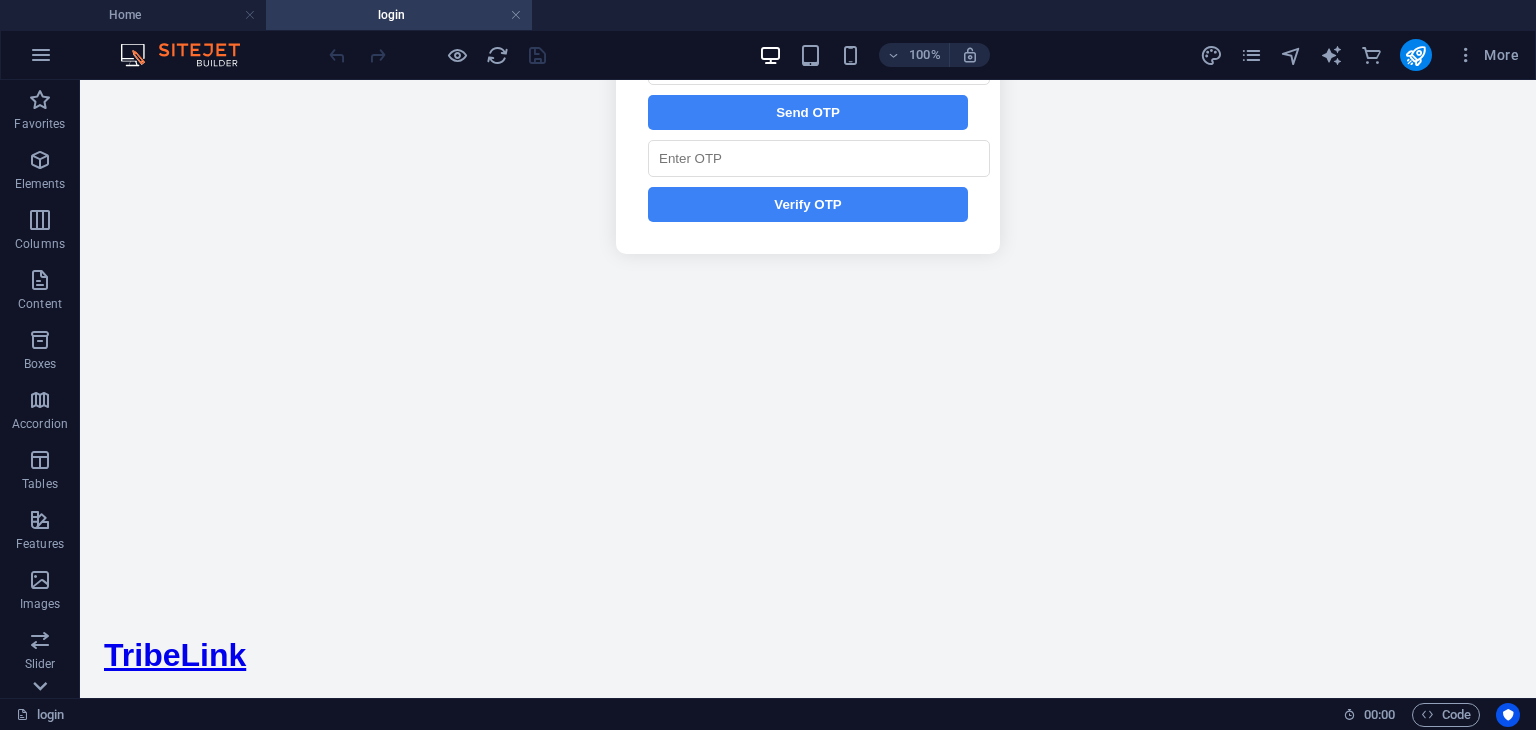click 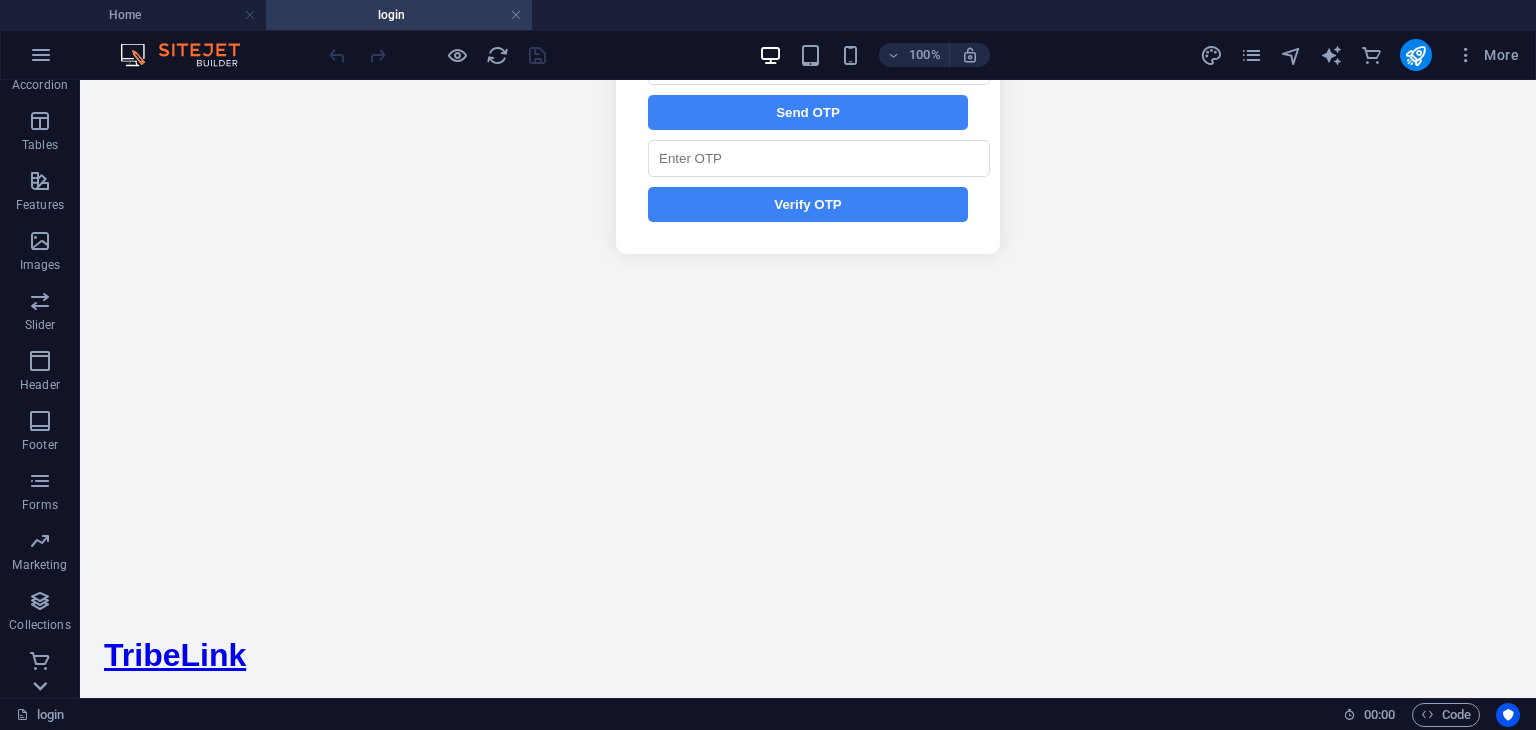 scroll, scrollTop: 342, scrollLeft: 0, axis: vertical 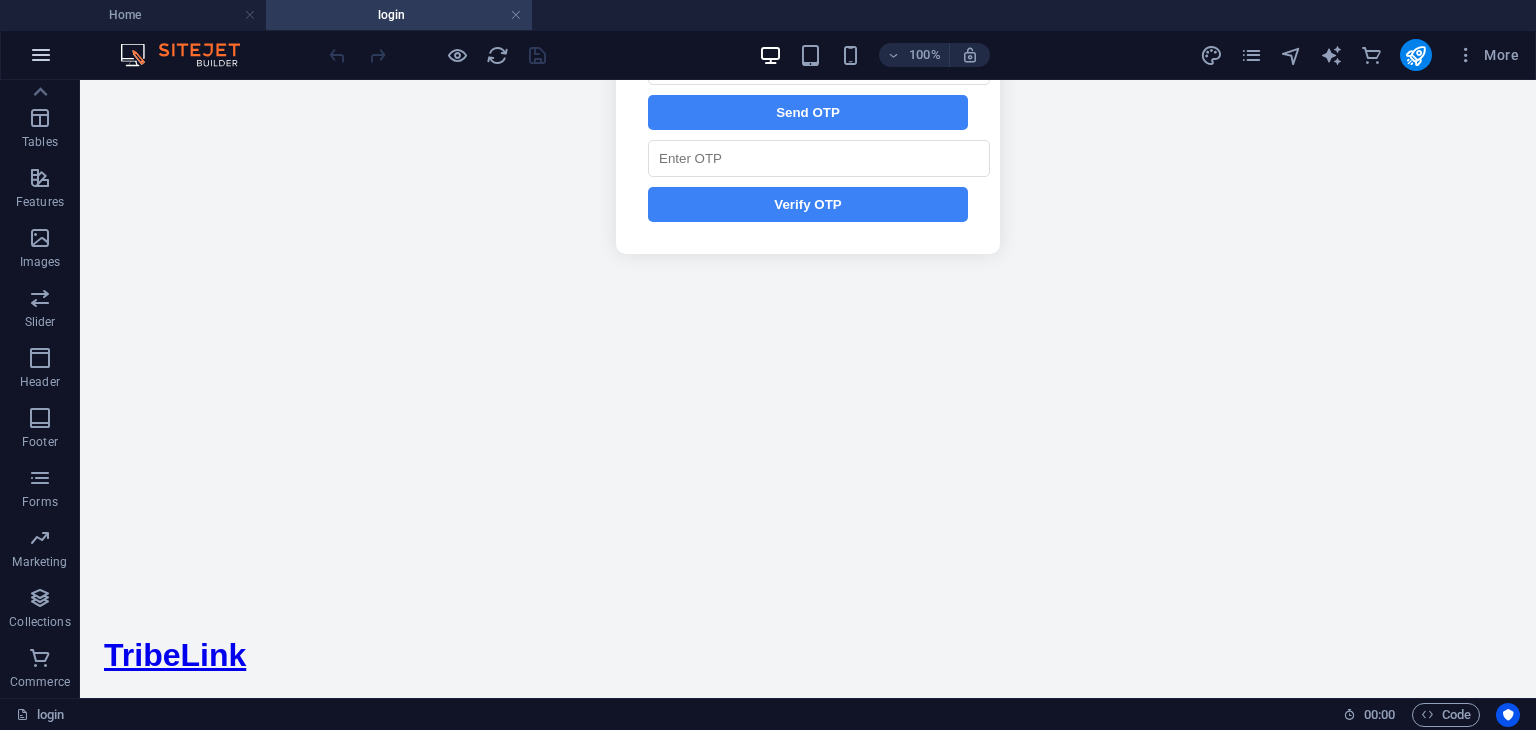 click at bounding box center (41, 55) 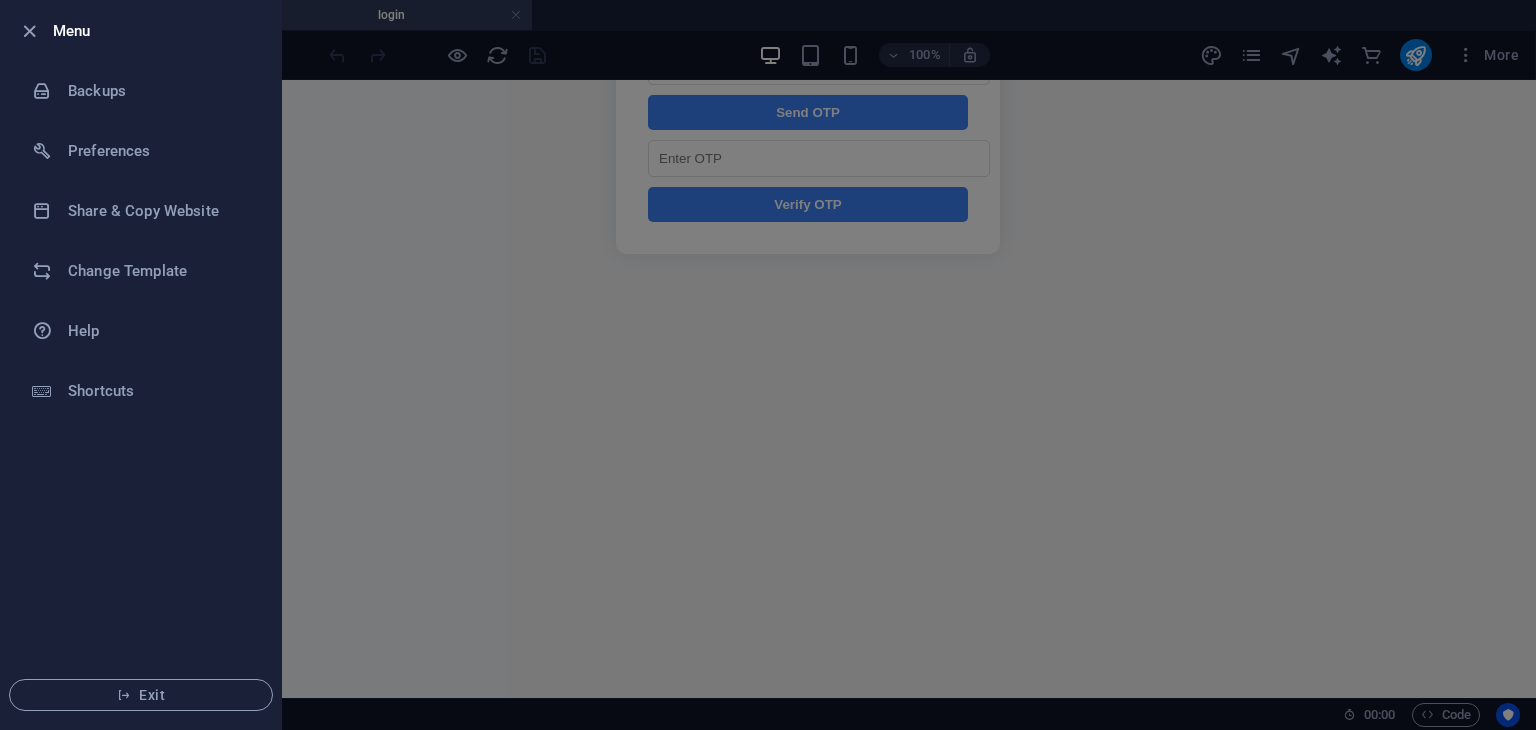 click at bounding box center [768, 365] 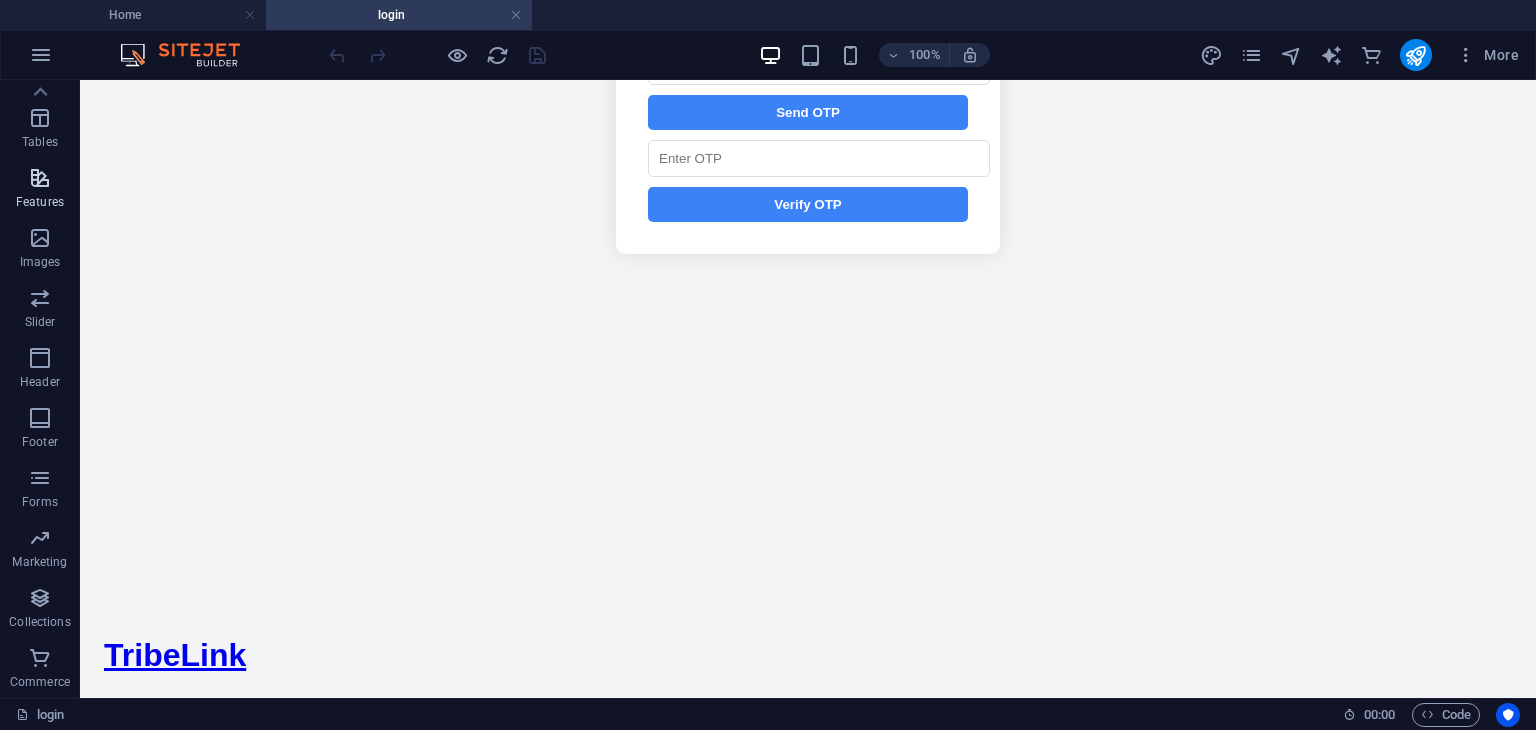 click on "Features" at bounding box center [40, 190] 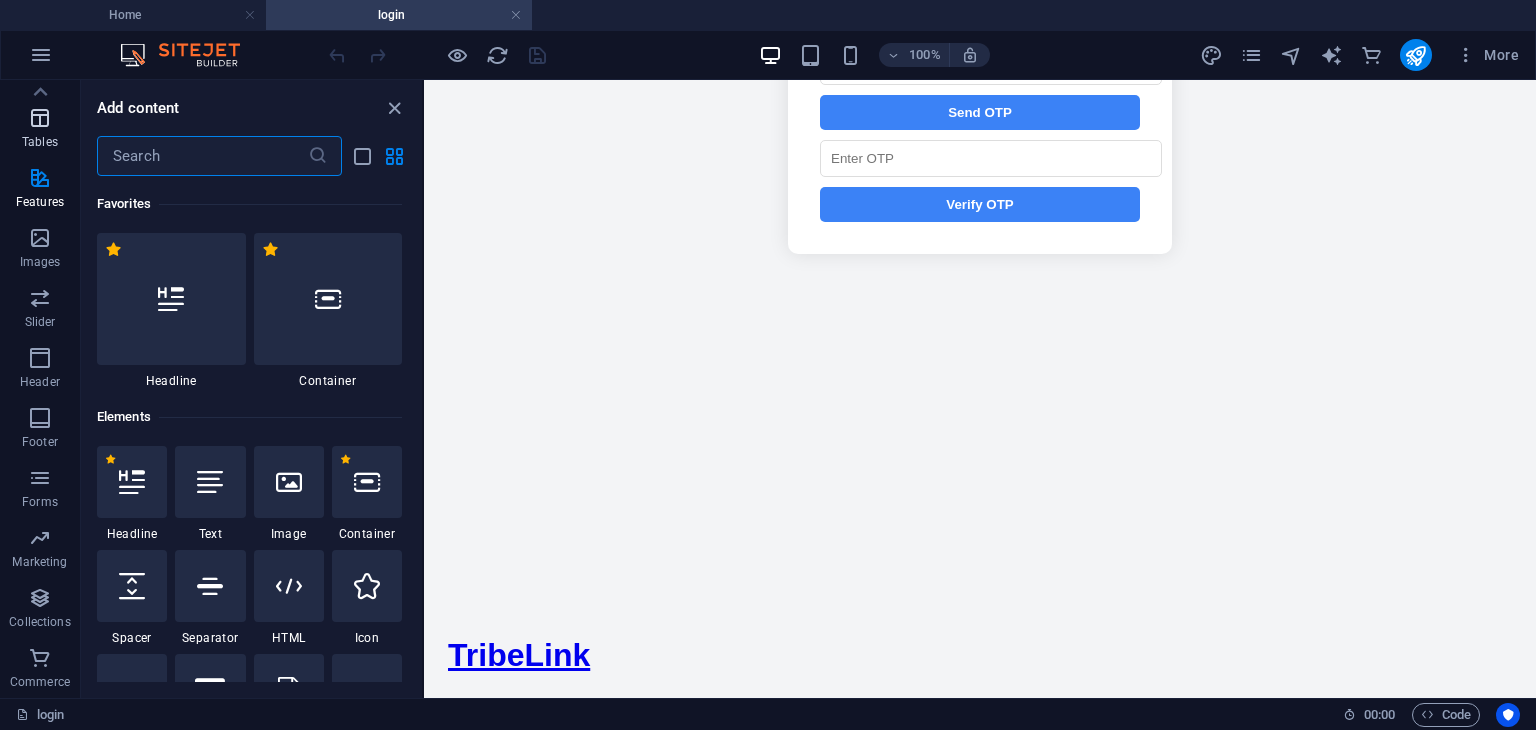 scroll, scrollTop: 685, scrollLeft: 0, axis: vertical 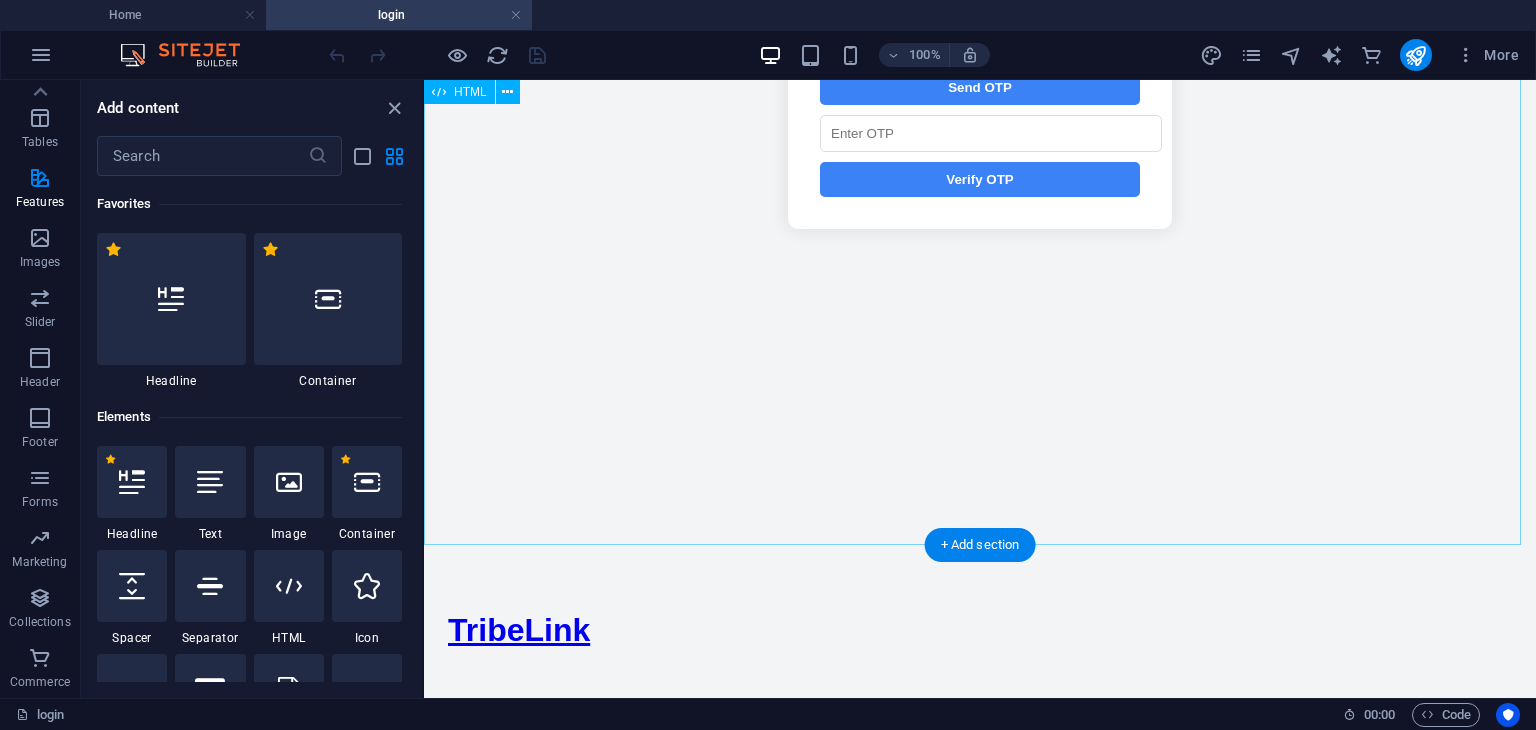 click on "Firebase Phone Login
Phone Login
Send OTP
Verify OTP" at bounding box center [980, 162] 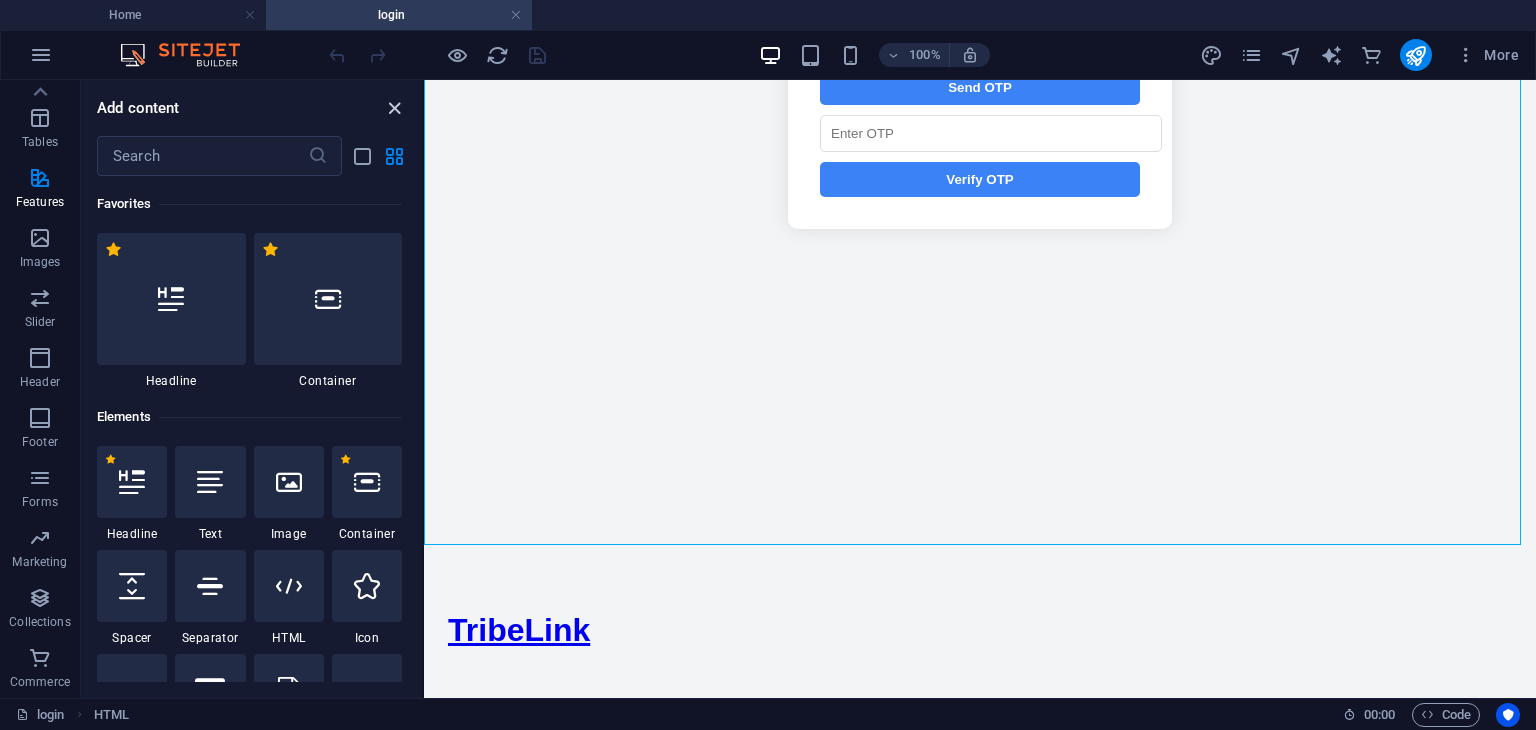 click at bounding box center (394, 108) 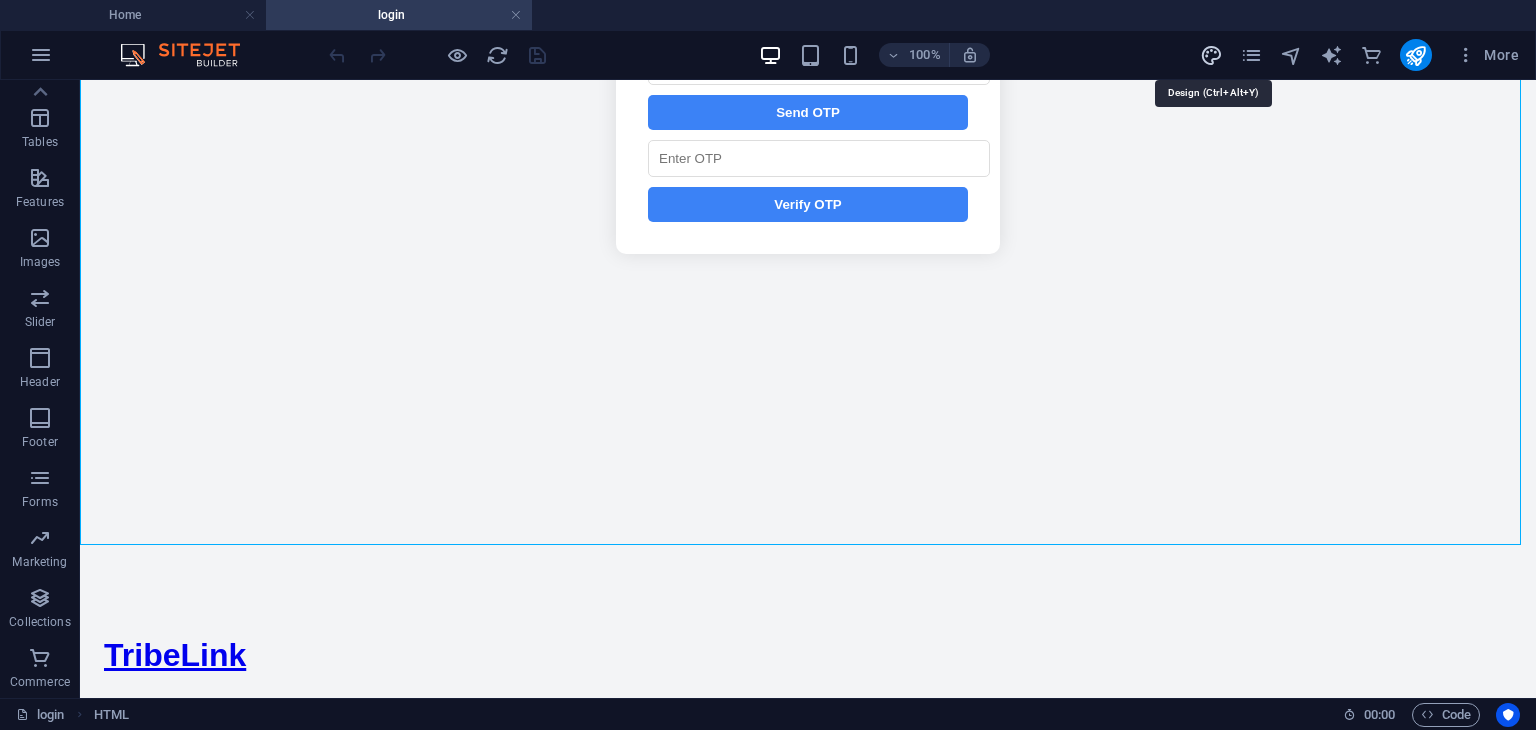 click at bounding box center (1211, 55) 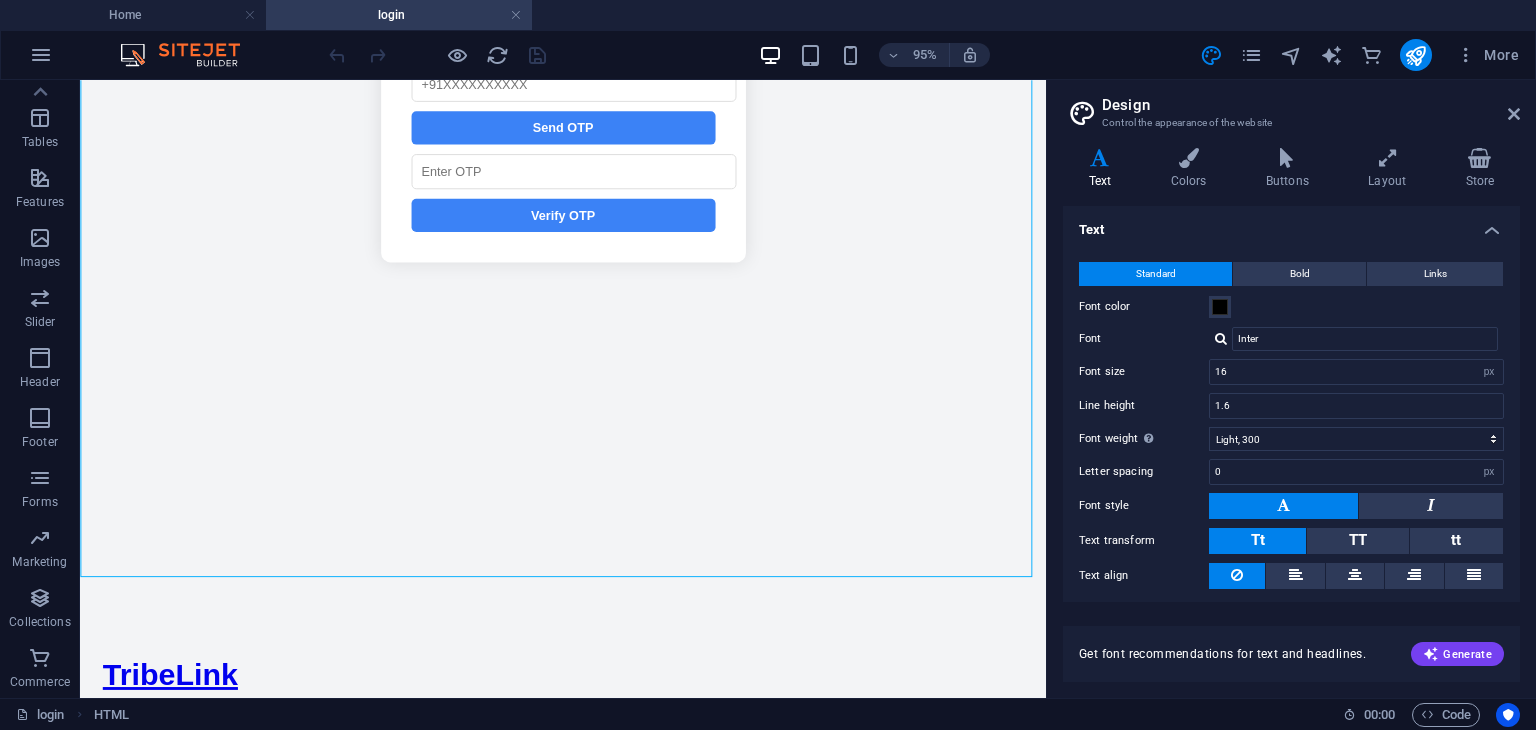 scroll, scrollTop: 57, scrollLeft: 0, axis: vertical 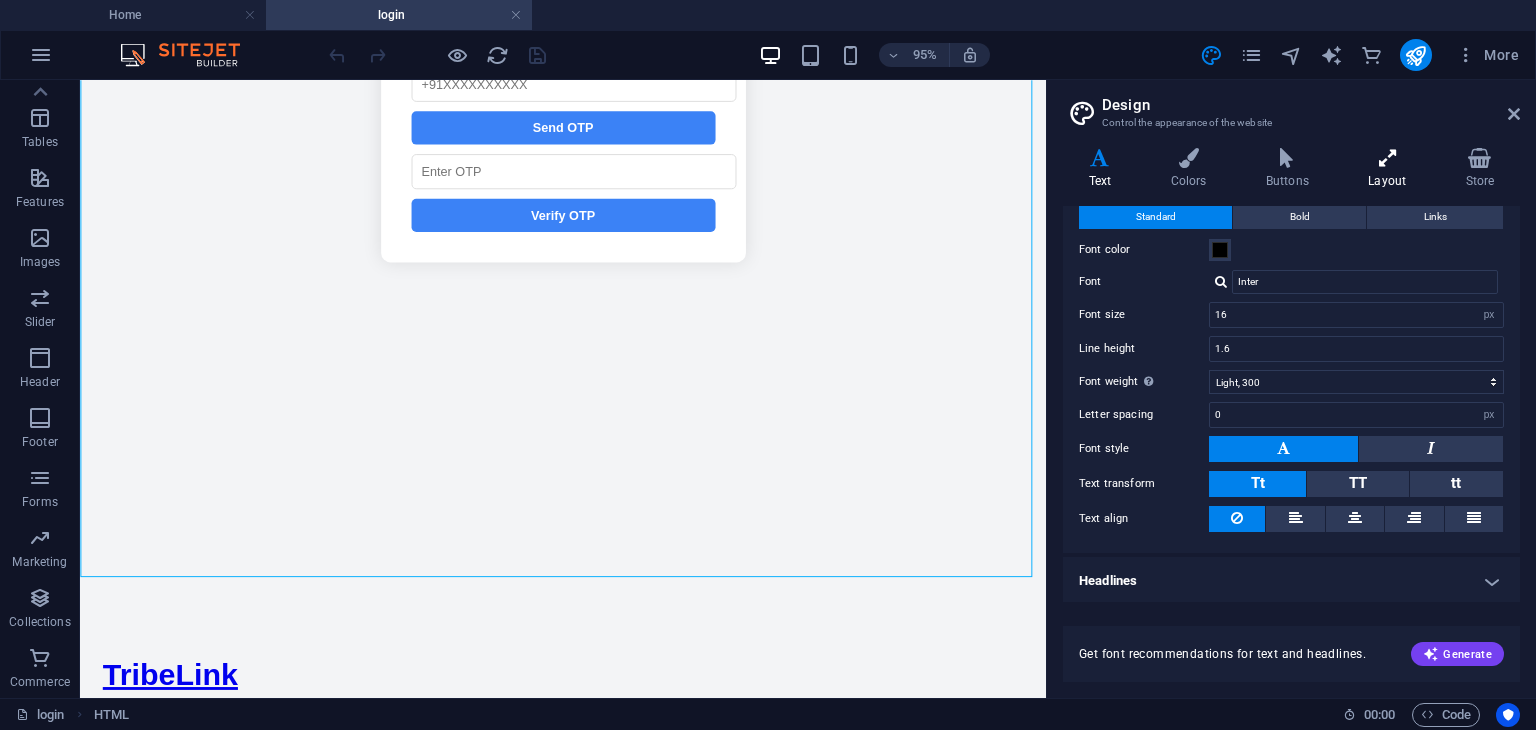 click at bounding box center [1387, 158] 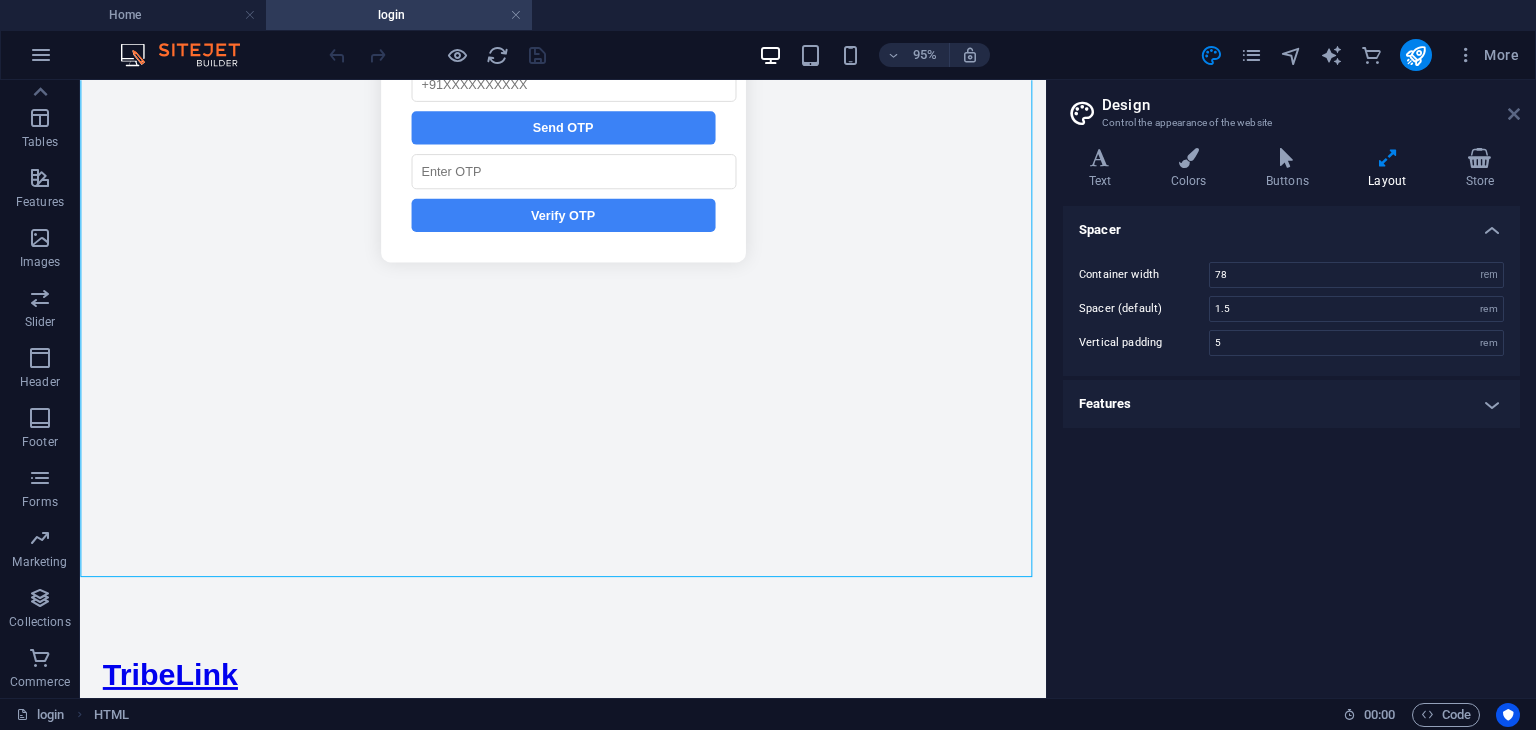 click at bounding box center (1514, 114) 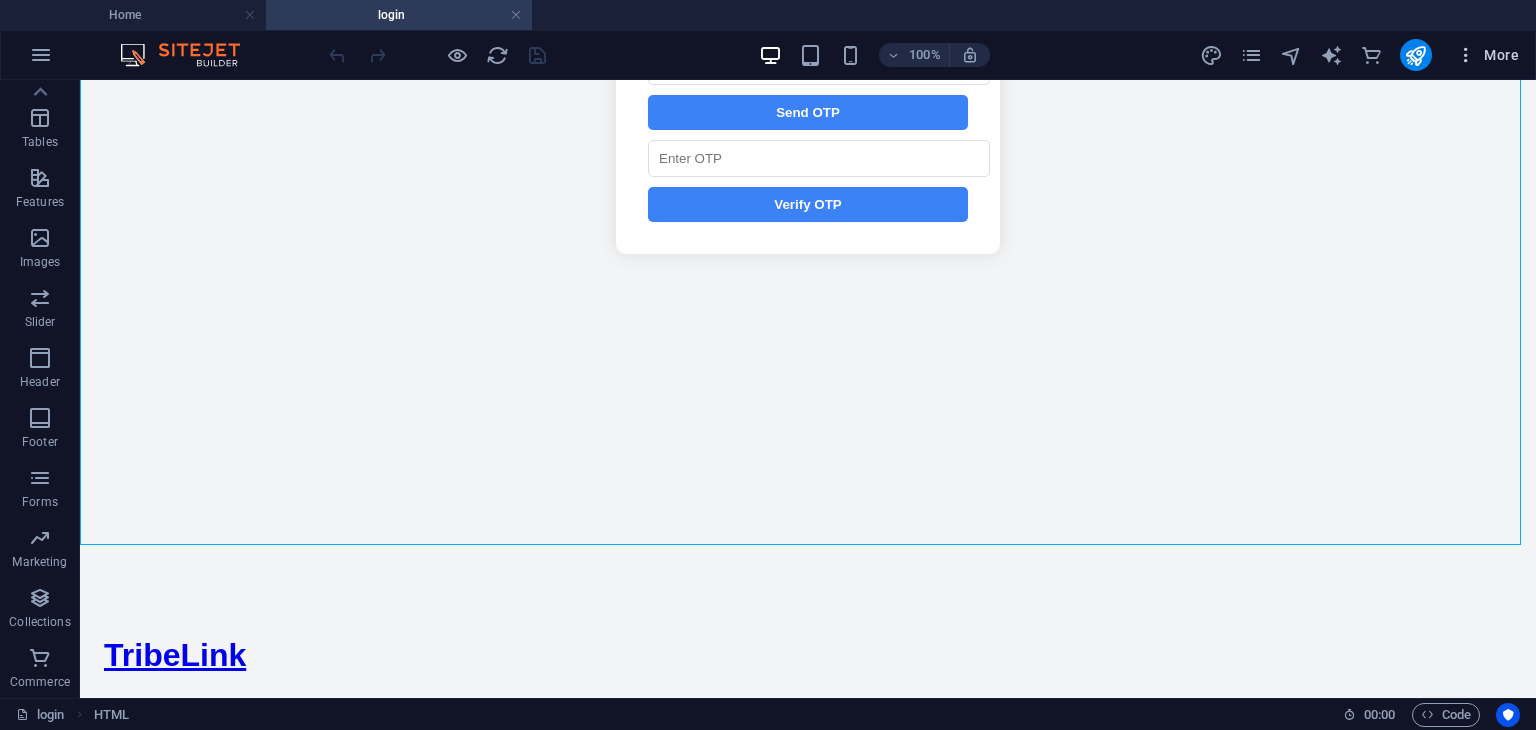 click at bounding box center (1466, 55) 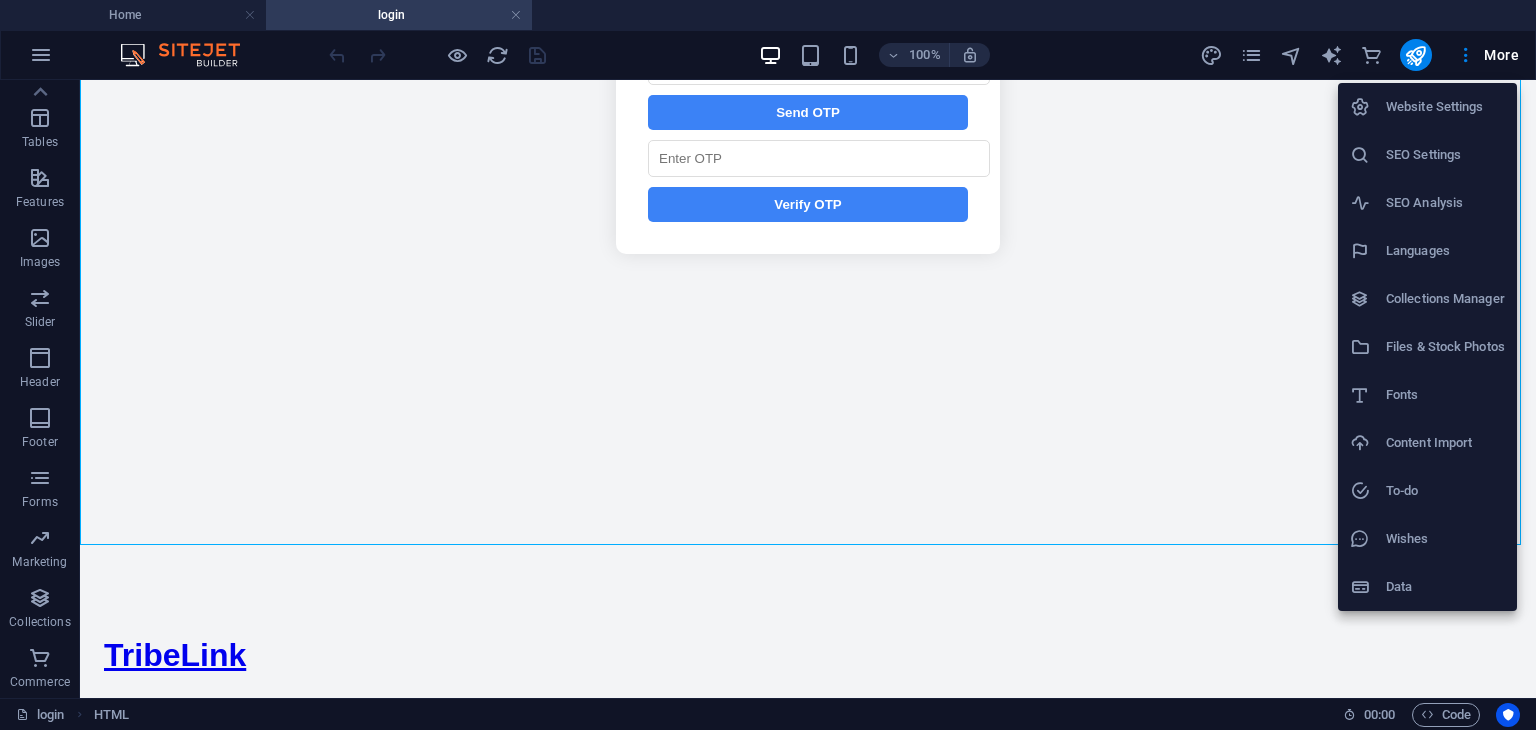 click at bounding box center (768, 365) 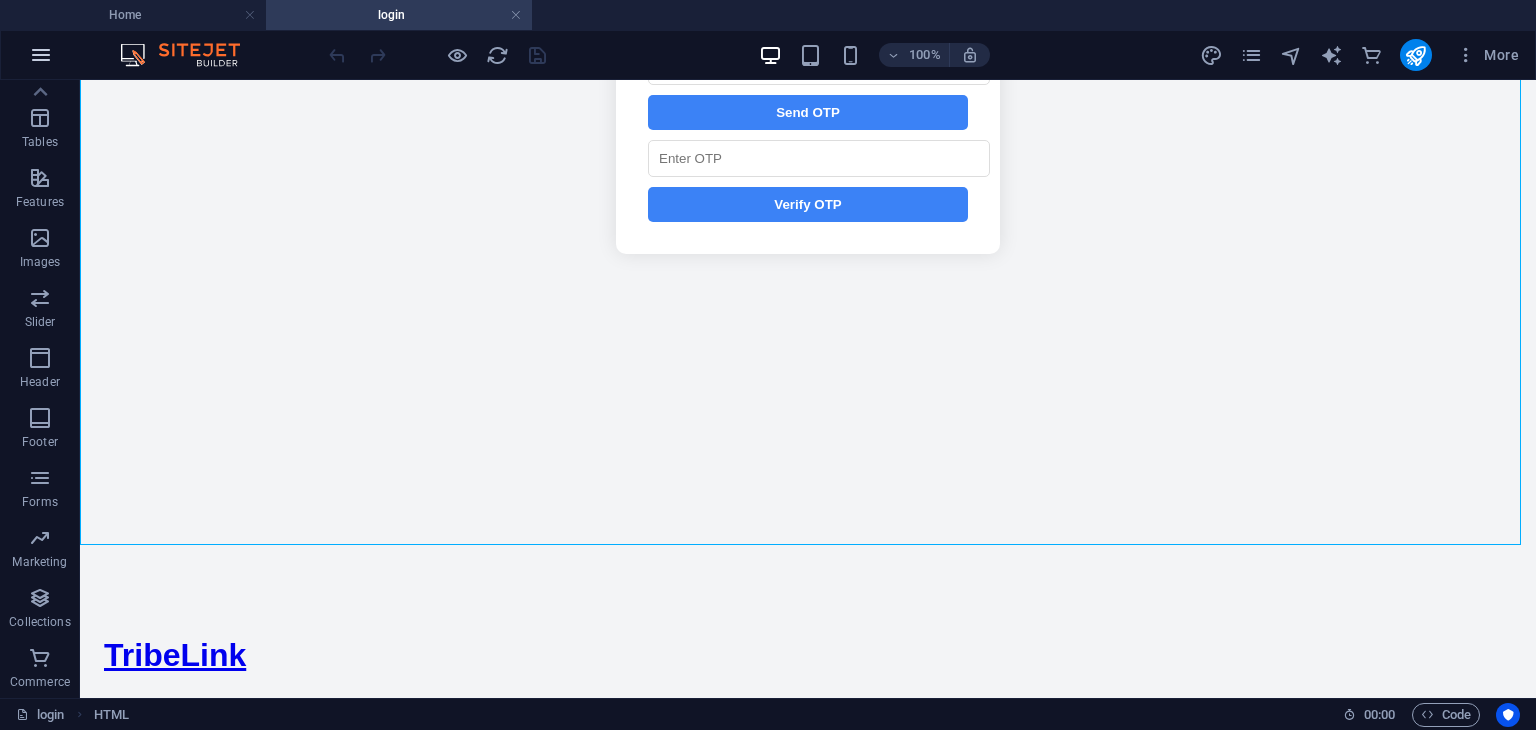 click at bounding box center (41, 55) 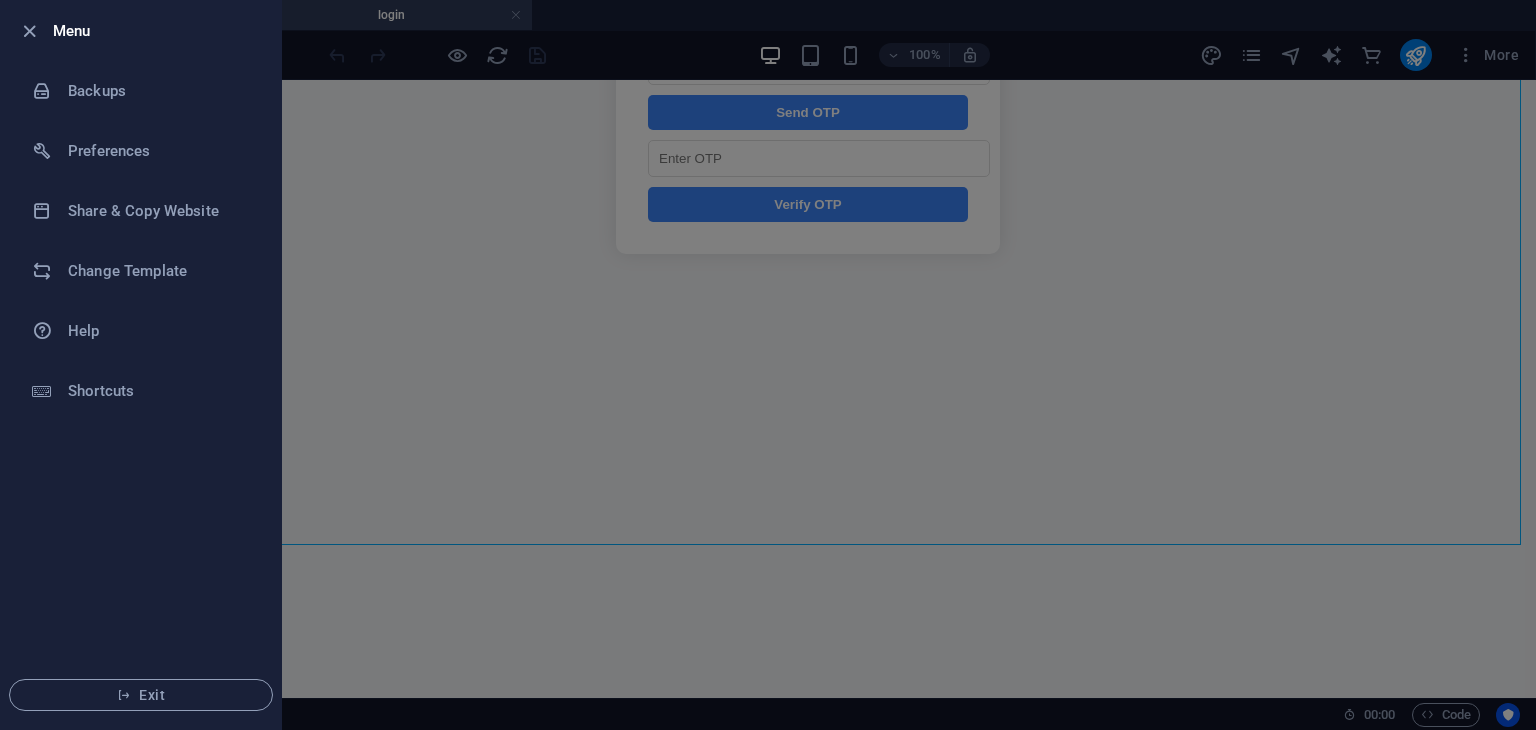 click on "Menu" at bounding box center [141, 31] 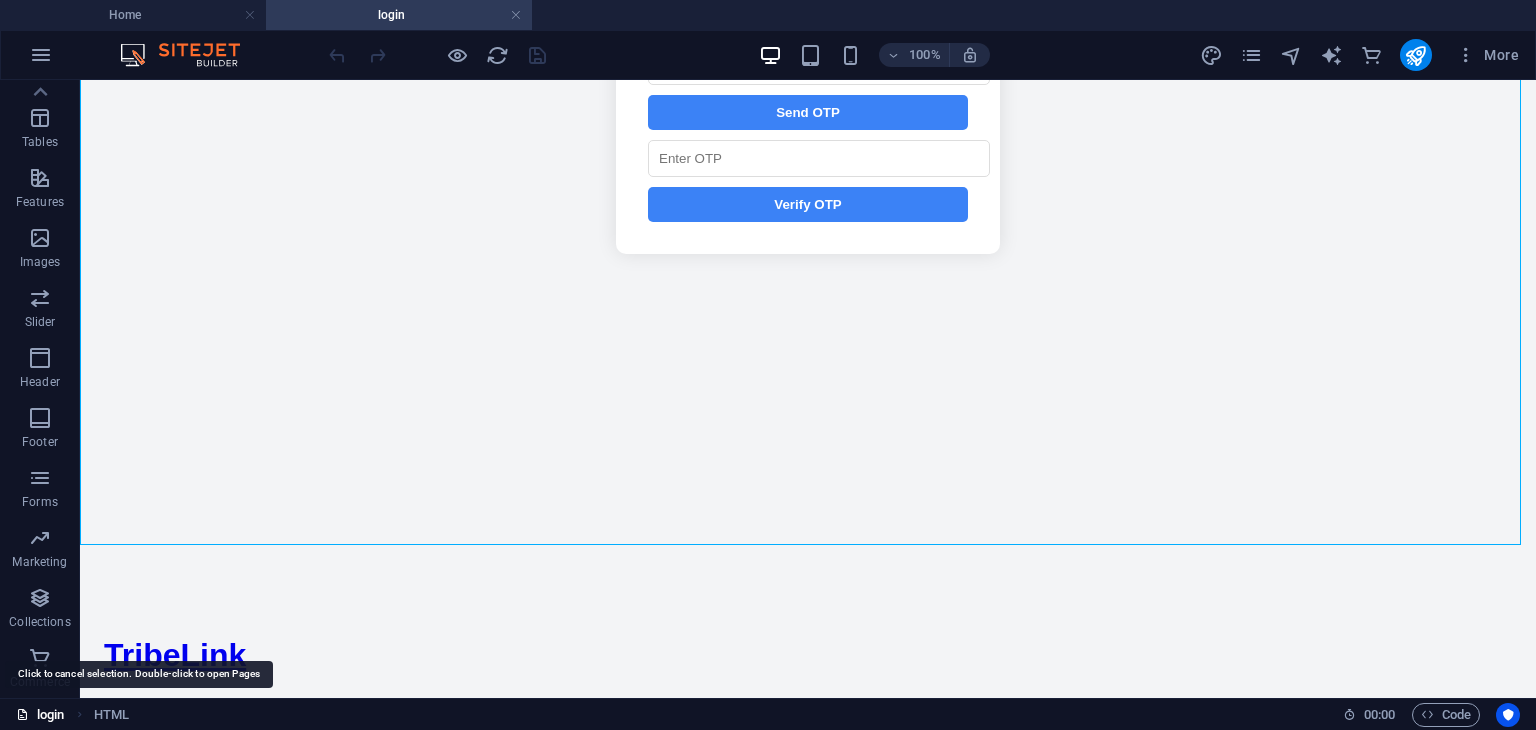 click on "login" at bounding box center [40, 715] 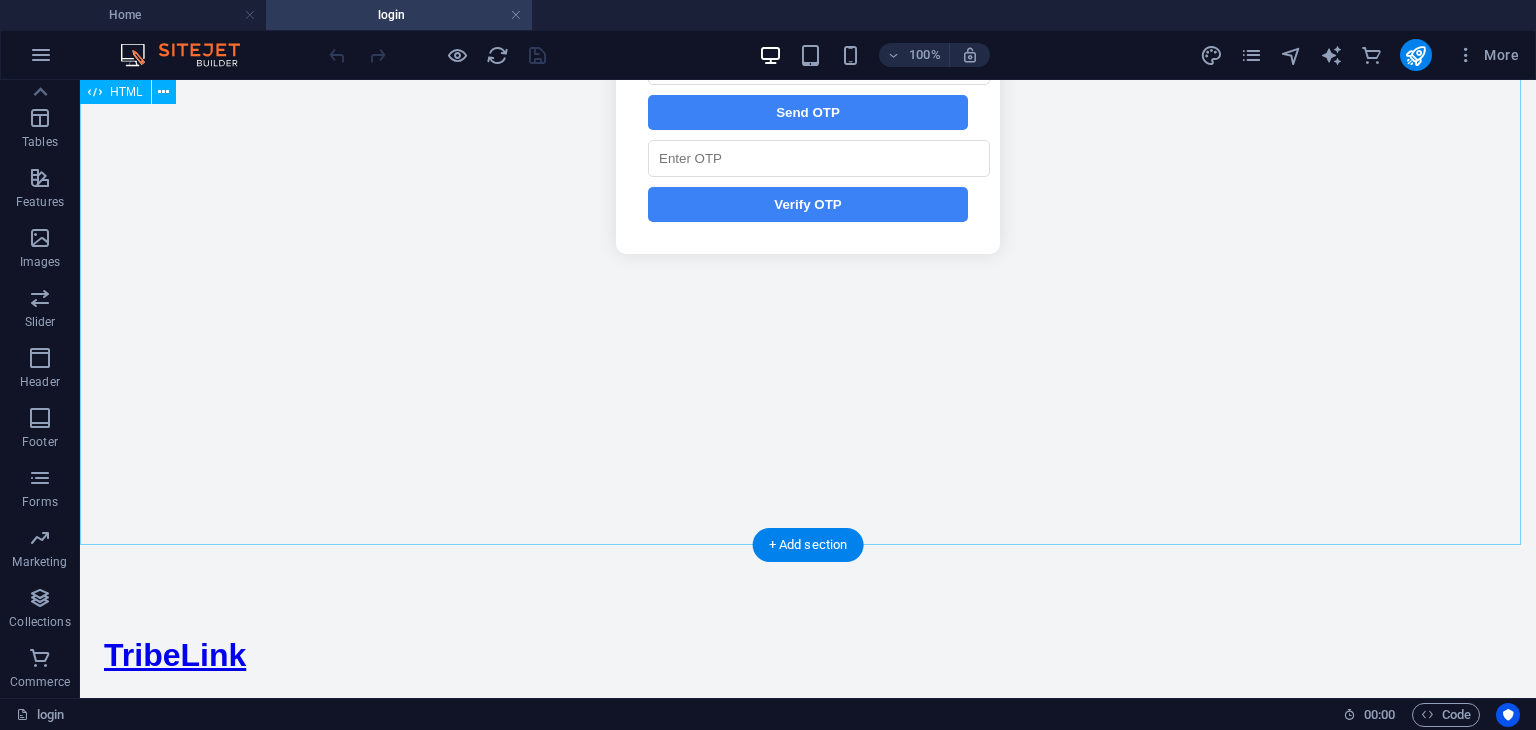 scroll, scrollTop: 883, scrollLeft: 0, axis: vertical 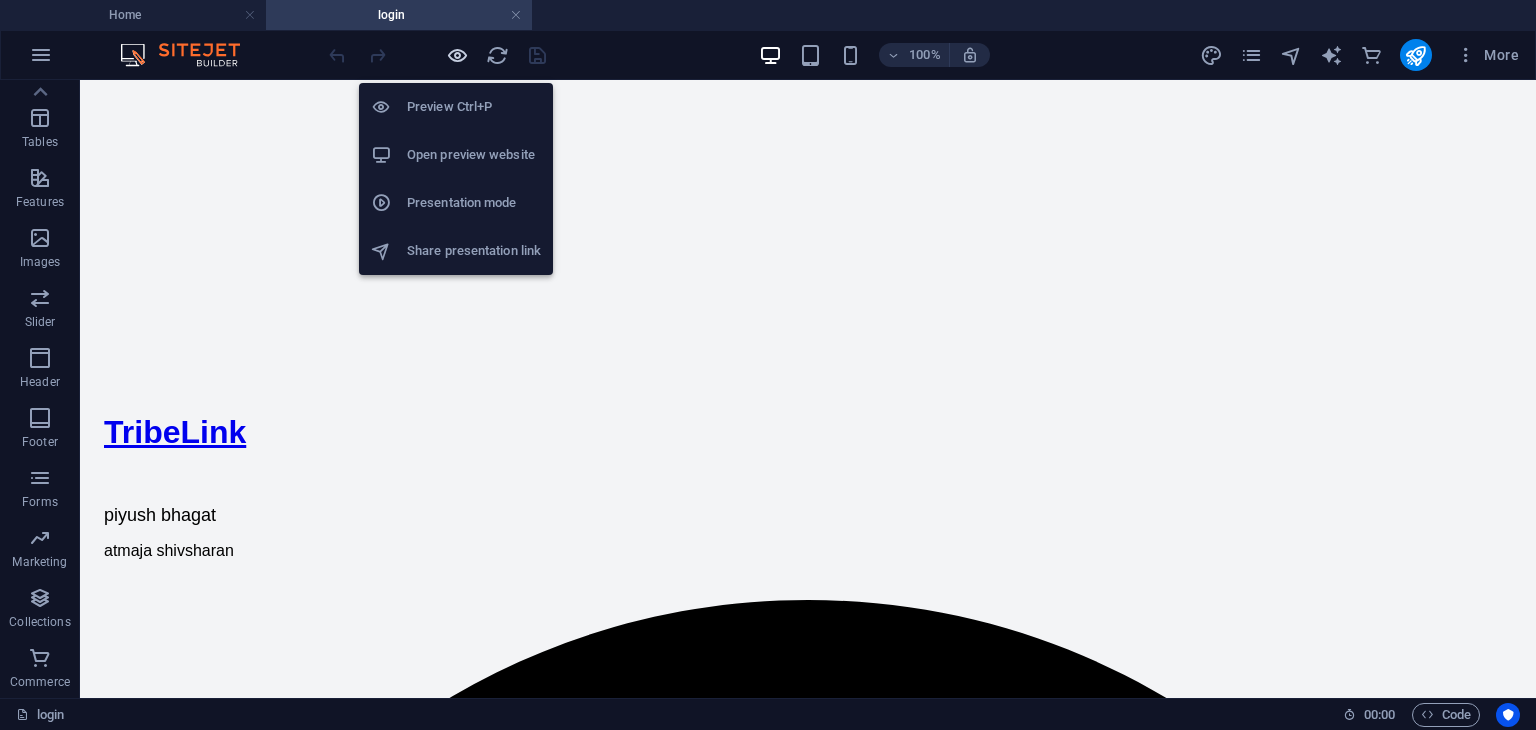 click at bounding box center [457, 55] 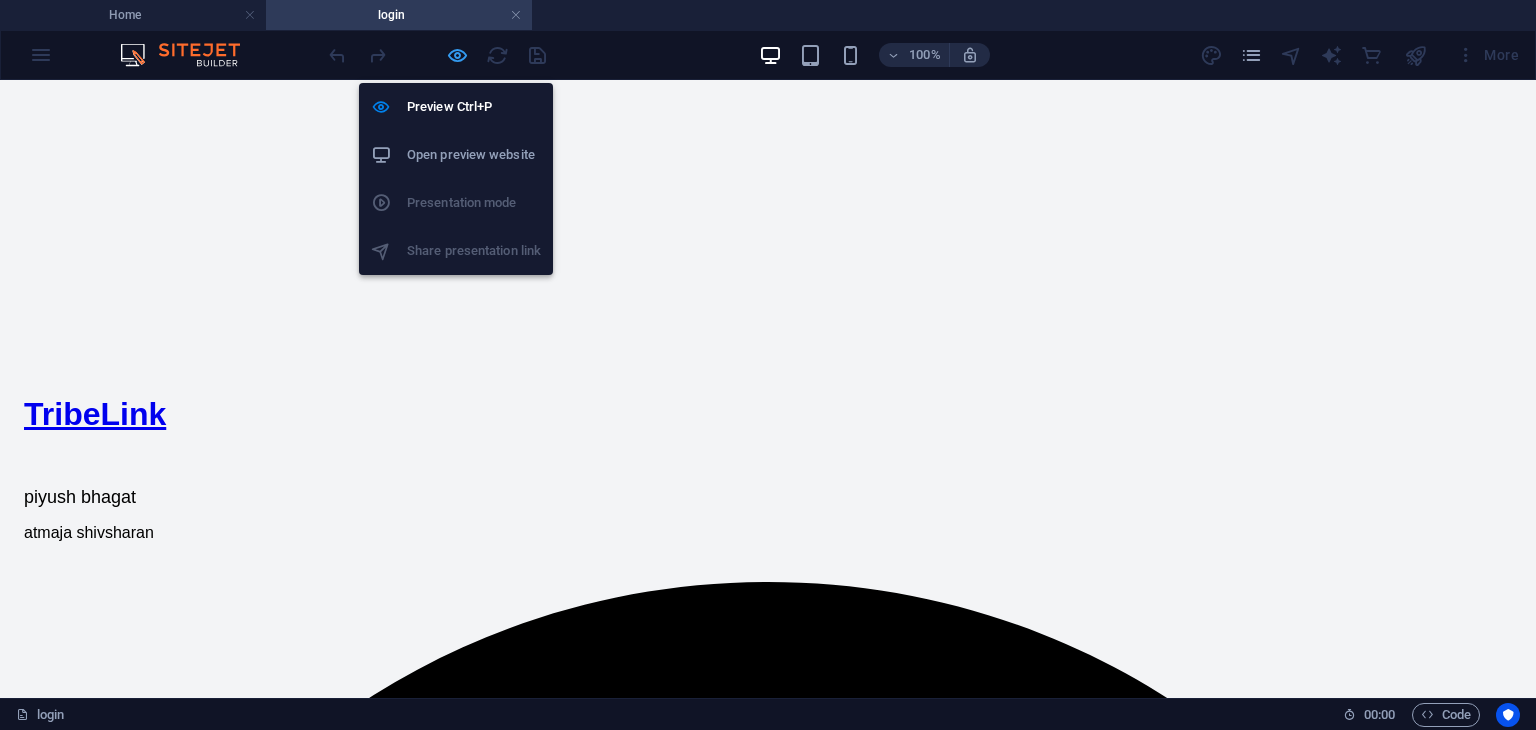 scroll, scrollTop: 855, scrollLeft: 0, axis: vertical 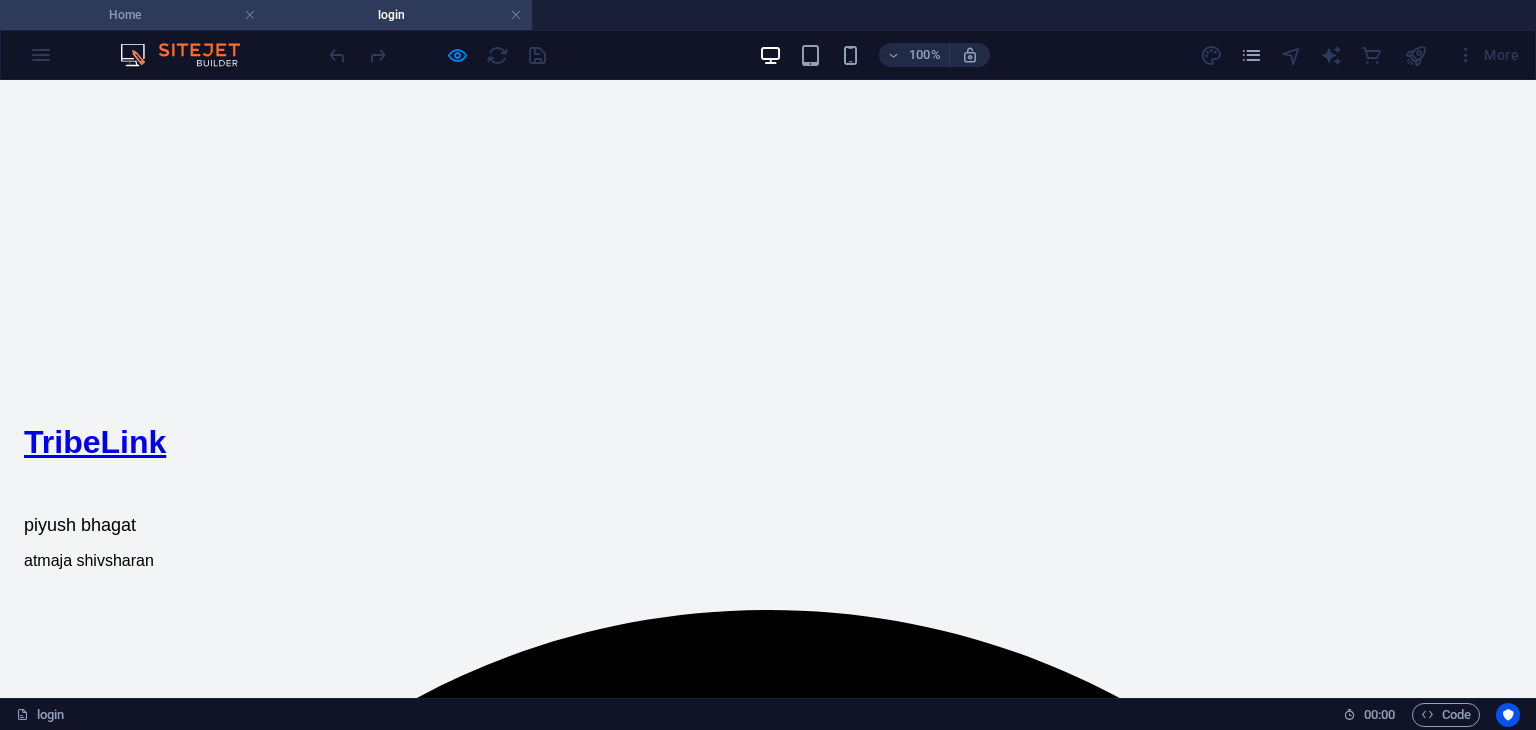click on "Home" at bounding box center (133, 15) 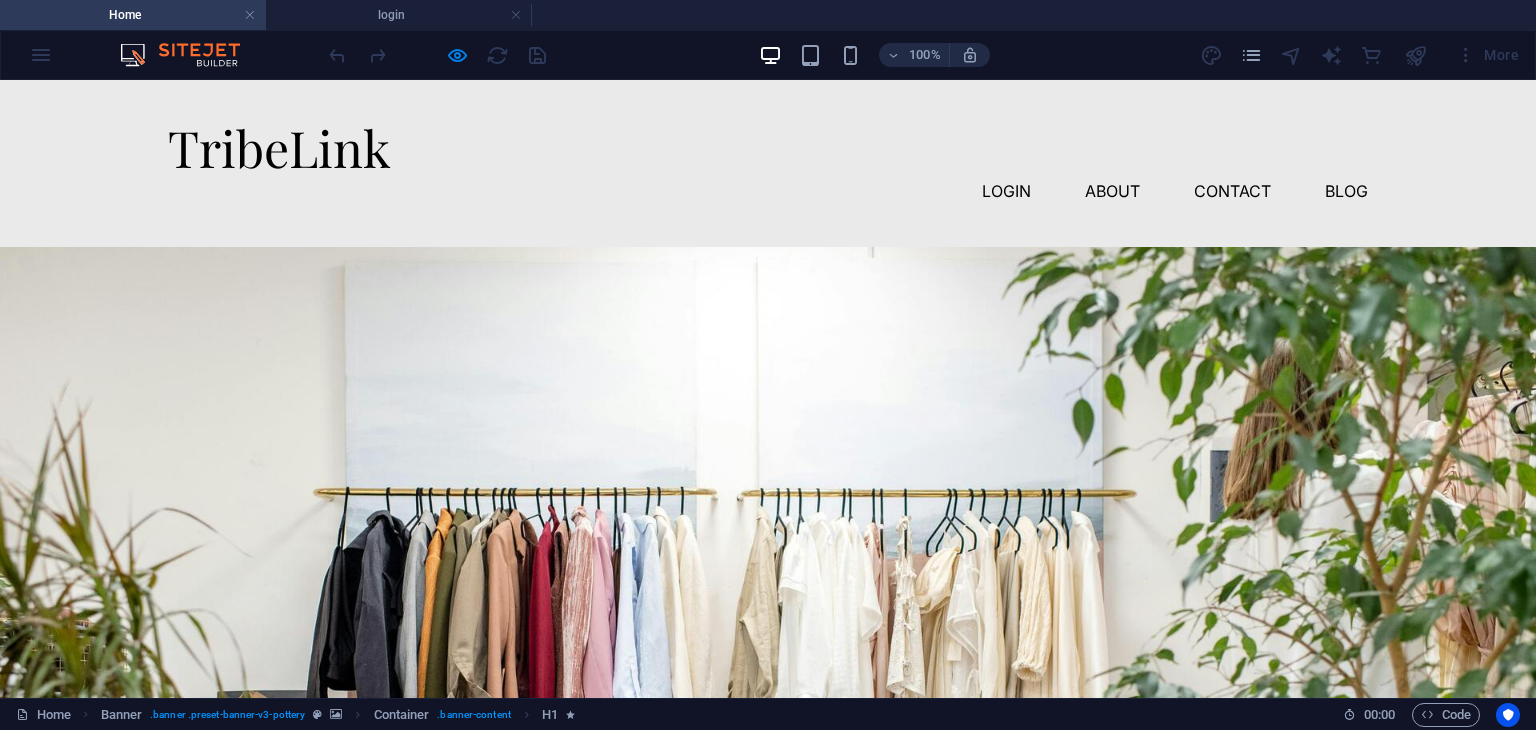 scroll, scrollTop: 0, scrollLeft: 0, axis: both 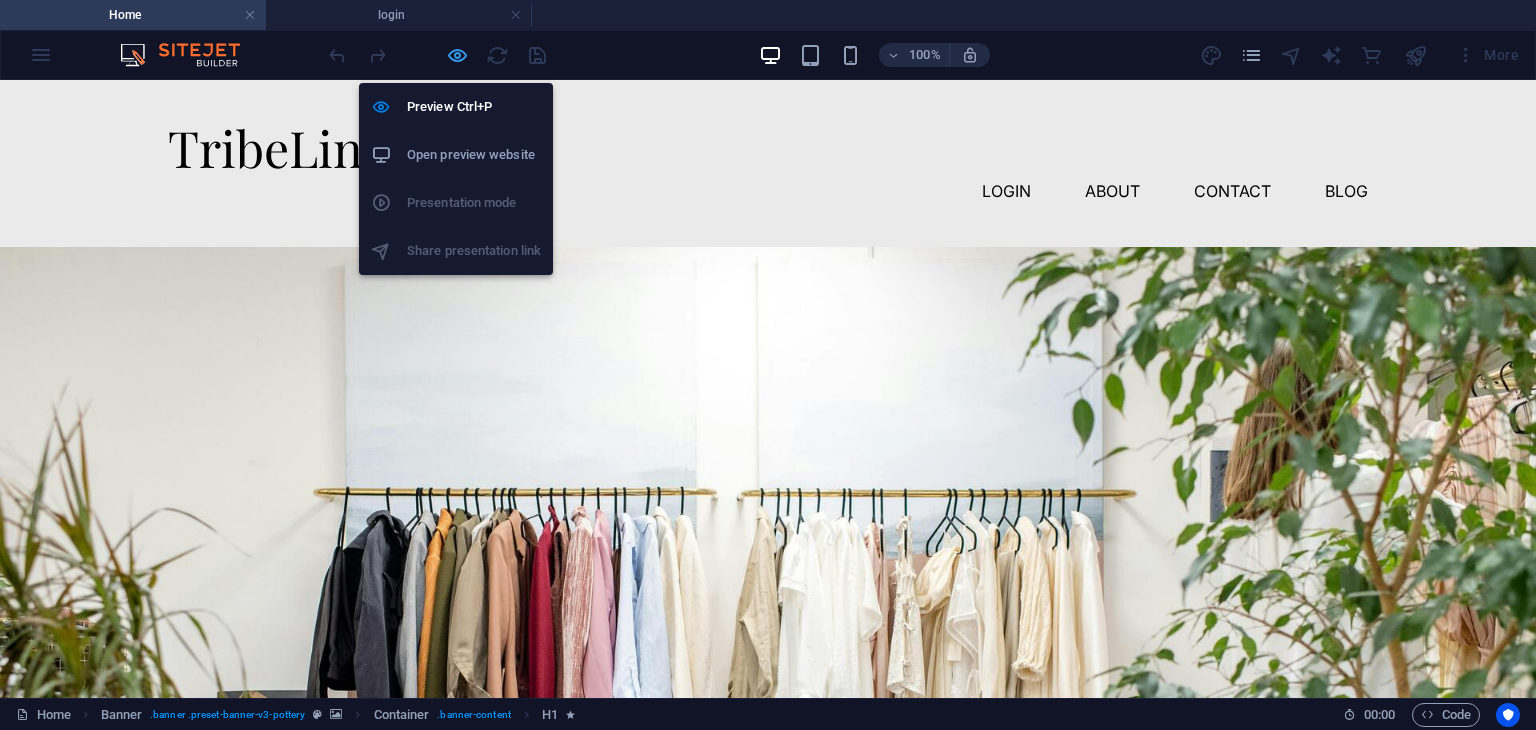 click at bounding box center (457, 55) 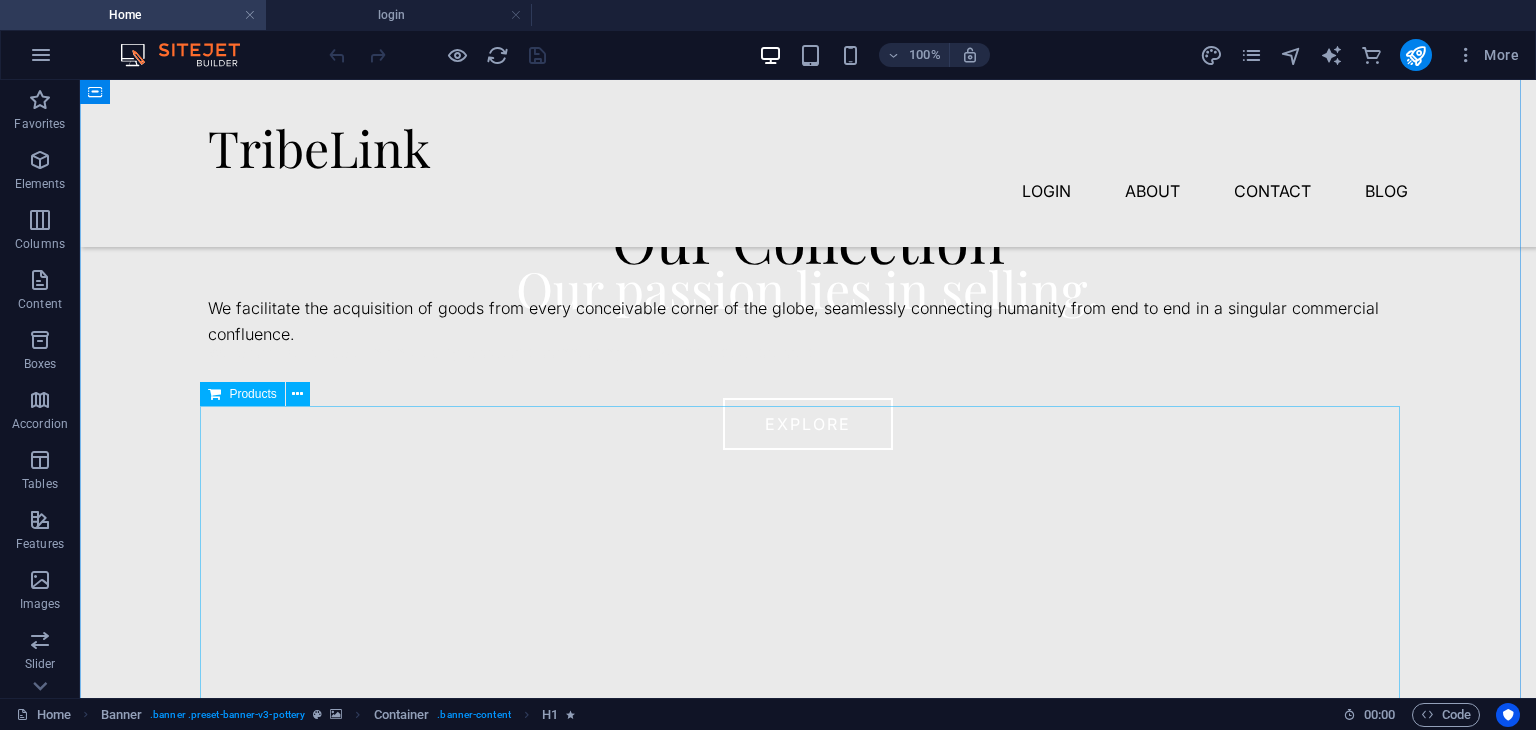 scroll, scrollTop: 647, scrollLeft: 0, axis: vertical 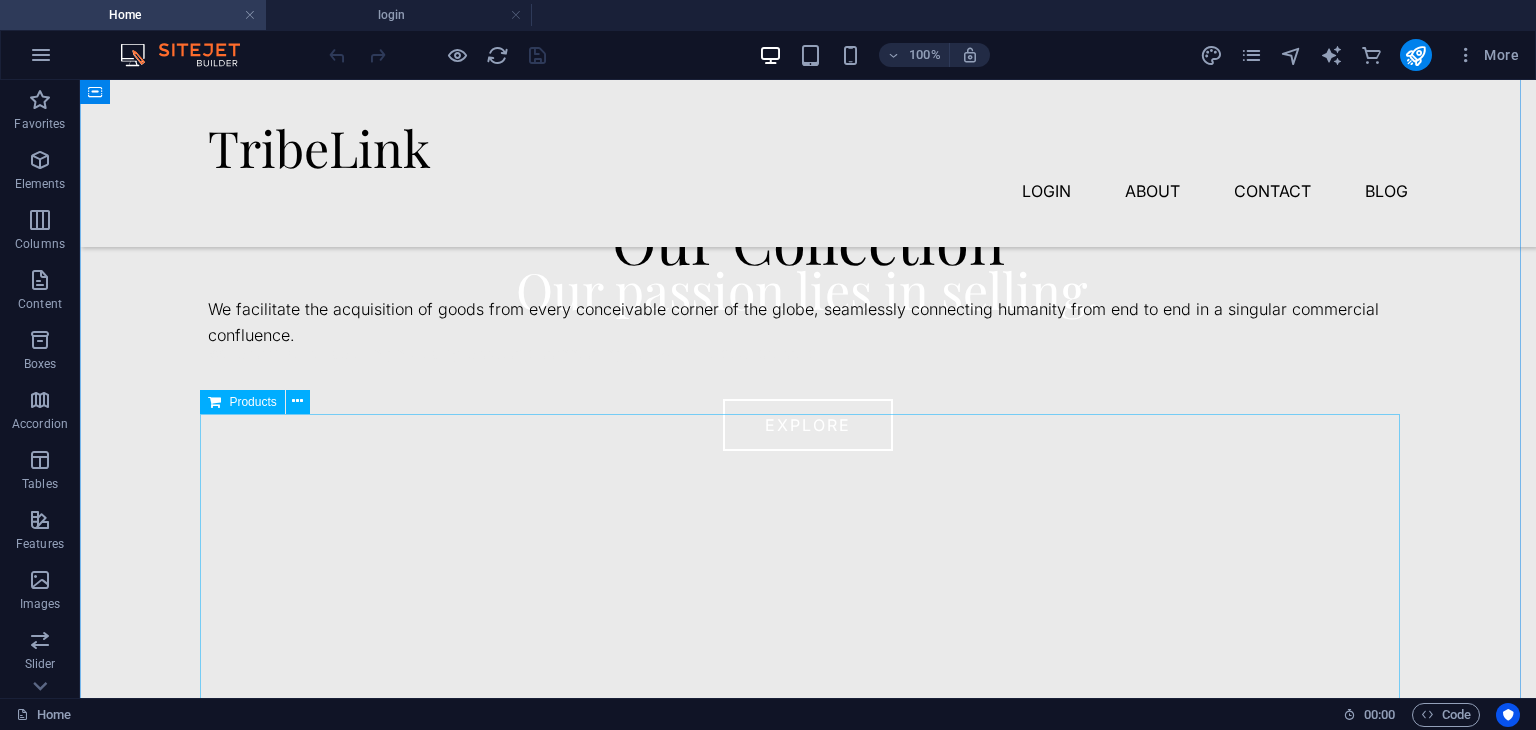 click on "Products" at bounding box center (242, 402) 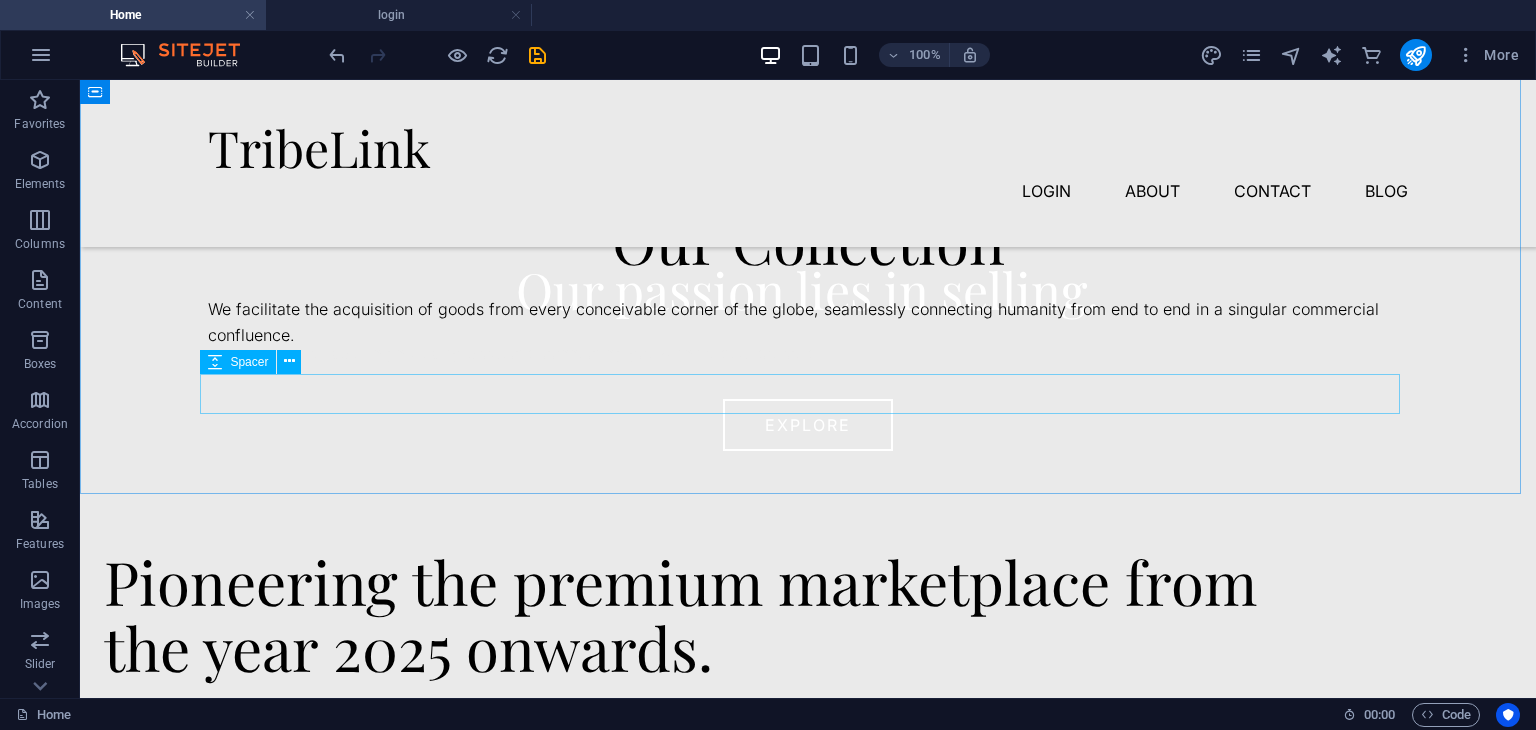 click at bounding box center [215, 362] 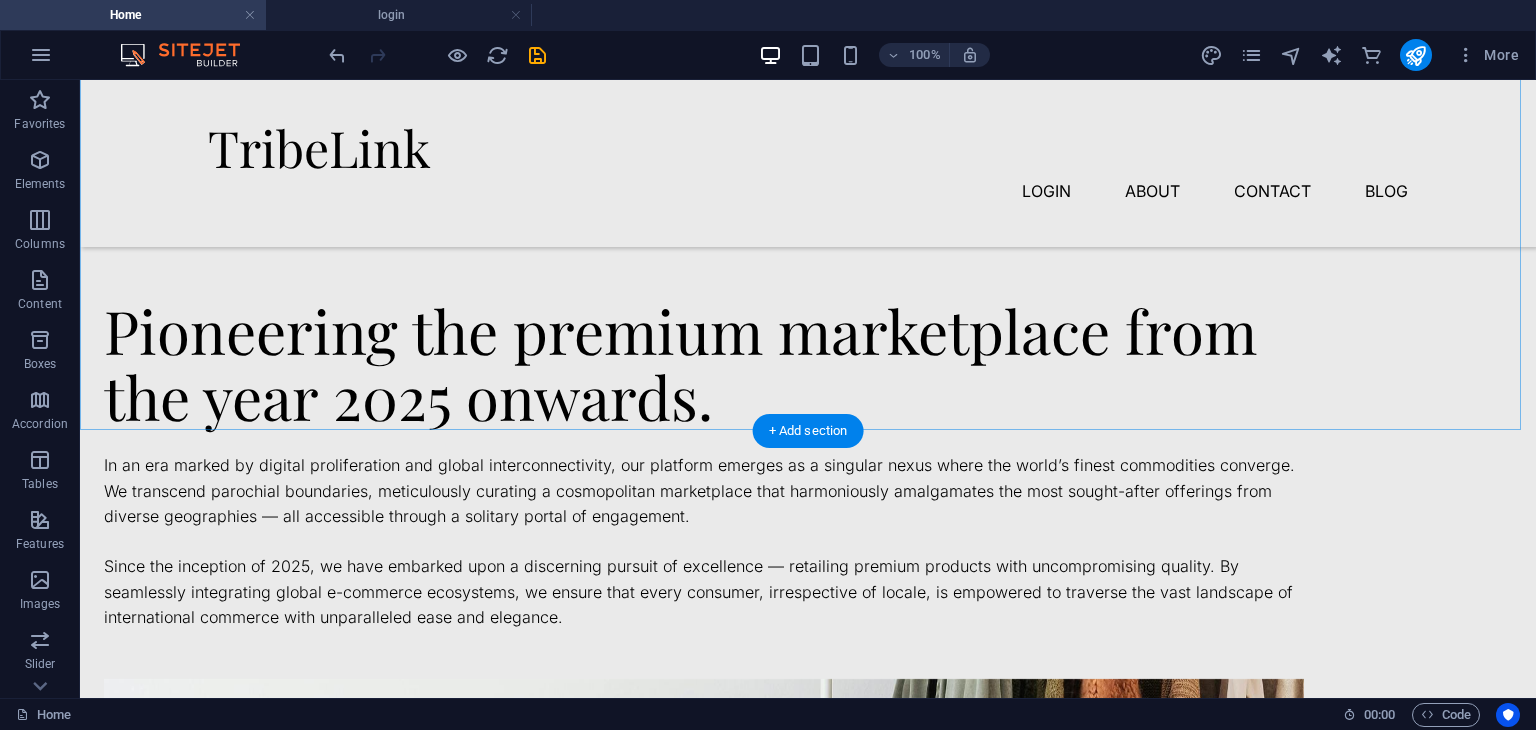 scroll, scrollTop: 1068, scrollLeft: 0, axis: vertical 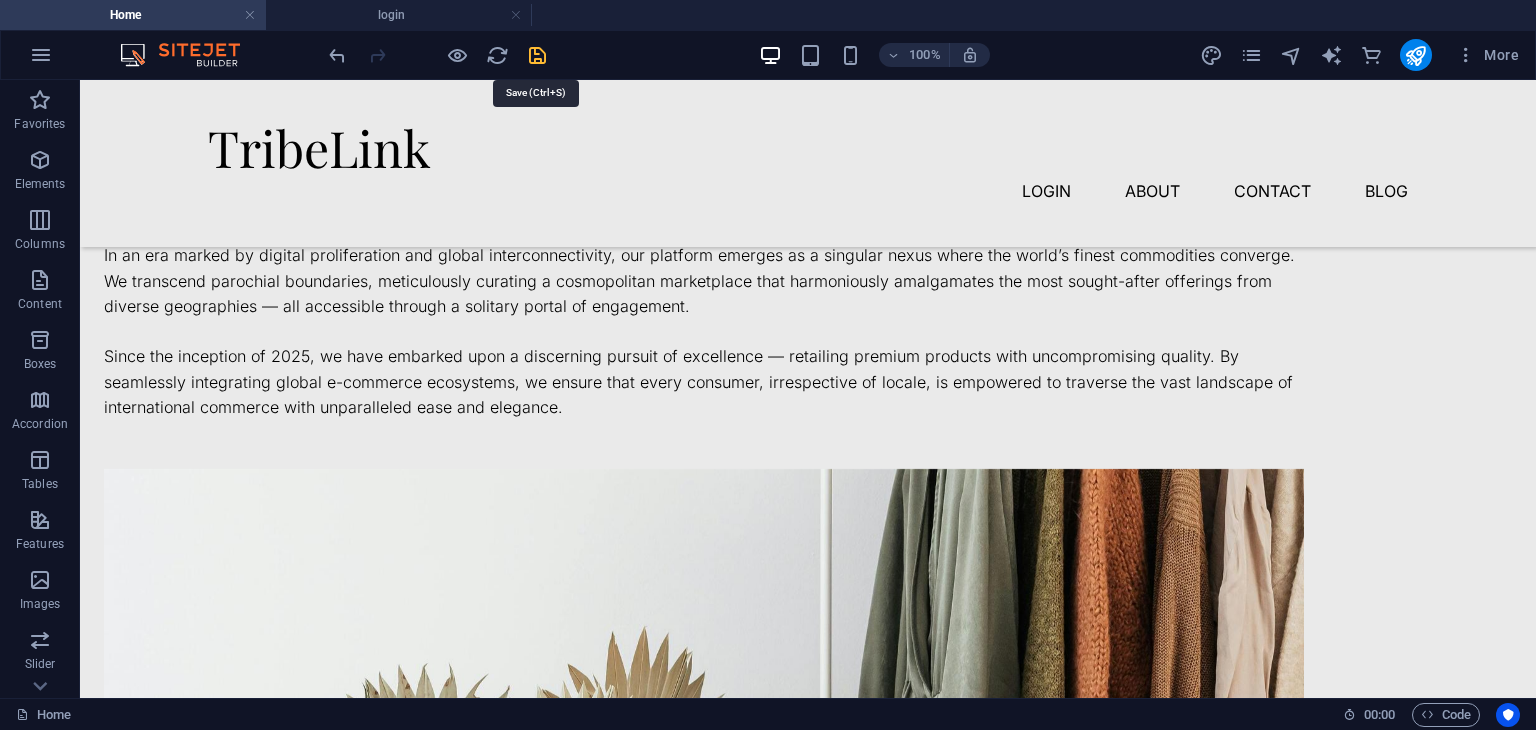 click at bounding box center (537, 55) 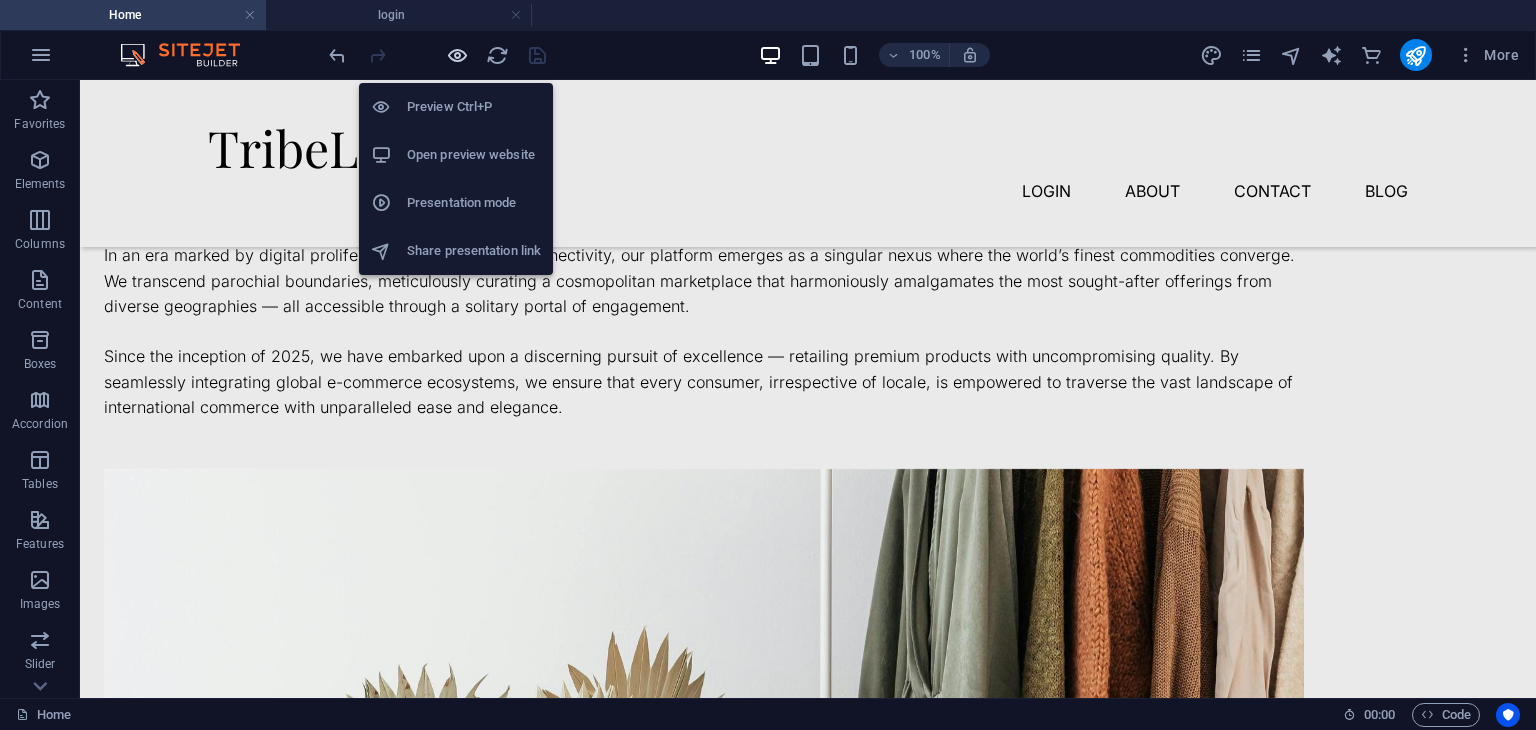 click at bounding box center [457, 55] 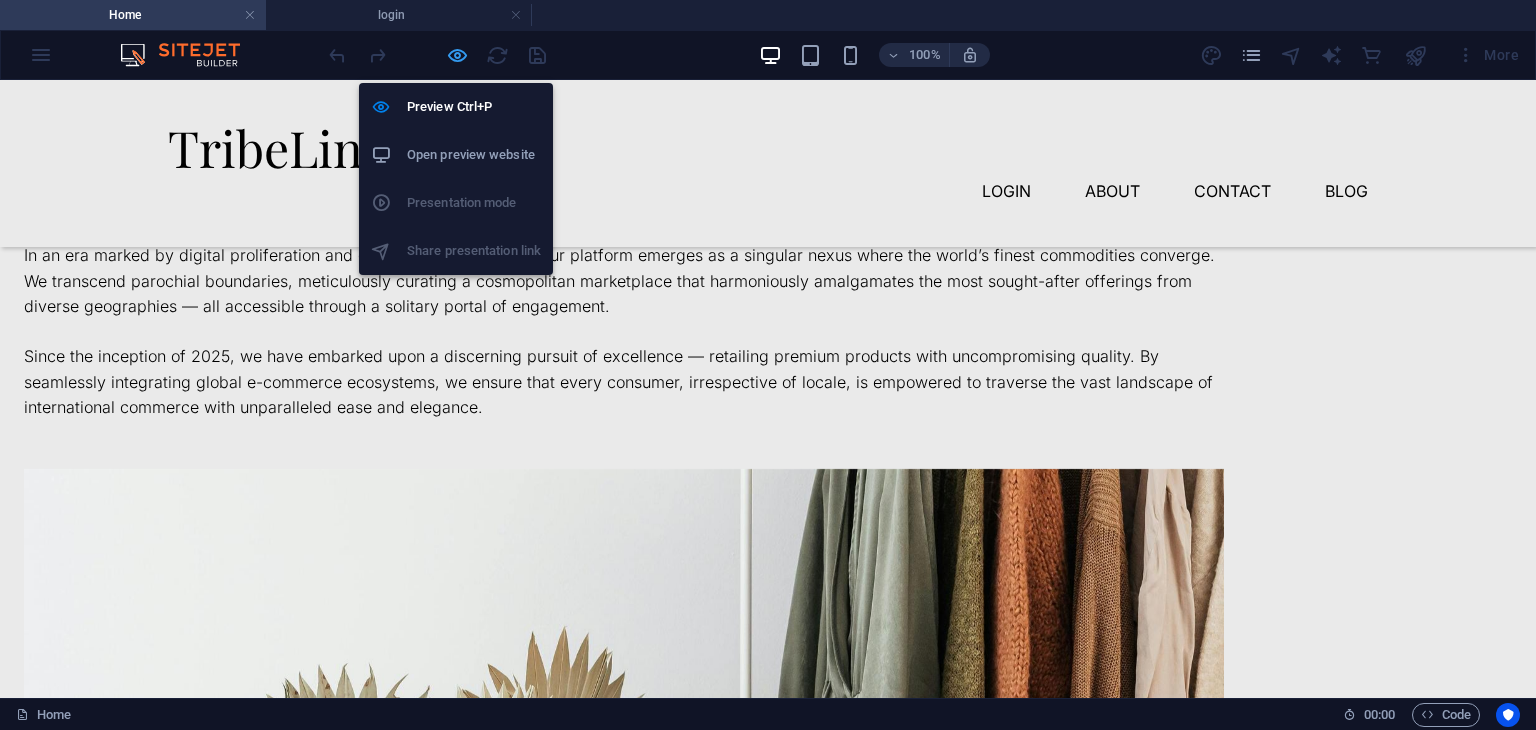 click at bounding box center (457, 55) 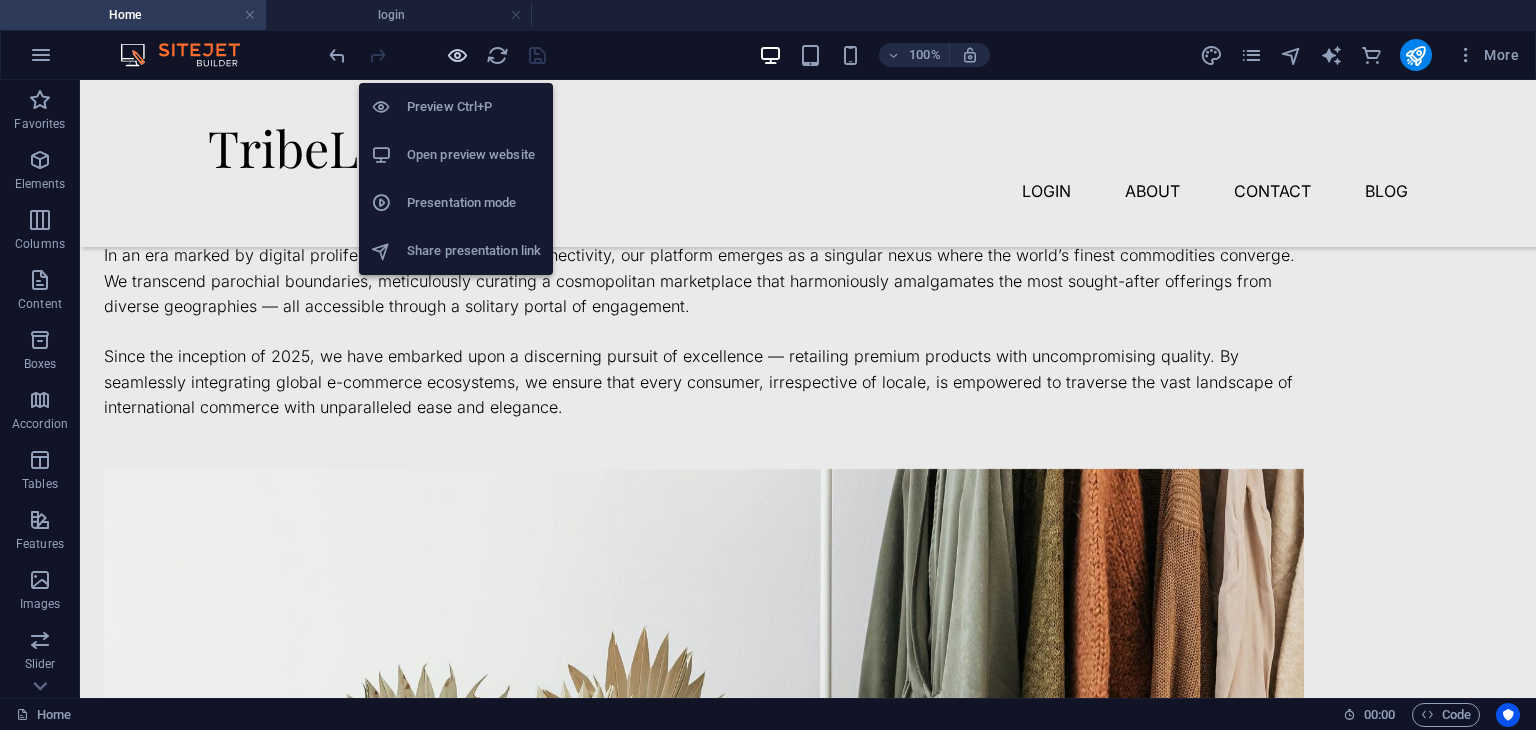 click at bounding box center [457, 55] 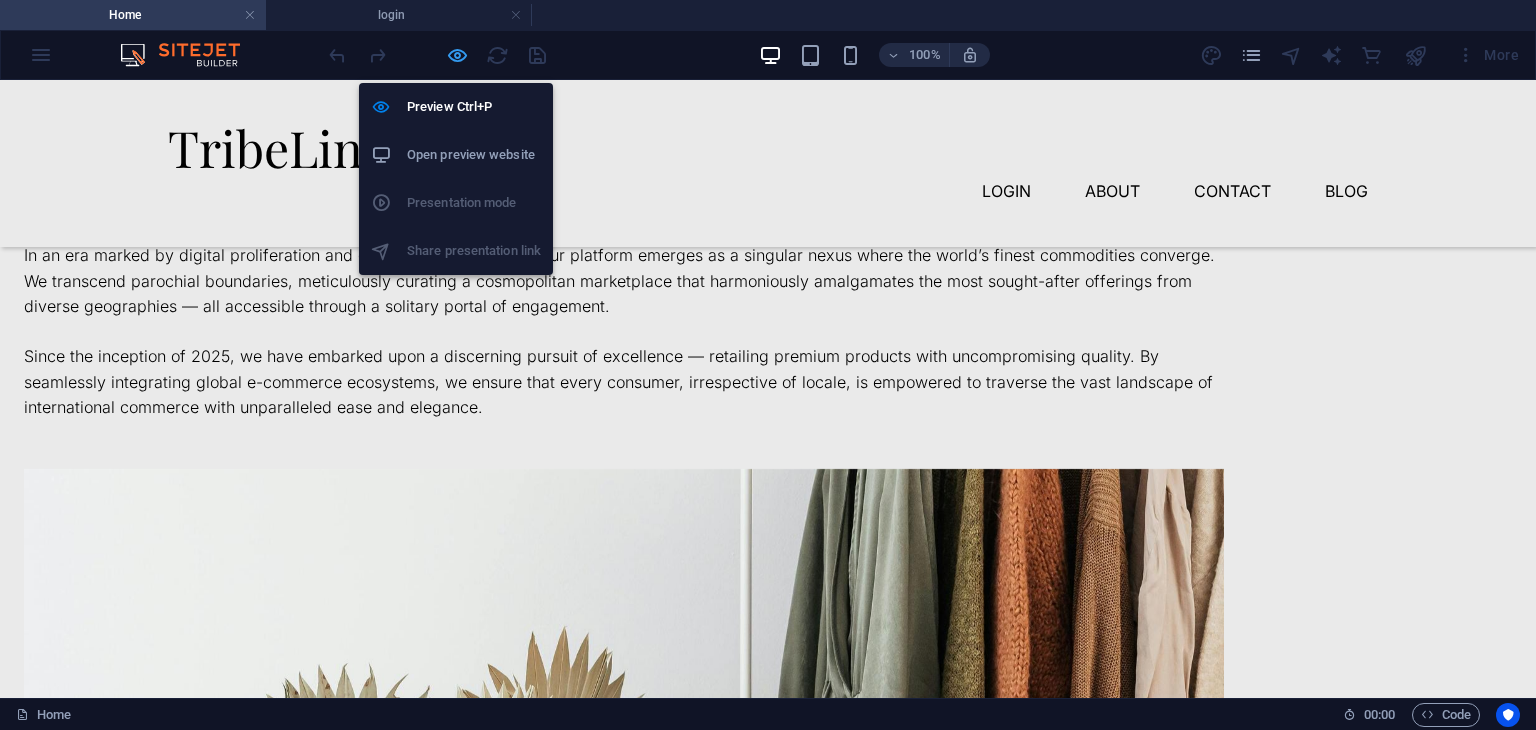 click at bounding box center (457, 55) 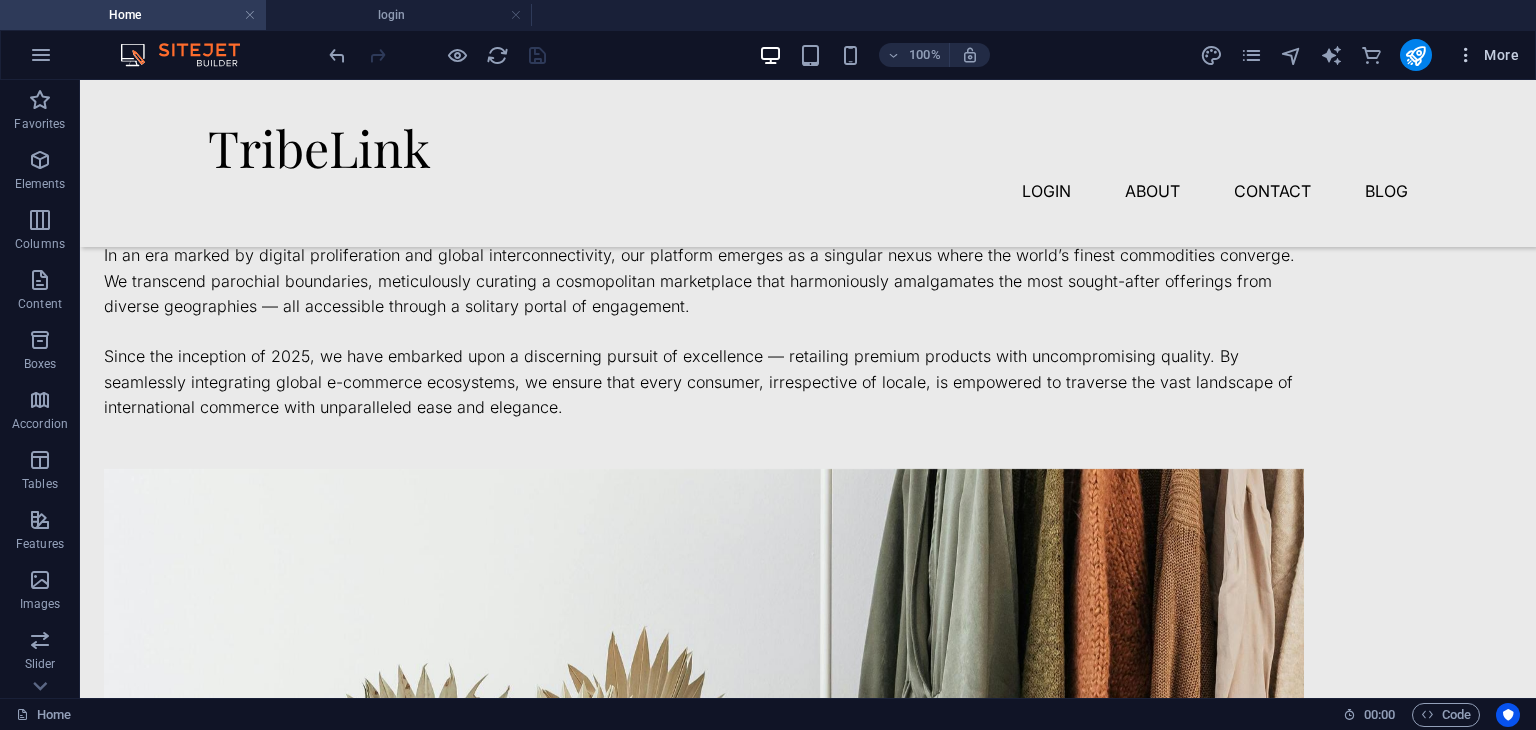 click on "More" at bounding box center [1487, 55] 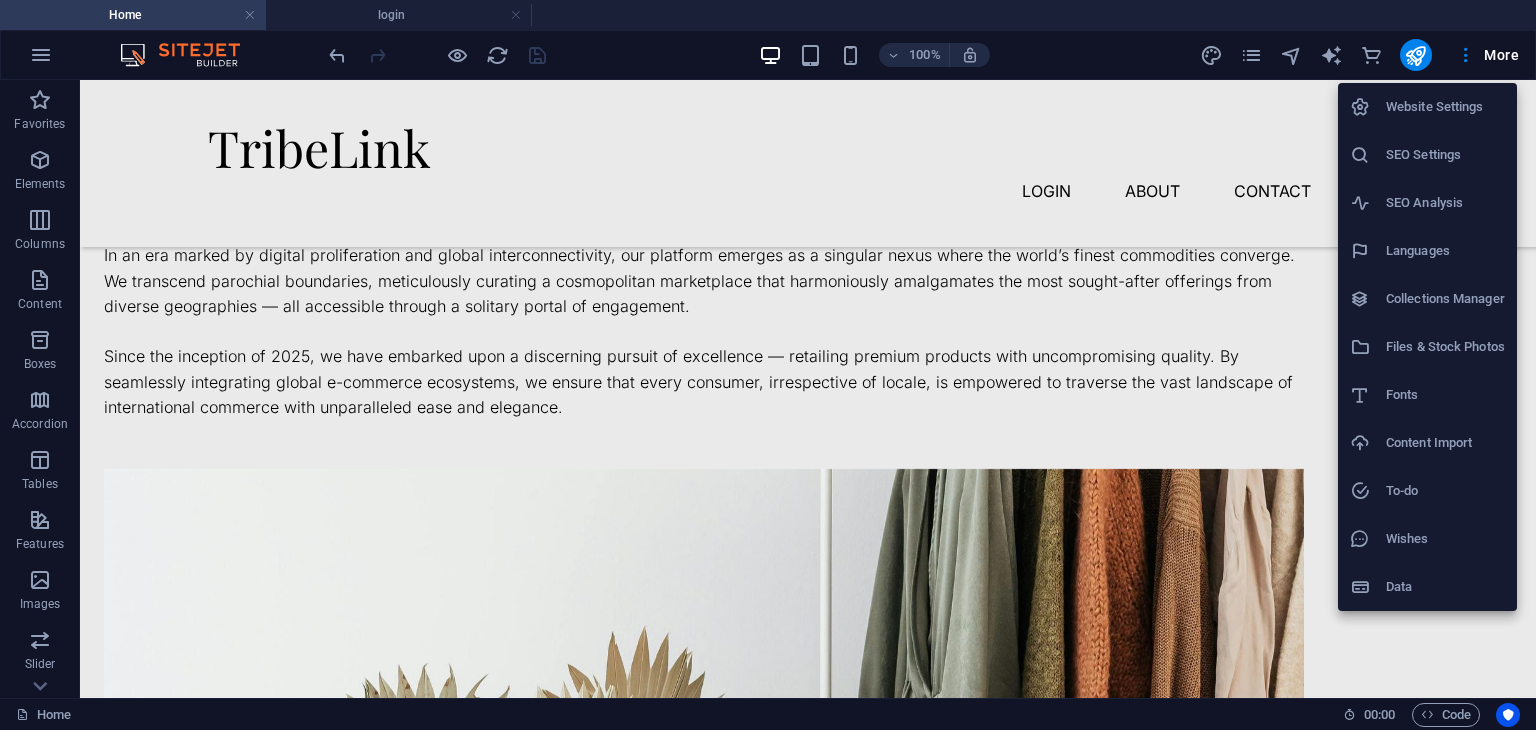 type 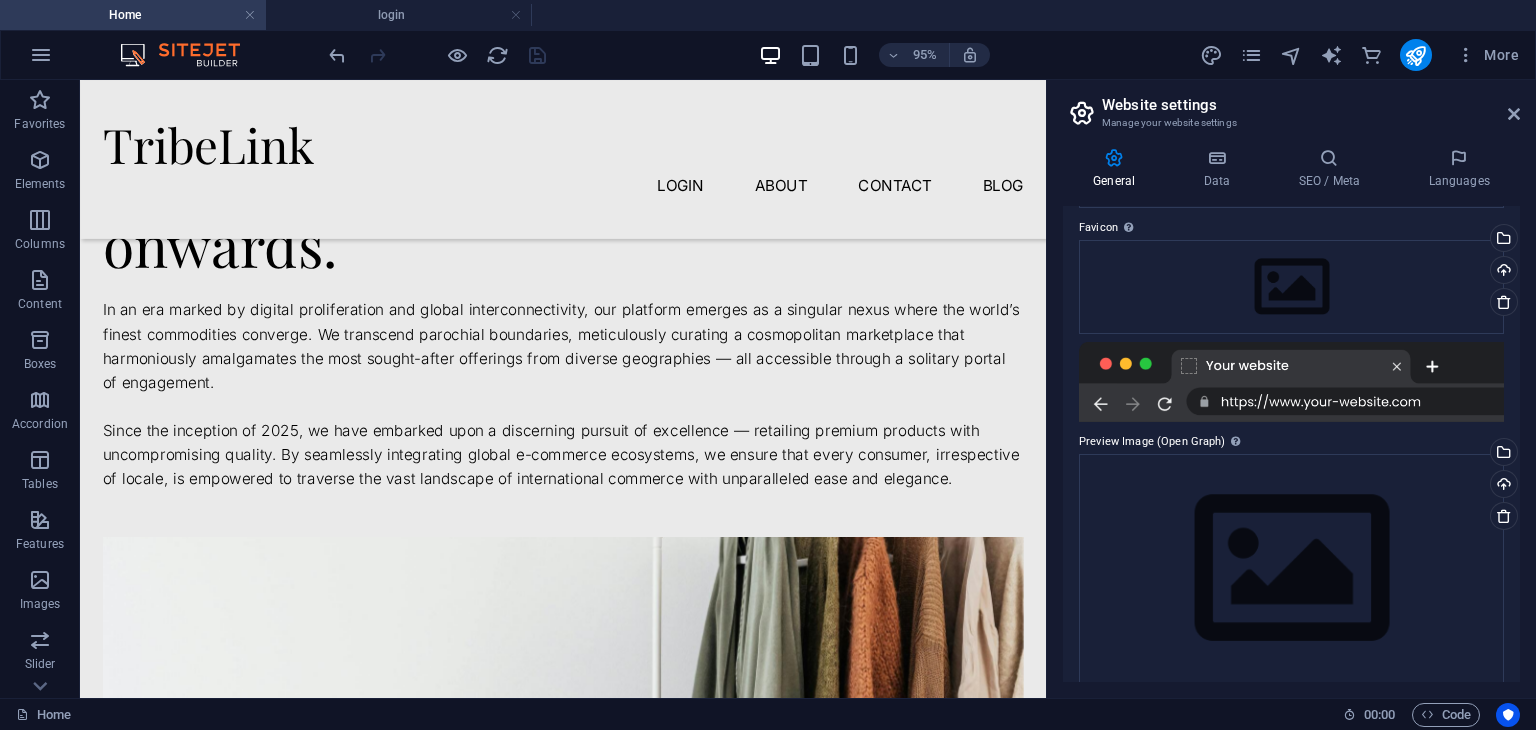scroll, scrollTop: 206, scrollLeft: 0, axis: vertical 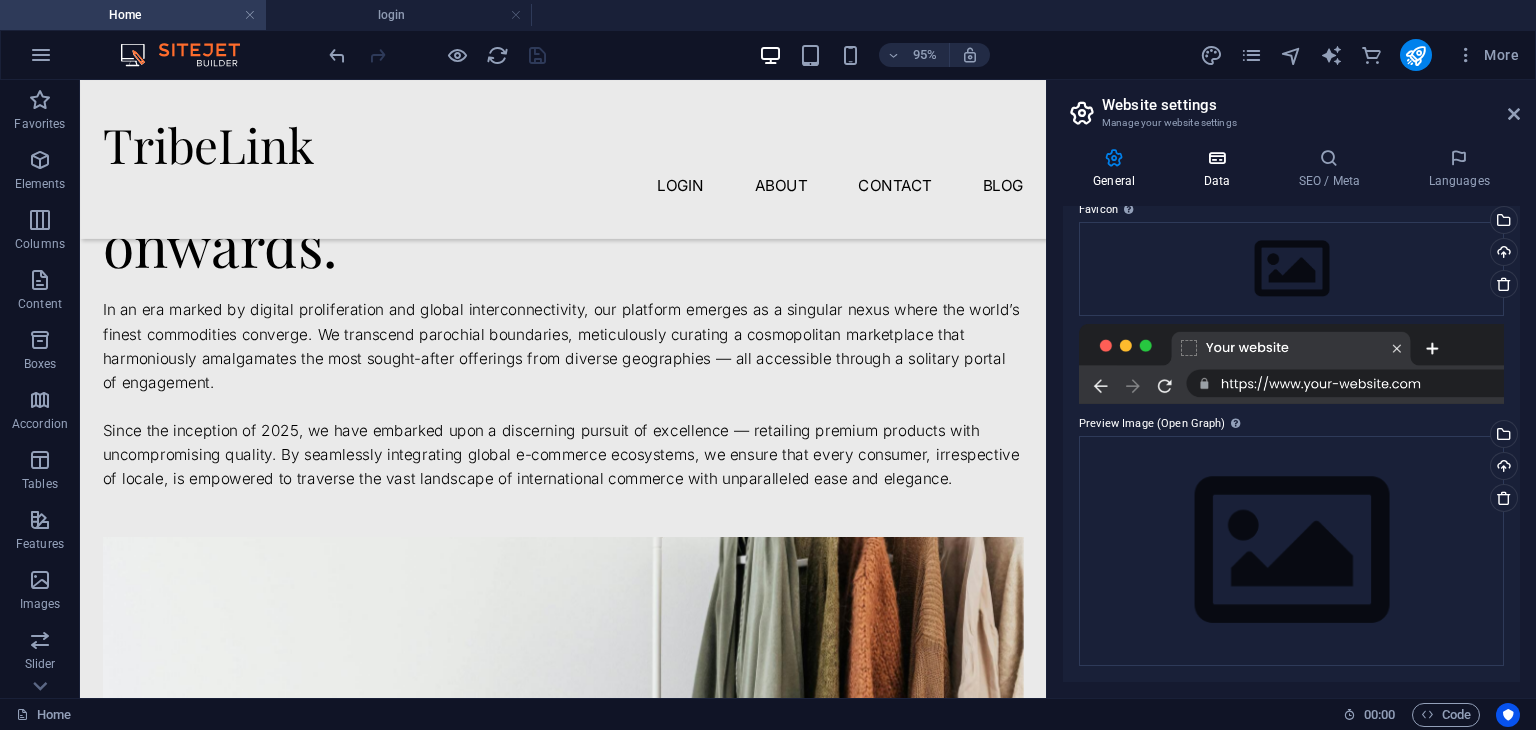click at bounding box center (1216, 158) 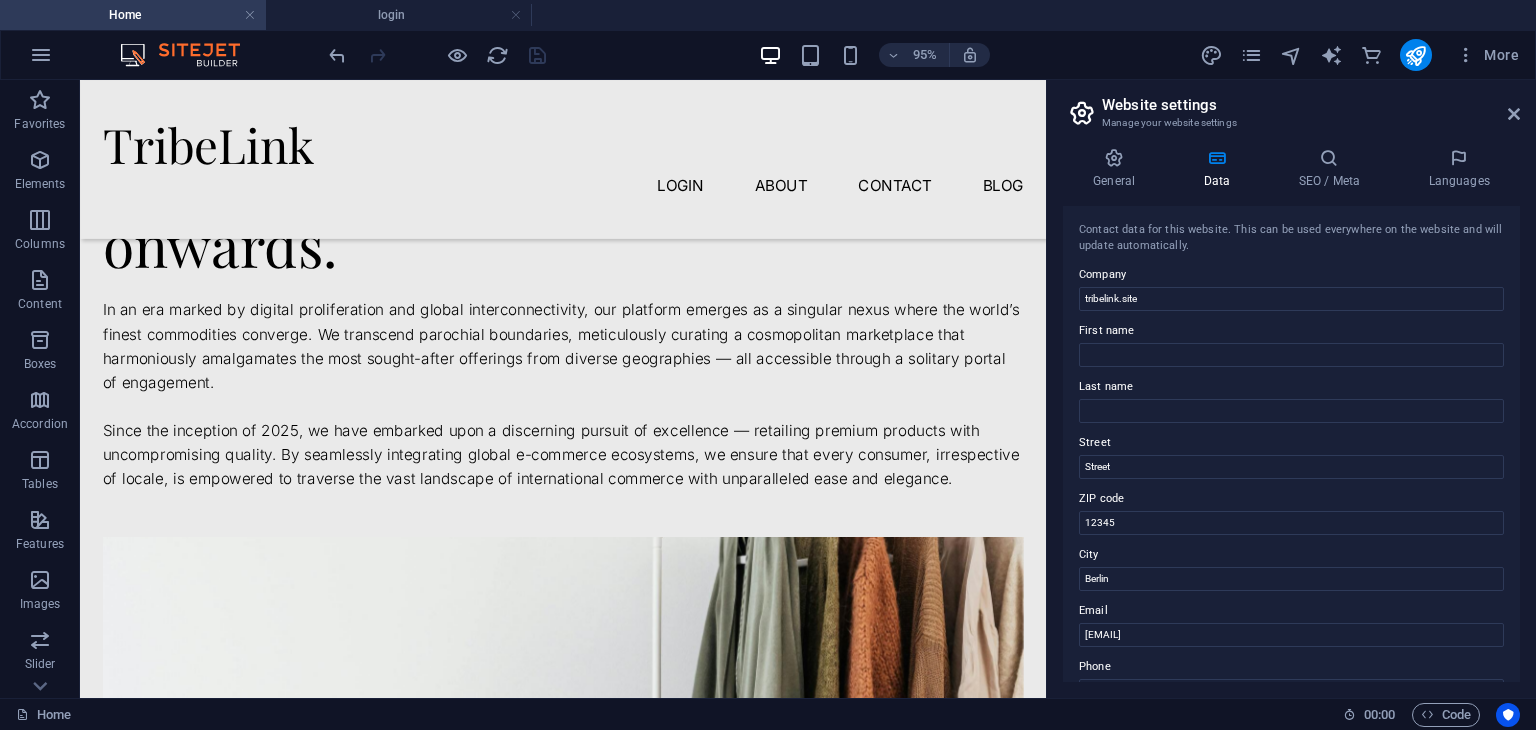 scroll, scrollTop: 484, scrollLeft: 0, axis: vertical 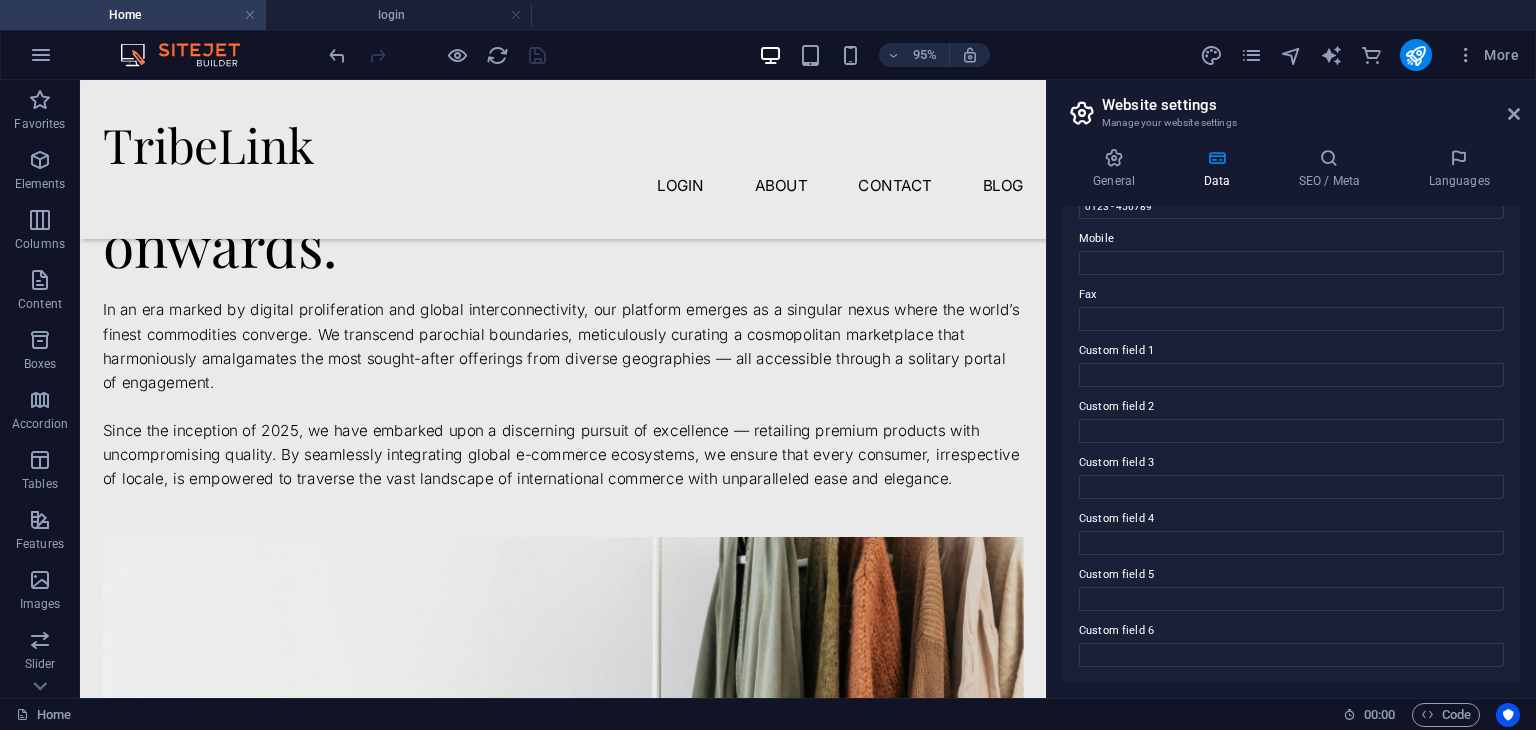click on "General  Data  SEO / Meta  Languages Website name tribelink.site Logo Drag files here, click to choose files or select files from Files or our free stock photos & videos Select files from the file manager, stock photos, or upload file(s) Upload Favicon Set the favicon of your website here. A favicon is a small icon shown in the browser tab next to your website title. It helps visitors identify your website. Drag files here, click to choose files or select files from Files or our free stock photos & videos Select files from the file manager, stock photos, or upload file(s) Upload Preview Image (Open Graph) This image will be shown when the website is shared on social networks Drag files here, click to choose files or select files from Files or our free stock photos & videos Select files from the file manager, stock photos, or upload file(s) Upload Contact data for this website. This can be used everywhere on the website and will update automatically. Company tribelink.site First name Last name Street Street 1" at bounding box center (1291, 415) 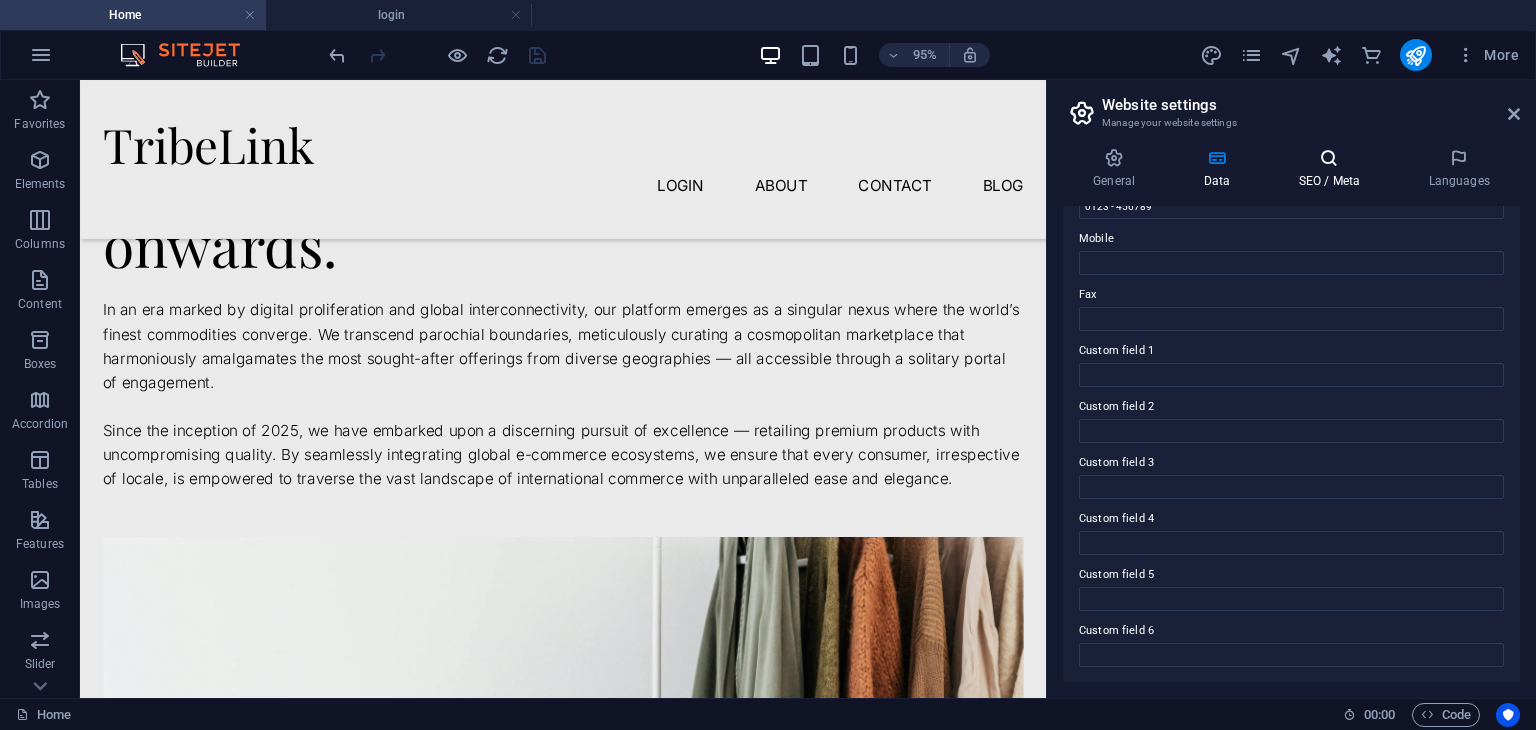 click on "SEO / Meta" at bounding box center (1333, 169) 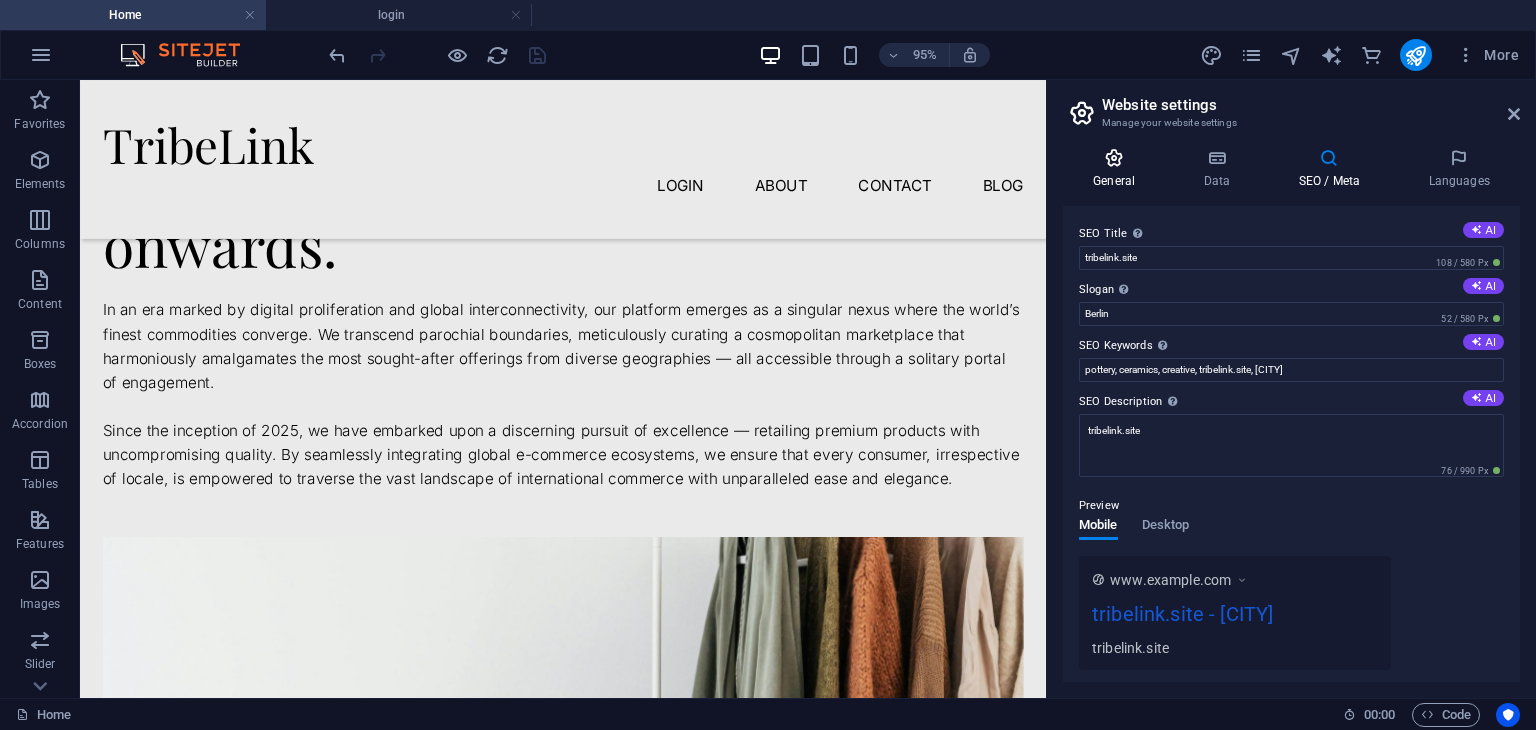 click at bounding box center [1114, 158] 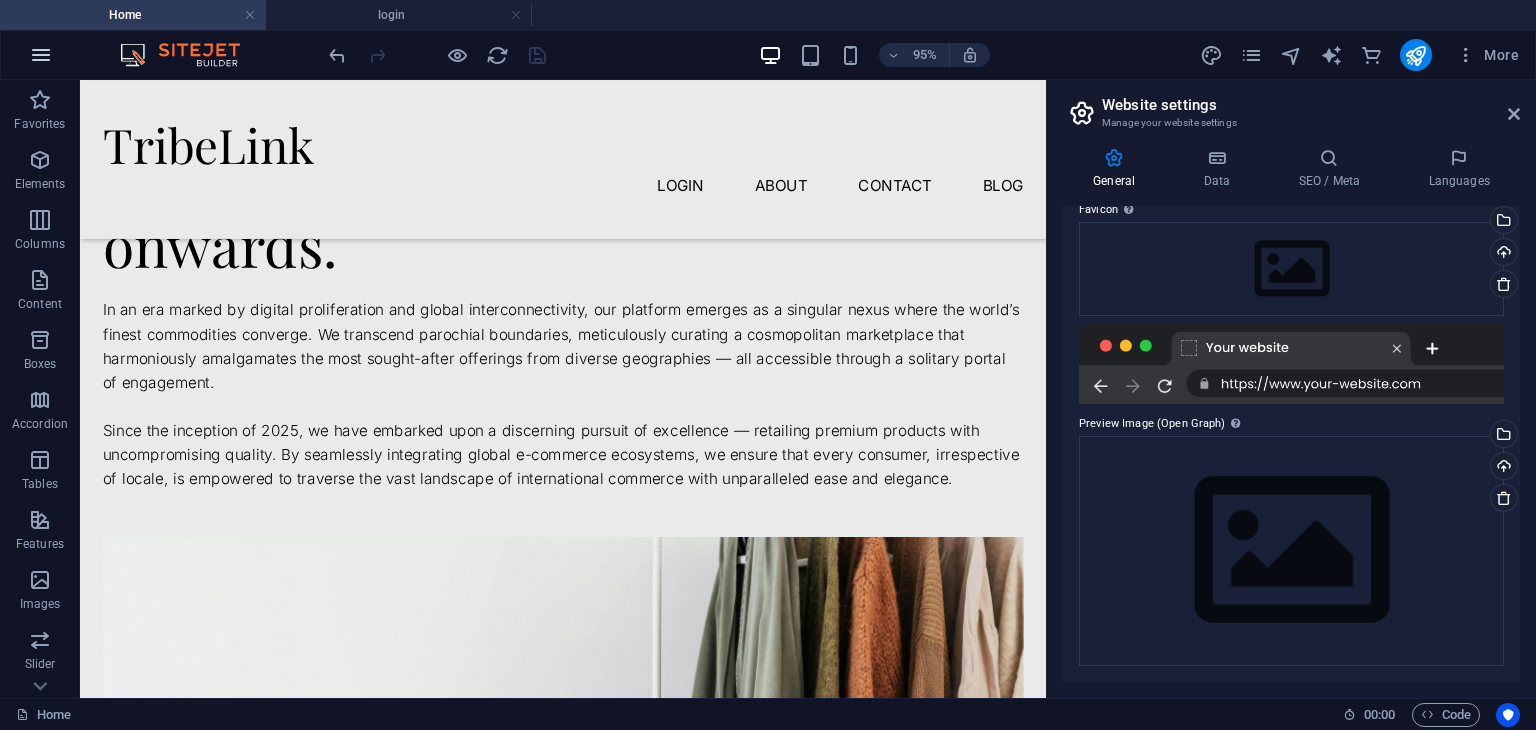 click at bounding box center (41, 55) 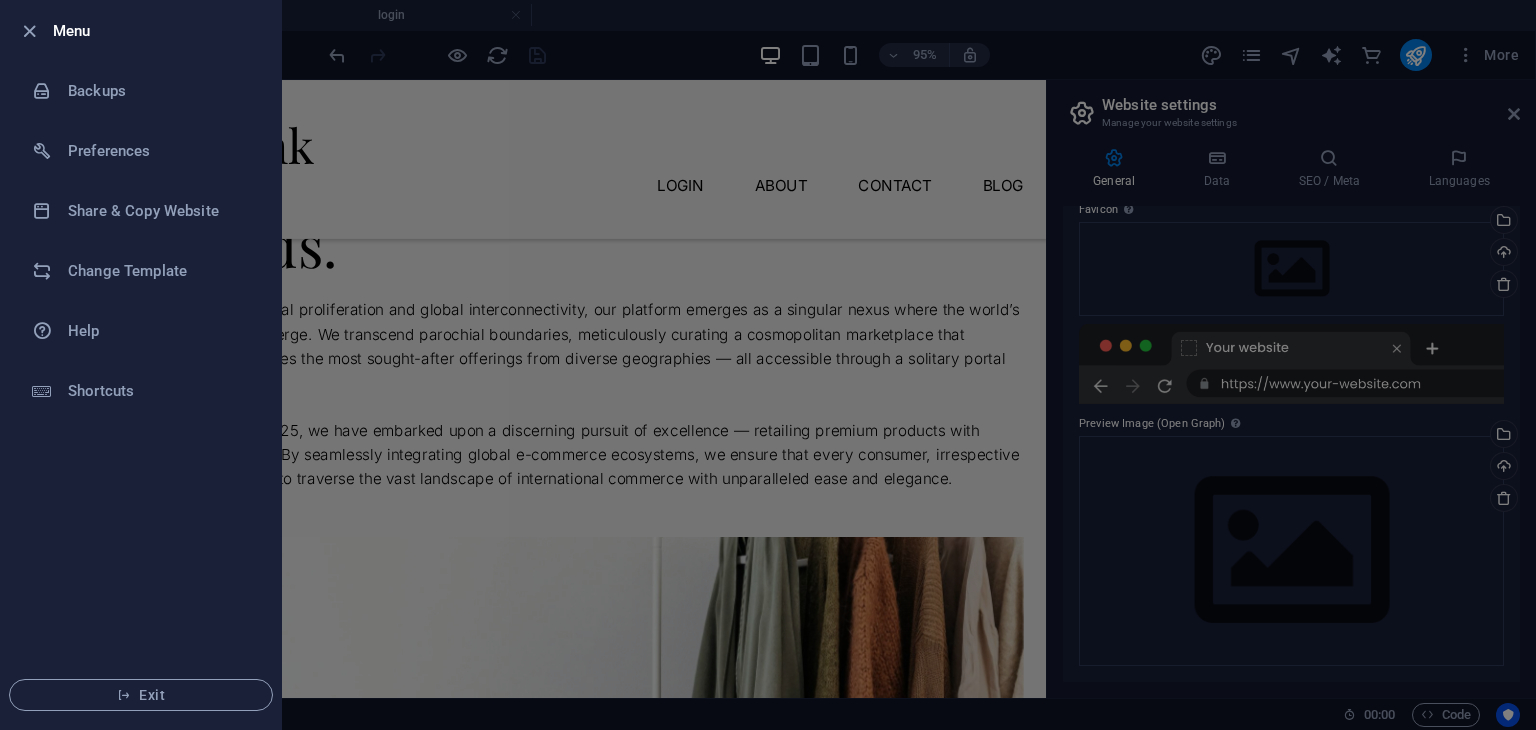 click at bounding box center [768, 365] 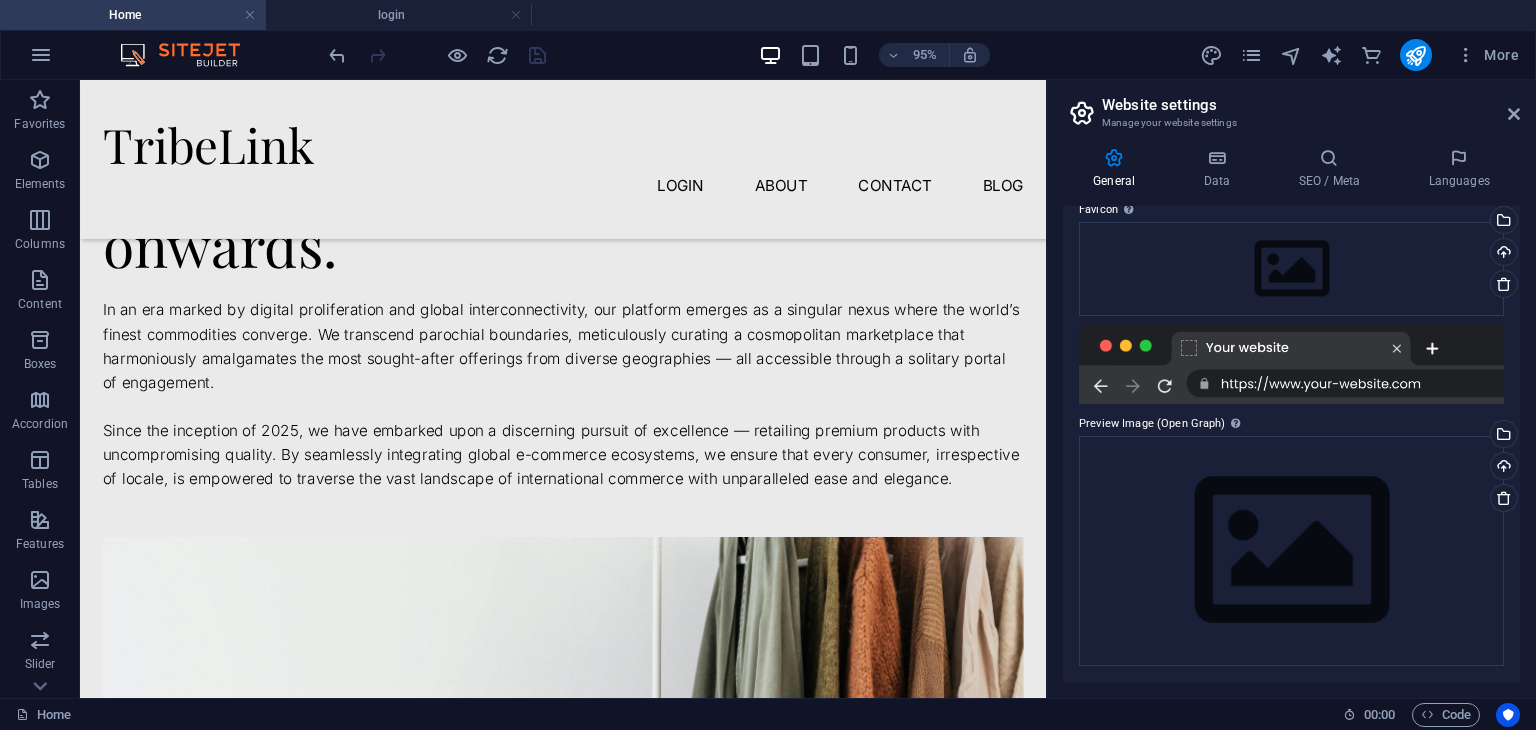 click at bounding box center [190, 55] 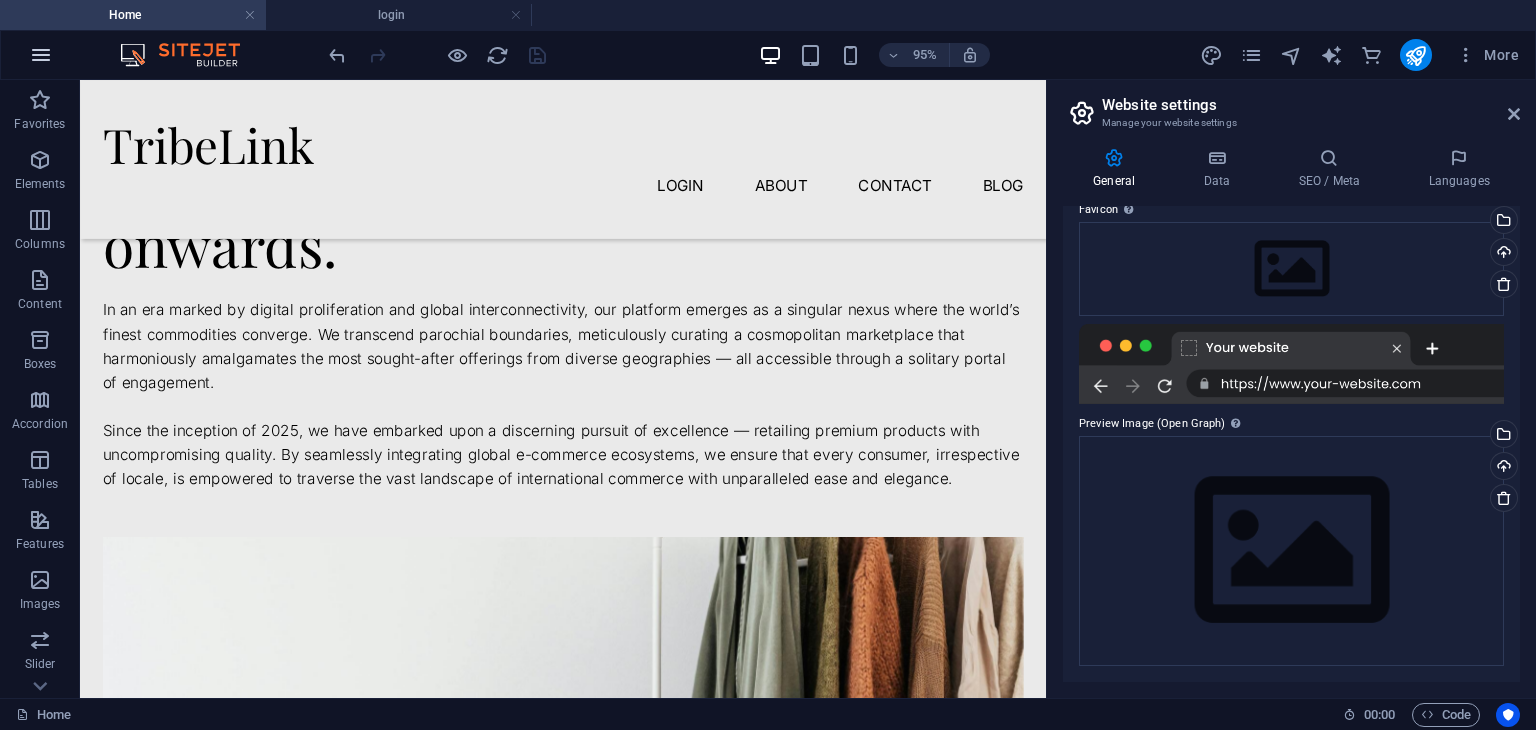 click at bounding box center (41, 55) 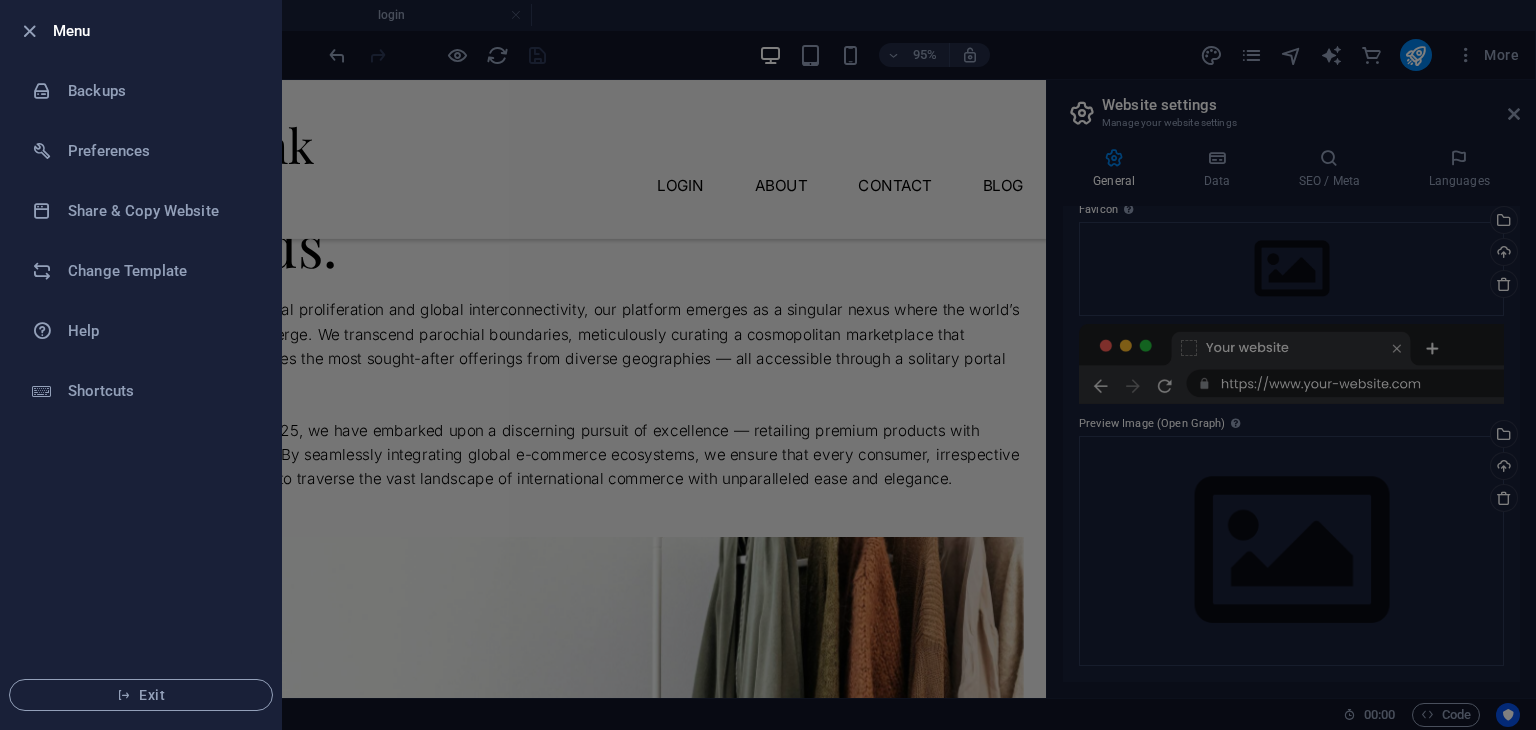 click at bounding box center [768, 365] 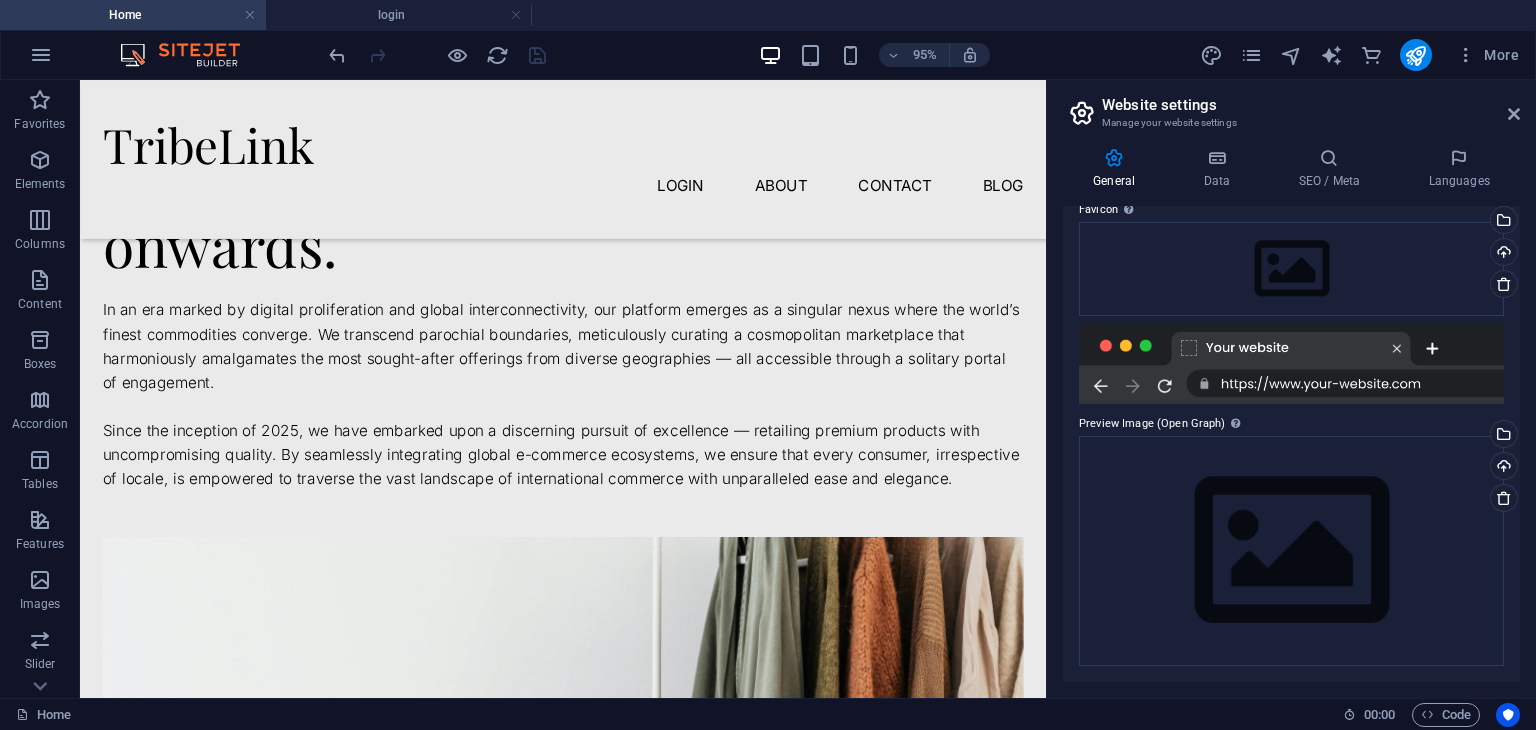 click at bounding box center [190, 55] 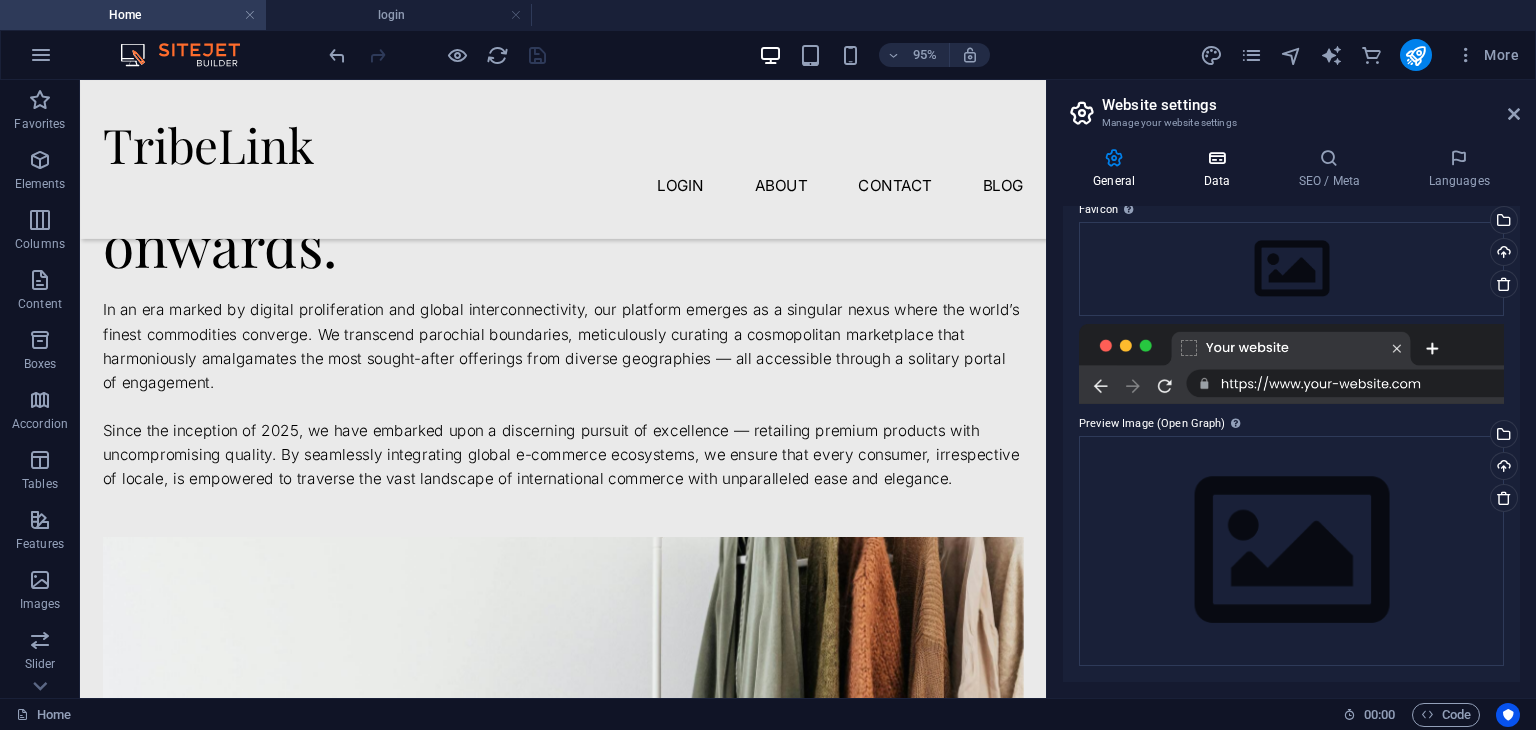 click on "Data" at bounding box center (1220, 169) 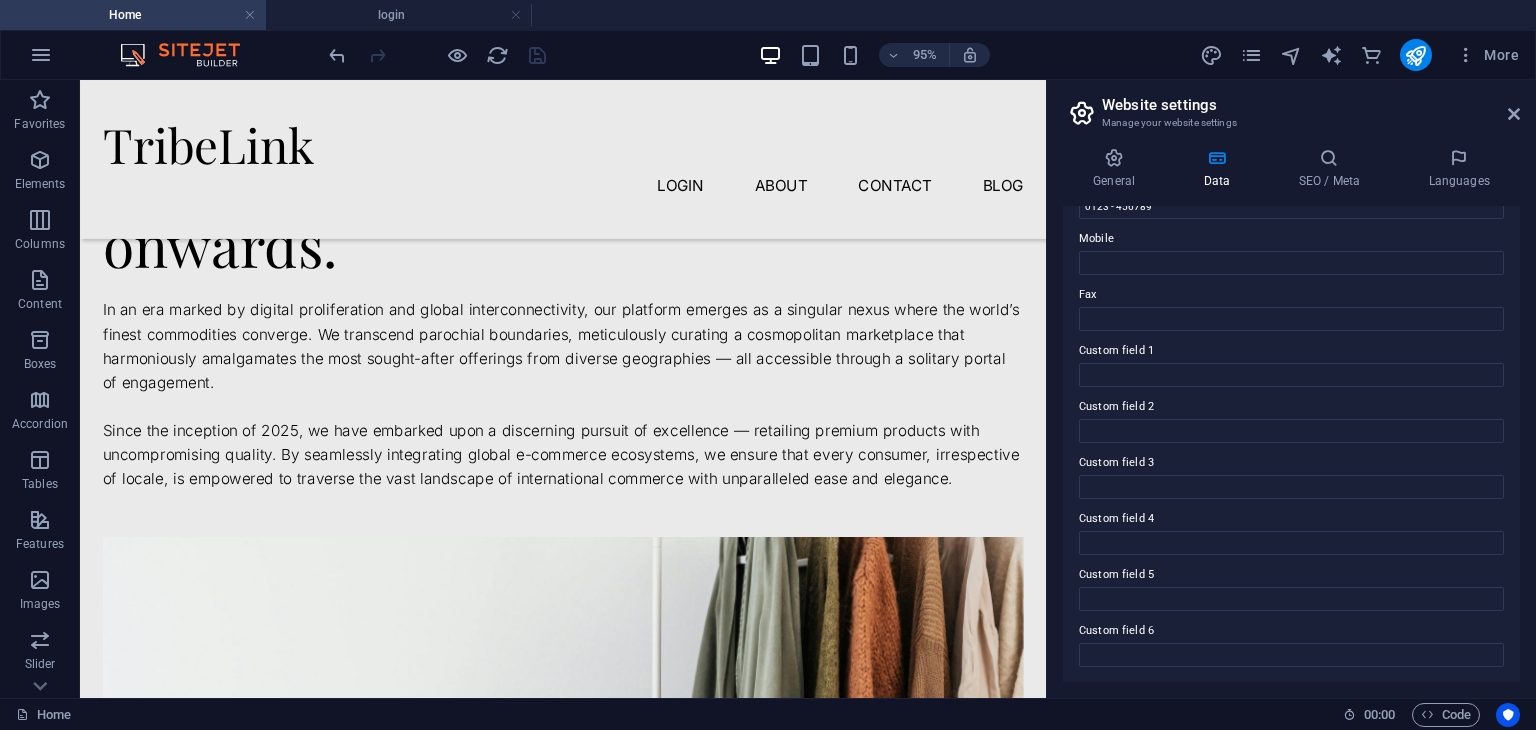 click on "General  Data  SEO / Meta  Languages Website name tribelink.site Logo Drag files here, click to choose files or select files from Files or our free stock photos & videos Select files from the file manager, stock photos, or upload file(s) Upload Favicon Set the favicon of your website here. A favicon is a small icon shown in the browser tab next to your website title. It helps visitors identify your website. Drag files here, click to choose files or select files from Files or our free stock photos & videos Select files from the file manager, stock photos, or upload file(s) Upload Preview Image (Open Graph) This image will be shown when the website is shared on social networks Drag files here, click to choose files or select files from Files or our free stock photos & videos Select files from the file manager, stock photos, or upload file(s) Upload Contact data for this website. This can be used everywhere on the website and will update automatically. Company tribelink.site First name Last name Street Street 1" at bounding box center [1291, 415] 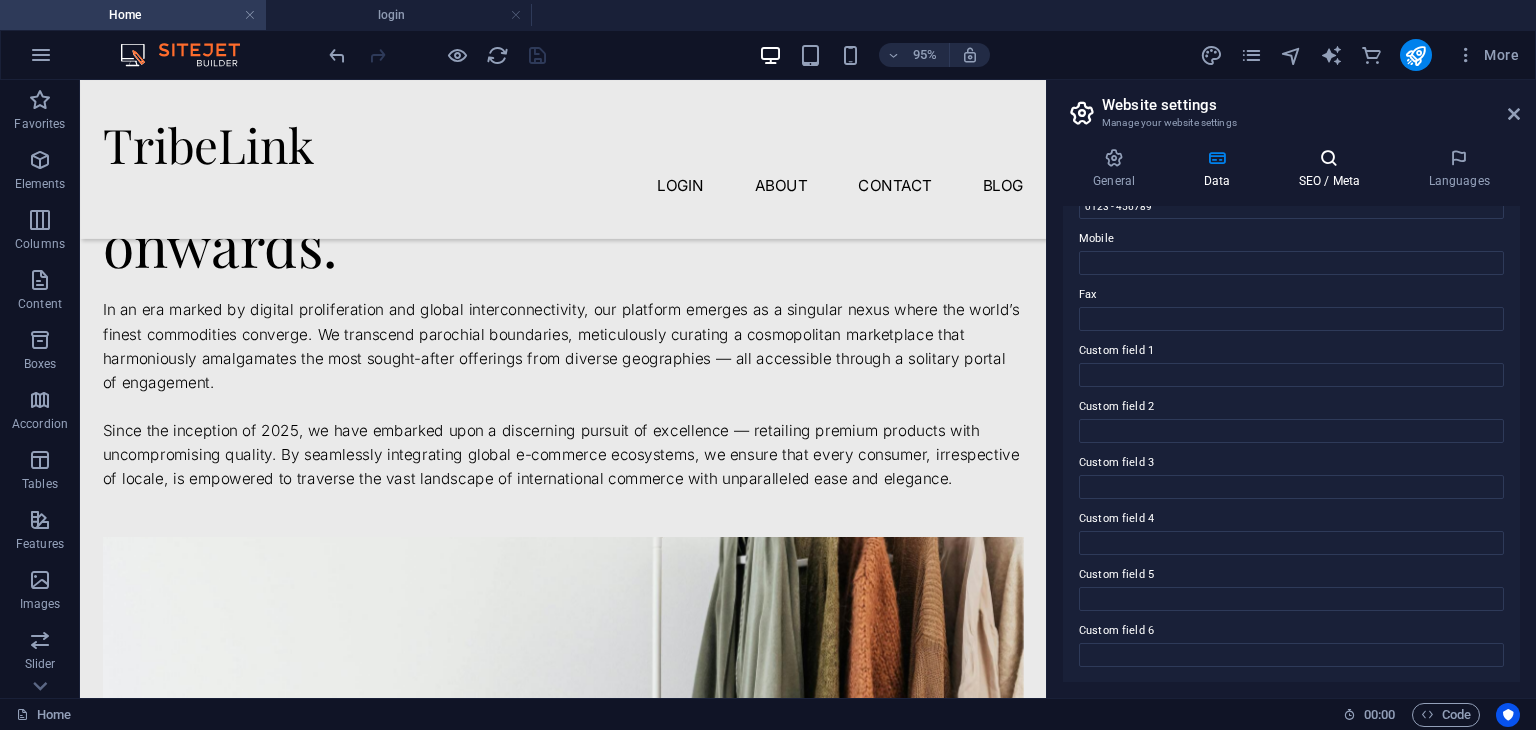 click at bounding box center (1329, 158) 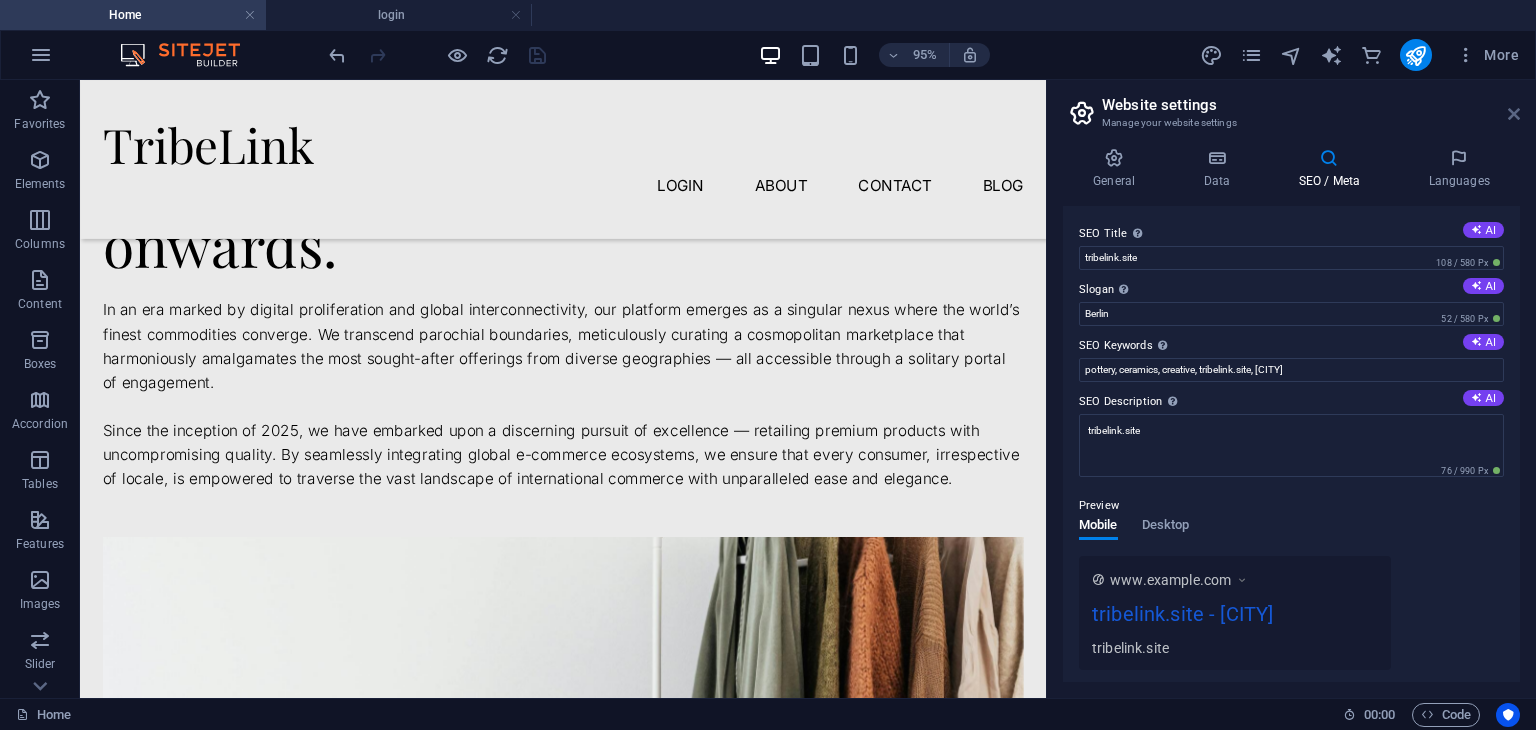 click at bounding box center [1514, 114] 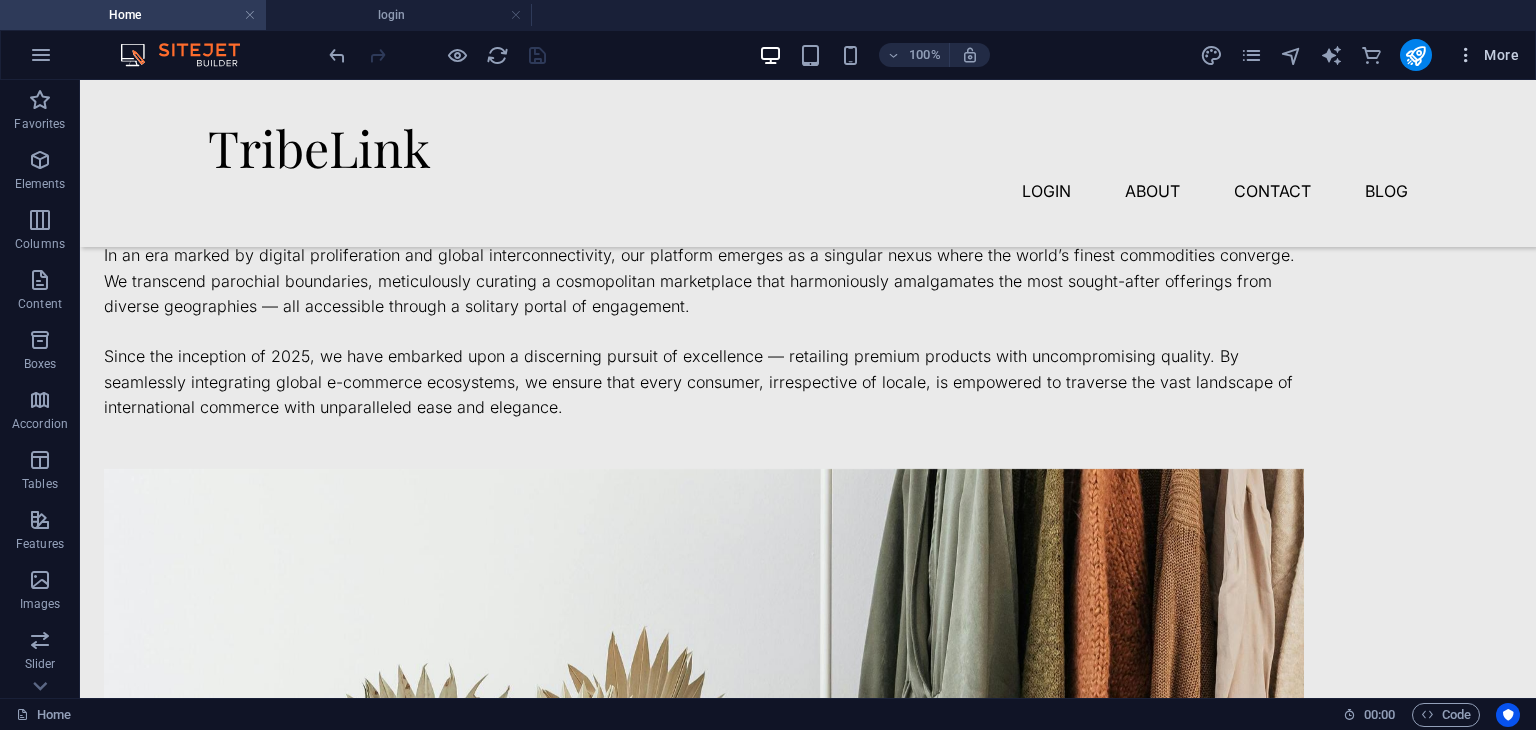 click on "More" at bounding box center [1487, 55] 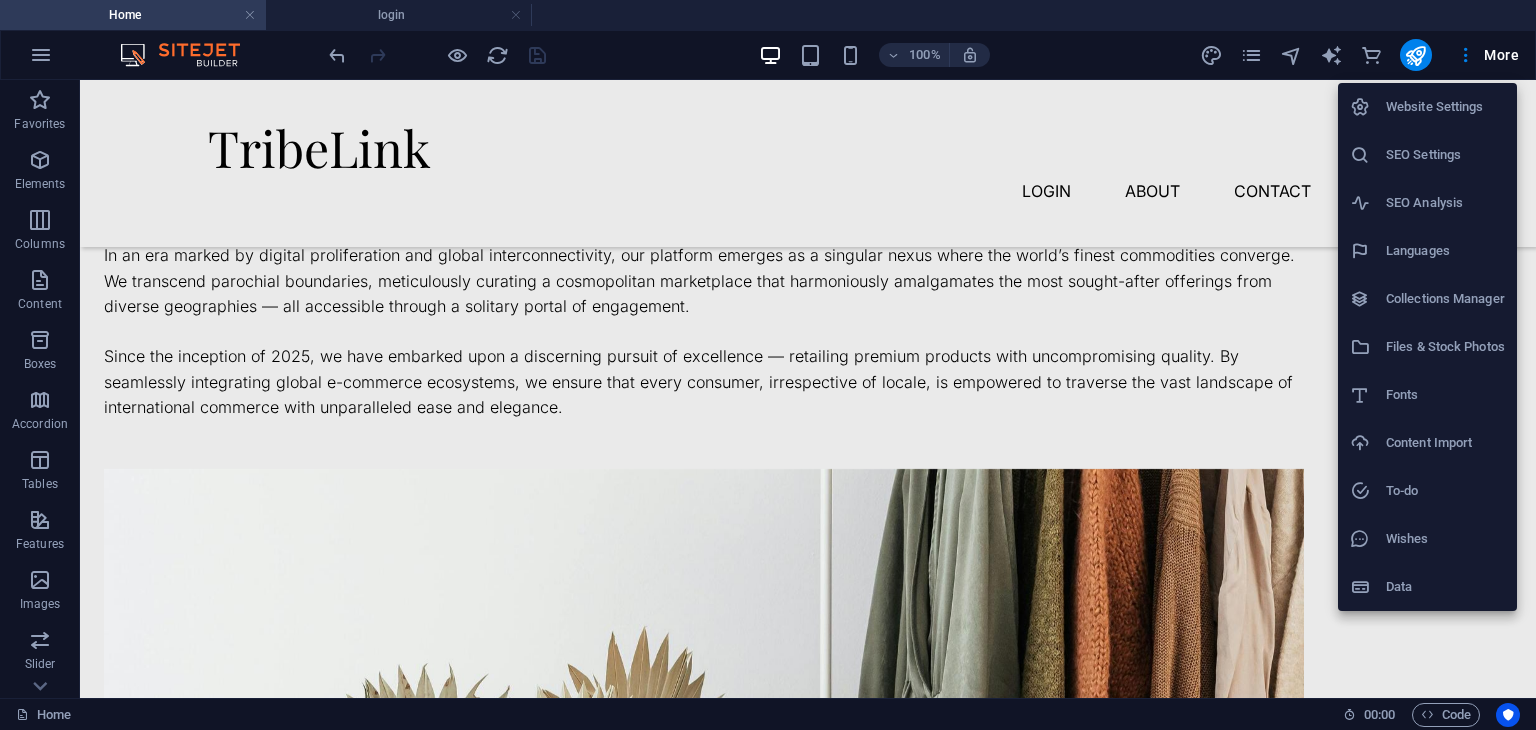 click on "Content Import" at bounding box center [1445, 443] 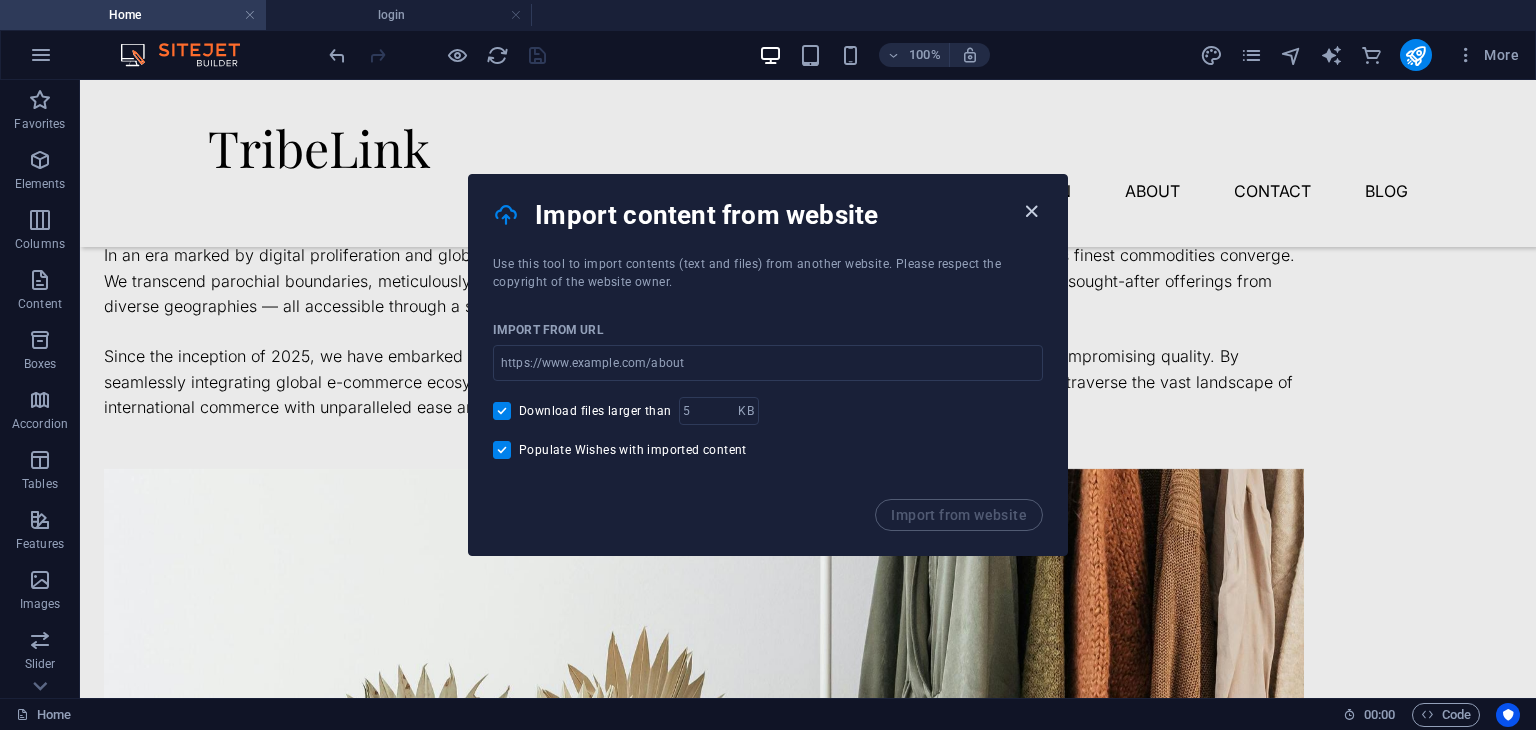 click at bounding box center [1031, 211] 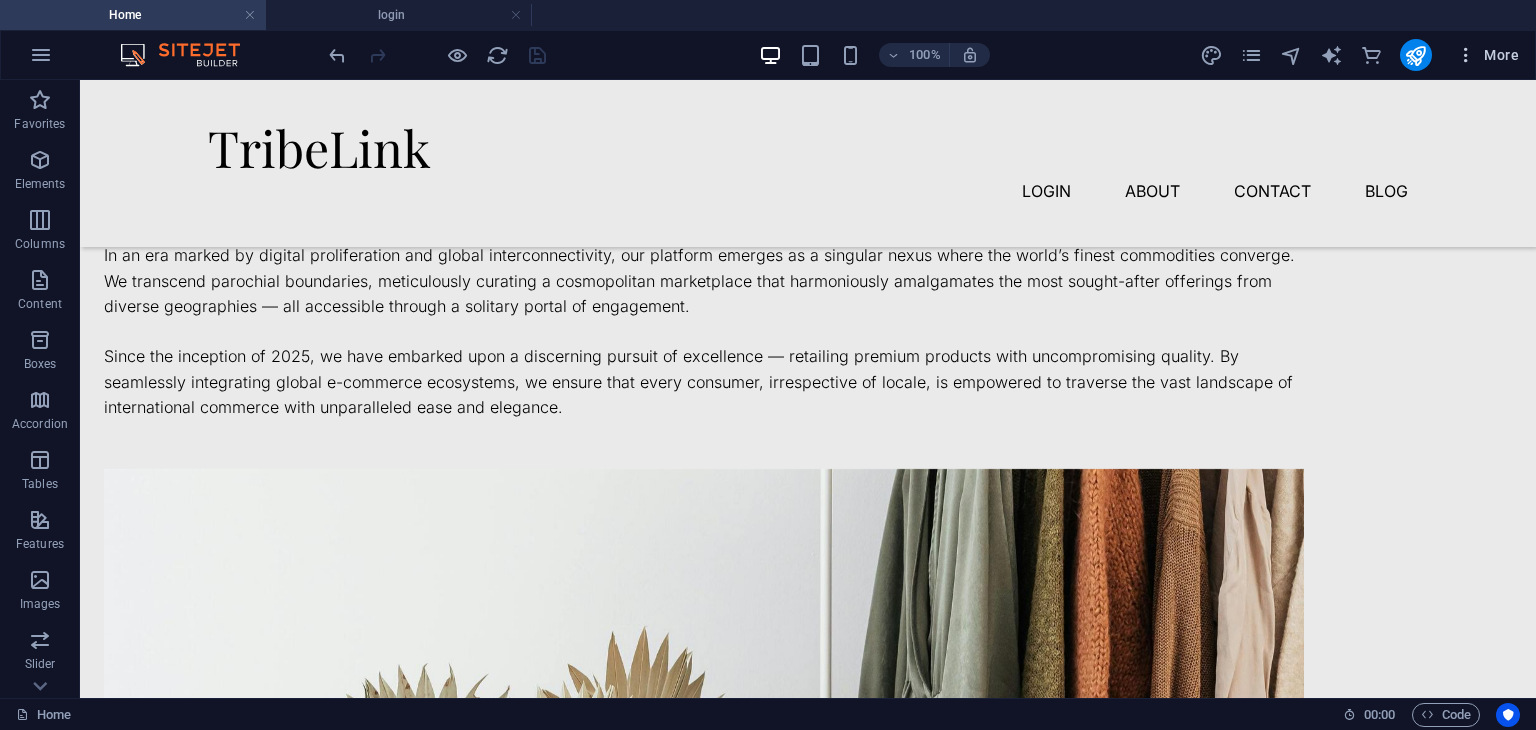 click at bounding box center [1466, 55] 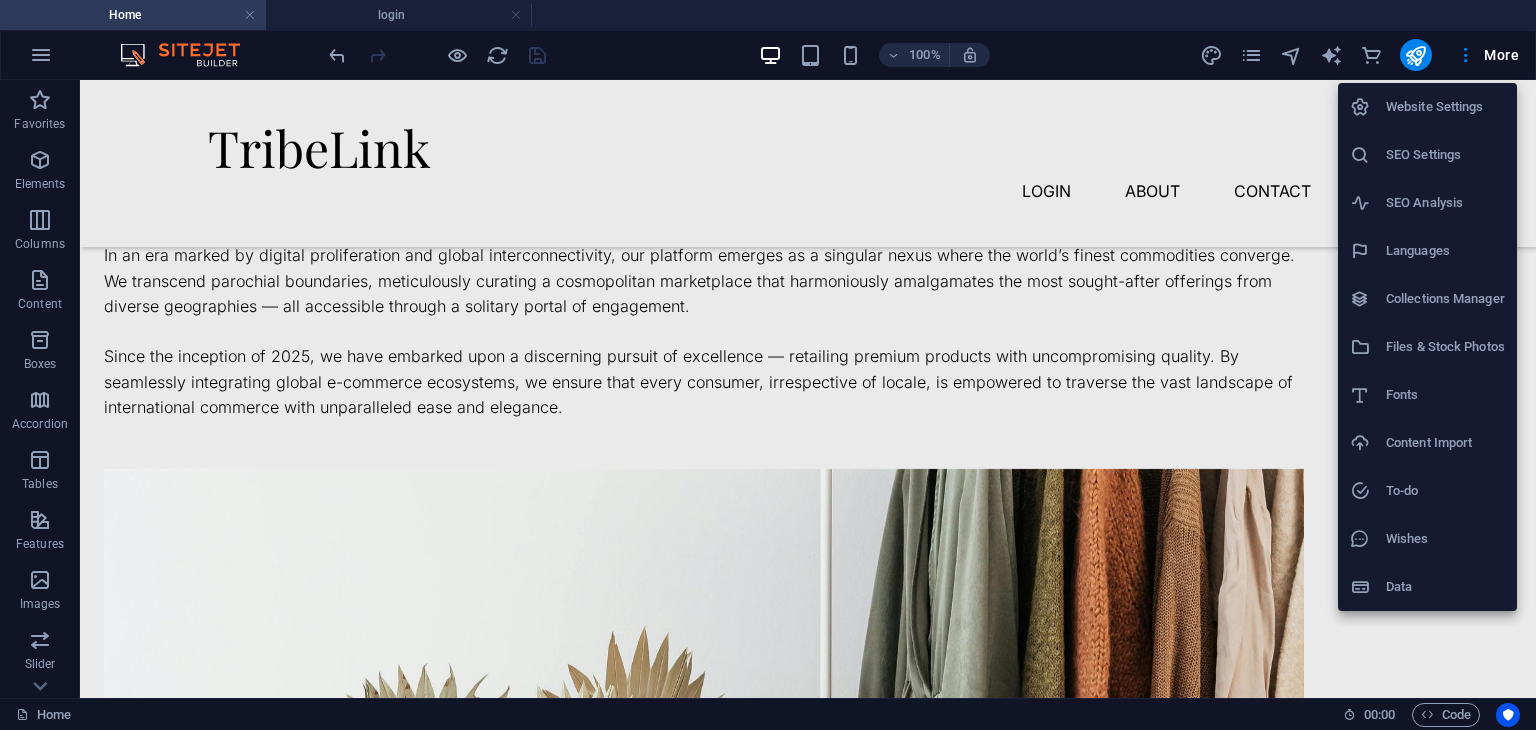 click at bounding box center [768, 365] 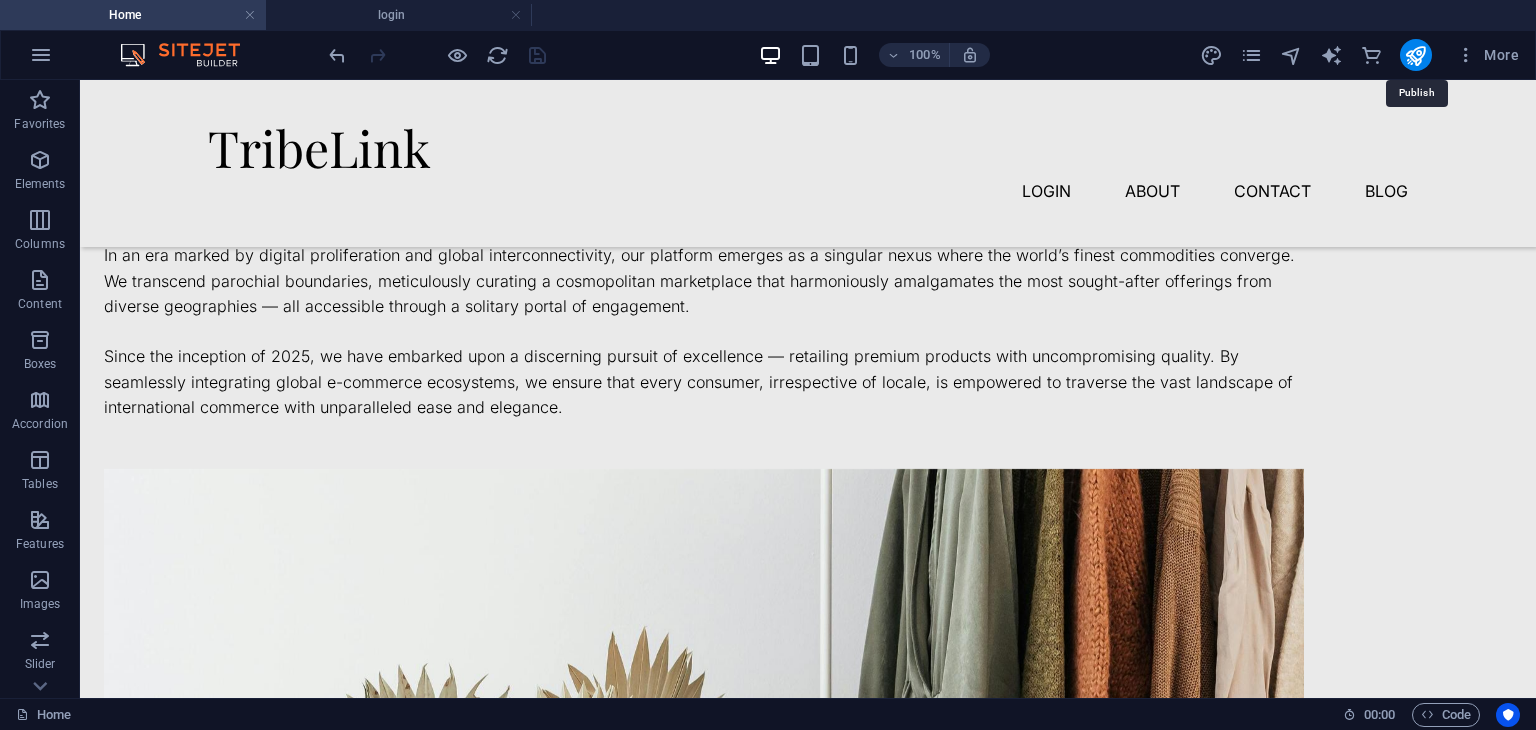 click at bounding box center (1415, 55) 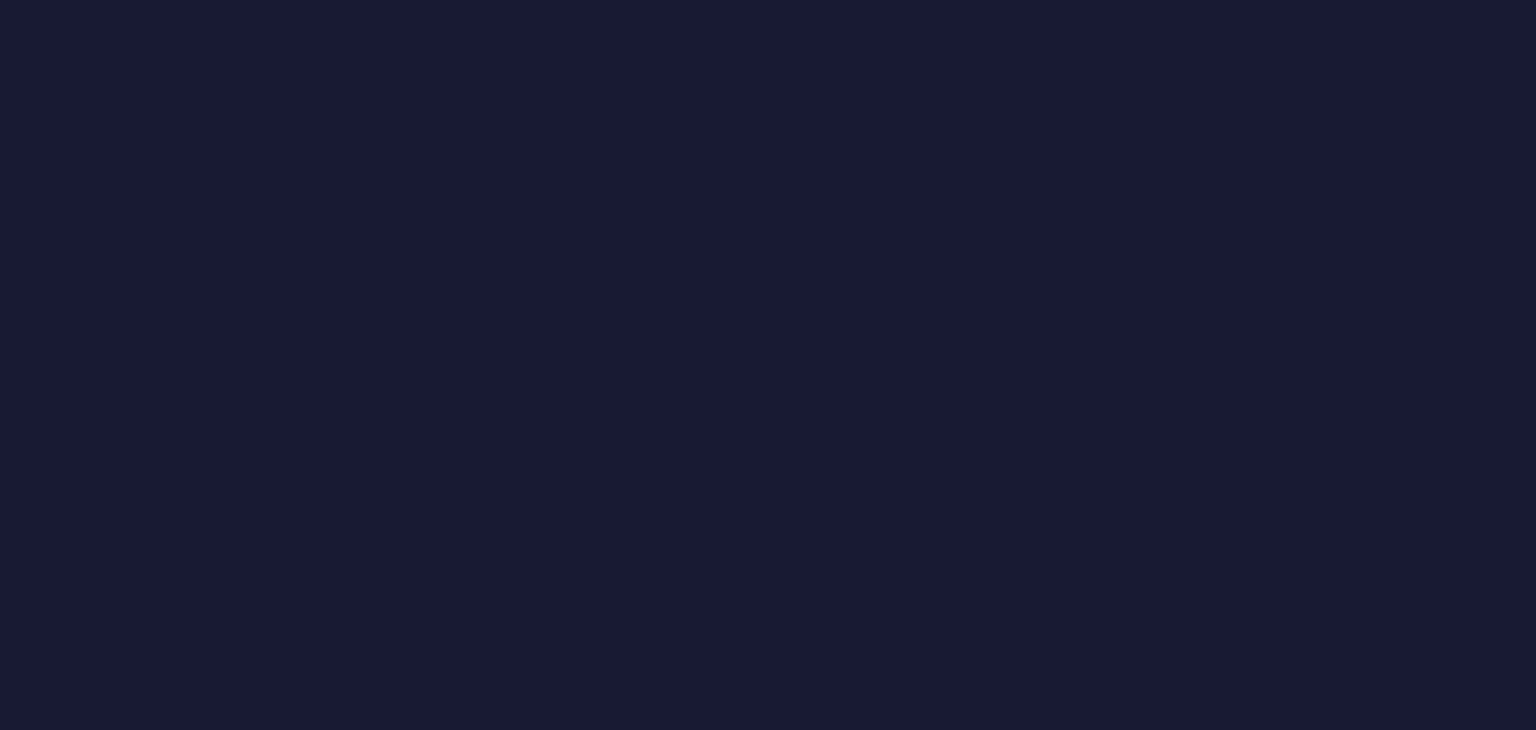 scroll, scrollTop: 0, scrollLeft: 0, axis: both 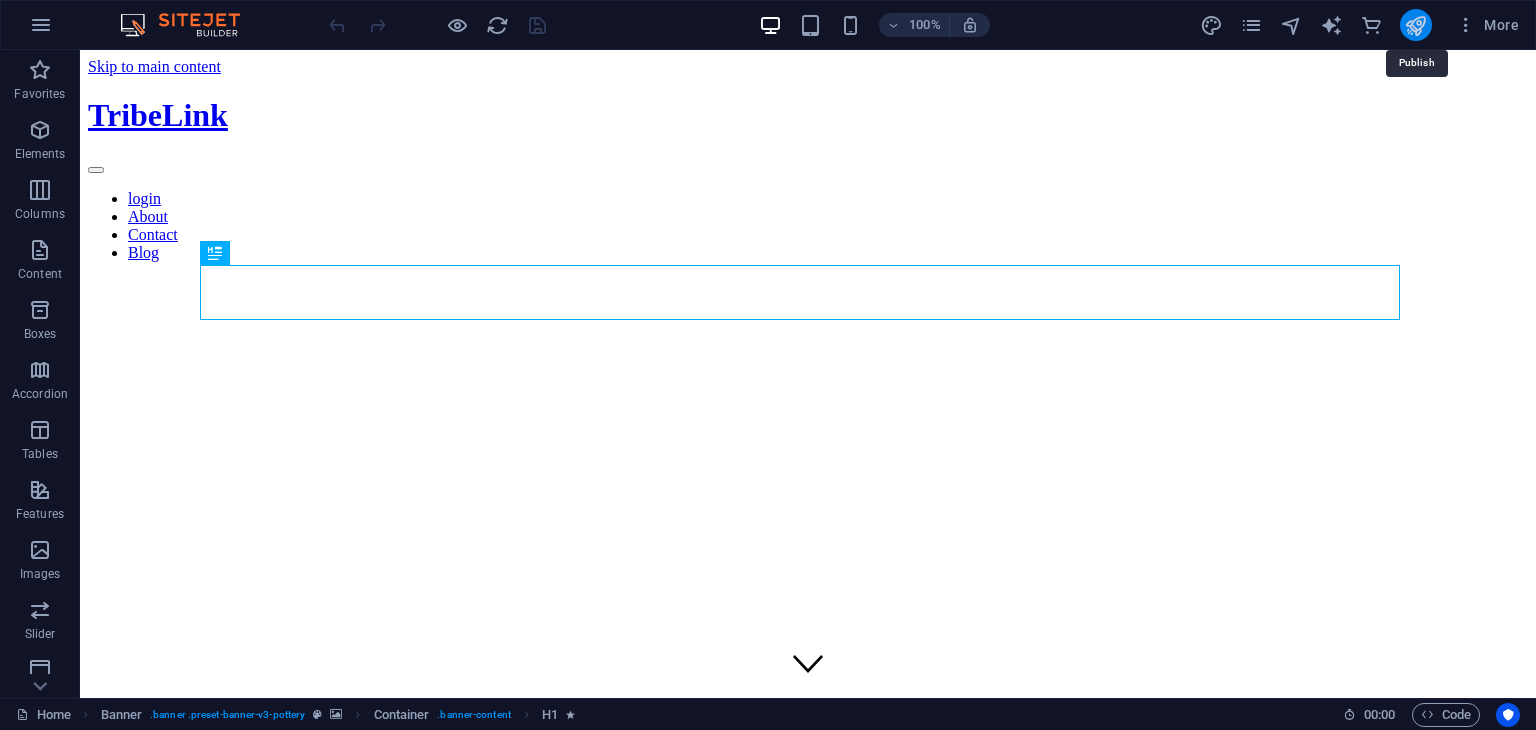 click at bounding box center (1415, 25) 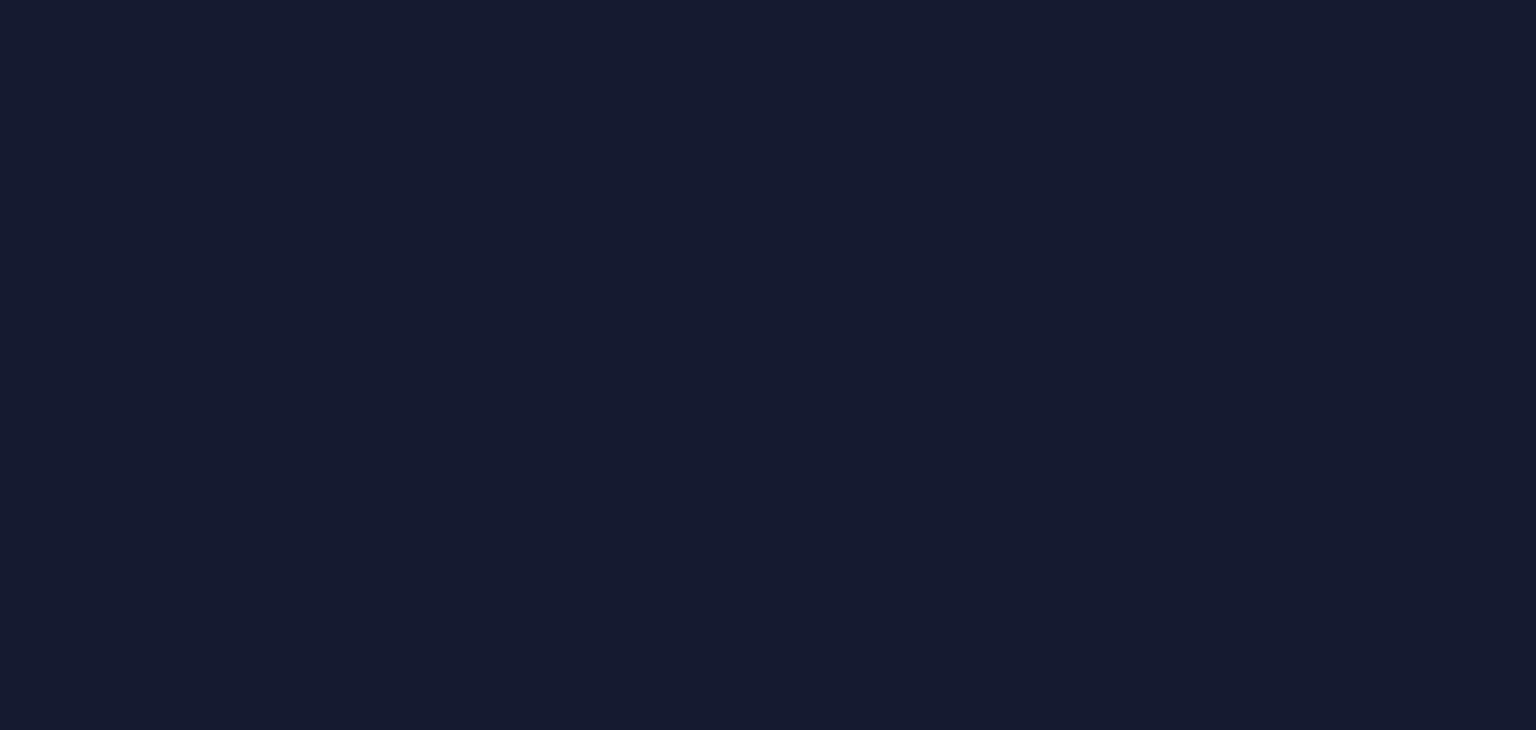 scroll, scrollTop: 0, scrollLeft: 0, axis: both 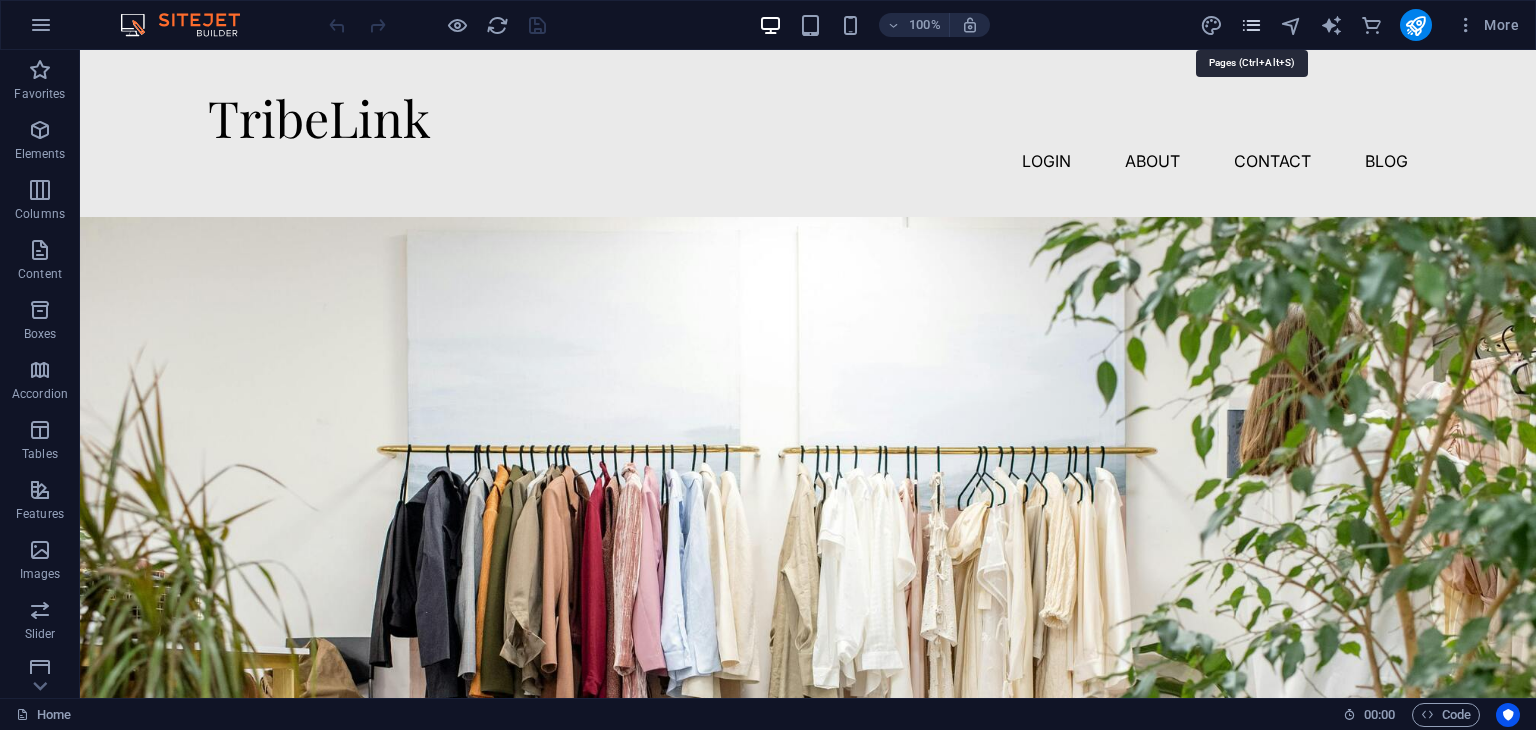 click at bounding box center [1251, 25] 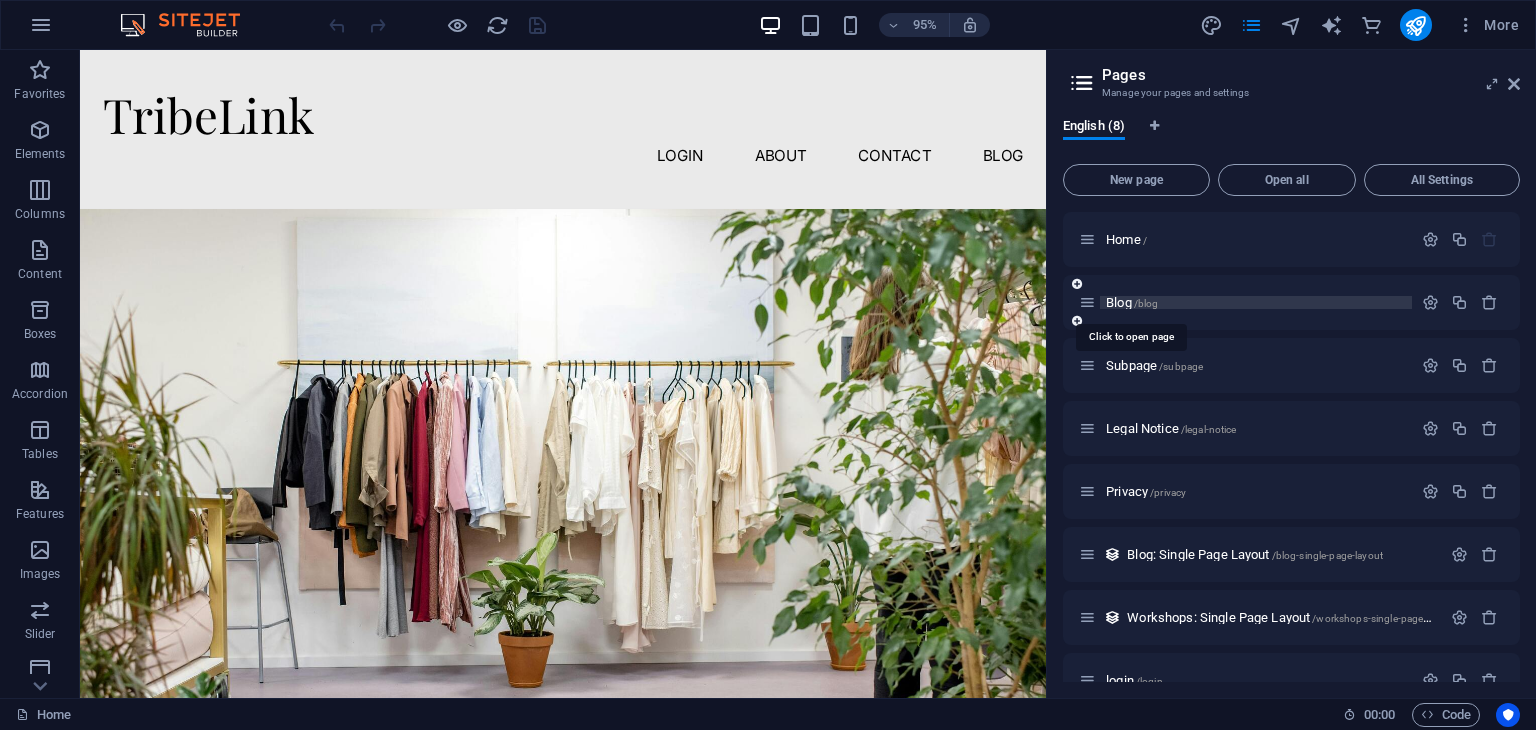 click on "/blog" at bounding box center [1146, 303] 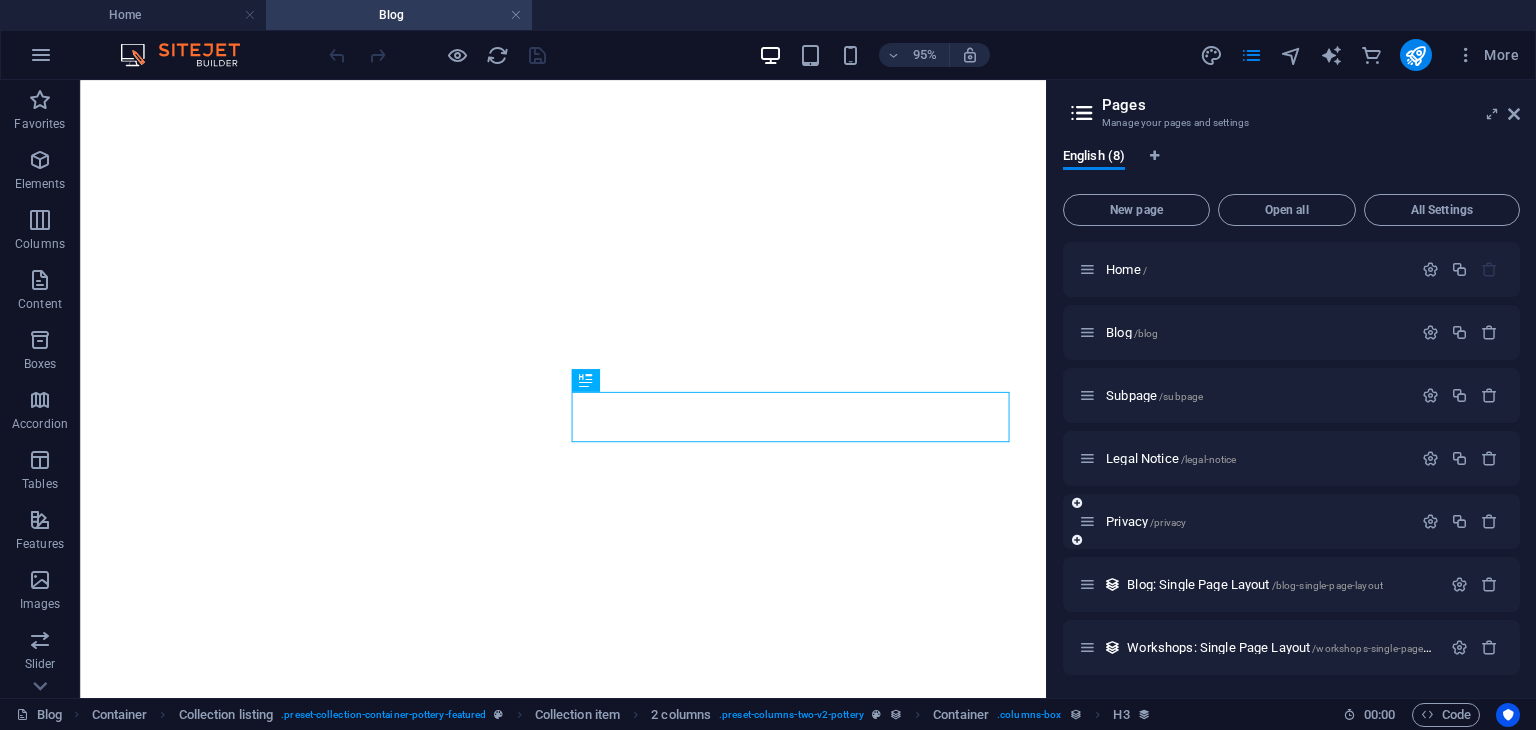 scroll, scrollTop: 64, scrollLeft: 0, axis: vertical 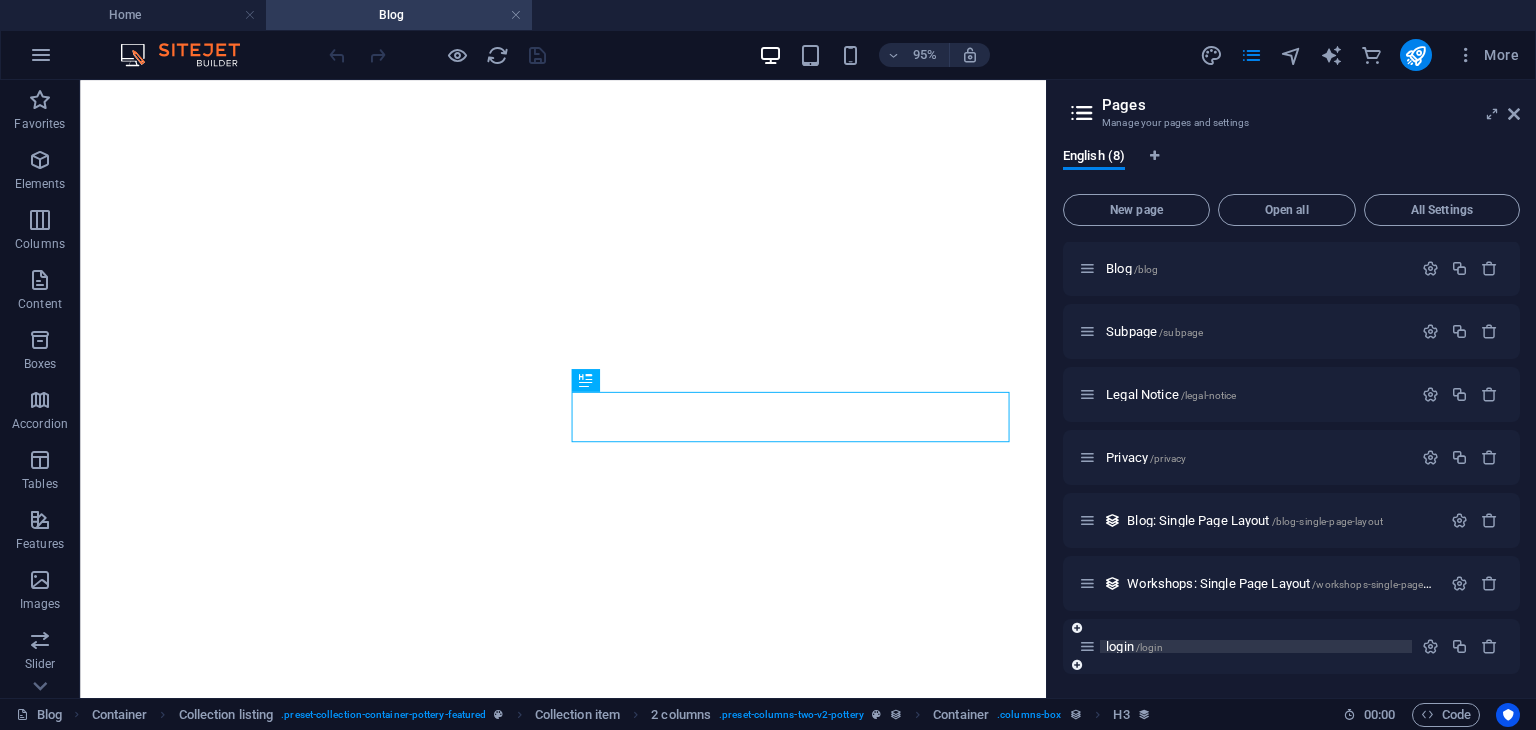 click on "login /login" at bounding box center (1134, 646) 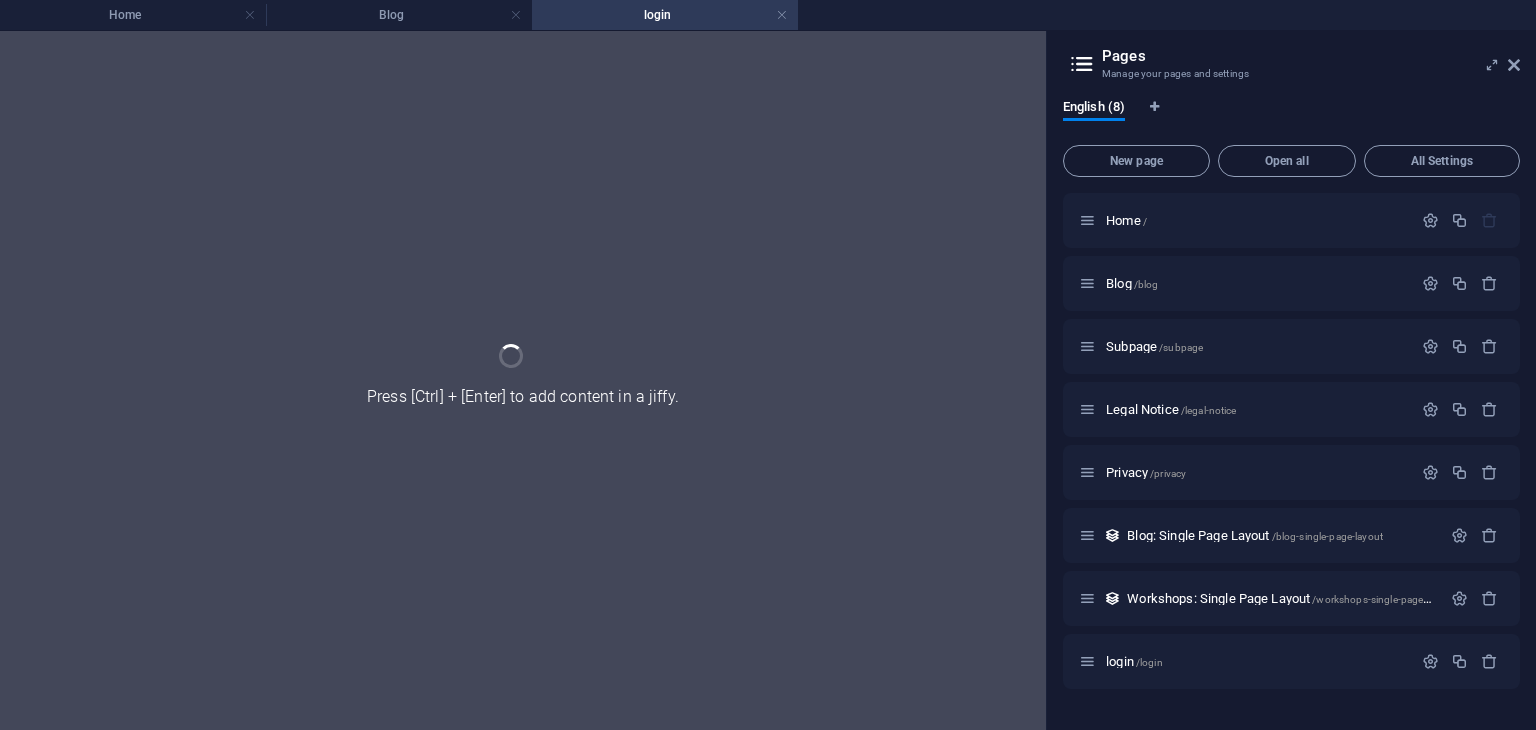 scroll, scrollTop: 0, scrollLeft: 0, axis: both 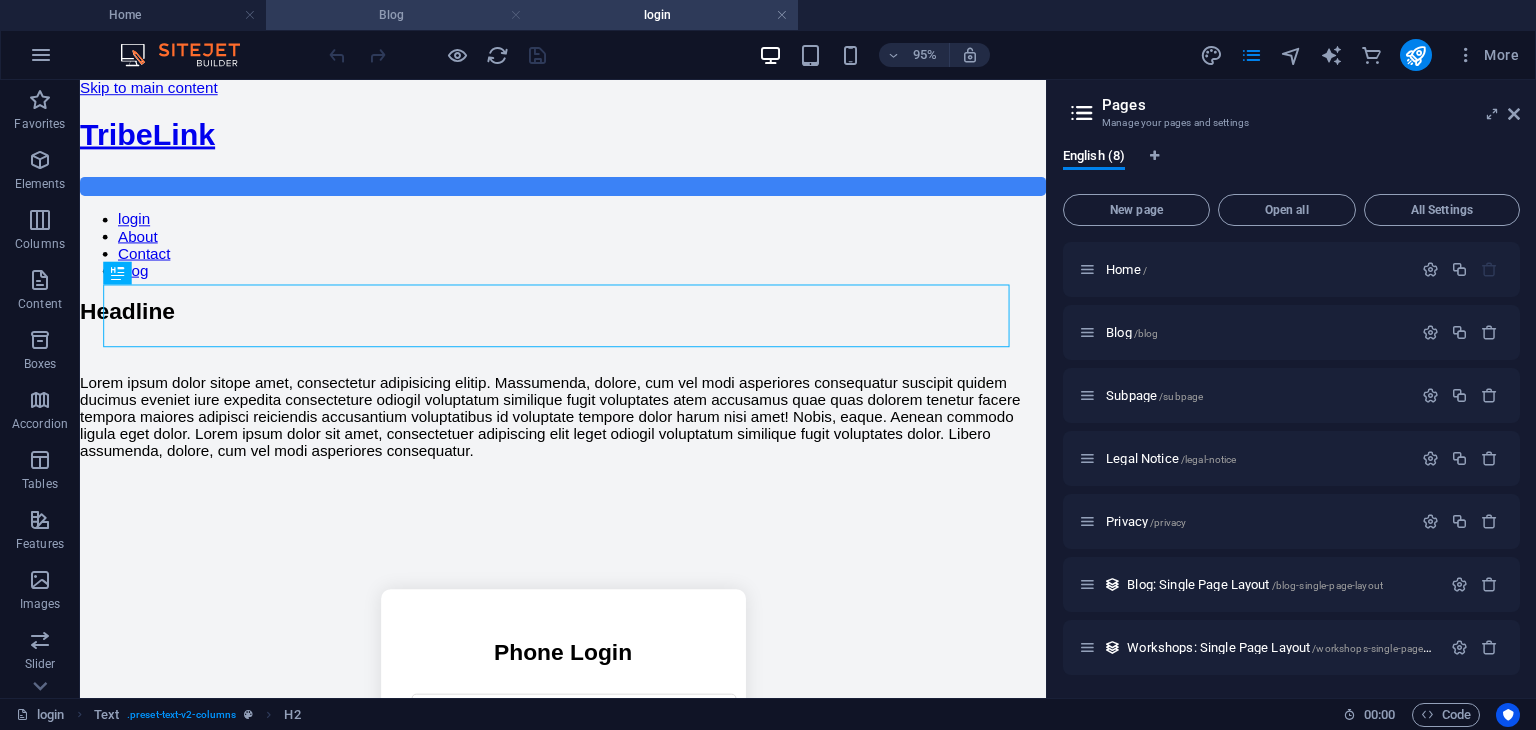 click at bounding box center (516, 15) 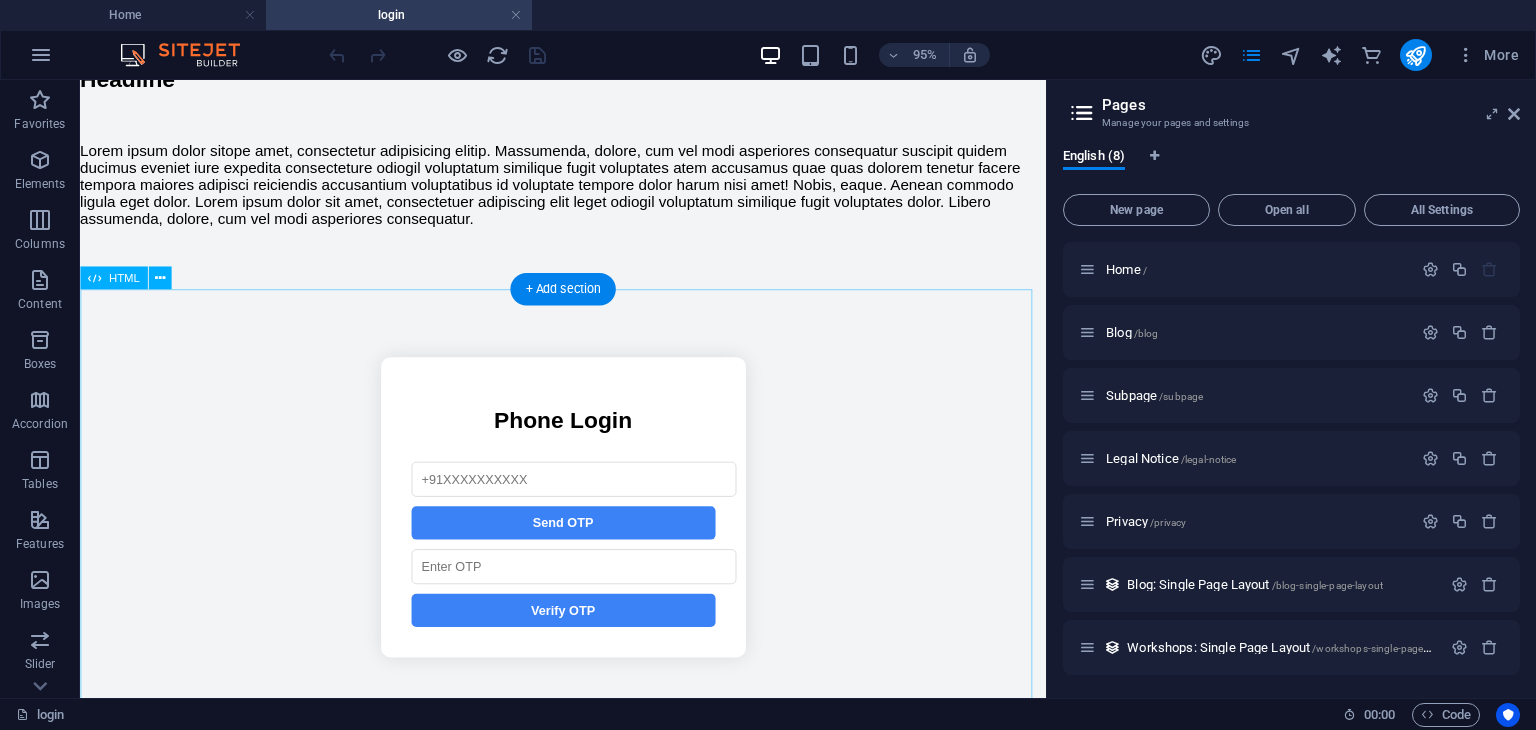 scroll, scrollTop: 243, scrollLeft: 0, axis: vertical 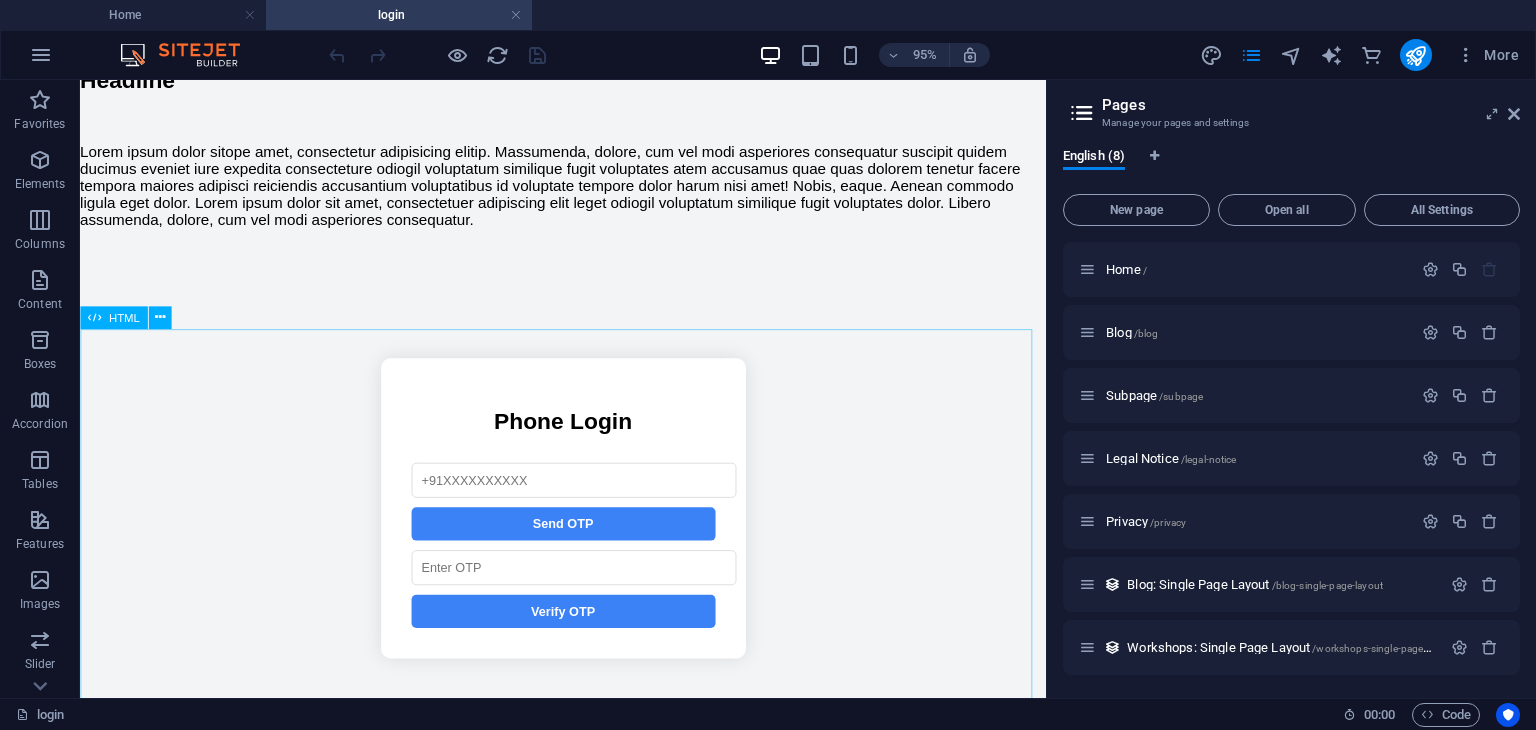 click on "HTML" at bounding box center [124, 317] 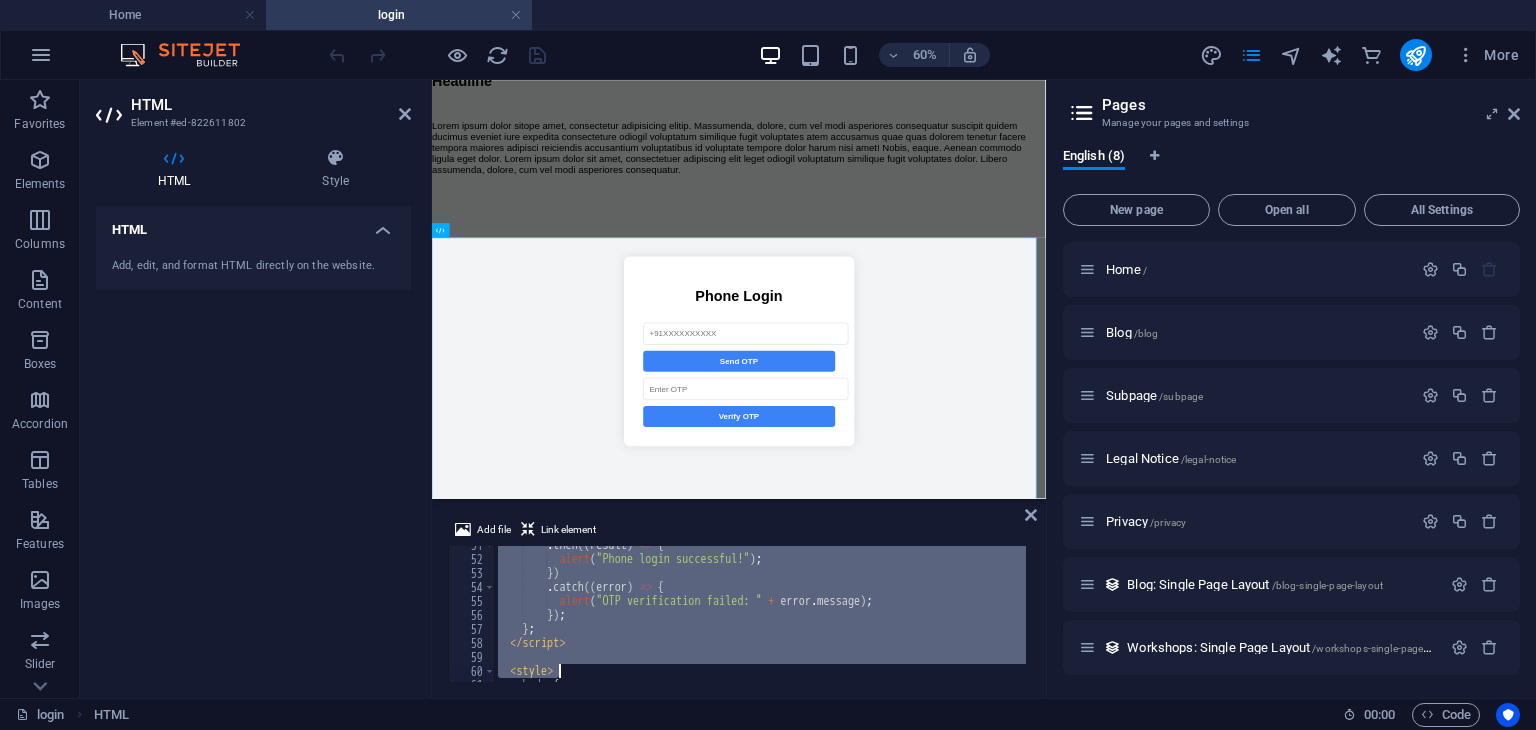scroll, scrollTop: 1590, scrollLeft: 0, axis: vertical 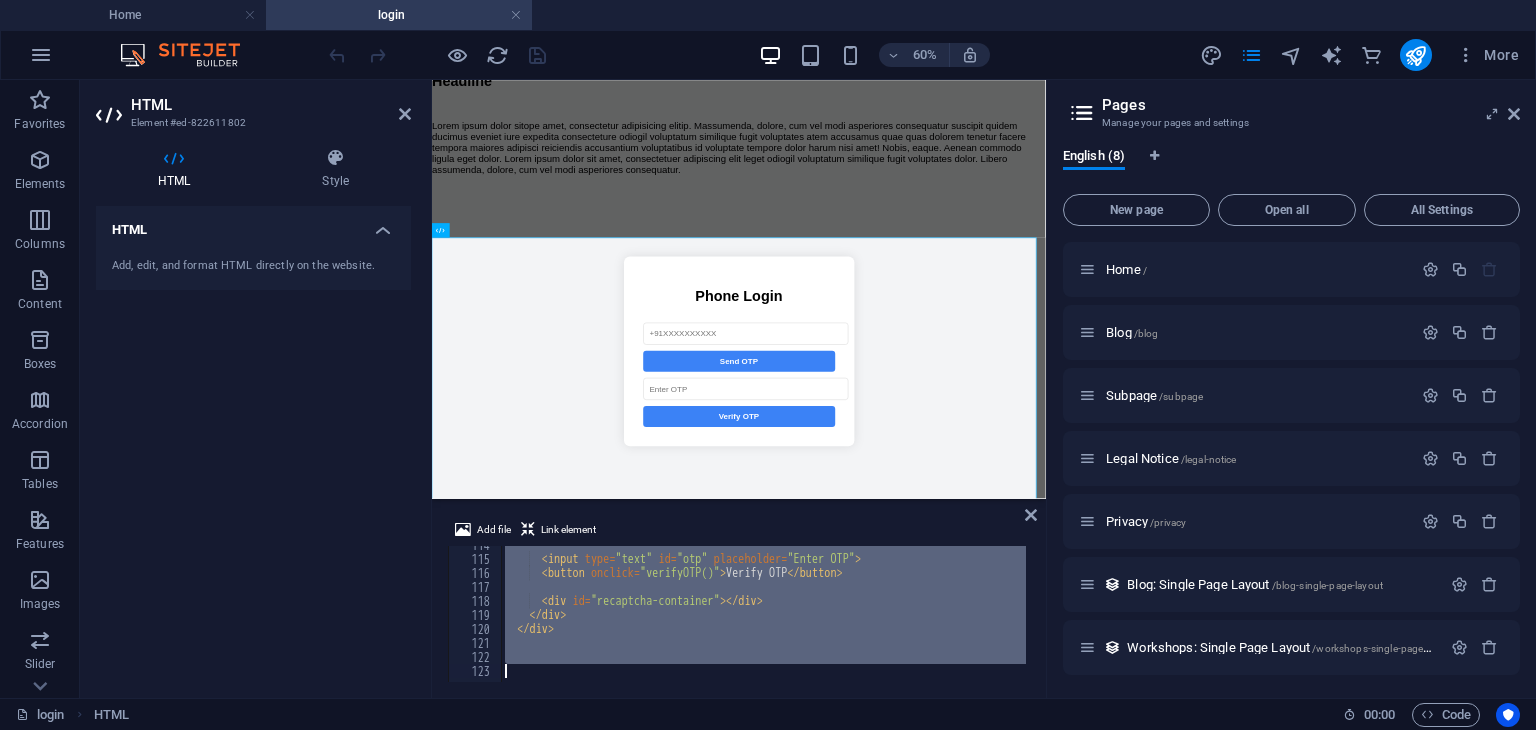 drag, startPoint x: 504, startPoint y: 561, endPoint x: 669, endPoint y: 776, distance: 271.0166 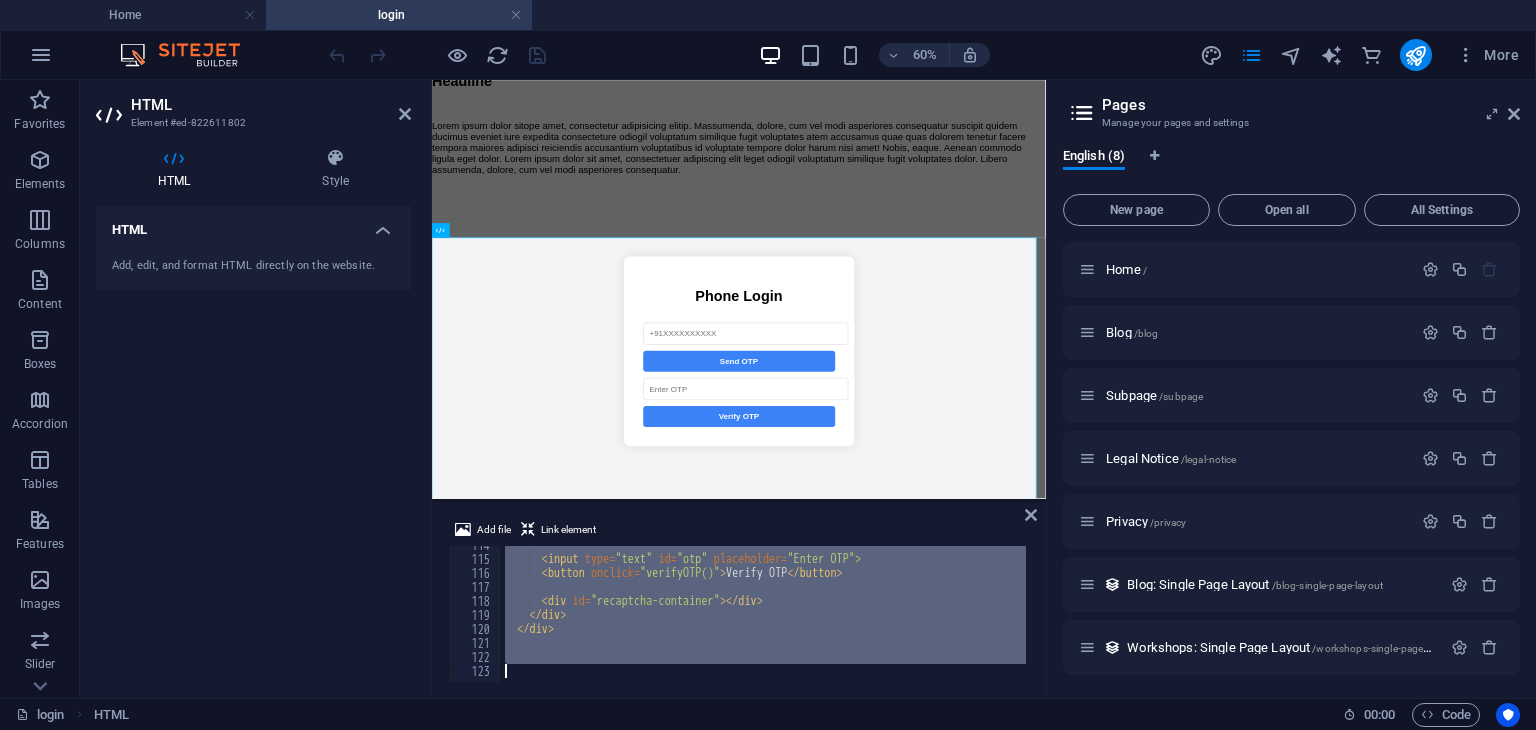 paste 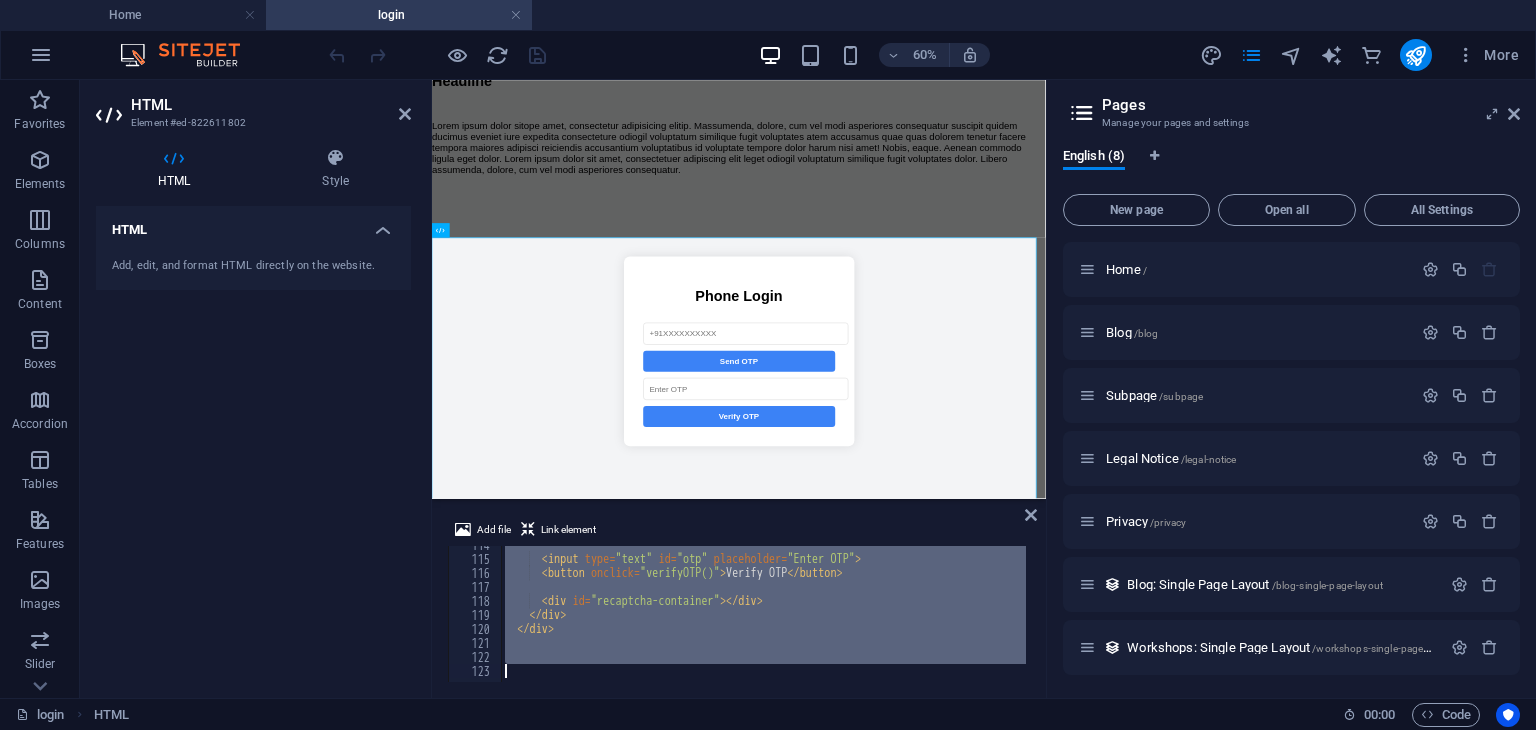type 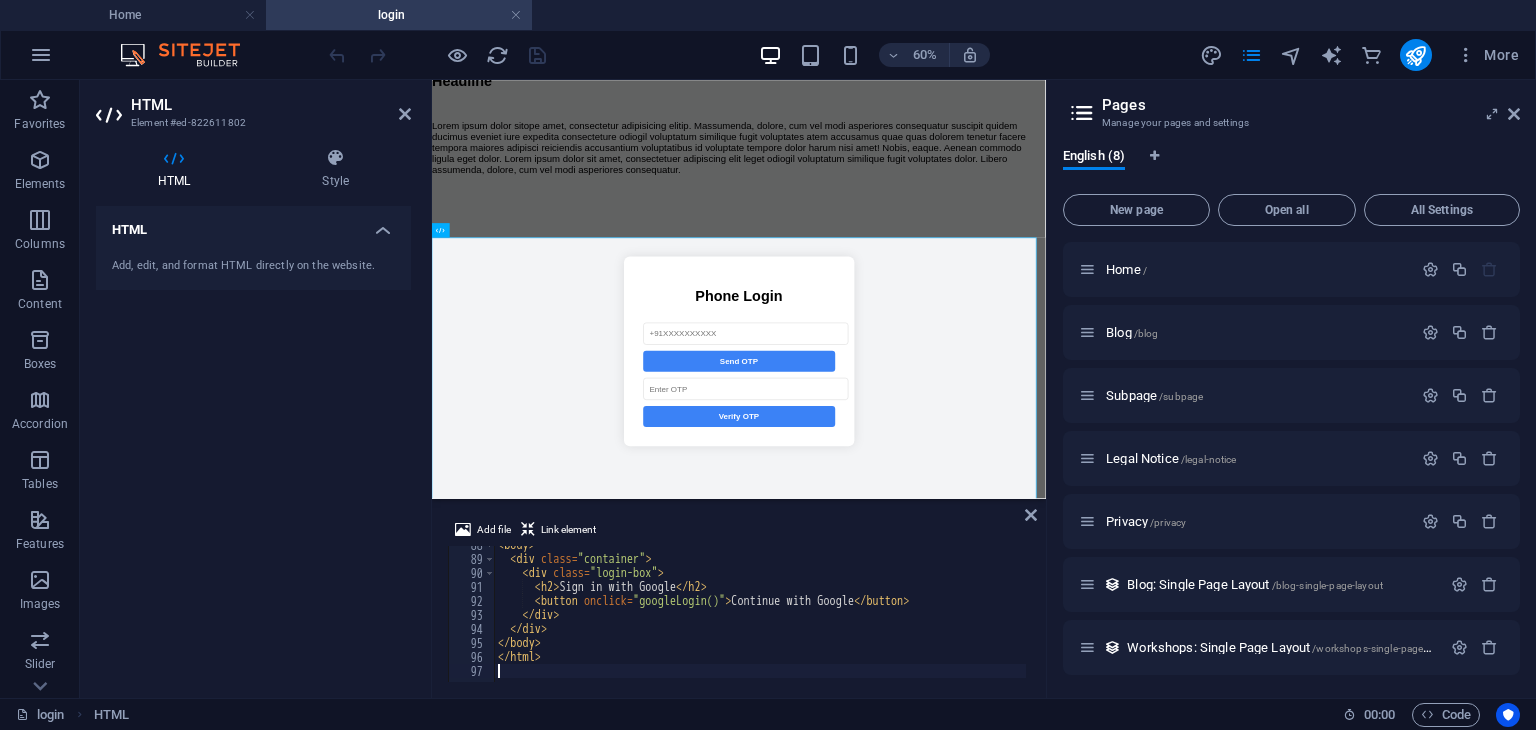 scroll, scrollTop: 1226, scrollLeft: 0, axis: vertical 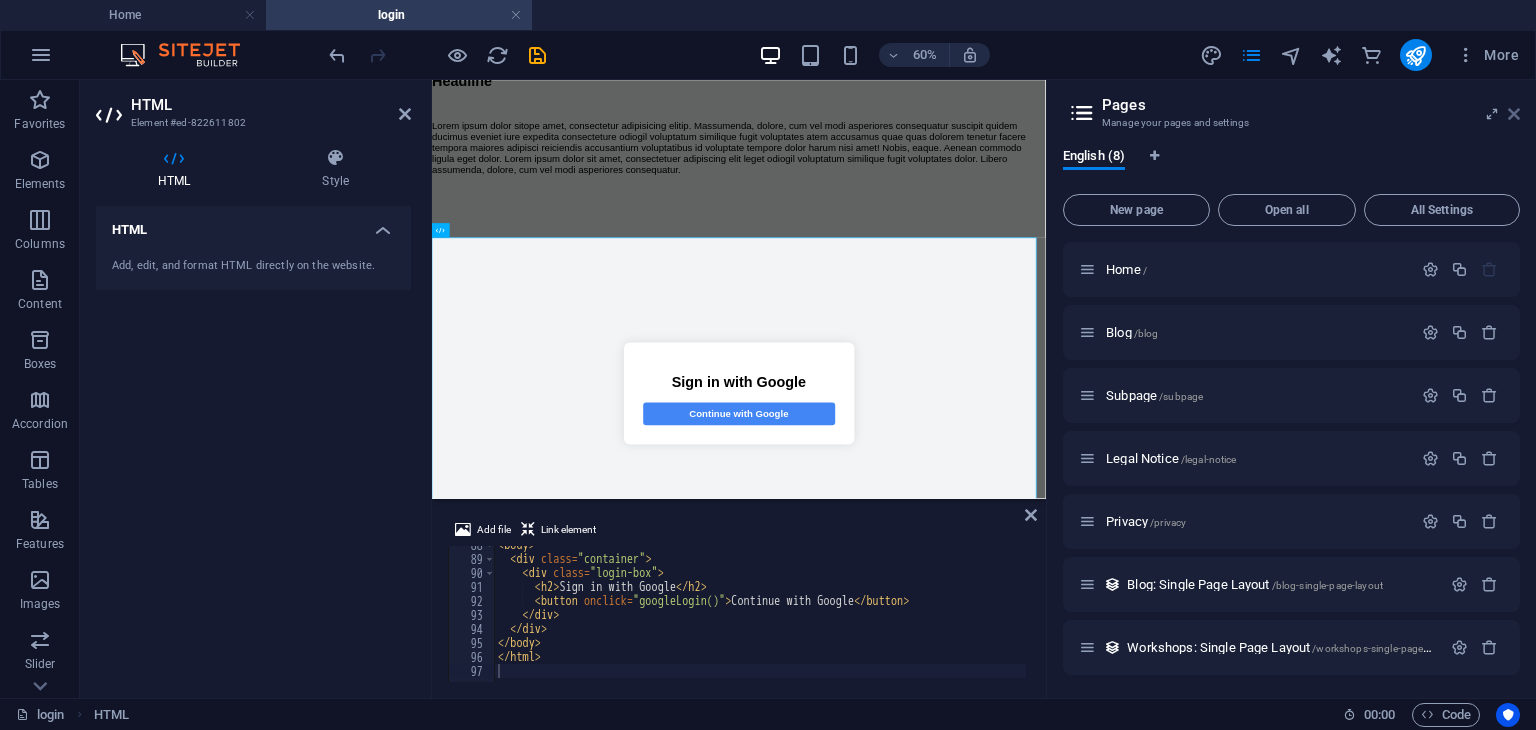 click at bounding box center [1514, 114] 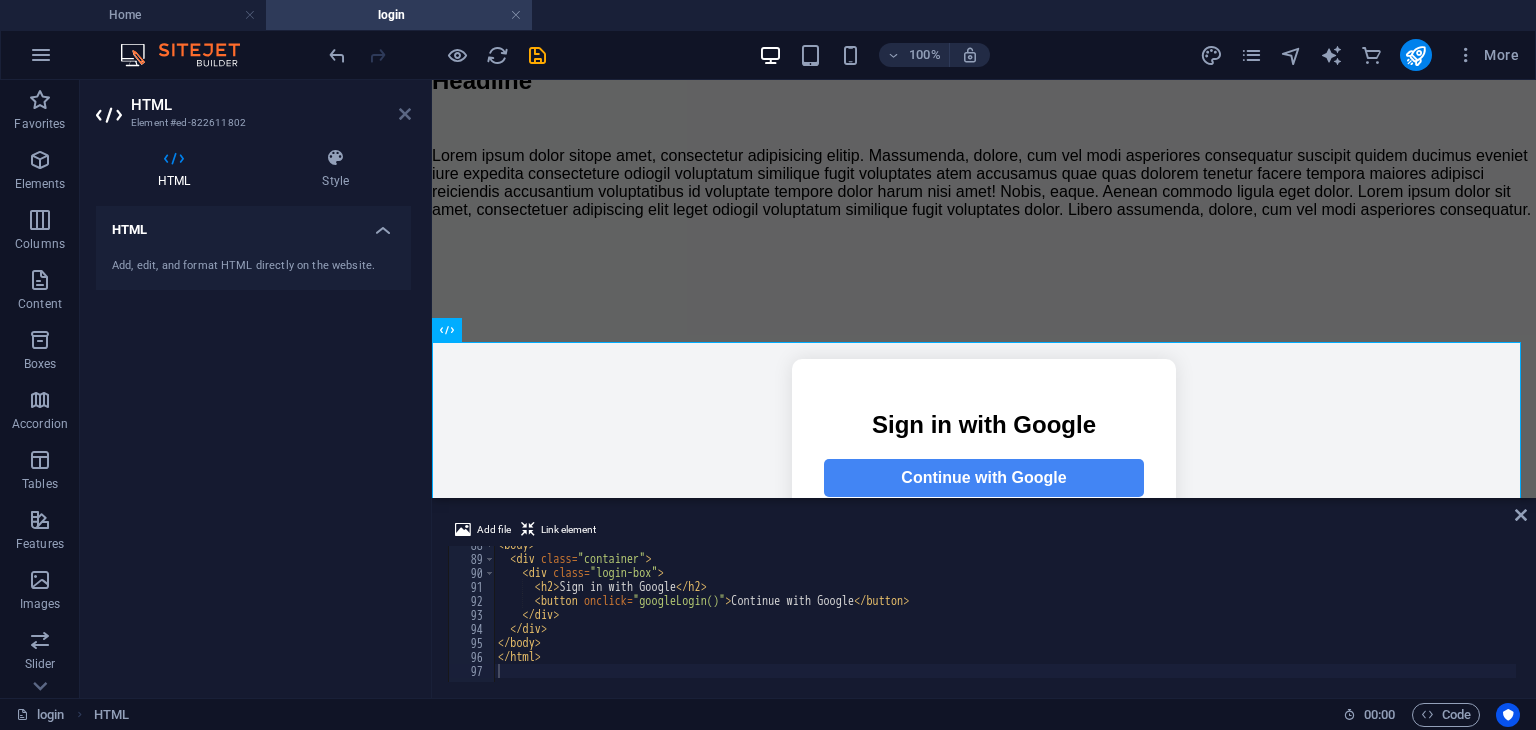 click at bounding box center [405, 114] 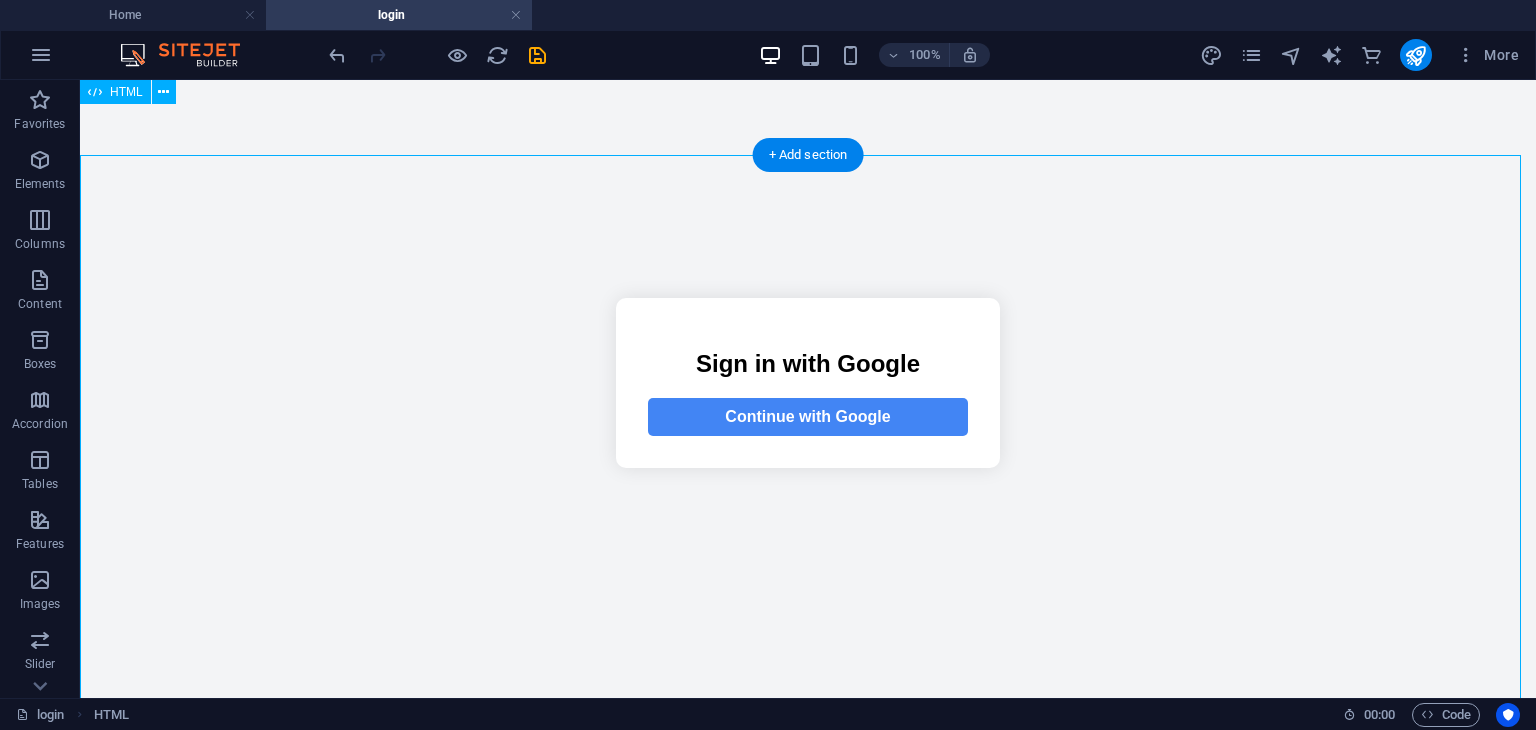 scroll, scrollTop: 396, scrollLeft: 0, axis: vertical 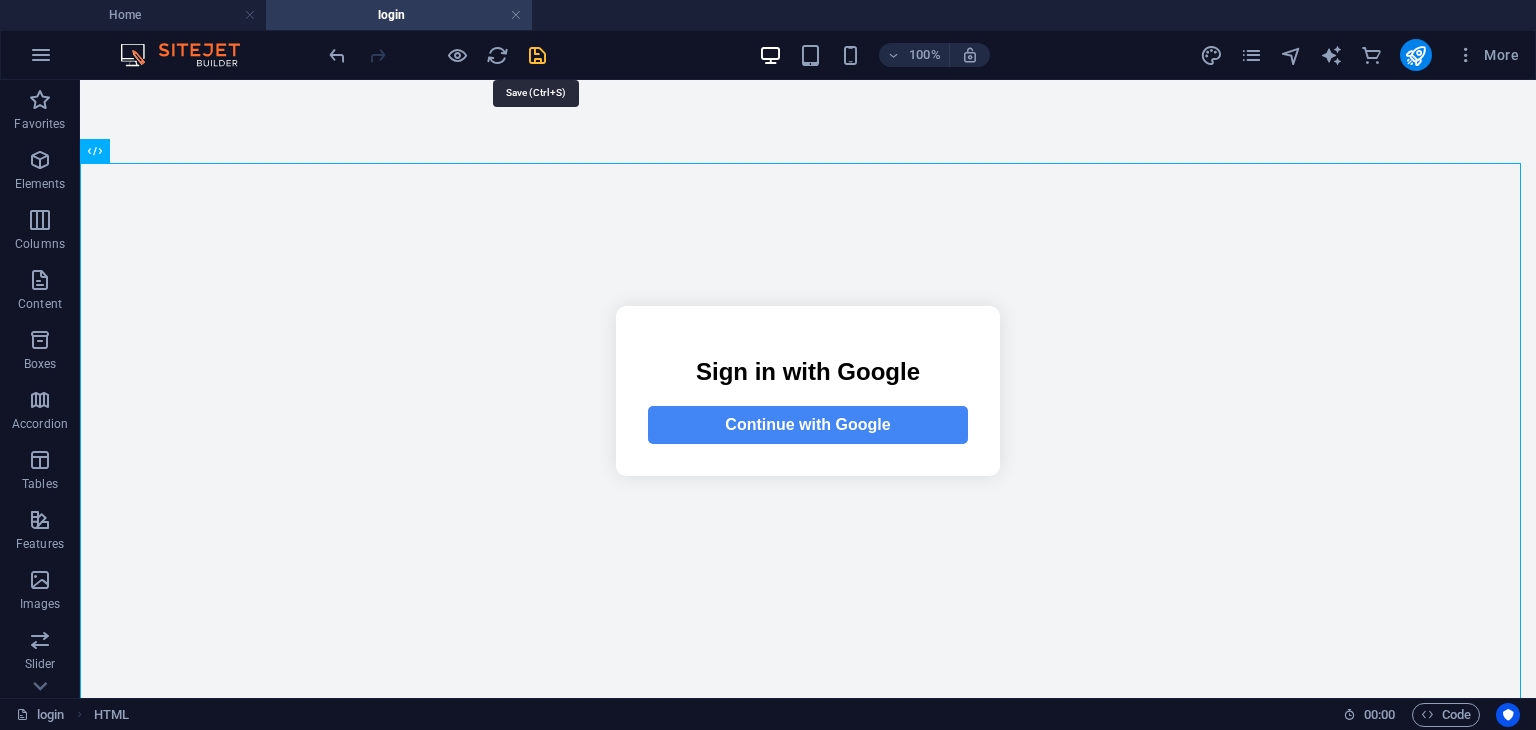 click at bounding box center [537, 55] 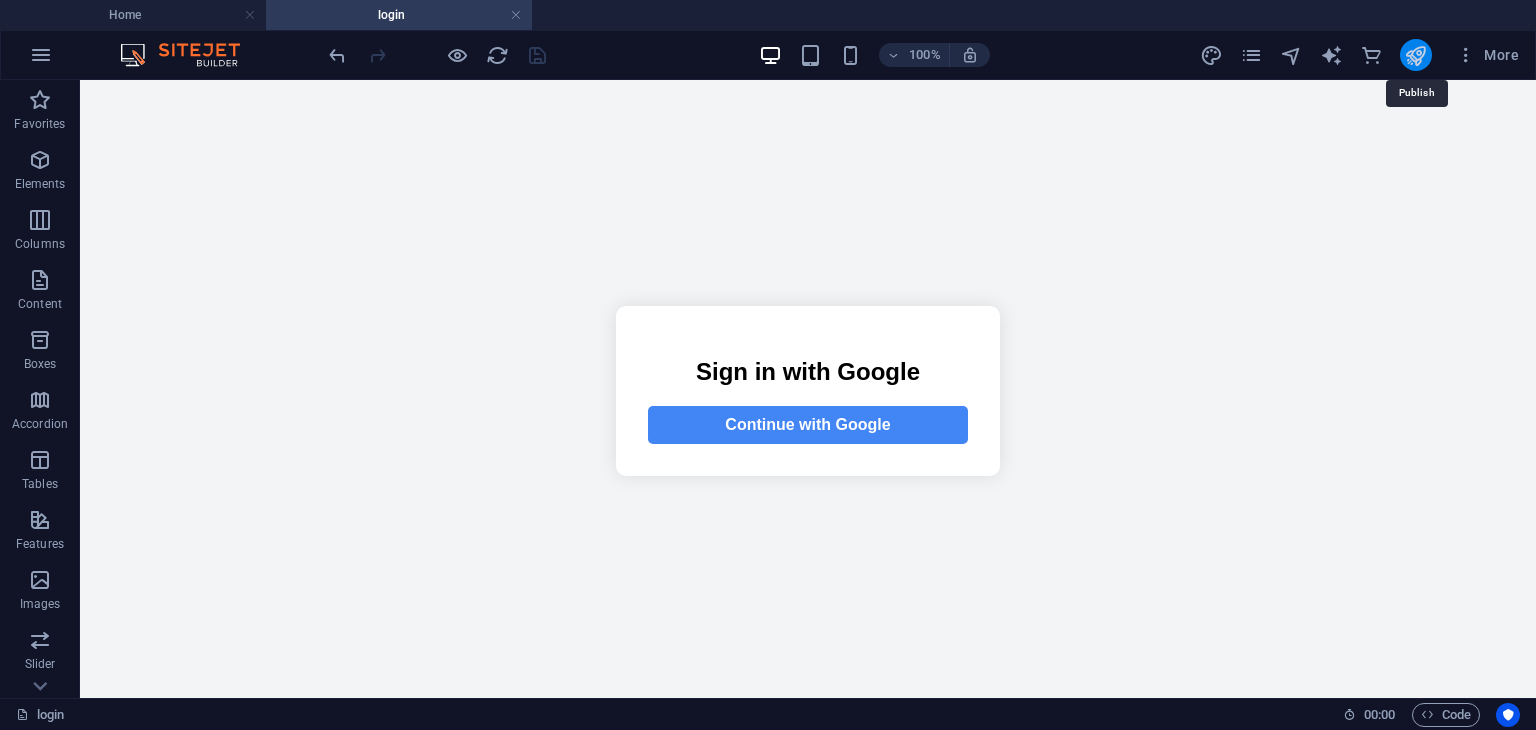 click at bounding box center [1415, 55] 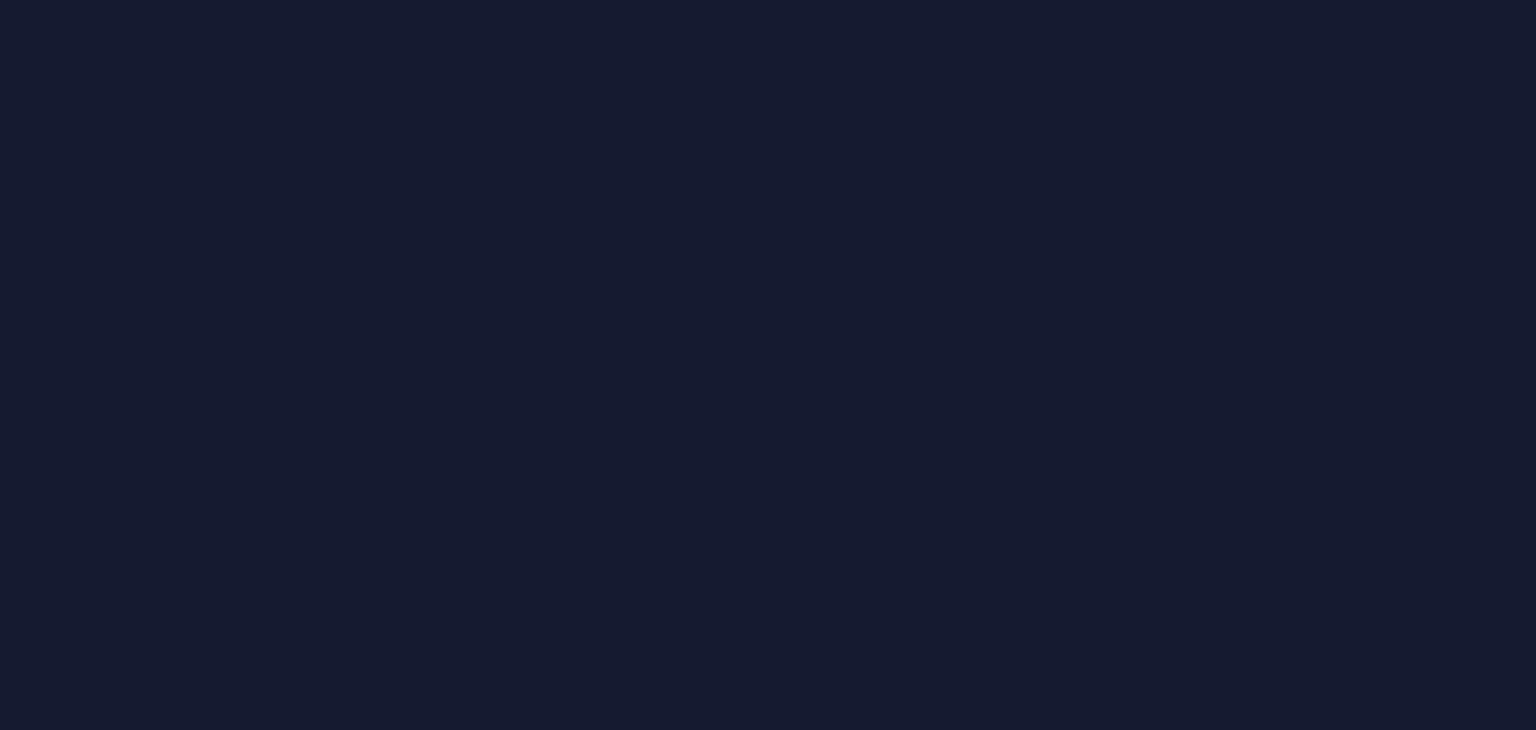 scroll, scrollTop: 0, scrollLeft: 0, axis: both 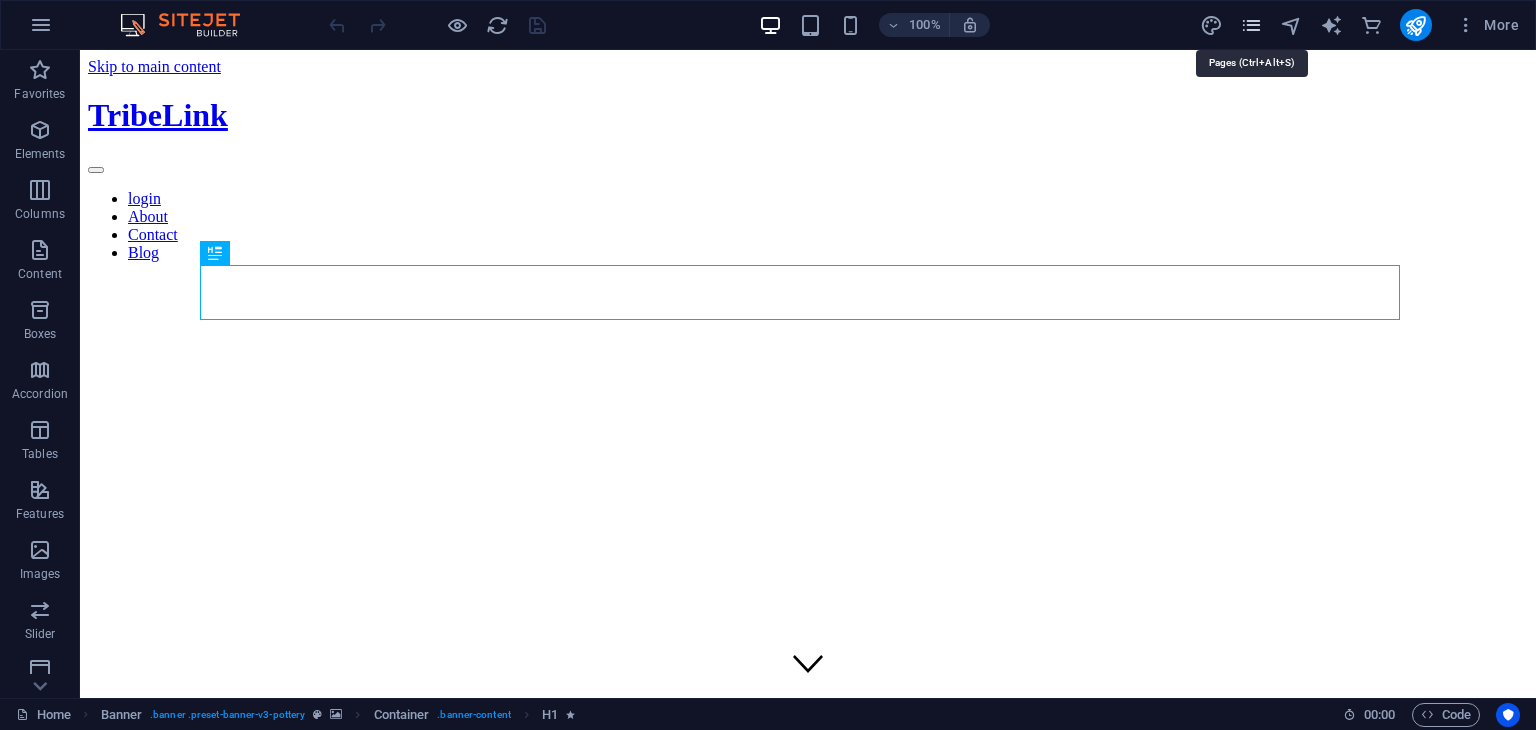 click at bounding box center [1251, 25] 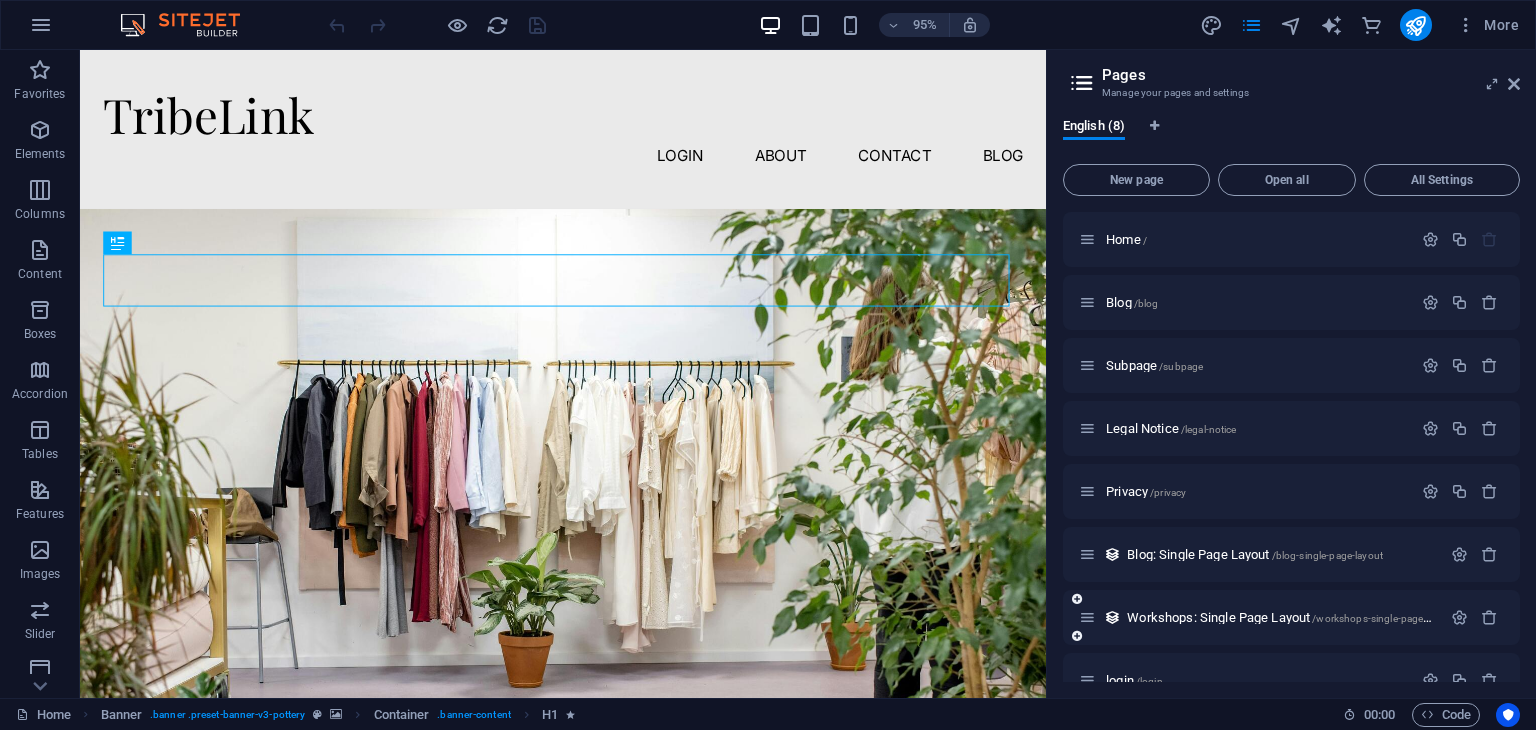 scroll, scrollTop: 34, scrollLeft: 0, axis: vertical 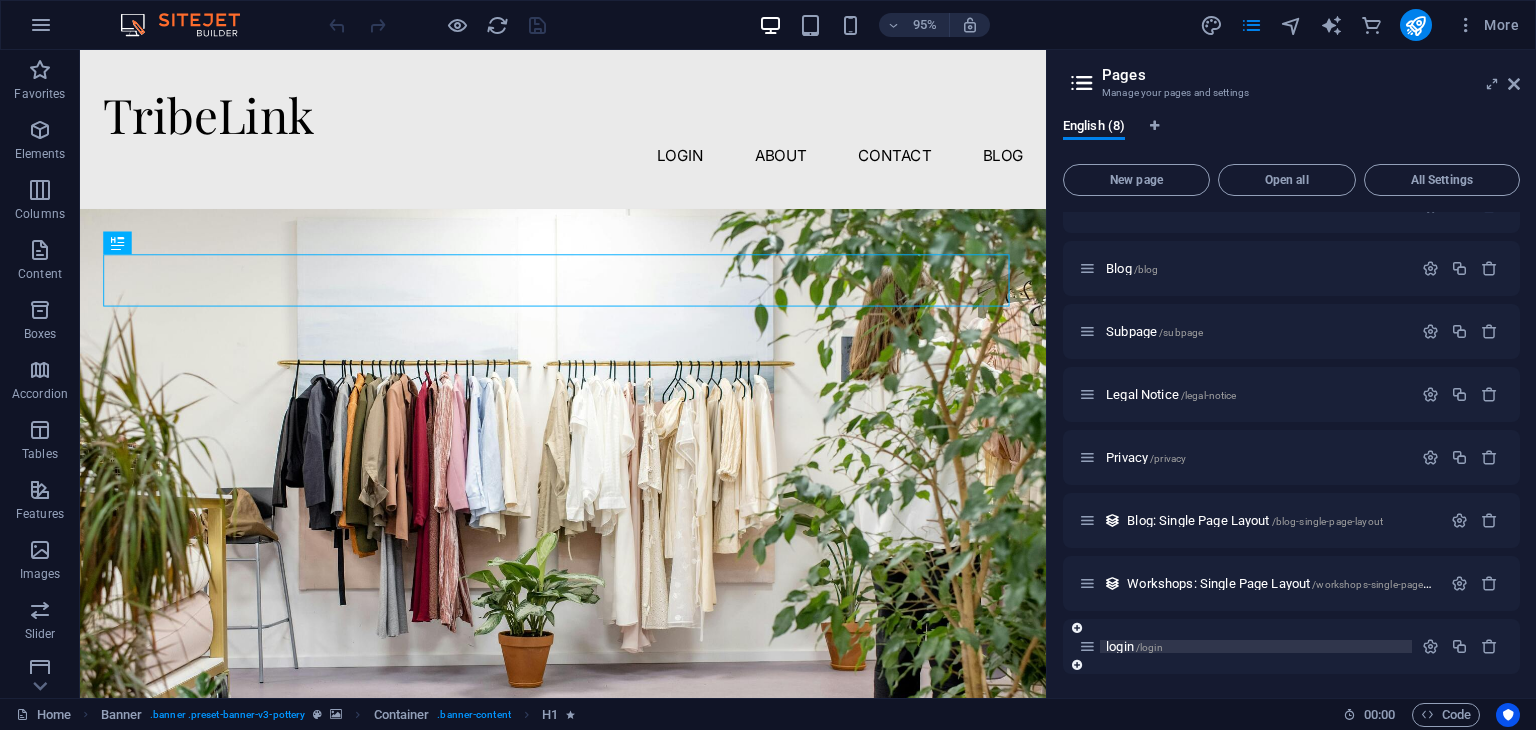 click on "login /login" at bounding box center (1134, 646) 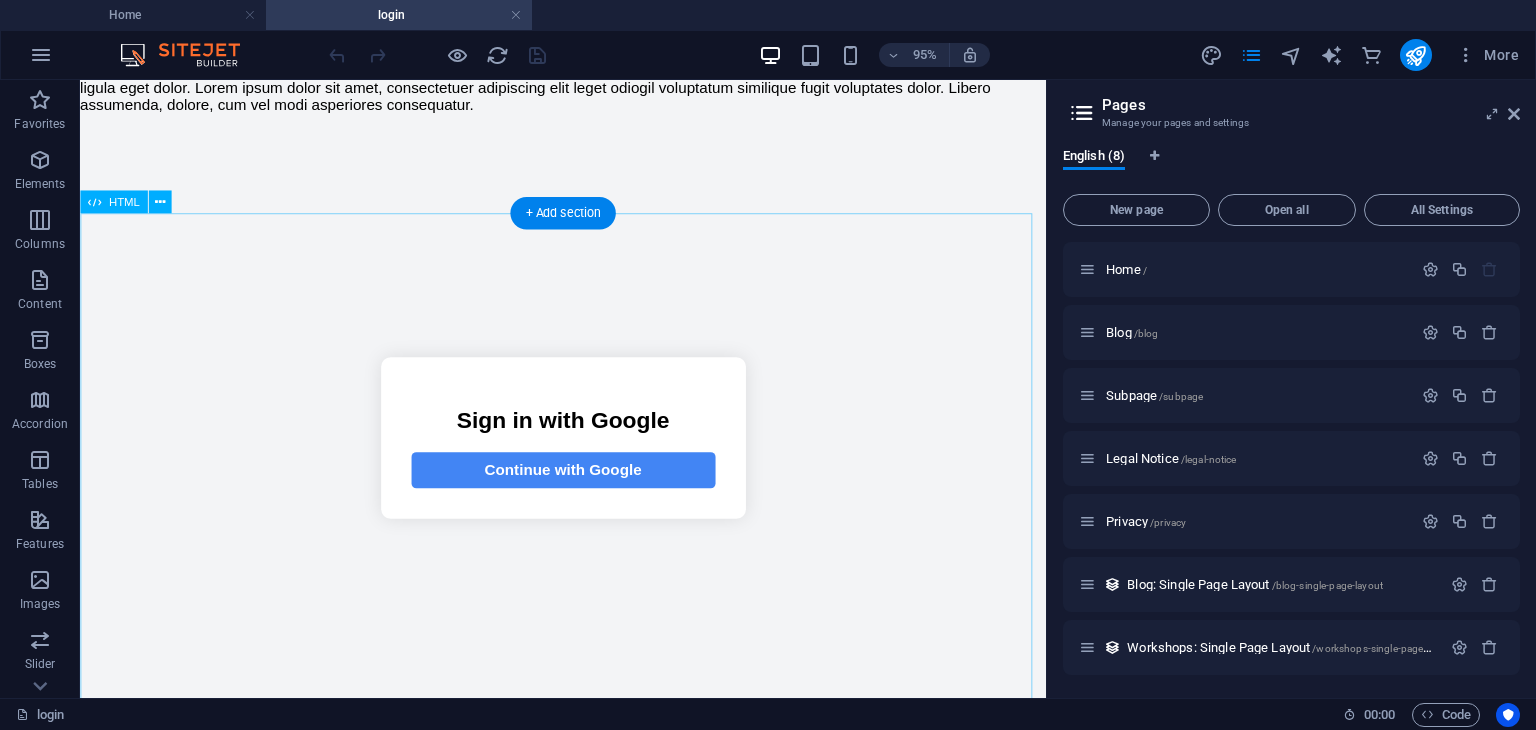 scroll, scrollTop: 350, scrollLeft: 0, axis: vertical 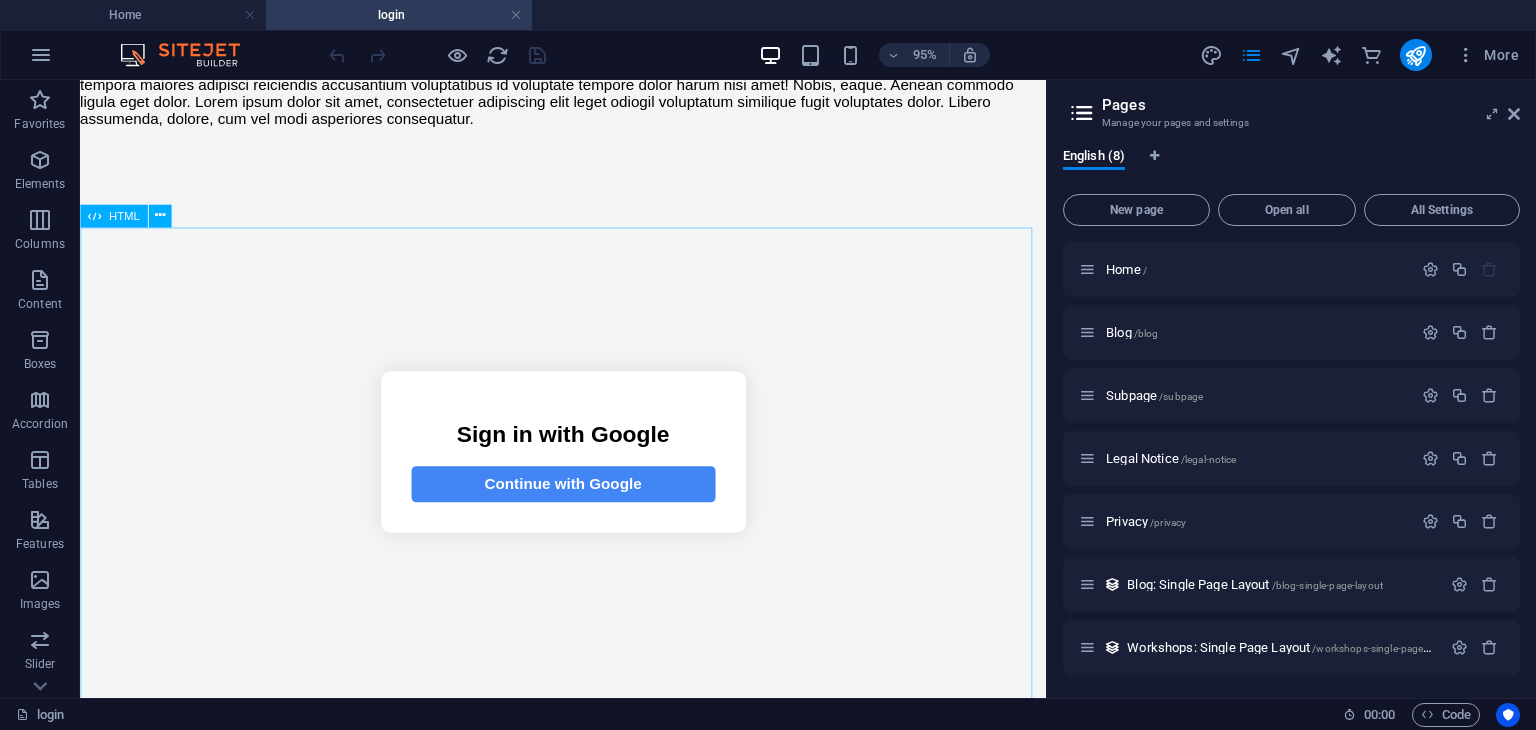click on "HTML" at bounding box center [124, 215] 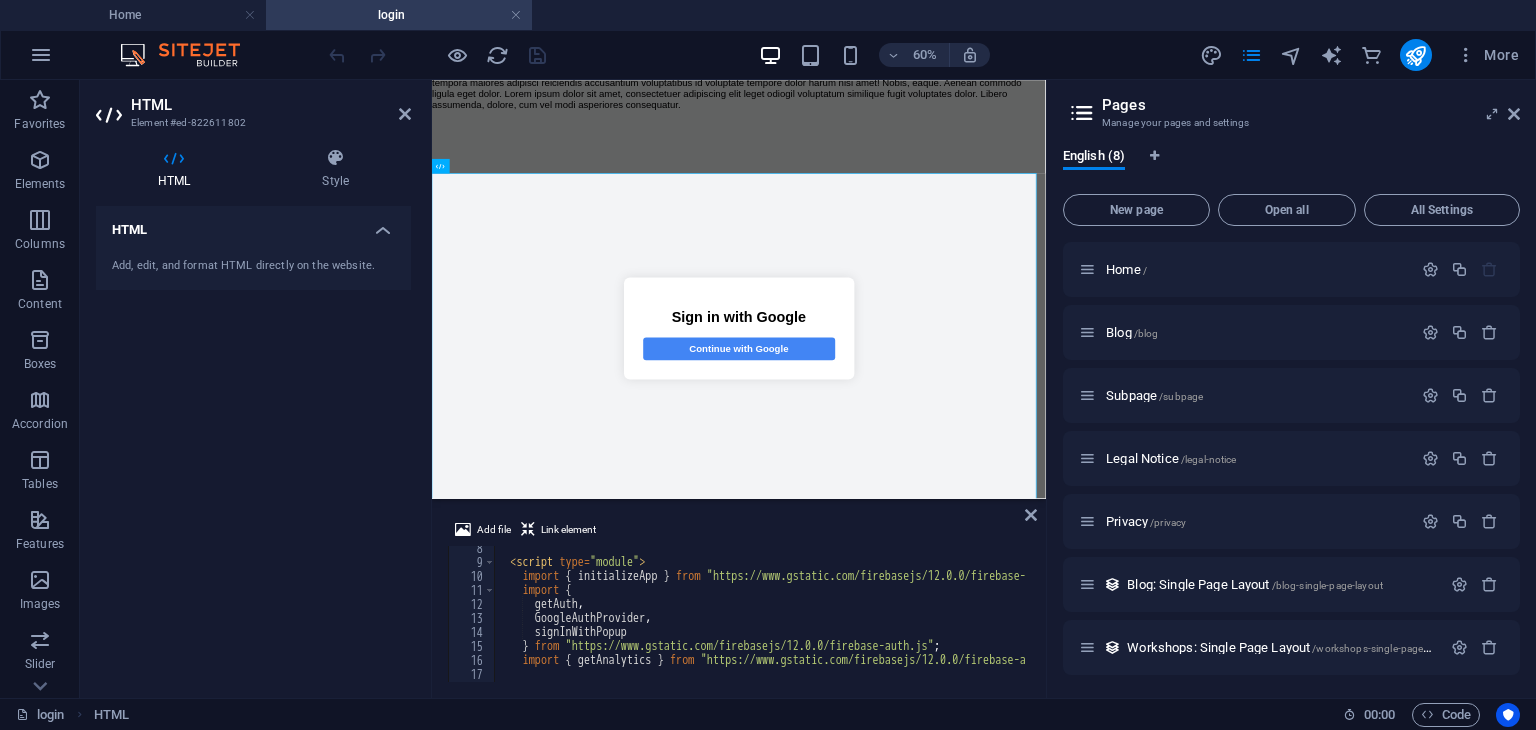 scroll, scrollTop: 0, scrollLeft: 0, axis: both 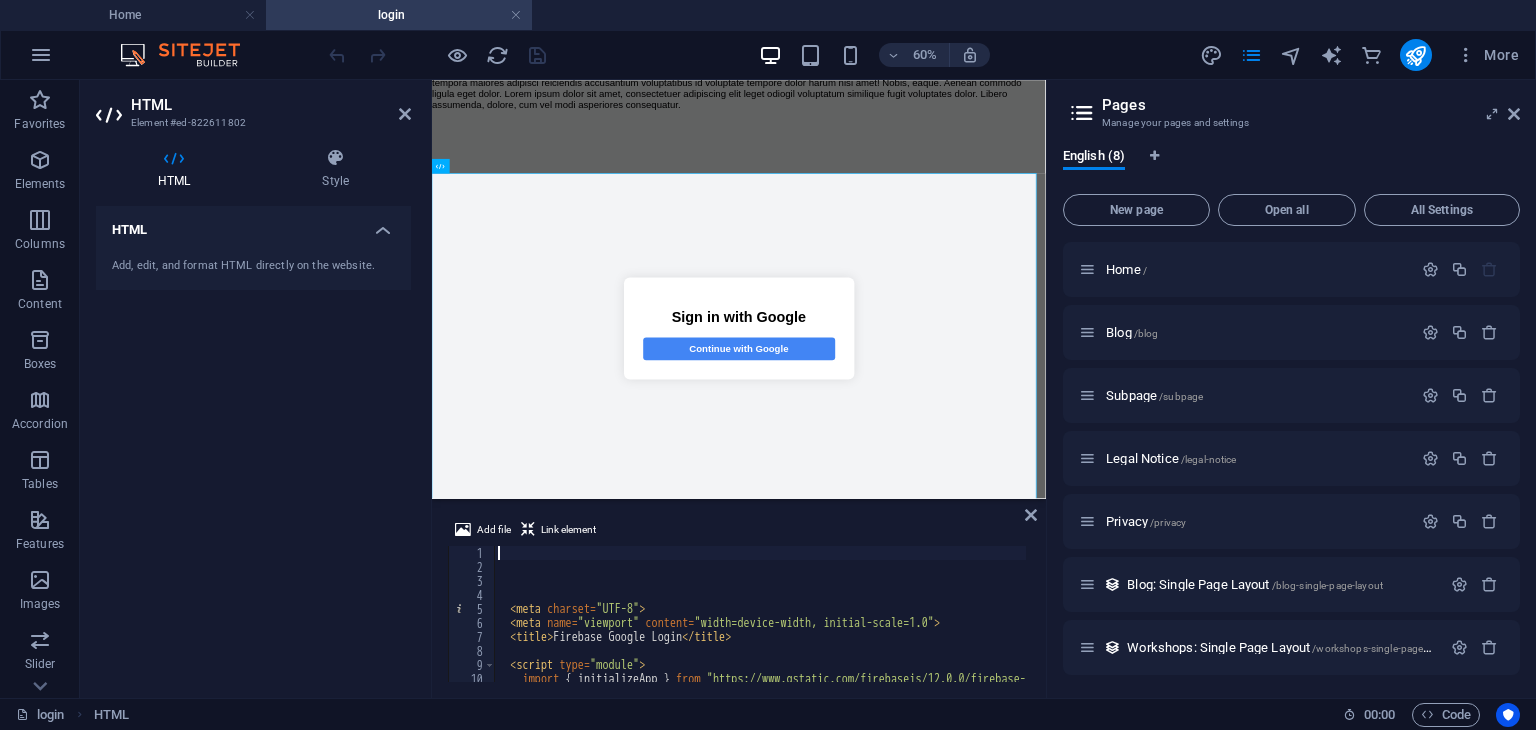 click on "< meta   charset = "UTF-8" >    < meta   name = "viewport"   content = "width=device-width, initial-scale=1.0" >    < title > Firebase Google Login < / title >    < script   type = "module" >      import   {   initializeApp   }   from   "https://www.gstatic.com/firebasejs/12.0.0/firebase-app.js" ;      import   {" at bounding box center (831, 626) 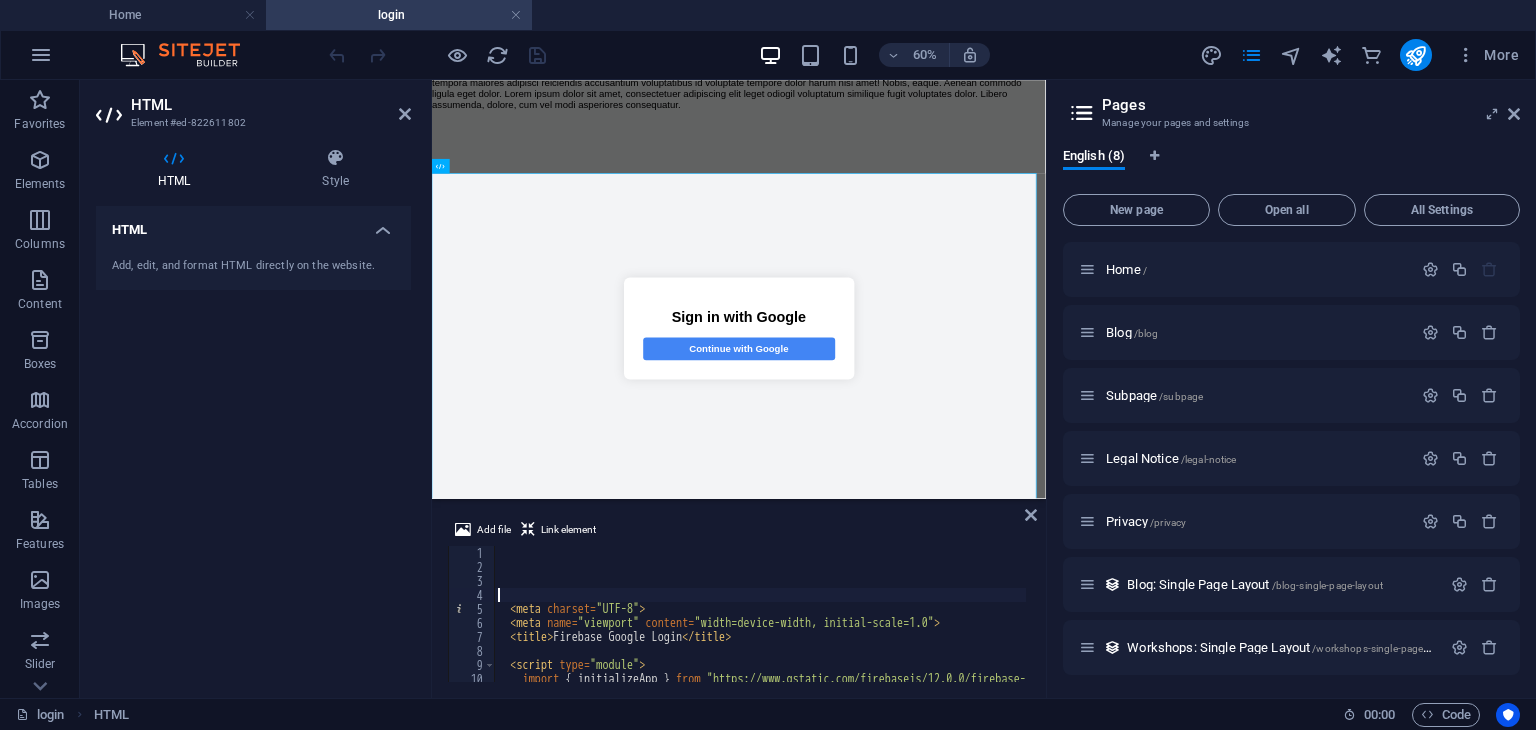 click on "4" at bounding box center [472, 595] 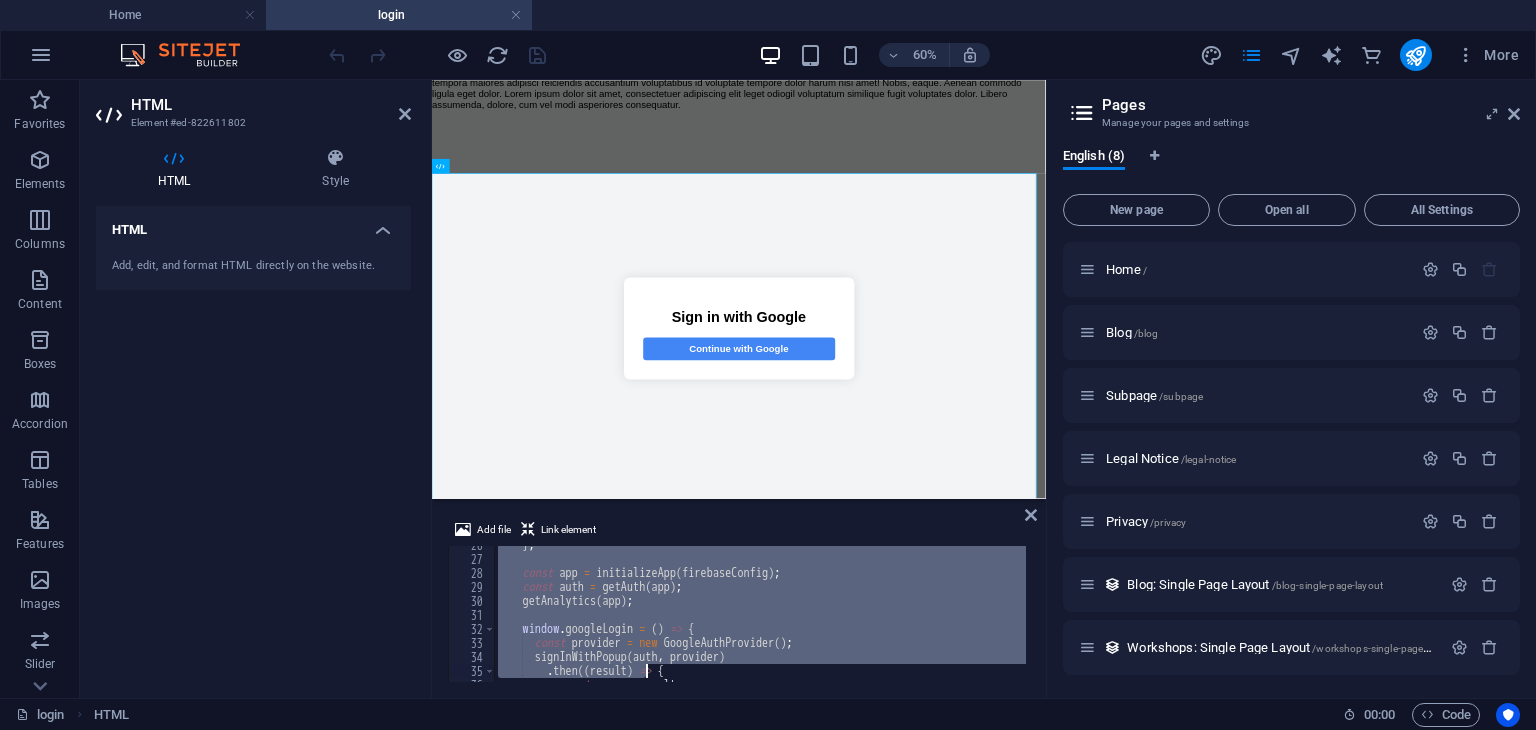 scroll, scrollTop: 1226, scrollLeft: 0, axis: vertical 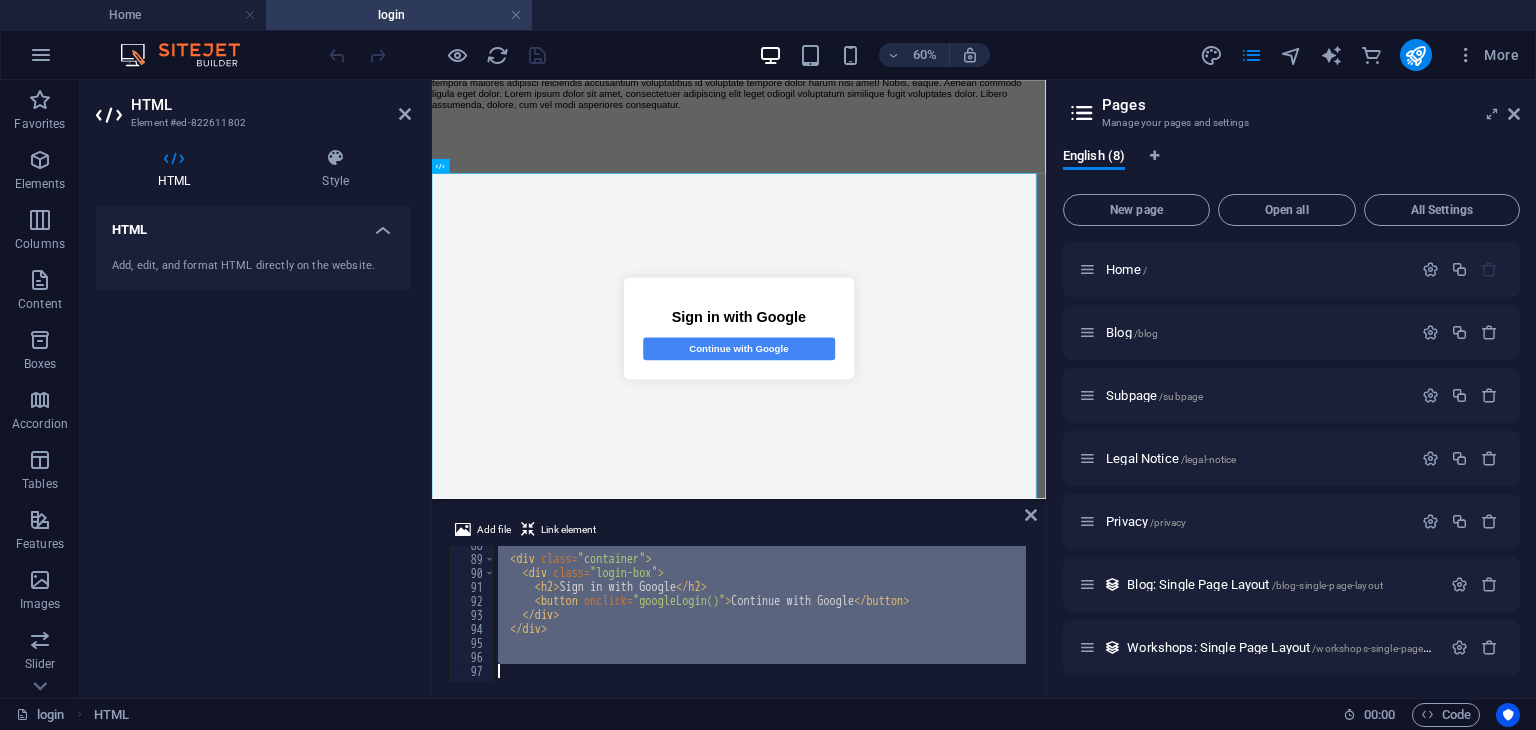 drag, startPoint x: 507, startPoint y: 589, endPoint x: 716, endPoint y: 775, distance: 279.78027 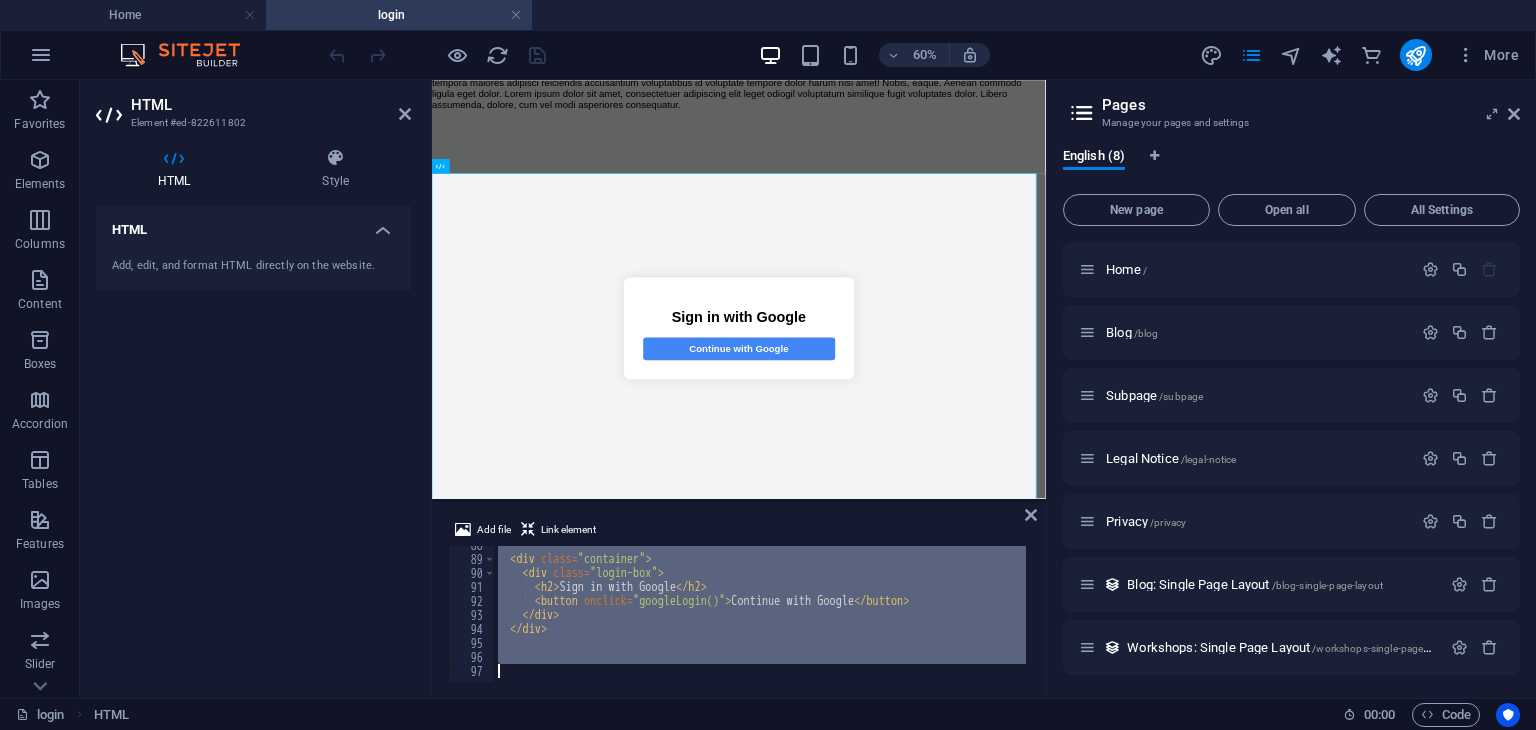 paste 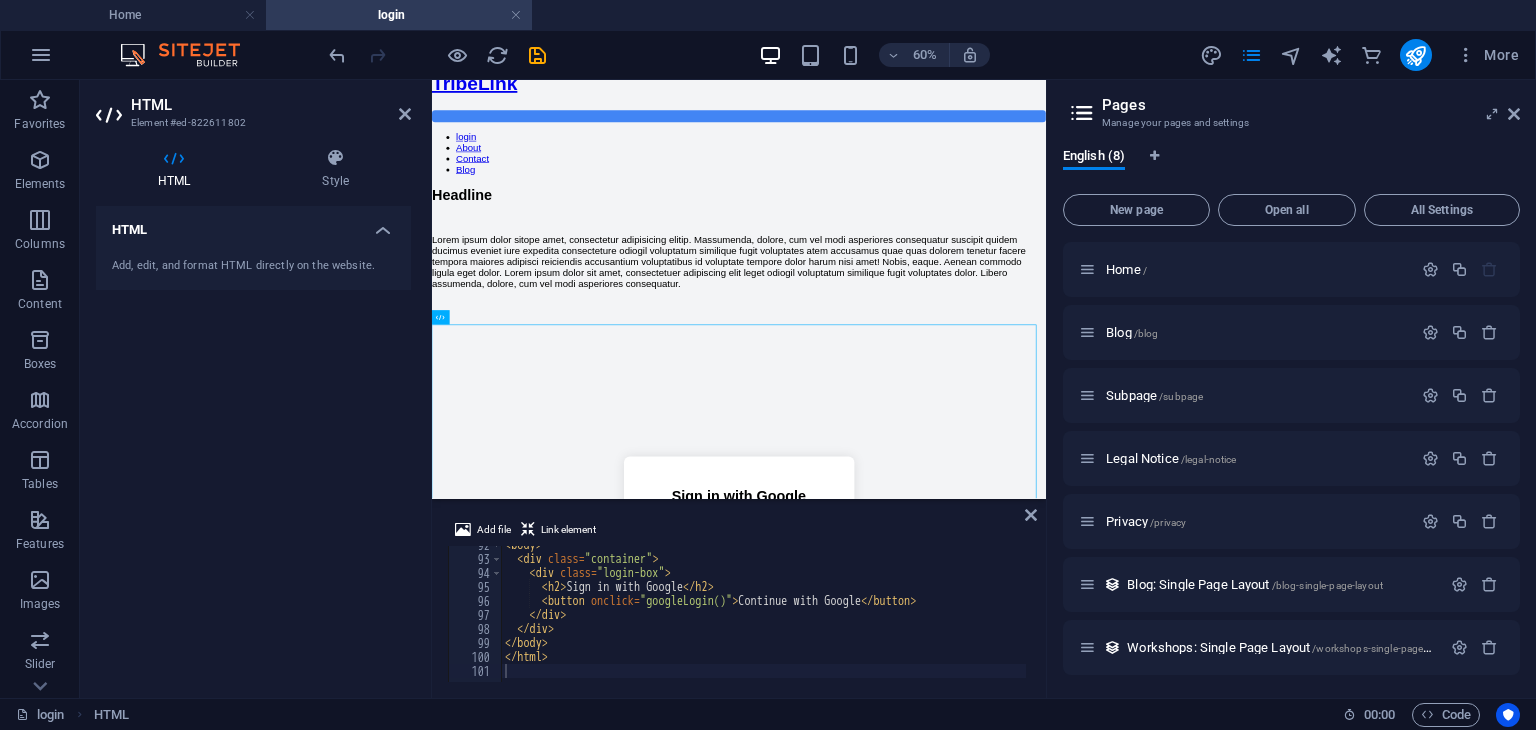 scroll, scrollTop: 0, scrollLeft: 0, axis: both 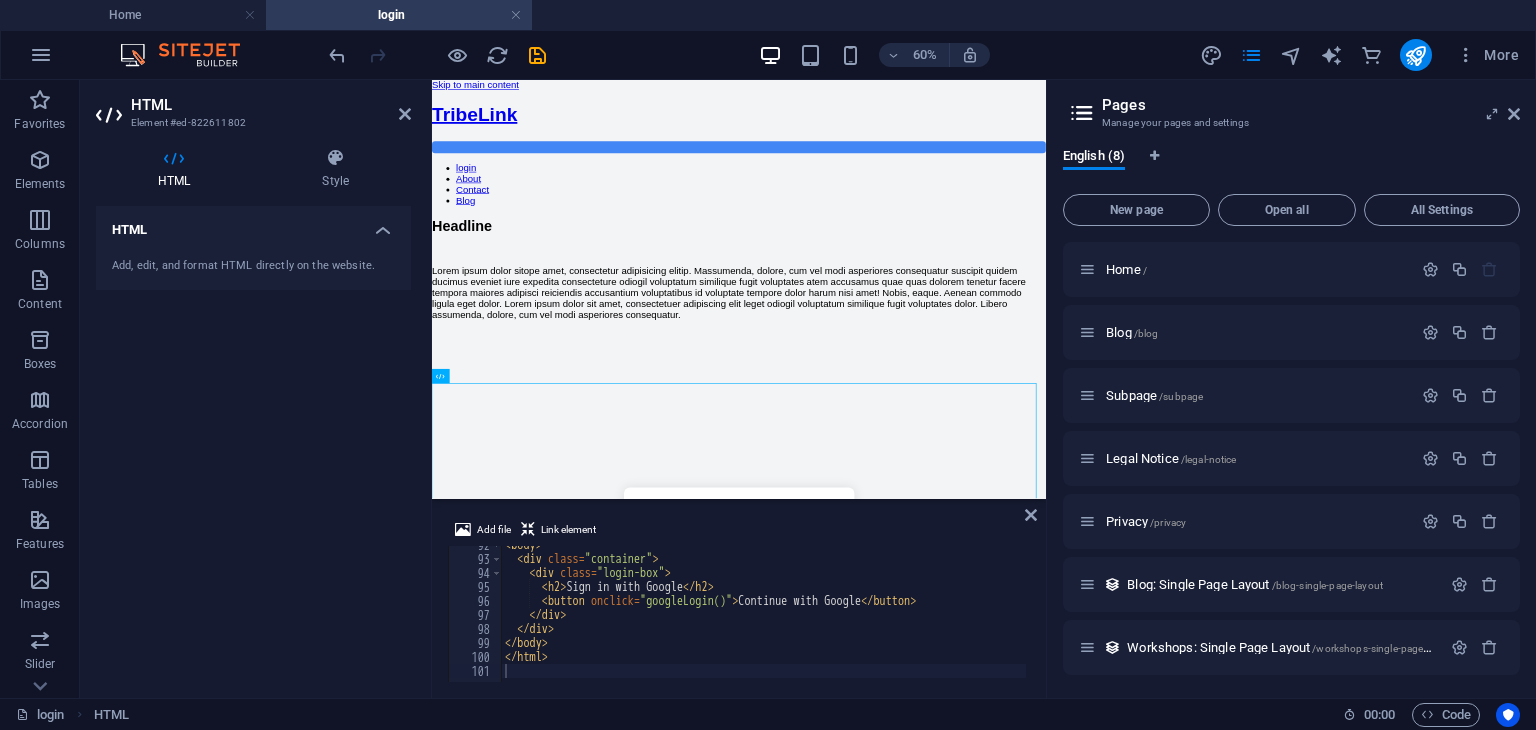 drag, startPoint x: 558, startPoint y: 292, endPoint x: 1682, endPoint y: 280, distance: 1124.0641 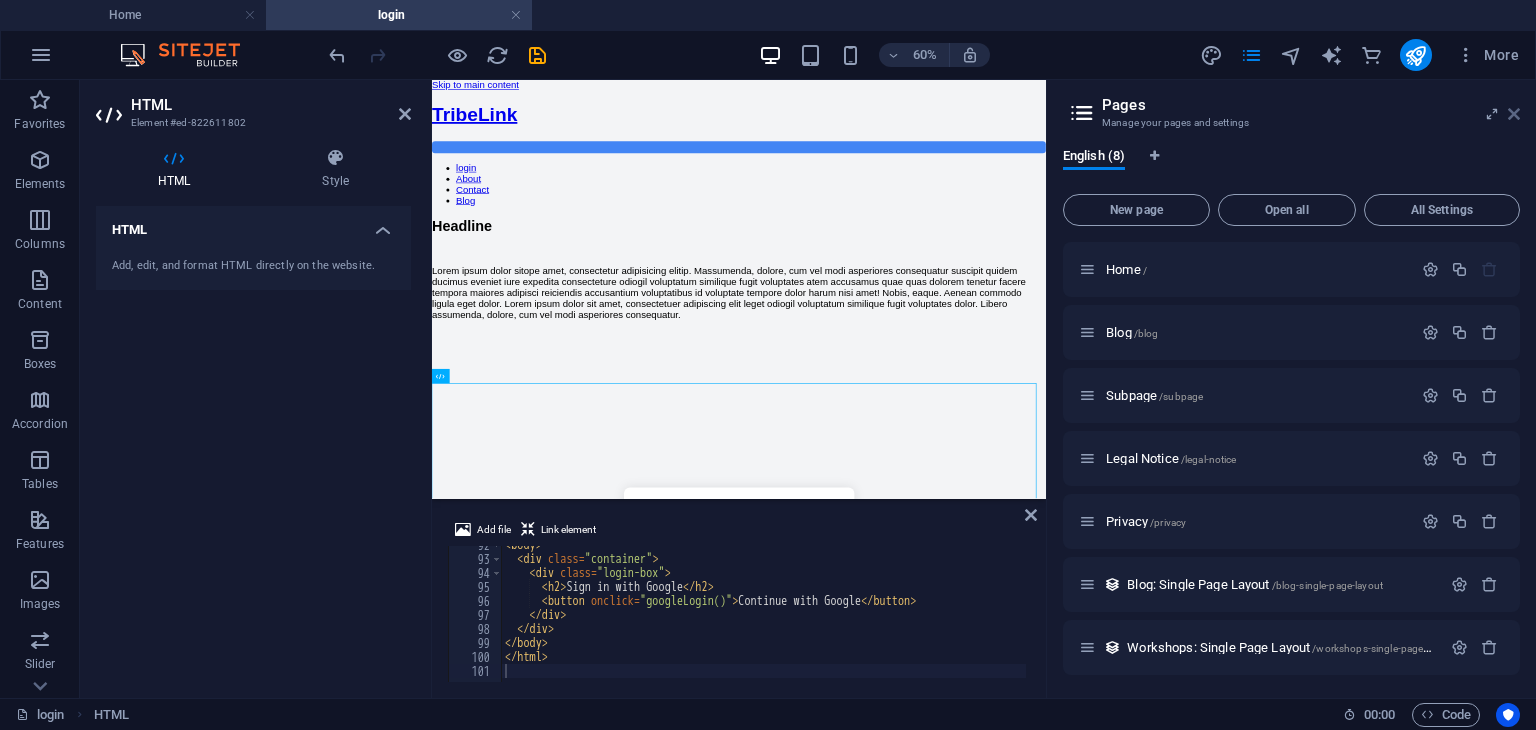 click at bounding box center [1514, 114] 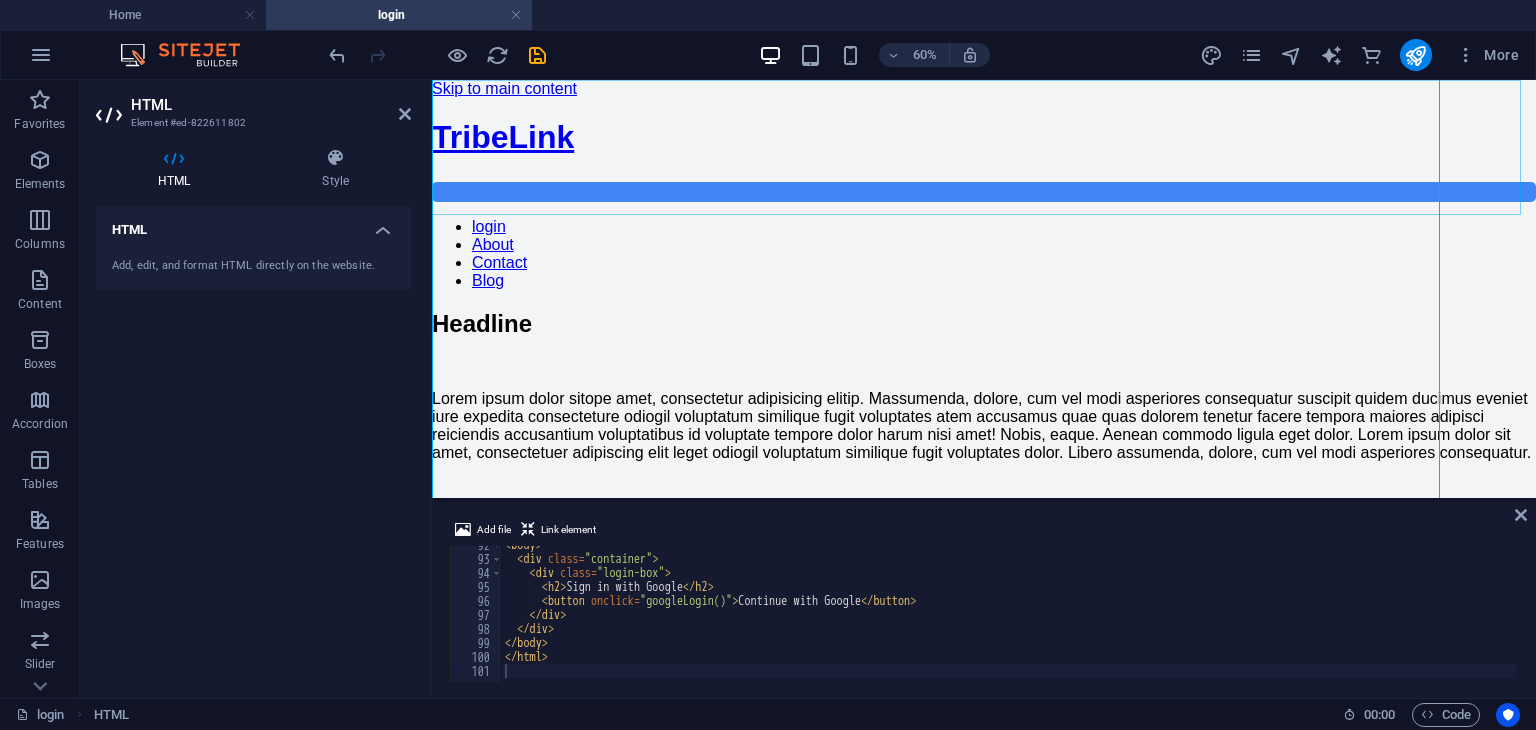 scroll, scrollTop: 519, scrollLeft: 0, axis: vertical 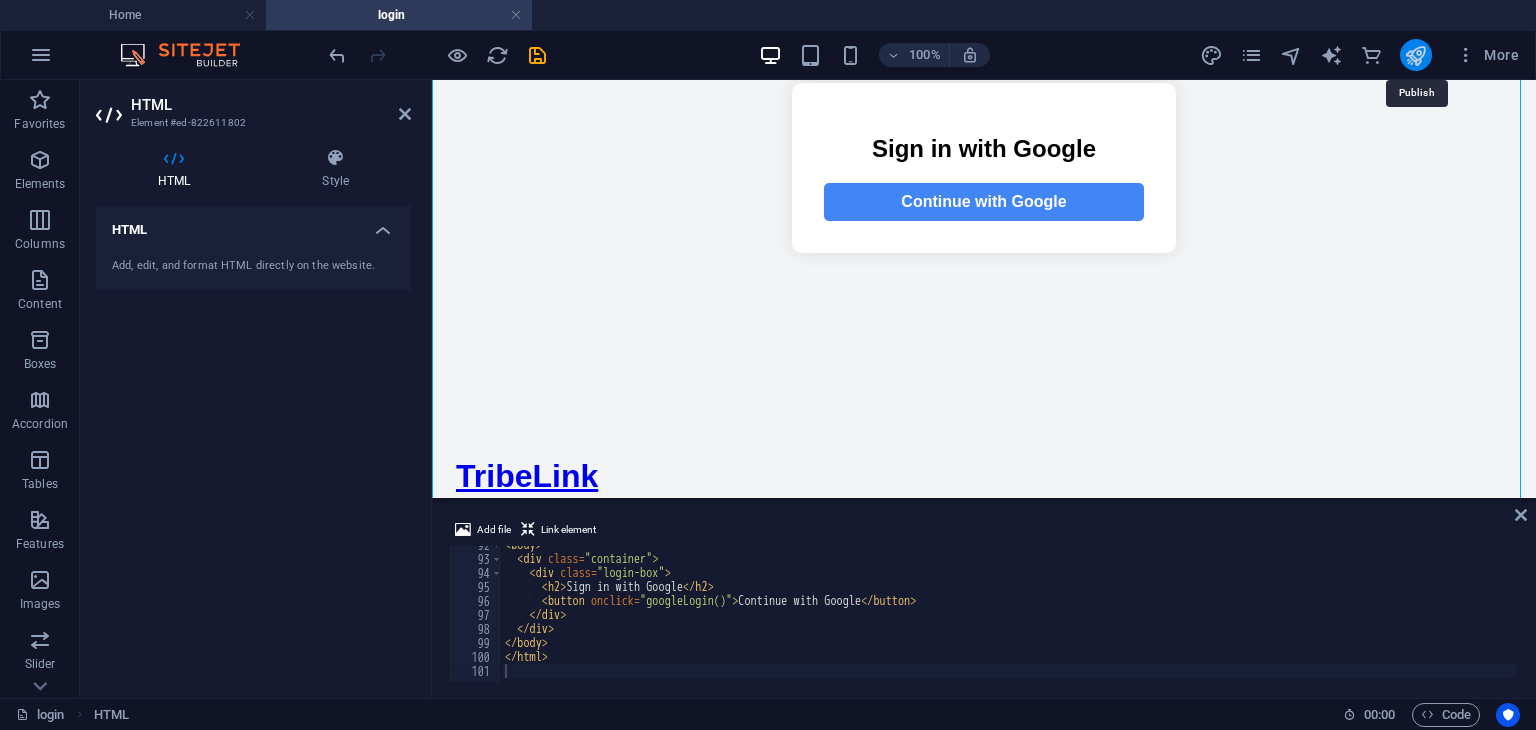 click at bounding box center (1415, 55) 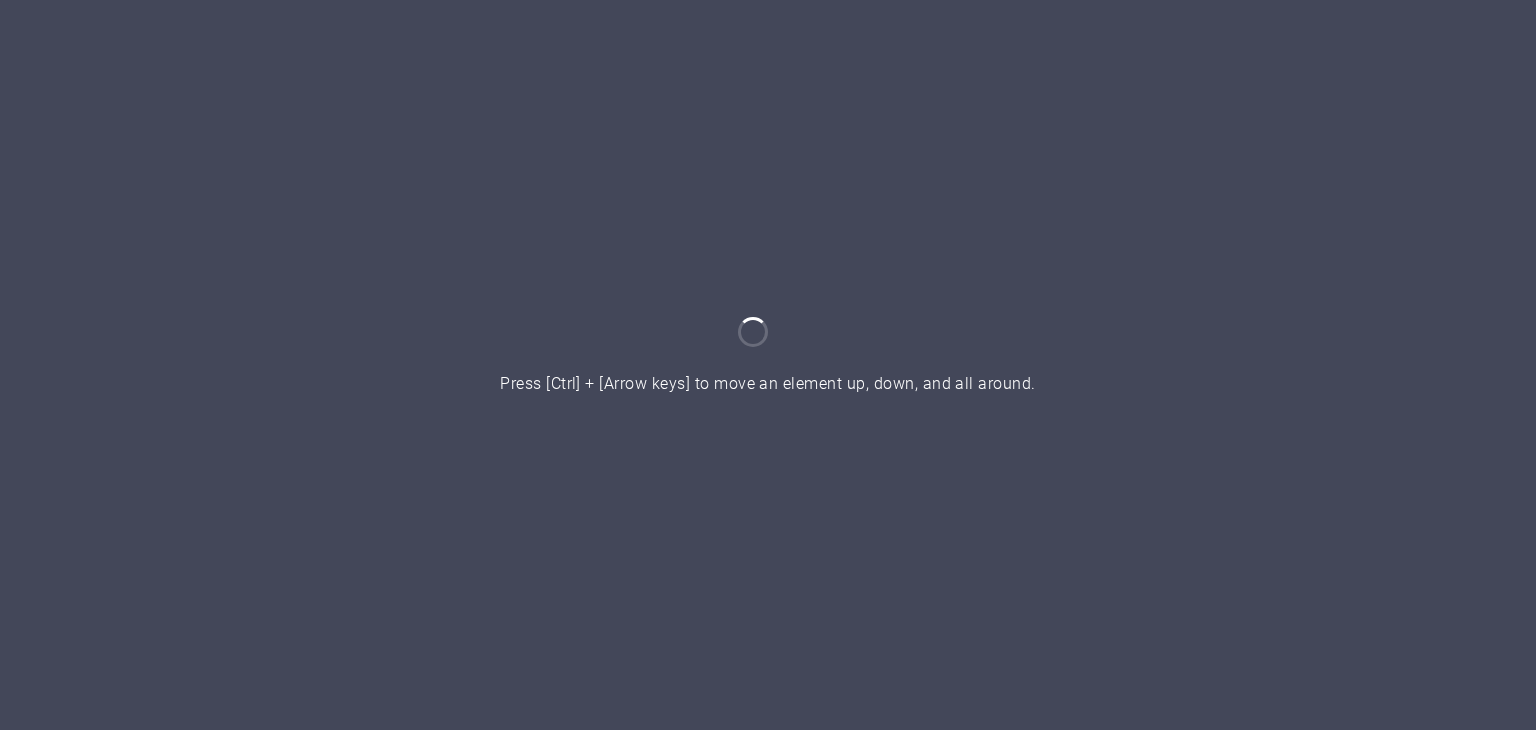 scroll, scrollTop: 0, scrollLeft: 0, axis: both 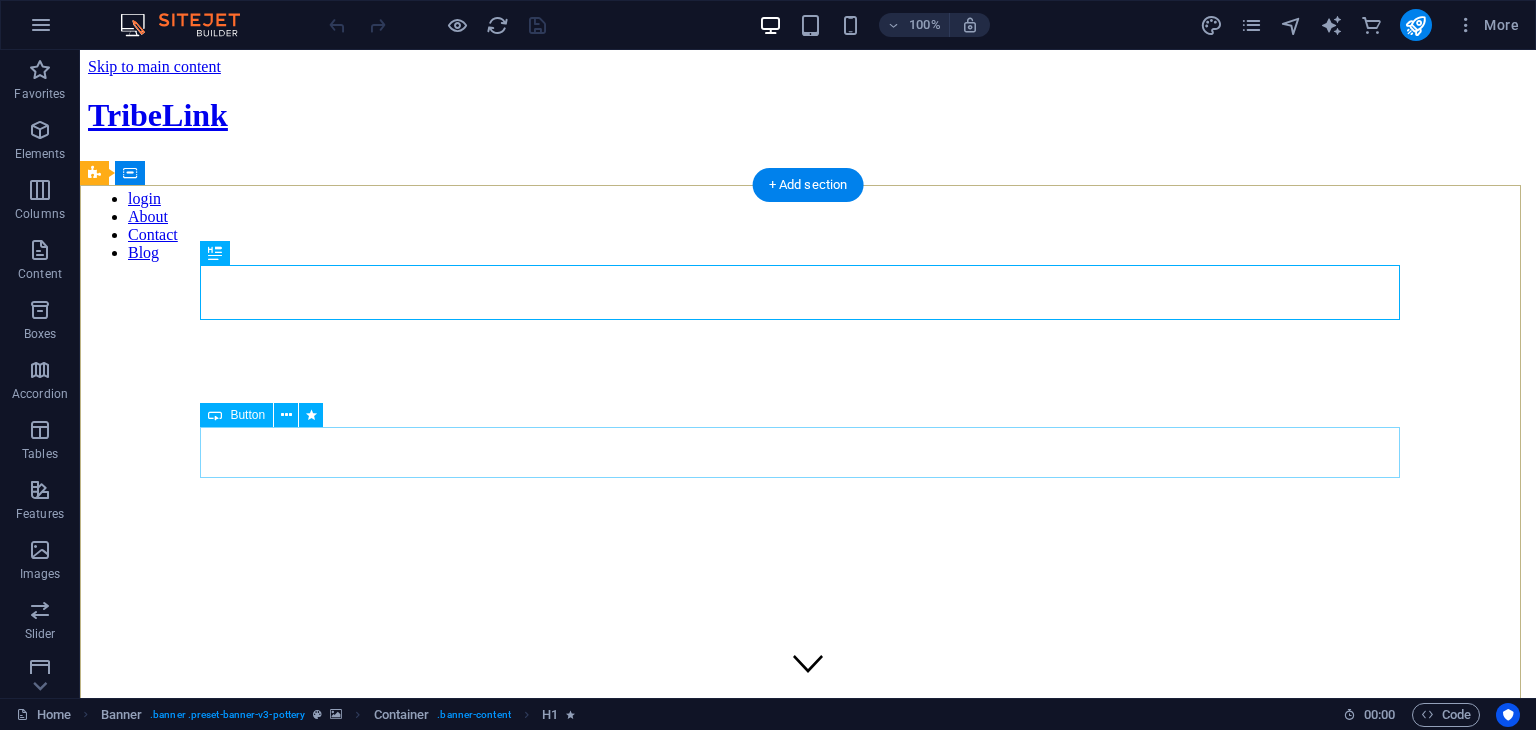 click on "Explore" at bounding box center (808, 1087) 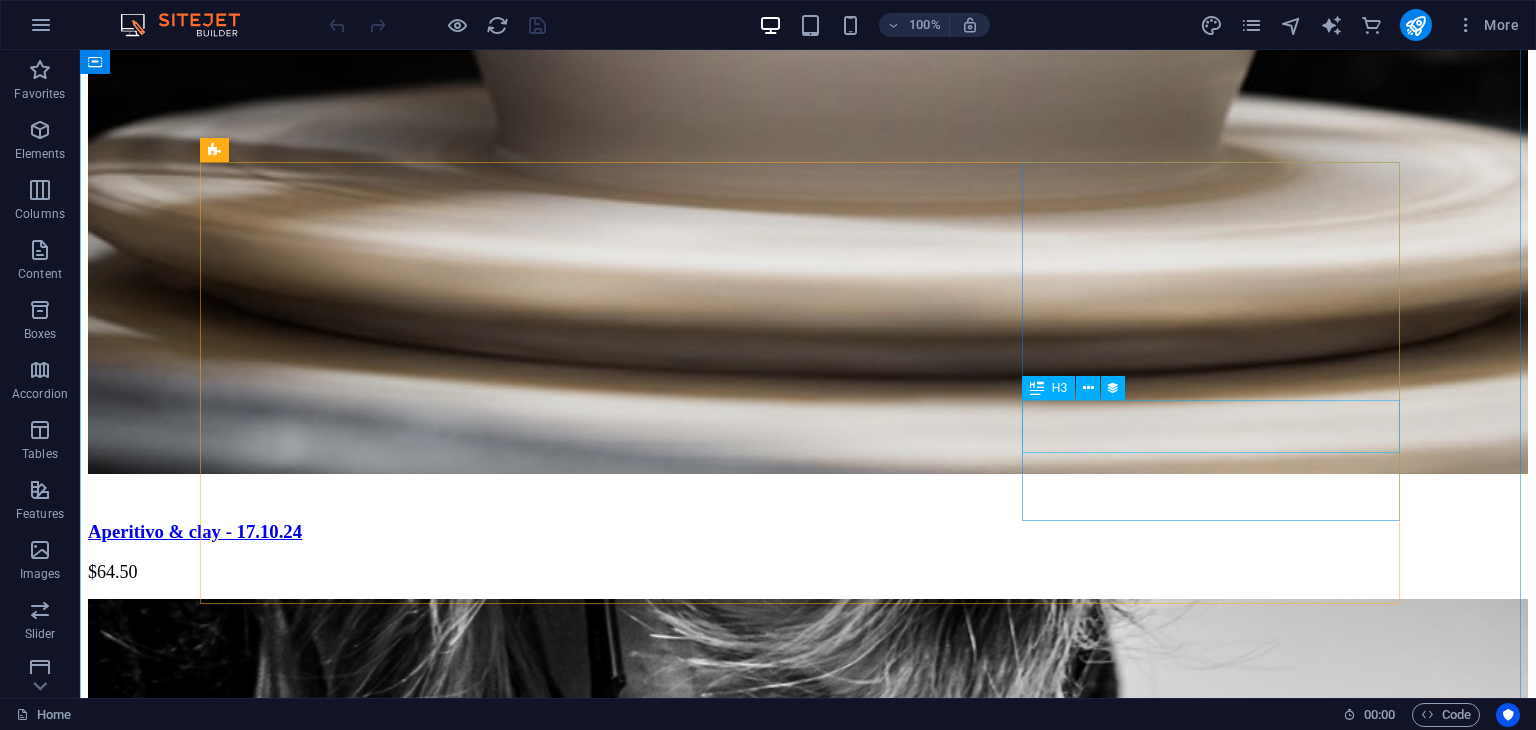 scroll, scrollTop: 3896, scrollLeft: 0, axis: vertical 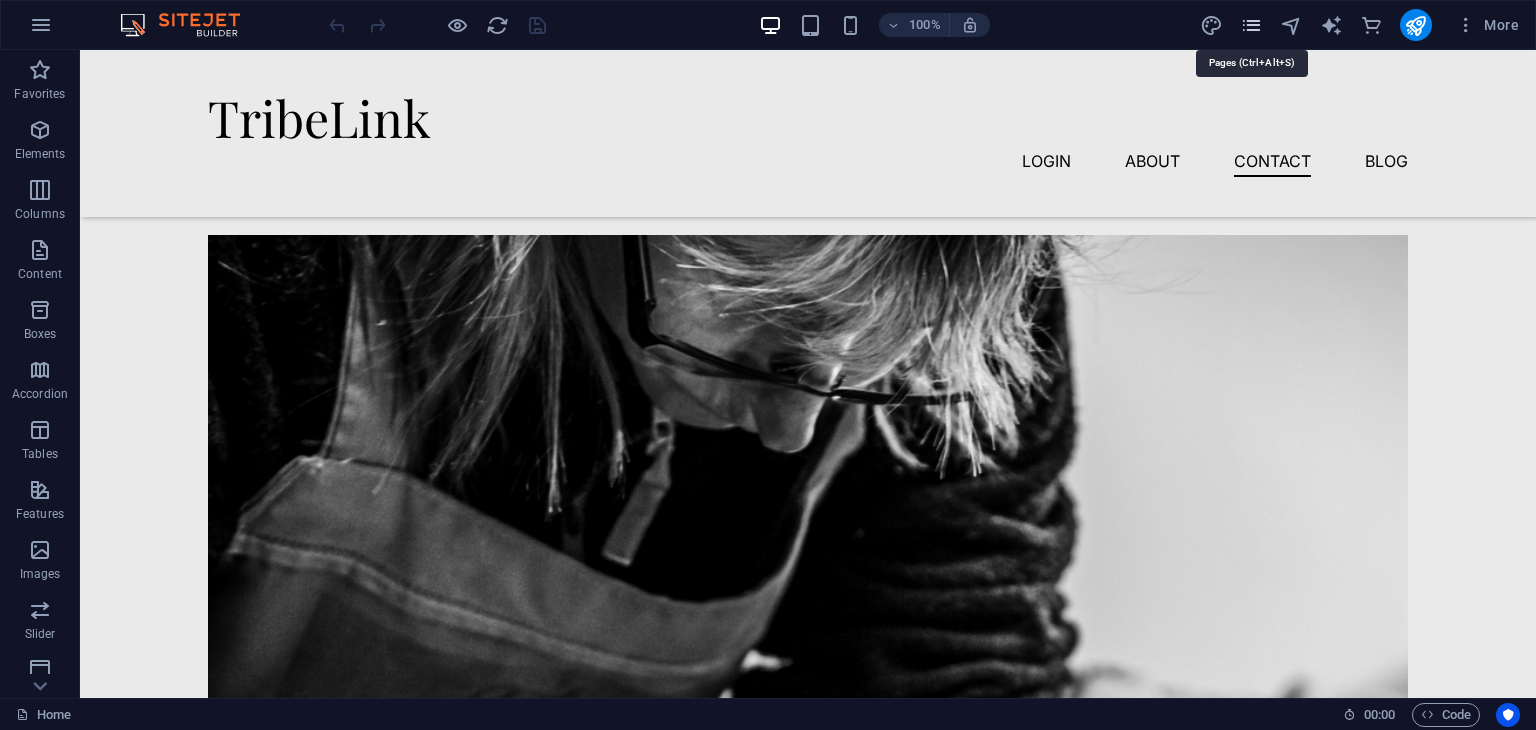 click at bounding box center (1251, 25) 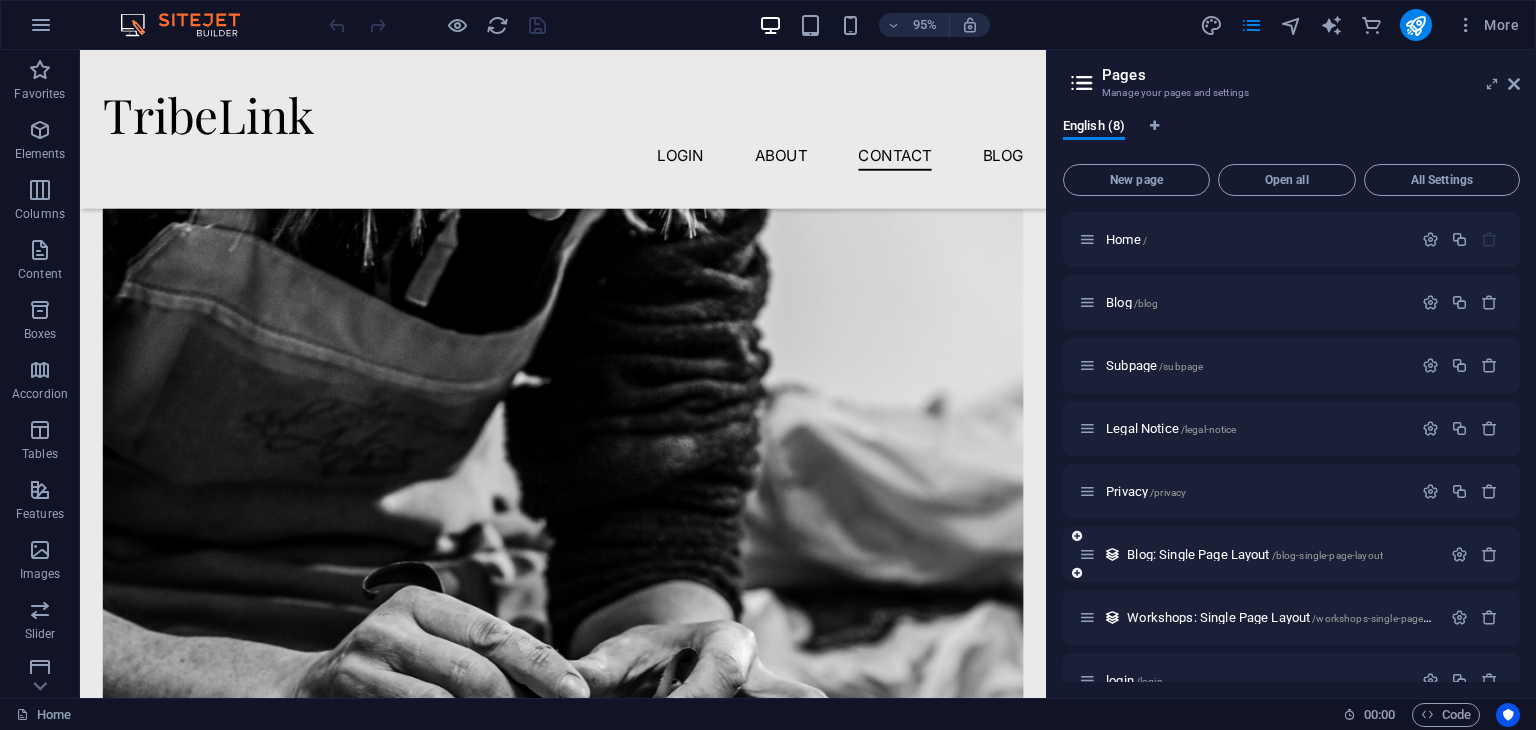 scroll, scrollTop: 34, scrollLeft: 0, axis: vertical 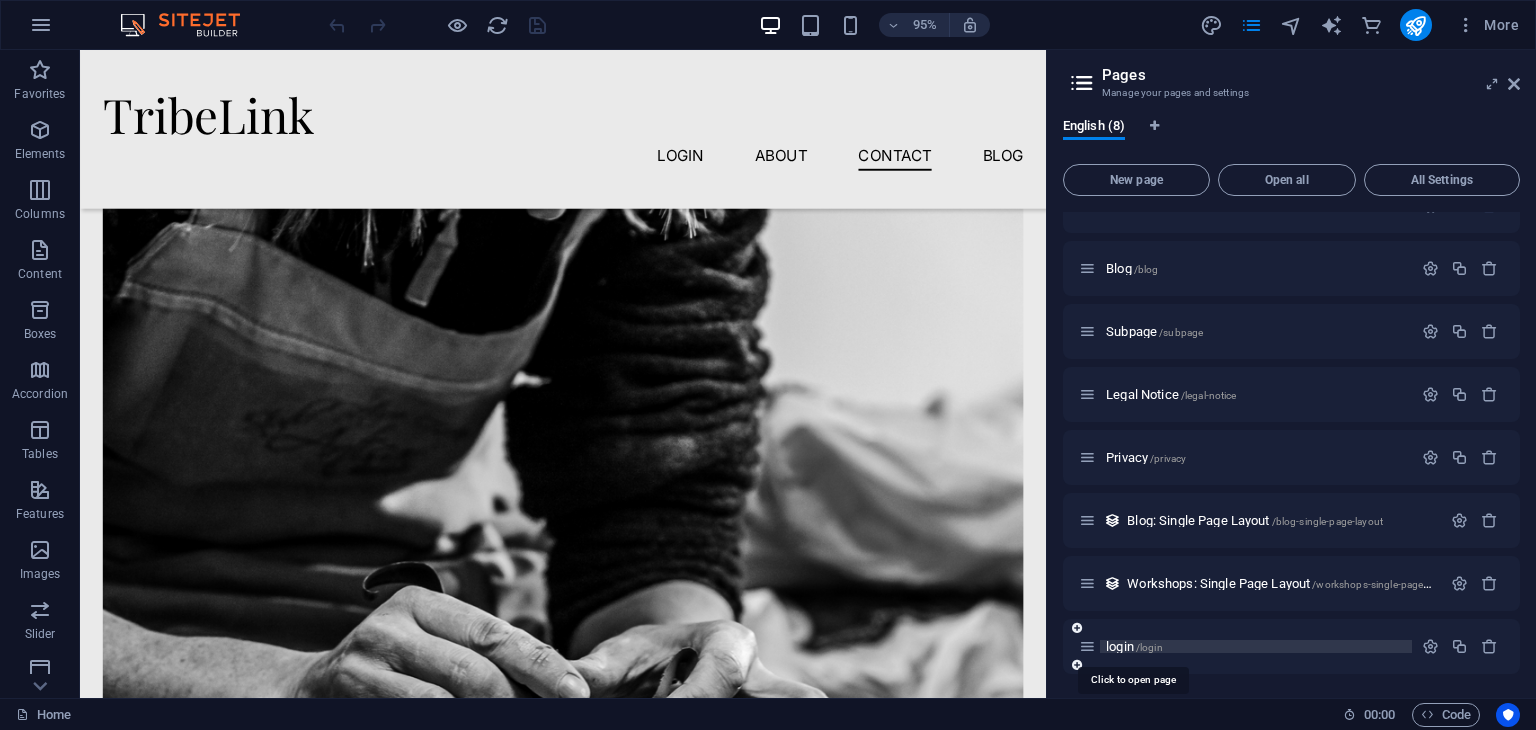 click on "login /login" at bounding box center (1134, 646) 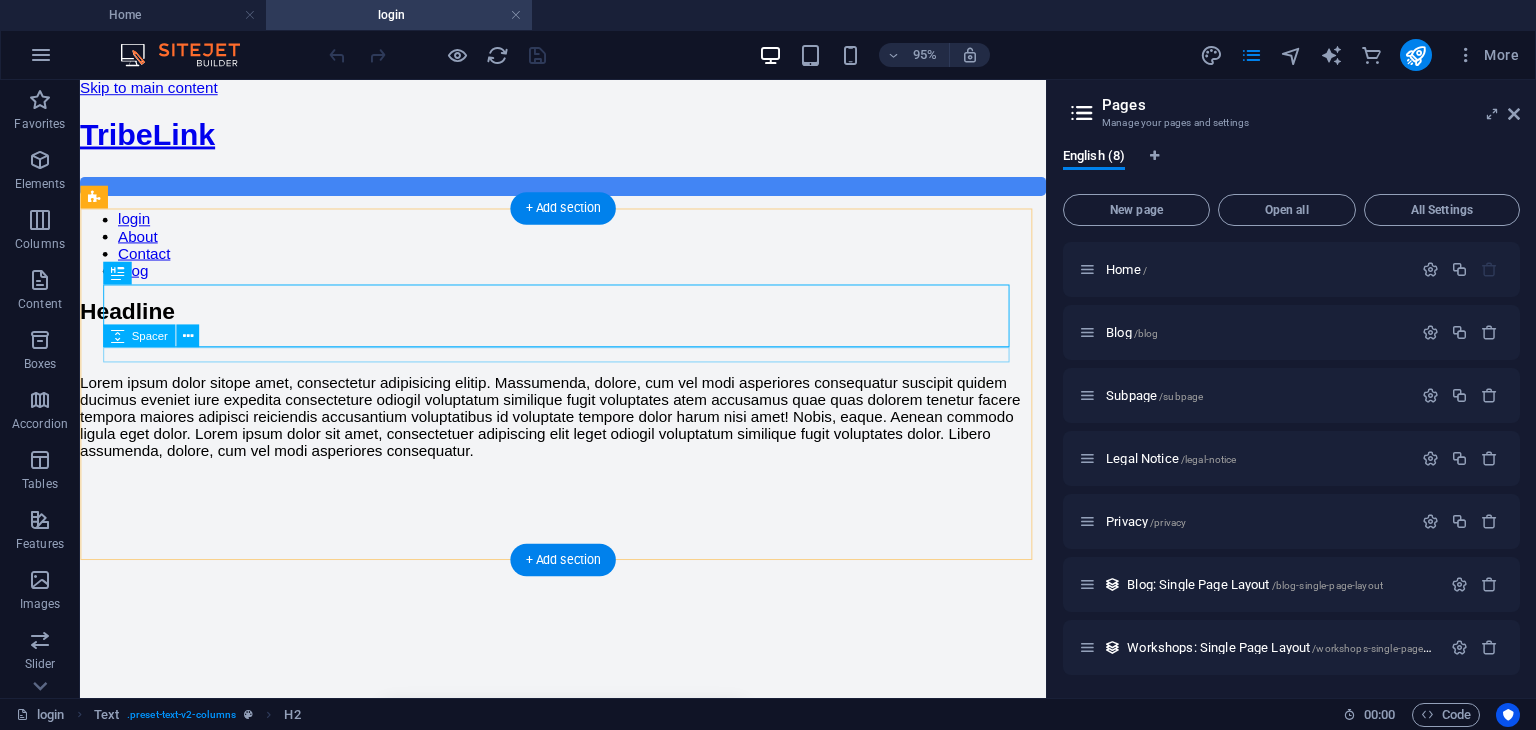 scroll, scrollTop: 376, scrollLeft: 0, axis: vertical 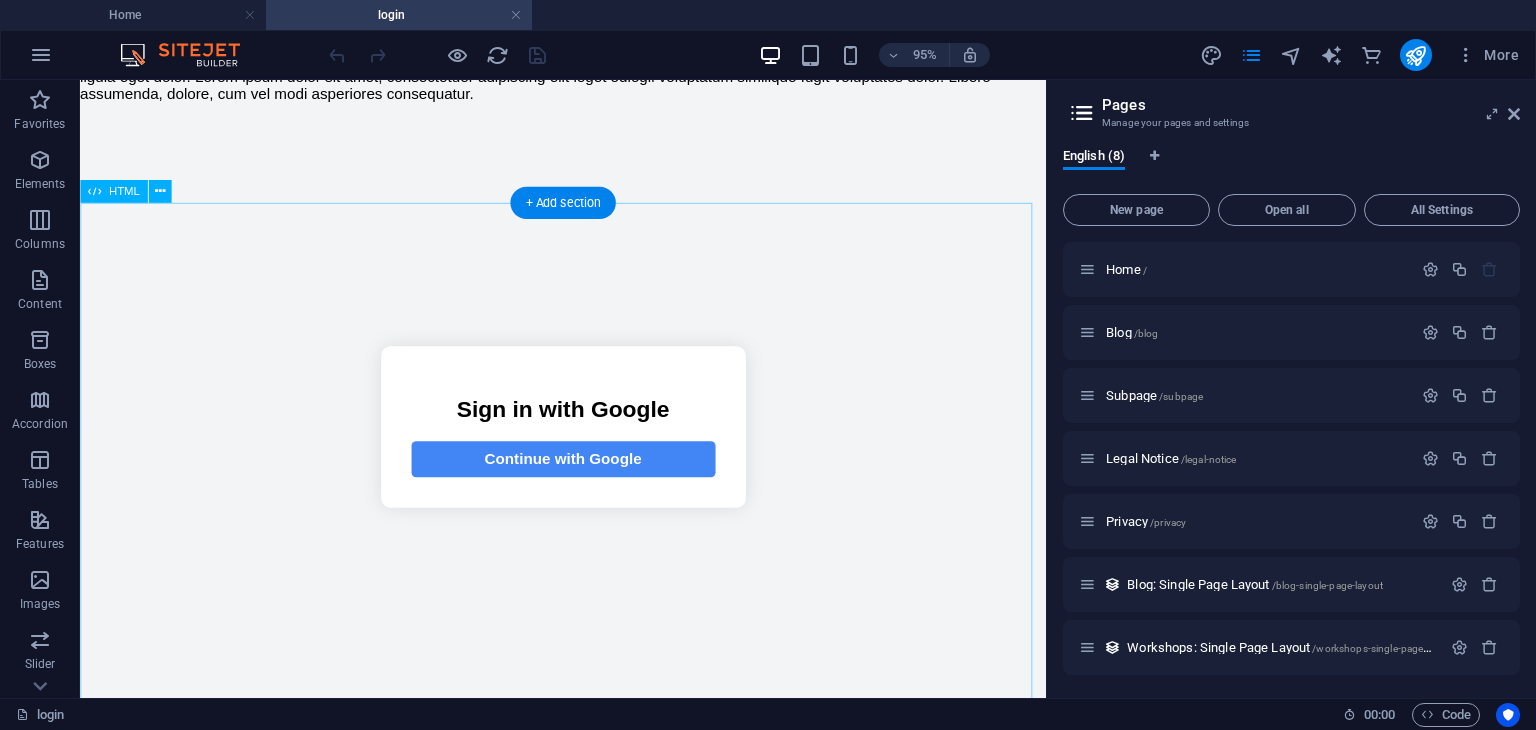 click on "Firebase Google Login
Sign in with Google
Continue with Google" at bounding box center (588, 445) 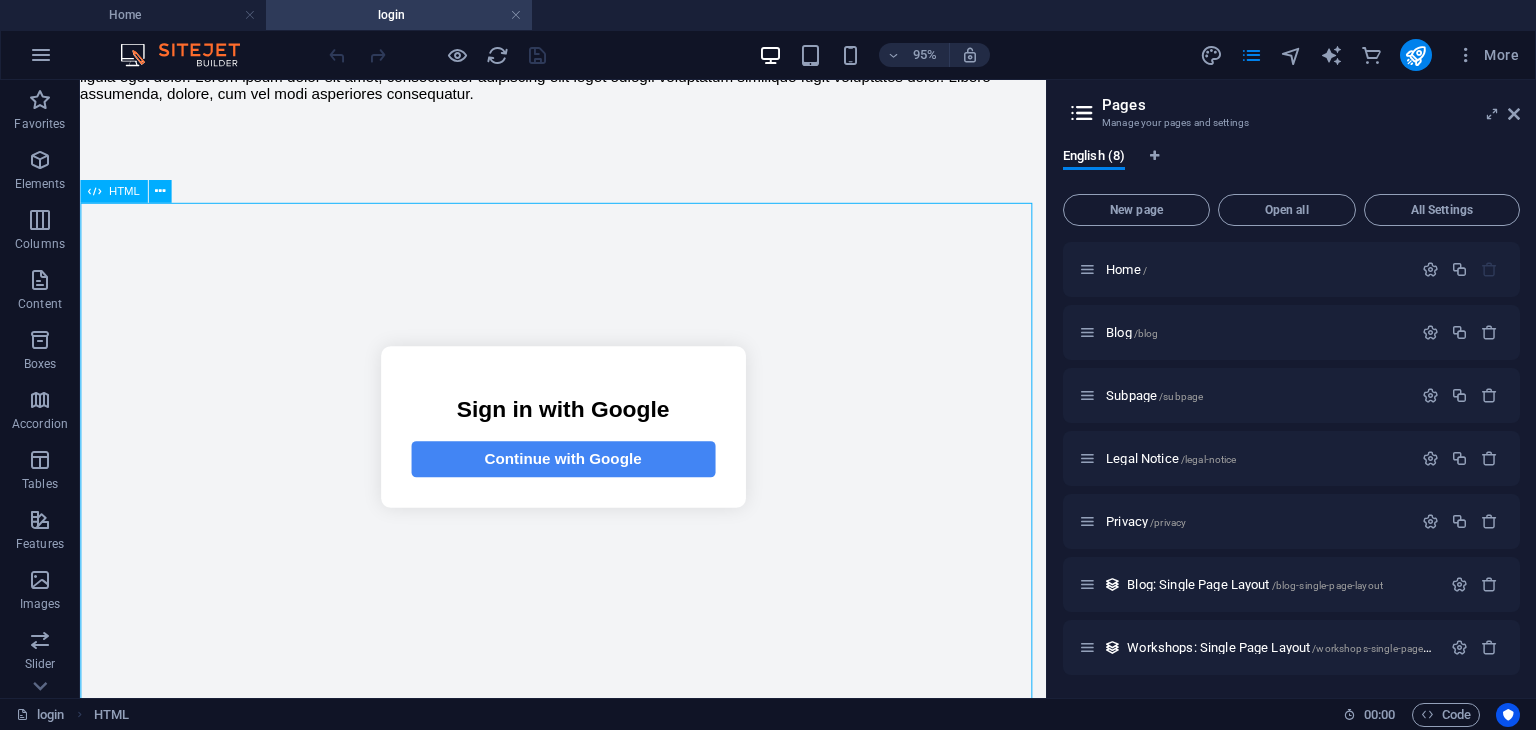 click at bounding box center (94, 191) 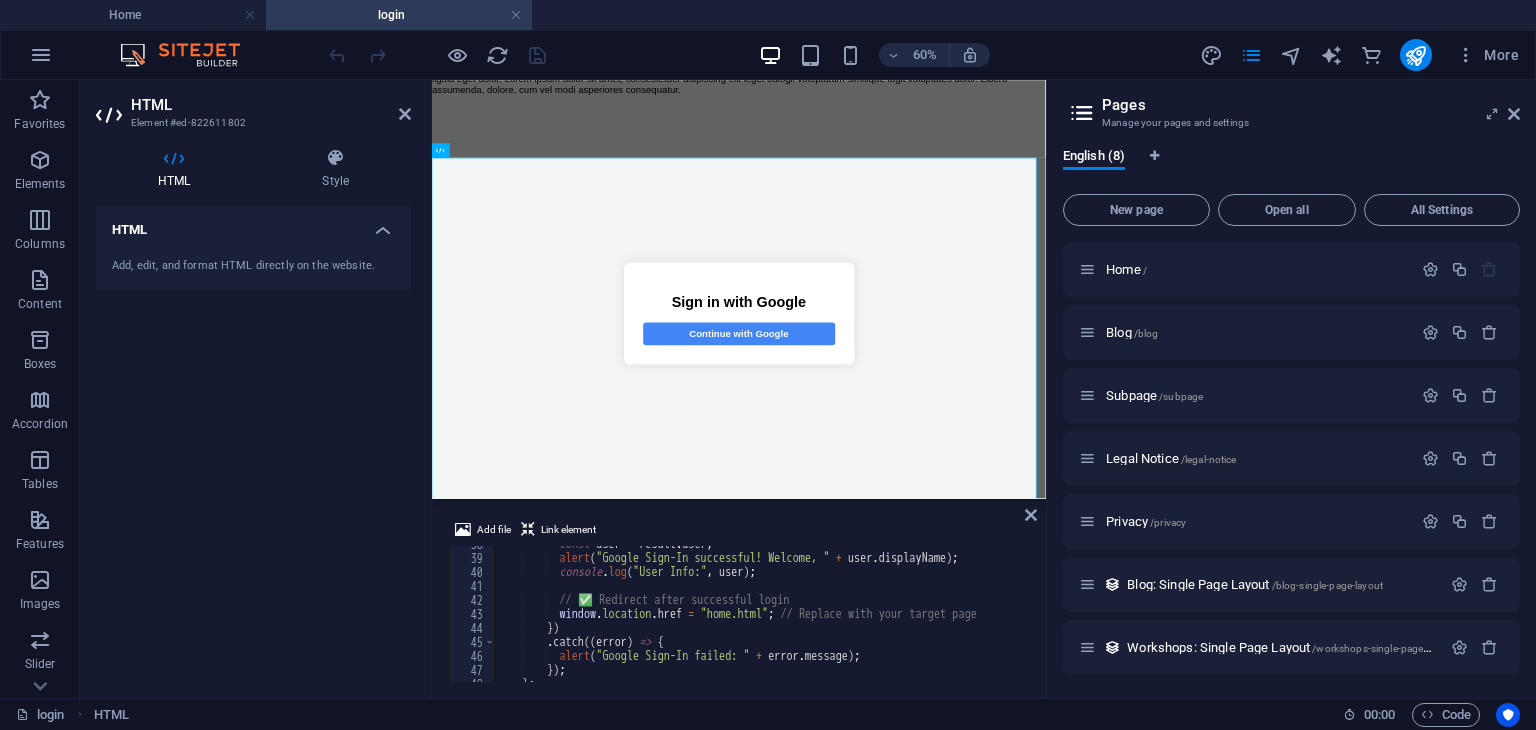 scroll, scrollTop: 527, scrollLeft: 0, axis: vertical 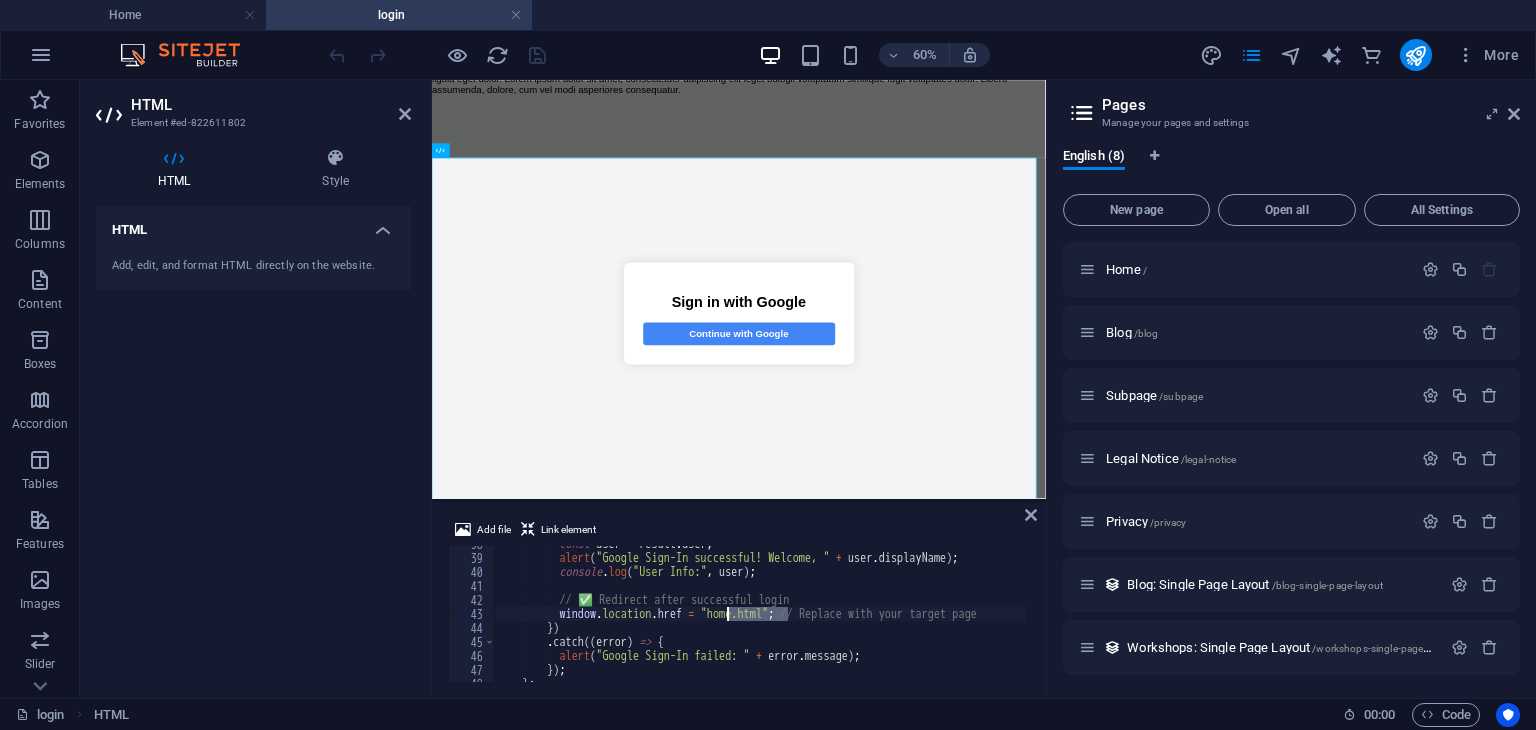 drag, startPoint x: 787, startPoint y: 615, endPoint x: 729, endPoint y: 618, distance: 58.077534 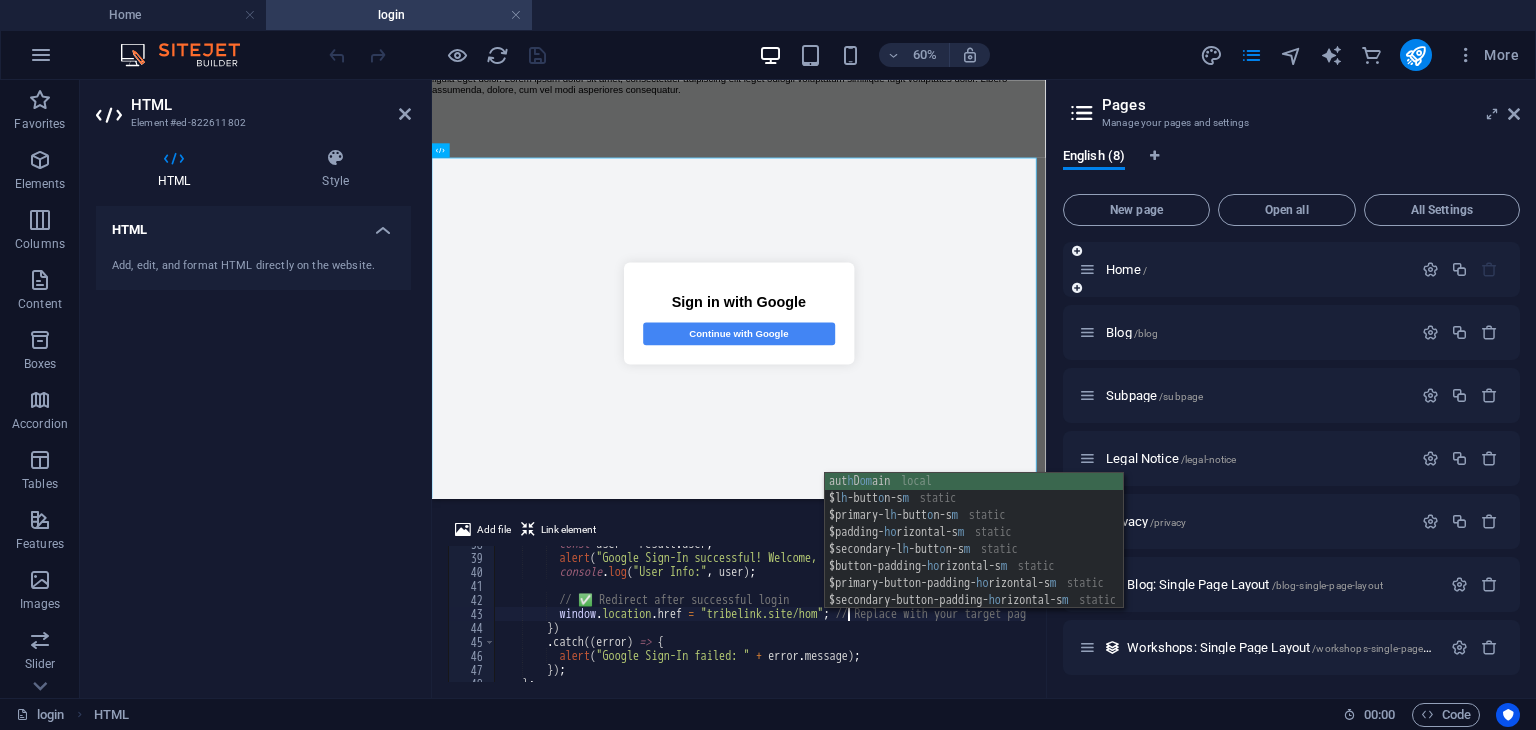scroll, scrollTop: 0, scrollLeft: 29, axis: horizontal 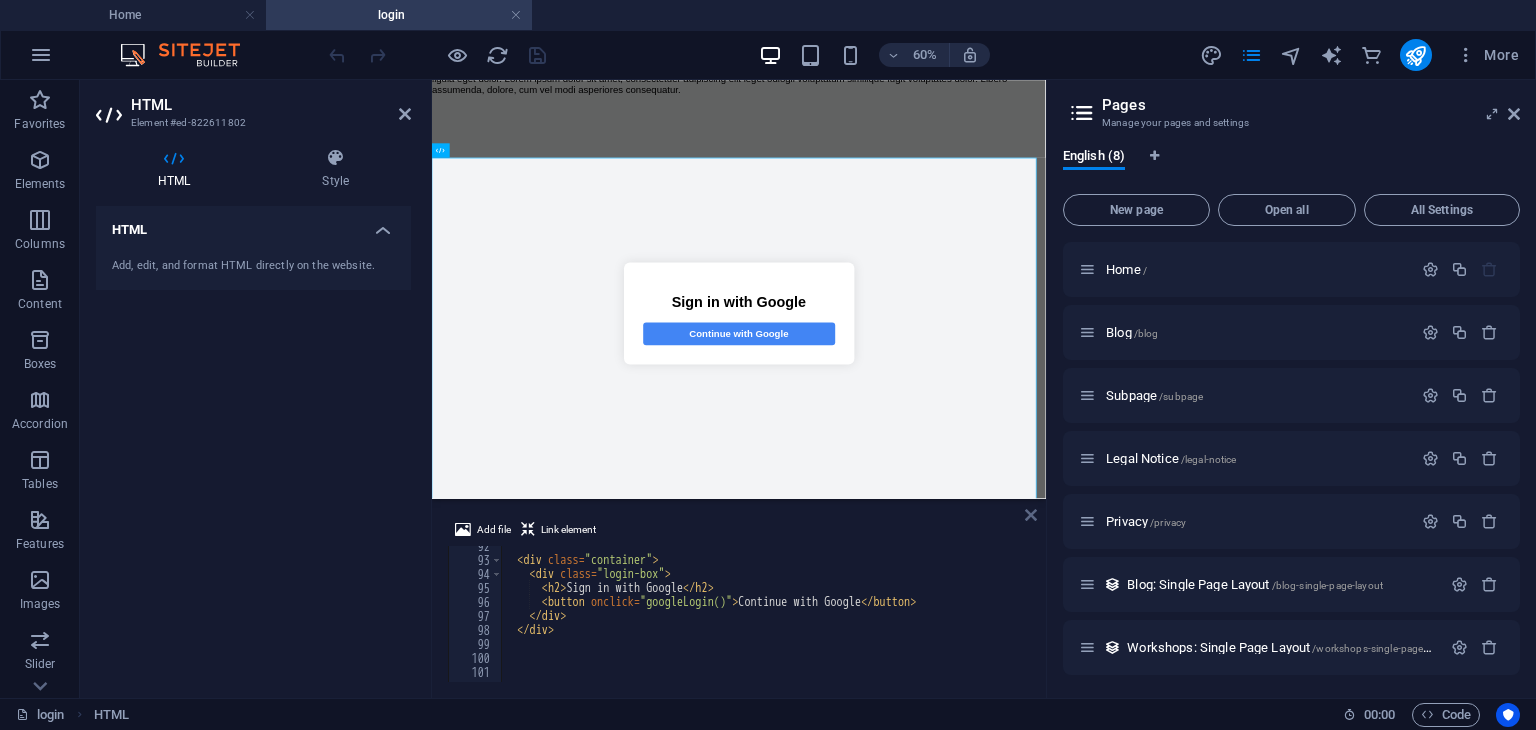 type on "window.location.href = "tribelink.site/home"; // Replace with your target page" 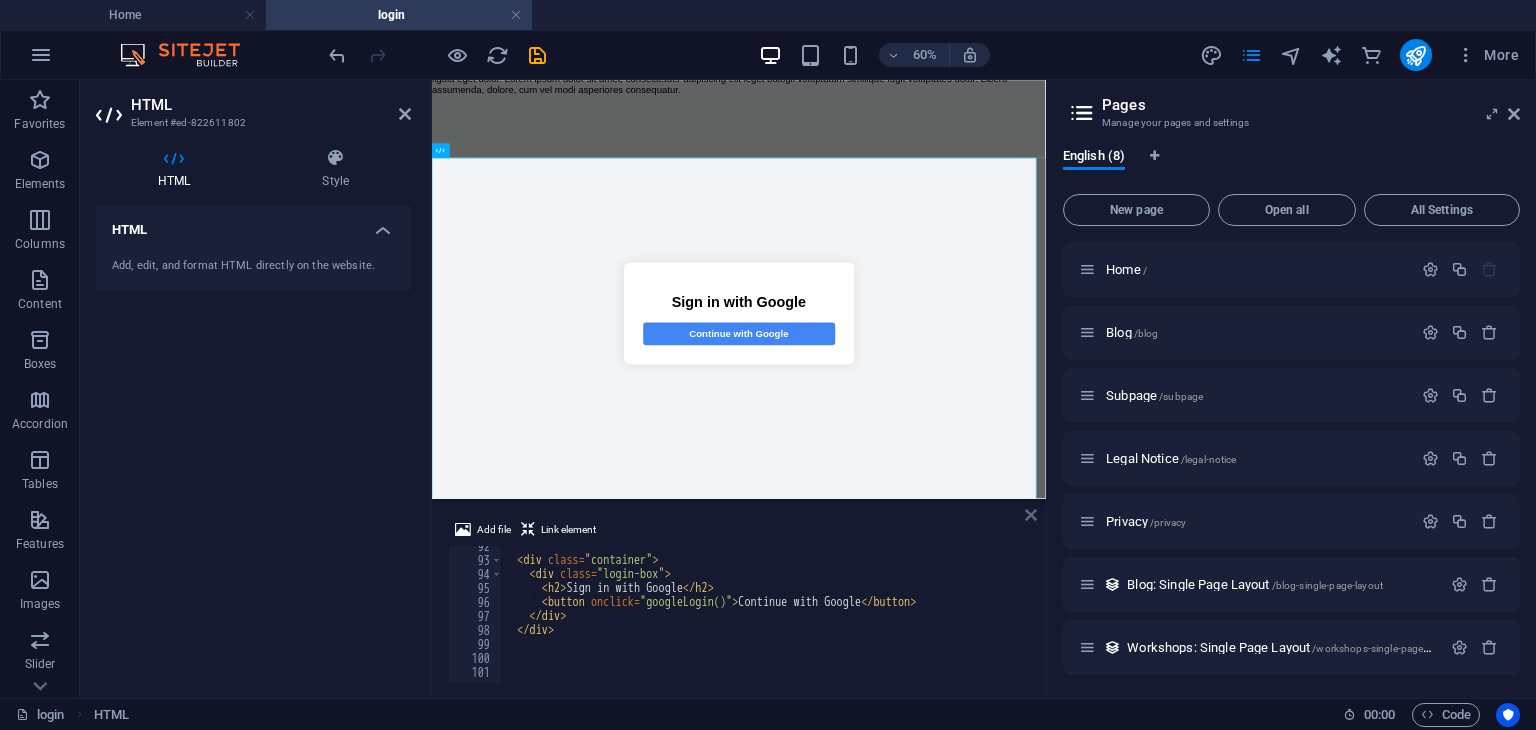 click at bounding box center [1031, 515] 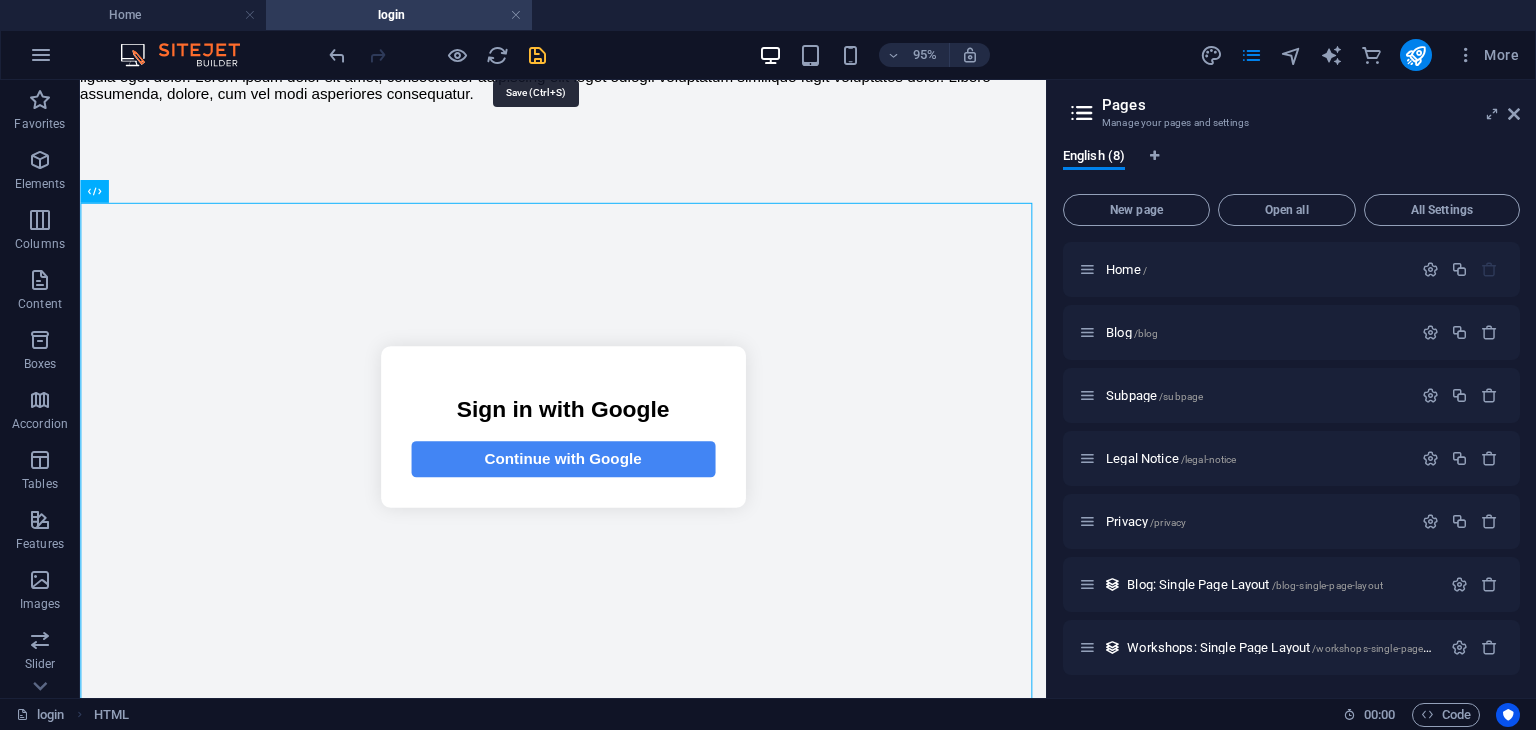 click at bounding box center (537, 55) 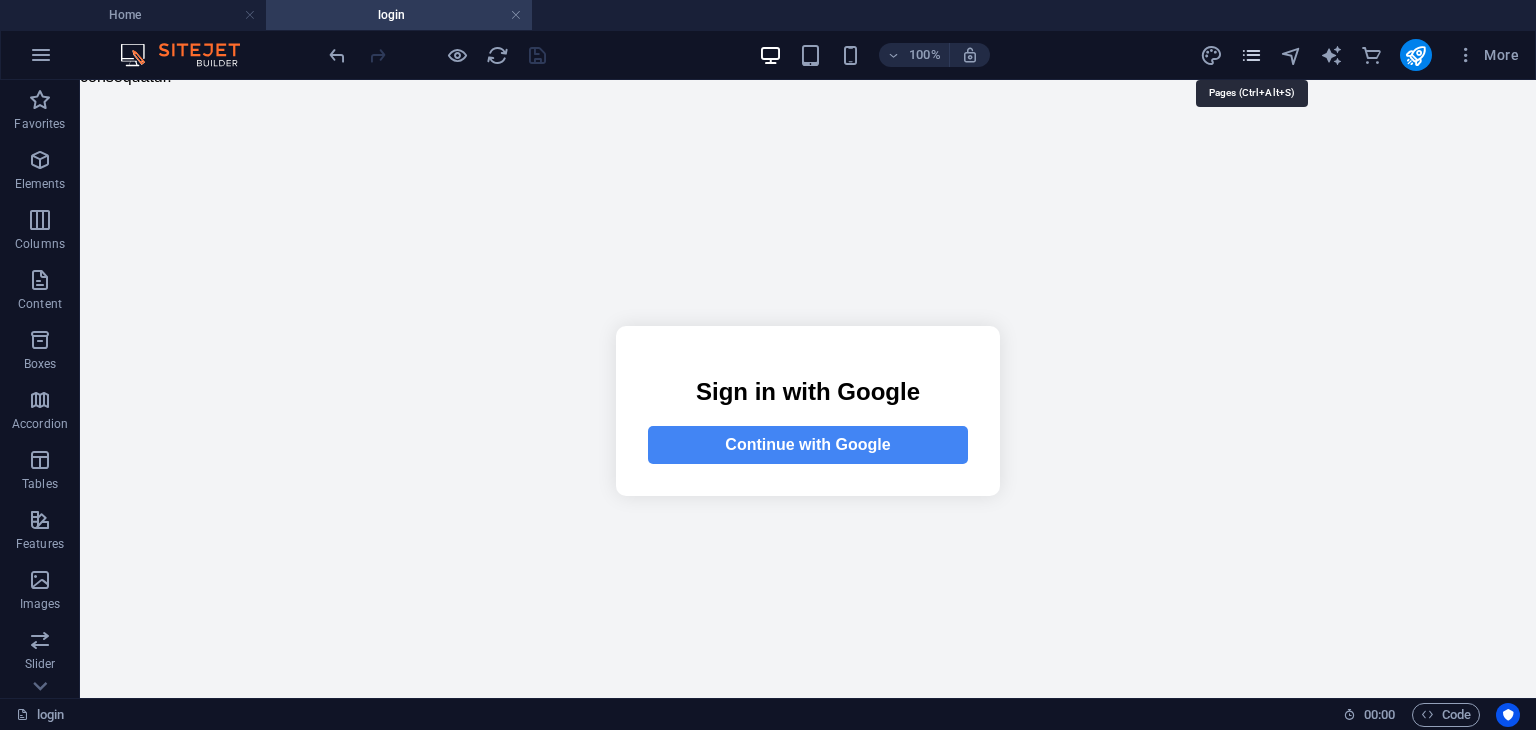 click at bounding box center (1251, 55) 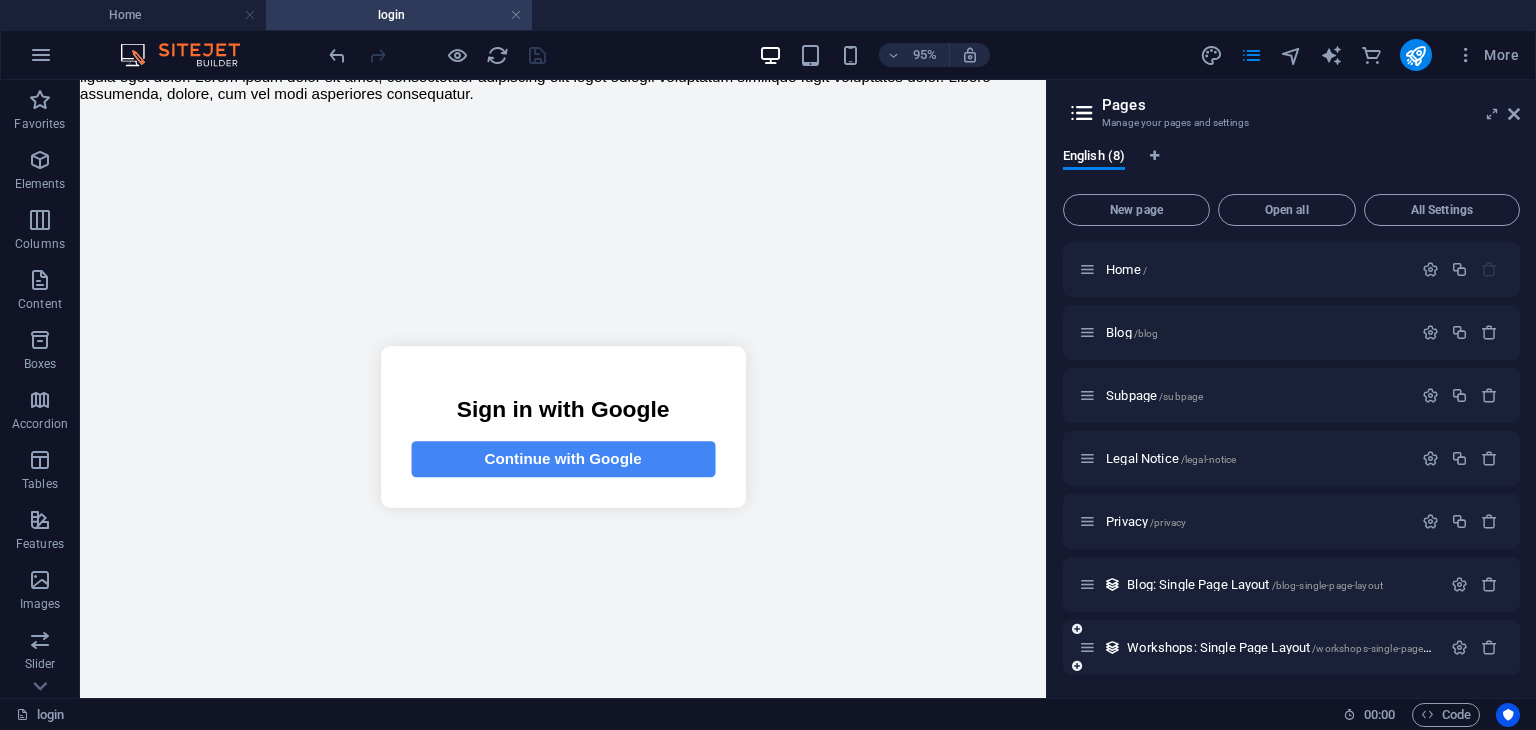 scroll, scrollTop: 64, scrollLeft: 0, axis: vertical 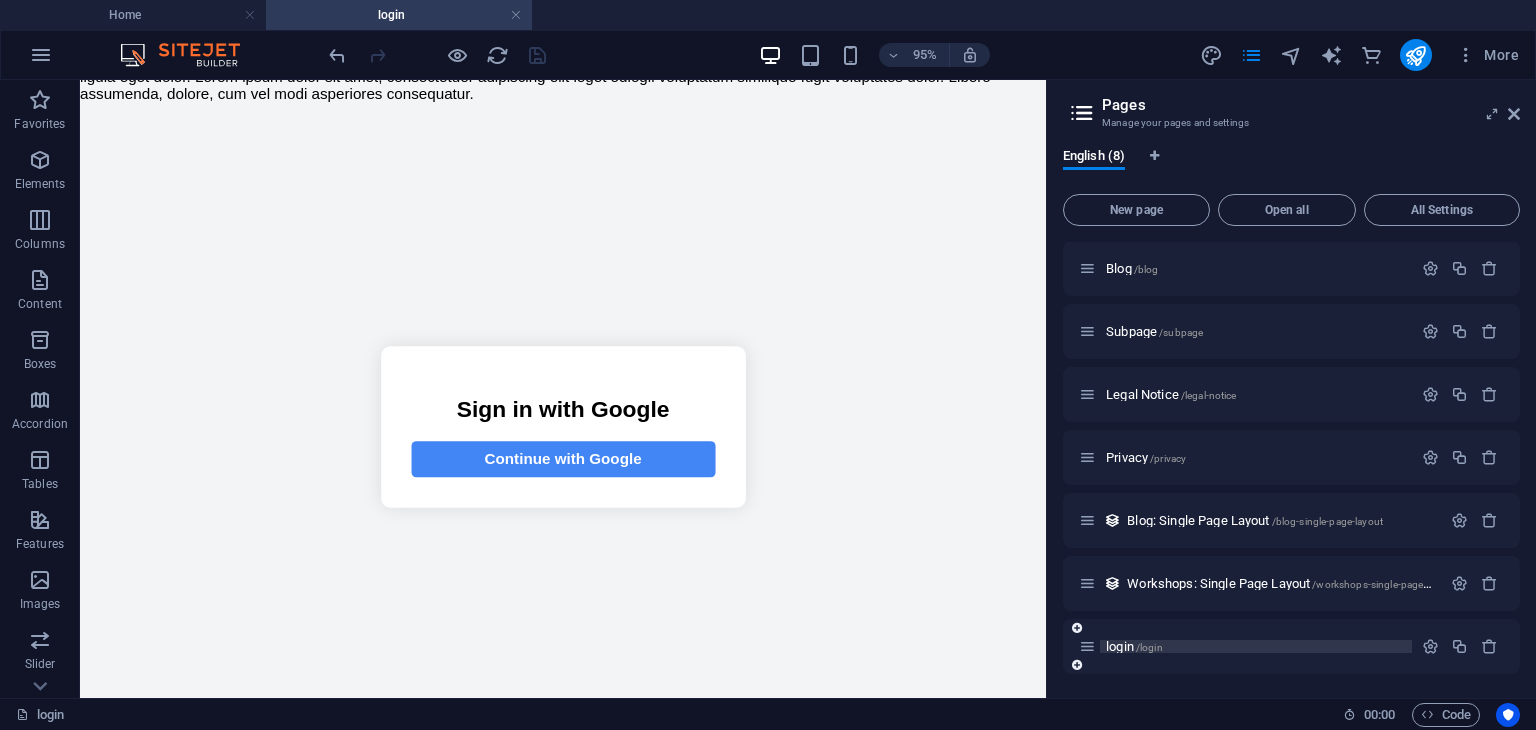 click on "/login" at bounding box center (1149, 647) 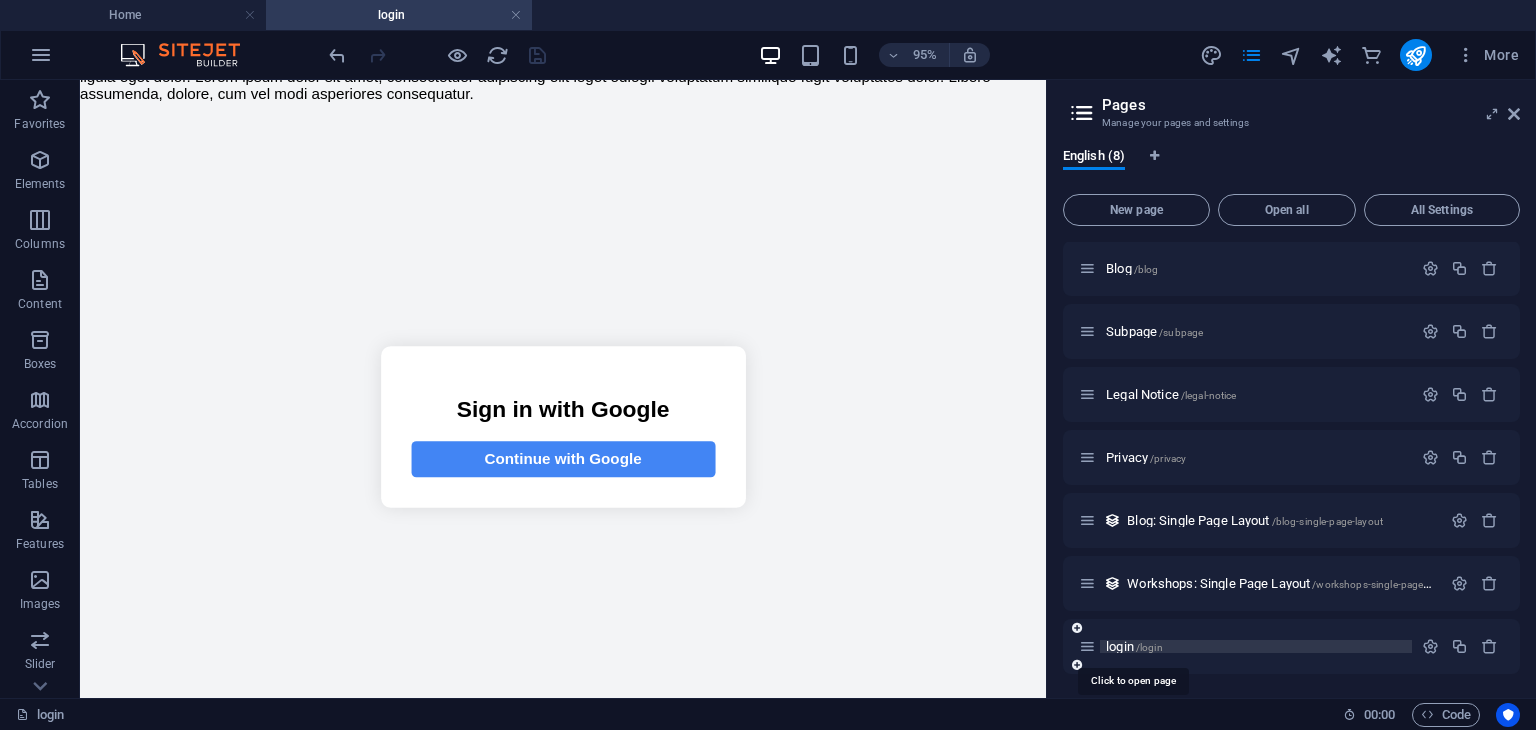 click on "login /login" at bounding box center (1134, 646) 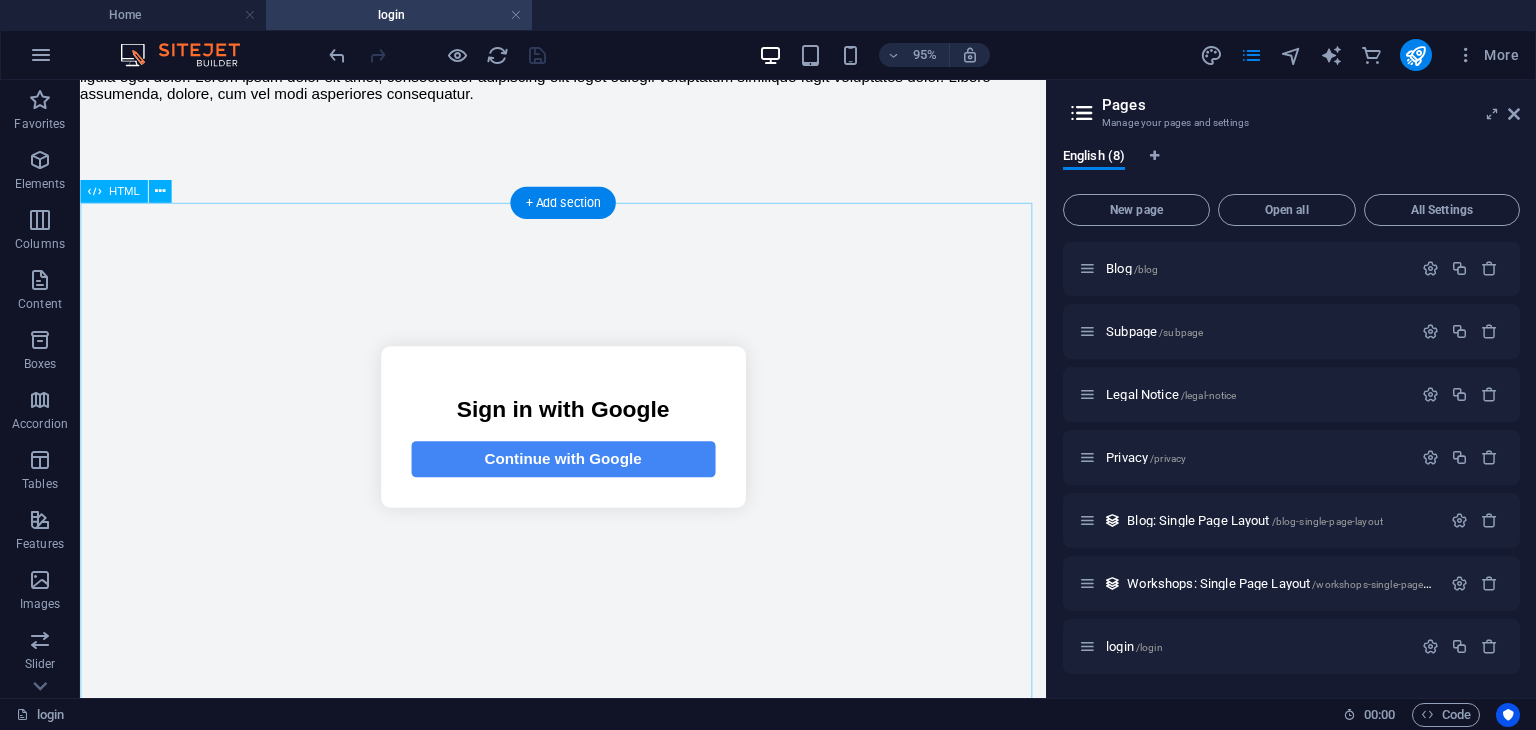 scroll, scrollTop: 335, scrollLeft: 0, axis: vertical 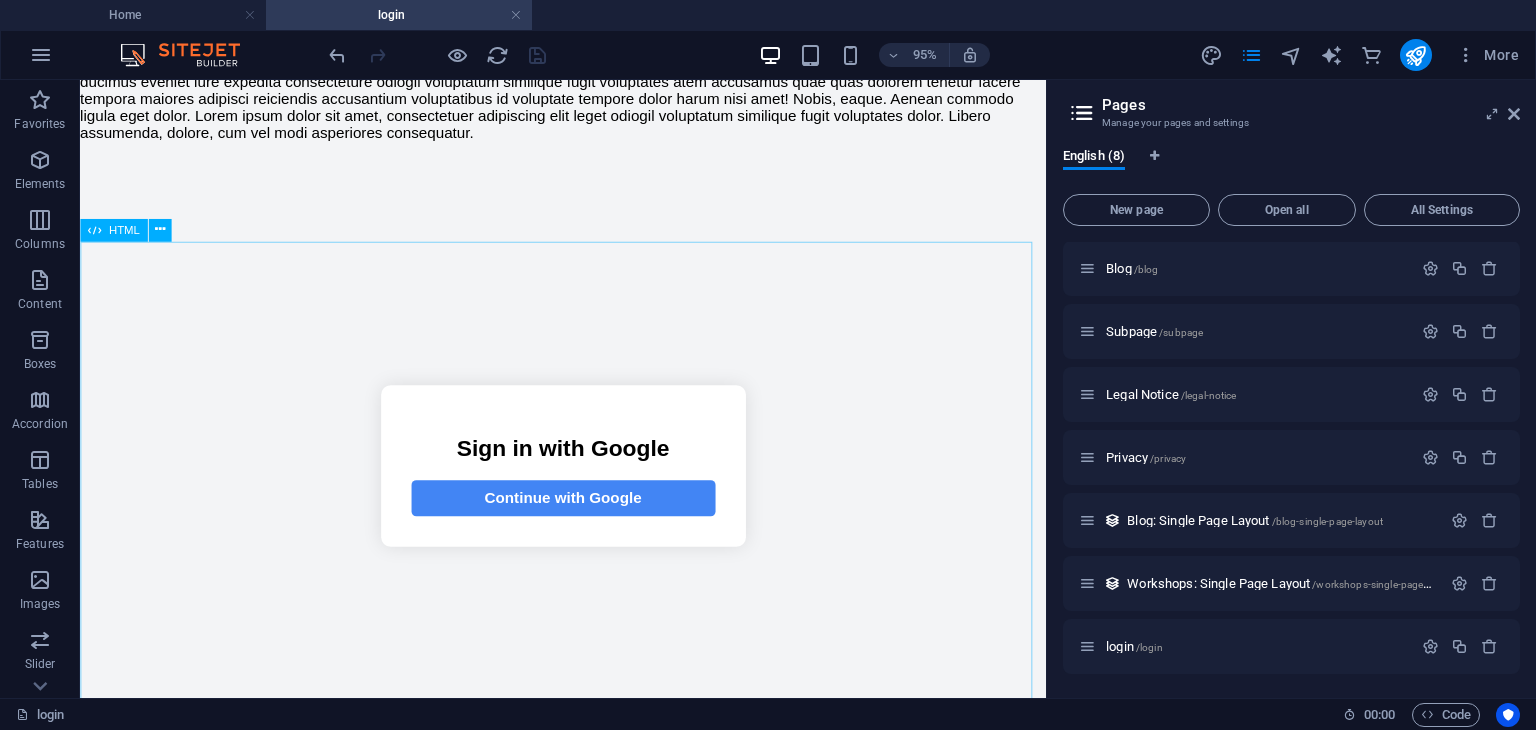 click on "HTML" at bounding box center [124, 229] 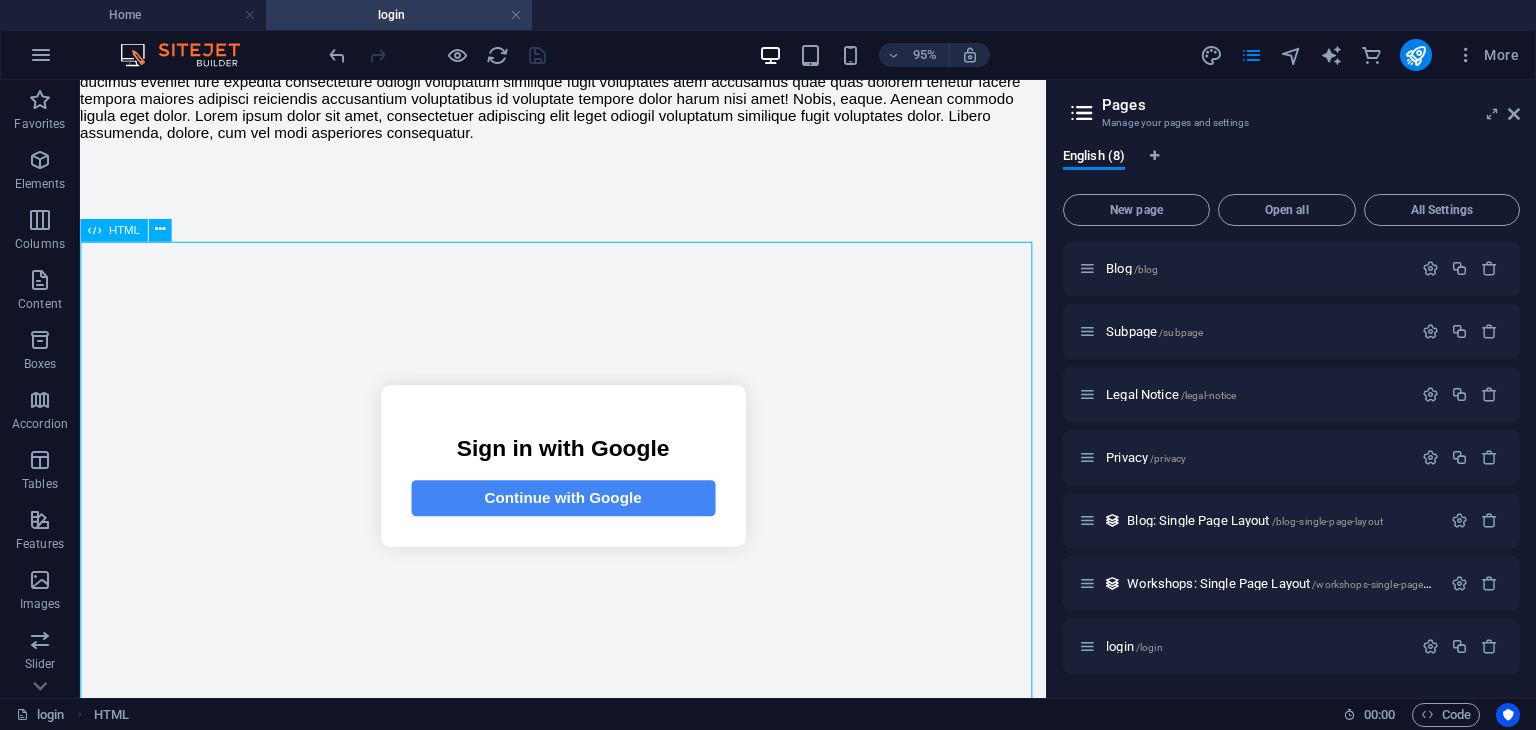 click on "HTML" at bounding box center (124, 229) 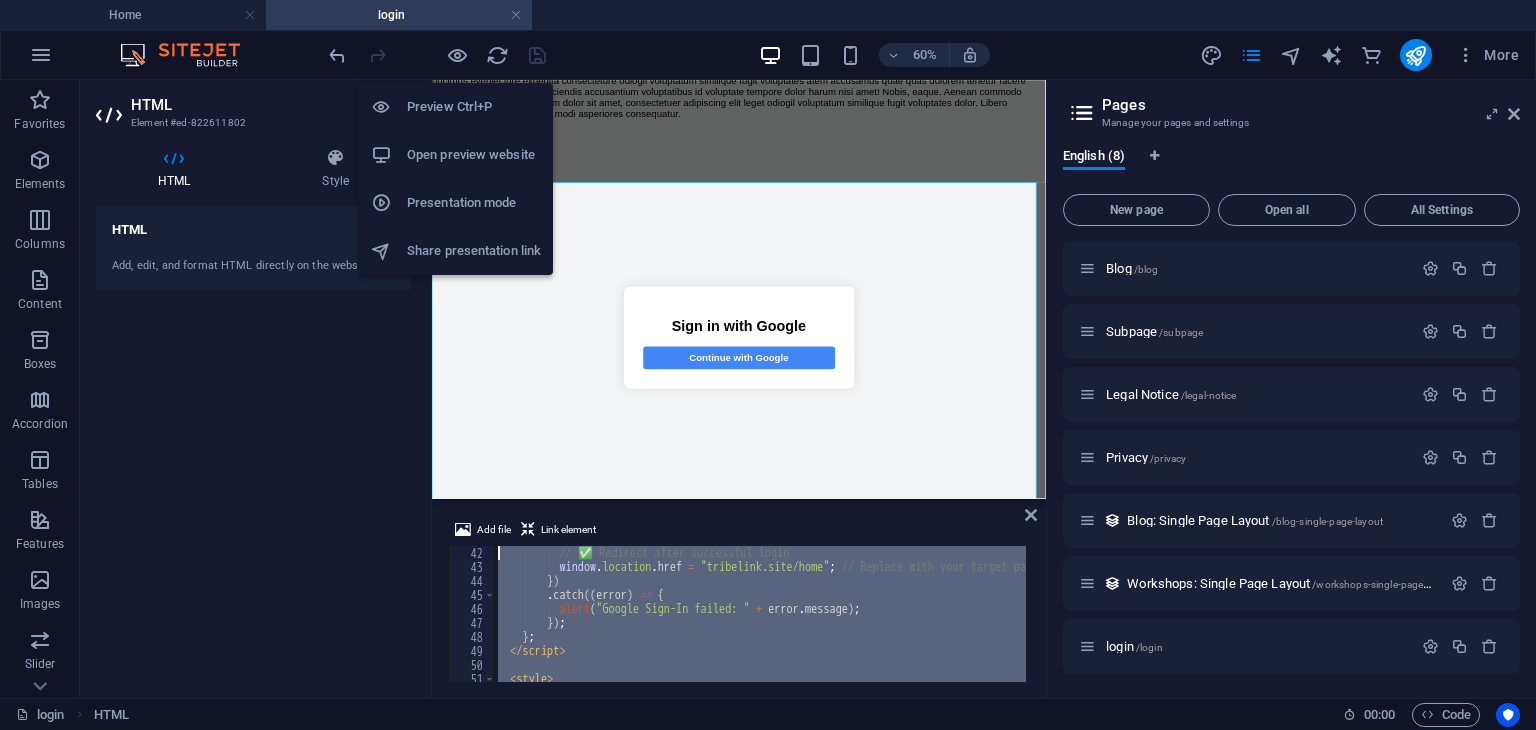 scroll, scrollTop: 0, scrollLeft: 0, axis: both 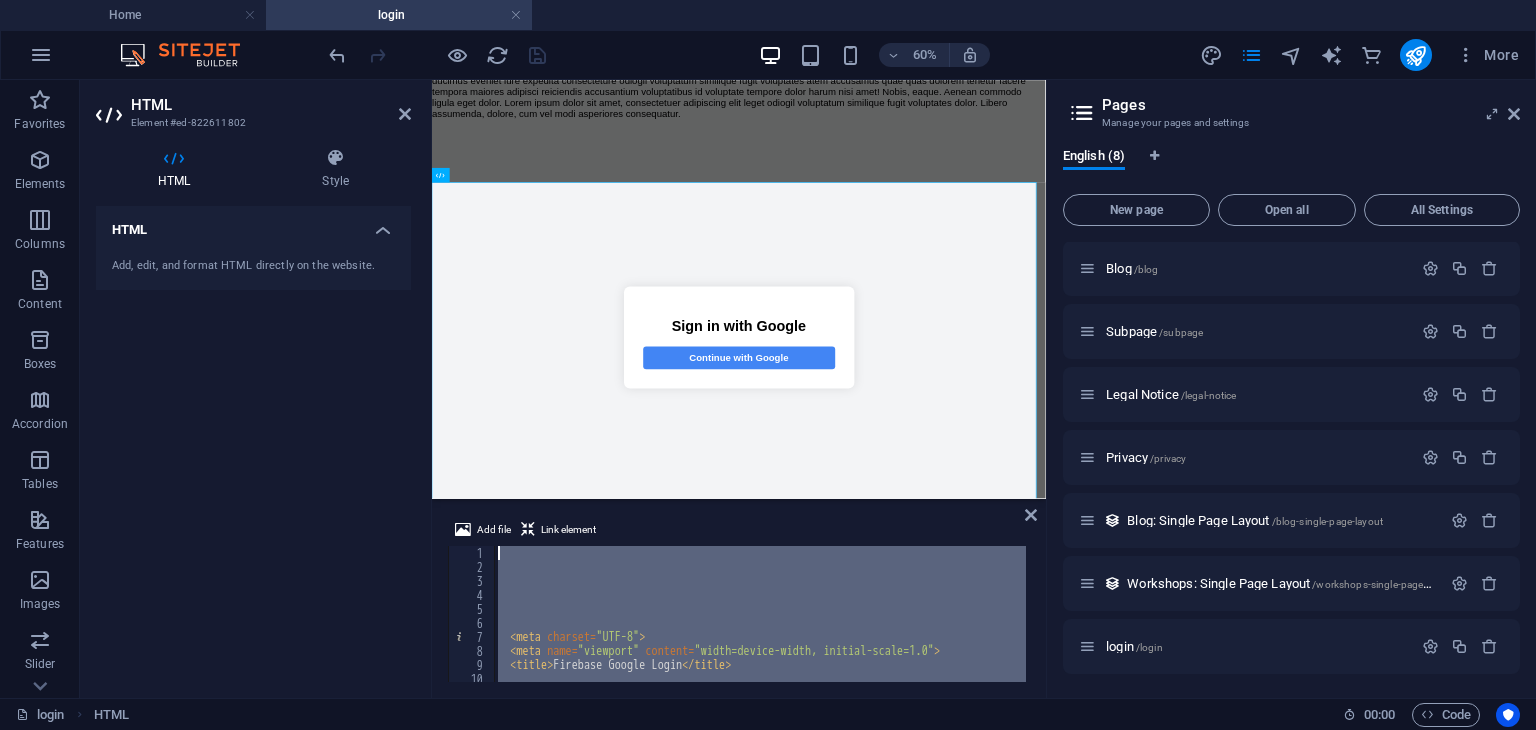 drag, startPoint x: 547, startPoint y: 643, endPoint x: 444, endPoint y: 28, distance: 623.56555 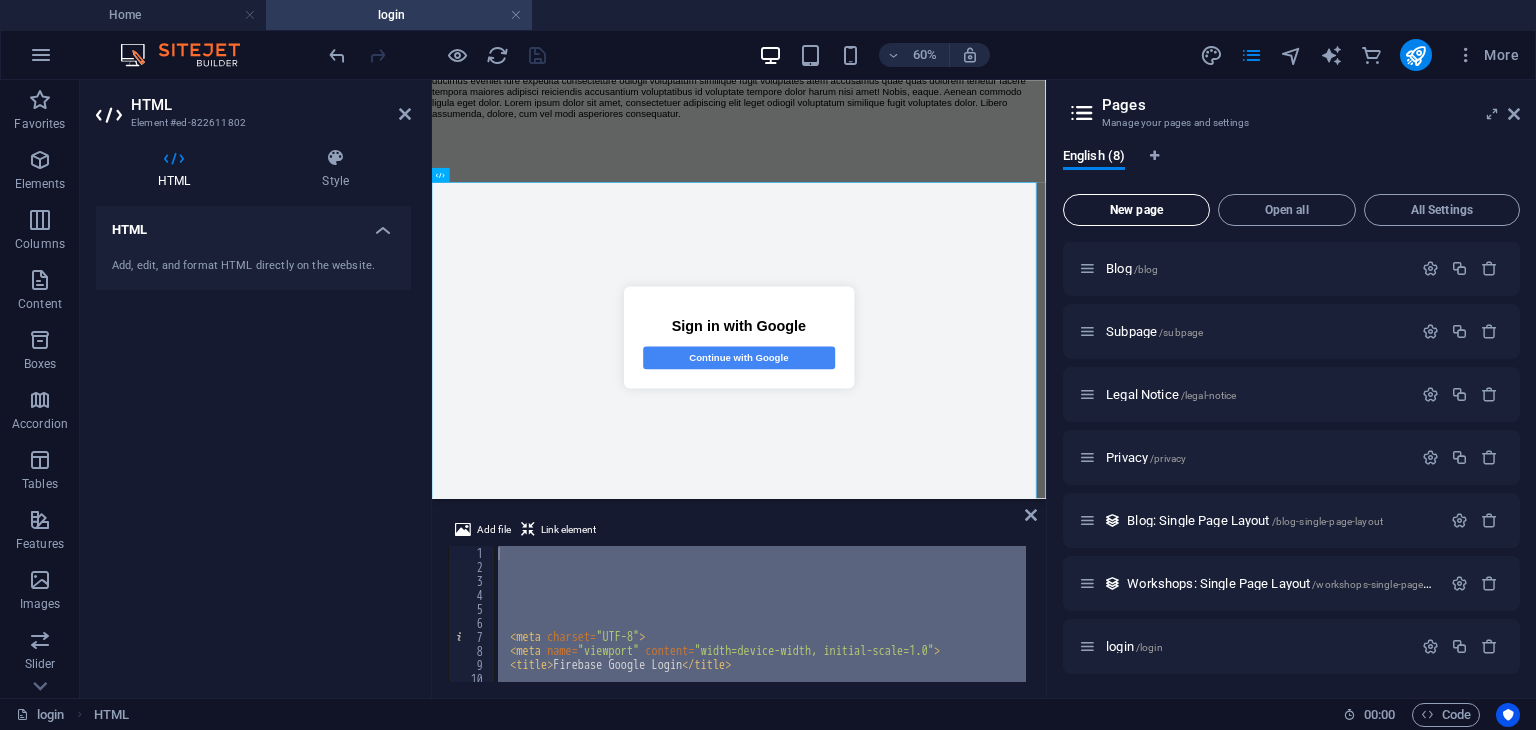 click on "New page" at bounding box center (1136, 210) 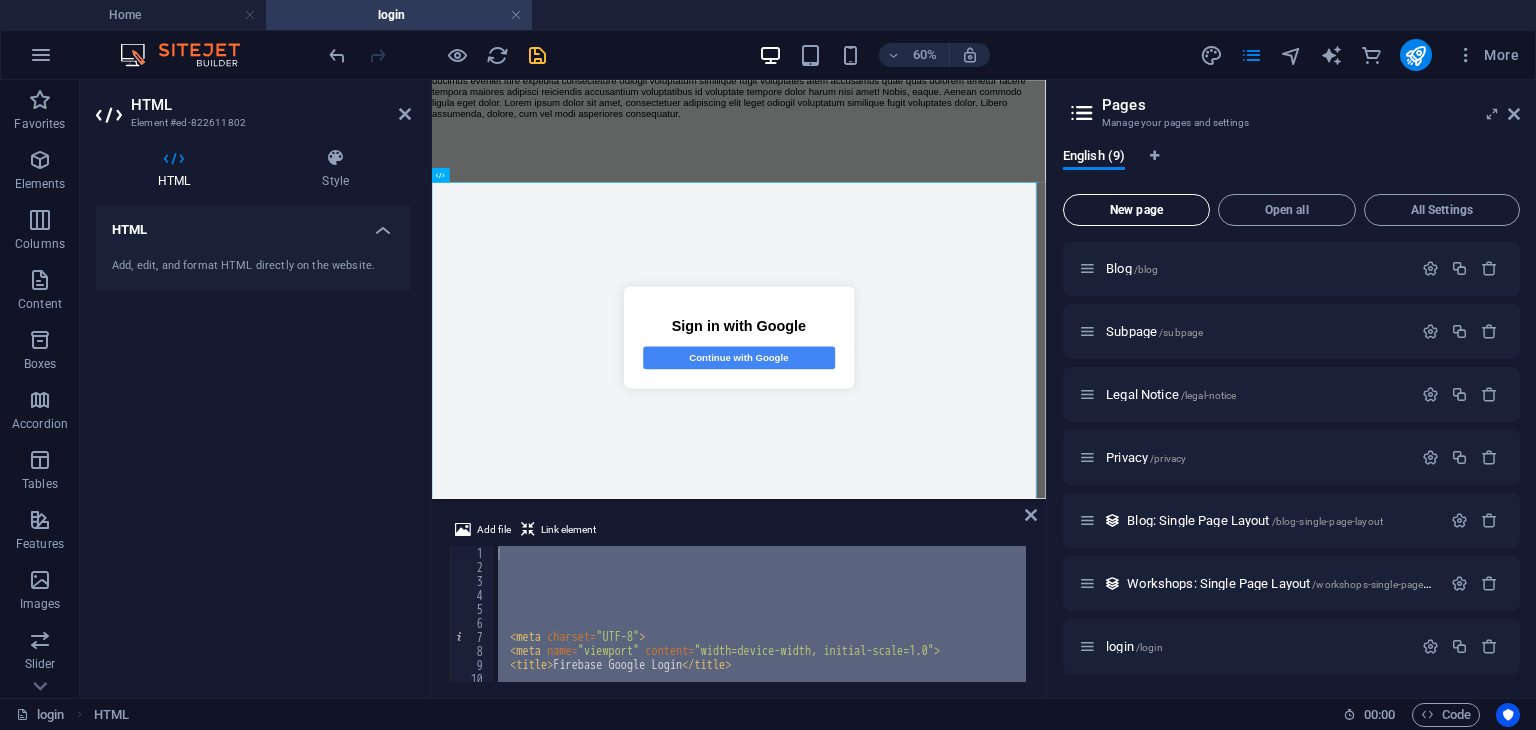 scroll, scrollTop: 387, scrollLeft: 0, axis: vertical 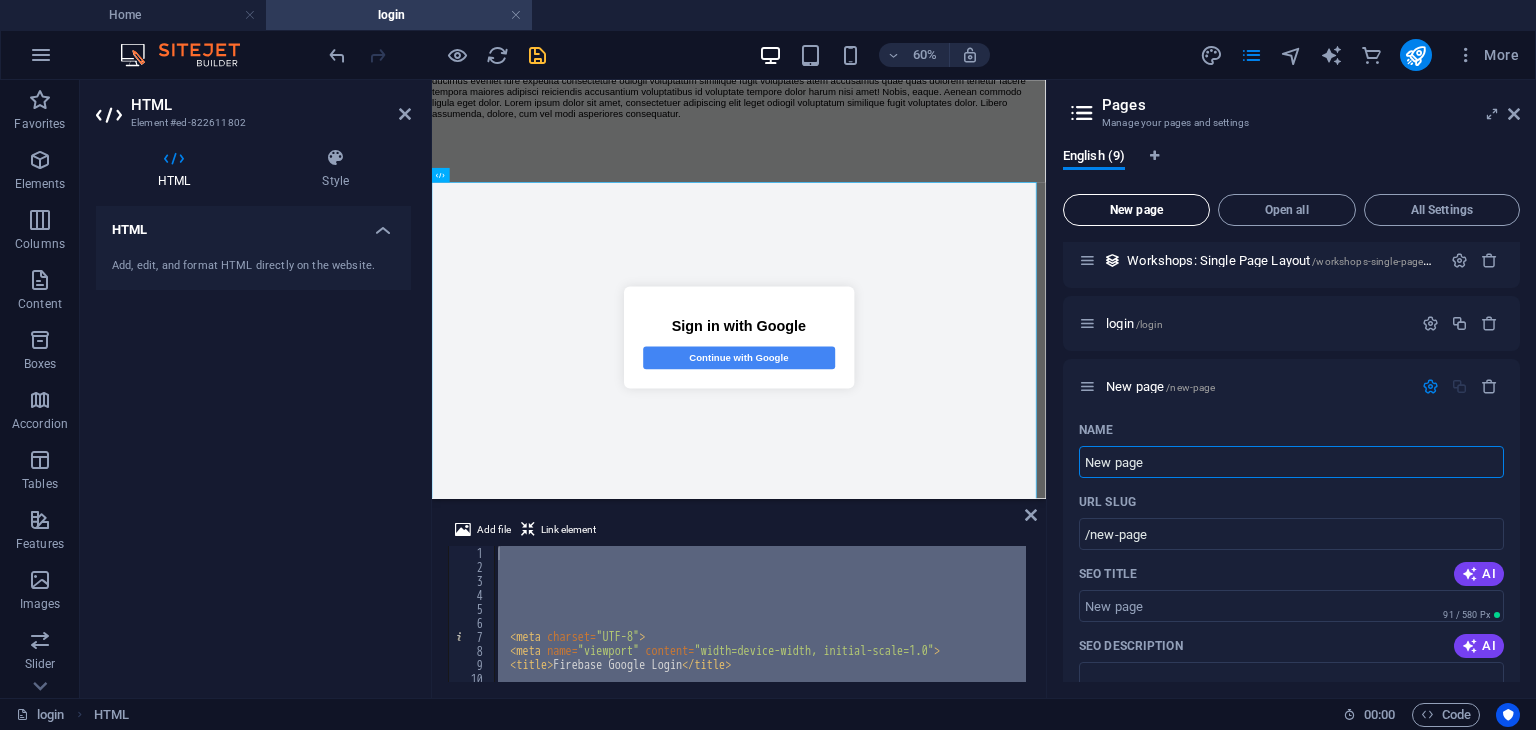type 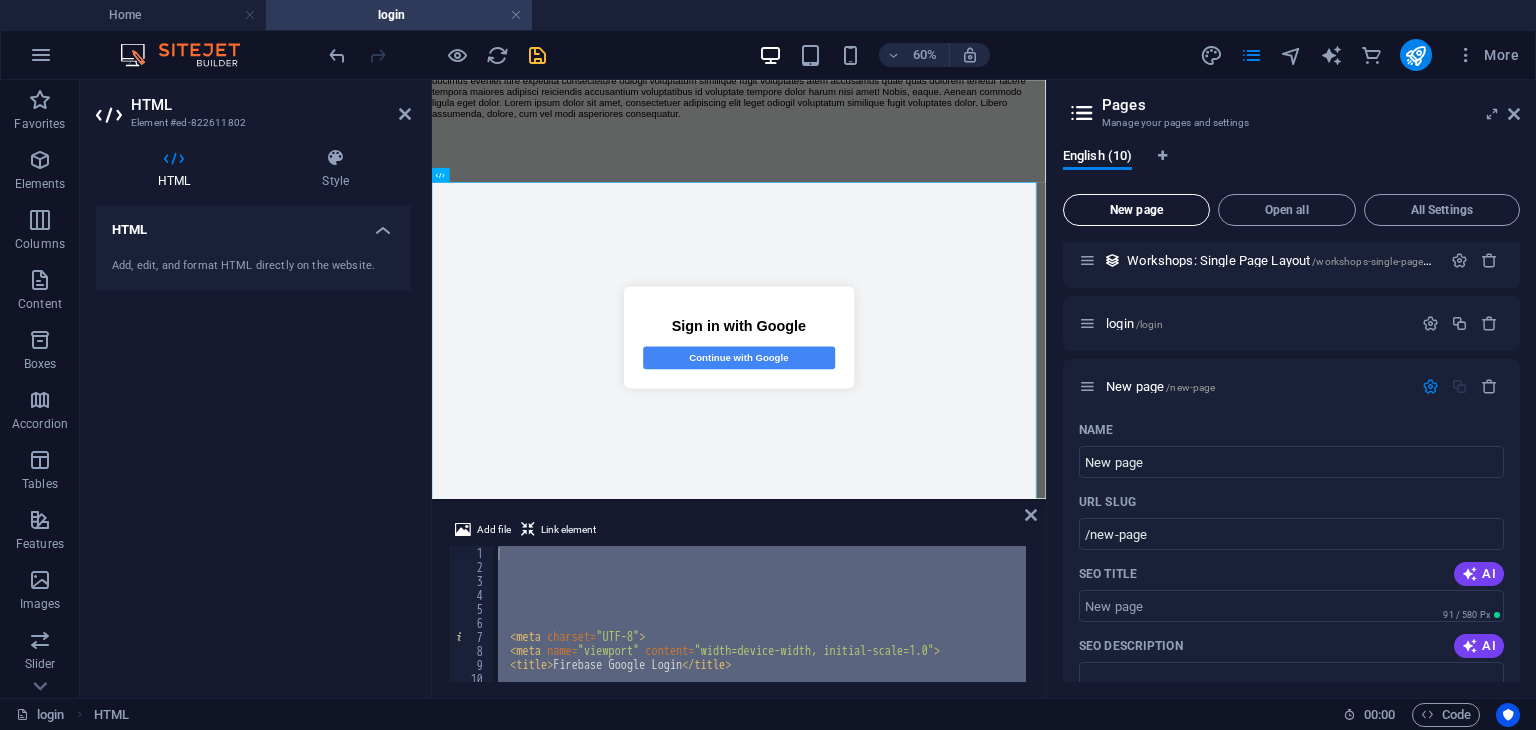 scroll, scrollTop: 1147, scrollLeft: 0, axis: vertical 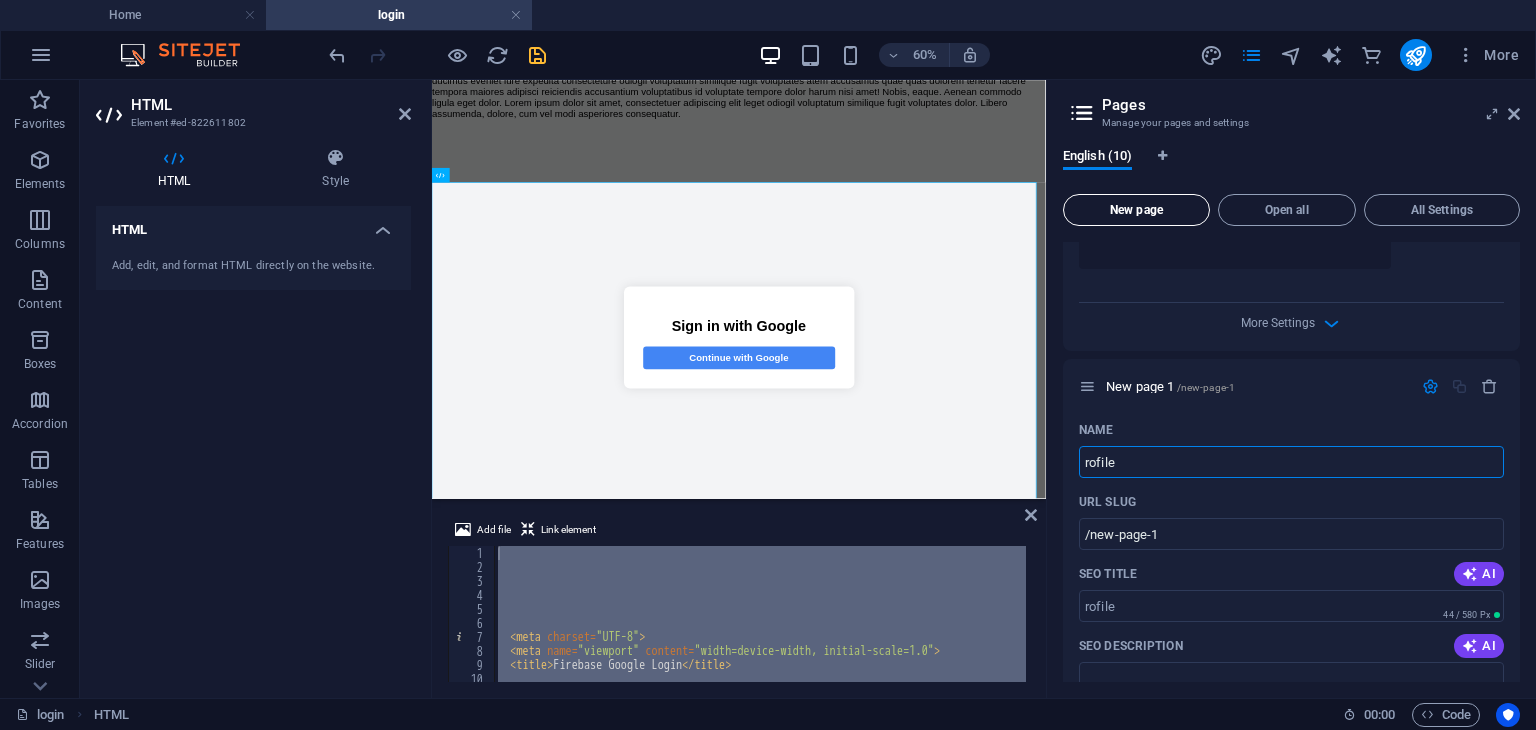type on "rofil" 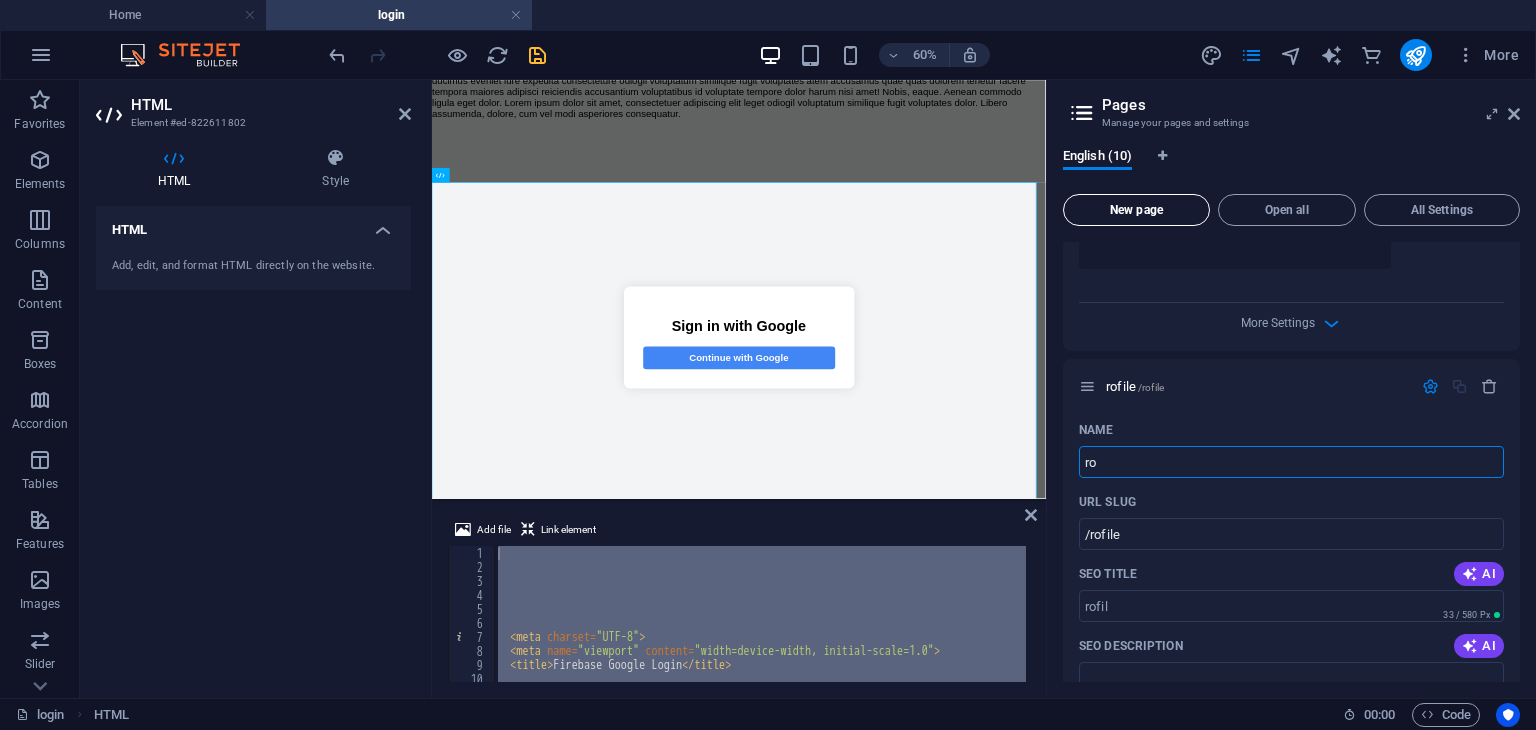 type on "r" 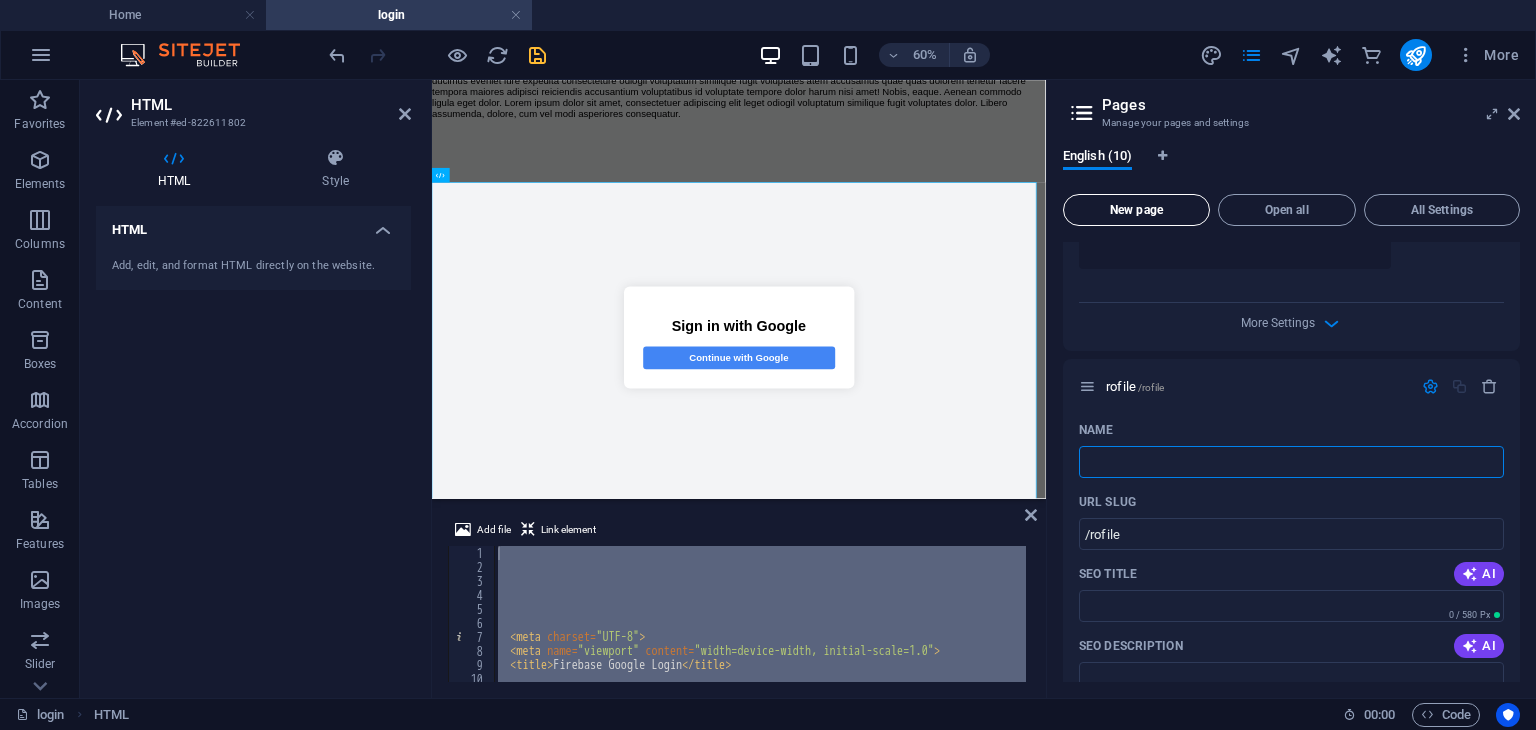 type on "p" 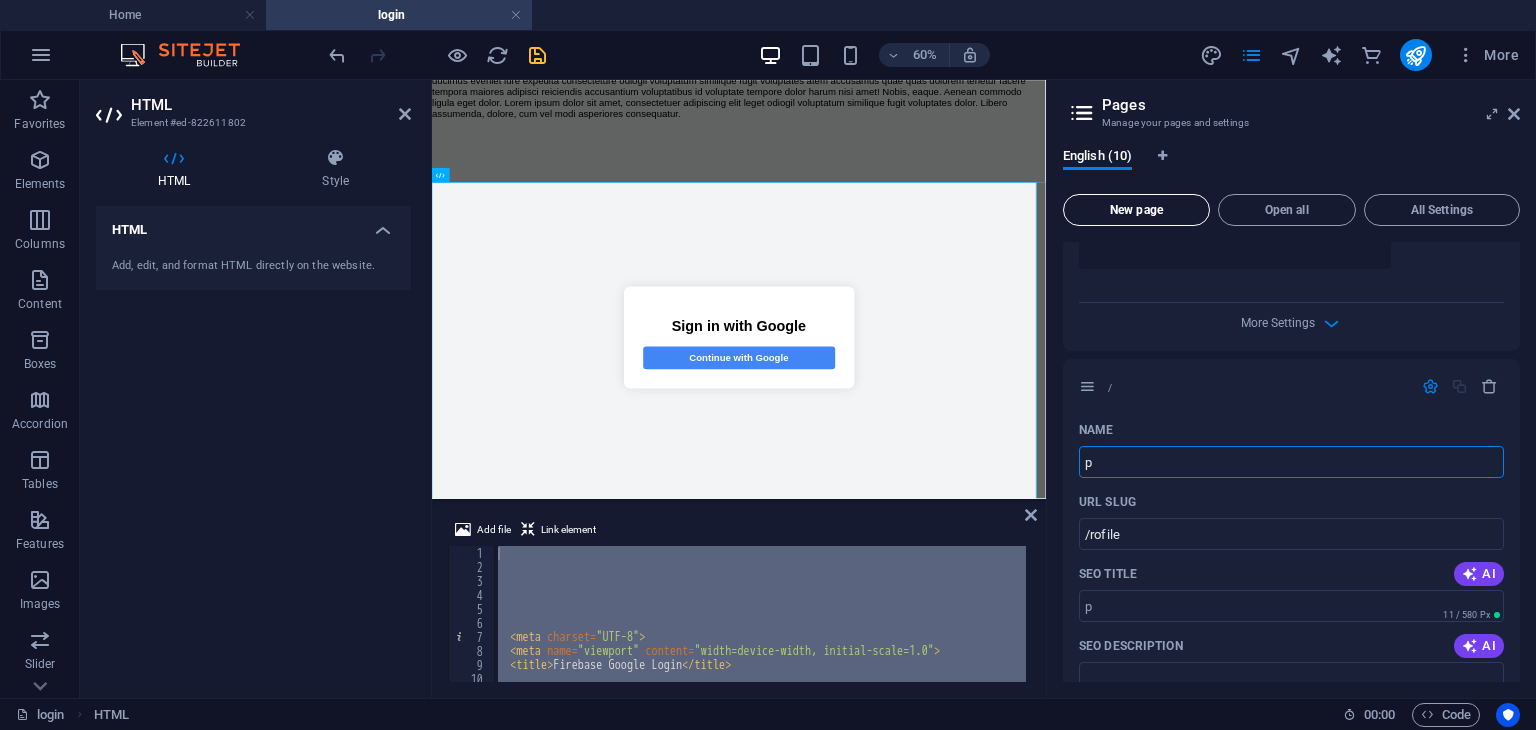 type on "/" 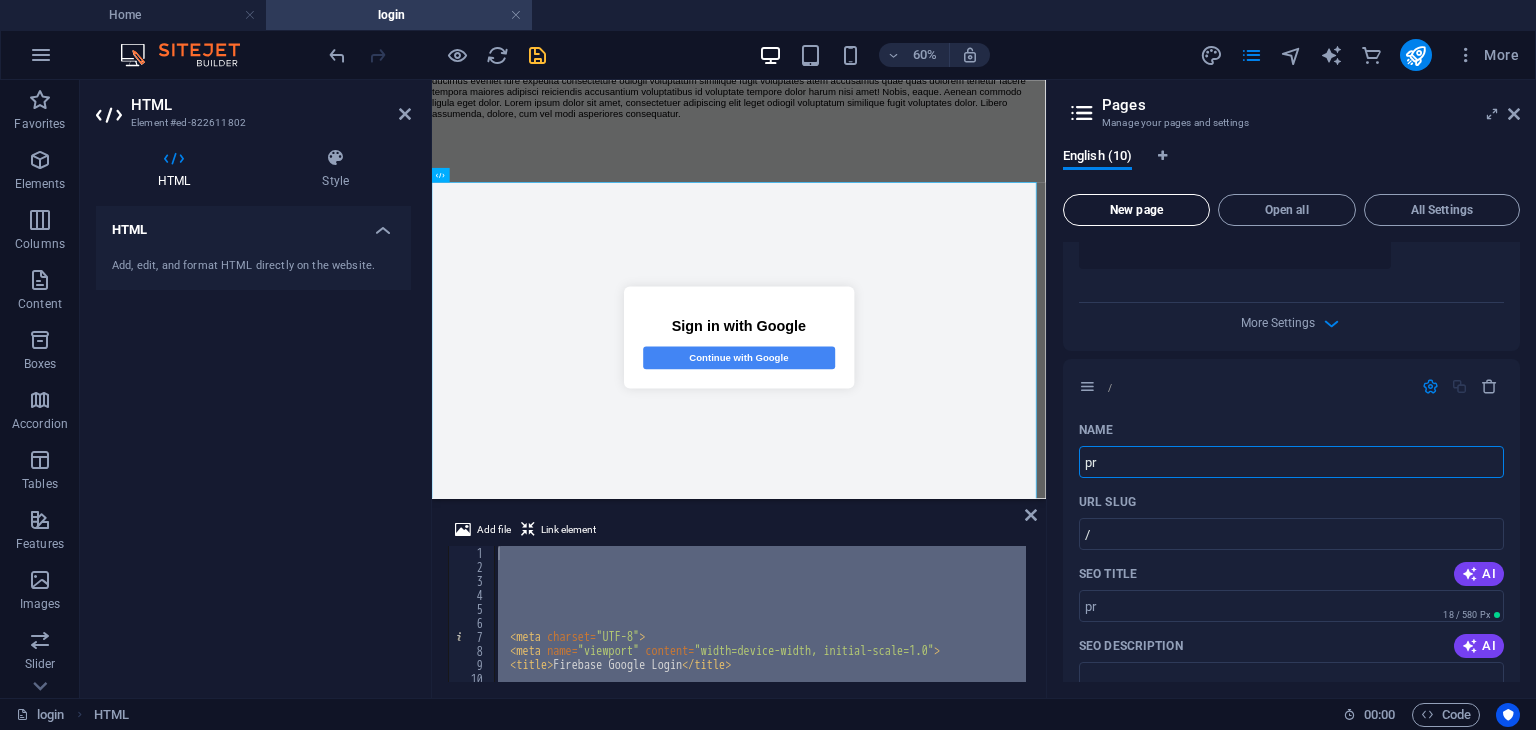 type on "pro" 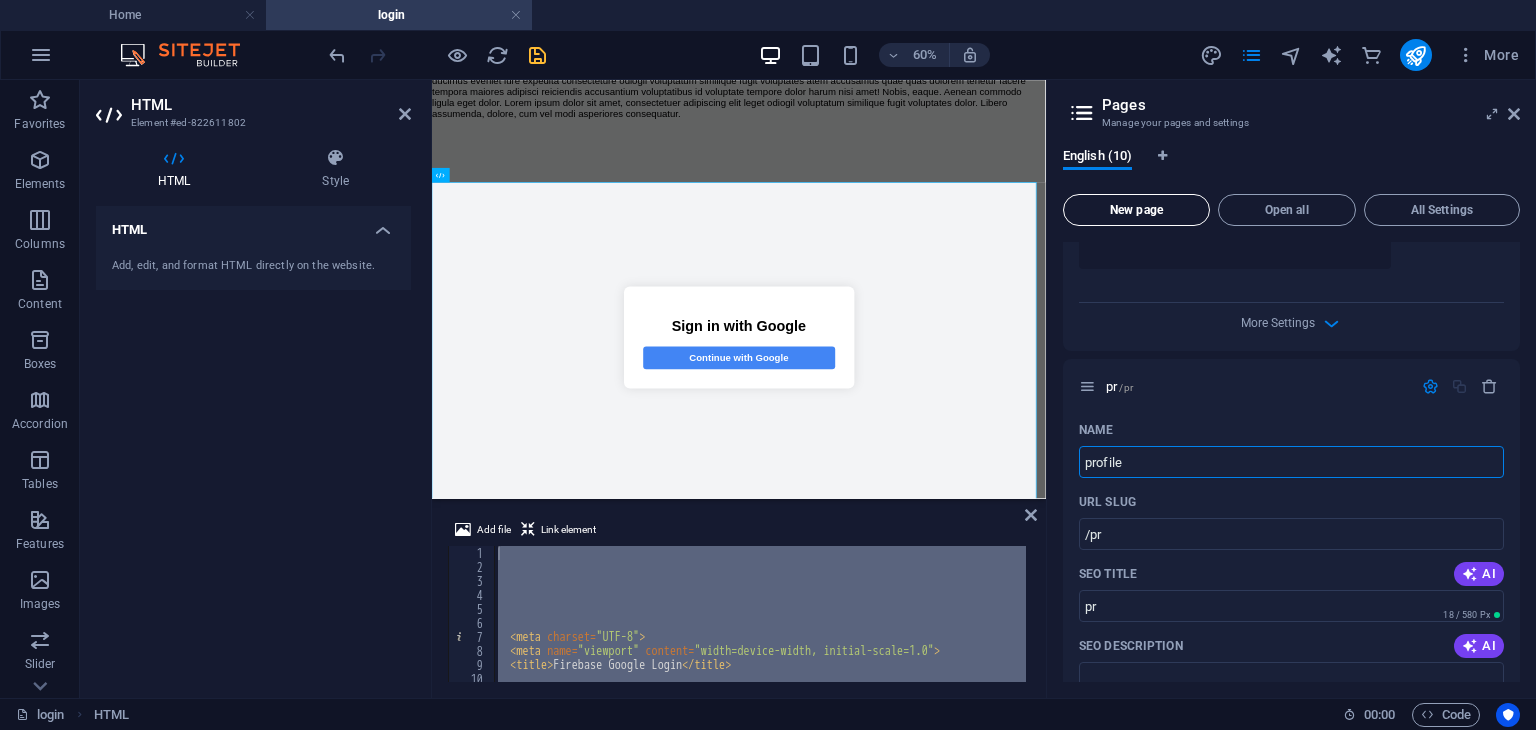 type on "profile" 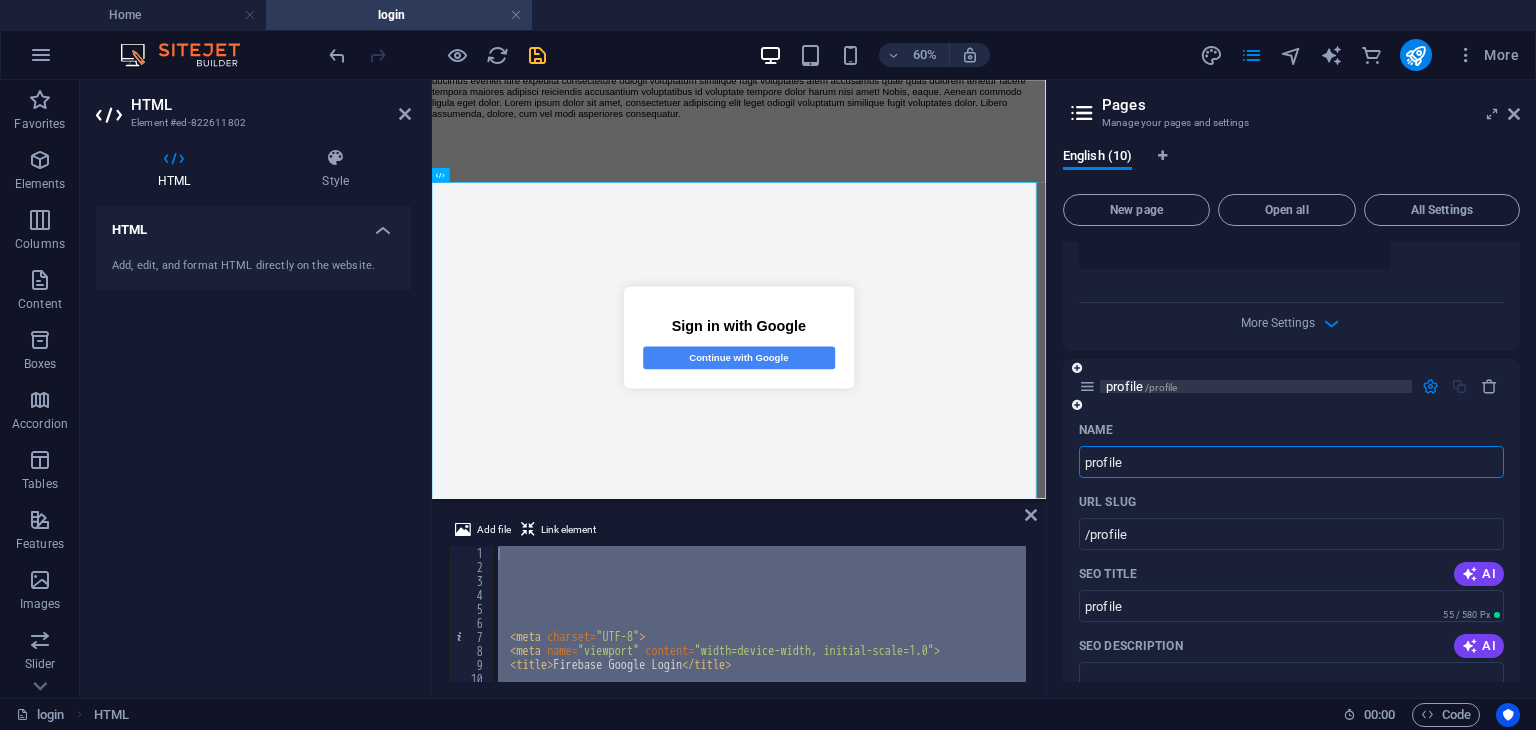 type on "profile" 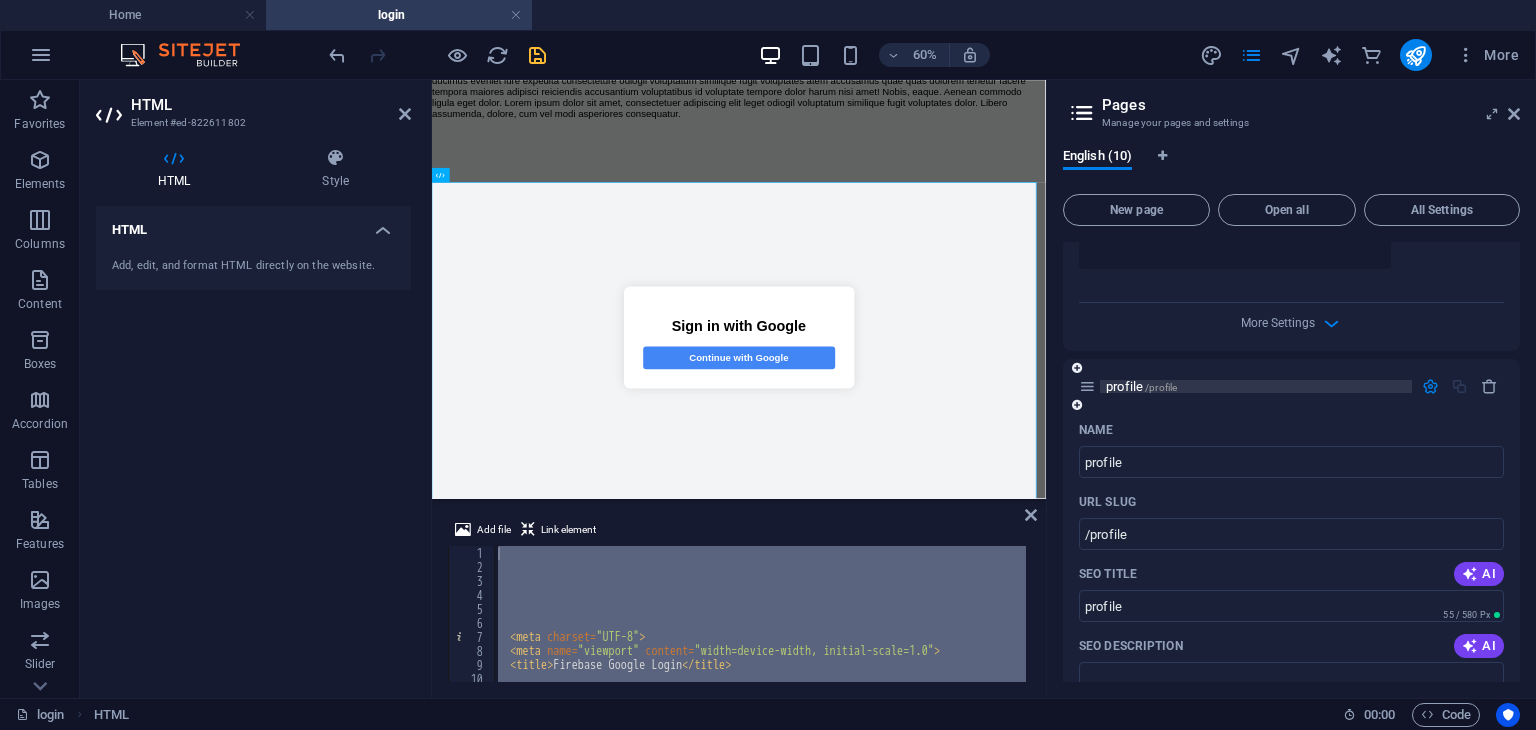 click on "profile /profile" at bounding box center (1256, 386) 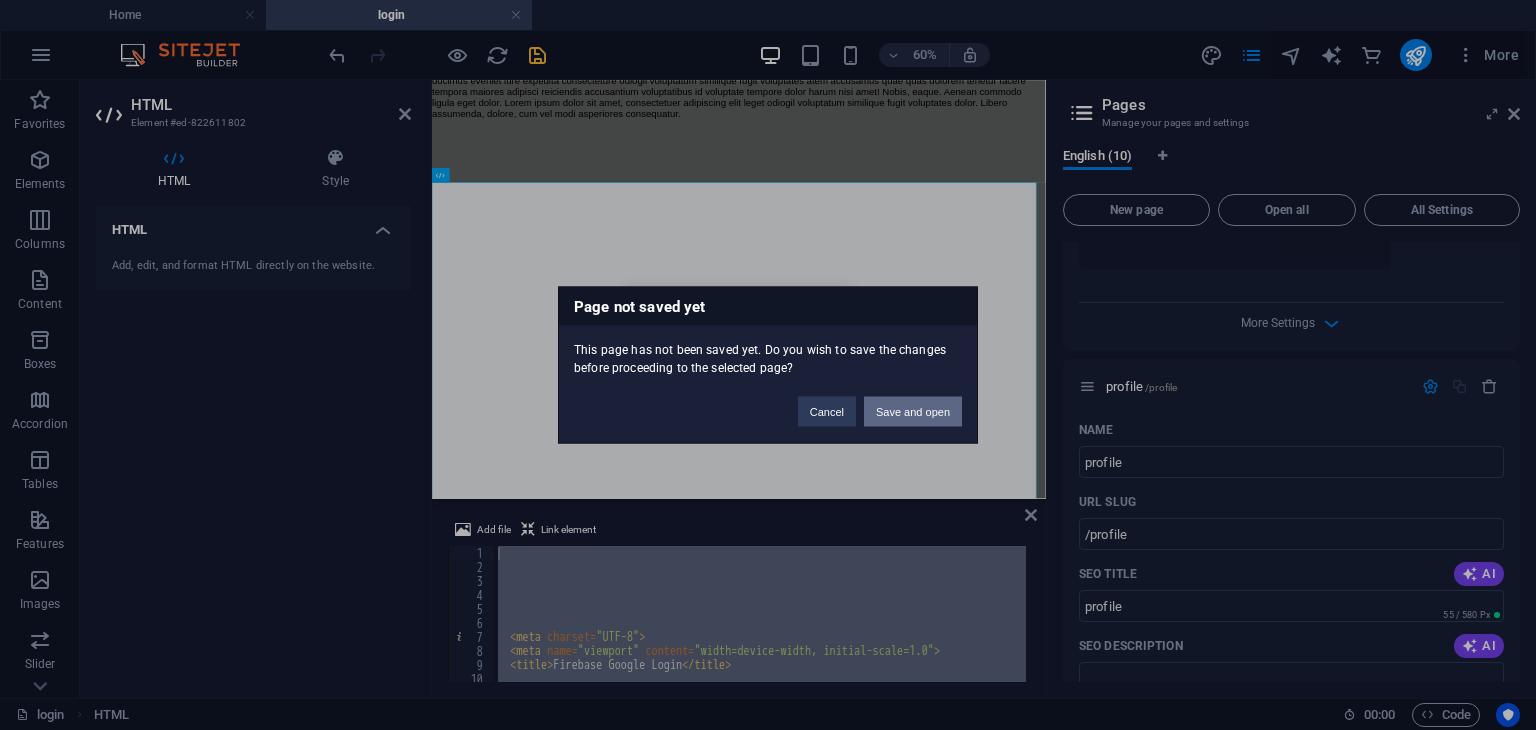click on "Save and open" at bounding box center [913, 412] 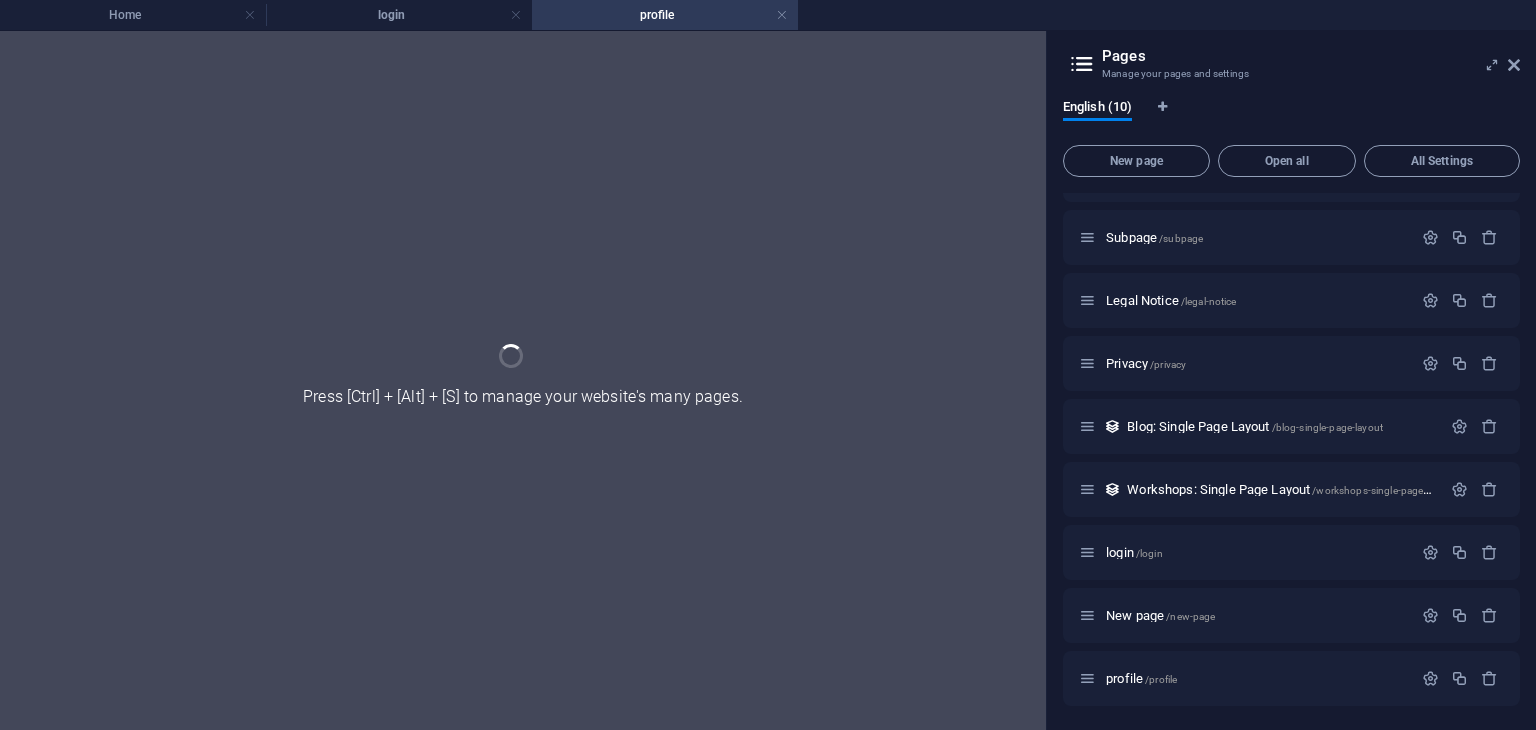 scroll, scrollTop: 0, scrollLeft: 0, axis: both 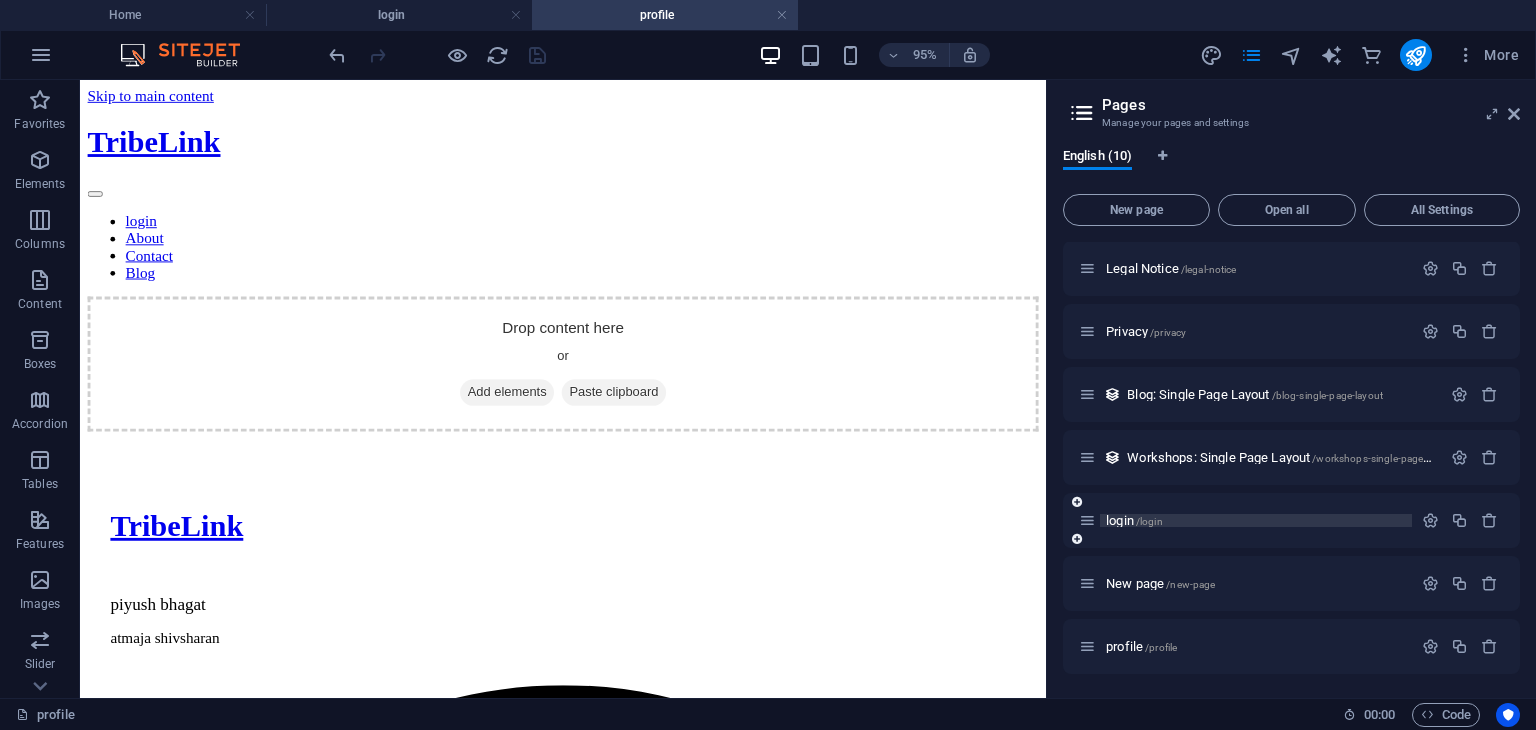 click on "login /login" at bounding box center (1245, 520) 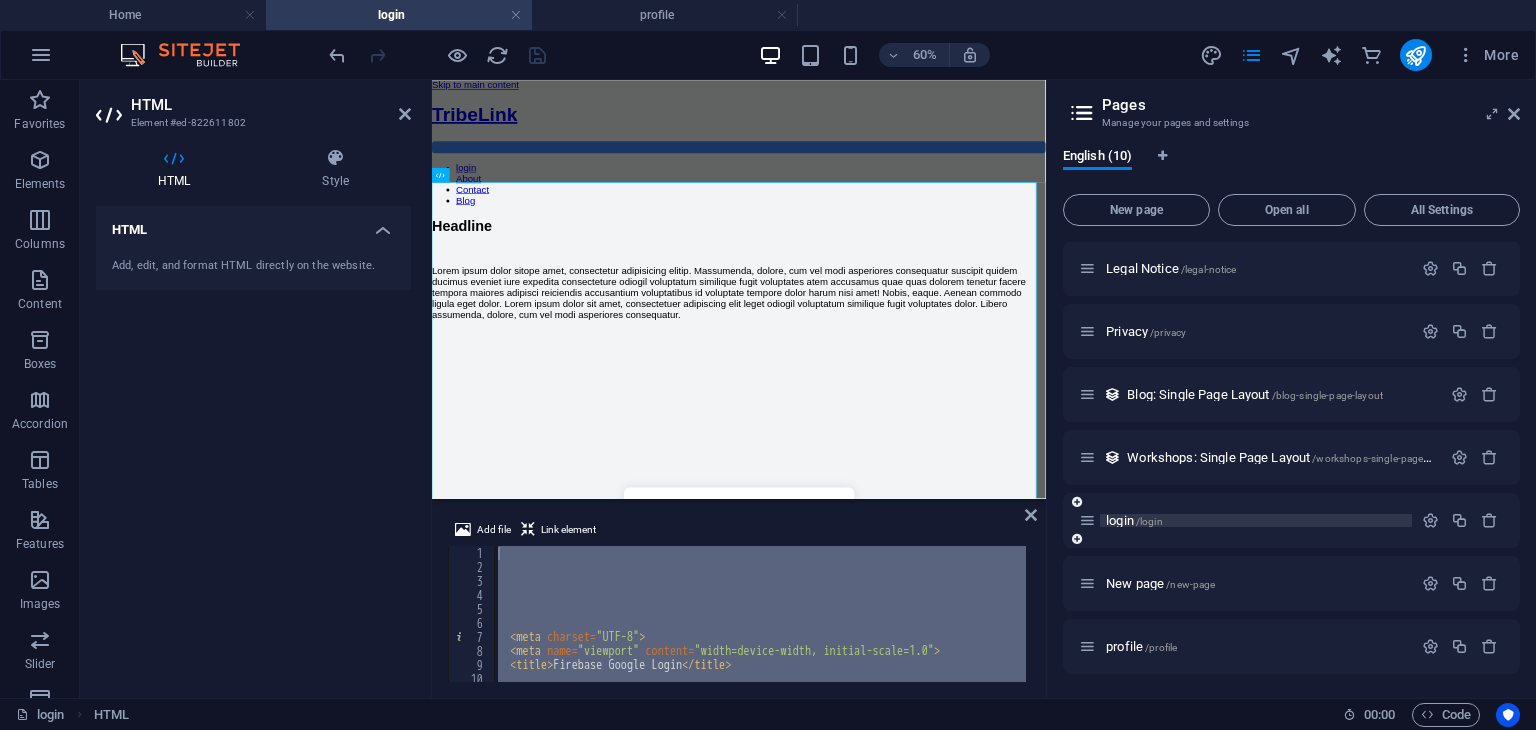 scroll, scrollTop: 335, scrollLeft: 0, axis: vertical 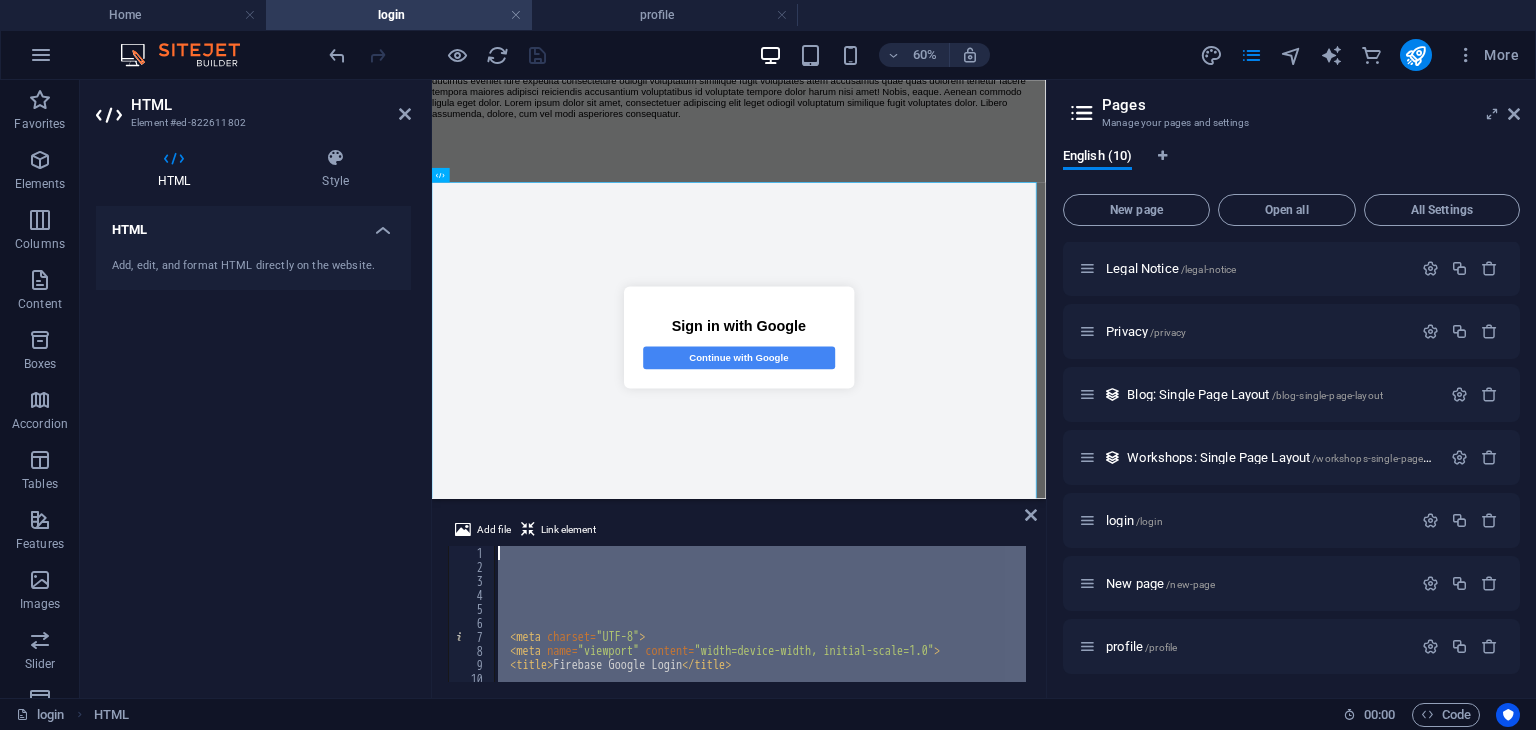 click on "< meta   charset = "UTF-8" >    < meta   name = "viewport"   content = "width=device-width, initial-scale=1.0" >    < title > Firebase Google Login </ title >    < script   type = "module" >" at bounding box center (760, 614) 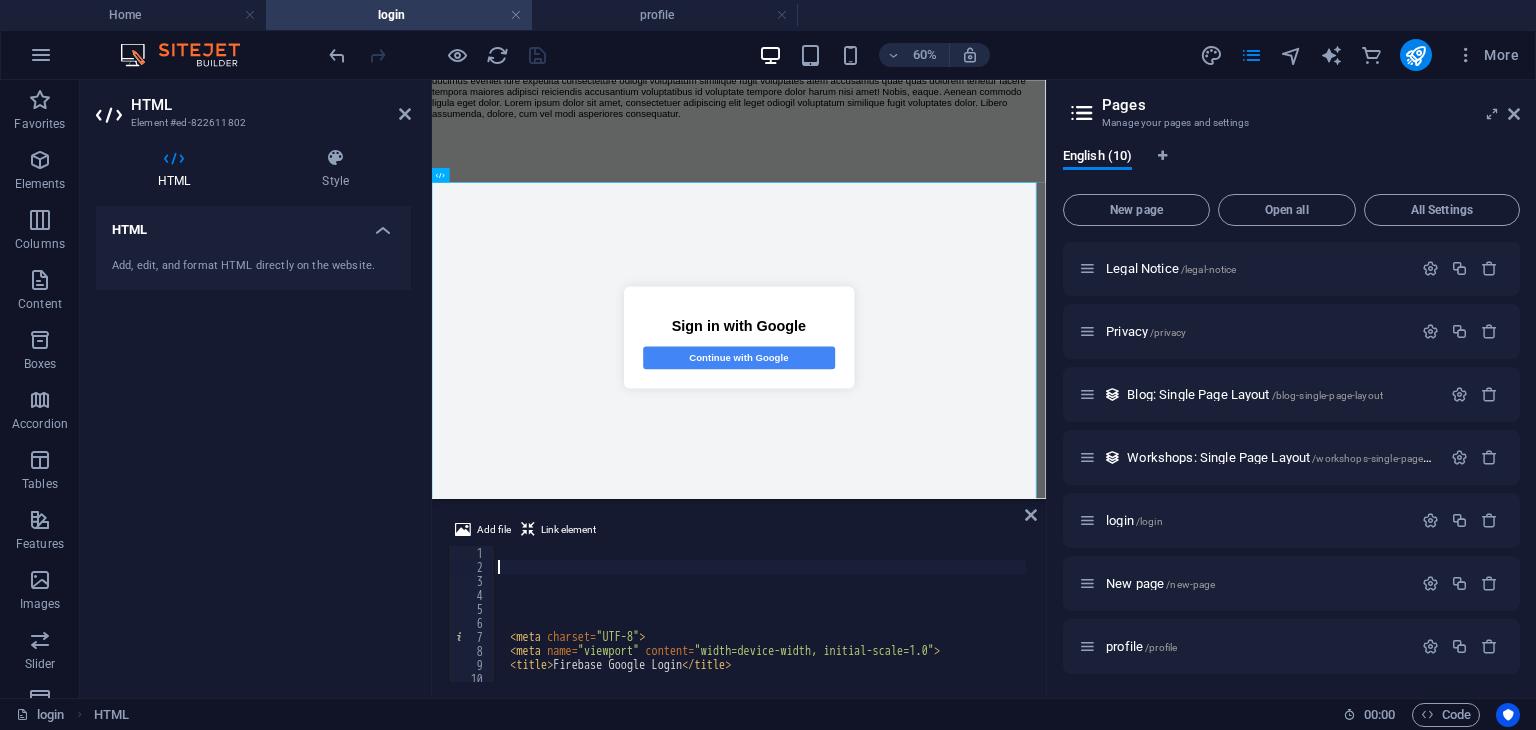 click on "< meta   charset = "UTF-8" >    < meta   name = "viewport"   content = "width=device-width, initial-scale=1.0" >    < title > Firebase Google Login </ title >    < script   type = "module" >" at bounding box center (831, 626) 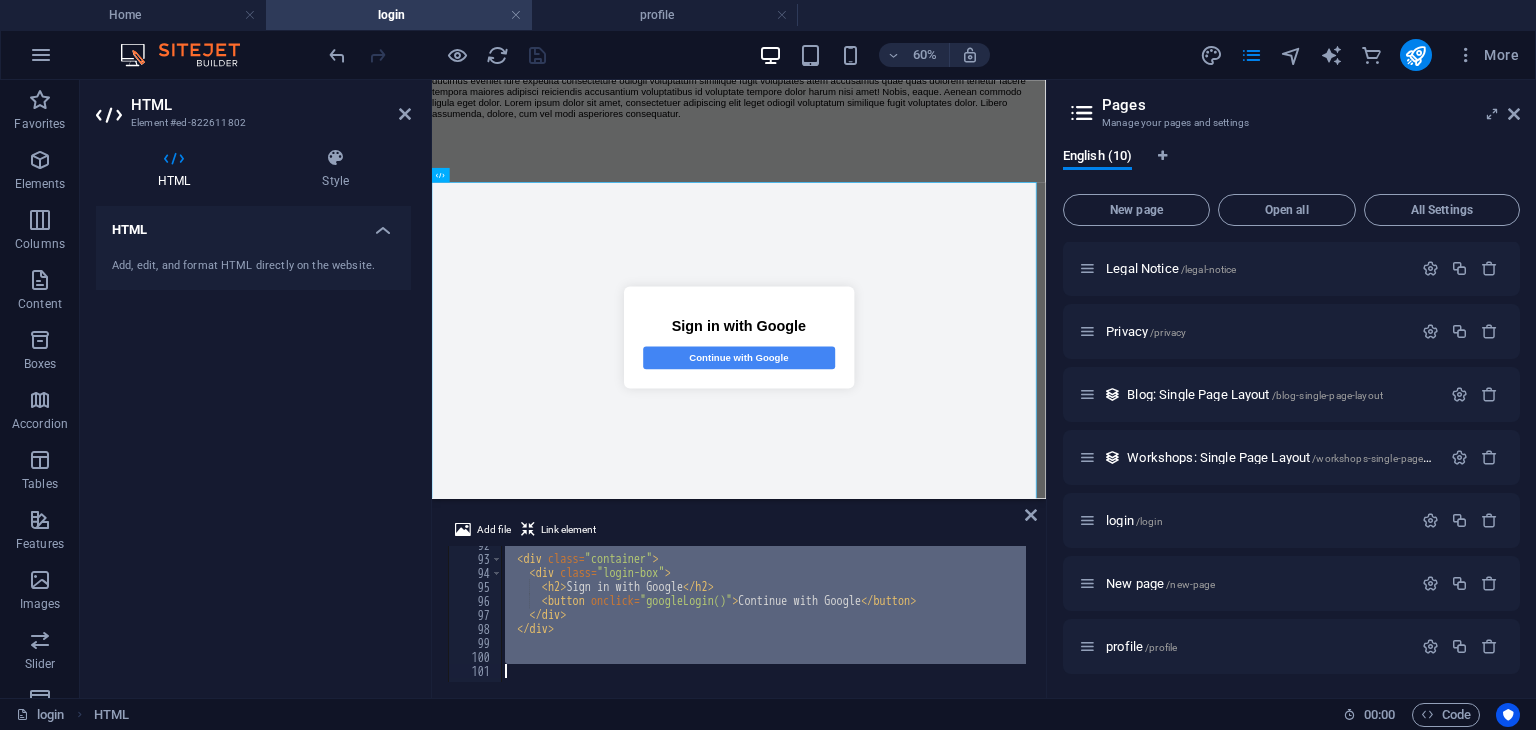 drag, startPoint x: 520, startPoint y: 560, endPoint x: 724, endPoint y: 776, distance: 297.10605 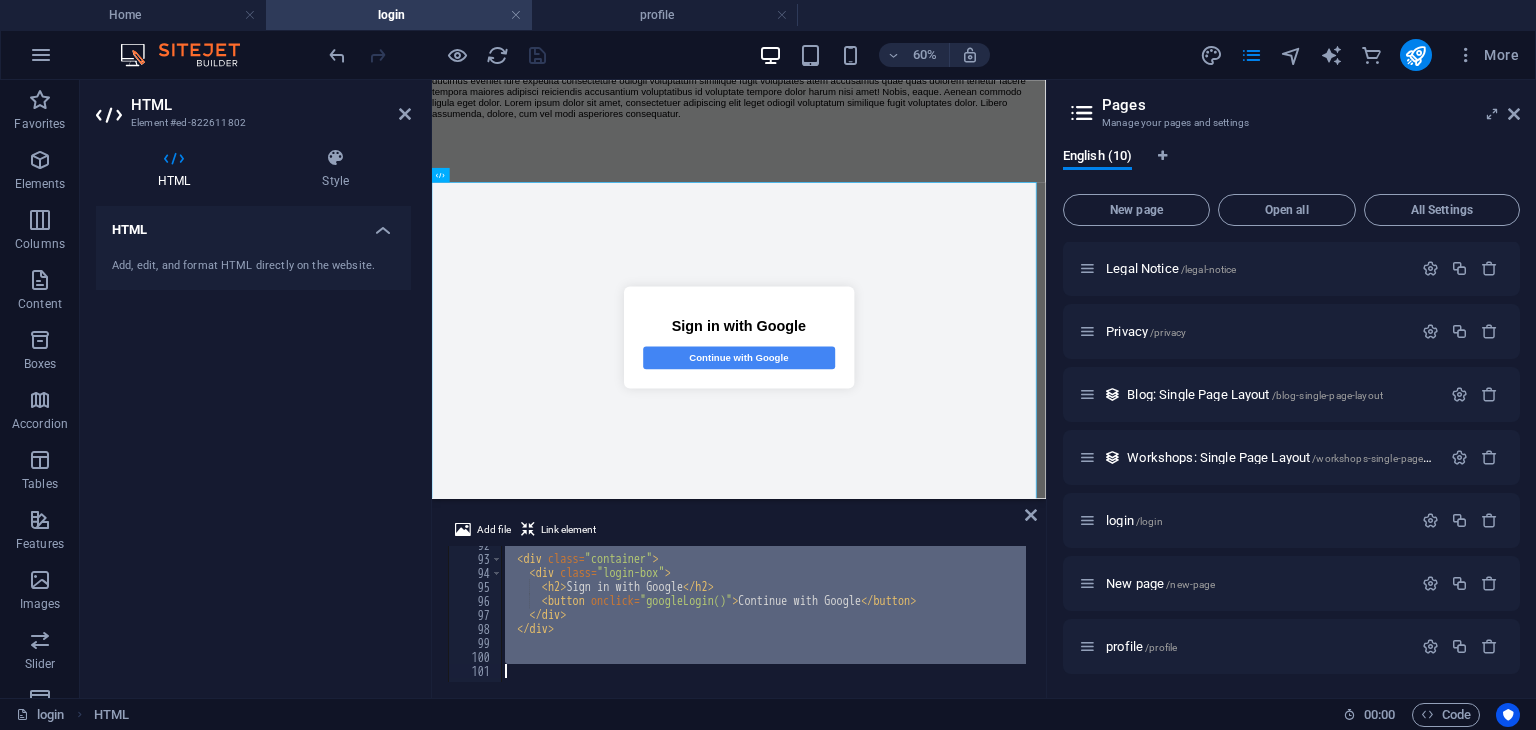 paste 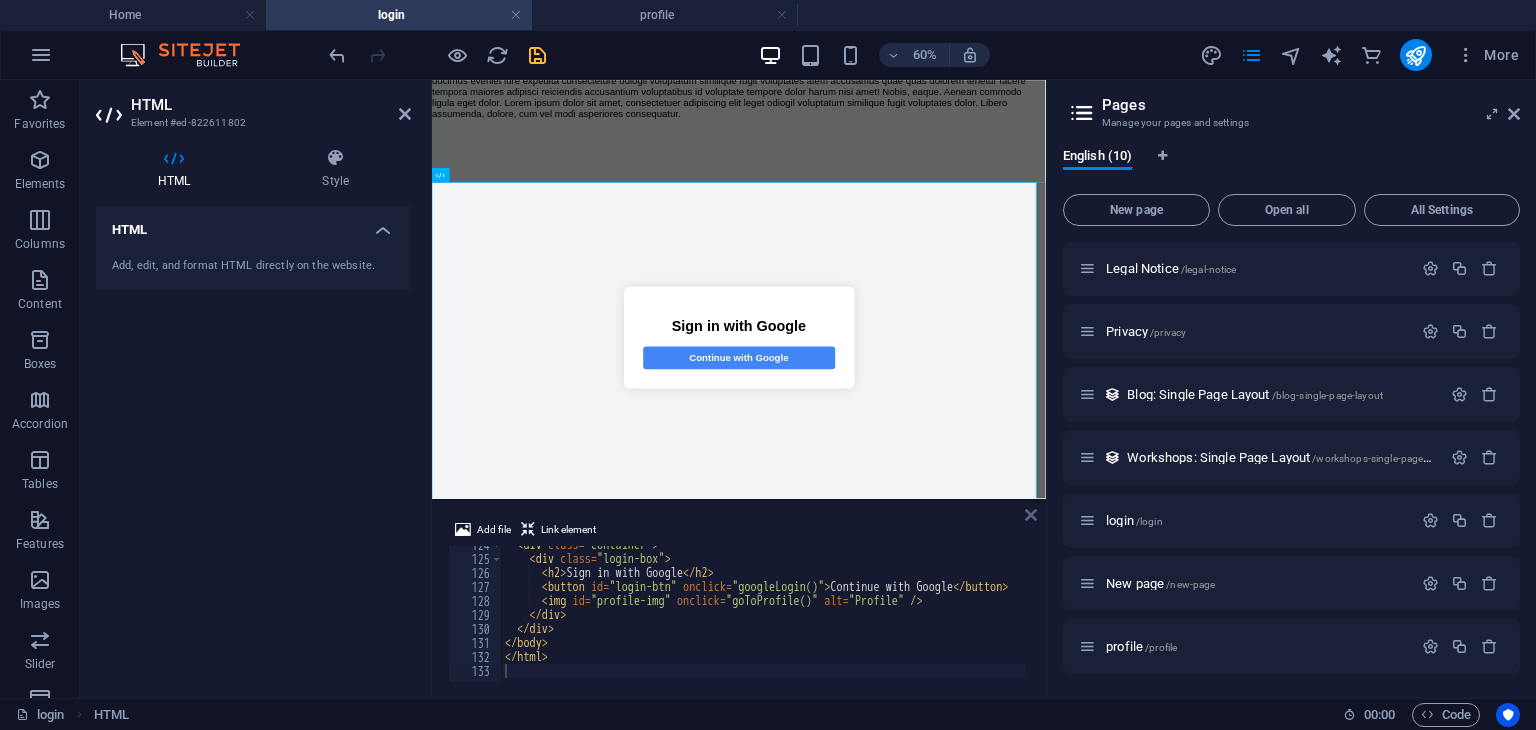 click at bounding box center (1031, 515) 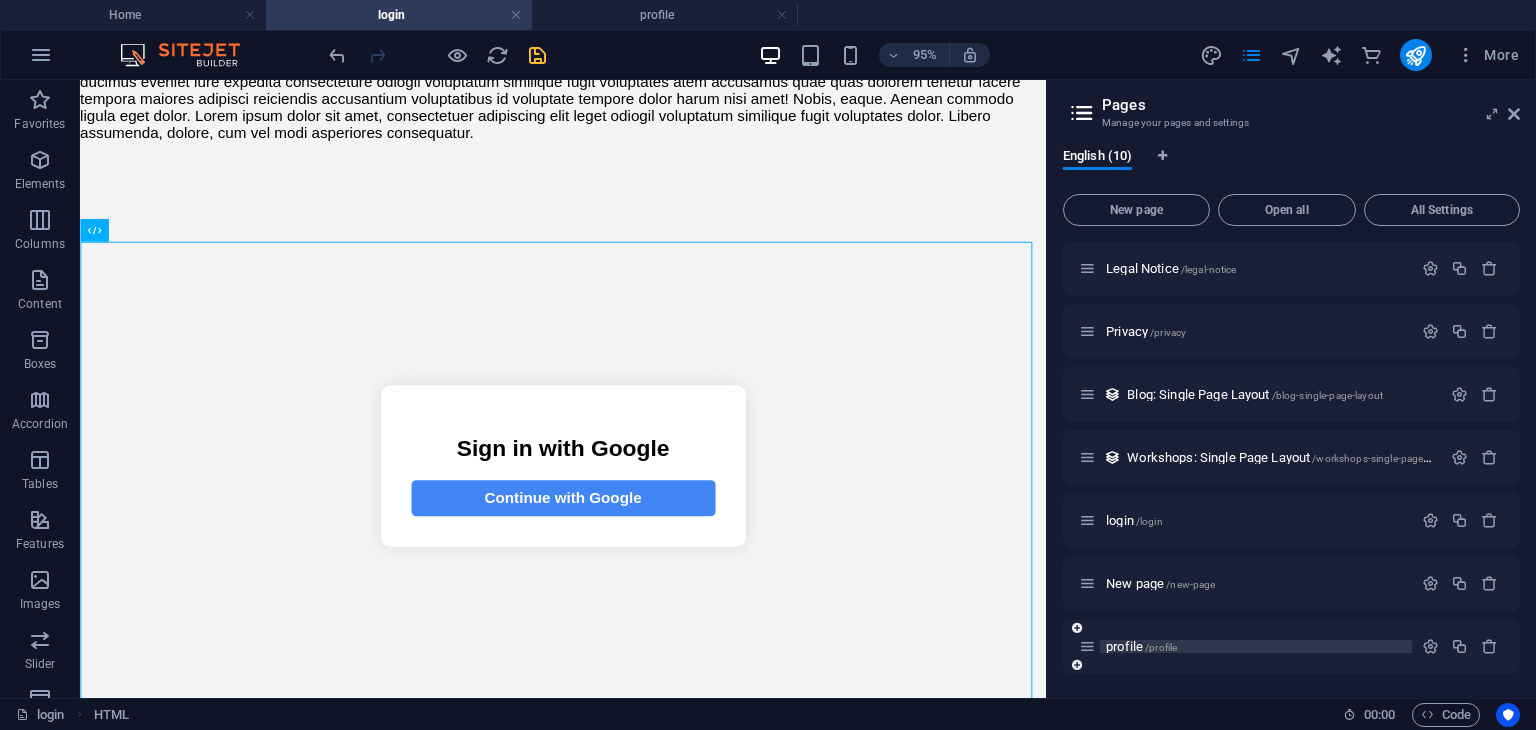 click on "profile /profile" at bounding box center [1141, 646] 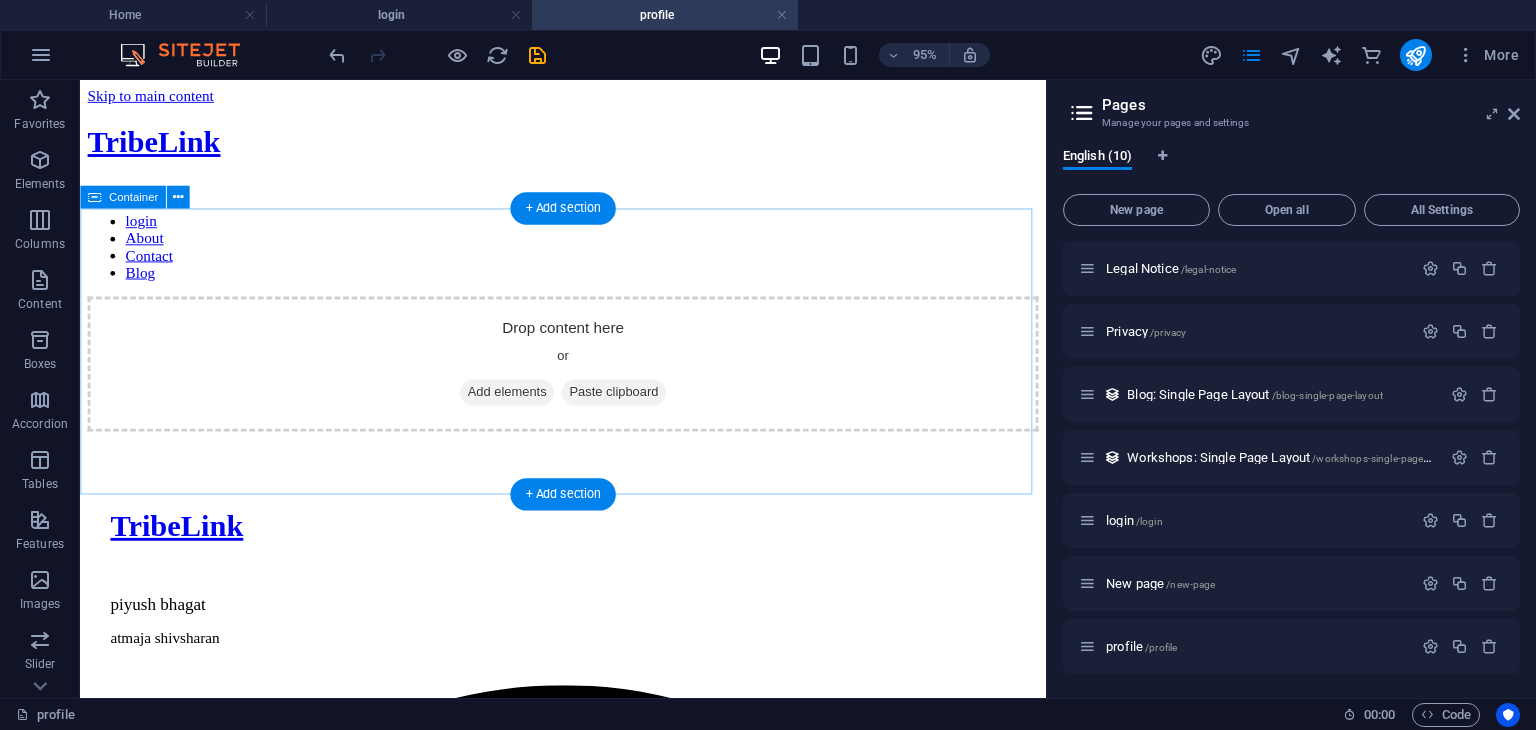 click on "Add elements" at bounding box center [529, 409] 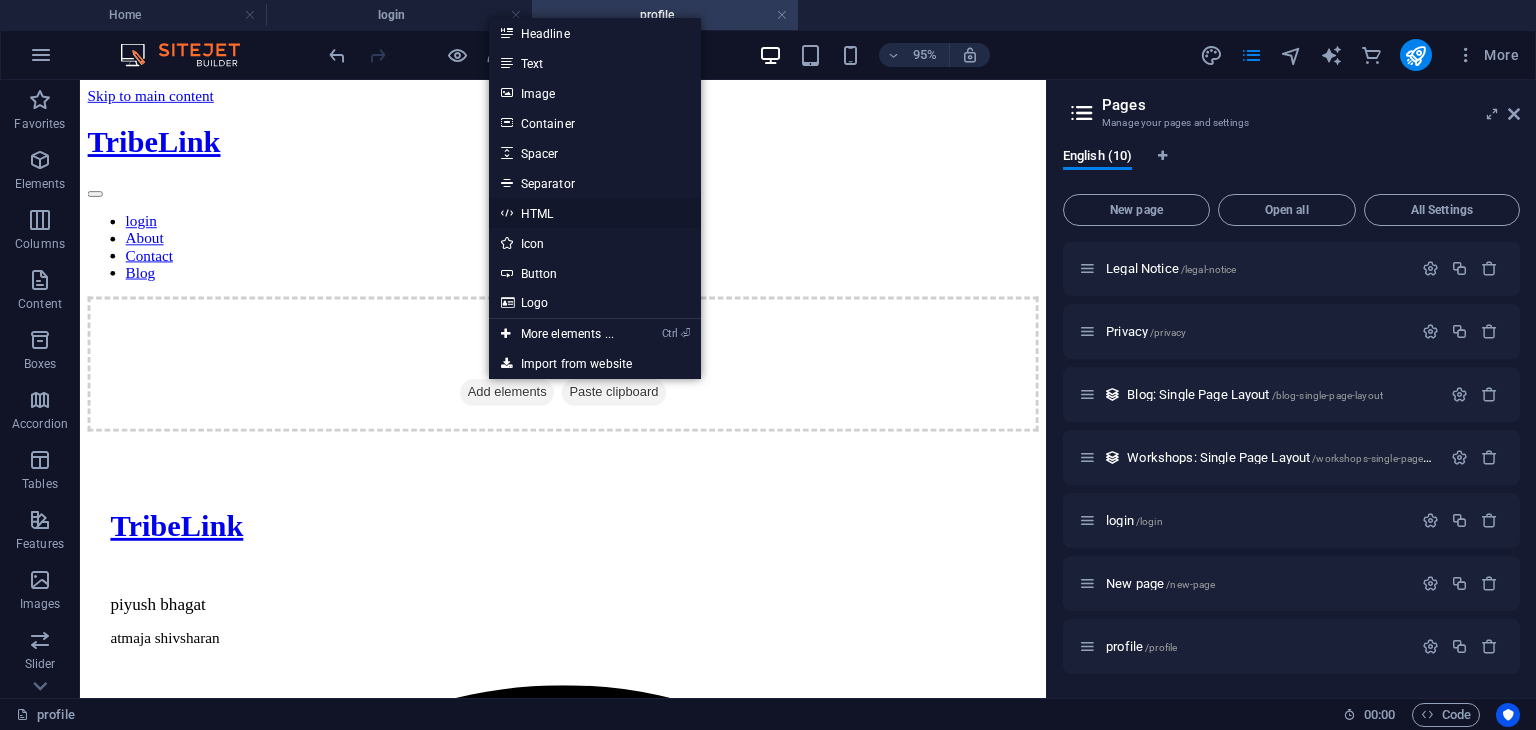 click on "HTML" at bounding box center [595, 213] 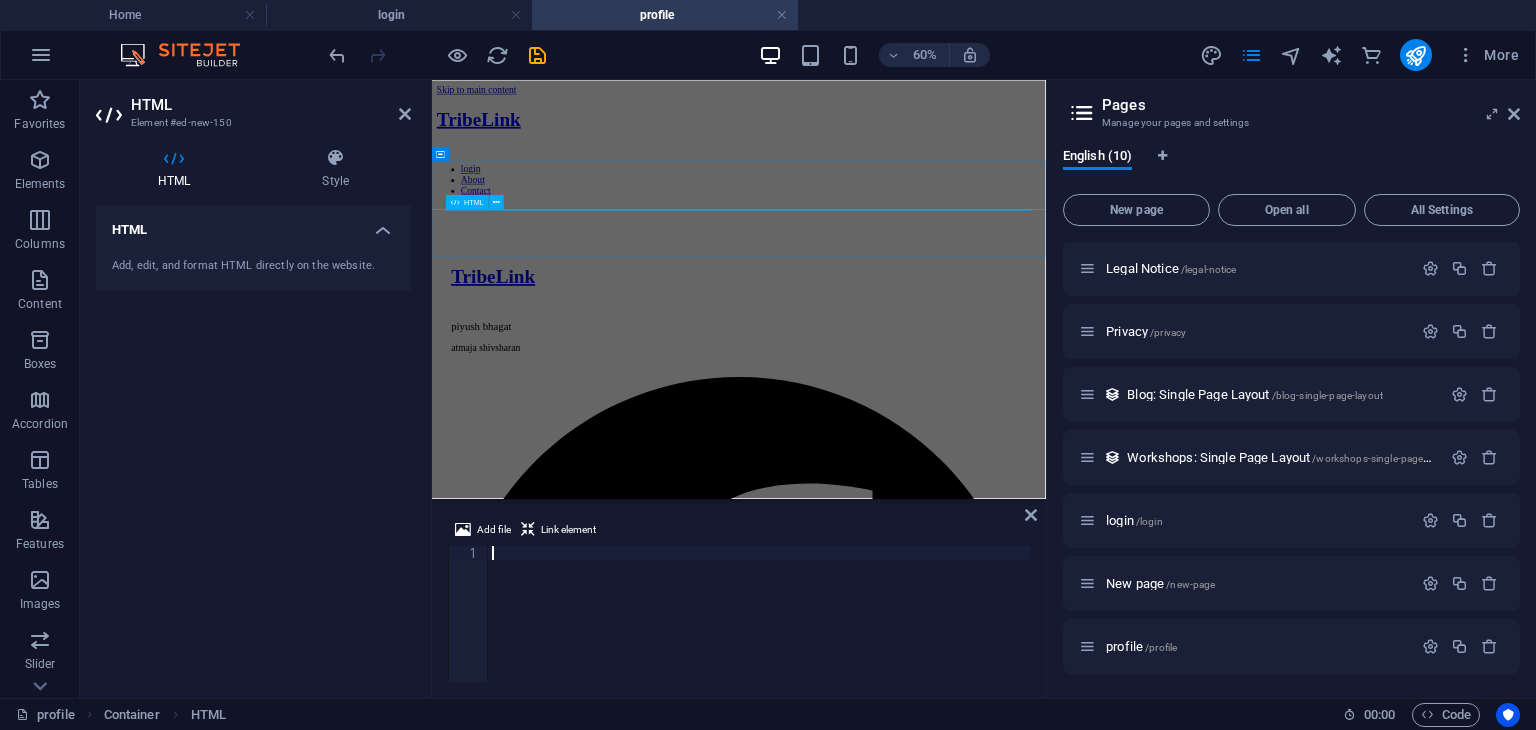 scroll, scrollTop: 536, scrollLeft: 0, axis: vertical 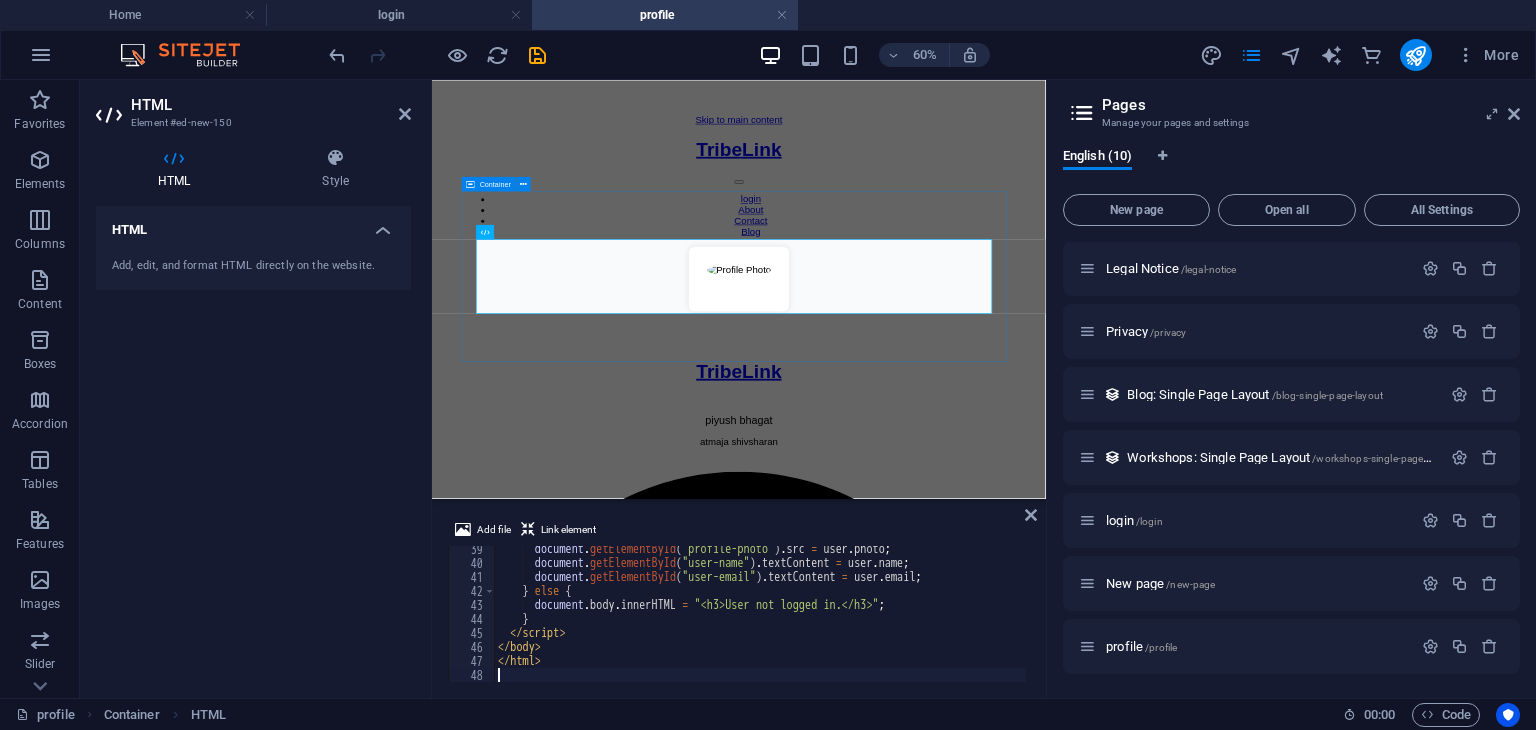 type 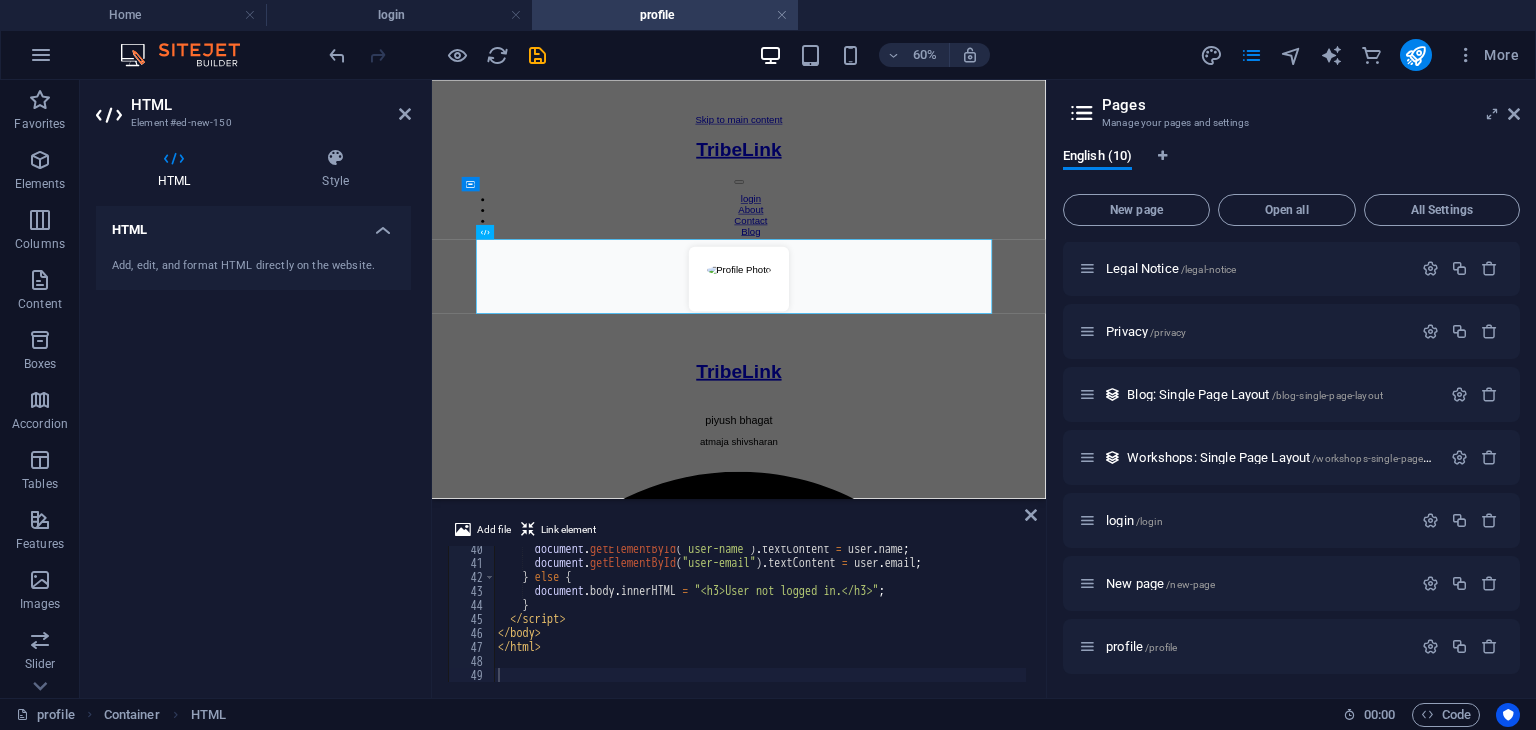 click on "HTML Element #ed-new-150 HTML Style HTML Add, edit, and format HTML directly on the website. Preset Element Layout How this element expands within the layout (Flexbox). Size Default auto px % 1/1 1/2 1/3 1/4 1/5 1/6 1/7 1/8 1/9 1/10 Grow Shrink Order Container layout Visible Visible Opacity 100 % Overflow Spacing Margin Default auto px % rem vw vh Custom Custom auto px % rem vw vh auto px % rem vw vh auto px % rem vw vh auto px % rem vw vh Padding Default px rem % vh vw Custom Custom px rem % vh vw px rem % vh vw px rem % vh vw px rem % vh vw Border Style              - Width 1 auto px rem % vh vw Custom Custom 1 auto px rem % vh vw 1 auto px rem % vh vw 1 auto px rem % vh vw 1 auto px rem % vh vw  - Color Round corners Default px rem % vh vw Custom Custom px rem % vh vw px rem % vh vw px rem % vh vw px rem % vh vw Shadow Default None Outside Inside Color X offset 0 px rem vh vw Y offset 0 px rem vh vw Blur 0 px rem % vh vw Spread 0 px rem vh vw Text Shadow Default None Outside Color X offset 0 px 0" at bounding box center (256, 389) 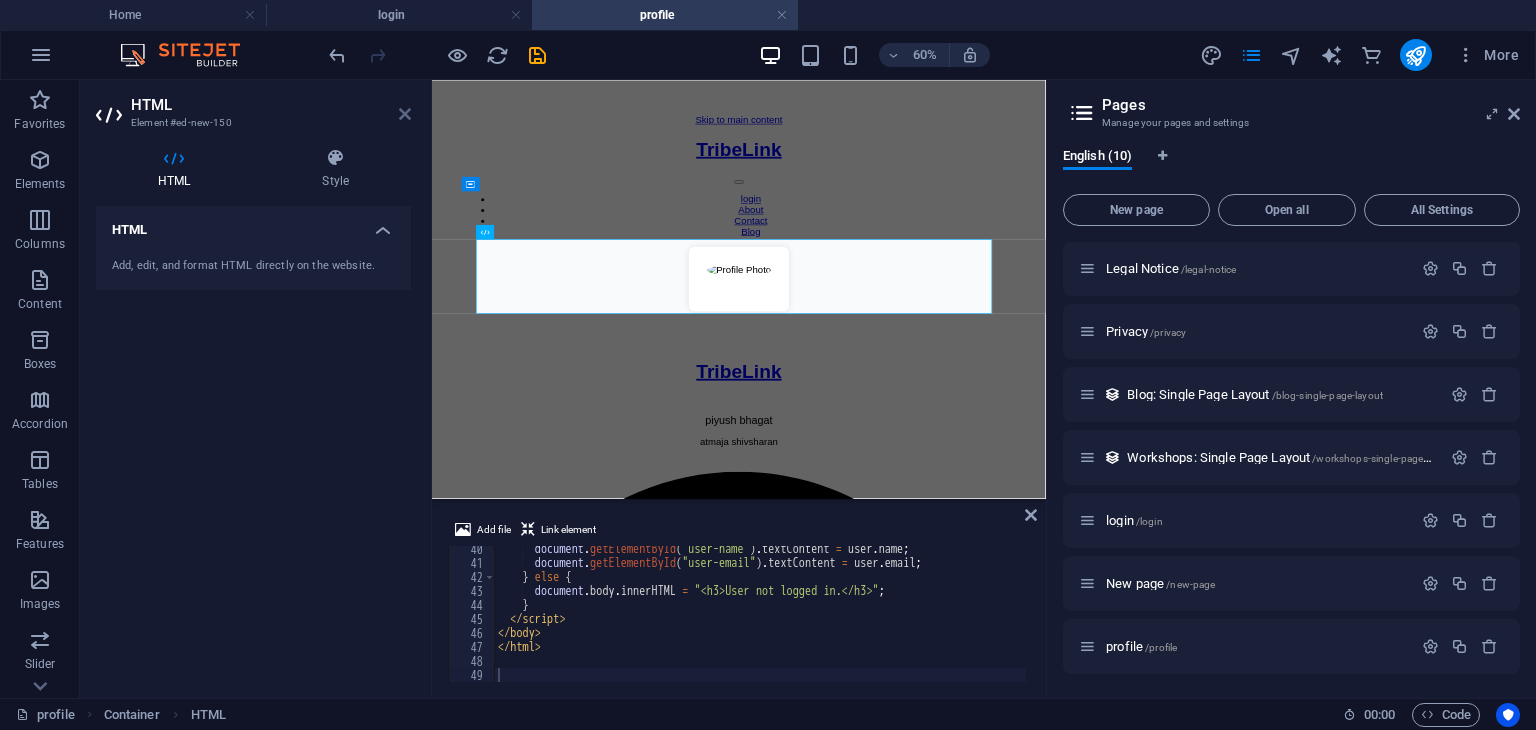 click at bounding box center (405, 114) 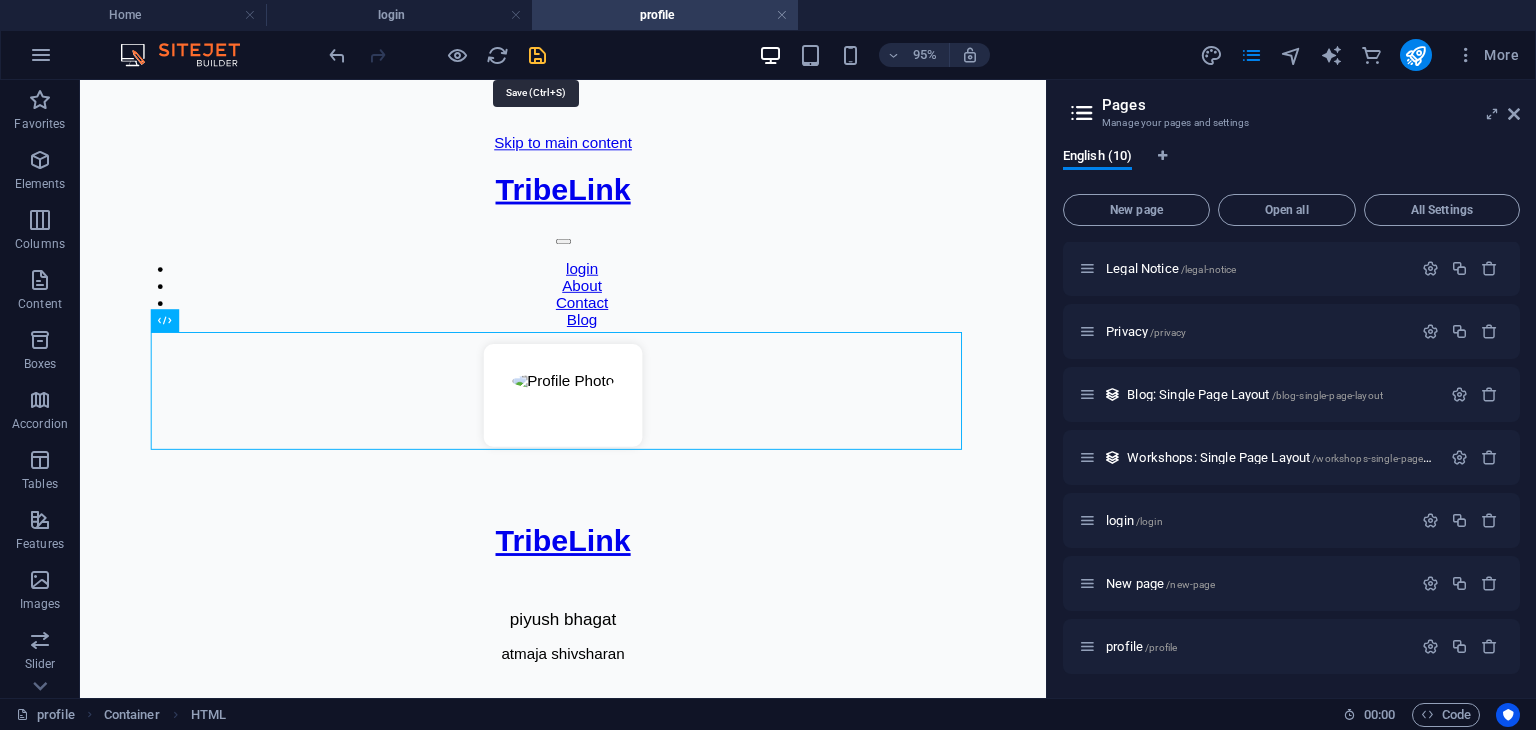 click at bounding box center [537, 55] 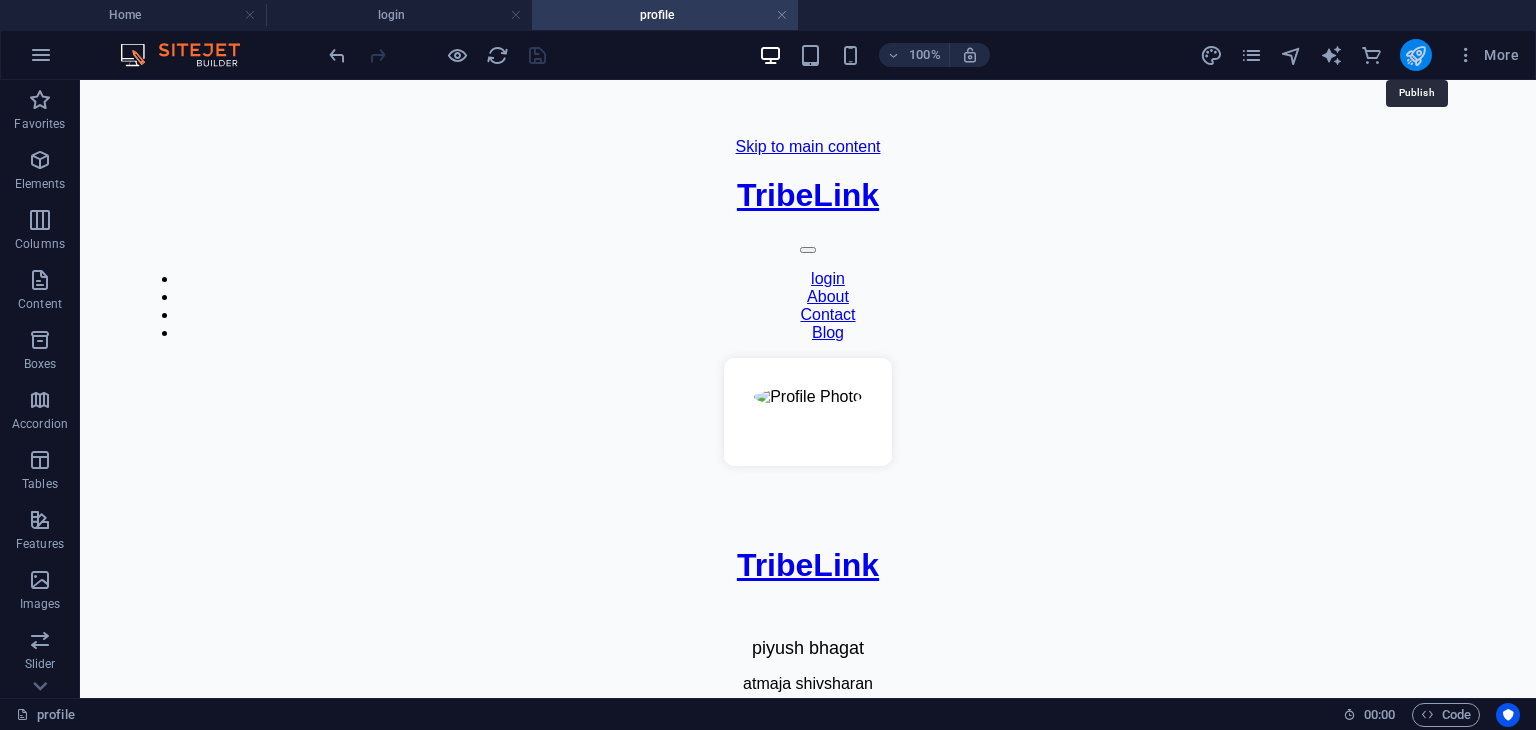 click at bounding box center [1415, 55] 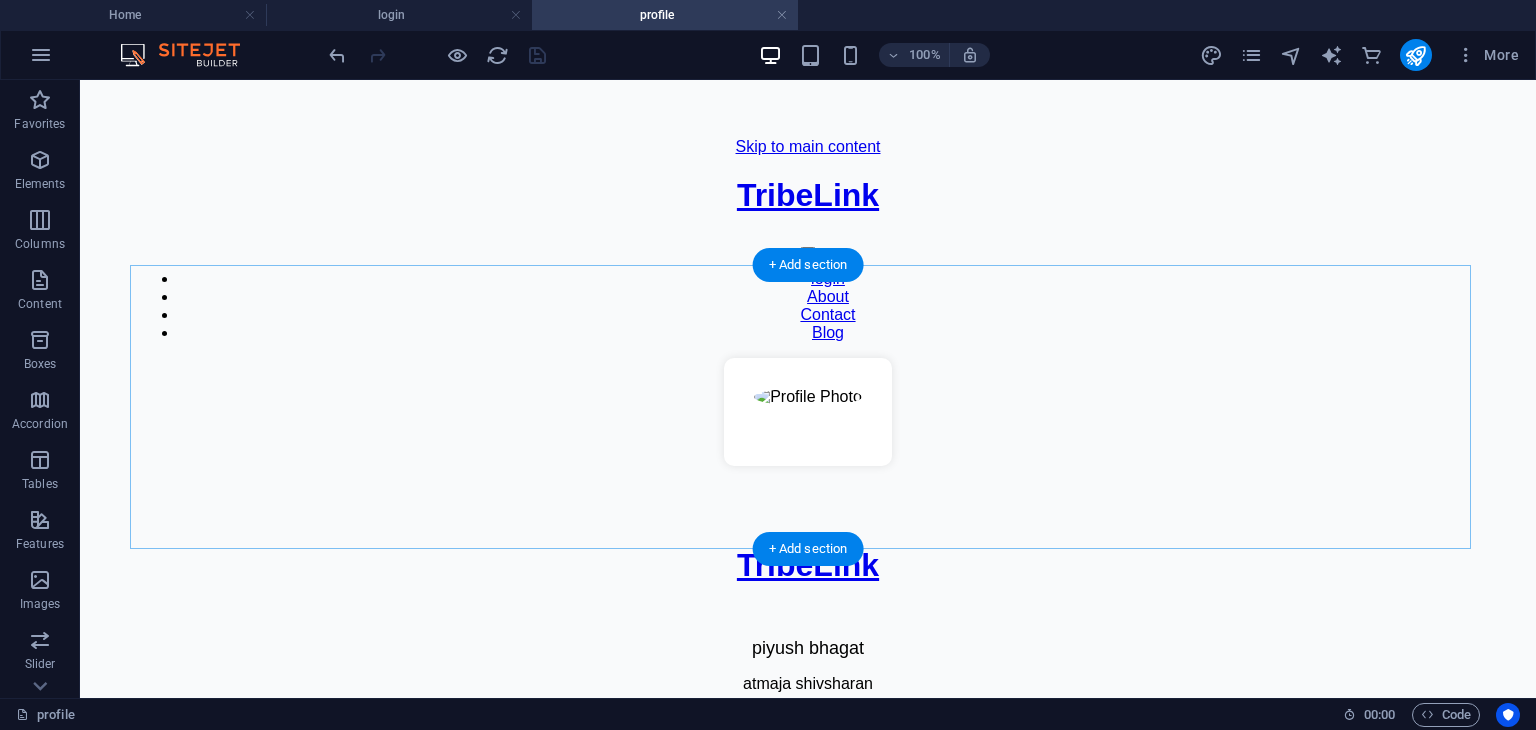 scroll, scrollTop: 276, scrollLeft: 0, axis: vertical 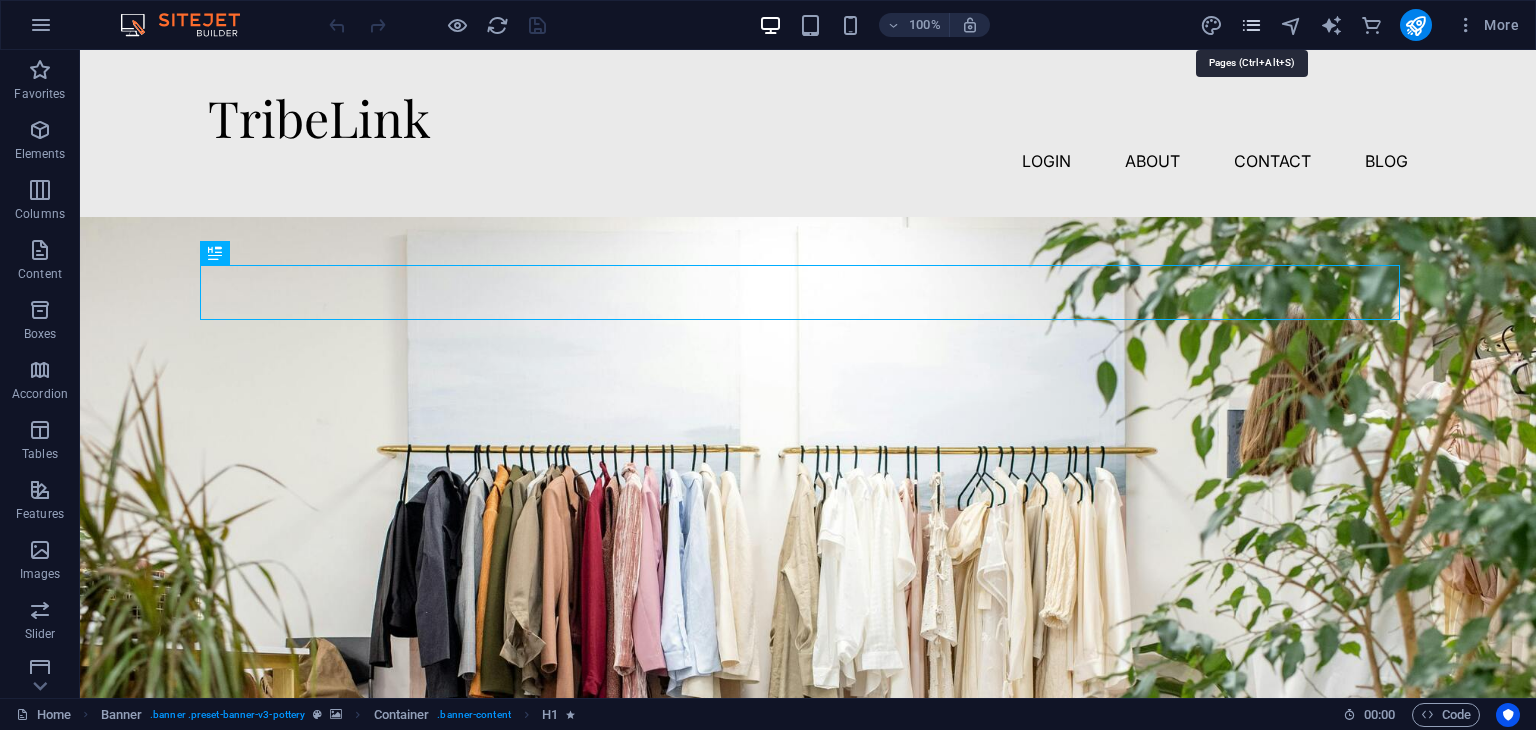 click at bounding box center (1251, 25) 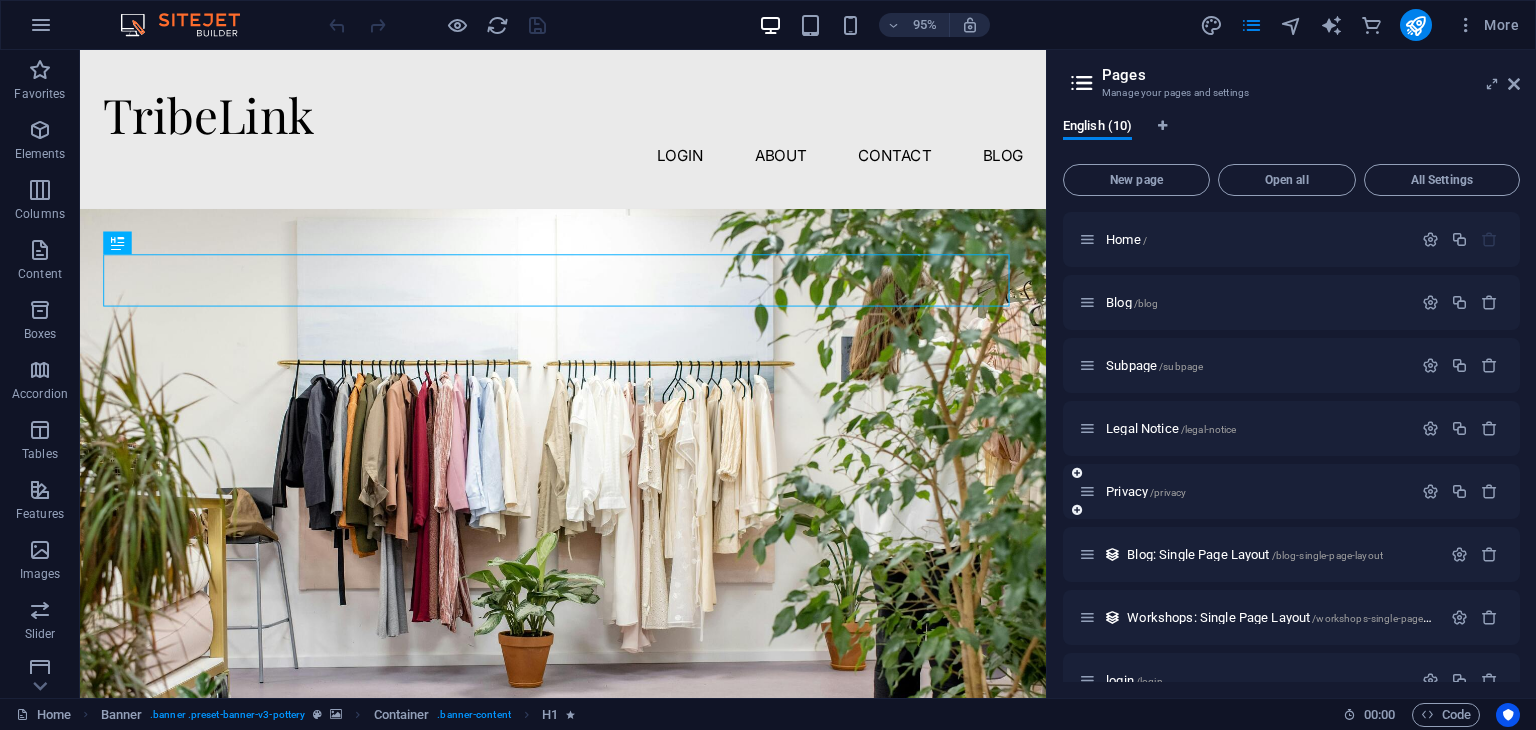 scroll, scrollTop: 160, scrollLeft: 0, axis: vertical 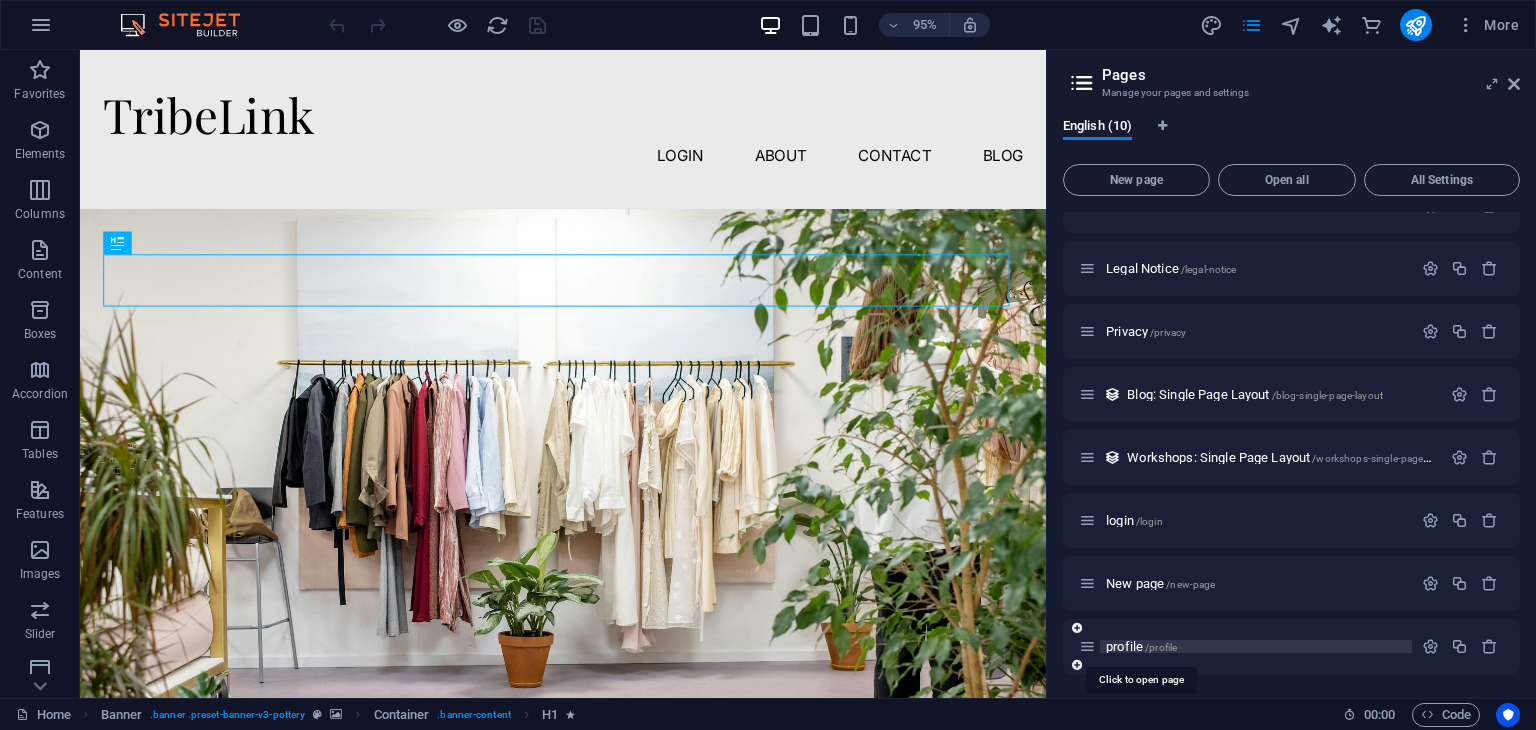 click on "profile /profile" at bounding box center (1141, 646) 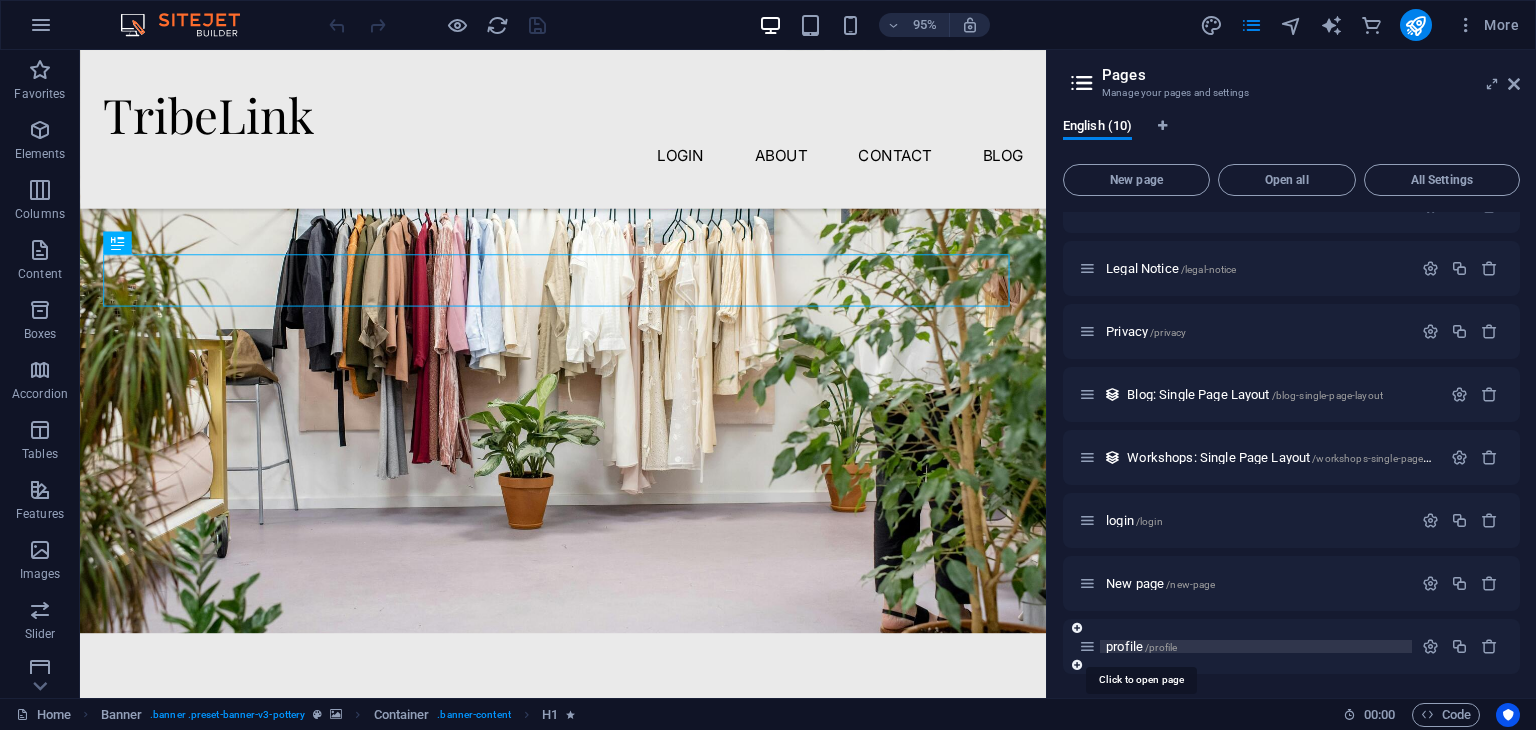 scroll, scrollTop: 109, scrollLeft: 0, axis: vertical 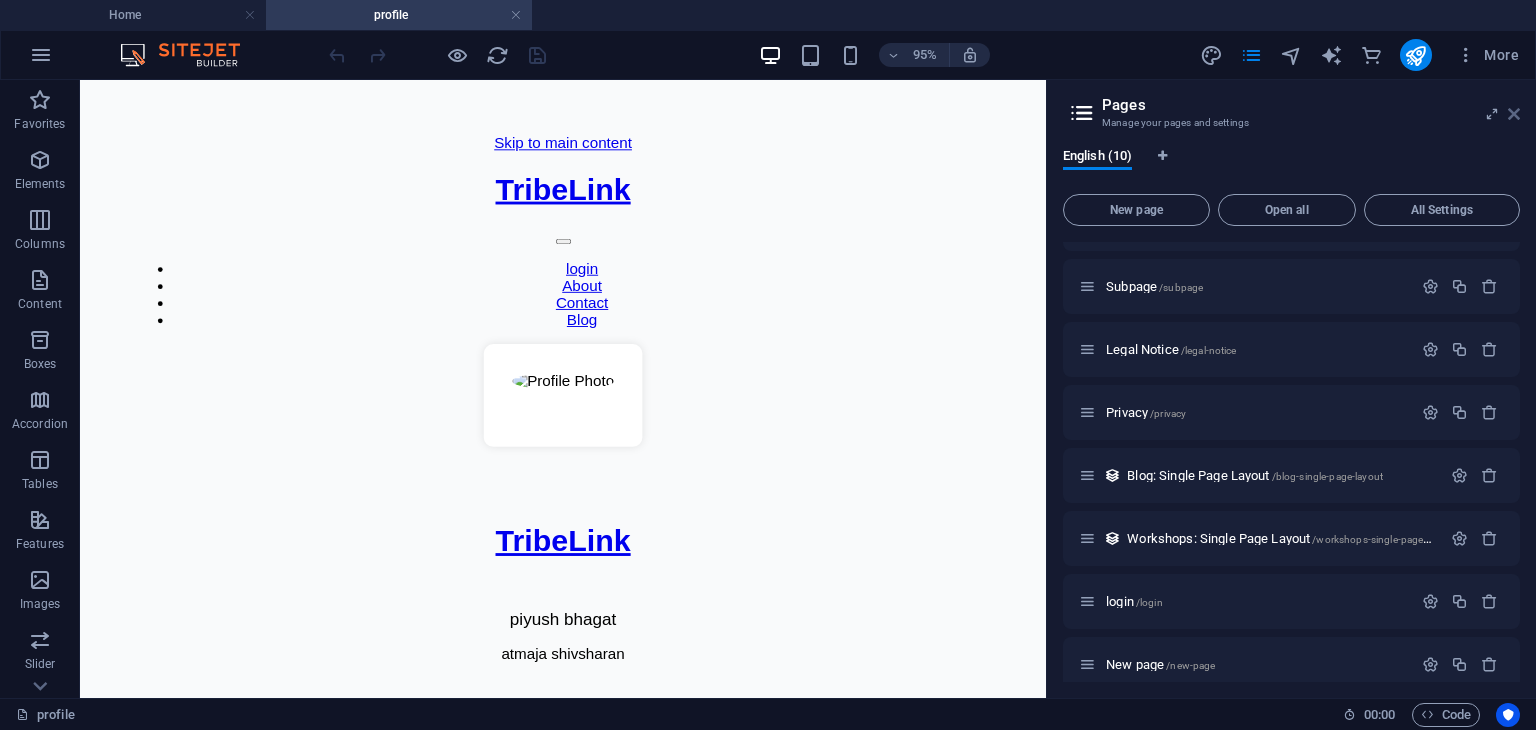click on "More" at bounding box center [1487, 55] 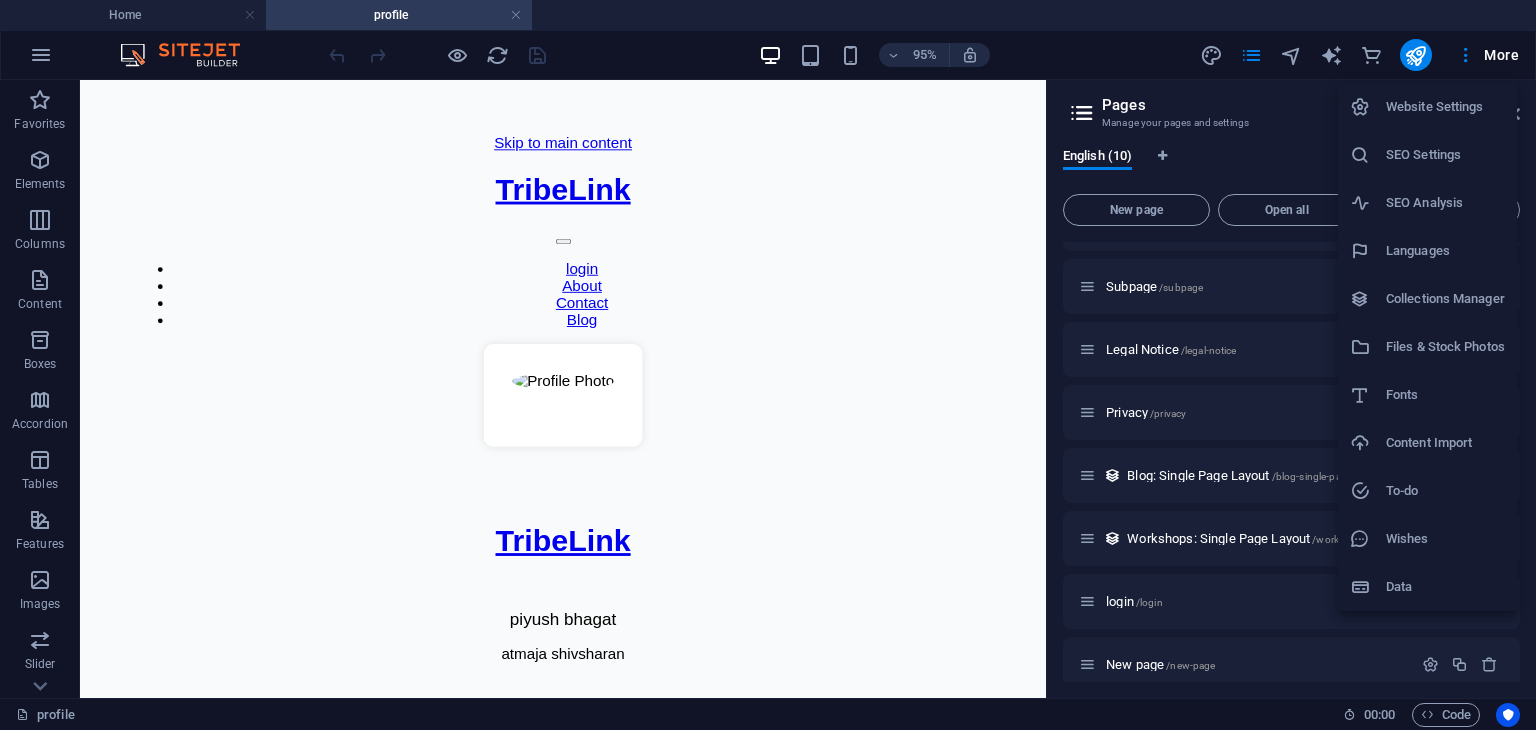 click at bounding box center (768, 365) 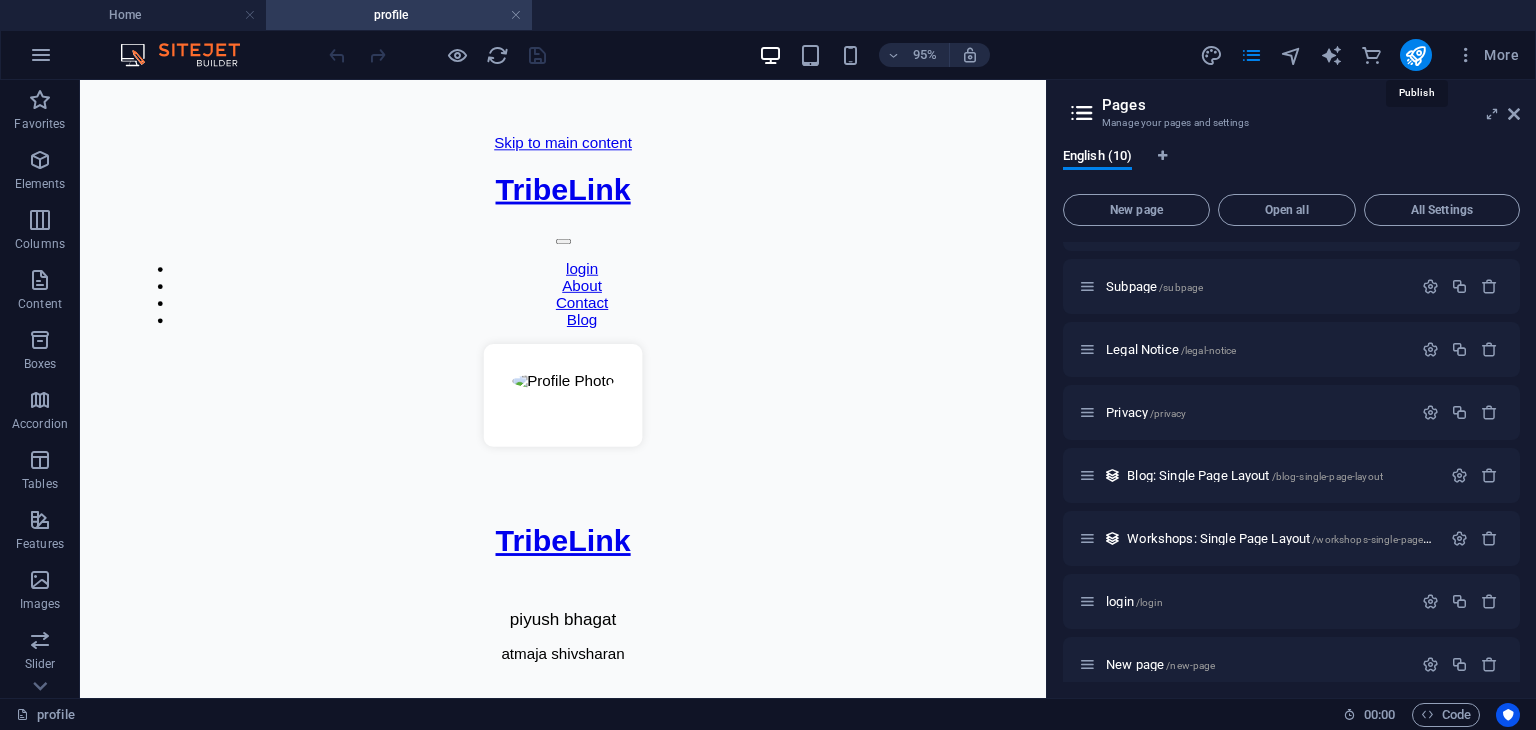 click at bounding box center (1415, 55) 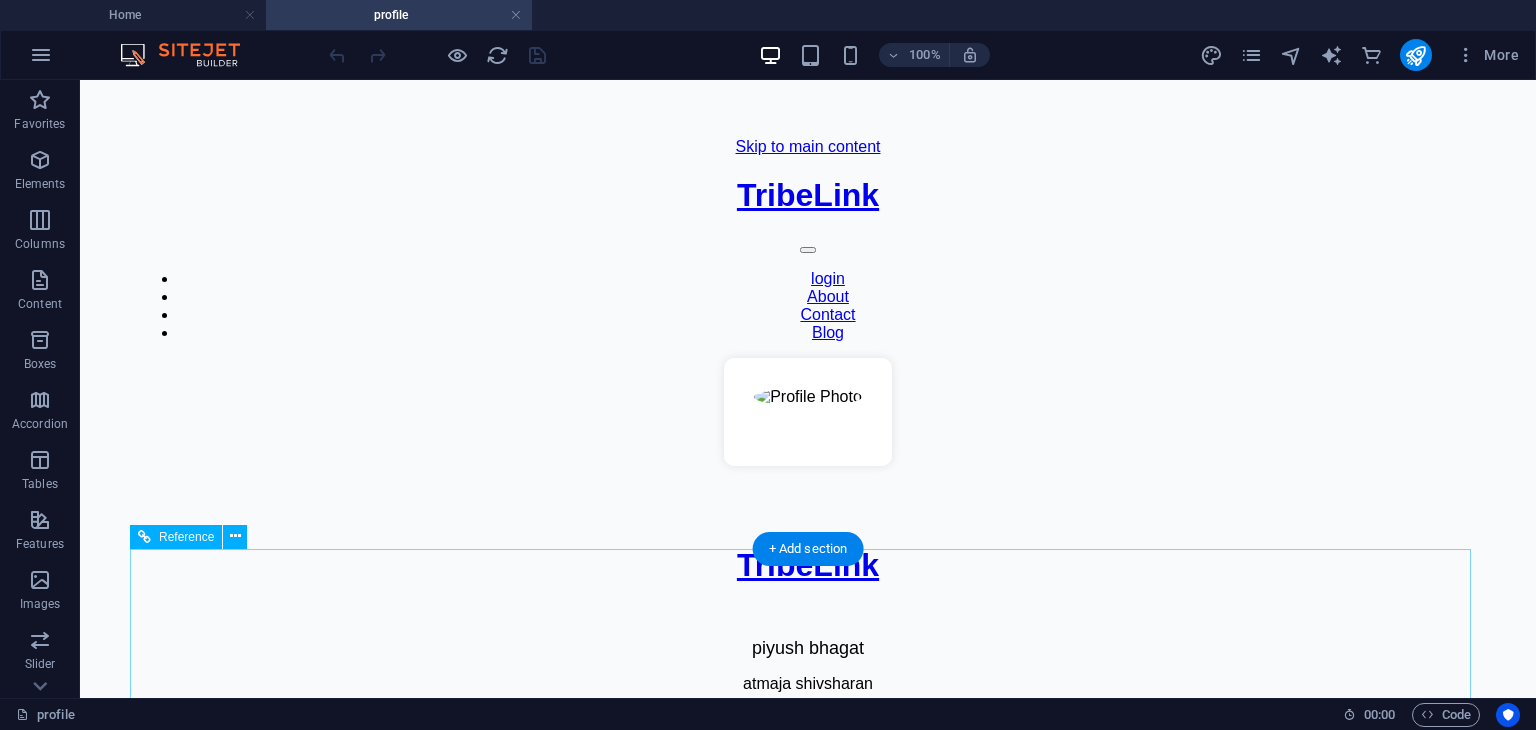 click on "TribeLink [FIRST] [LAST]
[USERNAME]@example.com Quick Links Shop Contact About Blog Details Legal Notice Privacy Policy Contact [NUMBER] [USERNAME]@example.com [USERNAME]@example.com [TIME] - [TIME]
[YEAR] tribelink.site . All rights reserved." at bounding box center (808, 3712) 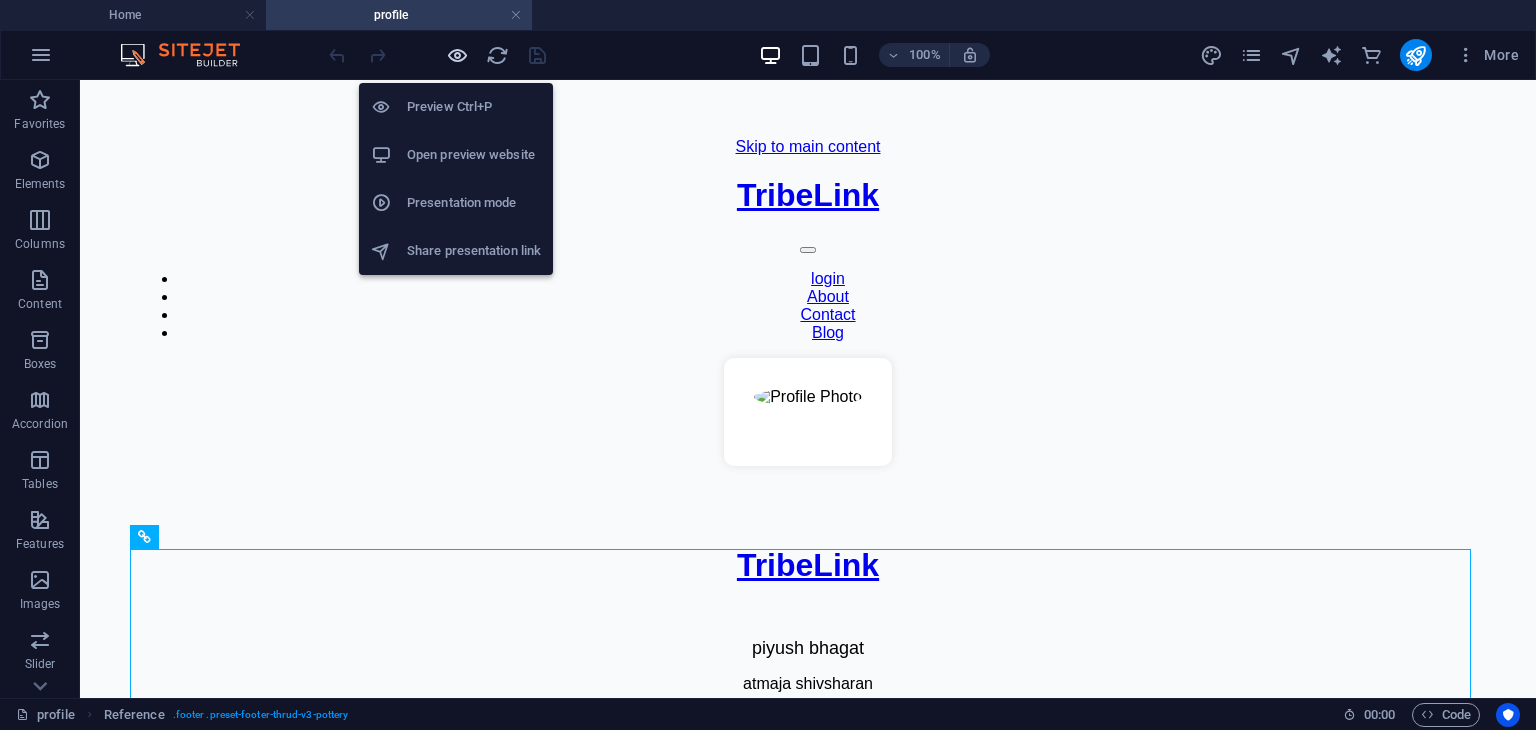 click at bounding box center (457, 55) 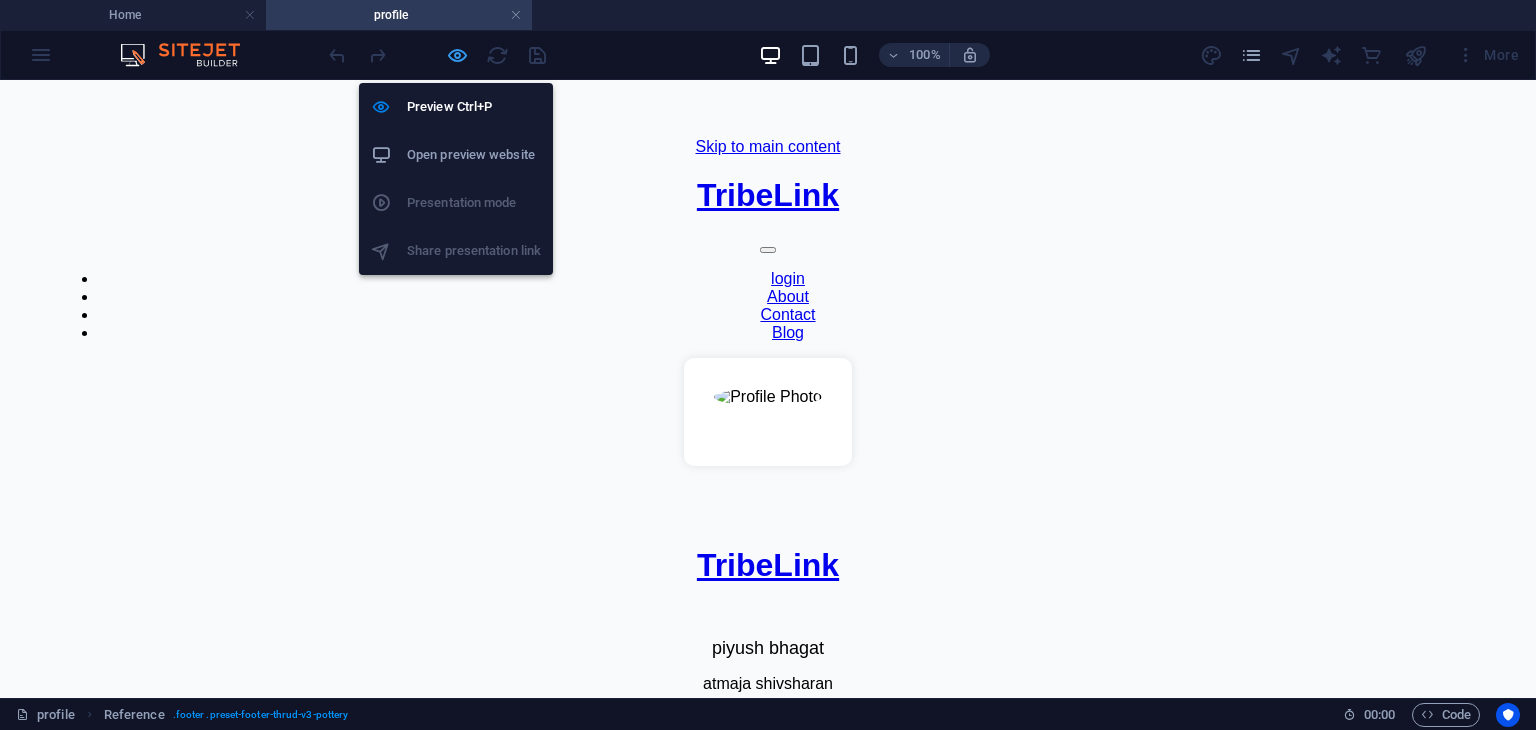 click at bounding box center [457, 55] 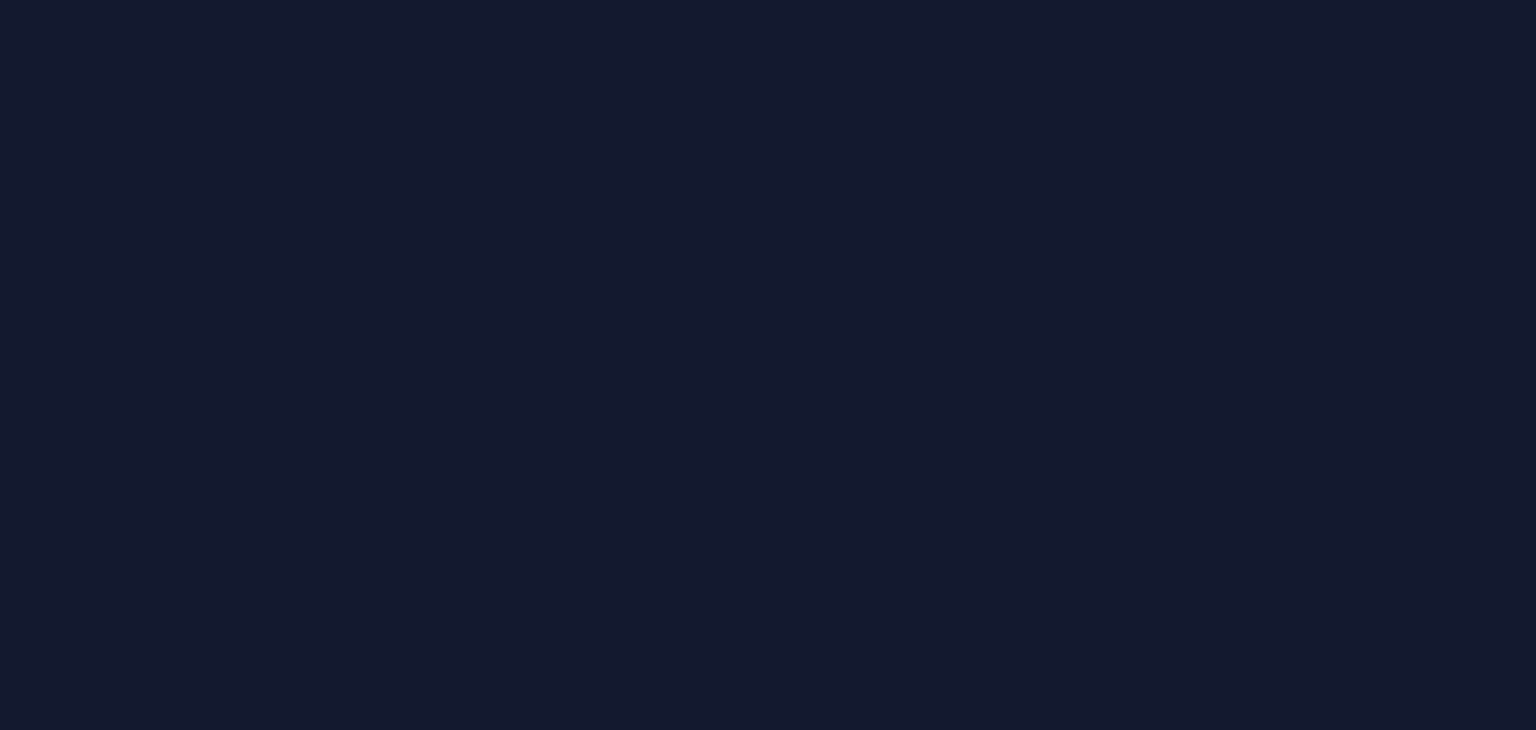 scroll, scrollTop: 0, scrollLeft: 0, axis: both 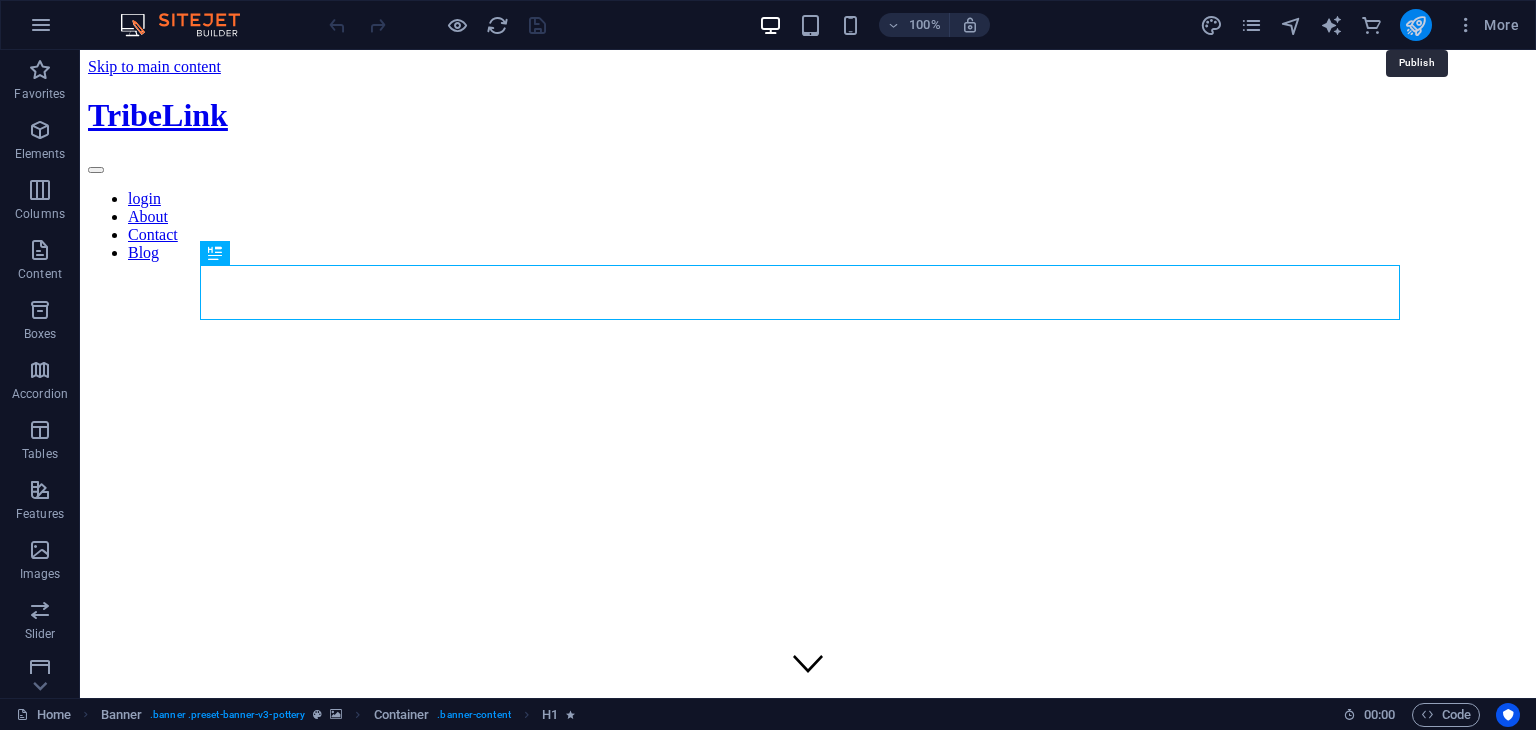 click at bounding box center (1415, 25) 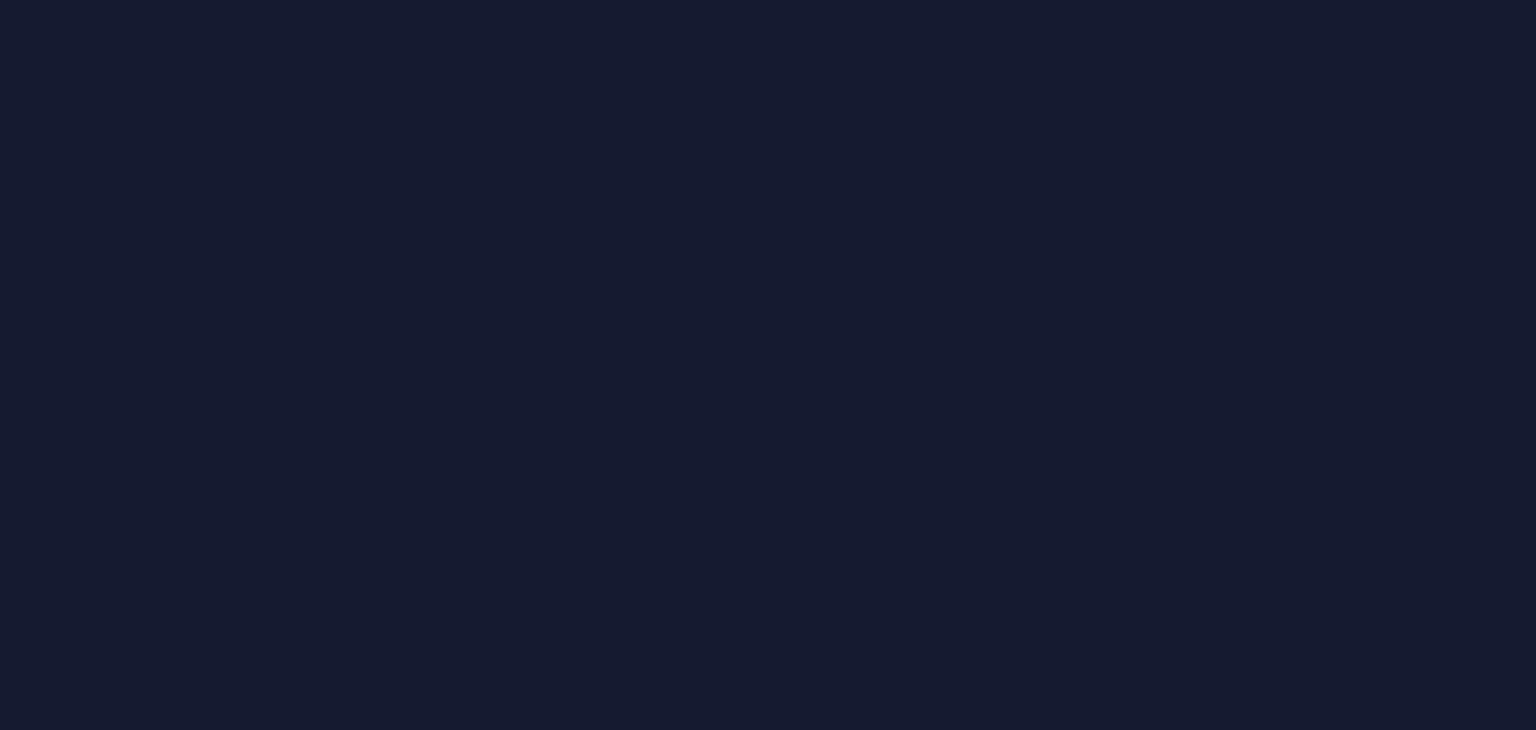 scroll, scrollTop: 0, scrollLeft: 0, axis: both 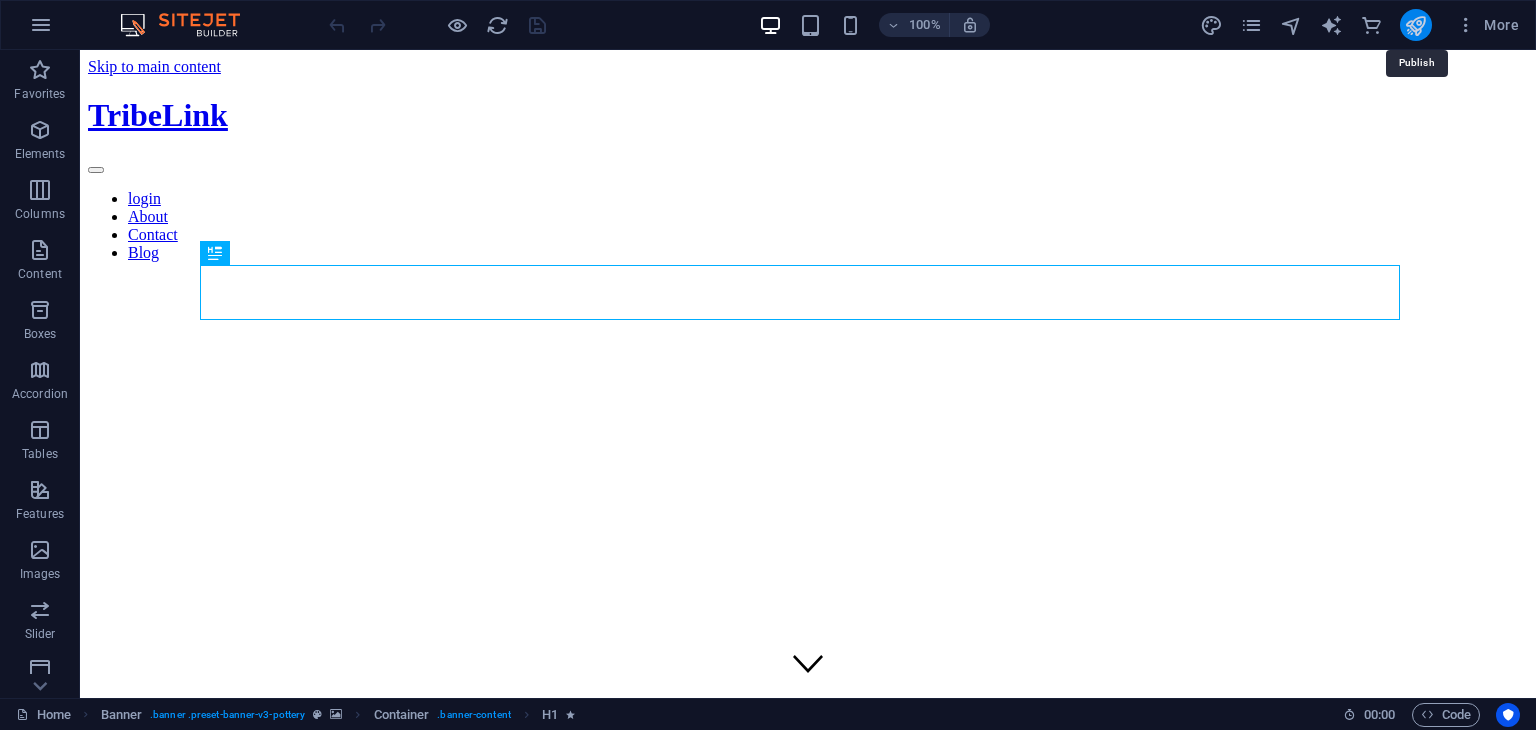 click at bounding box center [1415, 25] 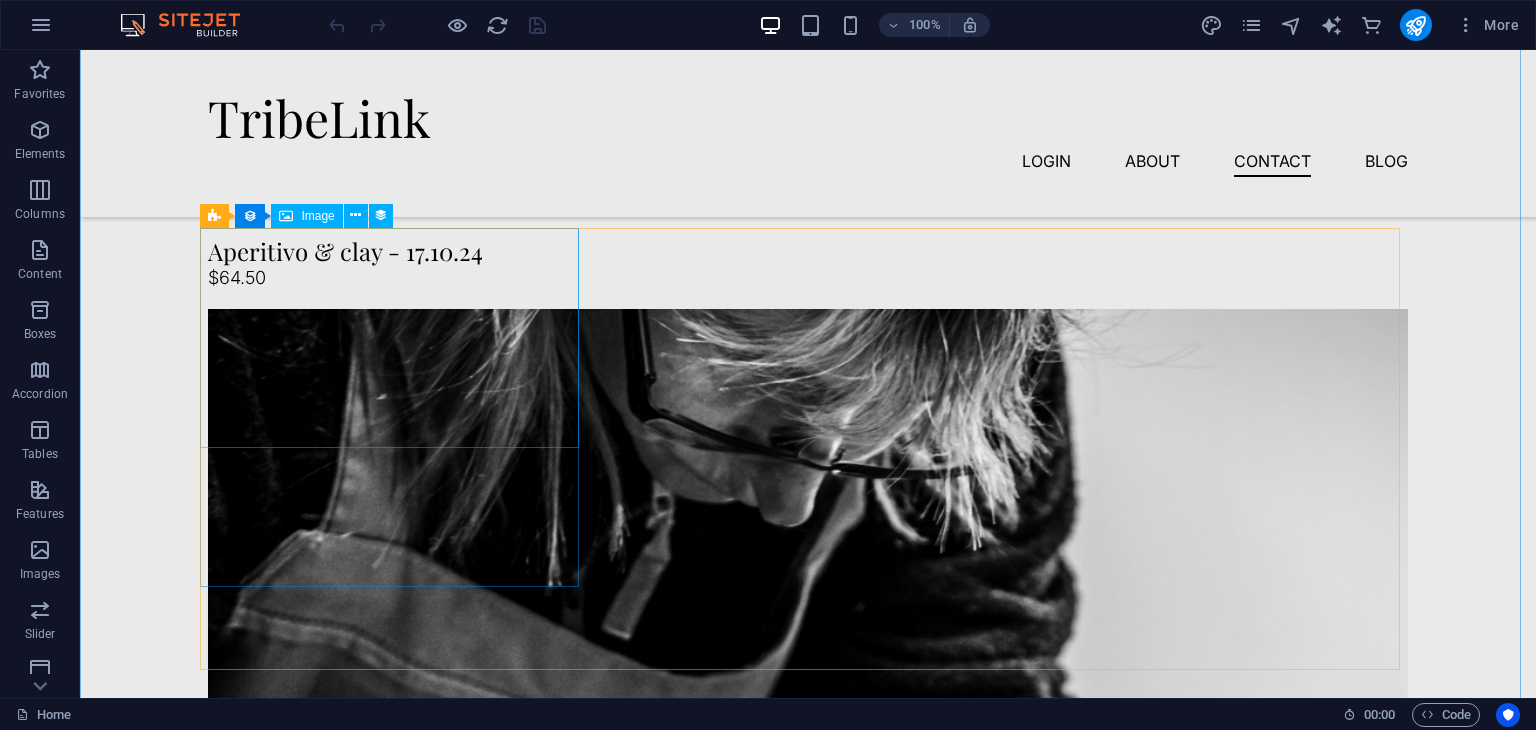 scroll, scrollTop: 3852, scrollLeft: 0, axis: vertical 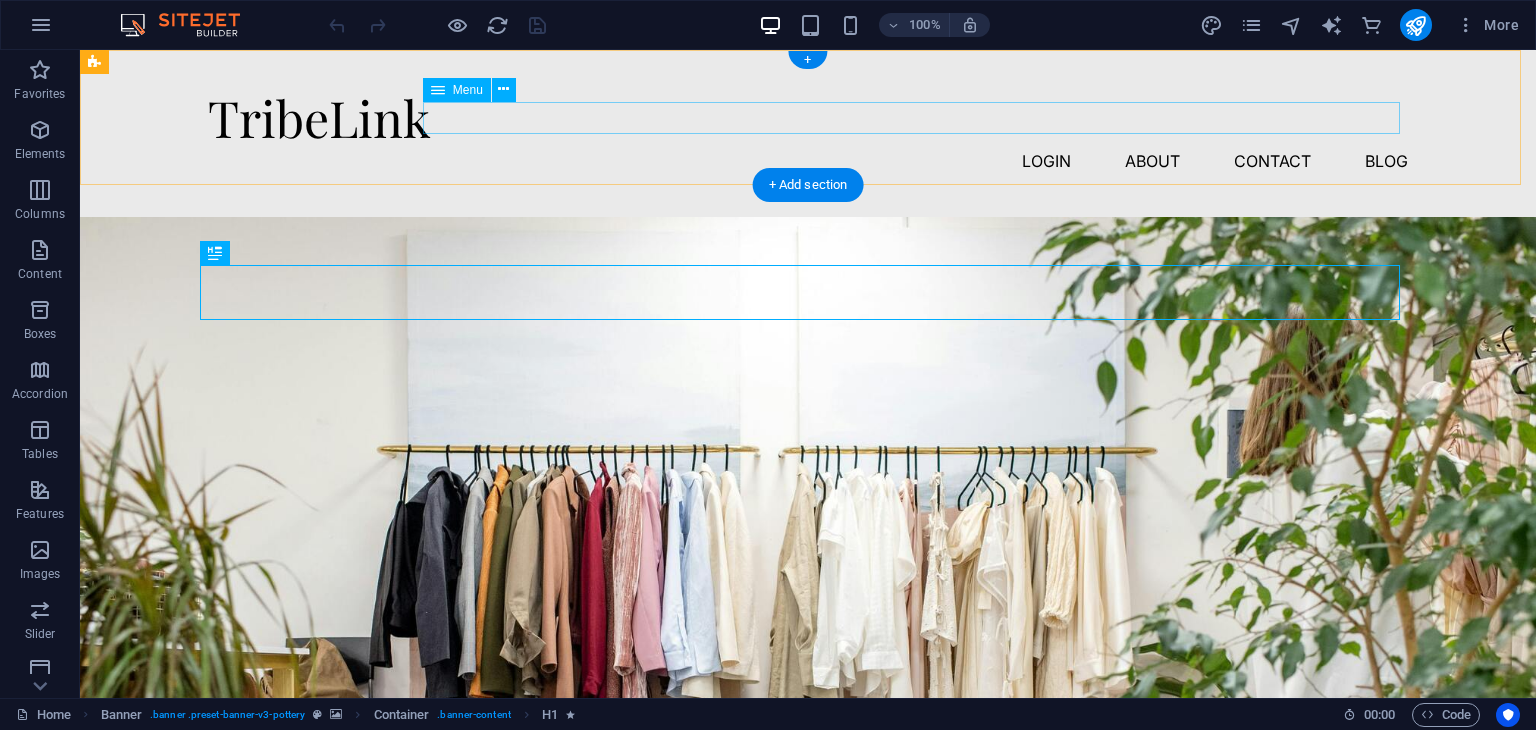 click on "login About Contact Blog" at bounding box center [808, 161] 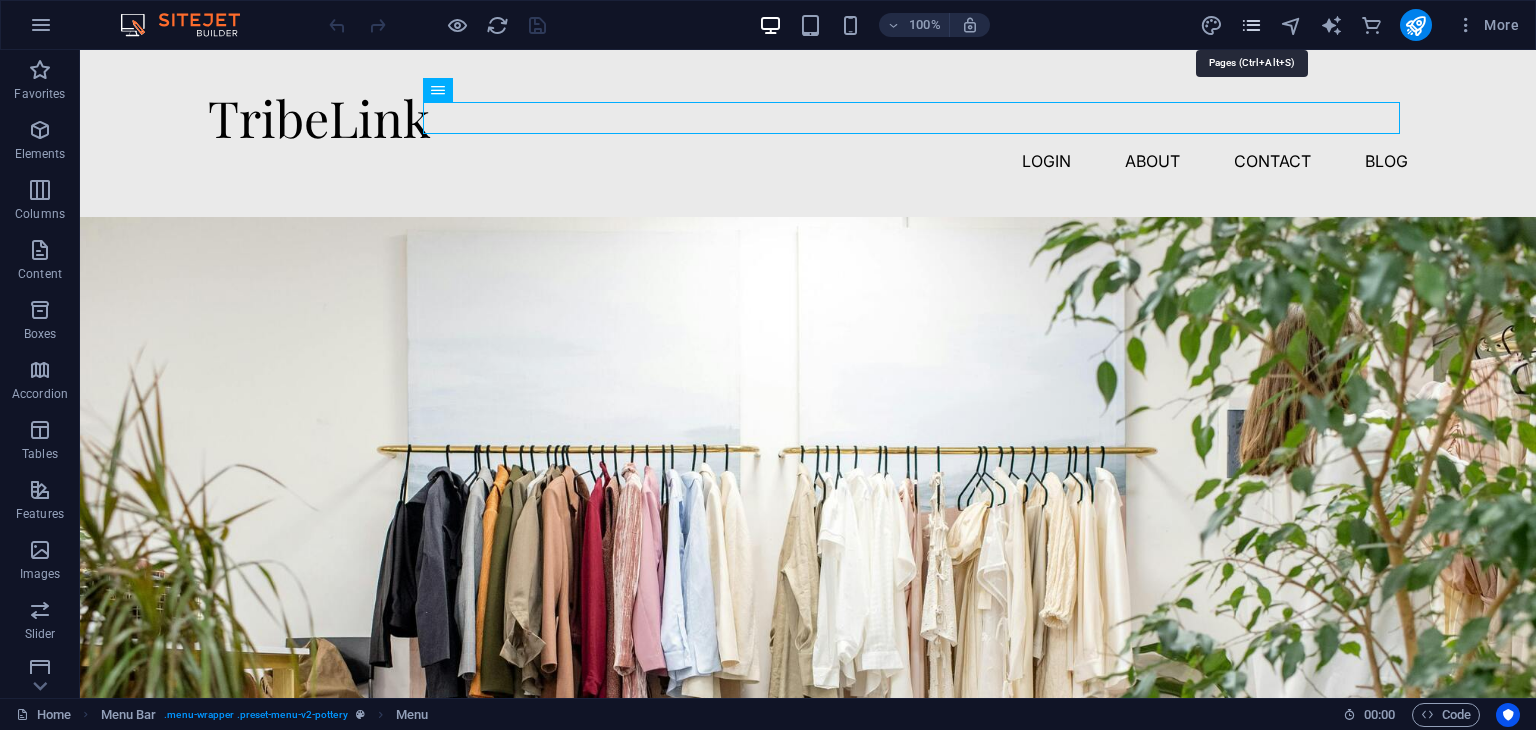 click at bounding box center (1251, 25) 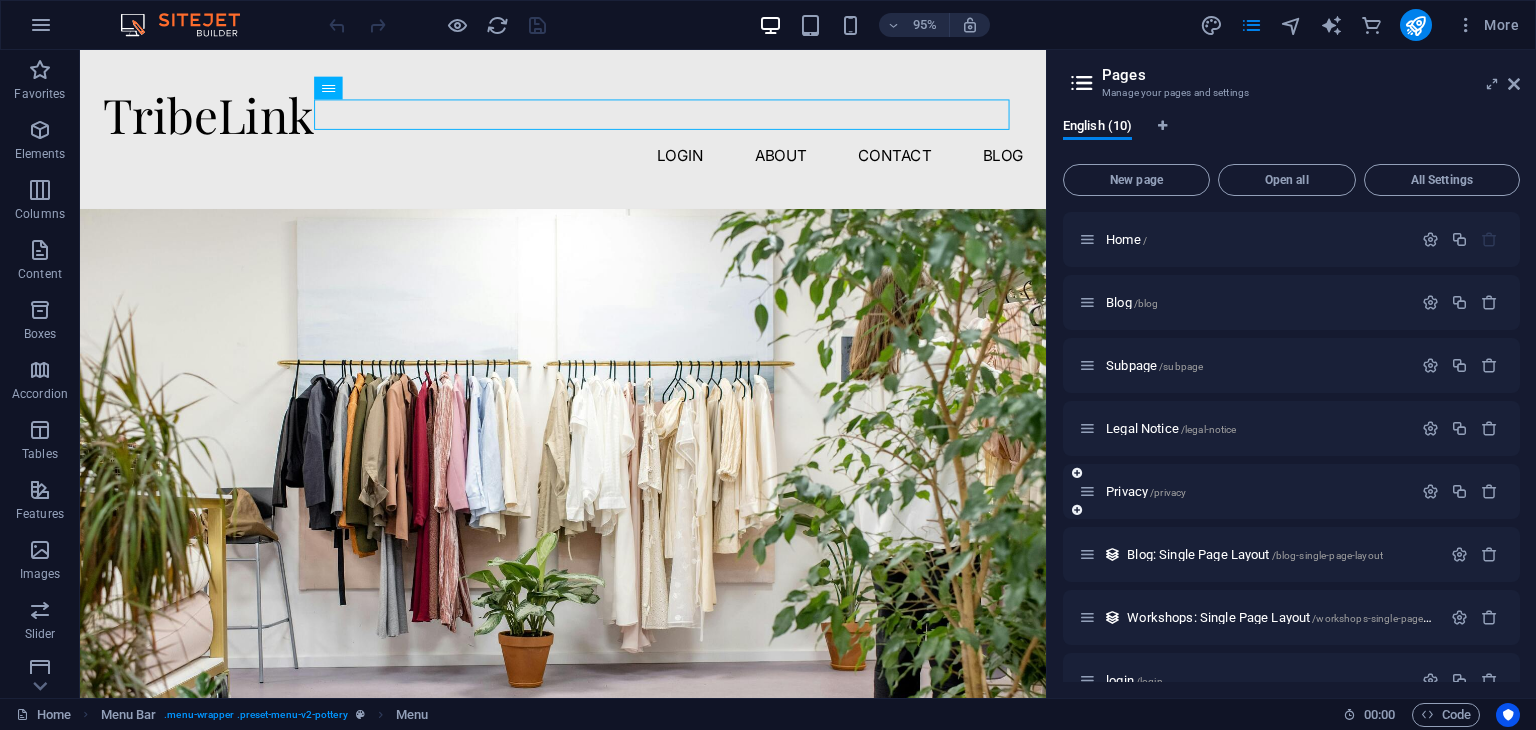 scroll, scrollTop: 160, scrollLeft: 0, axis: vertical 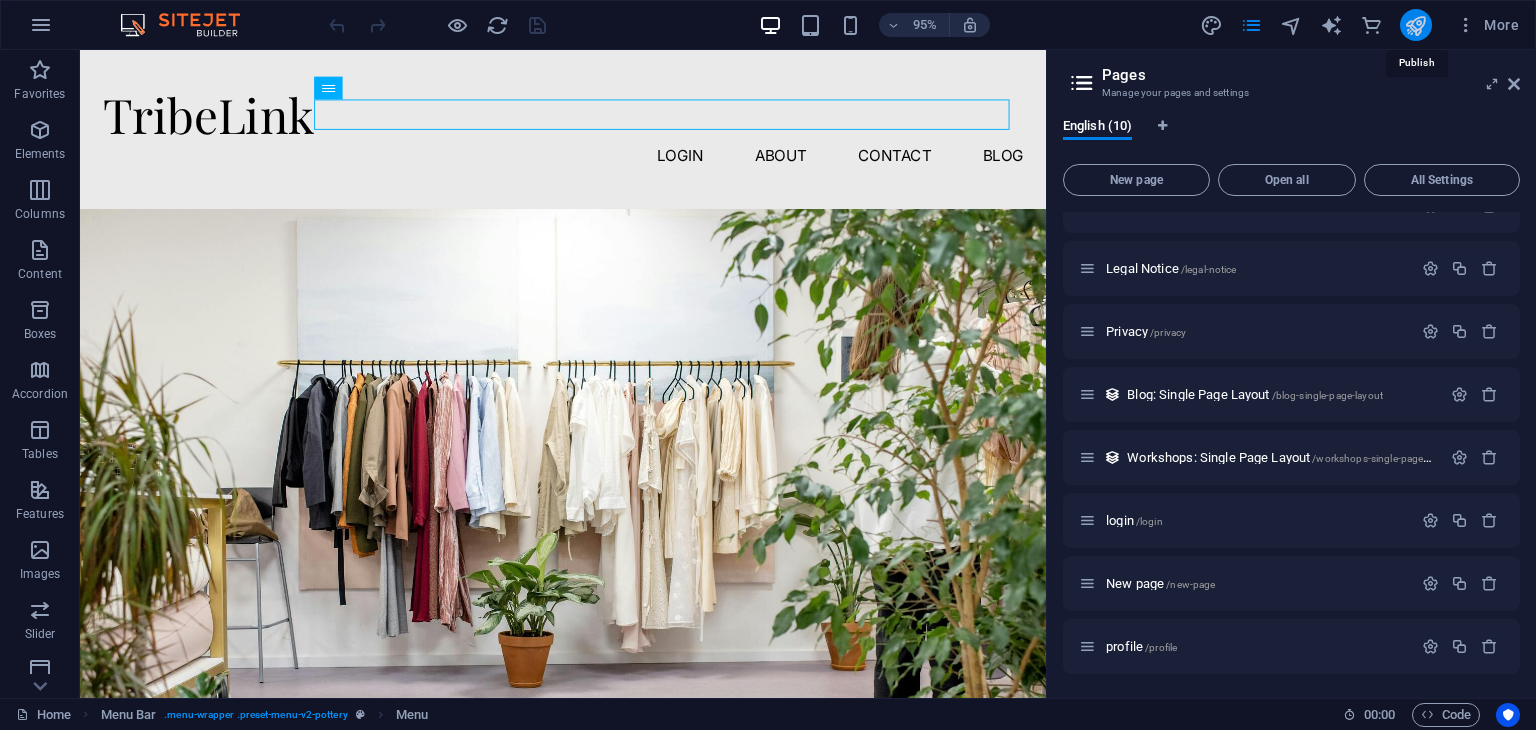 click at bounding box center (1415, 25) 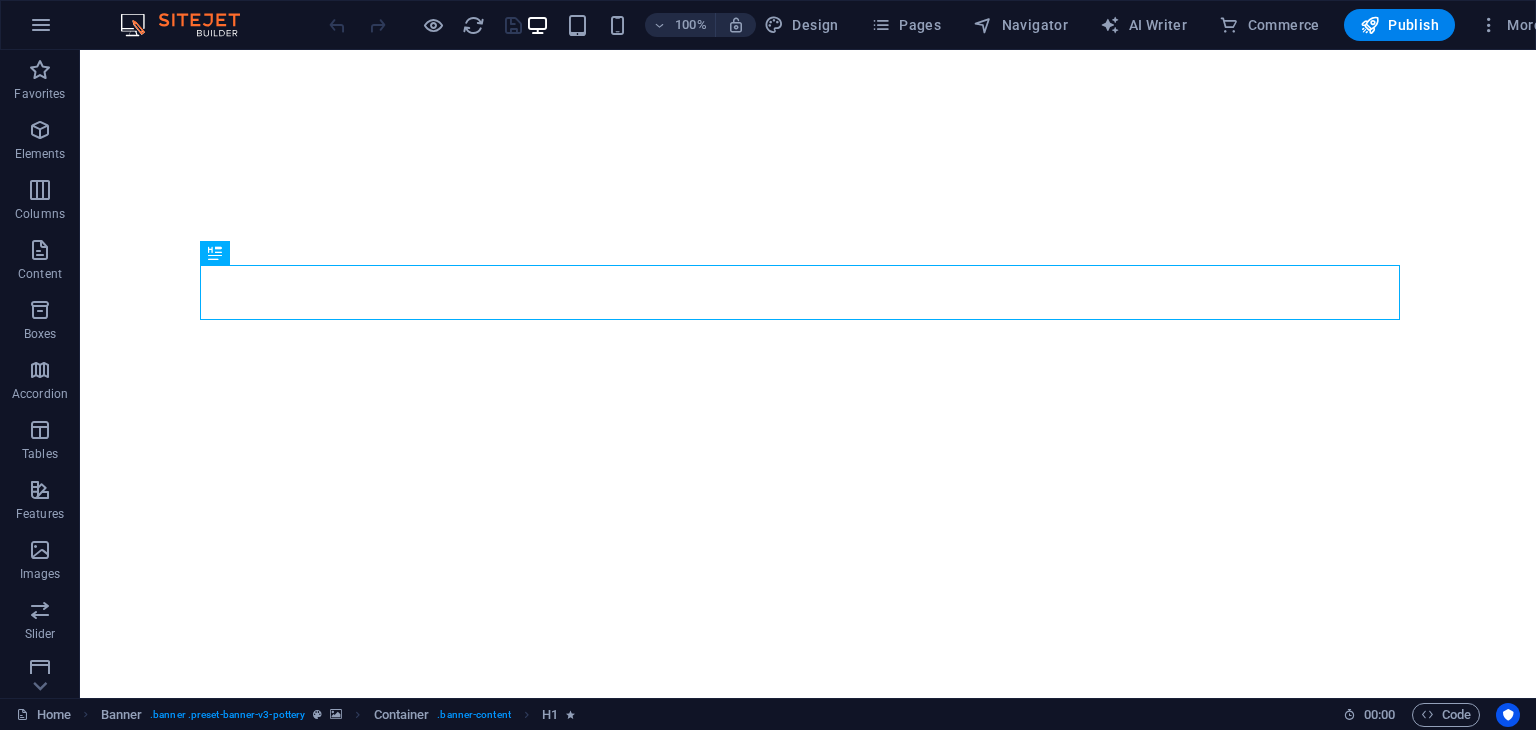 scroll, scrollTop: 0, scrollLeft: 0, axis: both 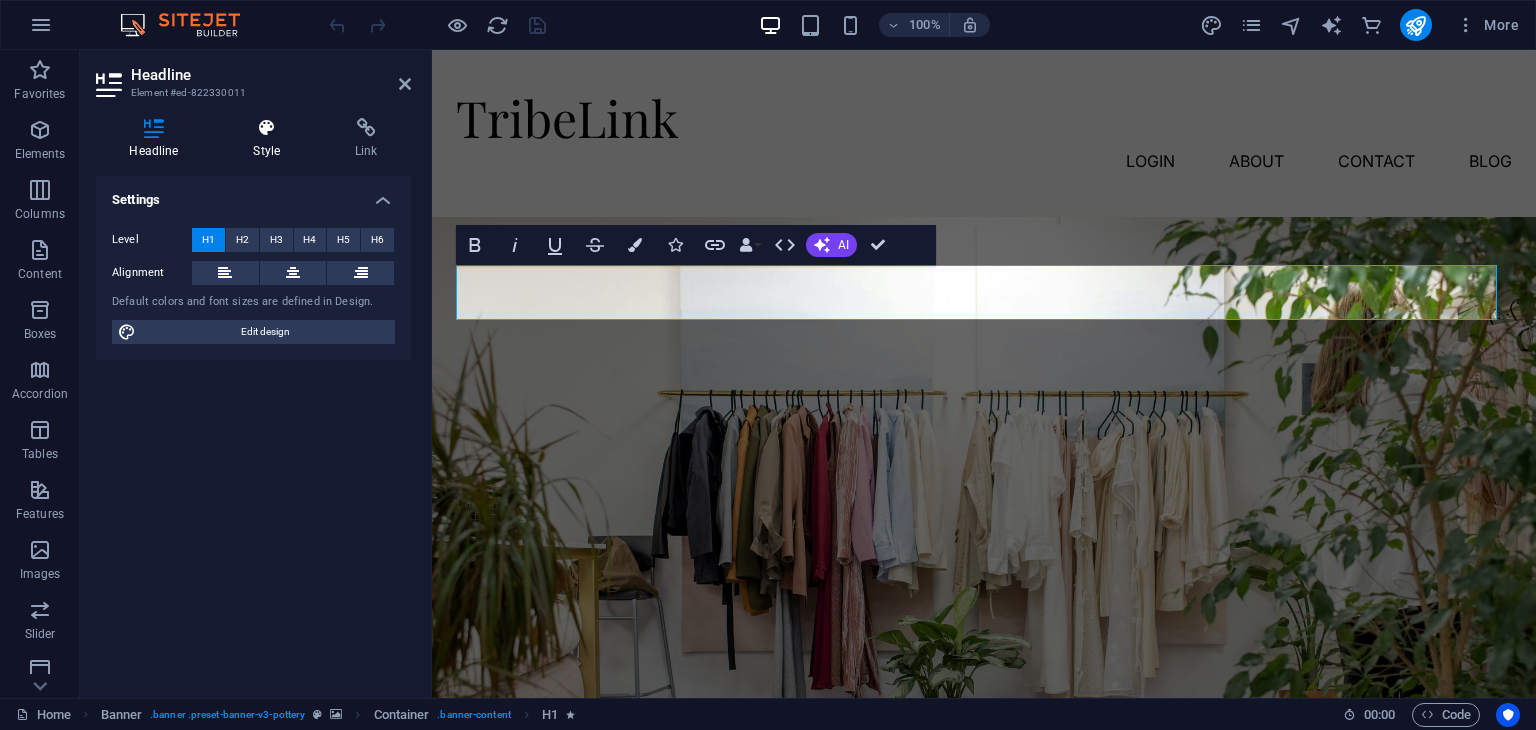 click on "Style" at bounding box center [271, 139] 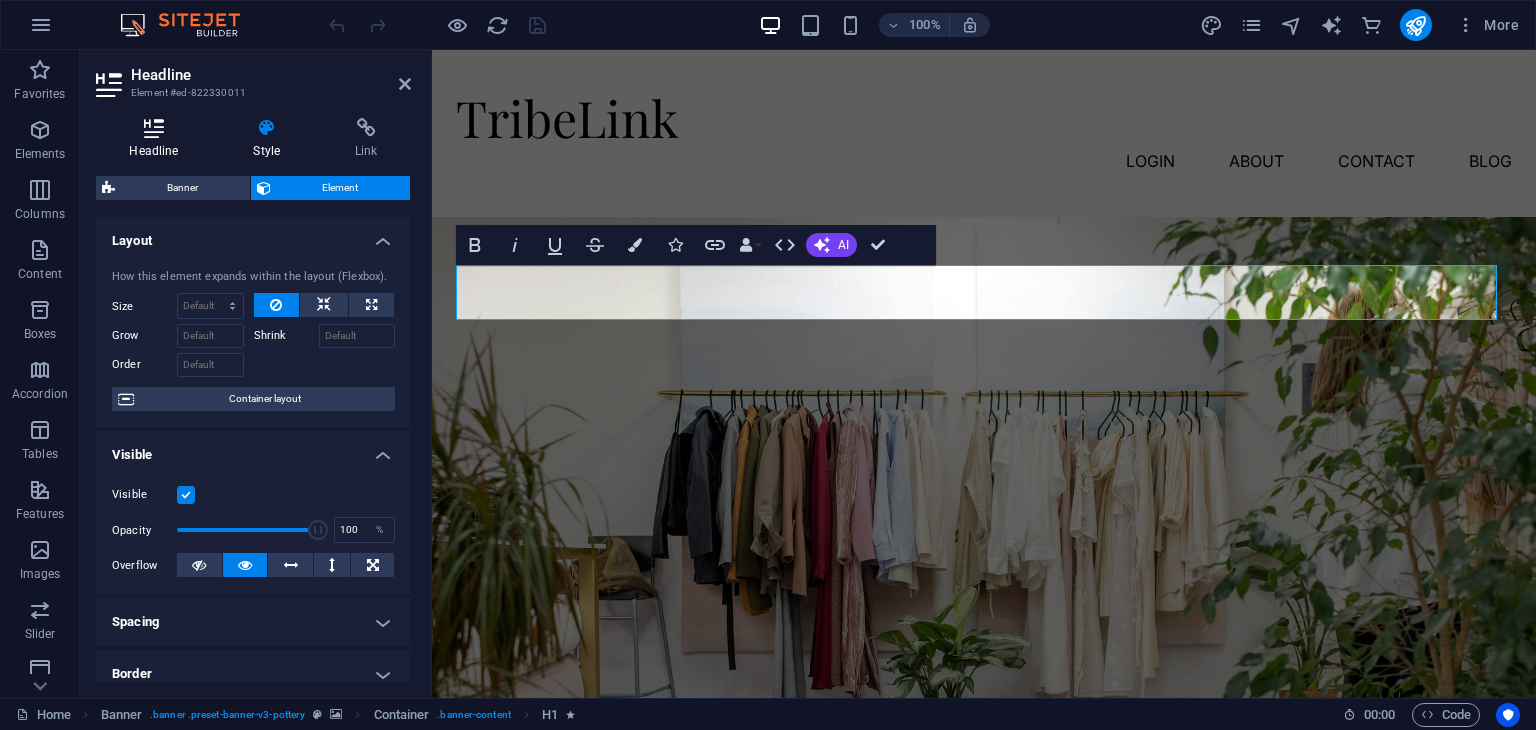 click on "Headline" at bounding box center (158, 139) 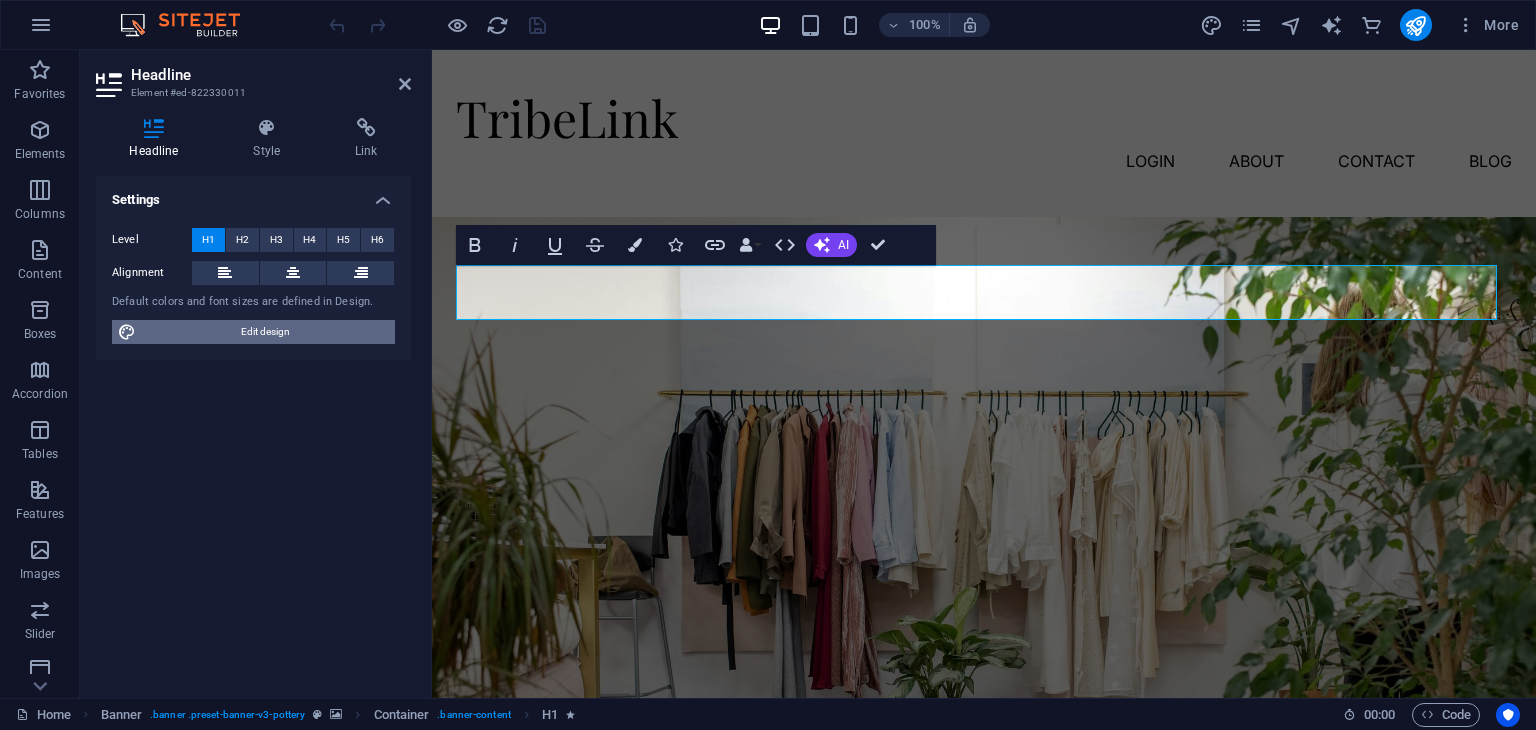 click on "Edit design" at bounding box center [265, 332] 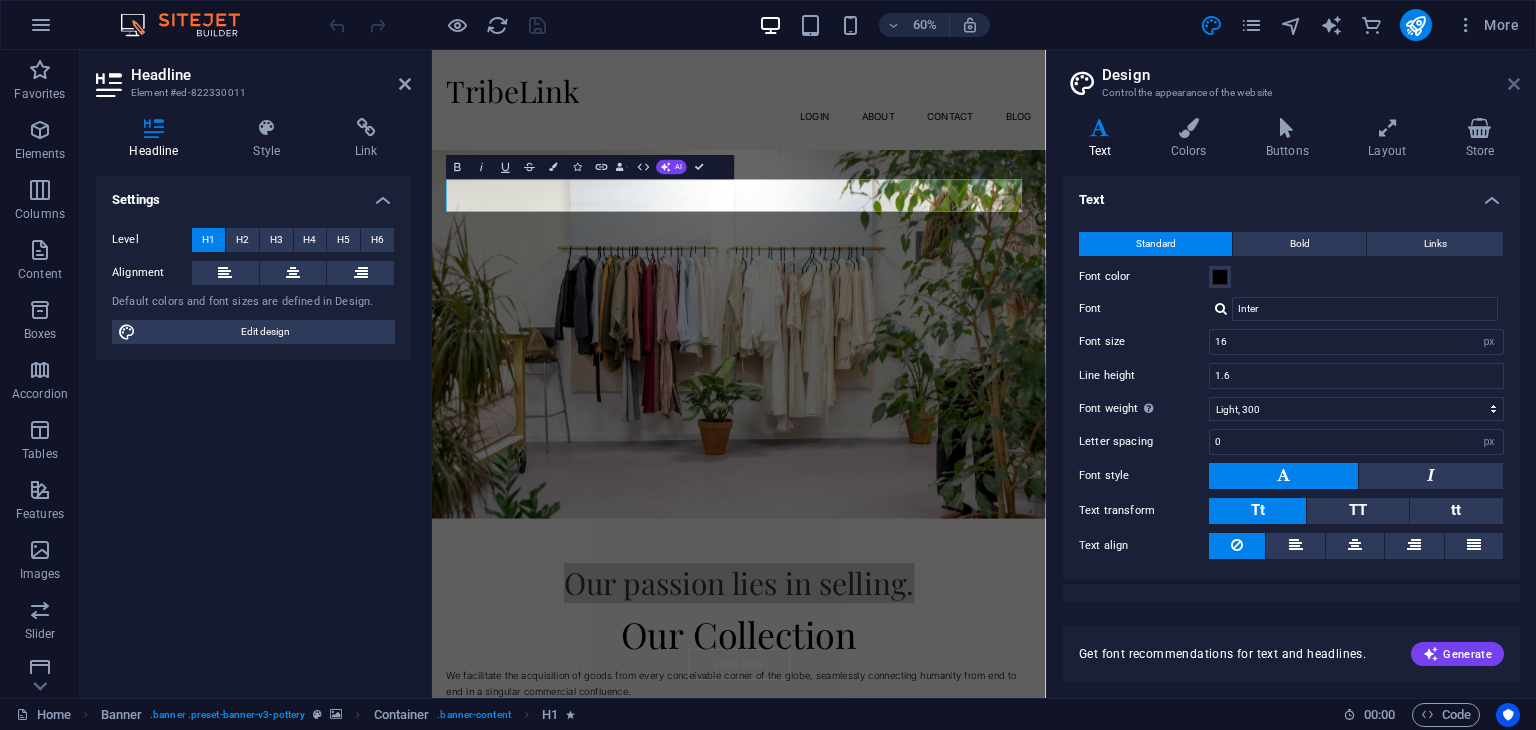 click at bounding box center [1514, 84] 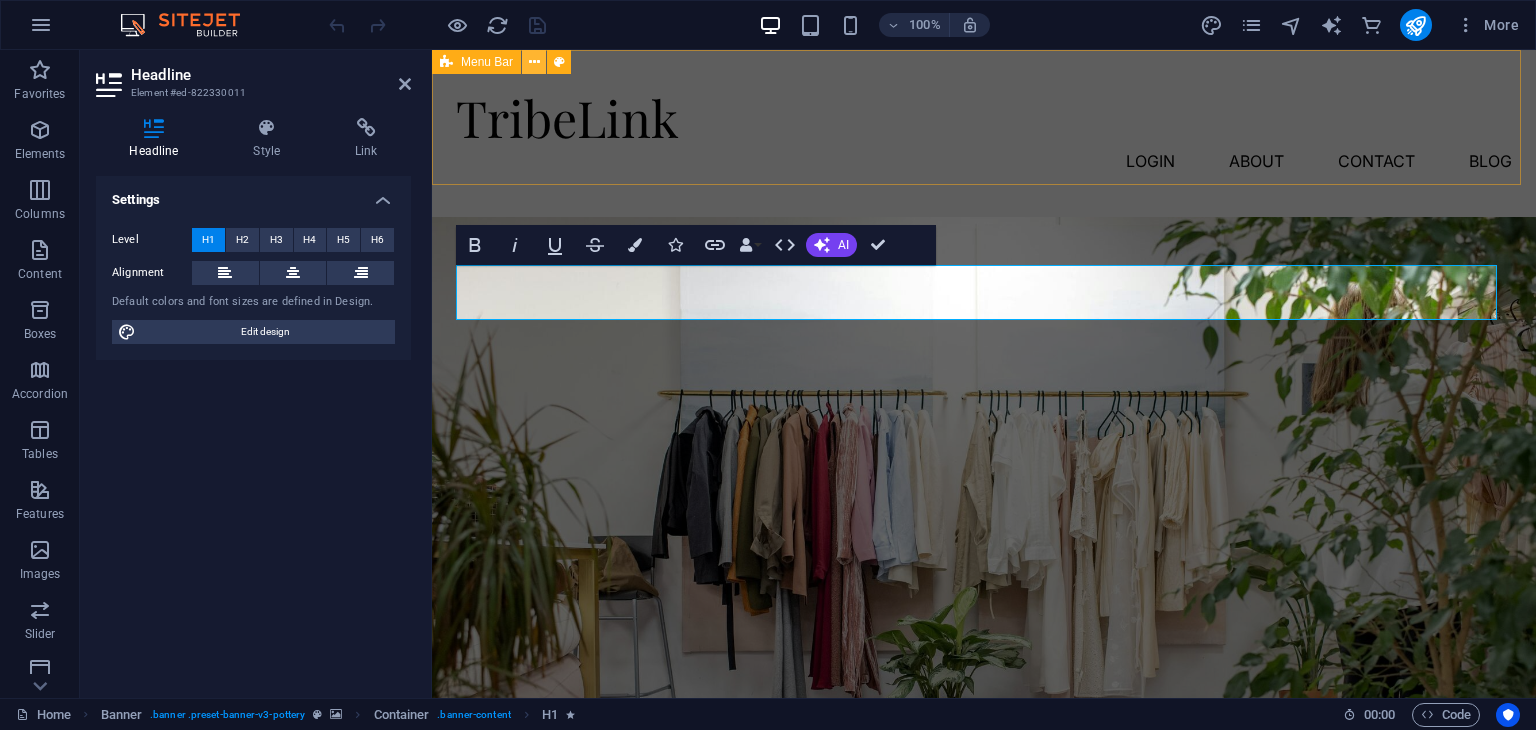 click at bounding box center (534, 62) 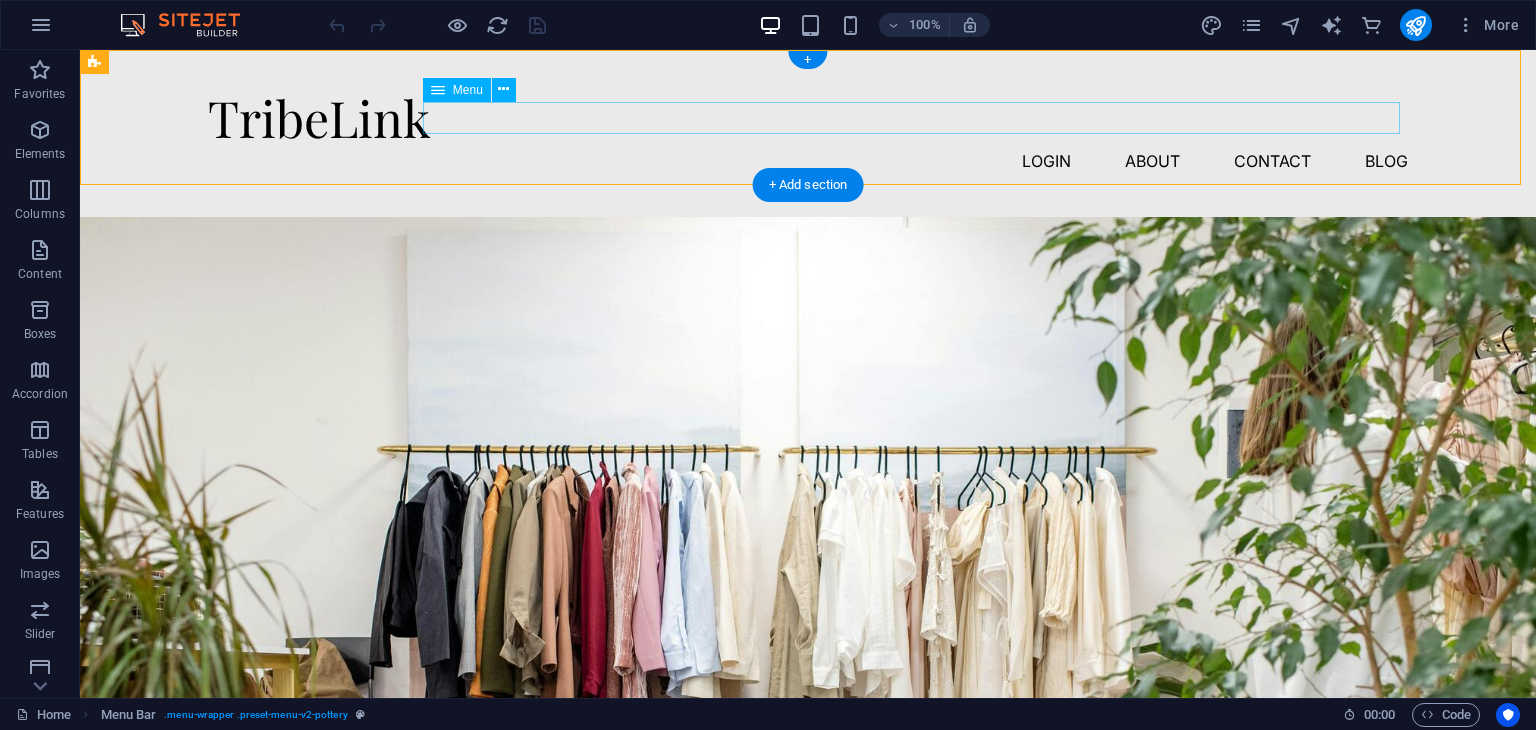 click on "login About Contact Blog" at bounding box center [808, 161] 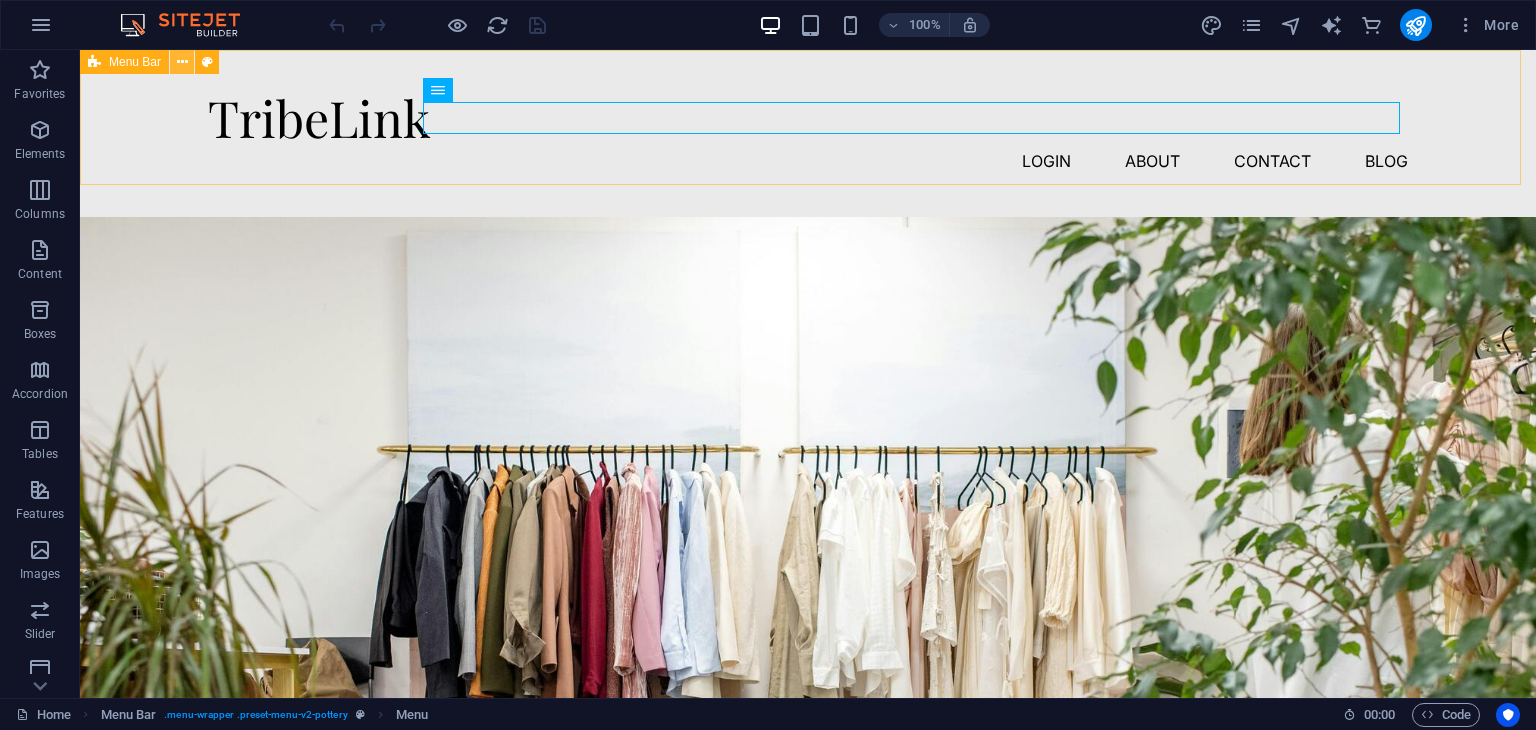 click at bounding box center [182, 62] 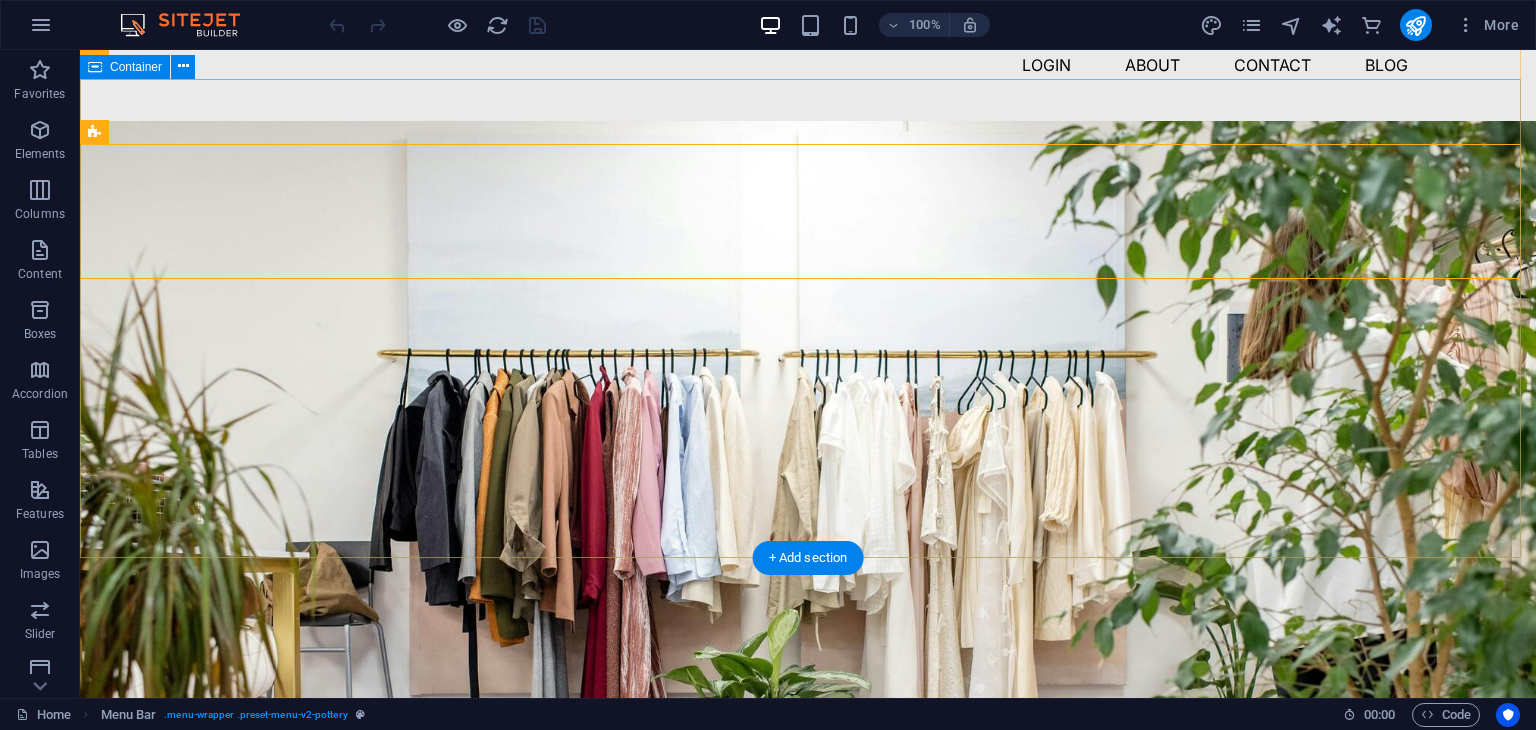scroll, scrollTop: 0, scrollLeft: 0, axis: both 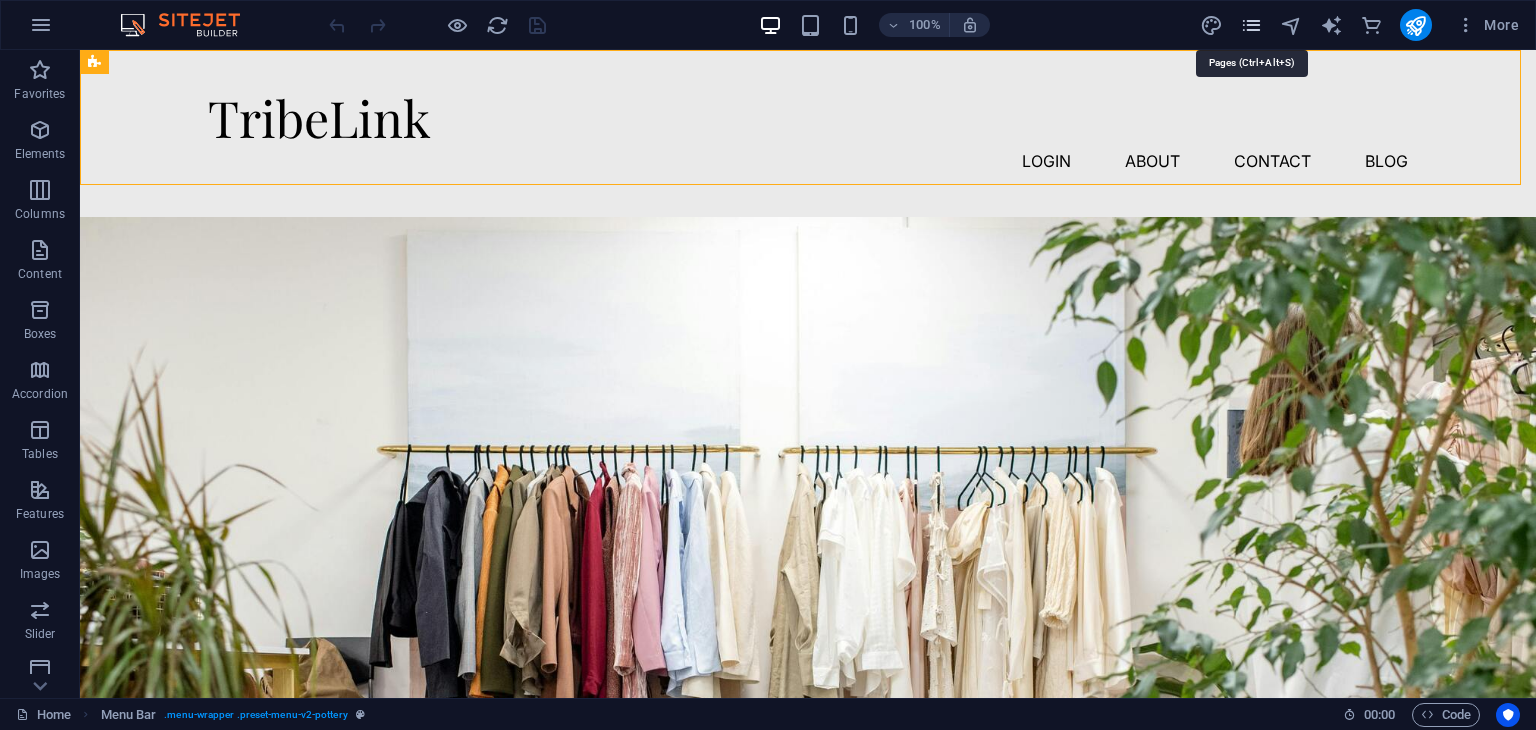click at bounding box center [1251, 25] 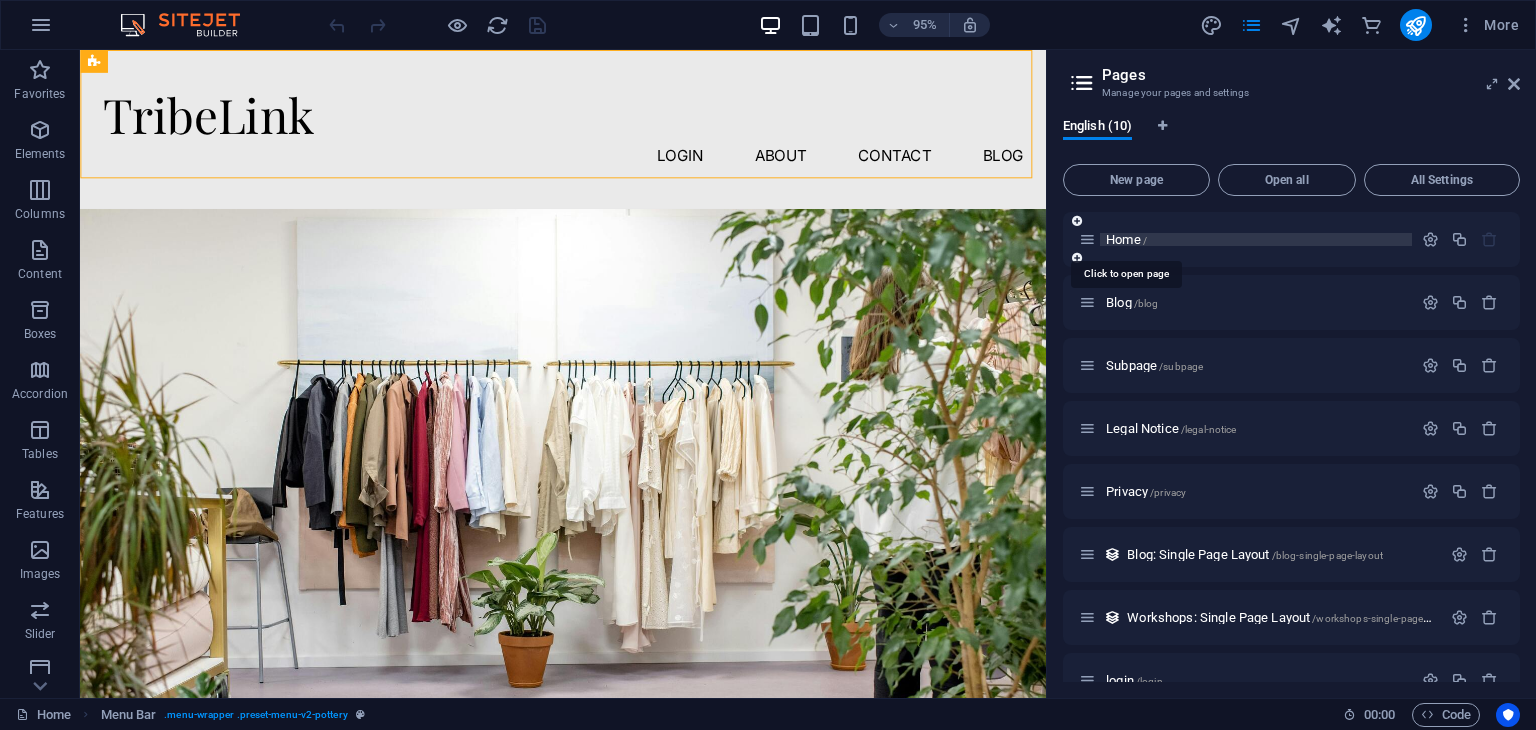 click on "Home /" at bounding box center [1126, 239] 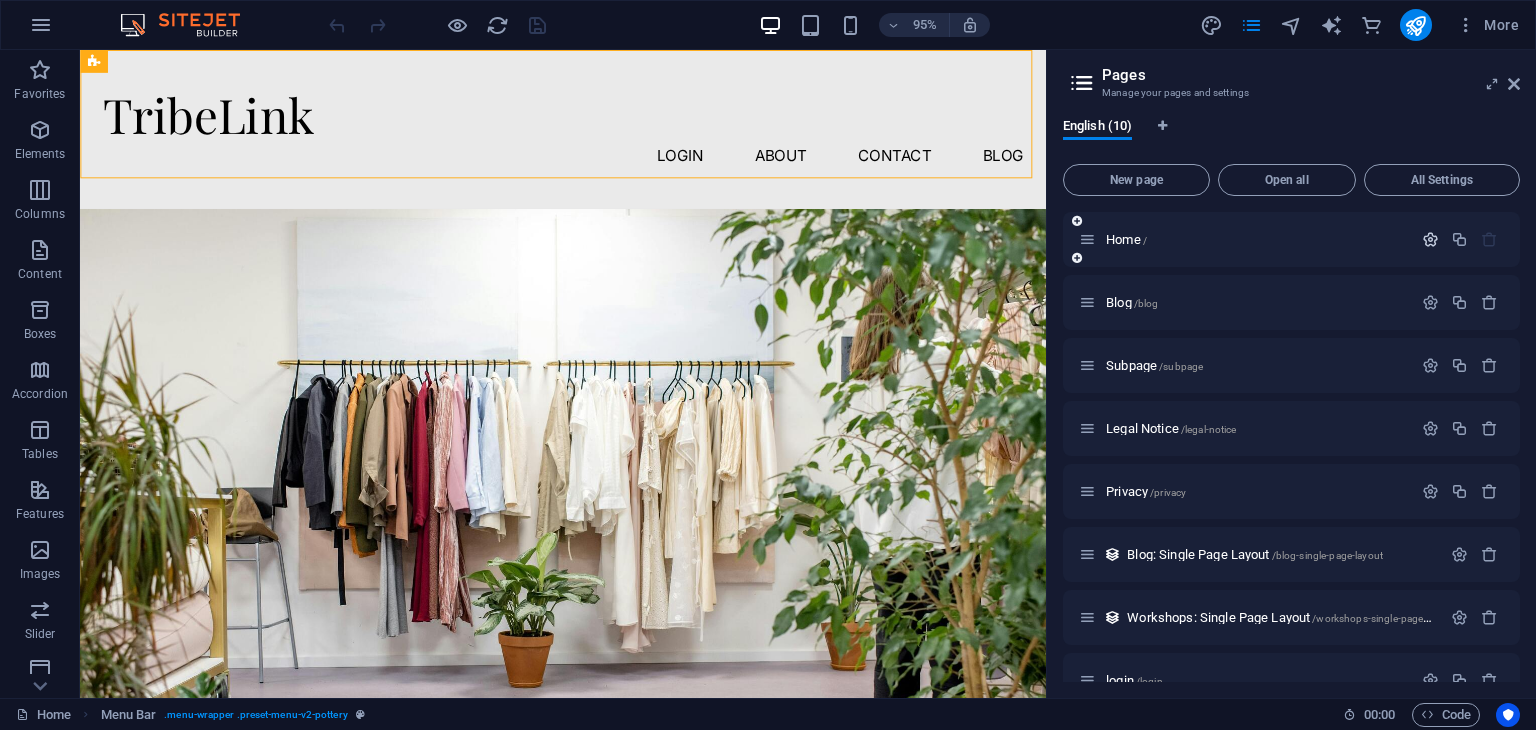 click at bounding box center (1430, 239) 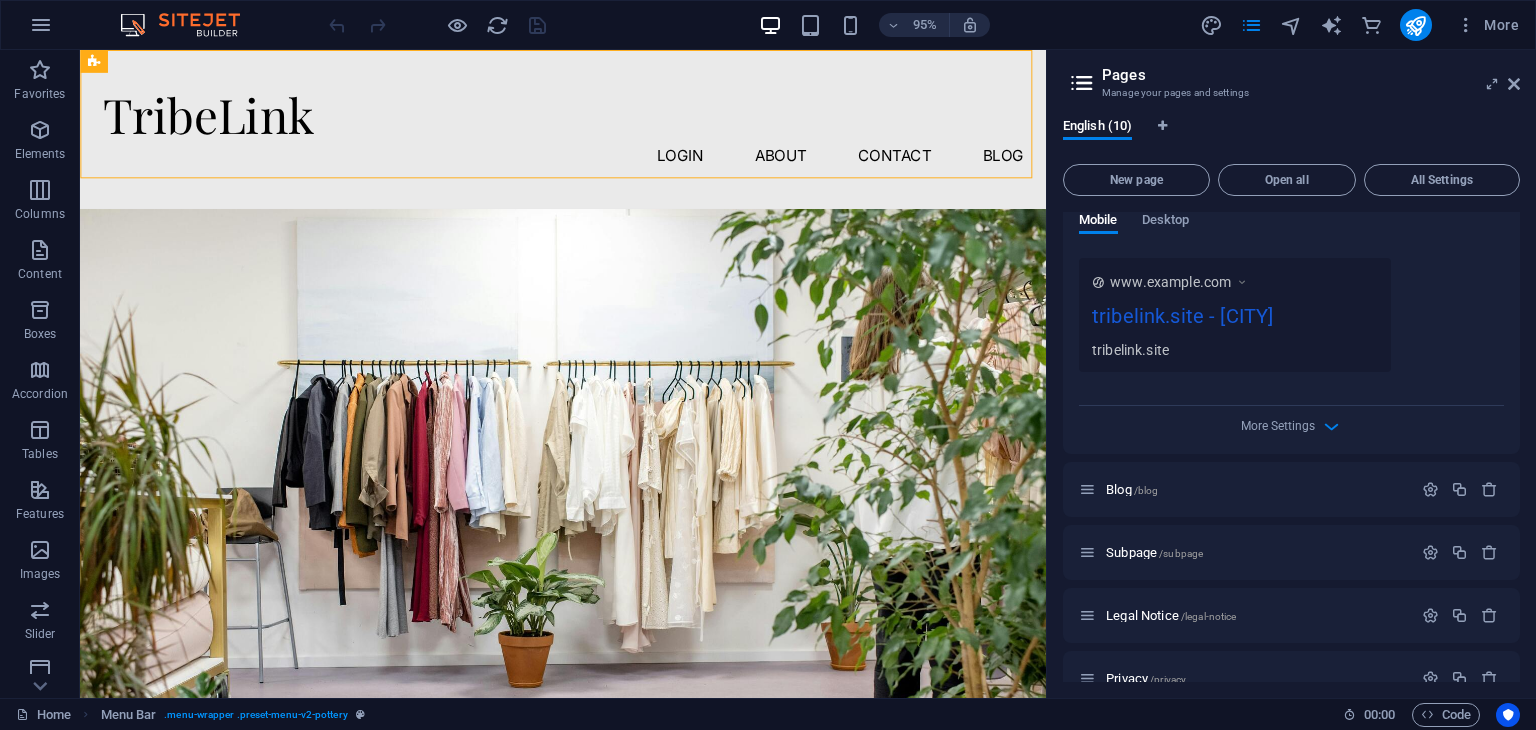 scroll, scrollTop: 560, scrollLeft: 0, axis: vertical 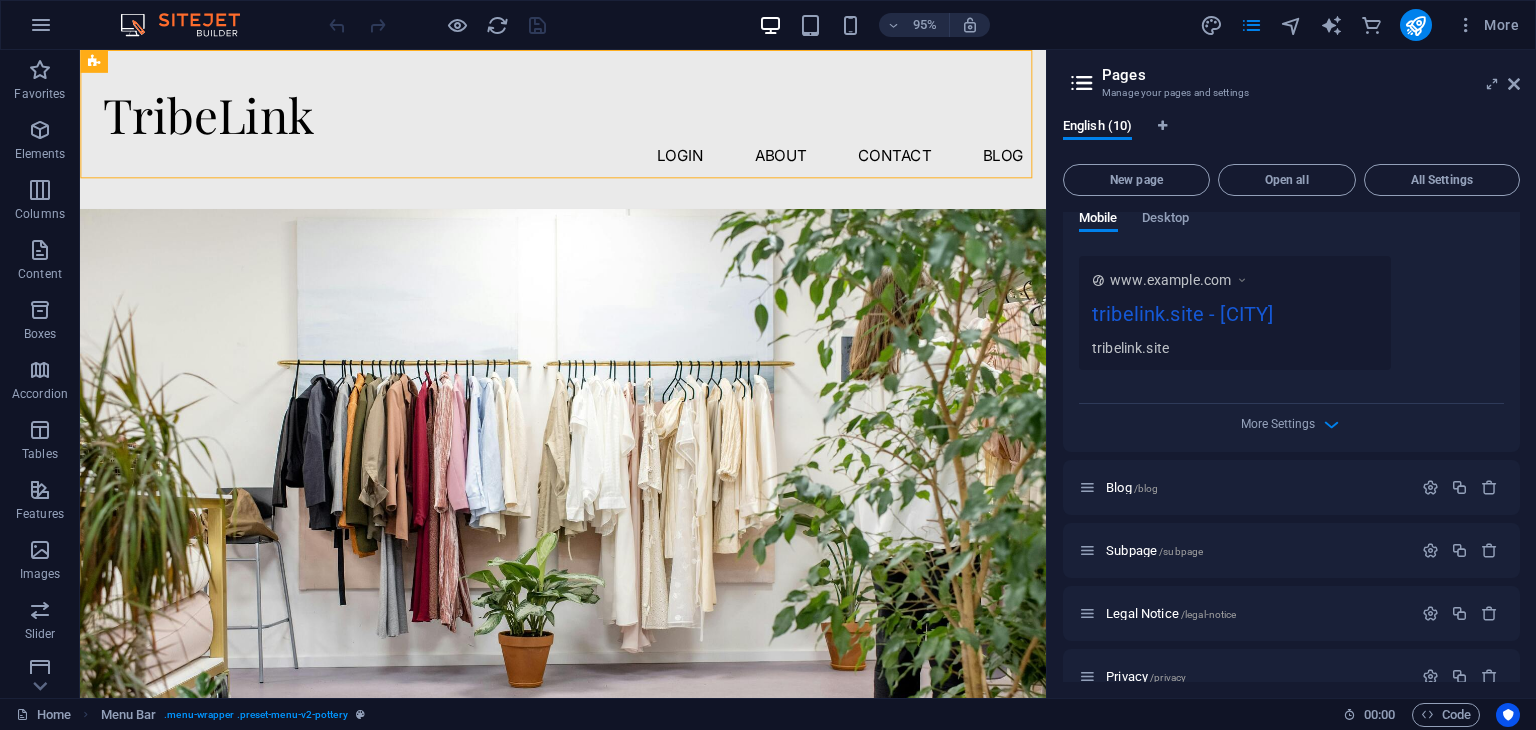 click on "www.example.com" at bounding box center (1179, 280) 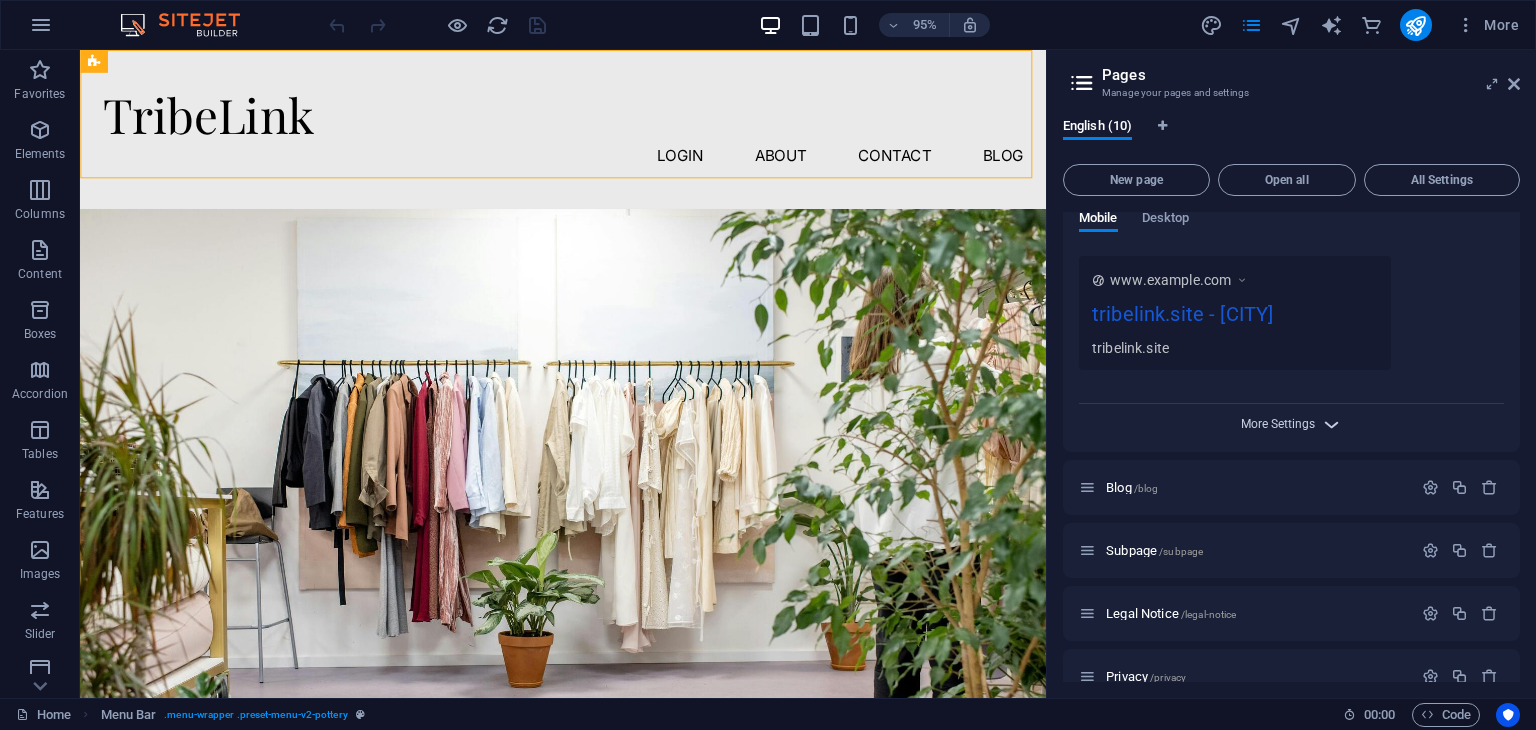 click on "More Settings" at bounding box center (1278, 424) 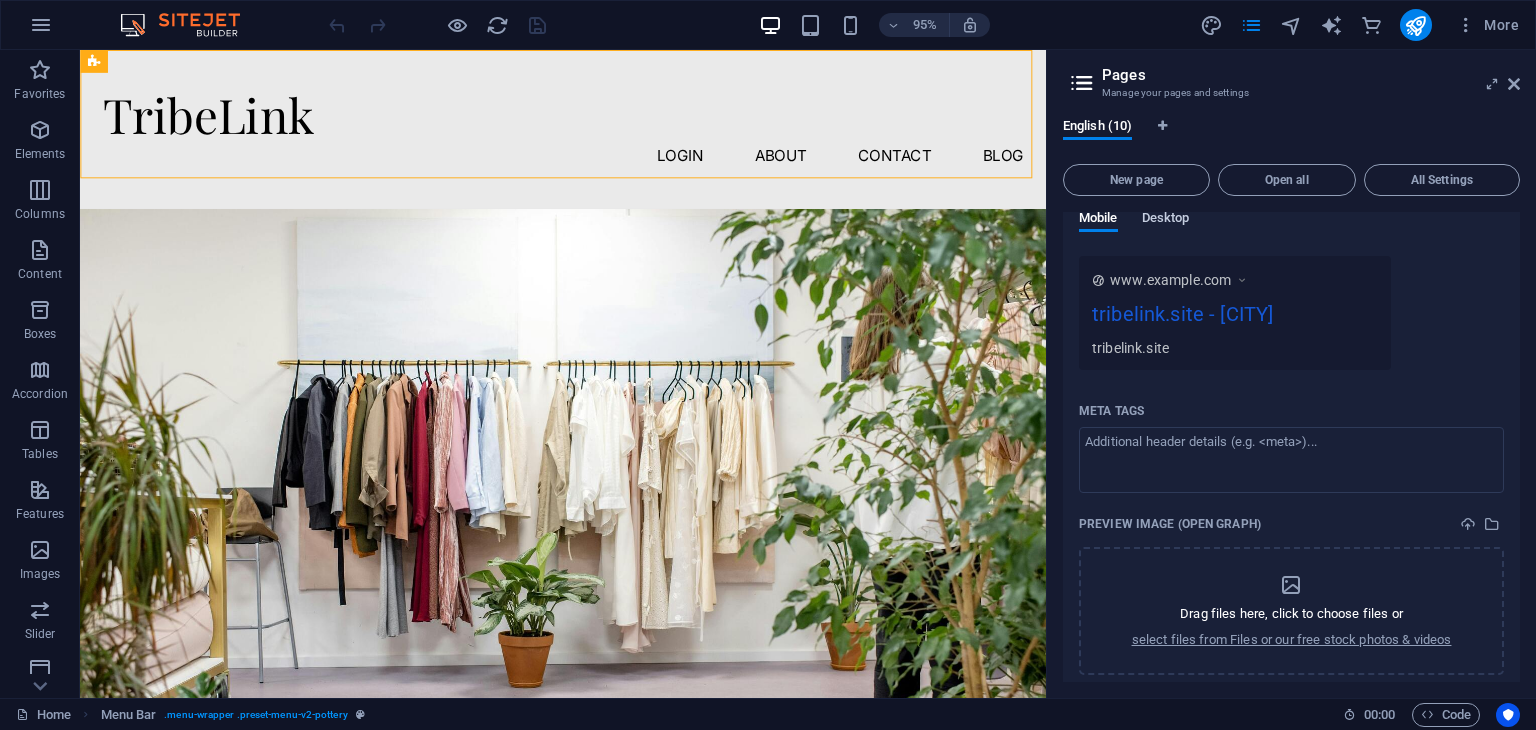 click on "Desktop" at bounding box center (1166, 221) 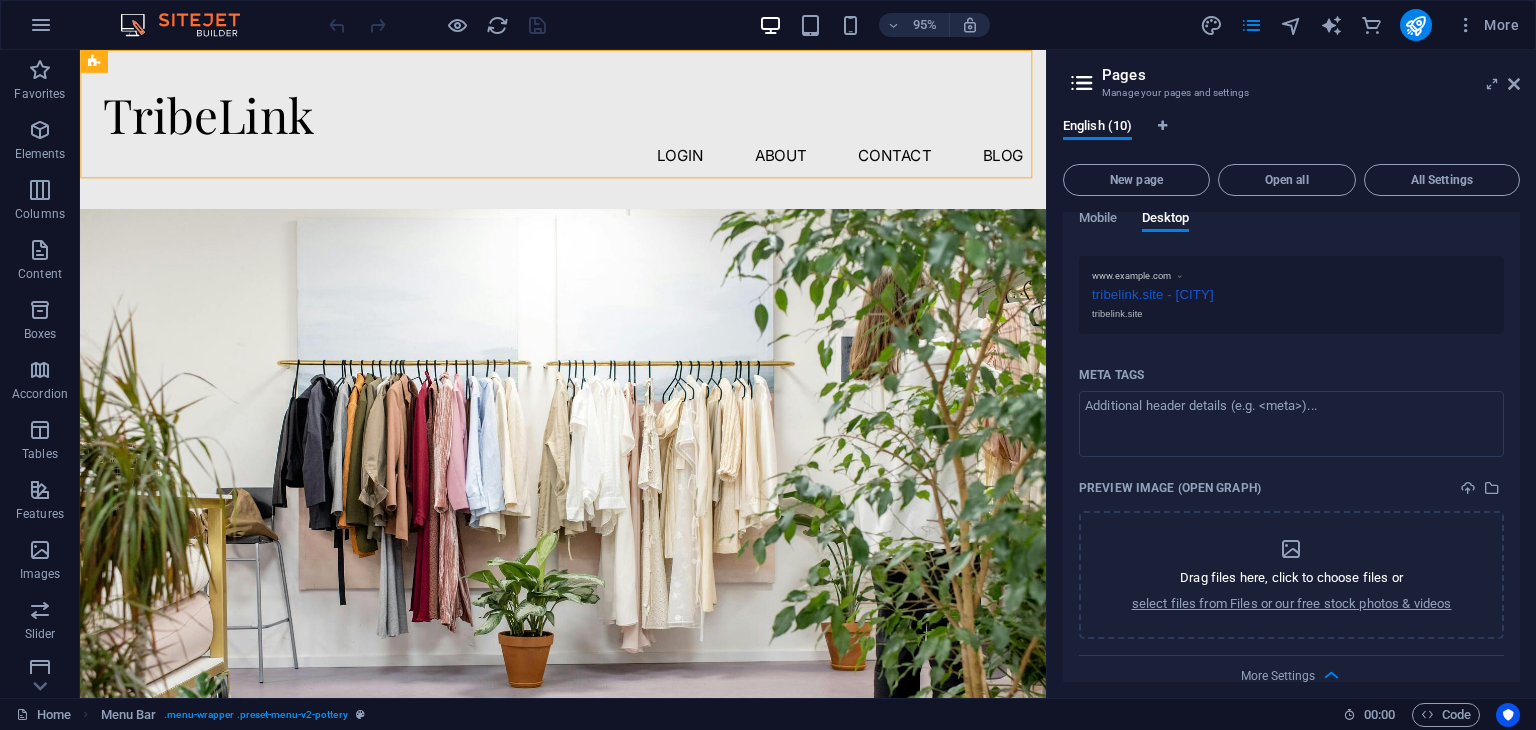 click on "tribelink.site" at bounding box center (1291, 314) 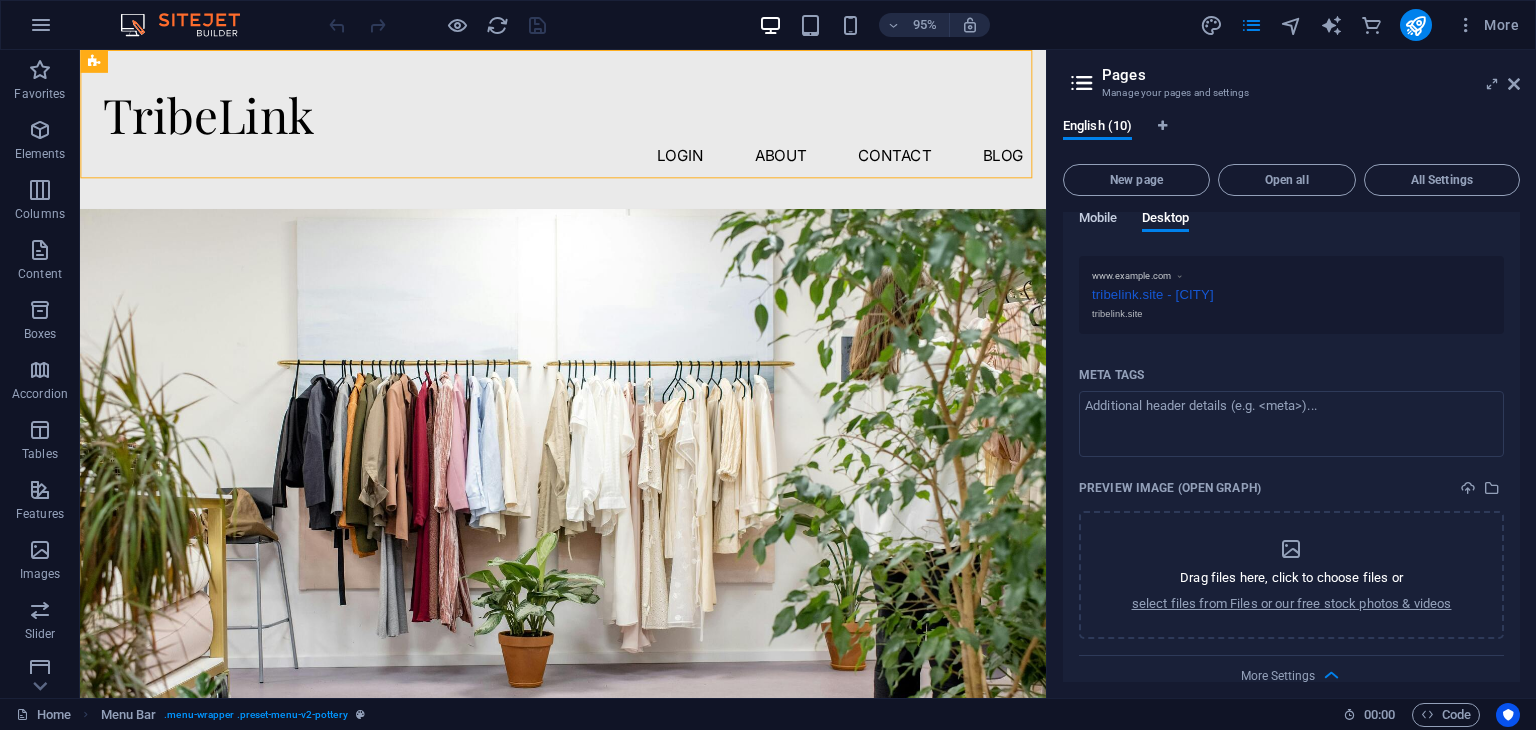 click on "Mobile" at bounding box center [1098, 220] 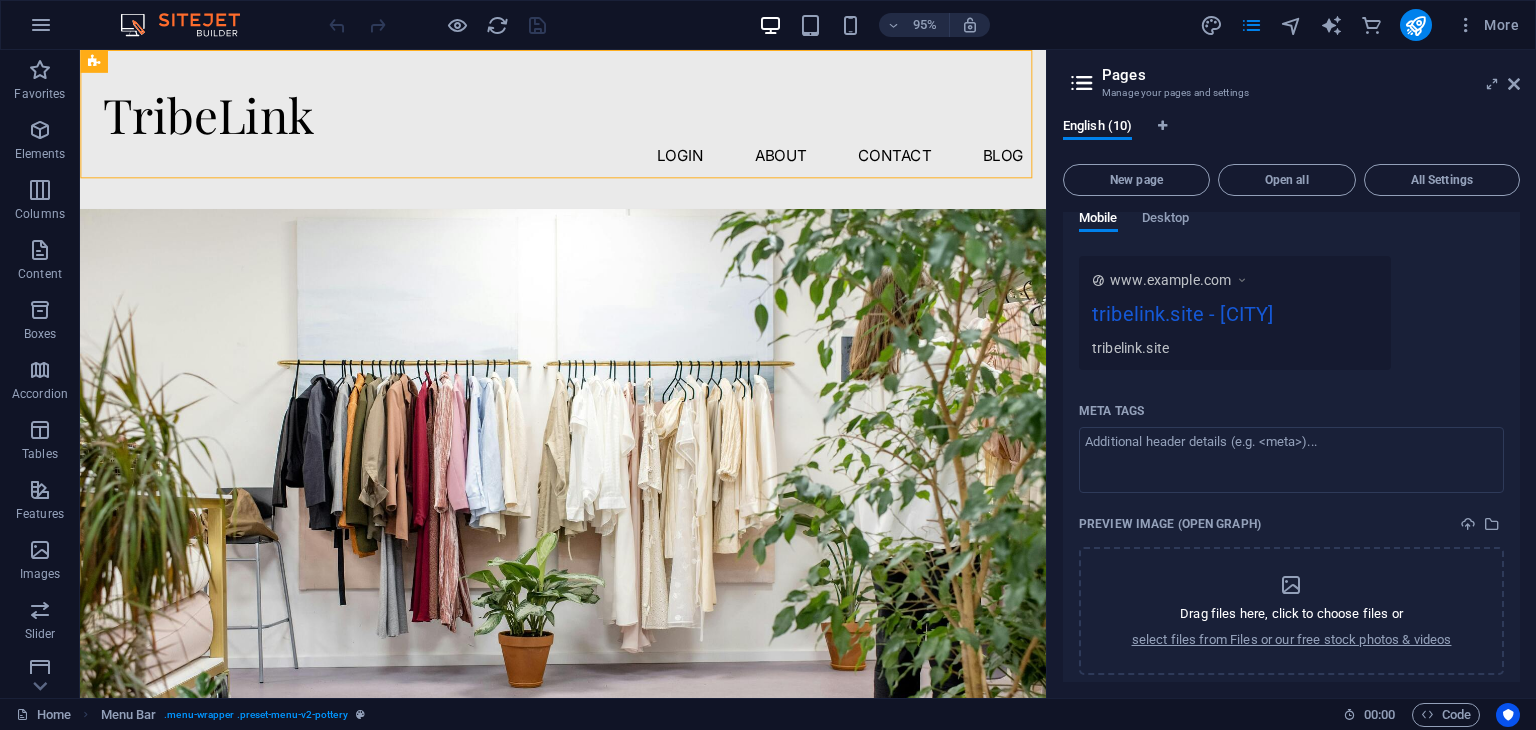 click on "www.example.com" at bounding box center (1170, 280) 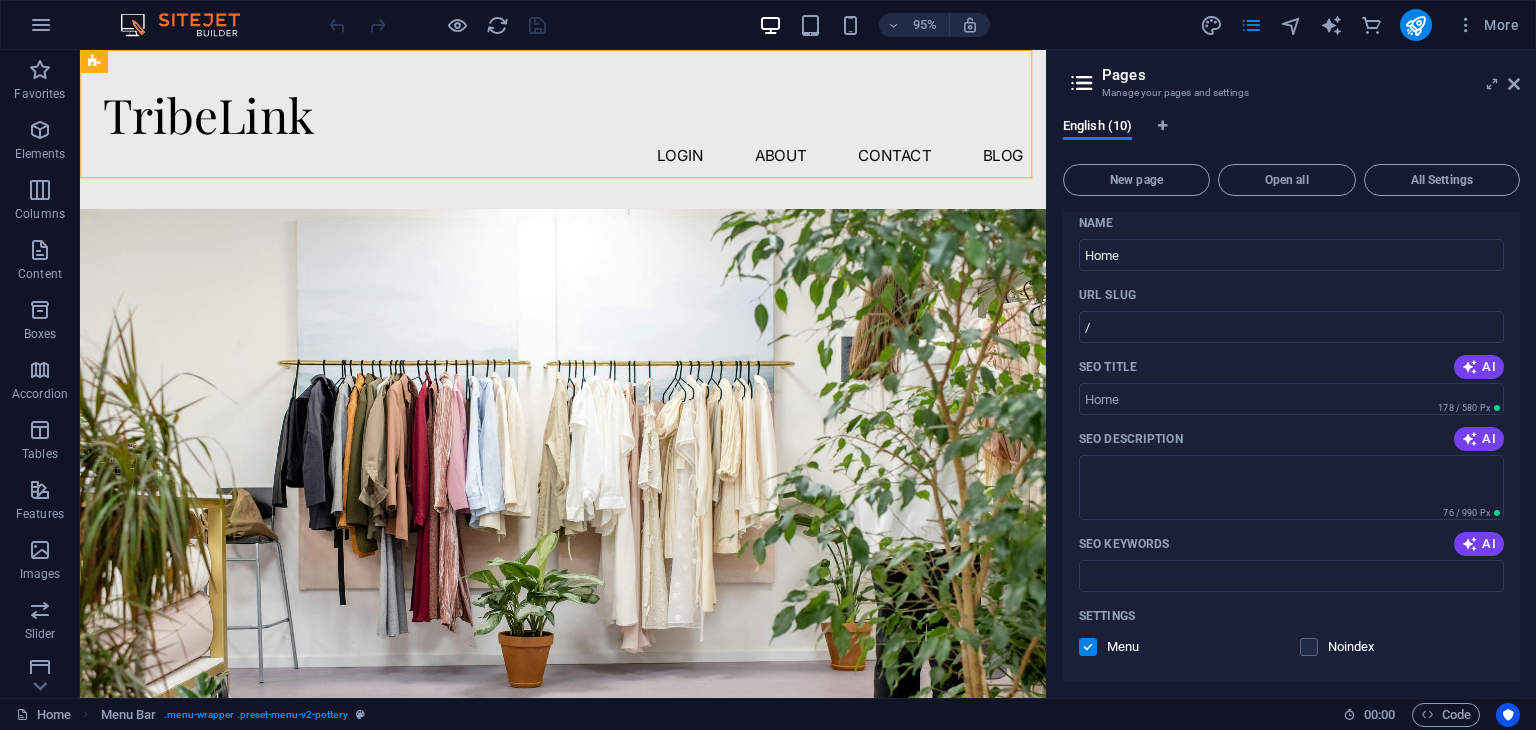 scroll, scrollTop: 51, scrollLeft: 0, axis: vertical 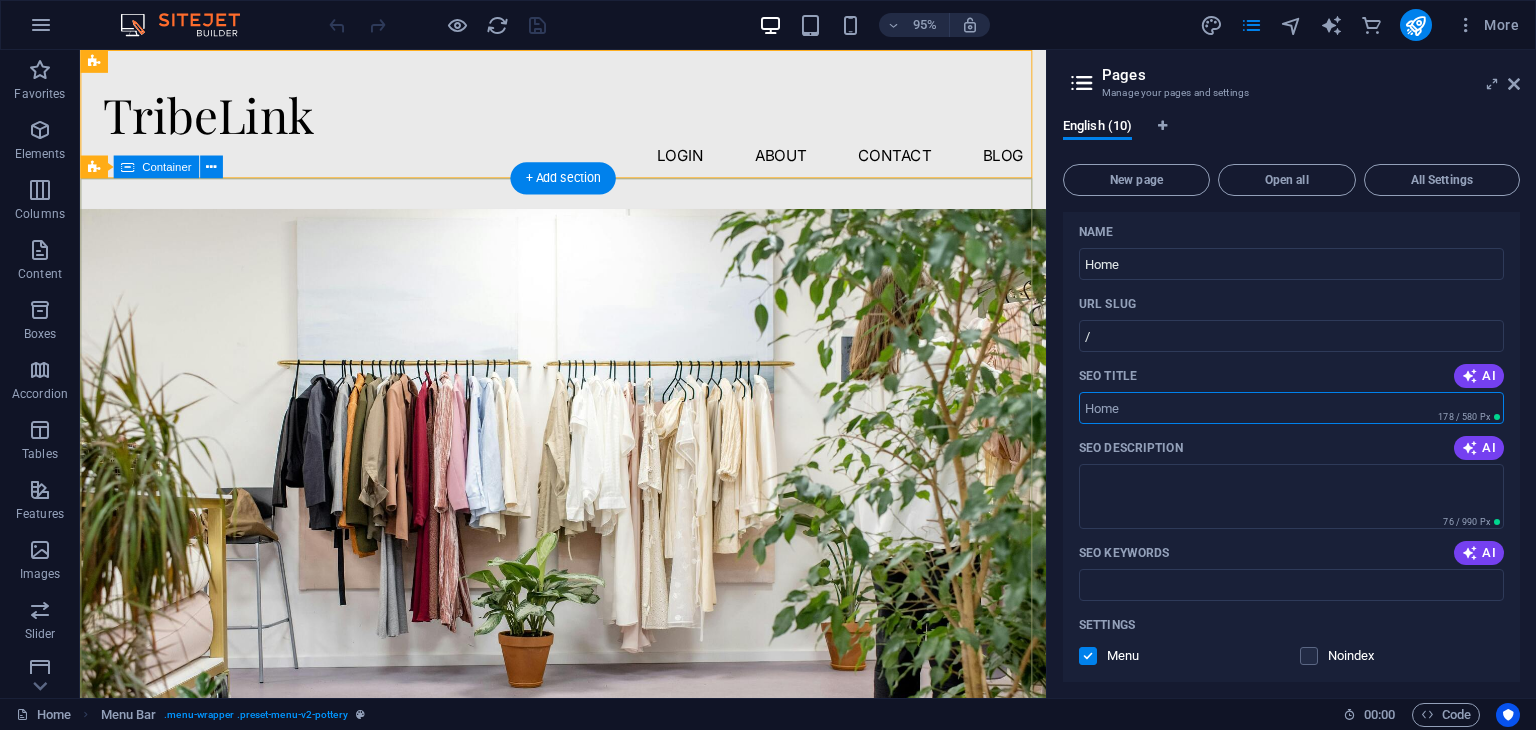 drag, startPoint x: 1212, startPoint y: 466, endPoint x: 1062, endPoint y: 439, distance: 152.41063 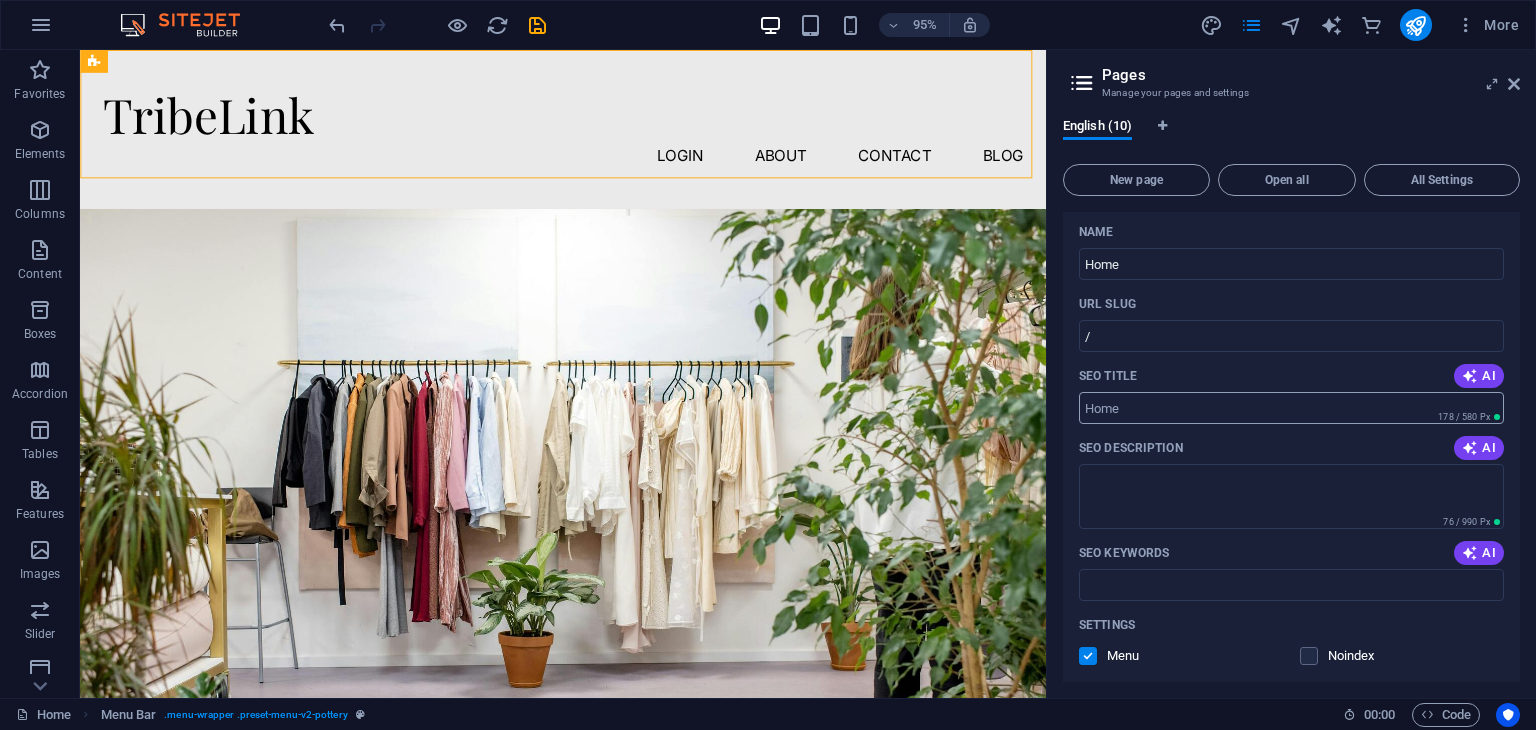 click on "SEO Title" at bounding box center (1291, 408) 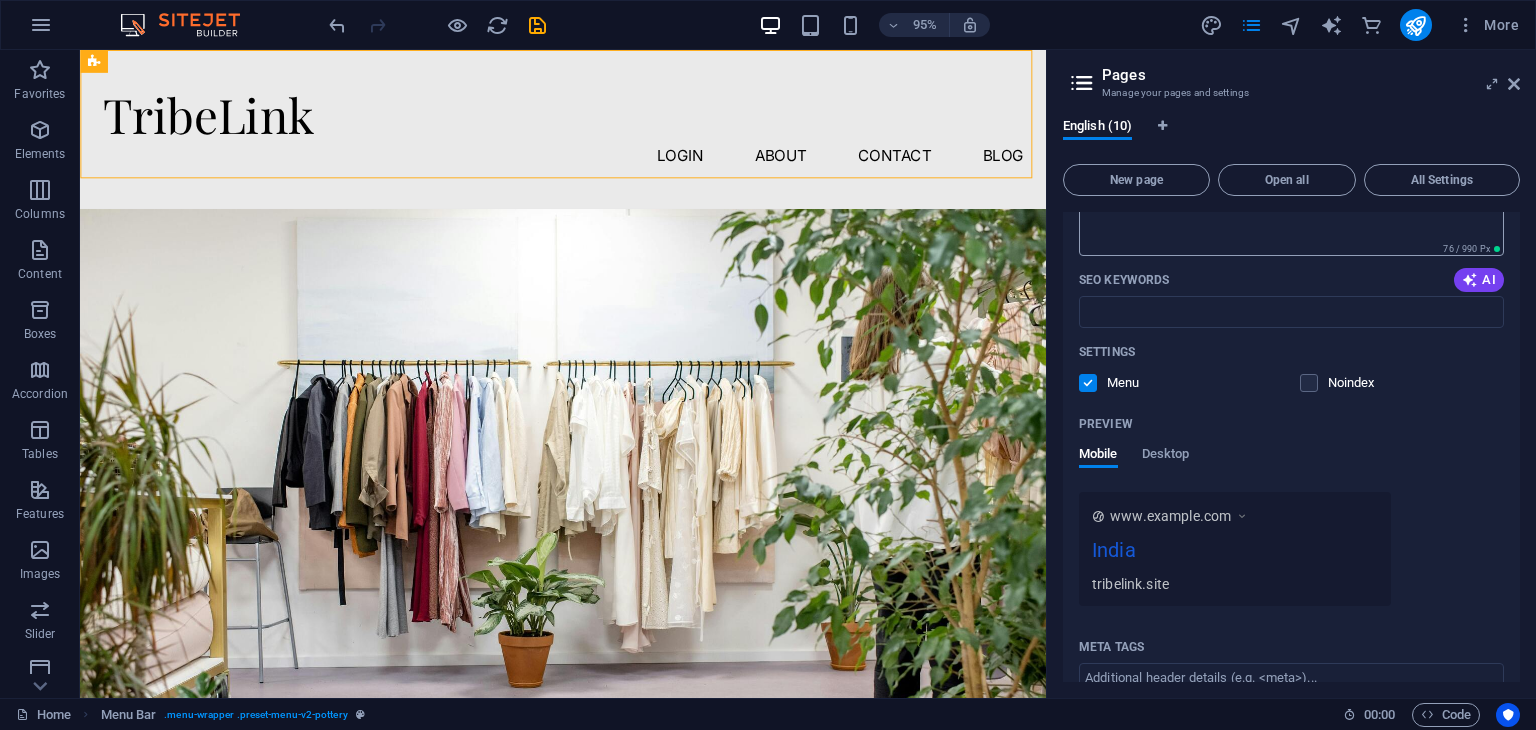 scroll, scrollTop: 359, scrollLeft: 0, axis: vertical 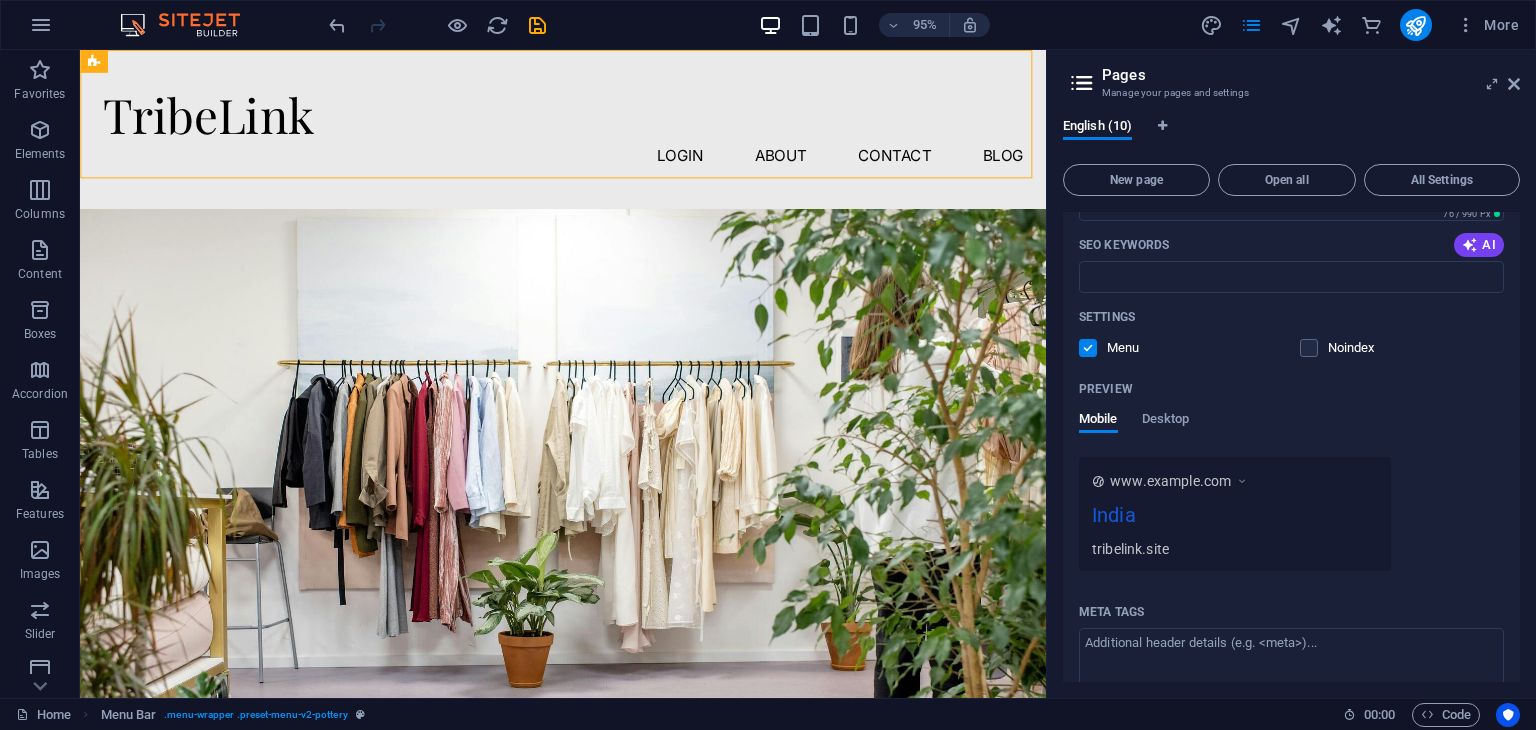 type on "India" 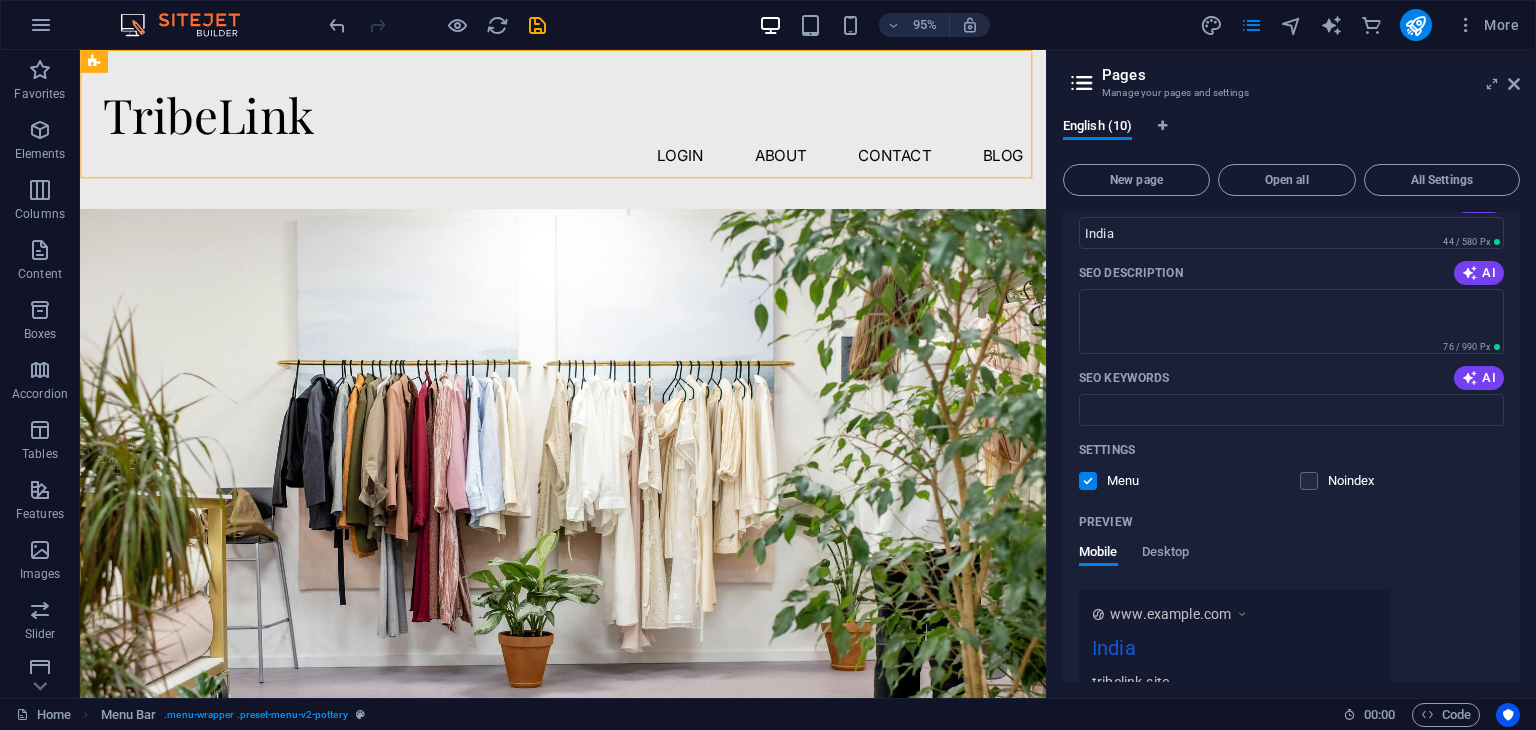 scroll, scrollTop: 202, scrollLeft: 0, axis: vertical 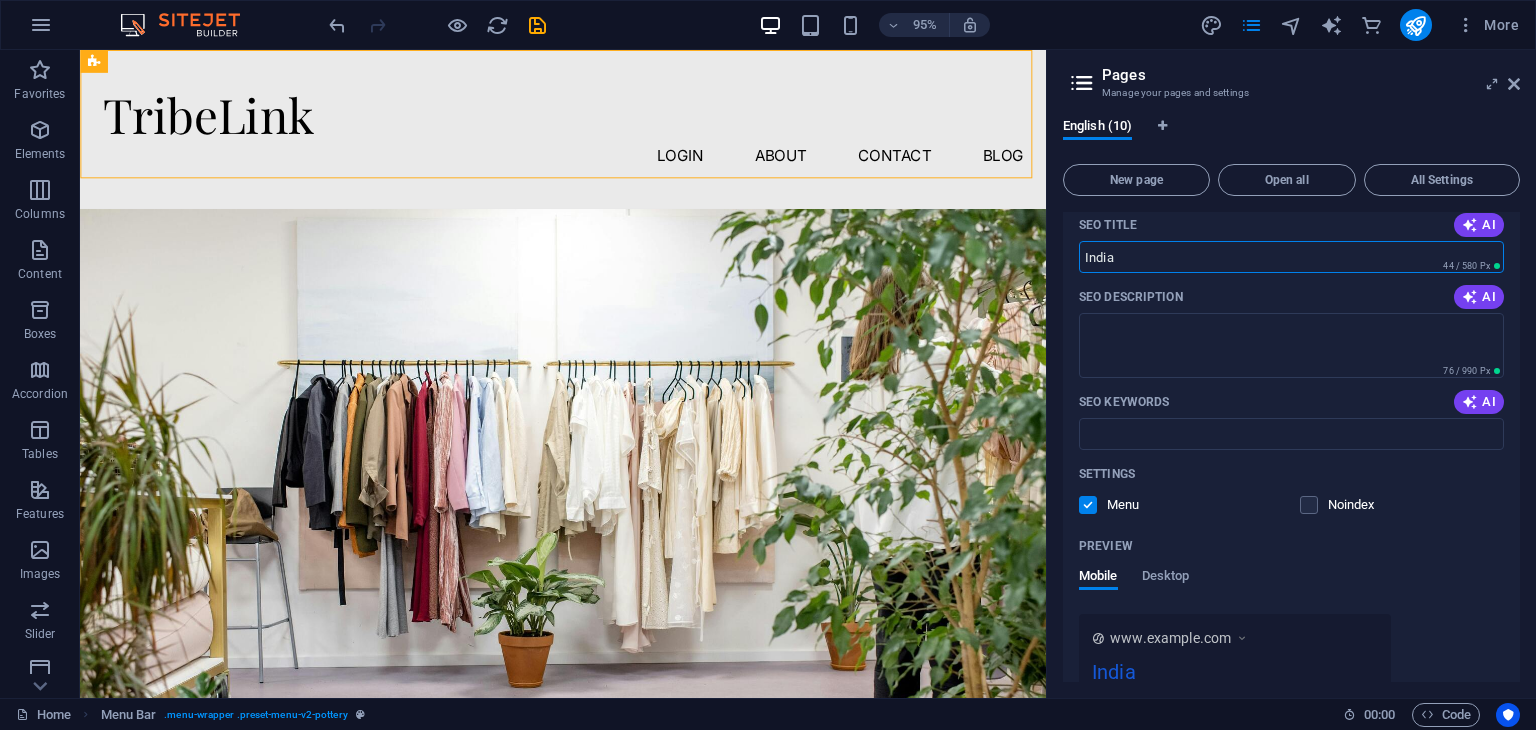drag, startPoint x: 1154, startPoint y: 245, endPoint x: 1068, endPoint y: 249, distance: 86.09297 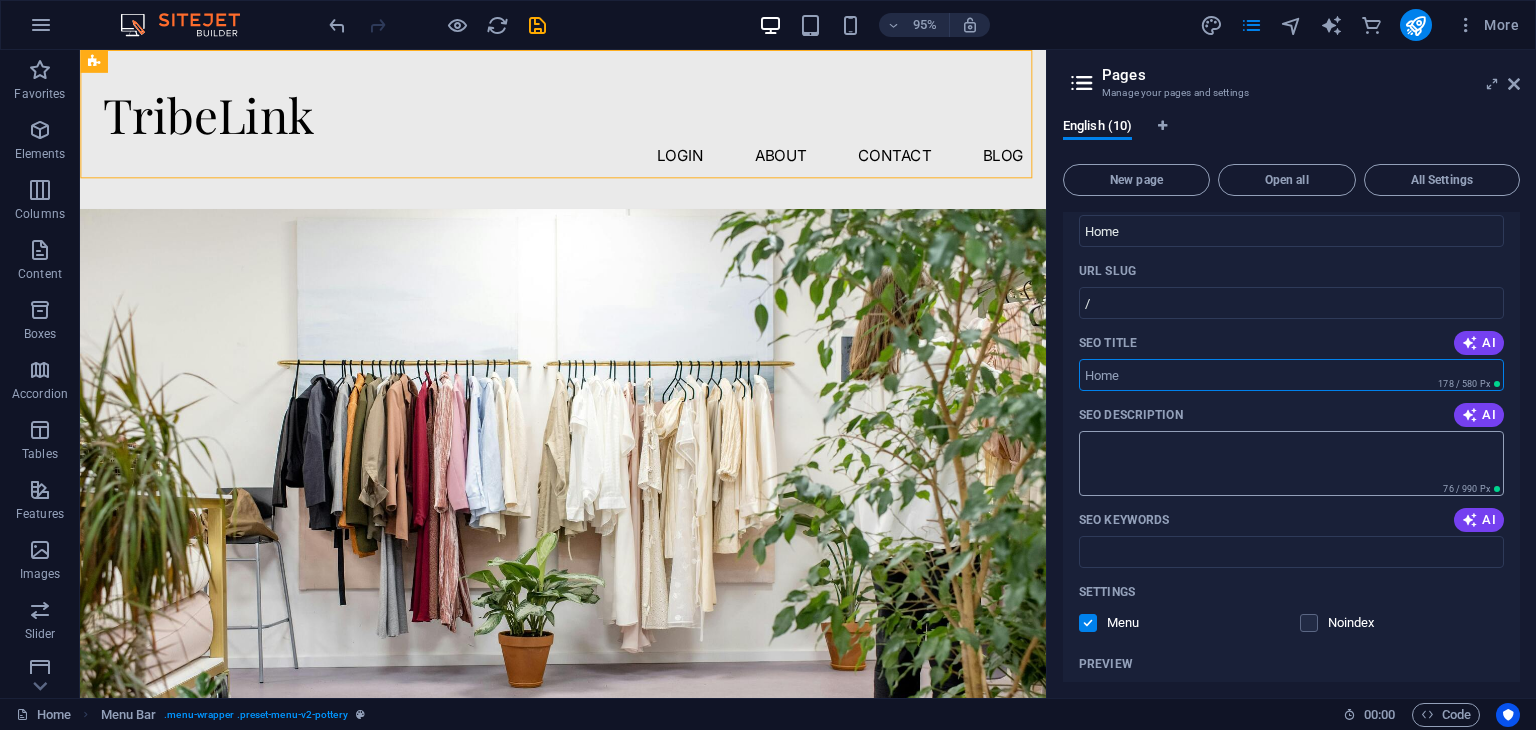 scroll, scrollTop: 80, scrollLeft: 0, axis: vertical 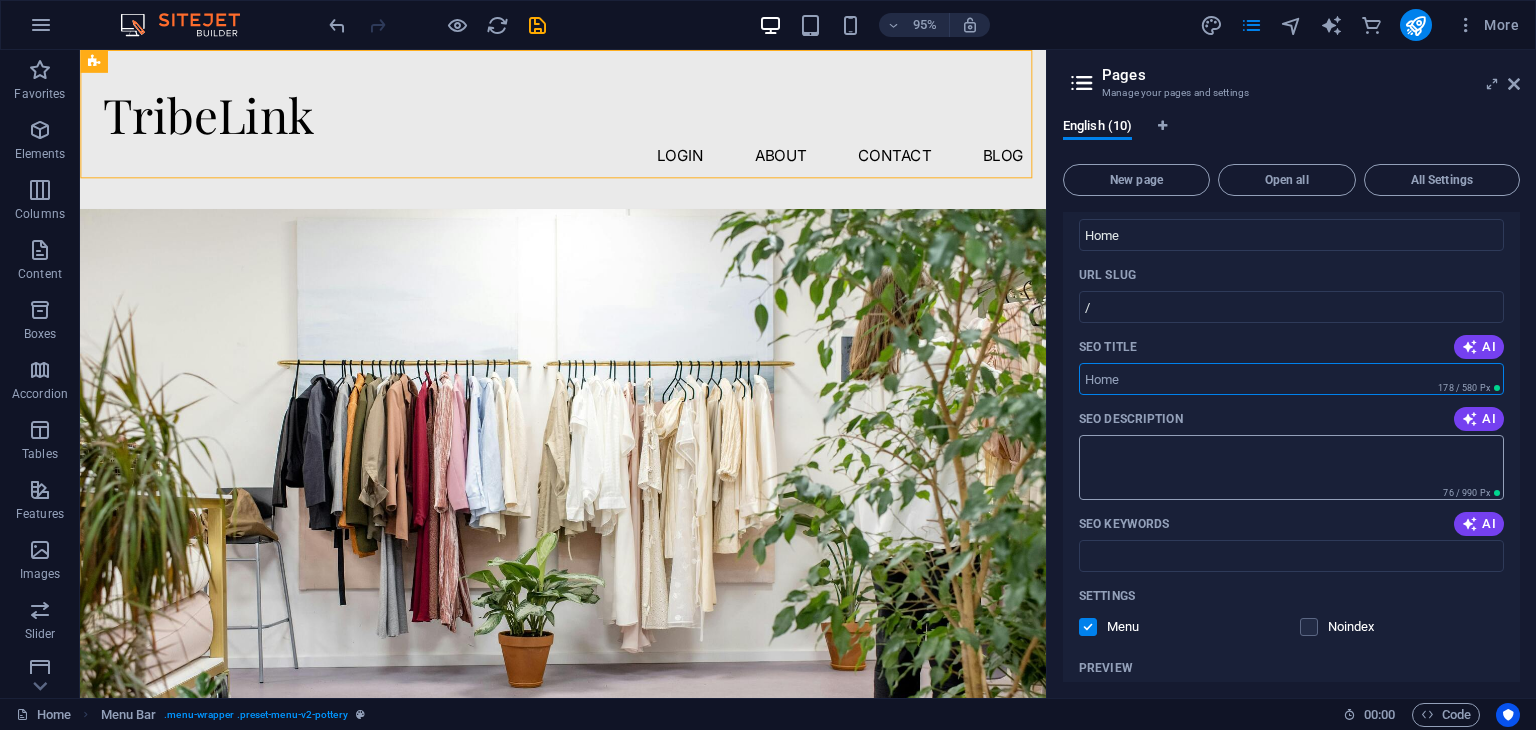 type 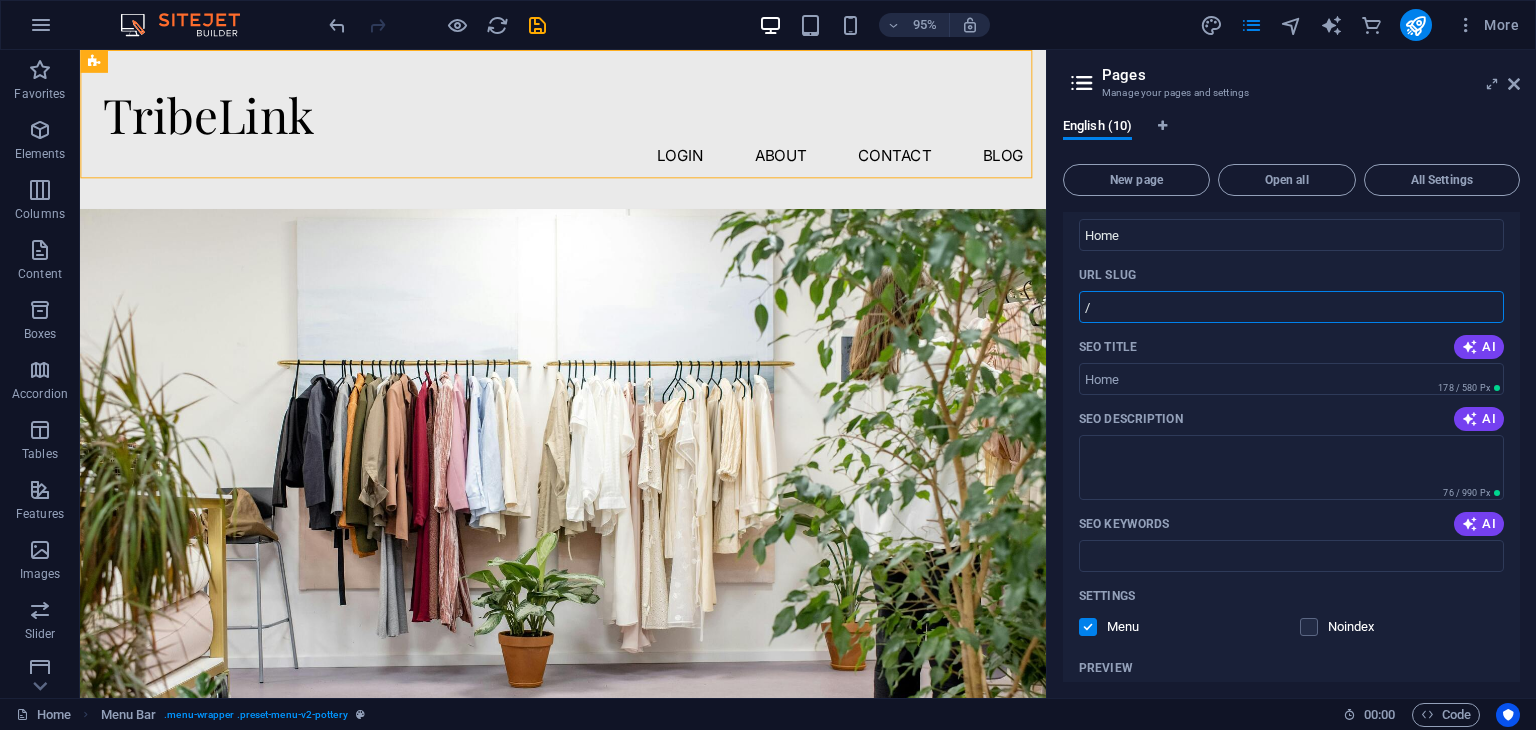 click on "/" at bounding box center (1291, 307) 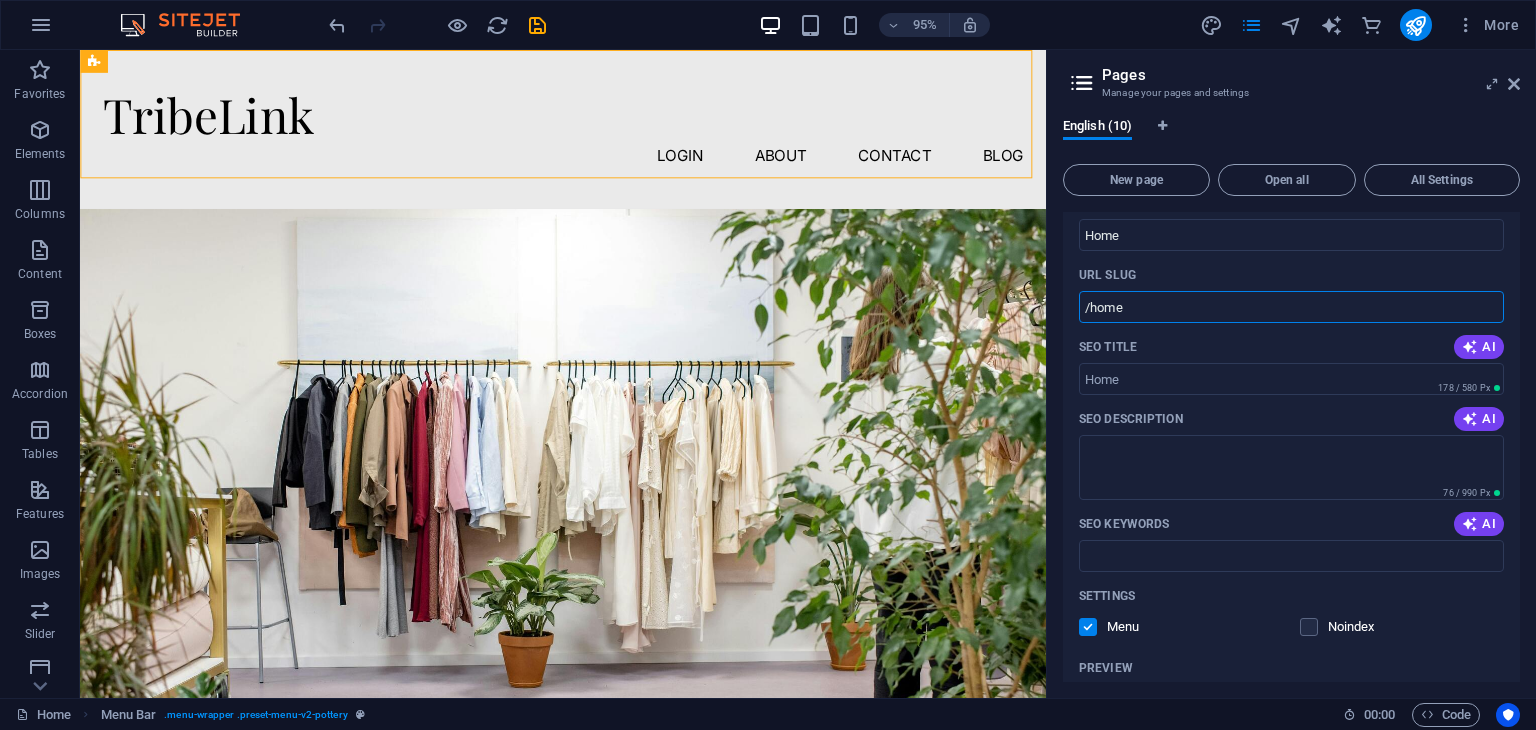 type on "/home" 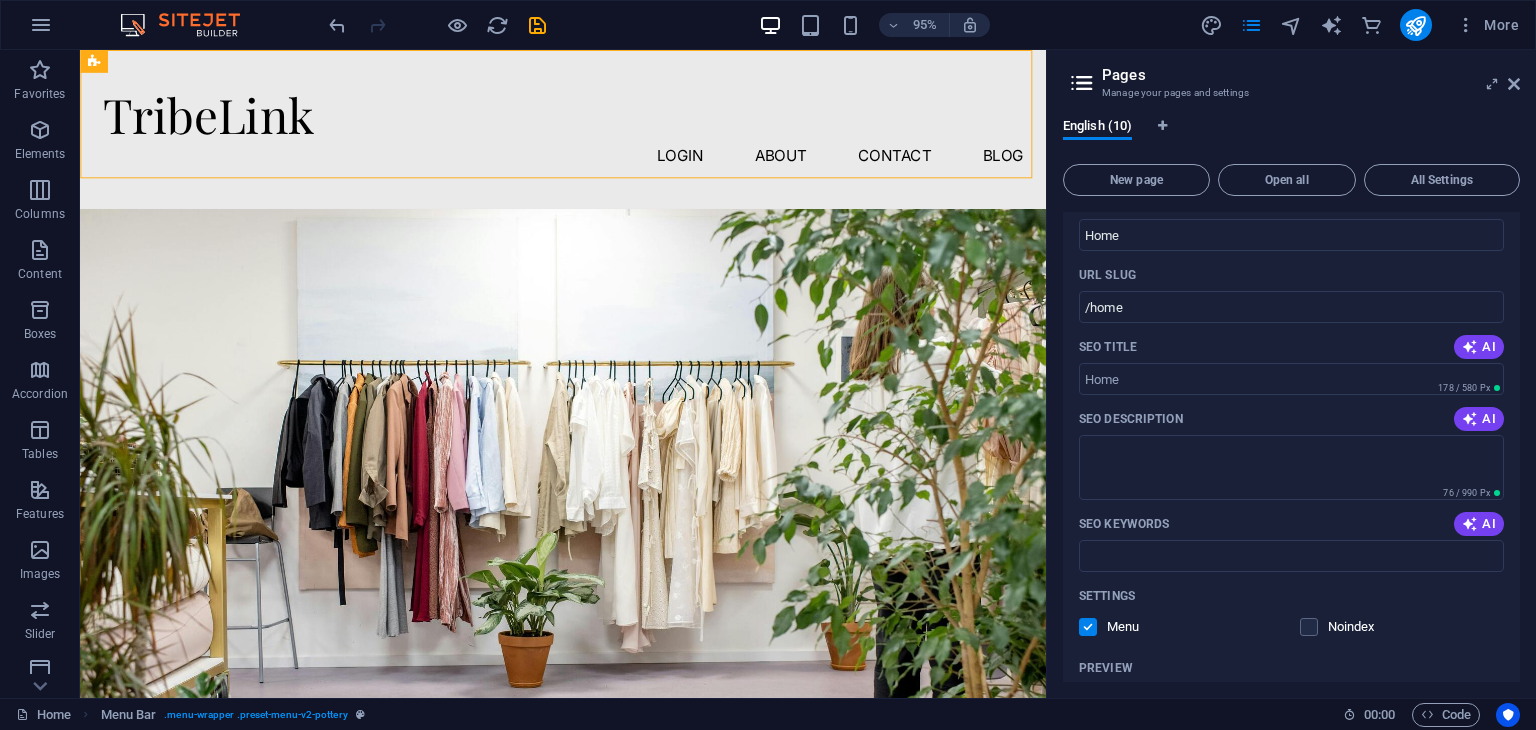 click on "Name Home ​ URL SLUG /home ​ SEO Title AI ​ 178 / 580 Px SEO Description AI ​ 76 / 990 Px SEO Keywords AI ​ Settings Menu Noindex Preview Mobile Desktop www.example.com home tribelink.site - Berlin tribelink.site Meta tags ​ Preview Image (Open Graph) Drag files here, click to choose files or select files from Files or our free stock photos & videos More Settings" at bounding box center [1291, 703] 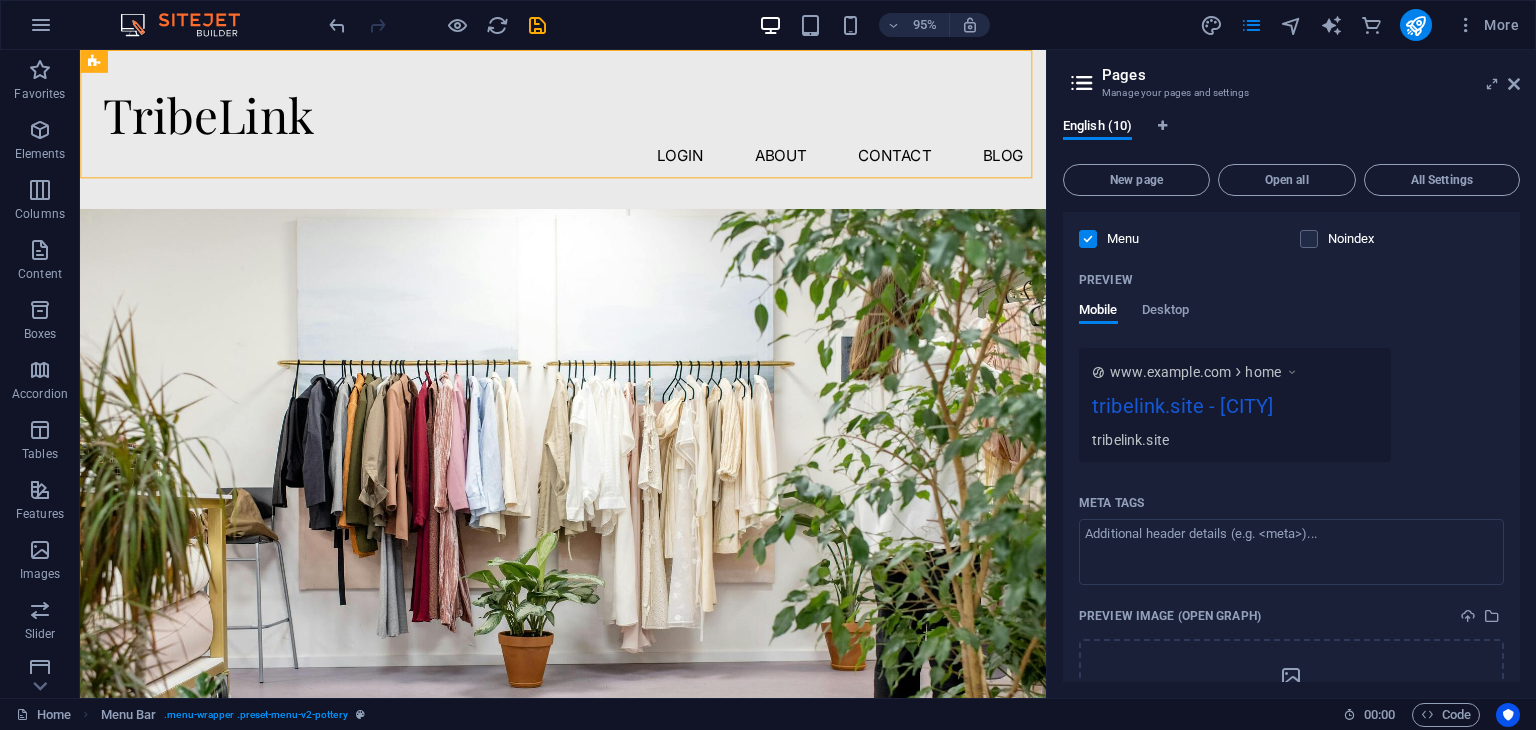scroll, scrollTop: 0, scrollLeft: 0, axis: both 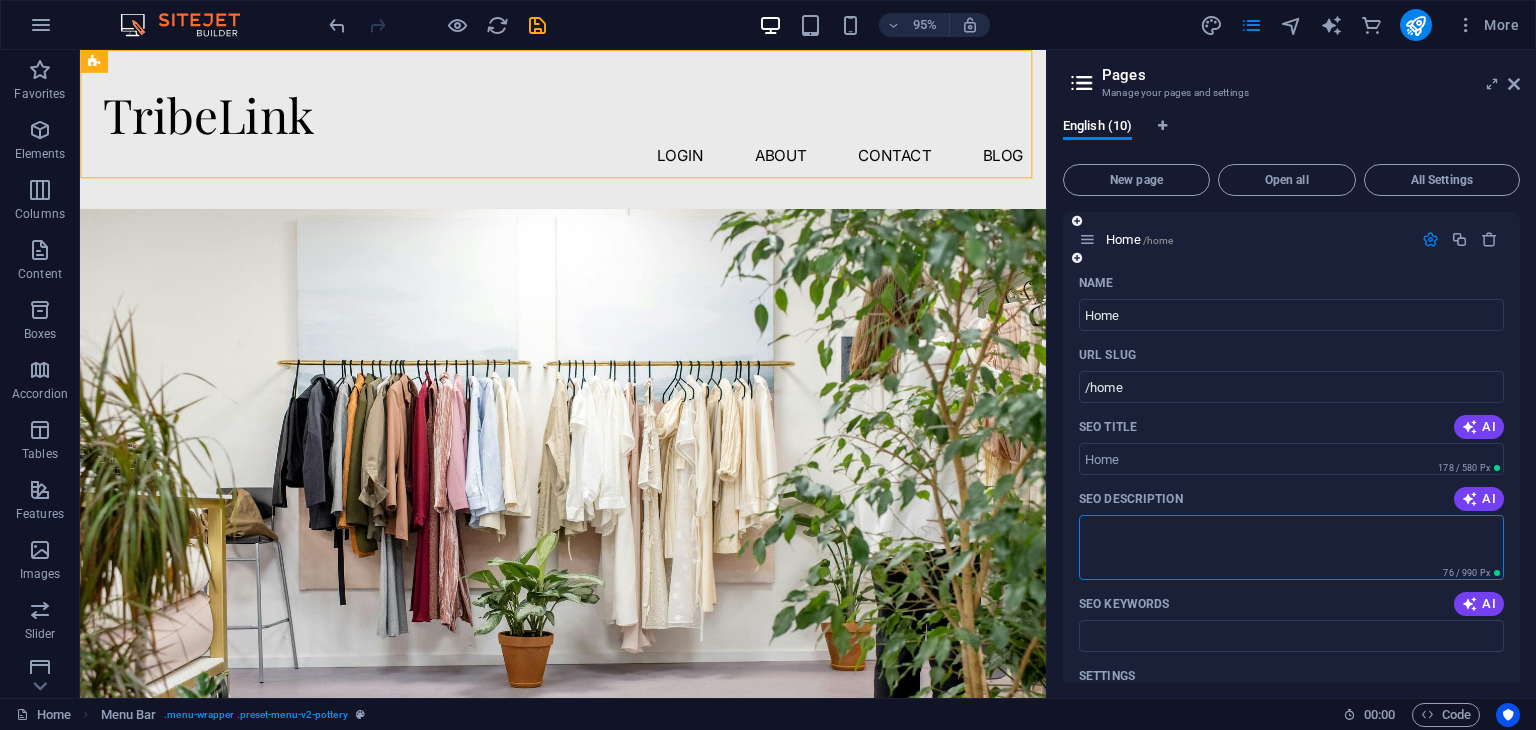 click on "SEO Description" at bounding box center [1291, 547] 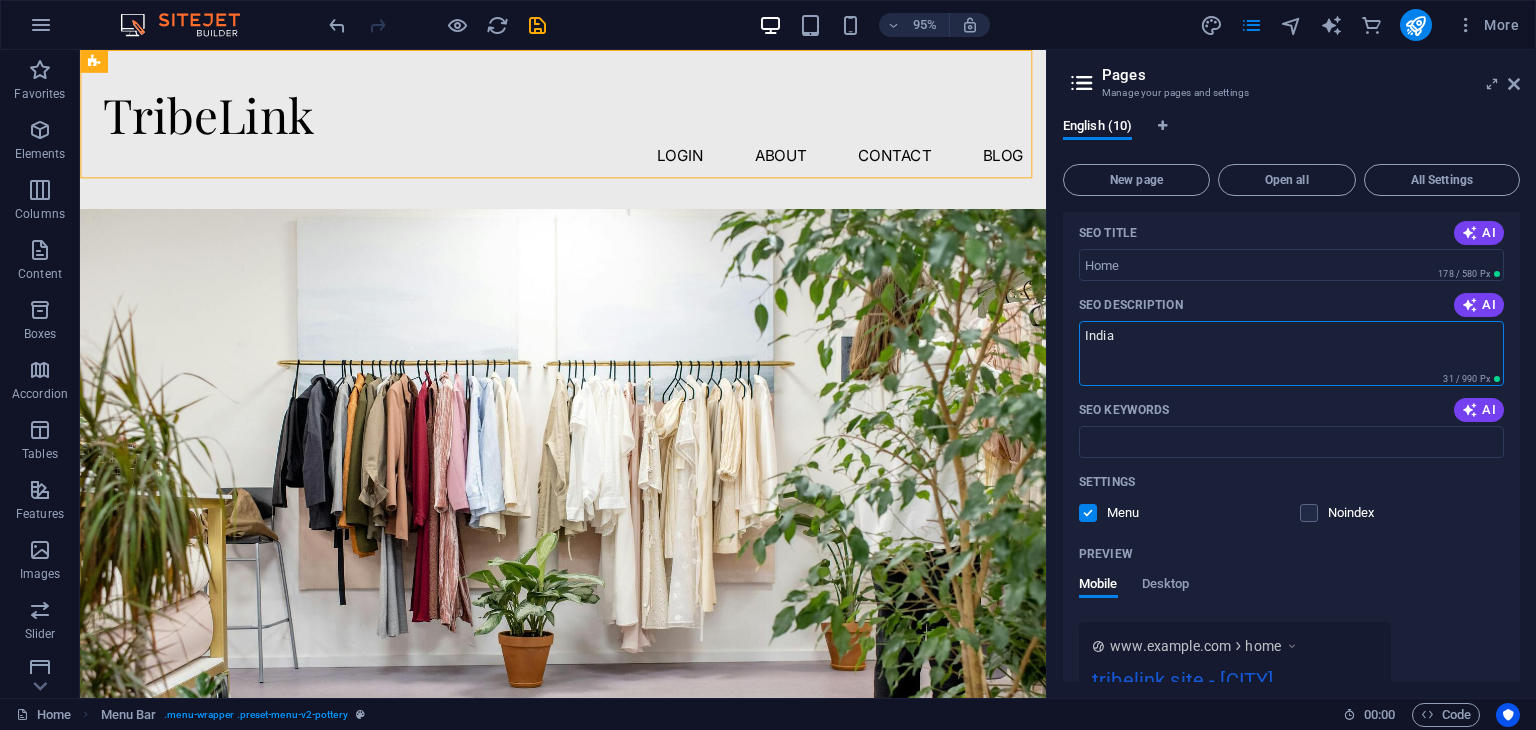 scroll, scrollTop: 192, scrollLeft: 0, axis: vertical 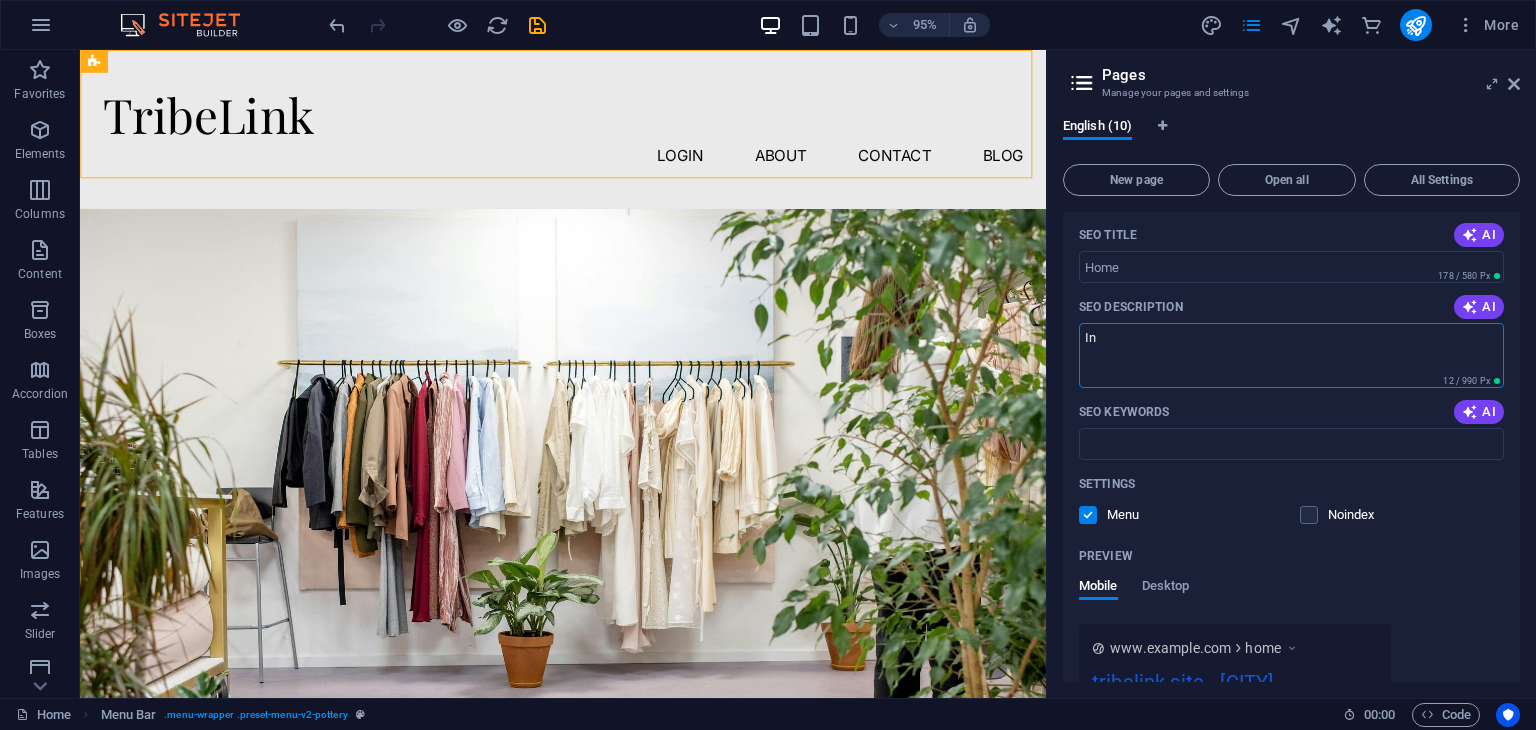 type on "I" 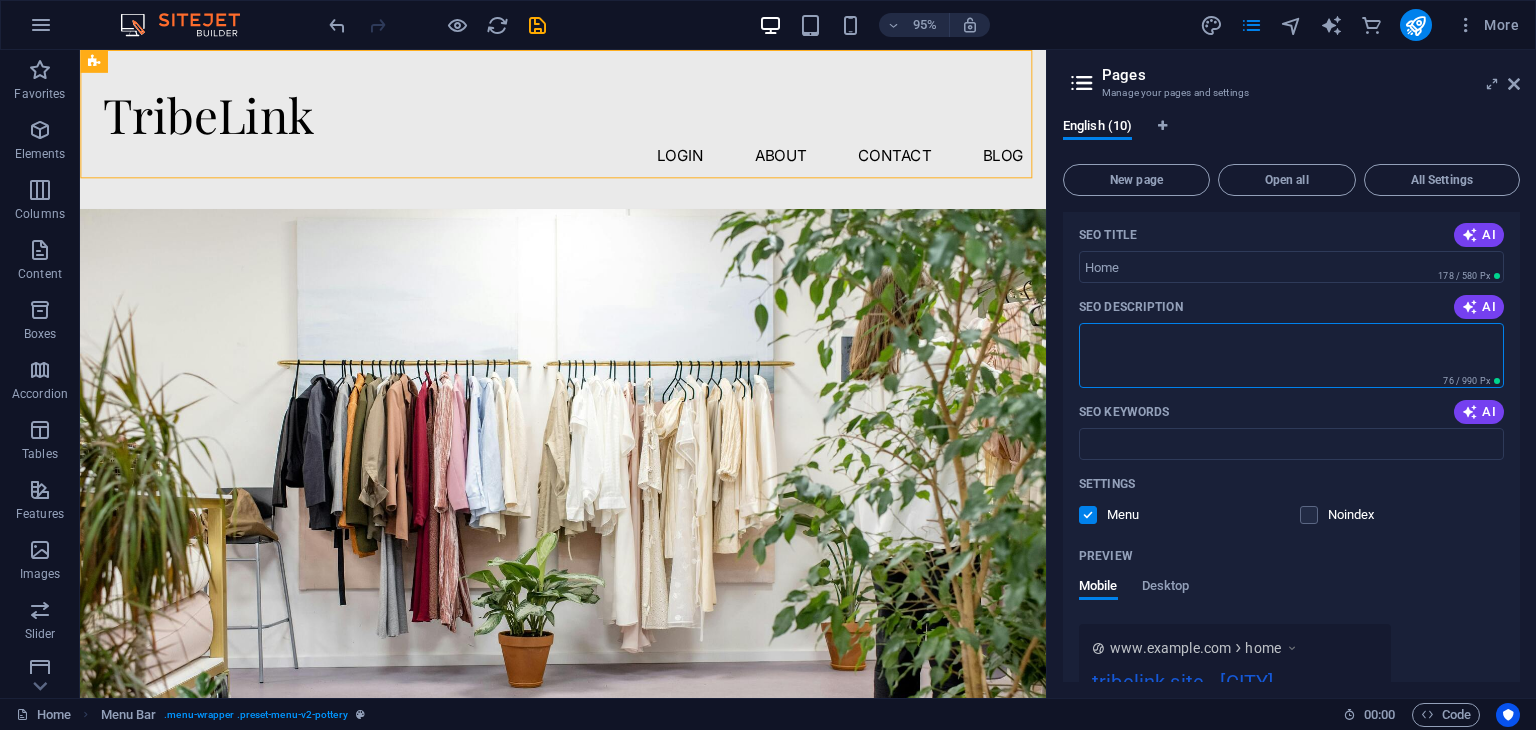 type 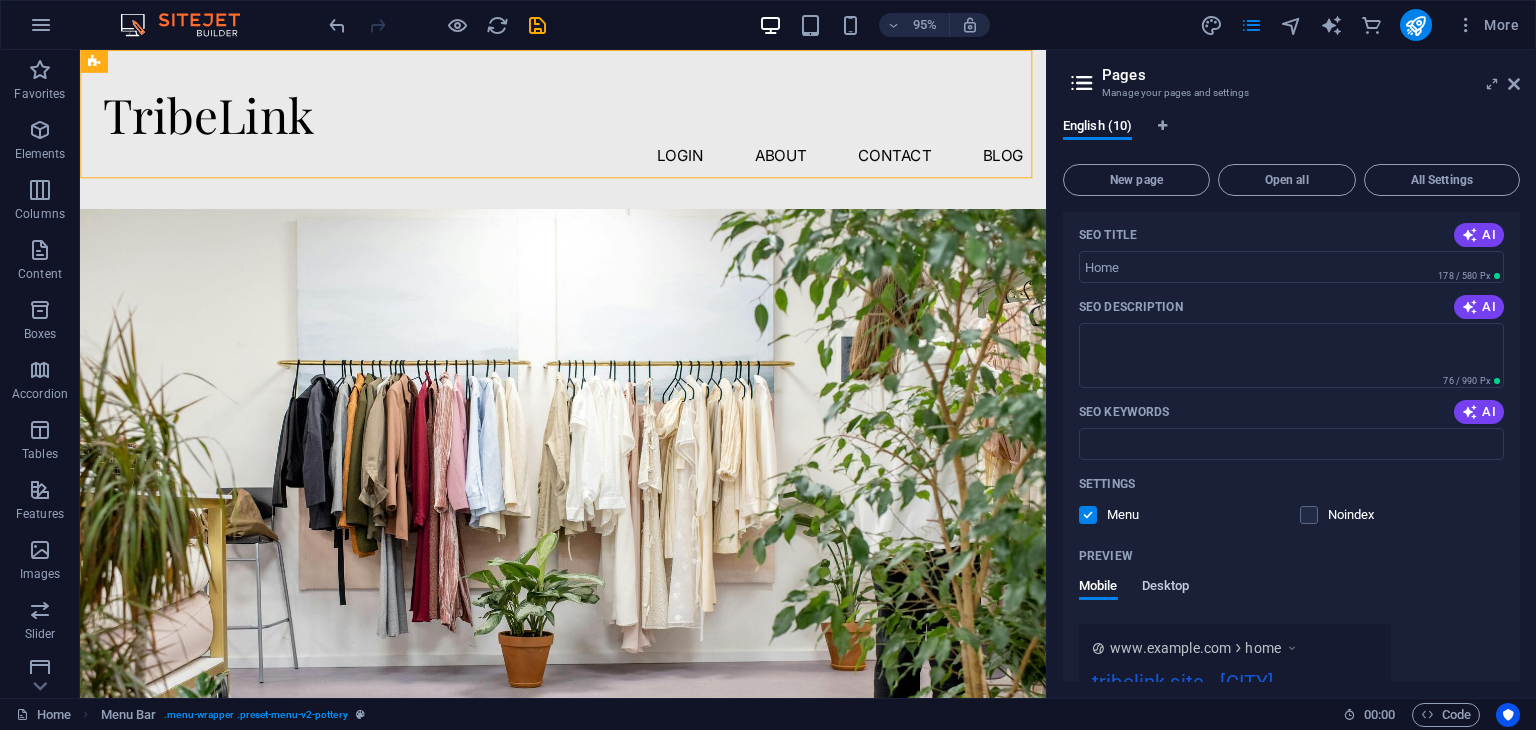 click on "Desktop" at bounding box center [1166, 588] 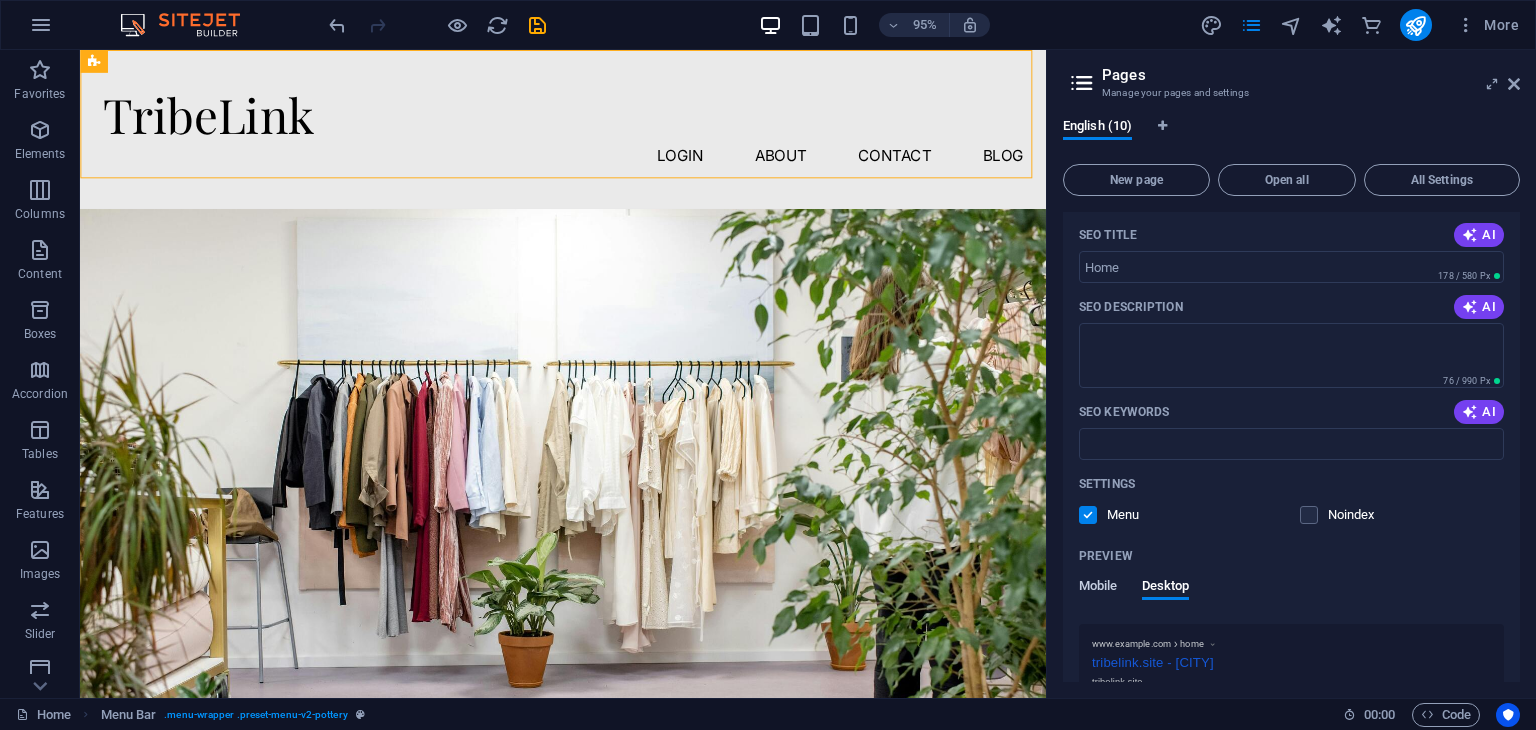 click on "Mobile" at bounding box center [1098, 588] 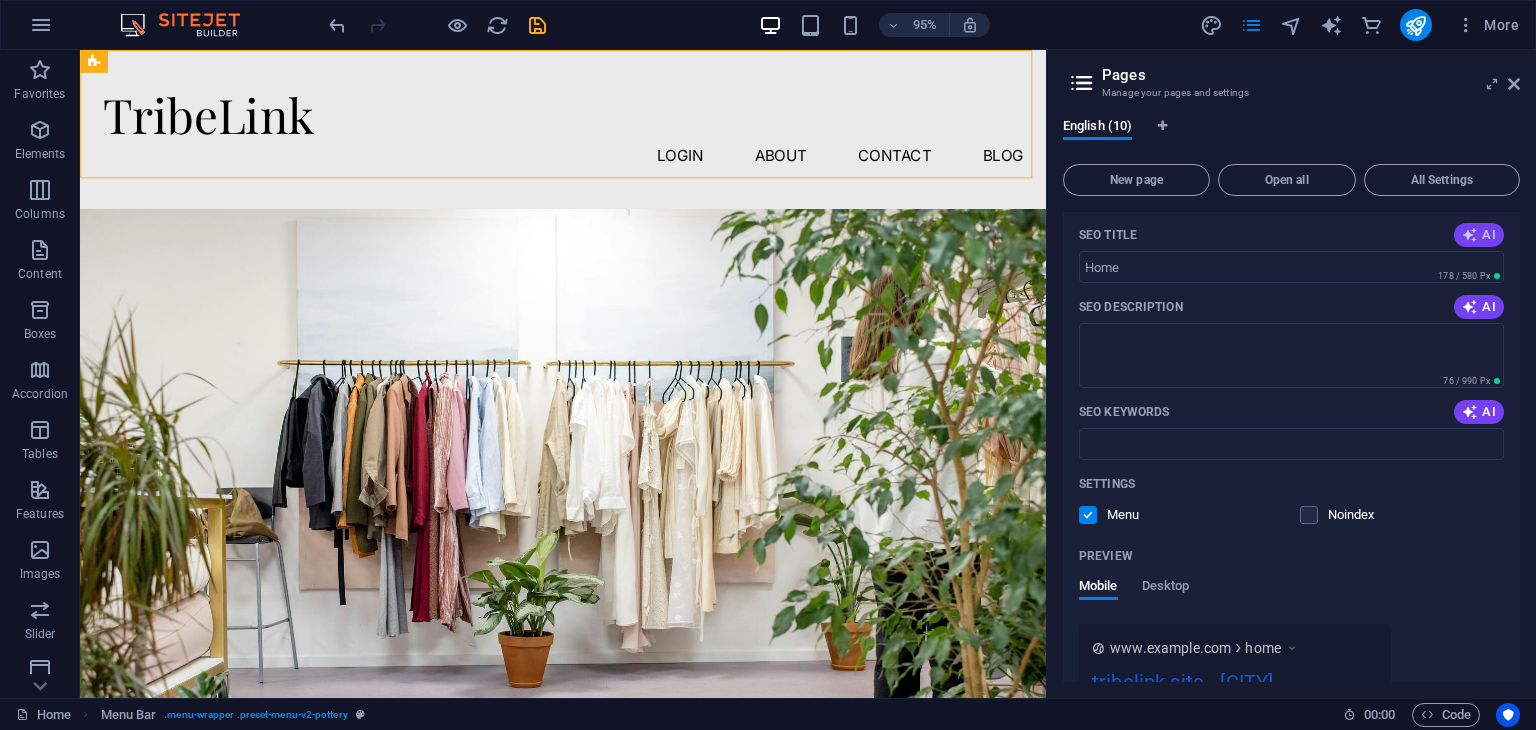 click at bounding box center (1470, 235) 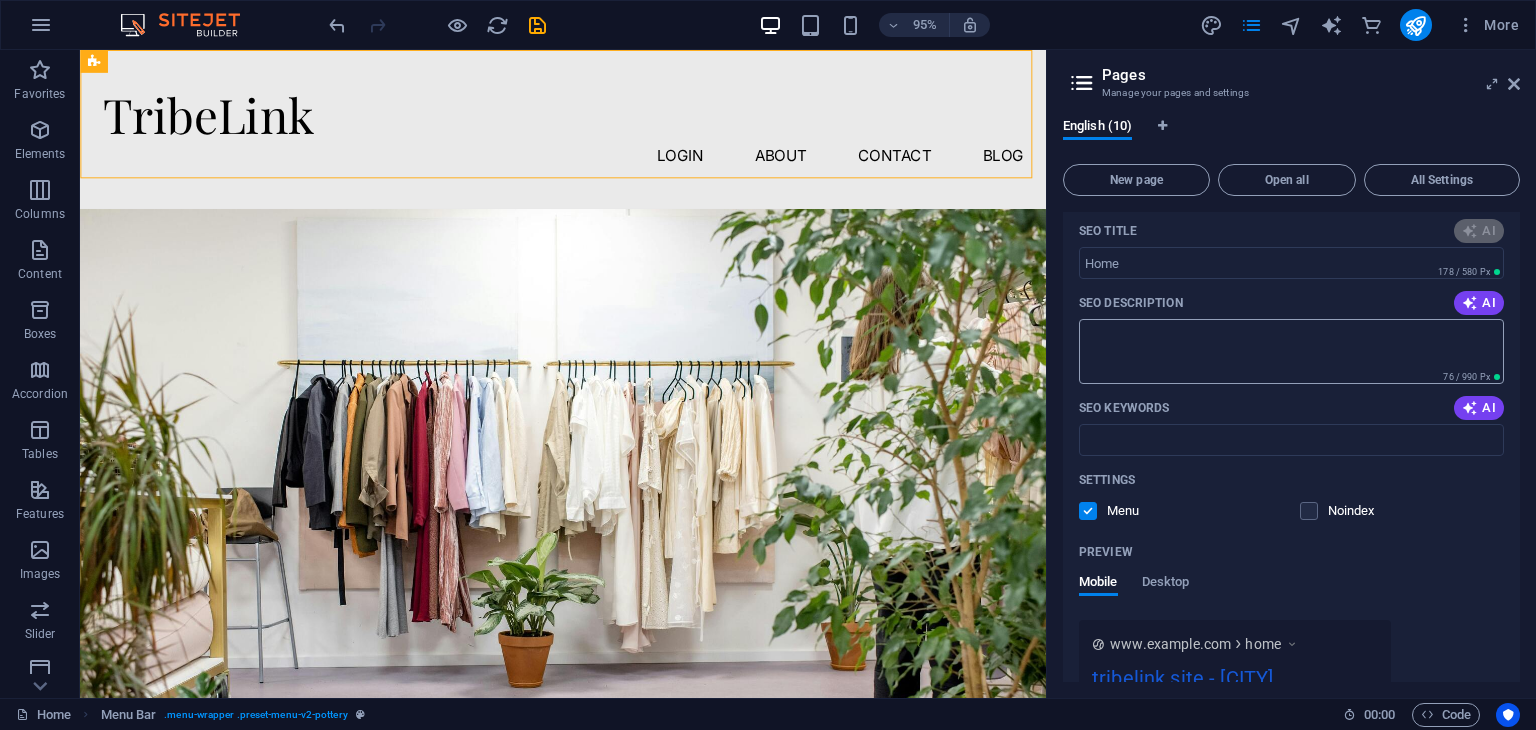 scroll, scrollTop: 188, scrollLeft: 0, axis: vertical 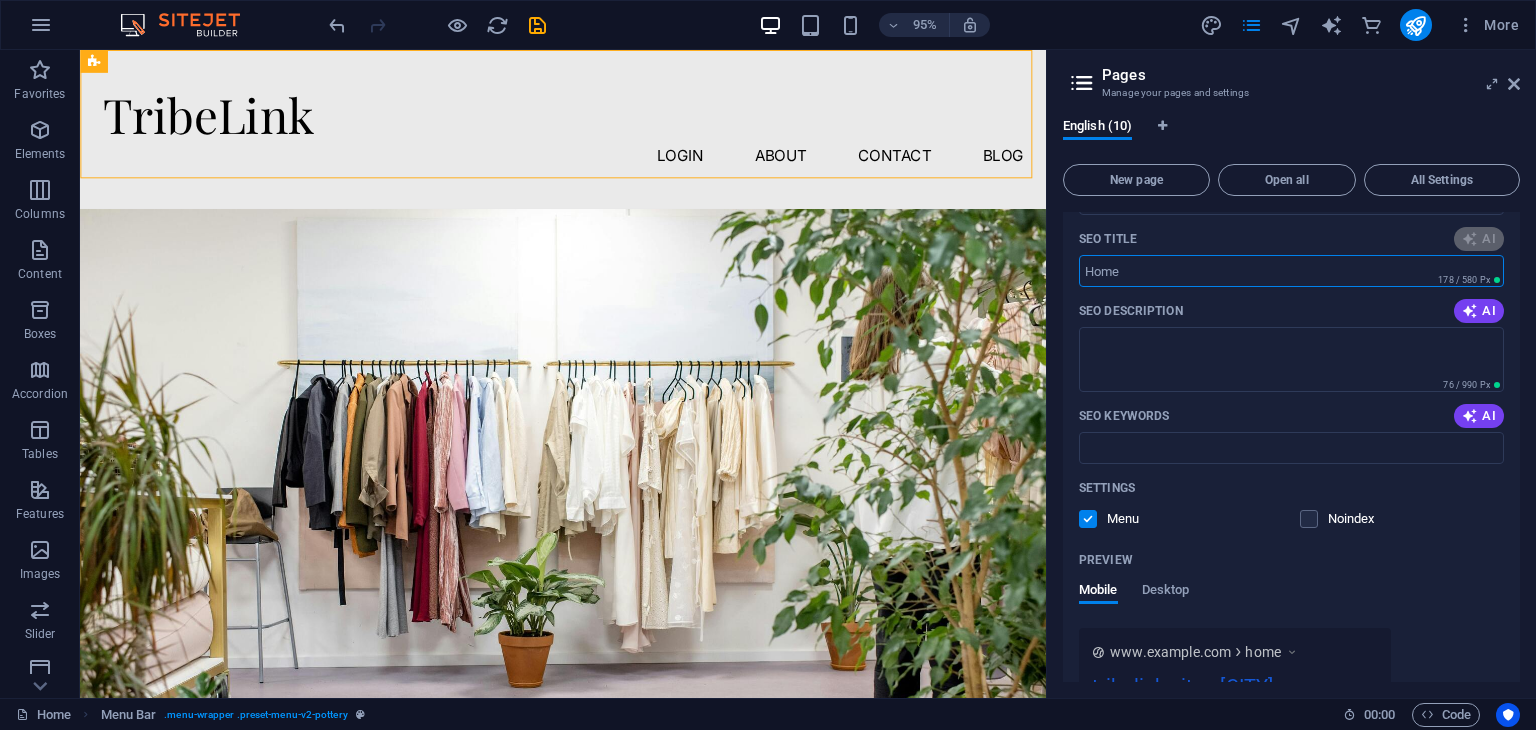 click on "SEO Title" at bounding box center (1291, 271) 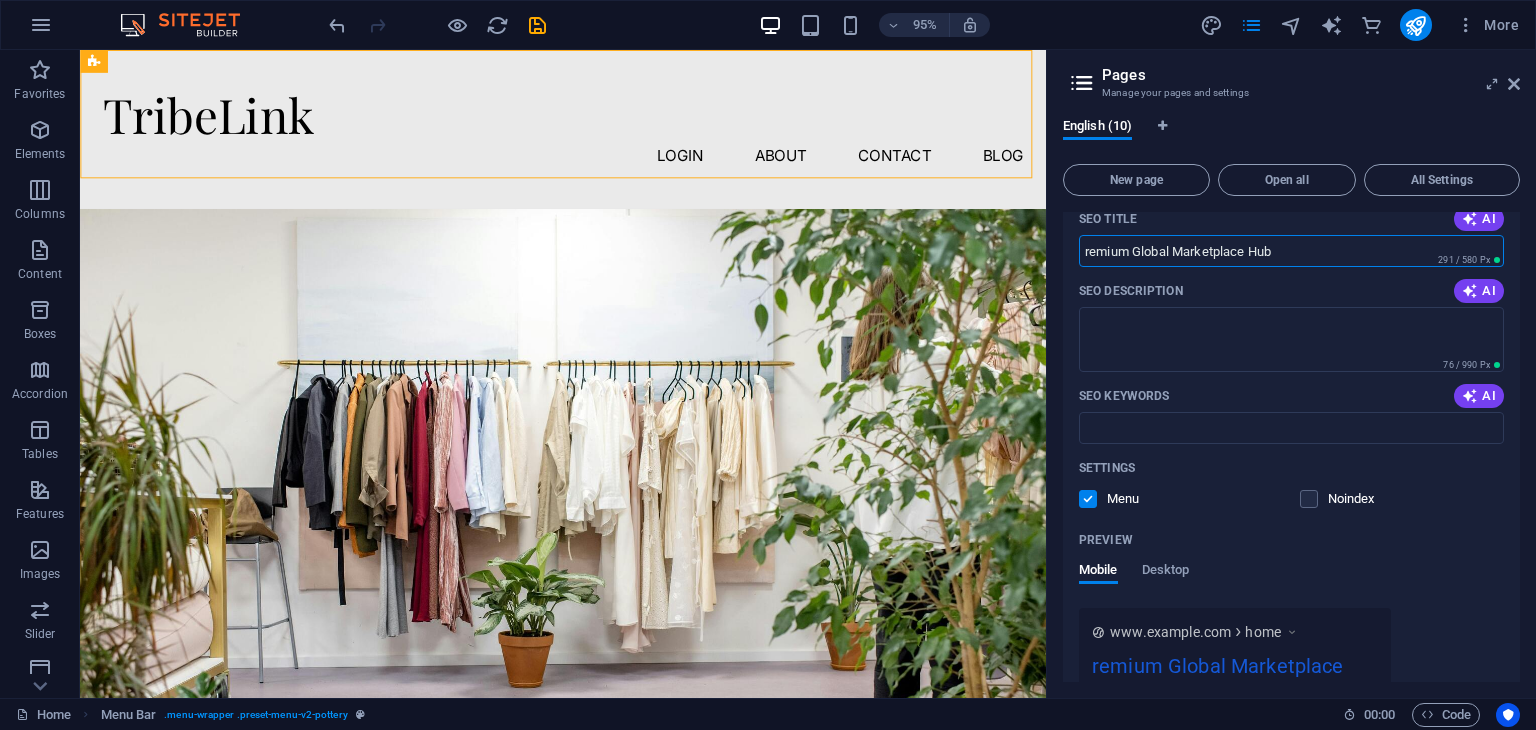 scroll, scrollTop: 207, scrollLeft: 0, axis: vertical 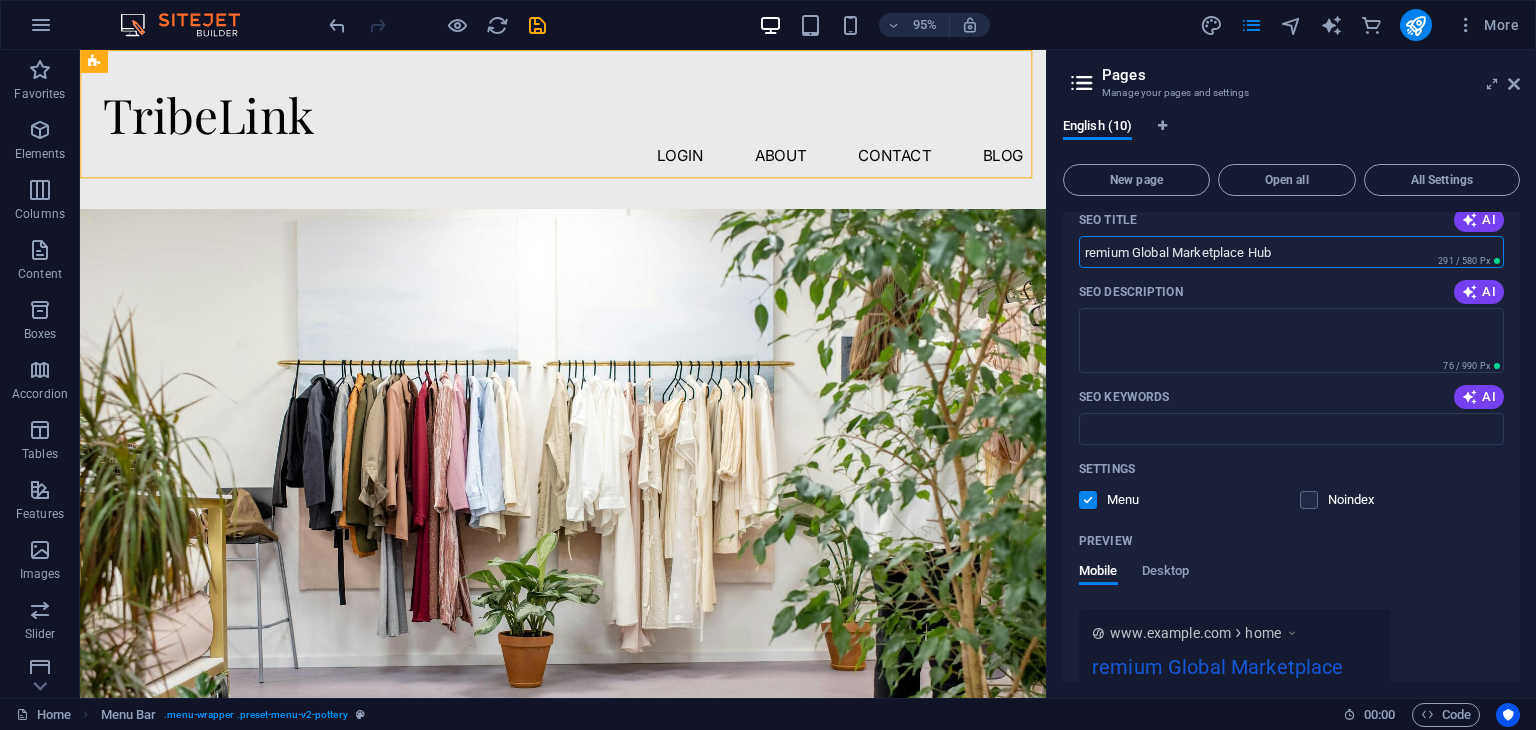 drag, startPoint x: 1306, startPoint y: 259, endPoint x: 1058, endPoint y: 250, distance: 248.16325 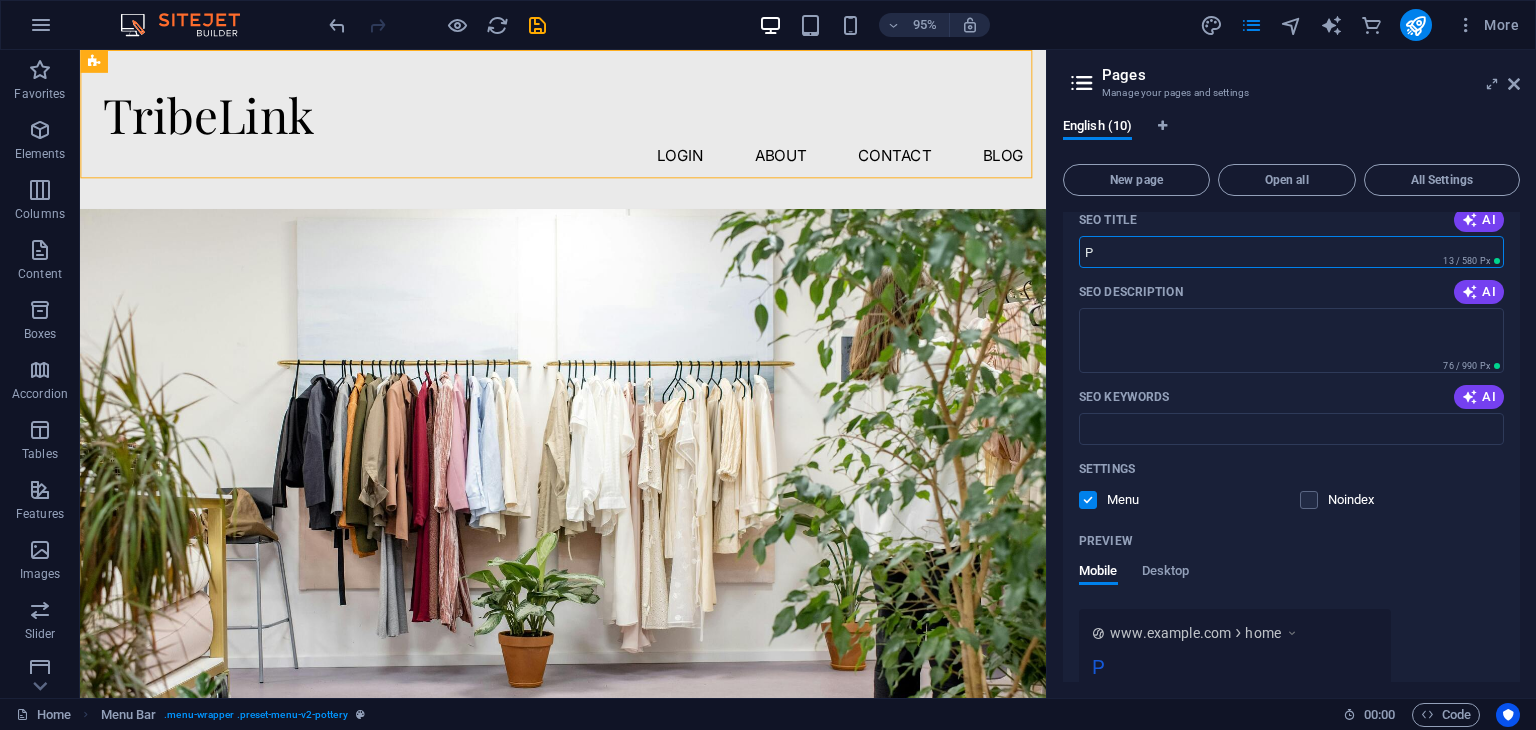 type on "P" 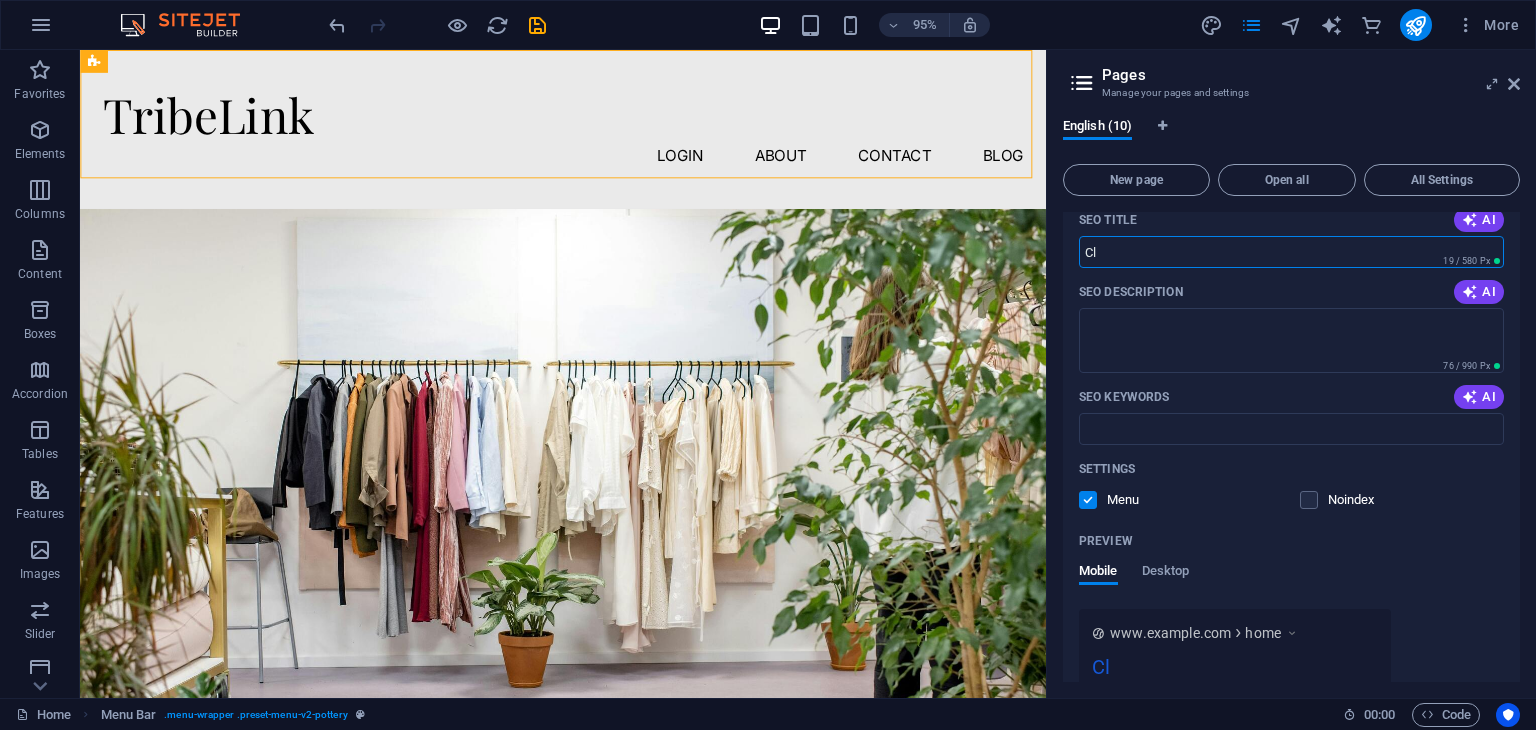 type on "C" 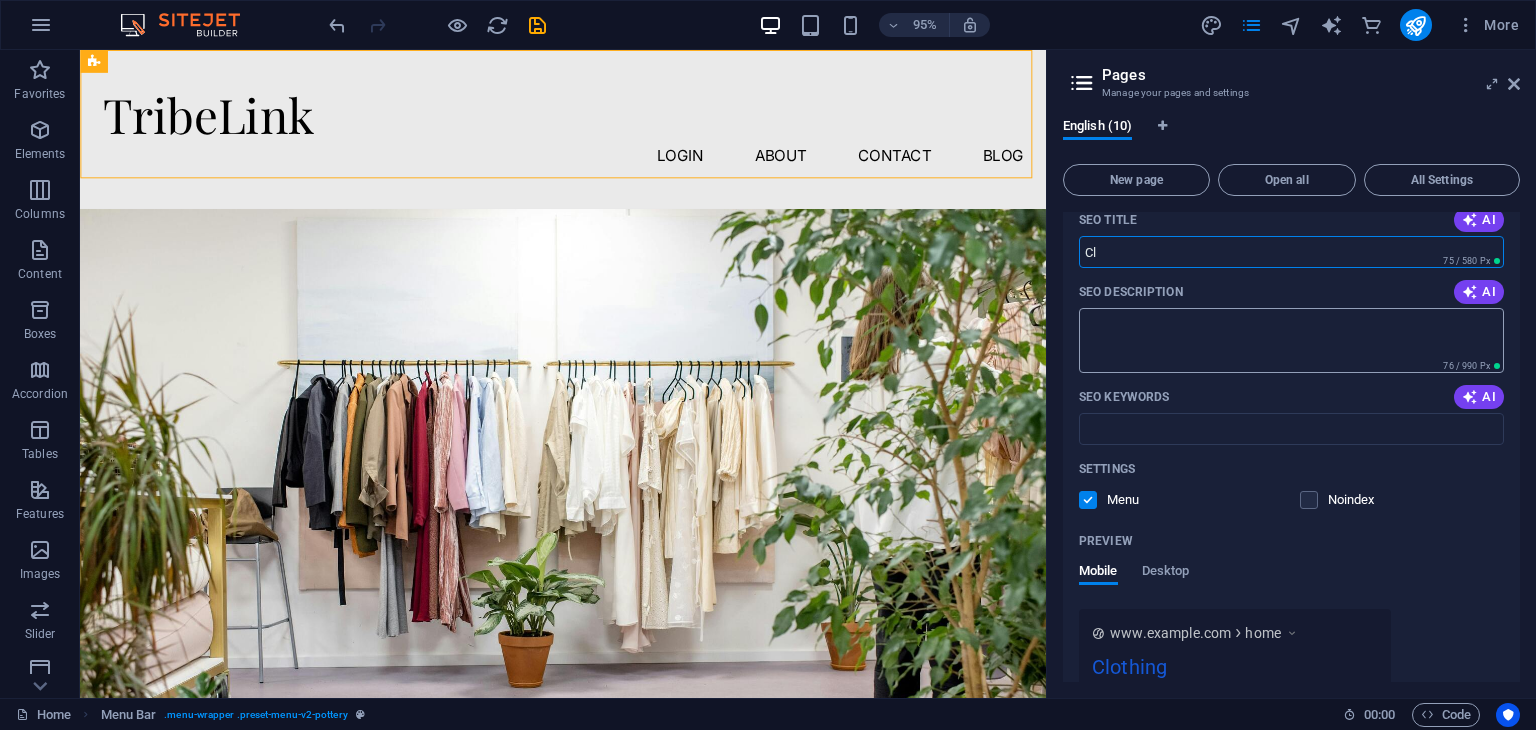 type on "C" 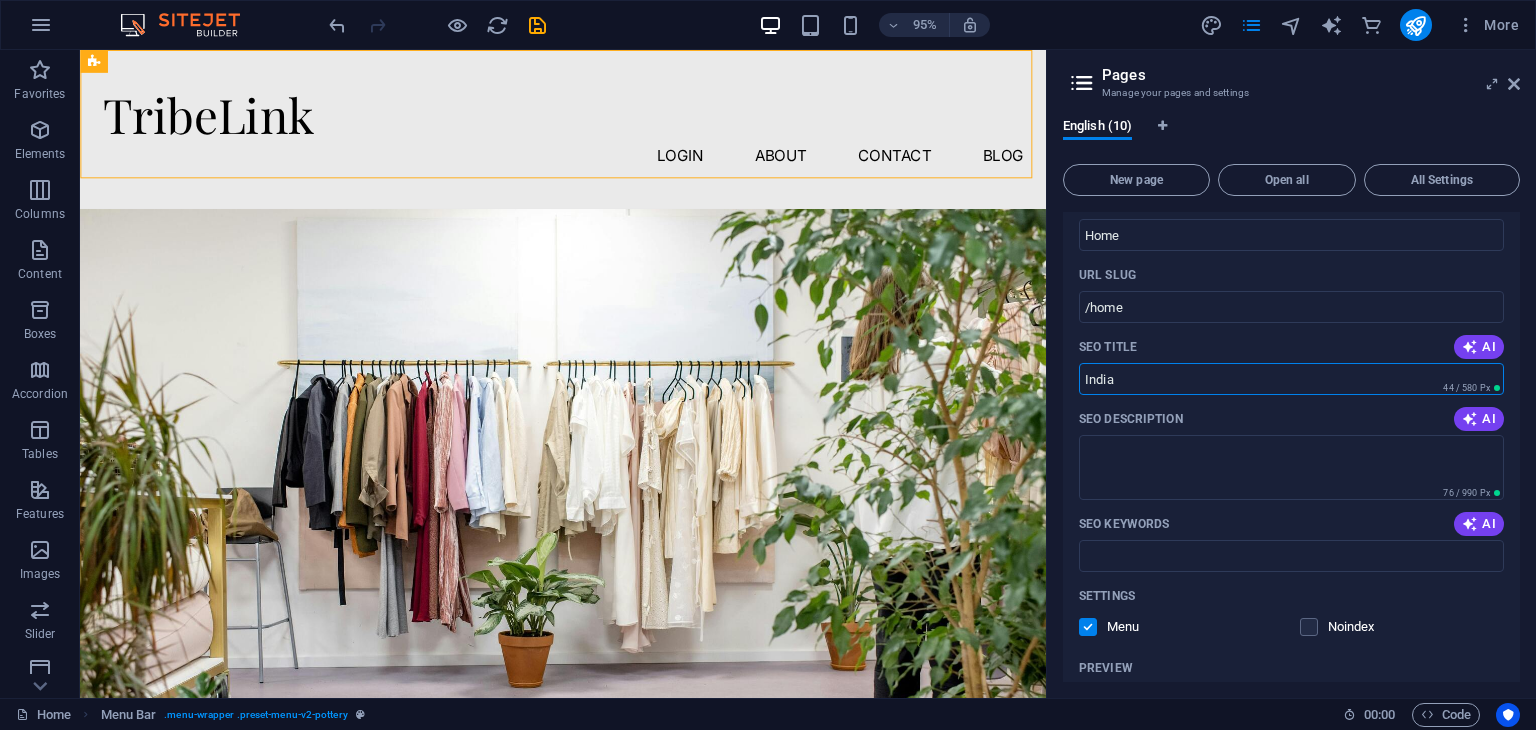 scroll, scrollTop: 0, scrollLeft: 0, axis: both 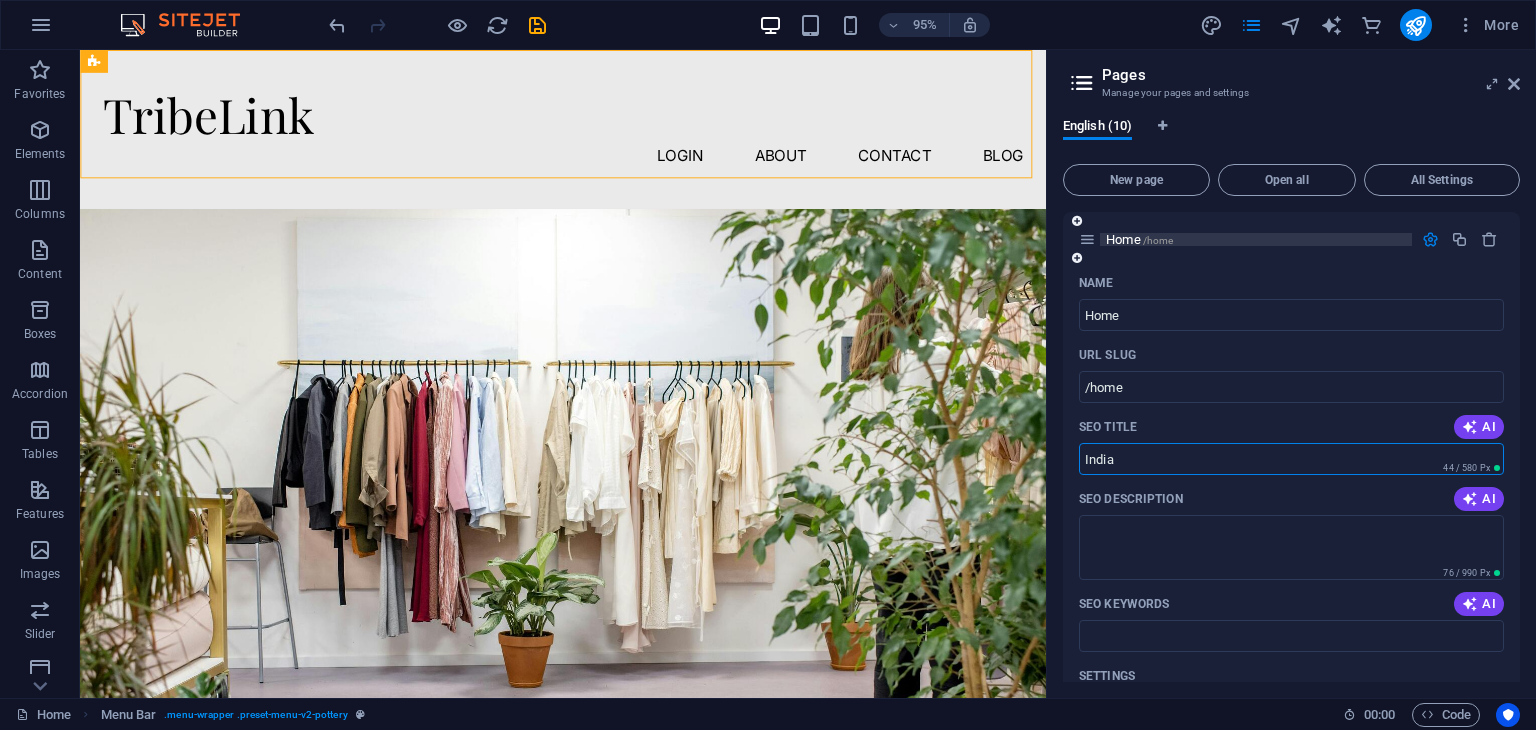 type on "India" 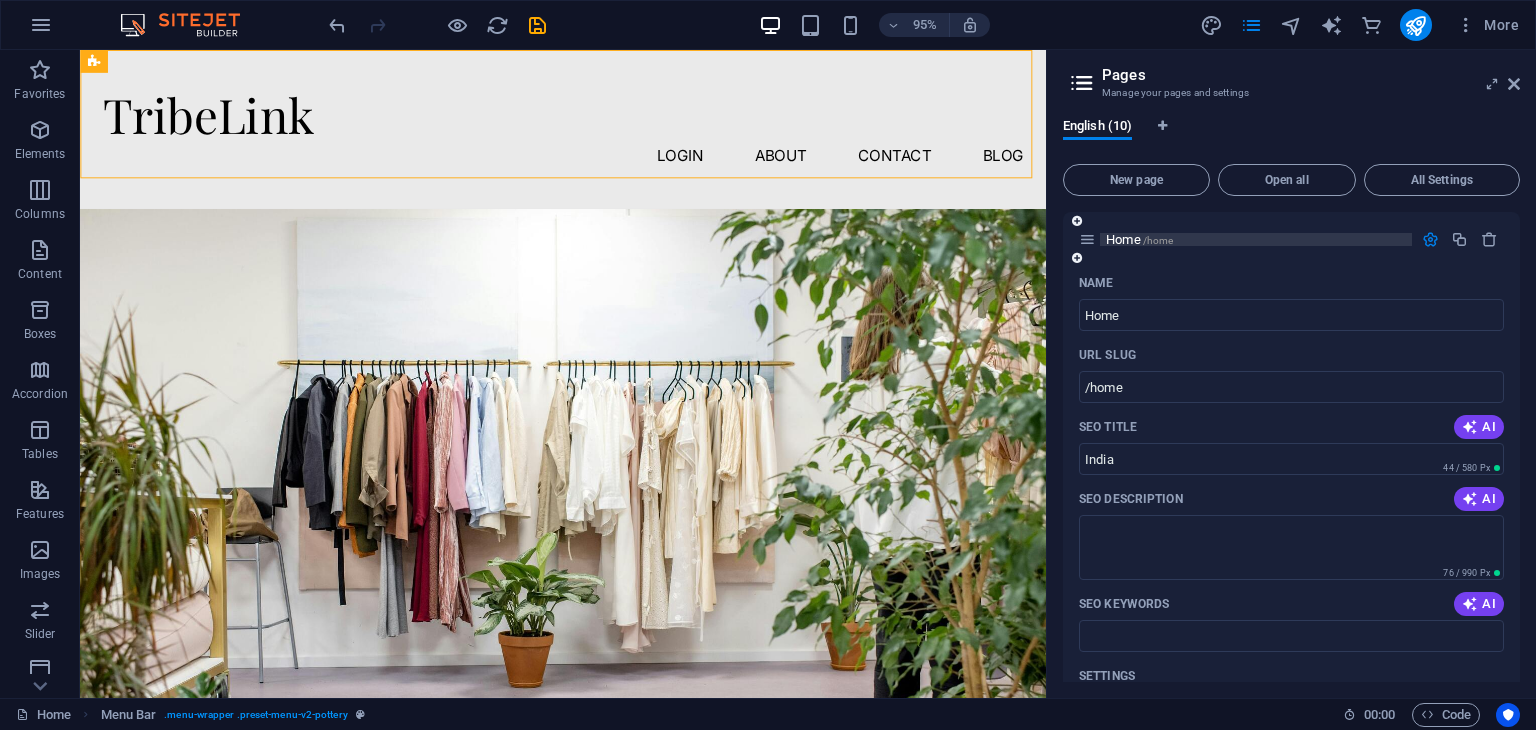 click on "/home" at bounding box center (1158, 240) 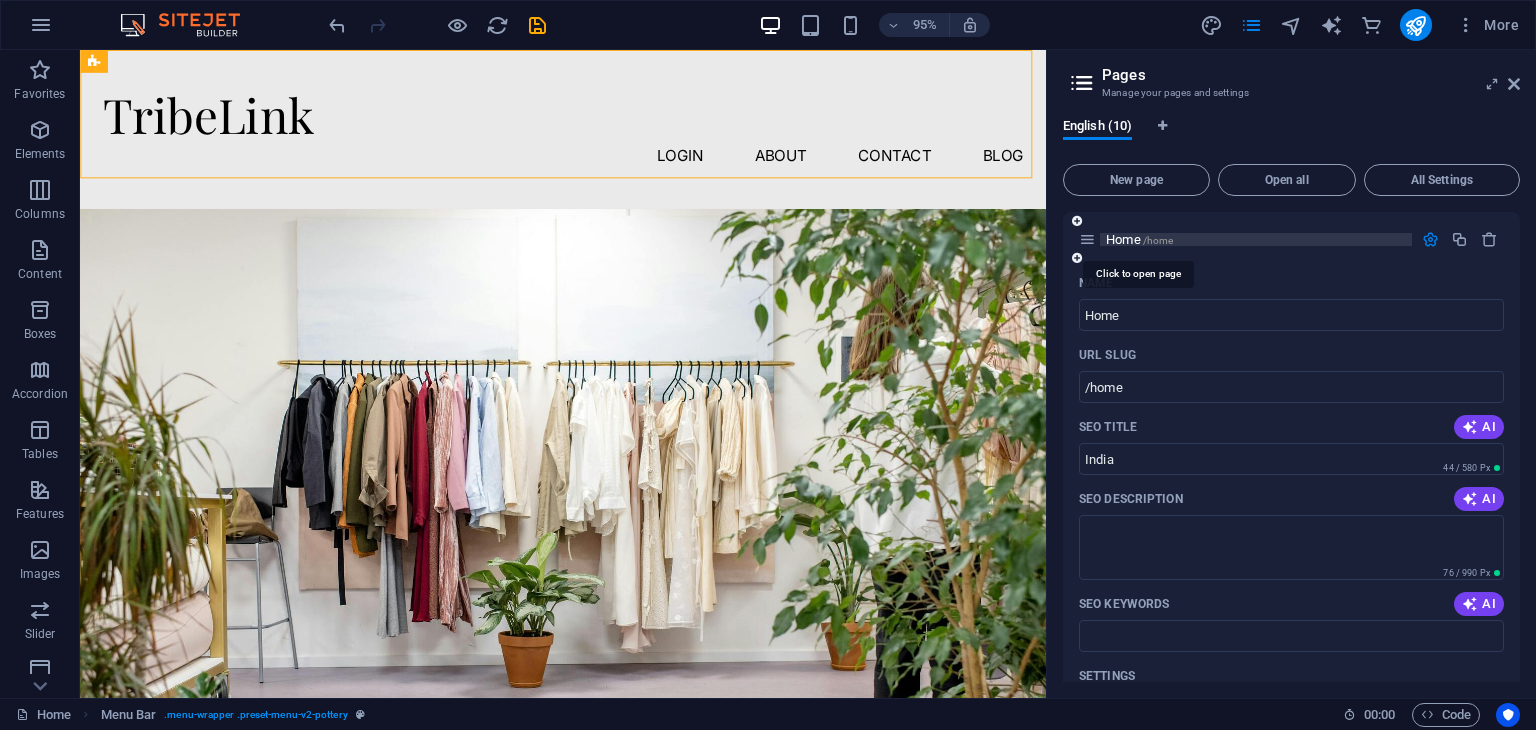 click on "/home" at bounding box center (1158, 240) 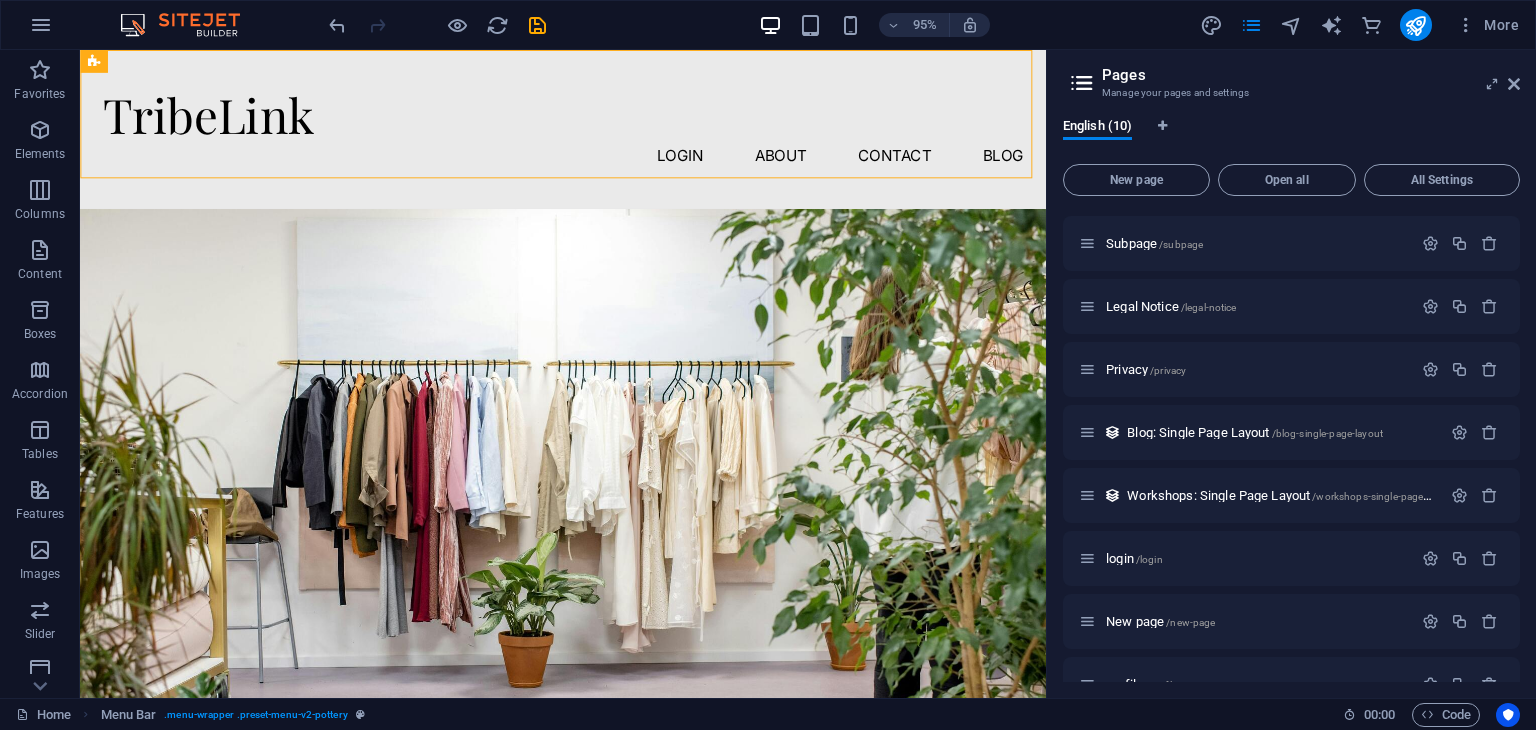 scroll, scrollTop: 1192, scrollLeft: 0, axis: vertical 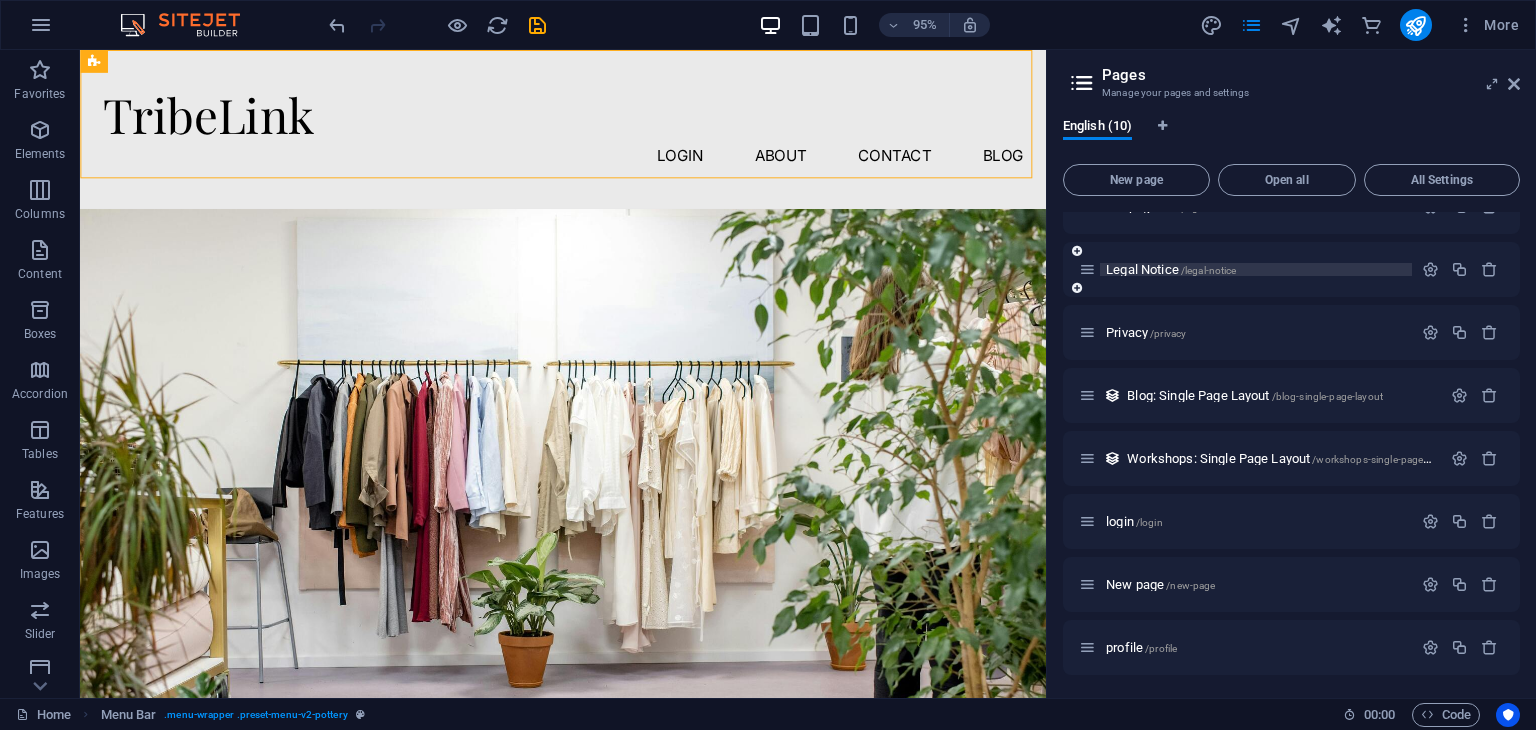 click on "Legal Notice /legal-notice" at bounding box center [1171, 269] 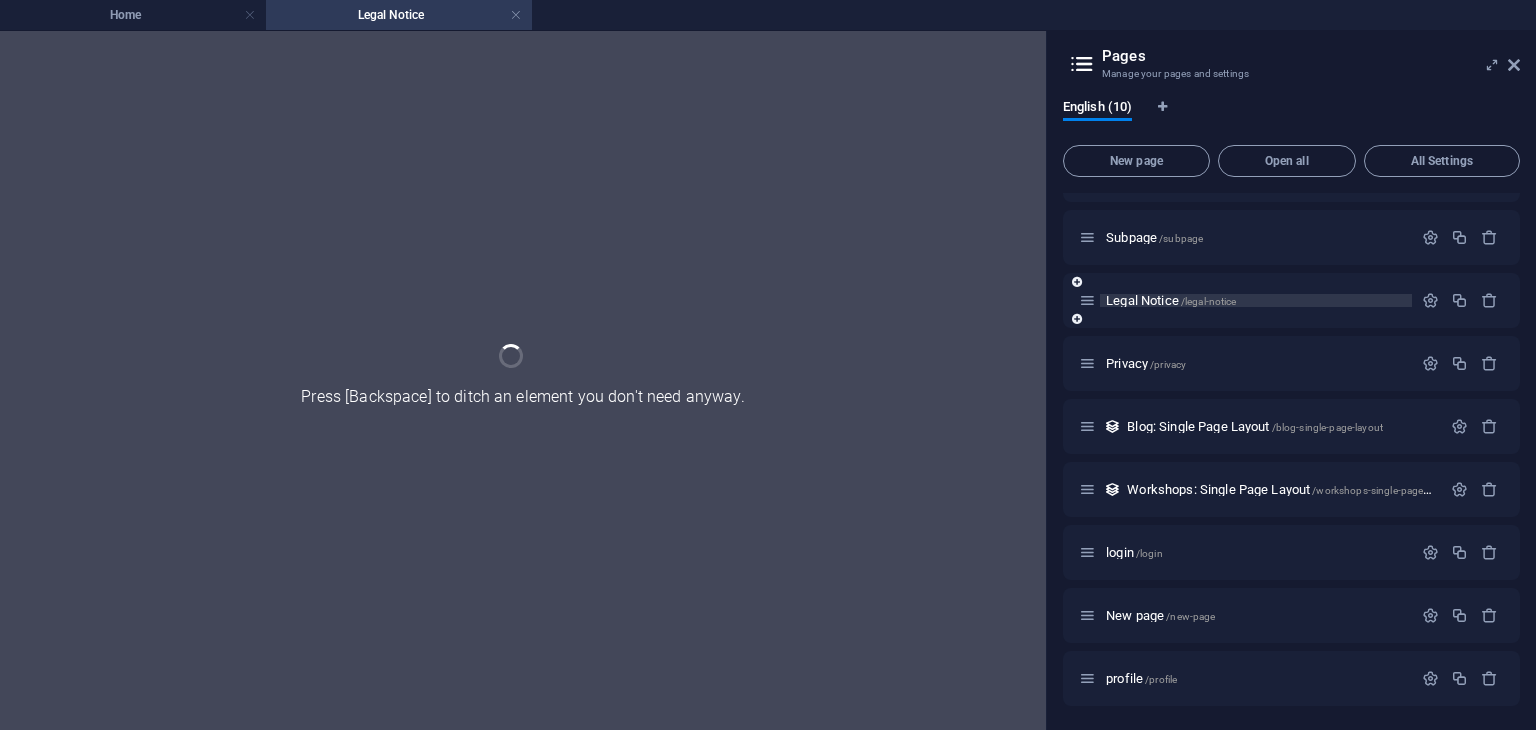 scroll, scrollTop: 1140, scrollLeft: 0, axis: vertical 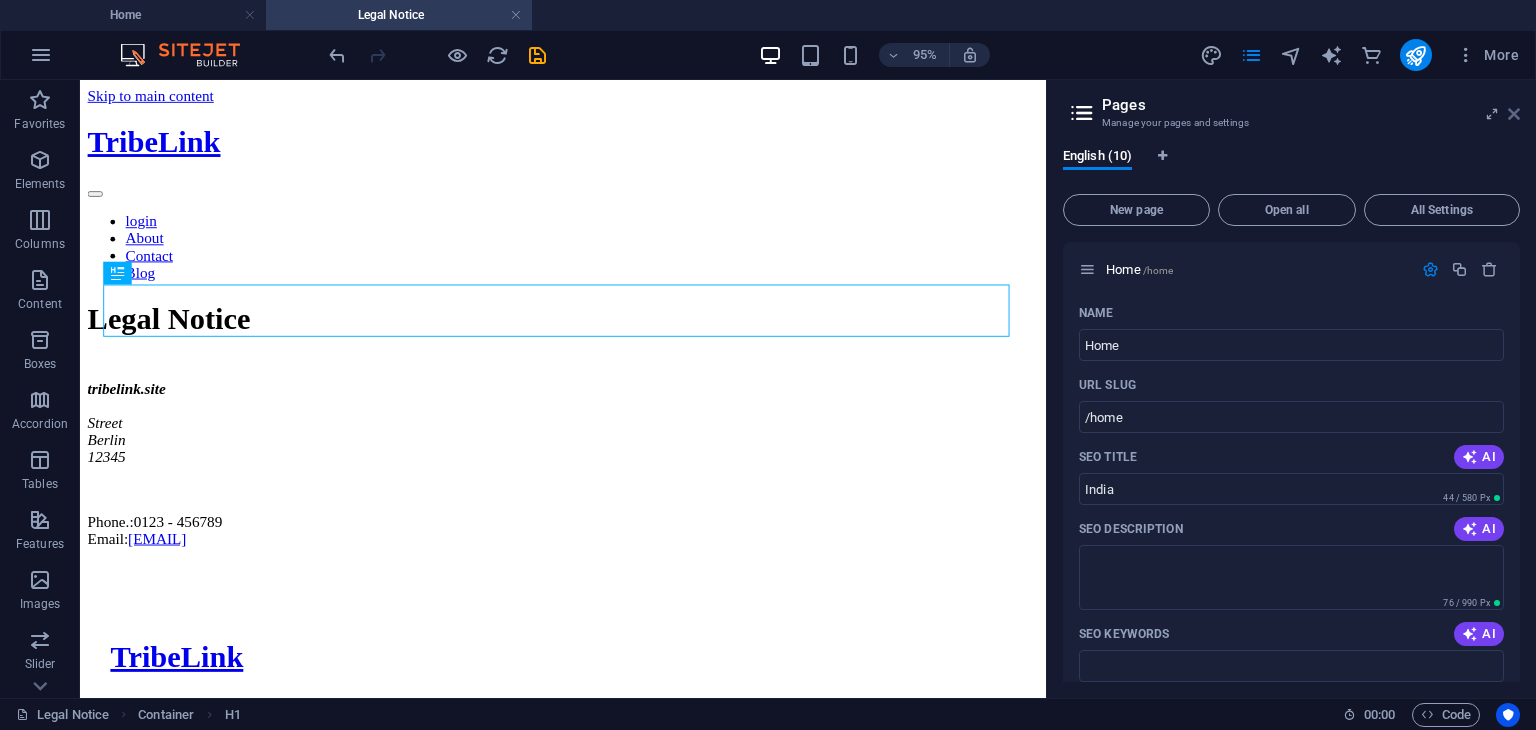 click at bounding box center (1514, 114) 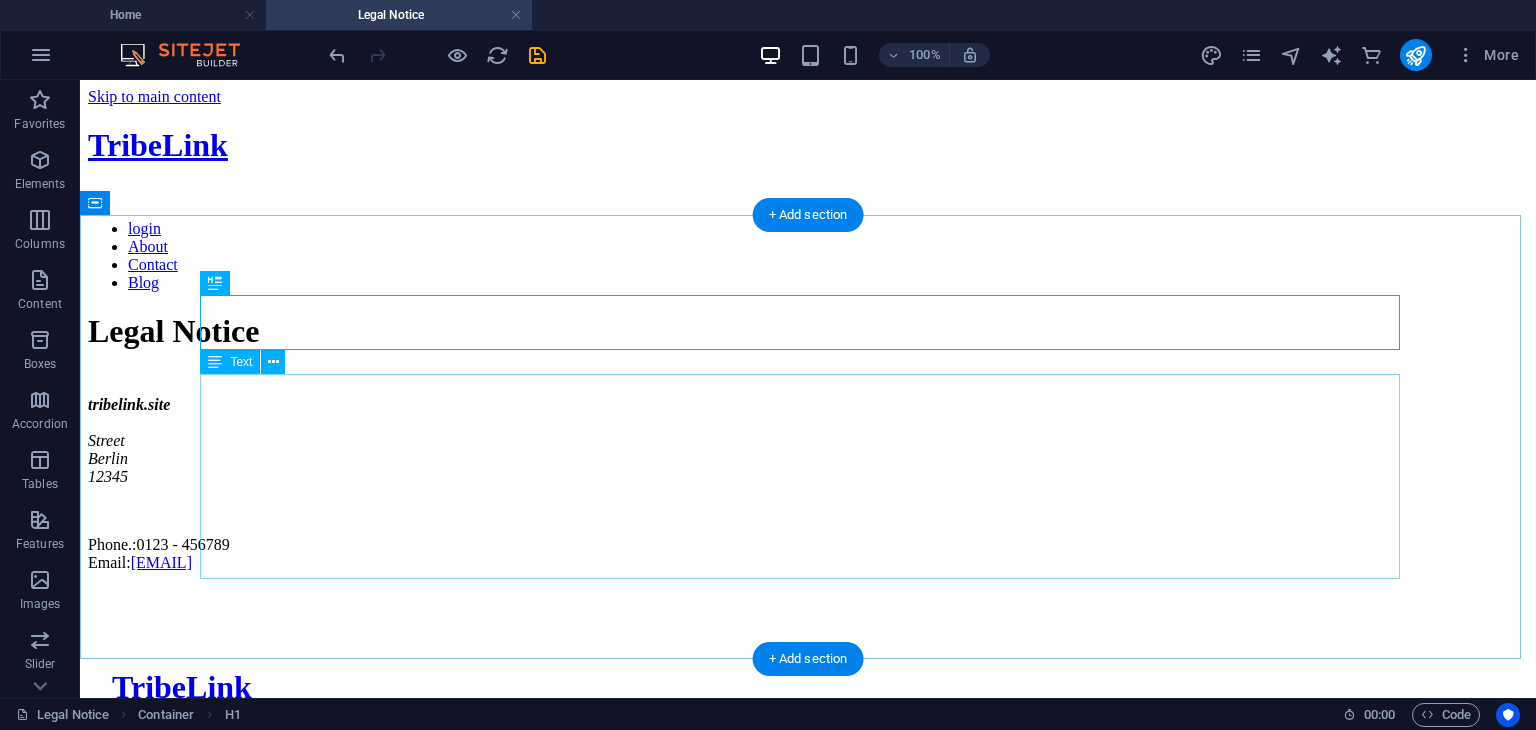 click on "tribelink.site   Street
Berlin
12345
Phone.:  0123 - 456789 Email:  4d6a7d2493067a175b9b839924d402@cpanel.local" at bounding box center [808, 484] 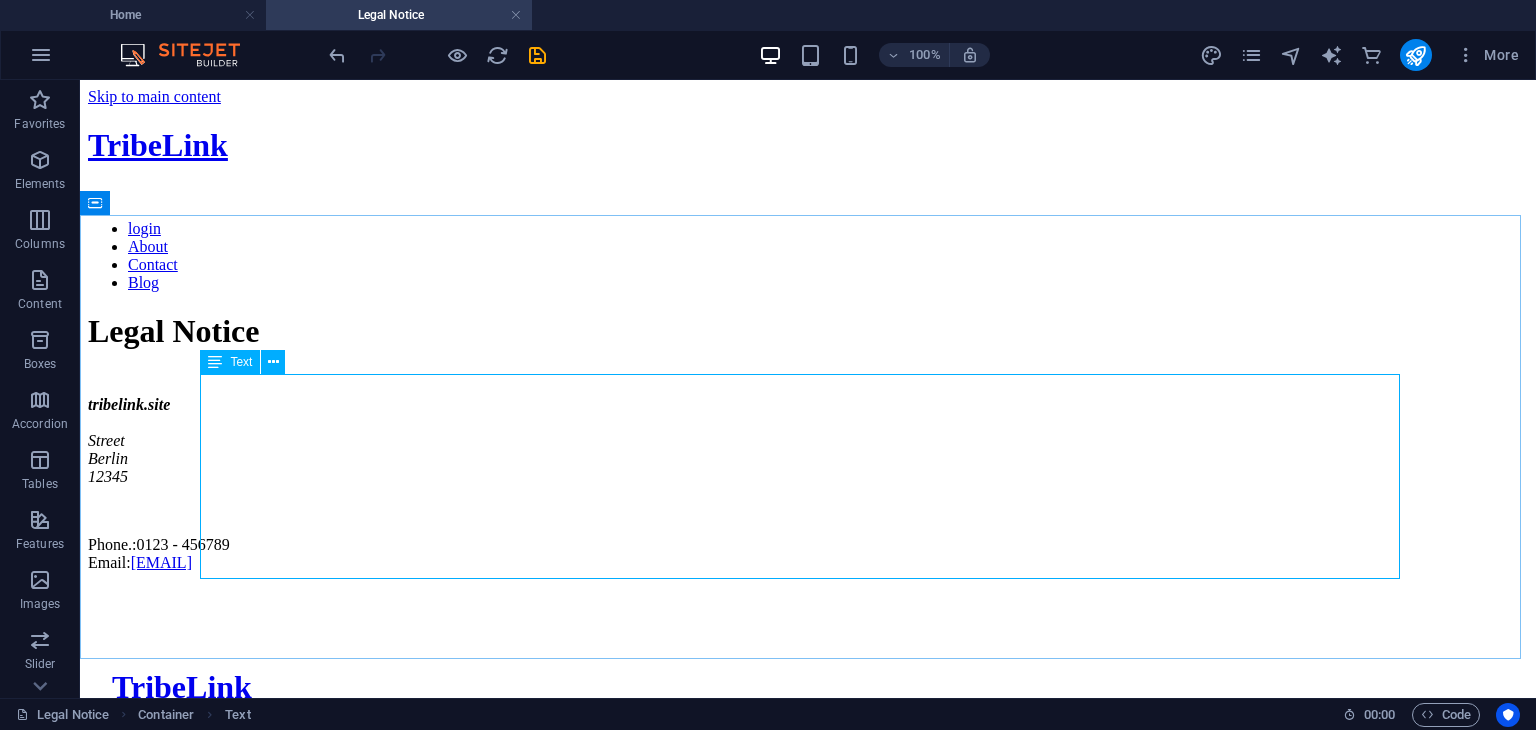 click on "Text" at bounding box center (230, 362) 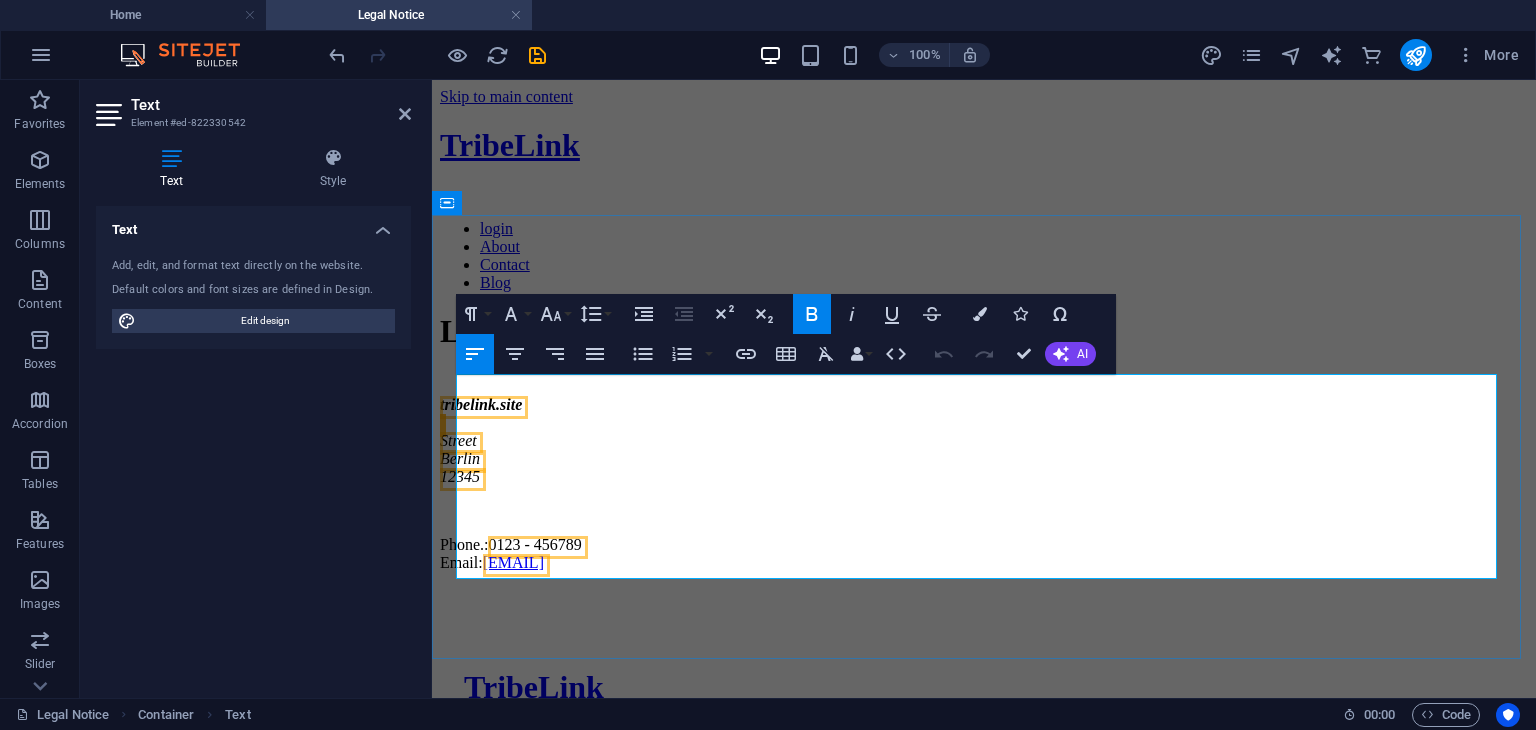 click on "Berlin" at bounding box center [460, 458] 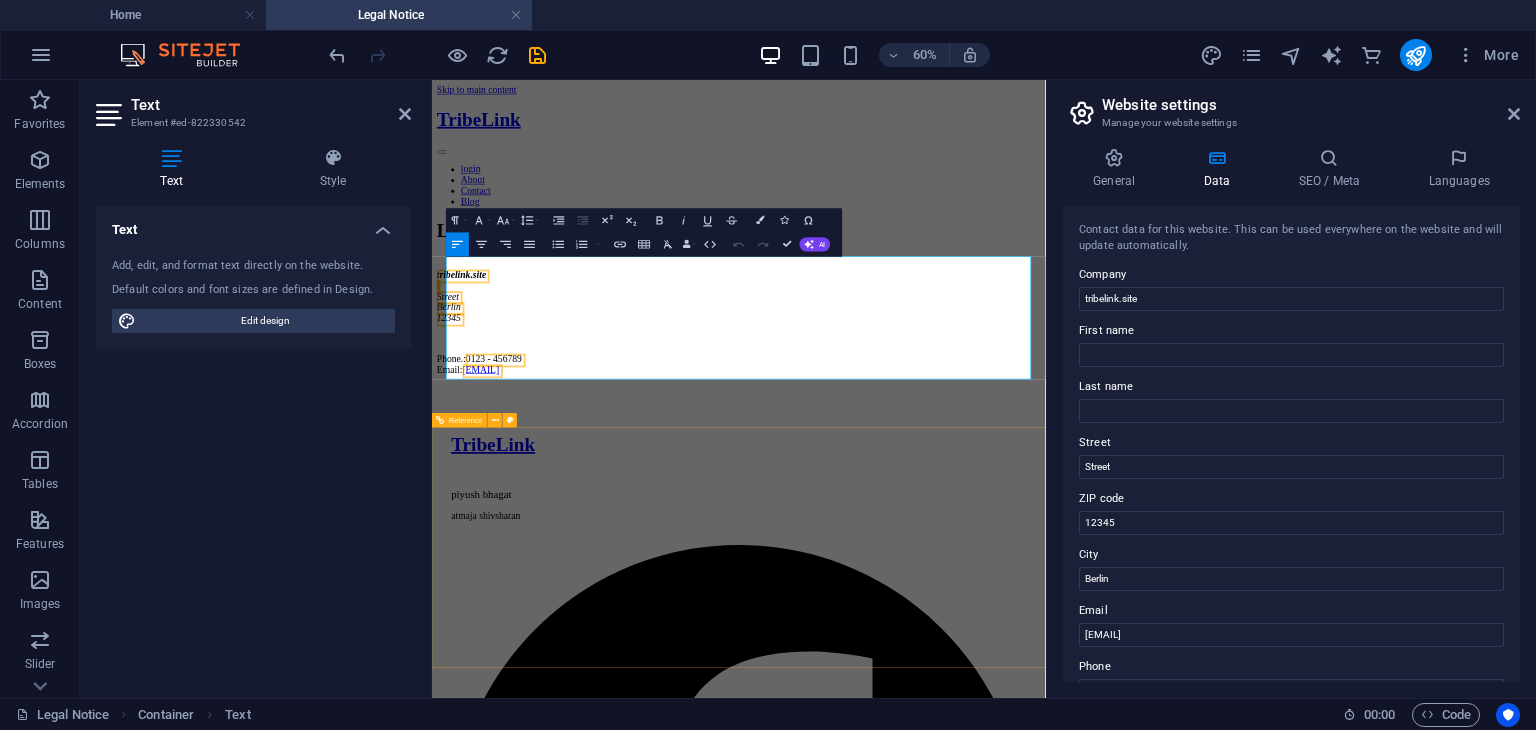 click on "TribeLink piyush bhagat
atmaja shivsharan Quick Links Shop Contact About Blog Details Legal Notice Privacy Policy Contact 72762283 piyushbhagat4554@gmail.com atmajashivsharan@gmail.com 10:00 AM - 08:00 PM
2024  tribelink.site . All rights reserved." at bounding box center (943, 3139) 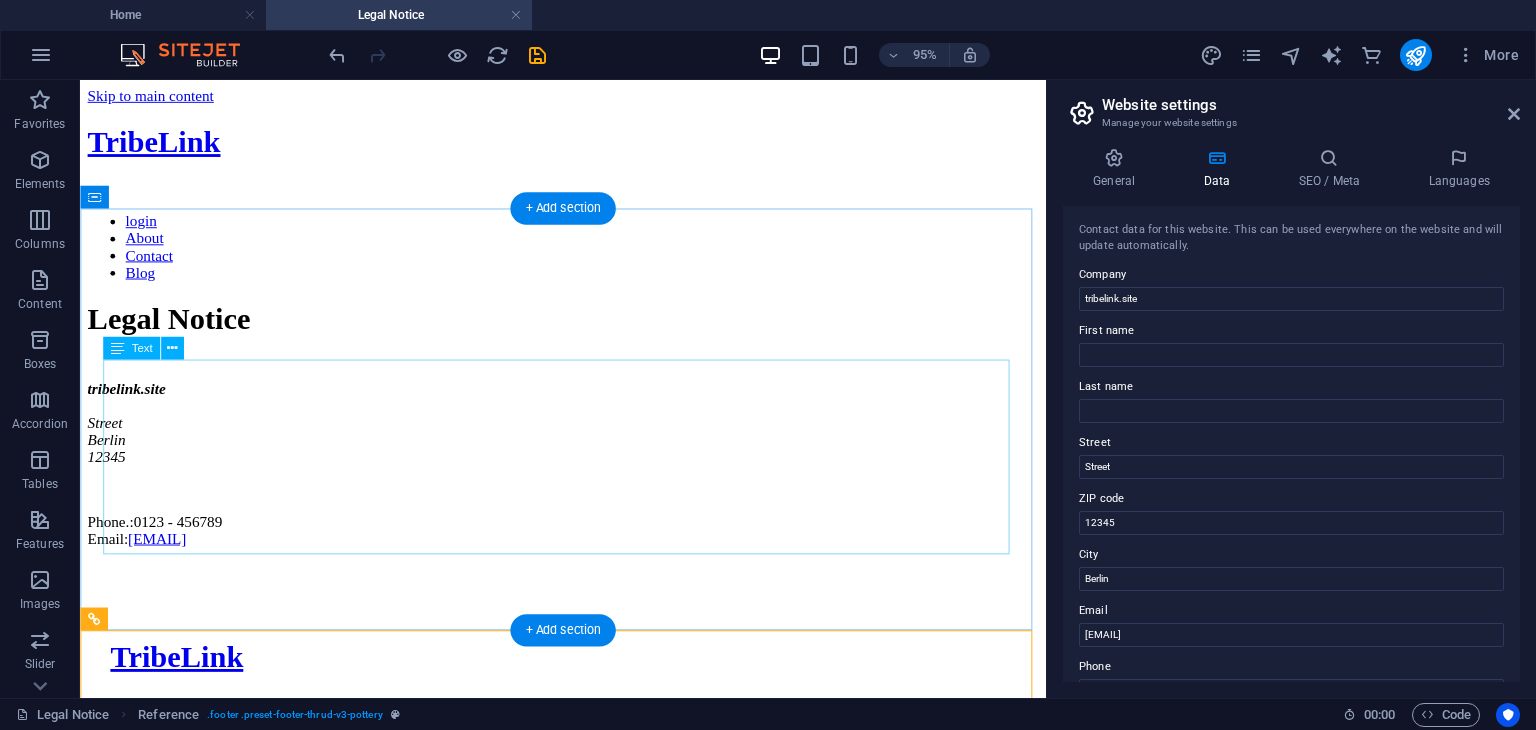 click on "tribelink.site   Street
Berlin
12345
Phone.:  0123 - 456789 Email:  4d6a7d2493067a175b9b839924d402@cpanel.local" at bounding box center (588, 484) 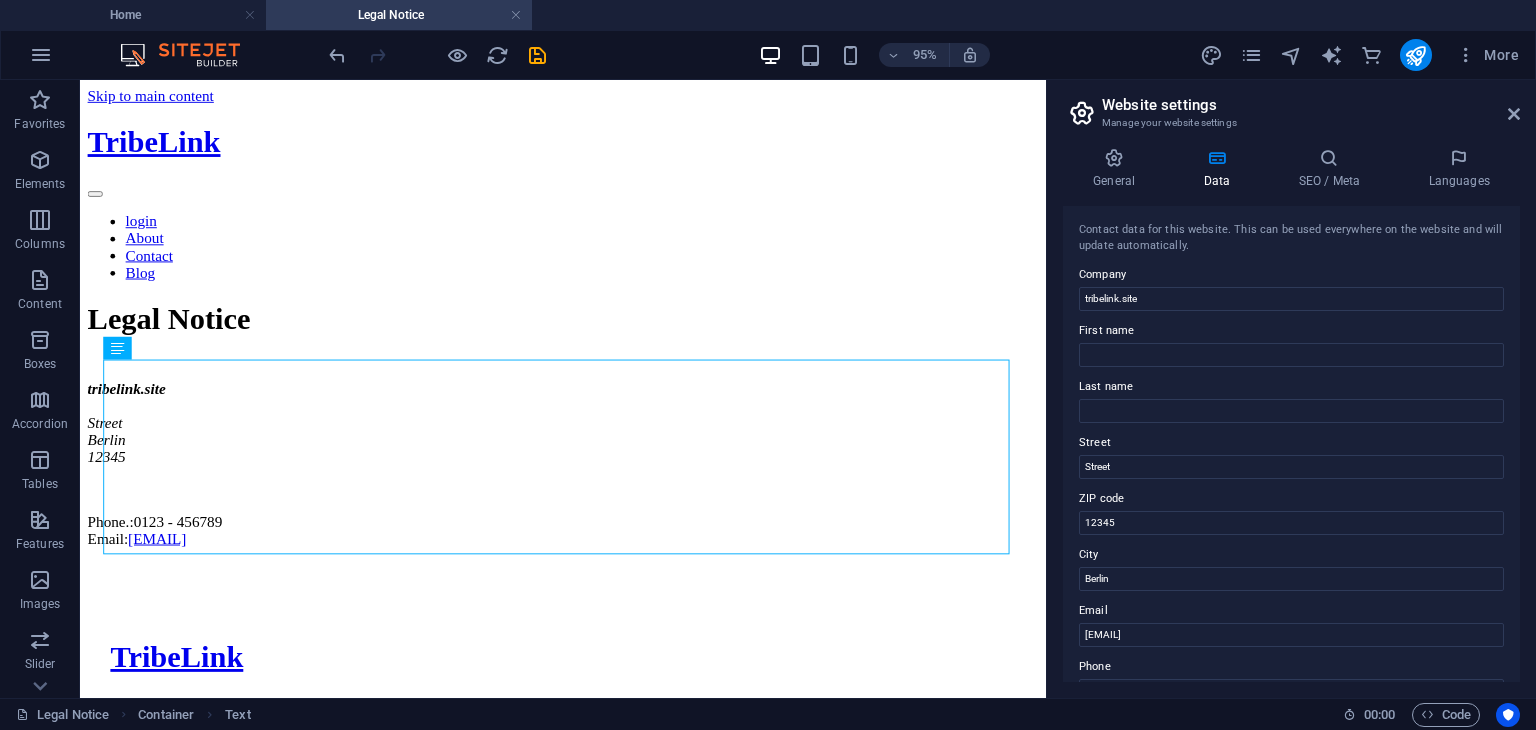 click on "First name" at bounding box center [1291, 331] 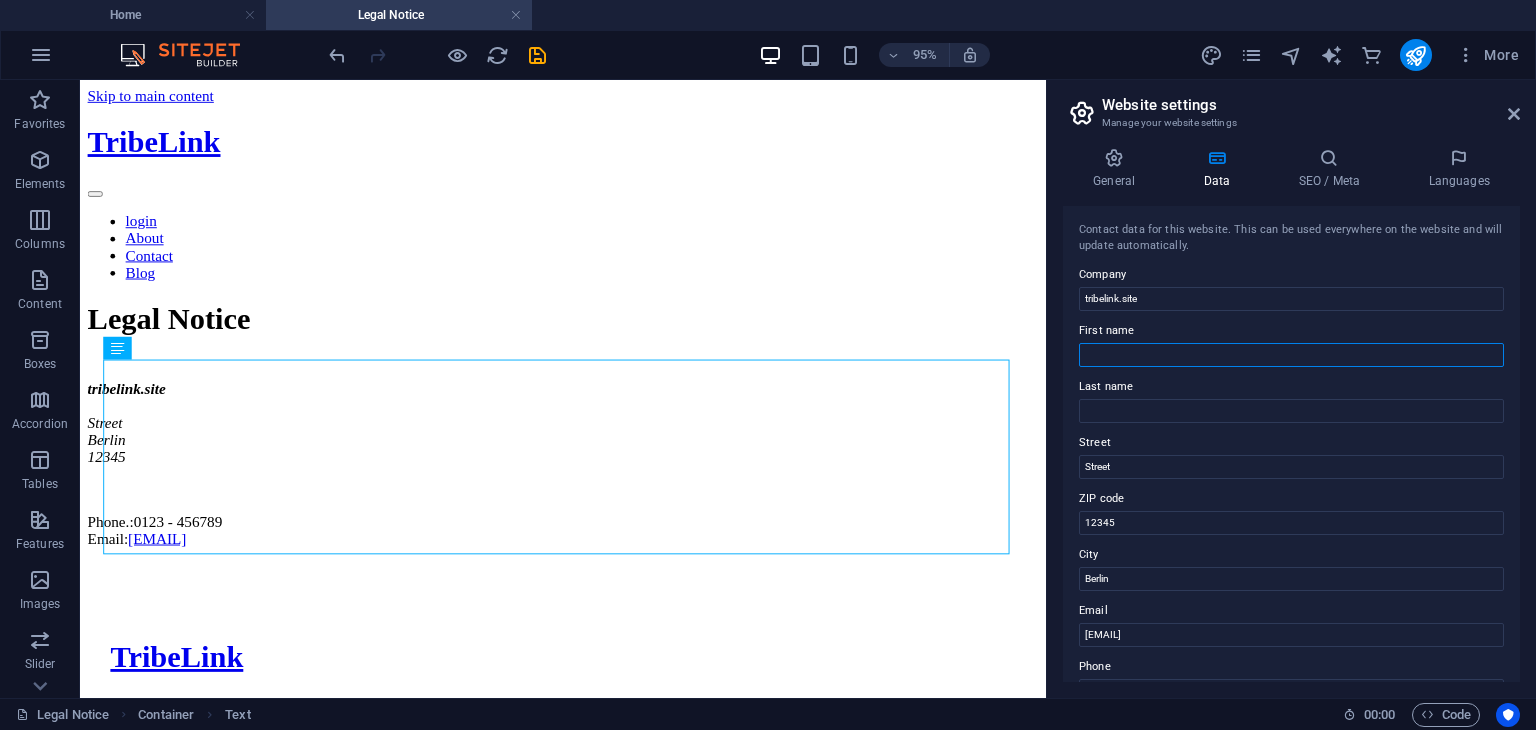 click on "First name" at bounding box center (1291, 355) 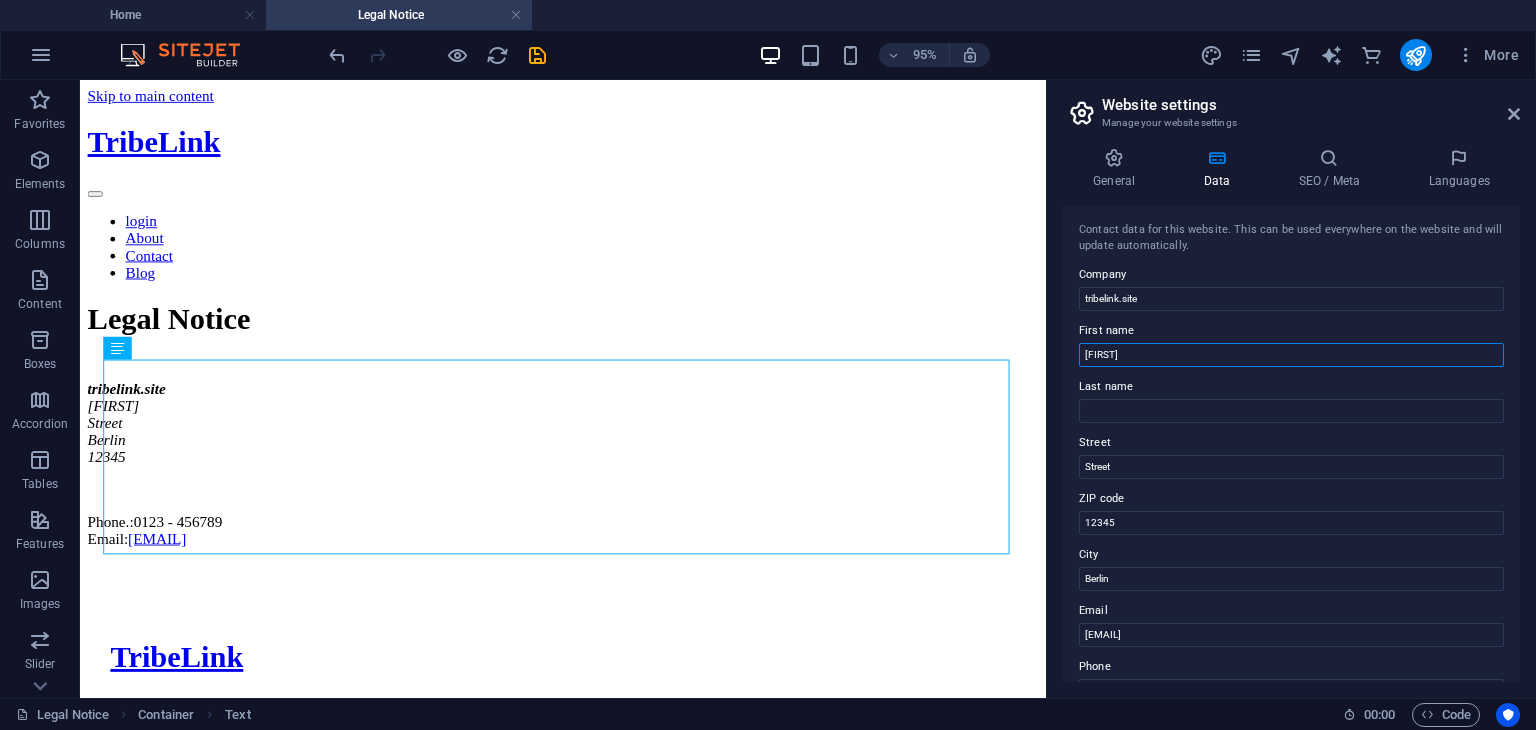 type on "Piyush" 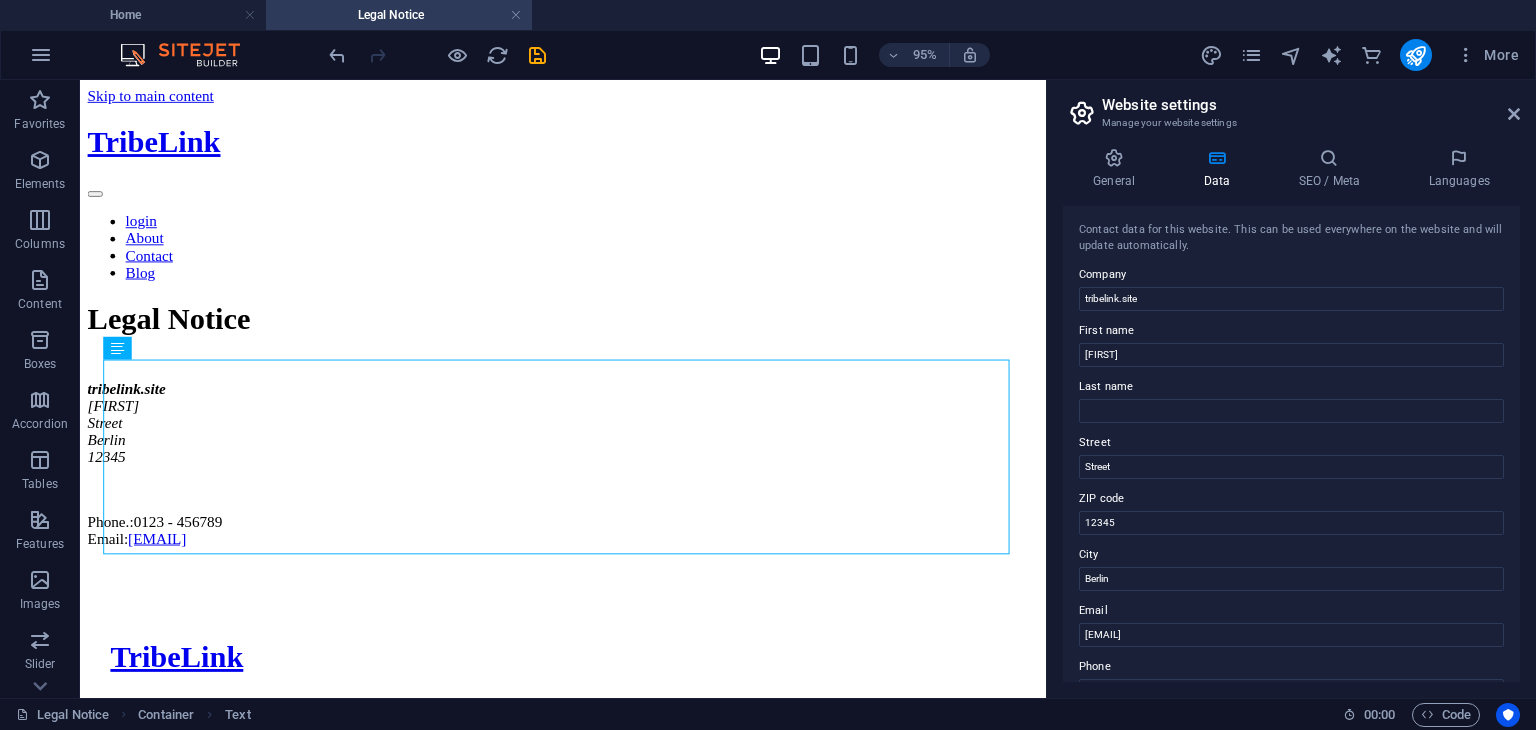 click on "Last name" at bounding box center (1291, 387) 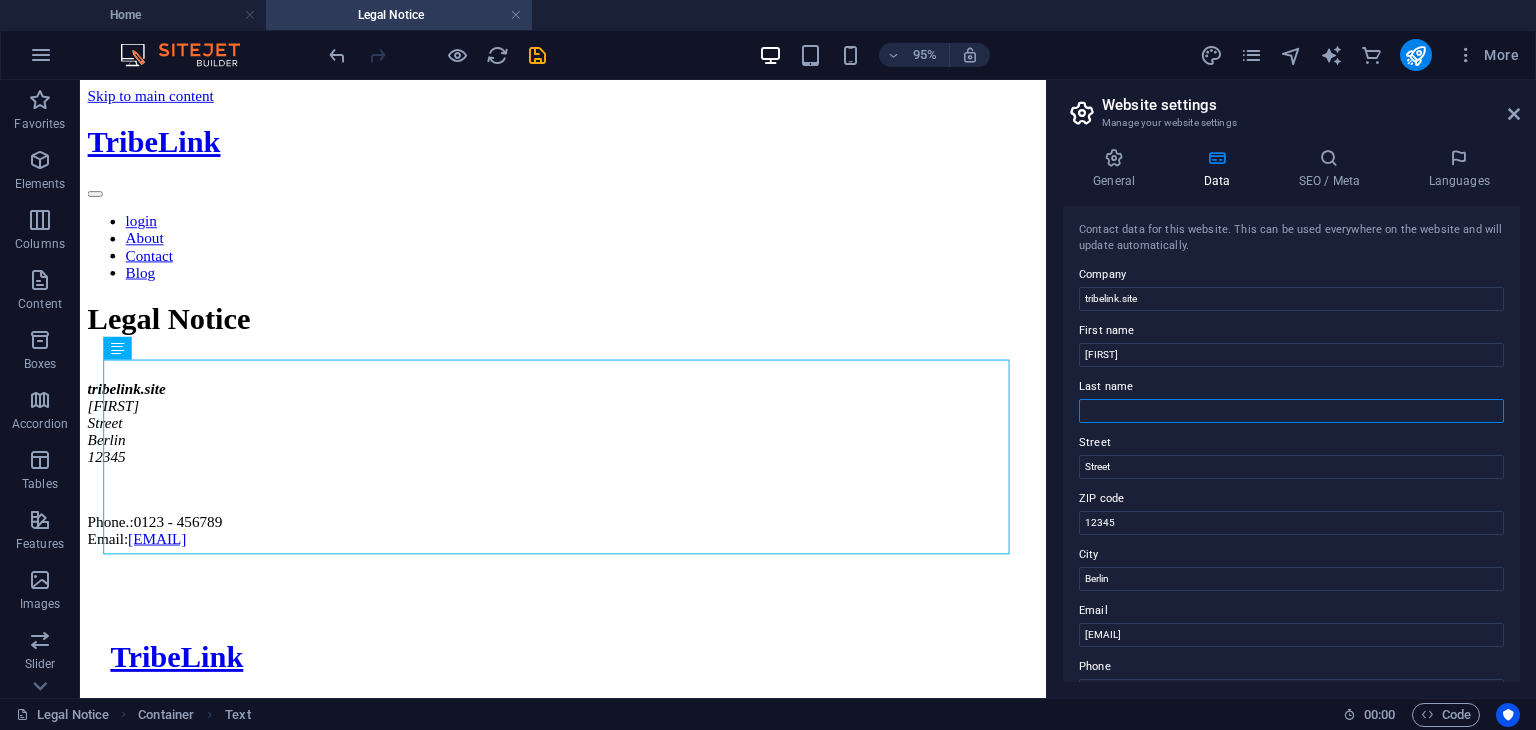click on "Last name" at bounding box center [1291, 411] 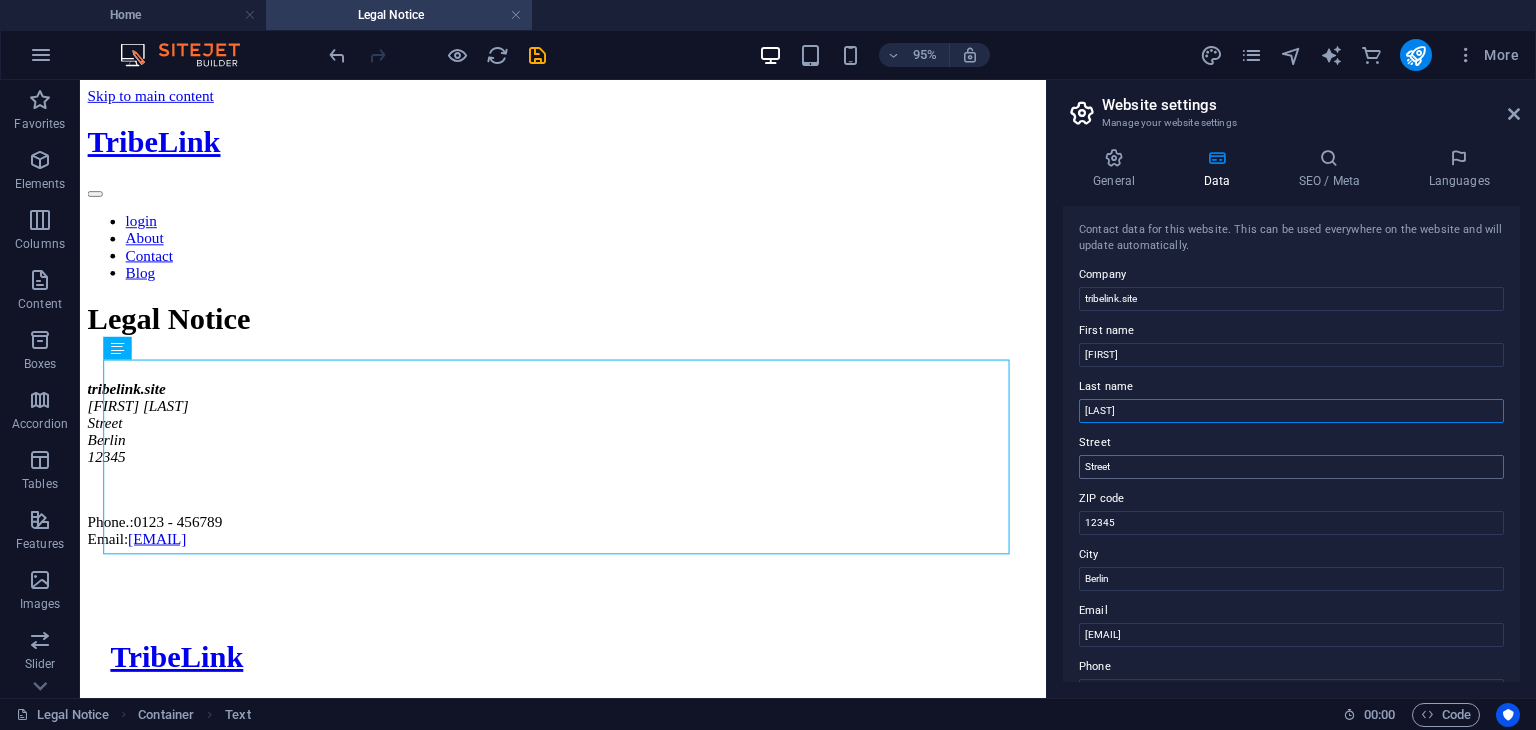 type on "Bhagat" 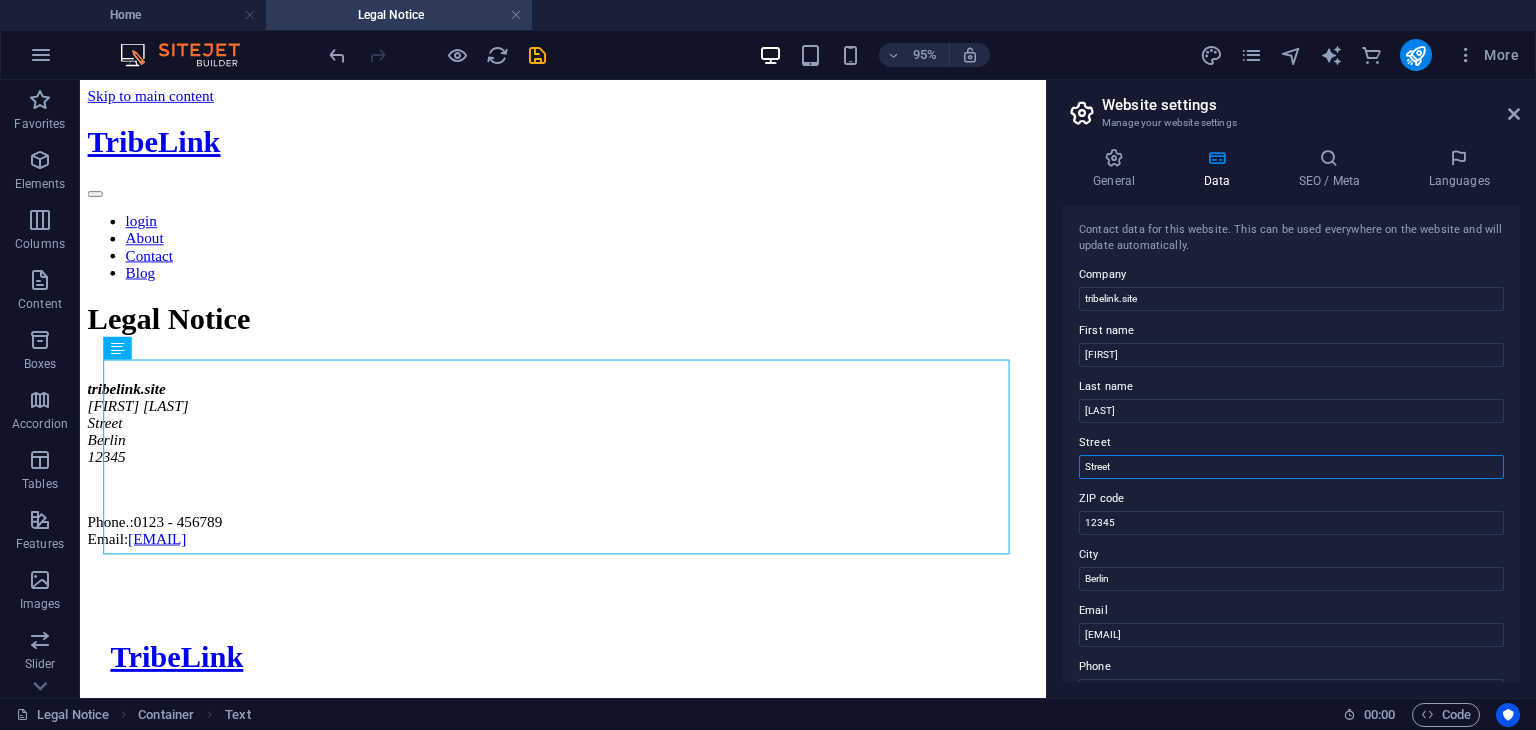 drag, startPoint x: 1127, startPoint y: 457, endPoint x: 1048, endPoint y: 469, distance: 79.9062 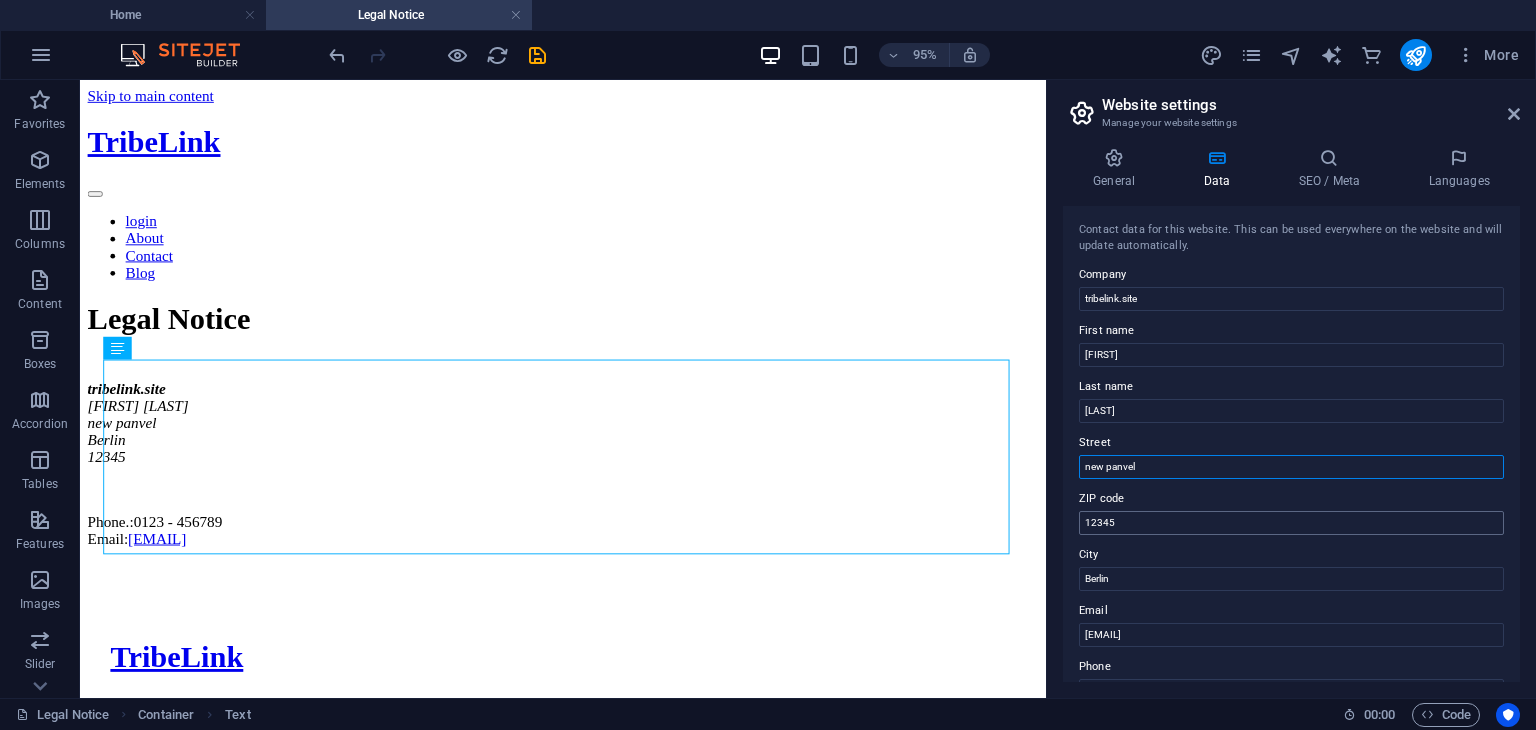 type on "new panvel" 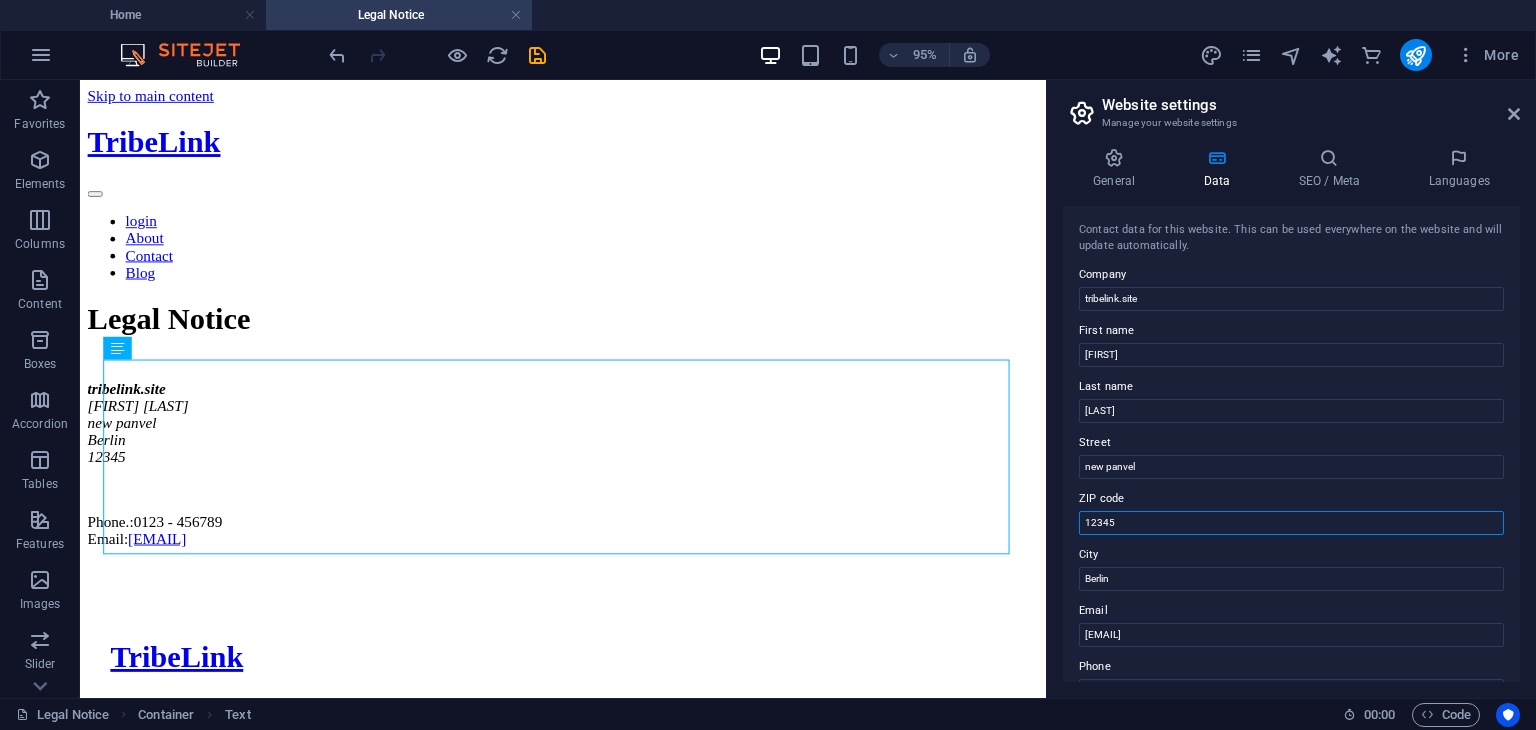 drag, startPoint x: 1139, startPoint y: 532, endPoint x: 1050, endPoint y: 533, distance: 89.005615 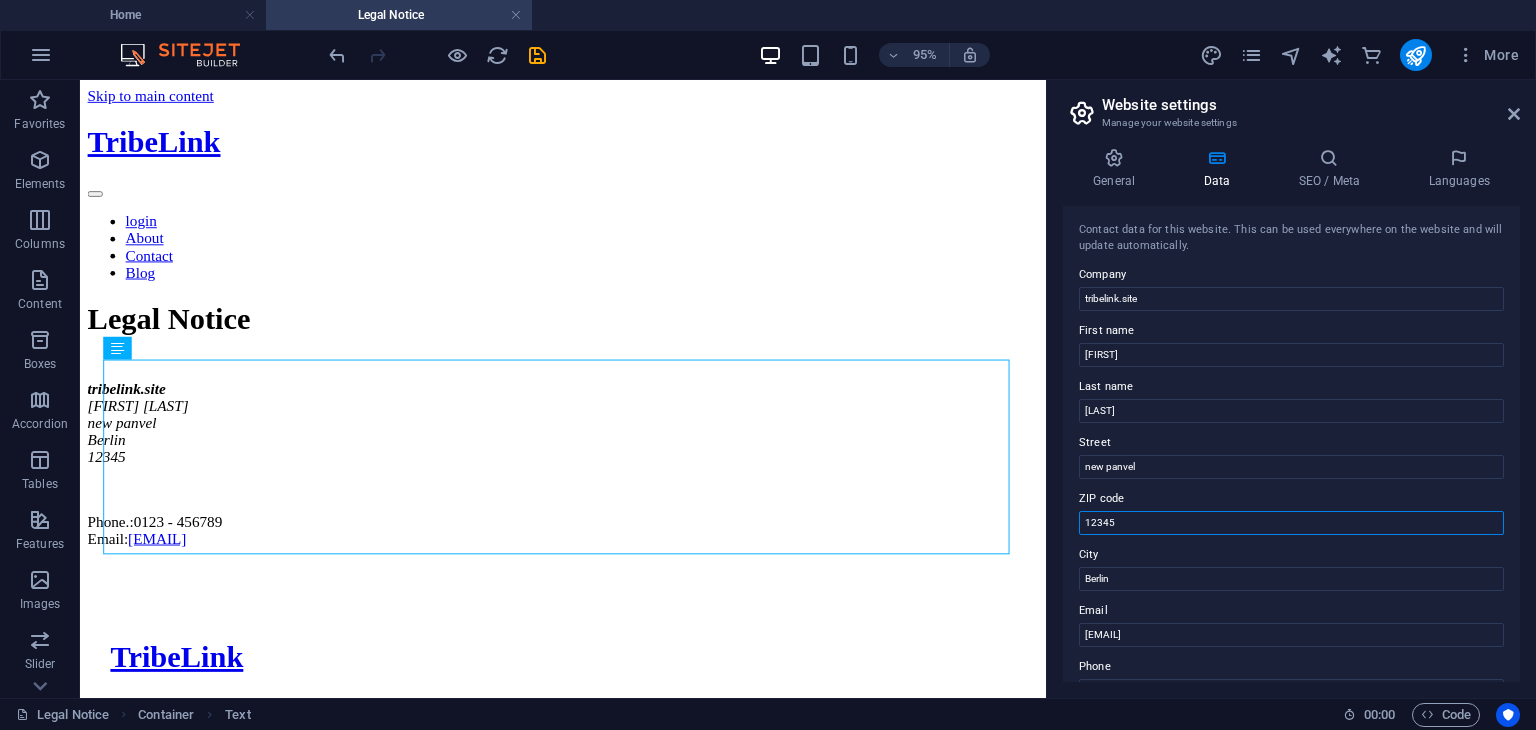 click on "Website settings Manage your website settings  General  Data  SEO / Meta  Languages Website name tribelink.site Logo Drag files here, click to choose files or select files from Files or our free stock photos & videos Select files from the file manager, stock photos, or upload file(s) Upload Favicon Set the favicon of your website here. A favicon is a small icon shown in the browser tab next to your website title. It helps visitors identify your website. Drag files here, click to choose files or select files from Files or our free stock photos & videos Select files from the file manager, stock photos, or upload file(s) Upload Preview Image (Open Graph) This image will be shown when the website is shared on social networks Drag files here, click to choose files or select files from Files or our free stock photos & videos Select files from the file manager, stock photos, or upload file(s) Upload Contact data for this website. This can be used everywhere on the website and will update automatically. Company 12345" at bounding box center [1291, 389] 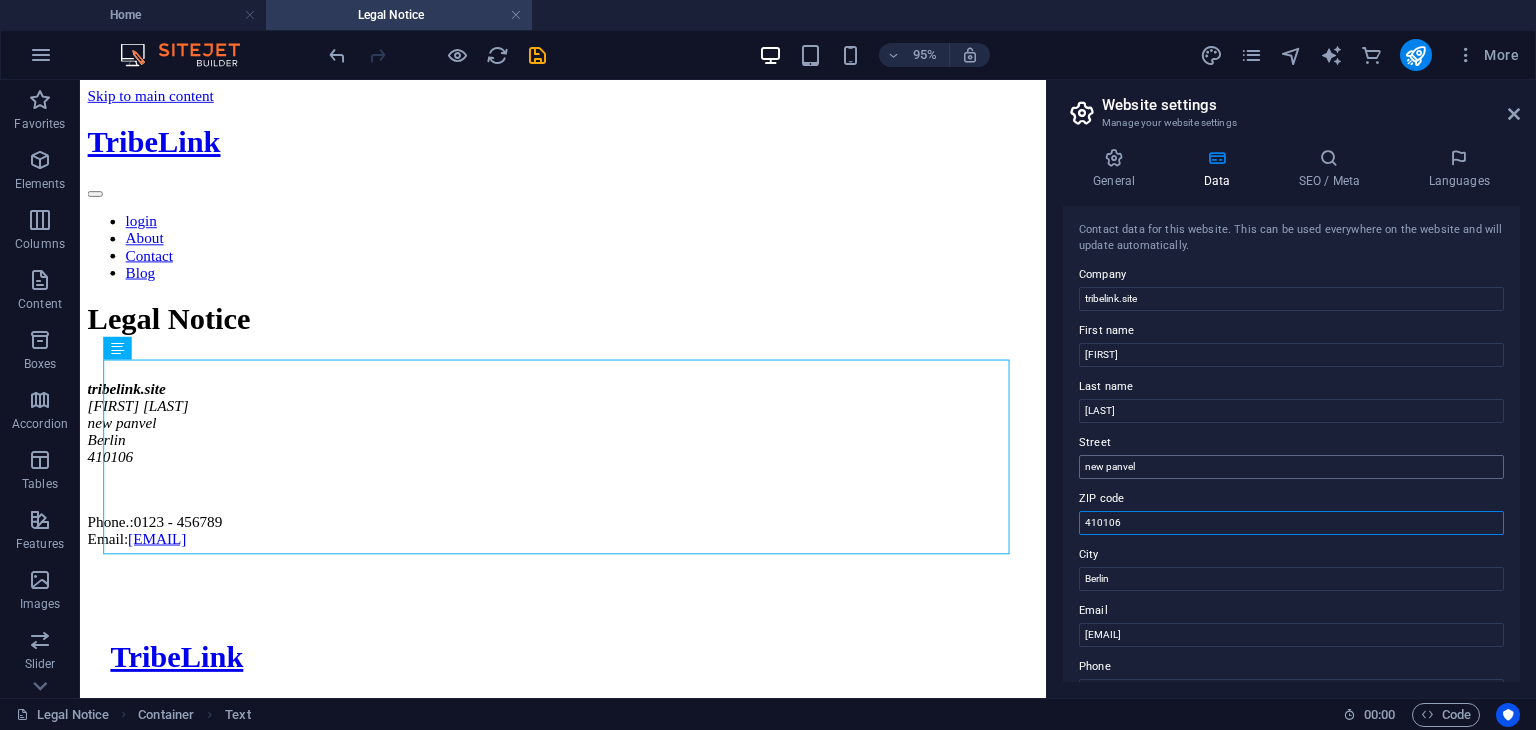 type on "410106" 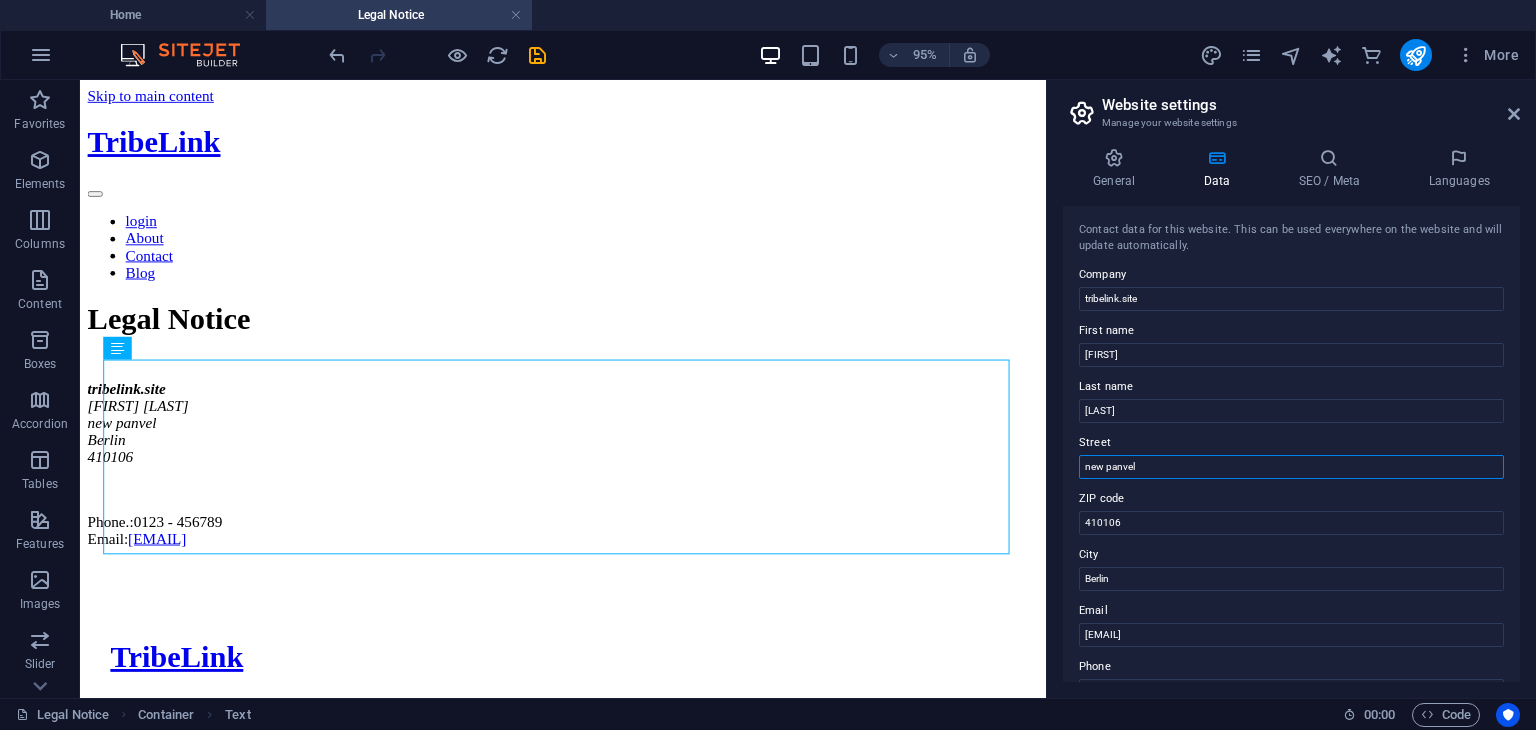 drag, startPoint x: 1288, startPoint y: 549, endPoint x: 1029, endPoint y: 486, distance: 266.55206 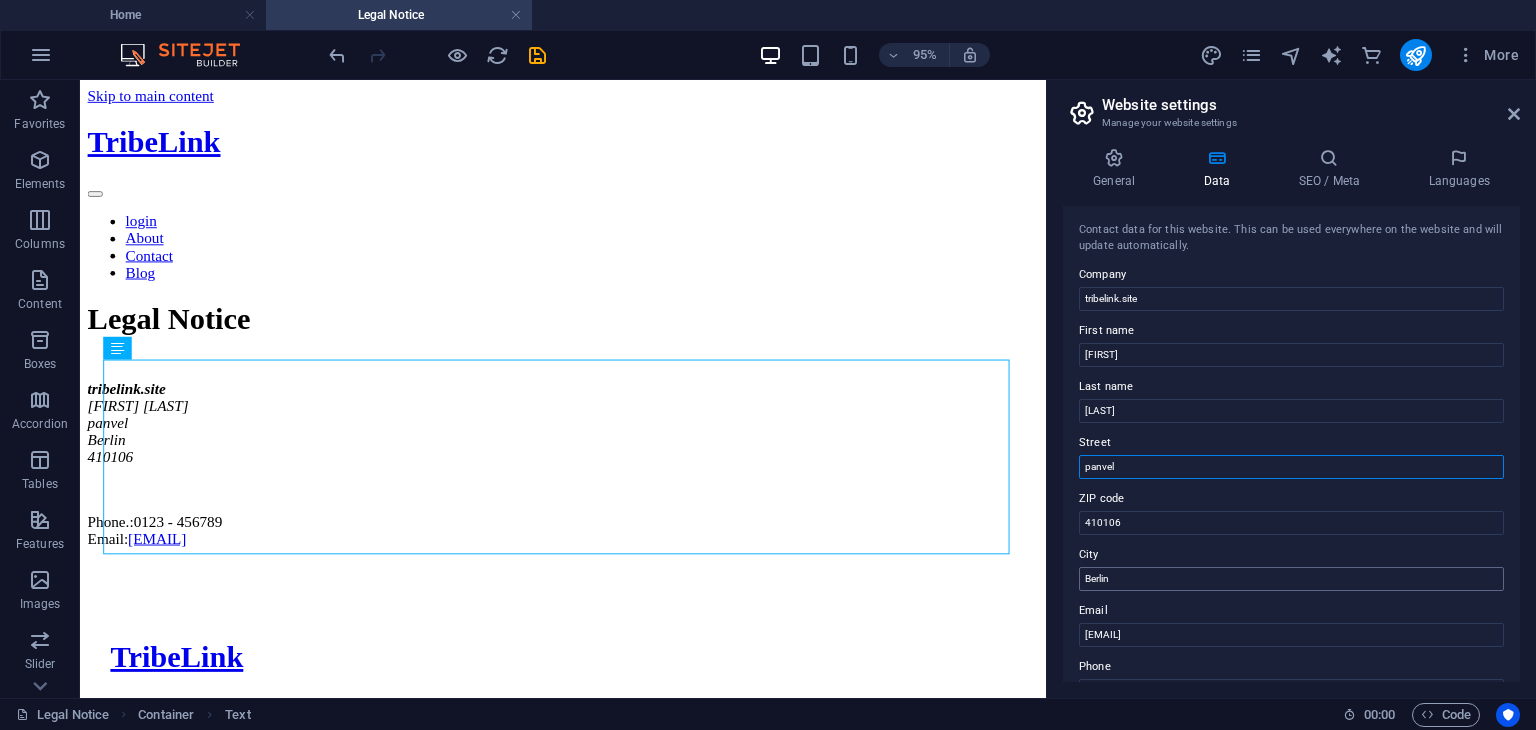 type on "panvel" 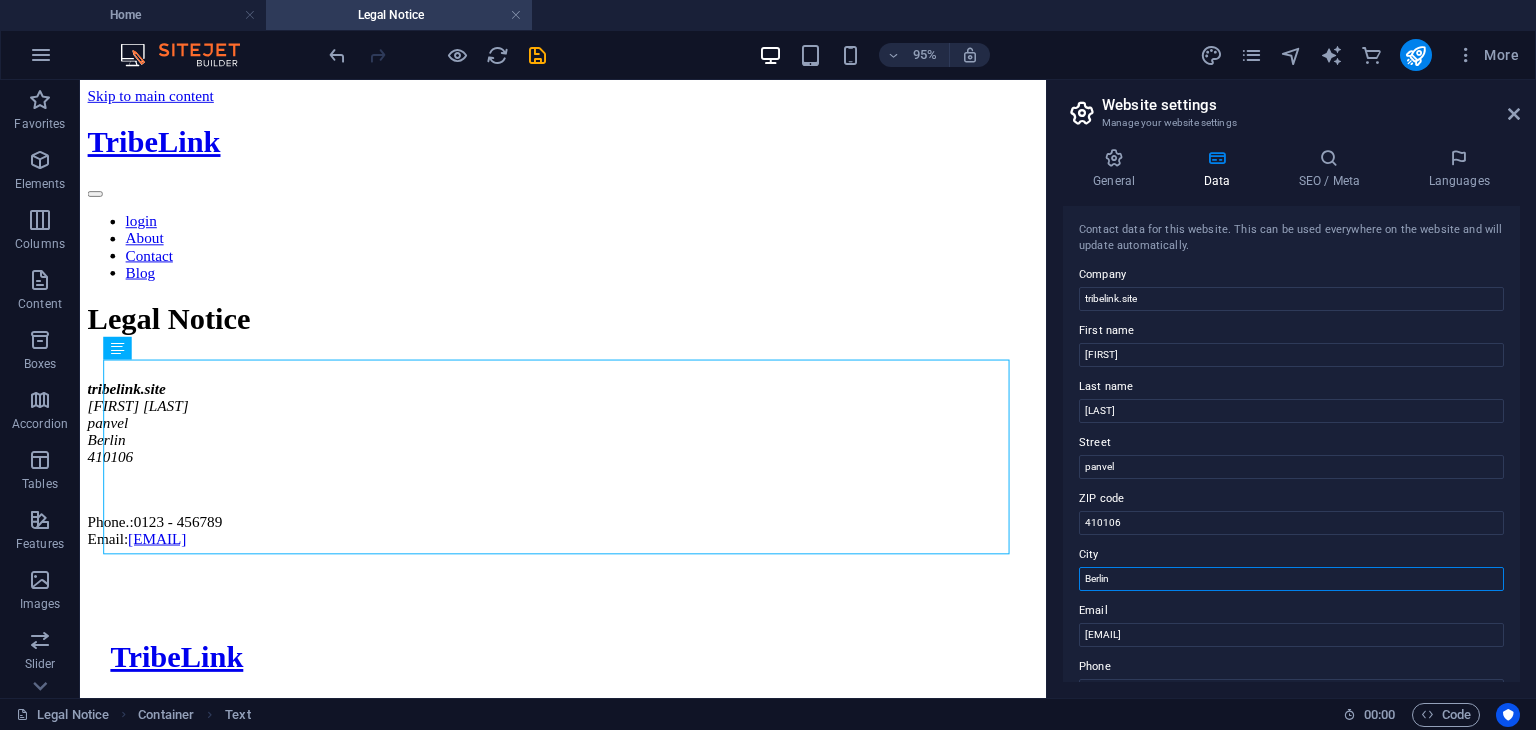 drag, startPoint x: 1125, startPoint y: 572, endPoint x: 1054, endPoint y: 570, distance: 71.02816 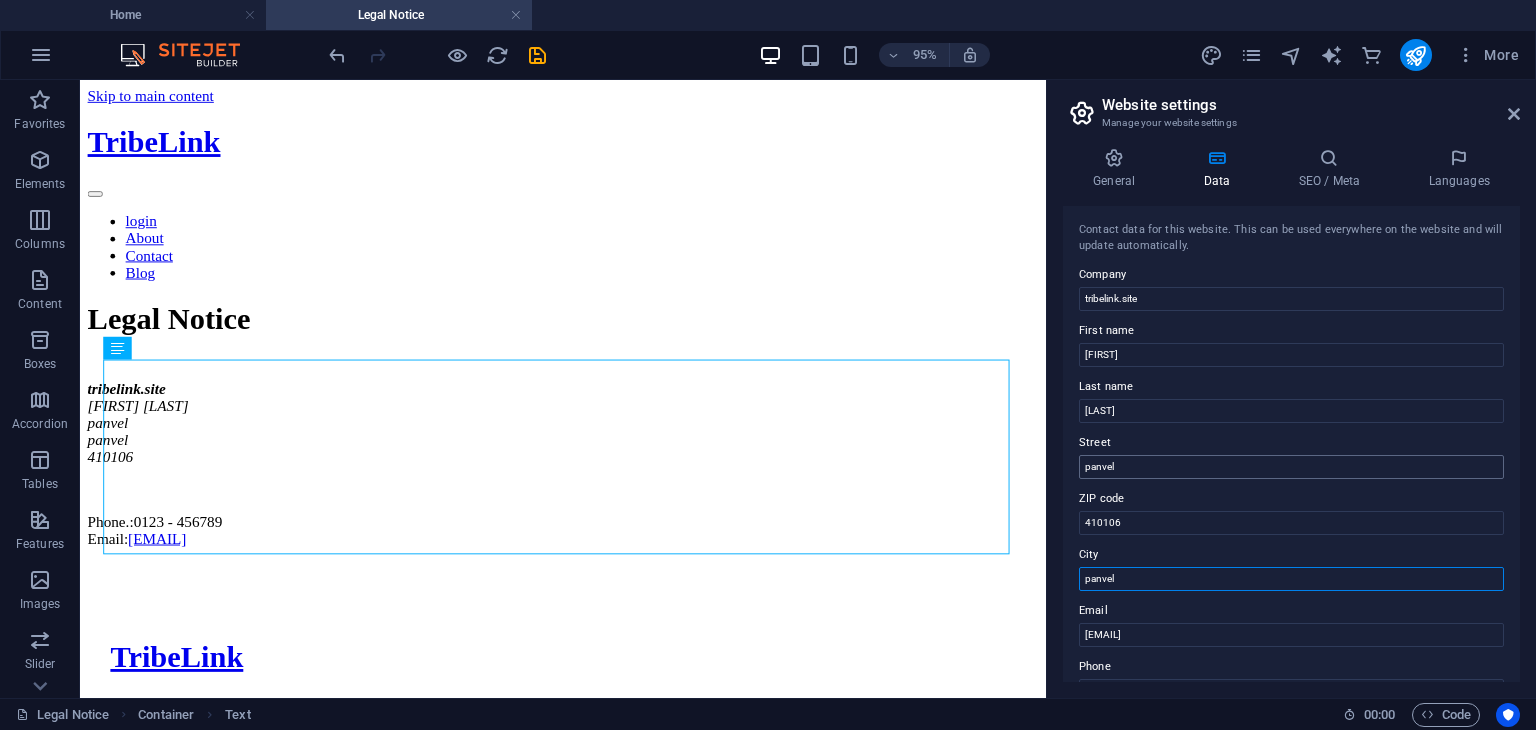 type on "panvel" 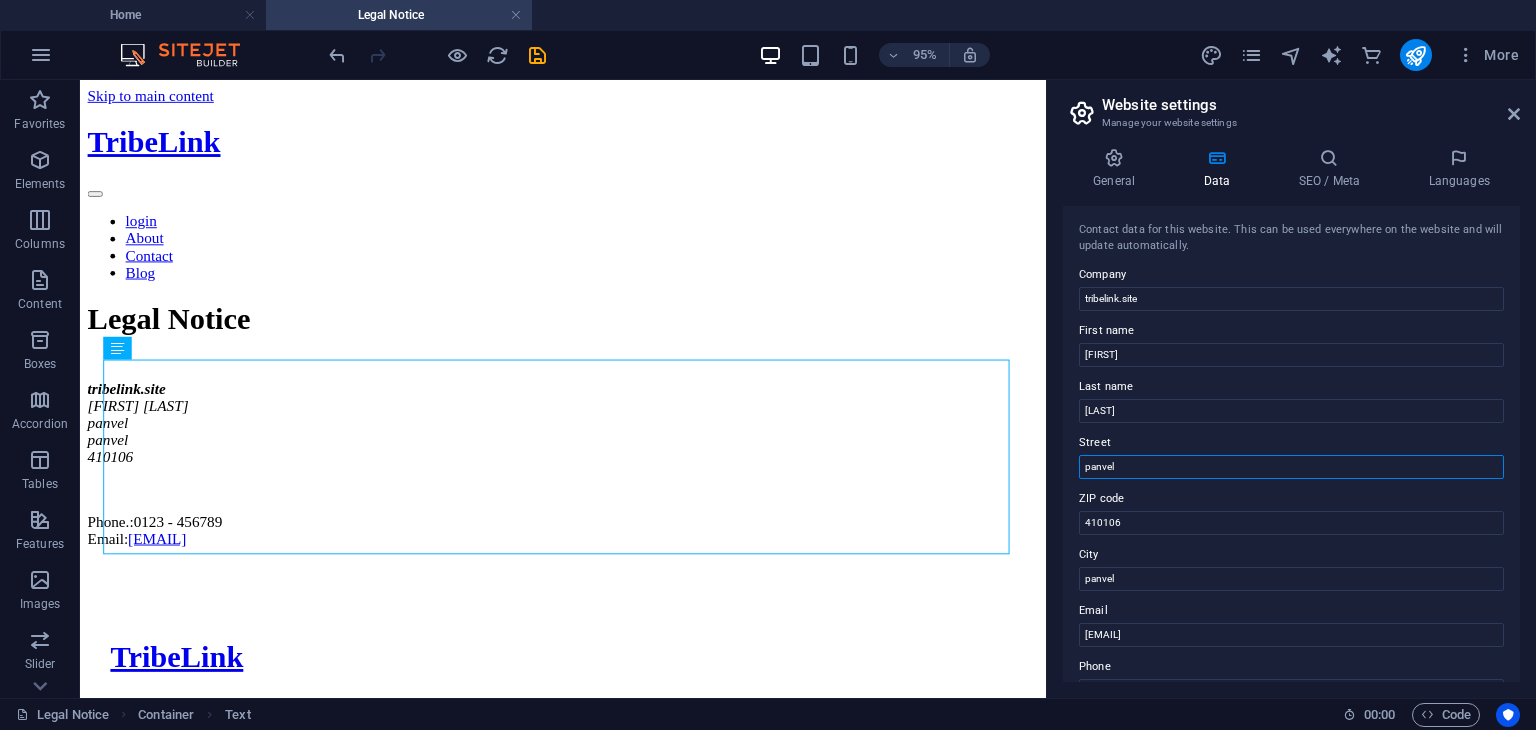 drag, startPoint x: 1195, startPoint y: 552, endPoint x: 1093, endPoint y: 492, distance: 118.3385 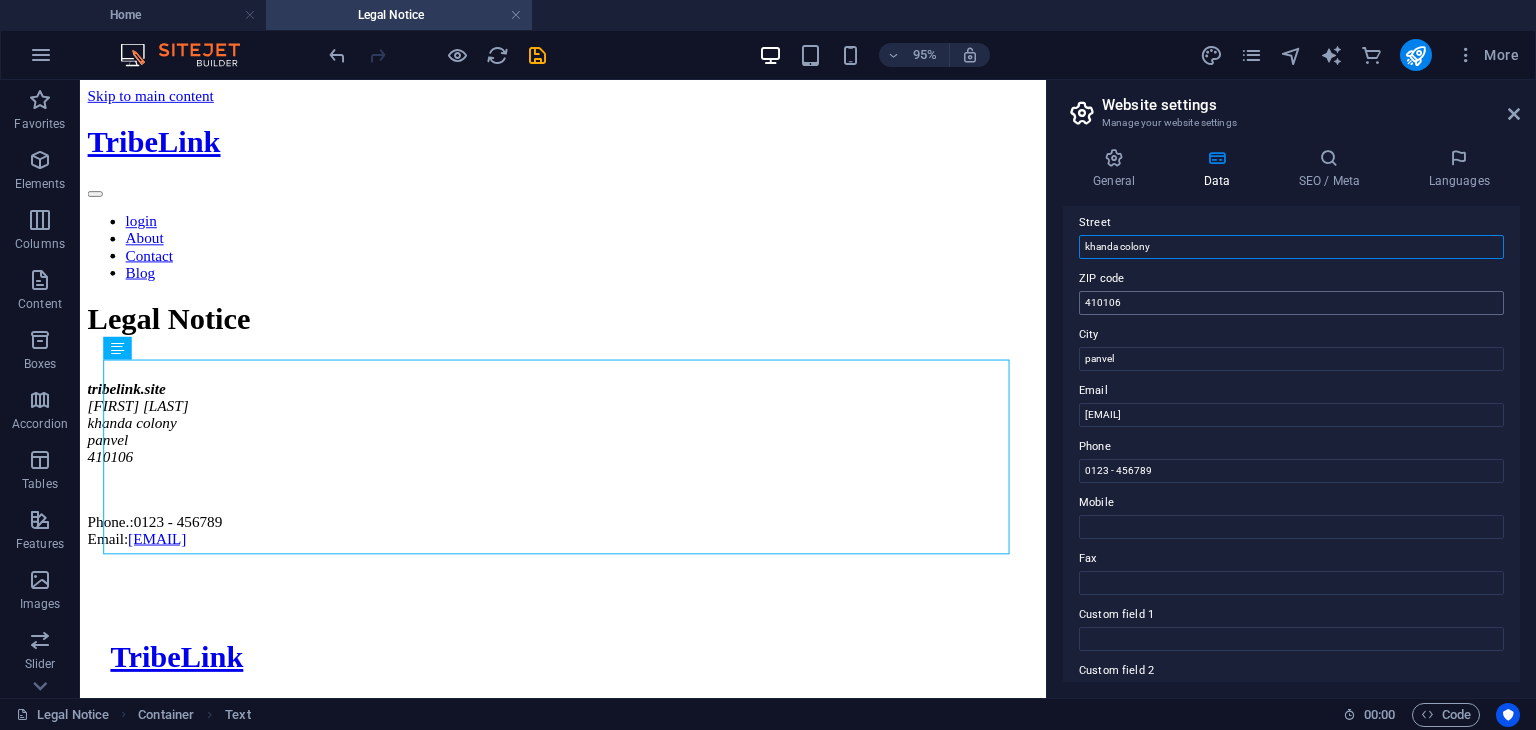 scroll, scrollTop: 224, scrollLeft: 0, axis: vertical 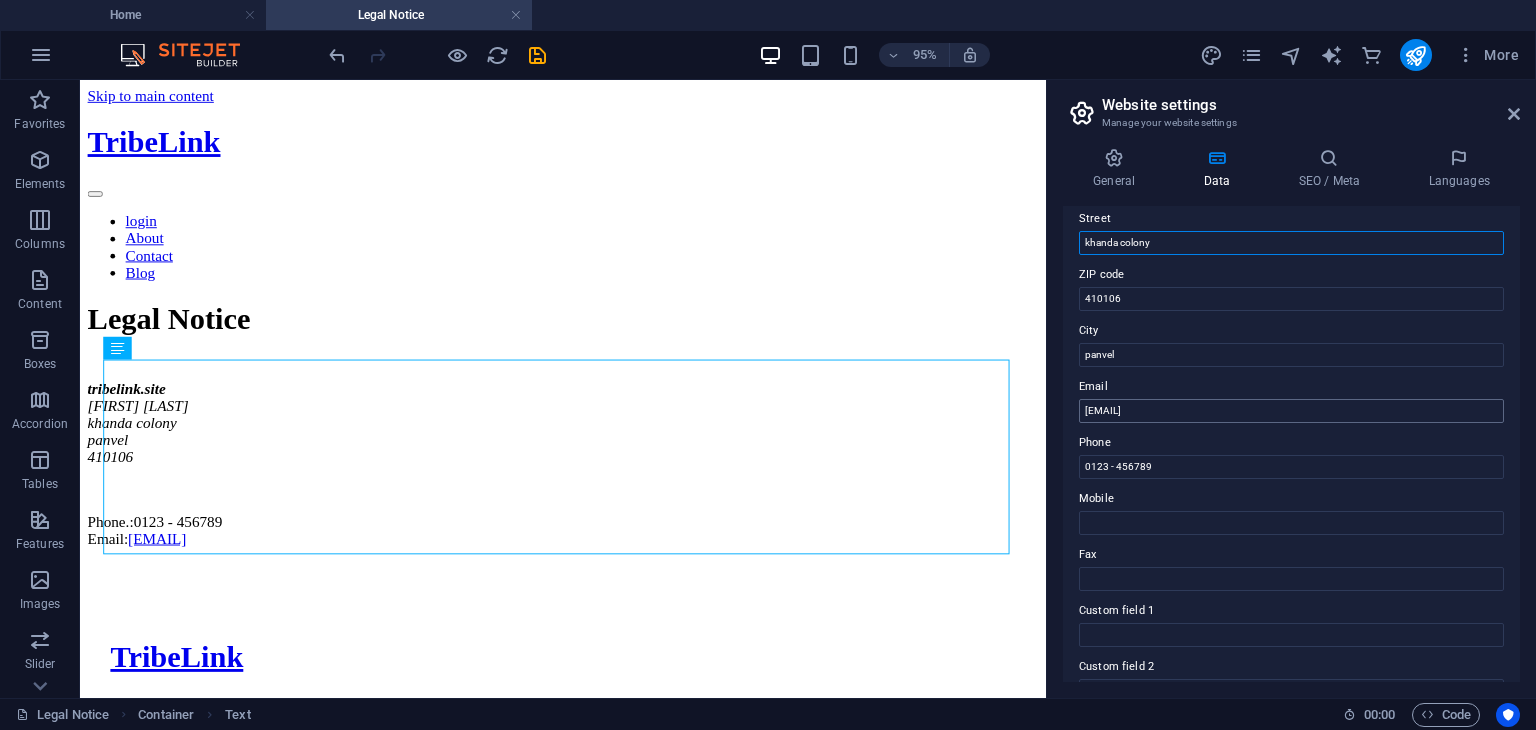 type on "khanda colony" 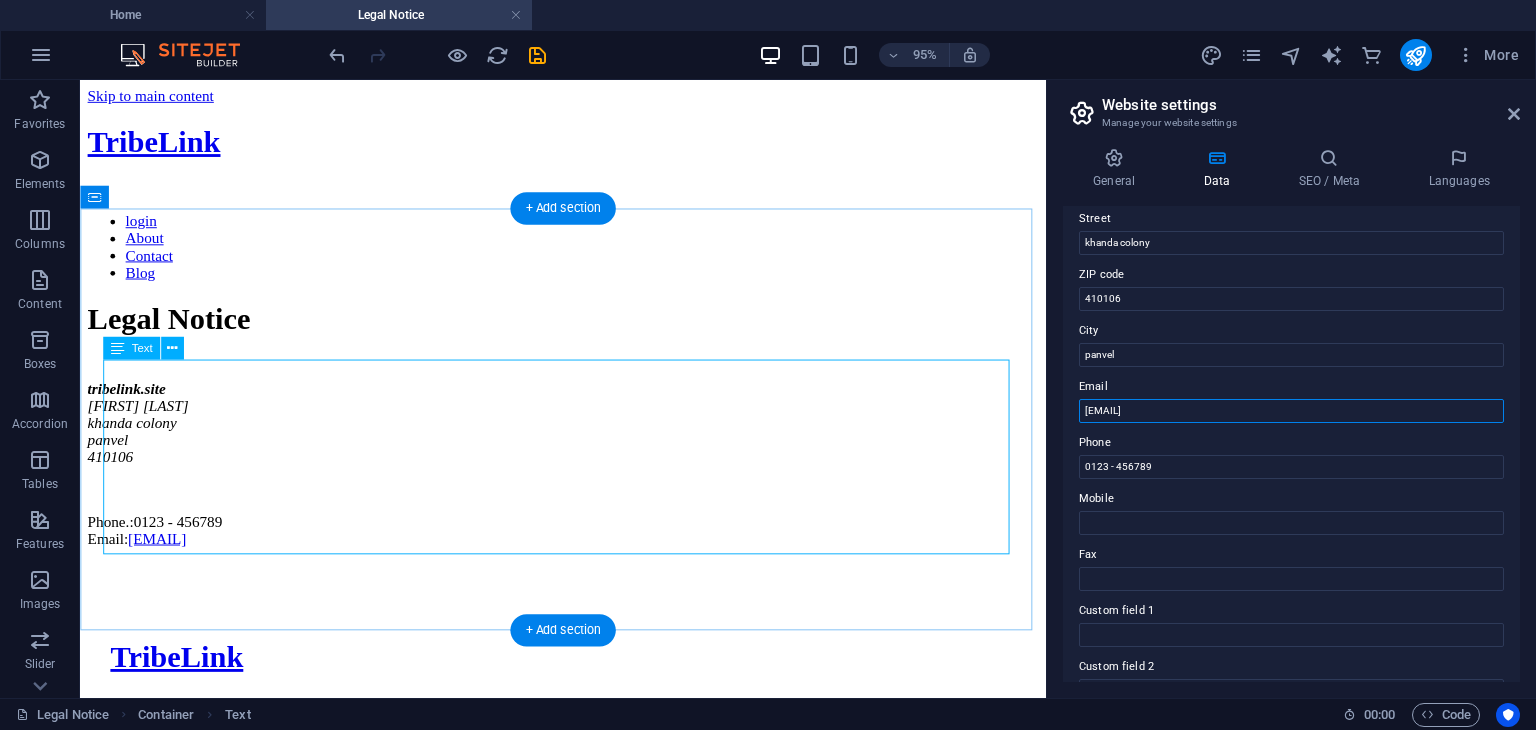 drag, startPoint x: 1416, startPoint y: 483, endPoint x: 966, endPoint y: 446, distance: 451.51855 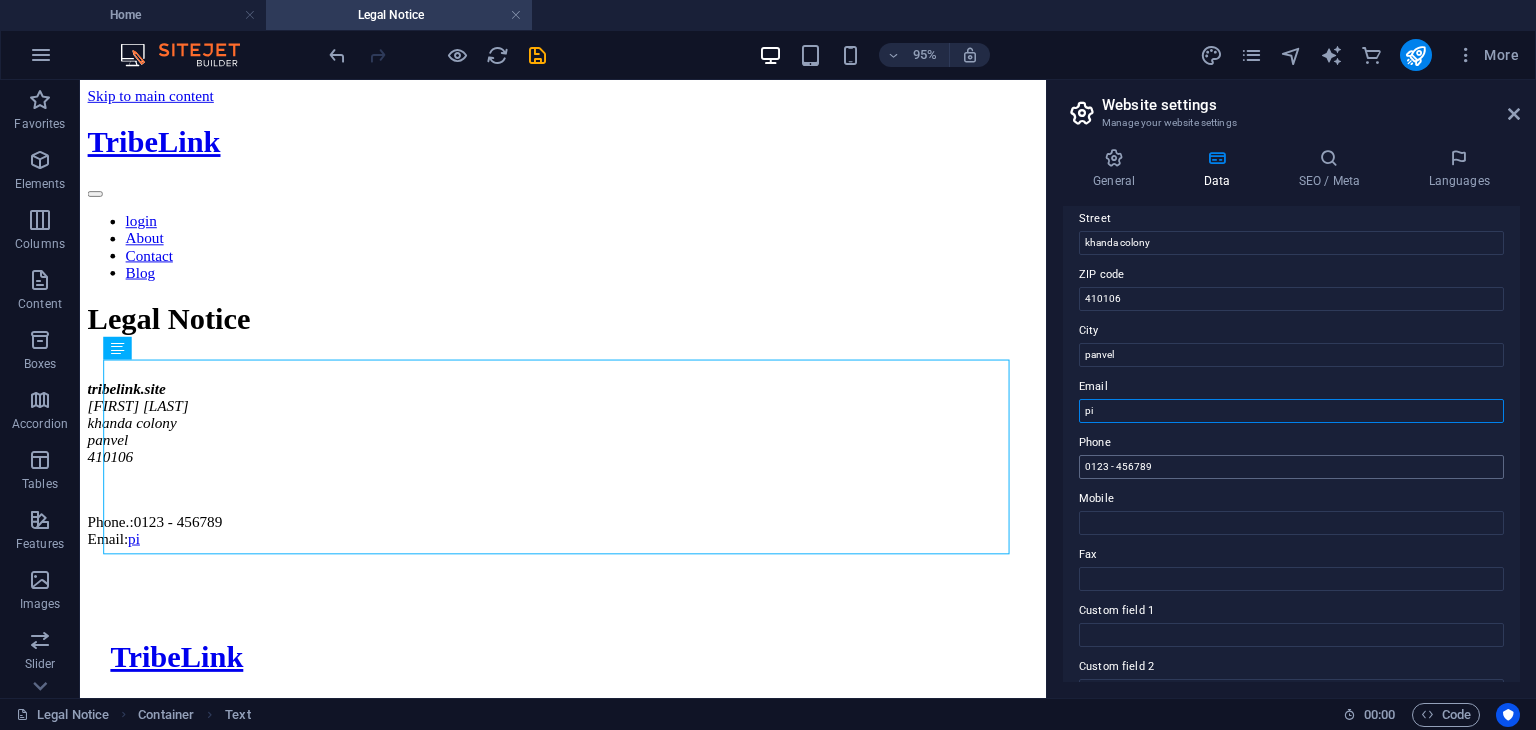 type on "[EMAIL]@example.com" 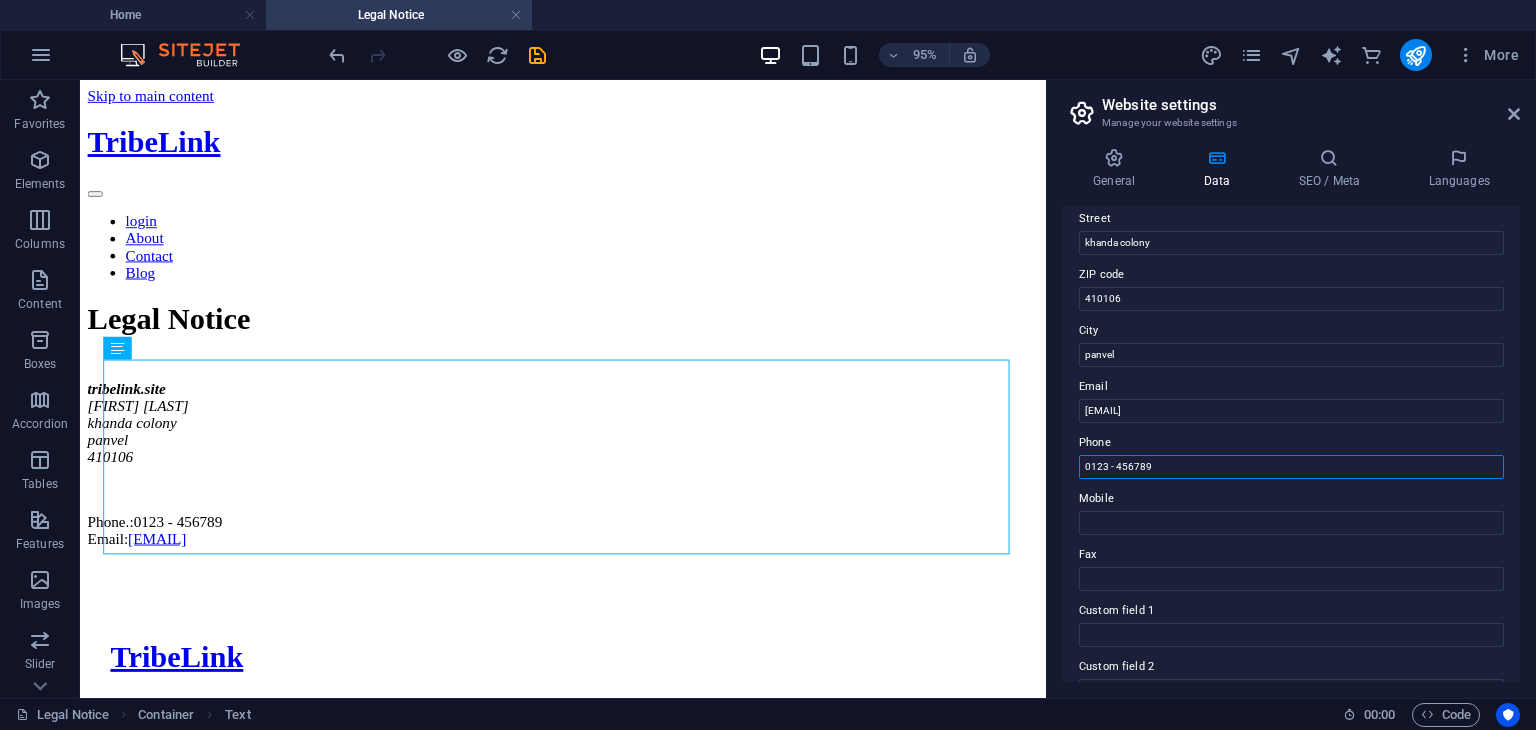 drag, startPoint x: 1194, startPoint y: 461, endPoint x: 1072, endPoint y: 455, distance: 122.14745 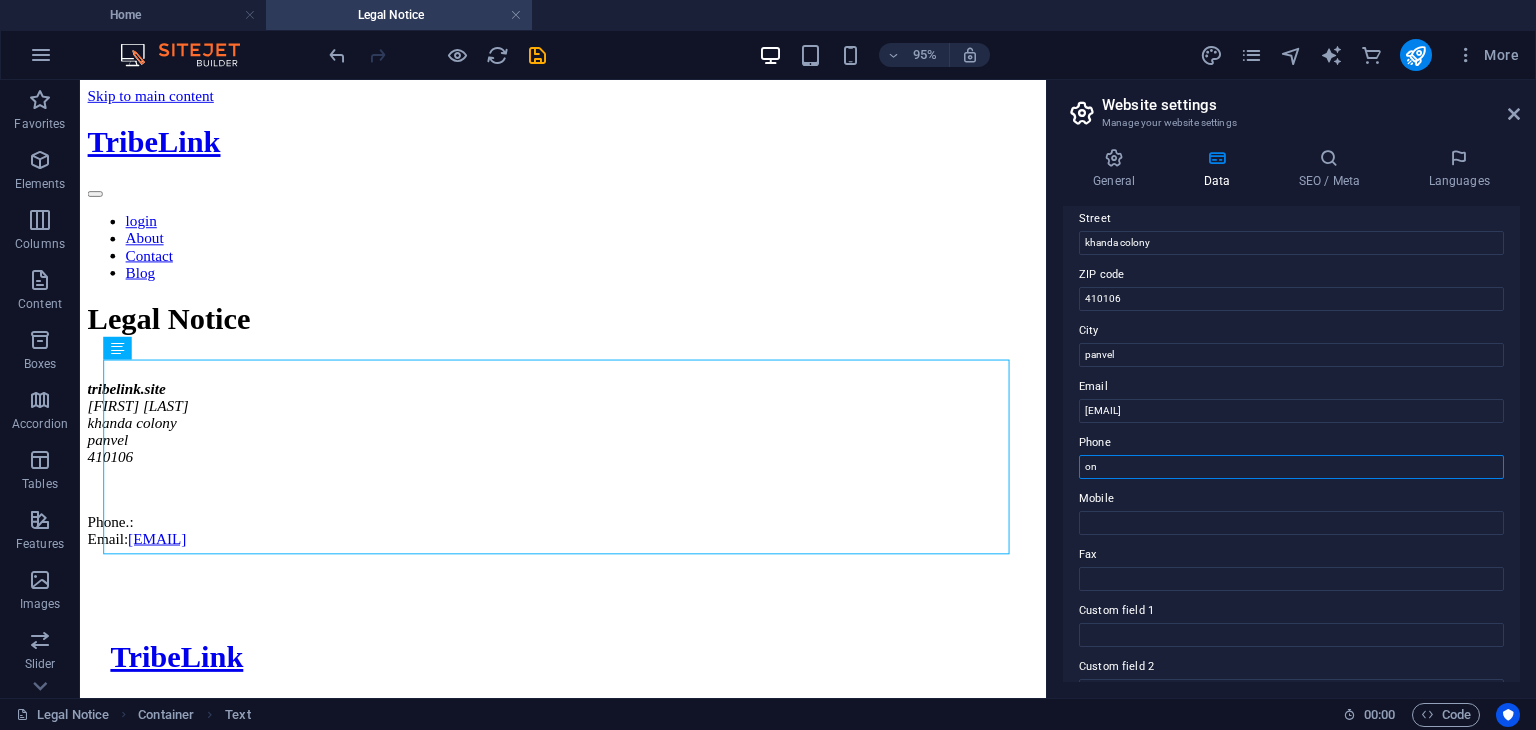 type on "o" 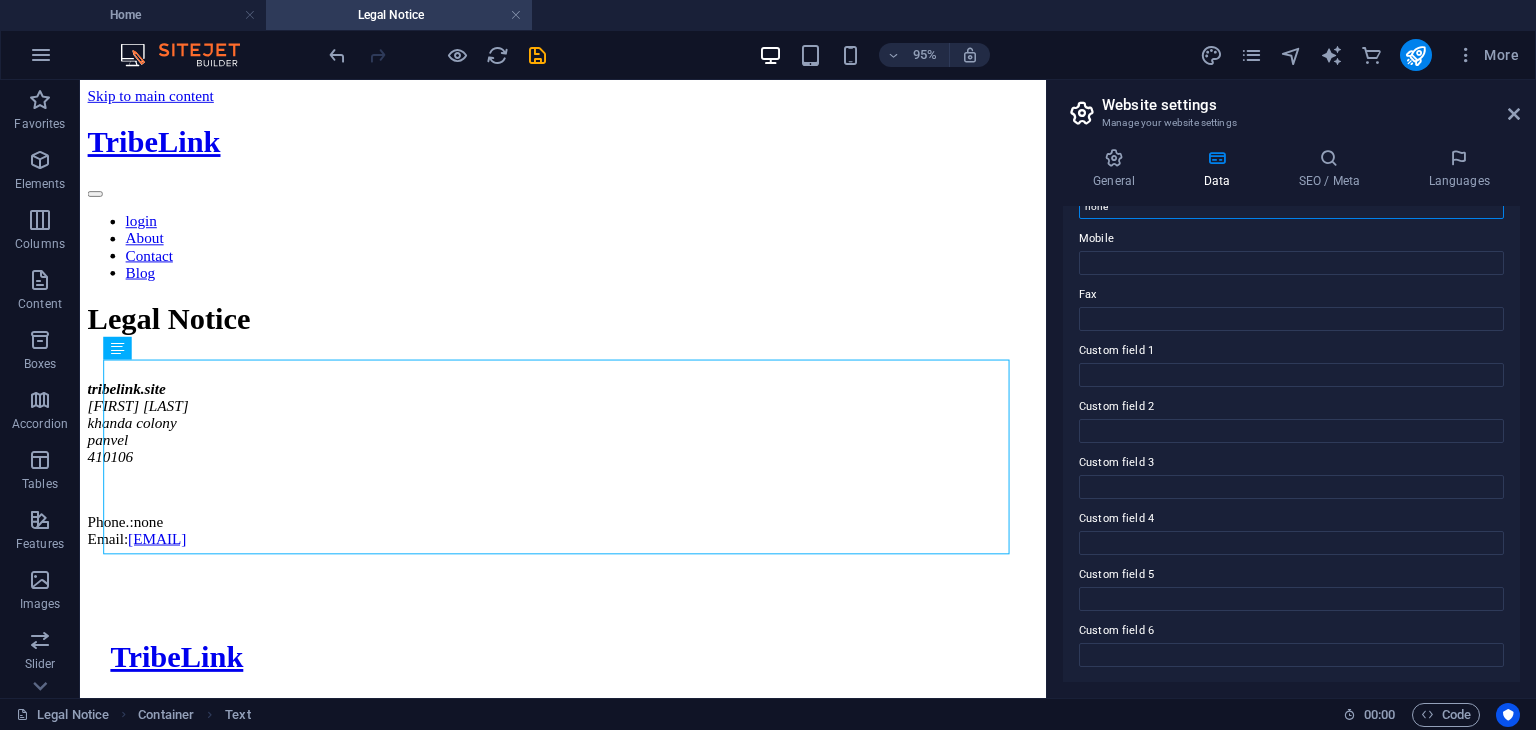 scroll, scrollTop: 0, scrollLeft: 0, axis: both 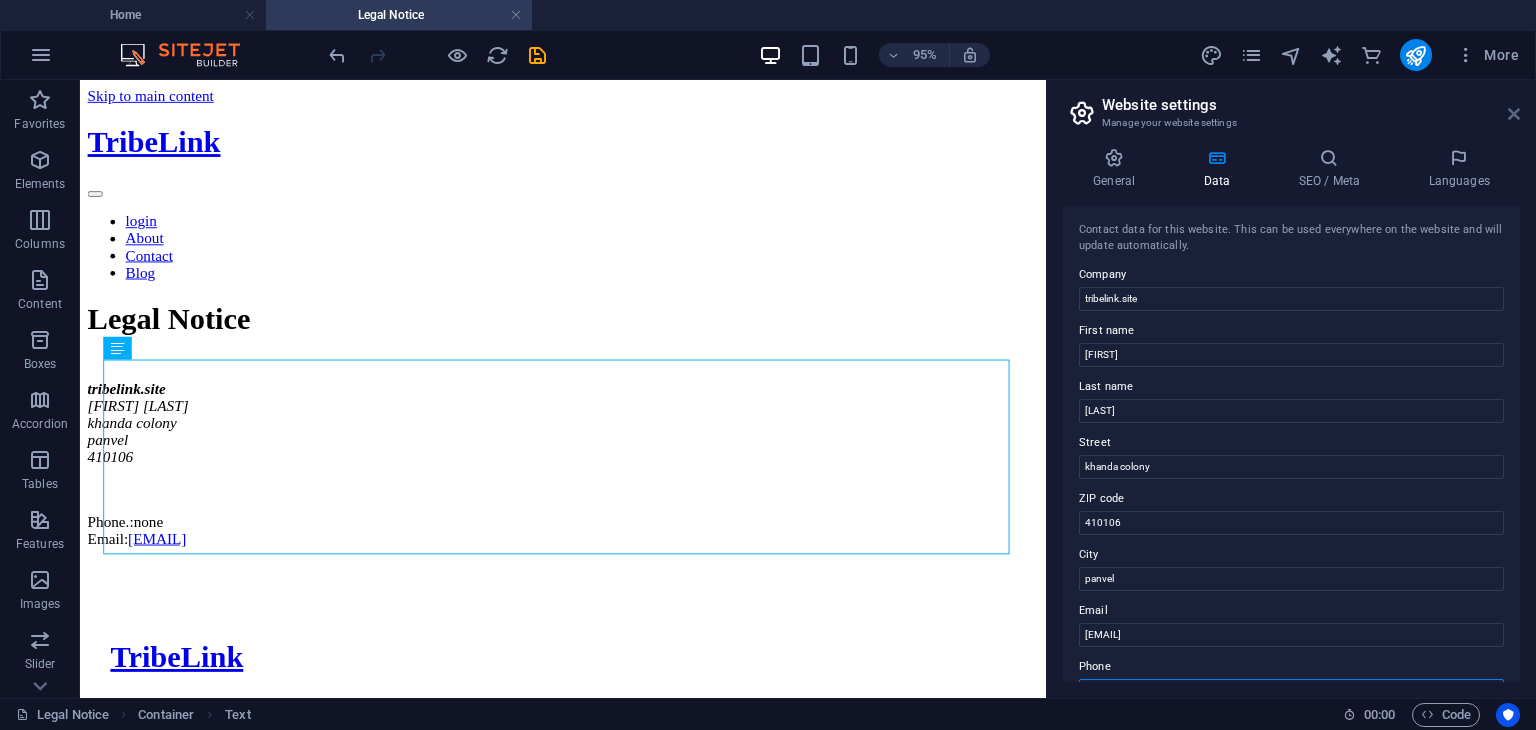 type on "none" 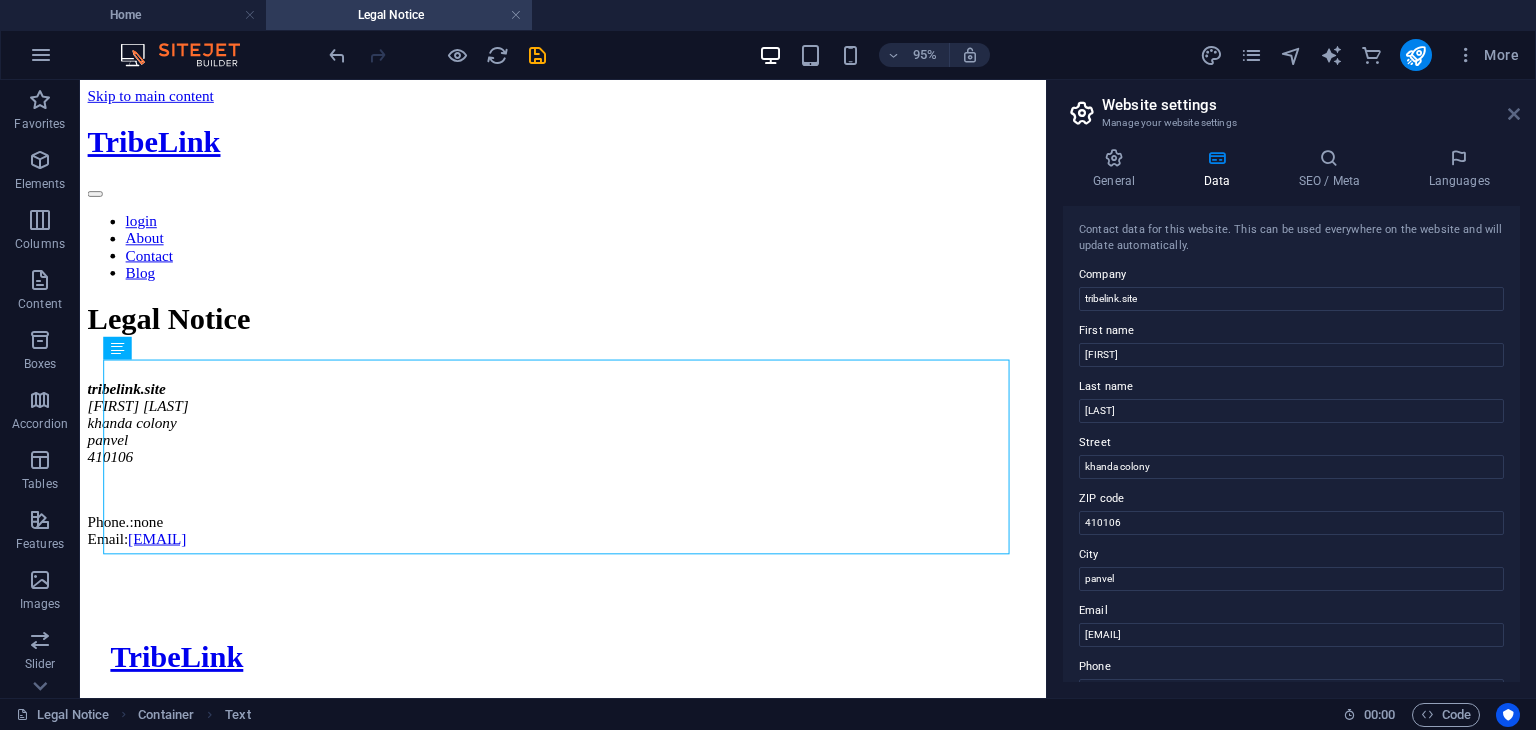 click at bounding box center [1514, 114] 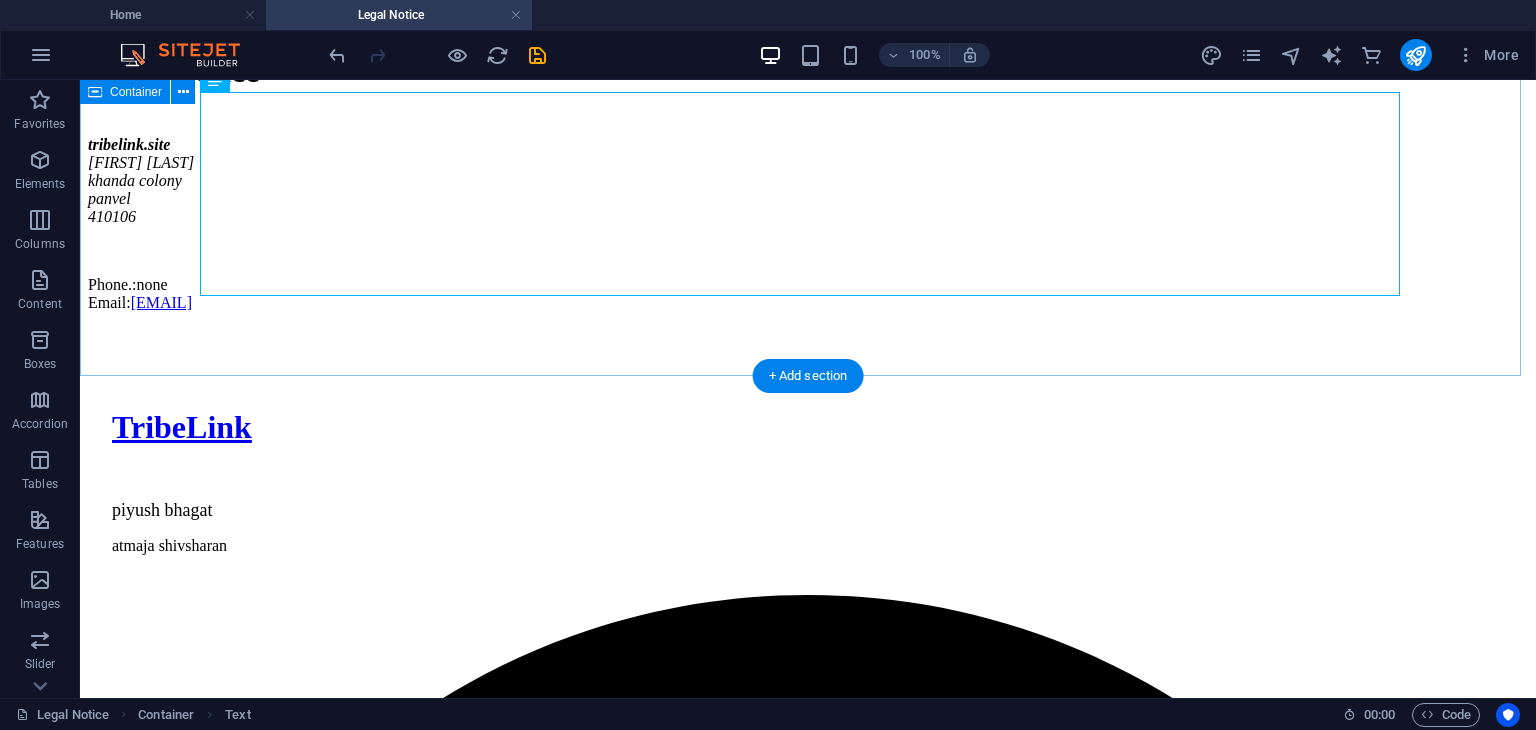 scroll, scrollTop: 336, scrollLeft: 0, axis: vertical 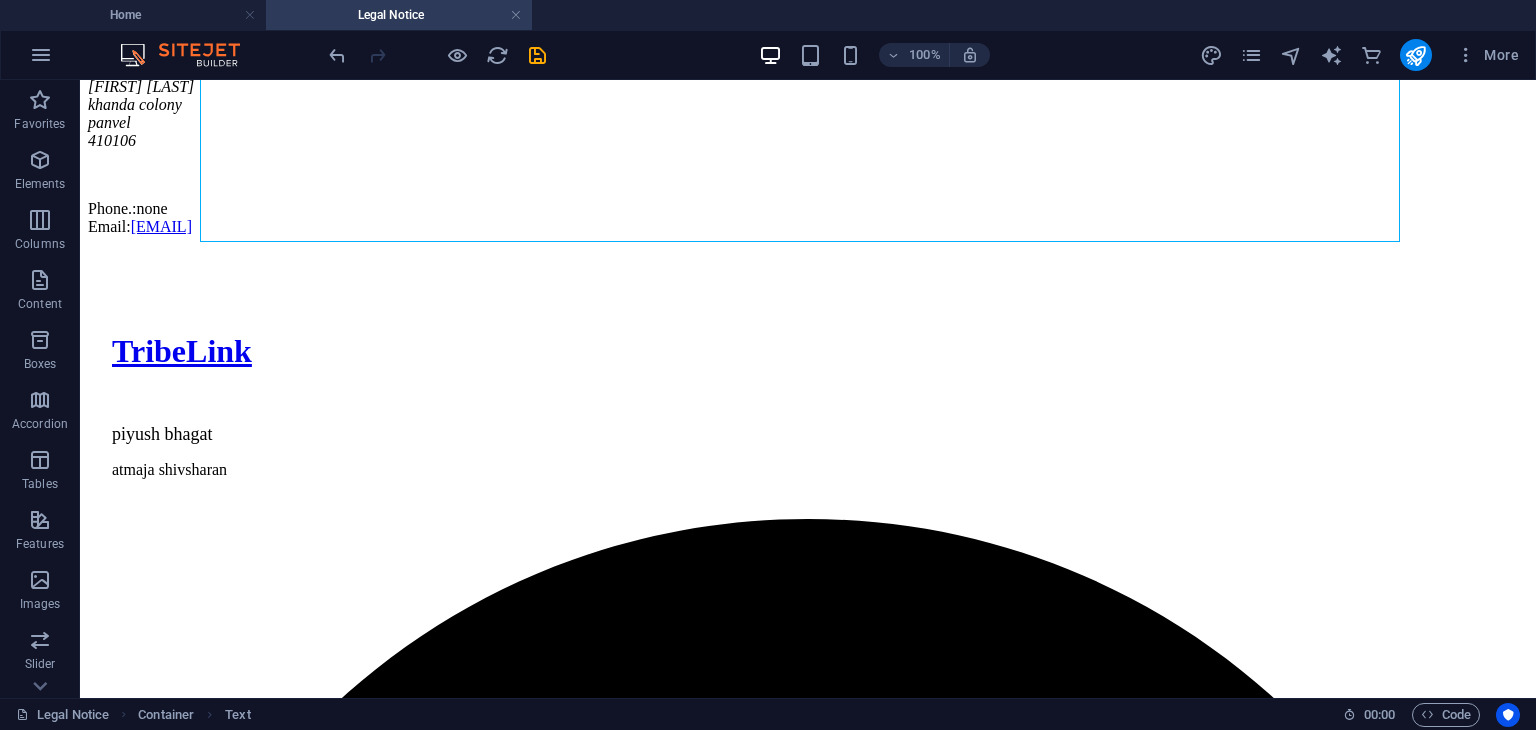 click on "More" at bounding box center (1363, 55) 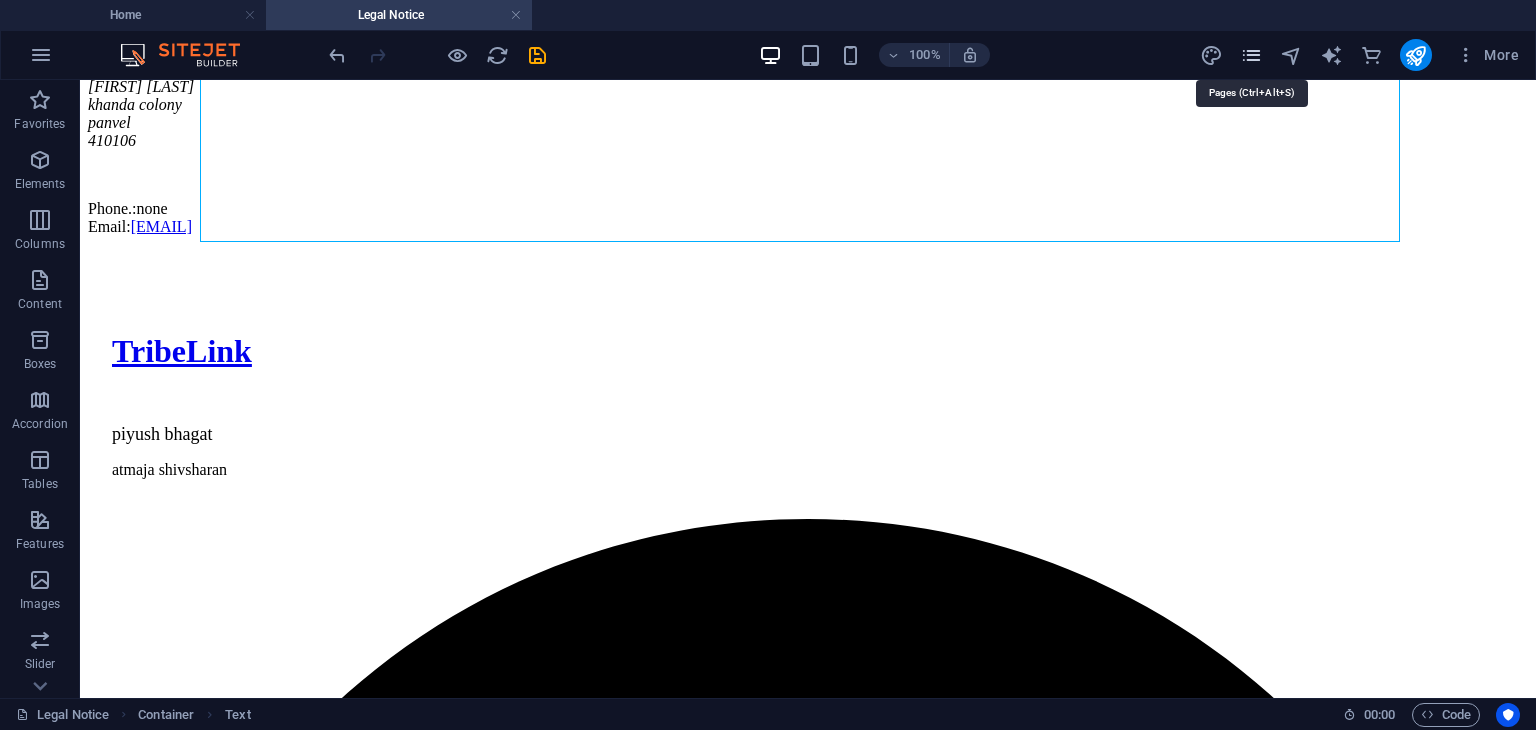 click at bounding box center [1251, 55] 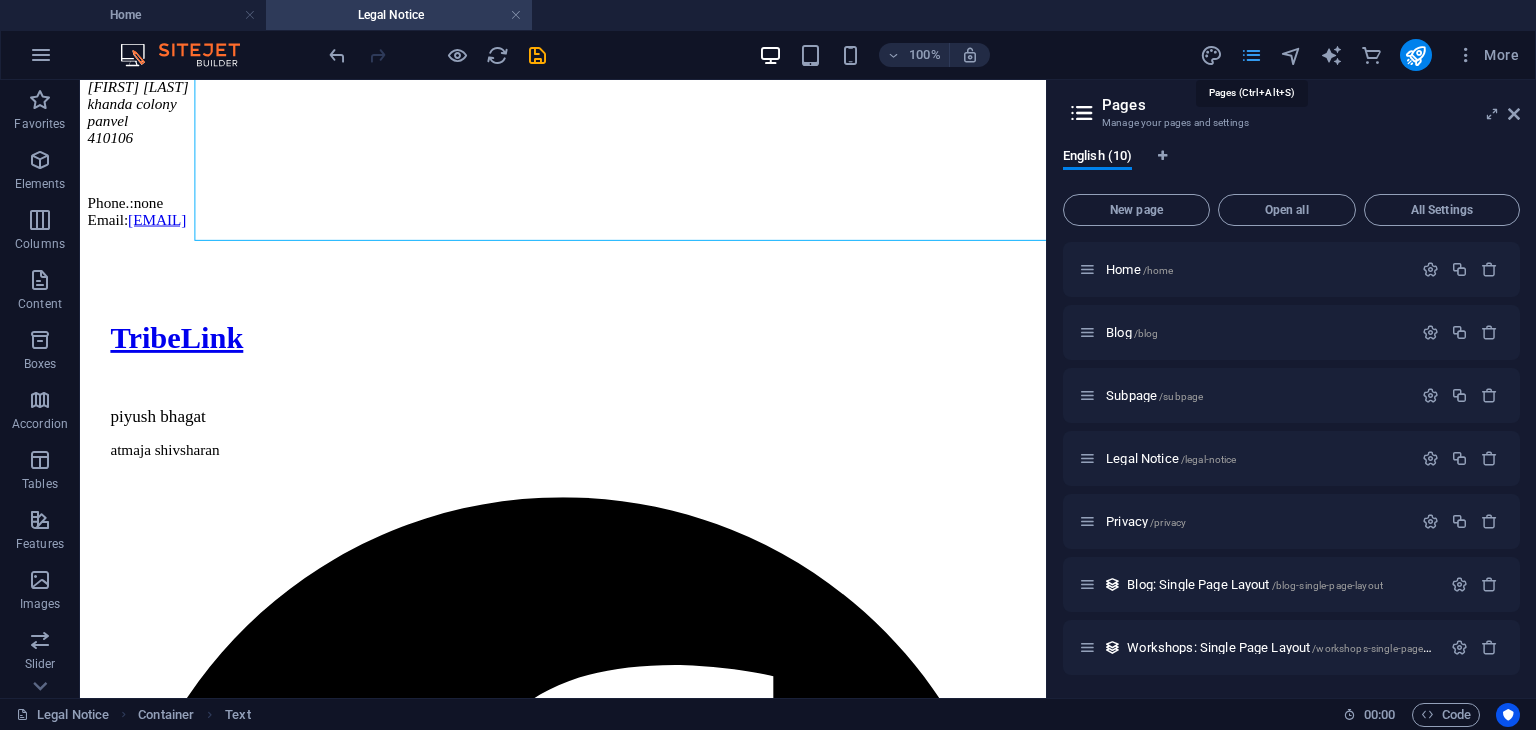 scroll, scrollTop: 329, scrollLeft: 0, axis: vertical 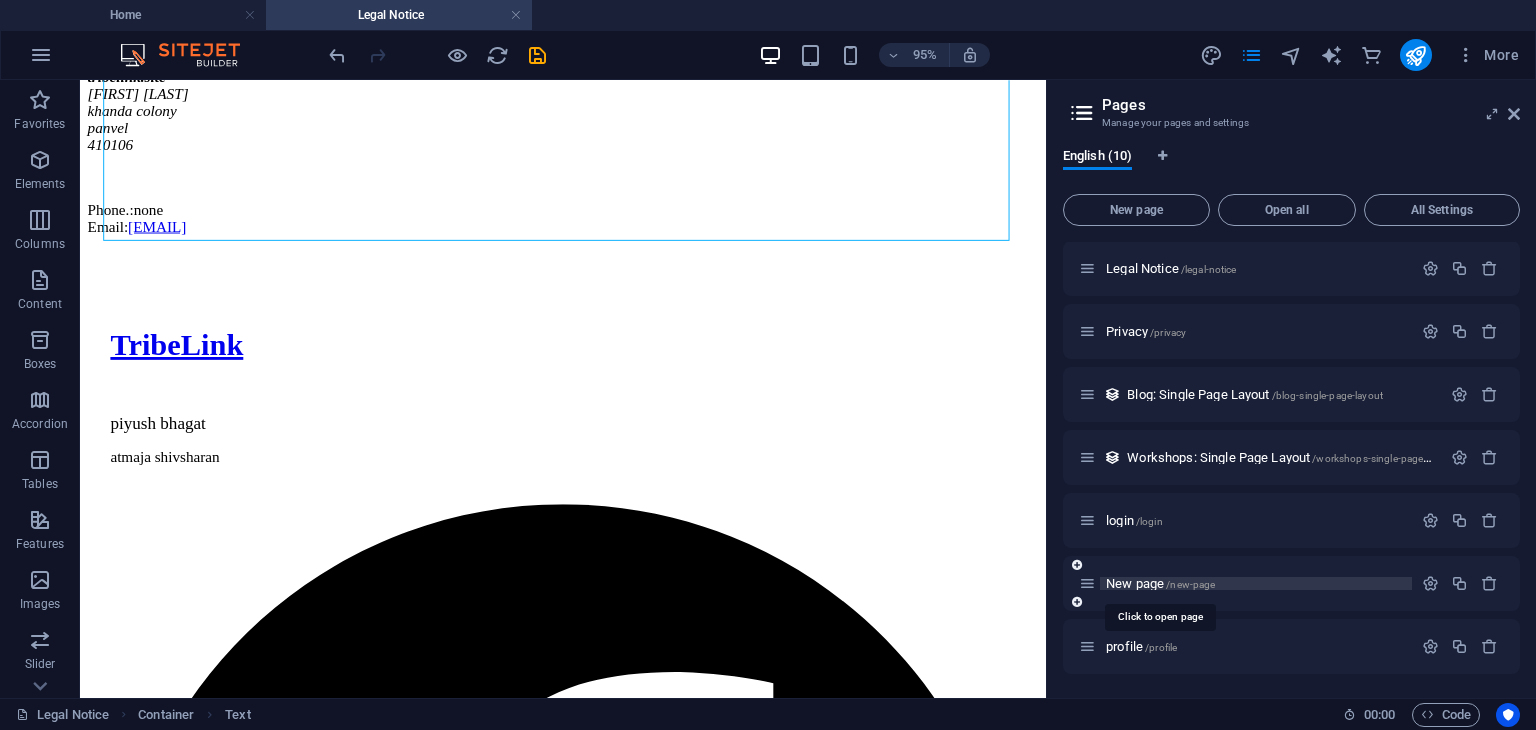 click on "New page /new-page" at bounding box center [1160, 583] 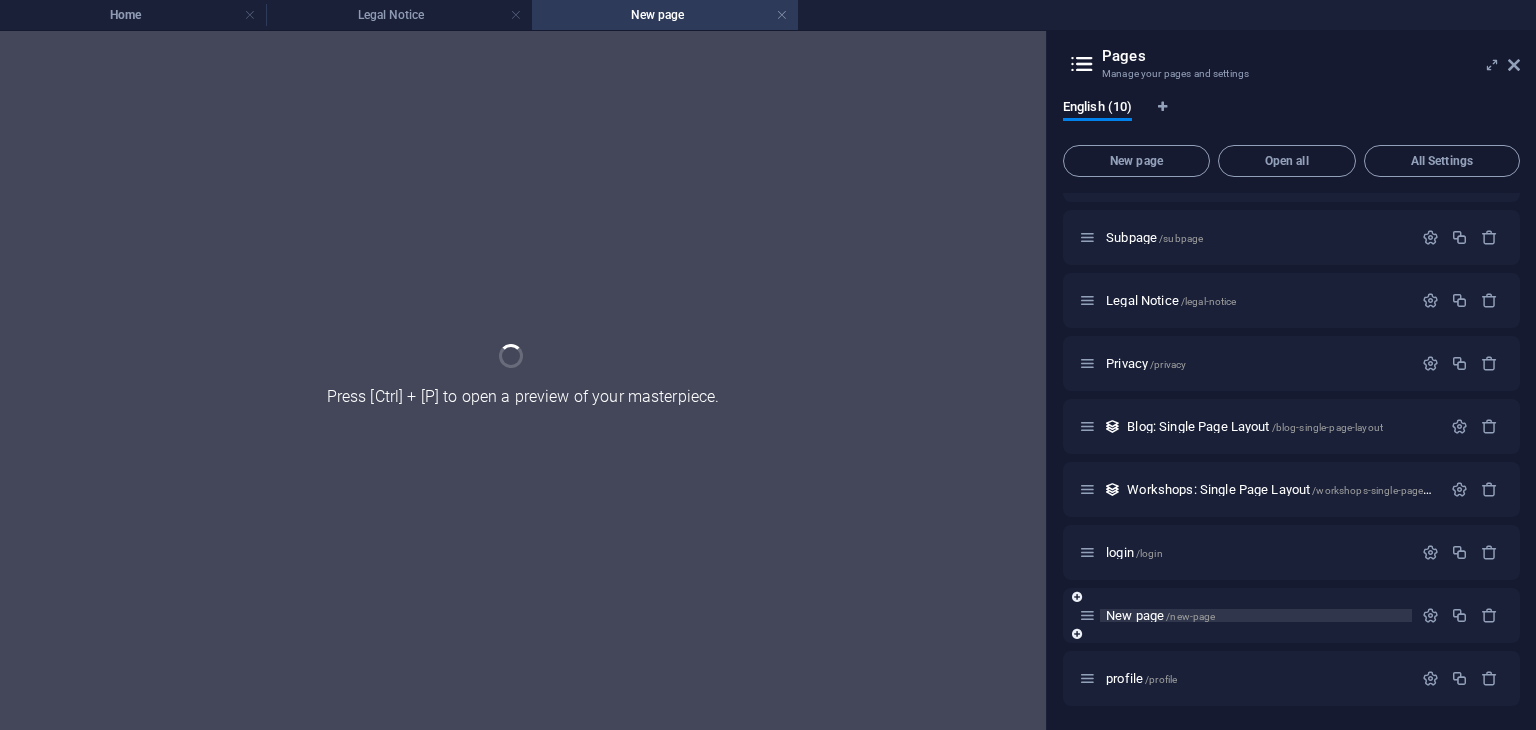 scroll, scrollTop: 0, scrollLeft: 0, axis: both 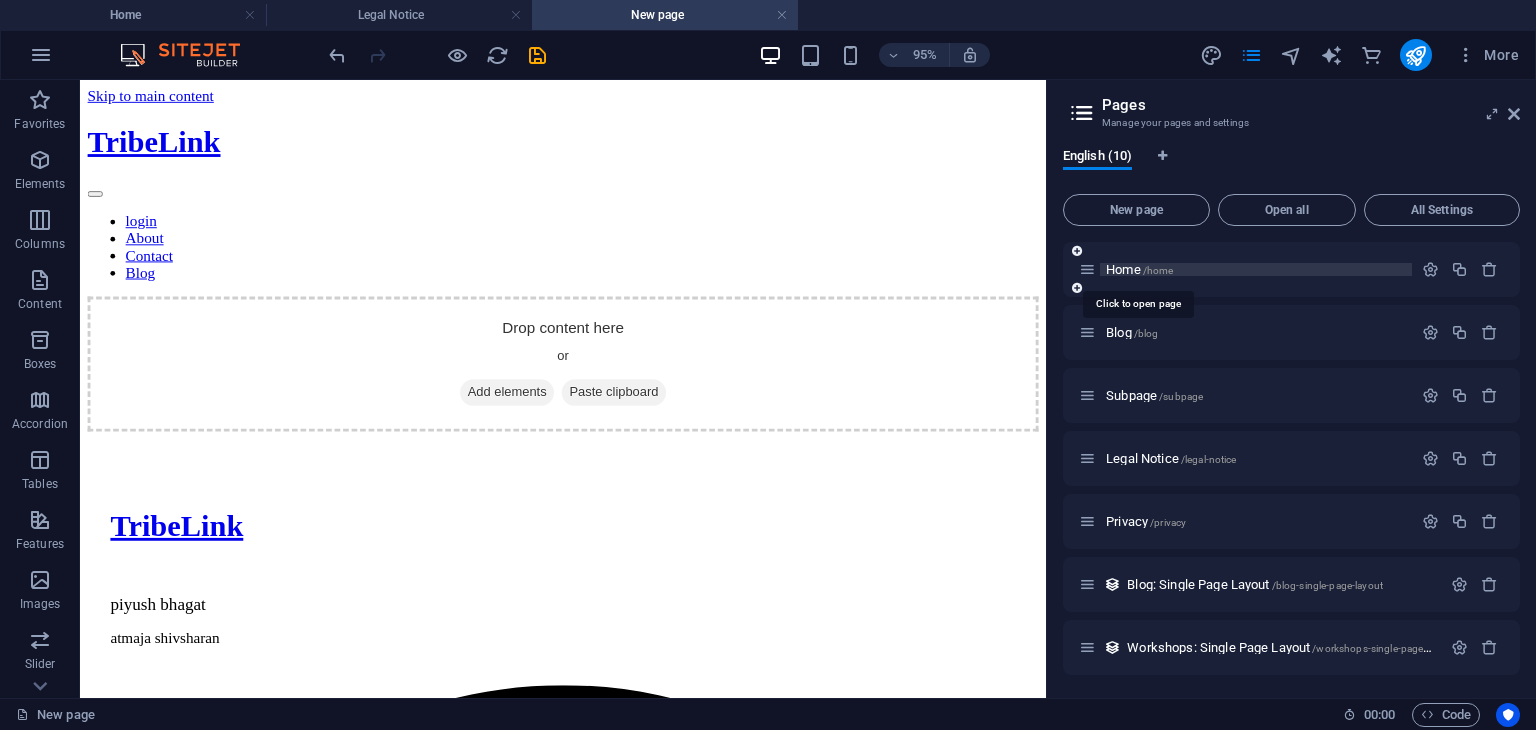 click on "Home /home" at bounding box center (1139, 269) 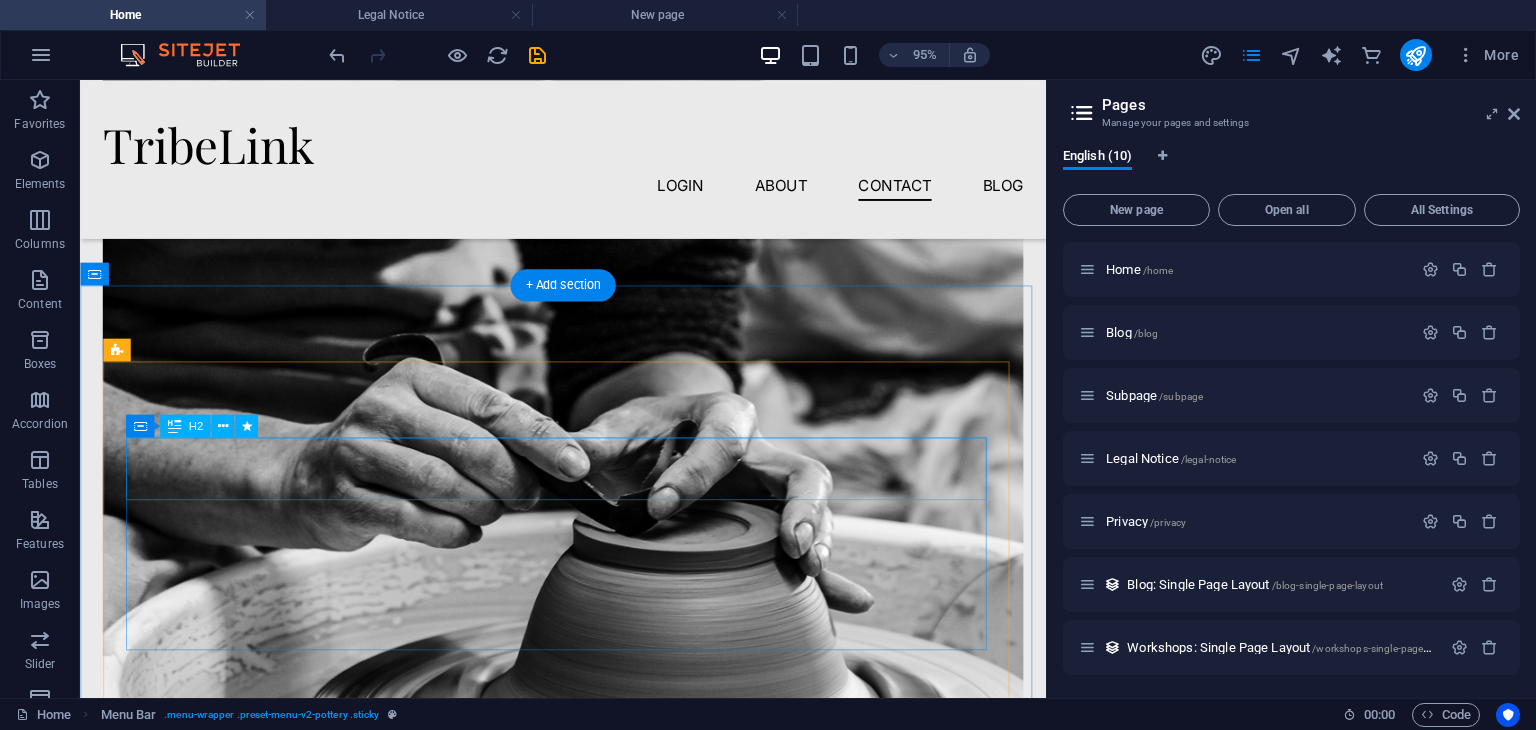 scroll, scrollTop: 5051, scrollLeft: 0, axis: vertical 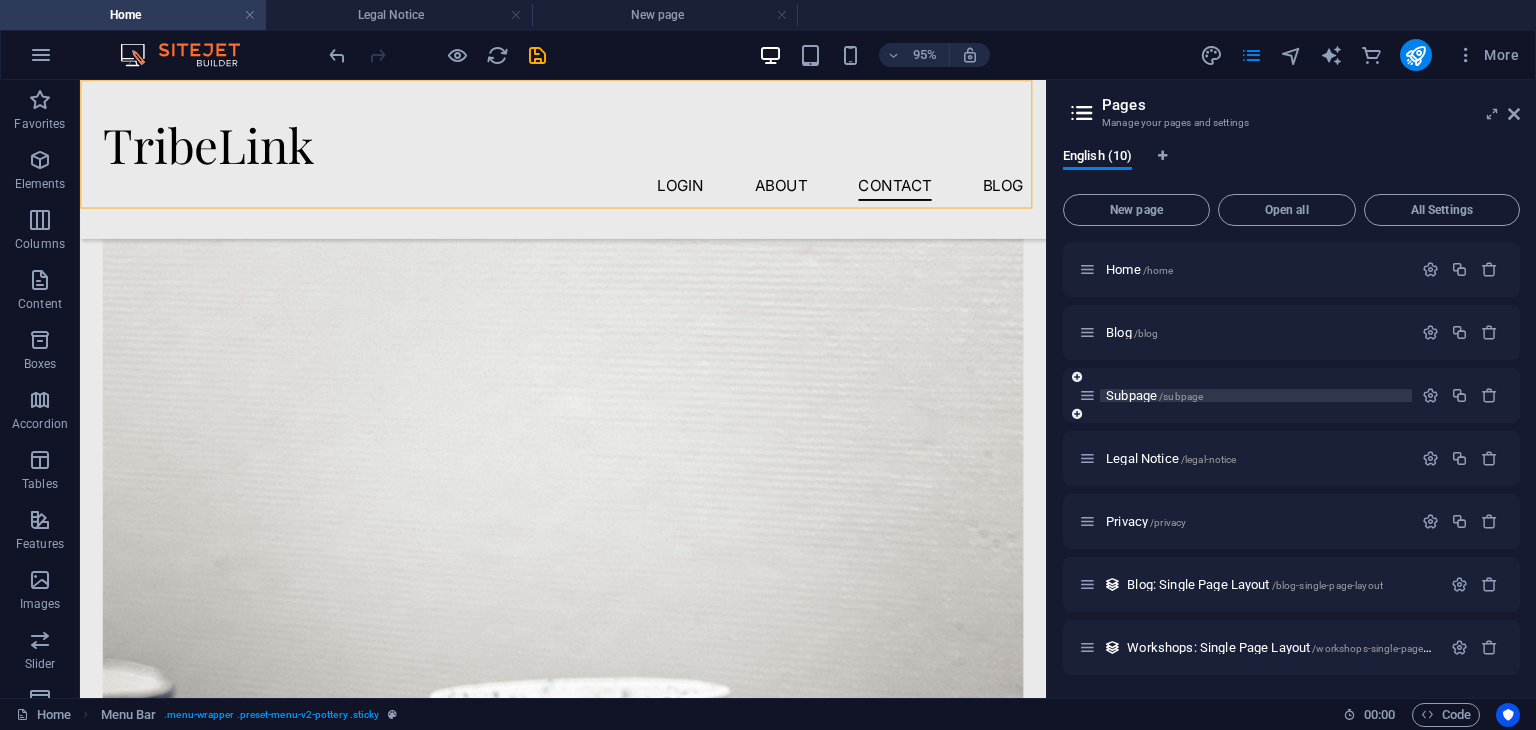 click on "Subpage /subpage" at bounding box center [1154, 395] 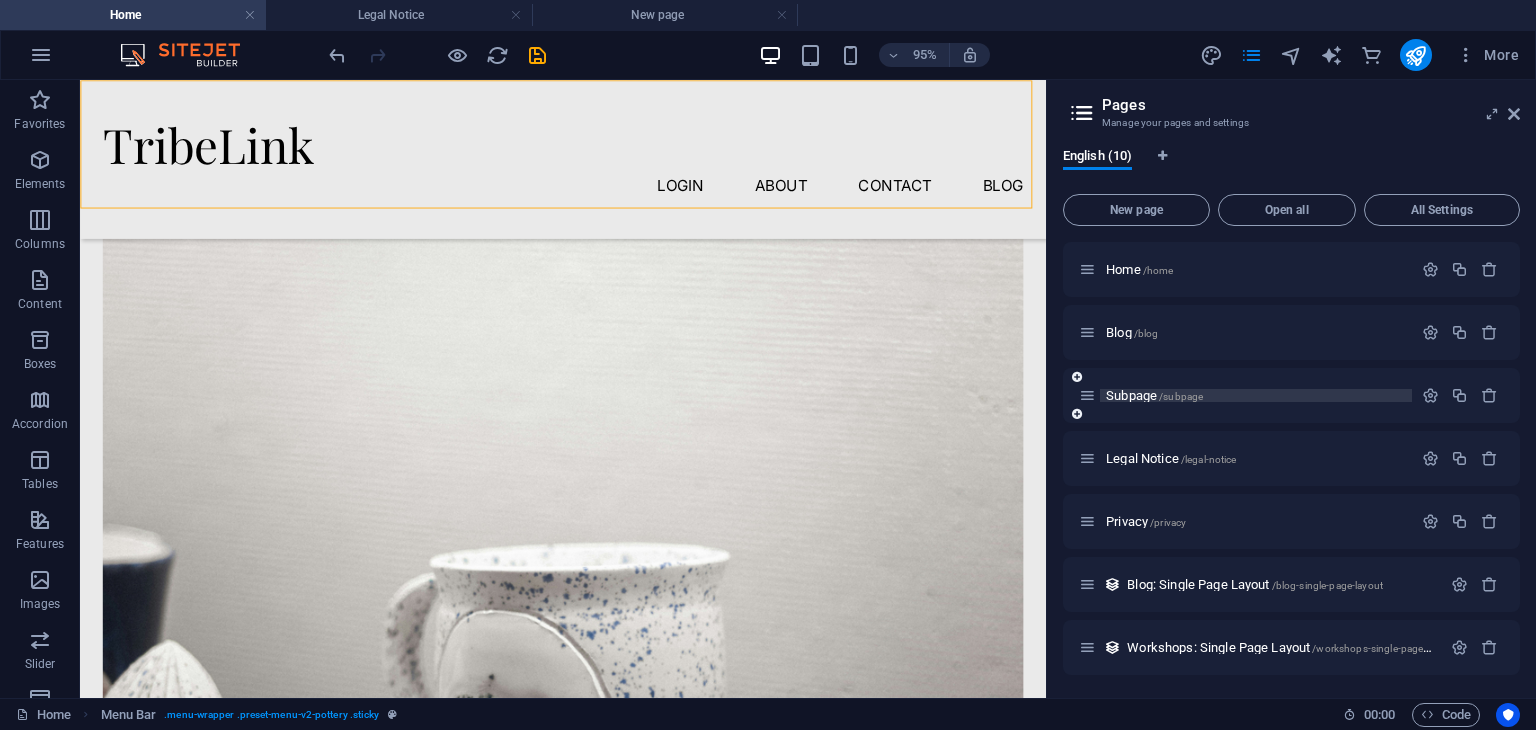 scroll, scrollTop: 0, scrollLeft: 0, axis: both 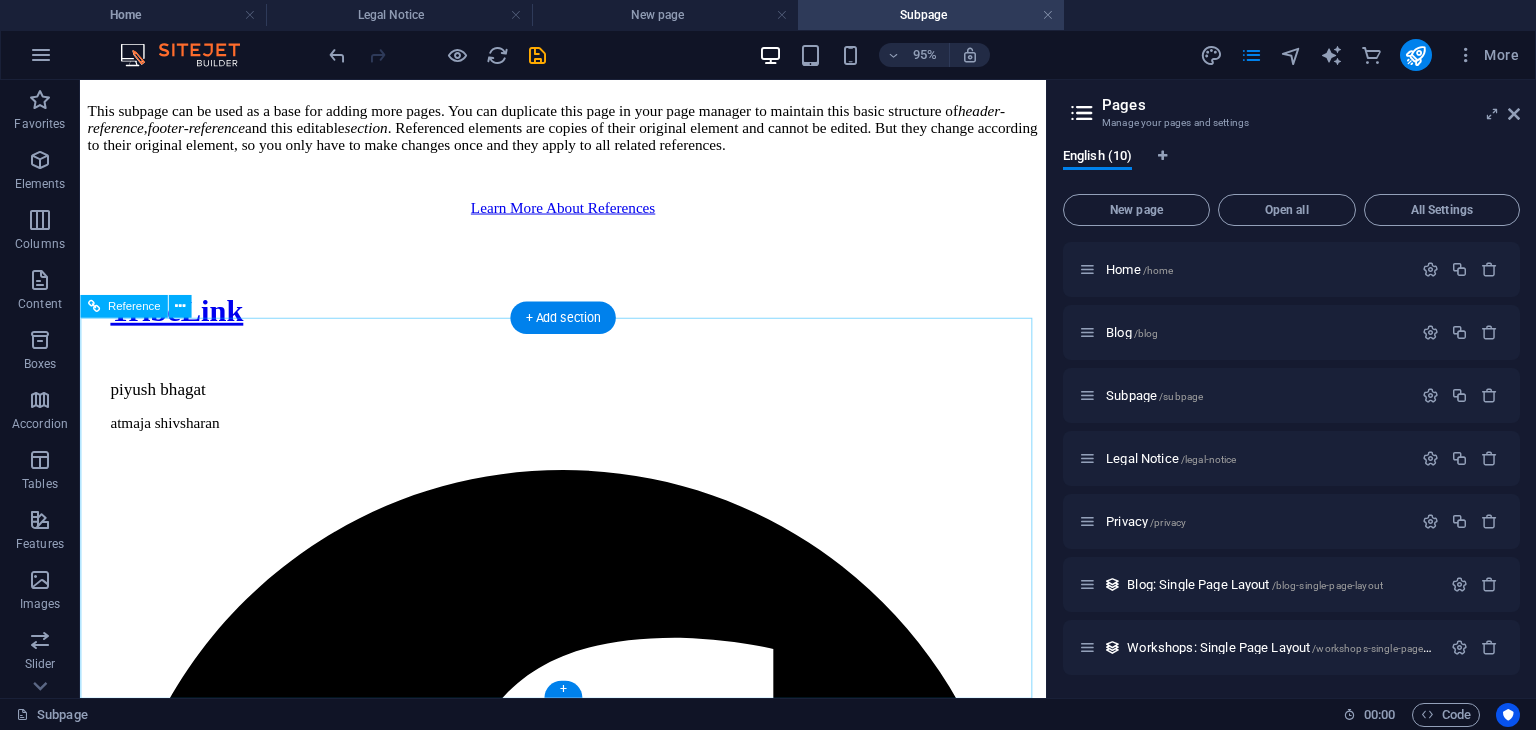 click on "72762283" at bounding box center [588, 4943] 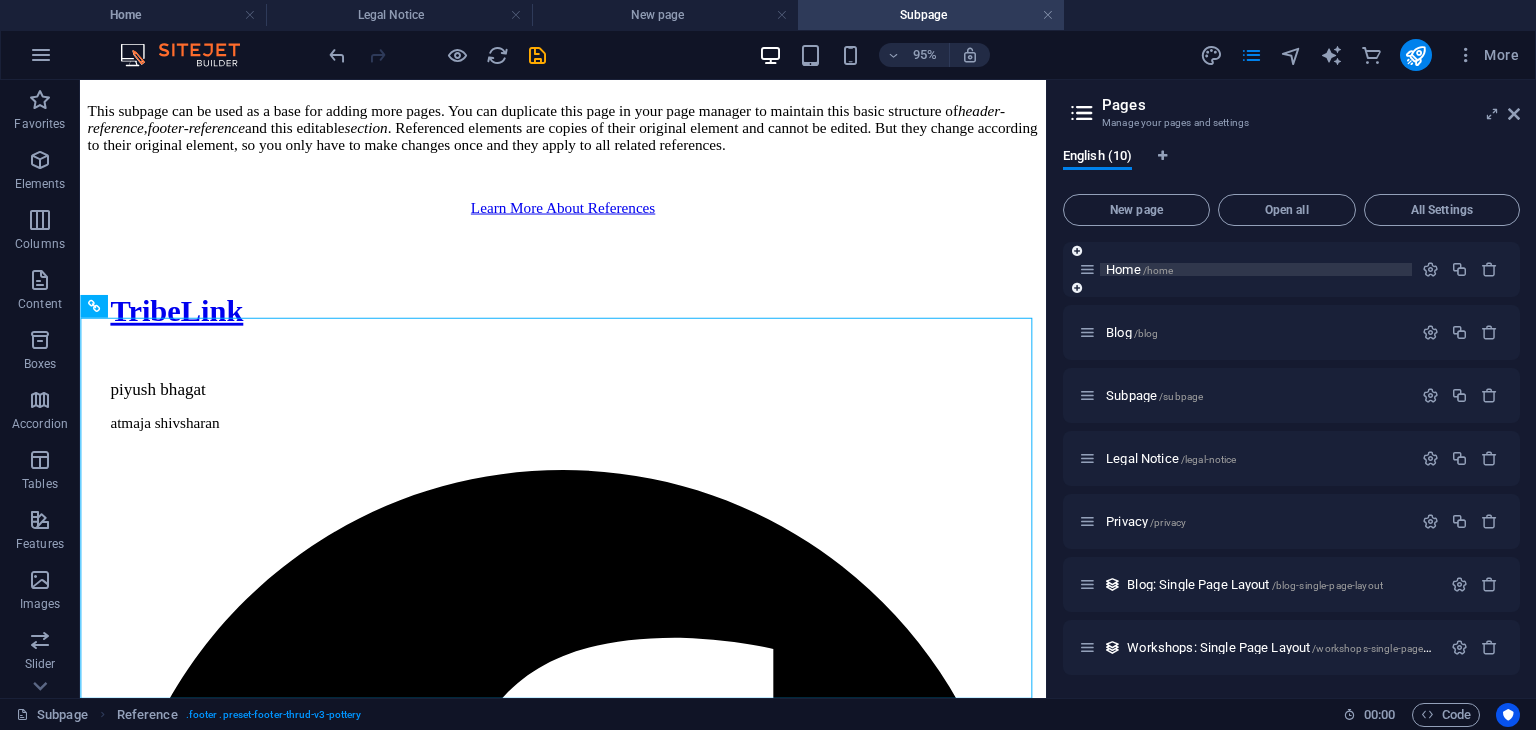 click on "Home /home" at bounding box center (1139, 269) 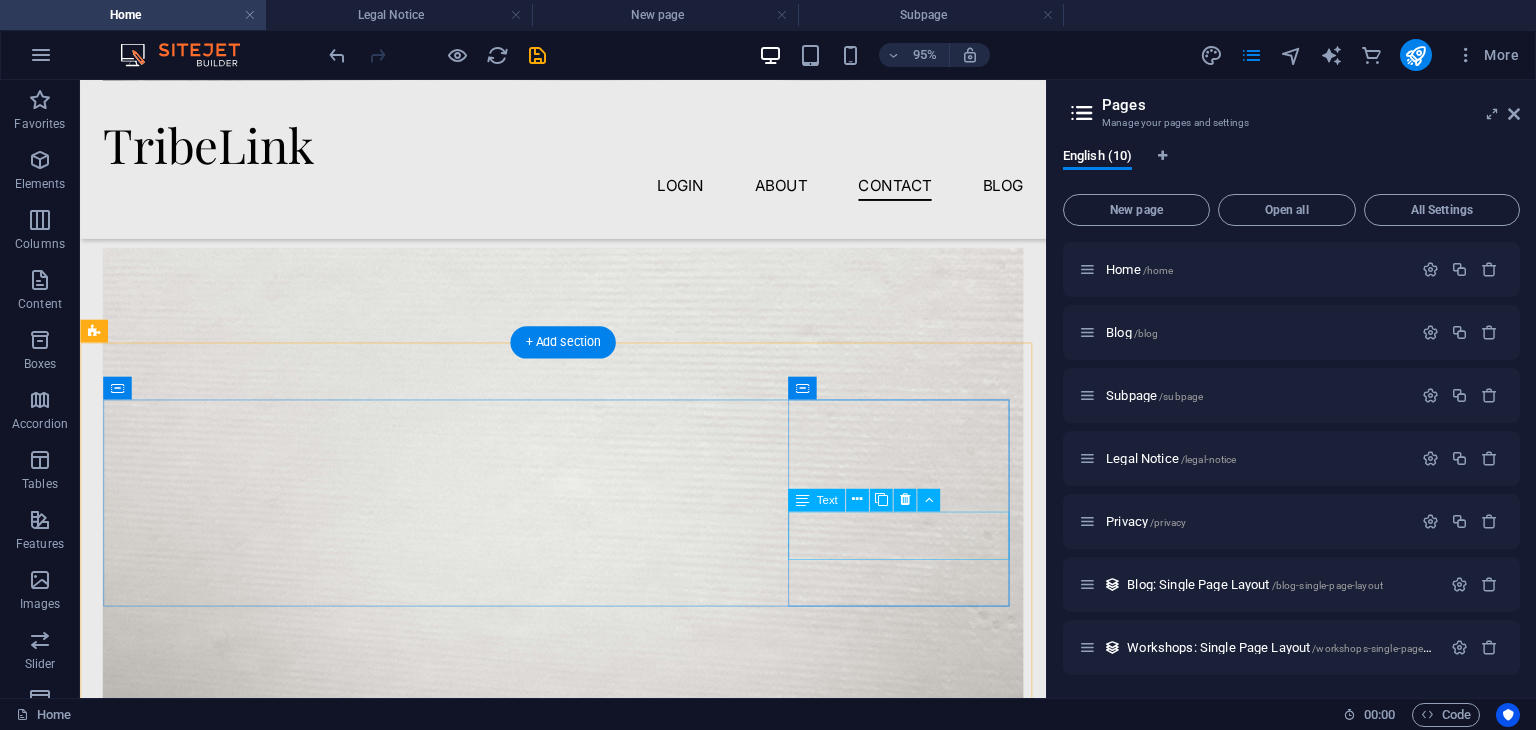 scroll, scrollTop: 5051, scrollLeft: 0, axis: vertical 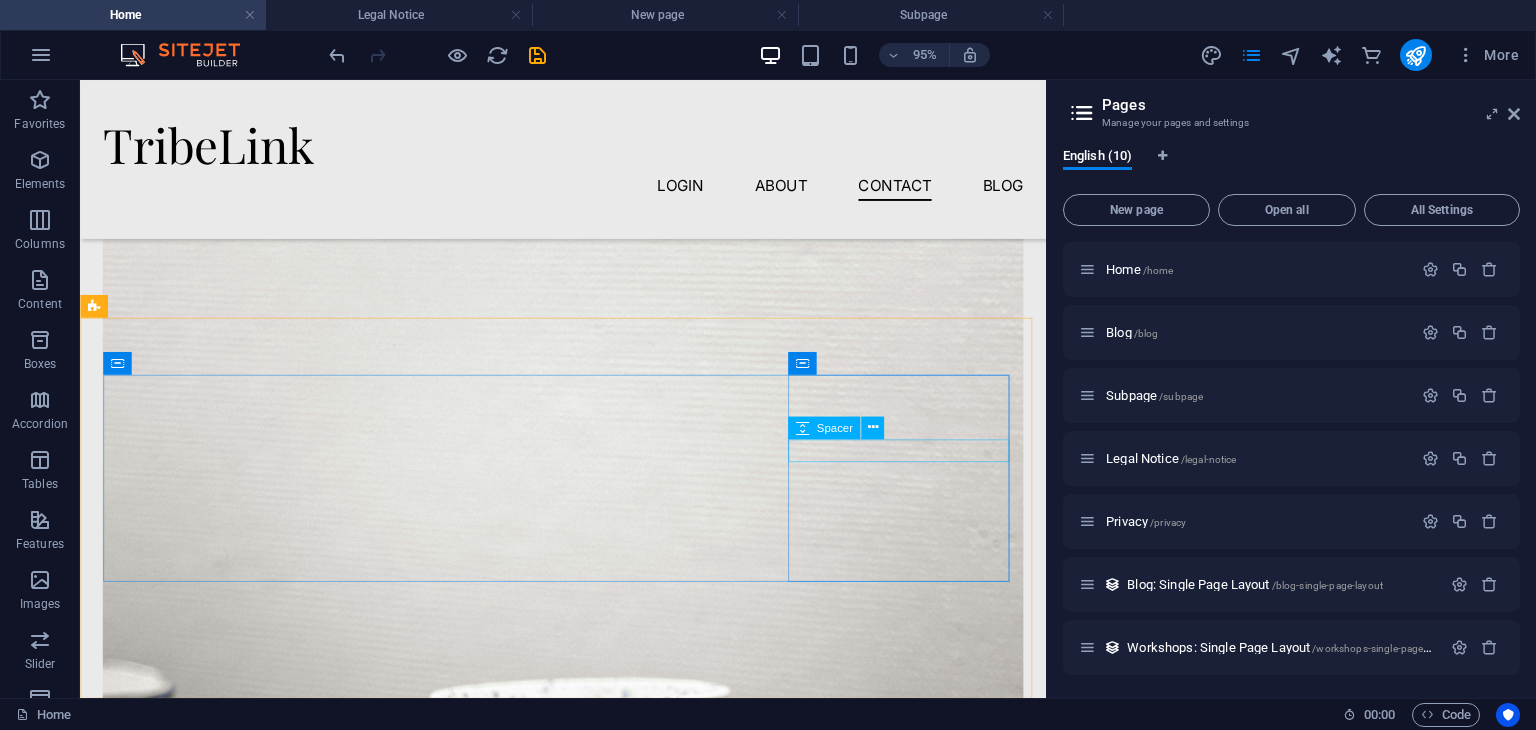 click on "Spacer" at bounding box center [834, 427] 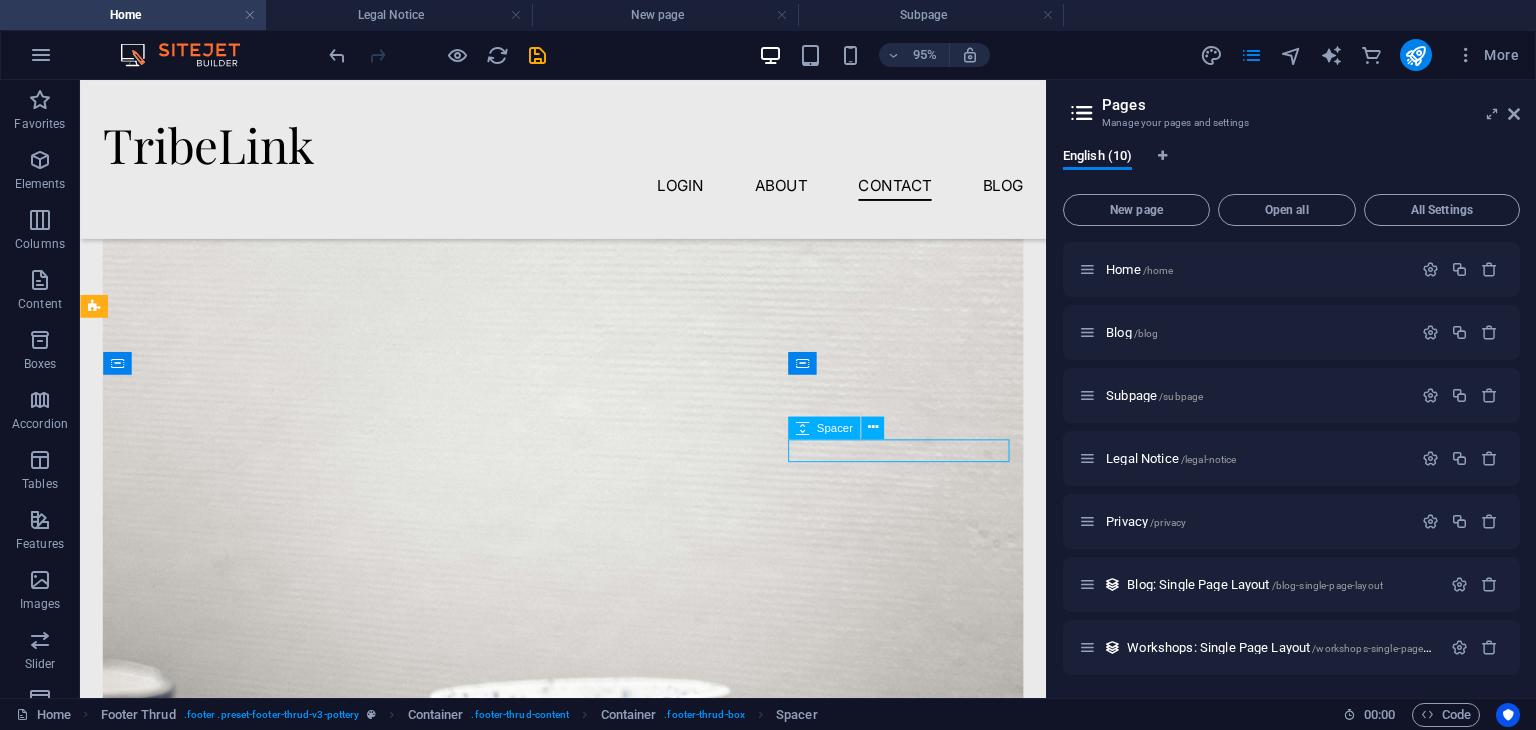 click on "Spacer" at bounding box center [842, 428] 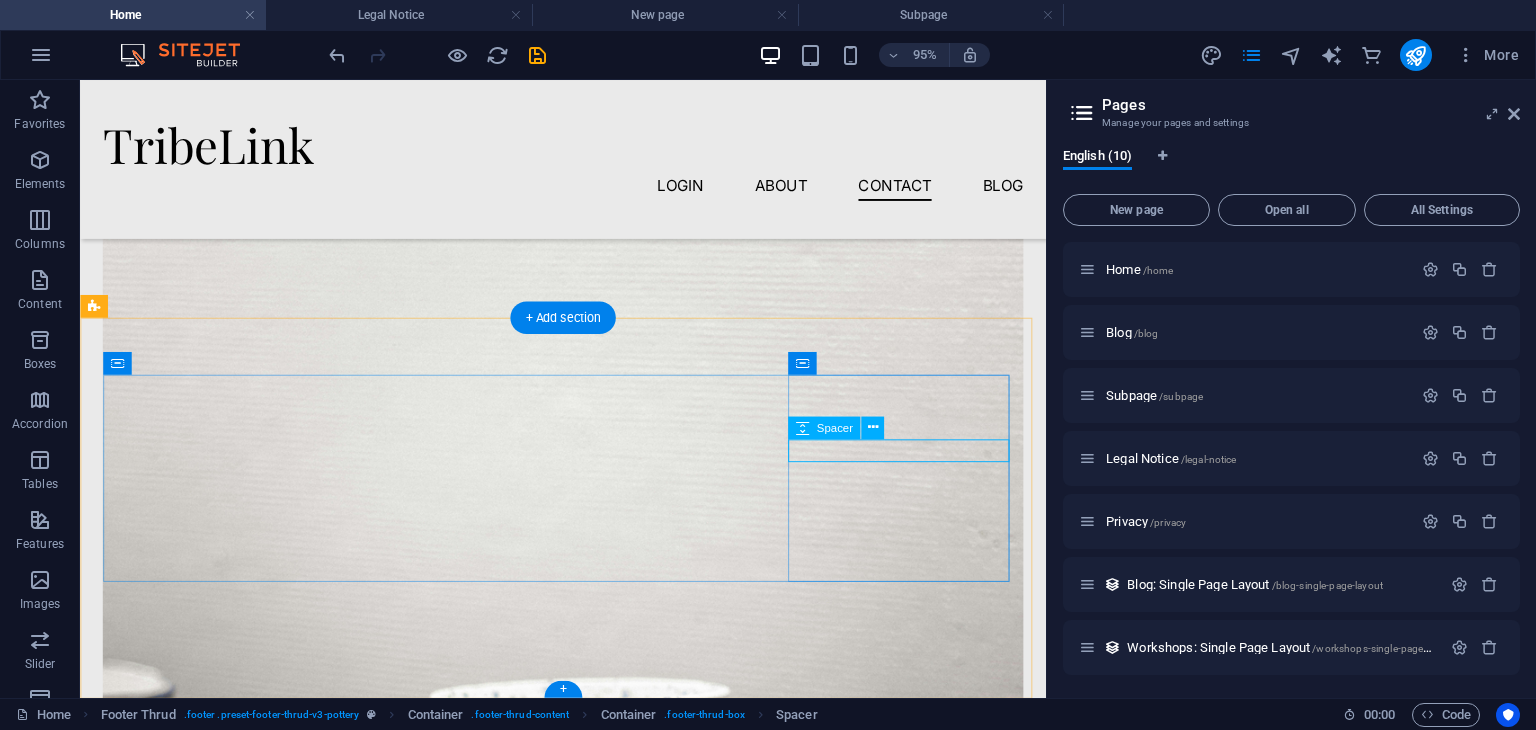 click at bounding box center (222, 5706) 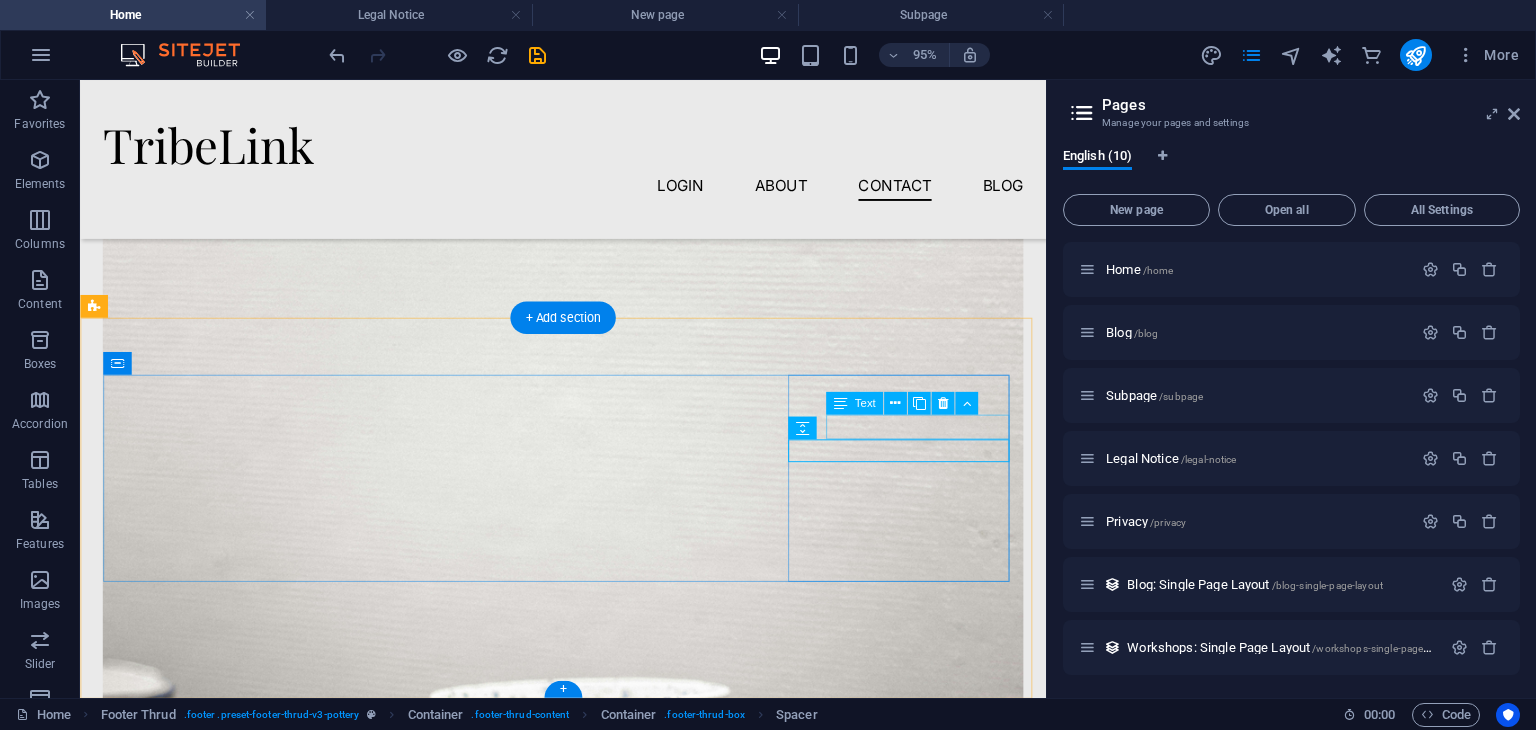 click on "72762283" at bounding box center [222, 5681] 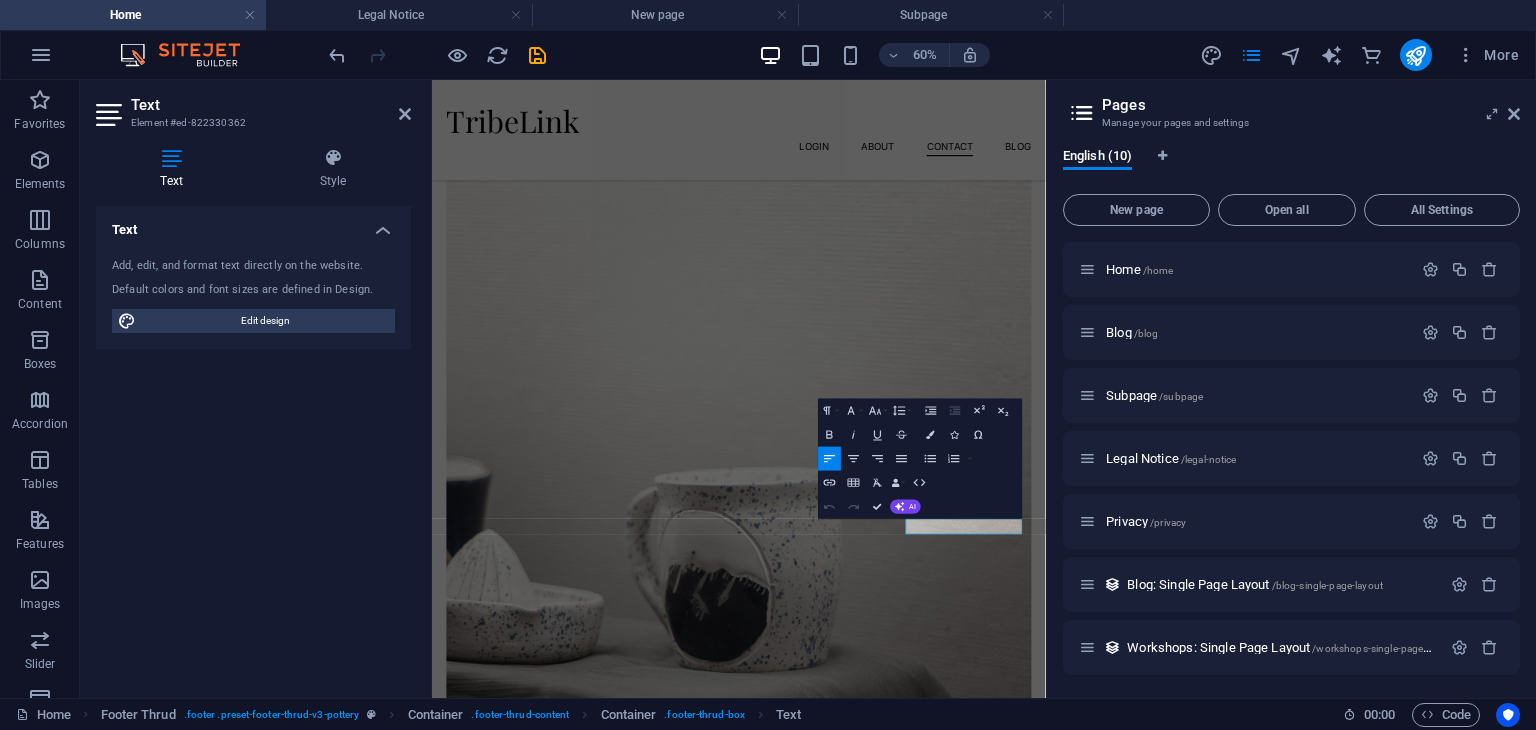 scroll, scrollTop: 4648, scrollLeft: 0, axis: vertical 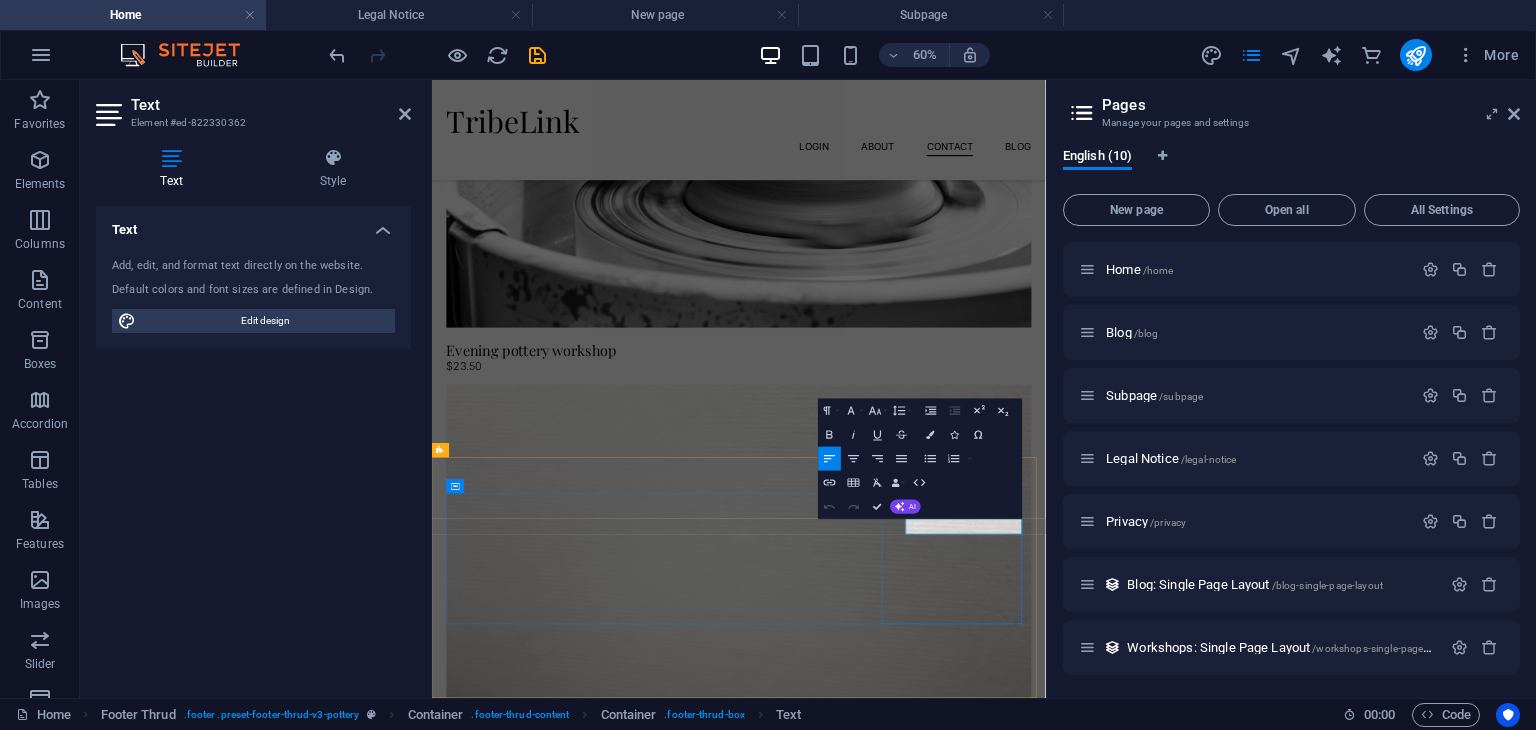 drag, startPoint x: 1317, startPoint y: 821, endPoint x: 1103, endPoint y: 822, distance: 214.00233 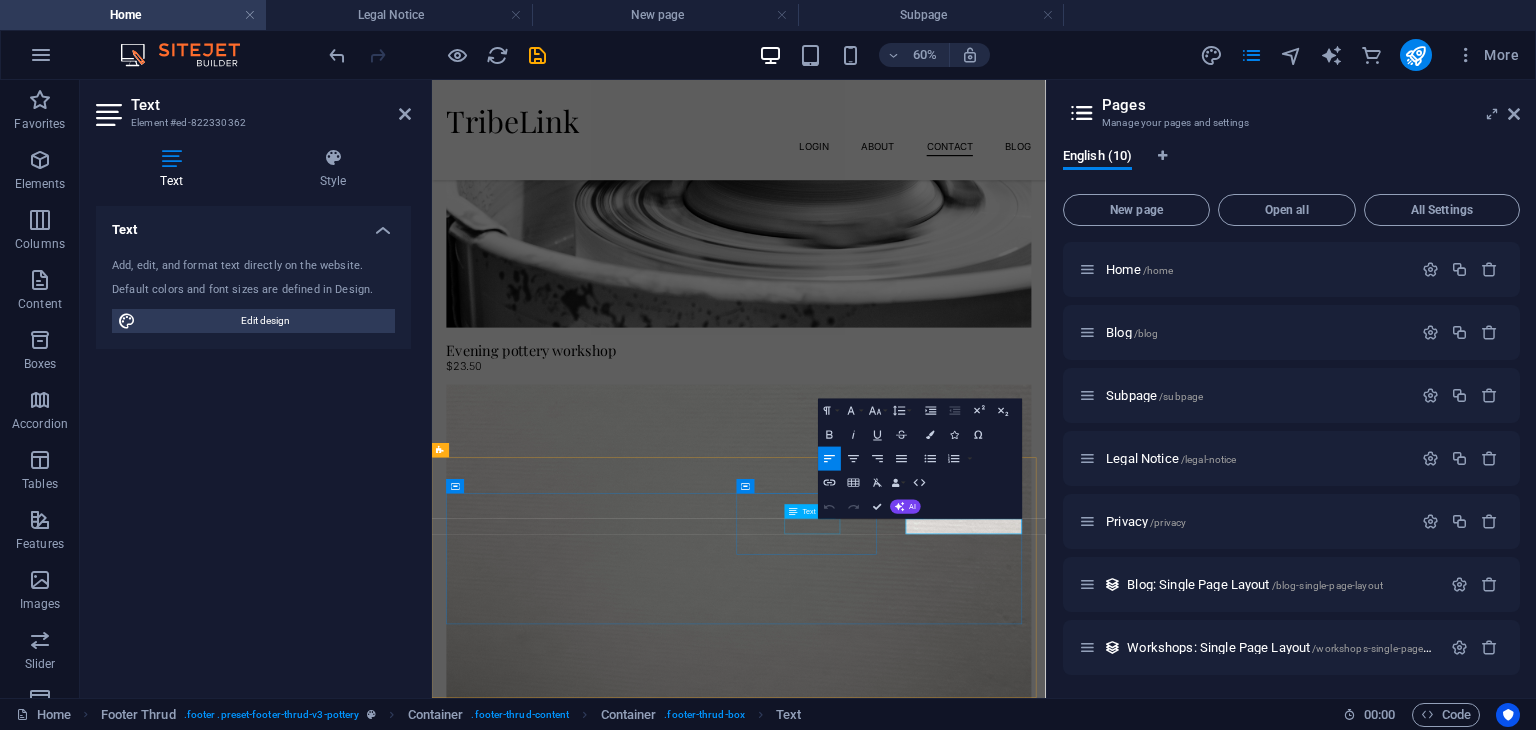type 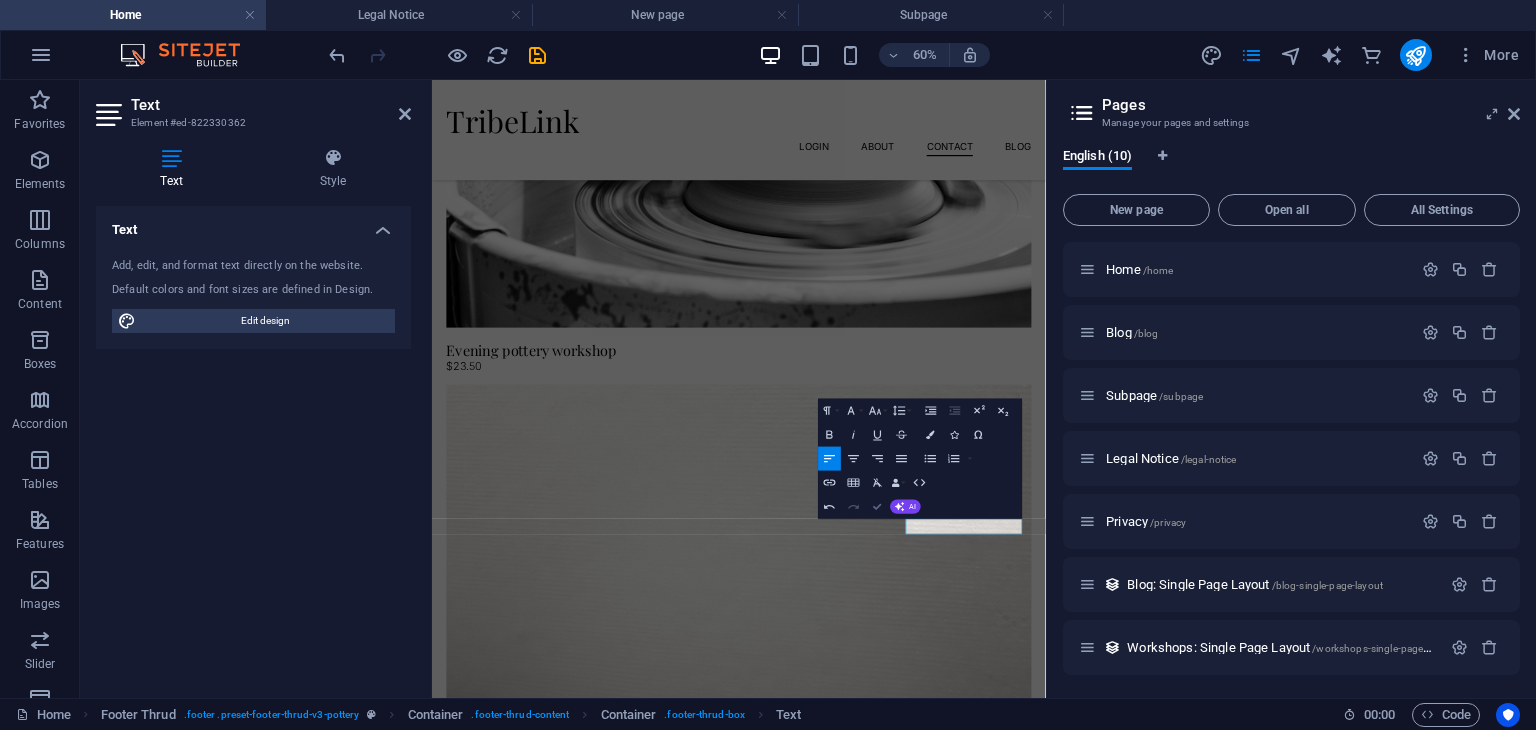 scroll, scrollTop: 5051, scrollLeft: 0, axis: vertical 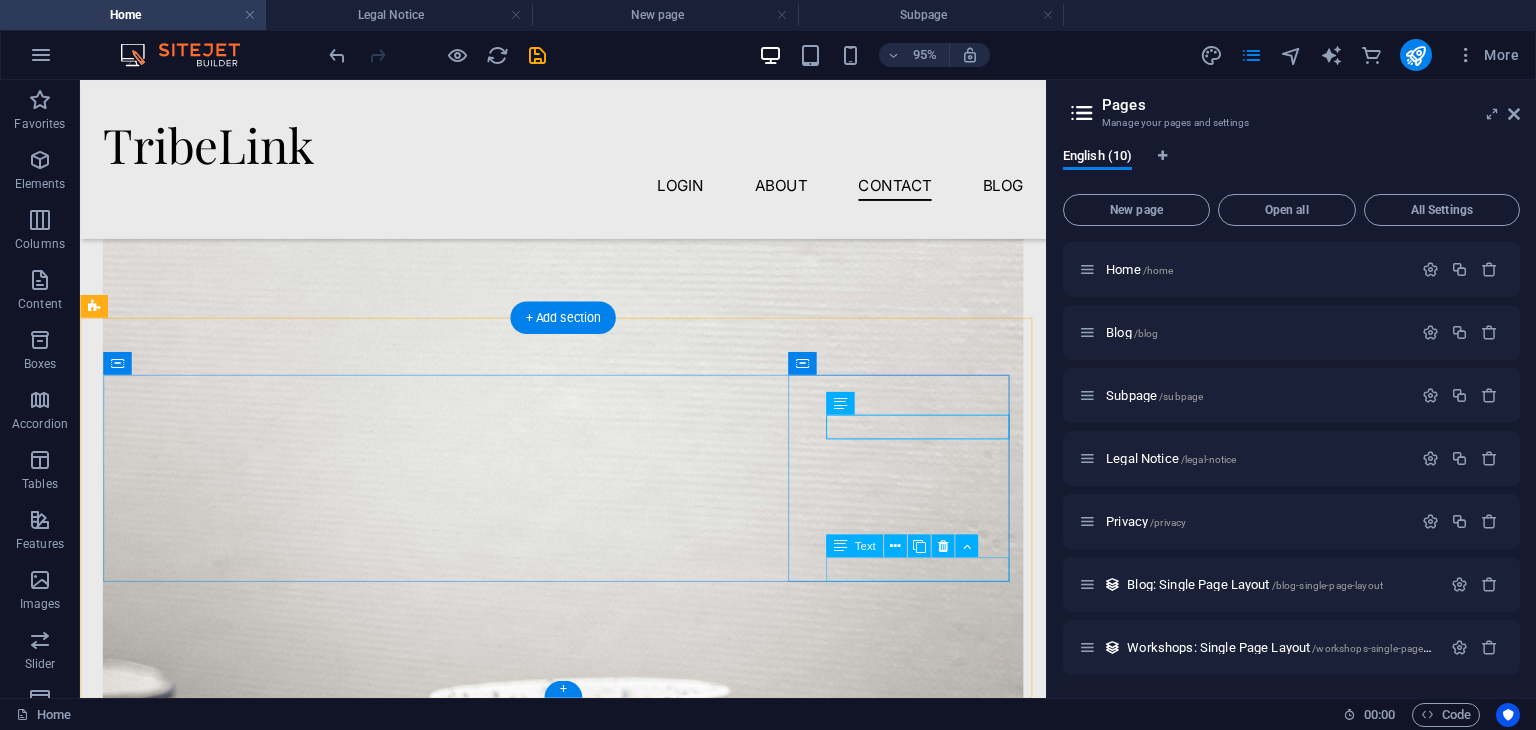 click on "10:00 AM - 08:00 PM" at bounding box center [222, 5869] 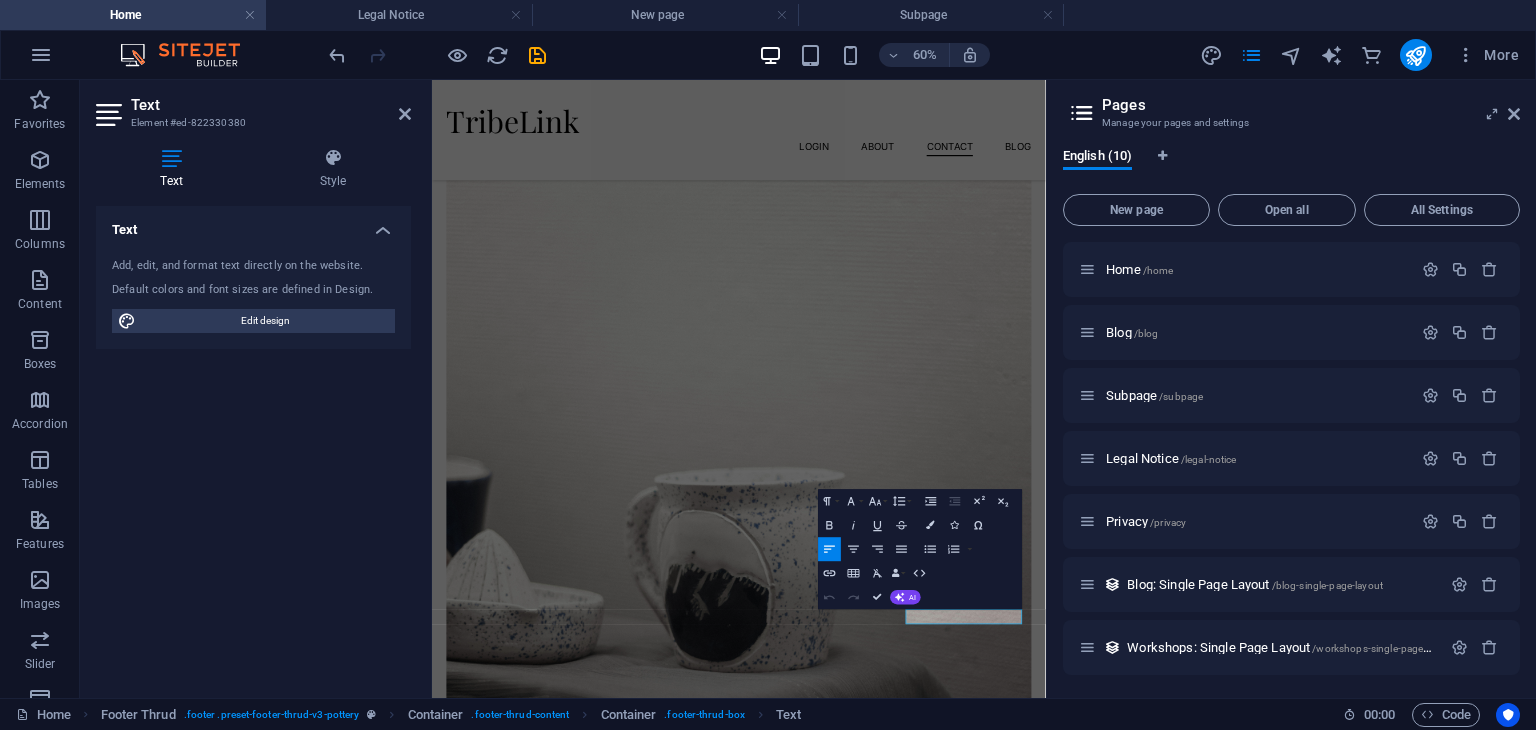 scroll, scrollTop: 4648, scrollLeft: 0, axis: vertical 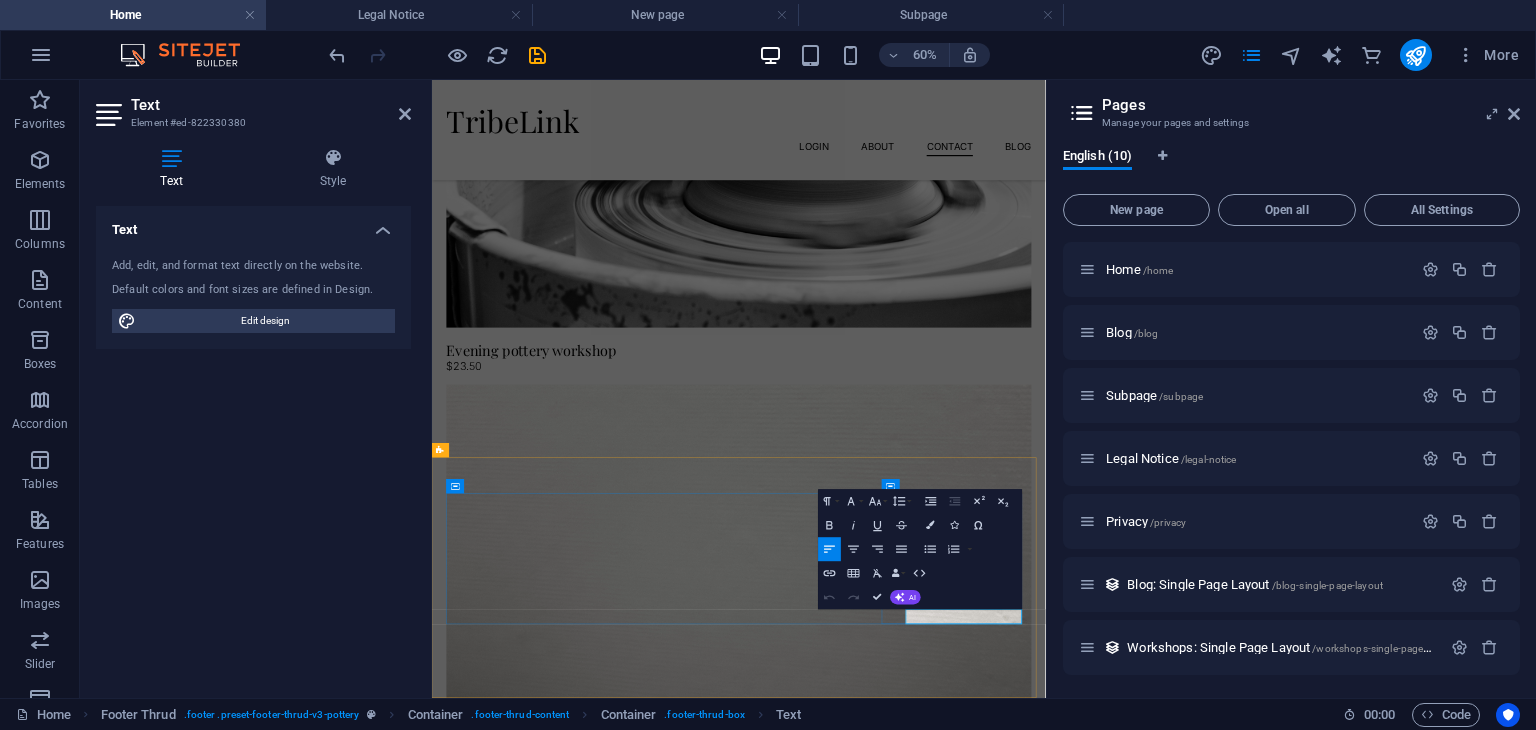 drag, startPoint x: 1377, startPoint y: 977, endPoint x: 1145, endPoint y: 972, distance: 232.05388 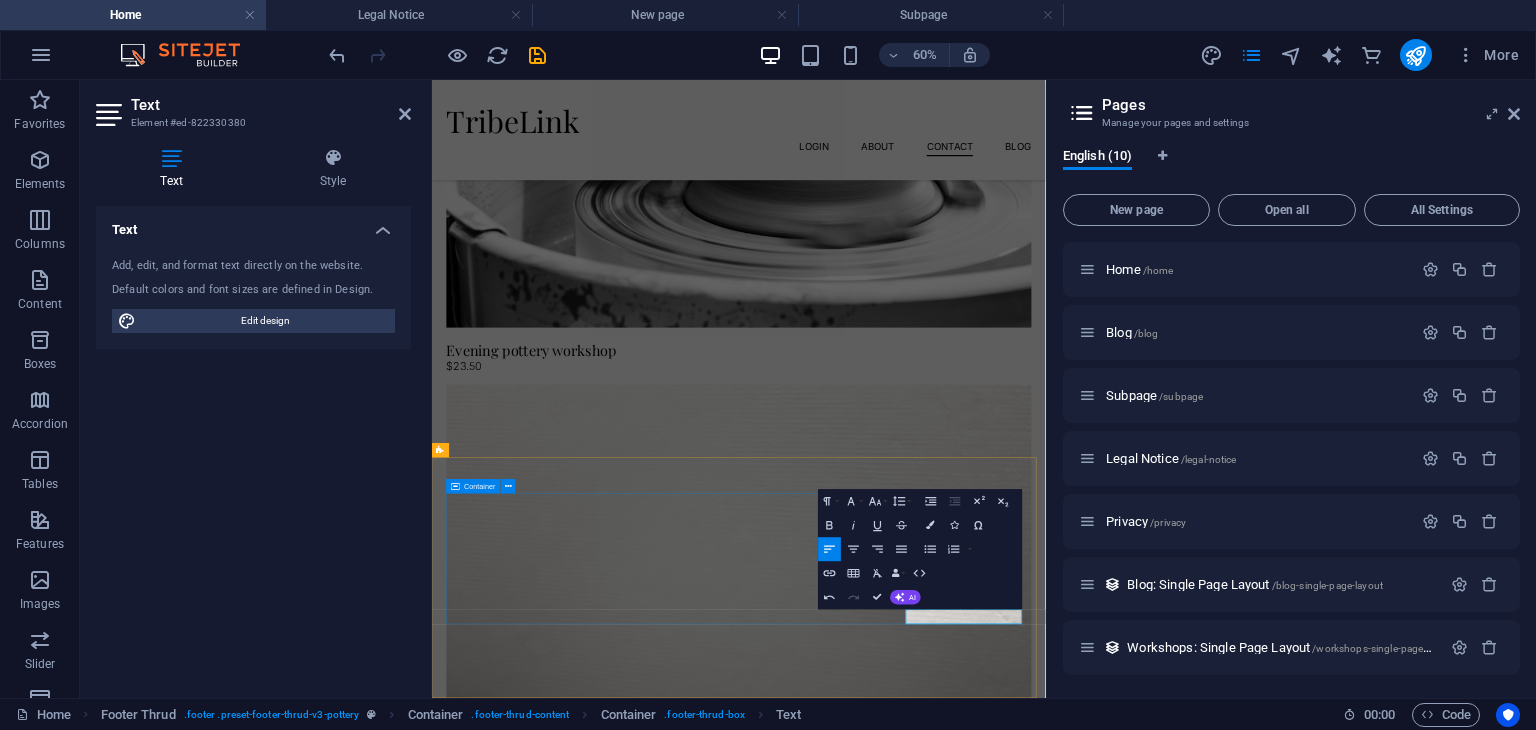 type 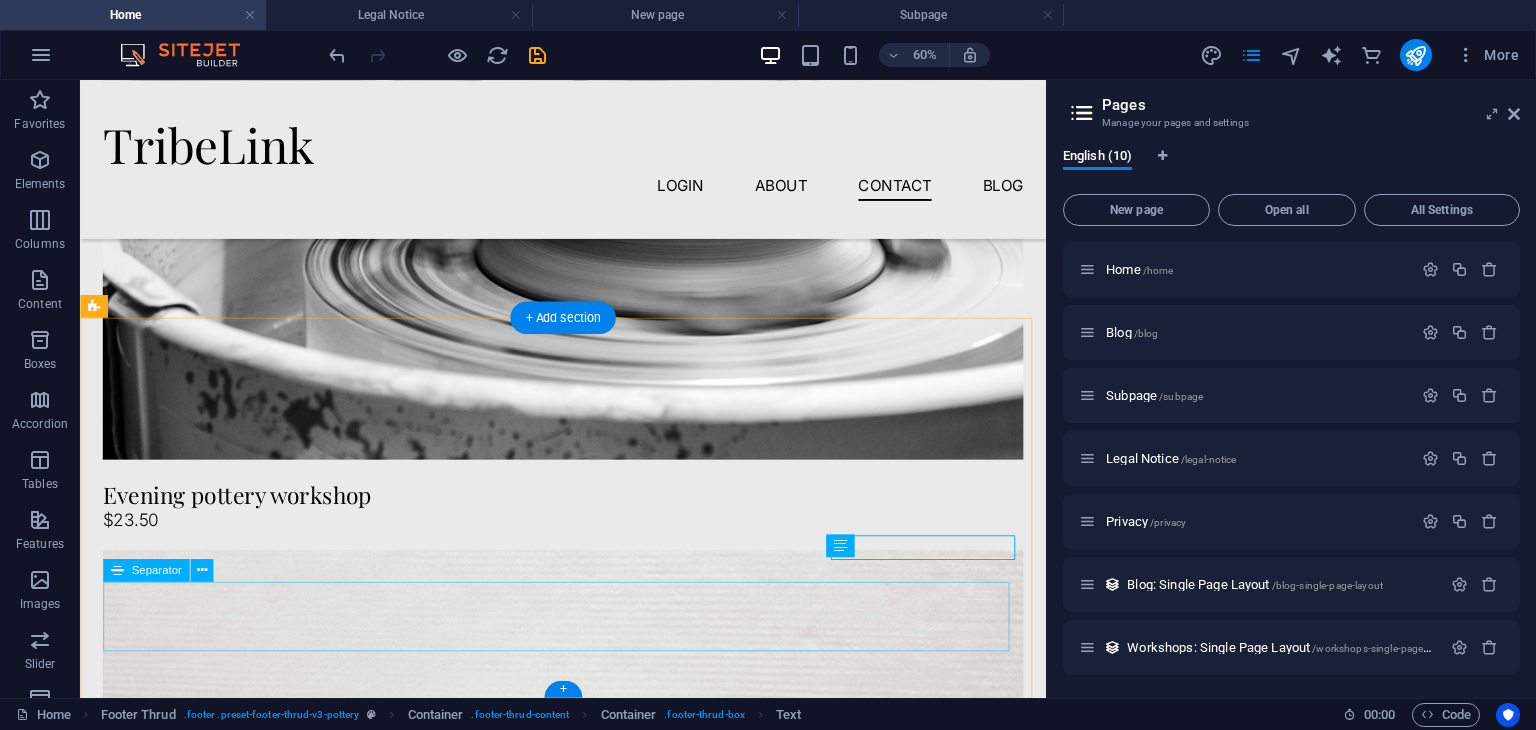 scroll, scrollTop: 5051, scrollLeft: 0, axis: vertical 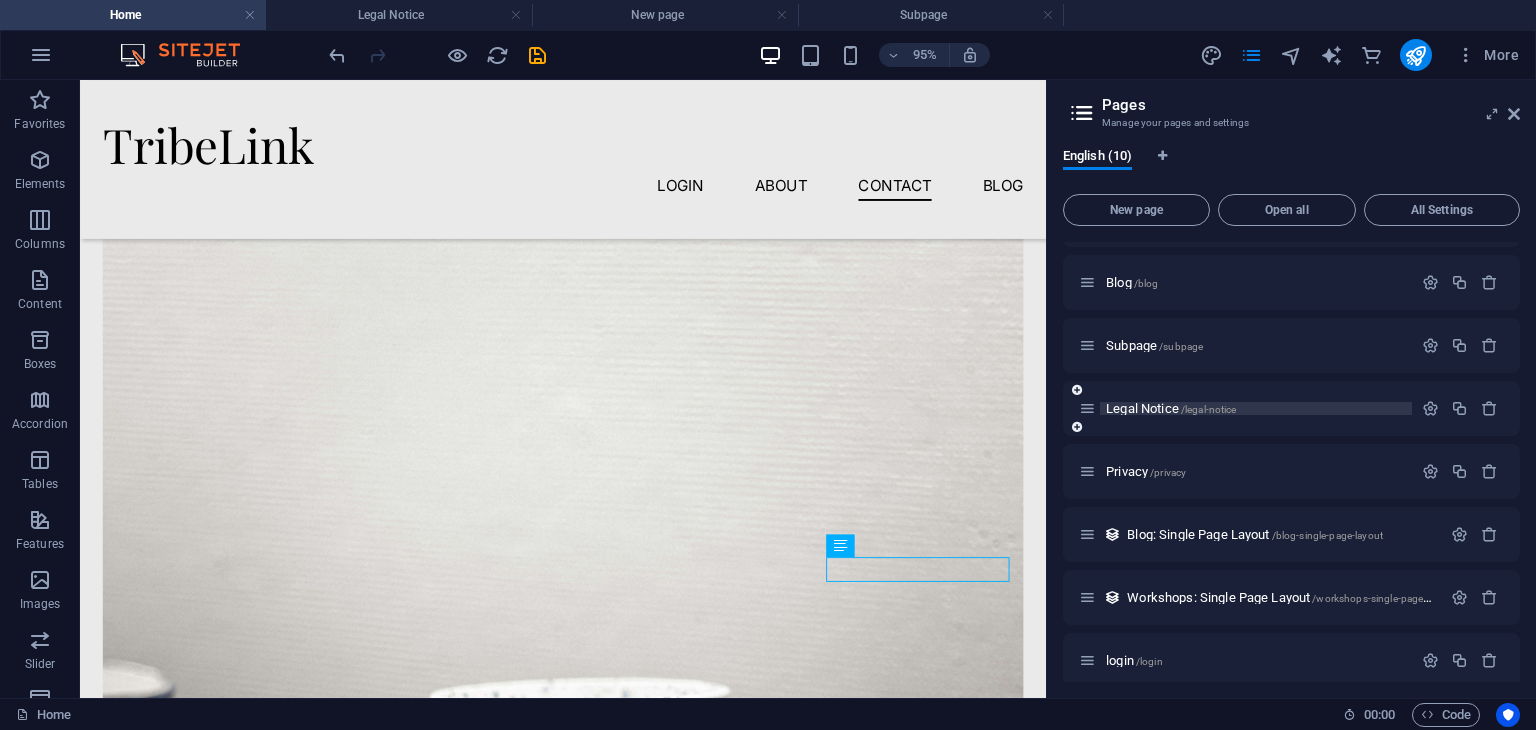 click on "Legal Notice /legal-notice" at bounding box center (1171, 408) 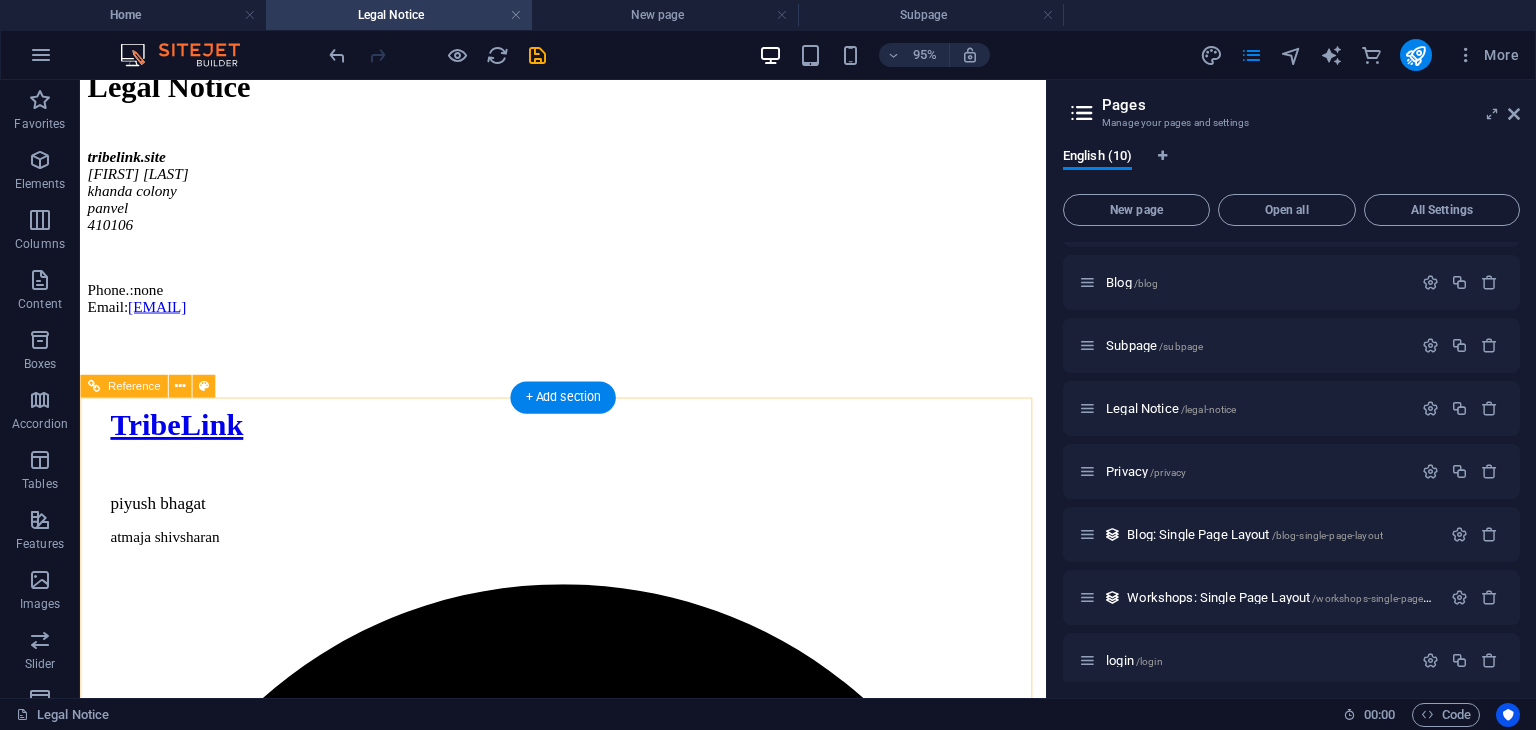 scroll, scrollTop: 329, scrollLeft: 0, axis: vertical 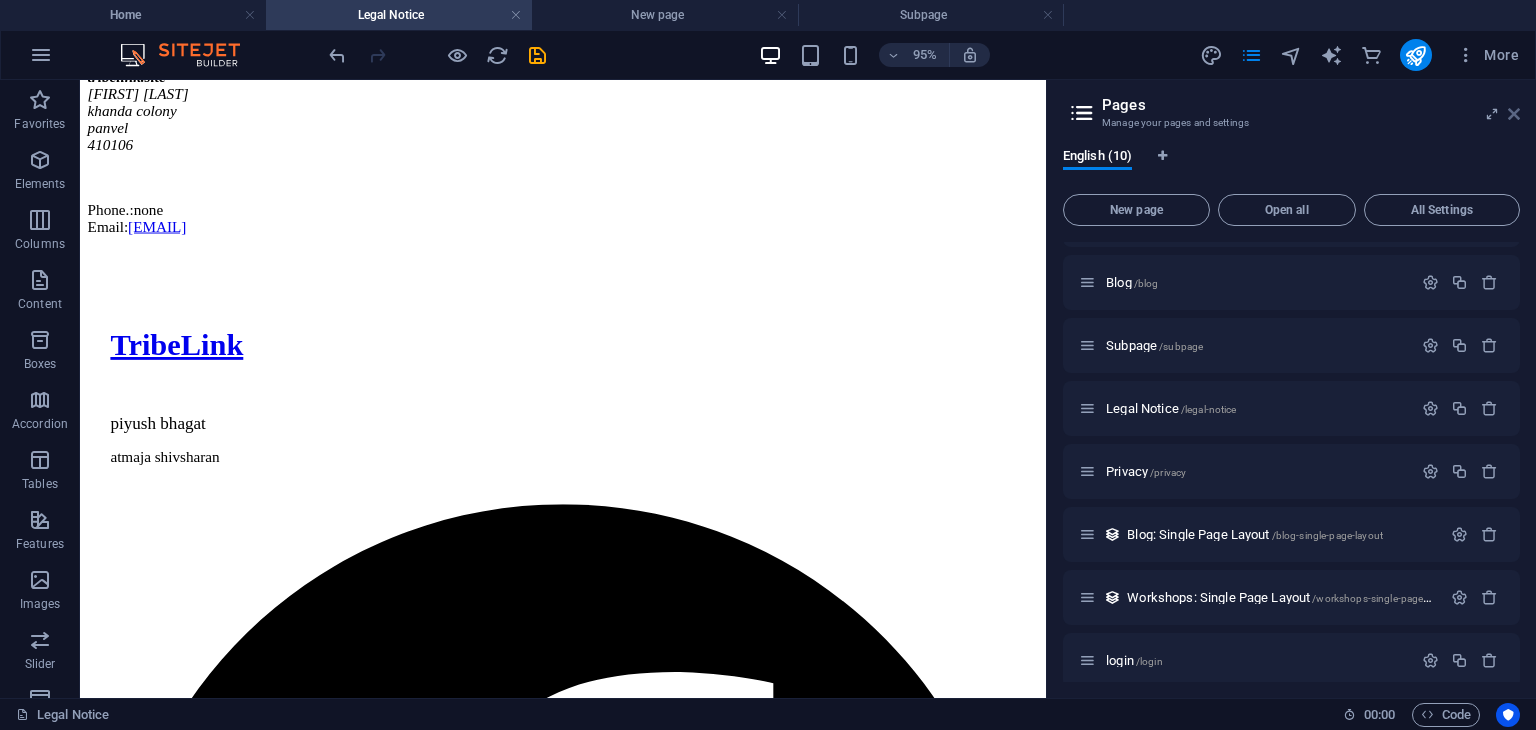 click at bounding box center [1514, 114] 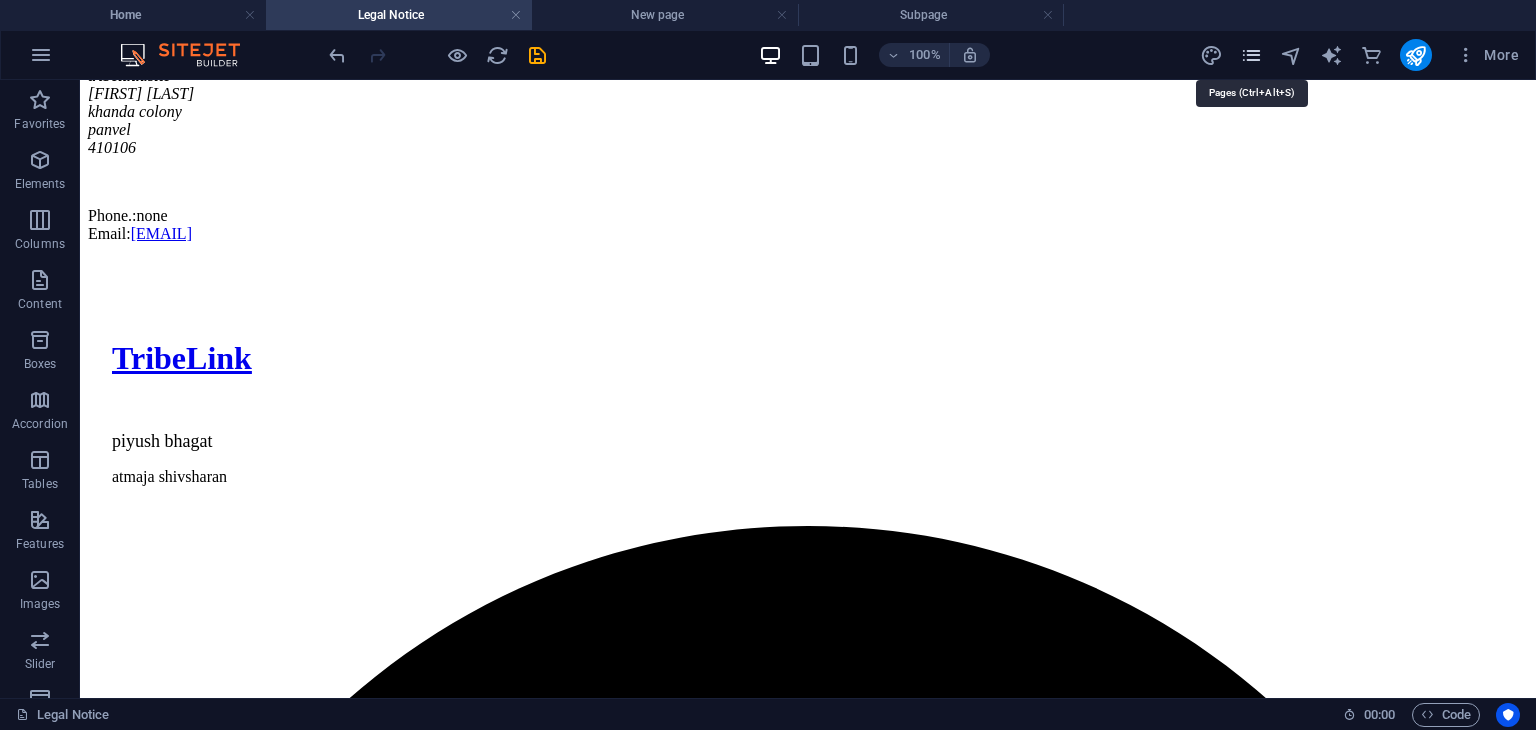click at bounding box center [1251, 55] 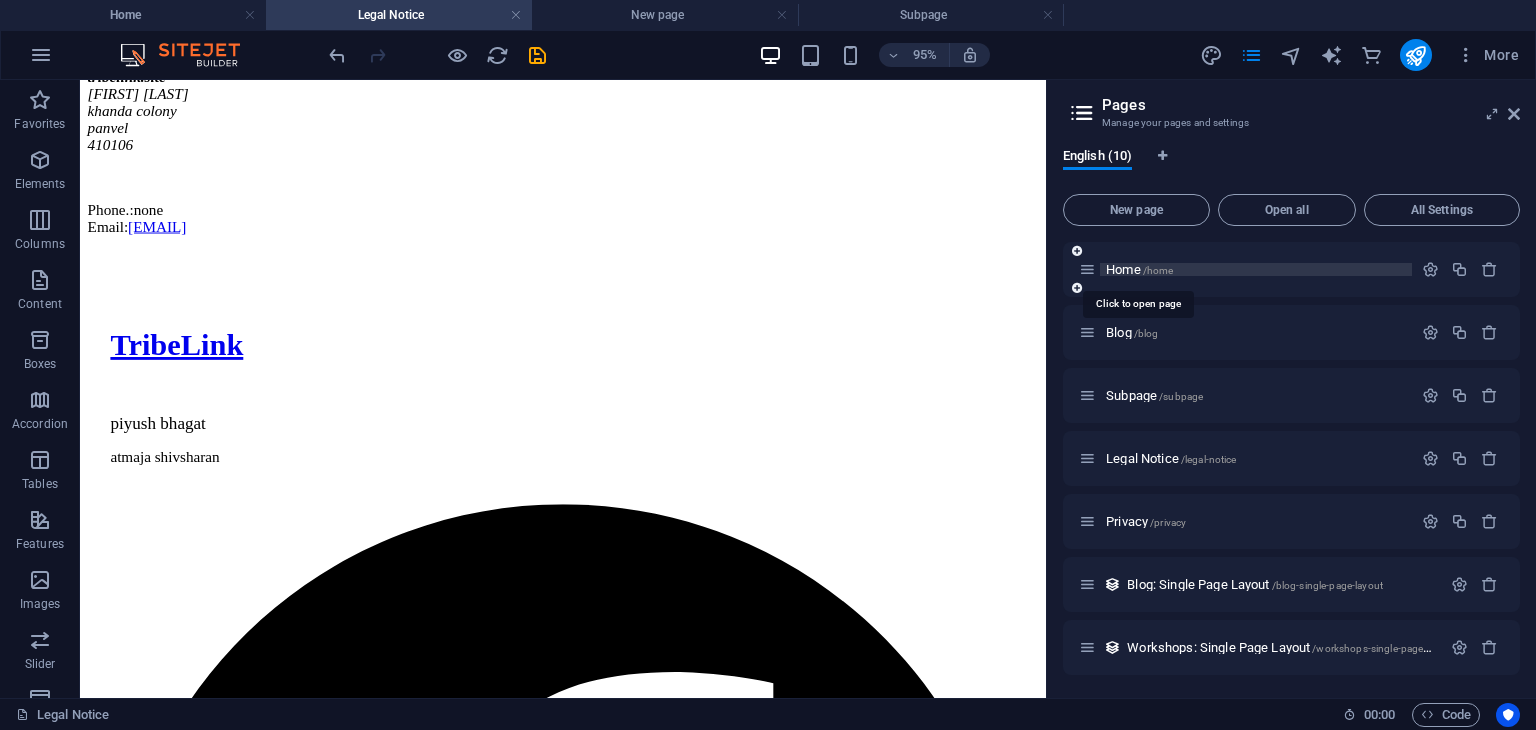 click on "/home" at bounding box center [1158, 270] 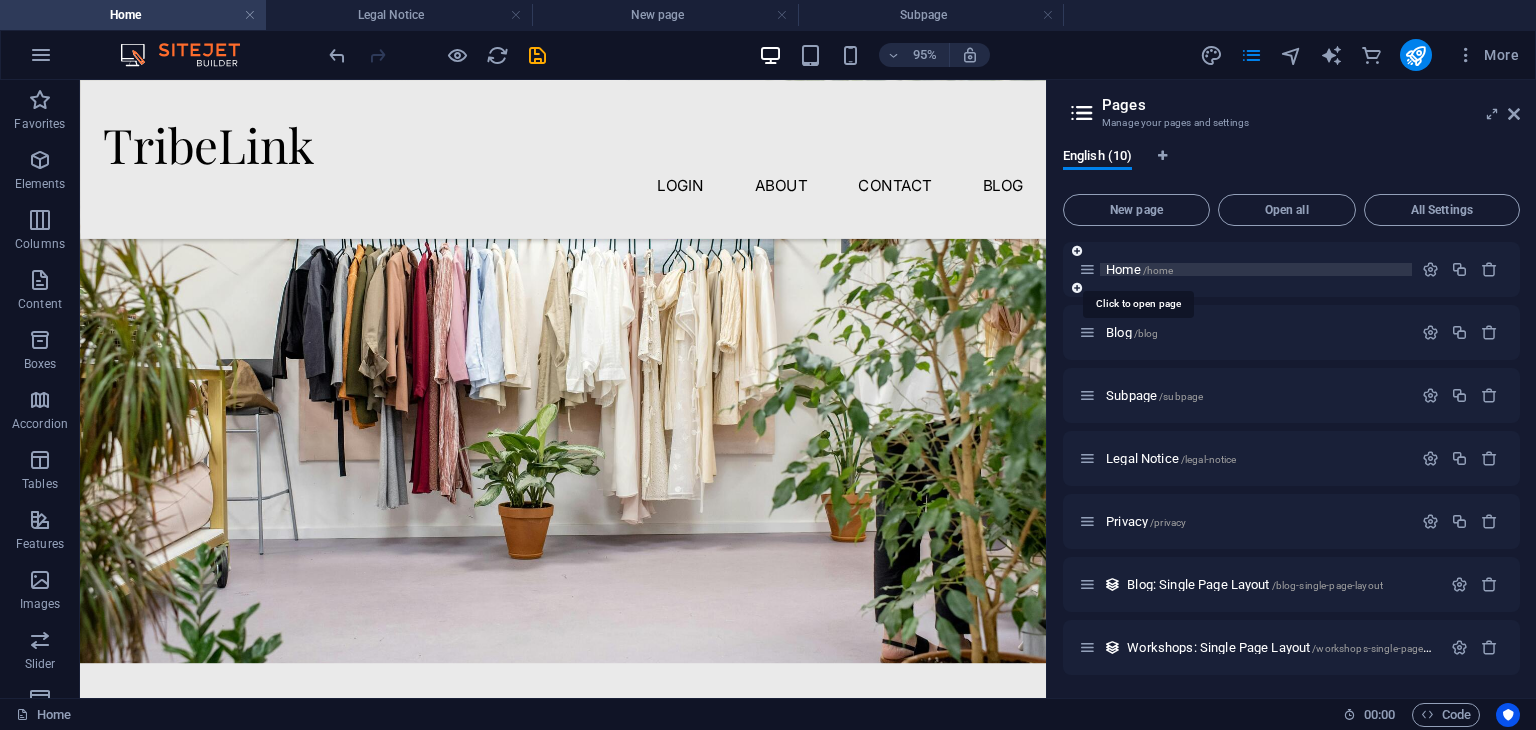 scroll, scrollTop: 0, scrollLeft: 0, axis: both 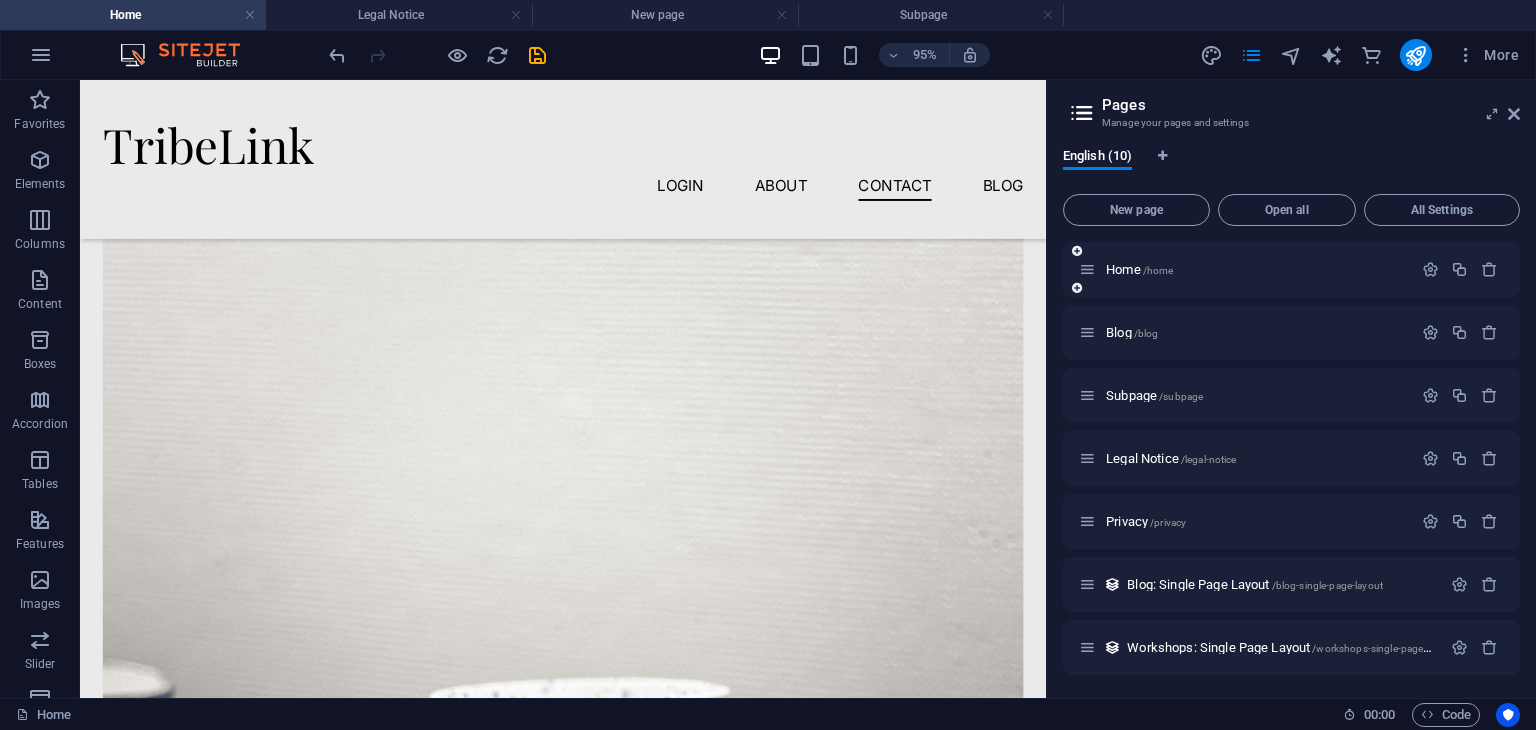 click on "Home /home" at bounding box center (1245, 269) 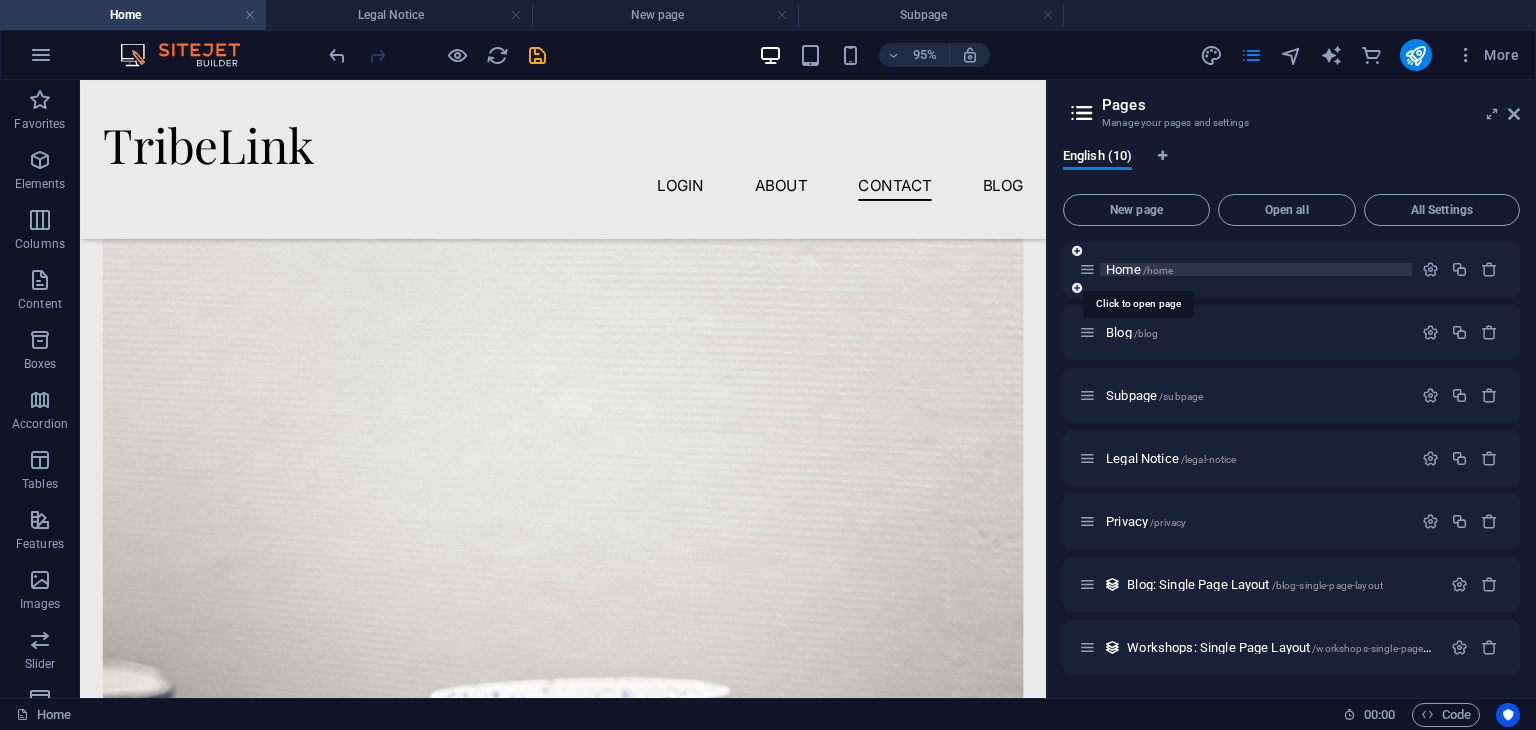 click on "Home /home" at bounding box center [1139, 269] 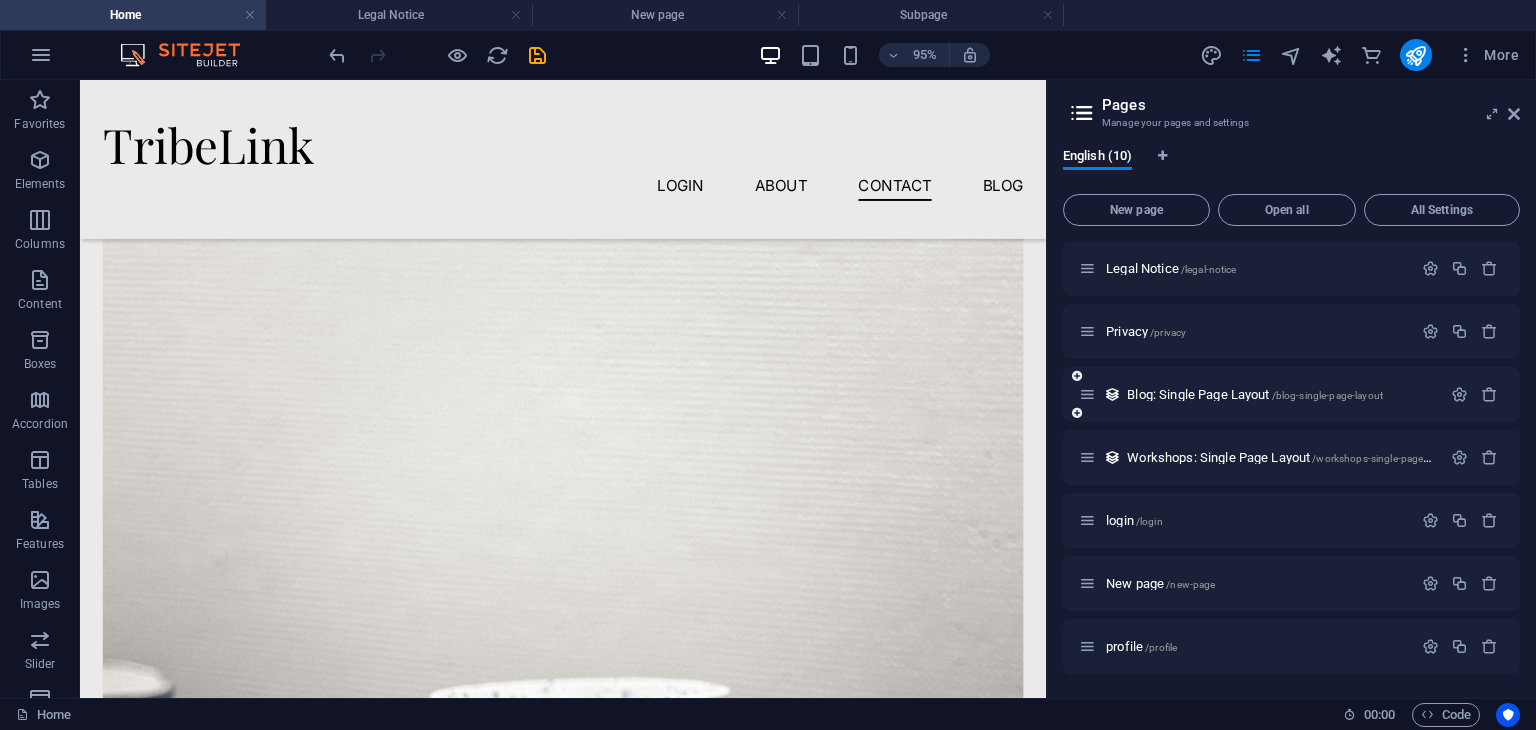 scroll, scrollTop: 0, scrollLeft: 0, axis: both 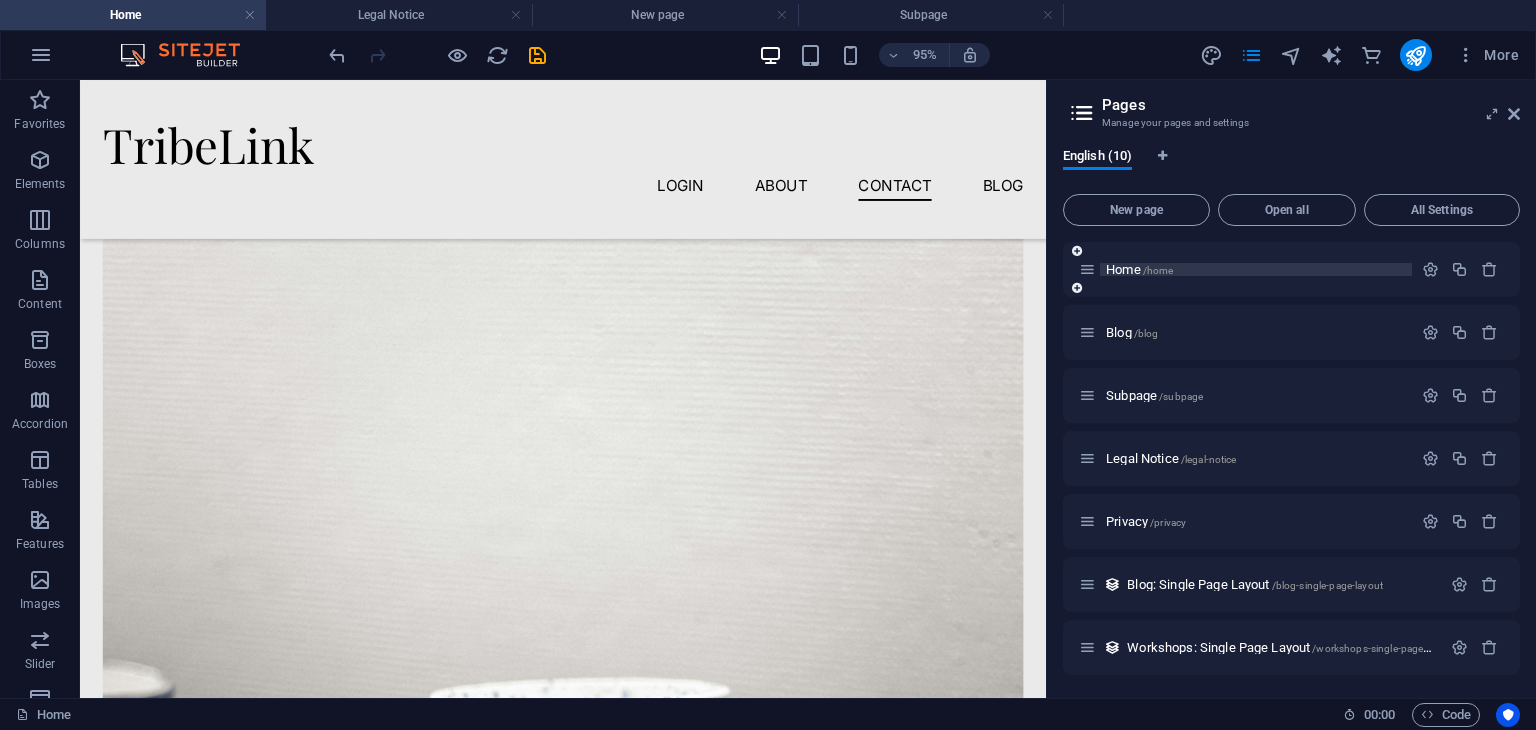 click on "/home" at bounding box center (1158, 270) 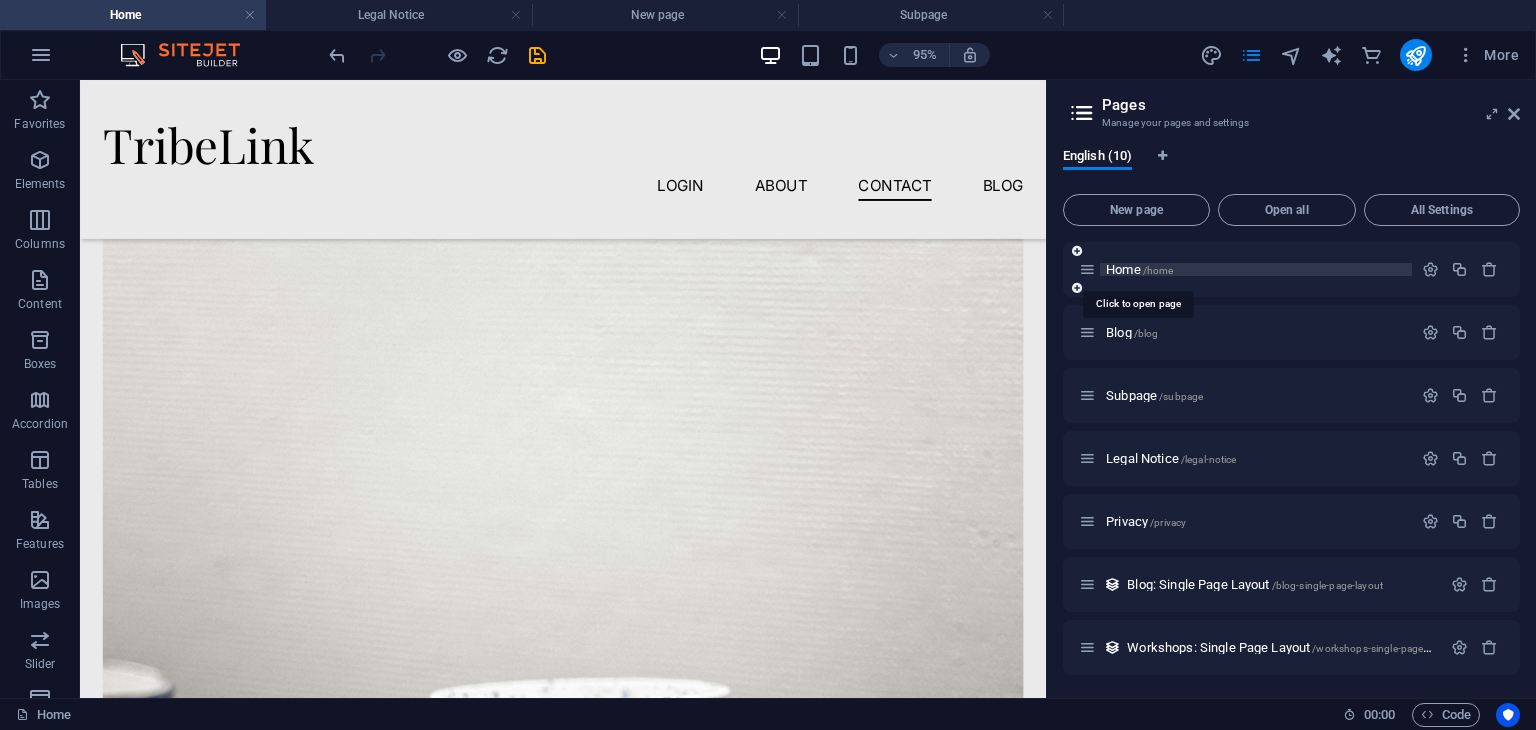 click on "/home" at bounding box center (1158, 270) 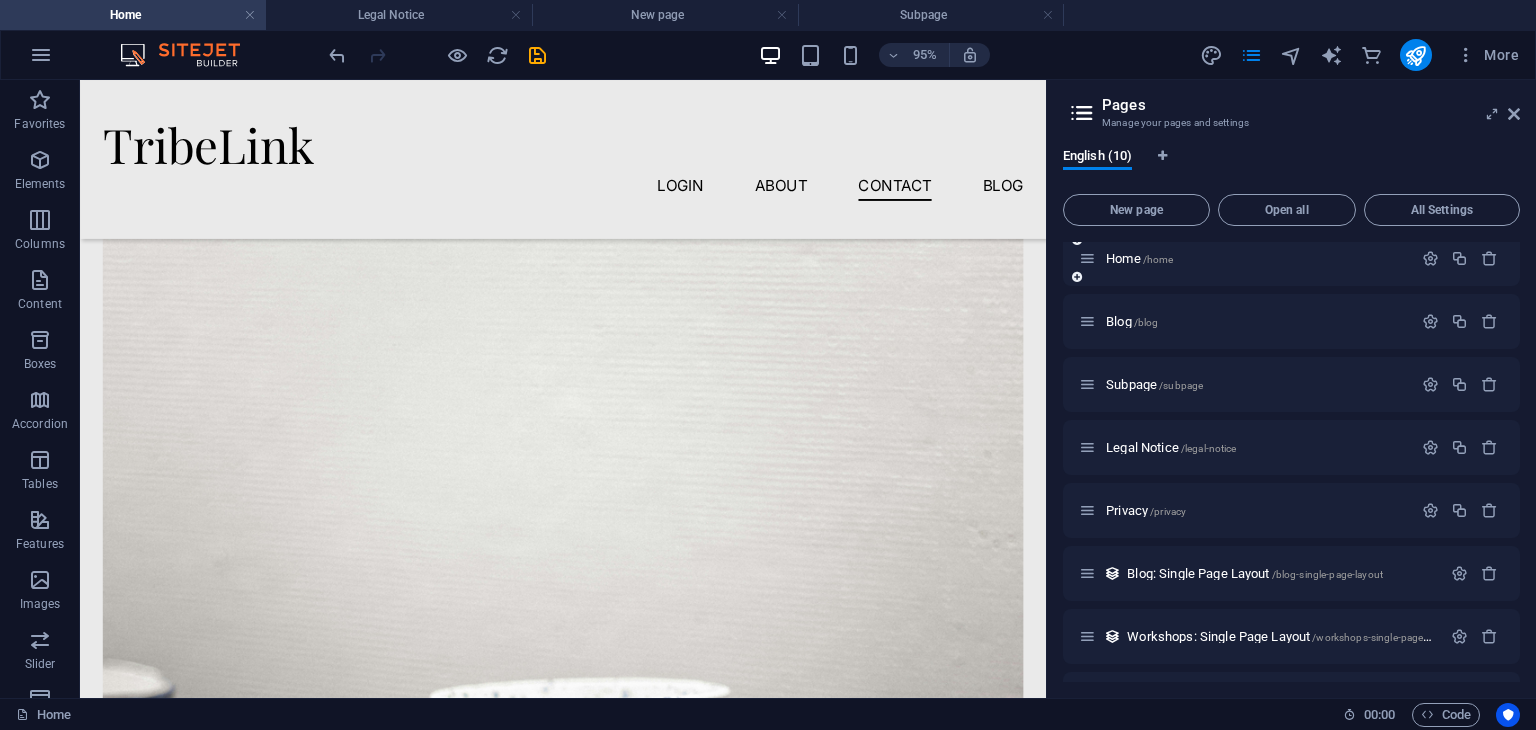 scroll, scrollTop: 0, scrollLeft: 0, axis: both 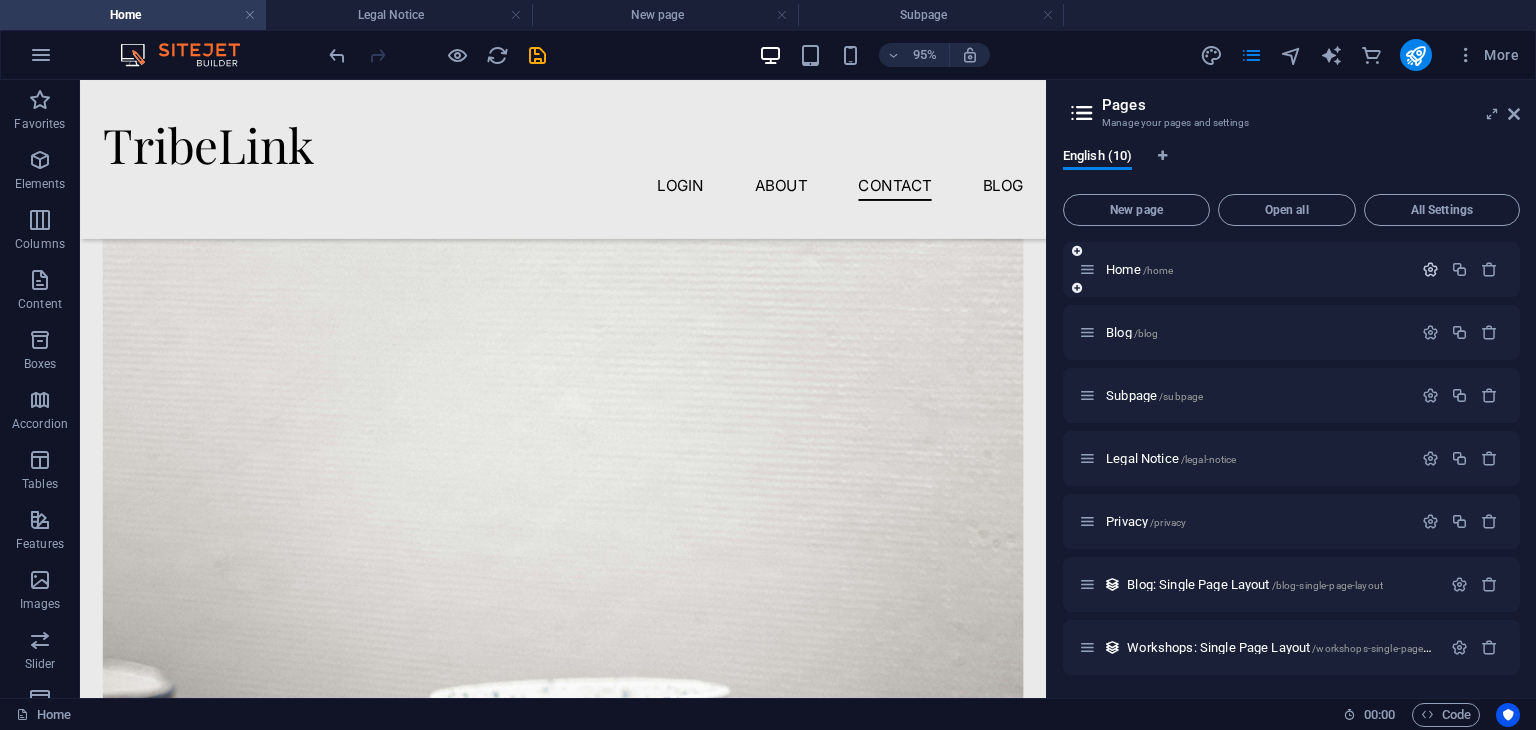 click at bounding box center [1430, 269] 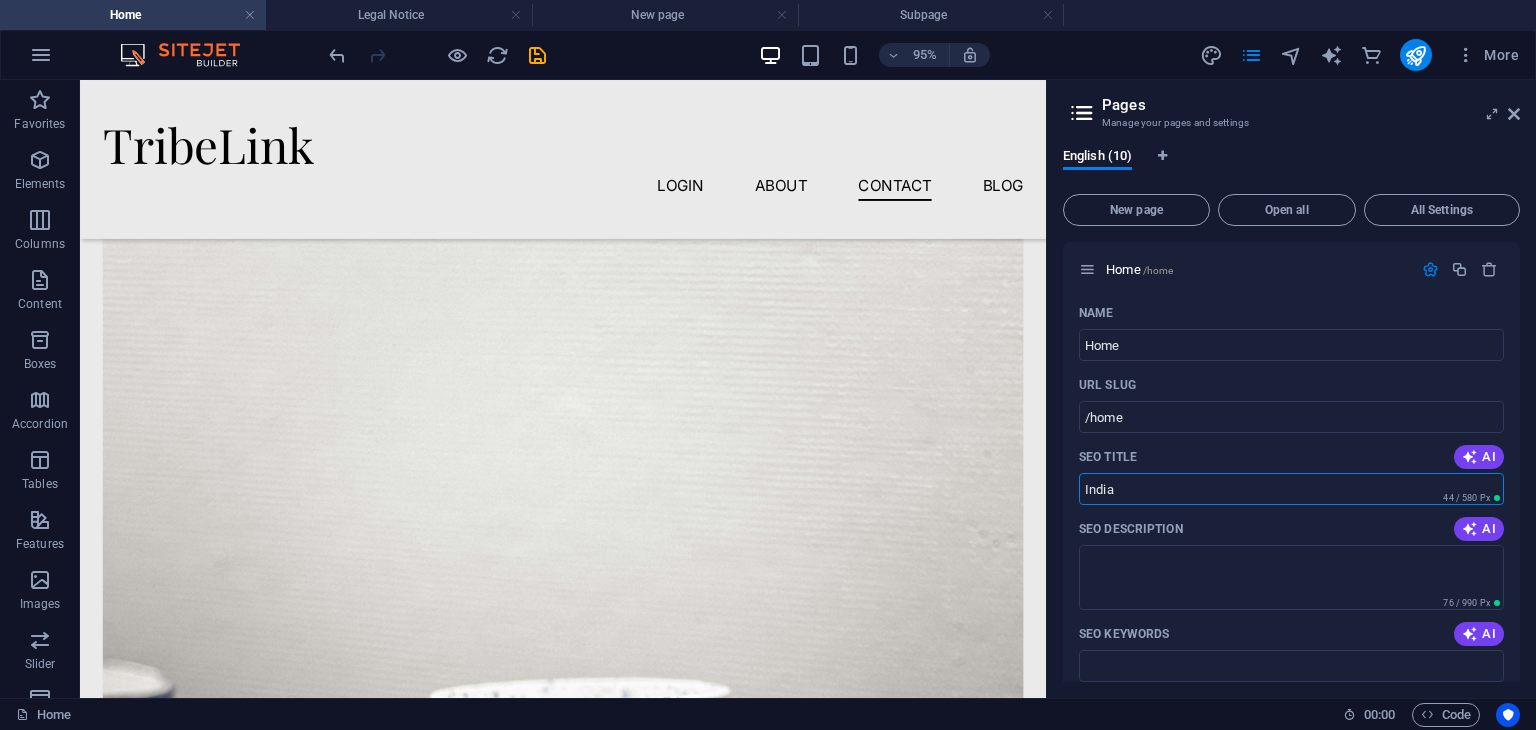 drag, startPoint x: 1191, startPoint y: 479, endPoint x: 1056, endPoint y: 489, distance: 135.36986 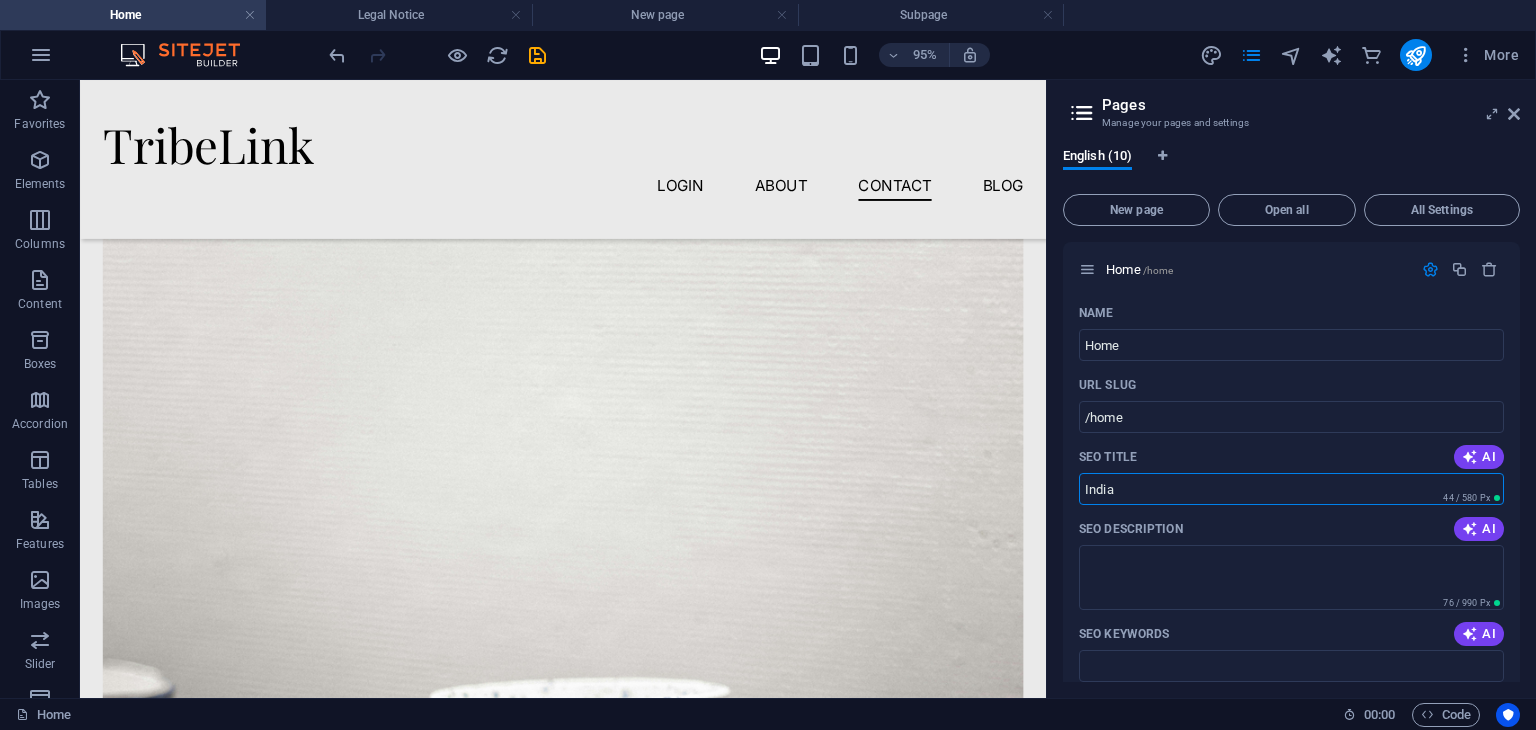 click on "English (10) New page Open all All Settings Home /home Name Home ​ URL SLUG /home ​ SEO Title AI India ​ 44 / 580 Px SEO Description AI ​ 76 / 990 Px SEO Keywords AI ​ Settings Menu Noindex Preview Mobile Desktop www.example.com home India tribelink.site Meta tags ​ Preview Image (Open Graph) Drag files here, click to choose files or select files from Files or our free stock photos & videos More Settings Blog /blog Subpage /subpage Legal Notice /legal-notice Privacy /privacy Blog: Single Page Layout /blog-single-page-layout Workshops: Single Page Layout /workshops-single-page-layout login /login New page /new-page profile /profile" at bounding box center [1291, 415] 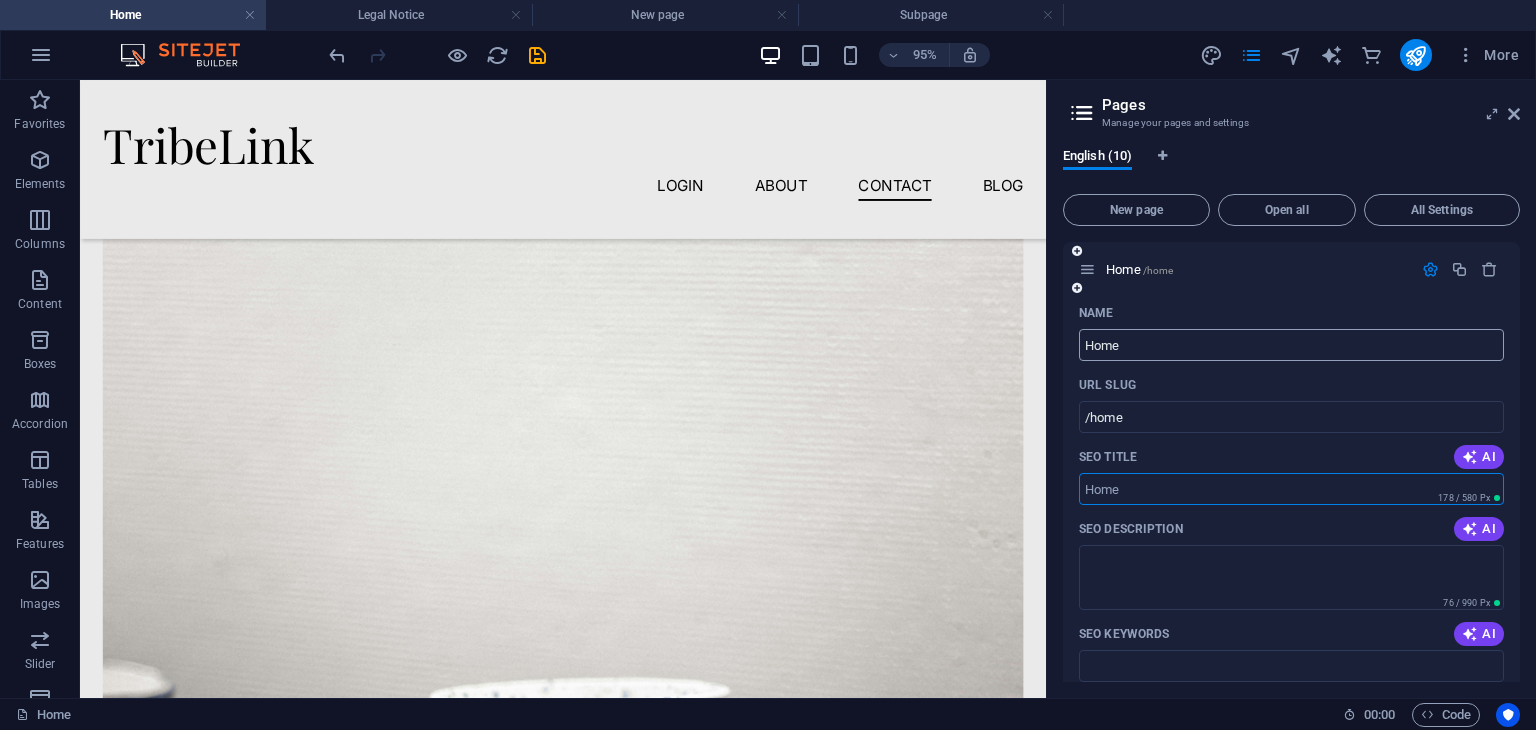 scroll, scrollTop: 935, scrollLeft: 0, axis: vertical 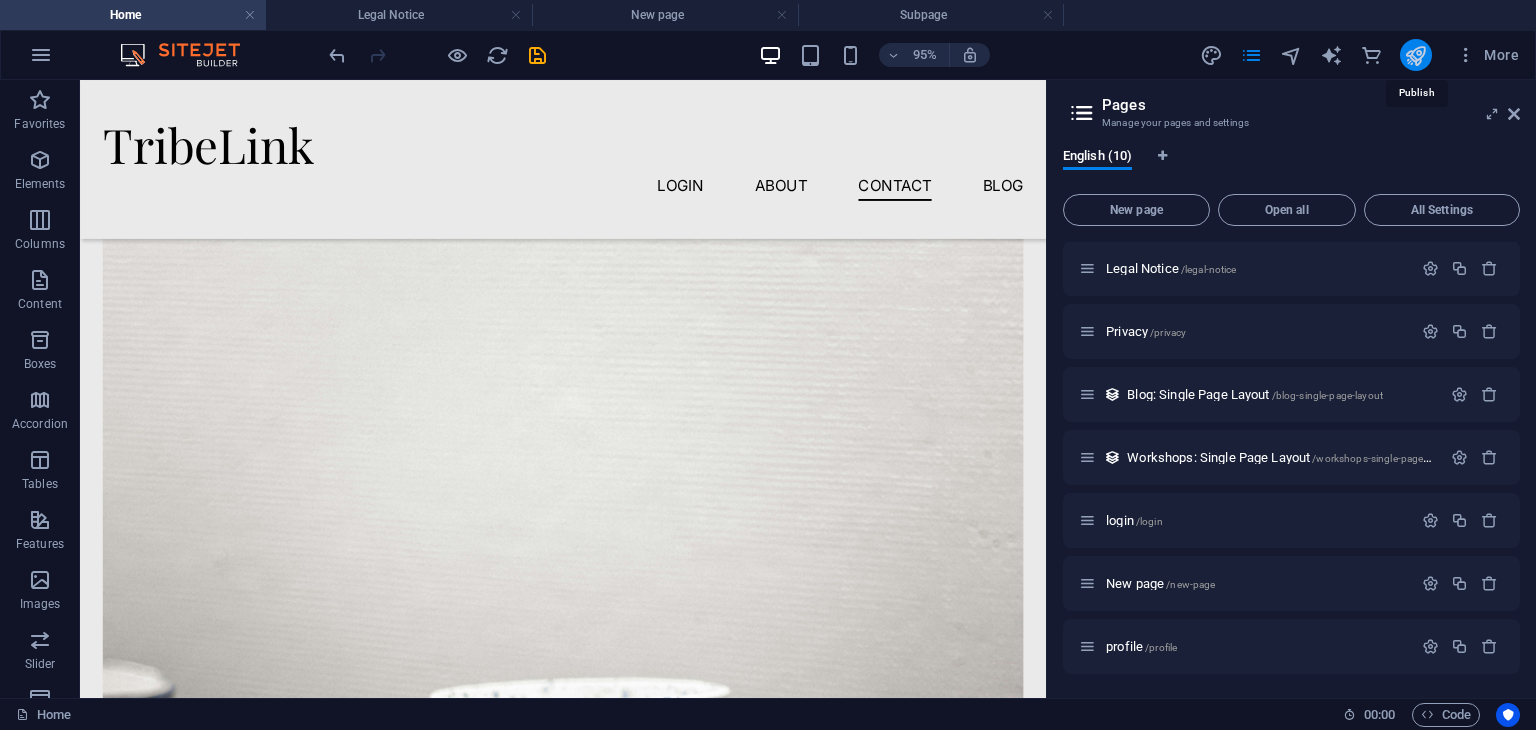 type 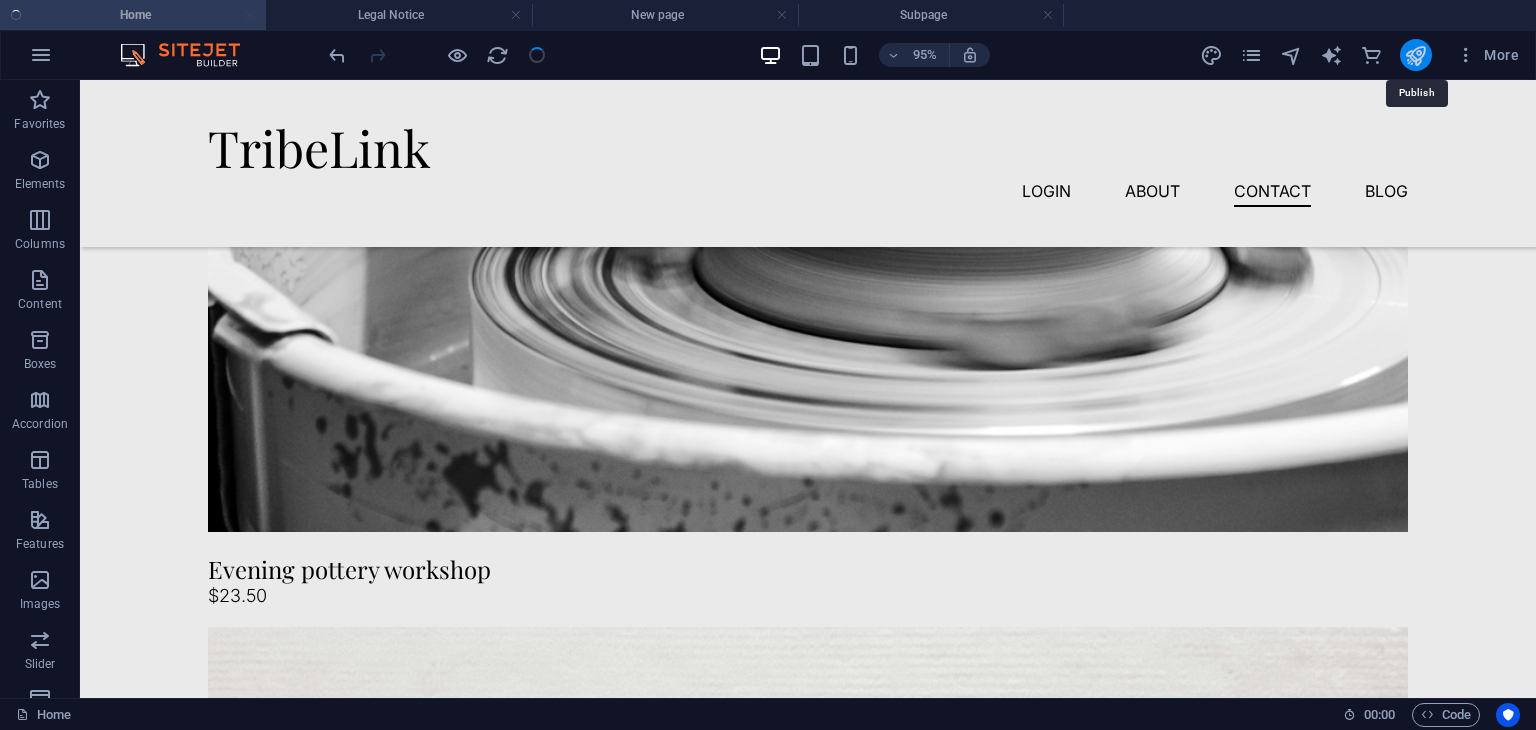 scroll, scrollTop: 5027, scrollLeft: 0, axis: vertical 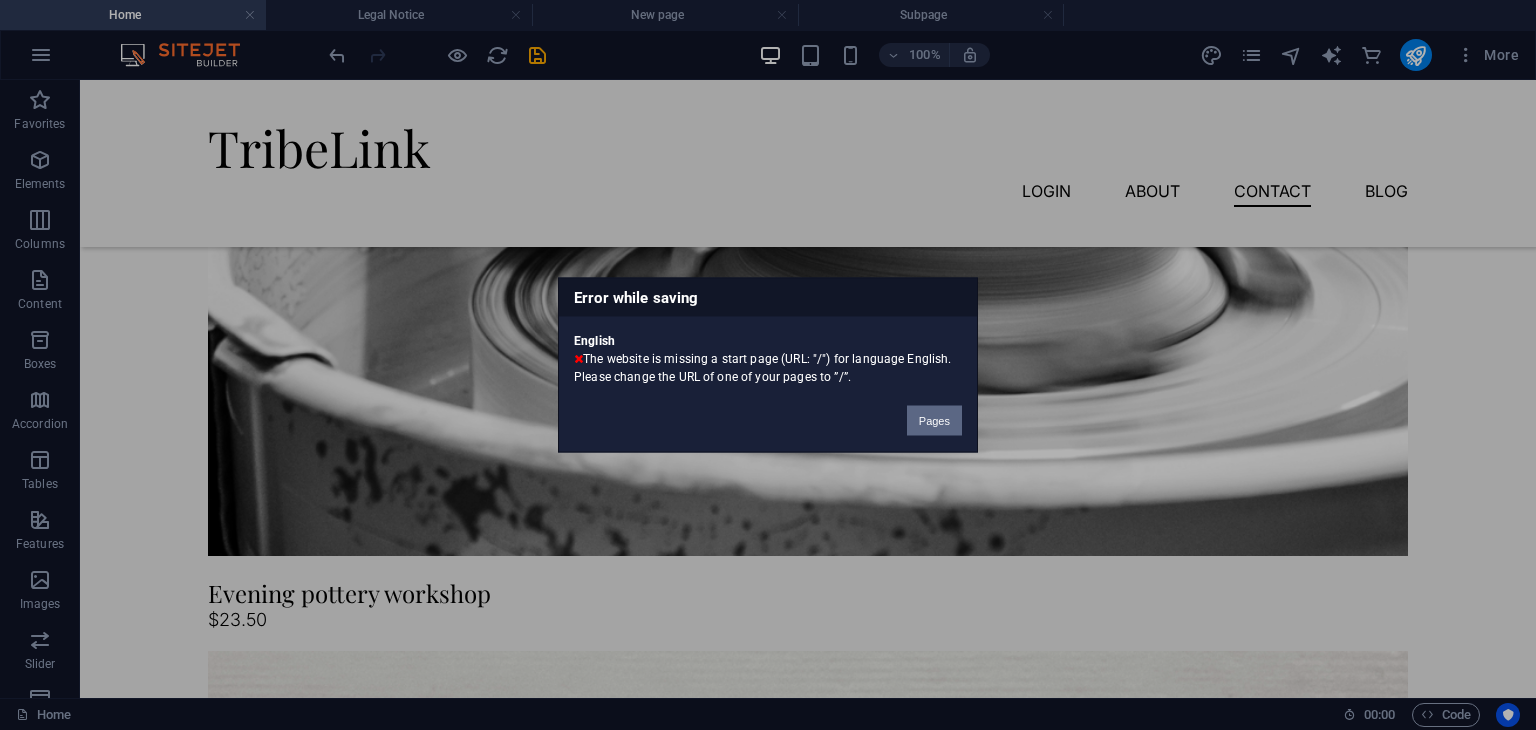 click on "Pages" at bounding box center [934, 421] 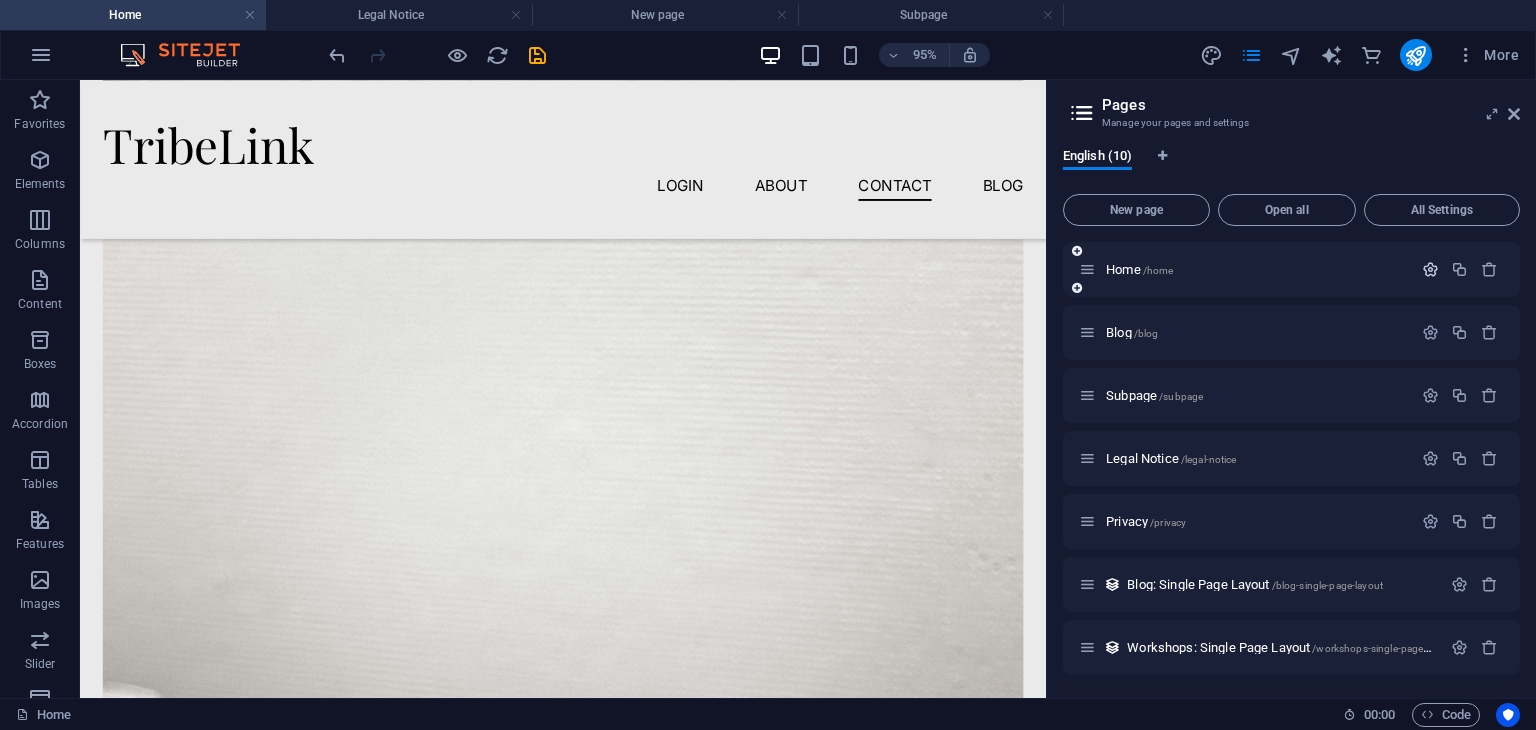 click at bounding box center [1430, 269] 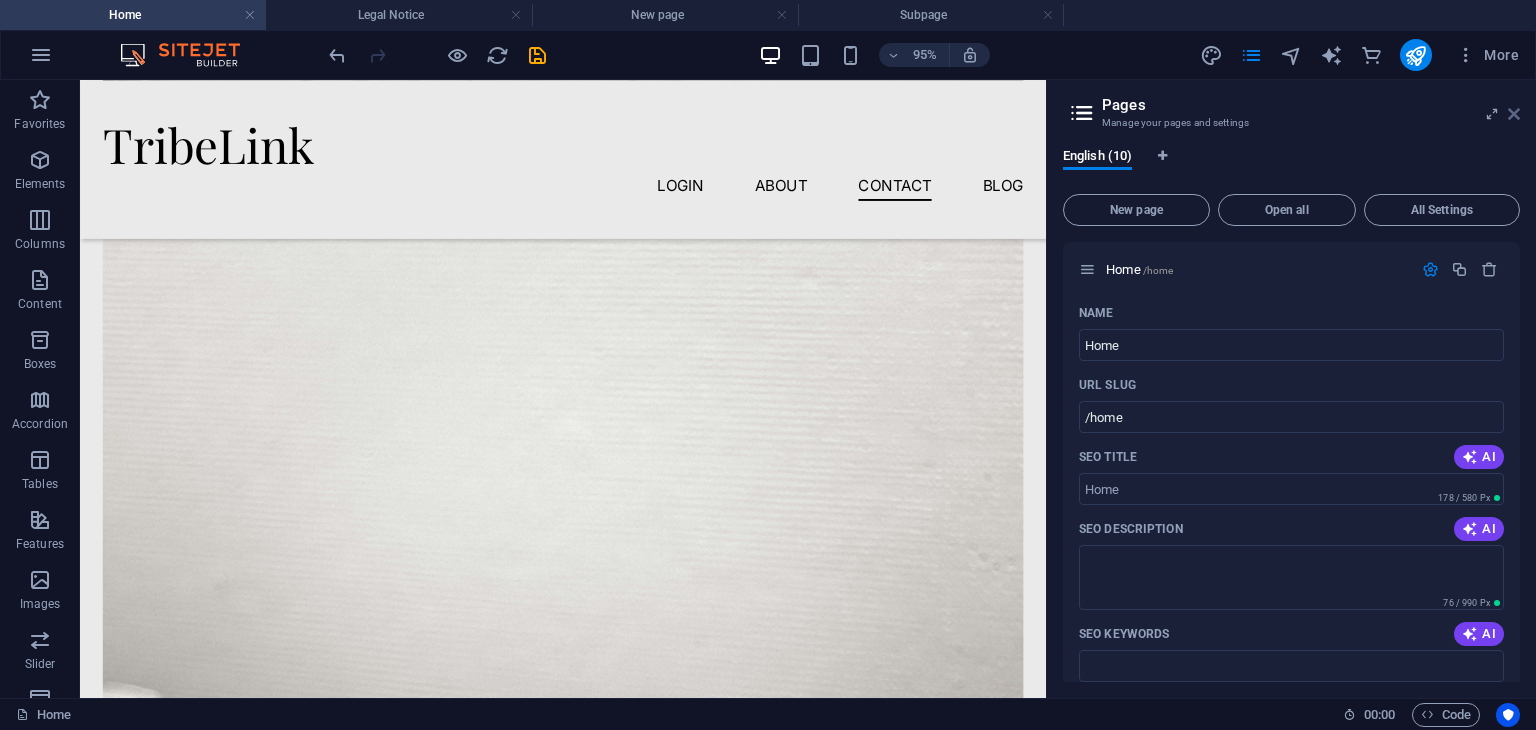 click at bounding box center [1514, 114] 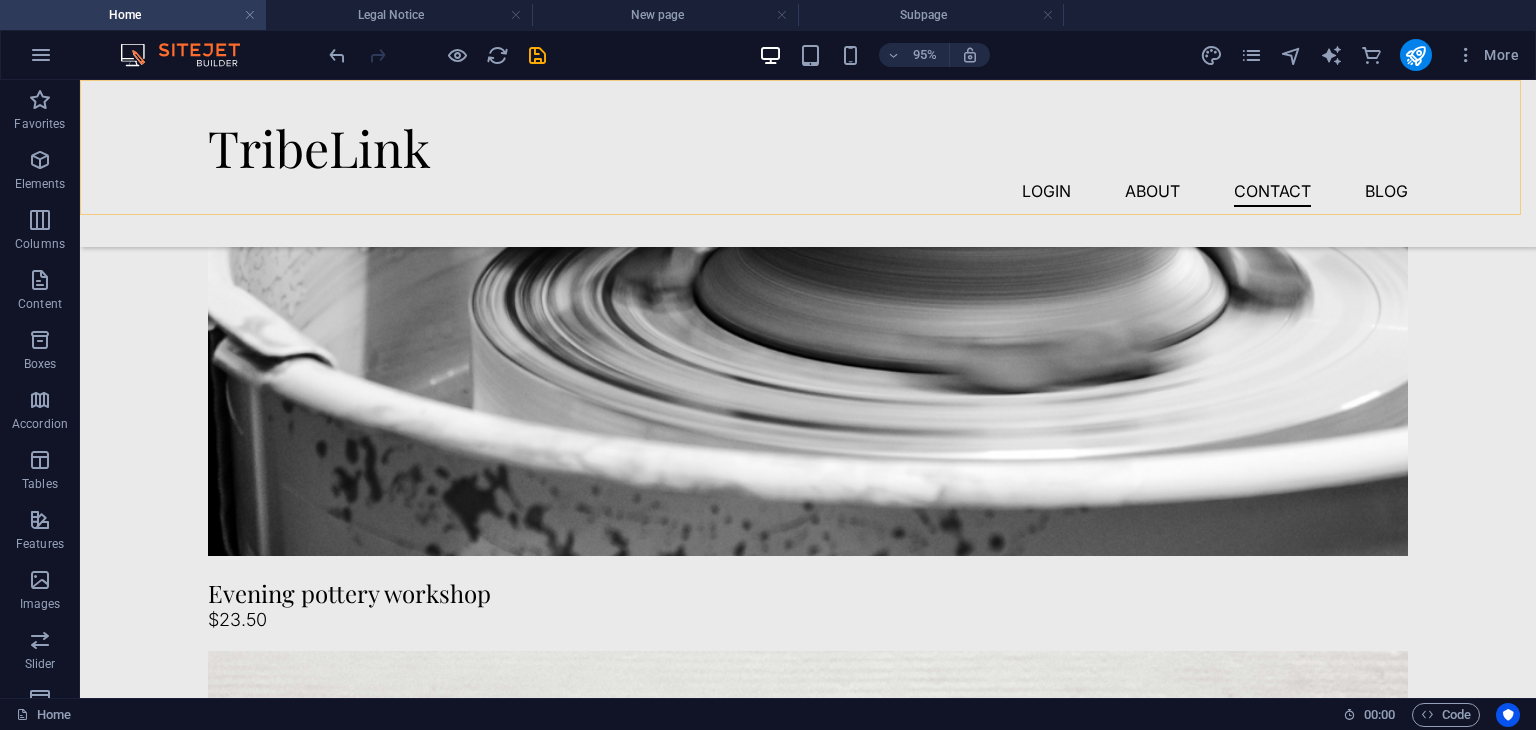 scroll, scrollTop: 4996, scrollLeft: 0, axis: vertical 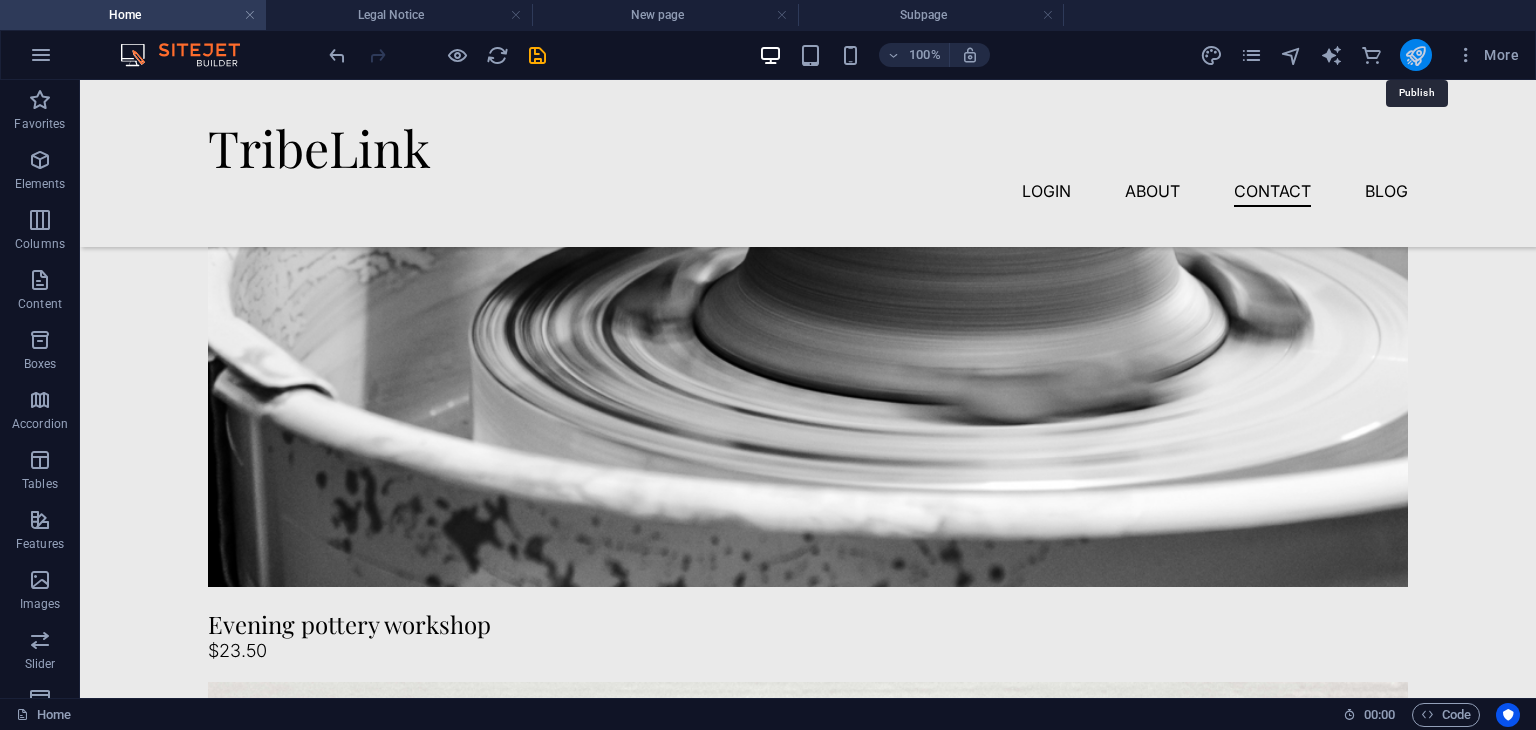 click at bounding box center (1415, 55) 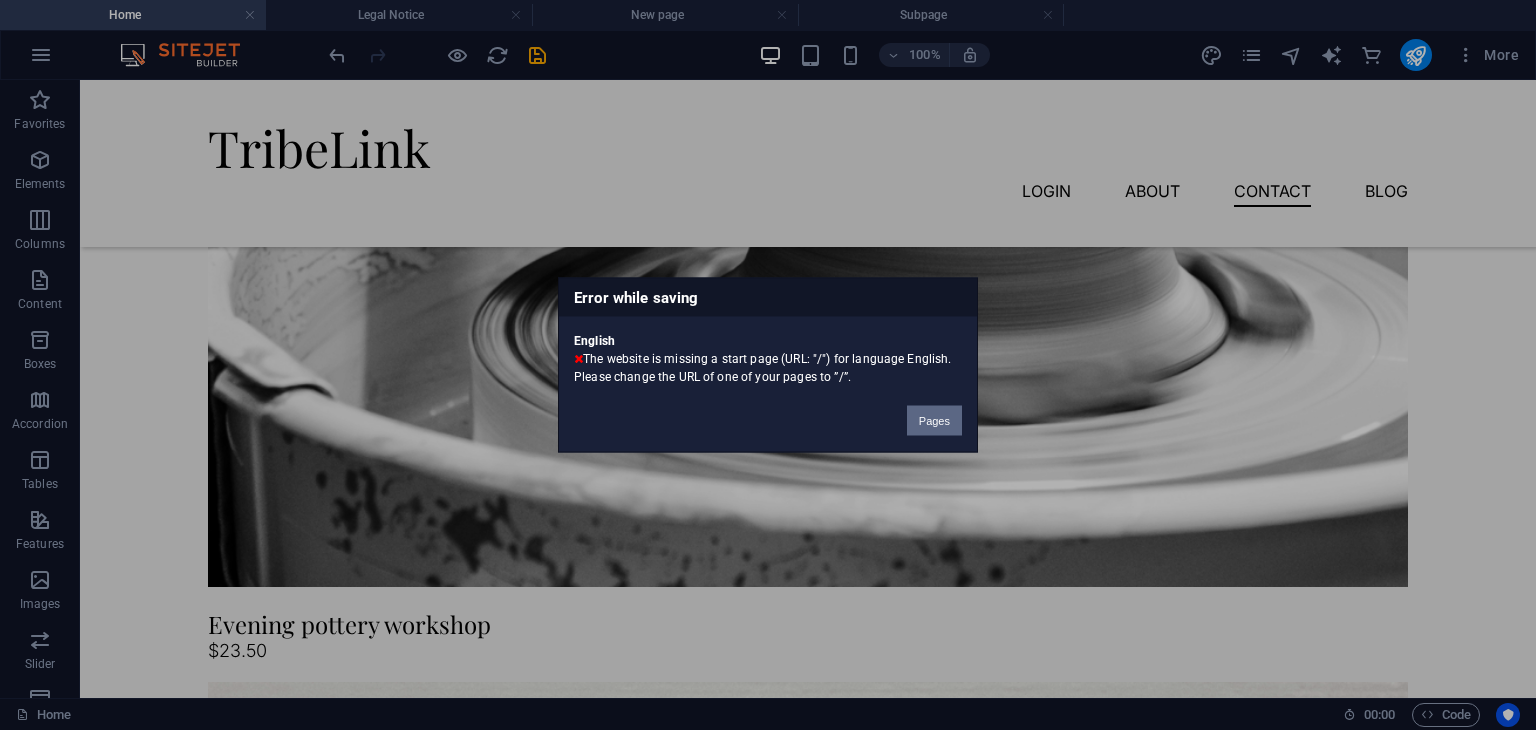 click on "Pages" at bounding box center (934, 421) 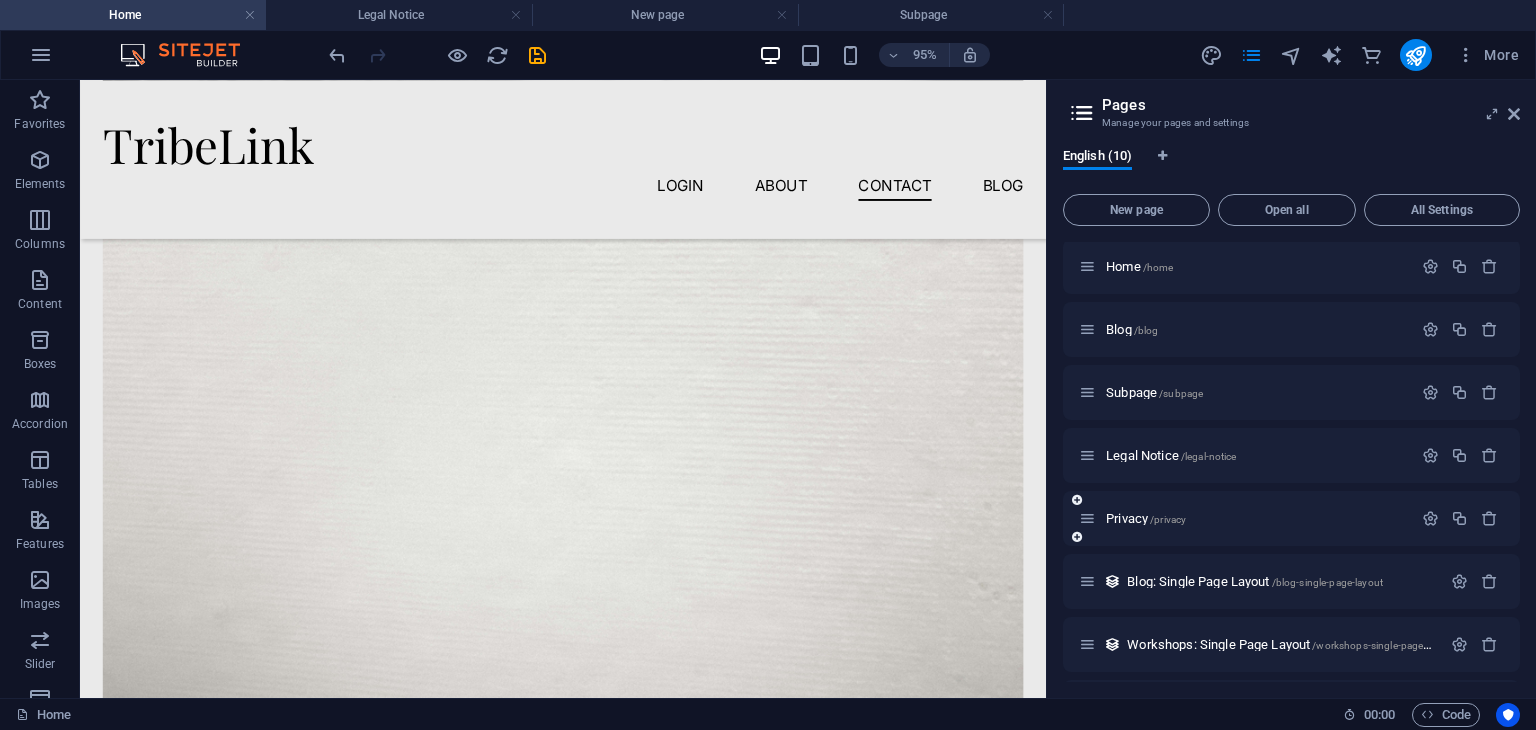 scroll, scrollTop: 0, scrollLeft: 0, axis: both 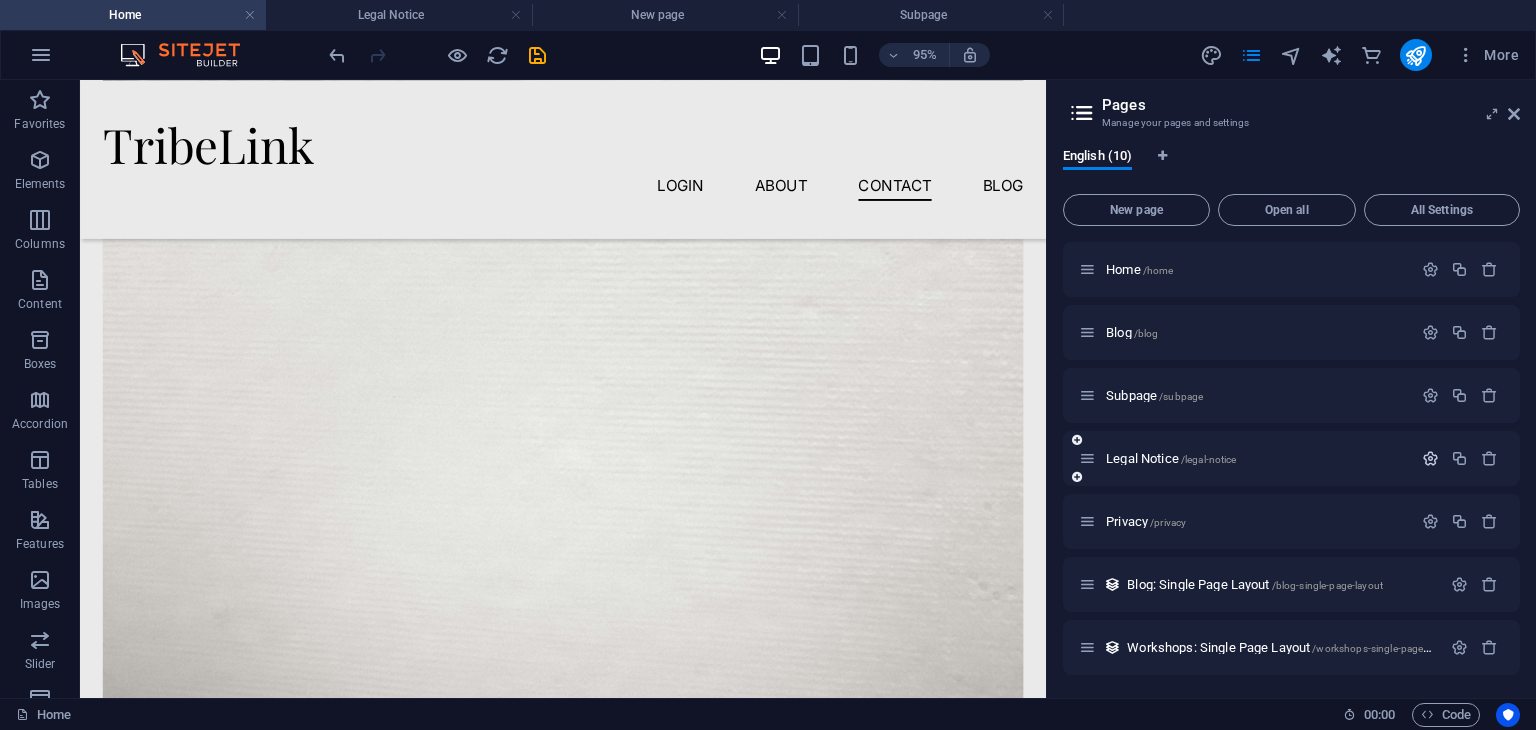 click at bounding box center (1430, 458) 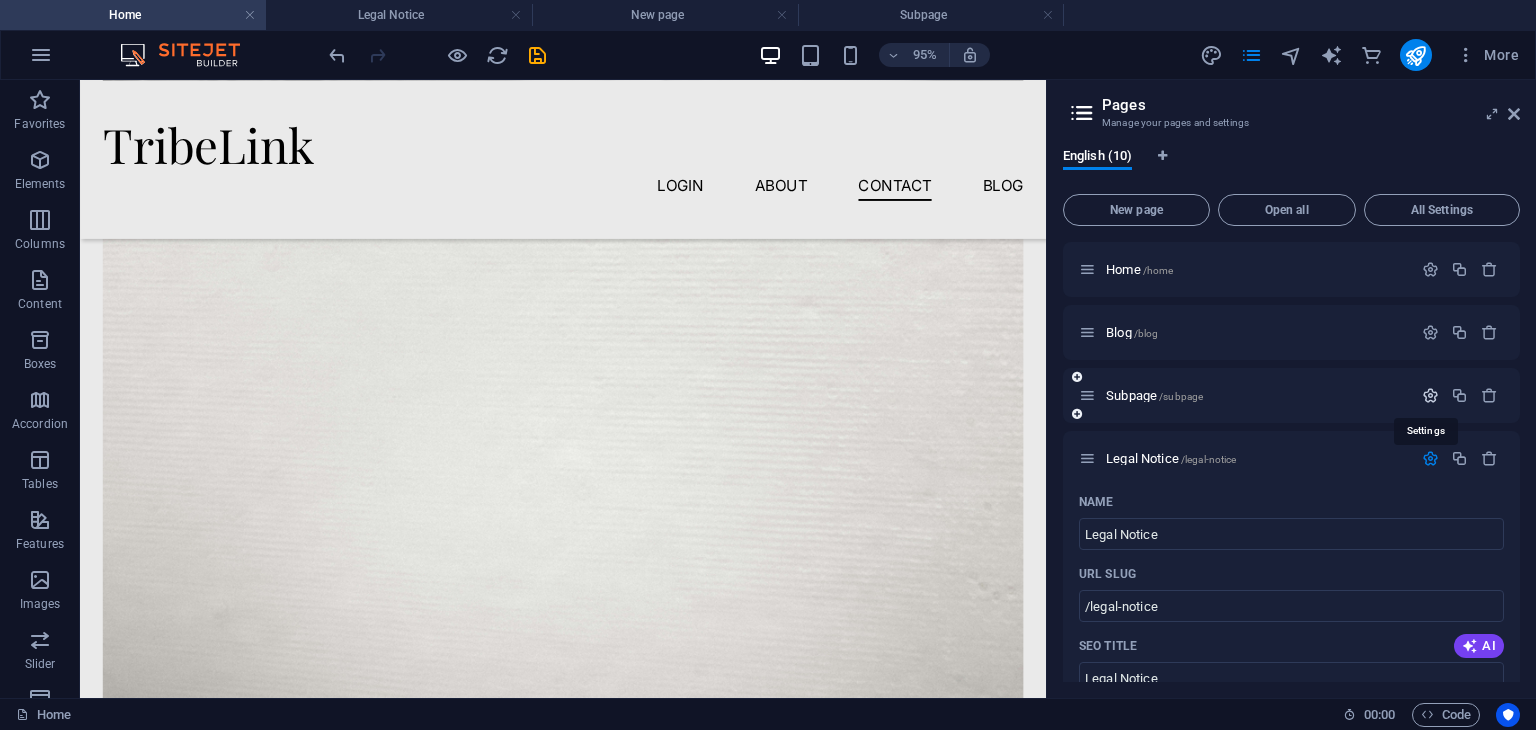 click at bounding box center [1430, 395] 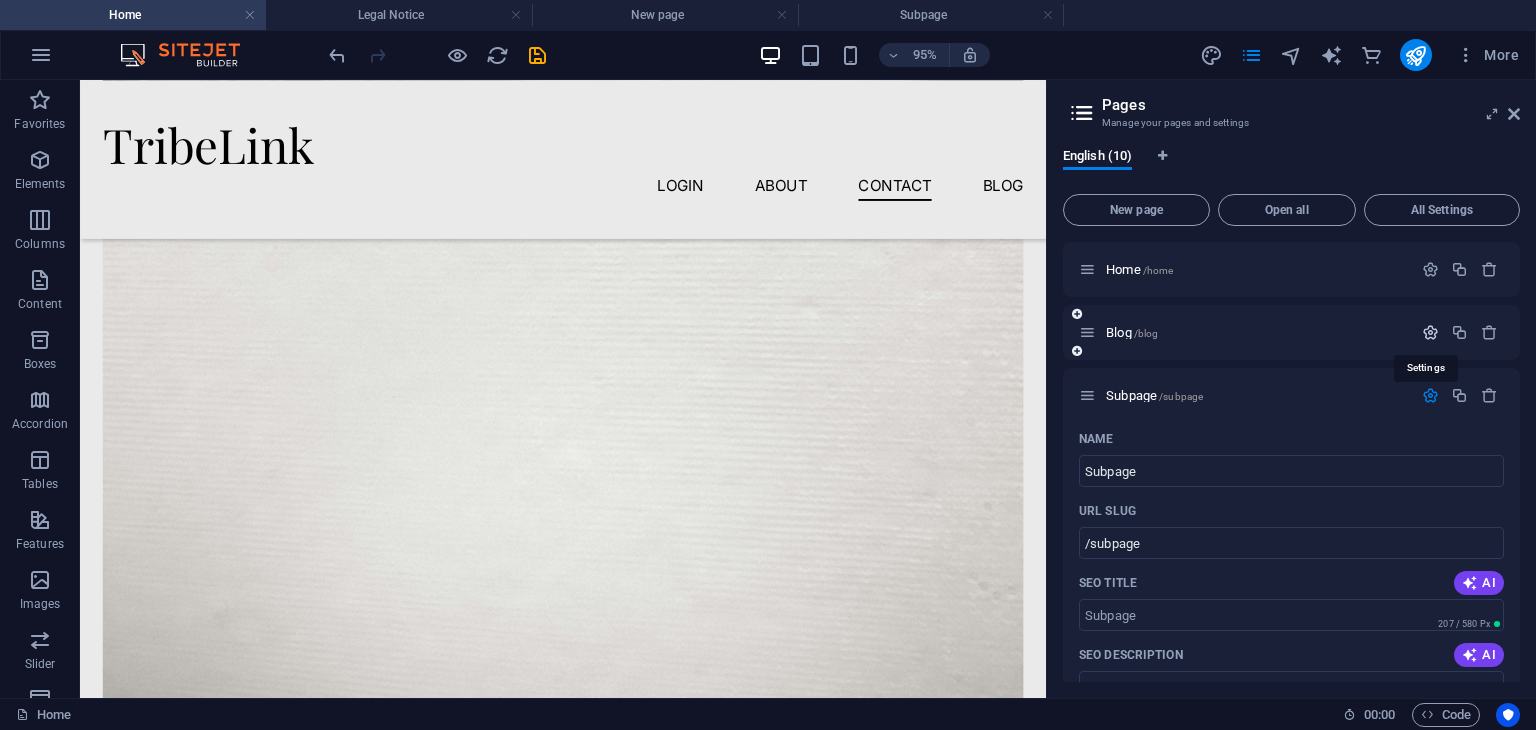 click at bounding box center (1430, 332) 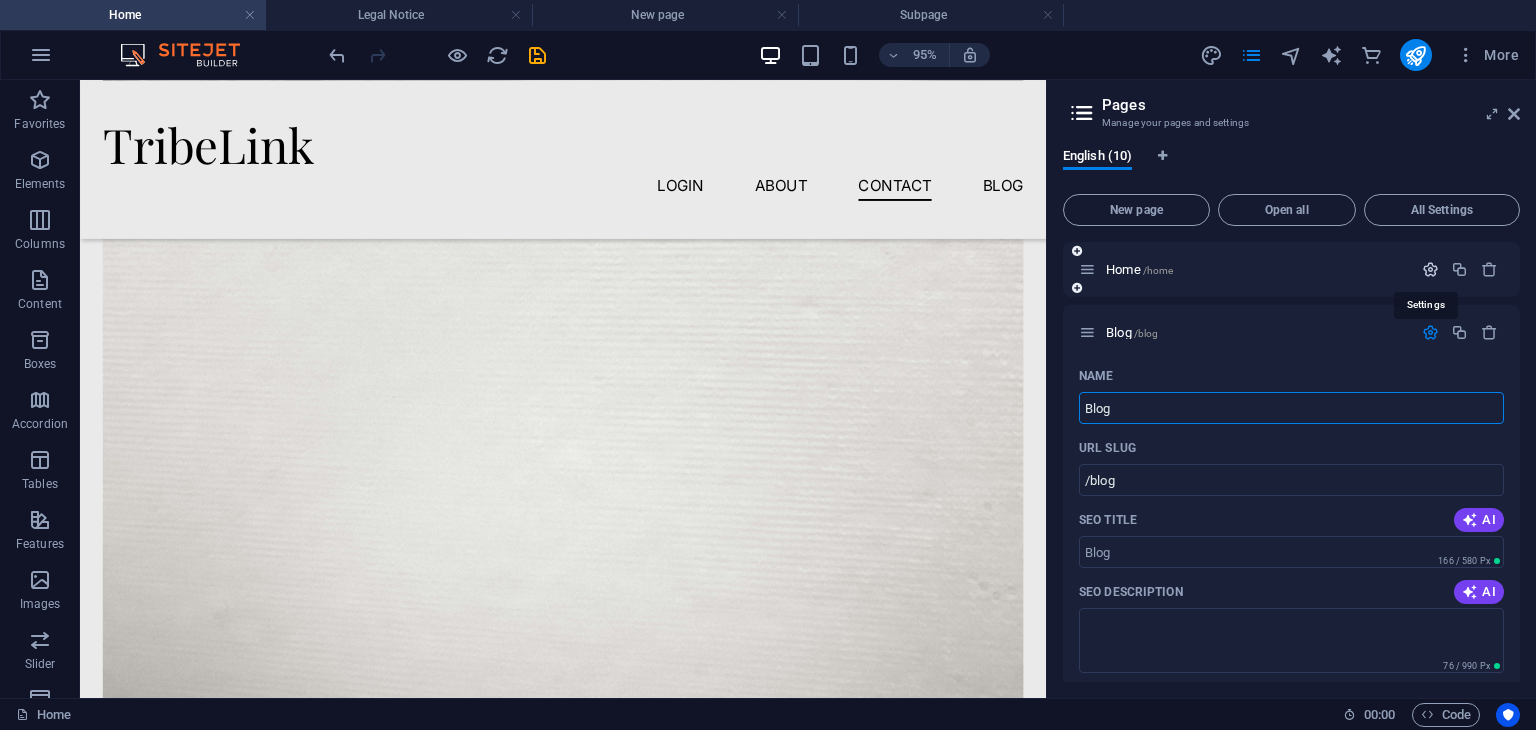 click at bounding box center [1430, 269] 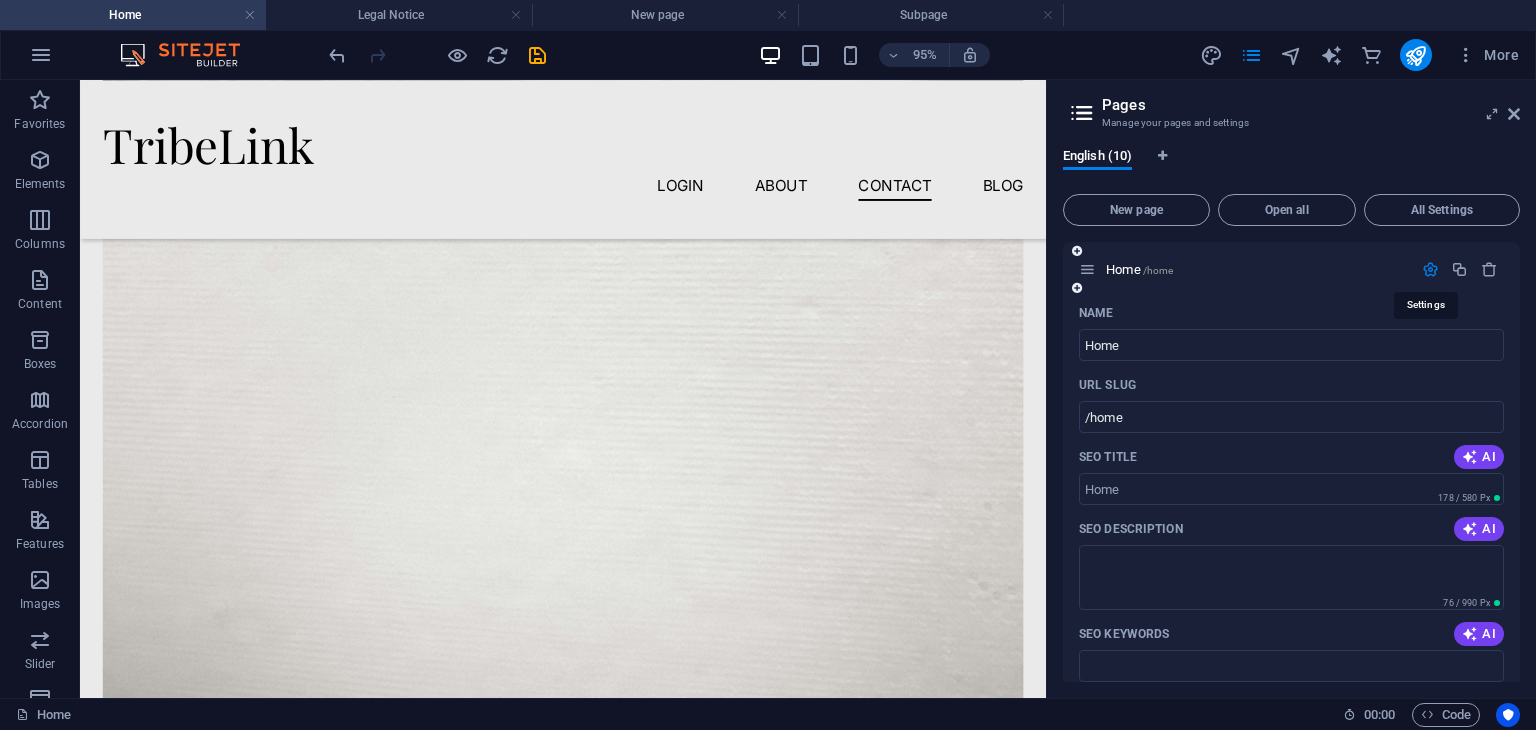 click at bounding box center (1430, 269) 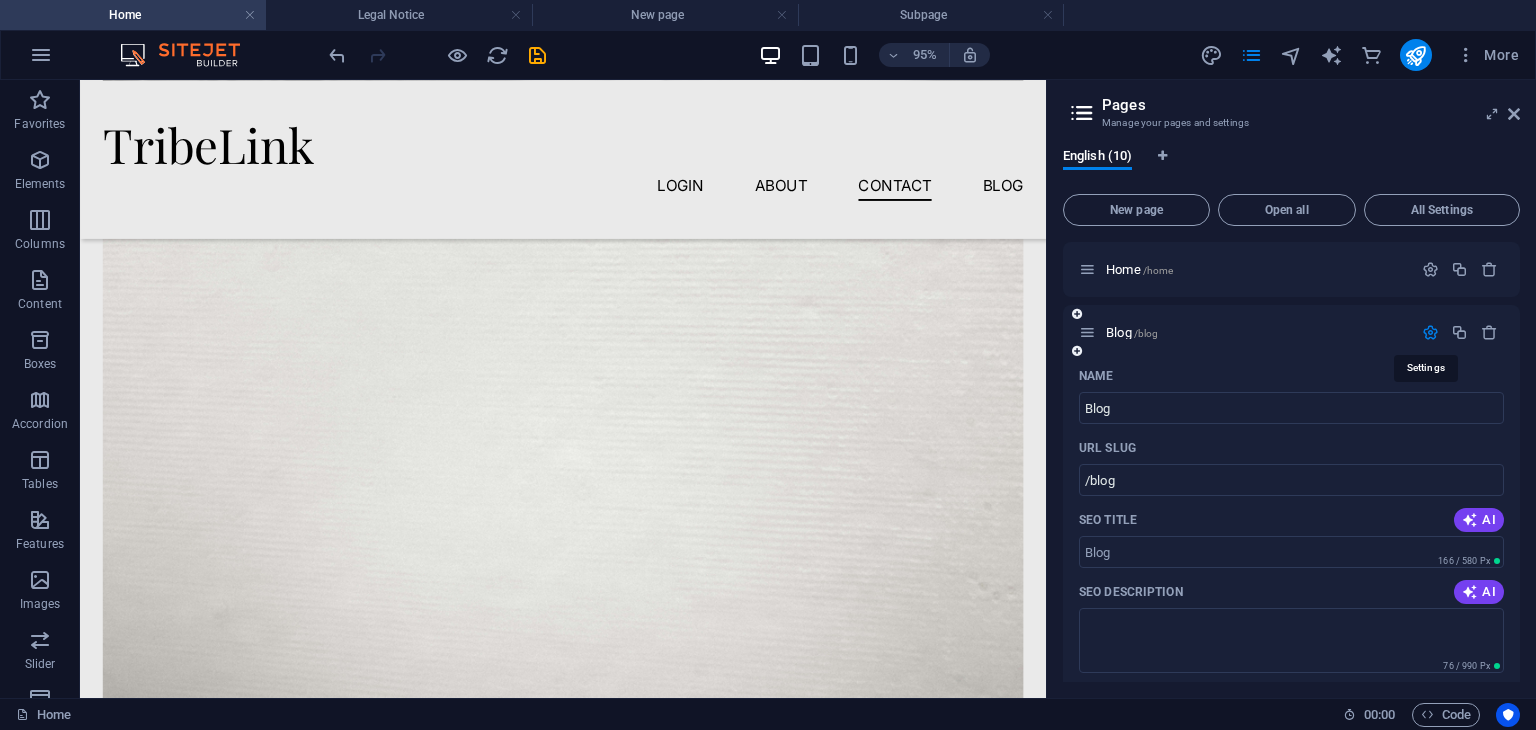 click at bounding box center [1430, 332] 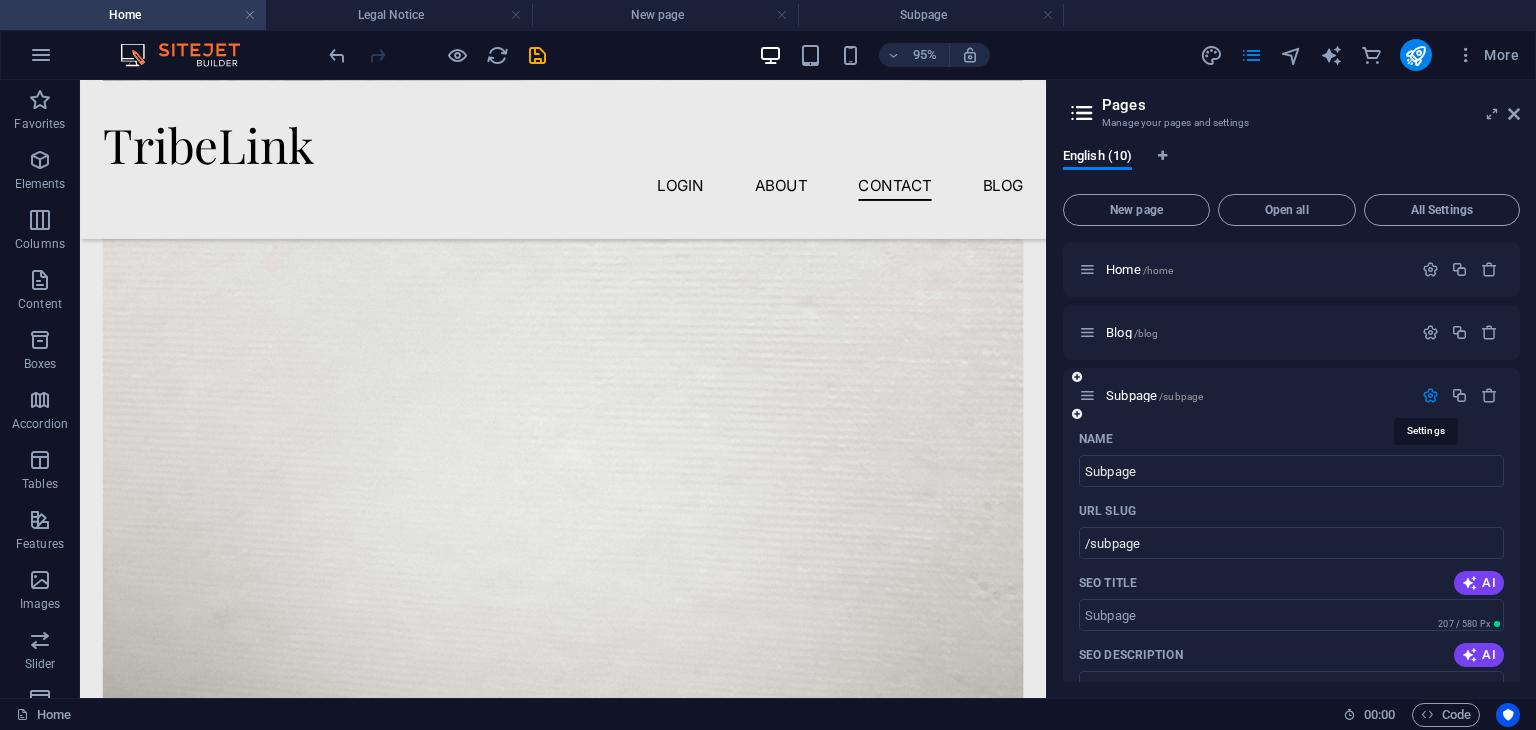 click at bounding box center (1430, 395) 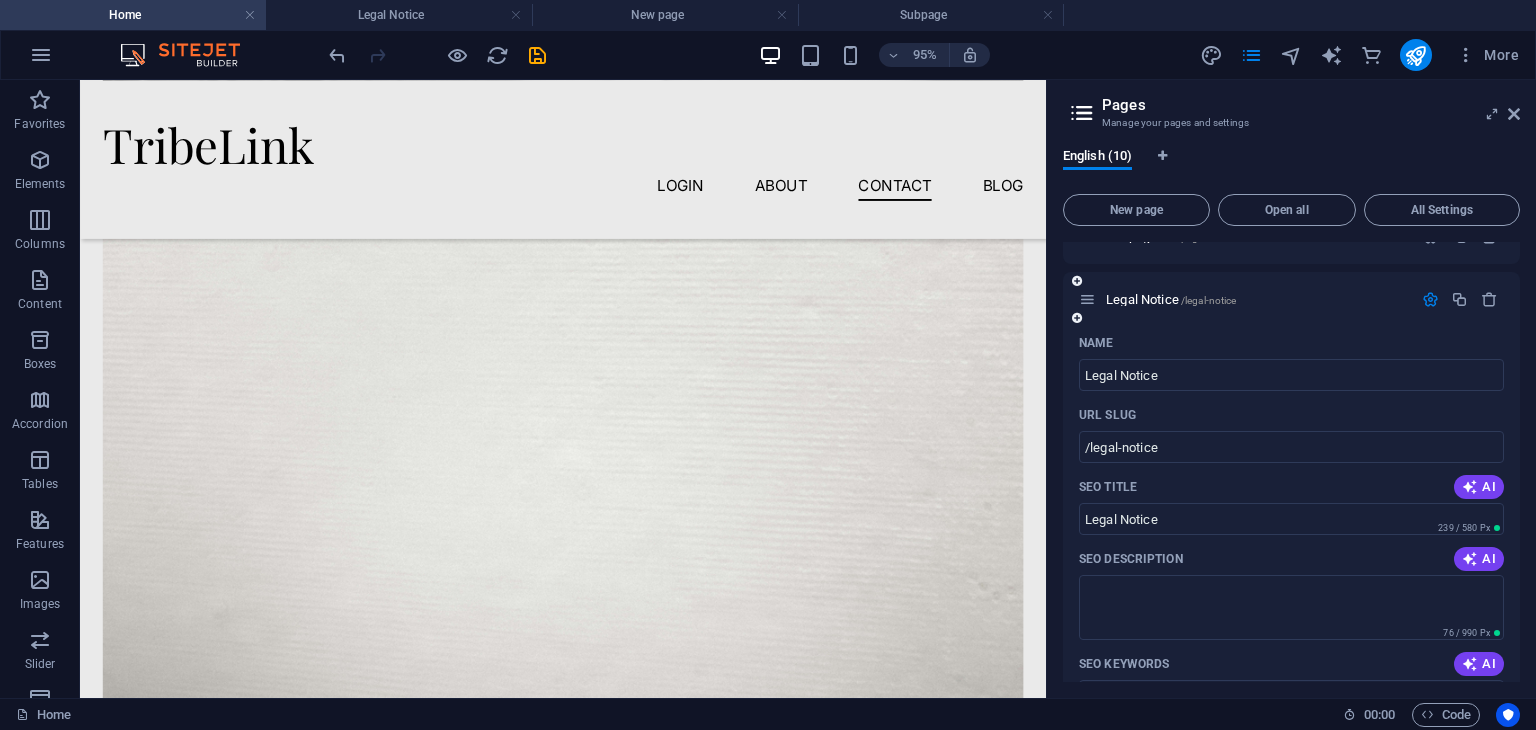 scroll, scrollTop: 164, scrollLeft: 0, axis: vertical 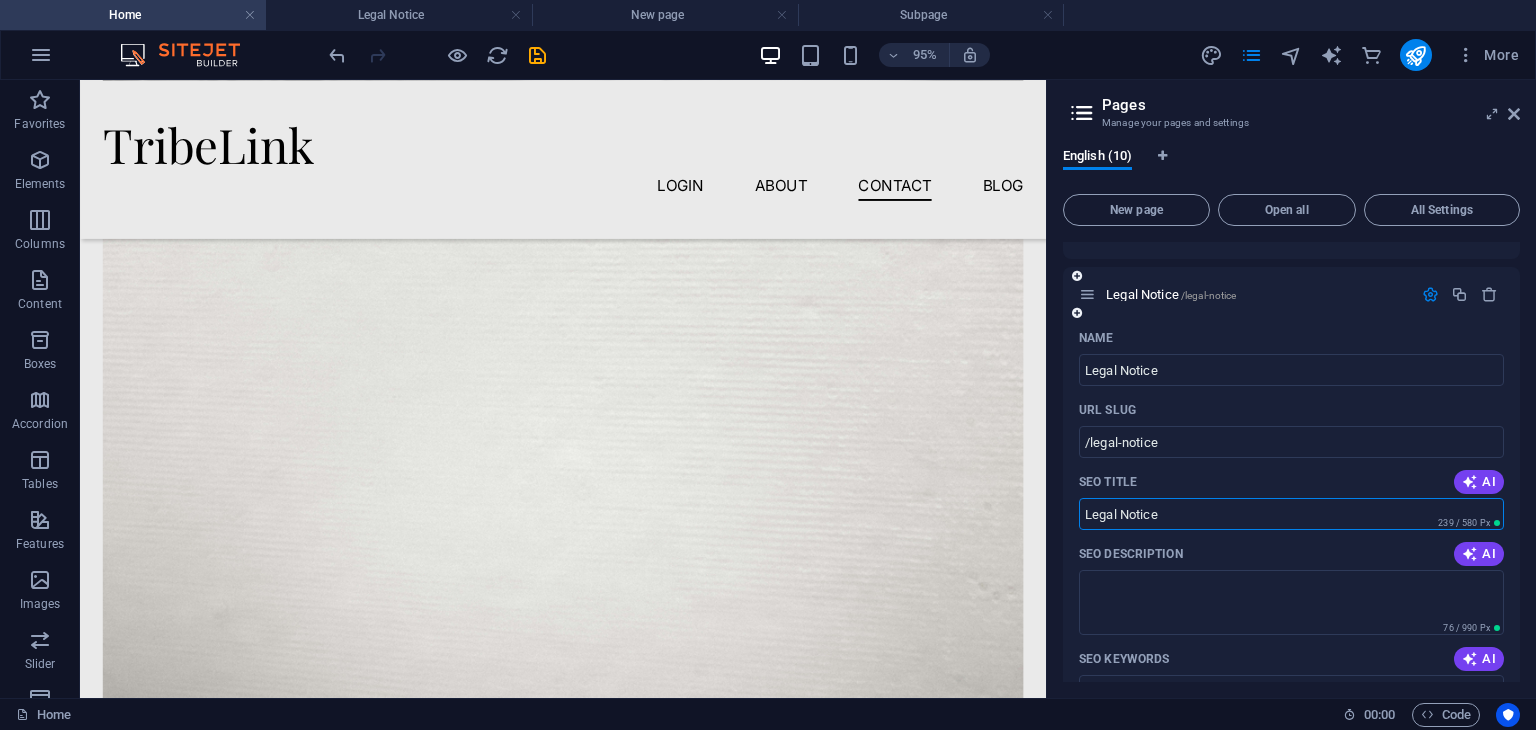 drag, startPoint x: 1328, startPoint y: 513, endPoint x: 1077, endPoint y: 501, distance: 251.28668 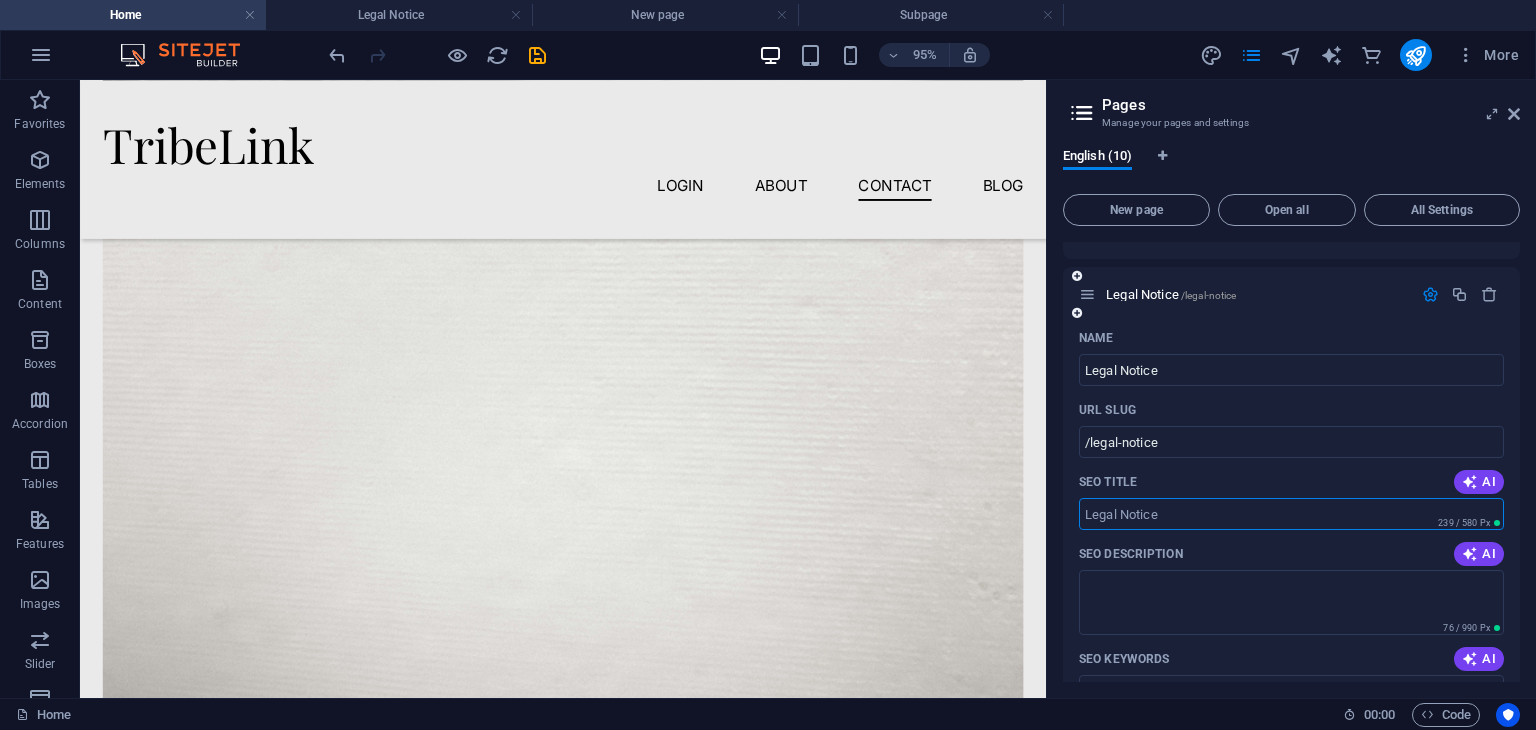 type 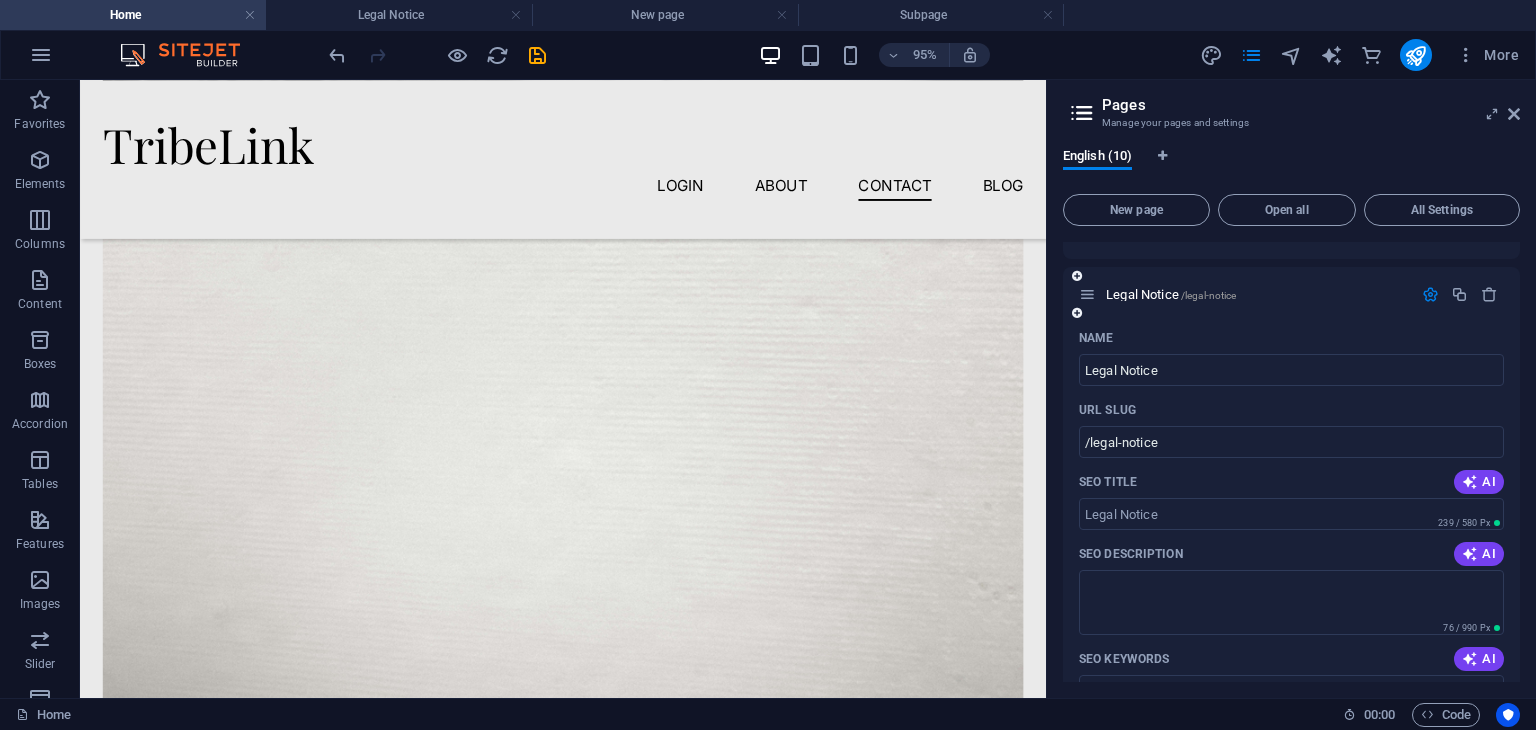 click at bounding box center [1430, 294] 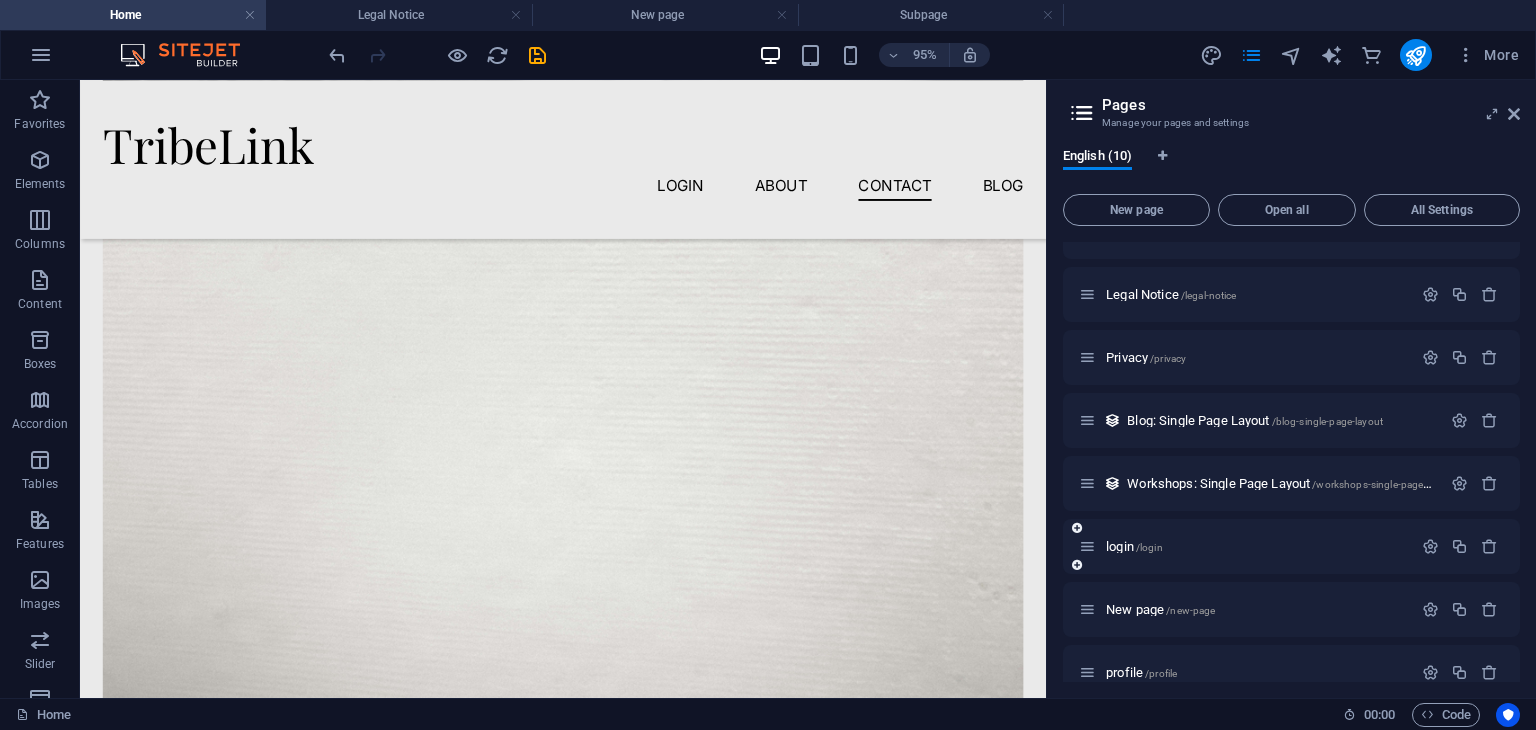 scroll, scrollTop: 190, scrollLeft: 0, axis: vertical 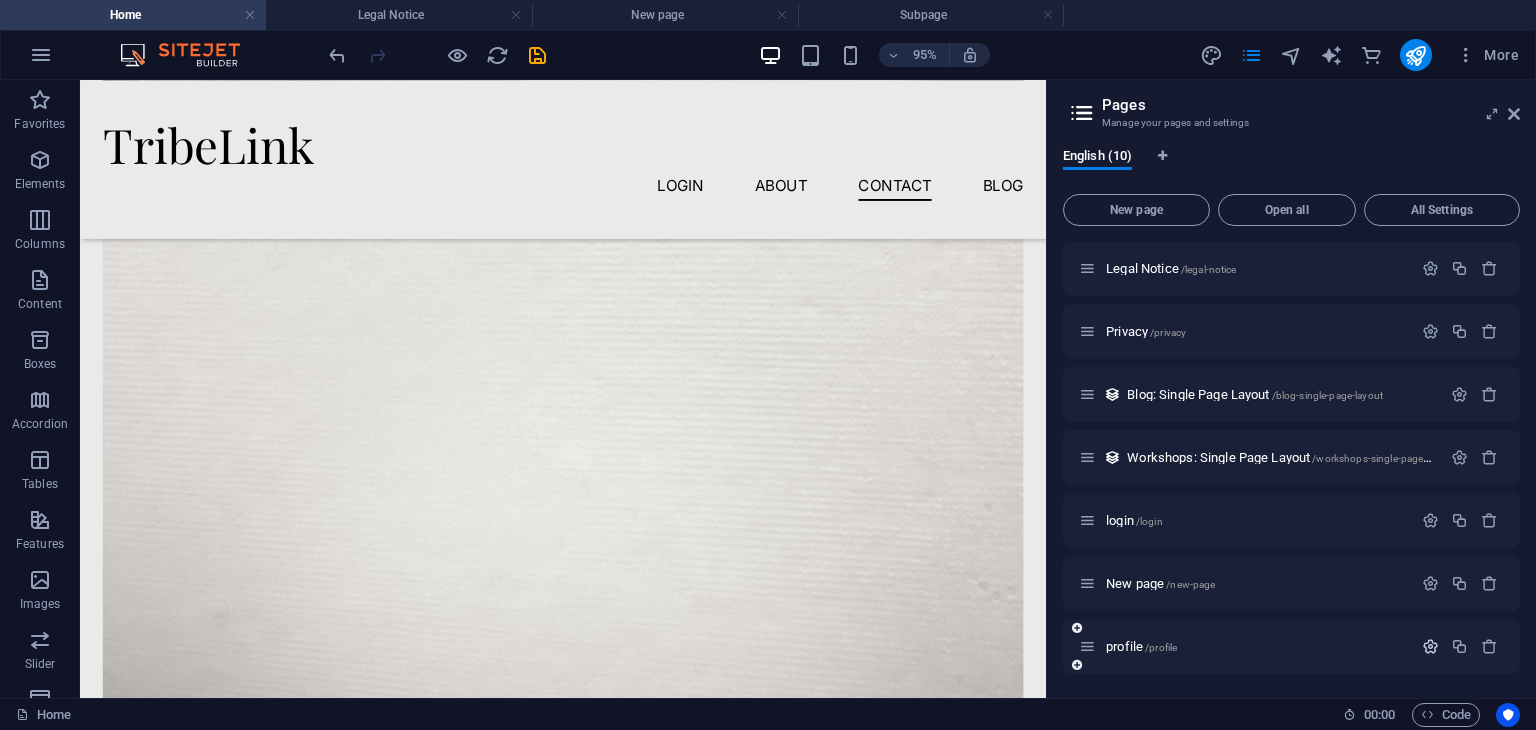 click at bounding box center (1430, 646) 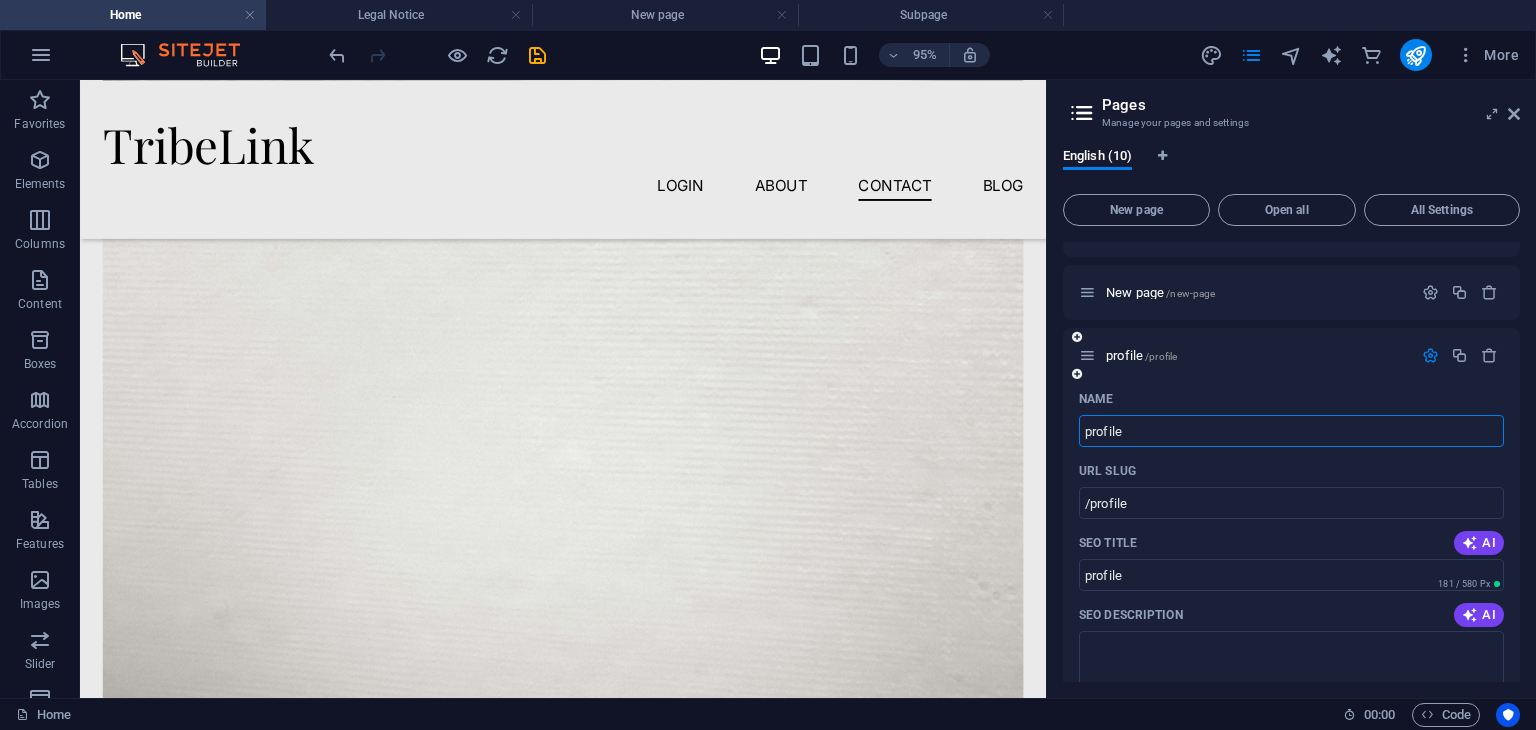 scroll, scrollTop: 483, scrollLeft: 0, axis: vertical 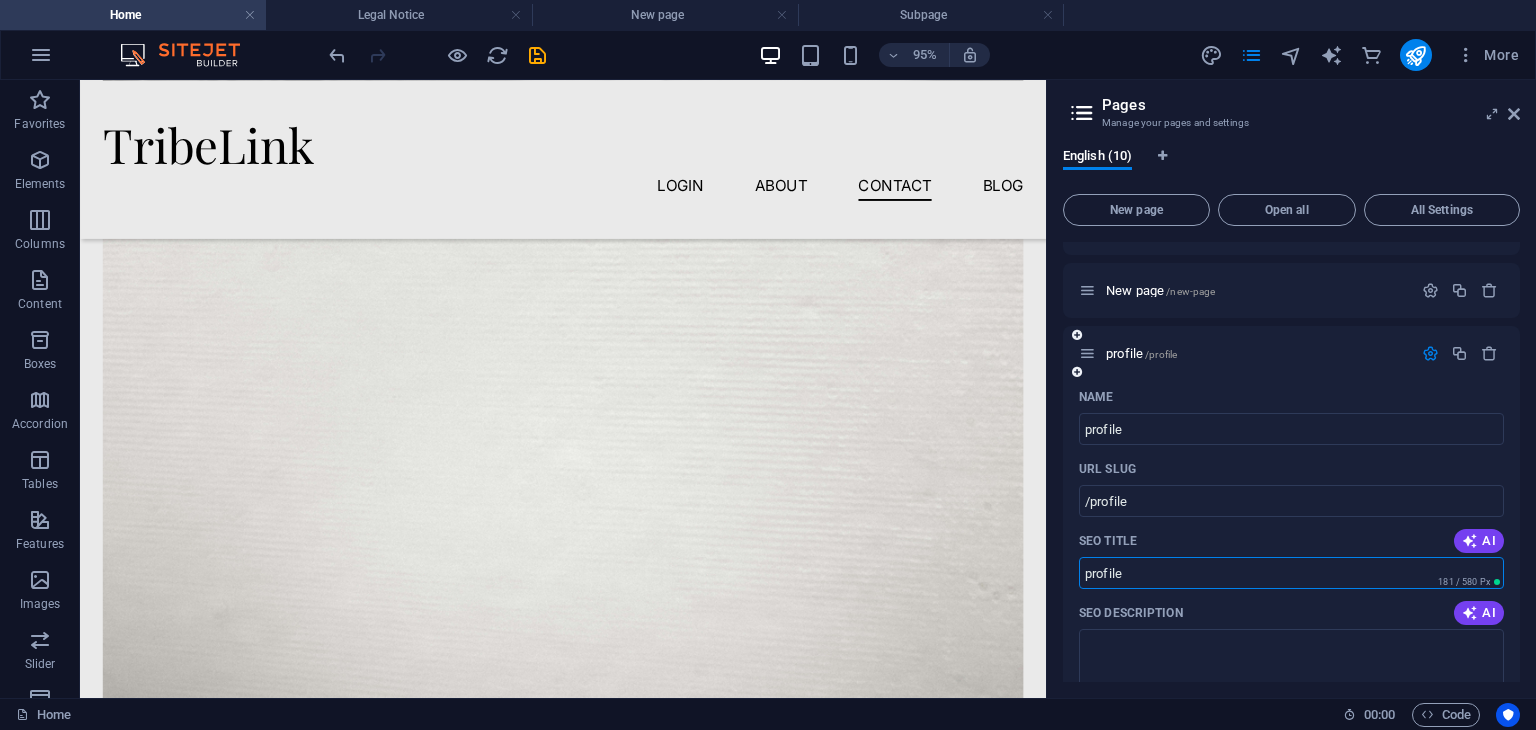 drag, startPoint x: 1192, startPoint y: 570, endPoint x: 1078, endPoint y: 569, distance: 114.00439 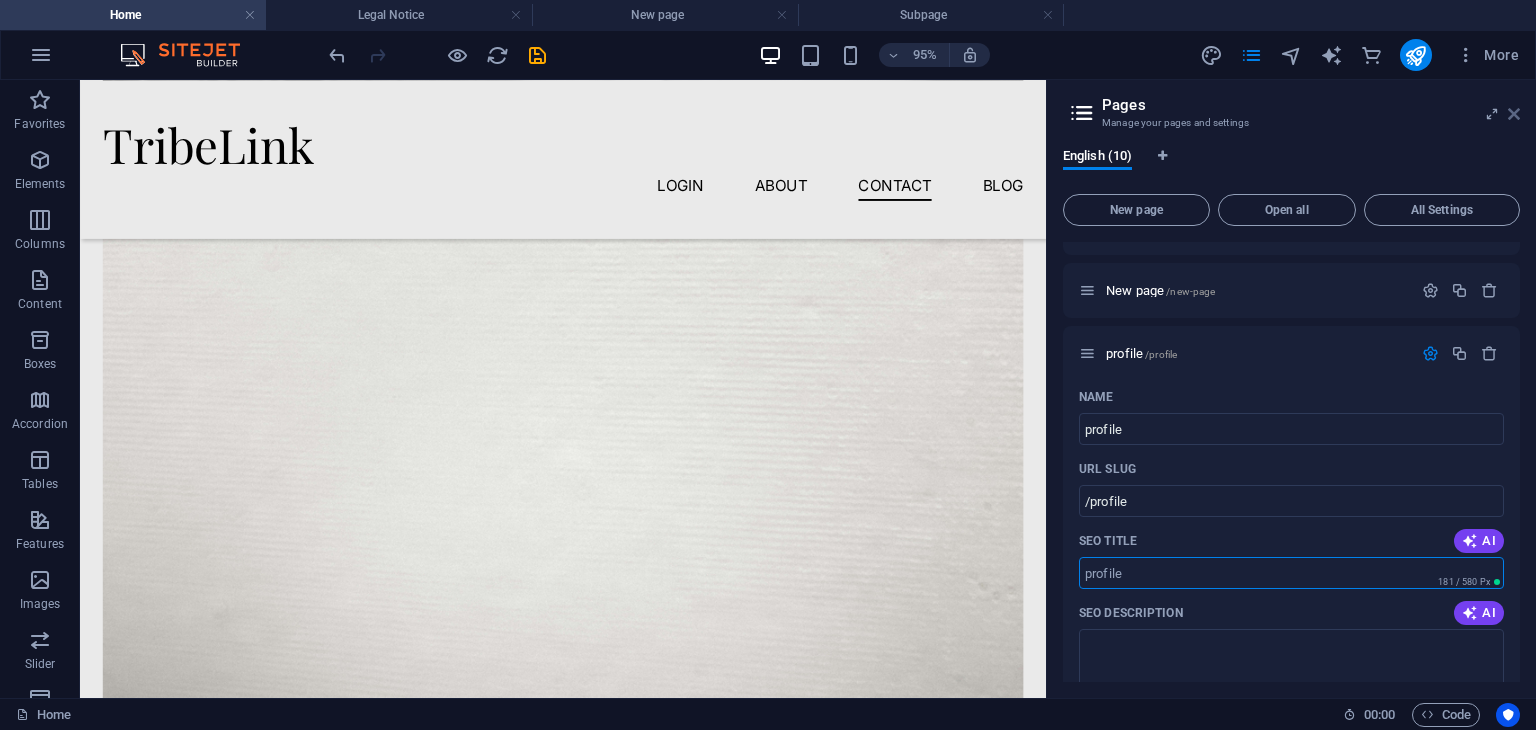 type 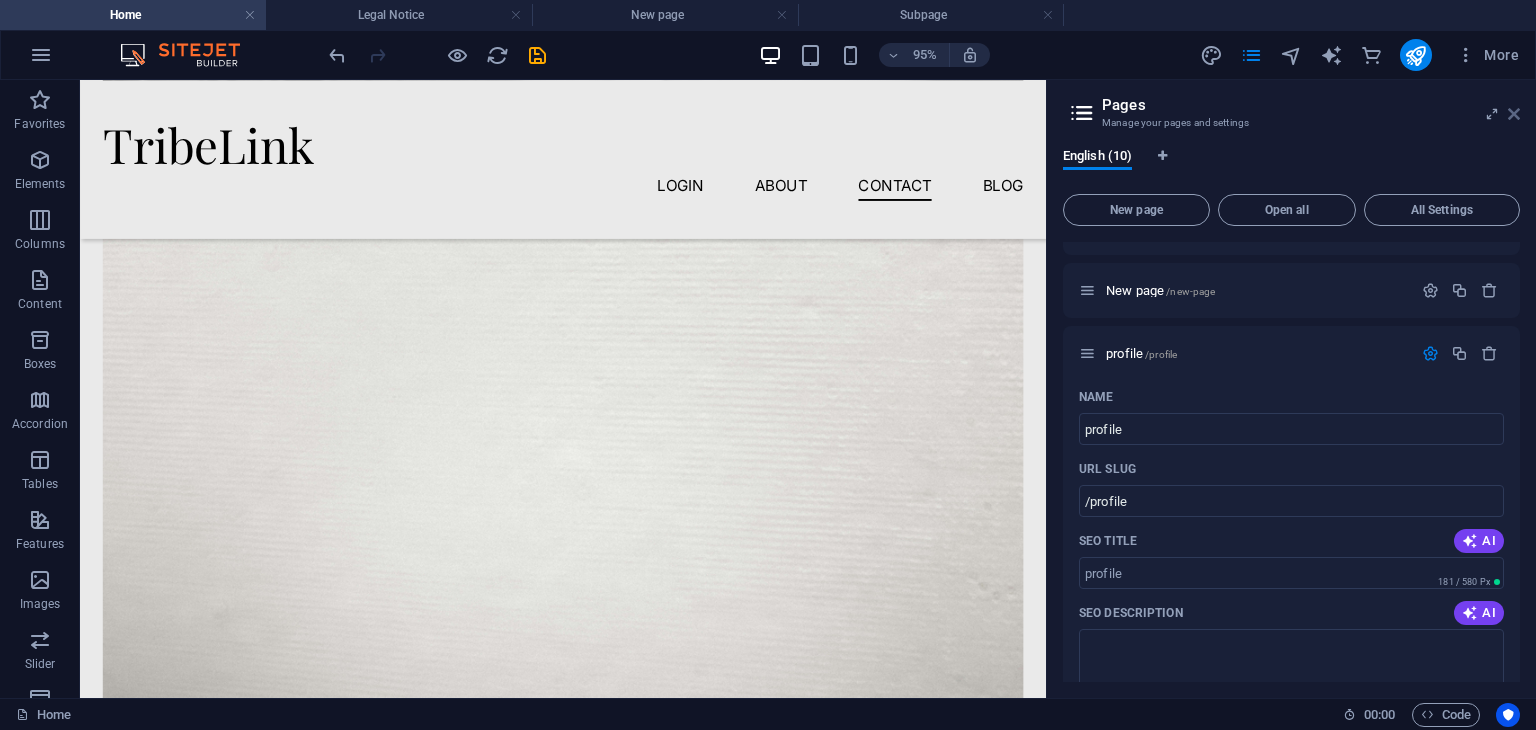 click at bounding box center (1514, 114) 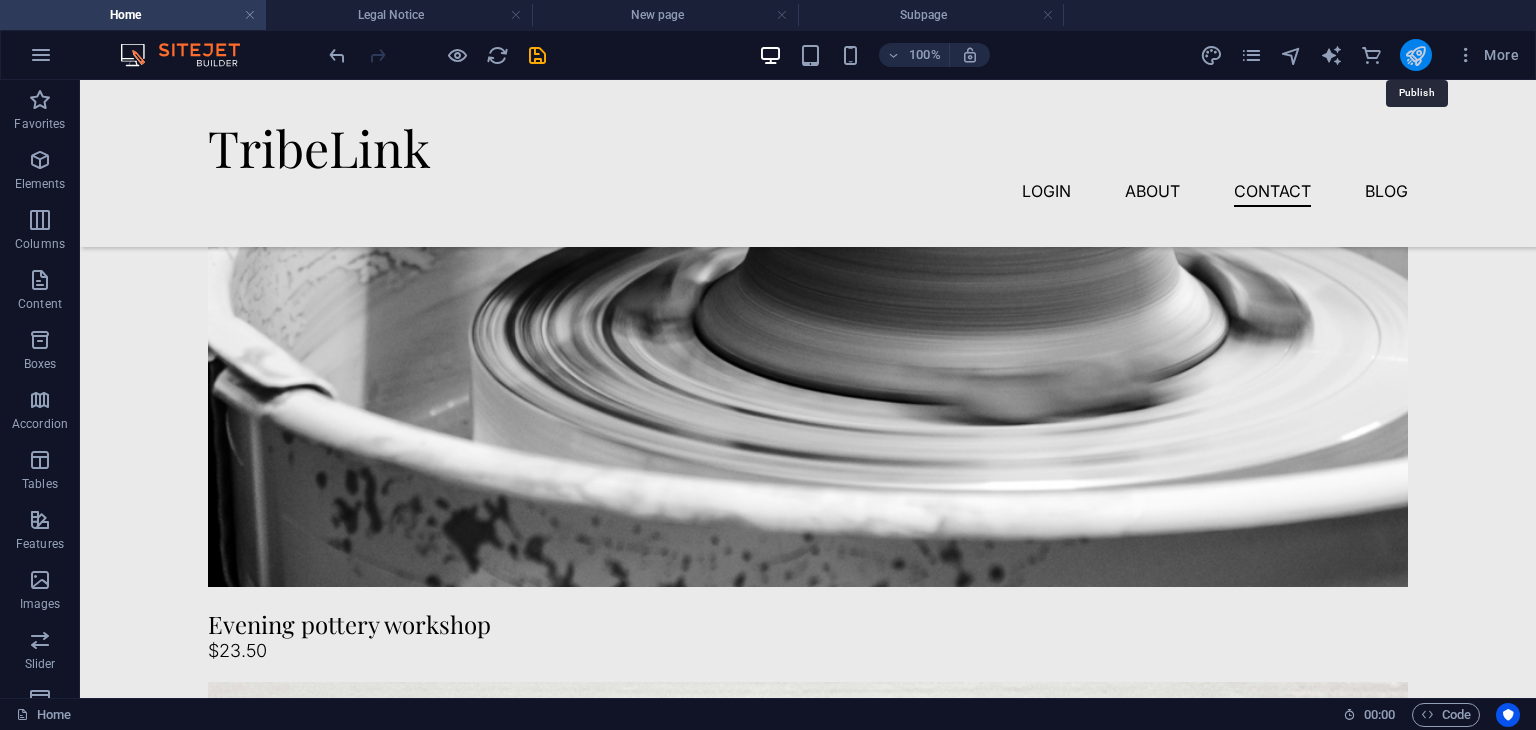 click at bounding box center [1415, 55] 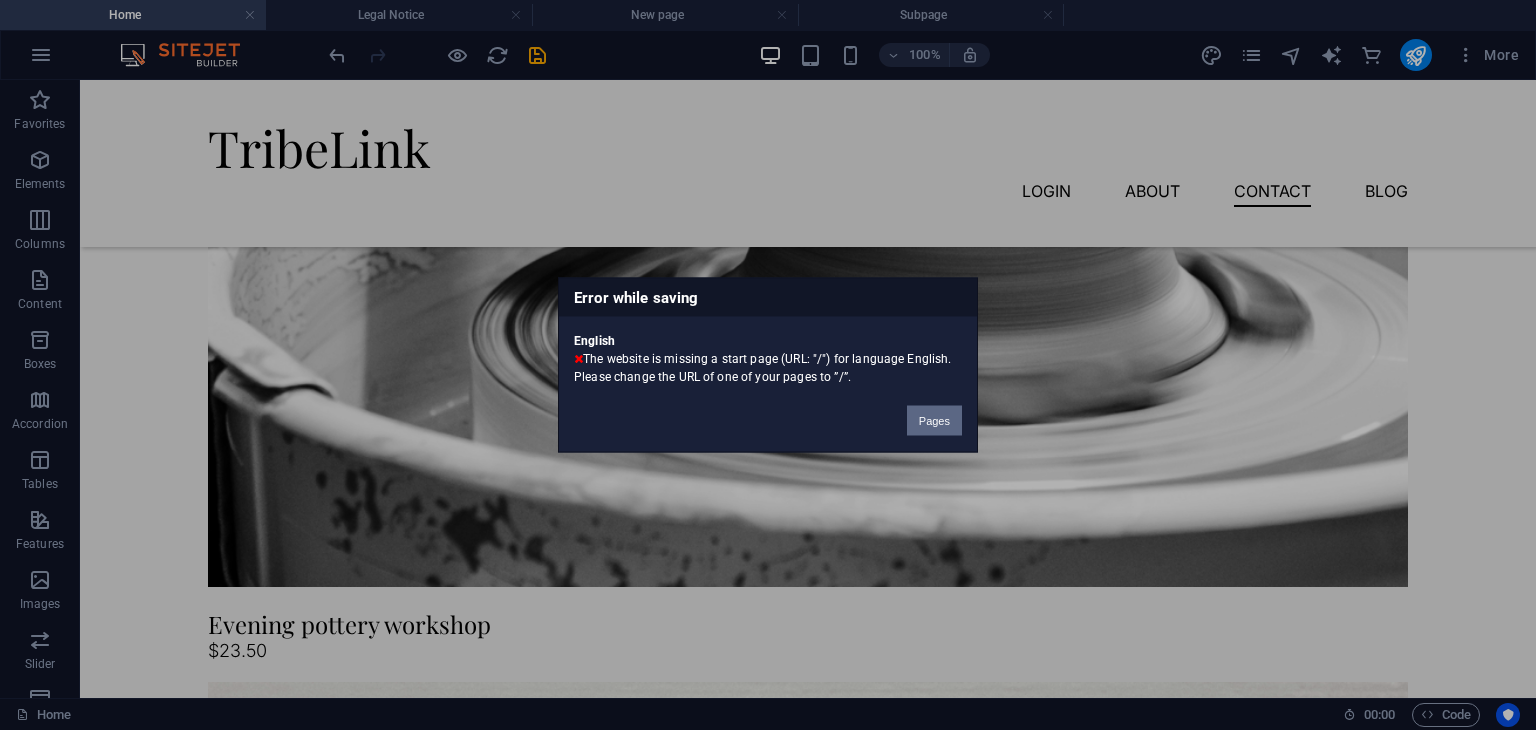 click on "Pages" at bounding box center [934, 421] 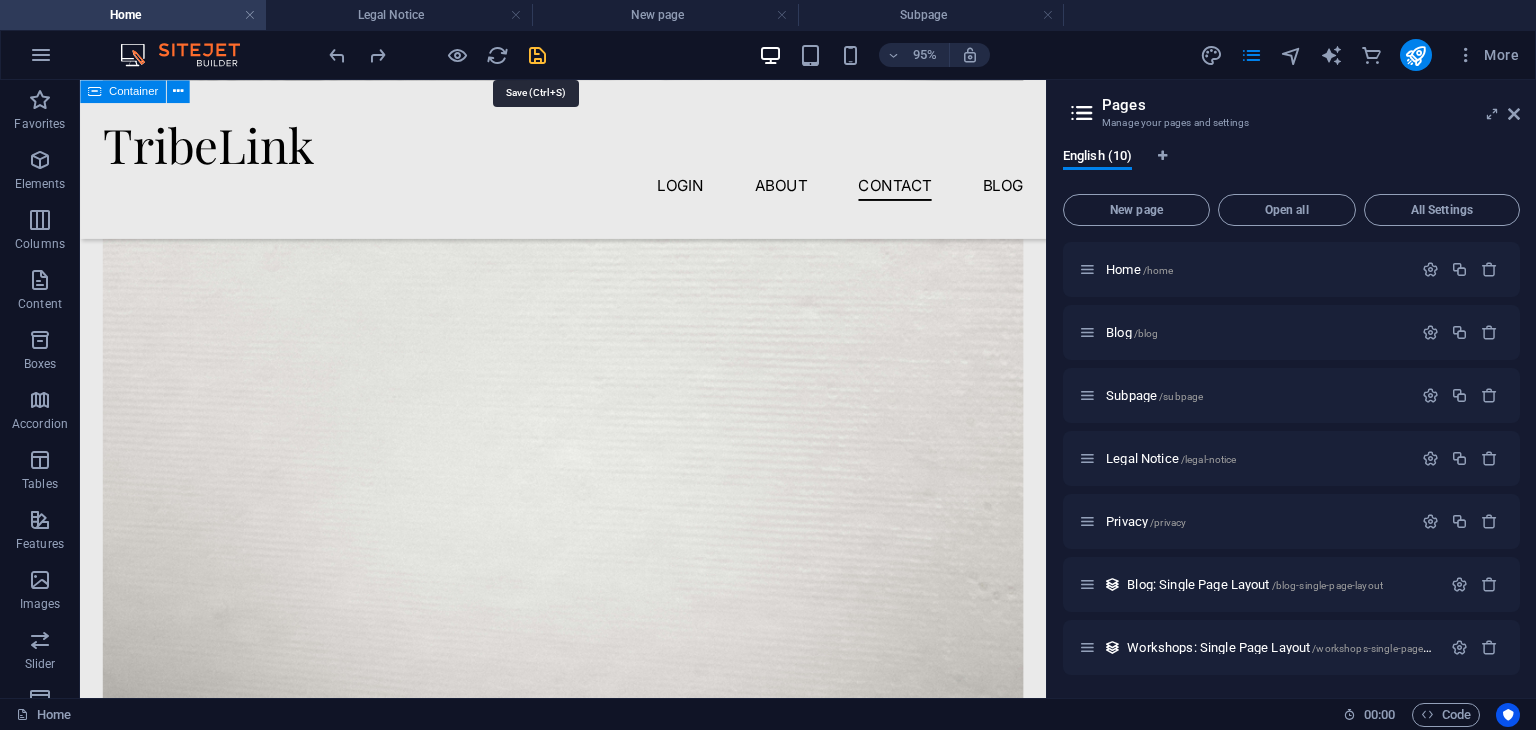 click at bounding box center (537, 55) 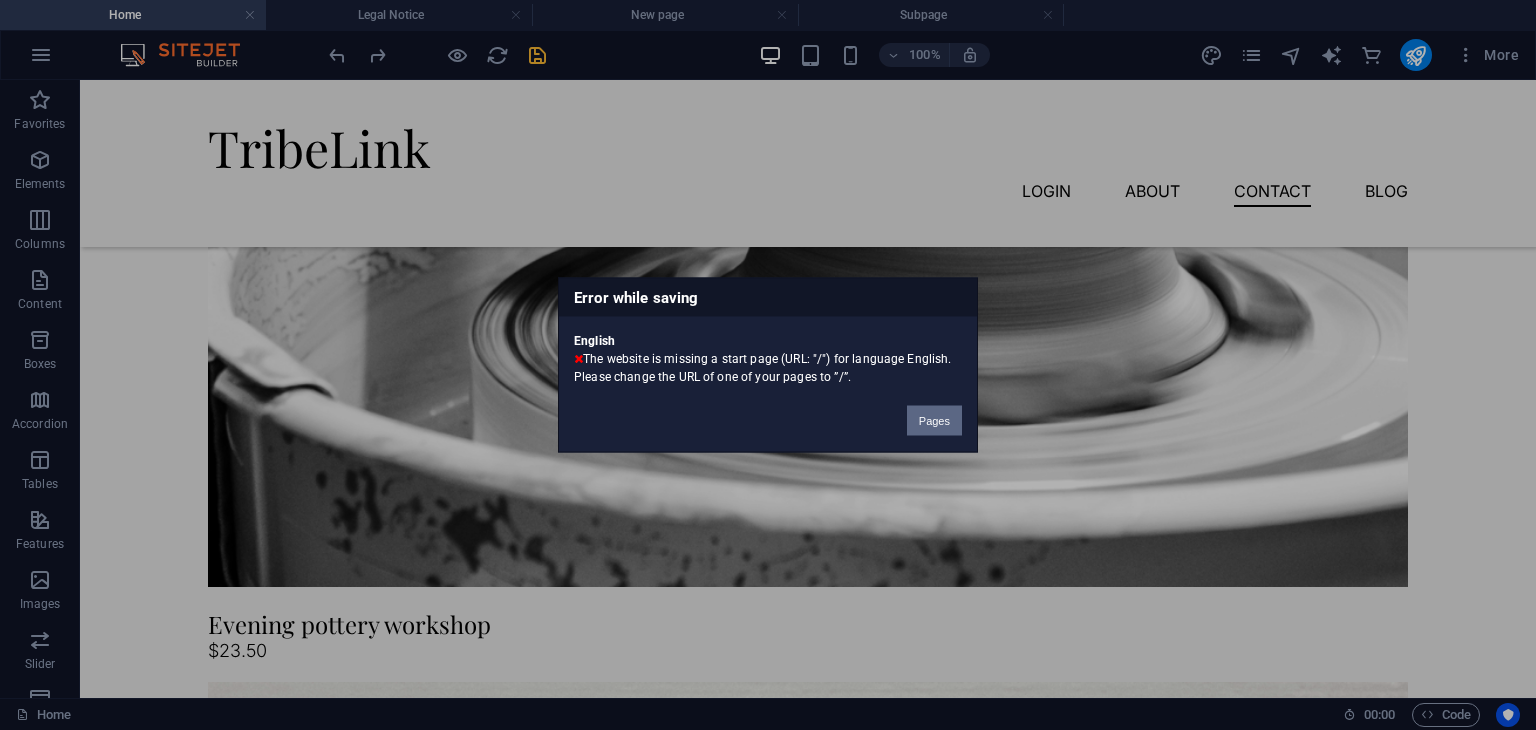 click on "Pages" at bounding box center (934, 421) 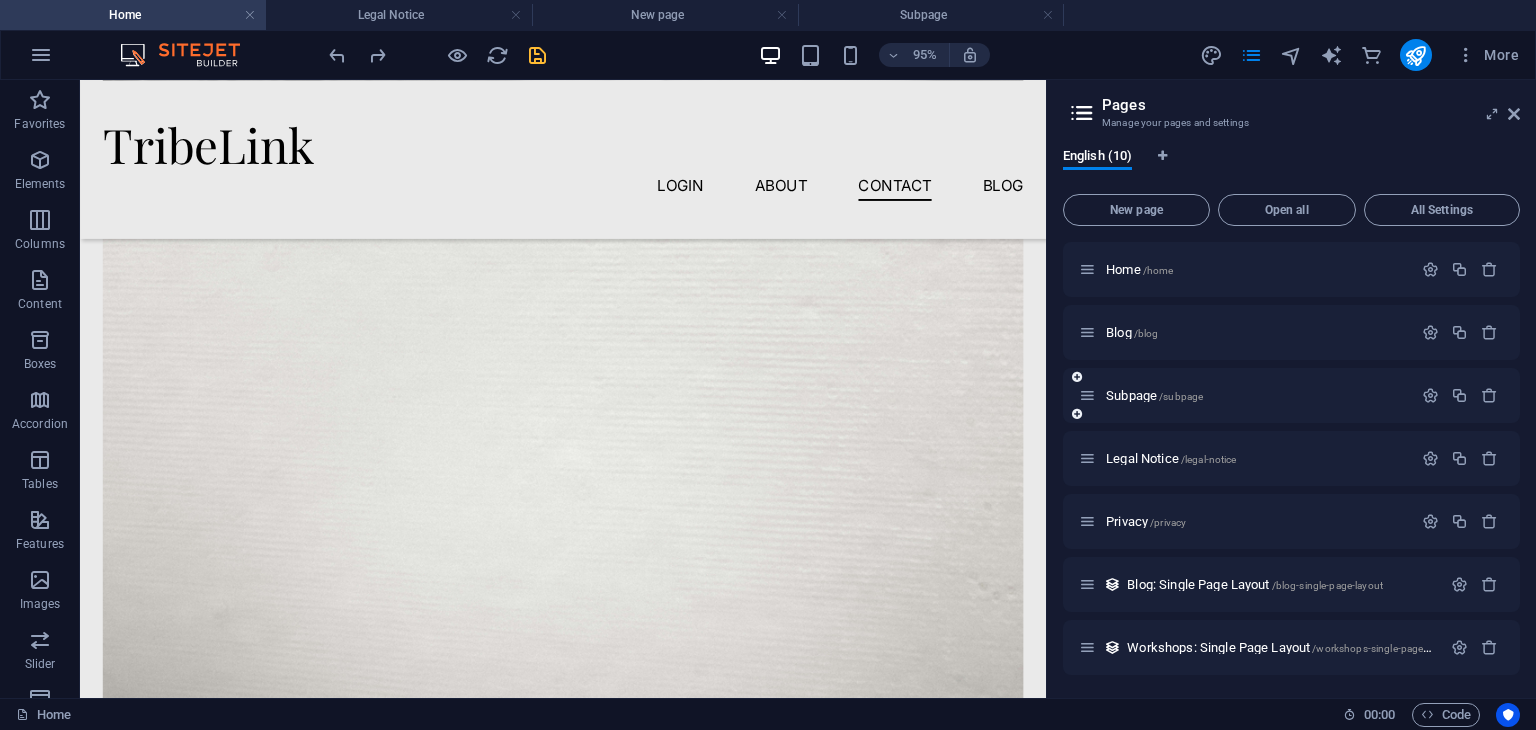 scroll, scrollTop: 190, scrollLeft: 0, axis: vertical 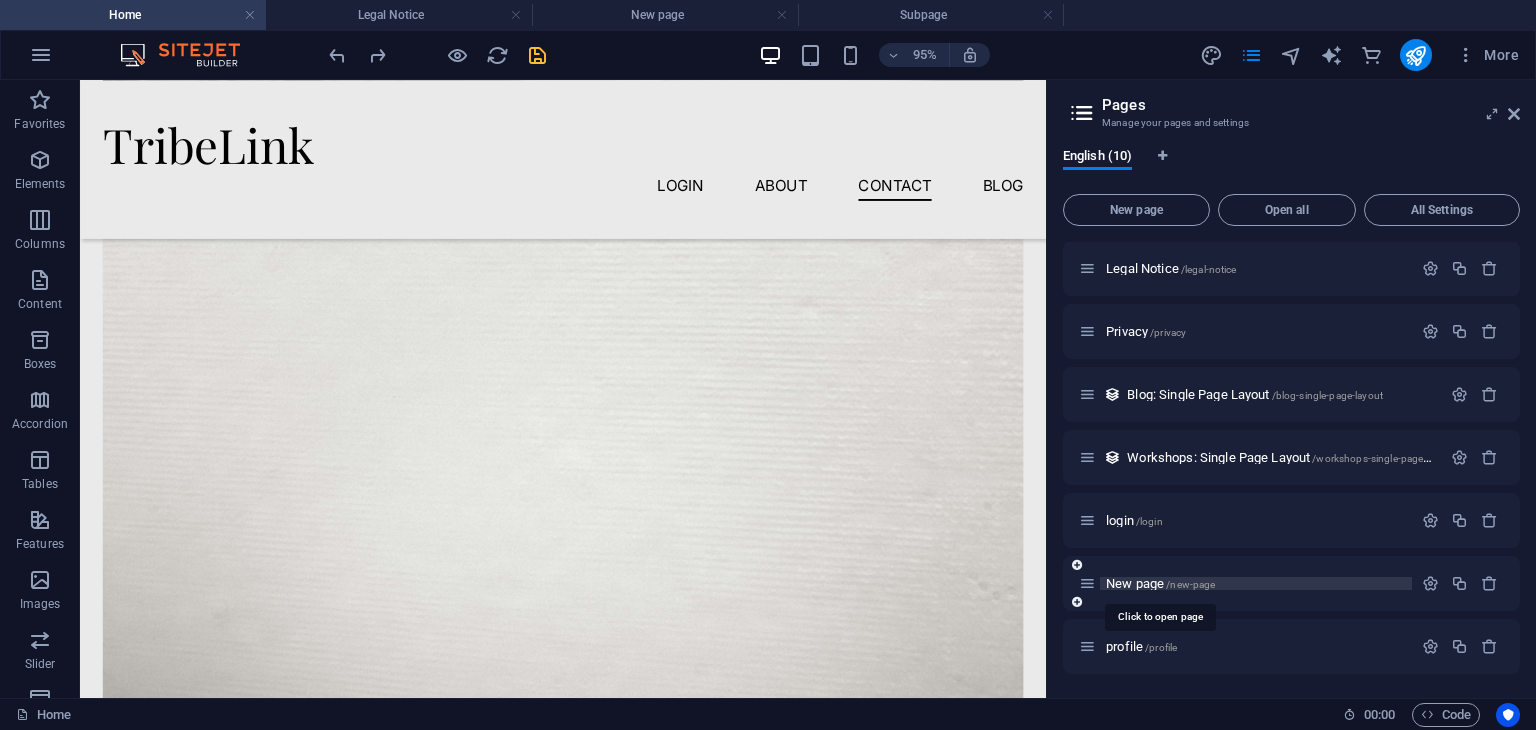 click on "/new-page" at bounding box center (1190, 584) 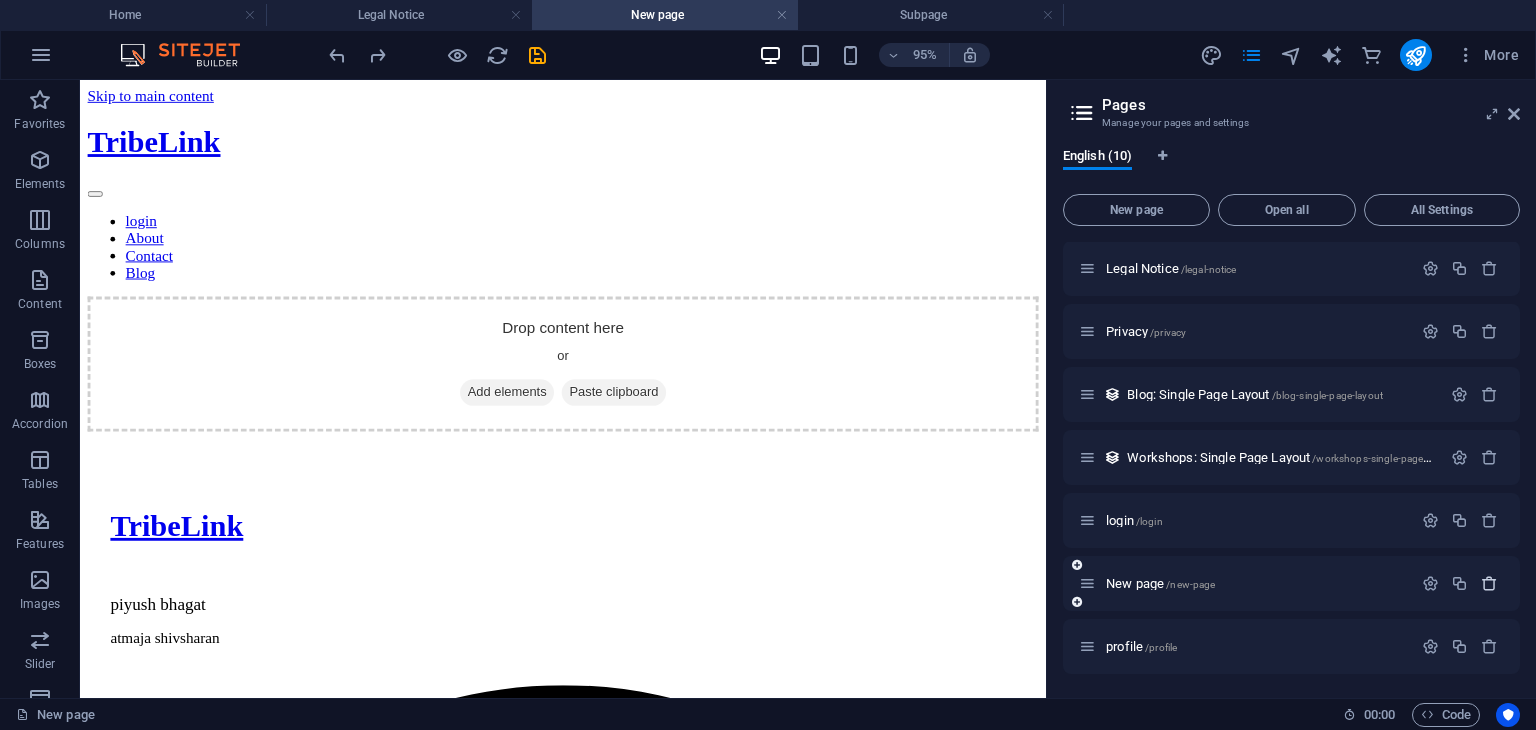 click at bounding box center (1489, 583) 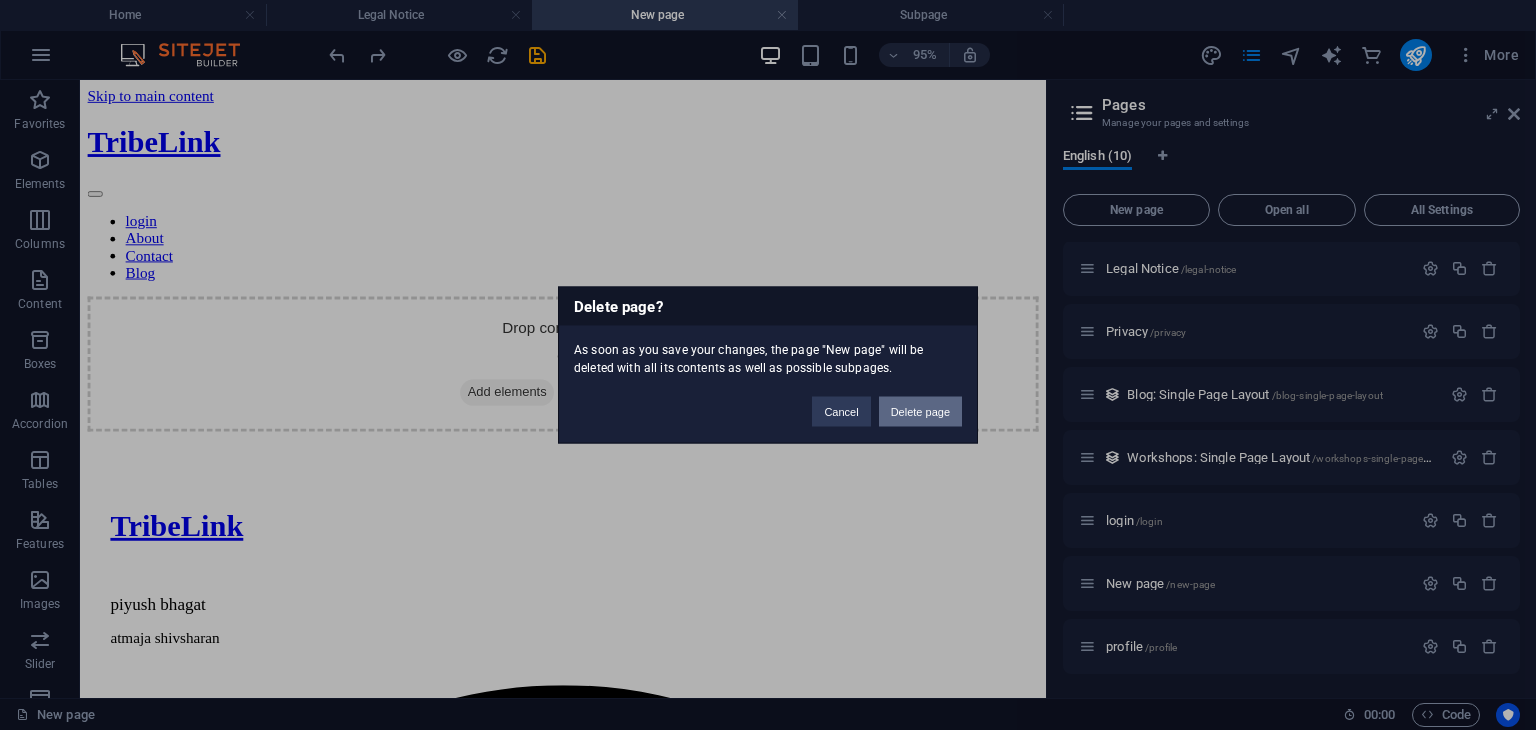 click on "Delete page" at bounding box center (920, 412) 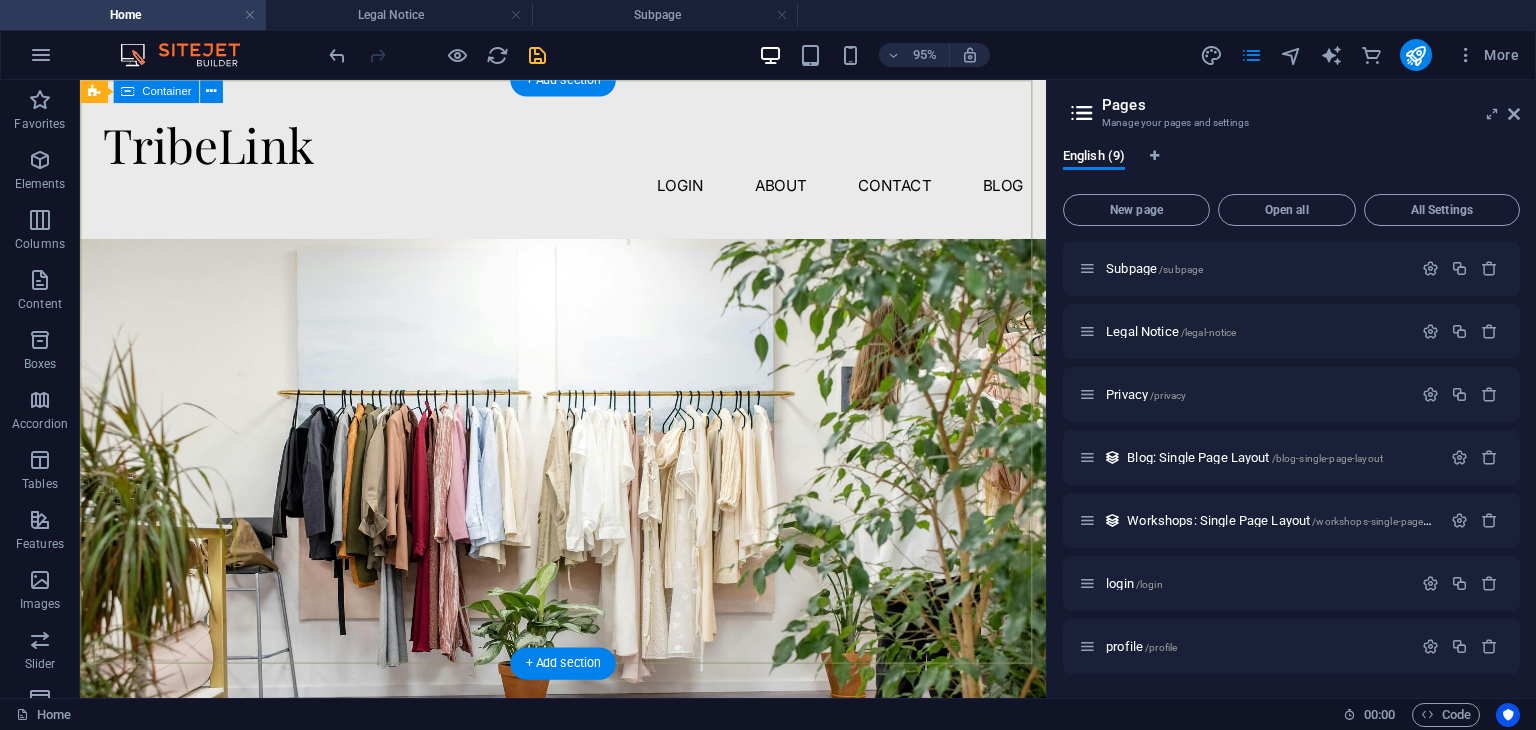 scroll, scrollTop: 127, scrollLeft: 0, axis: vertical 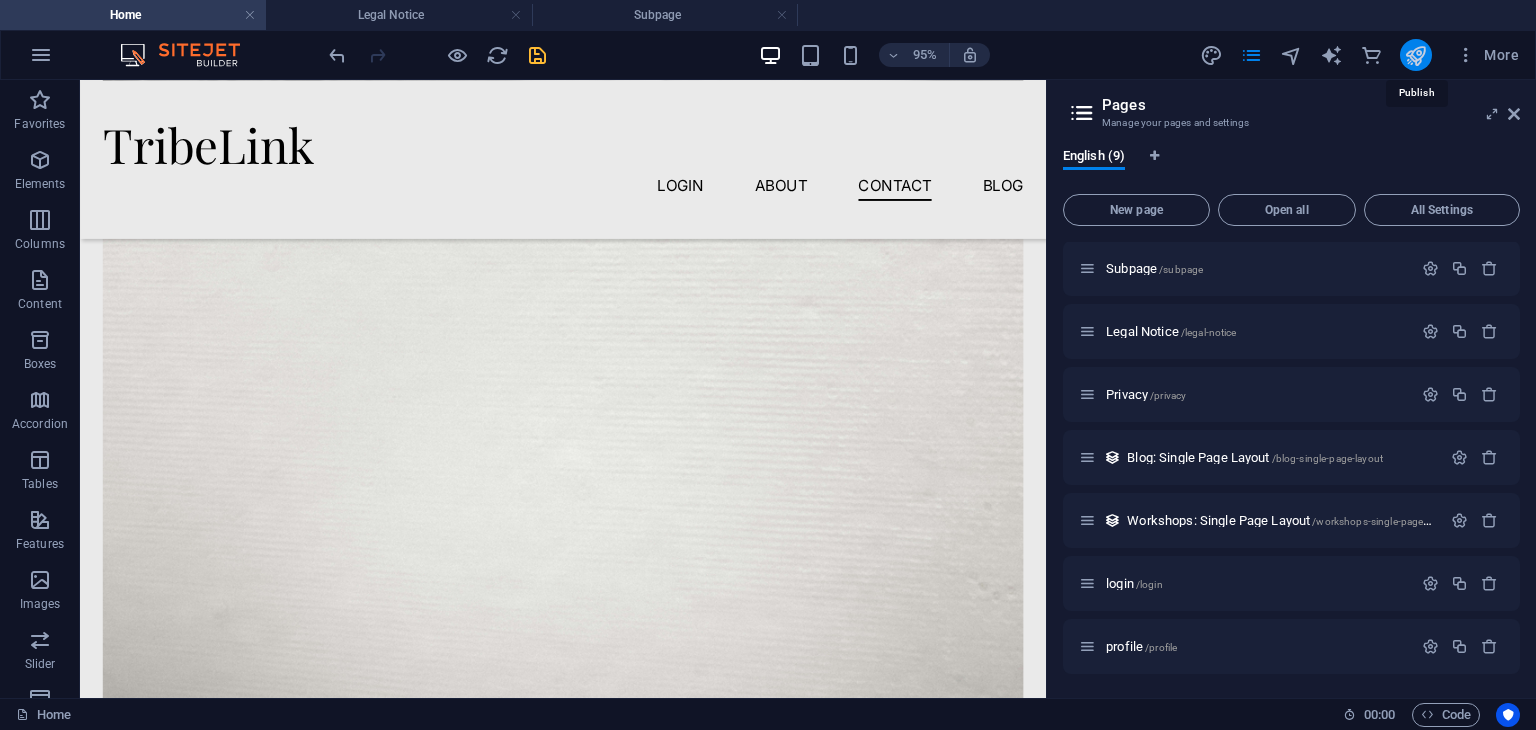 click at bounding box center [1415, 55] 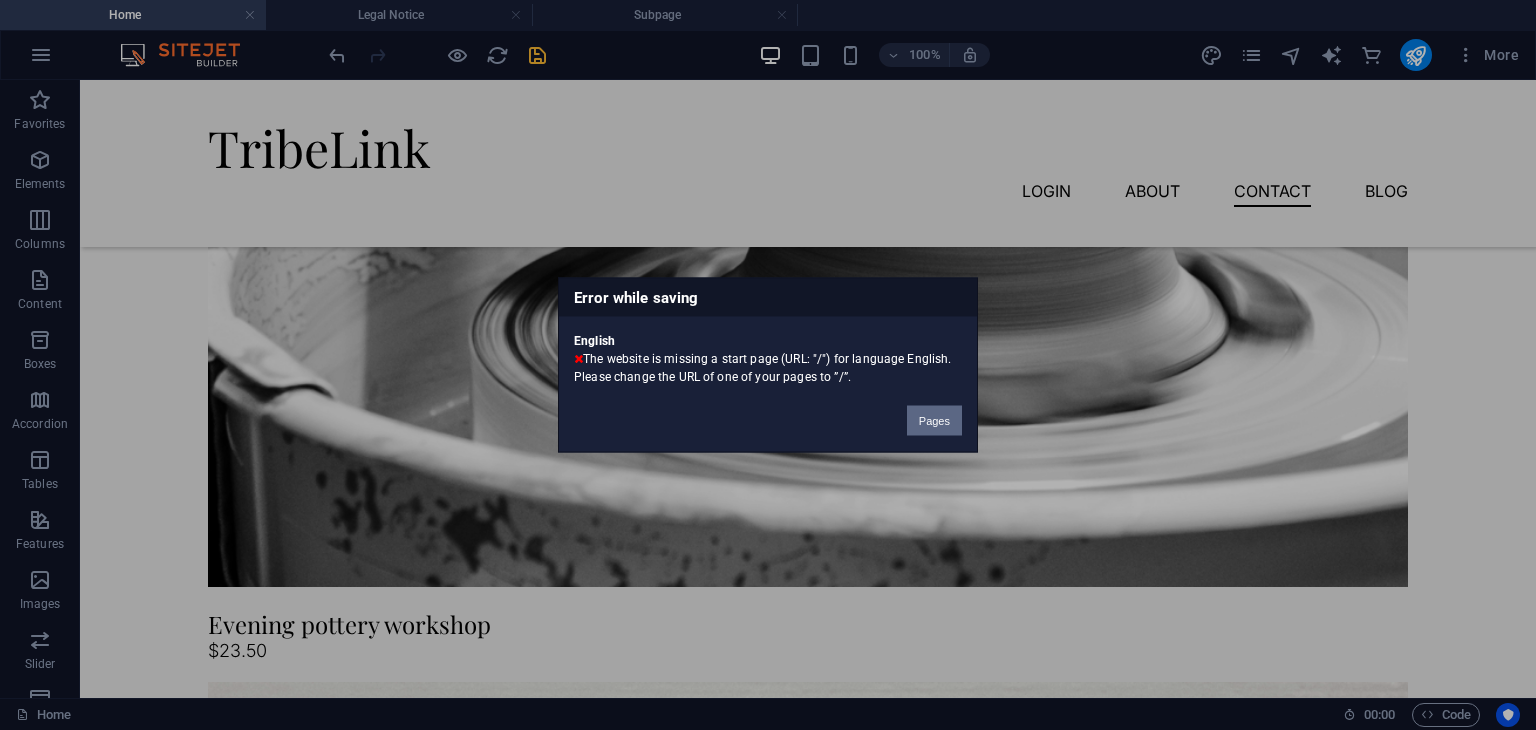 click on "Pages" at bounding box center (934, 421) 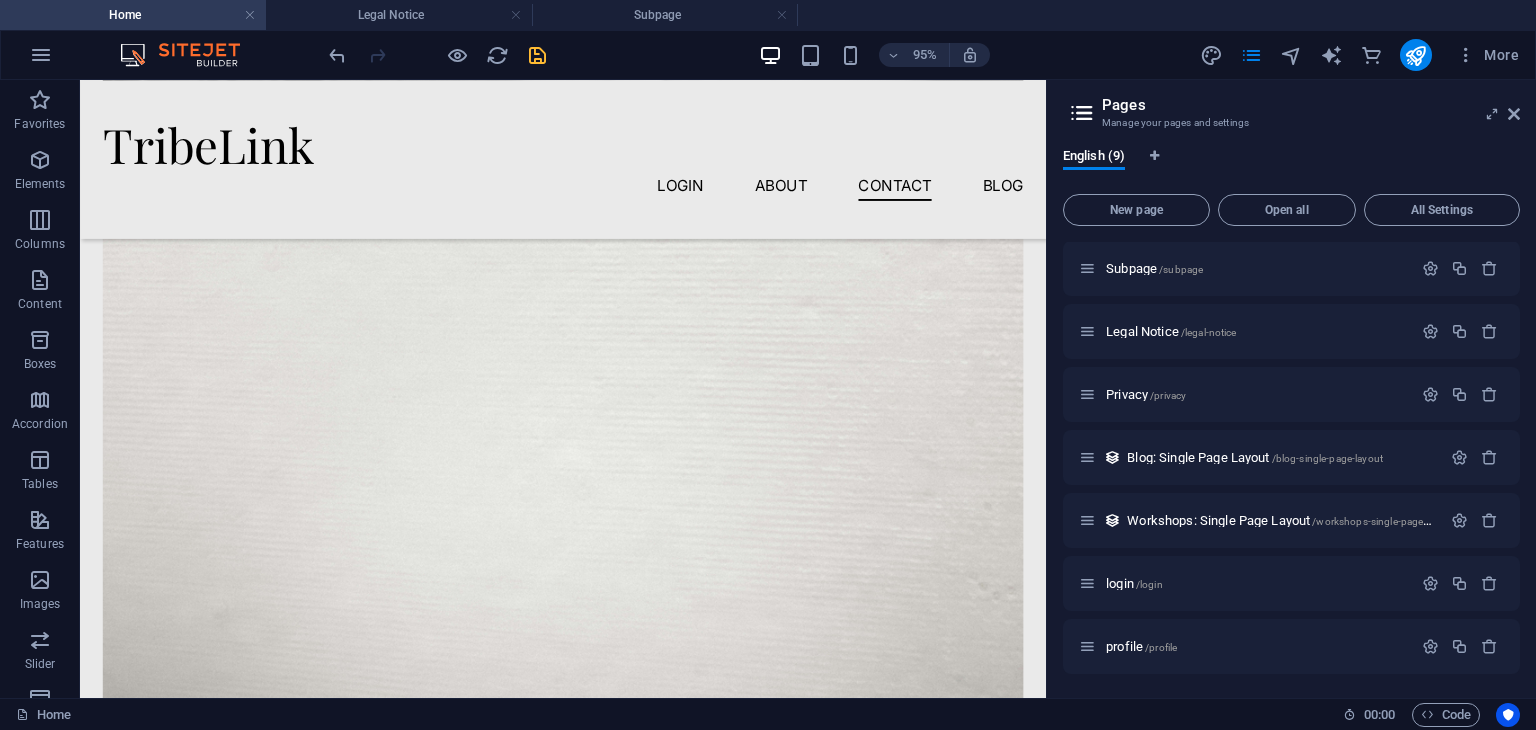 scroll, scrollTop: 0, scrollLeft: 0, axis: both 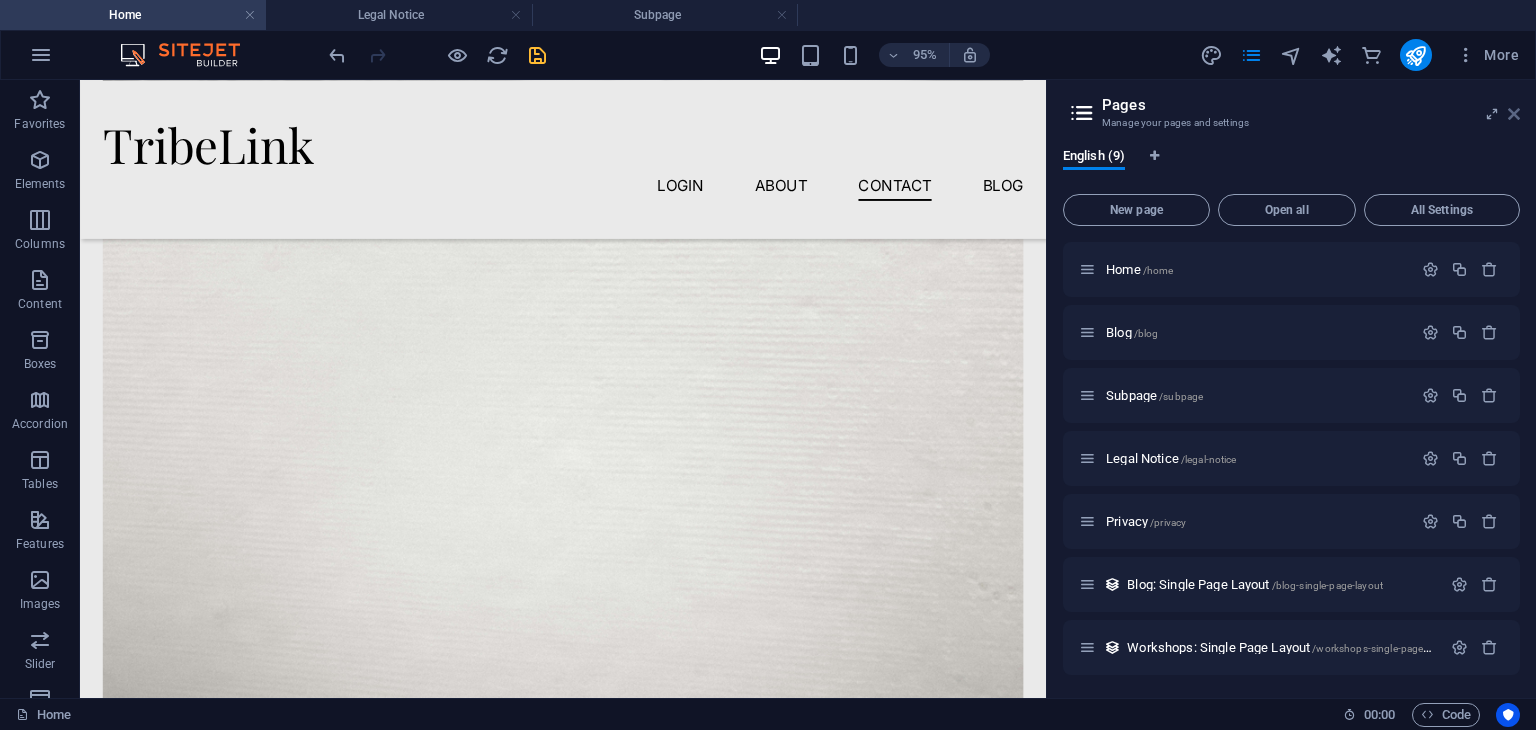 click at bounding box center (1514, 114) 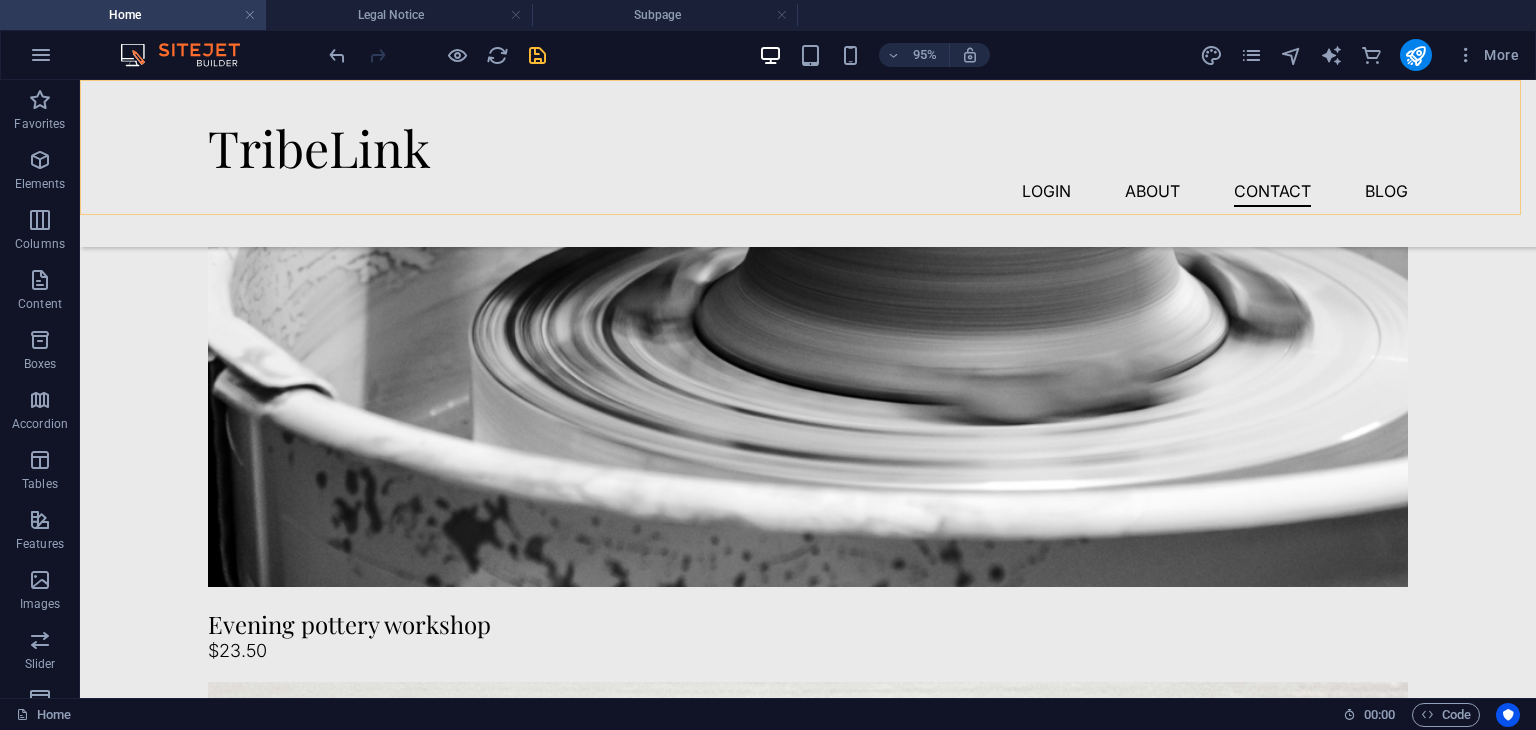 scroll, scrollTop: 4964, scrollLeft: 0, axis: vertical 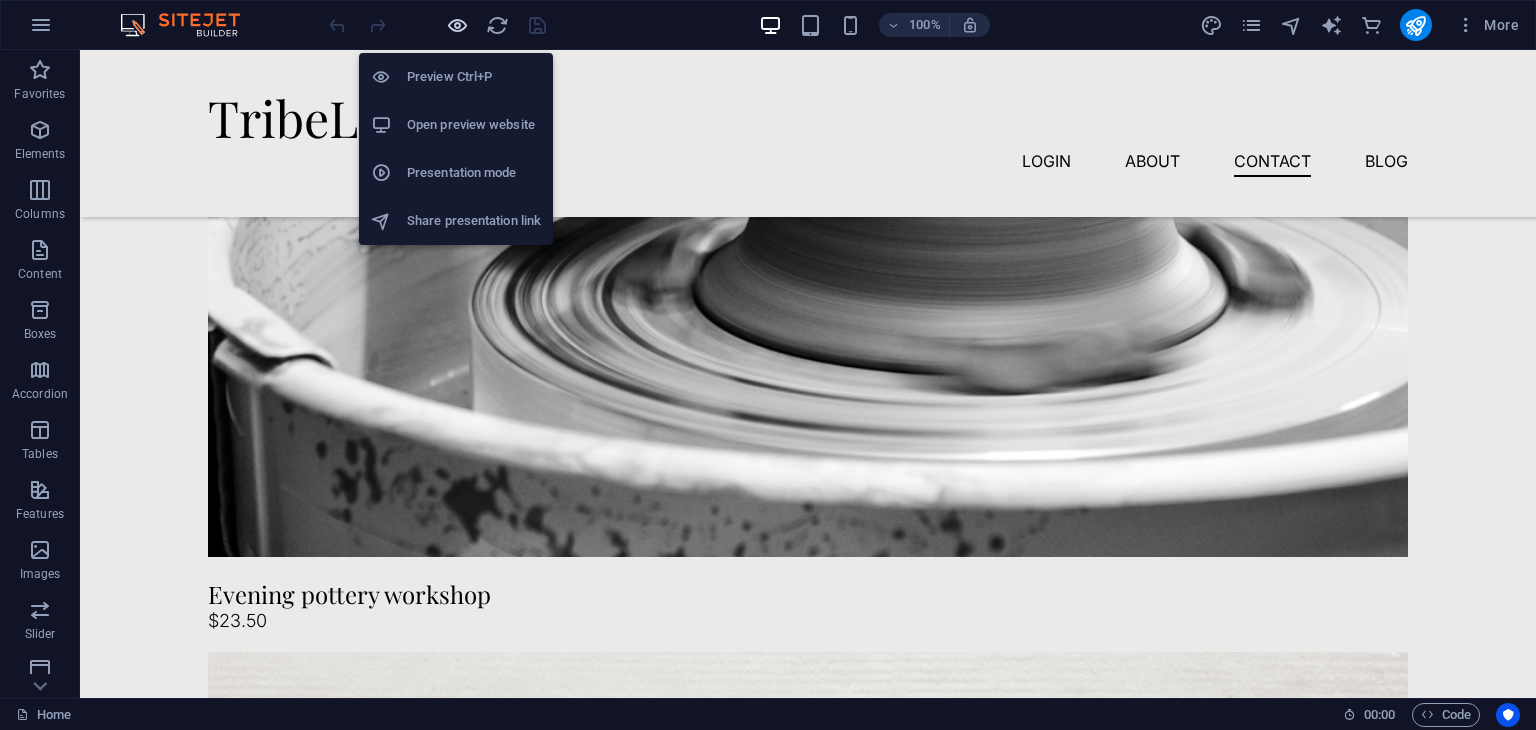 click at bounding box center [457, 25] 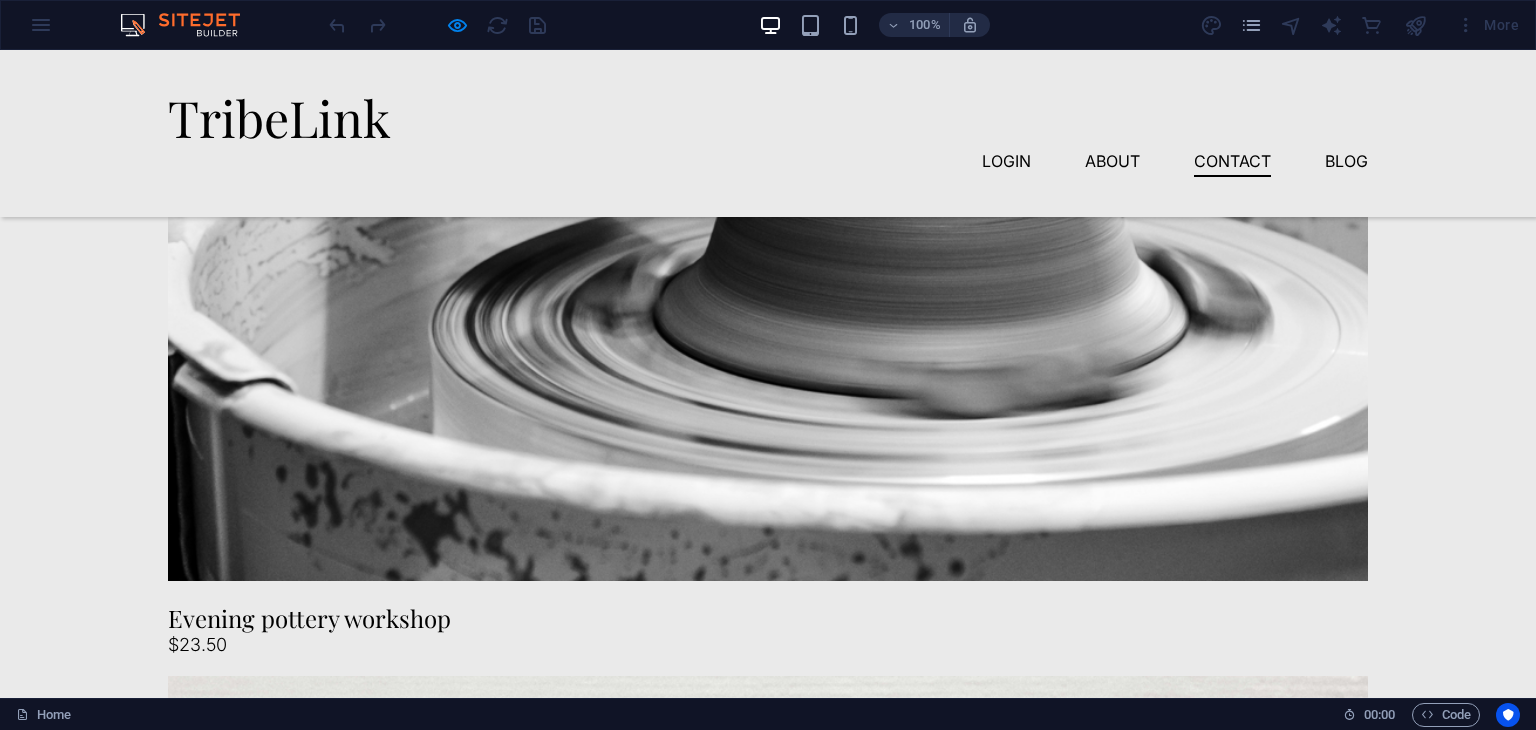 click on "Legal Notice" at bounding box center (295, 6321) 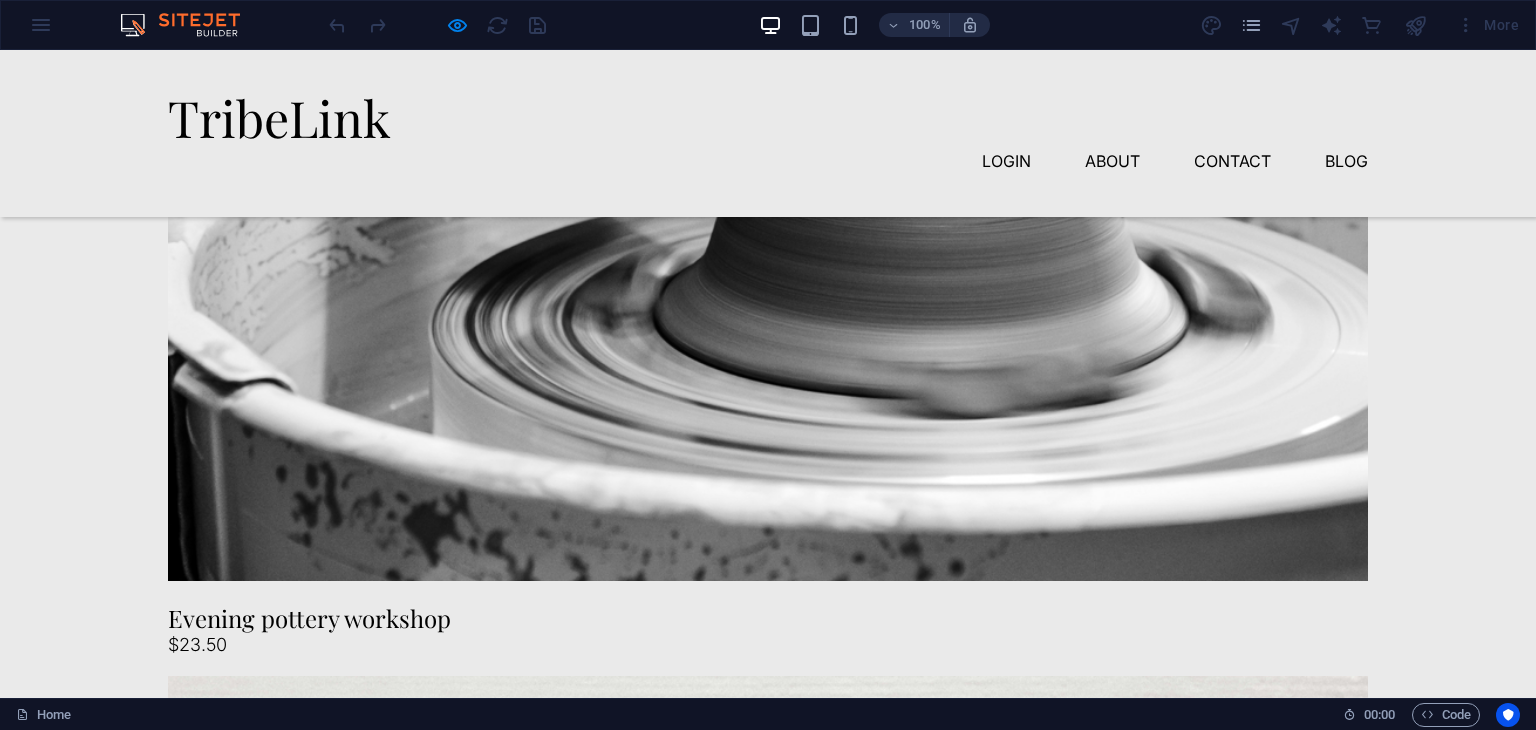 scroll, scrollTop: 0, scrollLeft: 0, axis: both 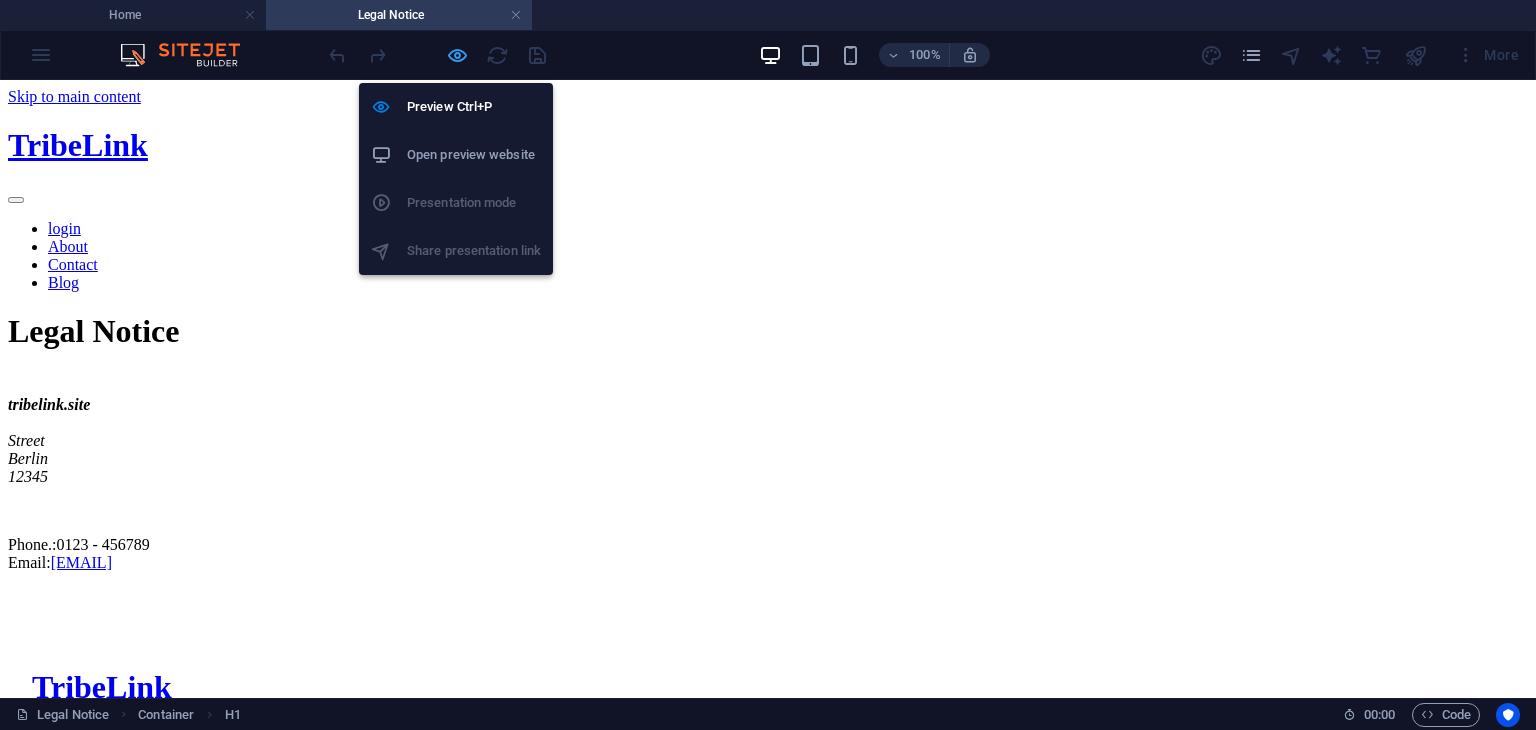 click at bounding box center (457, 55) 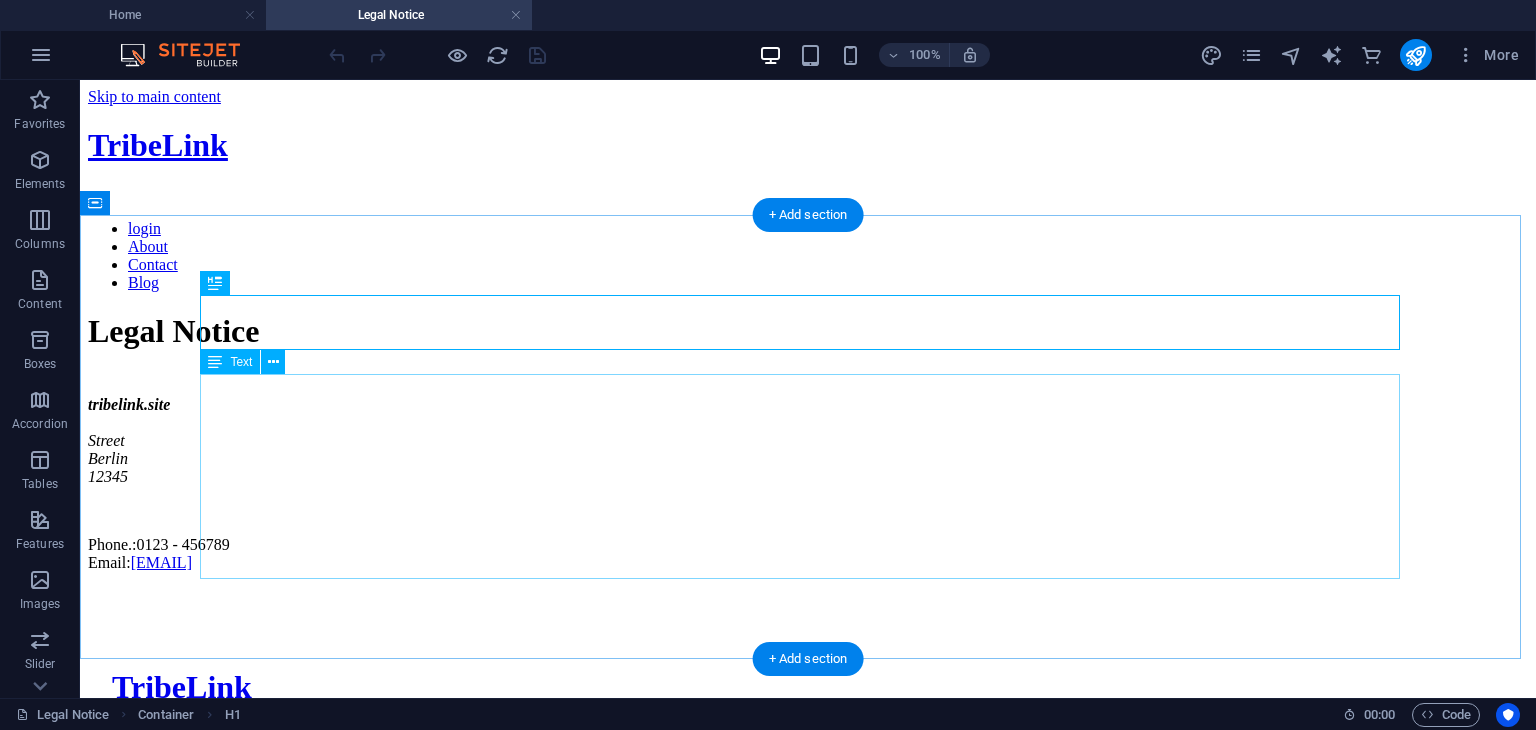click on "tribelink.site   Street
[CITY]
[ZIP]
Phone.:  [PHONE] Email:  [EMAIL]" at bounding box center (808, 484) 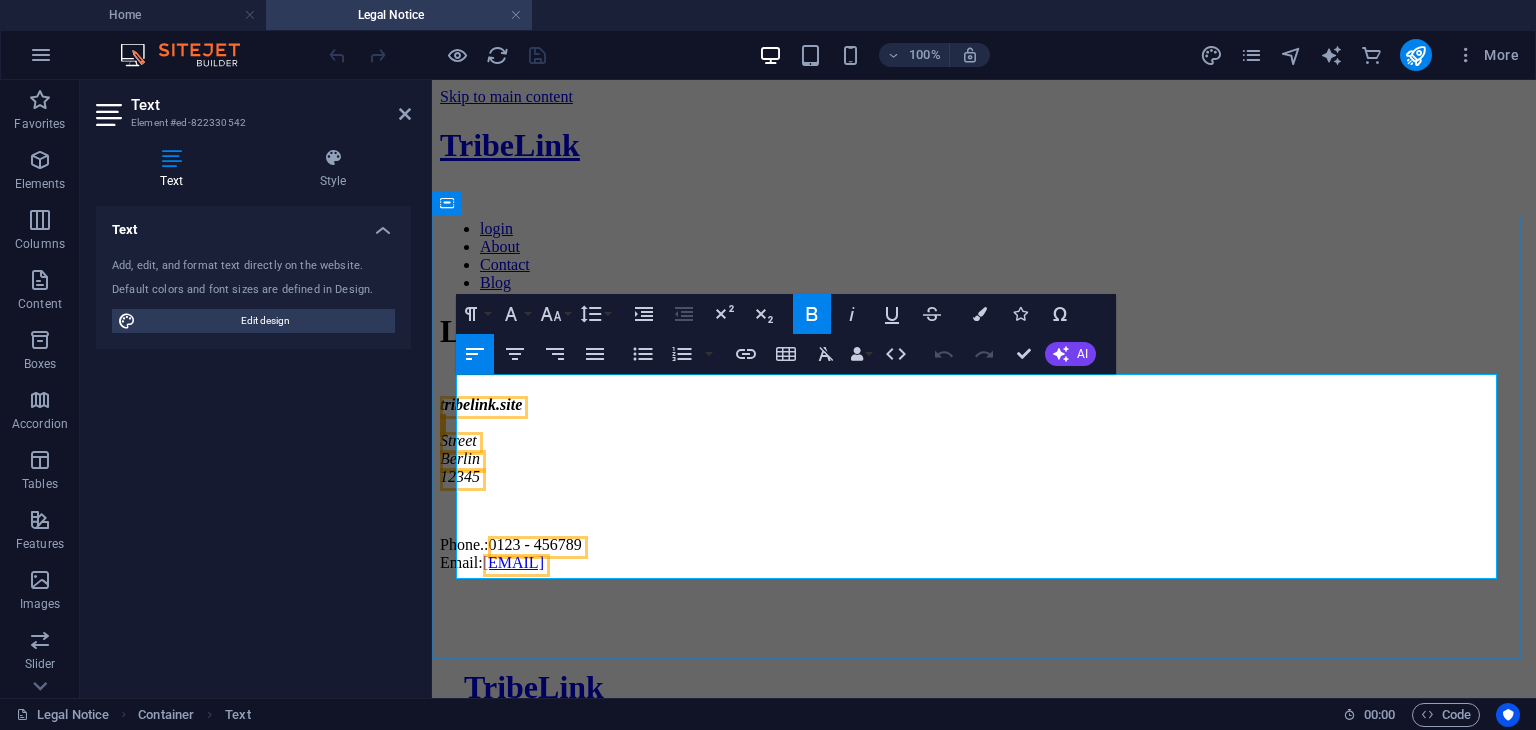 click on "Street" at bounding box center (458, 440) 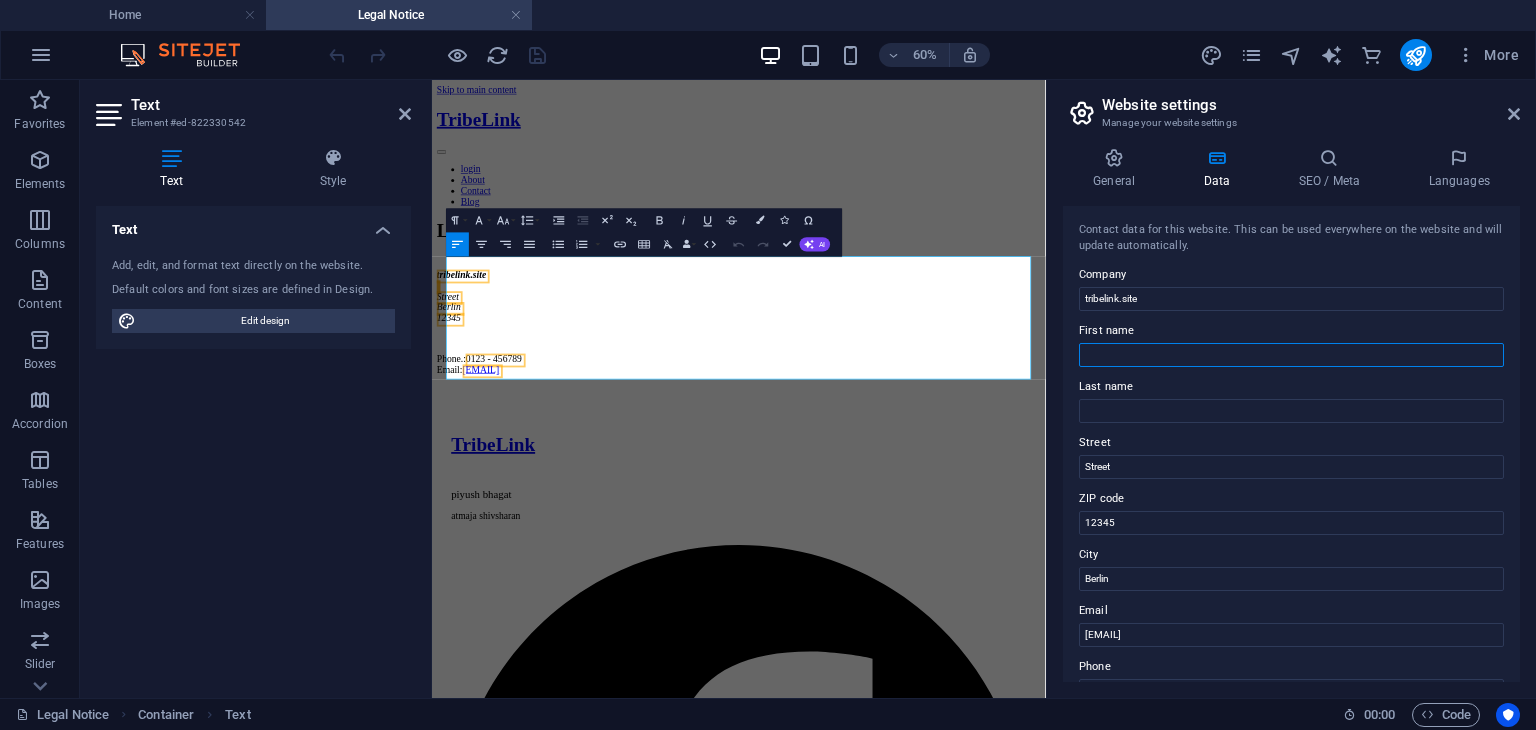 click on "First name" at bounding box center (1291, 355) 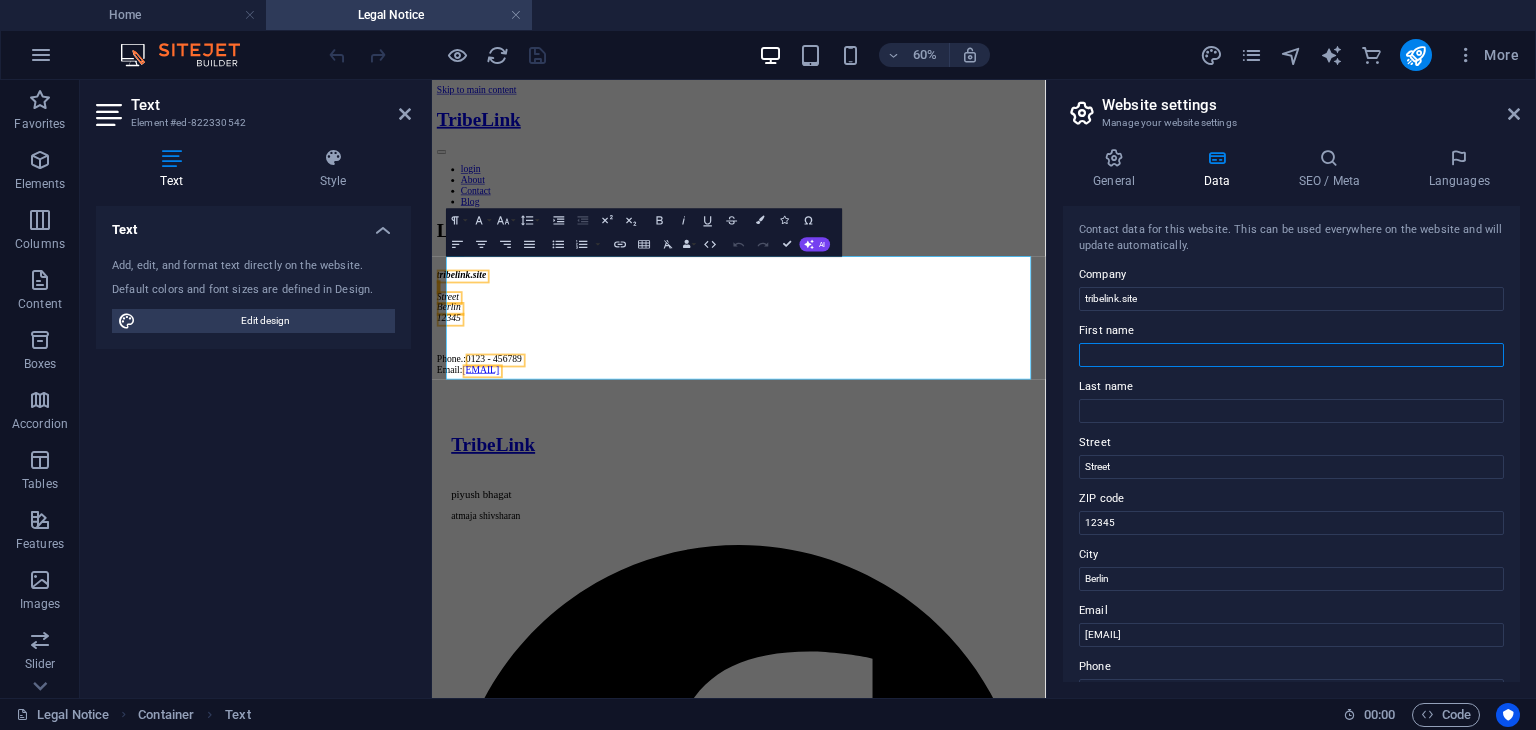 type on "[FIRST]" 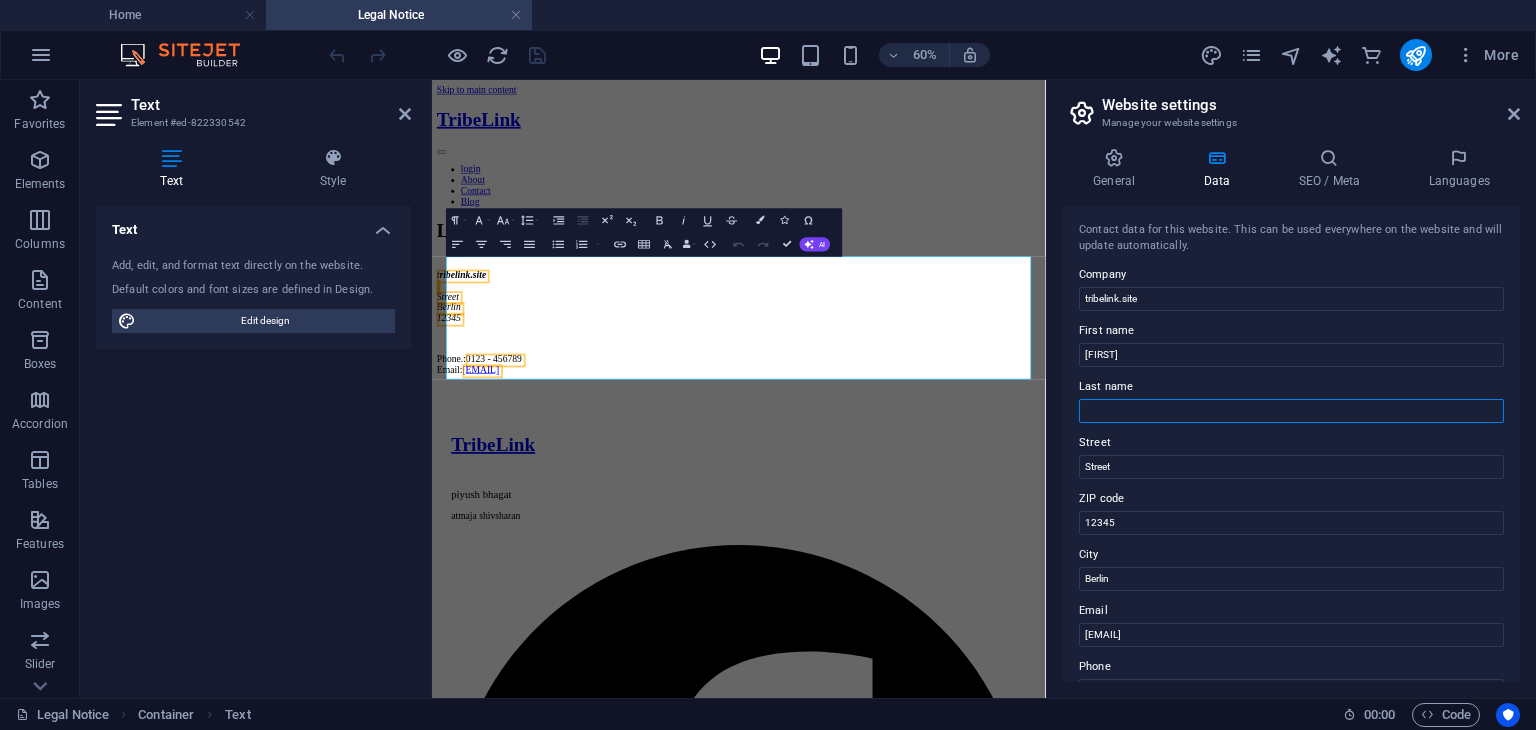 type on "bhagat" 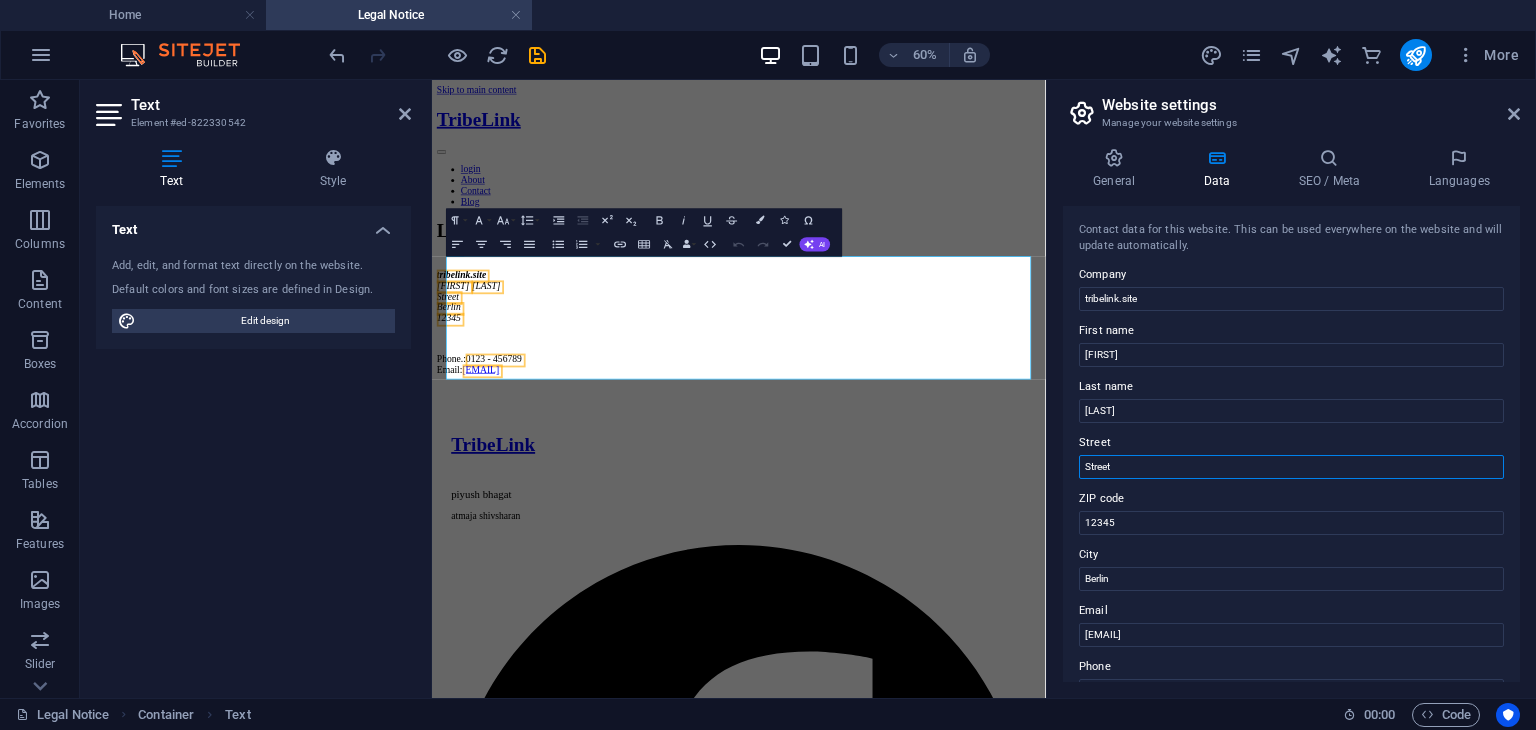 drag, startPoint x: 1180, startPoint y: 471, endPoint x: 1084, endPoint y: 487, distance: 97.3242 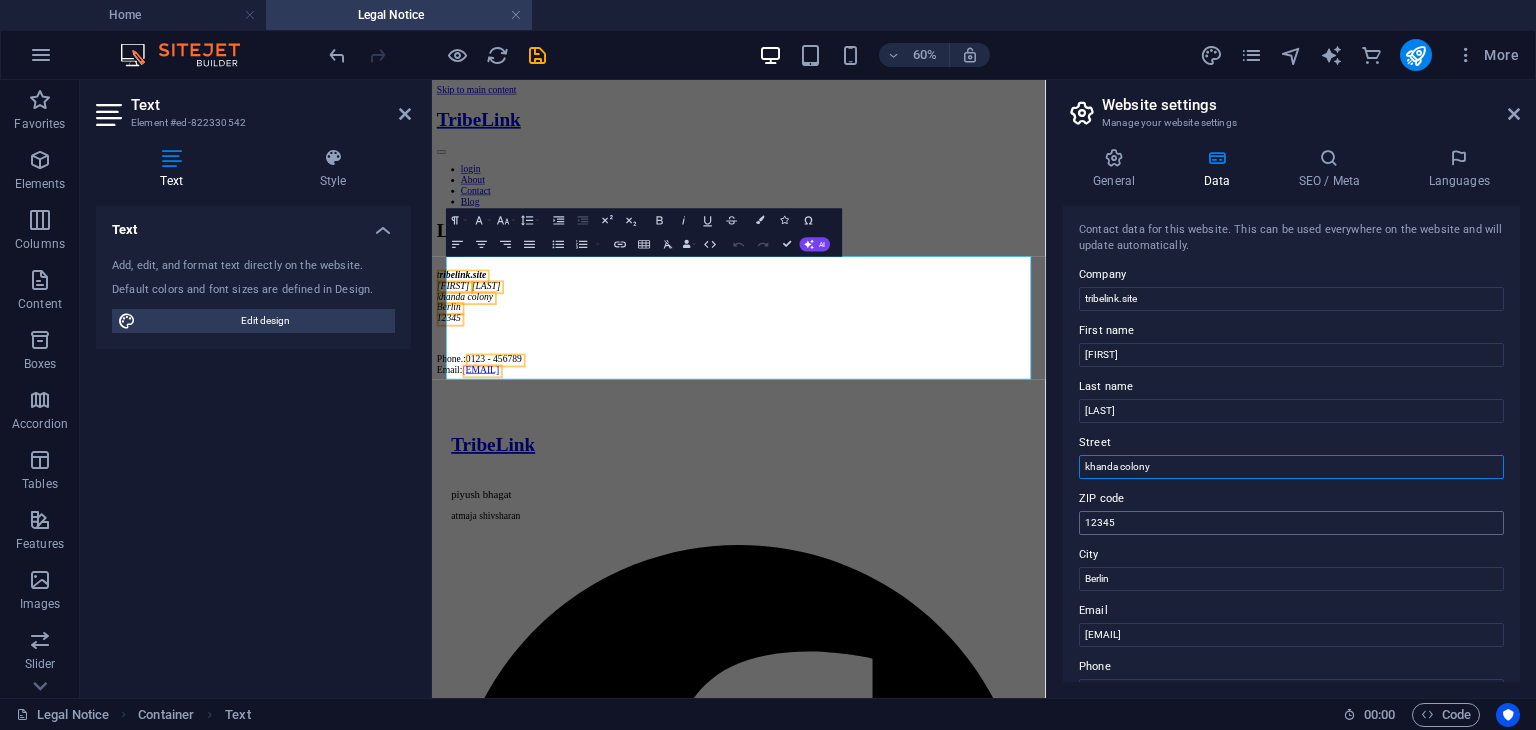 type on "khanda colony" 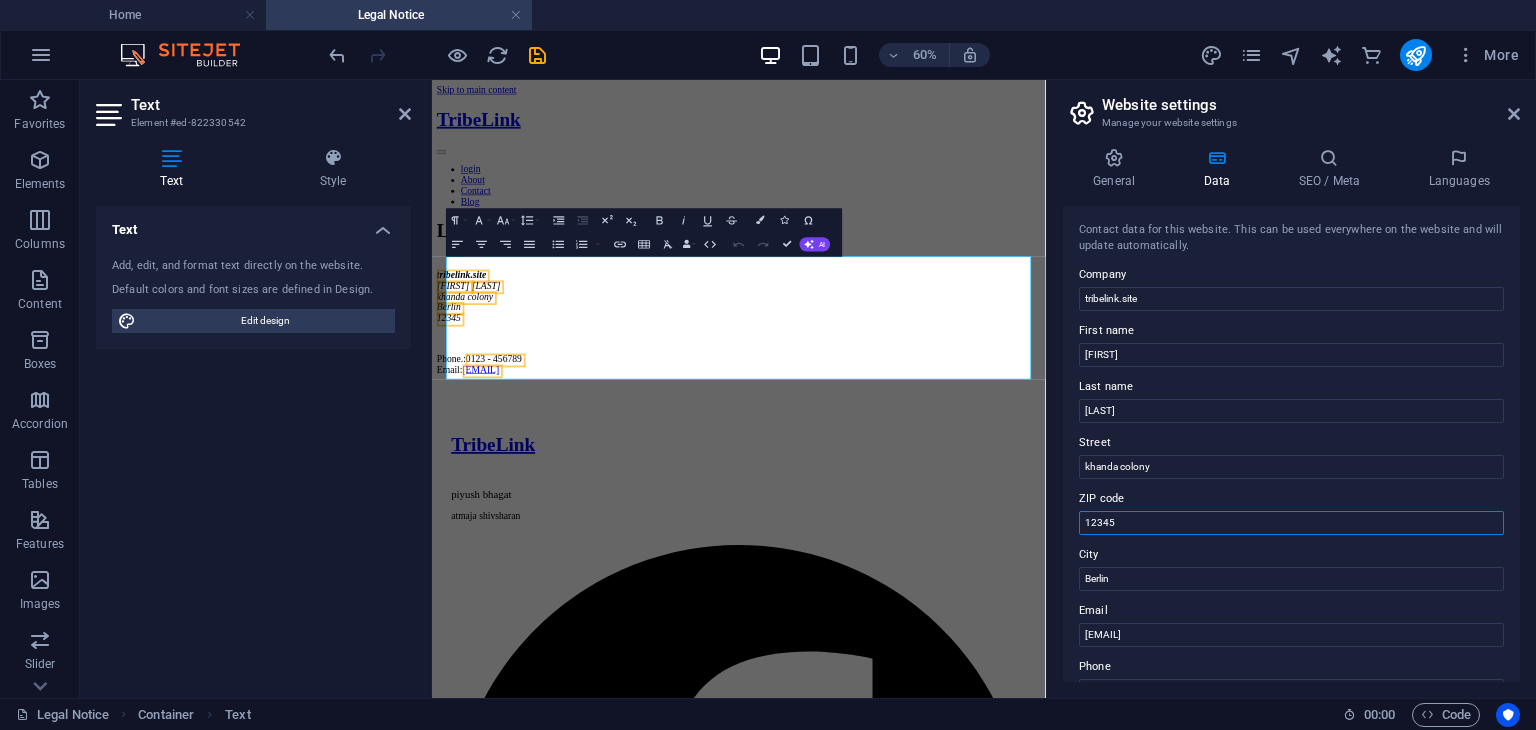 drag, startPoint x: 1131, startPoint y: 517, endPoint x: 1057, endPoint y: 520, distance: 74.06078 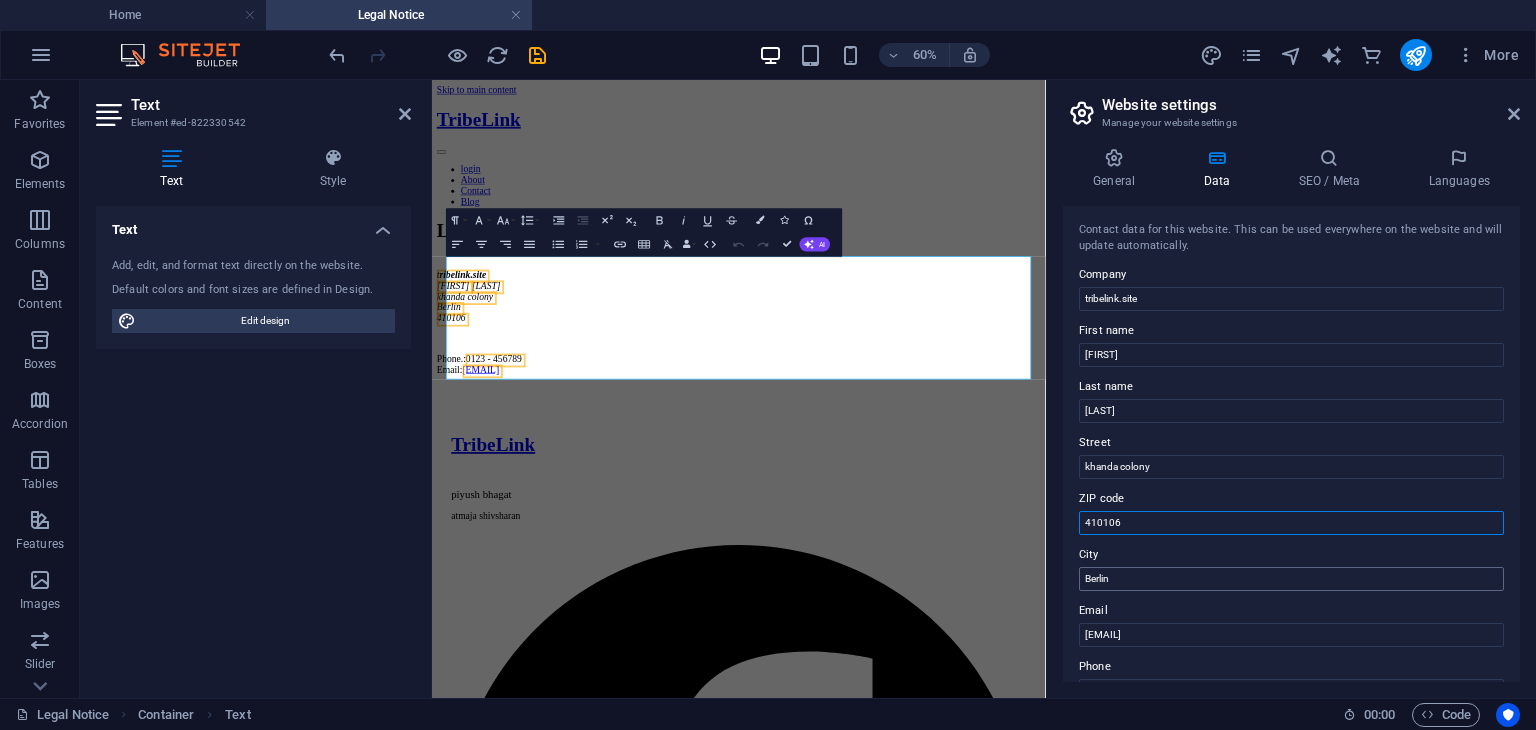 type on "410106" 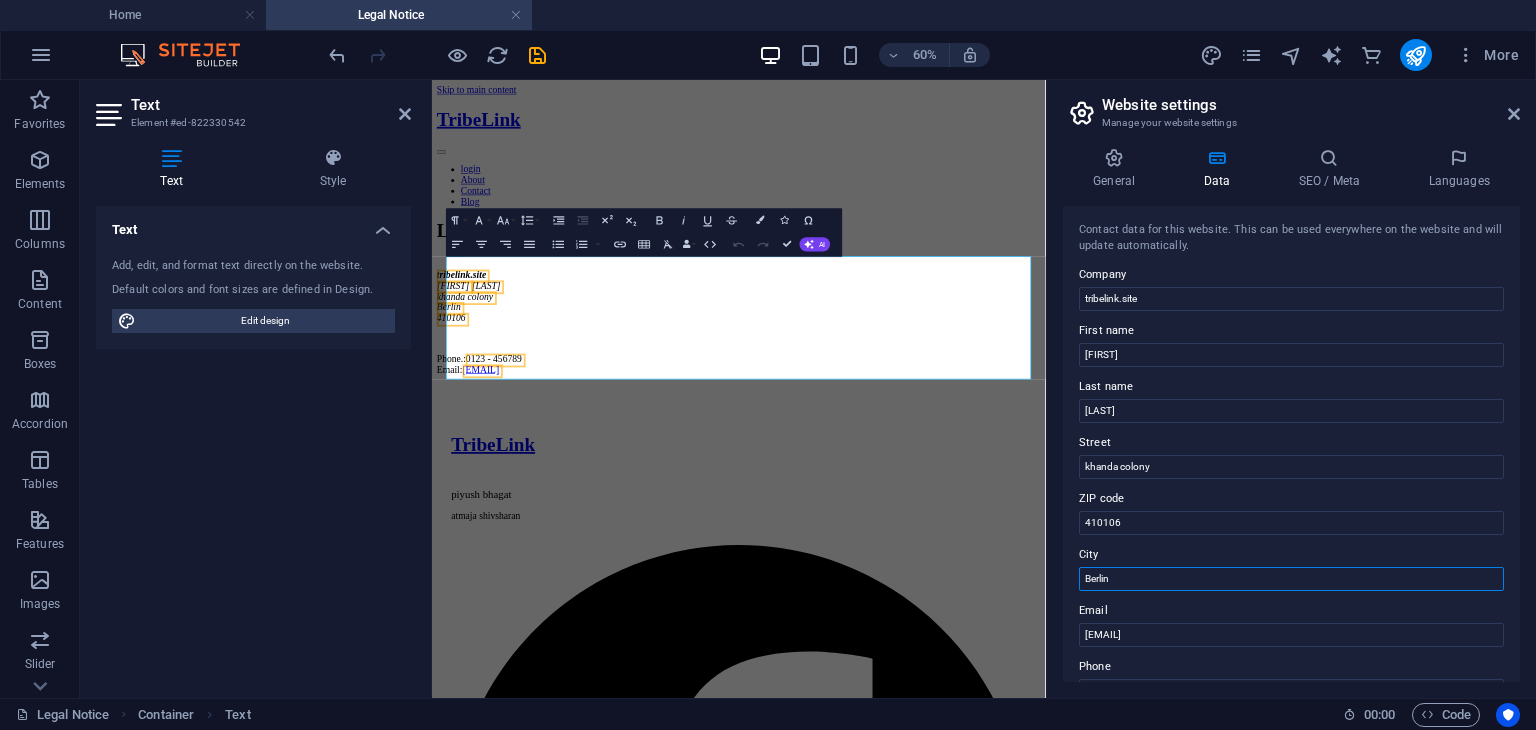 drag, startPoint x: 1143, startPoint y: 569, endPoint x: 1051, endPoint y: 572, distance: 92.0489 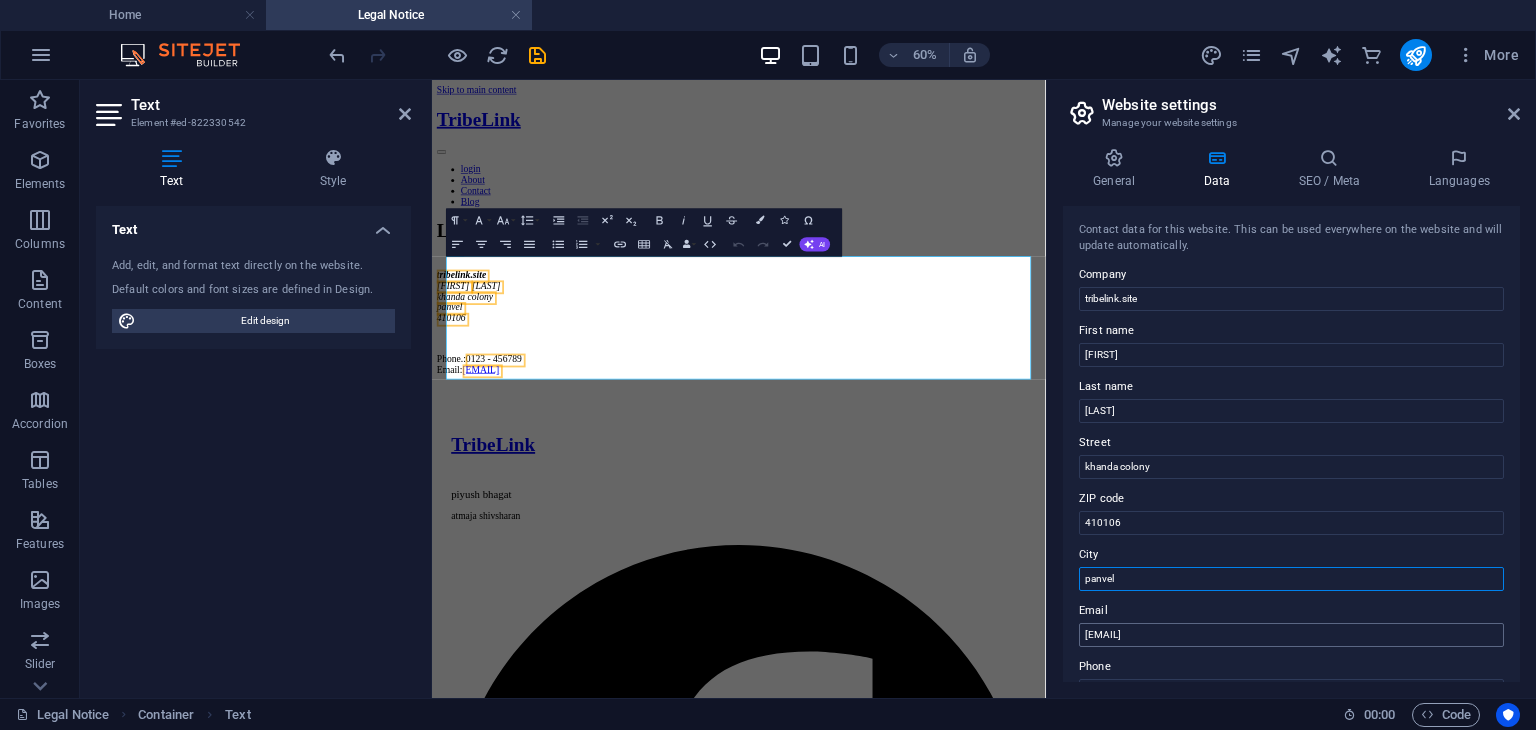 type on "panvel" 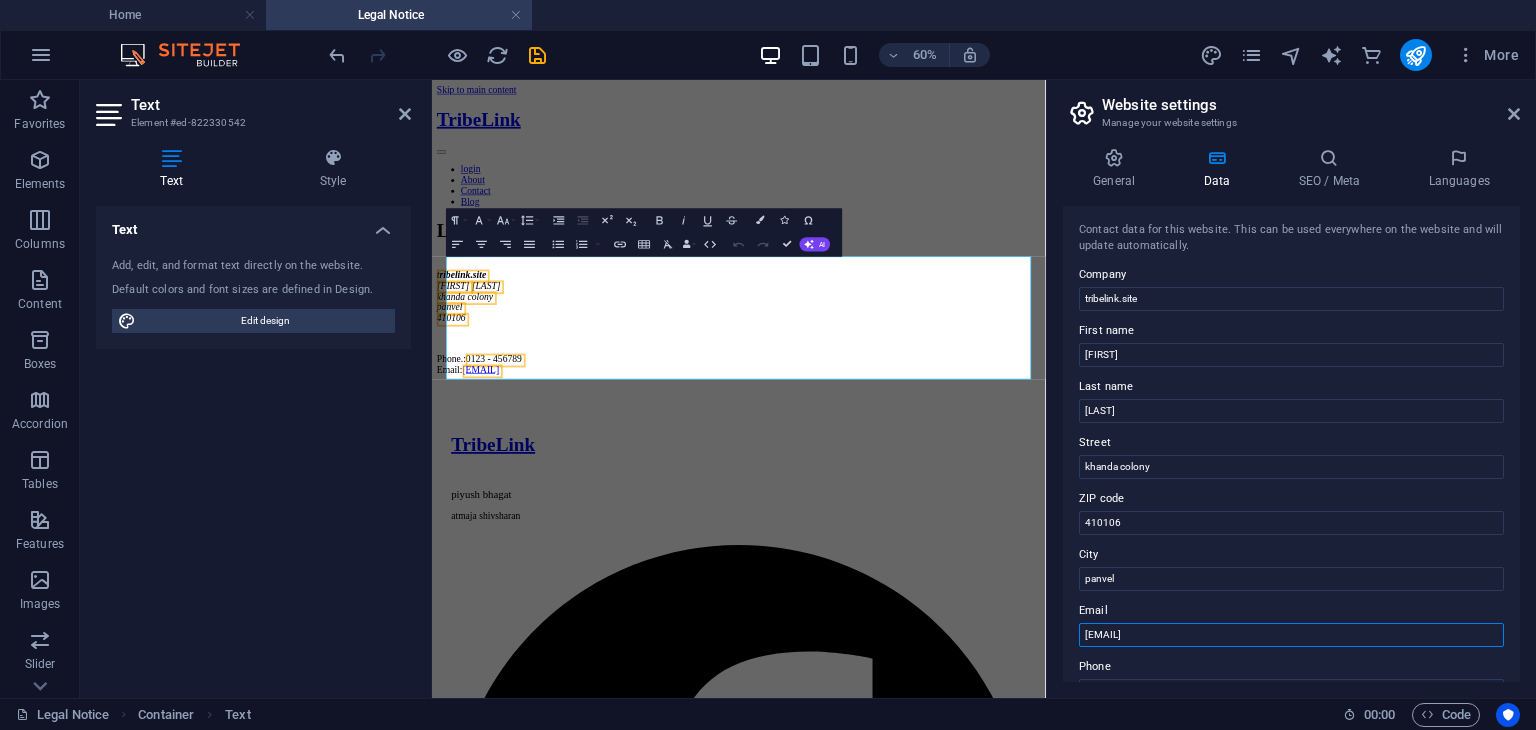 drag, startPoint x: 1340, startPoint y: 641, endPoint x: 1069, endPoint y: 640, distance: 271.00183 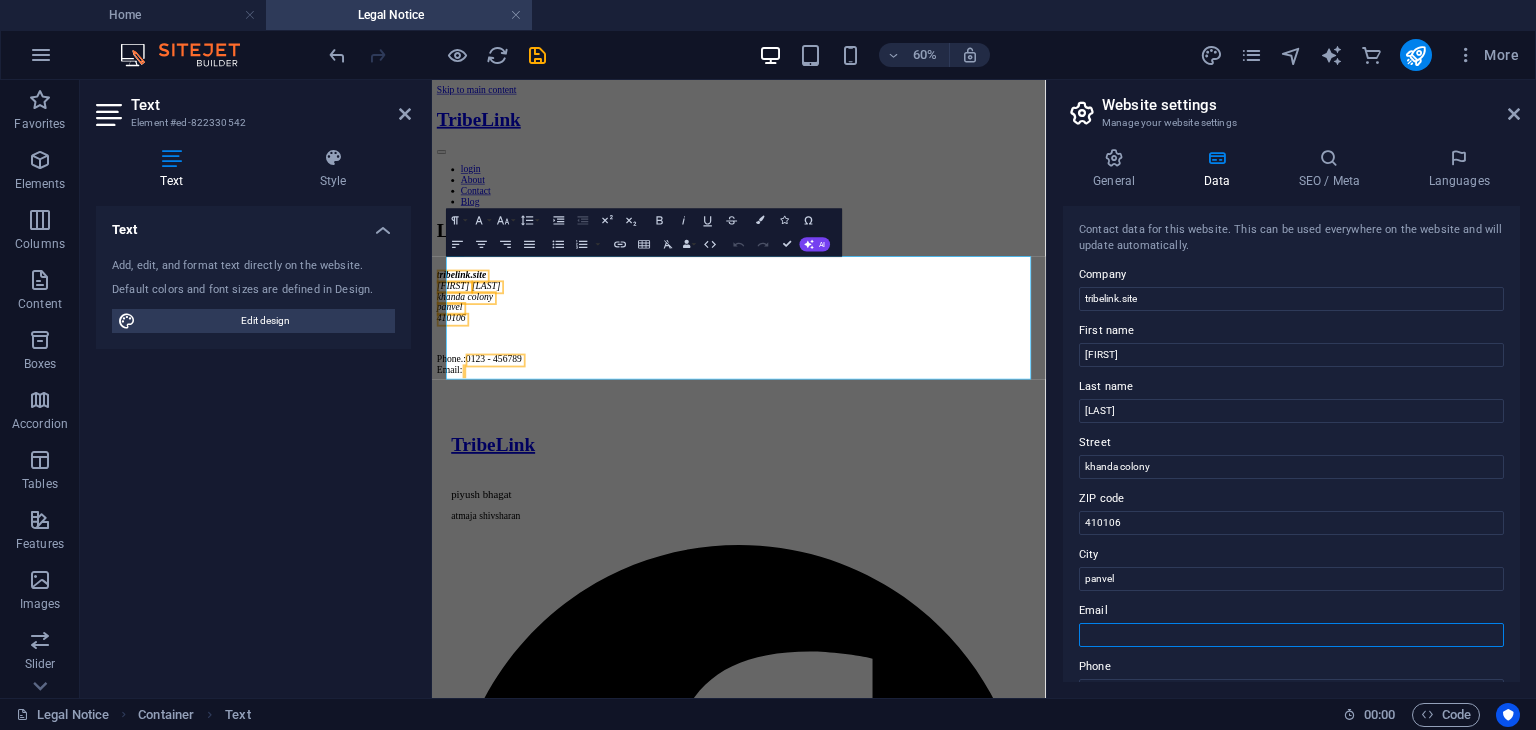 click on "Email" at bounding box center [1291, 635] 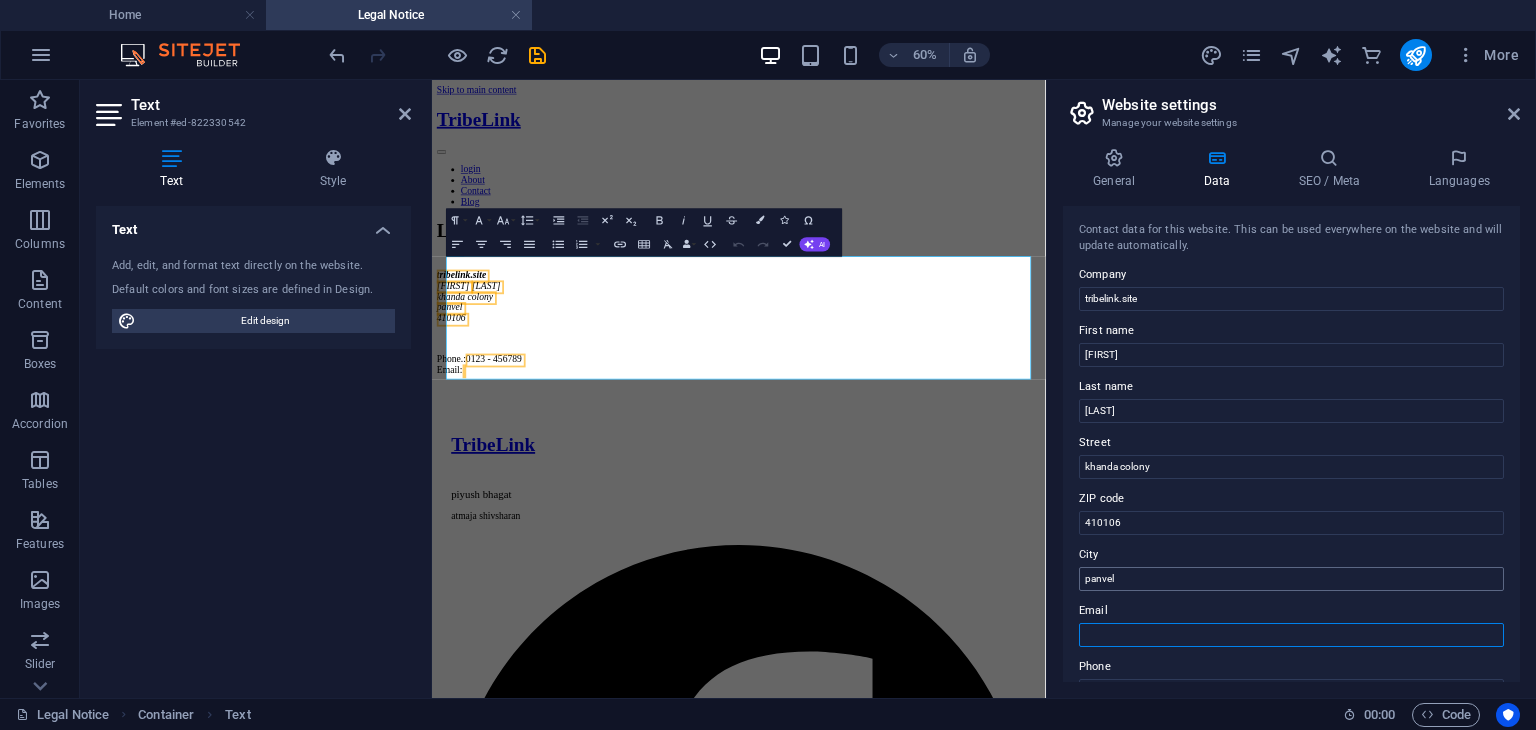 type on "[EMAIL]" 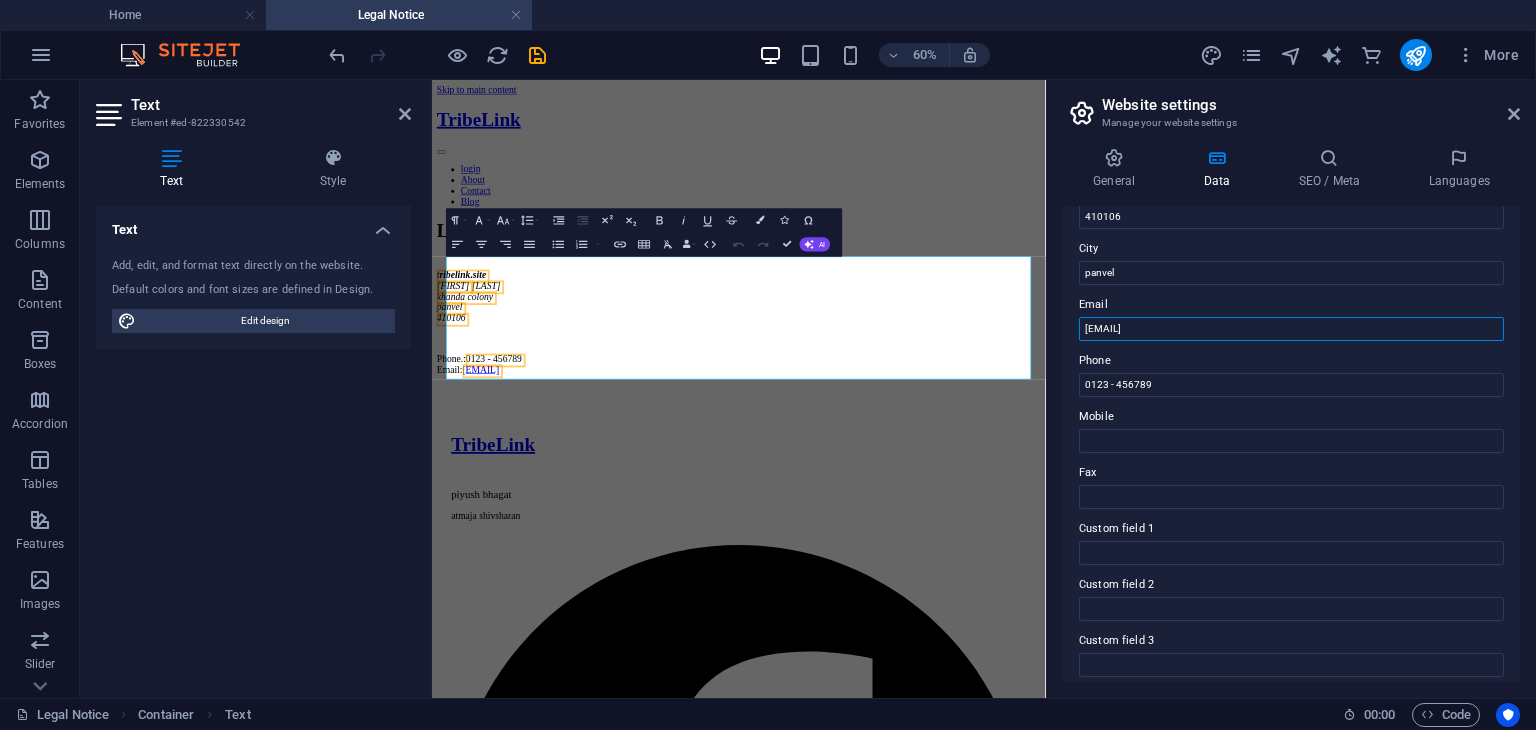 scroll, scrollTop: 312, scrollLeft: 0, axis: vertical 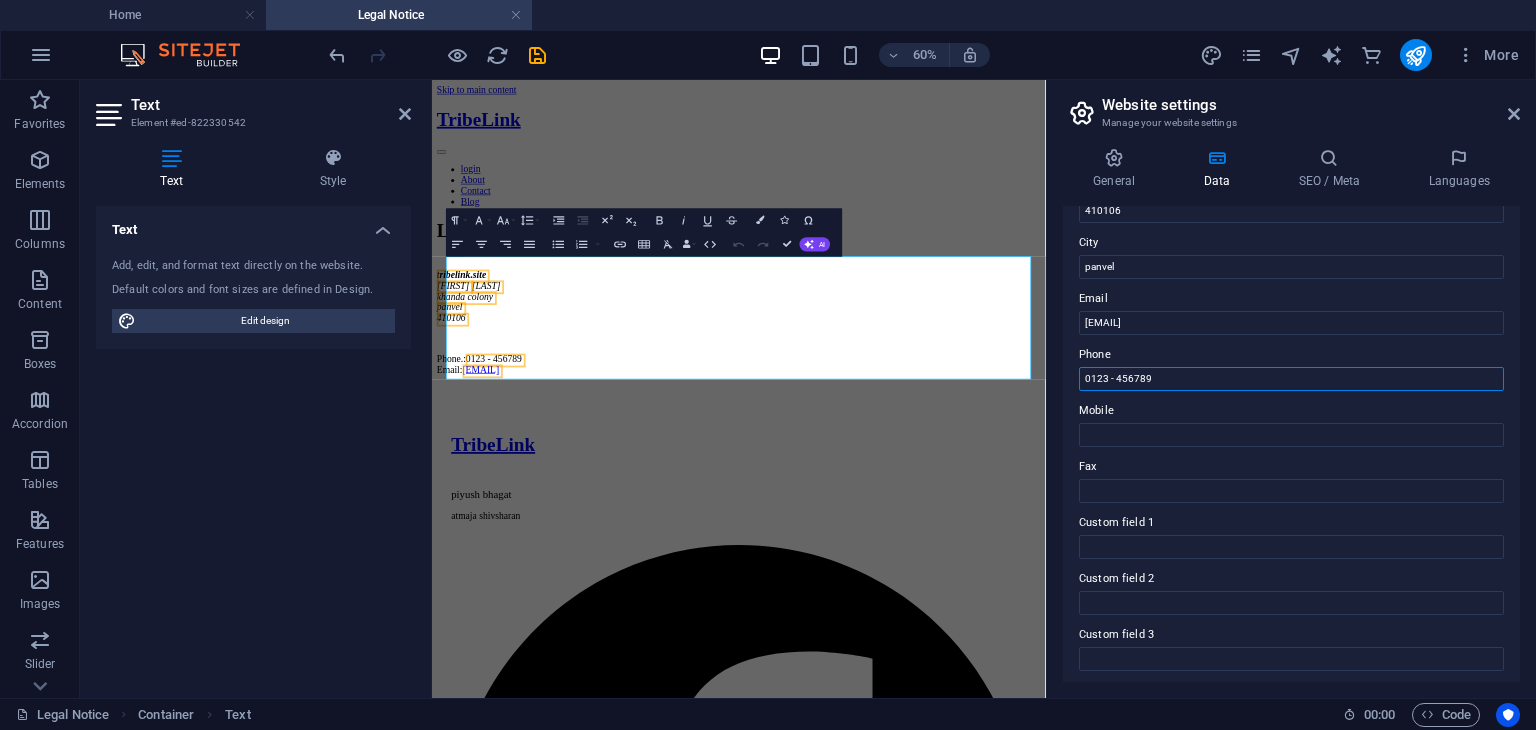 drag, startPoint x: 1598, startPoint y: 453, endPoint x: 1370, endPoint y: 566, distance: 254.46611 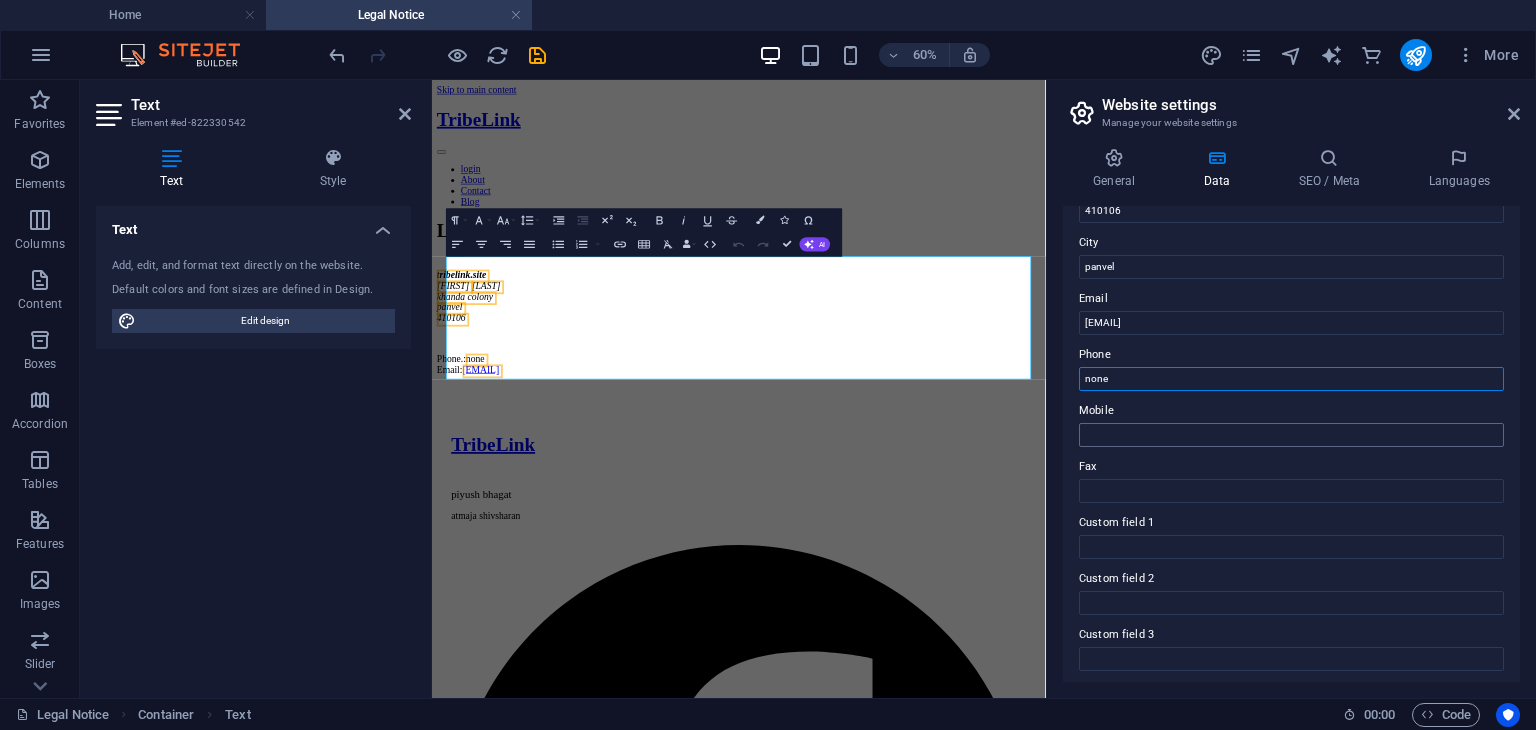 scroll, scrollTop: 484, scrollLeft: 0, axis: vertical 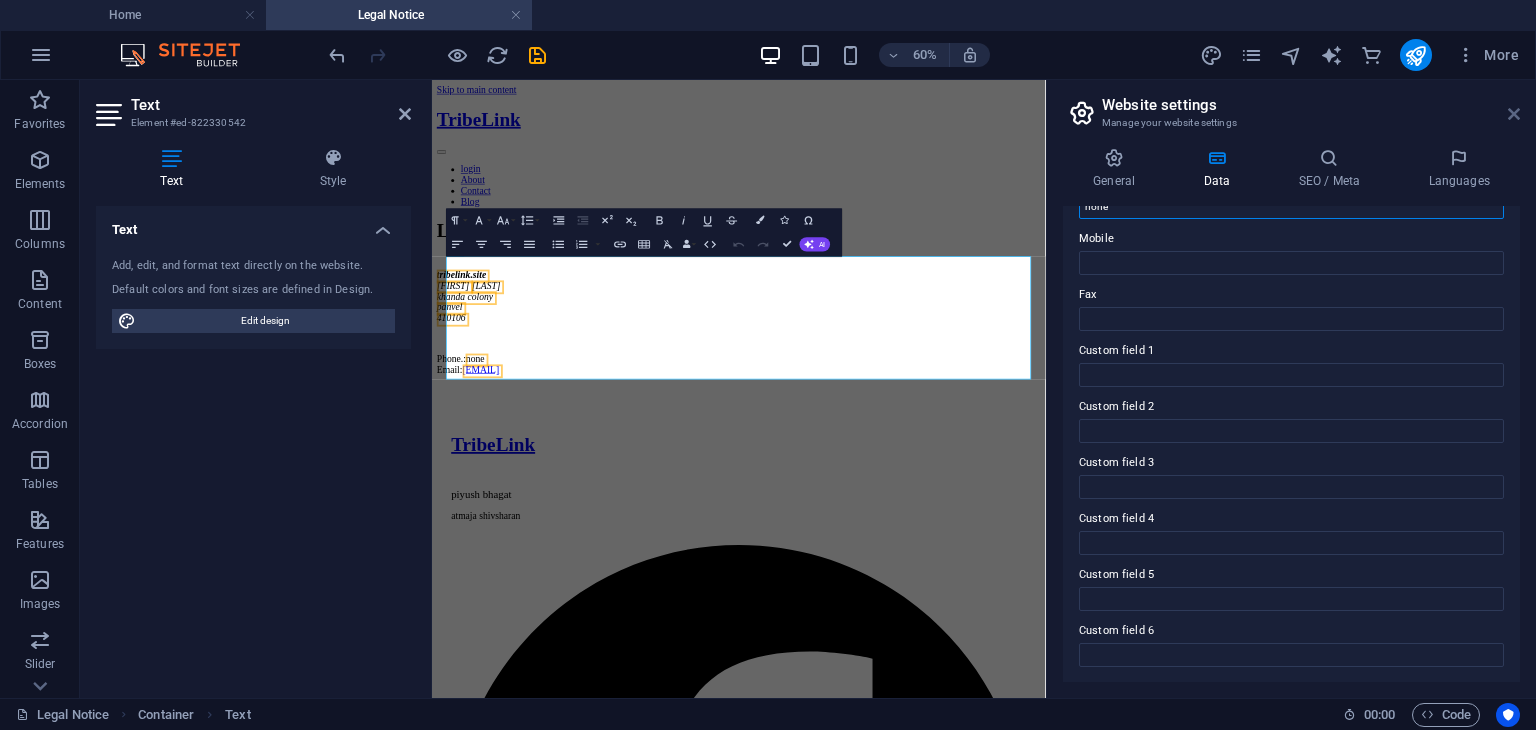 type on "none" 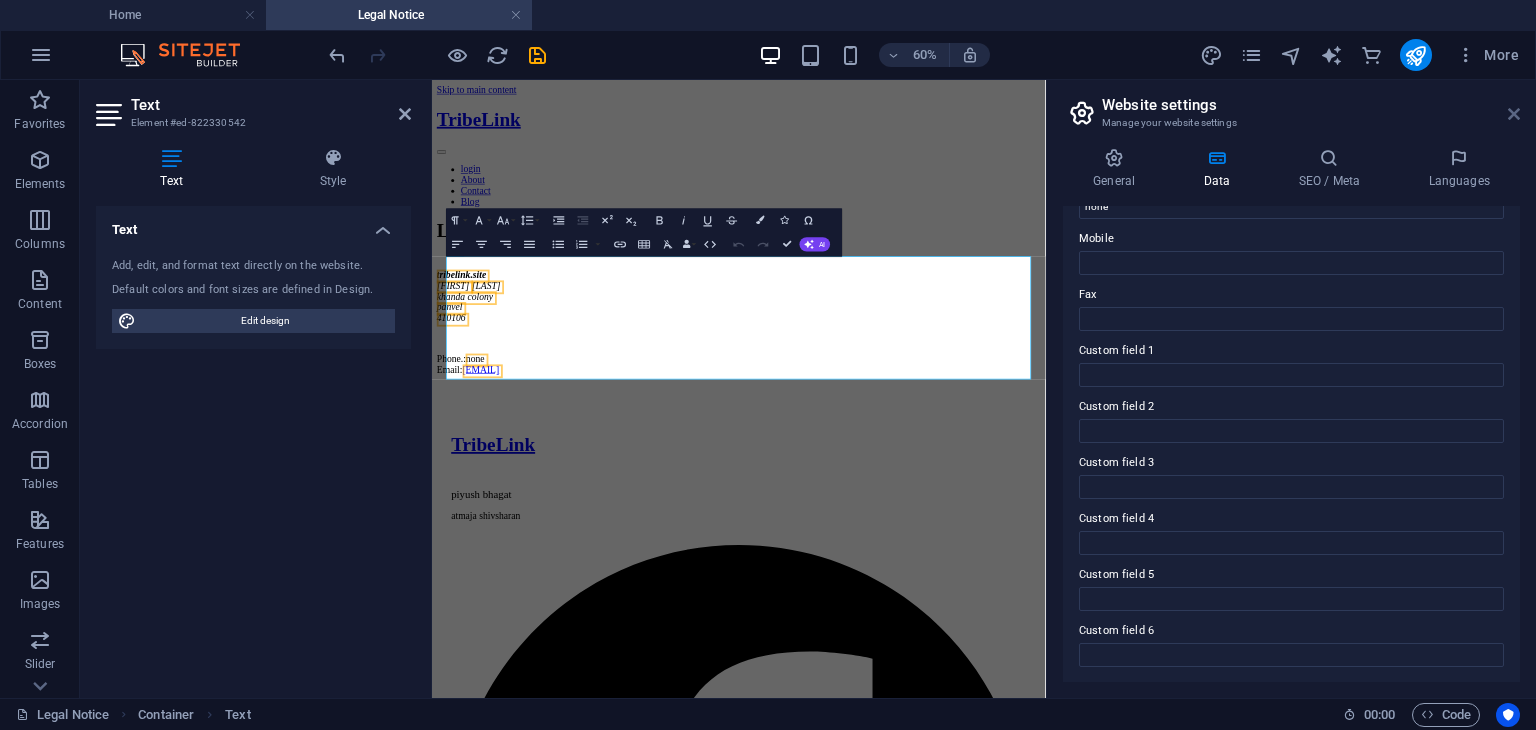 click at bounding box center [1514, 114] 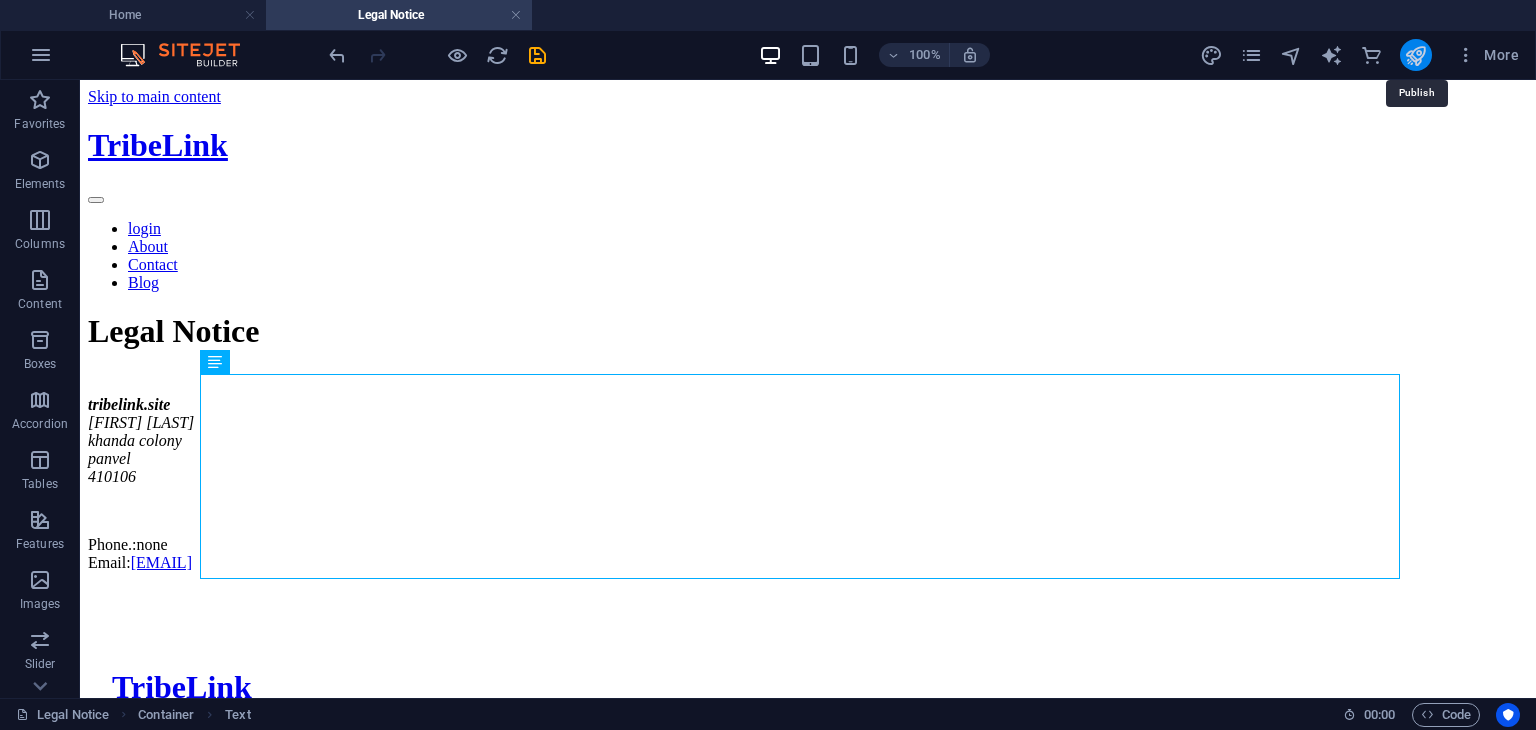 click at bounding box center [1415, 55] 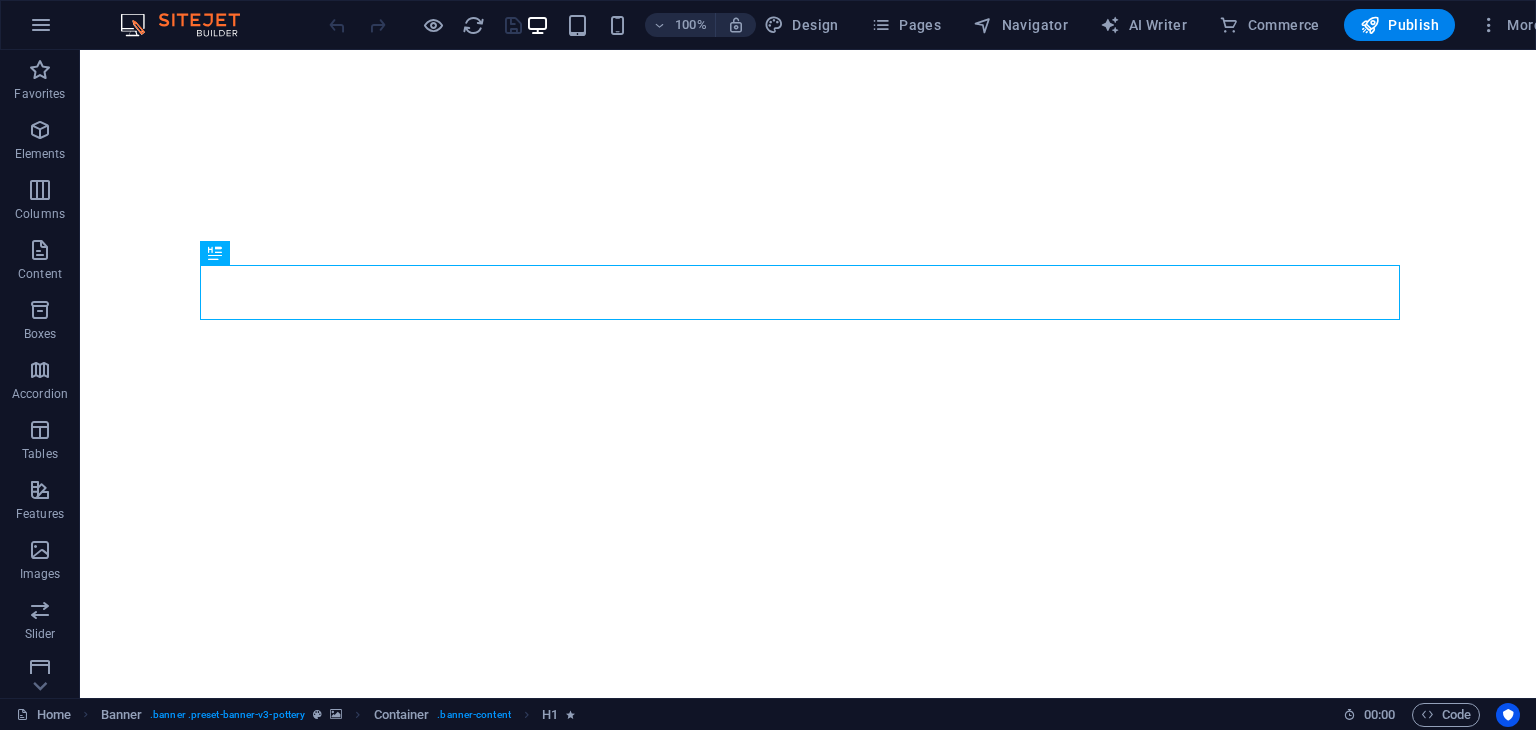 scroll, scrollTop: 0, scrollLeft: 0, axis: both 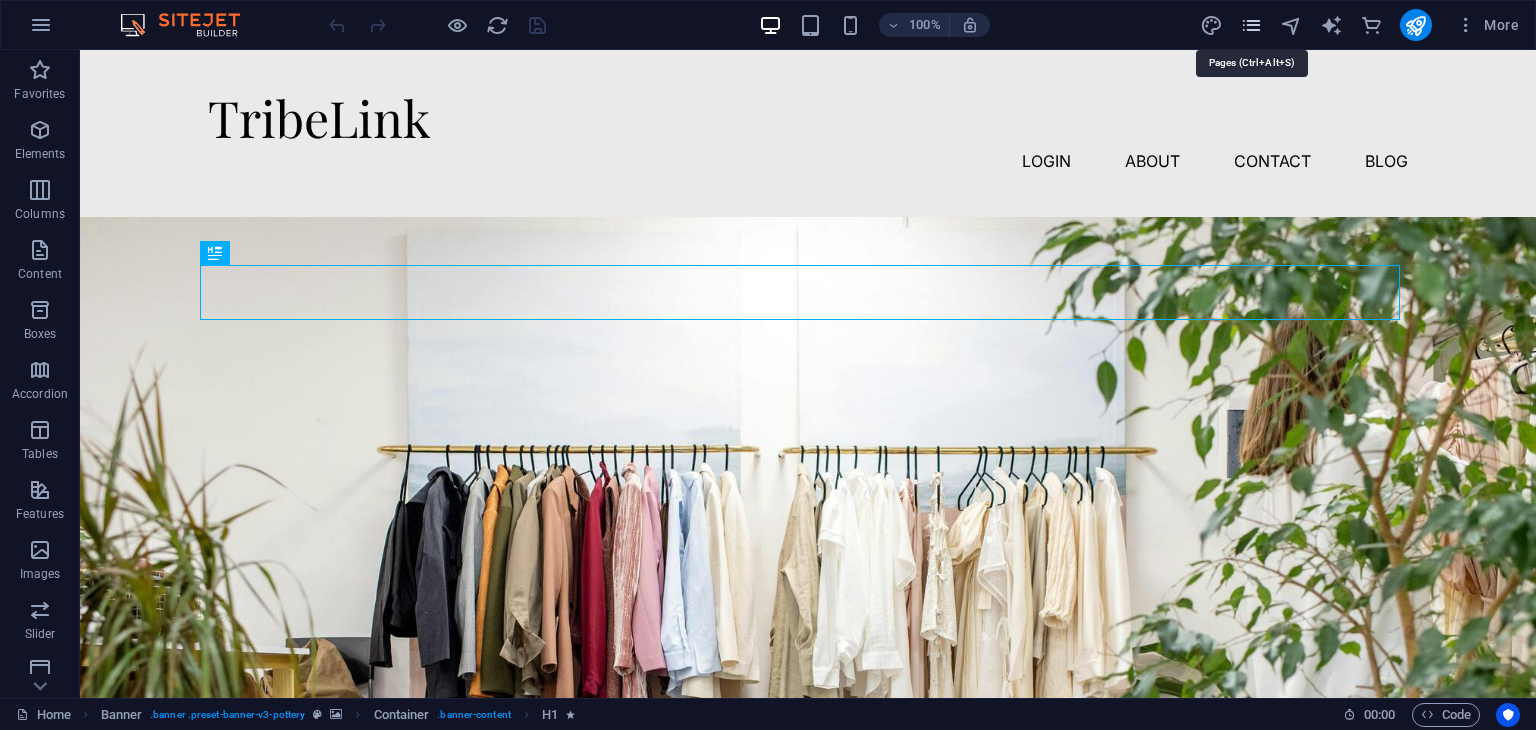 click at bounding box center (1251, 25) 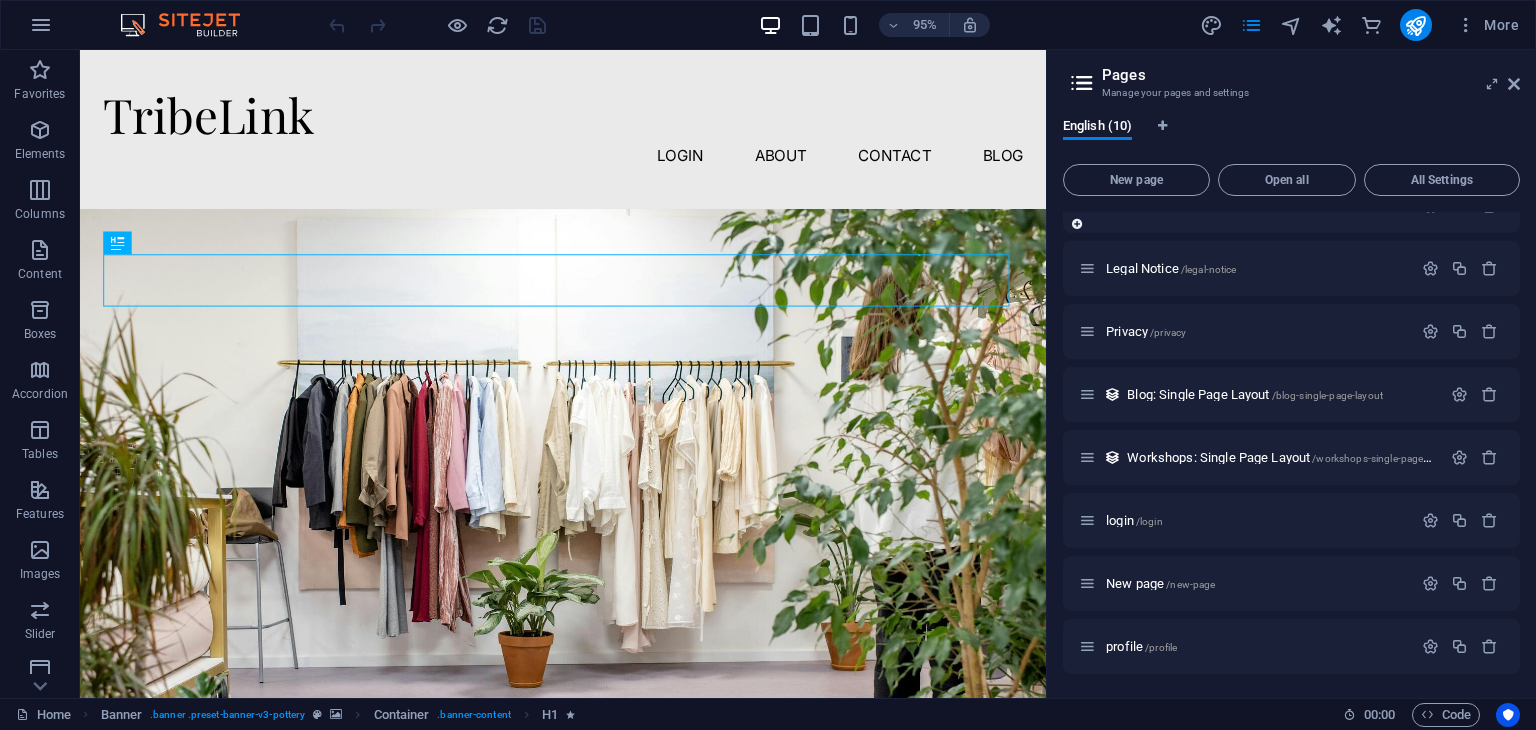 scroll, scrollTop: 0, scrollLeft: 0, axis: both 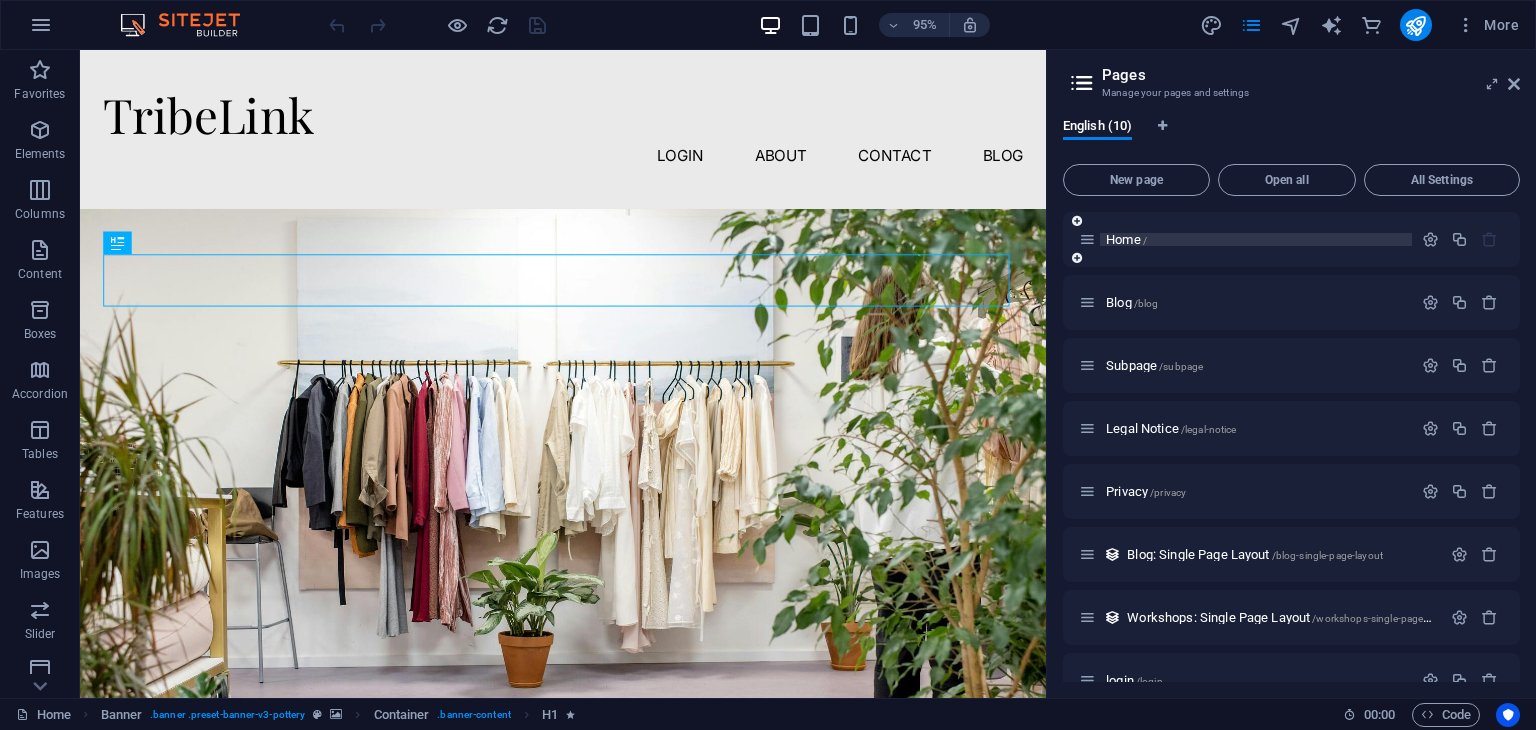 click on "Home /" at bounding box center (1126, 239) 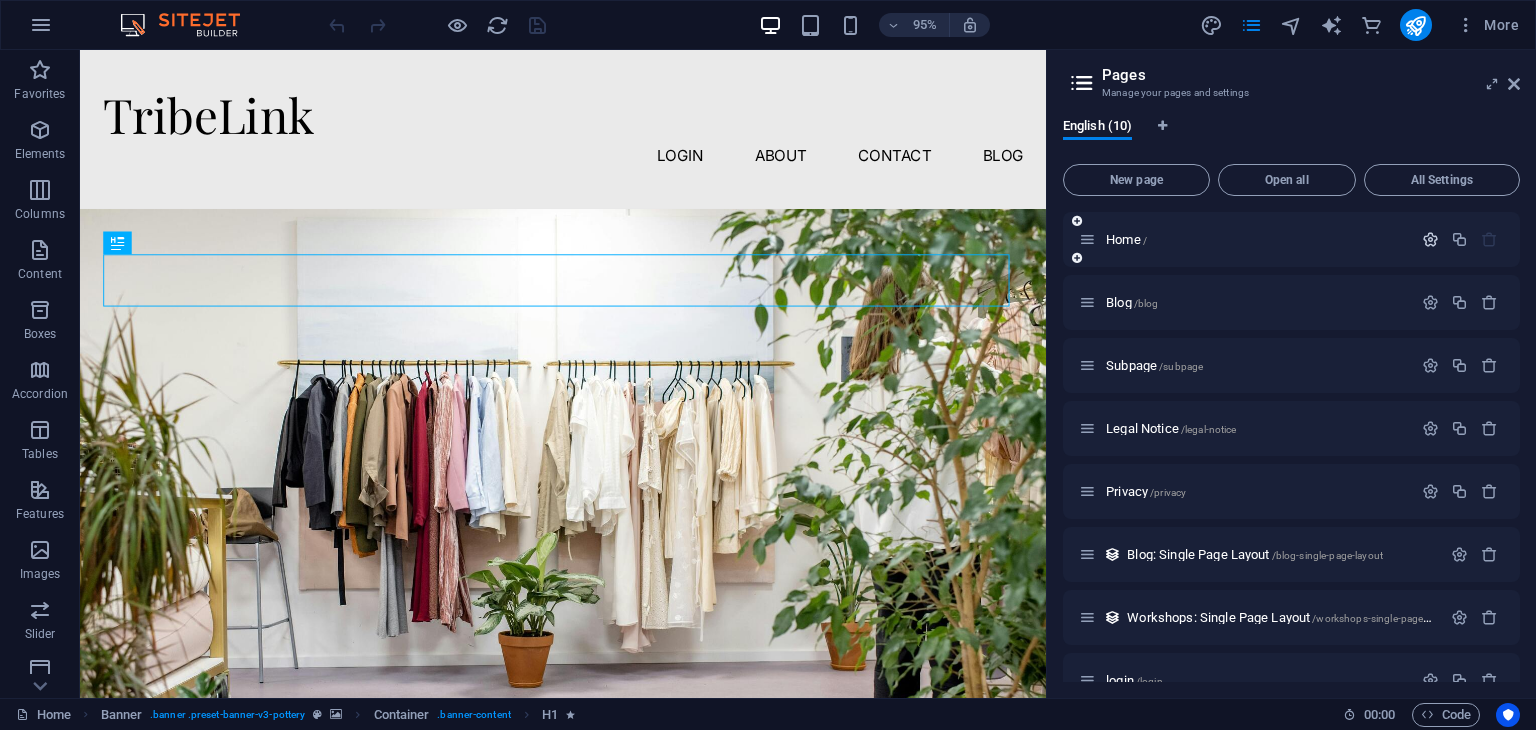 click at bounding box center [1430, 239] 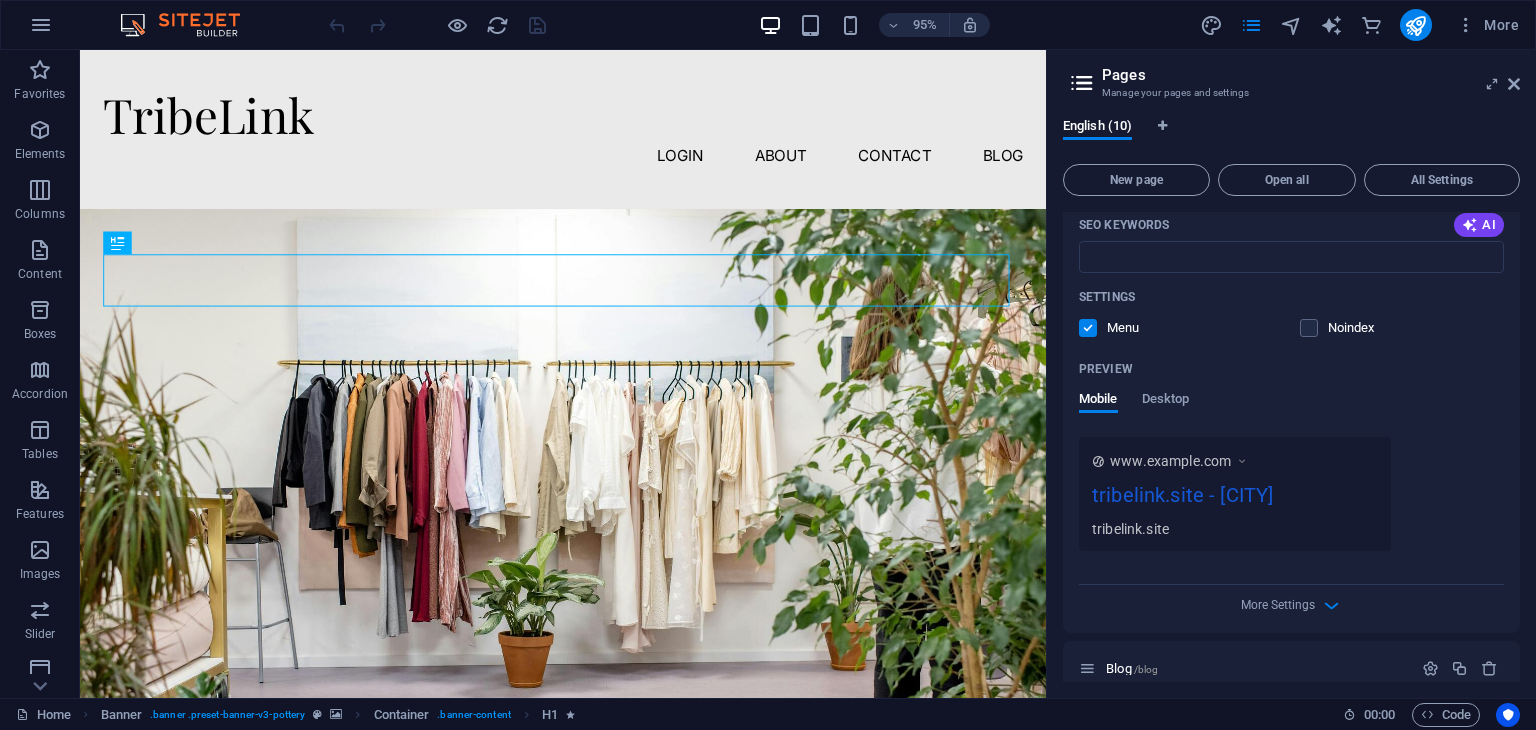 scroll, scrollTop: 376, scrollLeft: 0, axis: vertical 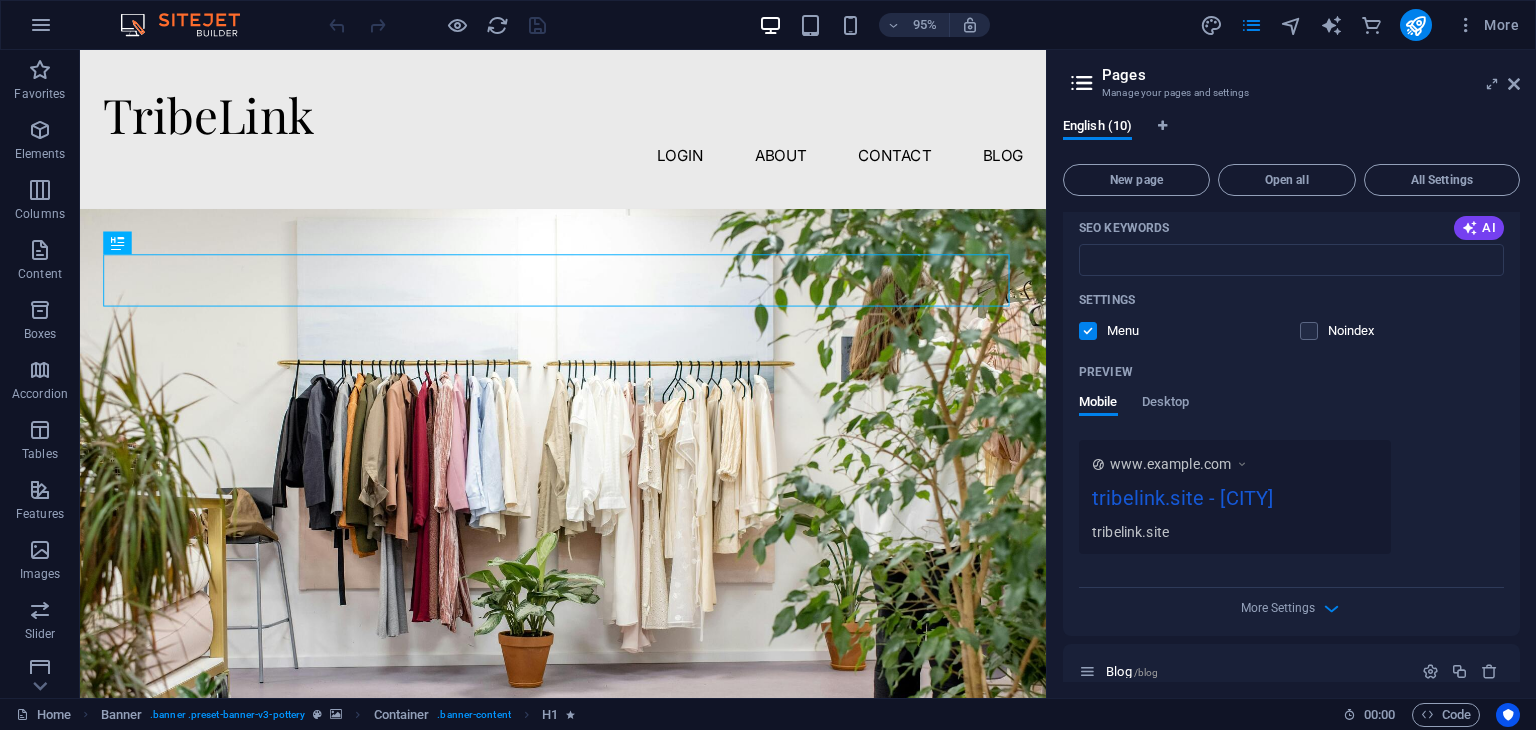 click on "www.example.com" at bounding box center [1179, 464] 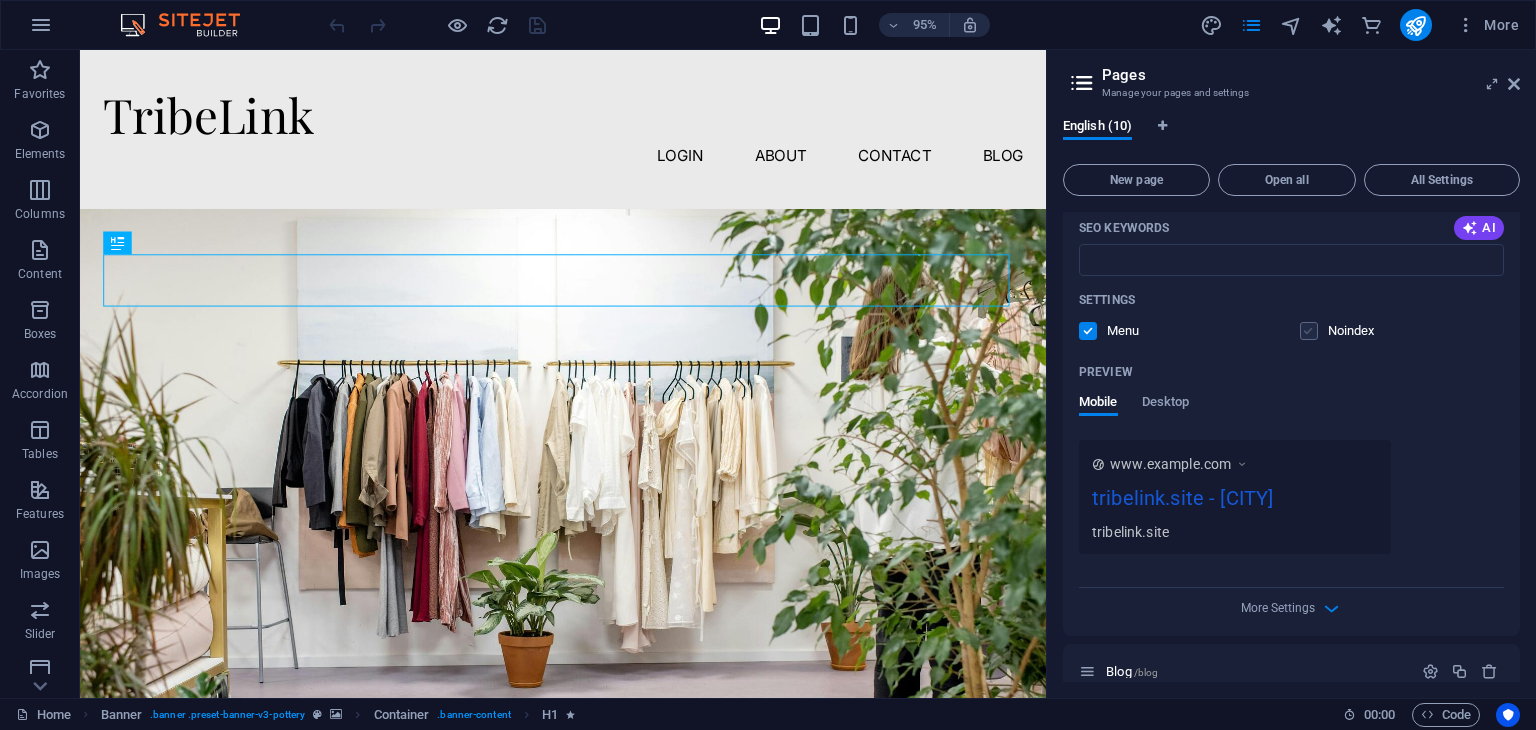 click at bounding box center [1309, 331] 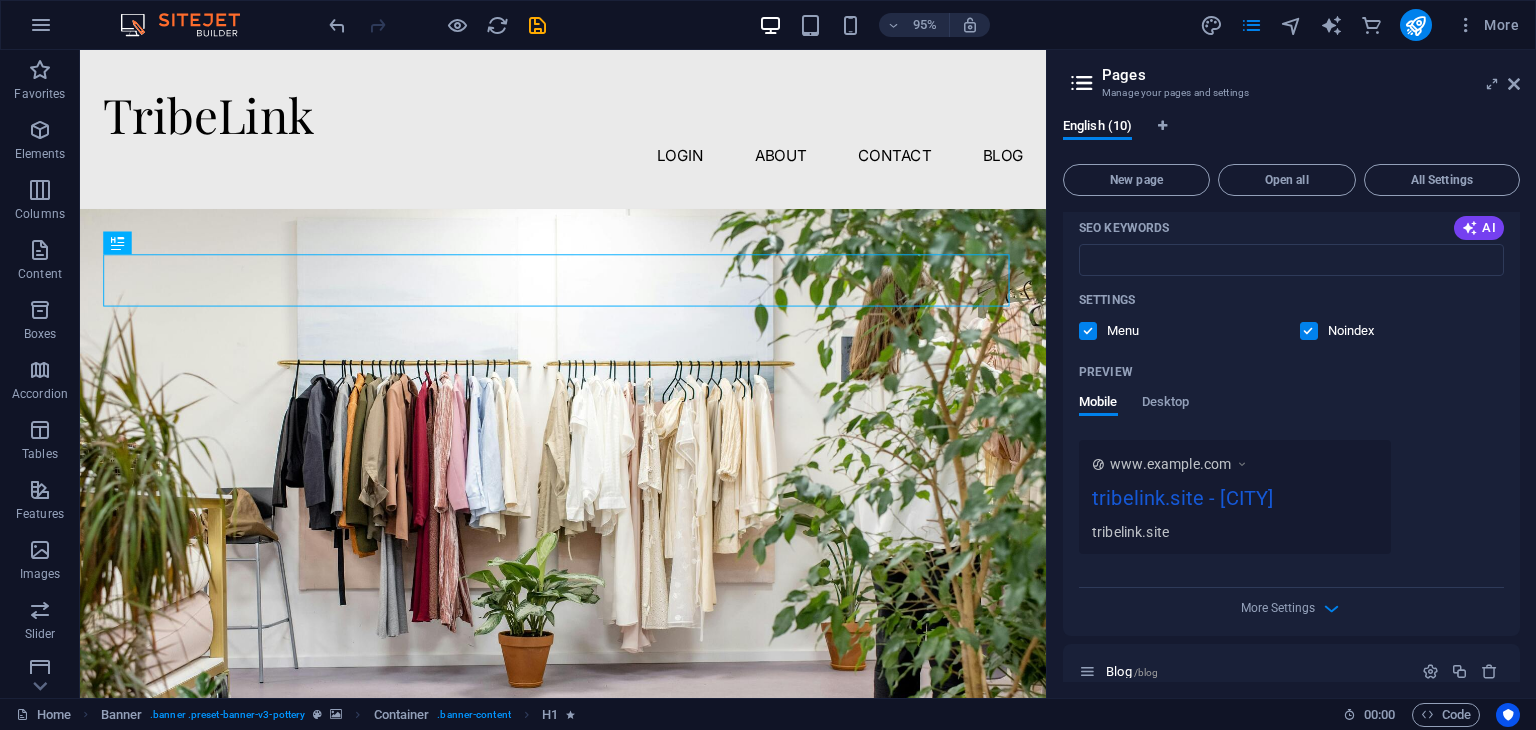 click at bounding box center (1309, 331) 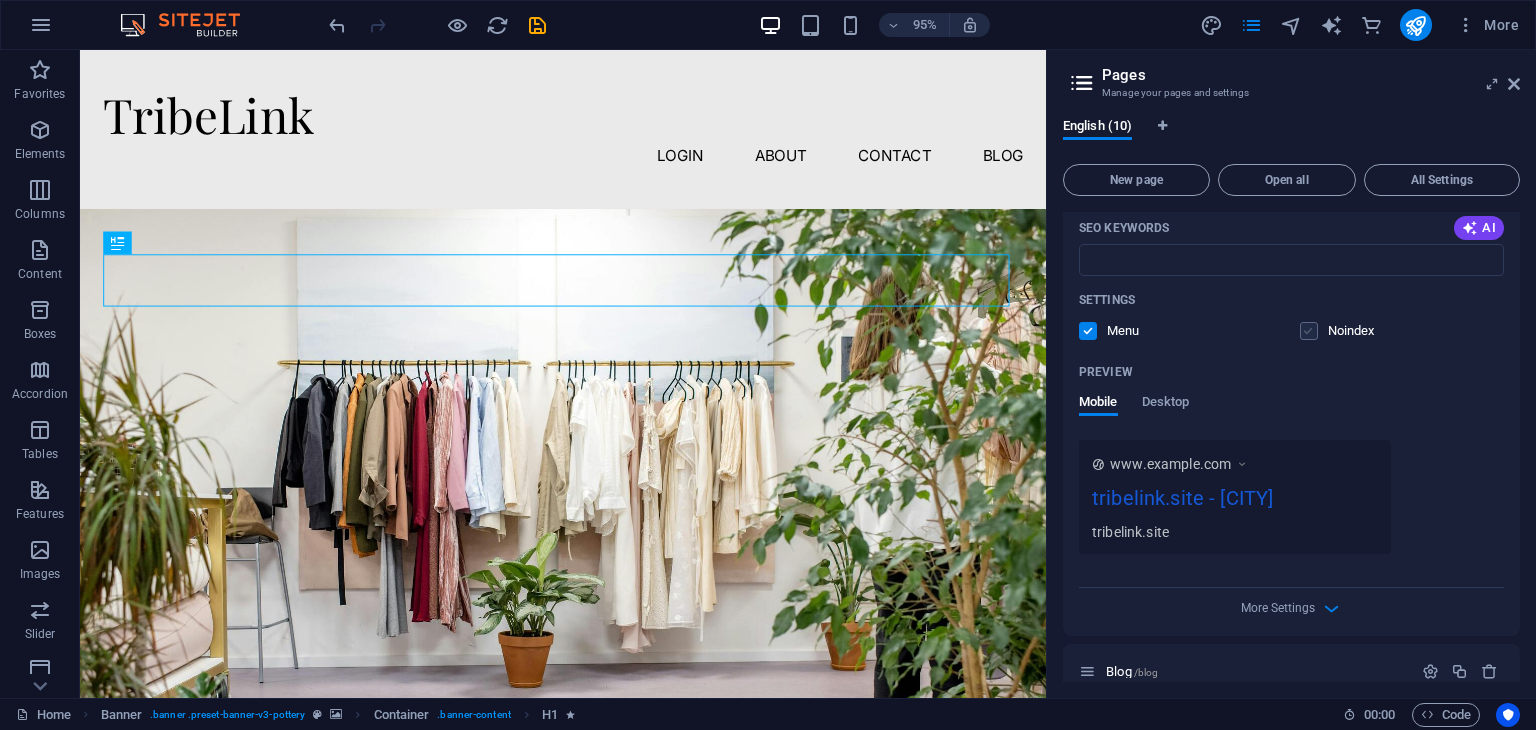 click at bounding box center (1309, 331) 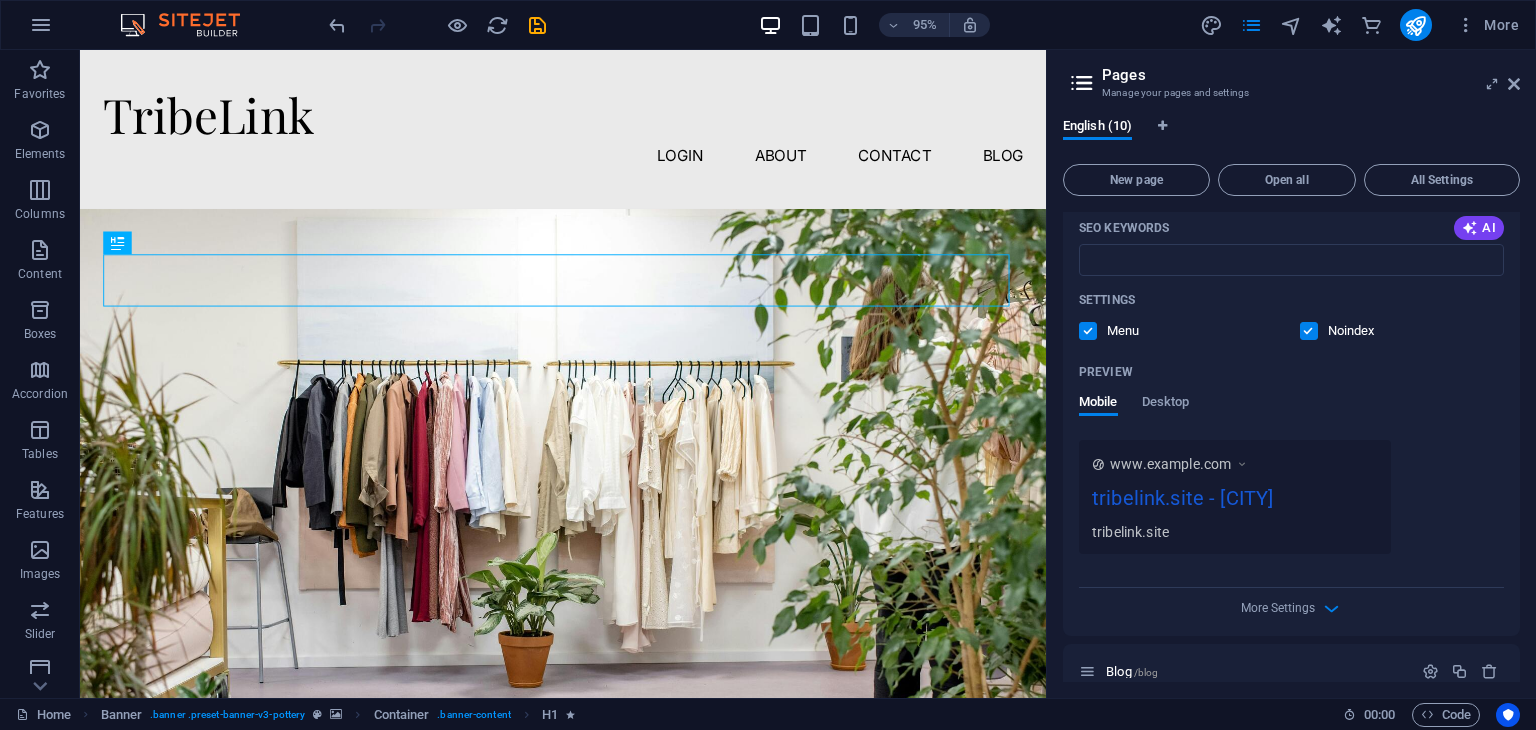 click at bounding box center (1088, 331) 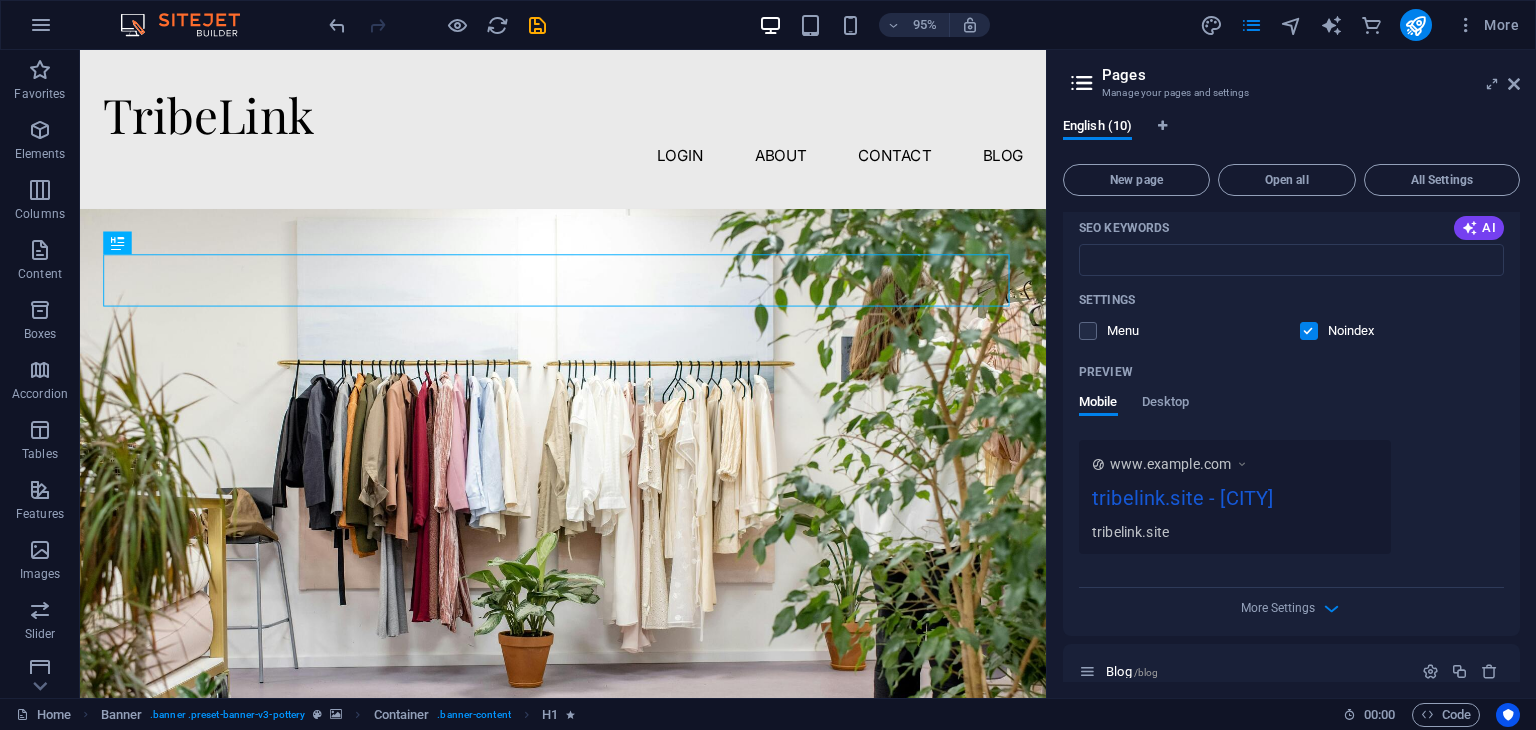 click on "Settings Menu Noindex" at bounding box center (1291, 316) 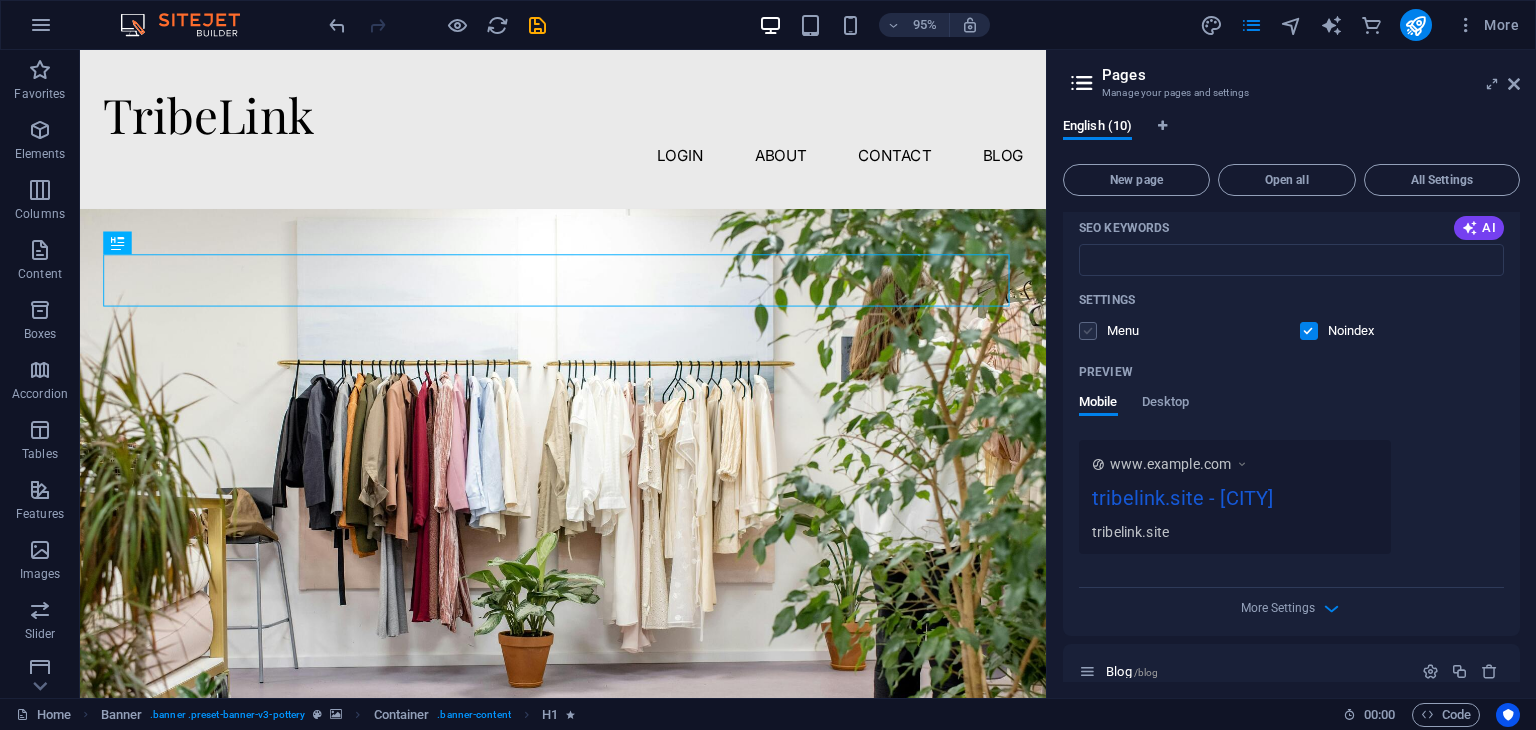 click at bounding box center (1088, 331) 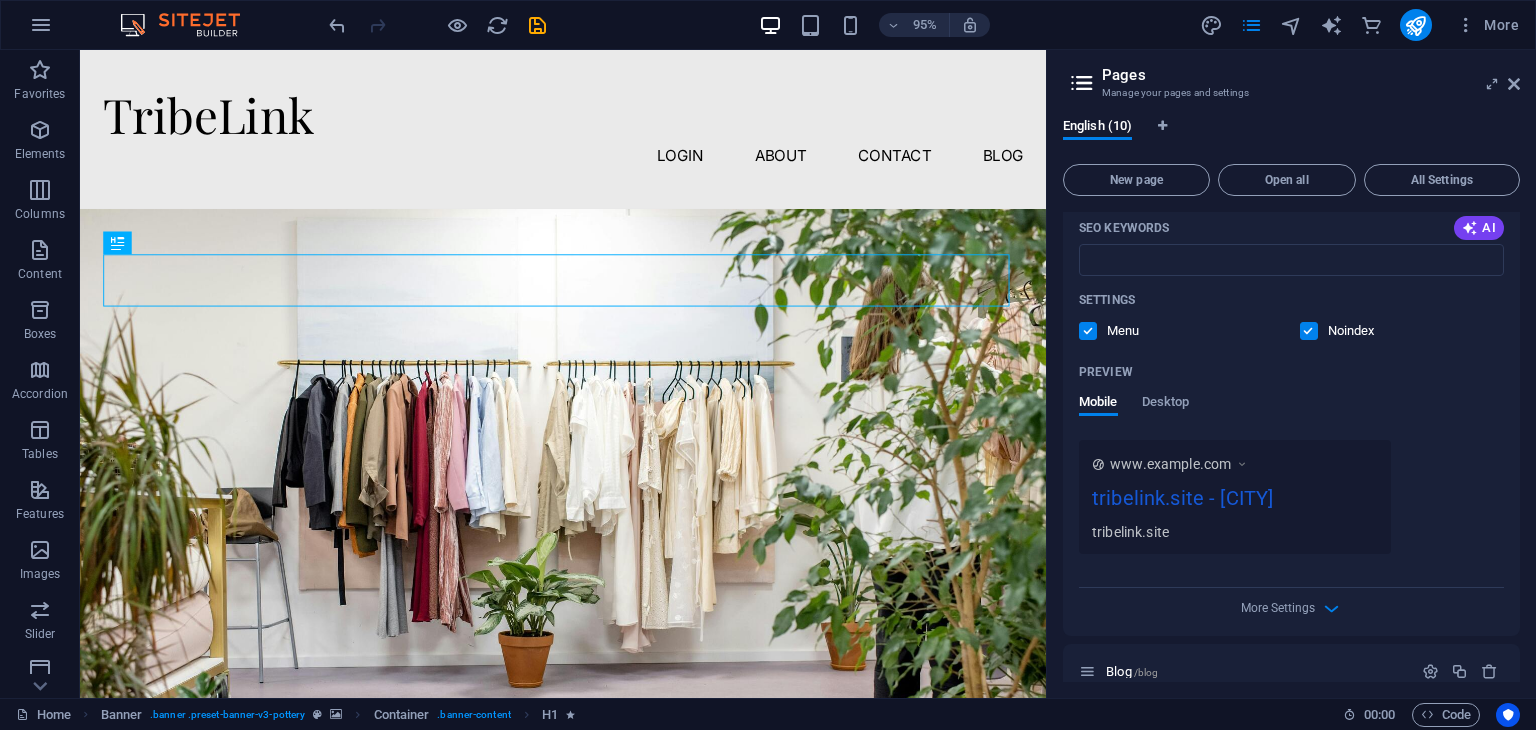 click on "Preview Mobile Desktop" at bounding box center (1291, 398) 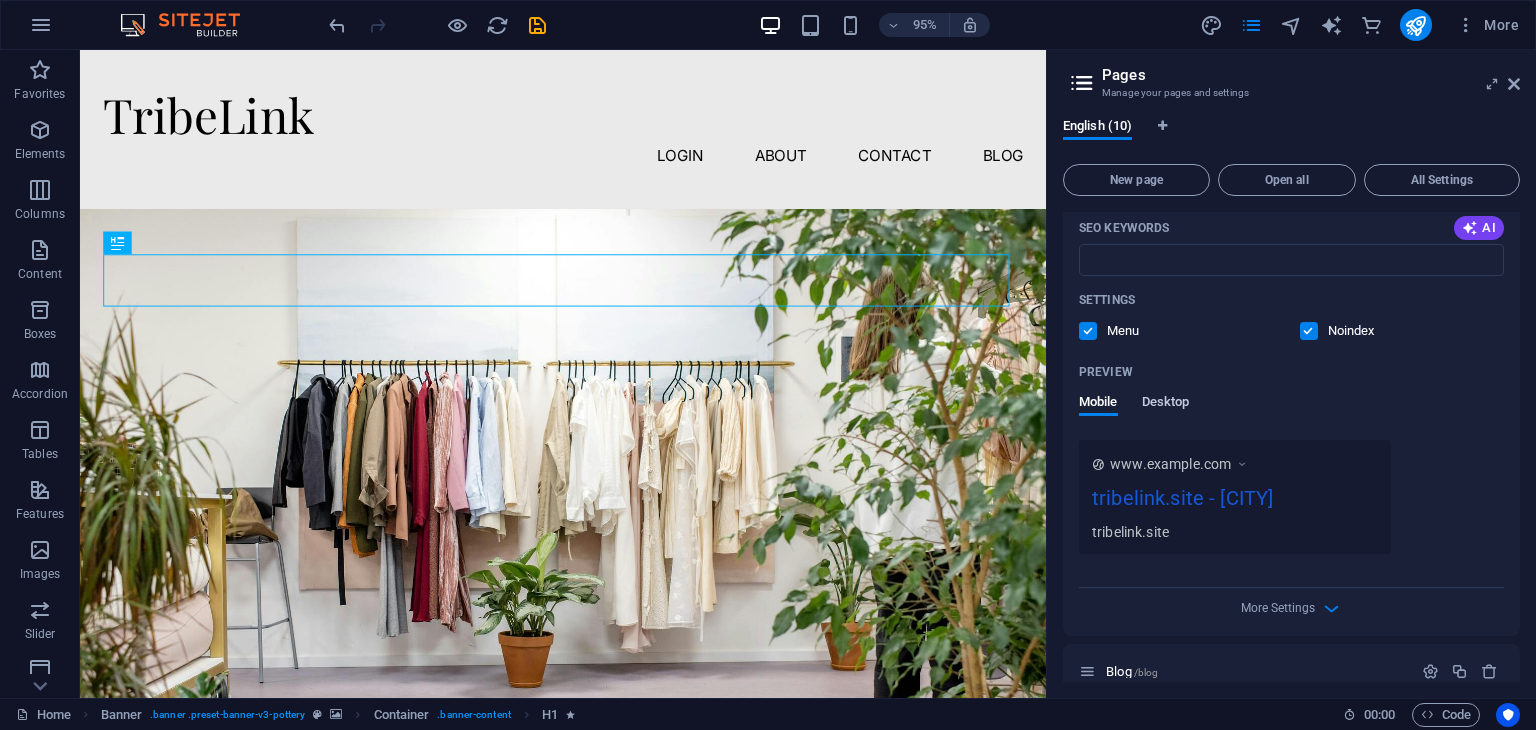 click on "Desktop" at bounding box center (1166, 404) 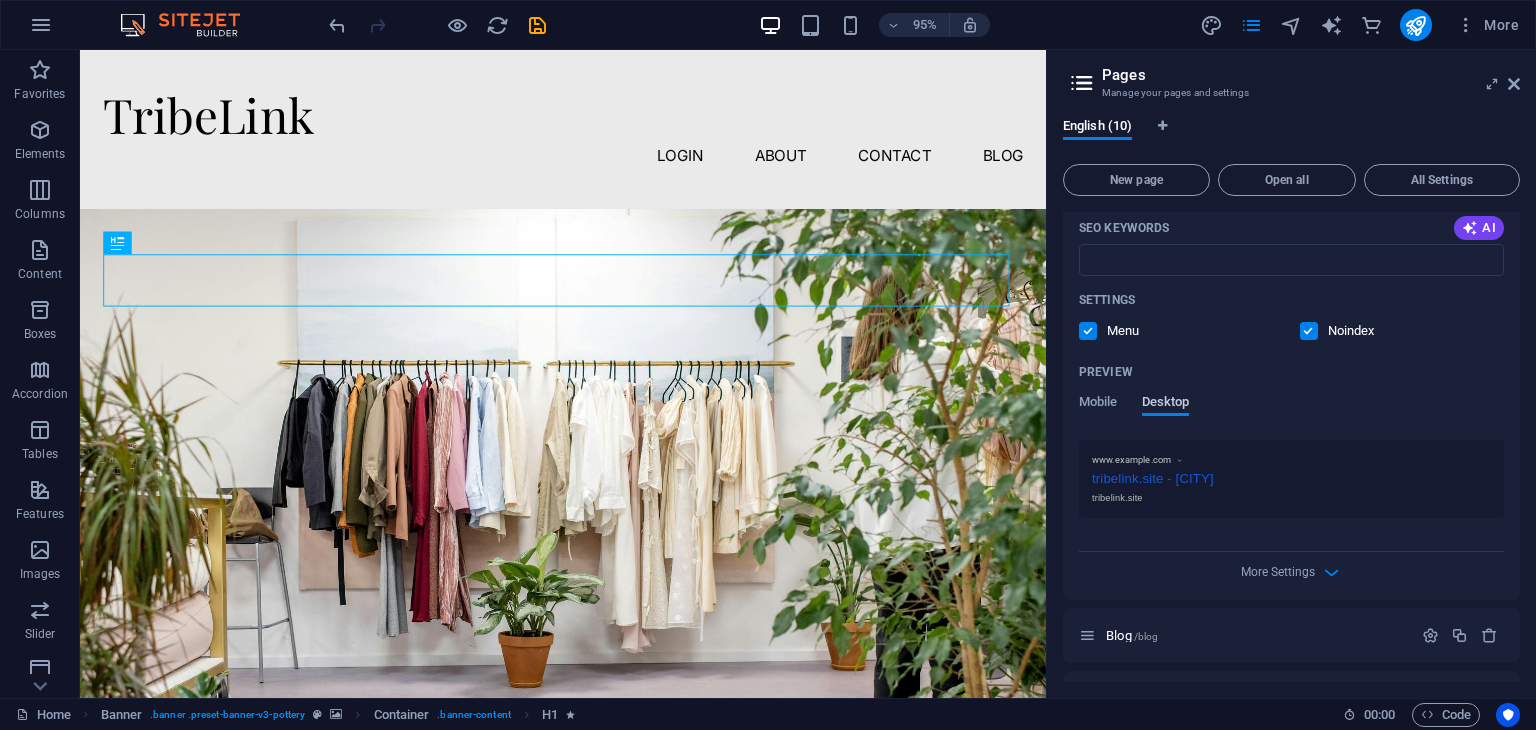 click on "Desktop" at bounding box center [1166, 404] 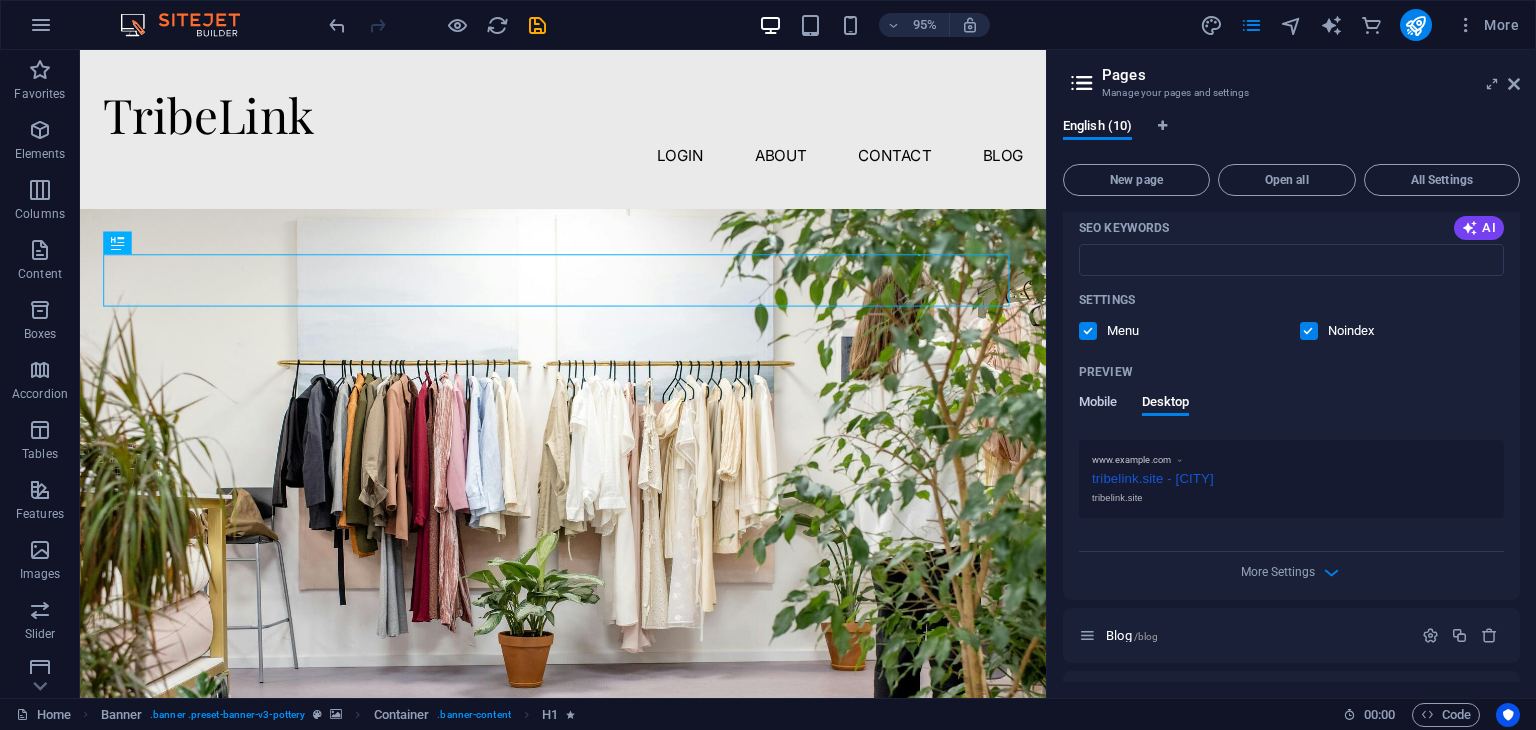 click on "Mobile" at bounding box center (1098, 404) 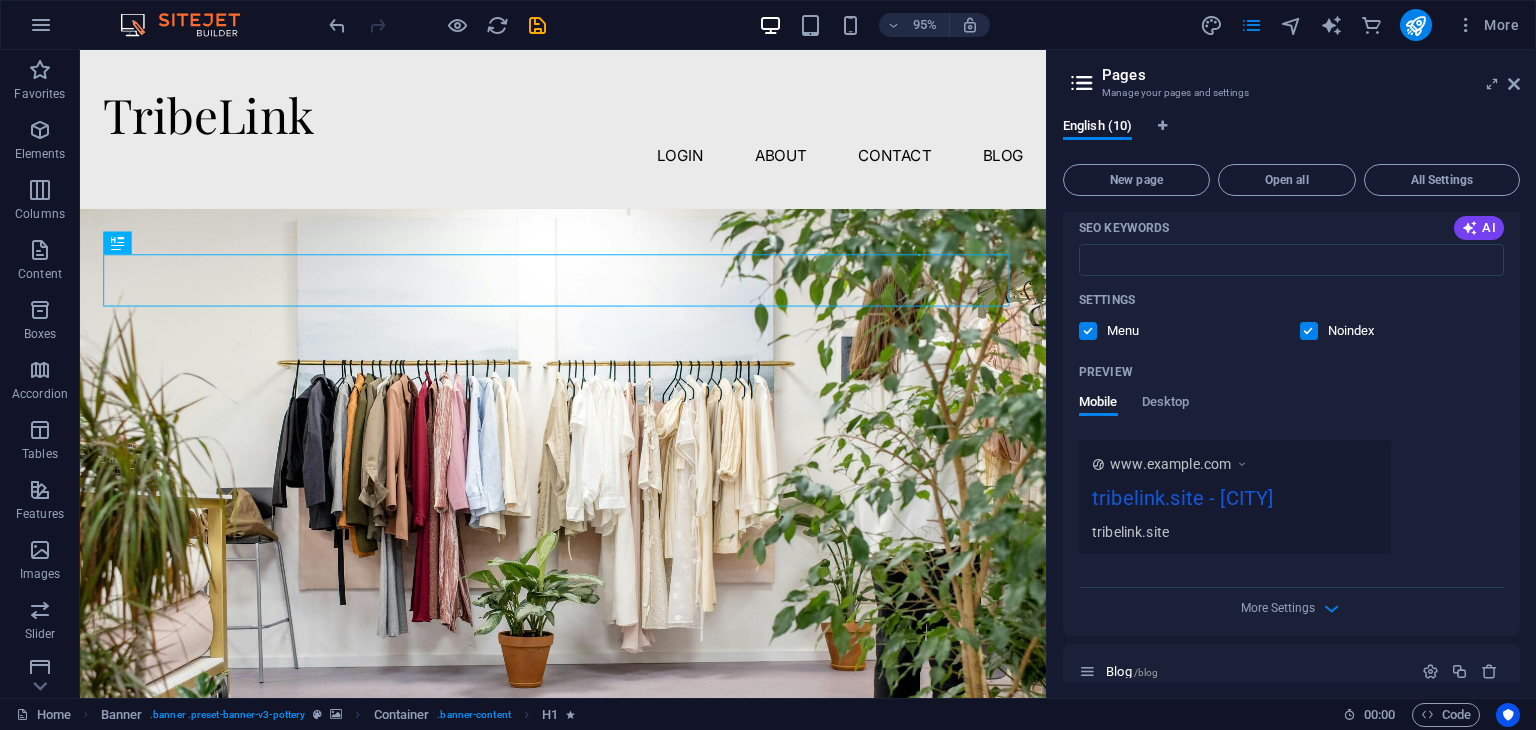 click at bounding box center (1088, 331) 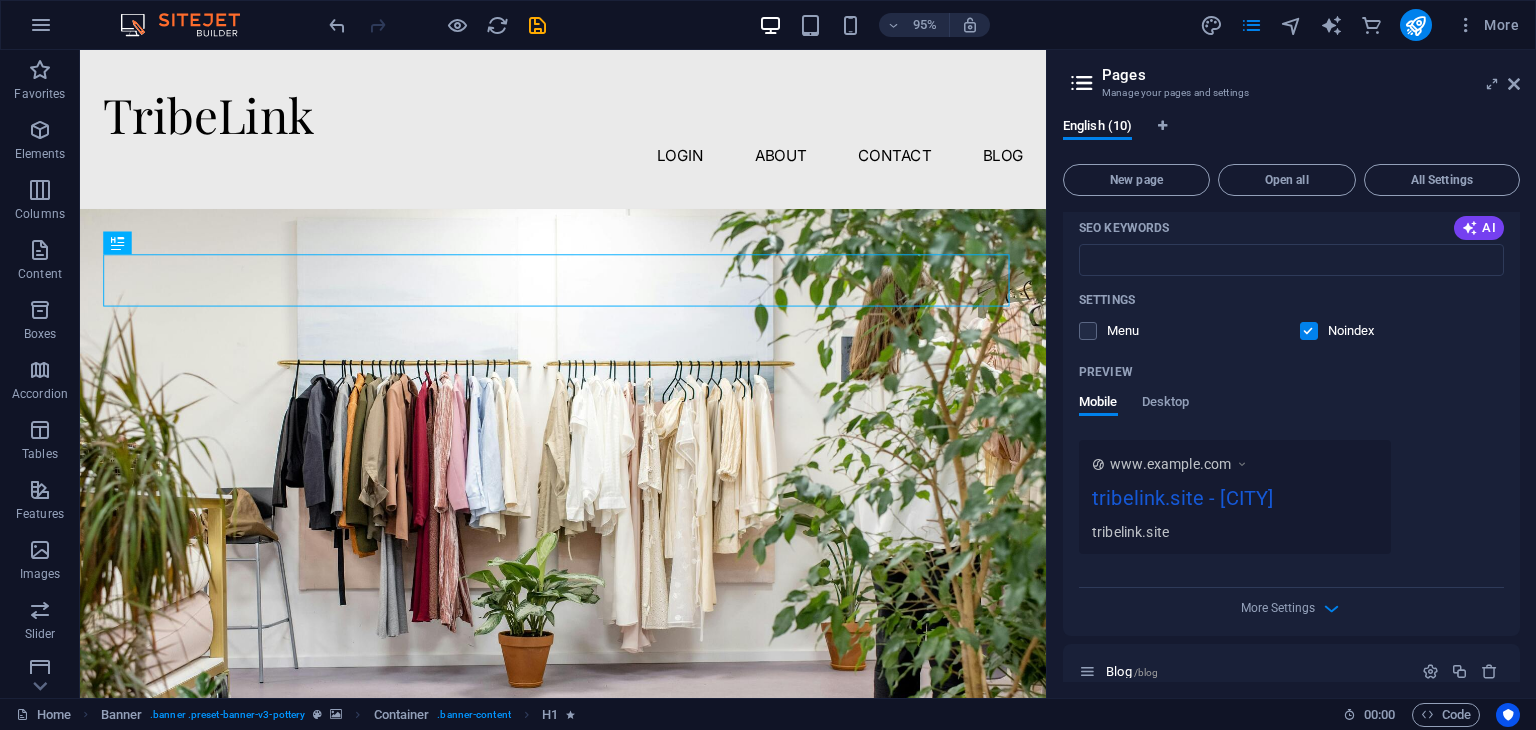 click at bounding box center [1309, 331] 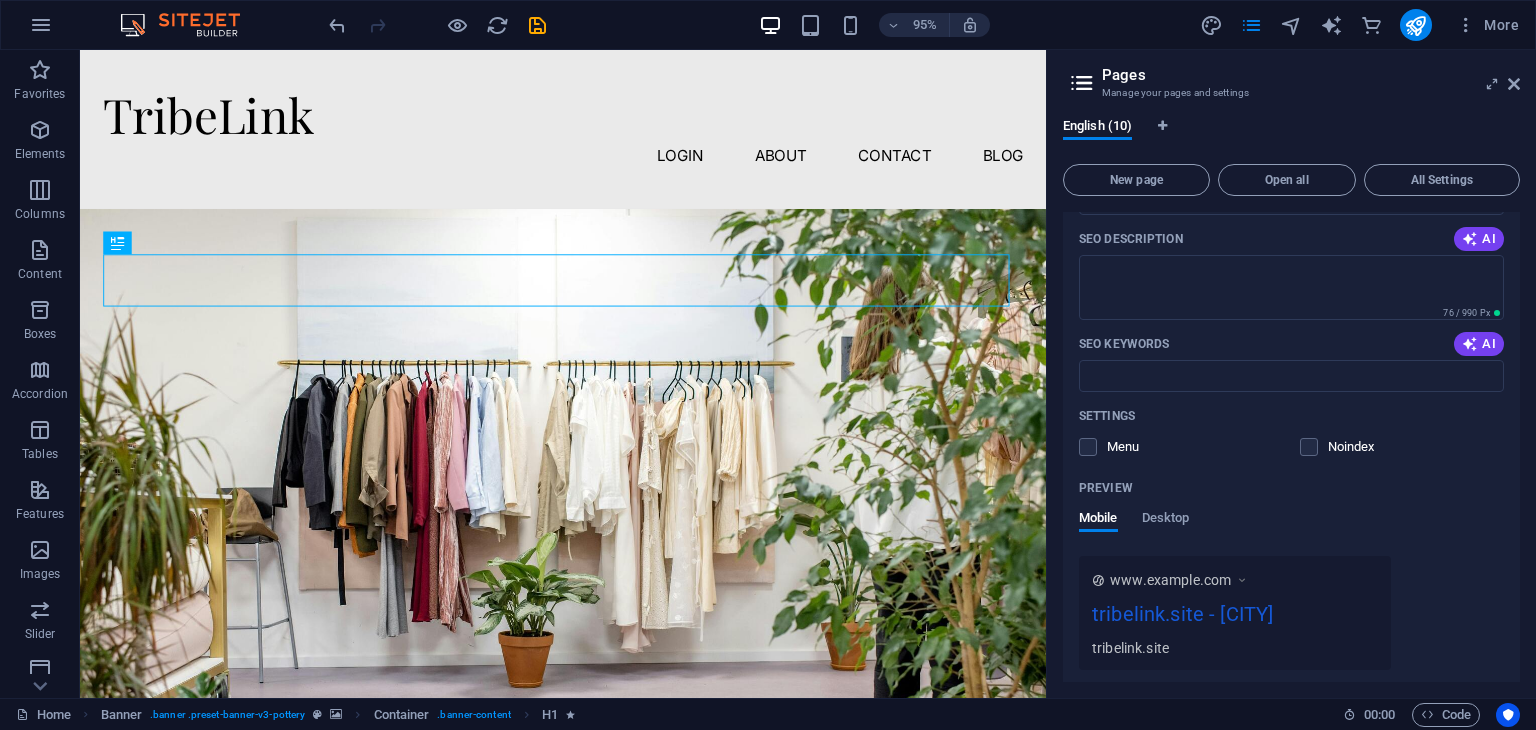 scroll, scrollTop: 235, scrollLeft: 0, axis: vertical 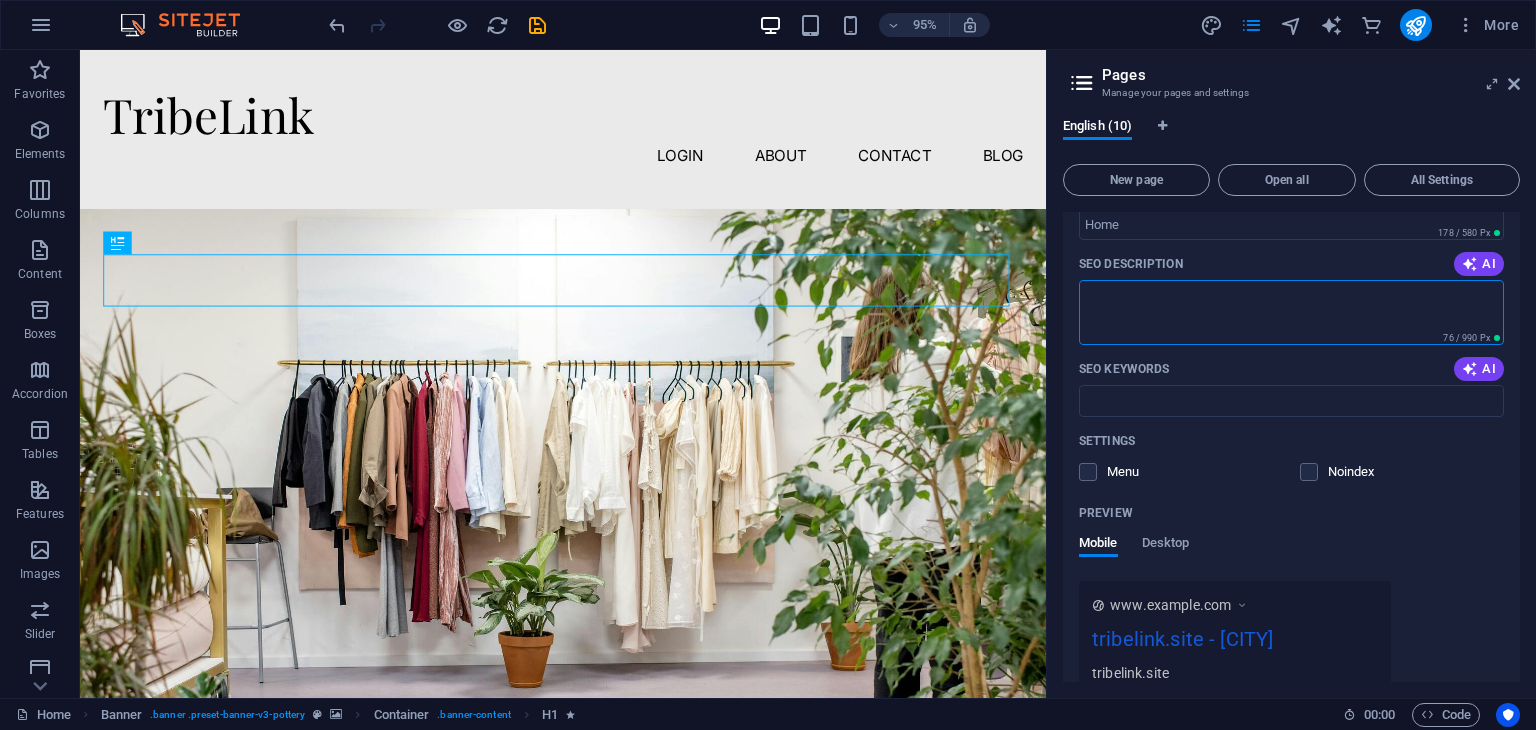 click on "SEO Description" at bounding box center [1291, 312] 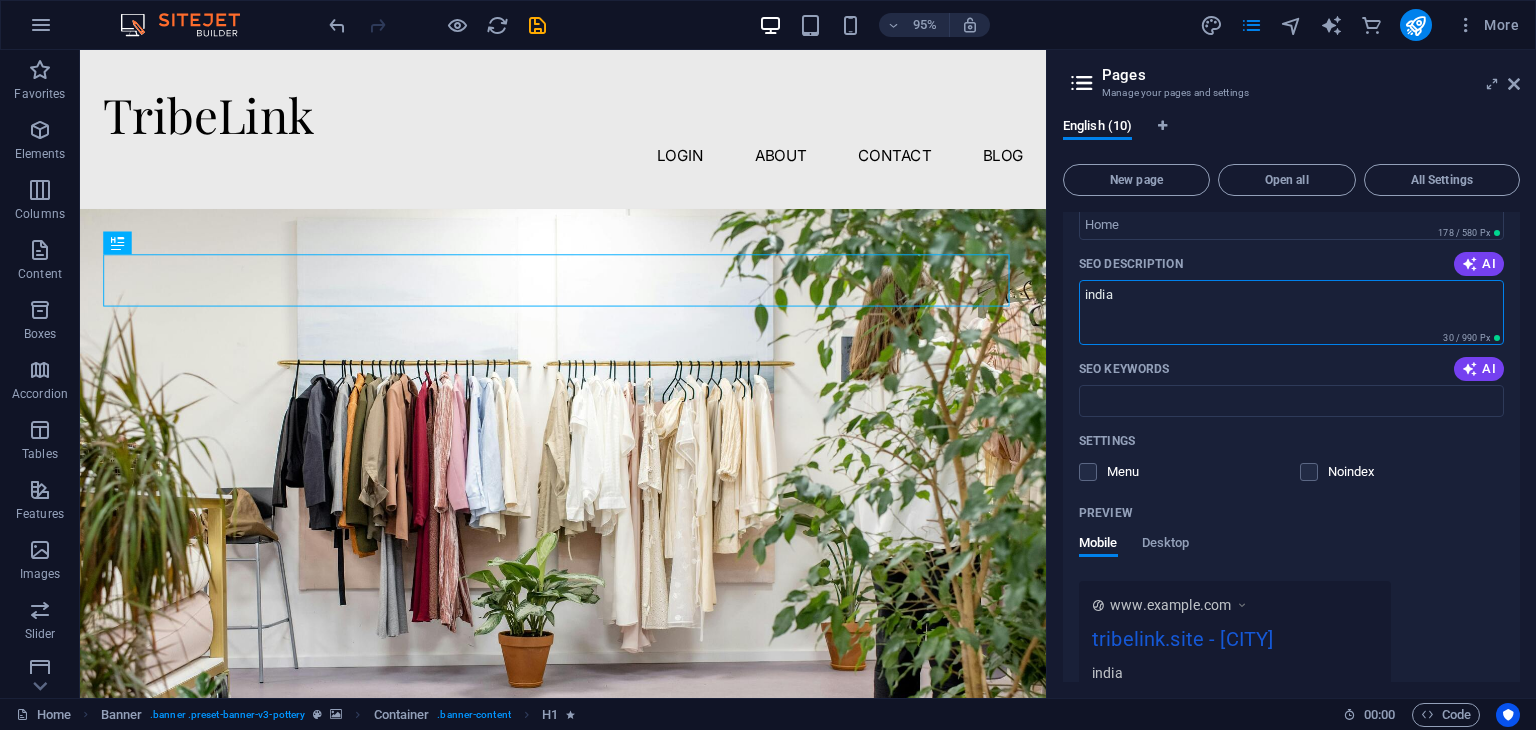 scroll, scrollTop: 194, scrollLeft: 0, axis: vertical 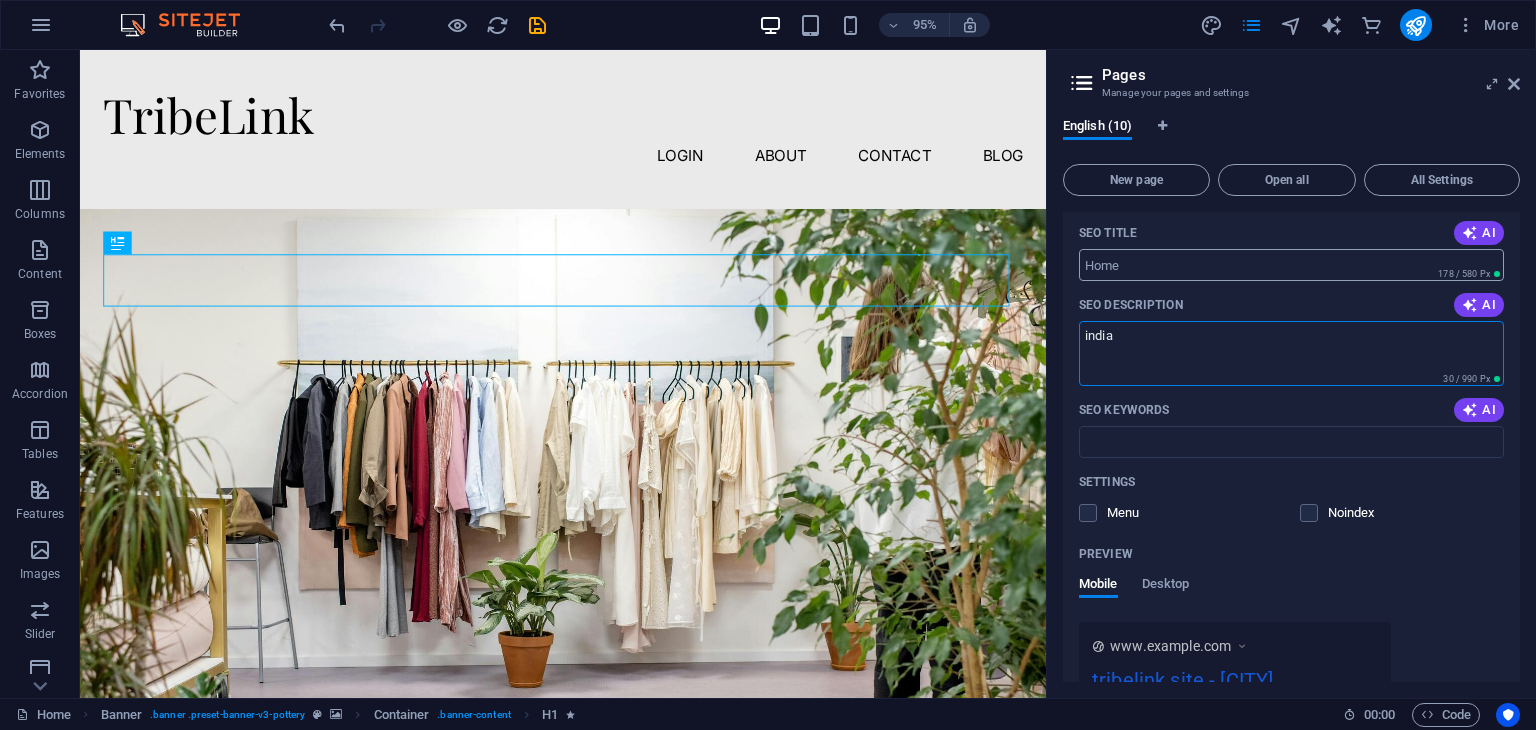 type on "india" 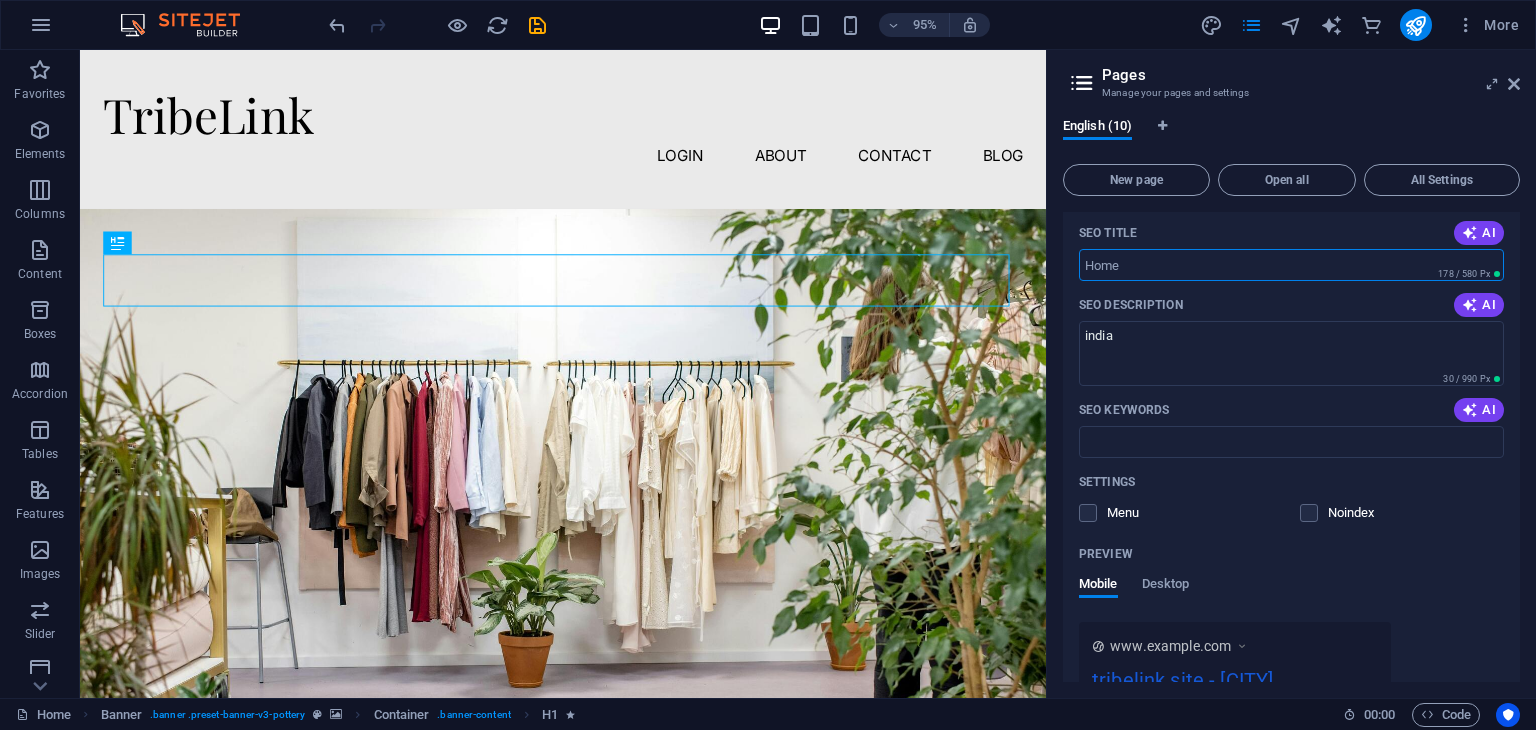 click on "SEO Title" at bounding box center (1291, 265) 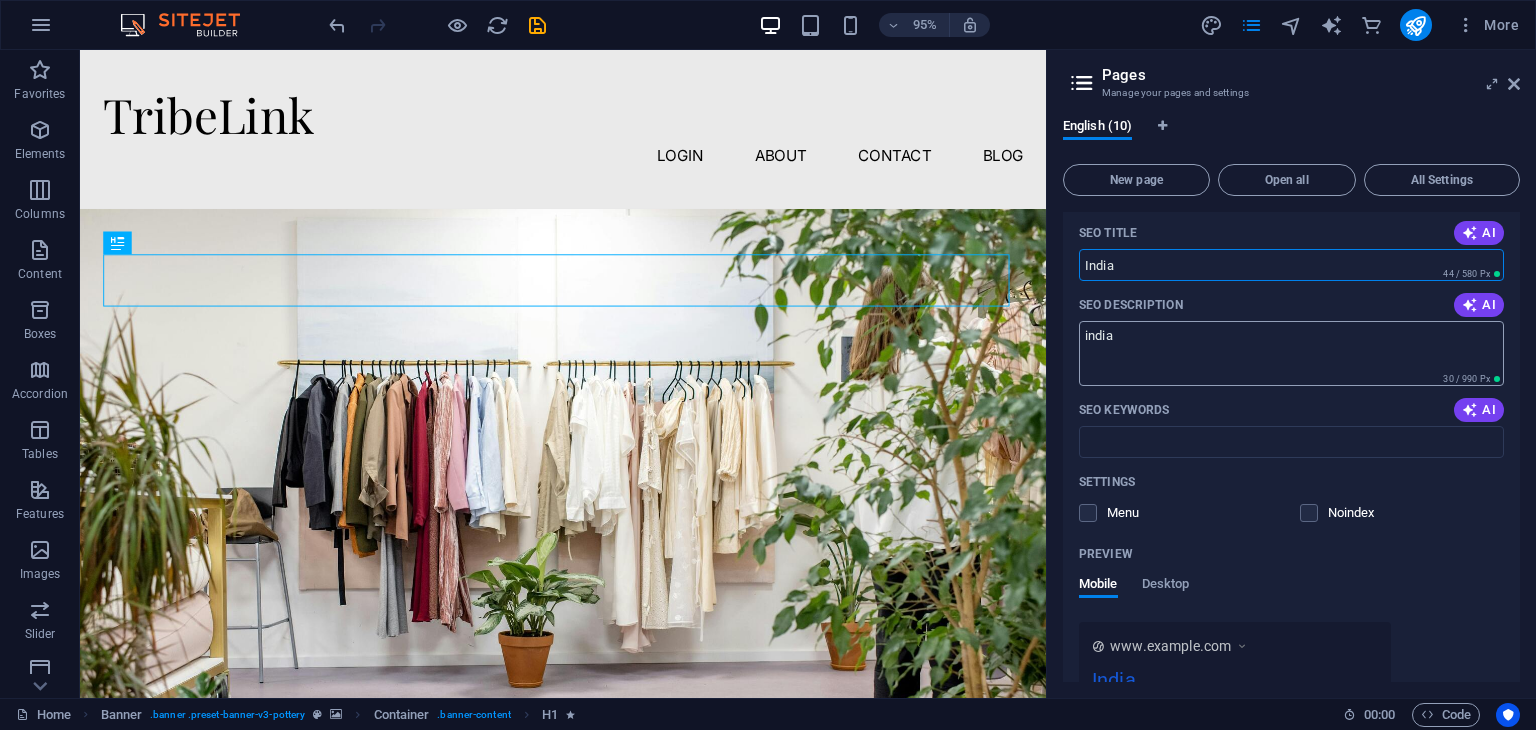 type on "India" 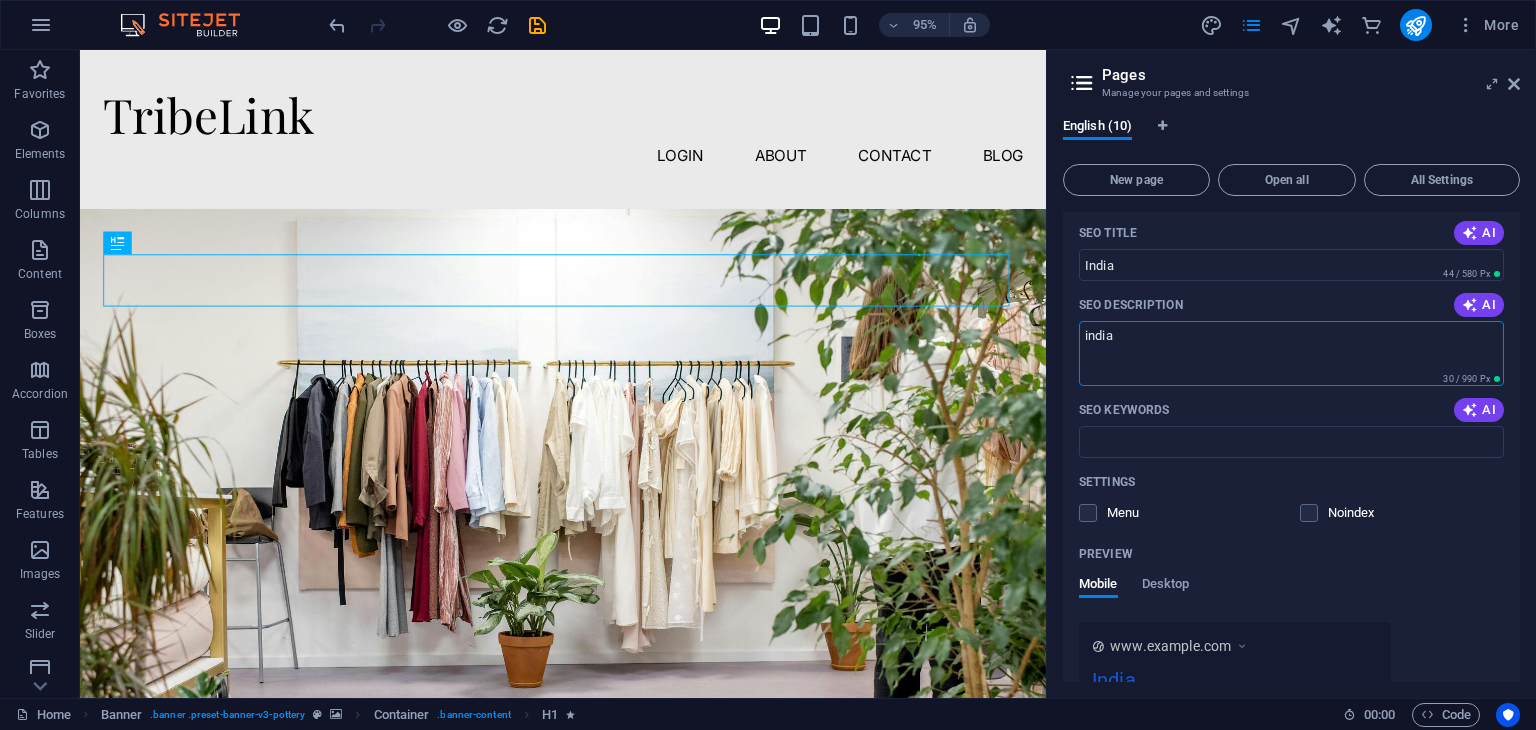 click on "india" at bounding box center [1291, 353] 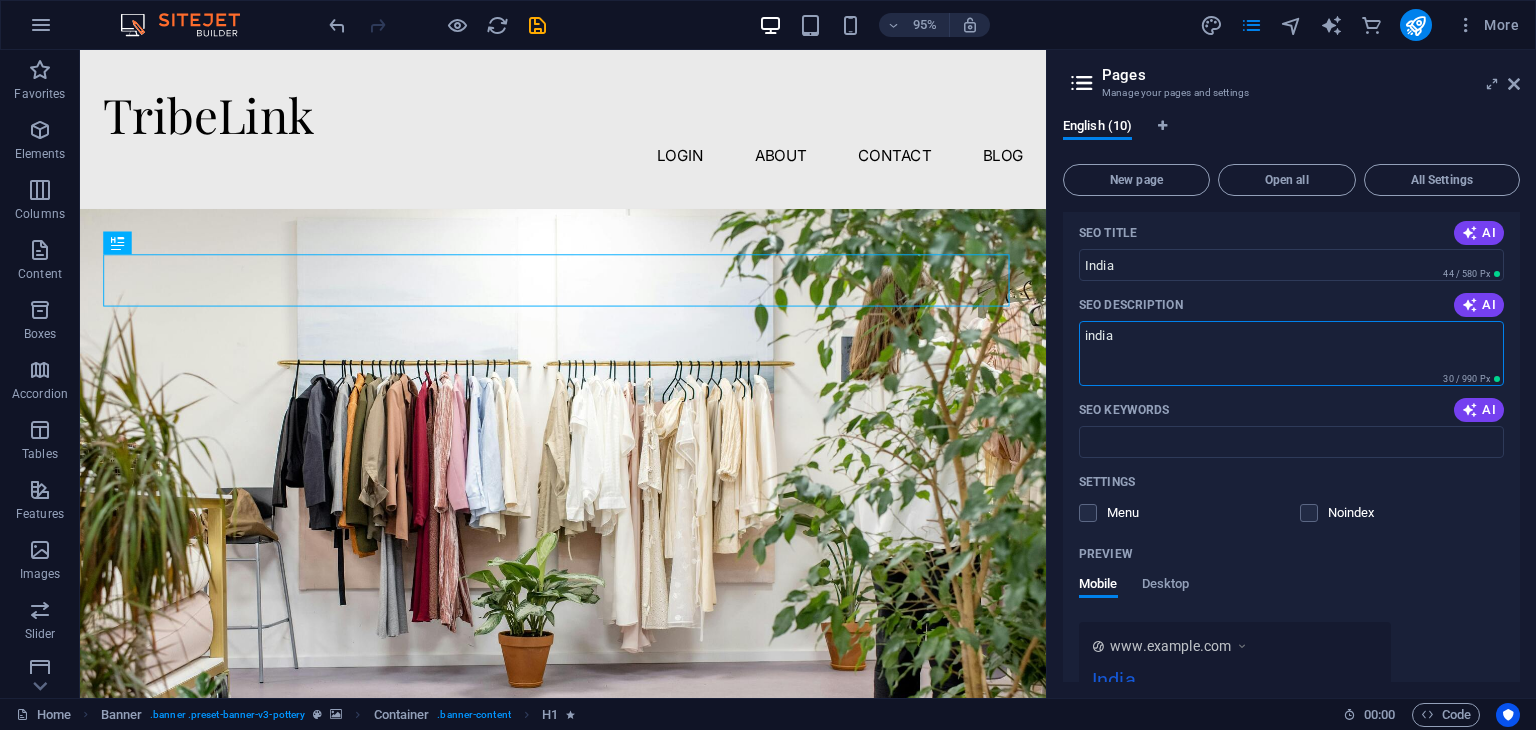 drag, startPoint x: 1168, startPoint y: 335, endPoint x: 1070, endPoint y: 338, distance: 98.045906 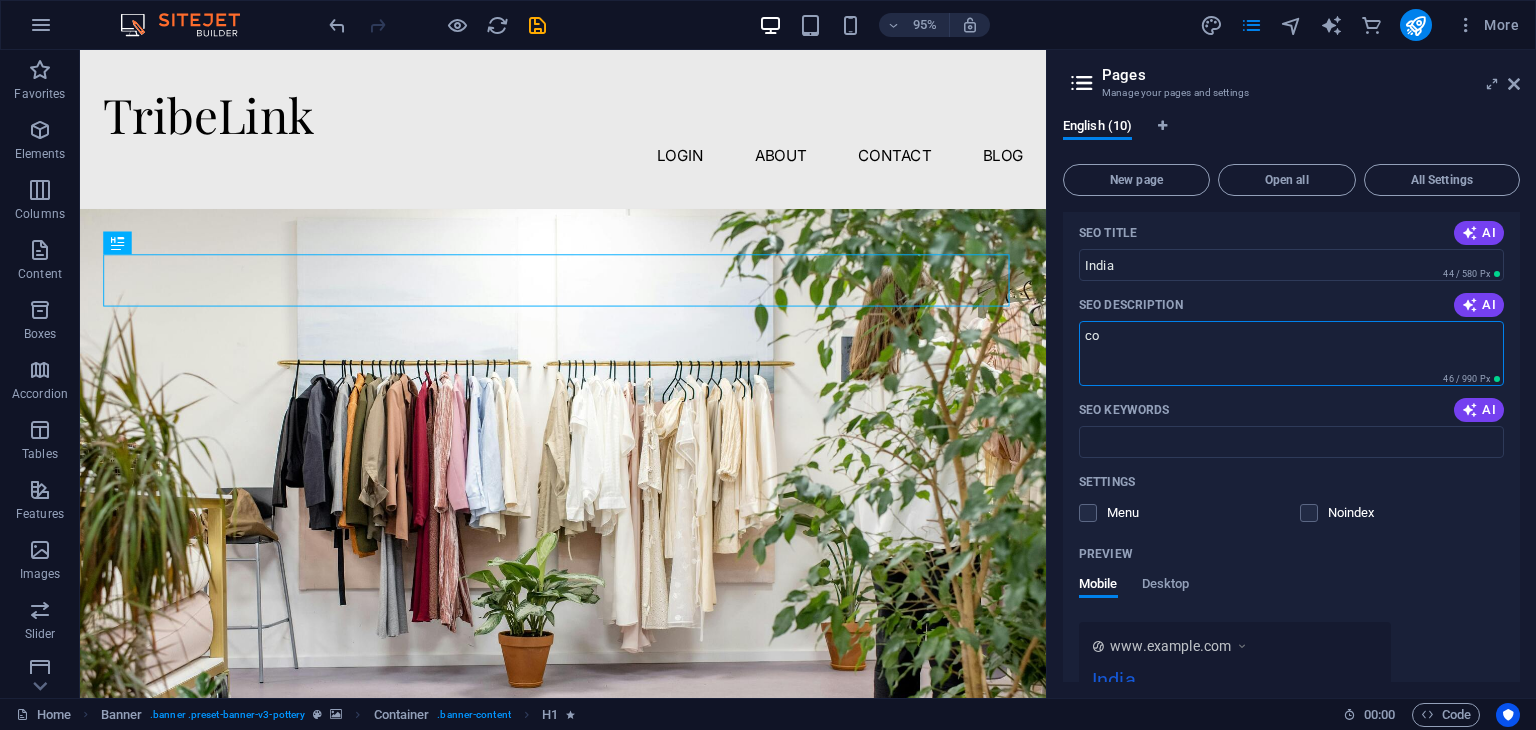 type on "c" 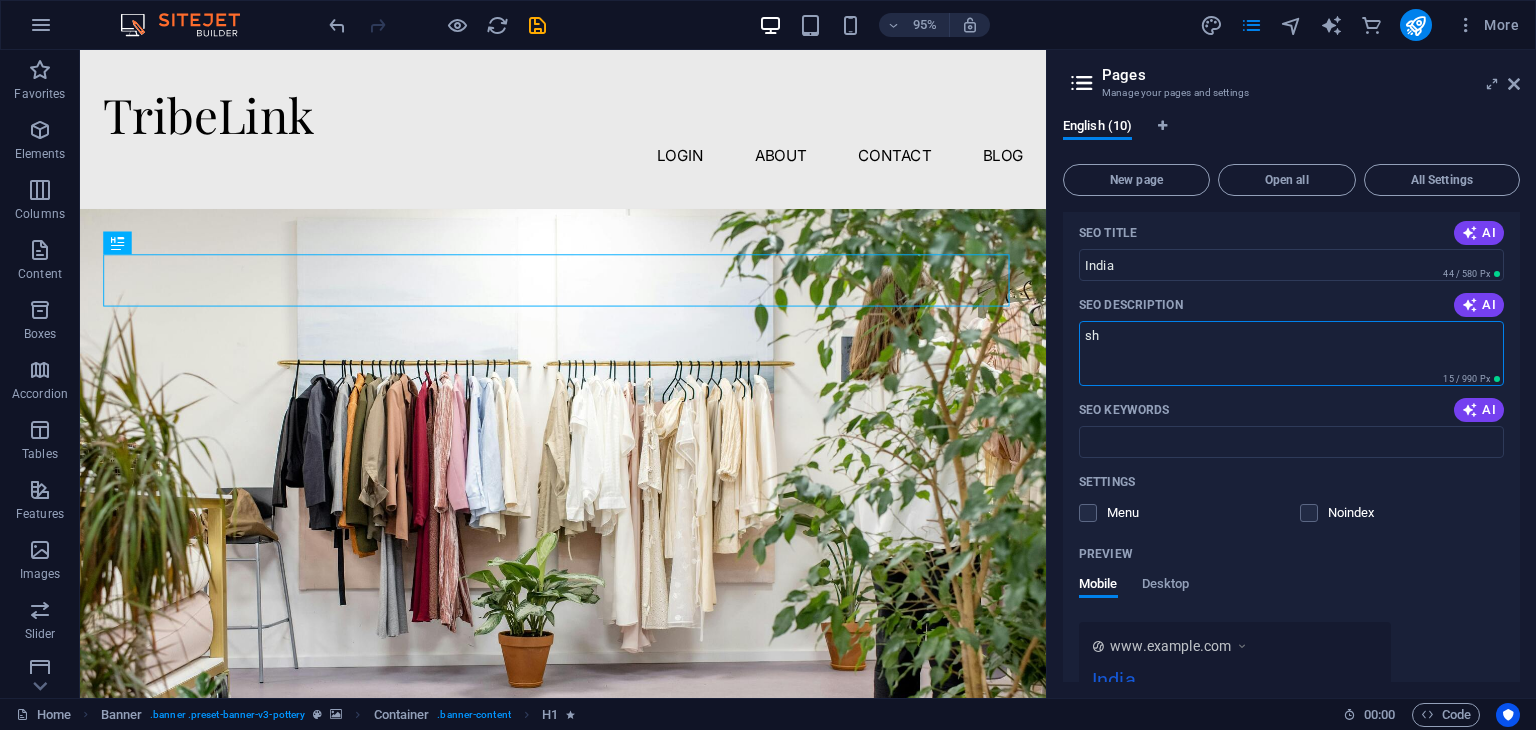 type on "s" 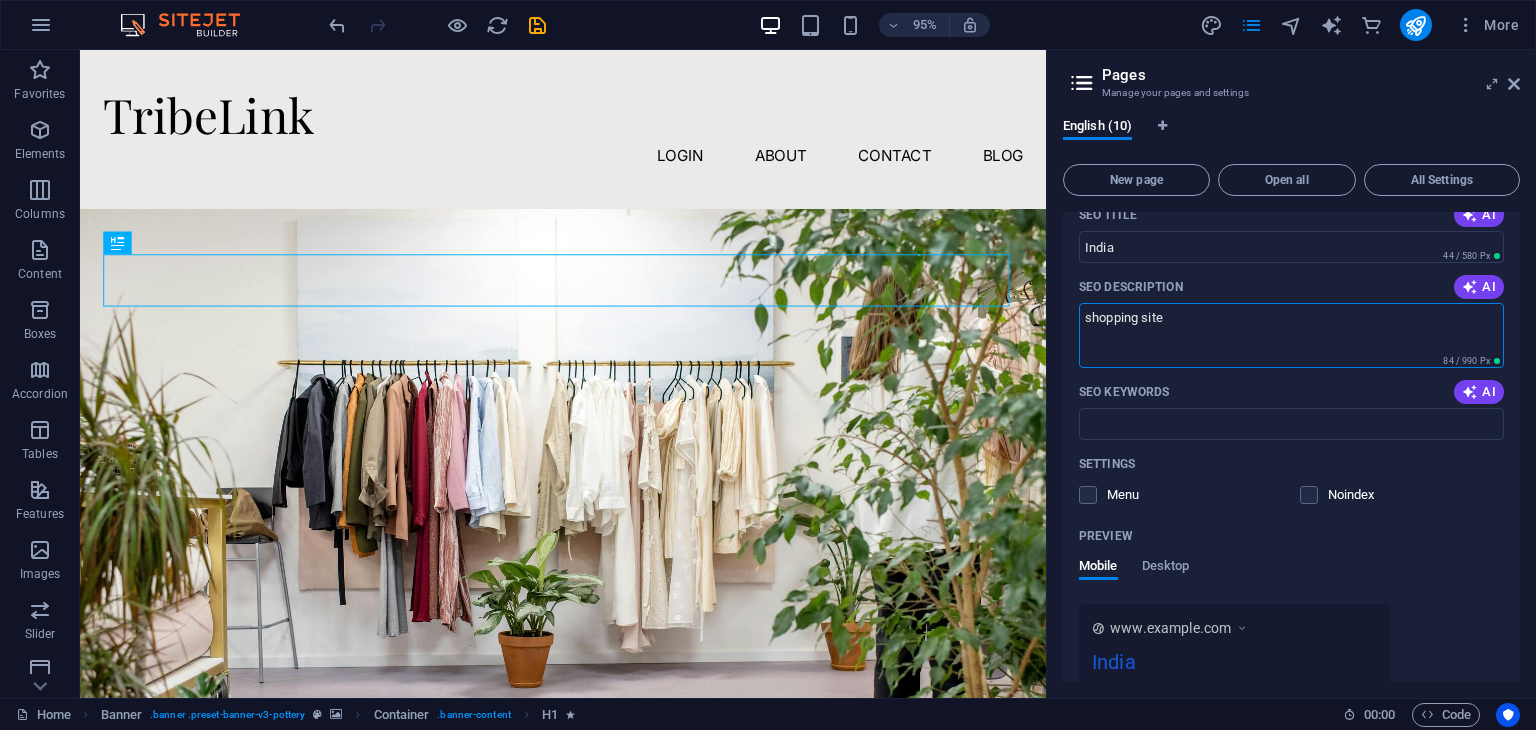 scroll, scrollTop: 144, scrollLeft: 0, axis: vertical 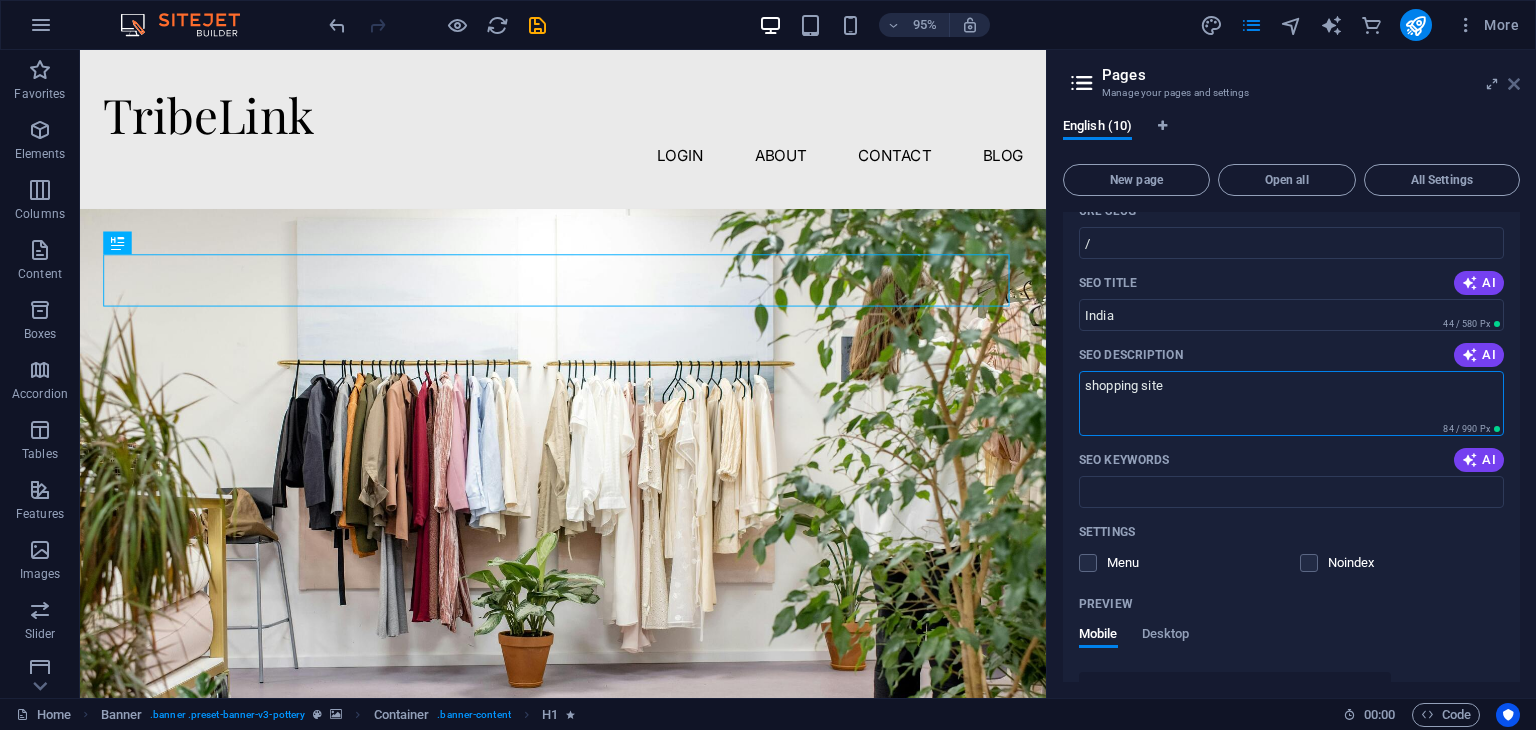 type on "shopping site" 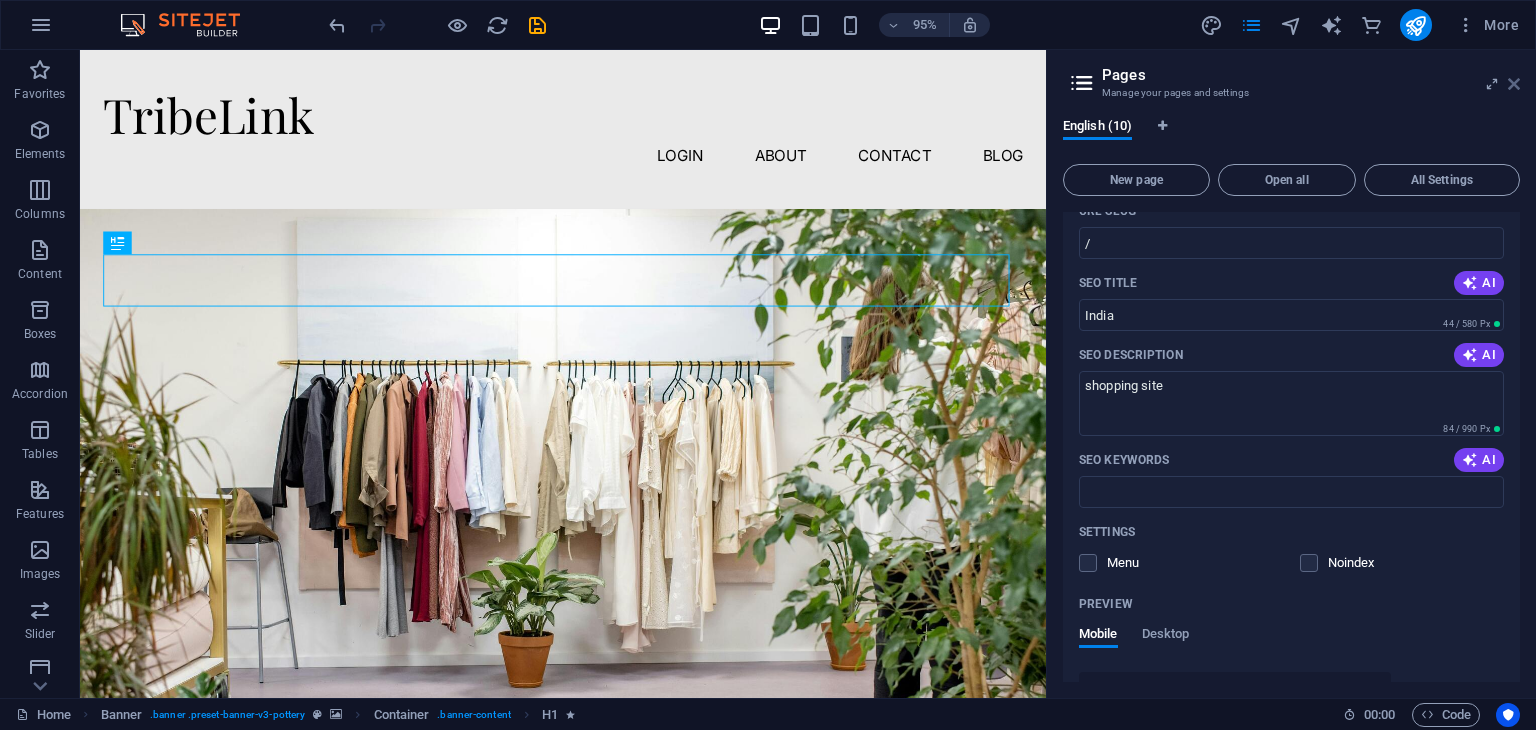 click at bounding box center [1514, 84] 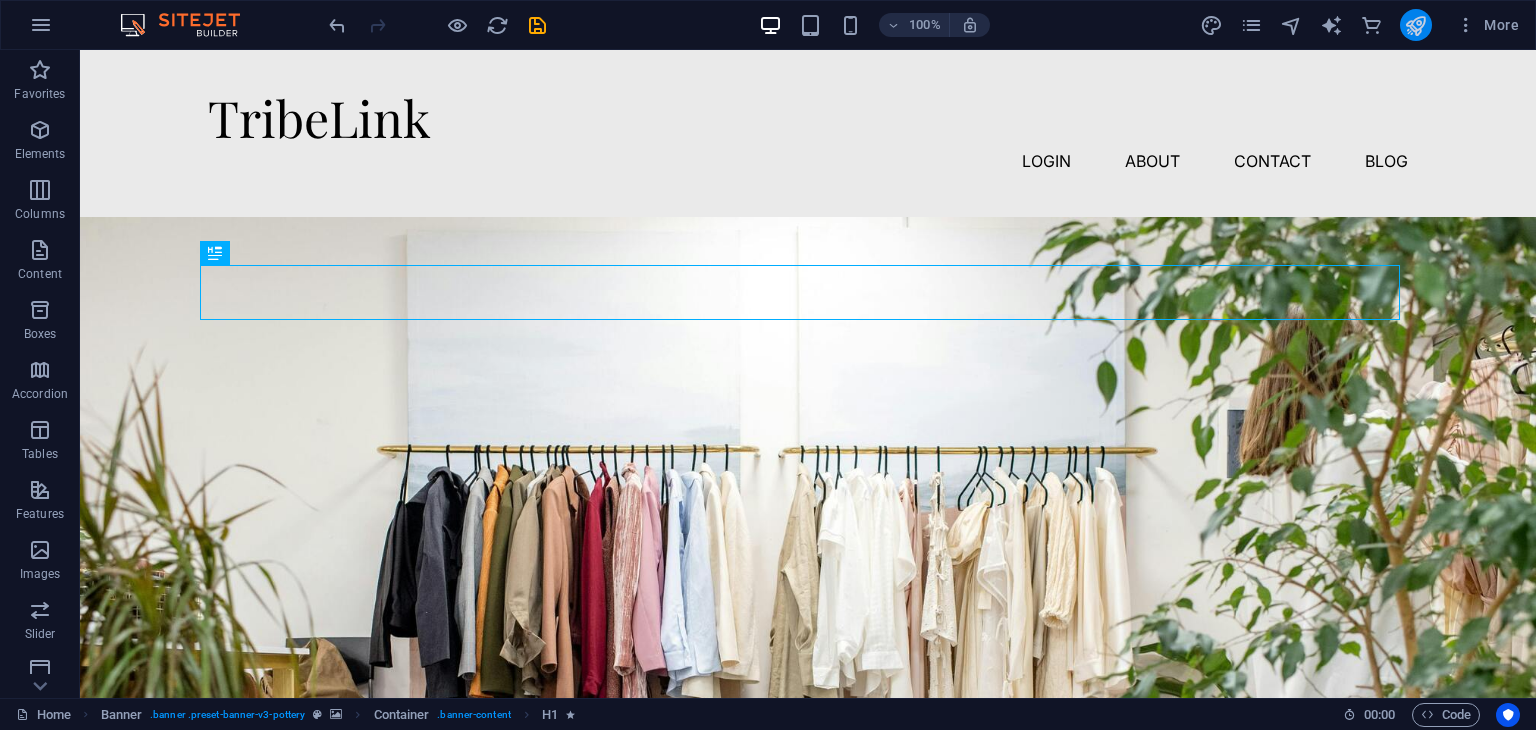 click at bounding box center (1416, 25) 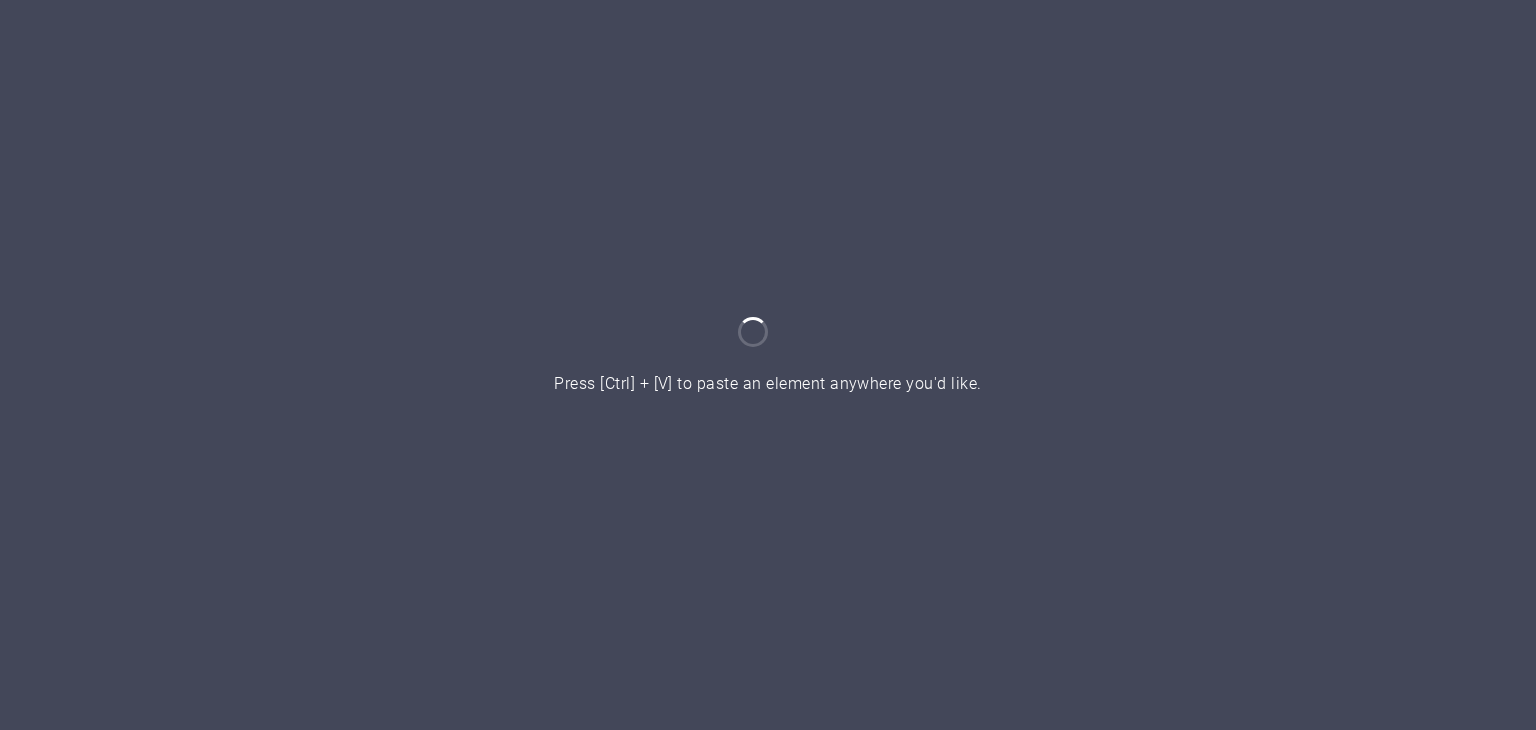 scroll, scrollTop: 0, scrollLeft: 0, axis: both 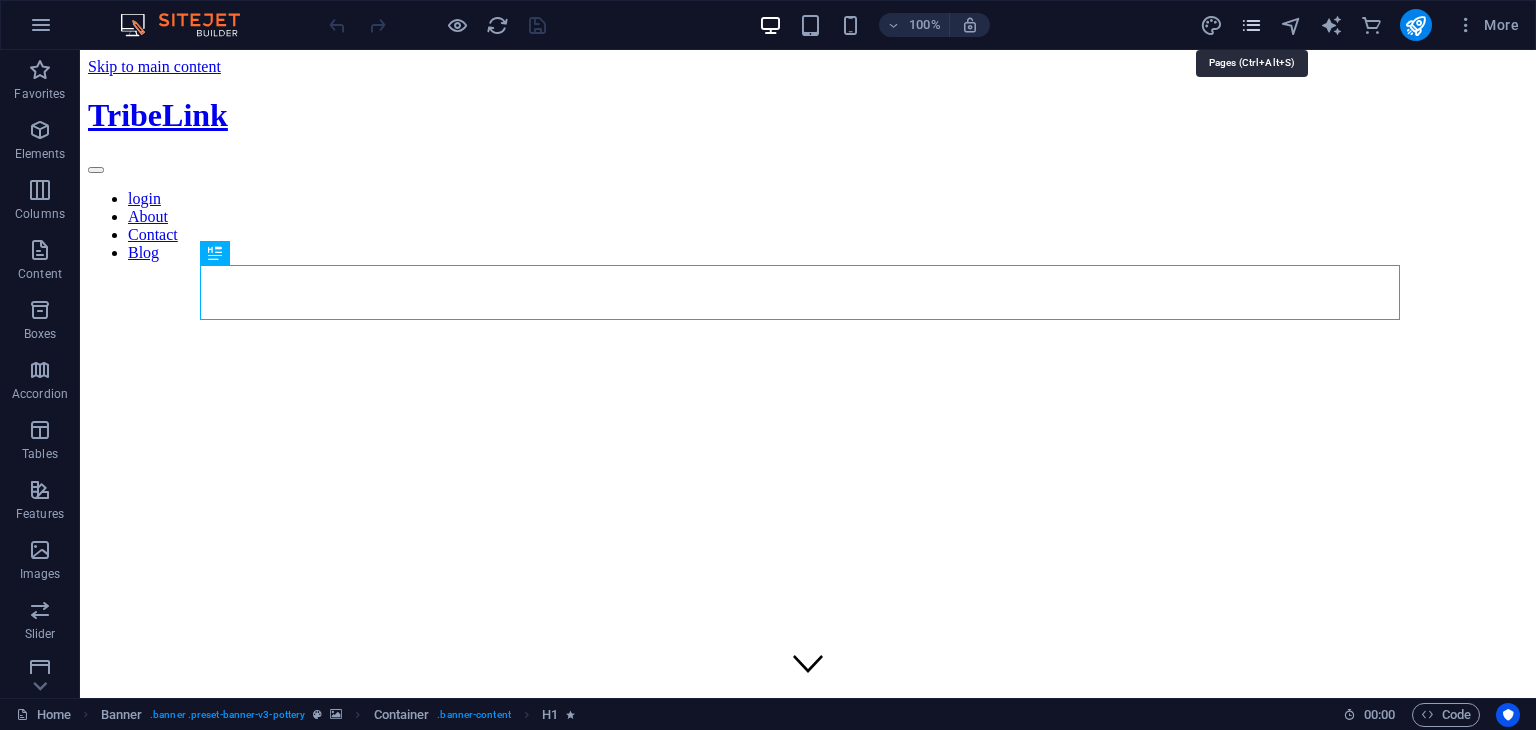 click at bounding box center (1251, 25) 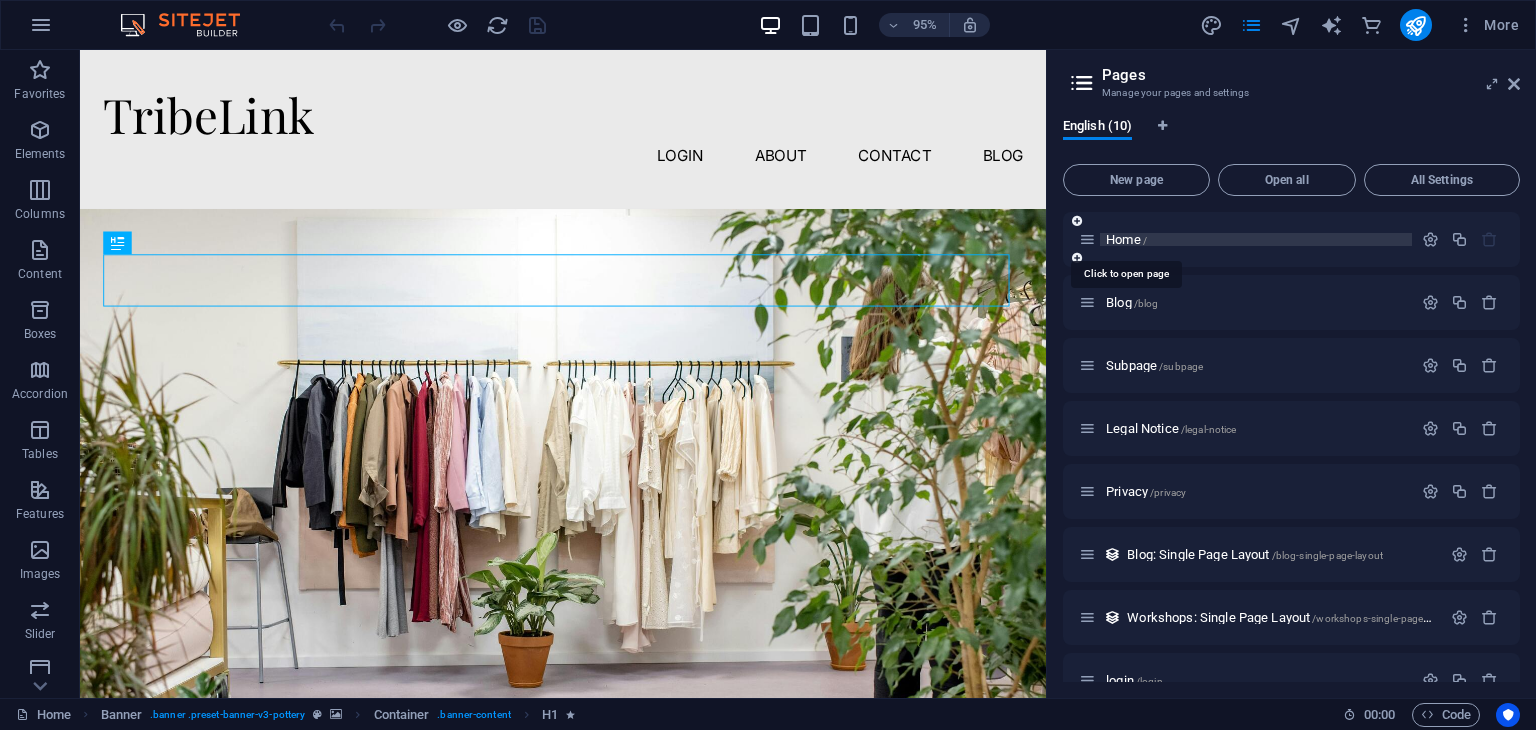 click on "Home /" at bounding box center (1126, 239) 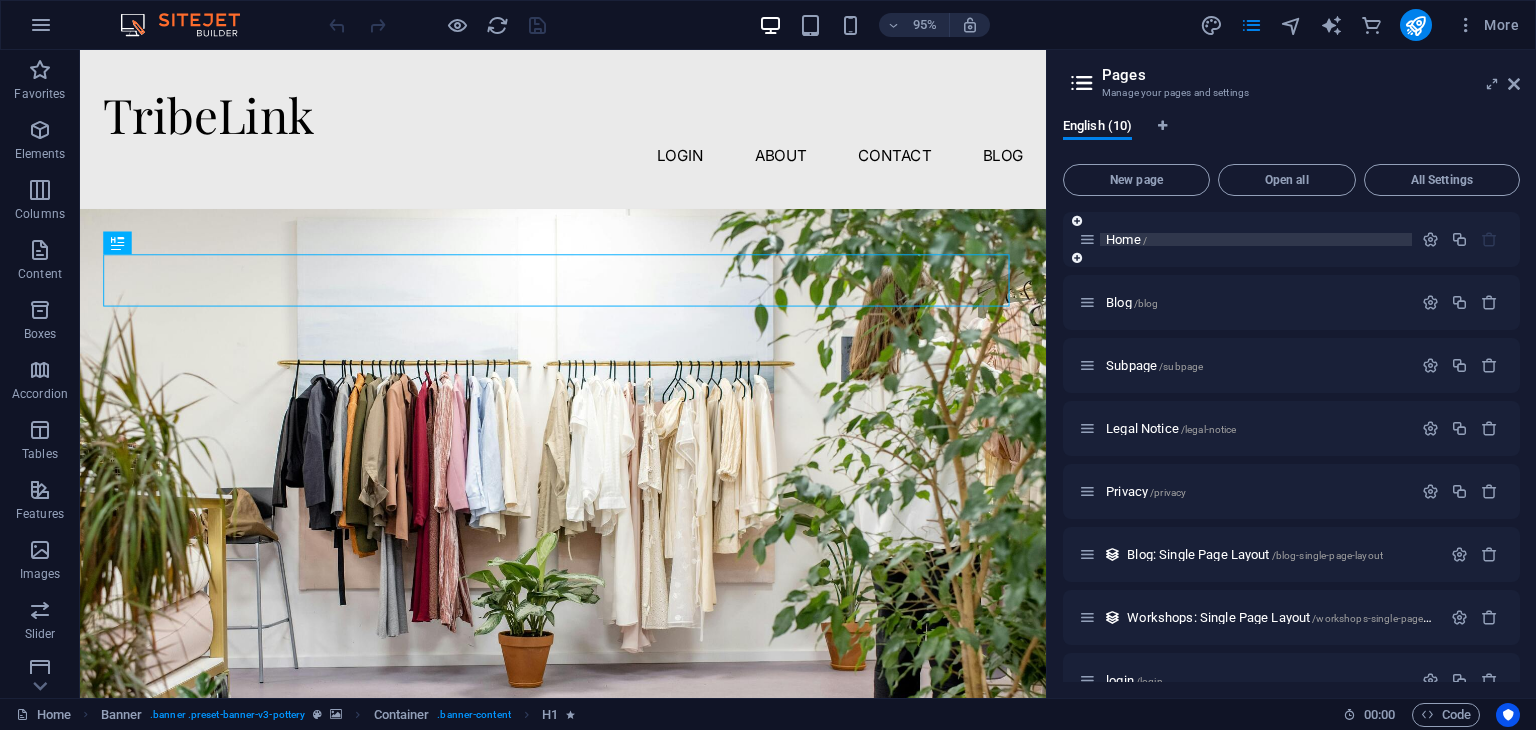 drag, startPoint x: 1119, startPoint y: 246, endPoint x: 1121, endPoint y: 236, distance: 10.198039 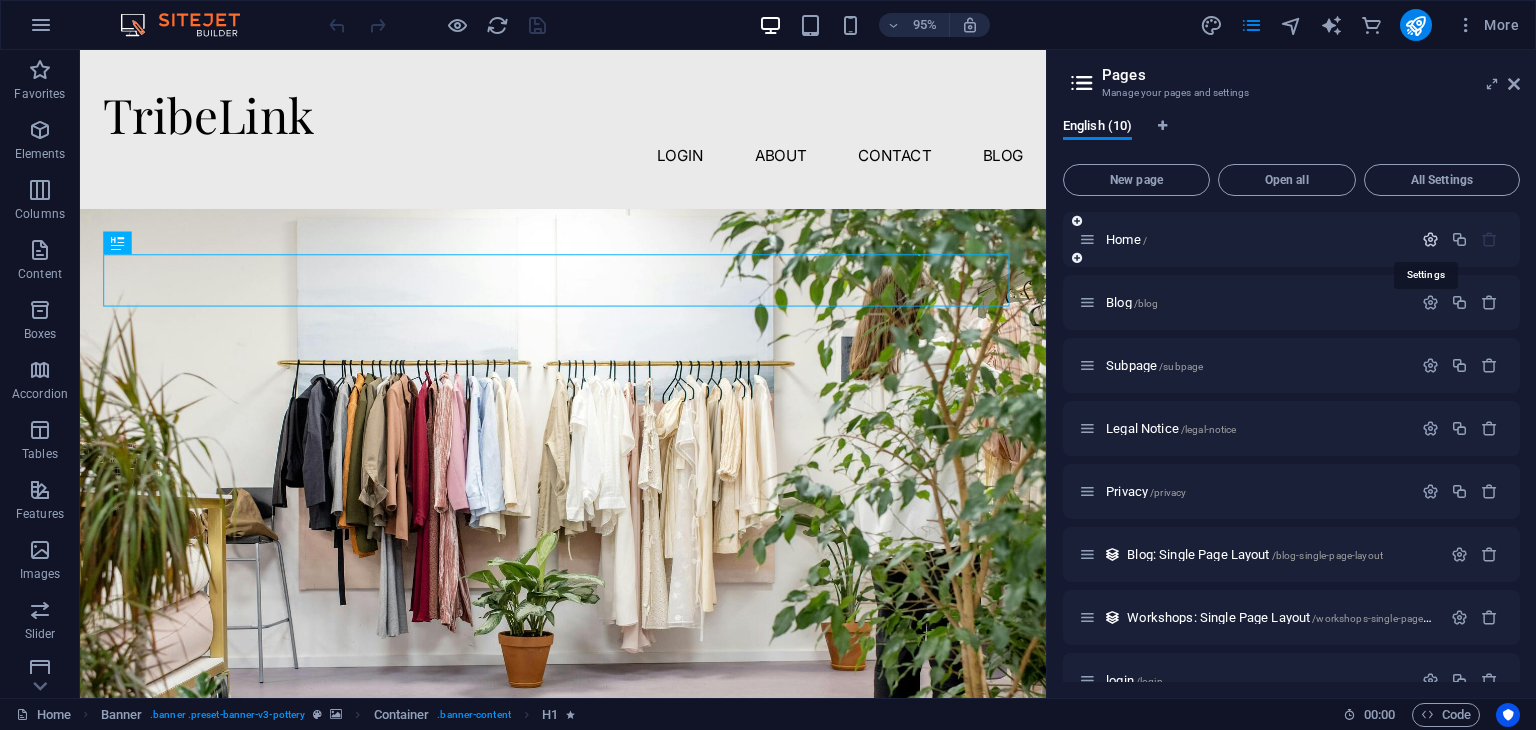click at bounding box center [1430, 239] 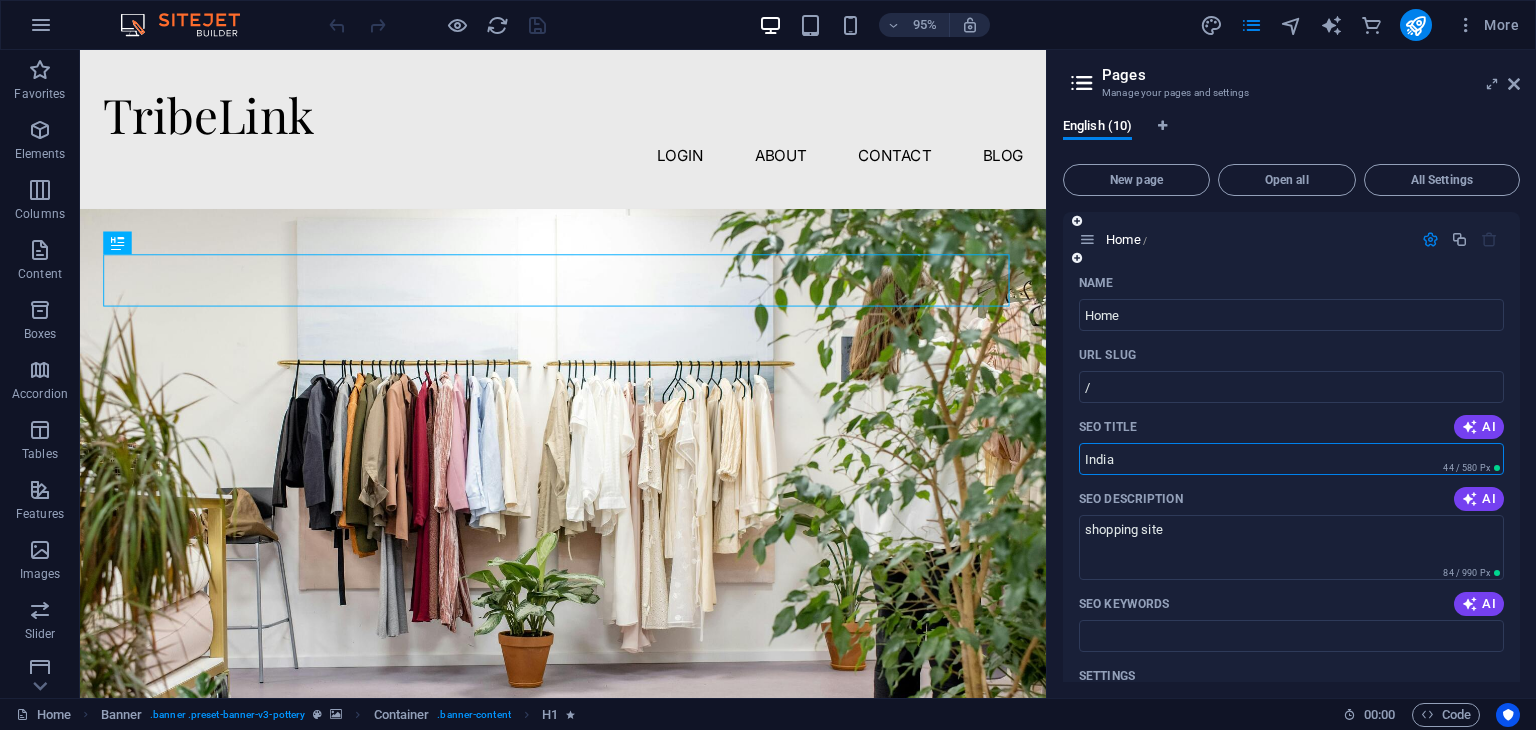 drag, startPoint x: 1180, startPoint y: 463, endPoint x: 1064, endPoint y: 458, distance: 116.10771 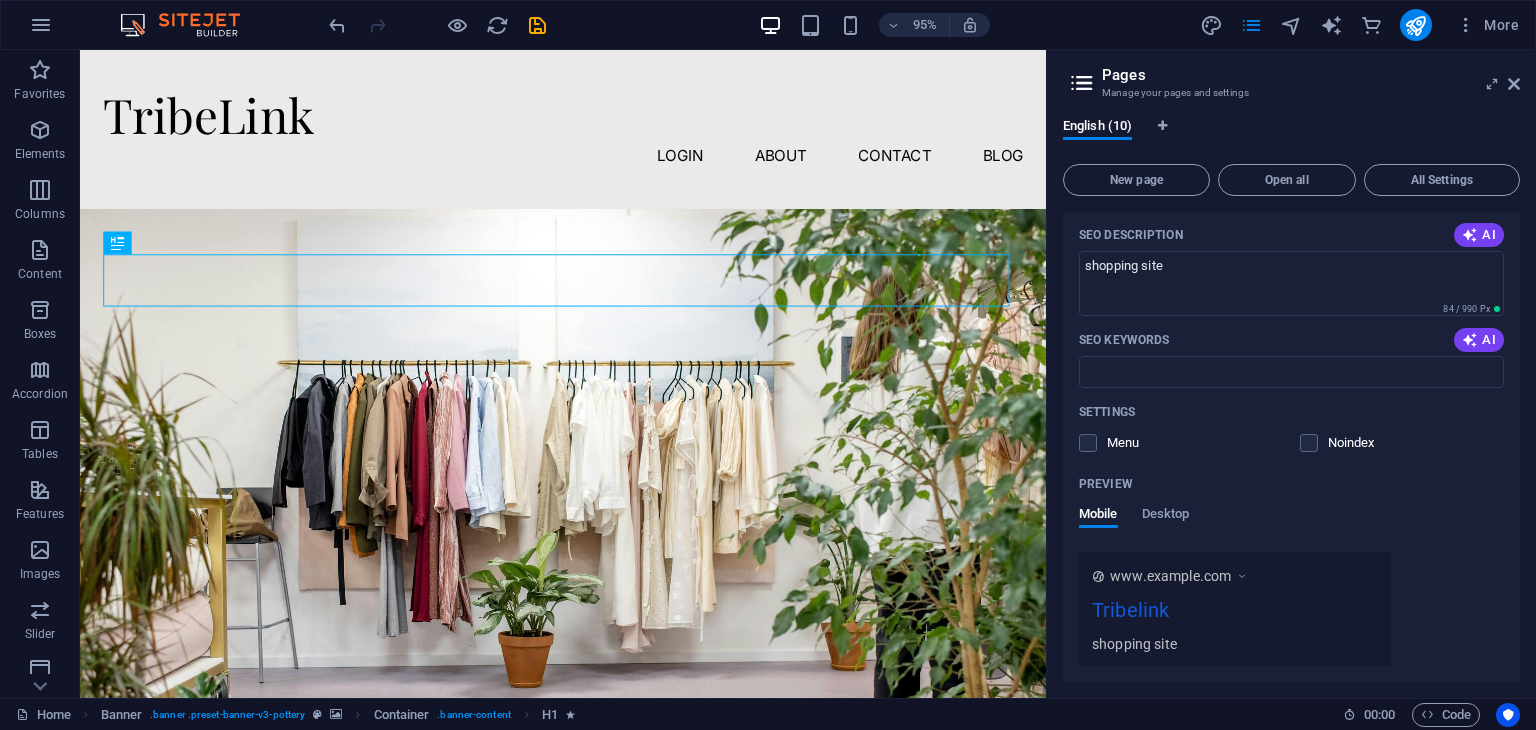scroll, scrollTop: 0, scrollLeft: 0, axis: both 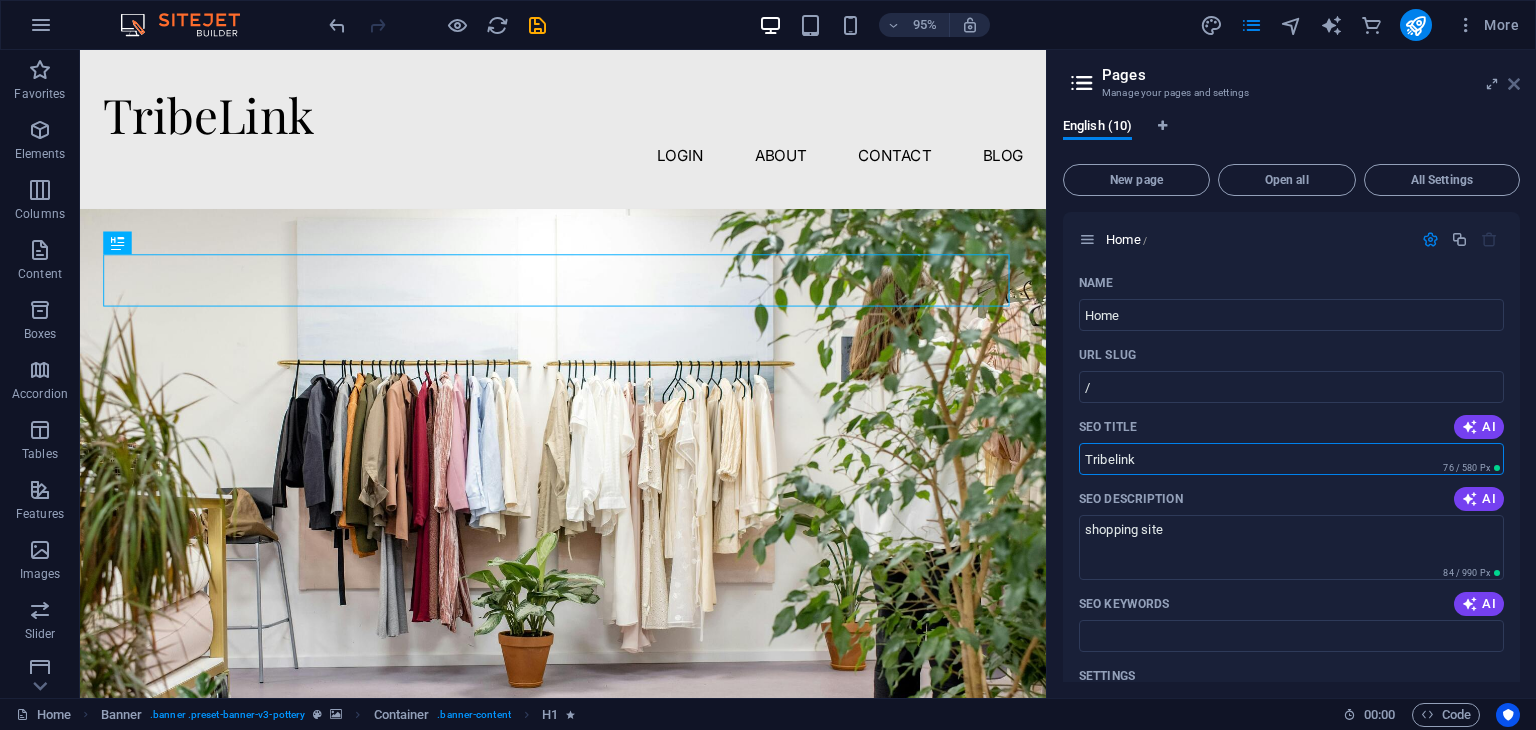 type on "Tribelink" 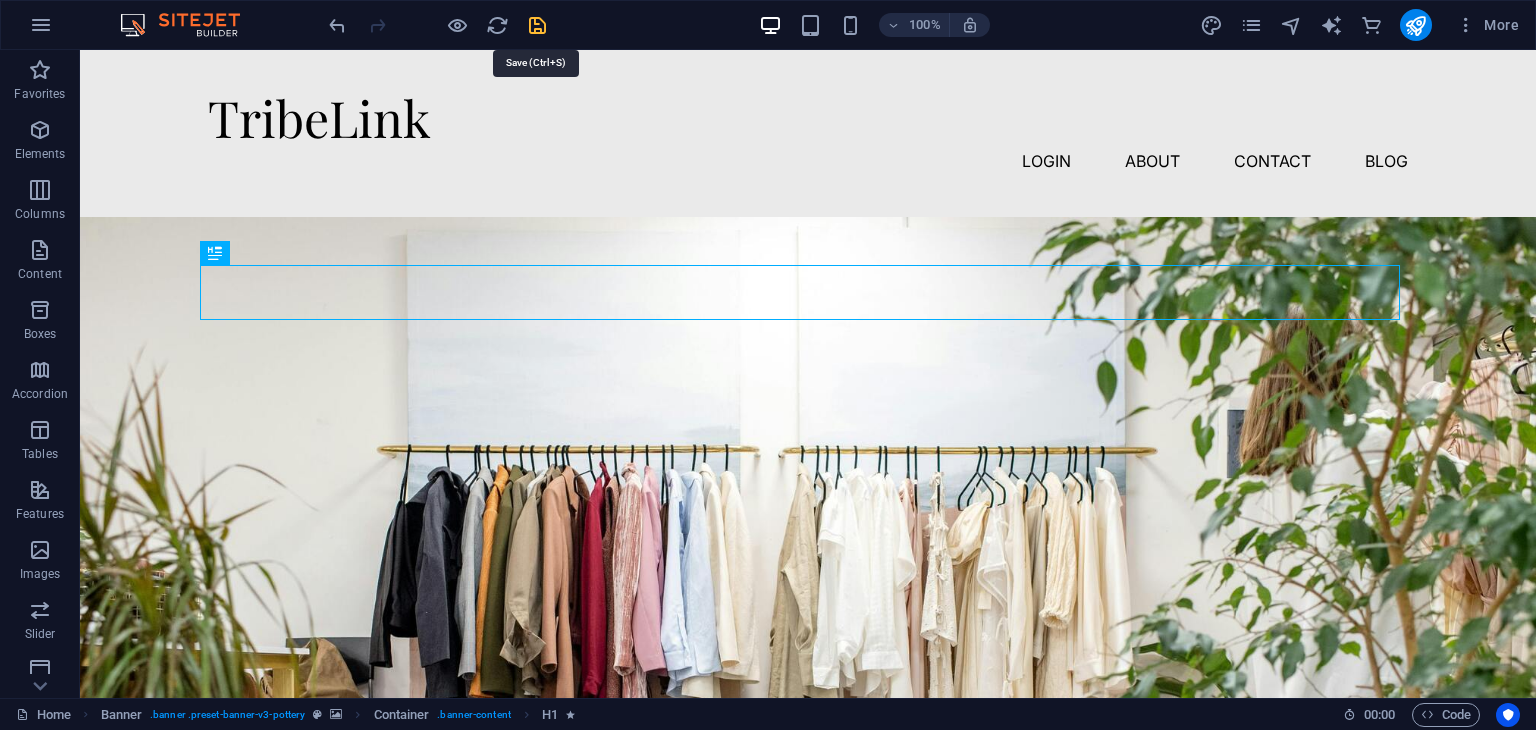 click at bounding box center [537, 25] 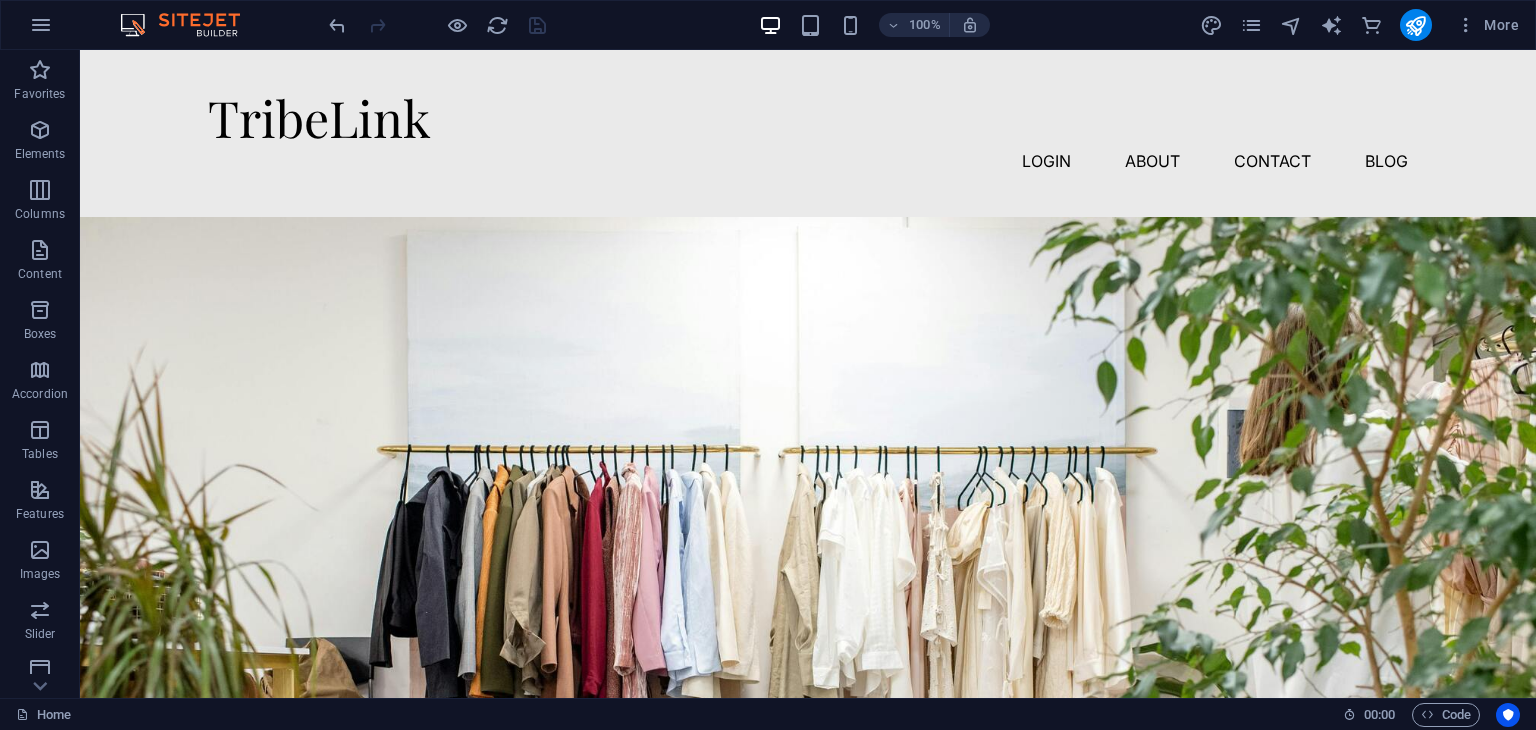 click on "More" at bounding box center (1363, 25) 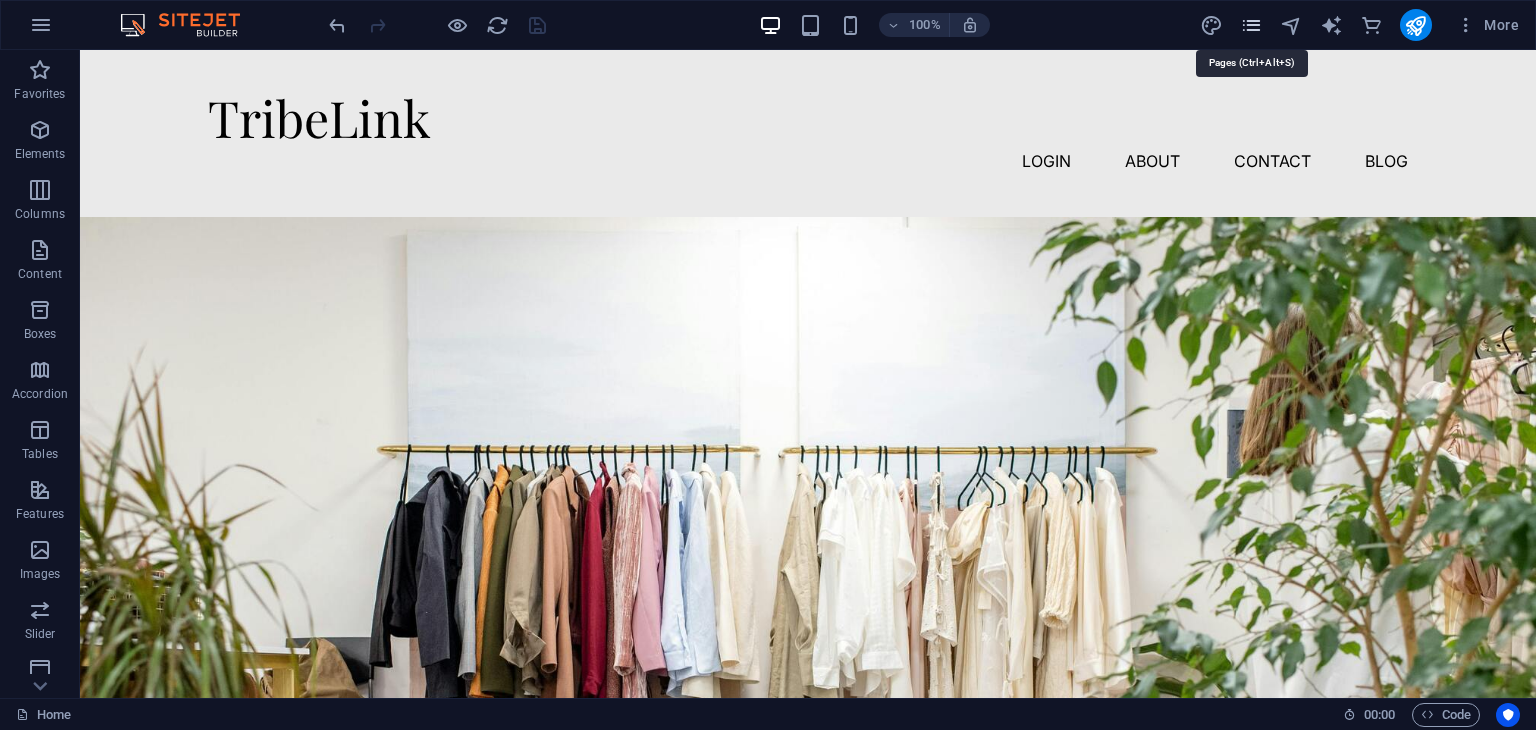 click at bounding box center (1251, 25) 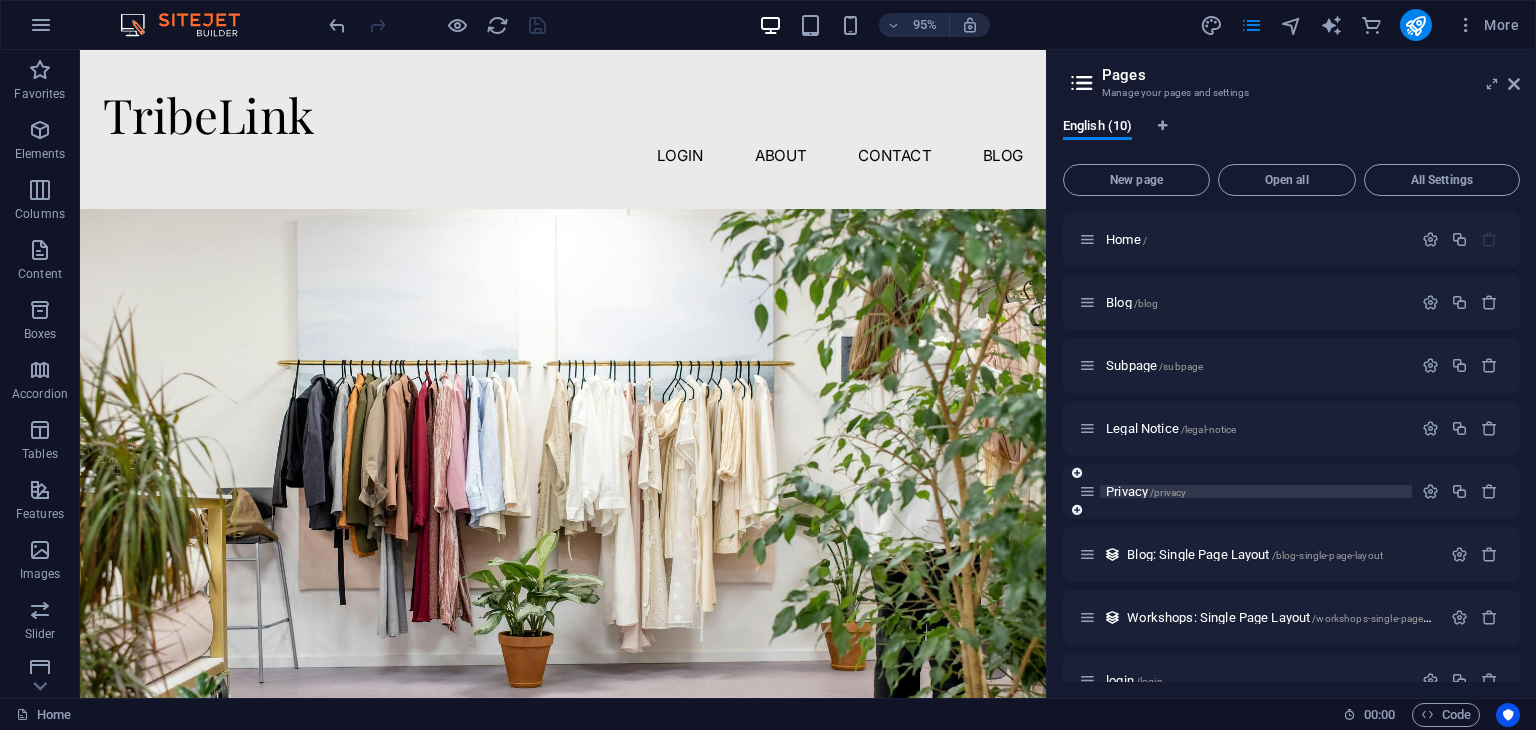 scroll, scrollTop: 160, scrollLeft: 0, axis: vertical 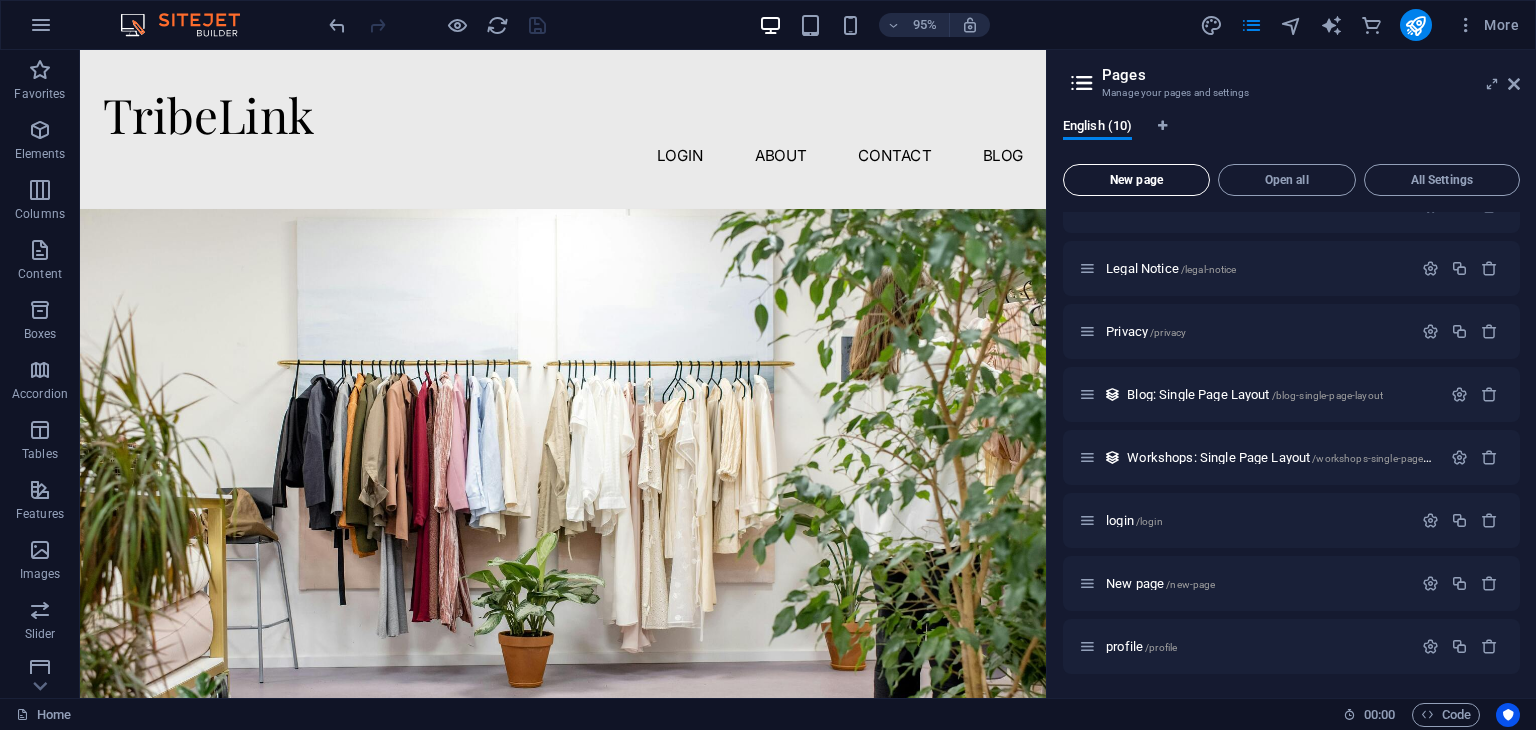 click on "New page" at bounding box center [1136, 180] 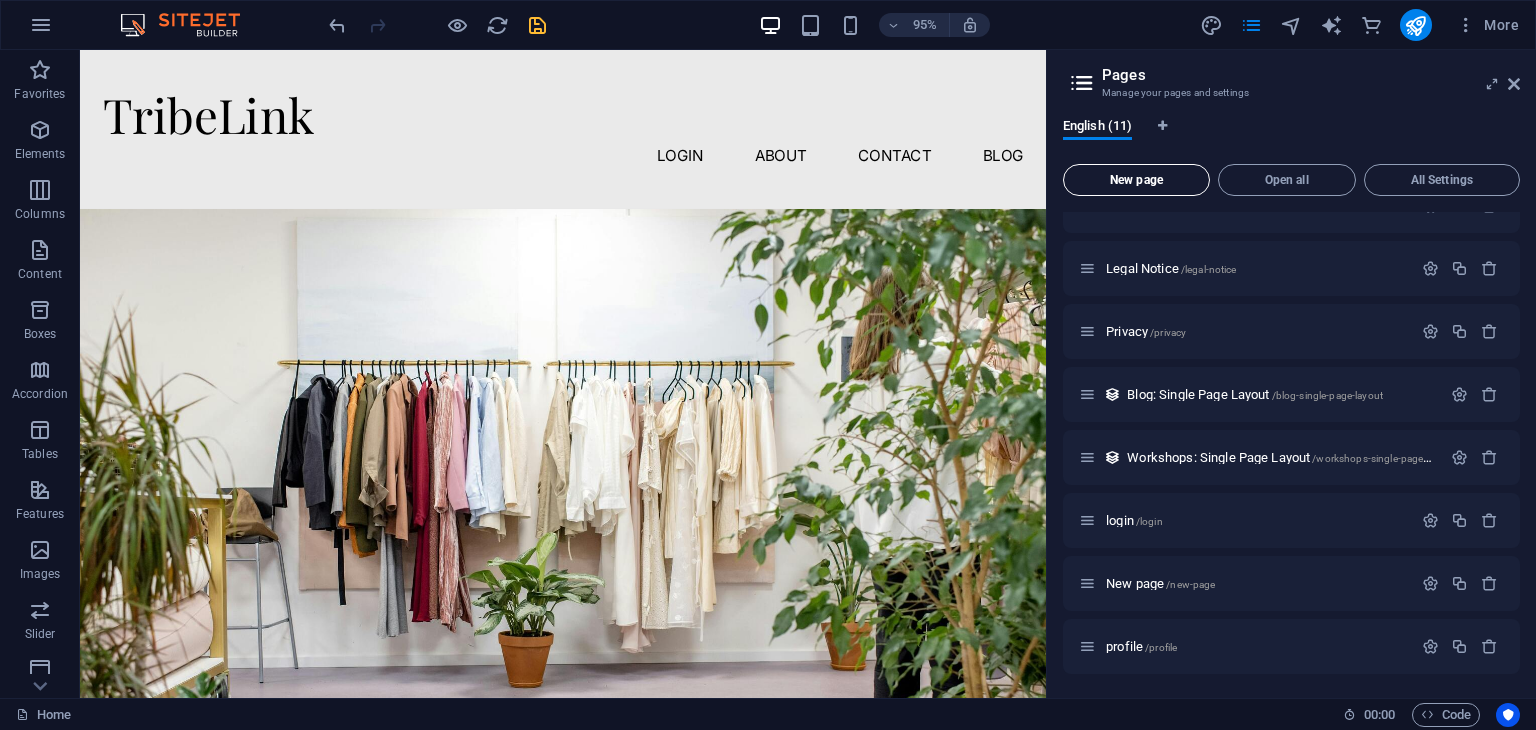 scroll, scrollTop: 498, scrollLeft: 0, axis: vertical 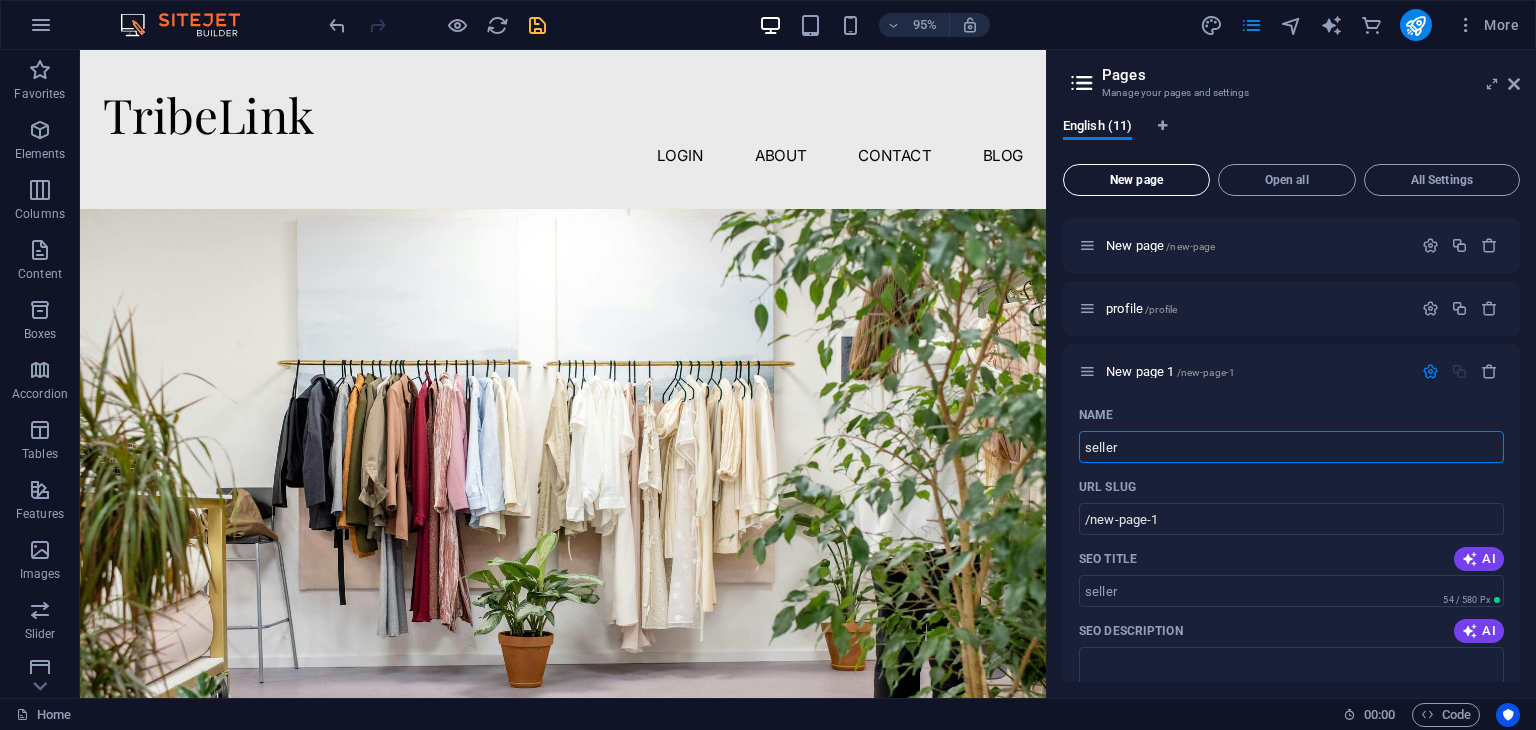 type on "seller" 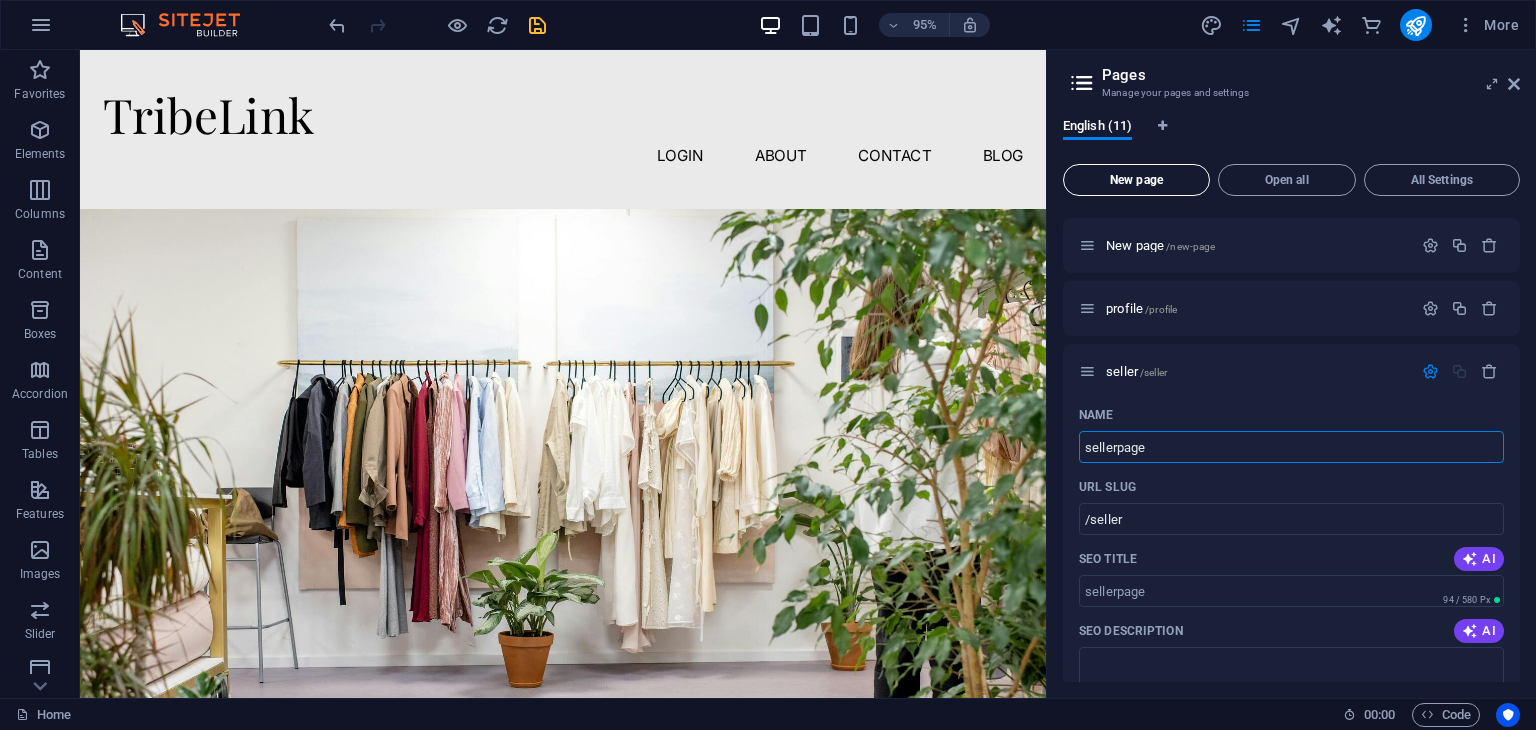 type on "sellerpage" 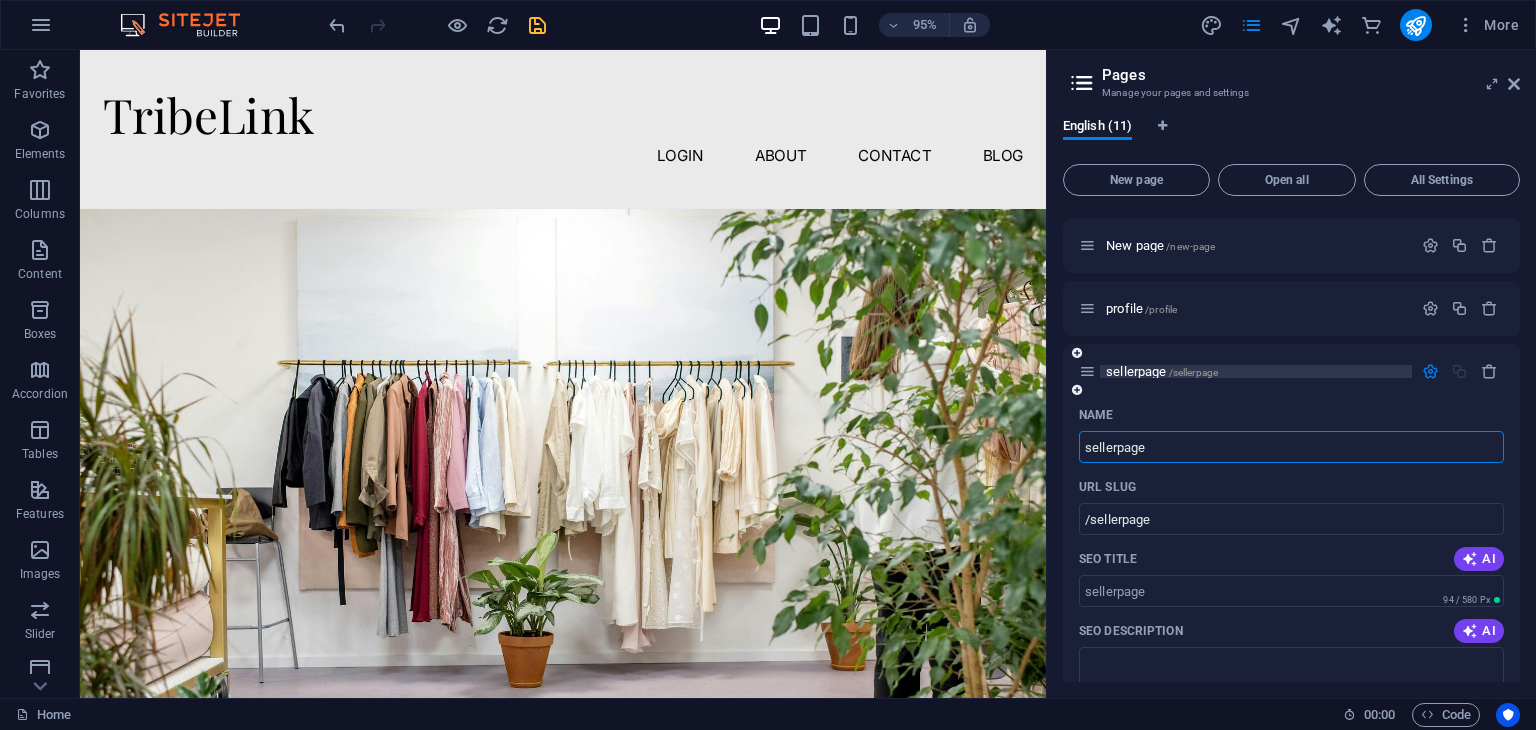 type on "sellerpage" 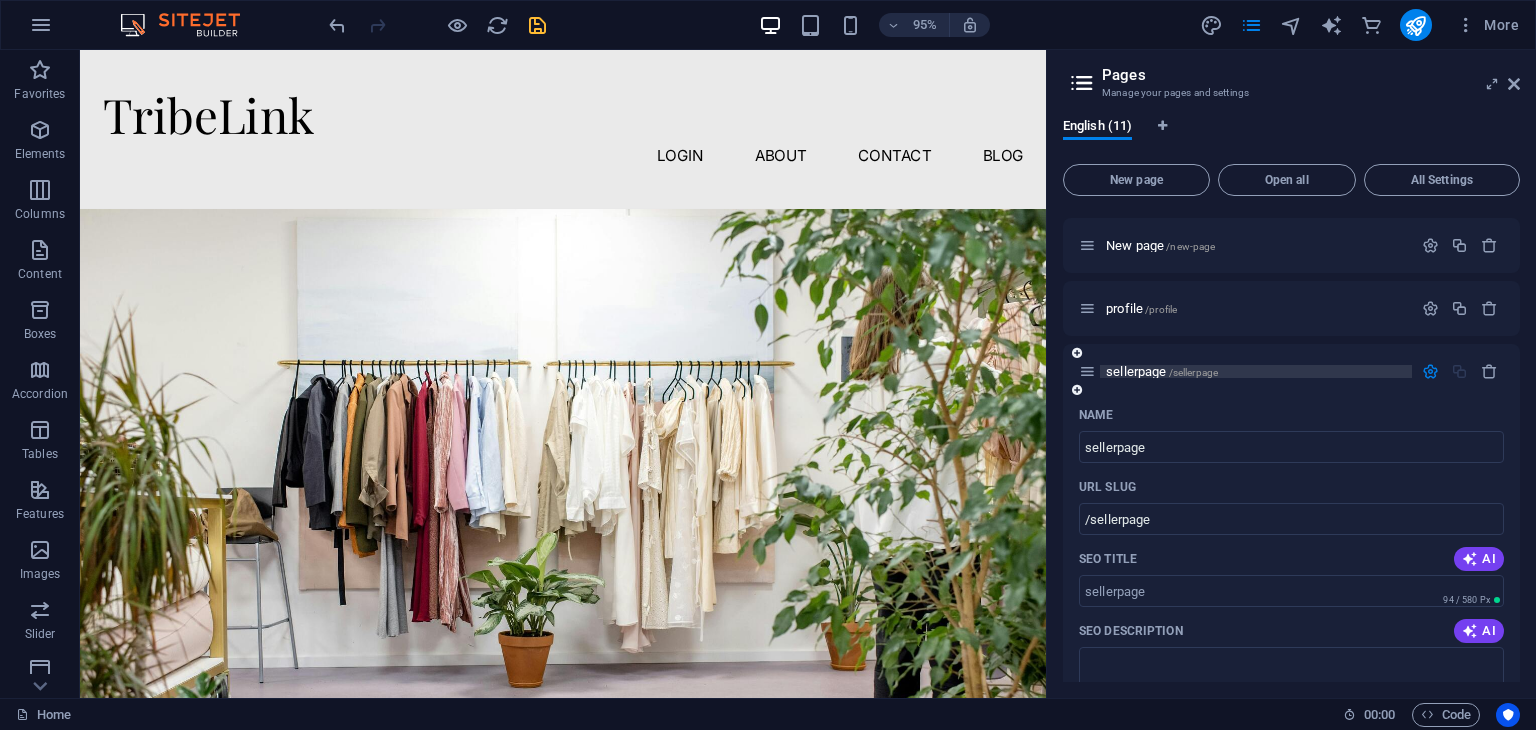 click on "/sellerpage" at bounding box center (1194, 372) 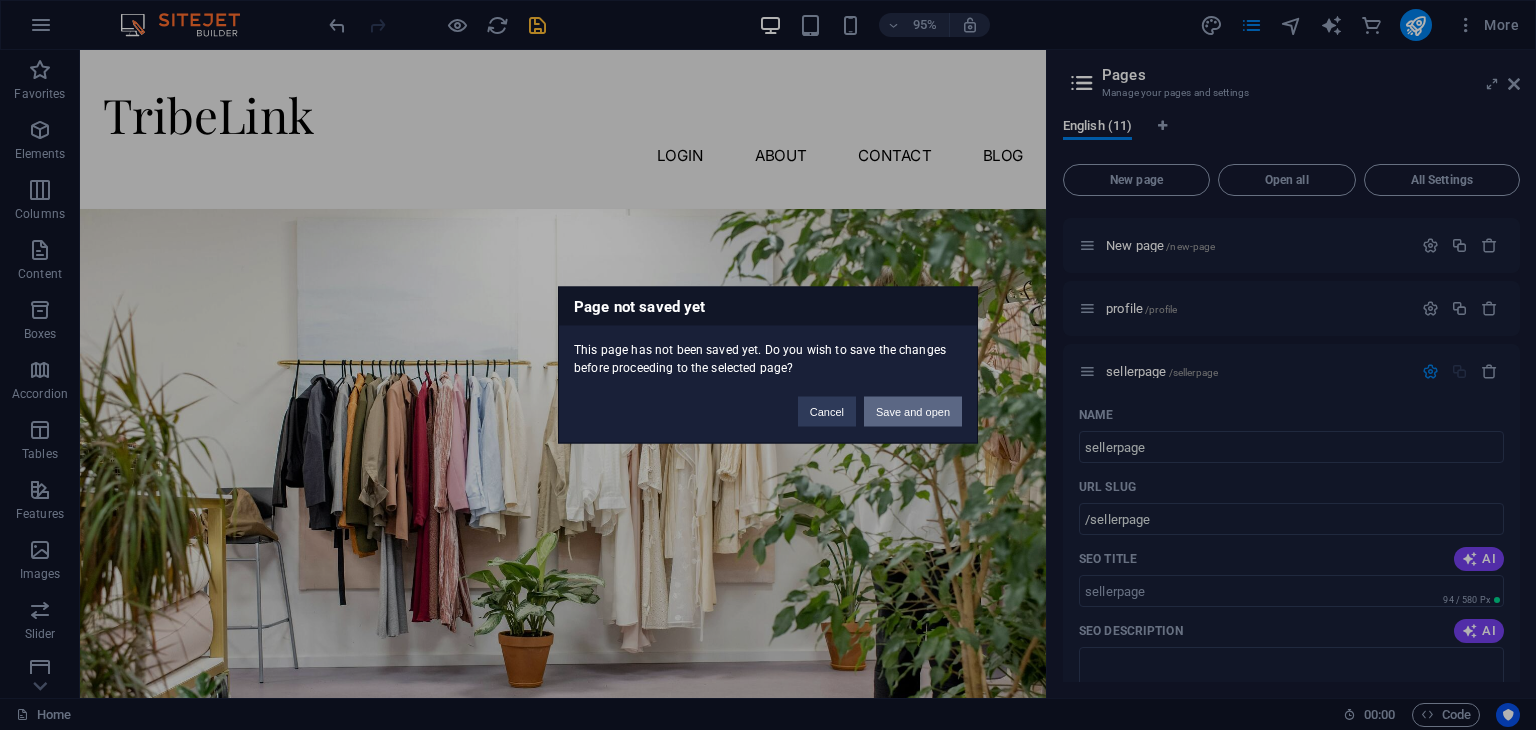 click on "Save and open" at bounding box center (913, 412) 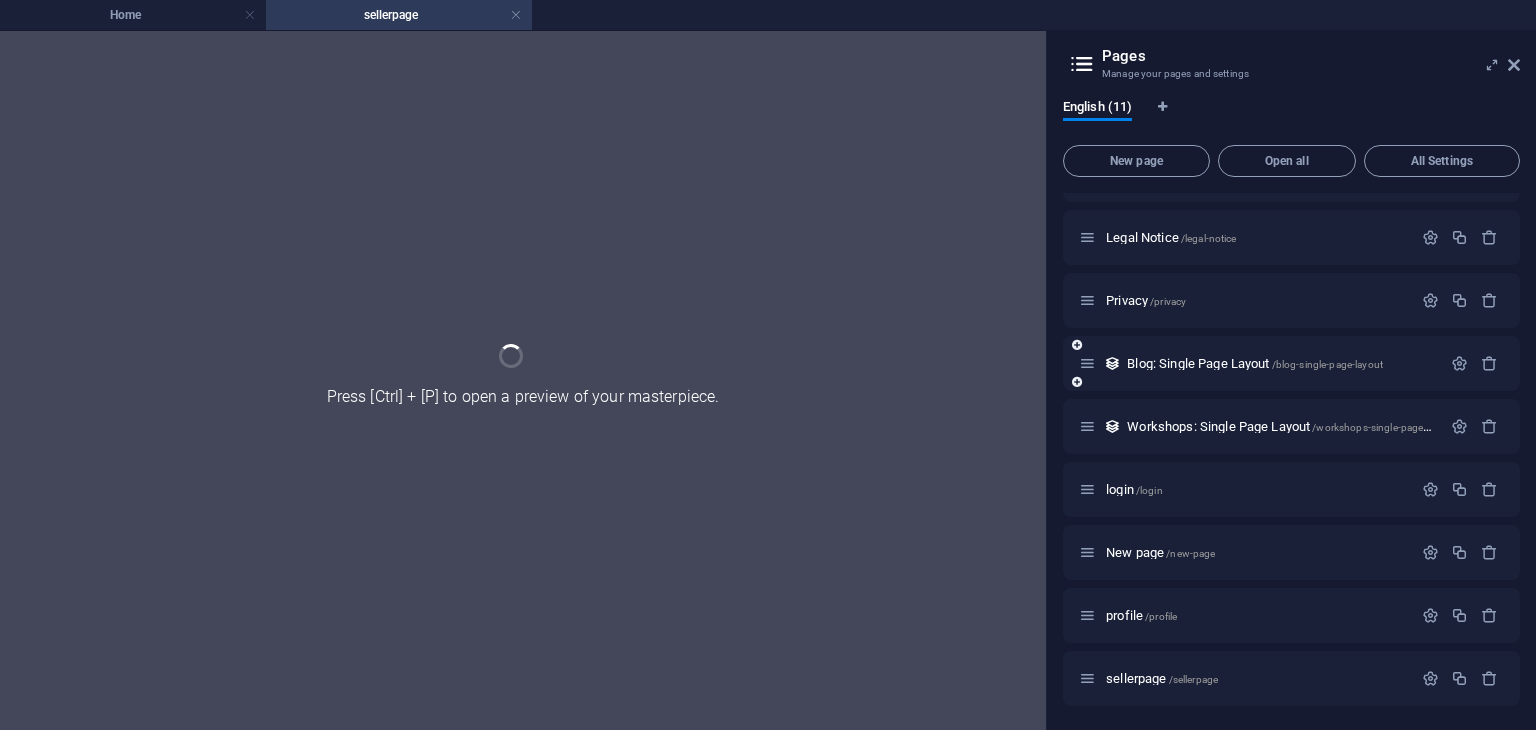 scroll, scrollTop: 172, scrollLeft: 0, axis: vertical 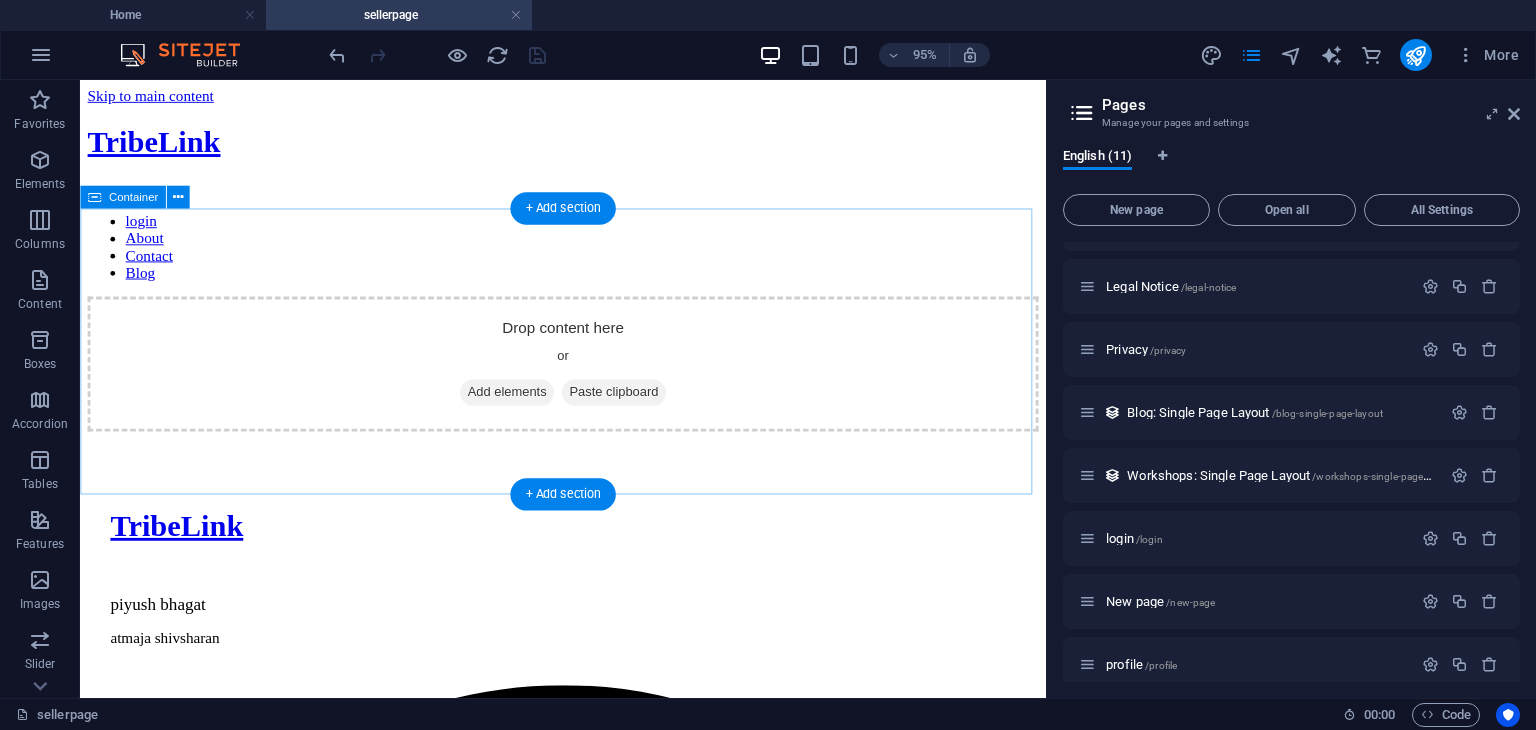 click on "Add elements" at bounding box center [529, 409] 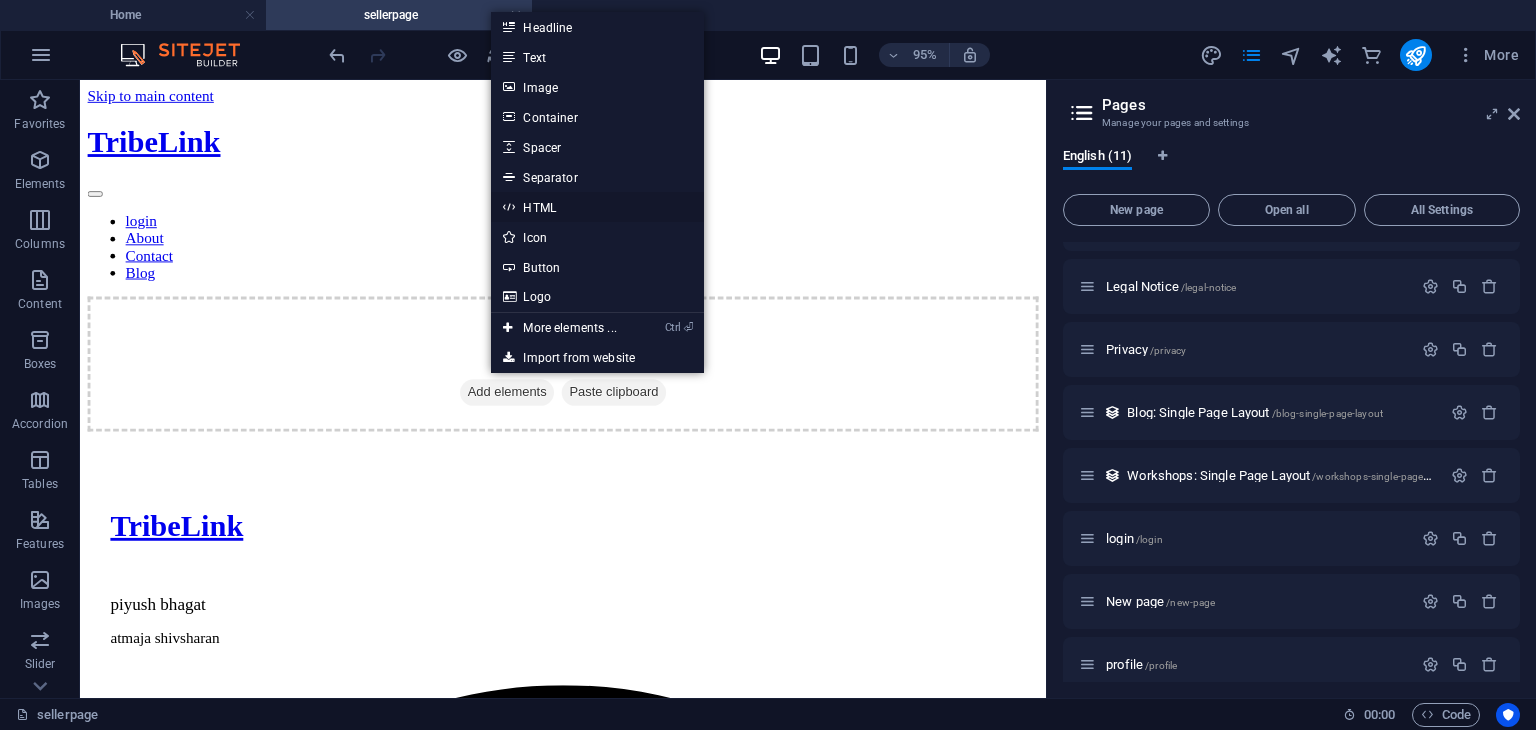 click on "HTML" at bounding box center [597, 207] 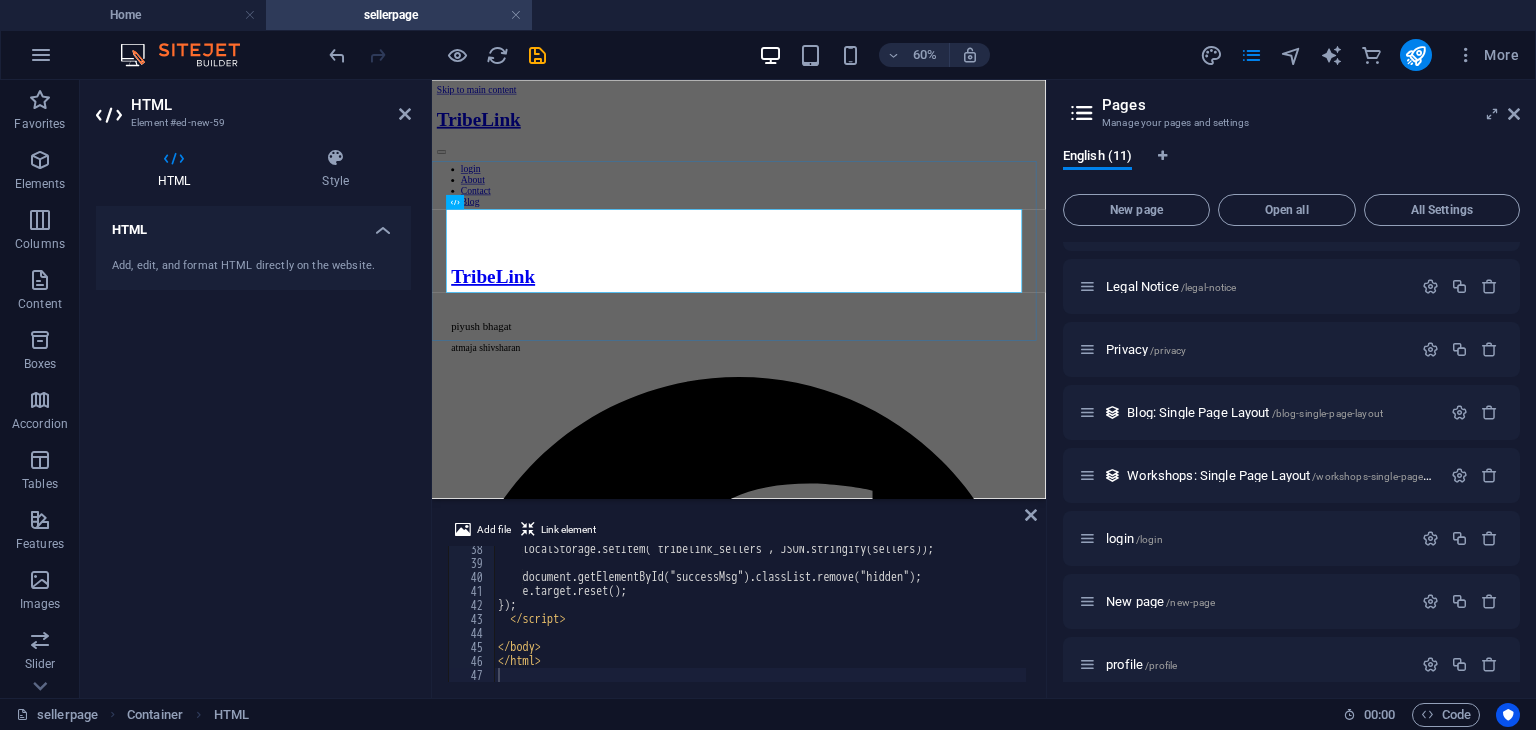 click at bounding box center (943, 308) 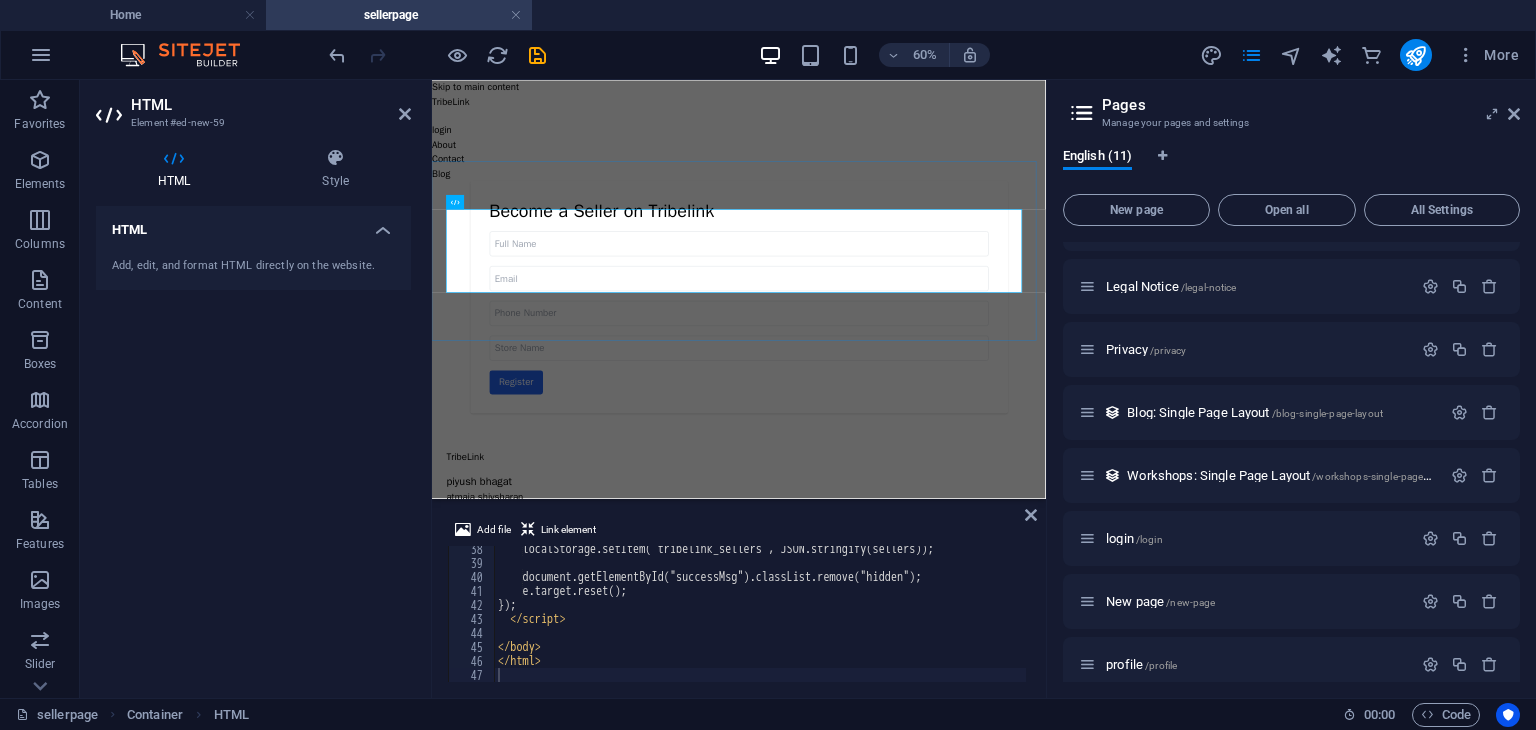 scroll, scrollTop: 522, scrollLeft: 0, axis: vertical 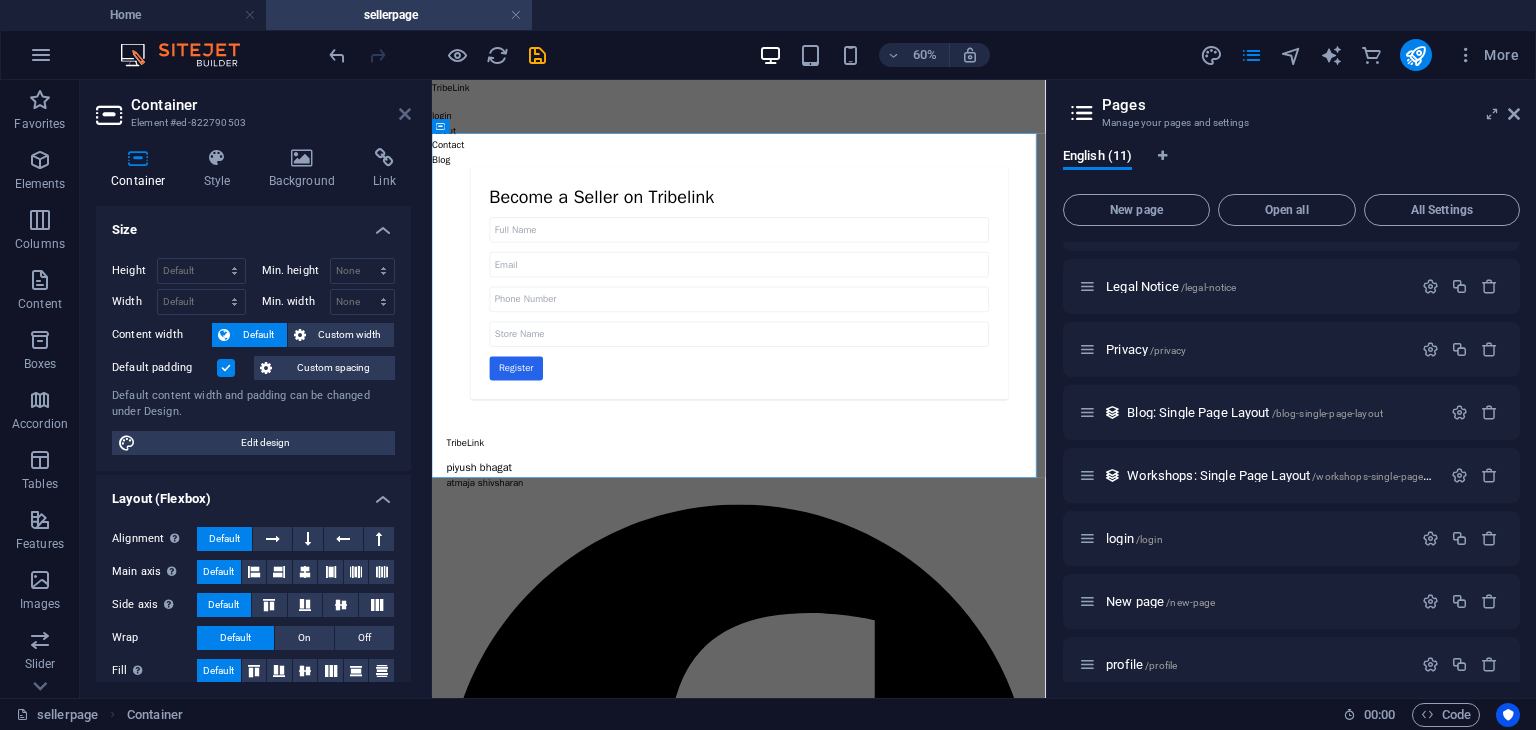 click at bounding box center [405, 114] 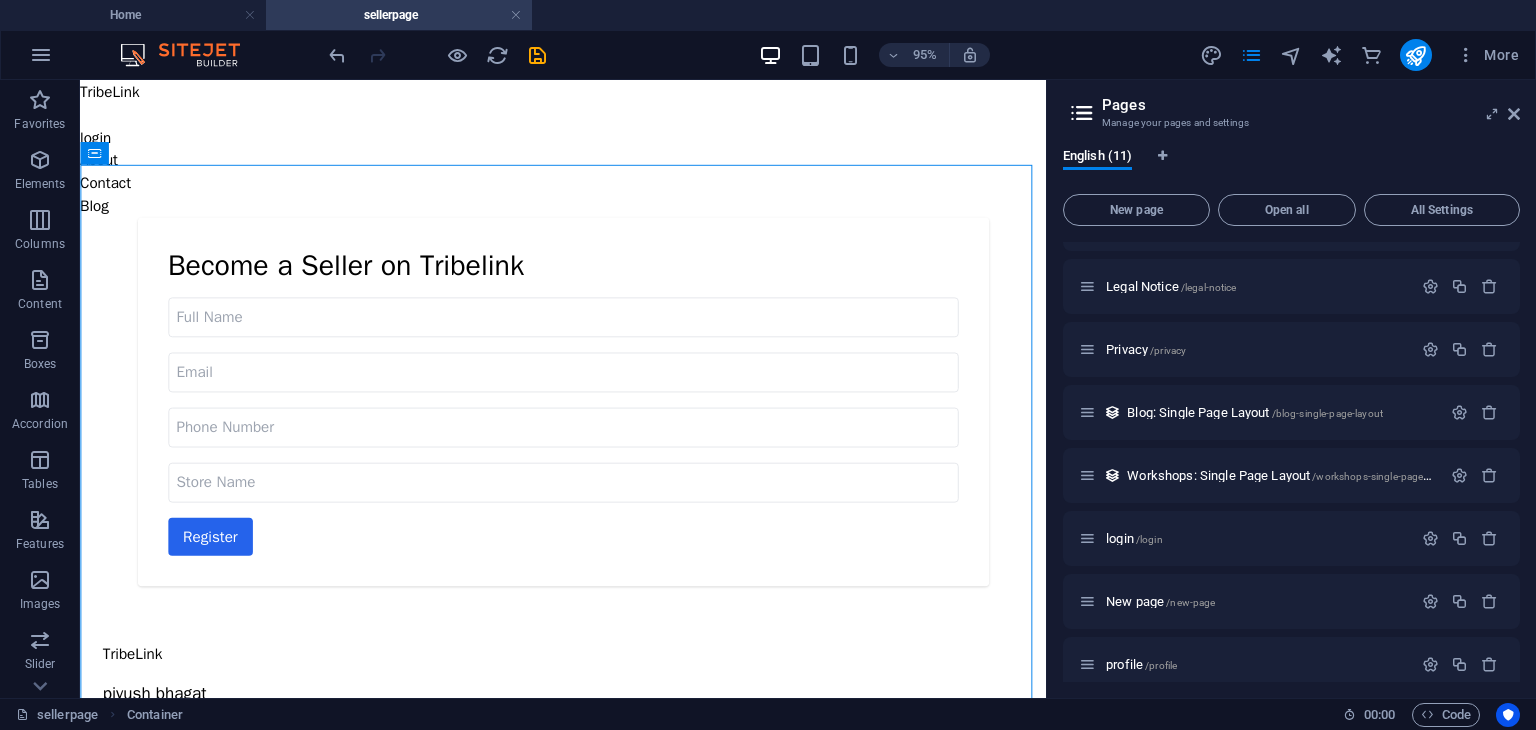scroll, scrollTop: 252, scrollLeft: 0, axis: vertical 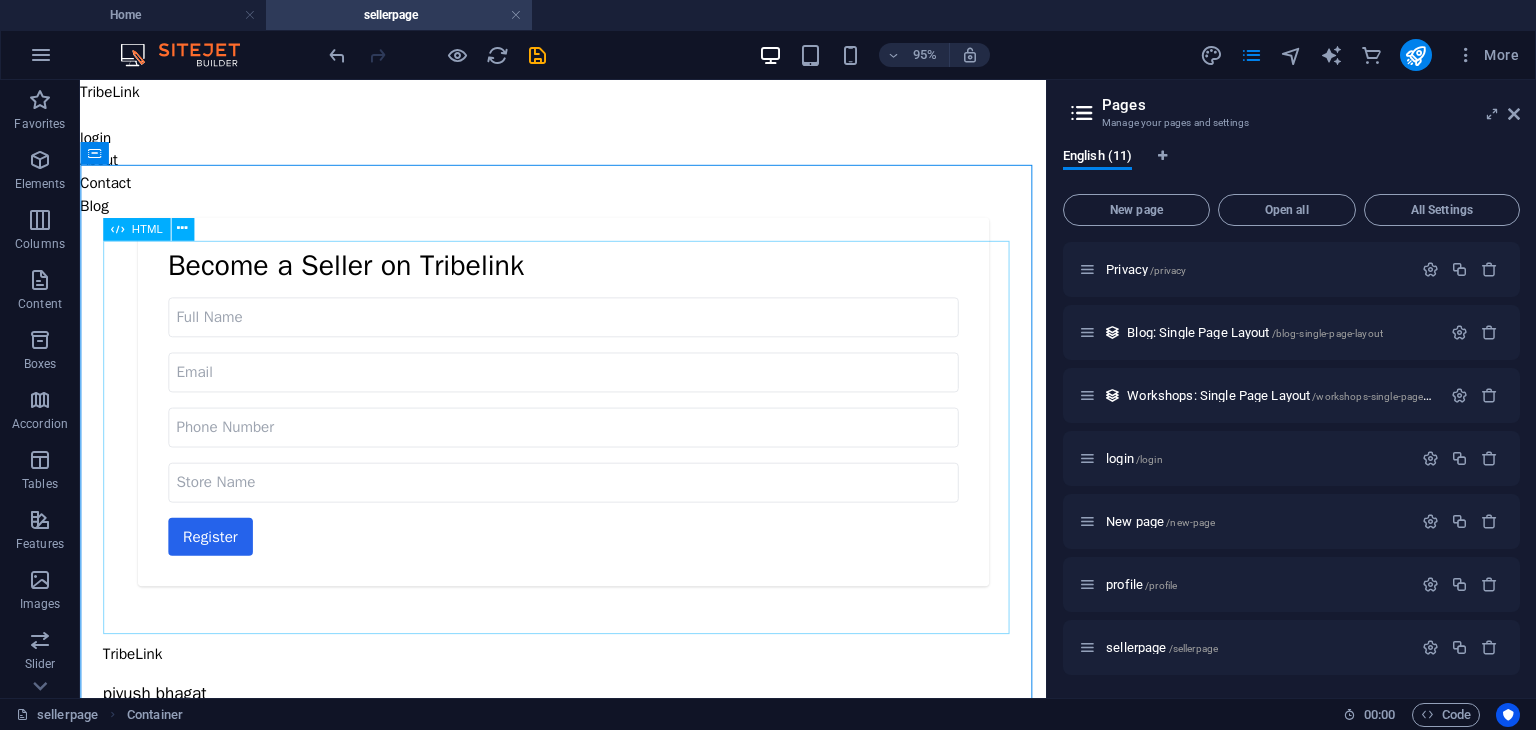 click on "HTML" at bounding box center (146, 228) 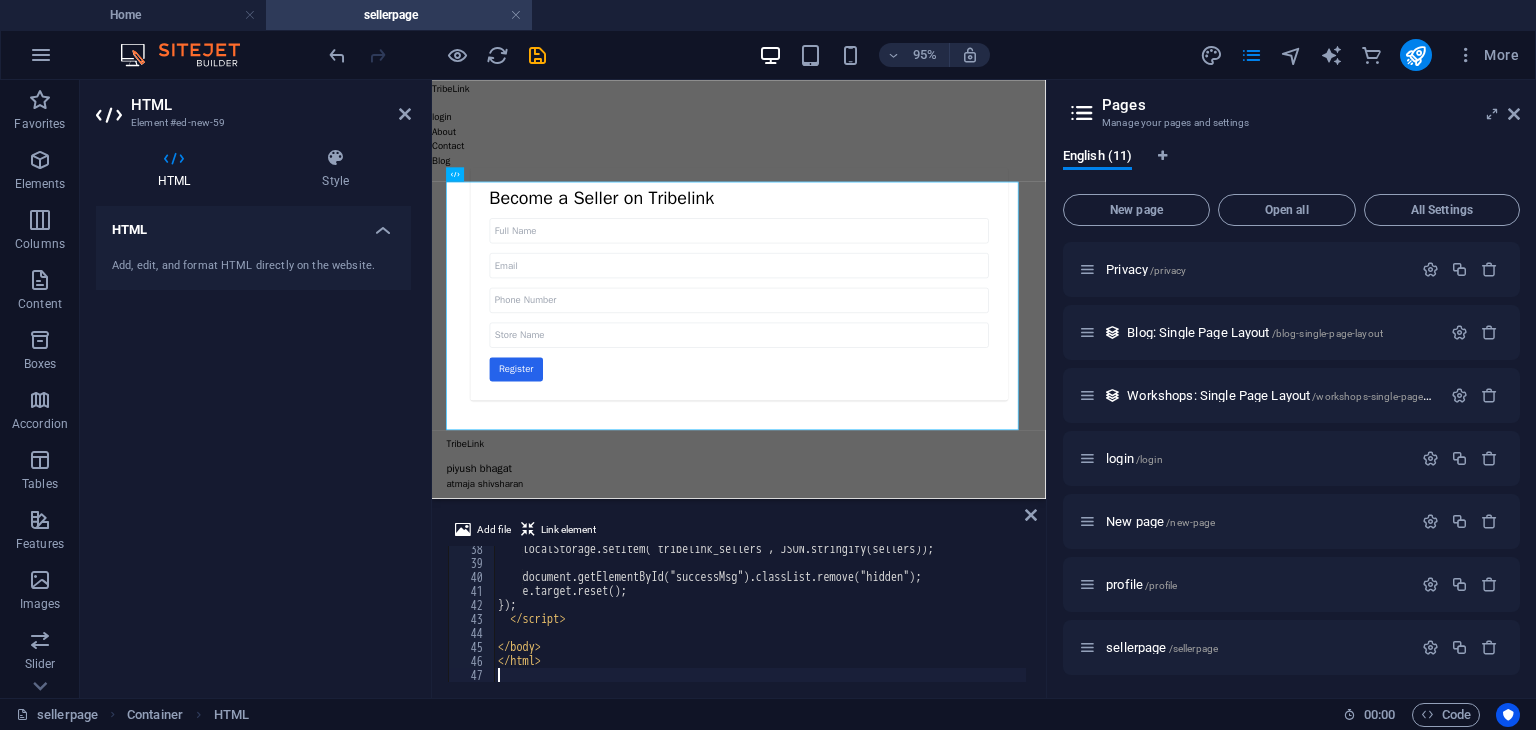 scroll, scrollTop: 522, scrollLeft: 0, axis: vertical 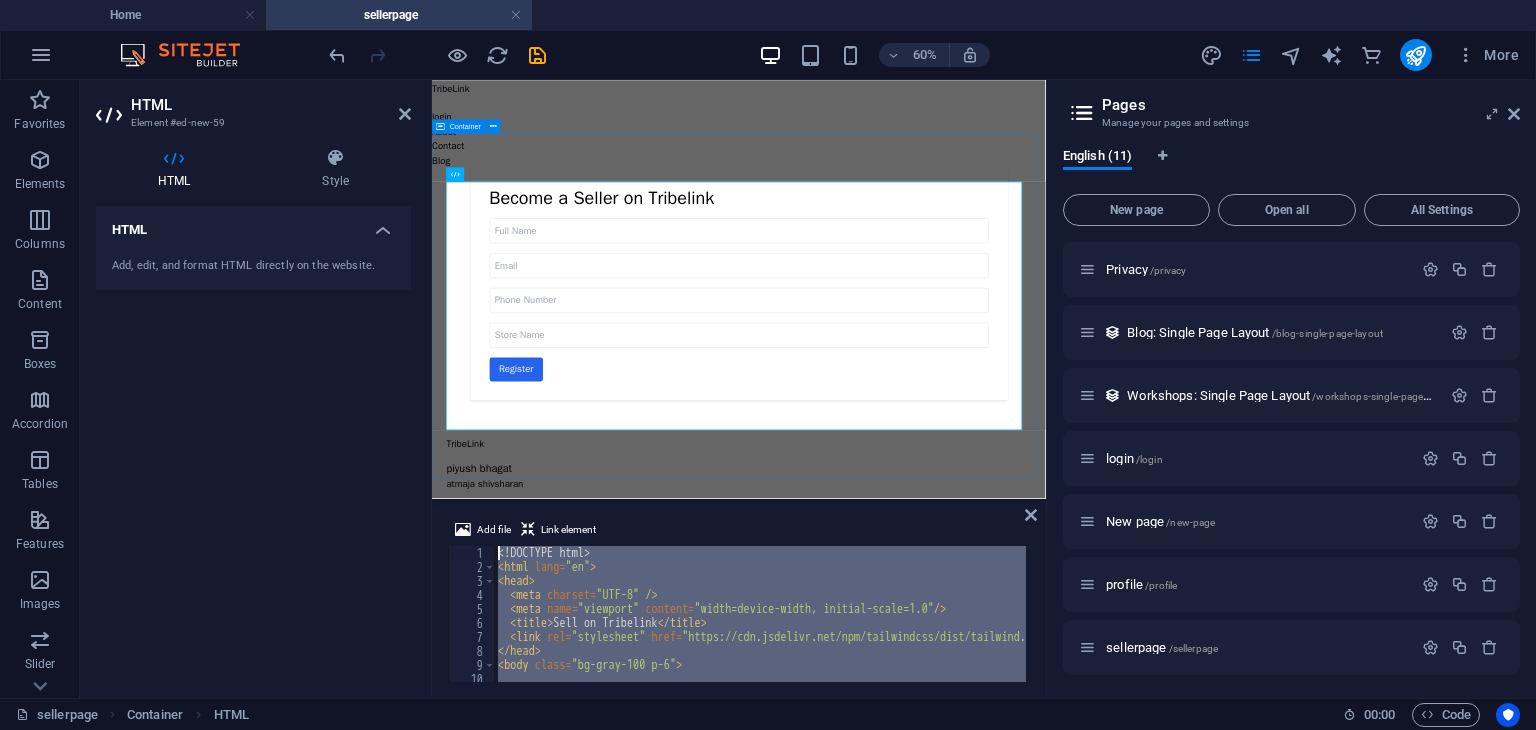 drag, startPoint x: 1037, startPoint y: 736, endPoint x: 585, endPoint y: 179, distance: 717.3235 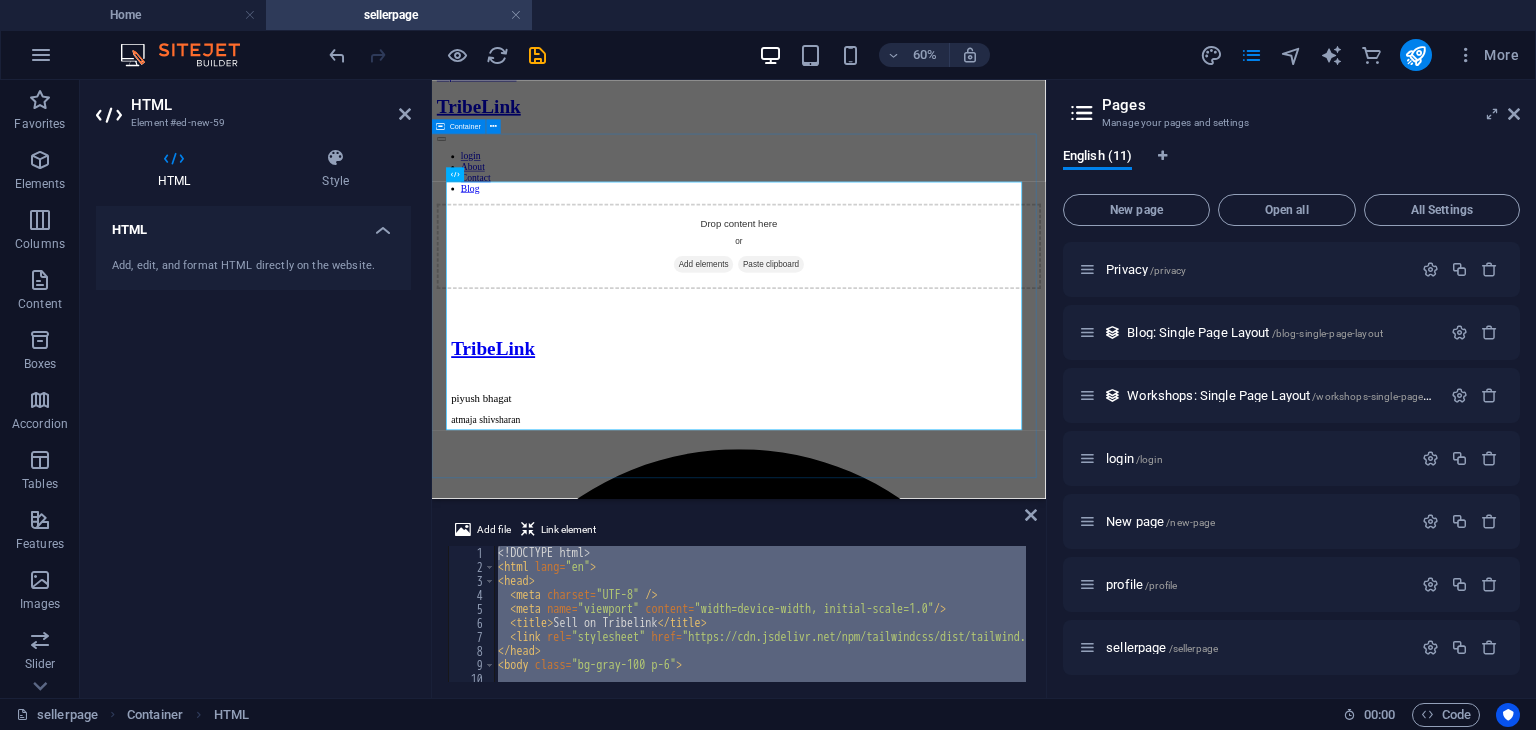 scroll, scrollTop: 16, scrollLeft: 0, axis: vertical 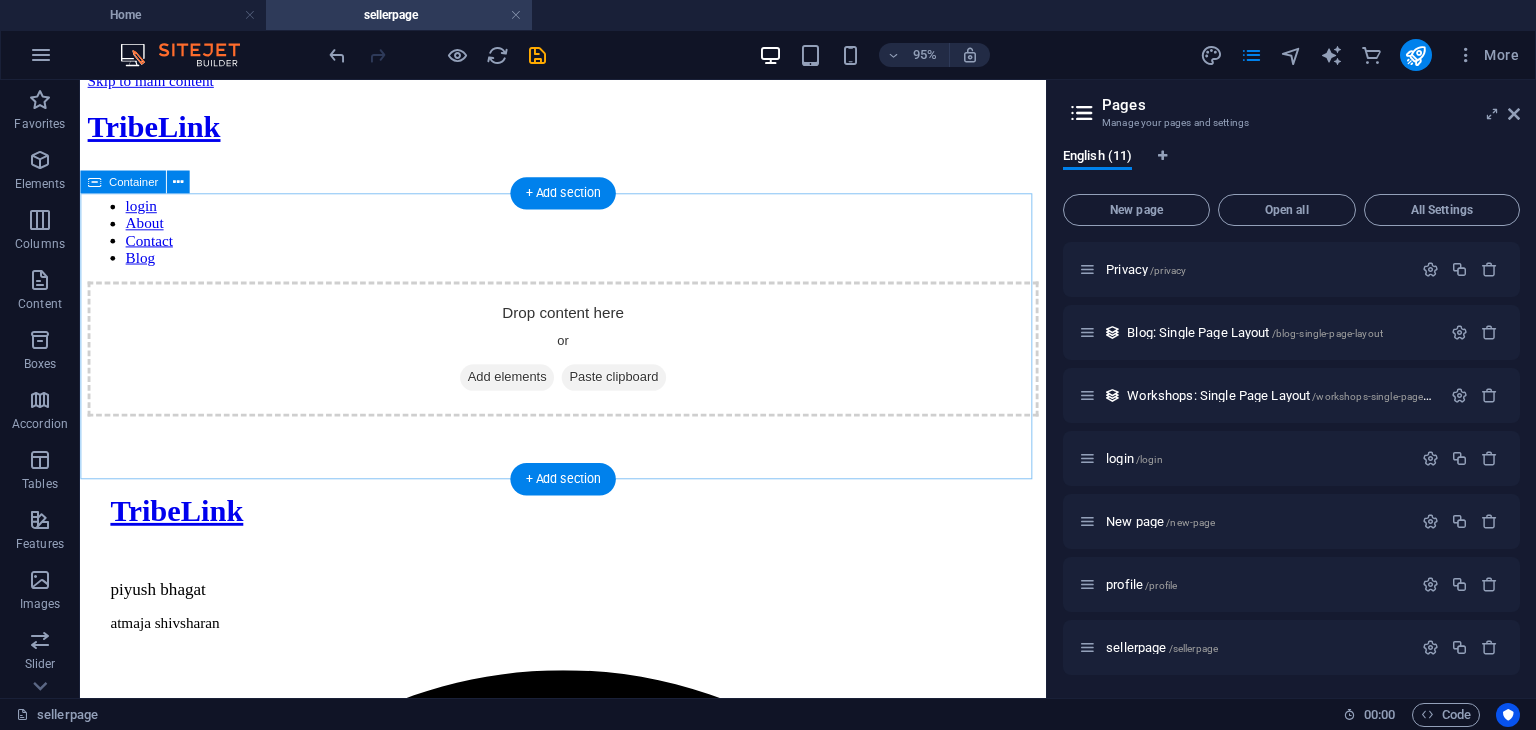 click on "Add elements" at bounding box center (529, 393) 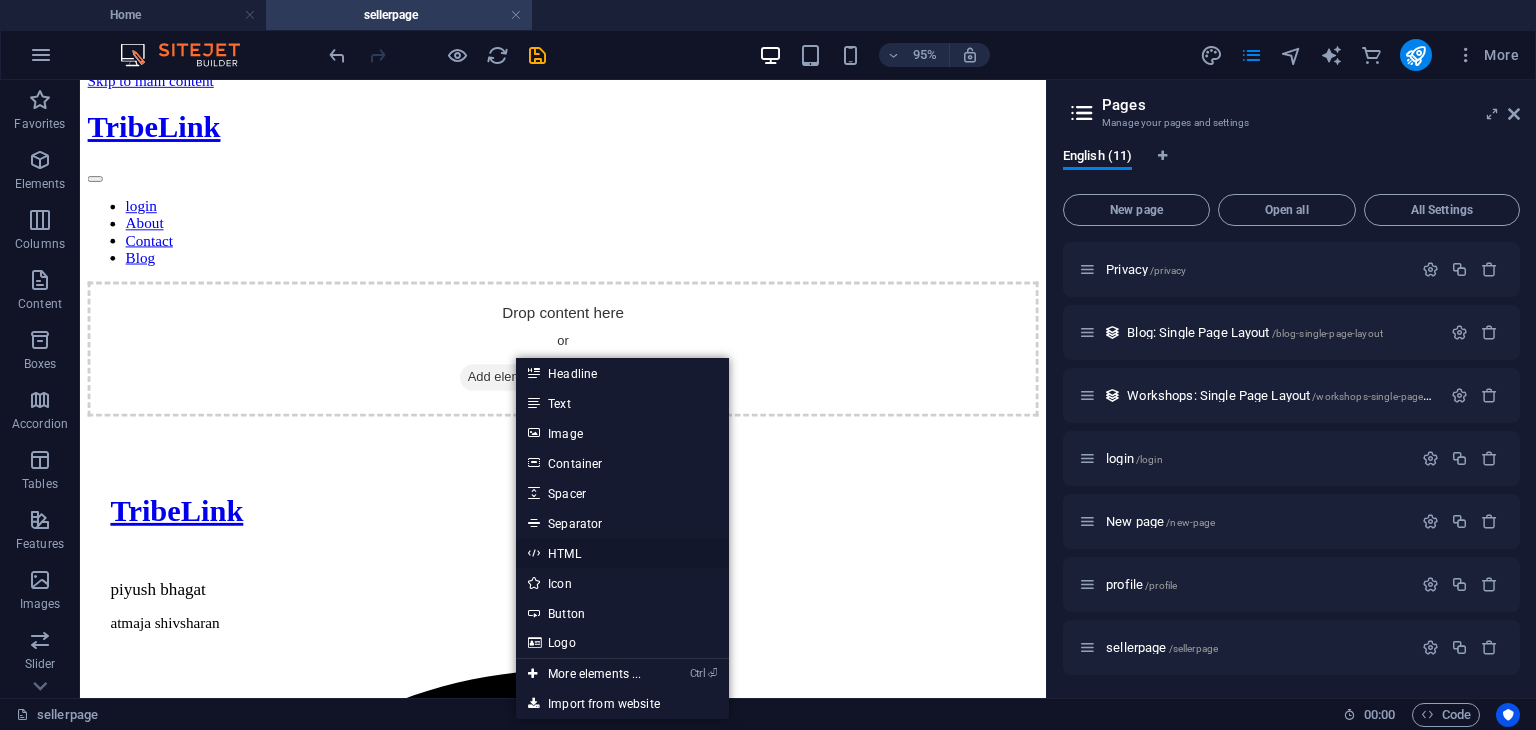 click on "HTML" at bounding box center [622, 553] 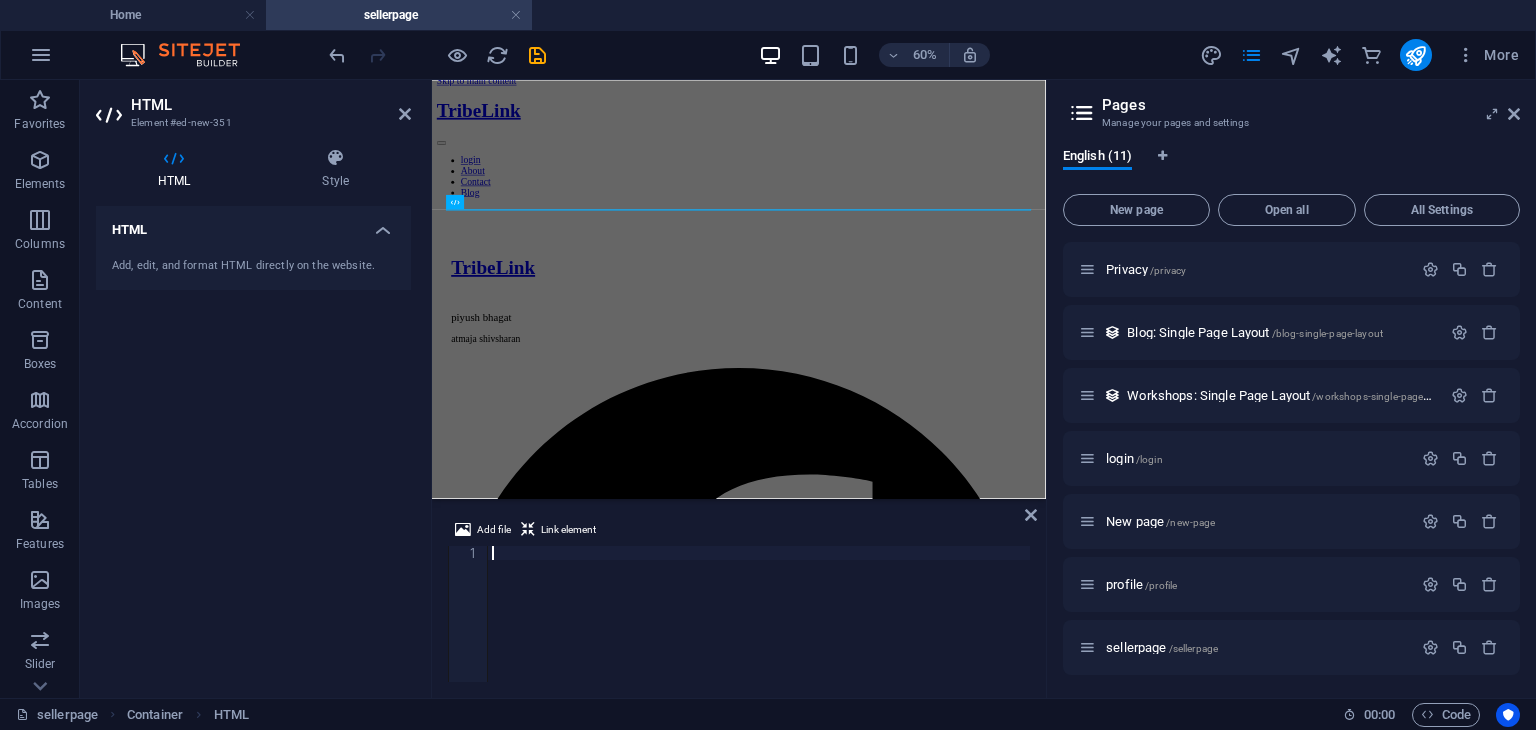 scroll, scrollTop: 0, scrollLeft: 0, axis: both 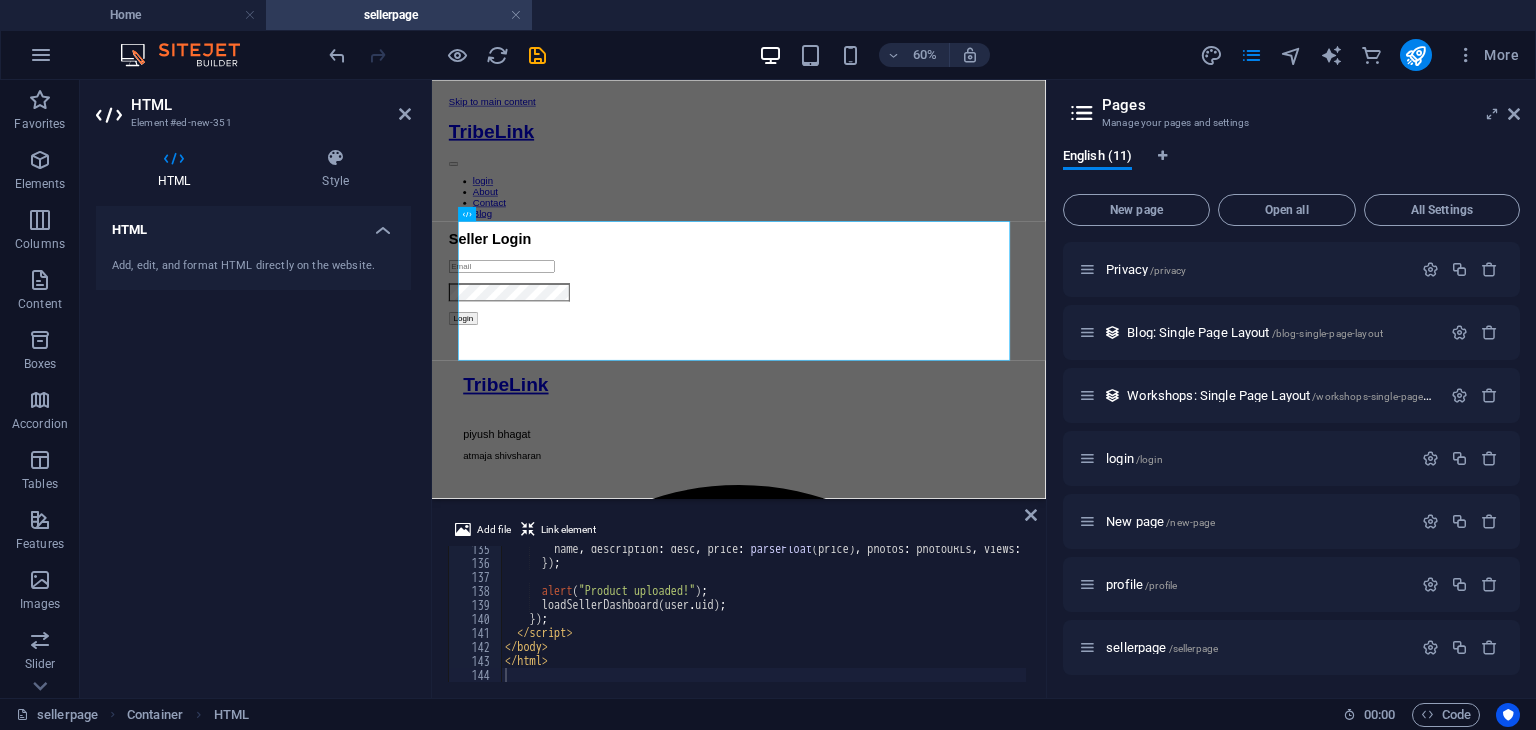 click on "Add file Link element 135 136 137 138 139 140 141 142 143 144           name ,   description :   desc ,   price :   parseFloat ( price ) ,   photos :   photoURLs ,   views :   0 ,   sales :   0         }) ;         alert ( "Product uploaded!" ) ;         loadSellerDashboard ( user . uid ) ;      }) ;    </ script > </ body > </ html >     הההההההההההההההההההההההההההההההההההההההההההההההההההההההההההההההההההההההההההההההההההההההההההההההההההההההההההההההההההההההההההההההההההההההההההההההההההההההההההההההההההההההההההההההההההההההההההההההההההההההההההההההההההההההההההההההההההההההההההההההההההההההההההההההה" at bounding box center [739, 600] 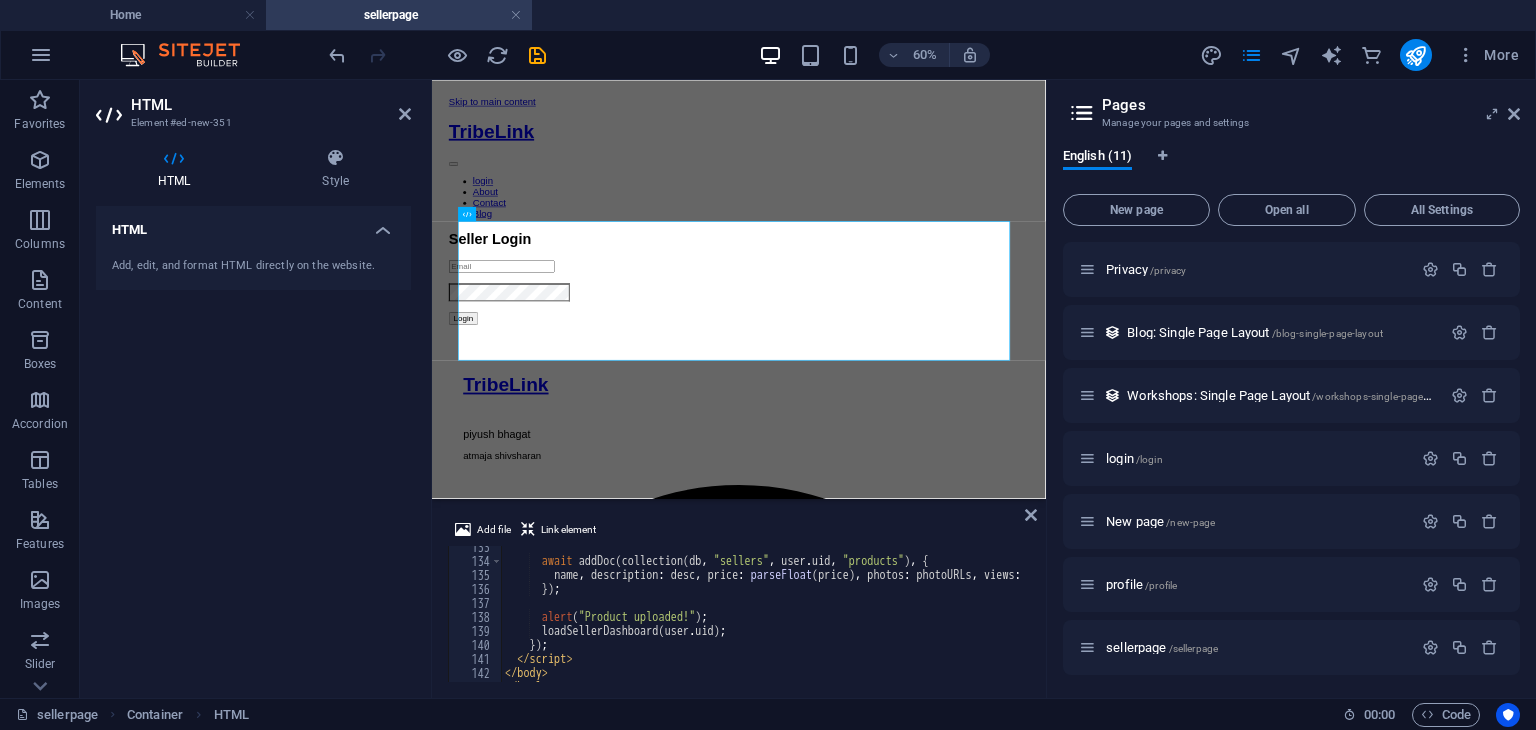 scroll, scrollTop: 1832, scrollLeft: 0, axis: vertical 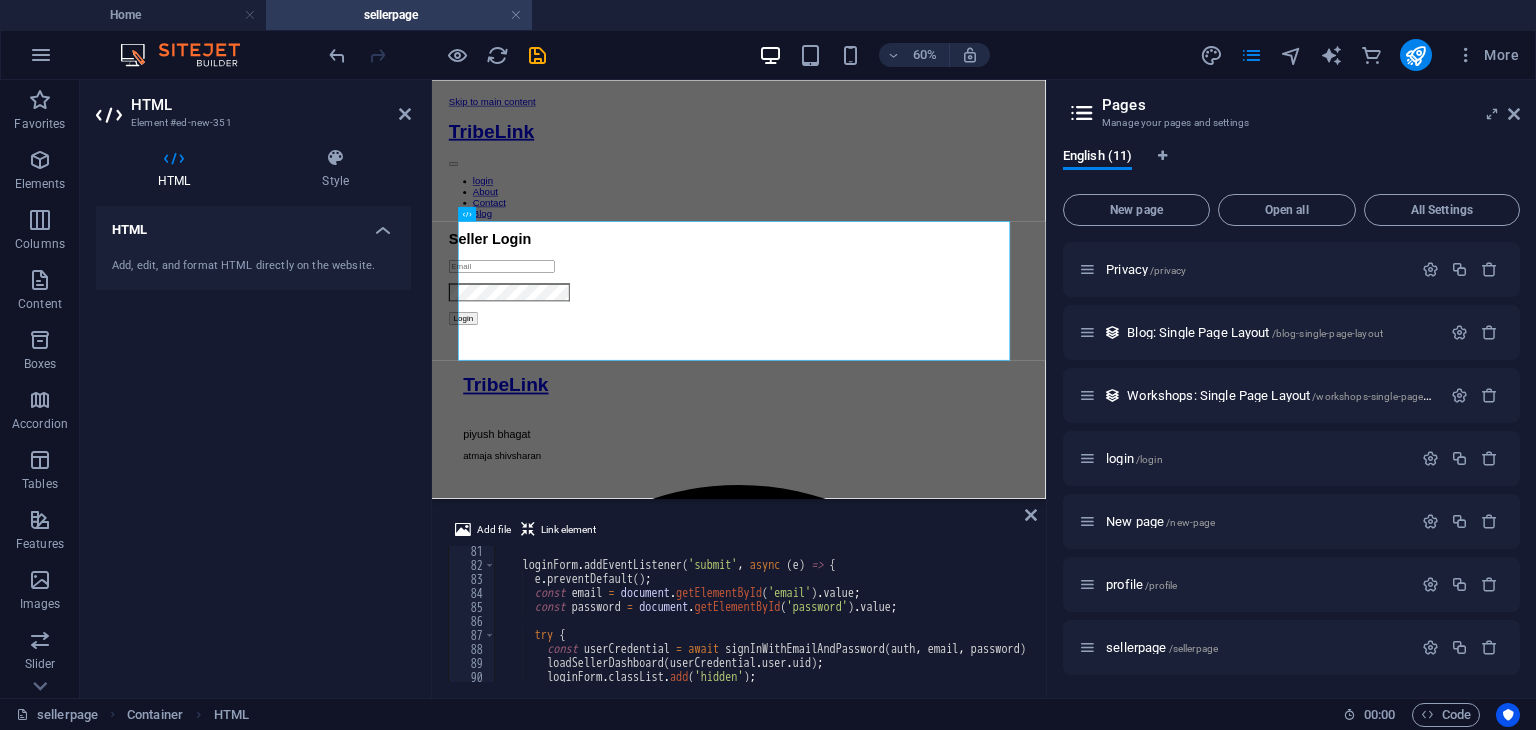 click on "Add file Link element 81 82 83 84 85 86 87 88 89 90 91 92      loginForm . addEventListener ( 'submit' ,   async   ( e )   =>   {         e . preventDefault ( ) ;         const   email   =   document . getElementById ( 'email' ) . value ;         const   password   =   document . getElementById ( 'password' ) . value ;         try   {           const   userCredential   =   await   signInWithEmailAndPassword ( auth ,   email ,   password ) ;           loadSellerDashboard ( userCredential . user . uid ) ;           loginForm . classList . add ( 'hidden' ) ;           dashboard . classList . remove ( 'hidden' ) ;     XXXXXXXXXXXXXXXXXXXXXXXXXXXXXXXXXXXXXXXXXXXXXXXXXXXXXXXXXXXXXXXXXXXXXXXXXXXXXXXXXXXXXXXXXXXXXXXXXXXXXXXXXXXXXXXXXXXXXXXXXXXXXXXXXXXXXXXXXXXXXXXXXXXXXXXXXXXXXXXXXXXXXXXXXXXXXXXXXXXXXXXXXXXXXXXXXXXXXXXXXXXXXXXXXXXXXXXXXXXXXXXXXXXXXXXXXXXXXXXXXXXXXXXXXXXXXXXX" at bounding box center [739, 600] 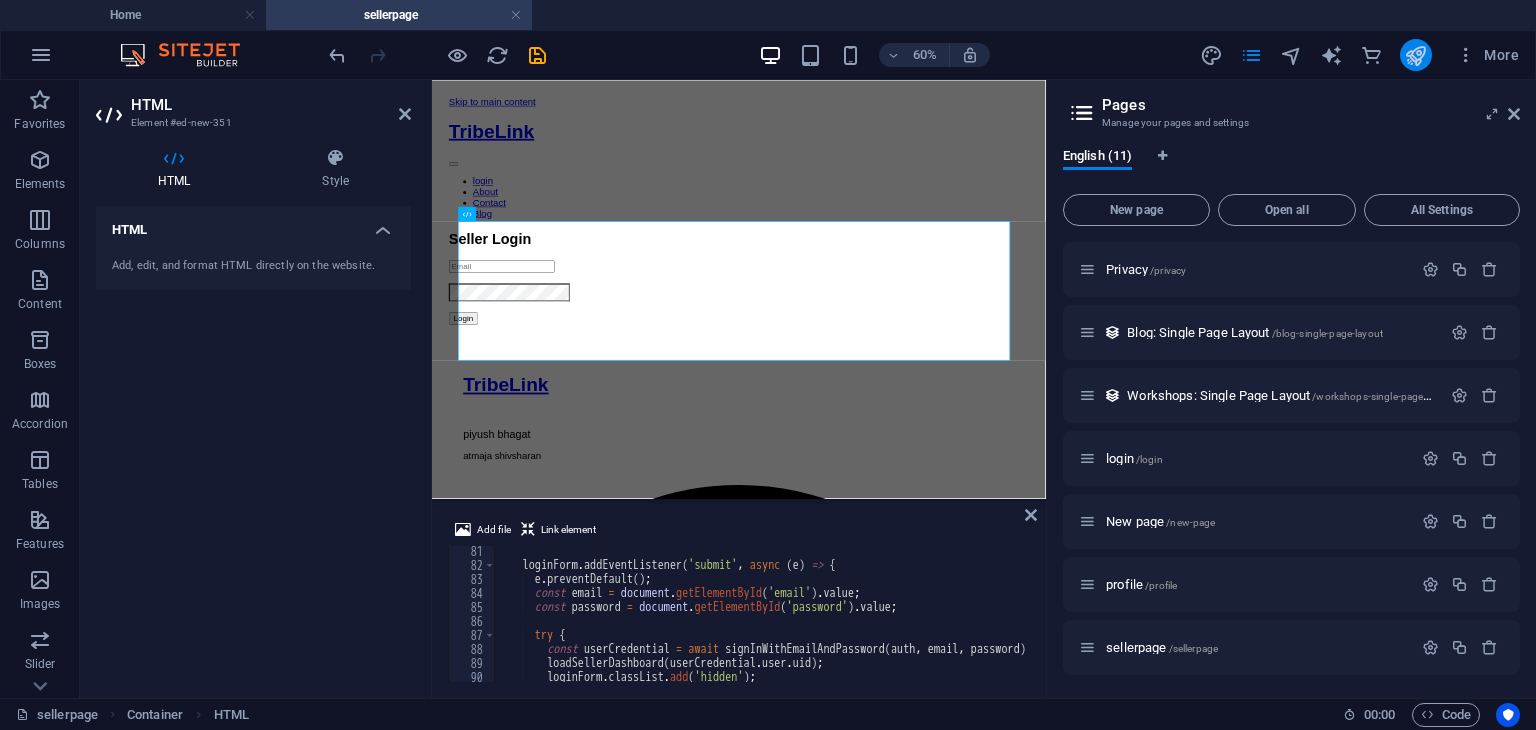 click at bounding box center [1416, 55] 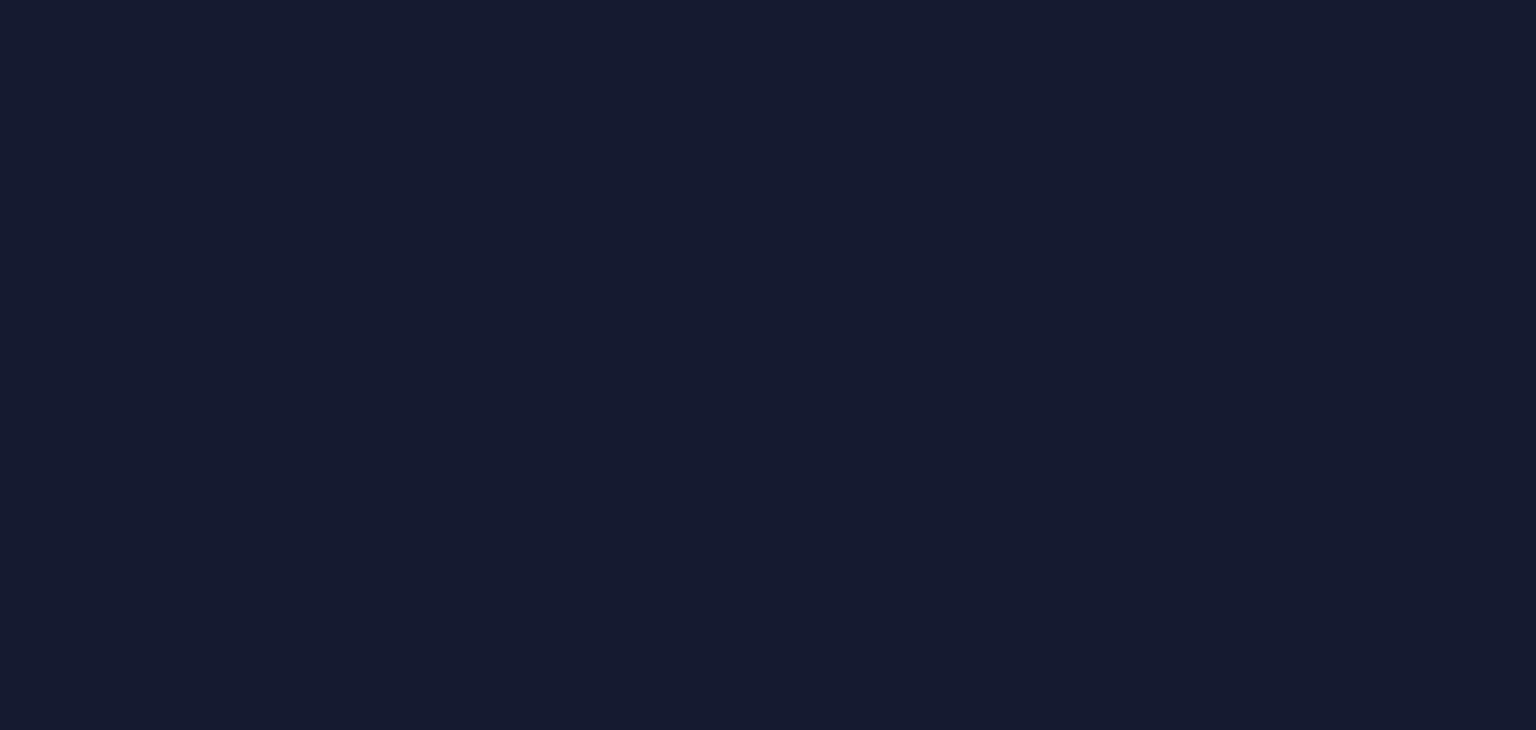 scroll, scrollTop: 0, scrollLeft: 0, axis: both 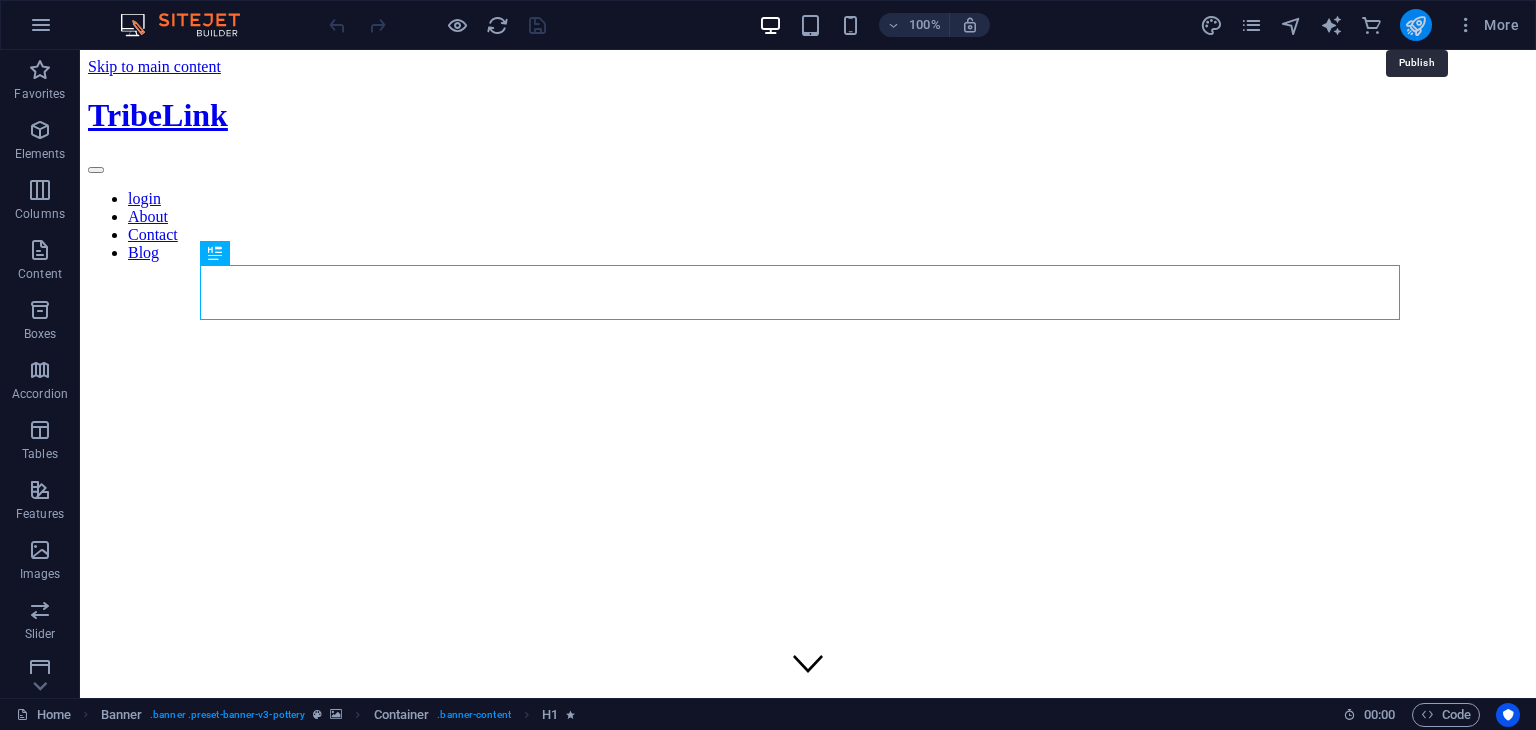 click at bounding box center [1415, 25] 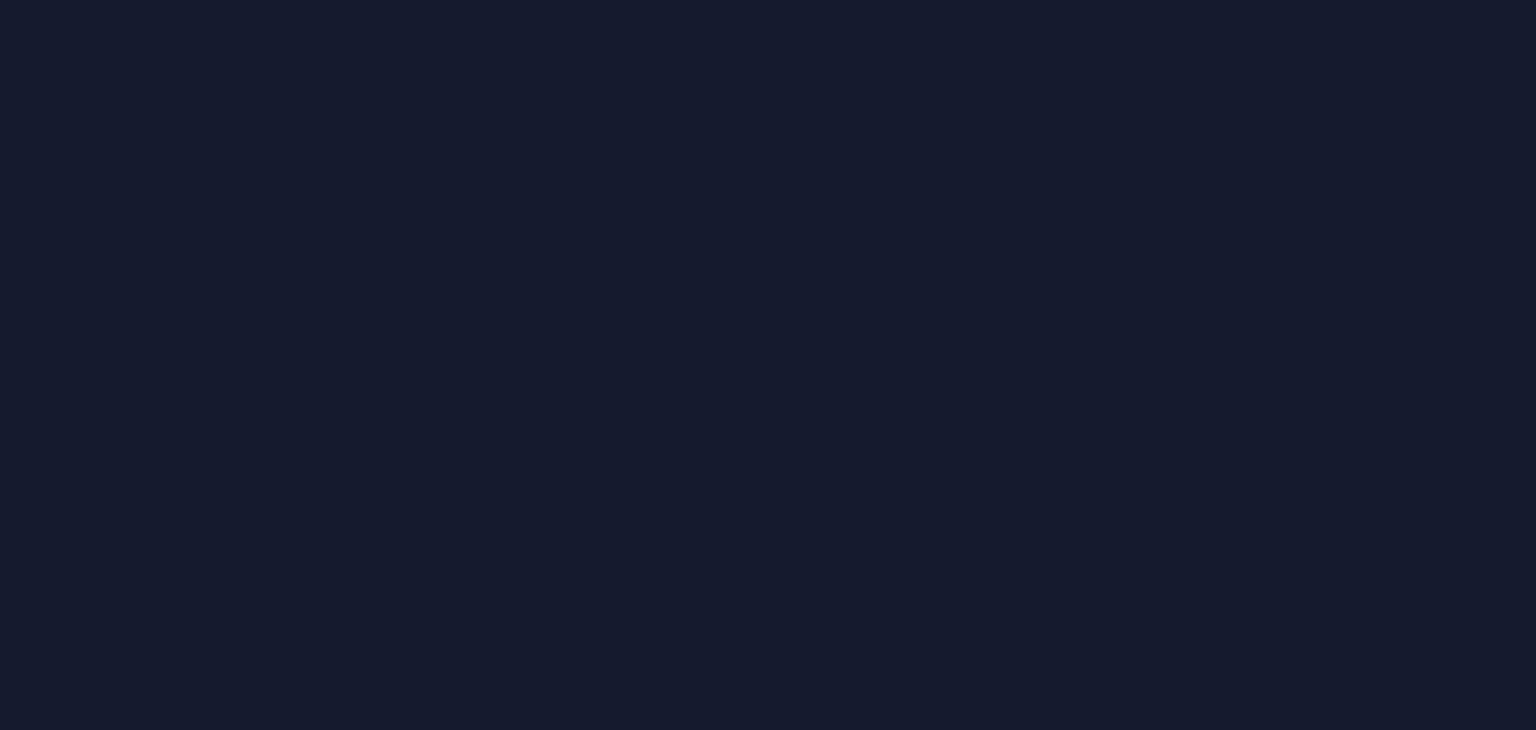 scroll, scrollTop: 0, scrollLeft: 0, axis: both 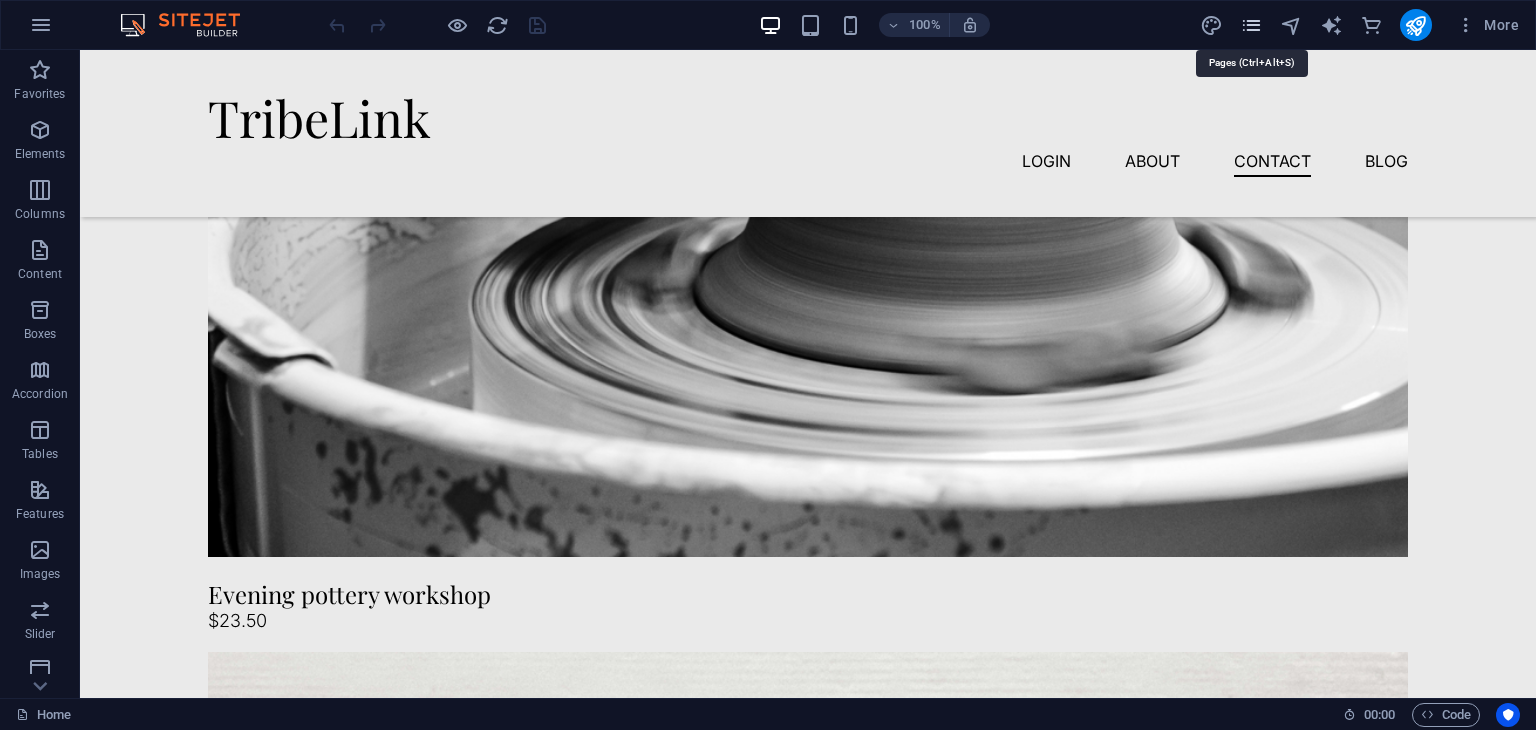 click at bounding box center (1251, 25) 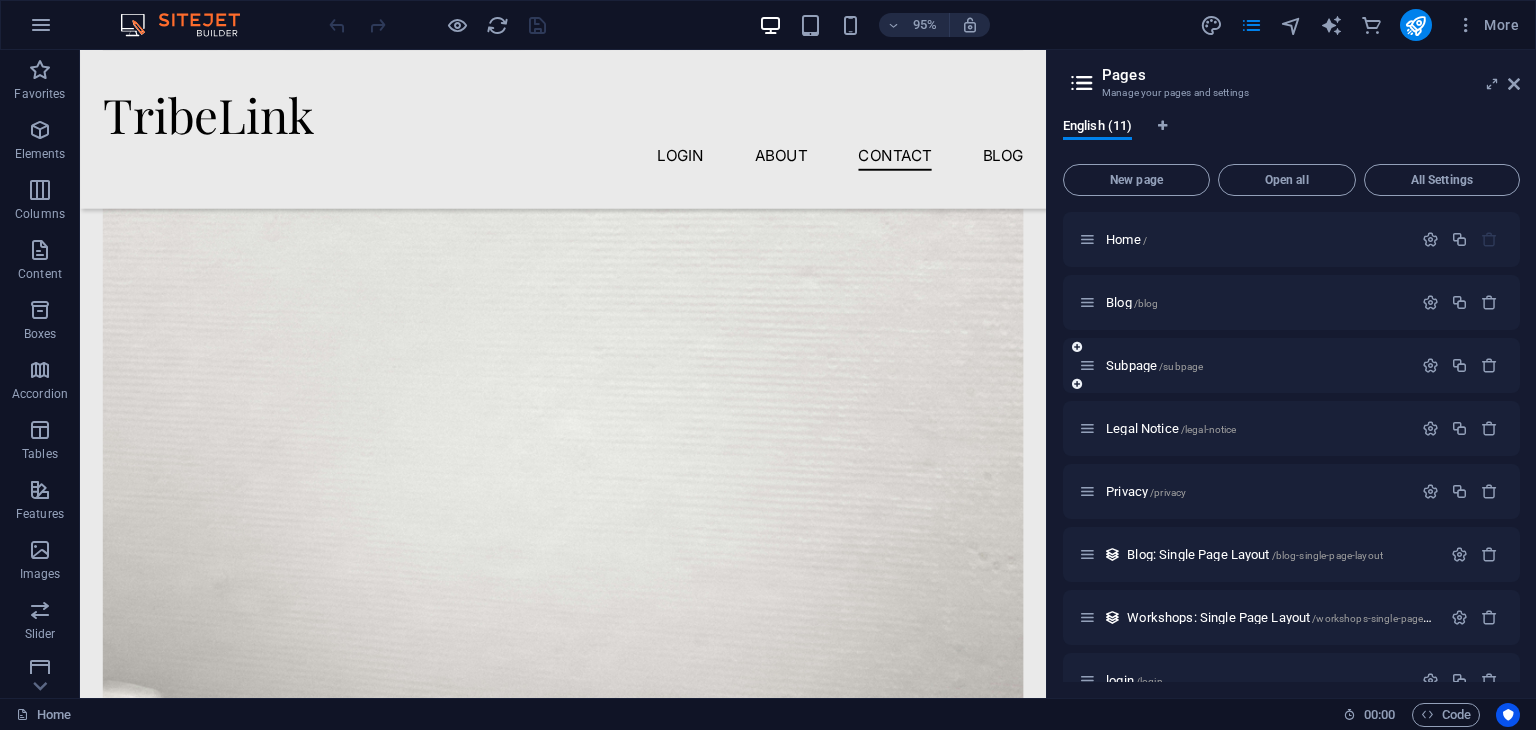 scroll, scrollTop: 223, scrollLeft: 0, axis: vertical 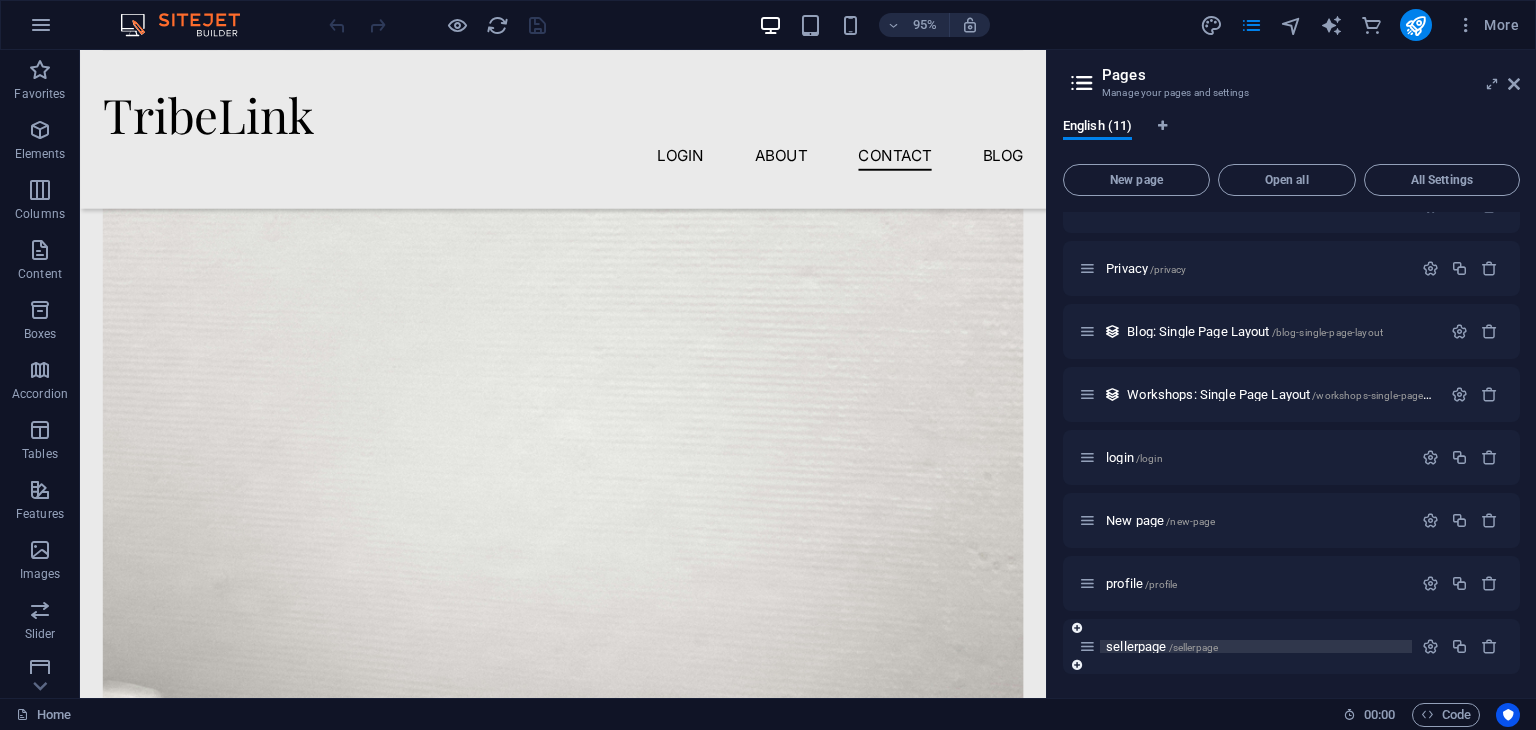 click on "sellerpage /sellerpage" at bounding box center (1162, 646) 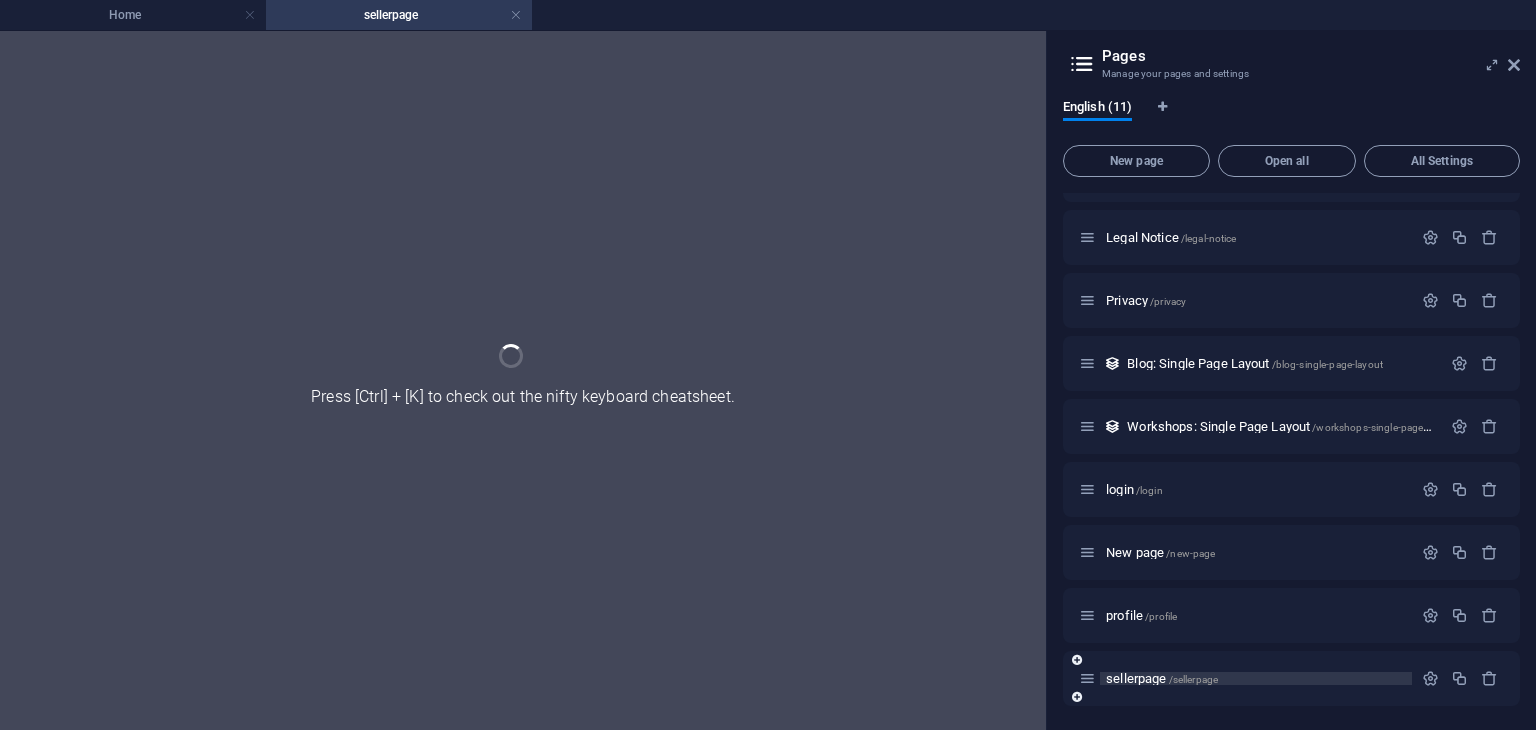 scroll, scrollTop: 172, scrollLeft: 0, axis: vertical 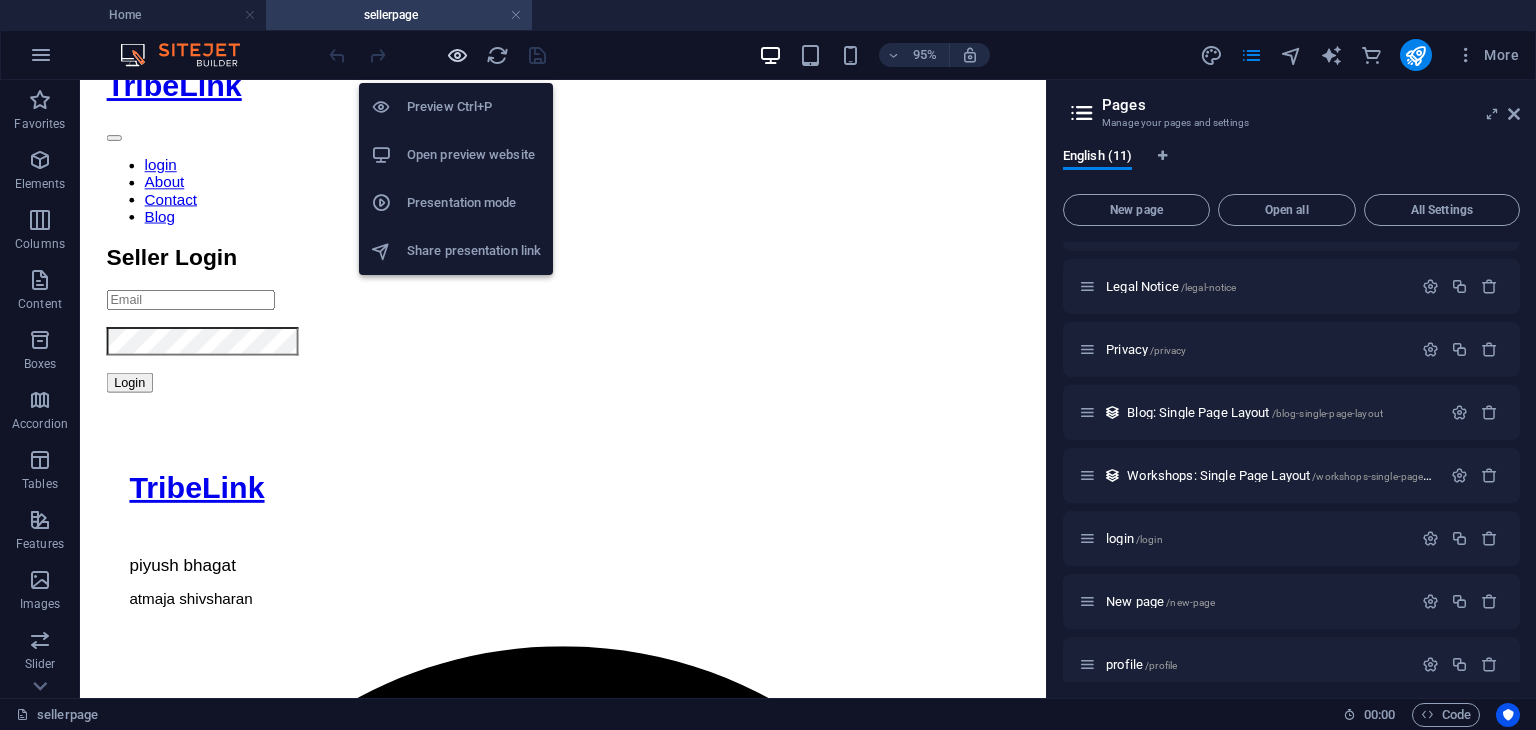 click at bounding box center (457, 55) 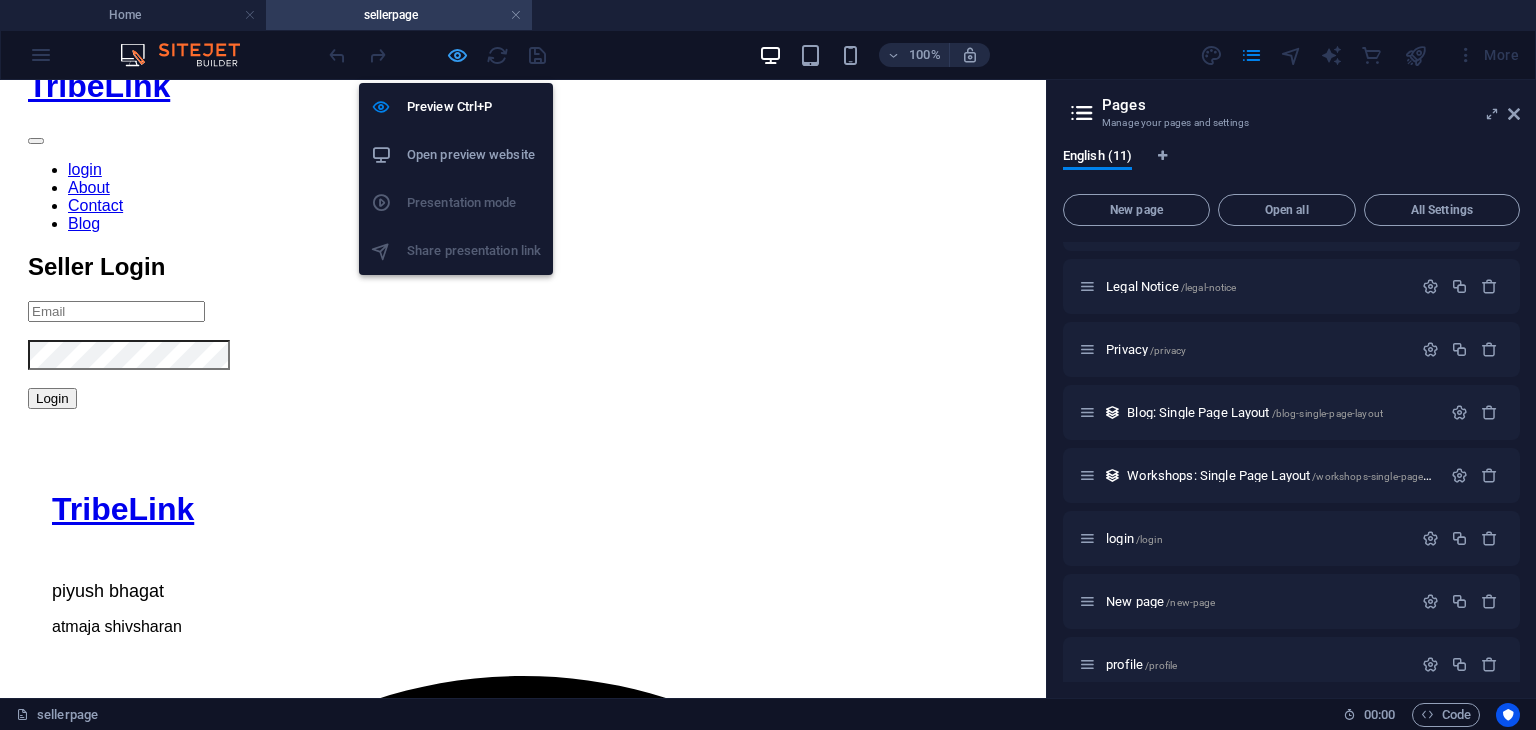 click at bounding box center [457, 55] 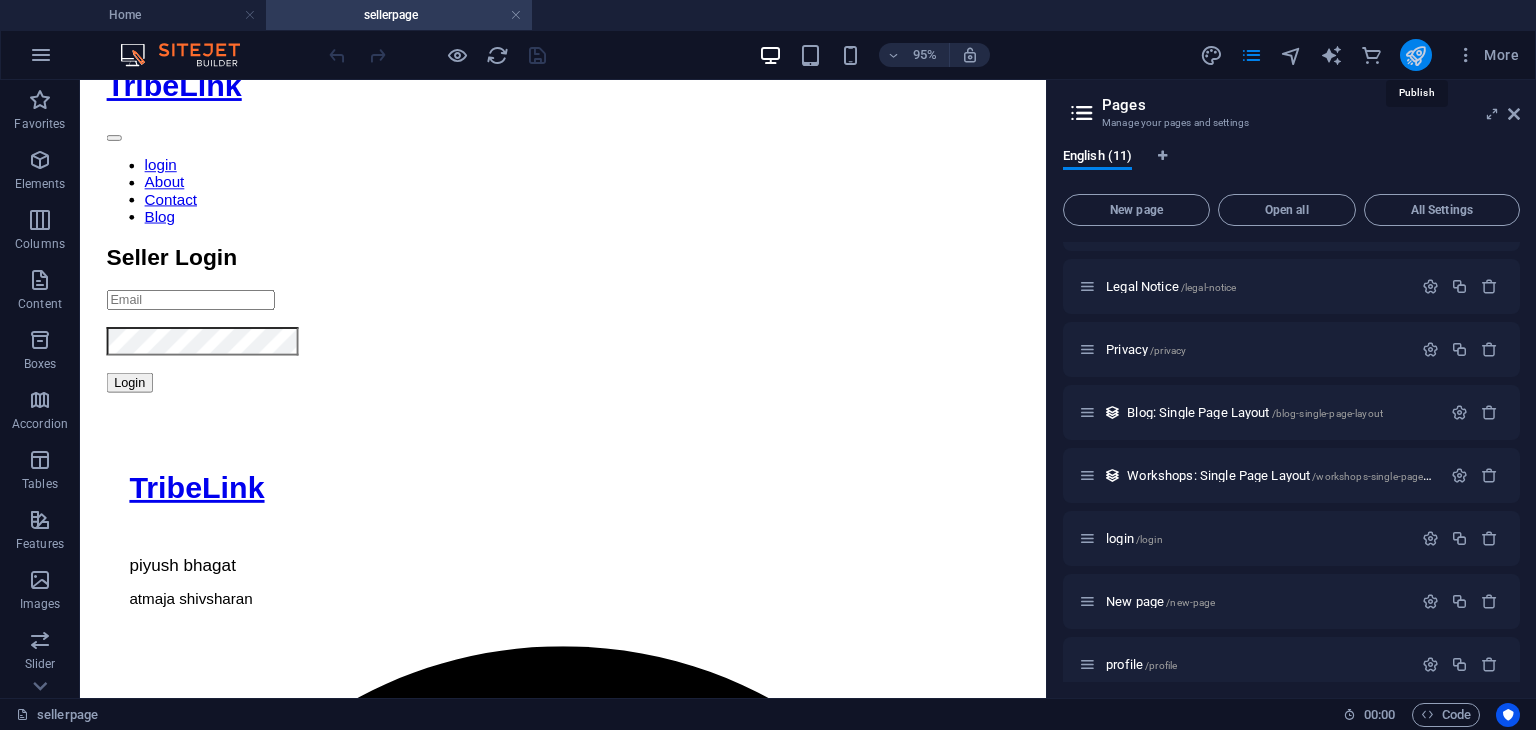 click at bounding box center [1415, 55] 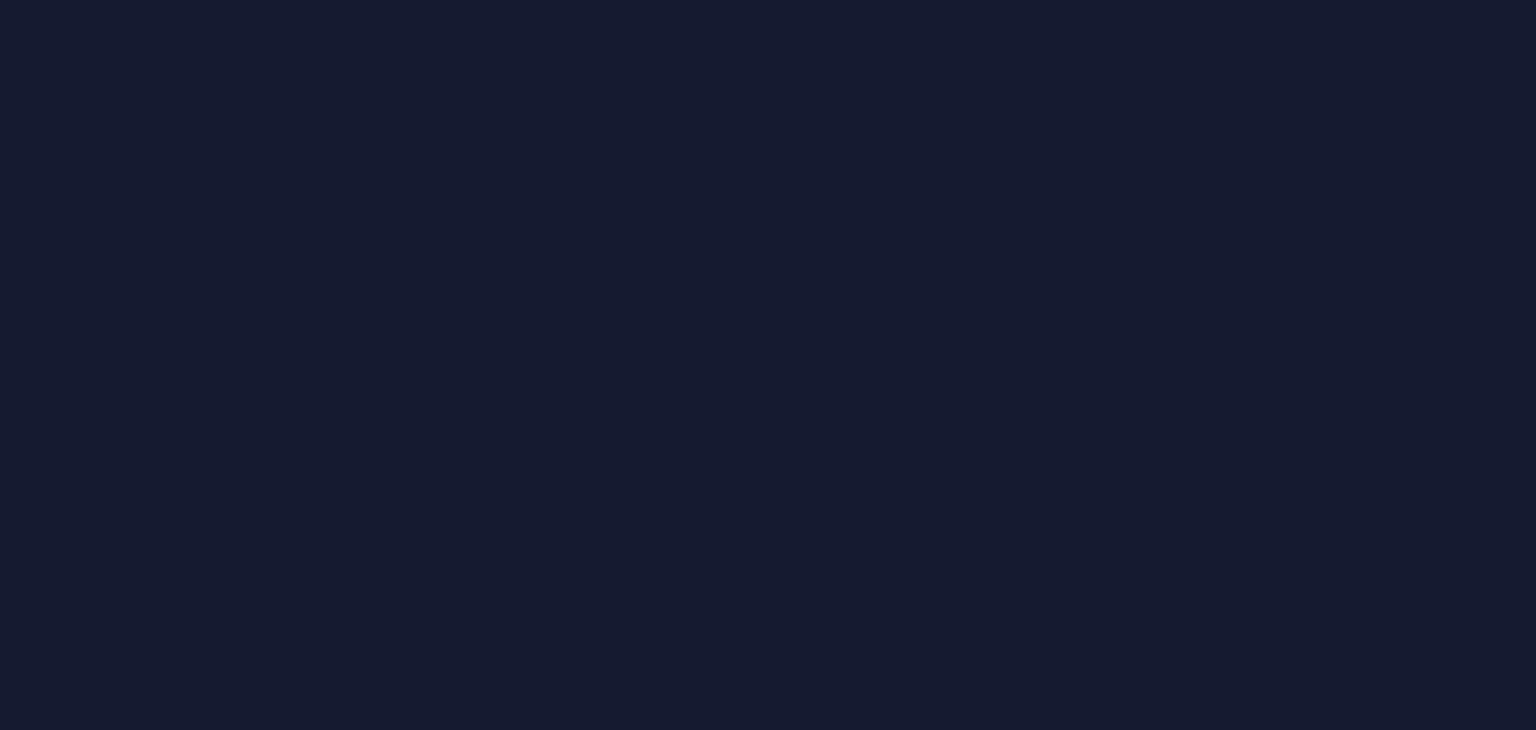 scroll, scrollTop: 0, scrollLeft: 0, axis: both 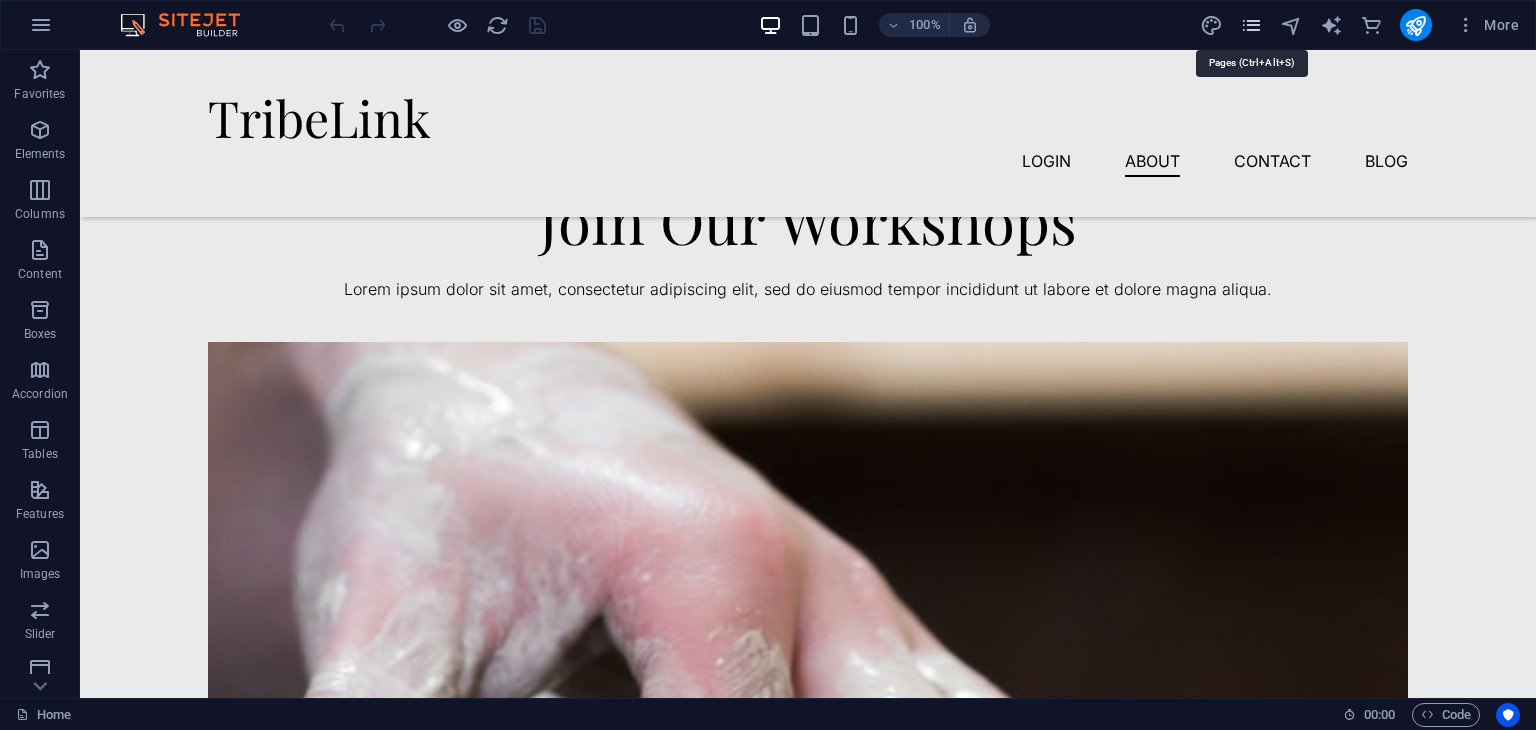 click at bounding box center (1251, 25) 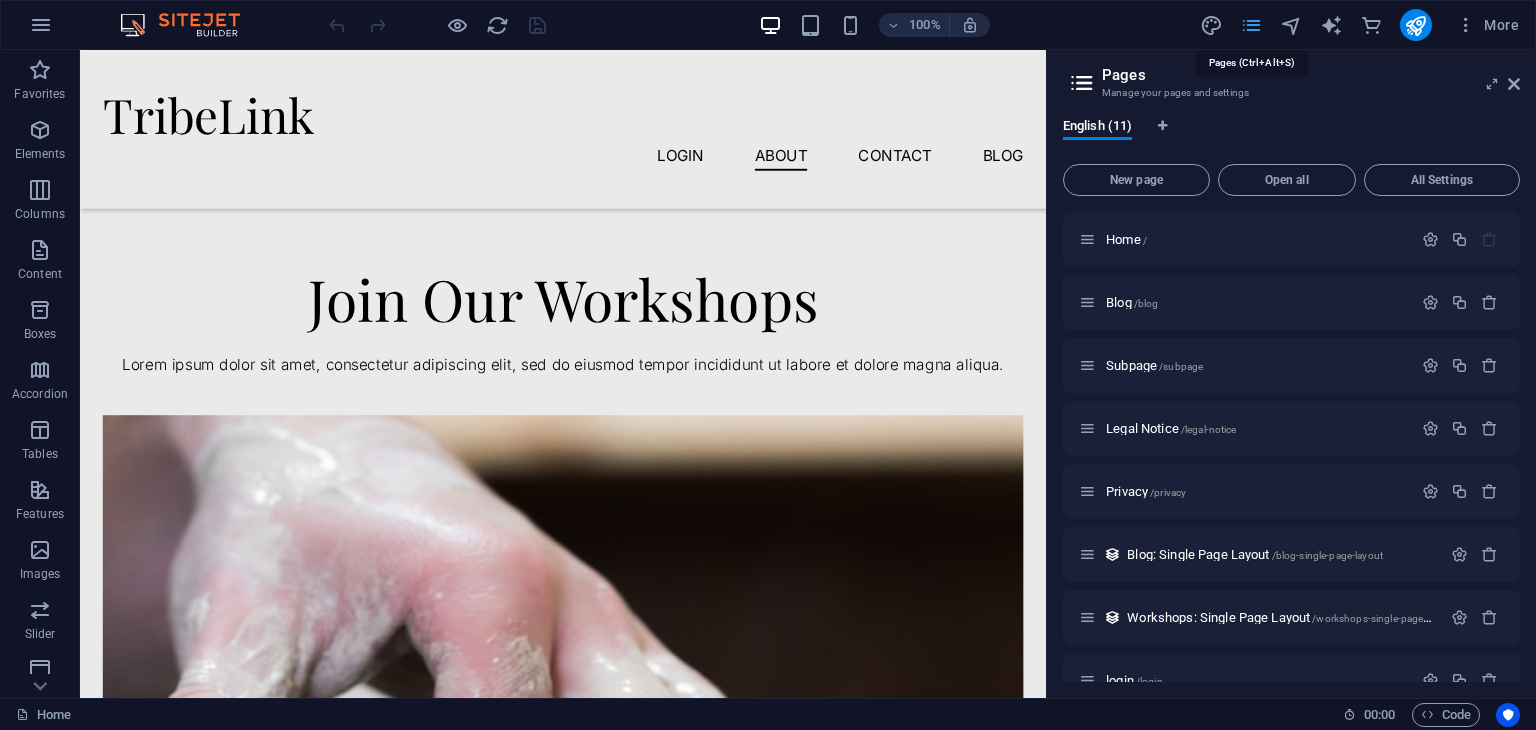 scroll, scrollTop: 2374, scrollLeft: 0, axis: vertical 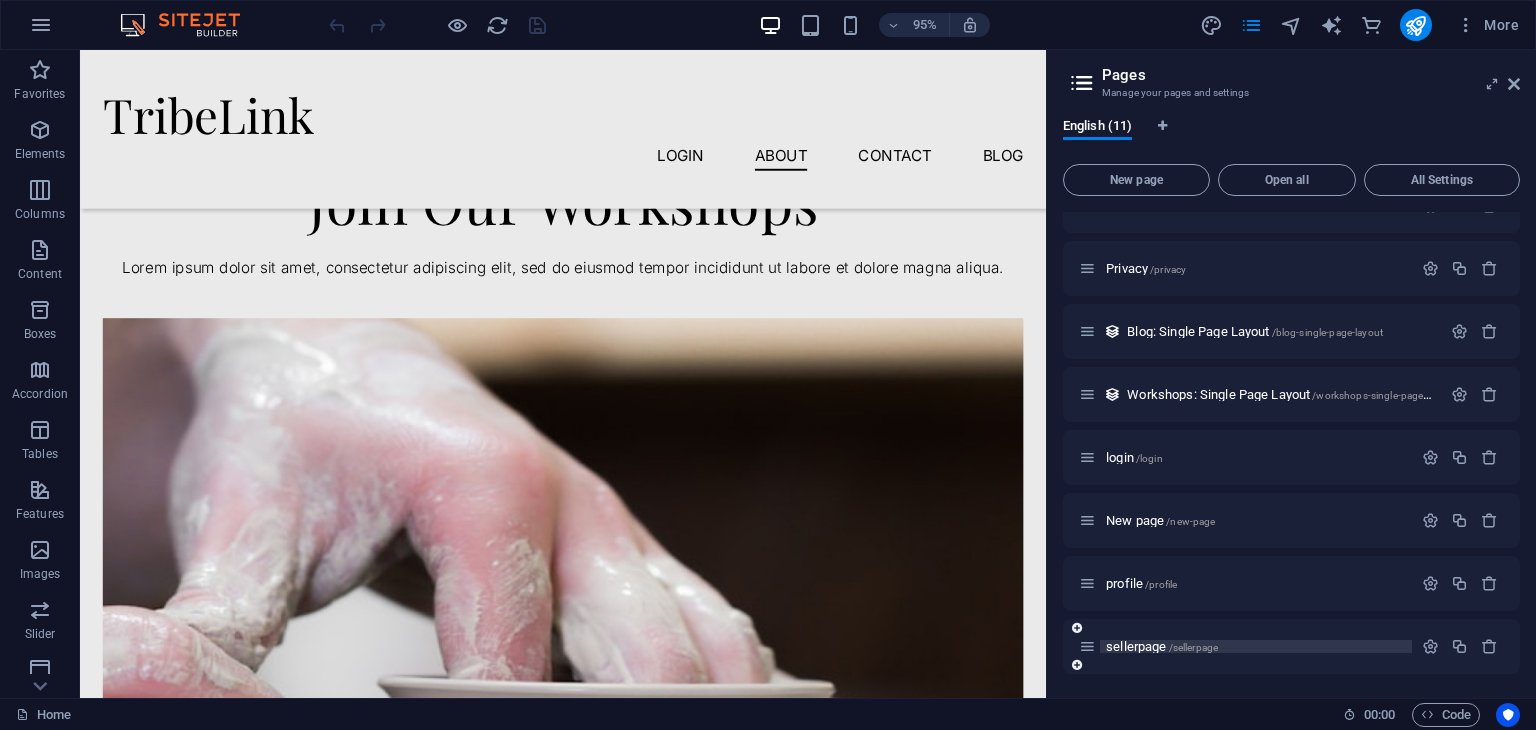 click on "sellerpage /sellerpage" at bounding box center [1162, 646] 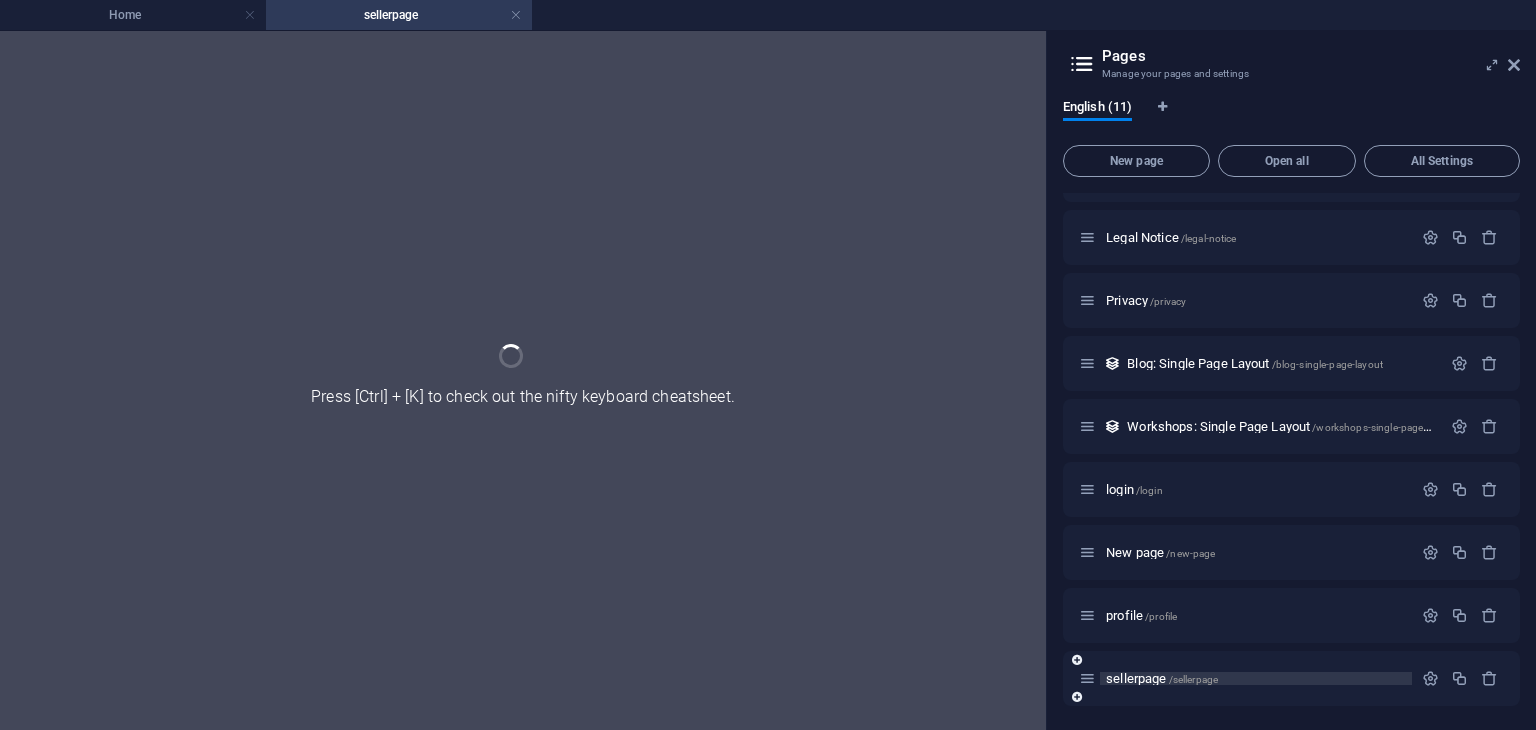 scroll, scrollTop: 0, scrollLeft: 0, axis: both 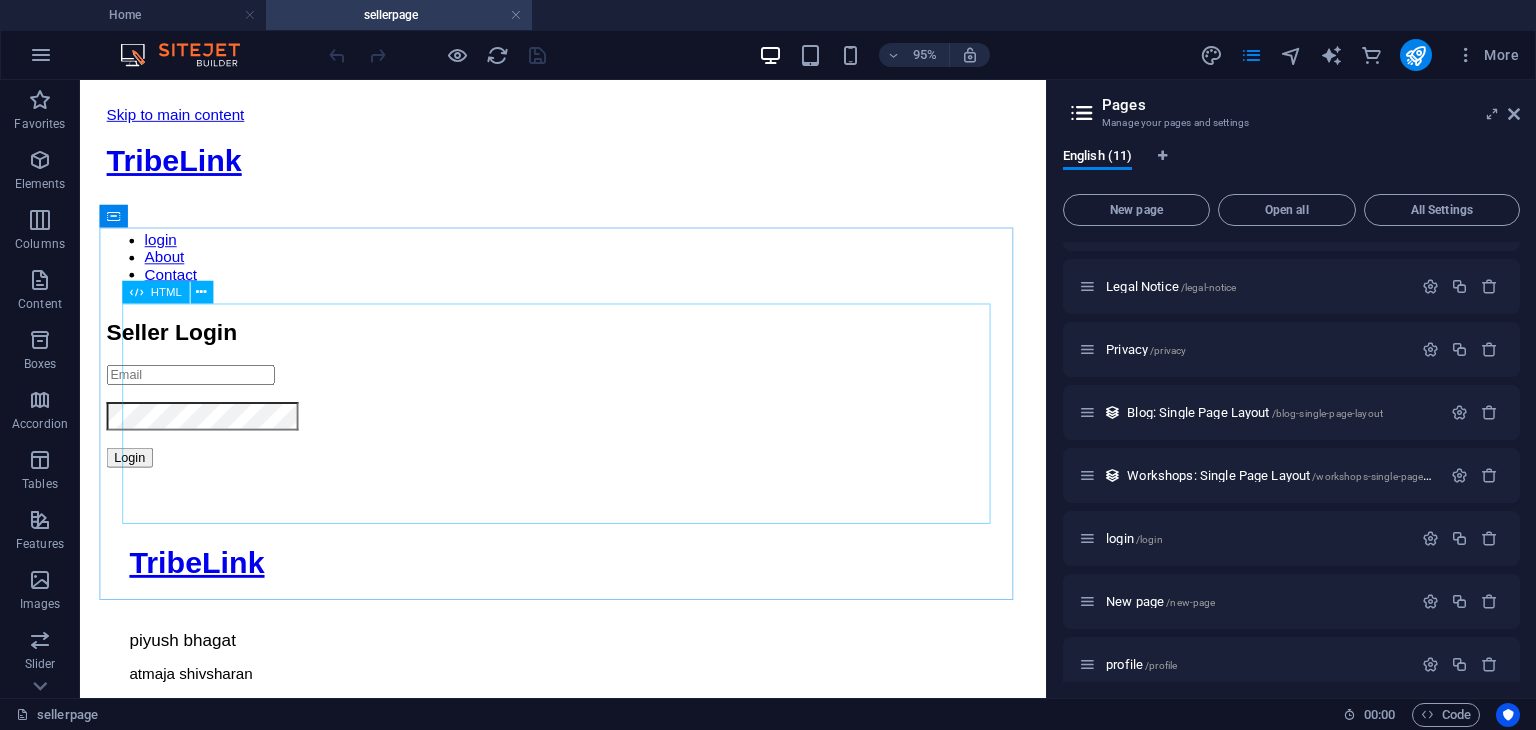 click on "HTML" at bounding box center (165, 291) 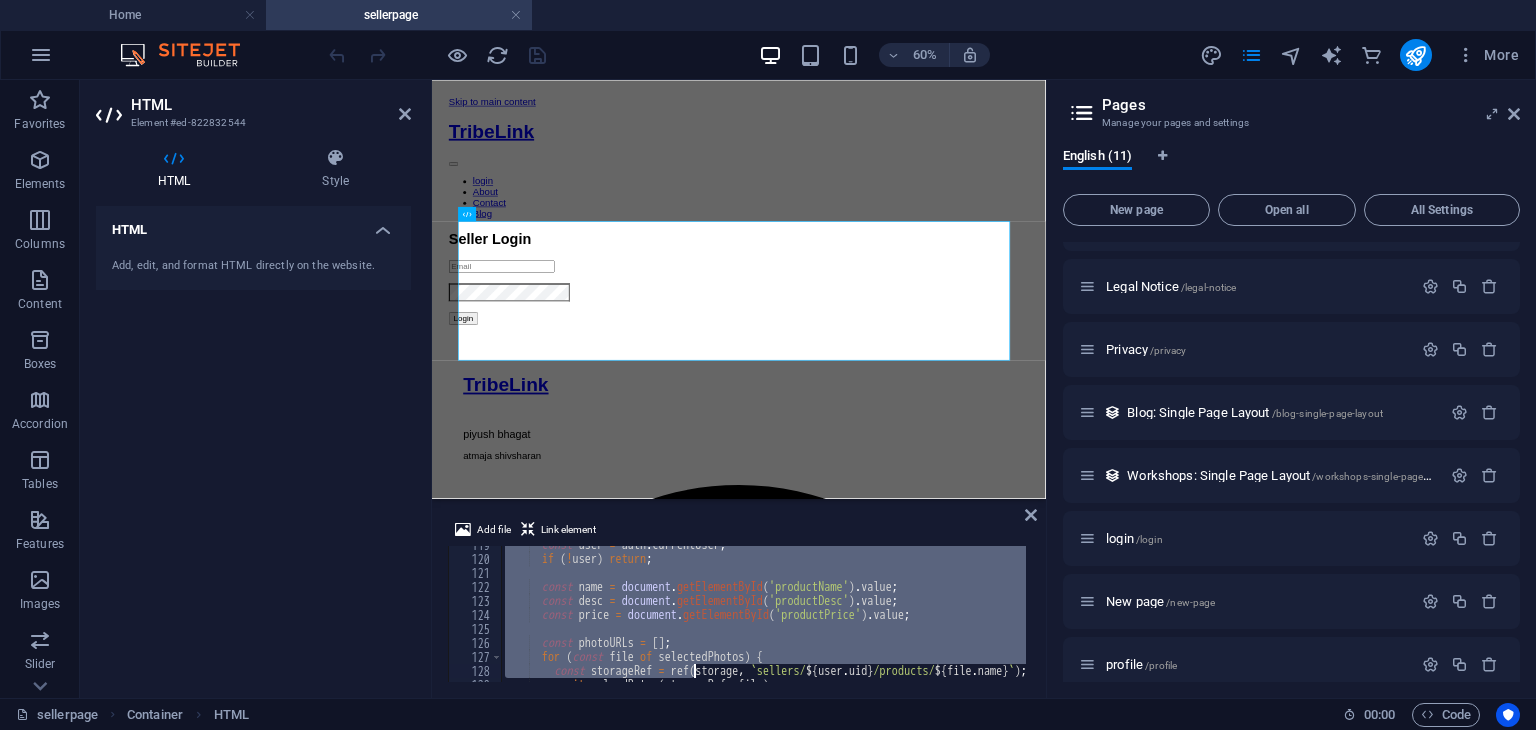 scroll, scrollTop: 1884, scrollLeft: 0, axis: vertical 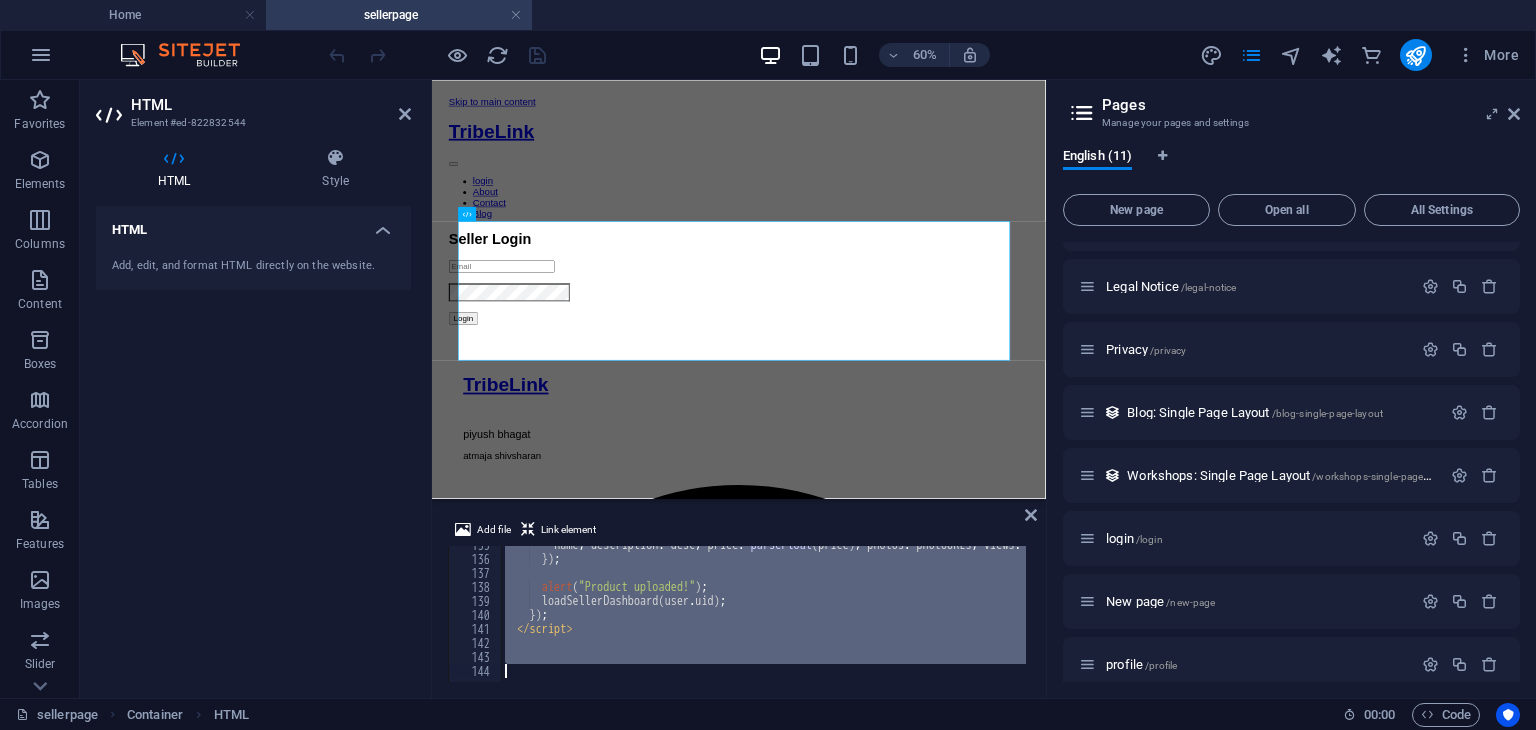drag, startPoint x: 496, startPoint y: 557, endPoint x: 691, endPoint y: 776, distance: 293.2337 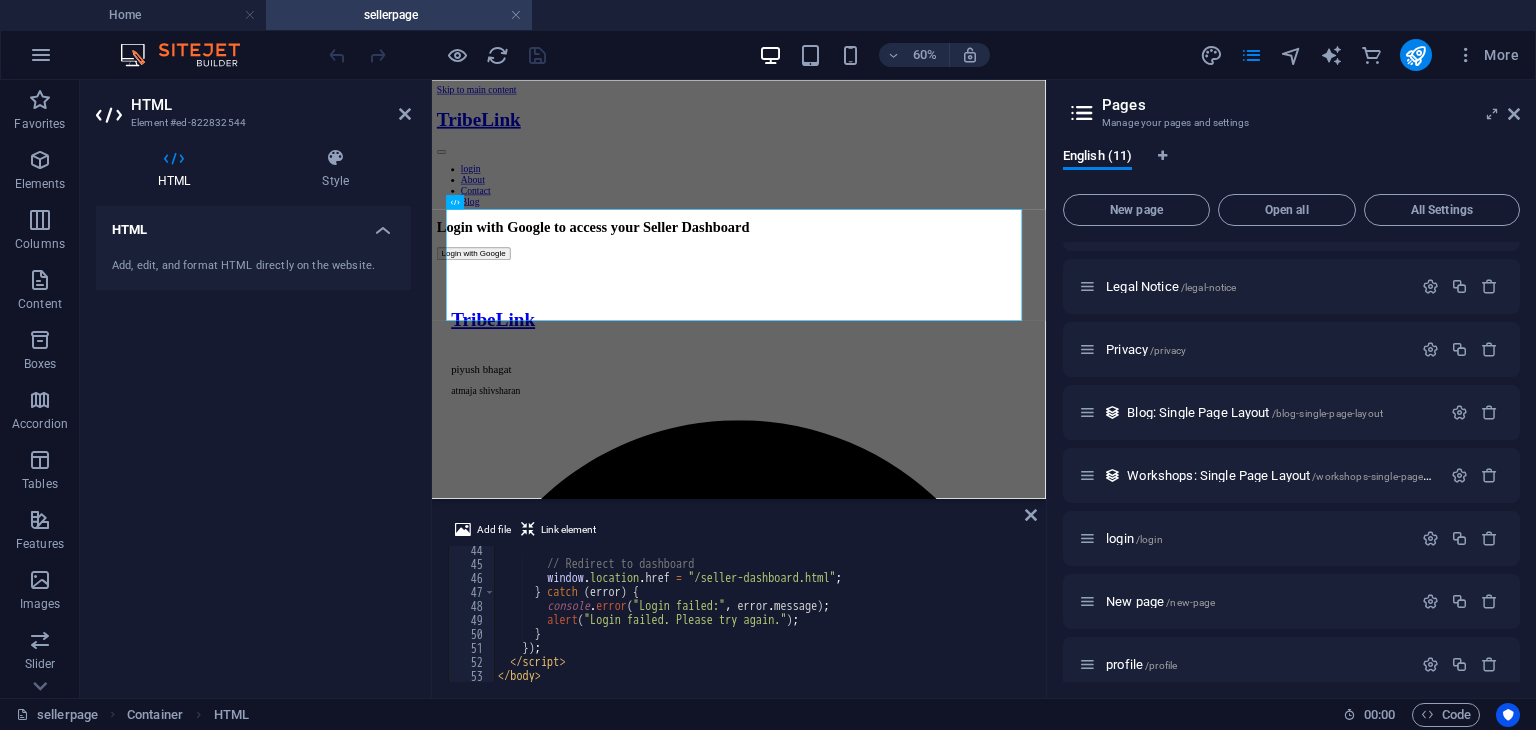 scroll, scrollTop: 572, scrollLeft: 0, axis: vertical 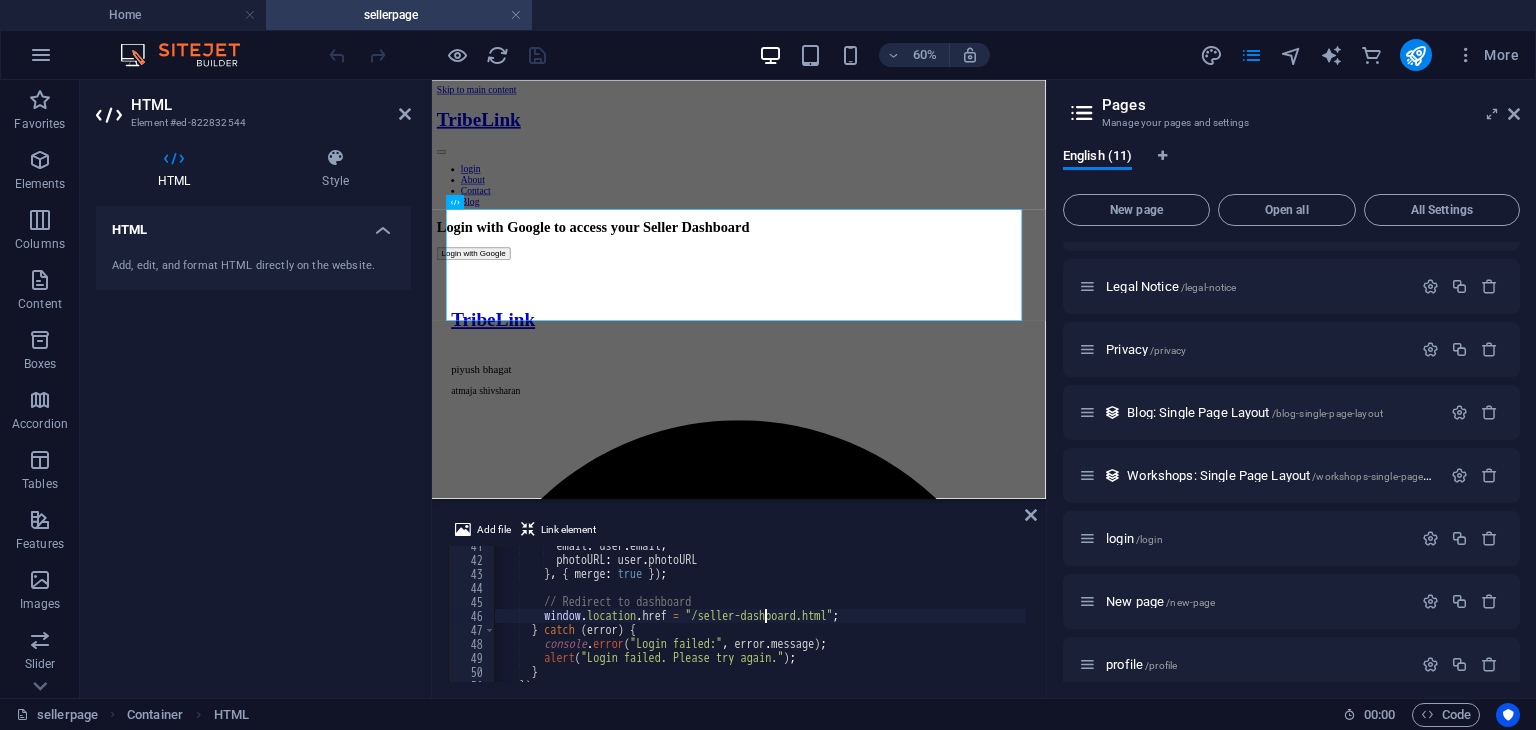 click on "email :   user . email ,              photoURL :   user . photoURL           } ,   {   merge :   true   }) ;           // Redirect to dashboard           window . location . href   =   "/seller-dashboard.html" ;         }   catch   ( error )   {           console . error ( "Login failed:" ,   error . message ) ;           alert ( "Login failed. Please try again." ) ;         }      }) ;" at bounding box center [919, 619] 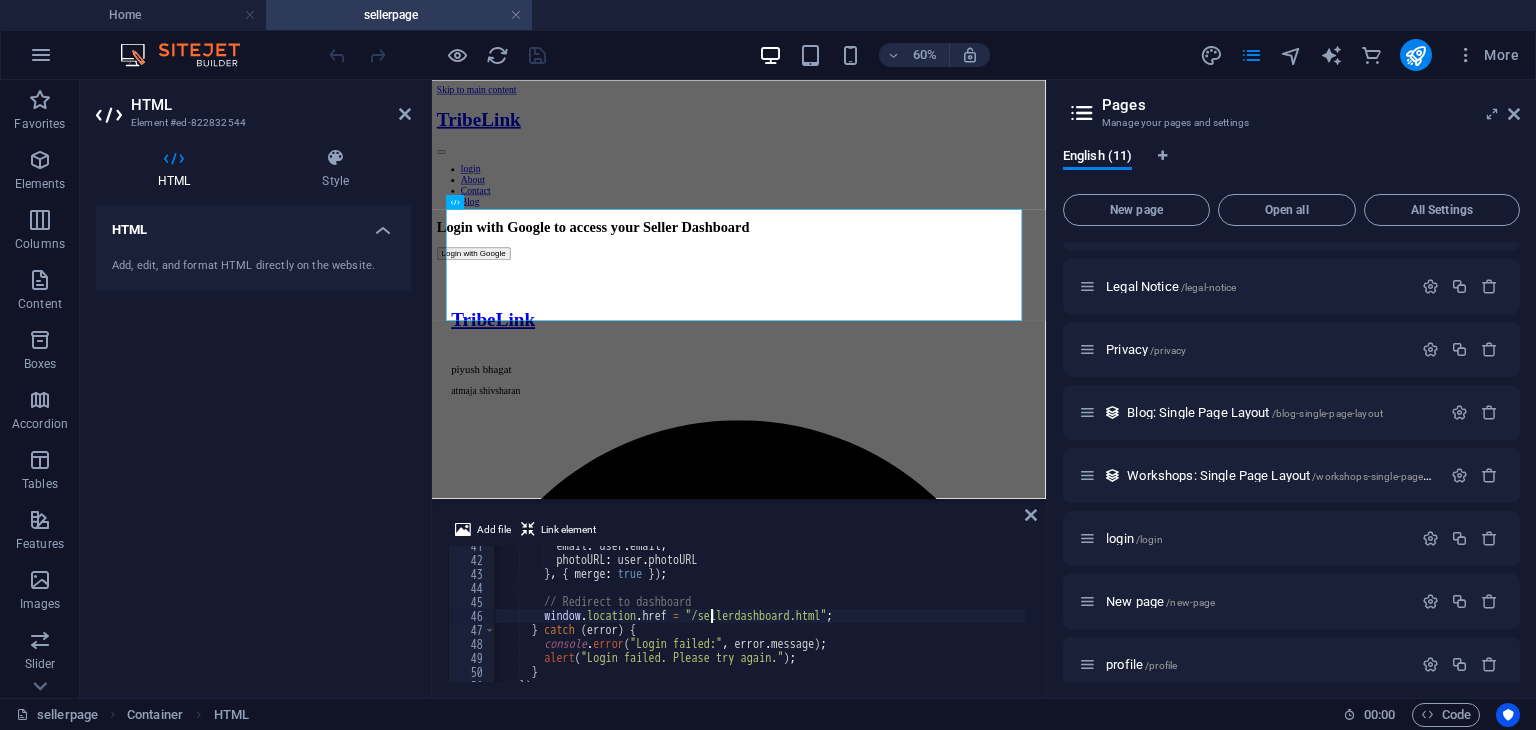 click on "email :   user . email ,              photoURL :   user . photoURL           } ,   {   merge :   true   }) ;           // Redirect to dashboard           window . location . href   =   "/sellerdashboard.html" ;         }   catch   ( error )   {           console . error ( "Login failed:" ,   error . message ) ;           alert ( "Login failed. Please try again." ) ;         }      }) ;" at bounding box center [919, 619] 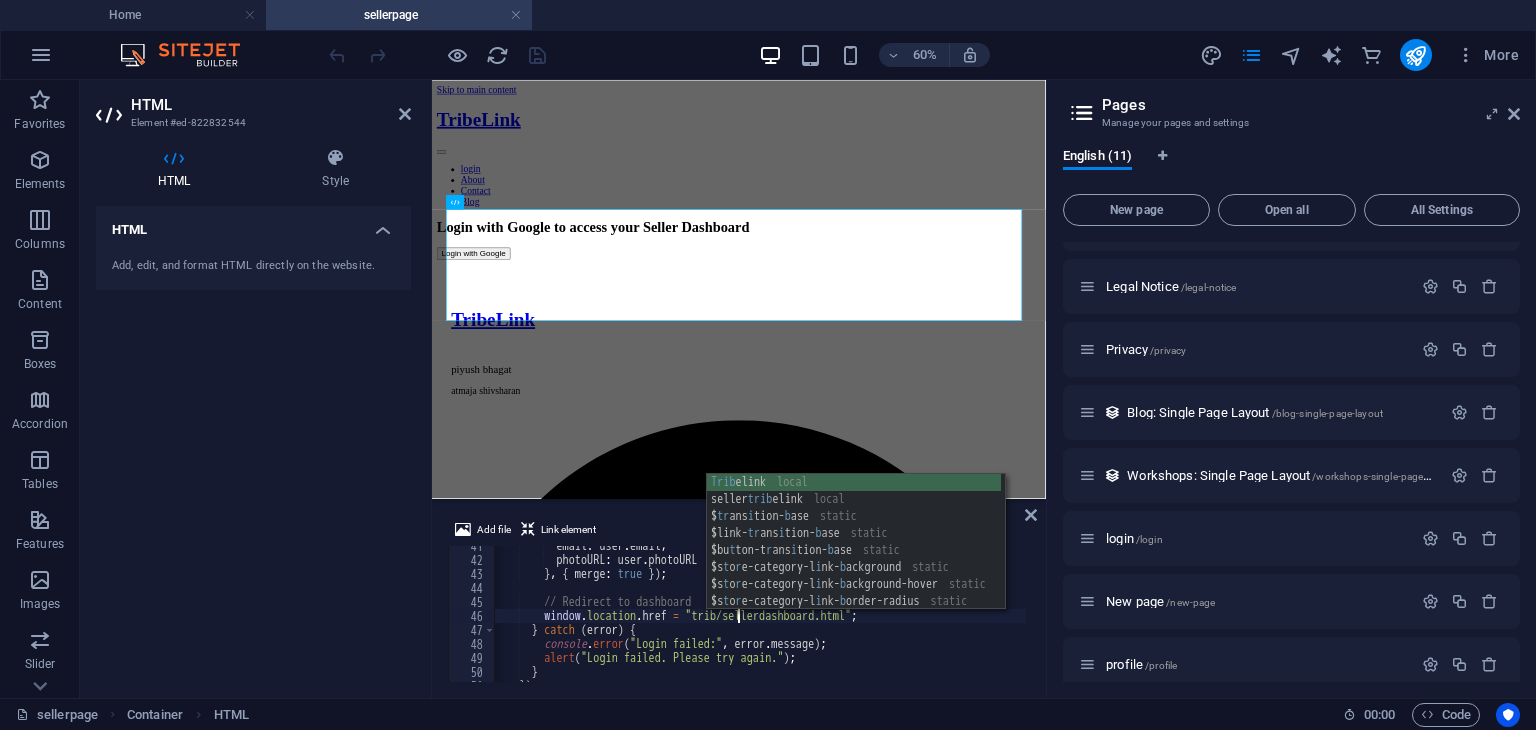 scroll, scrollTop: 0, scrollLeft: 20, axis: horizontal 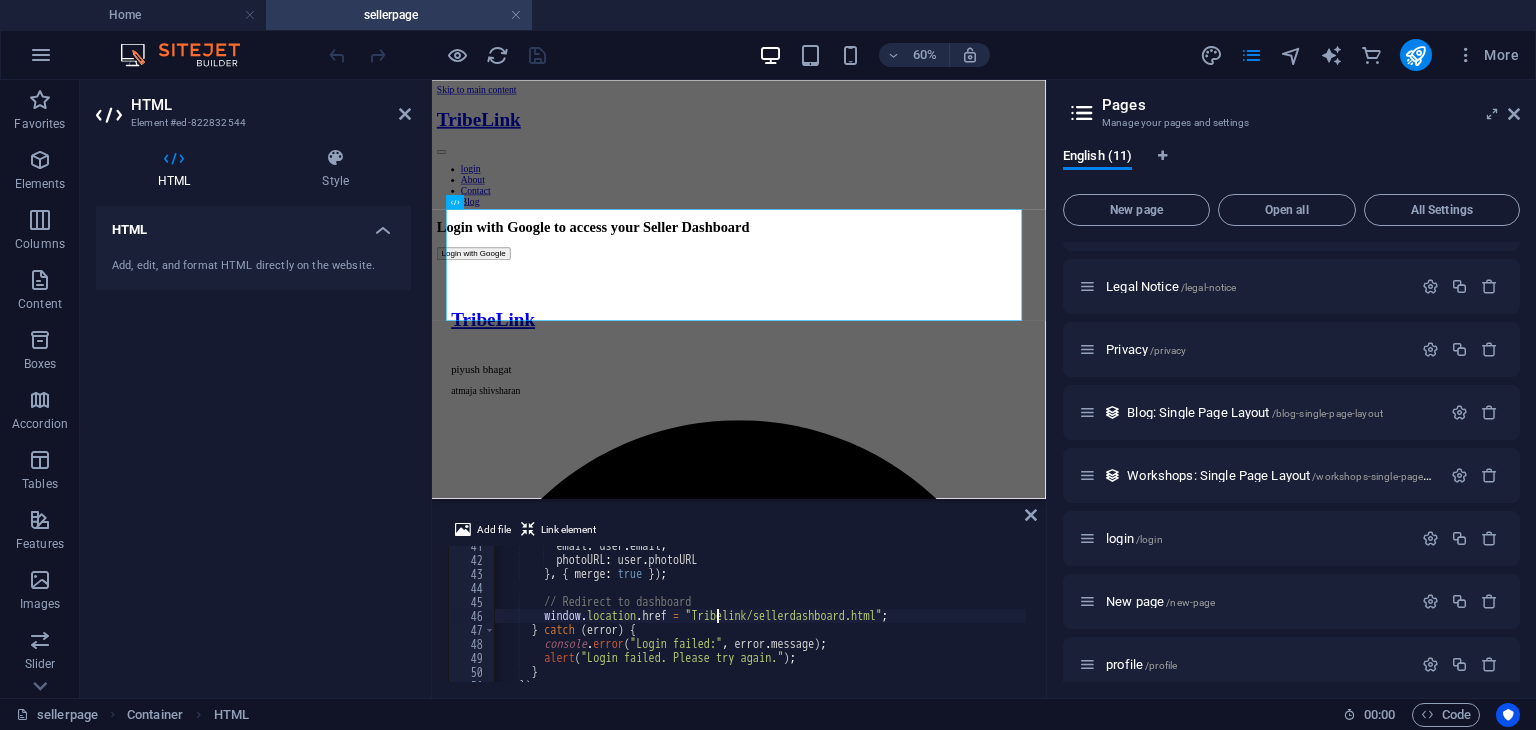 click on "email :   user . email ,              photoURL :   user . photoURL           } ,   {   merge :   true   }) ;           // Redirect to dashboard           window . location . href   =   "Tribelink/sellerdashboard.html" ;         }   catch   ( error )   {           console . error ( "Login failed:" ,   error . message ) ;           alert ( "Login failed. Please try again." ) ;         }      }) ;" at bounding box center [919, 619] 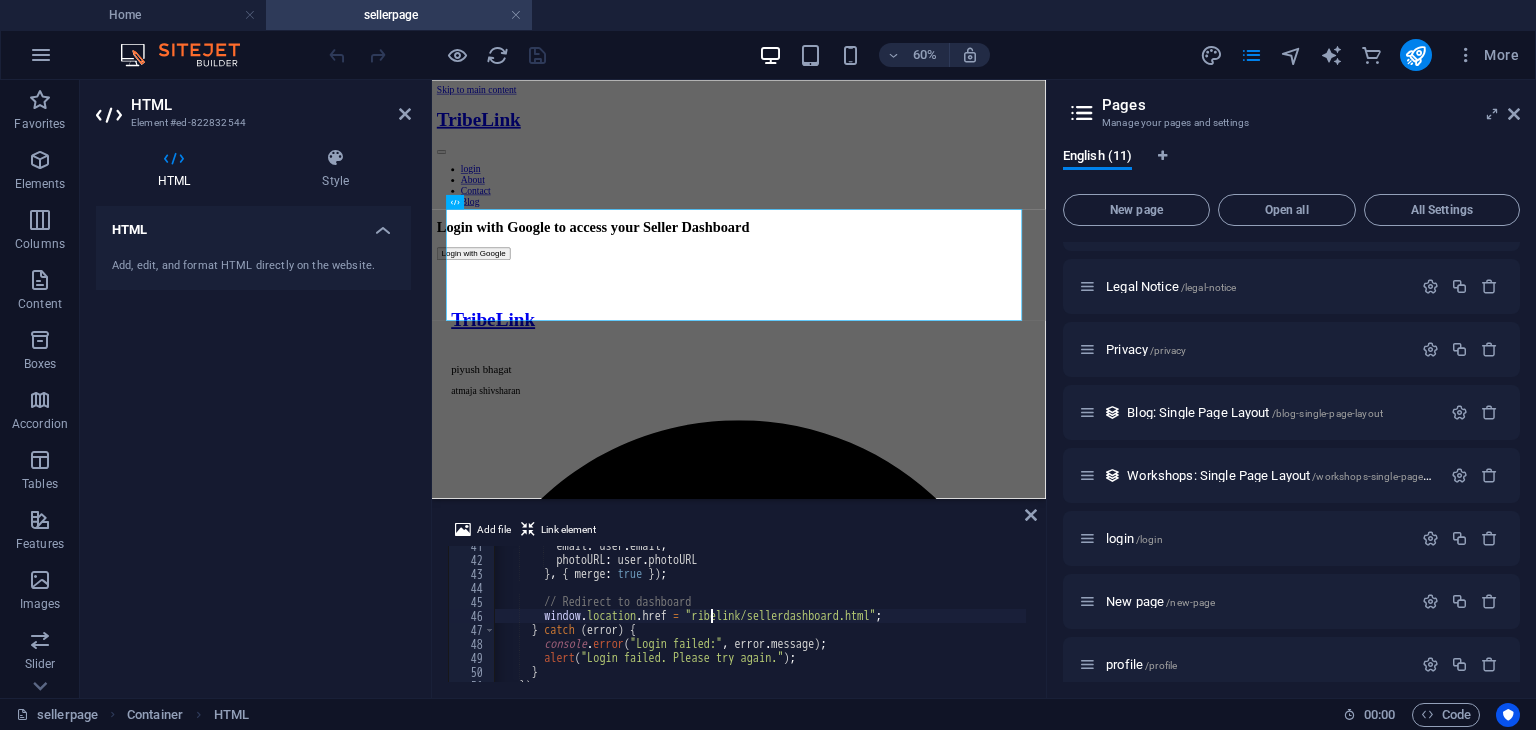 scroll, scrollTop: 0, scrollLeft: 18, axis: horizontal 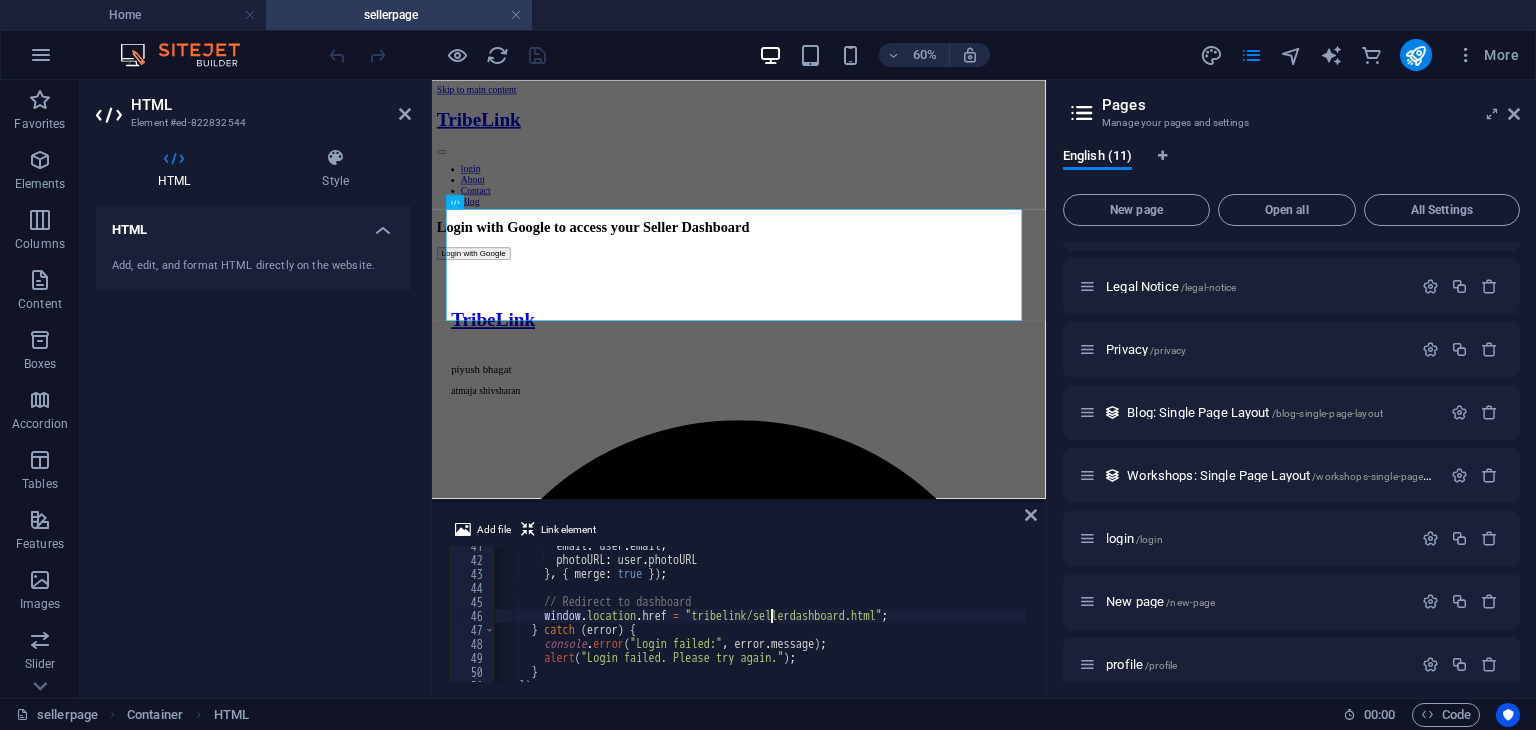 click on "email :   user . email ,              photoURL :   user . photoURL           } ,   {   merge :   true   }) ;           // Redirect to dashboard           window . location . href   =   "tribelink/sellerdashboard.html" ;         }   catch   ( error )   {           console . error ( "Login failed:" ,   error . message ) ;           alert ( "Login failed. Please try again." ) ;         }      }) ;" at bounding box center (919, 619) 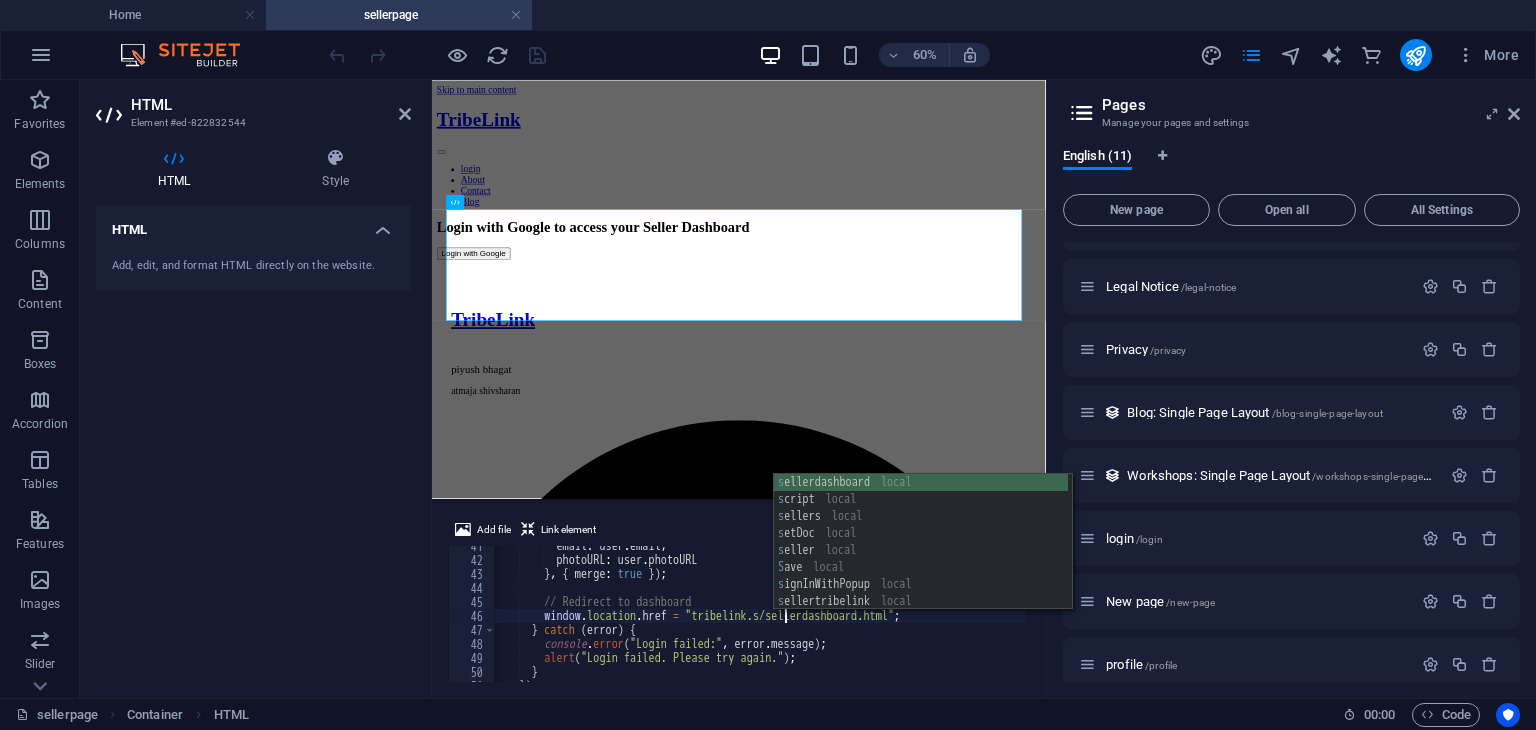 scroll, scrollTop: 0, scrollLeft: 24, axis: horizontal 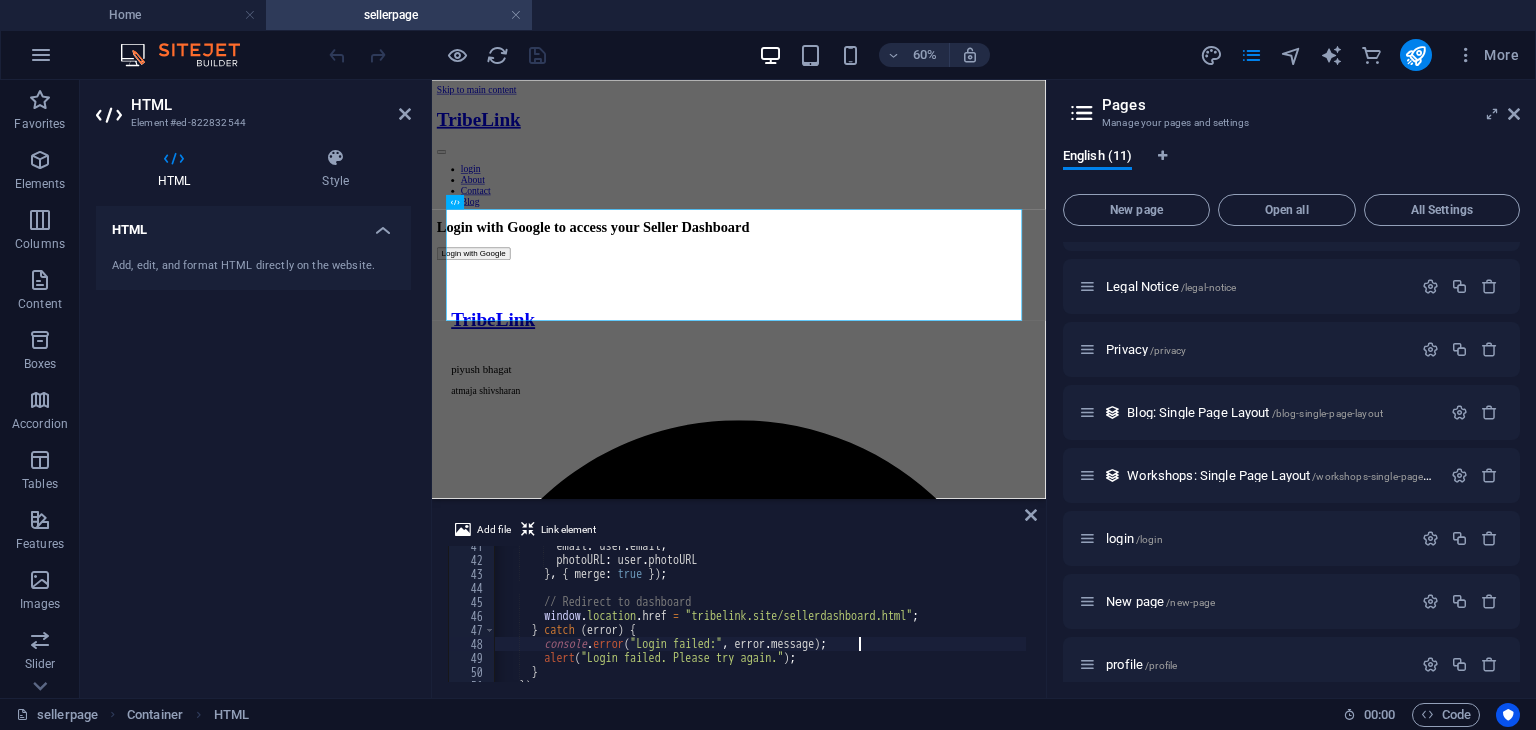 click on "email :   user . email ,              photoURL :   user . photoURL           } ,   {   merge :   true   }) ;           // Redirect to dashboard           window . location . href   =   "tribelink.site/sellerdashboard.html" ;         }   catch   ( error )   {           console . error ( "Login failed:" ,   error . message ) ;           alert ( "Login failed. Please try again." ) ;         }      }) ;" at bounding box center [919, 619] 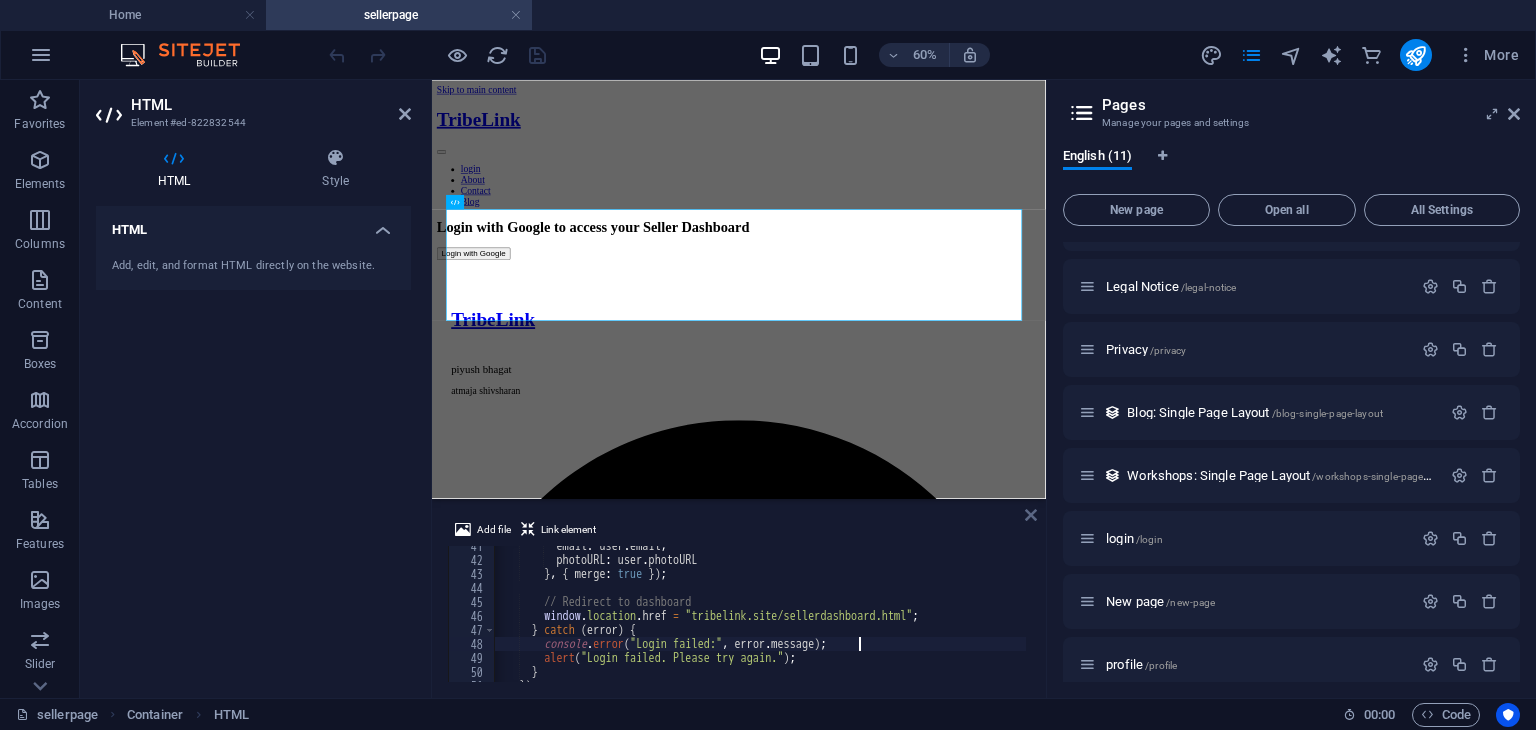 type on "console.error("Login failed:", error.message);" 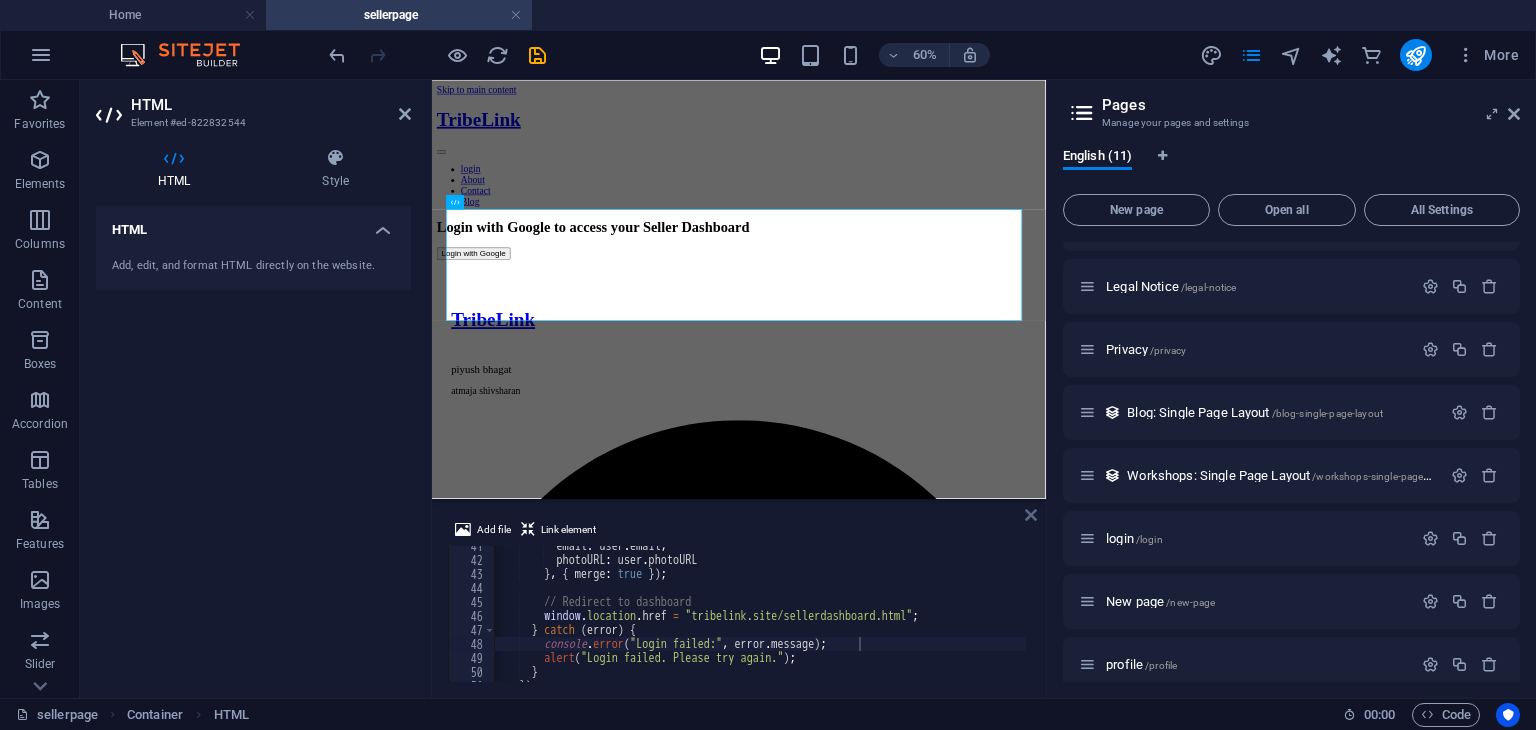 click at bounding box center (1031, 515) 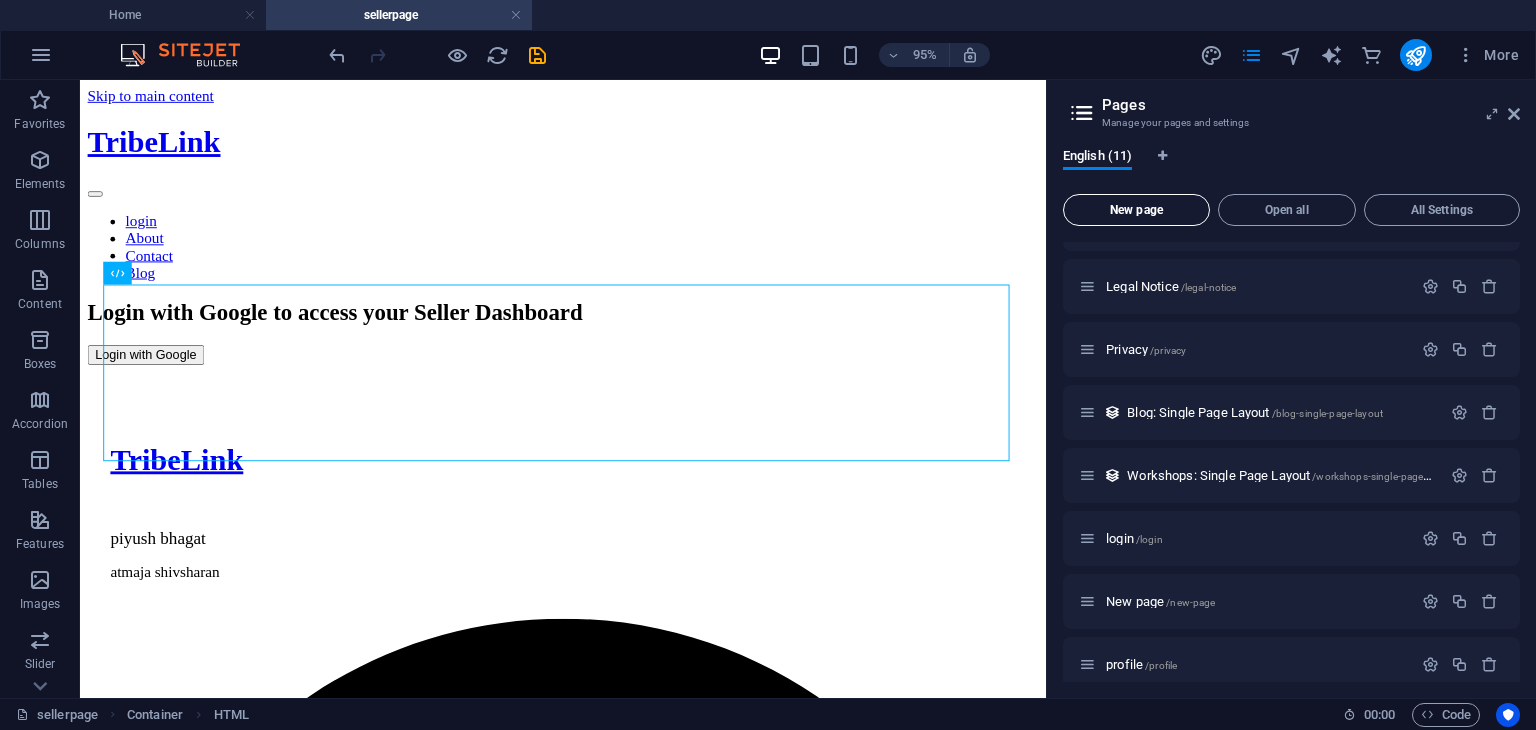 click on "New page" at bounding box center (1136, 210) 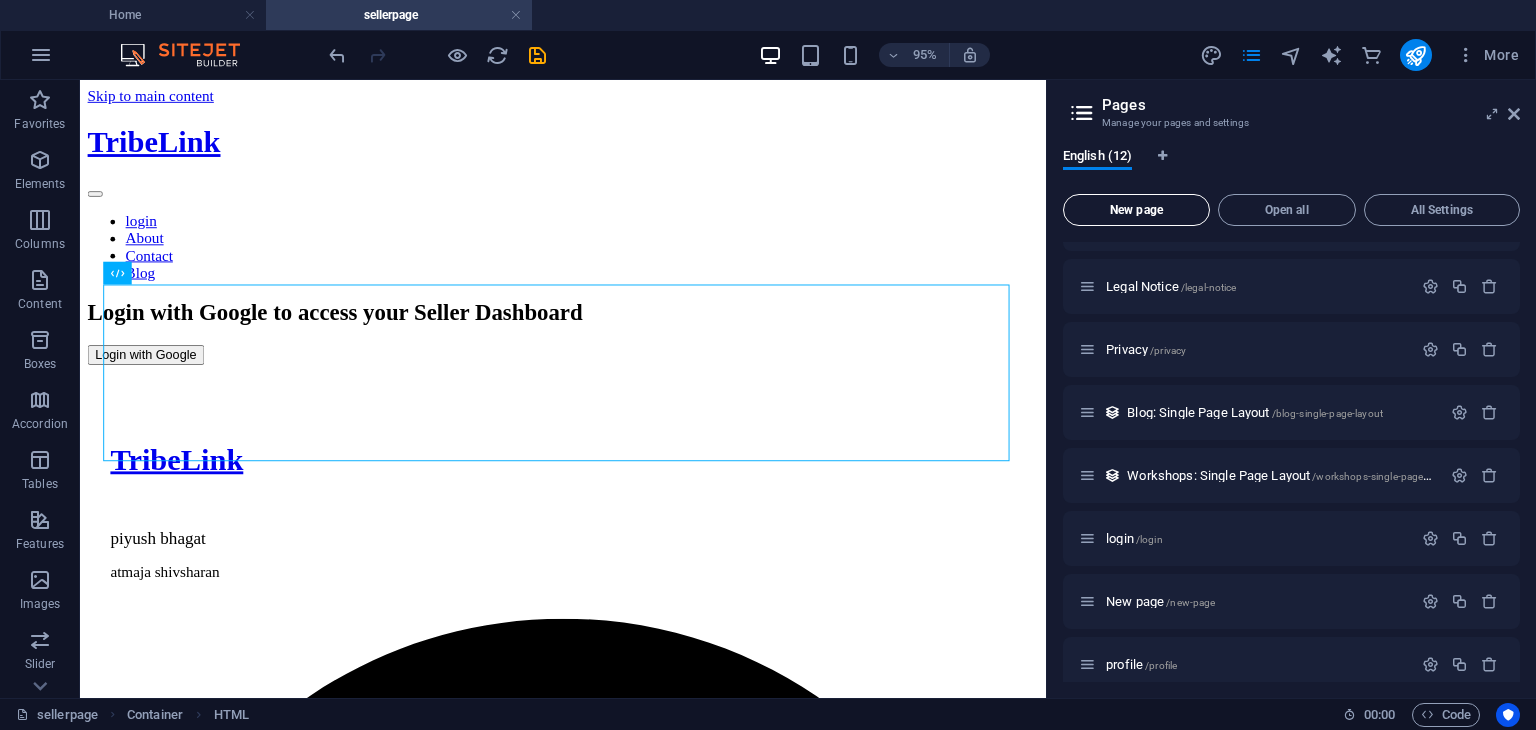 scroll, scrollTop: 576, scrollLeft: 0, axis: vertical 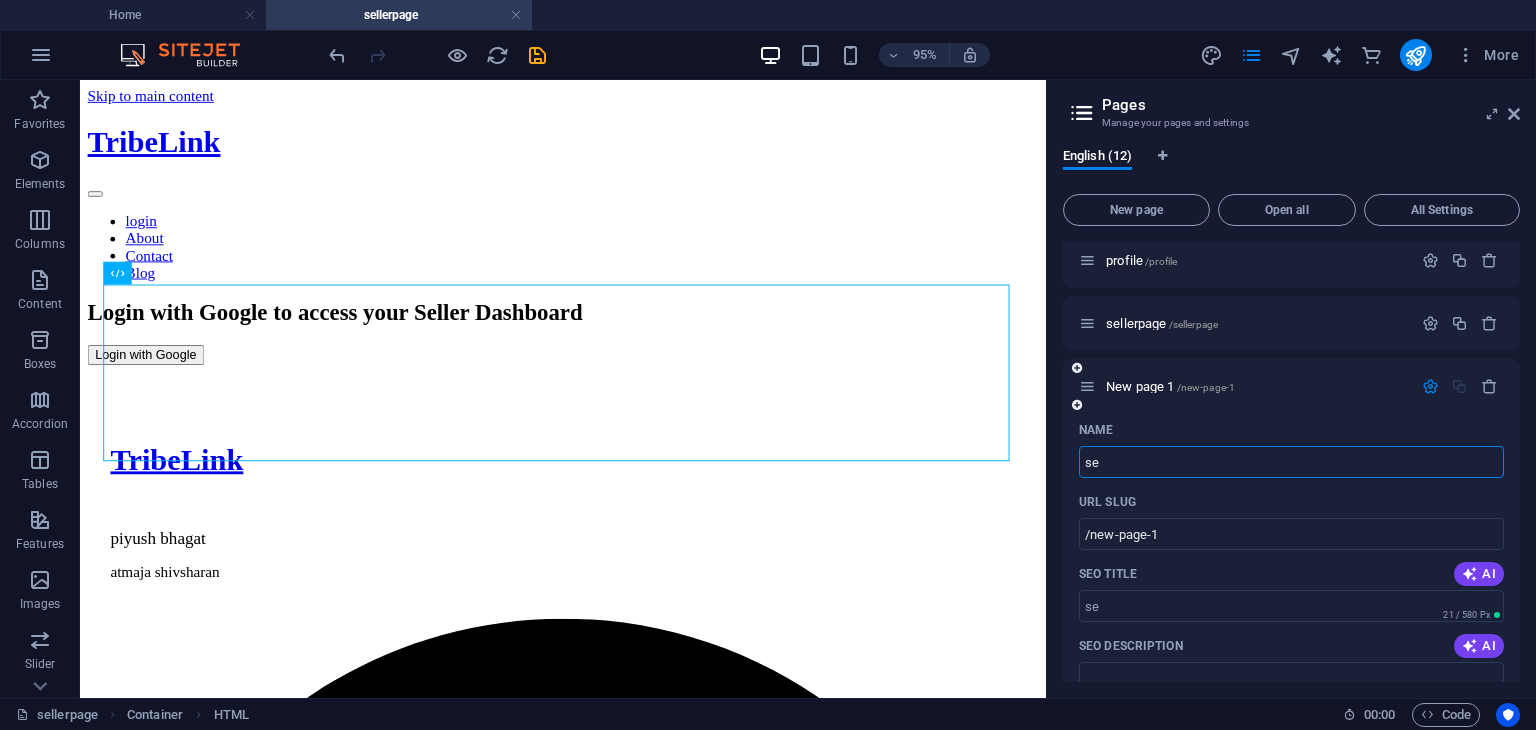type on "se" 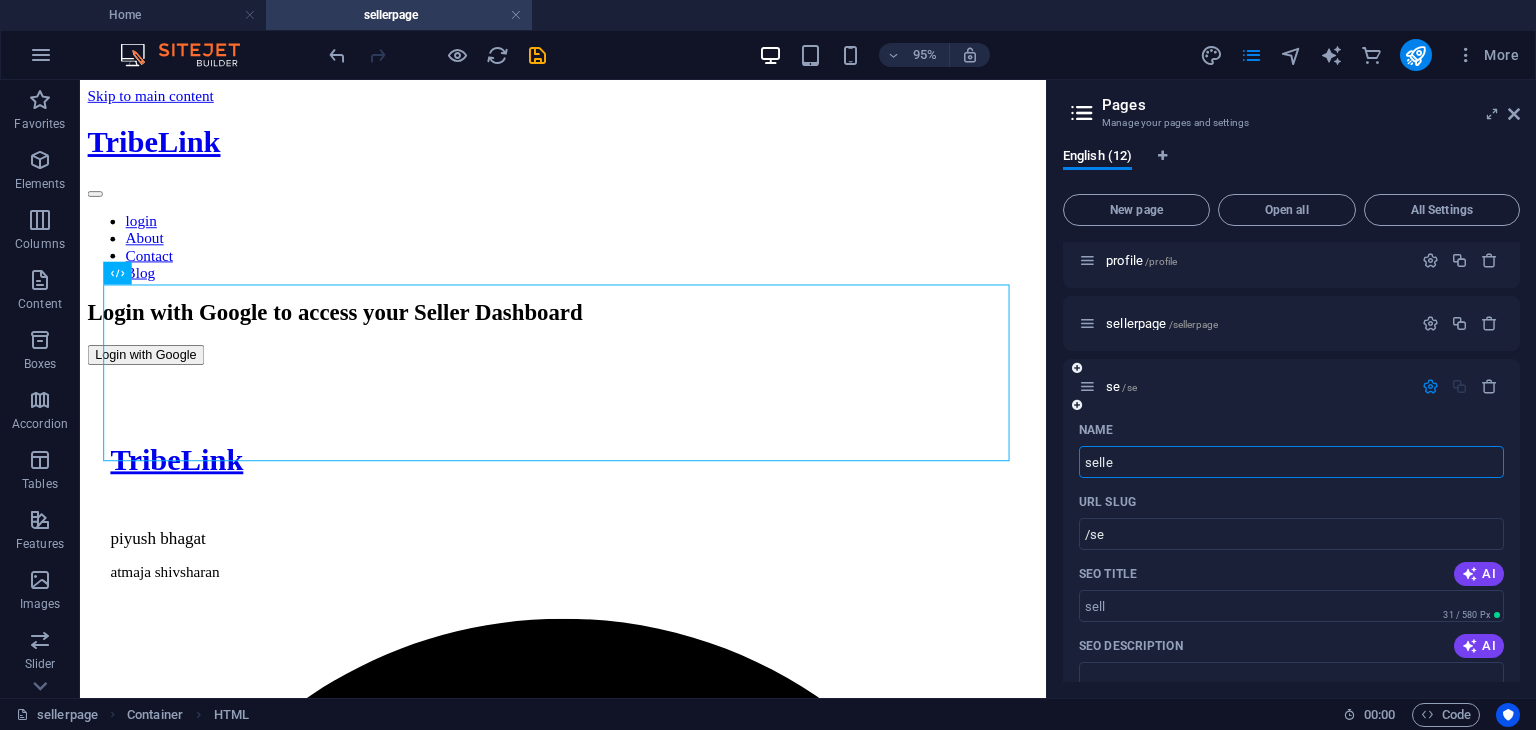 type on "seller" 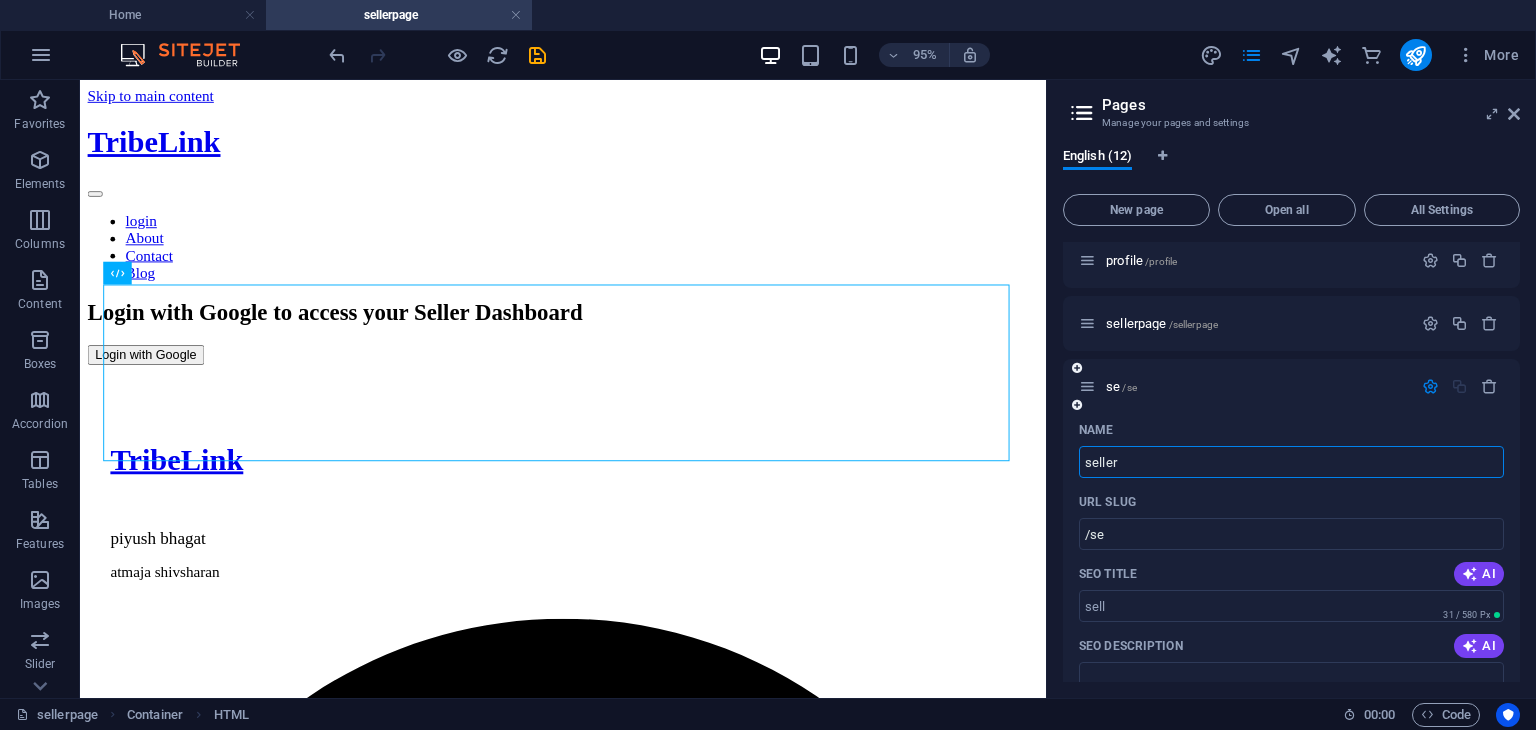 type on "/sell" 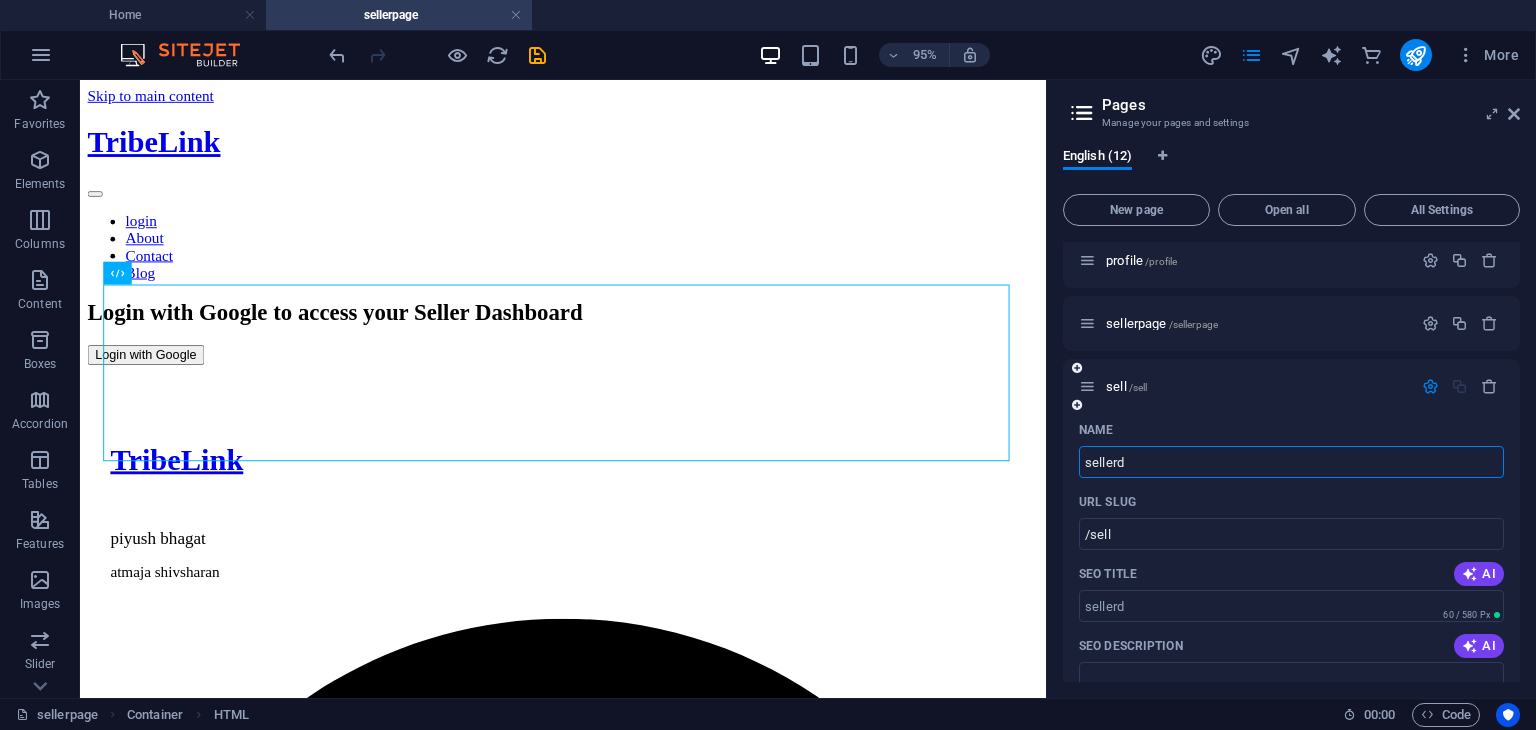 type on "sellerd" 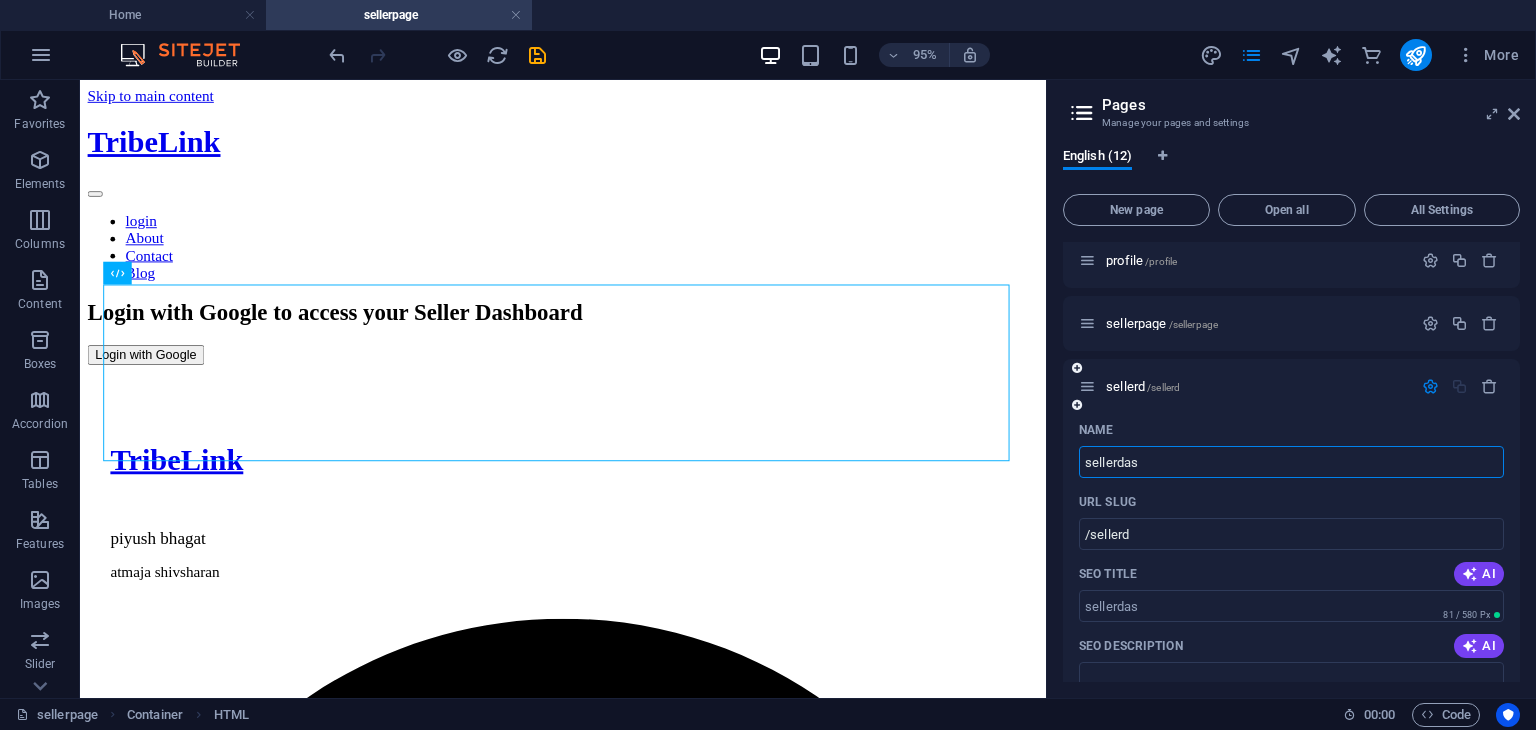 type on "sellerdash" 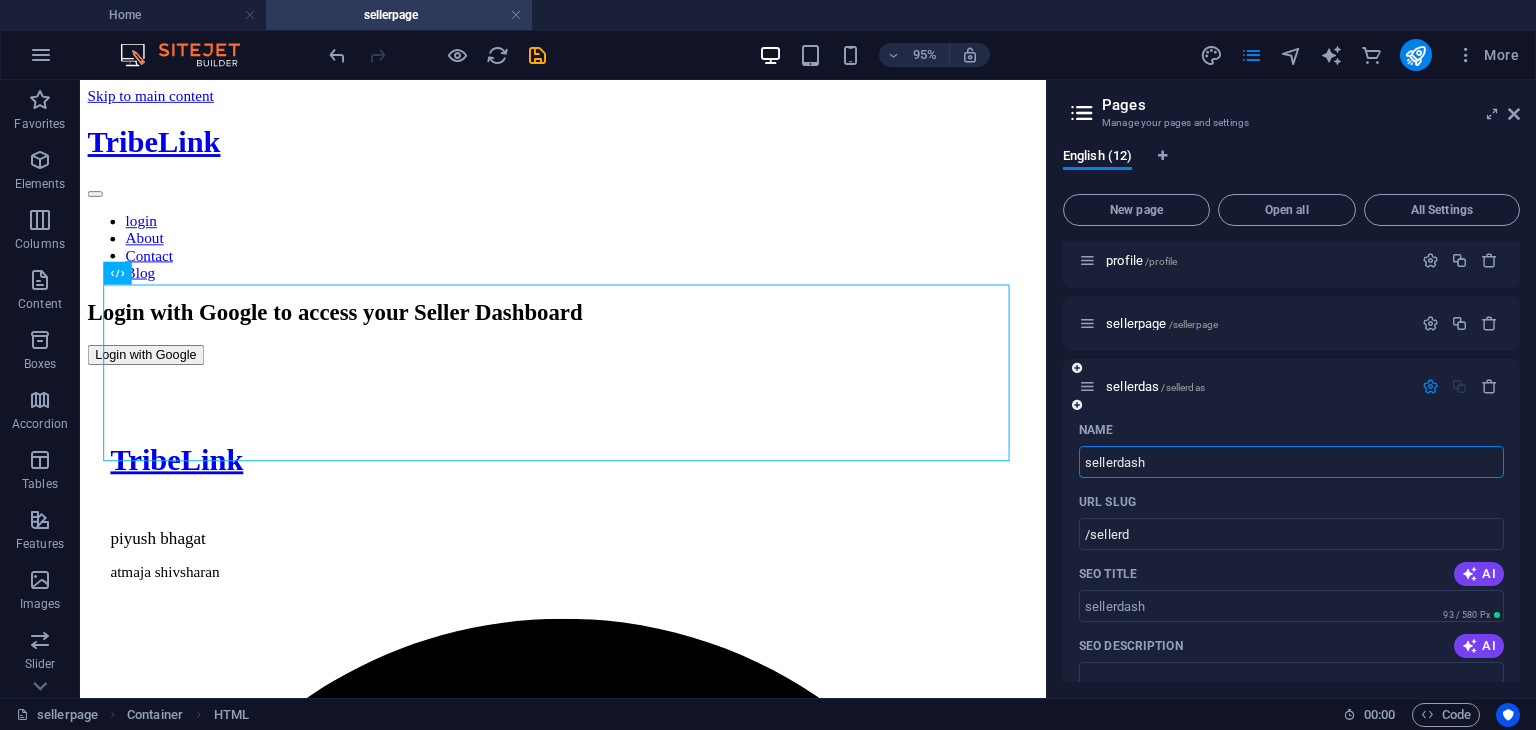 type on "/sellerdas" 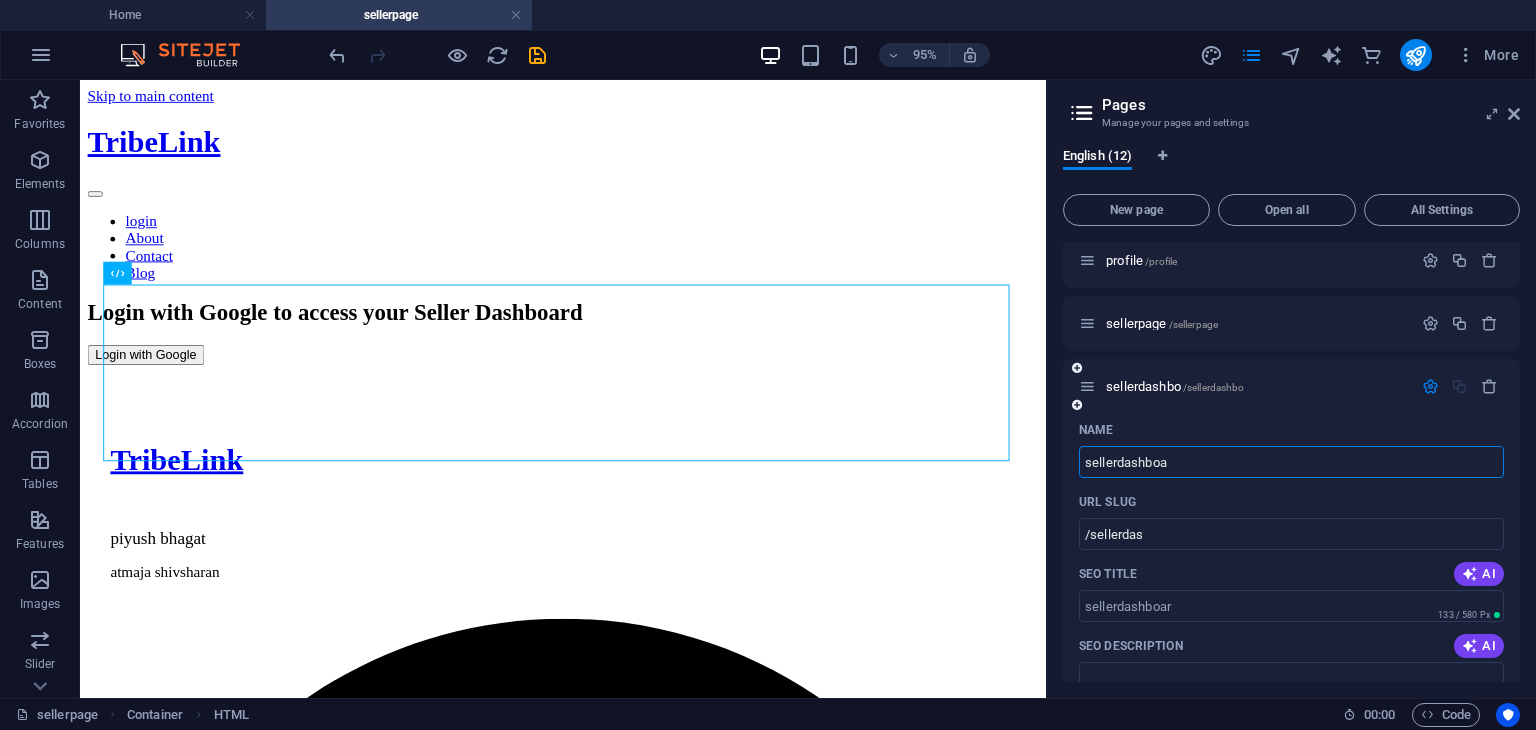type on "sellerdashboar" 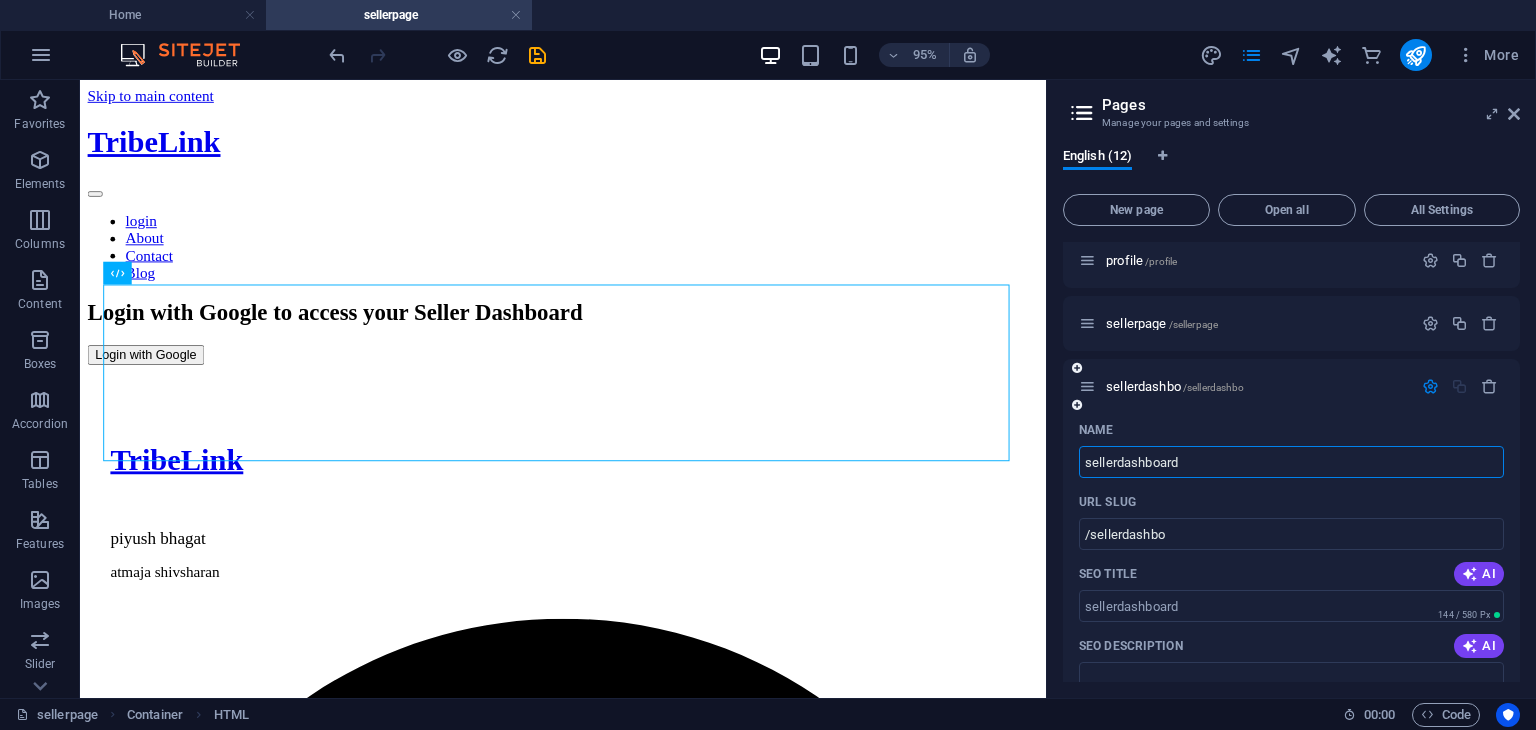 type on "sellerdashboard" 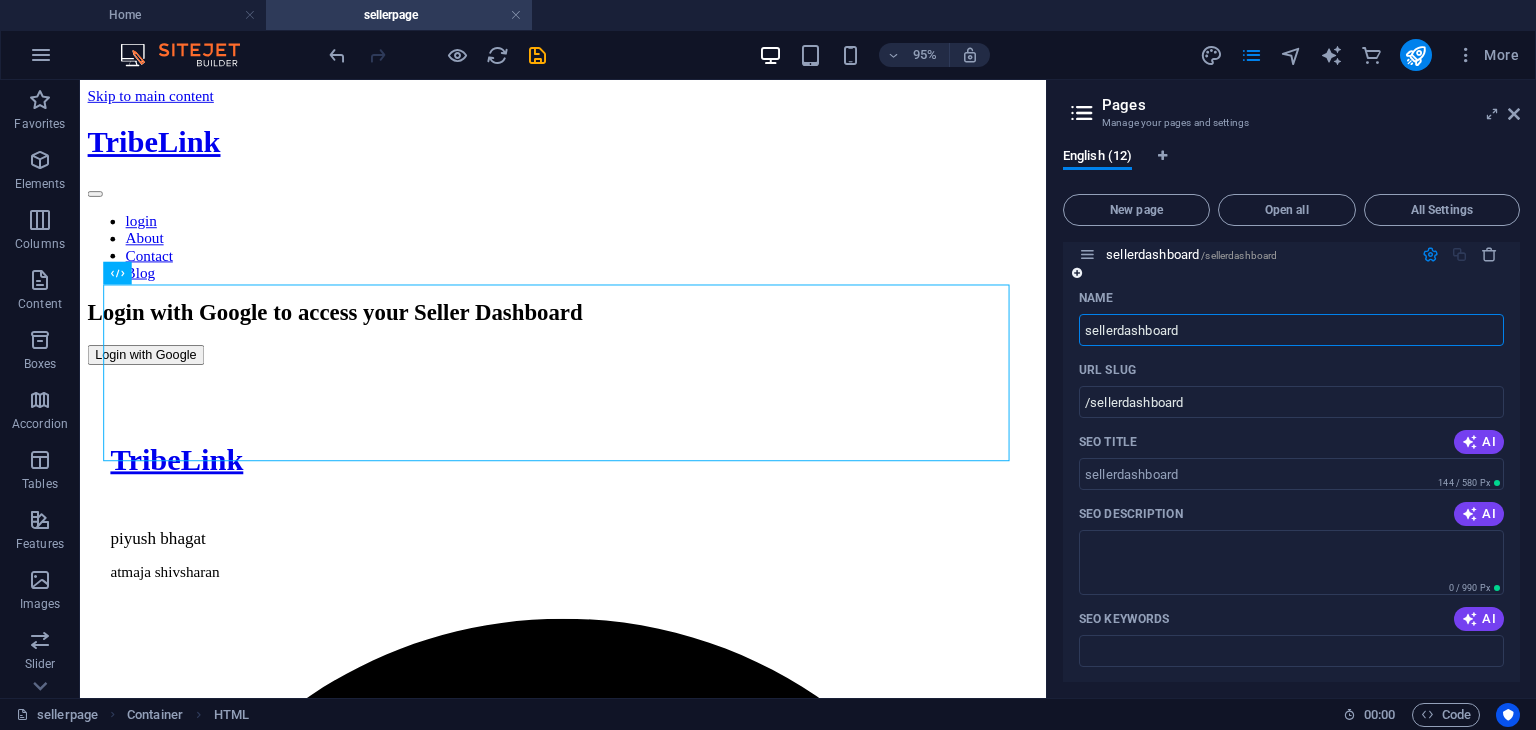 scroll, scrollTop: 680, scrollLeft: 0, axis: vertical 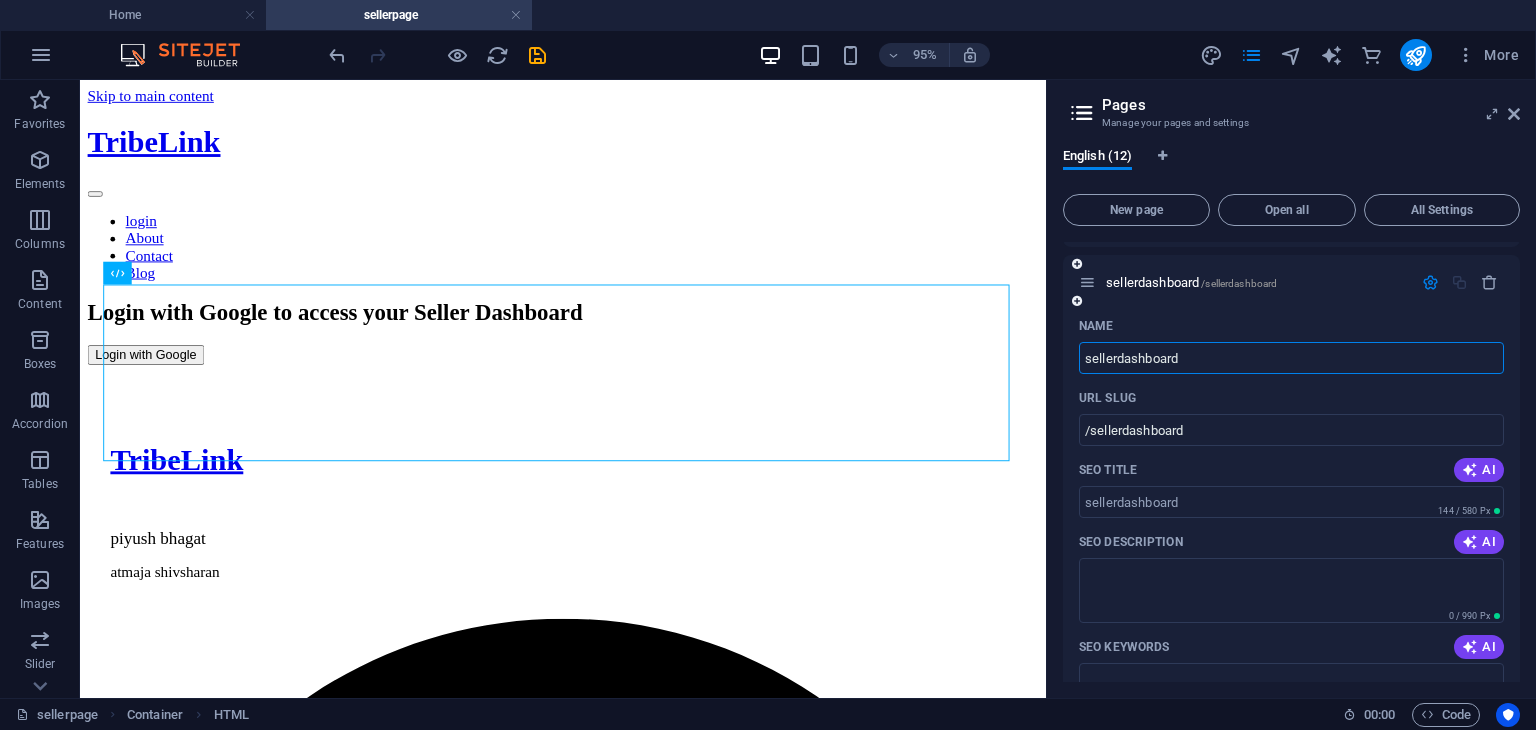 type on "sellerdashboard" 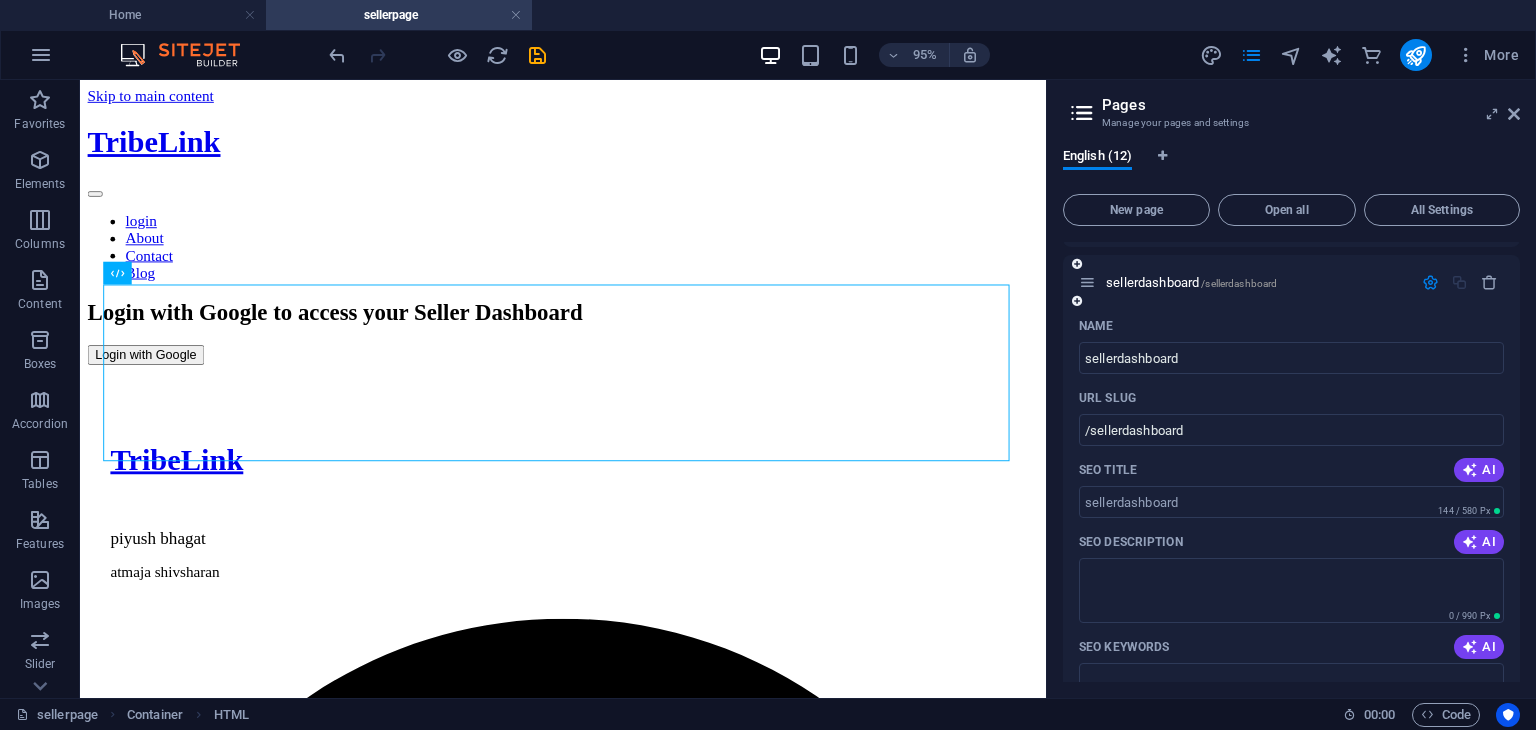 click on "/sellerdashboard" at bounding box center [1239, 283] 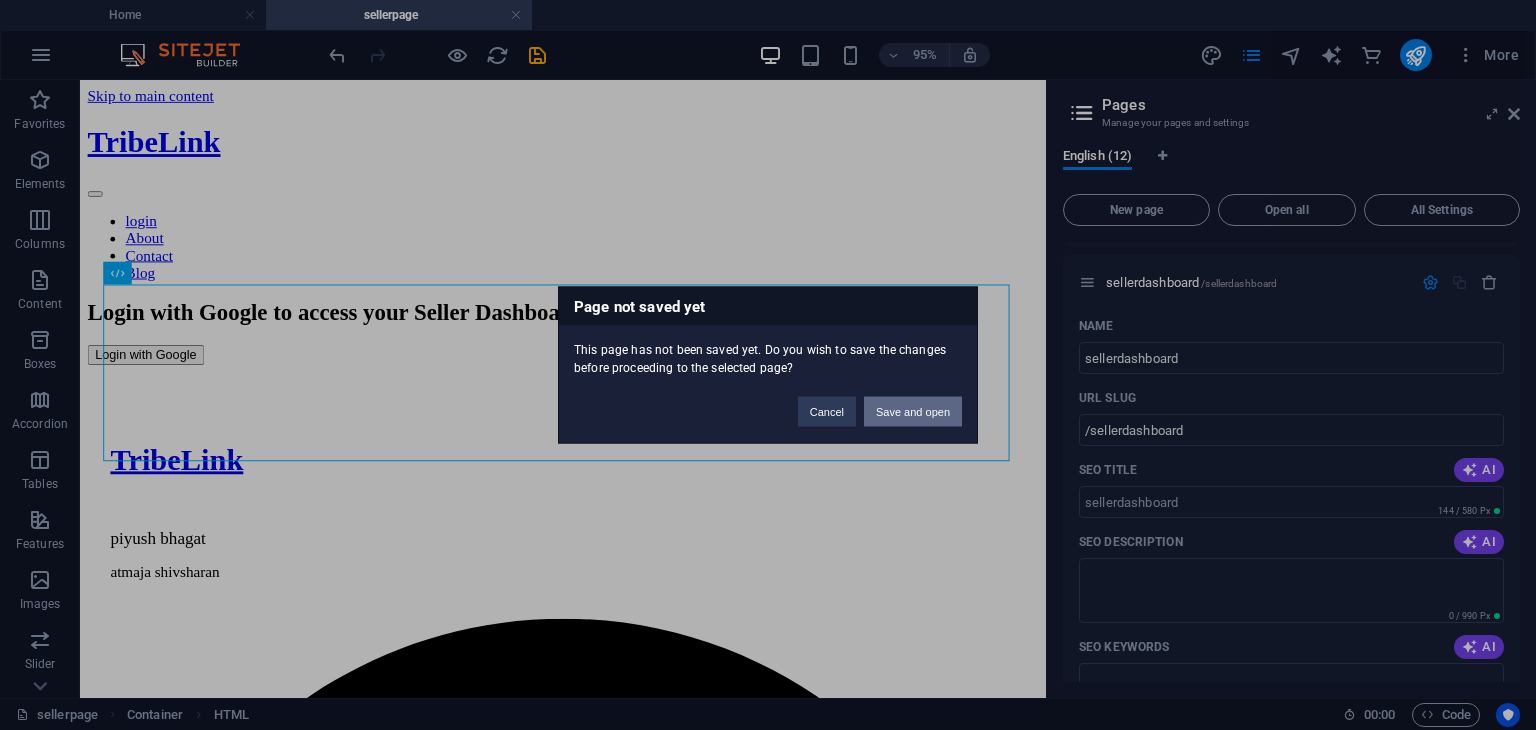 click on "Save and open" at bounding box center [913, 412] 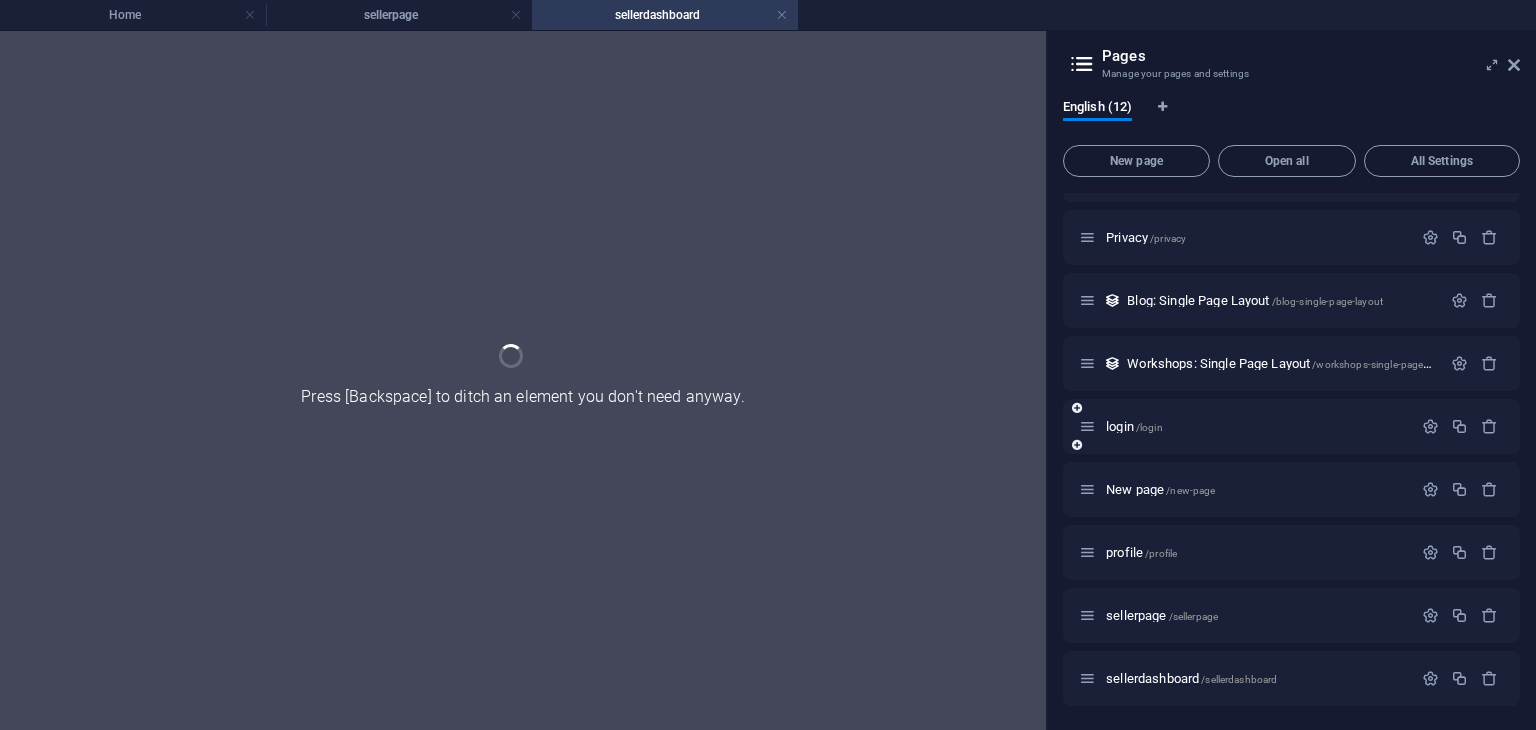 scroll, scrollTop: 235, scrollLeft: 0, axis: vertical 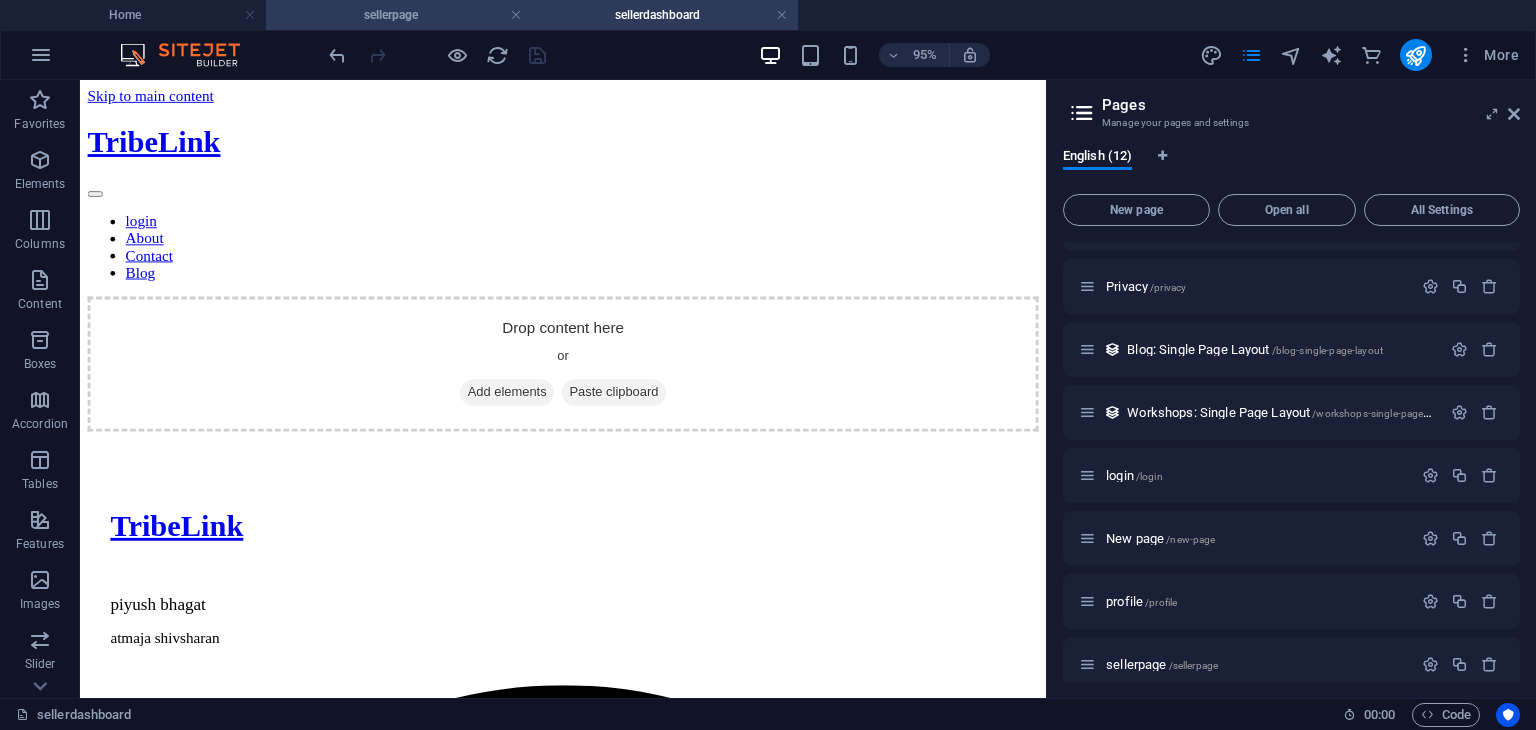 click on "sellerpage" at bounding box center [399, 15] 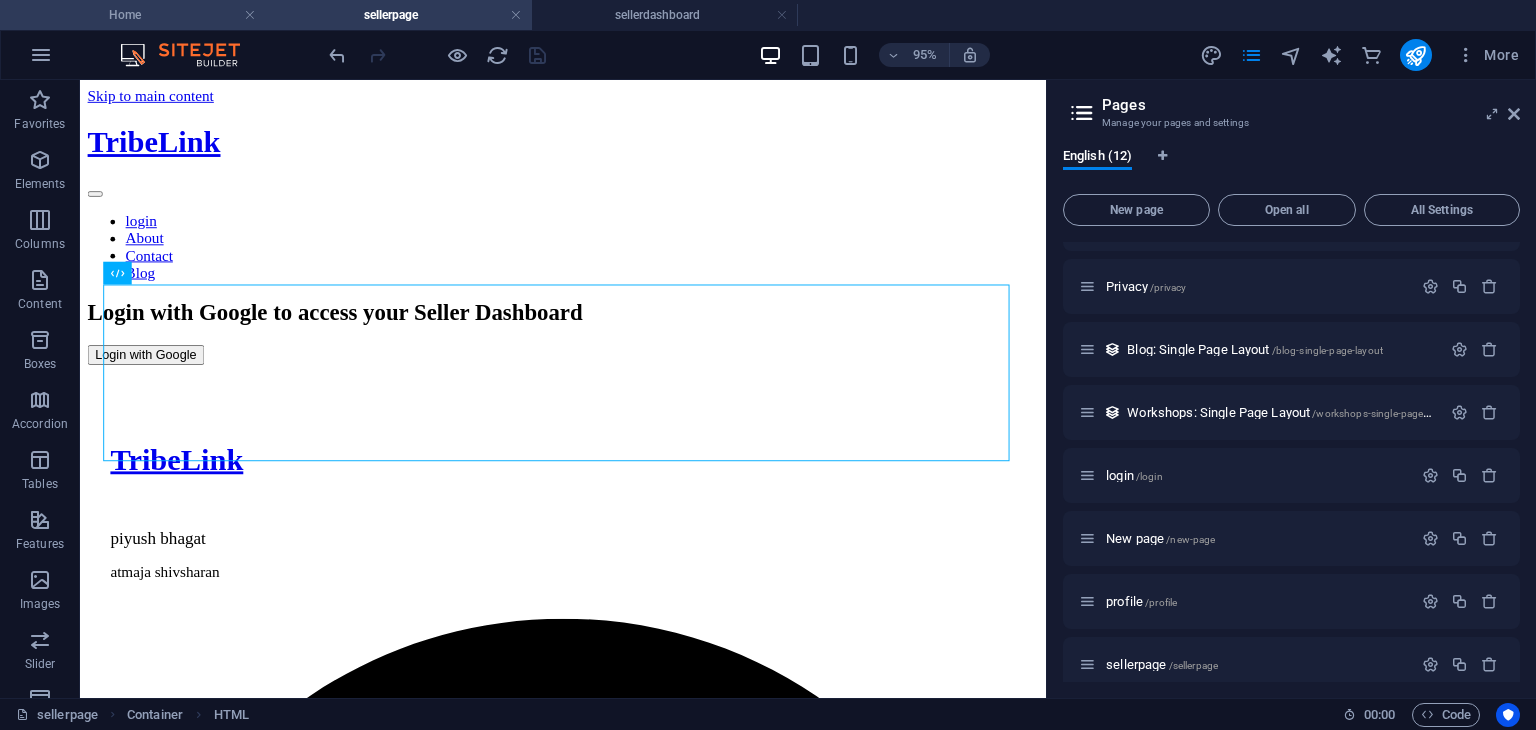 click on "Home" at bounding box center (133, 15) 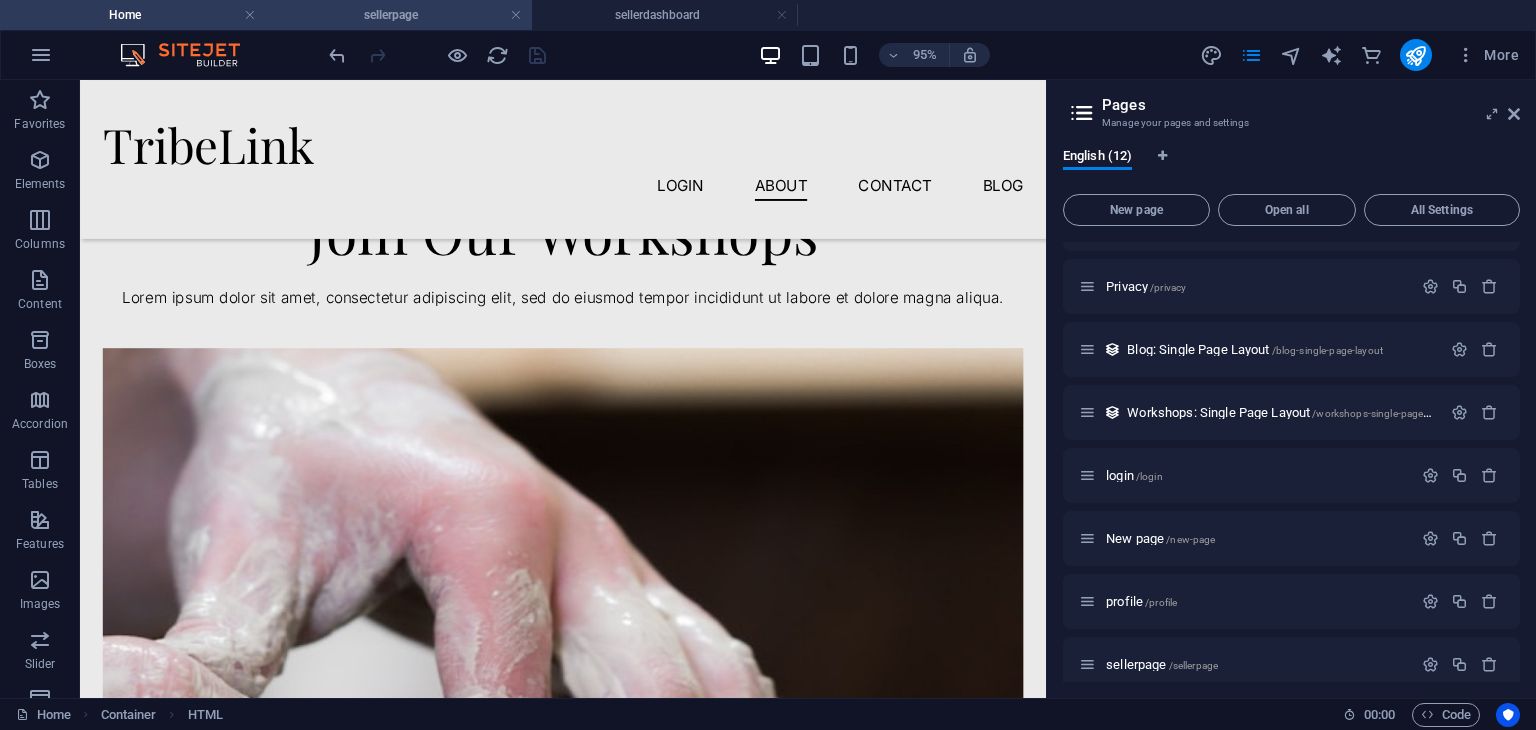 click on "sellerpage" at bounding box center (399, 15) 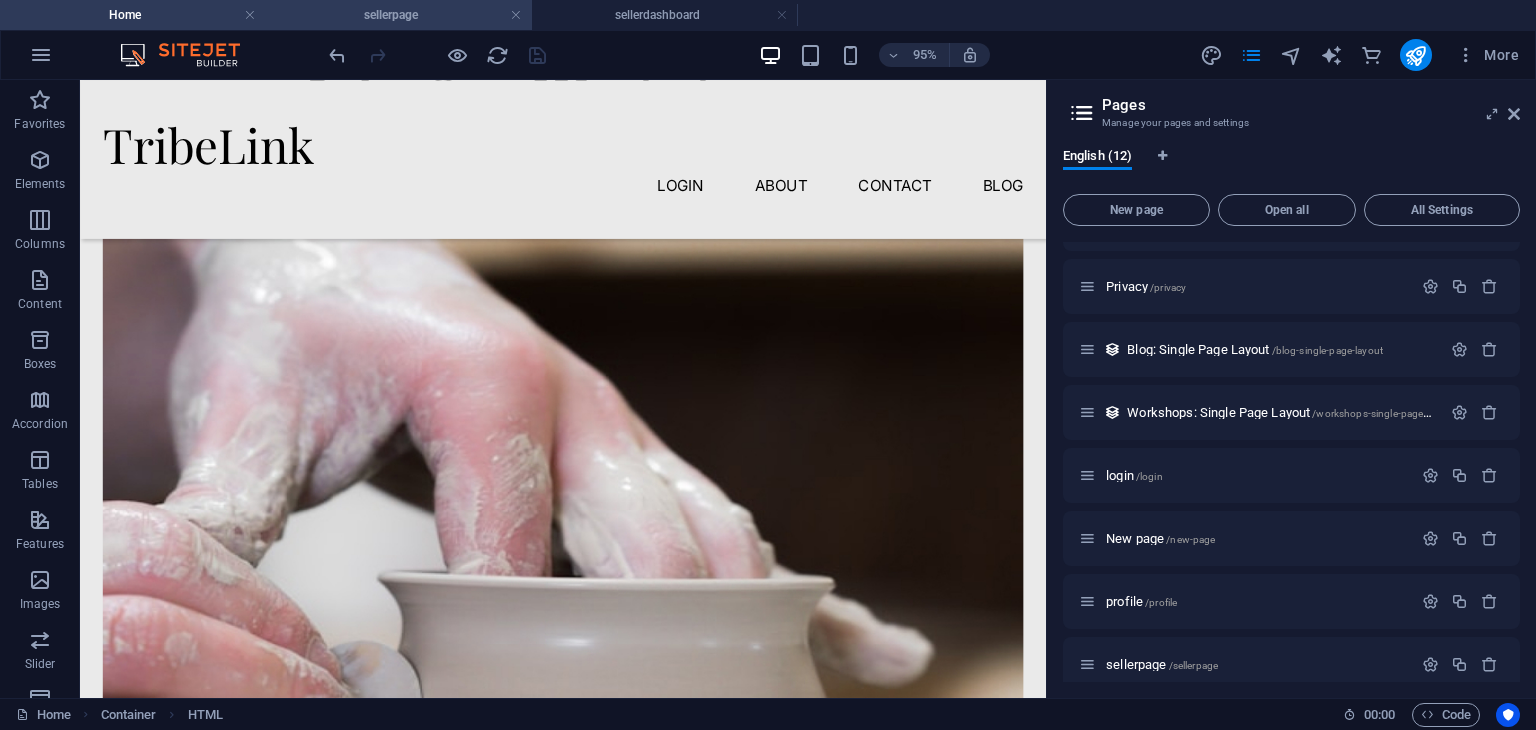 scroll, scrollTop: 0, scrollLeft: 0, axis: both 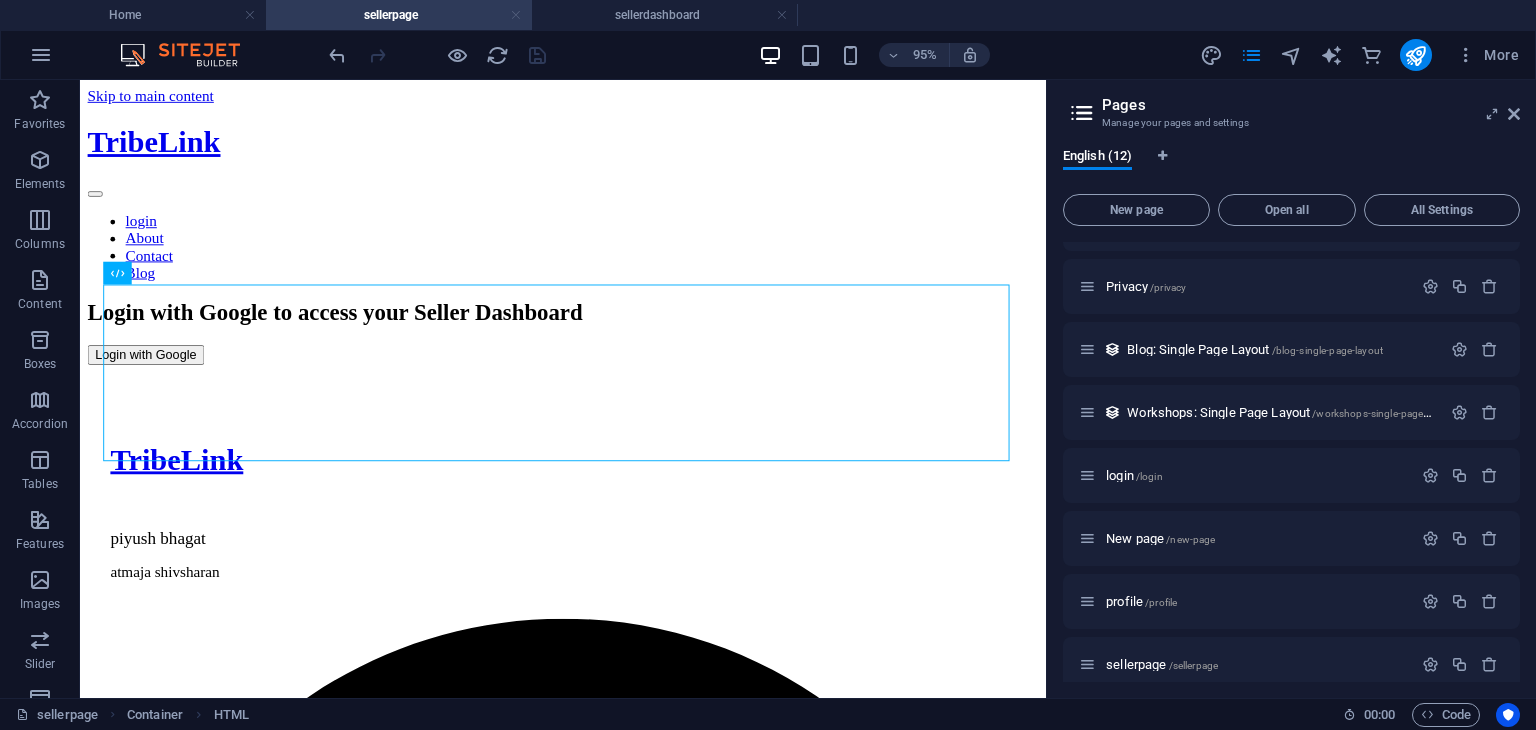 click at bounding box center (516, 15) 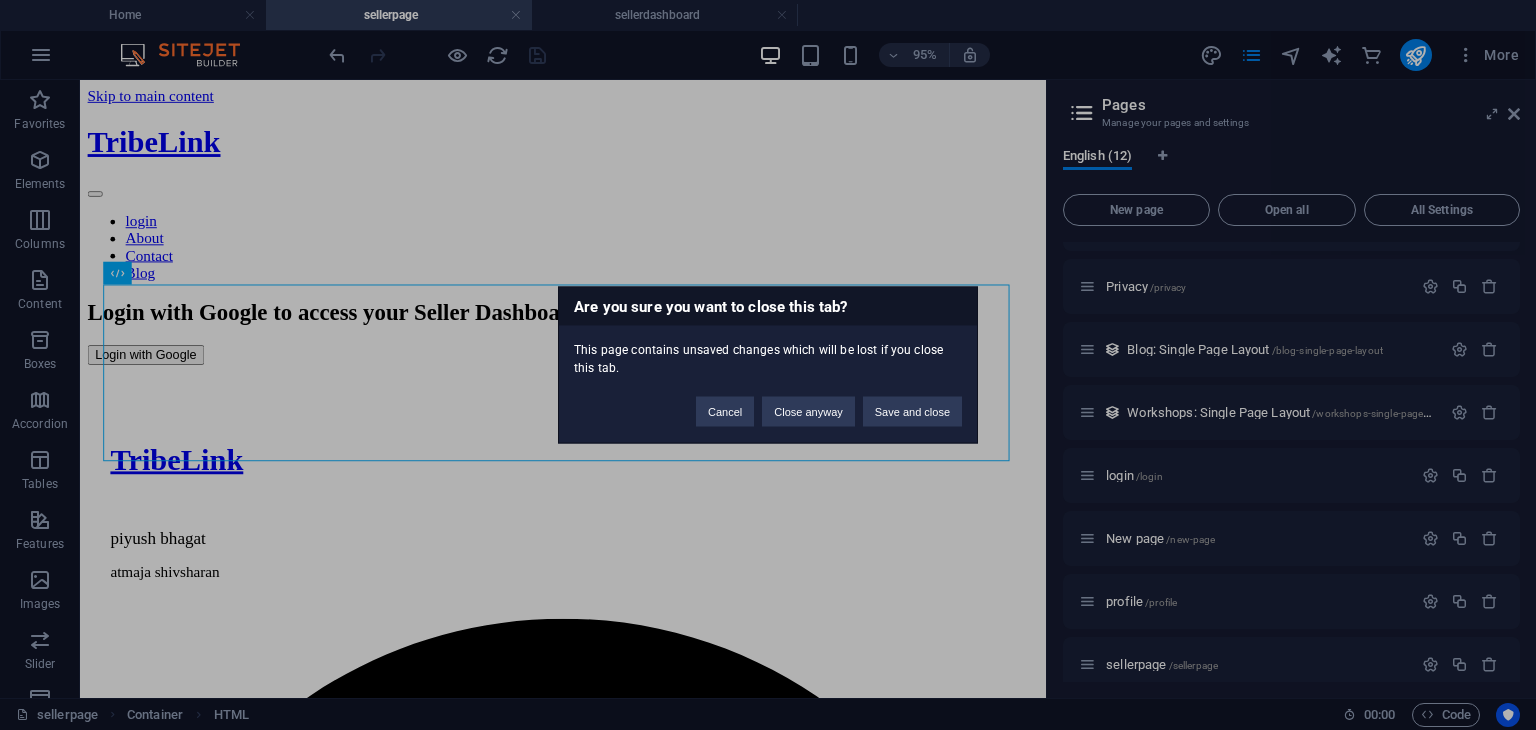 click on "Are you sure you want to close this tab? This page contains unsaved changes which will be lost if you close this tab. Cancel Close anyway Save and close" at bounding box center (768, 365) 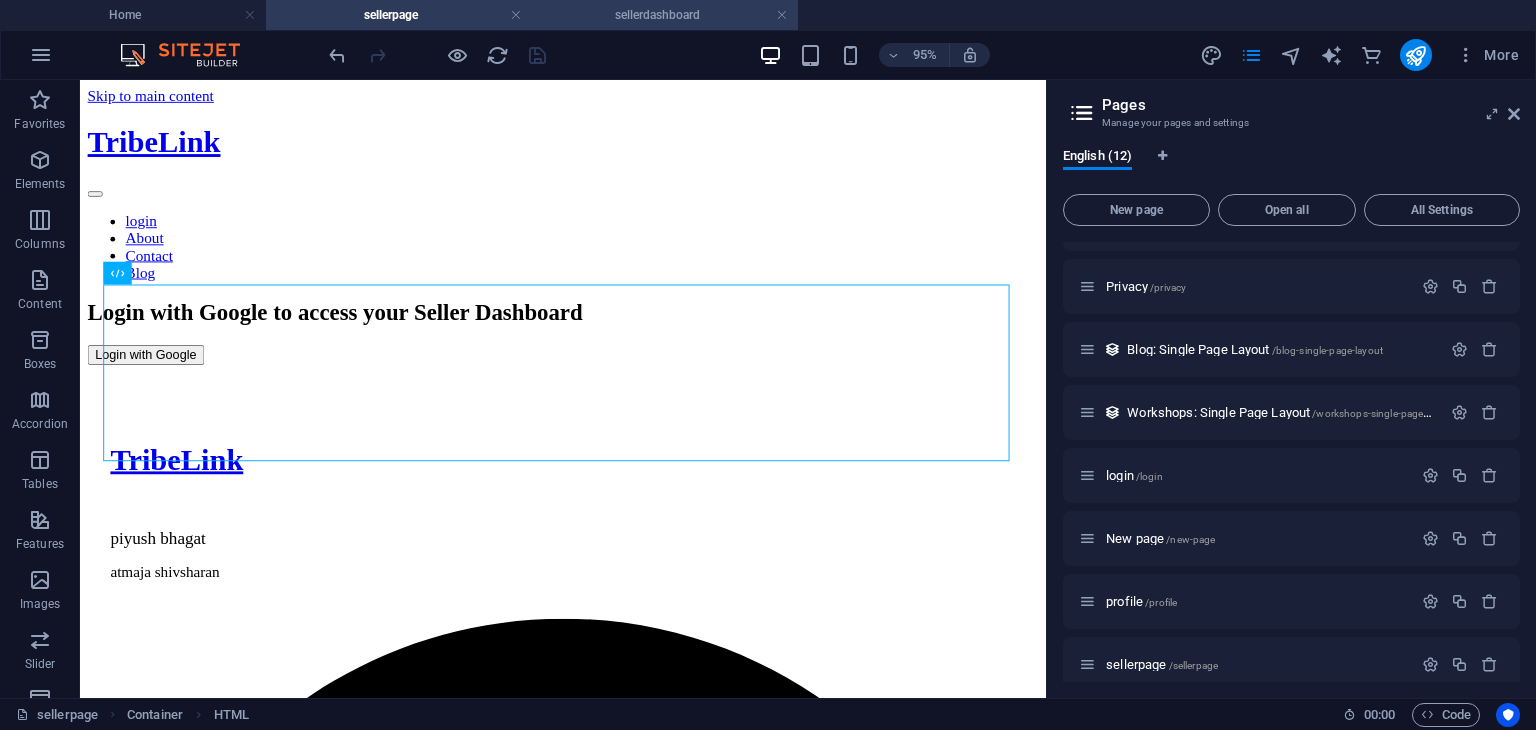 click on "sellerdashboard" at bounding box center [665, 15] 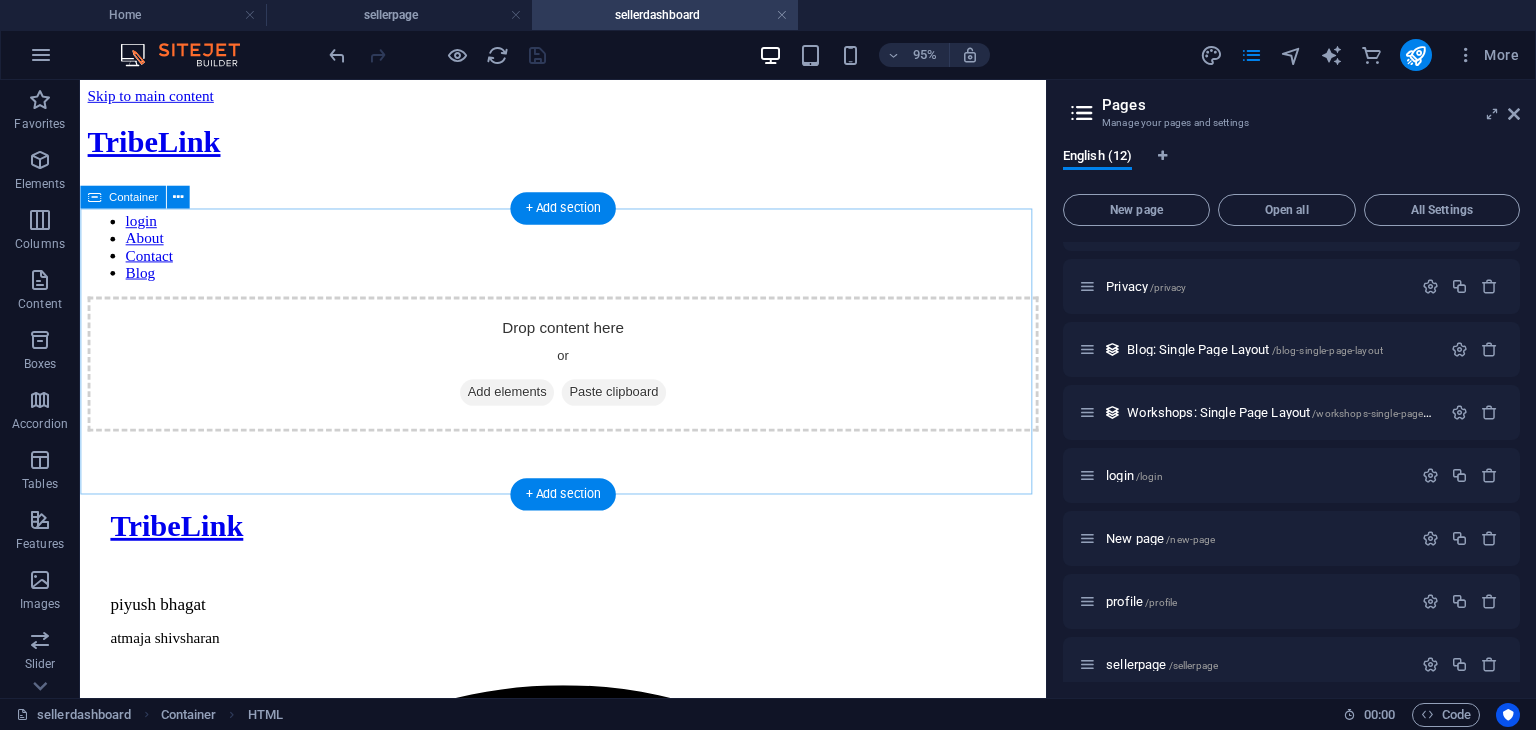 click on "Add elements" at bounding box center [529, 409] 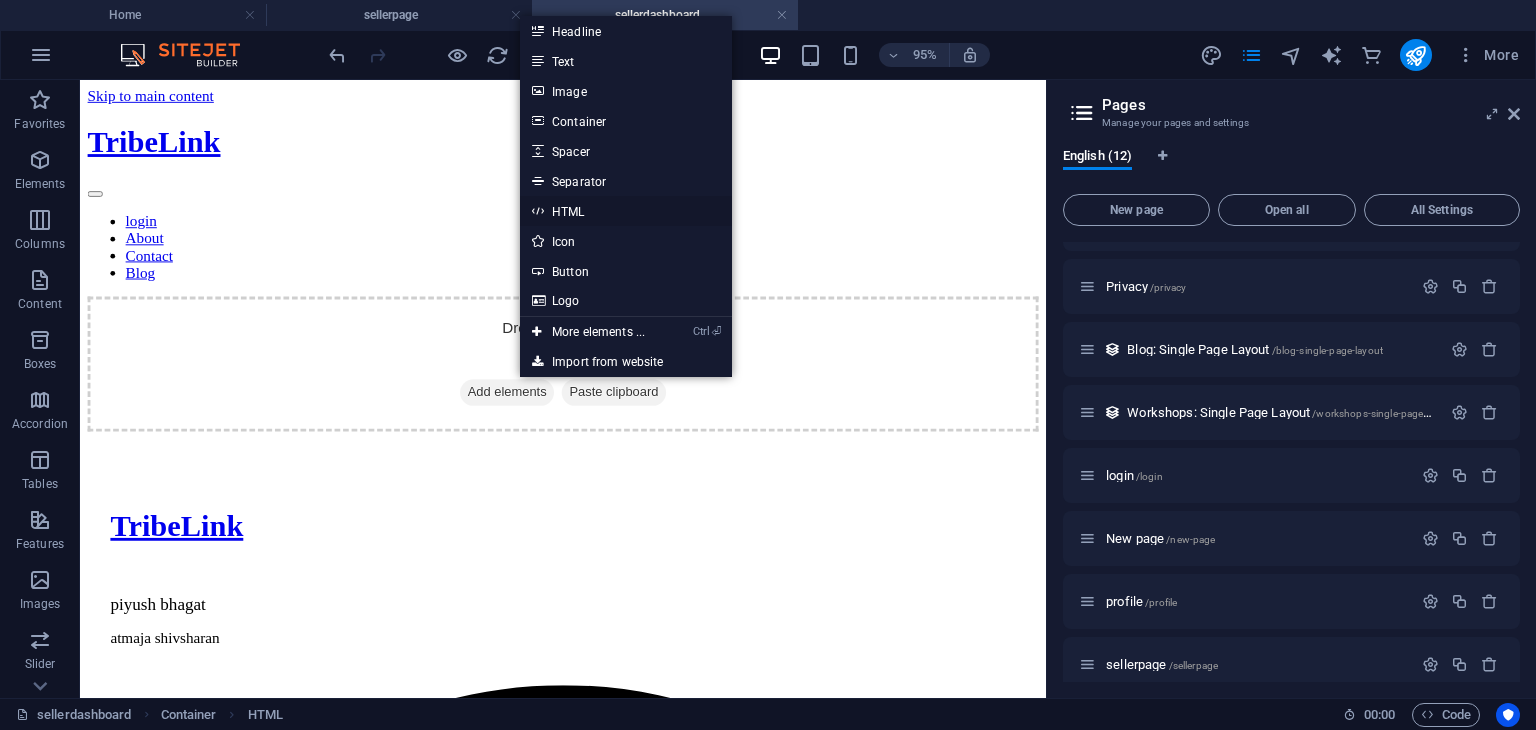 click on "HTML" at bounding box center [626, 211] 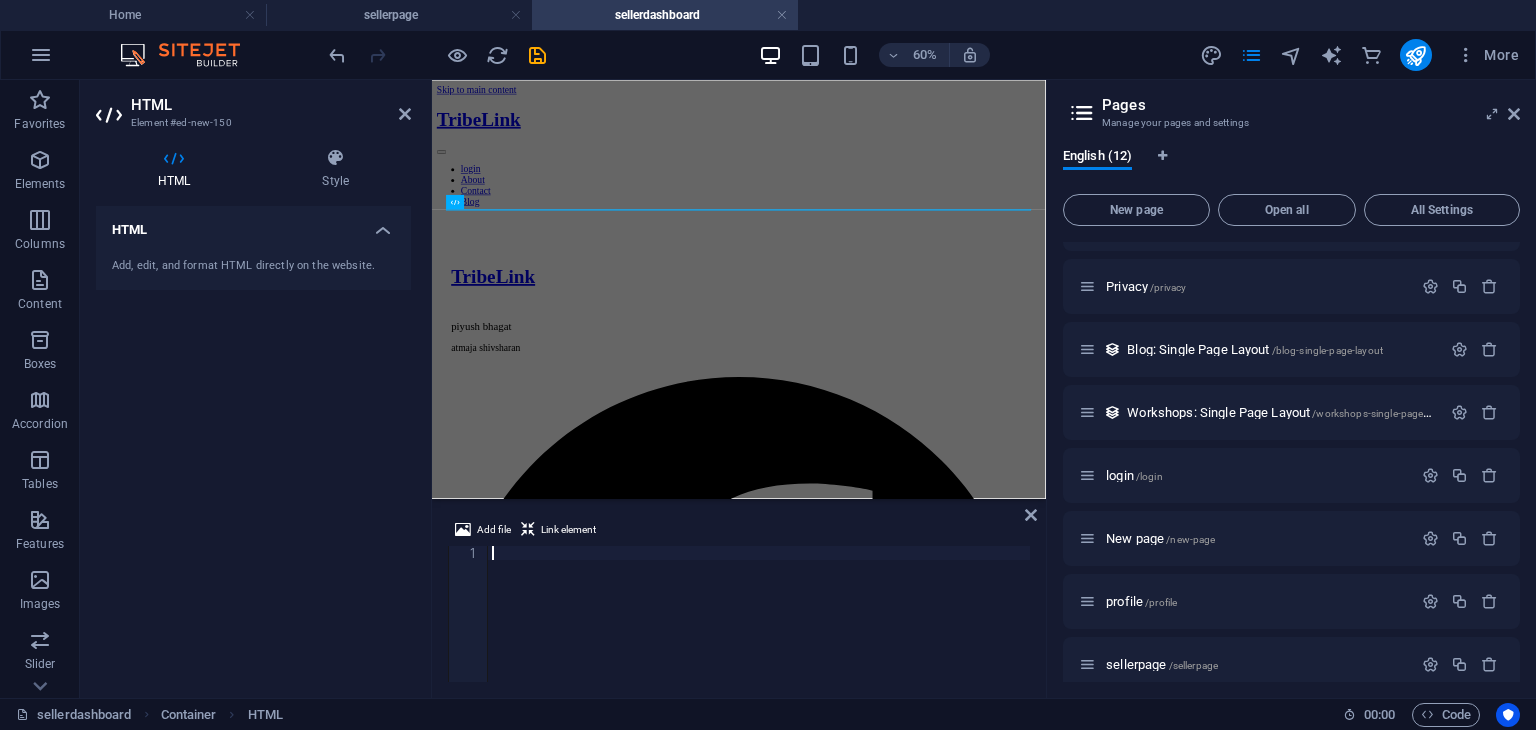 scroll, scrollTop: 2114, scrollLeft: 0, axis: vertical 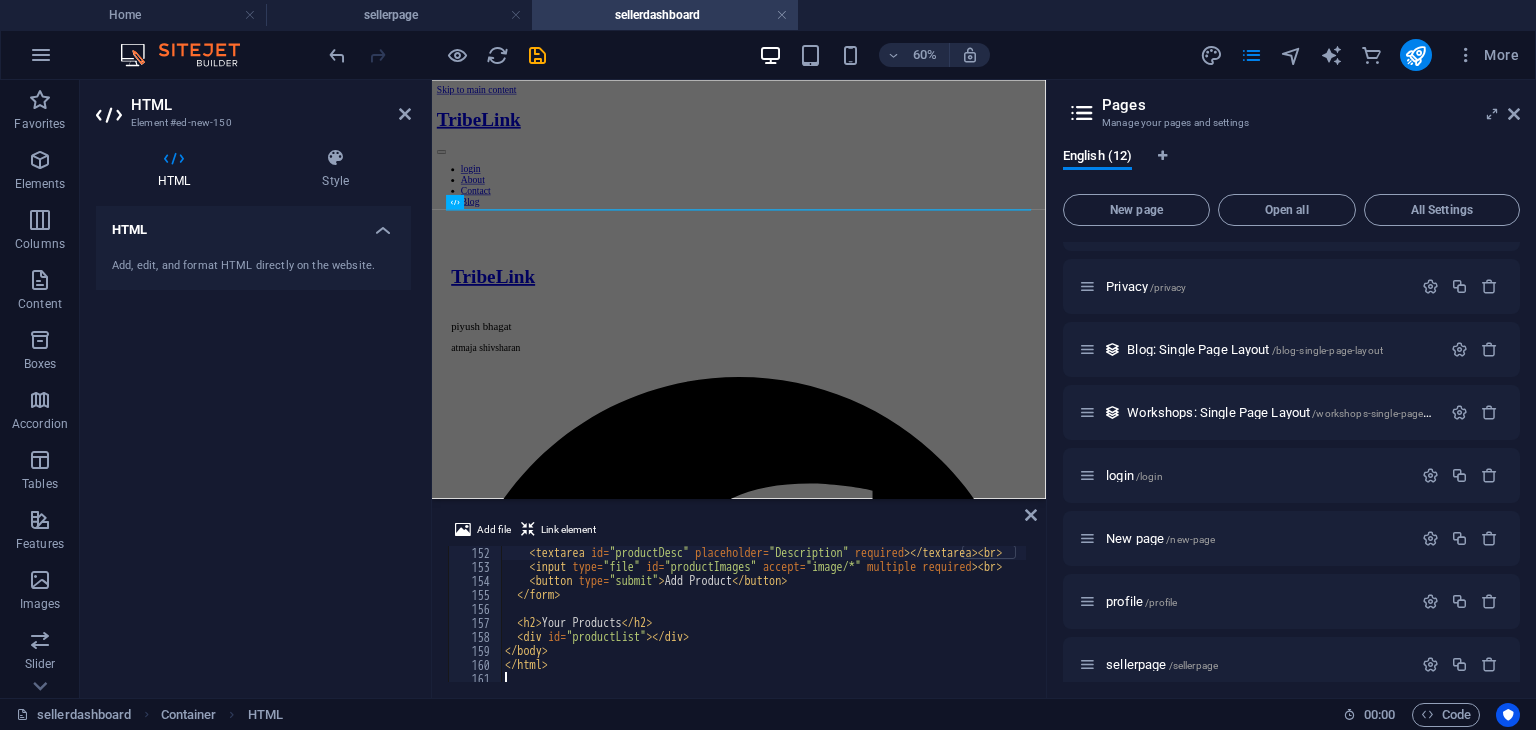 click on "< textarea   id = "productDesc"   placeholder = "Description"   required > </ textarea > < br >      < input   type = "file"   id = "productImages"   accept = "image/*"   multiple   required > < br >      < button   type = "submit" > Add Product </ button >    </ form >    < h2 > Your Products </ h2 >    < div   id = "productList" > </ div > </ body > </ html >" at bounding box center (821, 626) 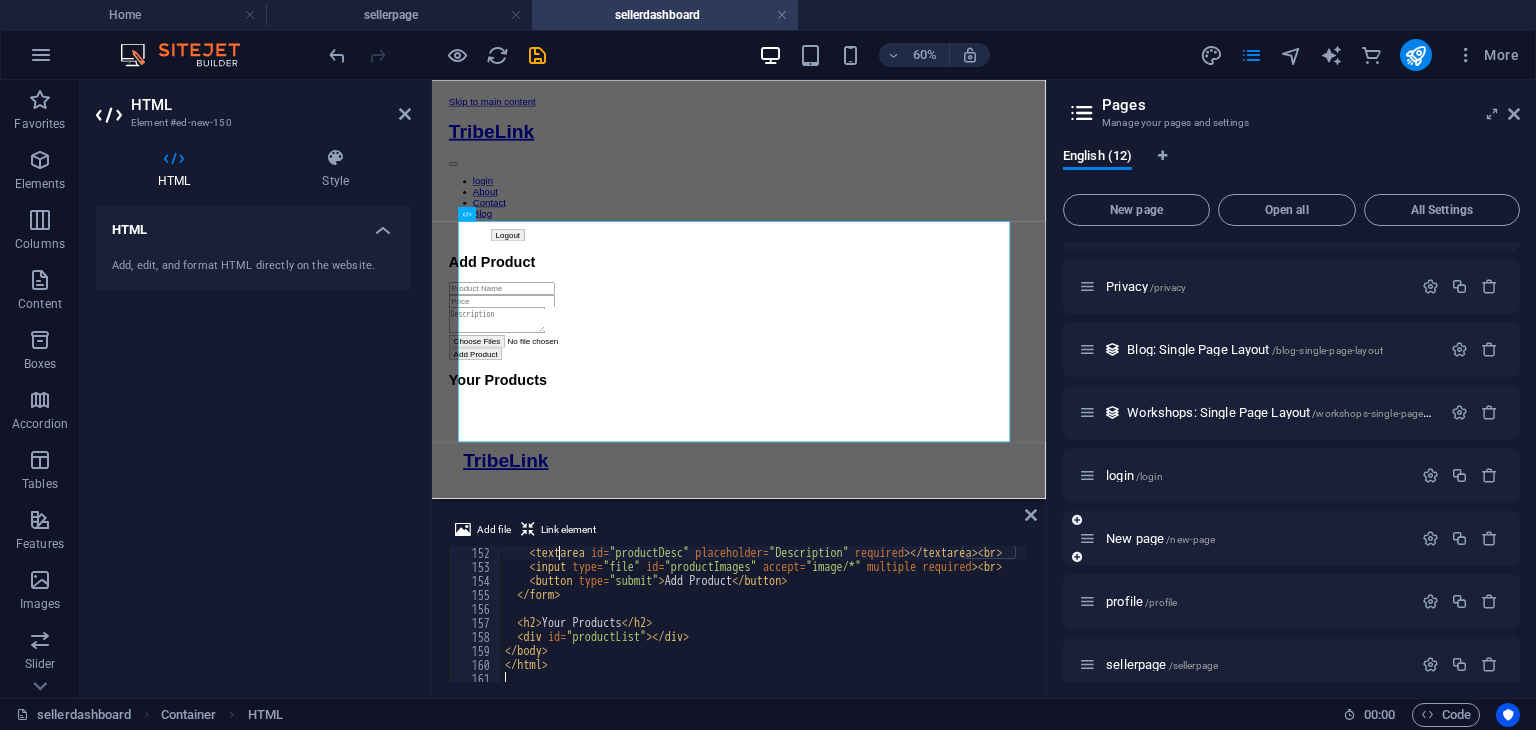 scroll, scrollTop: 316, scrollLeft: 0, axis: vertical 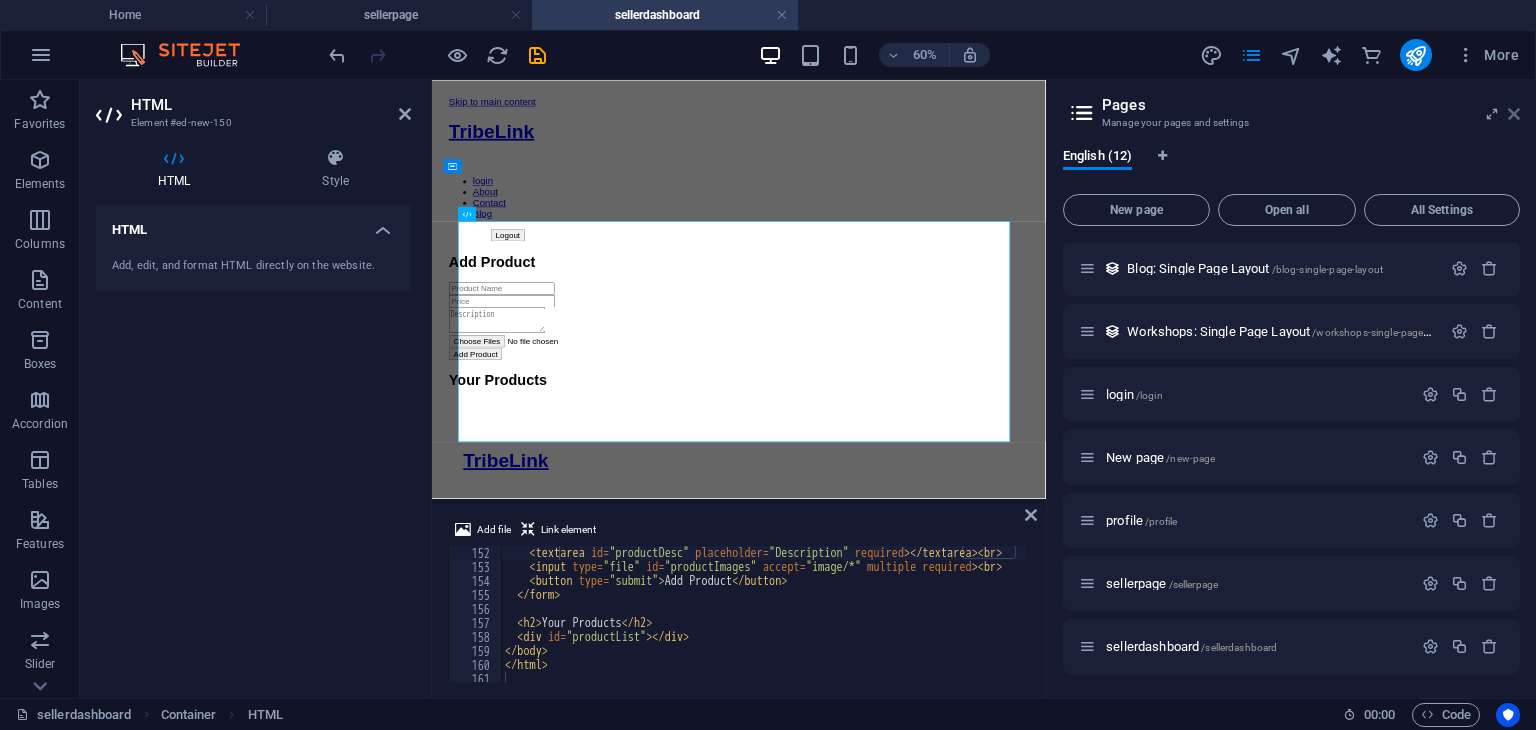 click at bounding box center (1514, 114) 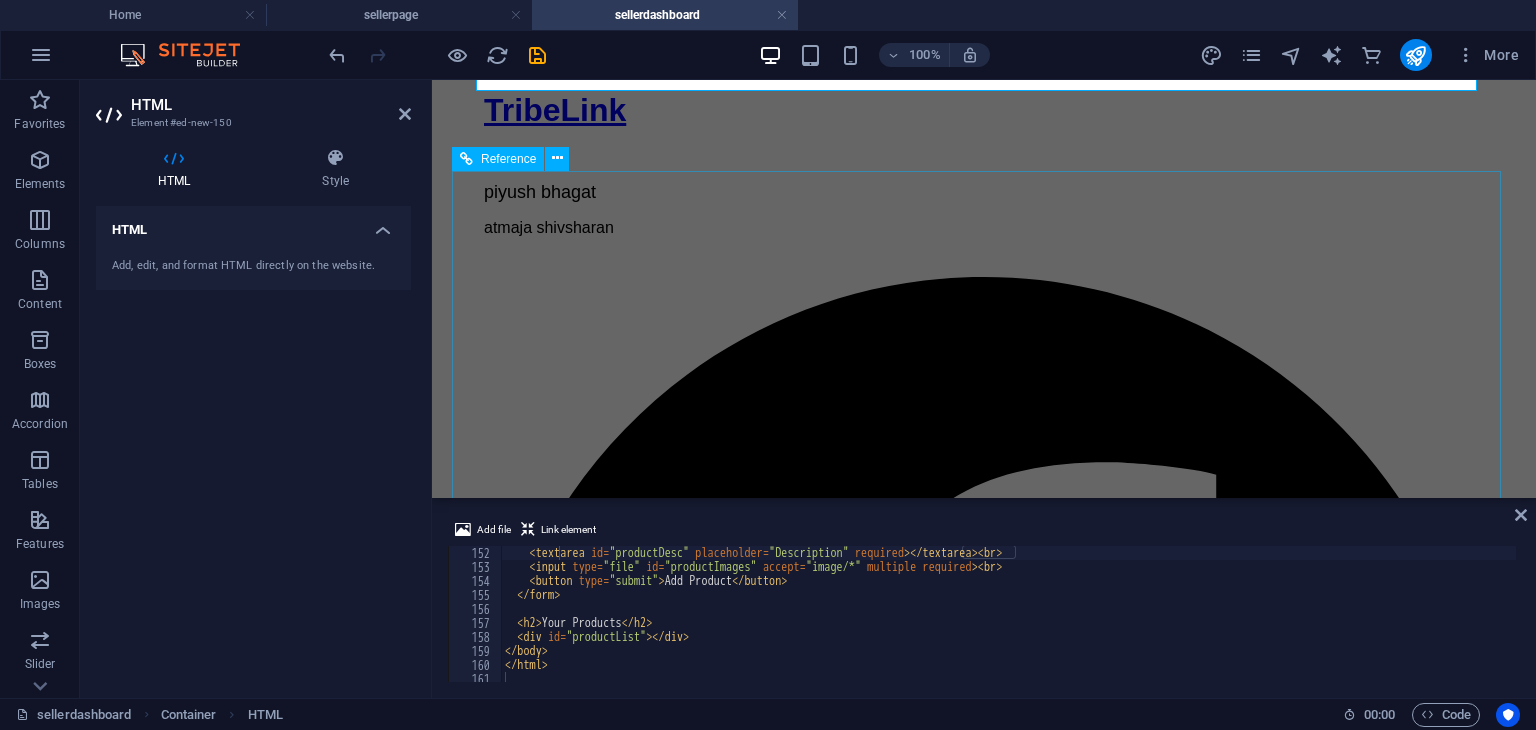 scroll, scrollTop: 606, scrollLeft: 0, axis: vertical 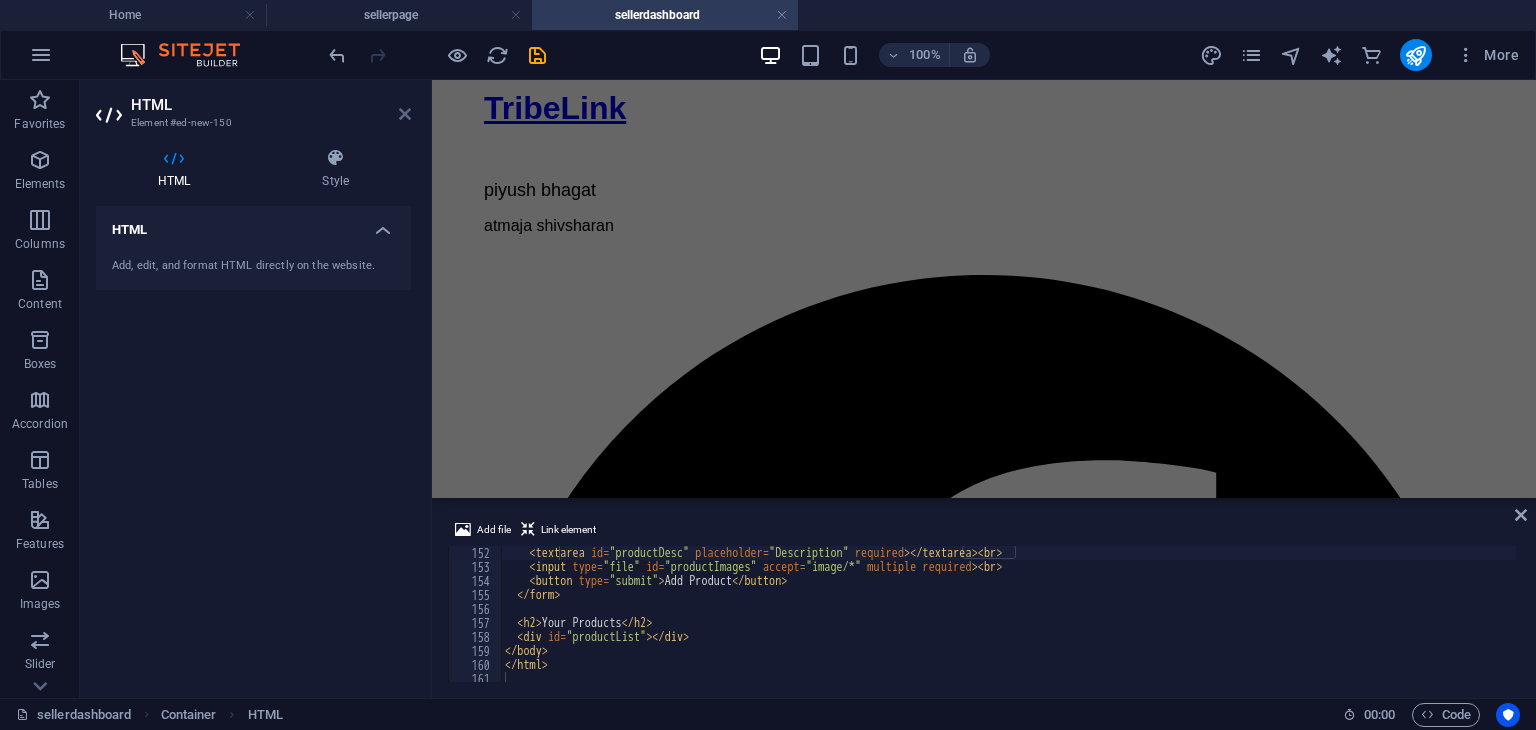 click at bounding box center (405, 114) 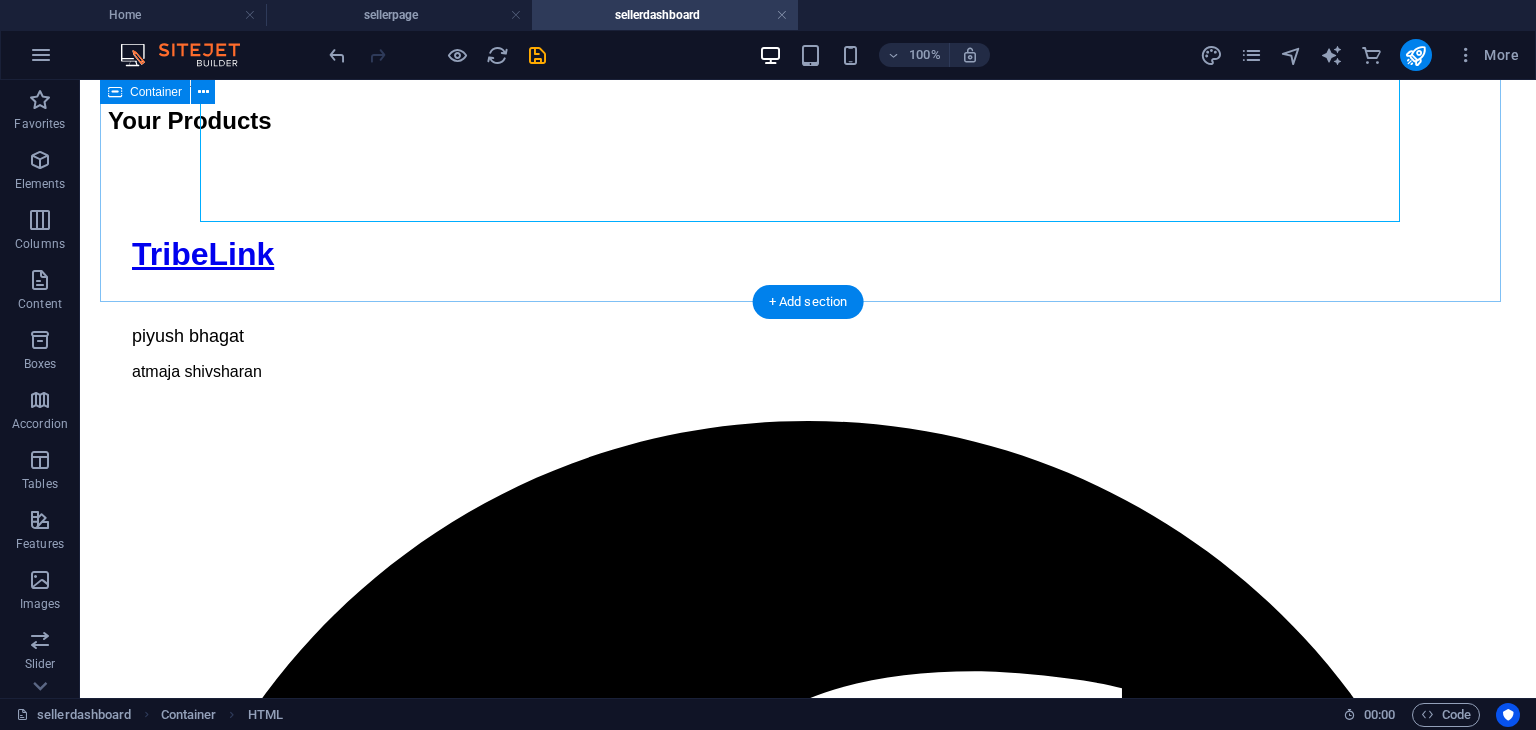 scroll, scrollTop: 0, scrollLeft: 0, axis: both 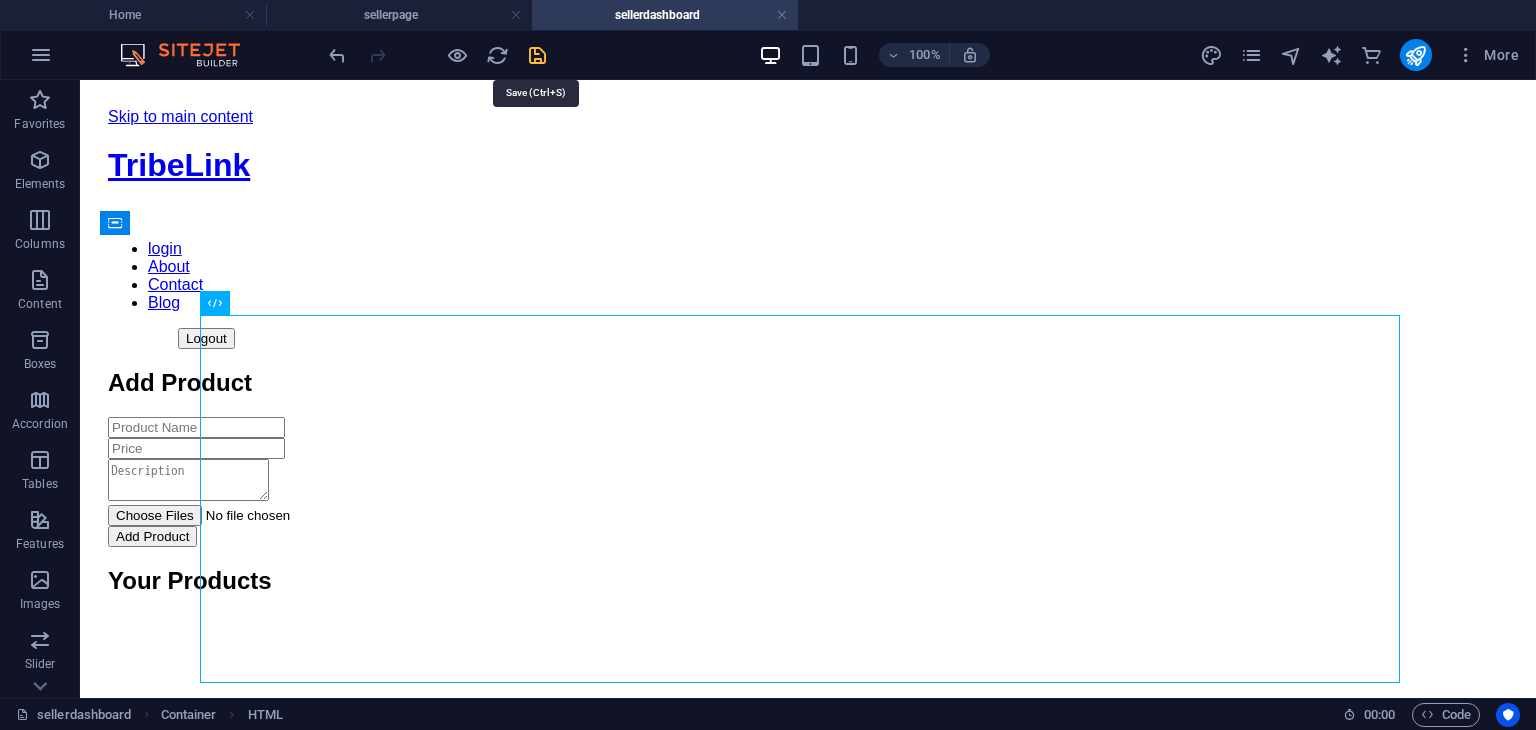 click at bounding box center [537, 55] 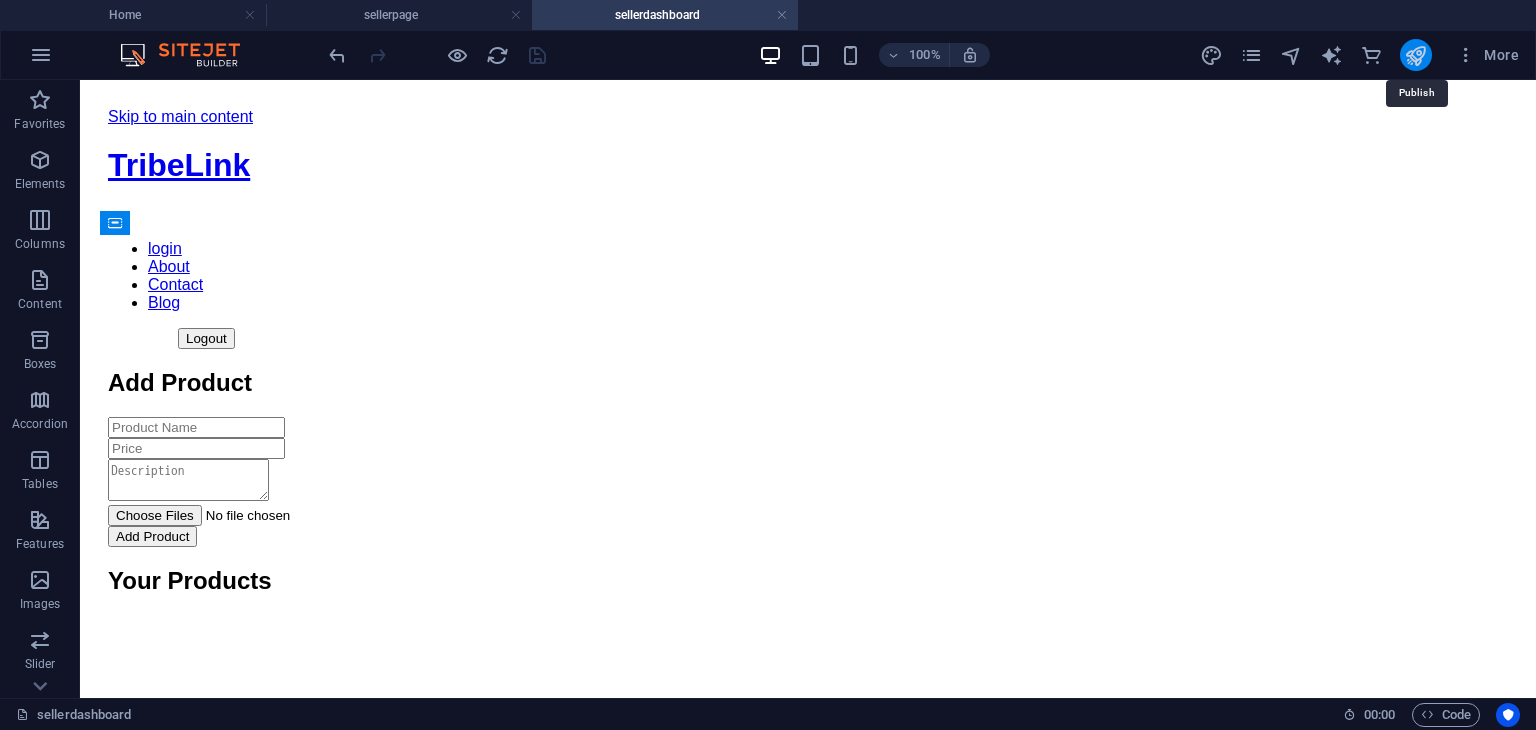 click at bounding box center (1415, 55) 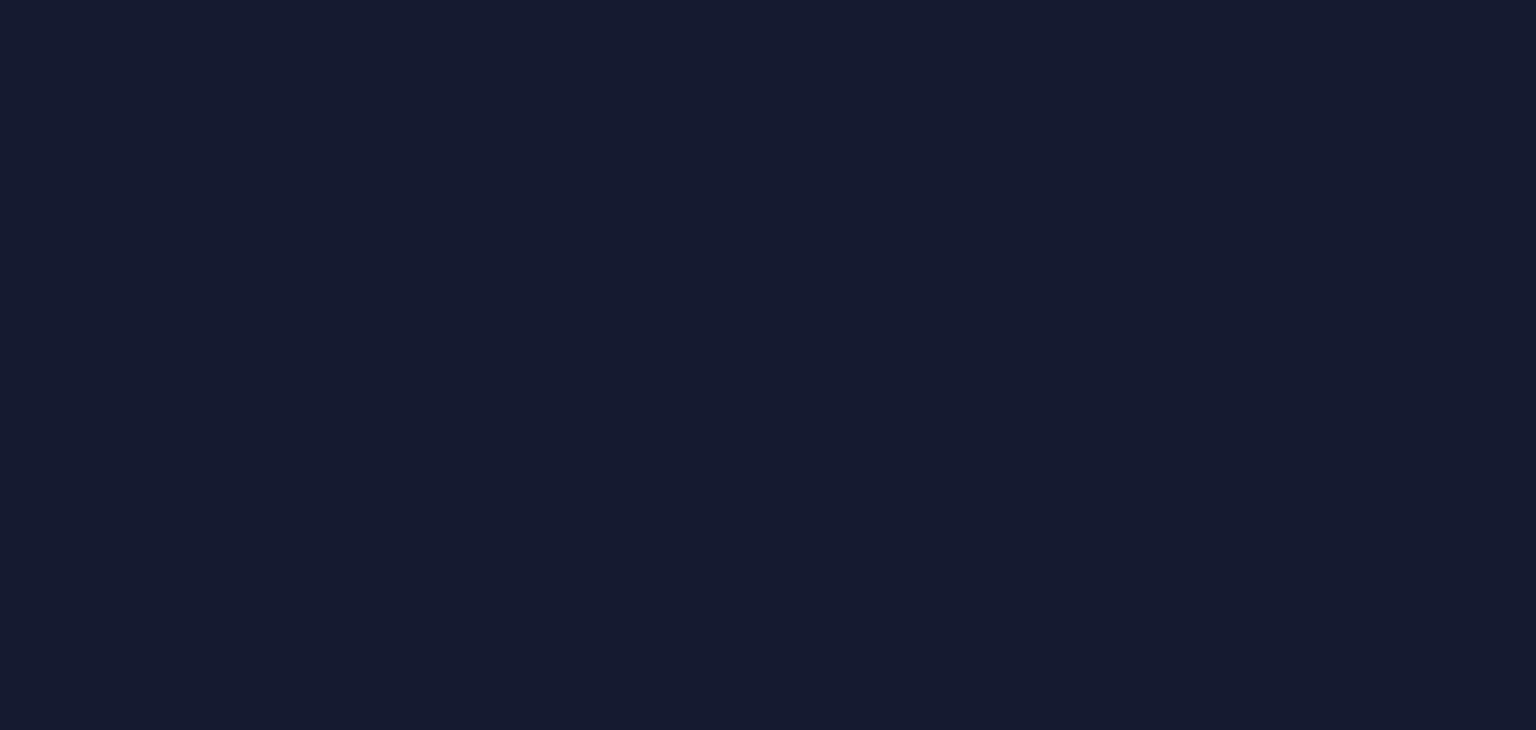 scroll, scrollTop: 0, scrollLeft: 0, axis: both 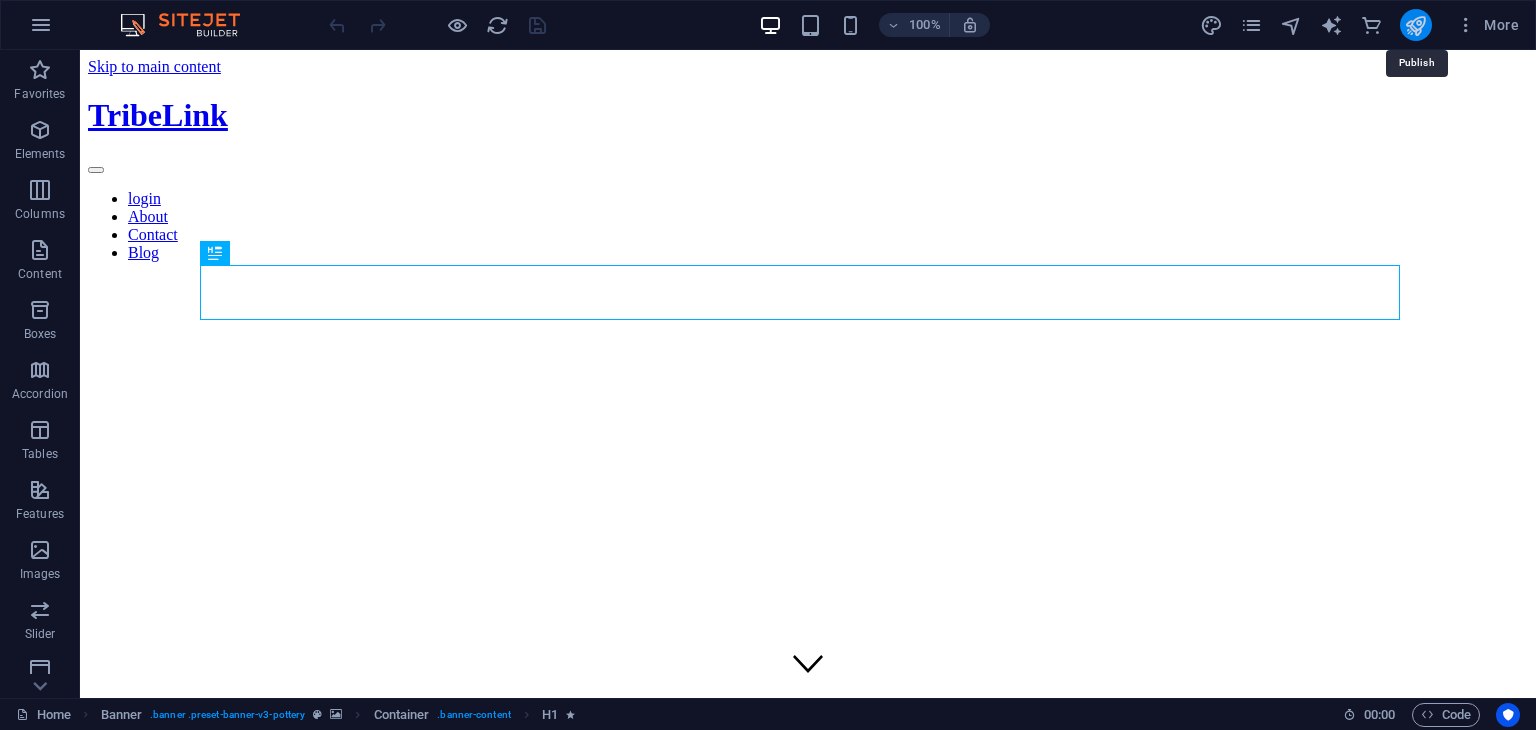 click at bounding box center (1415, 25) 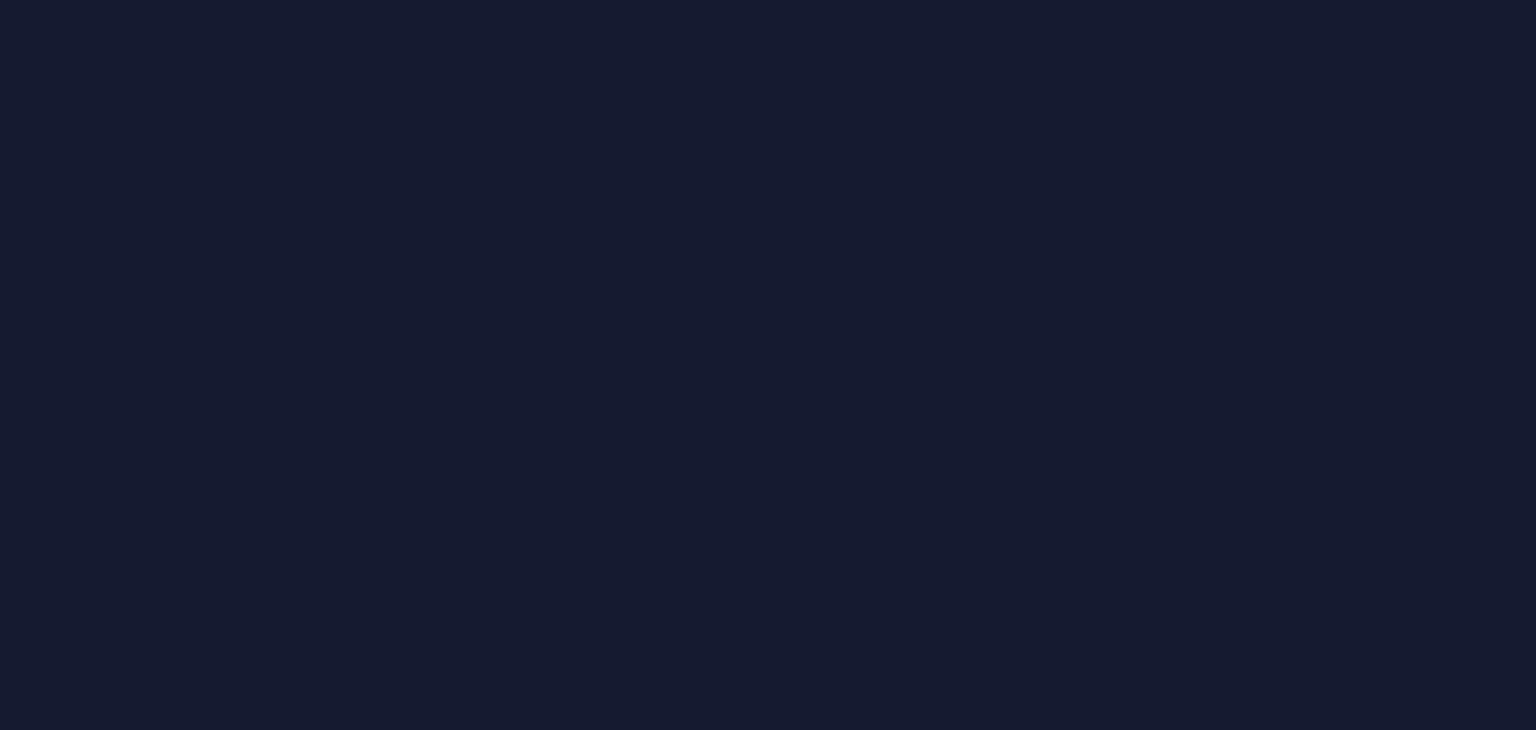 scroll, scrollTop: 0, scrollLeft: 0, axis: both 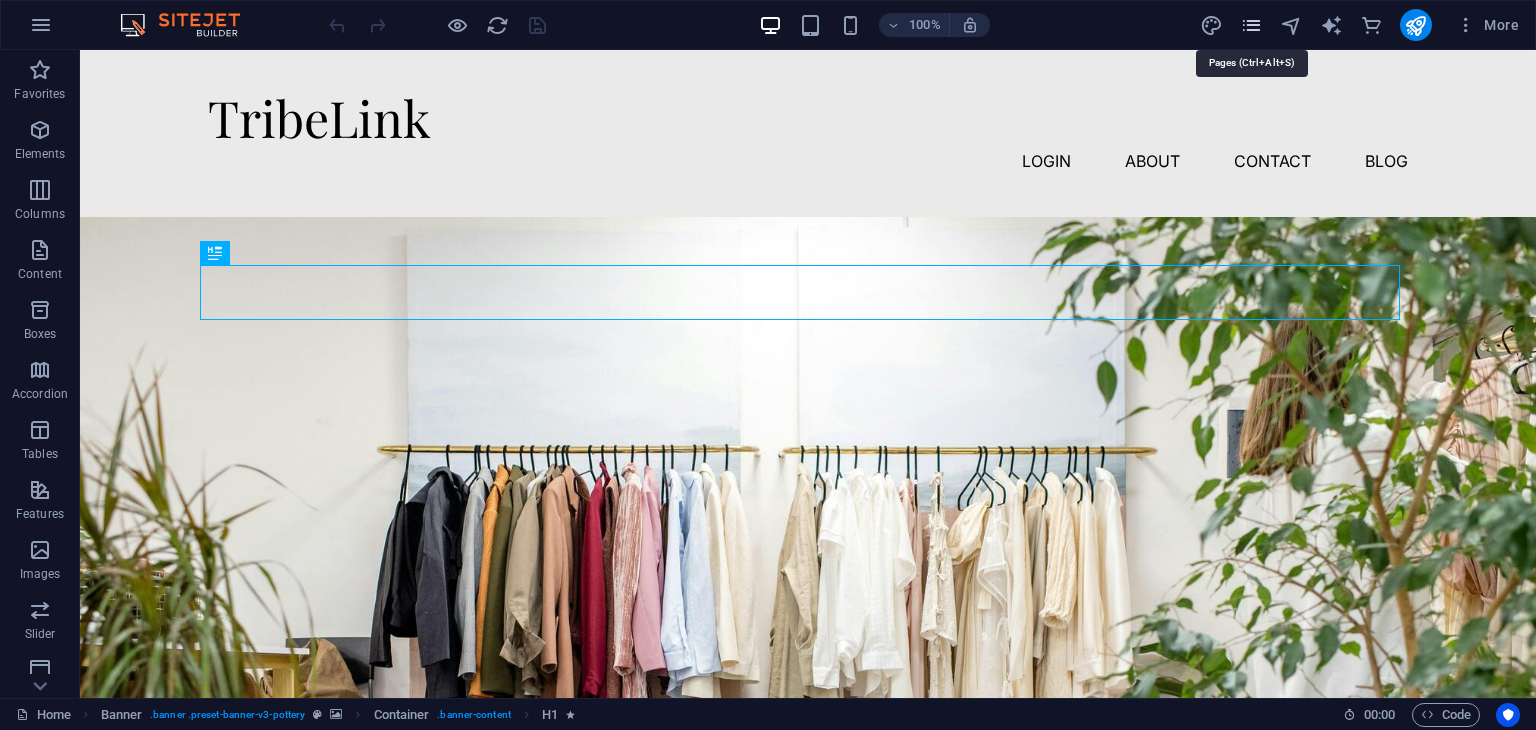 click at bounding box center [1251, 25] 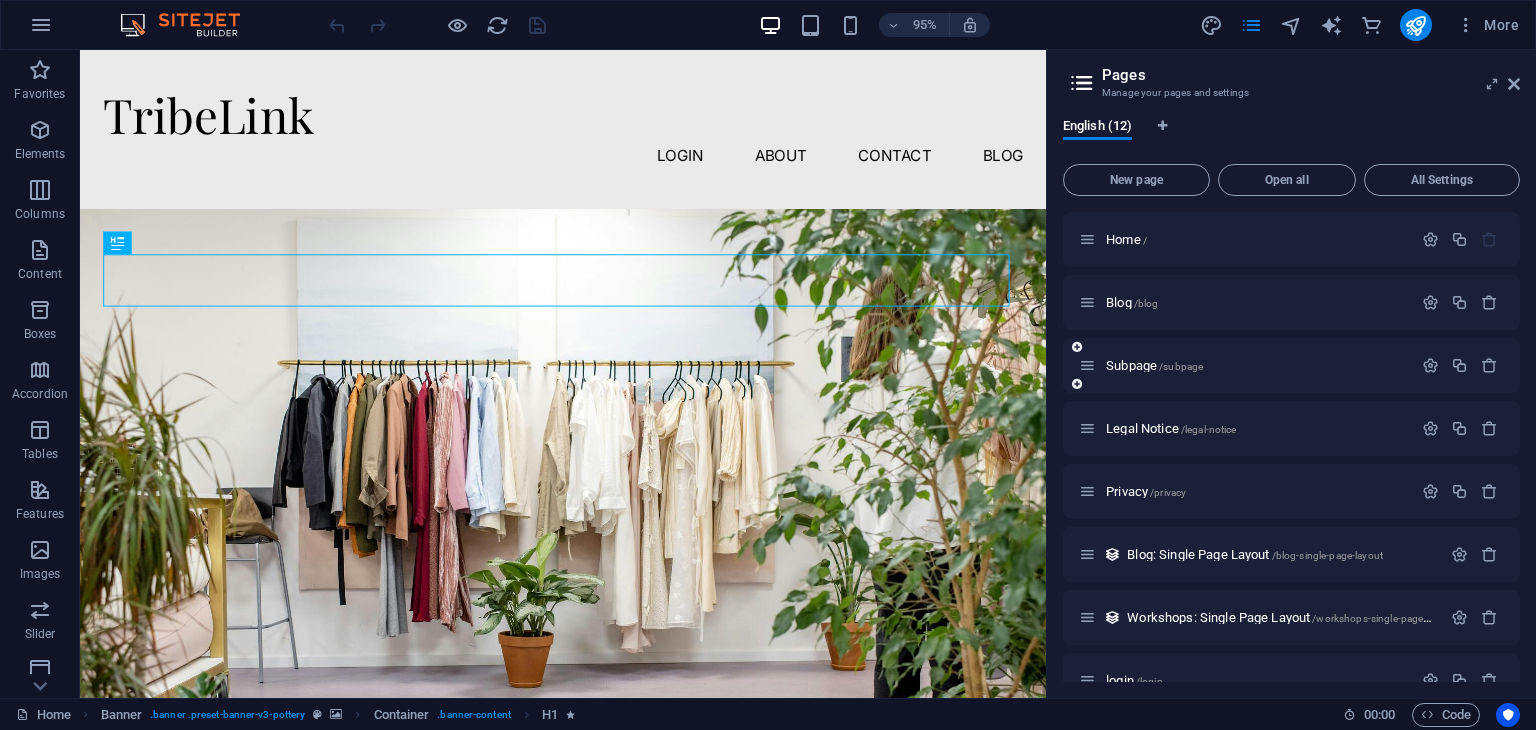 scroll, scrollTop: 286, scrollLeft: 0, axis: vertical 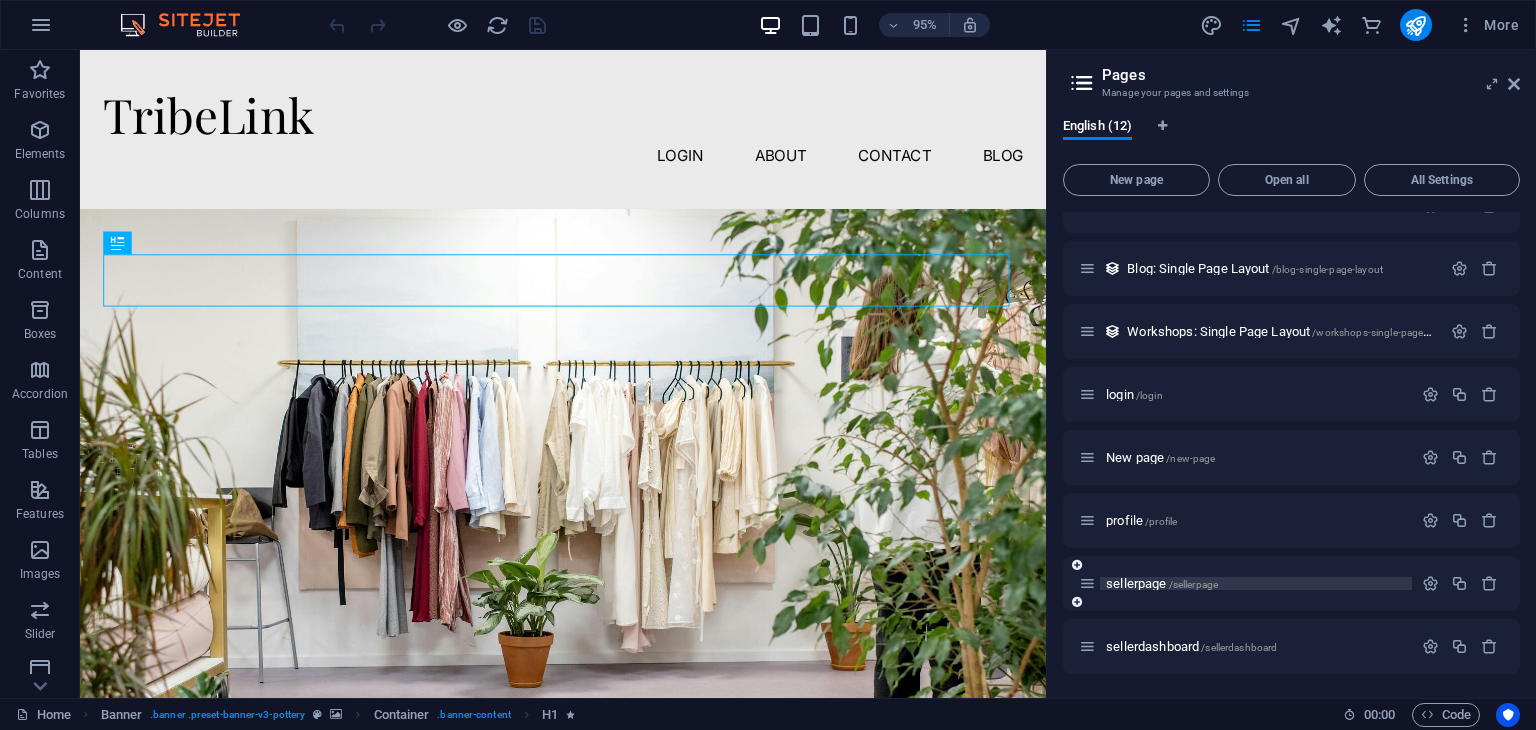 click on "sellerpage /sellerpage" at bounding box center (1162, 583) 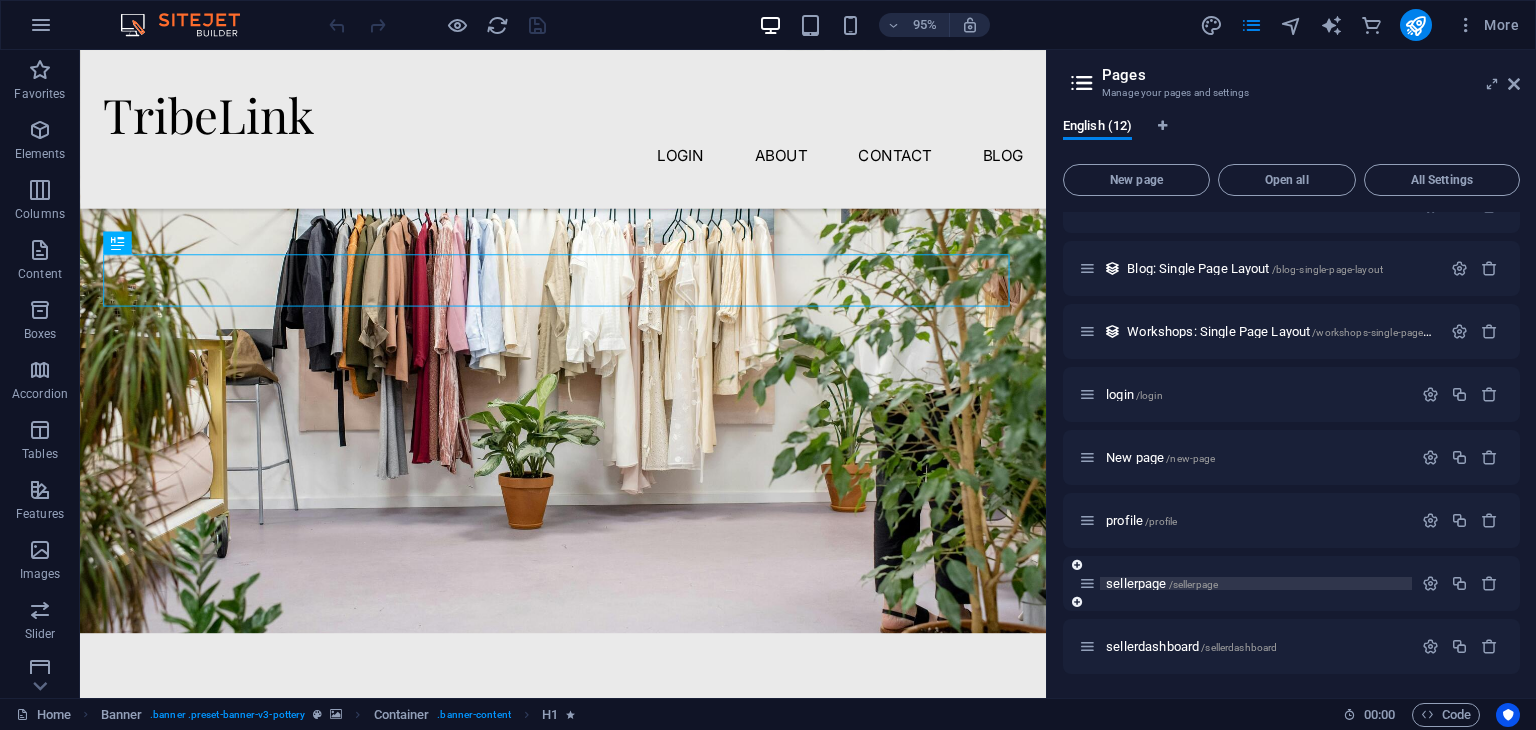 scroll, scrollTop: 235, scrollLeft: 0, axis: vertical 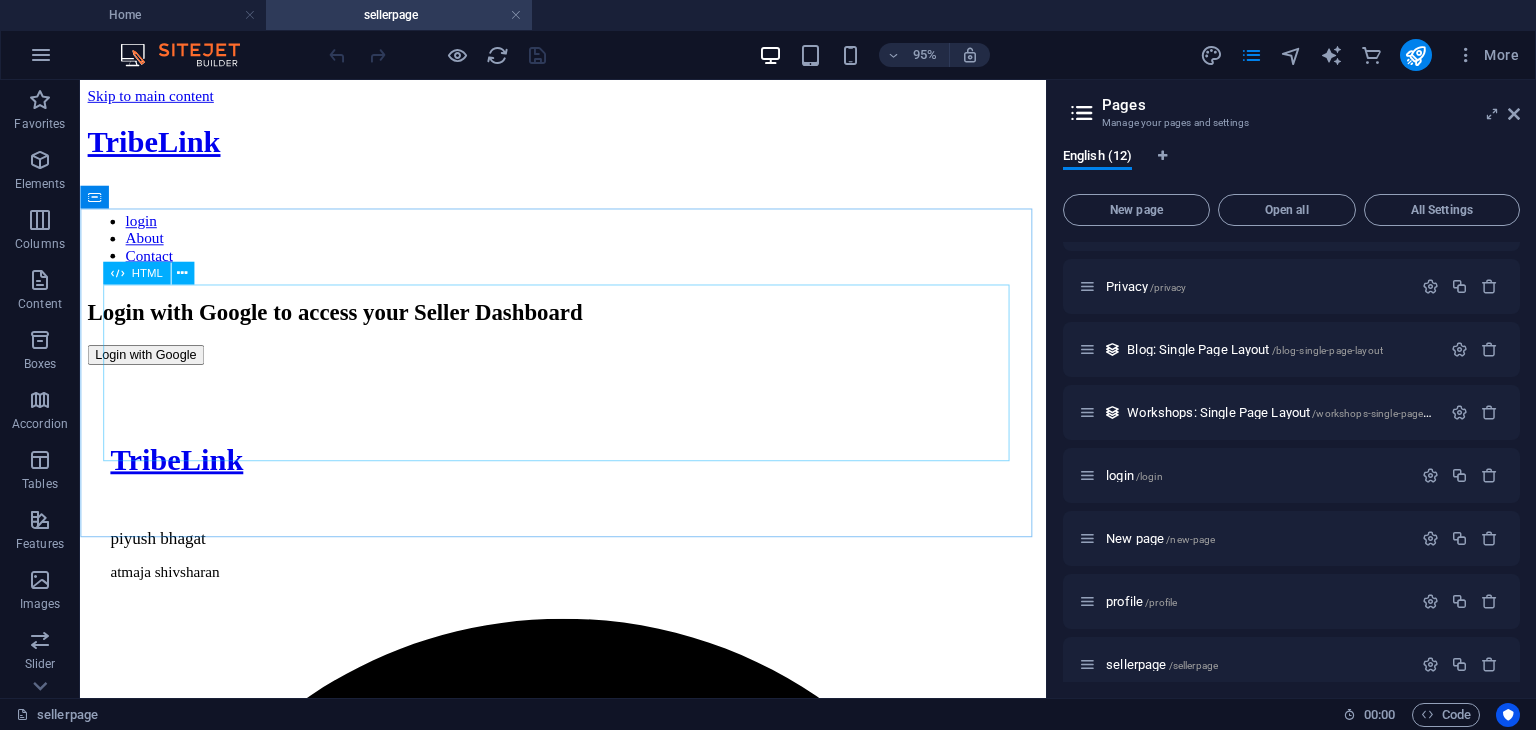 click on "HTML" at bounding box center (146, 272) 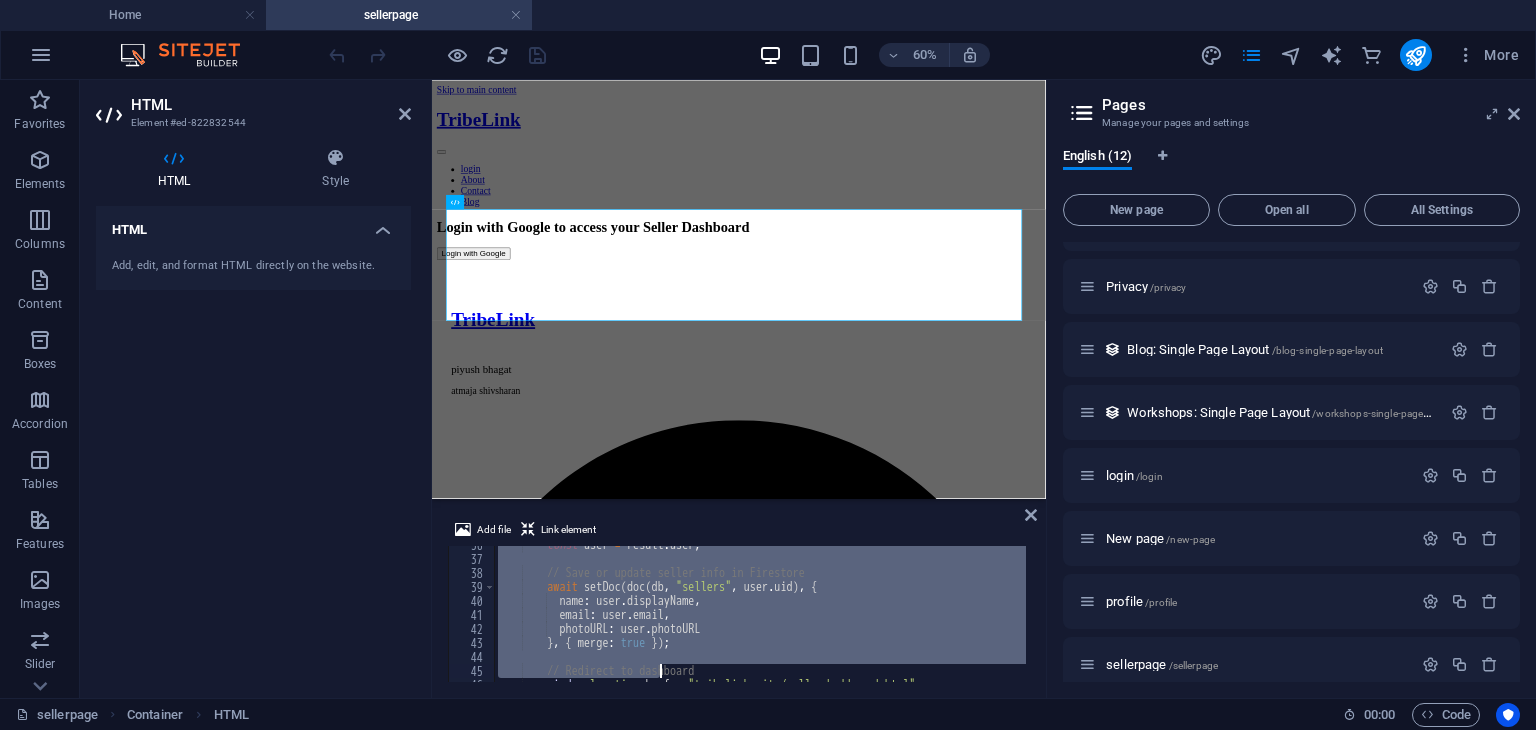 scroll, scrollTop: 638, scrollLeft: 0, axis: vertical 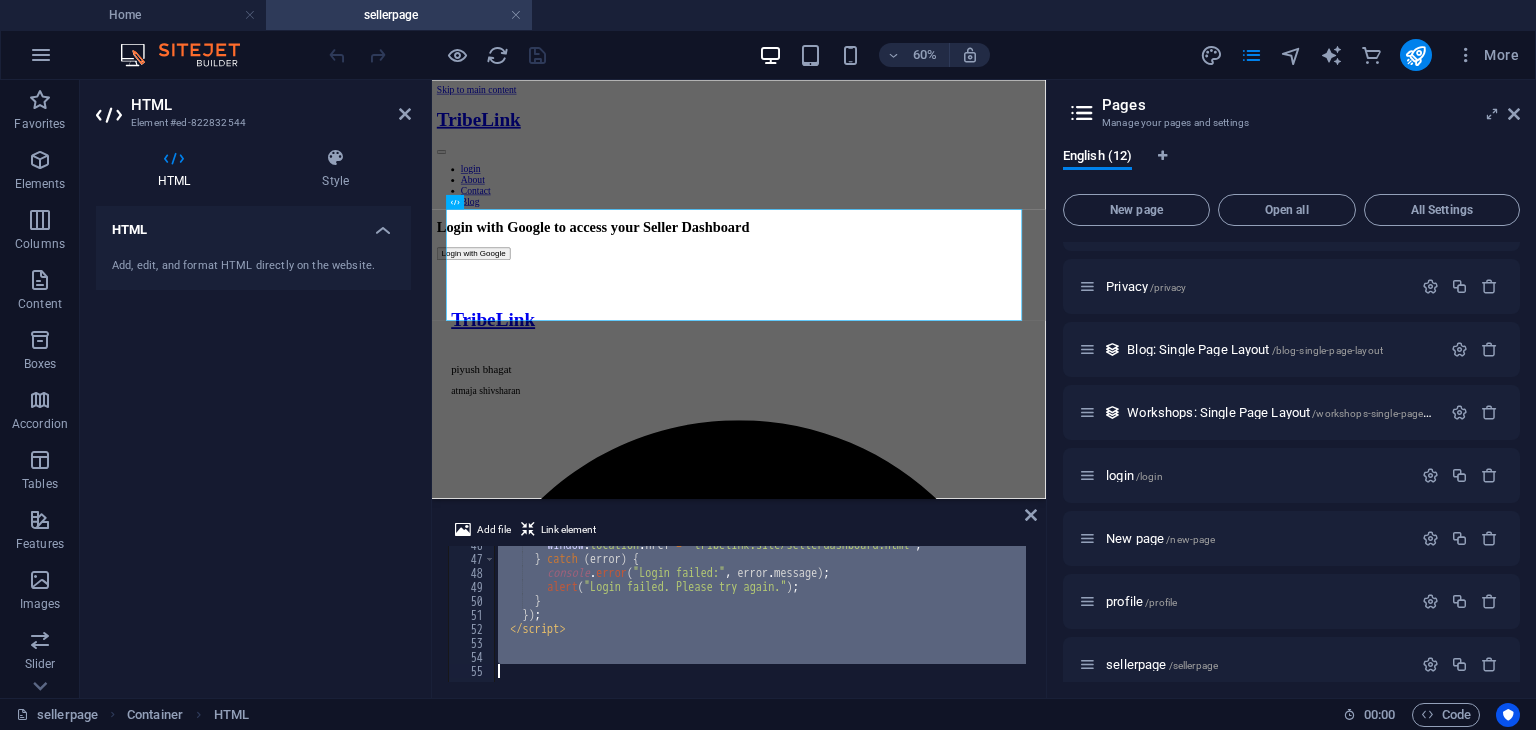 drag, startPoint x: 505, startPoint y: 569, endPoint x: 727, endPoint y: 776, distance: 303.53418 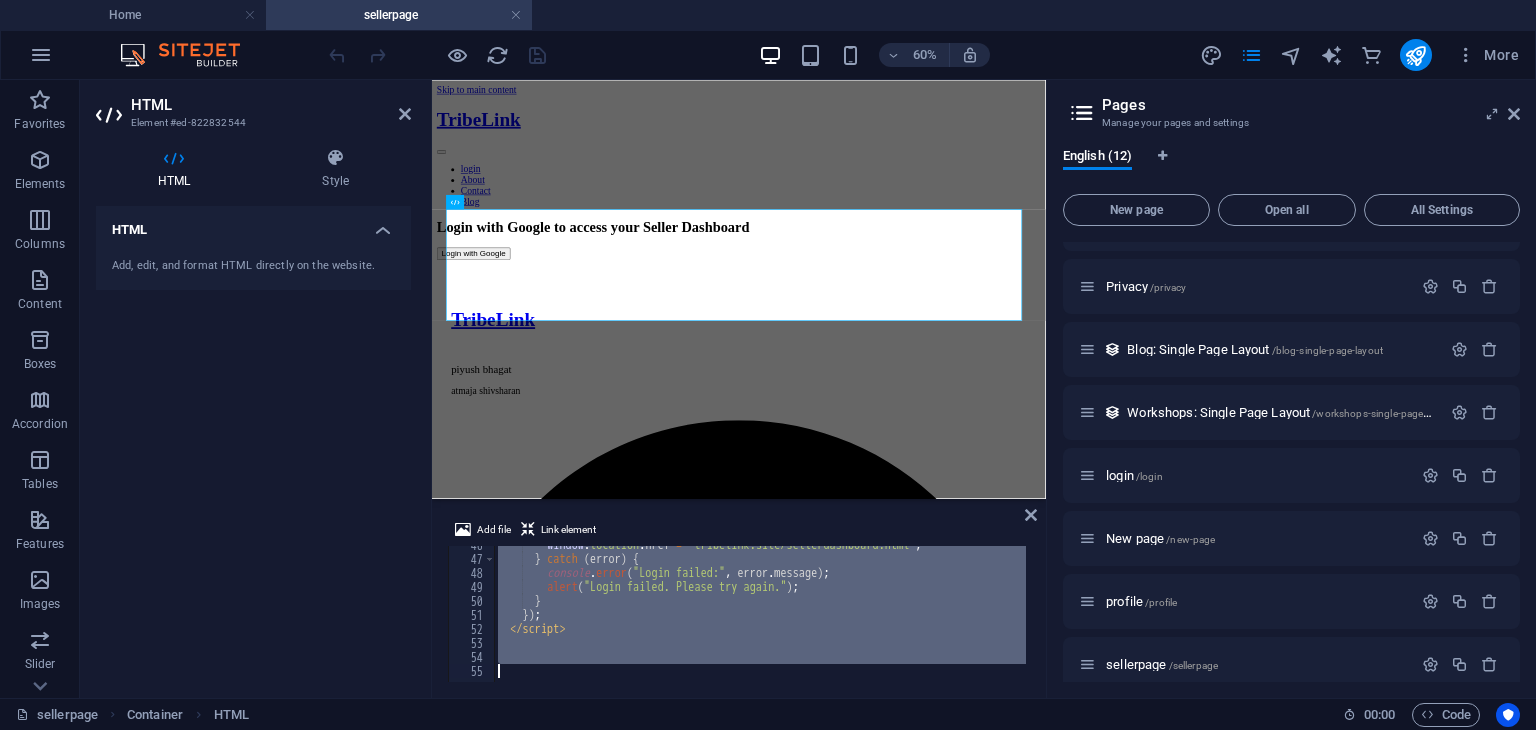 type 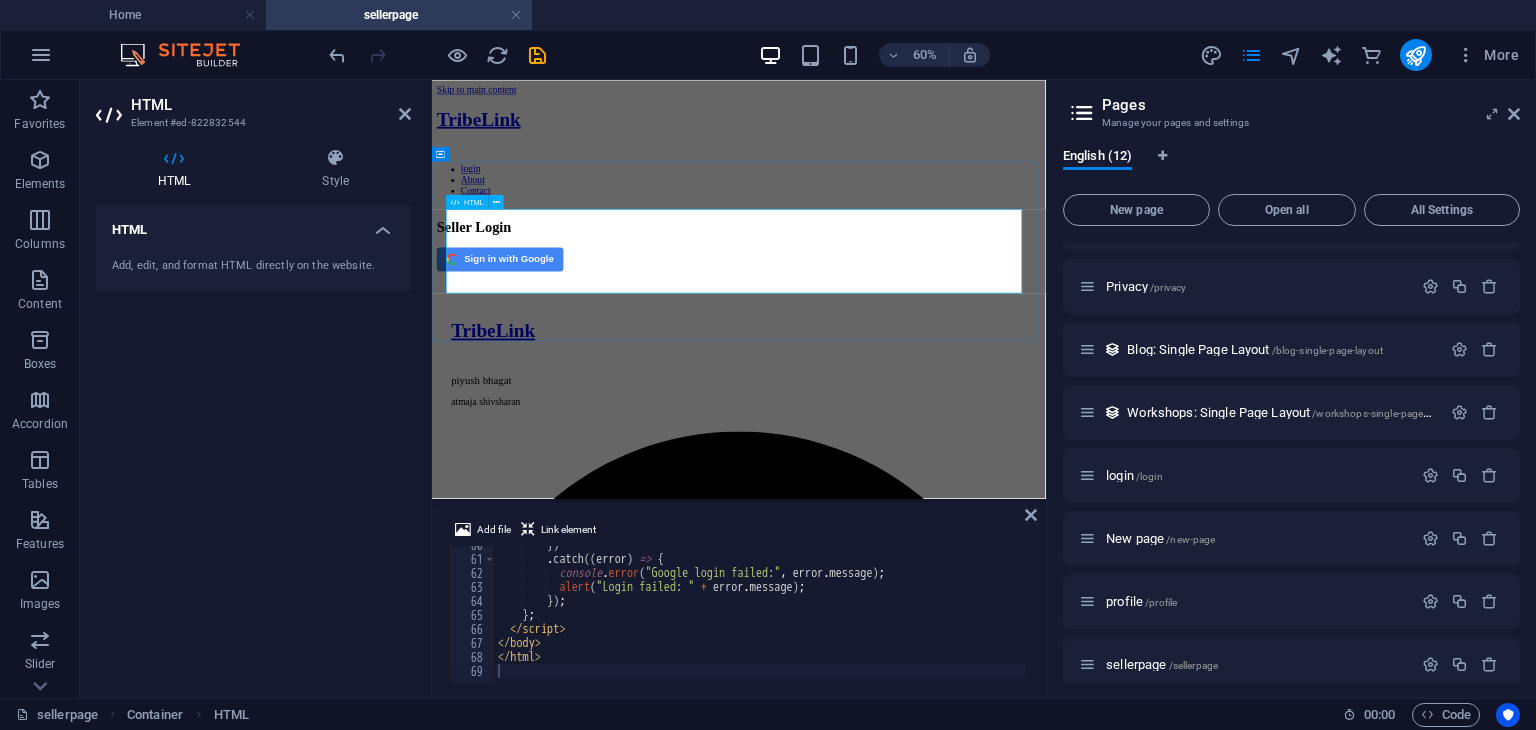 click on "Seller Login - TribeLink
Seller Login
Sign in with Google" at bounding box center [943, 355] 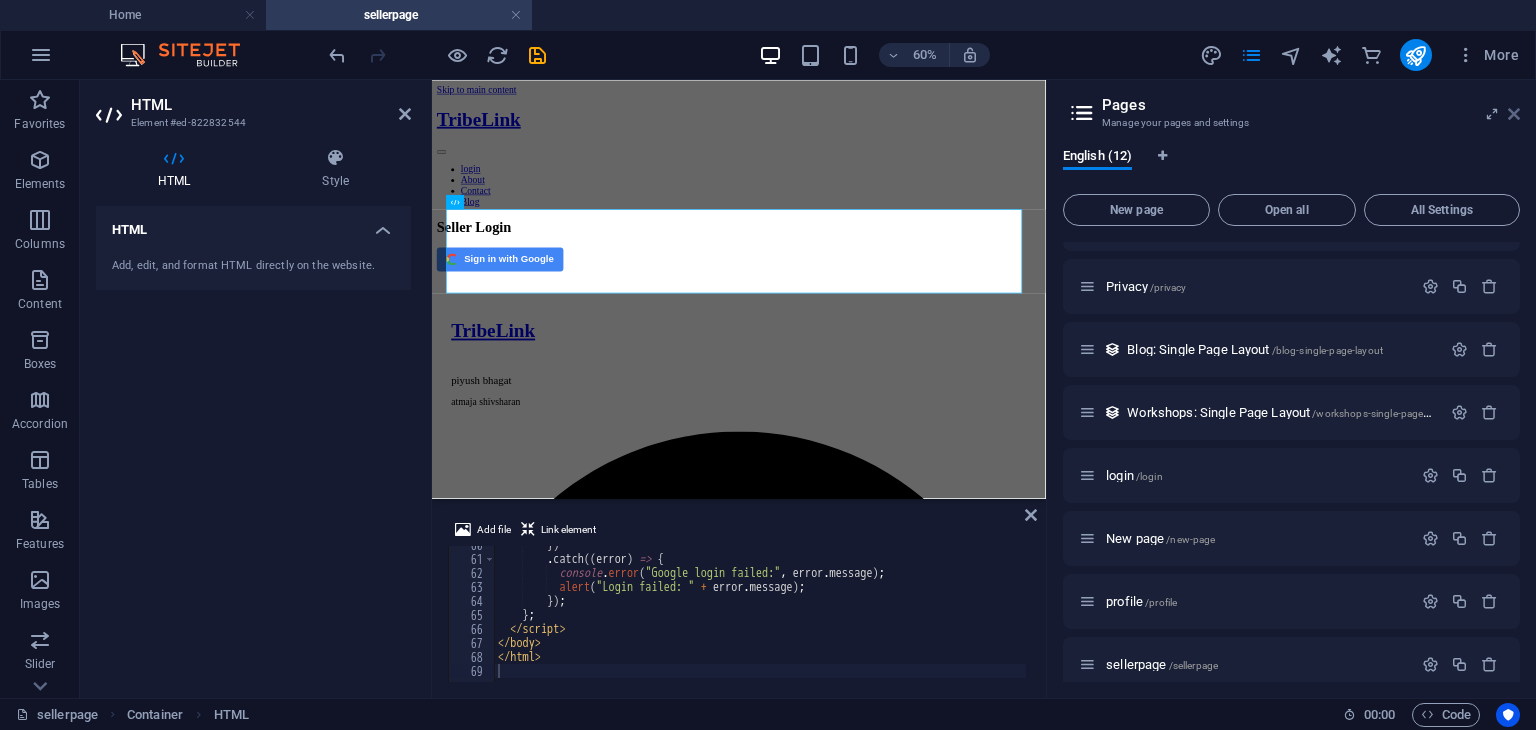 click at bounding box center [1514, 114] 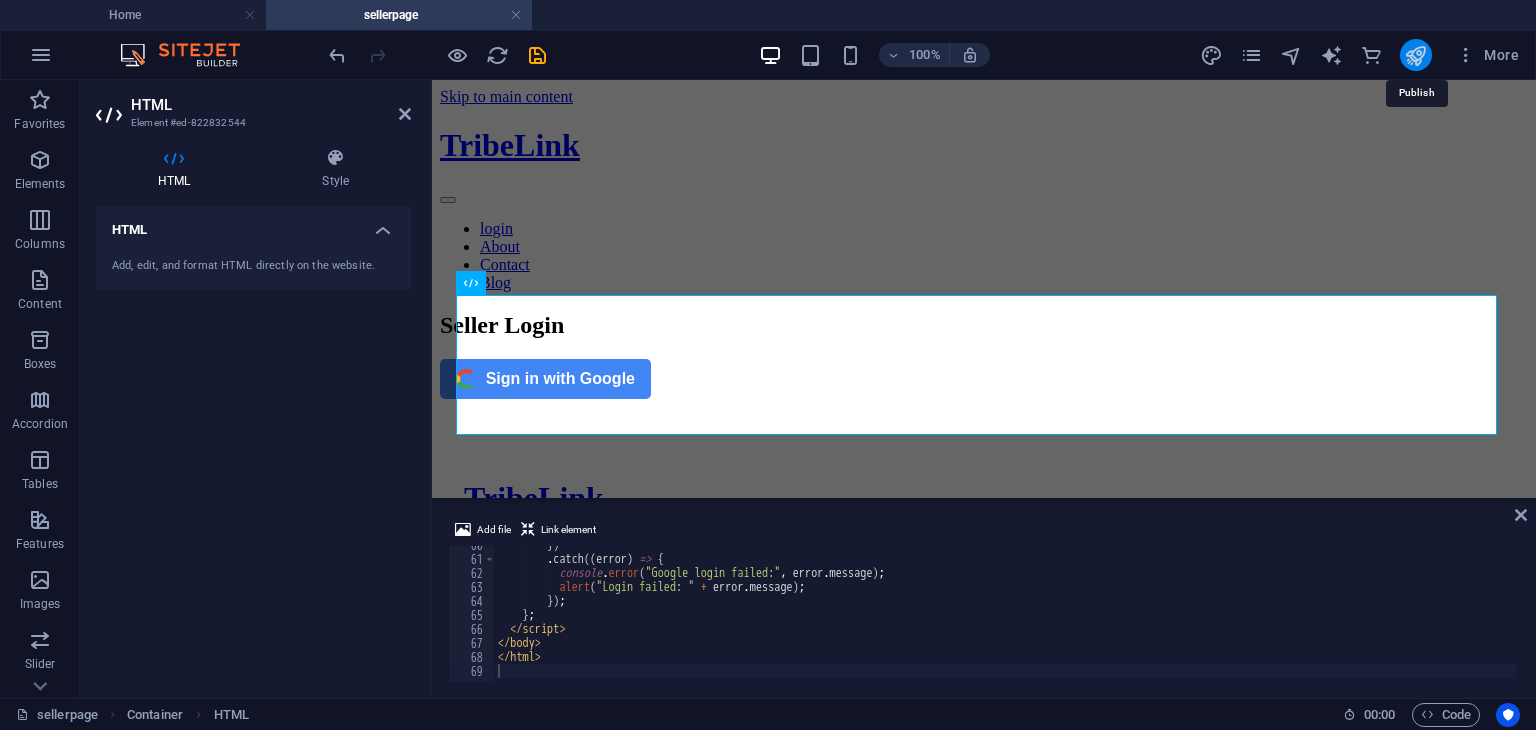 click at bounding box center (1415, 55) 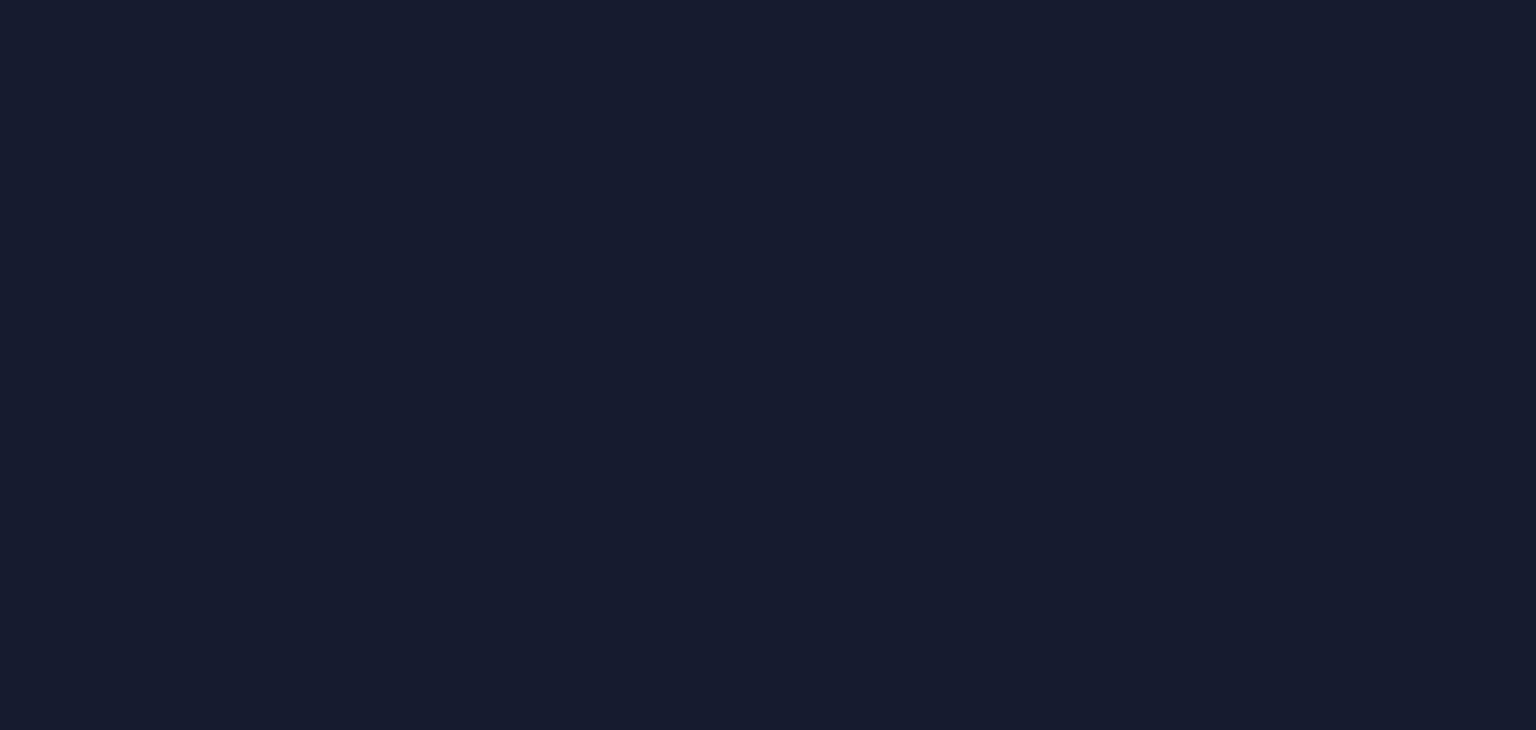 scroll, scrollTop: 0, scrollLeft: 0, axis: both 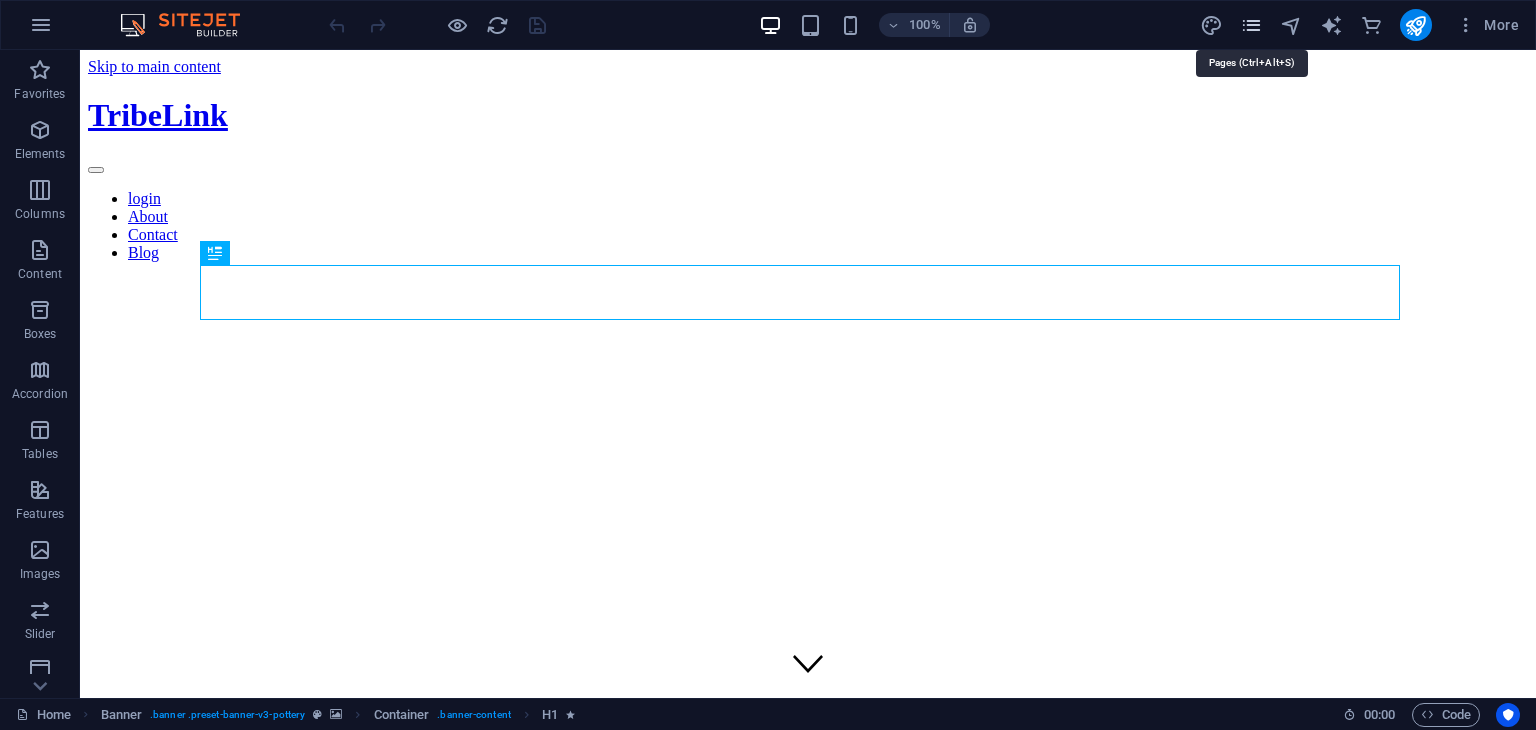 click at bounding box center (1251, 25) 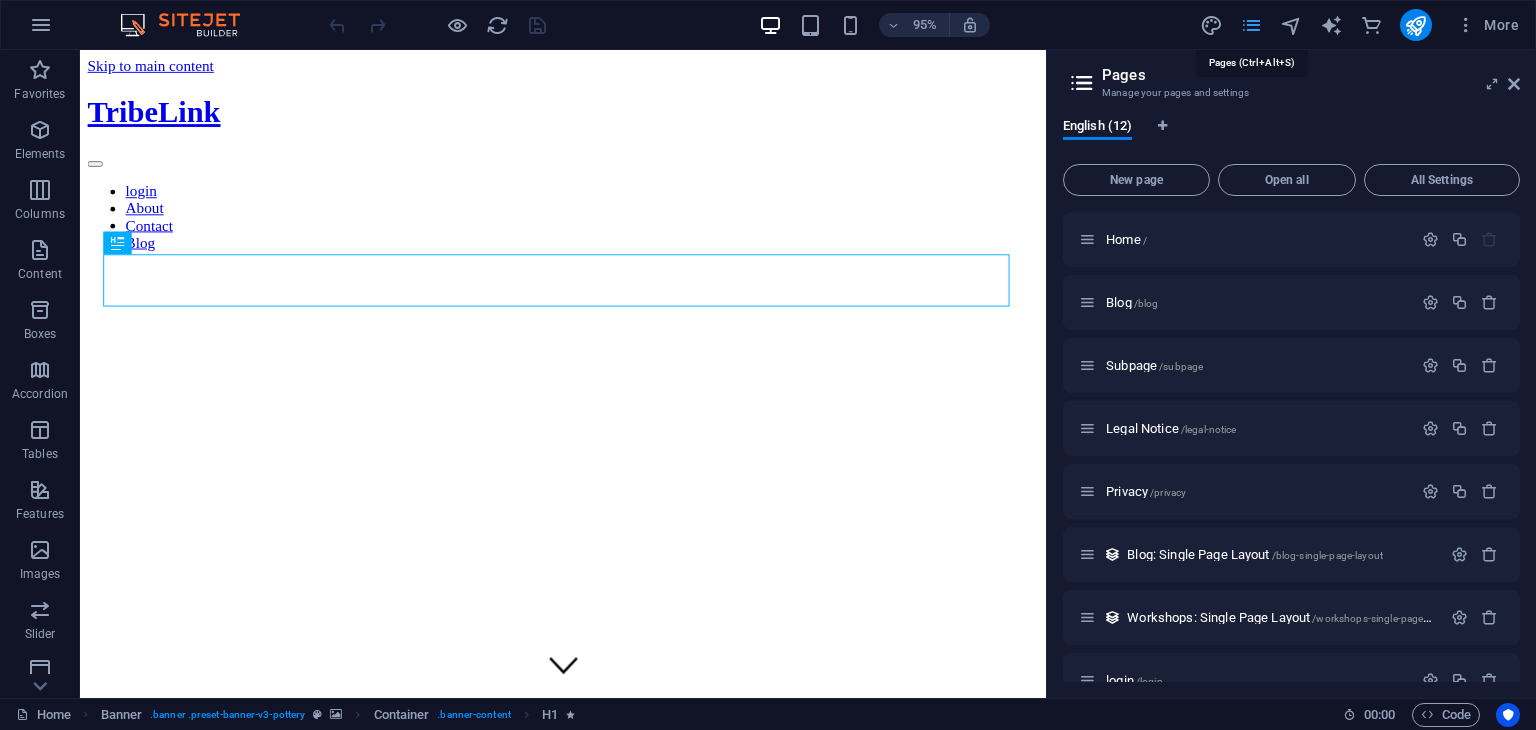 click at bounding box center [1251, 25] 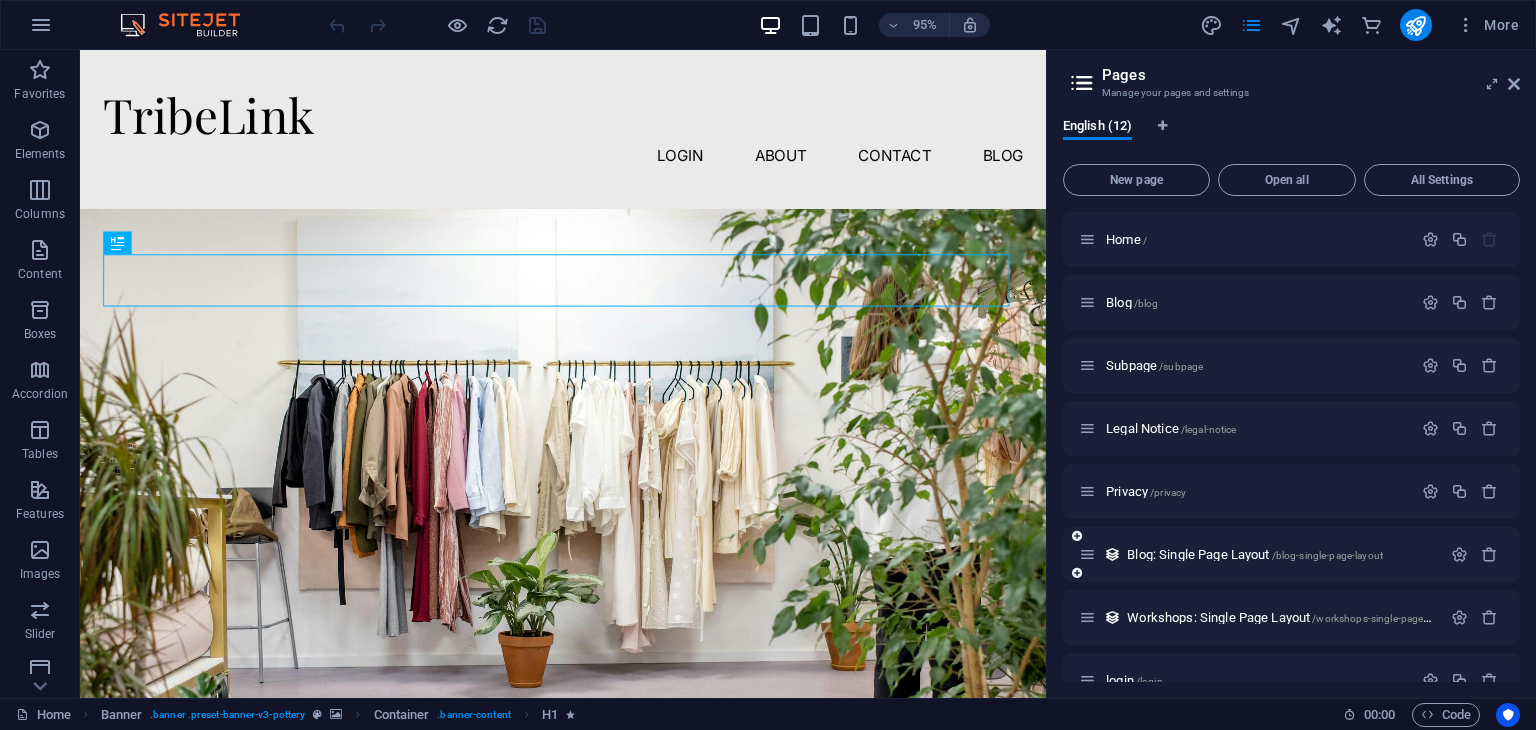 scroll, scrollTop: 286, scrollLeft: 0, axis: vertical 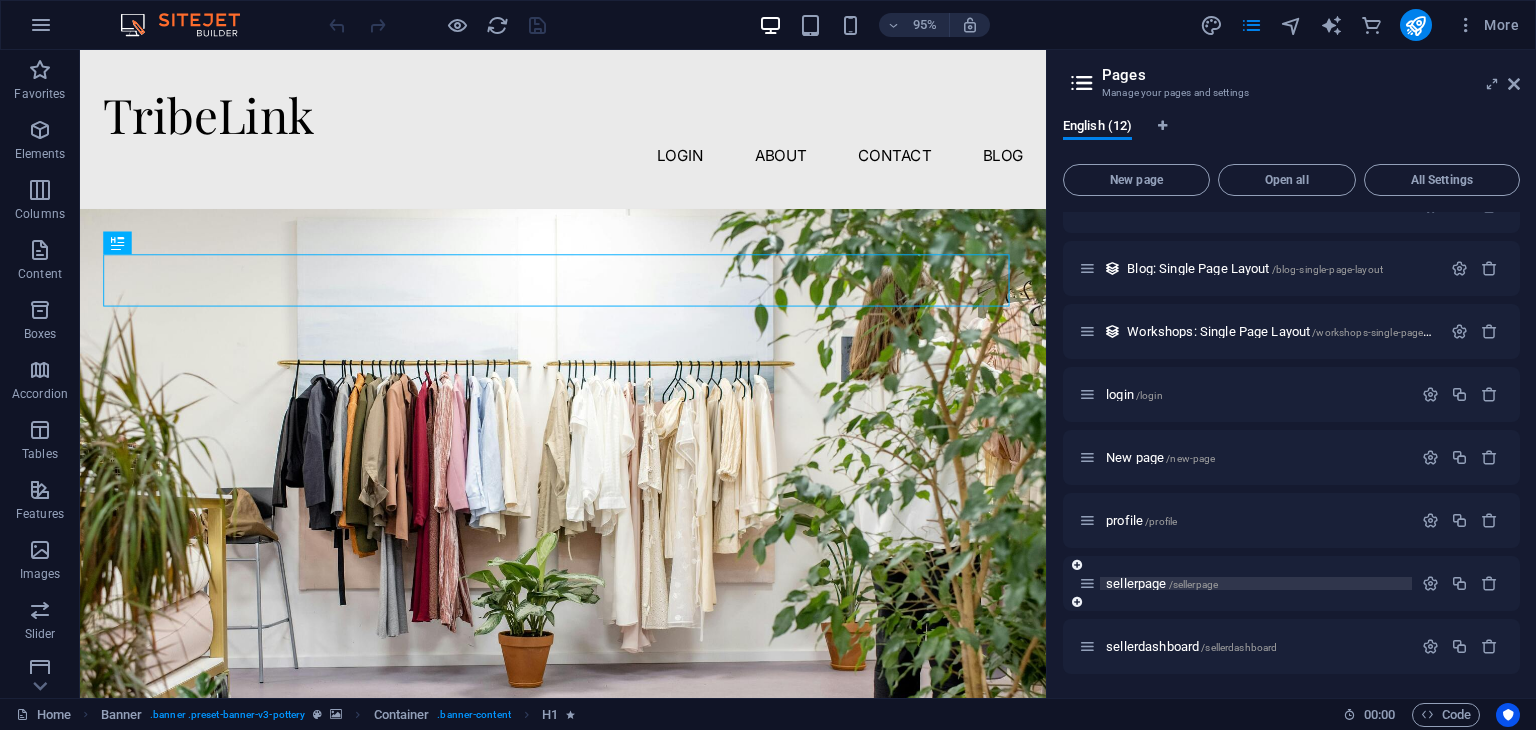 click on "sellerpage /sellerpage" at bounding box center [1162, 583] 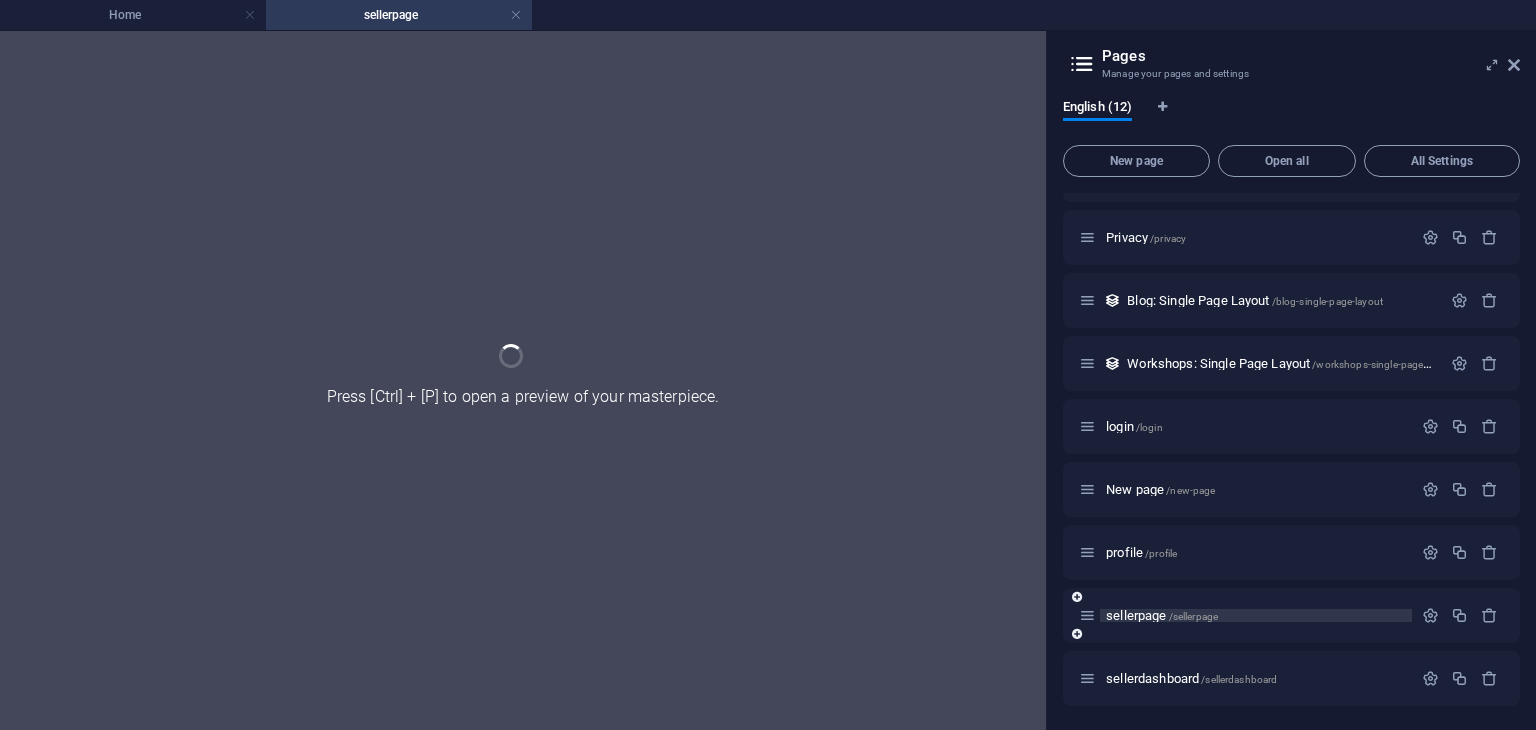 scroll, scrollTop: 235, scrollLeft: 0, axis: vertical 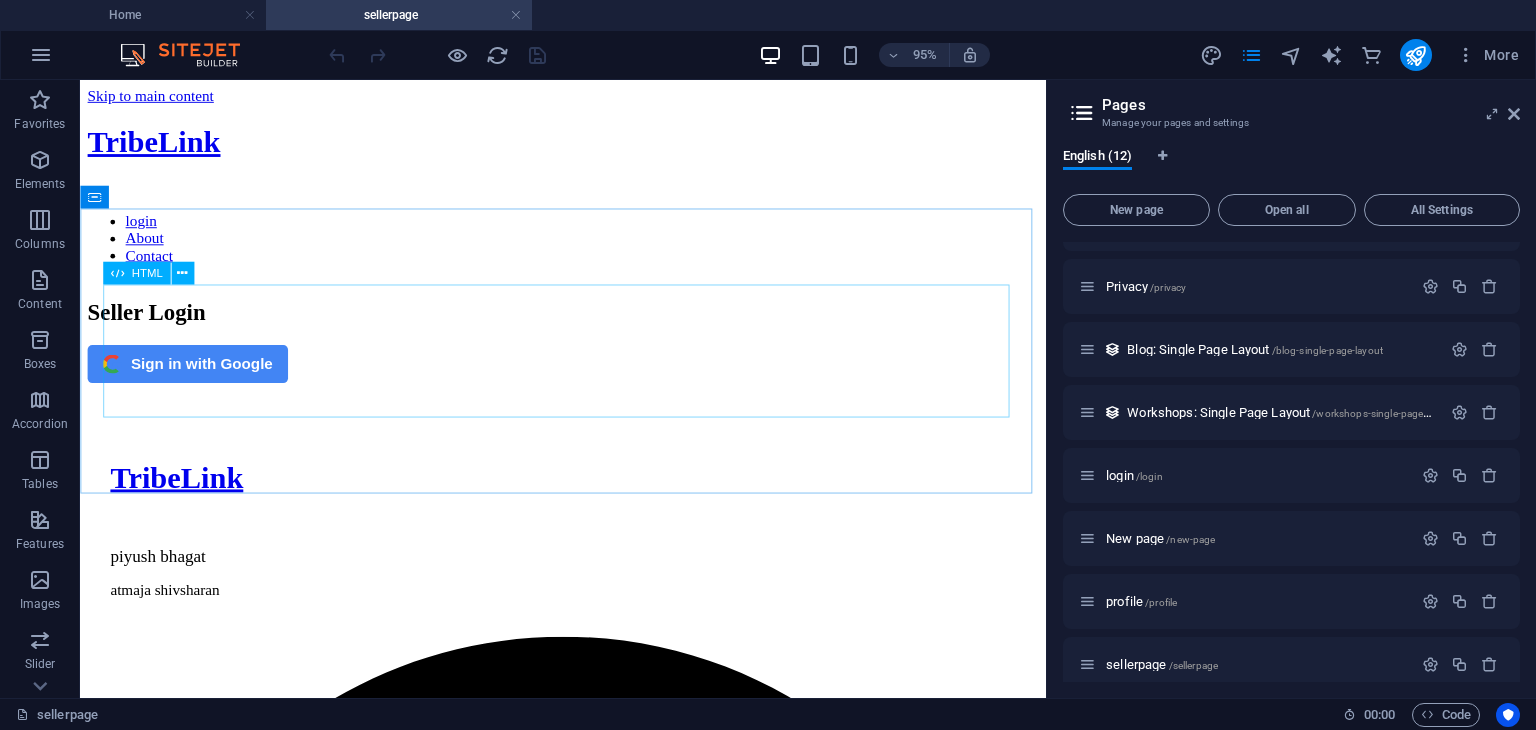 click on "HTML" at bounding box center [146, 272] 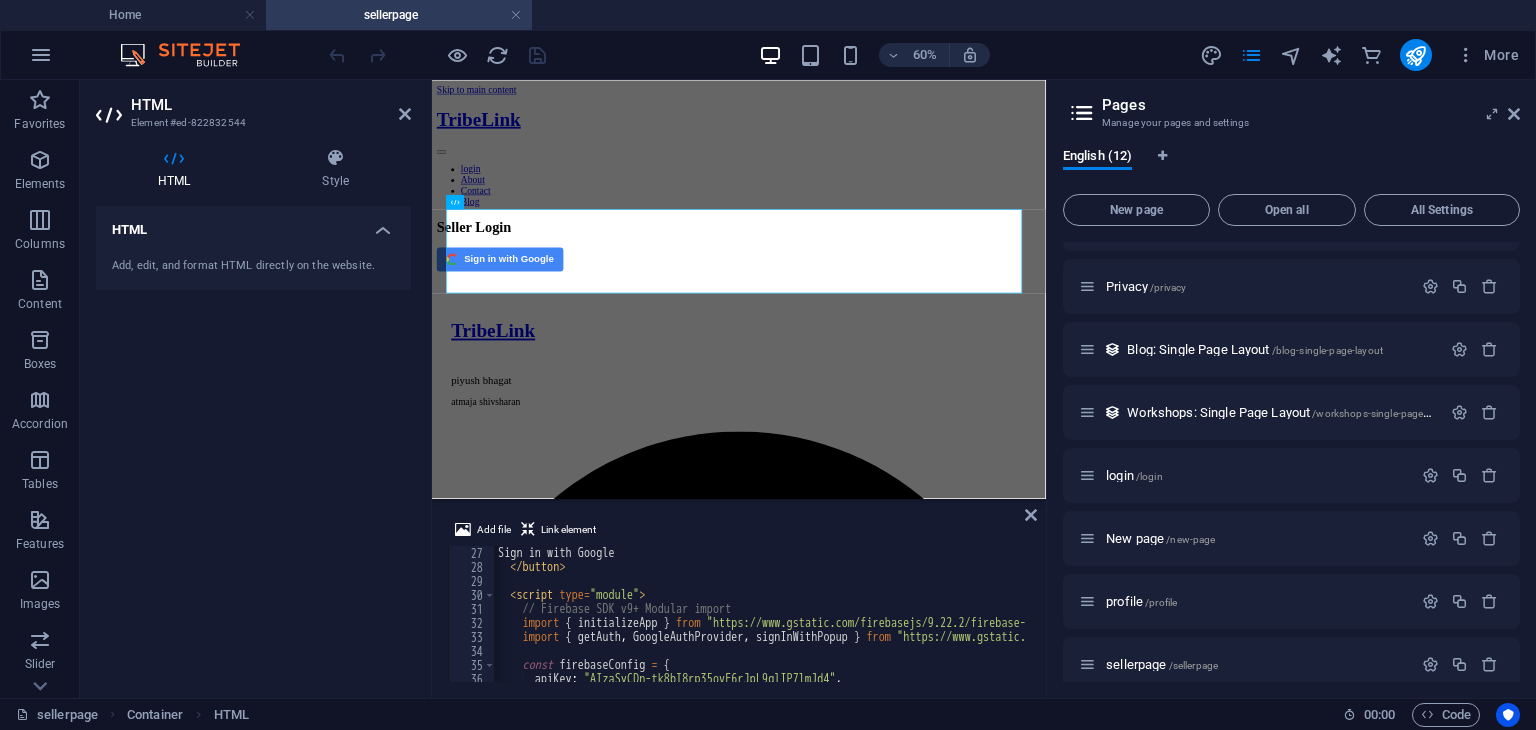 scroll, scrollTop: 362, scrollLeft: 0, axis: vertical 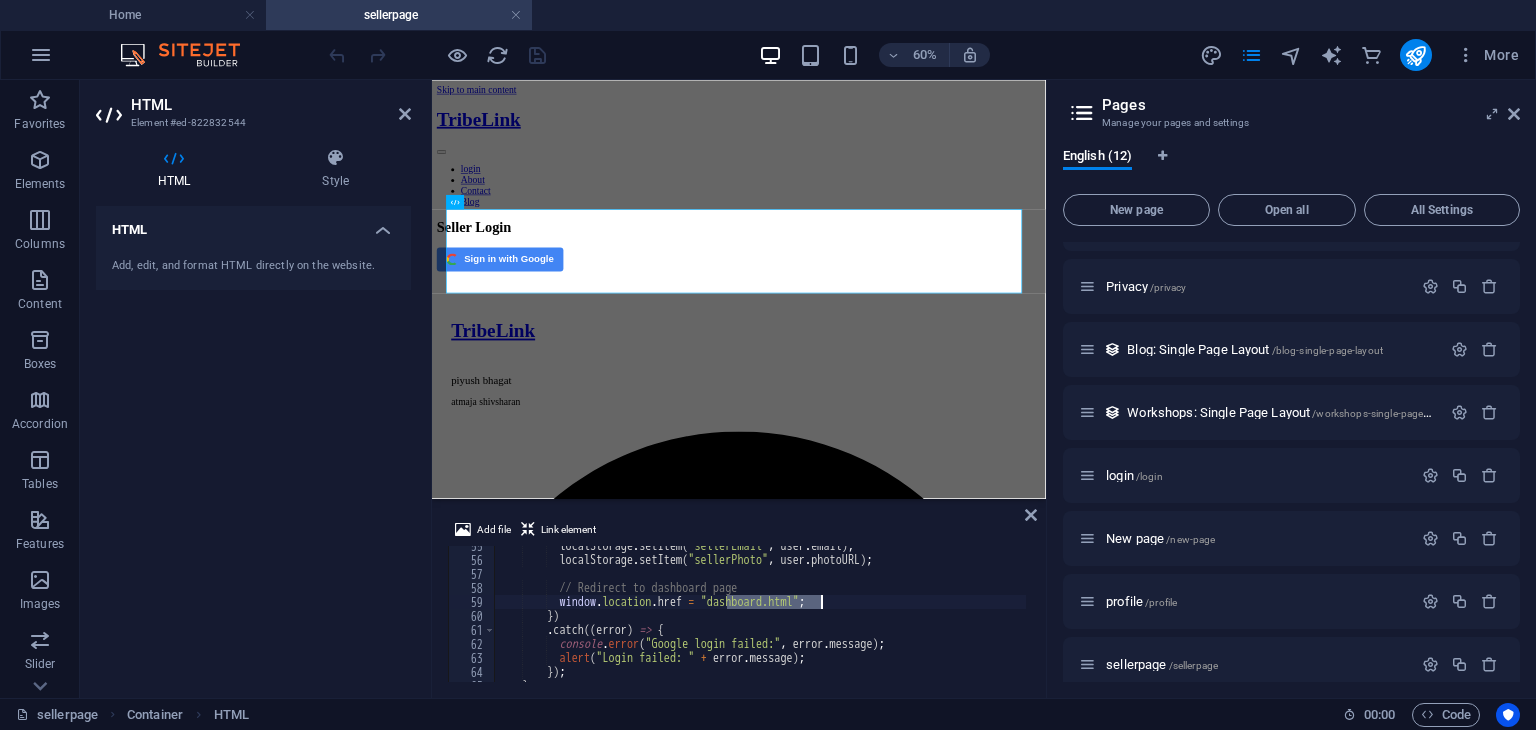 drag, startPoint x: 727, startPoint y: 598, endPoint x: 819, endPoint y: 603, distance: 92.13577 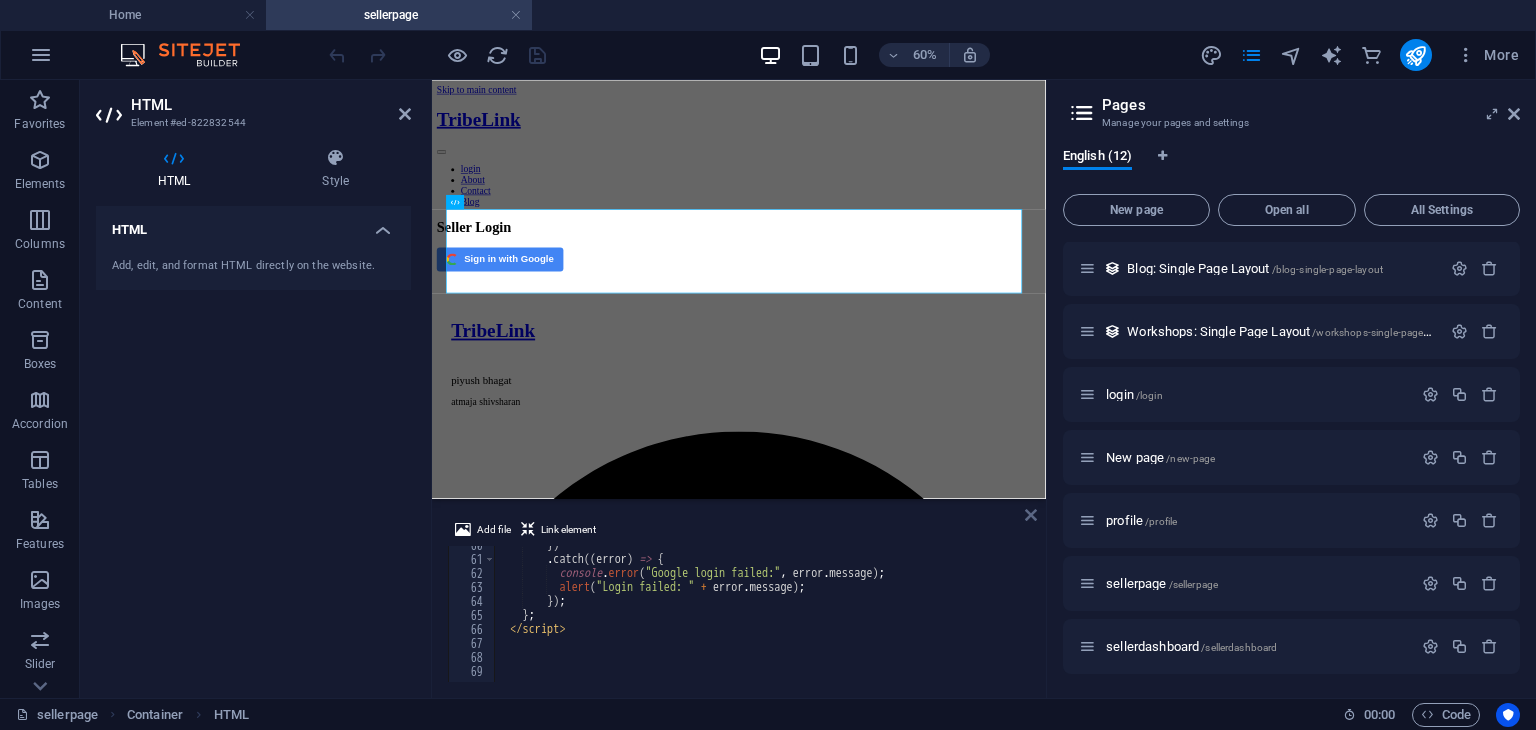 type on "window.location.href = "tribelink.site/sellerdashboard";" 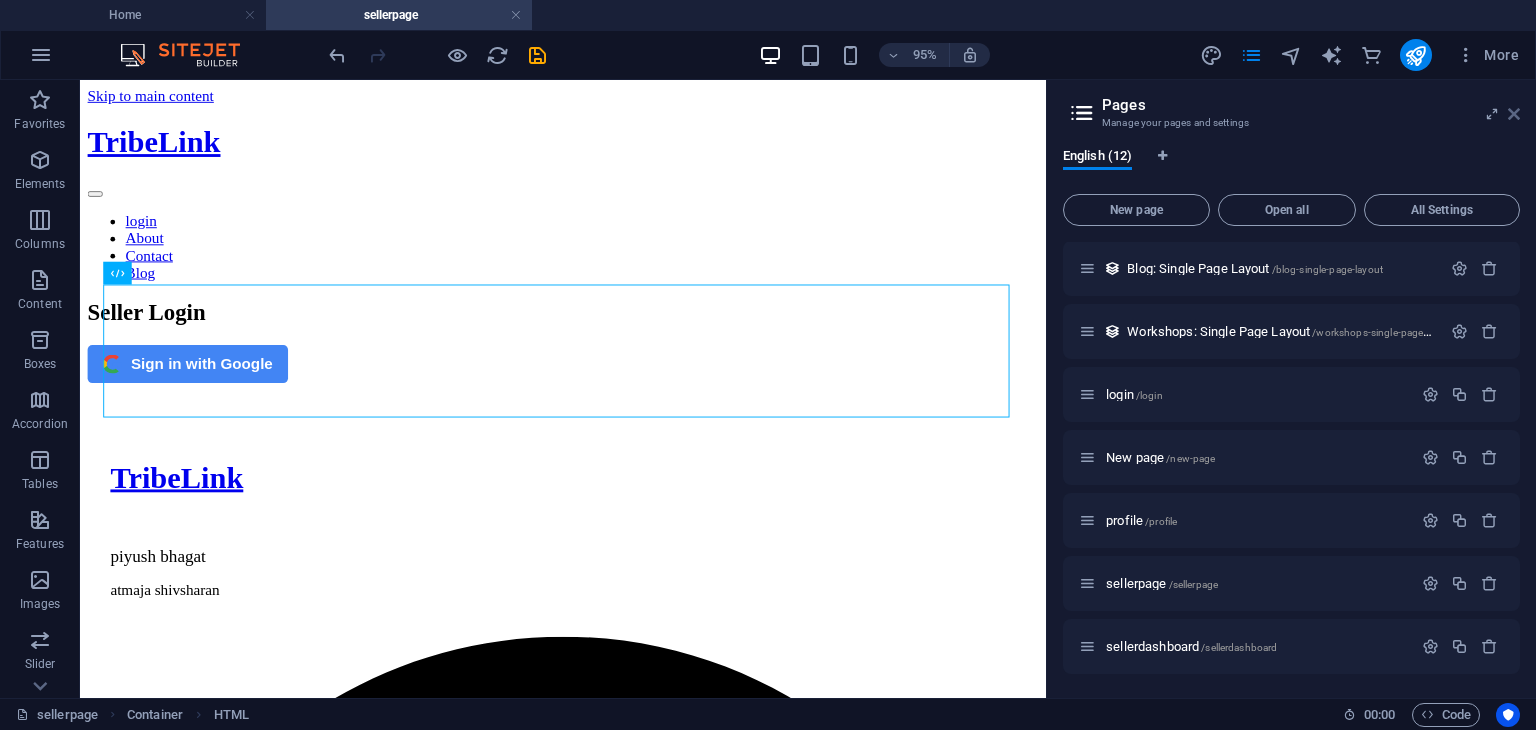 click at bounding box center (1514, 114) 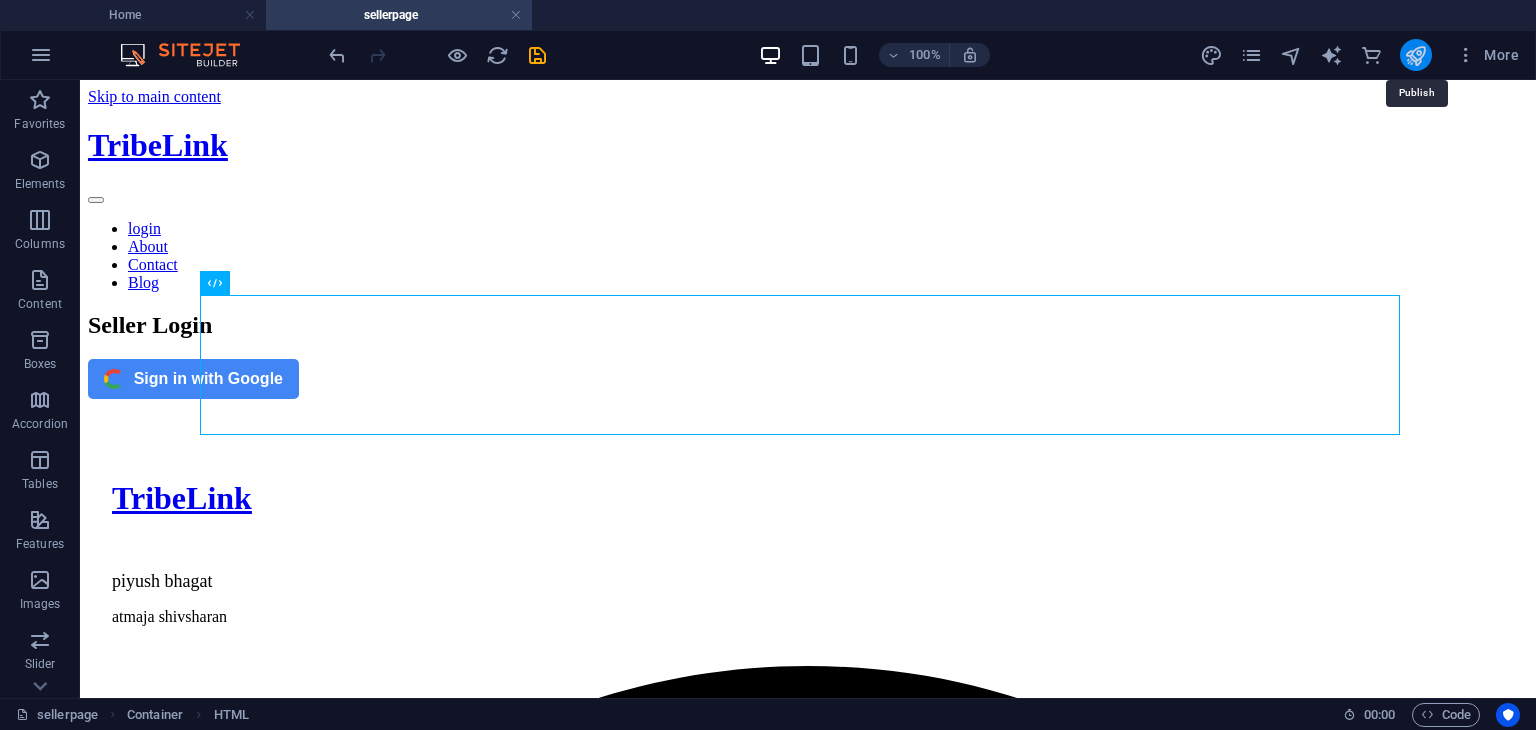click at bounding box center (1415, 55) 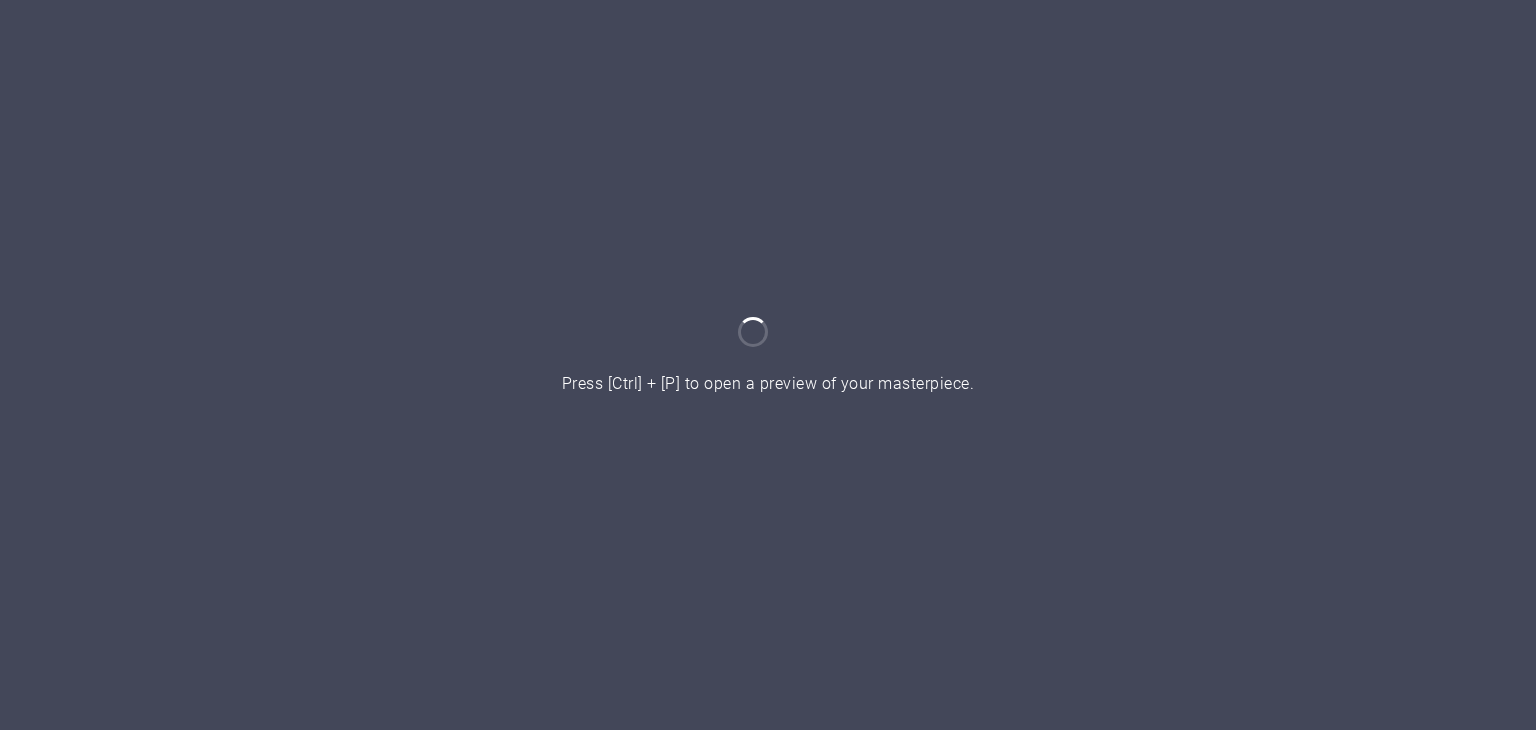 scroll, scrollTop: 0, scrollLeft: 0, axis: both 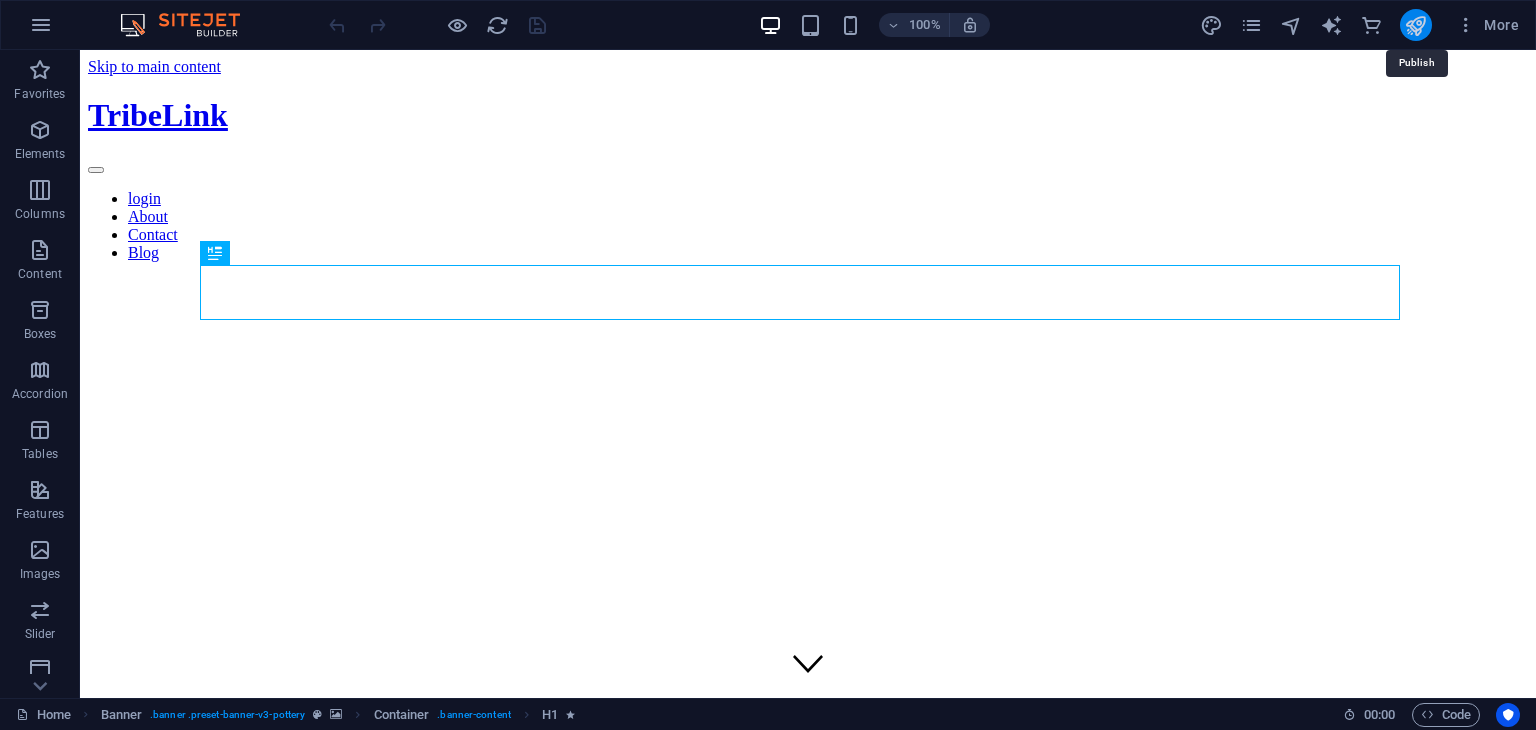 click at bounding box center (1415, 25) 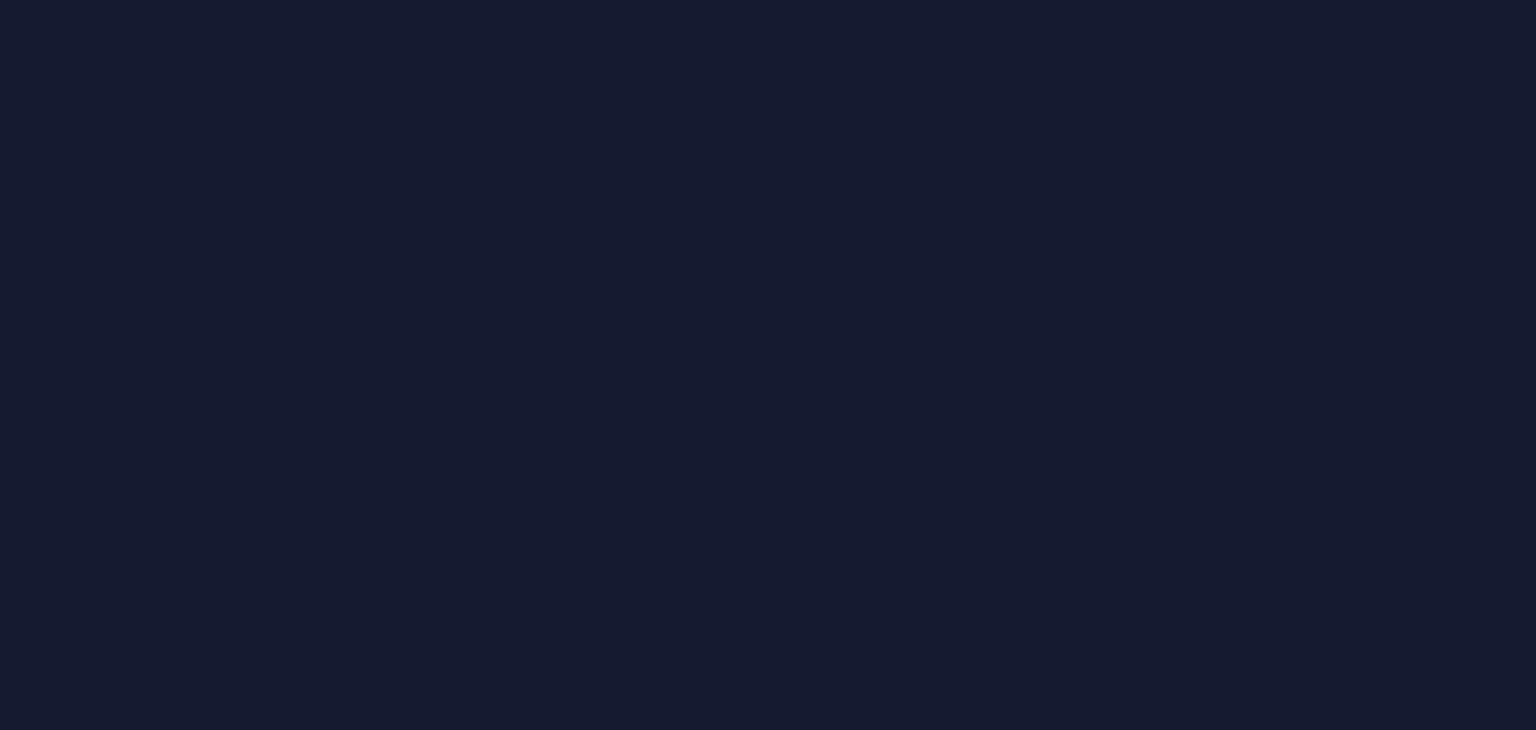 scroll, scrollTop: 0, scrollLeft: 0, axis: both 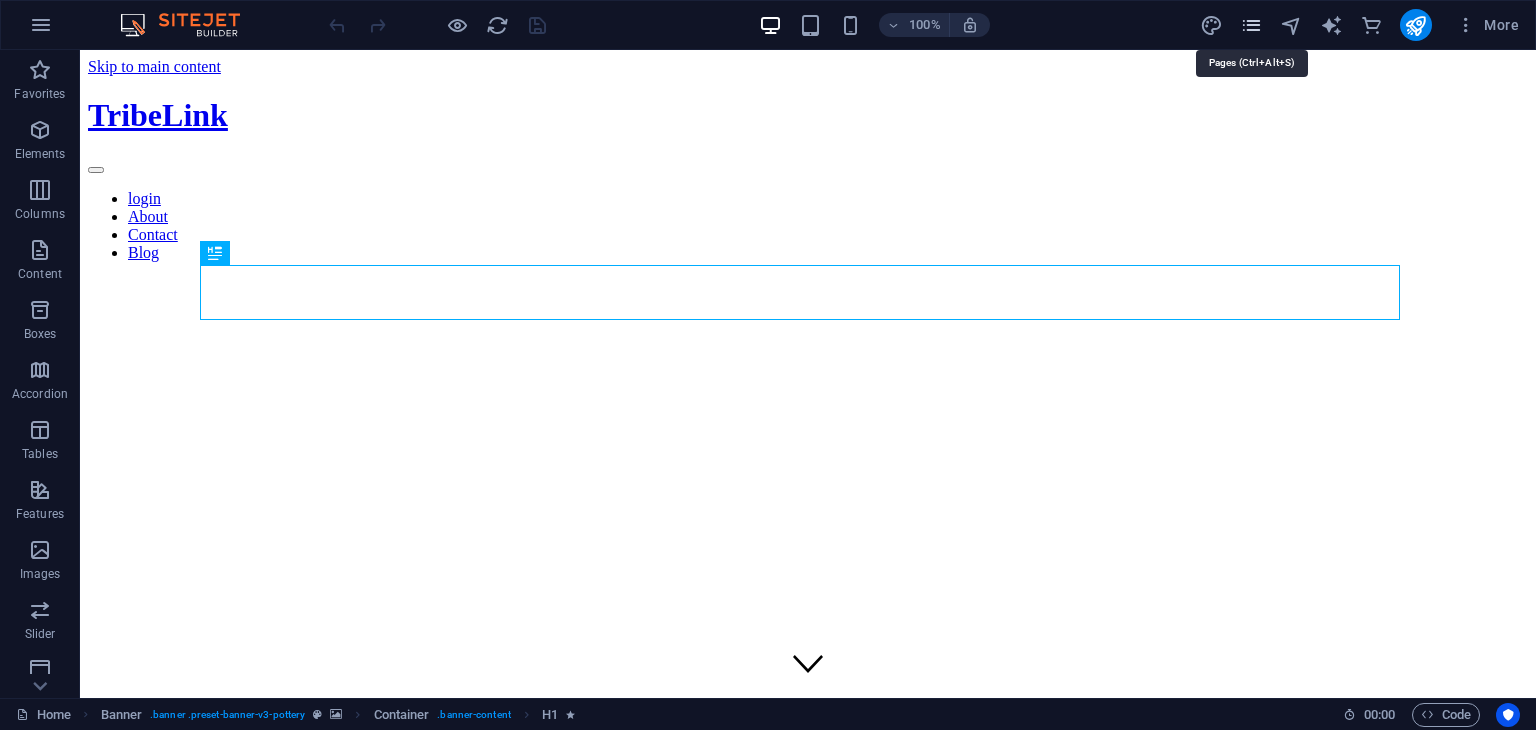 click at bounding box center [1251, 25] 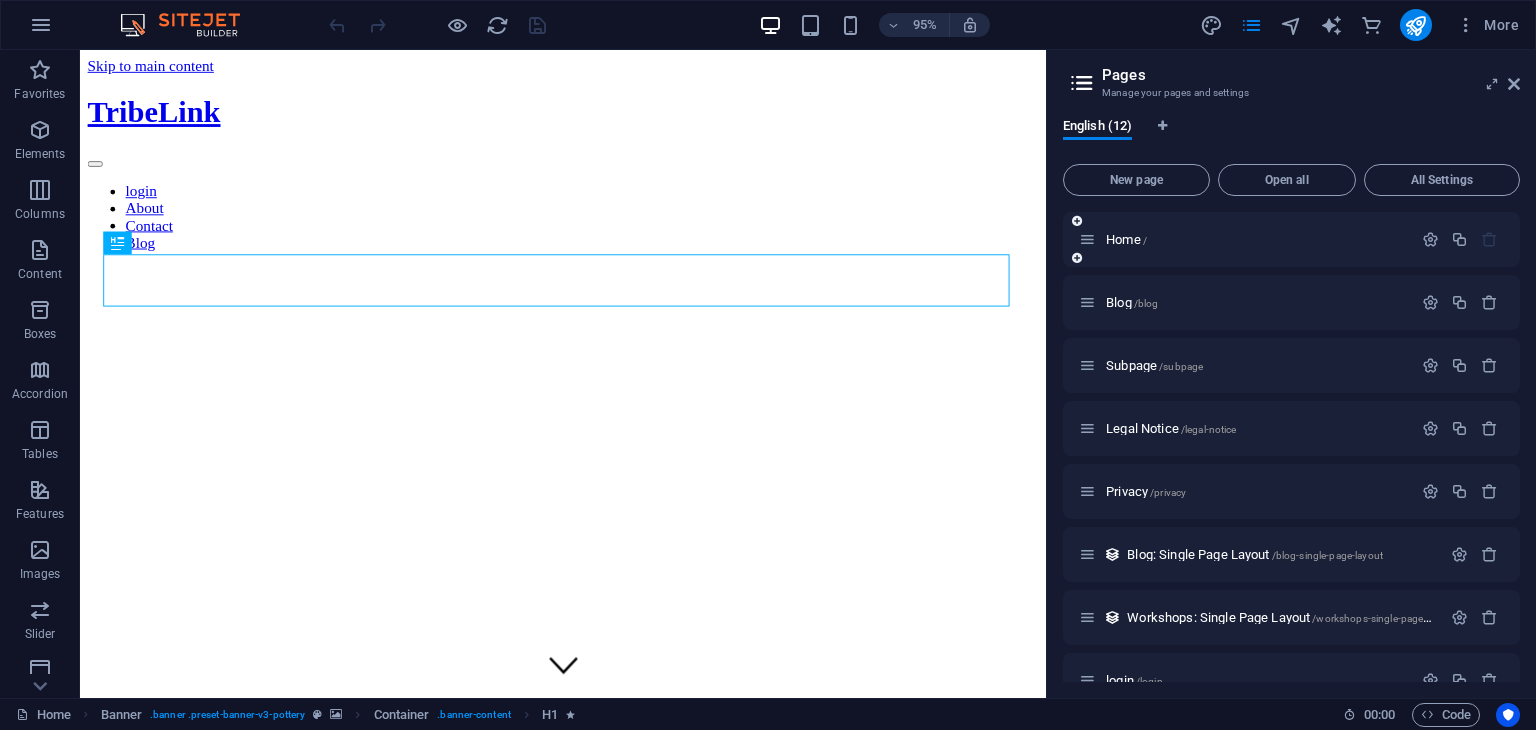 scroll, scrollTop: 286, scrollLeft: 0, axis: vertical 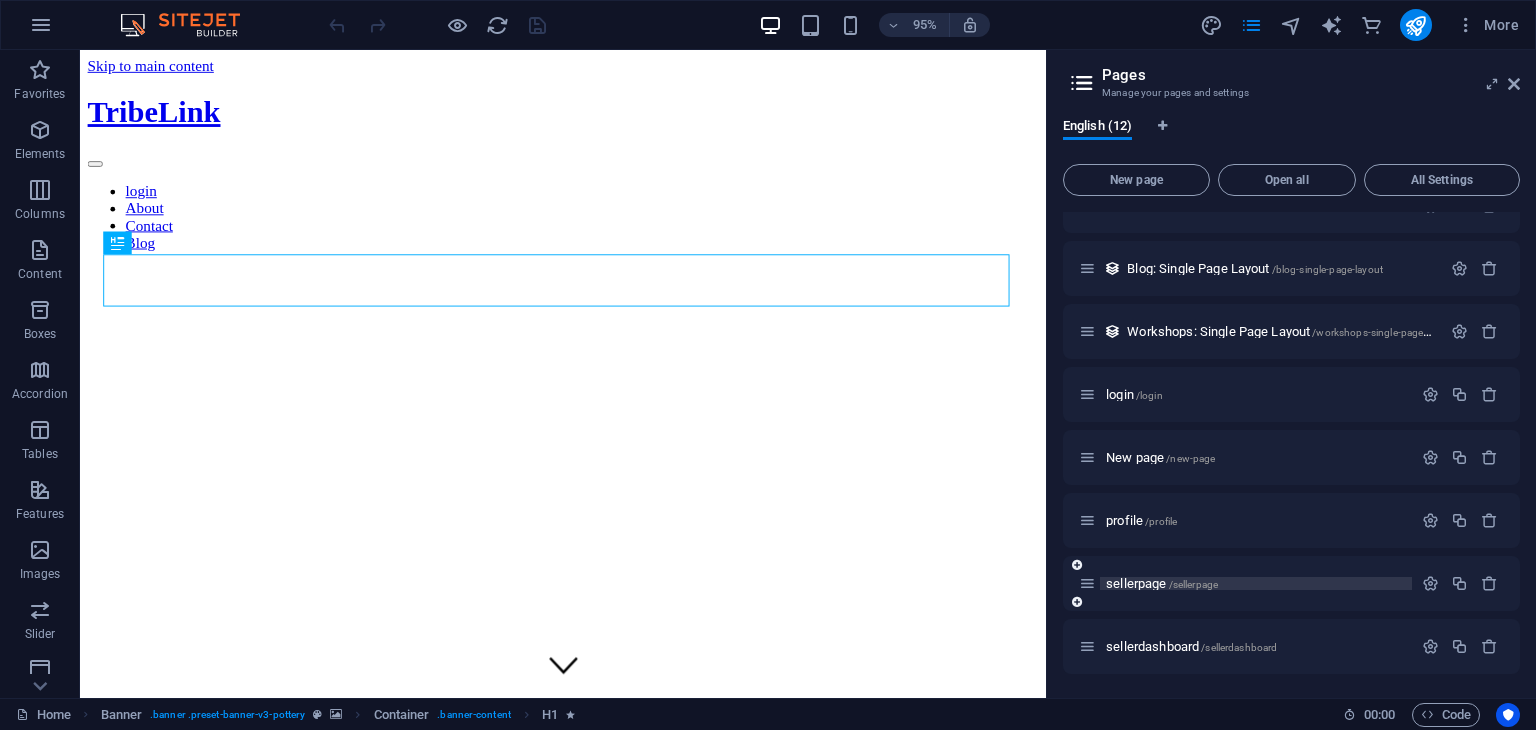 click on "/sellerpage" at bounding box center [1194, 584] 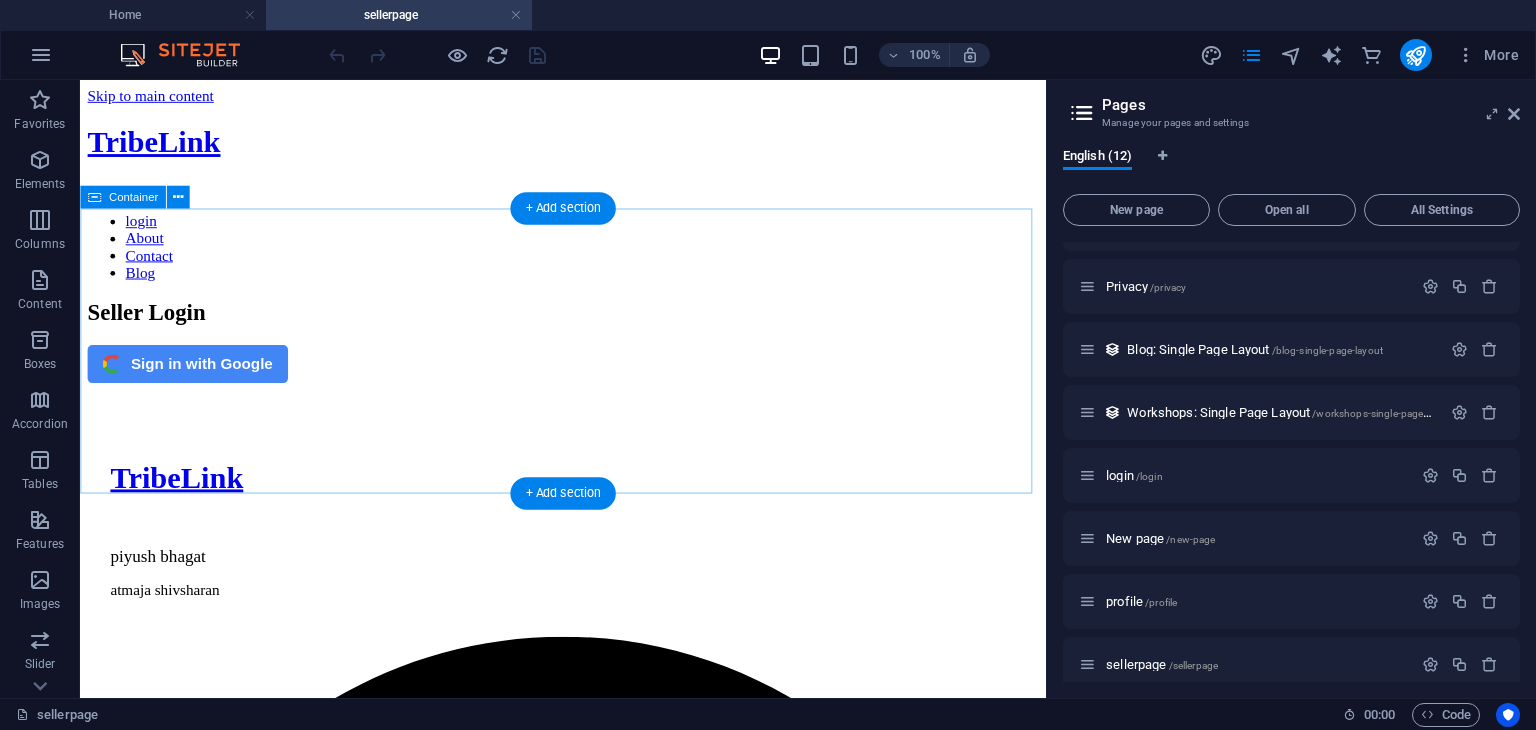 scroll, scrollTop: 0, scrollLeft: 0, axis: both 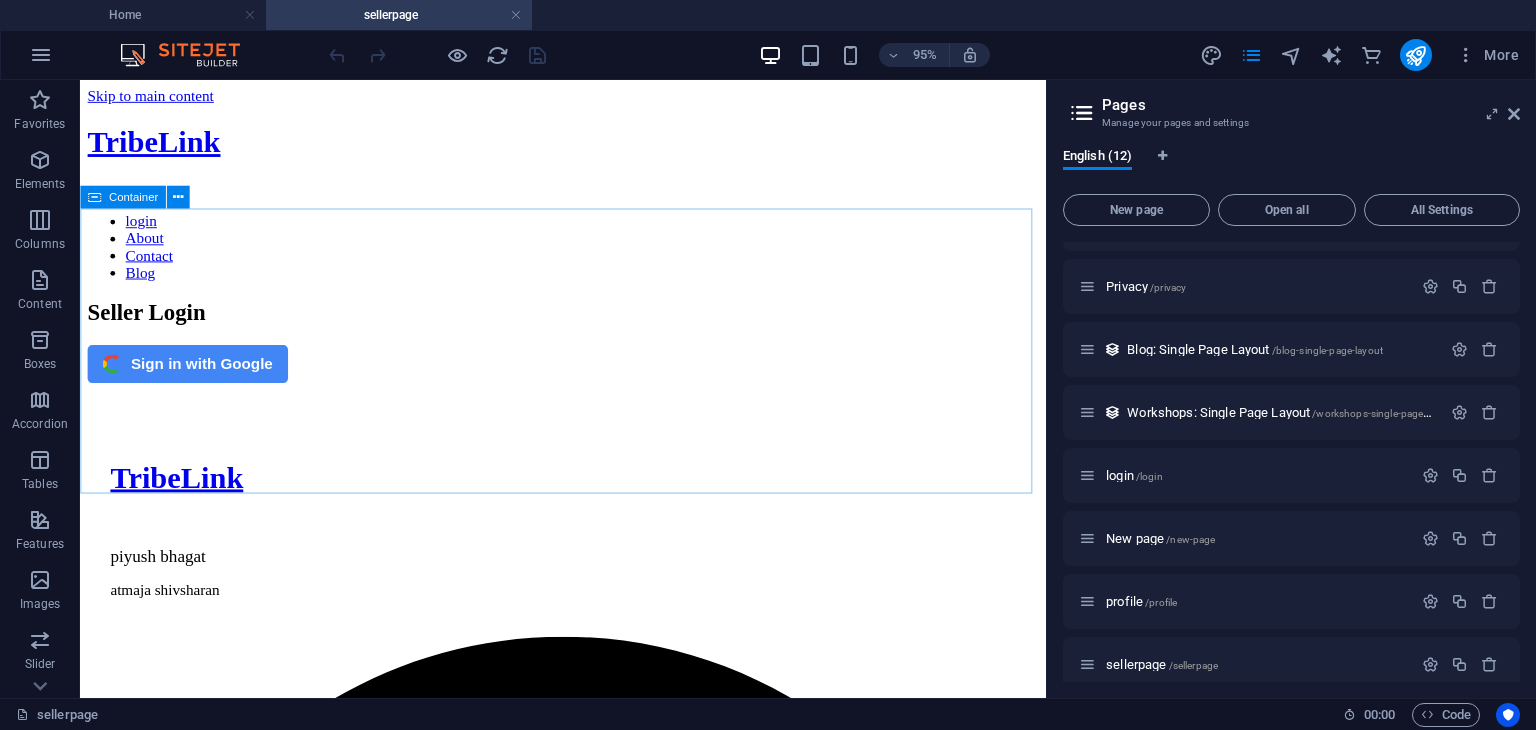 click on "Container" at bounding box center (133, 196) 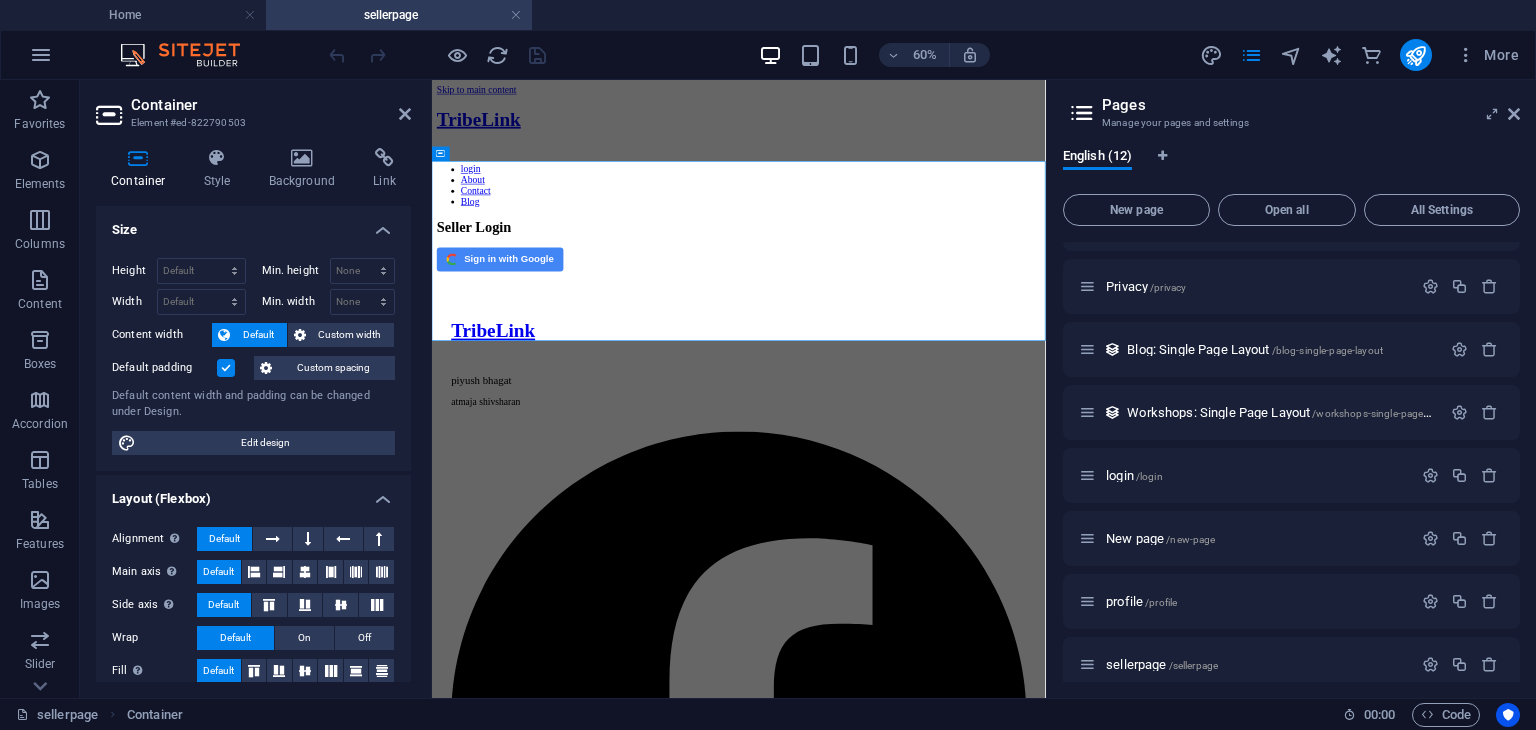 click on "Container" at bounding box center [271, 105] 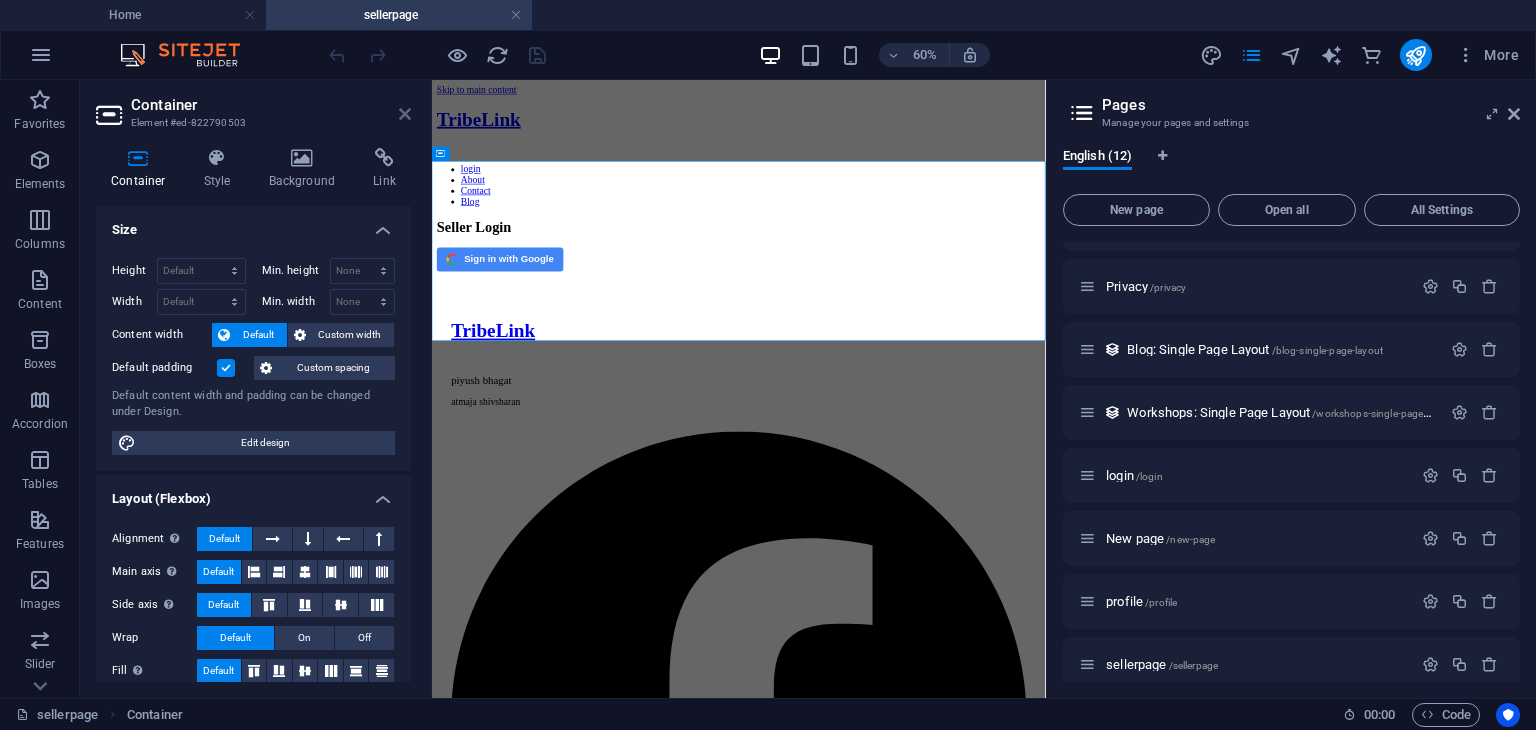 click at bounding box center [405, 114] 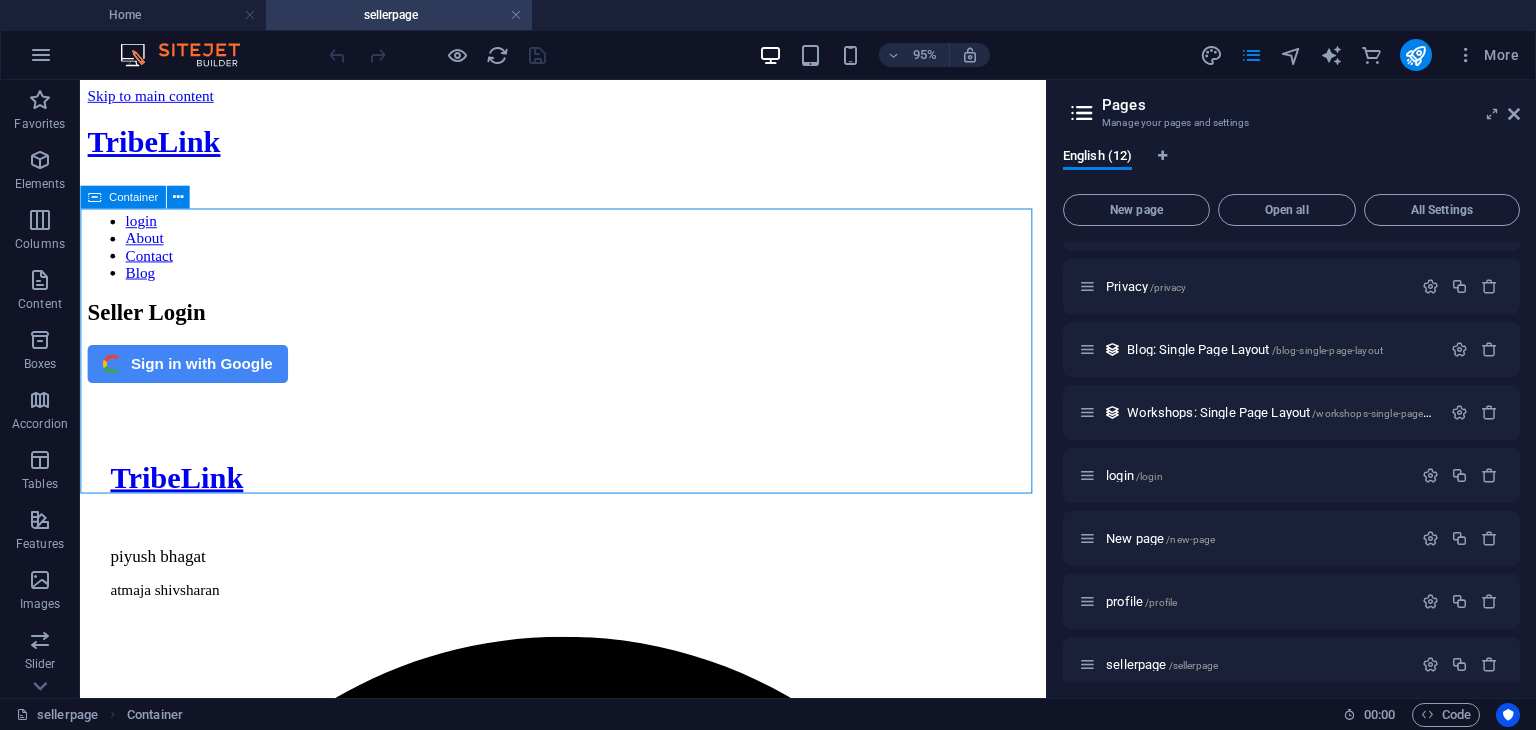 click at bounding box center [94, 196] 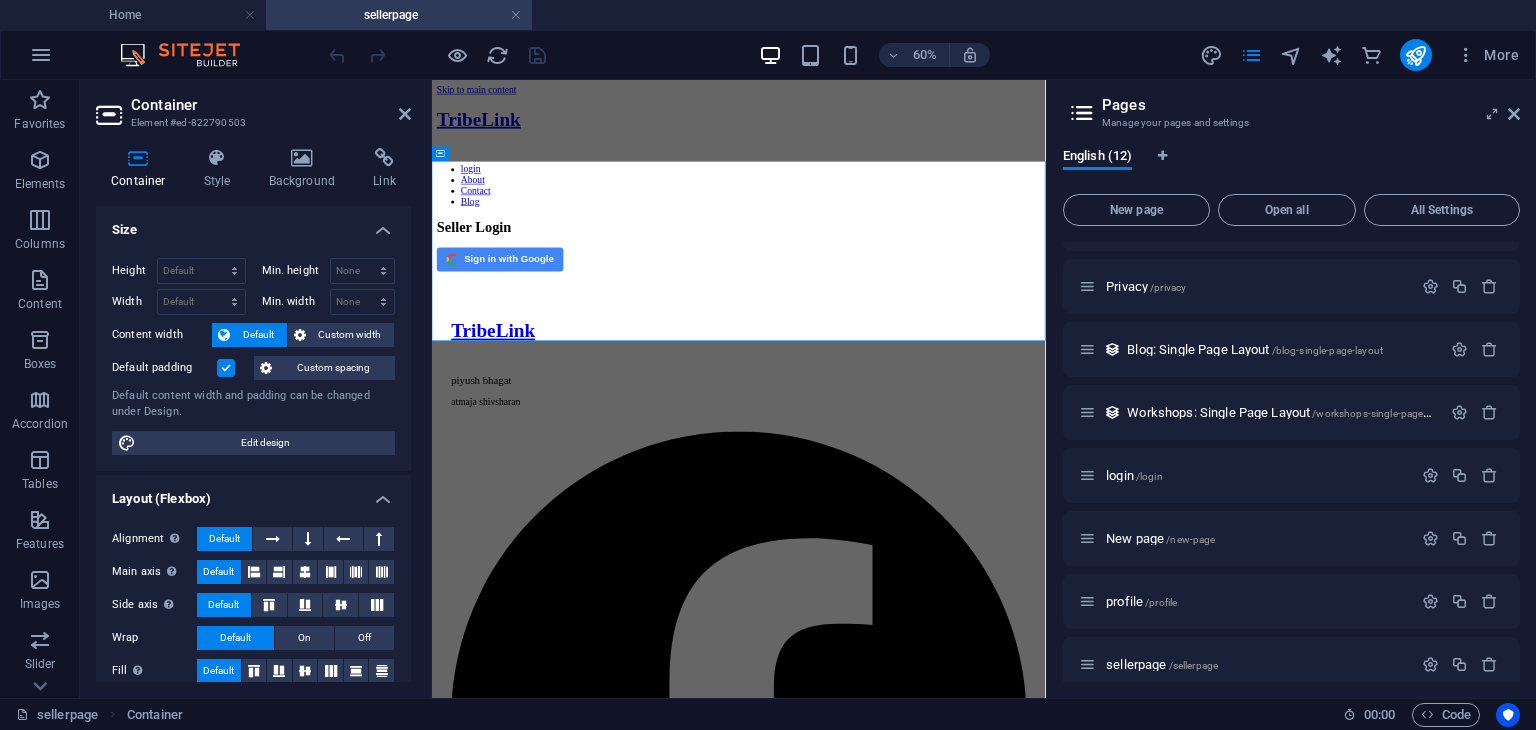 scroll, scrollTop: 298, scrollLeft: 0, axis: vertical 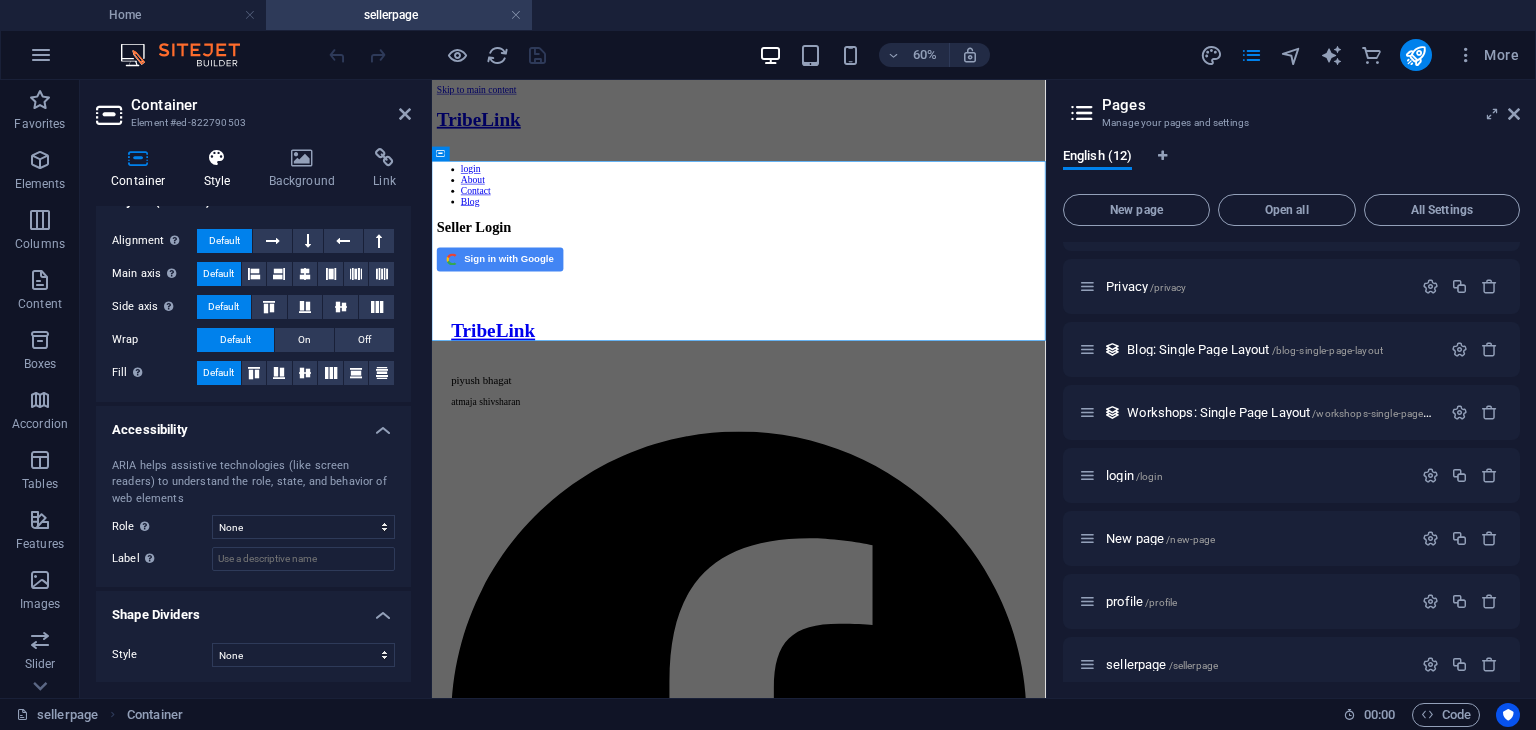 click on "Style" at bounding box center (221, 169) 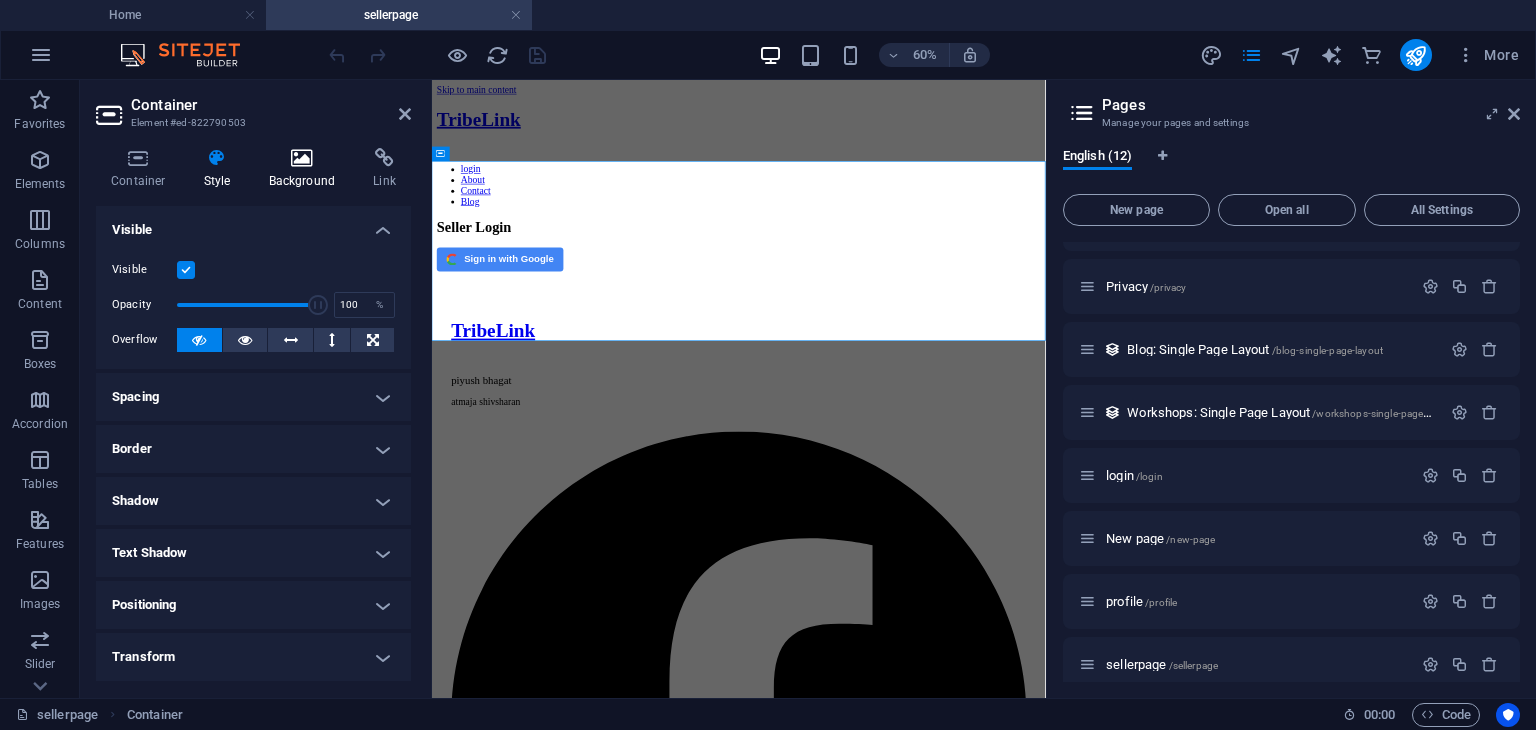 click on "Background" at bounding box center (306, 169) 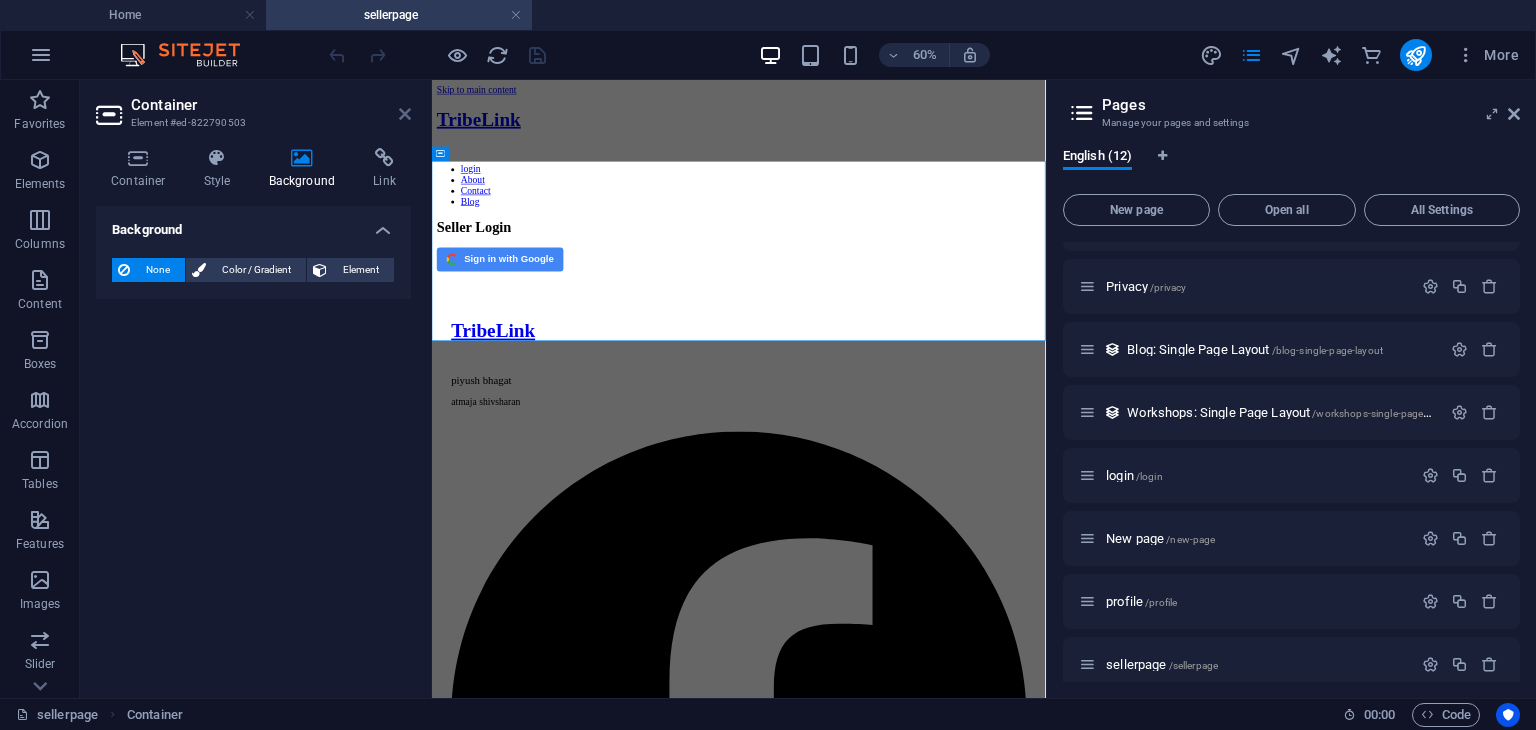 click at bounding box center (405, 114) 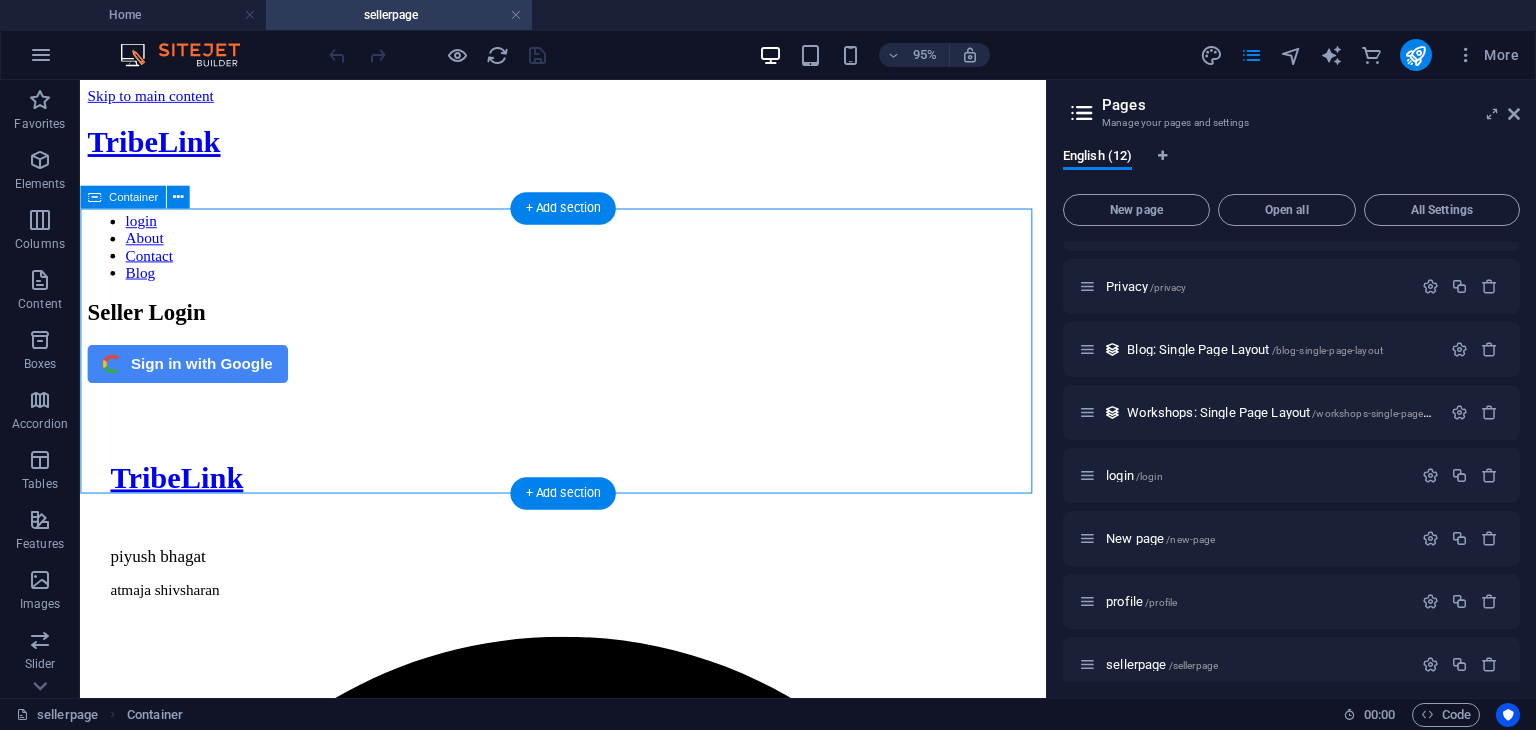 click on "Seller Login - TribeLink
Seller Login
Sign in with Google" at bounding box center (588, 355) 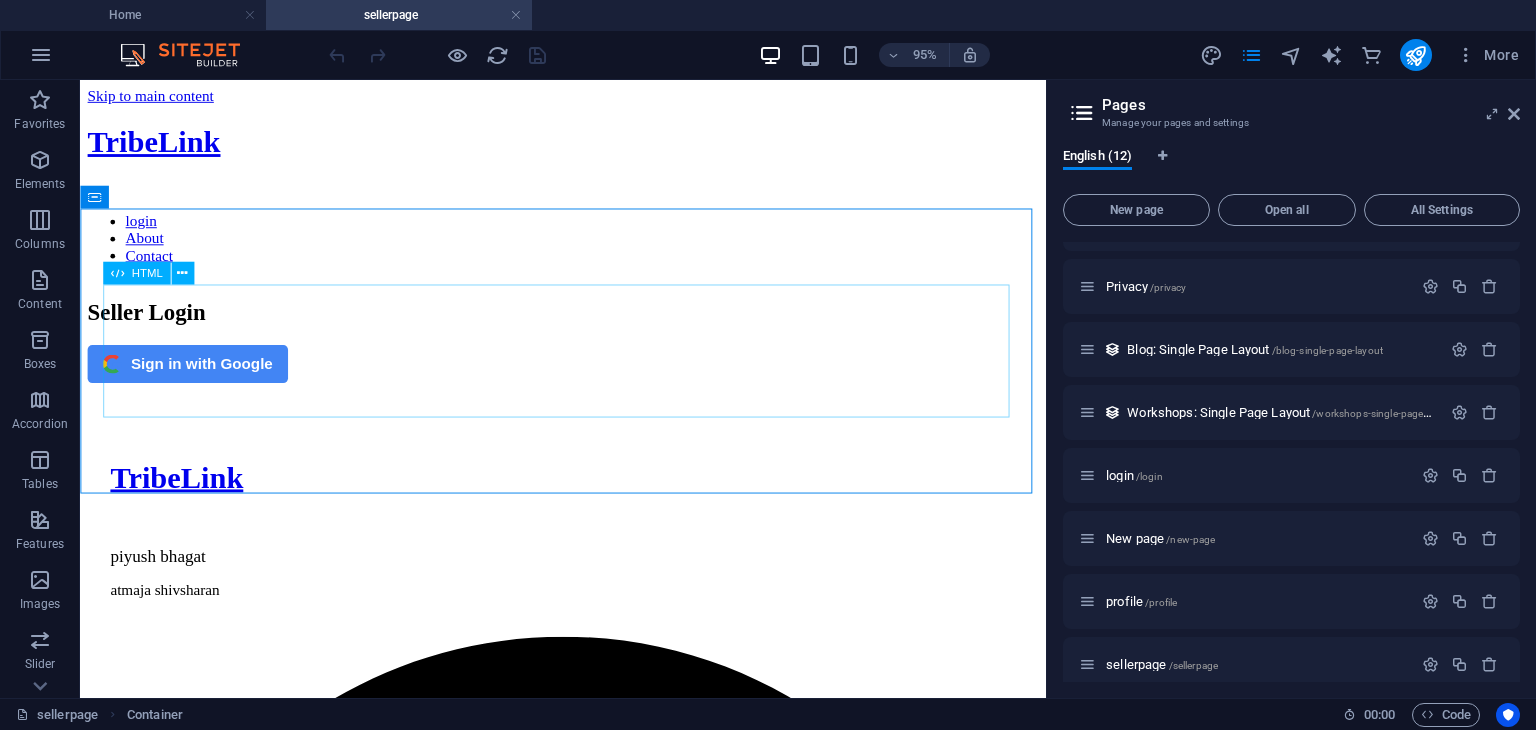 click at bounding box center [116, 272] 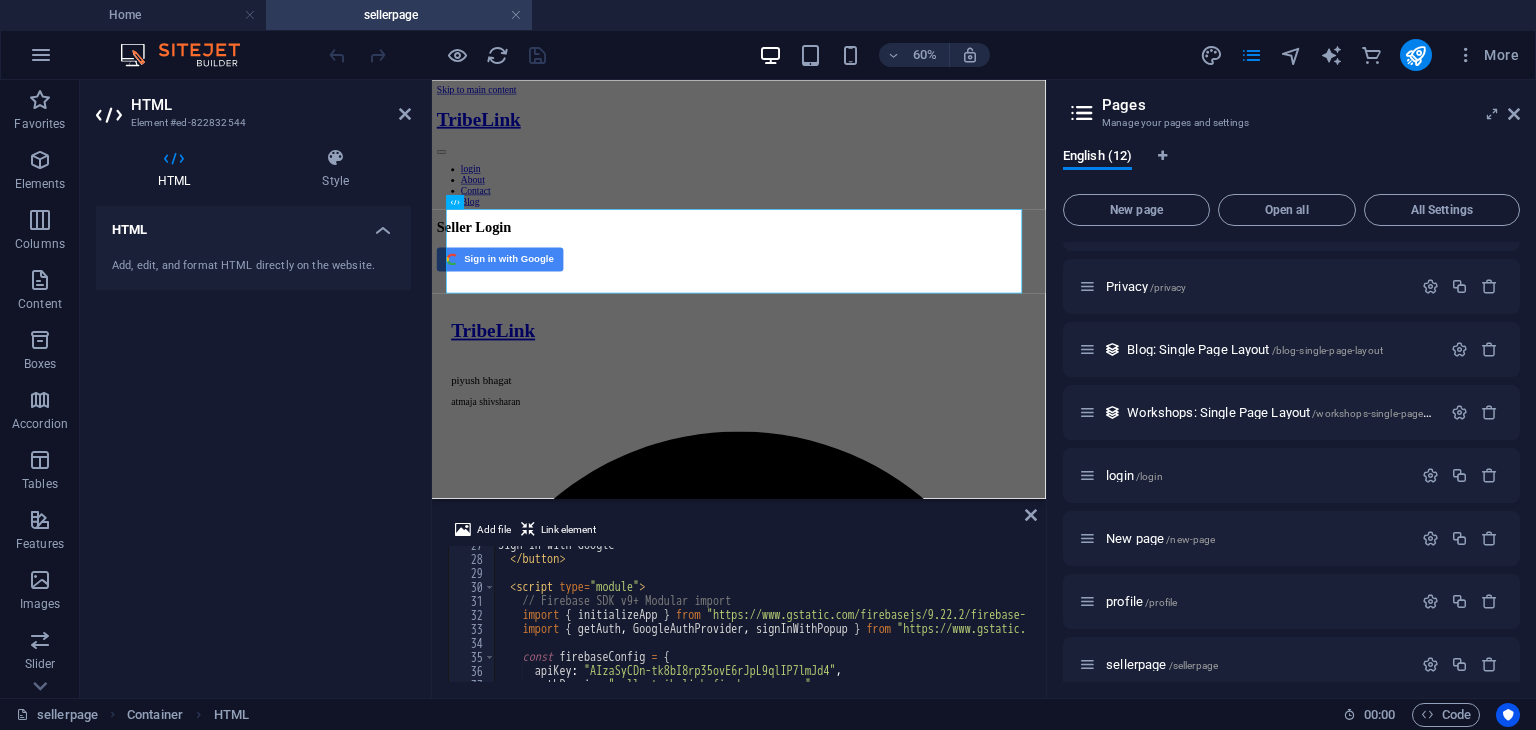 scroll, scrollTop: 368, scrollLeft: 0, axis: vertical 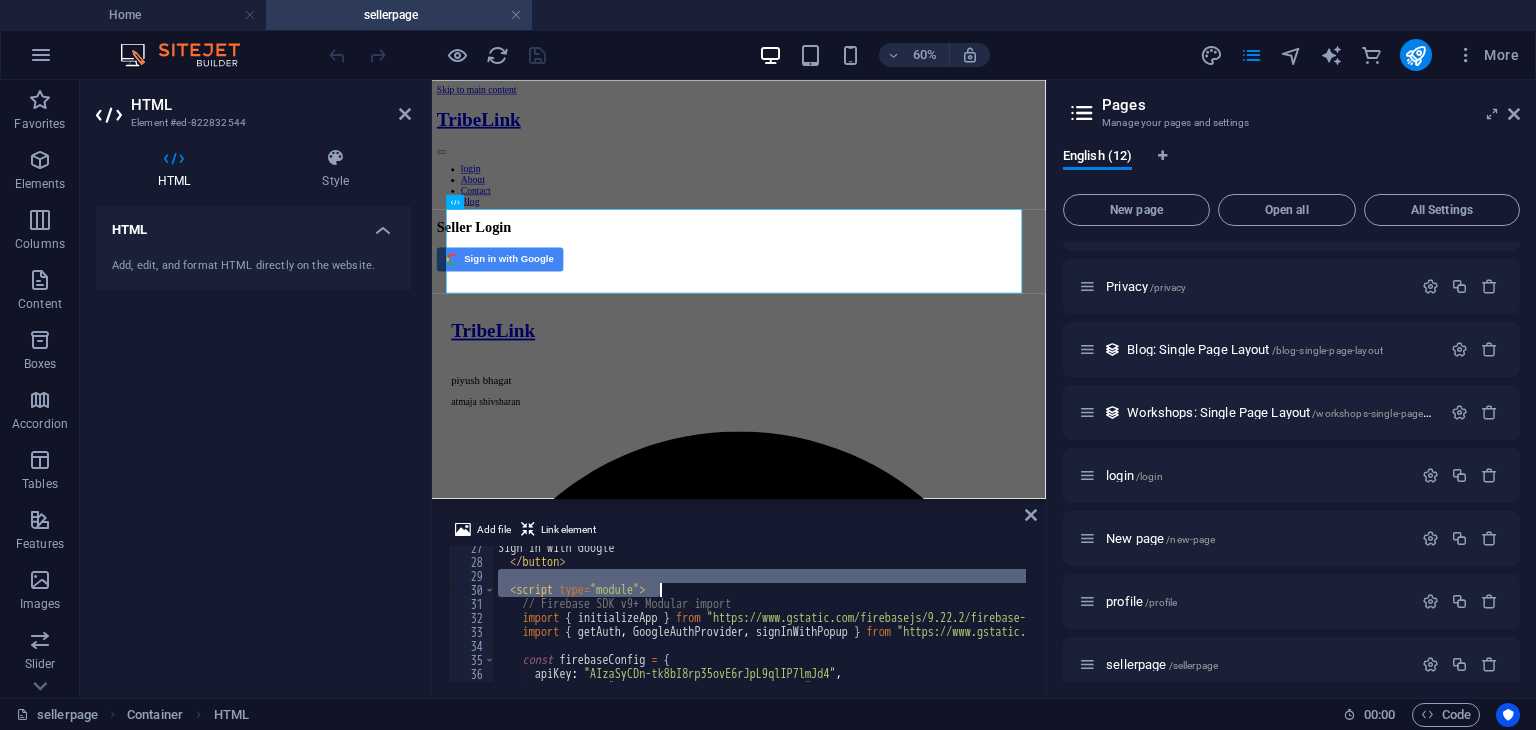drag, startPoint x: 921, startPoint y: 601, endPoint x: 865, endPoint y: 584, distance: 58.5235 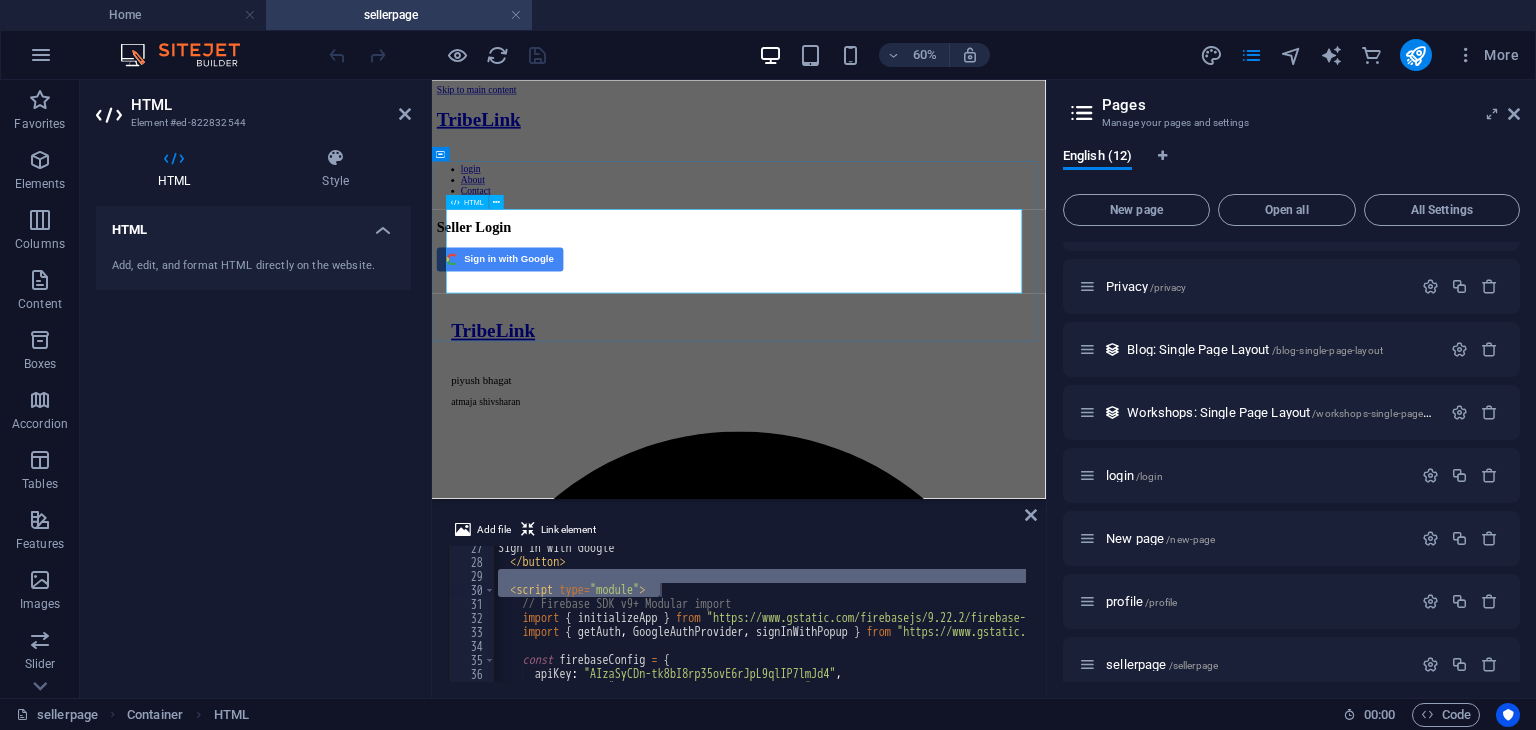 click on "Seller Login - TribeLink
Seller Login
Sign in with Google" at bounding box center (943, 355) 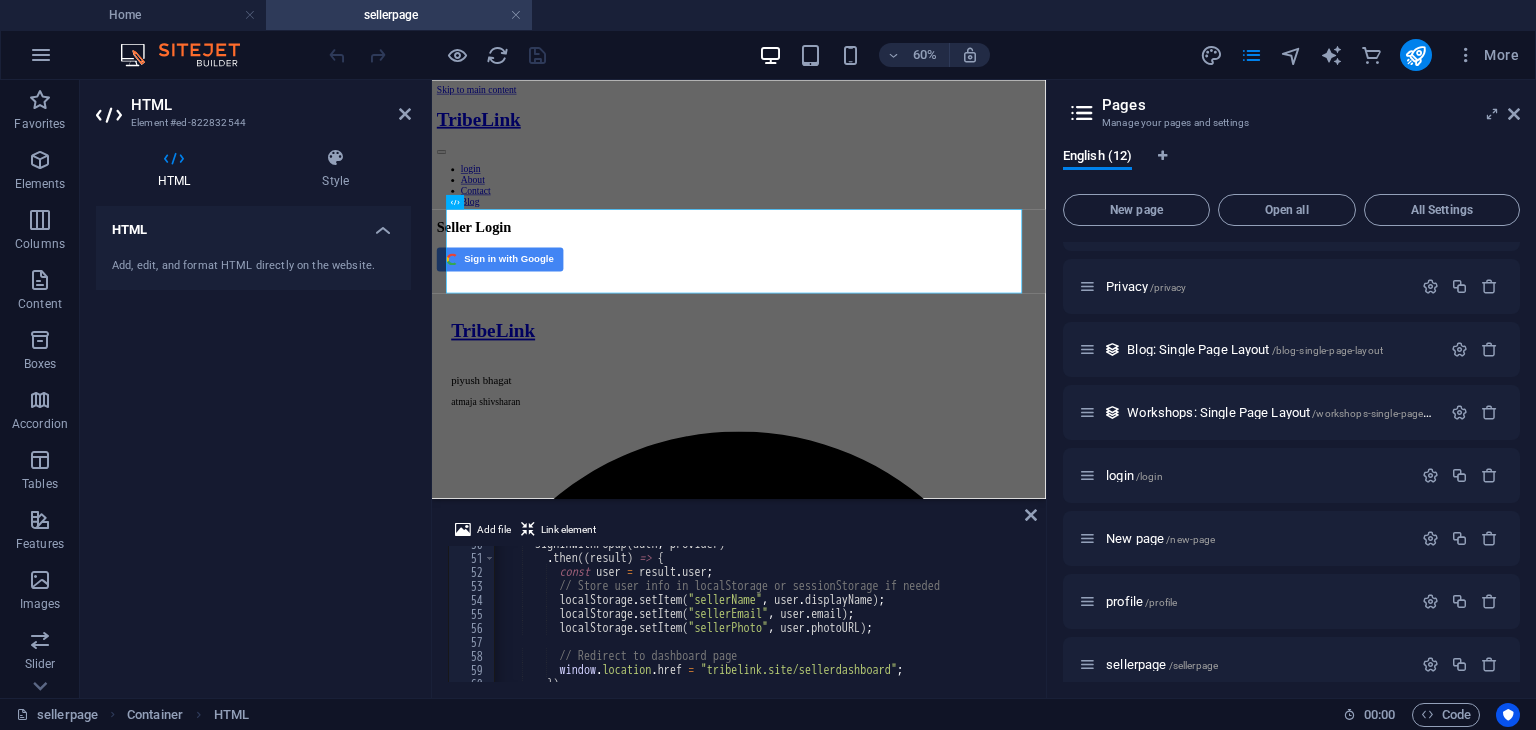 scroll, scrollTop: 732, scrollLeft: 0, axis: vertical 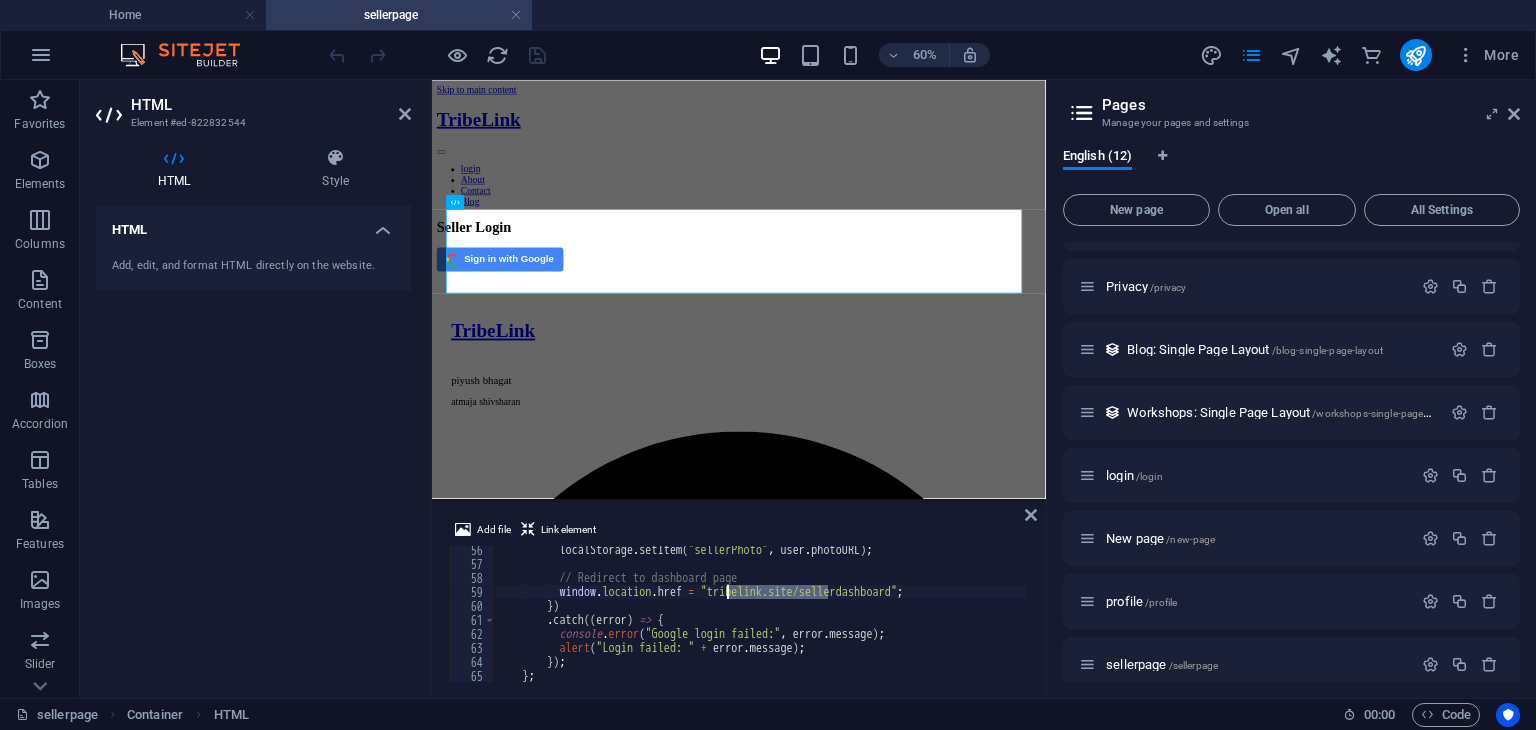 drag, startPoint x: 826, startPoint y: 593, endPoint x: 729, endPoint y: 595, distance: 97.020615 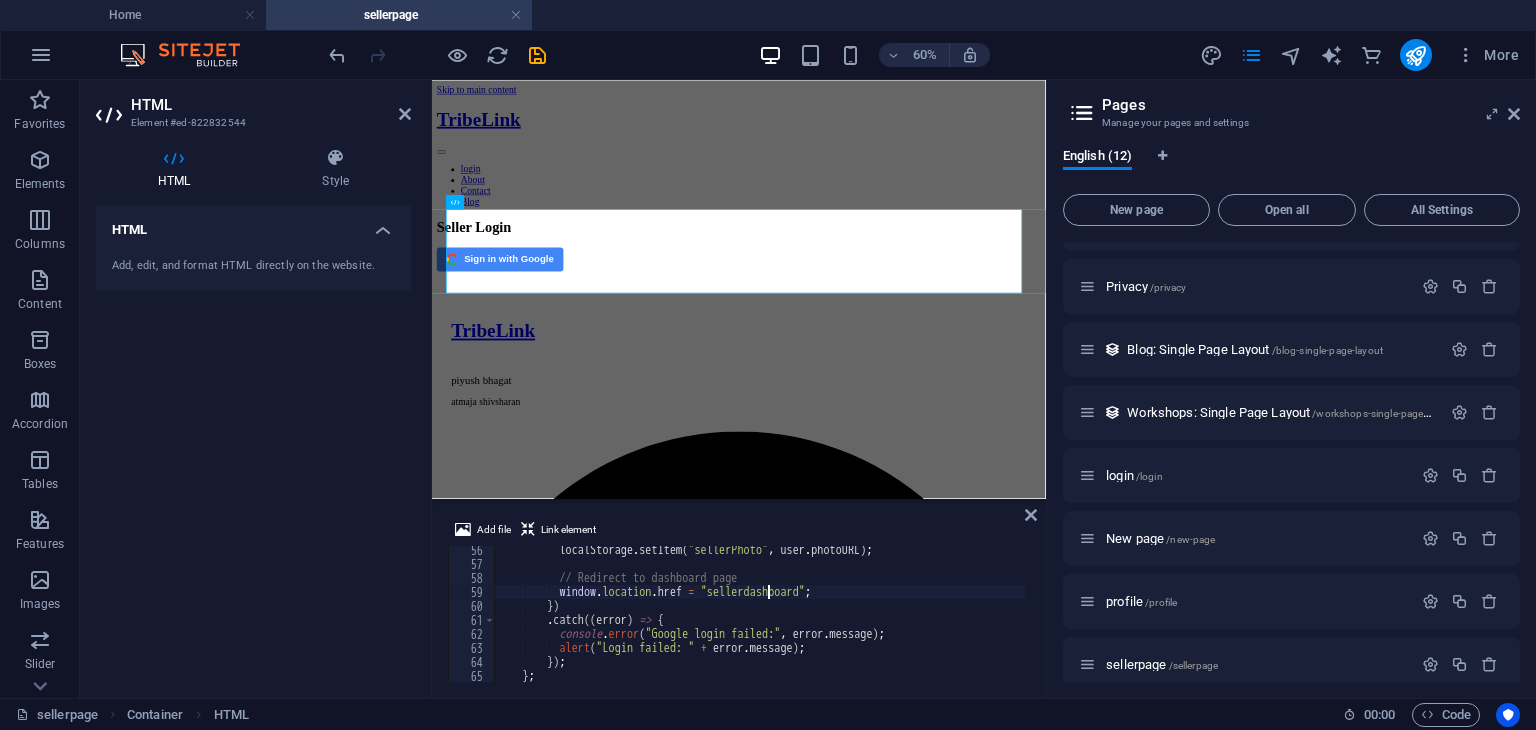 click on "localStorage . setItem ( "sellerPhoto" ,   user . photoURL ) ;              // Redirect to dashboard page              window . location . href   =   "sellerdashboard" ;           })           . catch (( error )   =>   {              console . error ( "Google login failed:" ,   error . message ) ;              alert ( "Login failed: "   +   error . message ) ;           }) ;      } ;    </ script >" at bounding box center (976, 623) 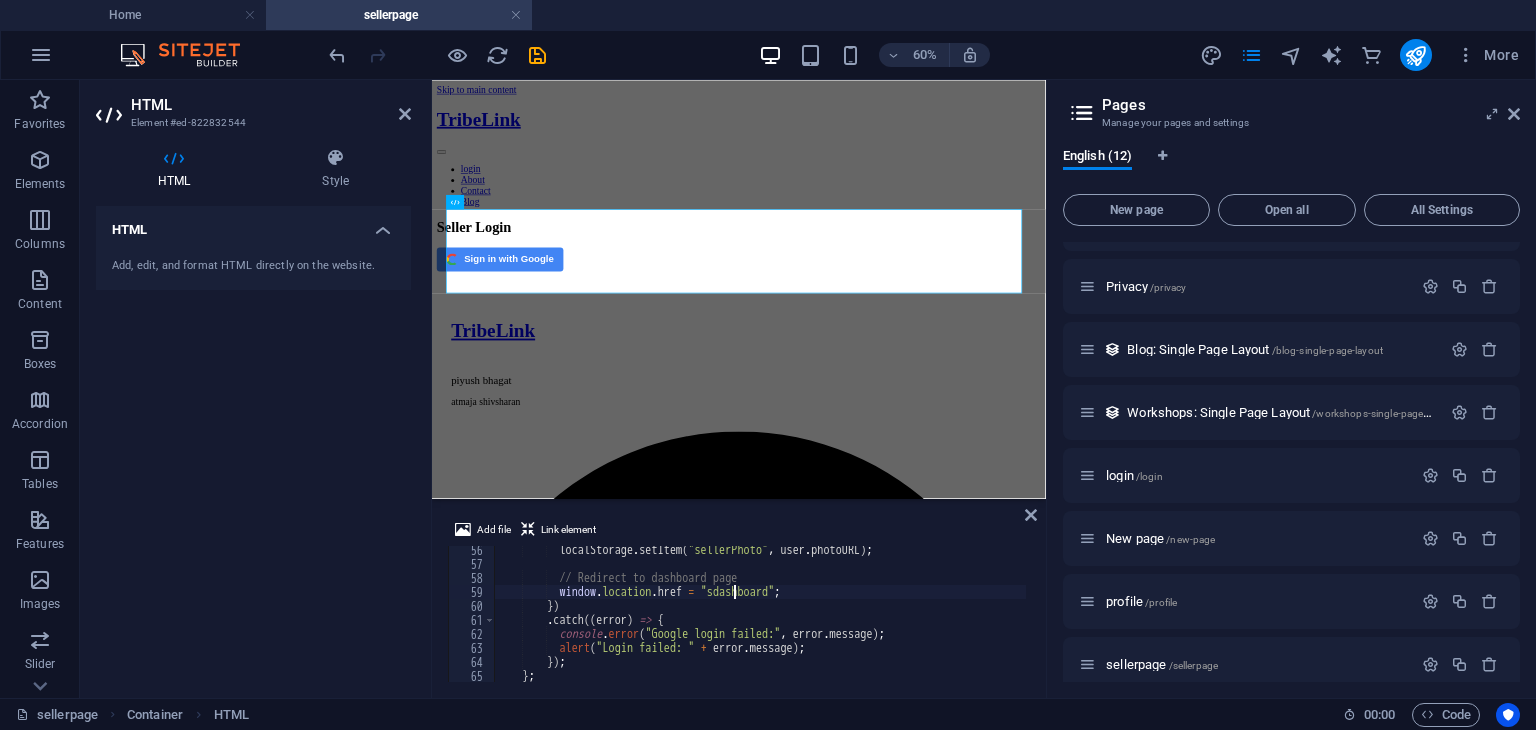 type on "window.location.href = "dashboard";" 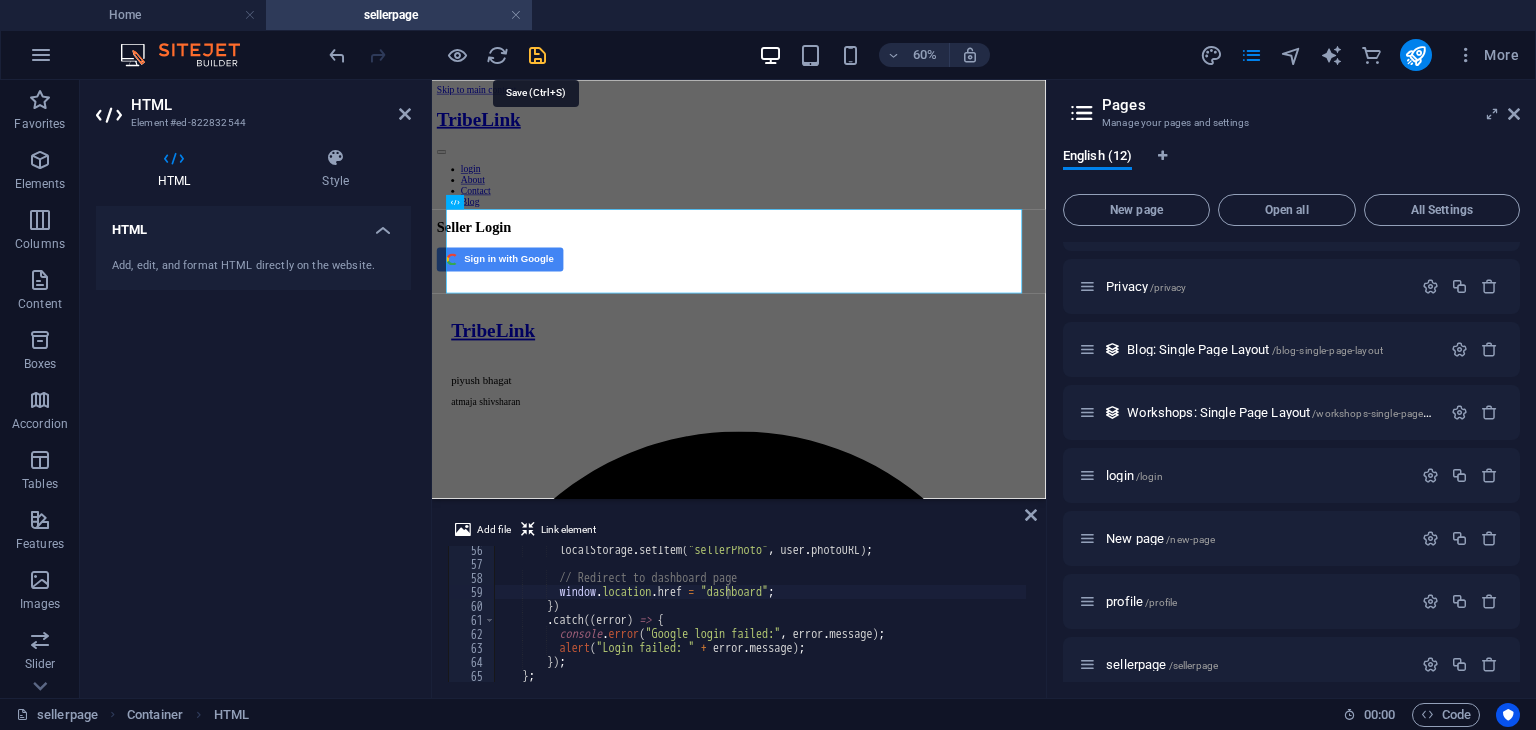 click at bounding box center (537, 55) 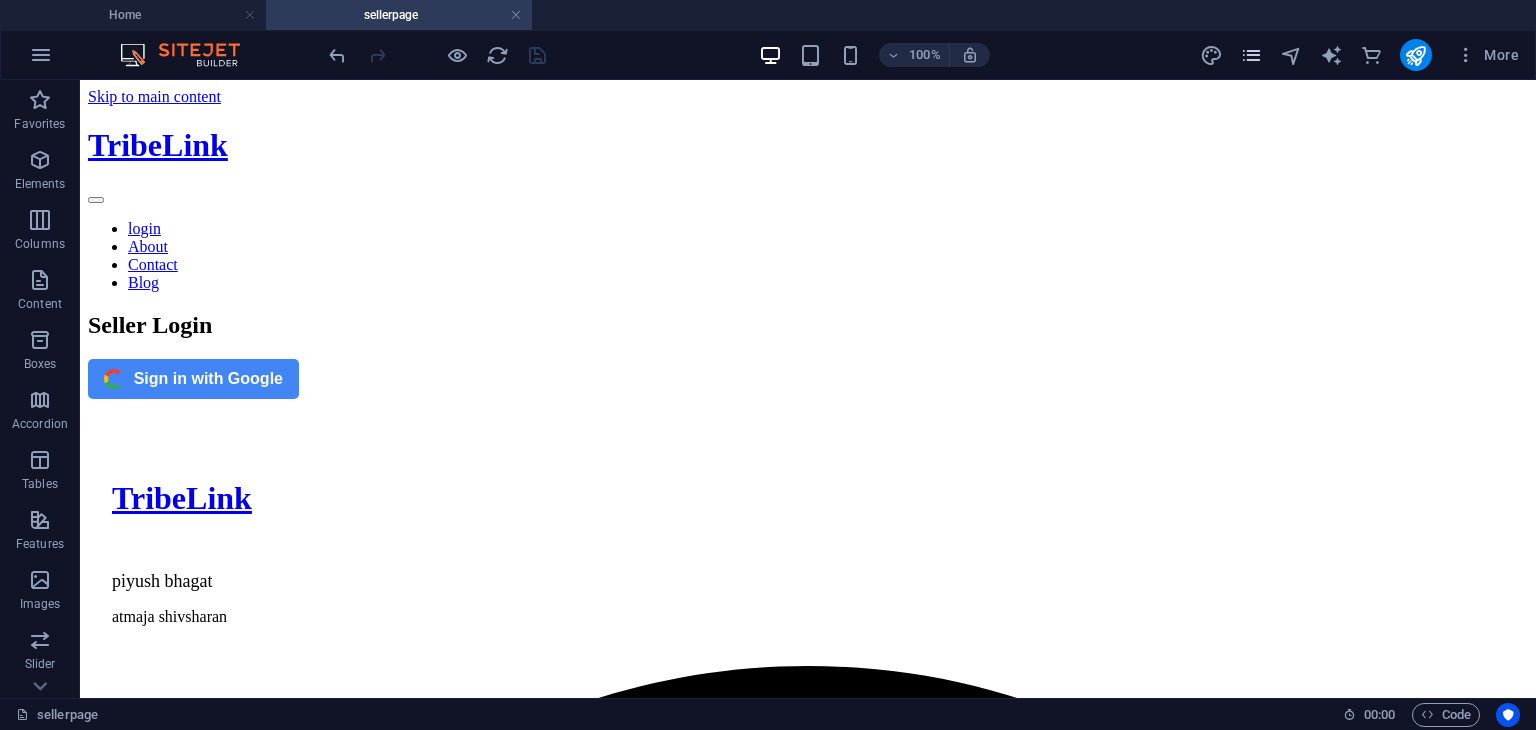 click at bounding box center (1252, 55) 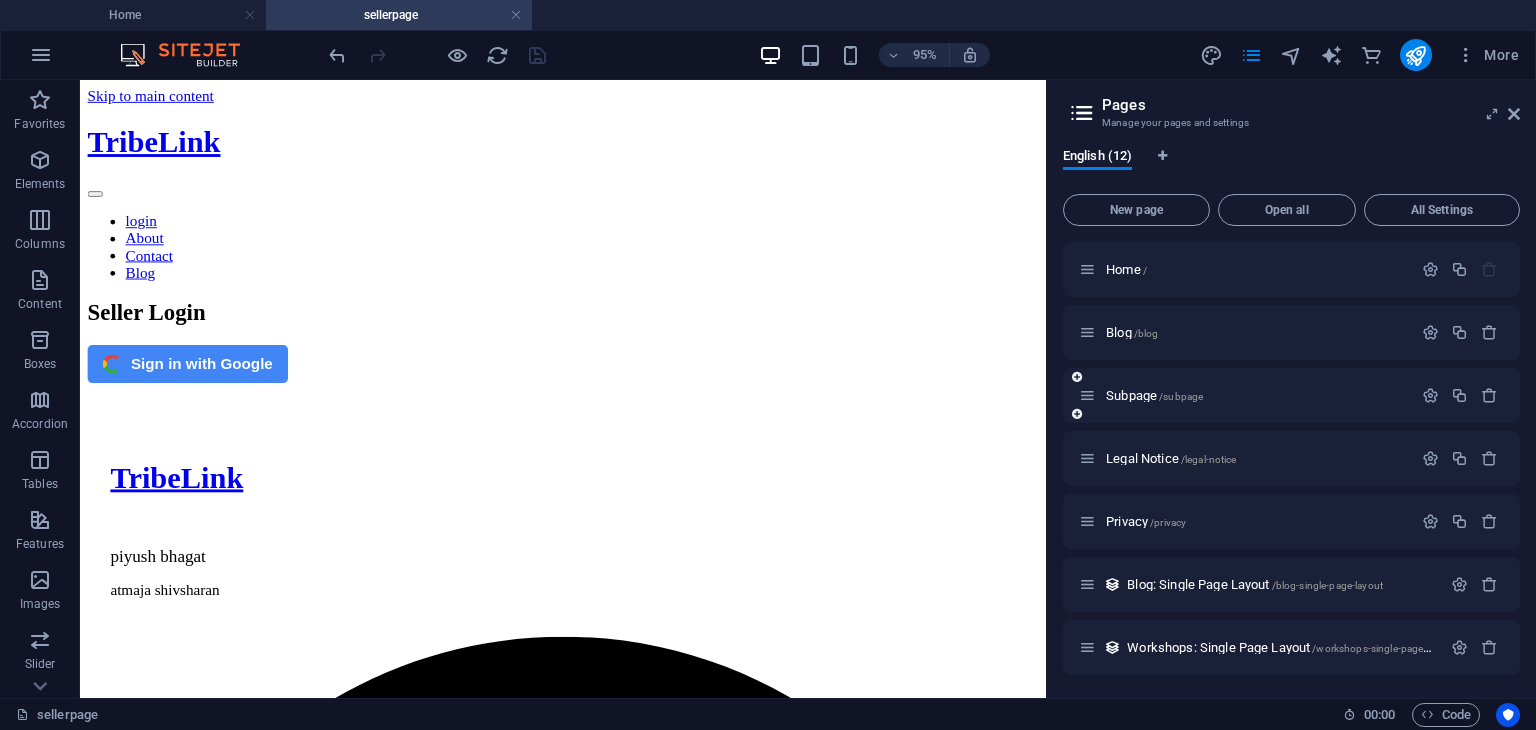 scroll, scrollTop: 316, scrollLeft: 0, axis: vertical 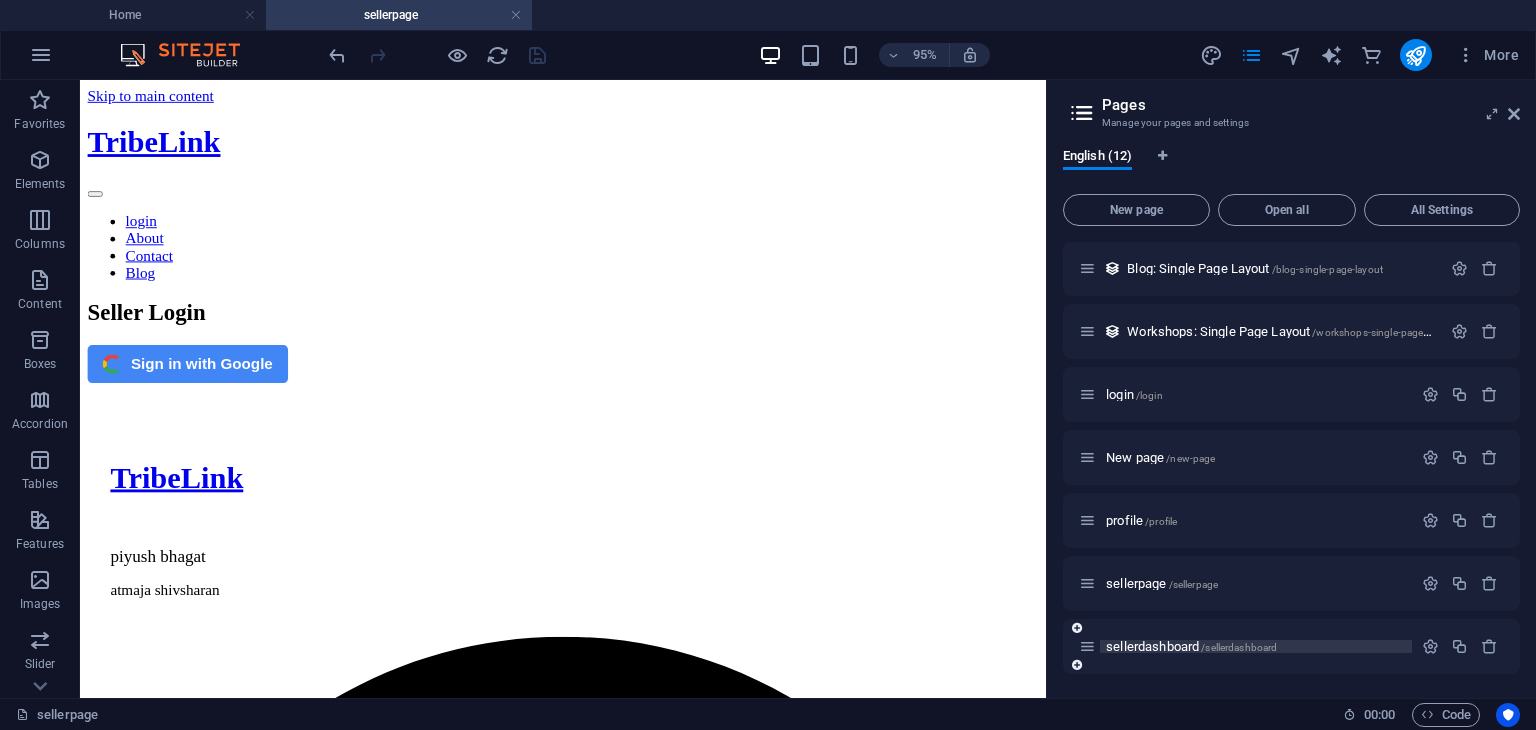 click on "sellerdashboard /sellerdashboard" at bounding box center (1191, 646) 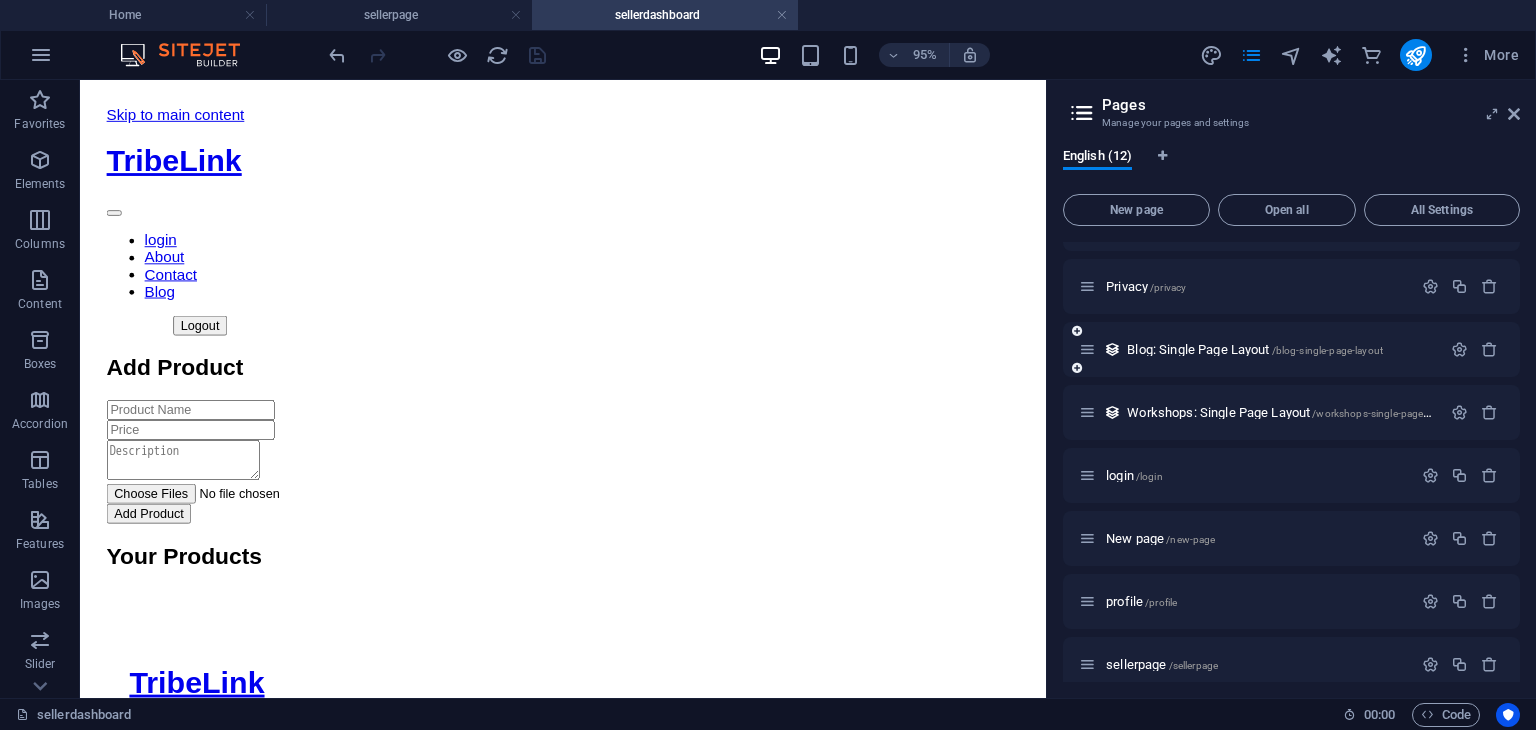 scroll, scrollTop: 0, scrollLeft: 0, axis: both 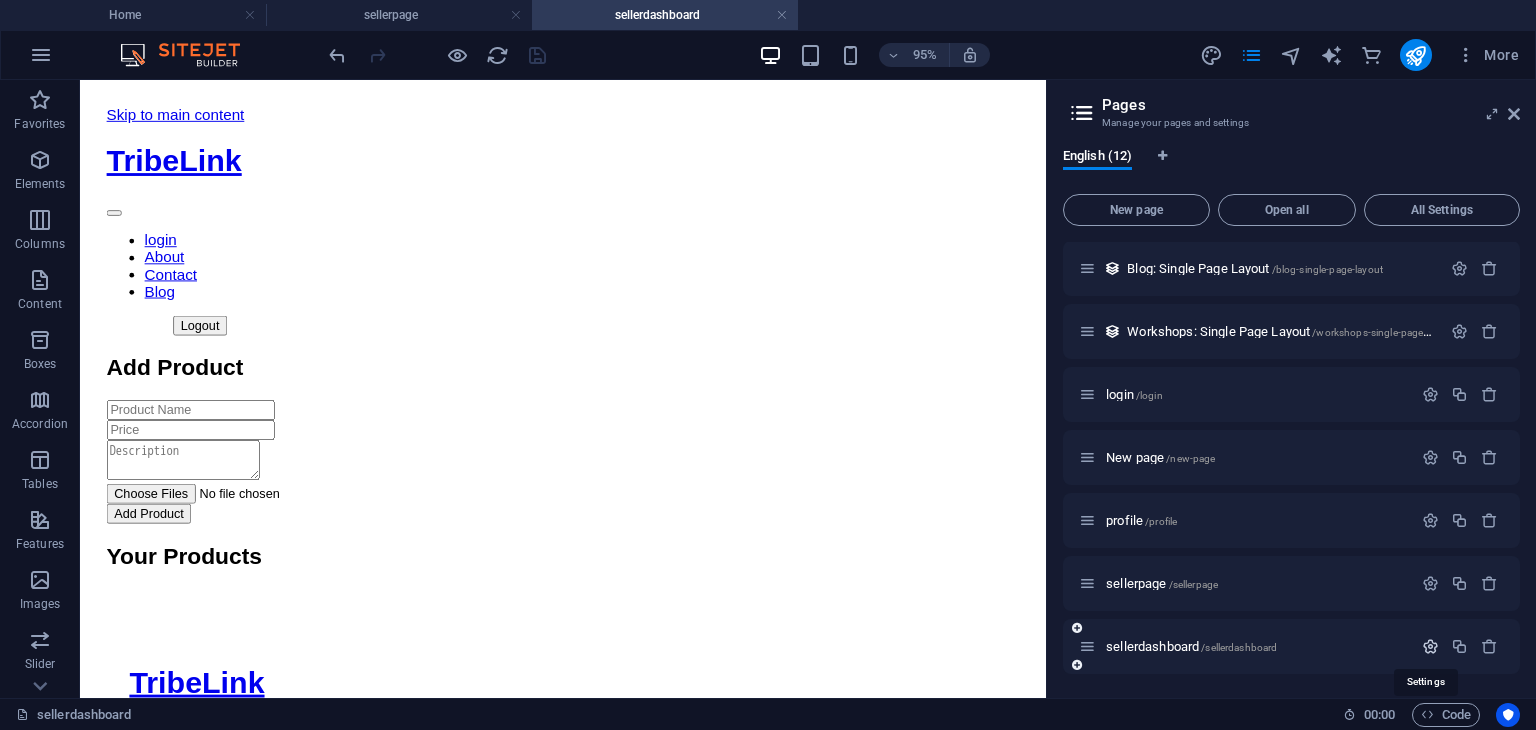click at bounding box center (1430, 646) 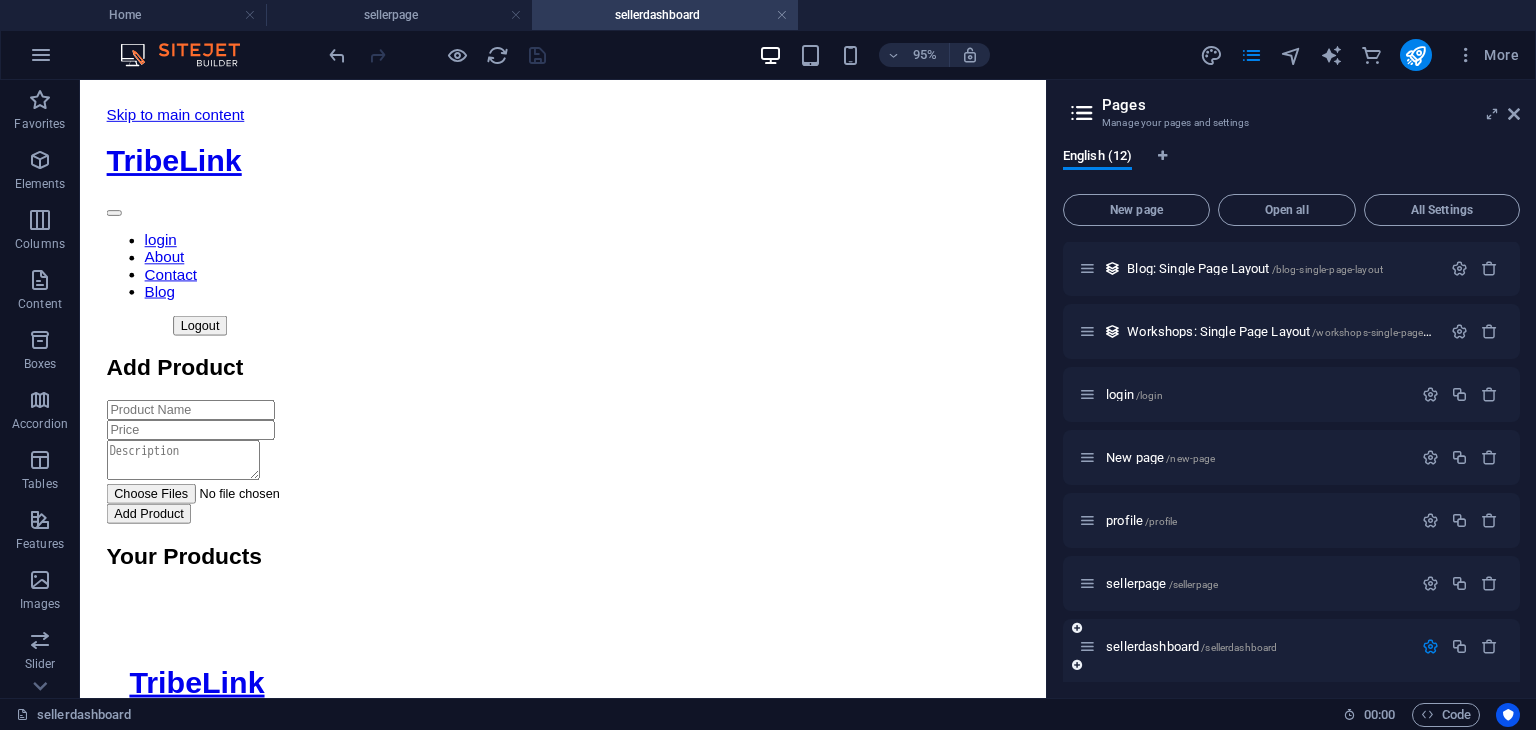 scroll, scrollTop: 576, scrollLeft: 0, axis: vertical 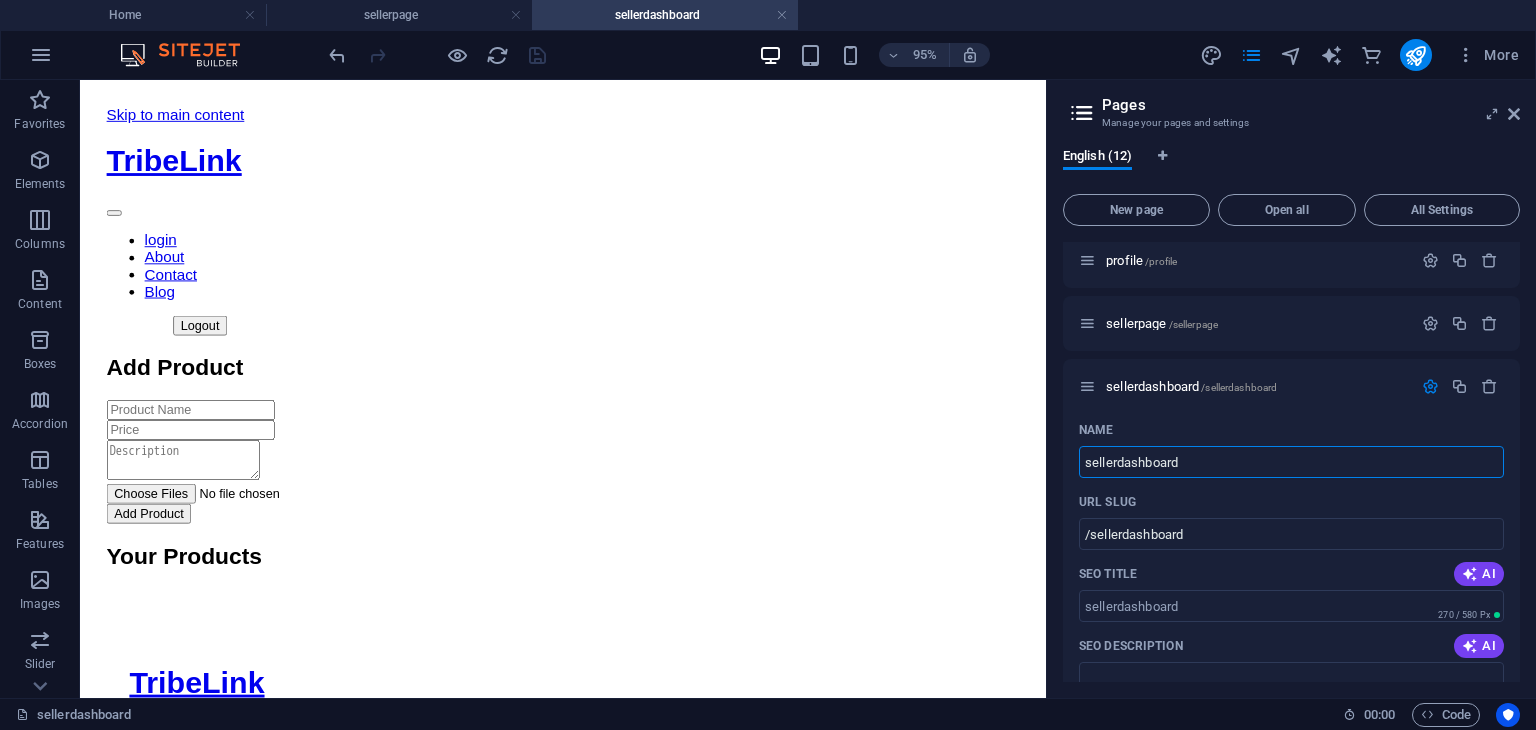 drag, startPoint x: 1196, startPoint y: 529, endPoint x: 1079, endPoint y: 471, distance: 130.58714 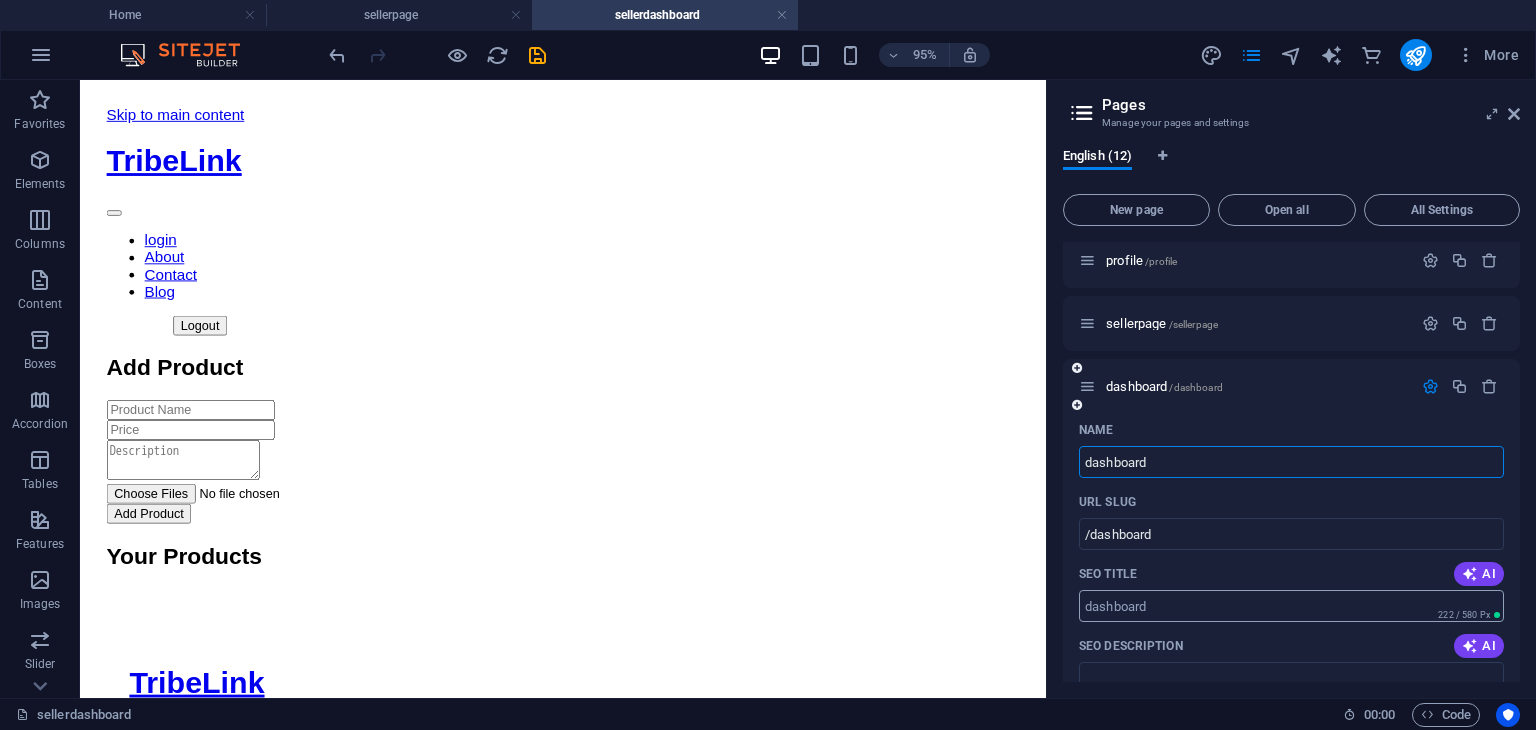 type on "dashboard" 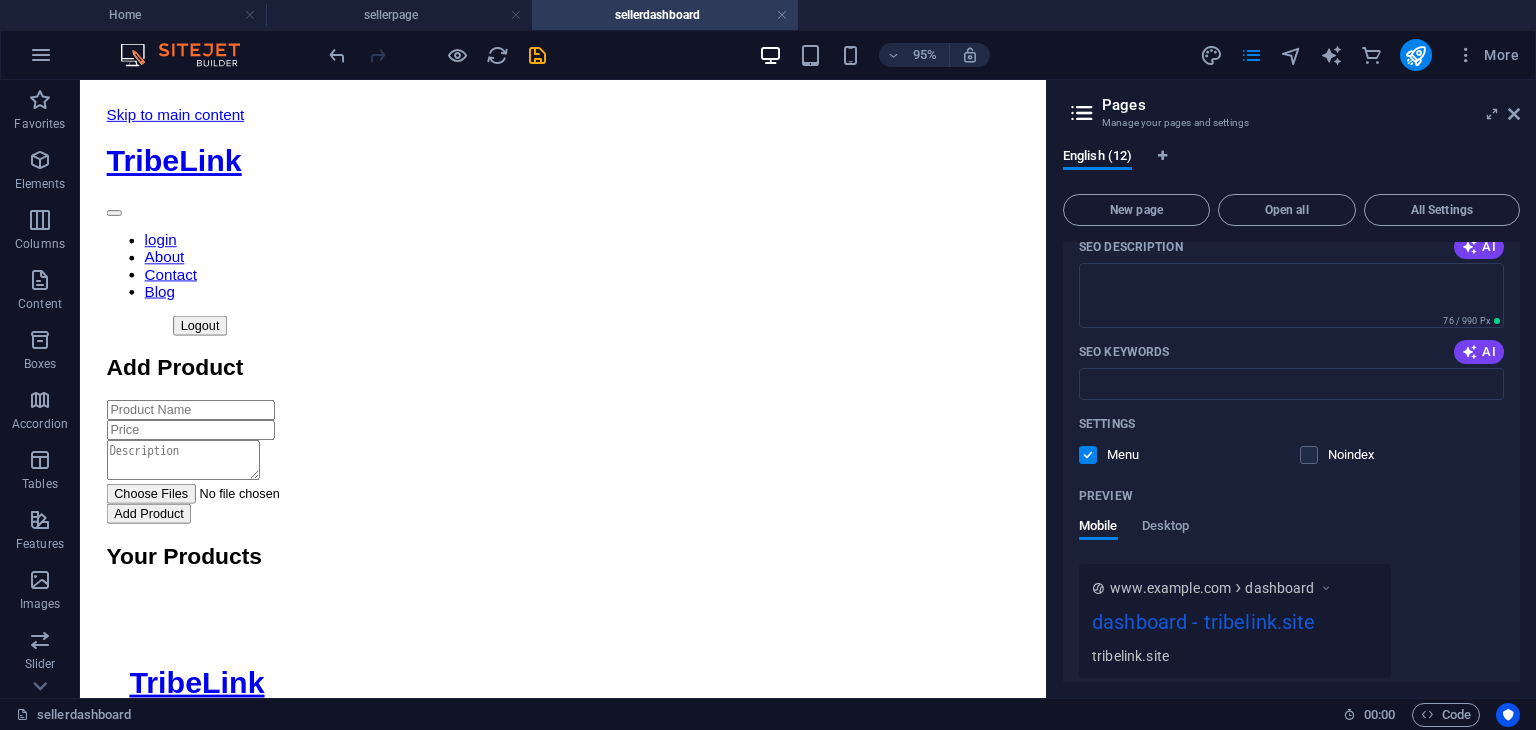 scroll, scrollTop: 1060, scrollLeft: 0, axis: vertical 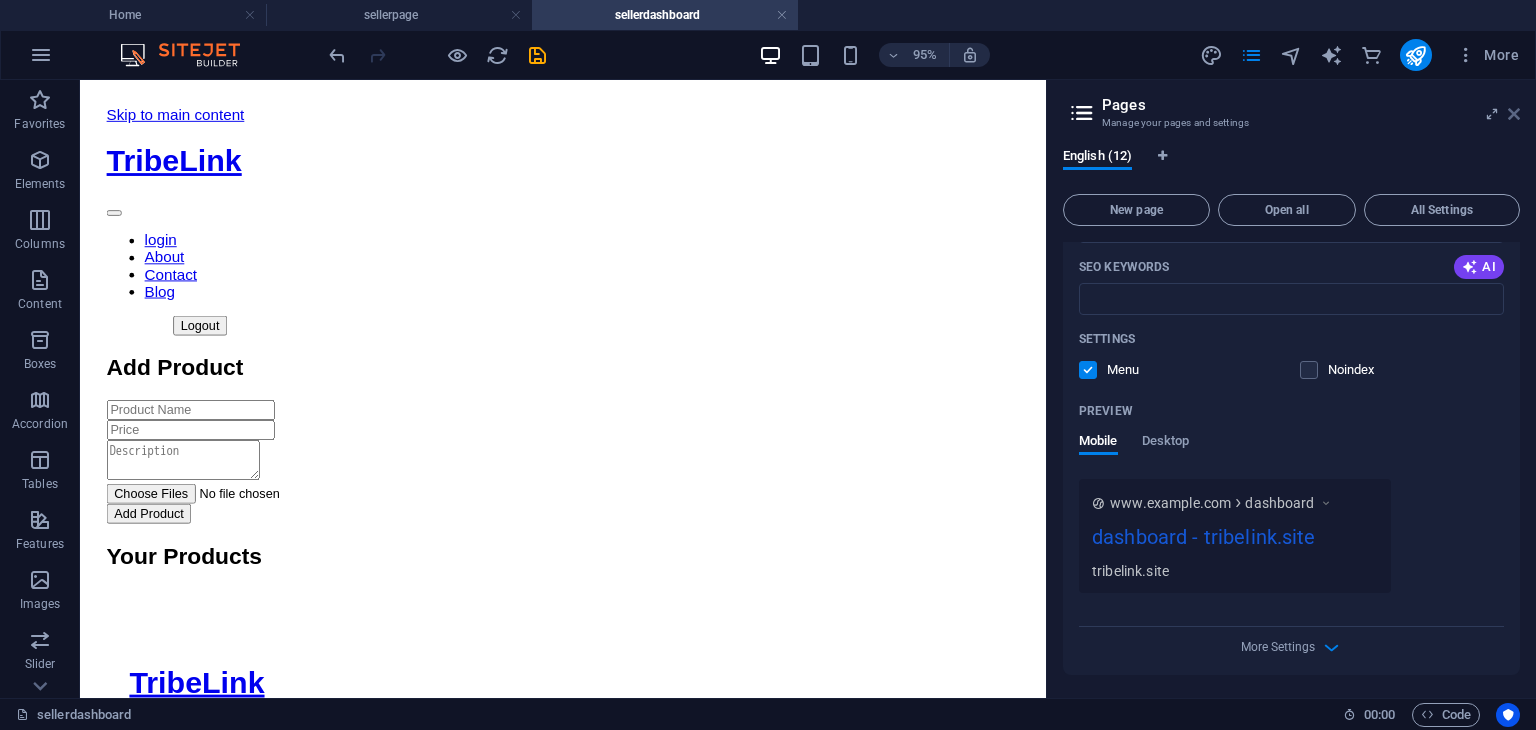 type on "dashboard" 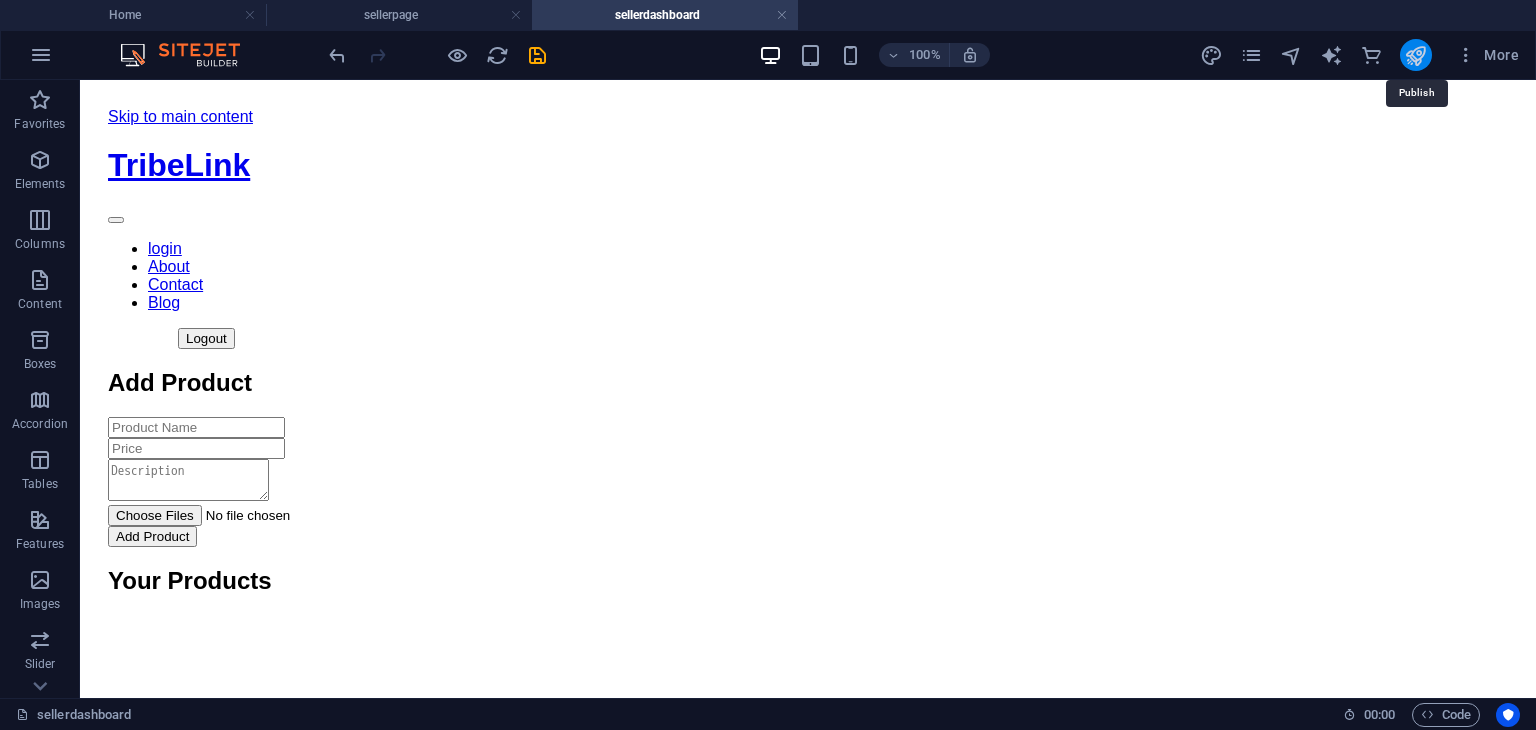 click at bounding box center (1415, 55) 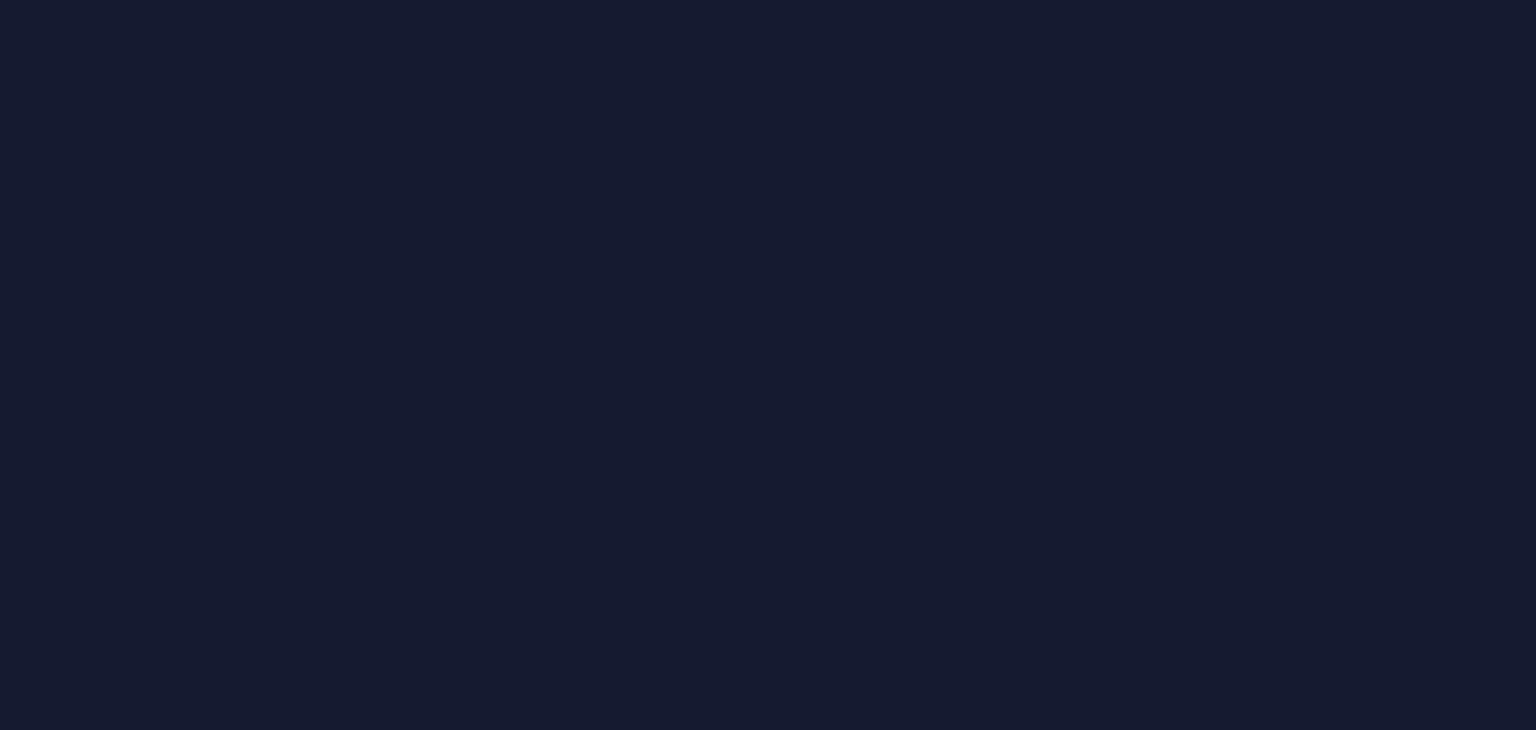 scroll, scrollTop: 0, scrollLeft: 0, axis: both 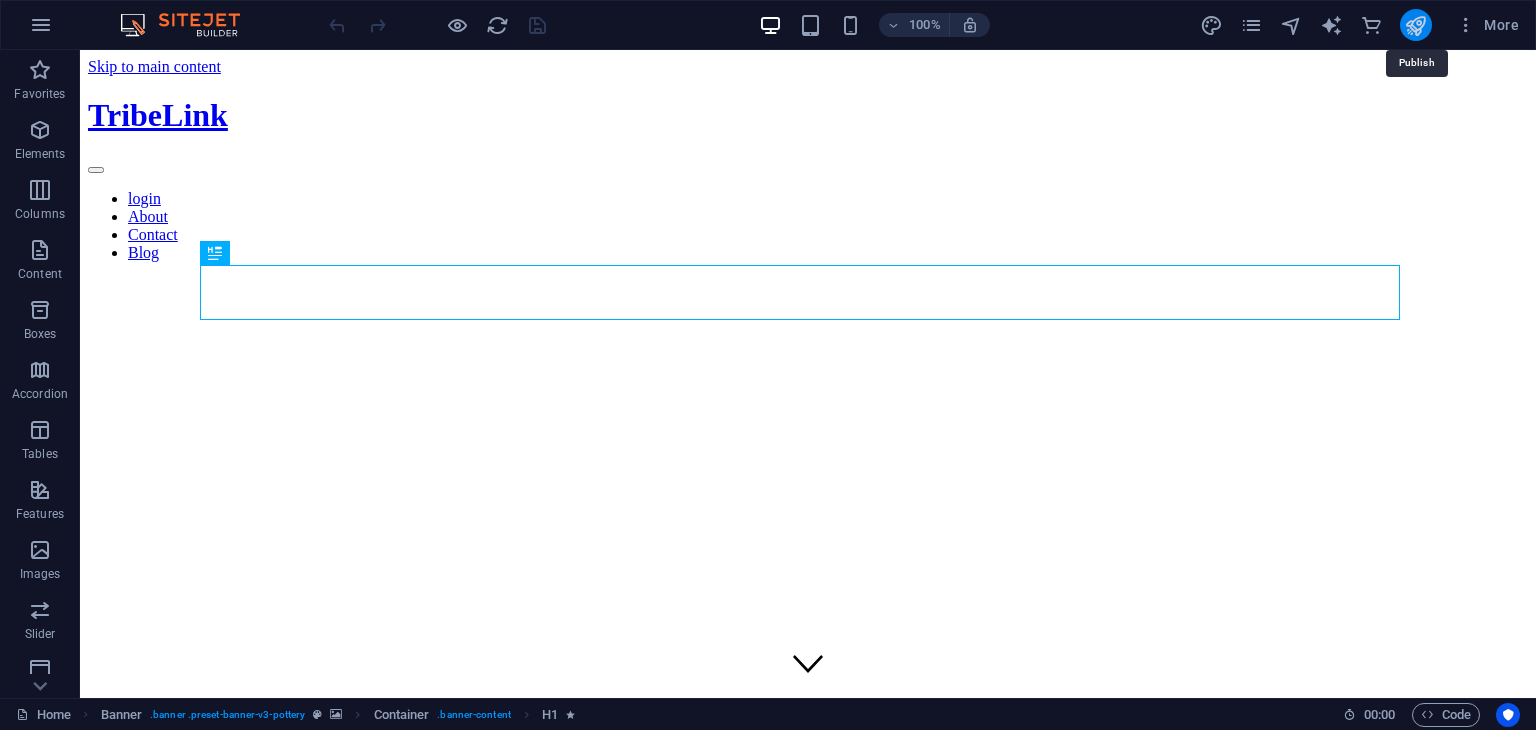 click at bounding box center (1415, 25) 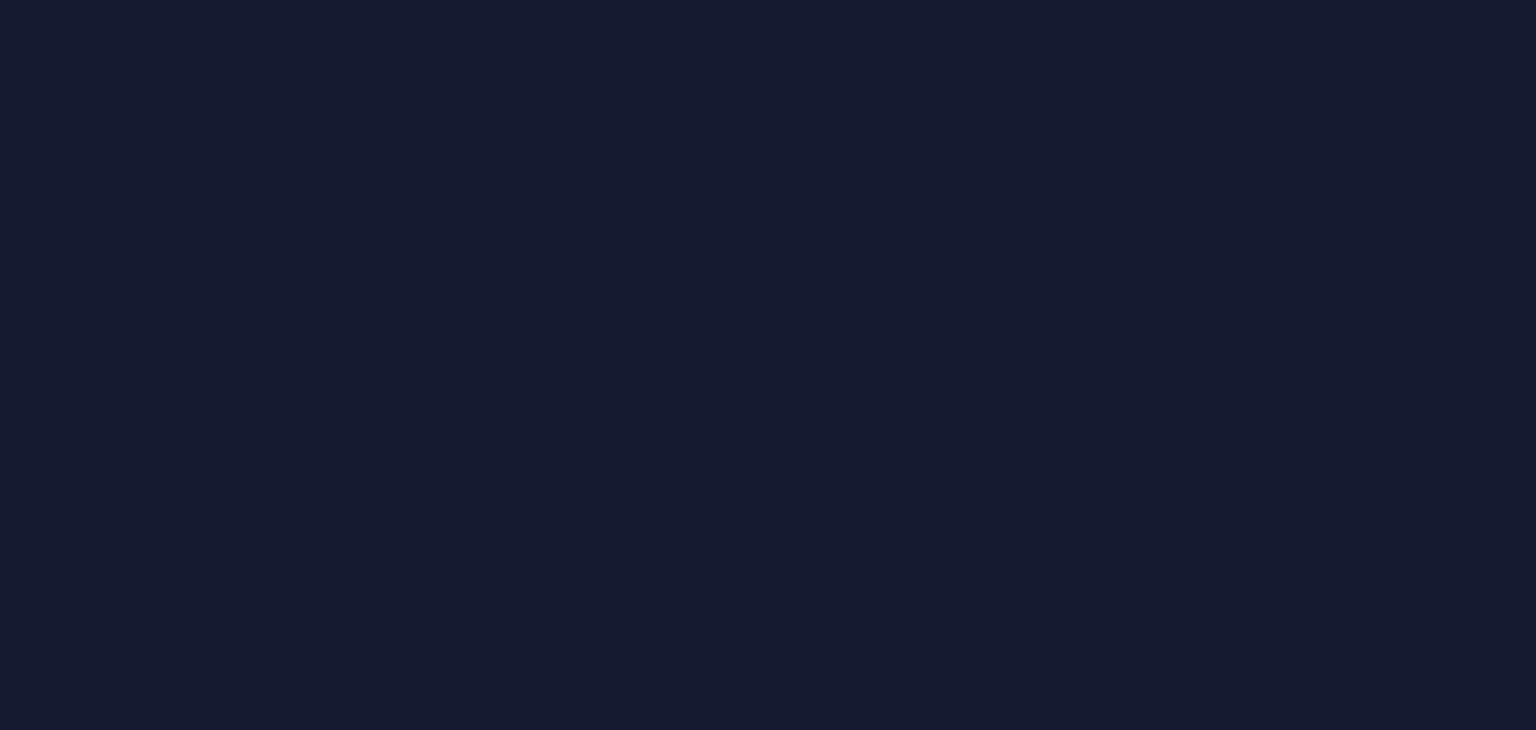 scroll, scrollTop: 0, scrollLeft: 0, axis: both 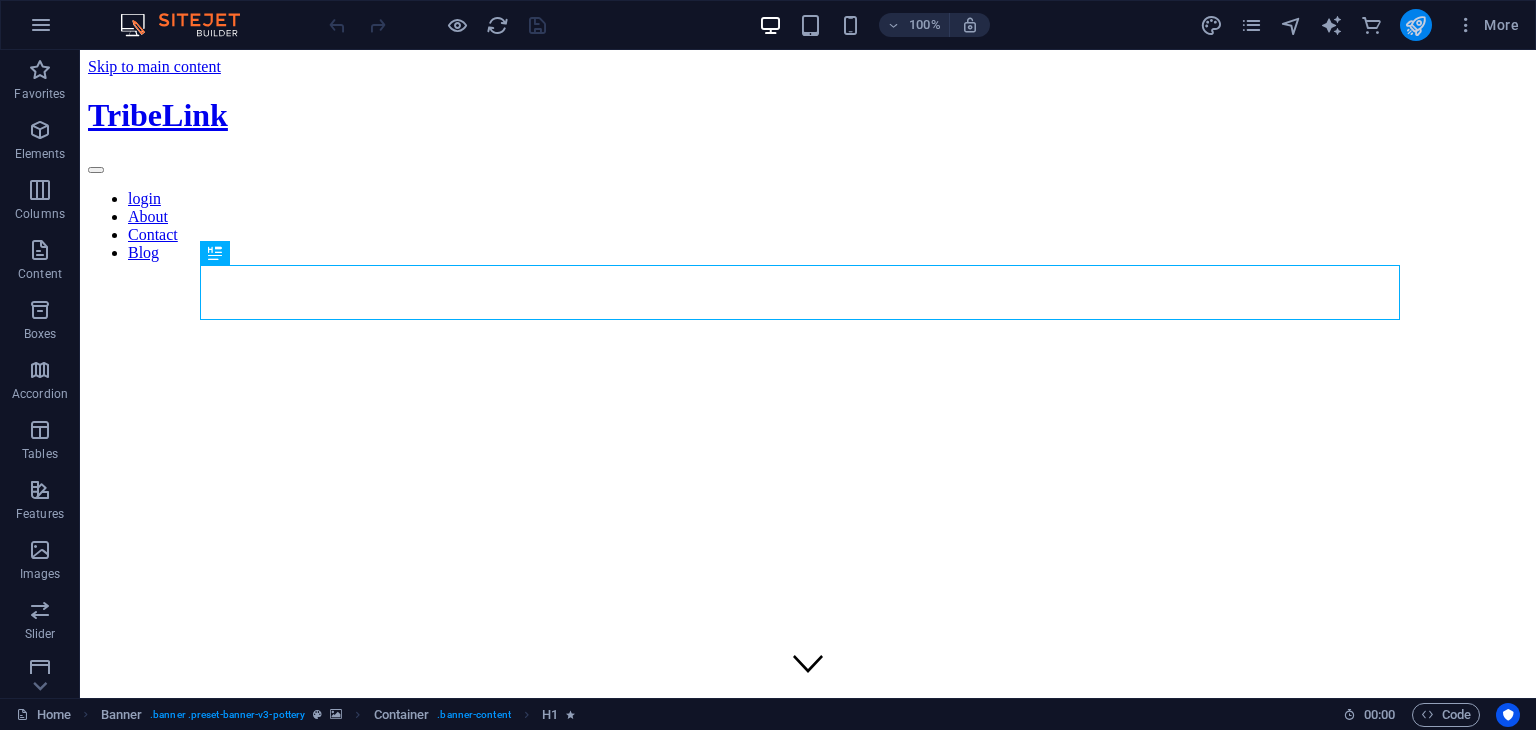 click at bounding box center (1416, 25) 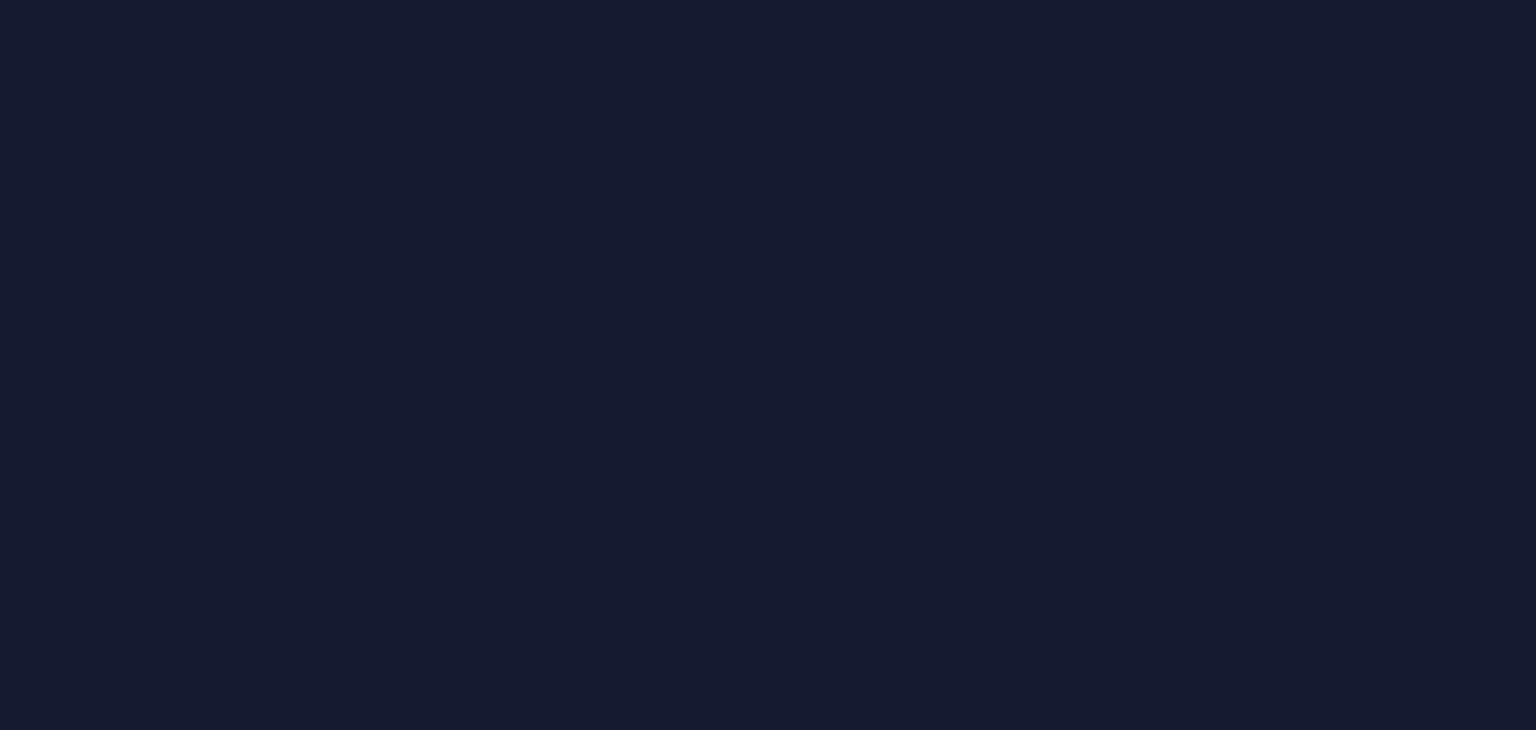 scroll, scrollTop: 0, scrollLeft: 0, axis: both 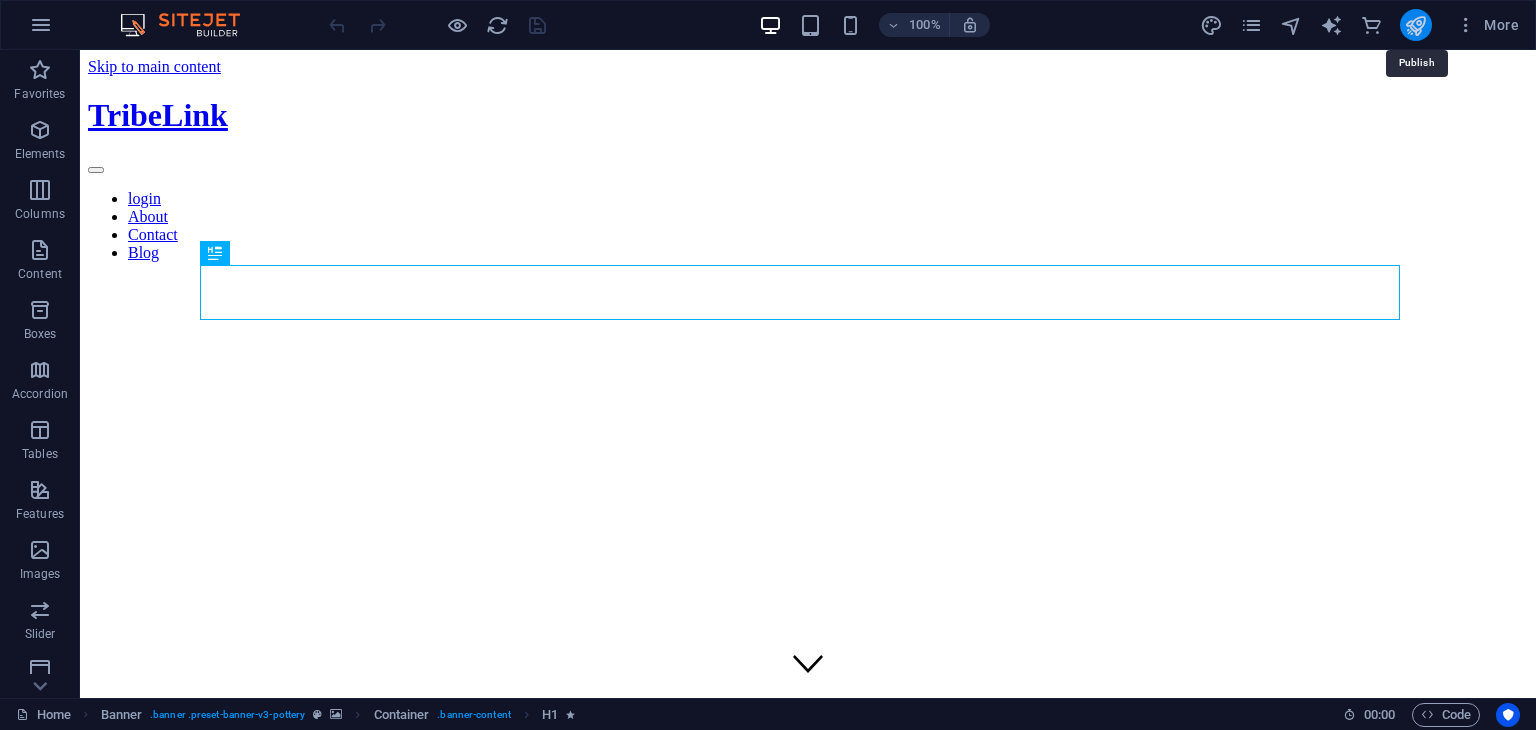 click at bounding box center [1415, 25] 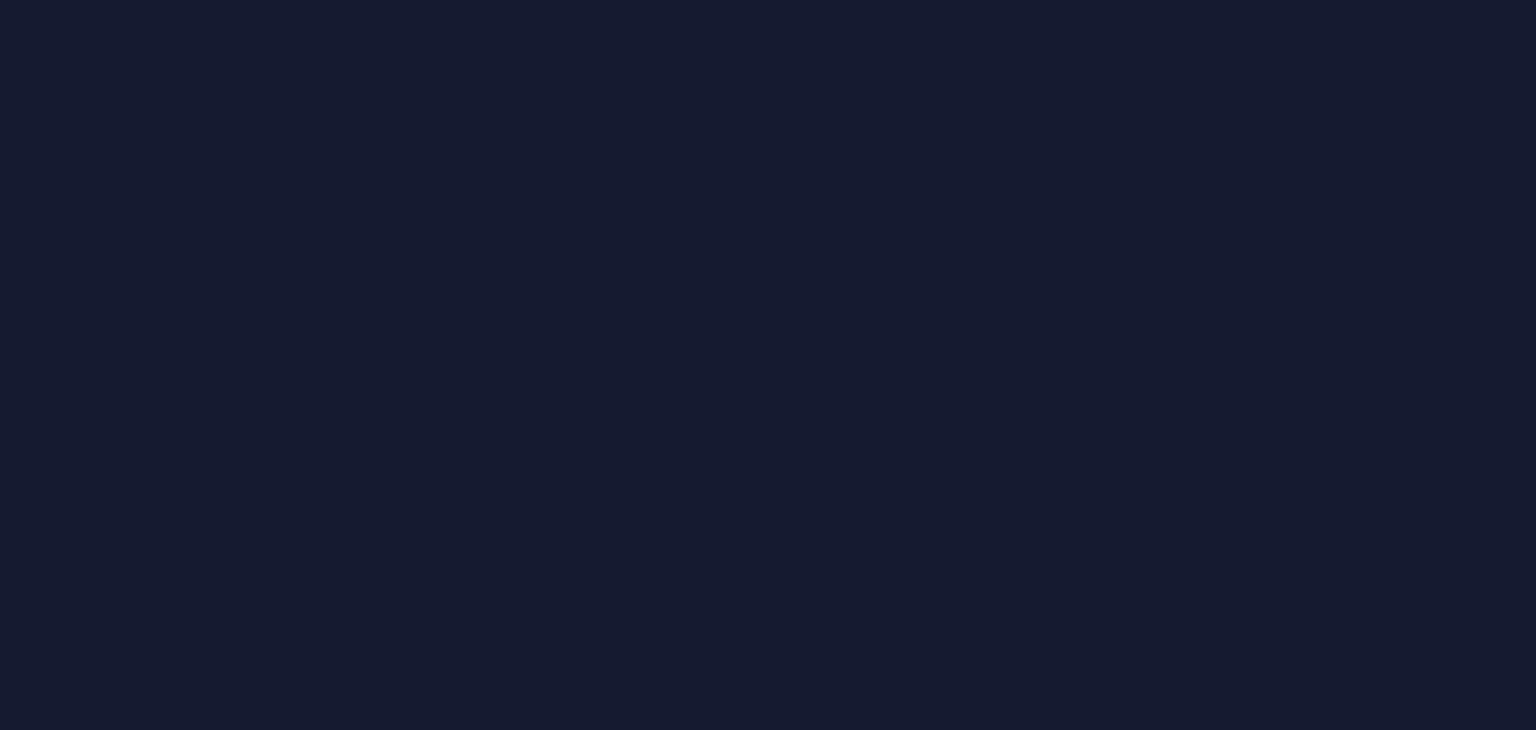 scroll, scrollTop: 0, scrollLeft: 0, axis: both 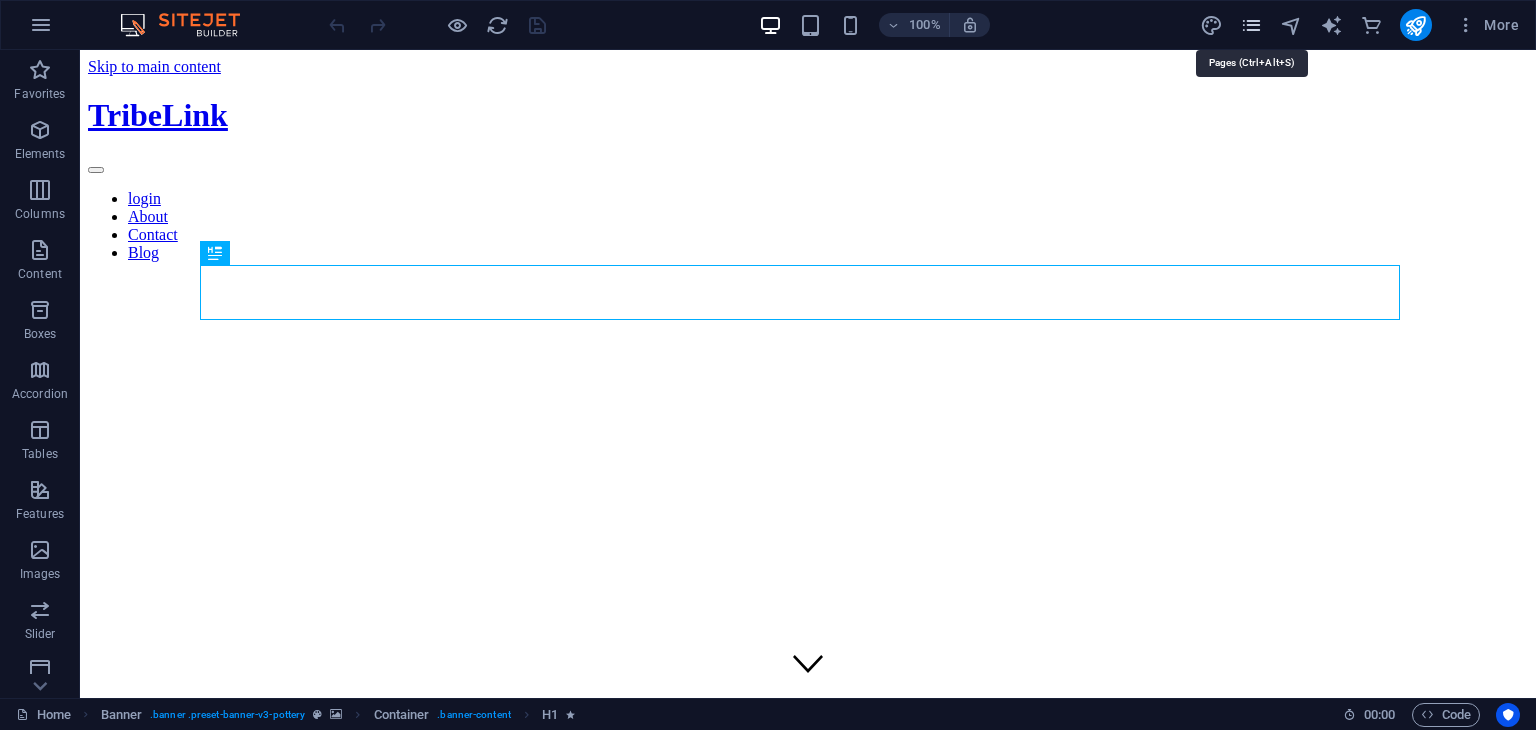 click at bounding box center (1251, 25) 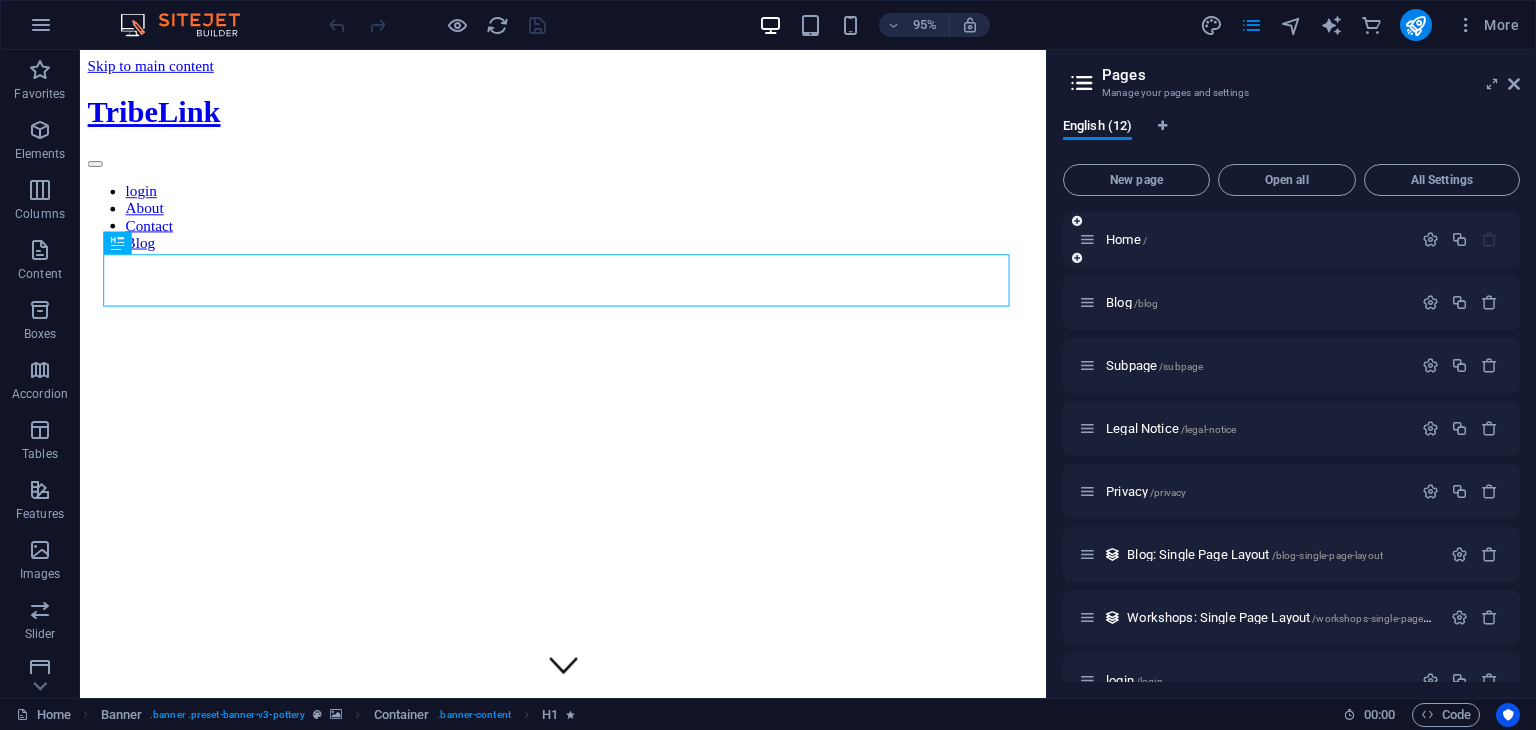 scroll, scrollTop: 286, scrollLeft: 0, axis: vertical 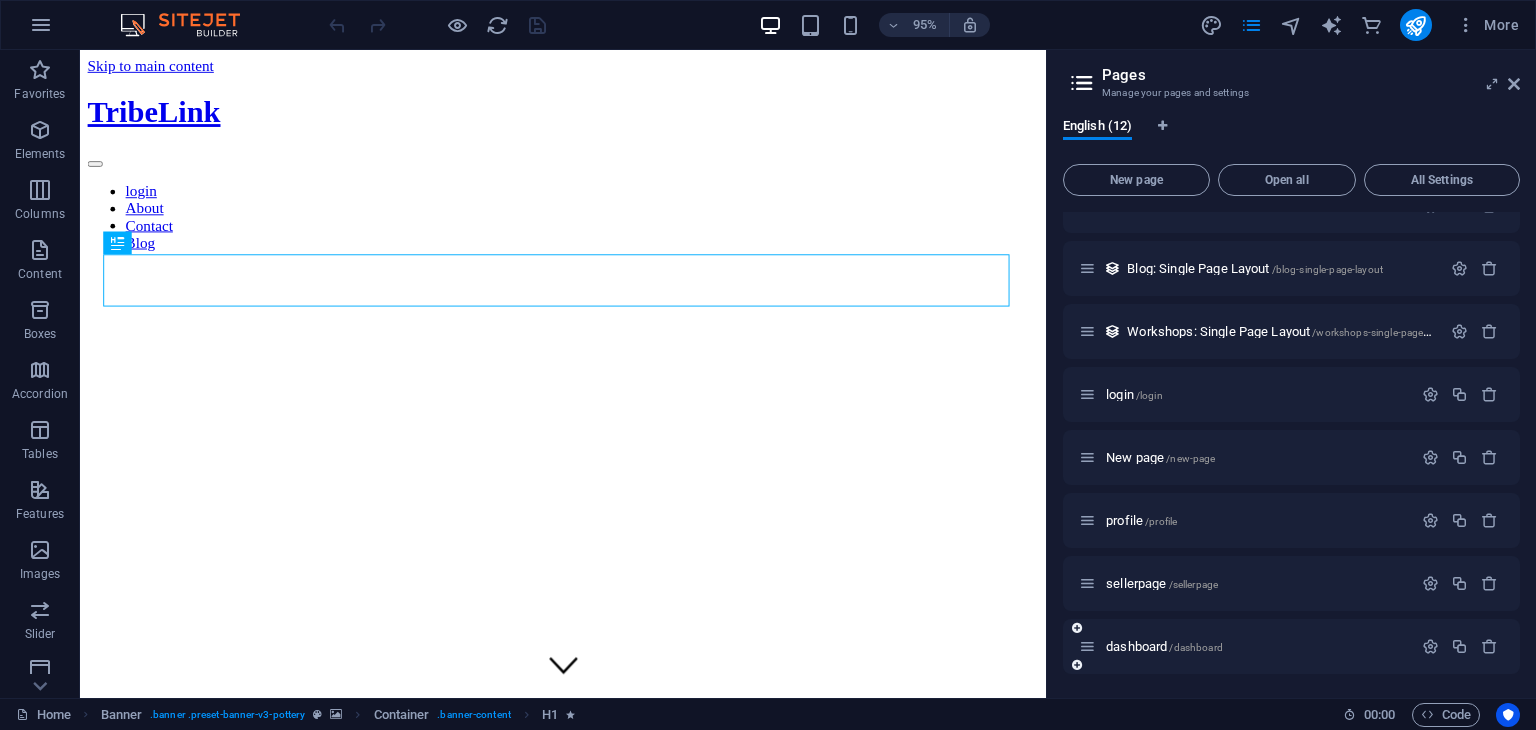 click at bounding box center (1087, 646) 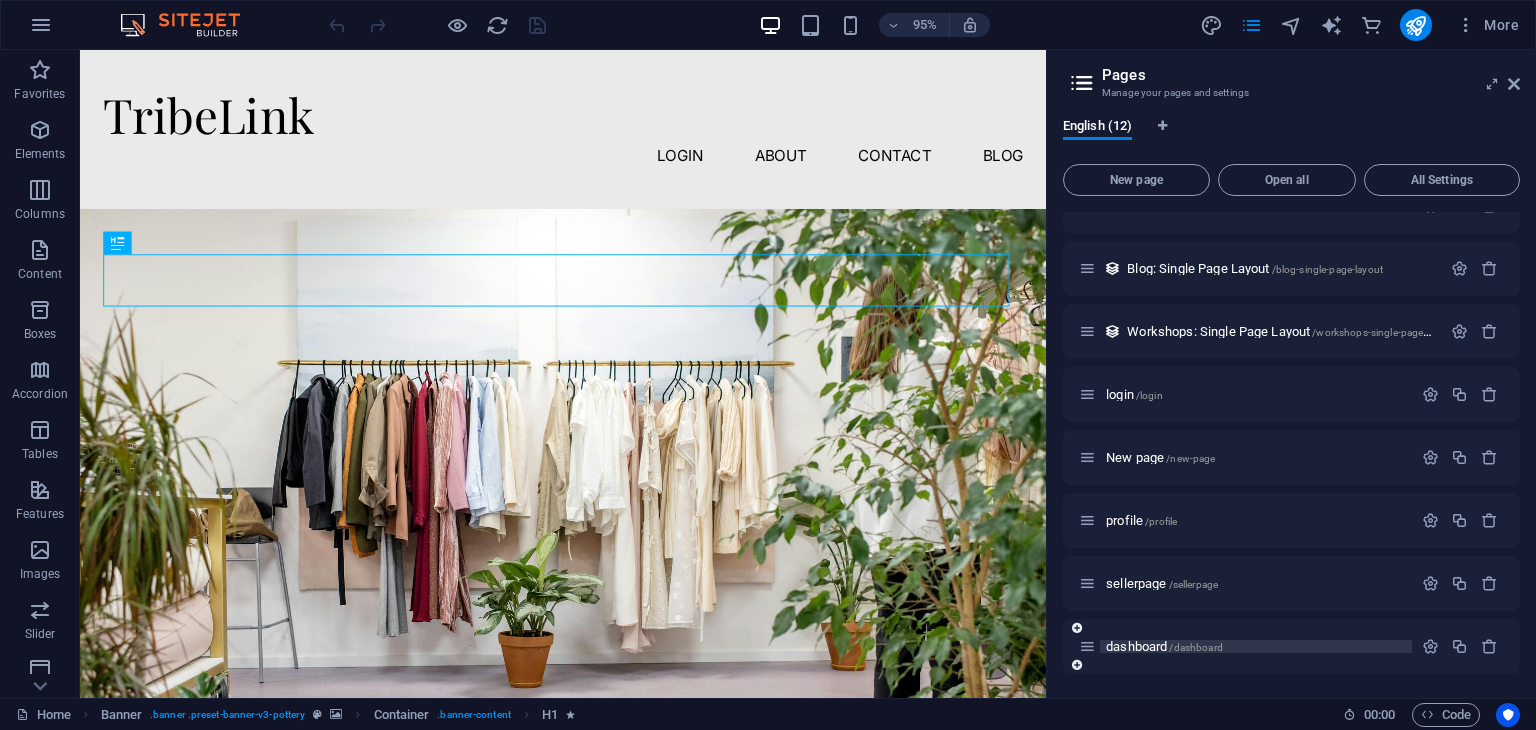 click on "dashboard /dashboard" at bounding box center [1164, 646] 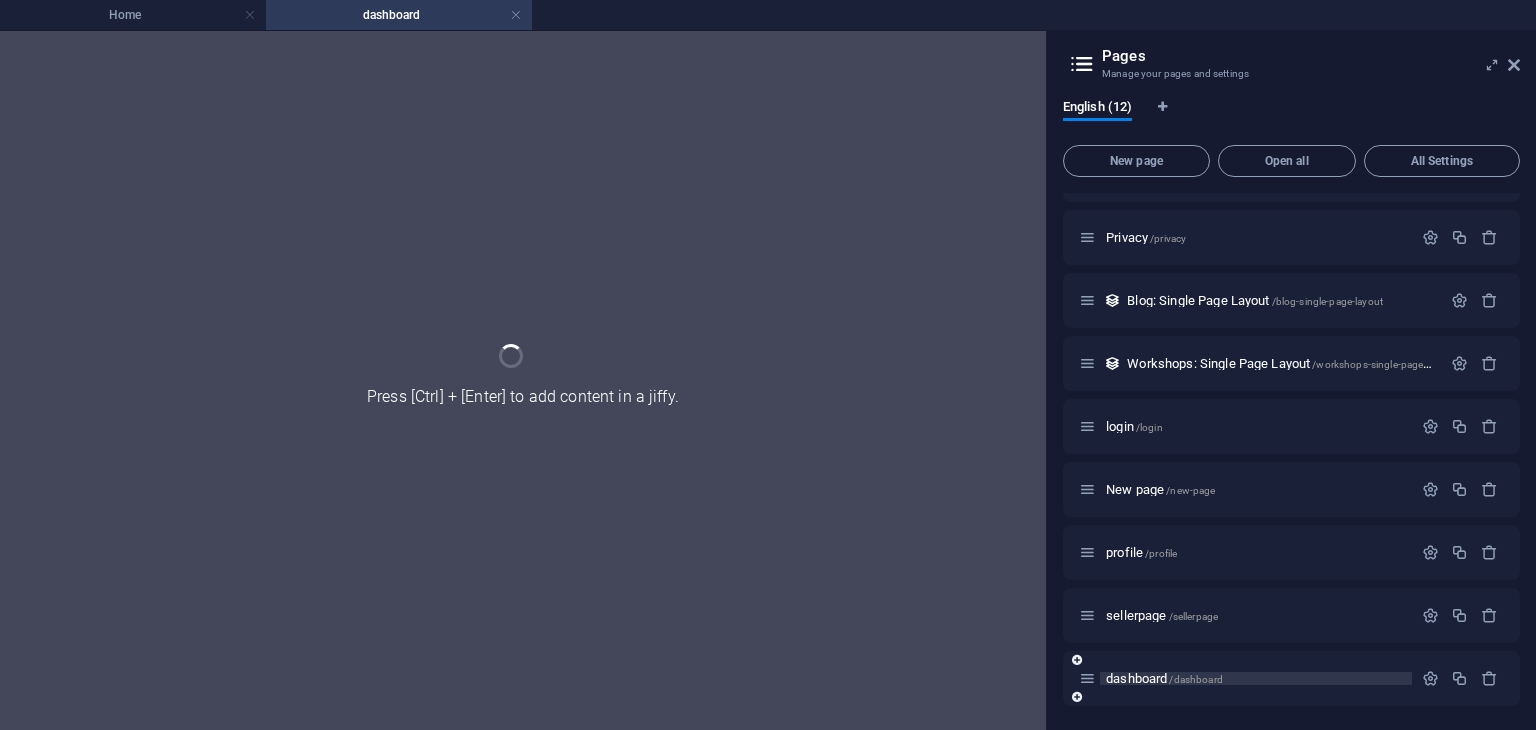 scroll, scrollTop: 235, scrollLeft: 0, axis: vertical 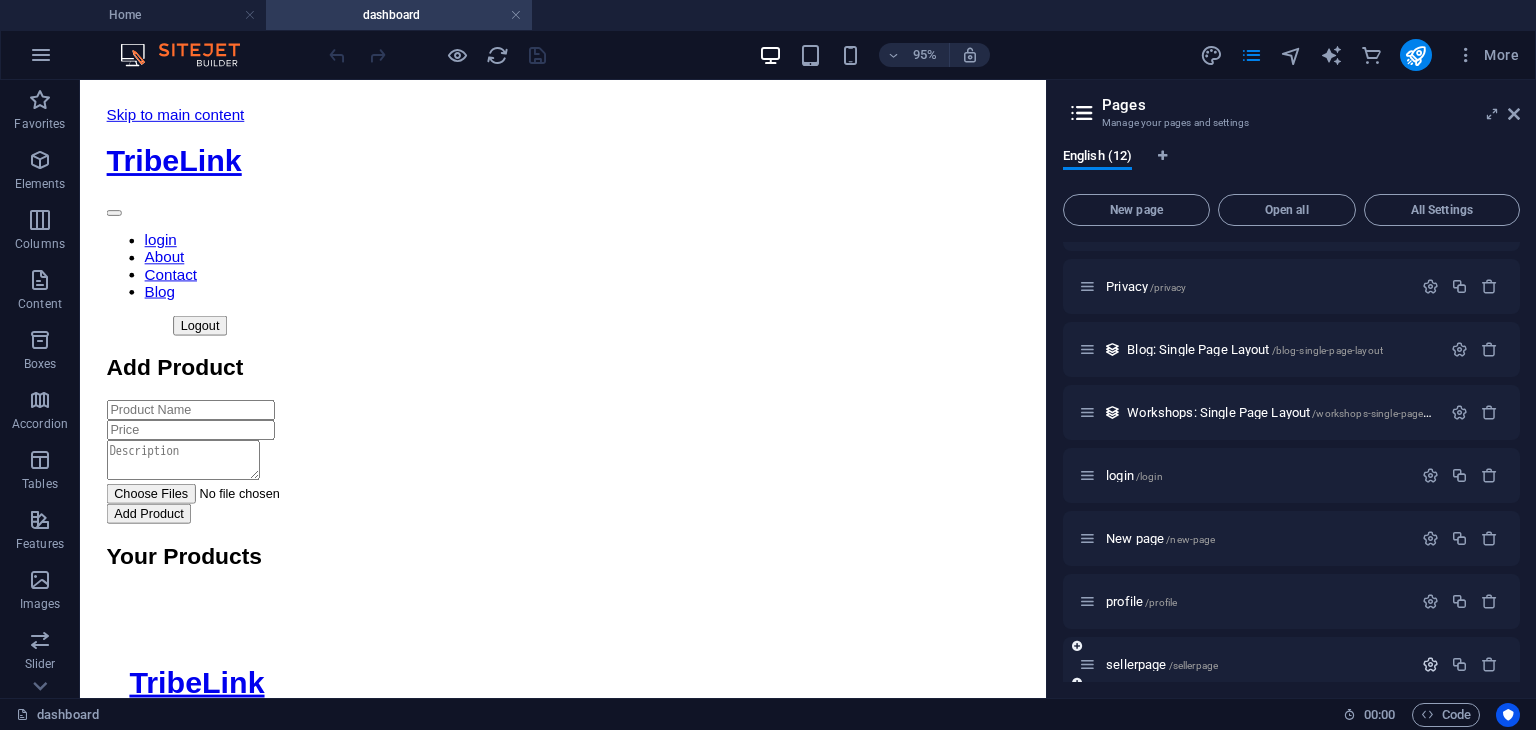 click at bounding box center [1430, 664] 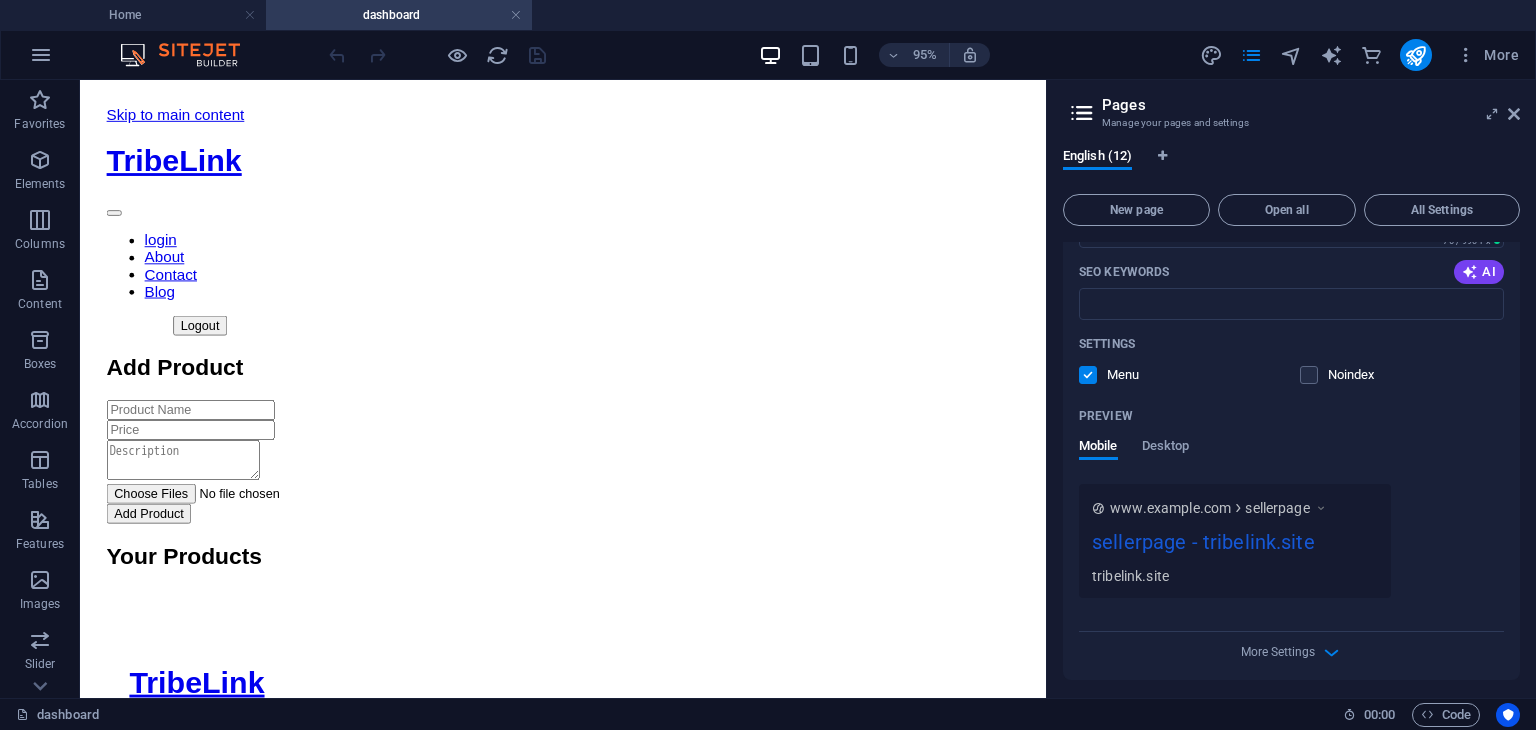 scroll, scrollTop: 1060, scrollLeft: 0, axis: vertical 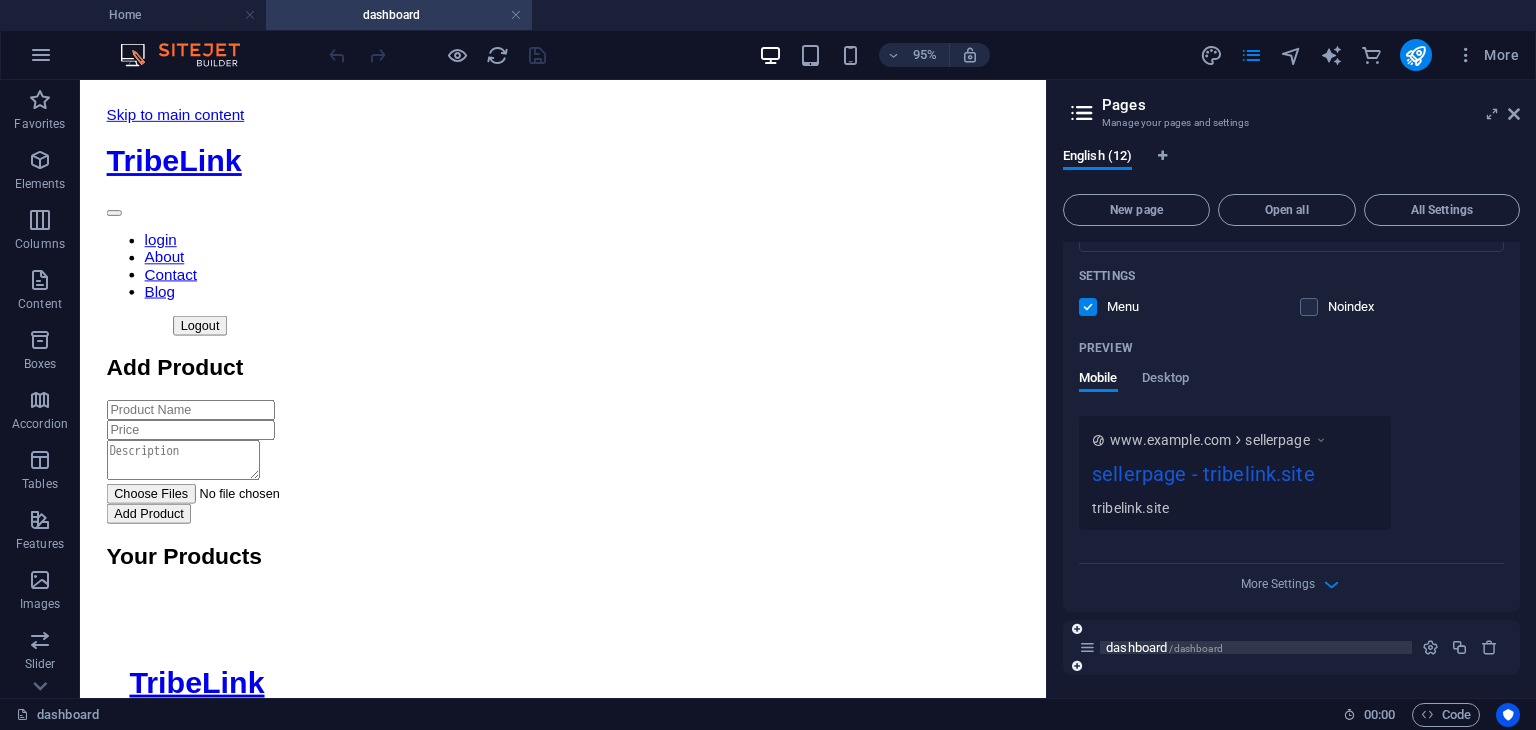 click on "dashboard /dashboard" at bounding box center [1164, 647] 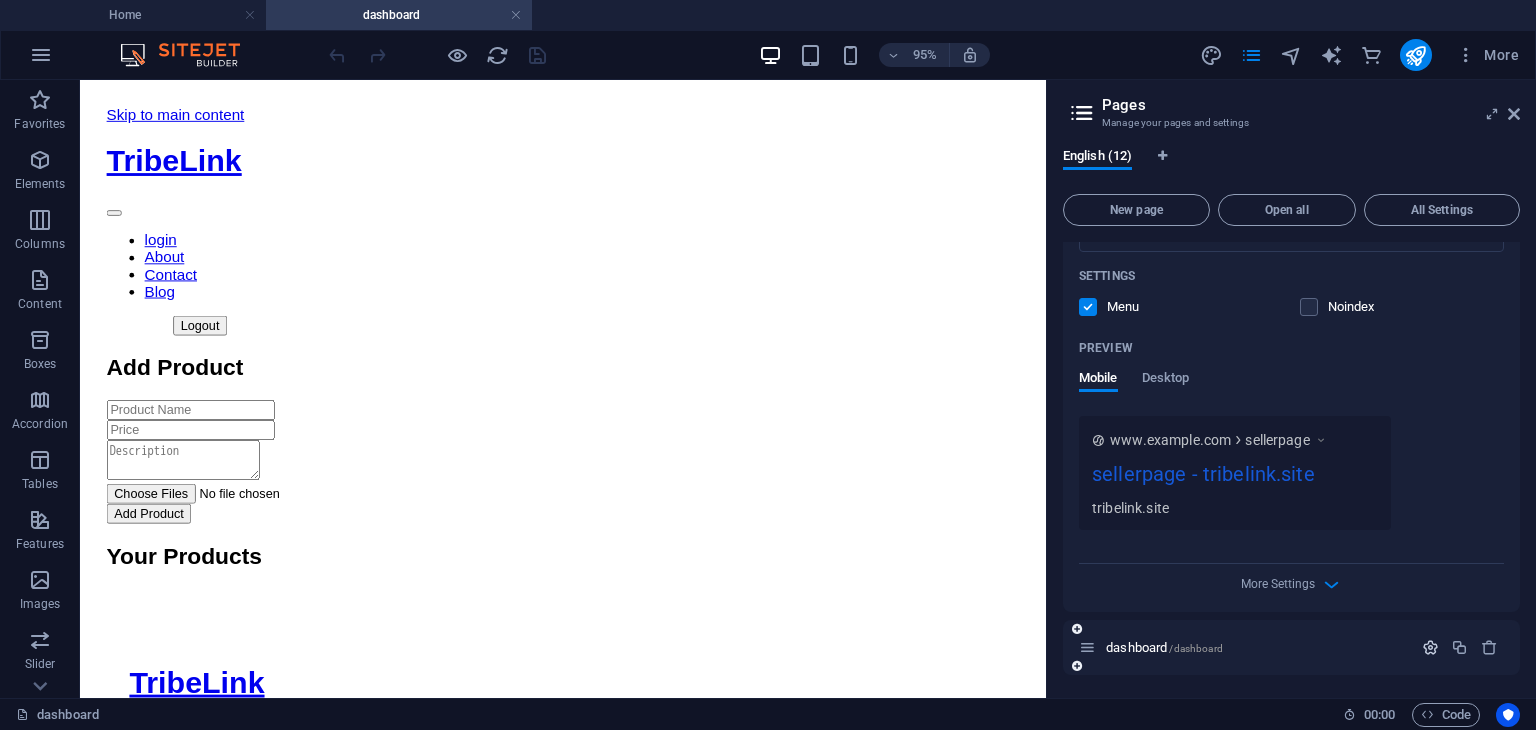 click at bounding box center (1430, 647) 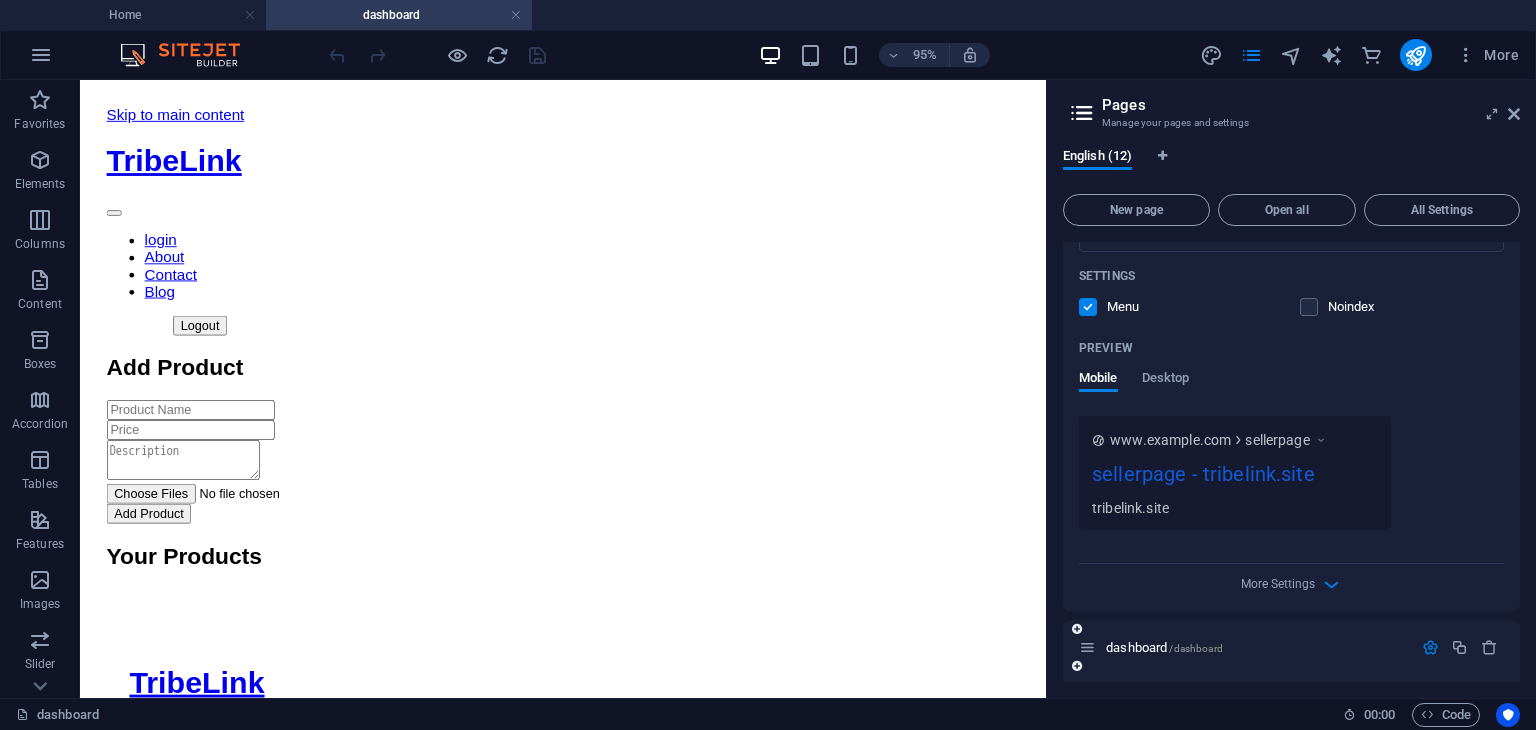 scroll, scrollTop: 1321, scrollLeft: 0, axis: vertical 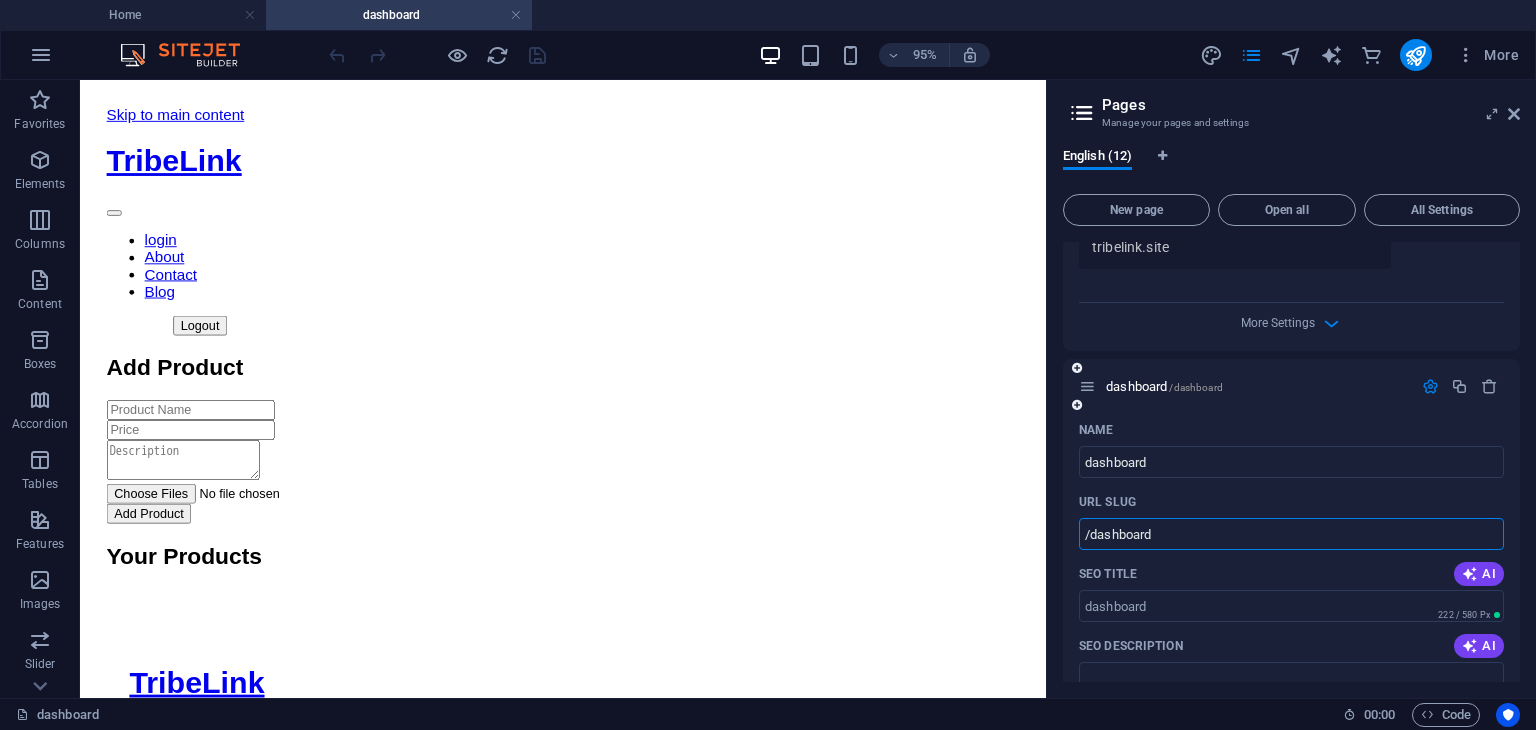 click on "/dashboard" at bounding box center (1291, 534) 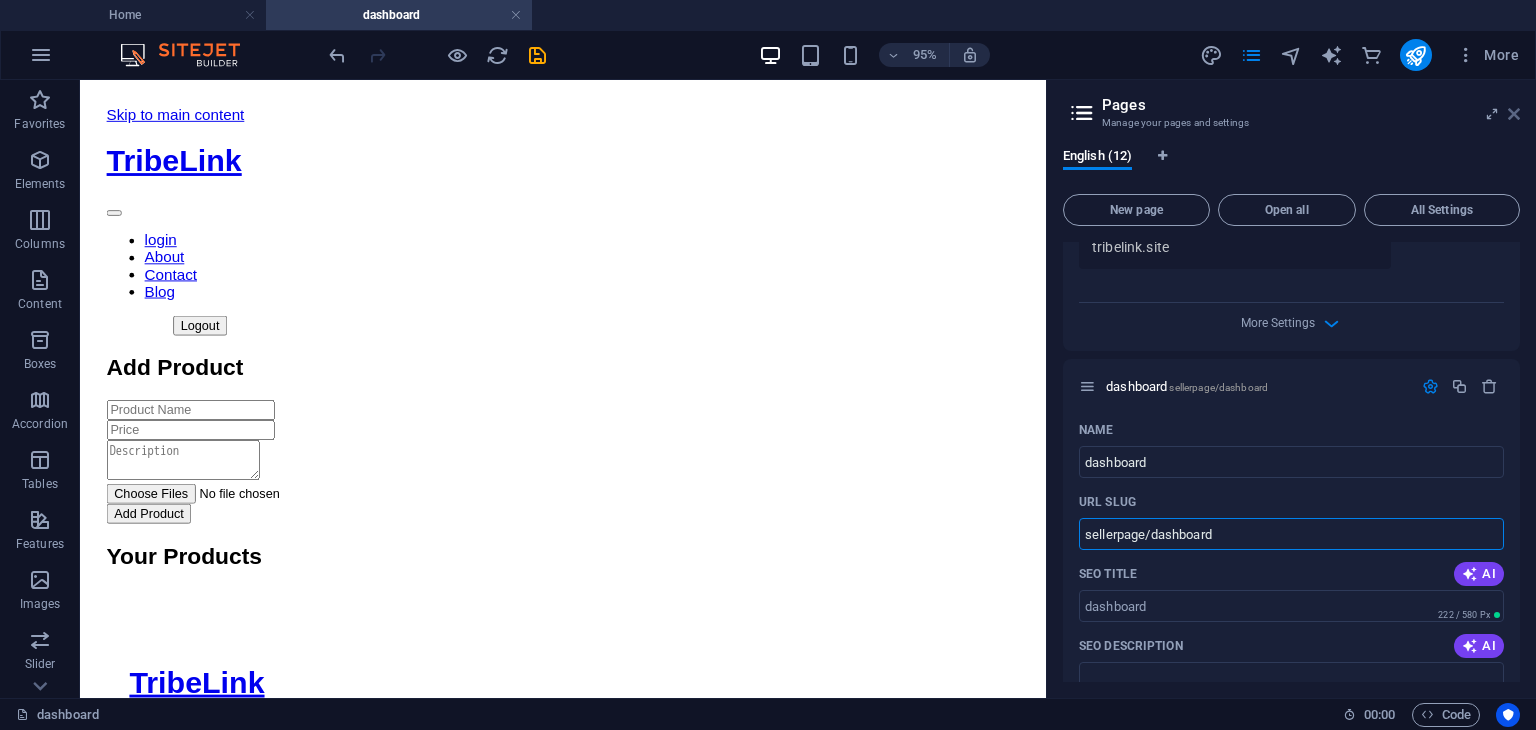 type on "sellerpage/dashboard" 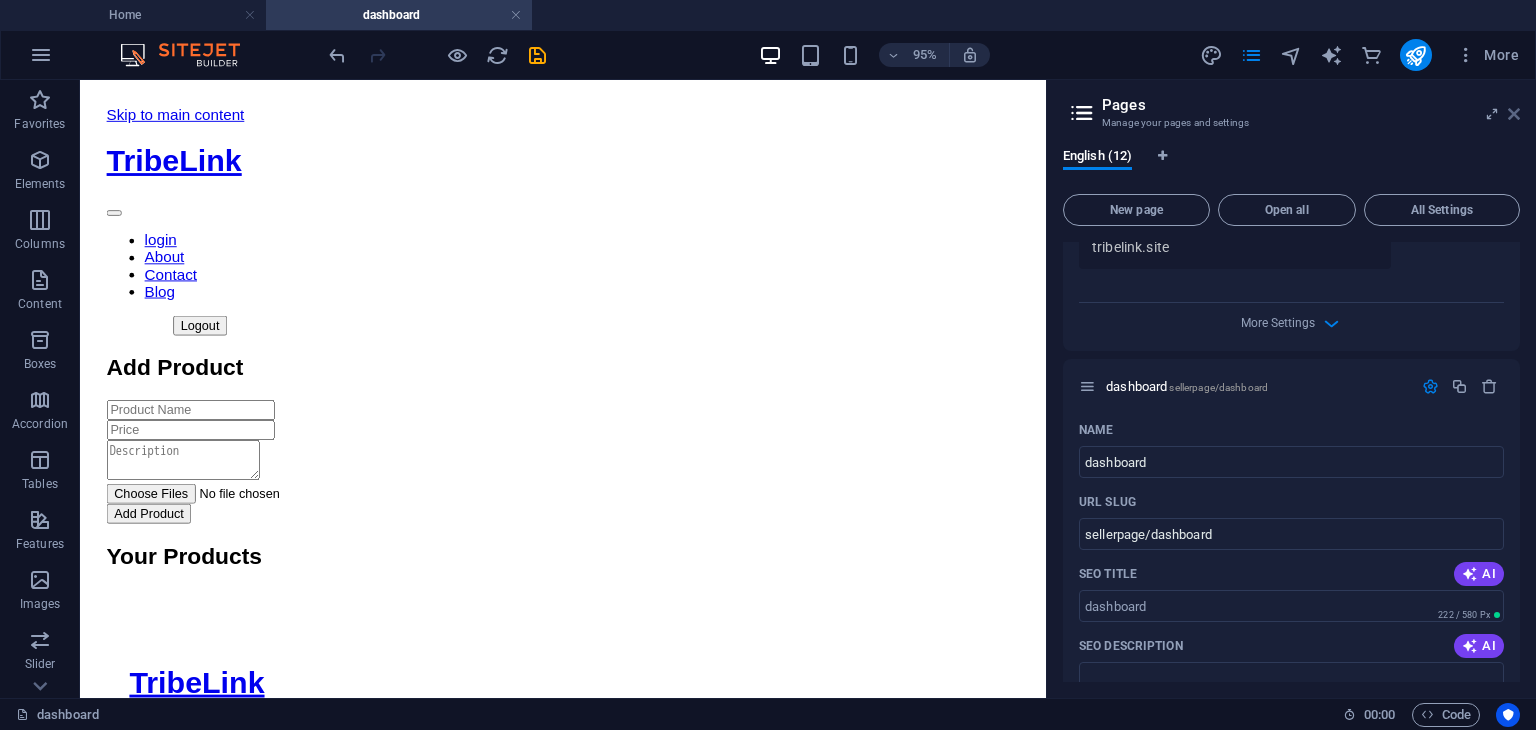 click at bounding box center (1514, 114) 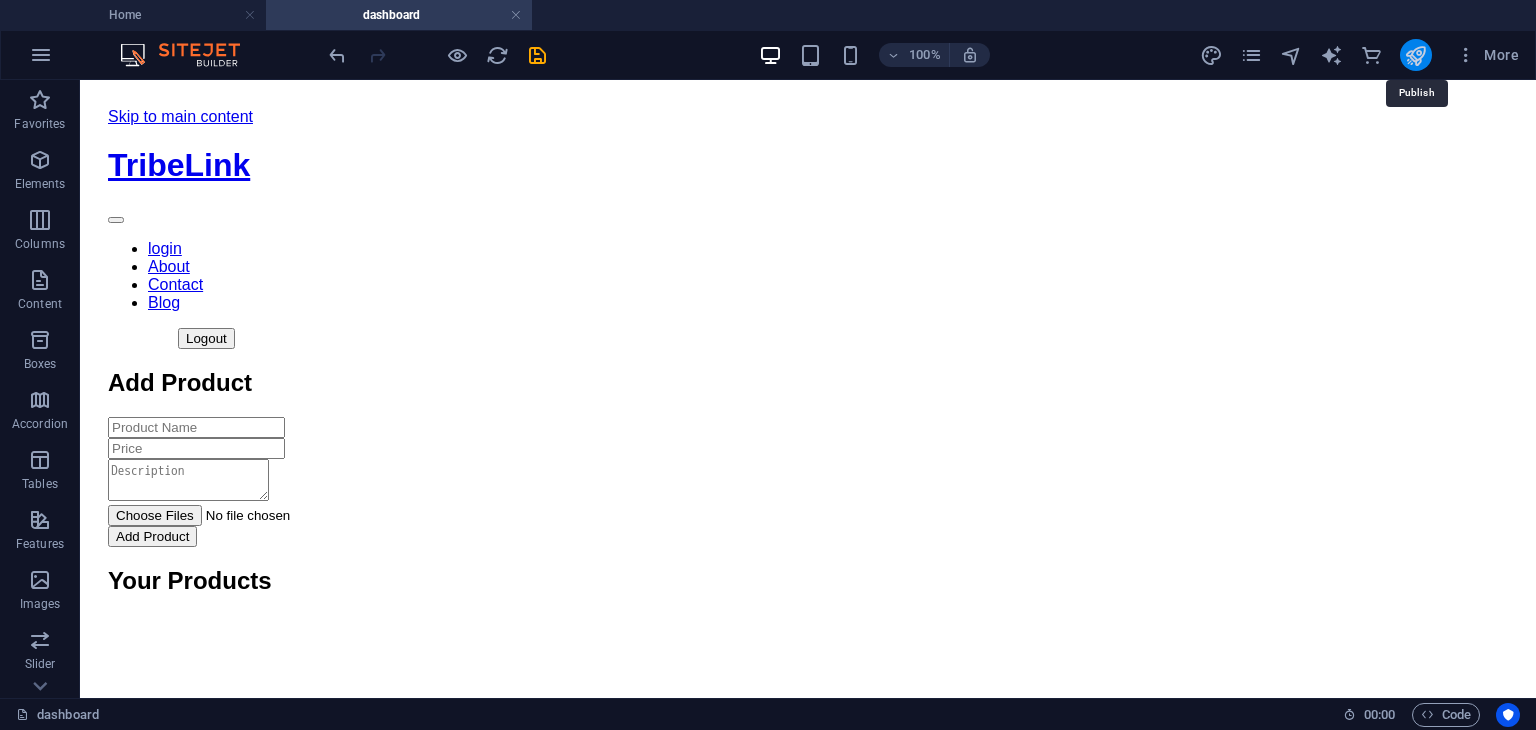 click at bounding box center (1415, 55) 